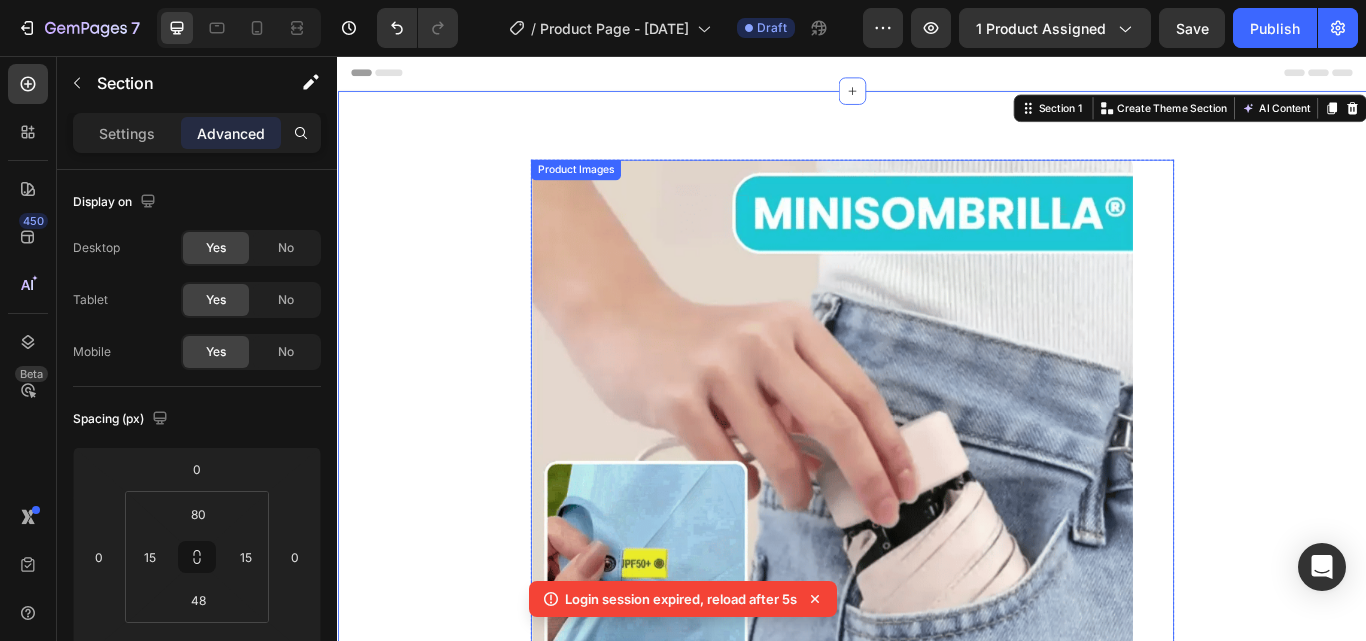scroll, scrollTop: 340, scrollLeft: 0, axis: vertical 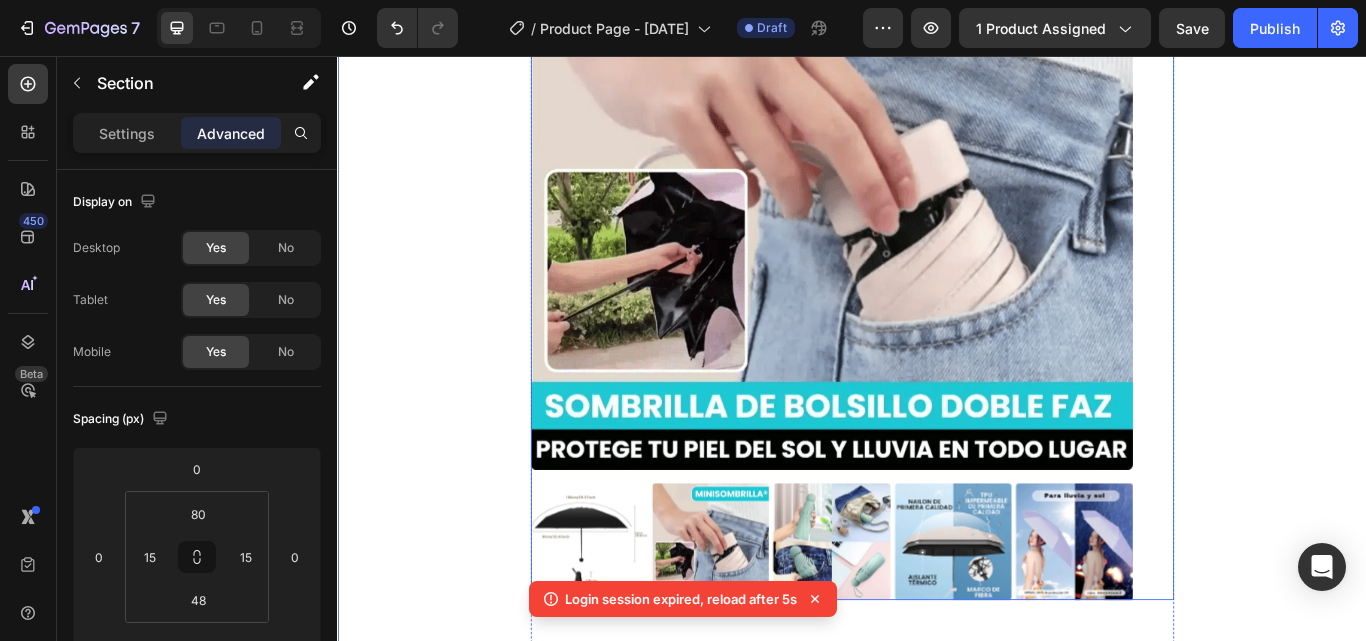 click on "Product Images Icon Icon Icon Icon Icon Icon List (+ 10700 Clientes Satisfechos) Text Block Row Icon Icon Icon Icon Icon Icon List 2,500+ Verified Reviews! Text Block Row 45% off Product Badge MINISOMBRILLA® SOMBRILLA DE BOLSILLO DOBLE FAZ COMPACTA Y RESISTENTE Product Title 79,900 Product Price Product Price 145,900 Product Price Product Price 45% off Product Badge Row Setup options like colors, sizes with product variant.       Add new variant   or   sync data Product Variants & Swatches Setup options like colors, sizes with product variant.       Add new variant   or   sync data Product Variants & Swatches
Icon Size guide Text Block Row
1
Product Quantity Row Add to cart Add to Cart
Icon Worldwide free shipping Text Block Row Row Black Friday Sale Text Block Mix & match any color or size Text Block Row 2 items Text Block 15% Off + 🚛 Freeship Text Block Row 3 items Text Block 15% Off + 🚛 Freeship Text Block Row 4+ items Text Block Most popular Text Block Row Row" at bounding box center (937, 712) 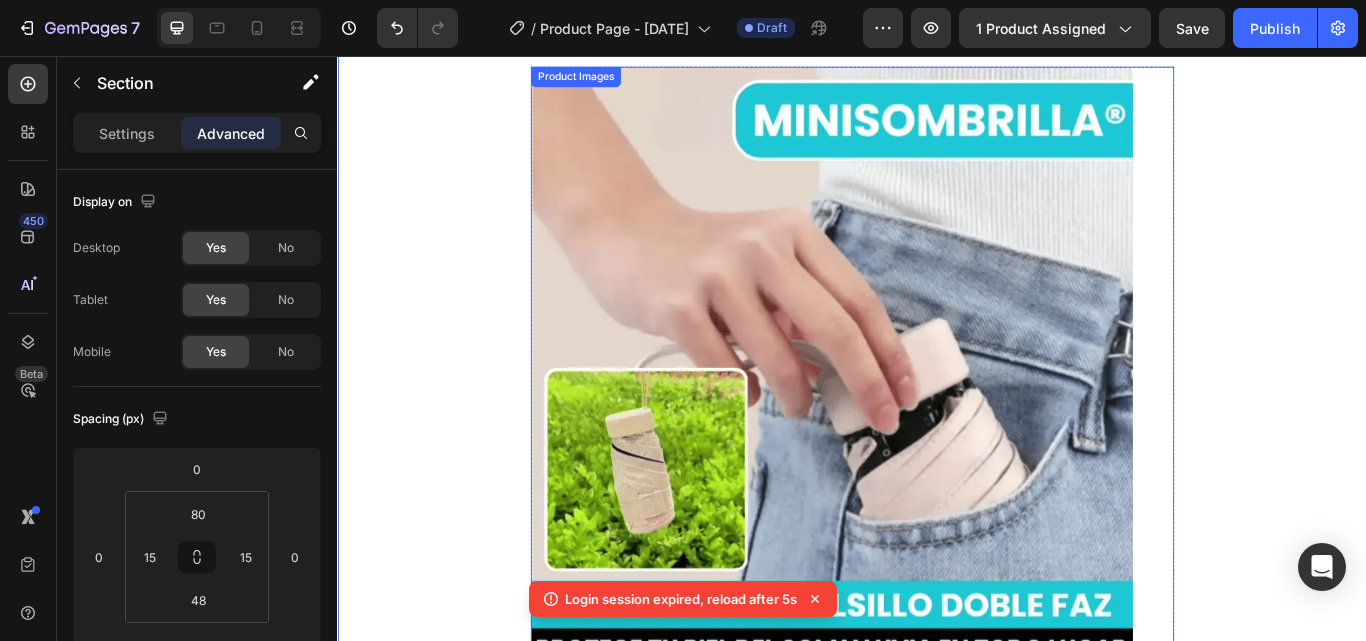 scroll, scrollTop: 0, scrollLeft: 0, axis: both 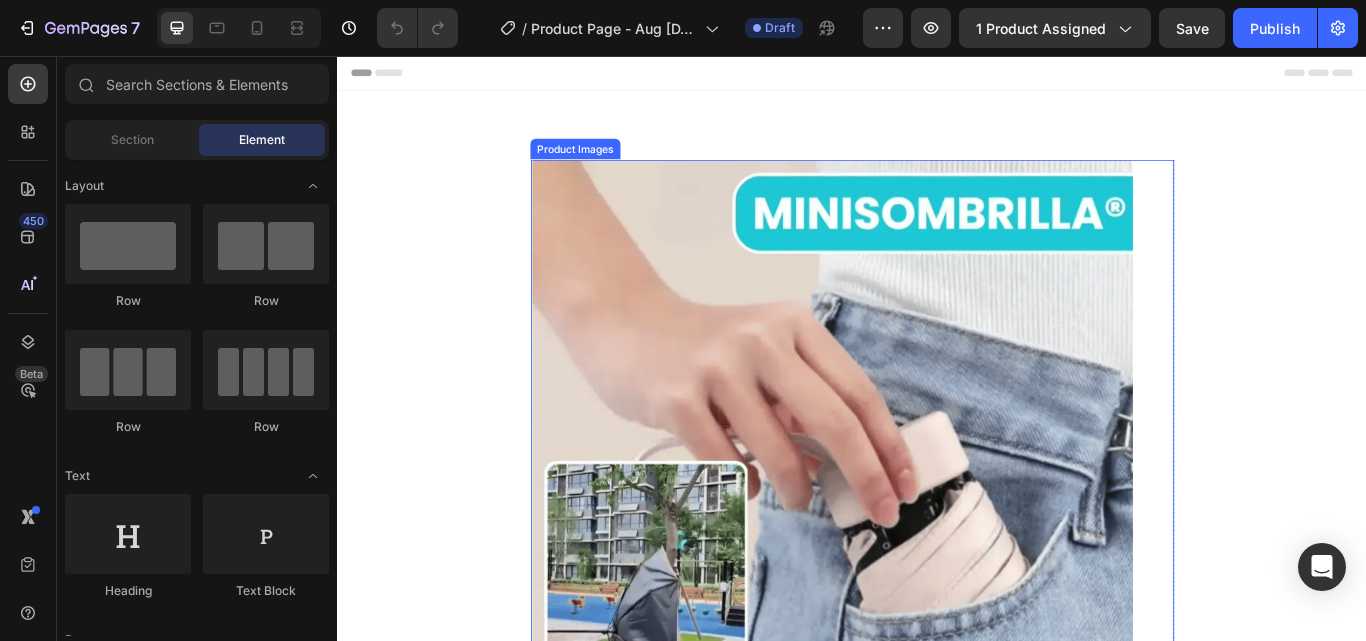 click on "Product Images" at bounding box center [937, 604] 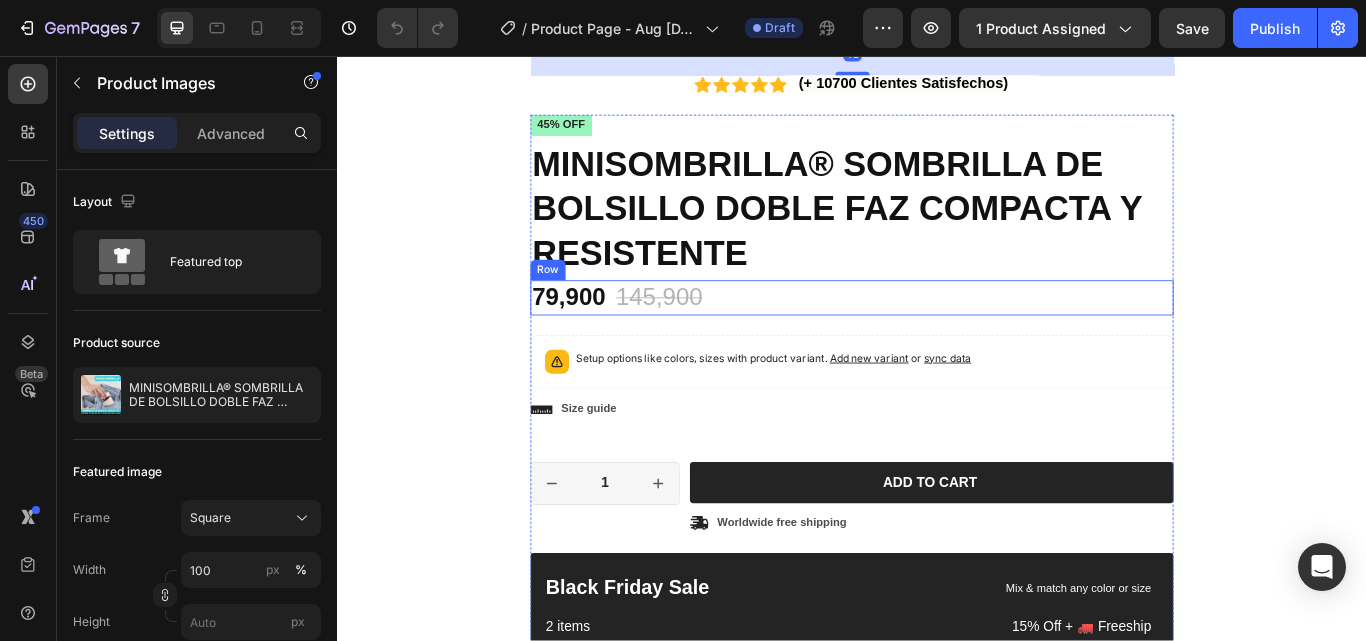 scroll, scrollTop: 500, scrollLeft: 0, axis: vertical 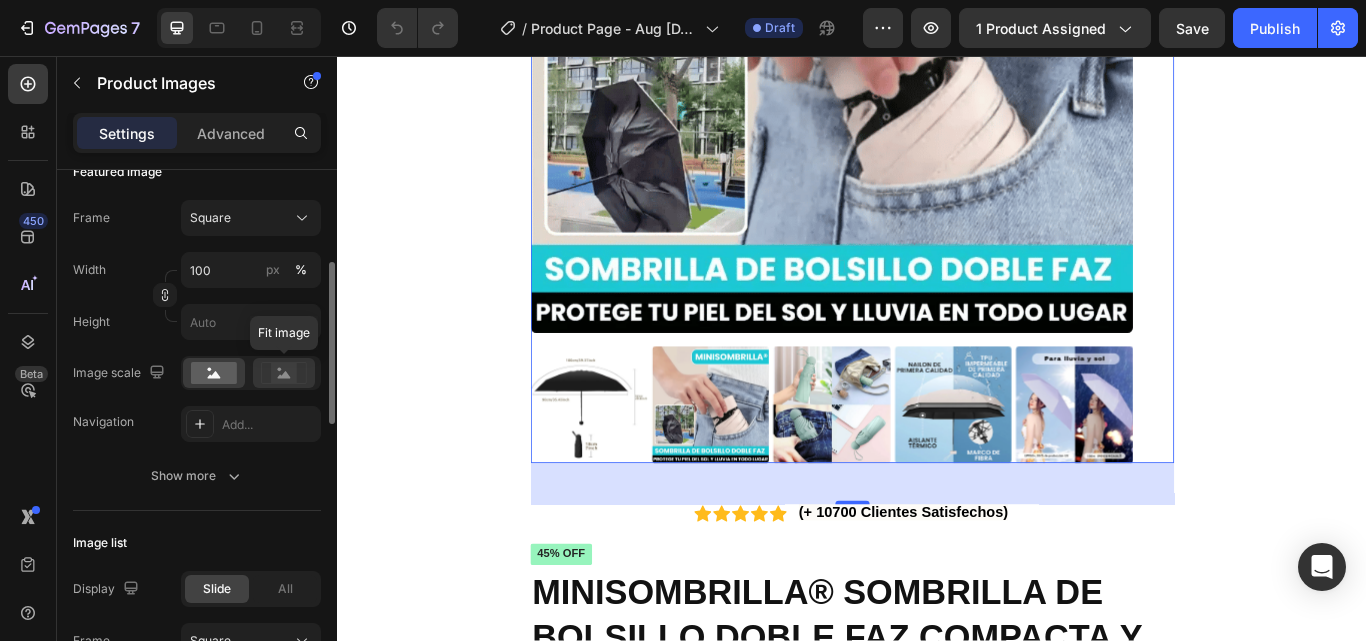 click 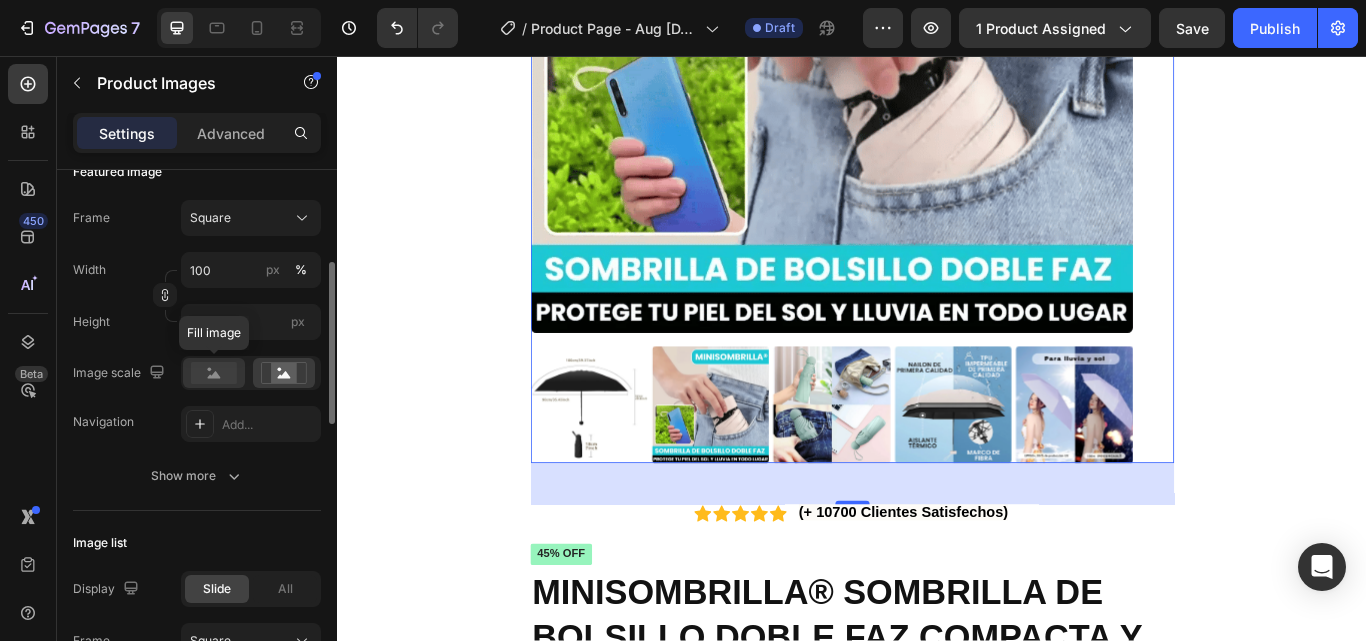 click 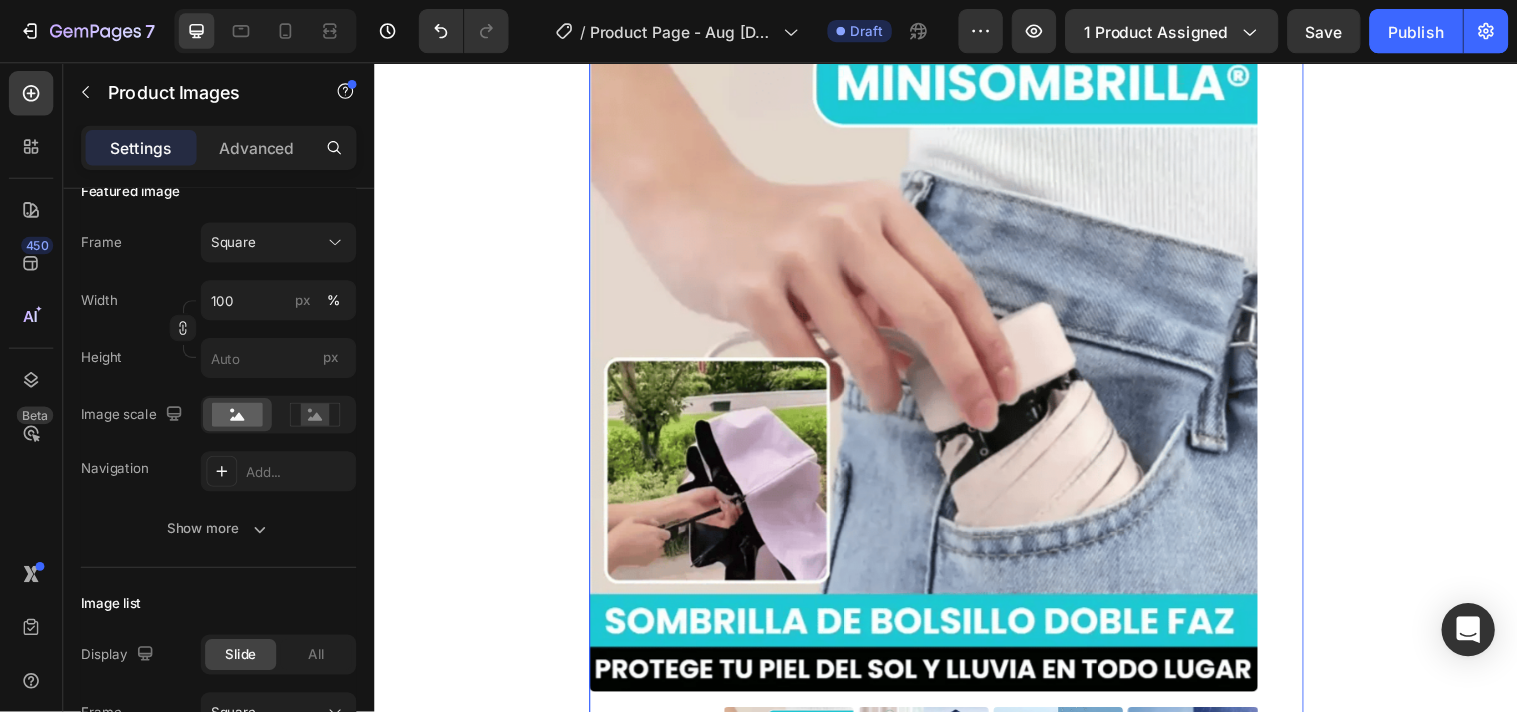 scroll, scrollTop: 0, scrollLeft: 0, axis: both 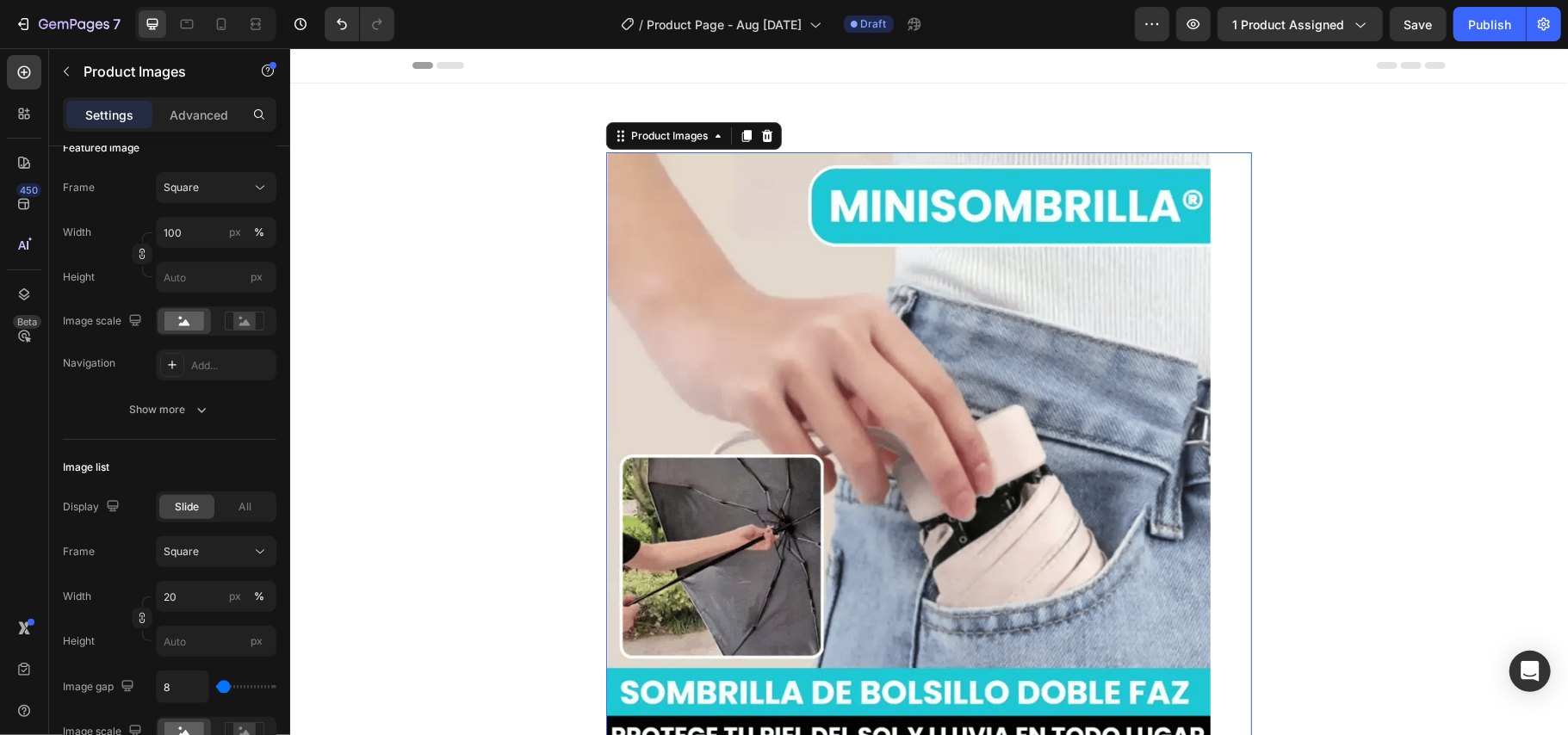 click on "Product Images   48" at bounding box center [928, 519] 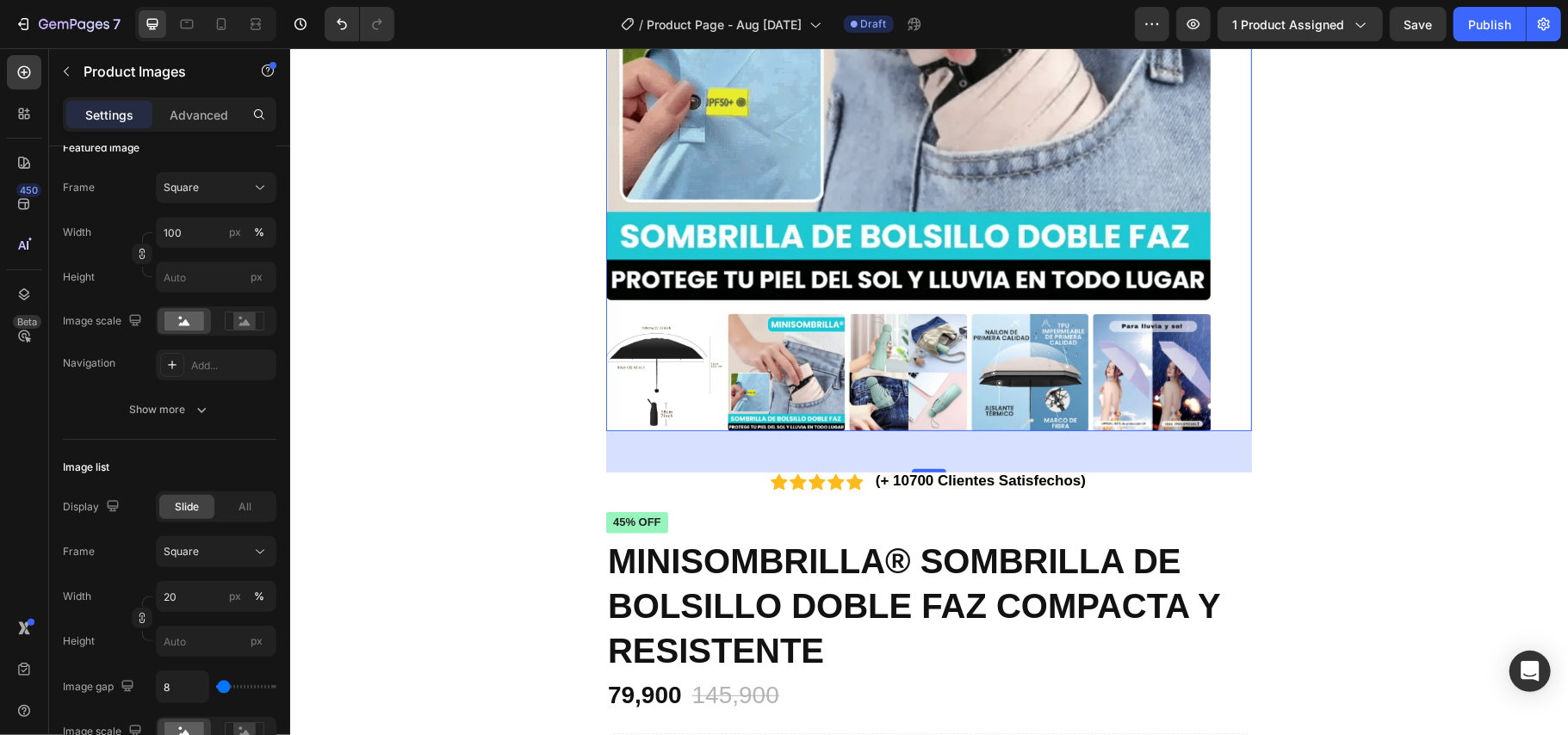 scroll, scrollTop: 459, scrollLeft: 0, axis: vertical 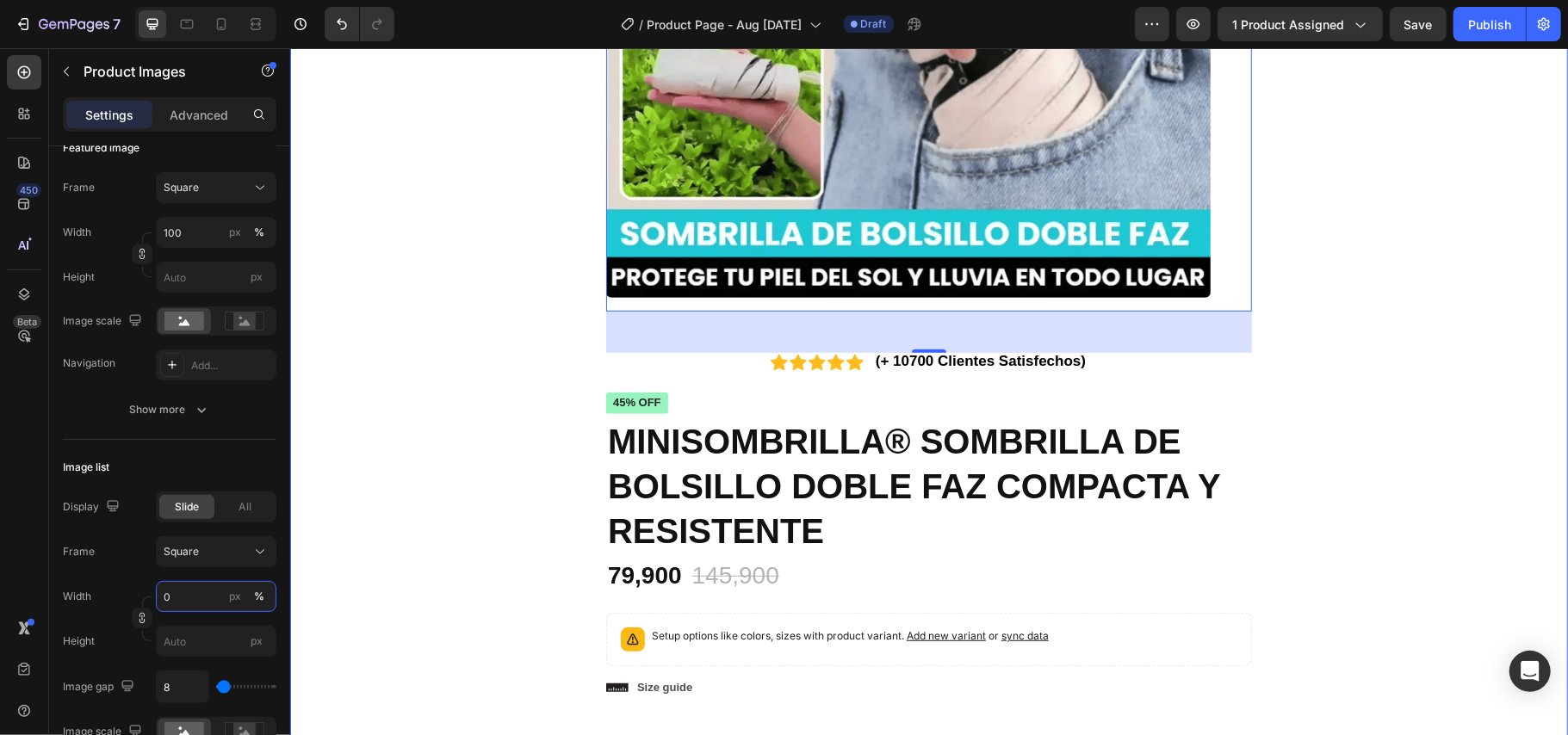 type on "20" 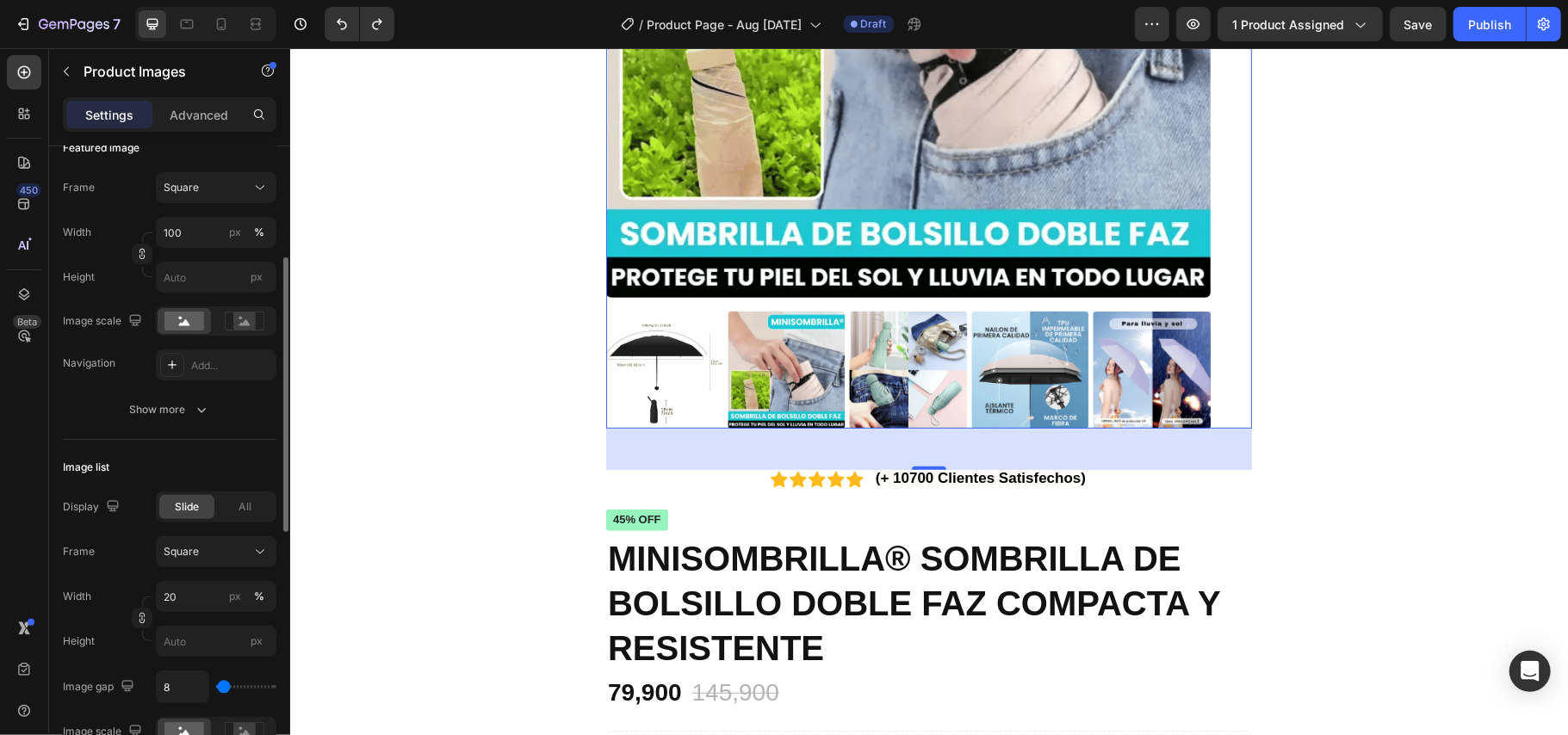 click on "Image list Display Slide All Frame Square Width 20 px % Height px Image gap 8 Image scale Navigation Add... Show more" 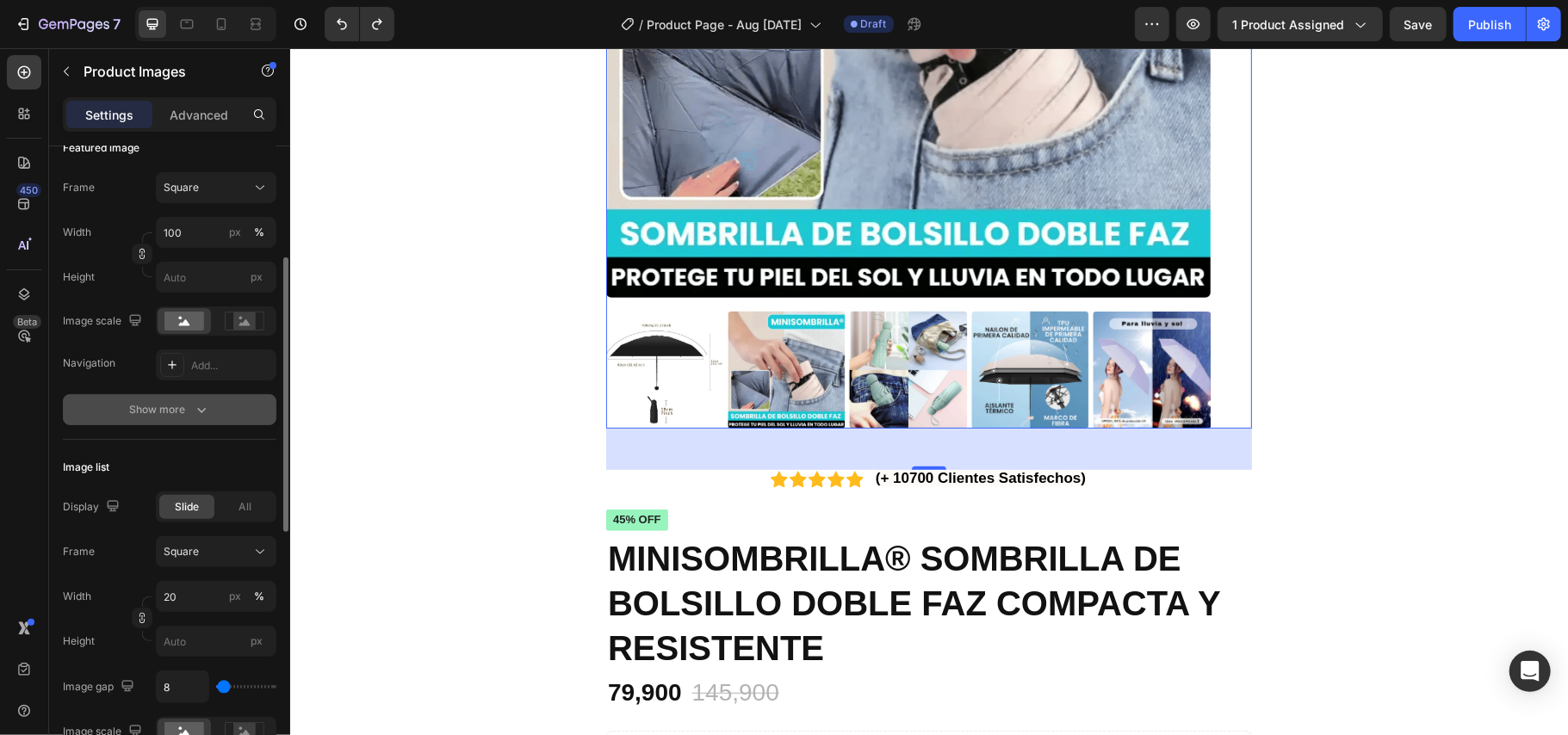 click 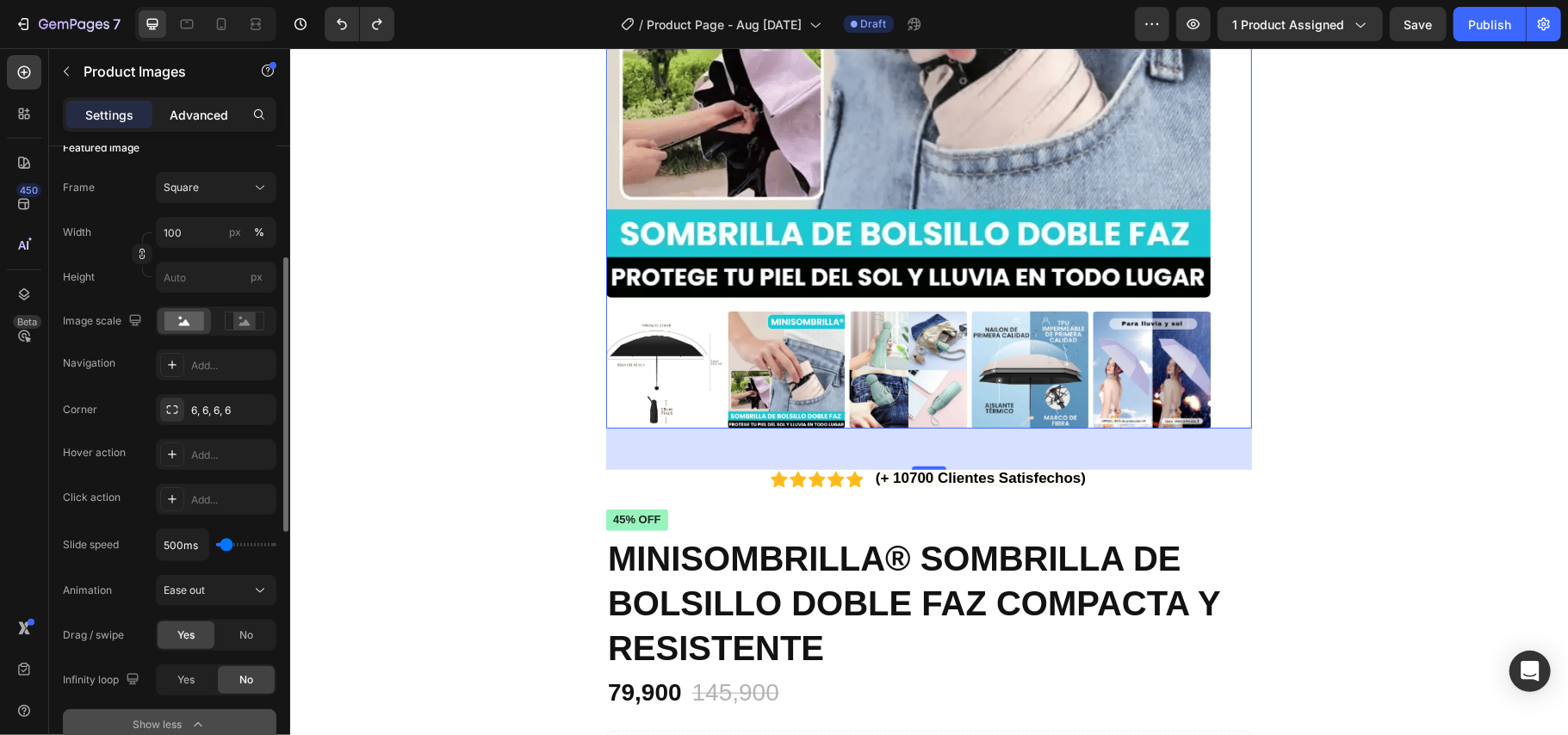 click on "Advanced" at bounding box center (199, 114) 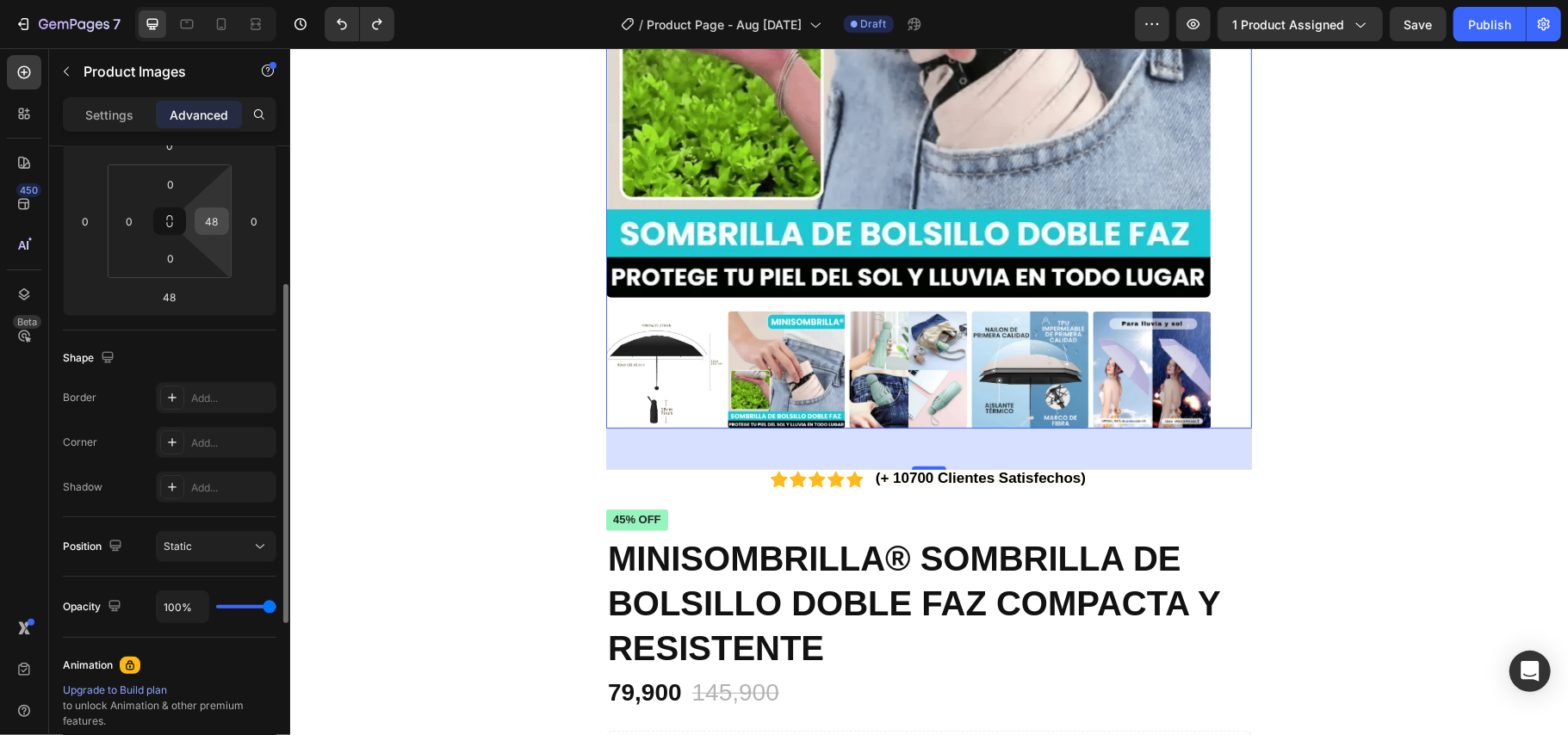 click on "48" at bounding box center (212, 221) 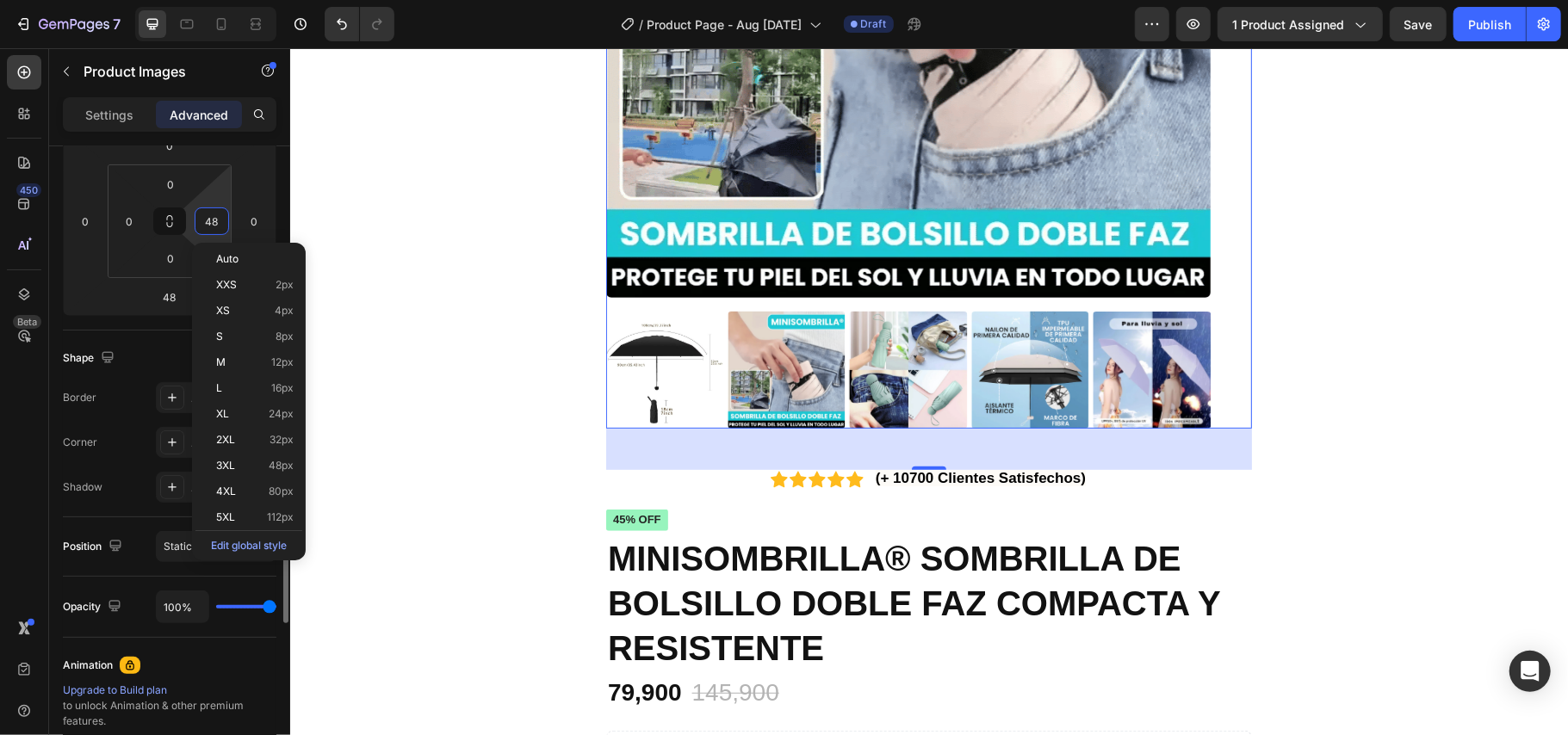 type on "0" 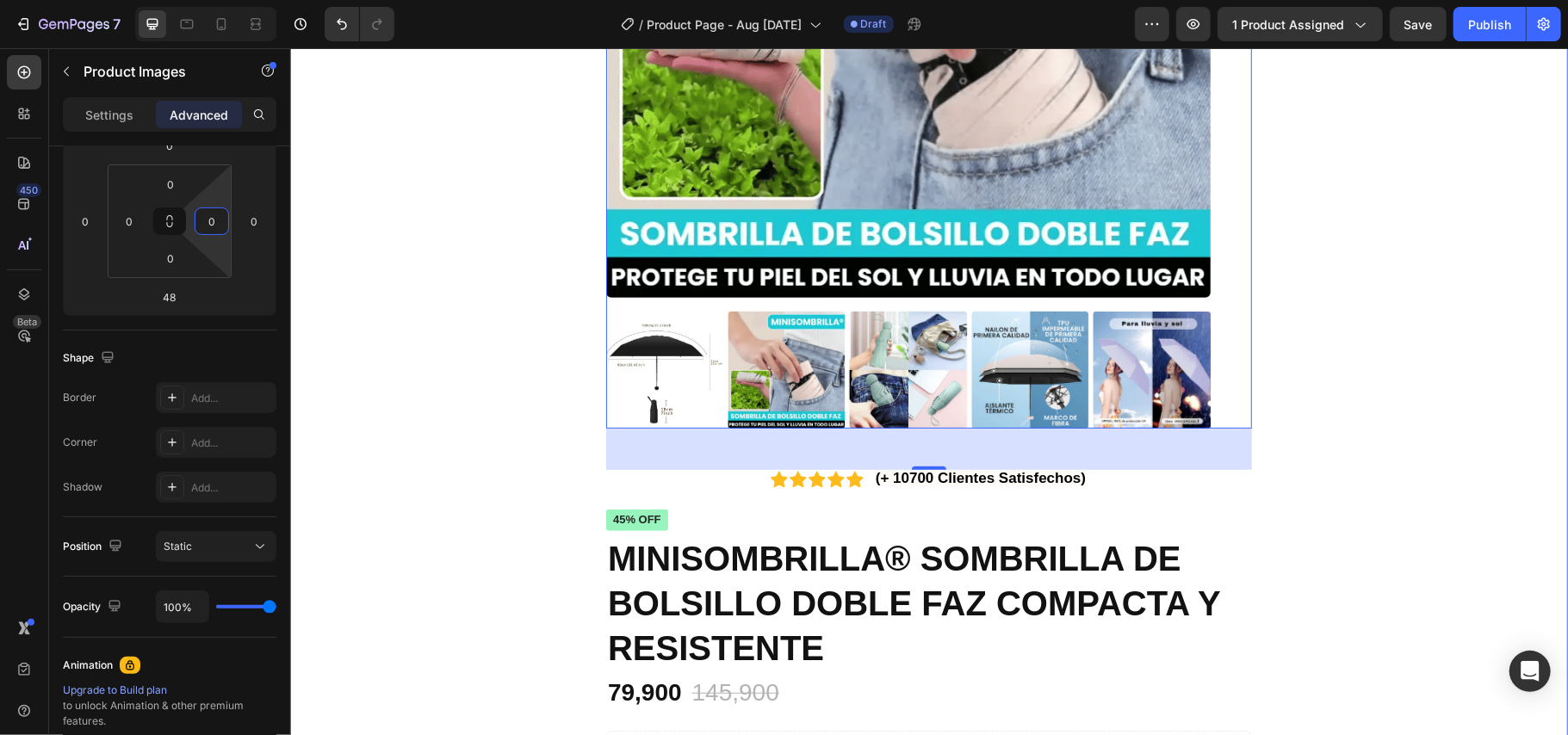 click on "Product Images   48 Icon Icon Icon Icon Icon Icon List (+ 10700 Clientes Satisfechos) Text Block Row Icon Icon Icon Icon Icon Icon List 2,500+ Verified Reviews! Text Block Row 45% off Product Badge MINISOMBRILLA® SOMBRILLA DE BOLSILLO DOBLE FAZ COMPACTA Y RESISTENTE Product Title 79,900 Product Price Product Price 145,900 Product Price Product Price 45% off Product Badge Row Setup options like colors, sizes with product variant.       Add new variant   or   sync data Product Variants & Swatches Setup options like colors, sizes with product variant.       Add new variant   or   sync data Product Variants & Swatches
Icon Size guide Text Block Row
1
Product Quantity Row Add to cart Add to Cart
Icon Worldwide free shipping Text Block Row Row Black Friday Sale Text Block Mix & match any color or size Text Block Row 2 items Text Block 15% Off + 🚛 Freeship Text Block Row 3 items Text Block 15% Off + 🚛 Freeship Text Block Row 4+ items Text Block Most popular Text Block Row" at bounding box center [928, 446] 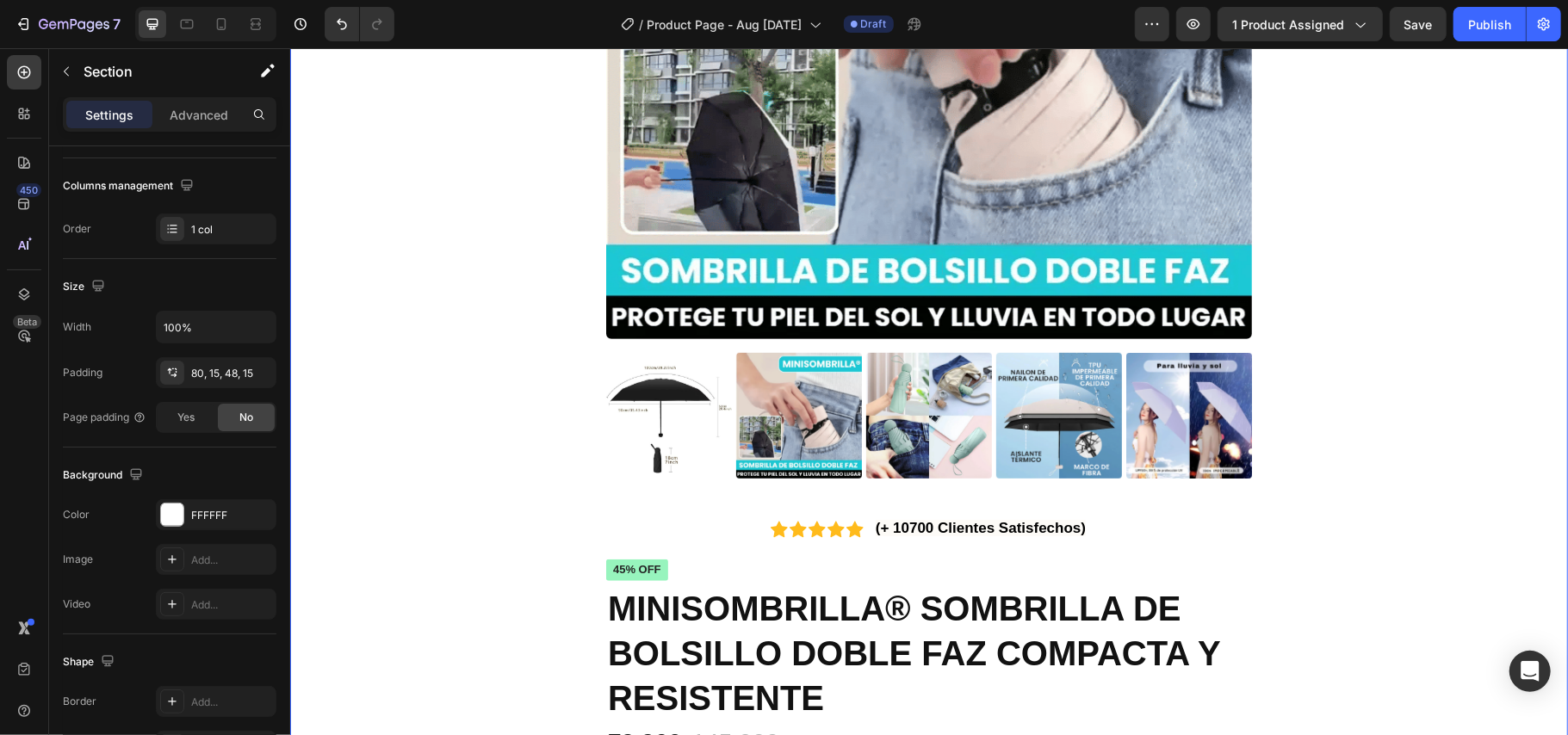 scroll, scrollTop: 0, scrollLeft: 0, axis: both 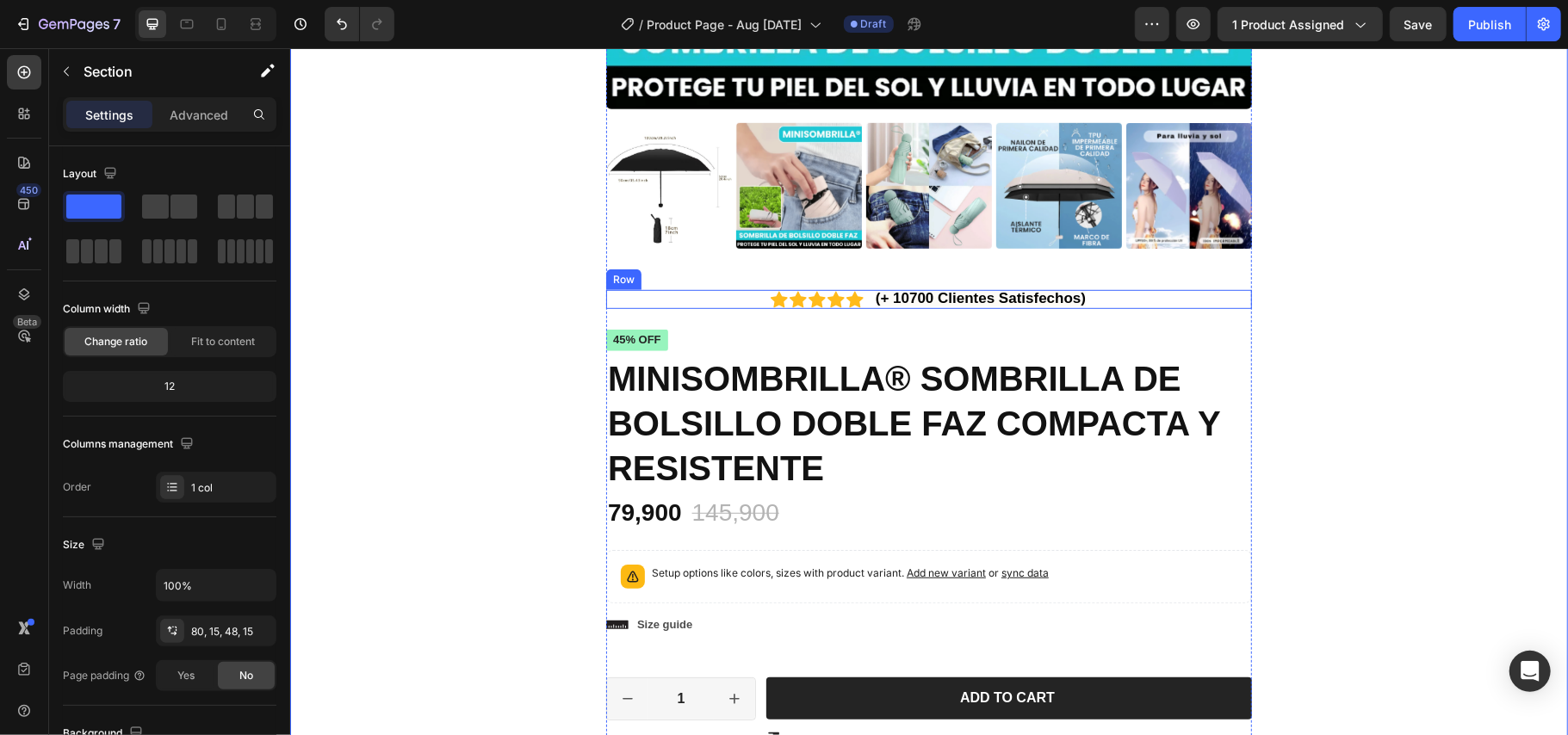 click on "Icon Icon Icon Icon Icon Icon List (+ [NUMBER] Clientes Satisfechos) Text Block Row" at bounding box center [928, 299] 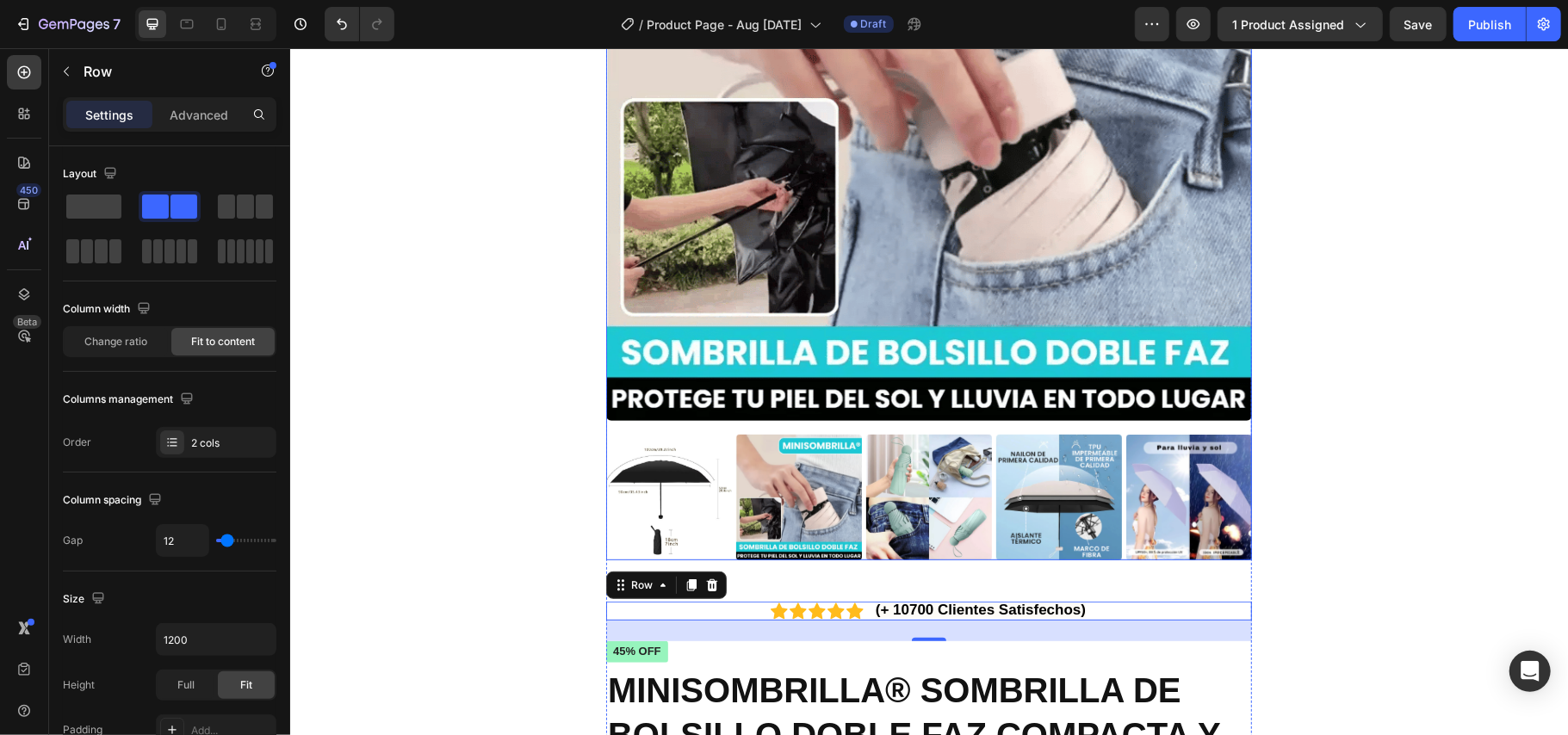 scroll, scrollTop: 0, scrollLeft: 0, axis: both 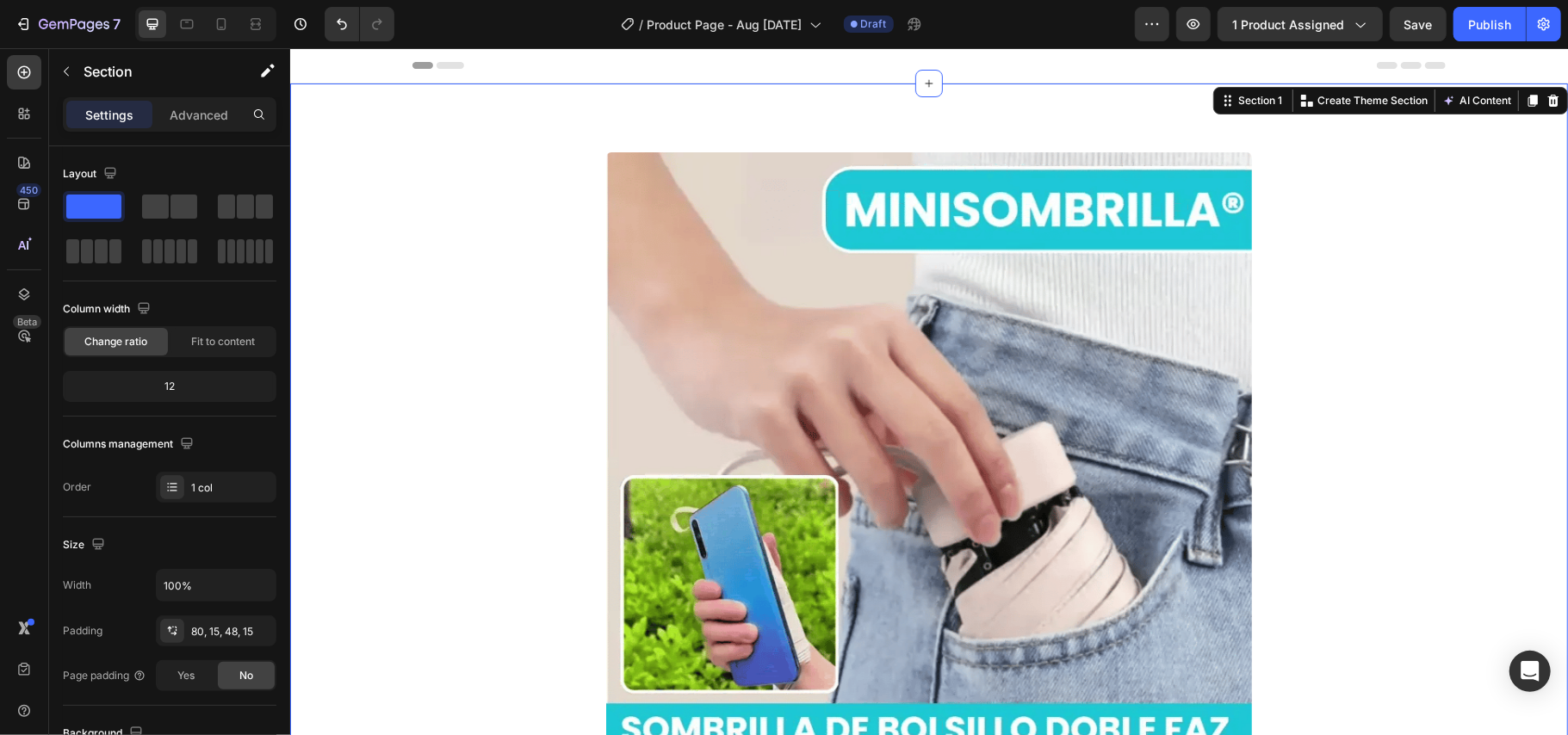 click on "Product Images Icon Icon Icon Icon Icon Icon List (+ 10700 Clientes Satisfechos) Text Block Row Icon Icon Icon Icon Icon Icon List 2,500+ Verified Reviews! Text Block Row 45% off Product Badge MINISOMBRILLA® SOMBRILLA DE BOLSILLO DOBLE FAZ COMPACTA Y RESISTENTE Product Title 79,900 Product Price Product Price 145,900 Product Price Product Price 45% off Product Badge Row Setup options like colors, sizes with product variant.       Add new variant   or   sync data Product Variants & Swatches Setup options like colors, sizes with product variant.       Add new variant   or   sync data Product Variants & Swatches
Icon Size guide Text Block Row
1
Product Quantity Row Add to cart Add to Cart
Icon Worldwide free shipping Text Block Row Row Black Friday Sale Text Block Mix & match any color or size Text Block Row 2 items Text Block 15% Off + 🚛 Freeship Text Block Row 3 items Text Block 15% Off + 🚛 Freeship Text Block Row 4+ items Text Block Most popular Text Block Row Row" at bounding box center [928, 916] 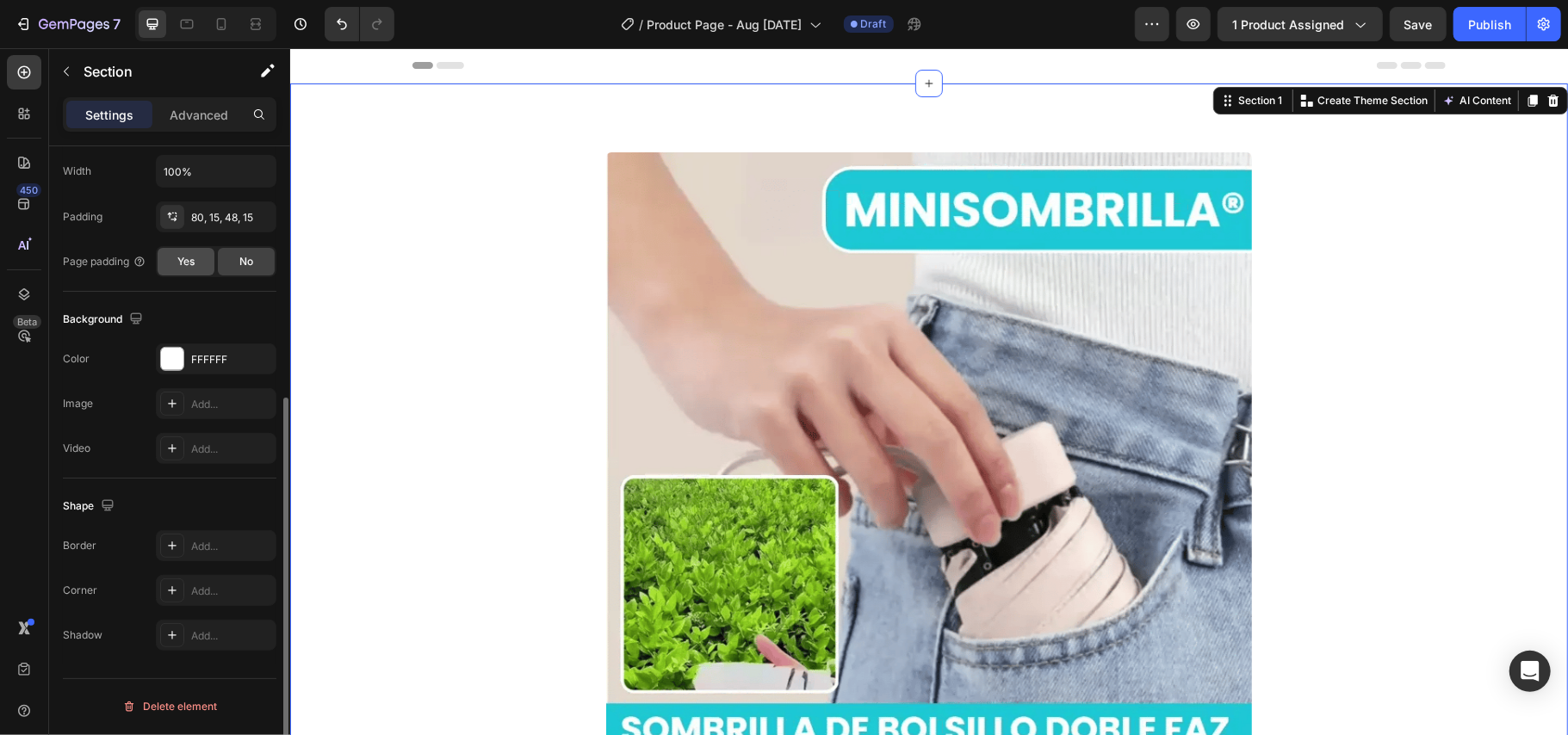scroll, scrollTop: 300, scrollLeft: 0, axis: vertical 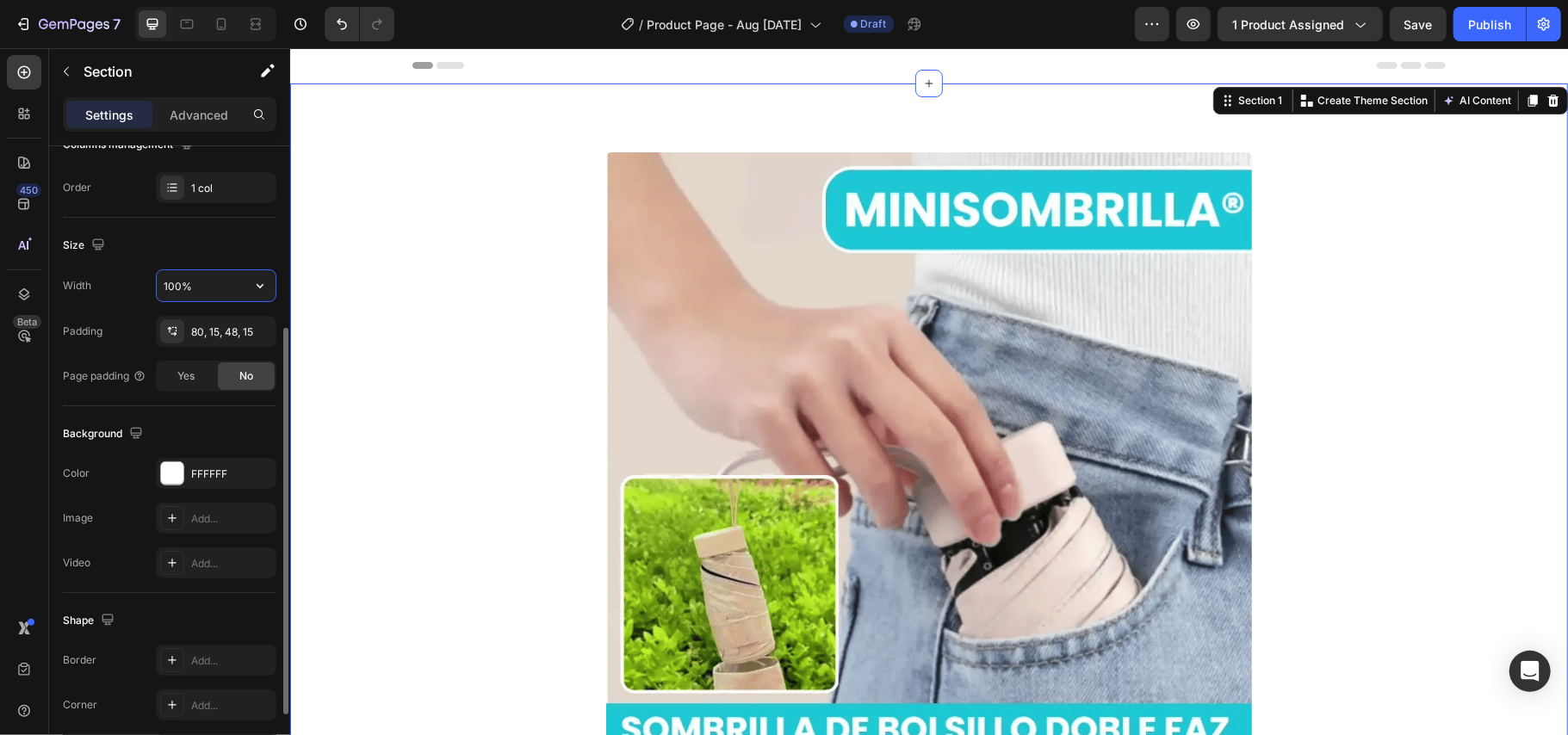click on "100%" at bounding box center (216, 286) 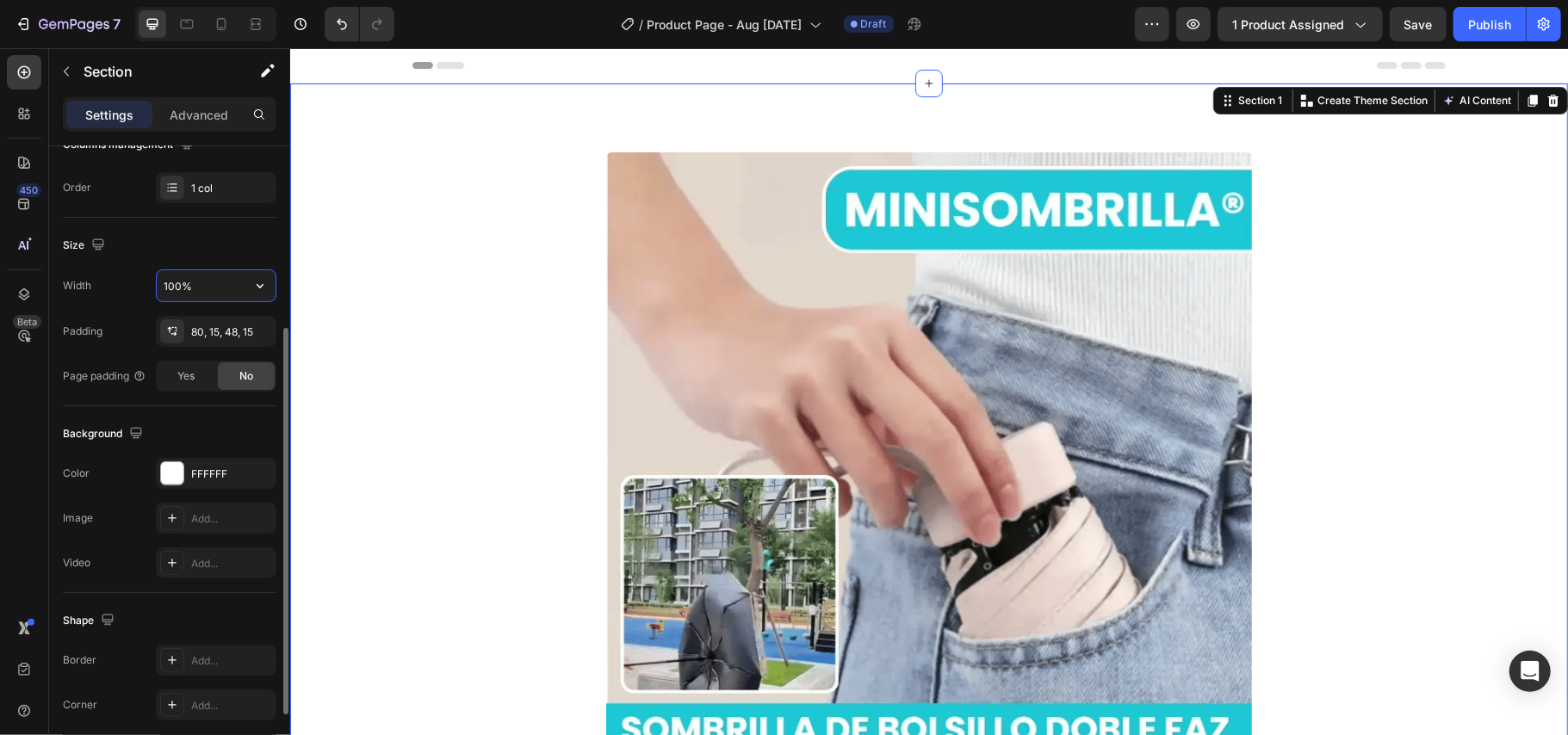 click on "100%" at bounding box center [216, 286] 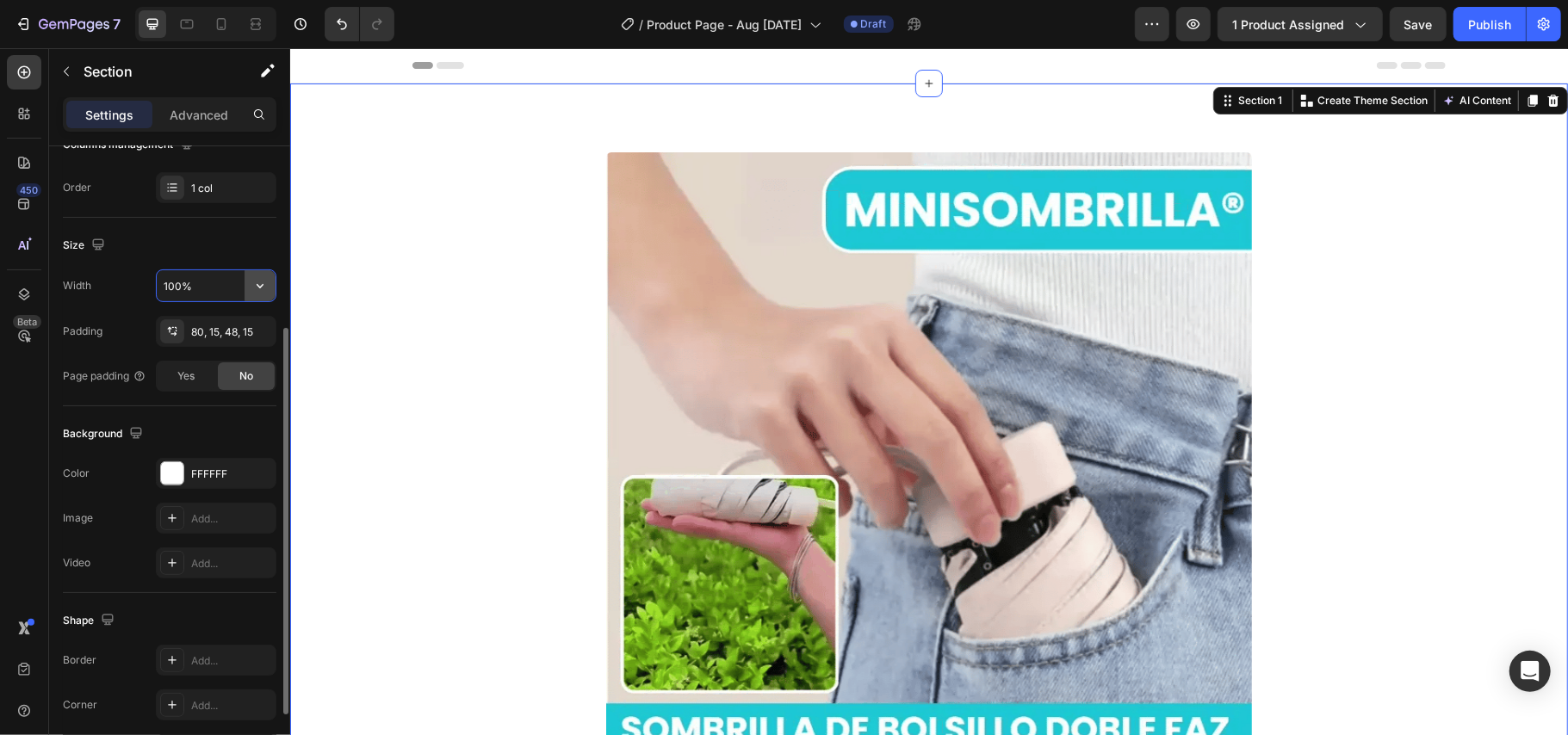 click 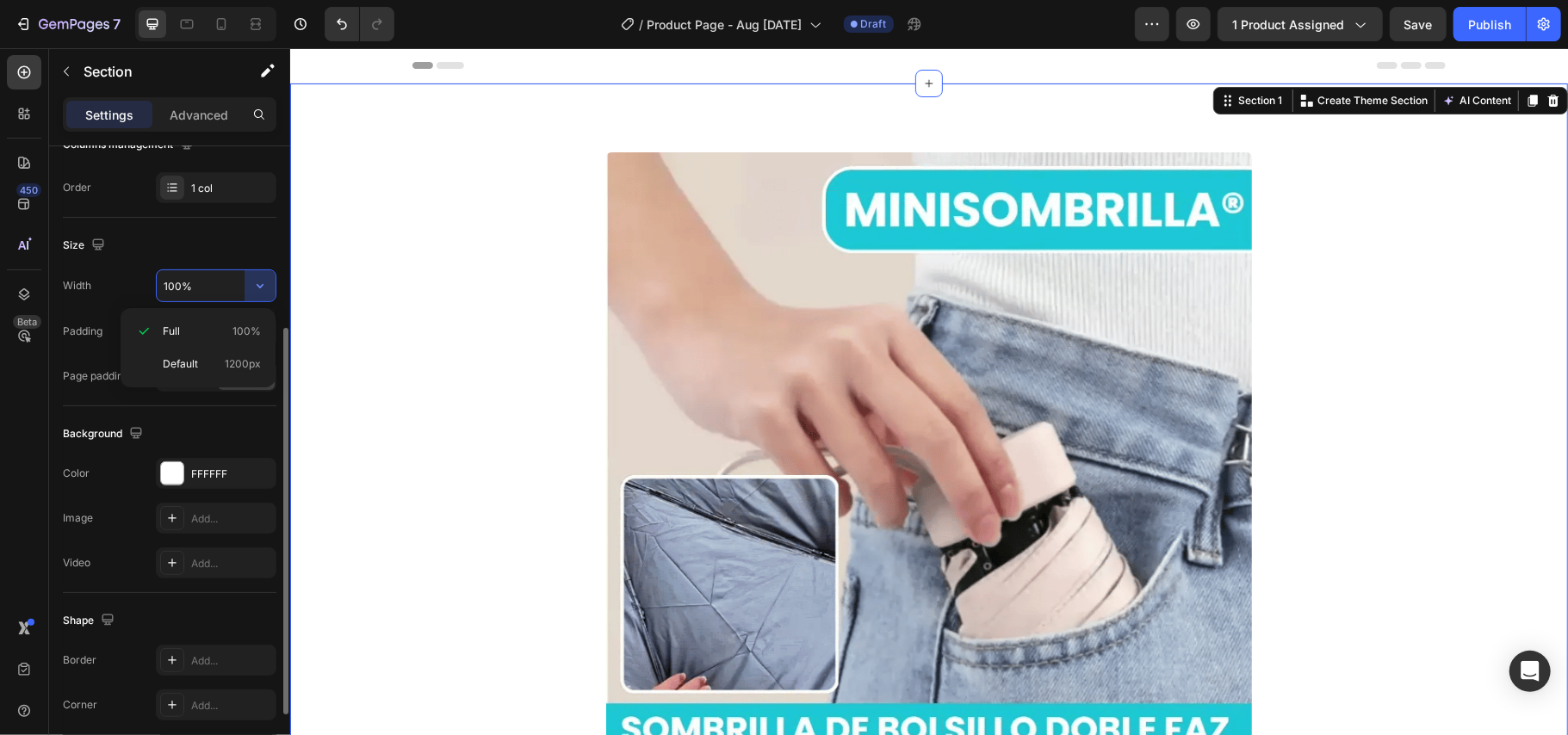 click on "Size" at bounding box center [170, 245] 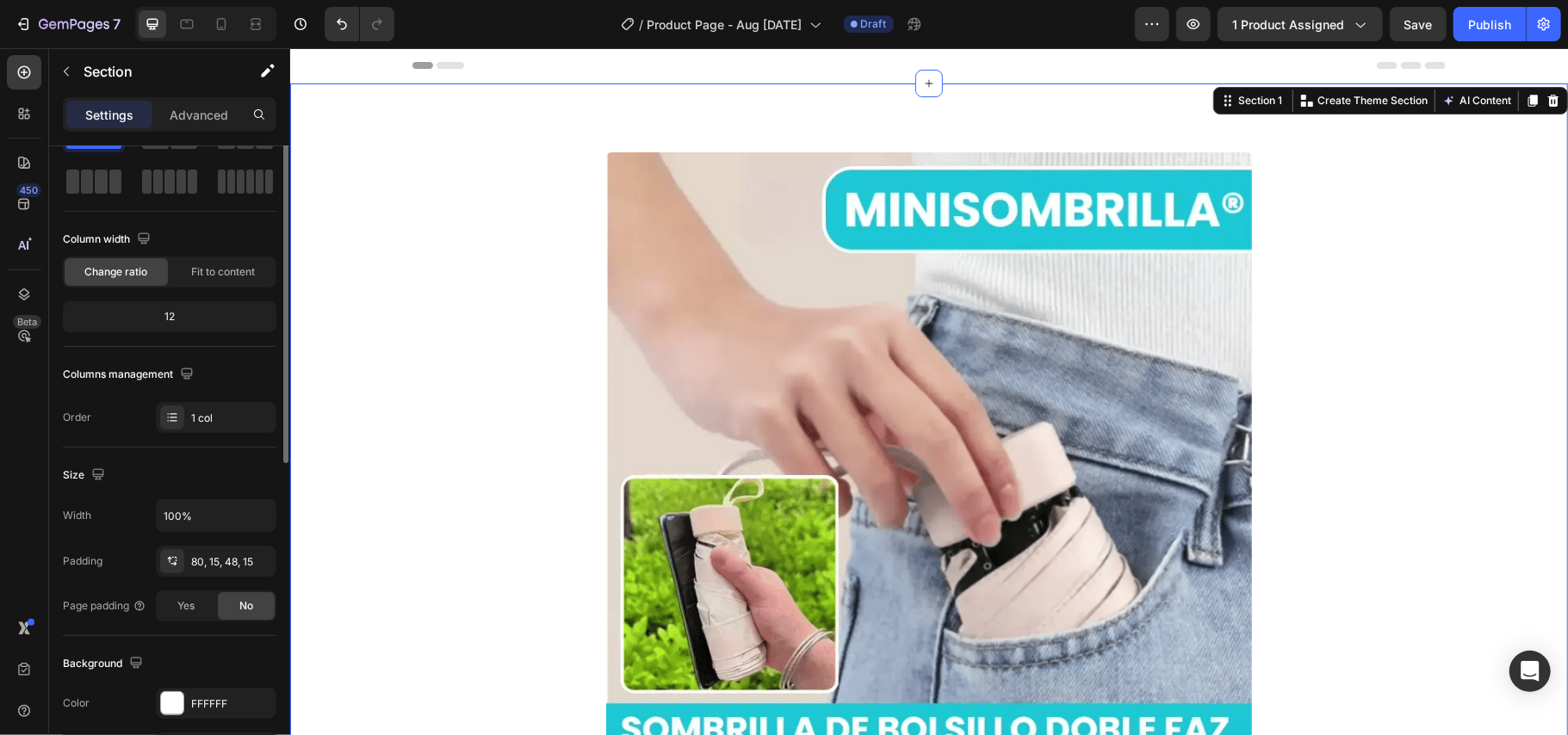 scroll, scrollTop: 0, scrollLeft: 0, axis: both 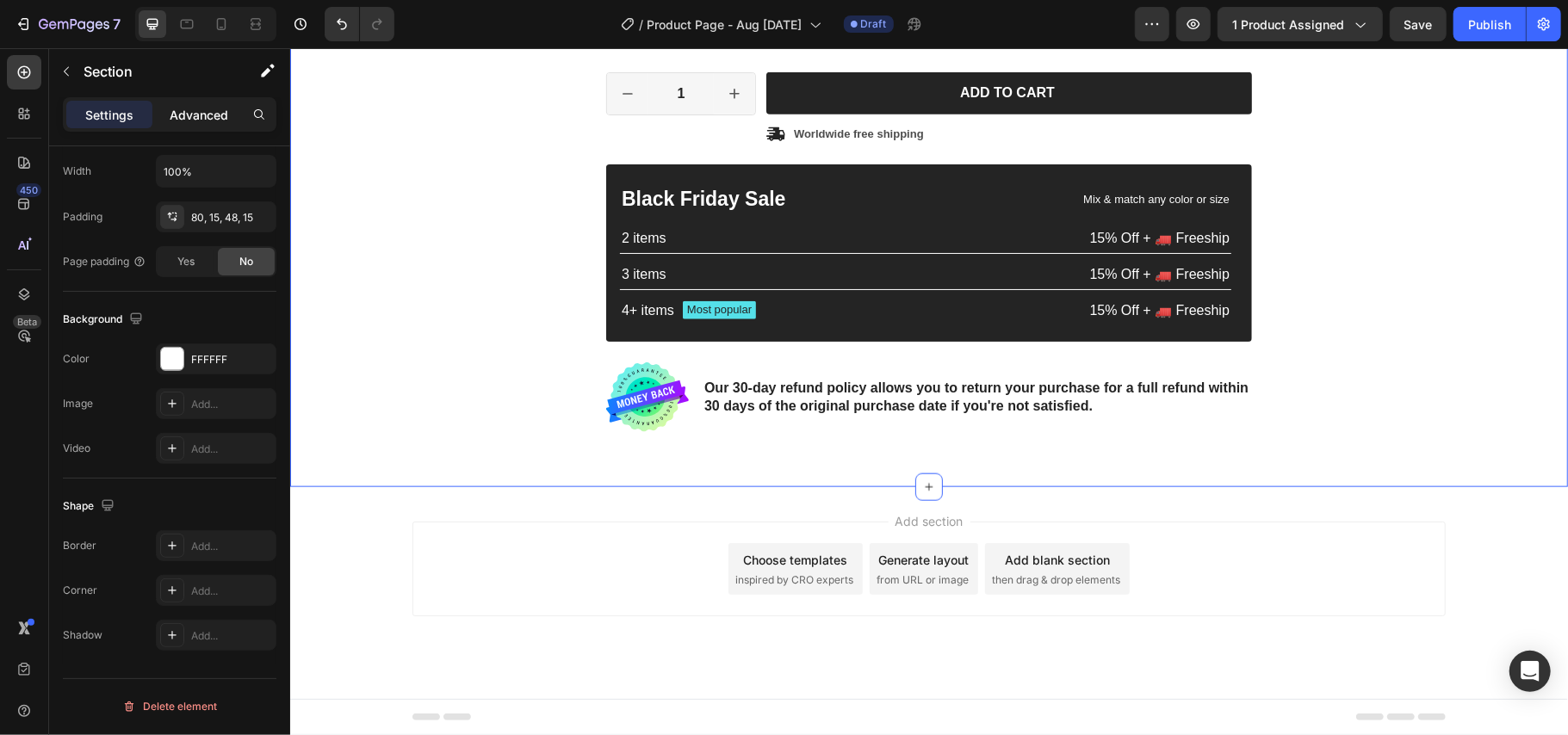 click on "Advanced" at bounding box center [199, 114] 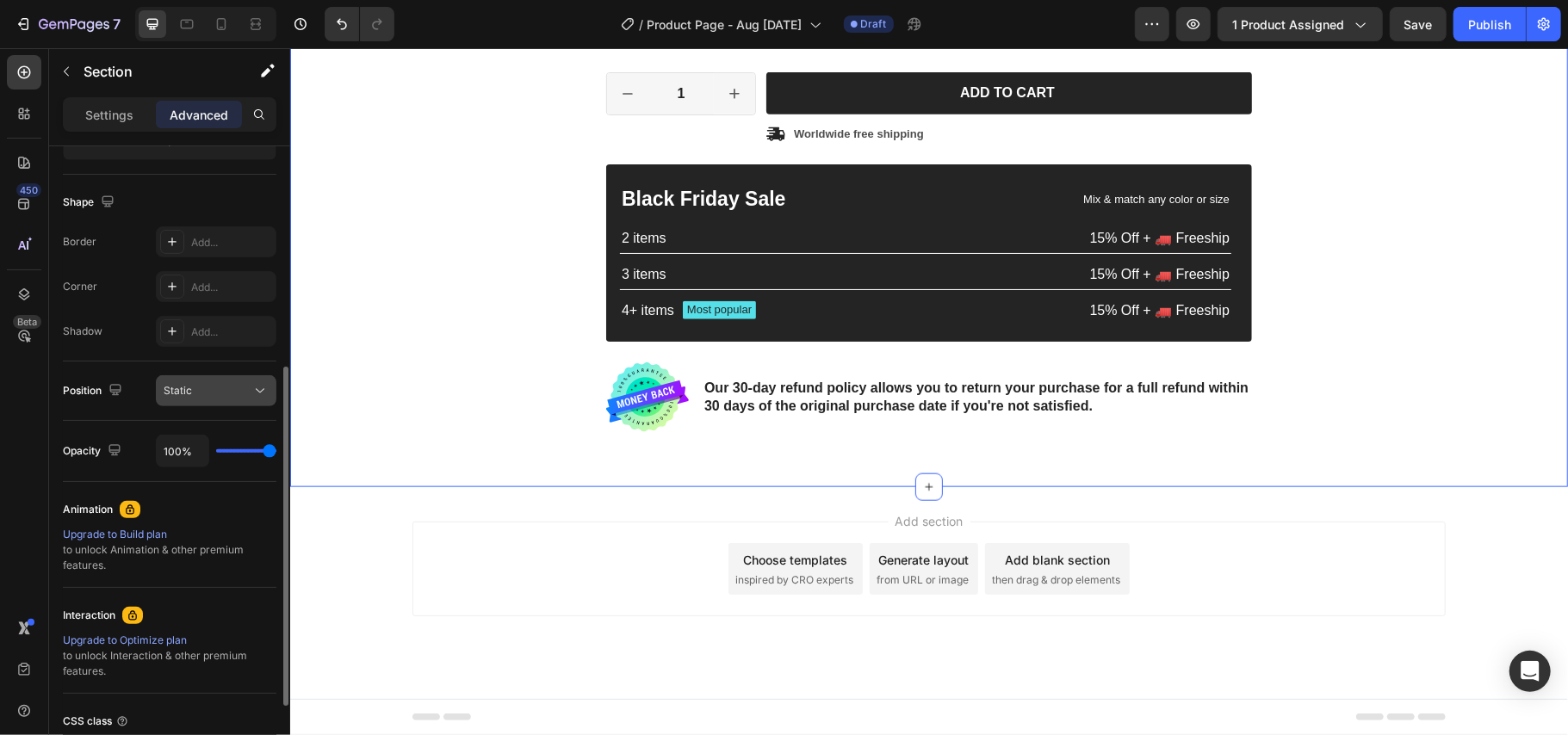 click 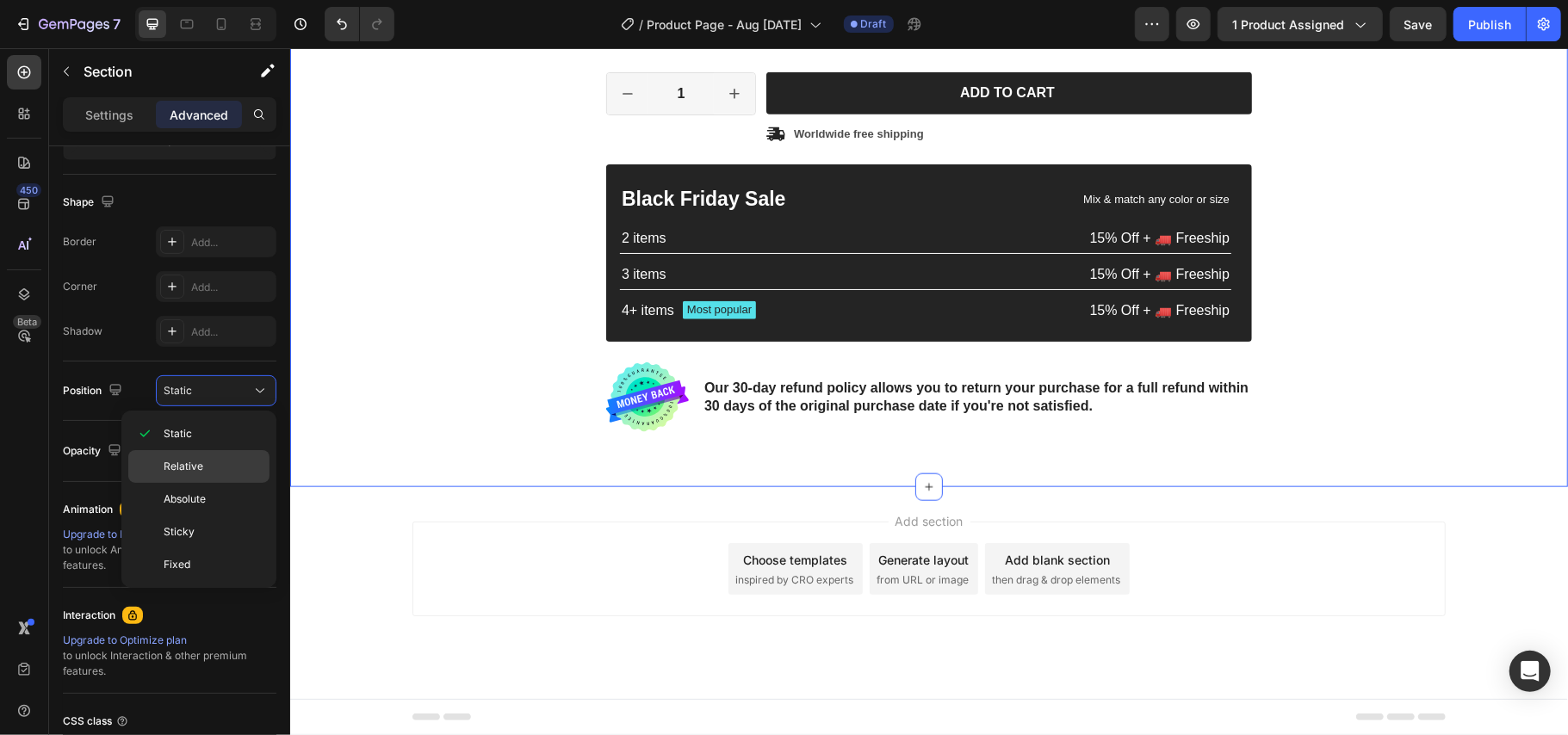 click on "Relative" at bounding box center [213, 466] 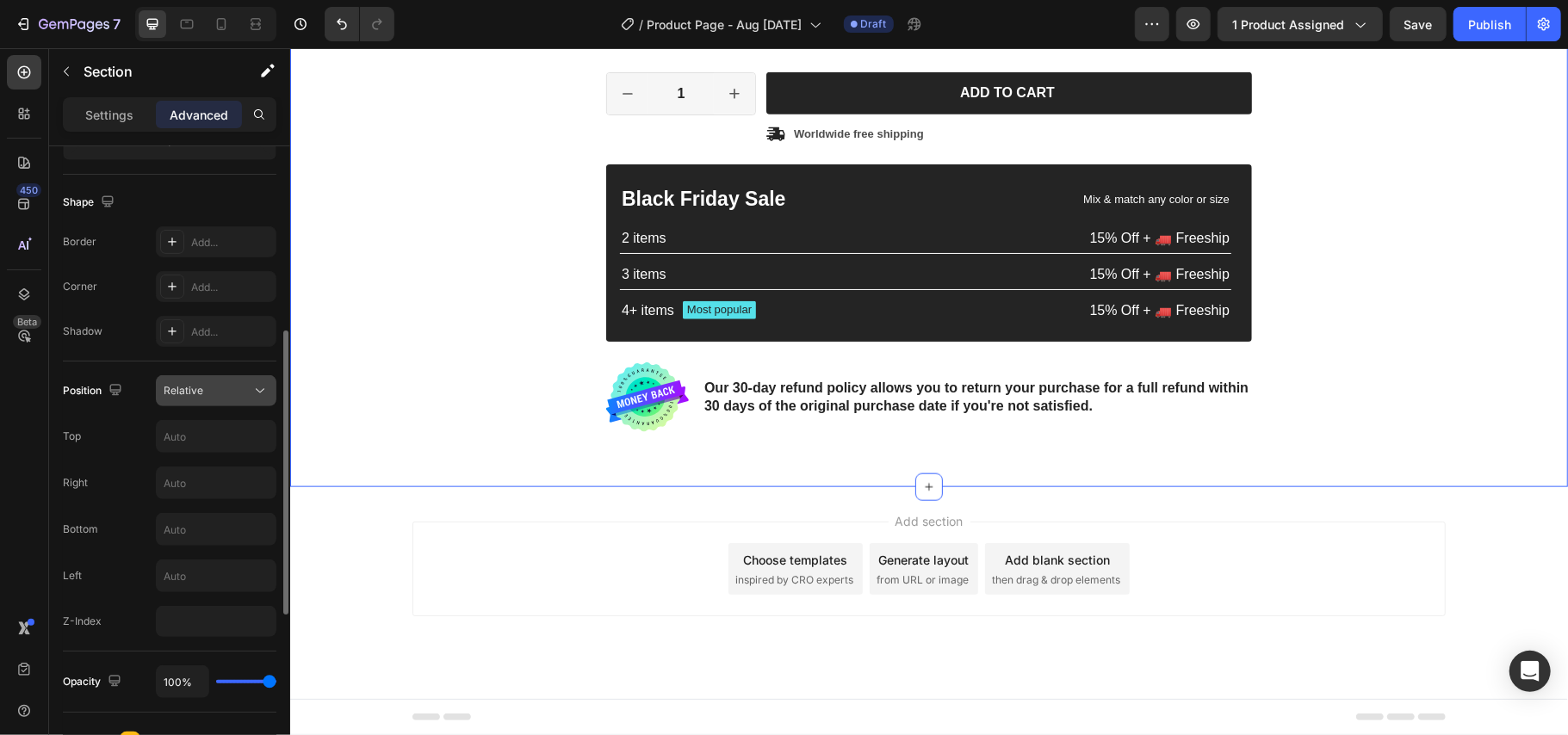 click on "Relative" at bounding box center (208, 391) 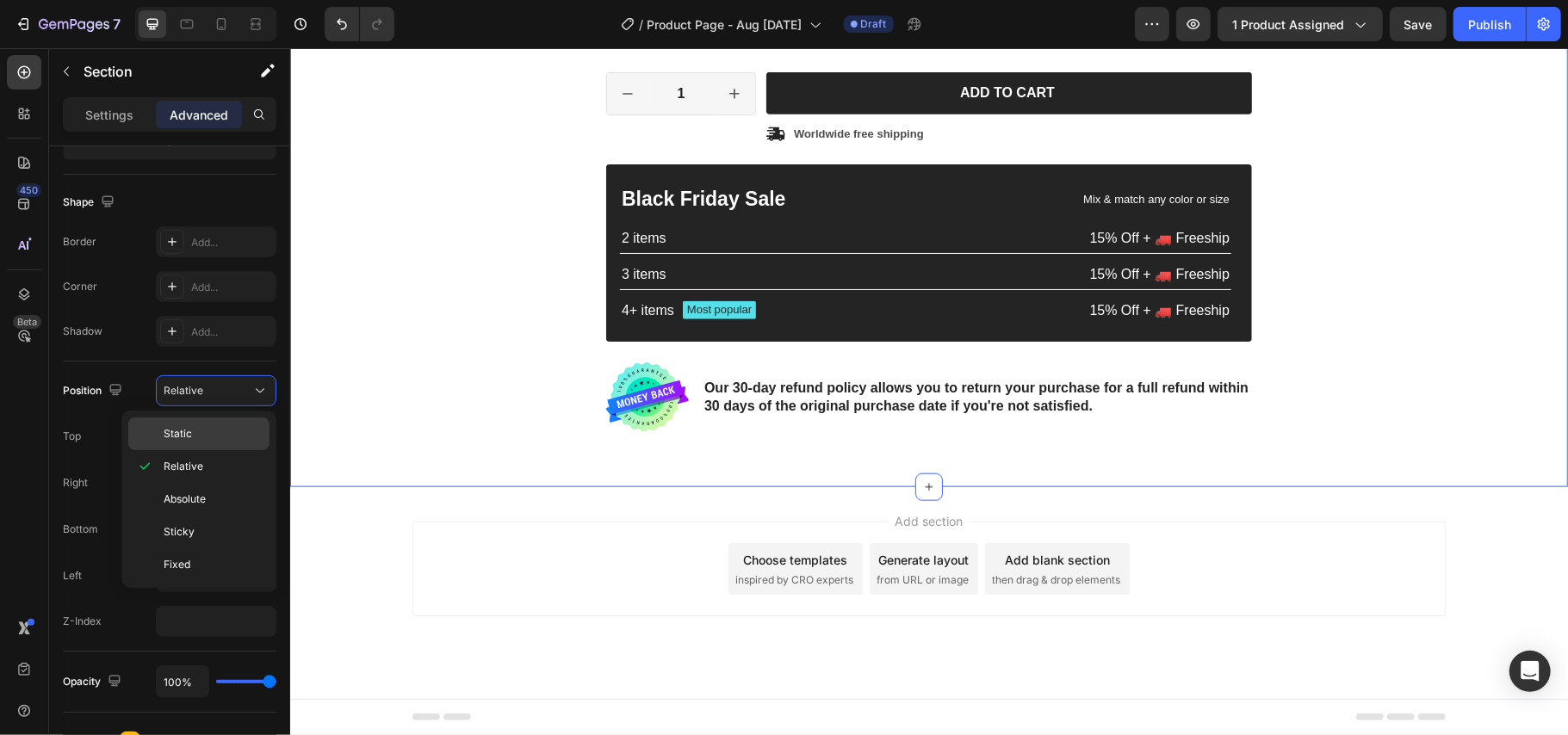 click on "Static" at bounding box center [213, 434] 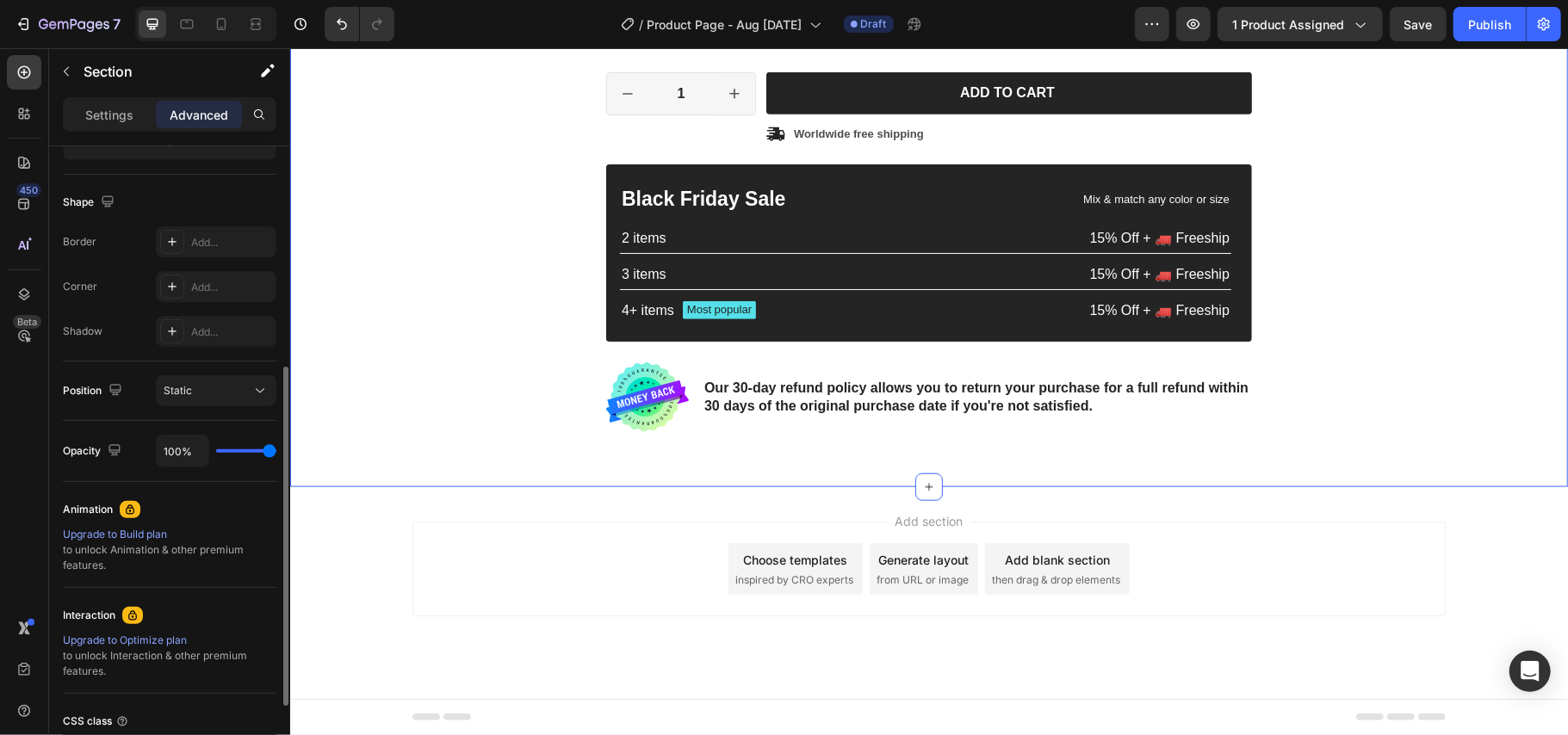 click on "Position Static" at bounding box center [170, 391] 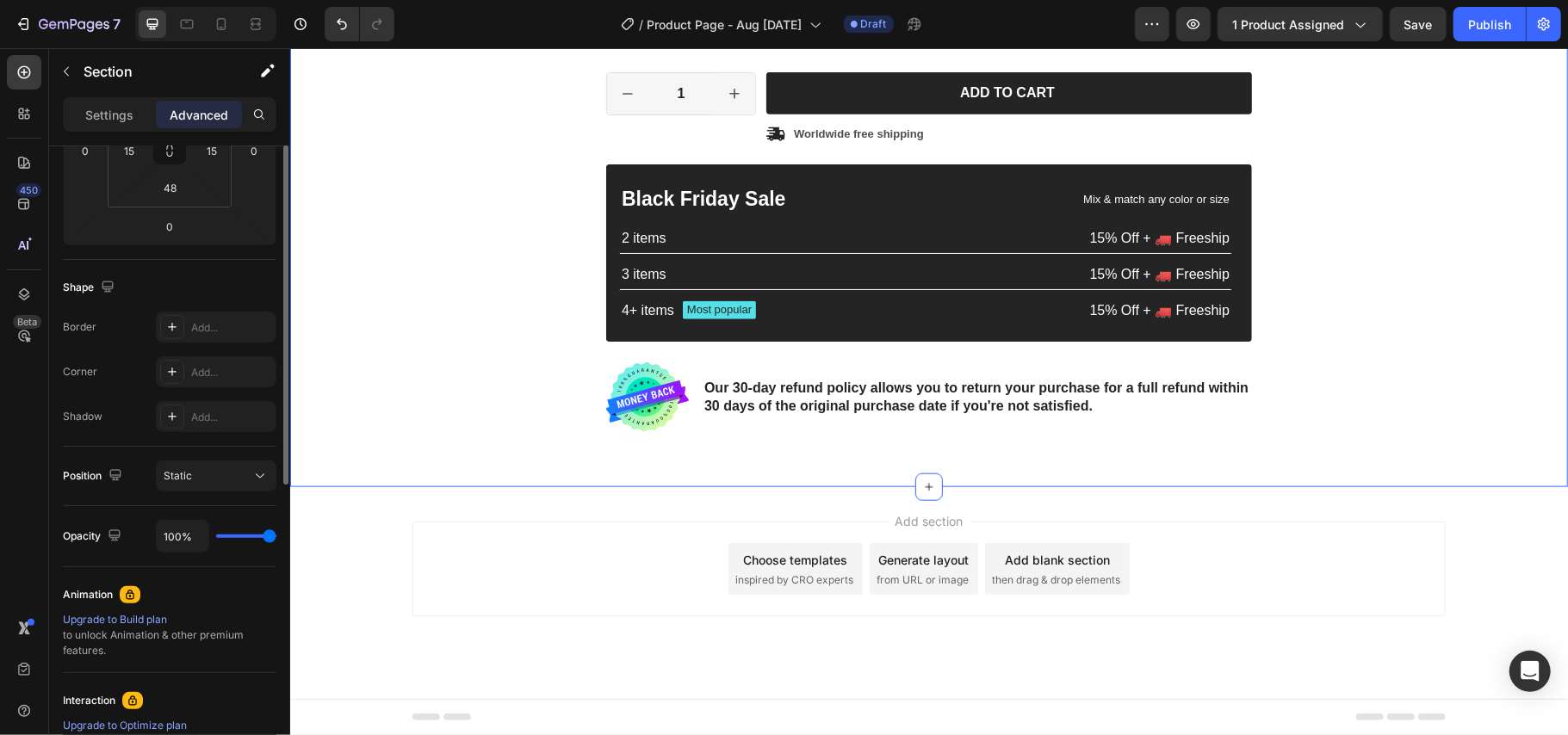 scroll, scrollTop: 100, scrollLeft: 0, axis: vertical 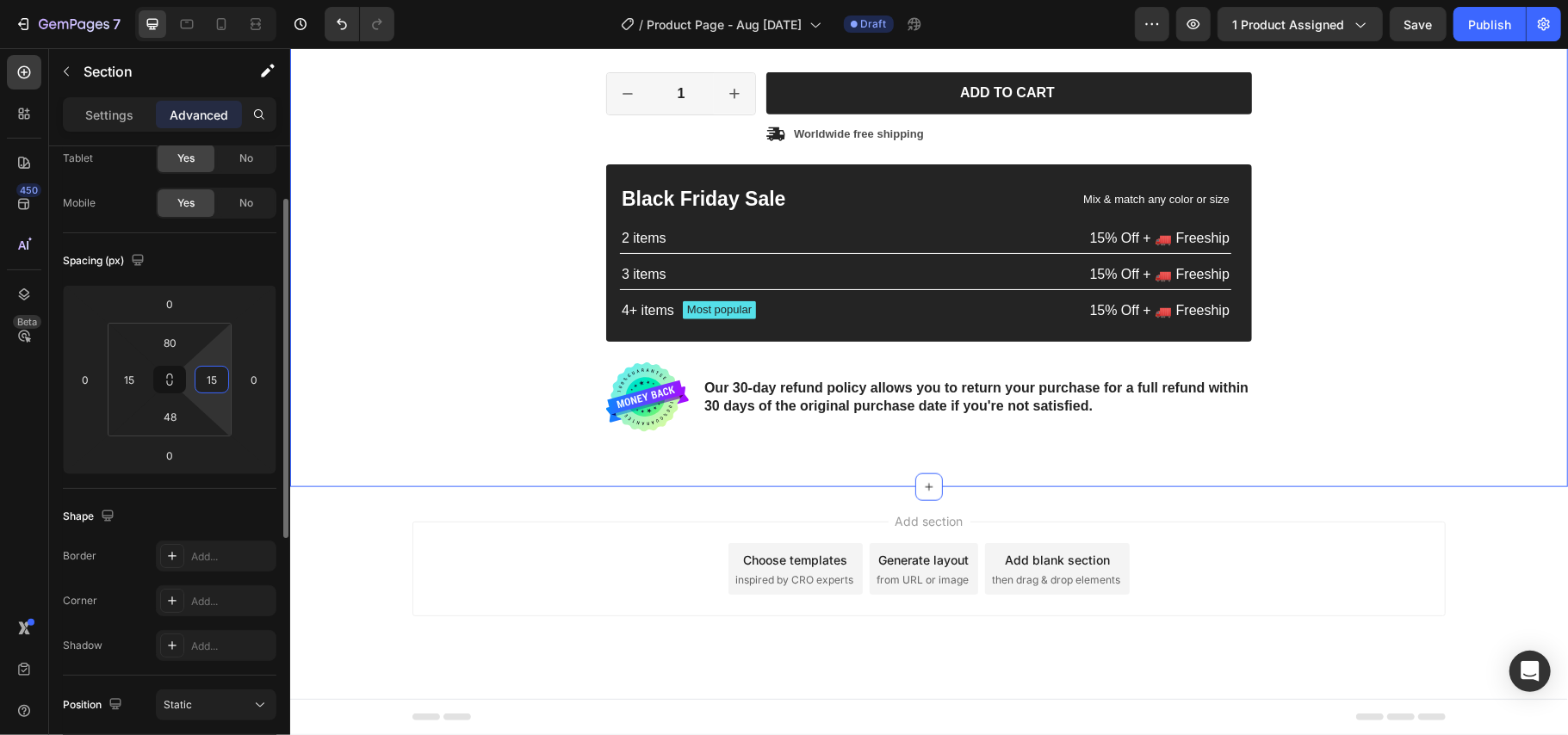 click on "15" at bounding box center (212, 380) 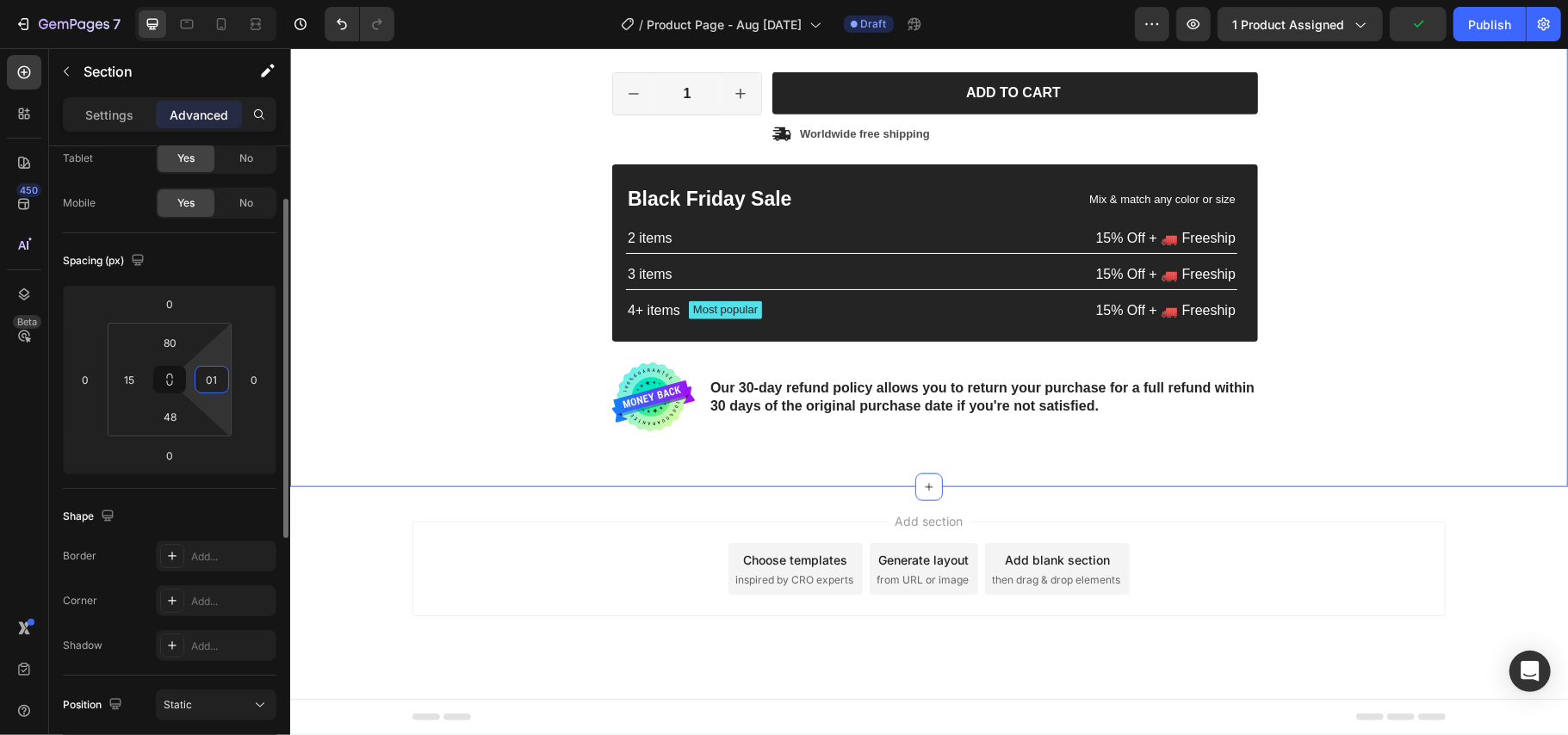 type on "0" 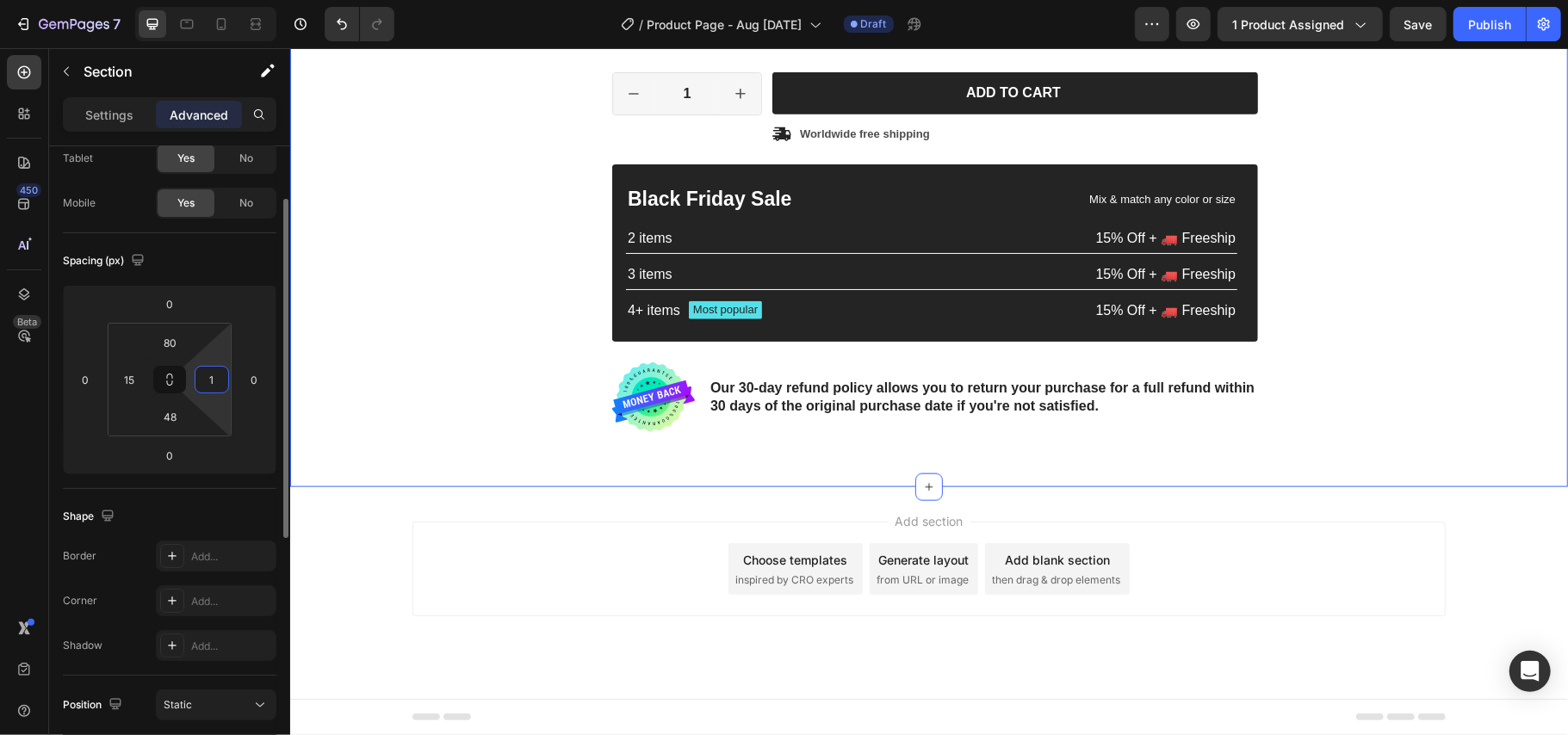 type on "15" 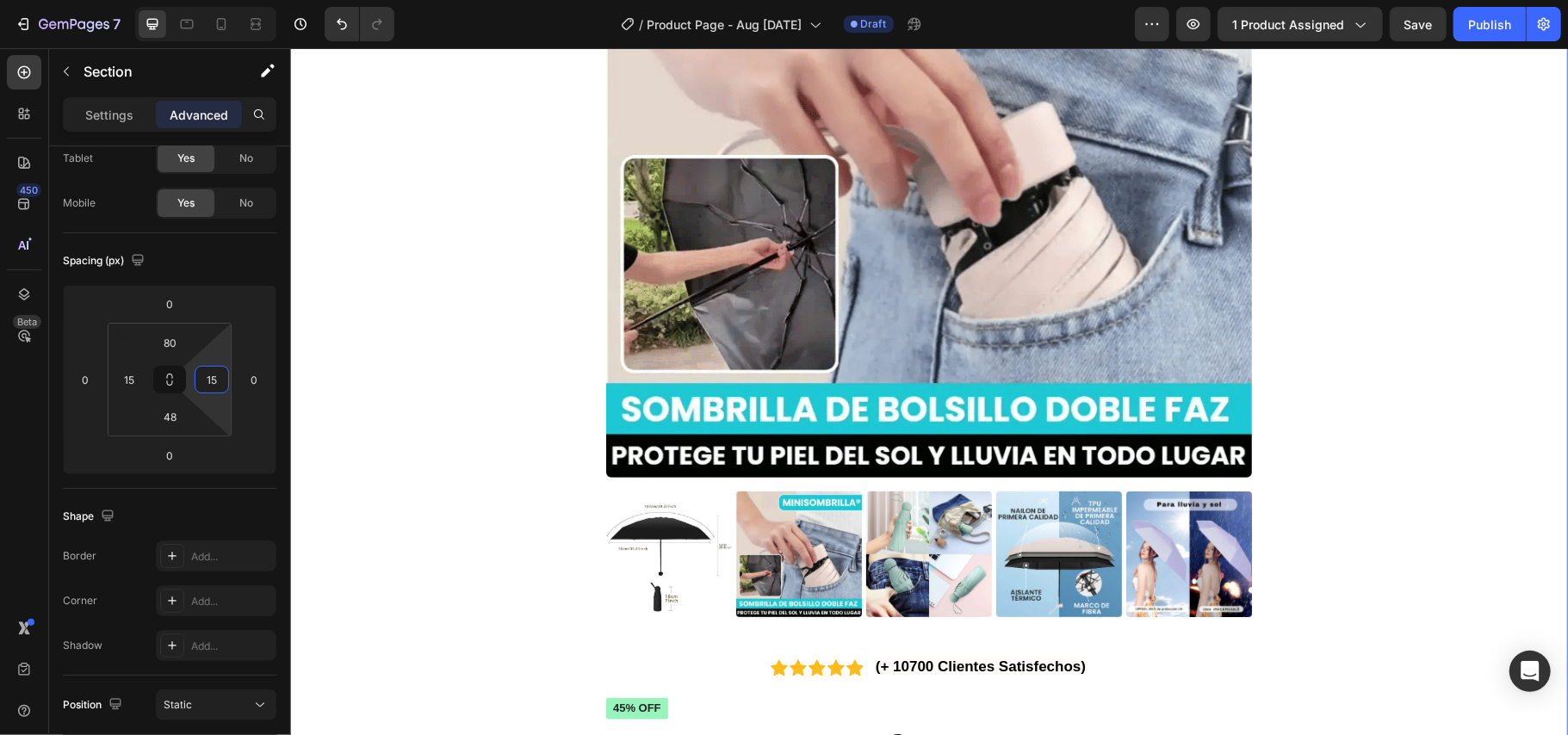 scroll, scrollTop: 262, scrollLeft: 0, axis: vertical 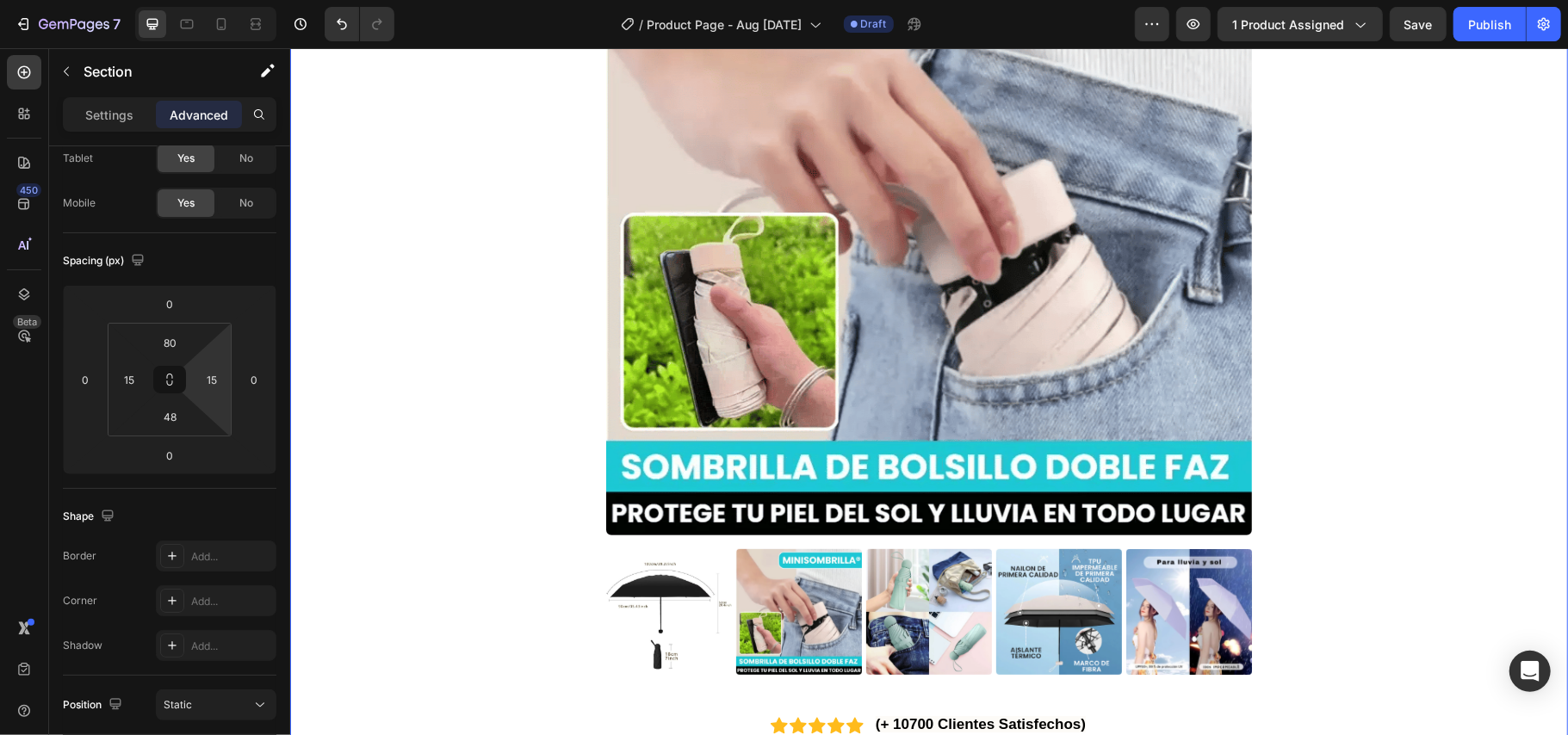 click on "Product Images Icon Icon Icon Icon Icon Icon List (+ 10700 Clientes Satisfechos) Text Block Row Icon Icon Icon Icon Icon Icon List 2,500+ Verified Reviews! Text Block Row 45% off Product Badge MINISOMBRILLA® SOMBRILLA DE BOLSILLO DOBLE FAZ COMPACTA Y RESISTENTE Product Title 79,900 Product Price Product Price 145,900 Product Price Product Price 45% off Product Badge Row Setup options like colors, sizes with product variant.       Add new variant   or   sync data Product Variants & Swatches Setup options like colors, sizes with product variant.       Add new variant   or   sync data Product Variants & Swatches
Icon Size guide Text Block Row
1
Product Quantity Row Add to cart Add to Cart
Icon Worldwide free shipping Text Block Row Row Black Friday Sale Text Block Mix & match any color or size Text Block Row 2 items Text Block 15% Off + 🚛 Freeship Text Block Row 3 items Text Block 15% Off + 🚛 Freeship Text Block Row 4+ items Text Block Most popular Text Block Row Row" at bounding box center [928, 682] 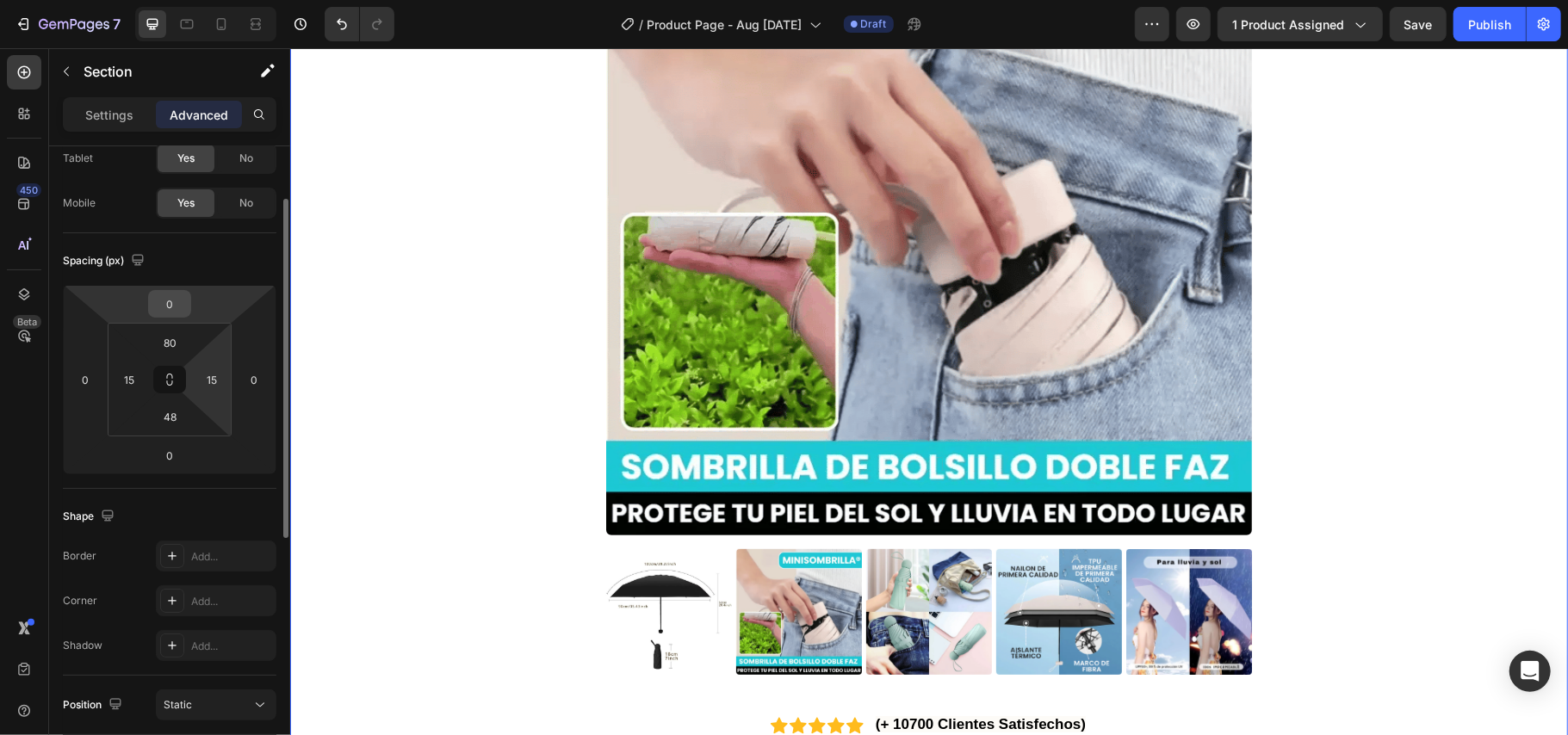 scroll, scrollTop: 0, scrollLeft: 0, axis: both 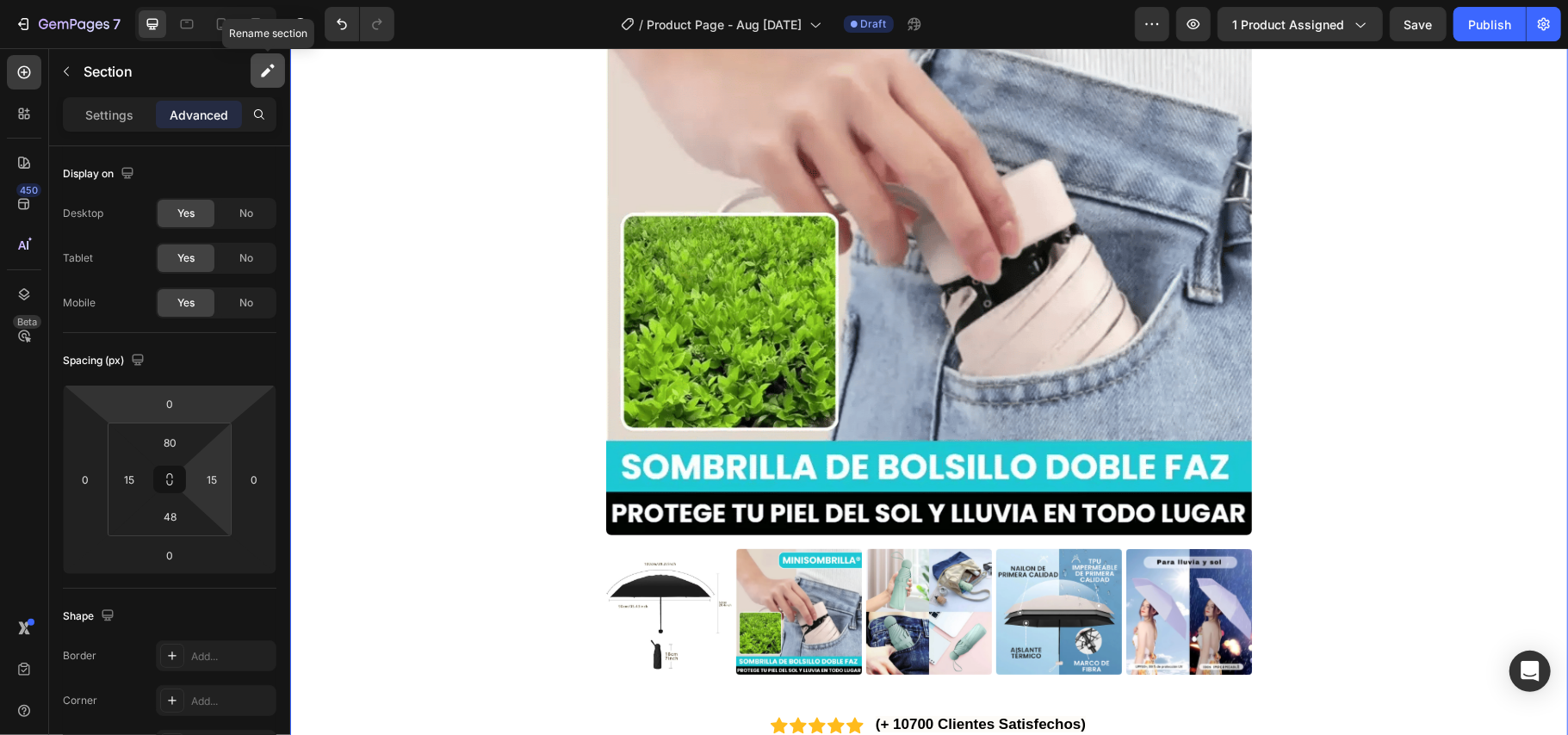 click 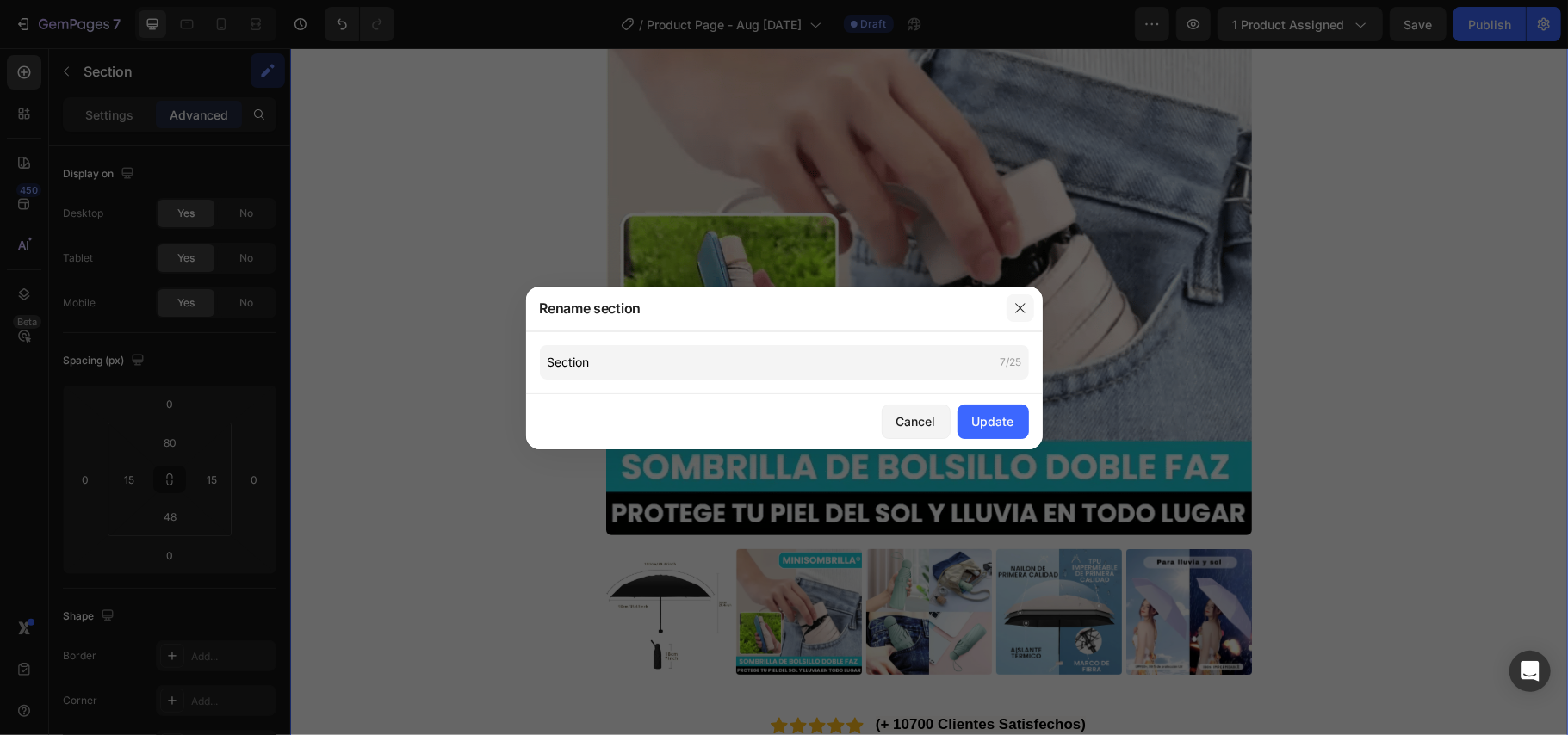 click at bounding box center (1020, 308) 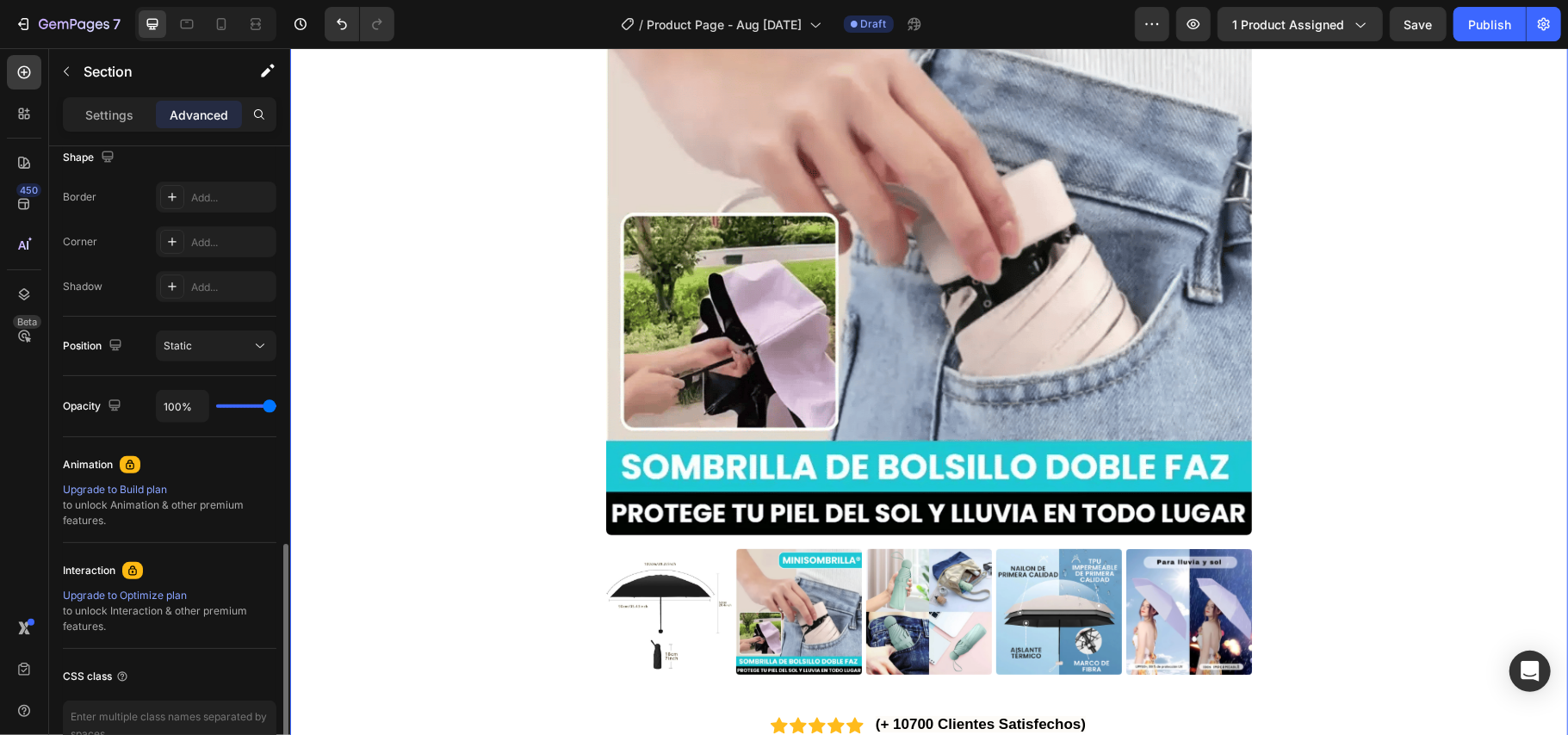 scroll, scrollTop: 559, scrollLeft: 0, axis: vertical 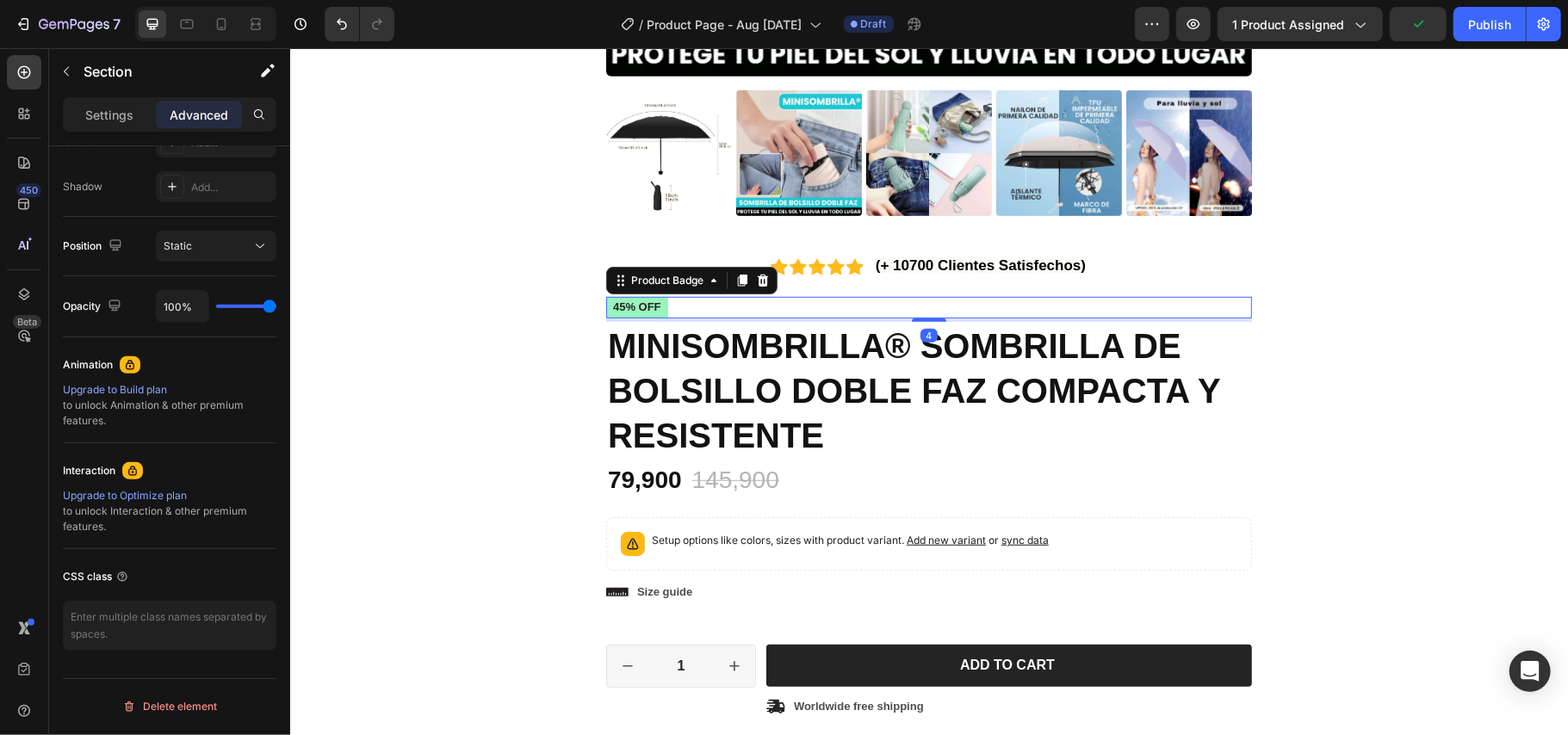 click on "45% off" at bounding box center [928, 306] 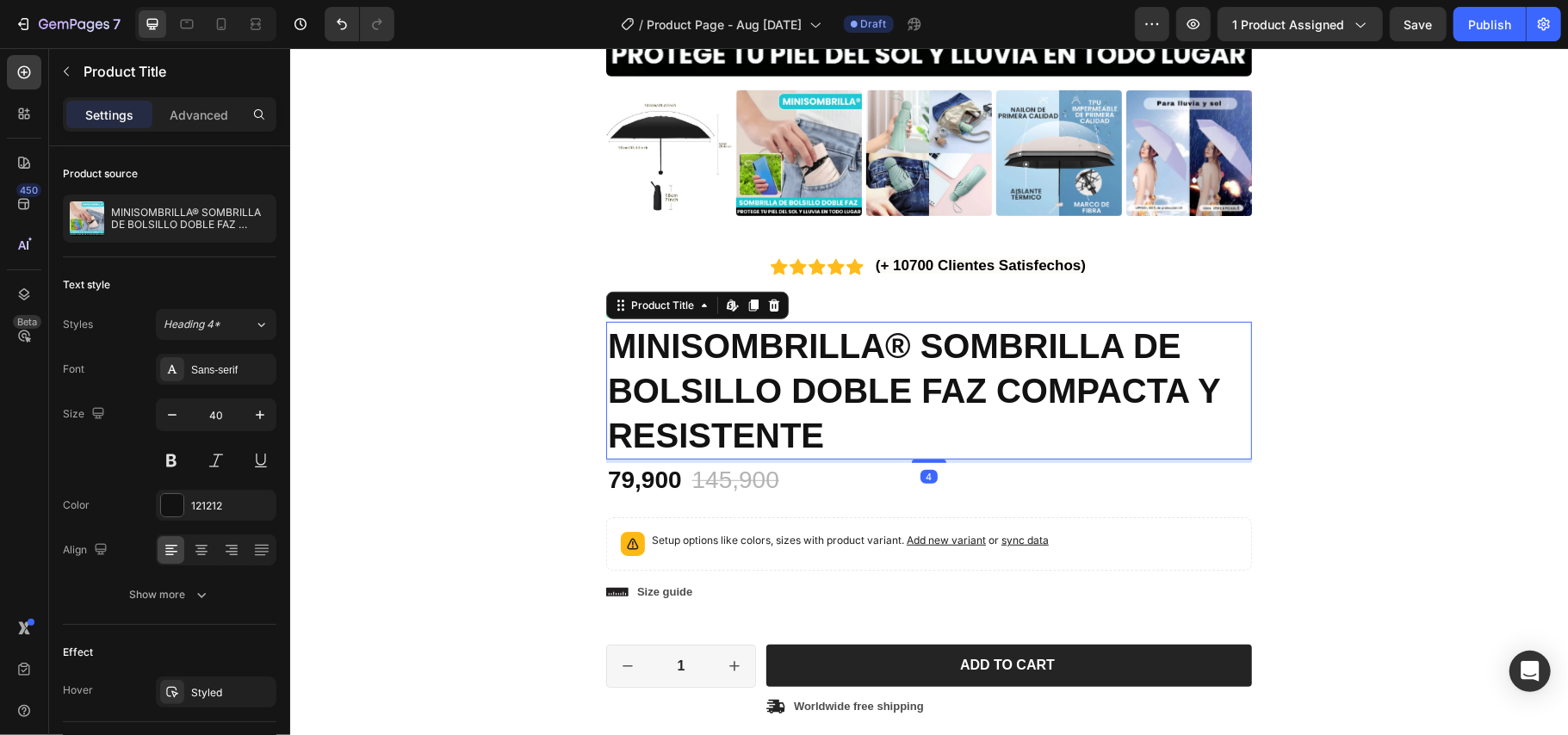 click on "MINISOMBRILLA® SOMBRILLA DE BOLSILLO DOBLE FAZ COMPACTA Y RESISTENTE" at bounding box center [928, 390] 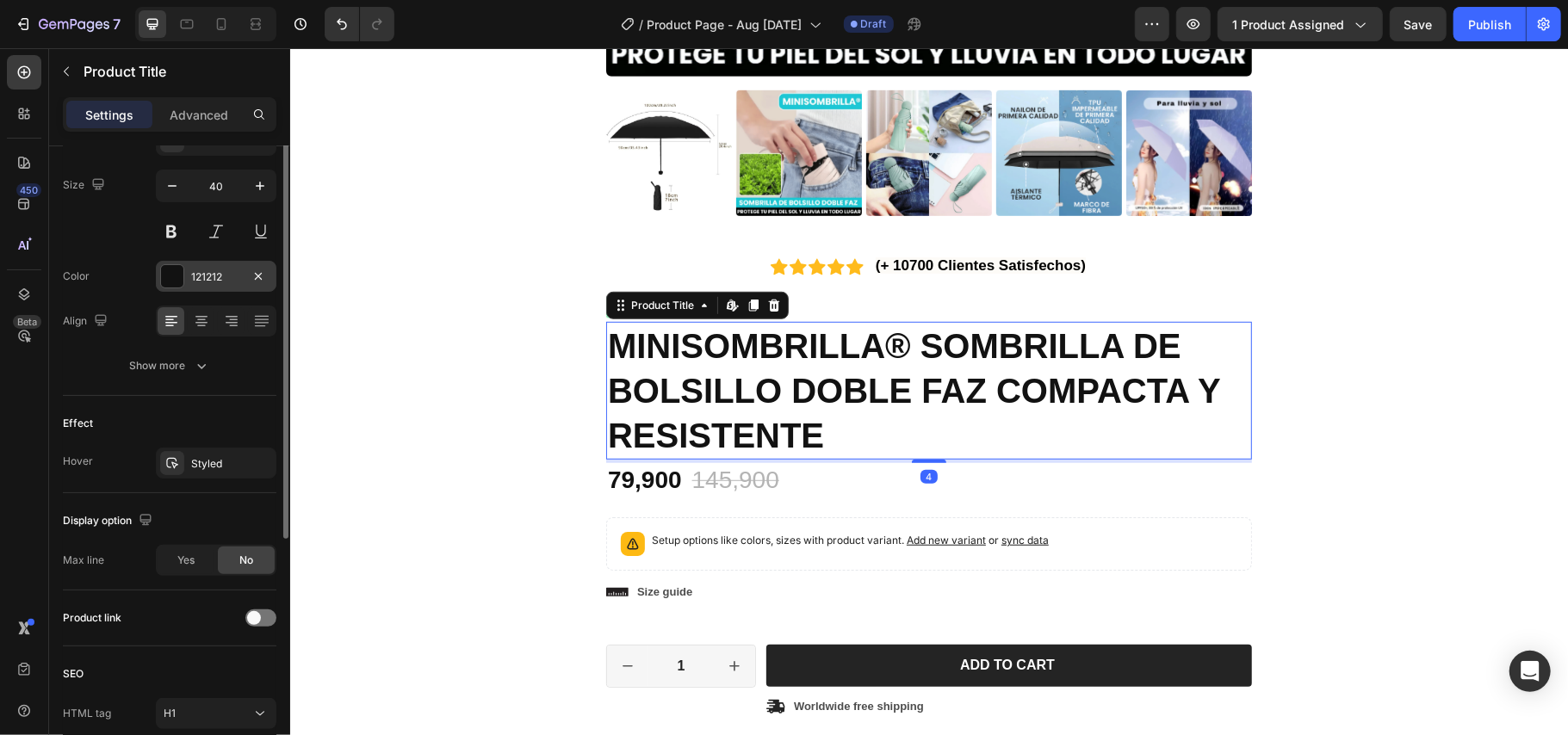 scroll, scrollTop: 307, scrollLeft: 0, axis: vertical 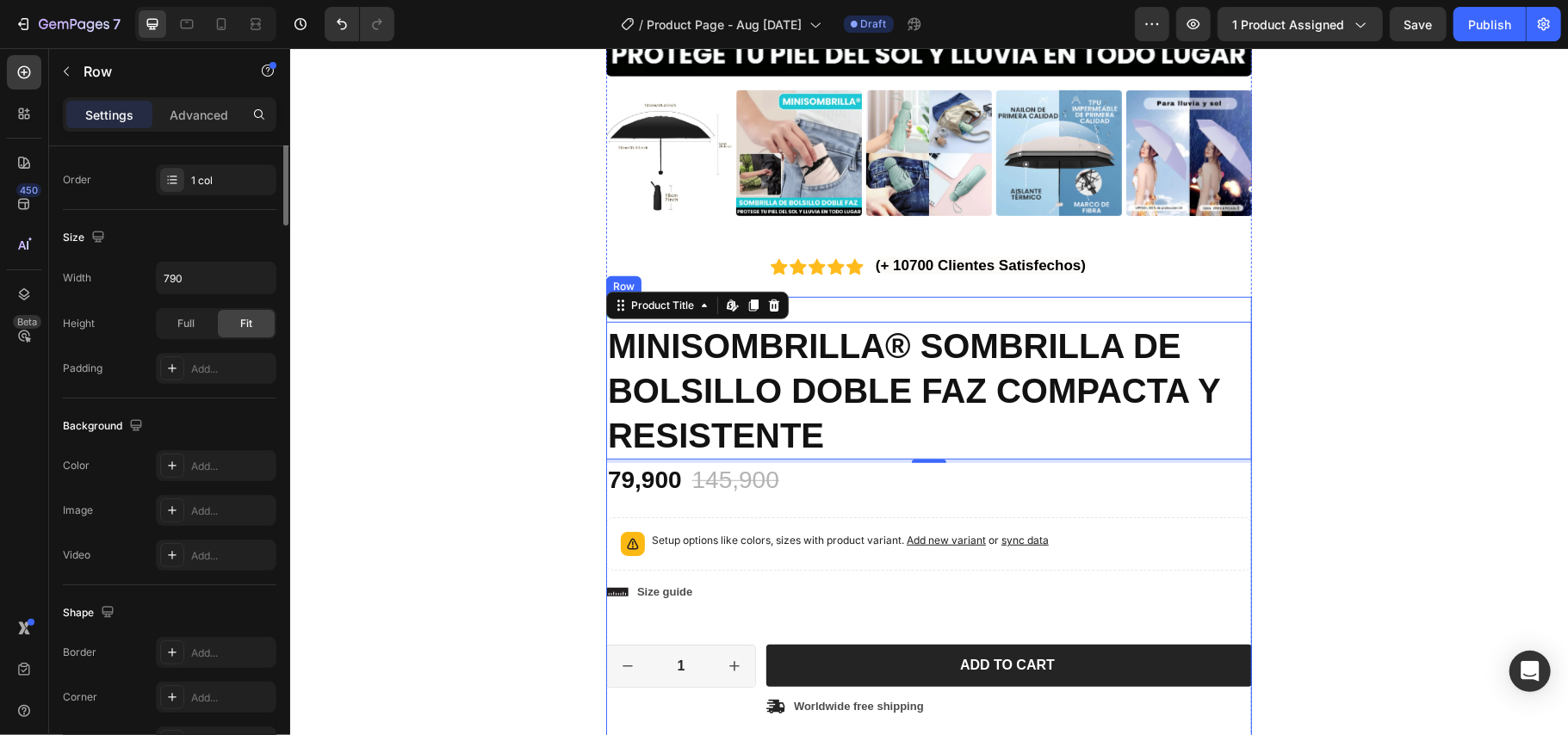 click on "Icon Icon Icon Icon Icon Icon List 2,500+ Verified Reviews! Text Block Row 45% off Product Badge MINISOMBRILLA® SOMBRILLA DE BOLSILLO DOBLE FAZ COMPACTA Y RESISTENTE Product Title   Edit content in Shopify 4 79,900 Product Price Product Price 145,900 Product Price Product Price 45% off Product Badge Row Setup options like colors, sizes with product variant.       Add new variant   or   sync data Product Variants & Swatches Setup options like colors, sizes with product variant.       Add new variant   or   sync data Product Variants & Swatches
Icon Size guide Text Block Row
1
Product Quantity Row Add to cart Add to Cart
Icon Worldwide free shipping Text Block Row Row Black Friday Sale Text Block Mix & match any color or size Text Block Row 2 items Text Block 15% Off + 🚛 Freeship Text Block Row 3 items Text Block 15% Off + 🚛 Freeship Text Block Row 4+ items Text Block Most popular Text Block Row 15% Off + 🚛 Freeship Text Block Row Row Image Text Block Row" at bounding box center (928, 650) 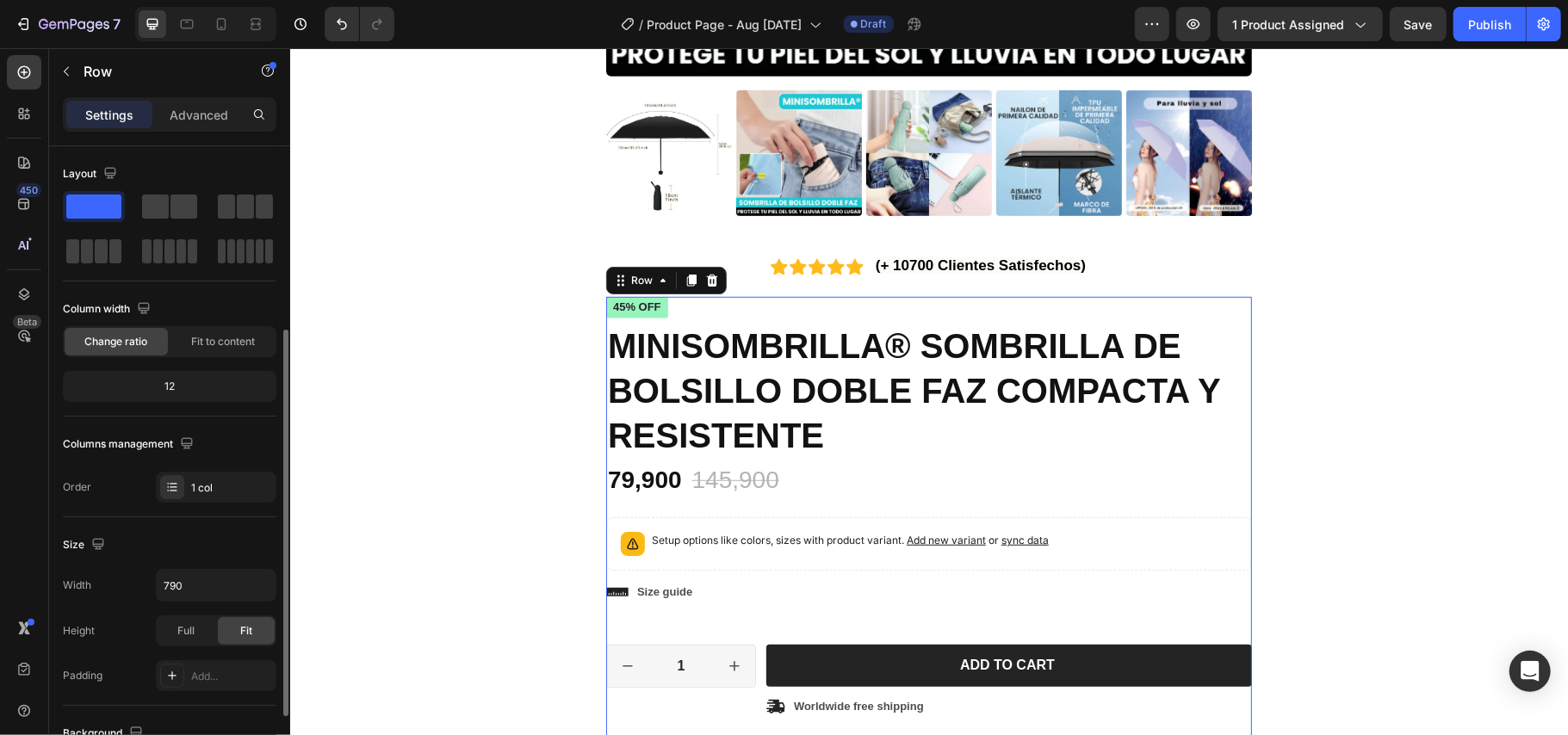 scroll, scrollTop: 229, scrollLeft: 0, axis: vertical 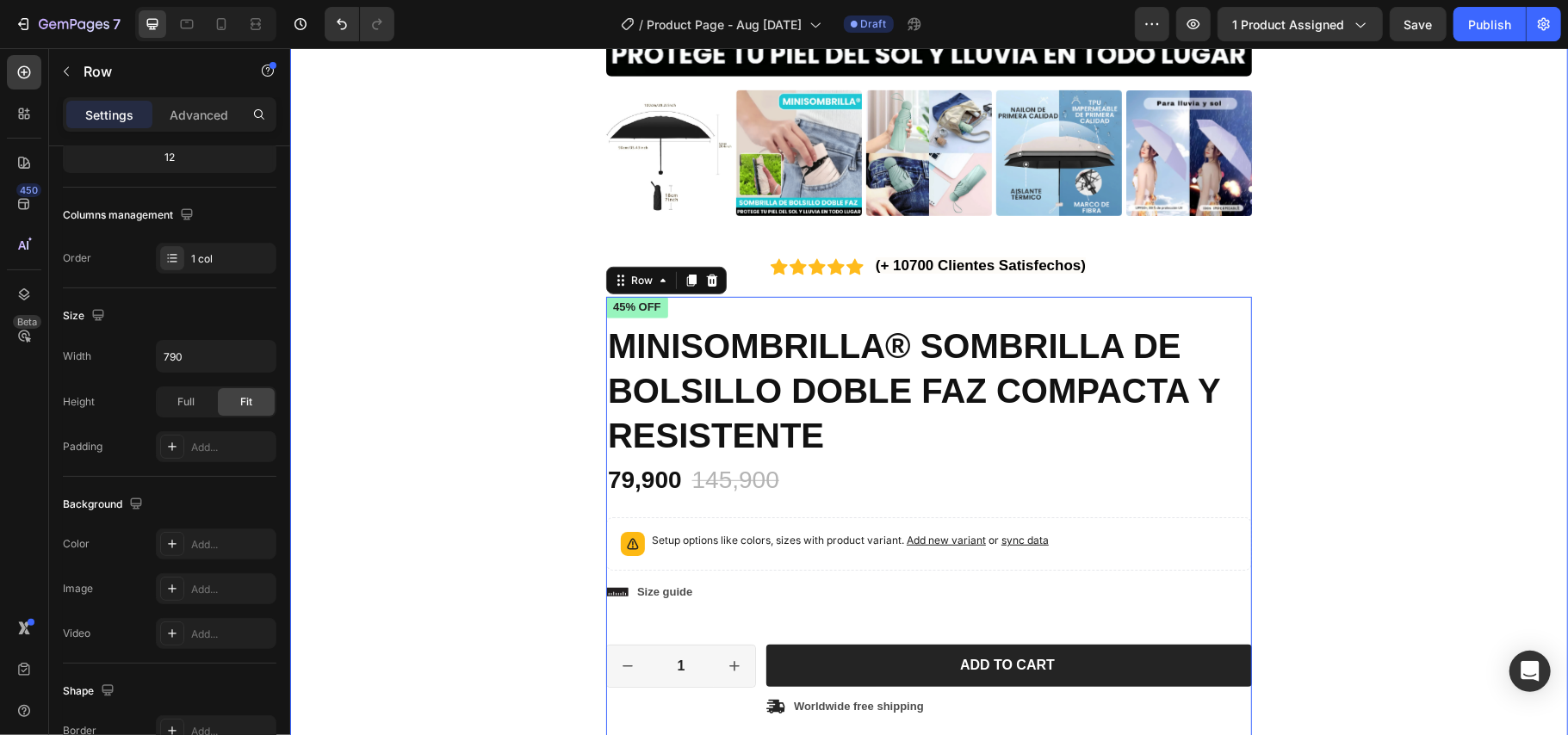 click on "Product Images Icon Icon Icon Icon Icon Icon List (+ 10700 Clientes Satisfechos) Text Block Row Icon Icon Icon Icon Icon Icon List 2,500+ Verified Reviews! Text Block Row 45% off Product Badge MINISOMBRILLA® SOMBRILLA DE BOLSILLO DOBLE FAZ COMPACTA Y RESISTENTE Product Title 79,900 Product Price Product Price 145,900 Product Price Product Price 45% off Product Badge Row Setup options like colors, sizes with product variant.       Add new variant   or   sync data Product Variants & Swatches Setup options like colors, sizes with product variant.       Add new variant   or   sync data Product Variants & Swatches
Icon Size guide Text Block Row
1
Product Quantity Row Add to cart Add to Cart
Icon Worldwide free shipping Text Block Row Row Black Friday Sale Text Block Mix & match any color or size Text Block Row 2 items Text Block 15% Off + 🚛 Freeship Text Block Row 3 items Text Block 15% Off + 🚛 Freeship Text Block Row 4+ items Text Block Most popular Text Block Row Row" at bounding box center [928, 224] 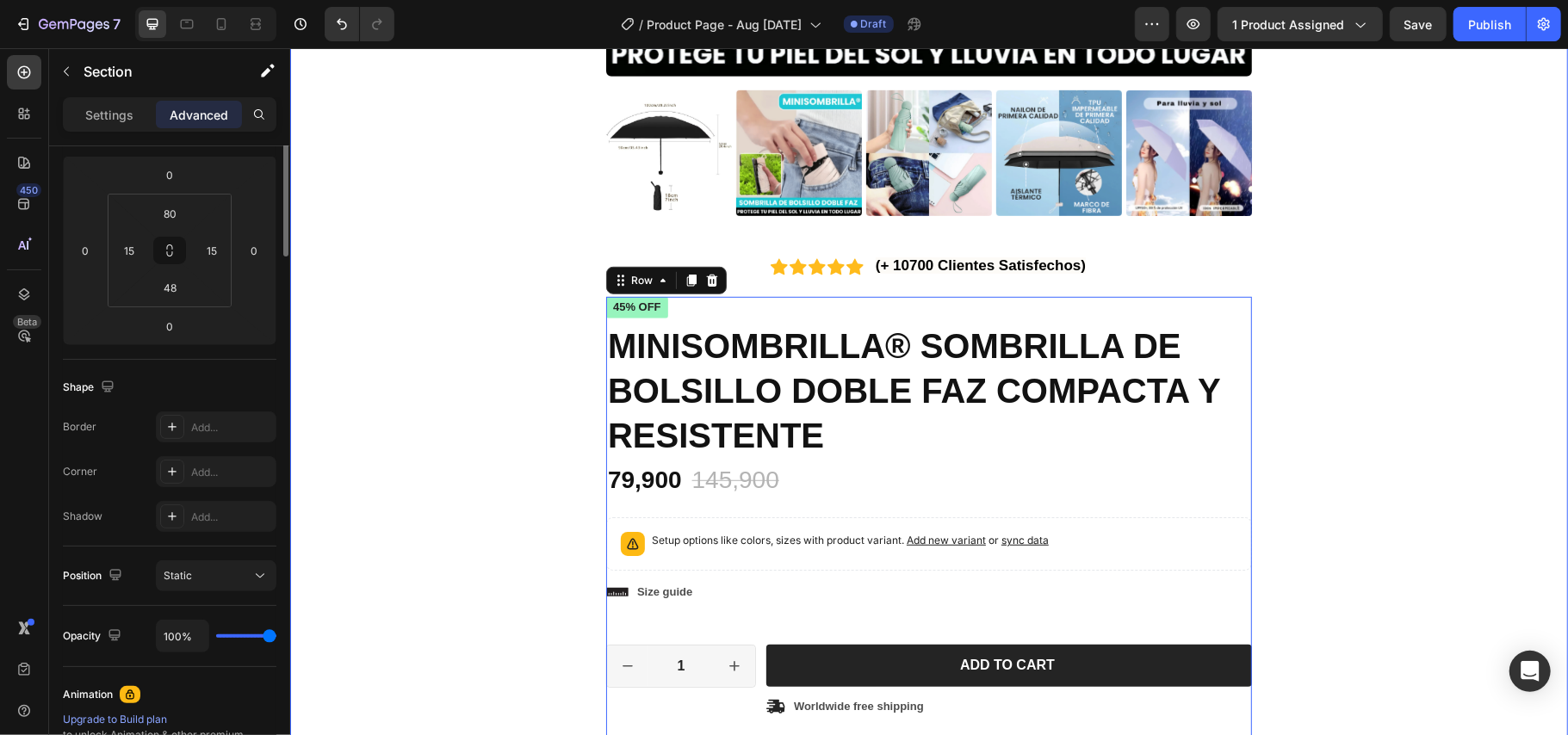 scroll, scrollTop: 0, scrollLeft: 0, axis: both 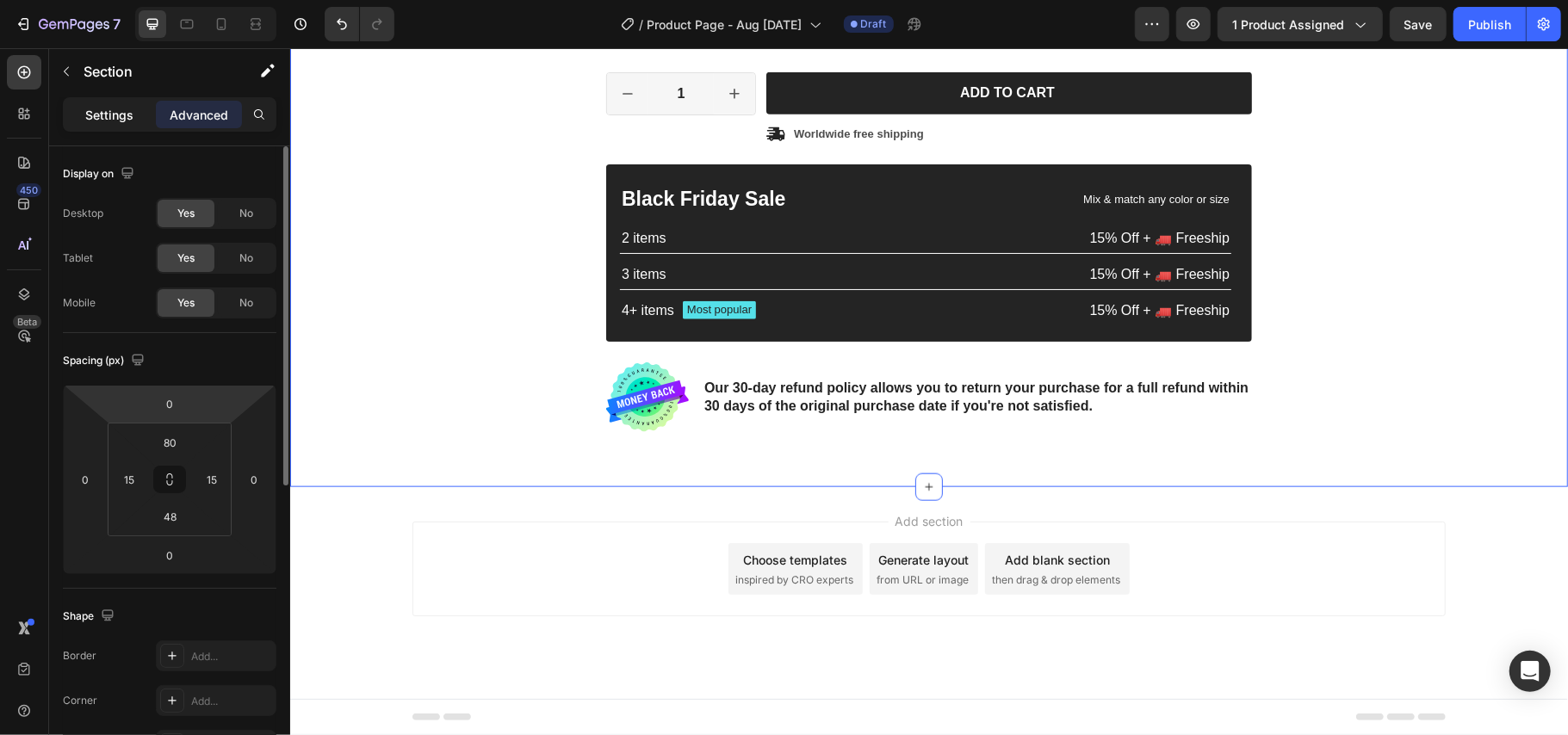 click on "Settings" at bounding box center [109, 114] 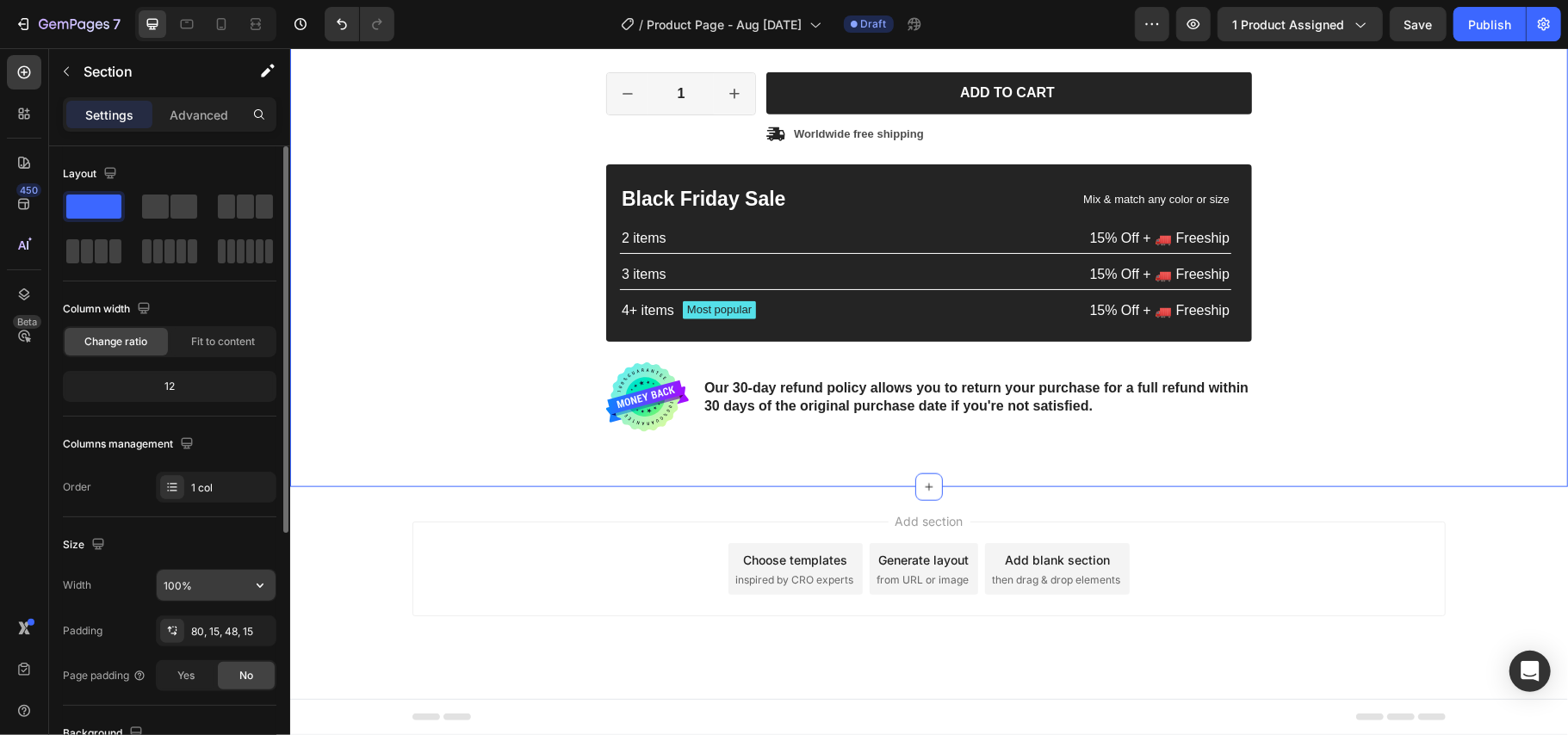 click on "100%" at bounding box center (216, 585) 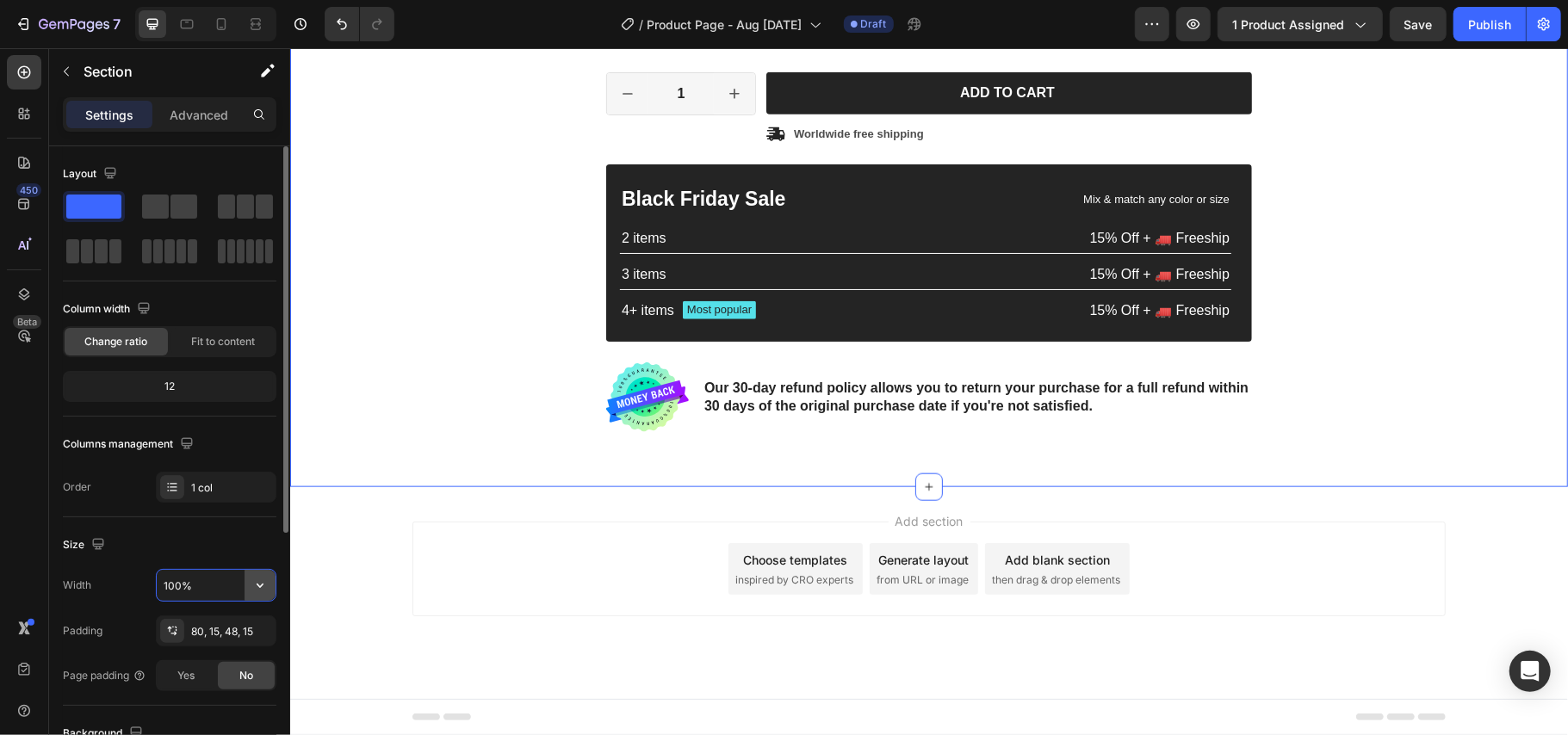 click 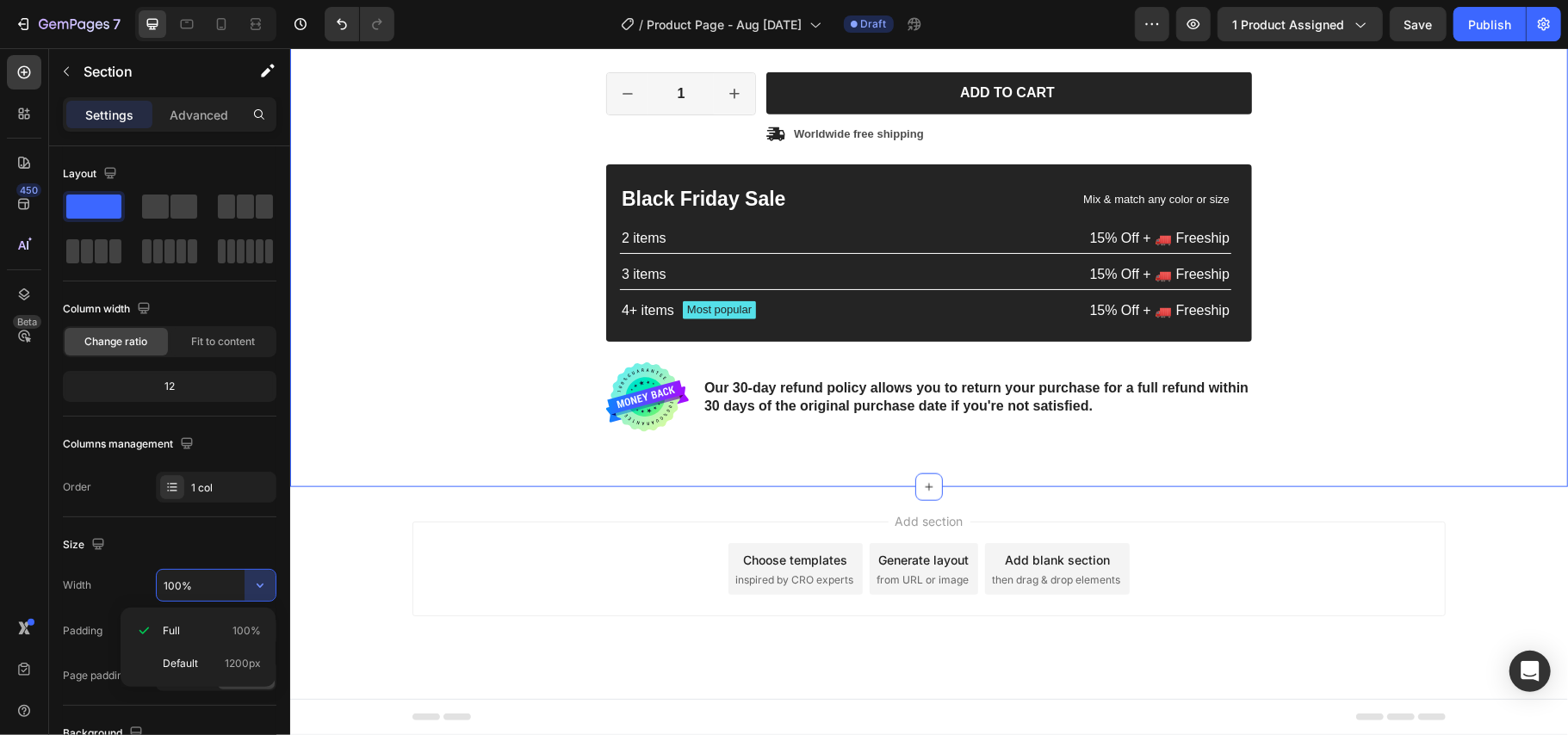 click on "Layout Column width Change ratio Fit to content 12 Columns management Order 1 col" 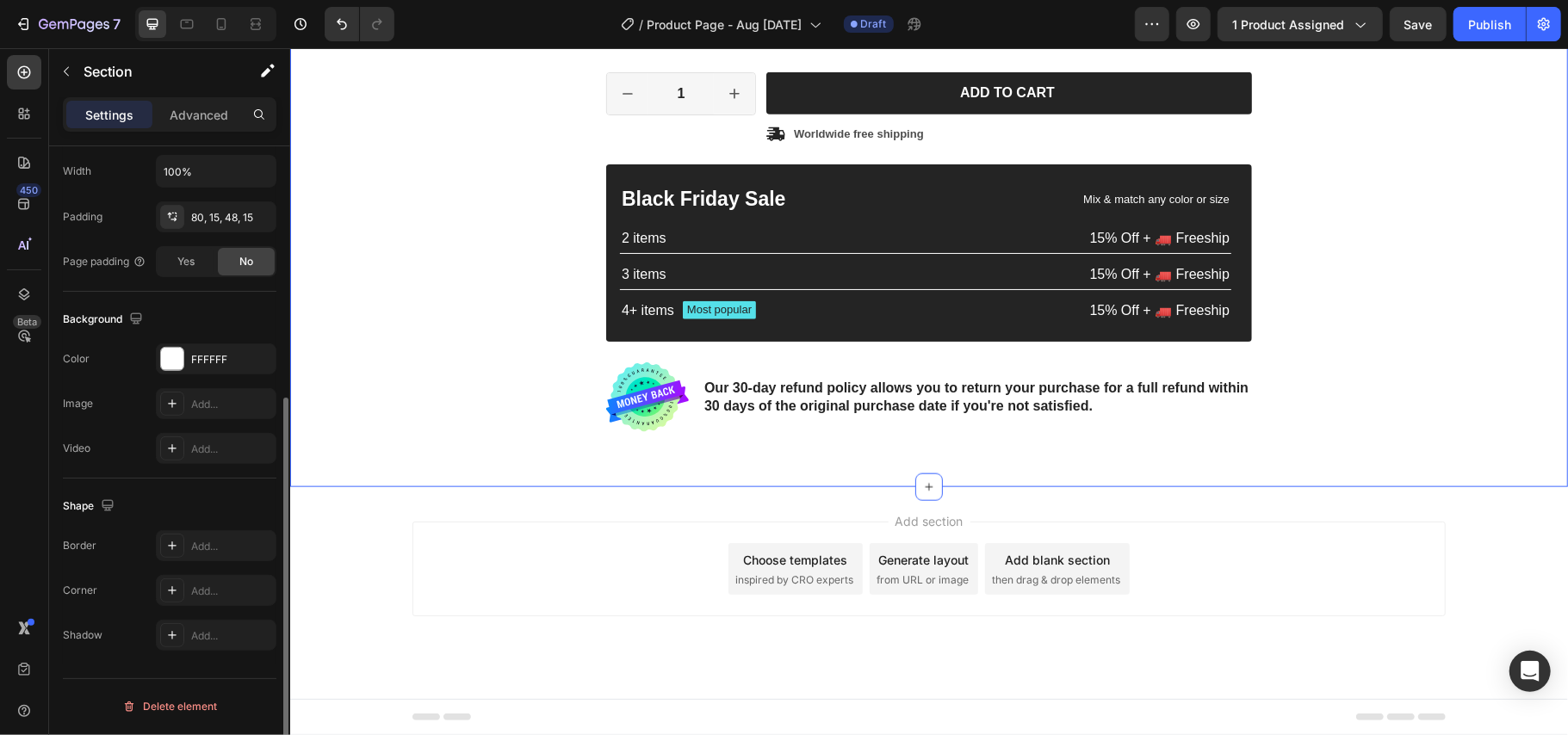 scroll, scrollTop: 184, scrollLeft: 0, axis: vertical 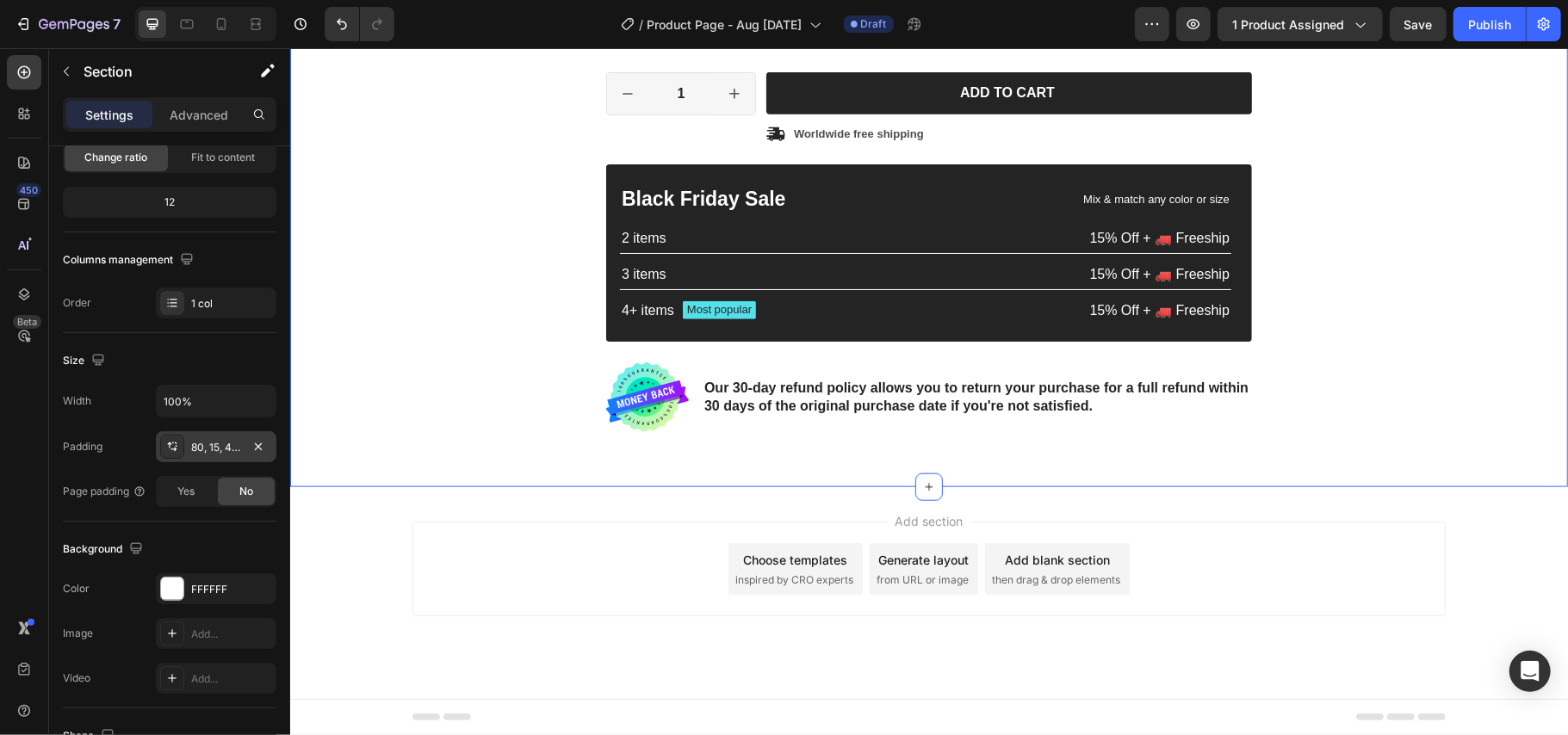 click on "80, 15, 48, 15" at bounding box center [216, 447] 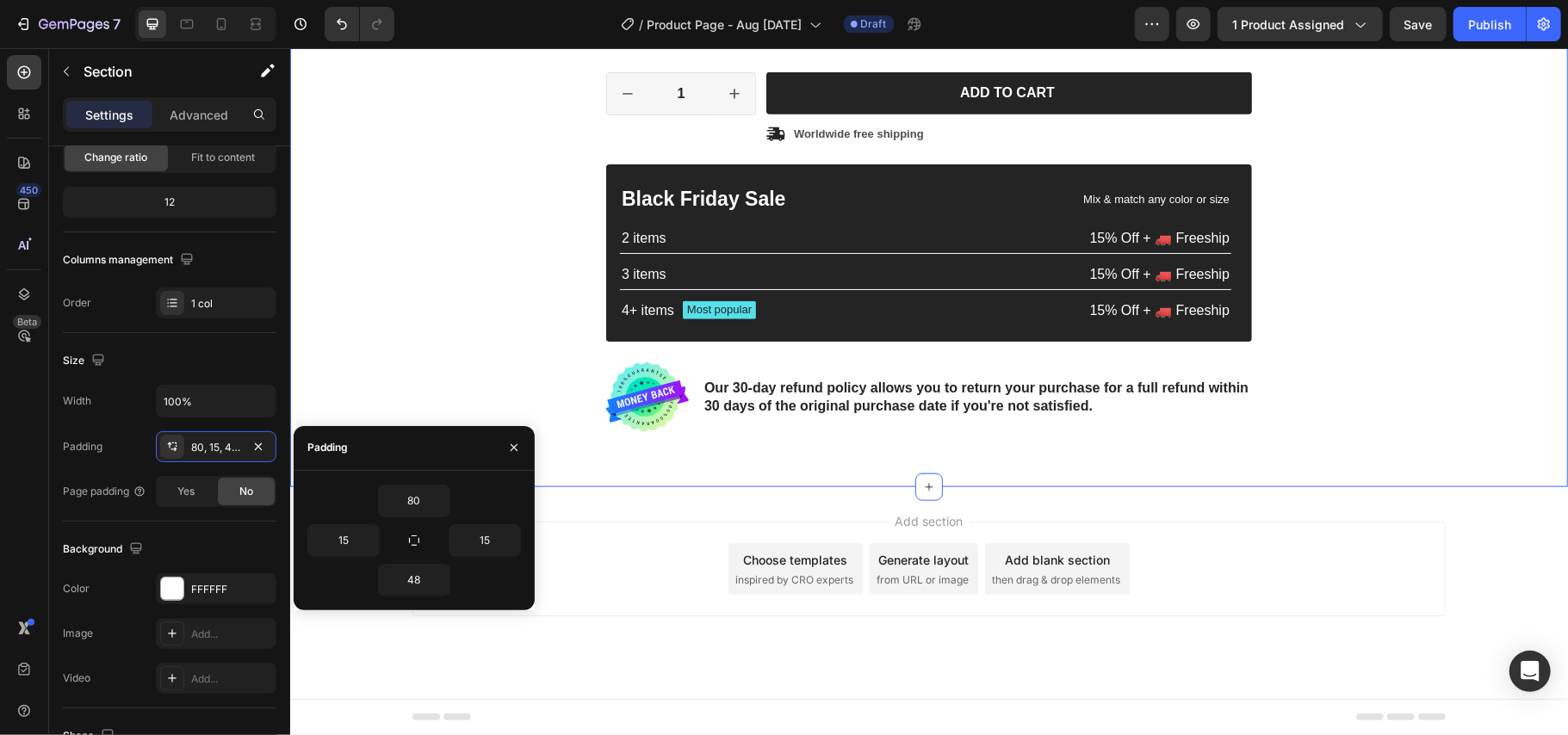 click on "Add section Choose templates inspired by CRO experts Generate layout from URL or image Add blank section then drag & drop elements" at bounding box center [928, 592] 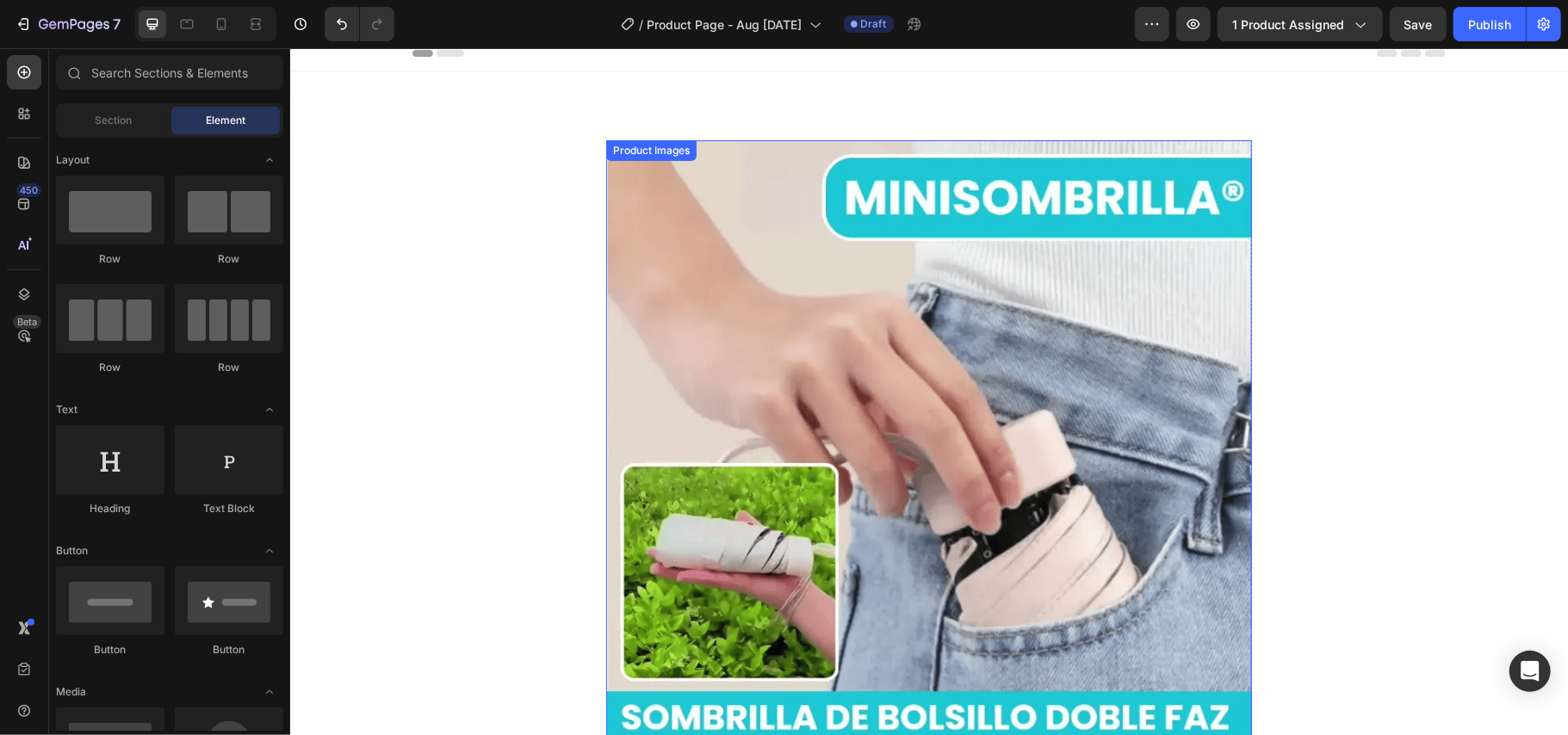 scroll, scrollTop: 0, scrollLeft: 0, axis: both 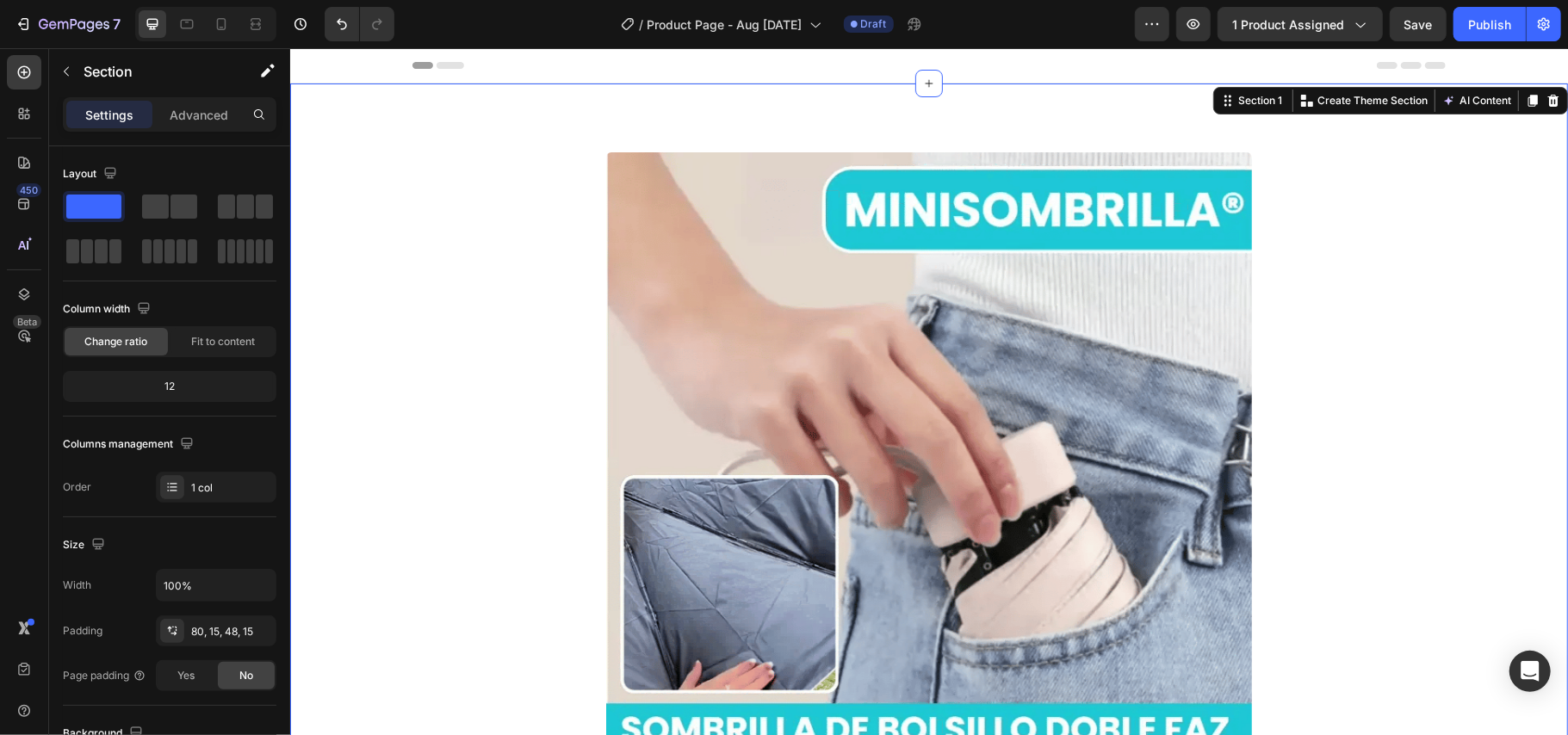click on "Product Images Icon Icon Icon Icon Icon Icon List (+ 10700 Clientes Satisfechos) Text Block Row Icon Icon Icon Icon Icon Icon List 2,500+ Verified Reviews! Text Block Row 45% off Product Badge MINISOMBRILLA® SOMBRILLA DE BOLSILLO DOBLE FAZ COMPACTA Y RESISTENTE Product Title 79,900 Product Price Product Price 145,900 Product Price Product Price 45% off Product Badge Row Setup options like colors, sizes with product variant.       Add new variant   or   sync data Product Variants & Swatches Setup options like colors, sizes with product variant.       Add new variant   or   sync data Product Variants & Swatches
Icon Size guide Text Block Row
1
Product Quantity Row Add to cart Add to Cart
Icon Worldwide free shipping Text Block Row Row Black Friday Sale Text Block Mix & match any color or size Text Block Row 2 items Text Block 15% Off + 🚛 Freeship Text Block Row 3 items Text Block 15% Off + 🚛 Freeship Text Block Row 4+ items Text Block Most popular Text Block Row Row" at bounding box center [928, 931] 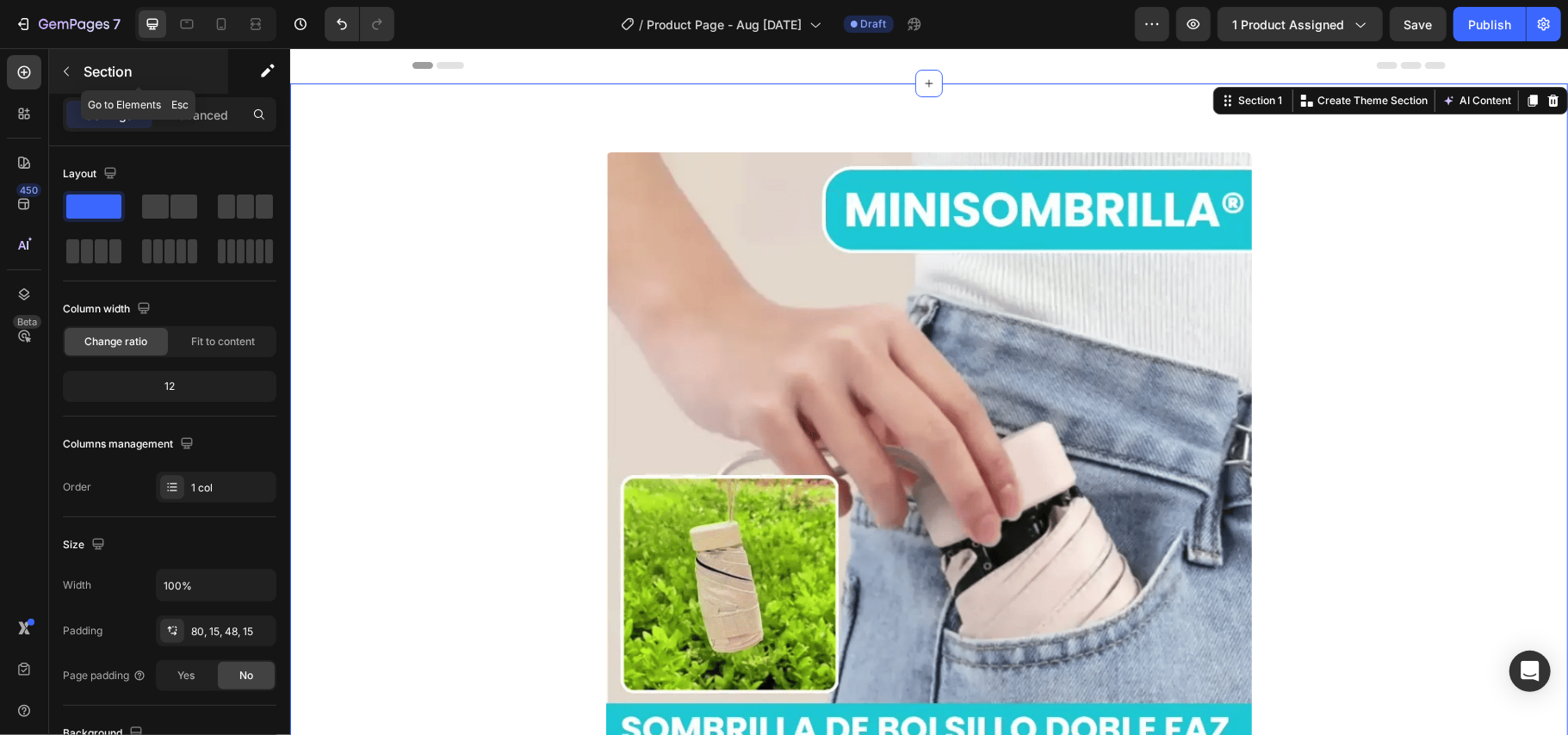 click on "Section" at bounding box center (154, 71) 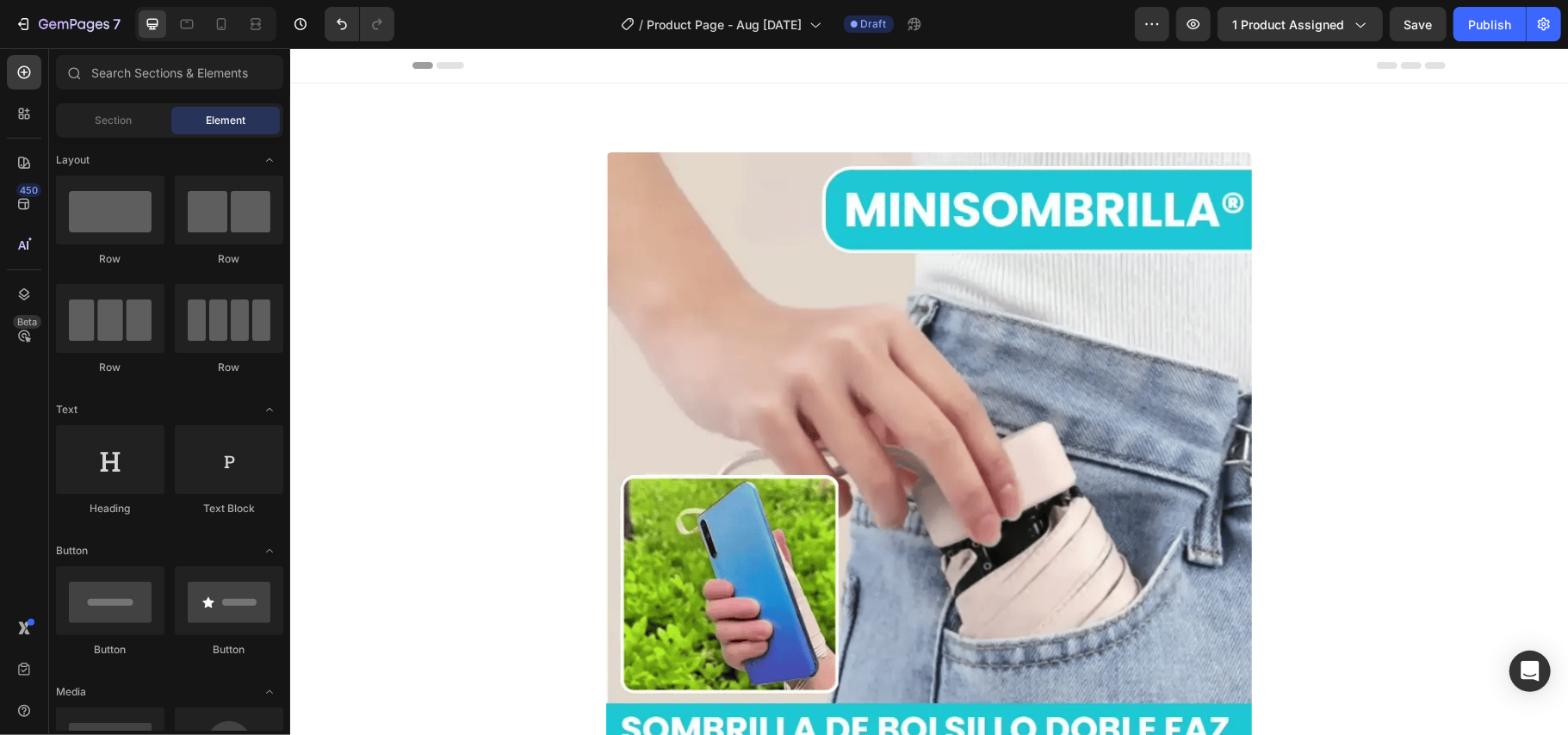 click on "Header" at bounding box center [928, 65] 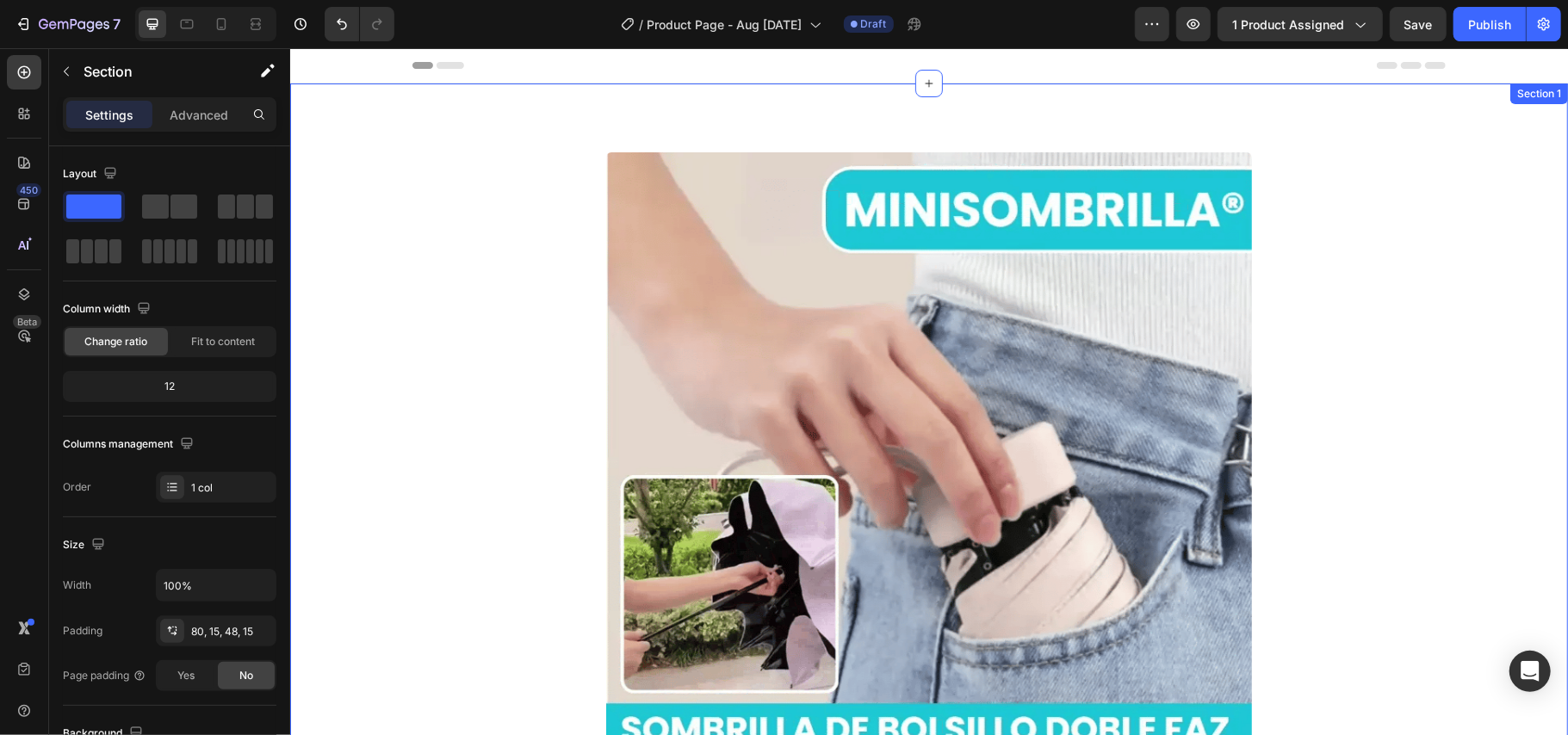 click on "Product Images Icon Icon Icon Icon Icon Icon List (+ 10700 Clientes Satisfechos) Text Block Row Icon Icon Icon Icon Icon Icon List 2,500+ Verified Reviews! Text Block Row 45% off Product Badge MINISOMBRILLA® SOMBRILLA DE BOLSILLO DOBLE FAZ COMPACTA Y RESISTENTE Product Title 79,900 Product Price Product Price 145,900 Product Price Product Price 45% off Product Badge Row Setup options like colors, sizes with product variant.       Add new variant   or   sync data Product Variants & Swatches Setup options like colors, sizes with product variant.       Add new variant   or   sync data Product Variants & Swatches
Icon Size guide Text Block Row
1
Product Quantity Row Add to cart Add to Cart
Icon Worldwide free shipping Text Block Row Row Black Friday Sale Text Block Mix & match any color or size Text Block Row 2 items Text Block 15% Off + 🚛 Freeship Text Block Row 3 items Text Block 15% Off + 🚛 Freeship Text Block Row 4+ items Text Block Most popular Text Block Row Row" at bounding box center [928, 931] 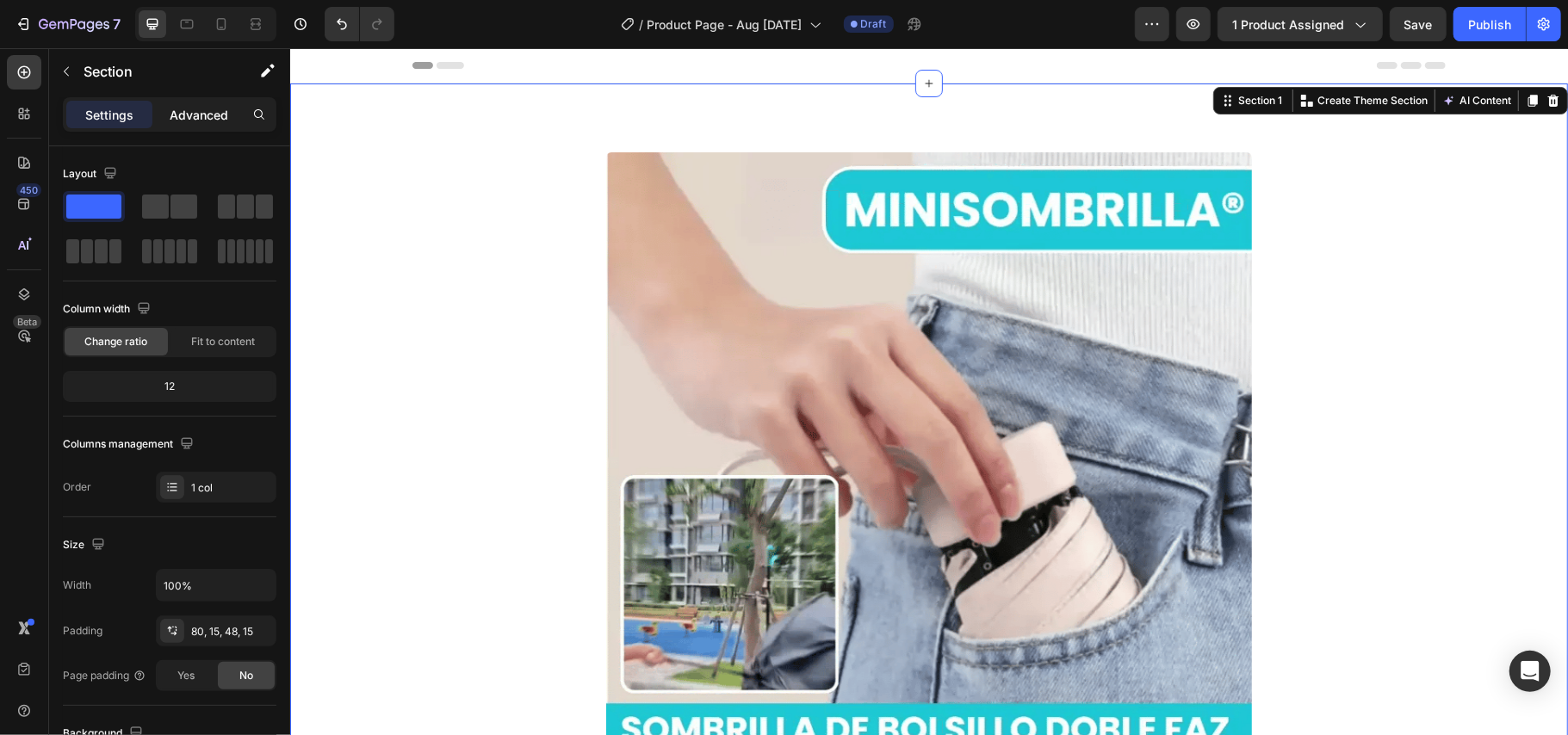 click on "Advanced" at bounding box center [199, 114] 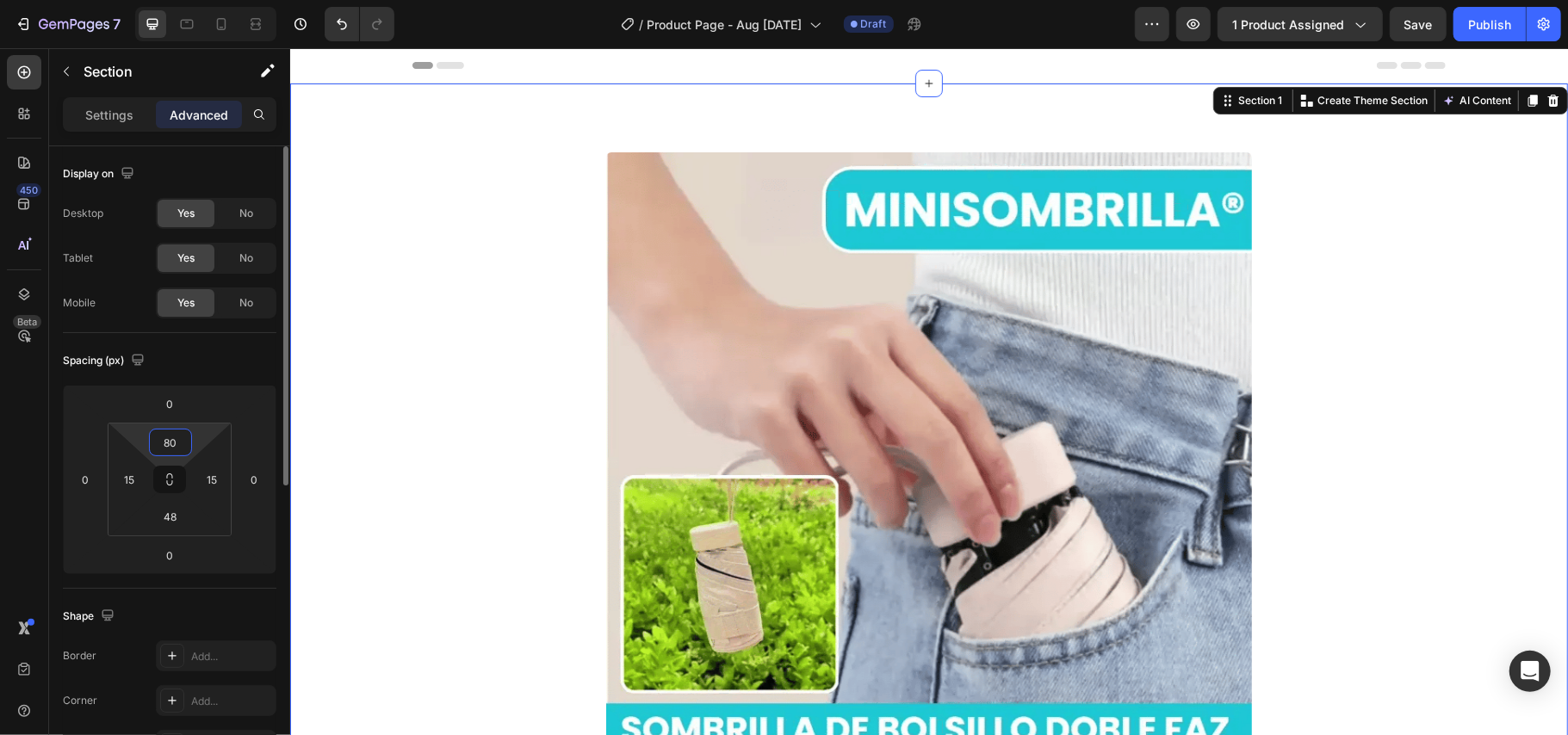 click on "80" at bounding box center [170, 442] 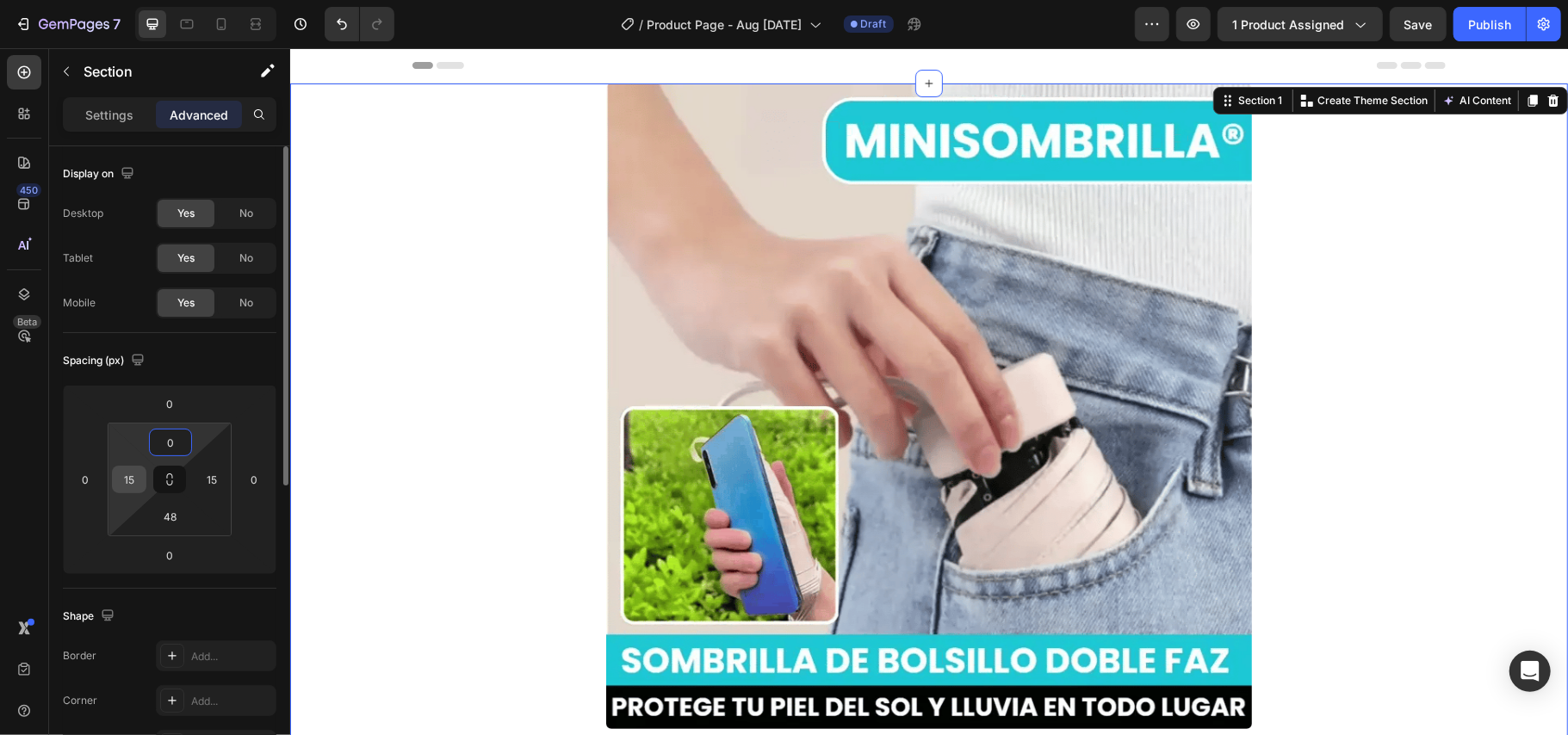 type on "0" 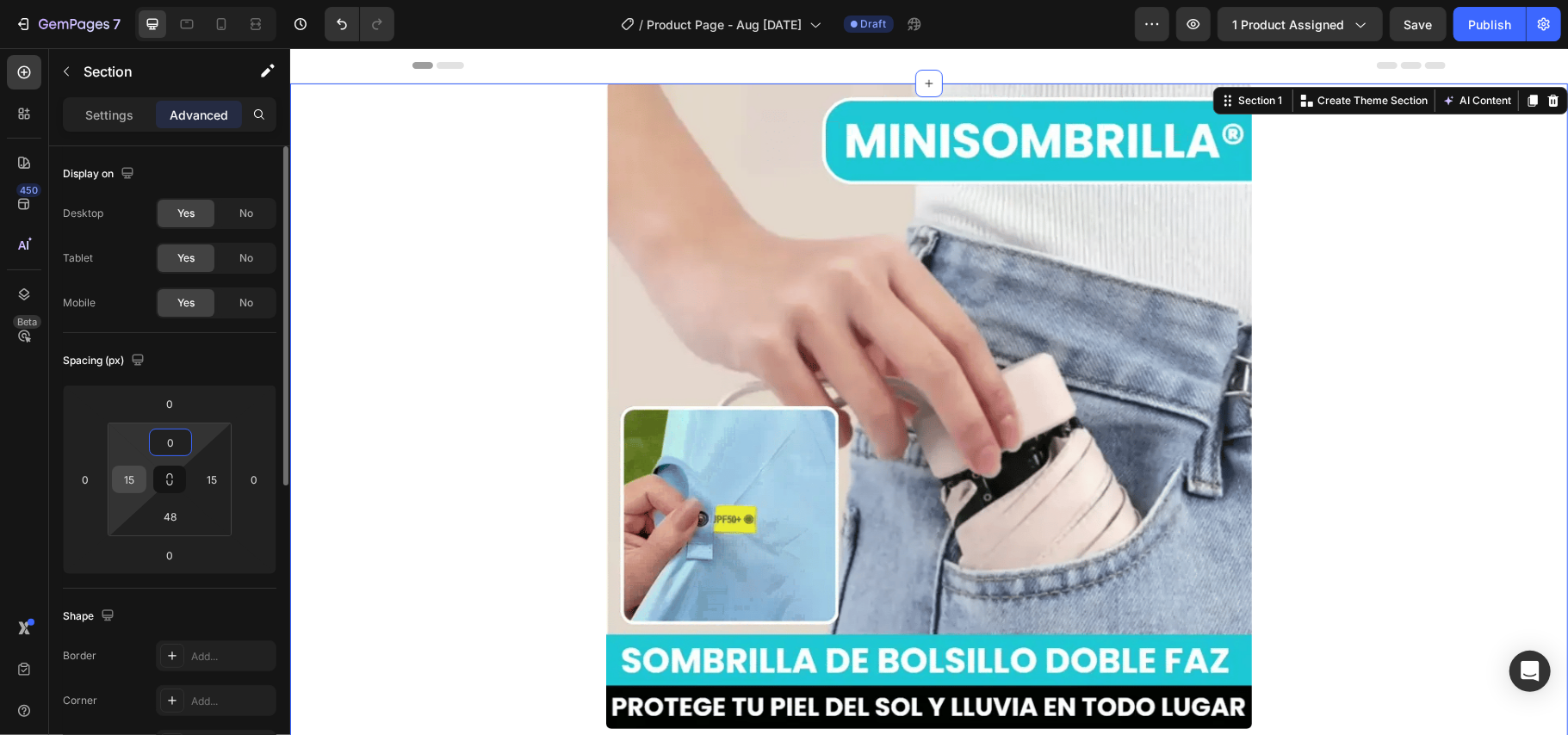 click on "15" at bounding box center [129, 479] 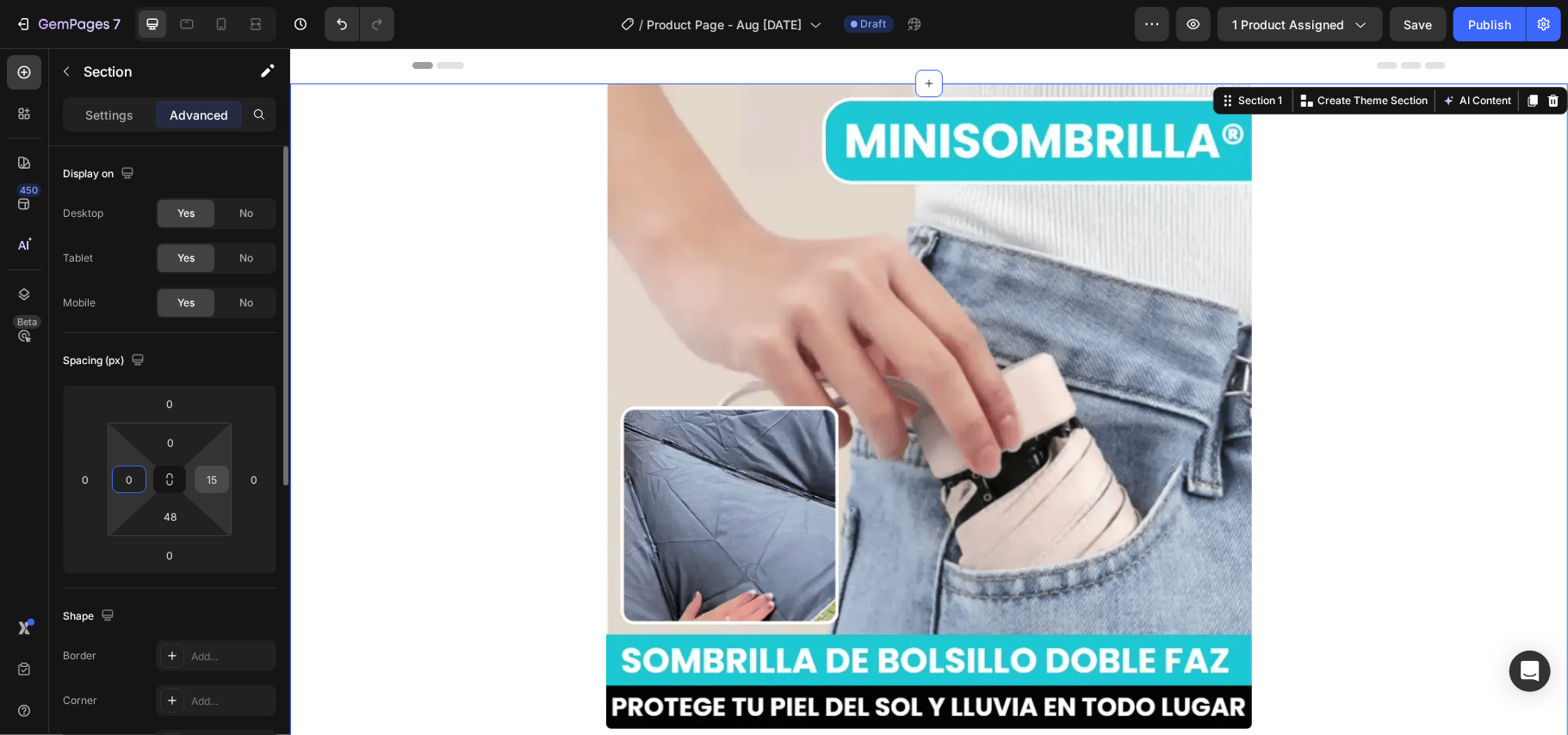 type on "0" 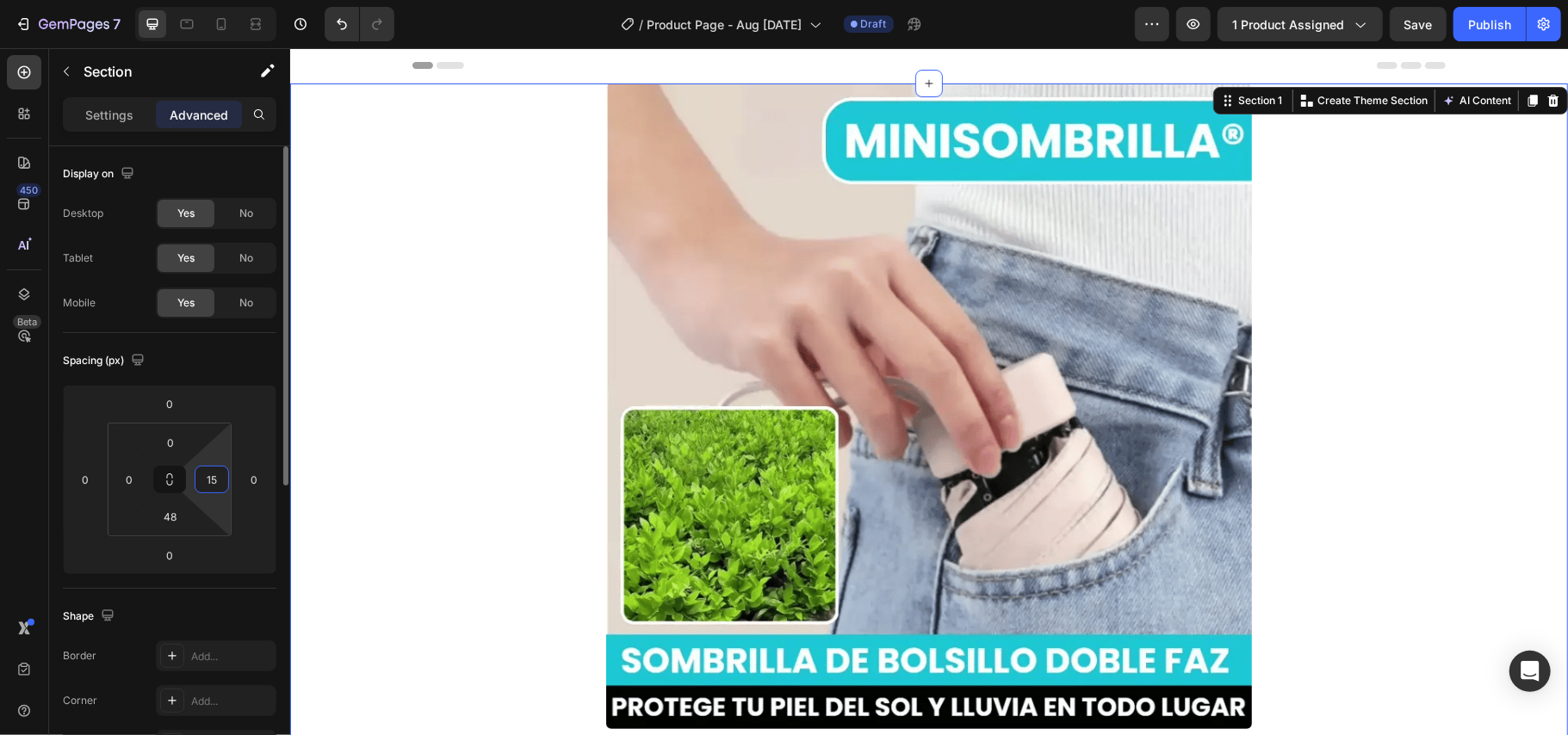 click on "15" at bounding box center [212, 479] 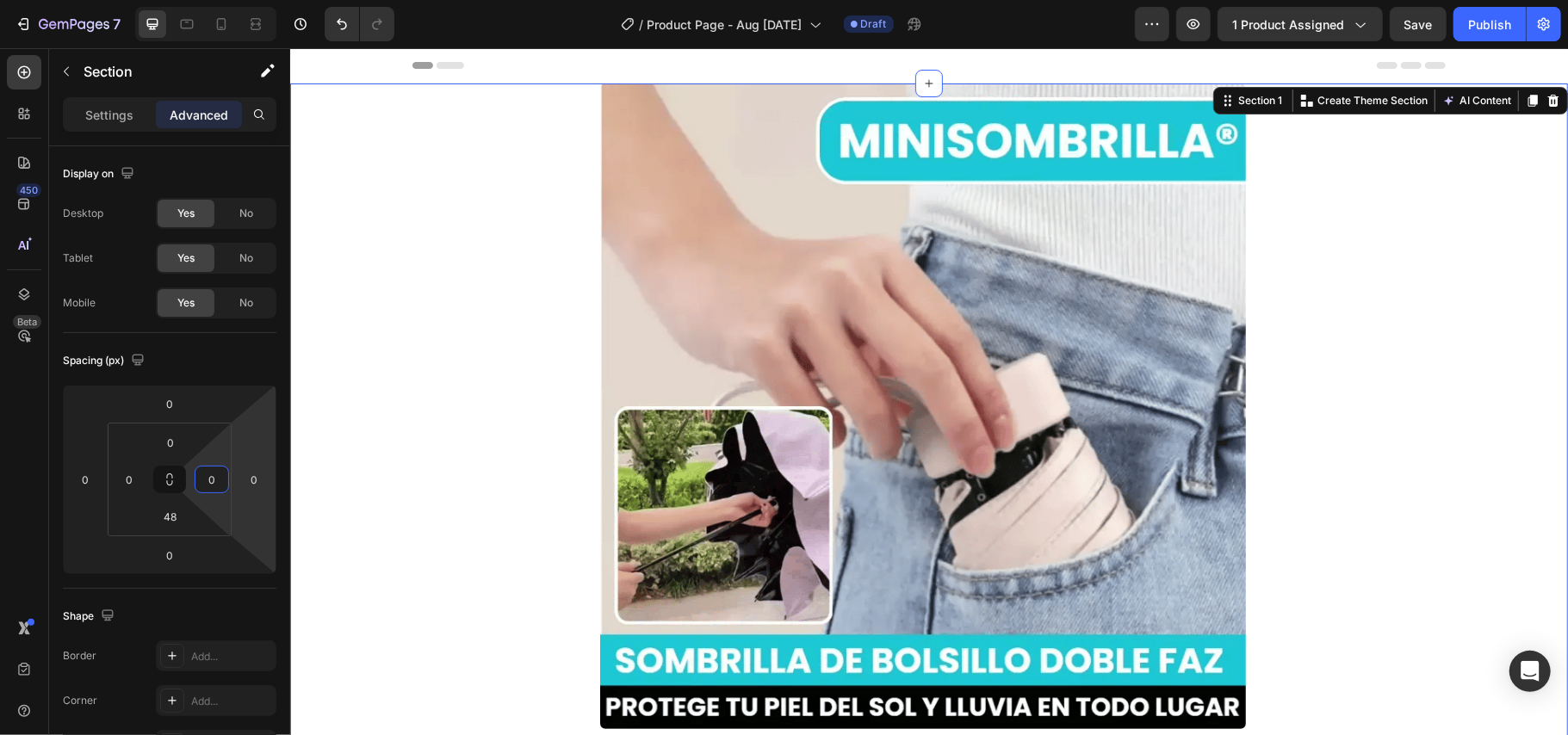 type on "0" 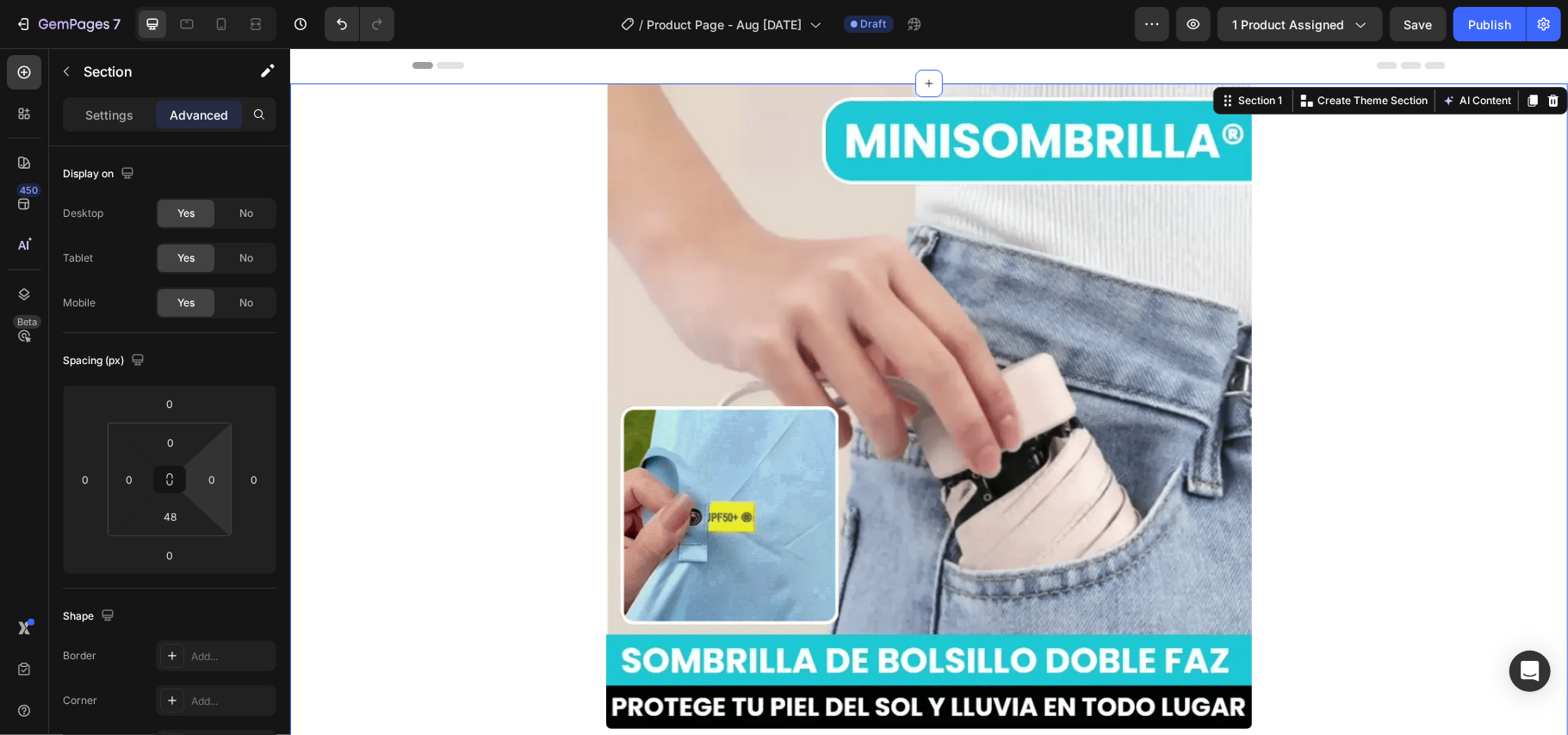 click on "Product Images Icon Icon Icon Icon Icon Icon List (+ 10700 Clientes Satisfechos) Text Block Row Icon Icon Icon Icon Icon Icon List 2,500+ Verified Reviews! Text Block Row 45% off Product Badge MINISOMBRILLA® SOMBRILLA DE BOLSILLO DOBLE FAZ COMPACTA Y RESISTENTE Product Title 79,900 Product Price Product Price 145,900 Product Price Product Price 45% off Product Badge Row Setup options like colors, sizes with product variant.       Add new variant   or   sync data Product Variants & Swatches Setup options like colors, sizes with product variant.       Add new variant   or   sync data Product Variants & Swatches
Icon Size guide Text Block Row
1
Product Quantity Row Add to cart Add to Cart
Icon Worldwide free shipping Text Block Row Row Black Friday Sale Text Block Mix & match any color or size Text Block Row 2 items Text Block 15% Off + 🚛 Freeship Text Block Row 3 items Text Block 15% Off + 🚛 Freeship Text Block Row 4+ items Text Block Most popular Text Block Row Row" at bounding box center [928, 876] 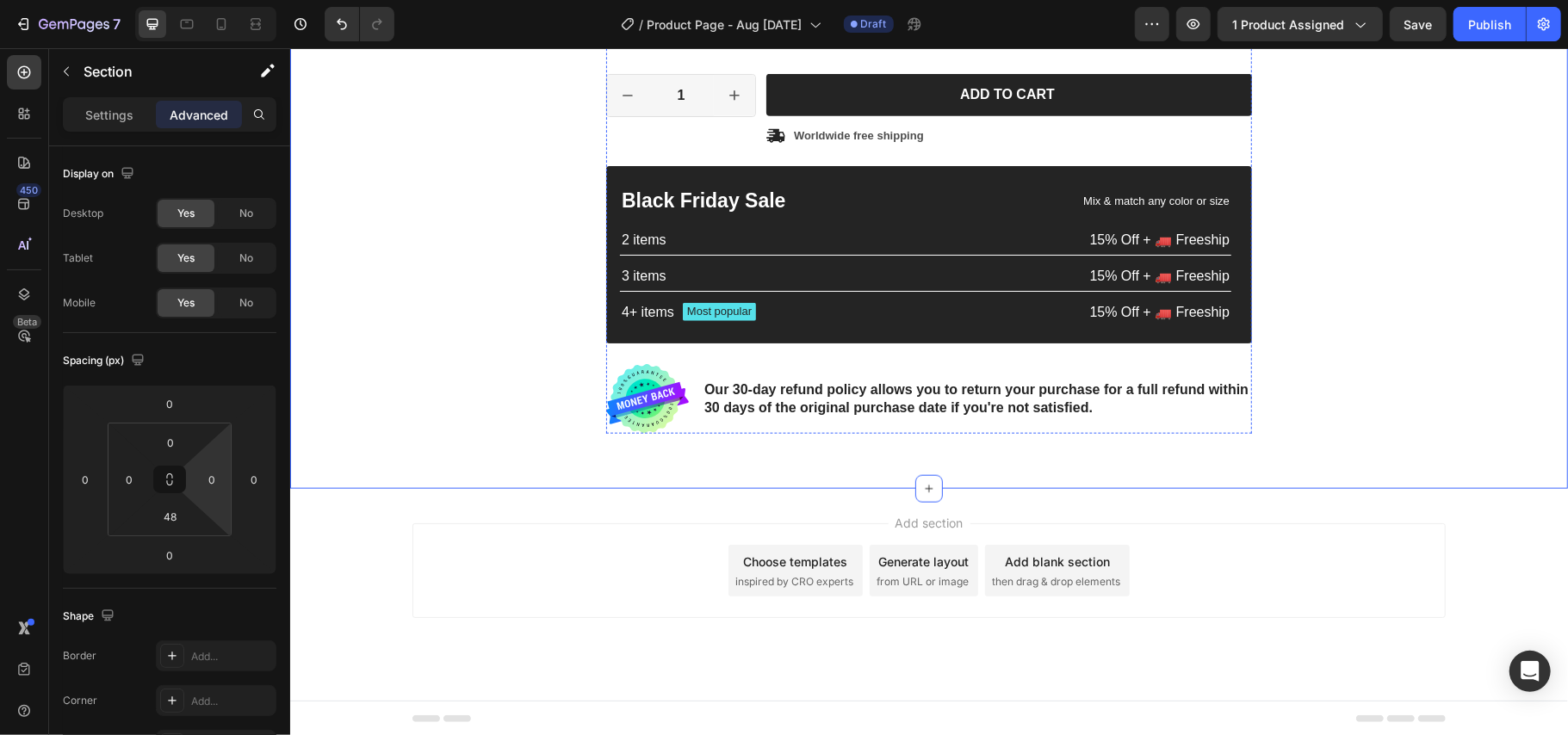 scroll, scrollTop: 1226, scrollLeft: 0, axis: vertical 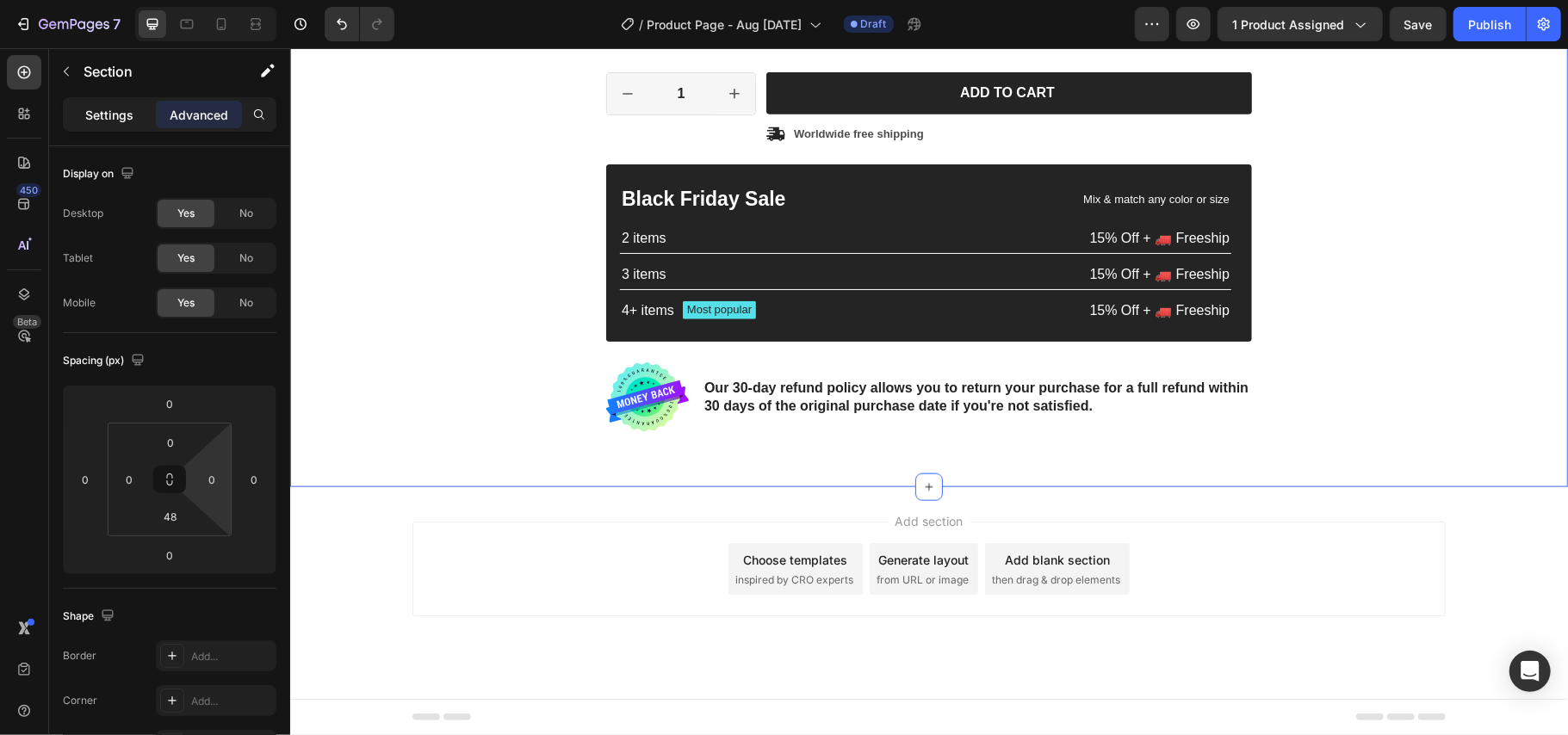 click on "Settings" at bounding box center (109, 114) 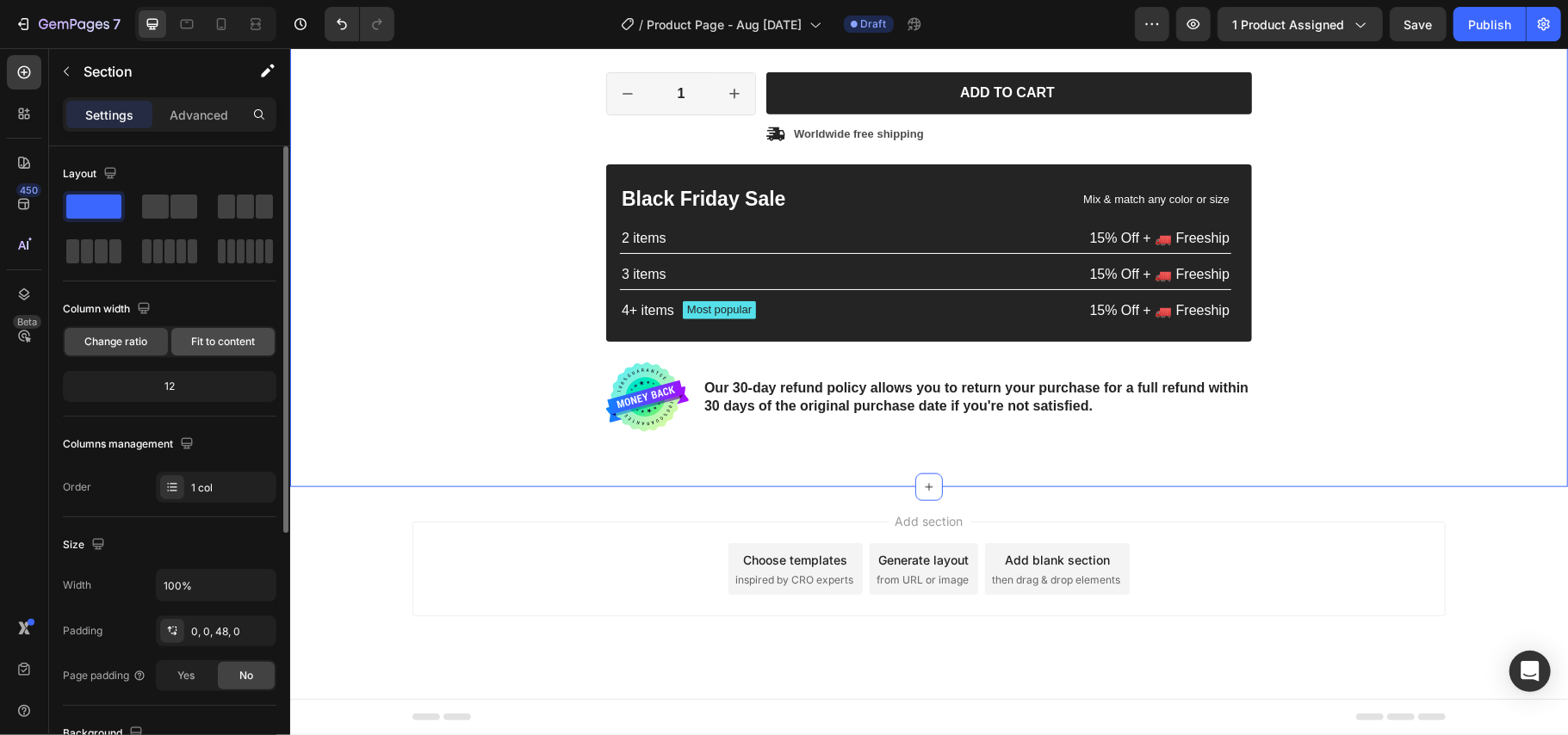 click on "Fit to content" 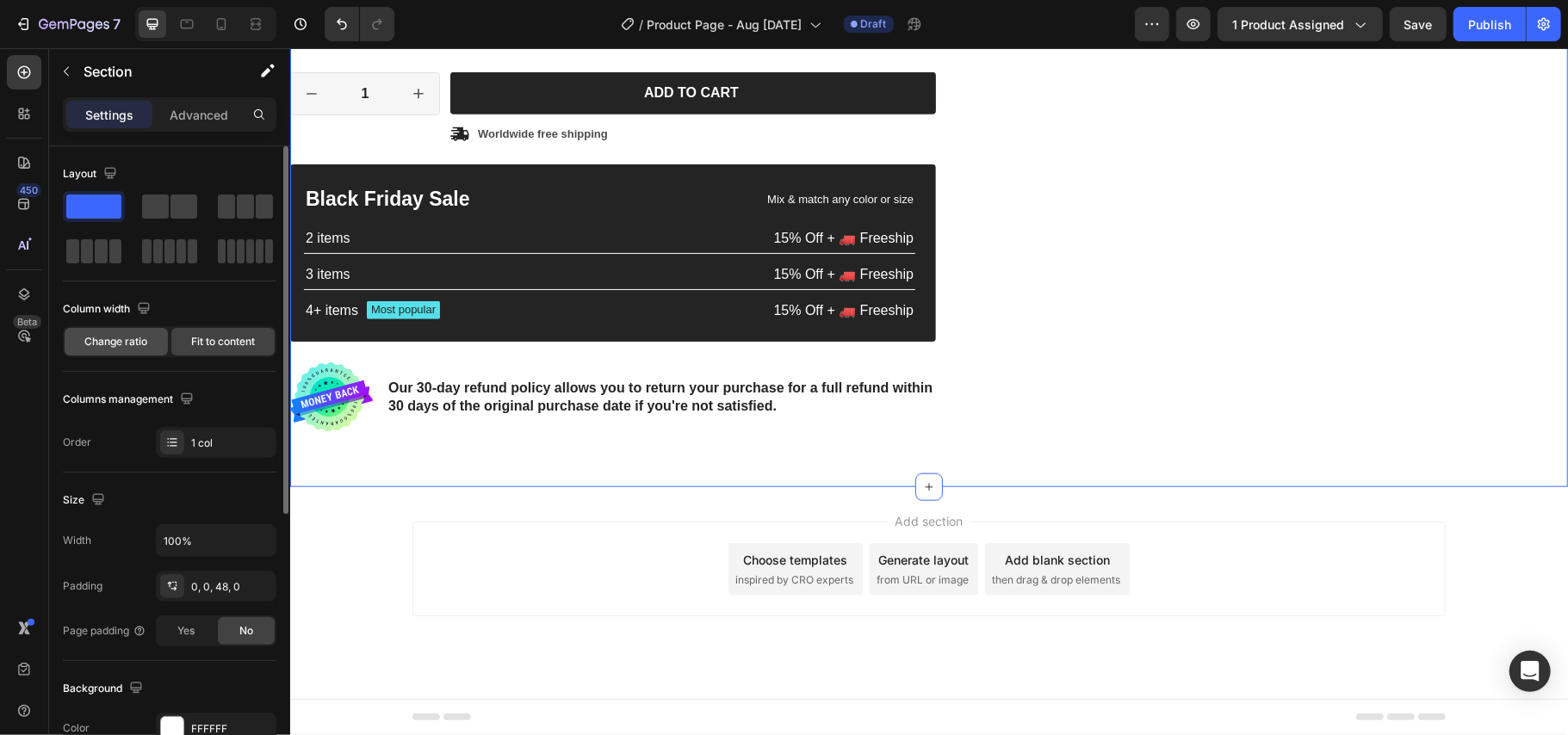 click on "Change ratio" 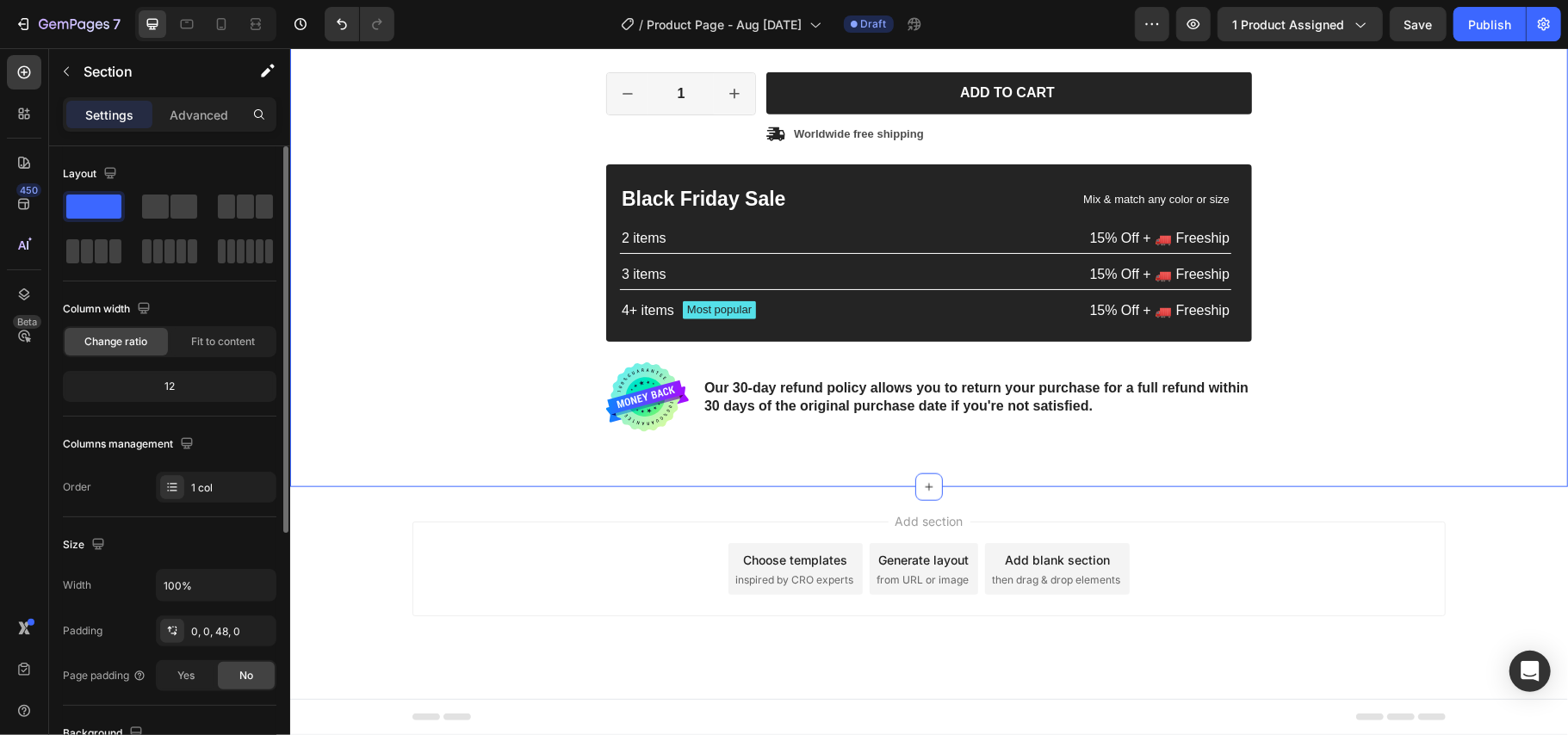 scroll, scrollTop: 114, scrollLeft: 0, axis: vertical 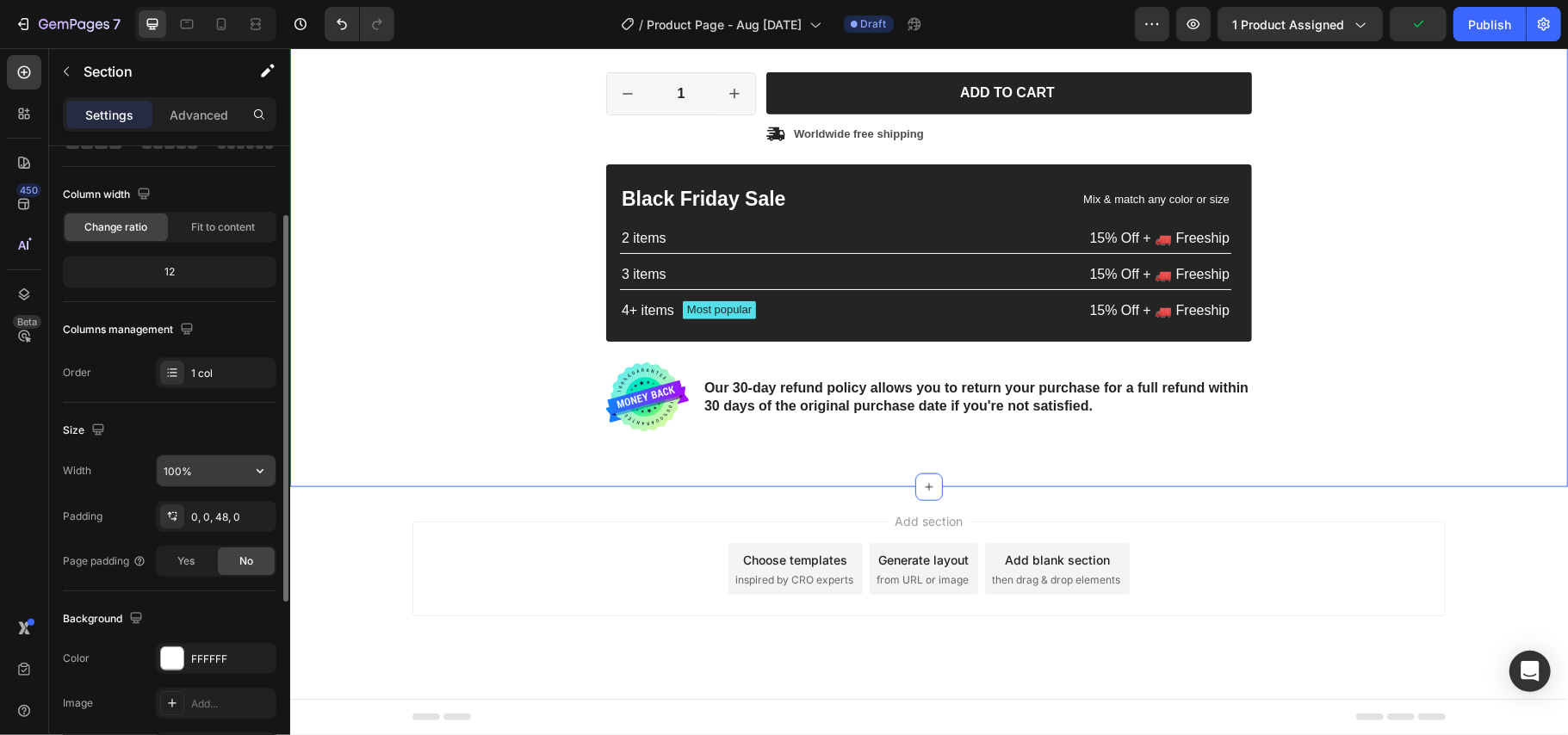 click on "100%" at bounding box center [216, 471] 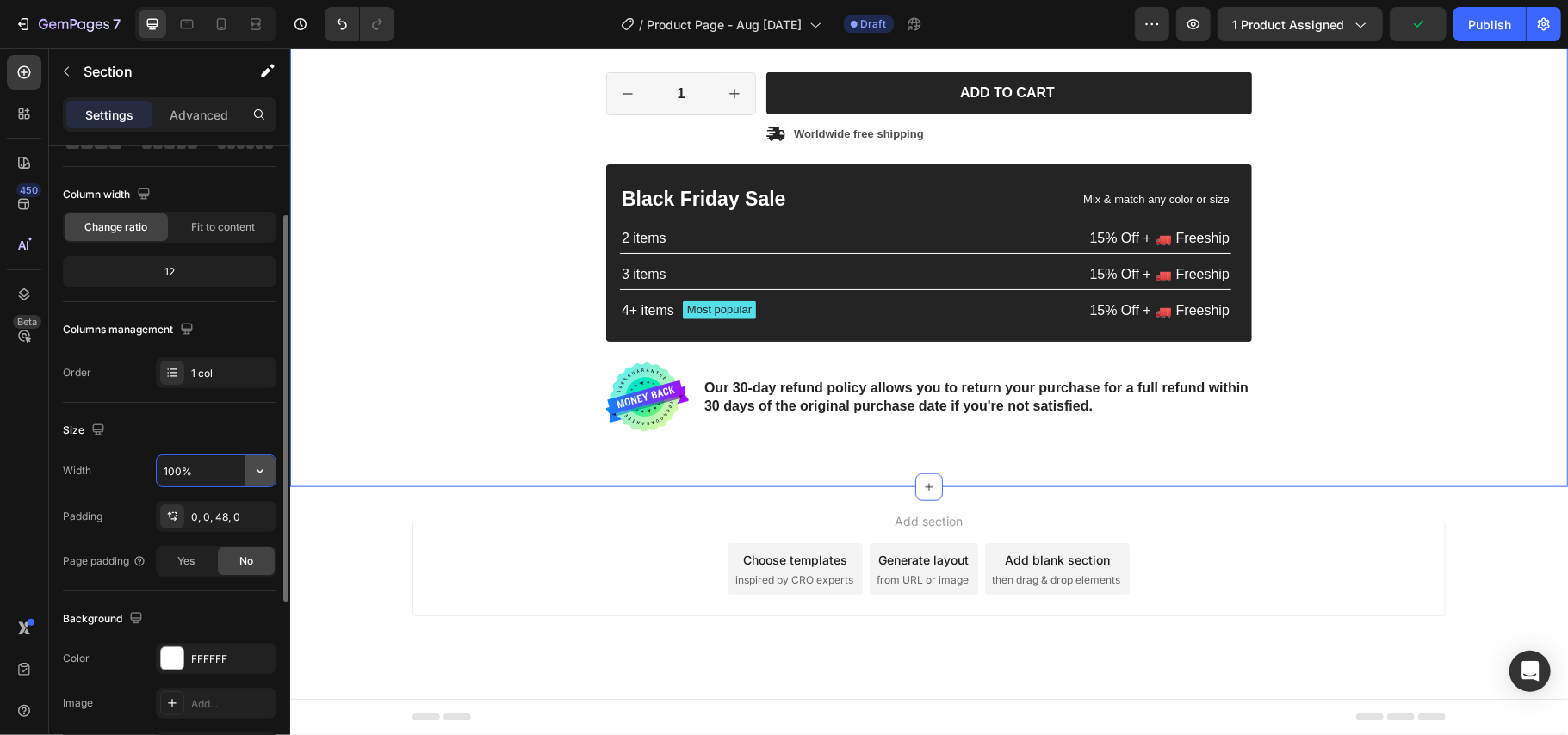 click 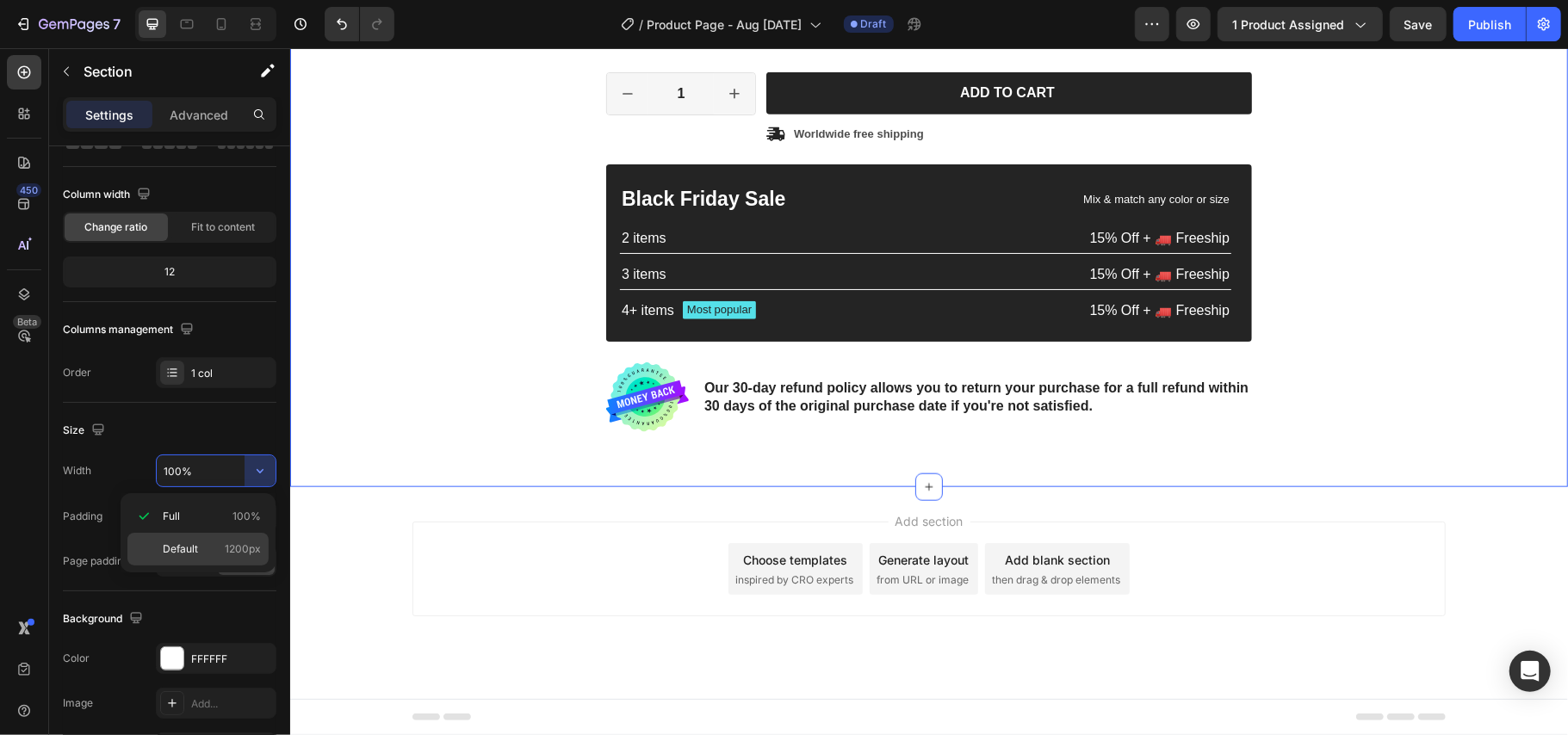 click on "Default 1200px" at bounding box center [212, 549] 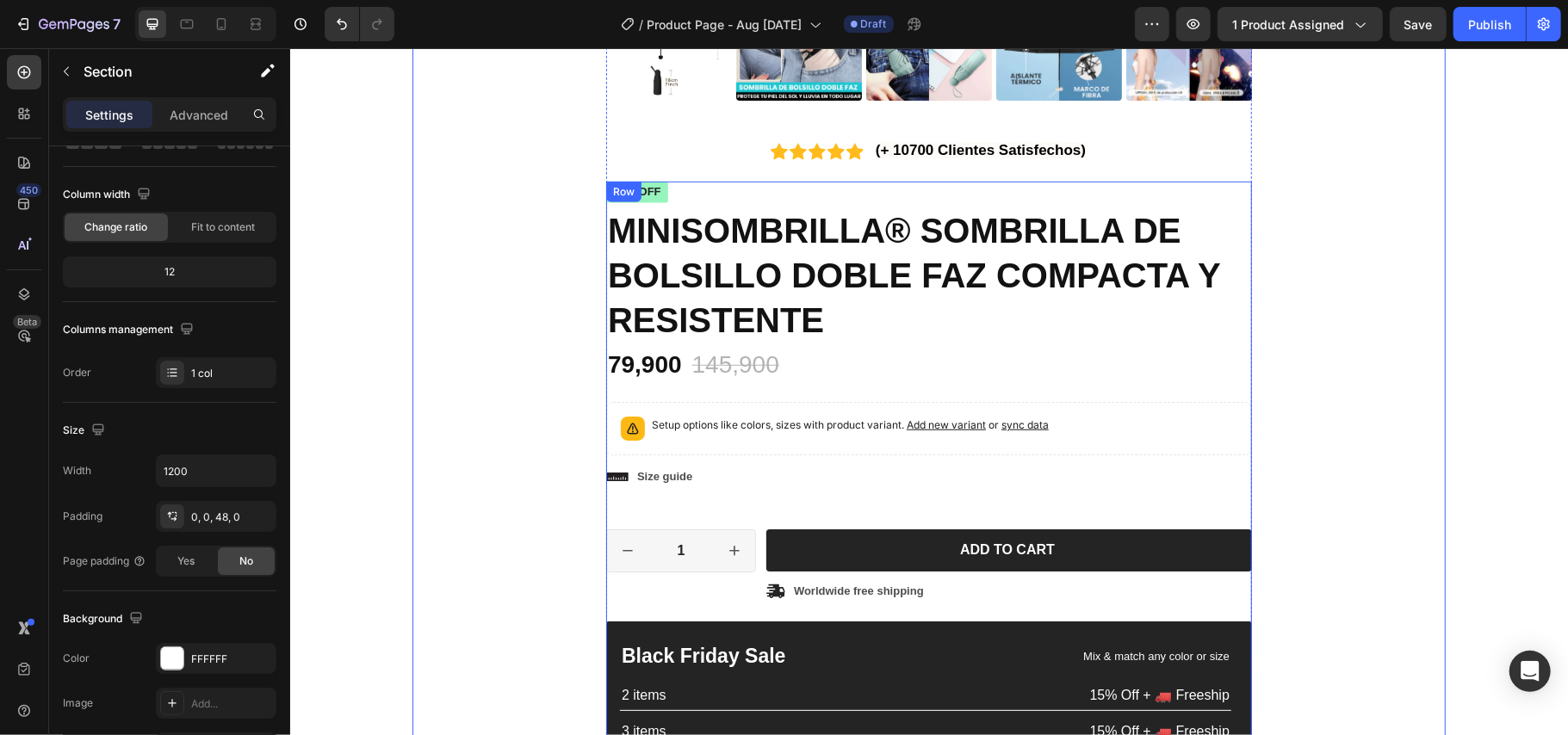 scroll, scrollTop: 308, scrollLeft: 0, axis: vertical 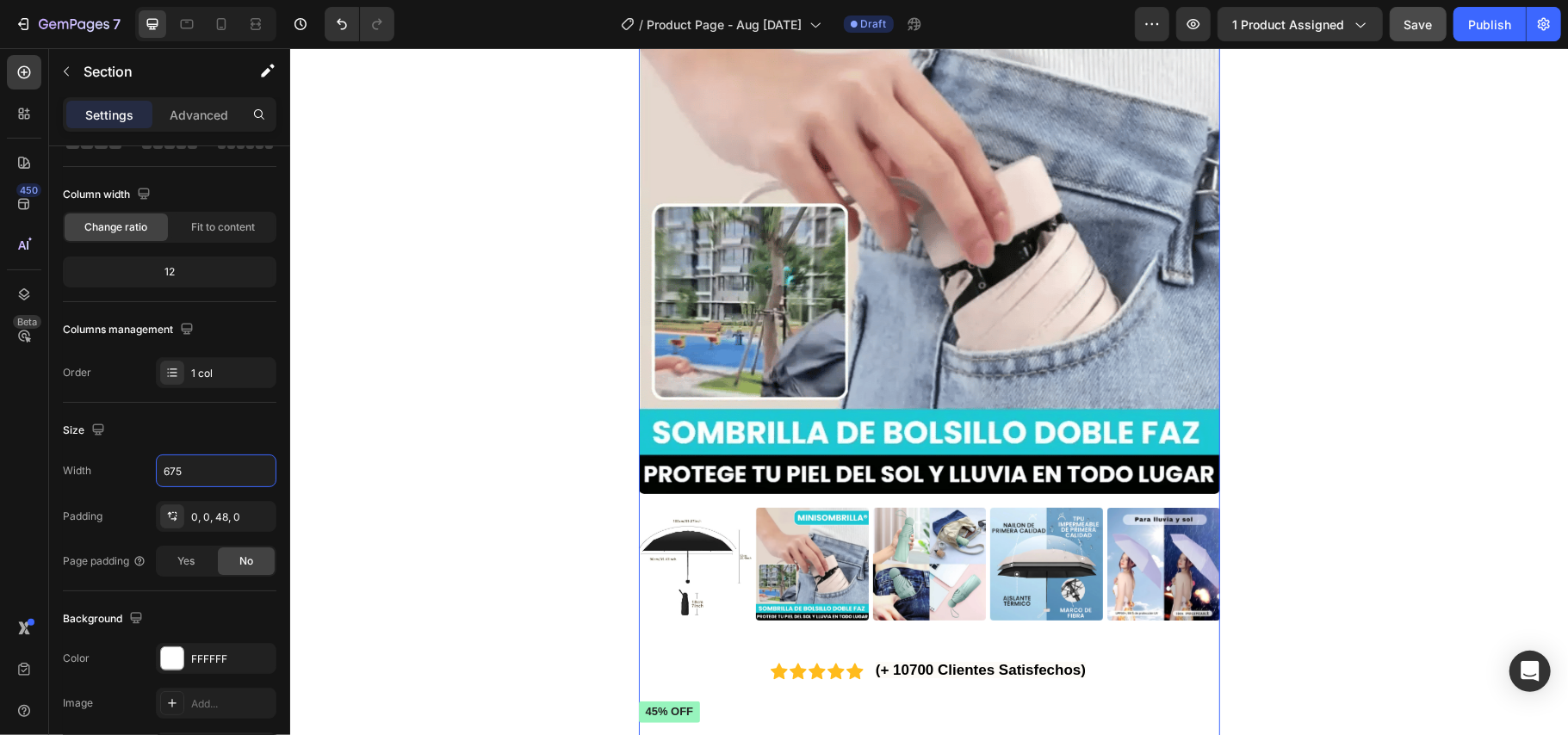 type on "675" 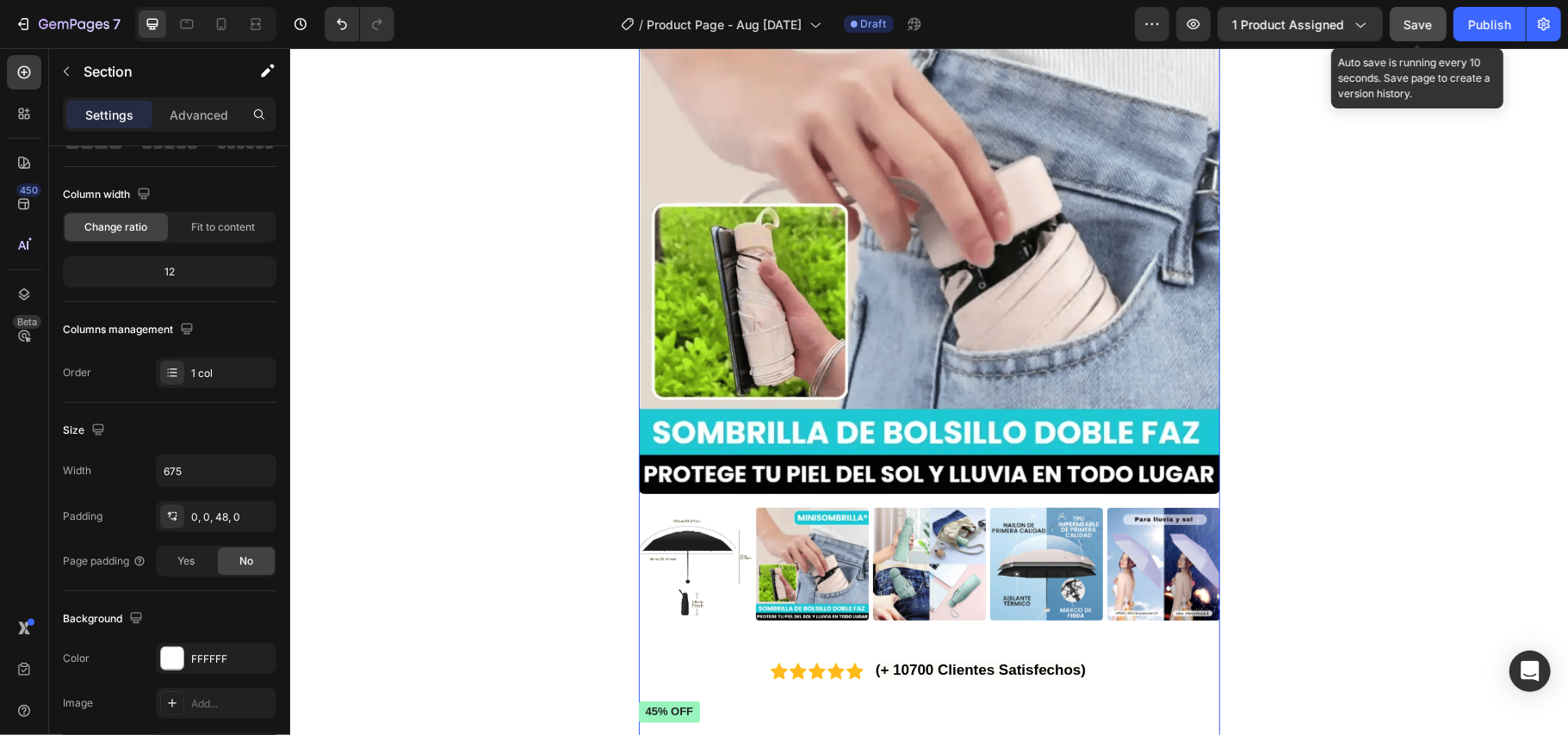 click on "Save" at bounding box center [1418, 24] 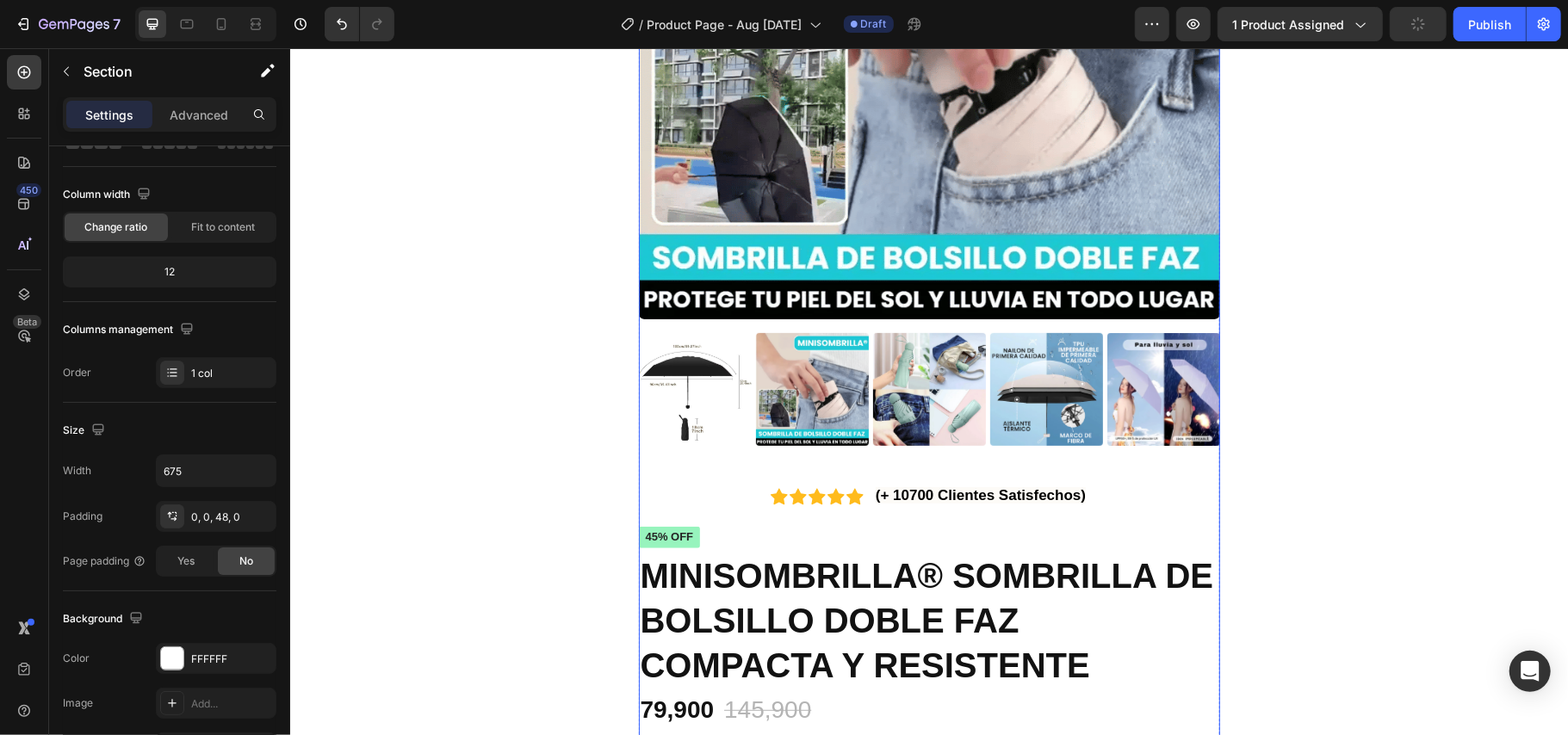 scroll, scrollTop: 0, scrollLeft: 0, axis: both 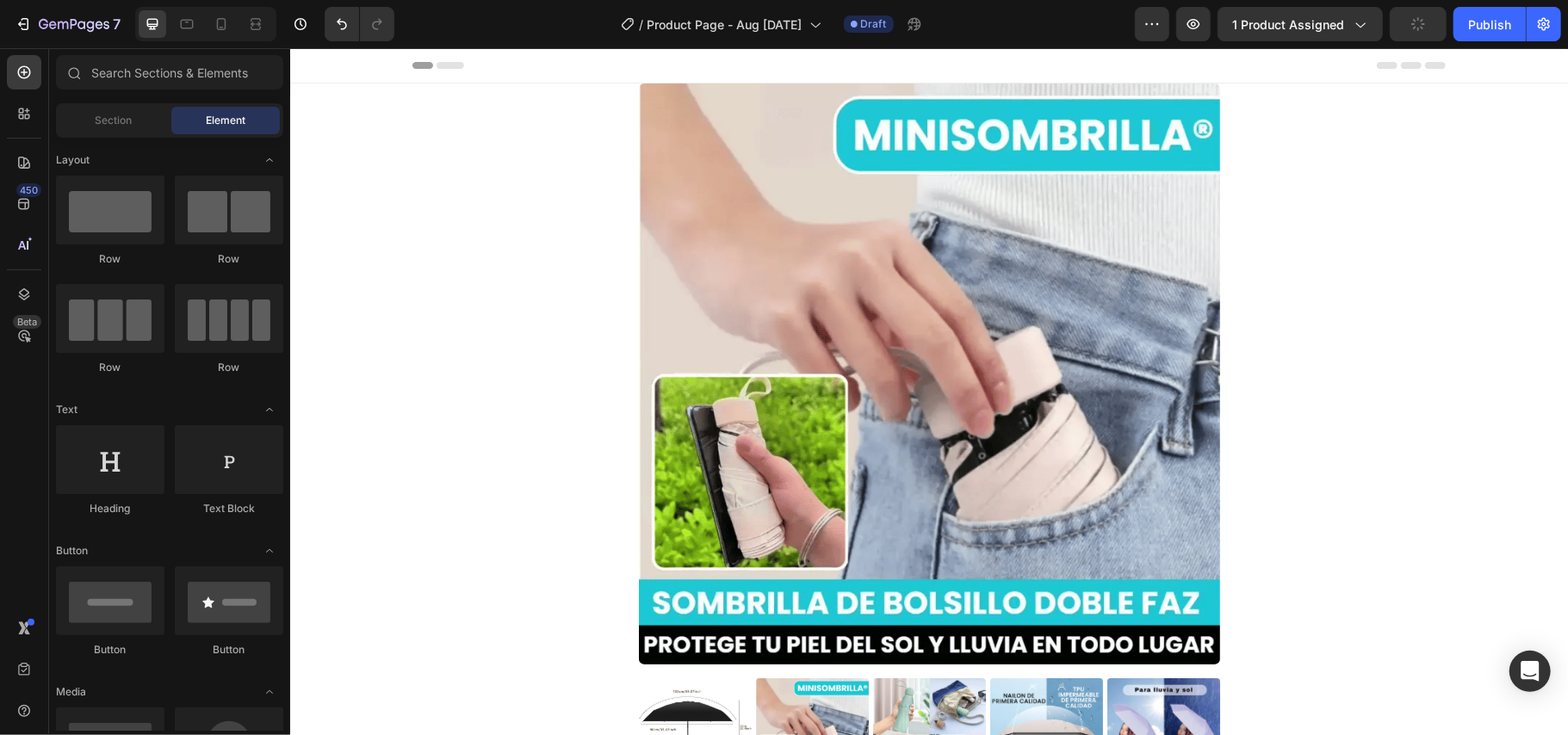 click on "Product Images Icon Icon Icon Icon Icon Icon List (+ 10700 Clientes Satisfechos) Text Block Row Icon Icon Icon Icon Icon Icon List 2,500+ Verified Reviews! Text Block Row 45% off Product Badge MINISOMBRILLA® SOMBRILLA DE BOLSILLO DOBLE FAZ COMPACTA Y RESISTENTE Product Title 79,900 Product Price Product Price 145,900 Product Price Product Price 45% off Product Badge Row Setup options like colors, sizes with product variant.       Add new variant   or   sync data Product Variants & Swatches Setup options like colors, sizes with product variant.       Add new variant   or   sync data Product Variants & Swatches
Icon Size guide Text Block Row
1
Product Quantity Row Add to cart Add to Cart
Icon Worldwide free shipping Text Block Row Row Black Friday Sale Text Block Mix & match any color or size Text Block Row 2 items Text Block 15% Off + 🚛 Freeship Text Block Row 3 items Text Block 15% Off + 🚛 Freeship Text Block Row 4+ items Text Block Most popular Text Block Row Row" at bounding box center (928, 858) 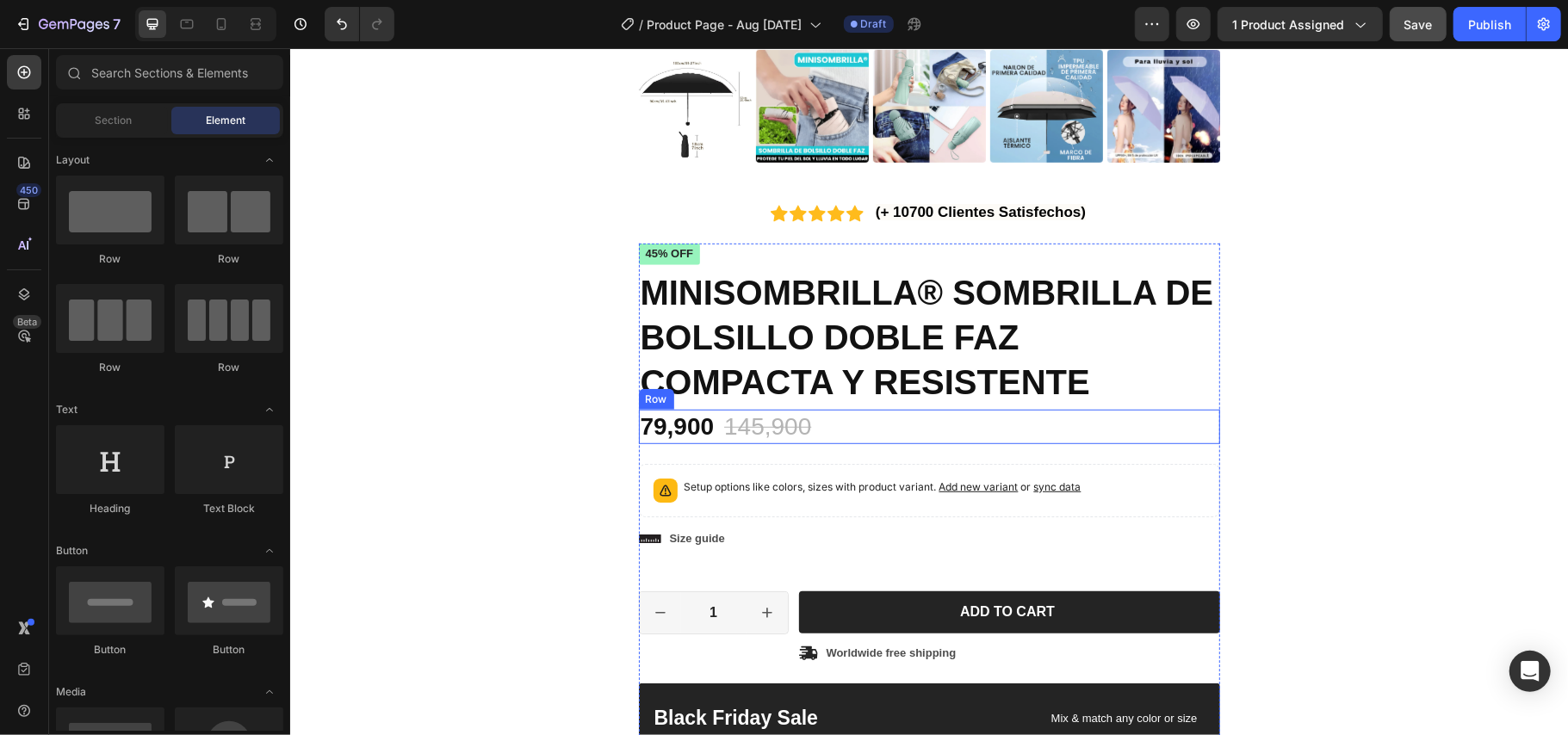 scroll, scrollTop: 573, scrollLeft: 0, axis: vertical 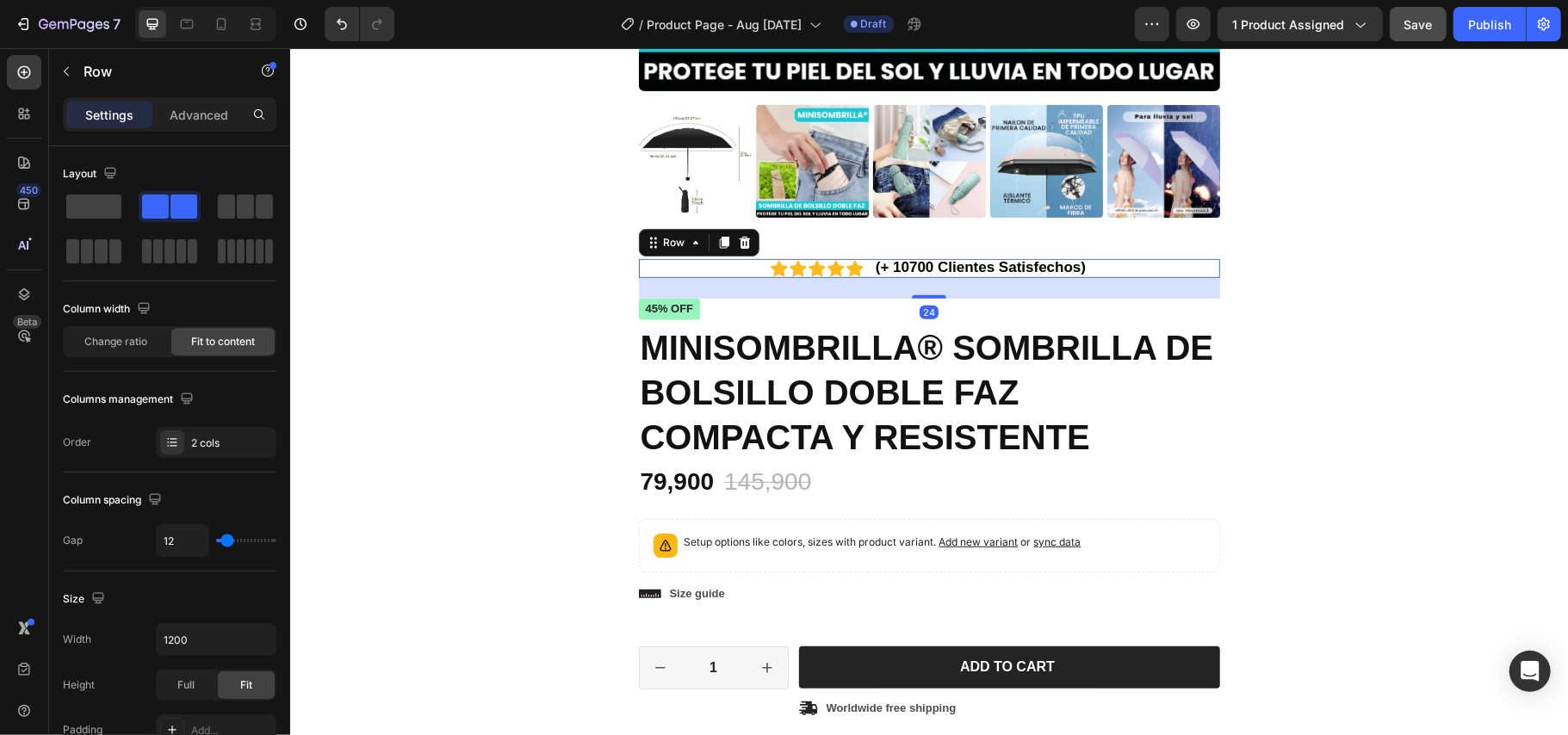 click on "Icon Icon Icon Icon Icon Icon List (+ 10700 Clientes Satisfechos) Text Block Row   24" at bounding box center [928, 268] 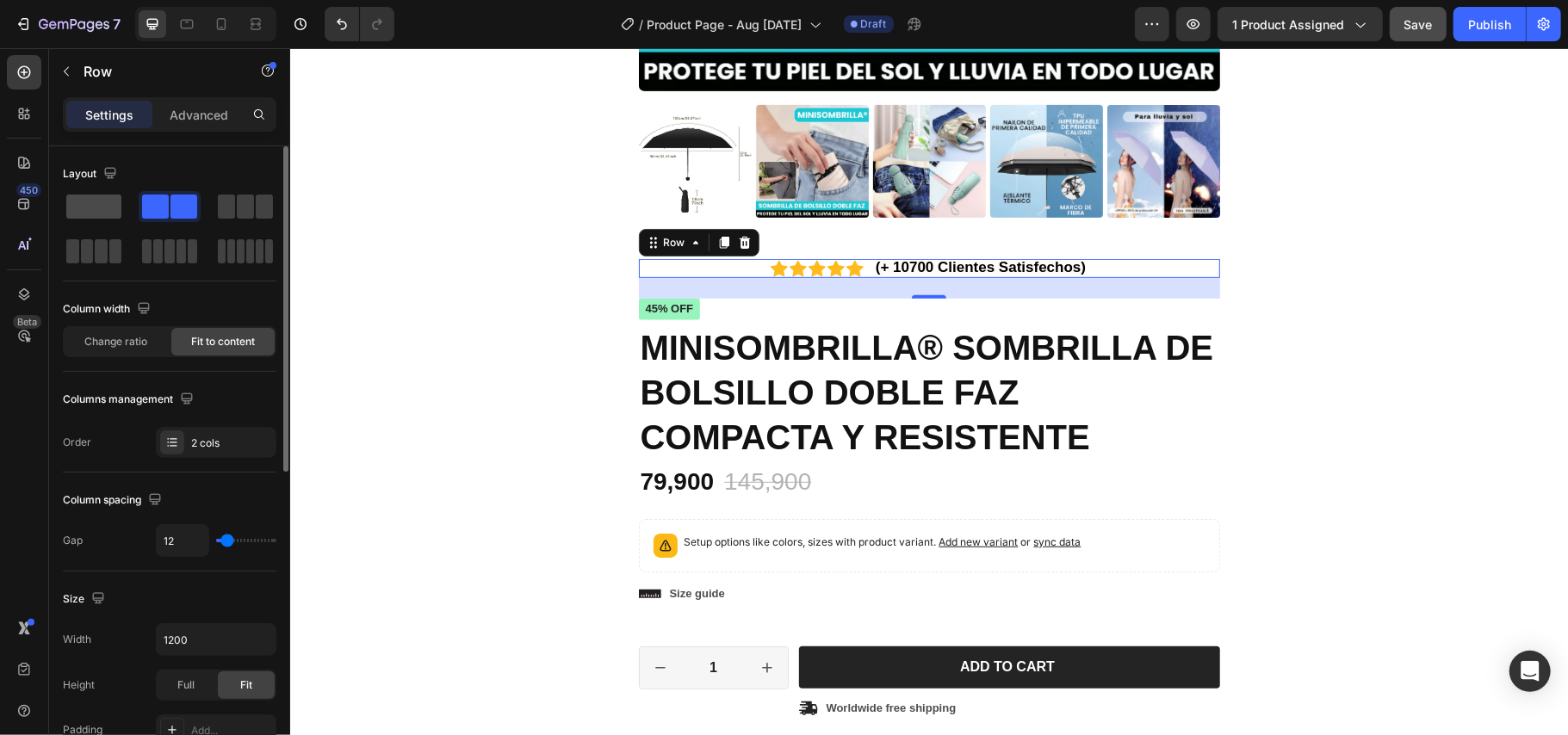 click 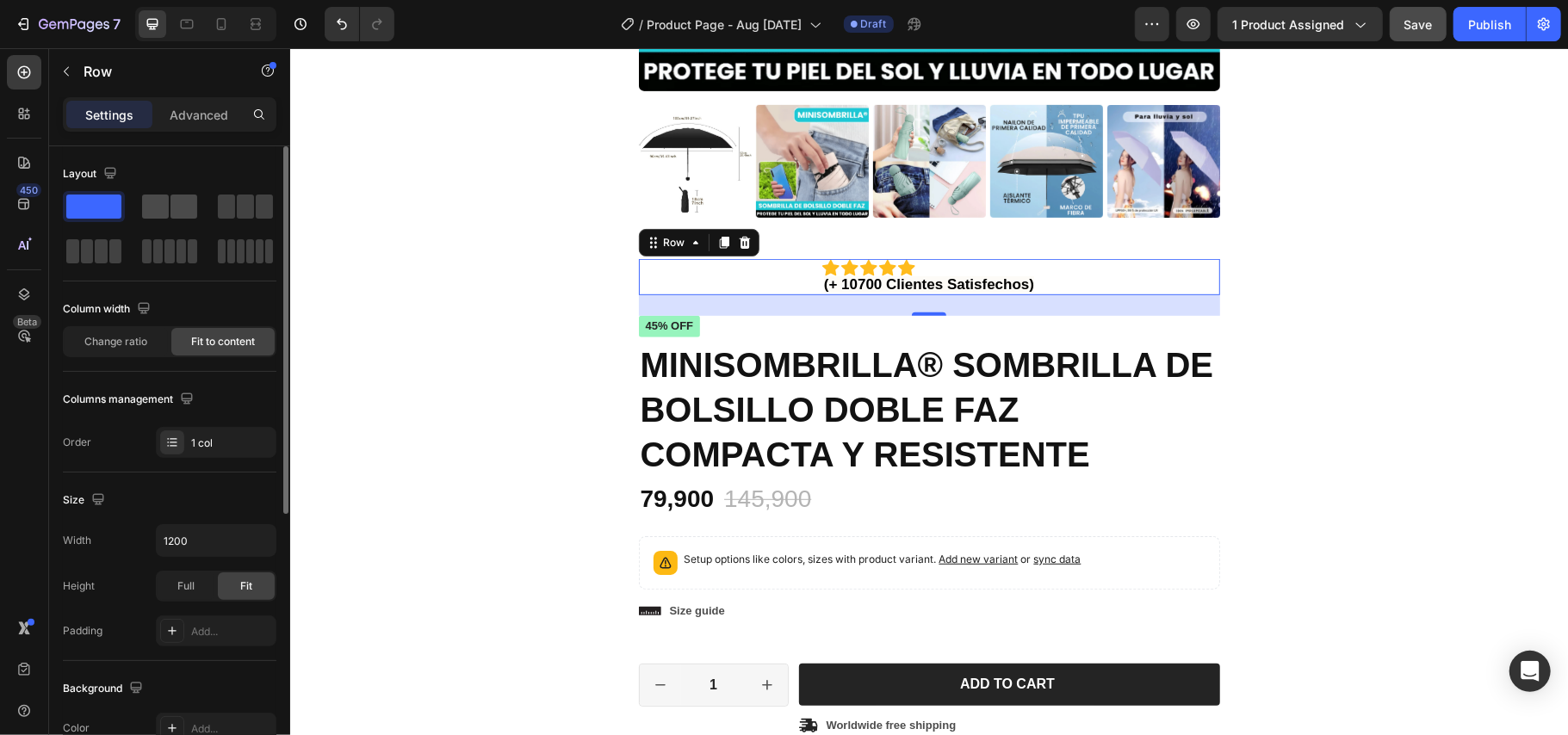 click 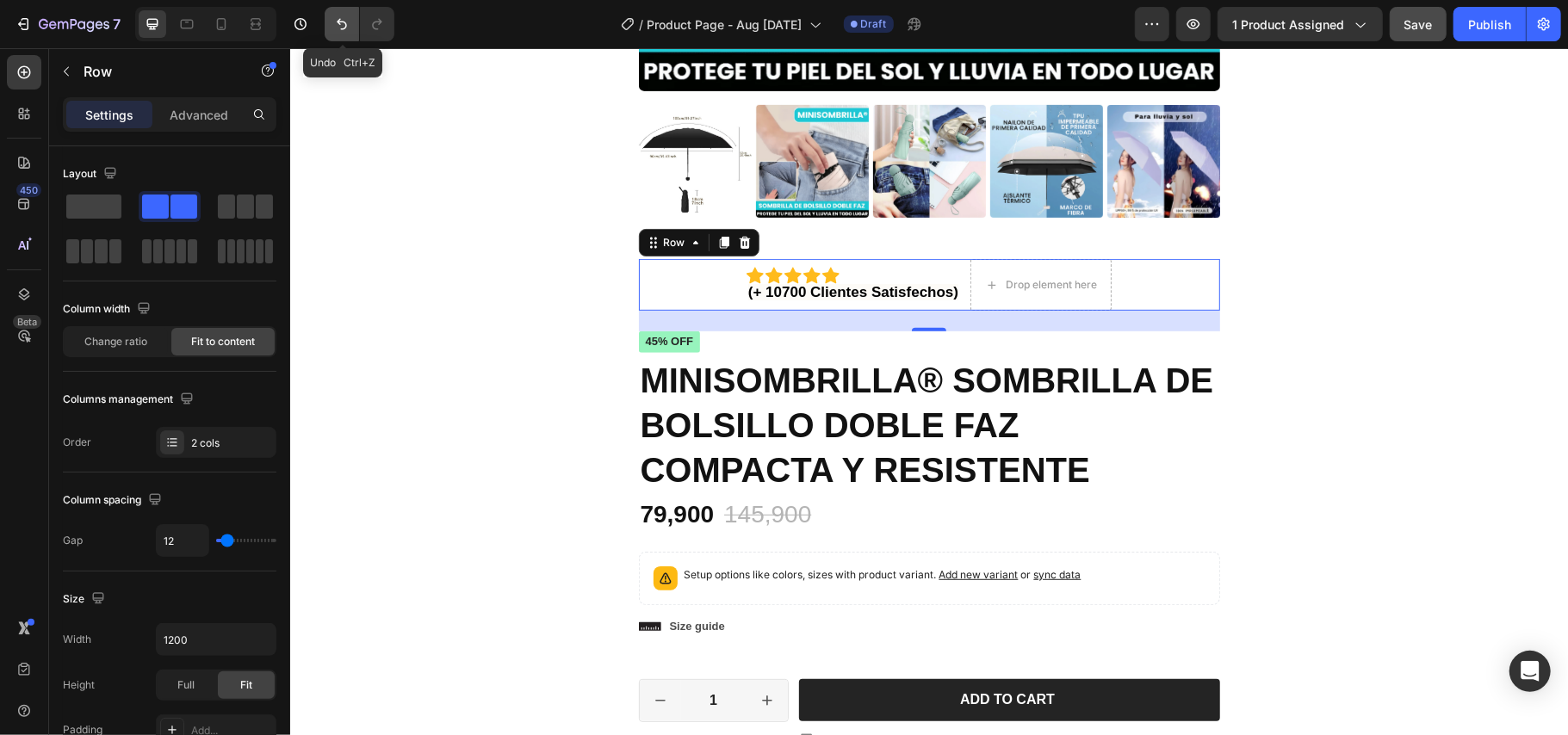 click 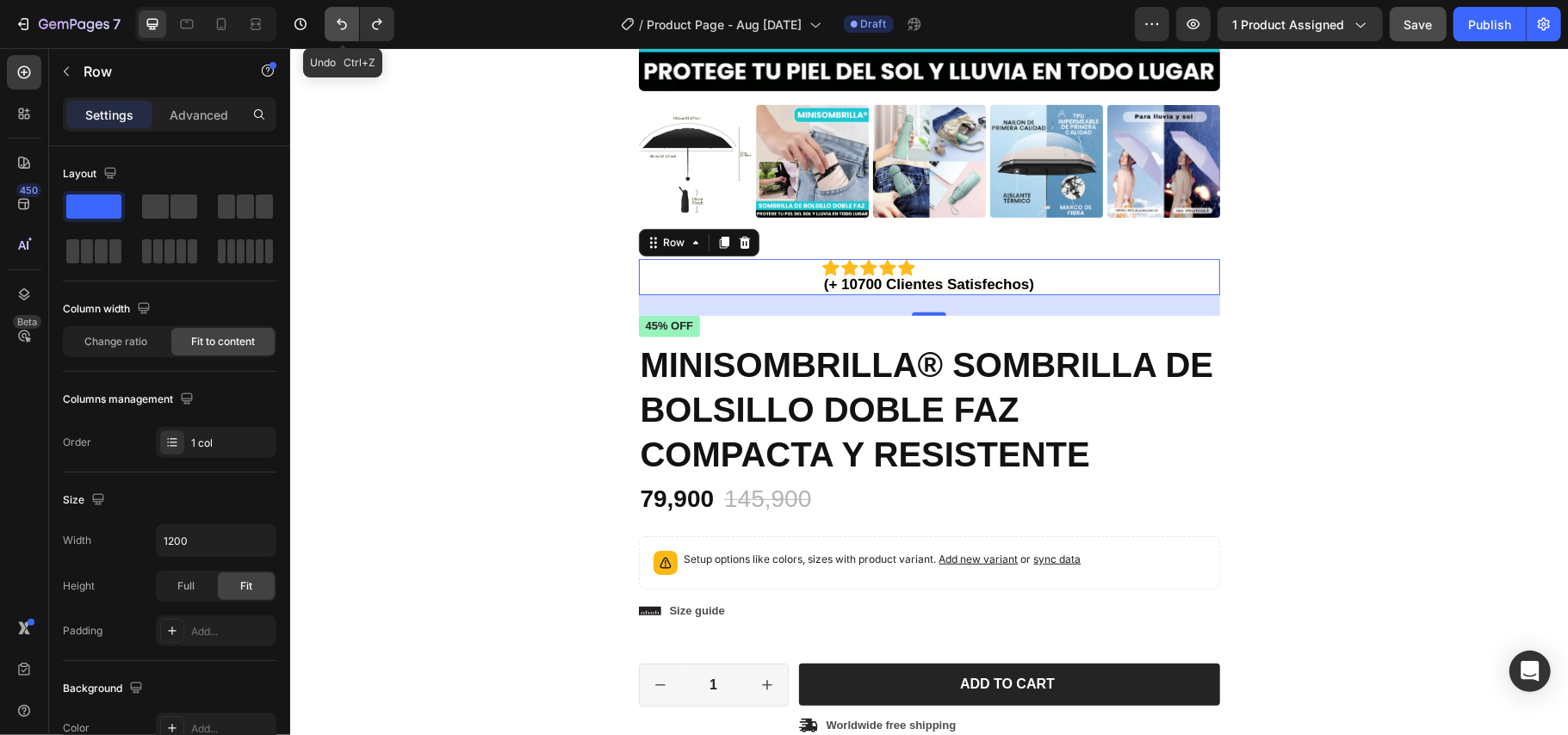 click 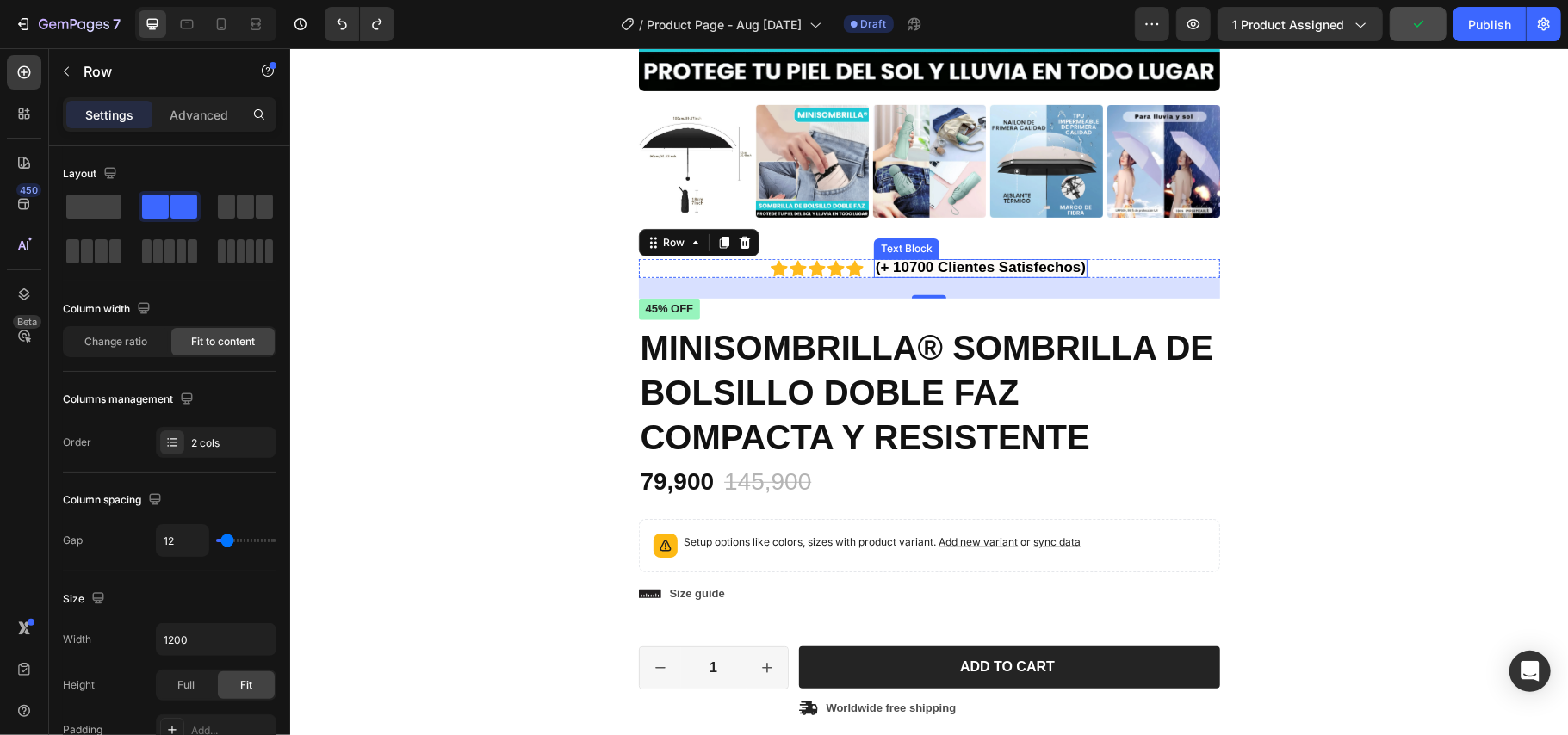 click on "(+ 10700 Clientes Satisfechos) Text Block" at bounding box center [980, 268] 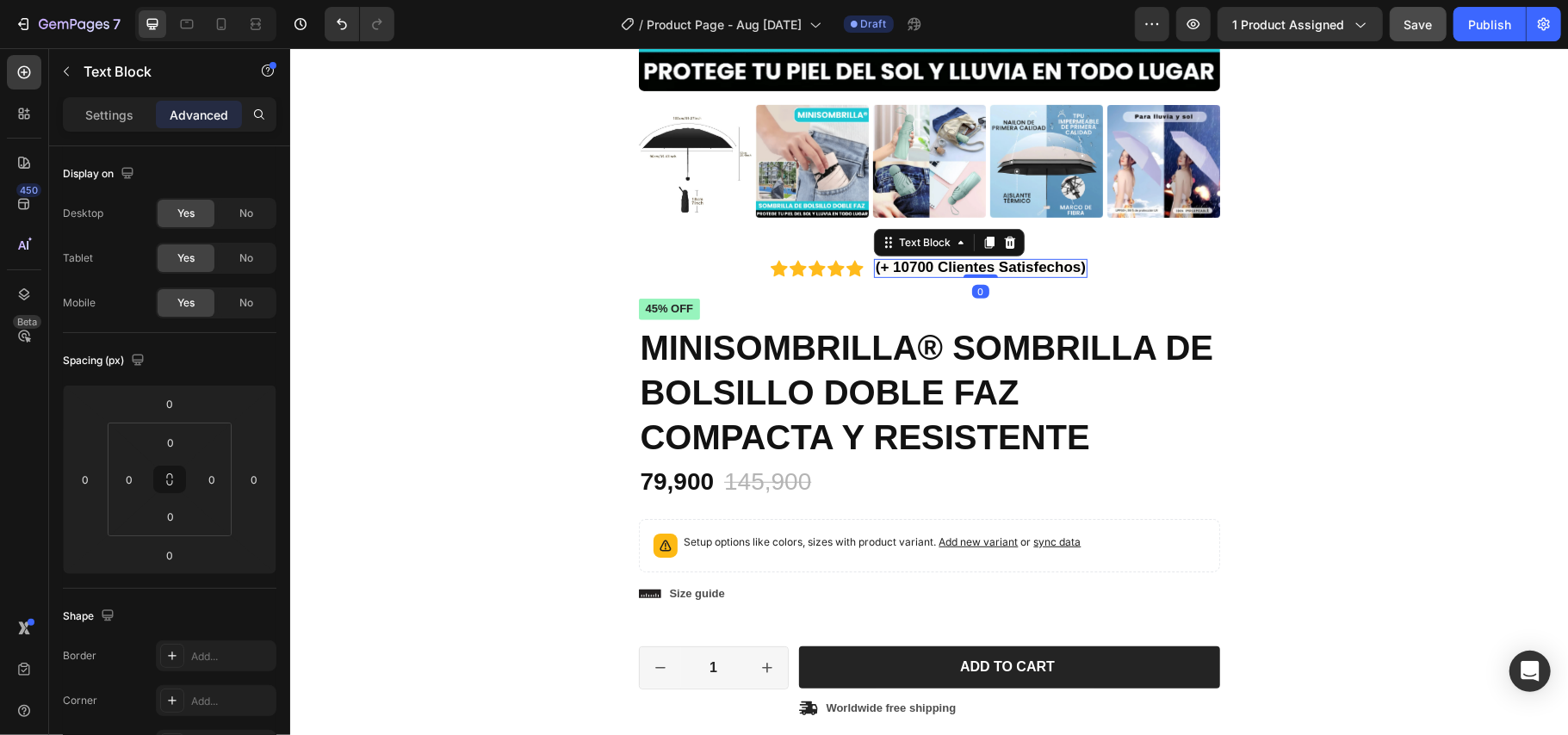 click on "(+ 10700 Clientes Satisfechos)" at bounding box center (980, 266) 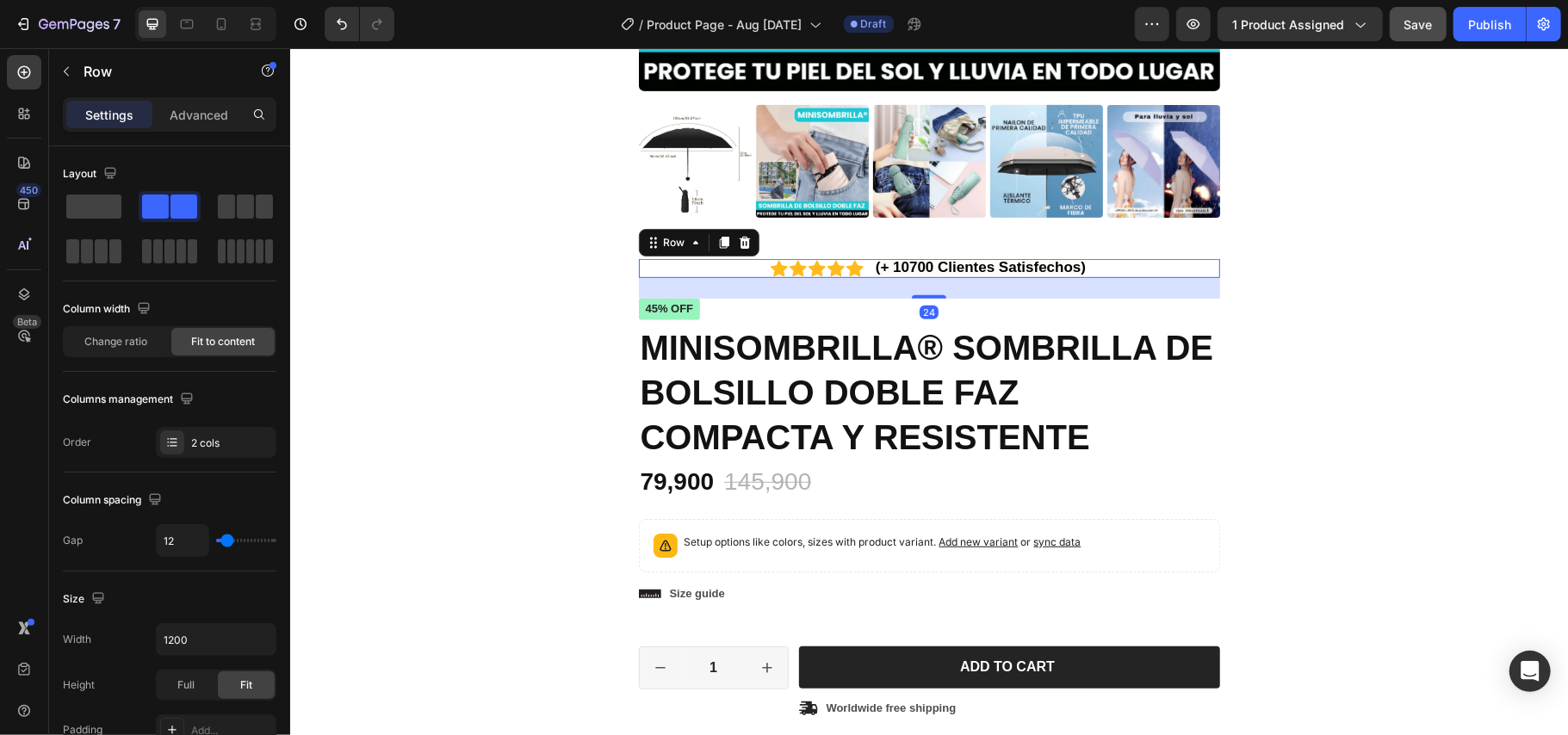 click on "Icon Icon Icon Icon Icon Icon List (+ 10700 Clientes Satisfechos) Text Block Row   24" at bounding box center (928, 268) 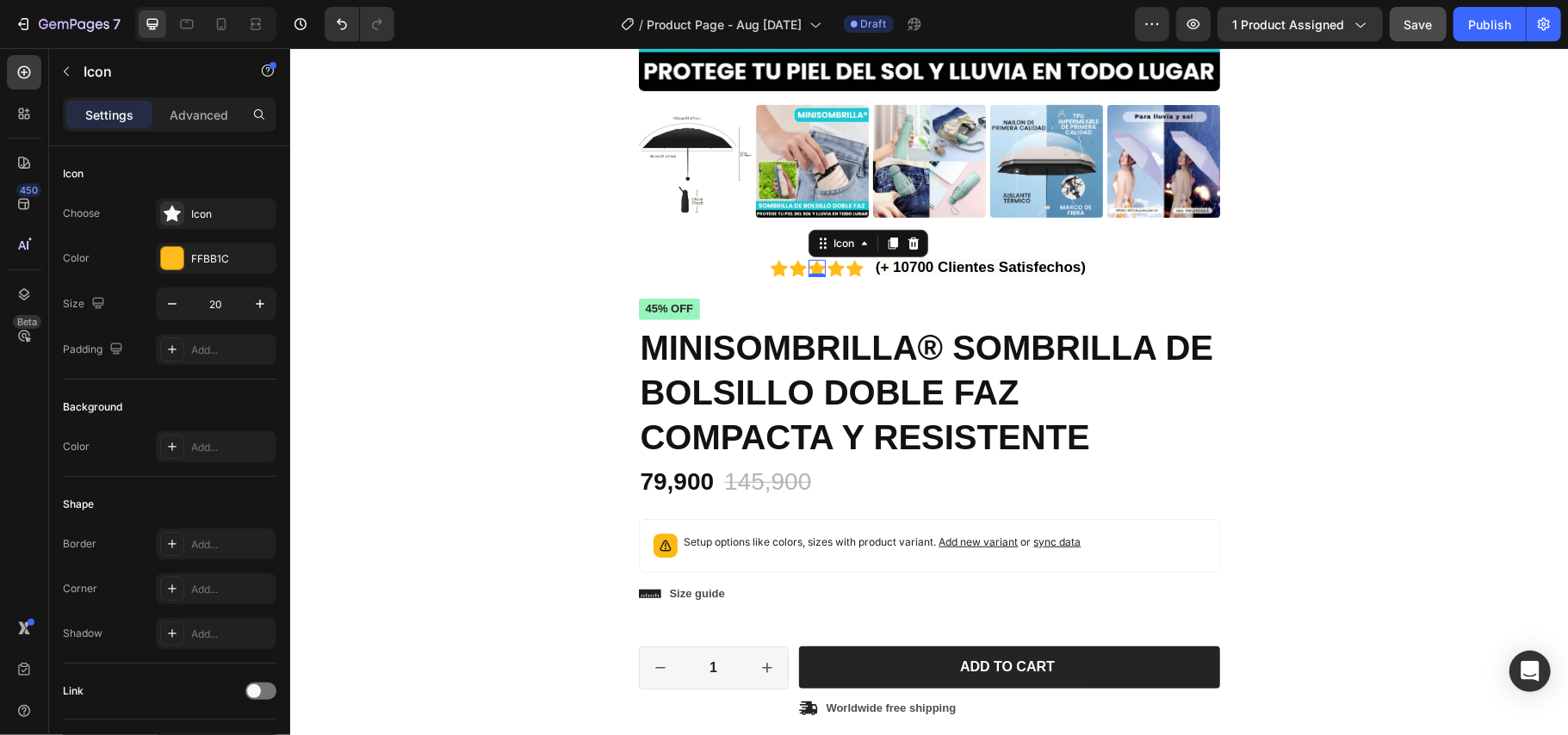 click on "Icon   0" at bounding box center (816, 268) 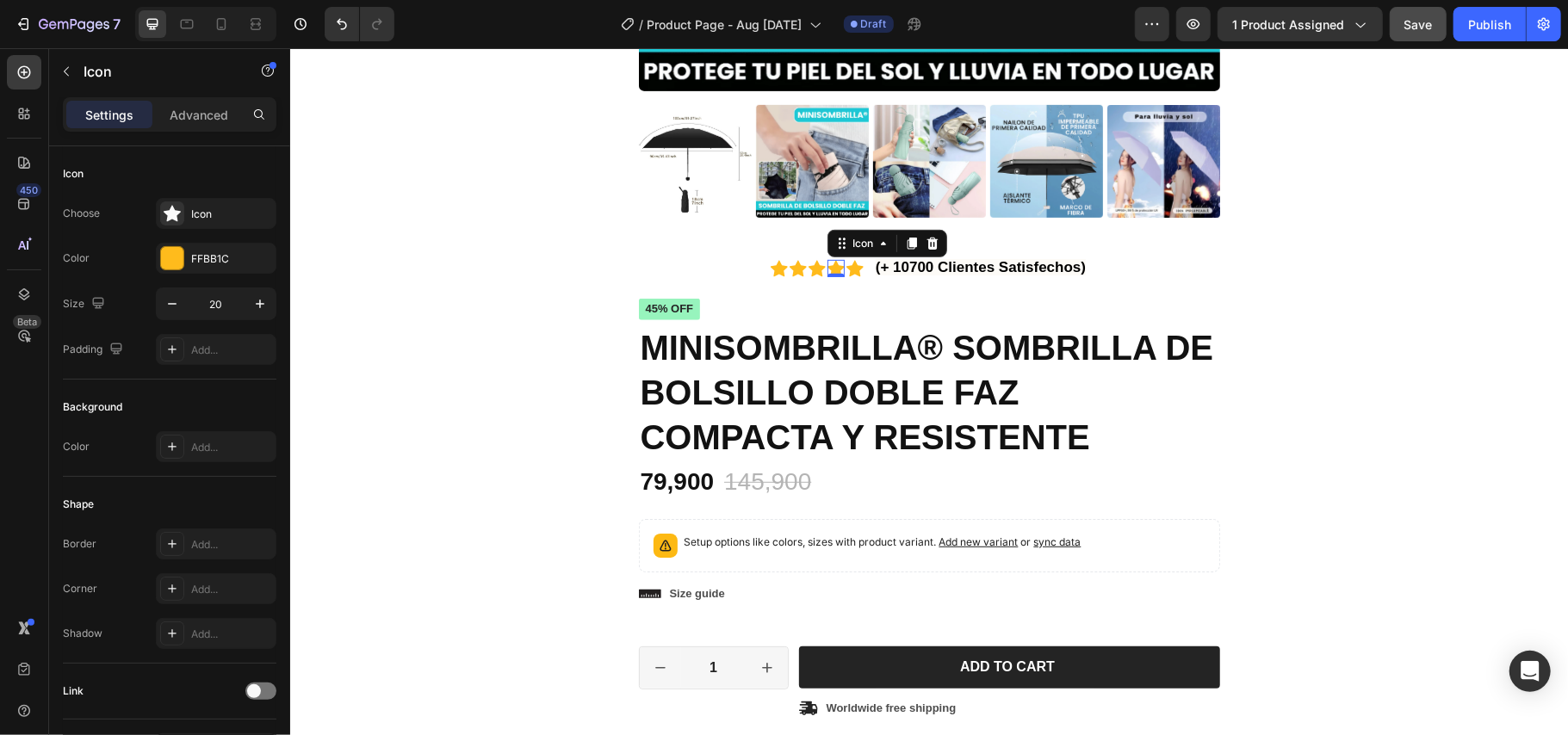 scroll, scrollTop: 114, scrollLeft: 0, axis: vertical 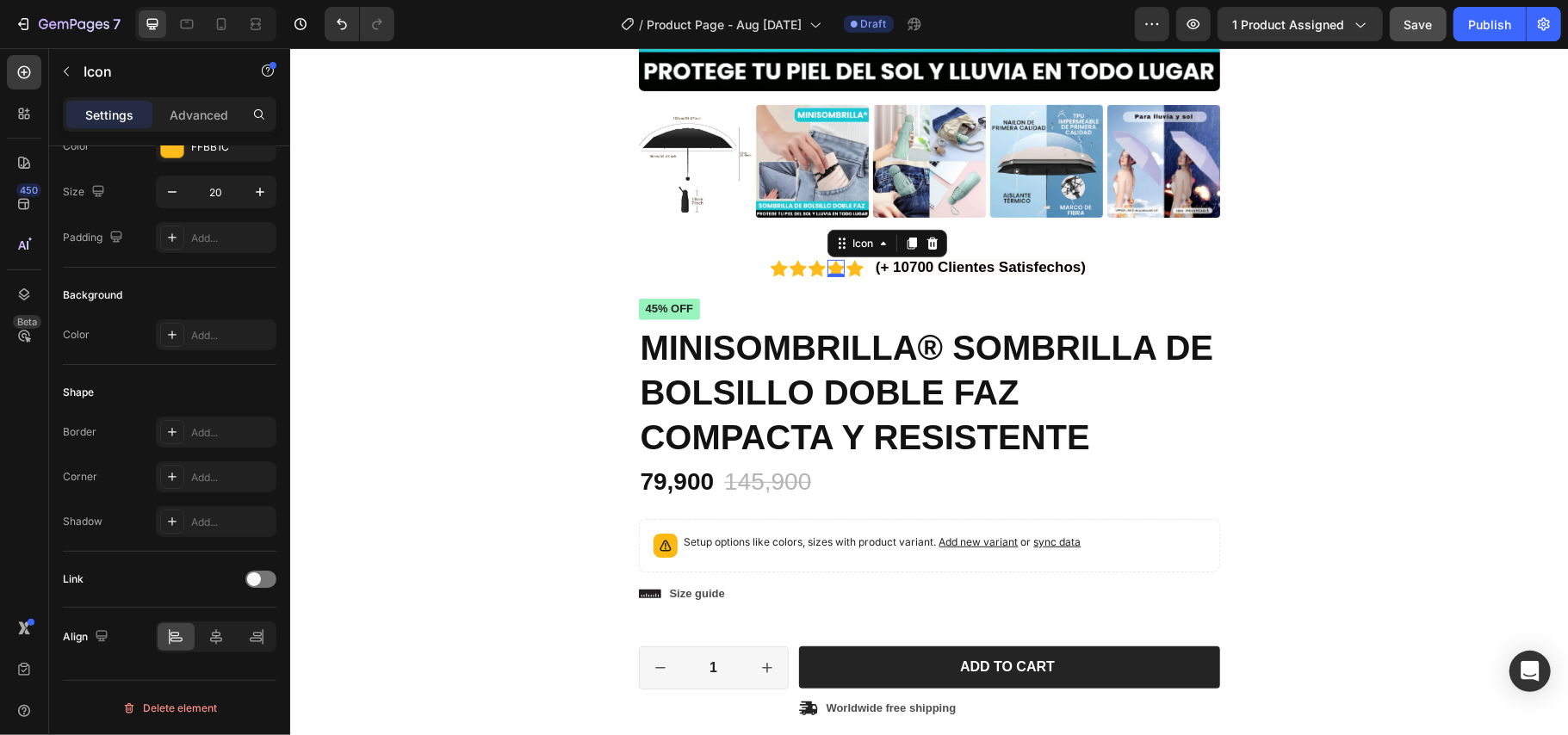 click on "Icon   0" at bounding box center [835, 268] 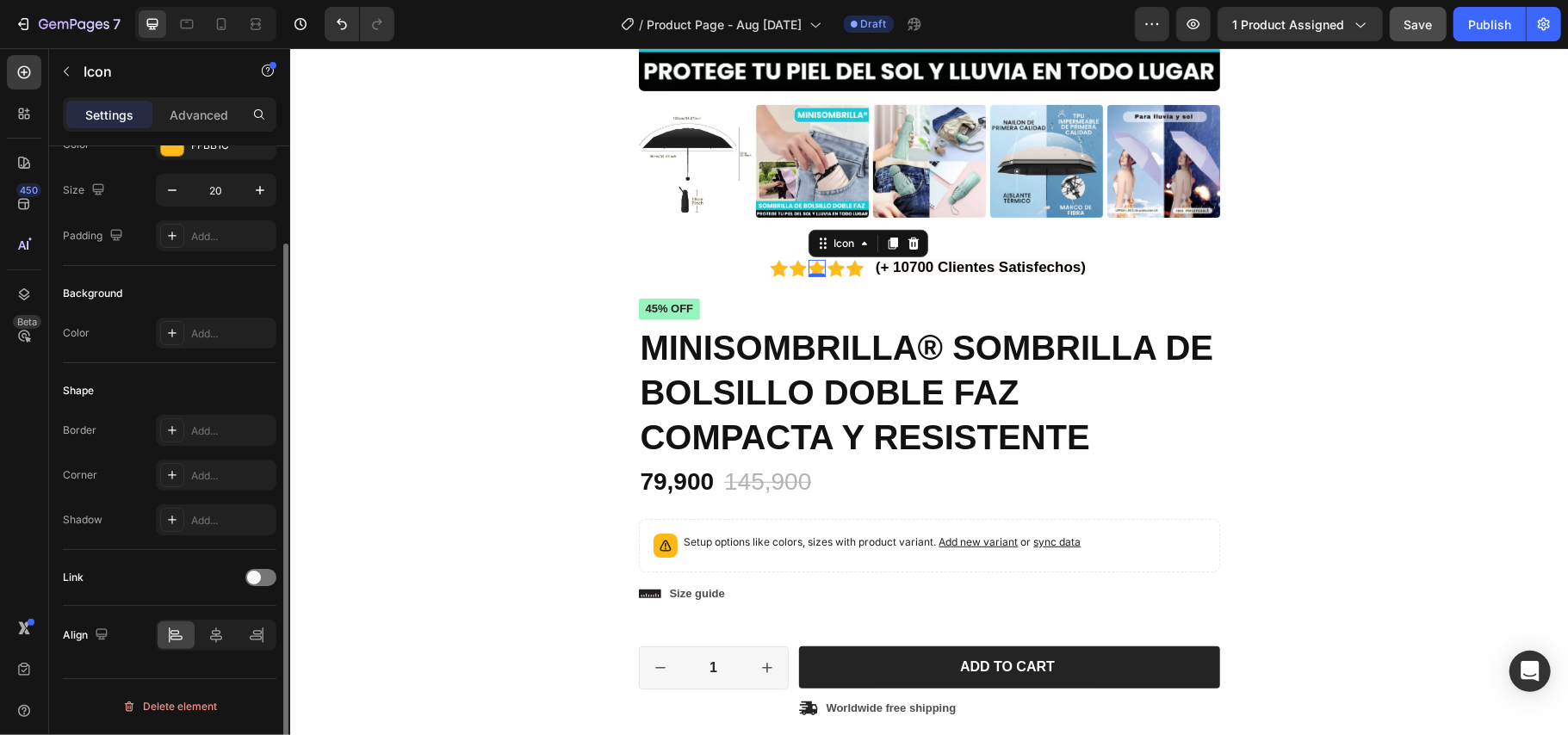 click on "Icon   0" at bounding box center [816, 268] 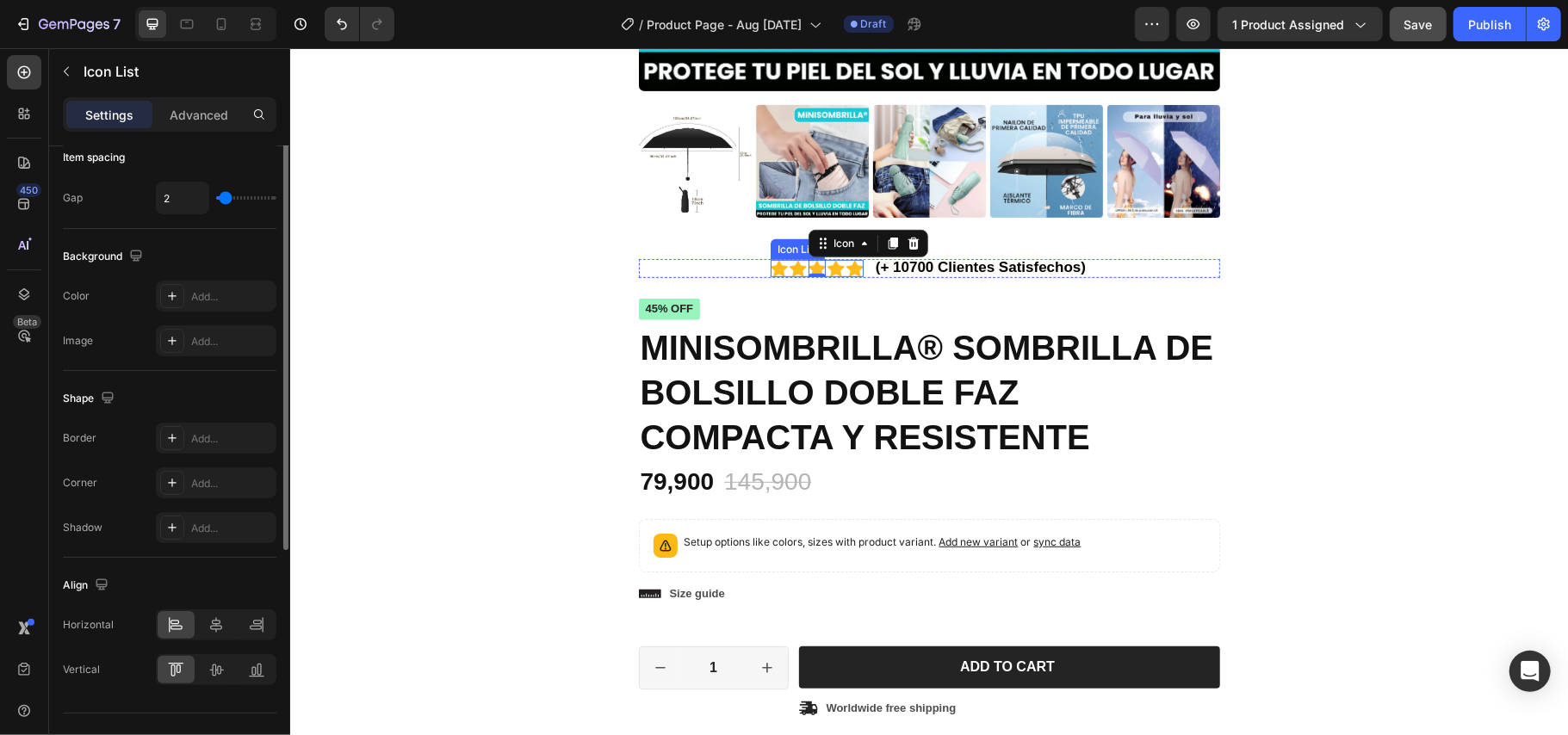 click on "Icon Icon Icon   0 Icon Icon" at bounding box center [816, 268] 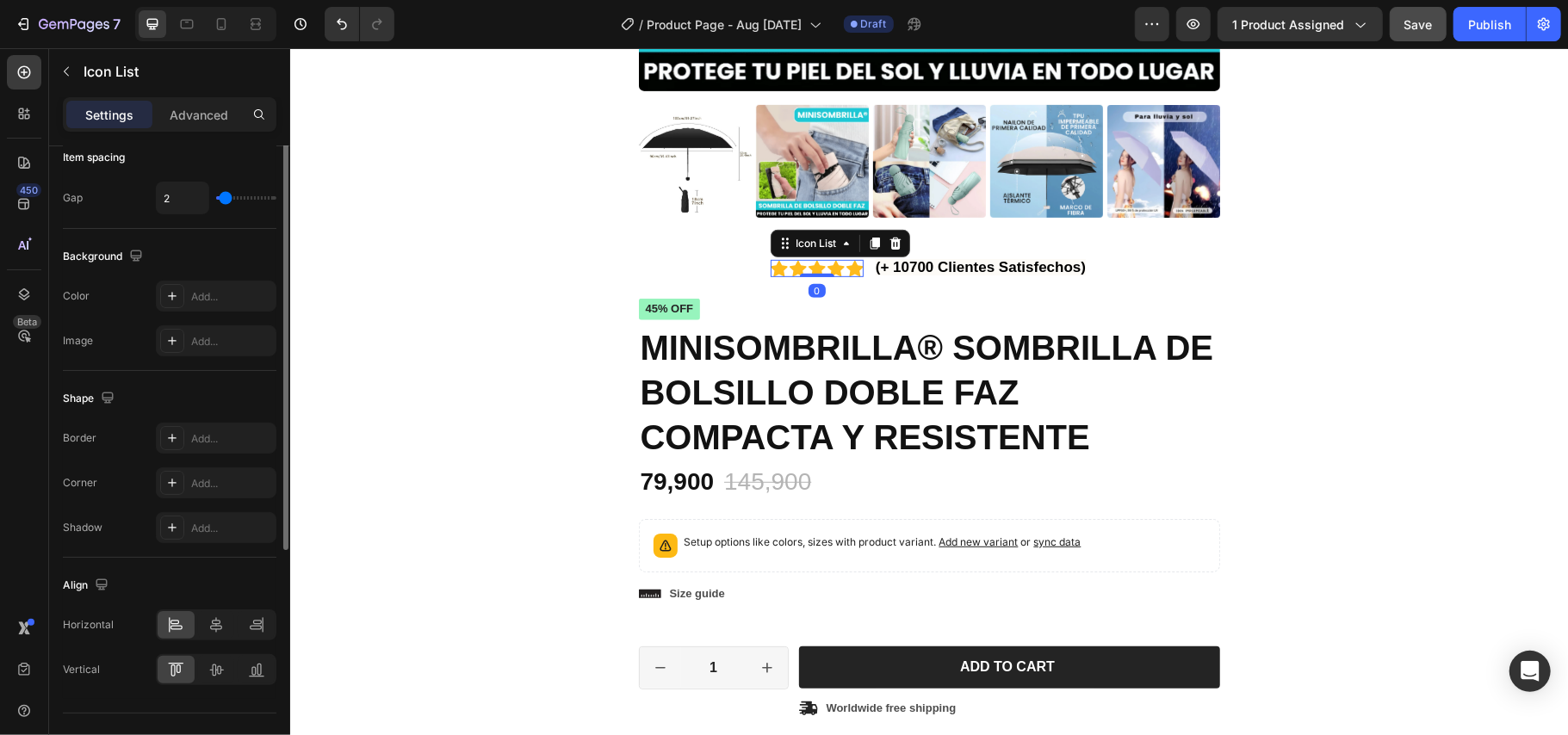 scroll, scrollTop: 0, scrollLeft: 0, axis: both 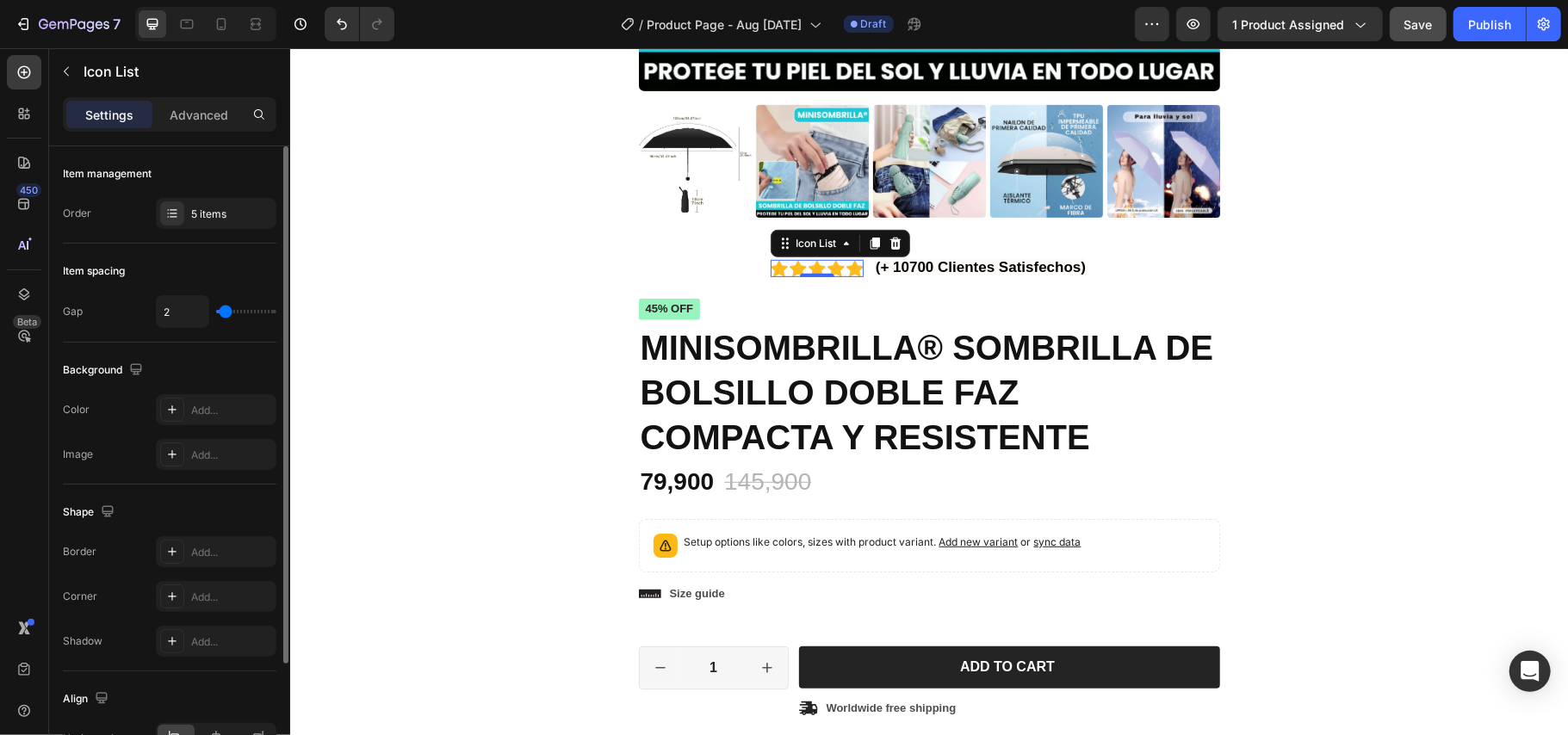 type on "5" 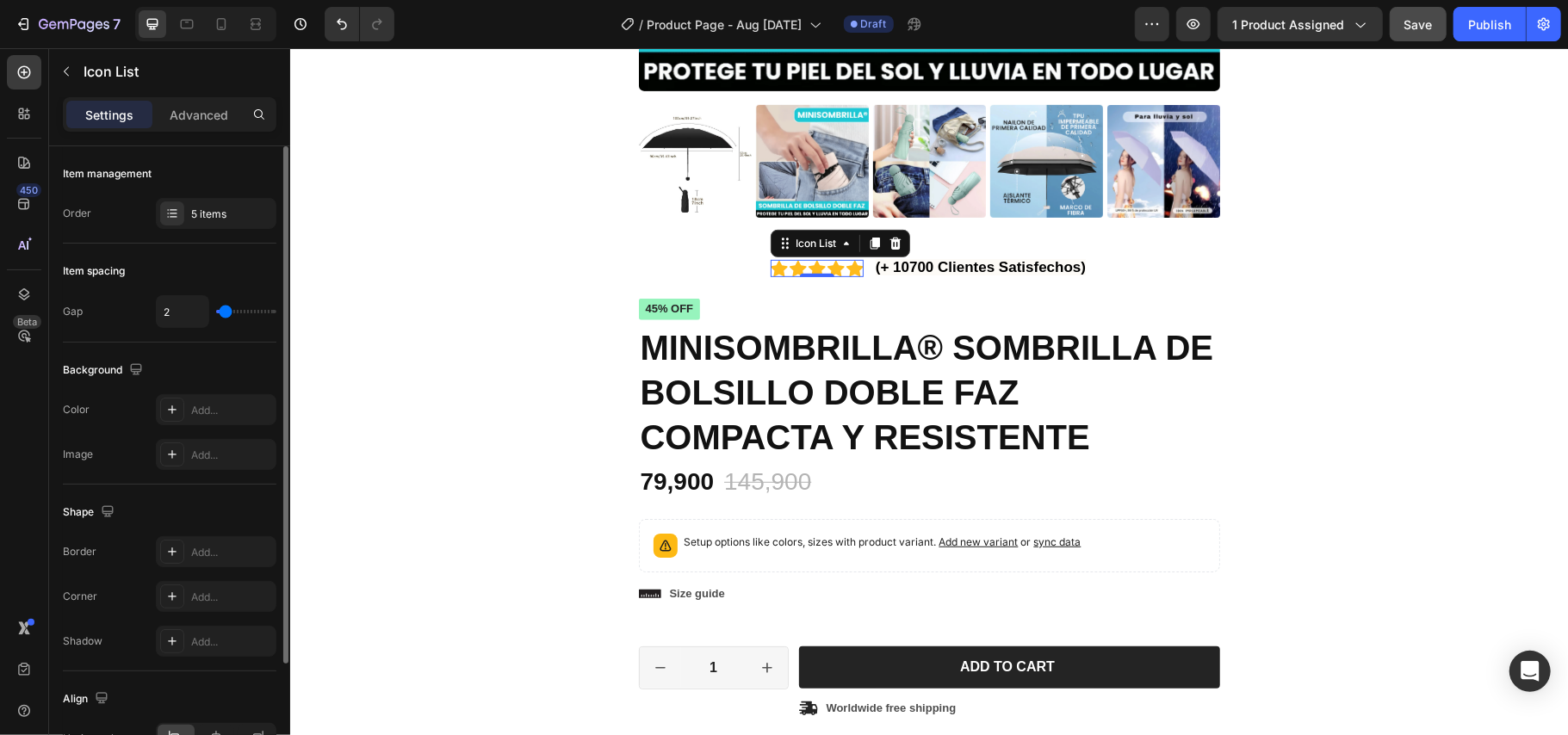 type on "5" 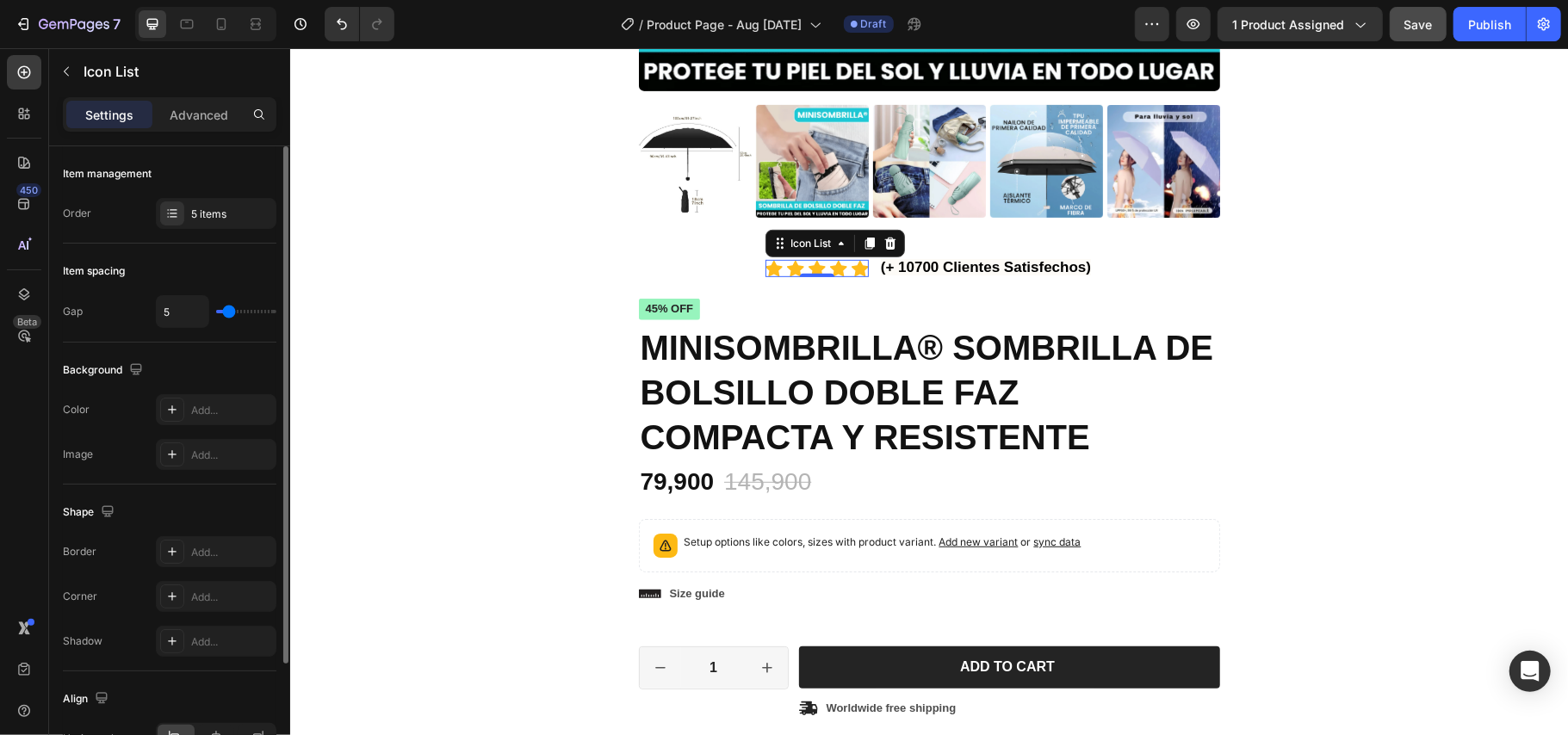 type on "6" 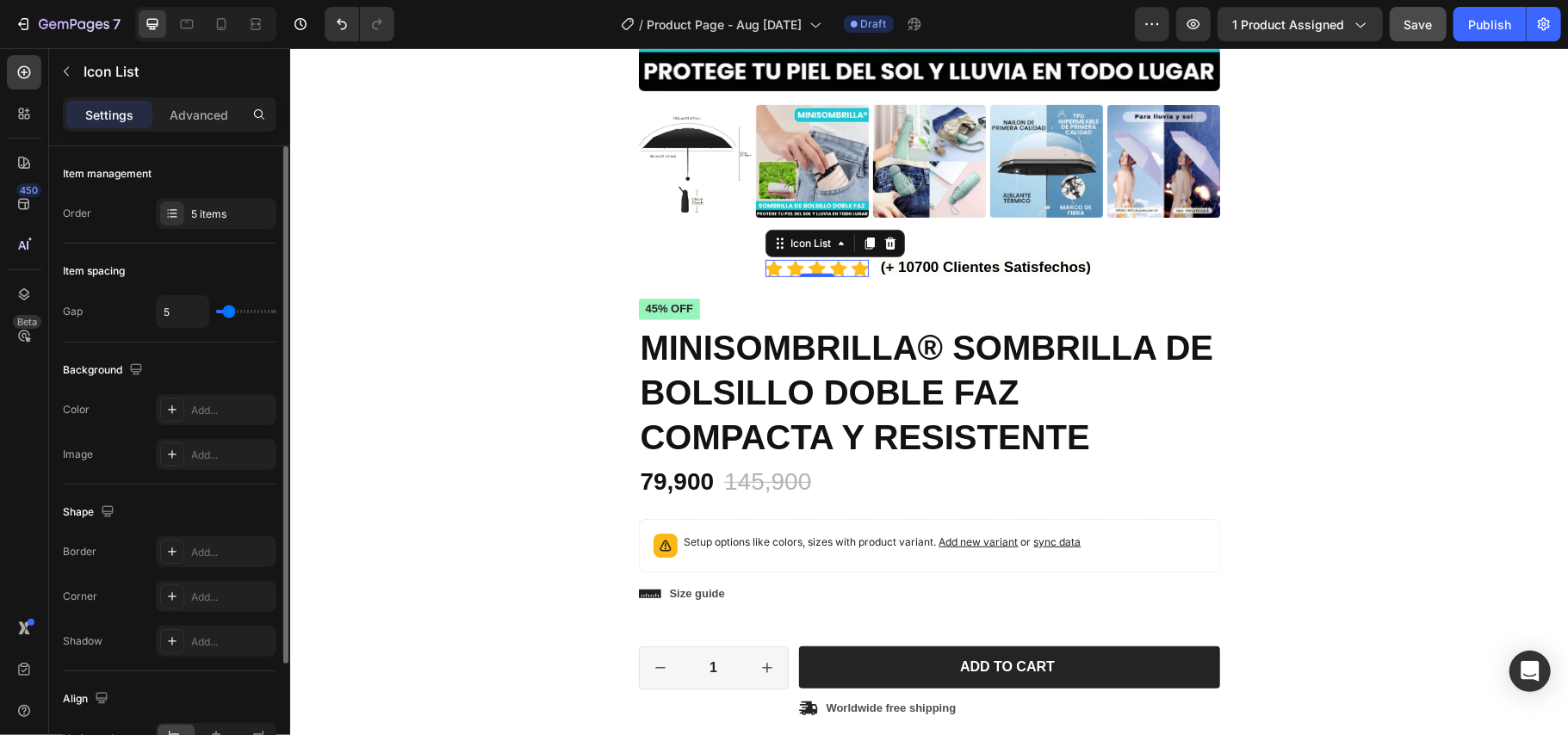type on "6" 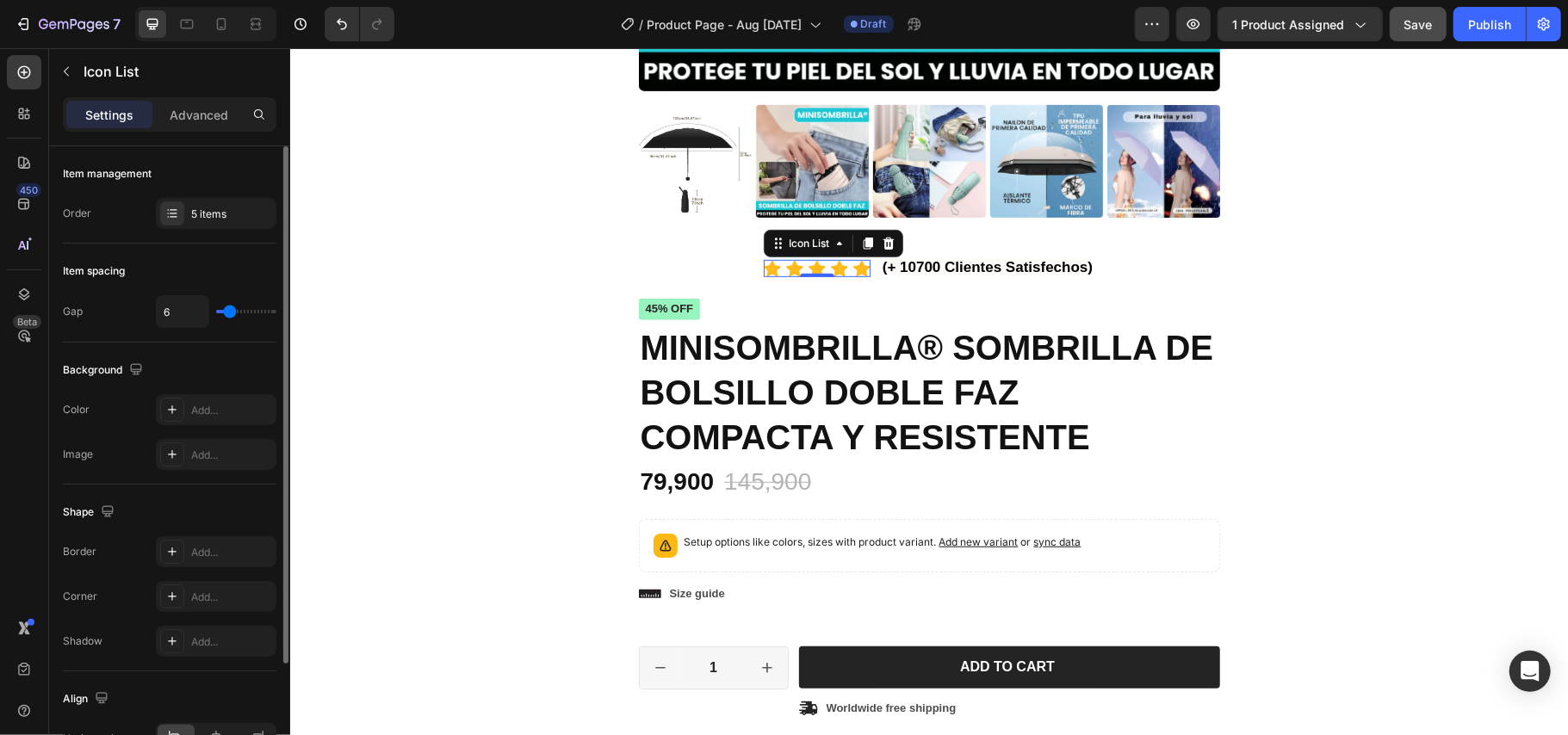 type on "8" 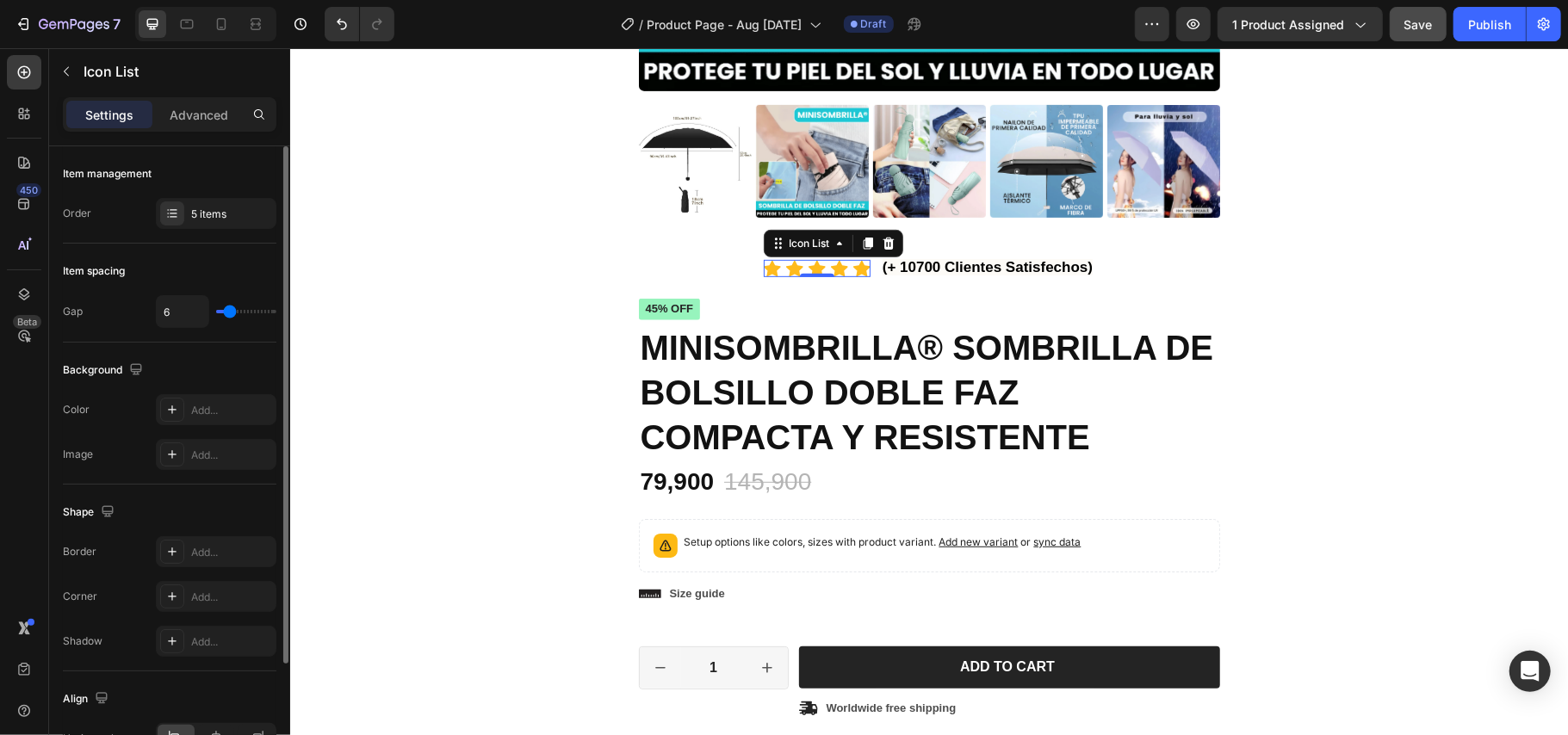 type on "8" 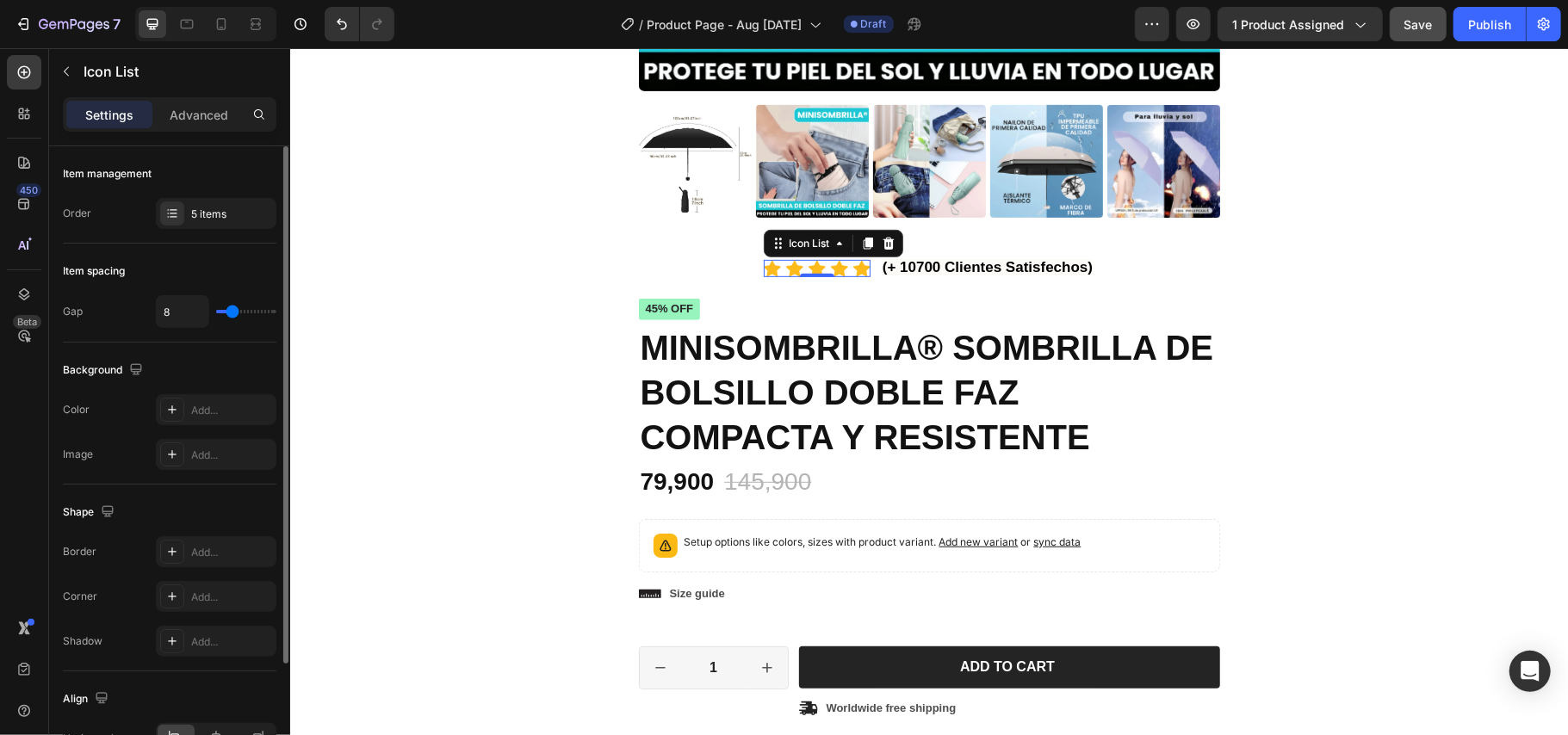 type on "9" 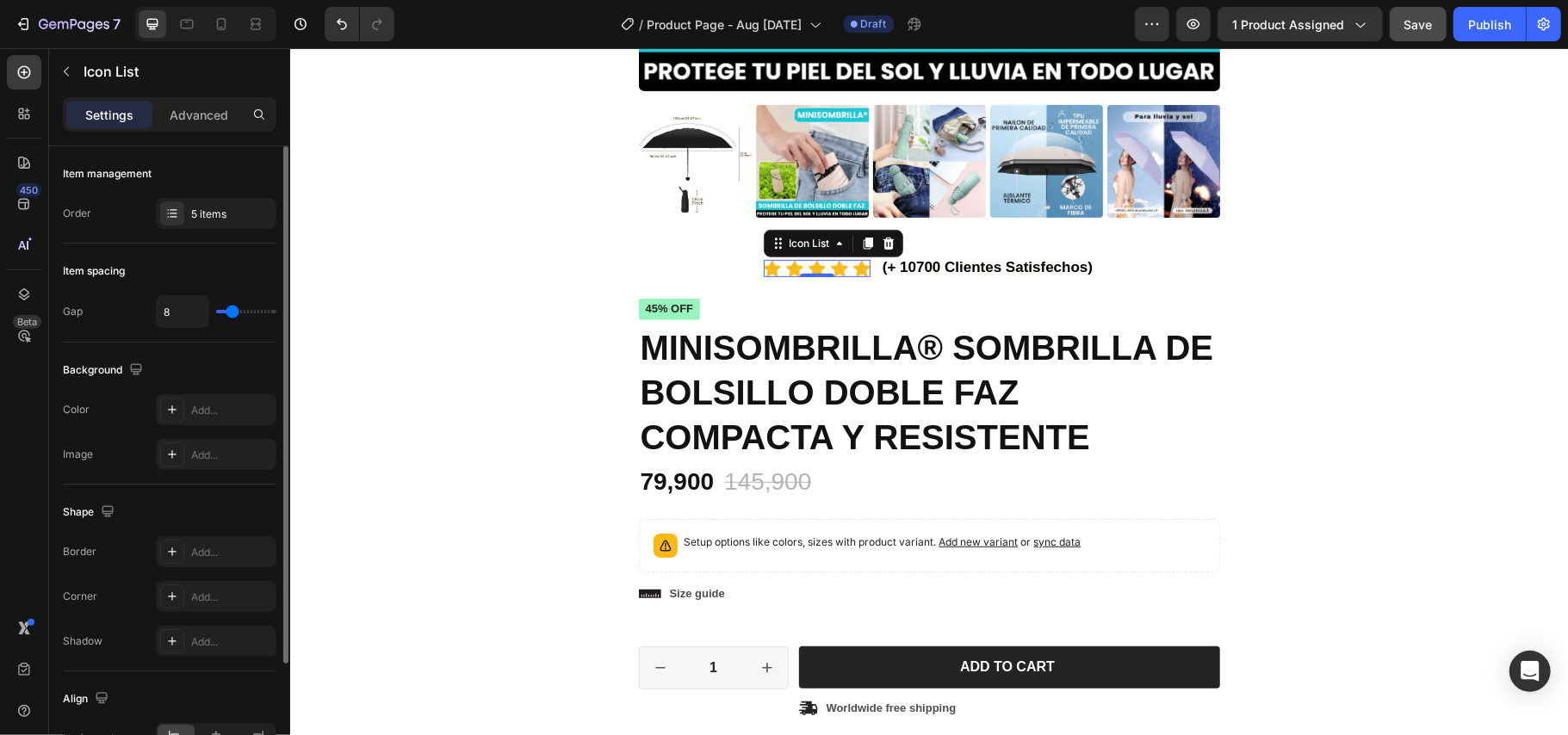 type on "9" 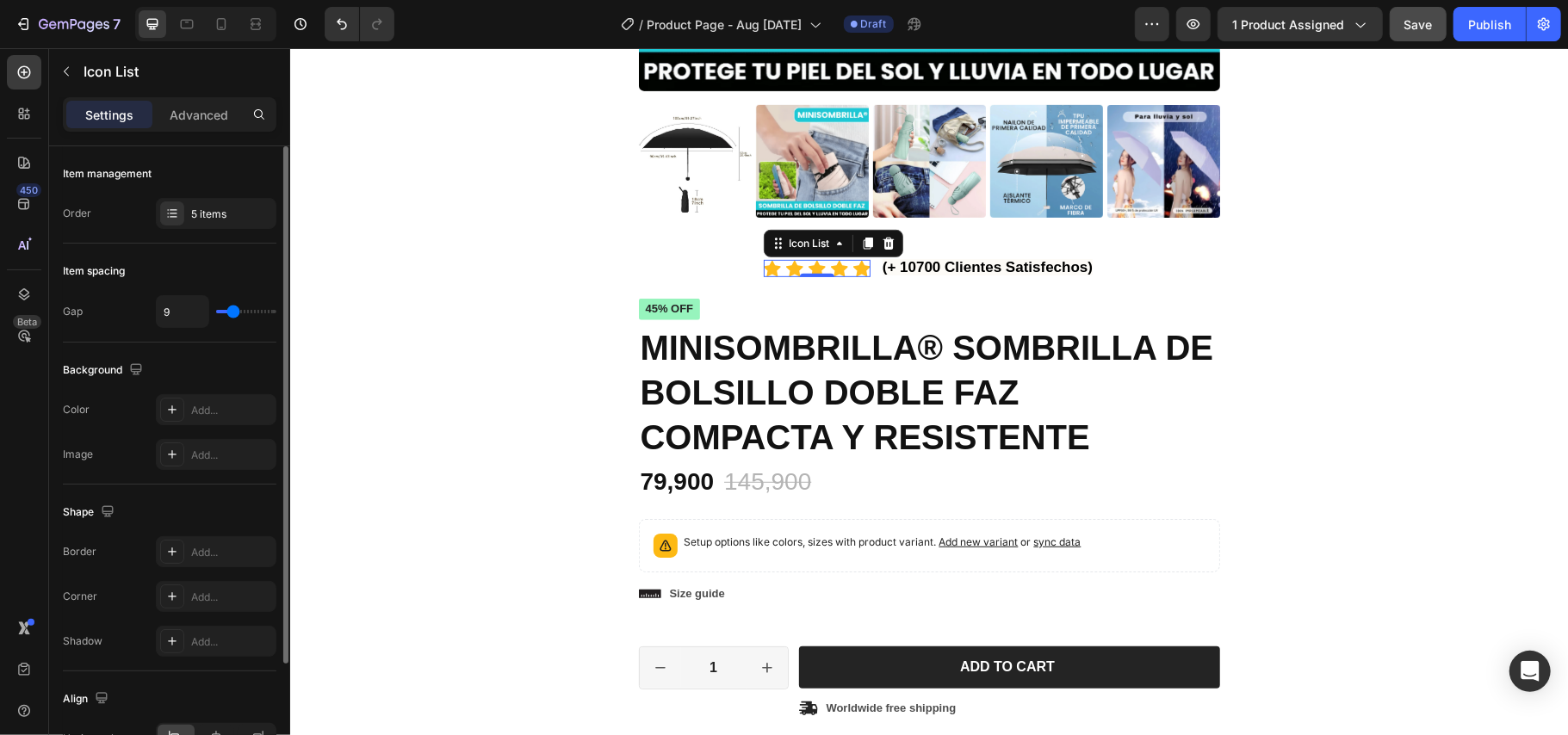 type on "10" 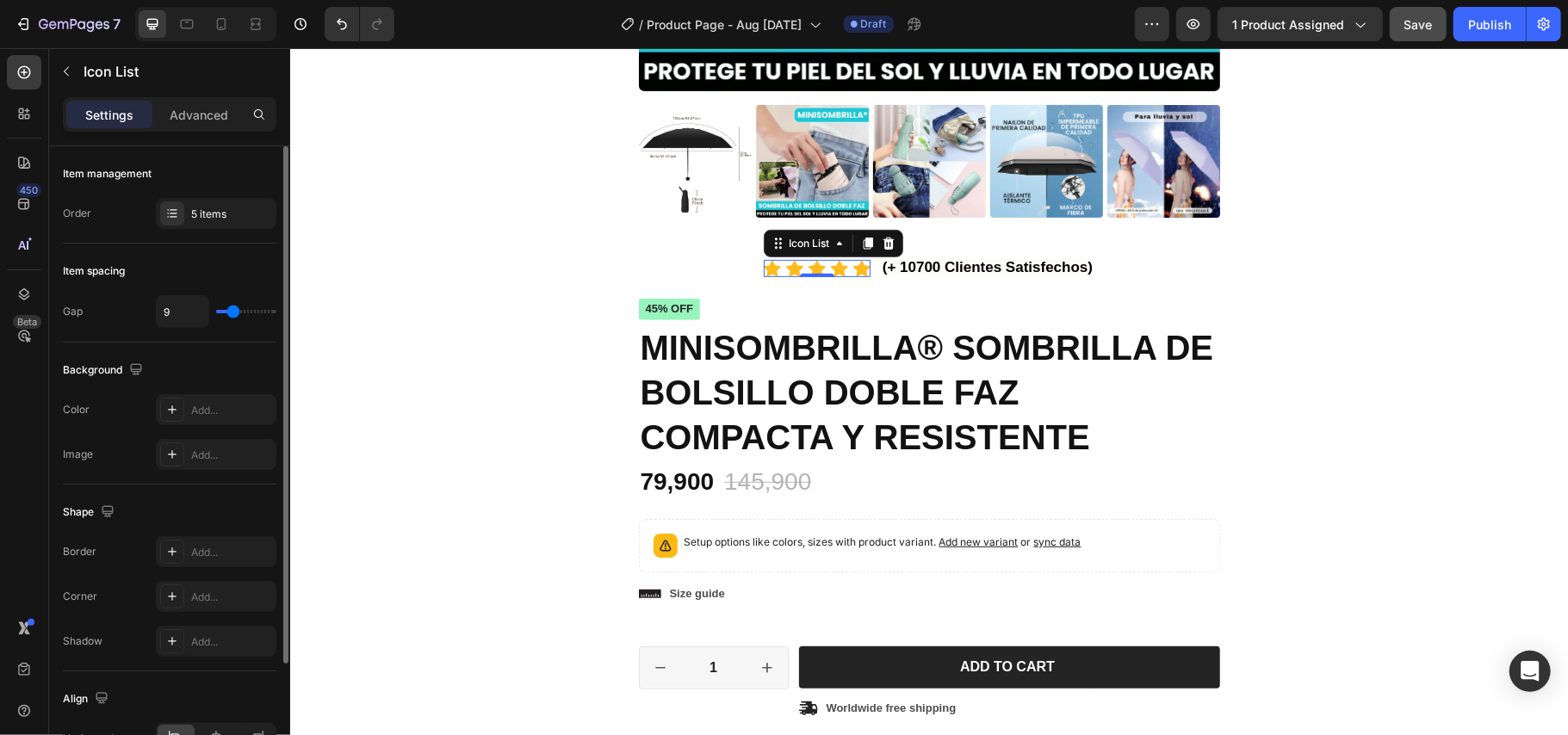 type on "10" 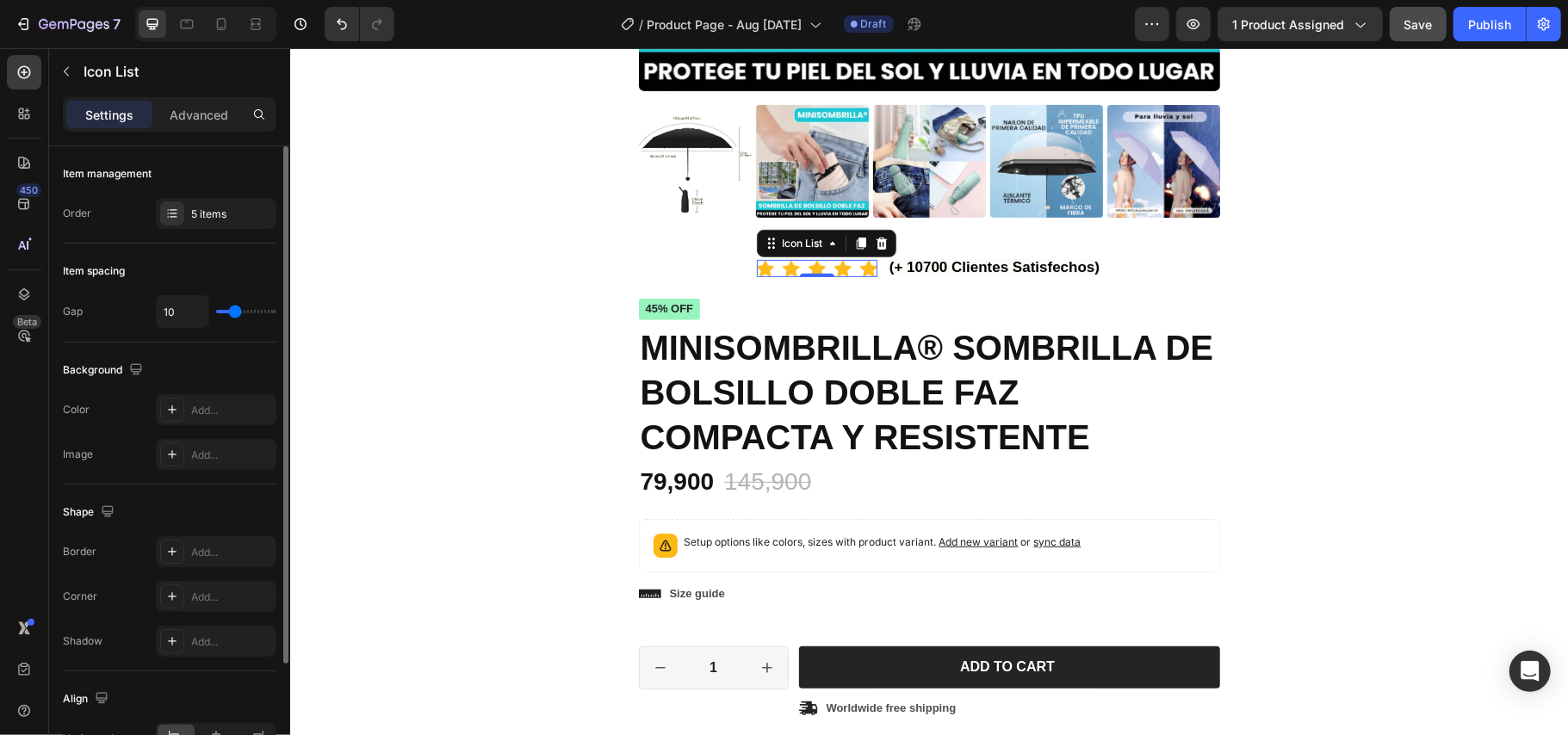 type on "9" 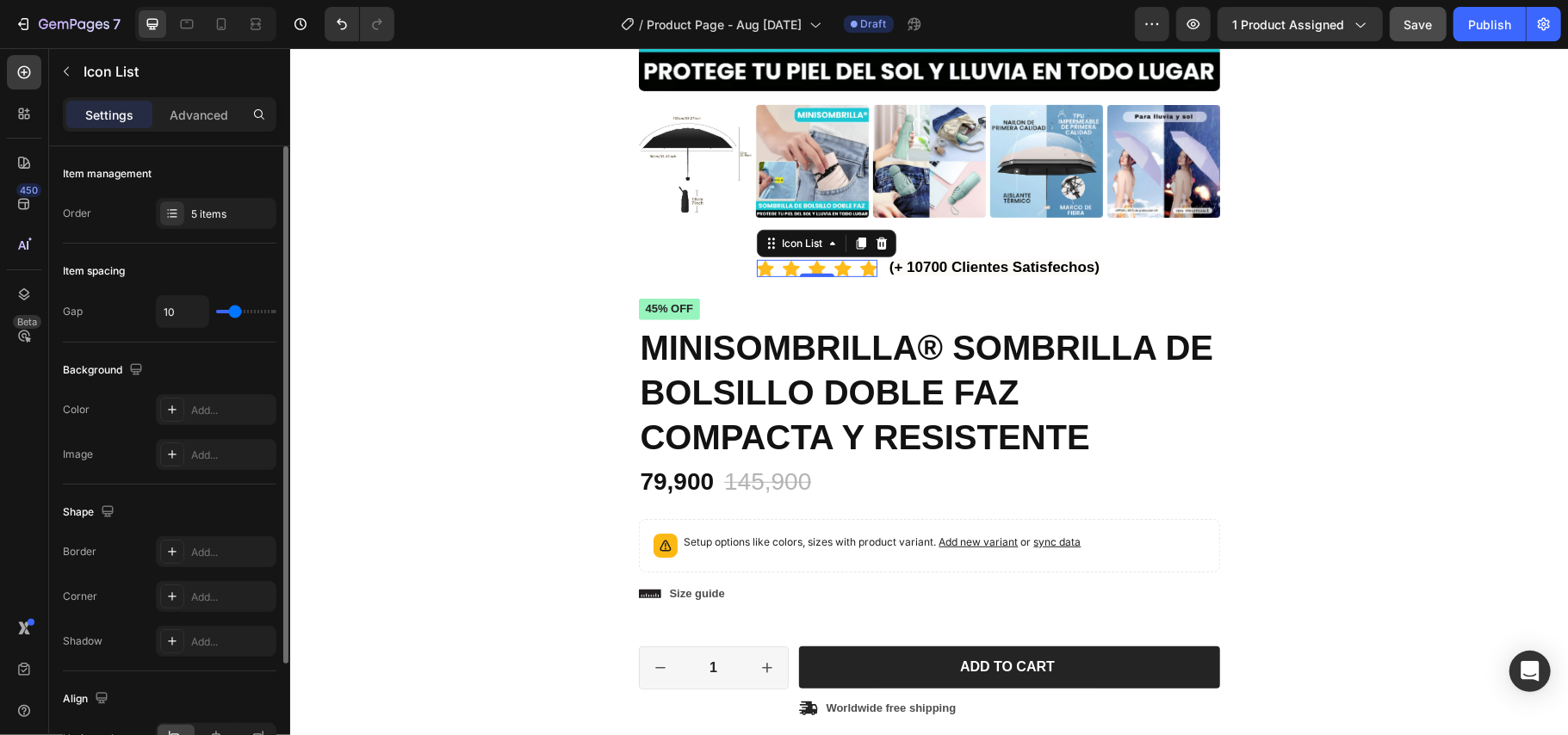 type on "9" 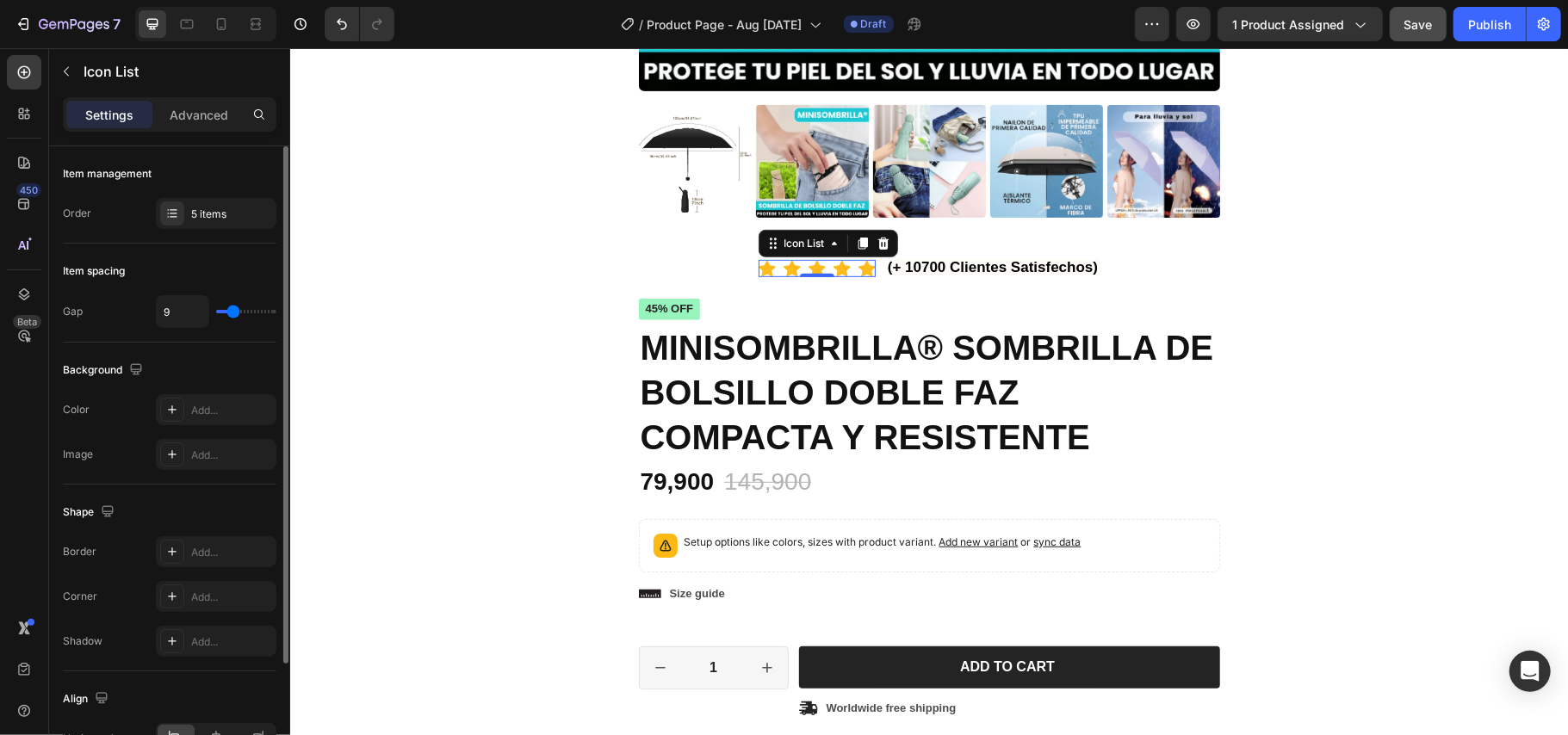 type on "8" 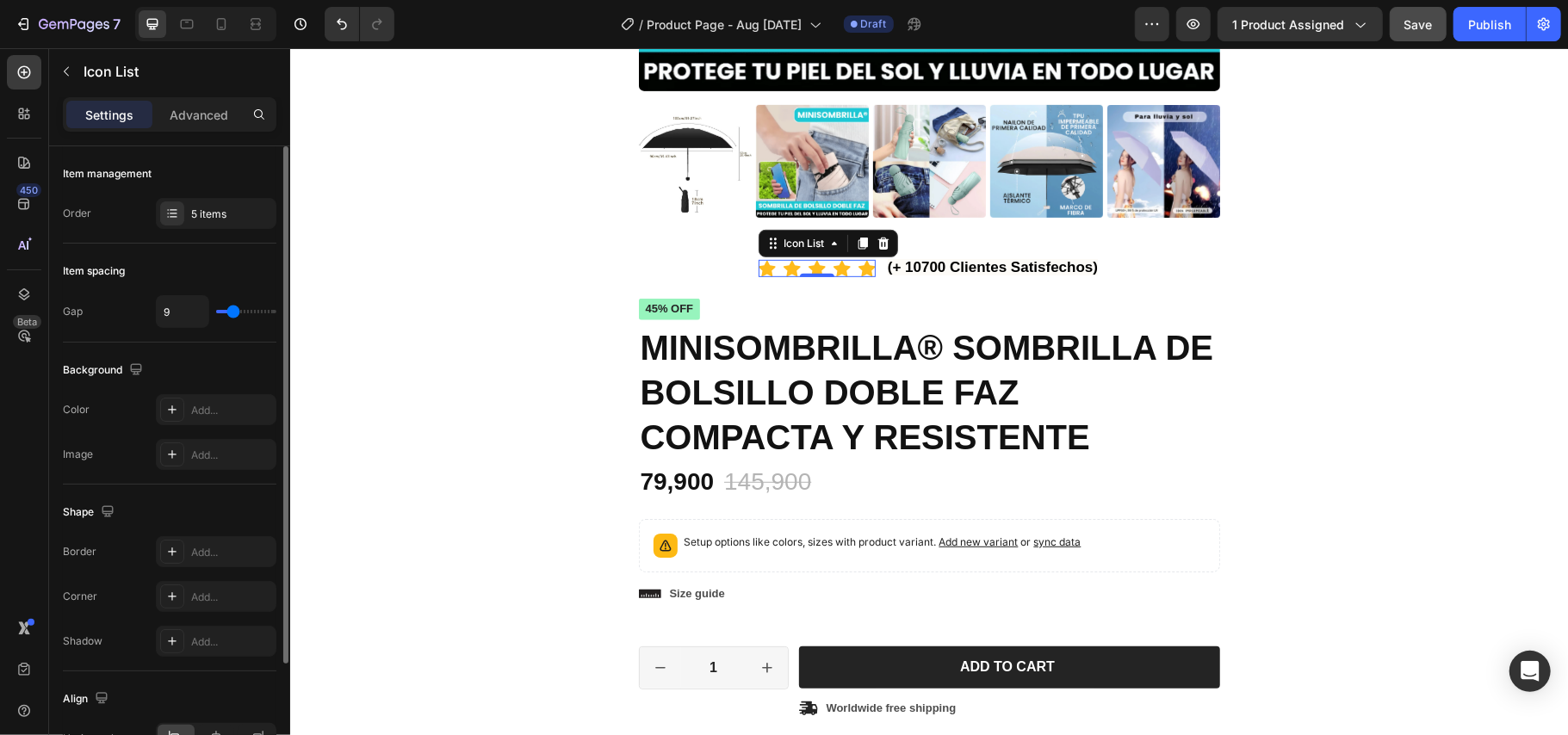 type on "8" 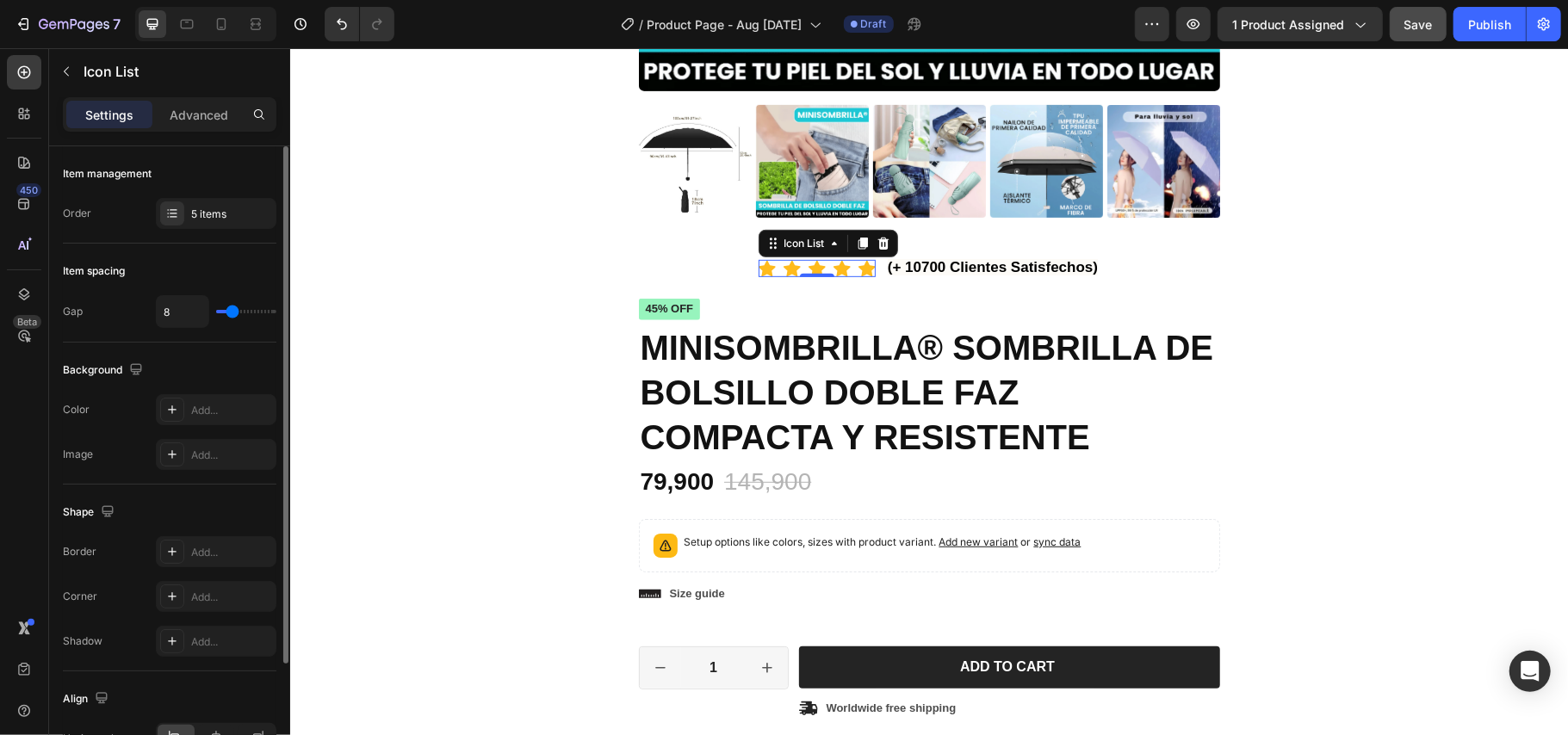 type on "6" 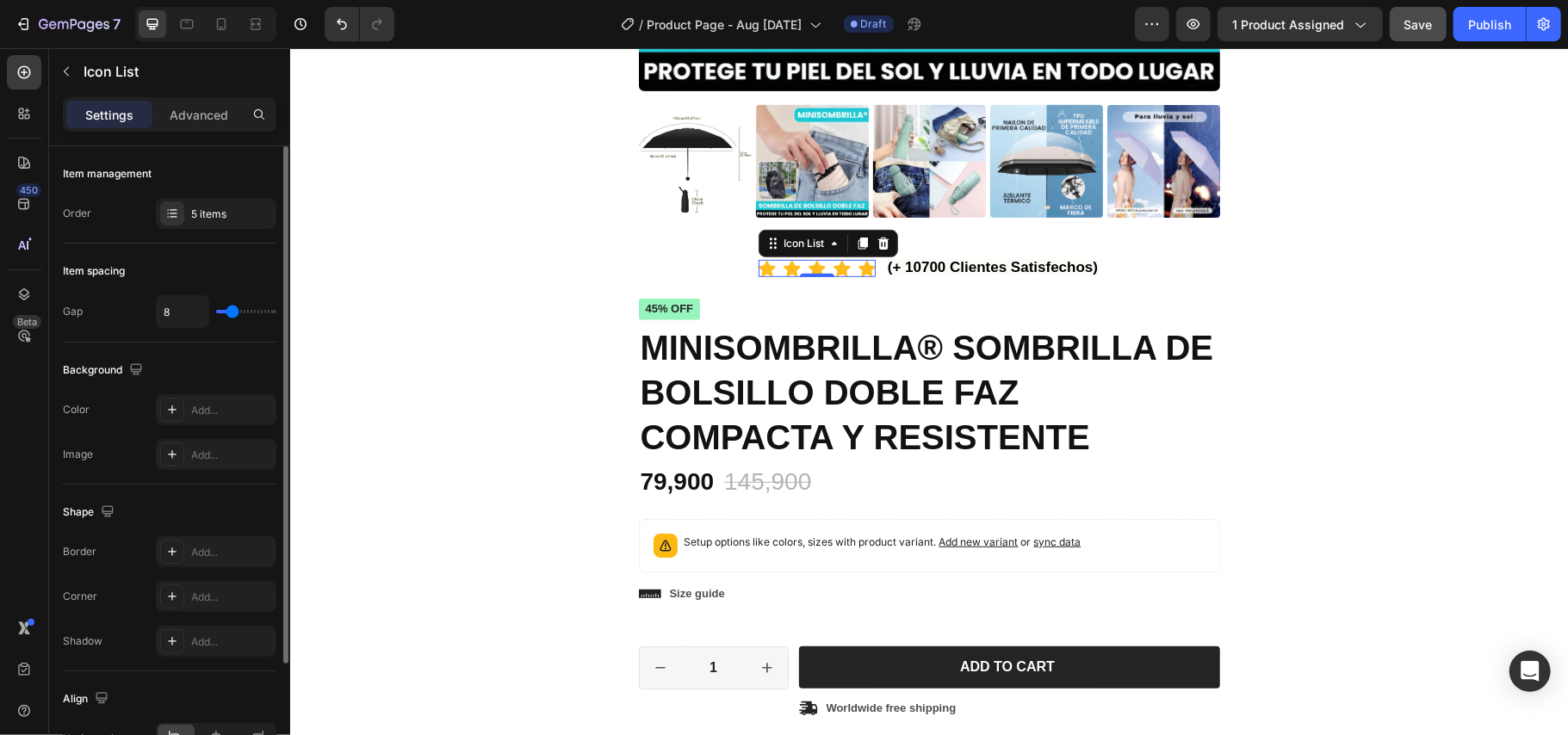 type on "6" 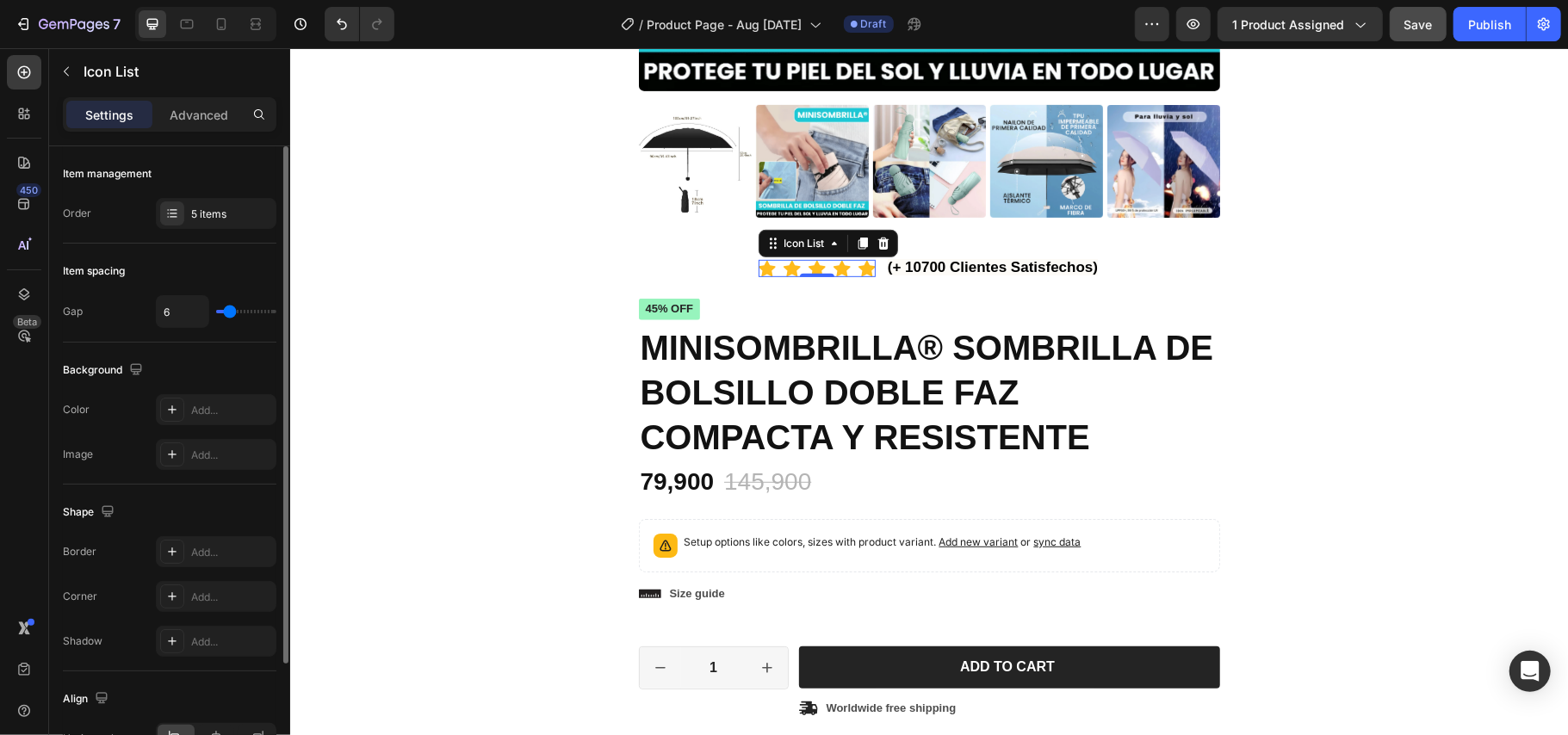 type on "5" 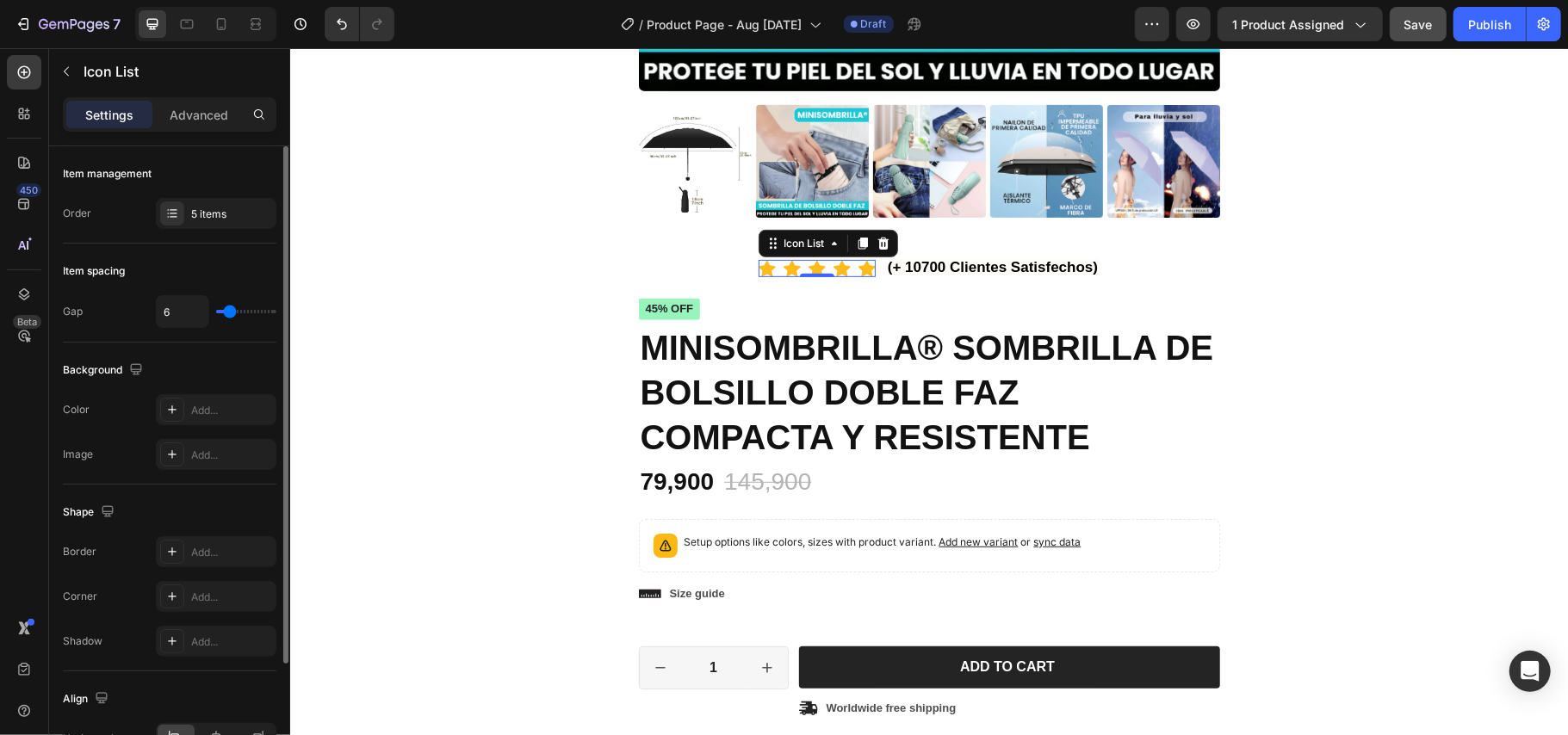 type on "5" 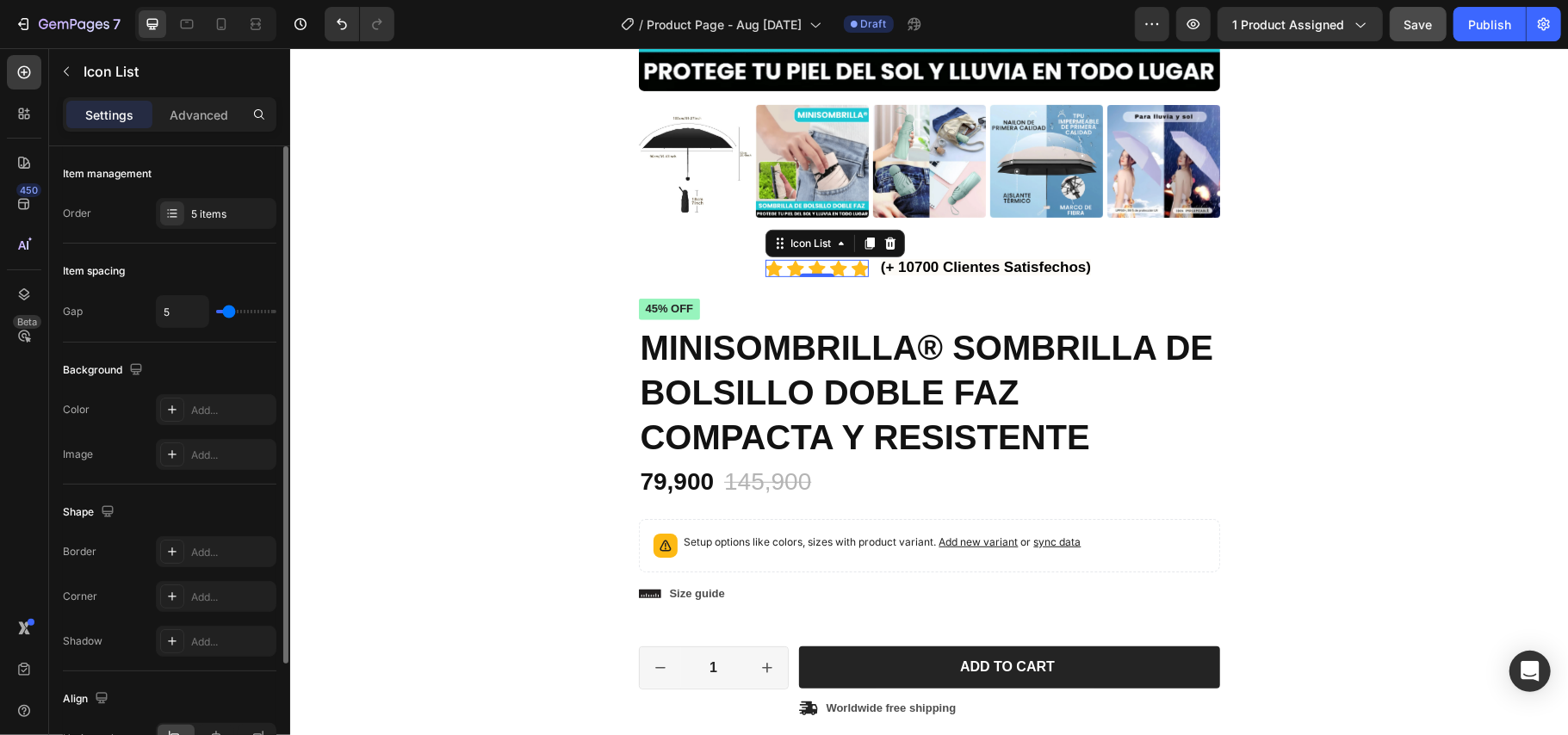 type on "7" 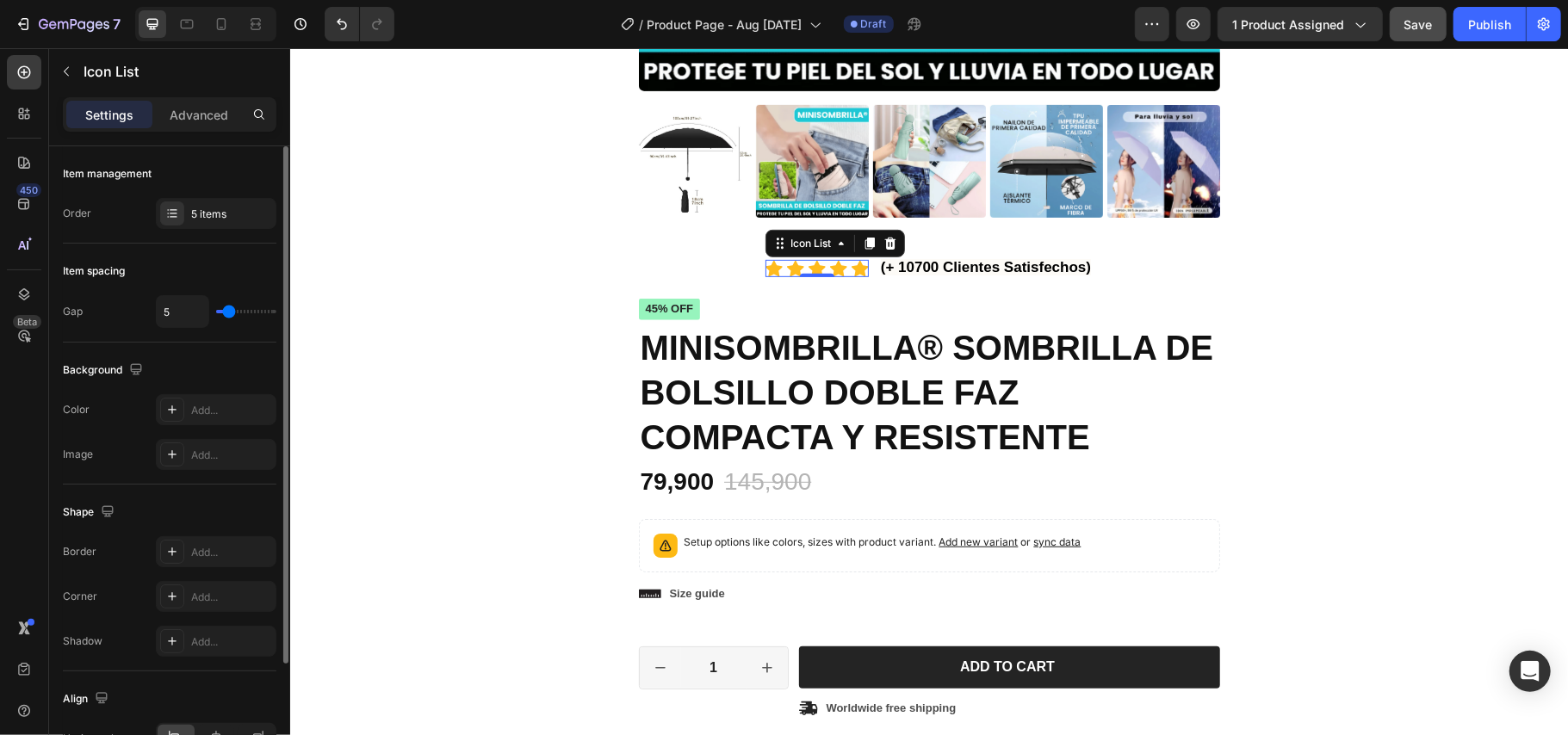 type on "7" 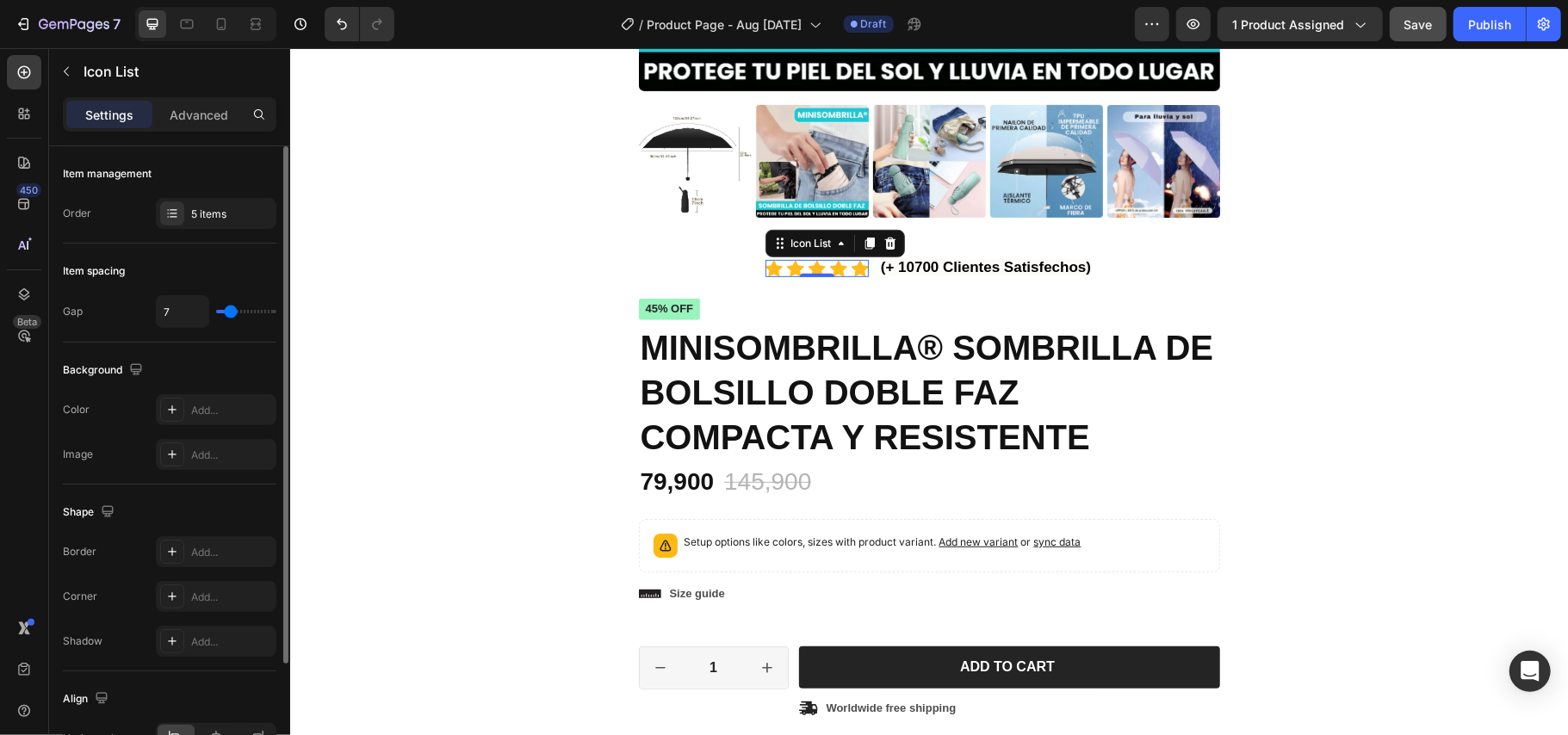 type on "8" 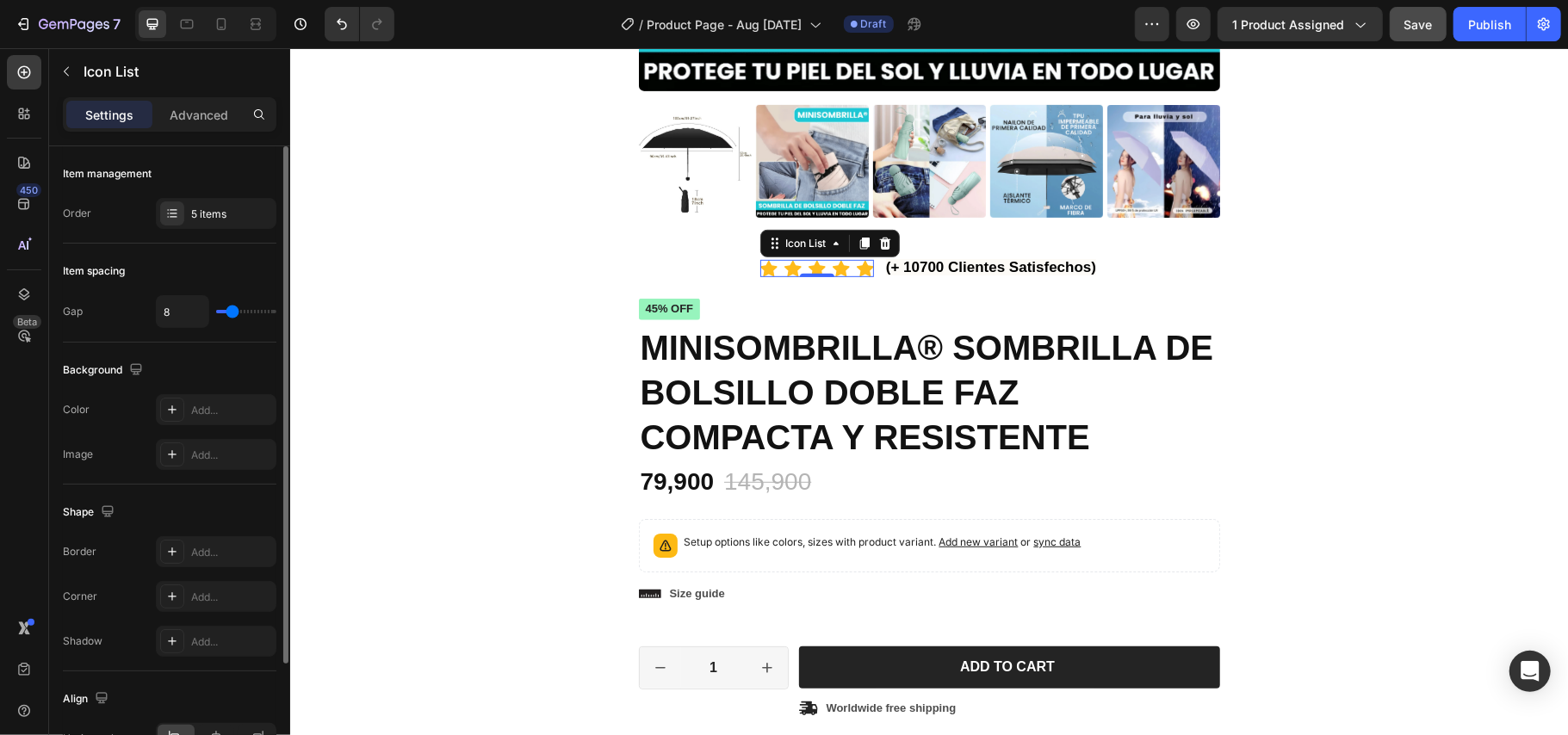 type on "8" 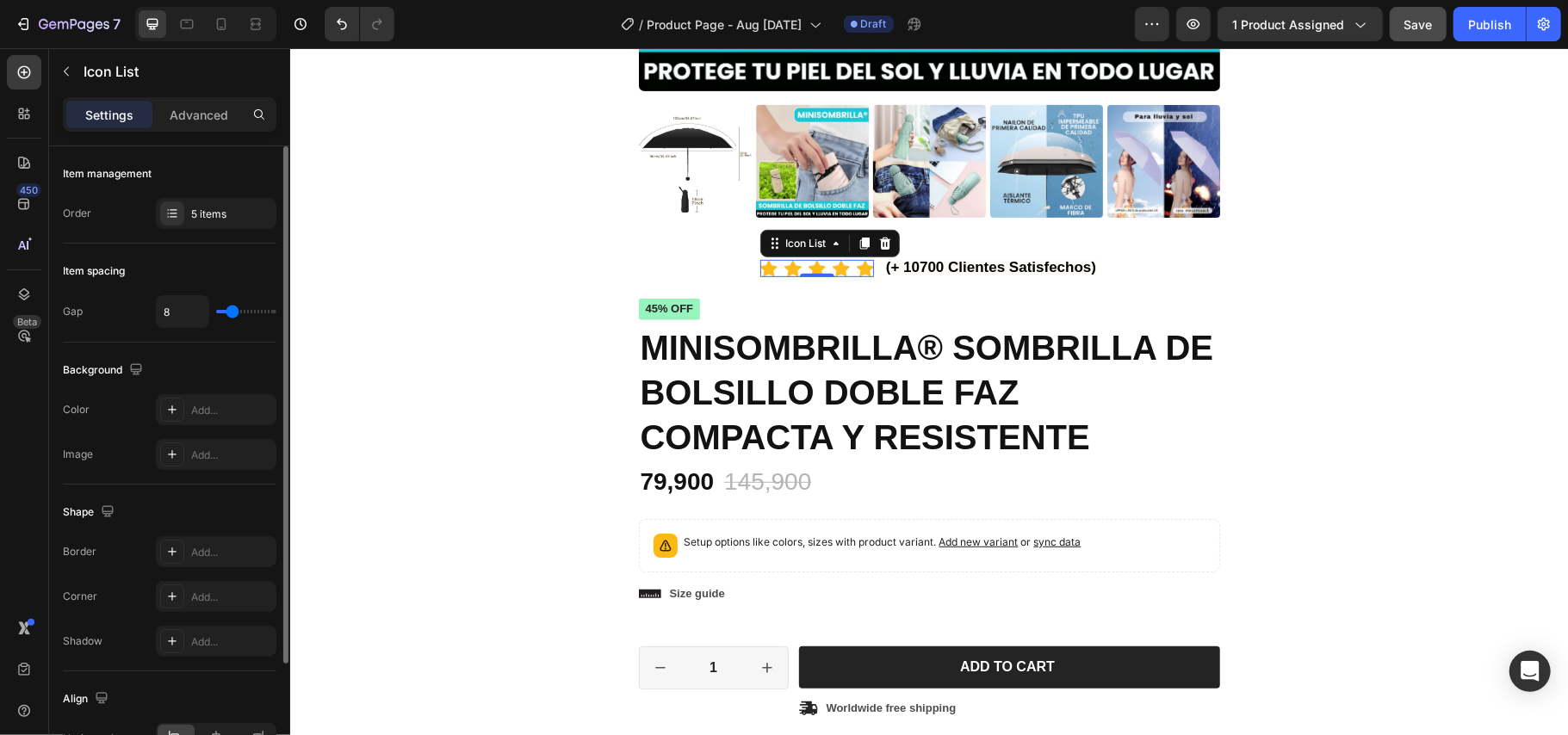 click at bounding box center [246, 312] 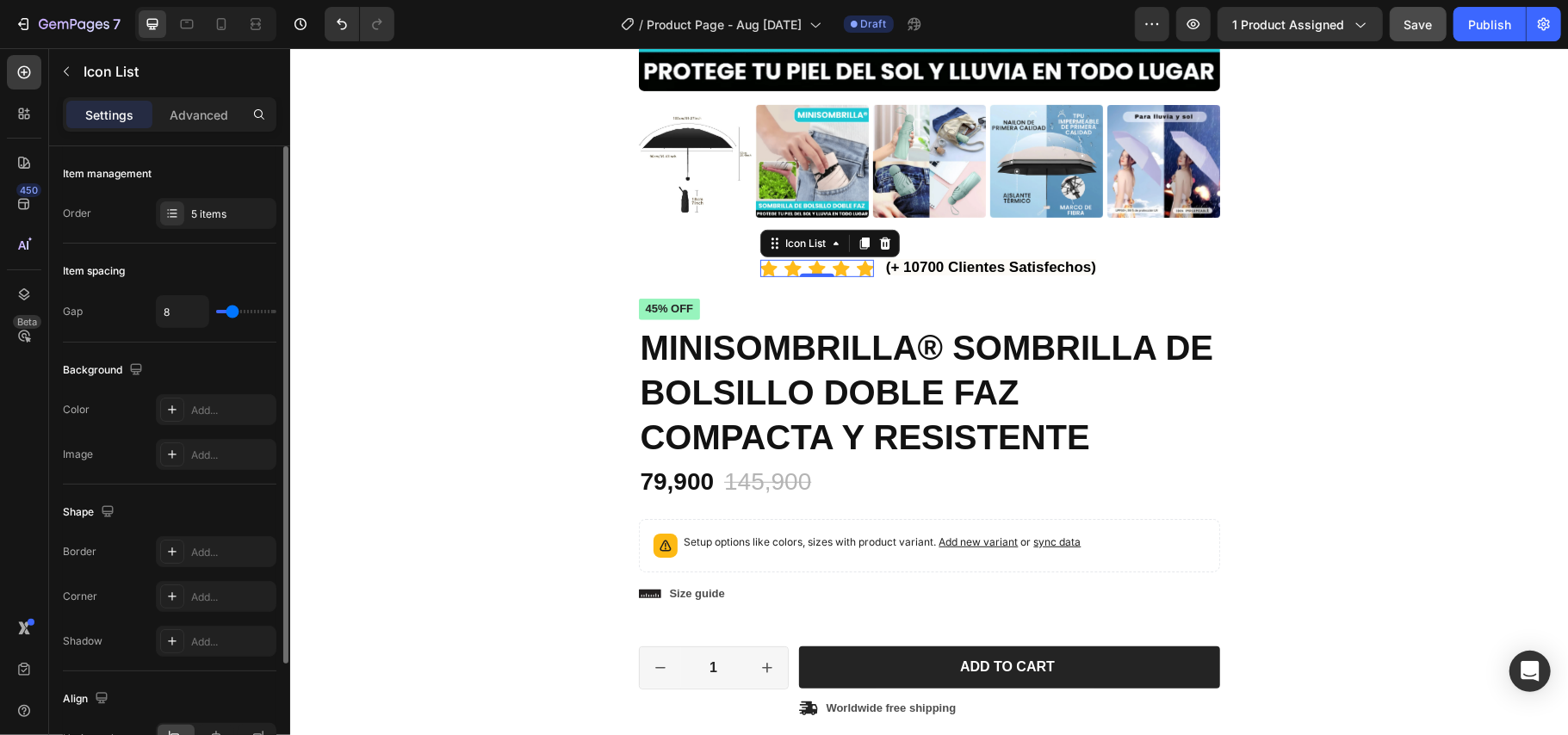type on "4" 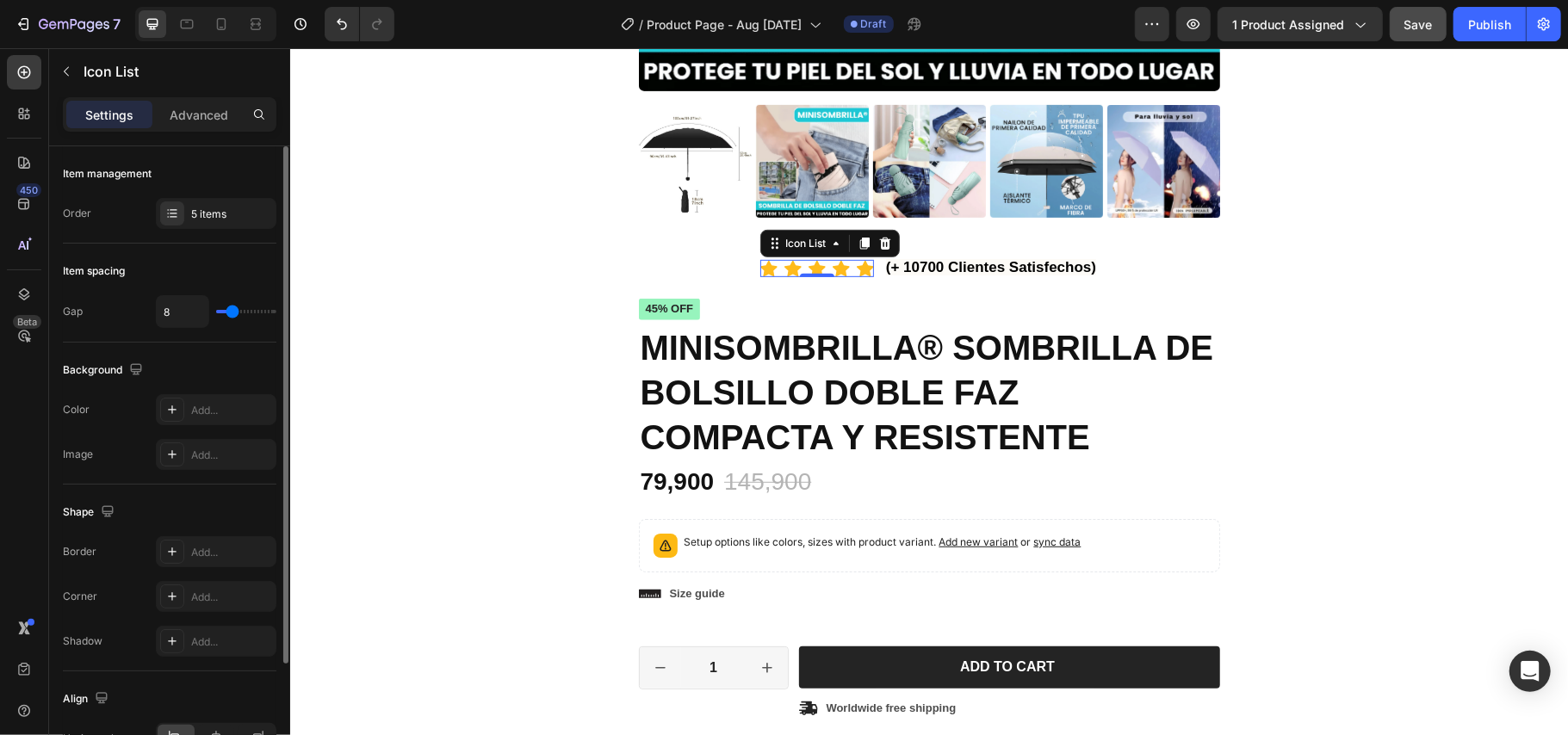 type on "4" 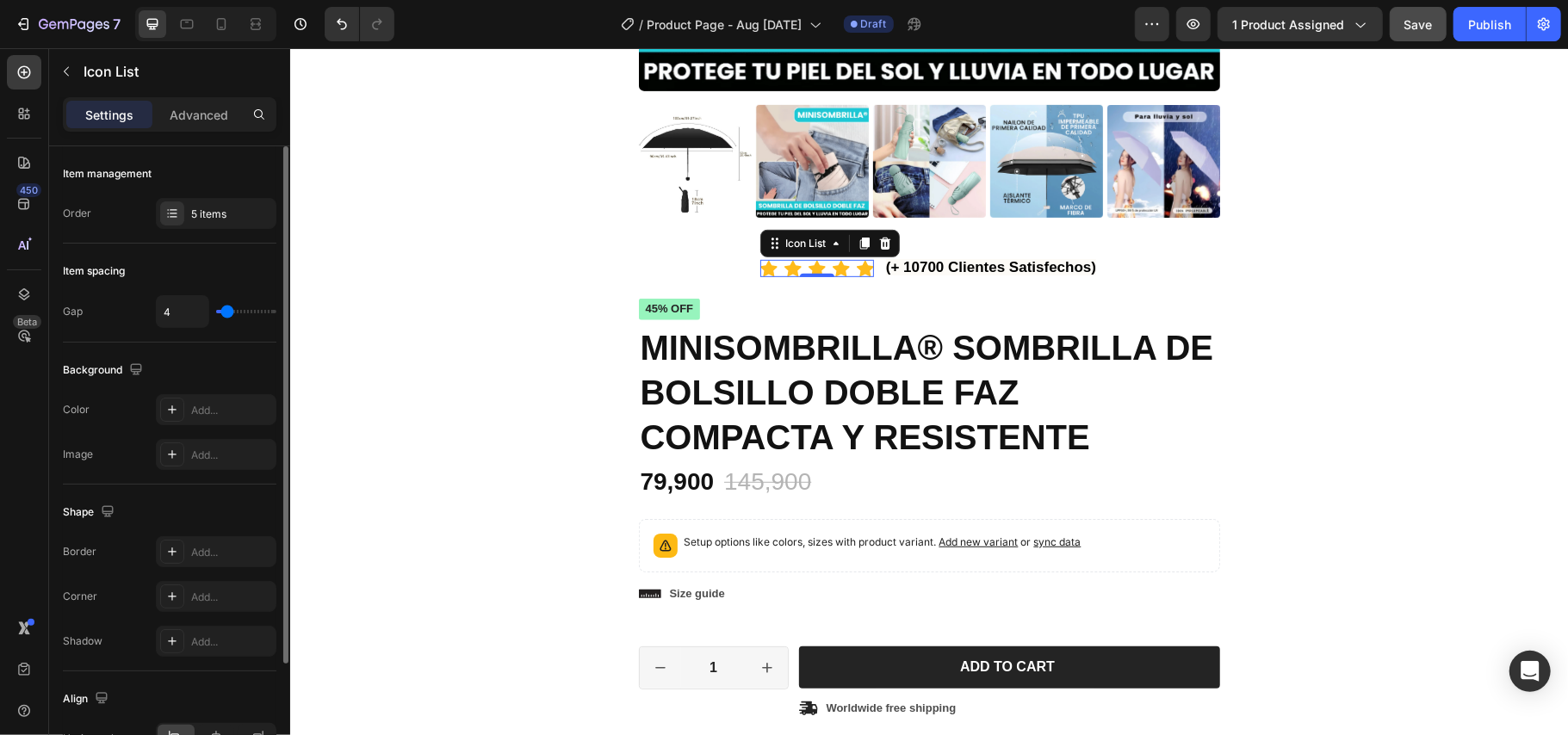 type on "3" 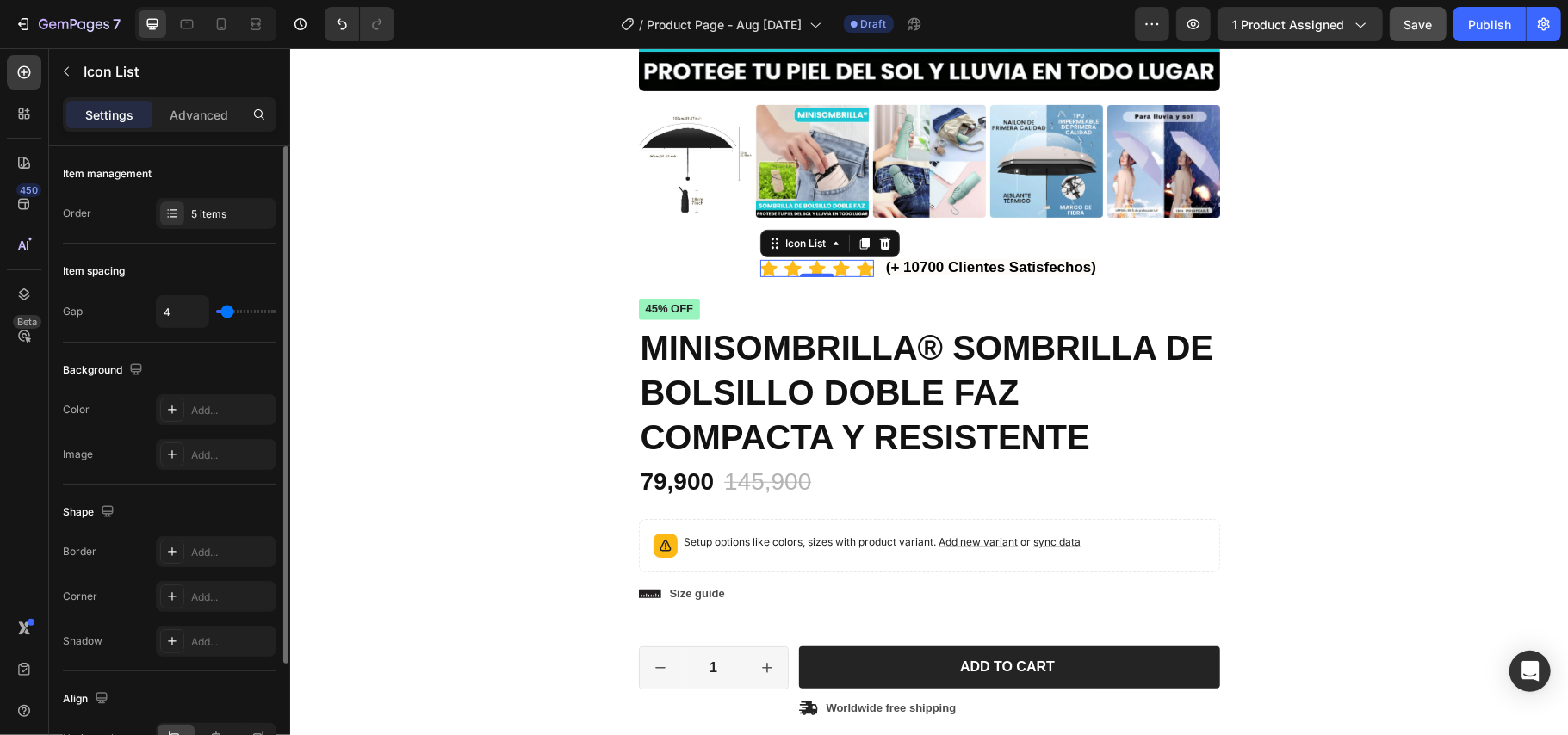 type on "3" 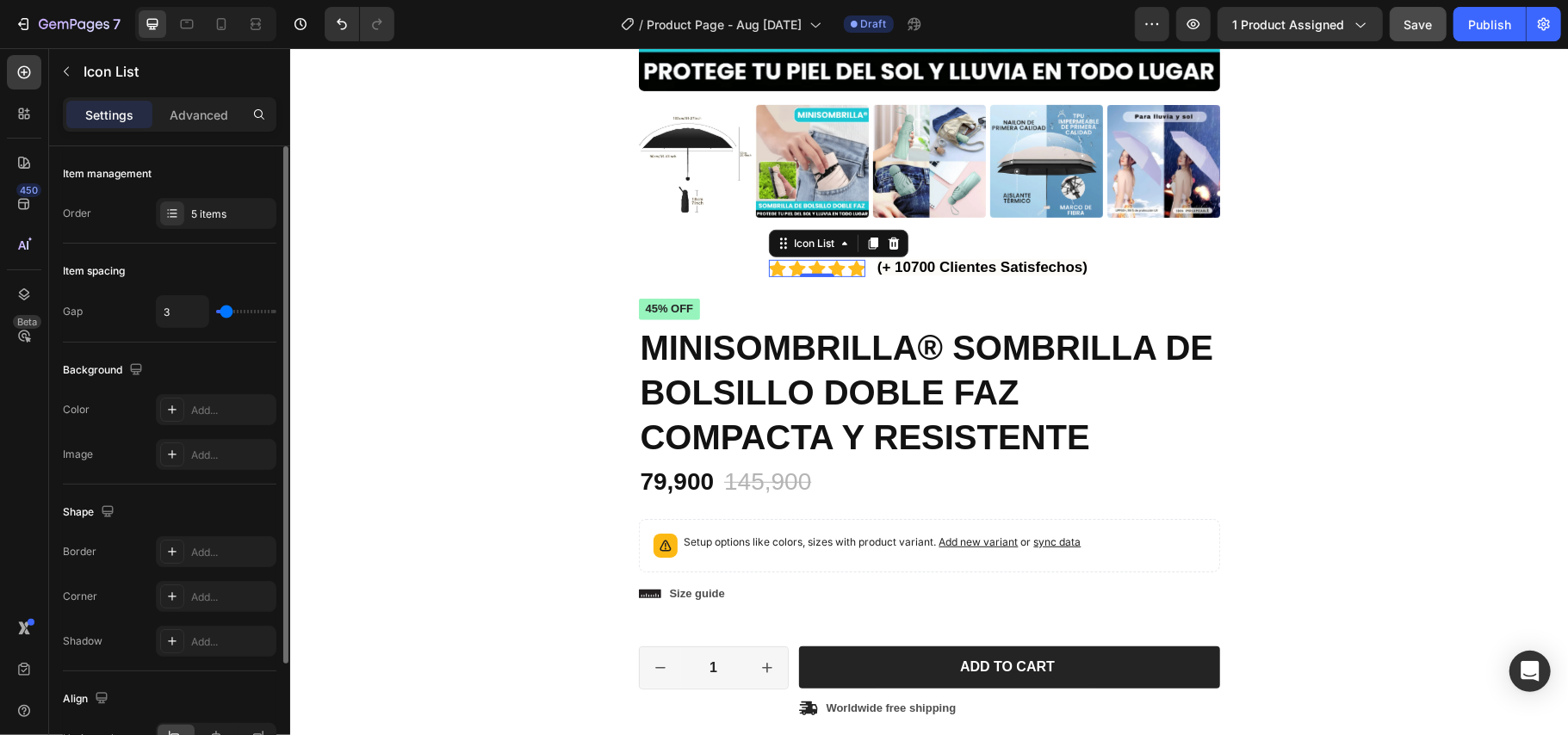 type on "2" 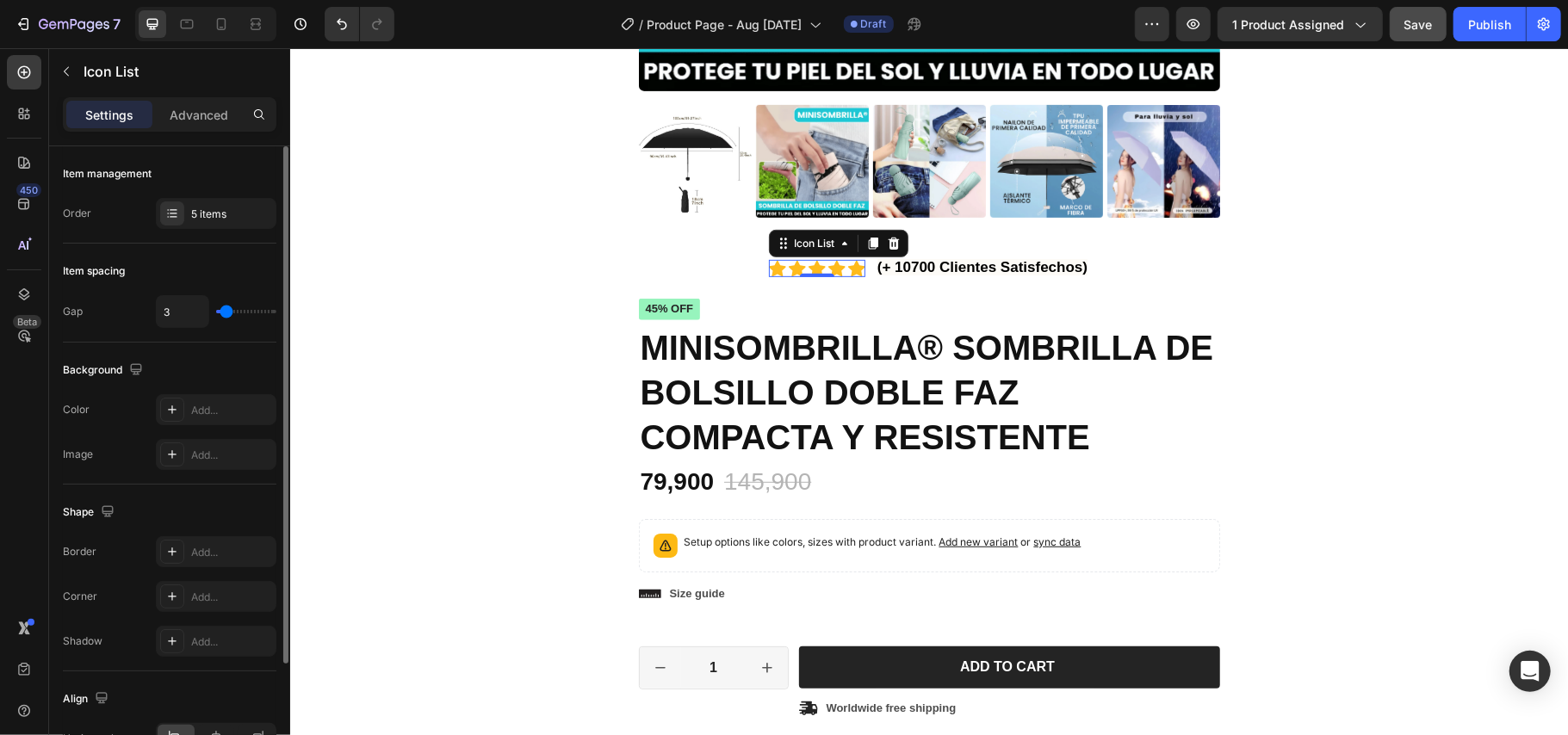 type on "2" 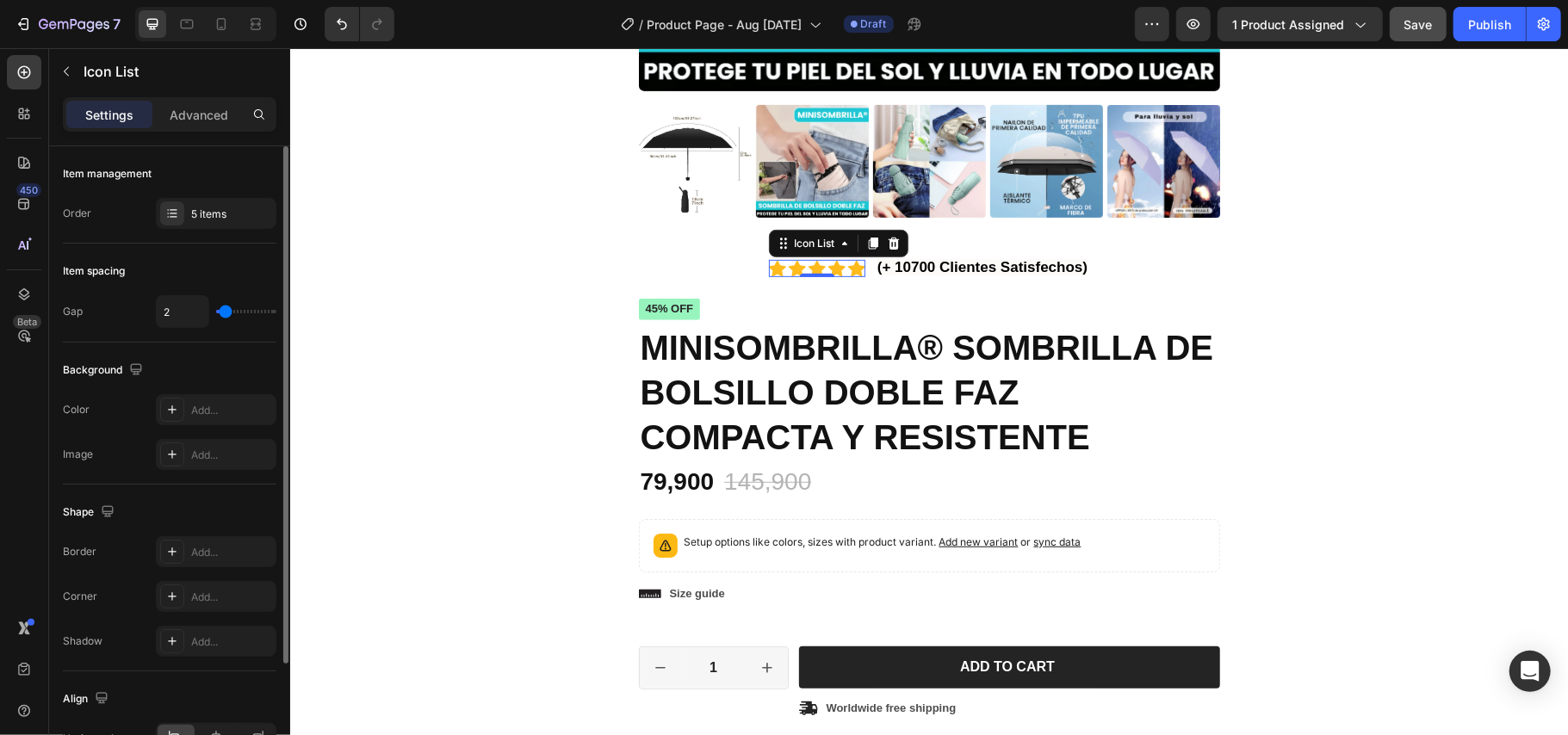 type on "1" 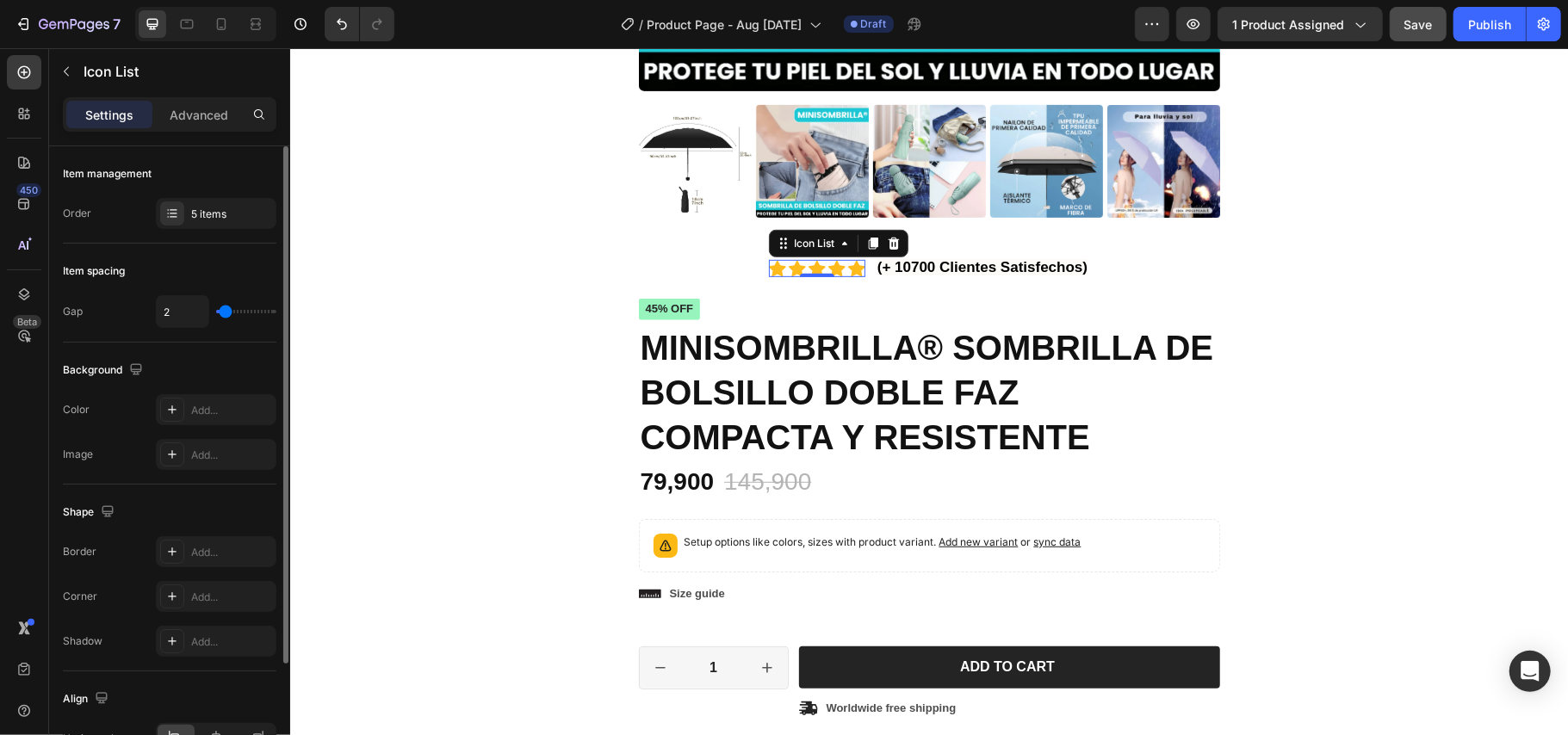 type on "1" 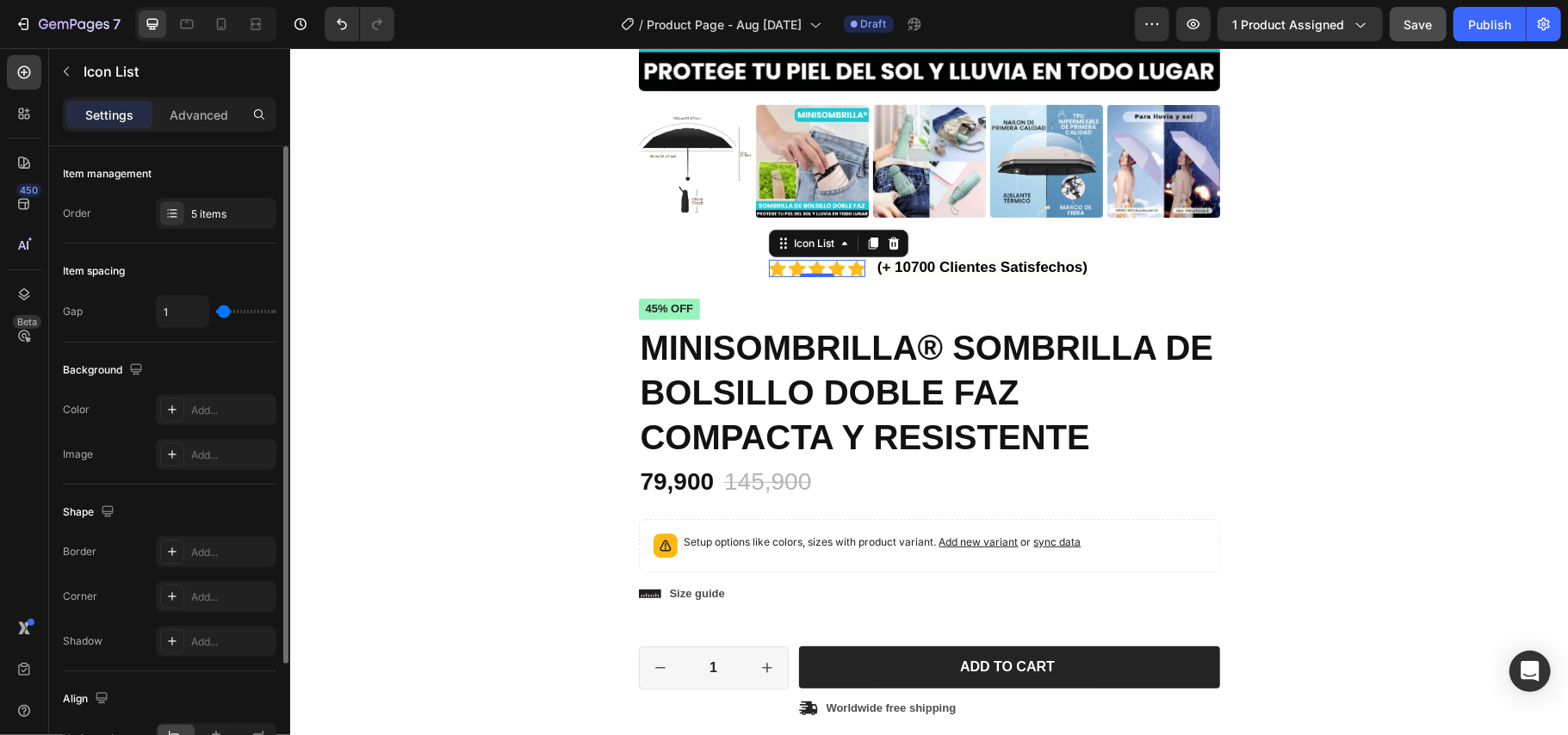 type on "0" 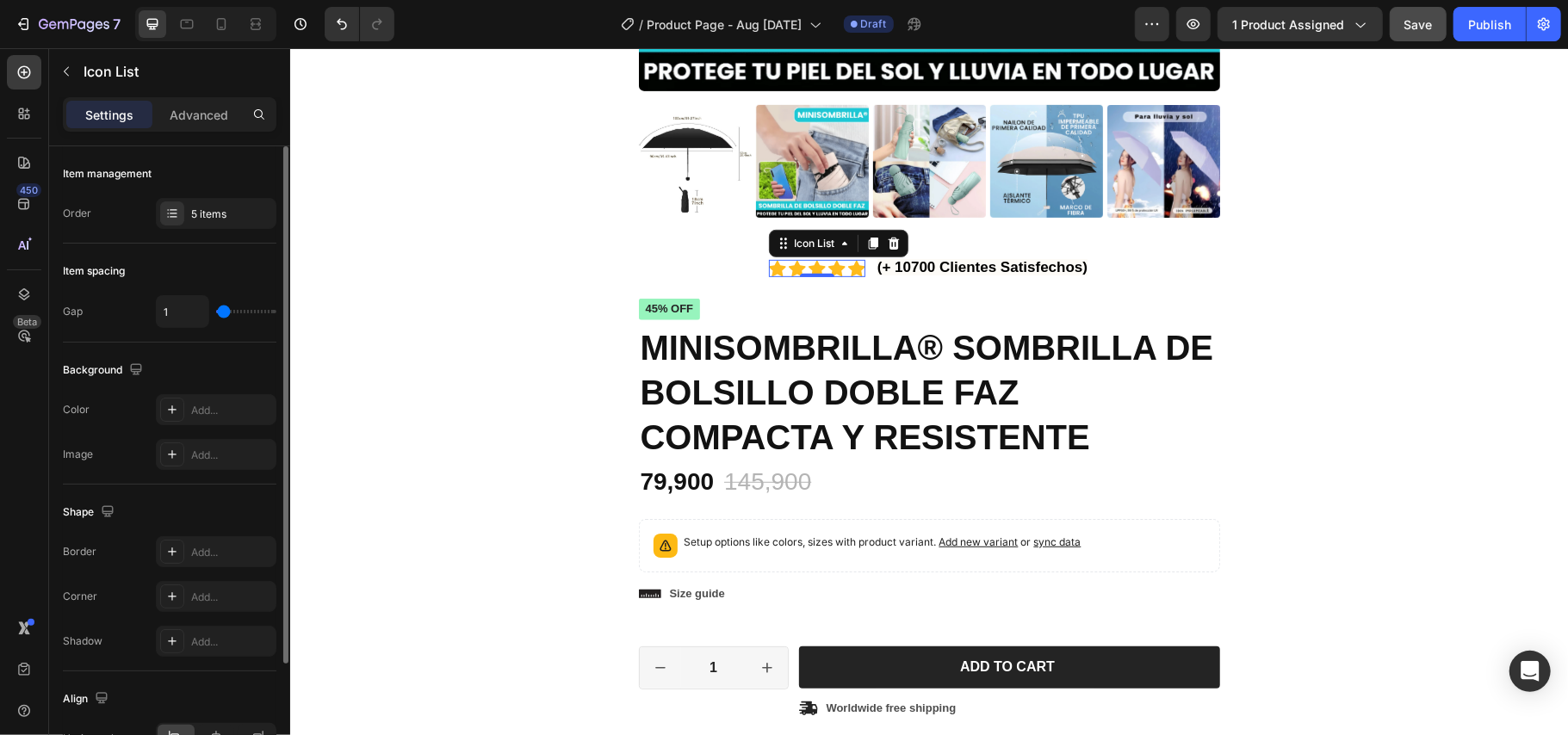 type on "0" 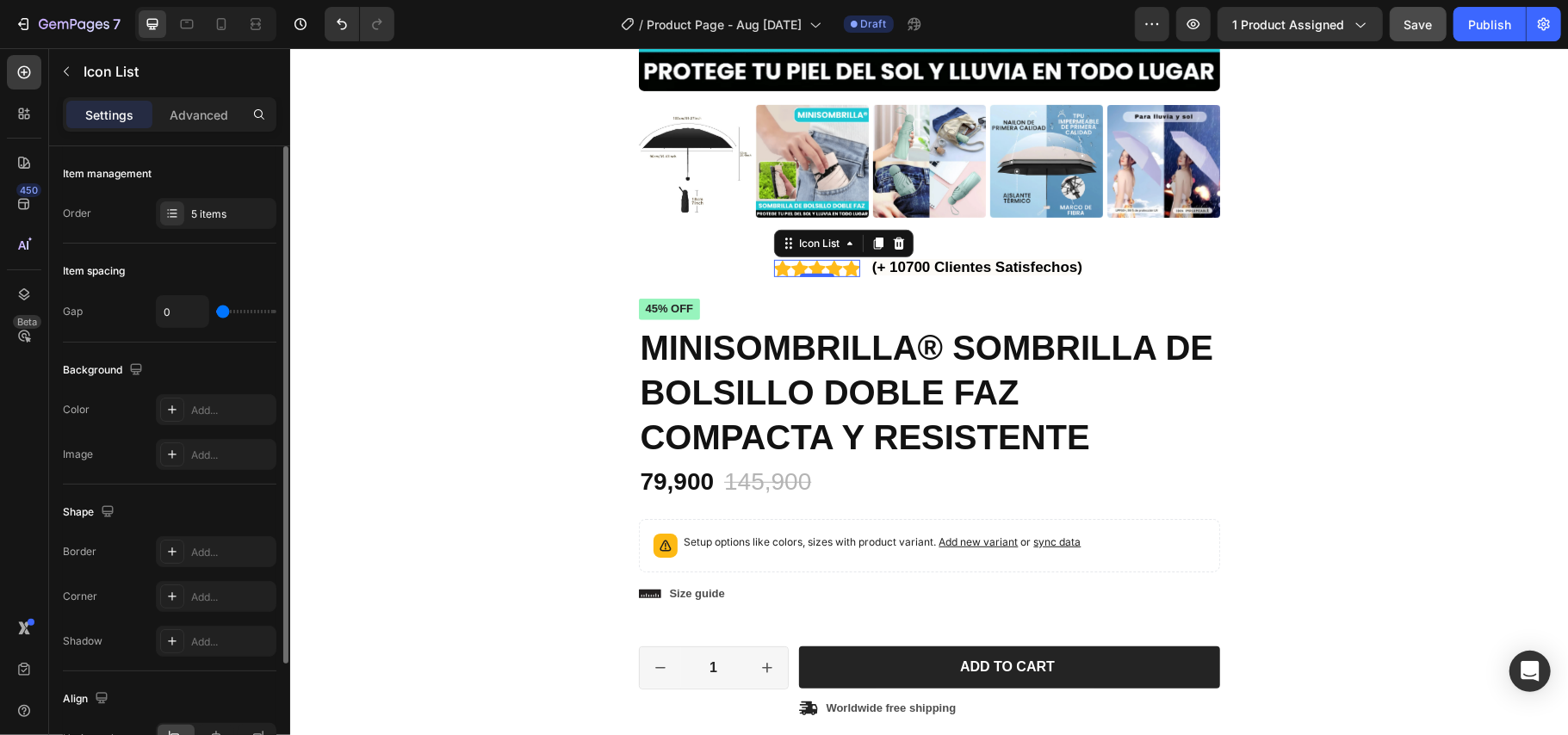 type on "2" 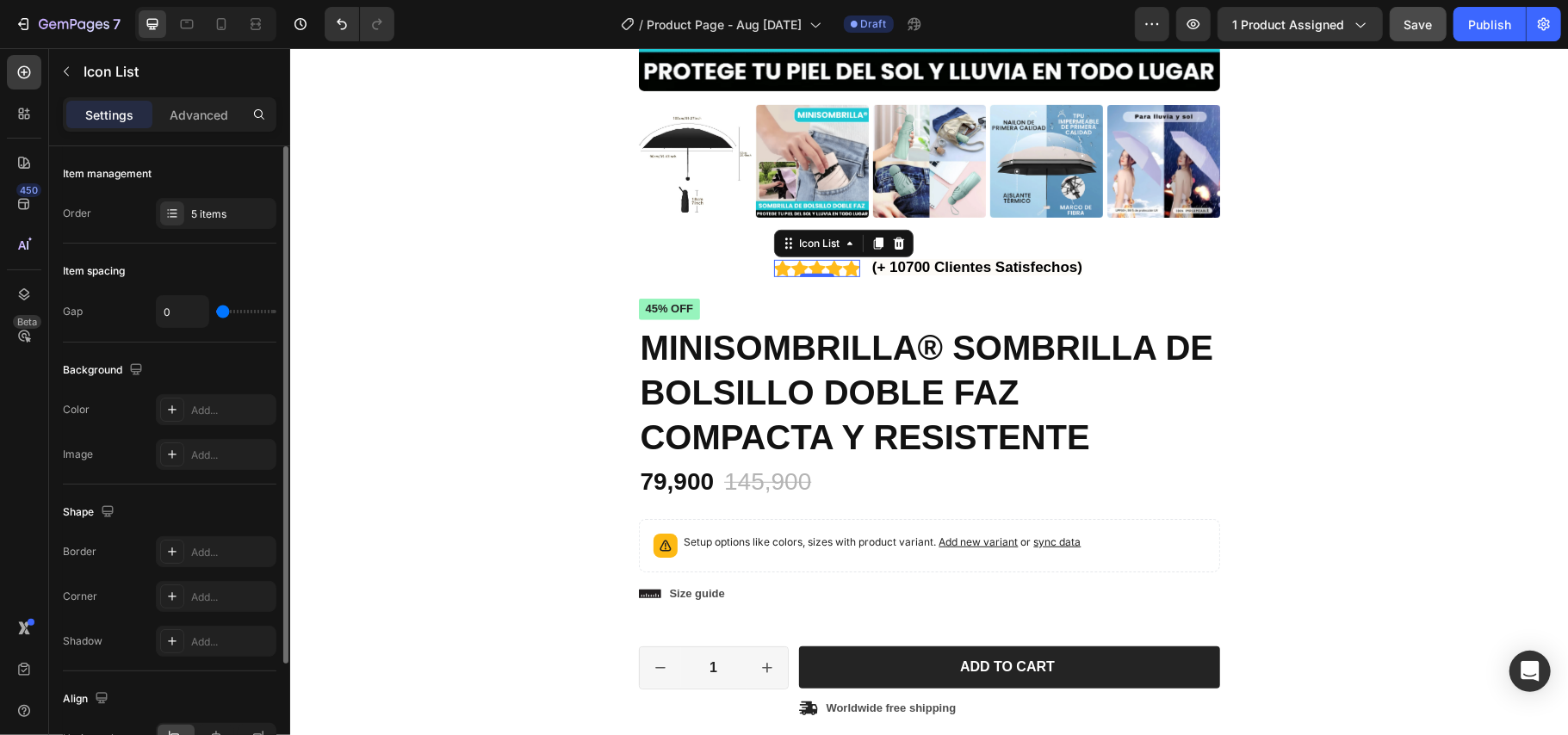 type on "2" 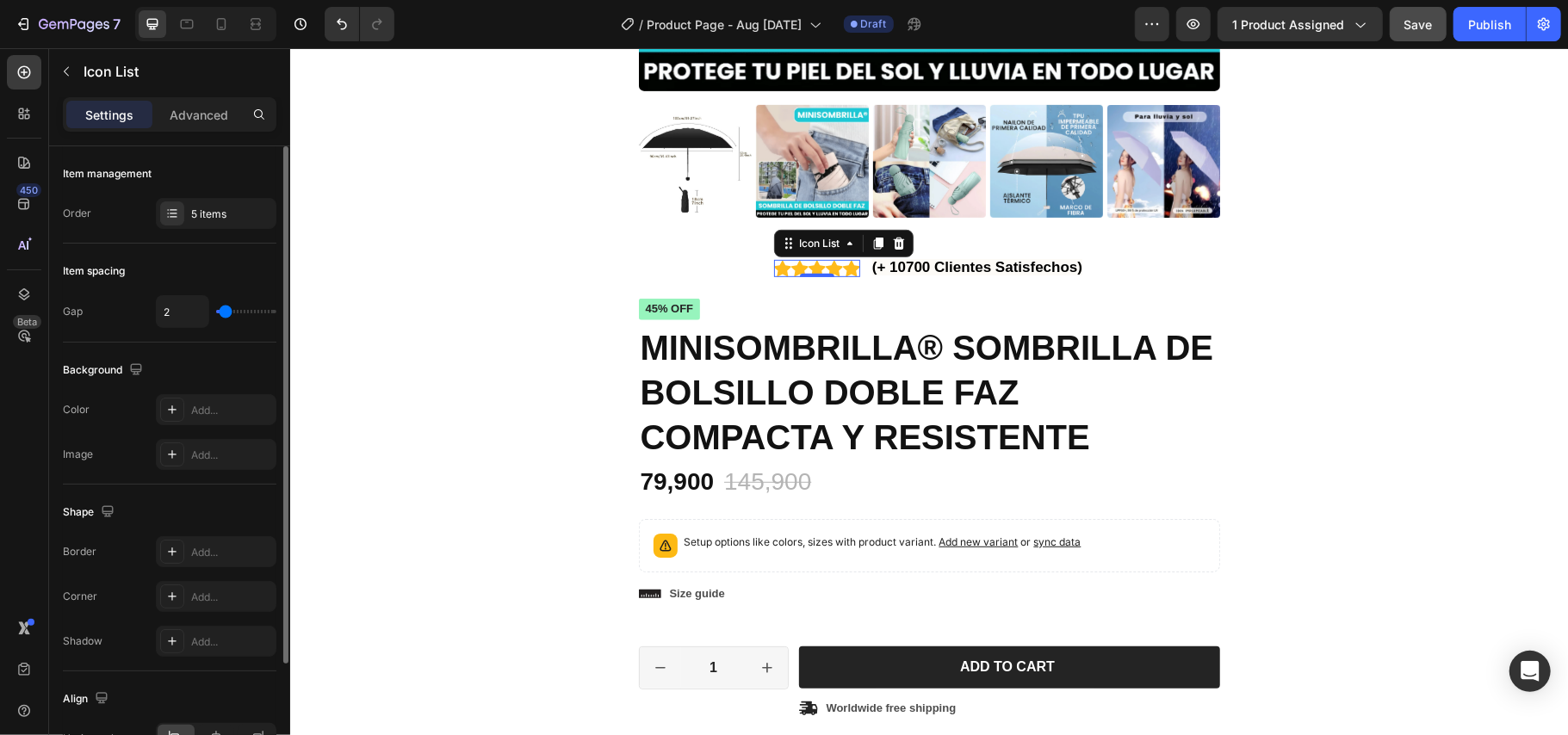 type on "4" 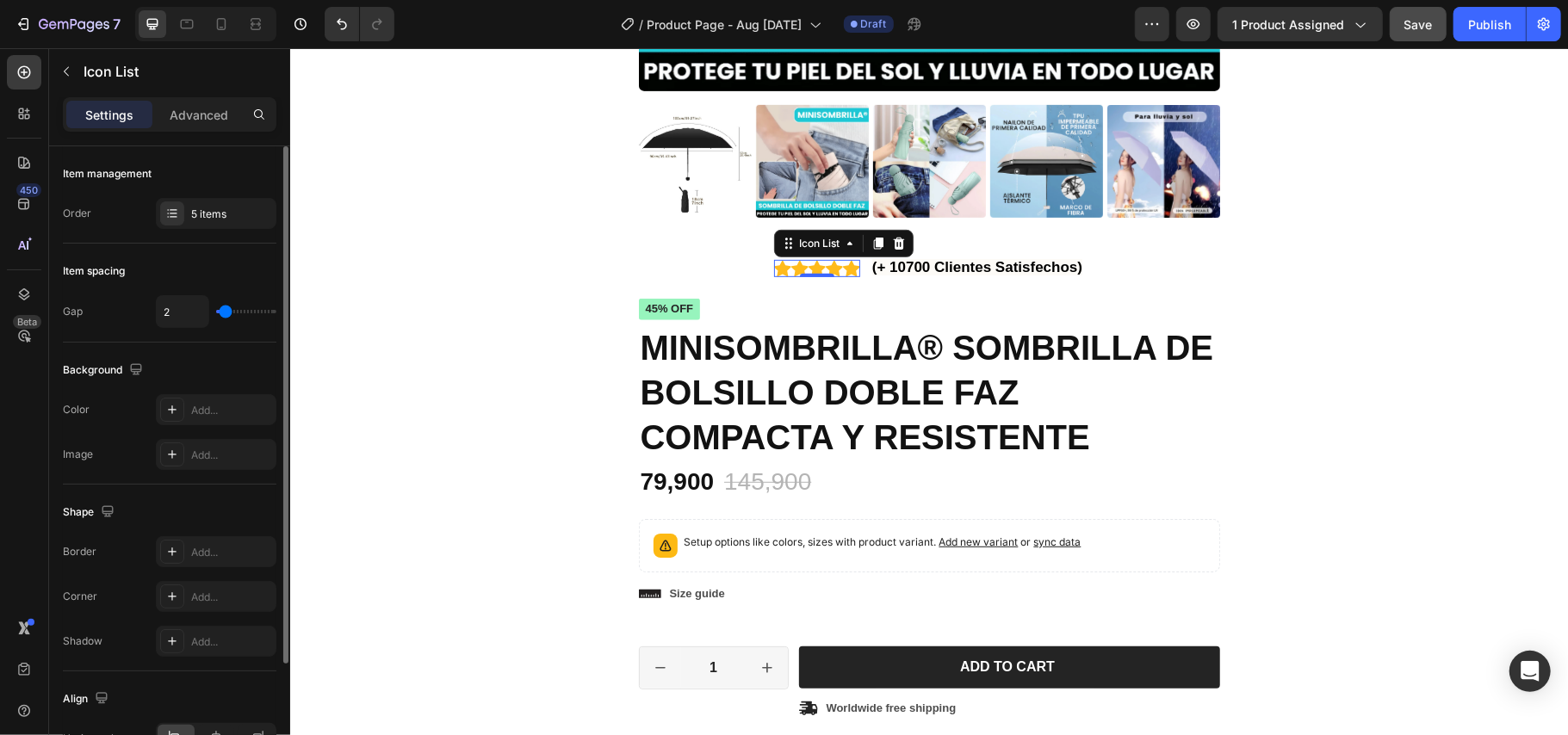 type on "4" 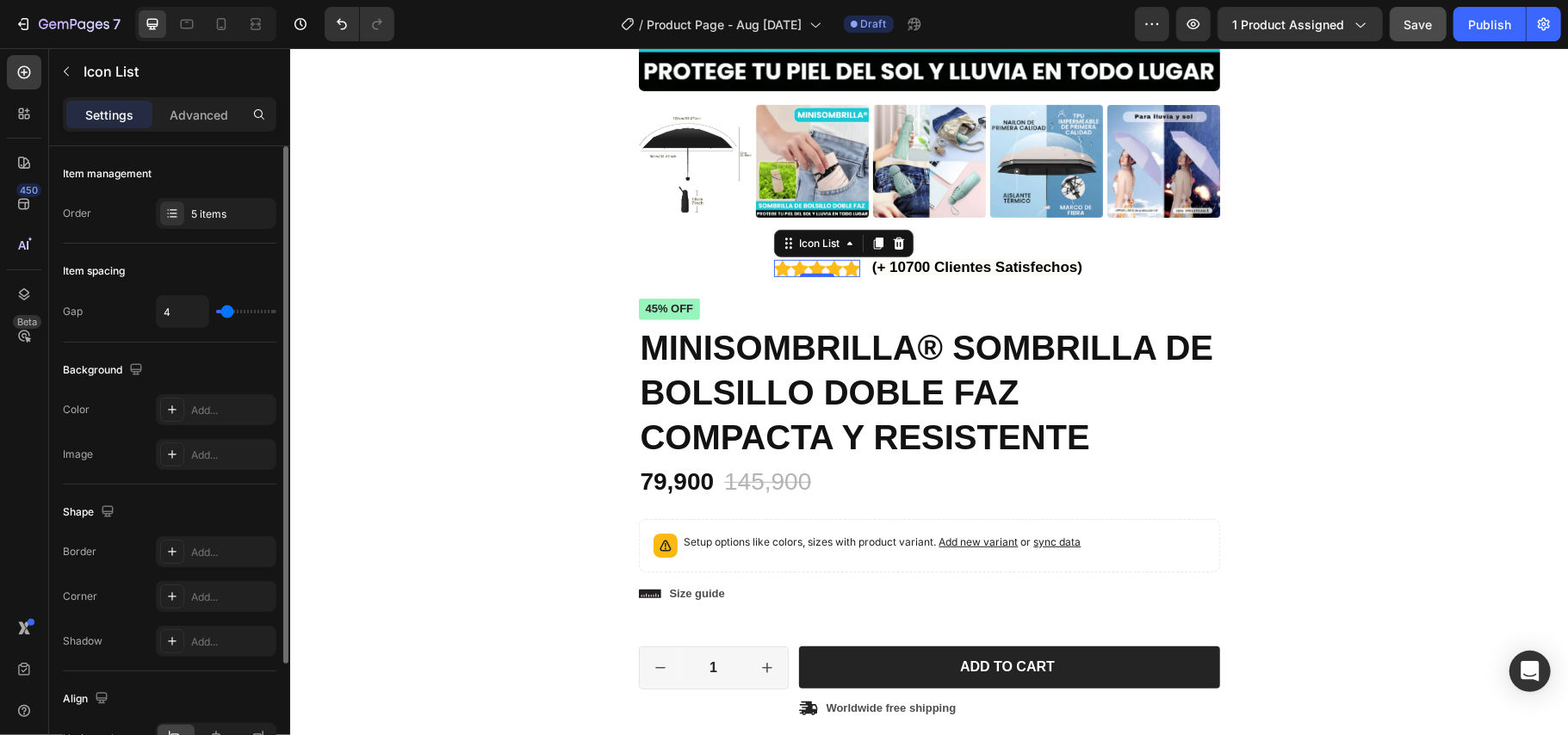 type on "5" 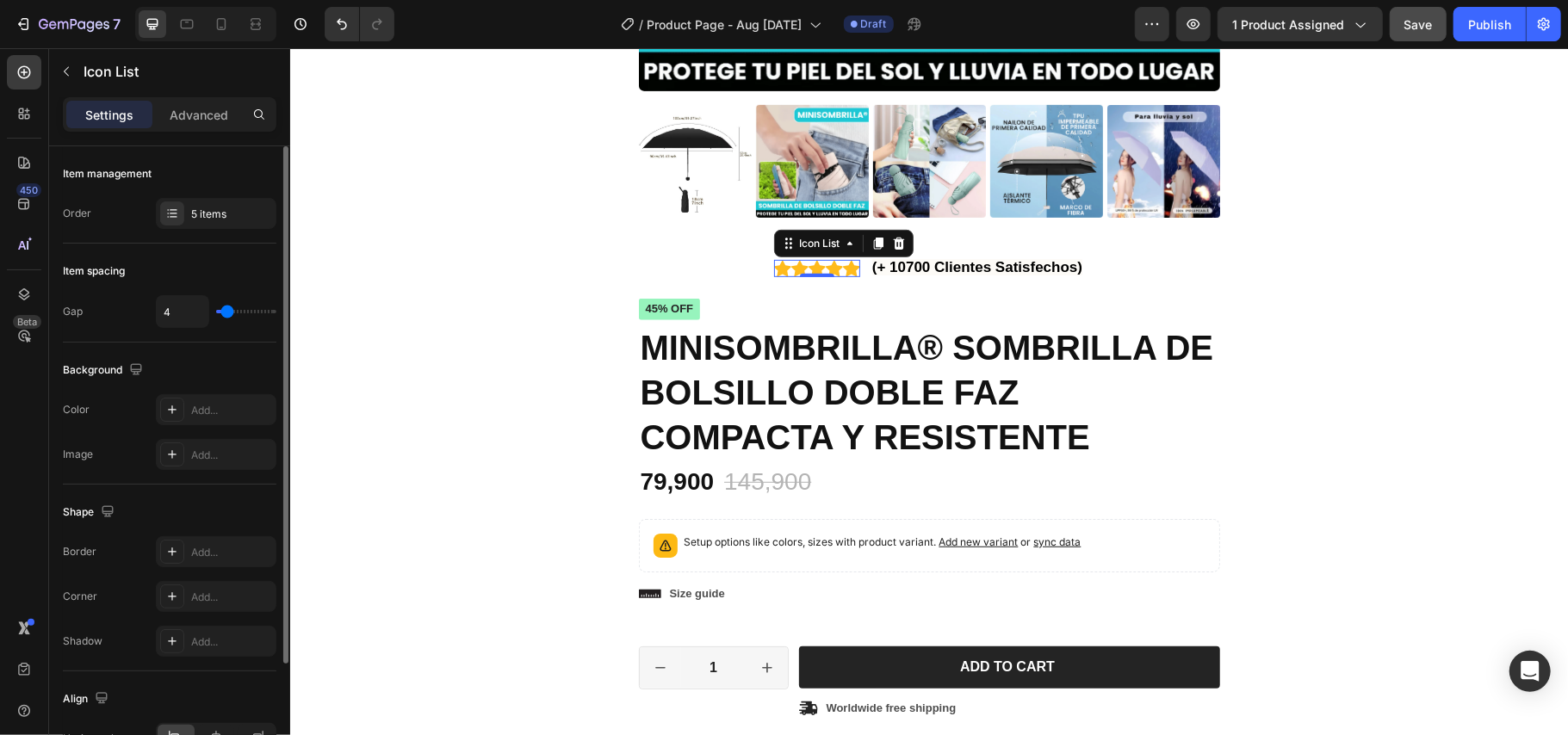 type on "5" 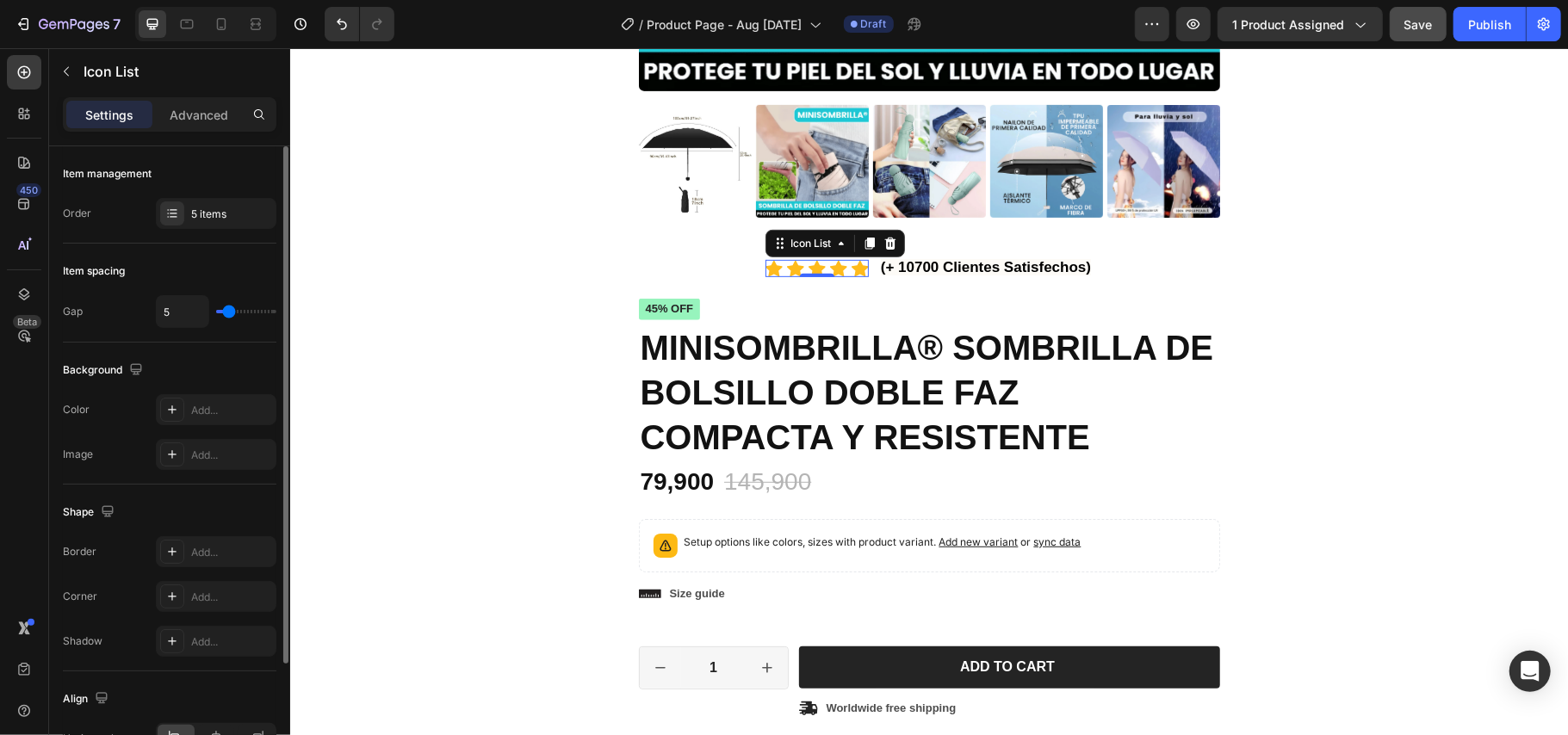 type on "6" 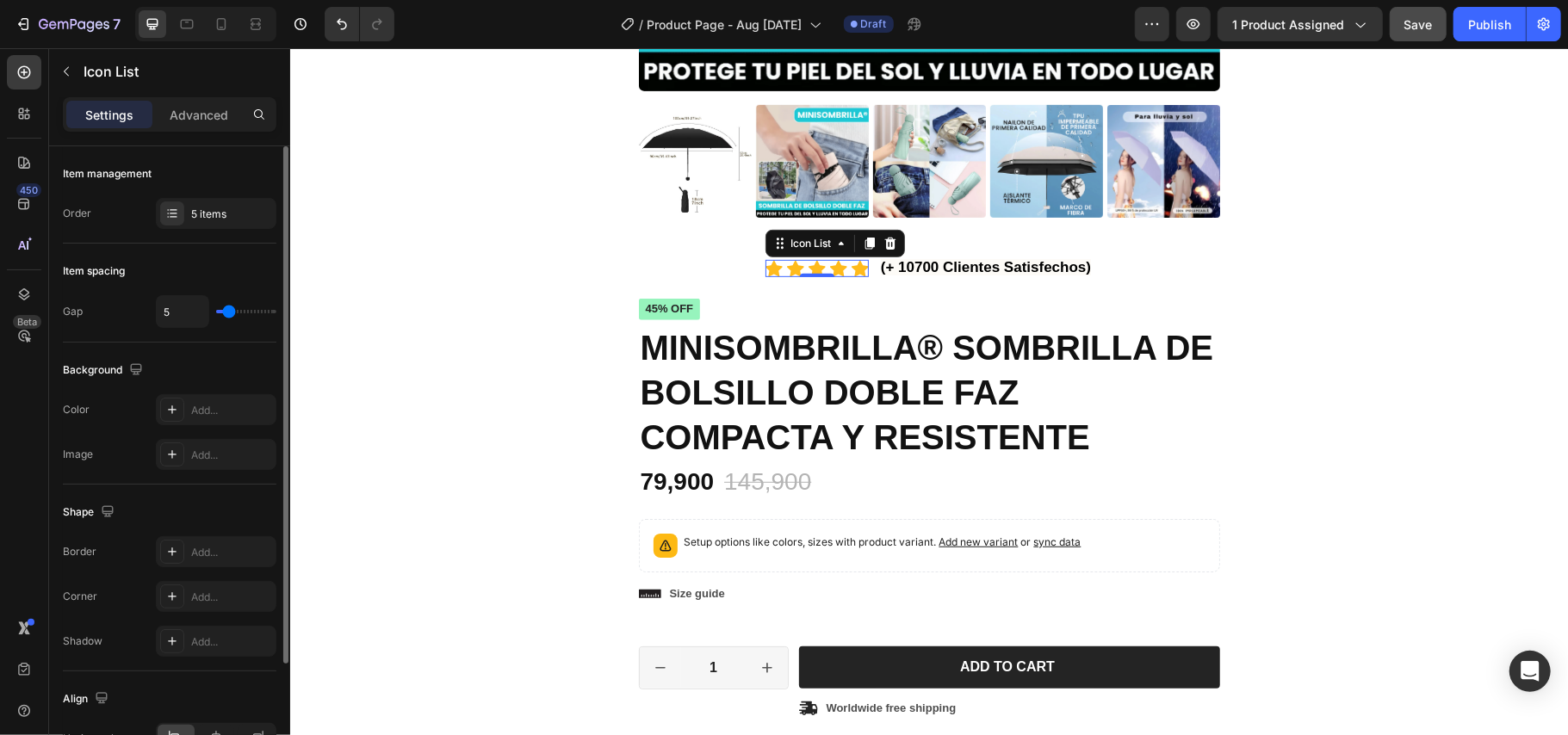 type on "6" 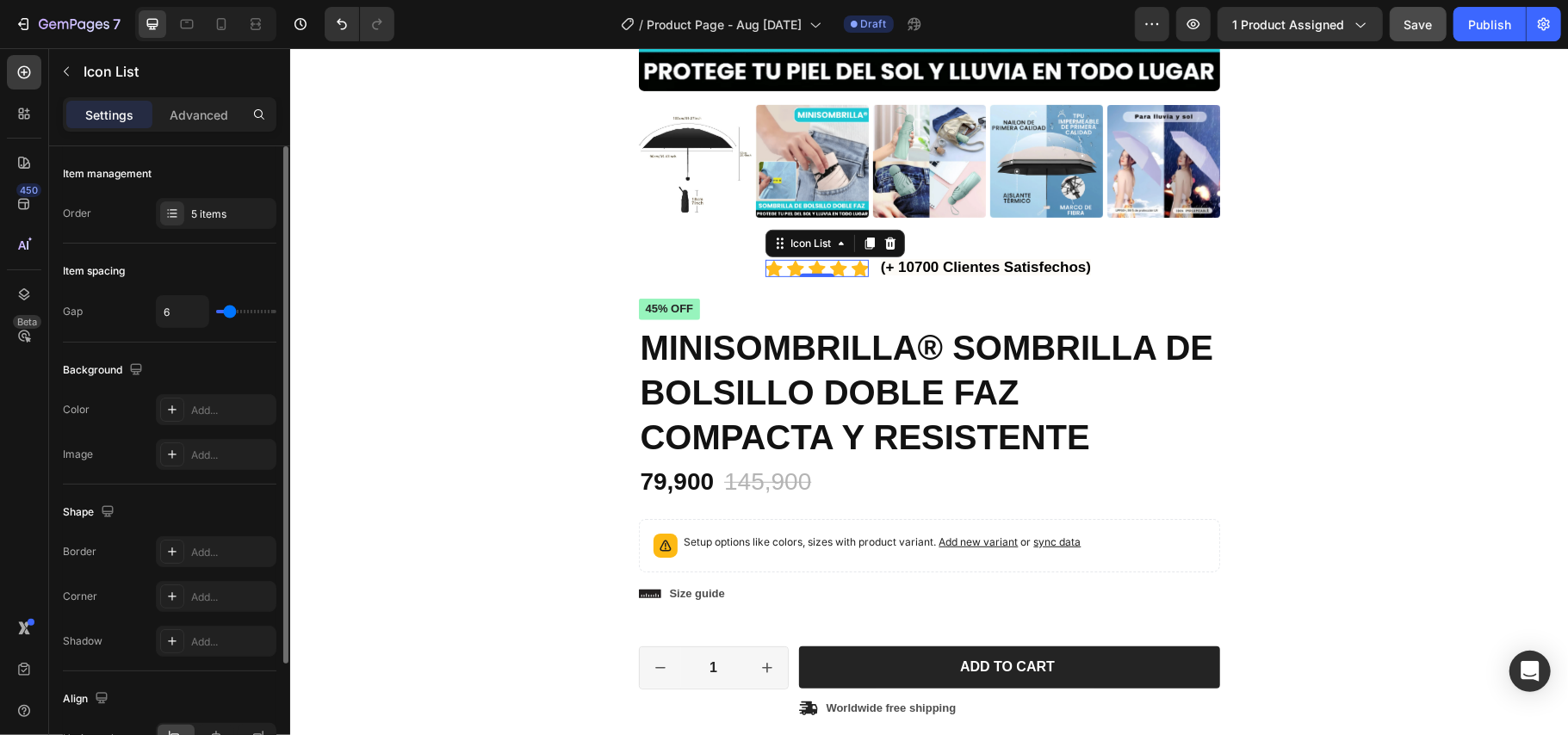 type on "7" 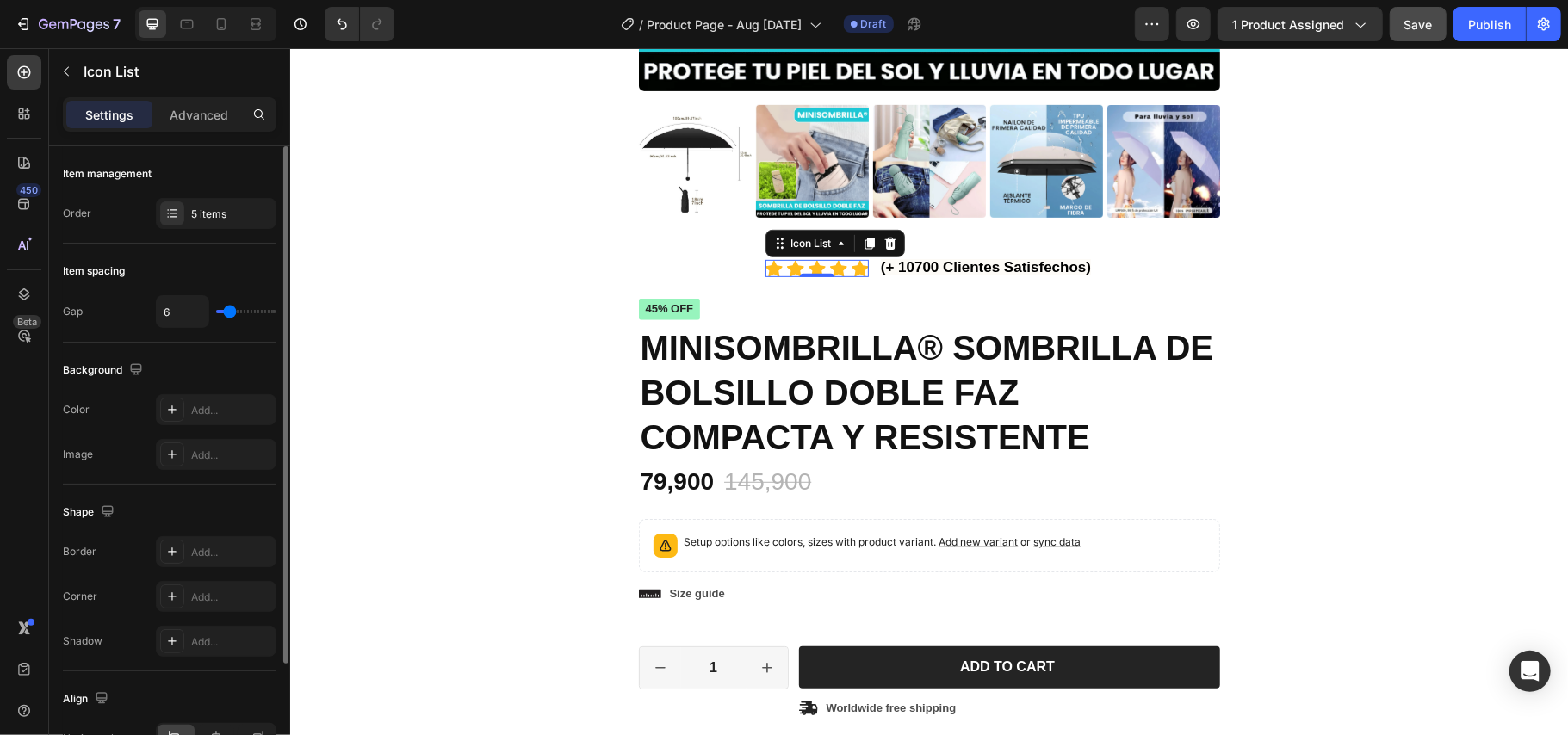 type on "7" 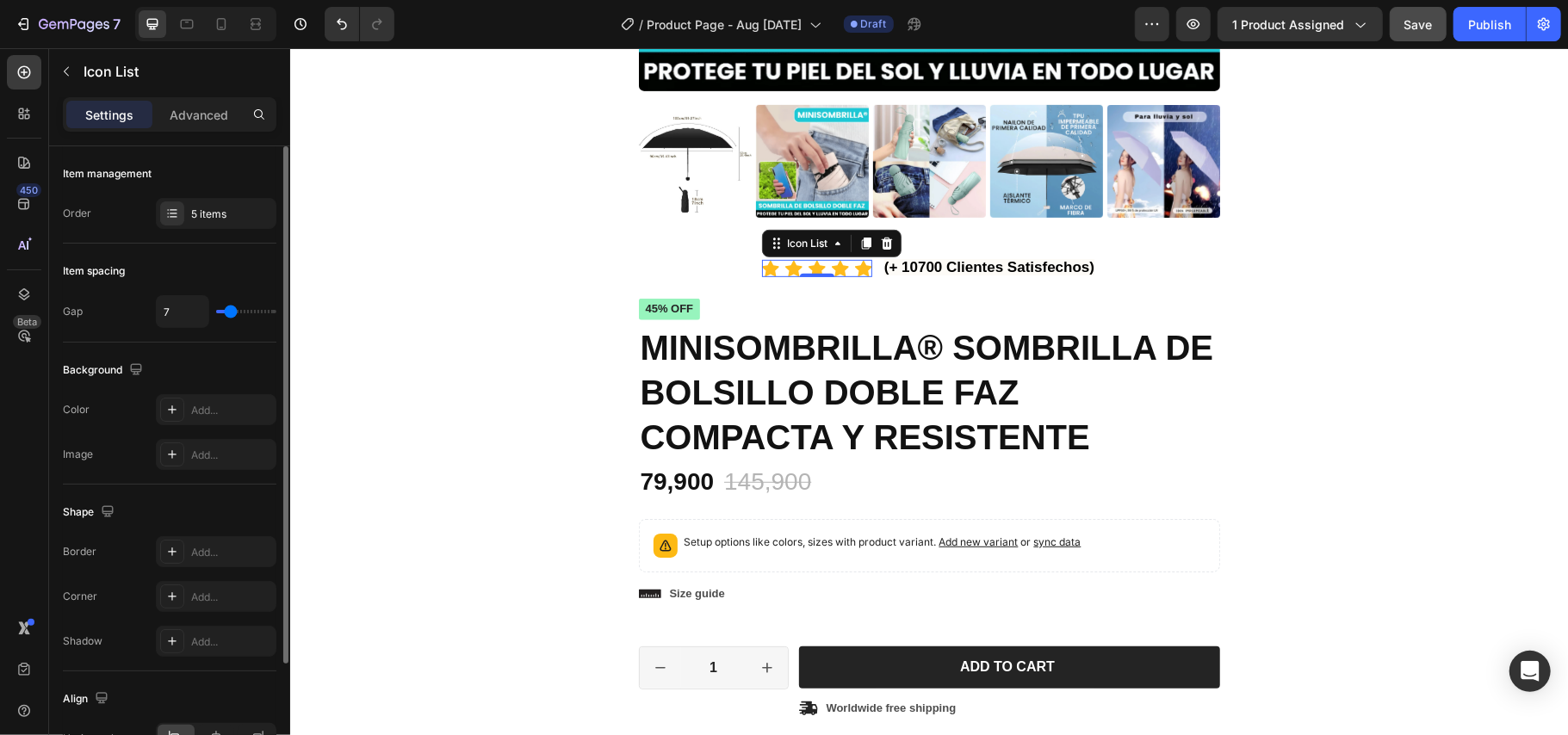 type on "5" 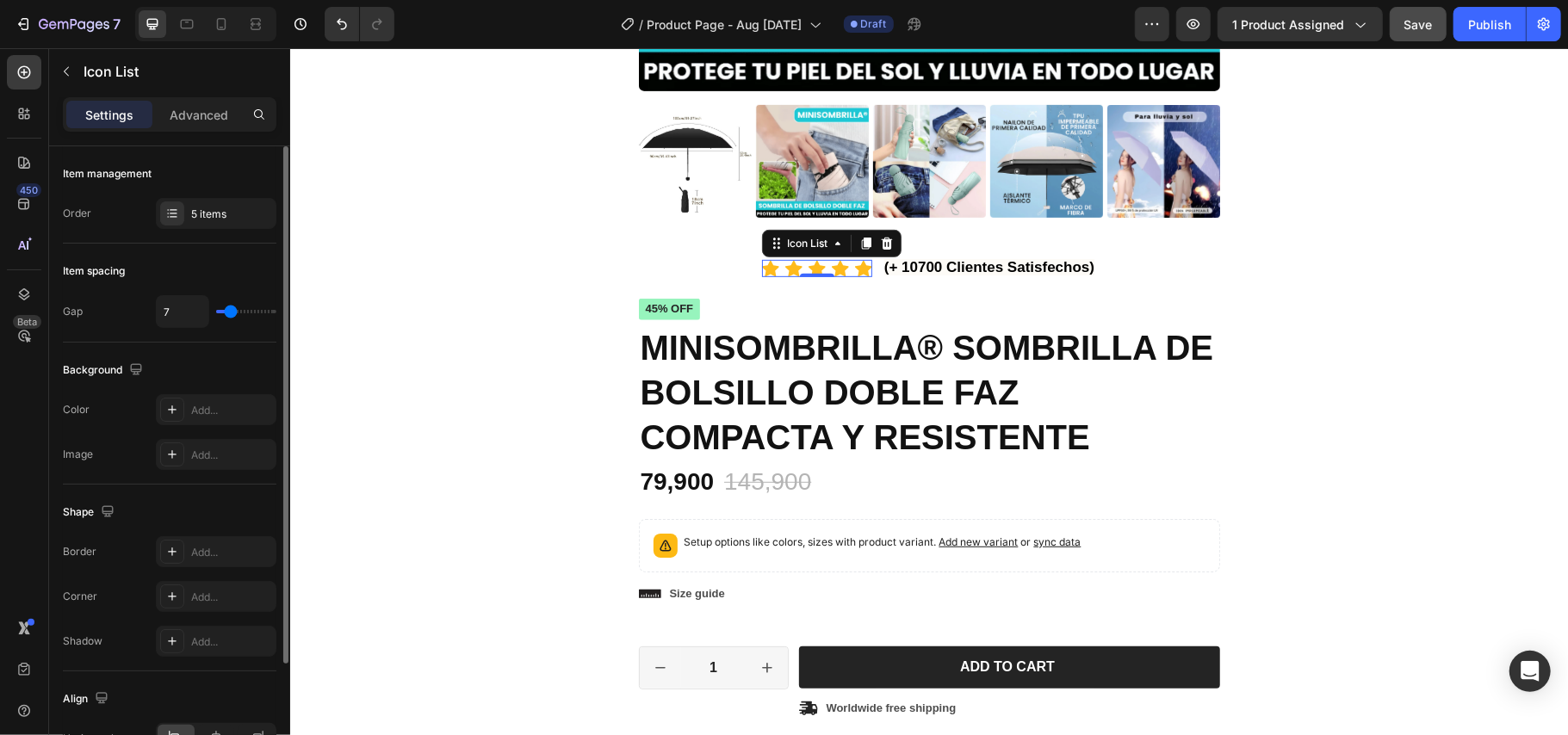 type on "5" 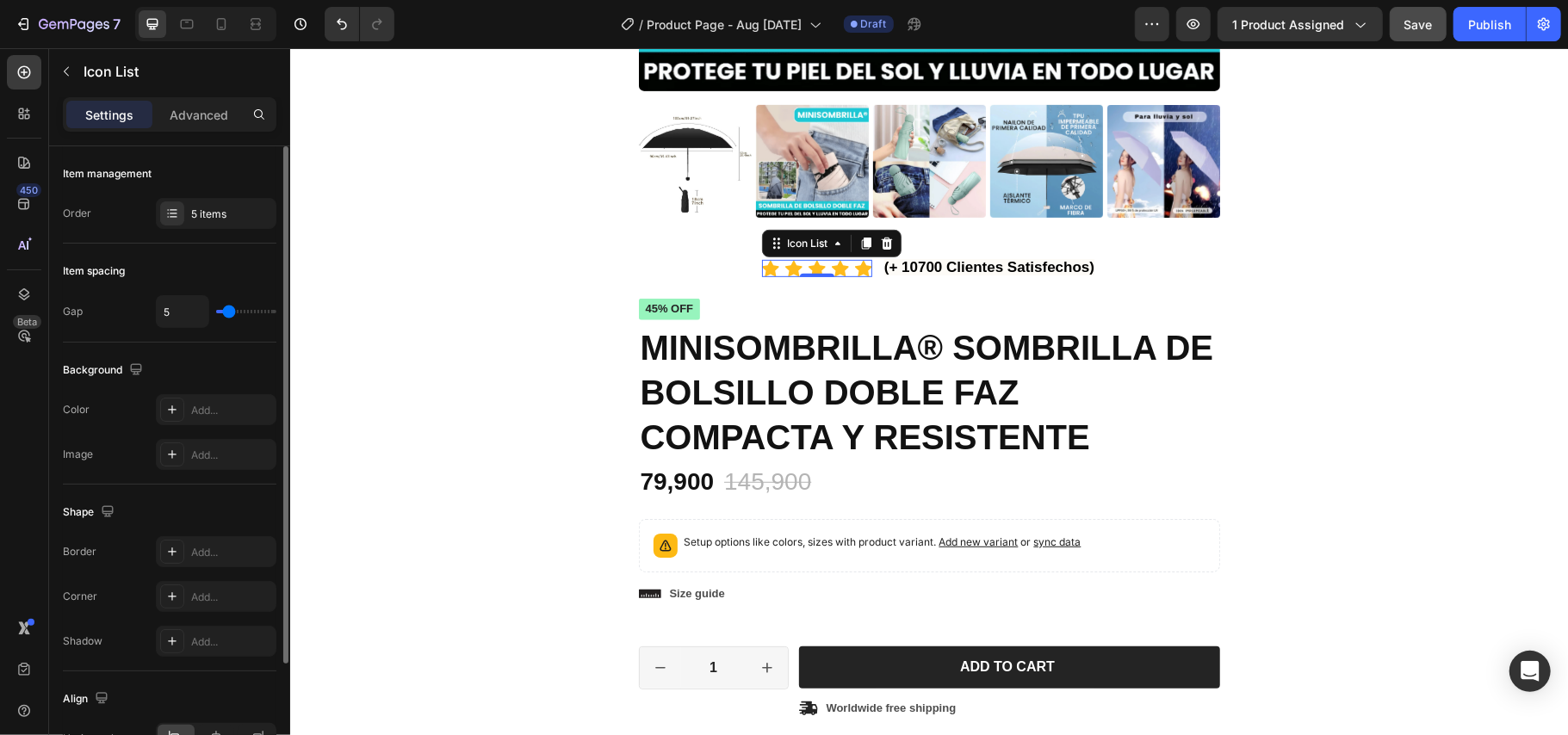 type on "4" 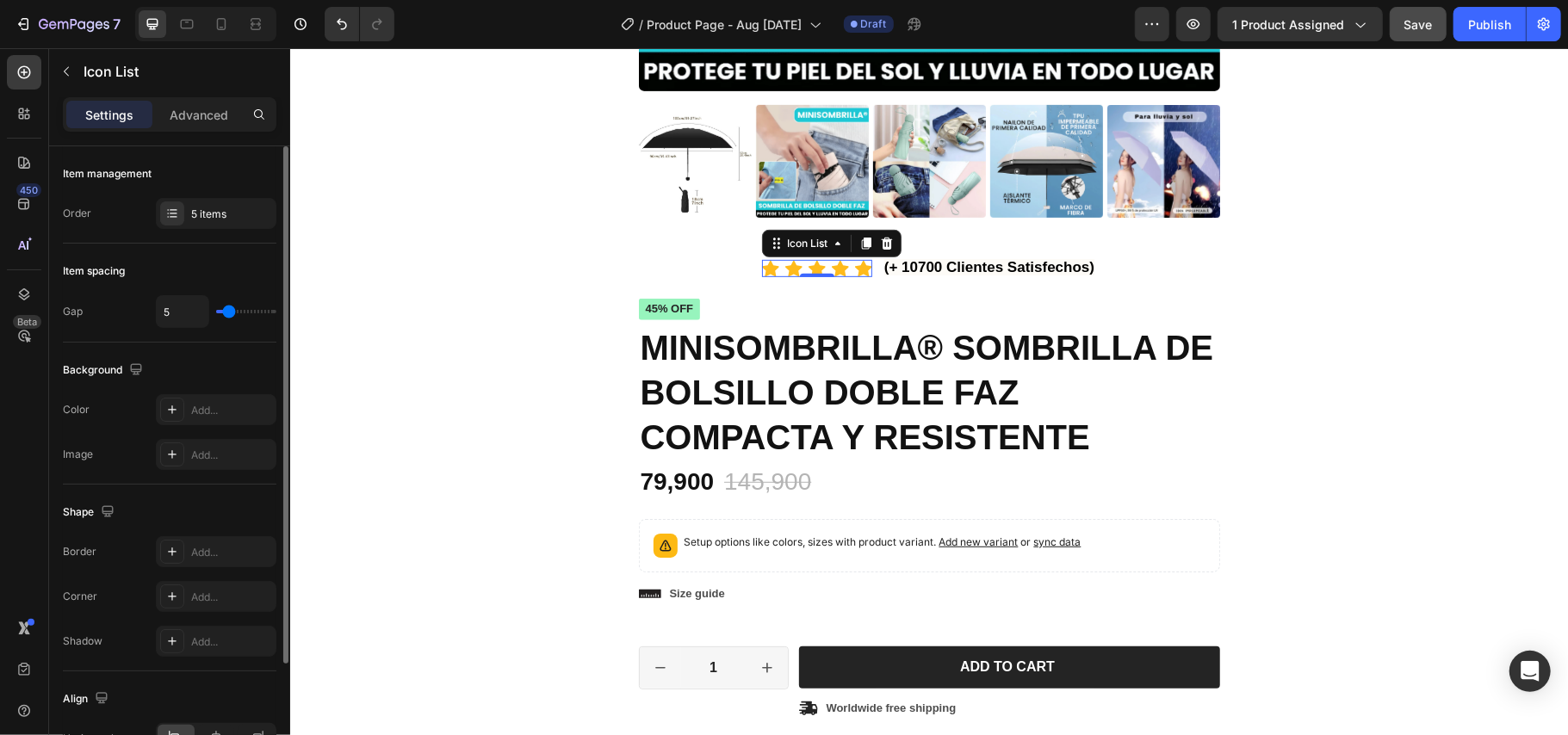 type on "4" 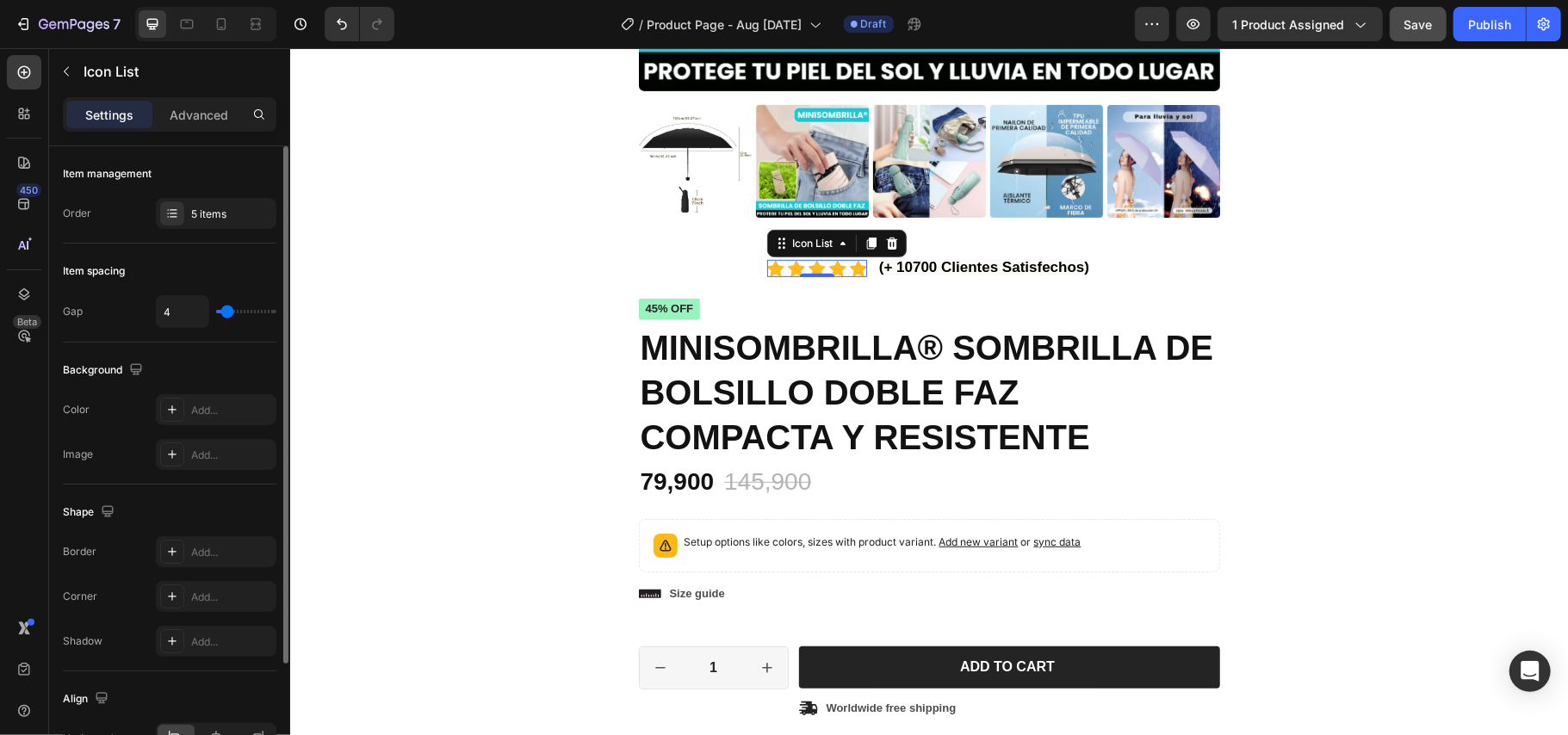 type on "6" 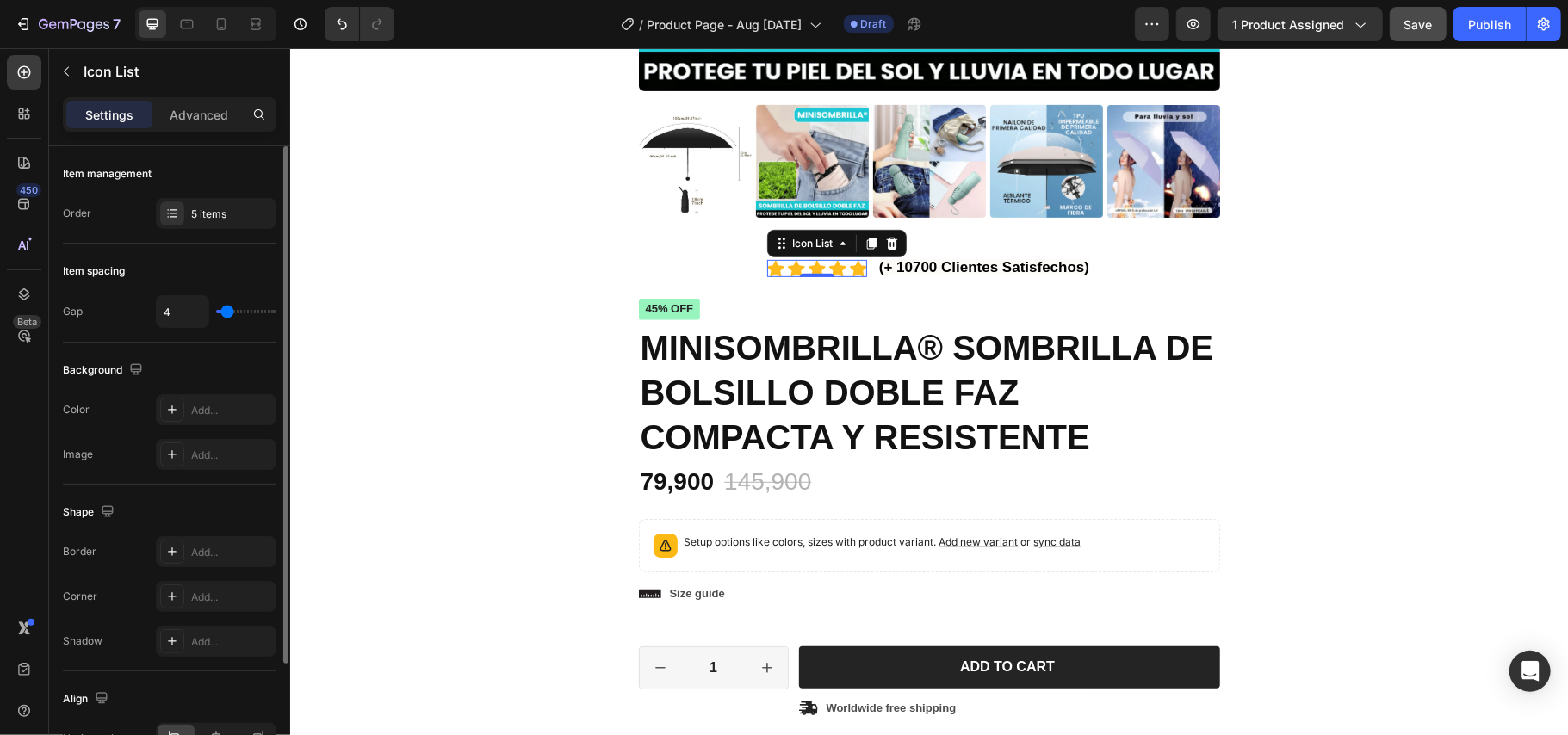 type on "6" 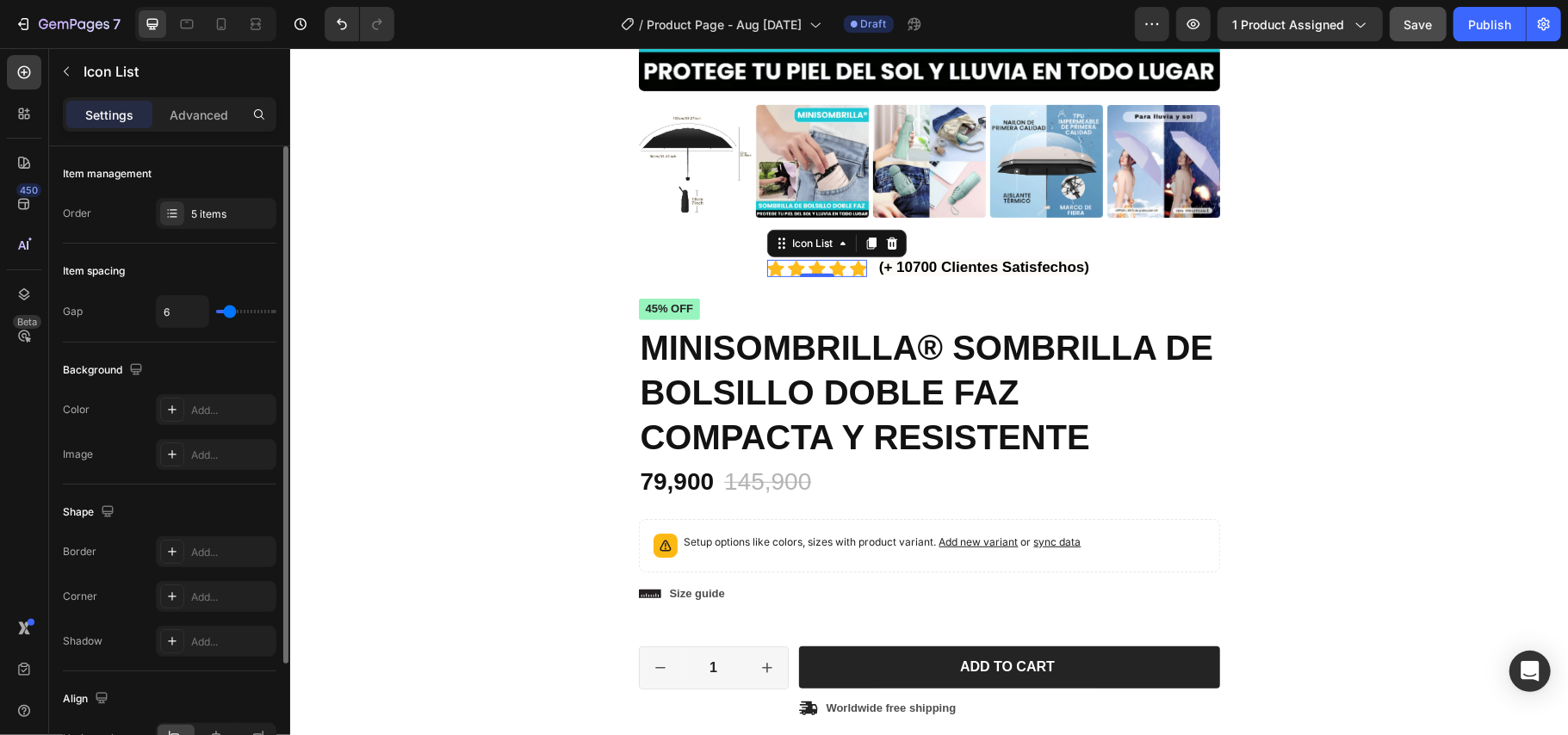 type on "7" 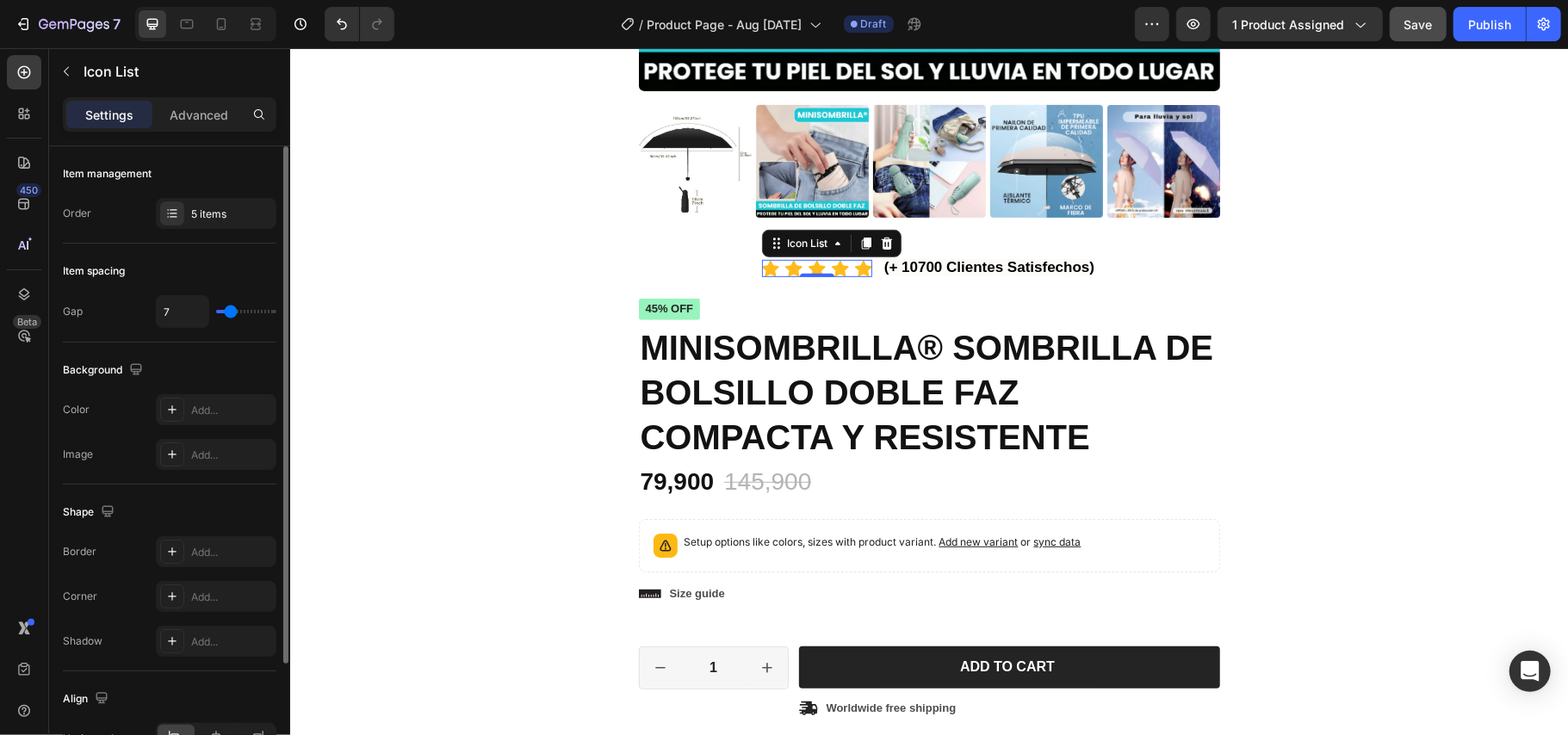 type on "7" 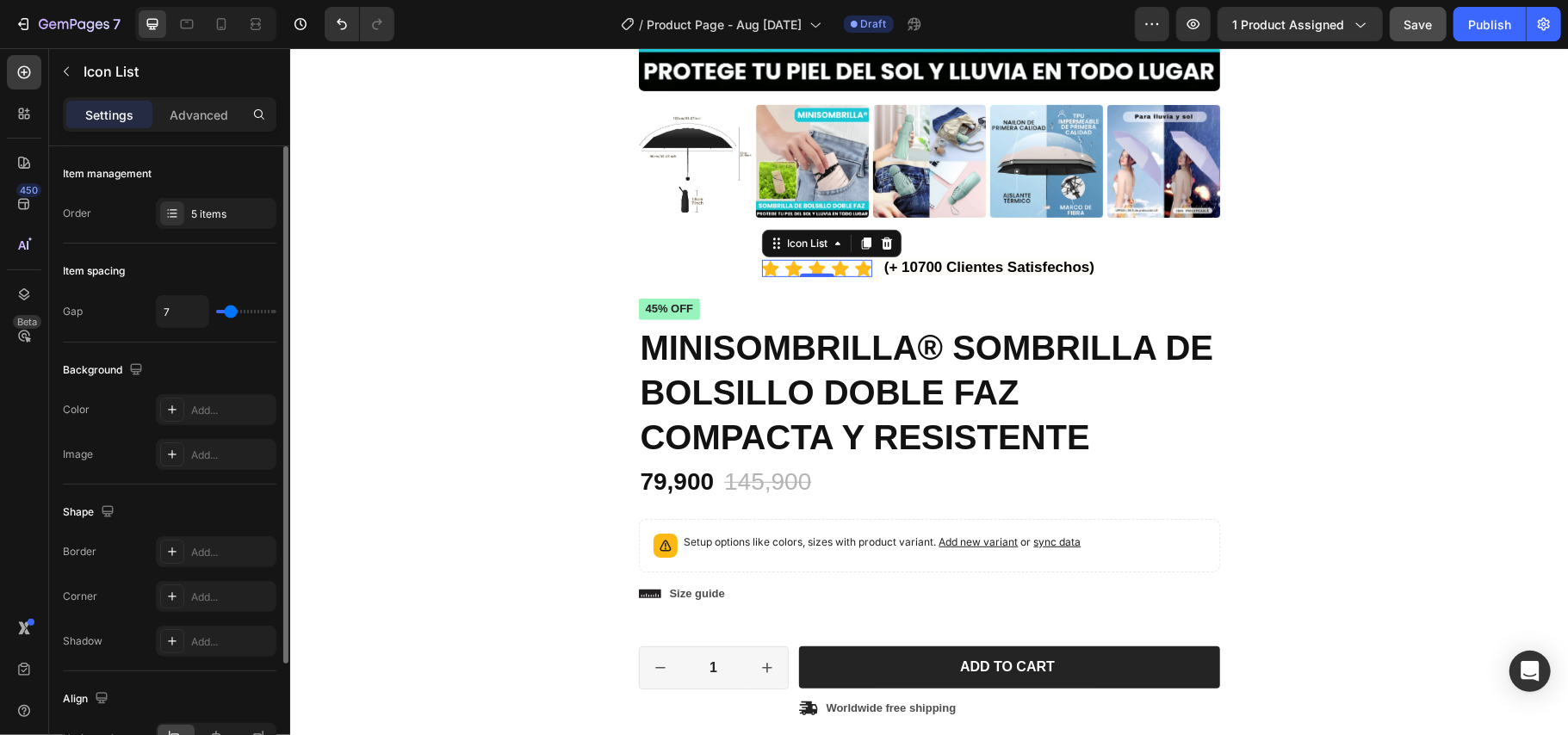 click at bounding box center (246, 312) 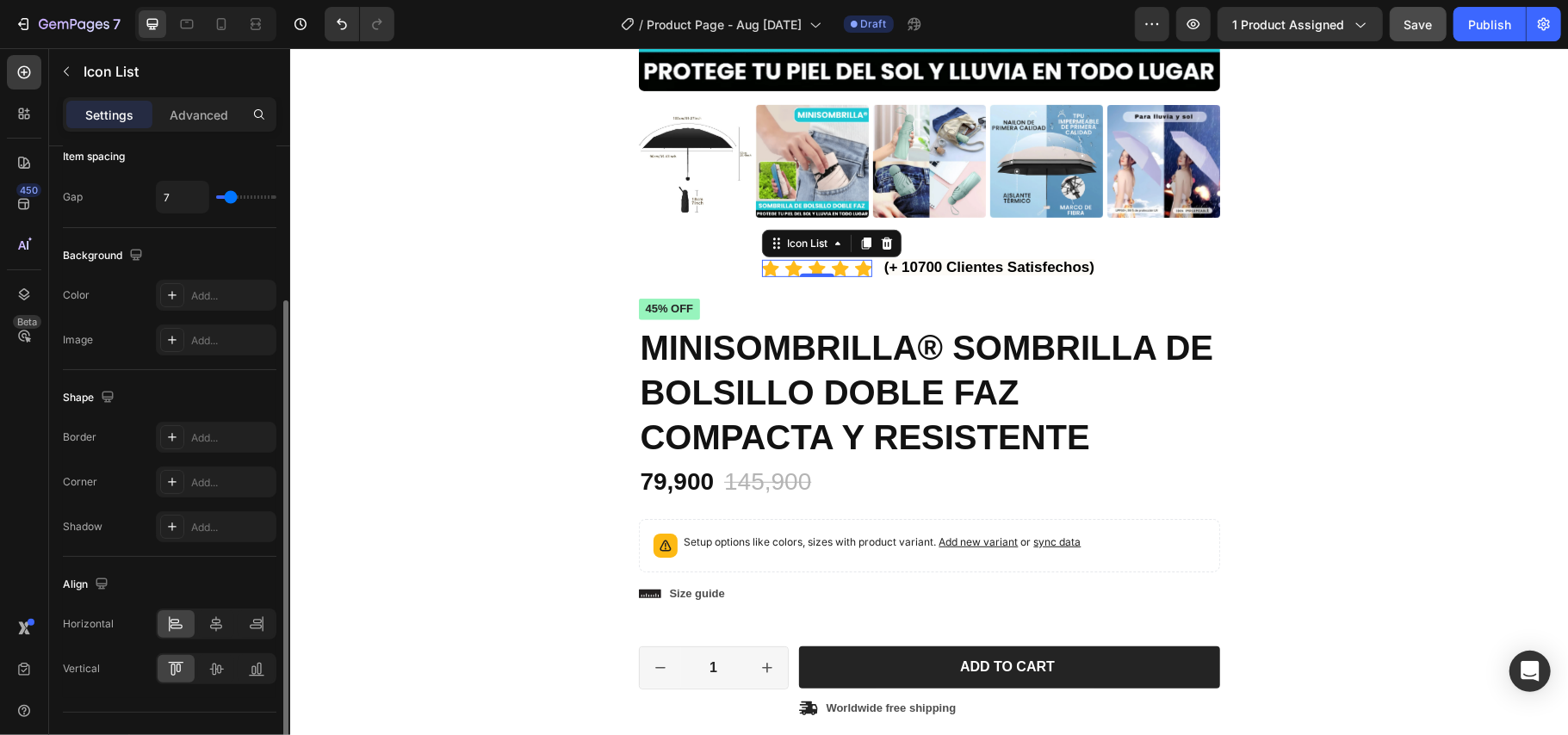 scroll, scrollTop: 148, scrollLeft: 0, axis: vertical 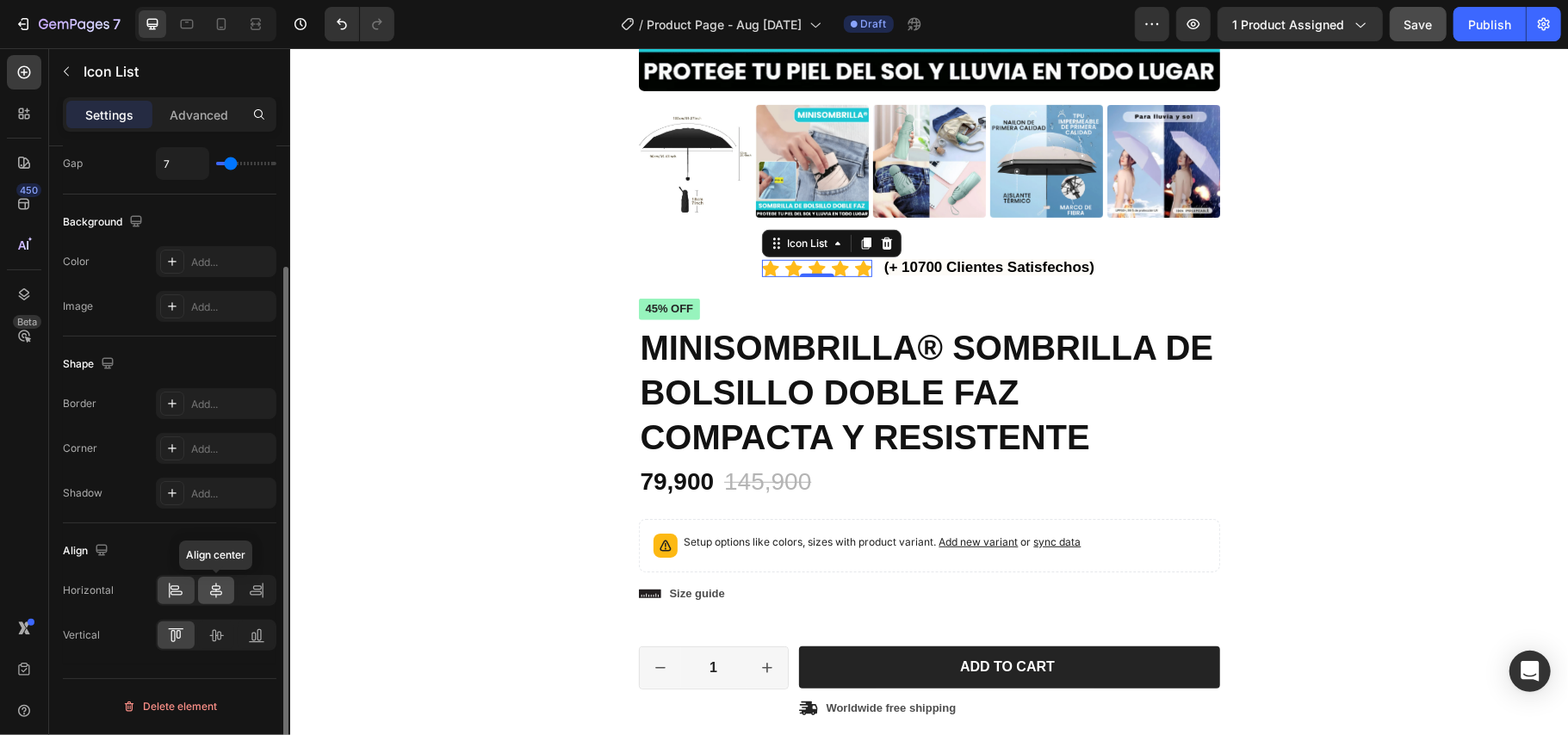 click 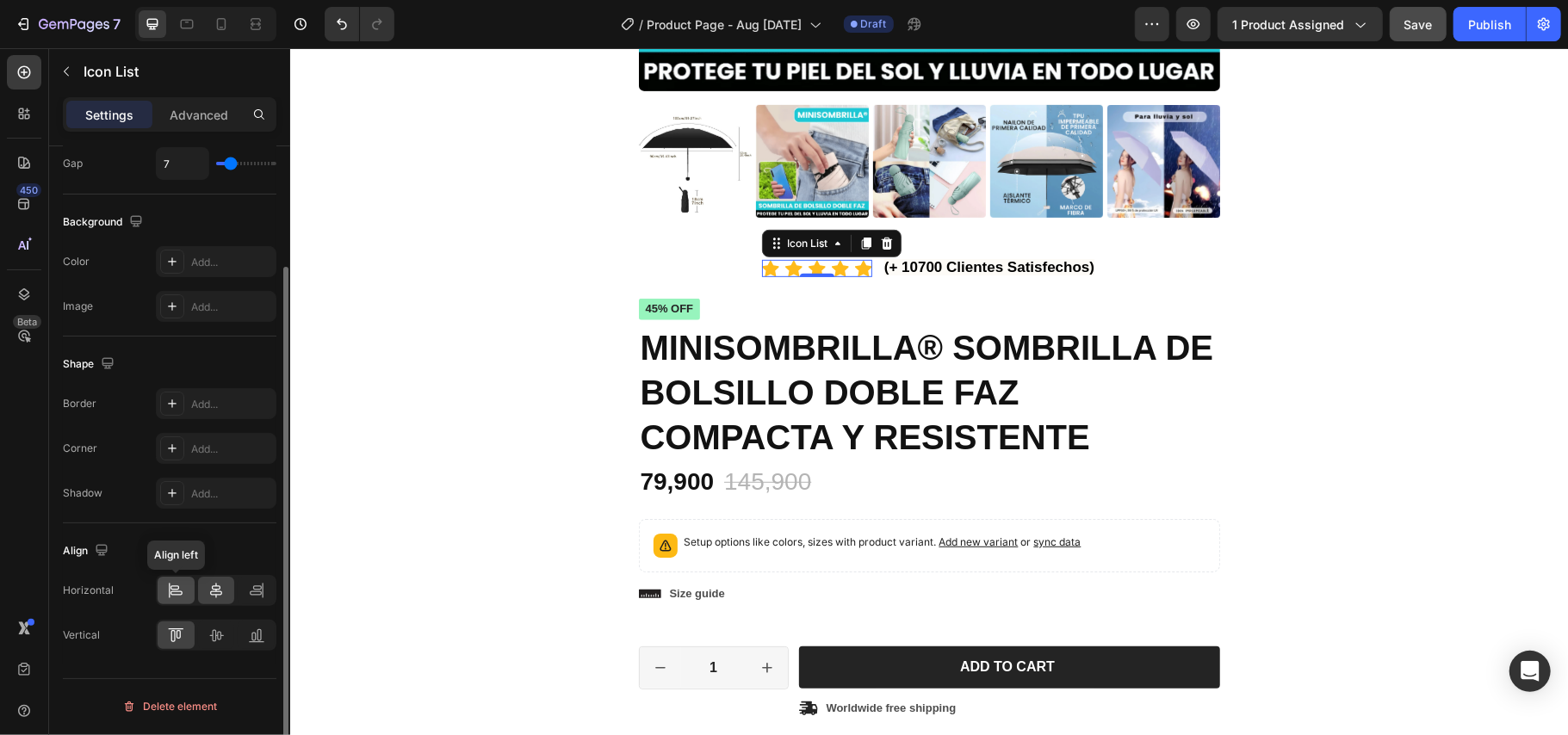 click 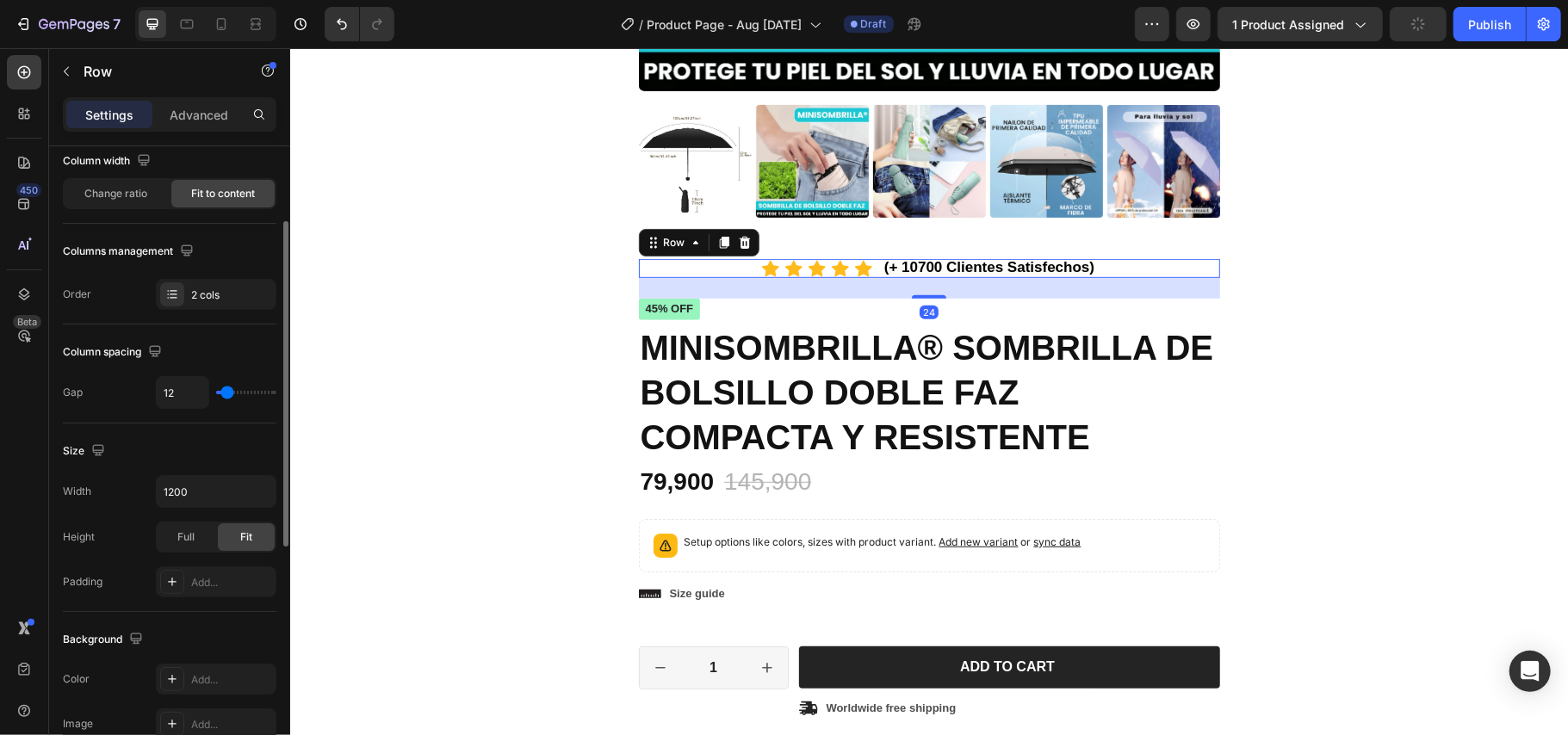 click on "Icon Icon Icon Icon Icon Icon List (+ 10700 Clientes Satisfechos) Text Block Row   24" at bounding box center [928, 268] 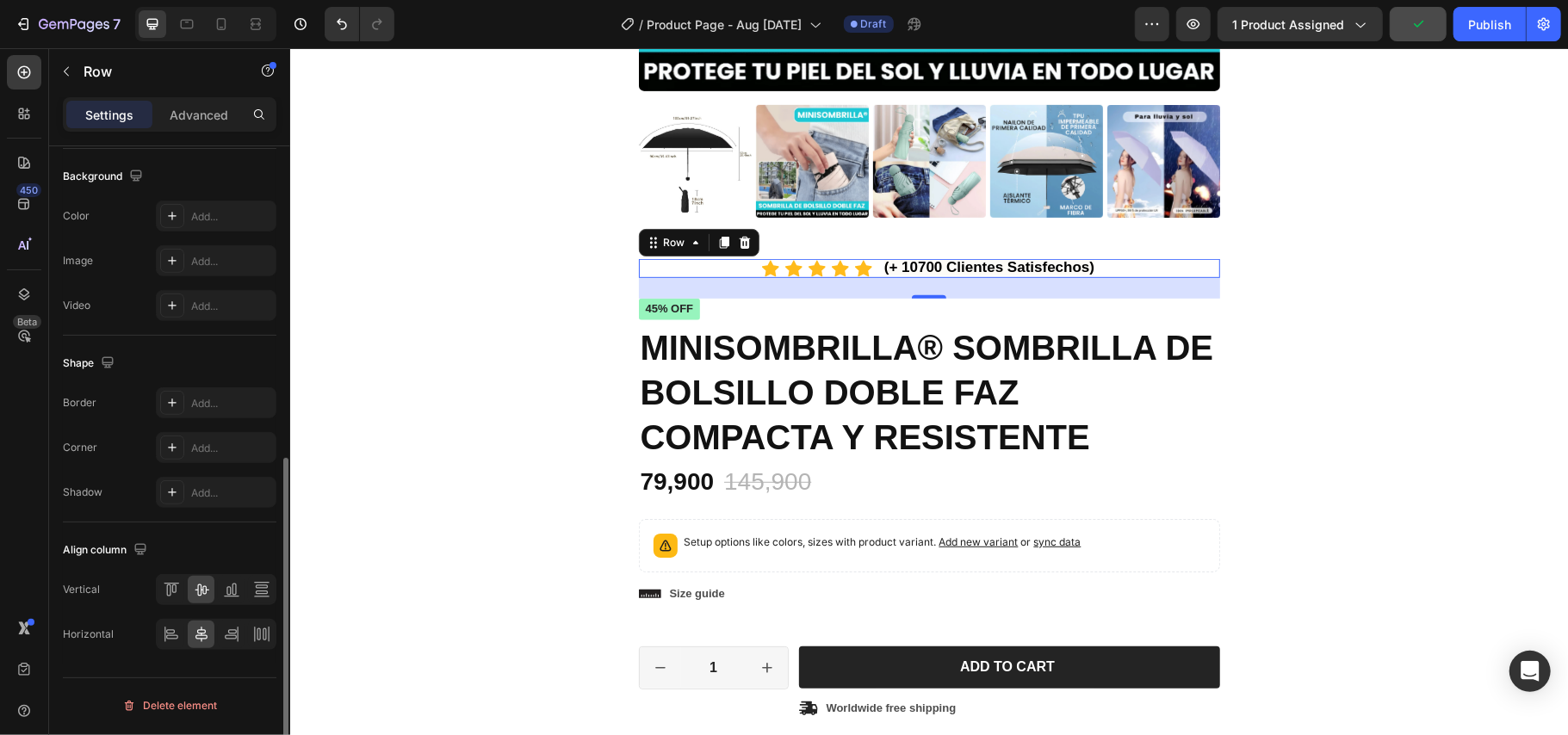 scroll, scrollTop: 0, scrollLeft: 0, axis: both 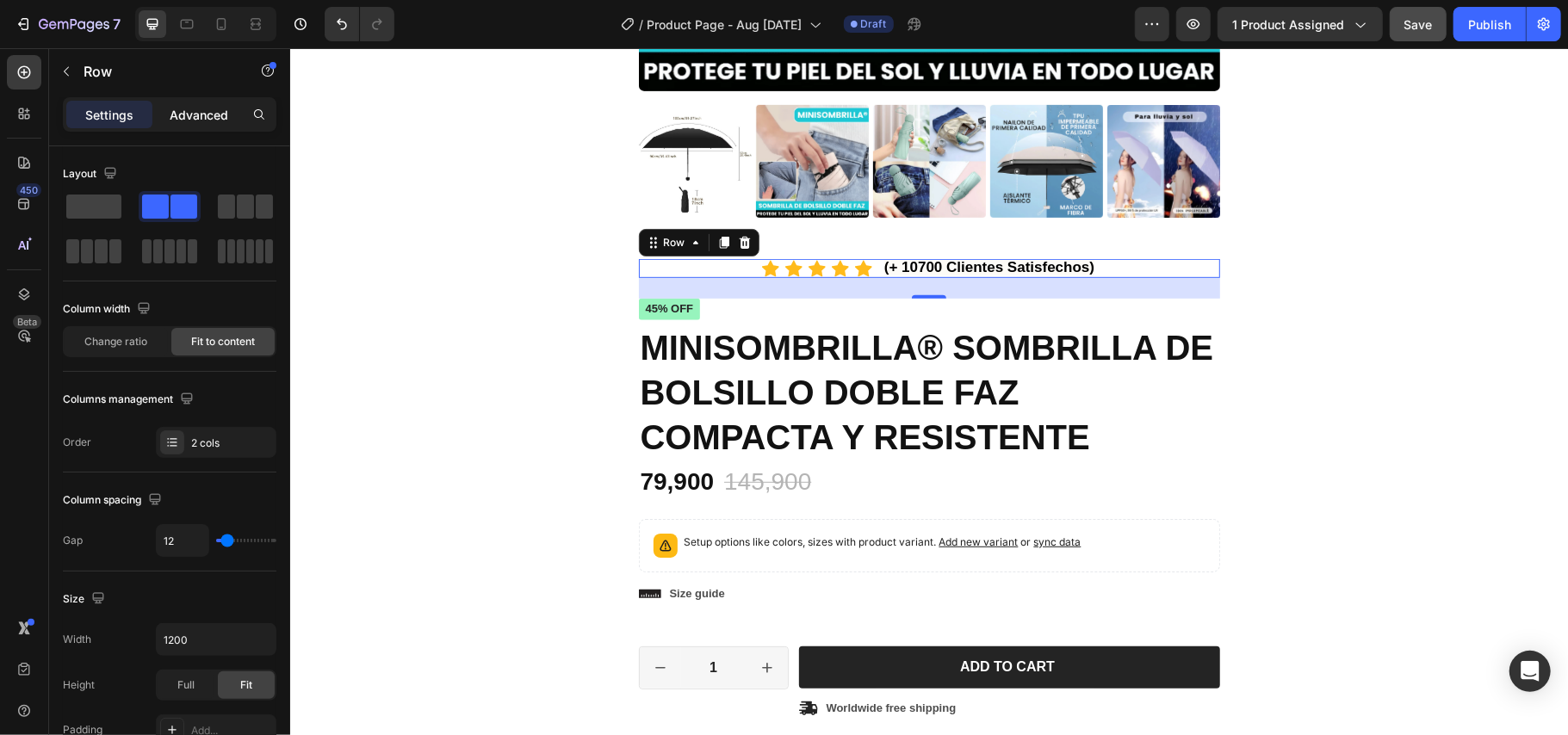 click on "Advanced" at bounding box center [199, 114] 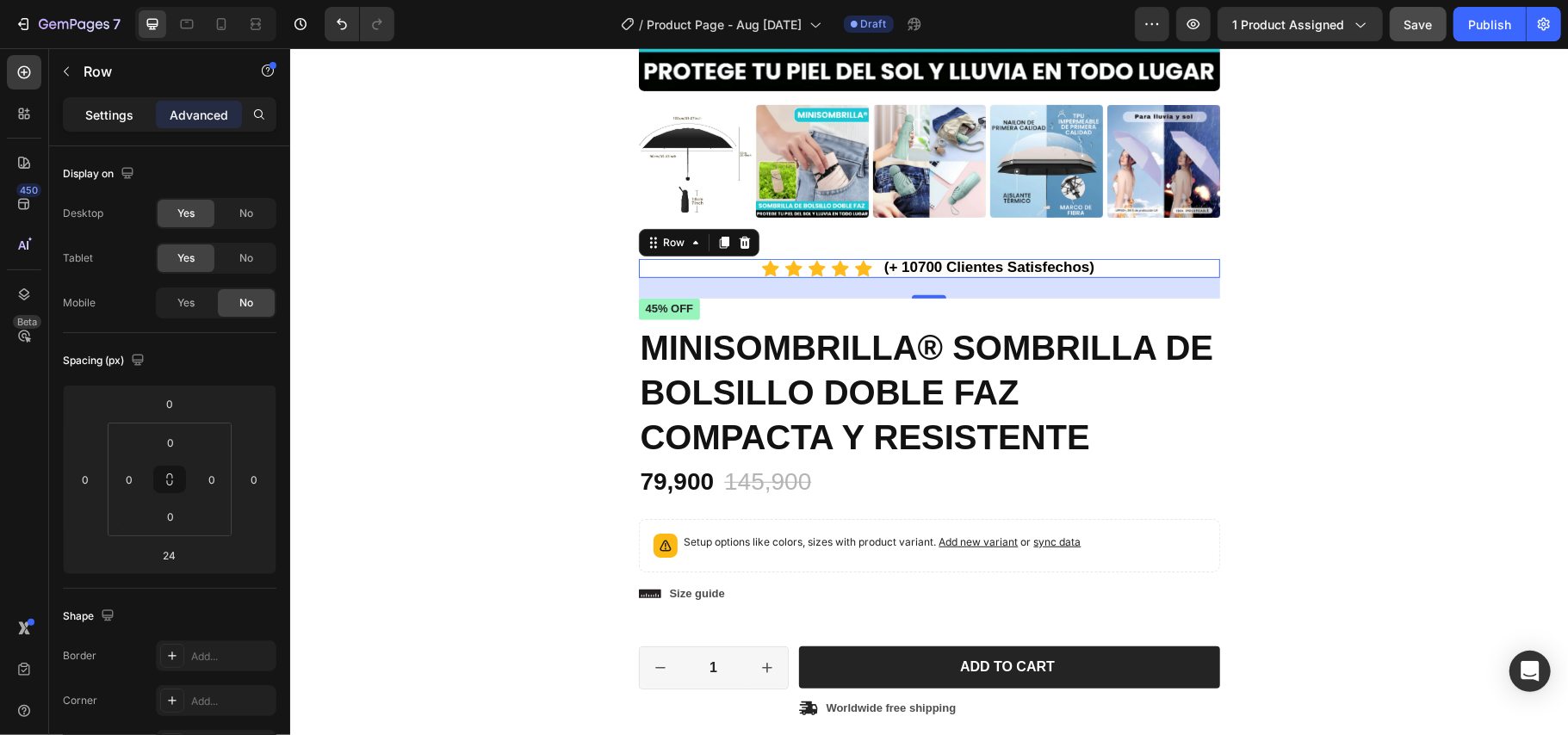 click on "Settings" at bounding box center (109, 114) 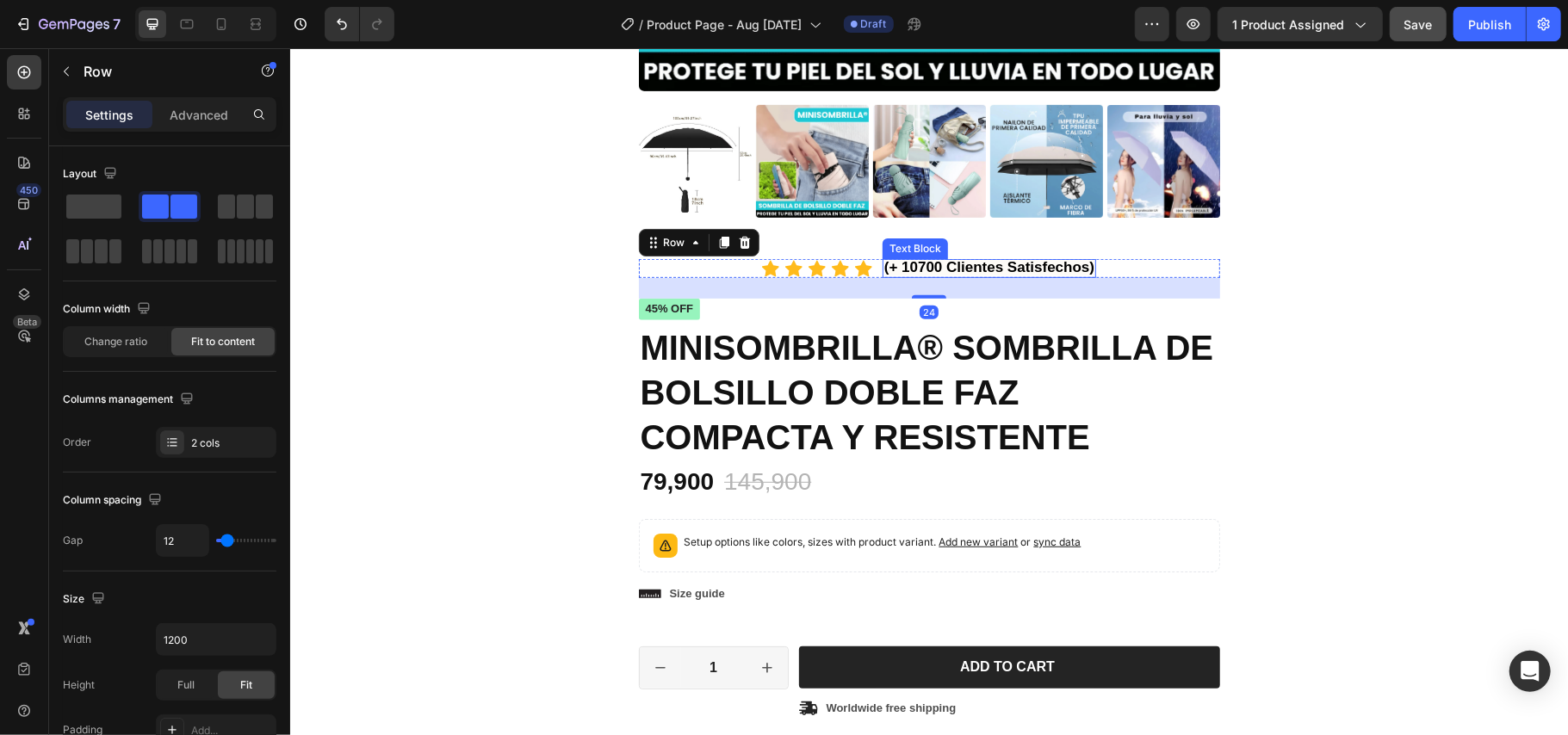 click on "(+ 10700 Clientes Satisfechos)" at bounding box center [989, 266] 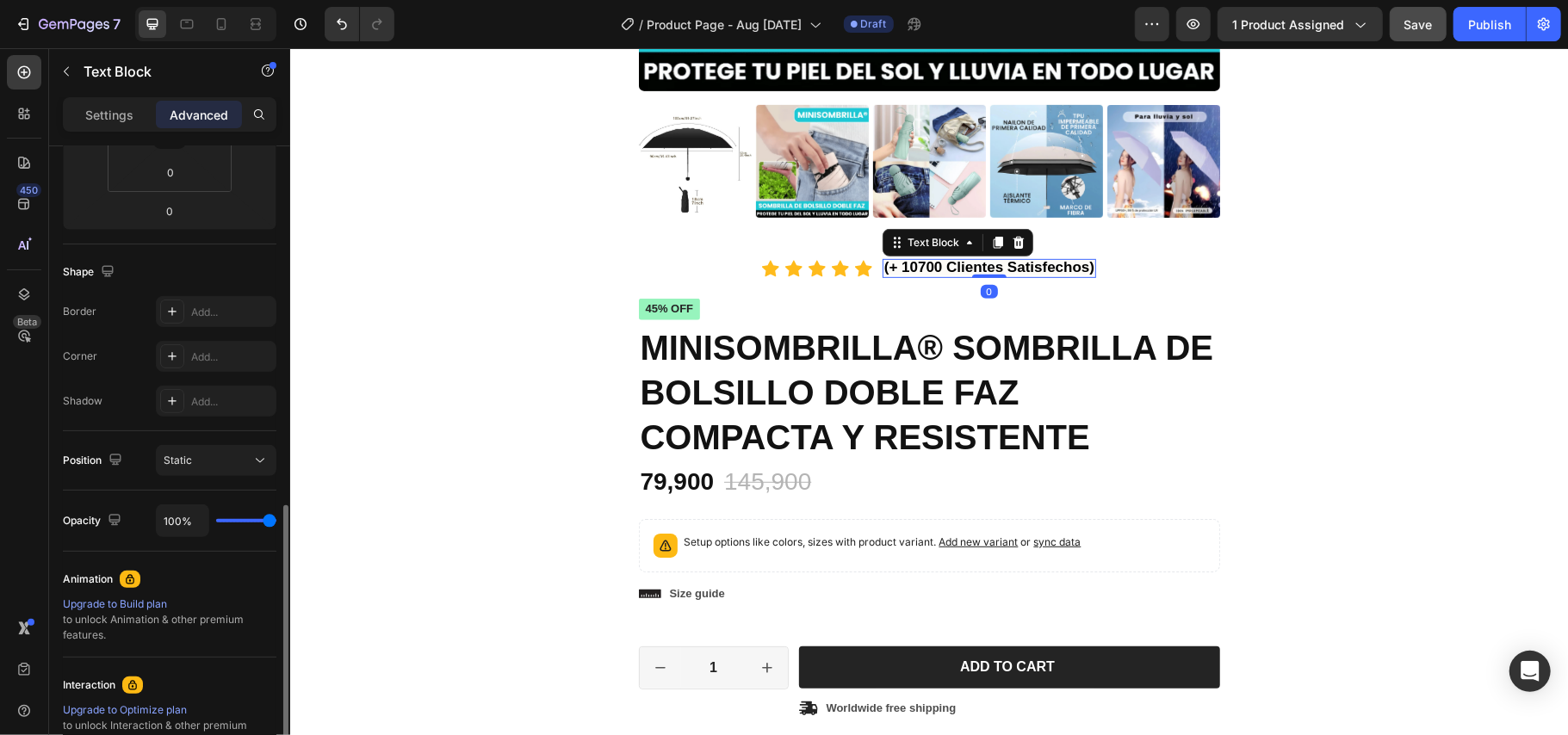 scroll, scrollTop: 0, scrollLeft: 0, axis: both 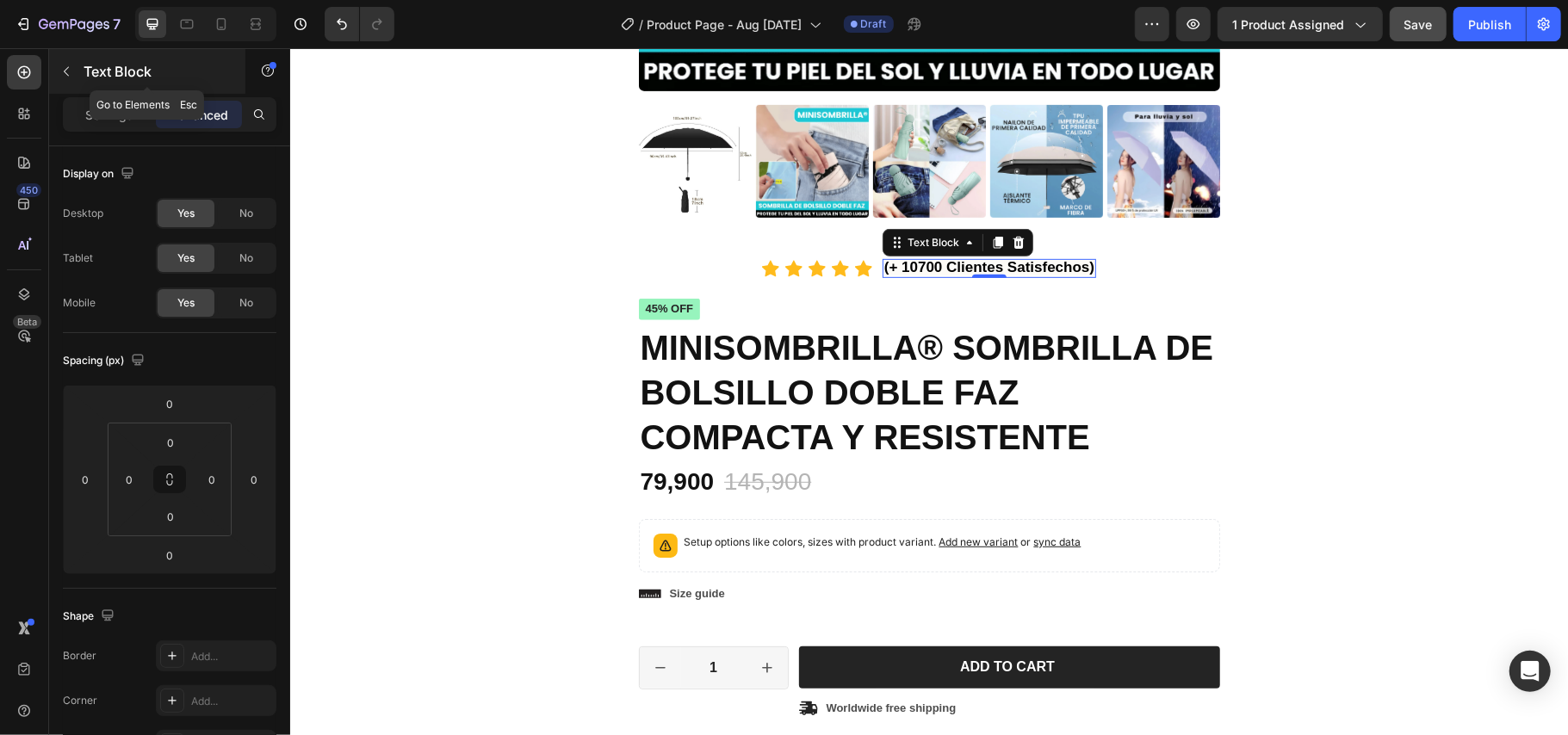 click on "Text Block" at bounding box center (147, 71) 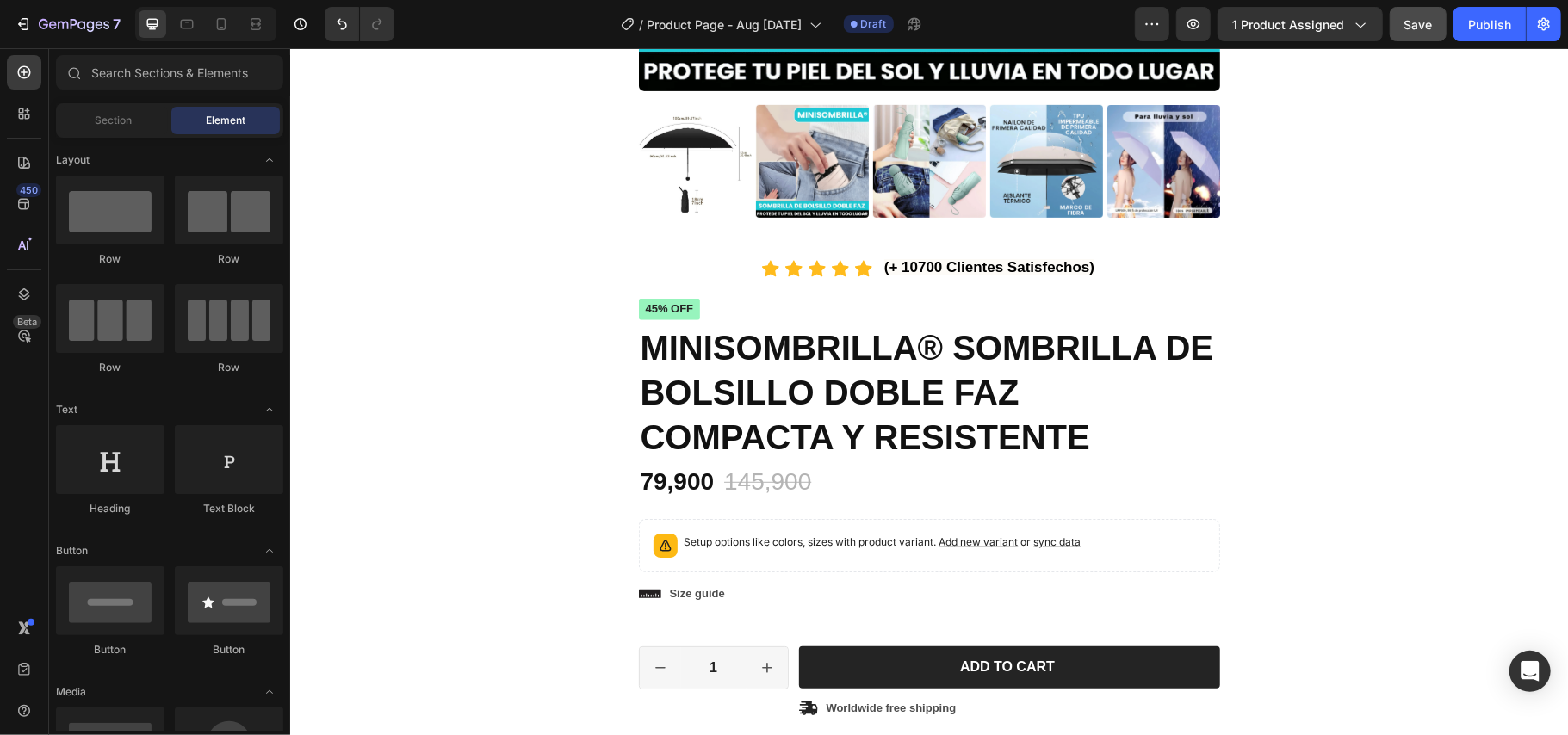 click on "Sections(18) Elements(84) Section Element Hero Section Product Detail Brands Trusted Badges Guarantee Product Breakdown How to use Testimonials Compare Bundle FAQs Social Proof Brand Story Product List Collection Blog List Contact Sticky Add to Cart Custom Footer Browse Library 450 Layout
Row
Row
Row
Row Text
Heading
Text Block Button
Button
Button Media
Image
Image
Video" at bounding box center [170, 392] 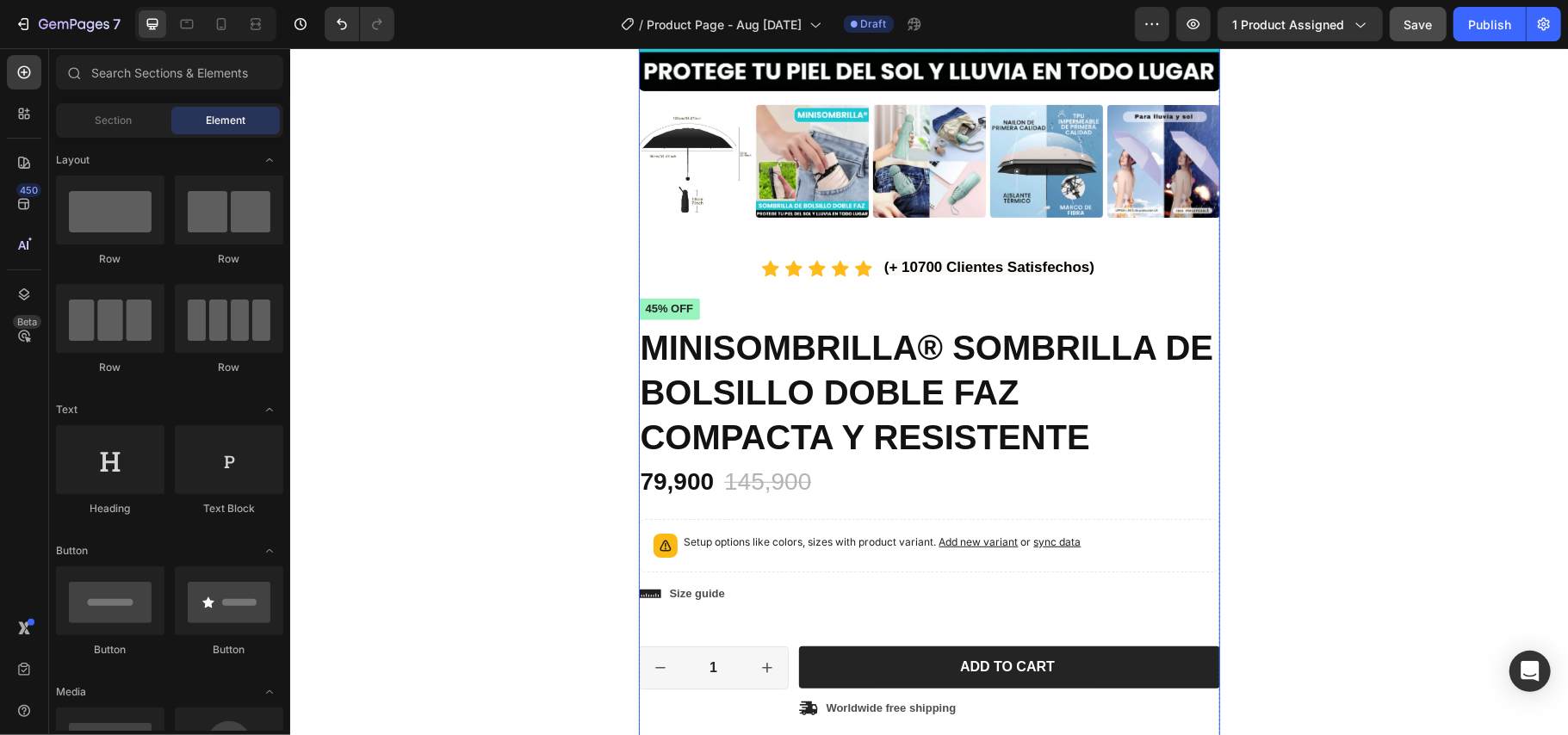 click on "Product Images Icon Icon Icon Icon Icon Icon List (+ 10700 Clientes Satisfechos) Text Block Row" at bounding box center [928, -96] 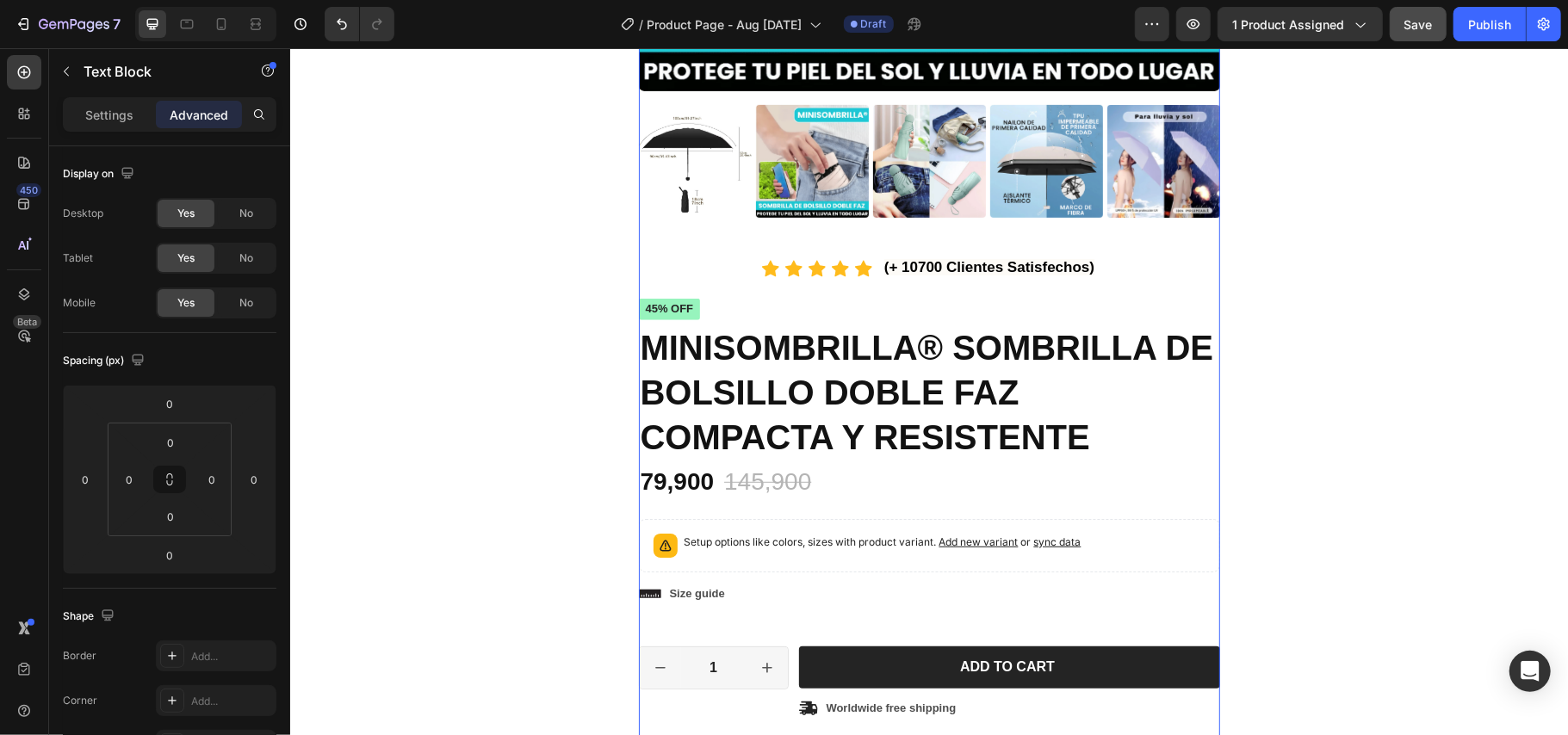 click on "(+ 10700 Clientes Satisfechos)" at bounding box center (989, 268) 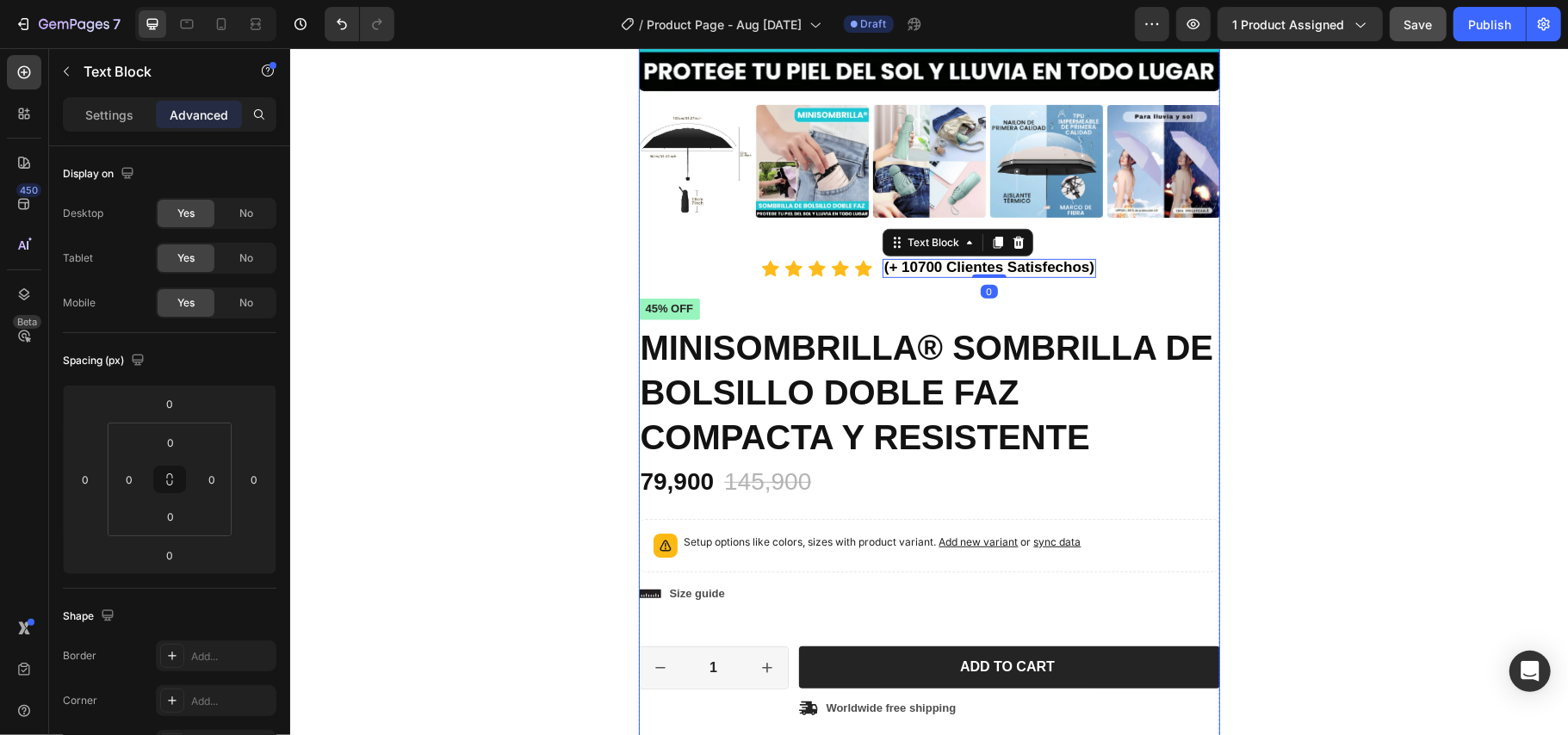 click on "Product Images Icon Icon Icon Icon Icon Icon List (+ 10700 Clientes Satisfechos) Text Block   0 Row" at bounding box center [928, -96] 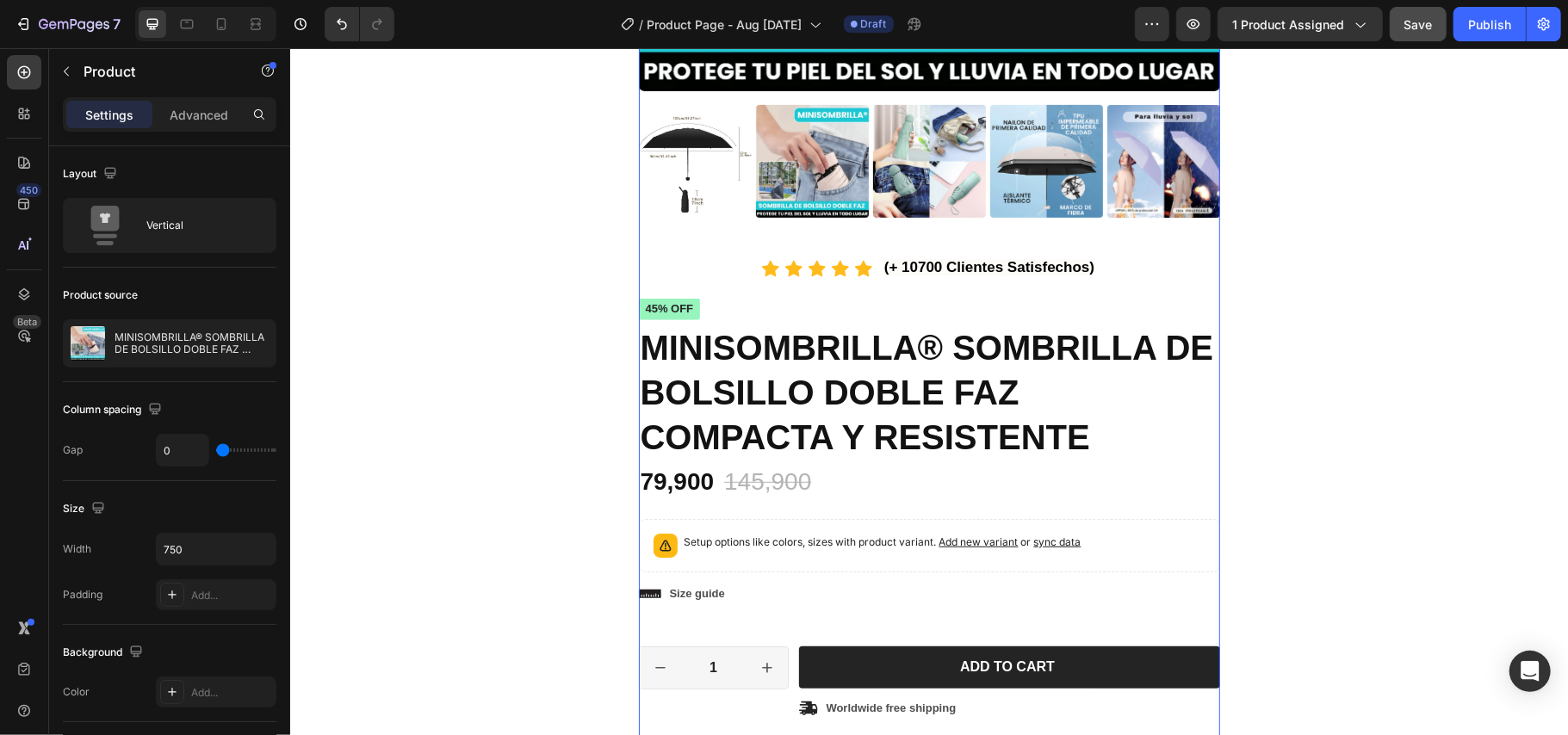 click on "Product Images Icon Icon Icon Icon Icon Icon List (+ 10700 Clientes Satisfechos) Text Block Row" at bounding box center [928, -96] 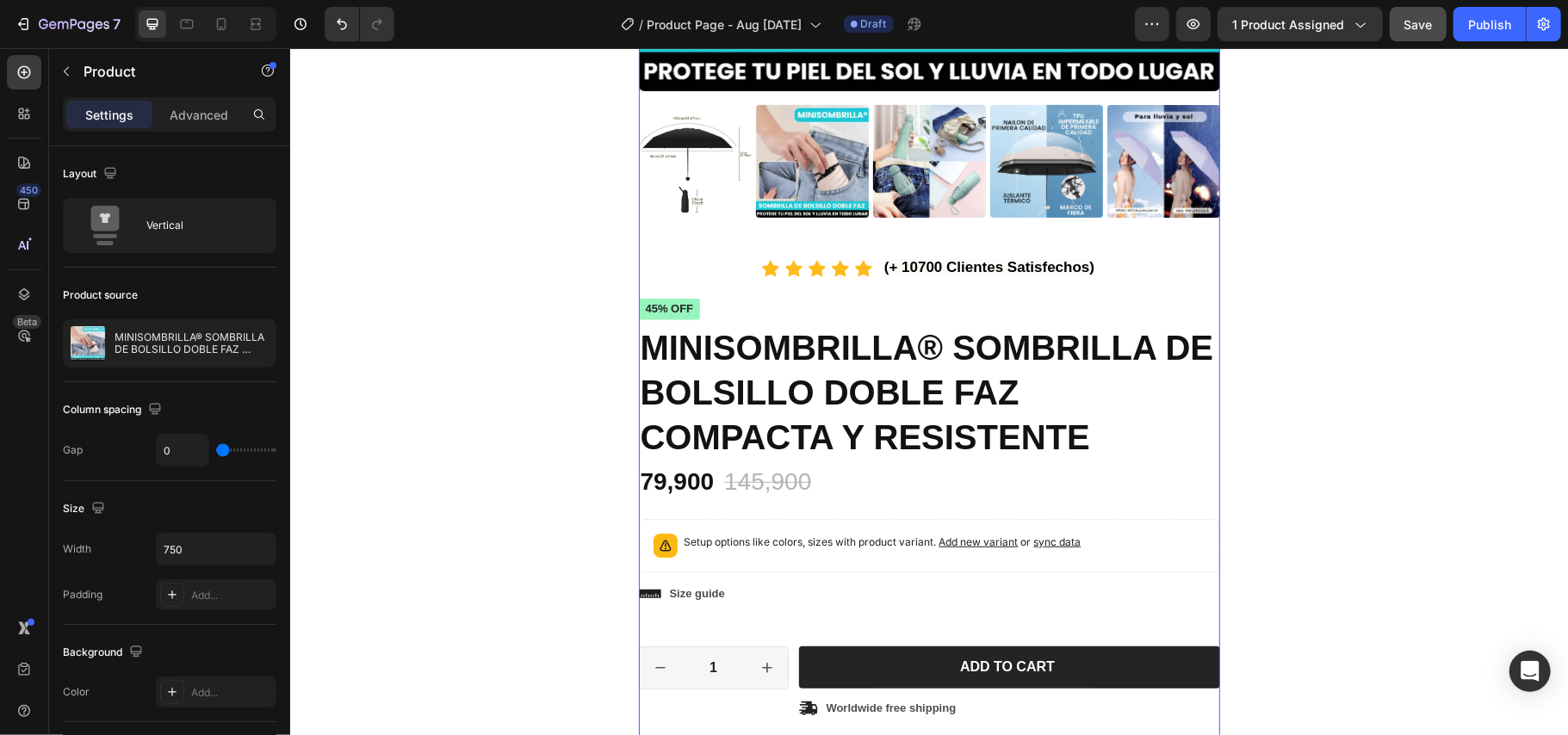 click on "Product Images Icon Icon Icon Icon Icon Icon List (+ 10700 Clientes Satisfechos) Text Block Row" at bounding box center (928, -96) 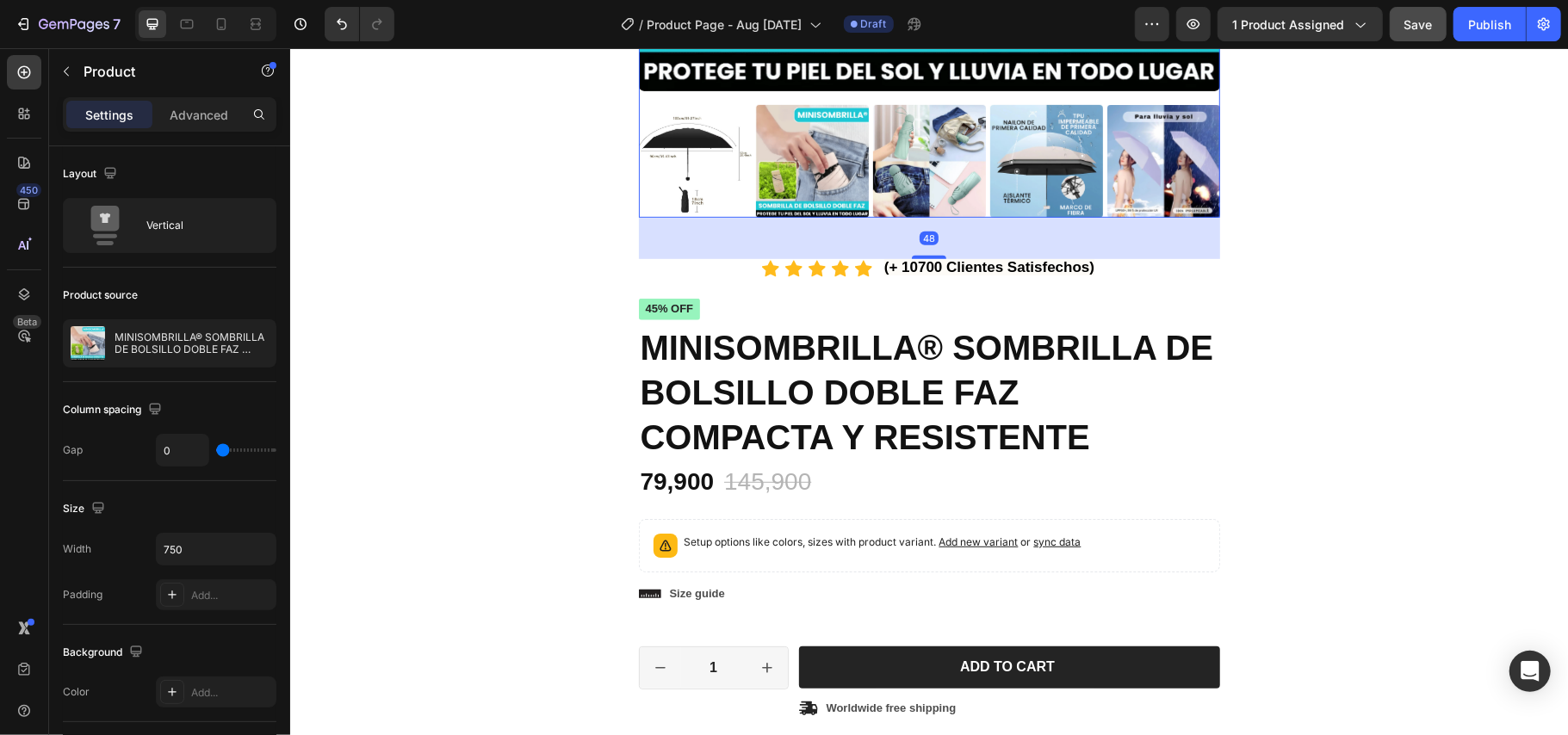 click at bounding box center [1045, 160] 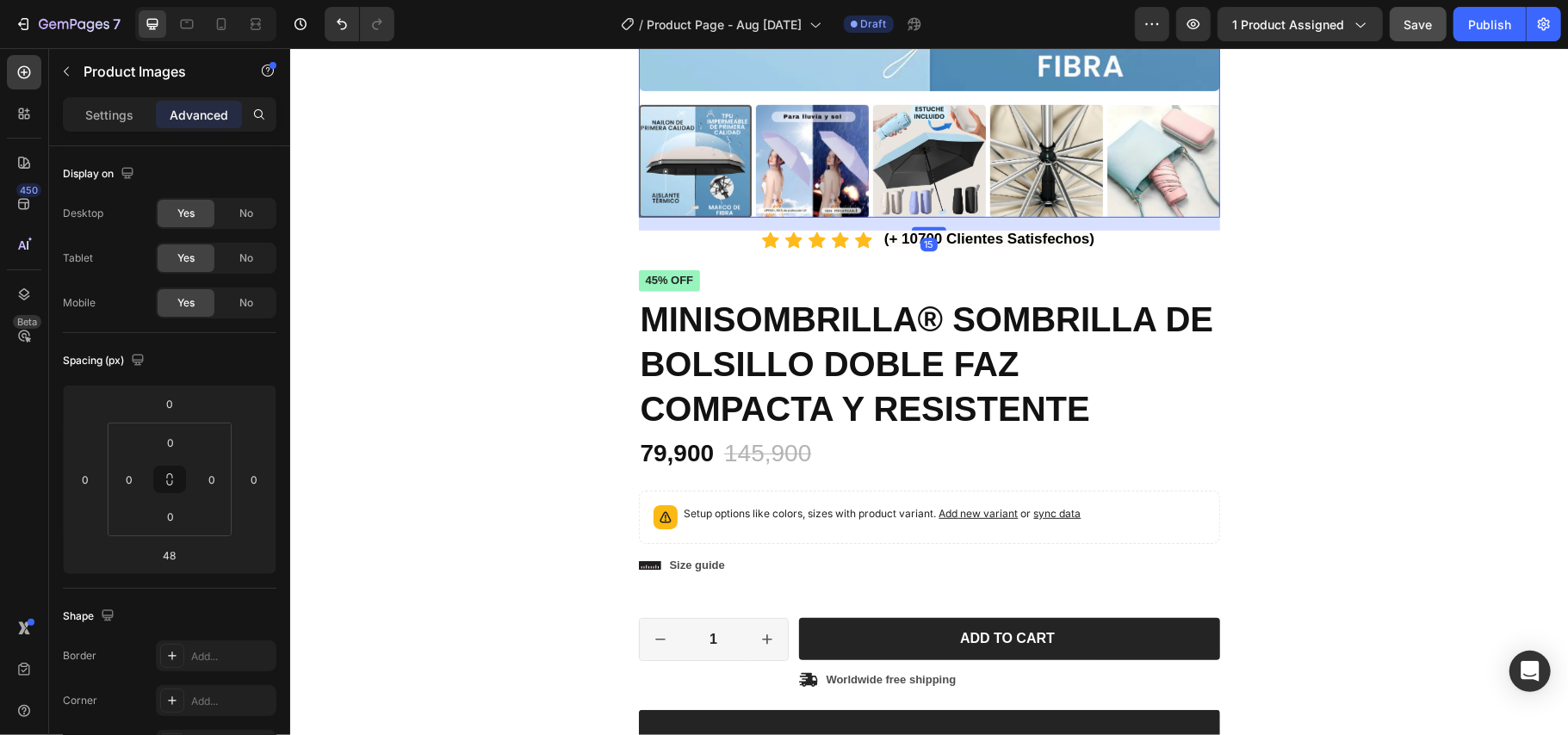 drag, startPoint x: 910, startPoint y: 256, endPoint x: 865, endPoint y: 227, distance: 53.535035 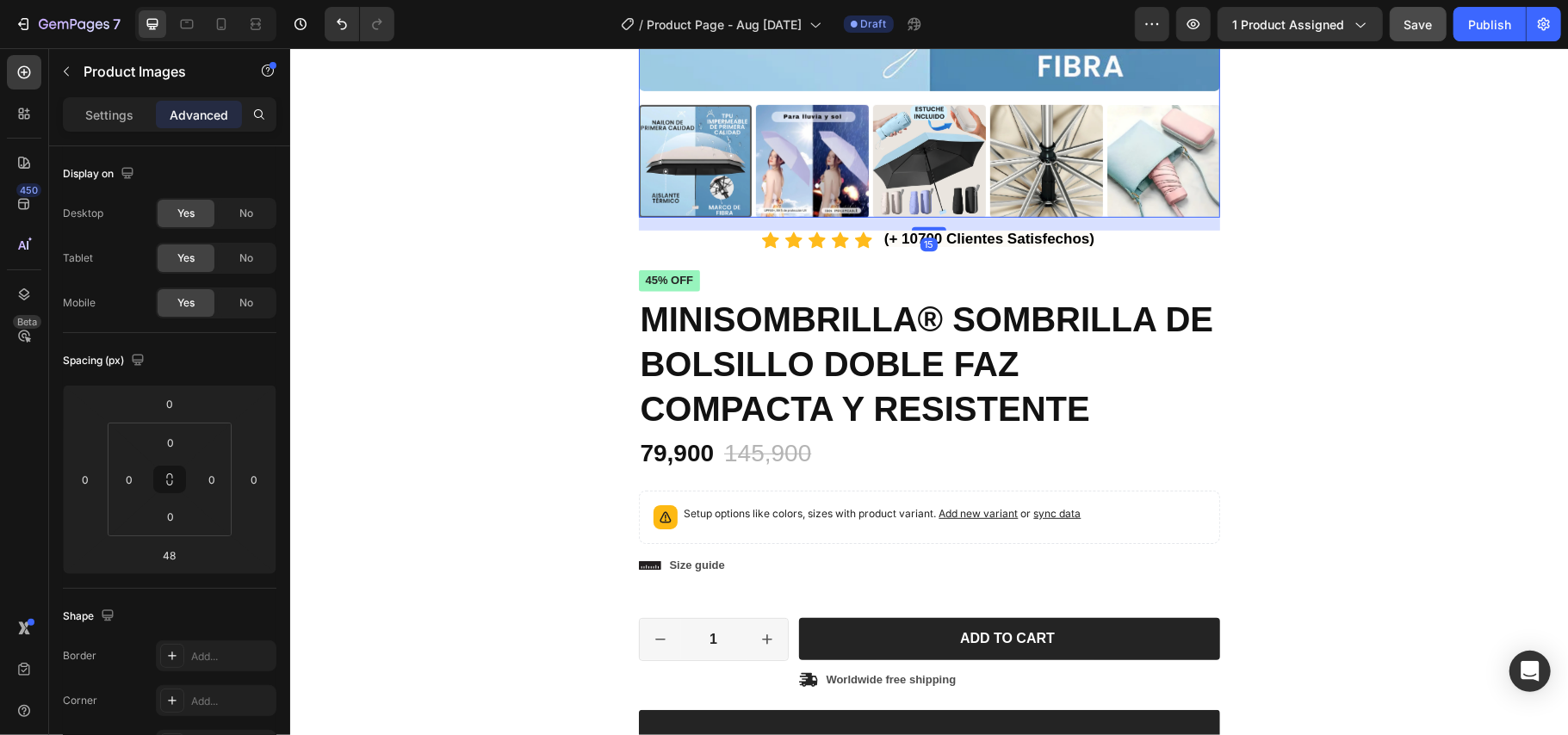 click on "15" at bounding box center (928, 217) 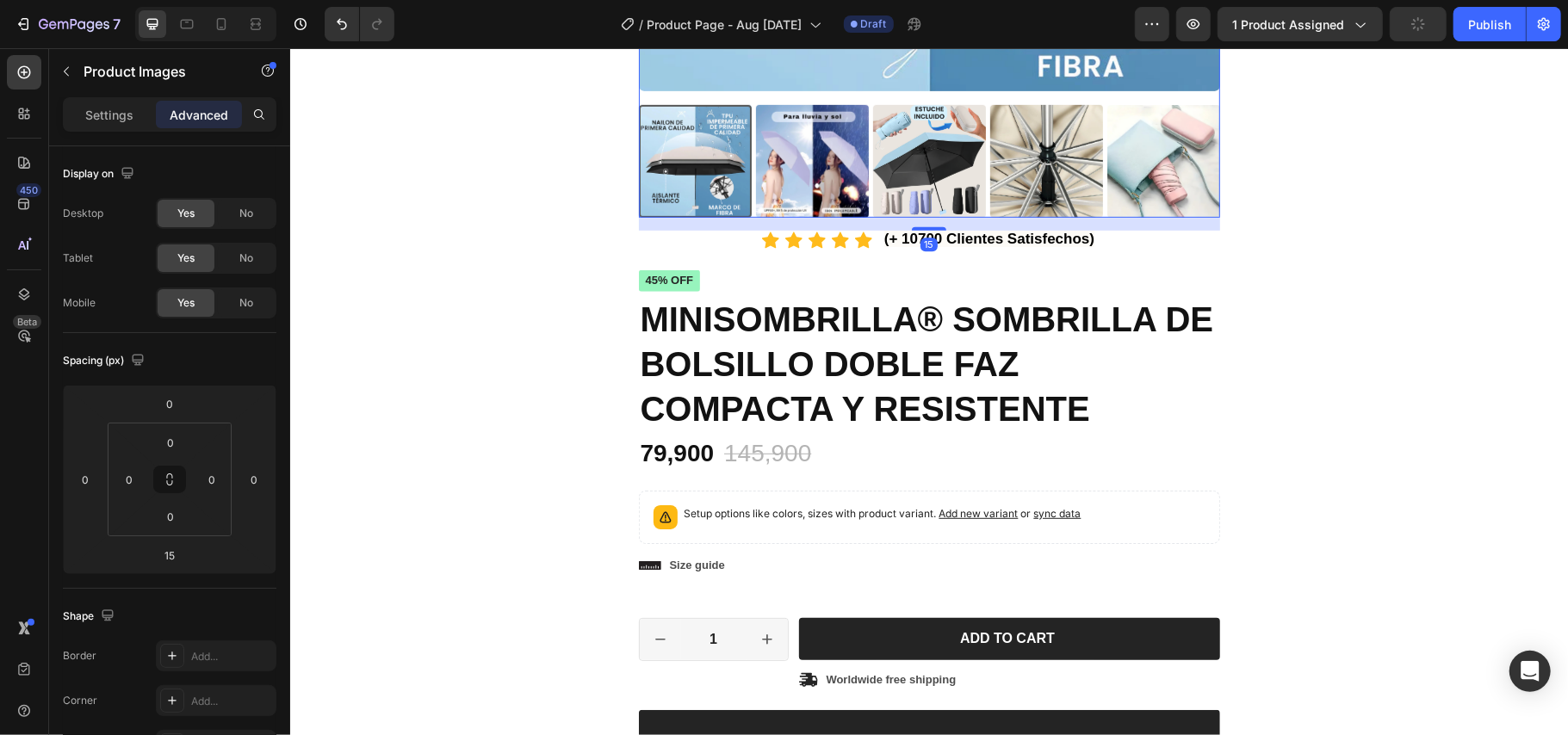 click on "Product Images   15 Icon Icon Icon Icon Icon Icon List (+ 10700 Clientes Satisfechos) Text Block Row Icon Icon Icon Icon Icon Icon List 2,500+ Verified Reviews! Text Block Row 45% off Product Badge MINISOMBRILLA® SOMBRILLA DE BOLSILLO DOBLE FAZ COMPACTA Y RESISTENTE Product Title 79,900 Product Price Product Price 145,900 Product Price Product Price 45% off Product Badge Row Setup options like colors, sizes with product variant.       Add new variant   or   sync data Product Variants & Swatches Setup options like colors, sizes with product variant.       Add new variant   or   sync data Product Variants & Swatches
Icon Size guide Text Block Row
1
Product Quantity Row Add to cart Add to Cart
Icon Worldwide free shipping Text Block Row Row Black Friday Sale Text Block Mix & match any color or size Text Block Row 2 items Text Block 15% Off + 🚛 Freeship Text Block Row 3 items Text Block 15% Off + 🚛 Freeship Text Block Row 4+ items Text Block Most popular Text Block Row" at bounding box center (928, 270) 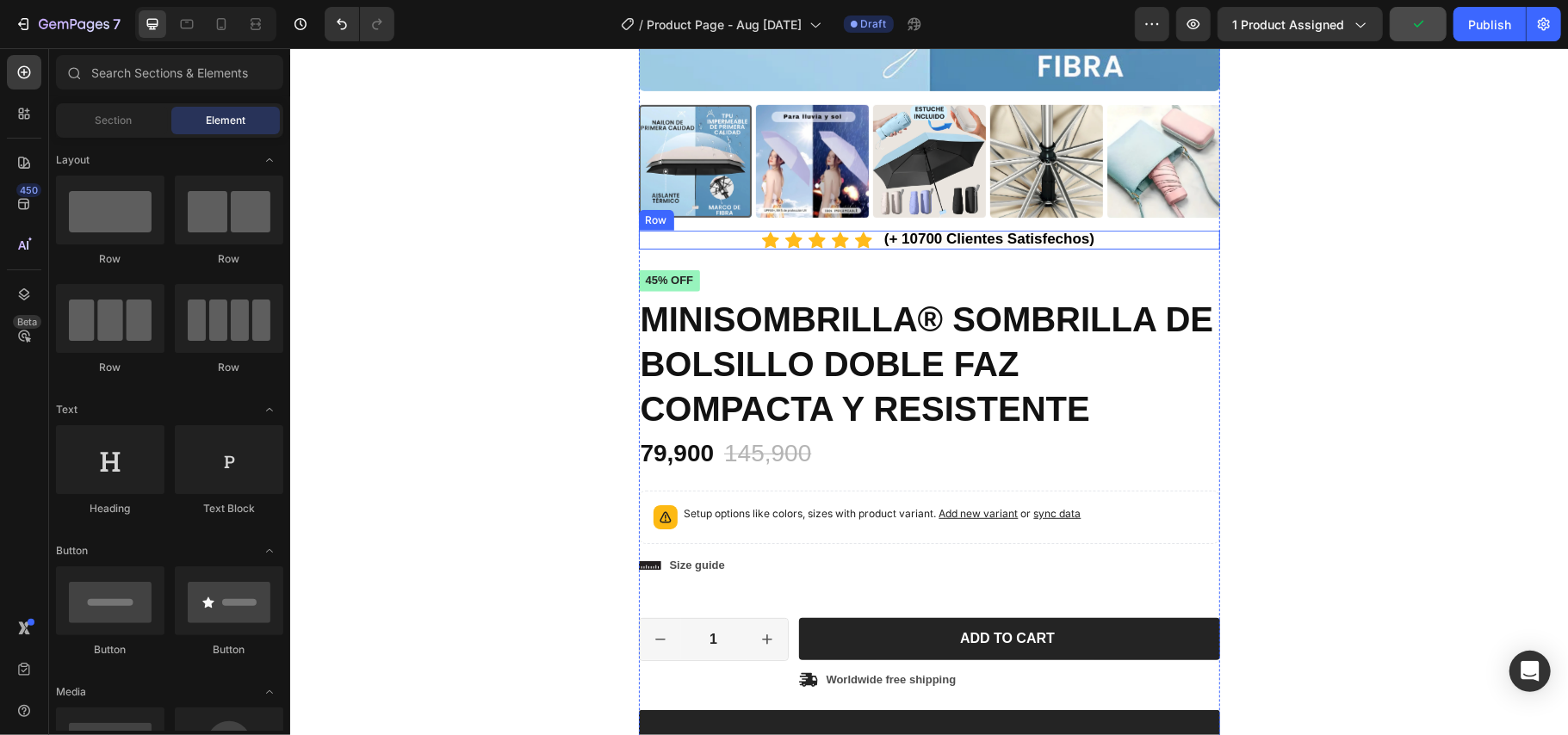 click on "Icon Icon Icon Icon Icon Icon List (+ 10700 Clientes Satisfechos) Text Block Row" at bounding box center (928, 239) 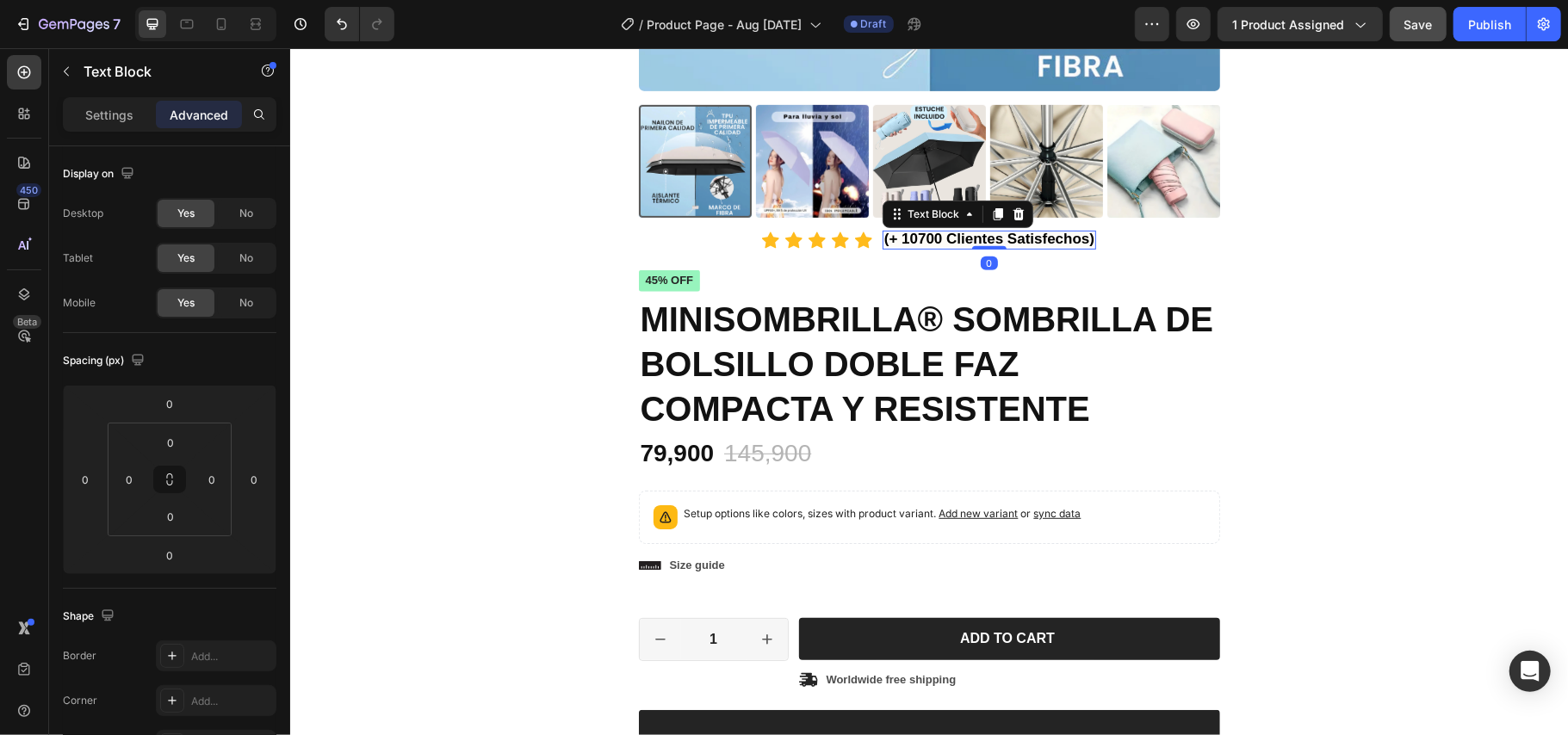 click on "(+ 10700 Clientes Satisfechos)" at bounding box center (989, 238) 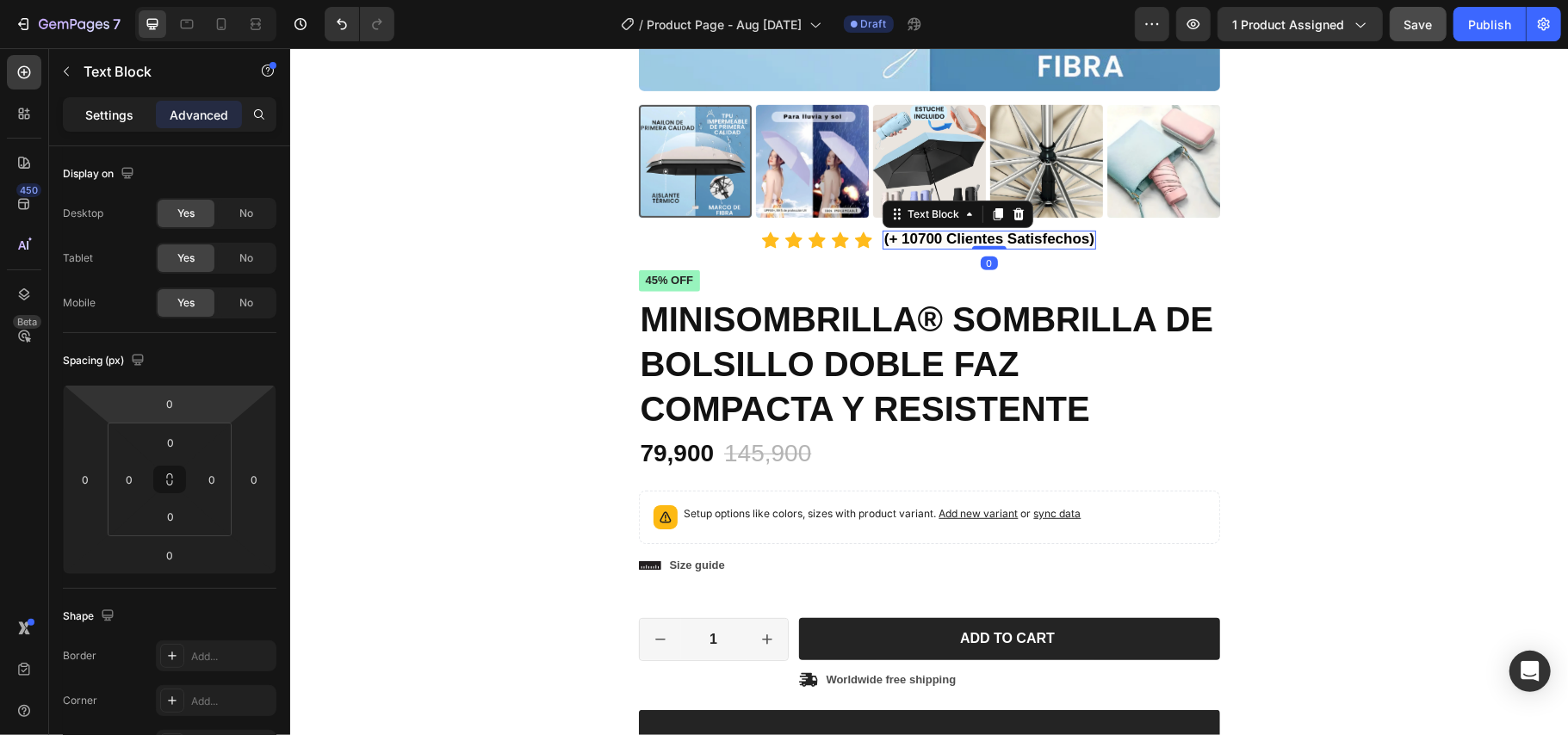 click on "Settings" at bounding box center (109, 114) 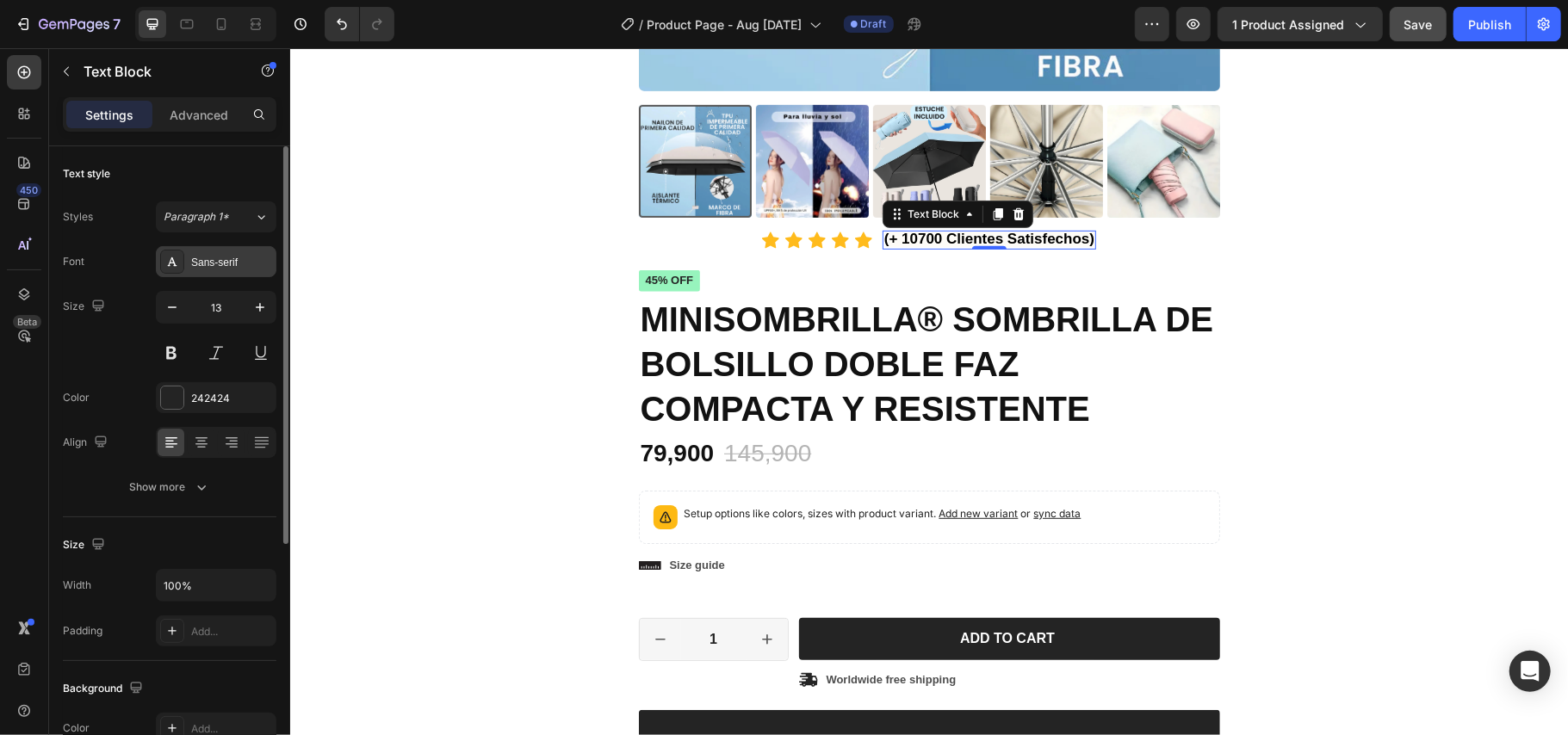 click on "Sans-serif" at bounding box center [232, 262] 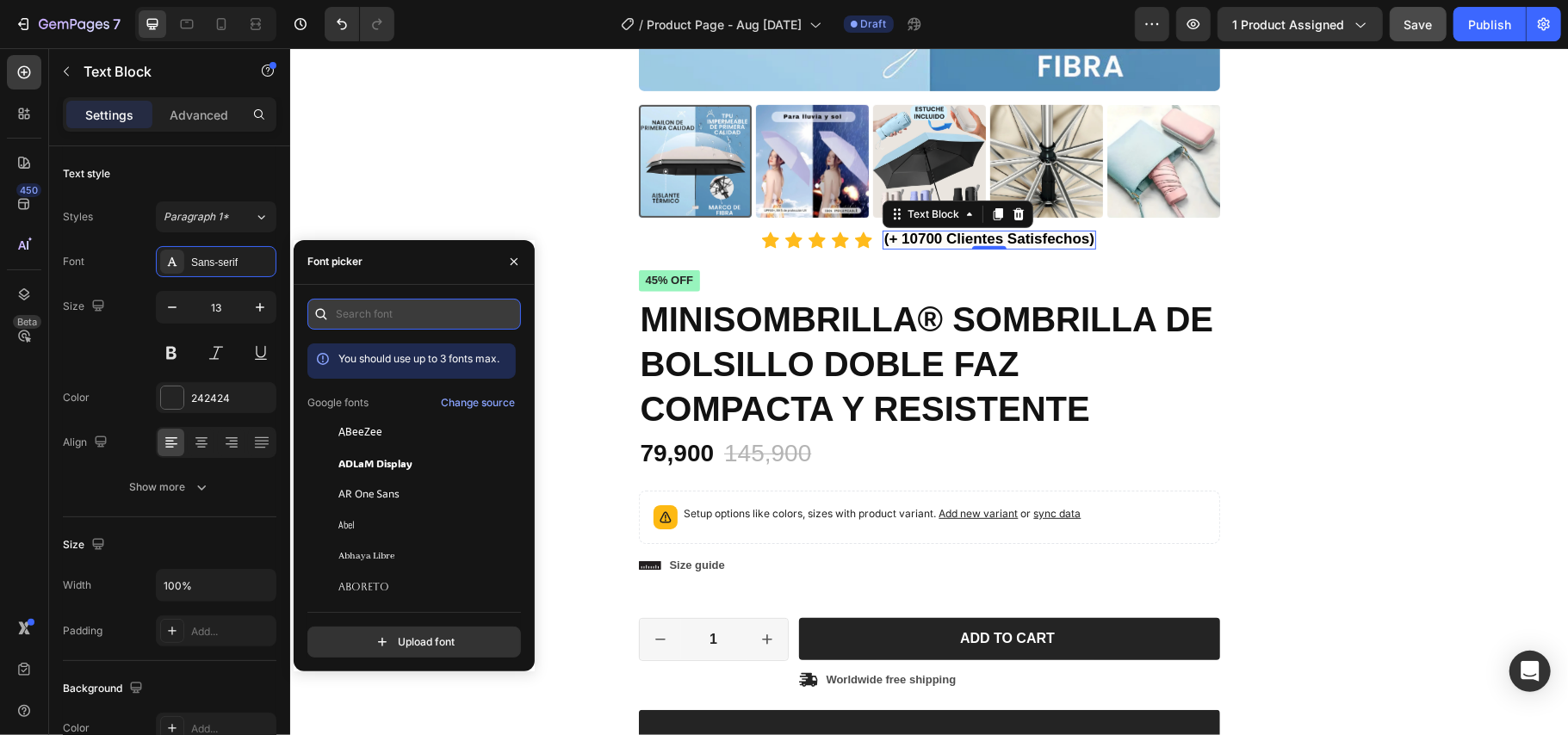 click at bounding box center [414, 314] 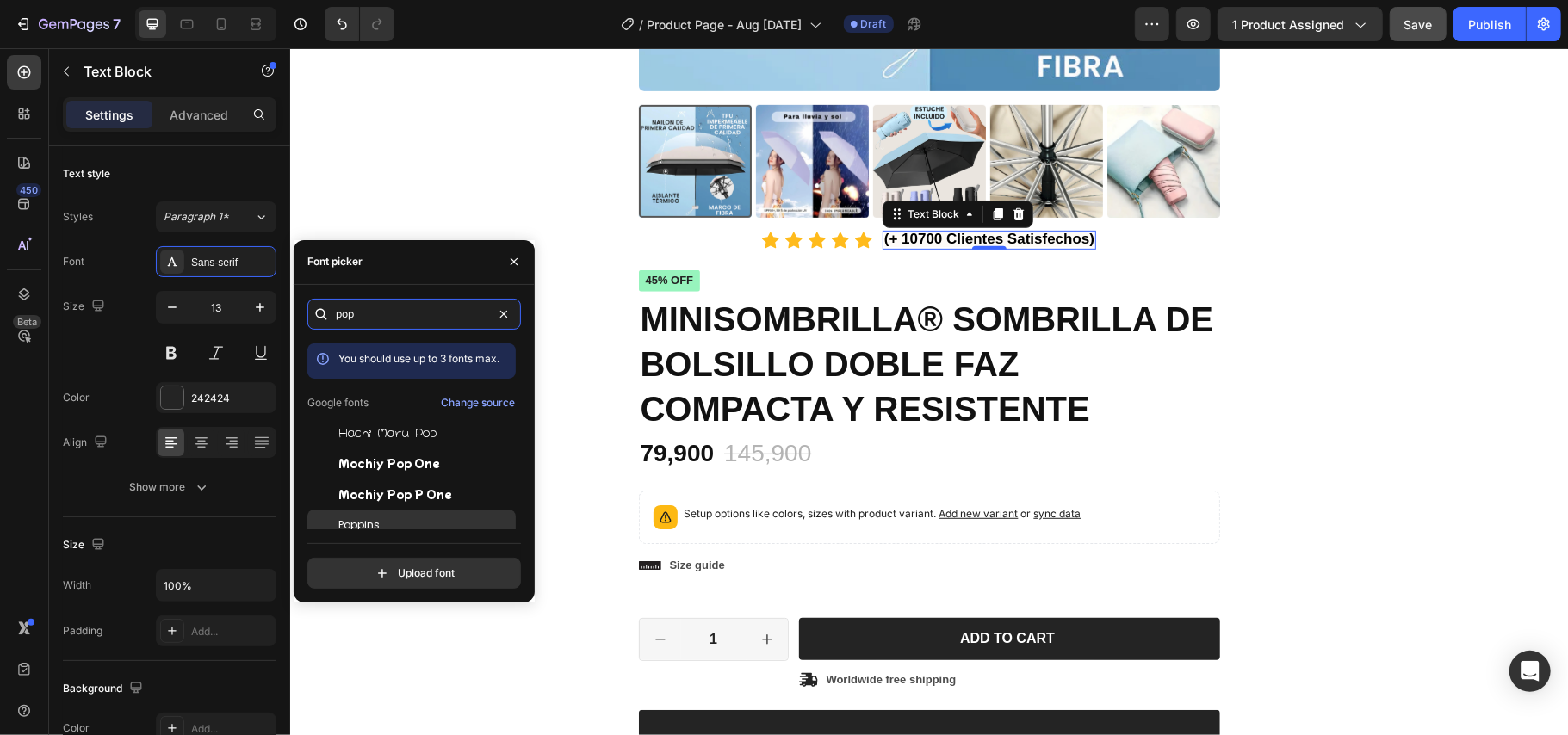 type on "pop" 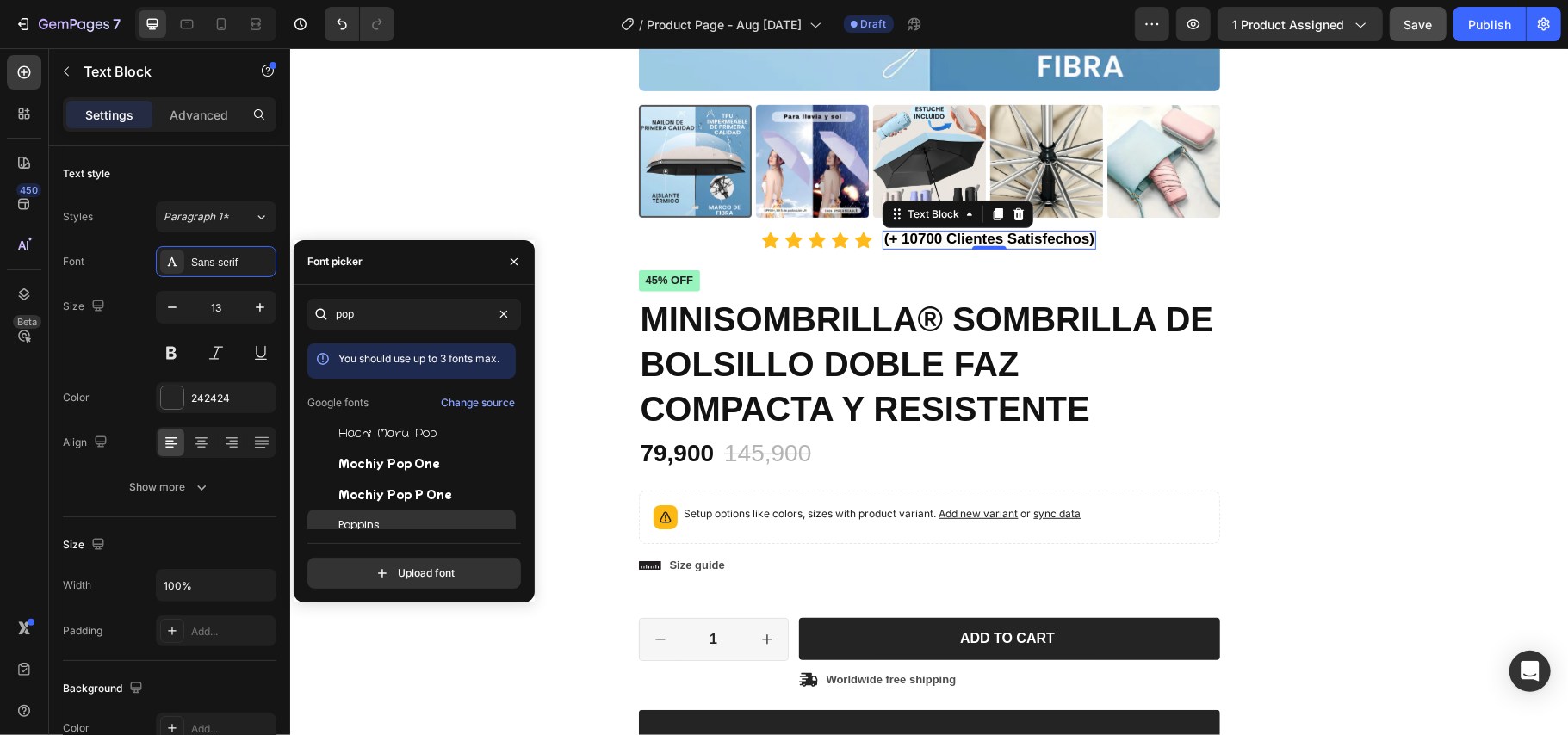 click on "Poppins" at bounding box center (359, 525) 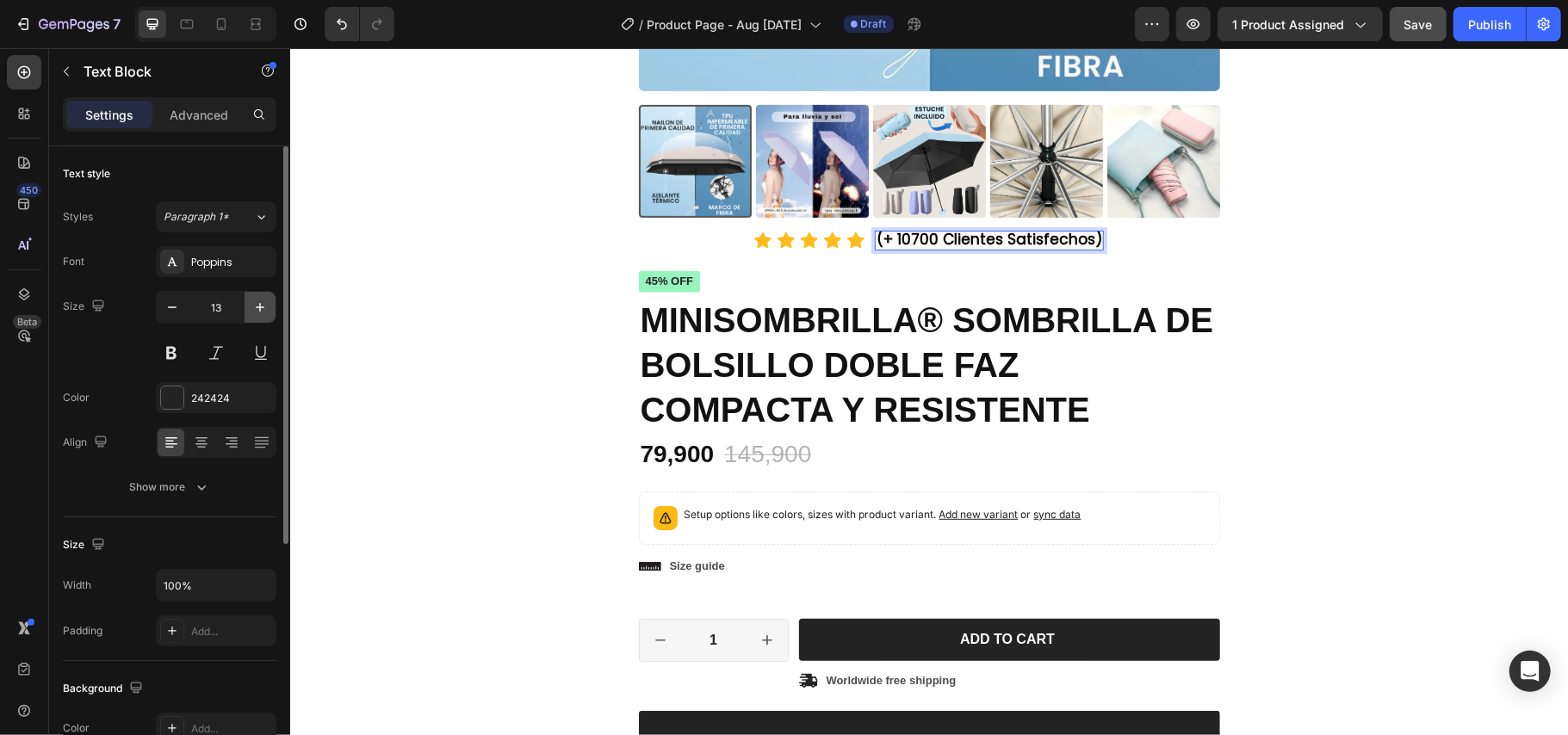 click 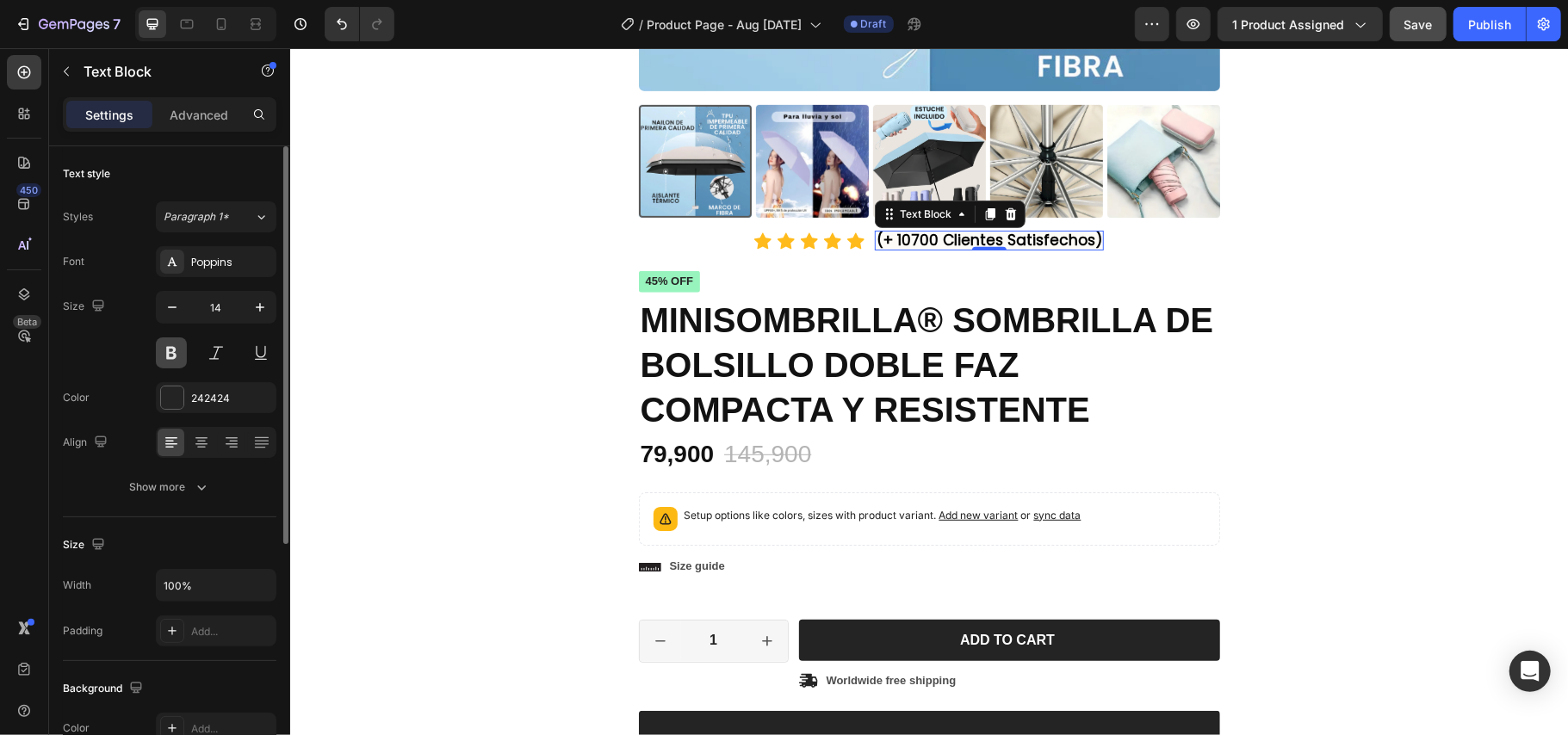 click at bounding box center (171, 353) 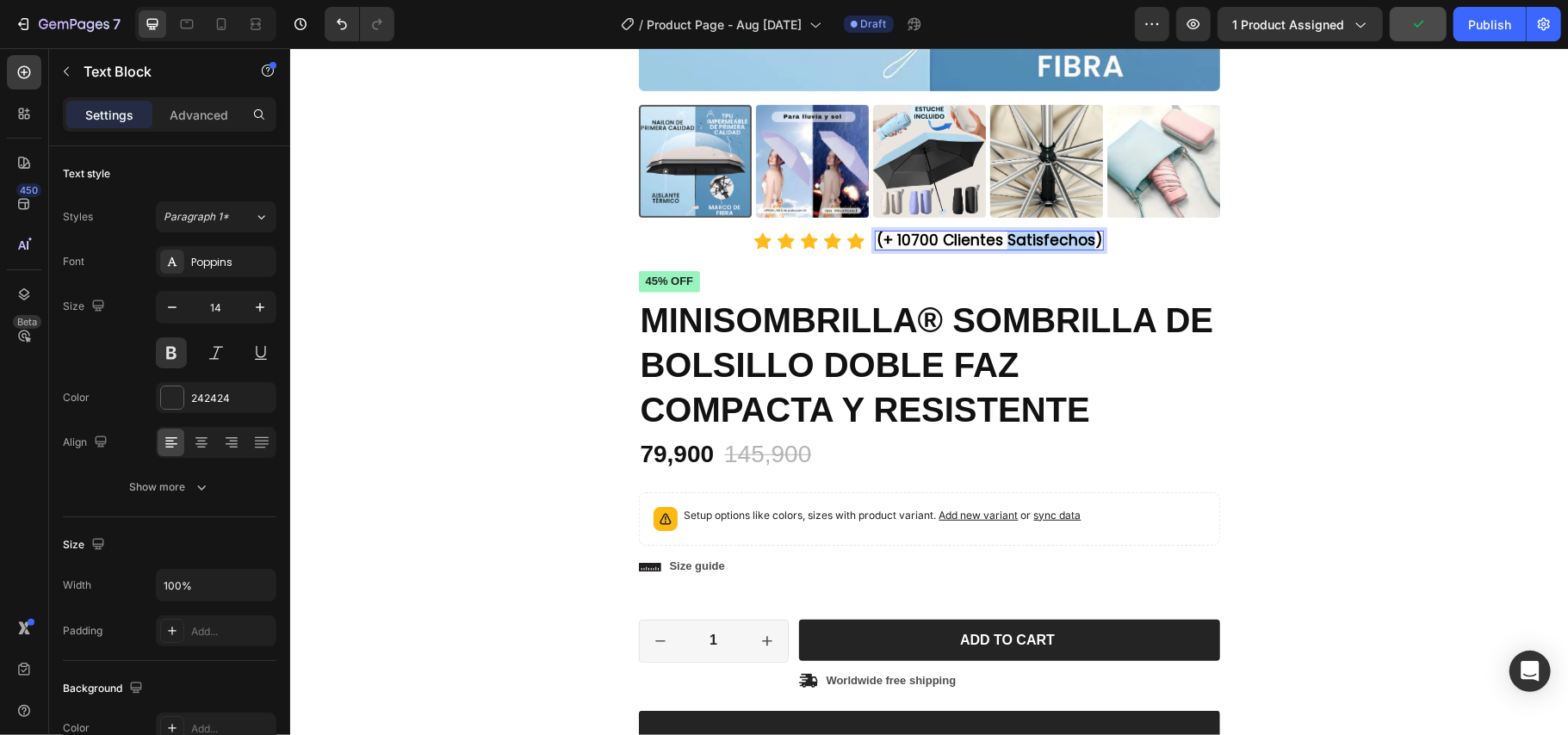 click on "(+ 10700 Clientes Satisfechos)" at bounding box center (989, 239) 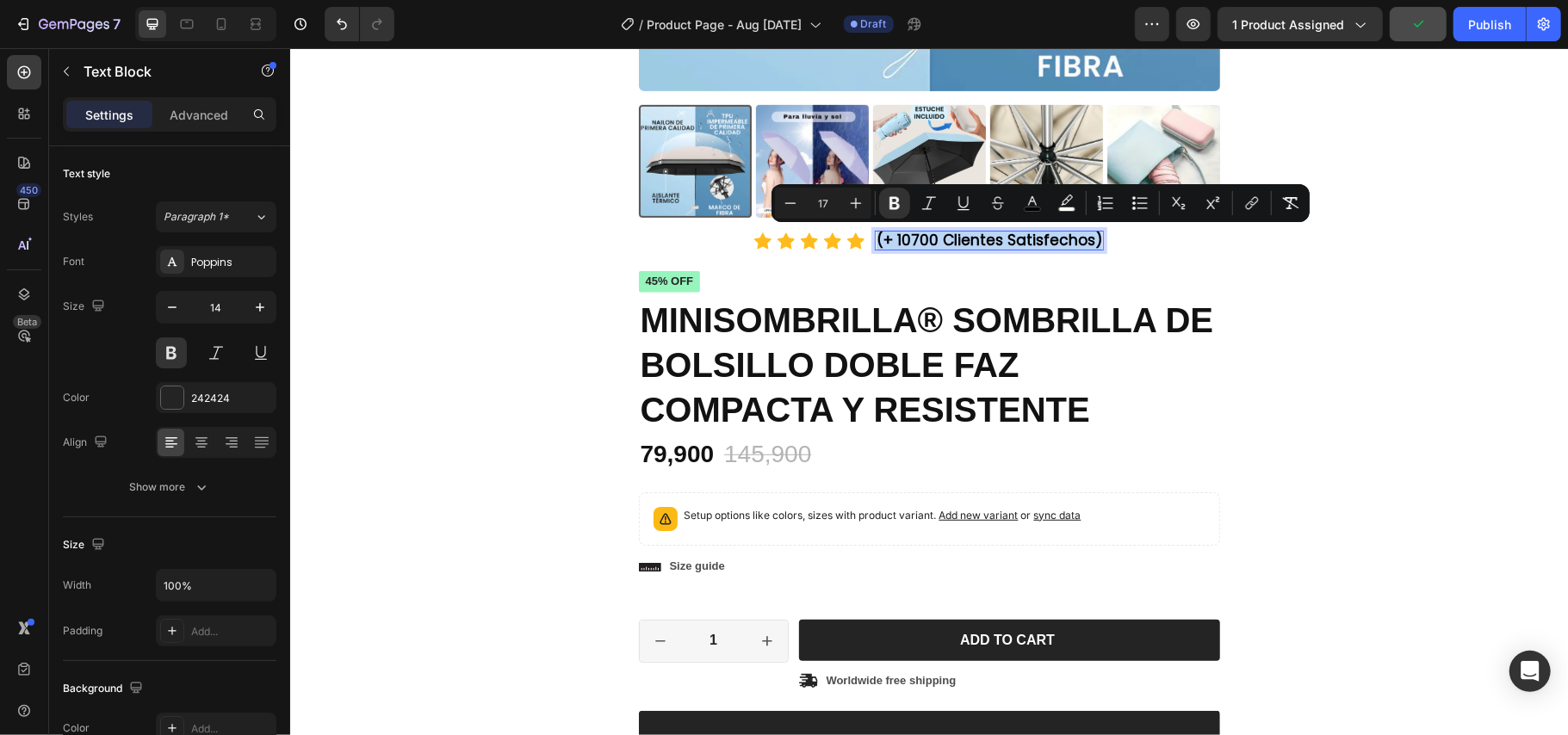 click on "(+ 10700 Clientes Satisfechos)" at bounding box center (989, 239) 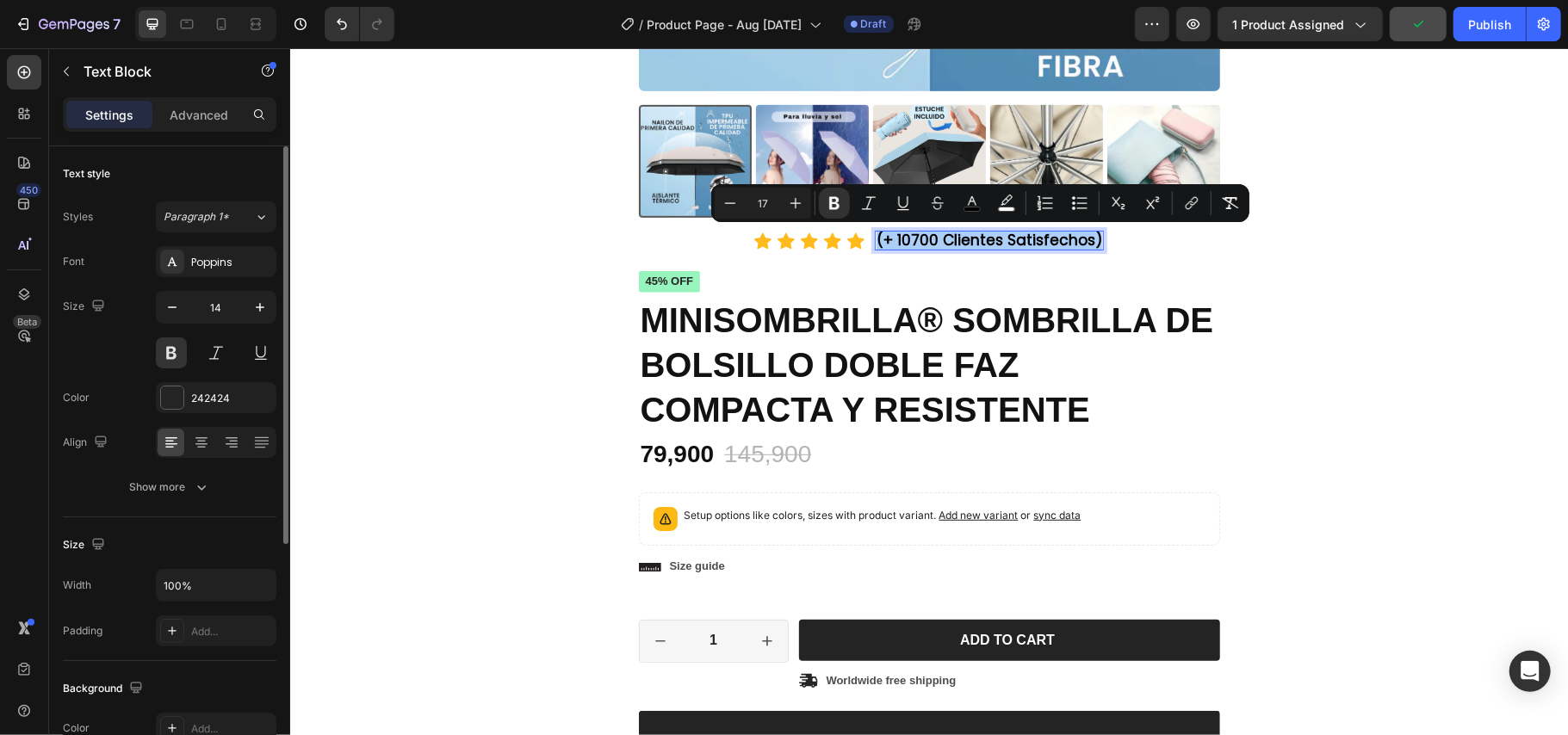 click on "Color 242424" at bounding box center (170, 398) 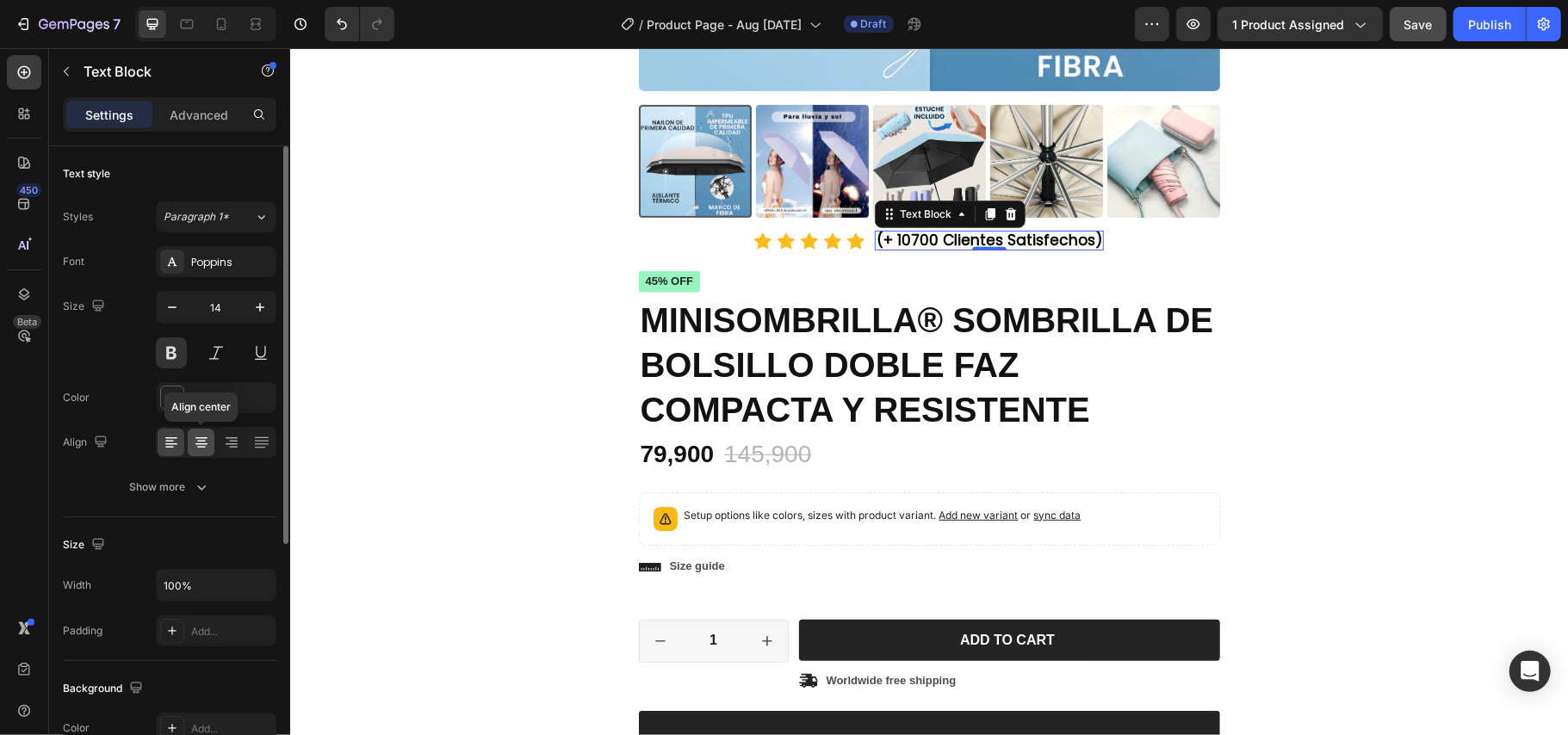 click 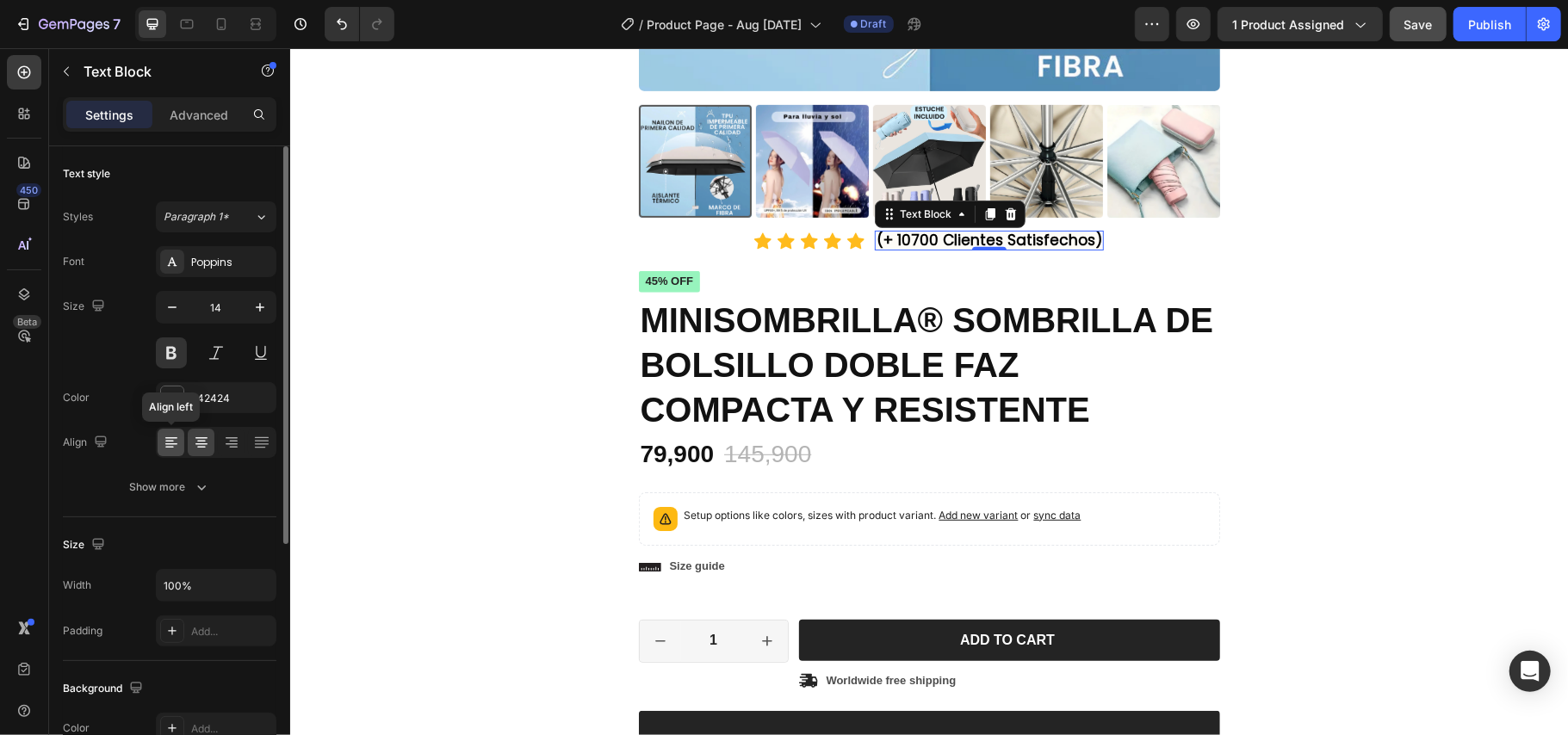 click 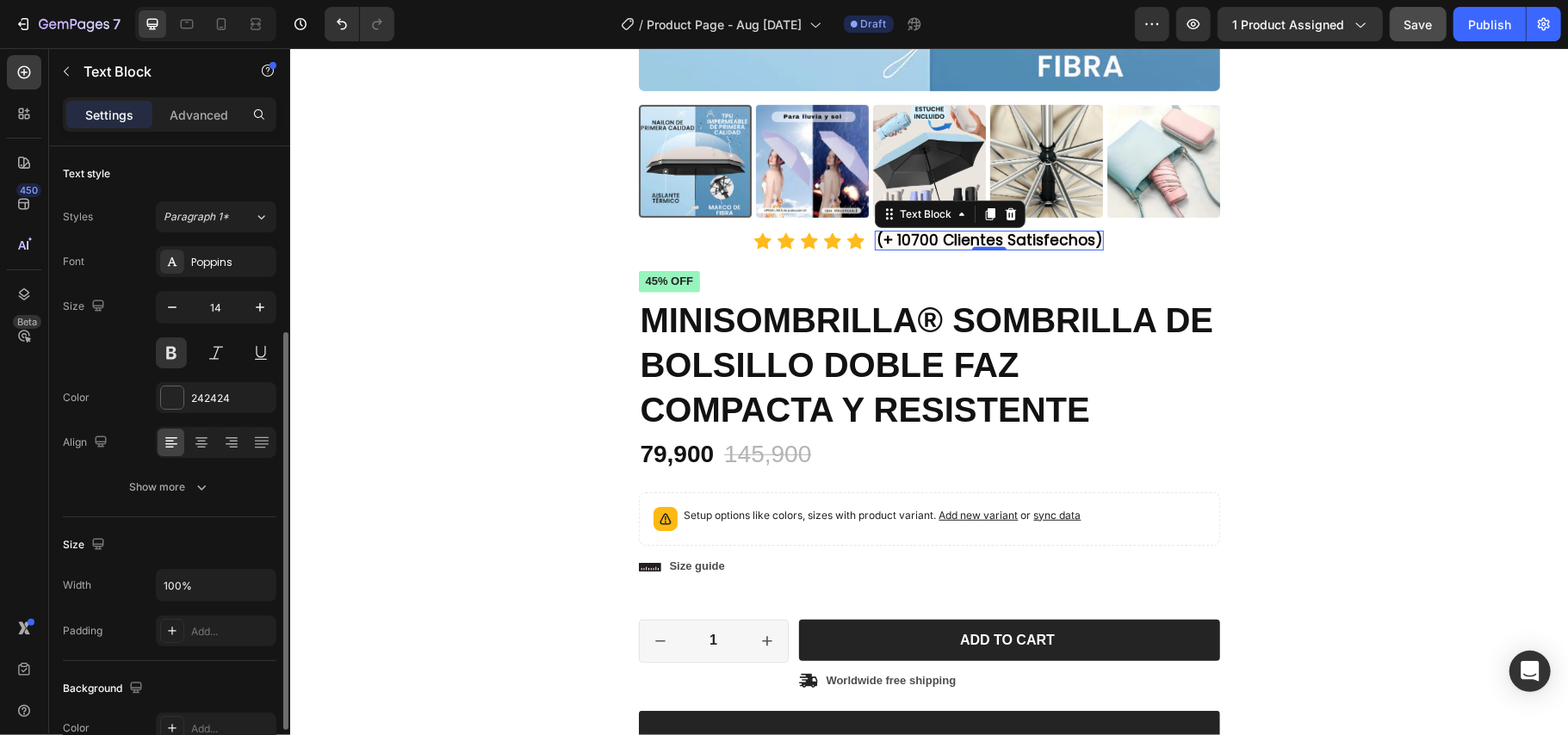 scroll, scrollTop: 114, scrollLeft: 0, axis: vertical 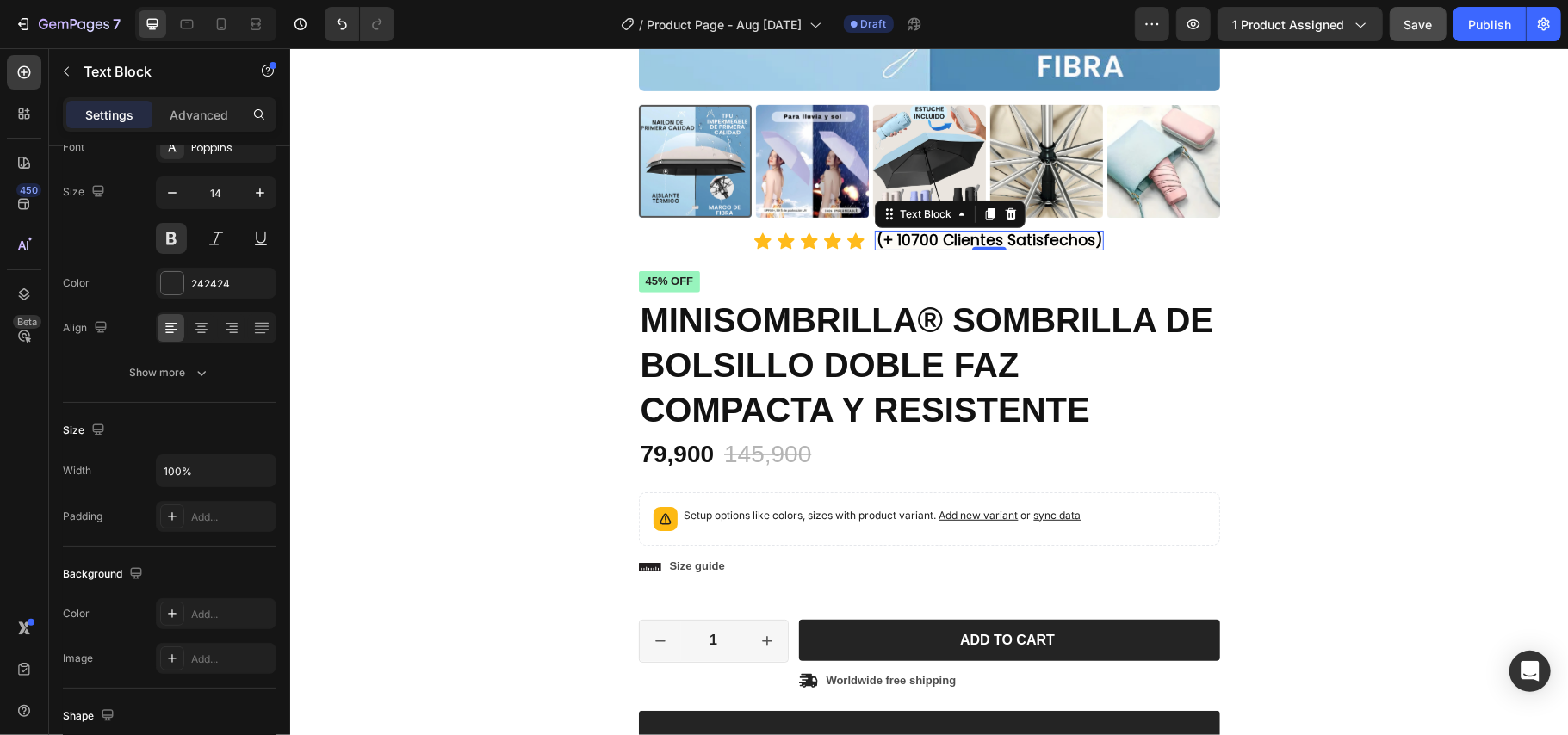 click on "Product Images Icon Icon Icon Icon Icon Icon List (+ 10700 Clientes Satisfechos) Text Block   0 Row Icon Icon Icon Icon Icon Icon List 2,500+ Verified Reviews! Text Block Row 45% off Product Badge MINISOMBRILLA® SOMBRILLA DE BOLSILLO DOBLE FAZ COMPACTA Y RESISTENTE Product Title 79,900 Product Price Product Price 145,900 Product Price Product Price 45% off Product Badge Row Setup options like colors, sizes with product variant.       Add new variant   or   sync data Product Variants & Swatches Setup options like colors, sizes with product variant.       Add new variant   or   sync data Product Variants & Swatches
Icon Size guide Text Block Row
1
Product Quantity Row Add to cart Add to Cart
Icon Worldwide free shipping Text Block Row Row Black Friday Sale Text Block Mix & match any color or size Text Block Row 2 items Text Block 15% Off + 🚛 Freeship Text Block Row 3 items Text Block 15% Off + 🚛 Freeship Text Block Row 4+ items Text Block Most popular Text Block Row" at bounding box center (928, 271) 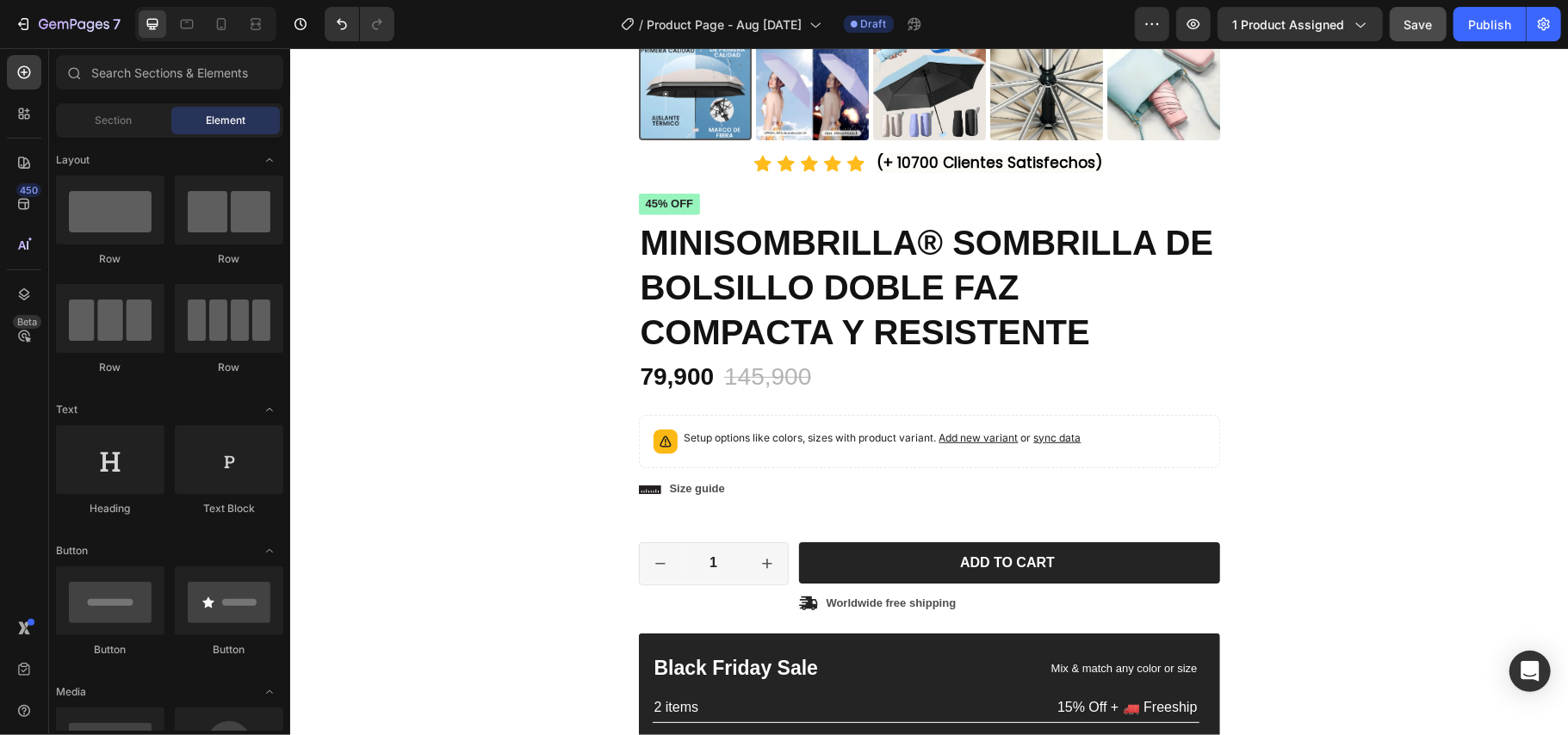 scroll, scrollTop: 689, scrollLeft: 0, axis: vertical 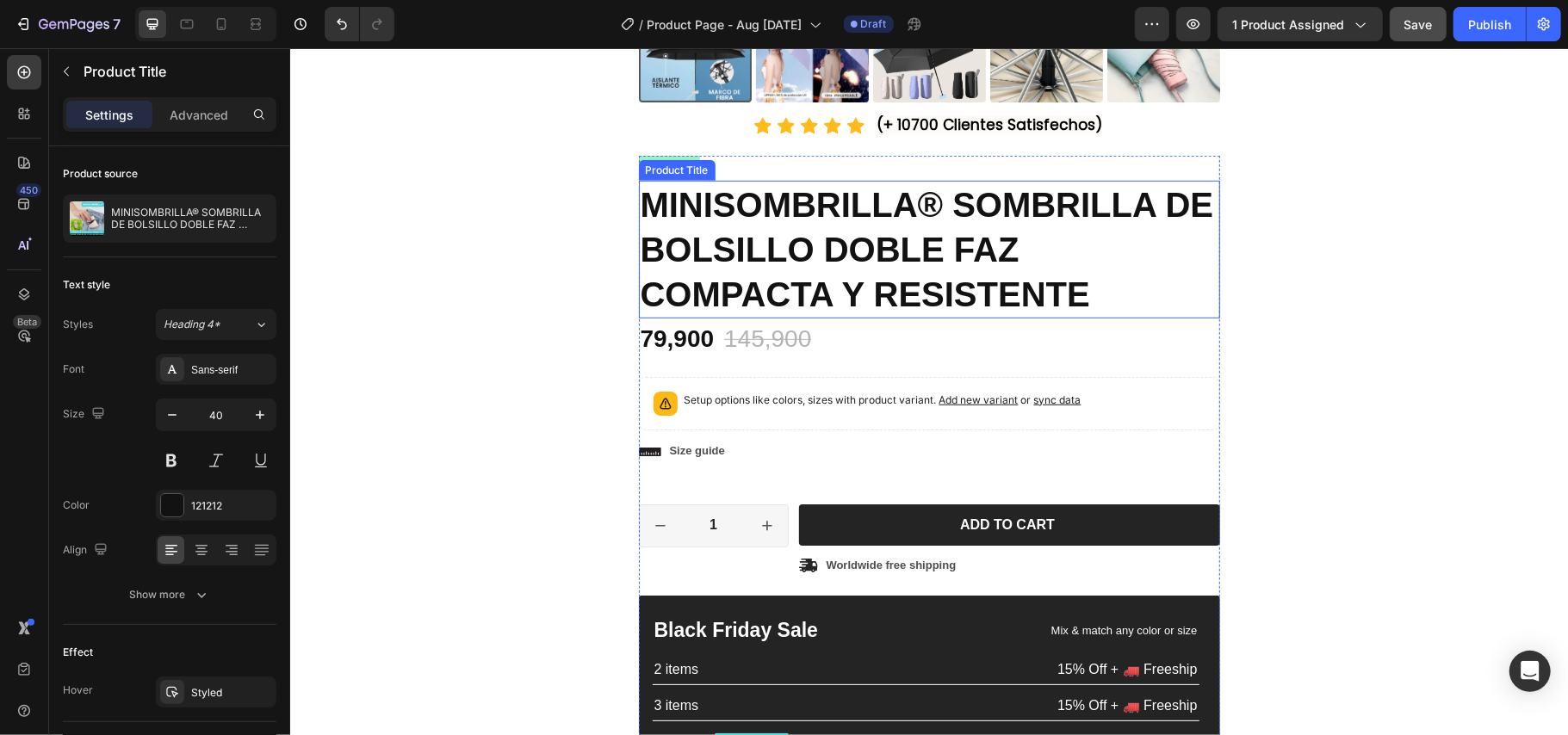 click on "MINISOMBRILLA® SOMBRILLA DE BOLSILLO DOBLE FAZ COMPACTA Y RESISTENTE" at bounding box center [928, 249] 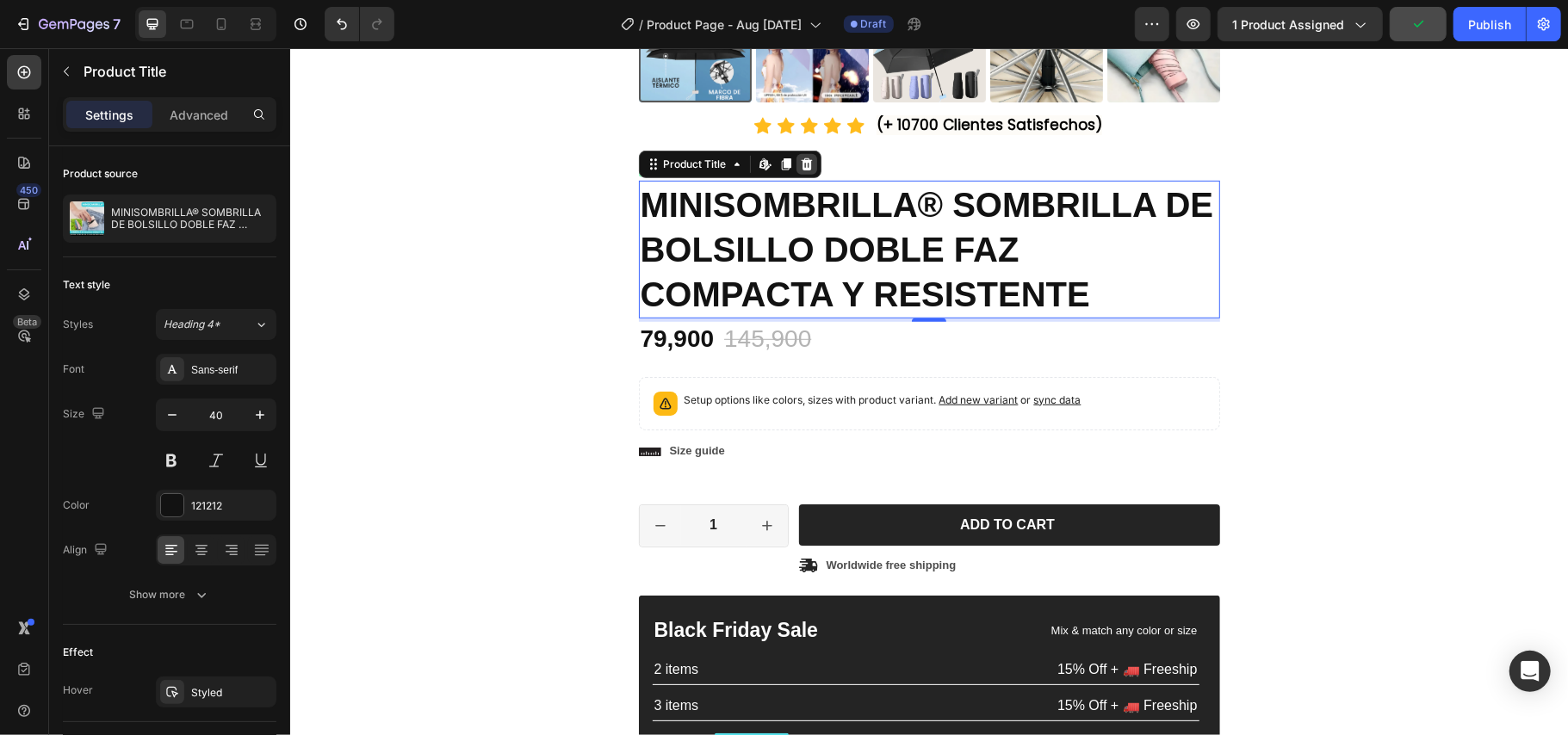 click 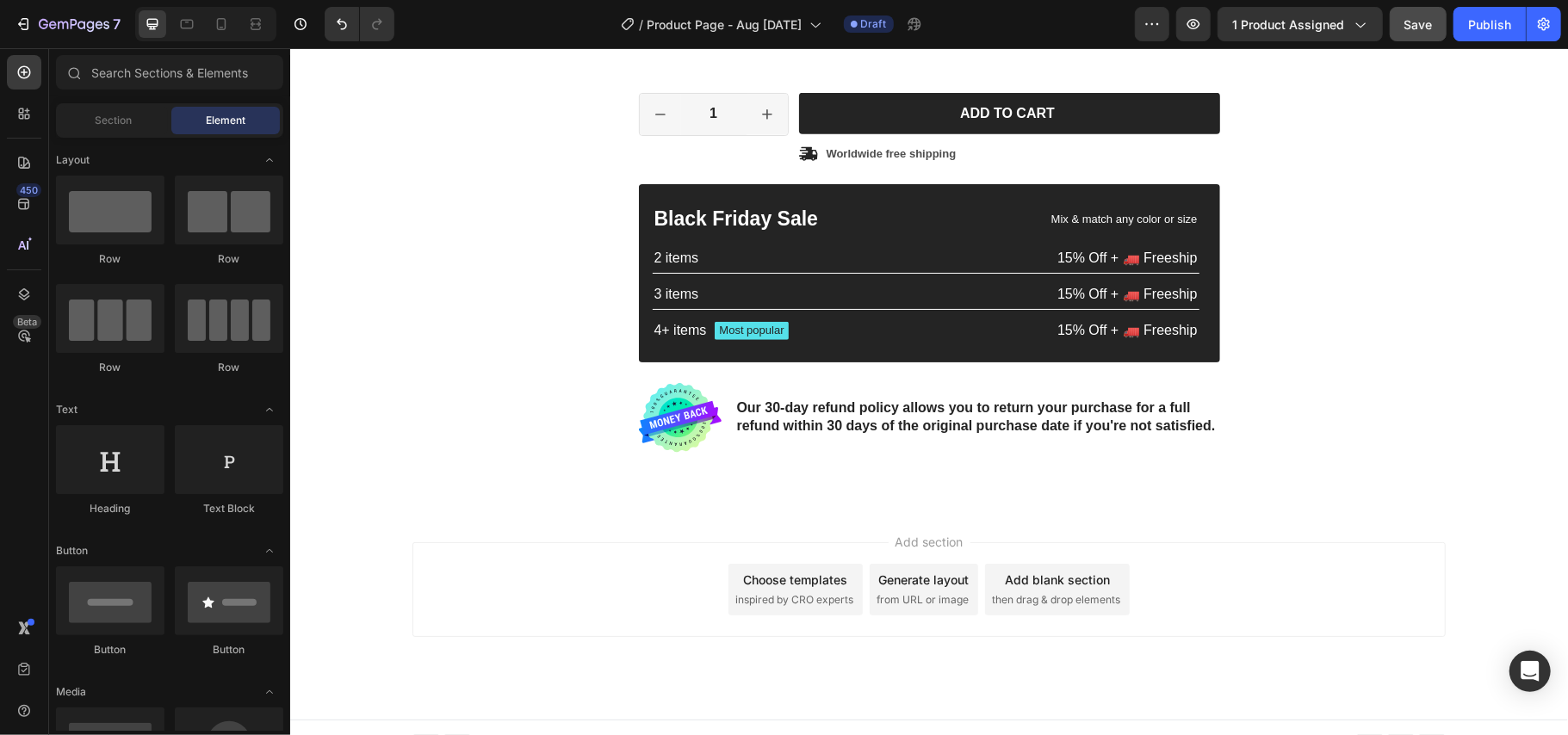 scroll, scrollTop: 981, scrollLeft: 0, axis: vertical 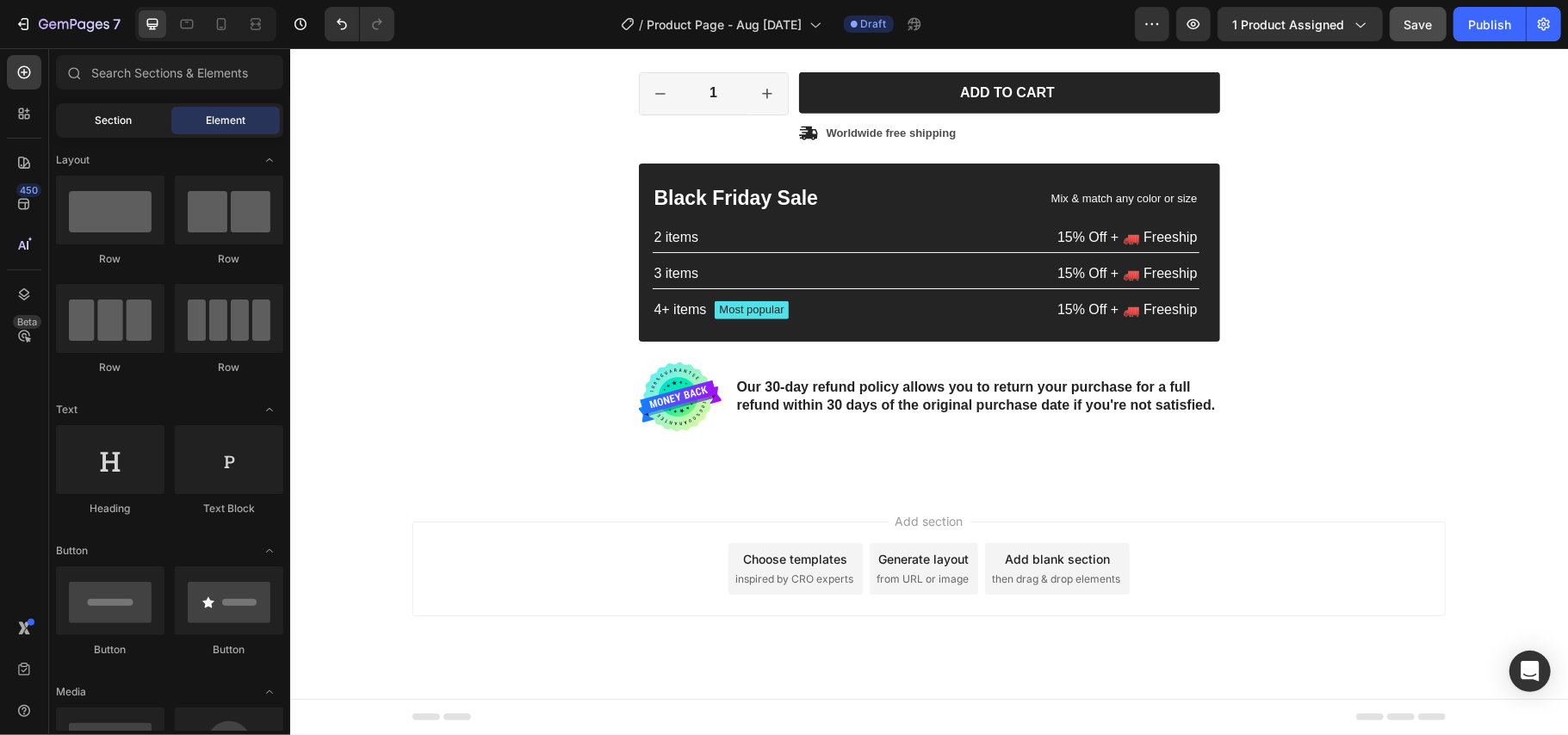 click on "Section" at bounding box center [114, 120] 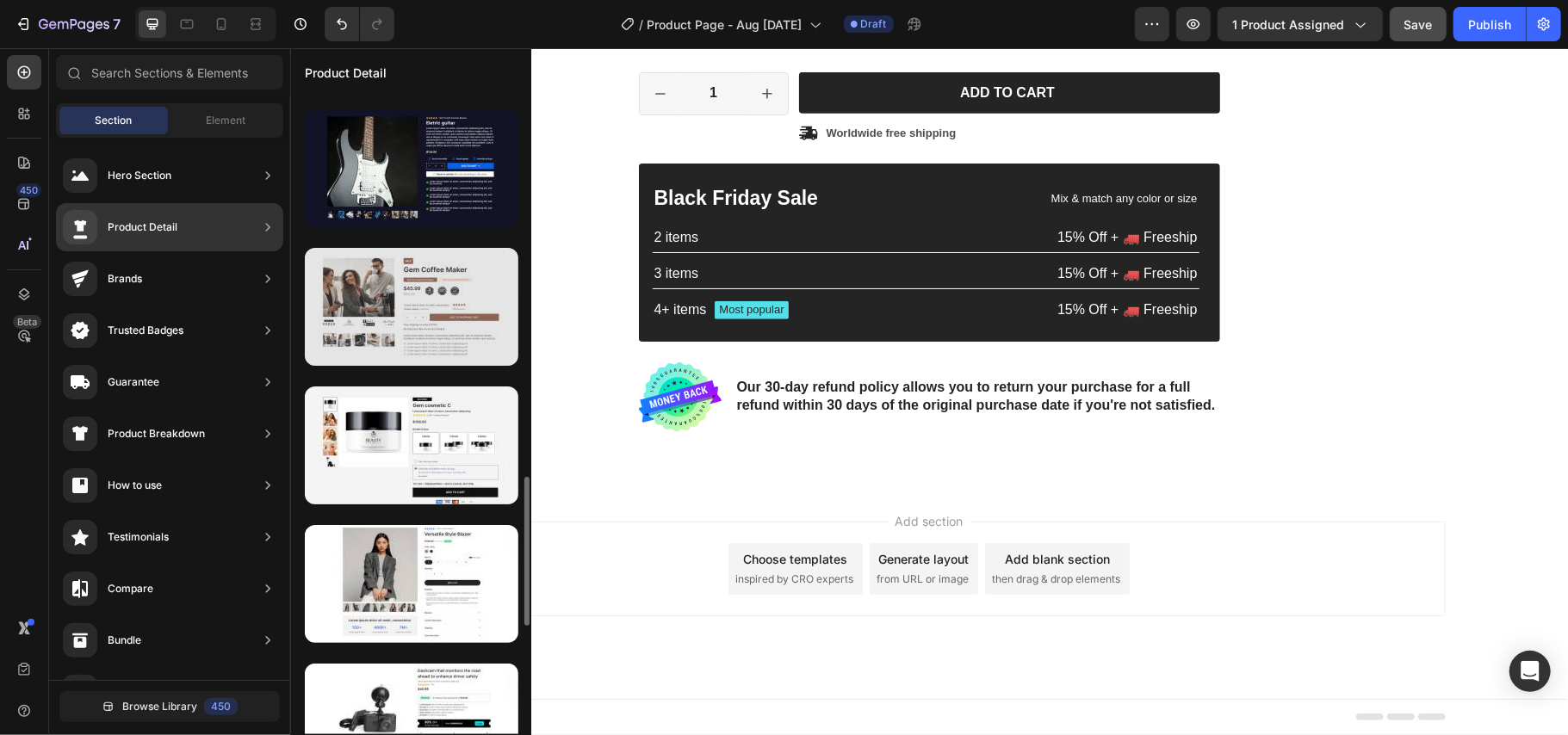 scroll, scrollTop: 1767, scrollLeft: 0, axis: vertical 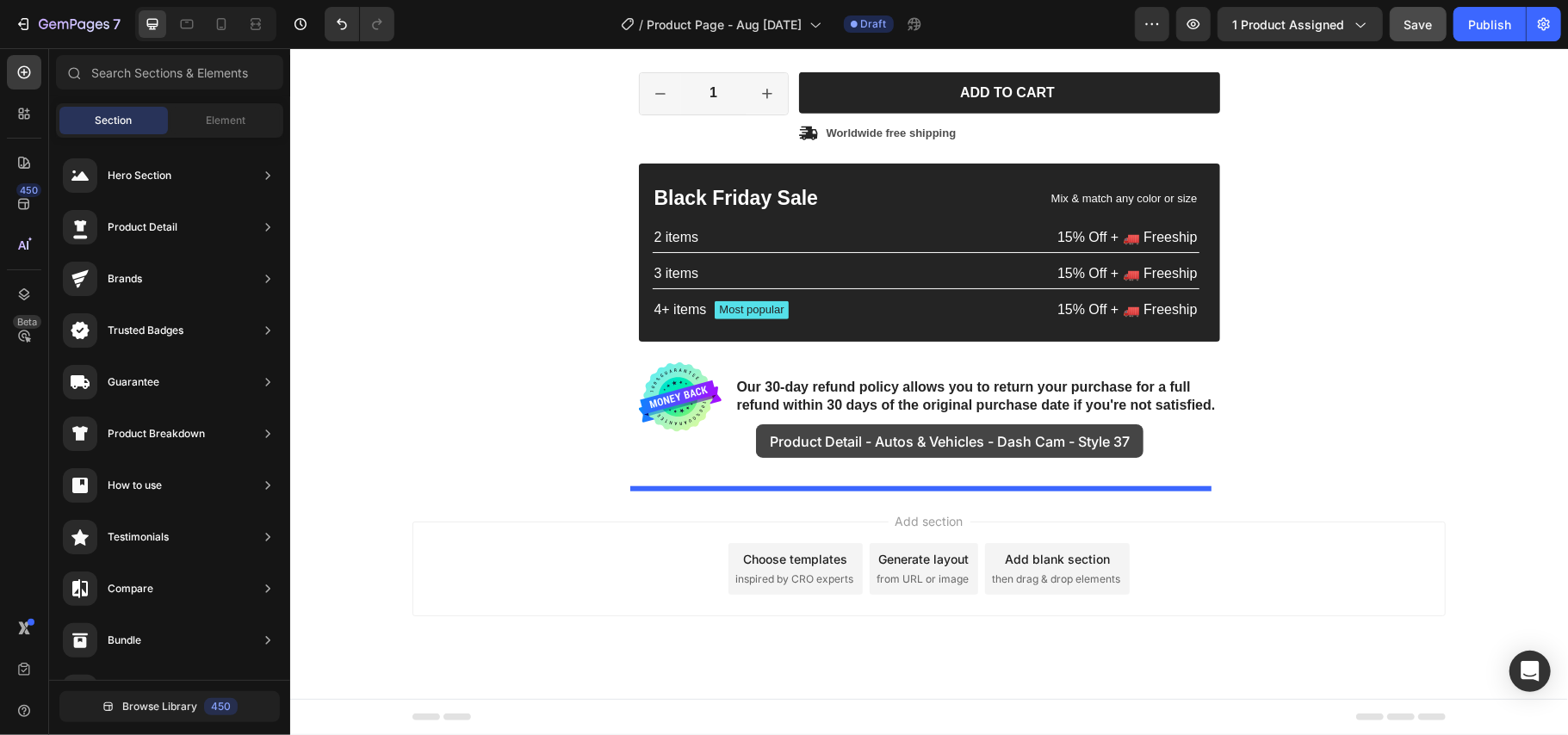 drag, startPoint x: 668, startPoint y: 679, endPoint x: 755, endPoint y: 423, distance: 270.37936 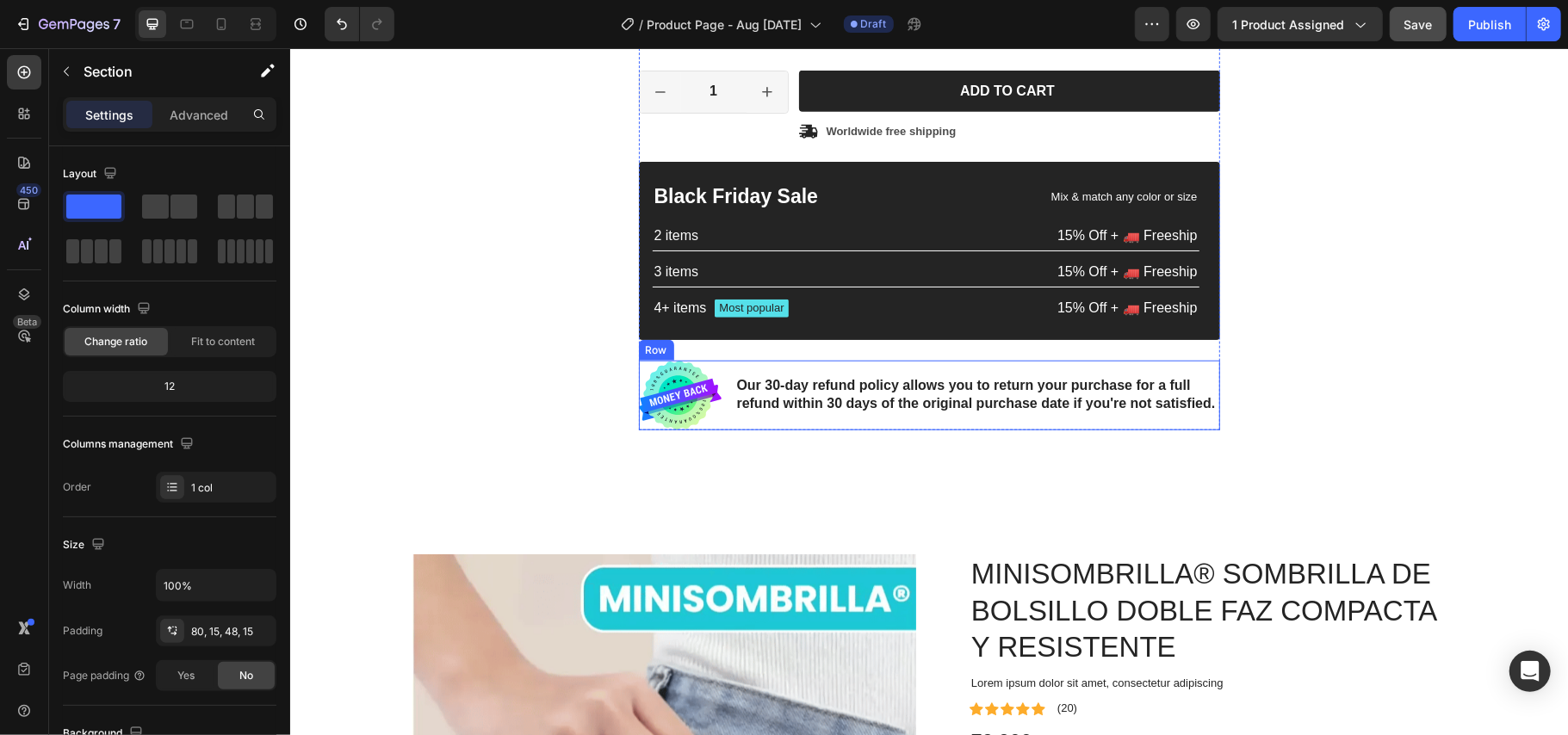 click on "Our 30-day refund policy allows you to return your purchase for a full refund within 30 days of the original purchase date if you're not satisfied. Text Block" at bounding box center (976, 394) 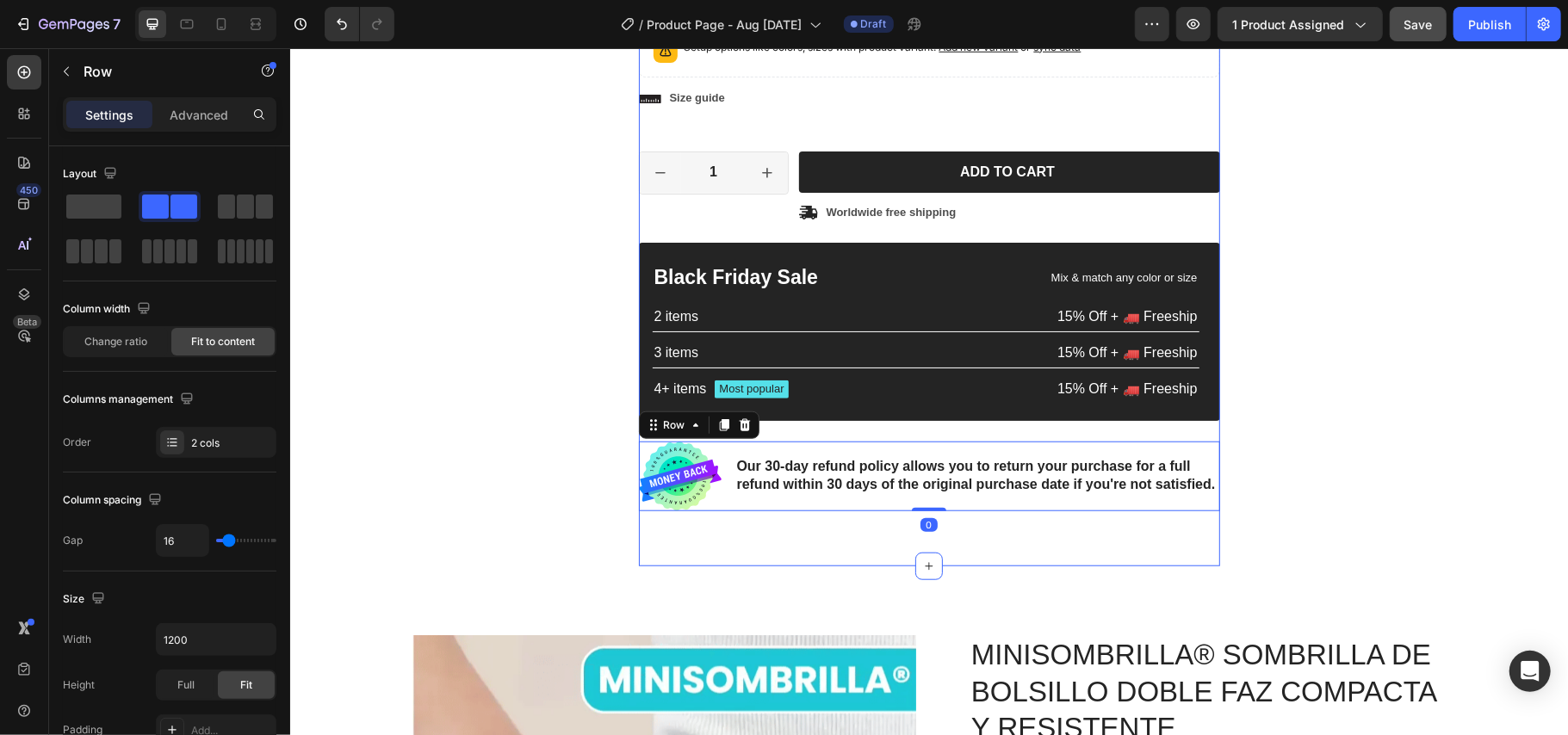 scroll, scrollTop: 866, scrollLeft: 0, axis: vertical 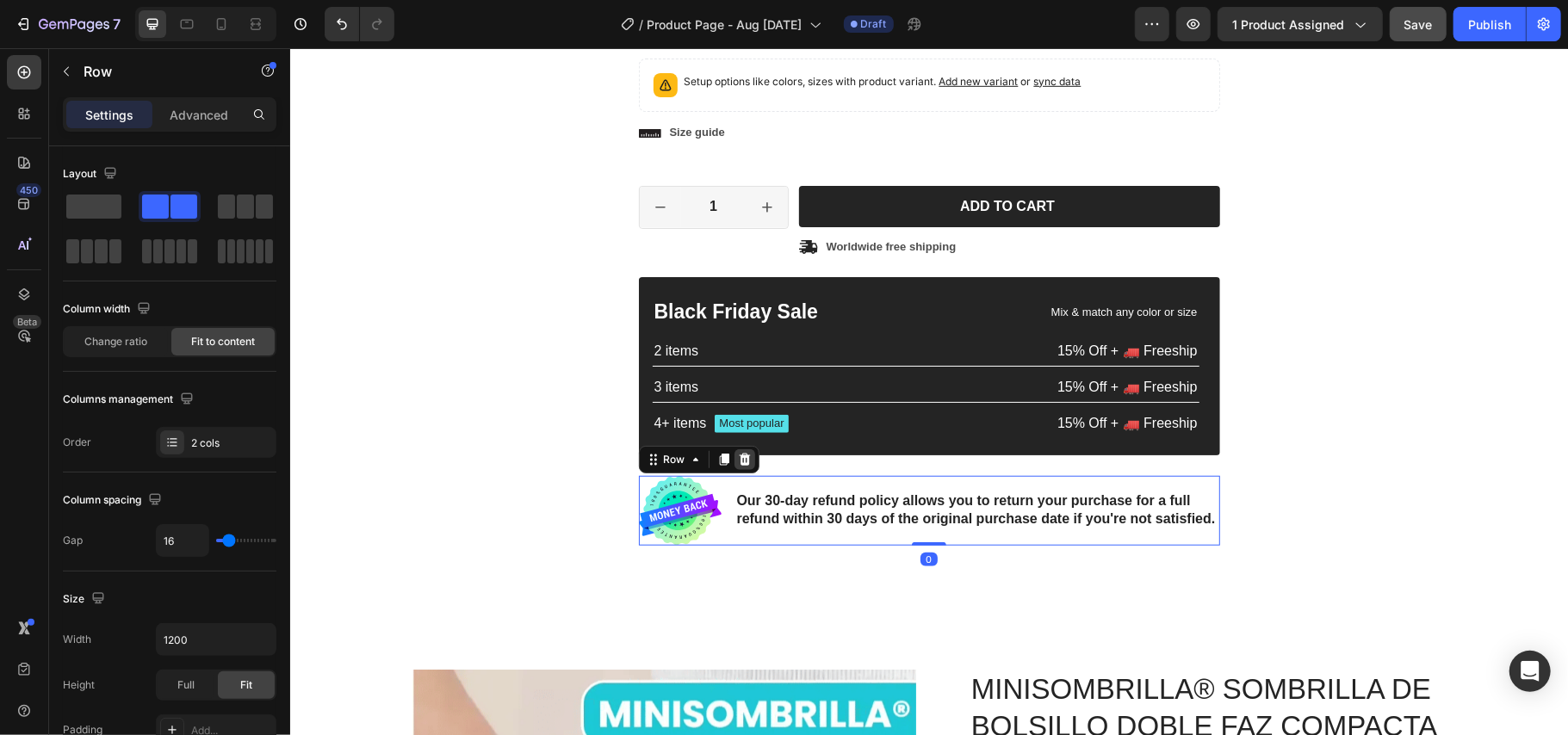 click 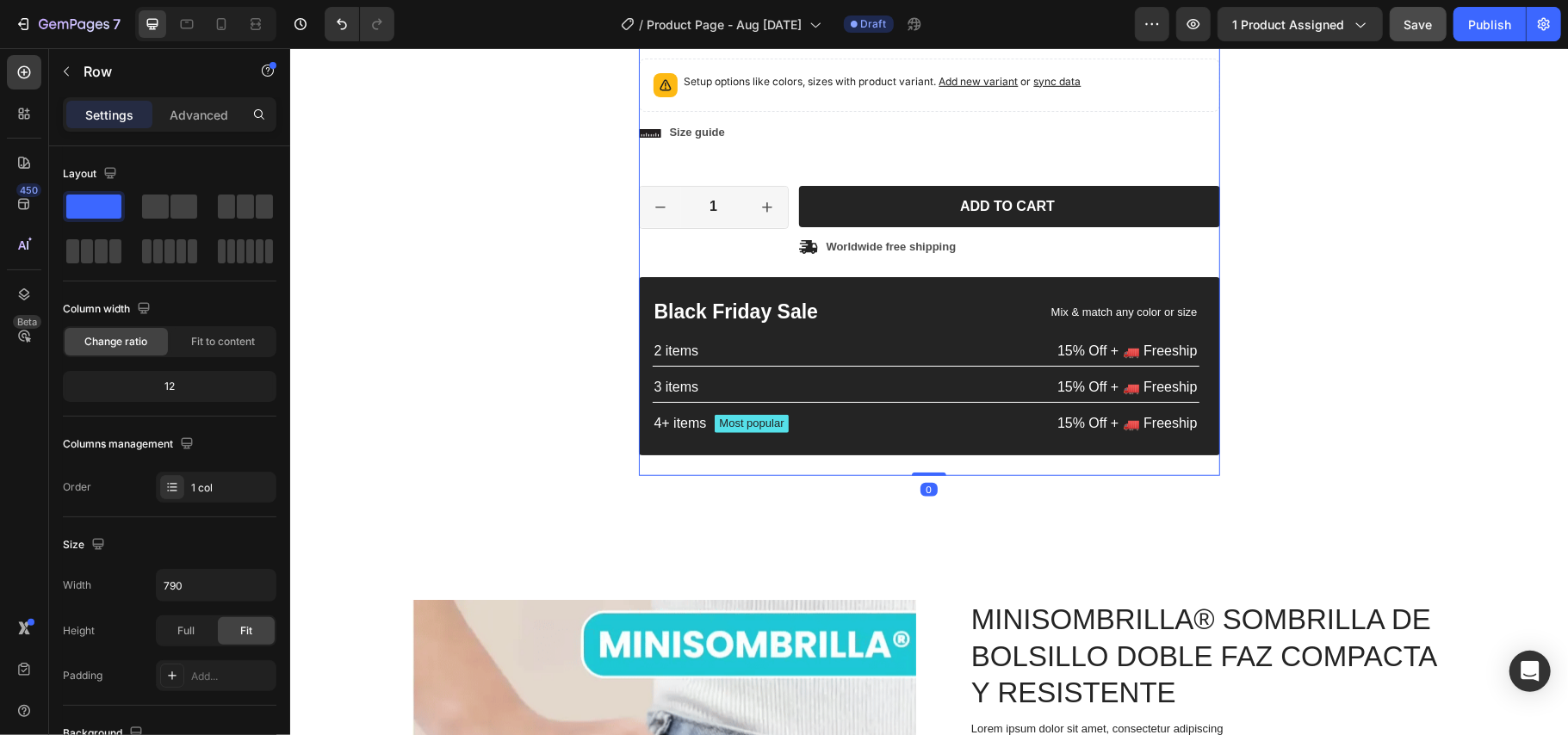 click on "Icon Icon Icon Icon Icon Icon List 2,500+ Verified Reviews! Text Block Row 45% off Product Badge 79,900 Product Price Product Price 145,900 Product Price Product Price 45% off Product Badge Row Setup options like colors, sizes with product variant.       Add new variant   or   sync data Product Variants & Swatches Setup options like colors, sizes with product variant.       Add new variant   or   sync data Product Variants & Swatches
Icon Size guide Text Block Row
1
Product Quantity Row Add to cart Add to Cart
Icon Worldwide free shipping Text Block Row Row Black Friday Sale Text Block Mix & match any color or size Text Block Row 2 items Text Block 15% Off + 🚛 Freeship Text Block Row 3 items Text Block 15% Off + 🚛 Freeship Text Block Row 4+ items Text Block Most popular Text Block Row 15% Off + 🚛 Freeship Text Block Row Row" at bounding box center (928, 225) 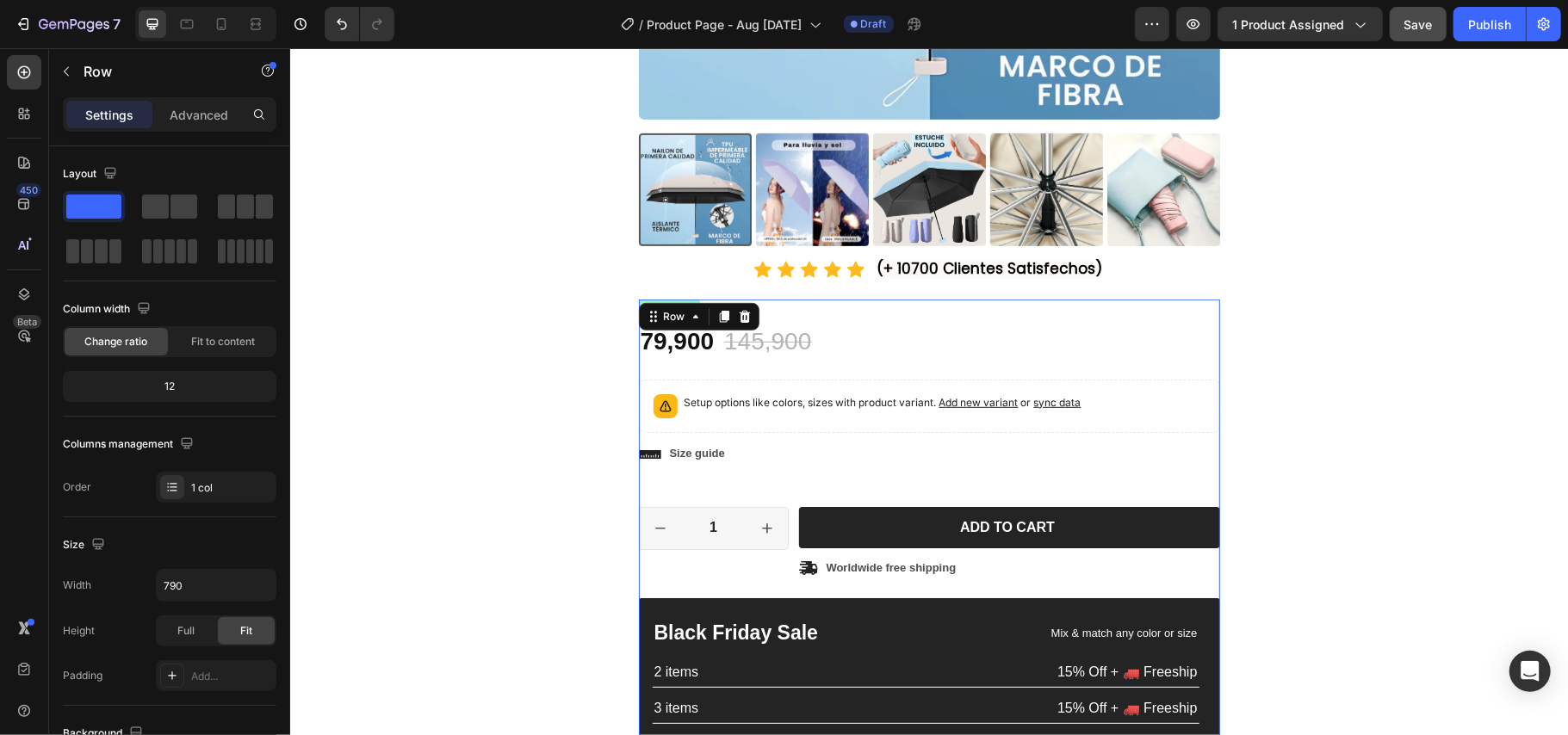scroll, scrollTop: 522, scrollLeft: 0, axis: vertical 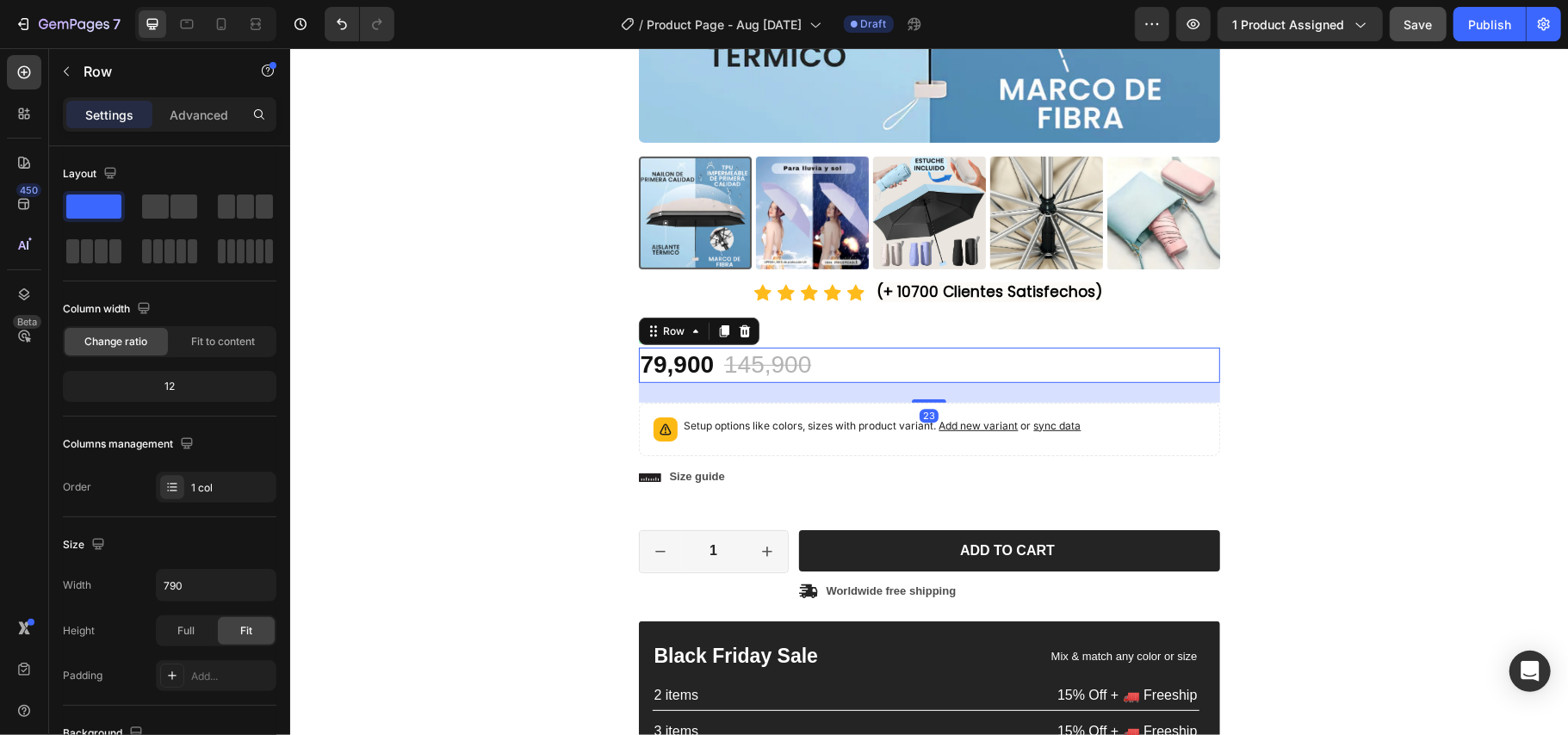 click on "79,900 Product Price Product Price 145,900 Product Price Product Price 45% off Product Badge Row   23" at bounding box center (928, 364) 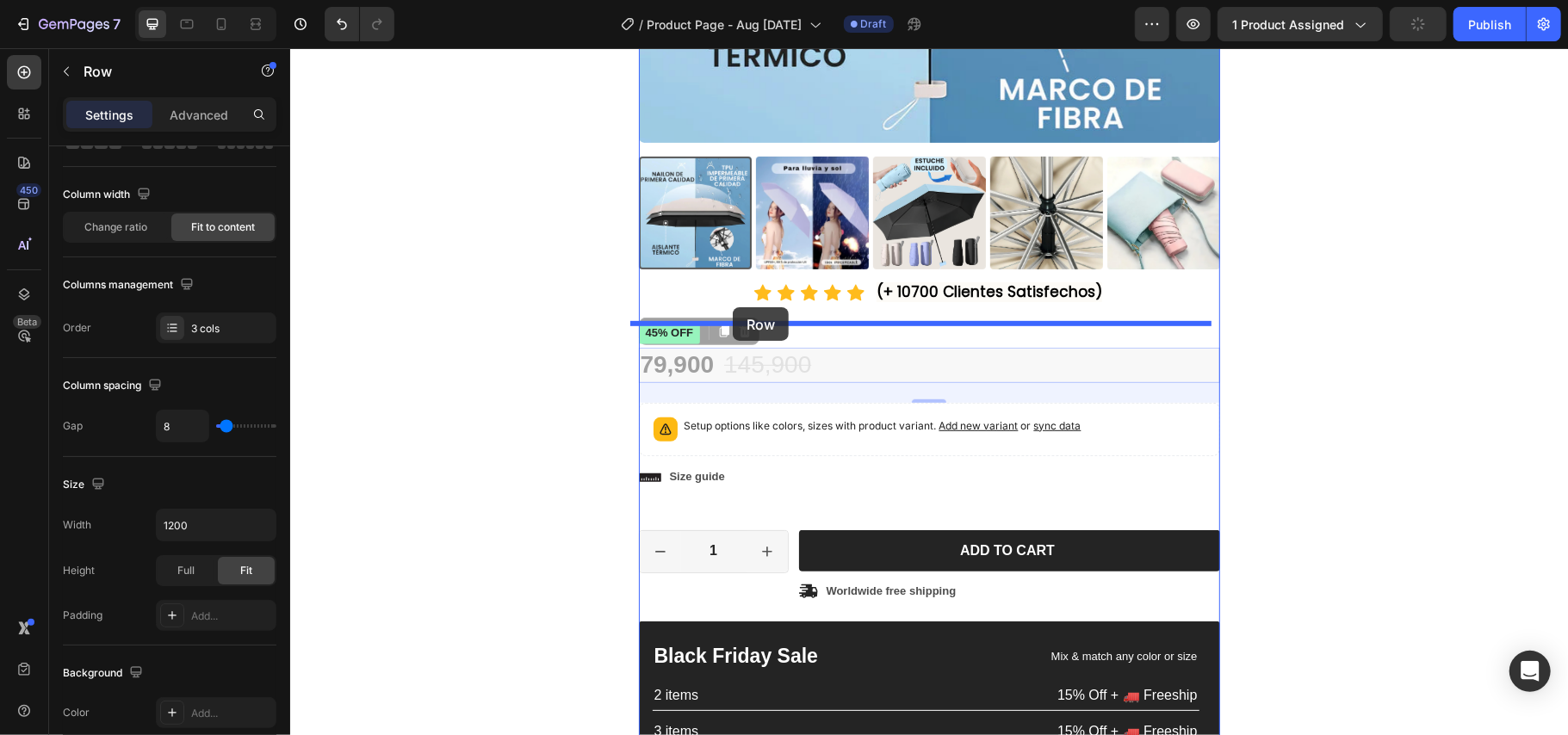 drag, startPoint x: 670, startPoint y: 334, endPoint x: 732, endPoint y: 306, distance: 68.02941 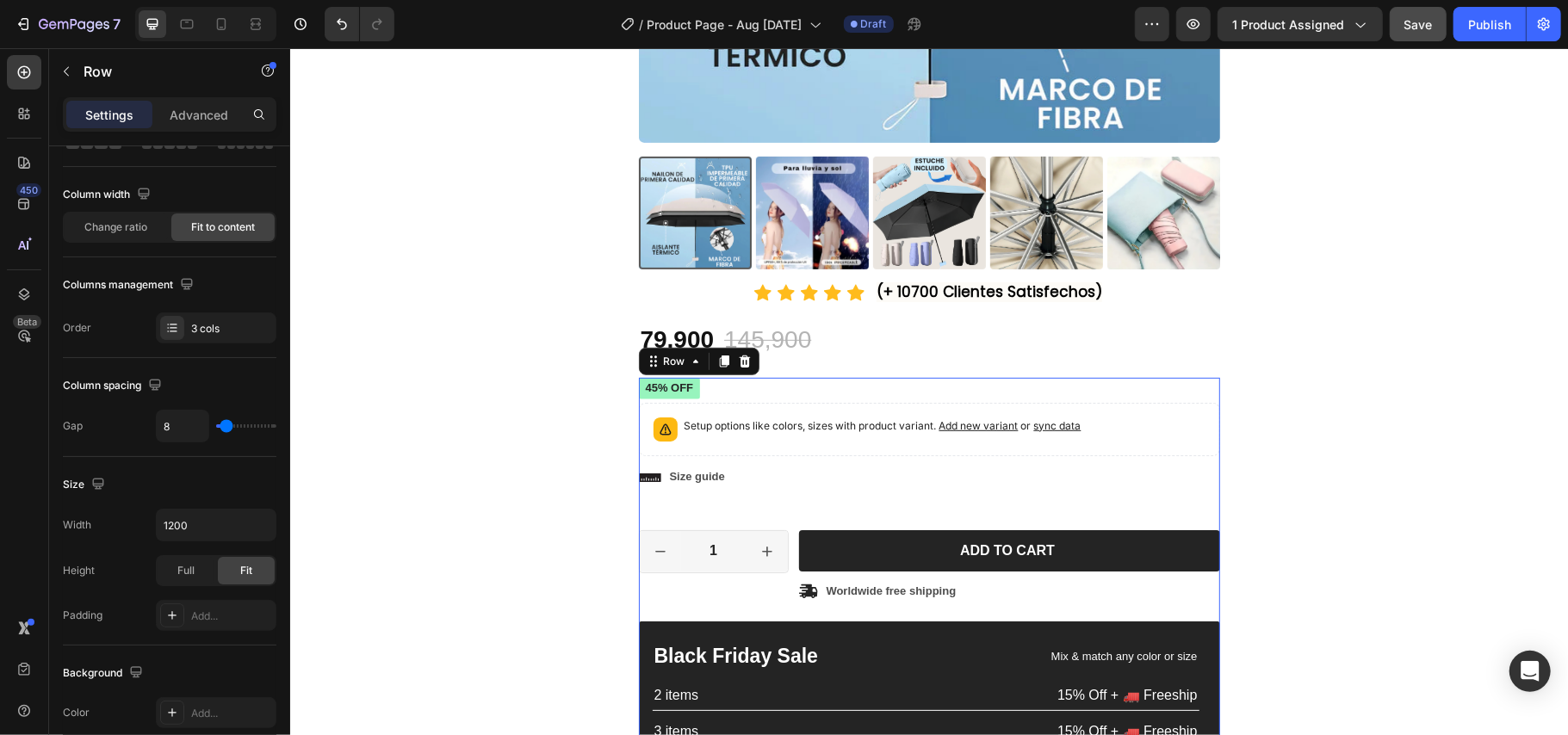 click on "Icon Icon Icon Icon Icon Icon List 2,500+ Verified Reviews! Text Block Row 45% off Product Badge Setup options like colors, sizes with product variant.       Add new variant   or   sync data Product Variants & Swatches Setup options like colors, sizes with product variant.       Add new variant   or   sync data Product Variants & Swatches
Icon Size guide Text Block Row
1
Product Quantity Row Add to cart Add to Cart
Icon Worldwide free shipping Text Block Row Row Black Friday Sale Text Block Mix & match any color or size Text Block Row 2 items Text Block 15% Off + 🚛 Freeship Text Block Row 3 items Text Block 15% Off + 🚛 Freeship Text Block Row 4+ items Text Block Most popular Text Block Row 15% Off + 🚛 Freeship Text Block Row Row" at bounding box center (928, 598) 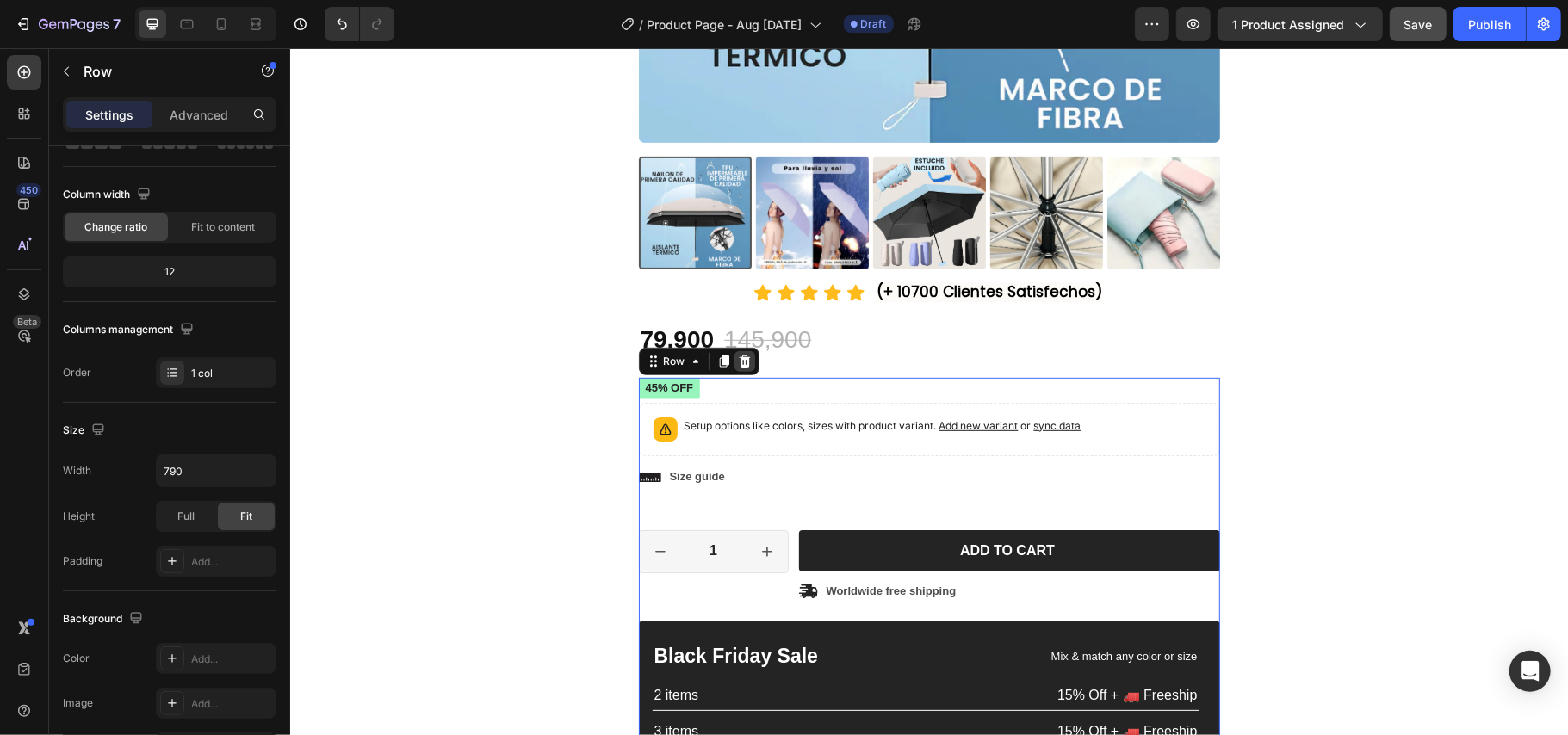 click 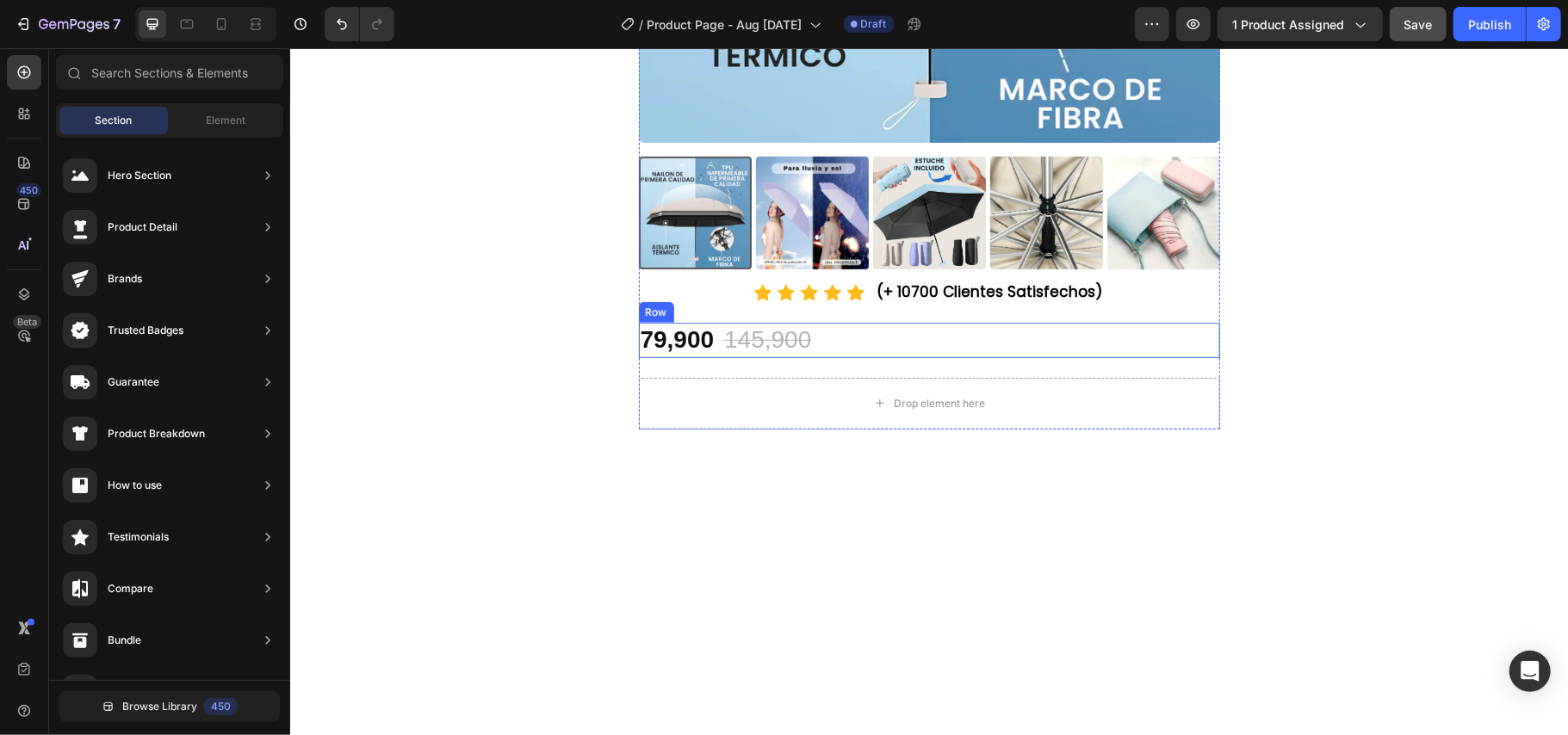 click on "79,900 Product Price Product Price 145,900 Product Price Product Price 45% off Product Badge Row" at bounding box center [928, 339] 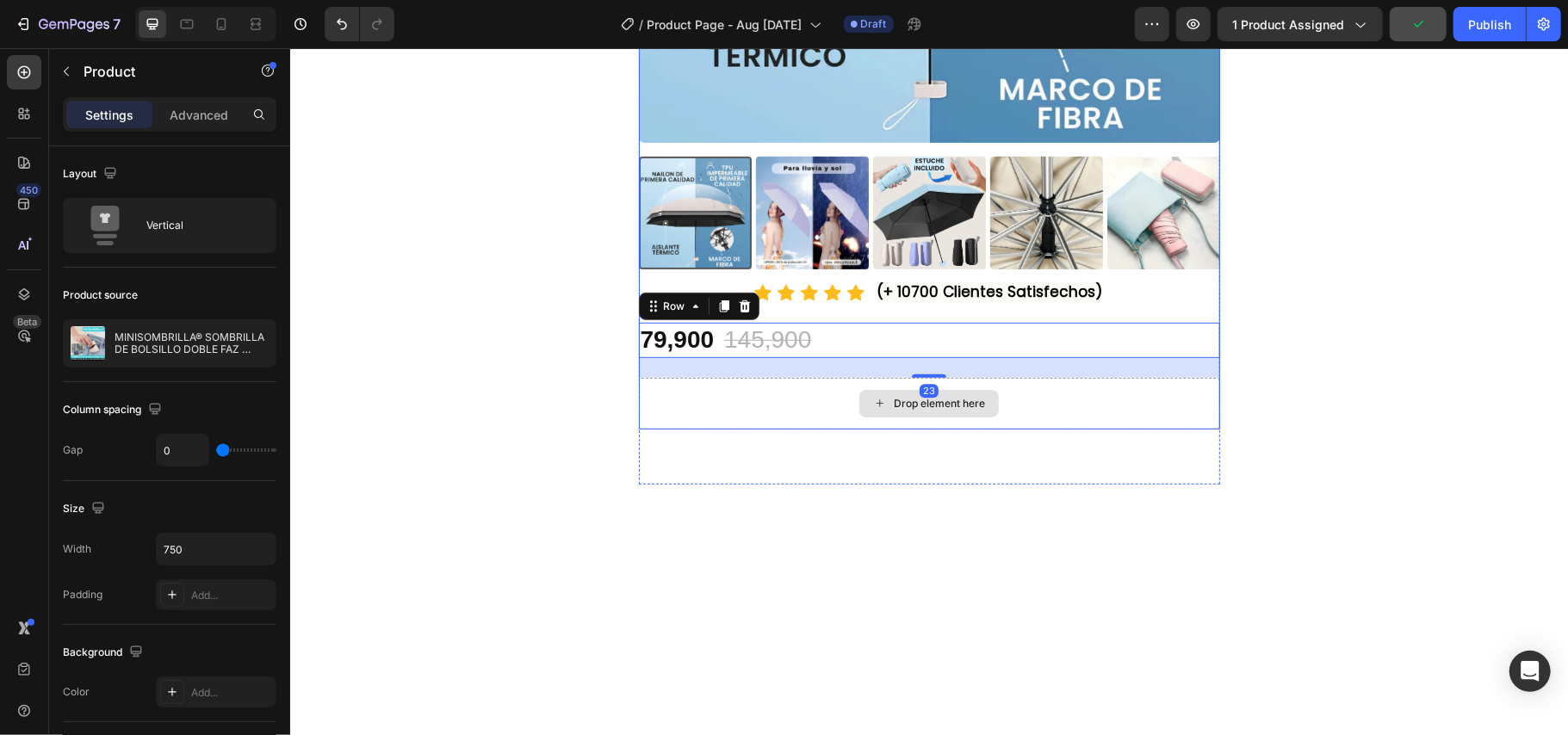 click on "Drop element here" at bounding box center (928, 403) 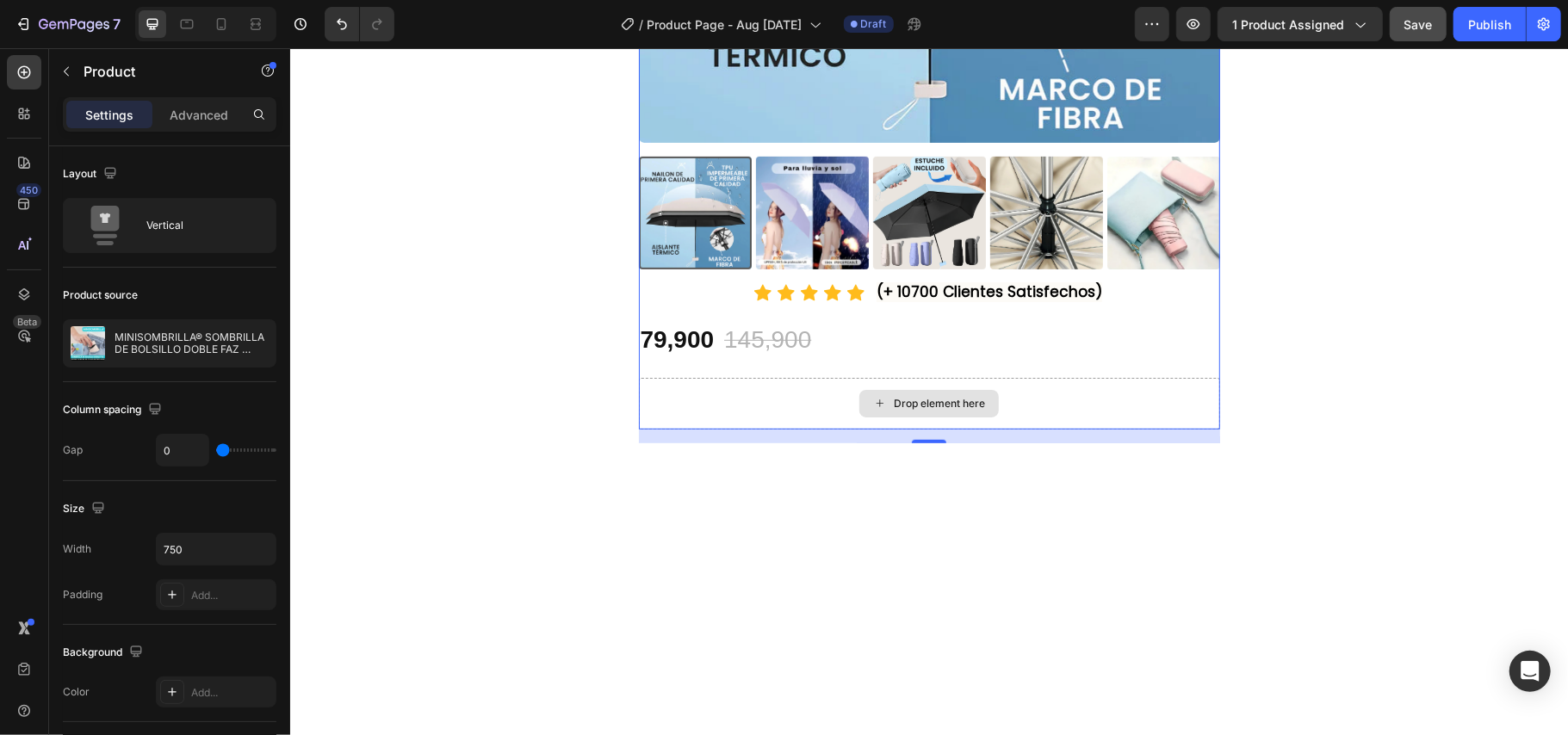 click on "Drop element here" at bounding box center (928, 403) 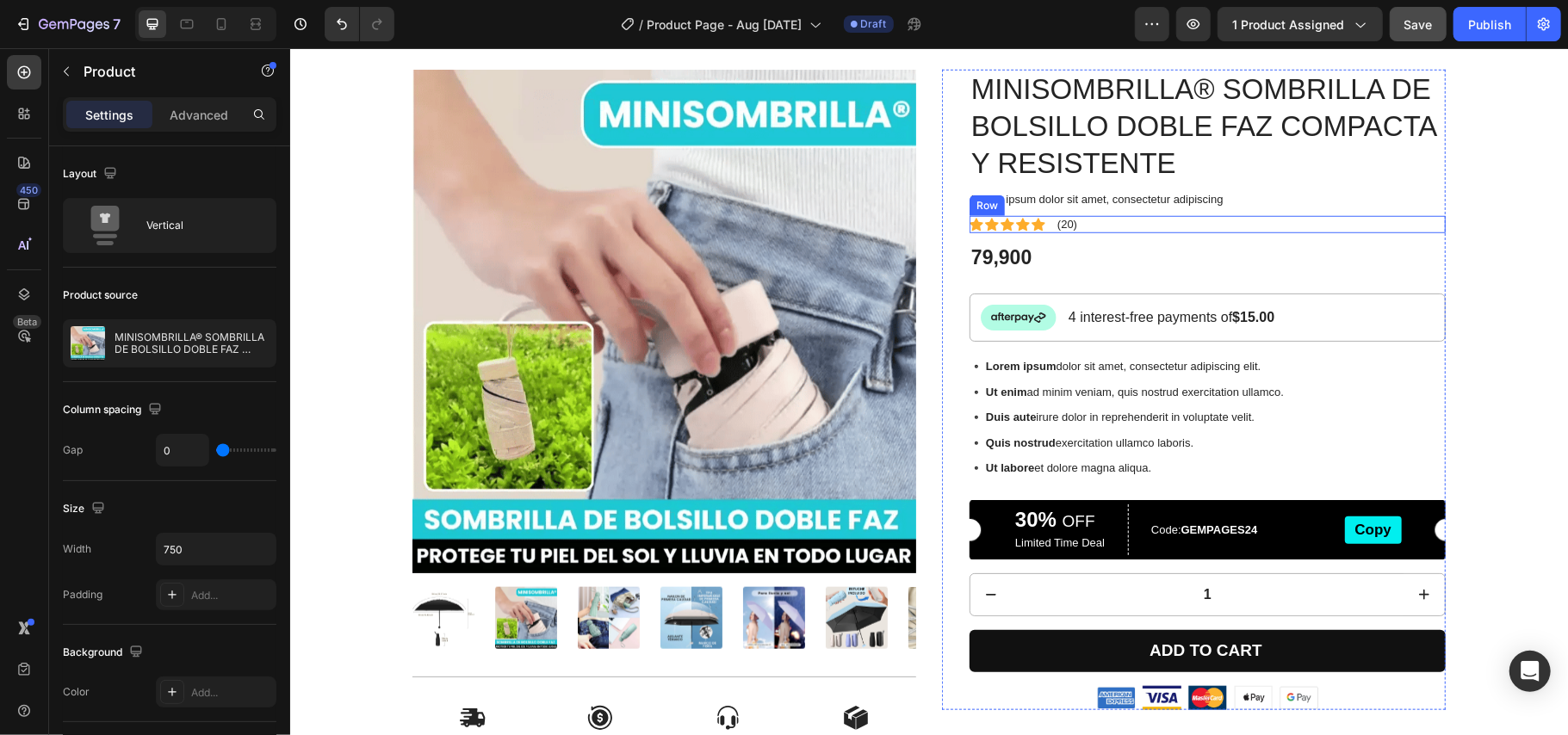 scroll, scrollTop: 1096, scrollLeft: 0, axis: vertical 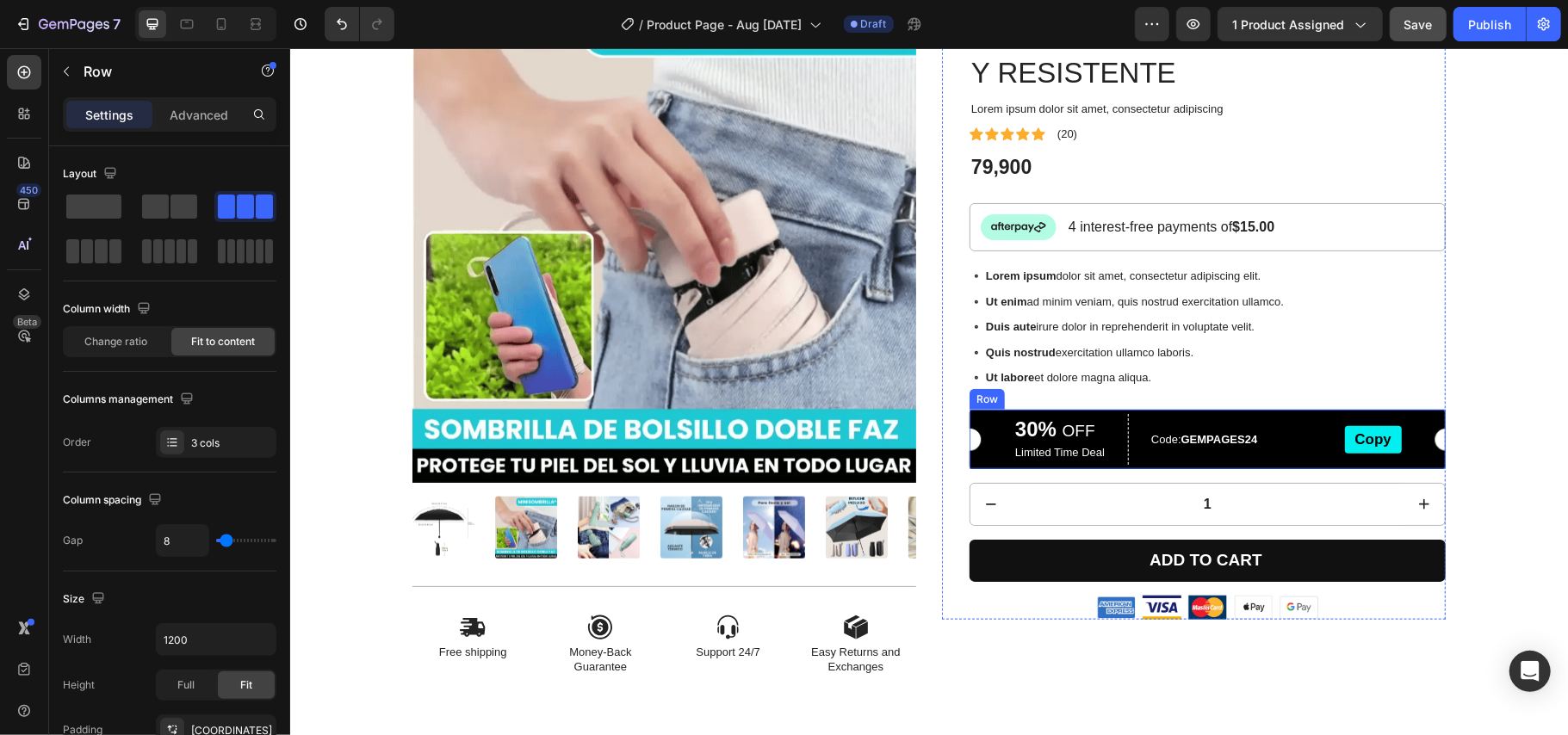 click on "30%   OFF Text Block Limited Time Deal Text Block Row Code:  GEMPAGES24 Text Block Copy Button Row" at bounding box center [1206, 439] 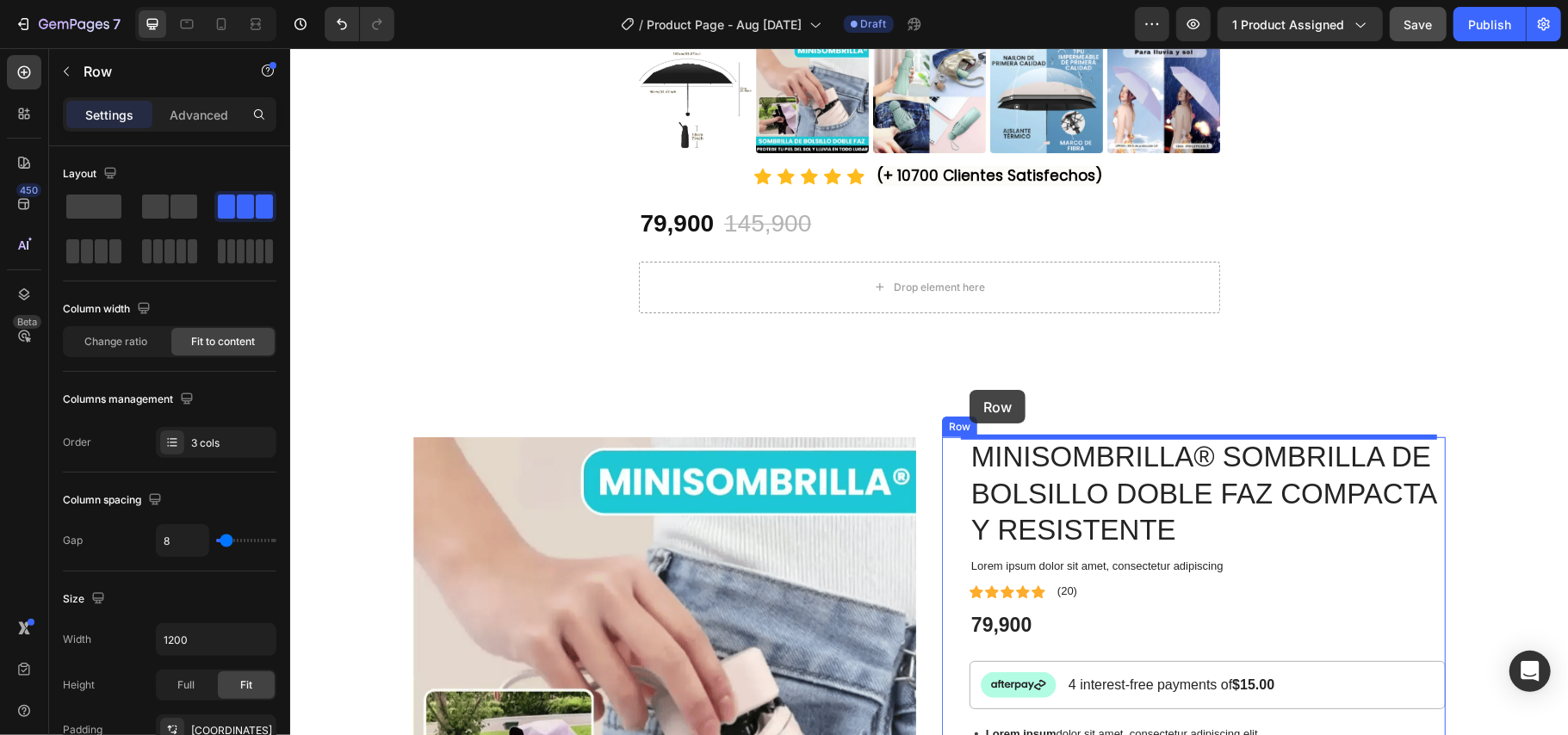 scroll, scrollTop: 637, scrollLeft: 0, axis: vertical 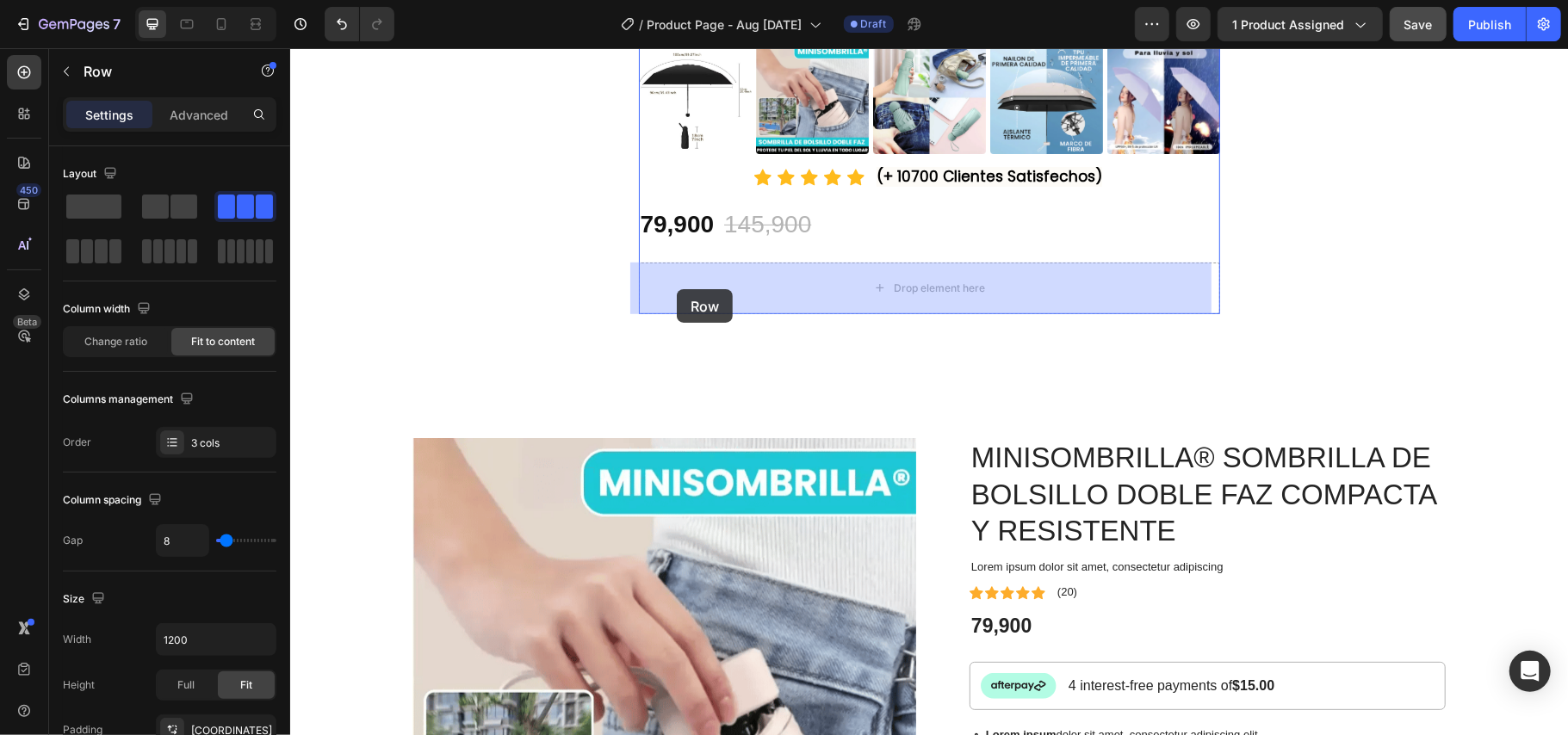 drag, startPoint x: 992, startPoint y: 633, endPoint x: 676, endPoint y: 288, distance: 467.8472 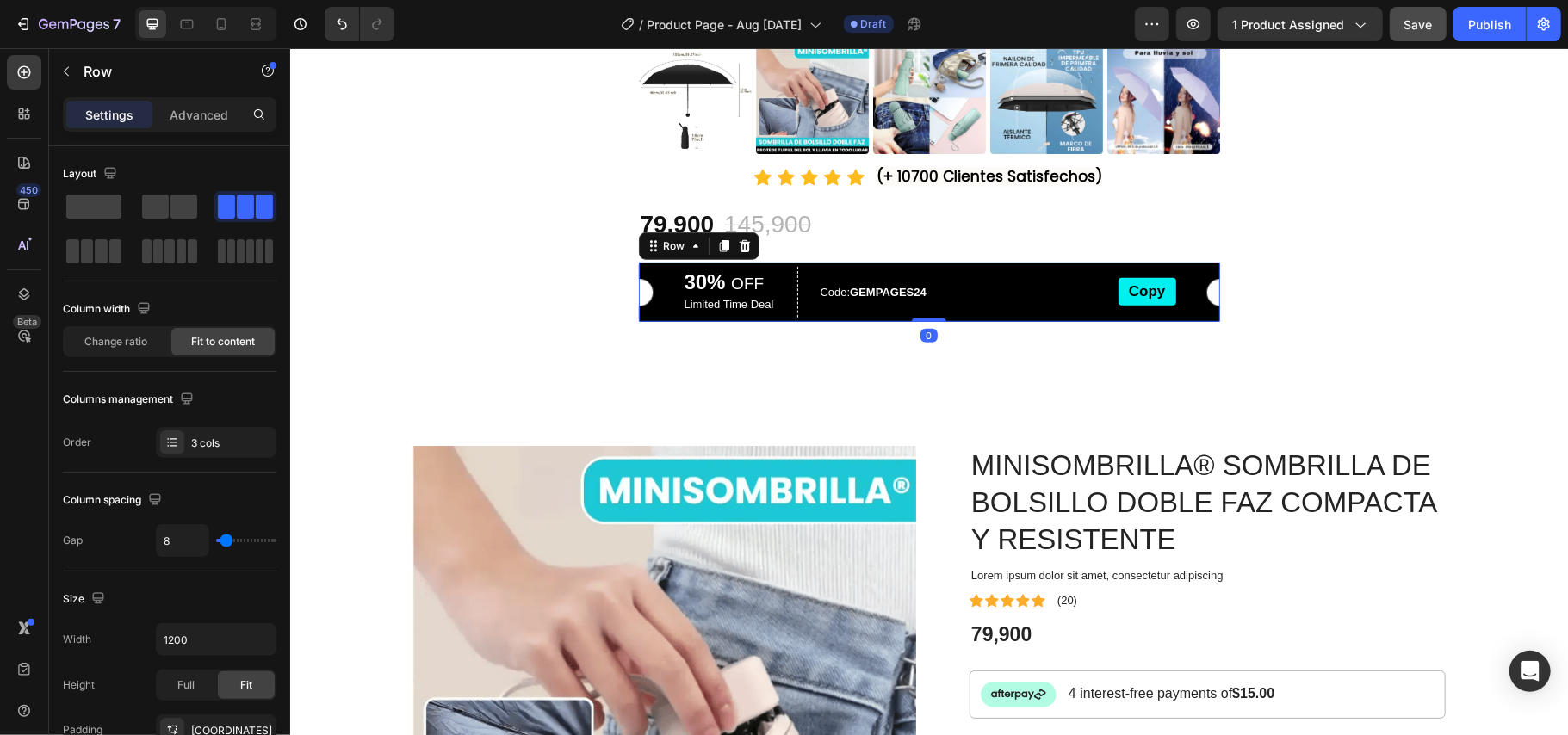 click on "Product Images Icon Icon Icon Icon Icon Icon List (+ 10700 Clientes Satisfechos) Text Block Row 79,900 Product Price Product Price 145,900 Product Price Product Price 45% off Product Badge Row 30%   OFF Text Block Limited Time Deal Text Block Row Code:  GEMPAGES24 Text Block Copy Button Row   0 Product Section 1 Product Images
Icon Free shipping  Text Block
Icon Money-Back Guarantee Text Block
Icon Support 24/7 Text Block
Icon Easy Returns and Exchanges Text Block Row MINISOMBRILLA® SOMBRILLA DE BOLSILLO DOBLE FAZ COMPACTA Y RESISTENTE Product Title Lorem ipsum dolor sit amet, consectetur adipiscing Text Block Icon Icon Icon Icon Icon Icon List (20) Text Block Row 79,900 Product Price Product Price Row Image 4 interest-free payments of  $15.00 Text Block Row
Lorem ipsum  dolor sit amet, consectetur adipiscing elit.
Ut enim  ad minim veniam, quis nostrud exercitation ullamco.
Duis aute
Quis nostrud" at bounding box center (928, 328) 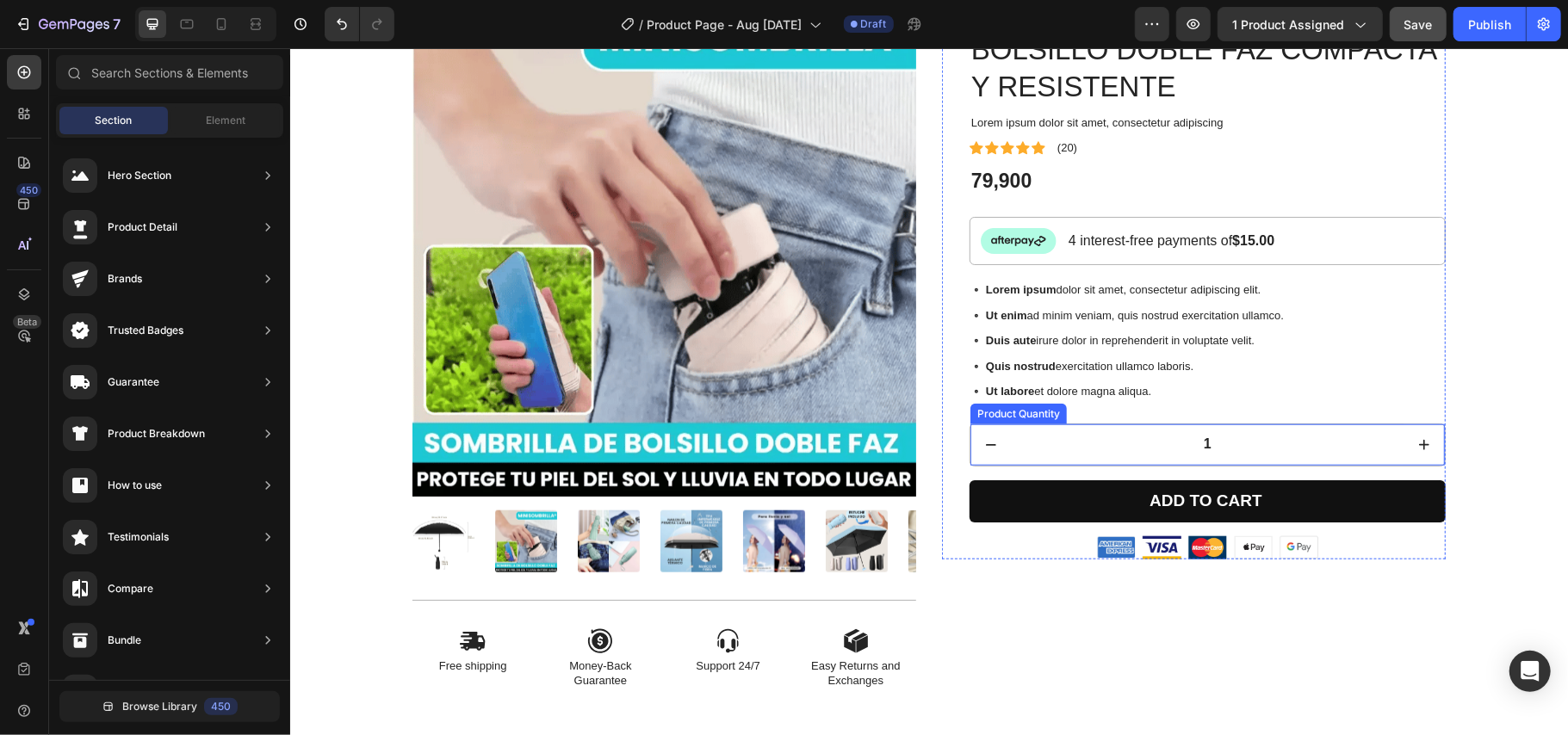 scroll, scrollTop: 1096, scrollLeft: 0, axis: vertical 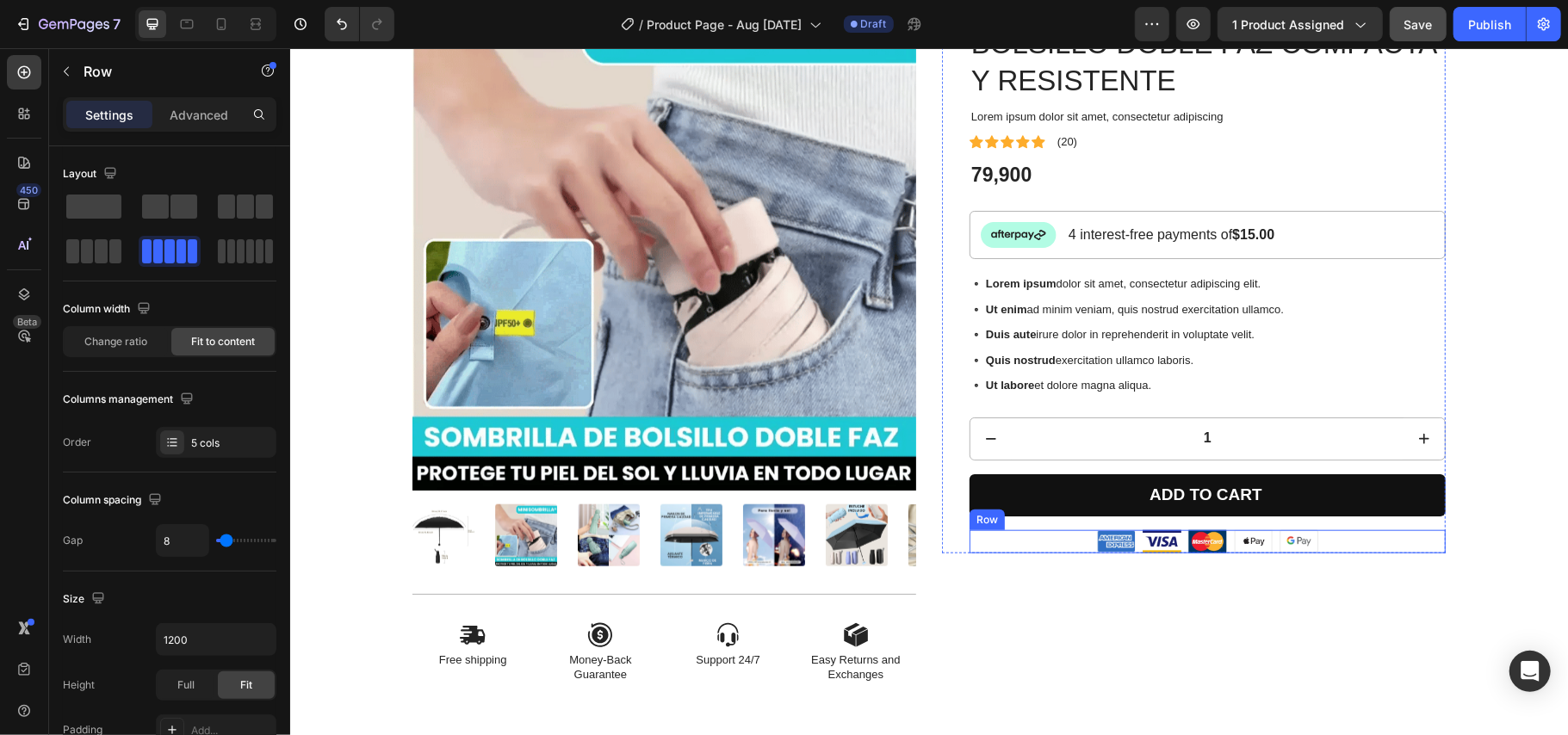 click on "Image Image Image Image Image Row" at bounding box center (1206, 541) 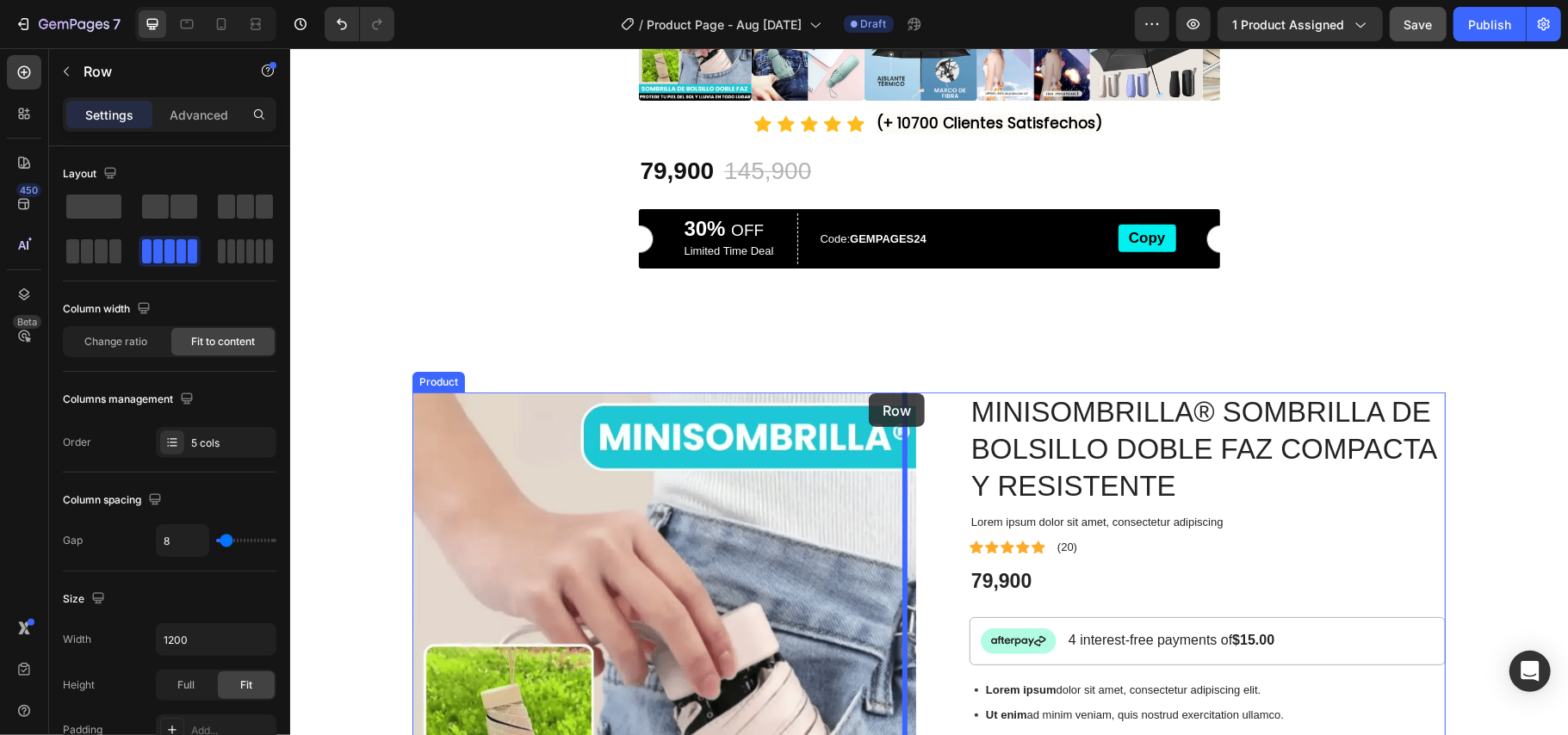 scroll, scrollTop: 637, scrollLeft: 0, axis: vertical 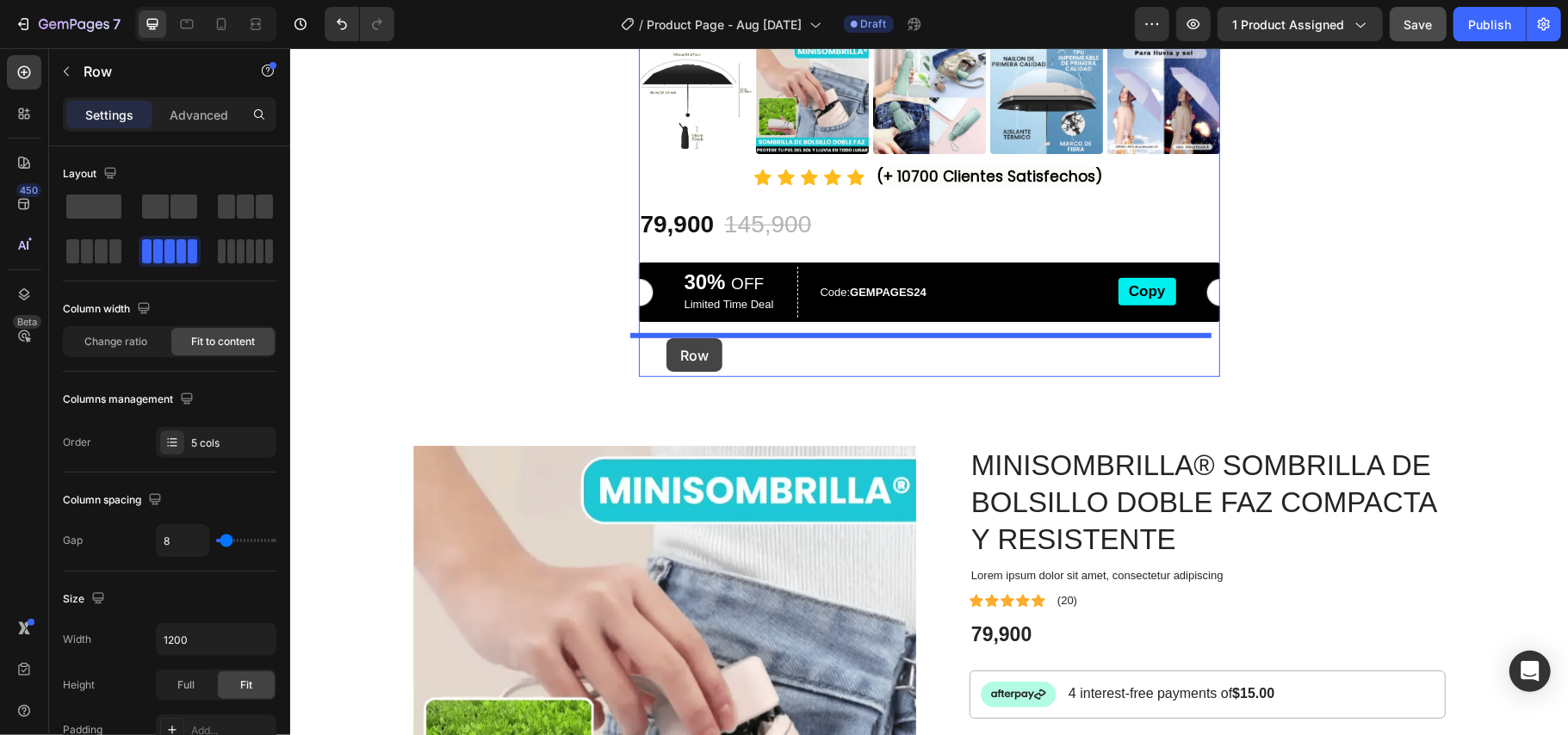drag, startPoint x: 993, startPoint y: 524, endPoint x: 666, endPoint y: 337, distance: 376.69351 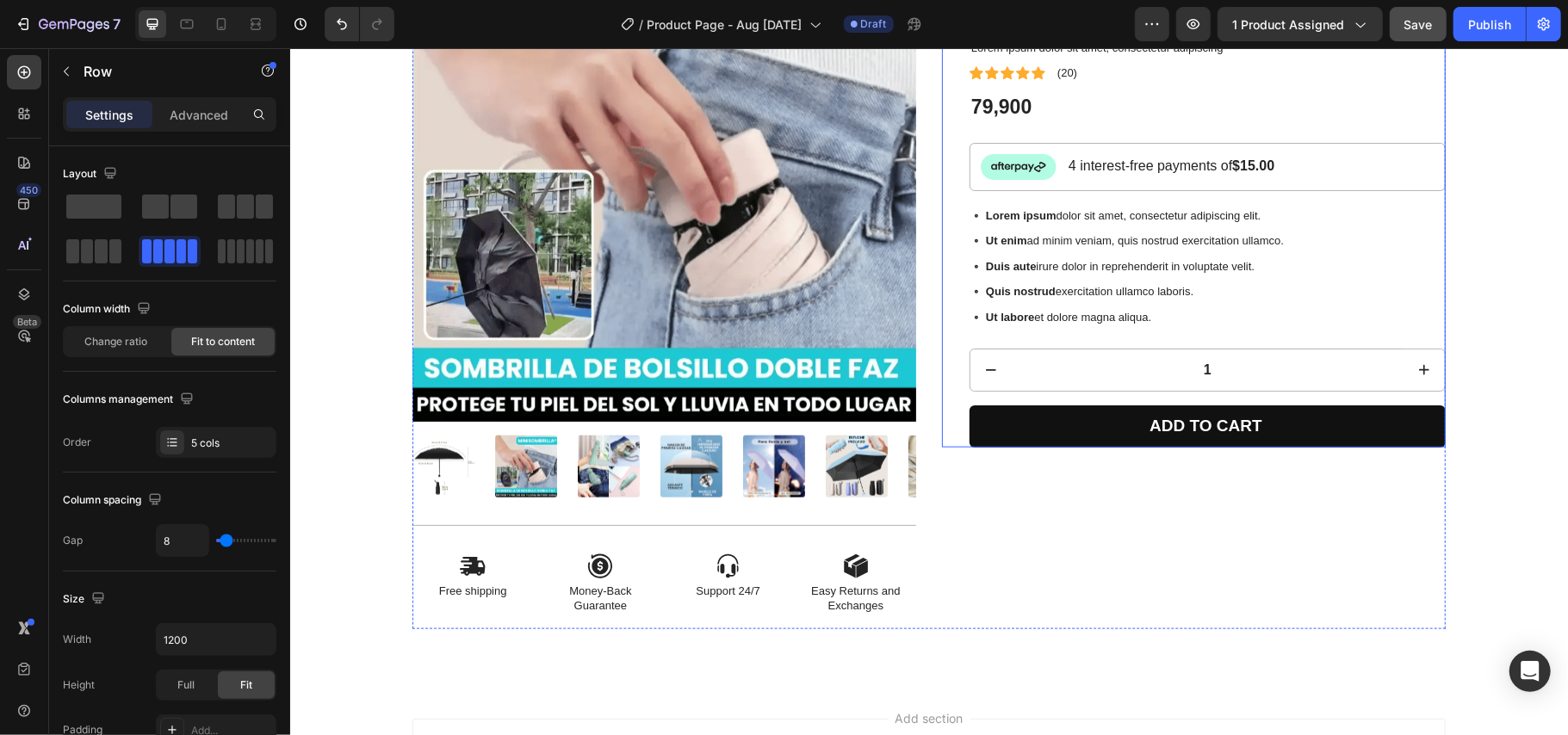 scroll, scrollTop: 1325, scrollLeft: 0, axis: vertical 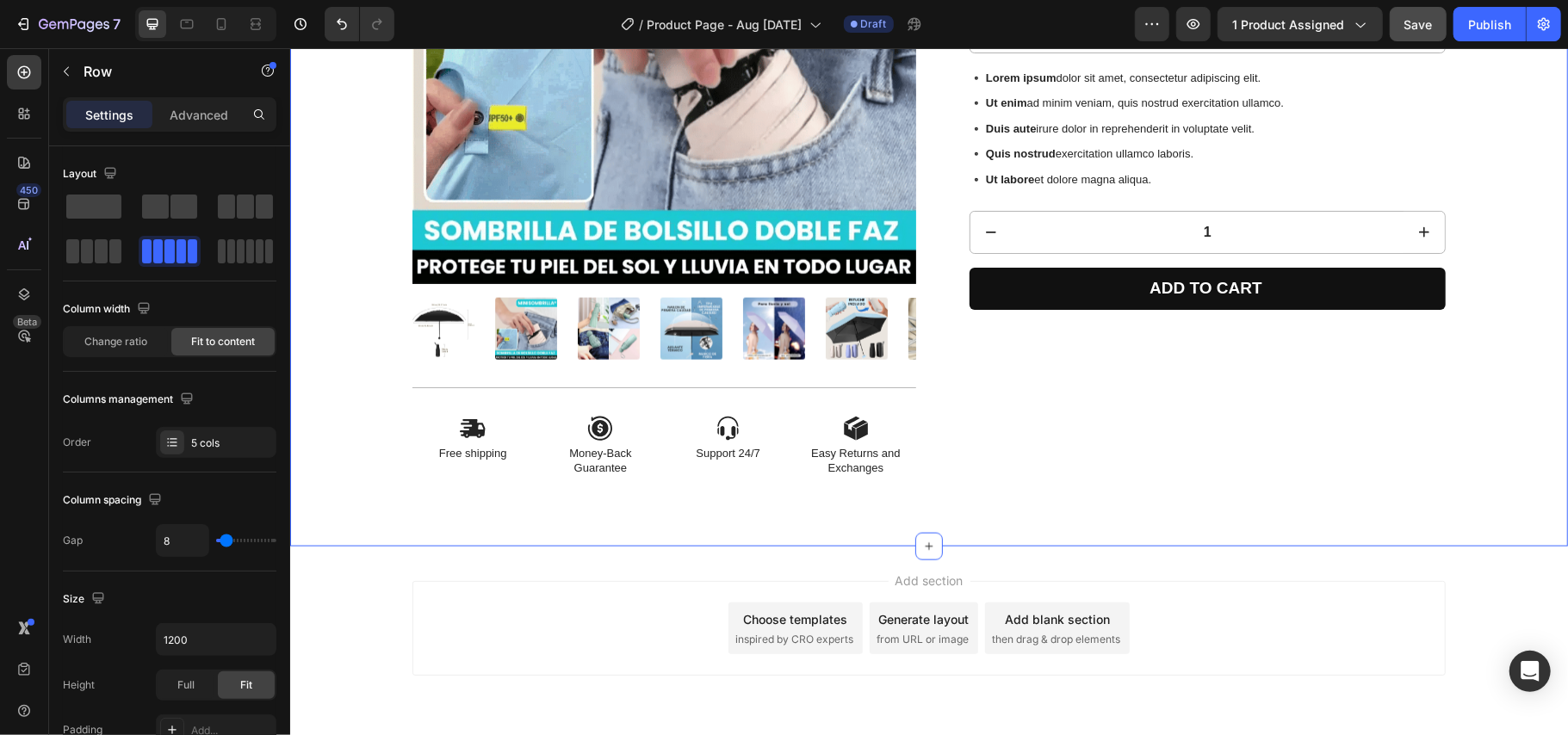 click on "Product Images
Icon Free shipping  Text Block
Icon Money-Back Guarantee Text Block
Icon Support 24/7 Text Block
Icon Easy Returns and Exchanges Text Block Row MINISOMBRILLA® SOMBRILLA DE BOLSILLO DOBLE FAZ COMPACTA Y RESISTENTE Product Title Lorem ipsum dolor sit amet, consectetur adipiscing Text Block Icon Icon Icon Icon Icon Icon List (20) Text Block Row 79,900 Product Price Product Price Row Image 4 interest-free payments of  $15.00 Text Block Row
Lorem ipsum  dolor sit amet, consectetur adipiscing elit.
Ut enim  ad minim veniam, quis nostrud exercitation ullamco.
Duis aute  irure dolor in reprehenderit in voluptate velit.
Quis nostrud  exercitation ullamco laboris.
Ut labore  et dolore magna aliqua. Item List
1
Product Quantity Add to cart Add to Cart Row Row Product Section 2   You can create reusable sections Create Theme Section AI Content Write with GemAI" at bounding box center [928, 128] 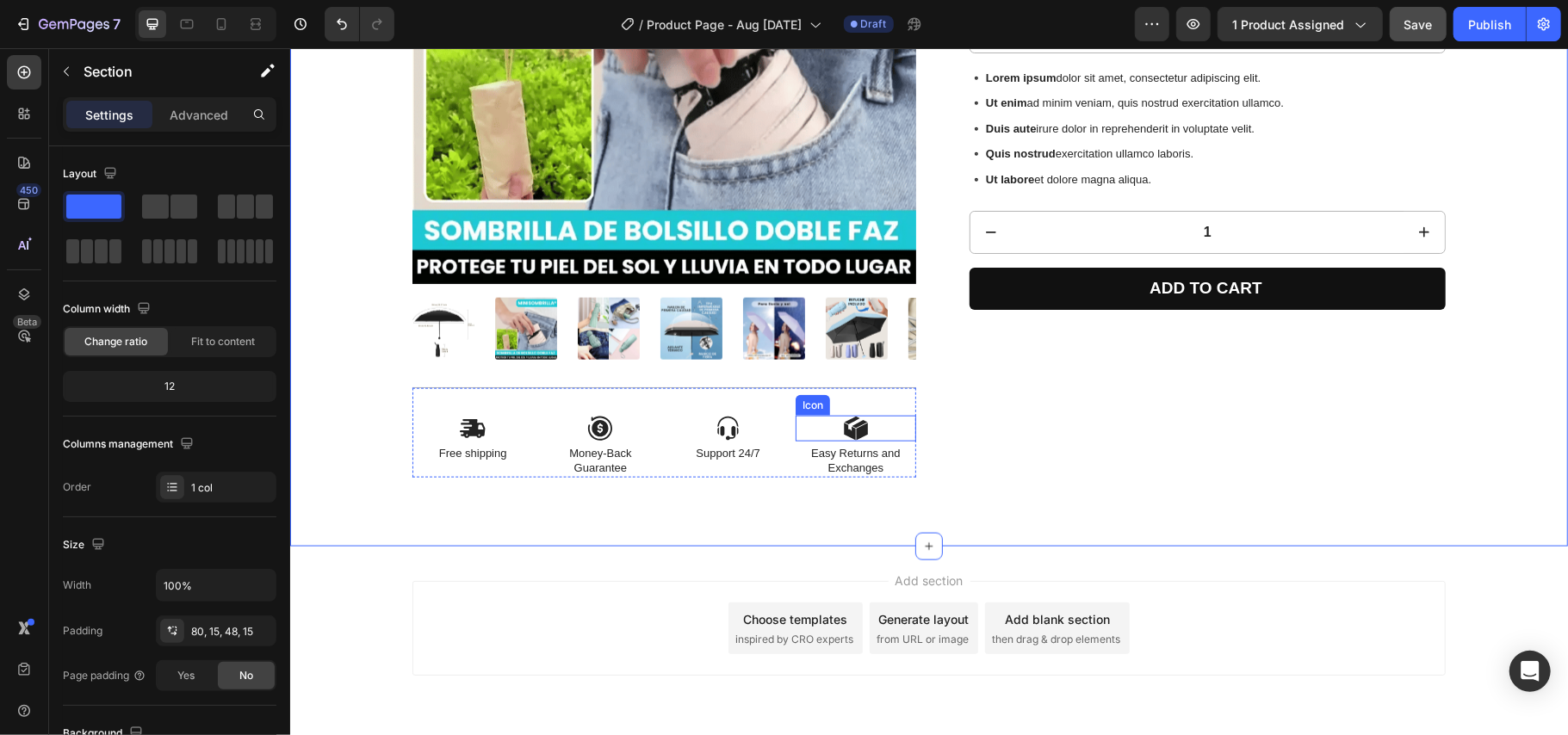 click 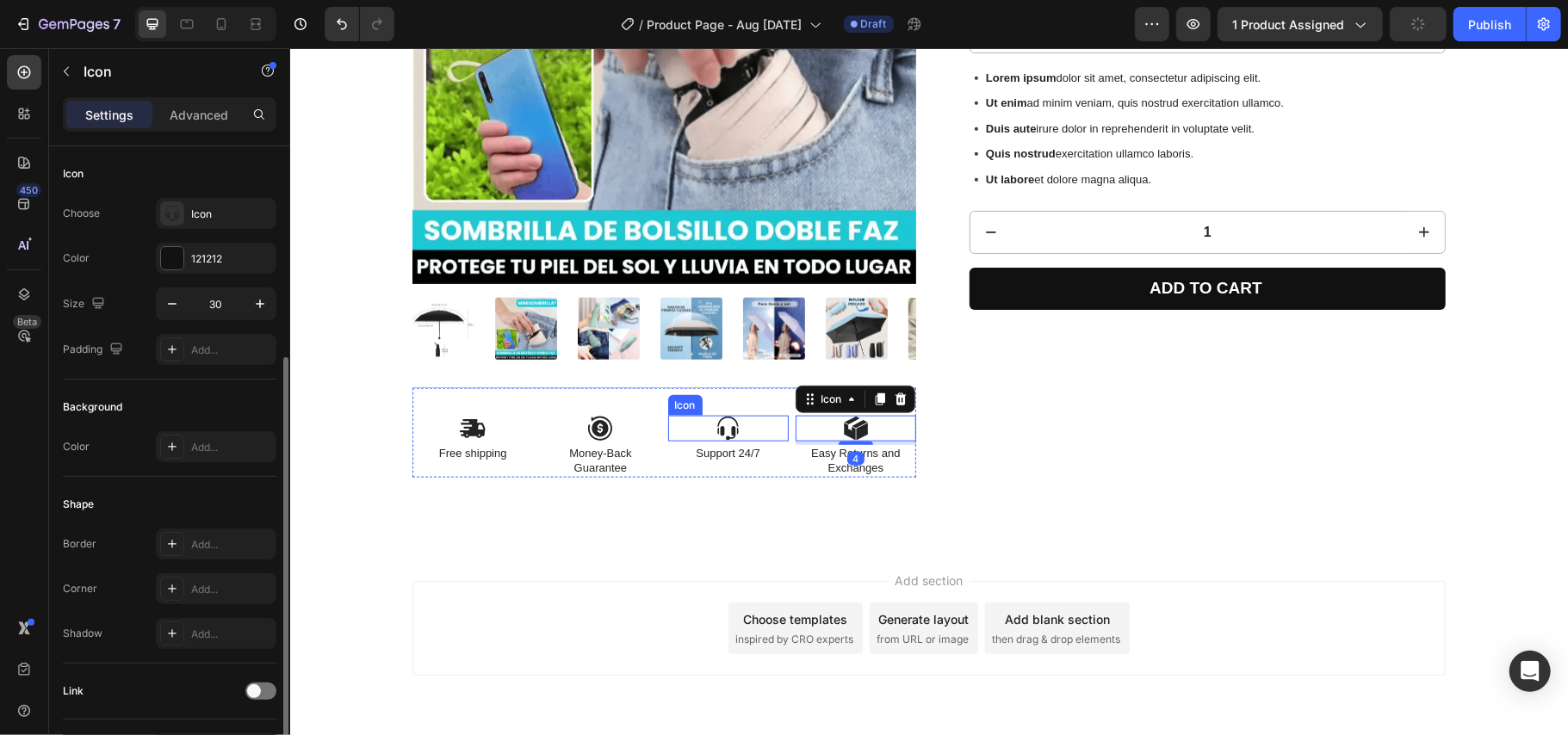 click 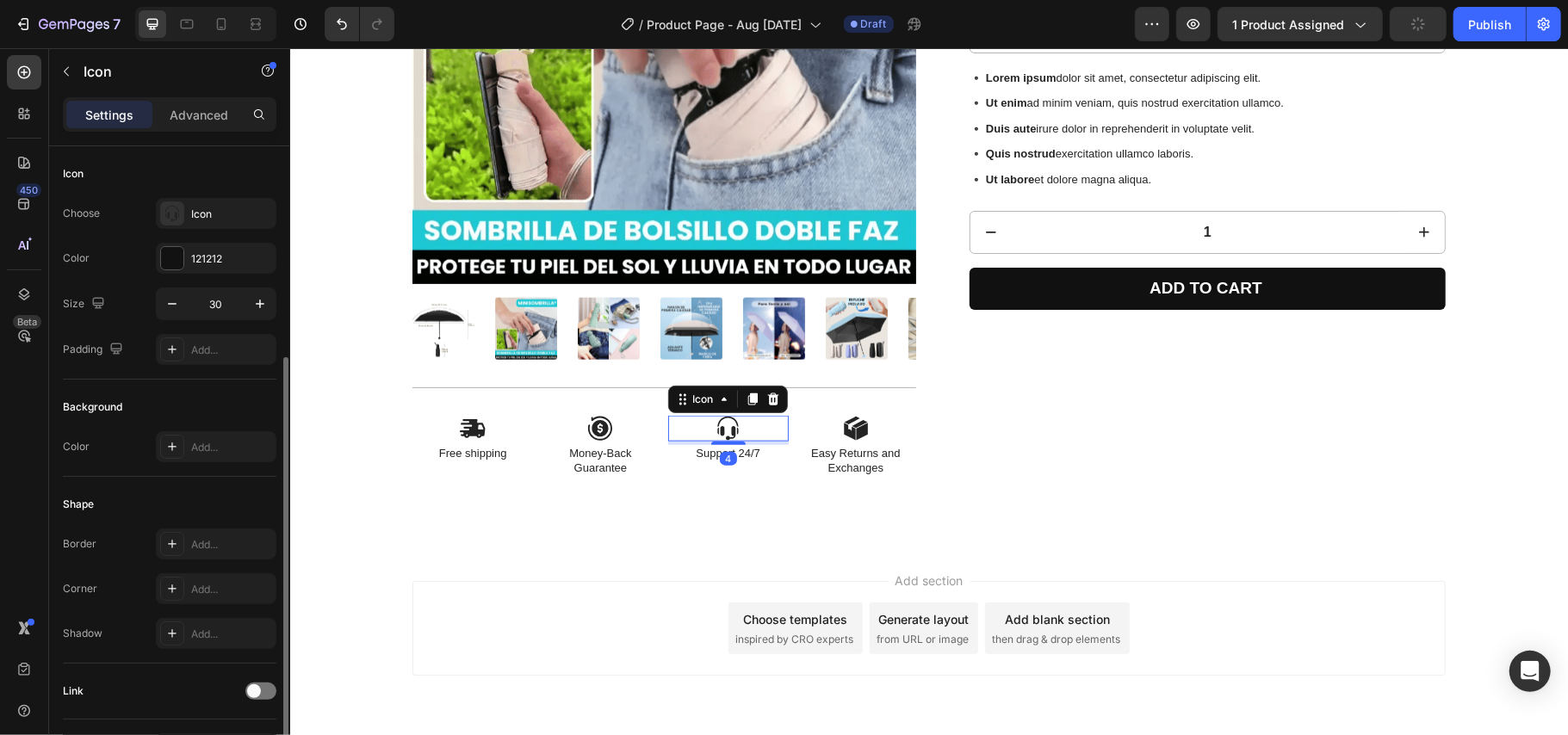 scroll, scrollTop: 114, scrollLeft: 0, axis: vertical 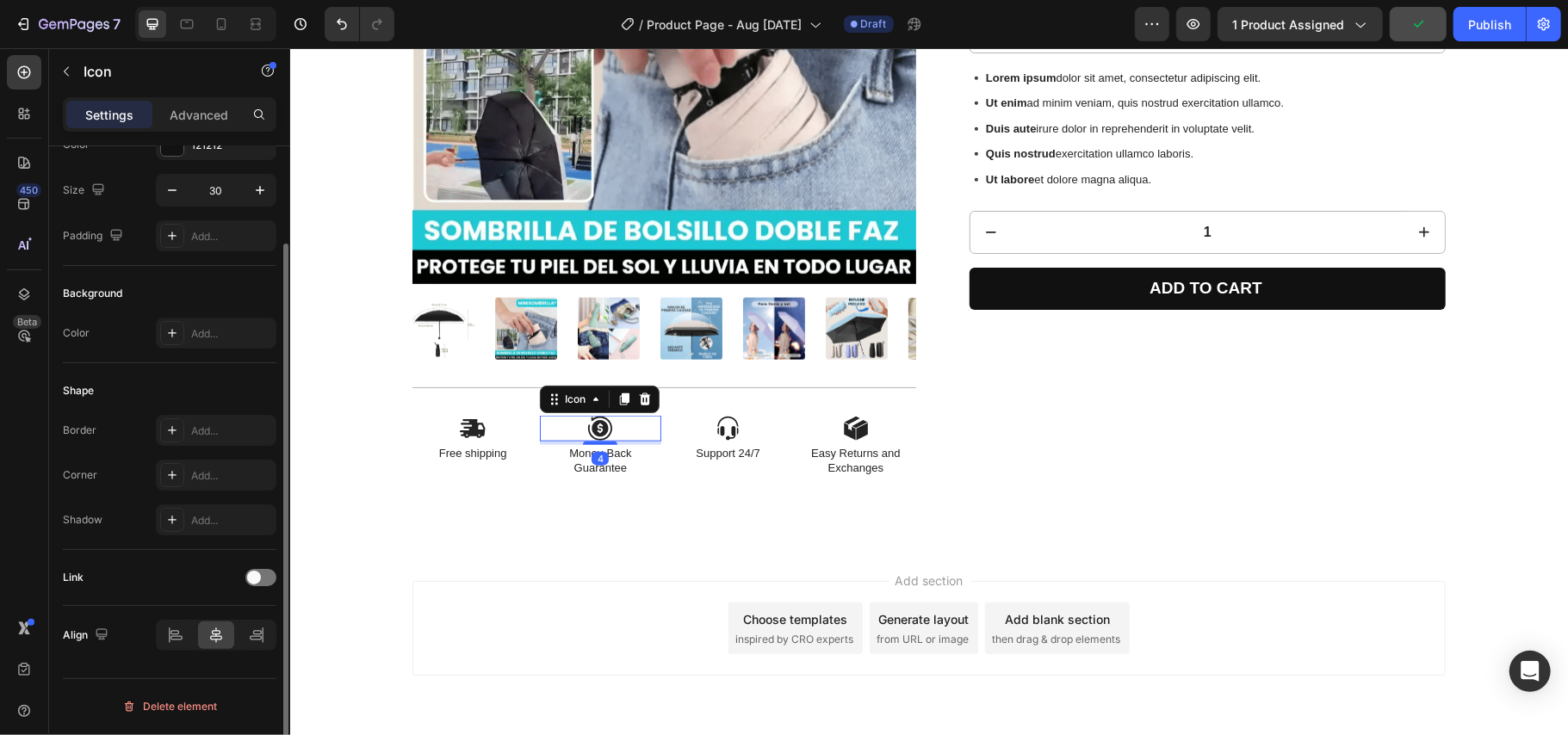 click 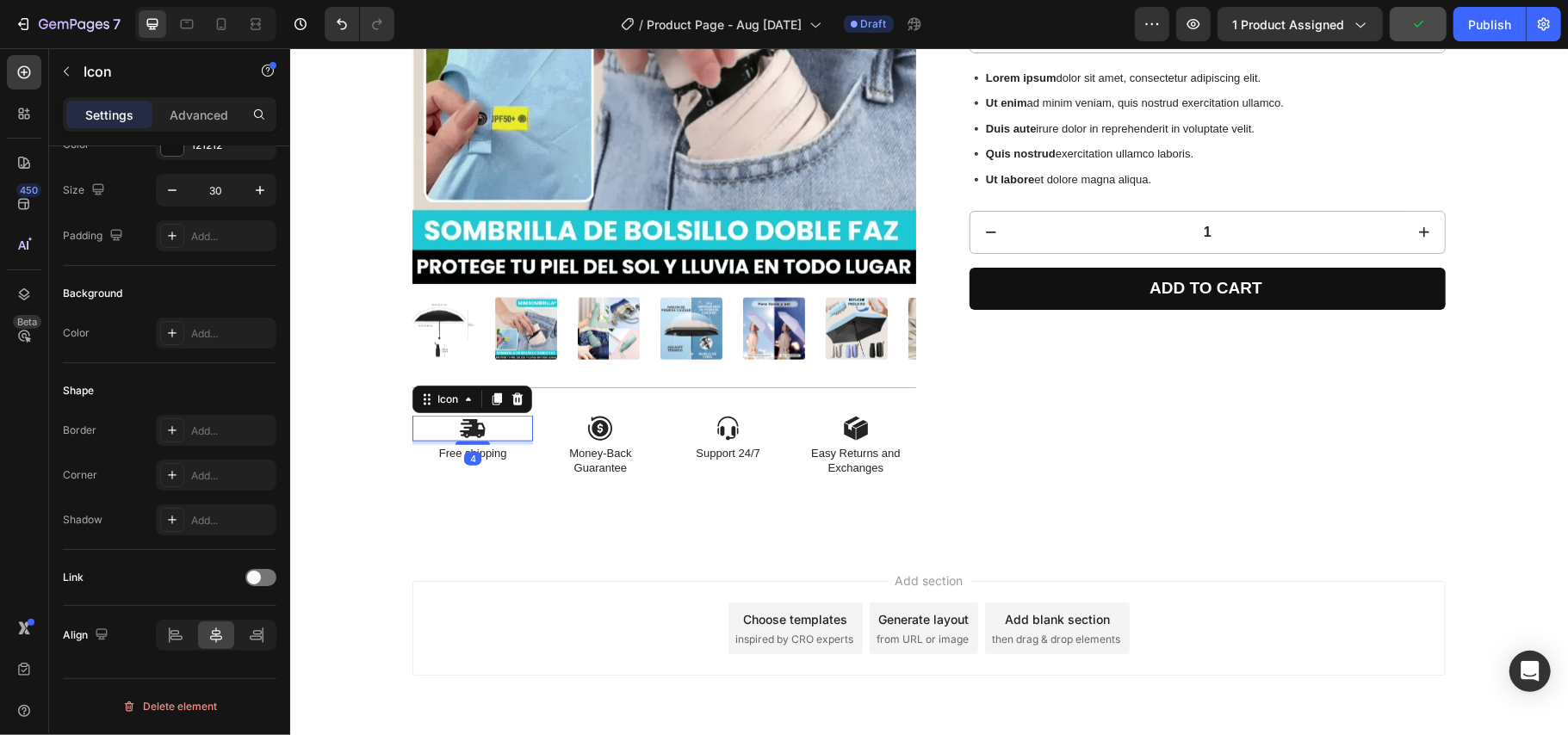 click 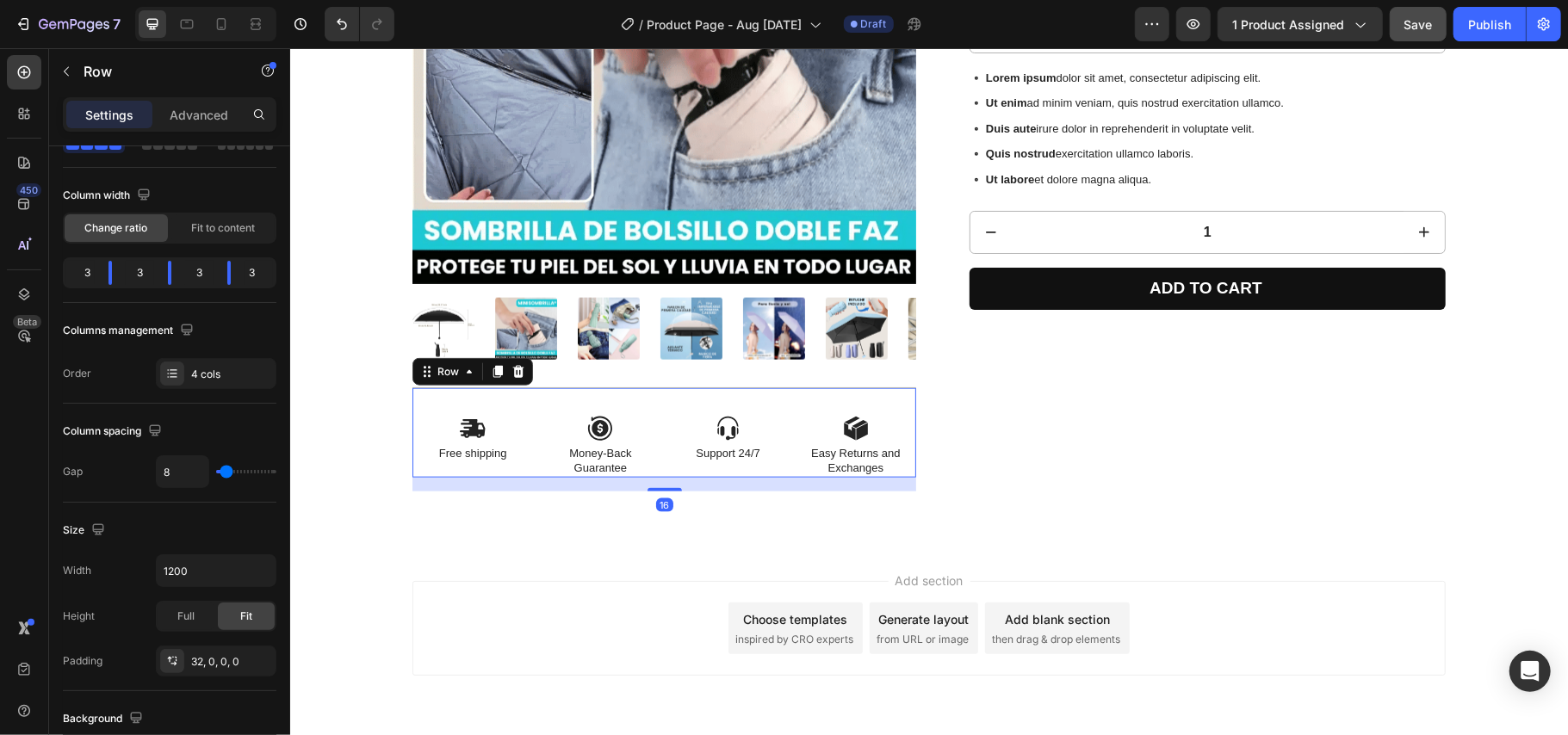 click on "Icon Free shipping  Text Block
Icon Money-Back Guarantee Text Block
Icon Support 24/7 Text Block
Icon Easy Returns and Exchanges Text Block Row   16" at bounding box center (663, 431) 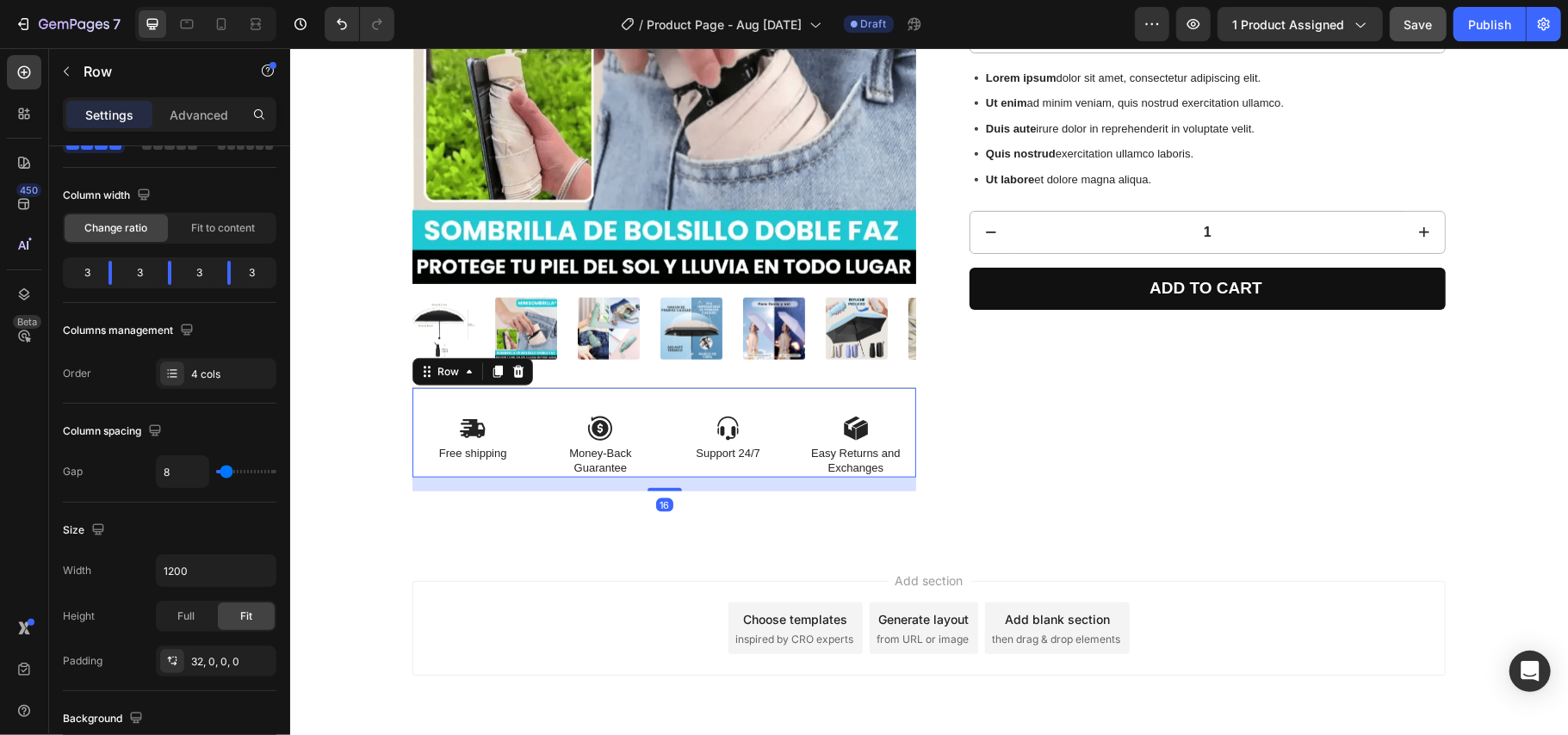 scroll, scrollTop: 0, scrollLeft: 0, axis: both 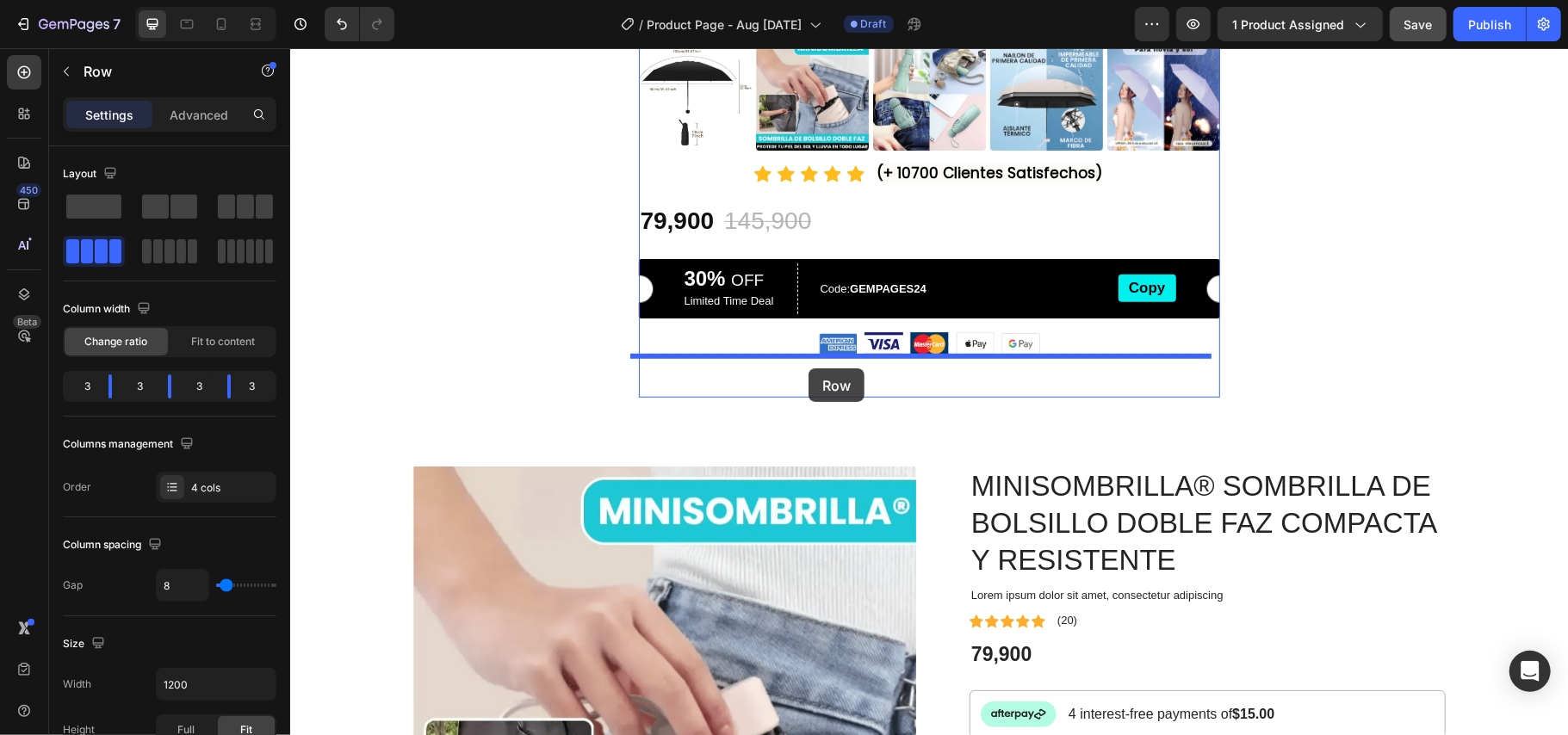 drag, startPoint x: 421, startPoint y: 702, endPoint x: 808, endPoint y: 368, distance: 511.1996 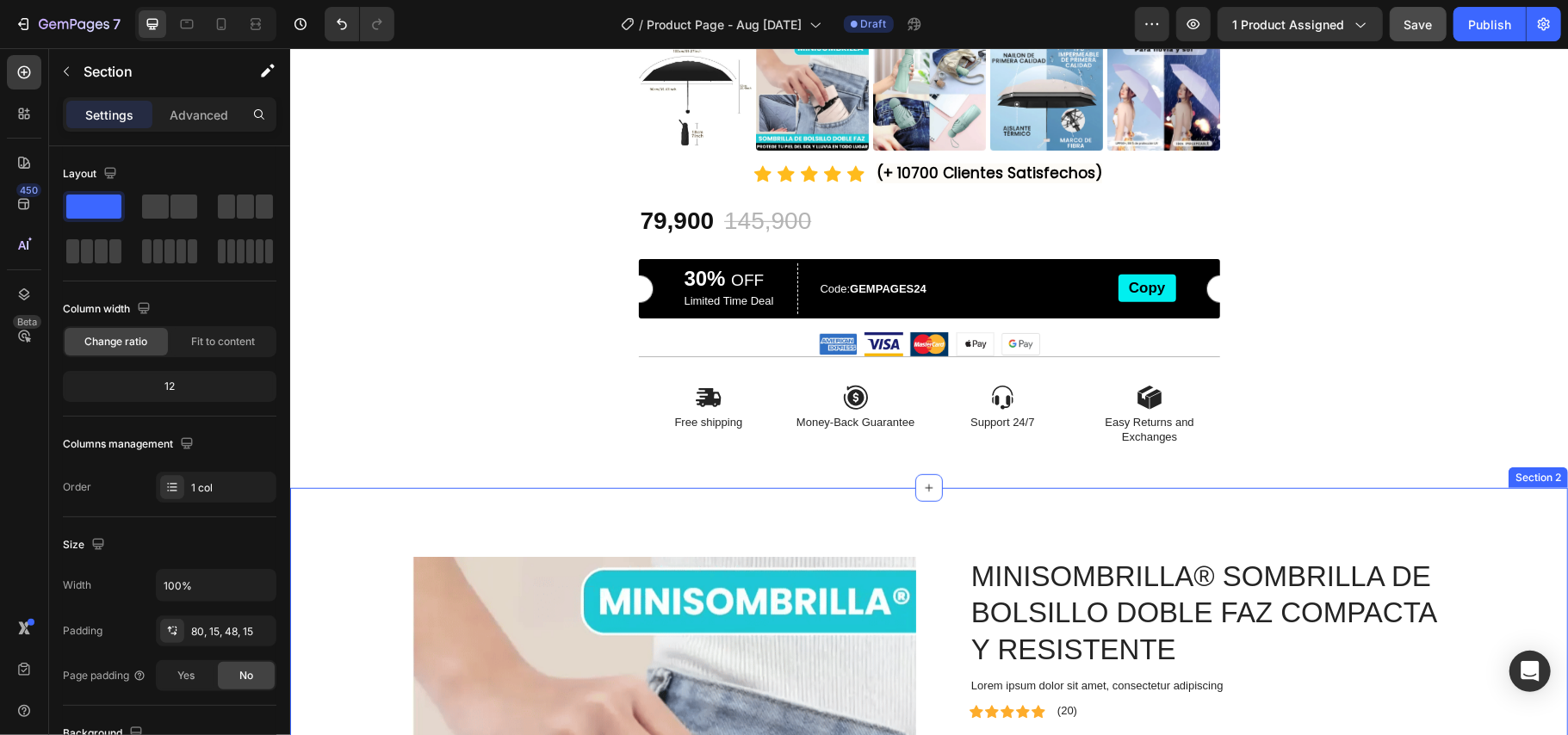 click on "Product Images MINISOMBRILLA® SOMBRILLA DE BOLSILLO DOBLE FAZ COMPACTA Y RESISTENTE Product Title Lorem ipsum dolor sit amet, consectetur adipiscing Text Block Icon Icon Icon Icon Icon Icon List (20) Text Block Row 79,900 Product Price Product Price Row Image 4 interest-free payments of  $15.00 Text Block Row
Lorem ipsum  dolor sit amet, consectetur adipiscing elit.
Ut enim  ad minim veniam, quis nostrud exercitation ullamco.
Duis aute  irure dolor in reprehenderit in voluptate velit.
Quis nostrud  exercitation ullamco laboris.
Ut labore  et dolore magna aliqua. Item List
1
Product Quantity Add to cart Add to Cart Row Row Product Section 2" at bounding box center (928, 852) 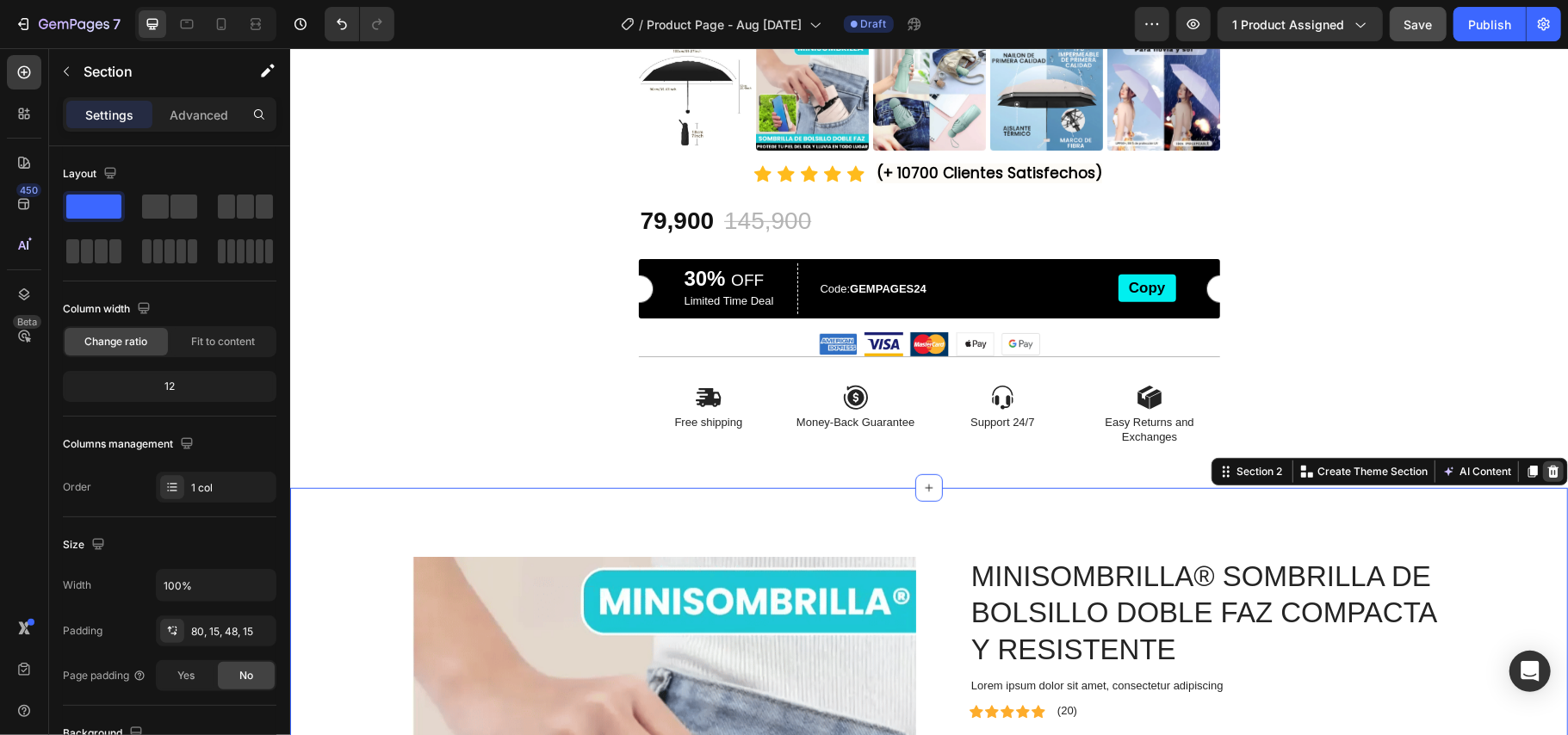 click 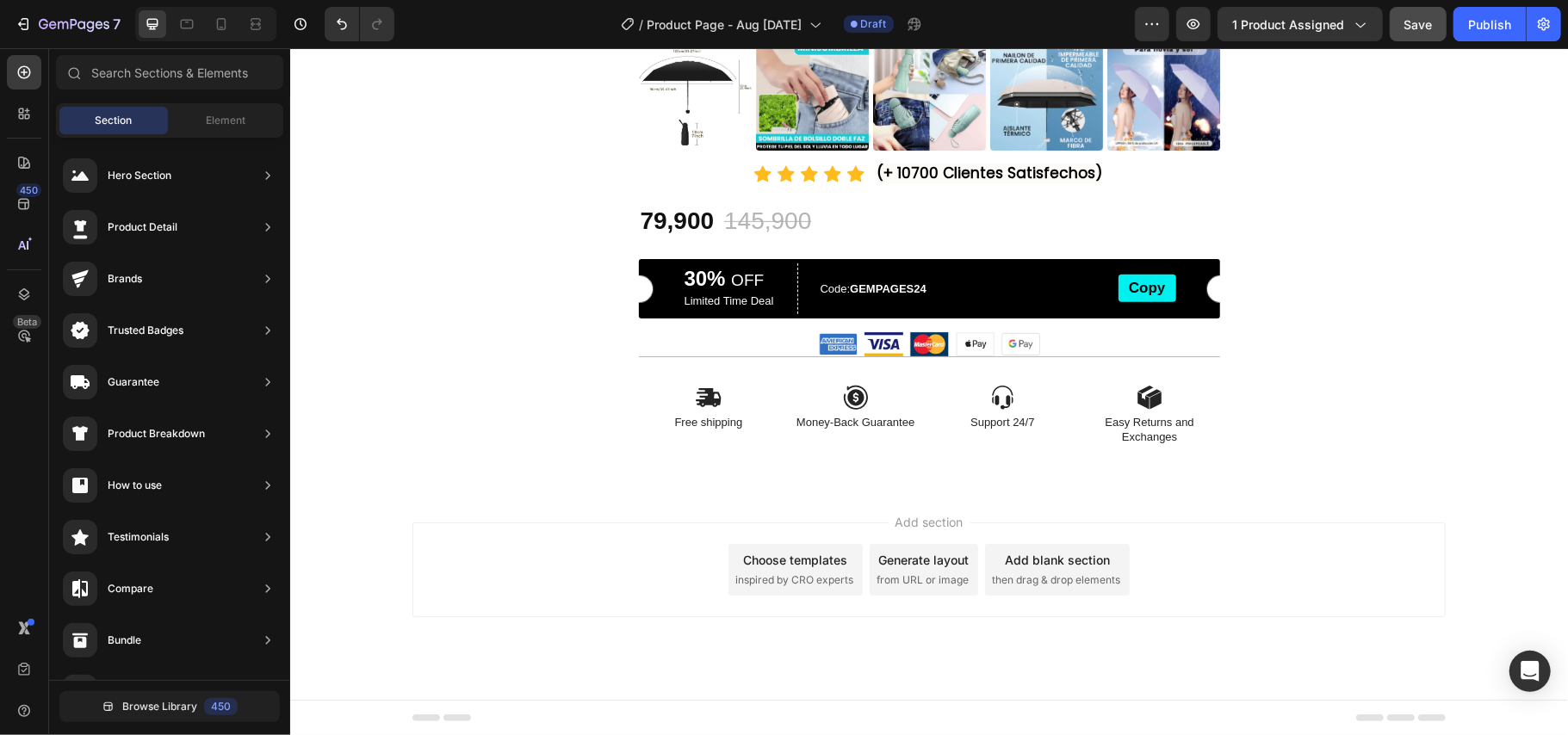 click on "Product Images Icon Icon Icon Icon Icon Icon List (+ 10700 Clientes Satisfechos) Text Block Row 79,900 Product Price Product Price 145,900 Product Price Product Price 45% off Product Badge Row 30%   OFF Text Block Limited Time Deal Text Block Row Code:  GEMPAGES24 Text Block Copy Button Row Product Image Image Image Image Image Row
Icon Free shipping  Text Block
Icon Money-Back Guarantee Text Block
Icon Support 24/7 Text Block
Icon Easy Returns and Exchanges Text Block Row Section 1 Root" at bounding box center (928, -35) 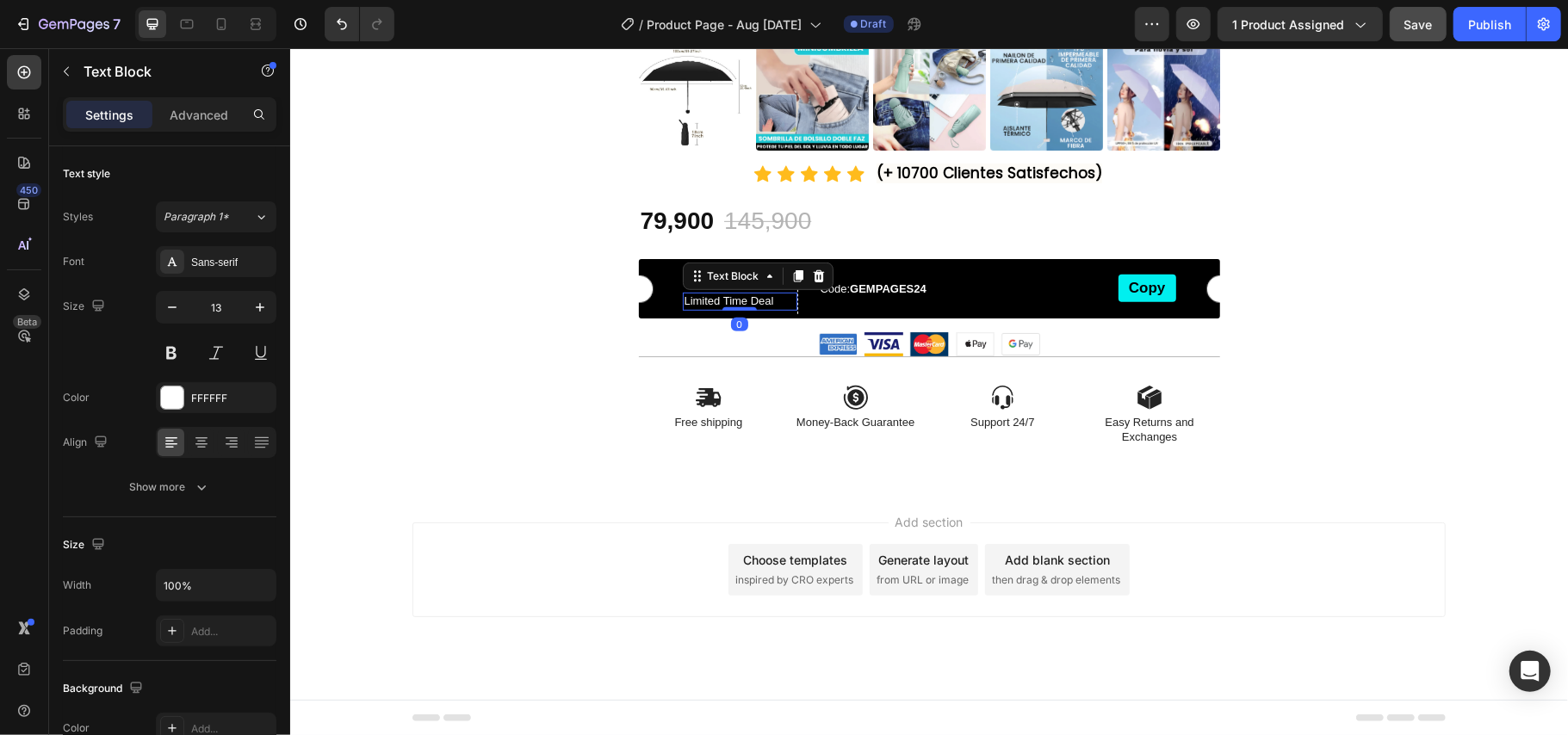 click on "Limited Time Deal" at bounding box center [739, 300] 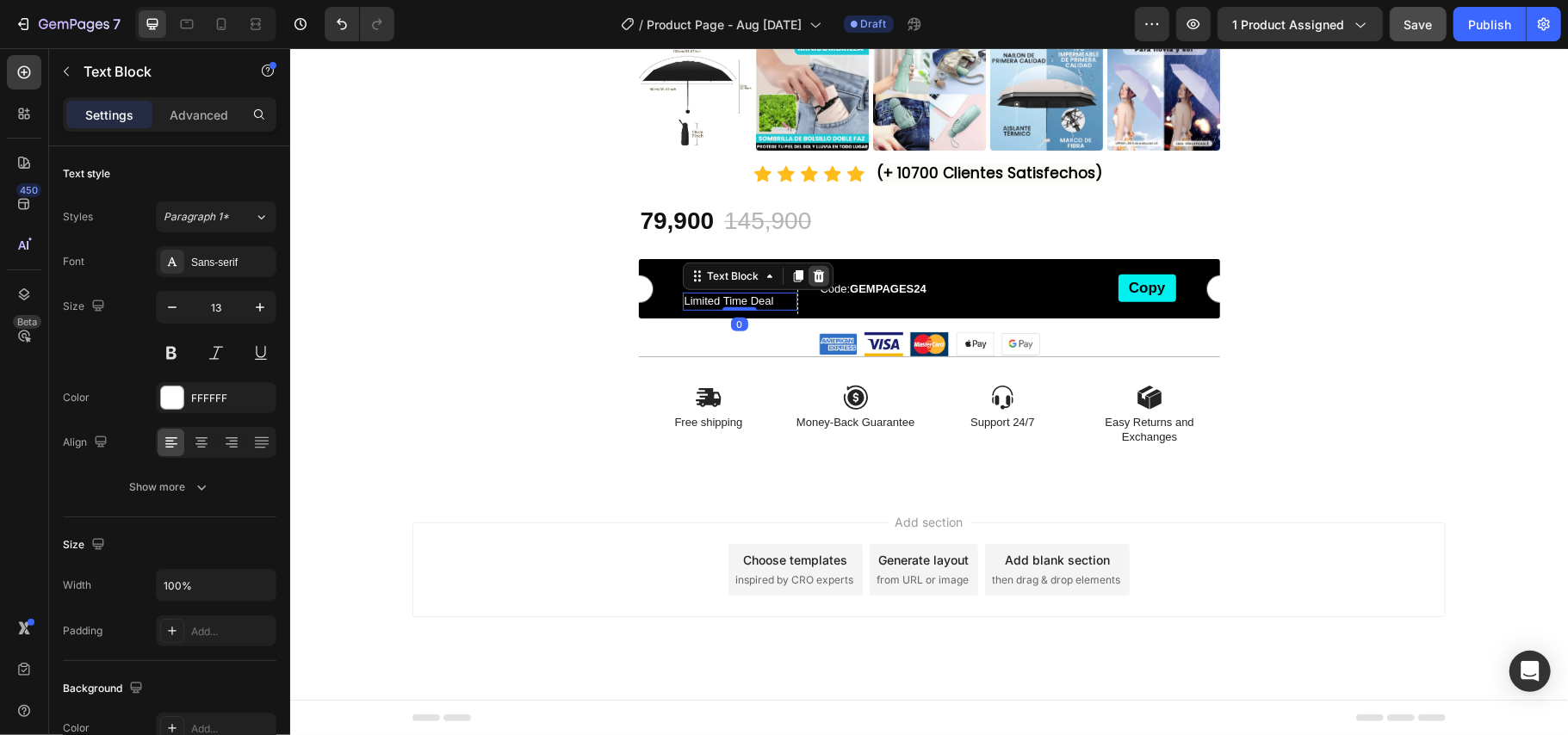 click at bounding box center [818, 275] 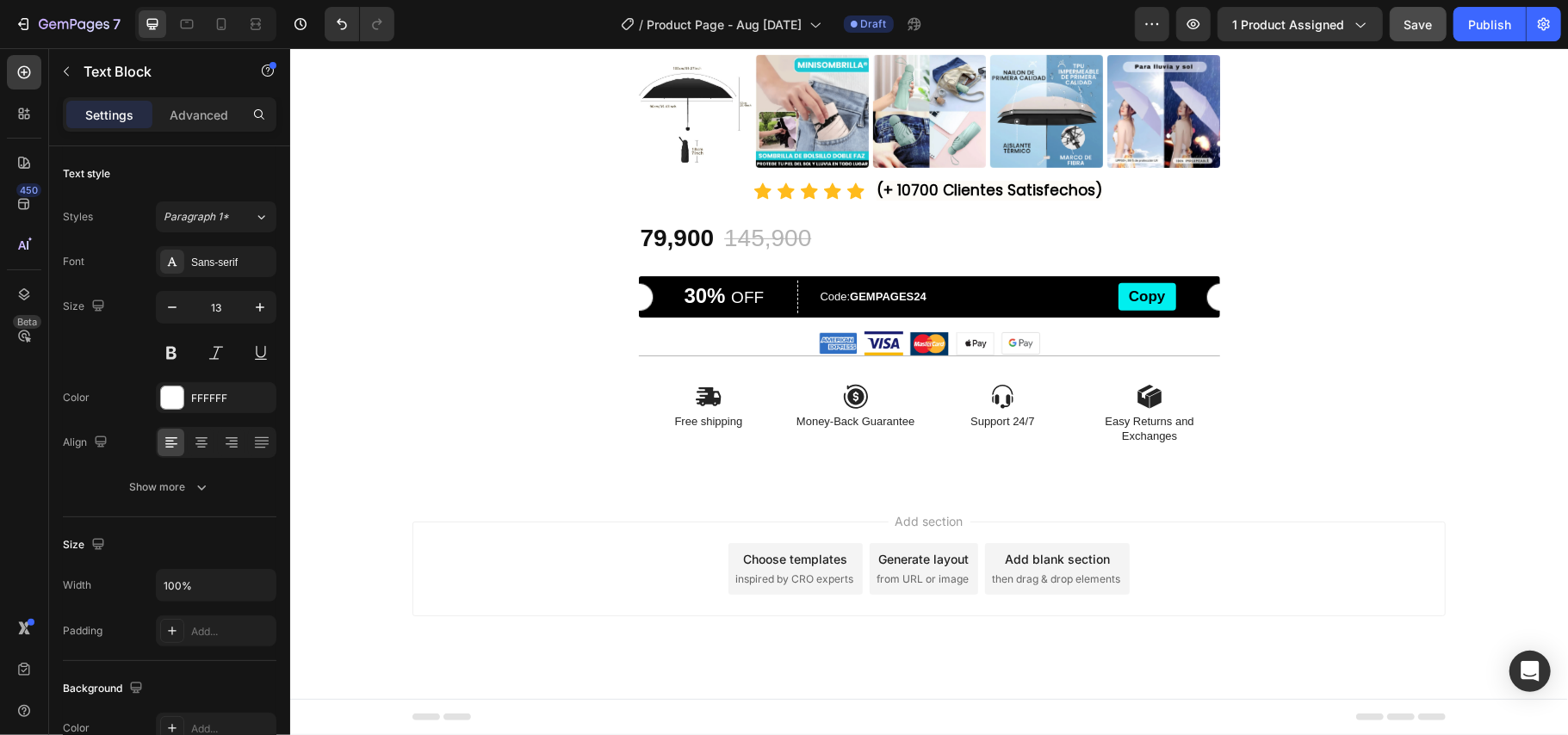 scroll, scrollTop: 623, scrollLeft: 0, axis: vertical 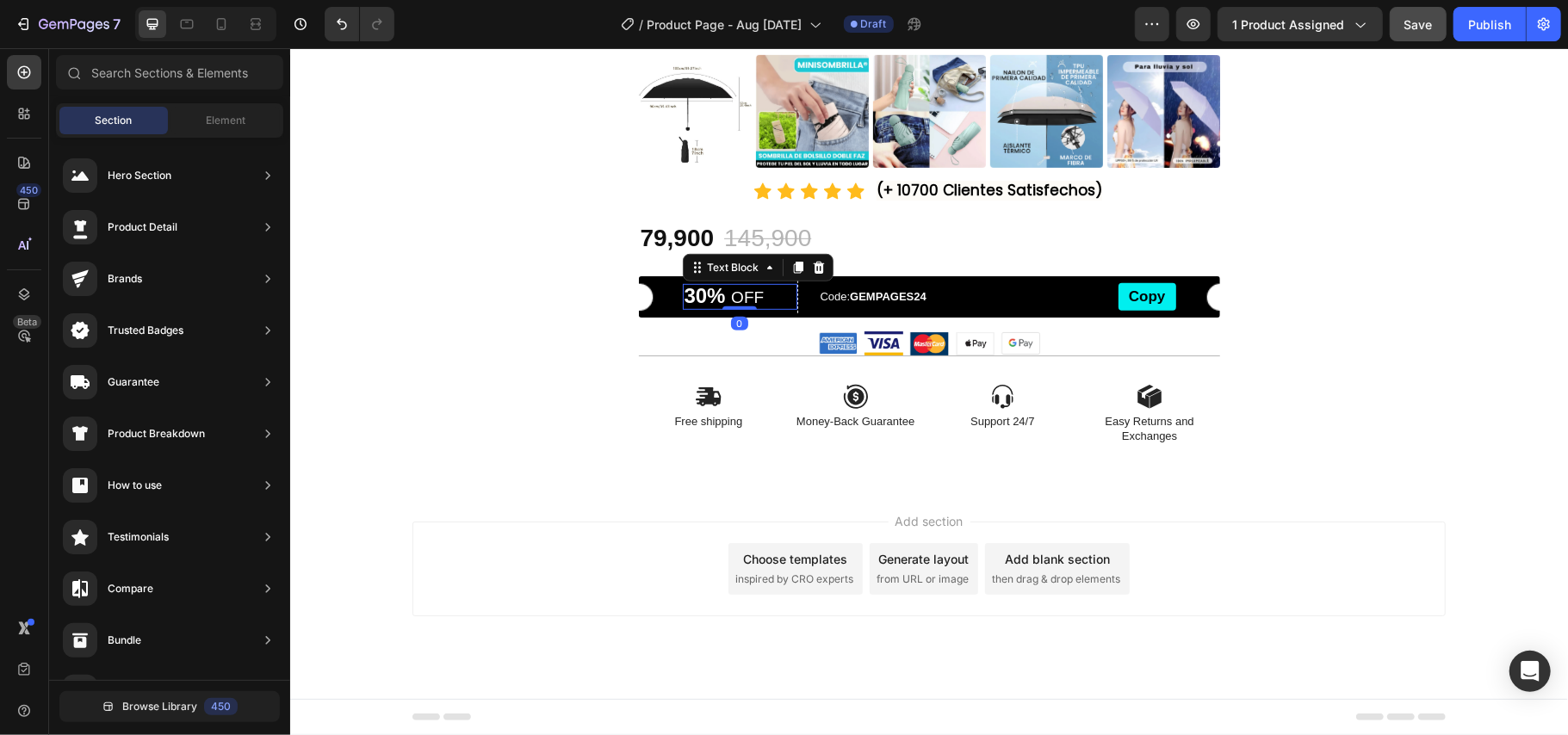 click on "30%   OFF" at bounding box center (739, 296) 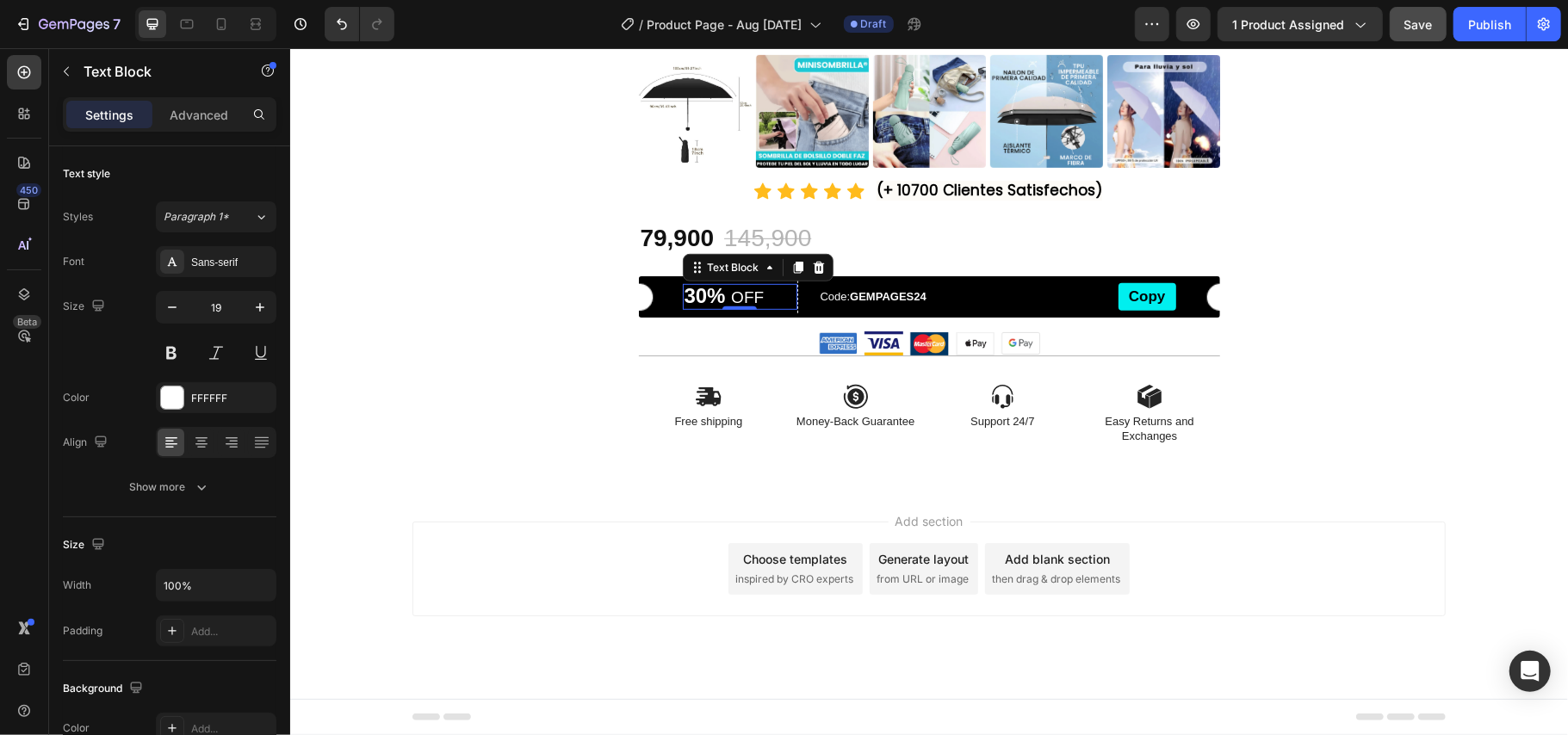 click on "Product Images Icon Icon Icon Icon Icon Icon List (+ 10700 Clientes Satisfechos) Text Block Row 79,900 Product Price Product Price 145,900 Product Price Product Price 45% off Product Badge Row 30%   OFF Text Block   0 Row Code:  GEMPAGES24 Text Block Copy Button Row Product Image Image Image Image Image Row
Icon Free shipping  Text Block
Icon Money-Back Guarantee Text Block
Icon Support 24/7 Text Block
Icon Easy Returns and Exchanges Text Block Row Section 1 Root" at bounding box center (928, -28) 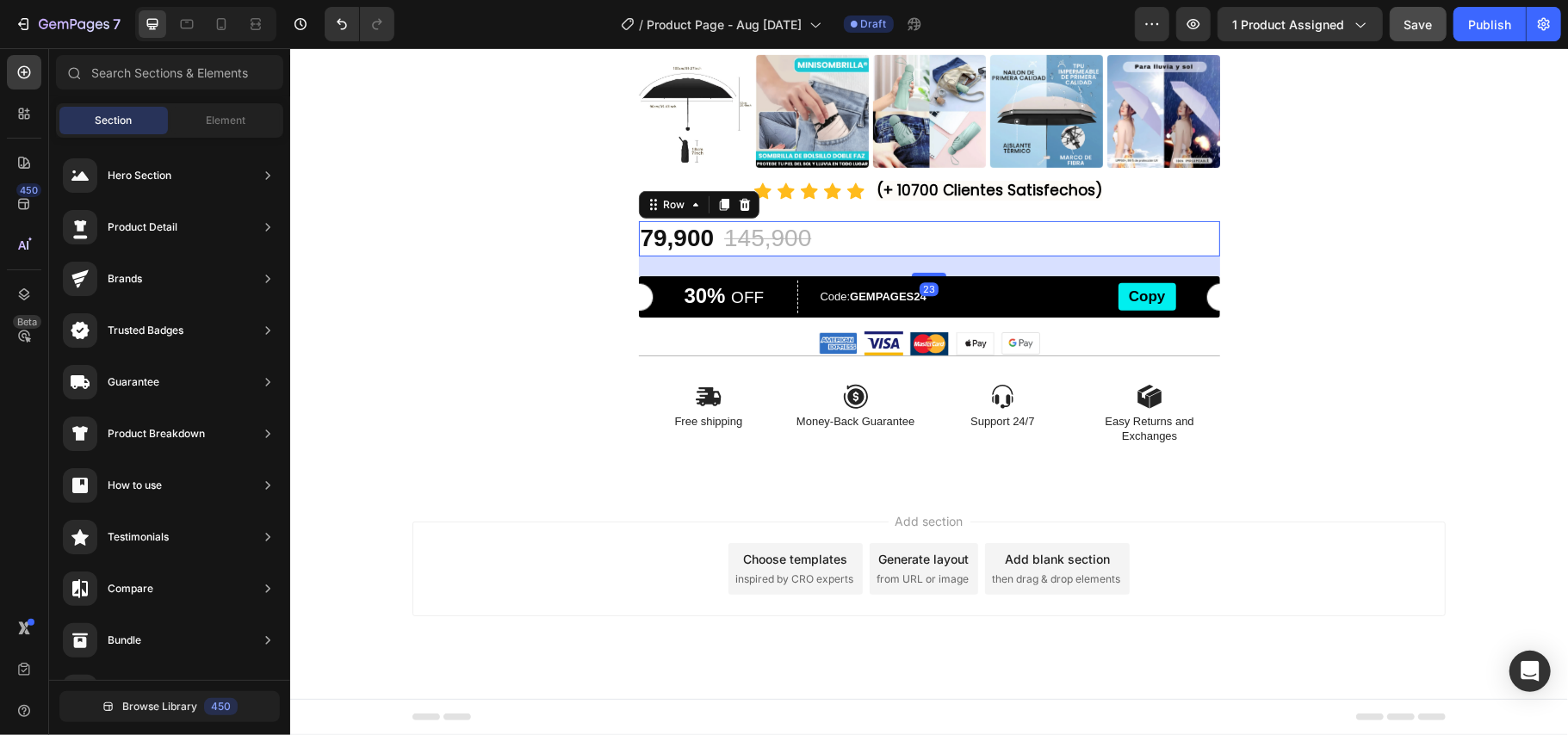 click on "79,900 Product Price Product Price 145,900 Product Price Product Price 45% off Product Badge Row   23" at bounding box center [928, 238] 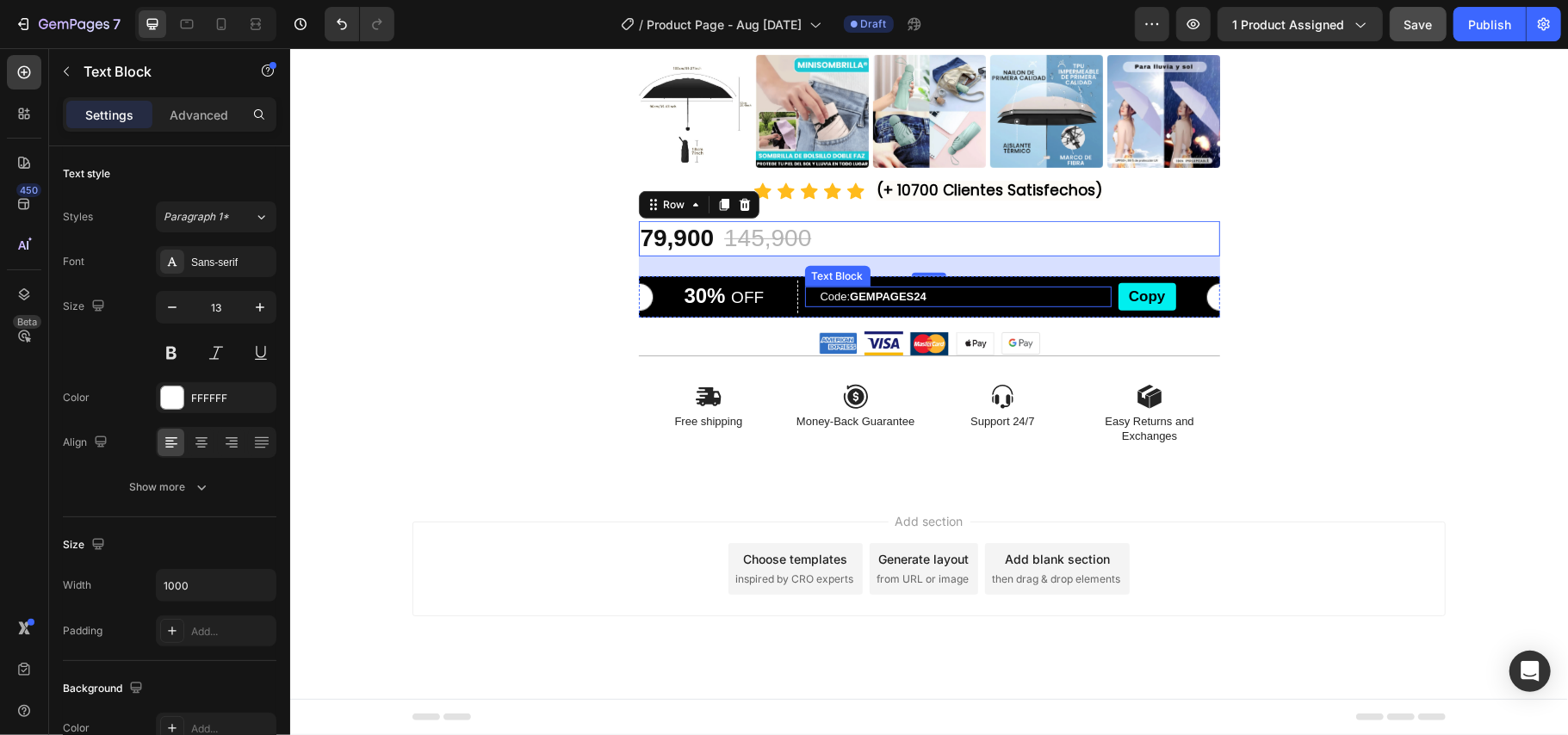 click on "GEMPAGES24" at bounding box center (887, 295) 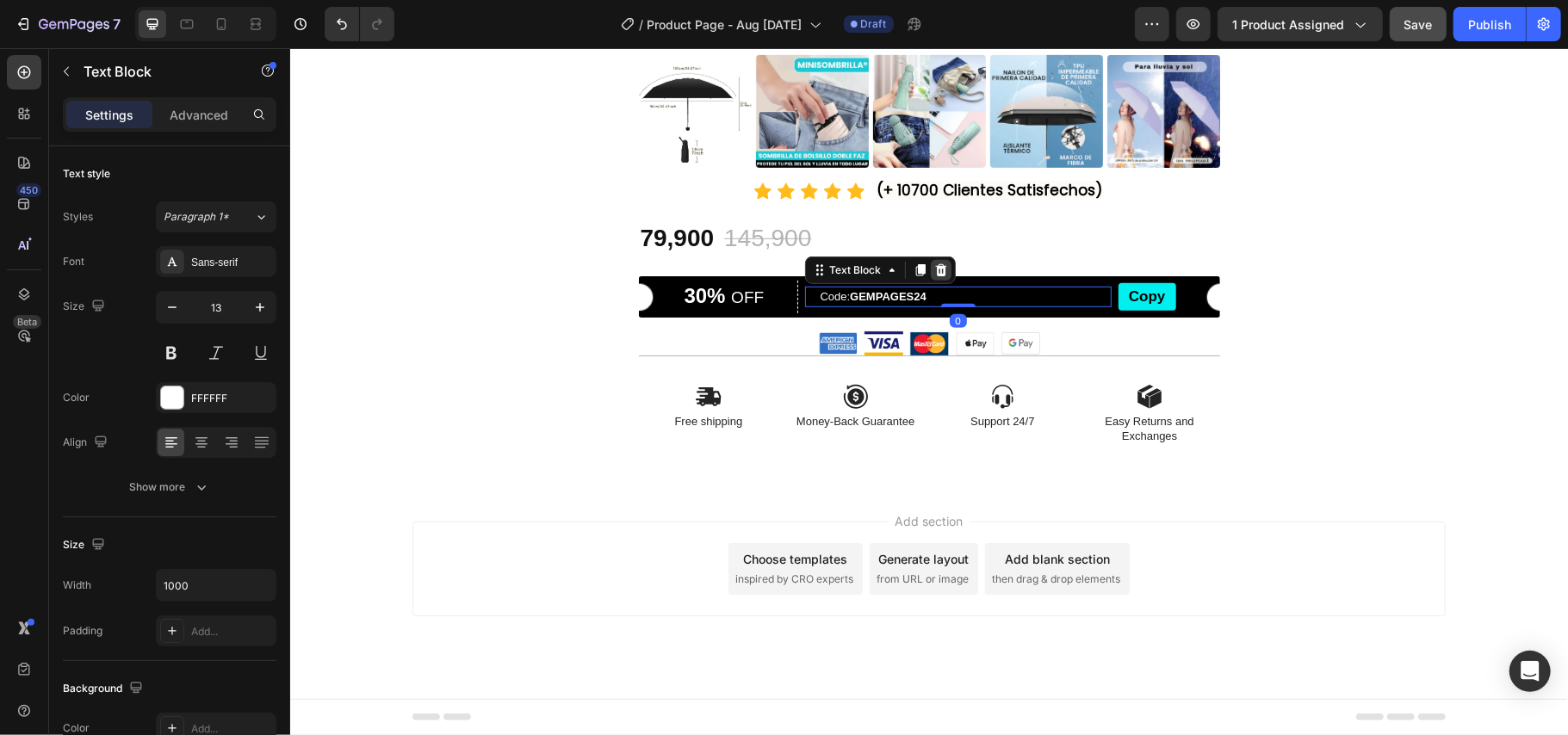 click 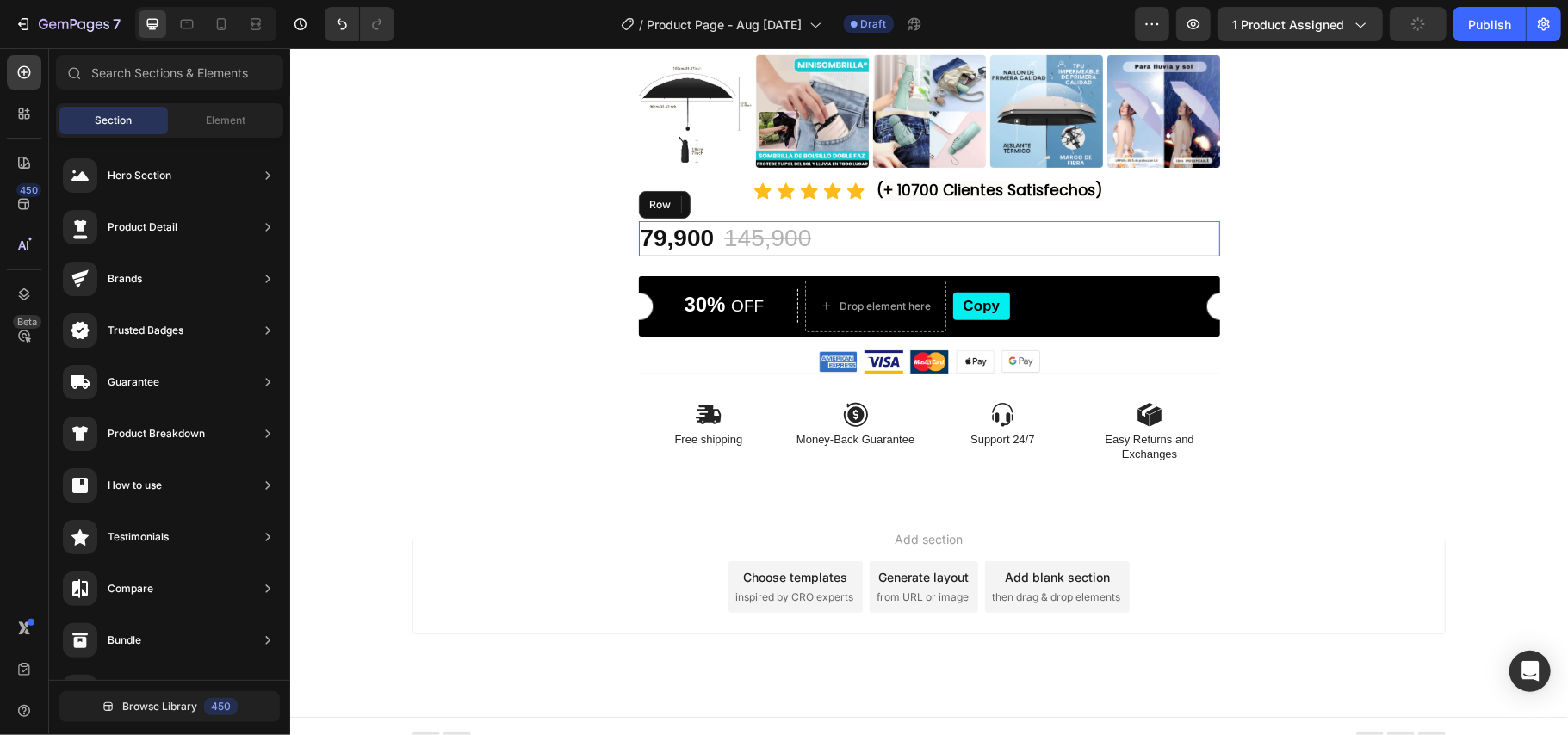 click on "79,900 Product Price Product Price 145,900 Product Price Product Price 45% off Product Badge Row" at bounding box center [928, 238] 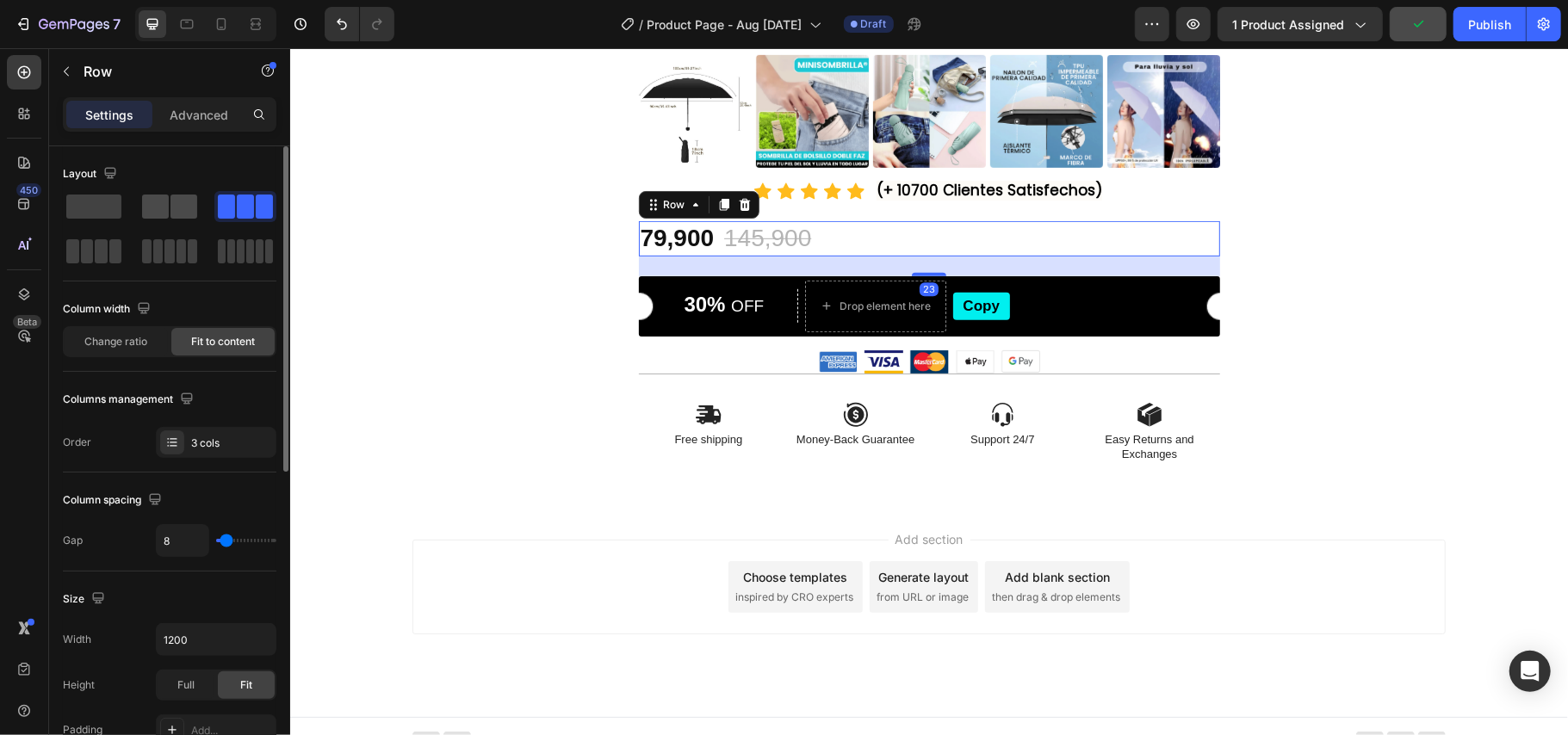 click 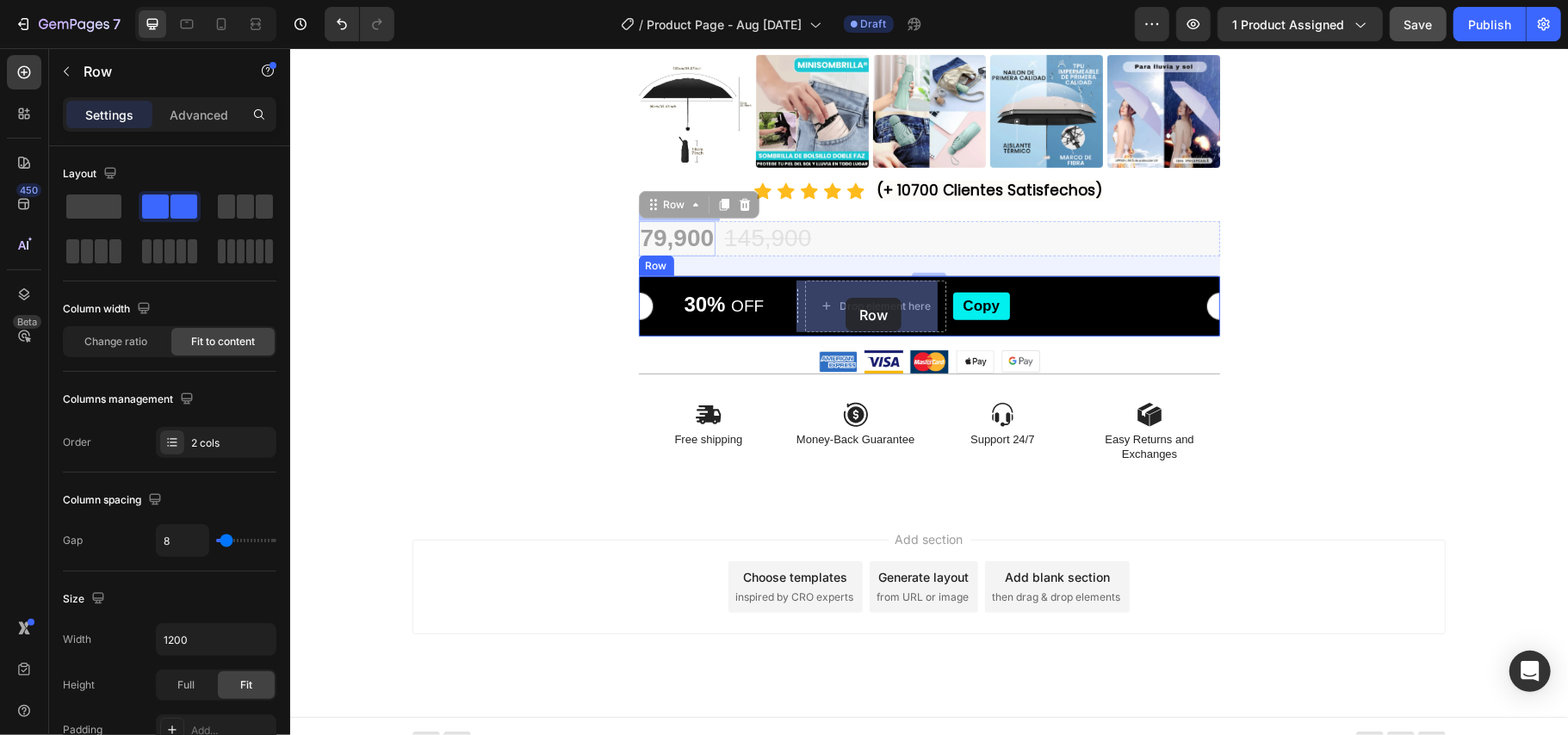 drag, startPoint x: 662, startPoint y: 203, endPoint x: 845, endPoint y: 297, distance: 205.73041 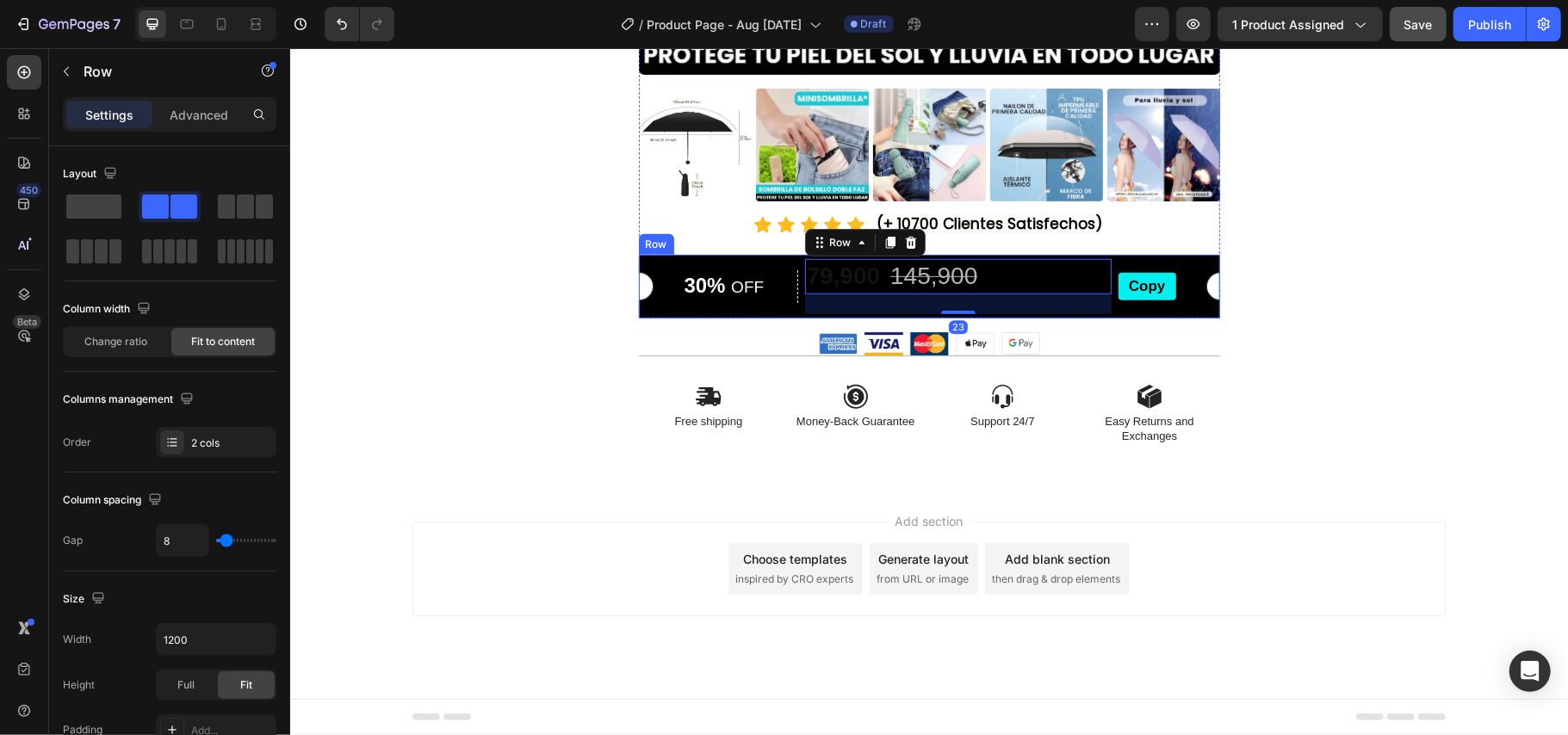 scroll, scrollTop: 590, scrollLeft: 0, axis: vertical 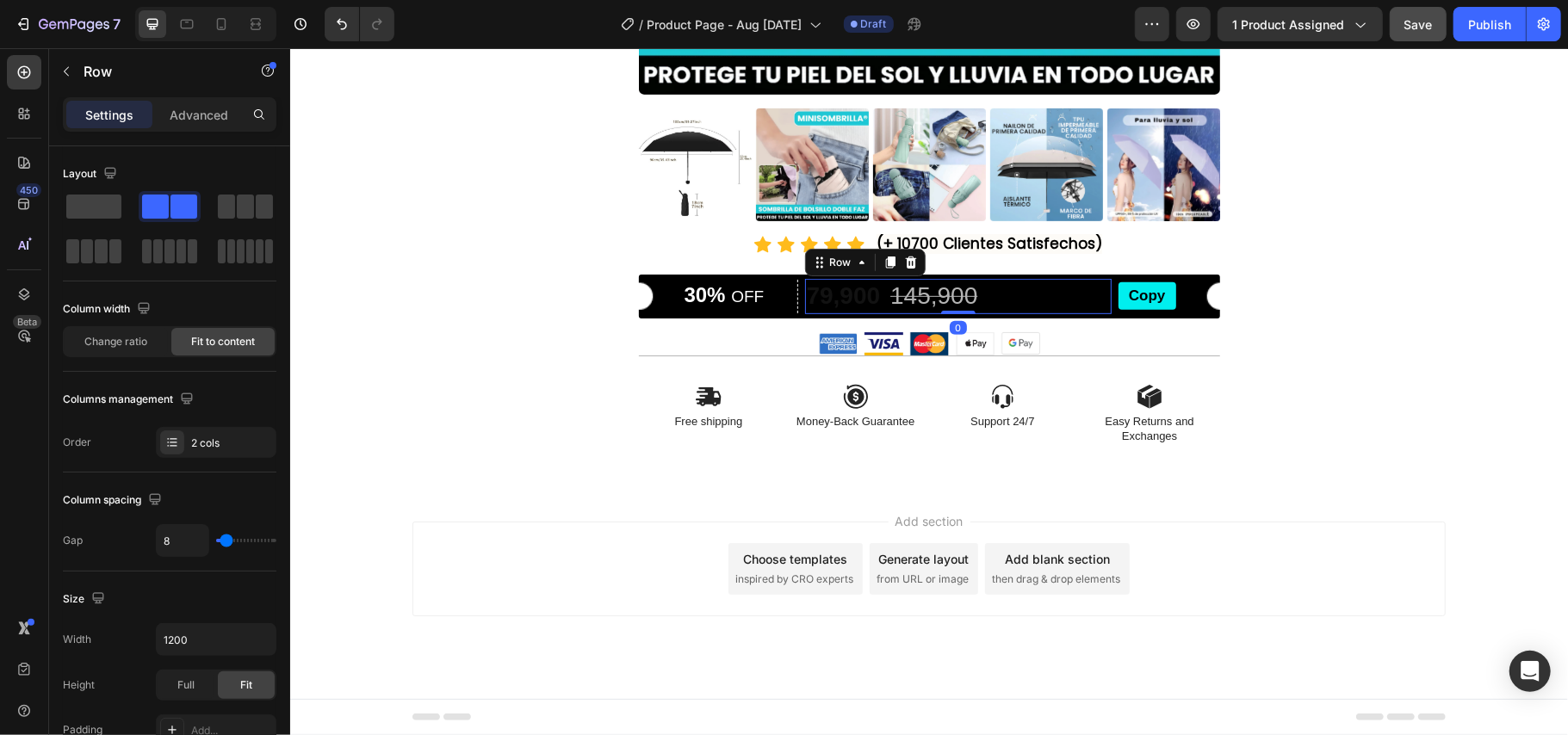 drag, startPoint x: 939, startPoint y: 310, endPoint x: 914, endPoint y: 289, distance: 32.649655 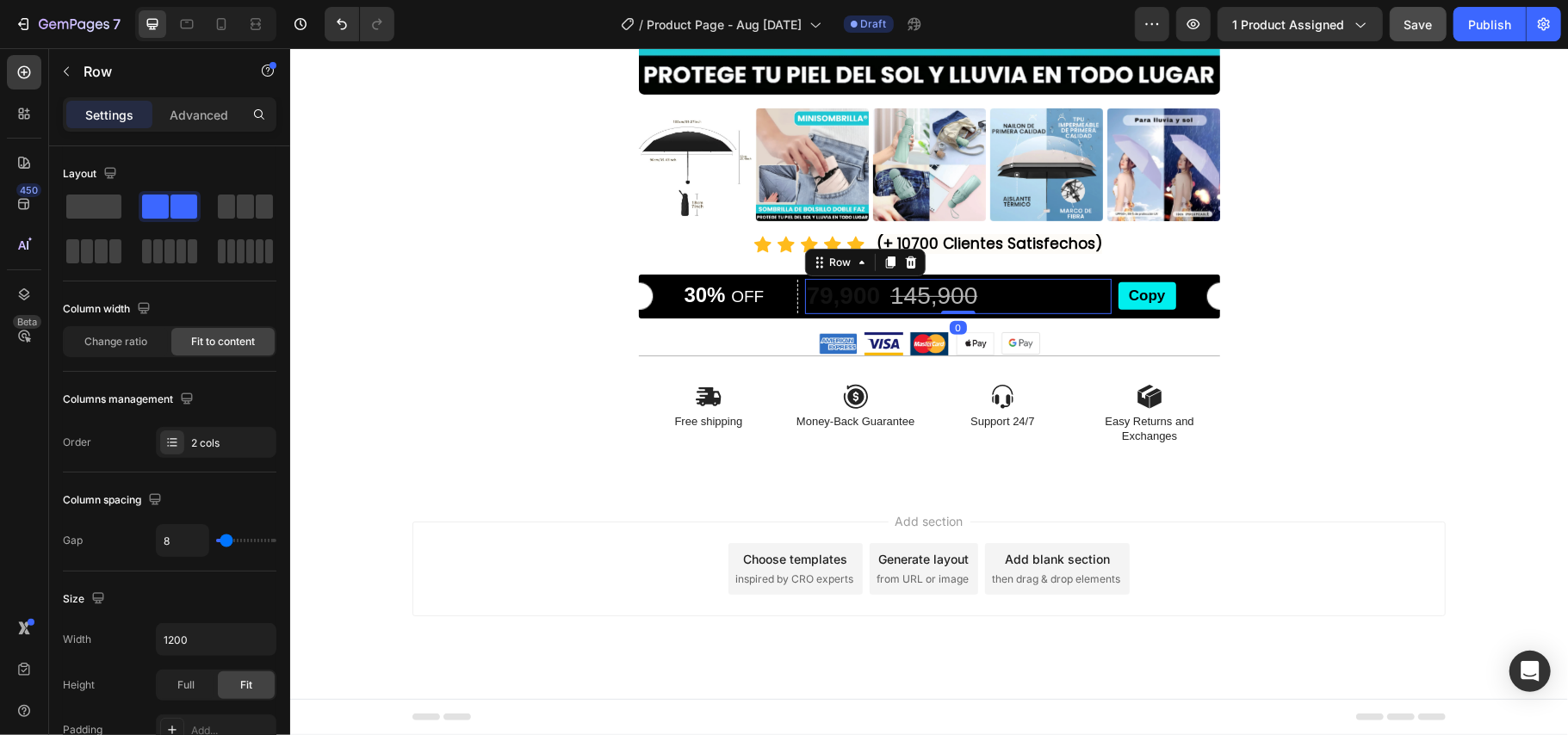 click on "79,900 Product Price Product Price 145,900 Product Price Product Price 45% off Product Badge Row   0" at bounding box center [958, 295] 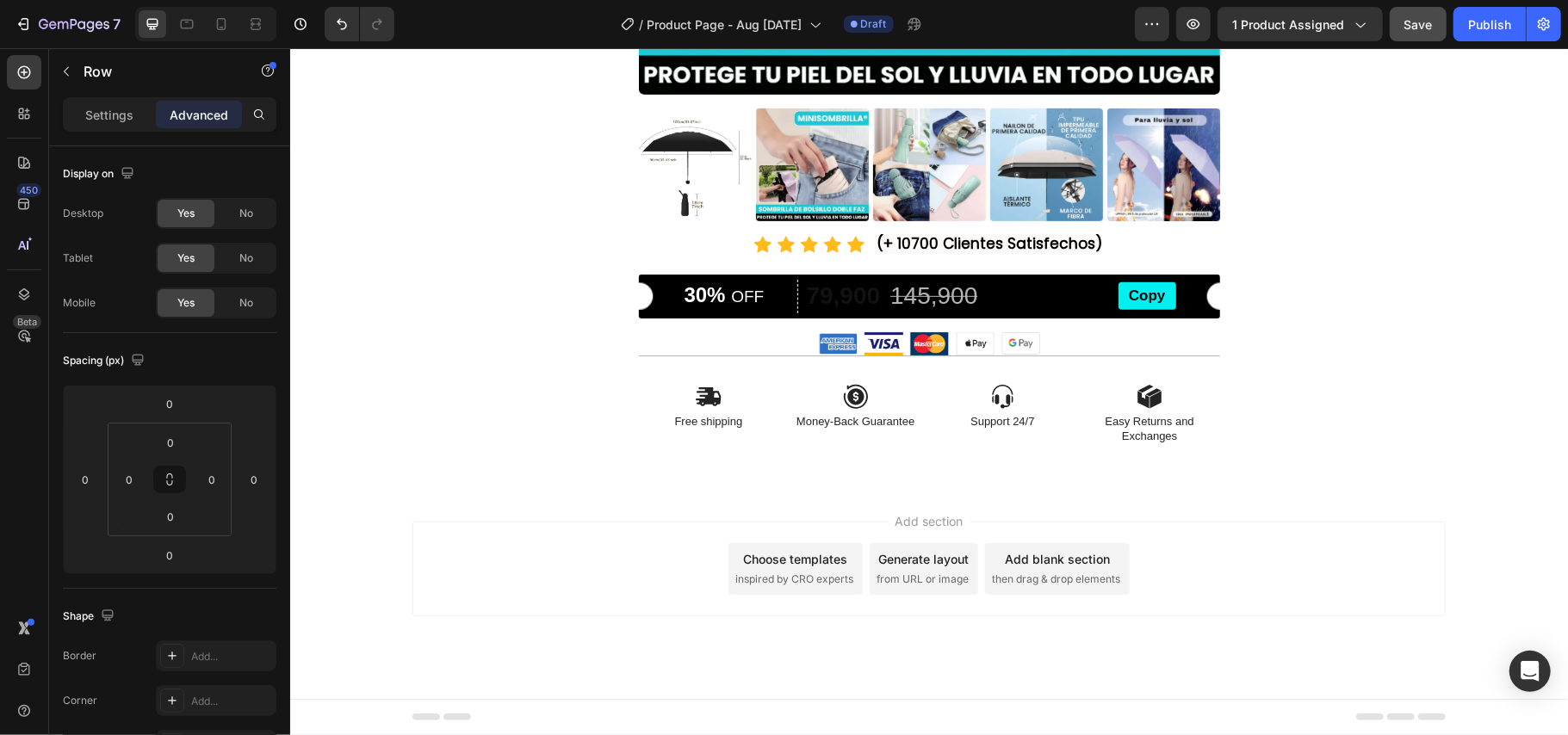click on "Product Images Icon Icon Icon Icon Icon Icon List (+ 10700 Clientes Satisfechos) Text Block Row 30%   OFF Text Block Row 79,900 Product Price Product Price 145,900 Product Price Product Price 45% off Product Badge Row Copy Button Row Product Image Image Image Image Image Row
Icon Free shipping  Text Block
Icon Money-Back Guarantee Text Block
Icon Support 24/7 Text Block
Icon Easy Returns and Exchanges Text Block Row Section 1 Root" at bounding box center [928, -1] 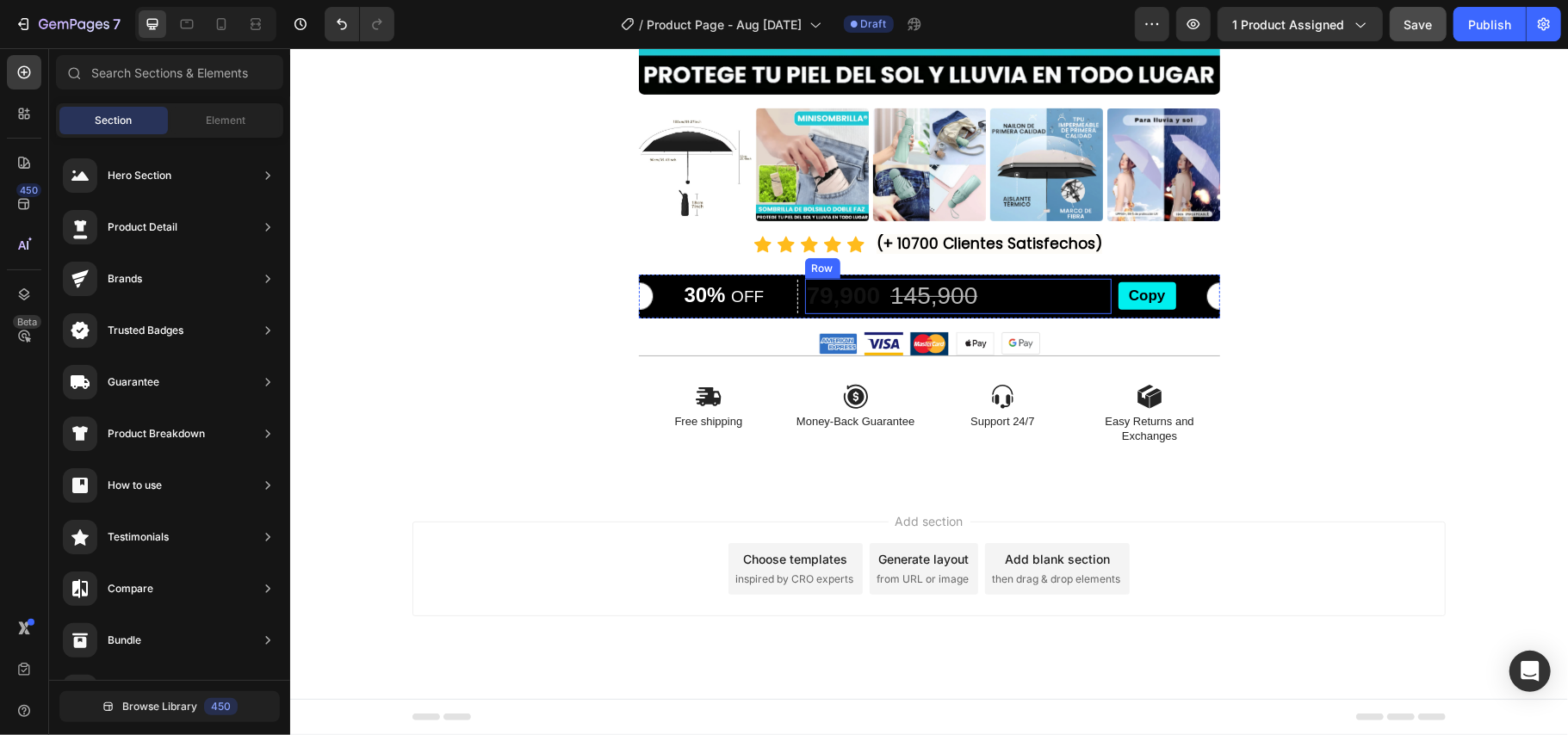 click on "79,900 Product Price Product Price 145,900 Product Price Product Price 45% off Product Badge Row" at bounding box center (958, 295) 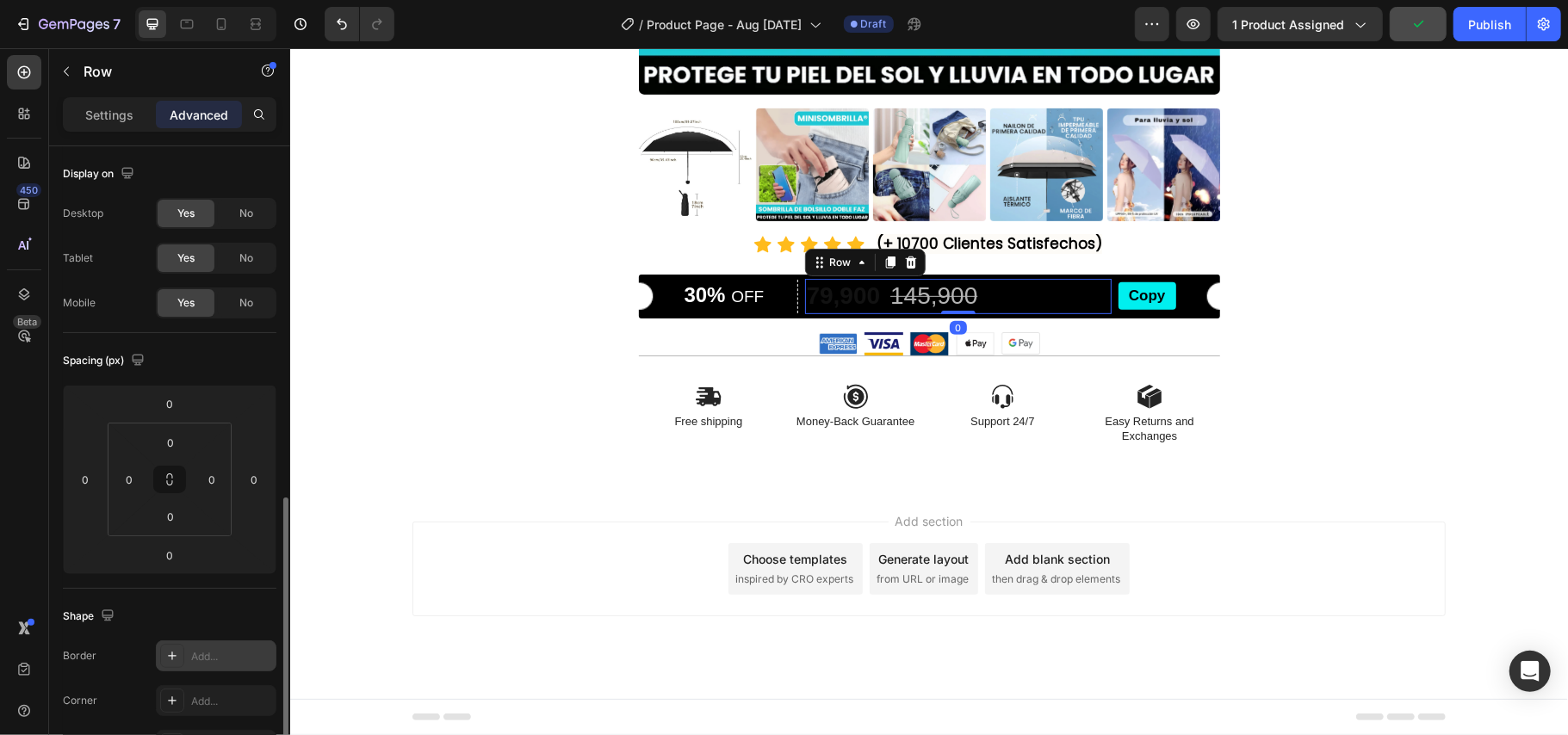 scroll, scrollTop: 229, scrollLeft: 0, axis: vertical 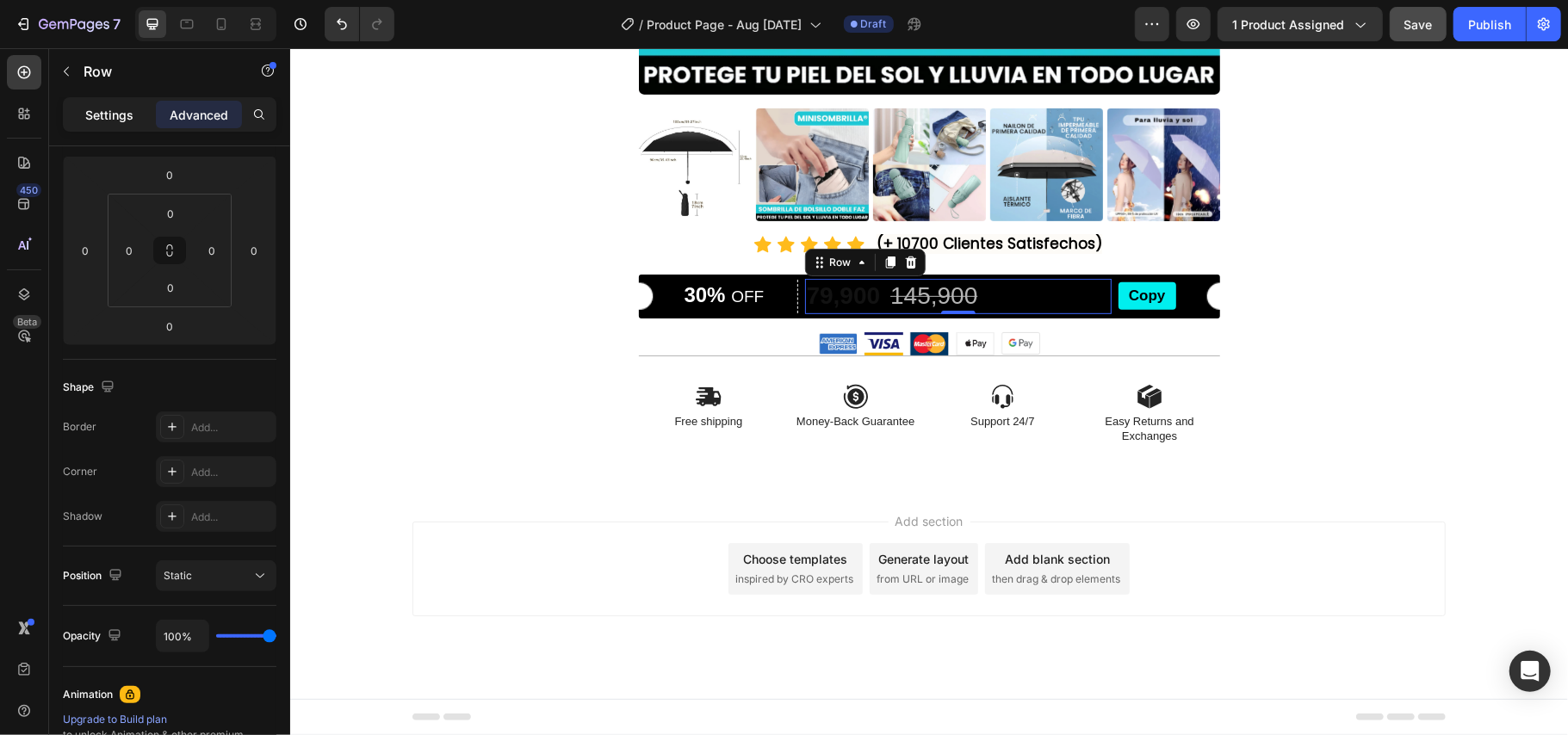 click on "Settings" at bounding box center (109, 114) 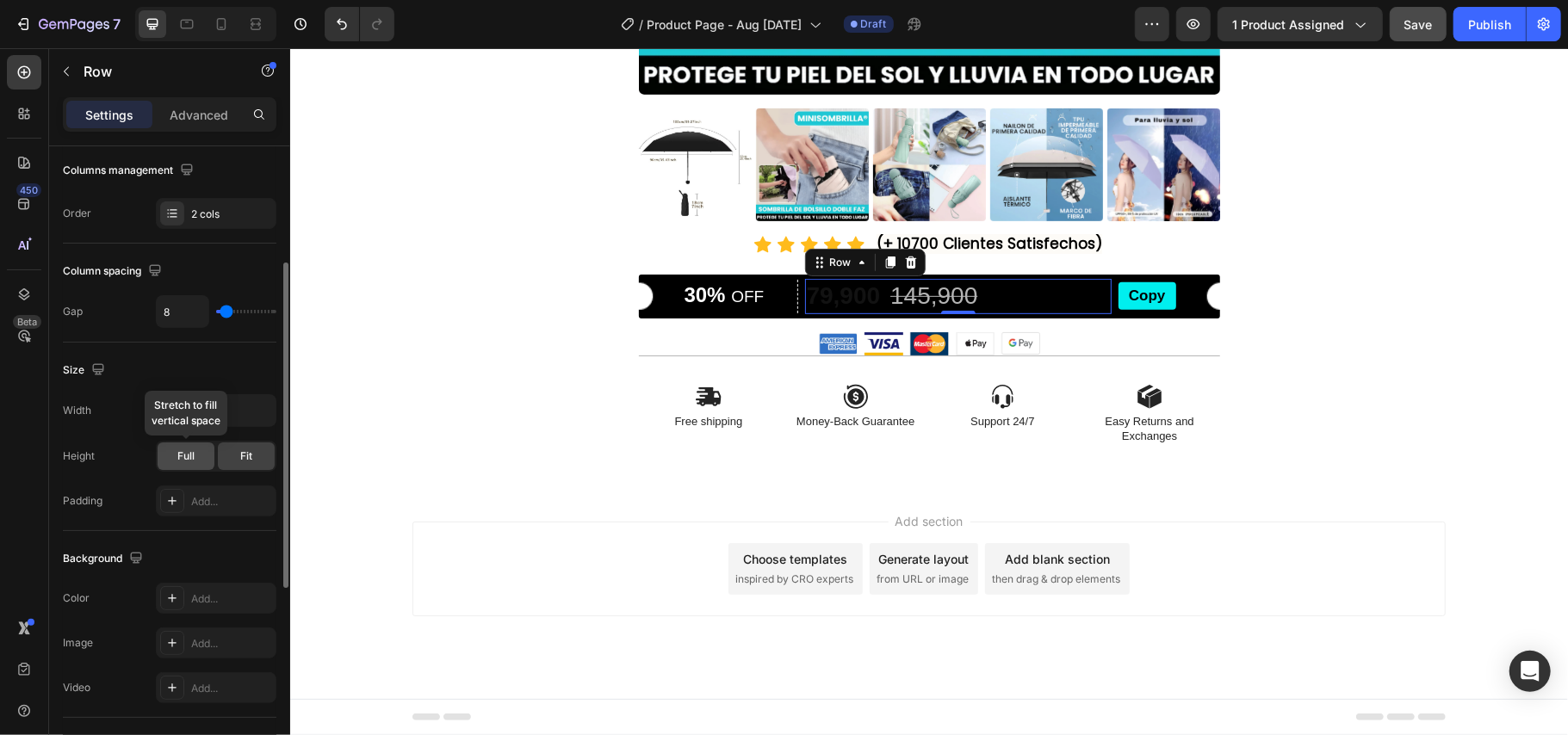 click on "Full" 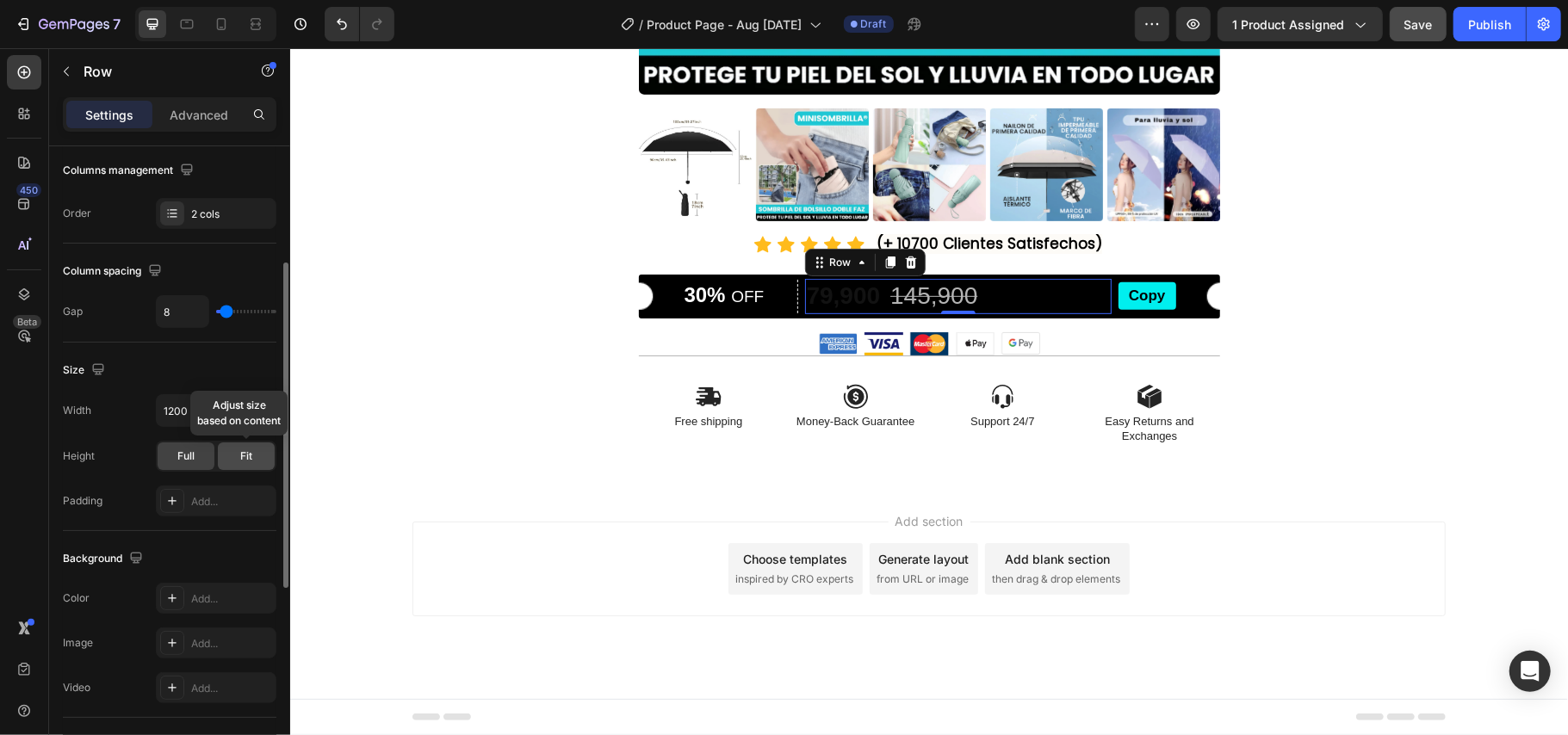 click on "Fit" 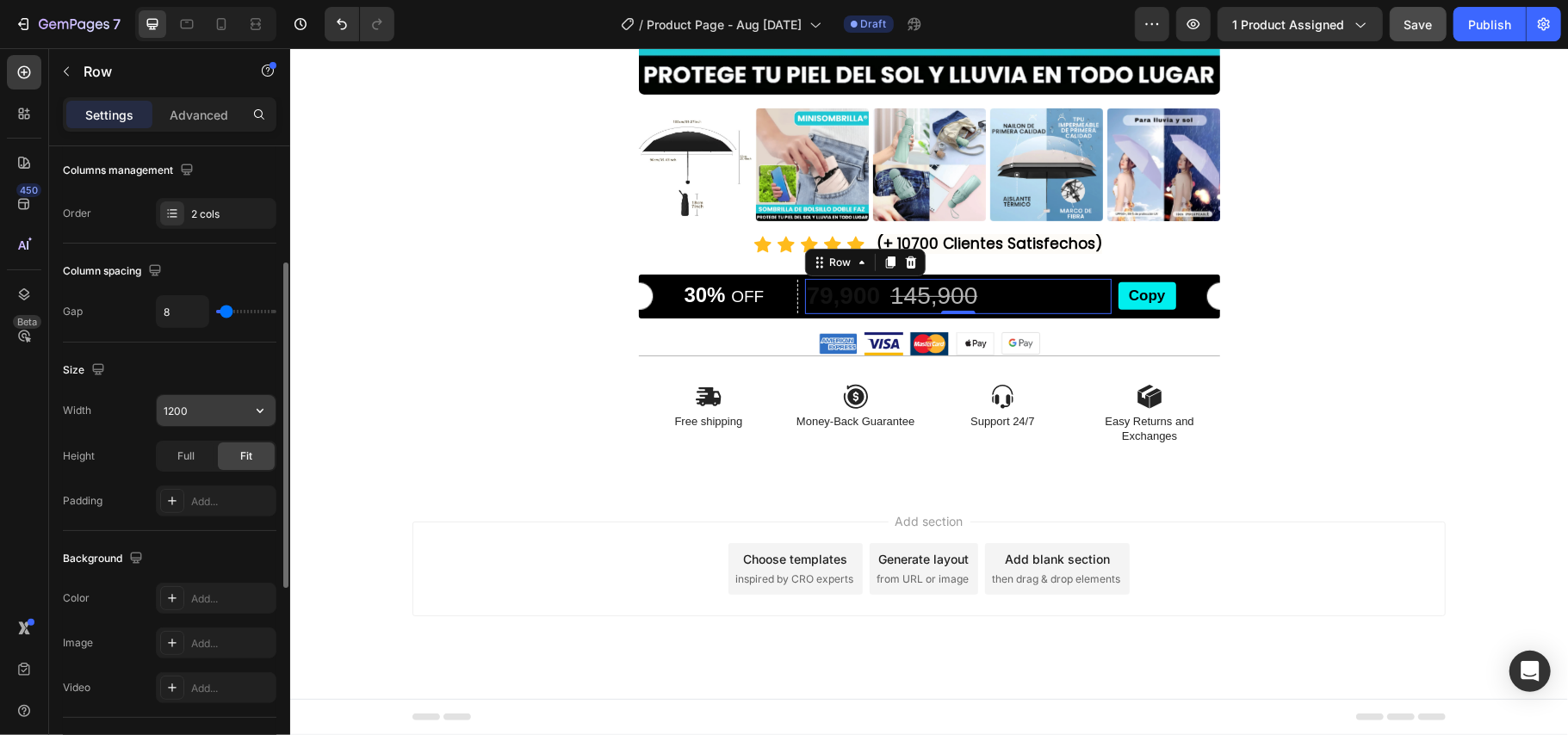 click on "1200" at bounding box center (216, 411) 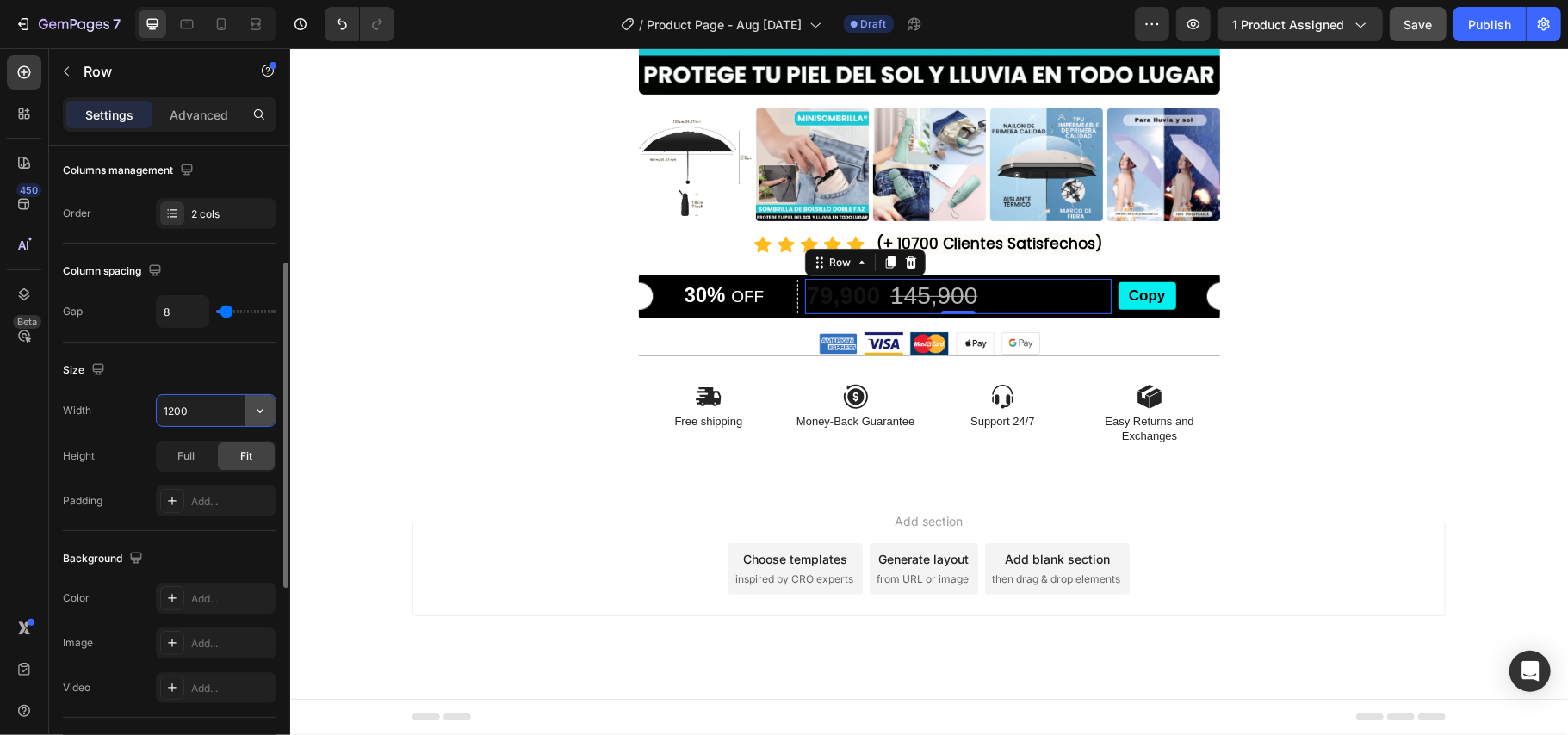 click 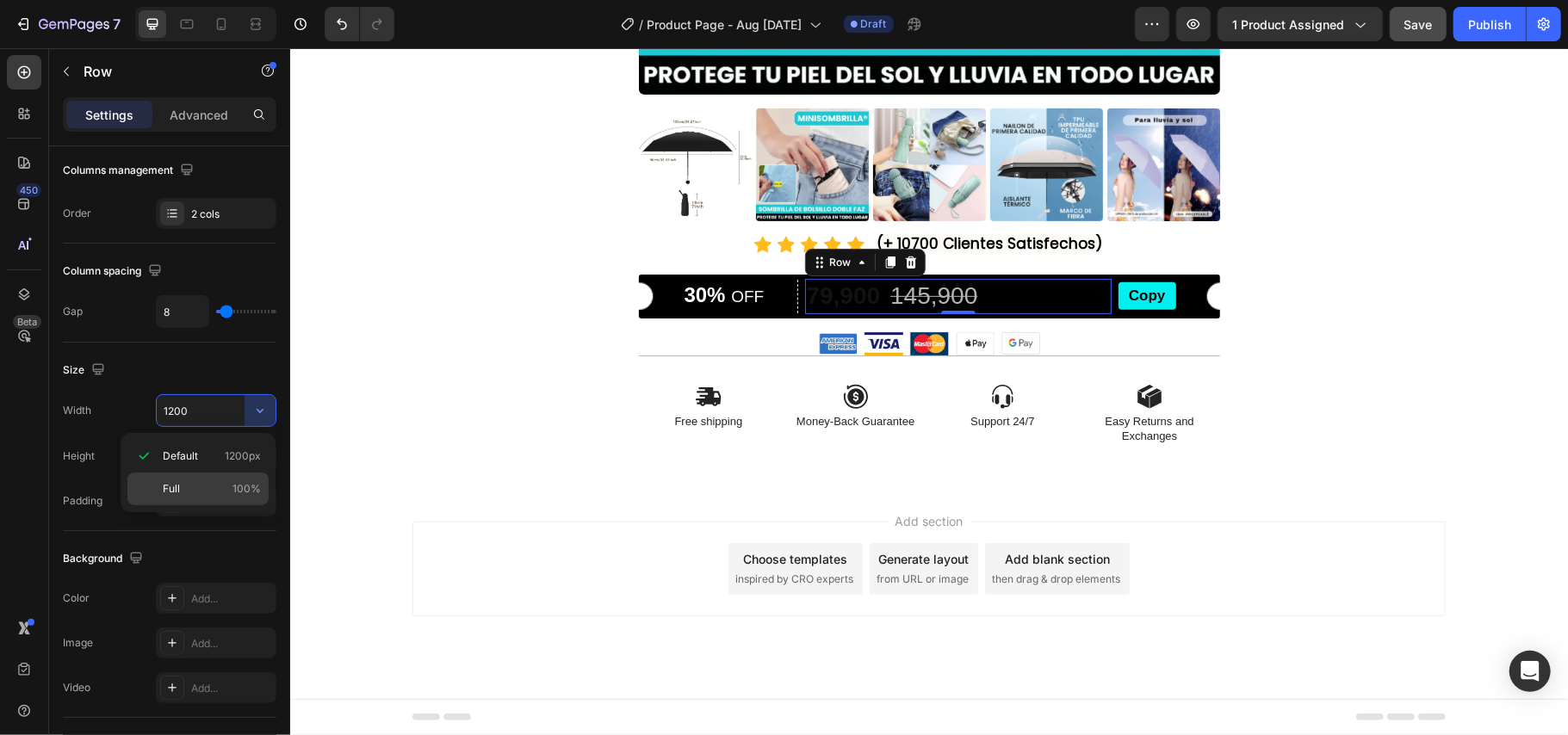 click on "100%" at bounding box center [246, 489] 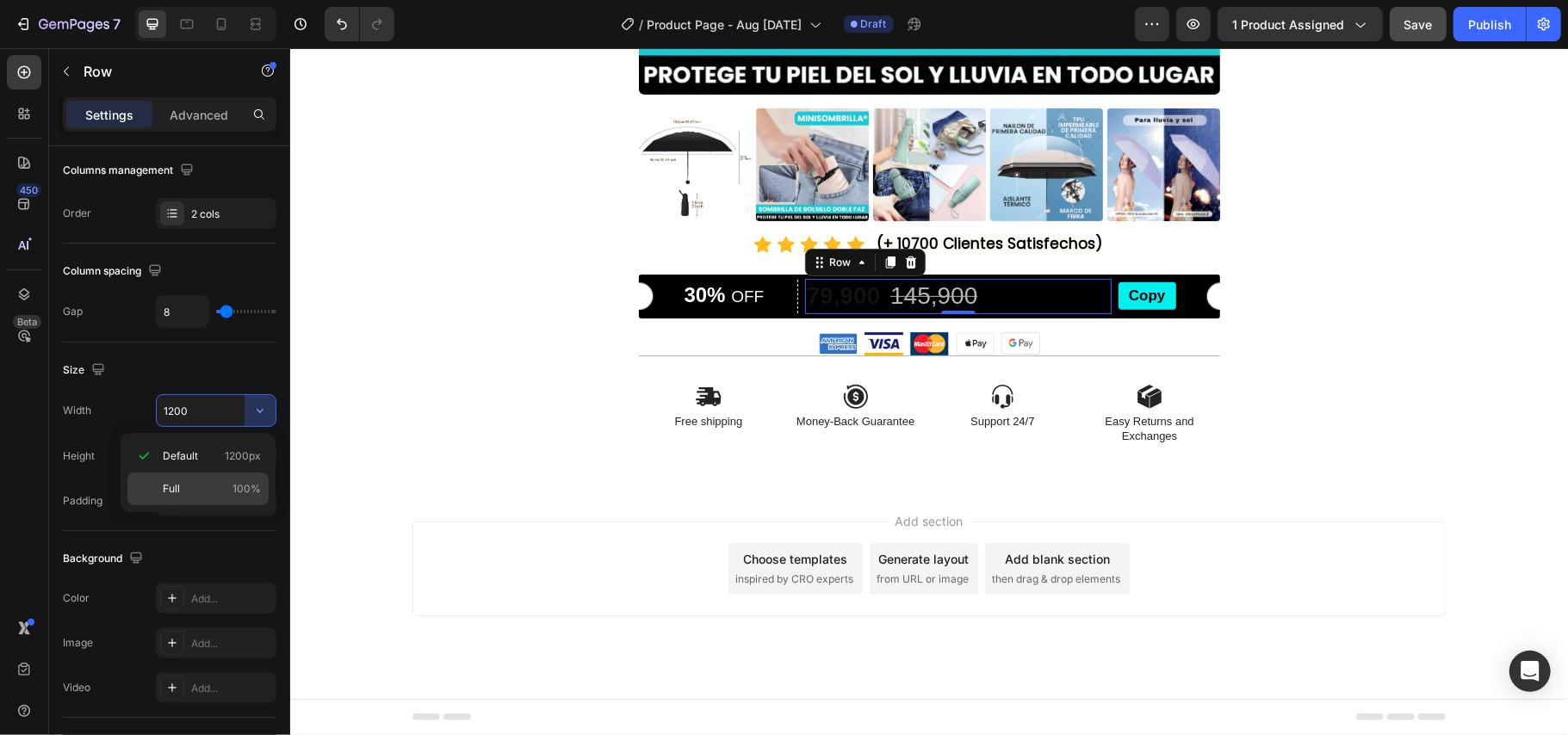 type on "100%" 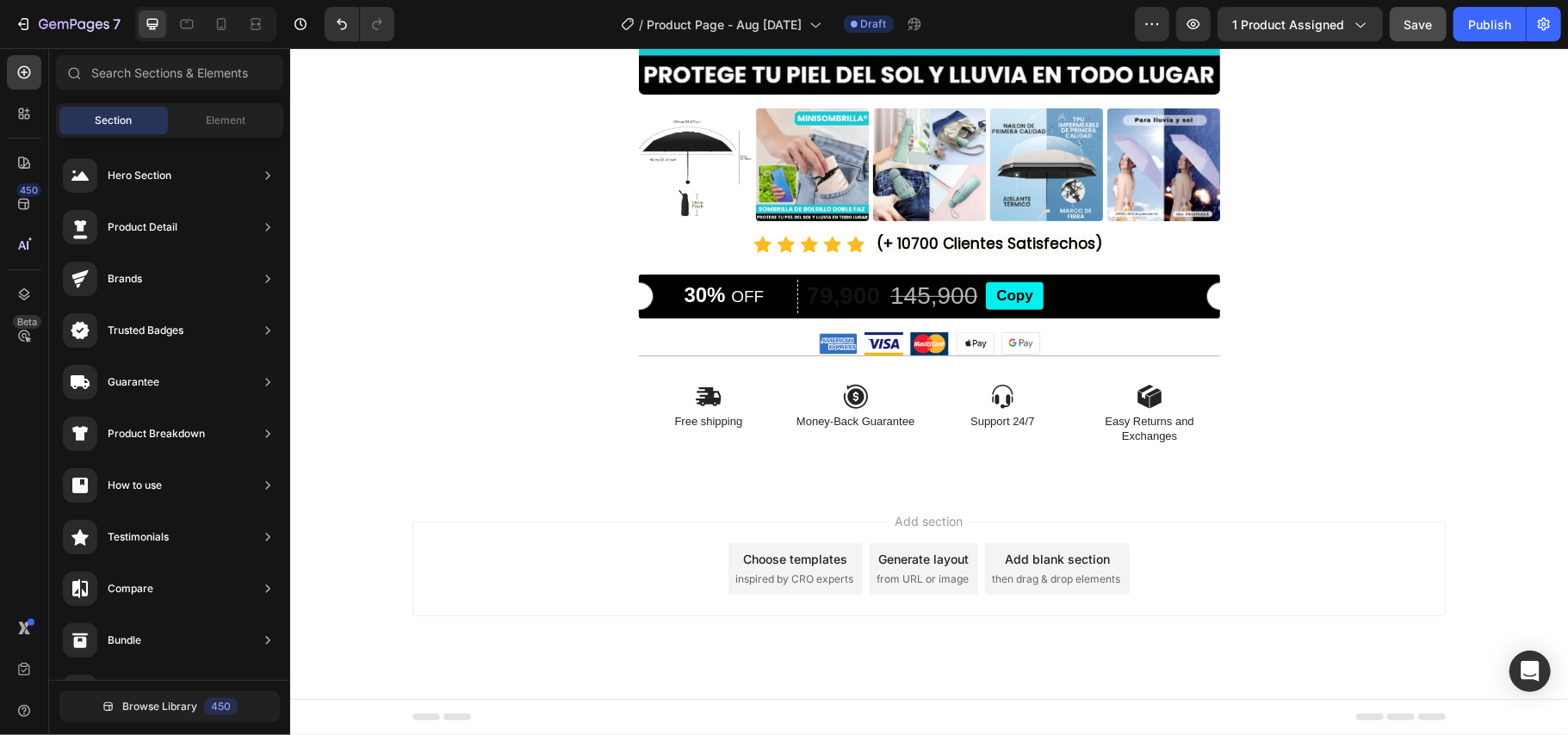 click on "Product Images Icon Icon Icon Icon Icon Icon List (+ 10700 Clientes Satisfechos) Text Block Row 30%   OFF Text Block Row 79,900 Product Price Product Price 145,900 Product Price Product Price 45% off Product Badge Row Copy Button Row Product Image Image Image Image Image Row
Icon Free shipping  Text Block
Icon Money-Back Guarantee Text Block
Icon Support 24/7 Text Block
Icon Easy Returns and Exchanges Text Block Row Section 1 Root" at bounding box center (928, -1) 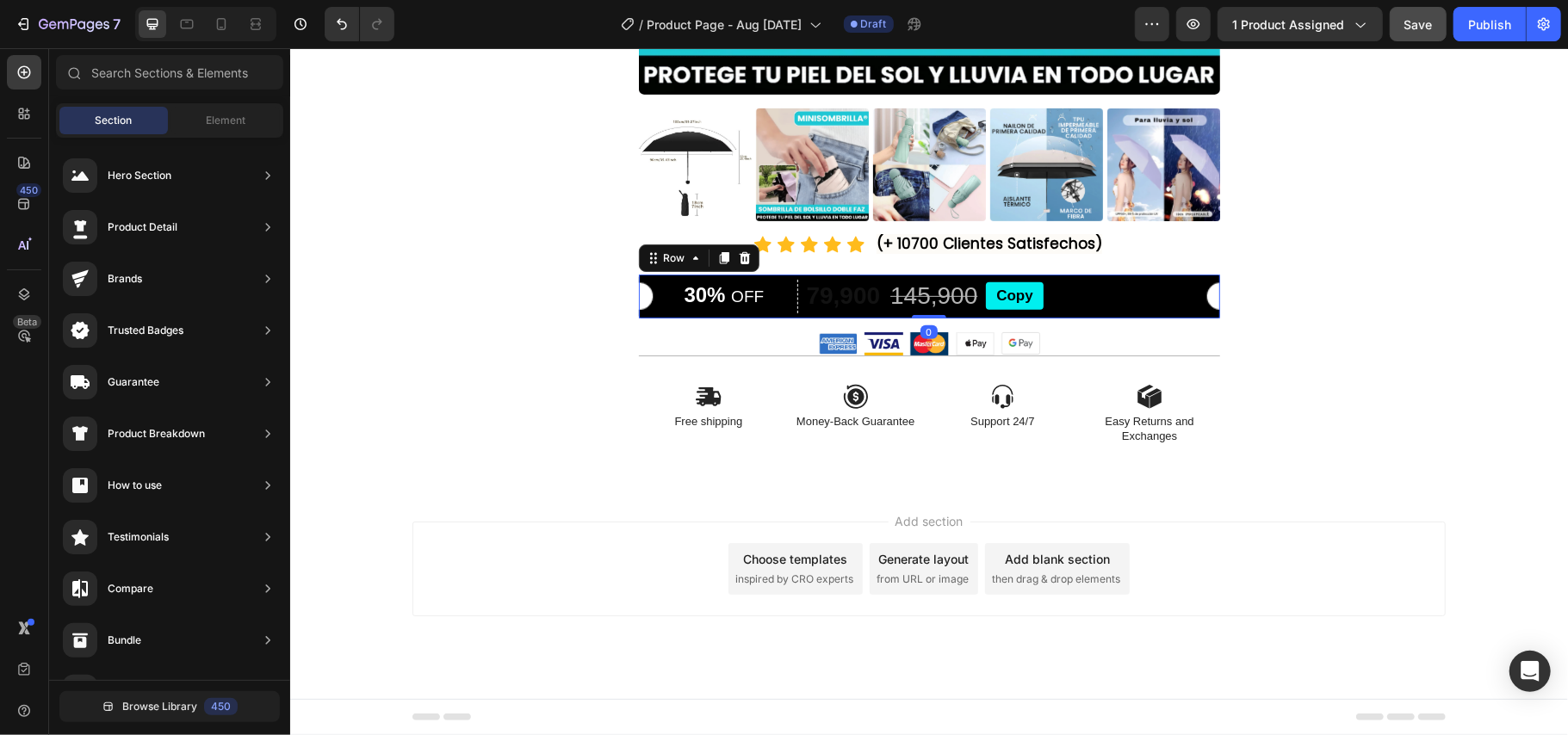 click on "Copy Button" at bounding box center (1013, 295) 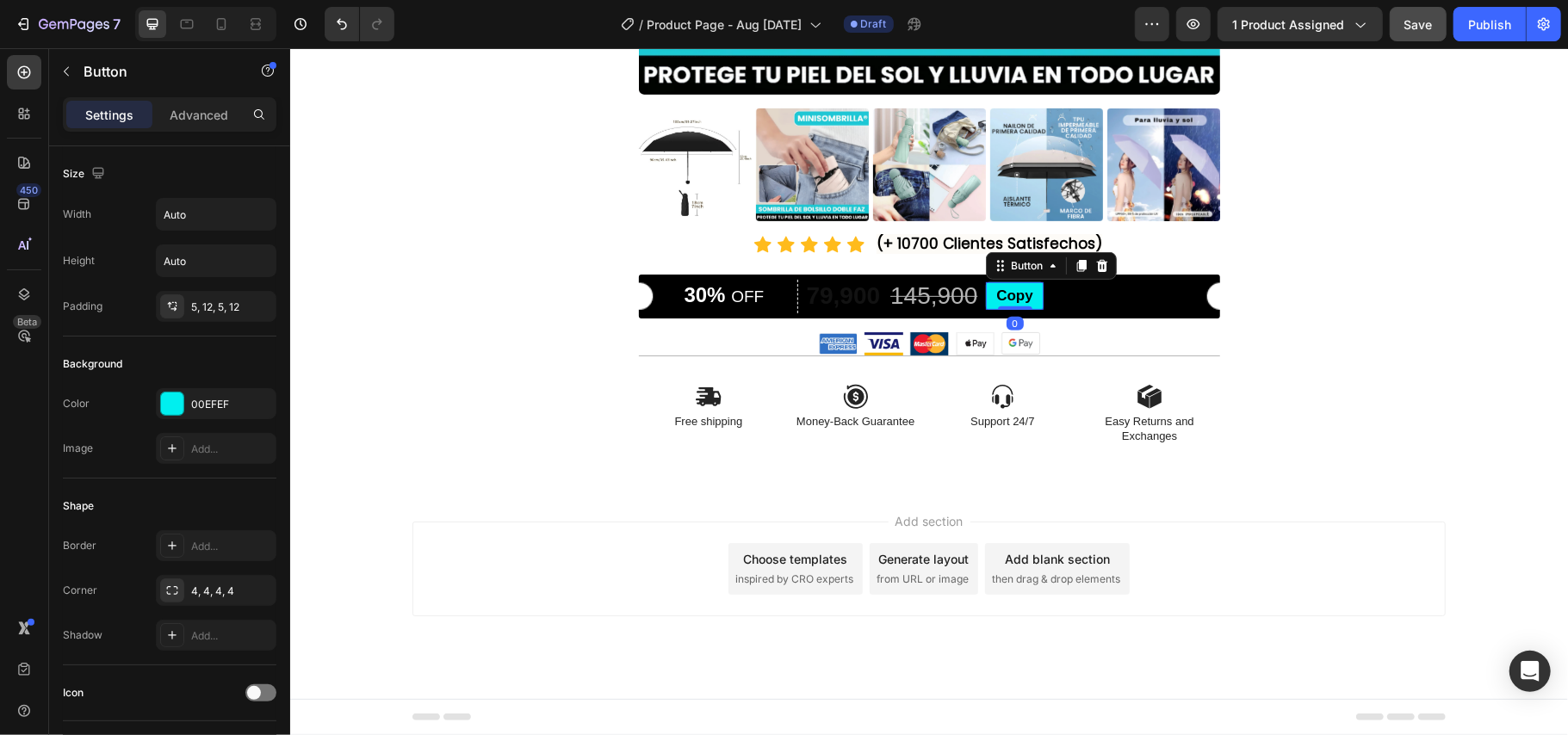 click on "Copy" at bounding box center (1013, 295) 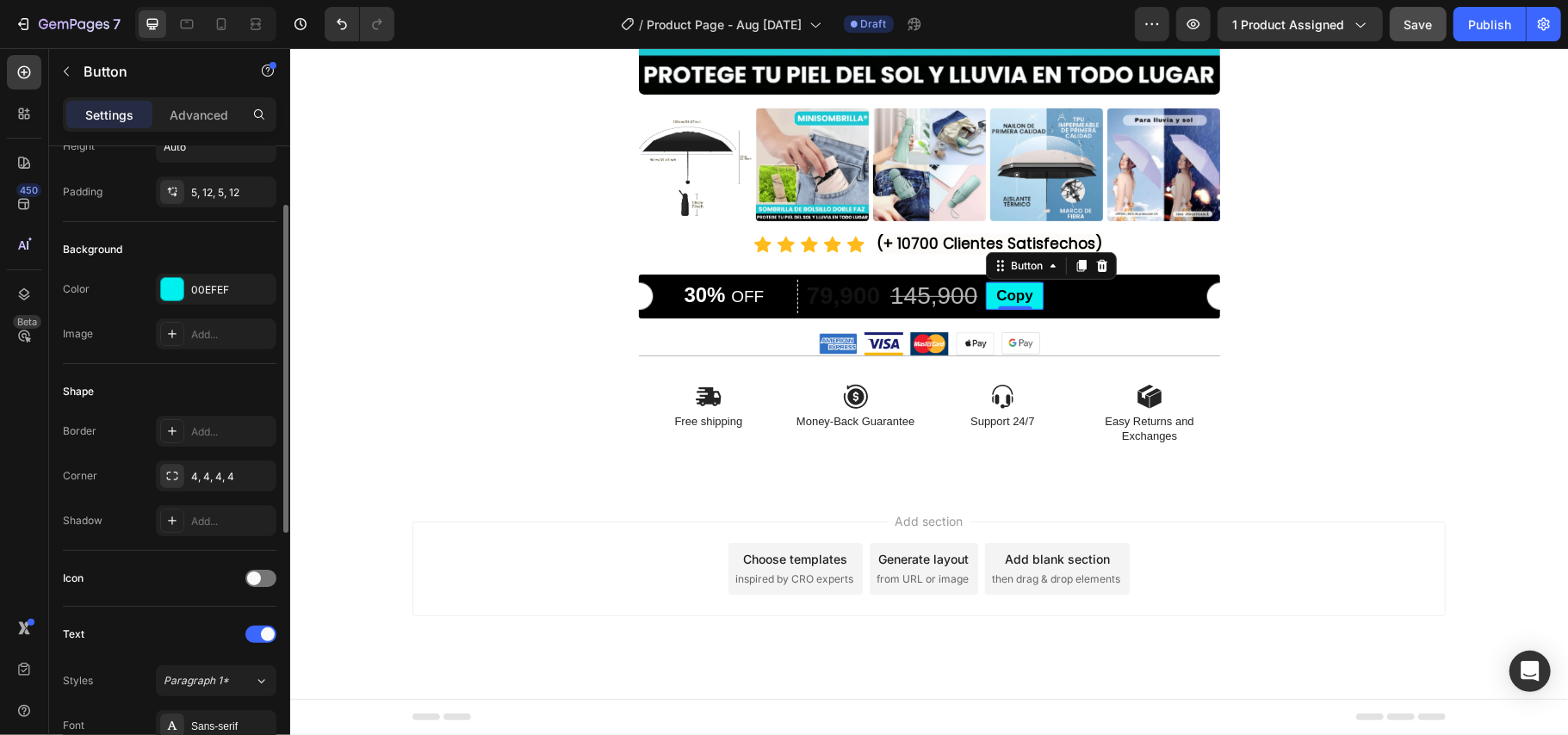 scroll, scrollTop: 0, scrollLeft: 0, axis: both 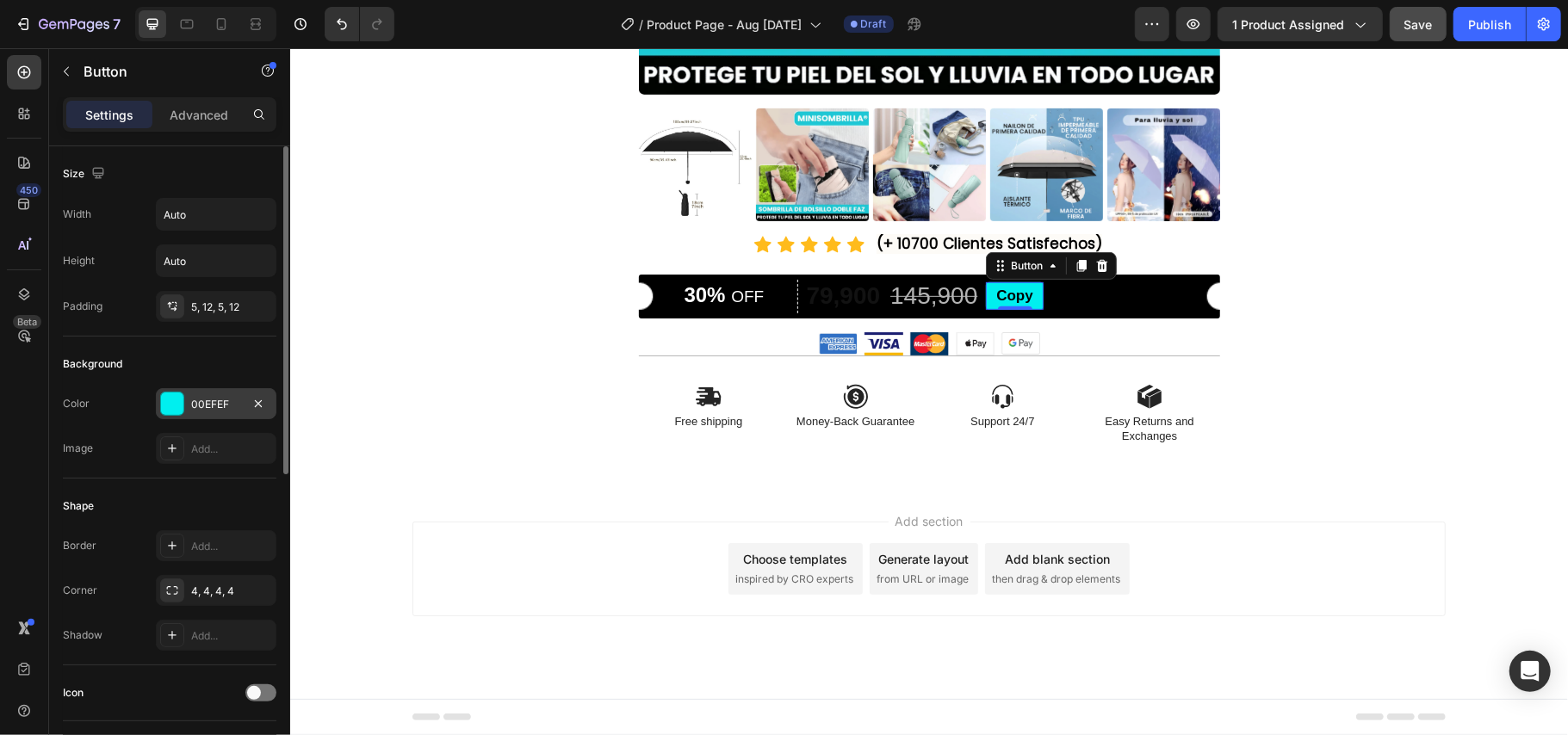 click on "00EFEF" at bounding box center [216, 404] 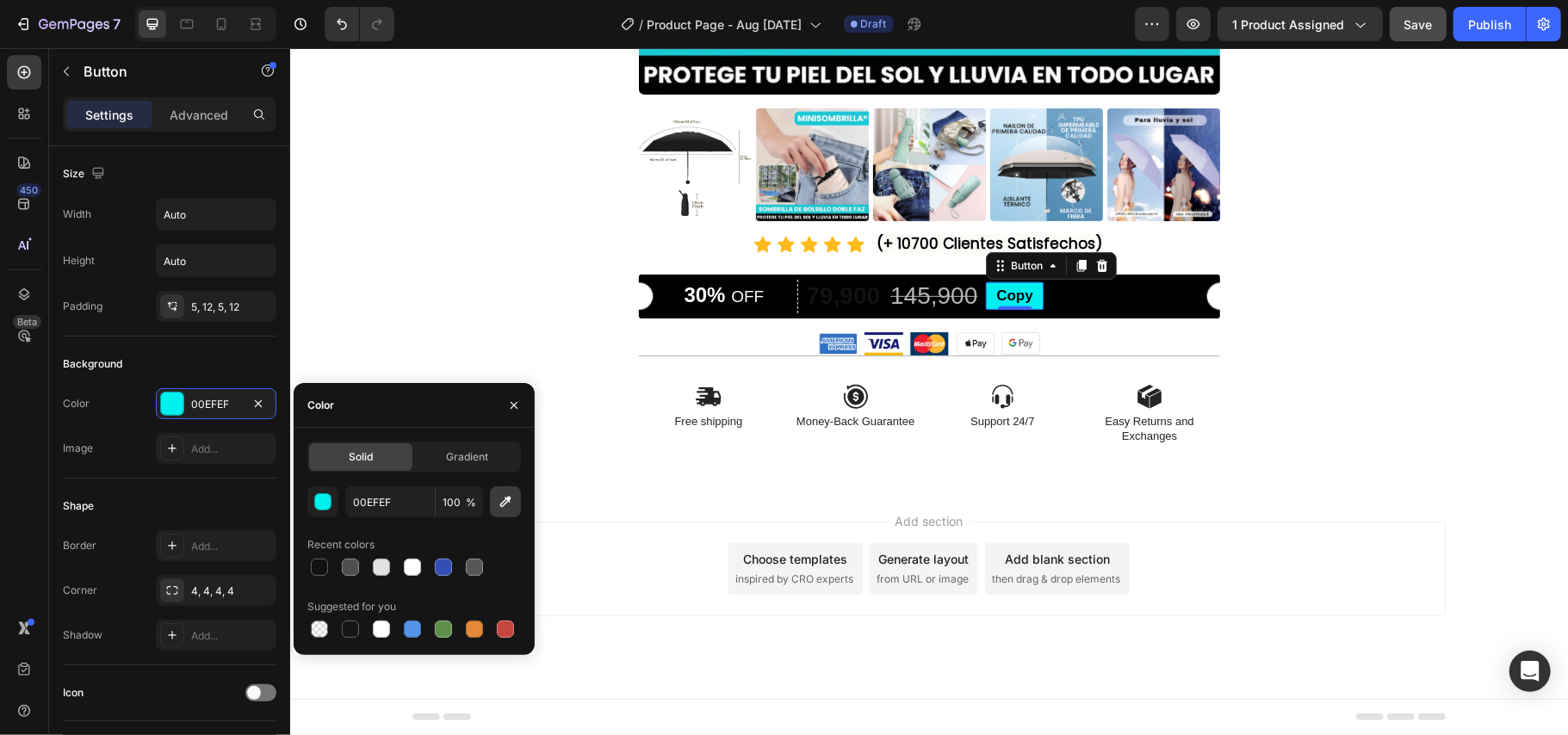 click 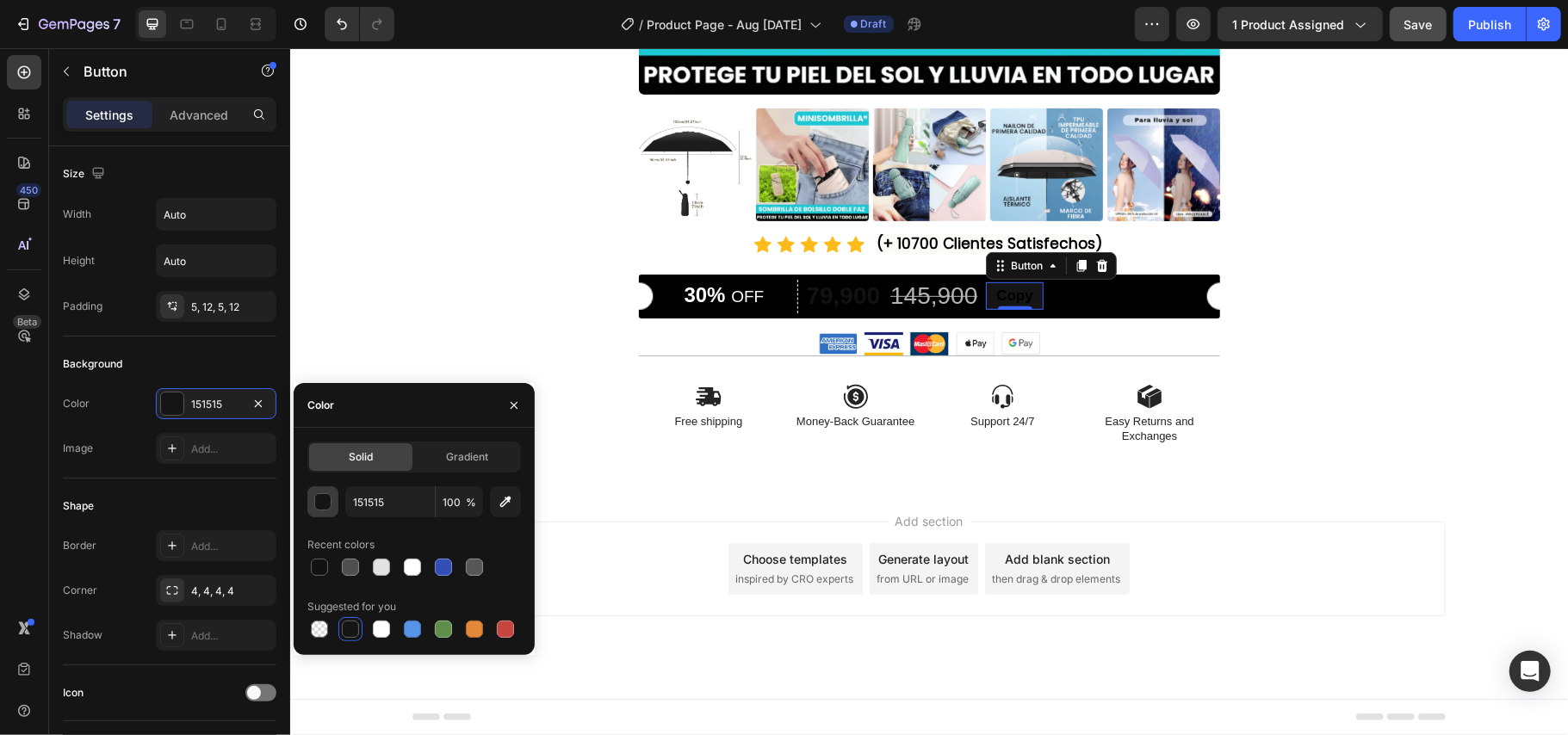 click at bounding box center (324, 503) 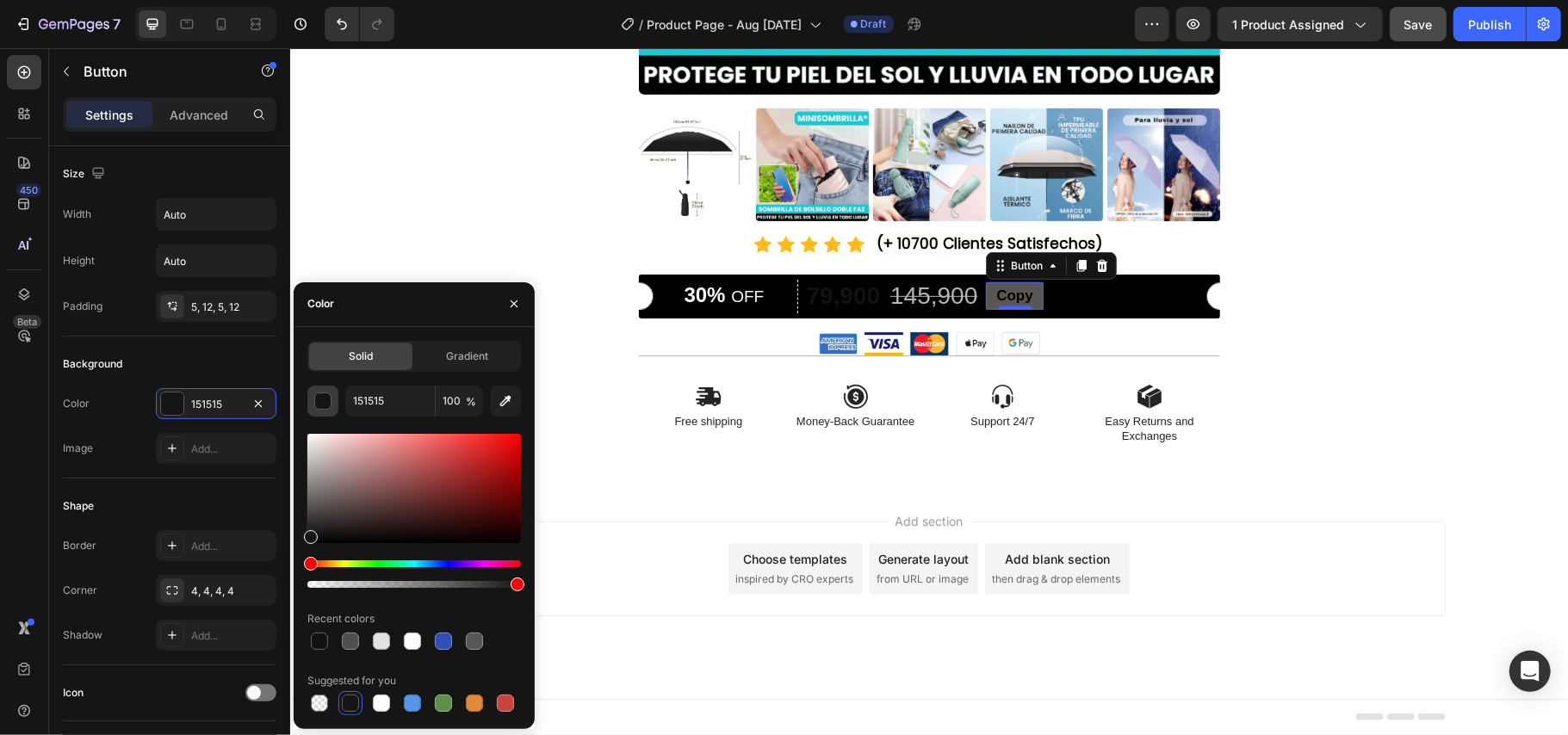 click at bounding box center (414, 488) 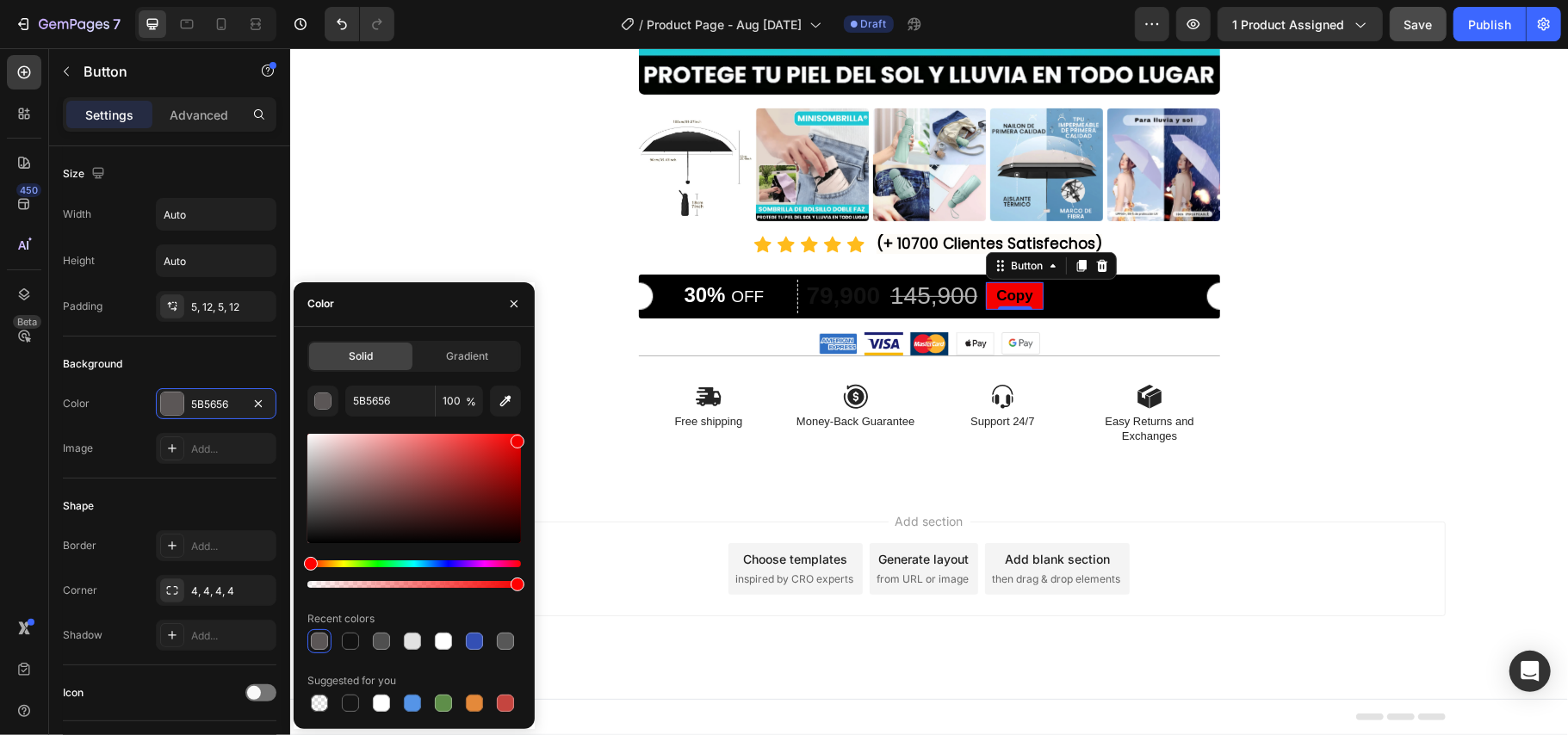 drag, startPoint x: 786, startPoint y: 514, endPoint x: 558, endPoint y: 397, distance: 256.26744 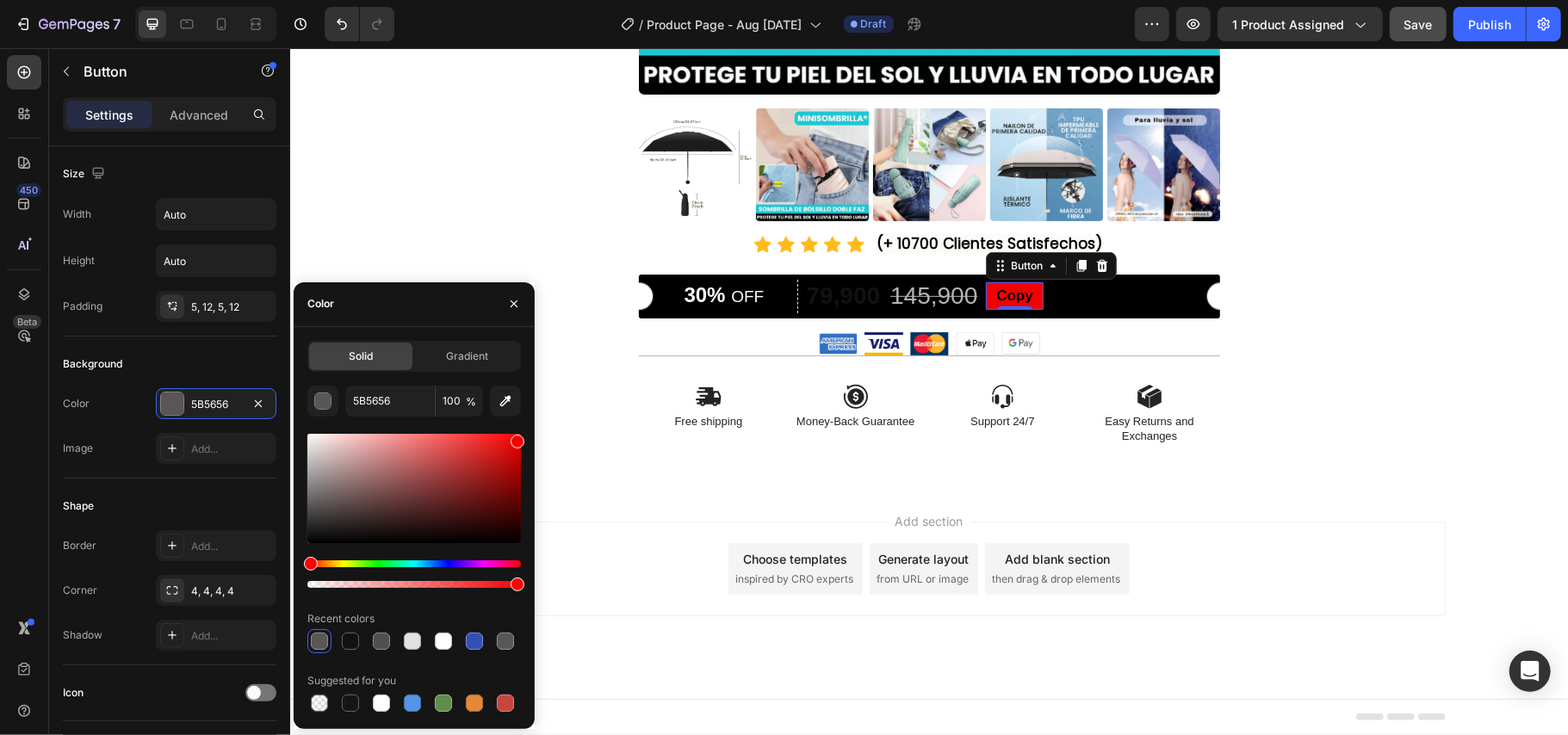 type on "F40000" 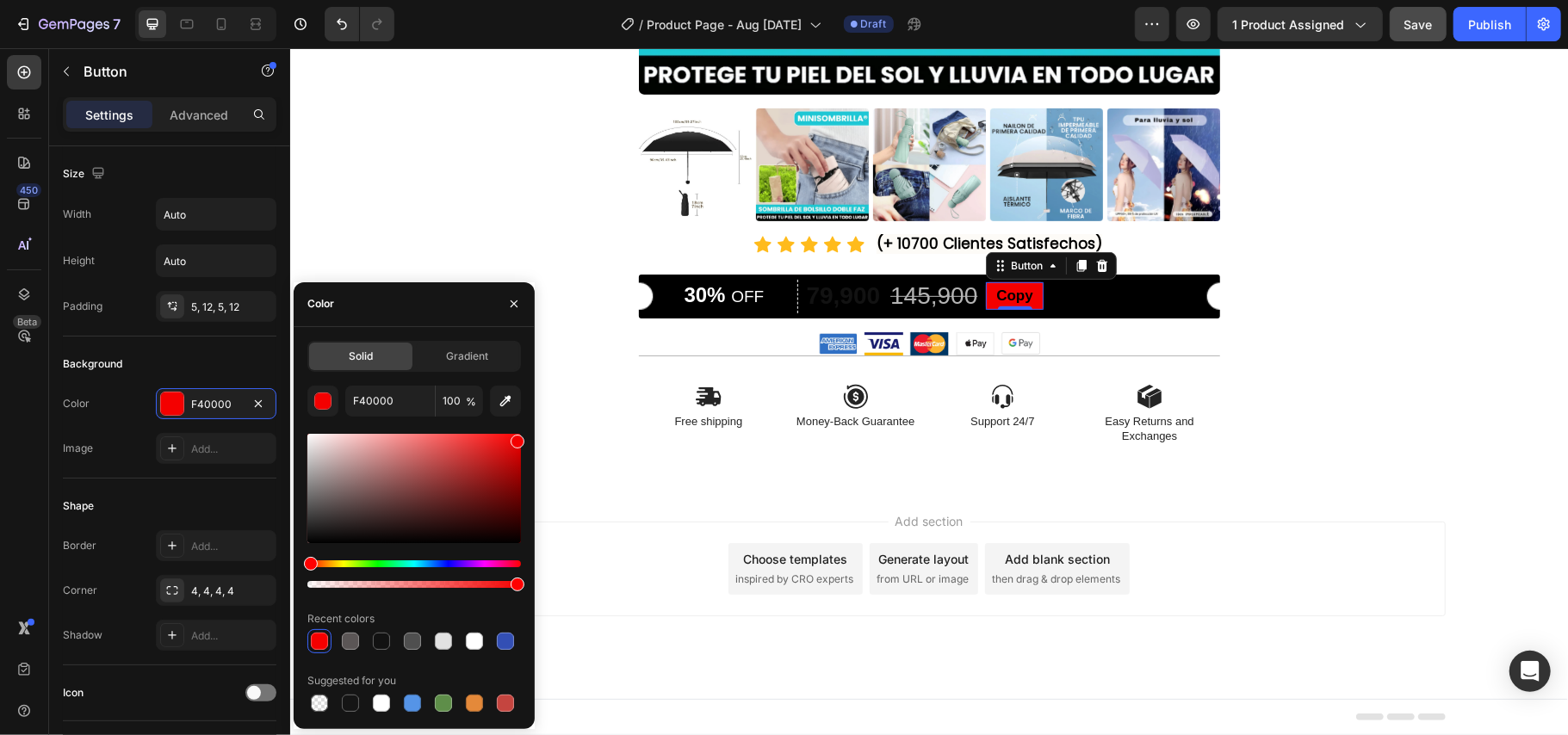click on "Color" at bounding box center [414, 305] 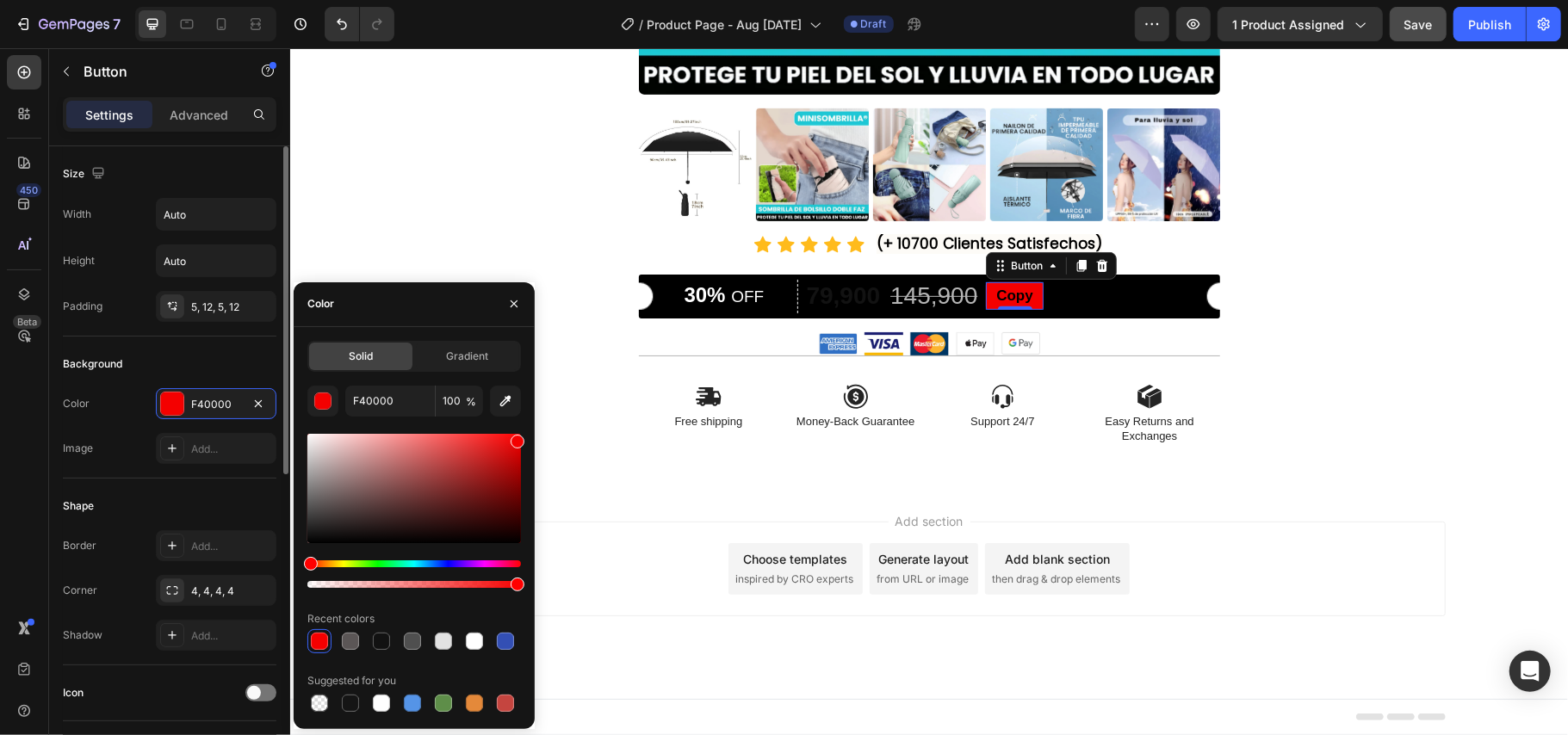 click on "Background" at bounding box center (170, 364) 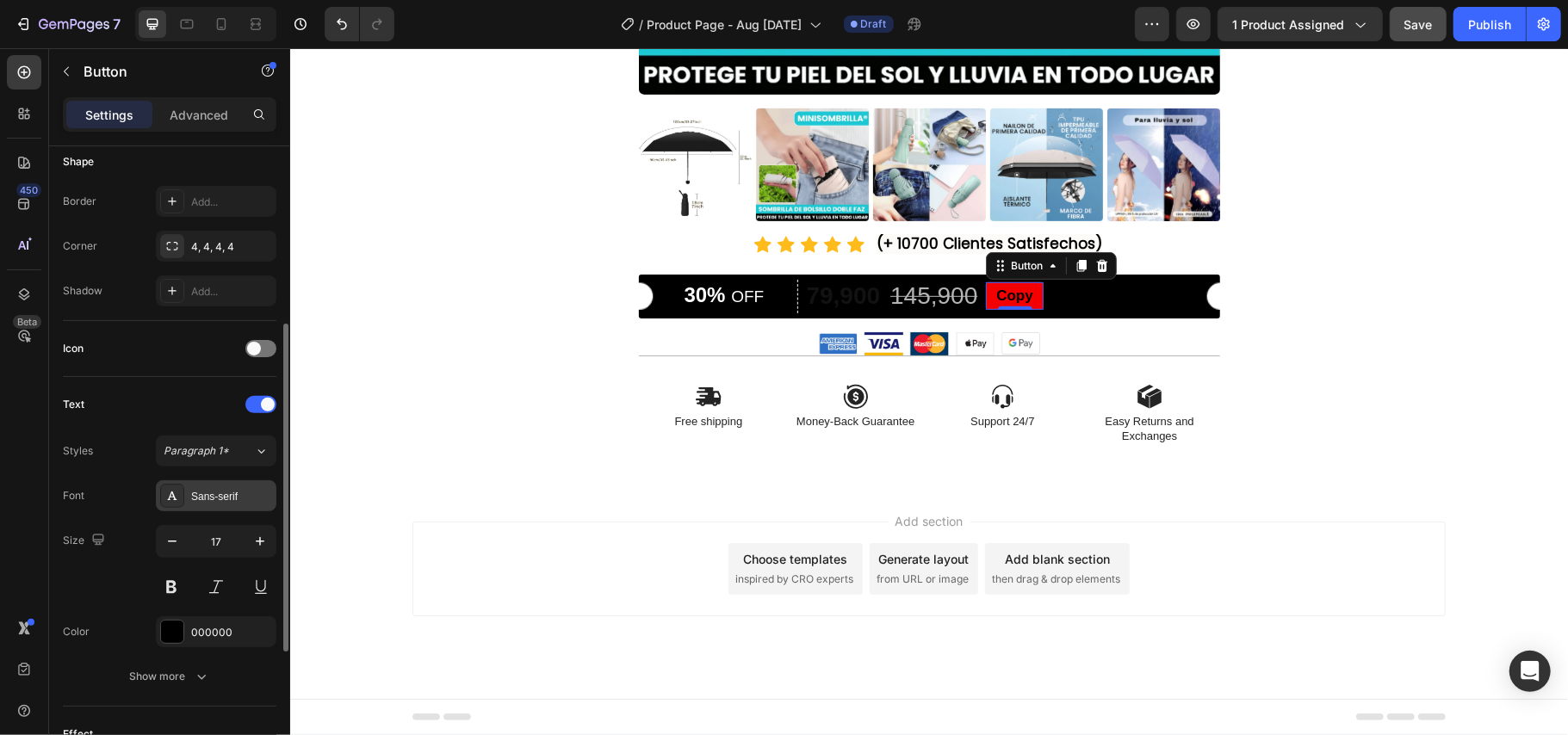 scroll, scrollTop: 459, scrollLeft: 0, axis: vertical 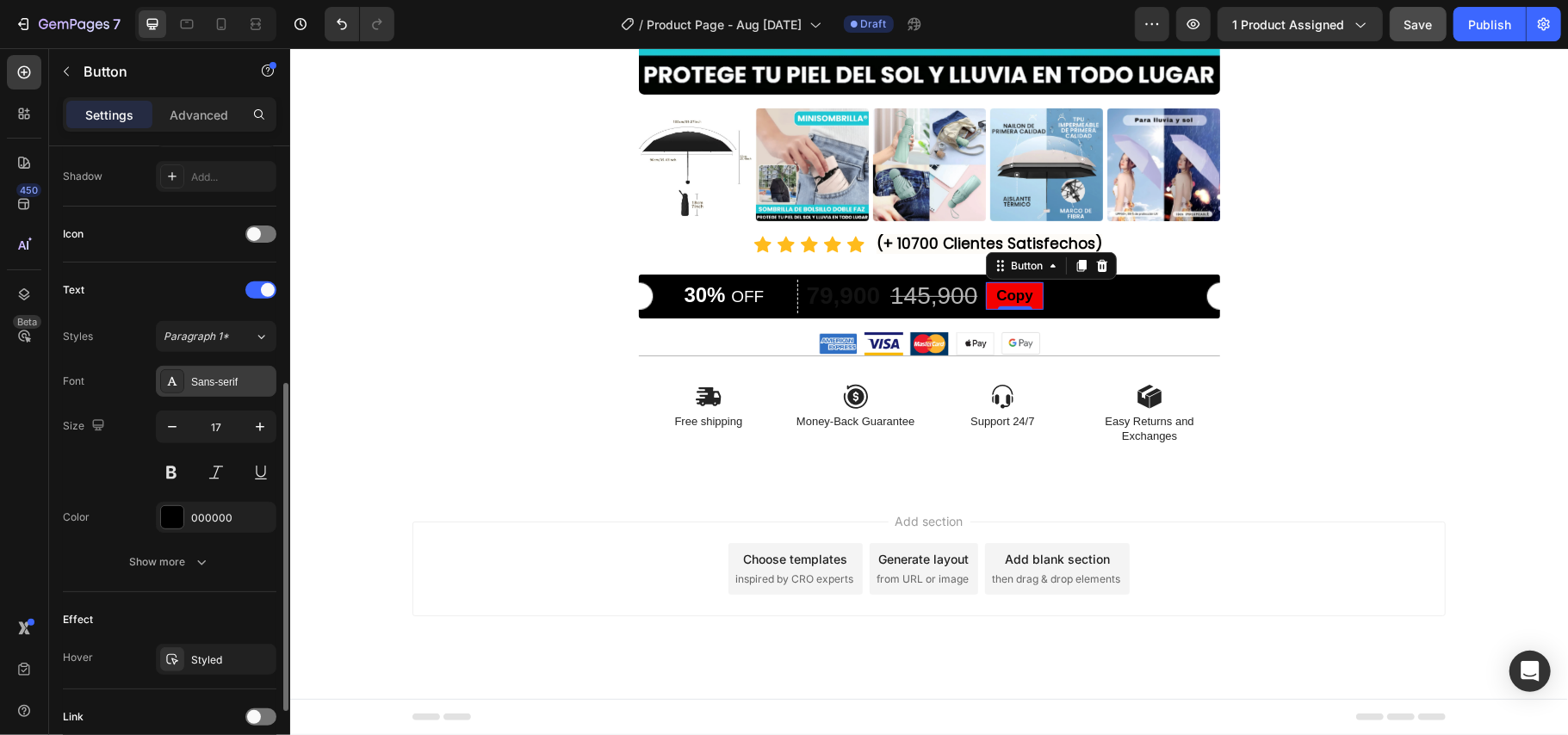 click on "Sans-serif" at bounding box center [216, 381] 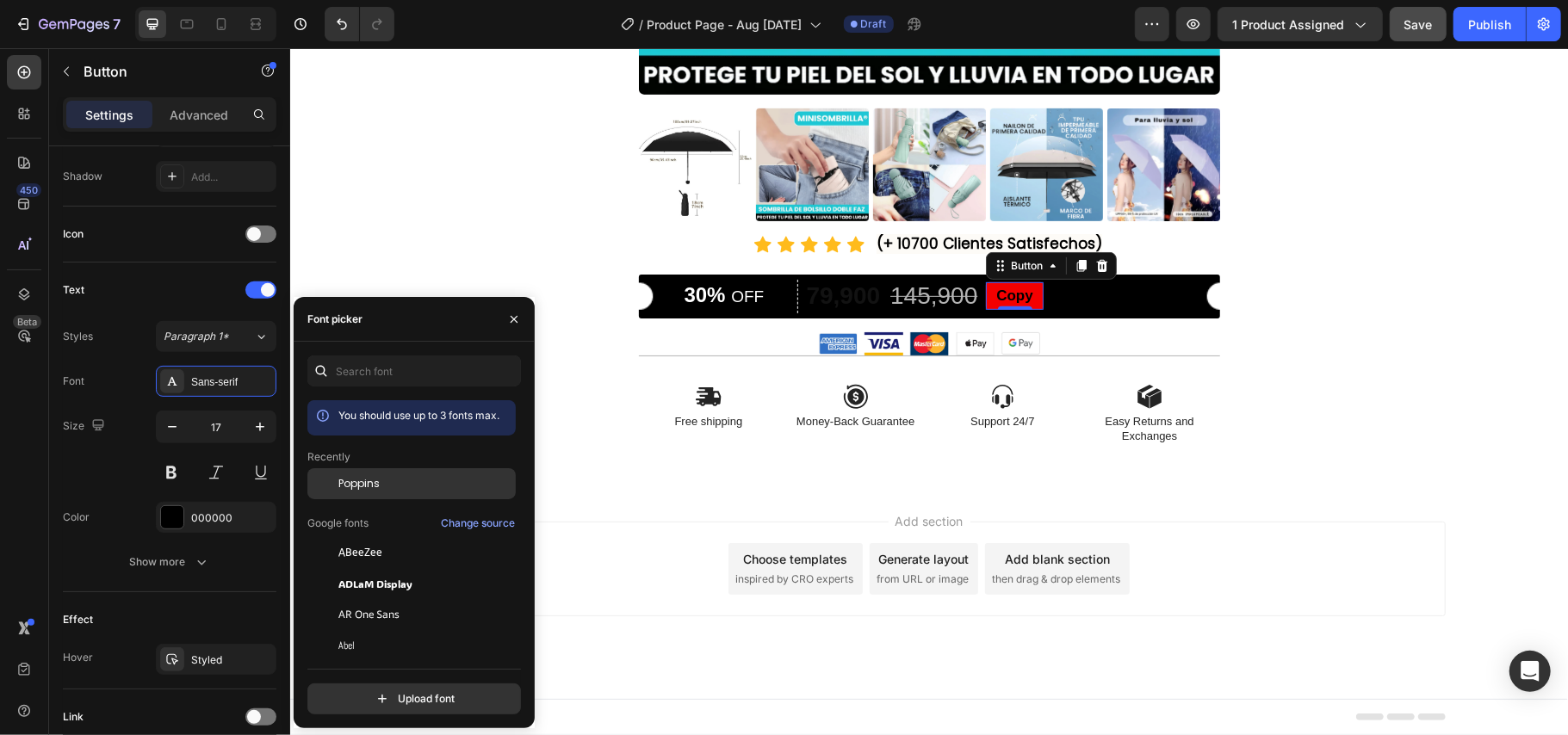 click on "Poppins" at bounding box center [359, 484] 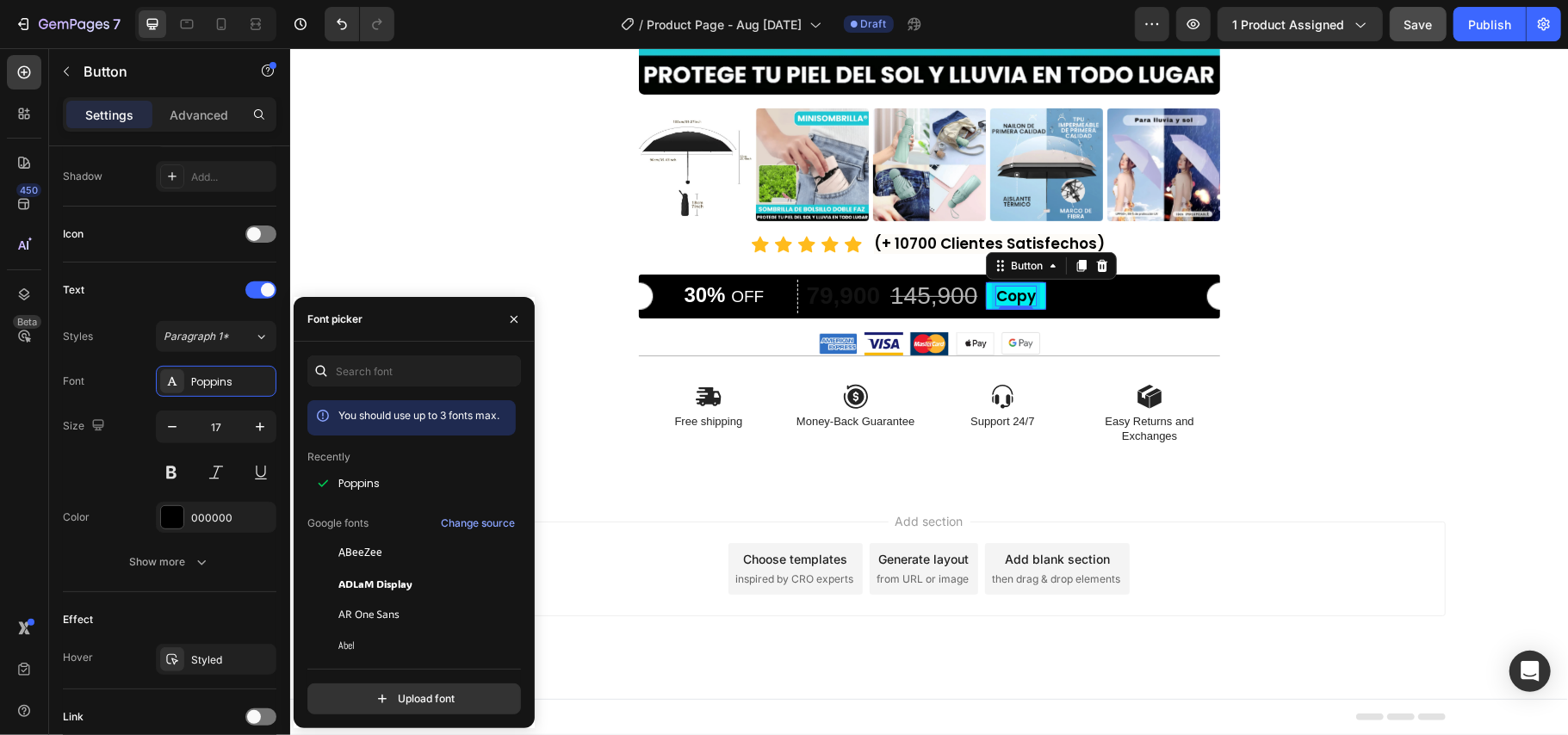 click on "Copy" at bounding box center [1015, 295] 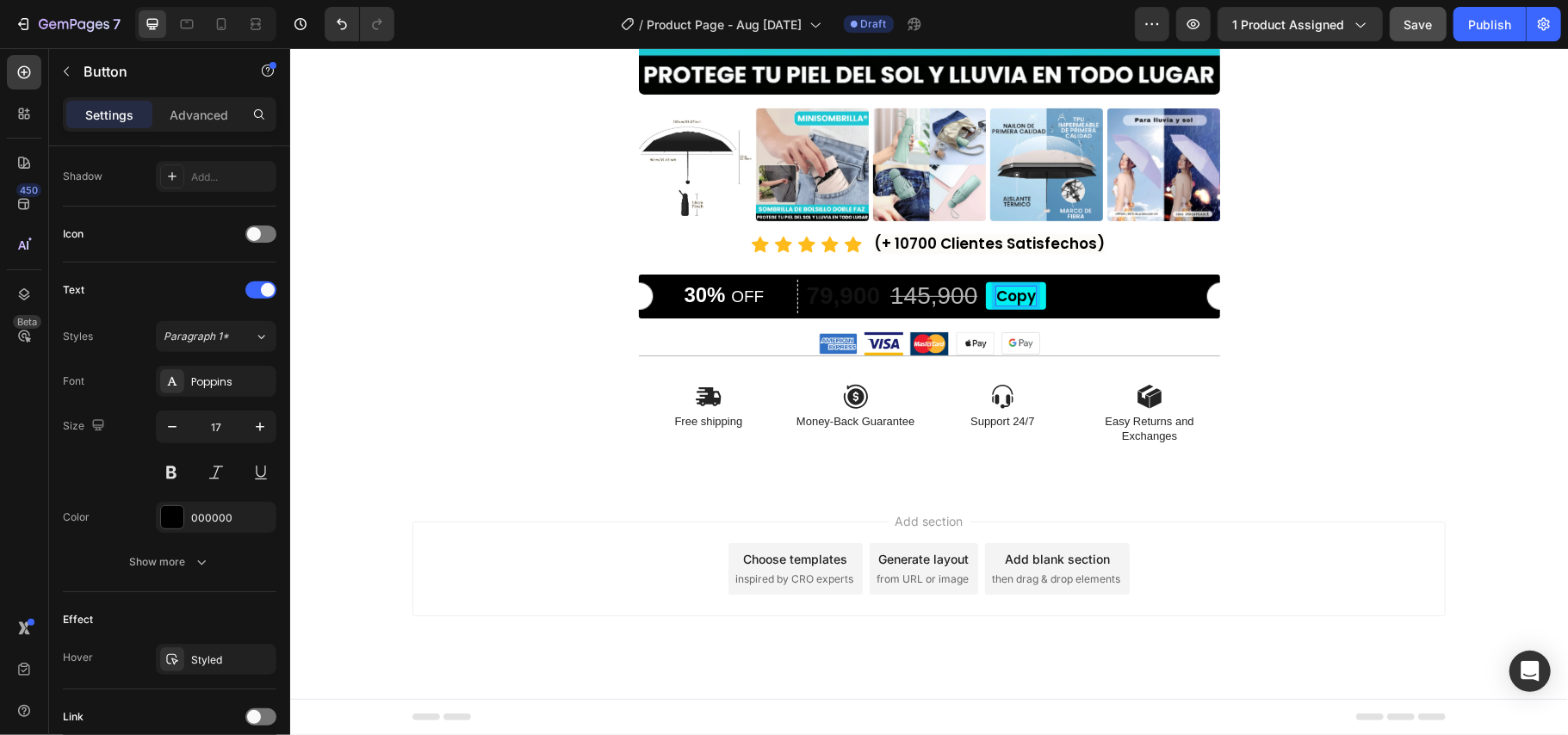 click on "Copy" at bounding box center [1015, 295] 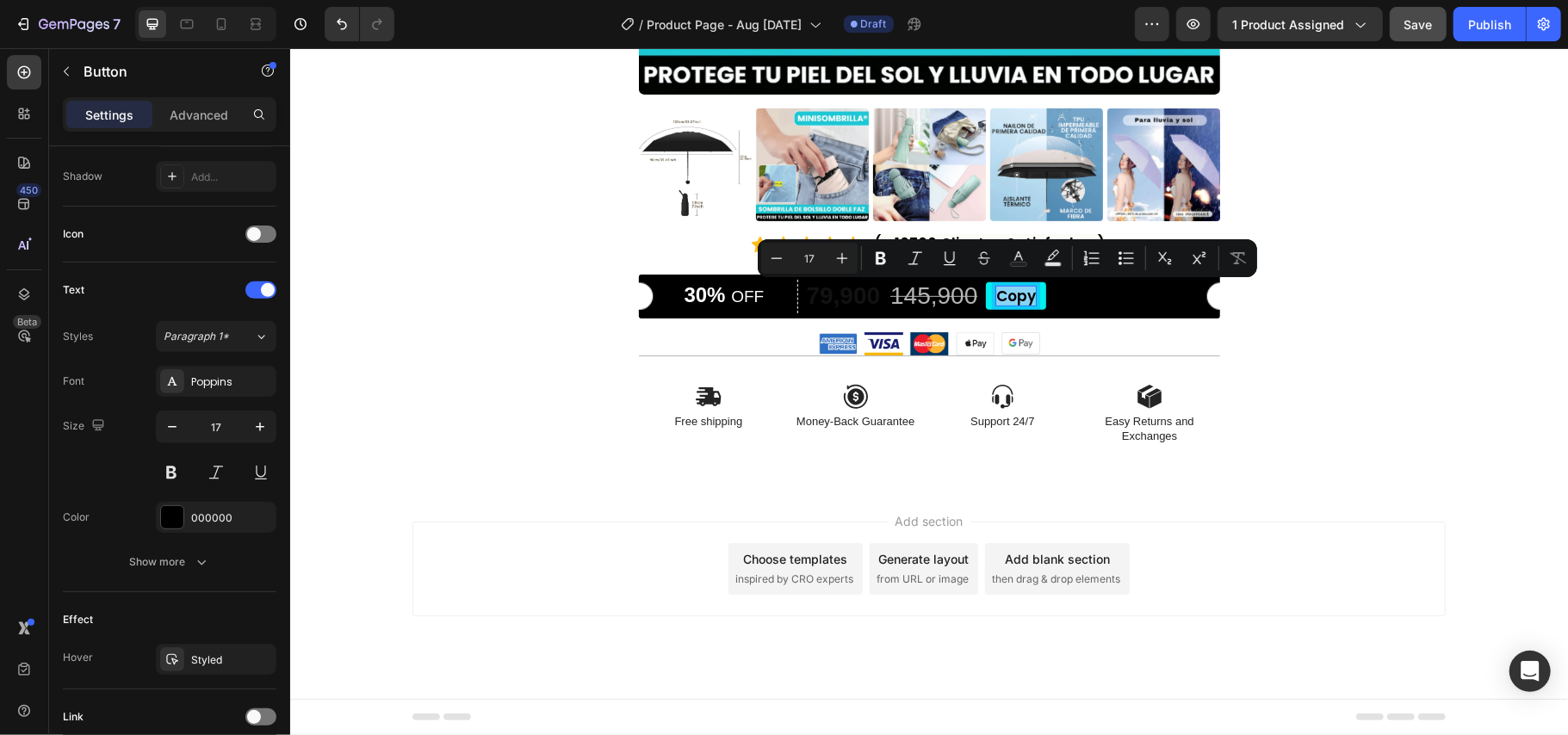 click on "Copy" at bounding box center [1015, 295] 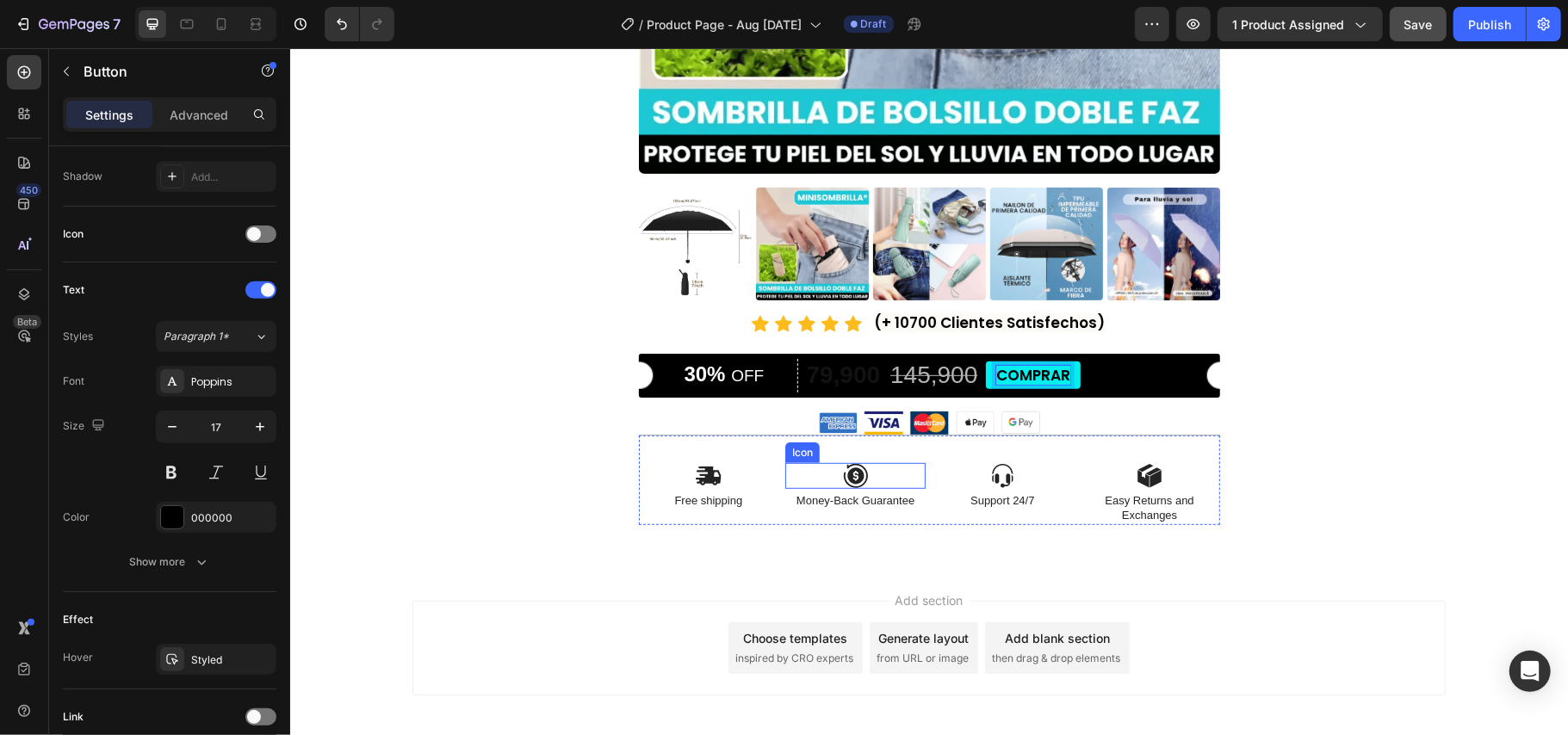 scroll, scrollTop: 456, scrollLeft: 0, axis: vertical 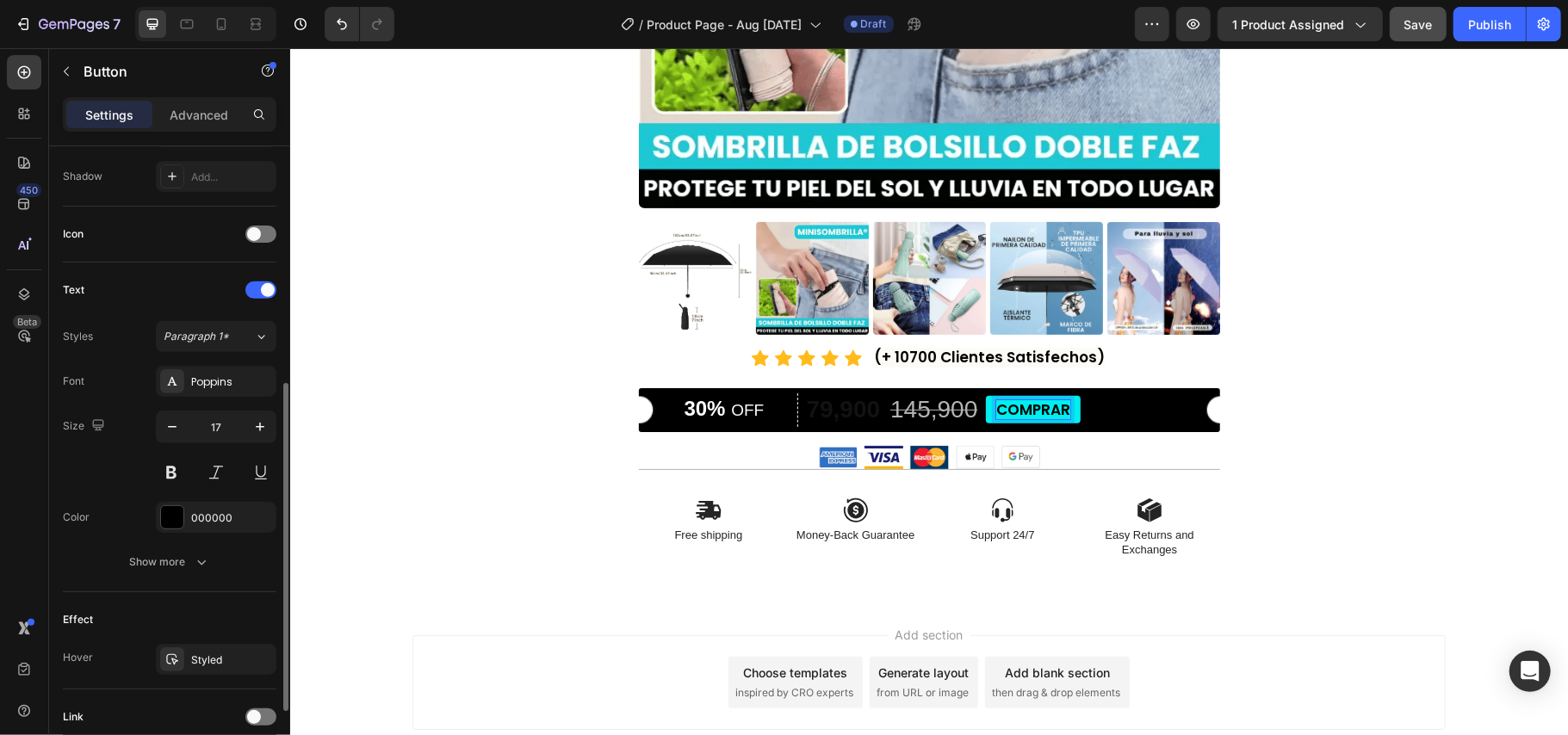 click on "Text" at bounding box center (170, 290) 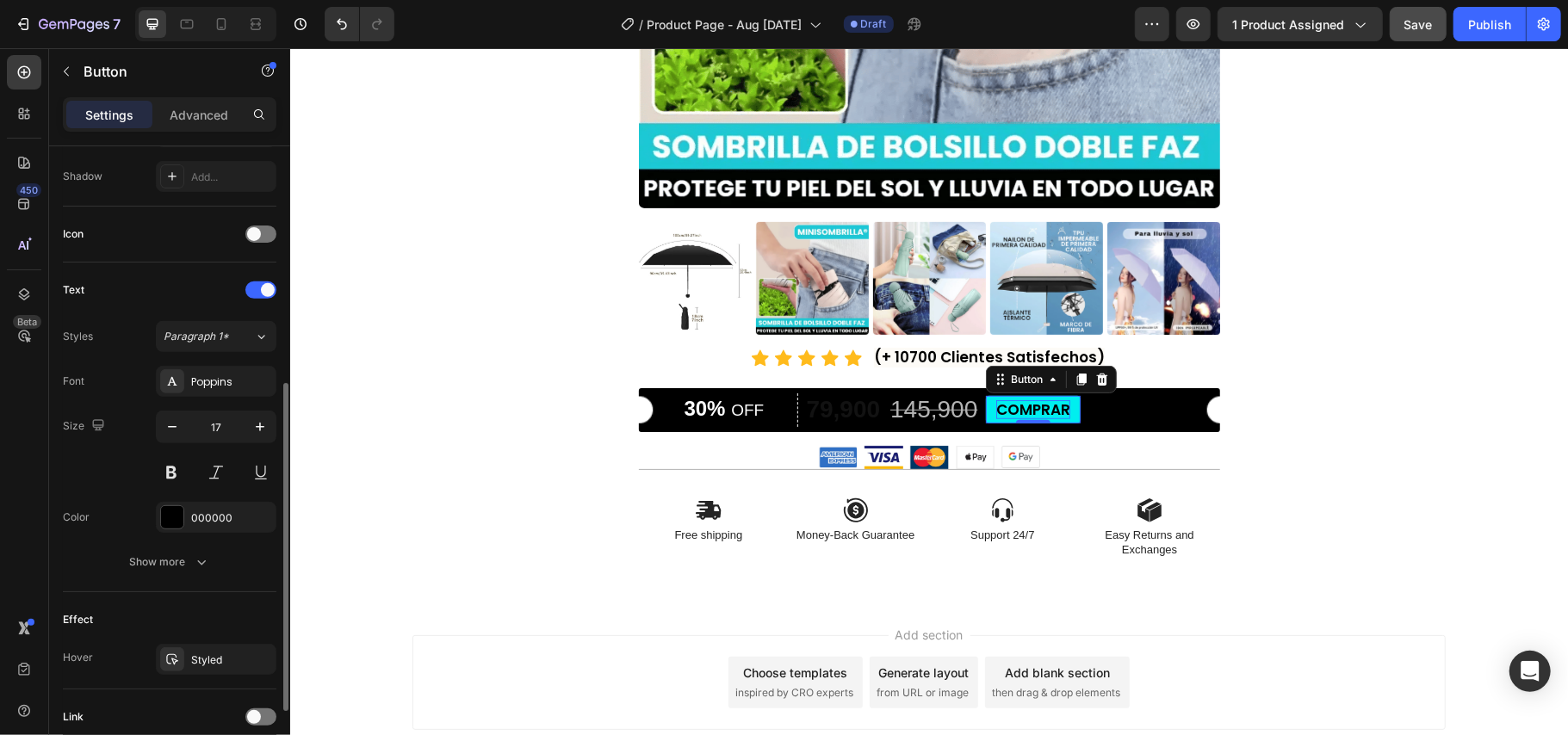 scroll, scrollTop: 573, scrollLeft: 0, axis: vertical 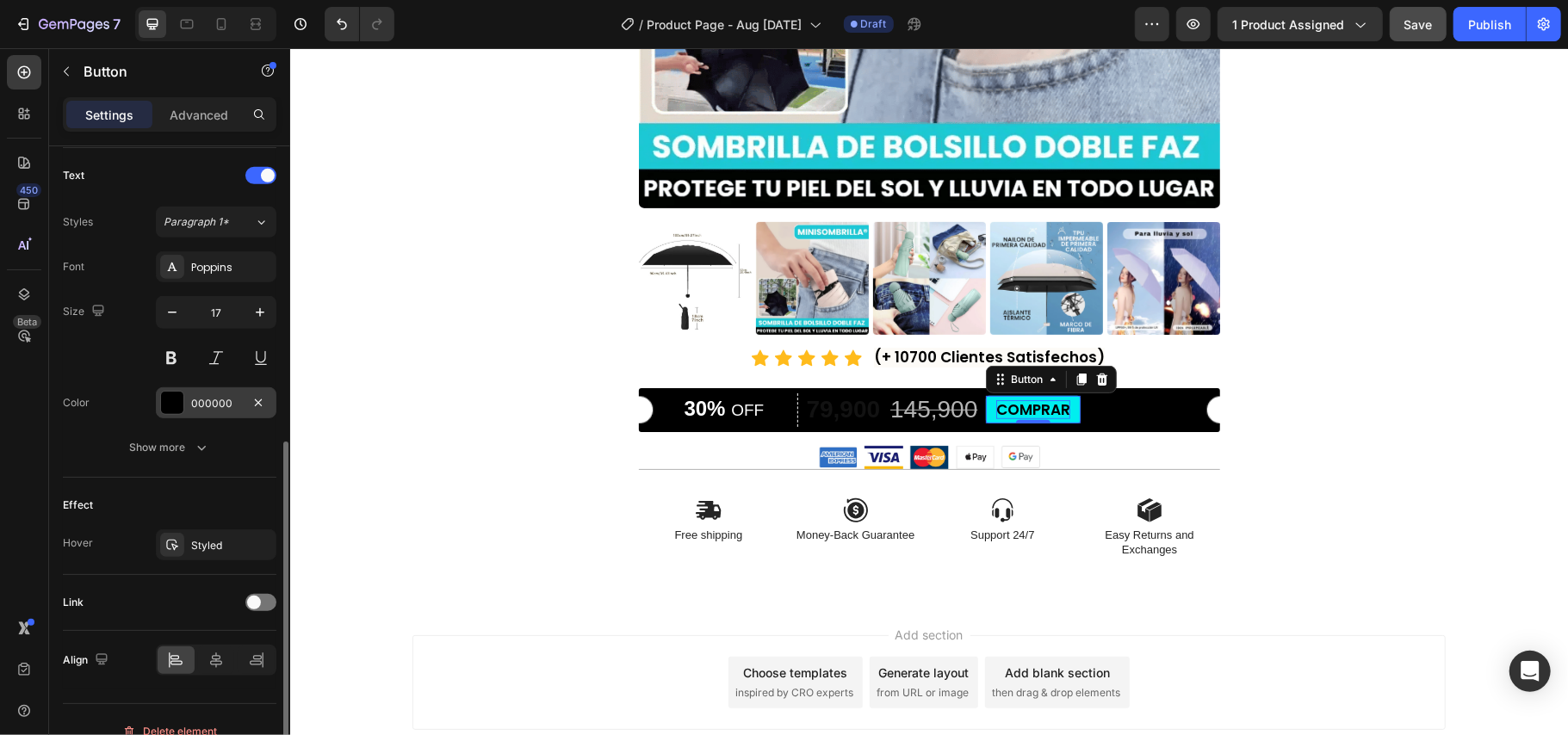 click on "000000" at bounding box center (216, 404) 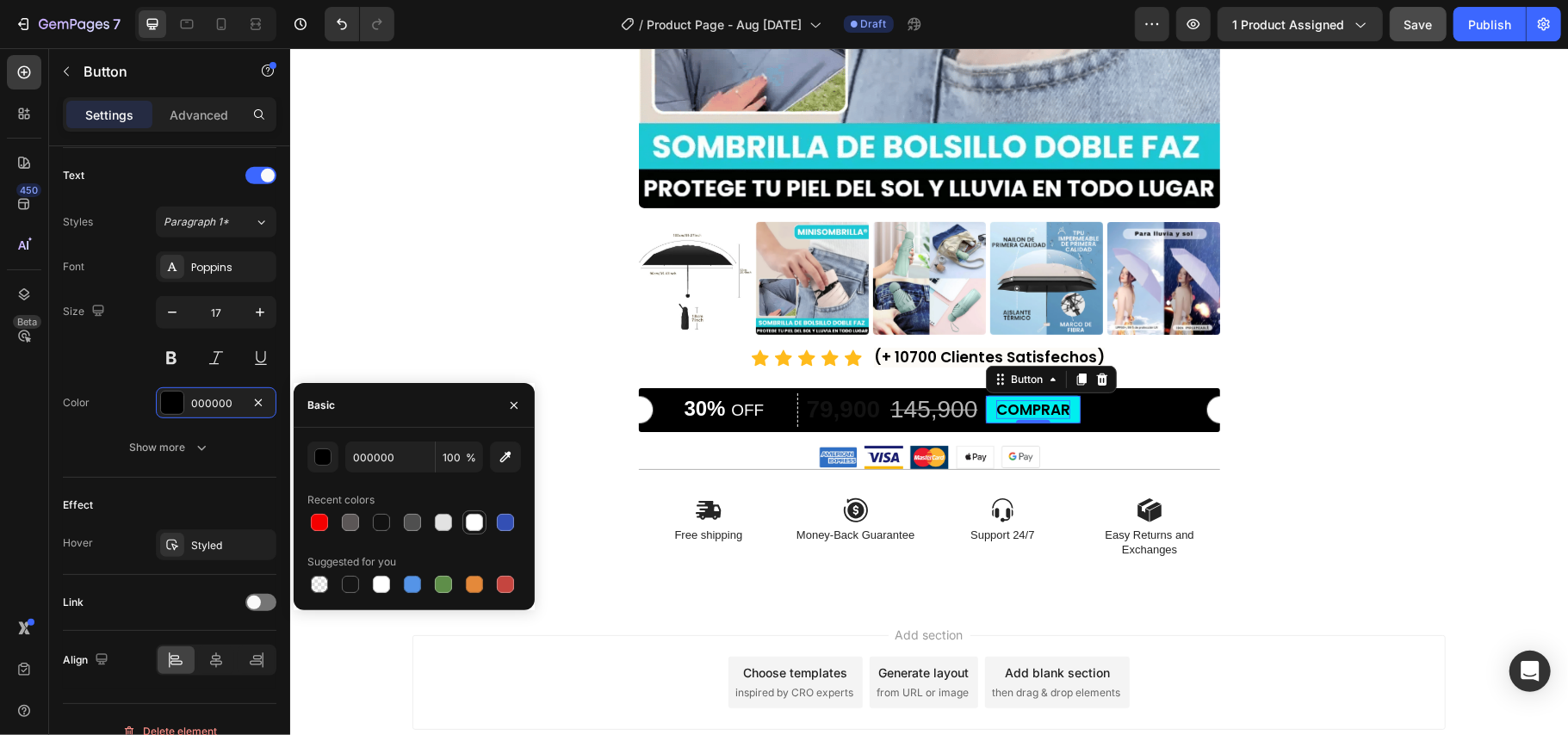 click at bounding box center (474, 522) 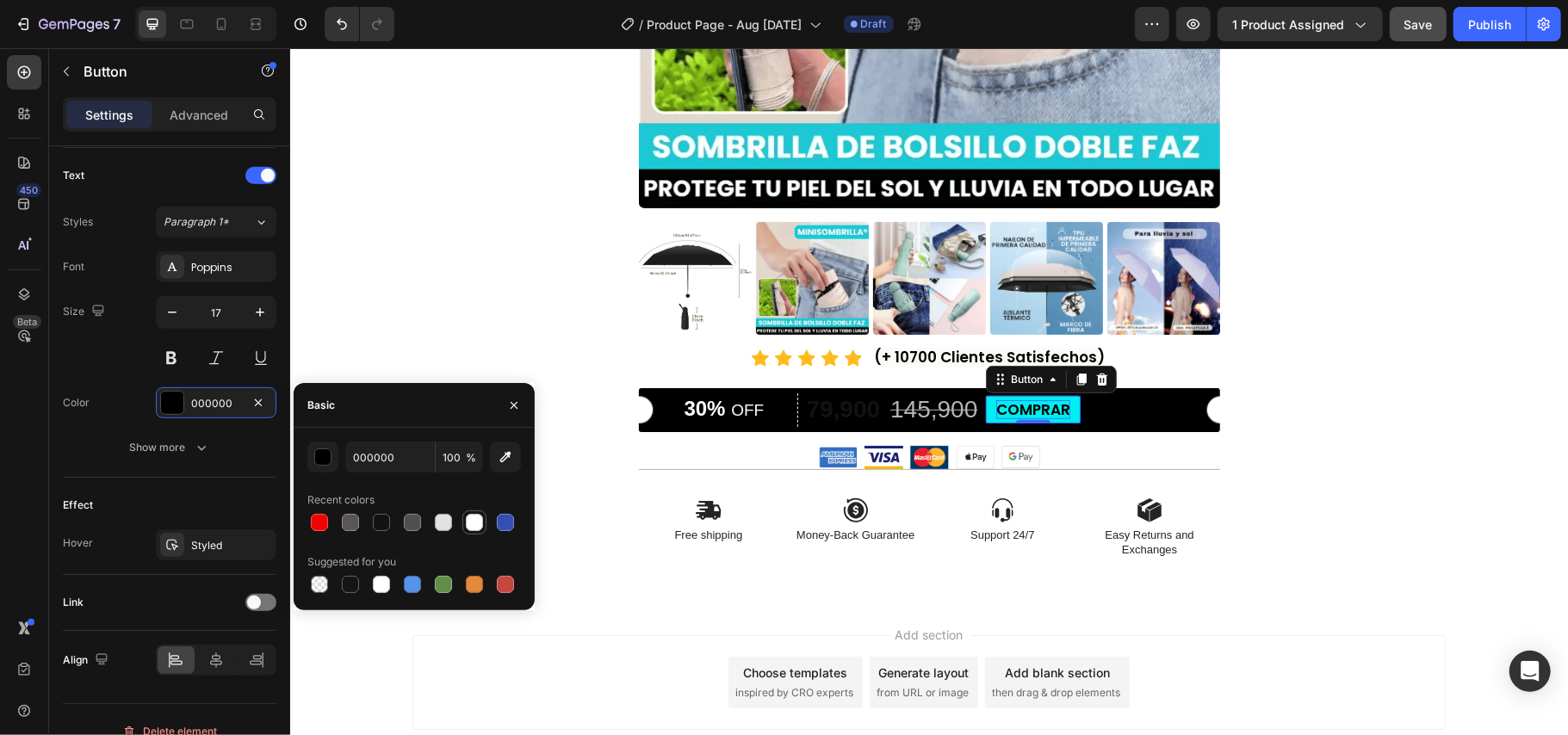 type on "FFFFFF" 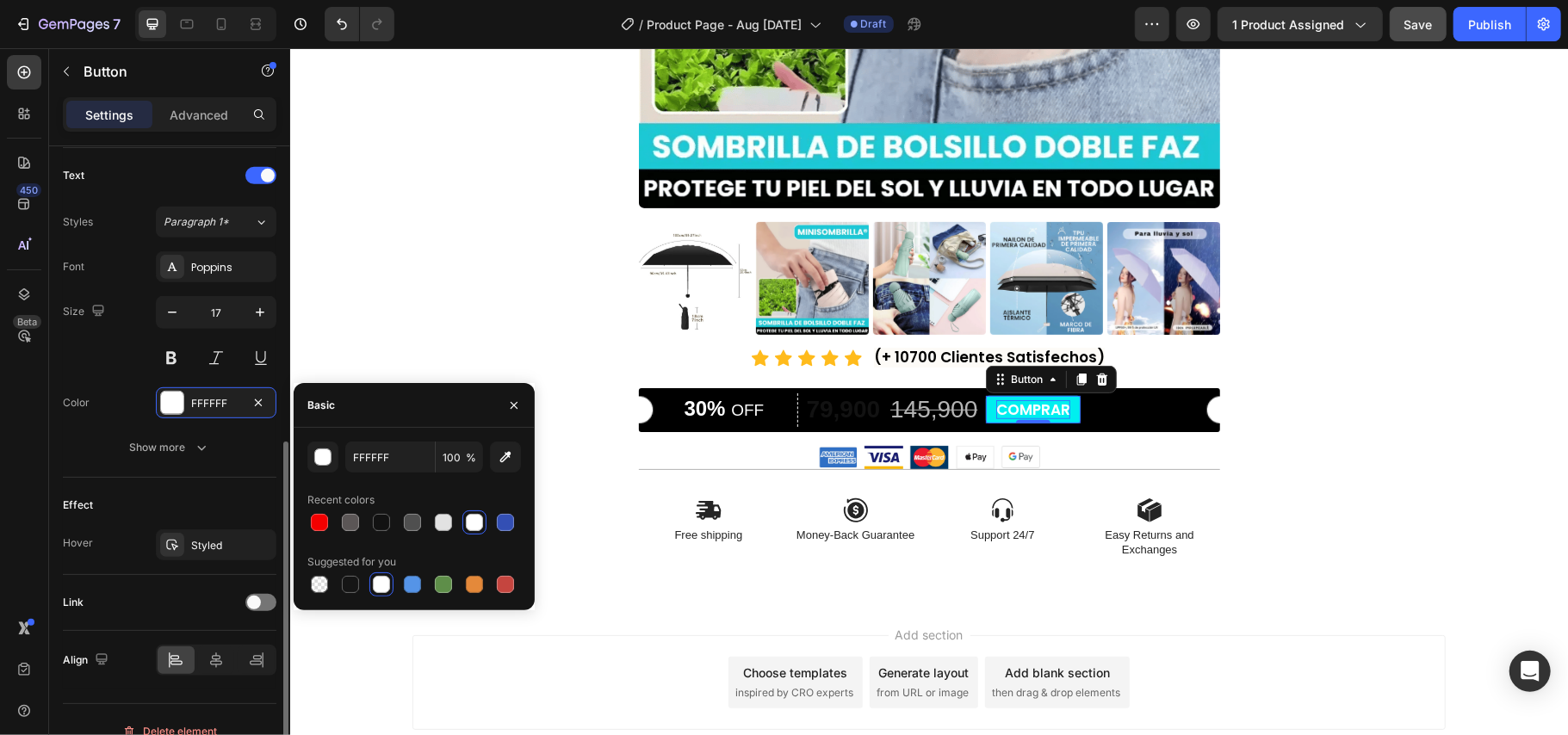 click on "Size 17" at bounding box center (170, 335) 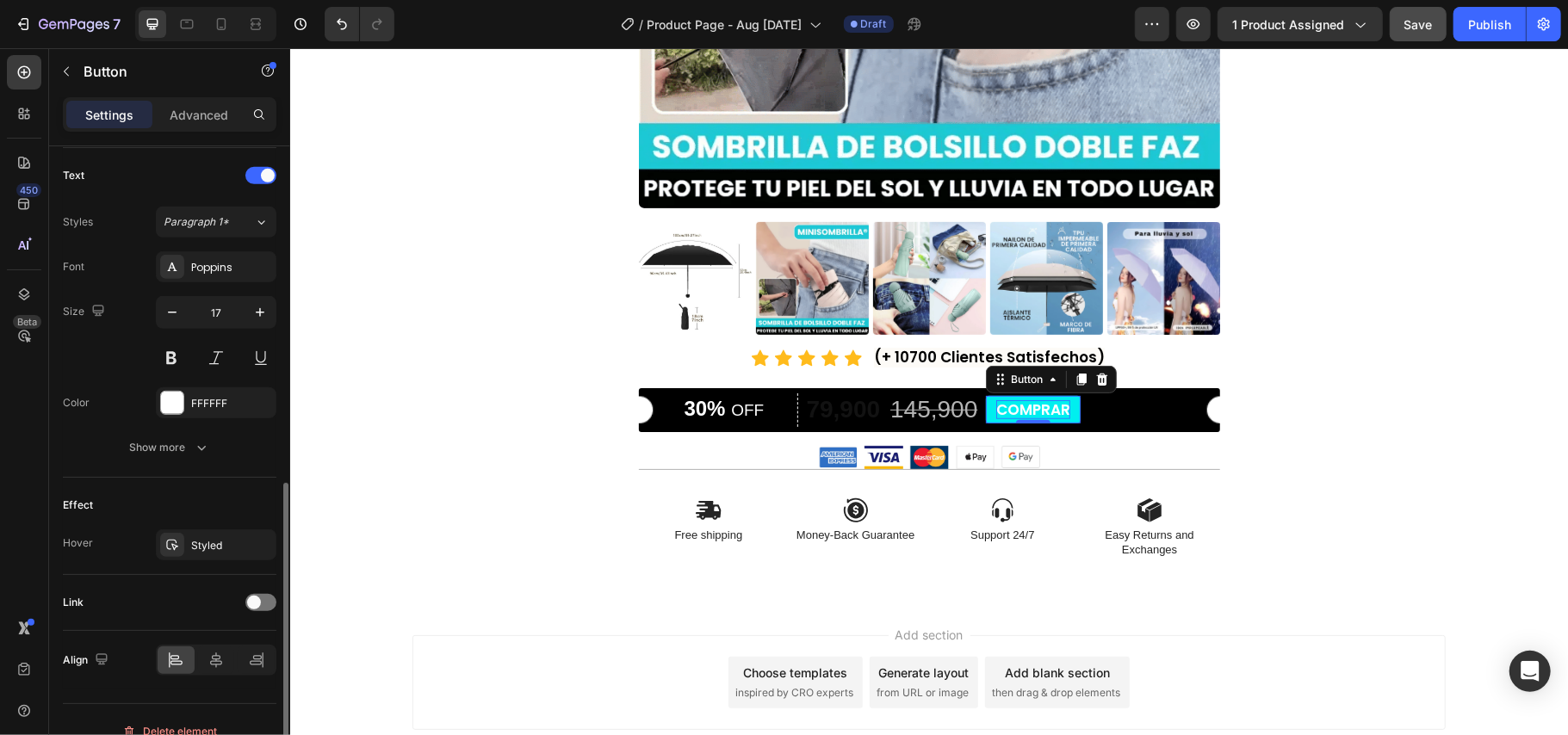 scroll, scrollTop: 600, scrollLeft: 0, axis: vertical 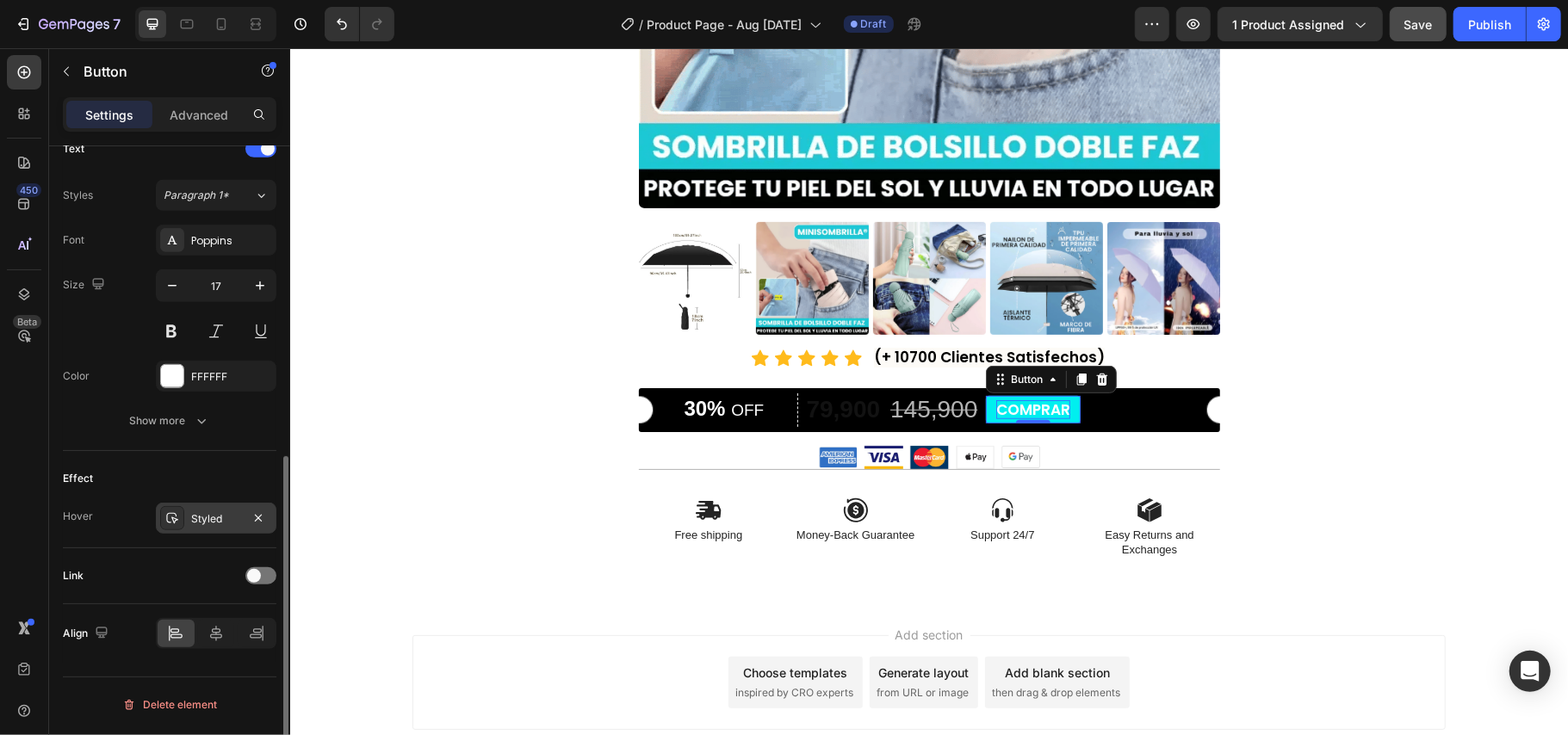 click on "Styled" at bounding box center (216, 519) 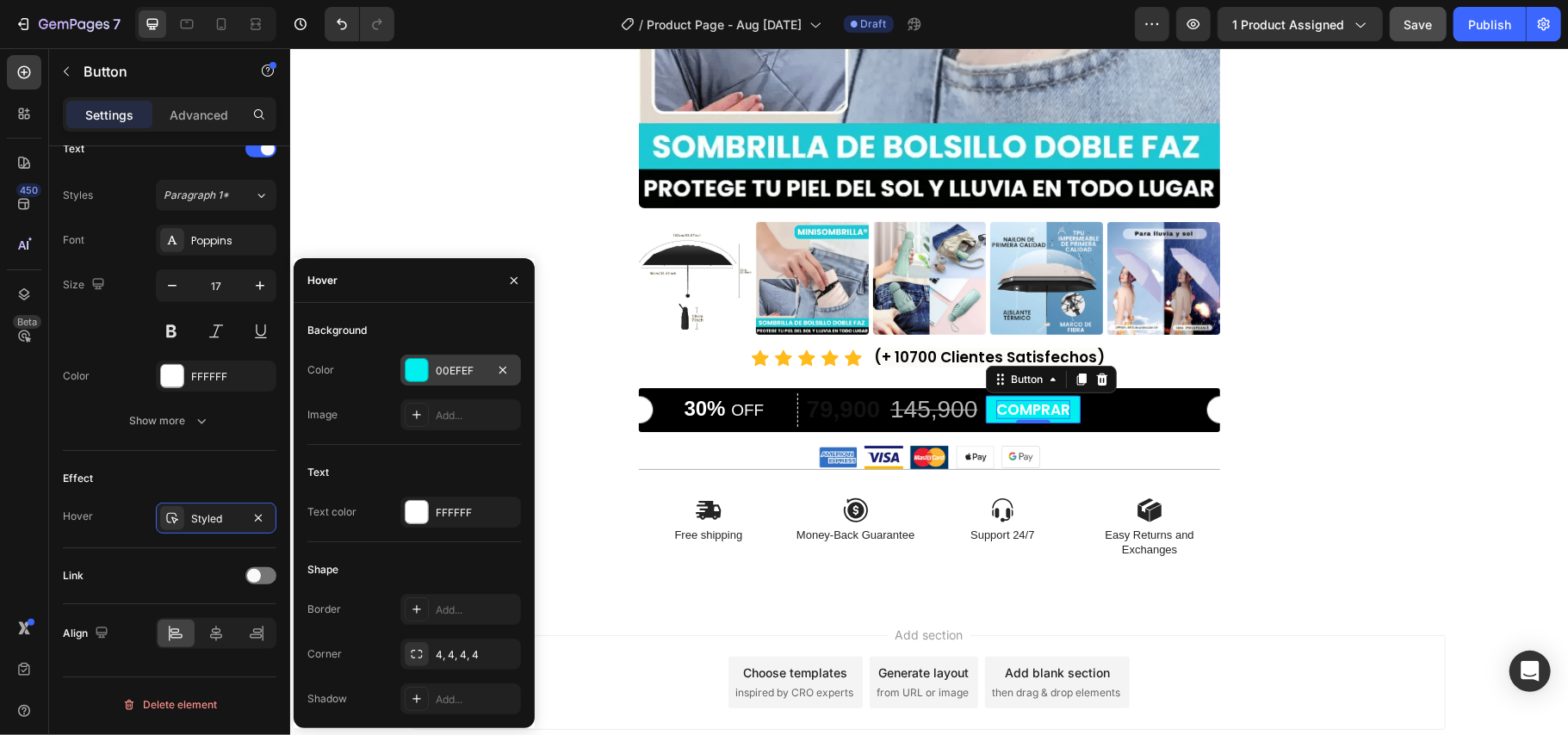 click at bounding box center (417, 370) 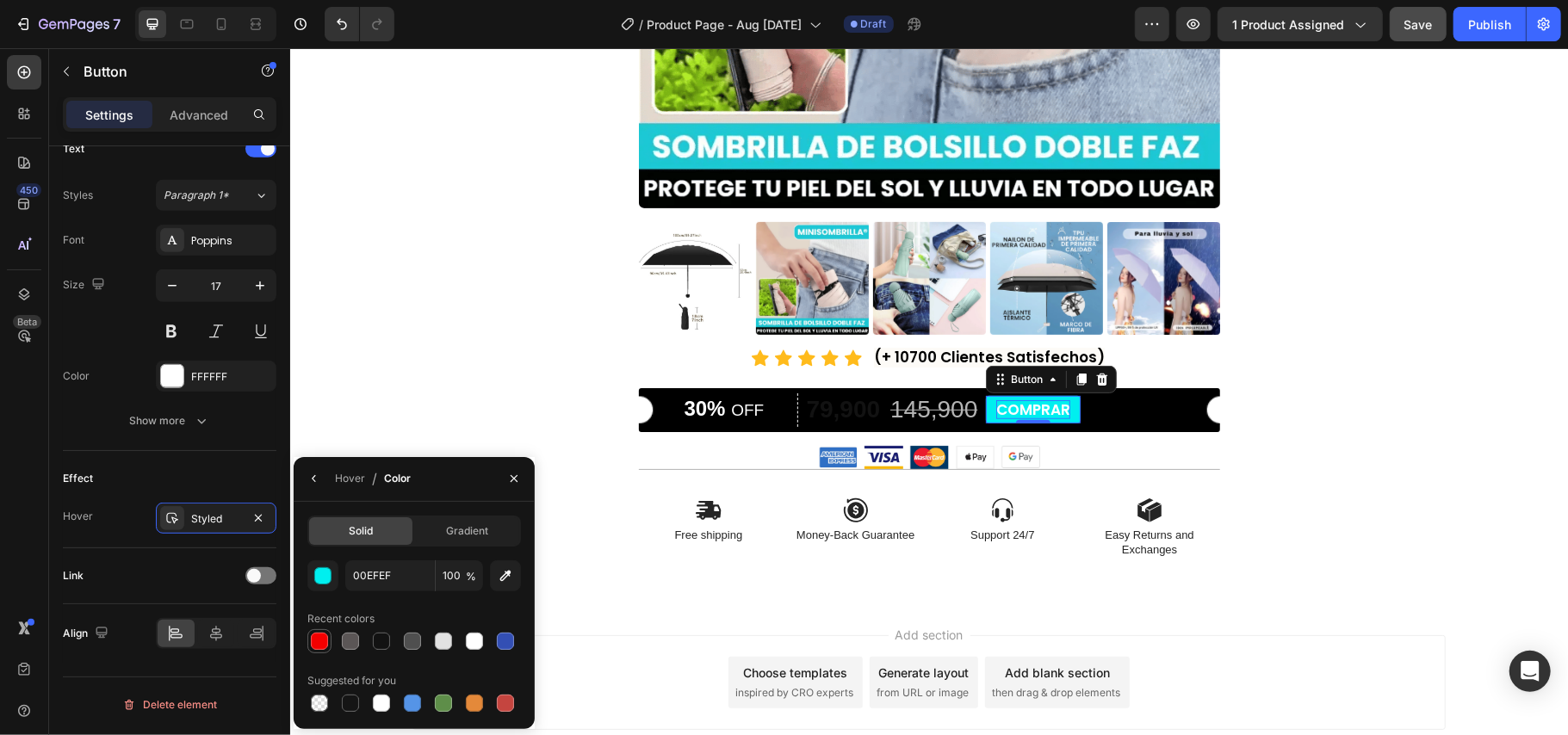 click at bounding box center (319, 641) 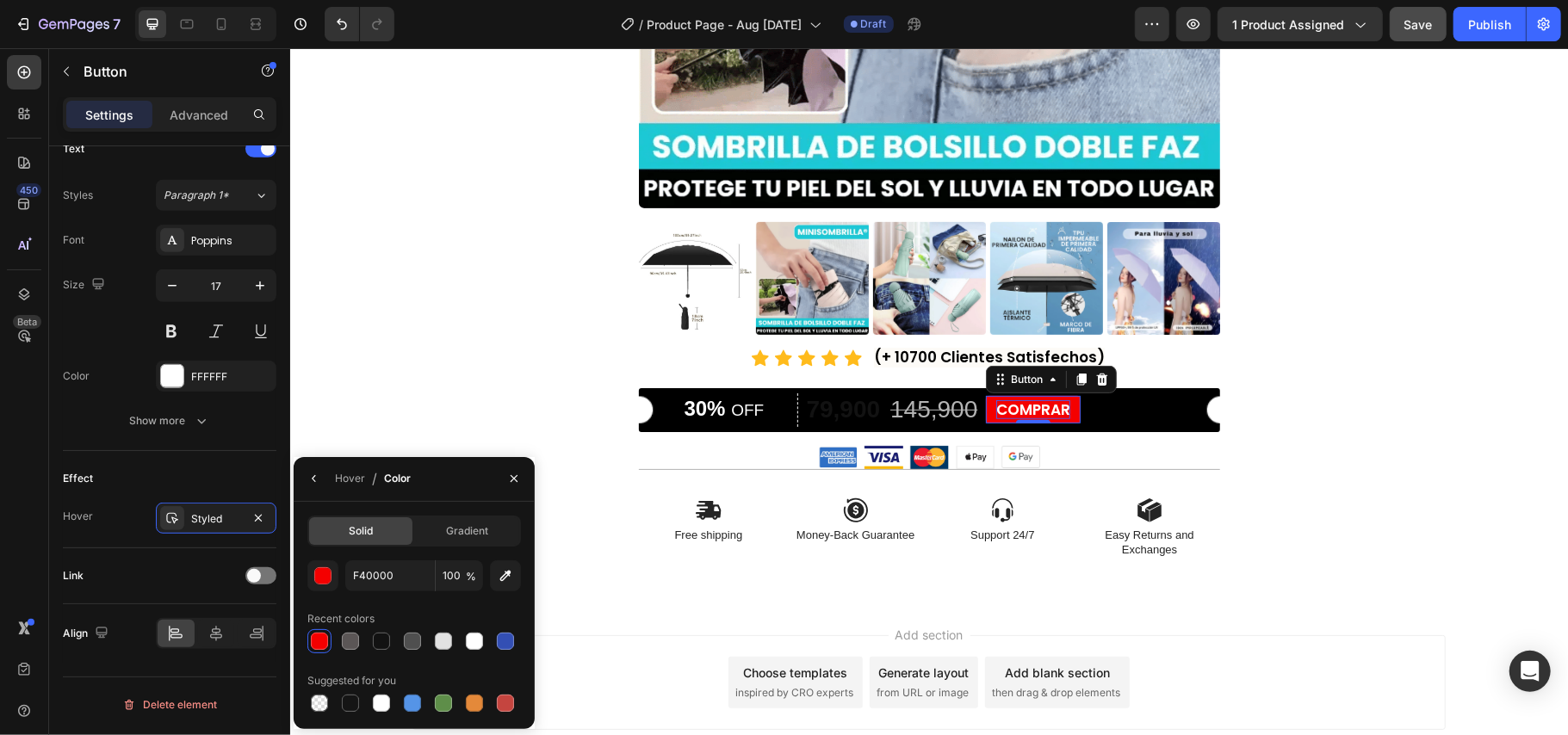 click at bounding box center (319, 641) 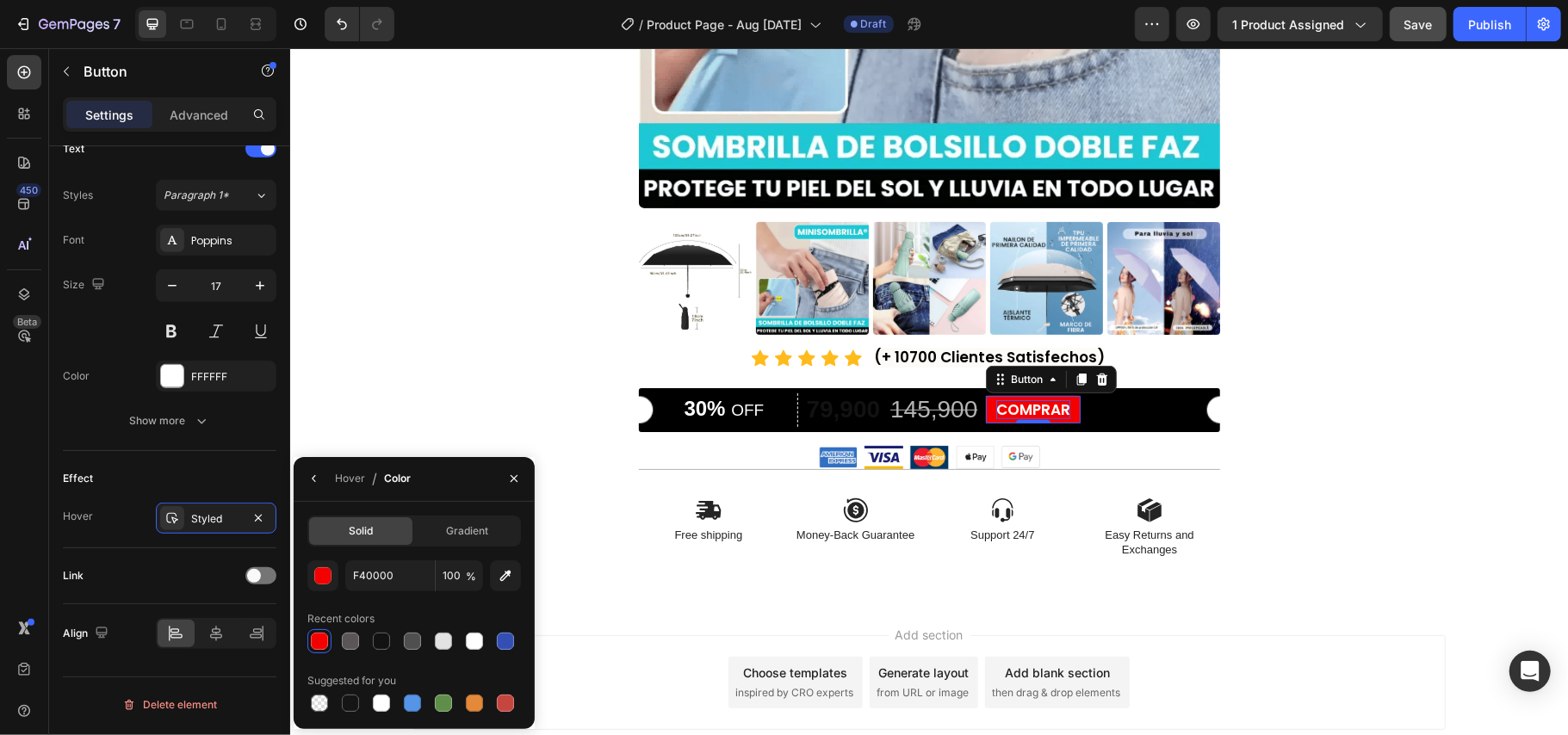 click at bounding box center (319, 641) 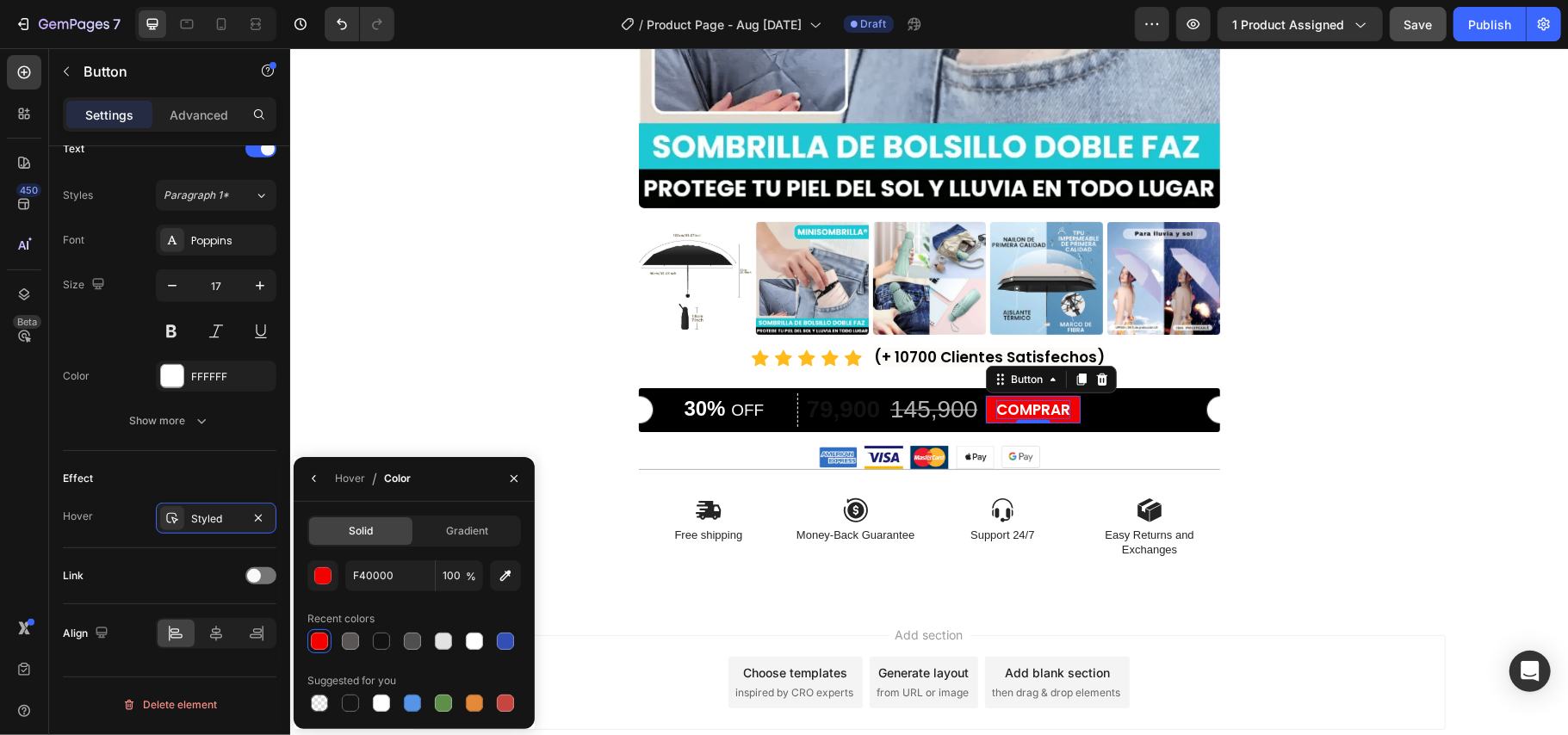 click at bounding box center [319, 641] 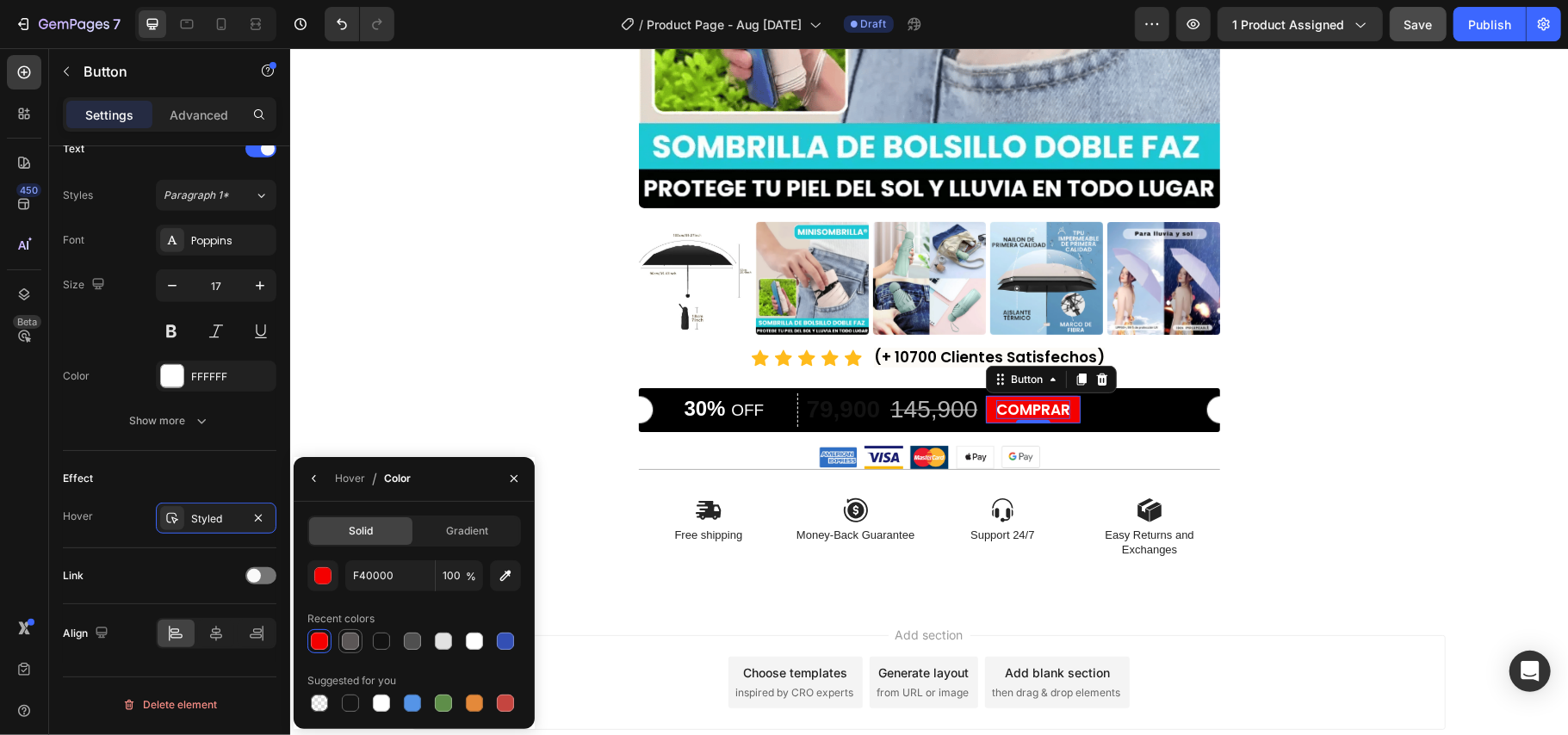 click at bounding box center [350, 641] 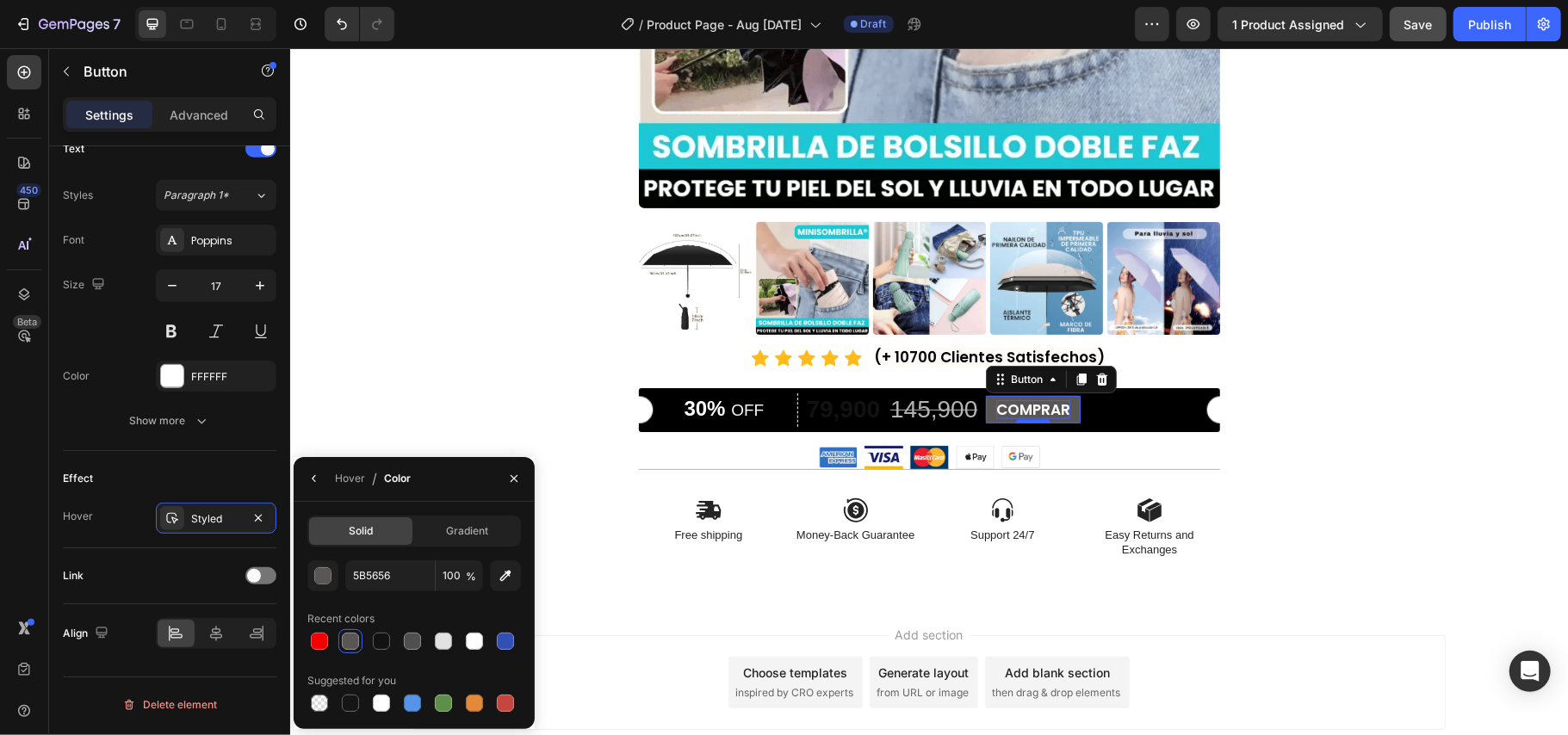 click at bounding box center [350, 641] 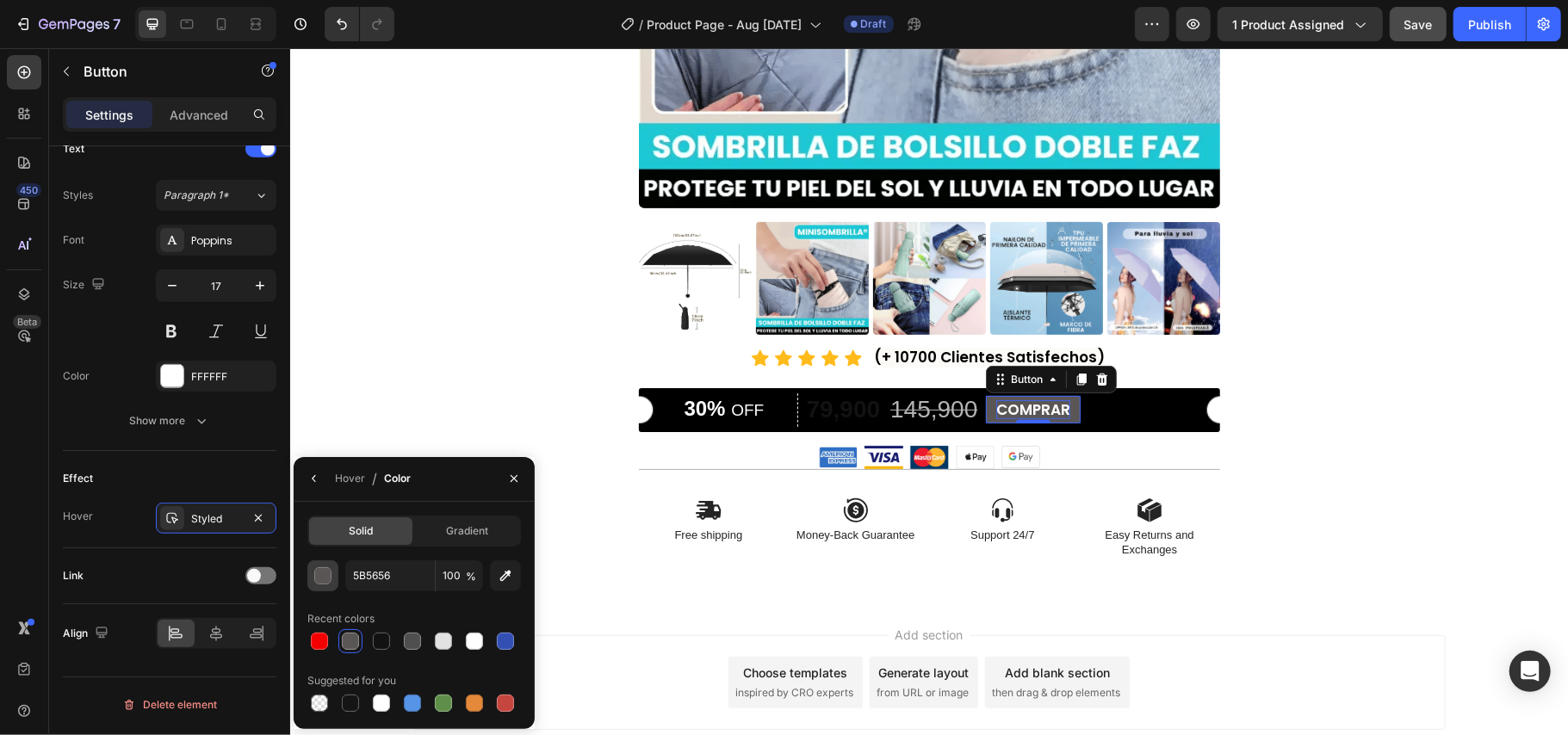 click at bounding box center [323, 576] 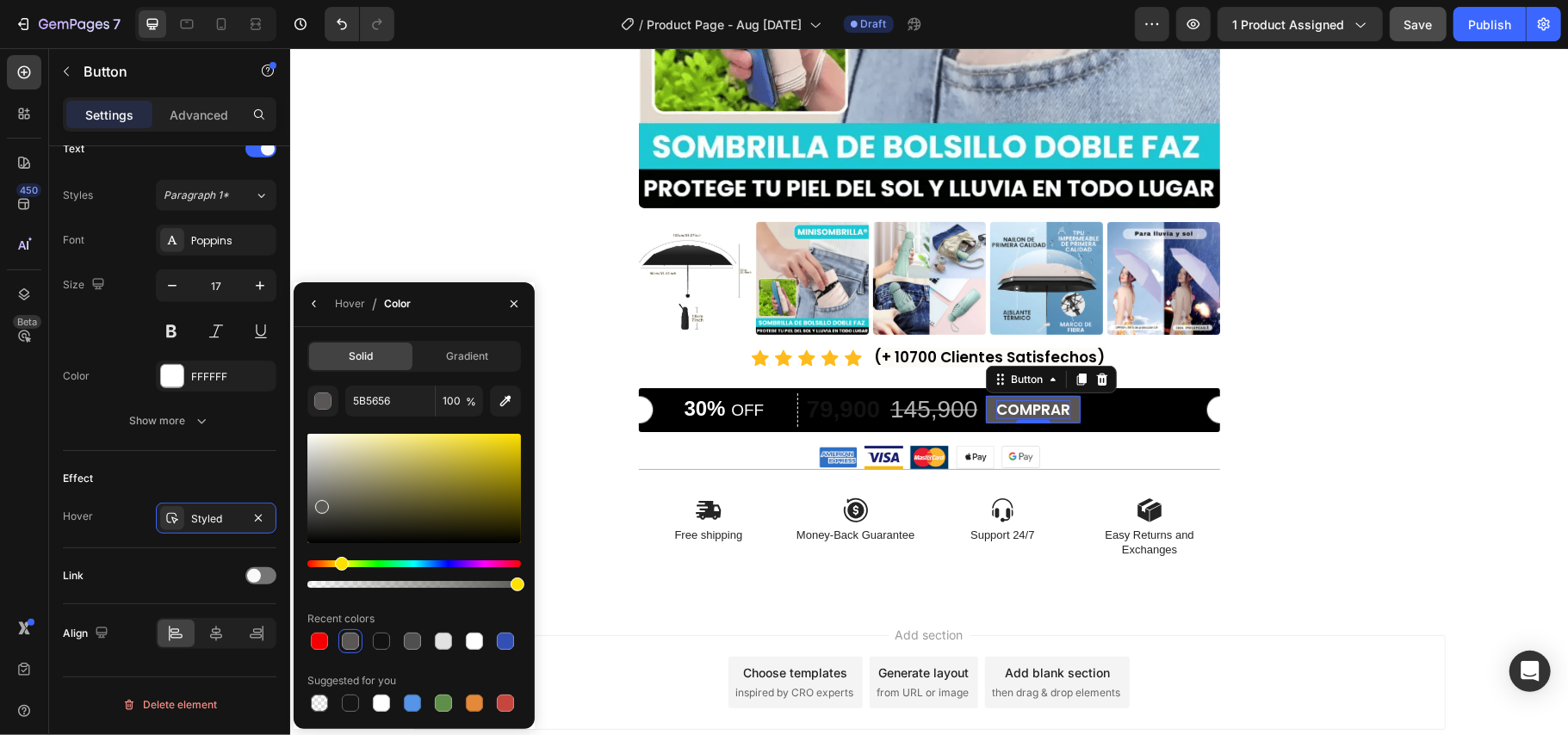 click at bounding box center [414, 564] 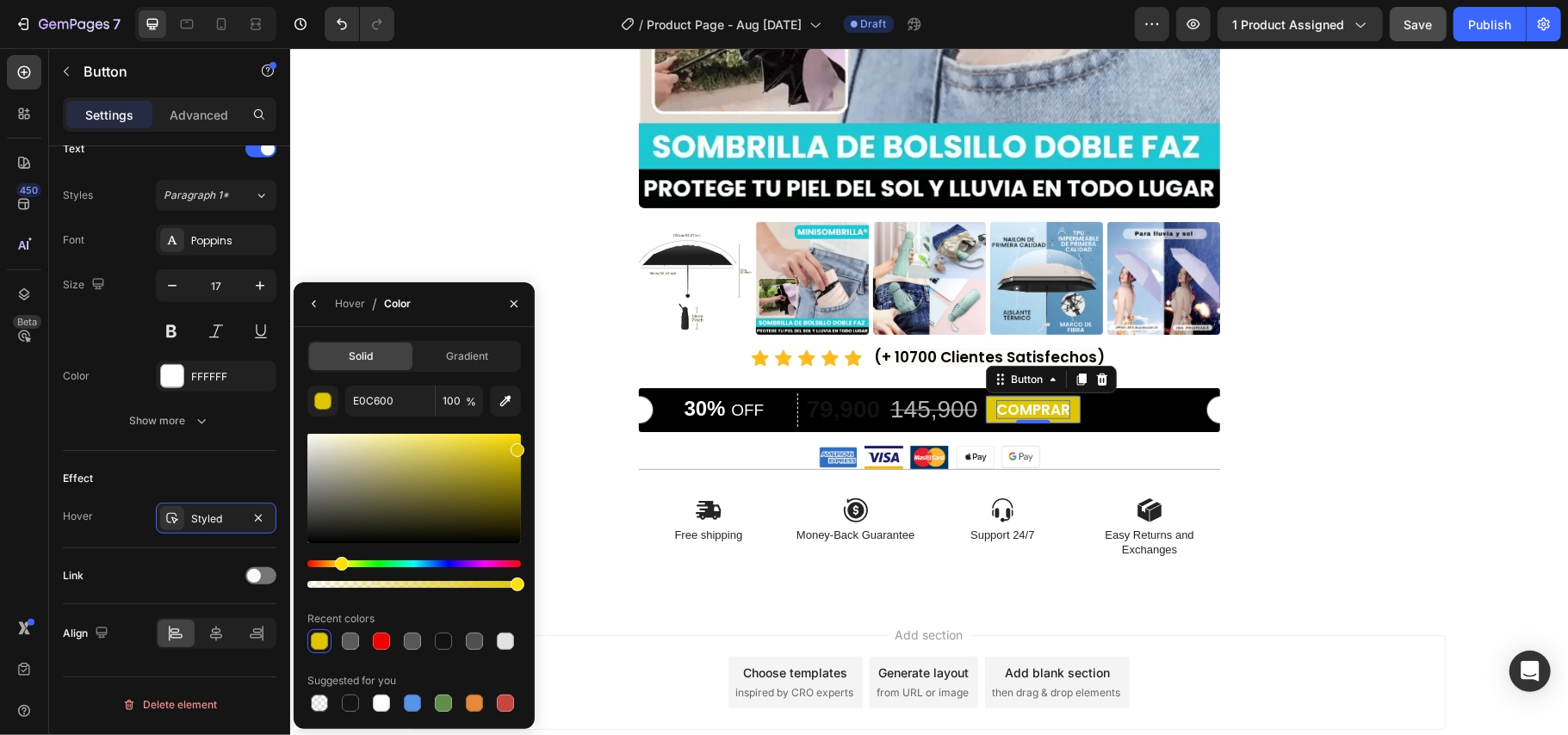 drag, startPoint x: 778, startPoint y: 503, endPoint x: 563, endPoint y: 354, distance: 261.58364 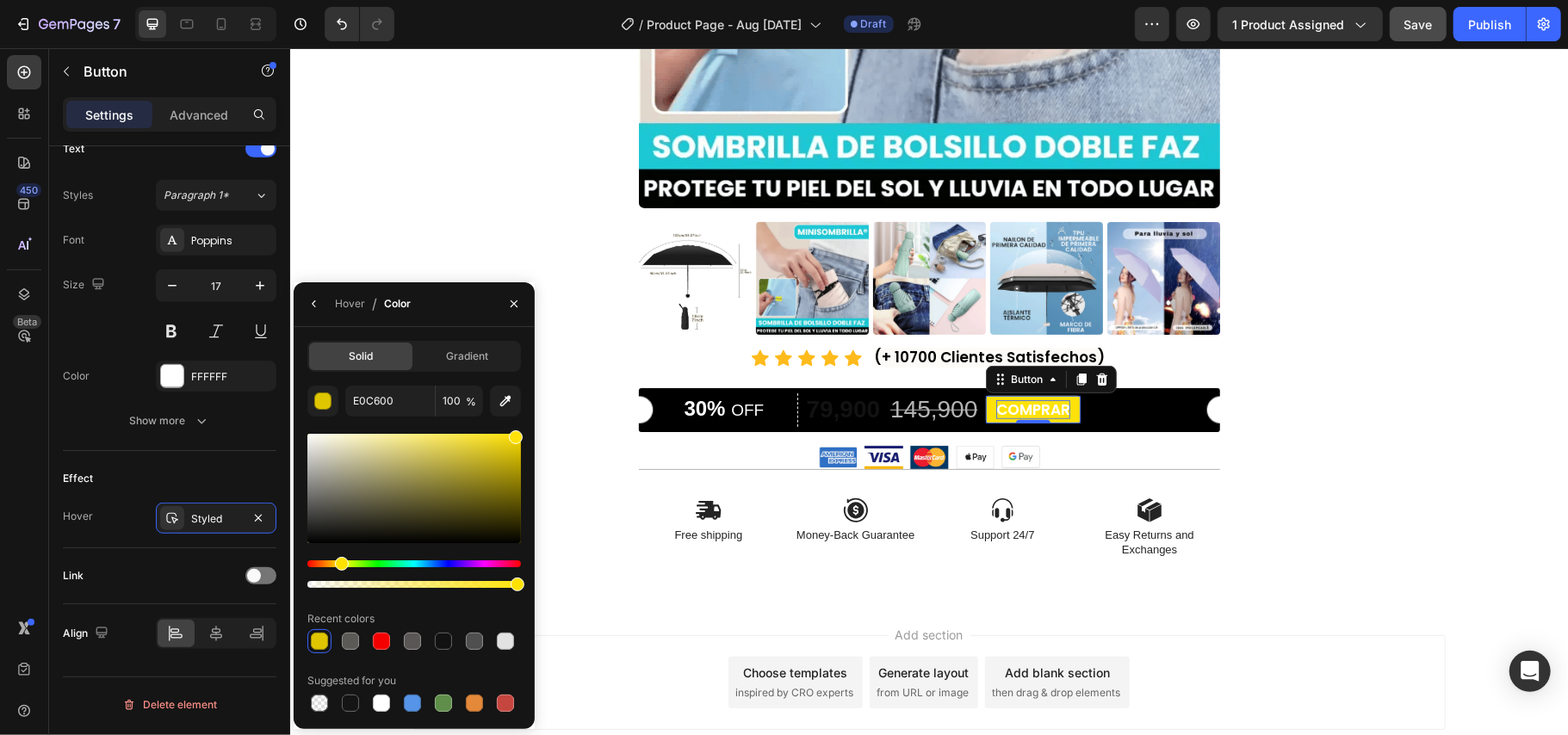 drag, startPoint x: 514, startPoint y: 445, endPoint x: 514, endPoint y: 417, distance: 28 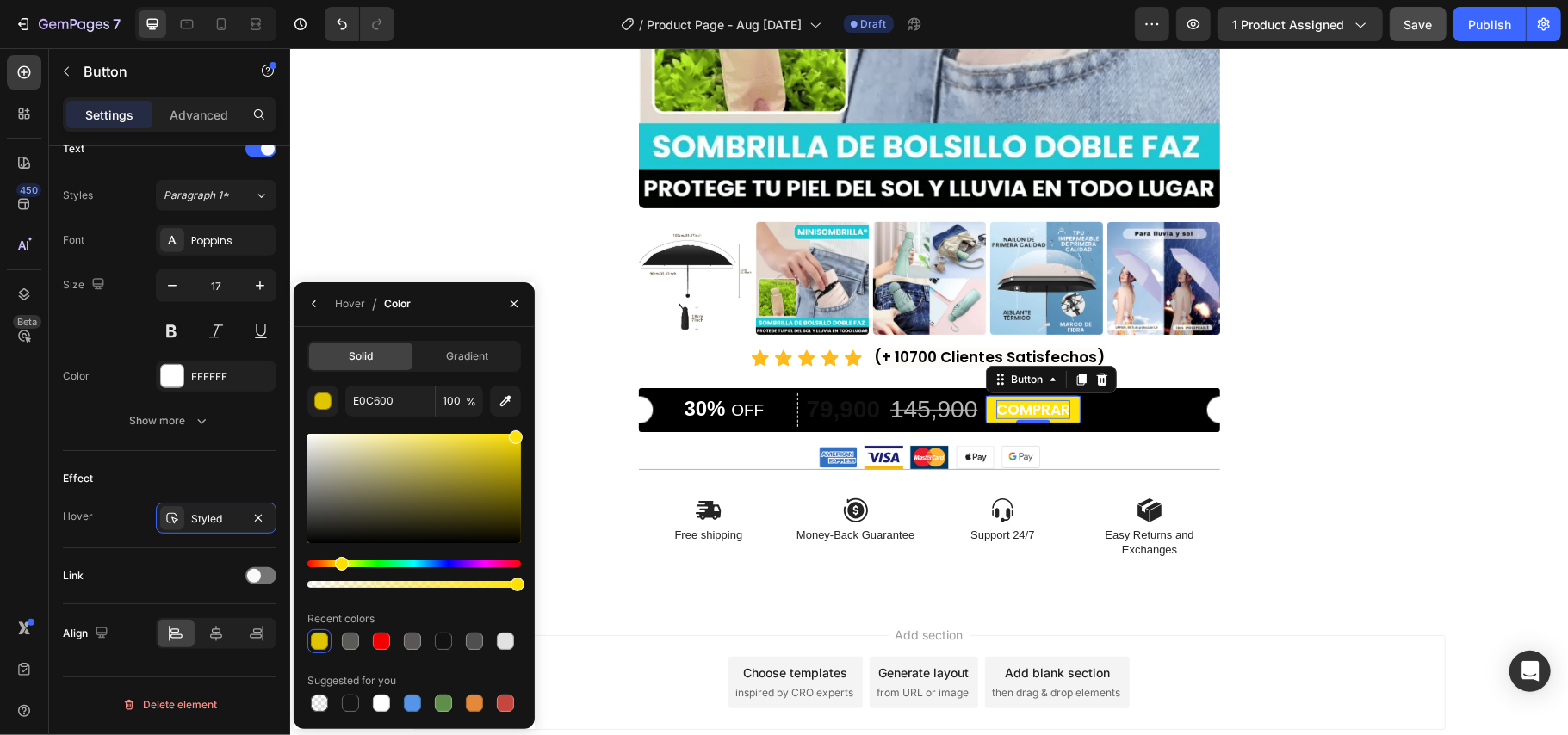 click on "E0C600 100 % Recent colors Suggested for you" at bounding box center [414, 550] 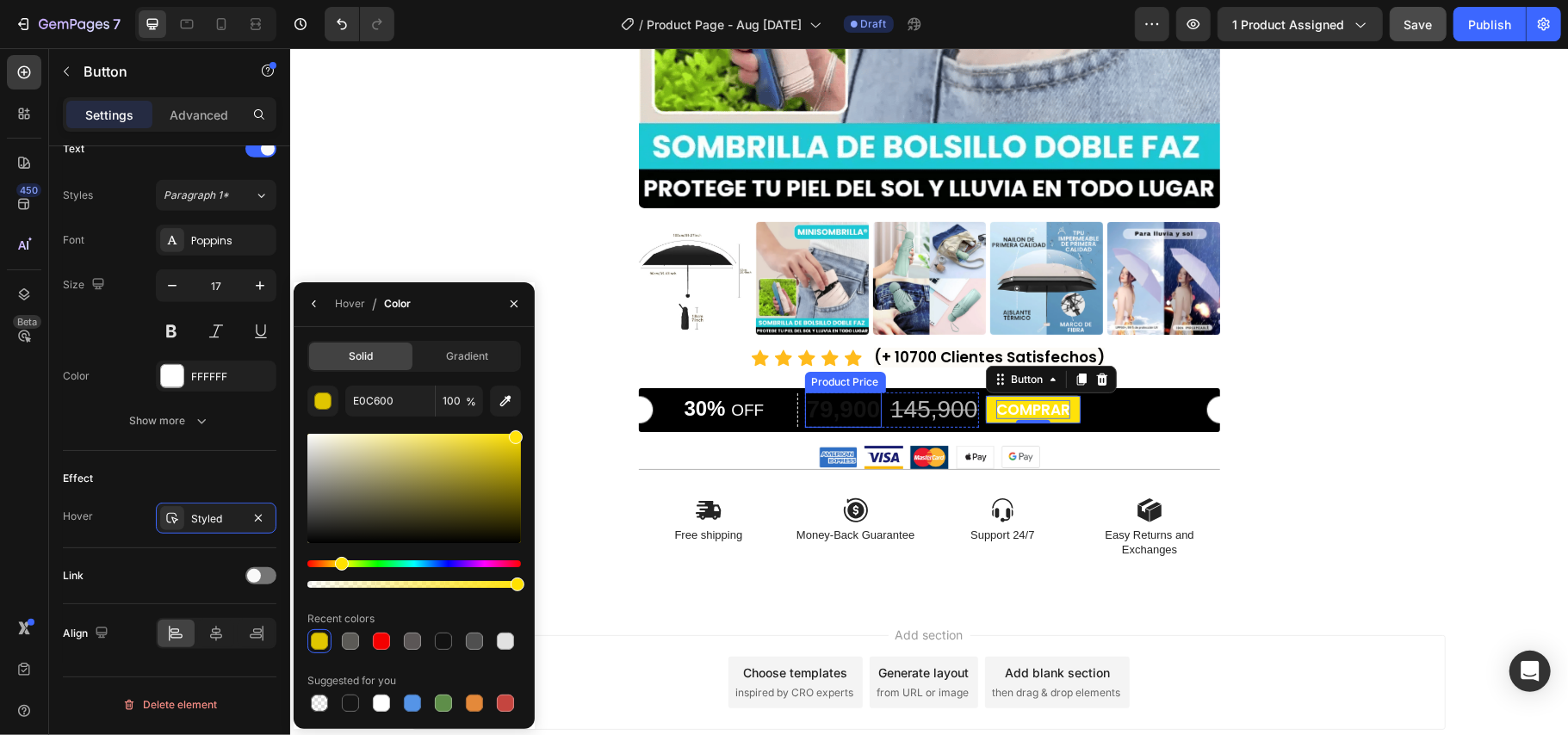 type on "FFE20A" 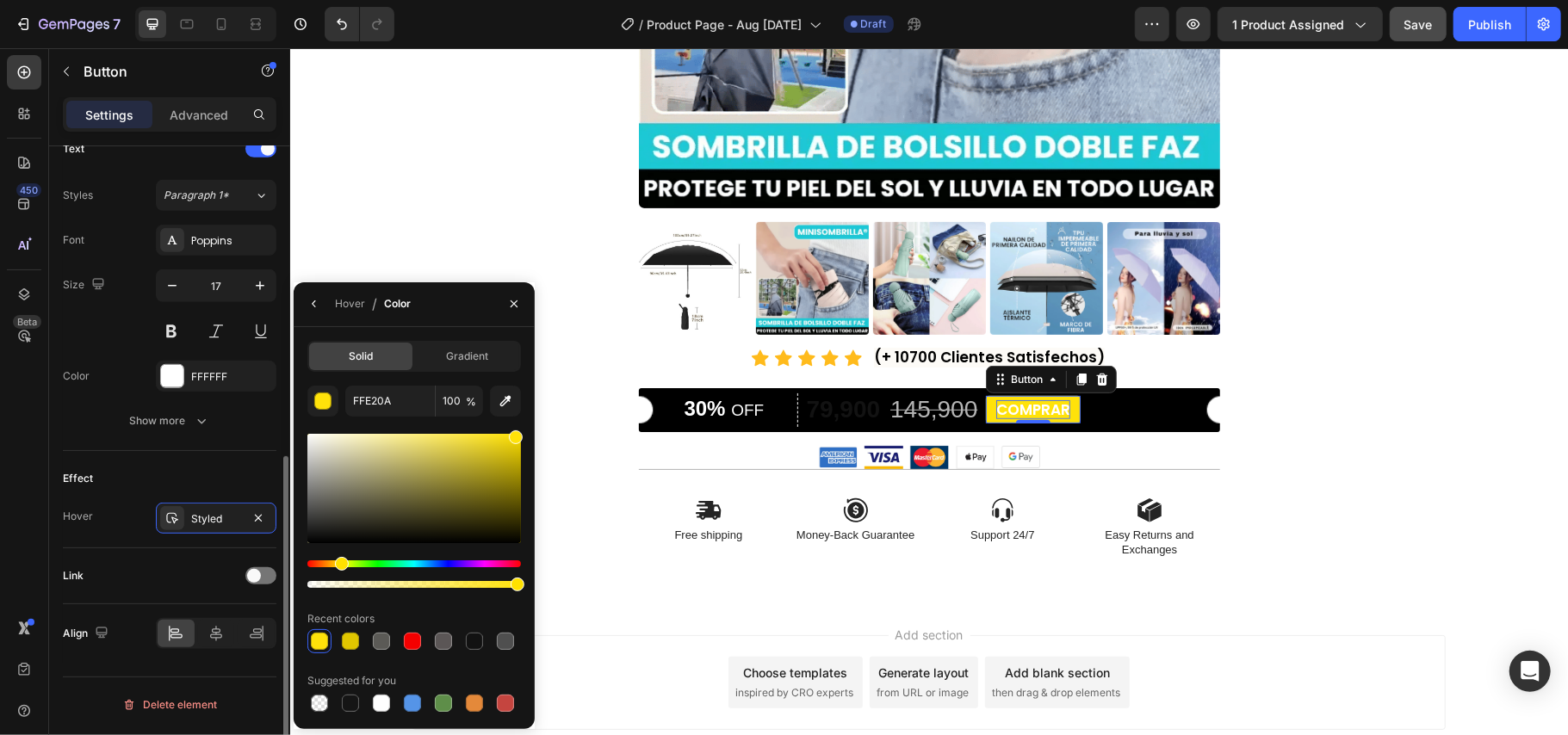 click on "Effect" at bounding box center (170, 479) 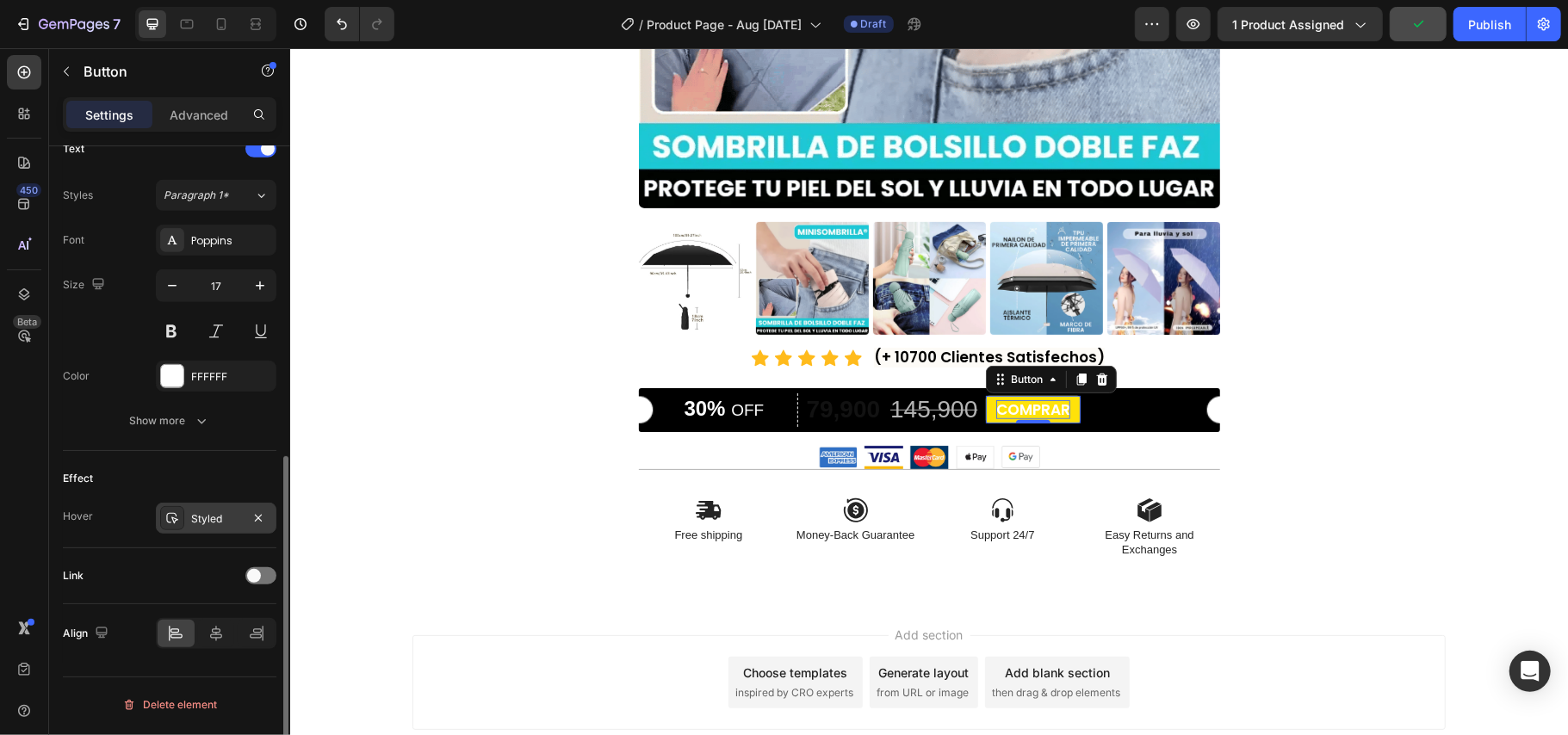 click on "Styled" at bounding box center [216, 519] 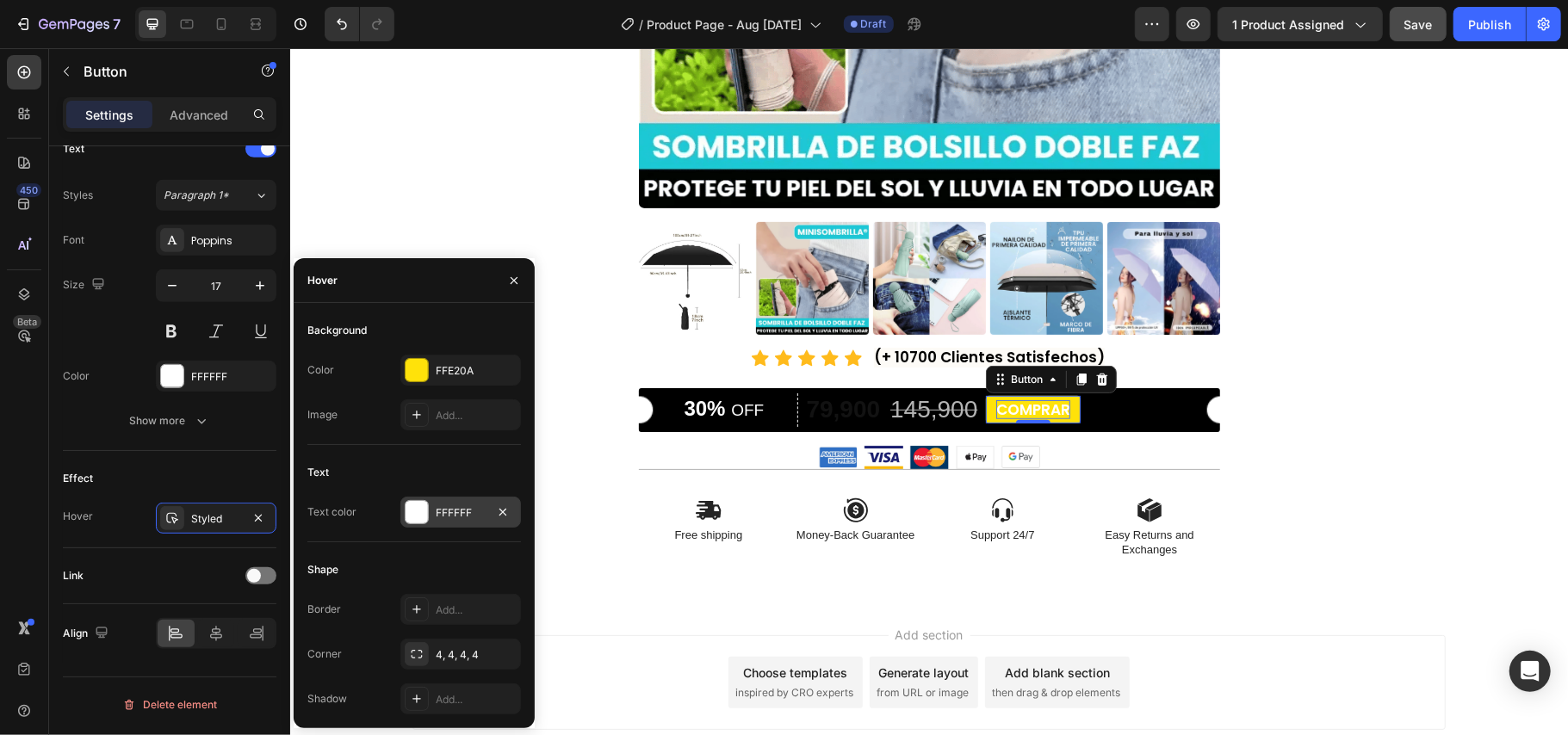 click on "FFFFFF" at bounding box center (461, 512) 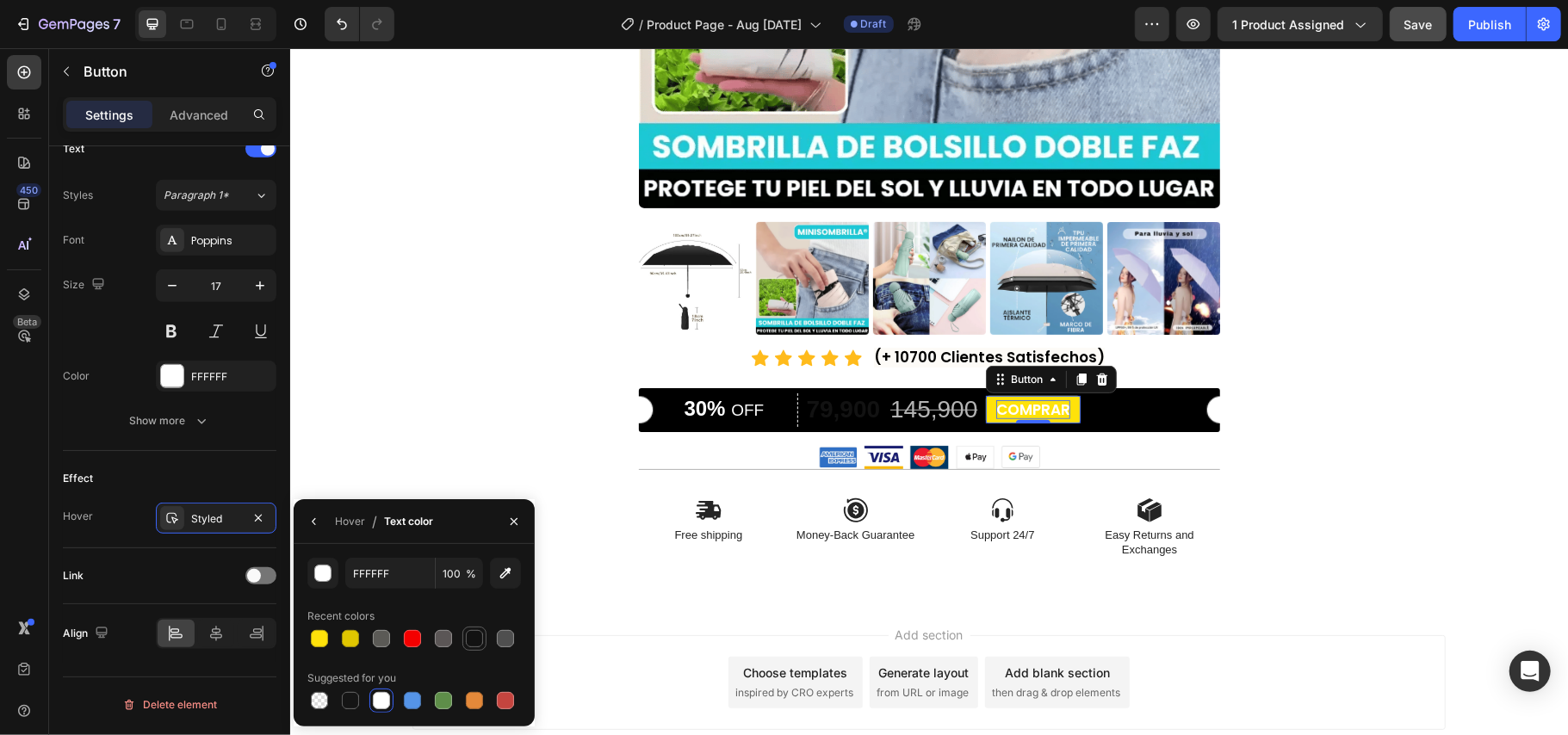 click at bounding box center [474, 639] 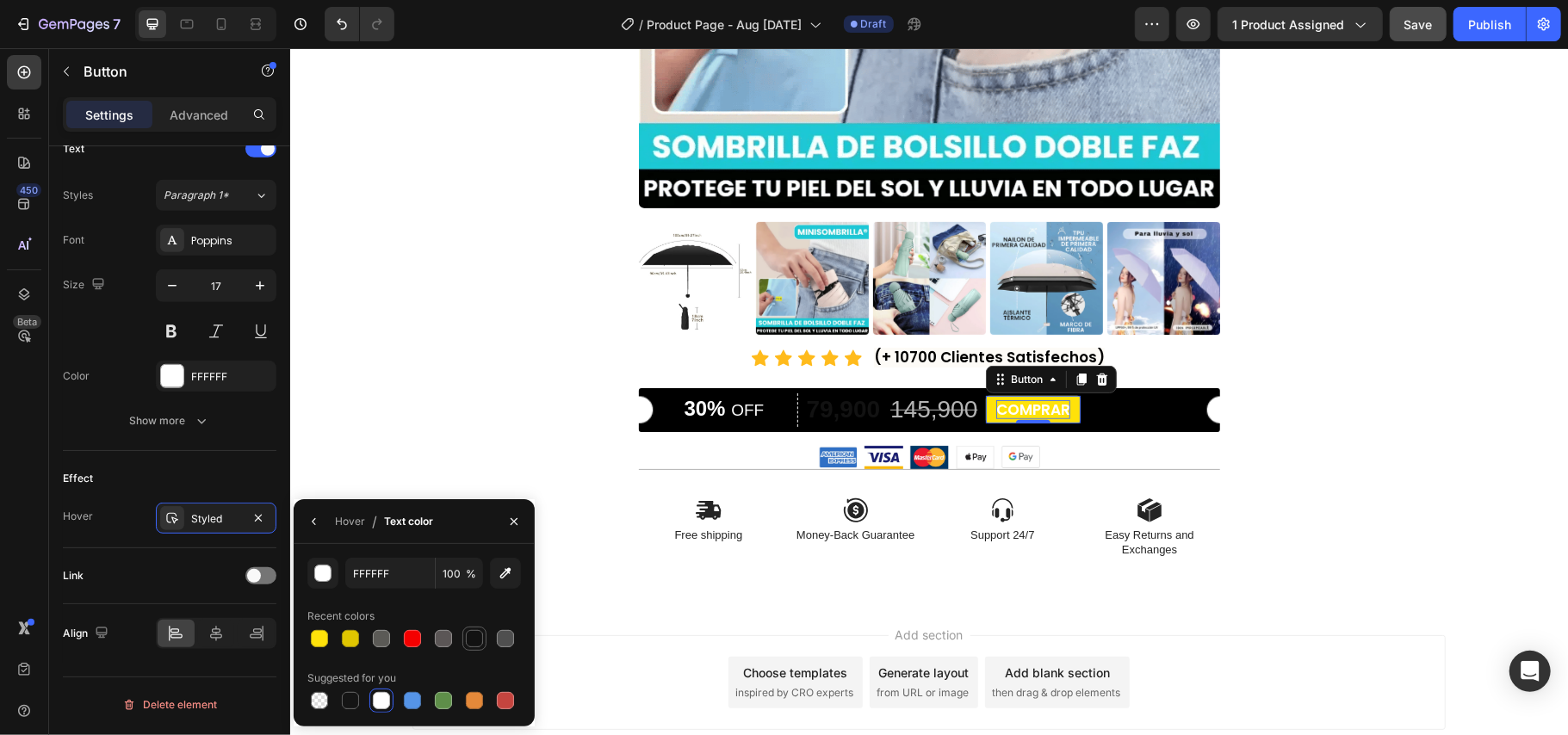 type on "121212" 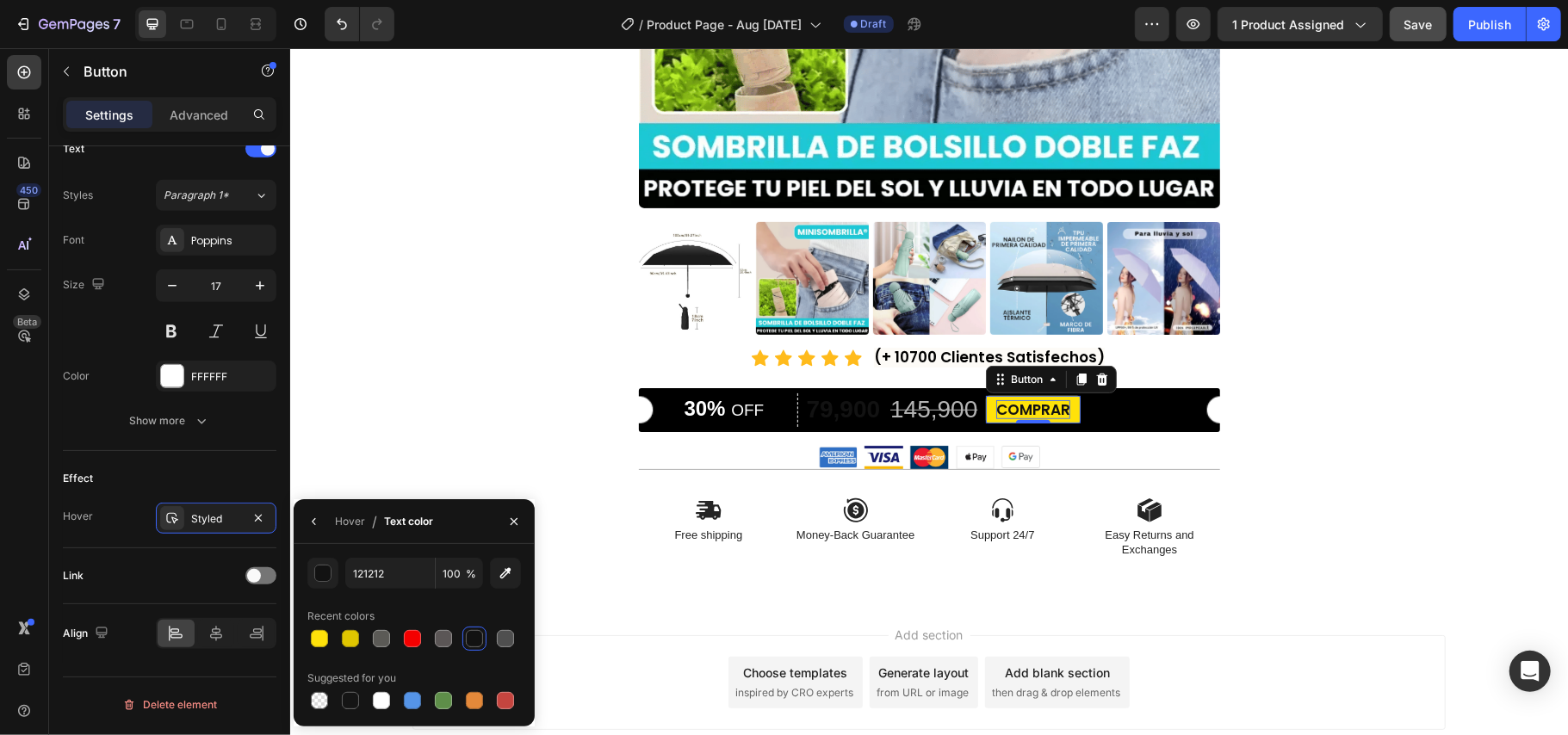 click on "Product Images Icon Icon Icon Icon Icon Icon List (+ 10700 Clientes Satisfechos) Text Block Row 30%   OFF Text Block Row 79,900 Product Price Product Price 145,900 Product Price Product Price 45% off Product Badge Row COMPRAR Button   0 Row Product Image Image Image Image Image Row
Icon Free shipping  Text Block
Icon Money-Back Guarantee Text Block
Icon Support 24/7 Text Block
Icon Easy Returns and Exchanges Text Block Row Section 1 Root" at bounding box center [928, 113] 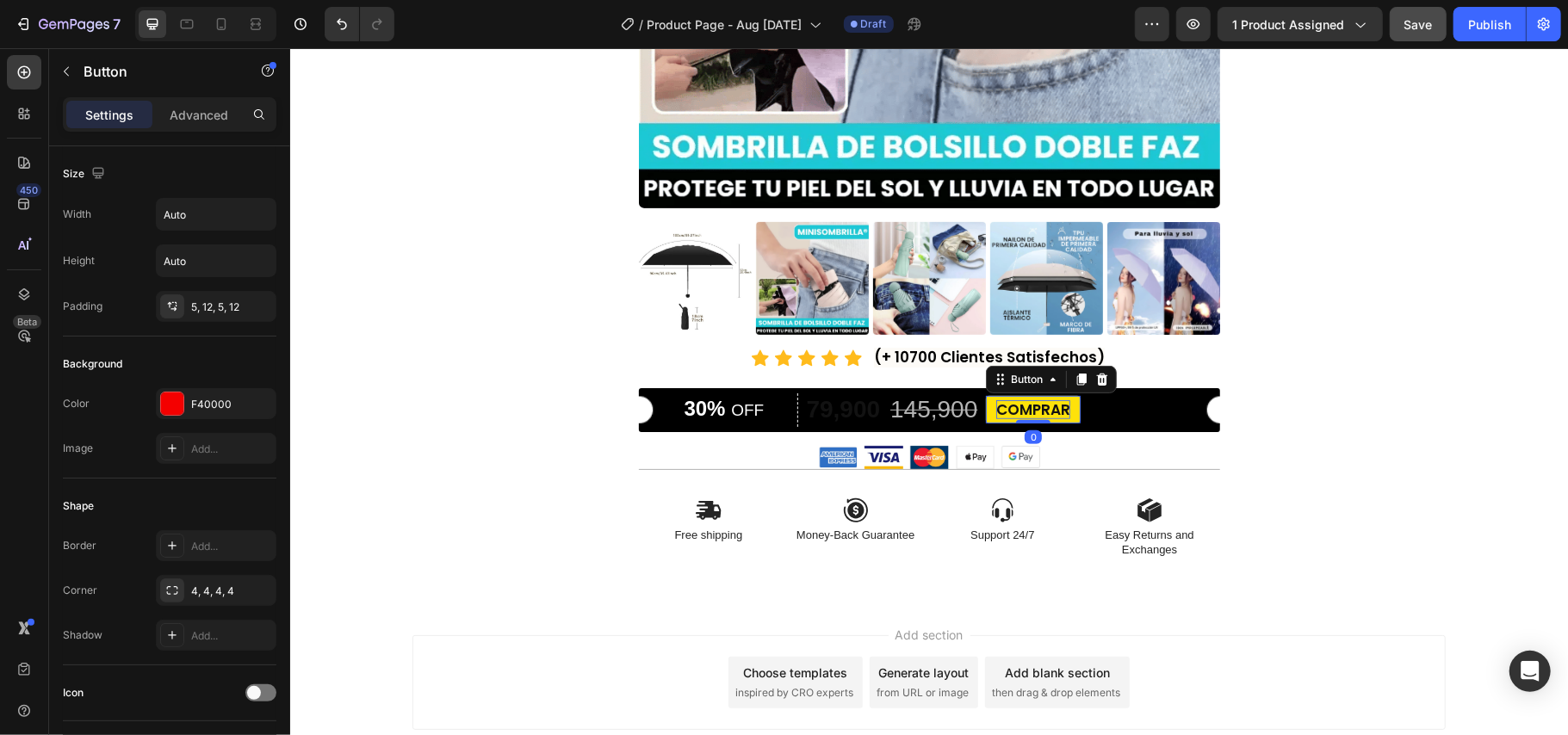 click on "COMPRAR" at bounding box center [1032, 409] 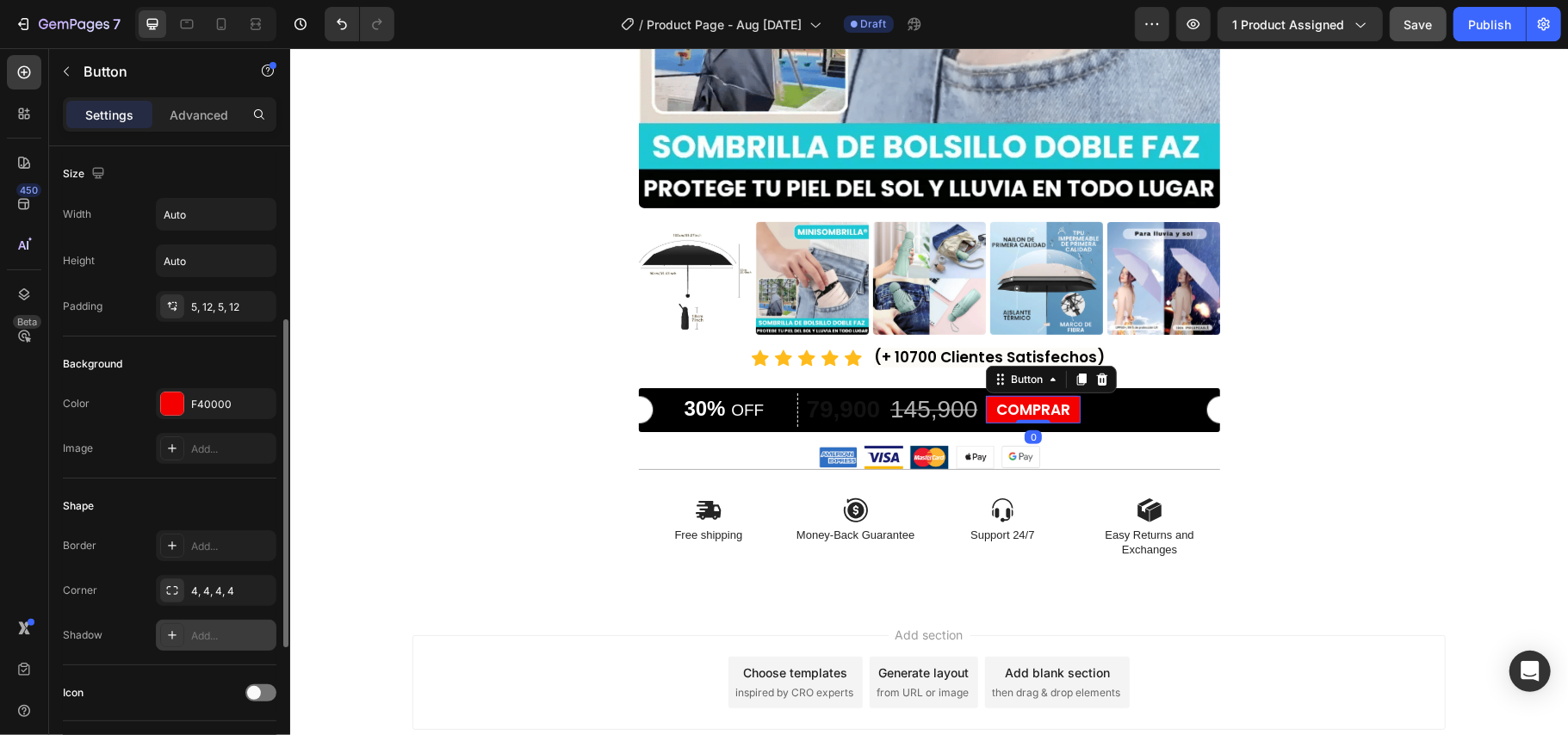scroll, scrollTop: 114, scrollLeft: 0, axis: vertical 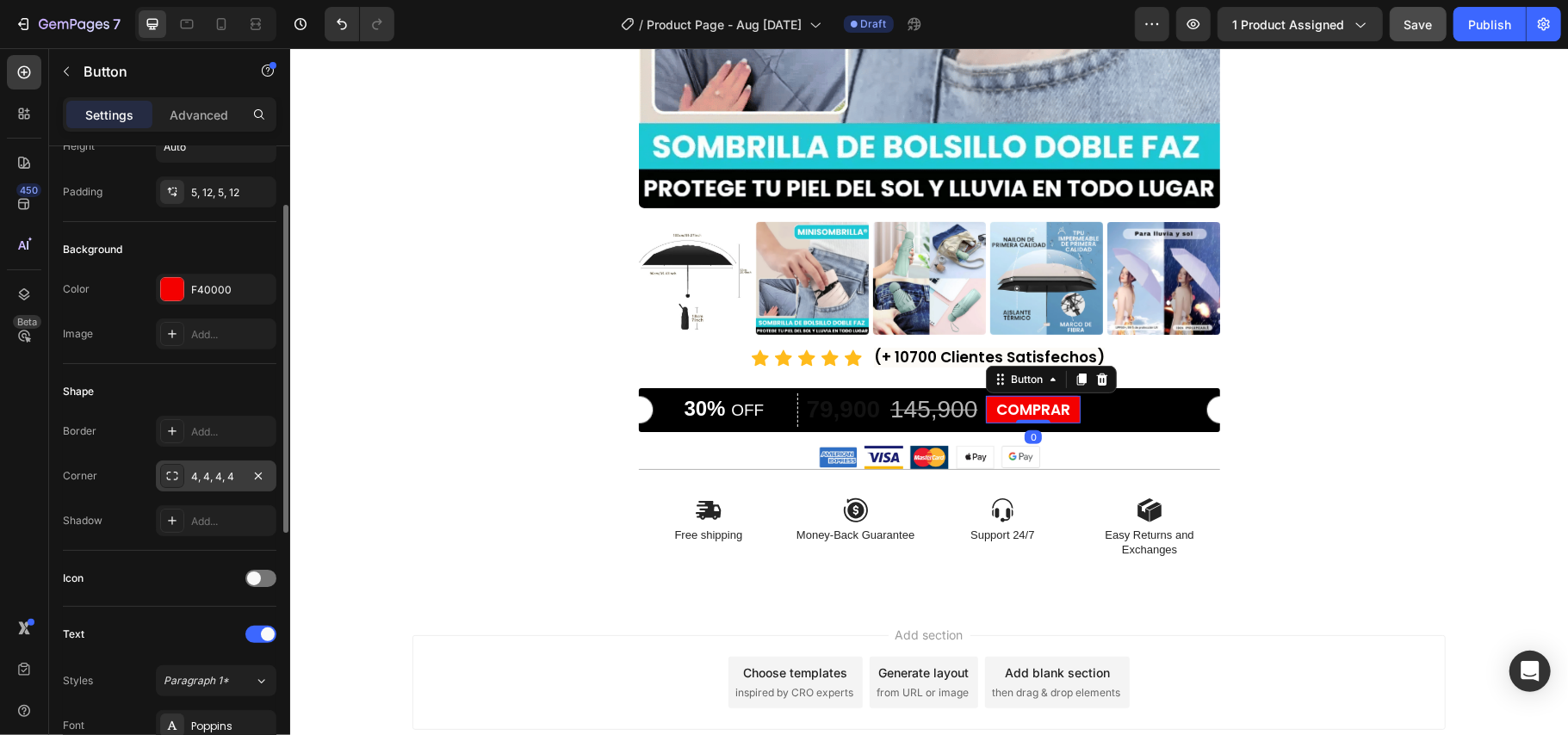 click on "4, 4, 4, 4" at bounding box center (216, 477) 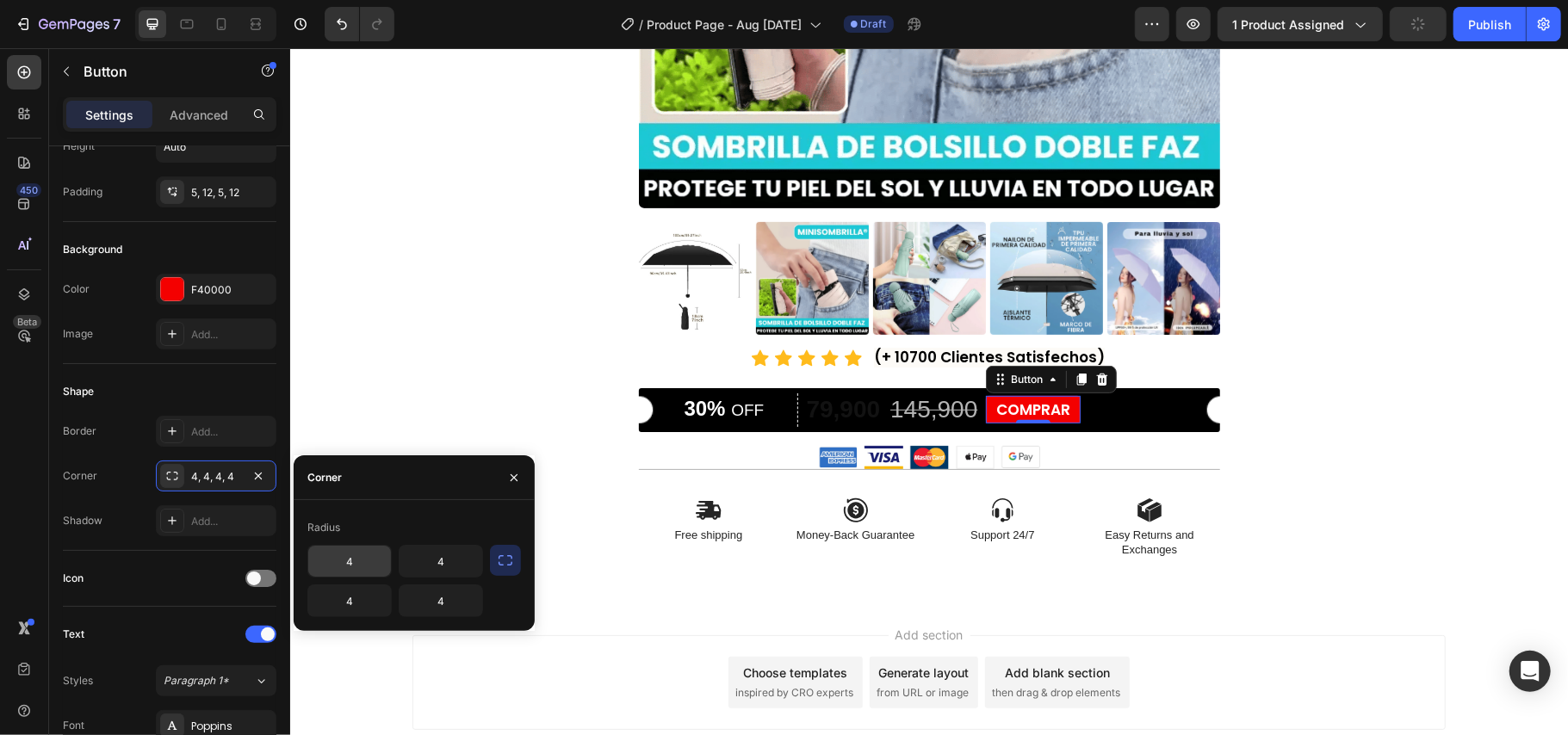click on "4" at bounding box center [350, 561] 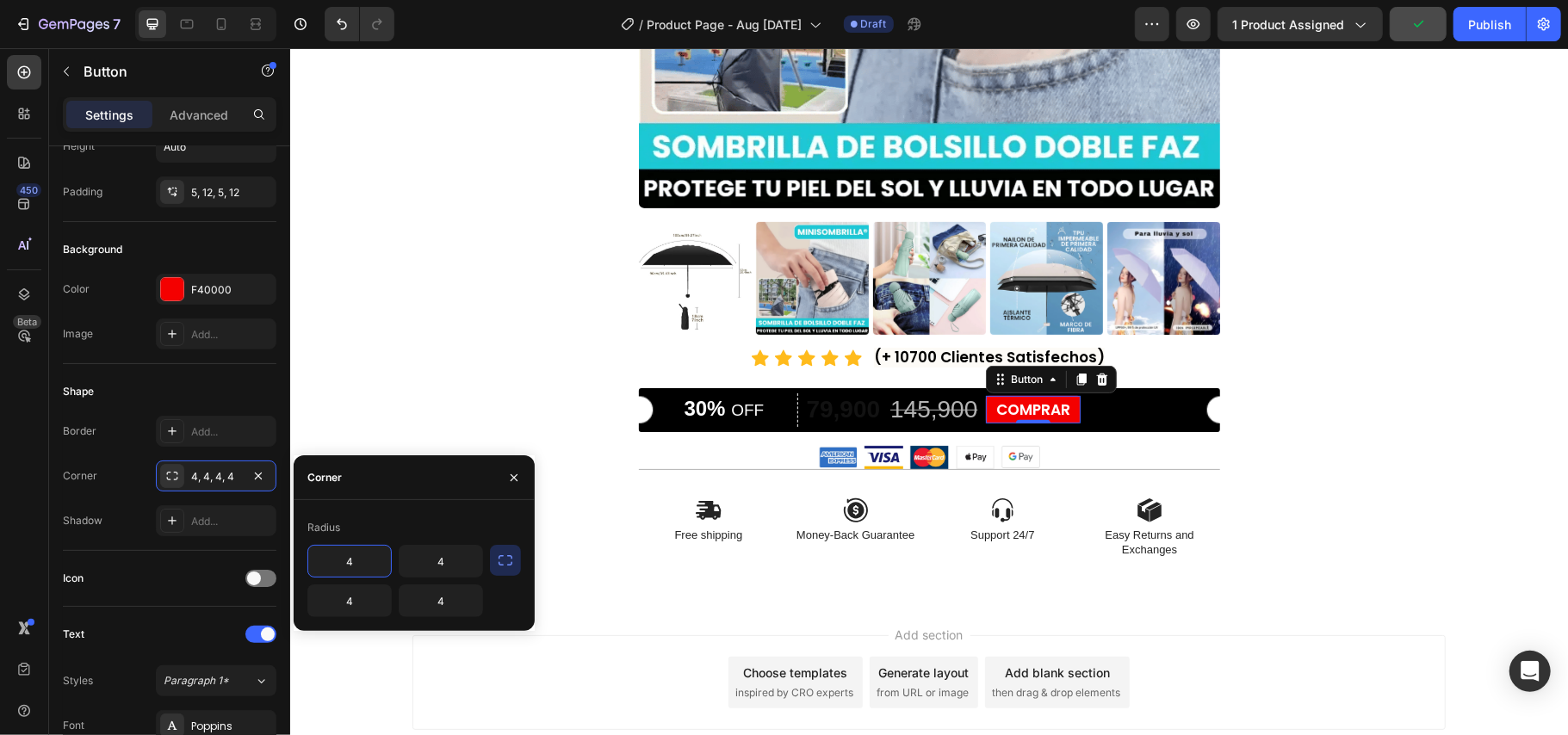 click 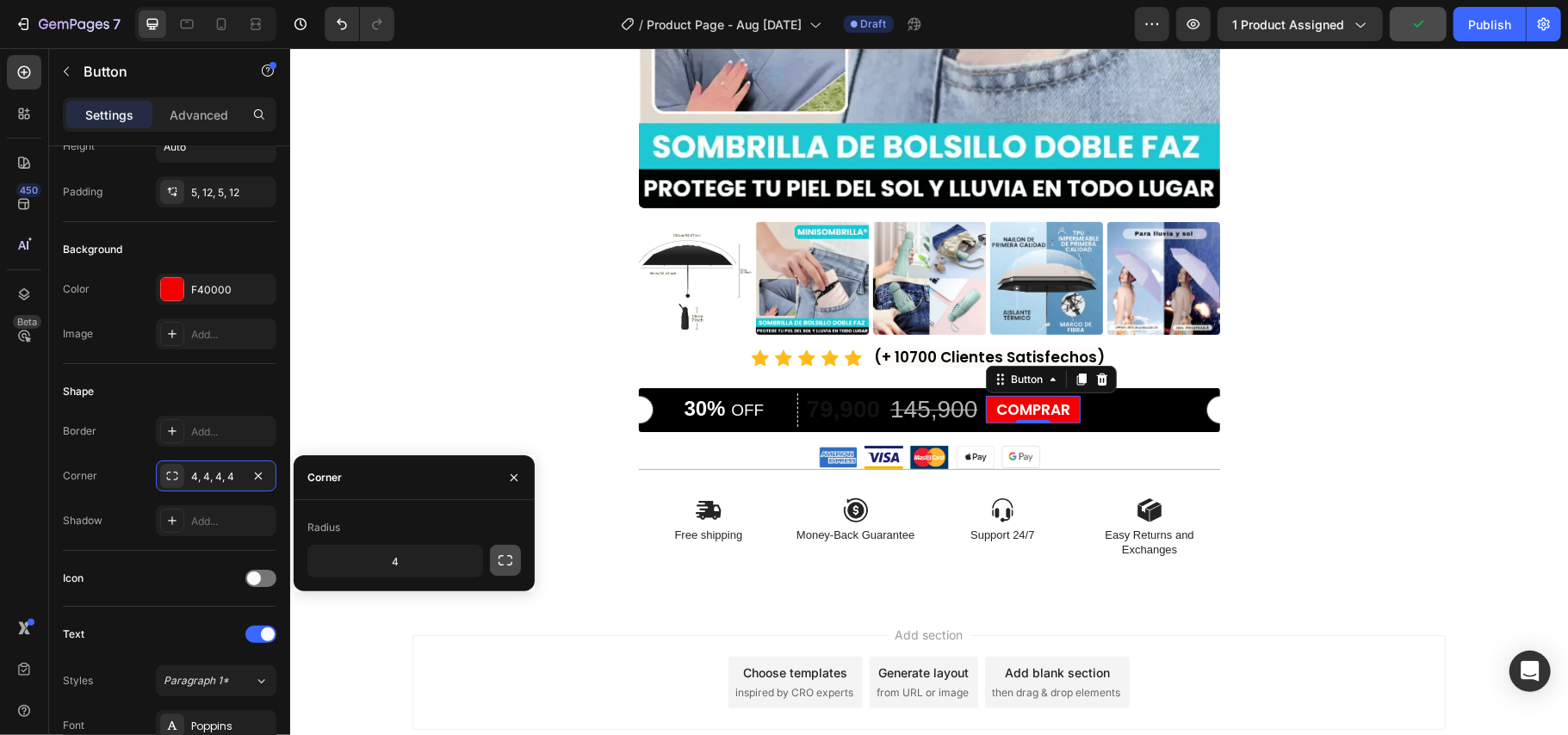 click 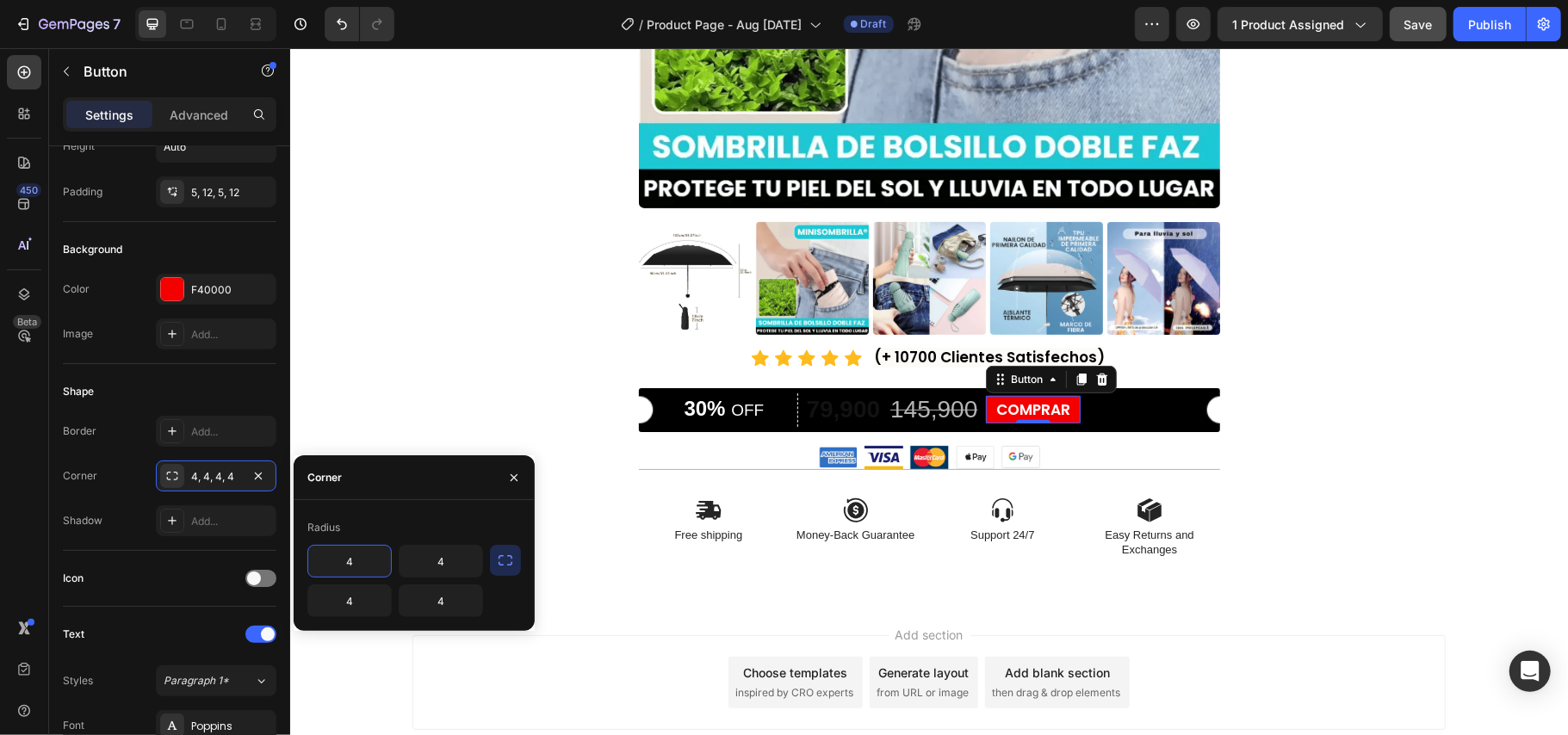 click on "4" at bounding box center [350, 561] 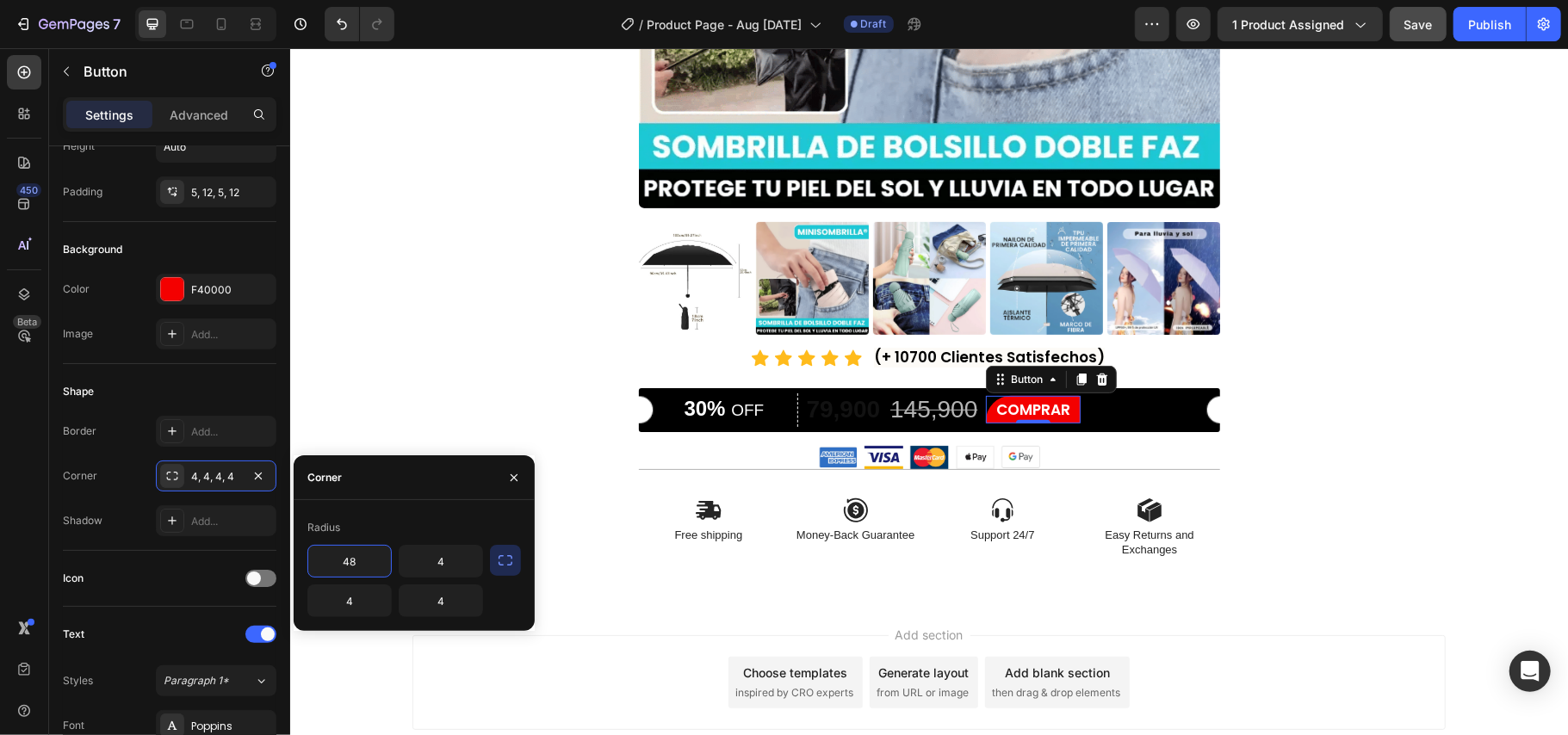 click on "Radius" at bounding box center [414, 528] 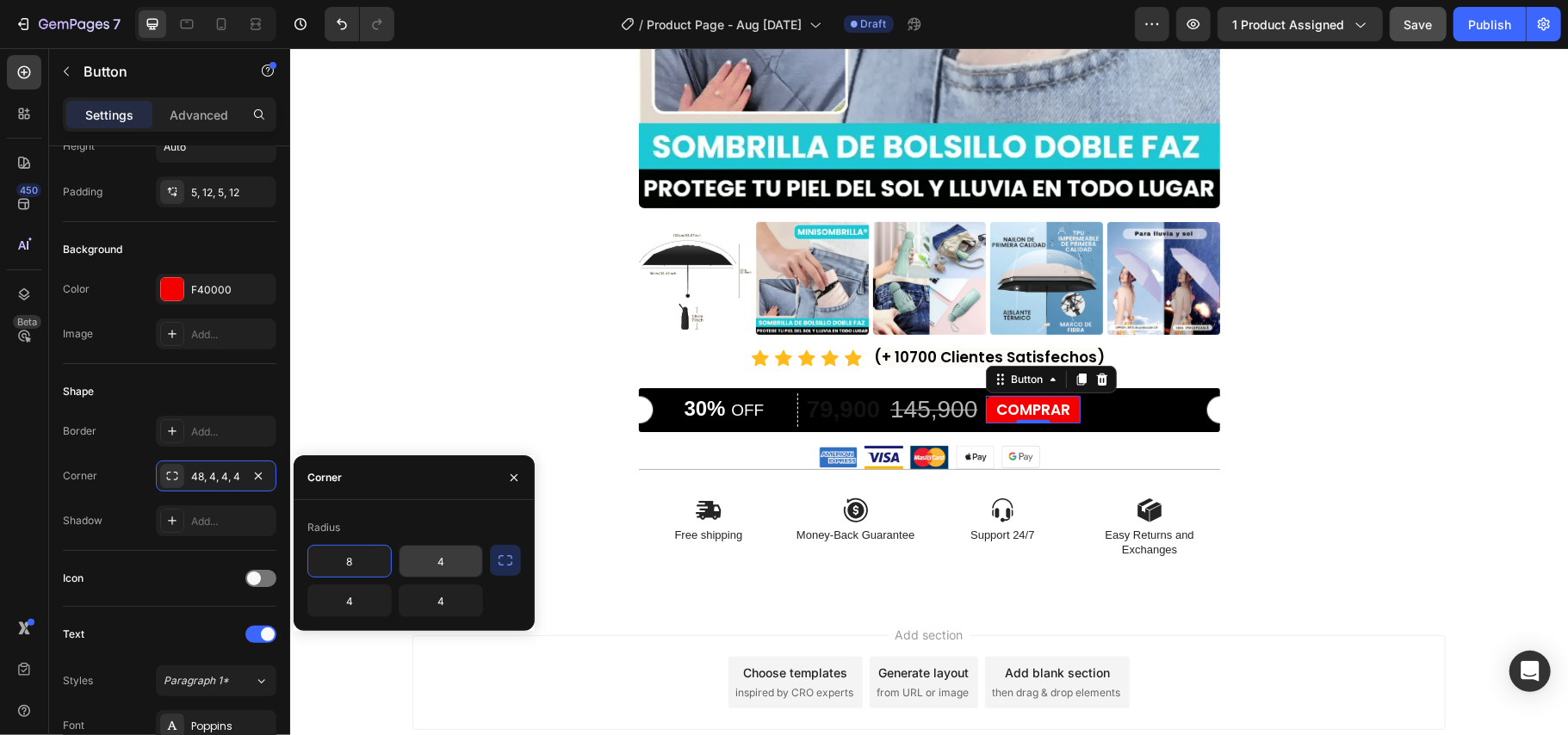 type on "8" 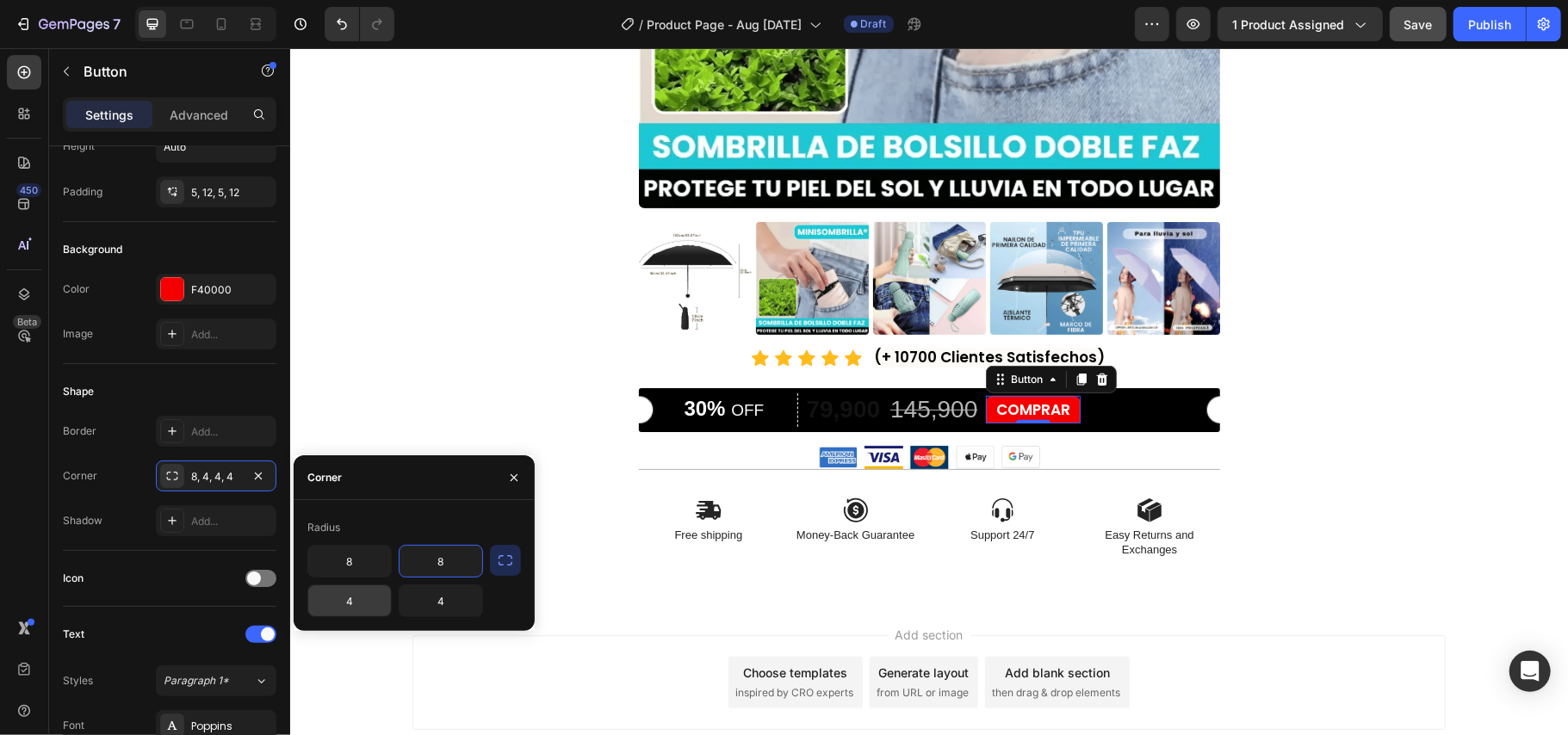 type on "8" 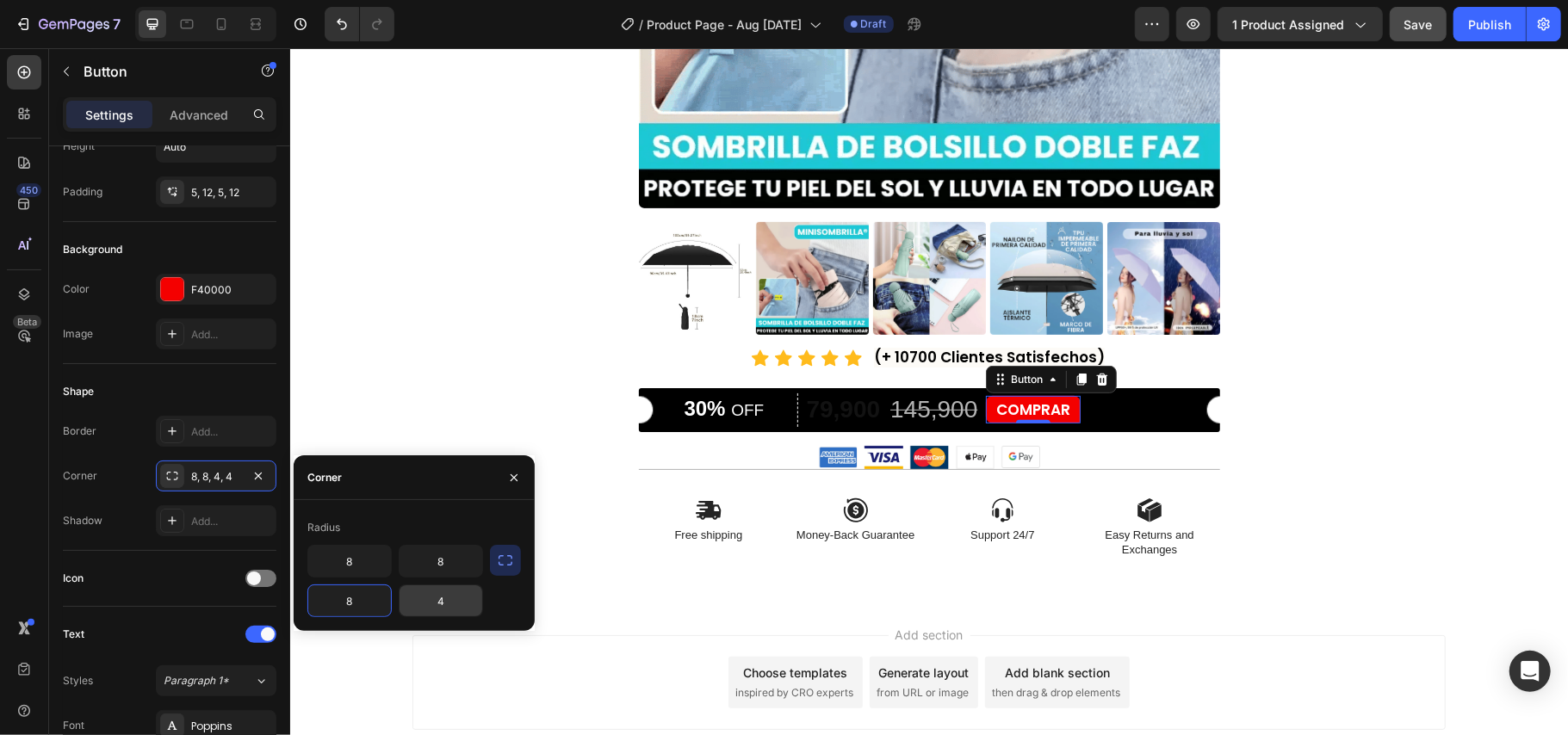 type on "8" 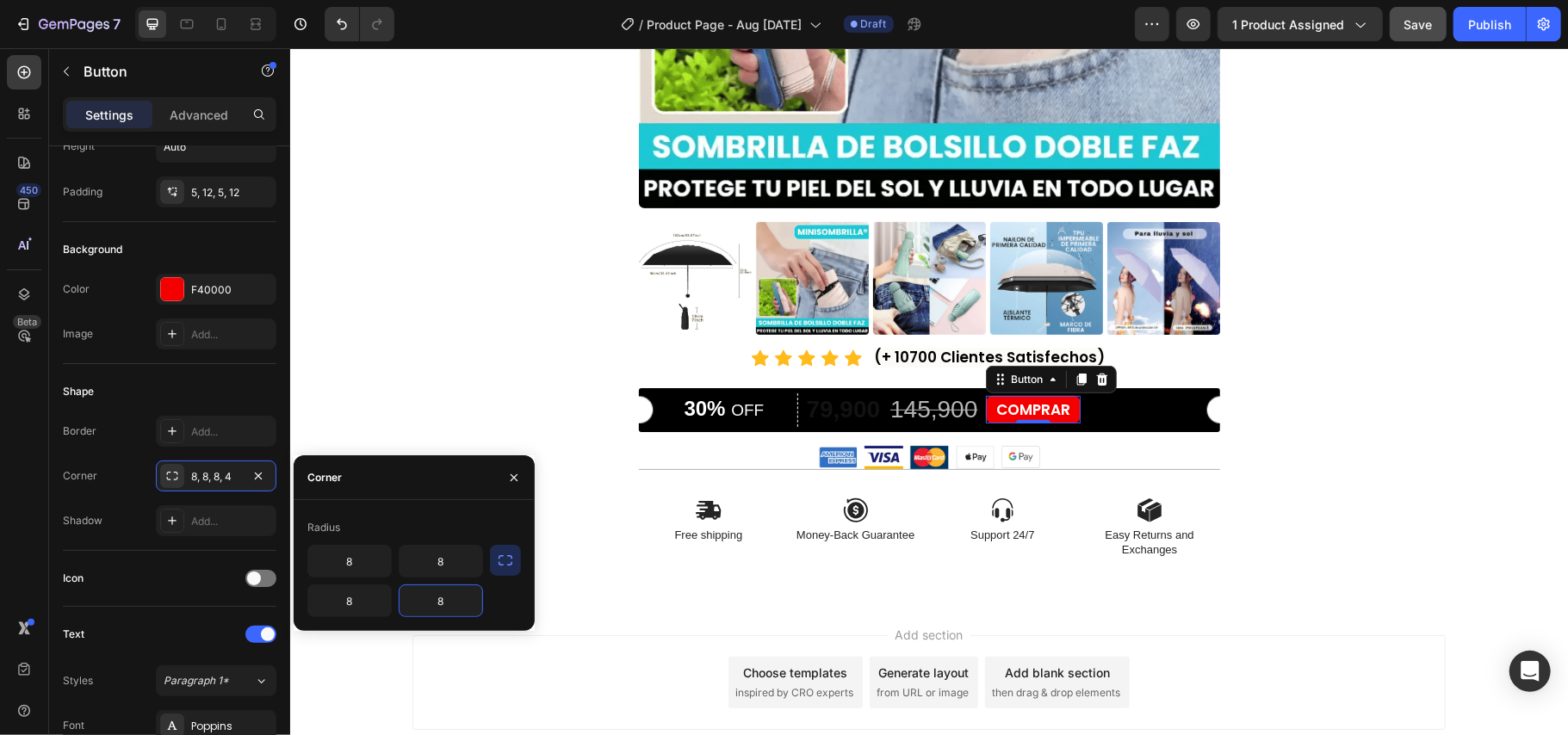 type on "8" 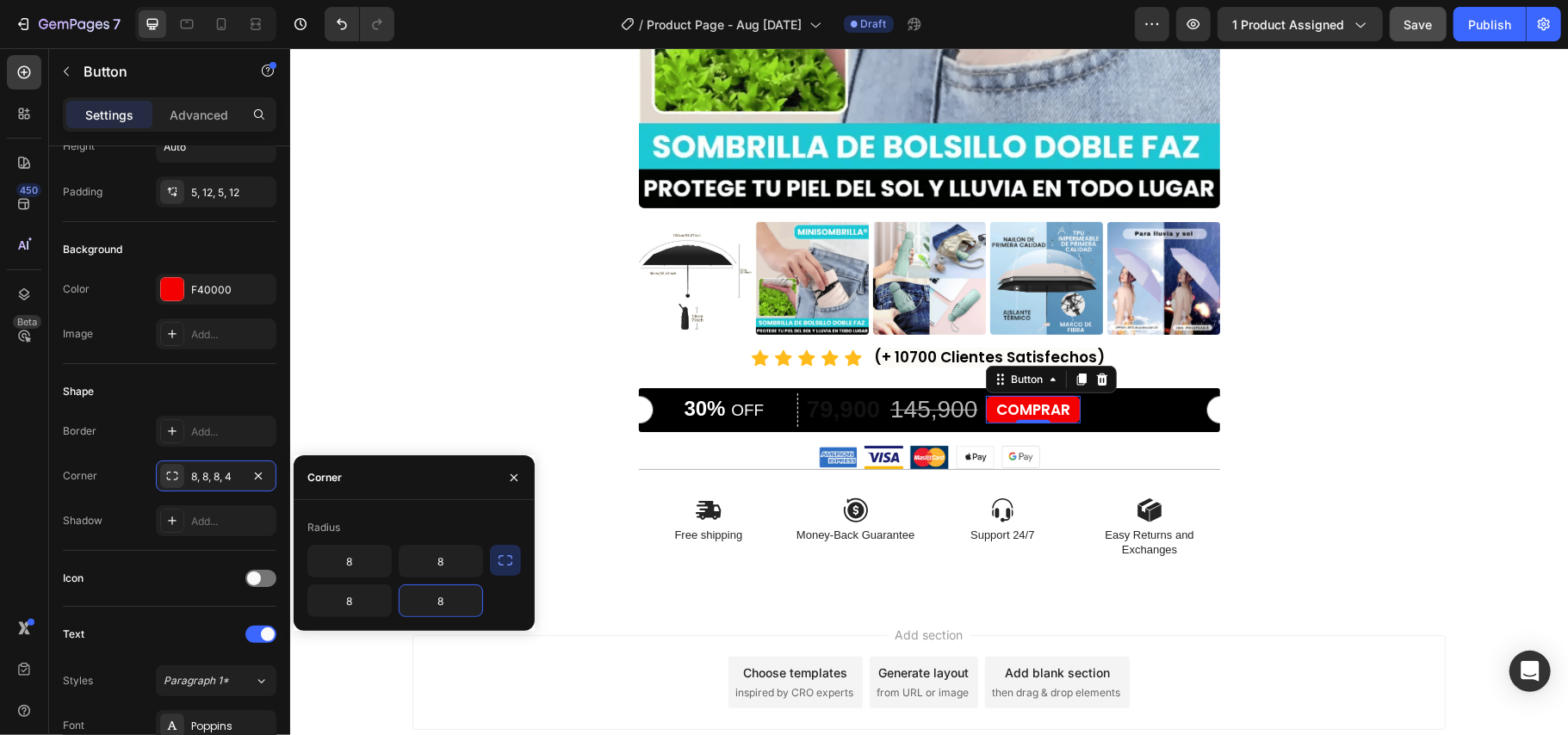 click on "Radius" at bounding box center (414, 528) 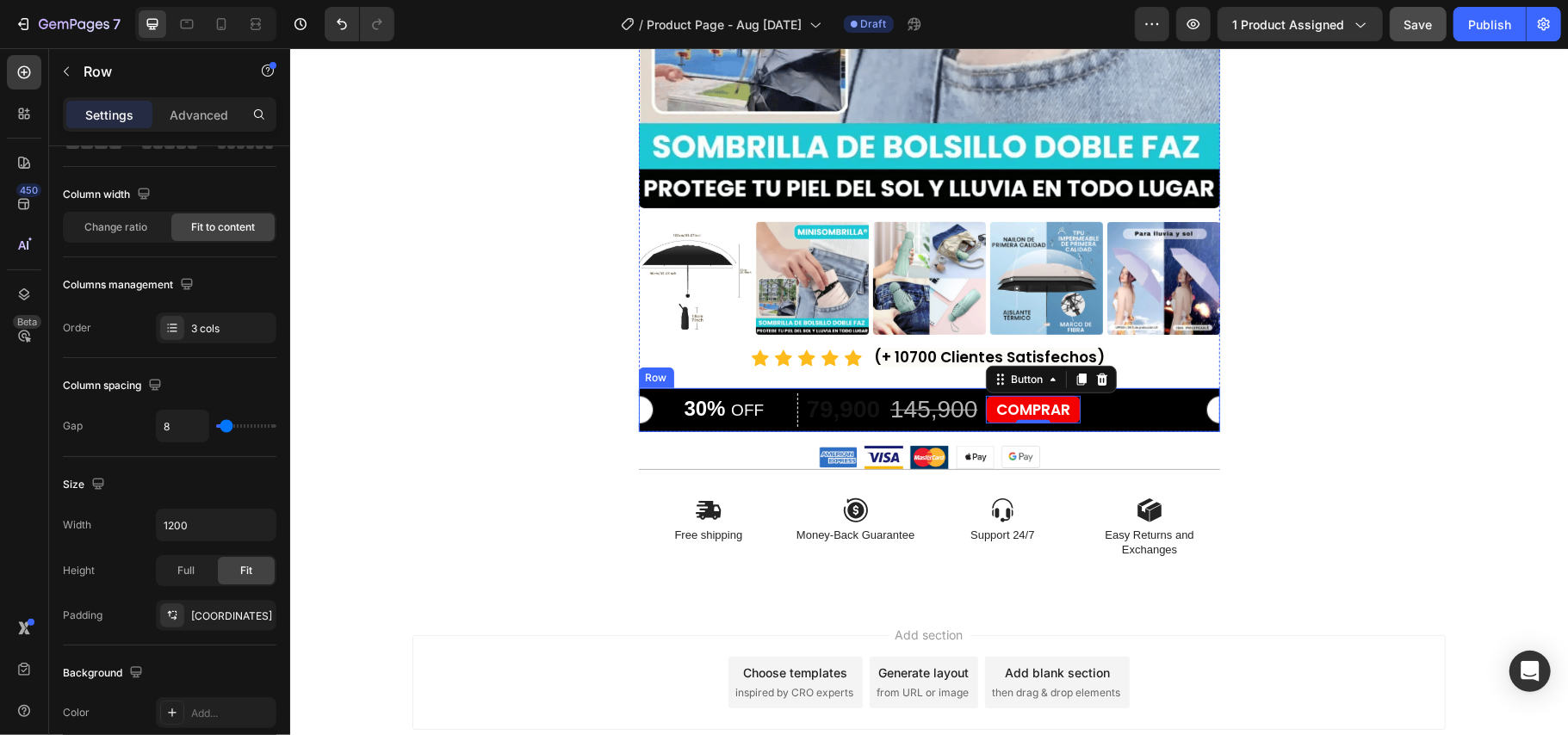 click on "30%   OFF Text Block Row 79,900 Product Price Product Price 145,900 Product Price Product Price 45% off Product Badge Row COMPRAR Button   0 Row" at bounding box center (928, 409) 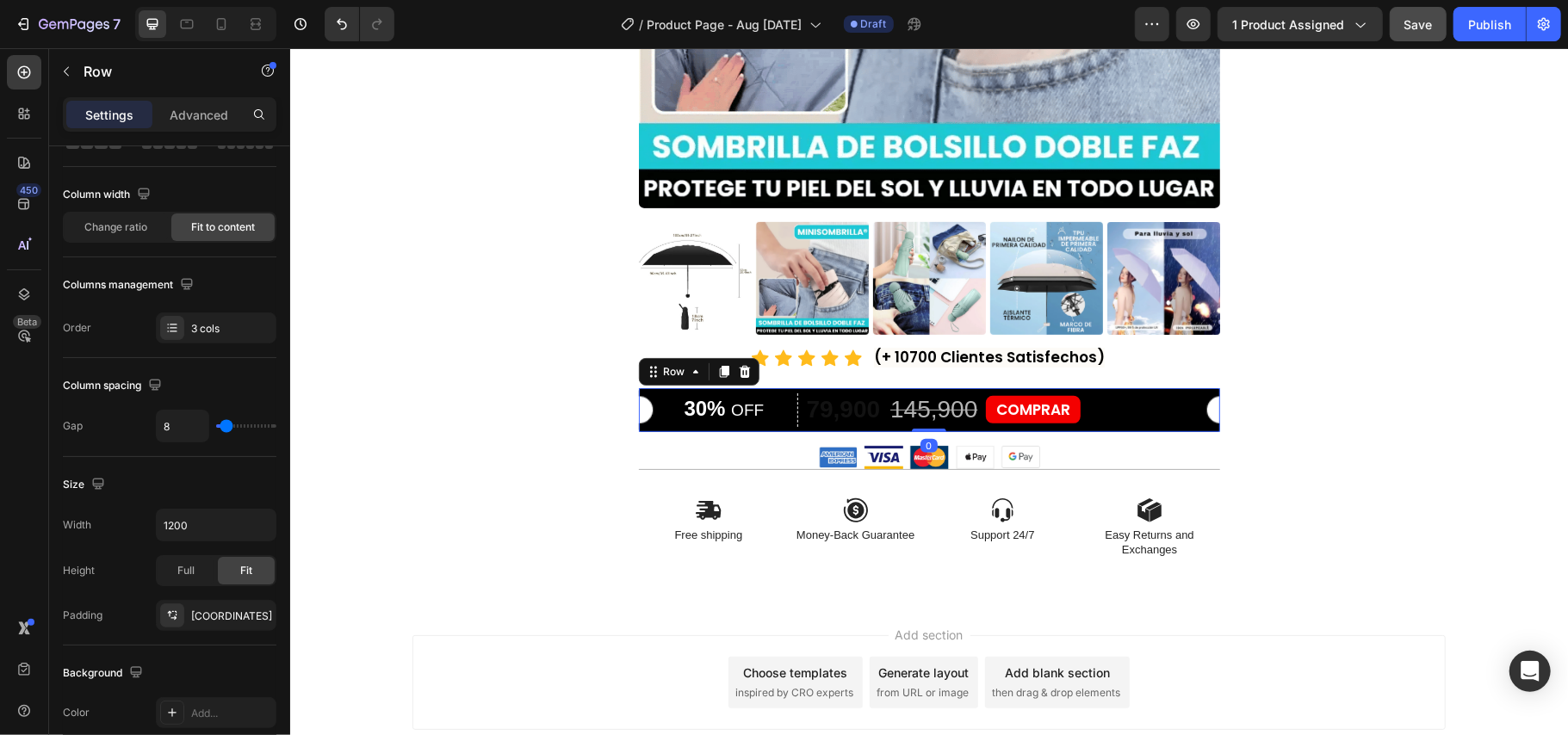 scroll, scrollTop: 0, scrollLeft: 0, axis: both 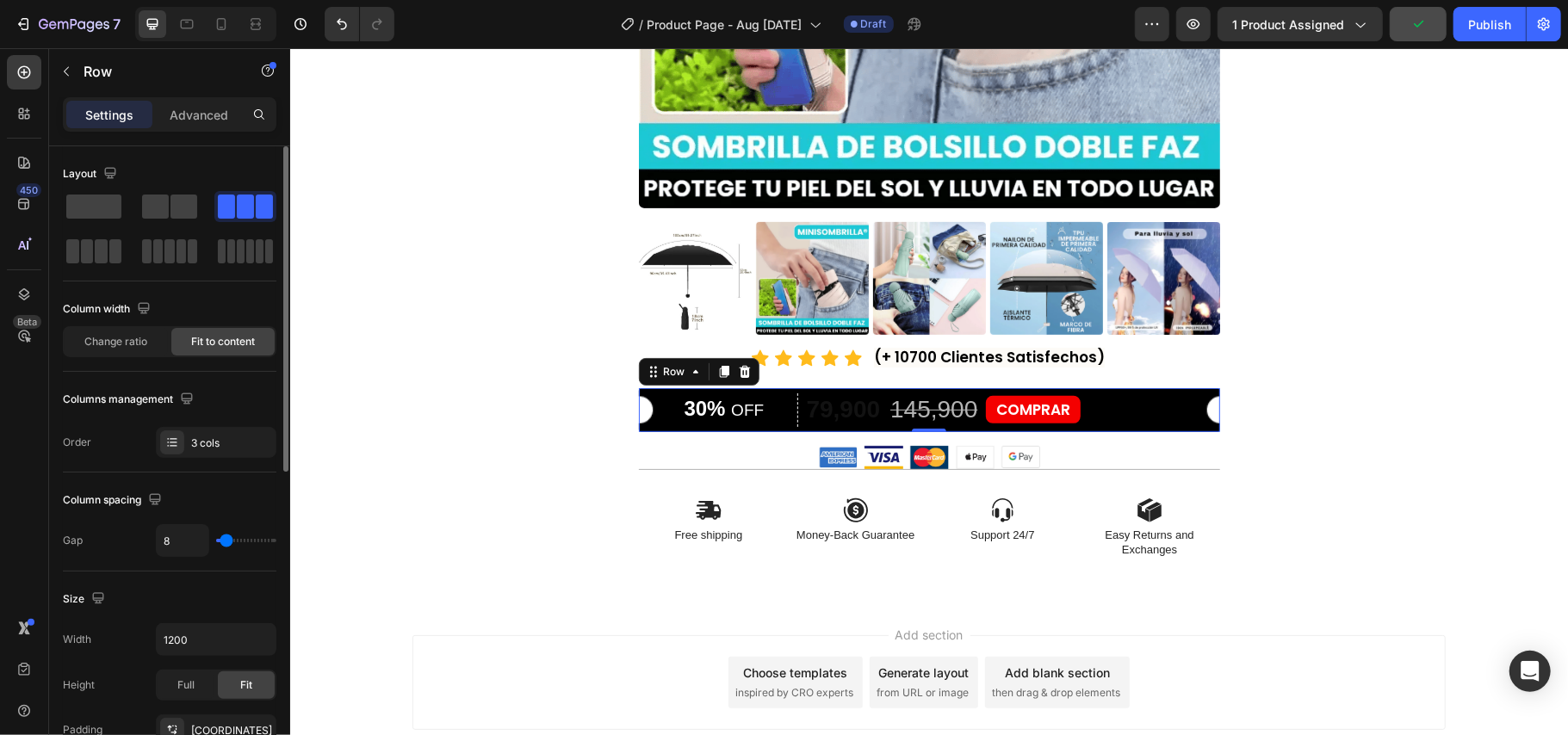 type on "17" 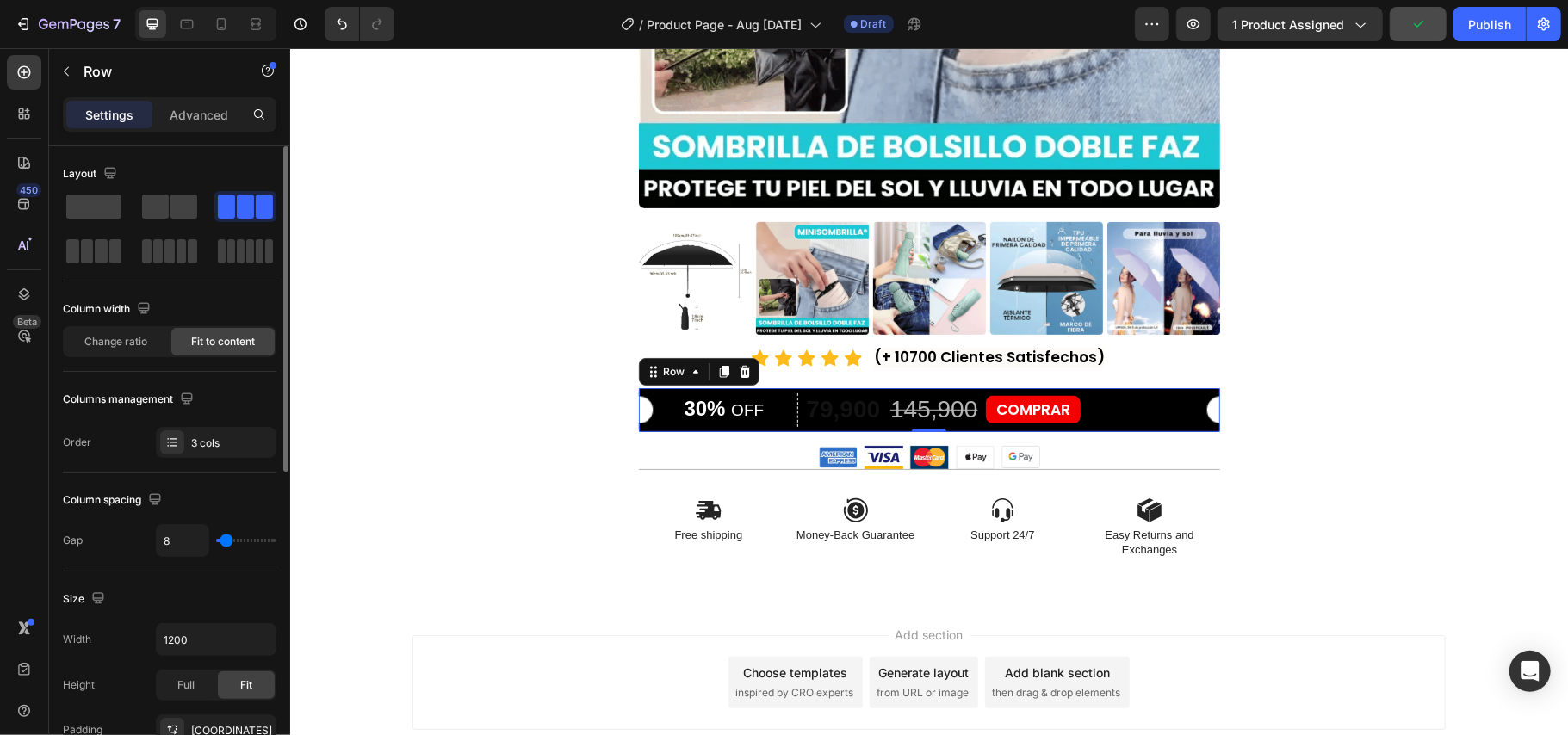 type on "17" 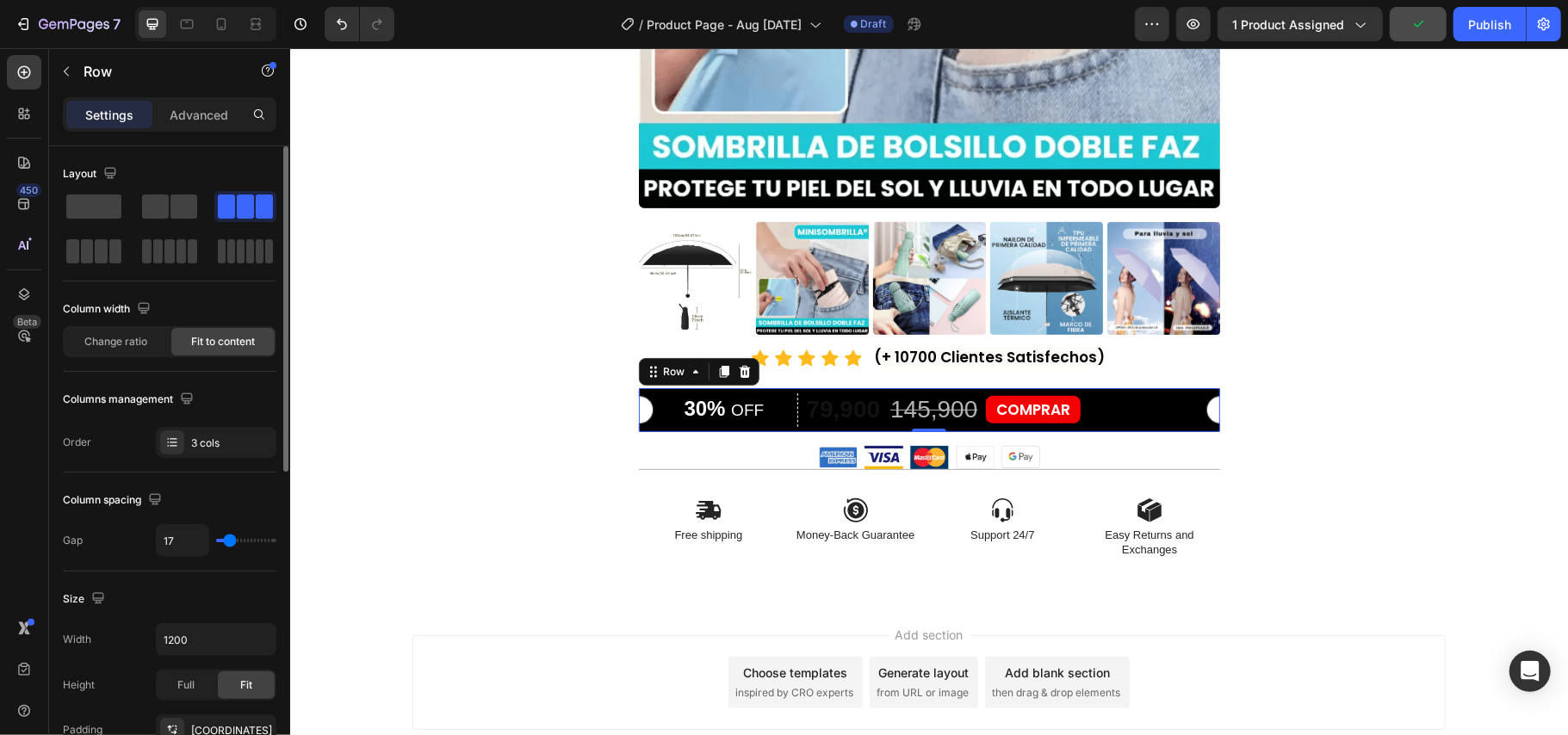 type on "20" 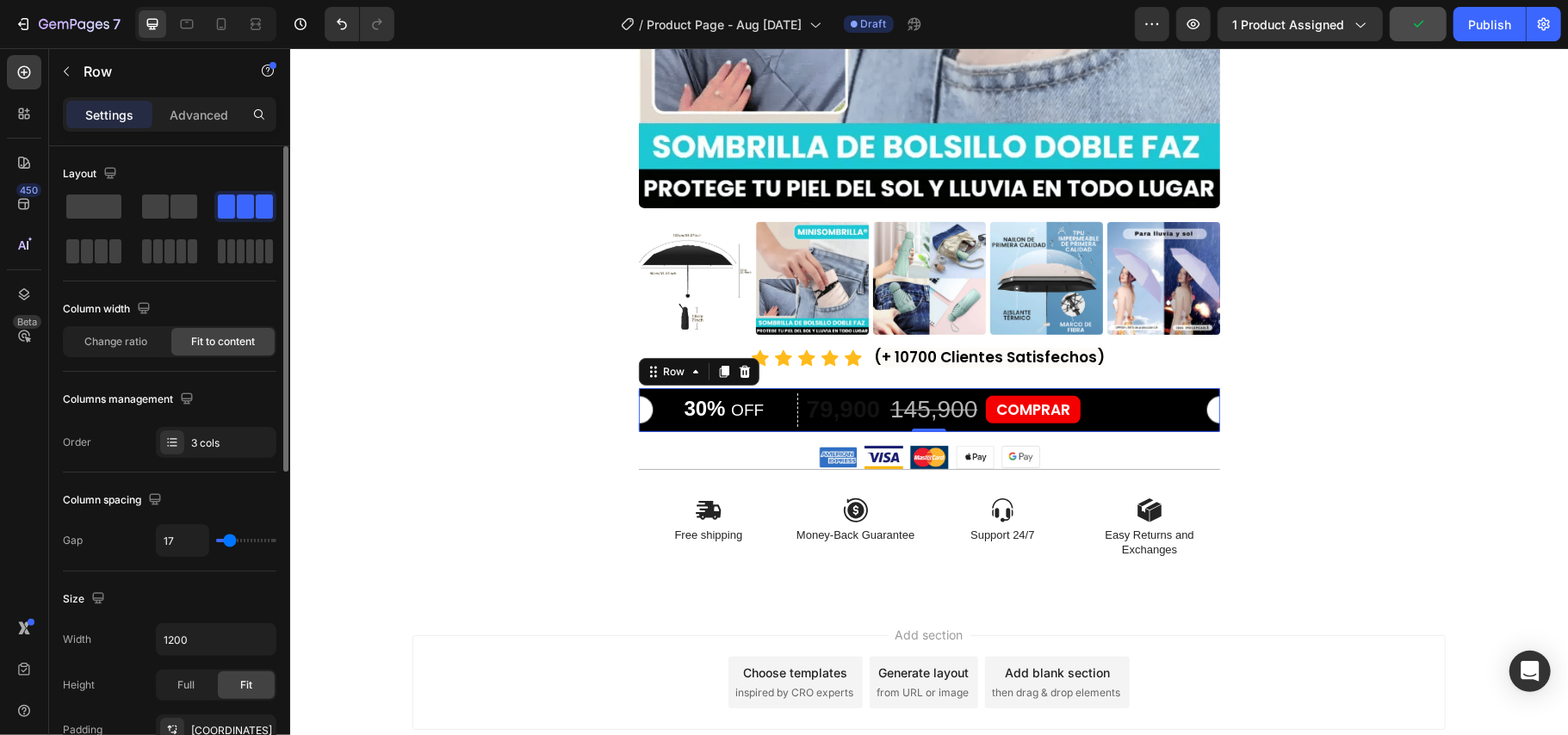 type on "20" 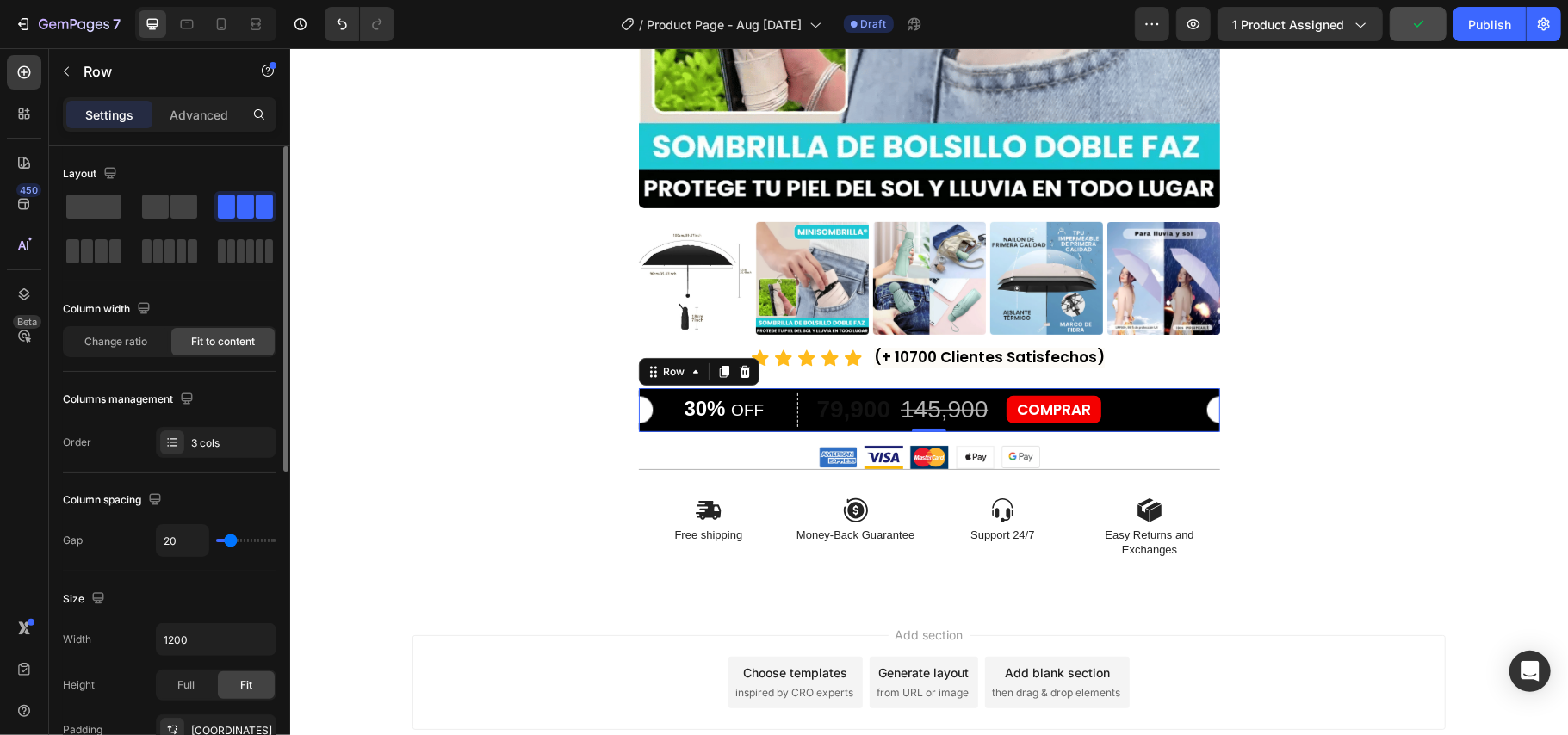 type on "26" 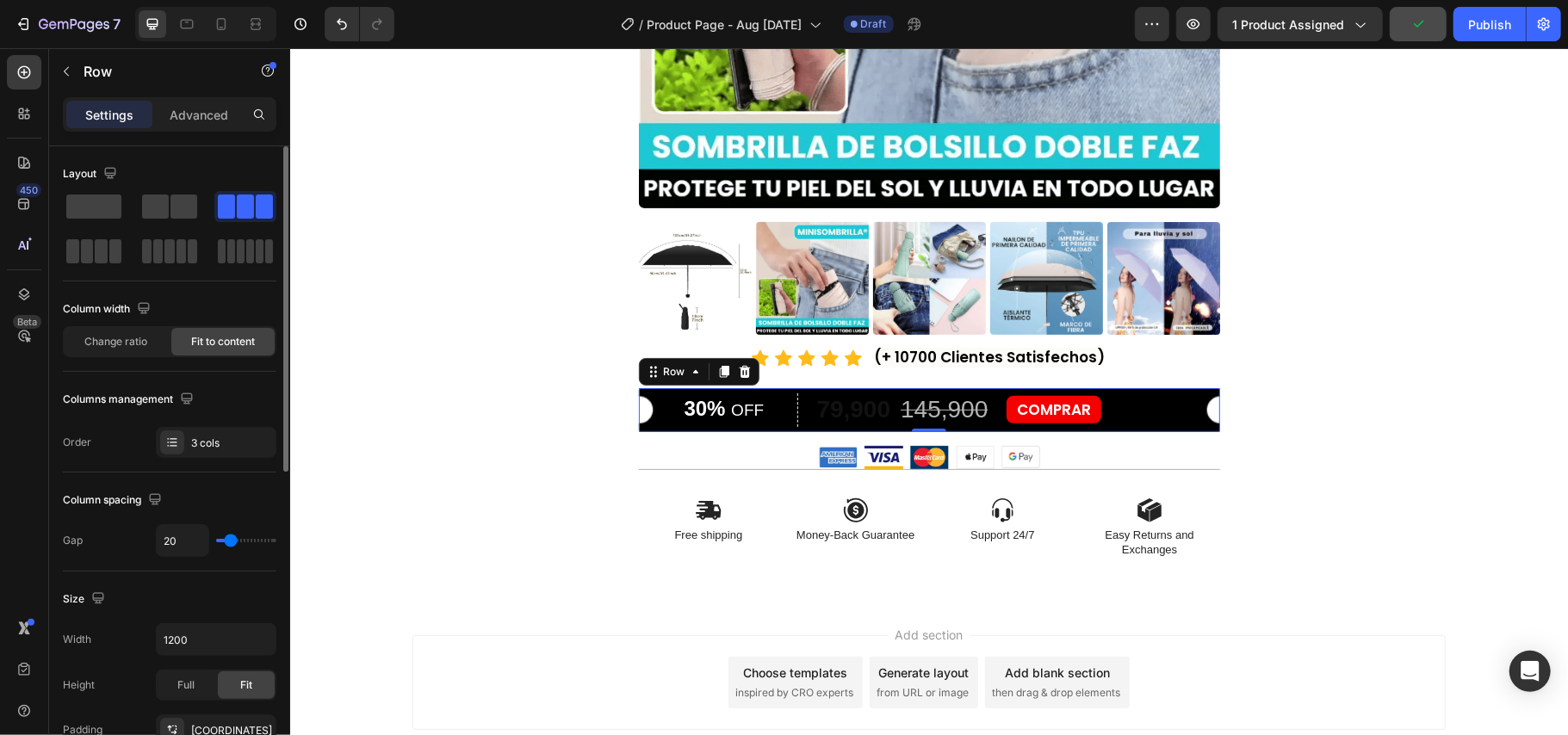 type on "26" 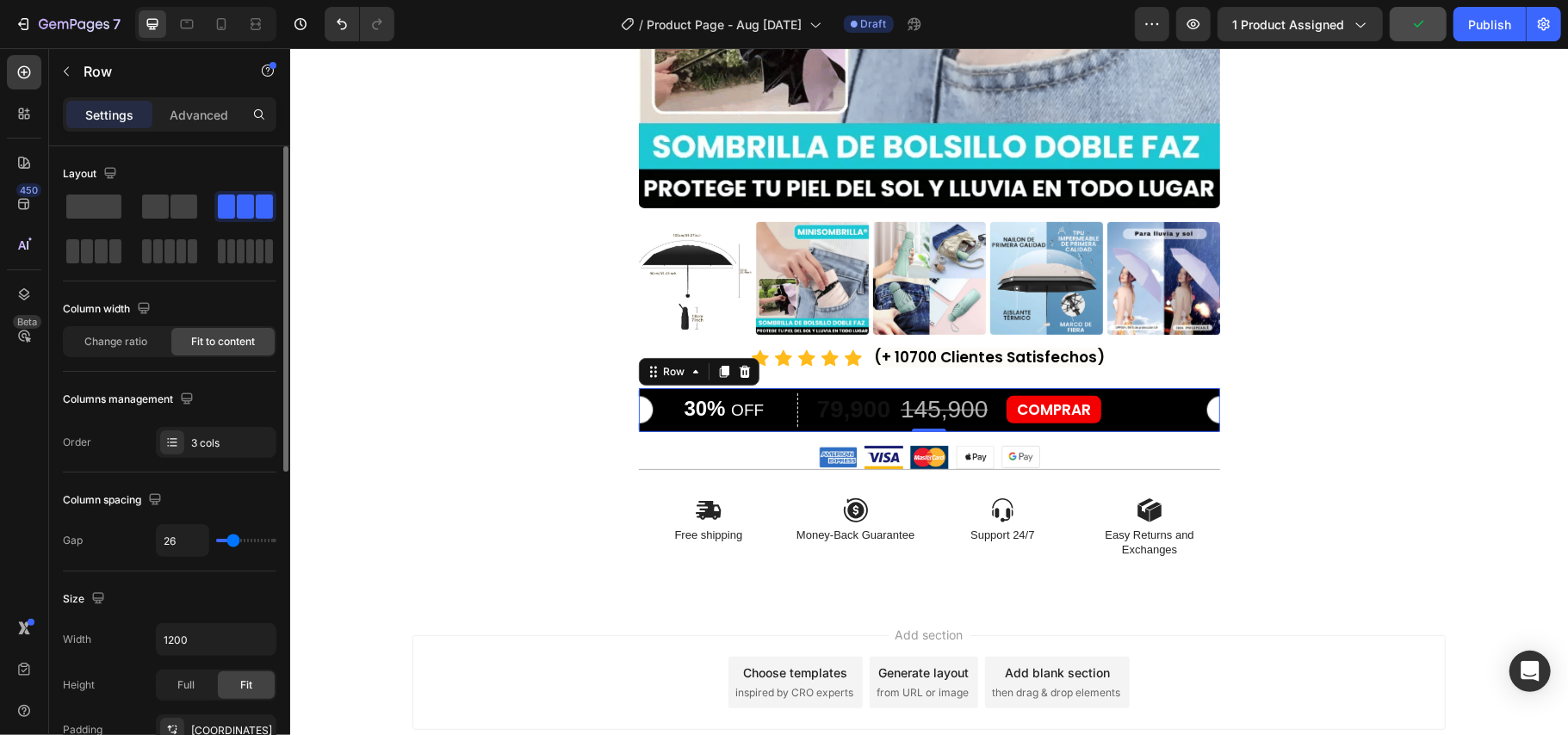 type on "29" 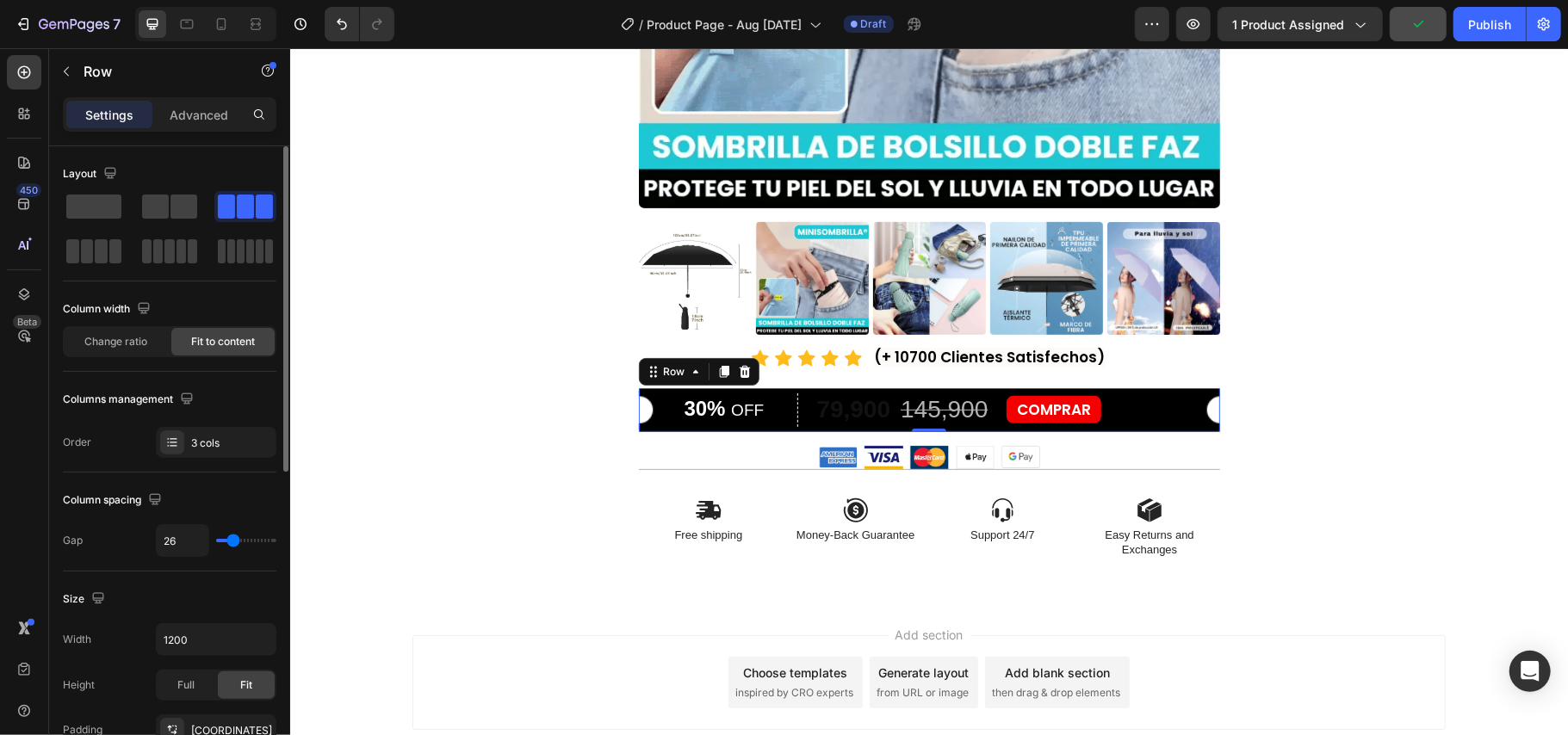 type on "29" 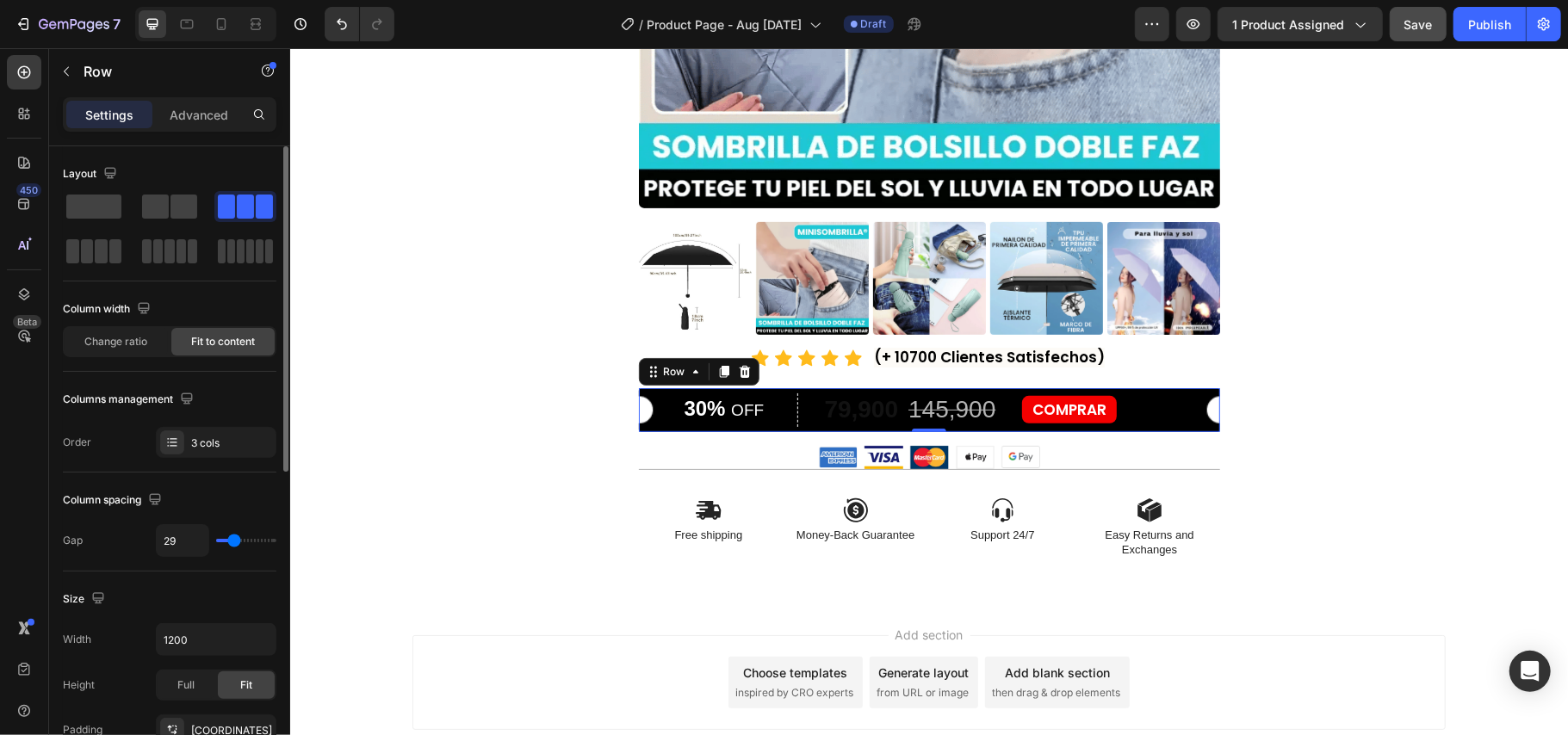 type on "32" 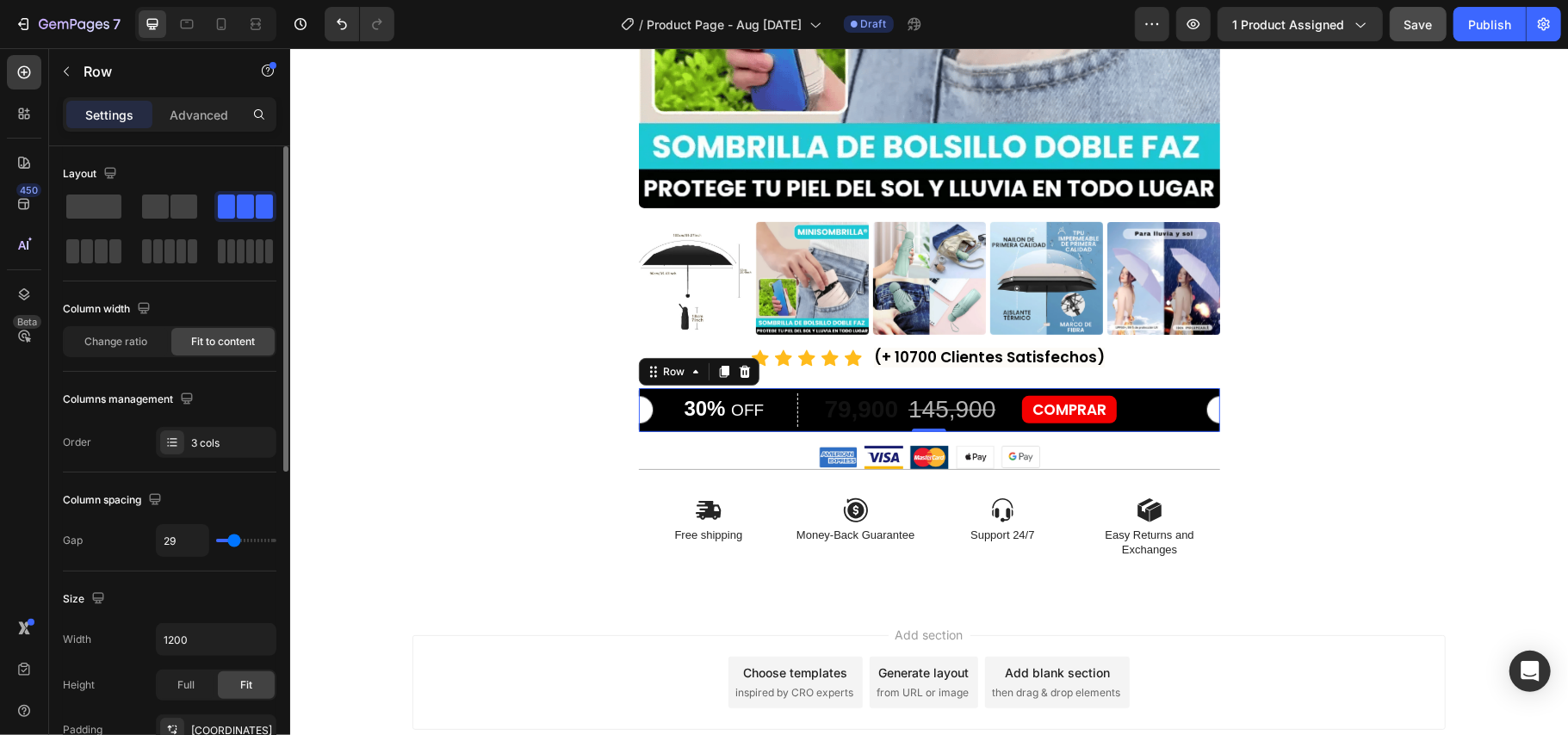 type on "32" 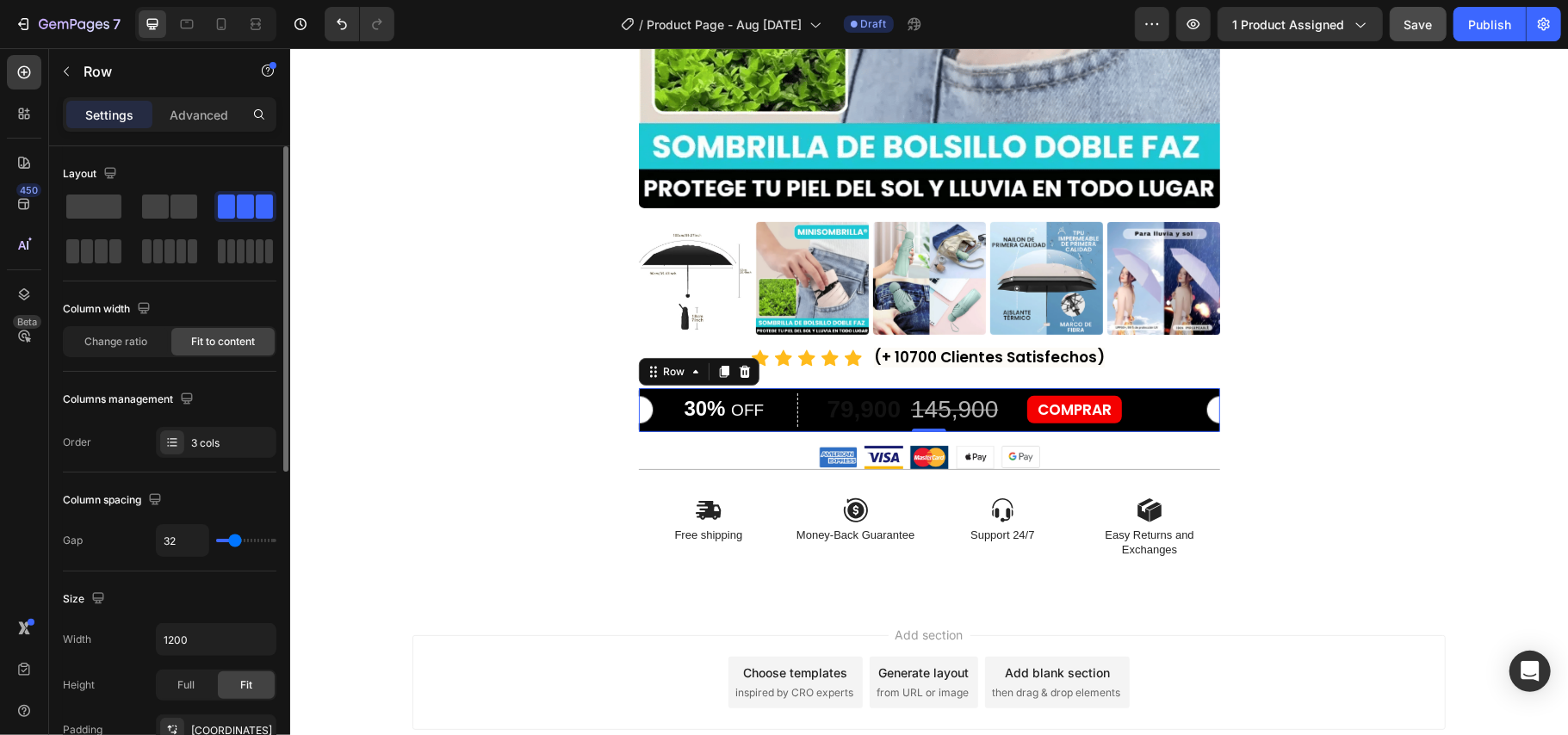 type on "38" 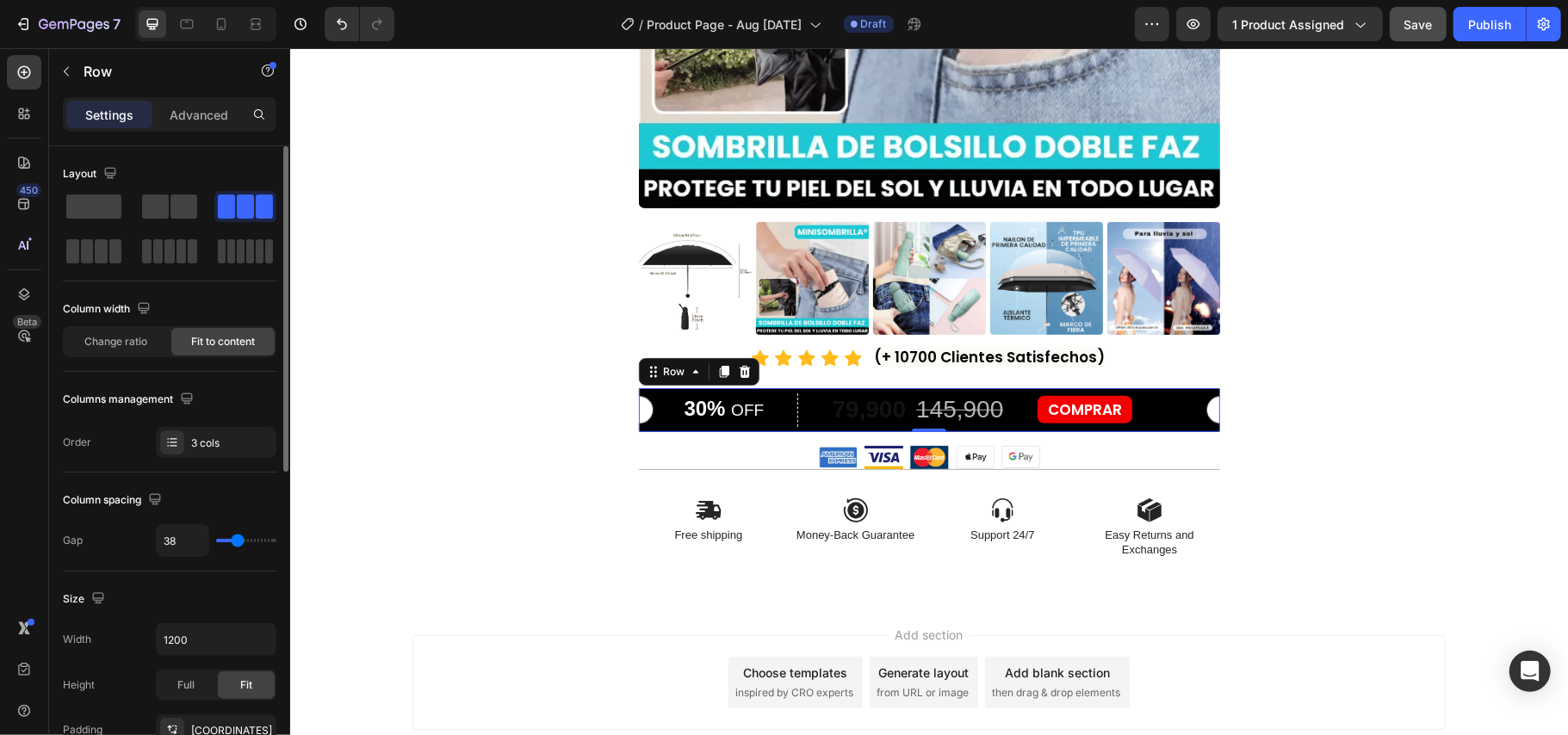 drag, startPoint x: 227, startPoint y: 539, endPoint x: 238, endPoint y: 541, distance: 11.18034 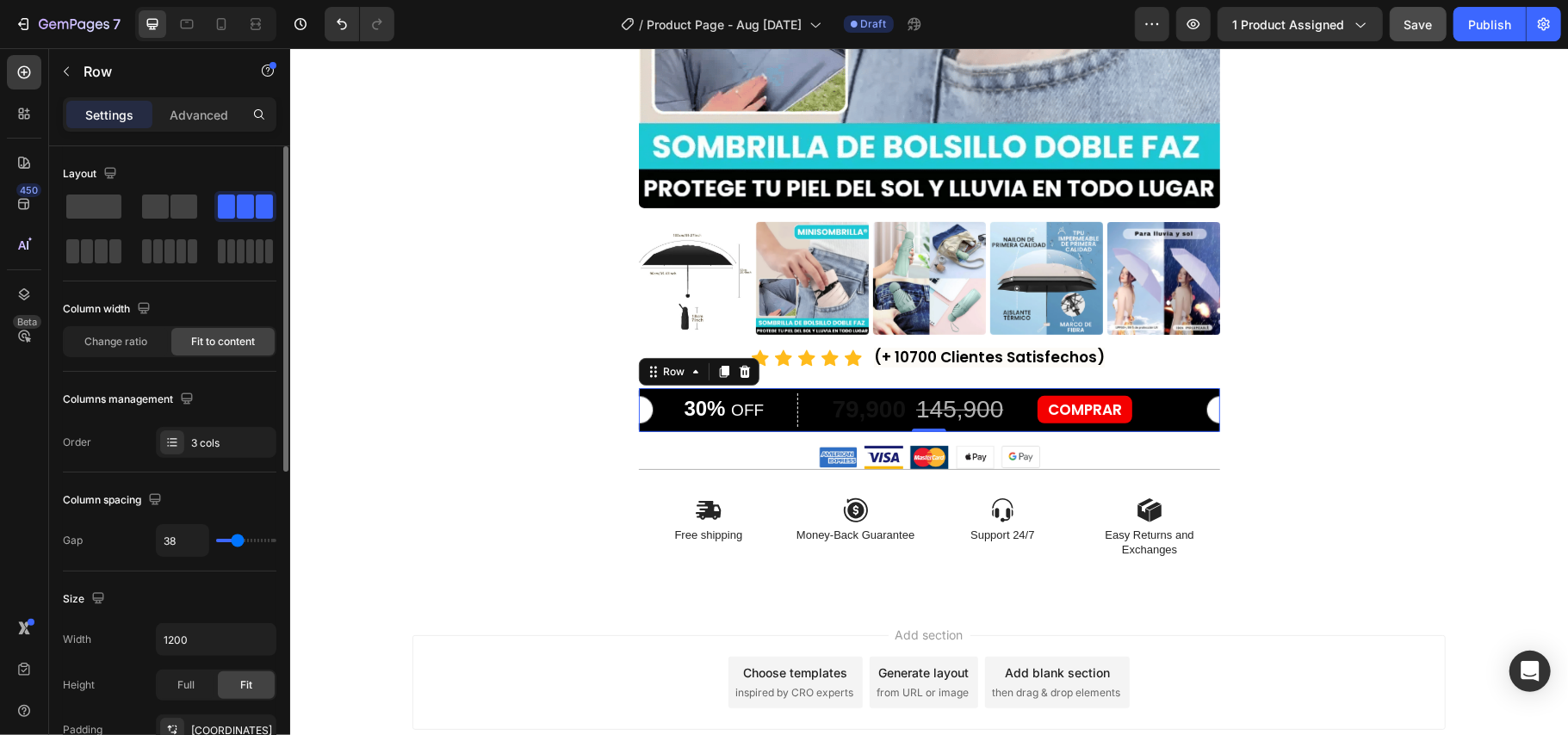 type on "38" 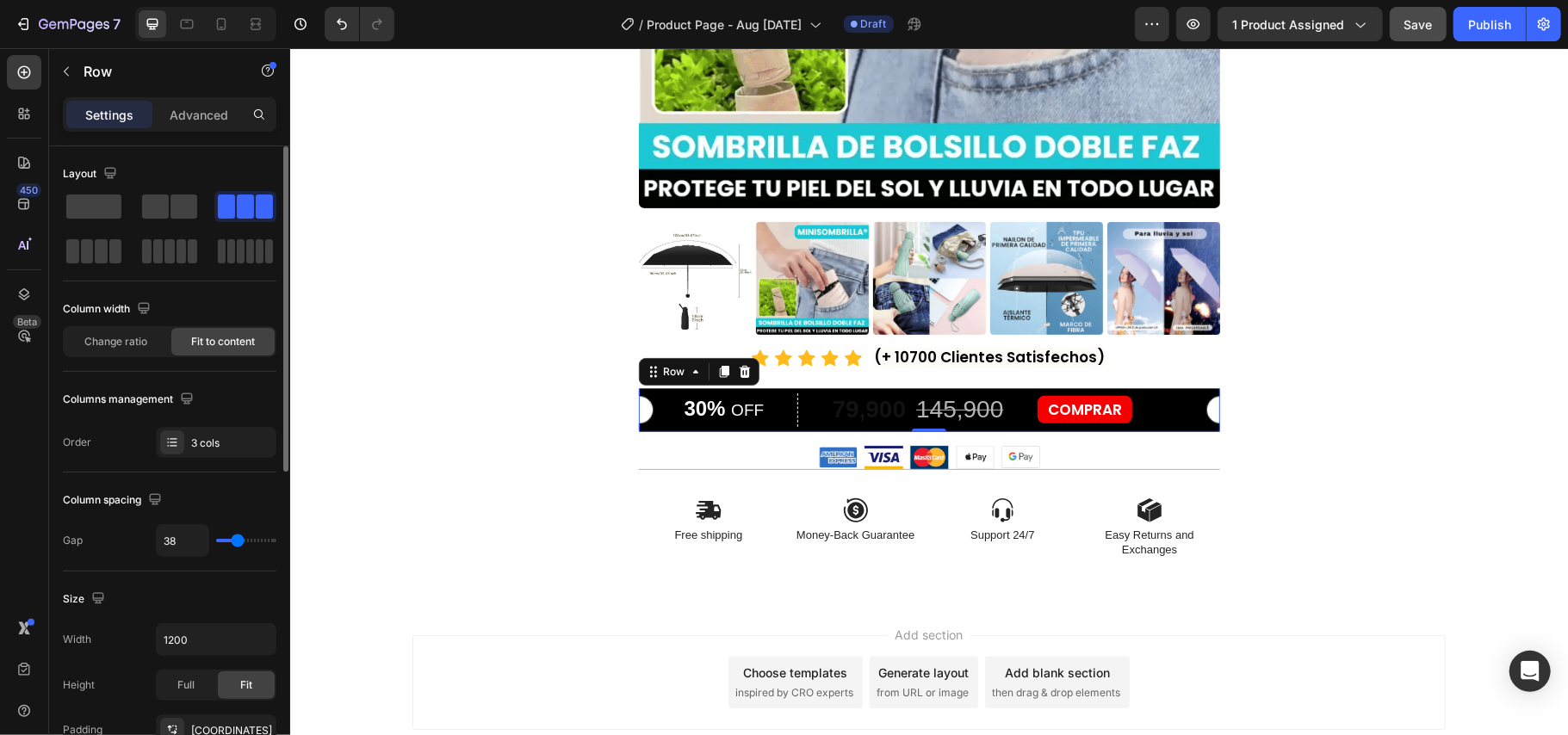 click at bounding box center [246, 540] 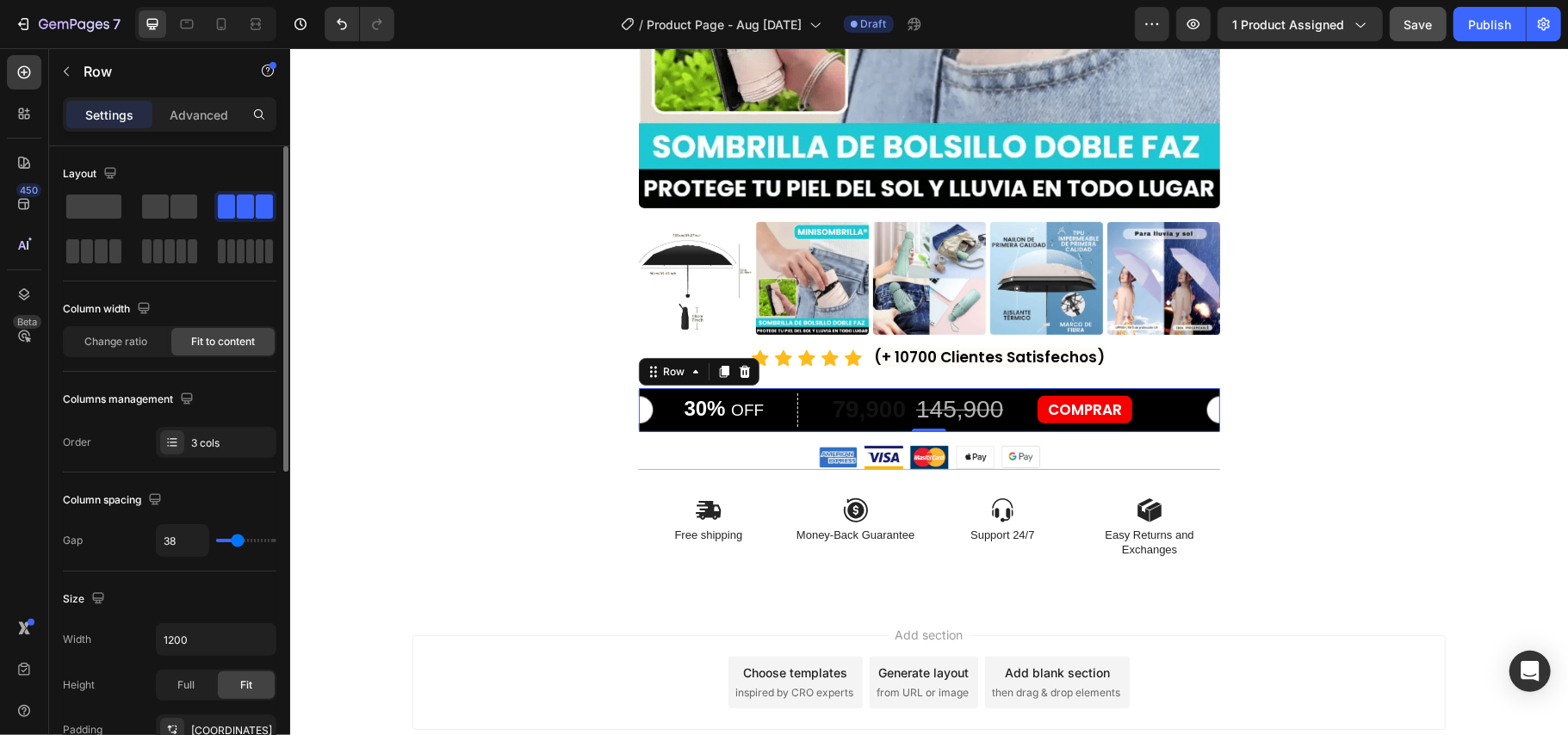 type on "29" 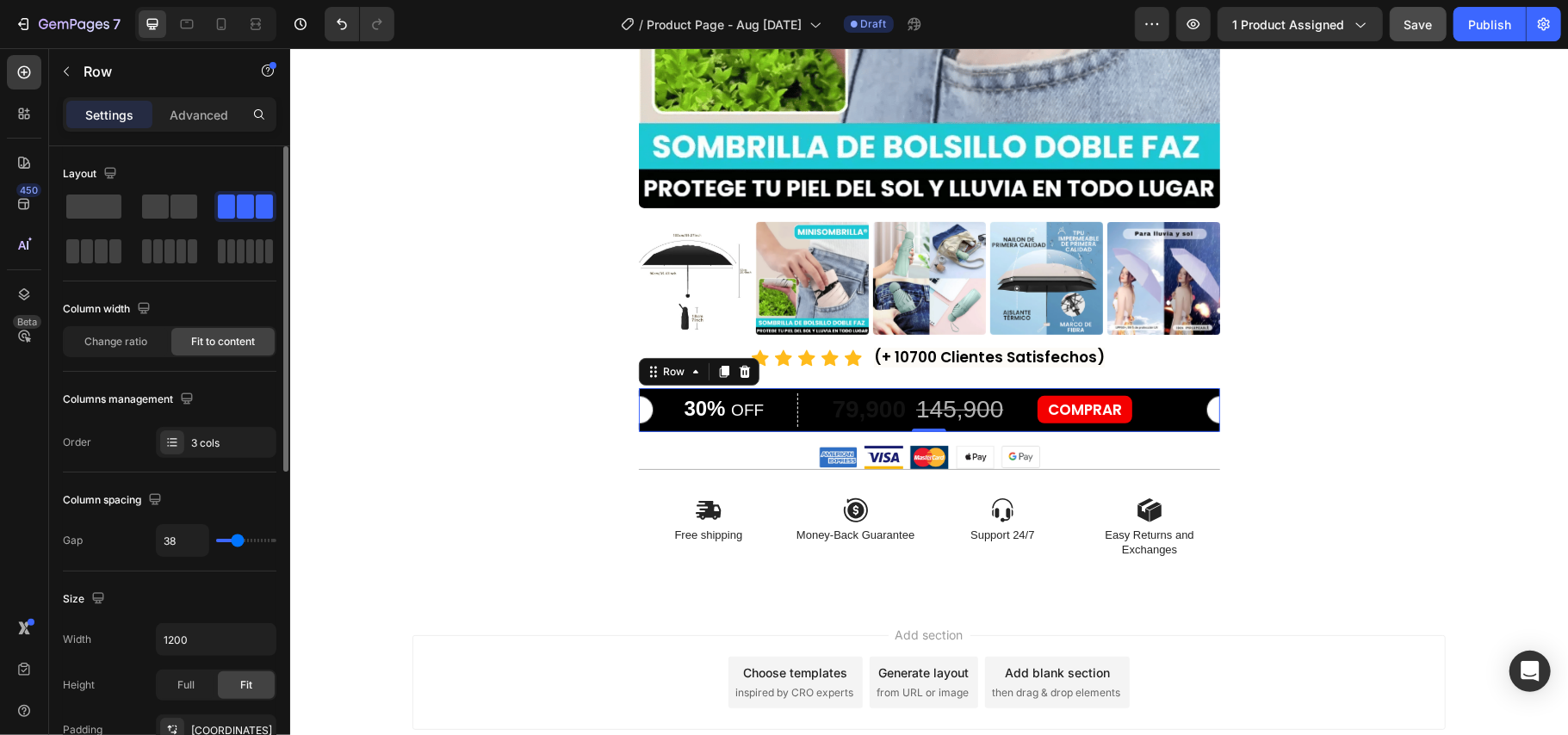 type on "29" 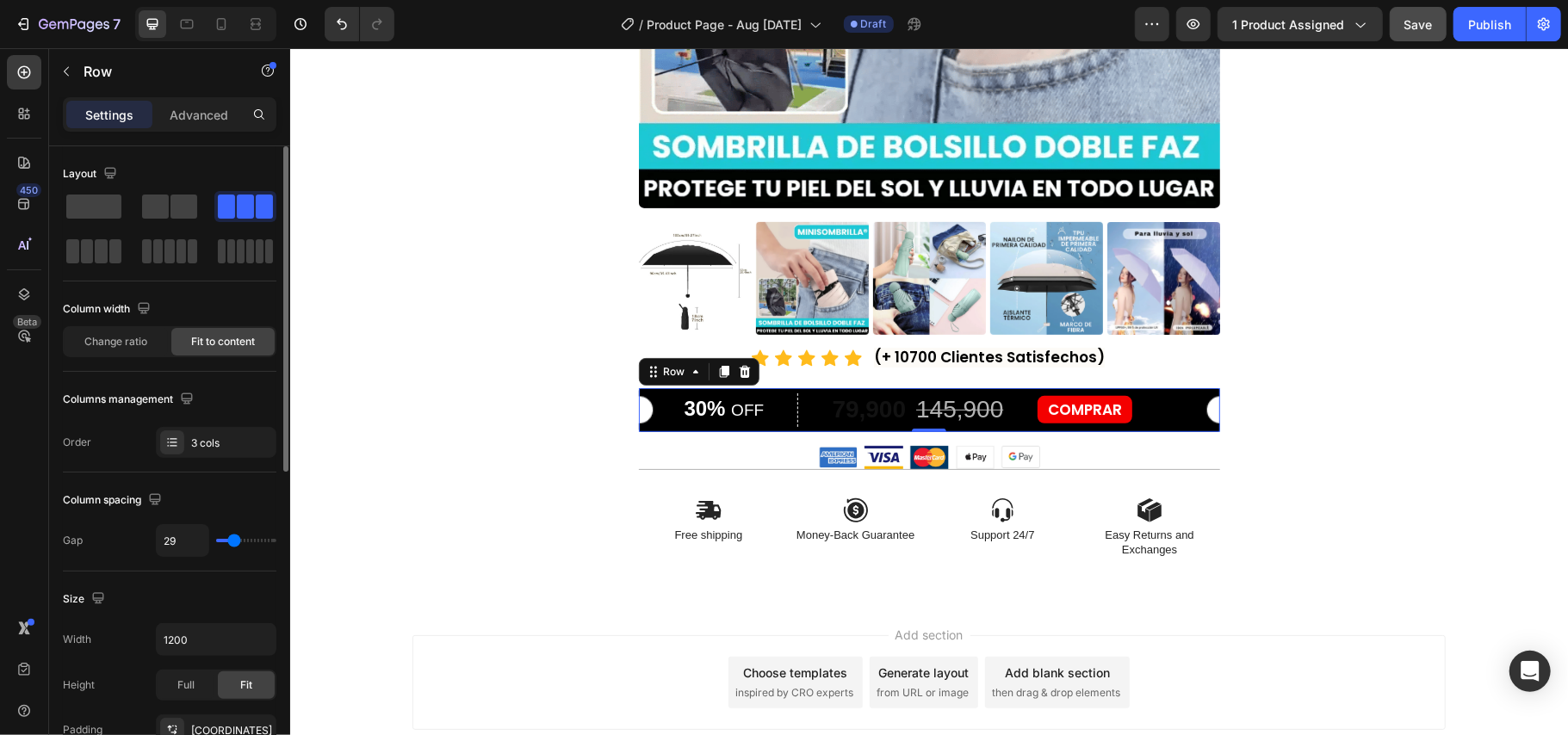 type on "23" 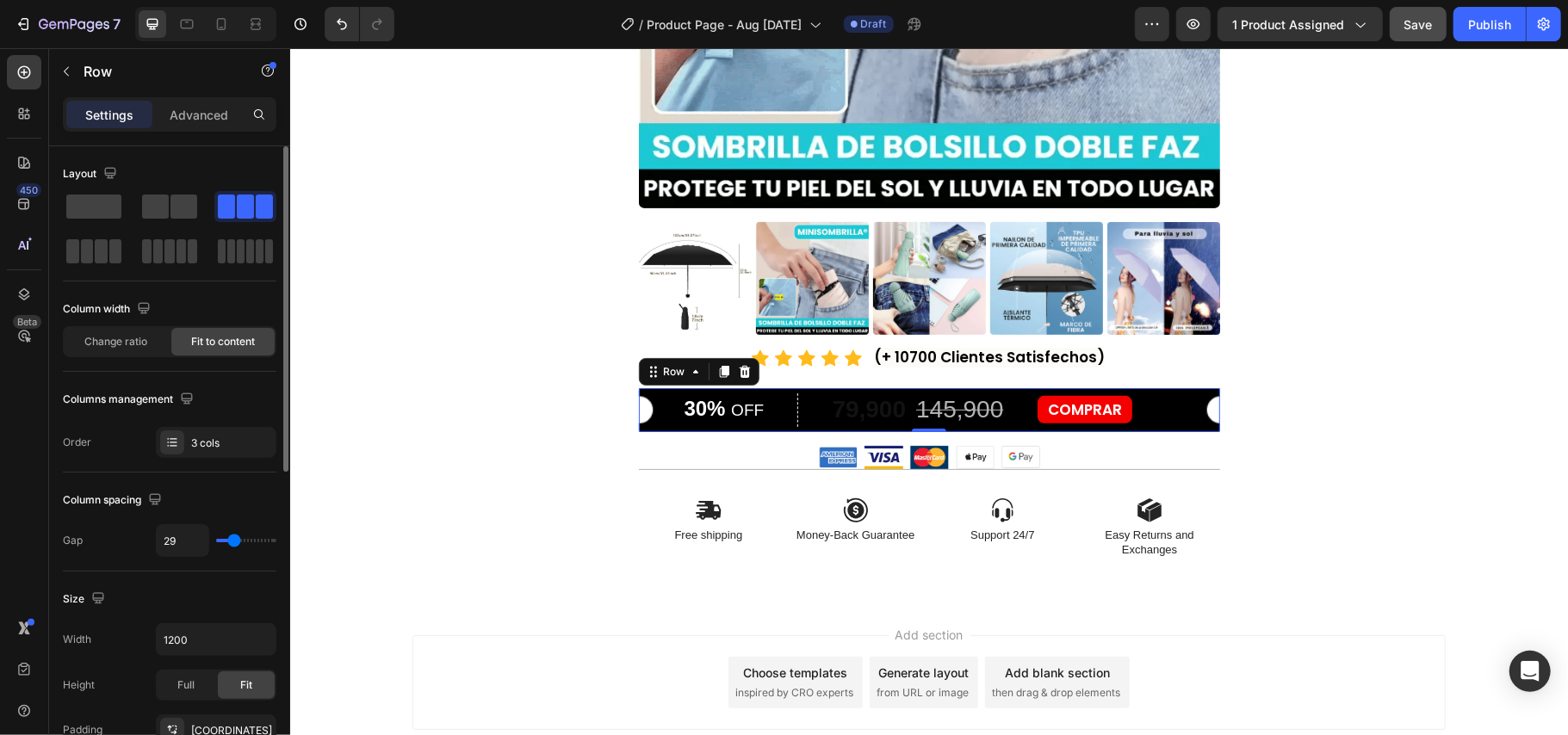 type on "23" 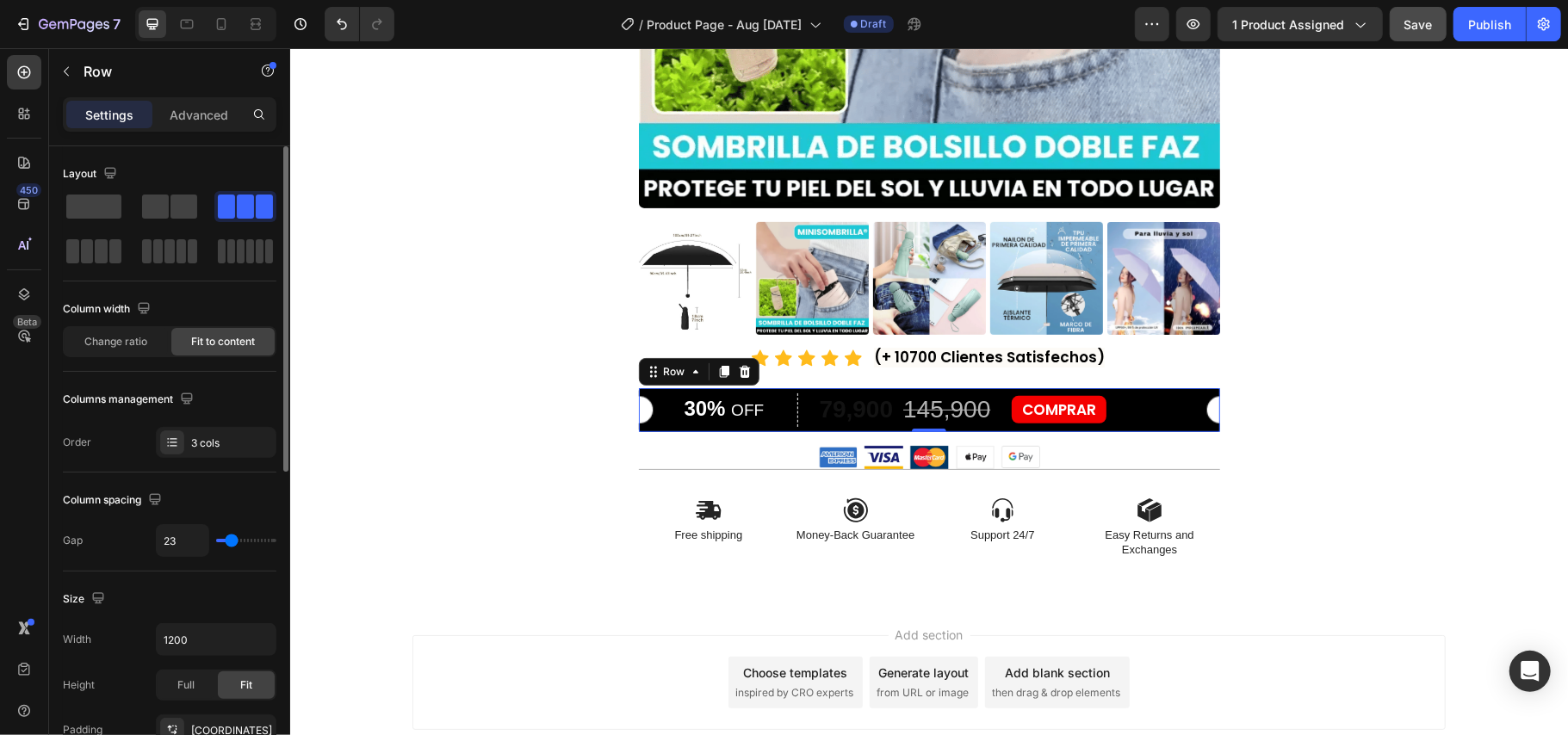 type on "20" 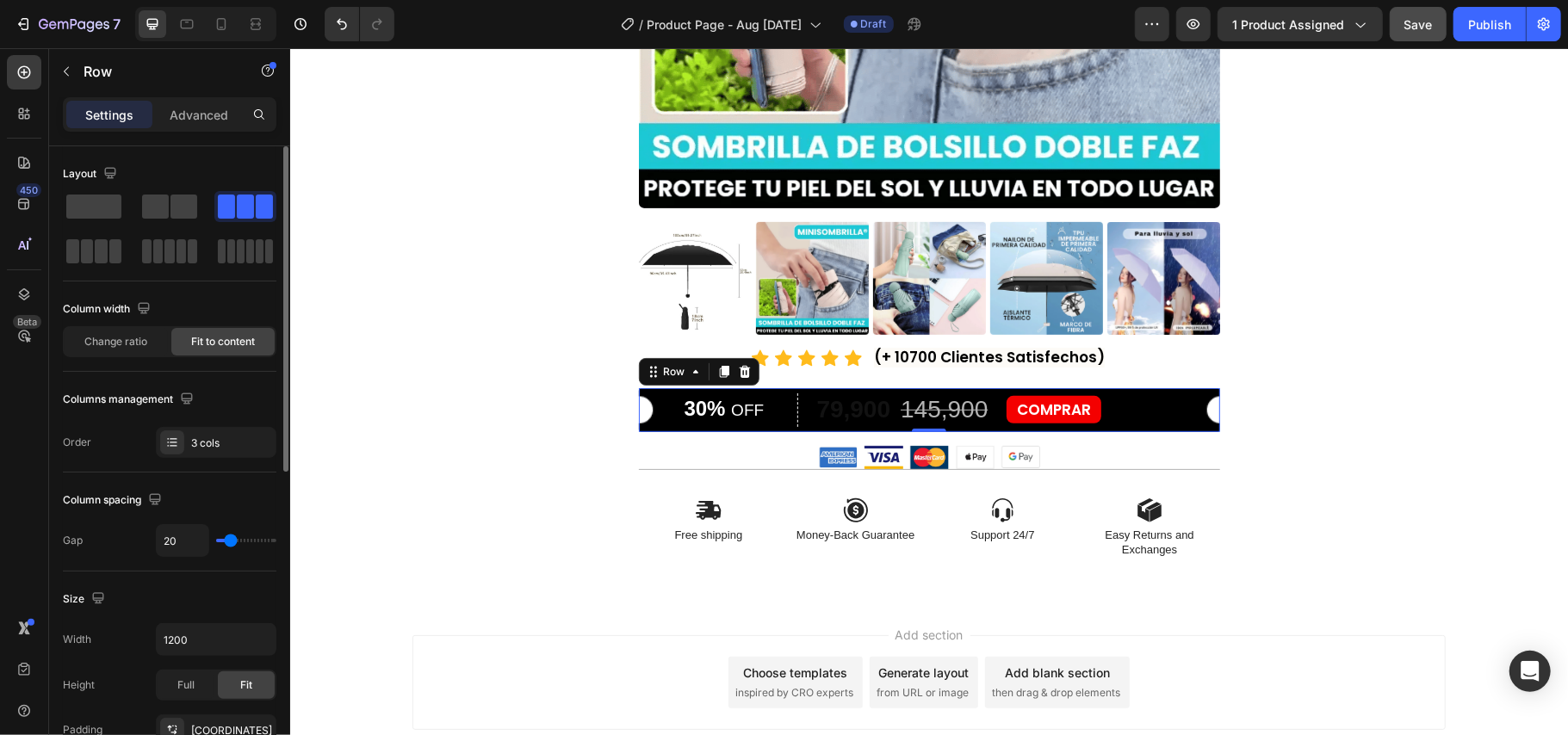 type on "20" 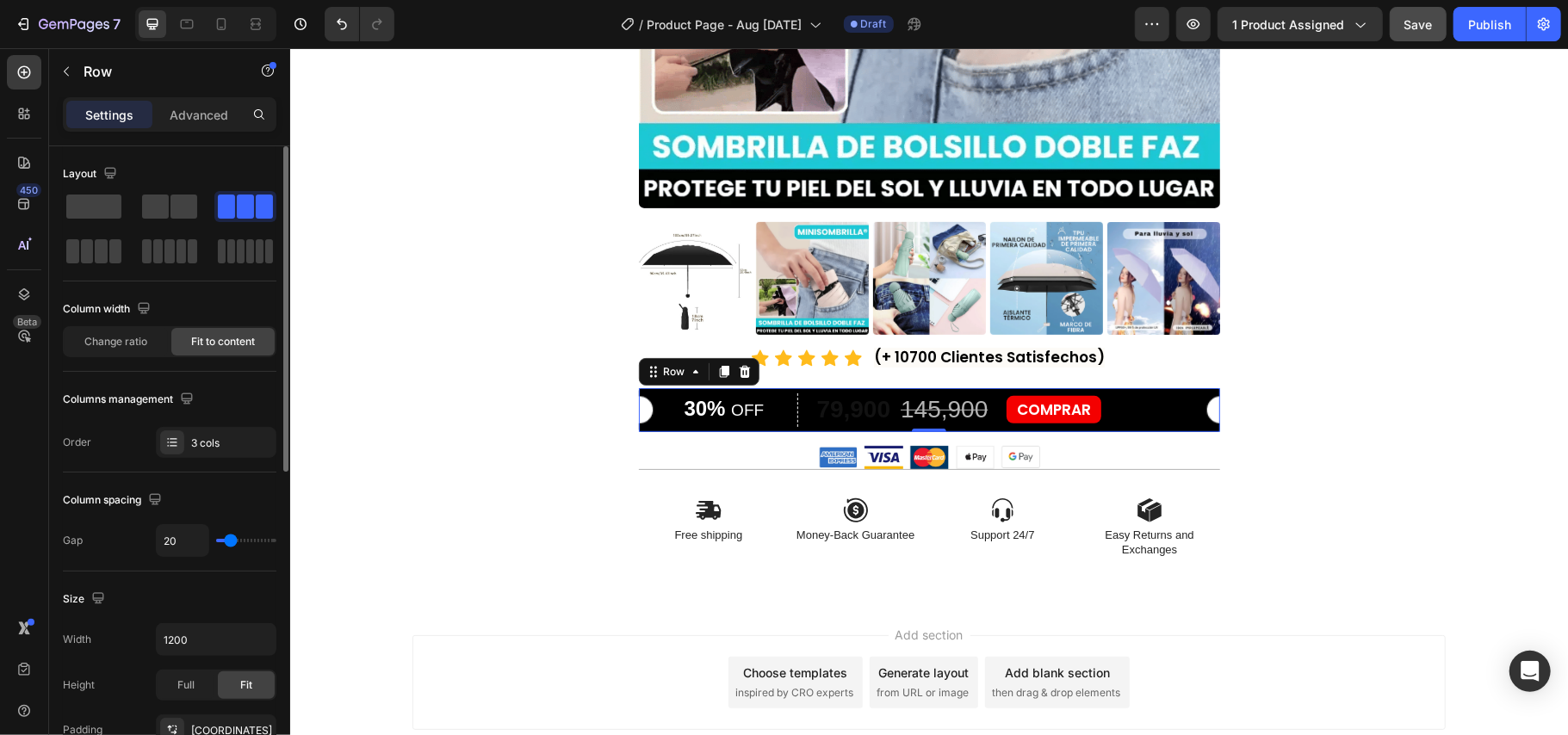 click at bounding box center (246, 540) 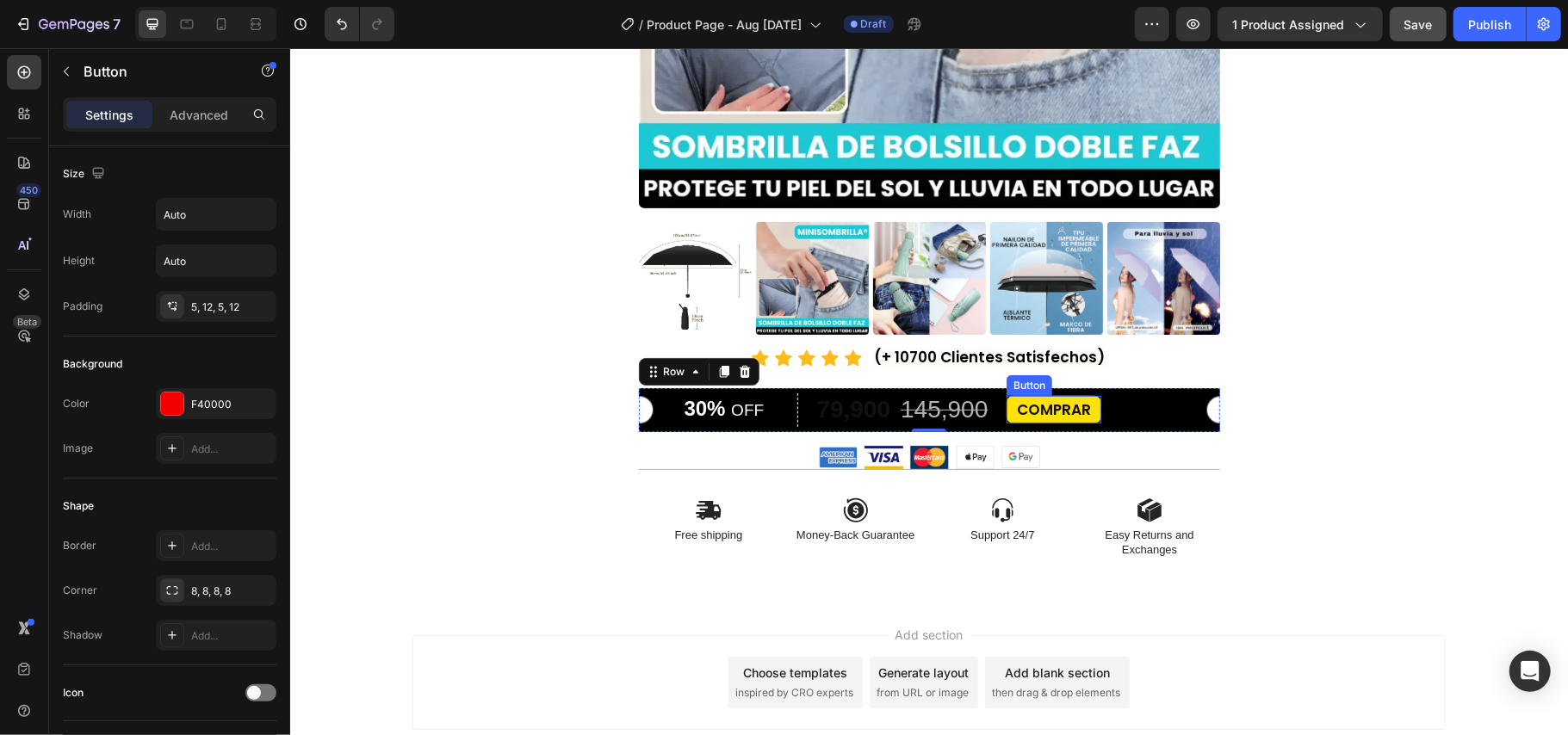 click on "COMPRAR" at bounding box center [1053, 409] 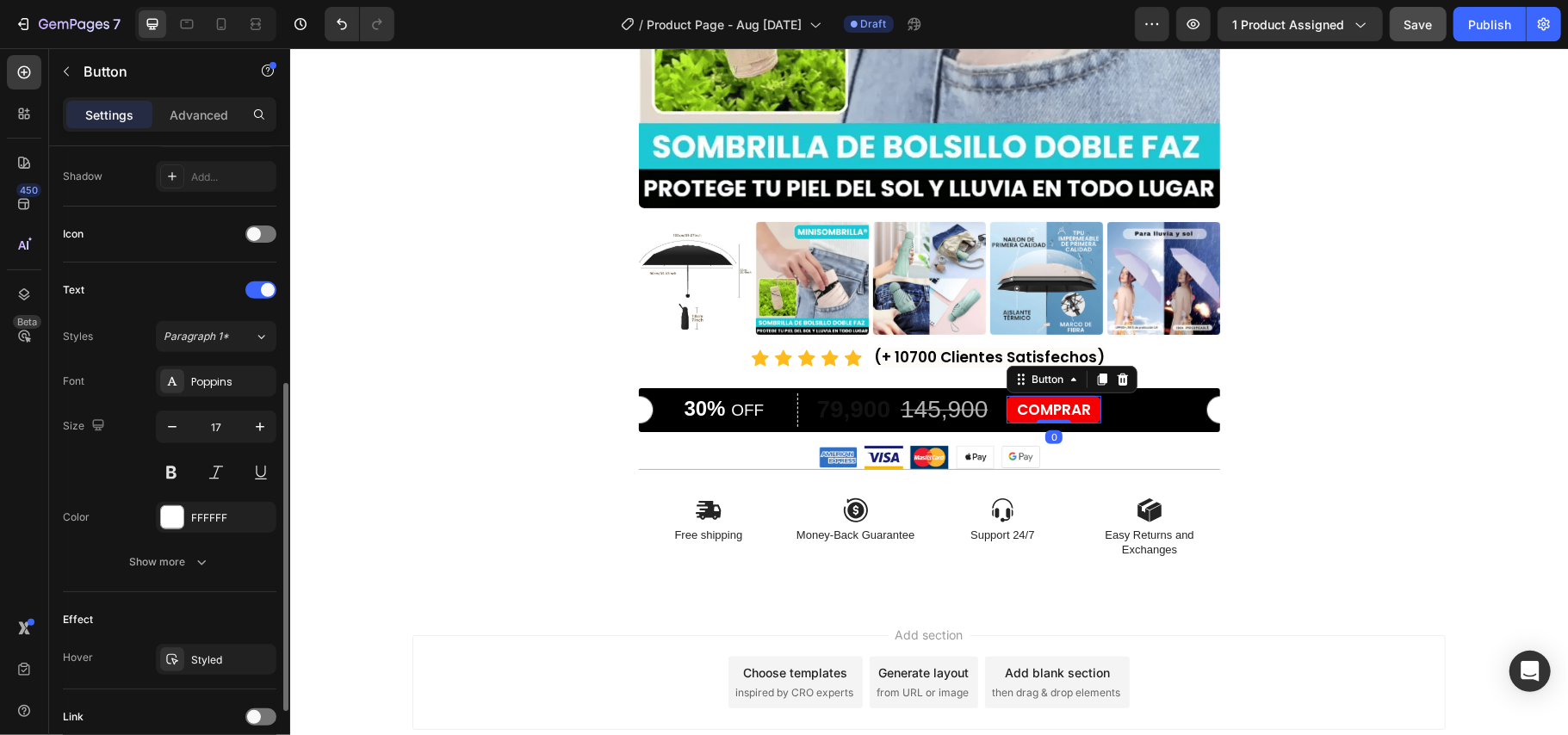 scroll, scrollTop: 600, scrollLeft: 0, axis: vertical 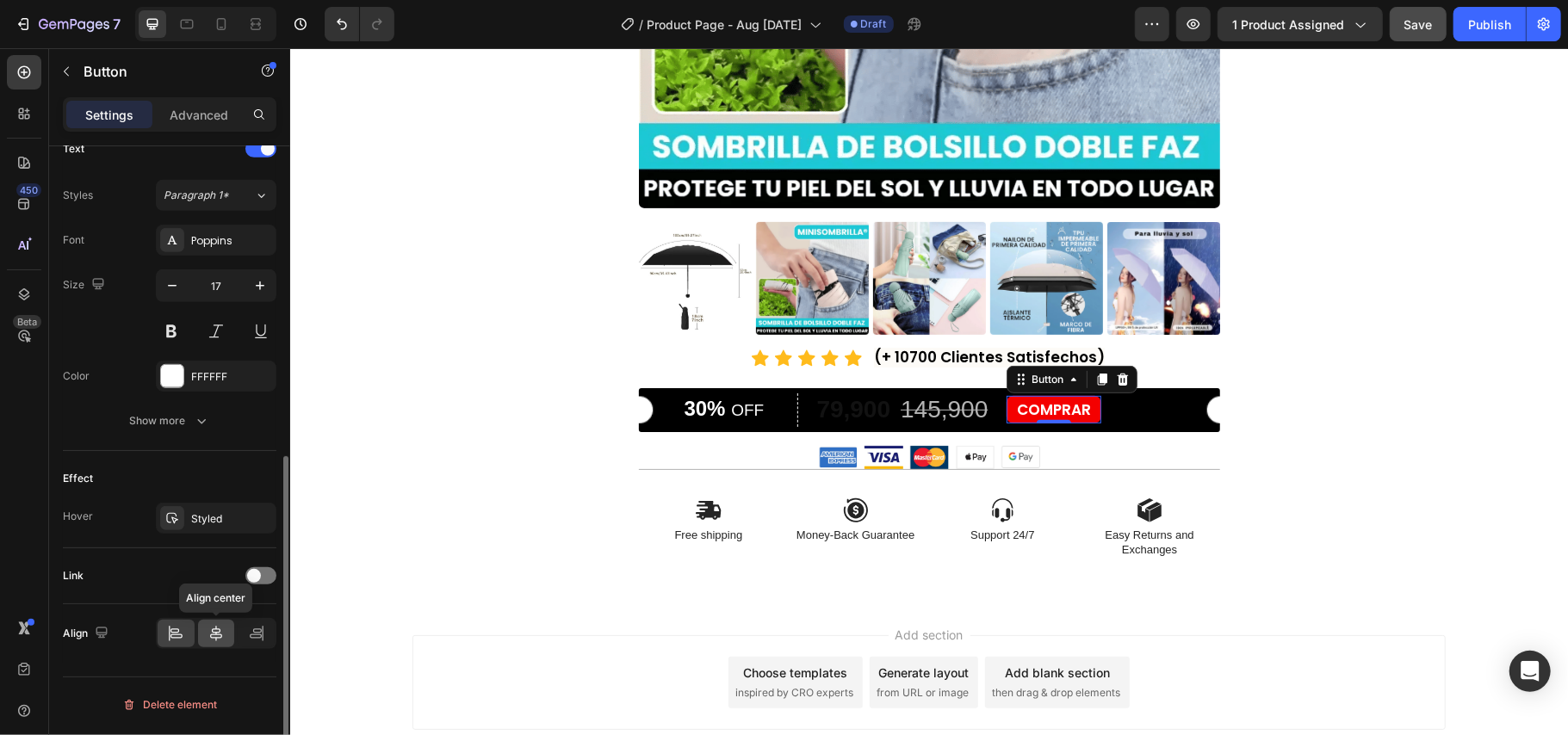 click 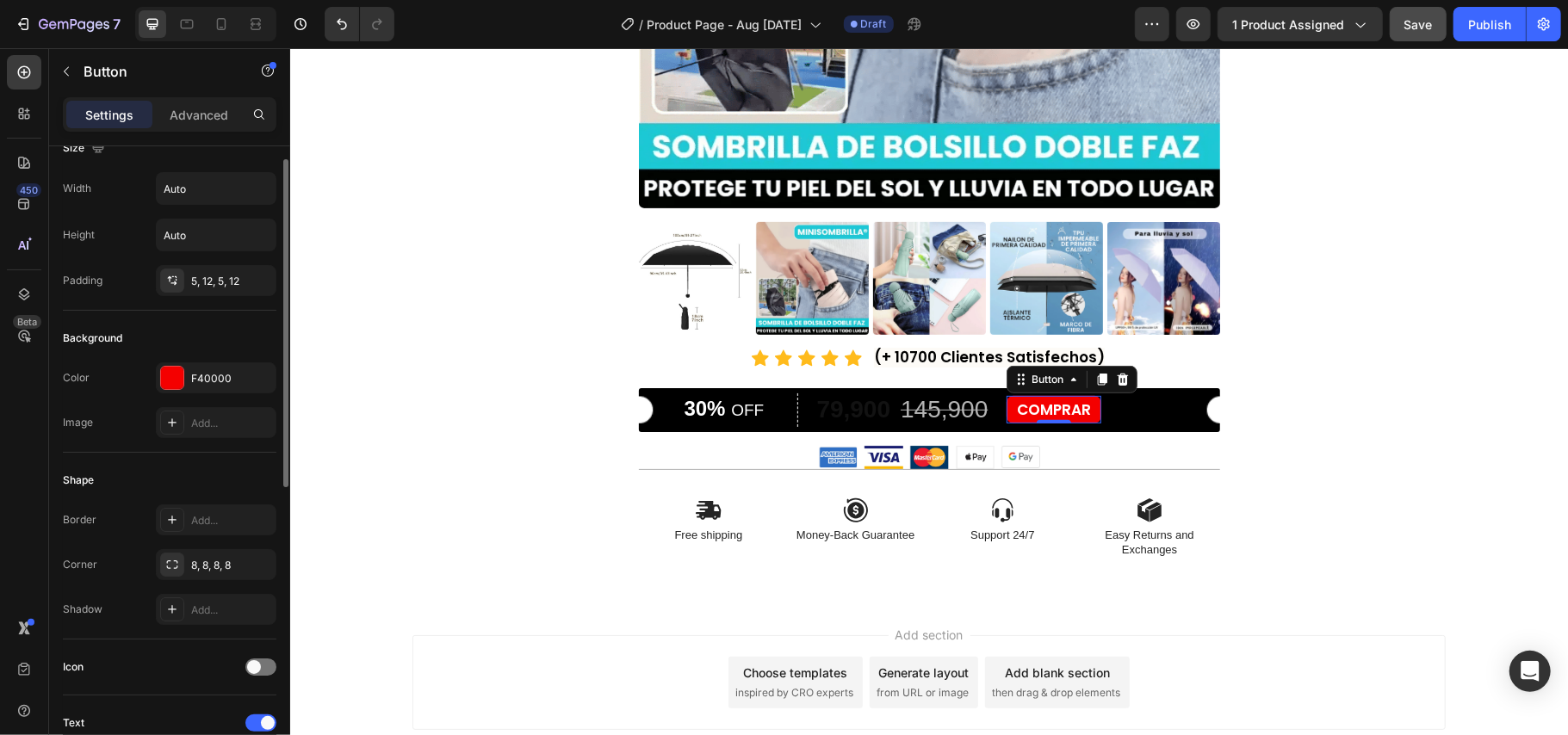 scroll, scrollTop: 0, scrollLeft: 0, axis: both 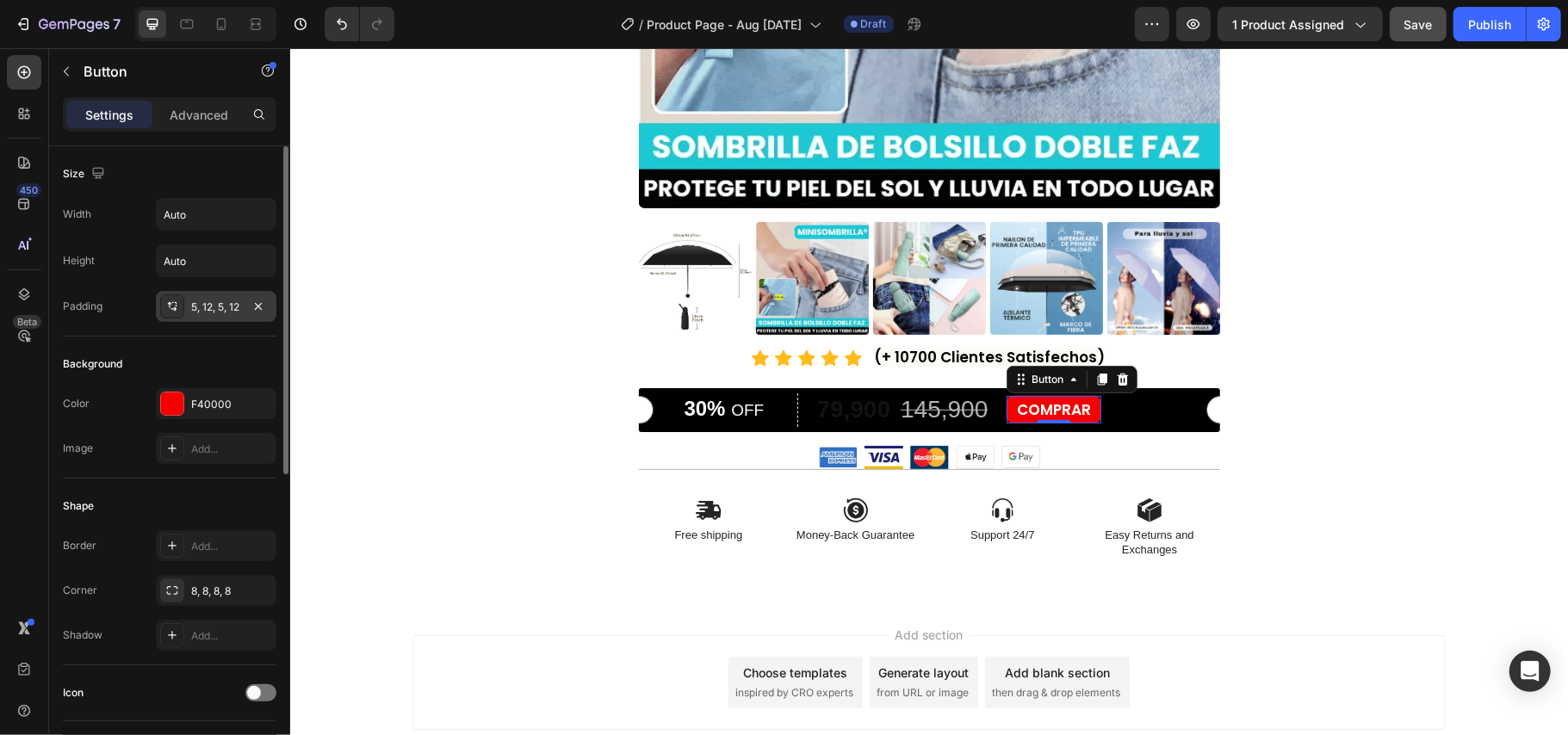 click on "5, 12, 5, 12" at bounding box center [216, 306] 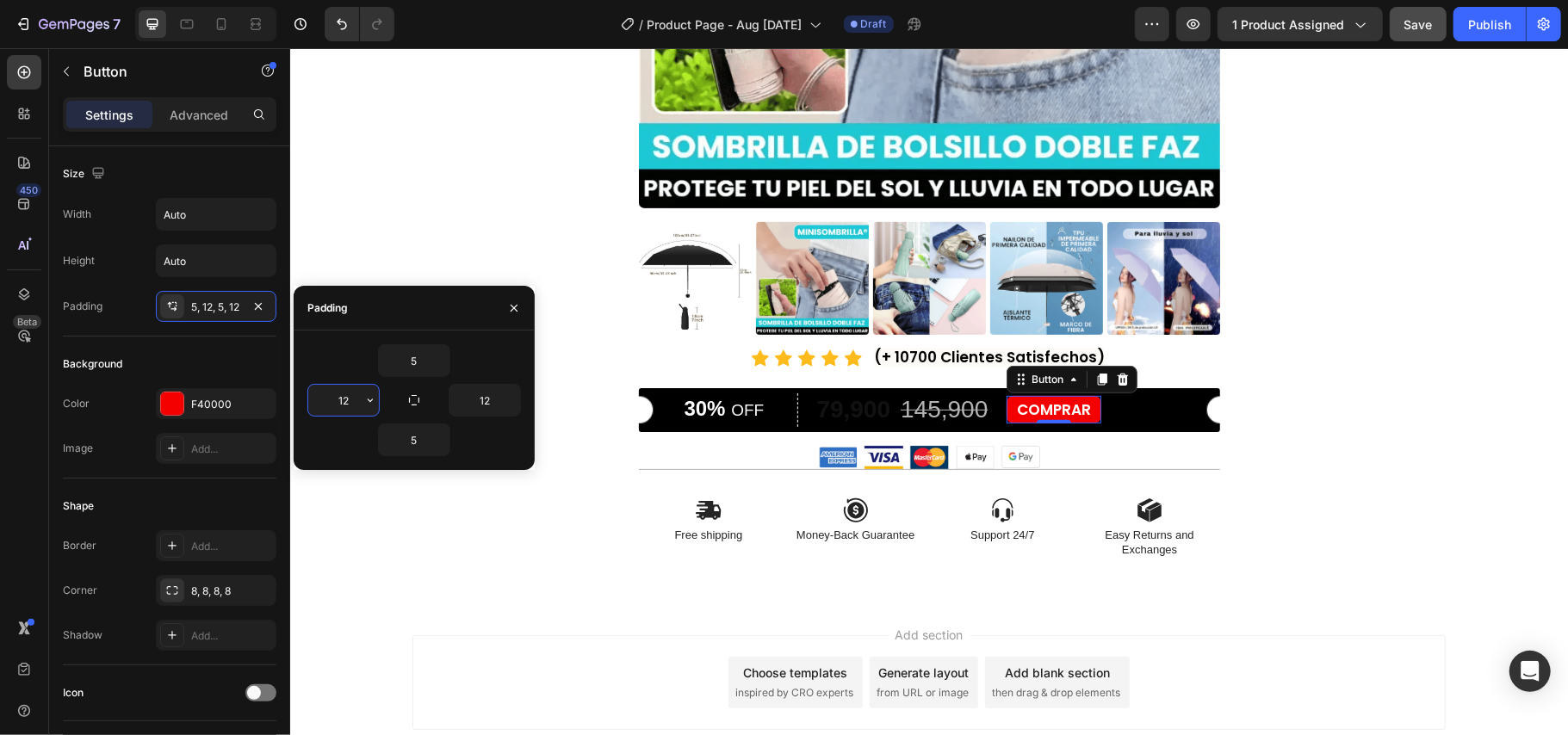 click on "12" at bounding box center (344, 400) 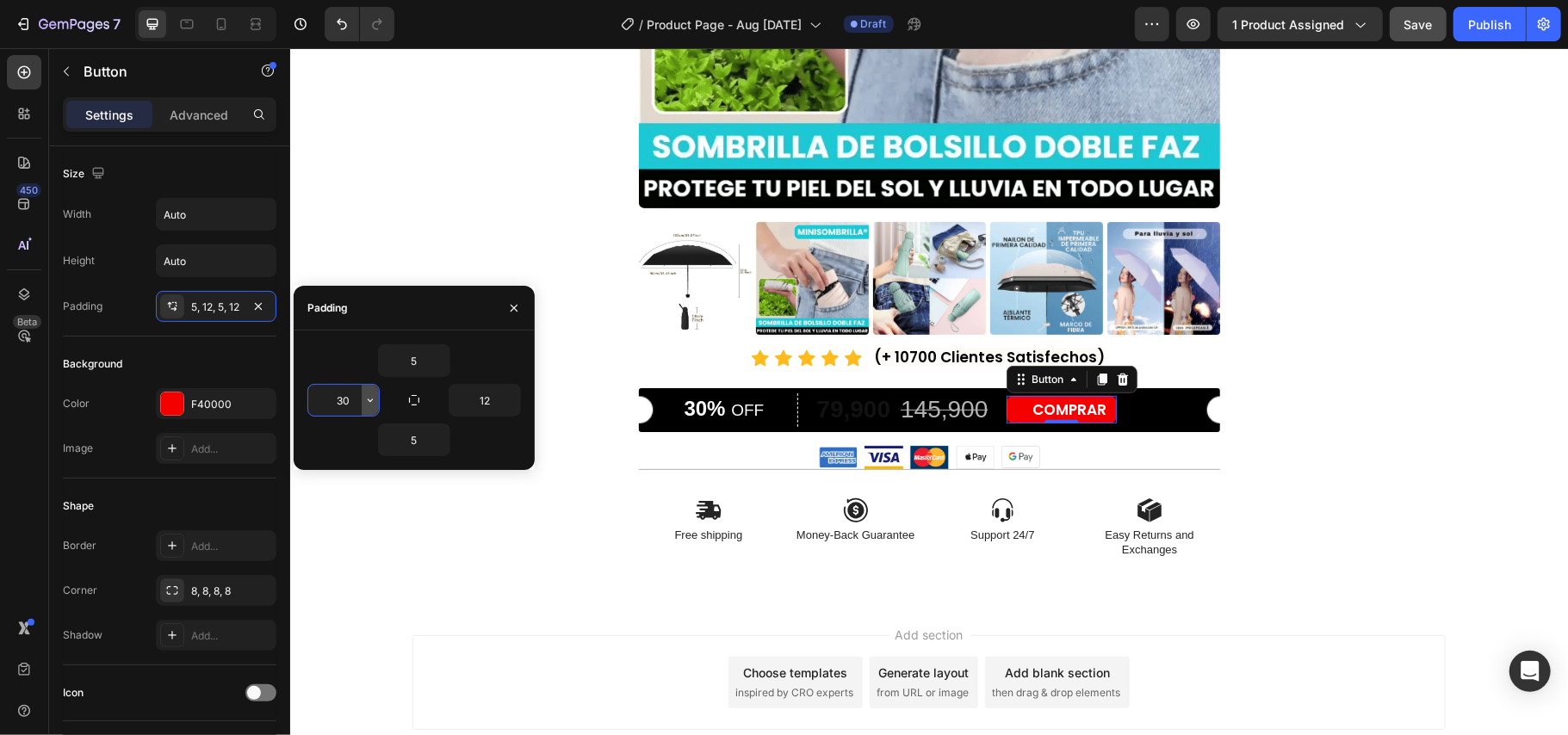 type on "12" 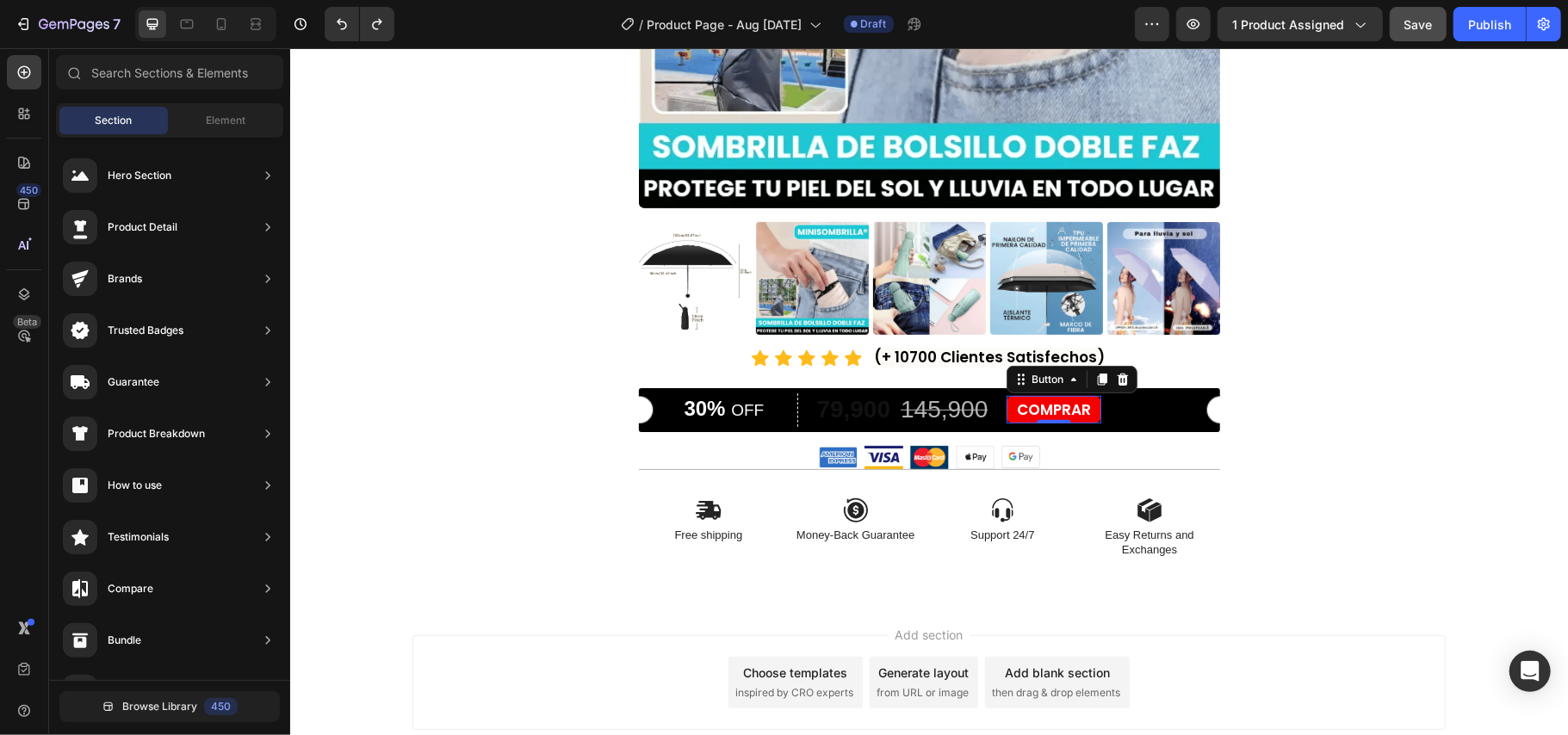 click on "Product Images Icon Icon Icon Icon Icon Icon List (+ 10700 Clientes Satisfechos) Text Block Row 30%   OFF Text Block Row 79,900 Product Price Product Price 145,900 Product Price Product Price 45% off Product Badge Row COMPRAR Button   0 Row Product Image Image Image Image Image Row
Icon Free shipping  Text Block
Icon Money-Back Guarantee Text Block
Icon Support 24/7 Text Block
Icon Easy Returns and Exchanges Text Block Row Section 1 Root" at bounding box center (928, 113) 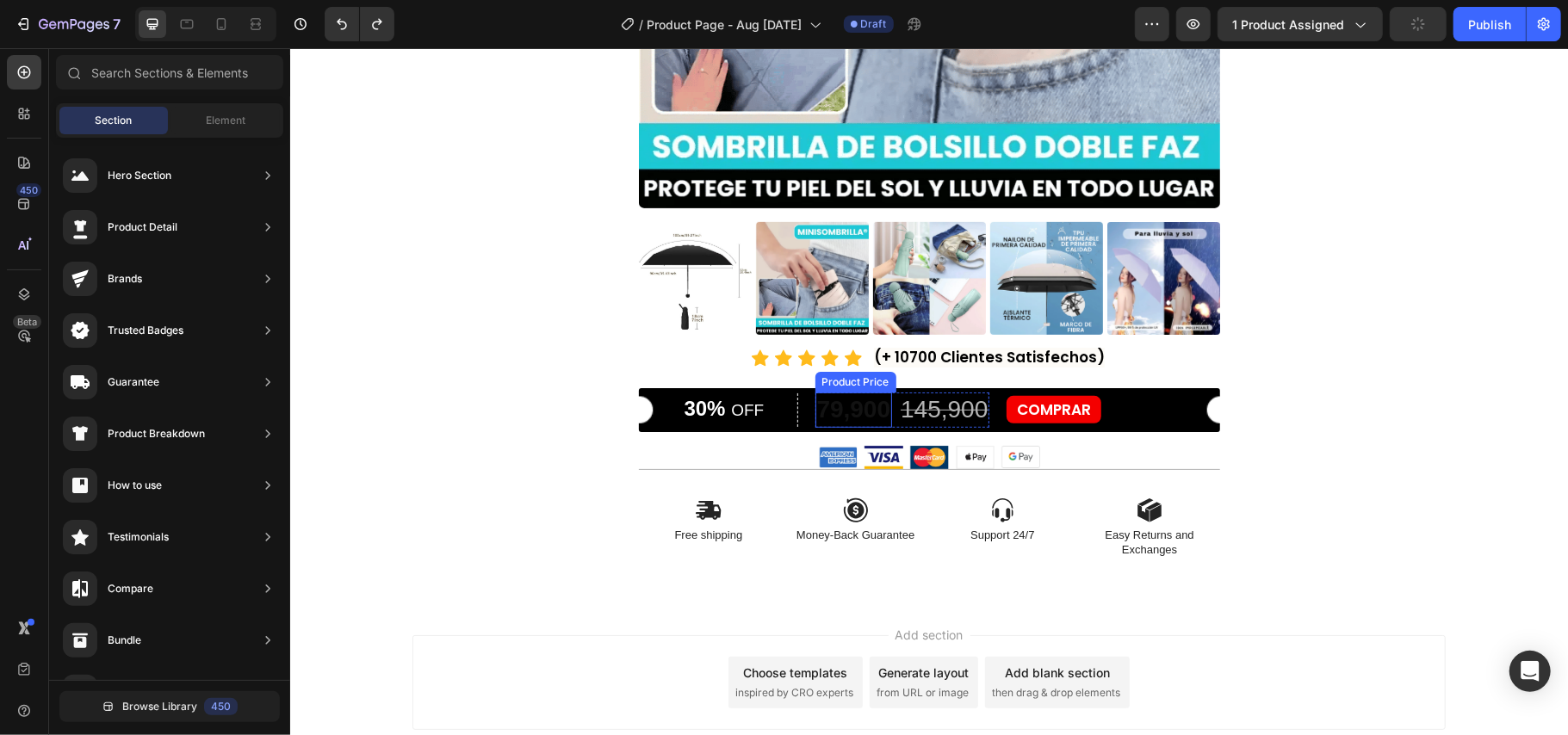 click on "79,900" at bounding box center (853, 409) 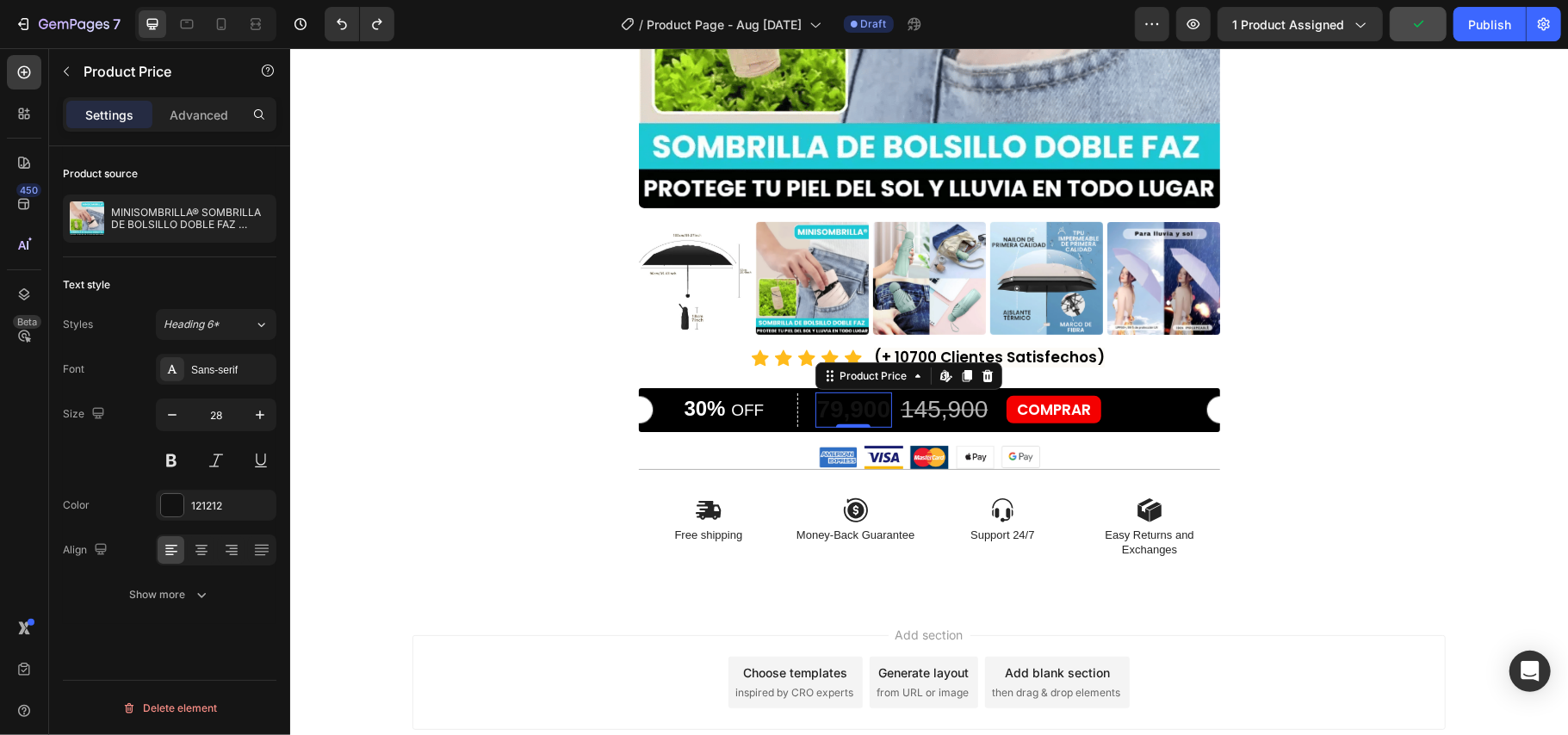 click on "Settings Advanced" at bounding box center [170, 114] 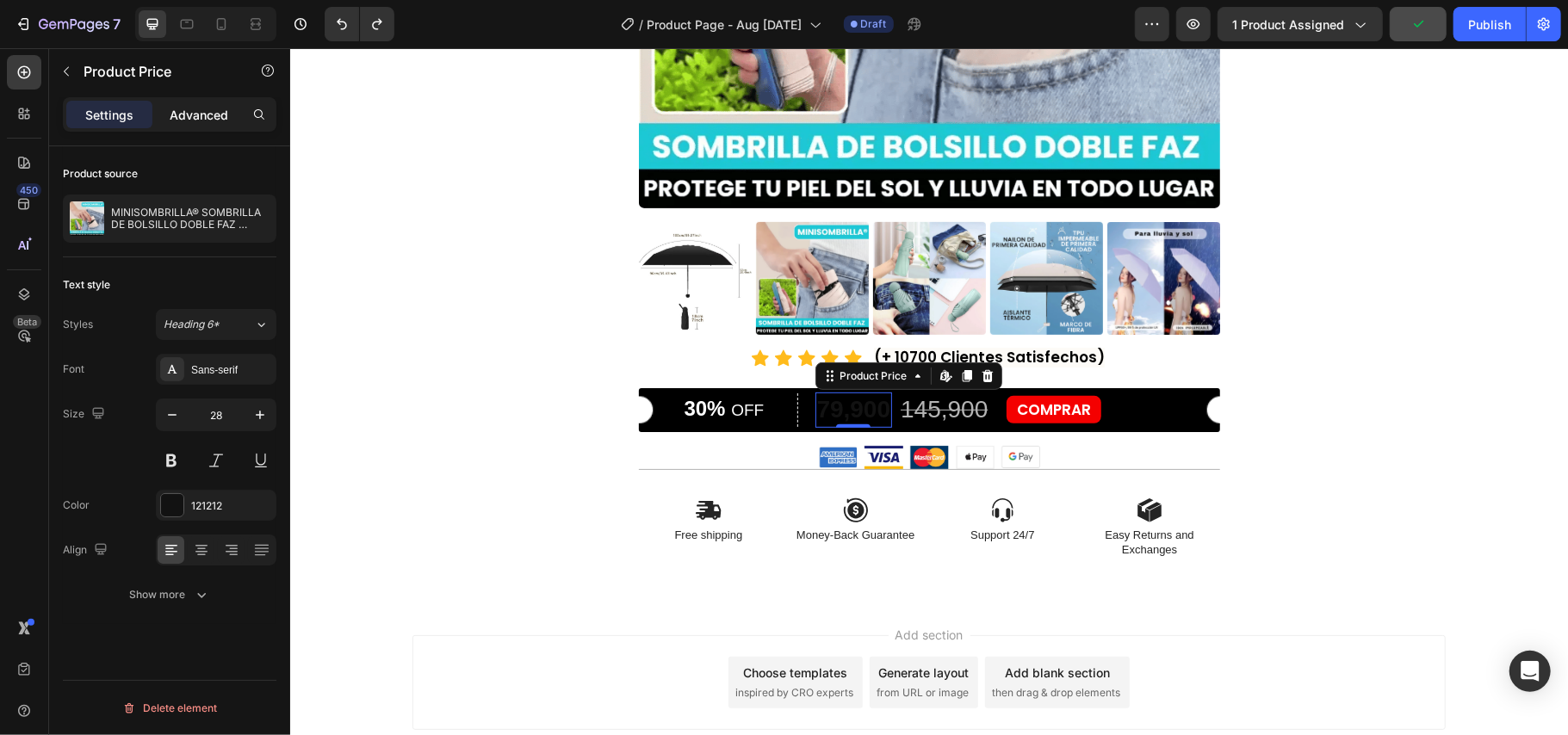 click on "Advanced" 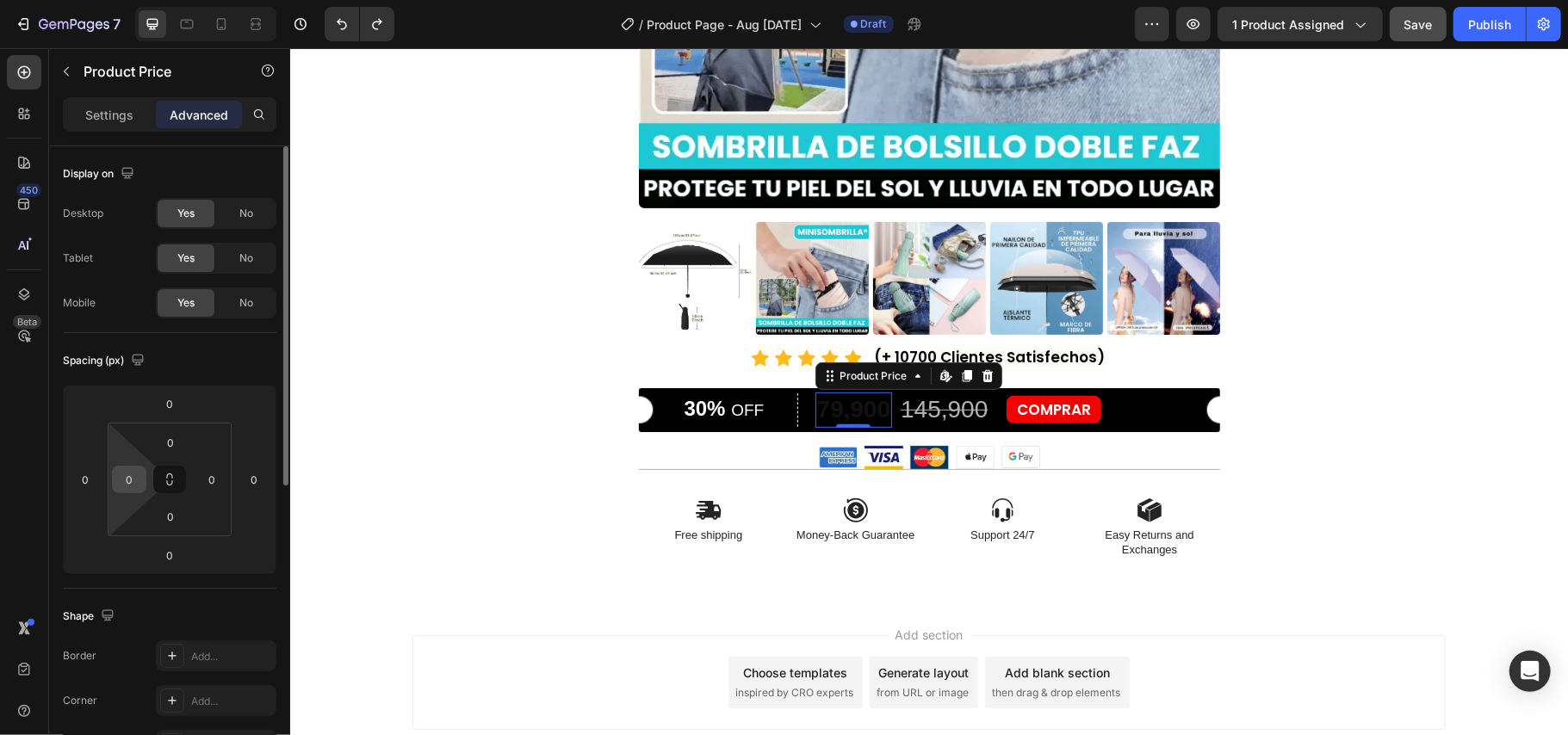 click on "0" at bounding box center [129, 479] 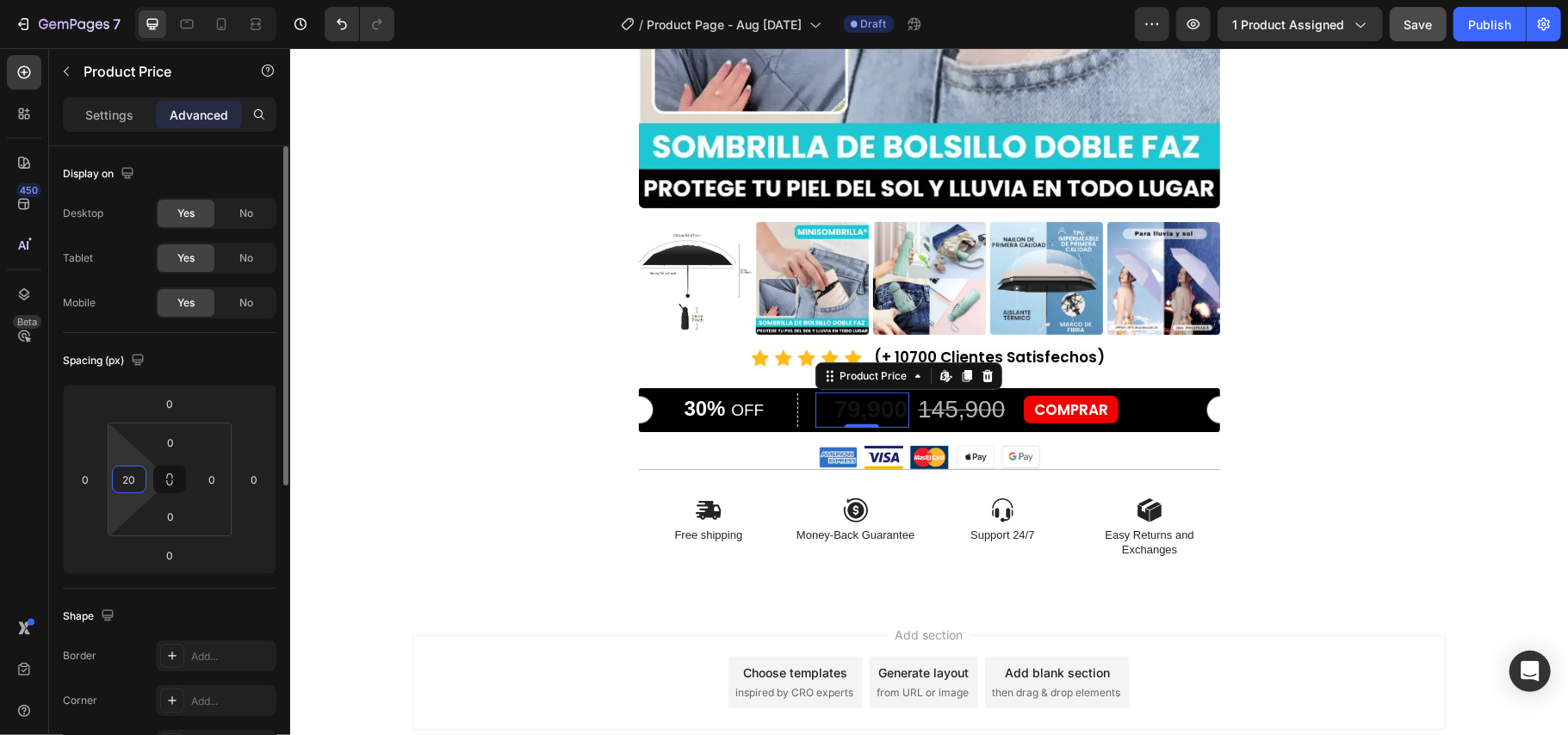 drag, startPoint x: 139, startPoint y: 472, endPoint x: 121, endPoint y: 473, distance: 18.027756 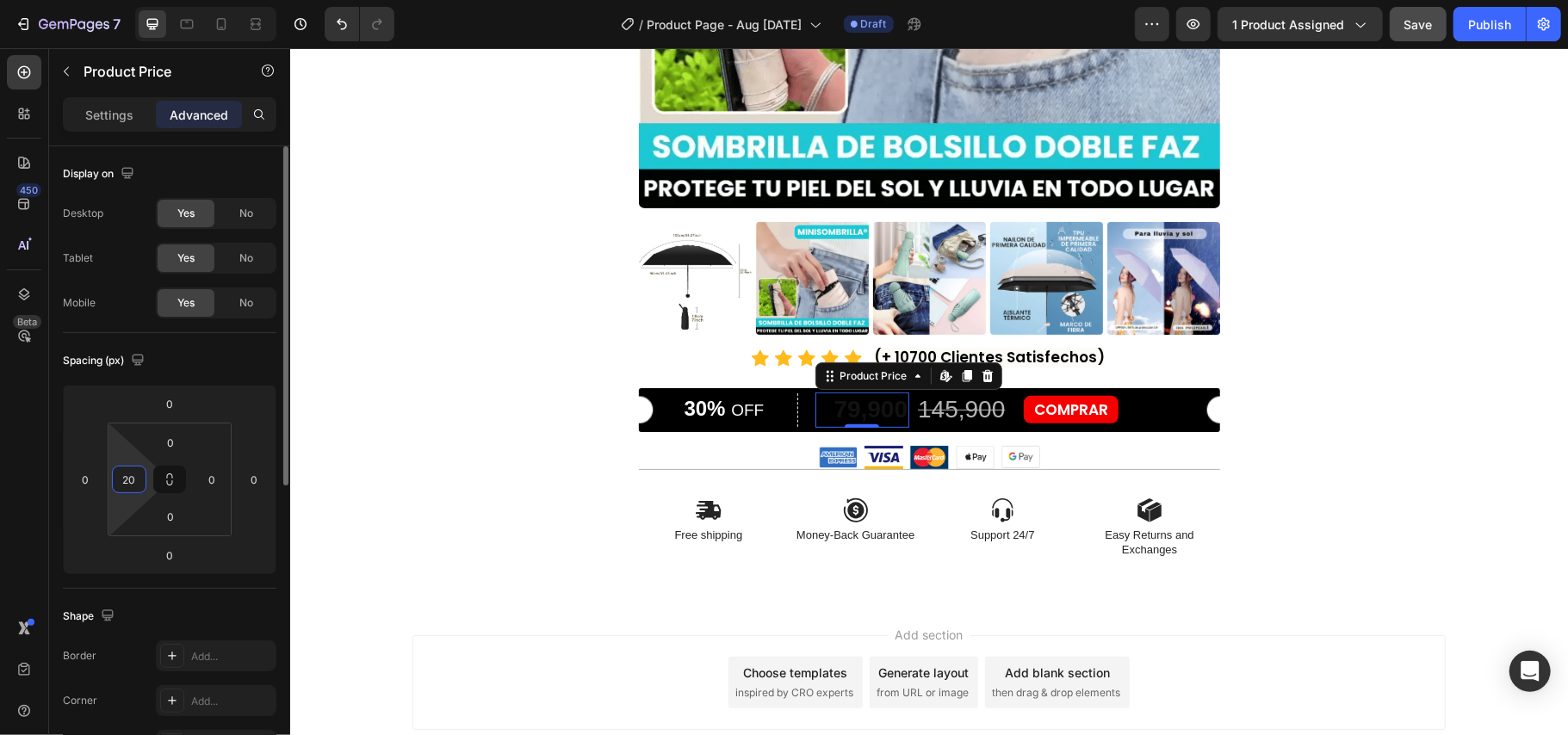 click on "20" at bounding box center (129, 479) 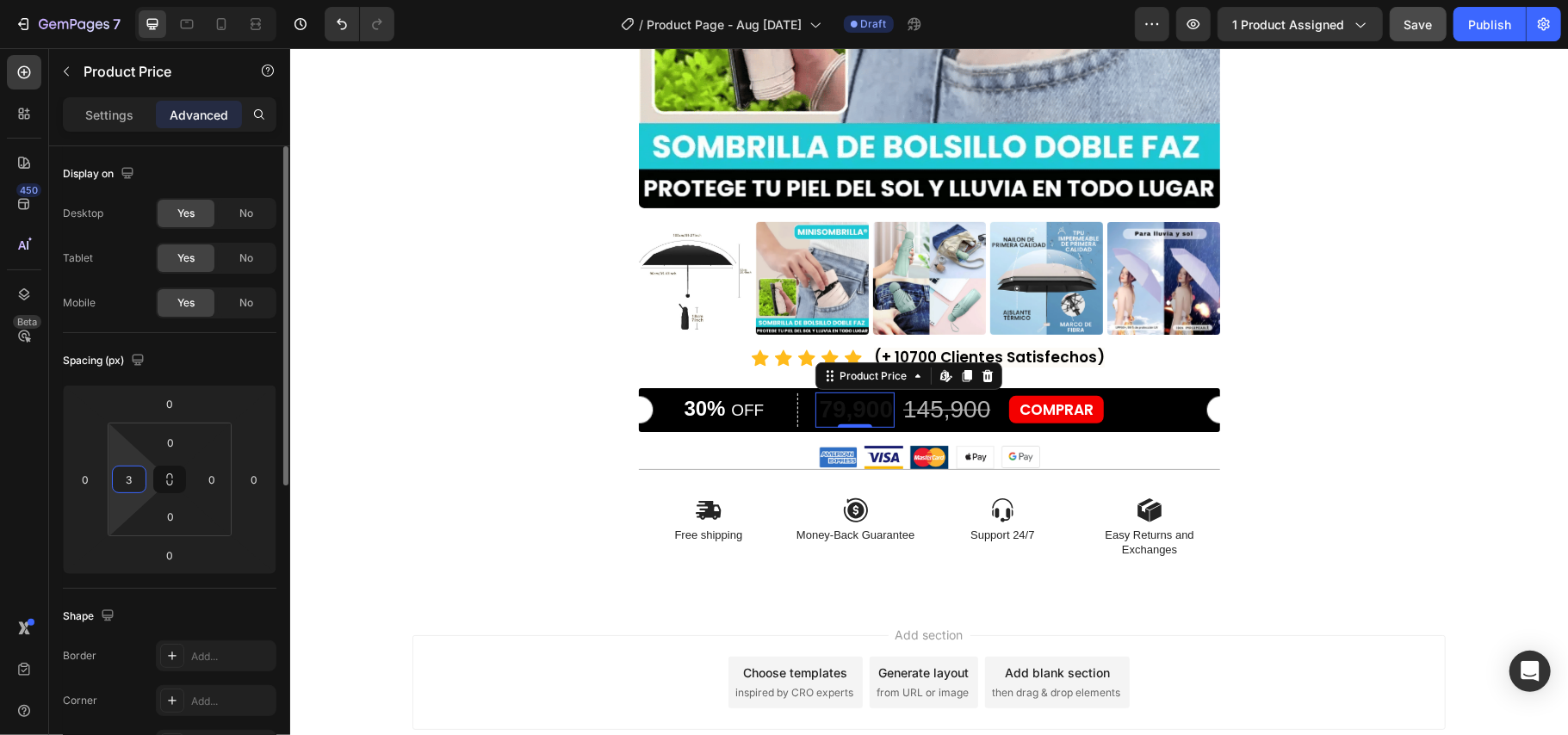 type on "30" 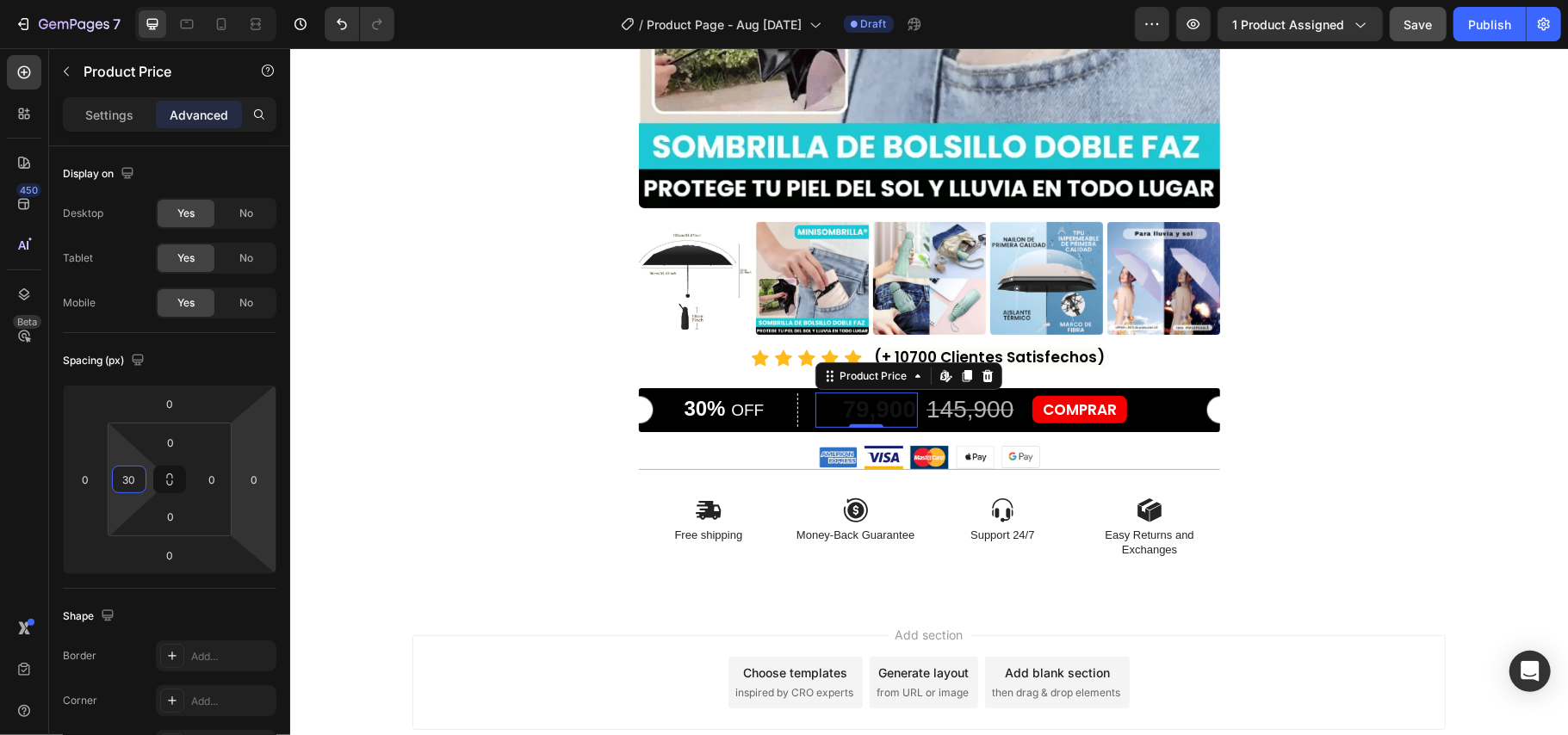 click on "Product Images Icon Icon Icon Icon Icon Icon List (+ 10700 Clientes Satisfechos) Text Block Row 30%   OFF Text Block Row 79,900 Product Price   Edit content in Shopify 0 Product Price   Edit content in Shopify 0 145,900 Product Price Product Price 45% off Product Badge Row COMPRAR Button Row Product Image Image Image Image Image Row
Icon Free shipping  Text Block
Icon Money-Back Guarantee Text Block
Icon Support 24/7 Text Block
Icon Easy Returns and Exchanges Text Block Row Section 1 Root" at bounding box center (928, 113) 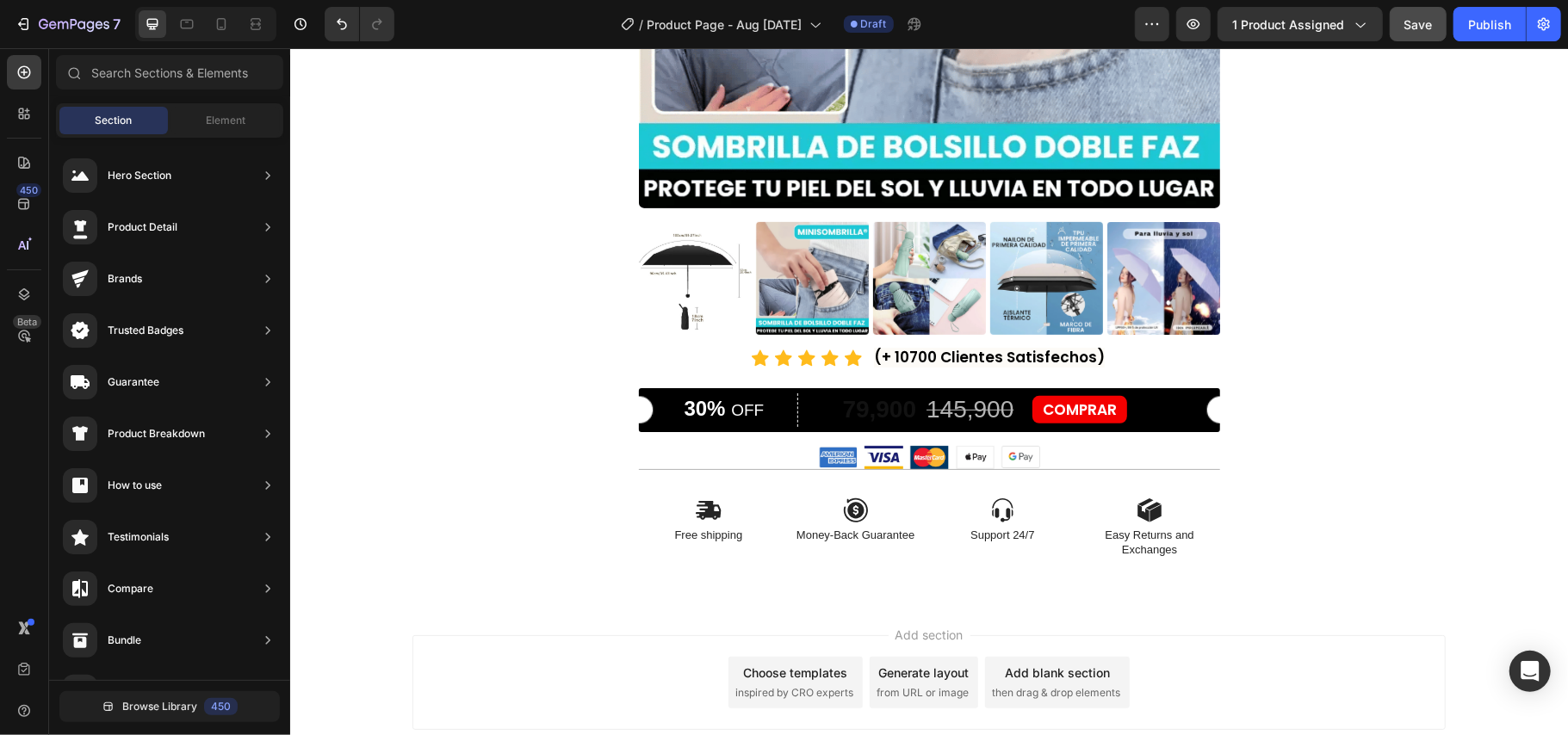 click on "Save" 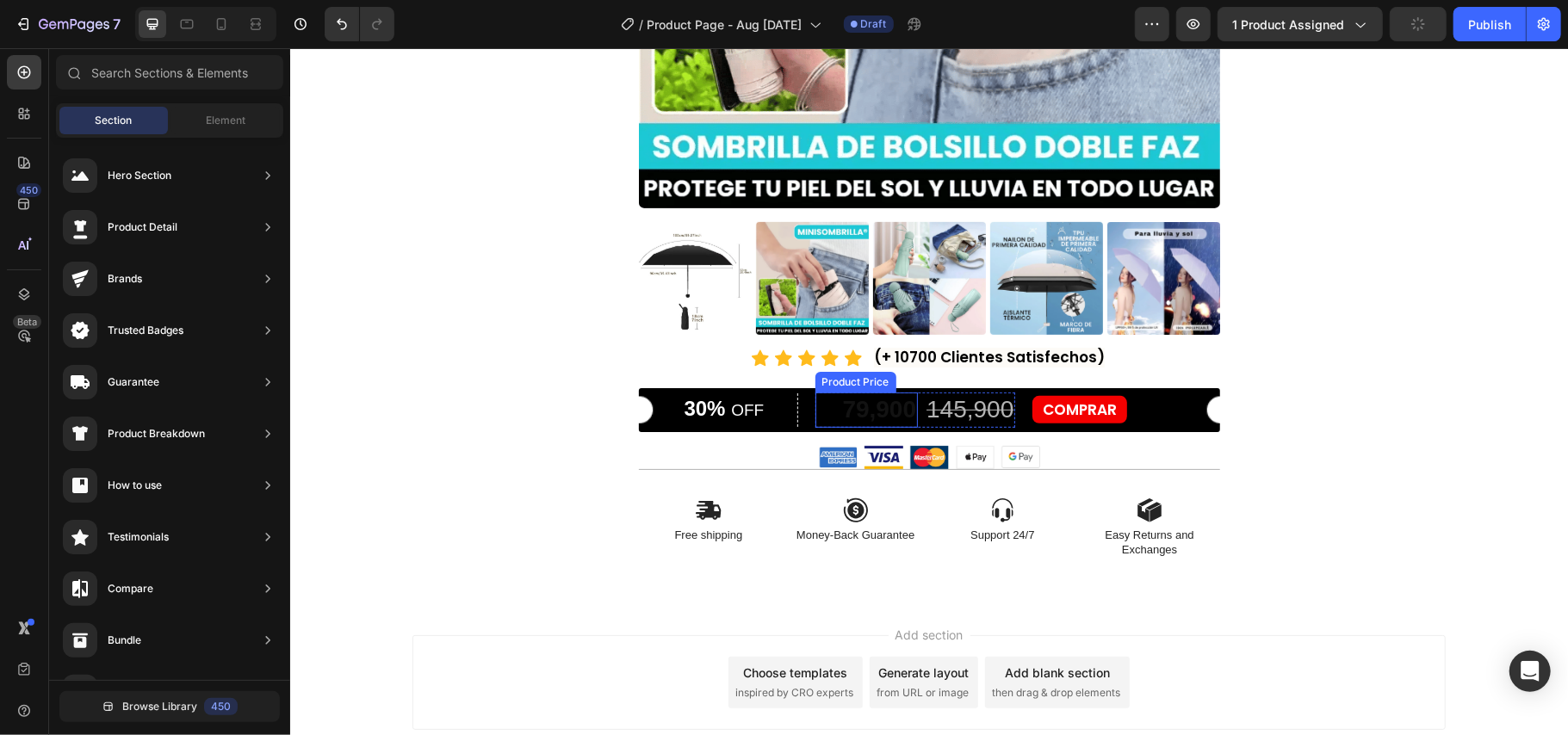 click on "79,900" at bounding box center [879, 409] 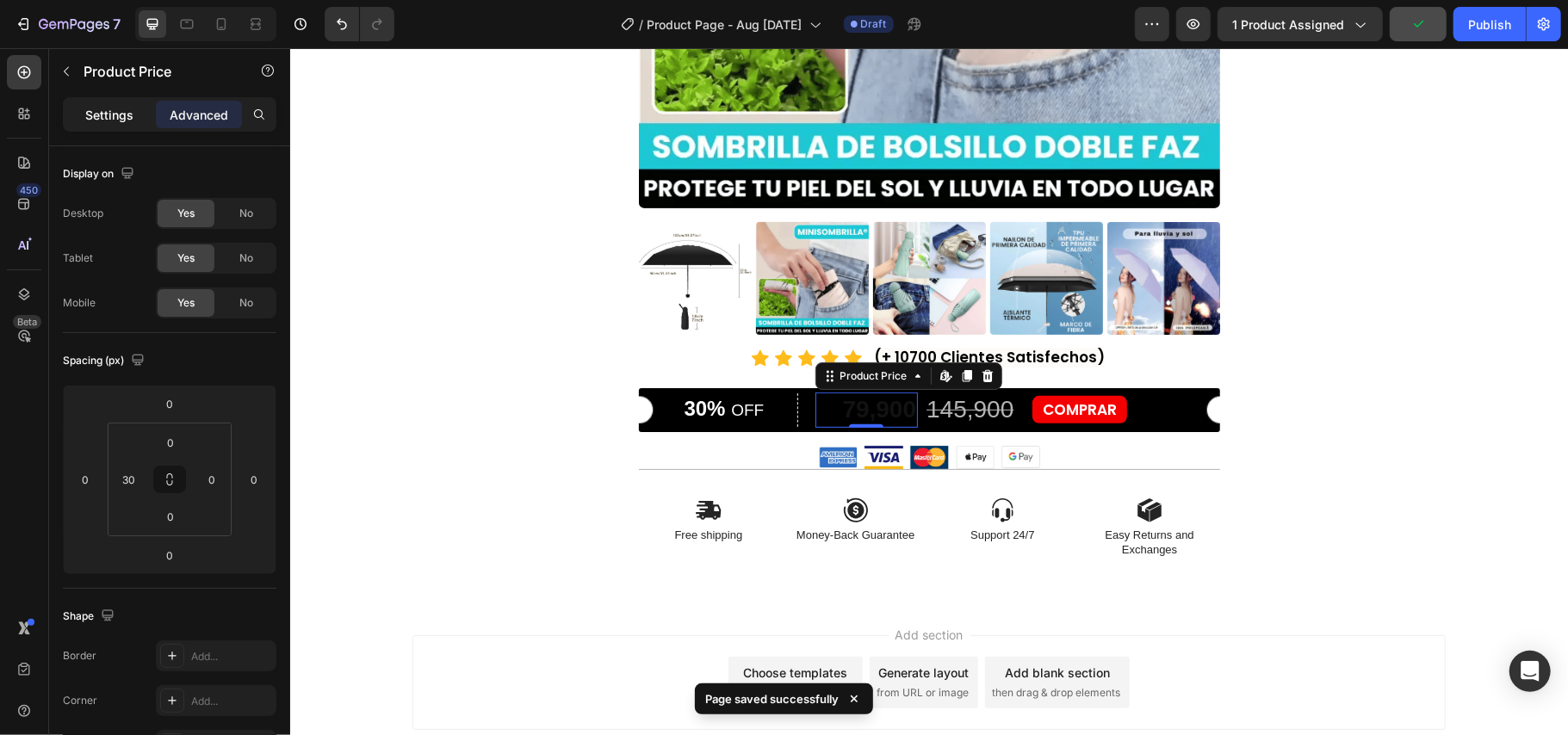 click on "Settings" at bounding box center (109, 114) 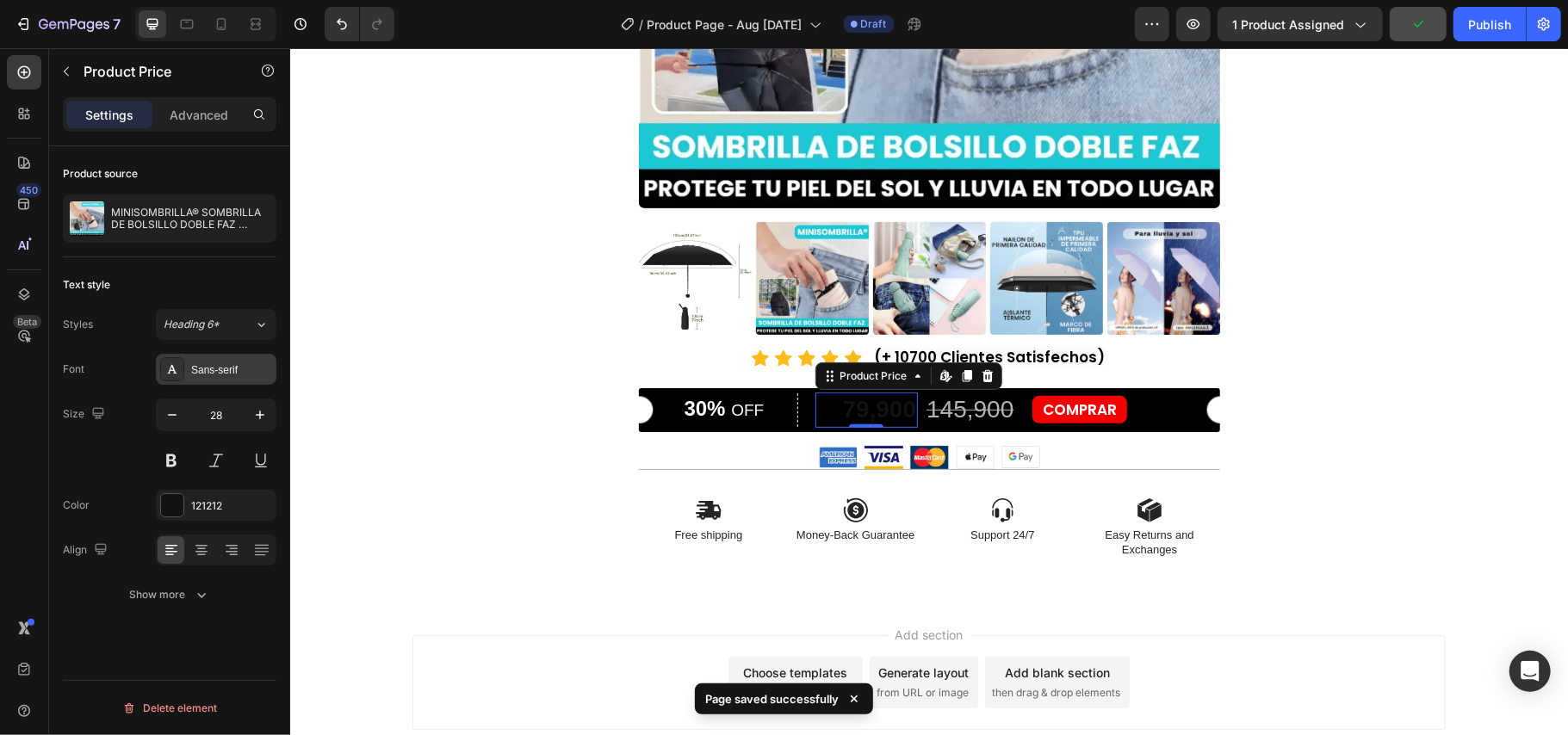 click on "Sans-serif" at bounding box center (216, 369) 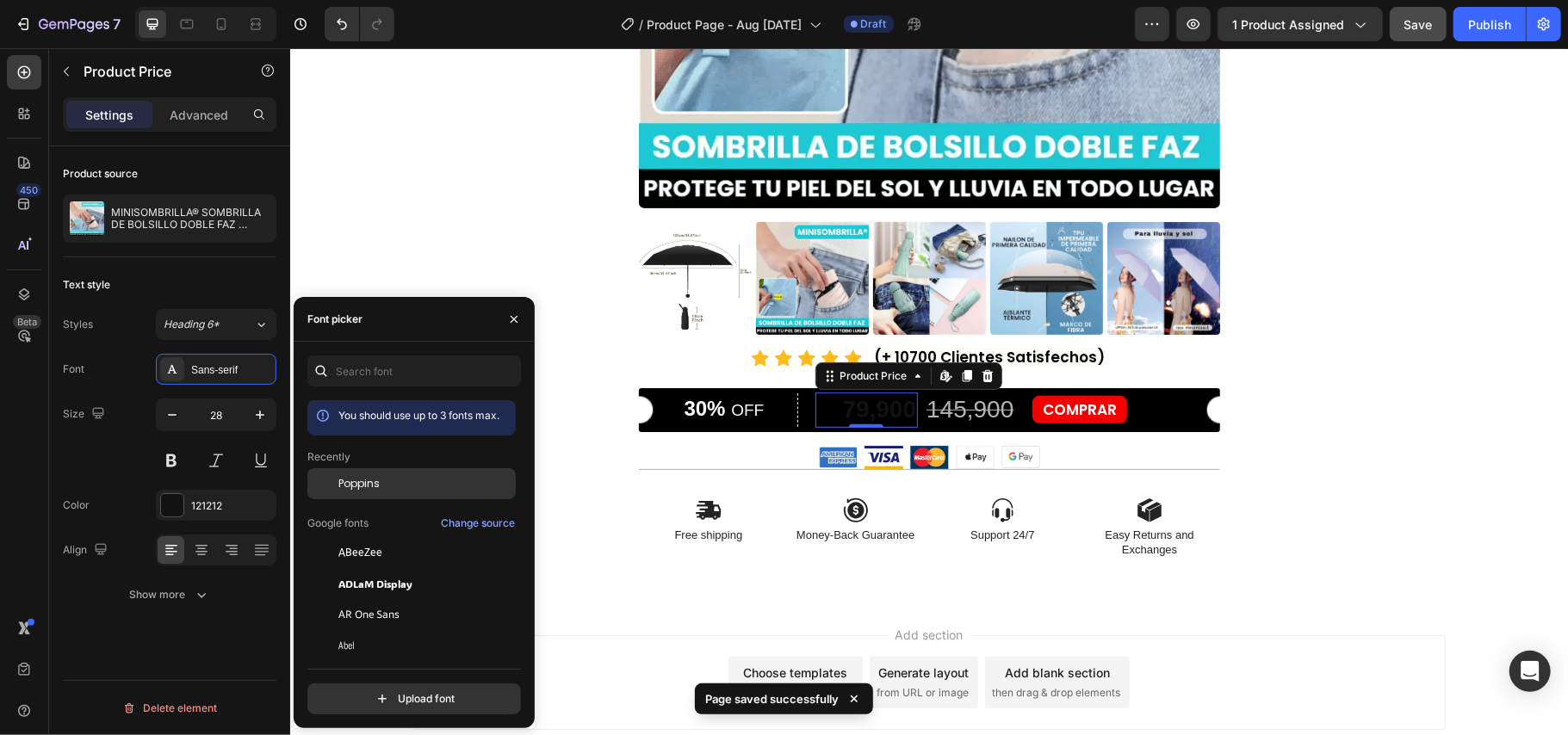 click on "Poppins" 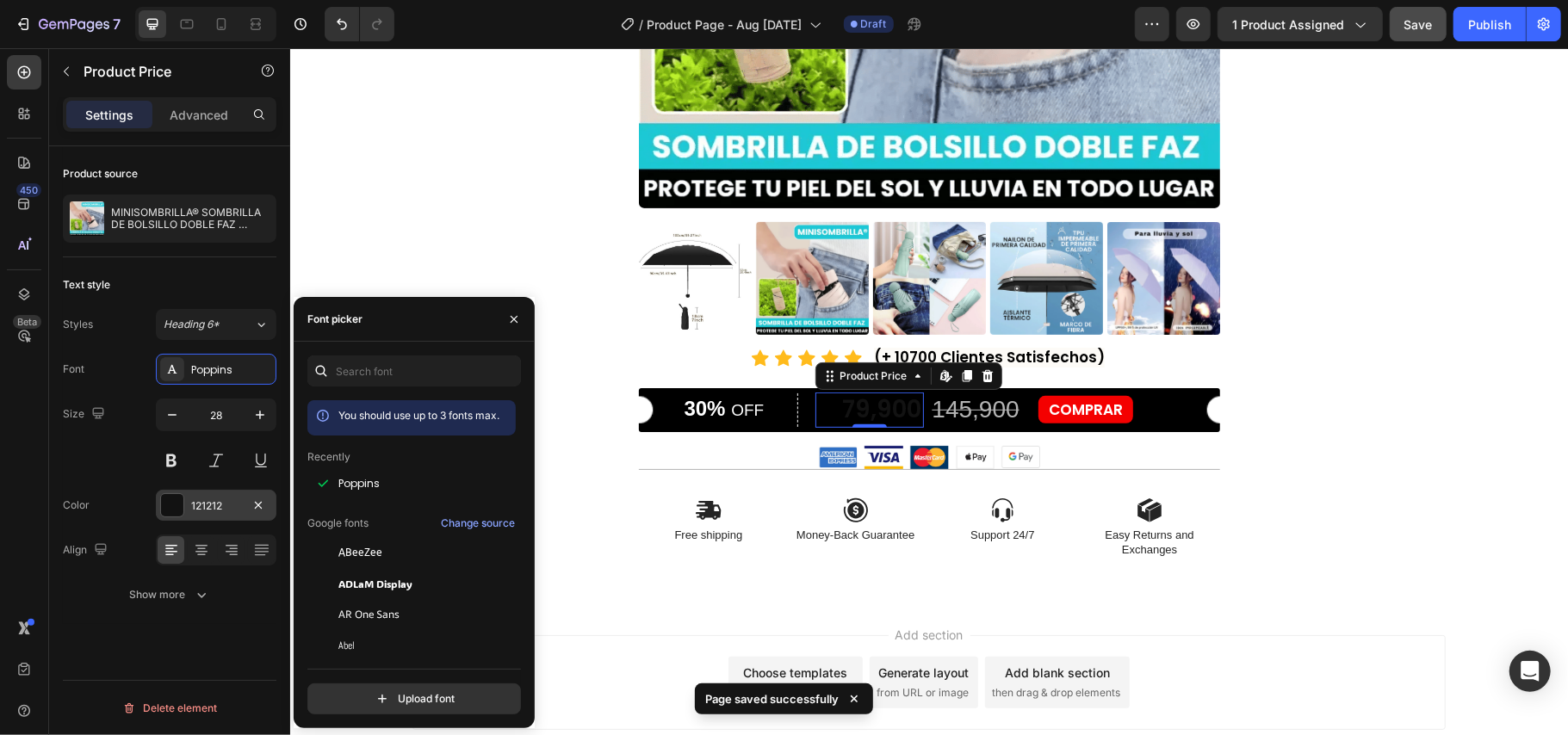 click on "121212" at bounding box center [216, 506] 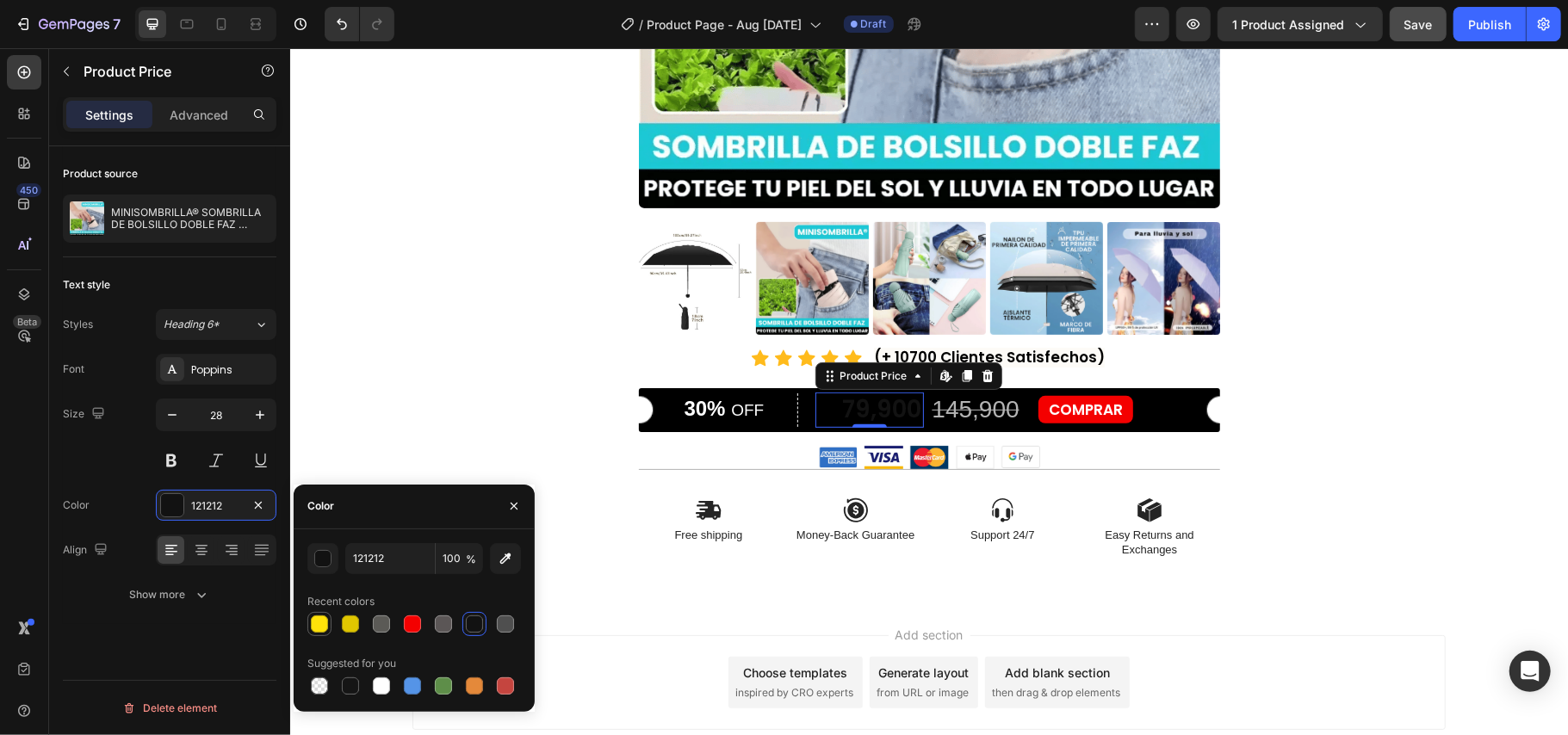click at bounding box center [319, 624] 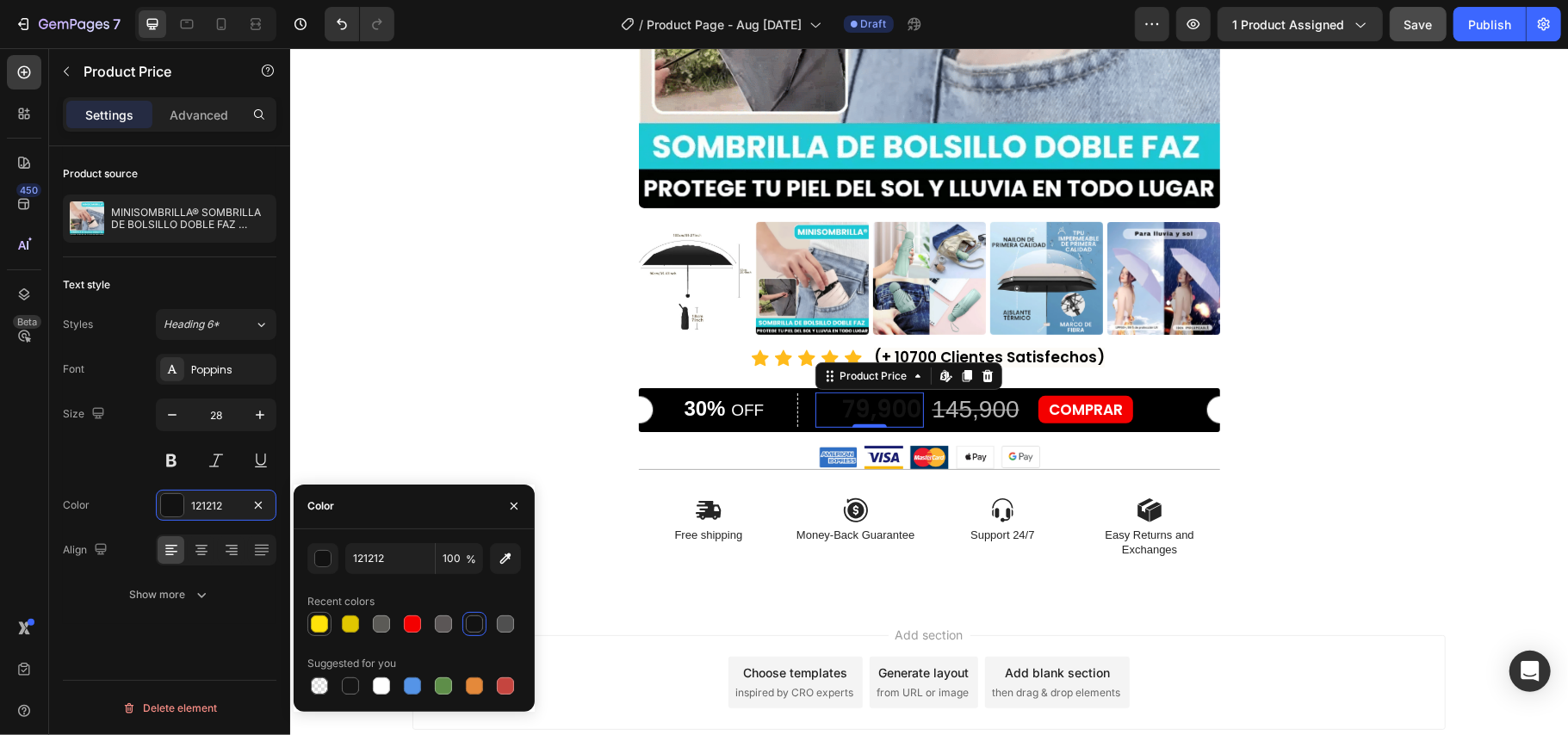 type on "FFE20A" 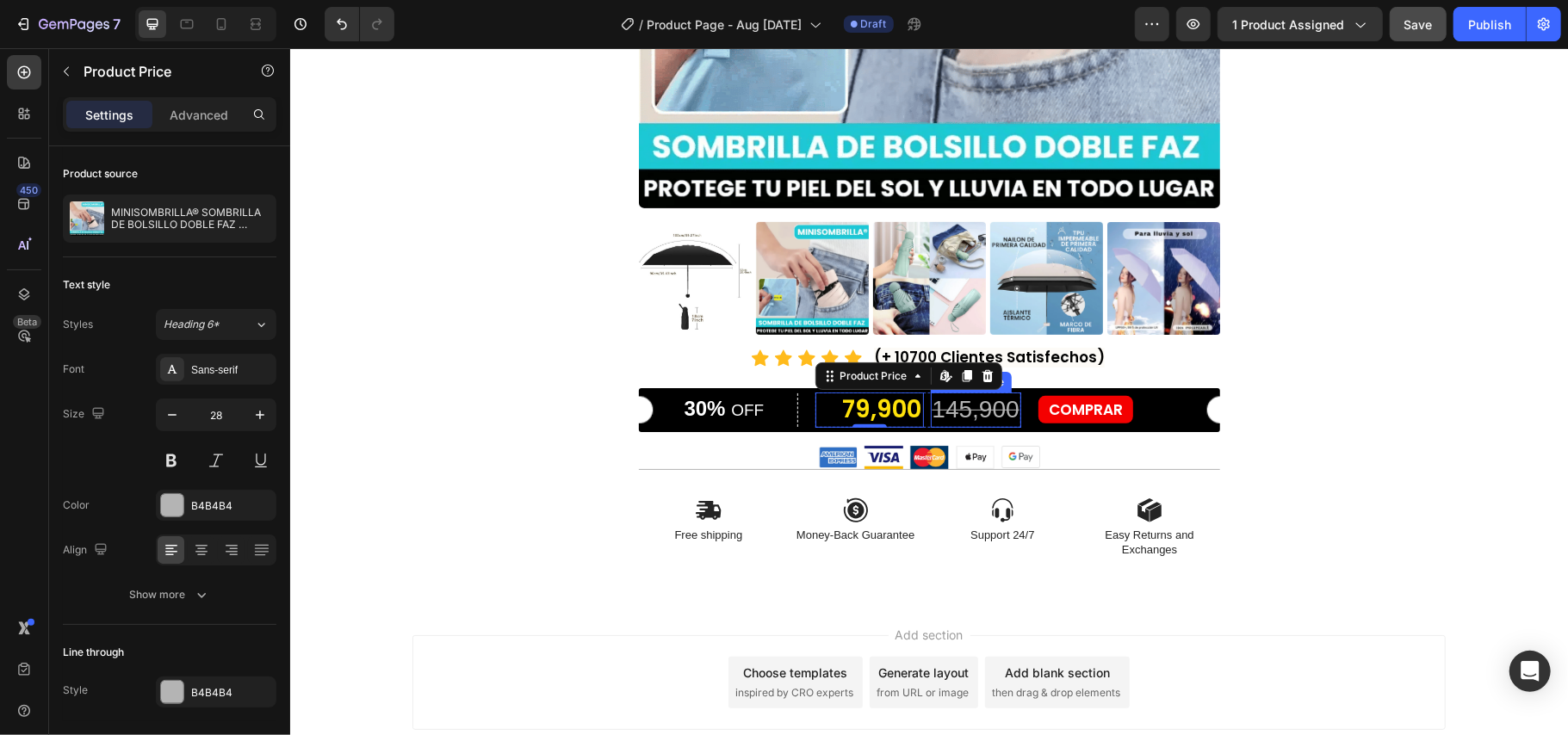click on "145,900" at bounding box center [975, 409] 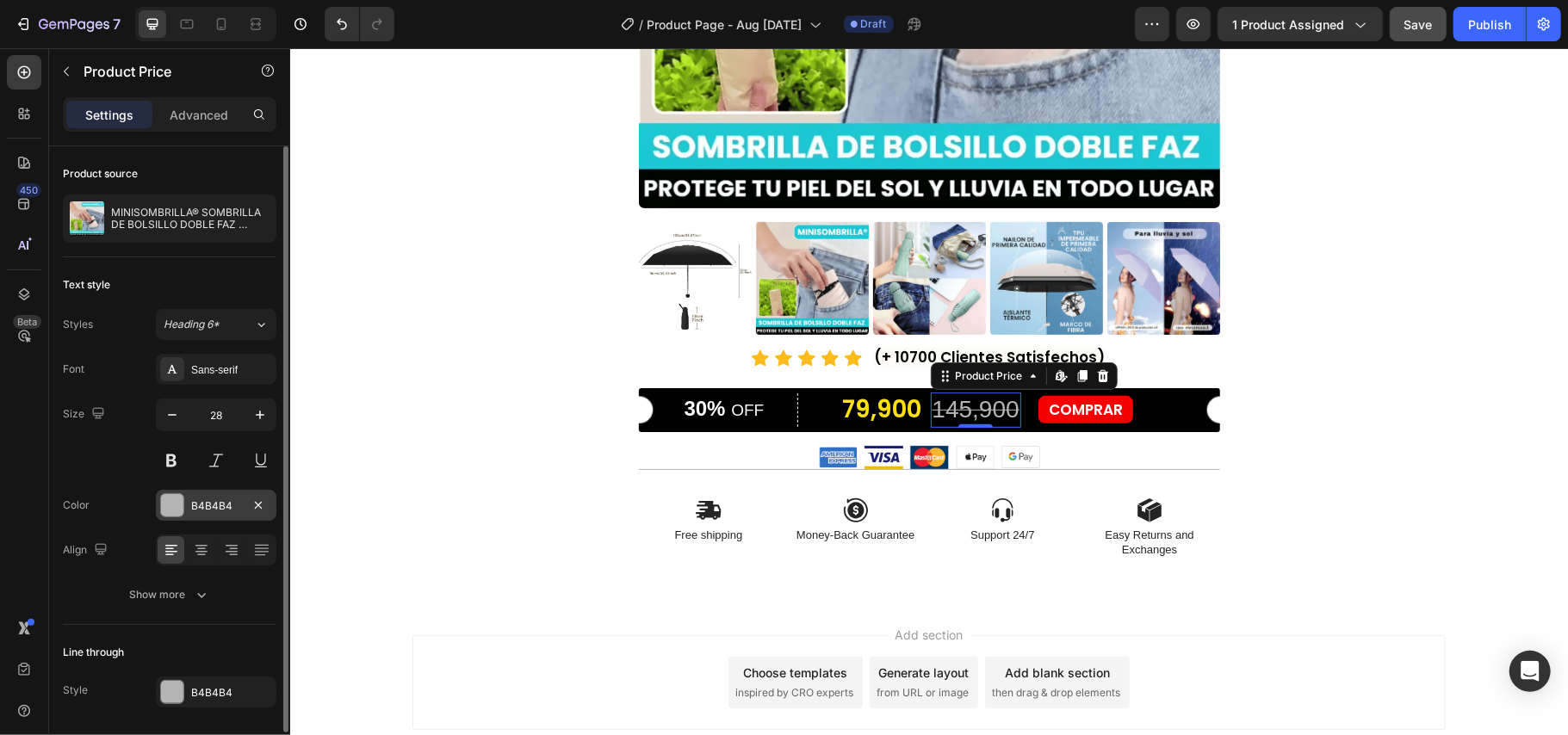click on "B4B4B4" at bounding box center [216, 505] 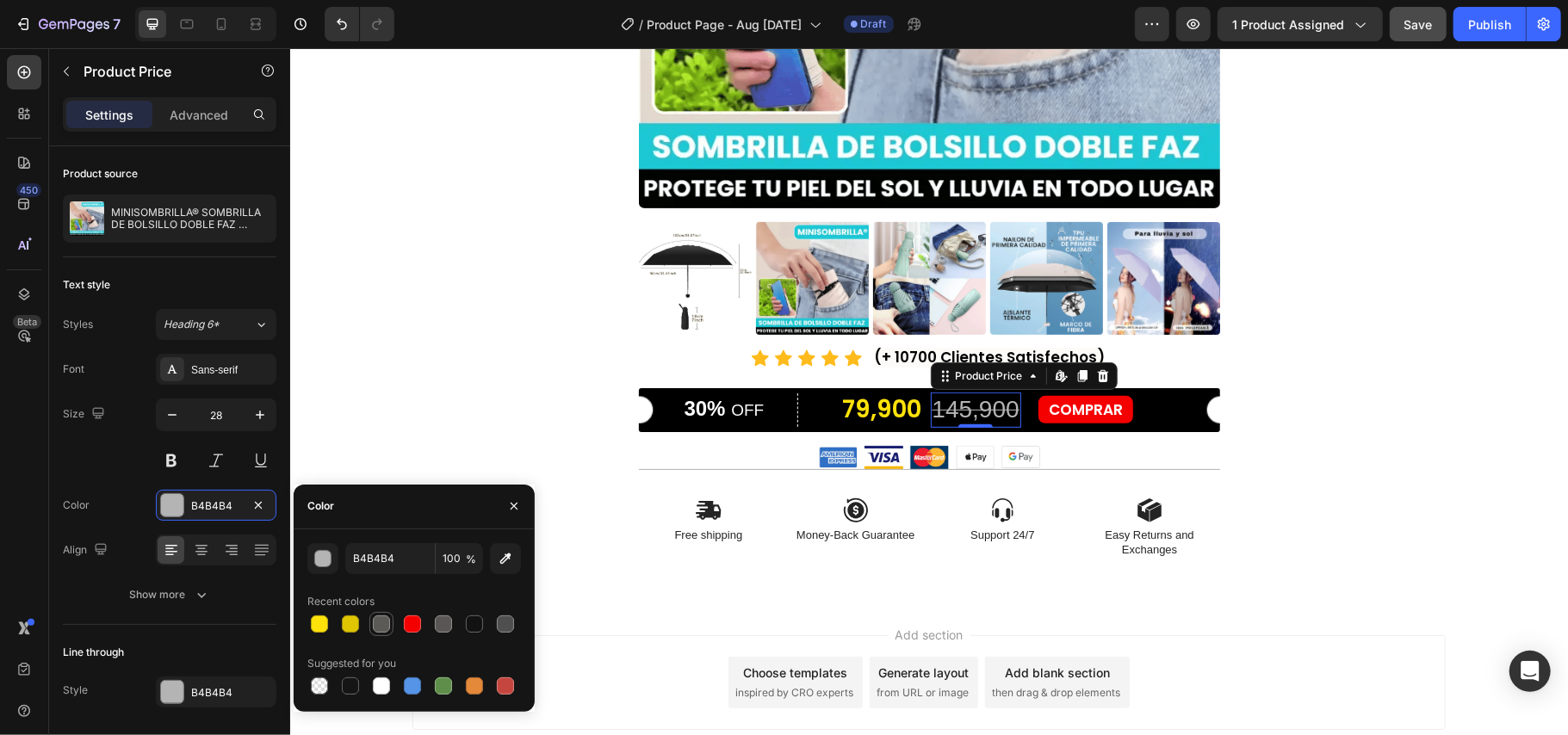 click at bounding box center (381, 624) 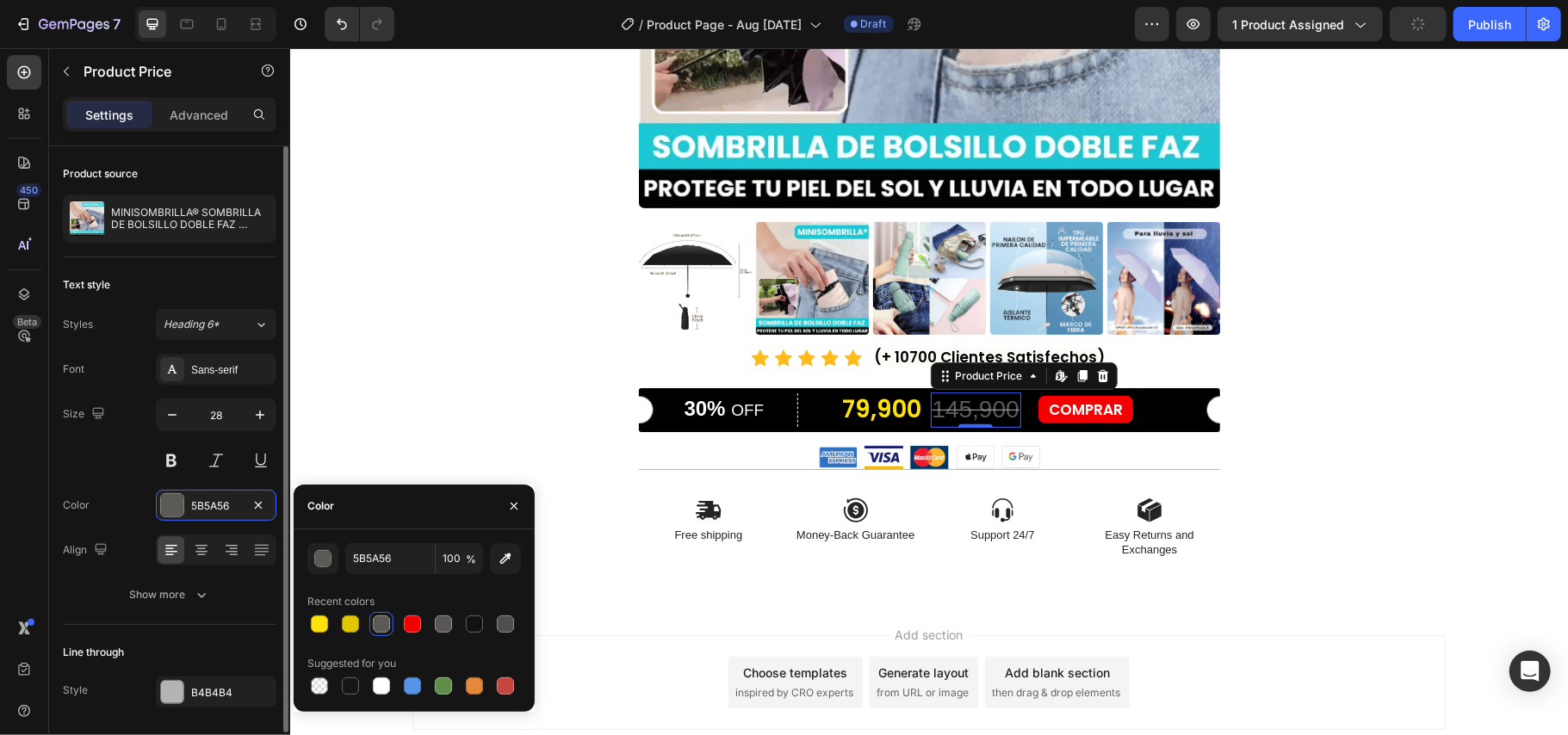 type on "B4B4B4" 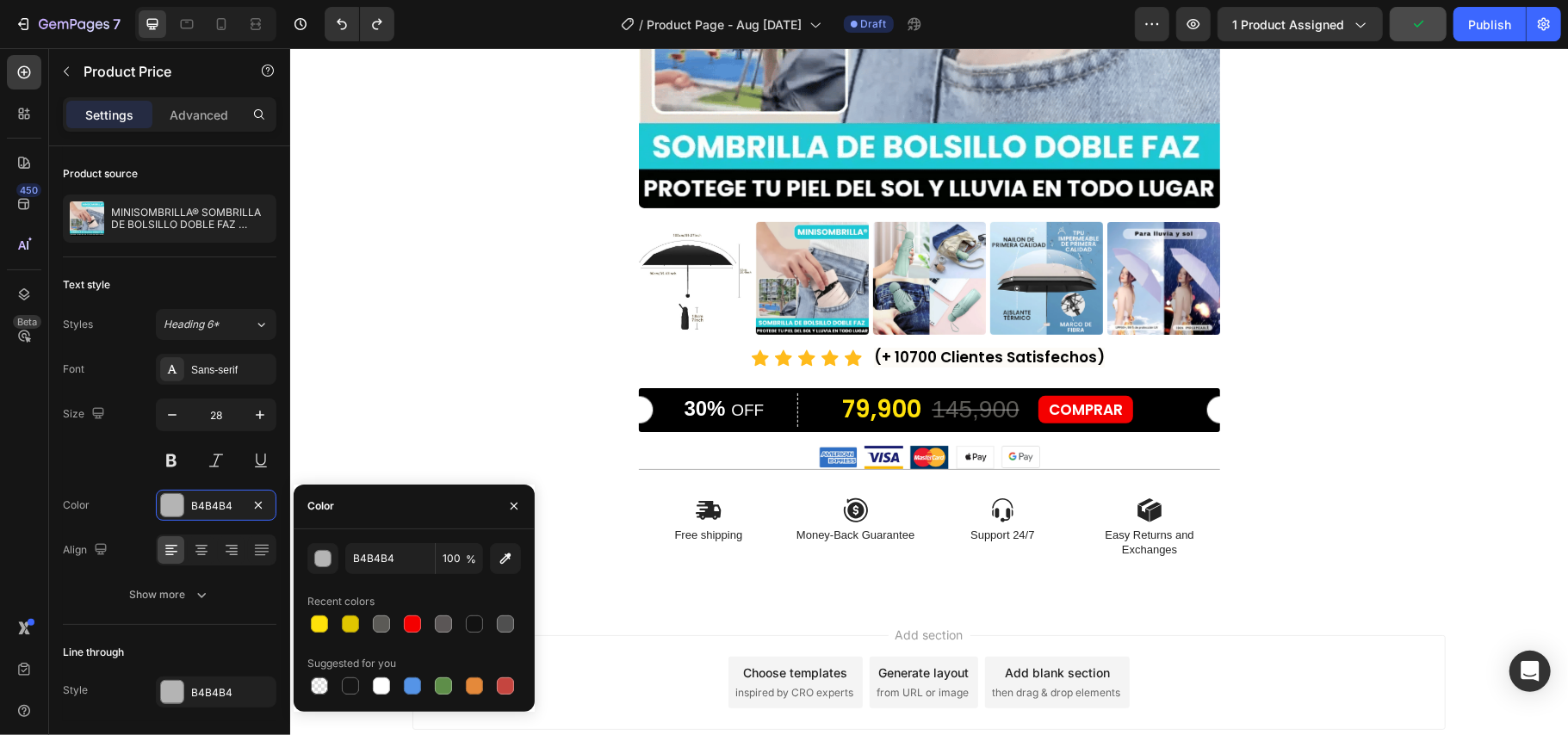 click on "Product Images Icon Icon Icon Icon Icon Icon List (+ 10700 Clientes Satisfechos) Text Block Row 30%   OFF Text Block Row 79,900 Product Price Product Price 145,900 Product Price Product Price 45% off Product Badge Row COMPRAR Button Row Product Image Image Image Image Image Row
Icon Free shipping  Text Block
Icon Money-Back Guarantee Text Block
Icon Support 24/7 Text Block
Icon Easy Returns and Exchanges Text Block Row Section 1 Root" at bounding box center [928, 113] 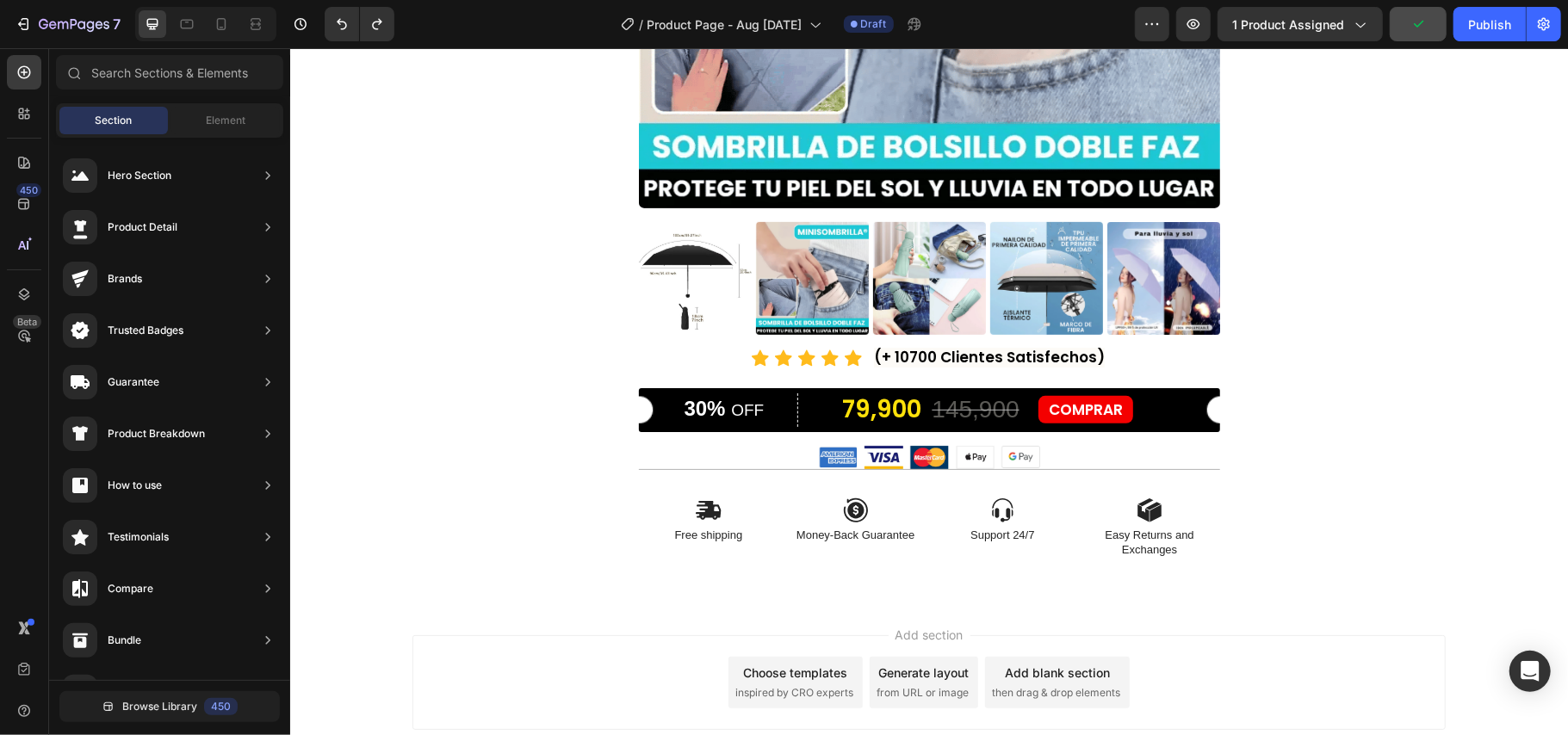 click on "Product Images Icon Icon Icon Icon Icon Icon List (+ 10700 Clientes Satisfechos) Text Block Row 30%   OFF Text Block Row 79,900 Product Price Product Price 145,900 Product Price Product Price 45% off Product Badge Row COMPRAR Button Row Product Image Image Image Image Image Row
Icon Free shipping  Text Block
Icon Money-Back Guarantee Text Block
Icon Support 24/7 Text Block
Icon Easy Returns and Exchanges Text Block Row Section 1 Root" at bounding box center [928, 113] 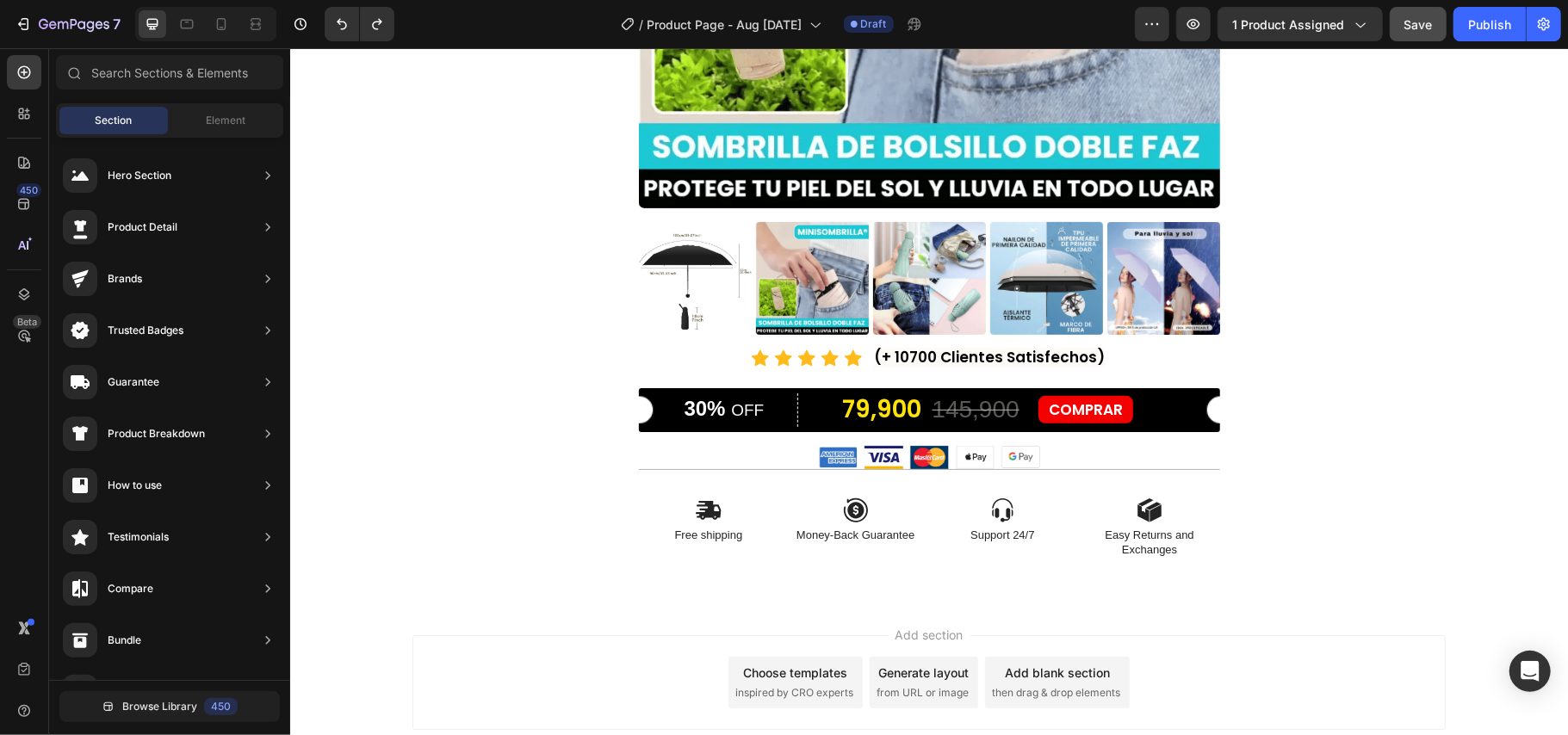 scroll, scrollTop: 342, scrollLeft: 0, axis: vertical 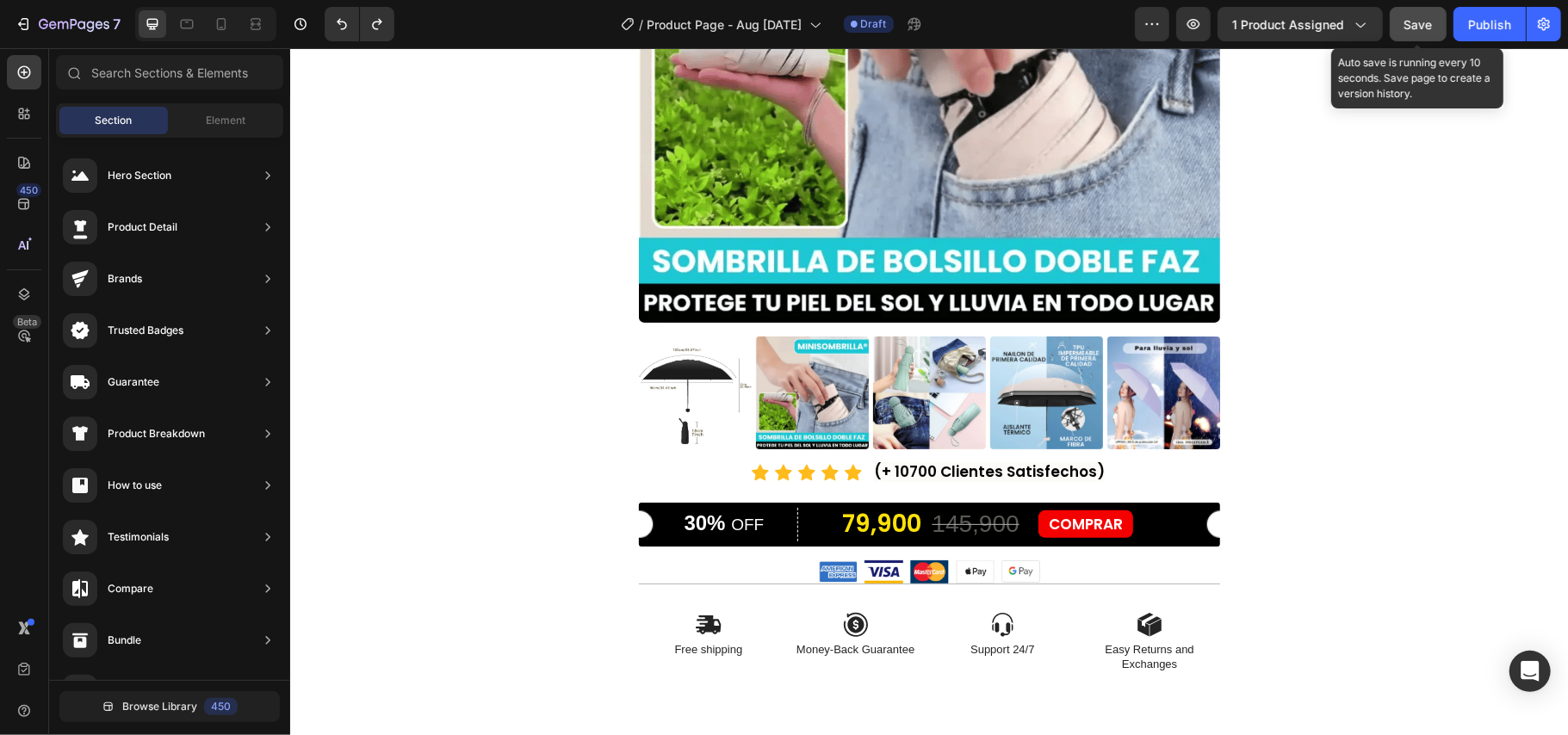 click on "Save" at bounding box center (1418, 24) 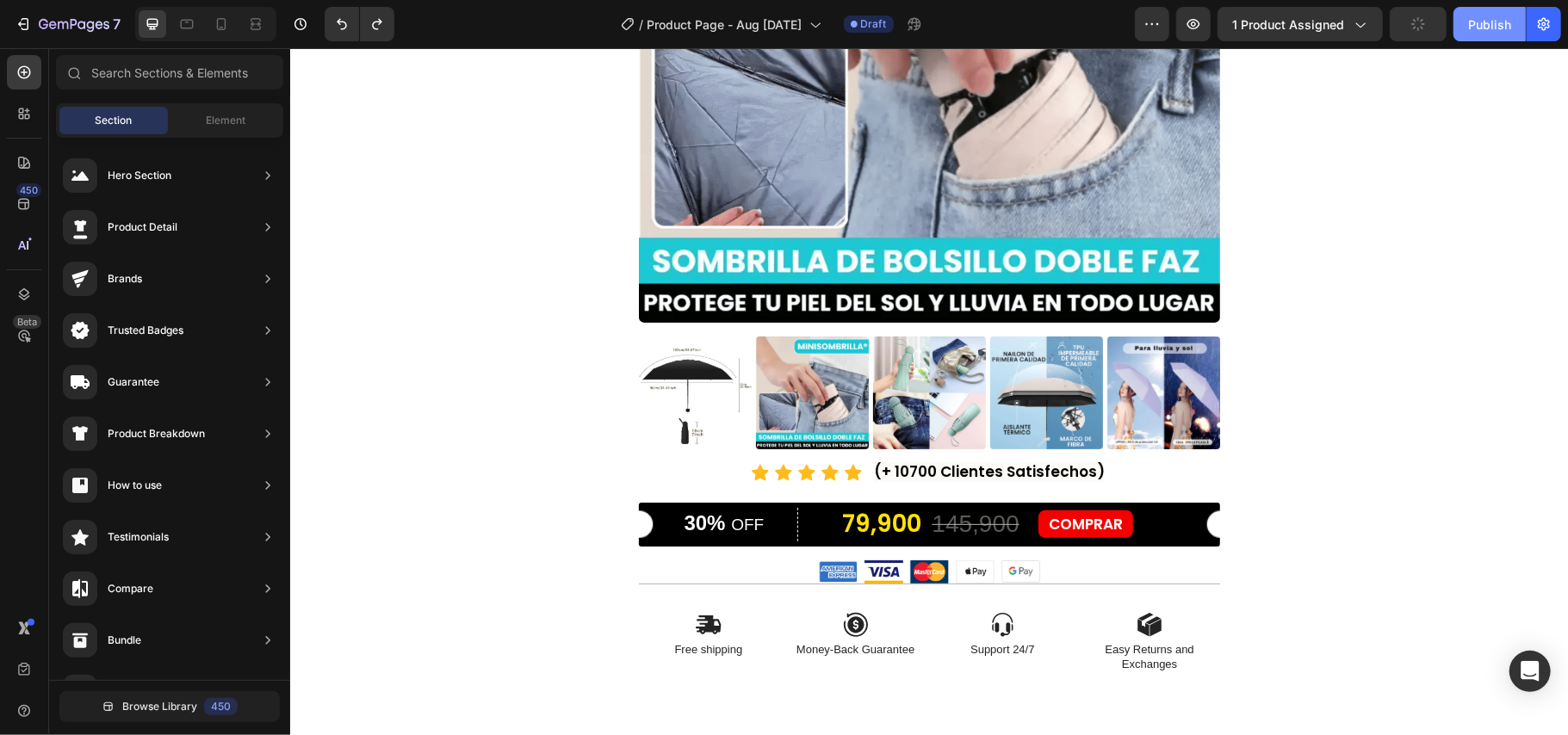 click on "Publish" at bounding box center [1490, 24] 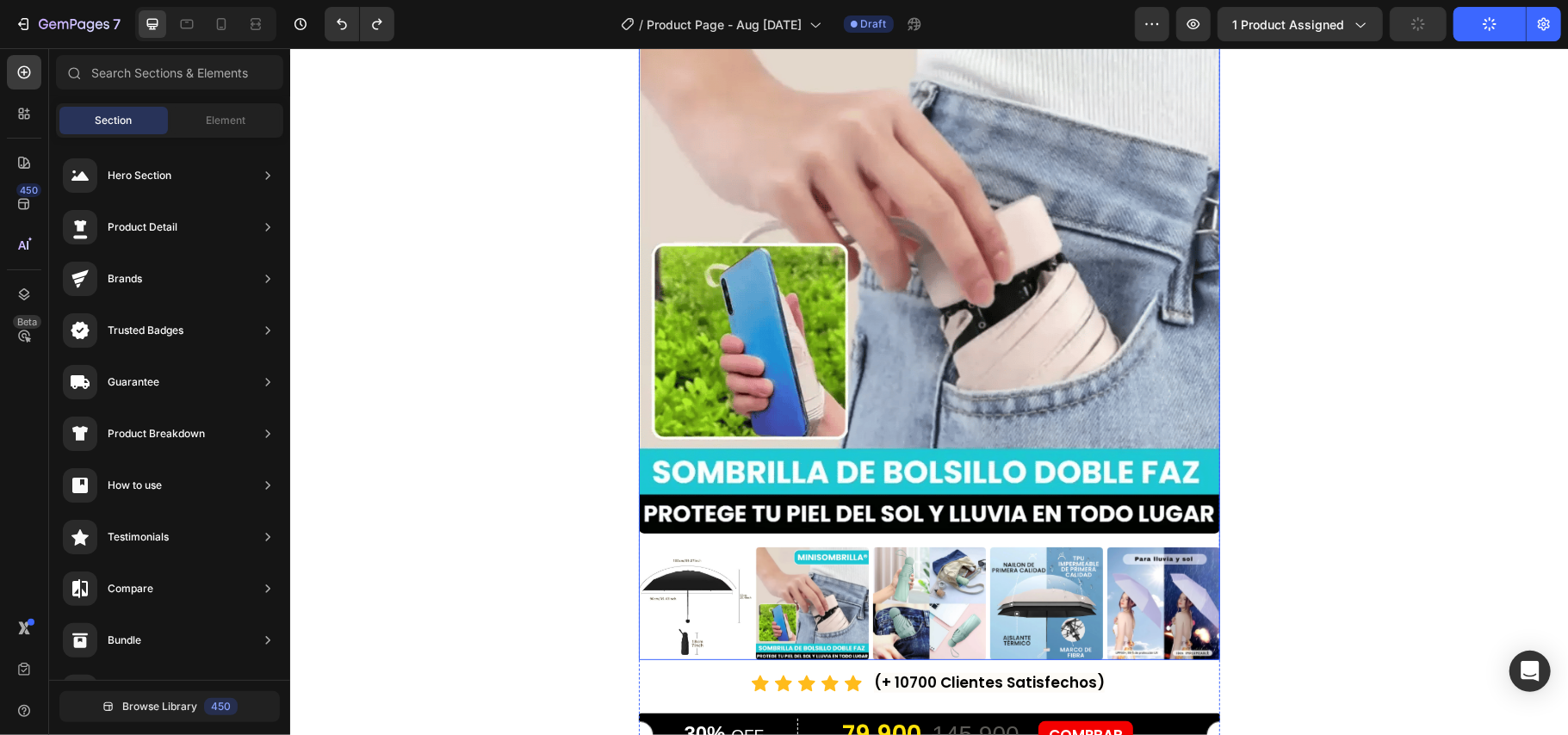 scroll, scrollTop: 112, scrollLeft: 0, axis: vertical 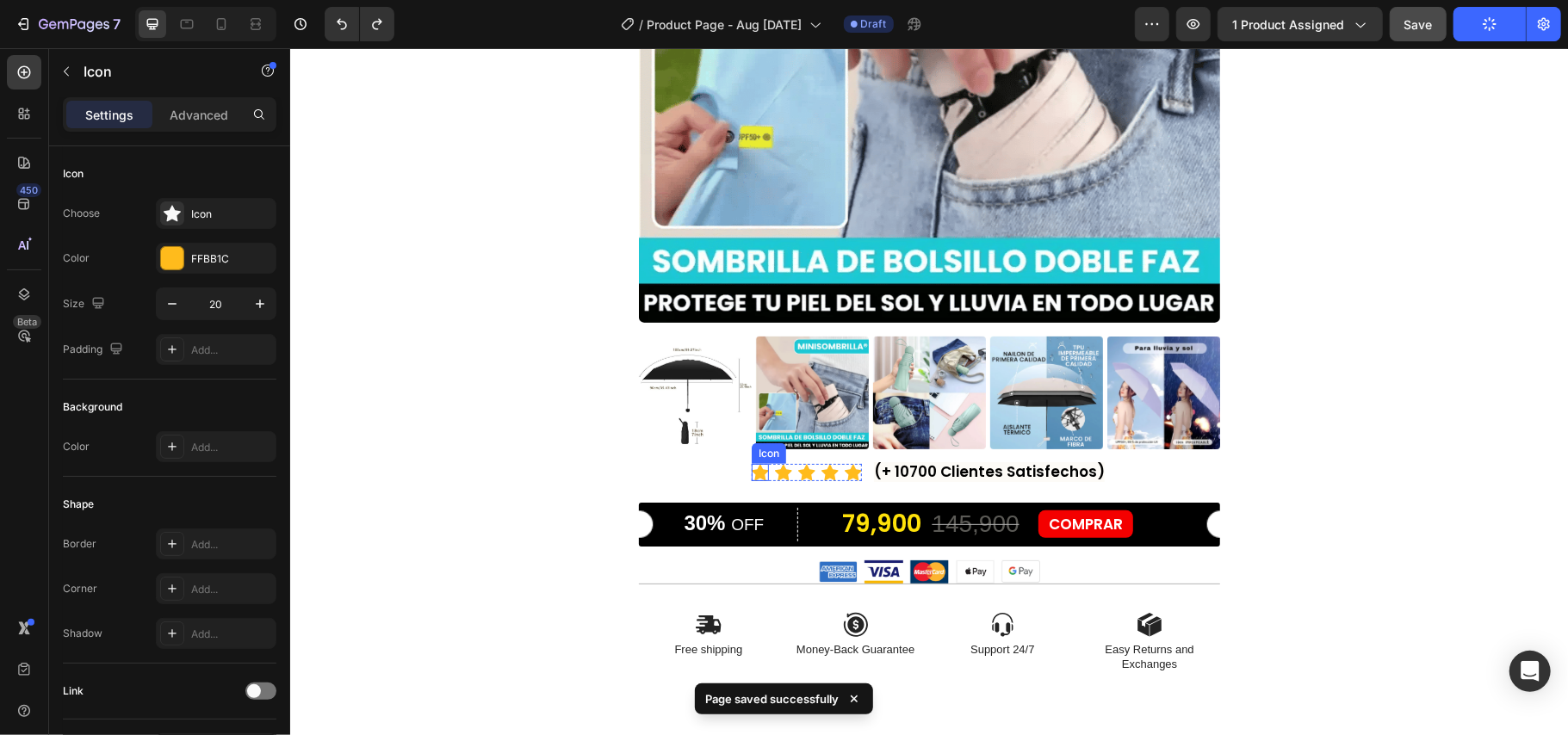 click 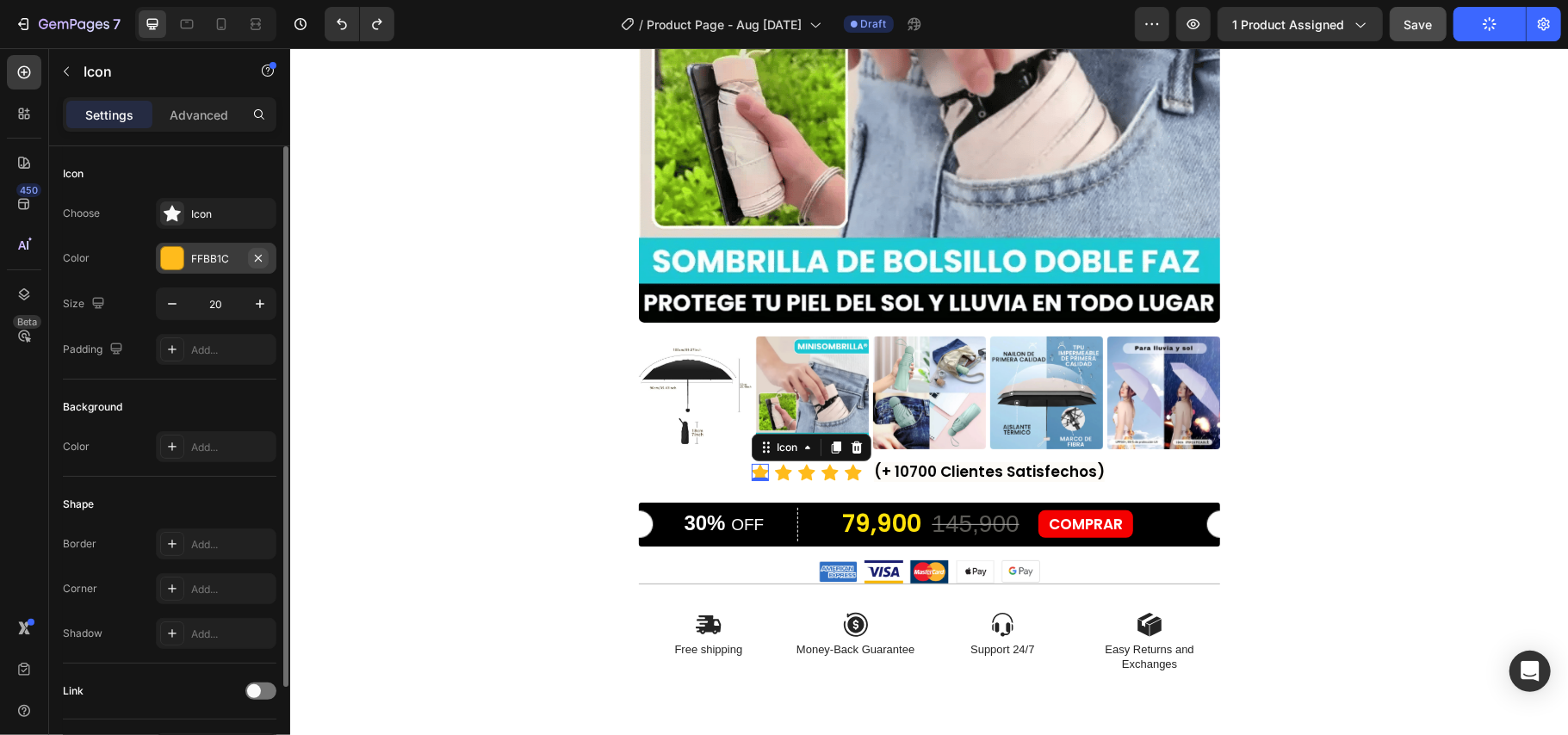 click 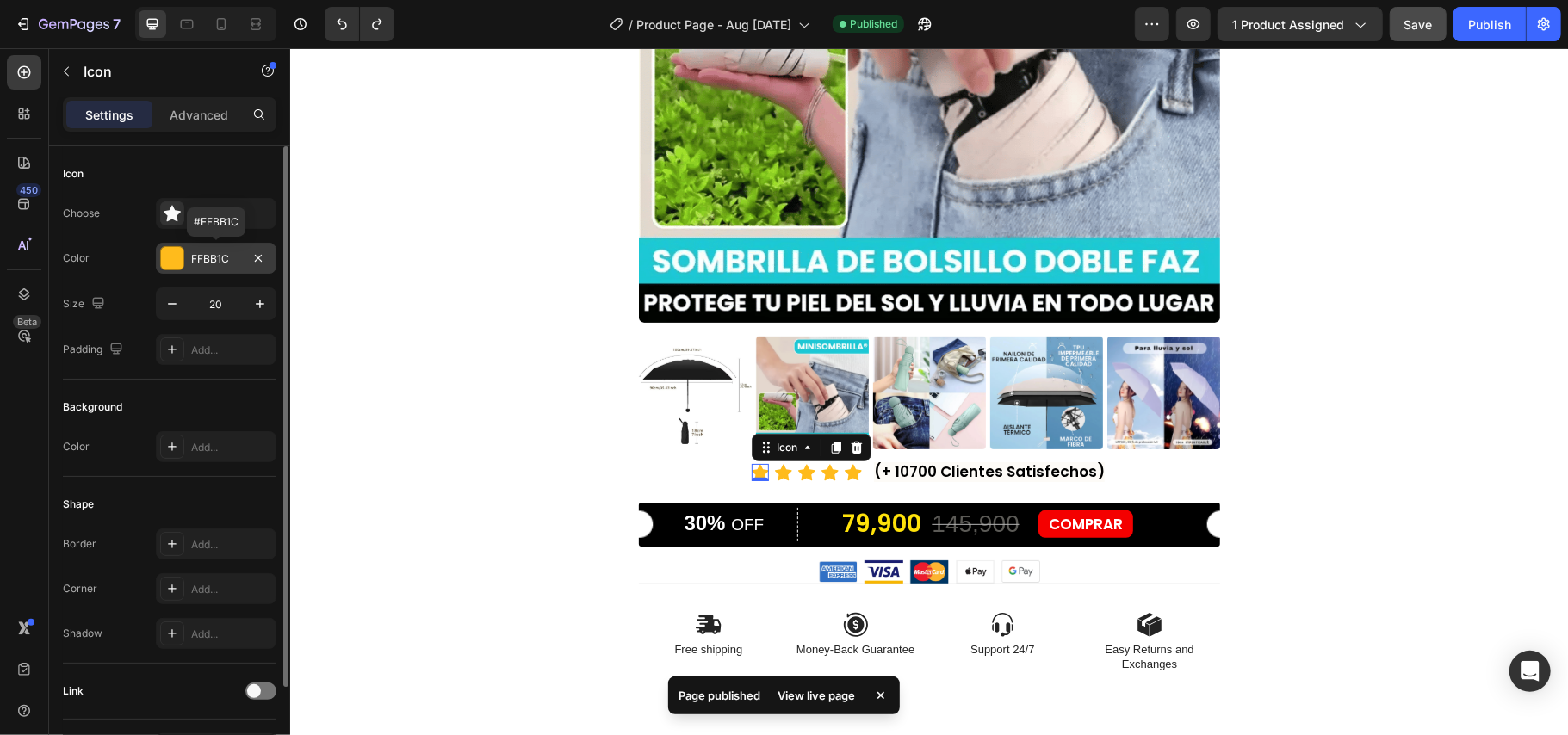 click on "FFBB1C" at bounding box center (216, 259) 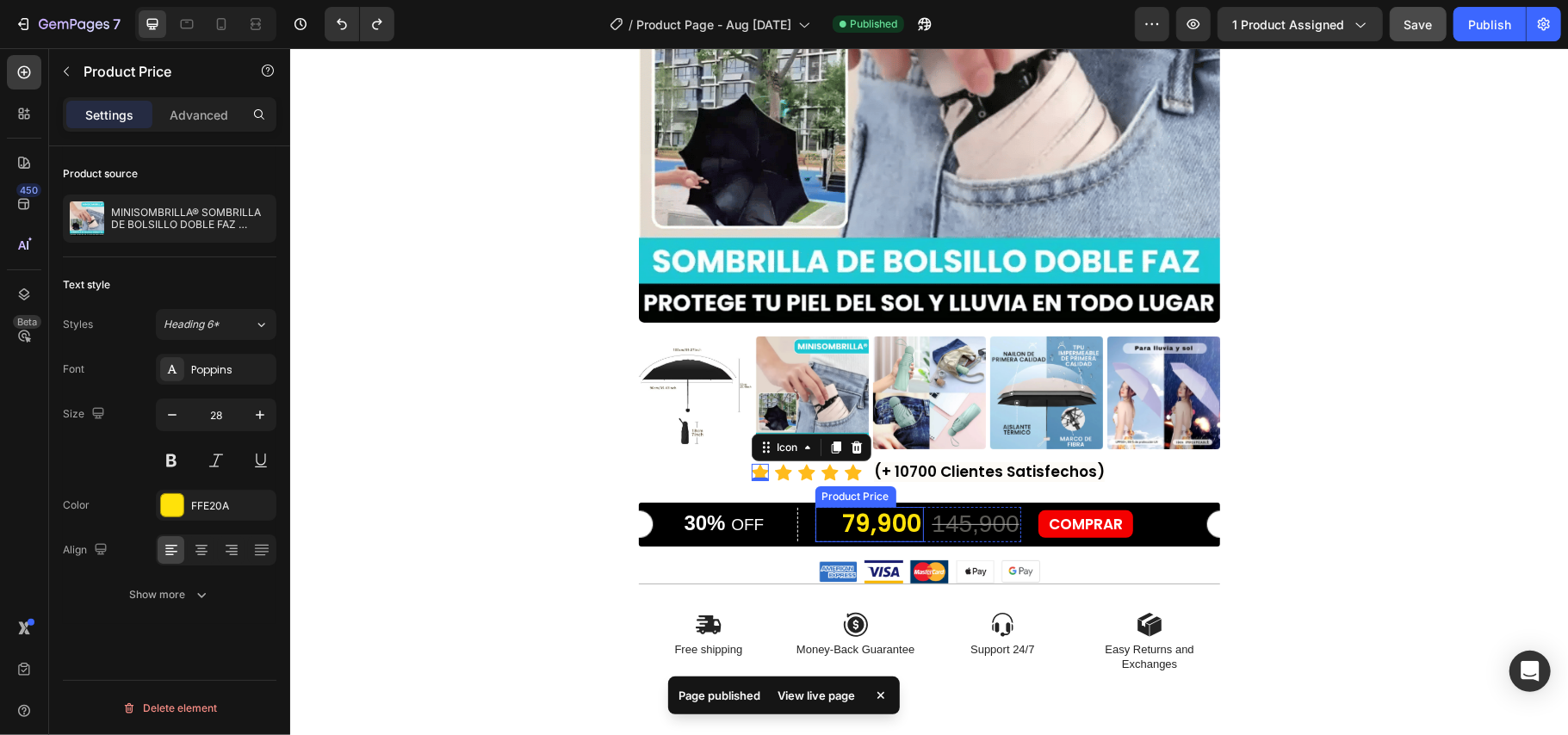 click on "79,900" at bounding box center [882, 523] 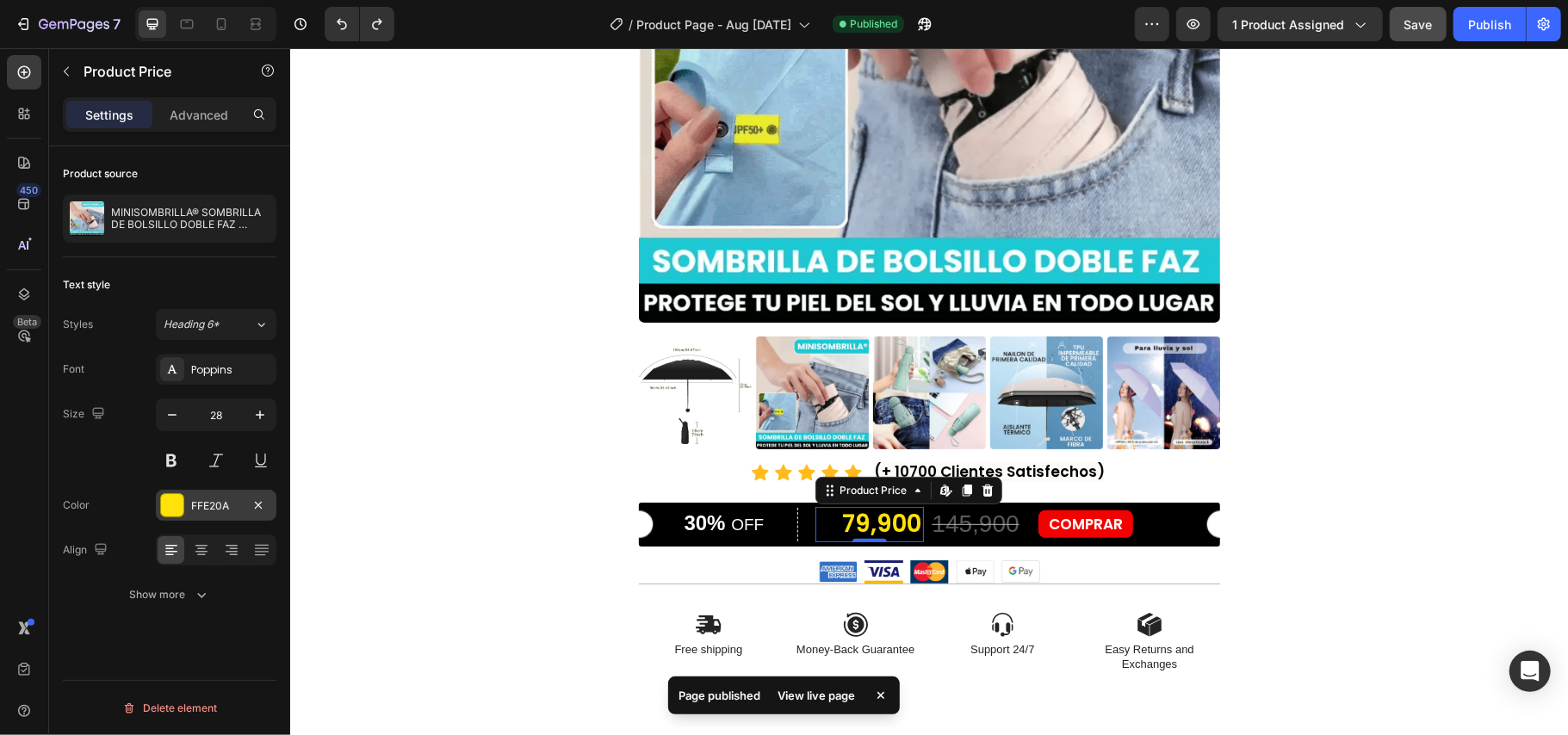 click at bounding box center (172, 505) 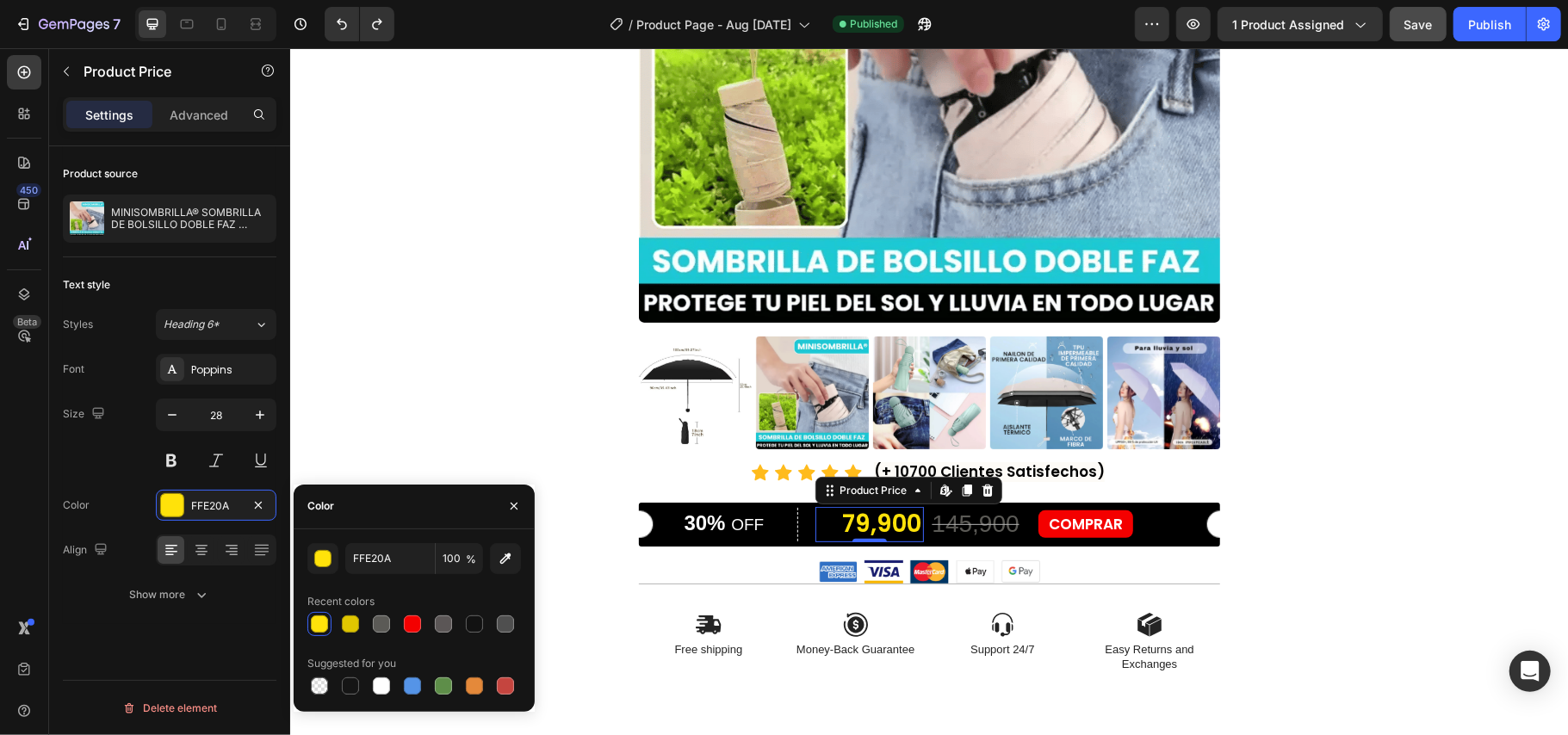 click at bounding box center (319, 624) 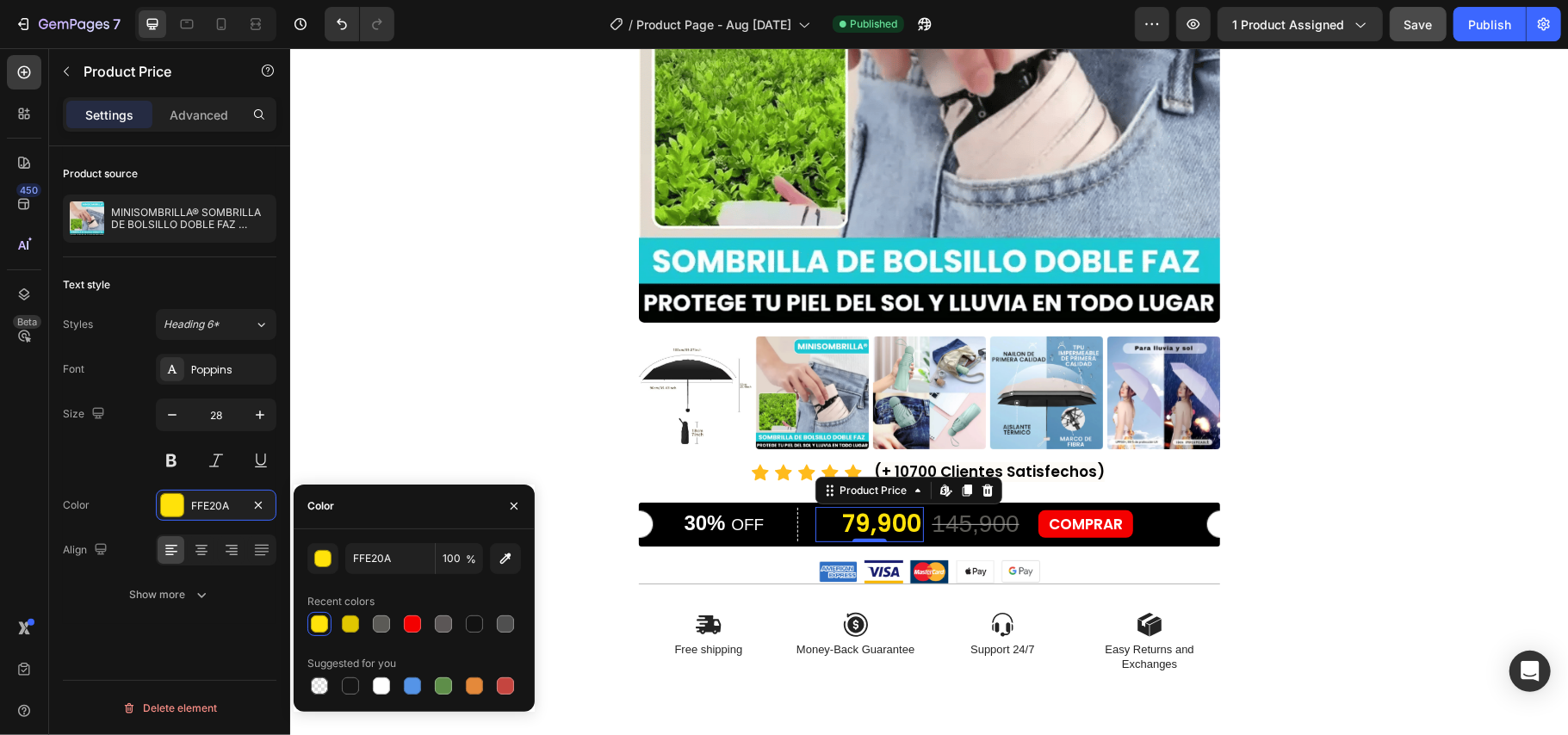 click at bounding box center (319, 624) 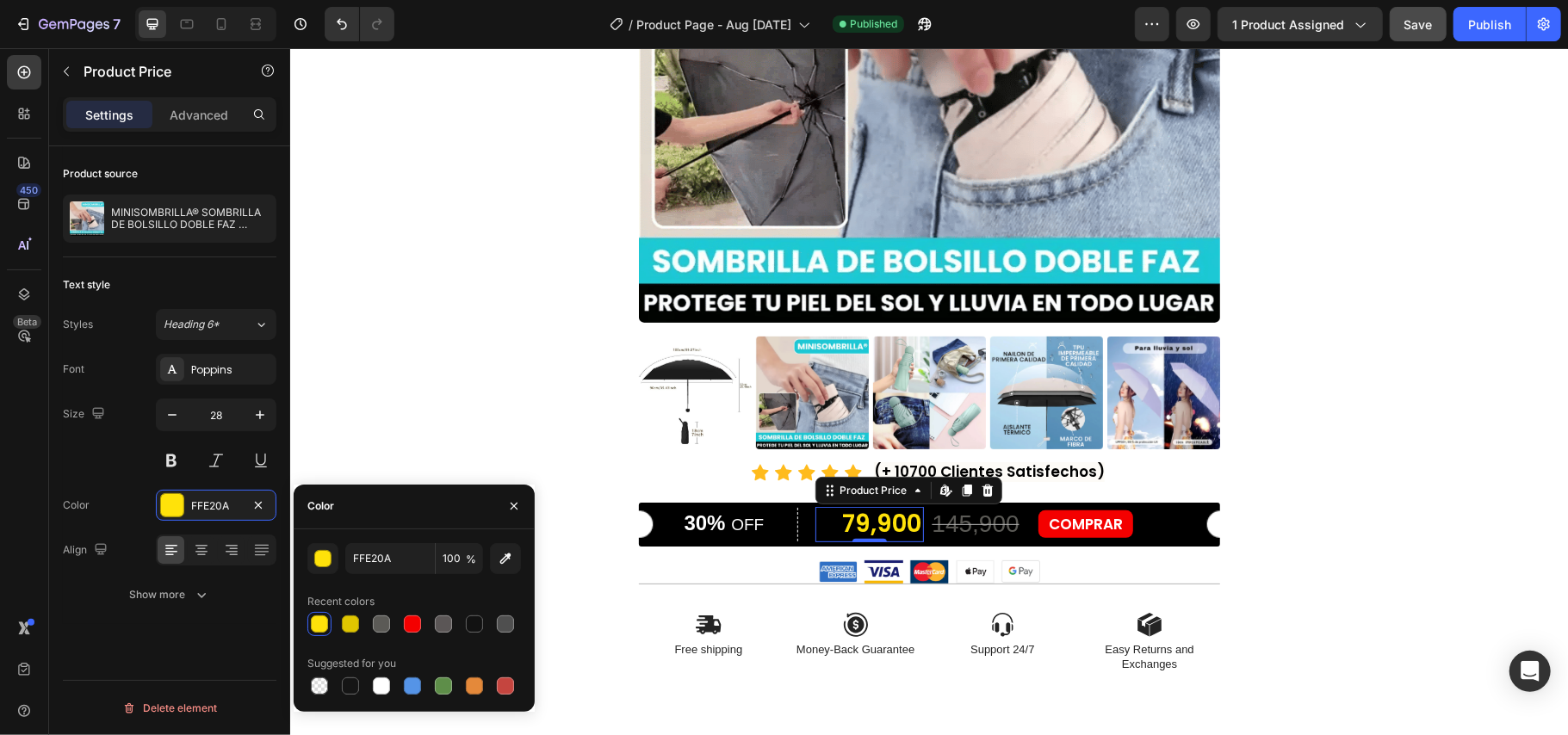 click at bounding box center (319, 624) 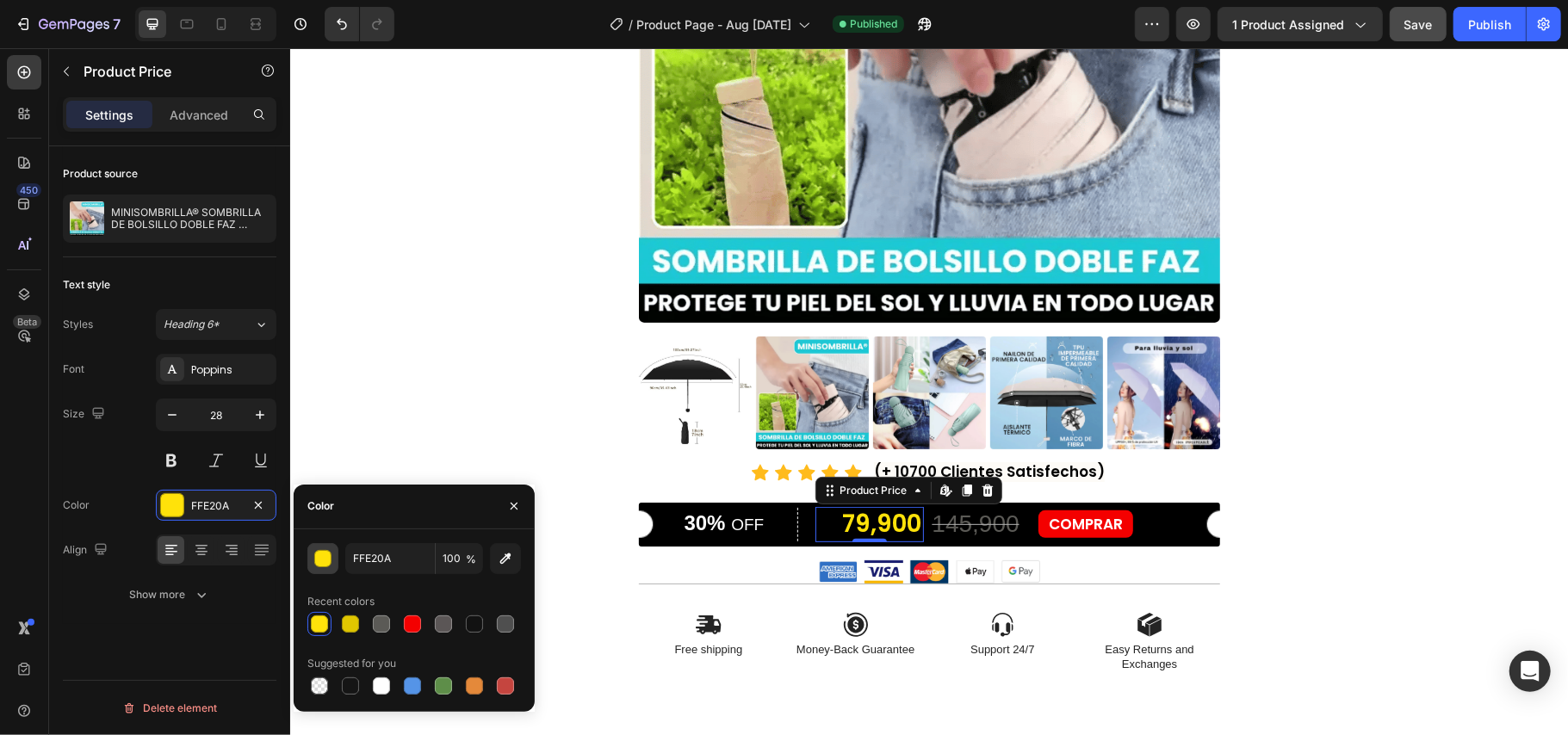 click 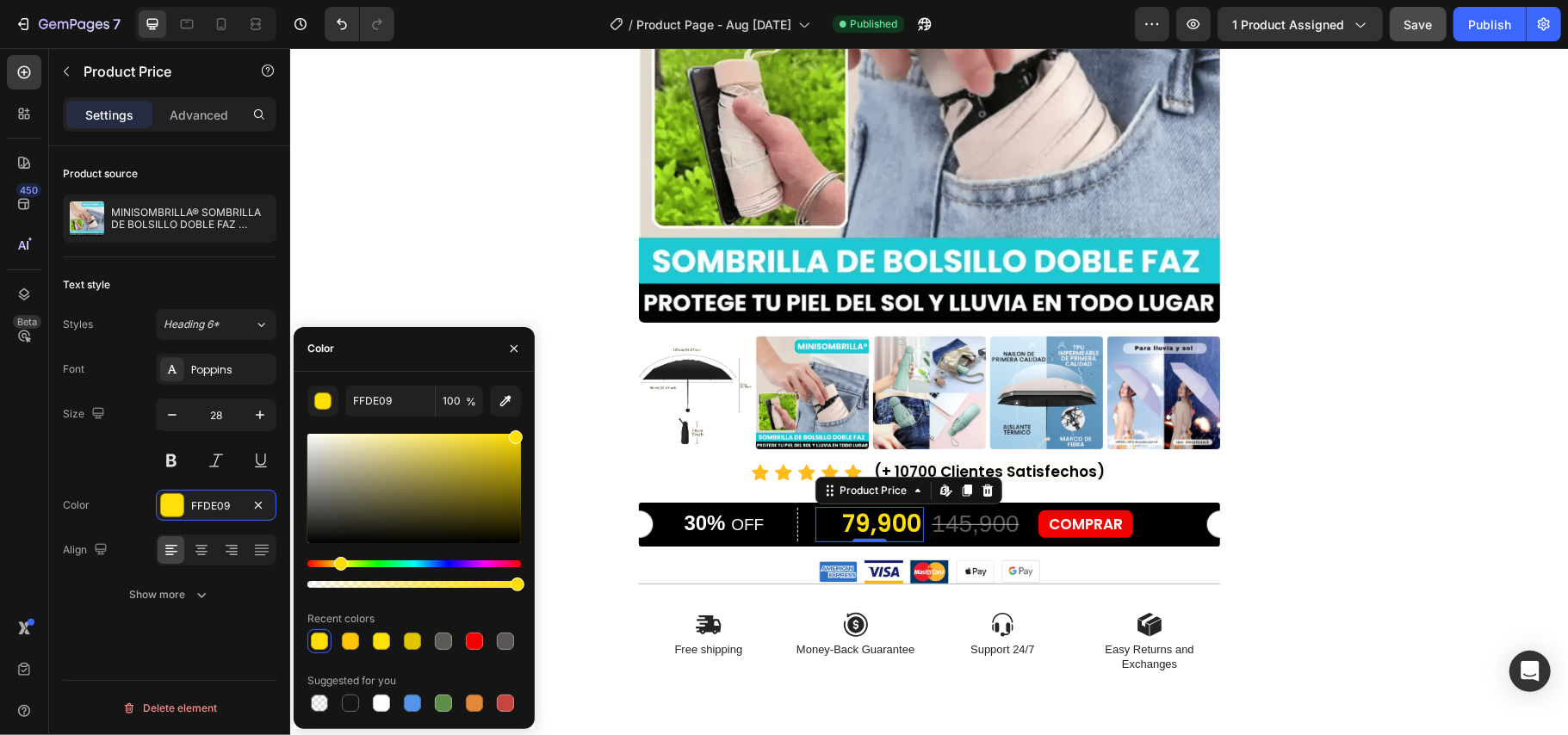 click at bounding box center (341, 564) 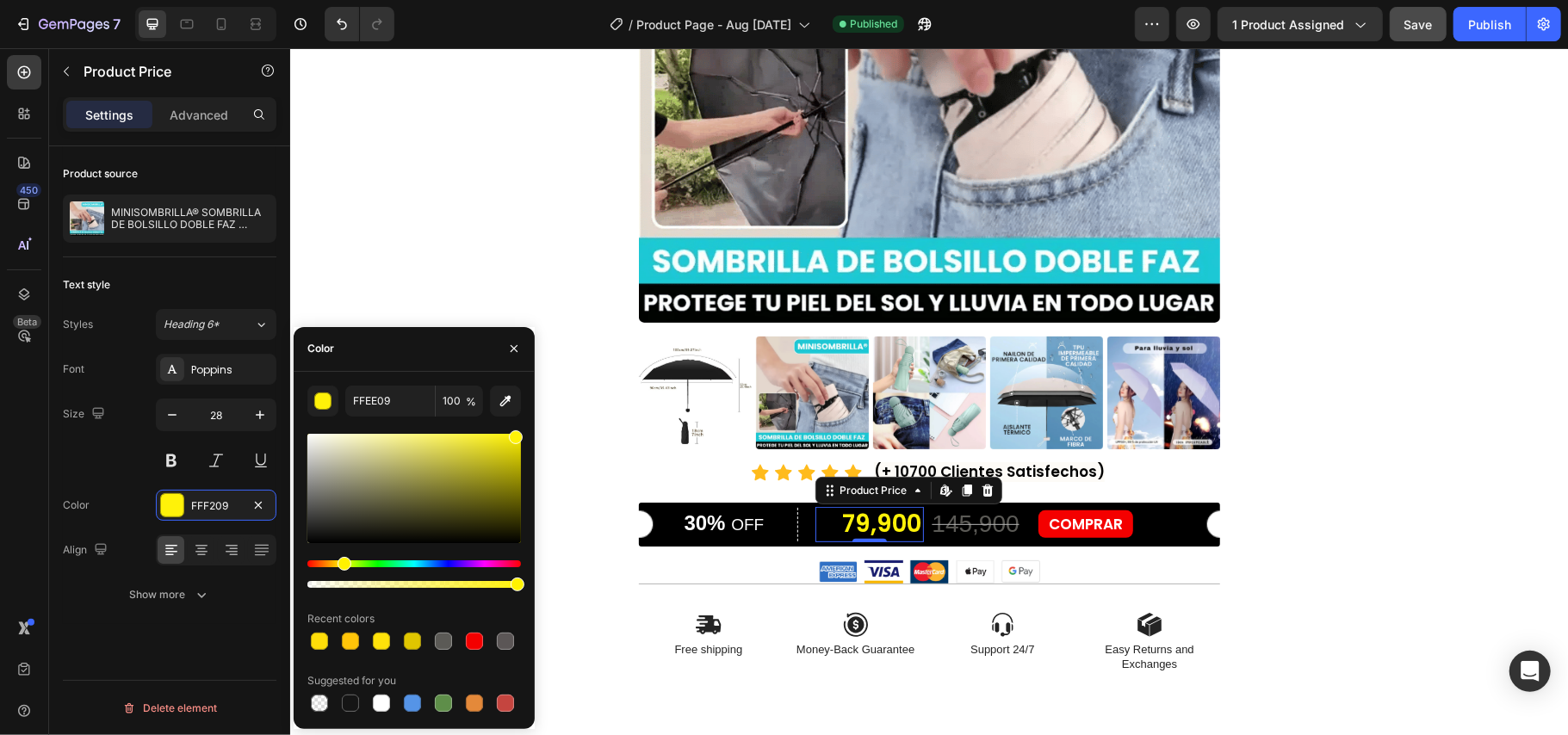 type on "FFE209" 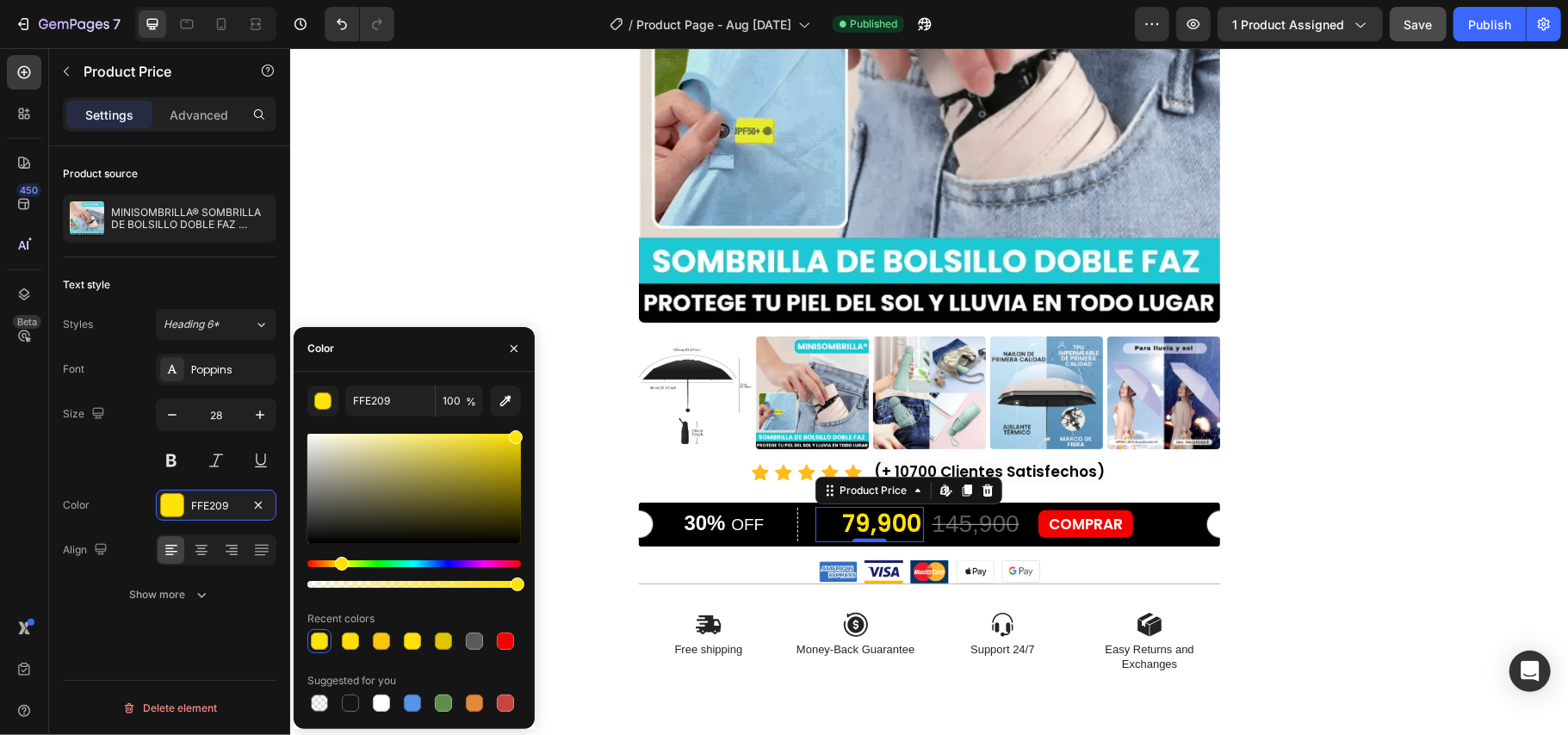click at bounding box center [342, 564] 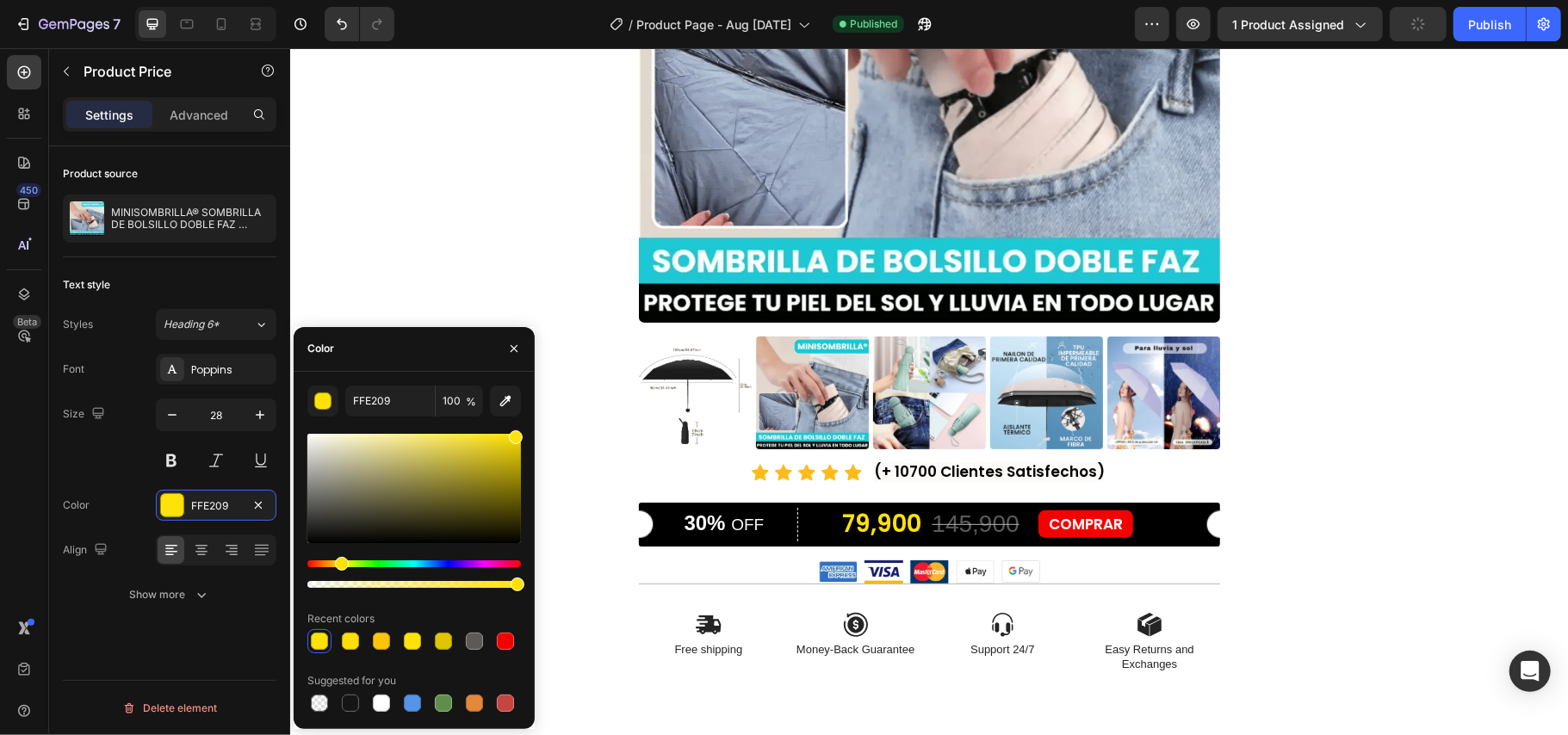 click on "Product Images Icon Icon Icon Icon Icon Icon List (+ 10700 Clientes Satisfechos) Text Block Row 30%   OFF Text Block Row 79,900 Product Price   Edit content in Shopify 0 Product Price   Edit content in Shopify 0 145,900 Product Price Product Price 45% off Product Badge Row COMPRAR Button Row Product Image Image Image Image Image Row
Icon Free shipping  Text Block
Icon Money-Back Guarantee Text Block
Icon Support 24/7 Text Block
Icon Easy Returns and Exchanges Text Block Row Section 1 Root" at bounding box center [928, 227] 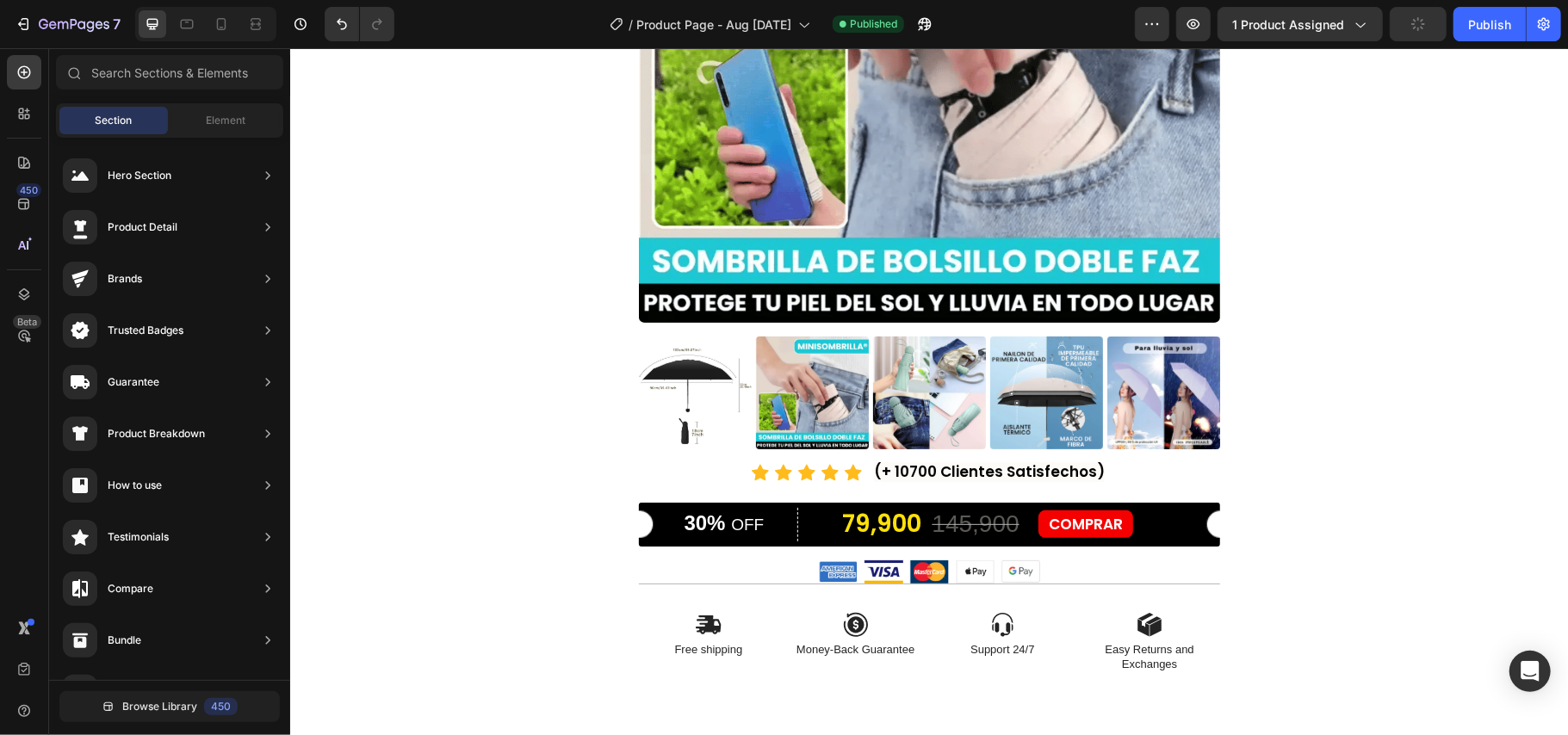 click on "Product Images Icon Icon Icon Icon Icon Icon List (+ 10700 Clientes Satisfechos) Text Block Row 30%   OFF Text Block Row 79,900 Product Price Product Price 145,900 Product Price Product Price 45% off Product Badge Row COMPRAR Button Row Product Image Image Image Image Image Row
Icon Free shipping  Text Block
Icon Money-Back Guarantee Text Block
Icon Support 24/7 Text Block
Icon Easy Returns and Exchanges Text Block Row Section 1 Root" at bounding box center (928, 227) 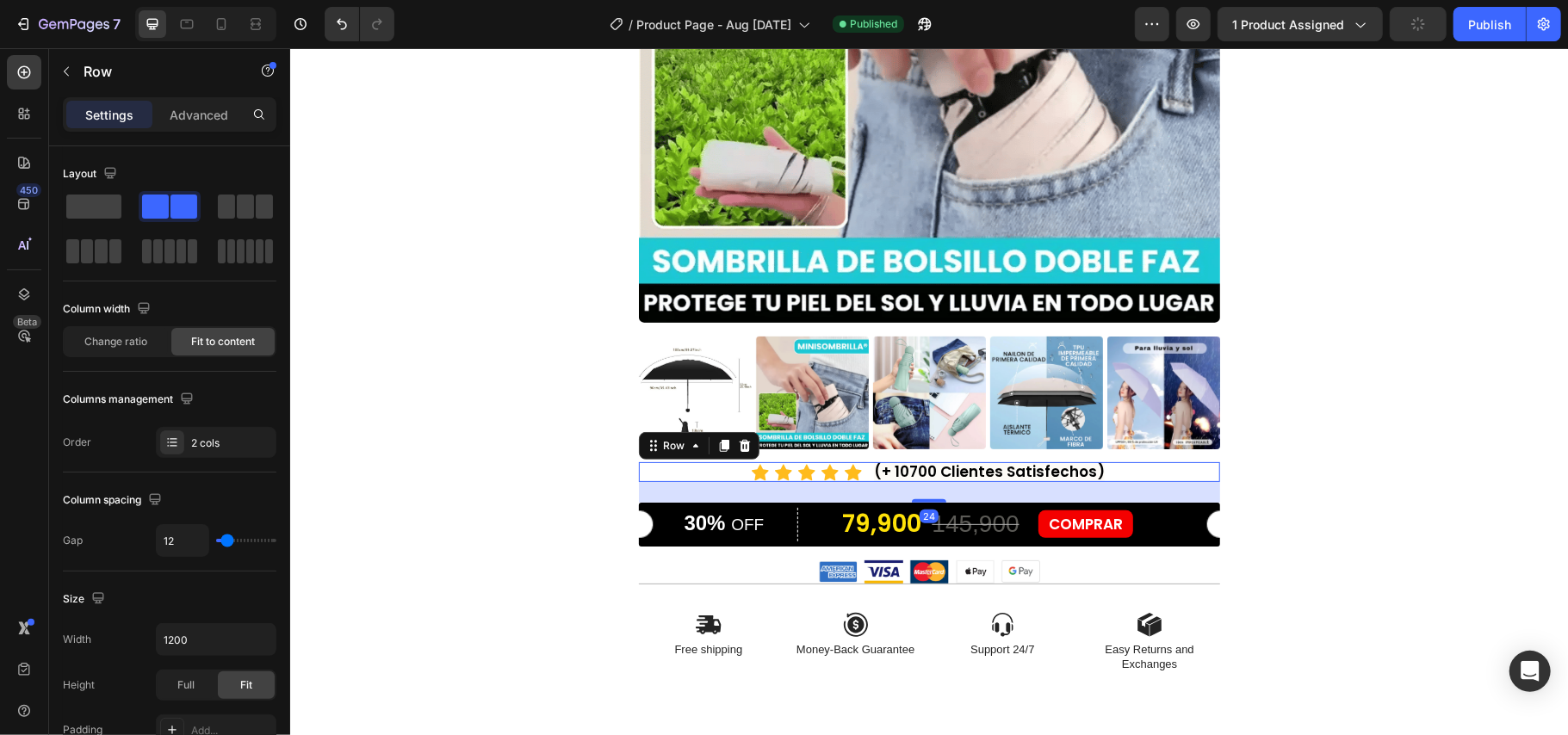 click on "Icon Icon Icon Icon Icon Icon List (+ 10700 Clientes Satisfechos) Text Block Row   24" at bounding box center (928, 471) 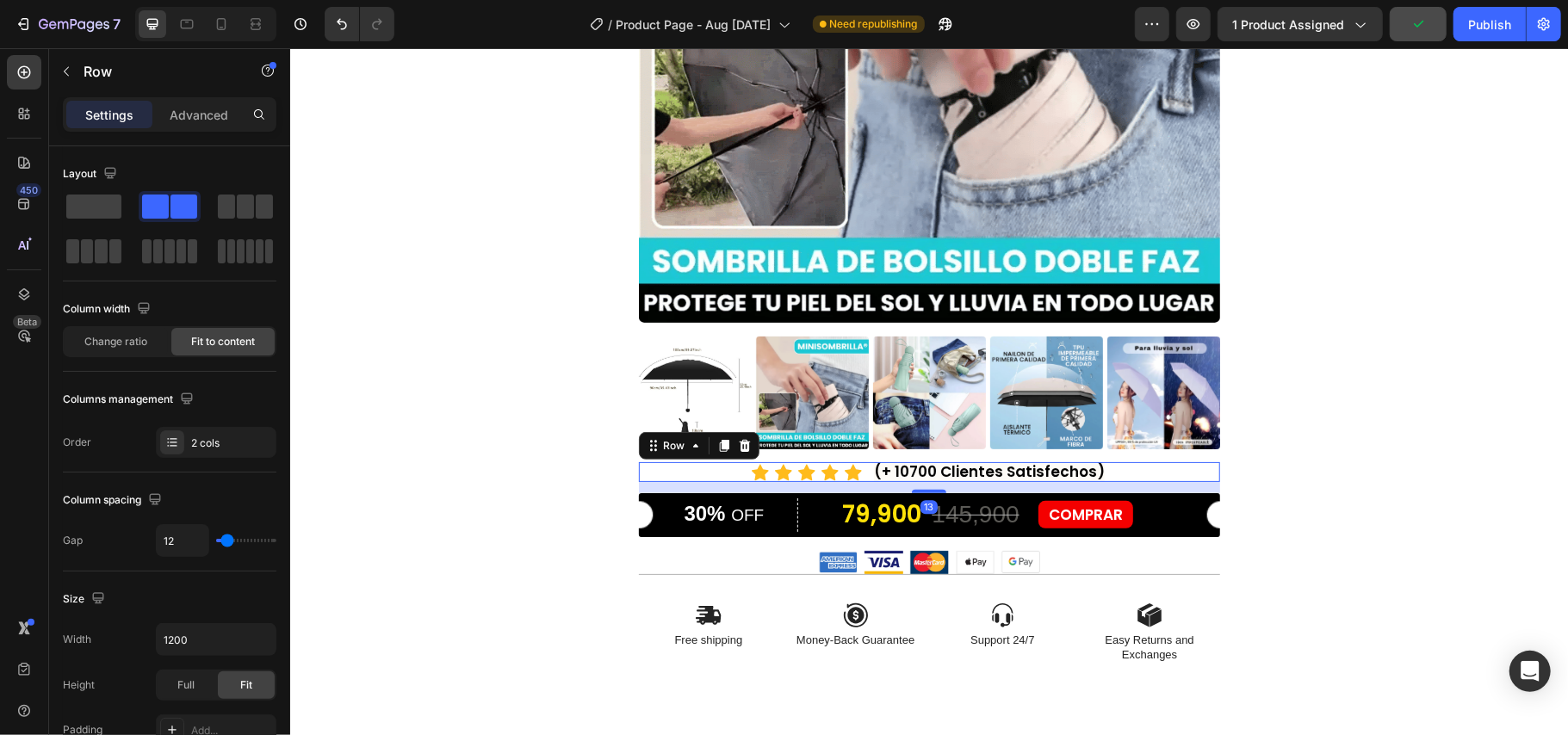 drag, startPoint x: 914, startPoint y: 499, endPoint x: 858, endPoint y: 490, distance: 56.7186 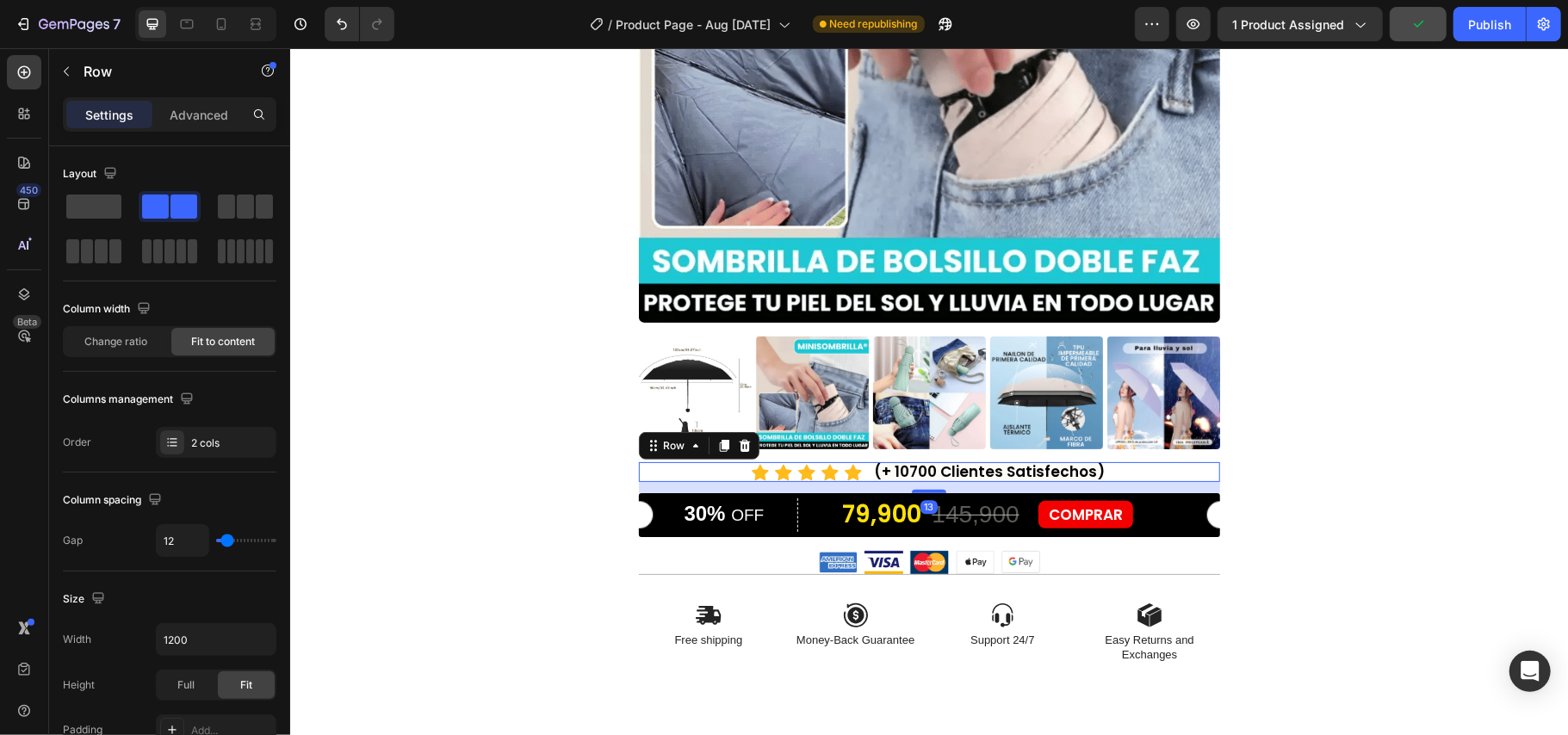 click on "13" at bounding box center [928, 481] 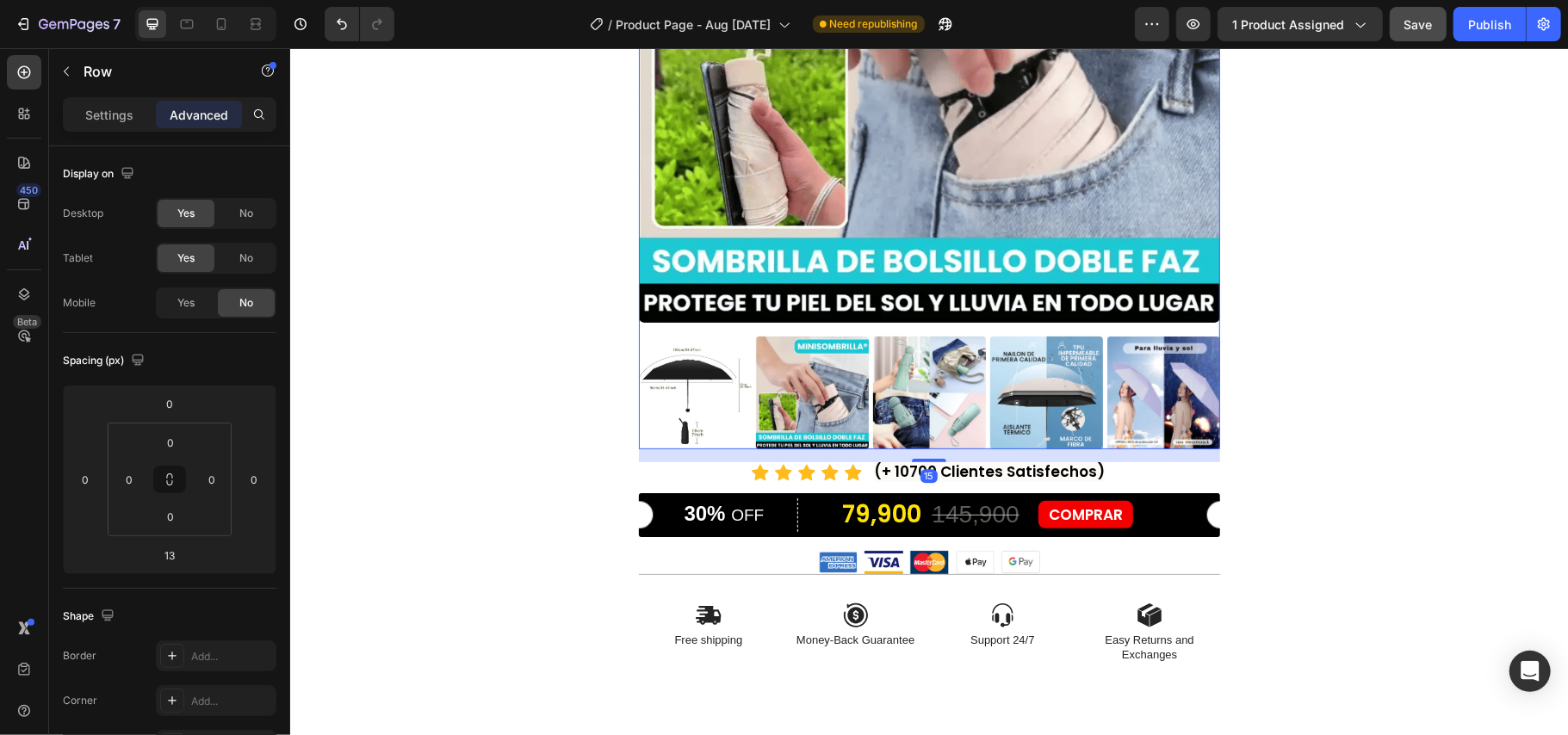 click at bounding box center (928, 392) 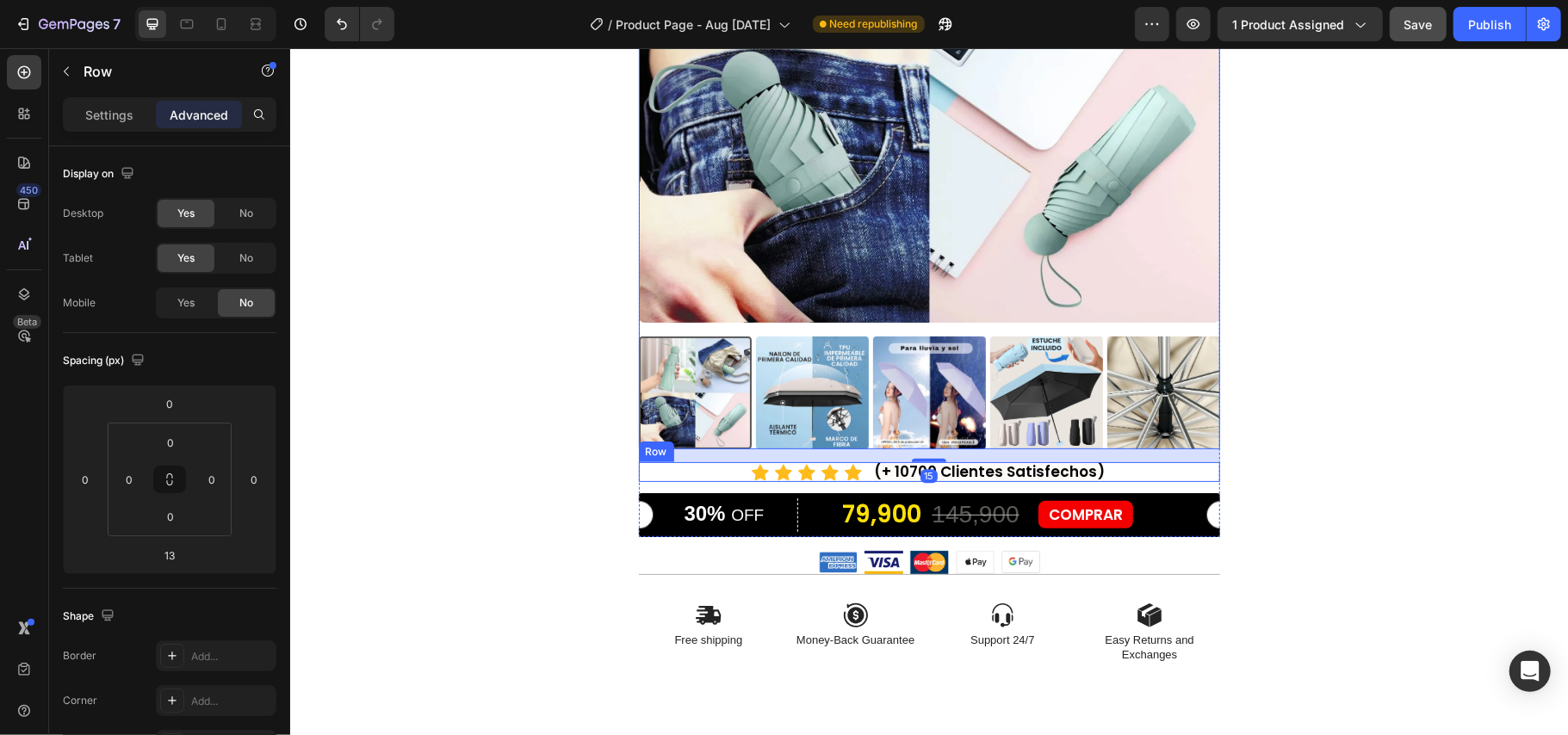 click on "Icon Icon Icon Icon Icon Icon List (+ 10700 Clientes Satisfechos) Text Block Row" at bounding box center (928, 471) 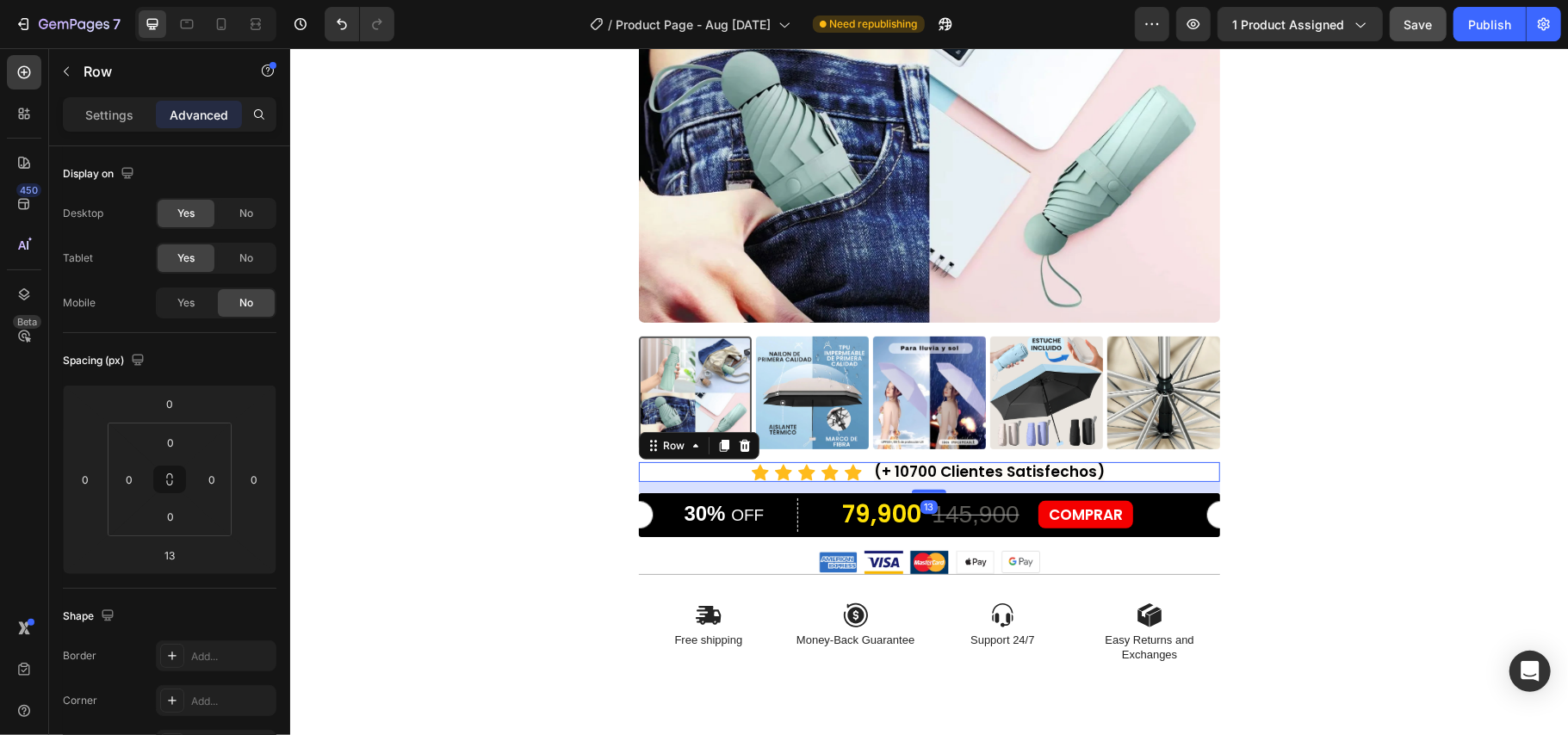 click on "Product Images Icon Icon Icon Icon Icon Icon List (+ 10700 Clientes Satisfechos) Text Block Row   13 30%   OFF Text Block Row 79,900 Product Price Product Price 145,900 Product Price Product Price 45% off Product Badge Row COMPRAR Button Row Product Image Image Image Image Image Row
Icon Free shipping  Text Block
Icon Money-Back Guarantee Text Block
Icon Support 24/7 Text Block
Icon Easy Returns and Exchanges Text Block Row Section 1 Root" at bounding box center (928, 223) 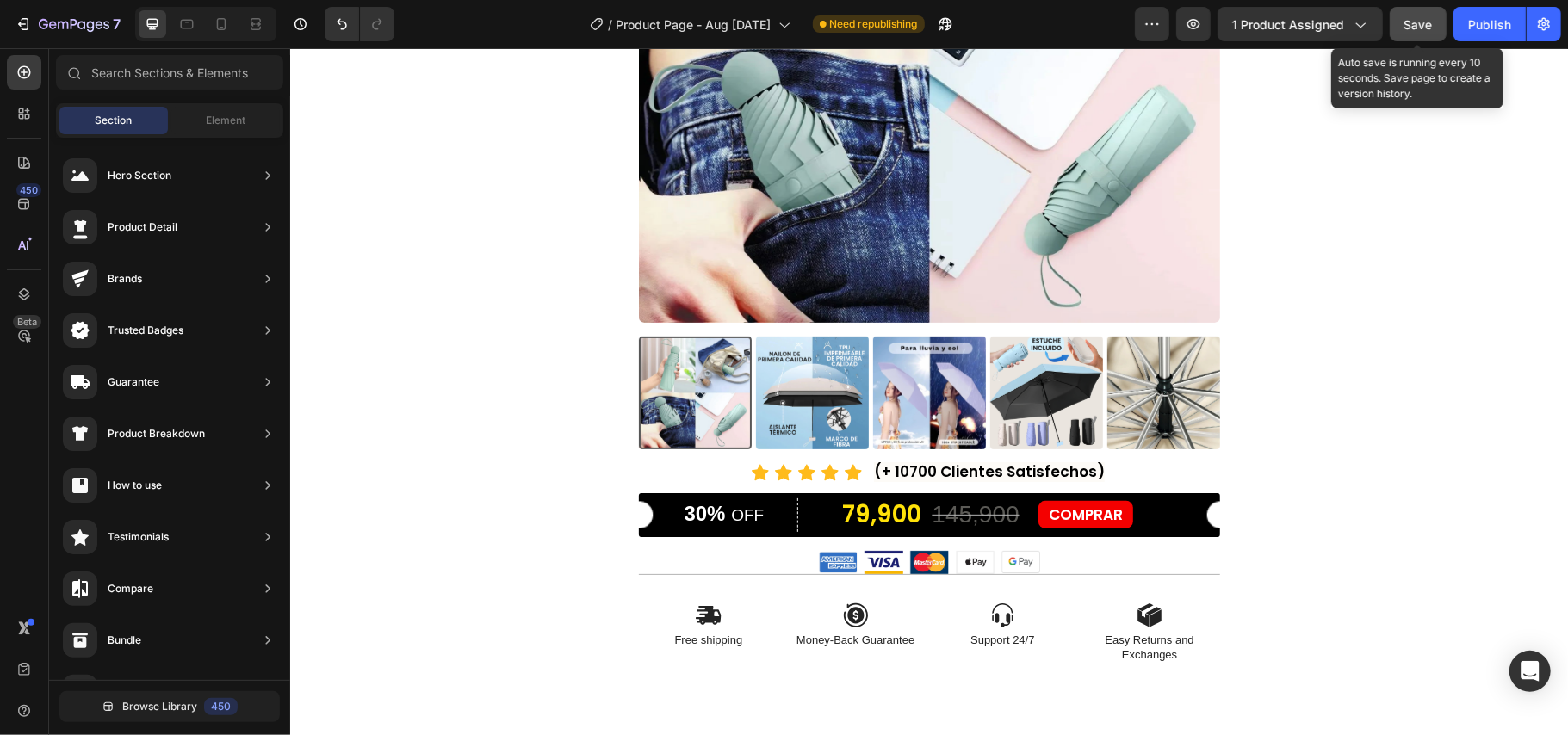 click on "Save" at bounding box center [1418, 24] 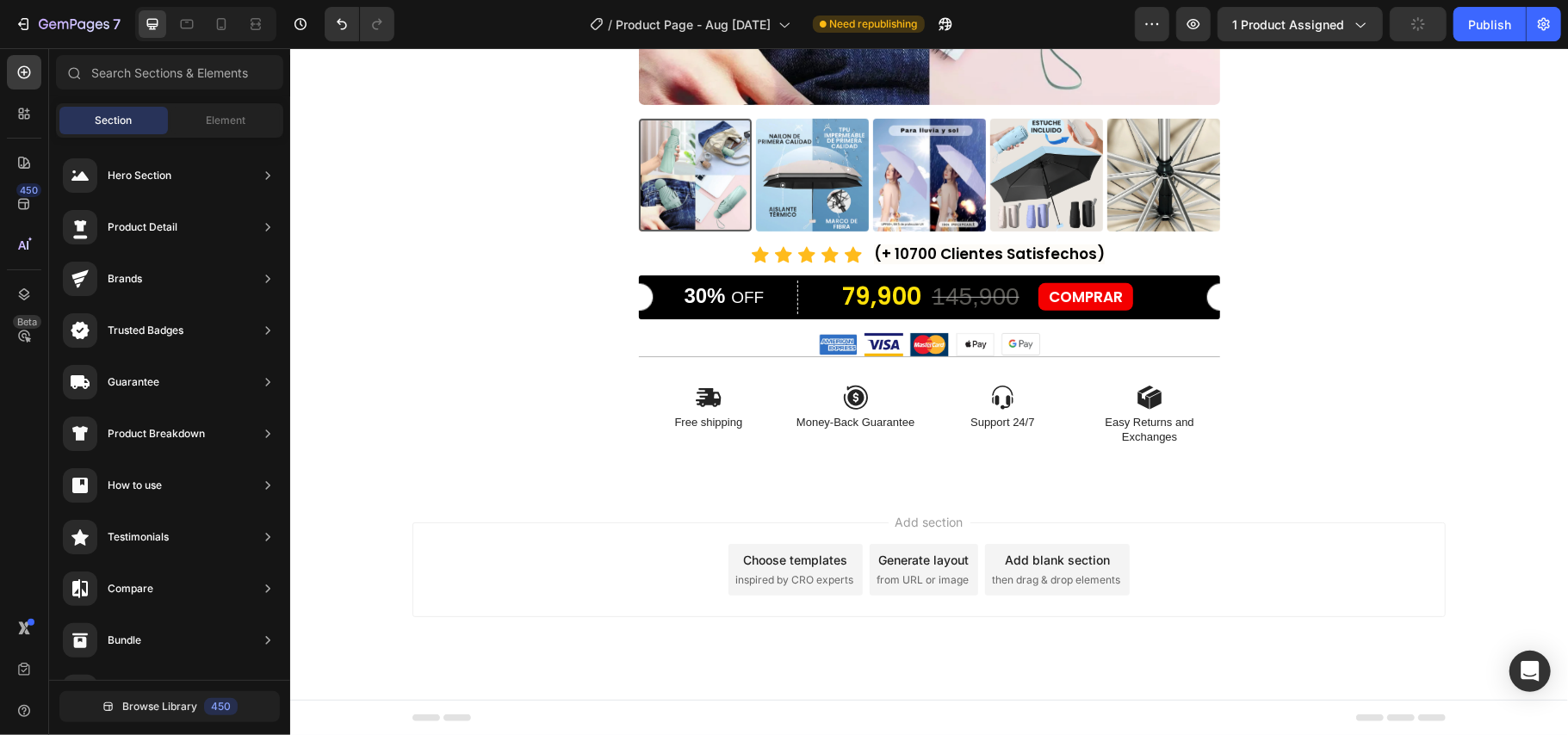 scroll, scrollTop: 561, scrollLeft: 0, axis: vertical 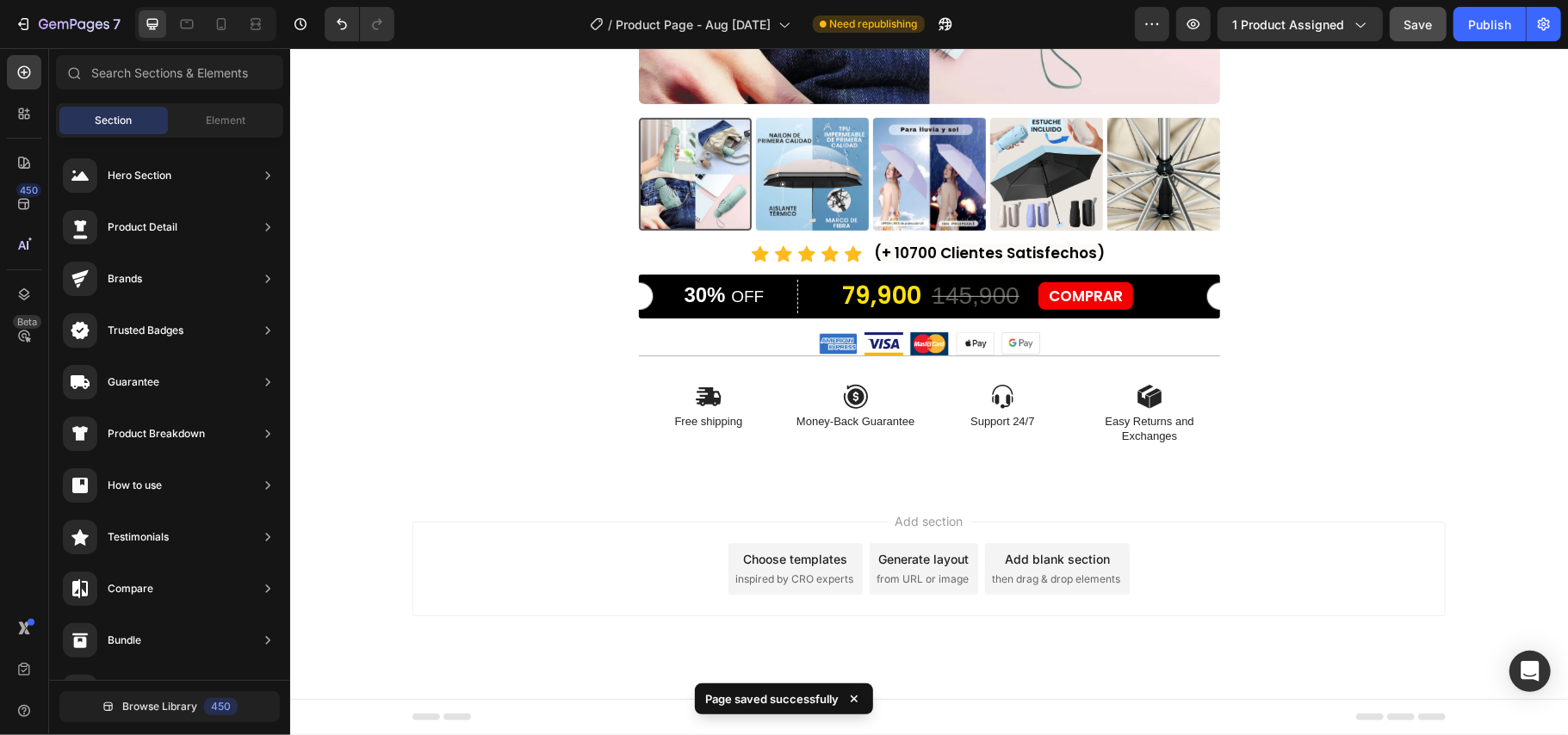 click on "Product Images Icon Icon Icon Icon Icon Icon List (+ 10700 Clientes Satisfechos) Text Block Row 30%   OFF Text Block Row 79,900 Product Price Product Price 145,900 Product Price Product Price 45% off Product Badge Row COMPRAR Button Row Product Image Image Image Image Image Row
Icon Free shipping  Text Block
Icon Money-Back Guarantee Text Block
Icon Support 24/7 Text Block
Icon Easy Returns and Exchanges Text Block Row Section 1 Root" at bounding box center [928, 4] 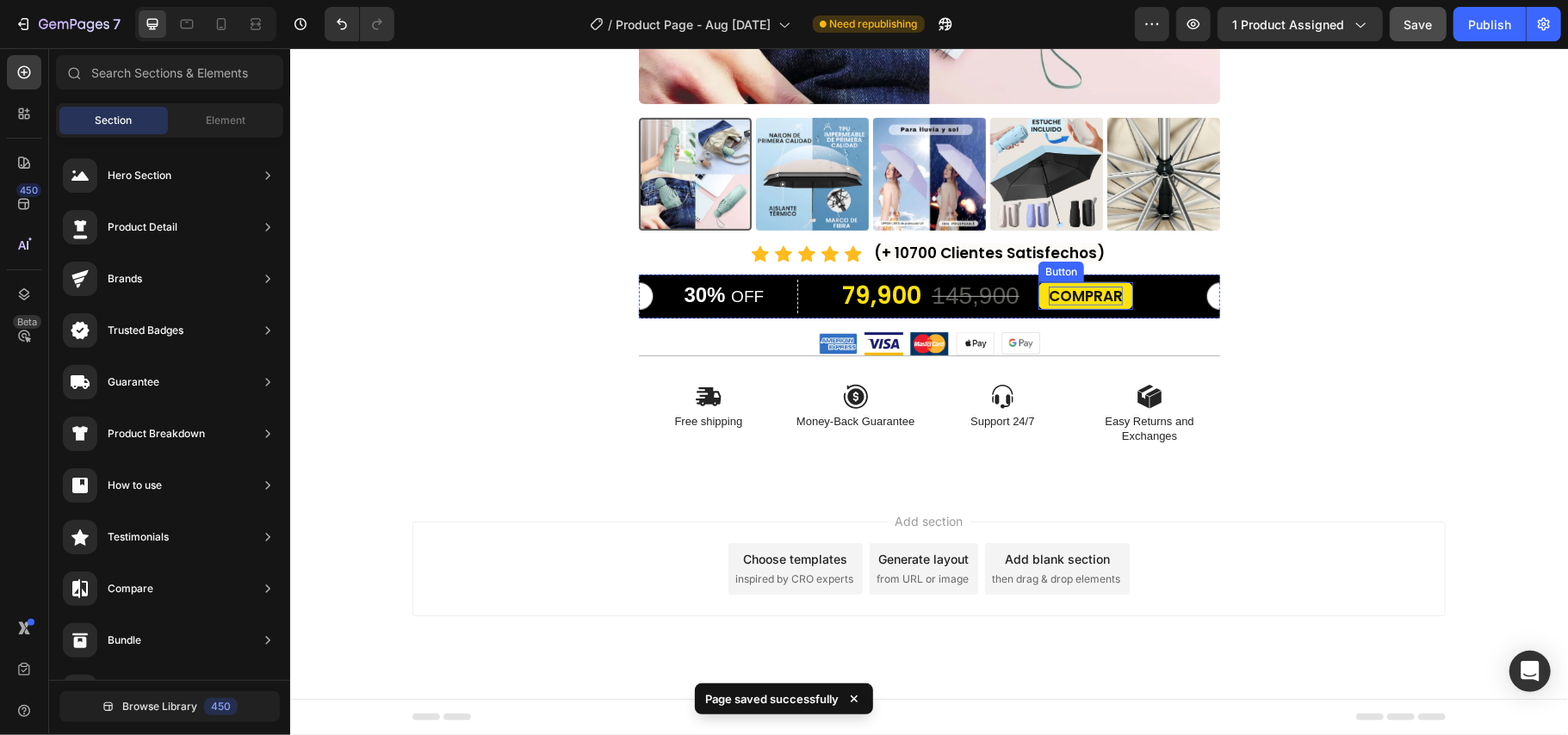 click on "COMPRAR" at bounding box center (1085, 295) 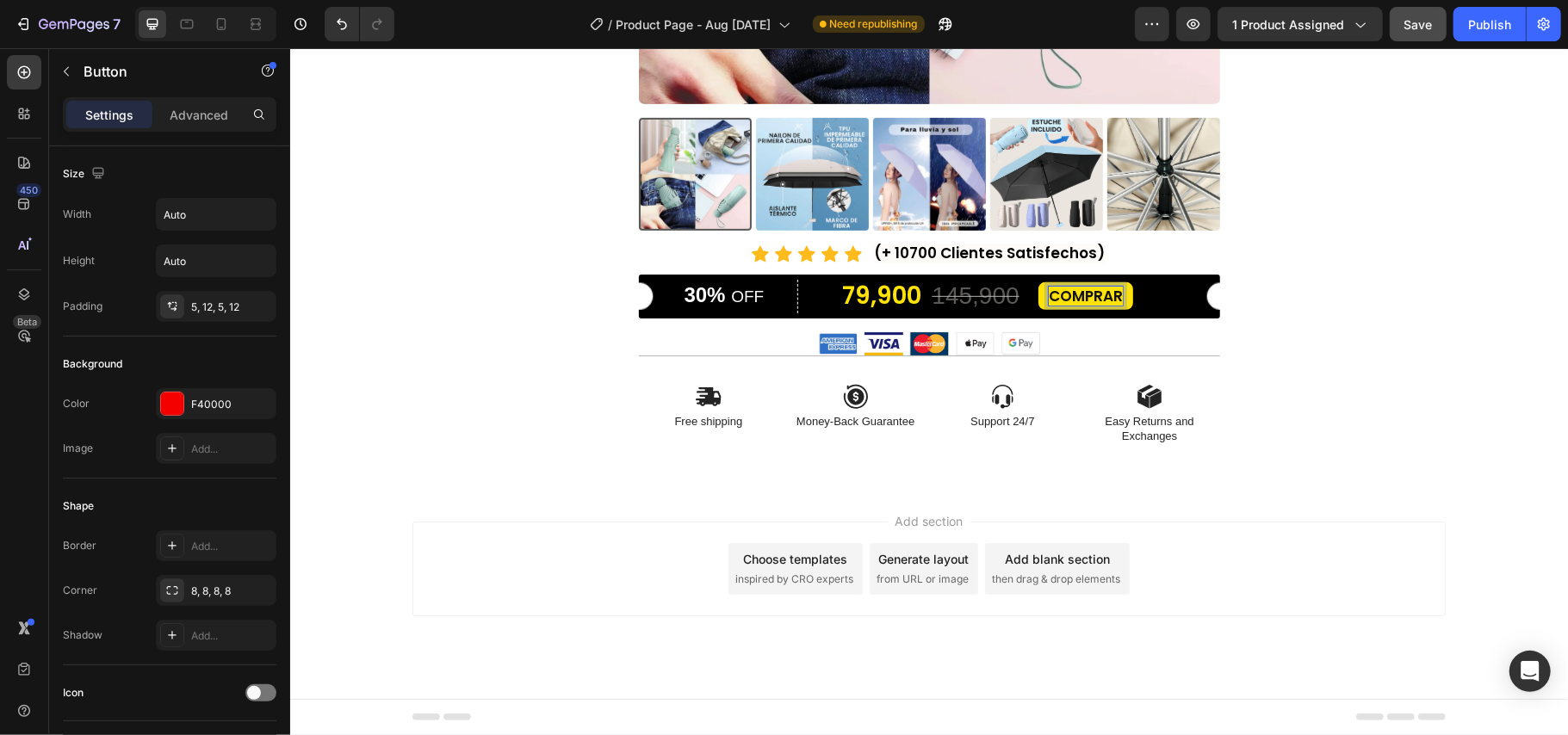 click on "COMPRAR" at bounding box center [1085, 295] 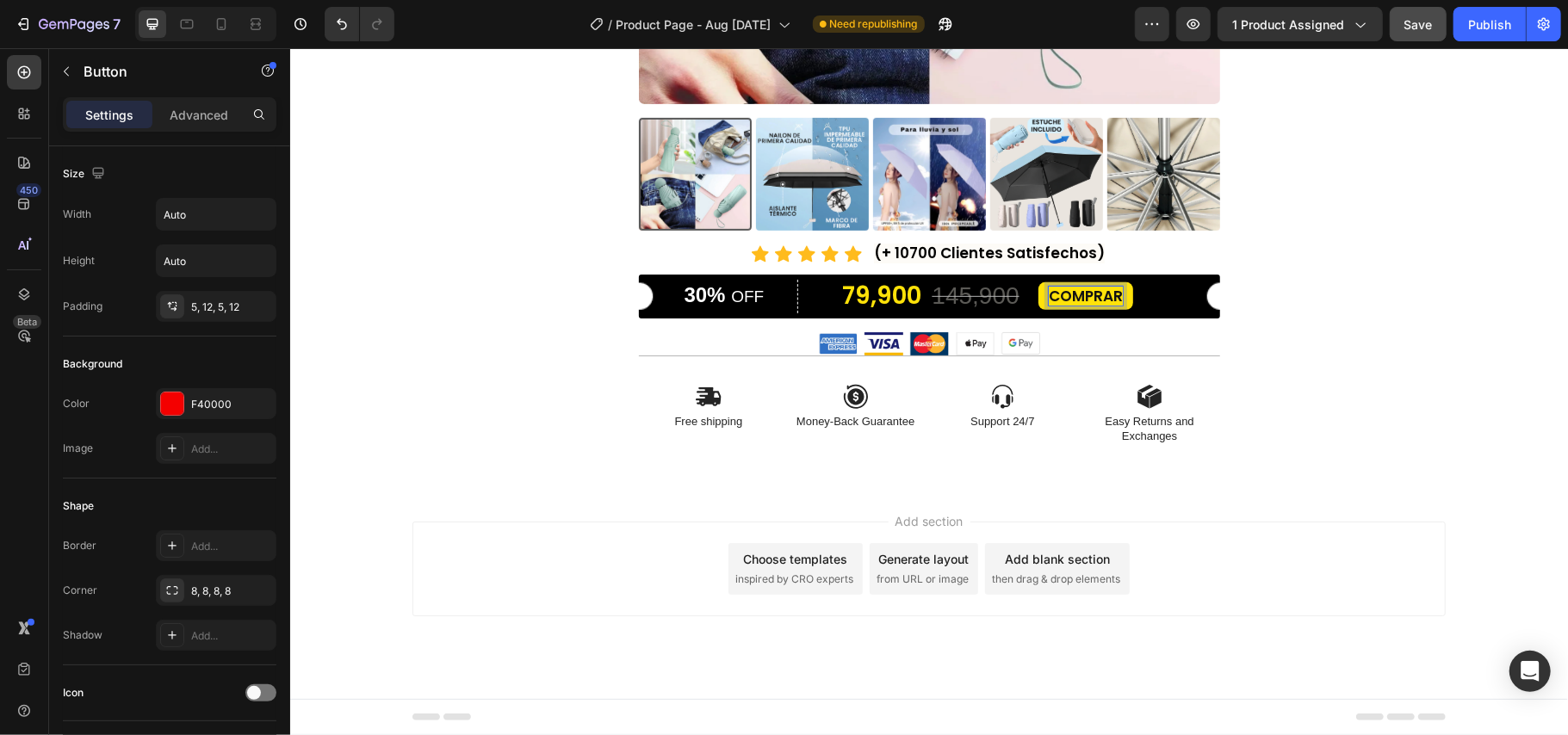 click on "COMPRAR" at bounding box center (1085, 295) 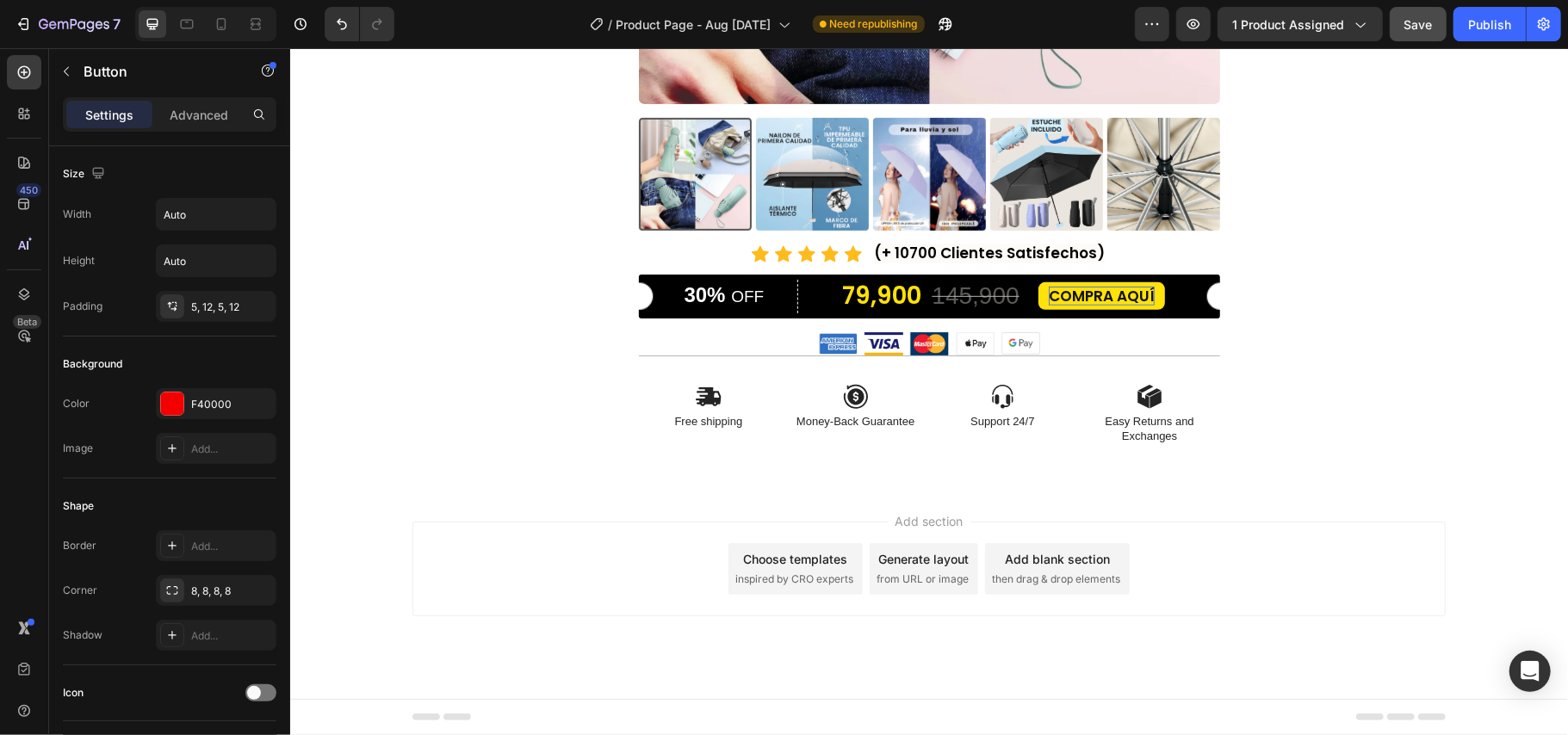 click on "Product Images Icon Icon Icon Icon Icon Icon List (+ 10700 Clientes Satisfechos) Text Block Row 30%   OFF Text Block Row 79,900 Product Price Product Price 145,900 Product Price Product Price 45% off Product Badge Row COMPRA AQUÍ Button Row Product Image Image Image Image Image Row
Icon Free shipping  Text Block
Icon Money-Back Guarantee Text Block
Icon Support 24/7 Text Block
Icon Easy Returns and Exchanges Text Block Row Section 1 Root" at bounding box center [928, 4] 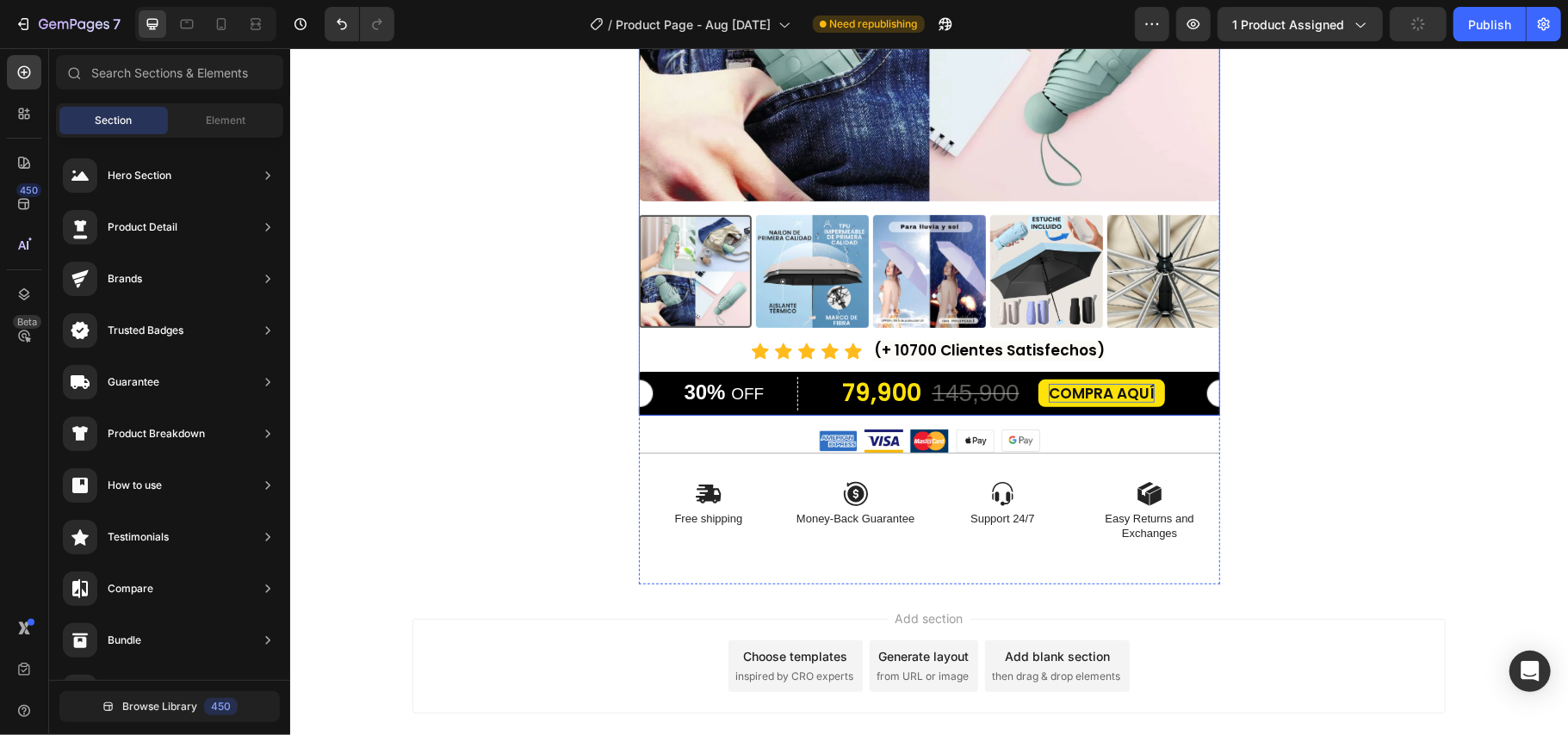 scroll, scrollTop: 217, scrollLeft: 0, axis: vertical 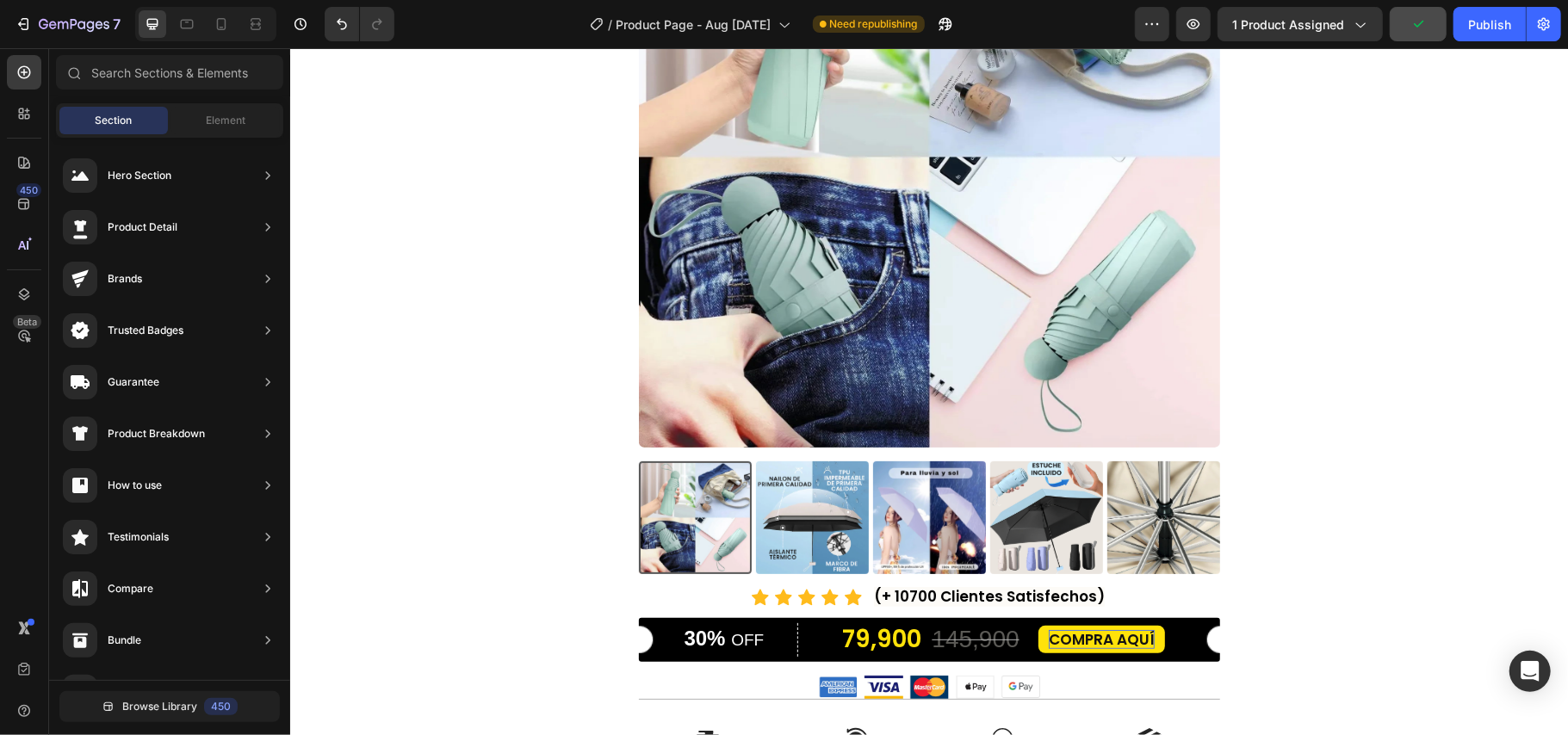 click 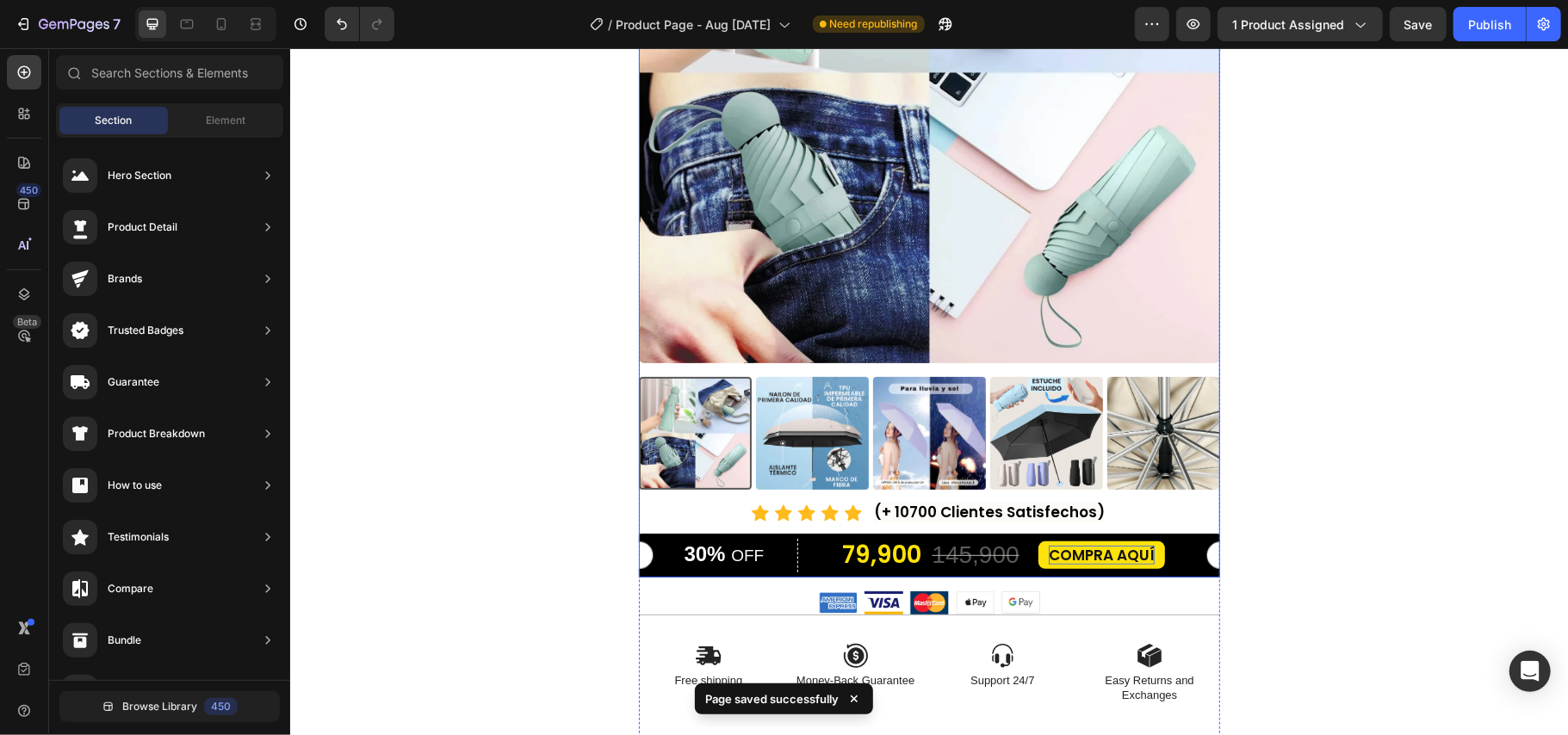scroll, scrollTop: 446, scrollLeft: 0, axis: vertical 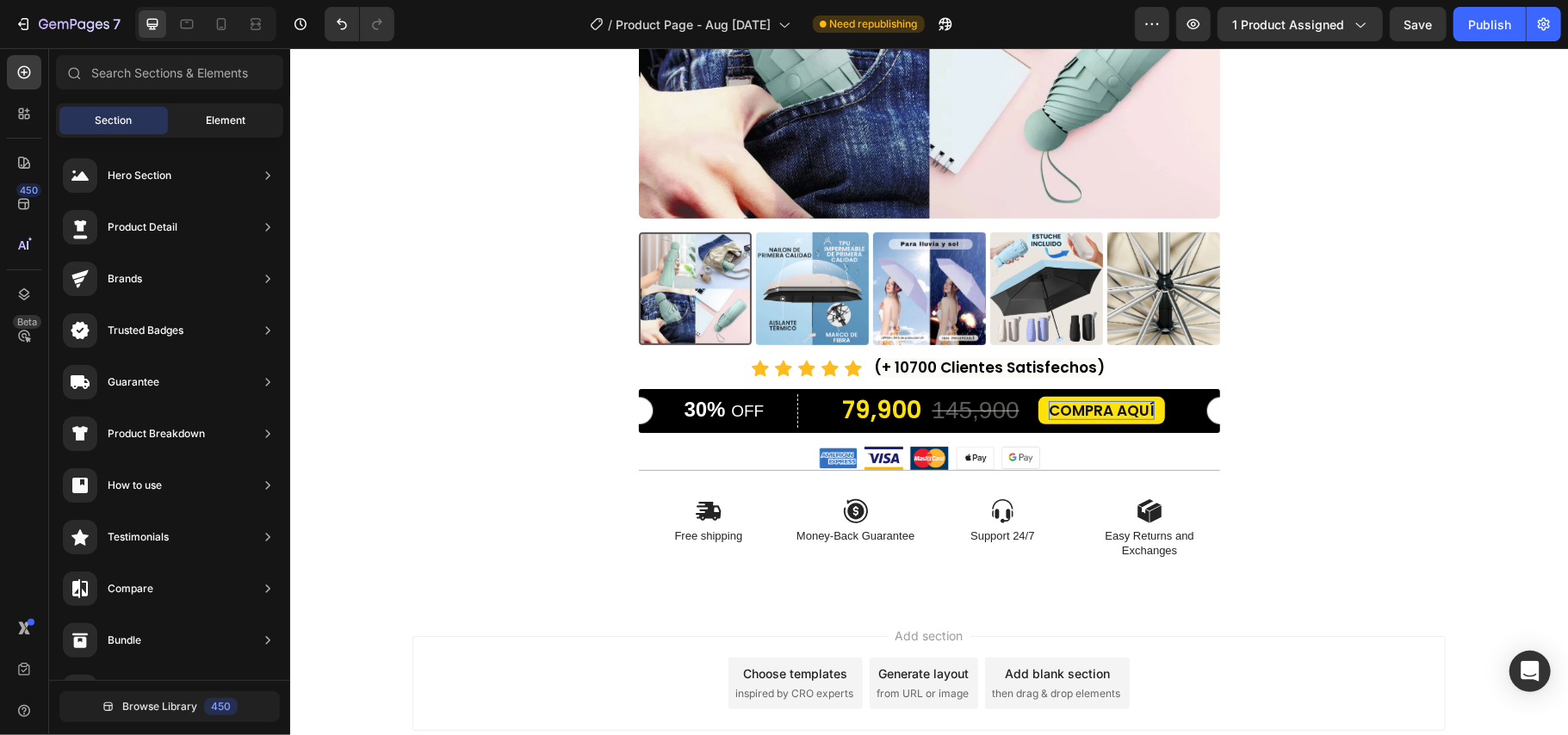 click on "Element" 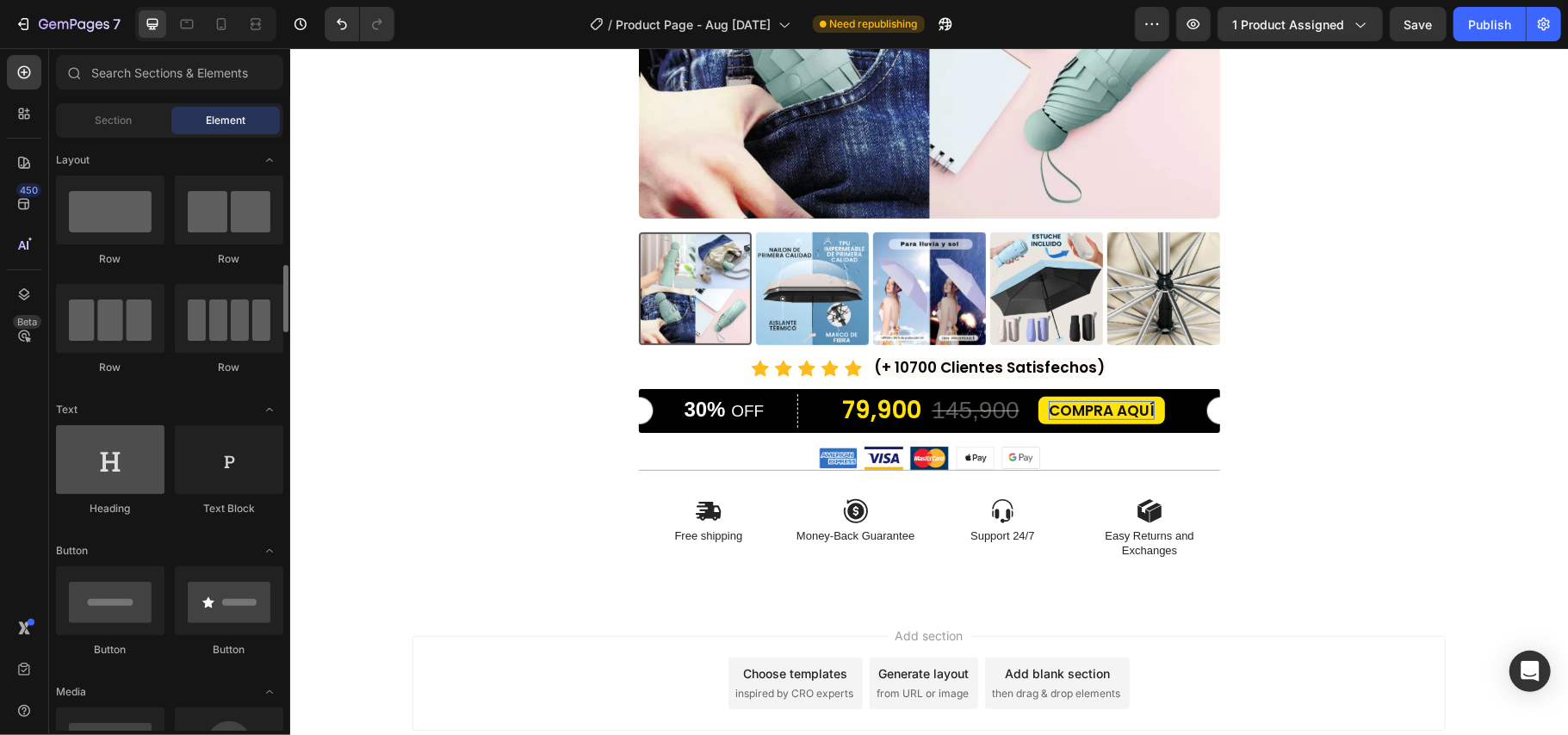 scroll, scrollTop: 114, scrollLeft: 0, axis: vertical 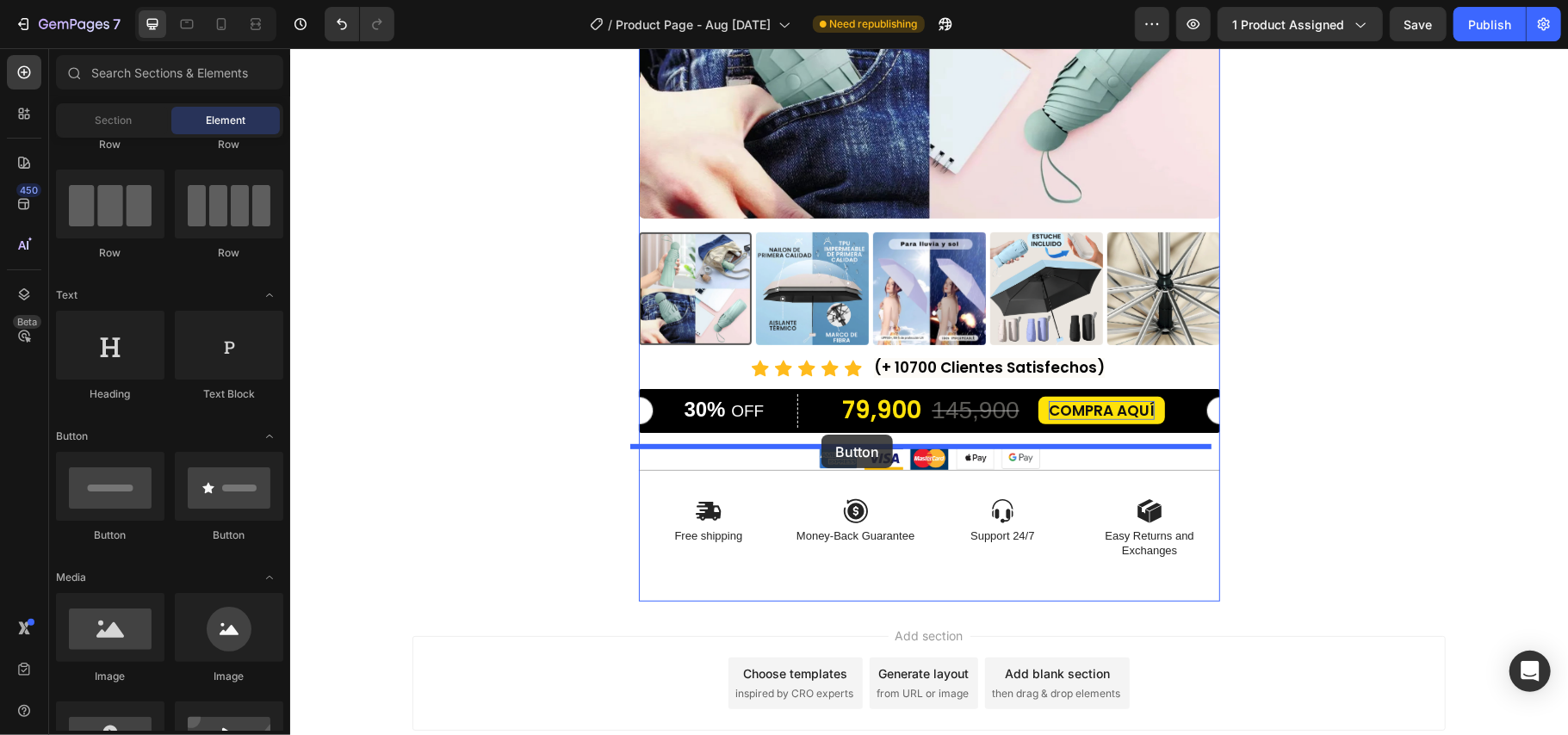 drag, startPoint x: 387, startPoint y: 554, endPoint x: 821, endPoint y: 434, distance: 450.2844 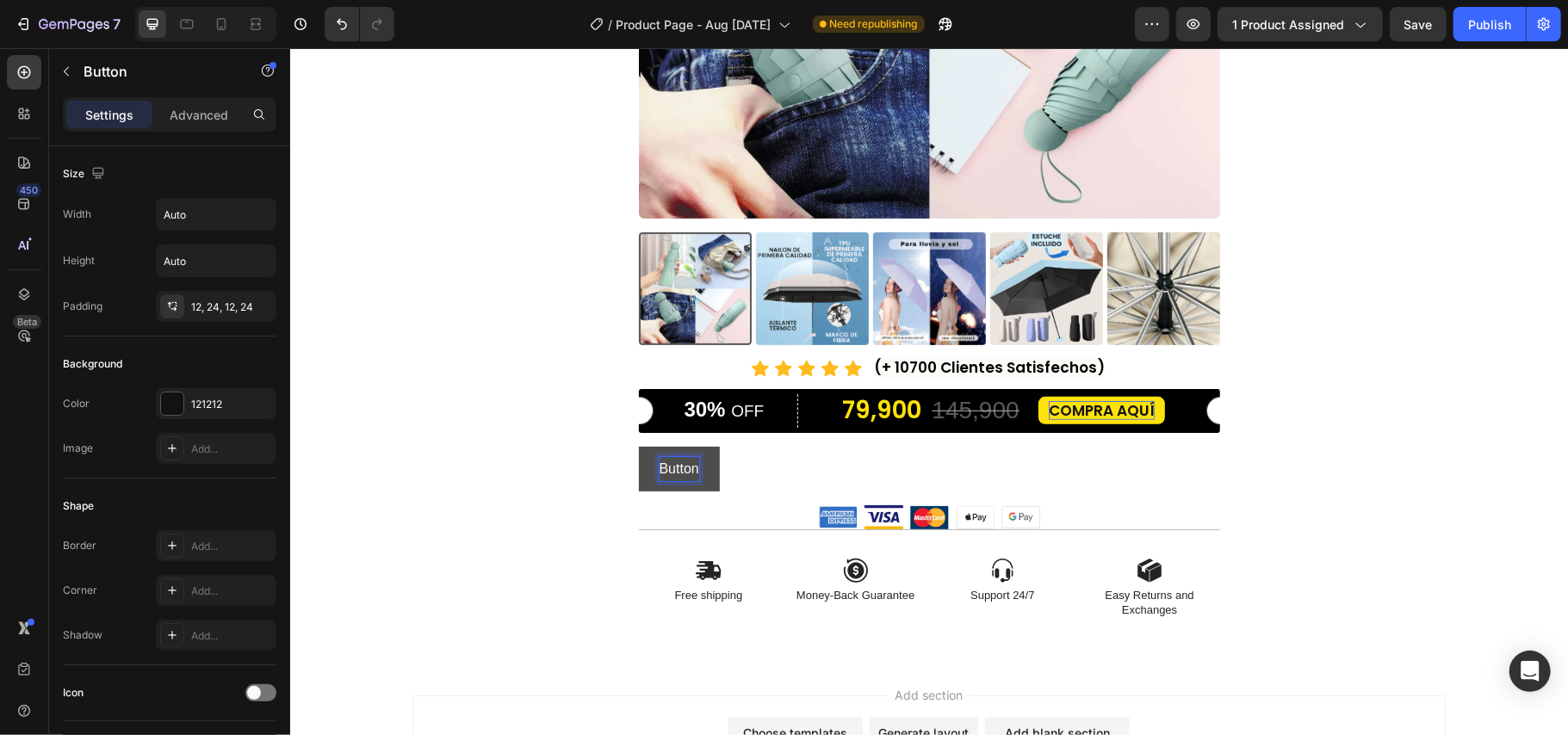 click on "Button" at bounding box center [679, 468] 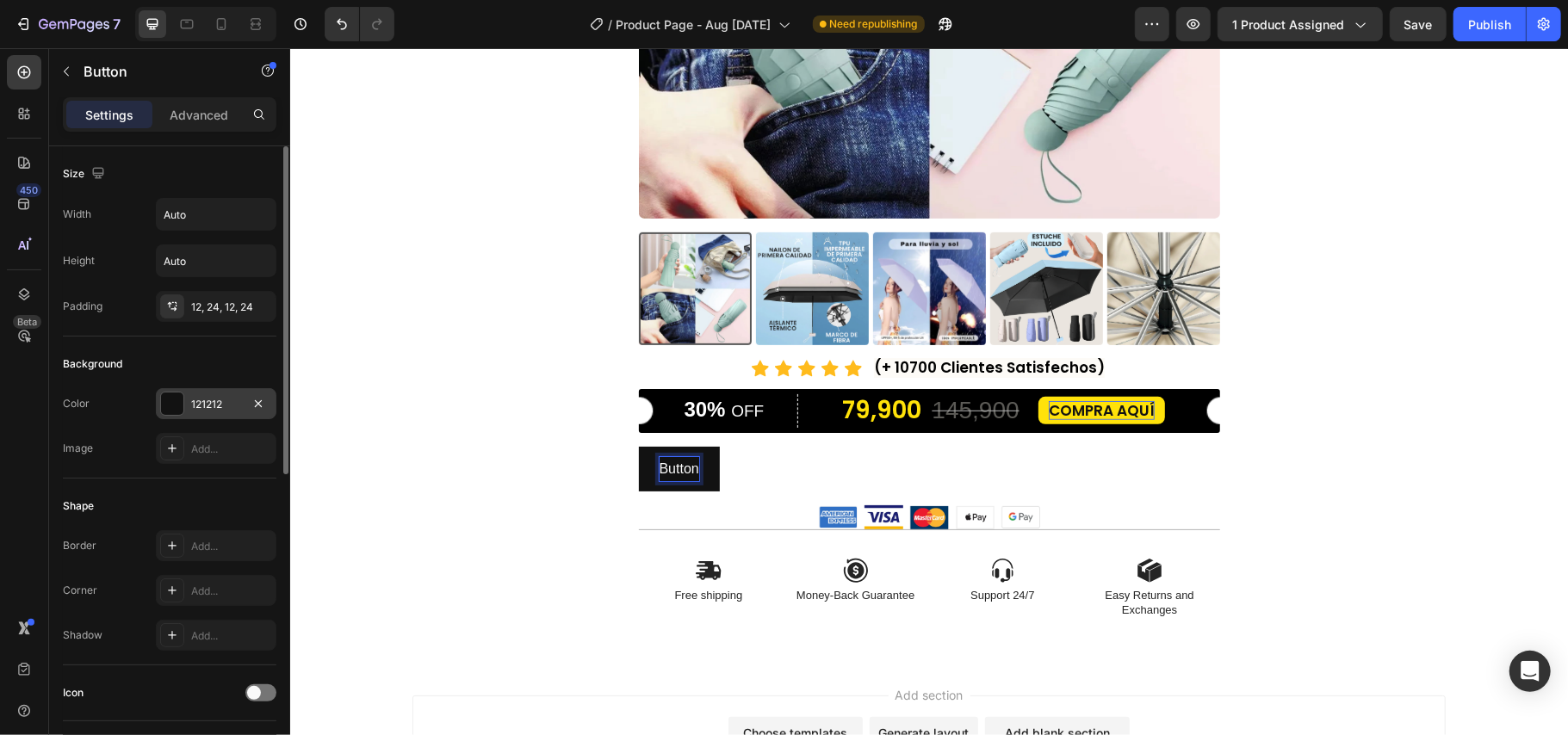 click on "121212" at bounding box center (216, 405) 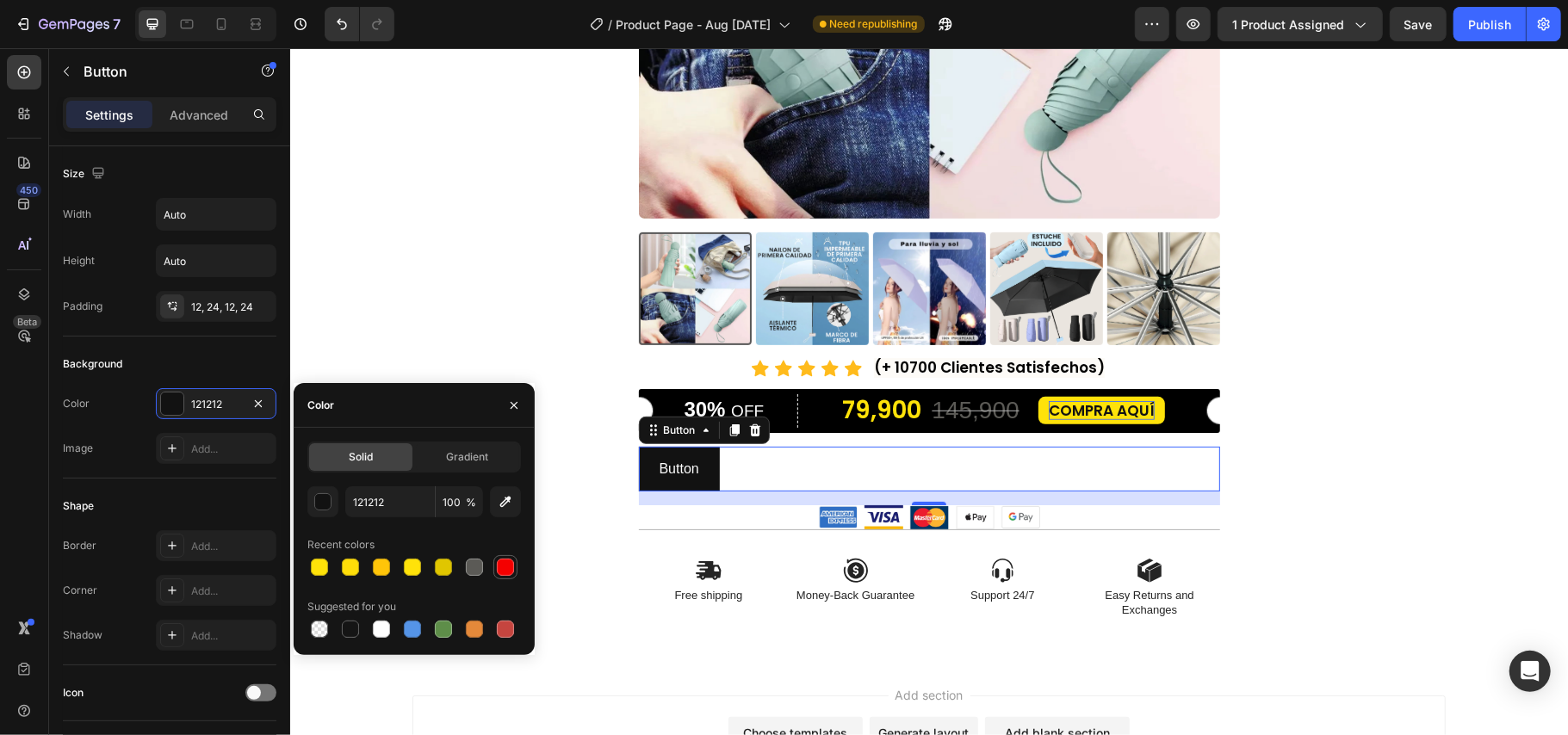 click at bounding box center [505, 567] 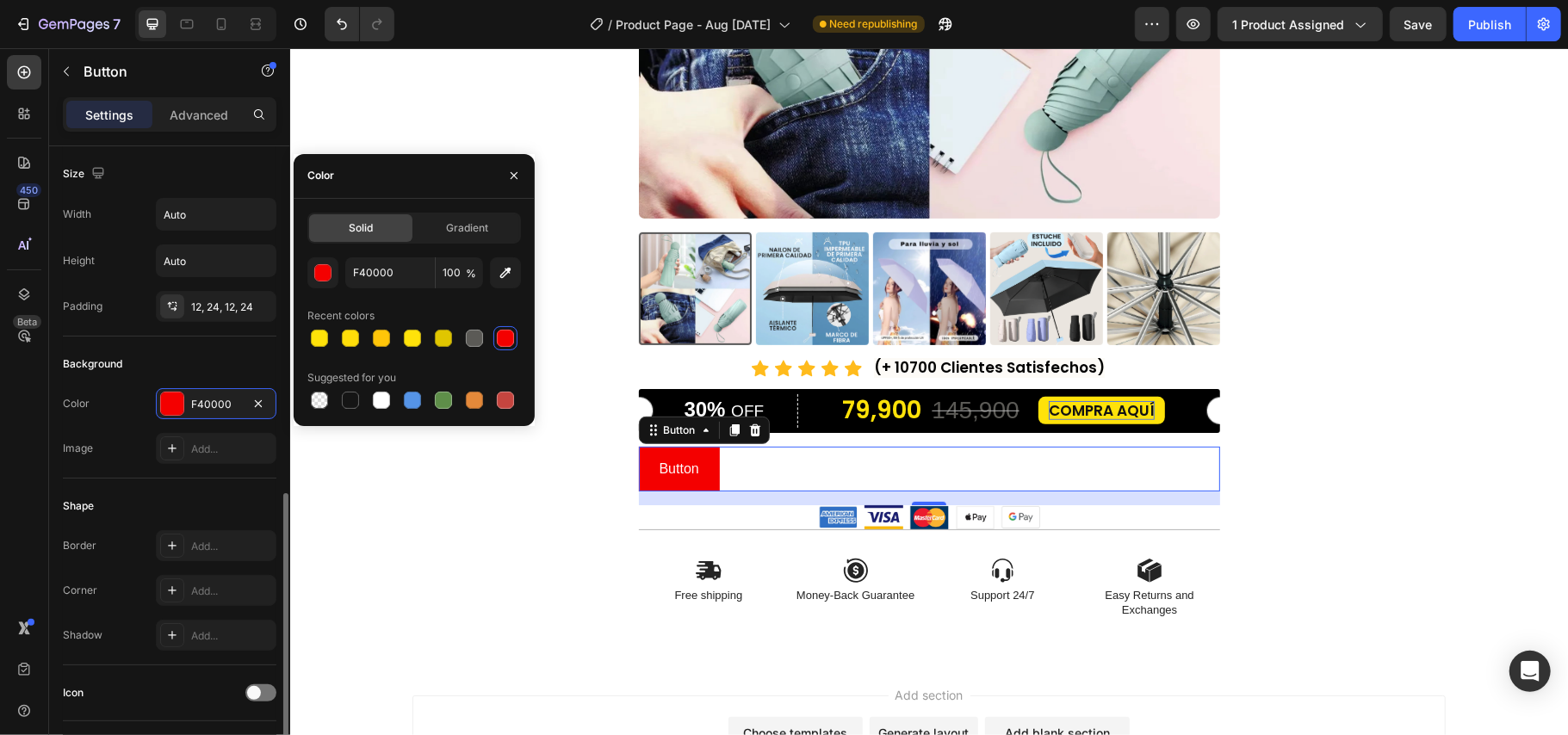 scroll, scrollTop: 229, scrollLeft: 0, axis: vertical 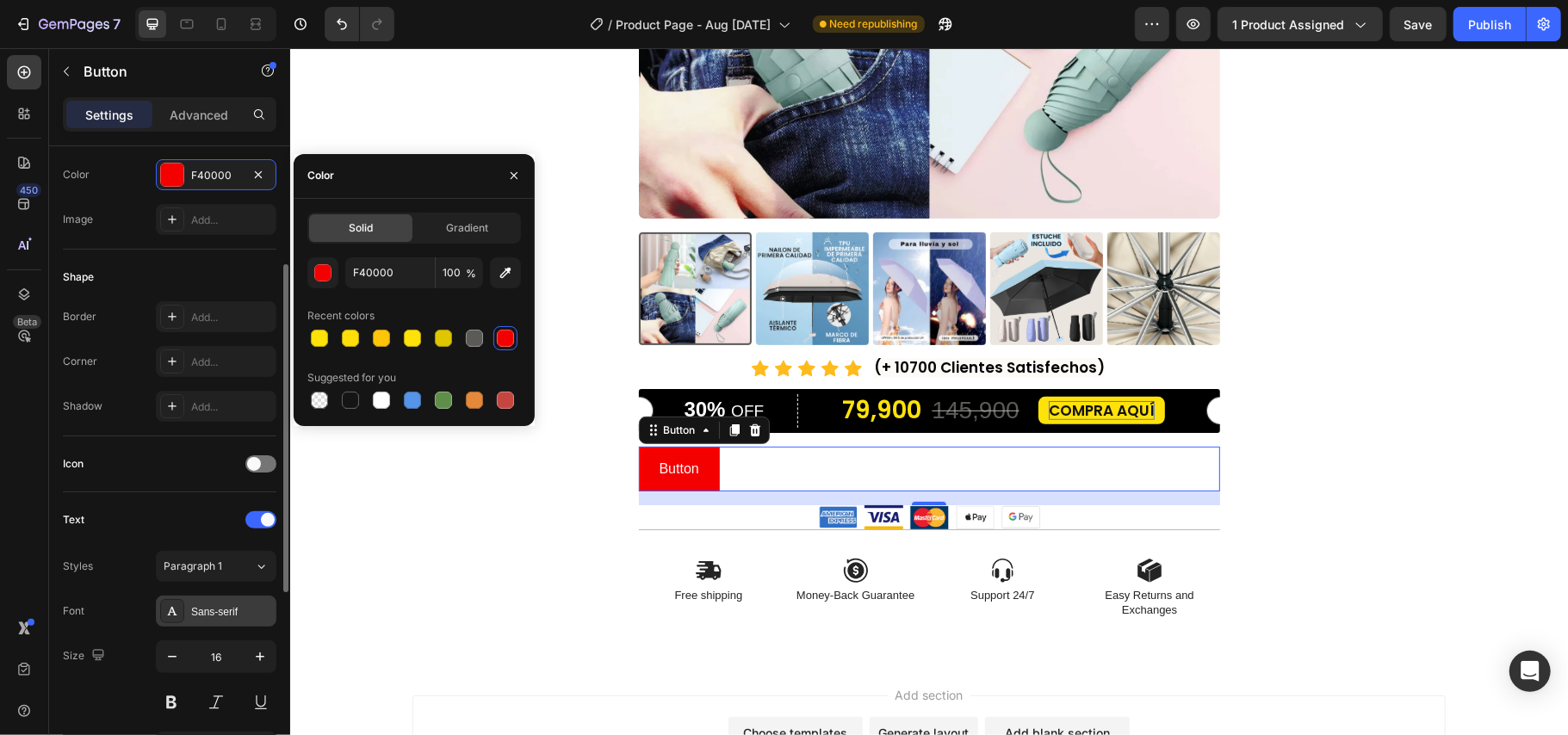 click on "Sans-serif" at bounding box center (232, 612) 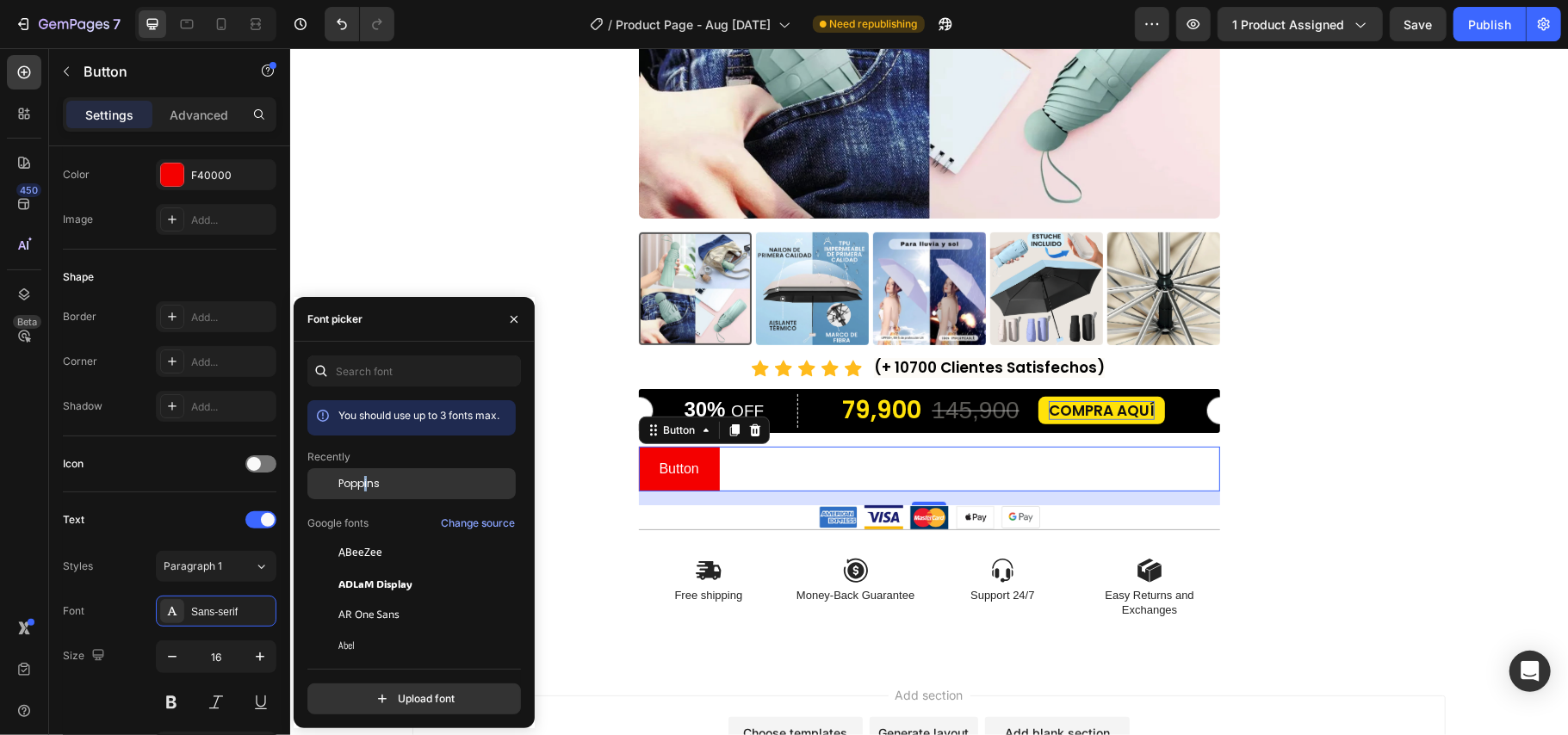 click on "Poppins" at bounding box center (359, 484) 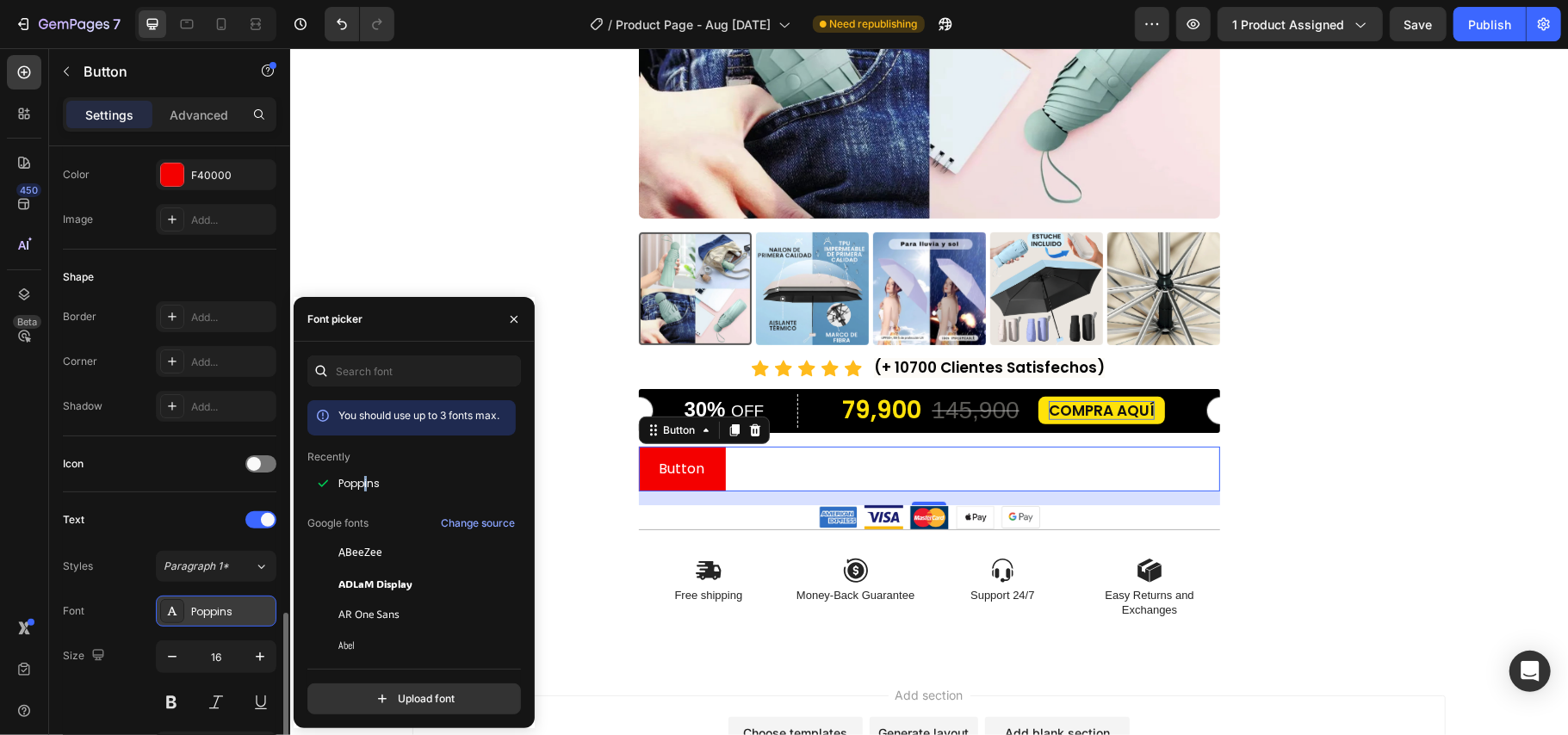 scroll, scrollTop: 459, scrollLeft: 0, axis: vertical 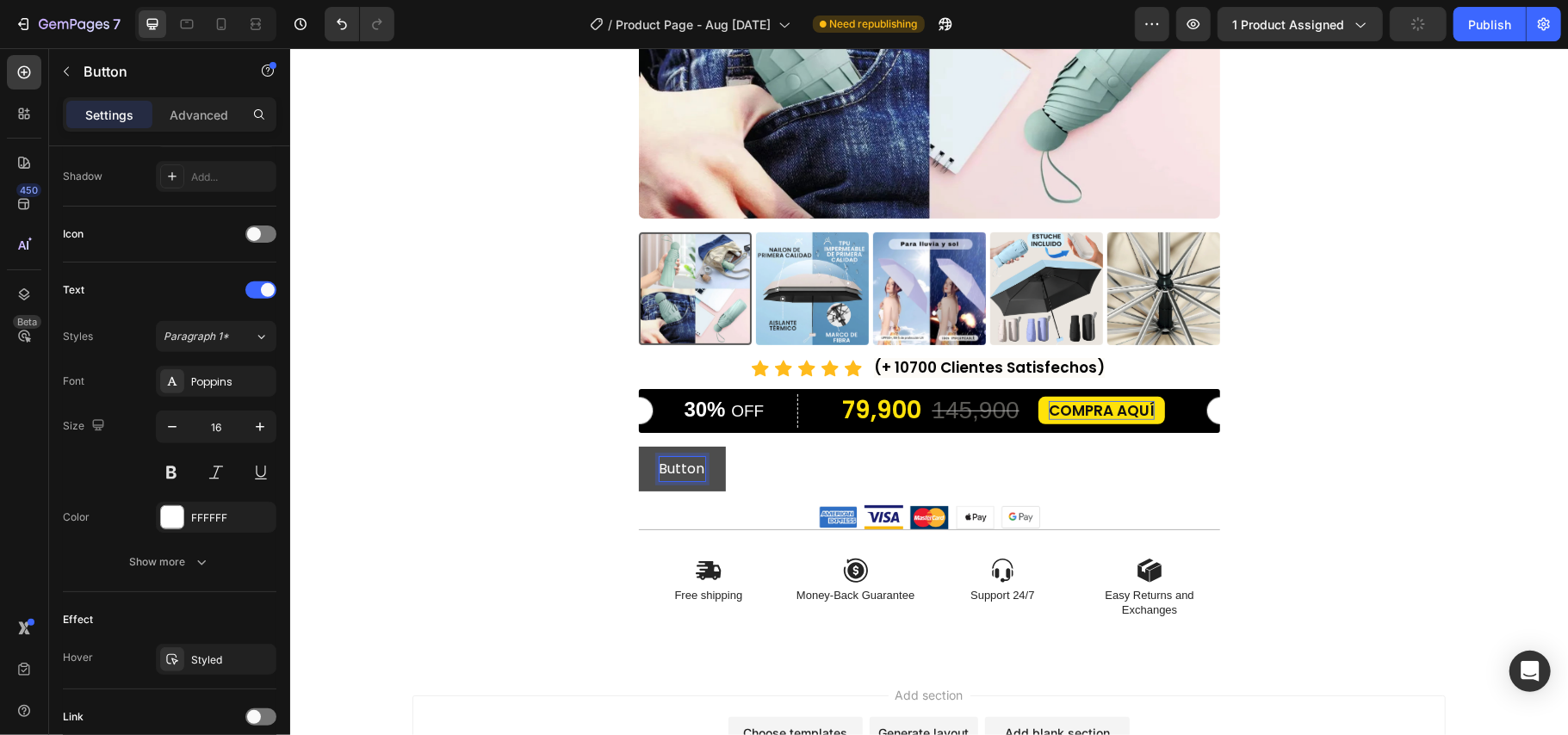 click on "Button" at bounding box center (681, 468) 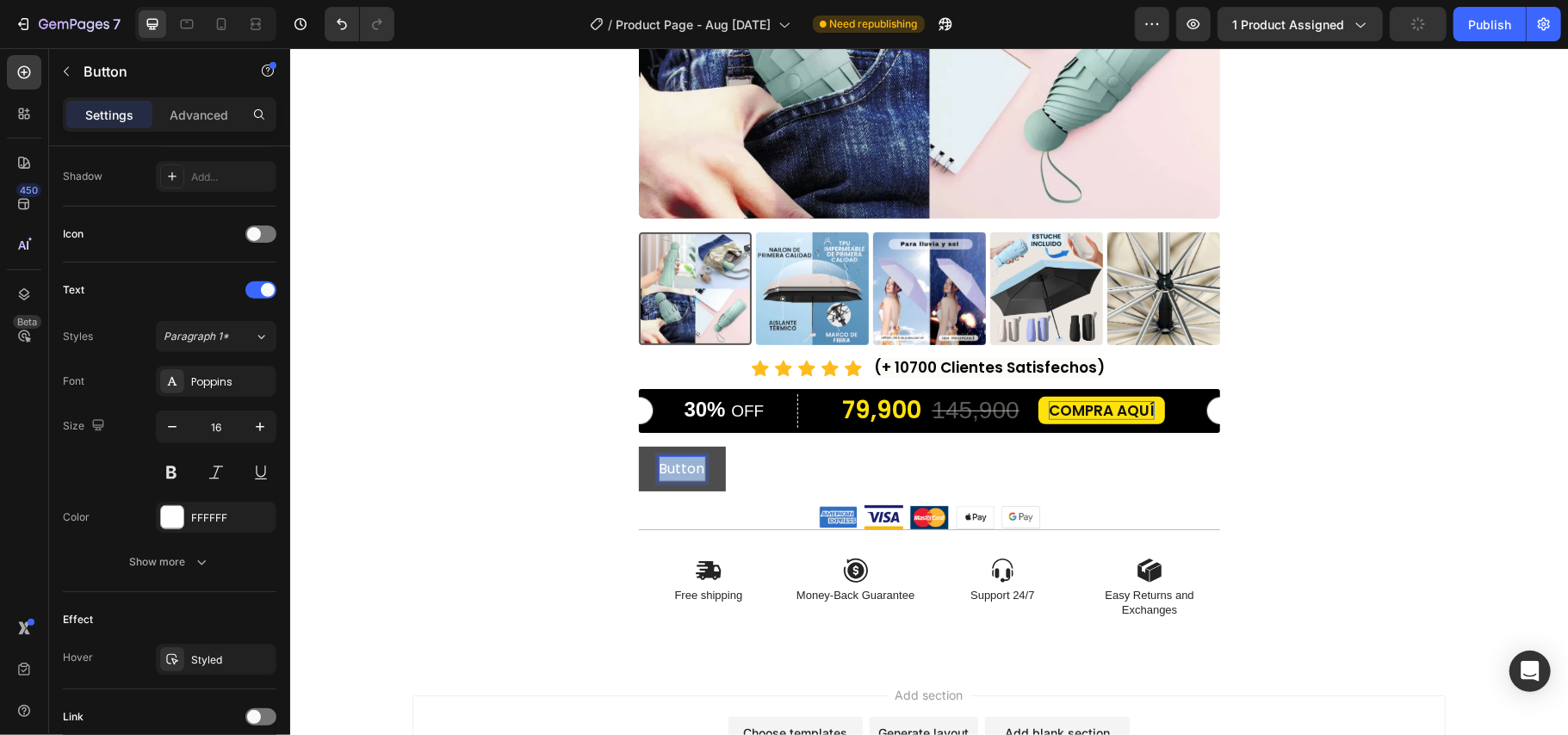 click on "Button" at bounding box center [681, 468] 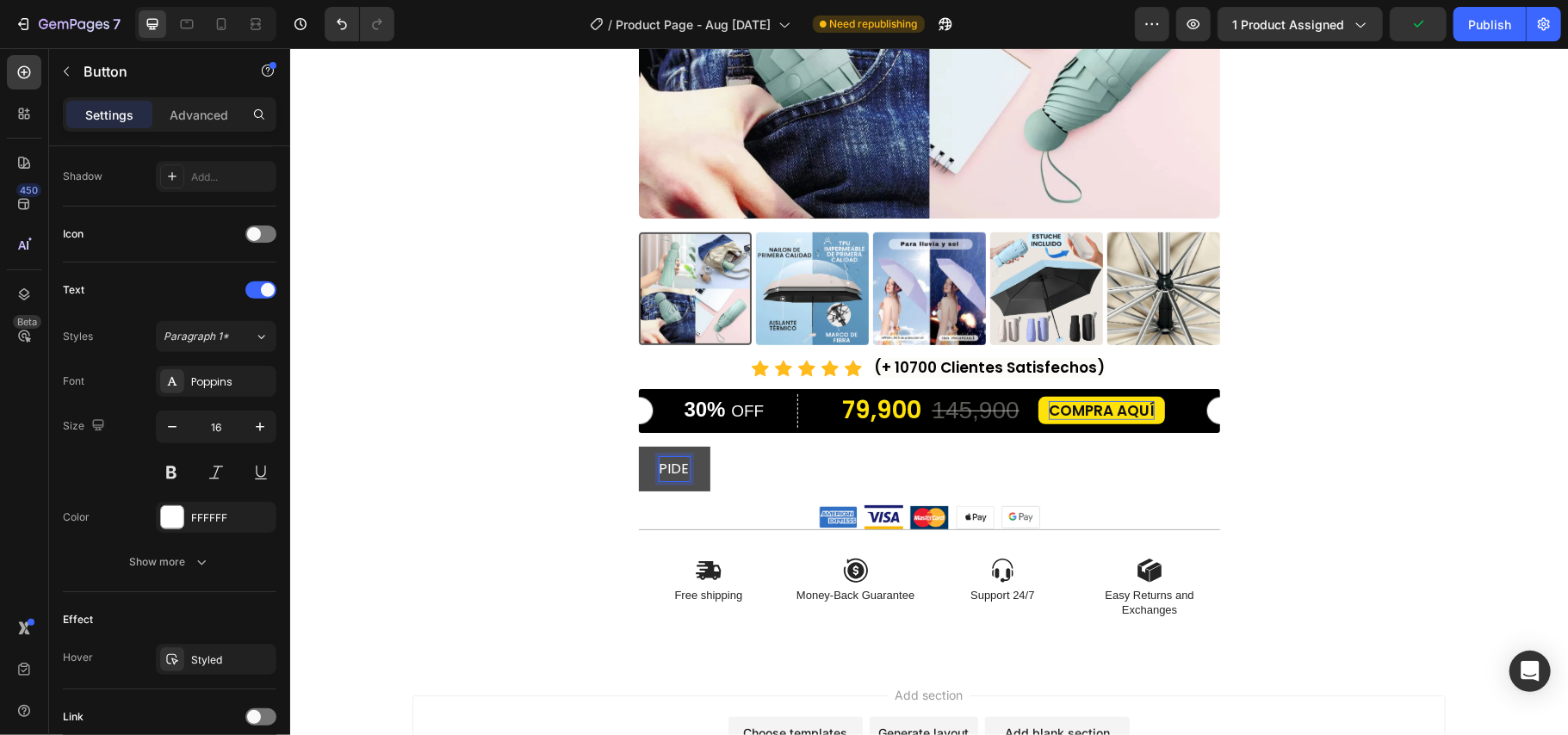 click on "PIDE" at bounding box center [673, 468] 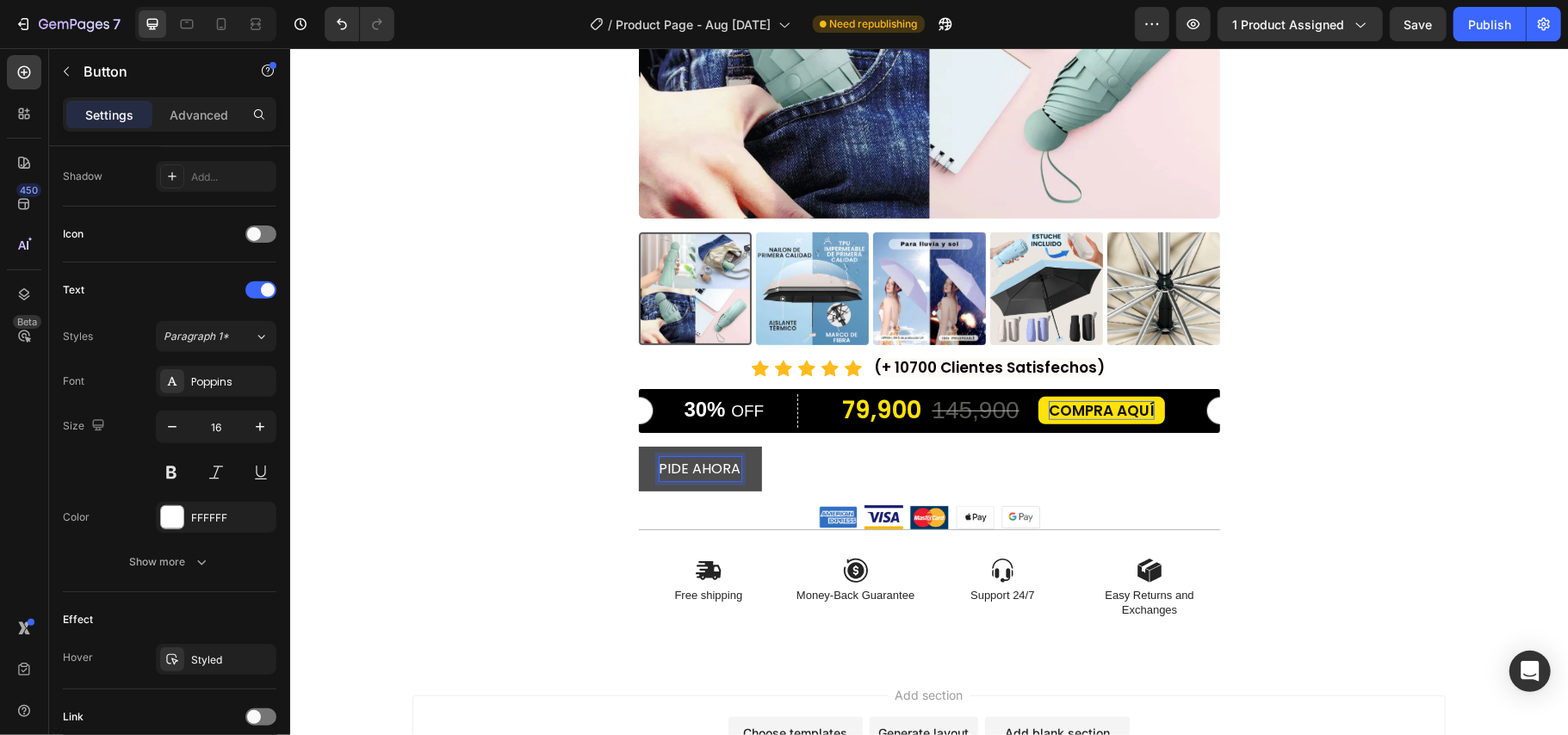 click on "PIDE AHORA" at bounding box center (699, 468) 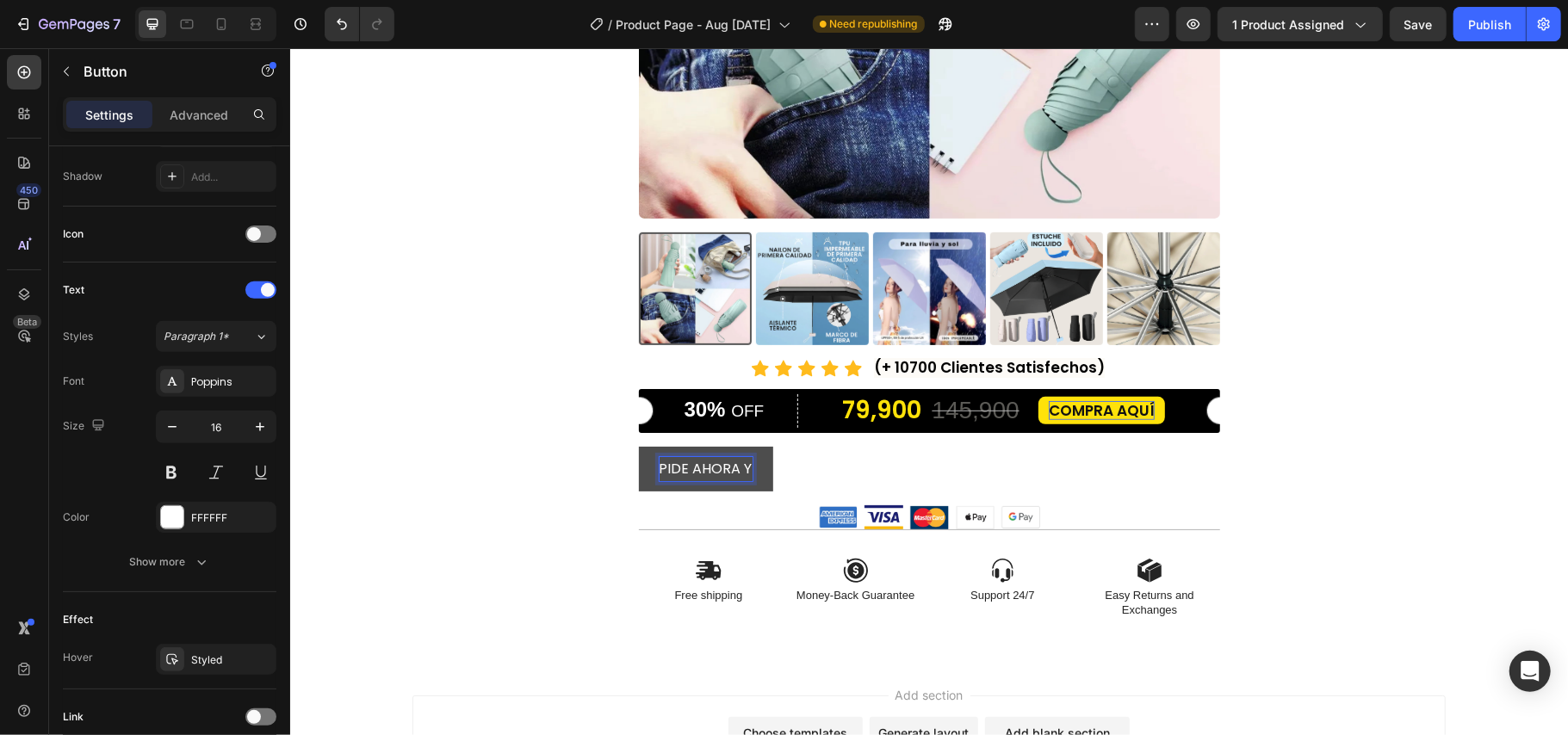 click on "PIDE AHORA Y" at bounding box center (705, 468) 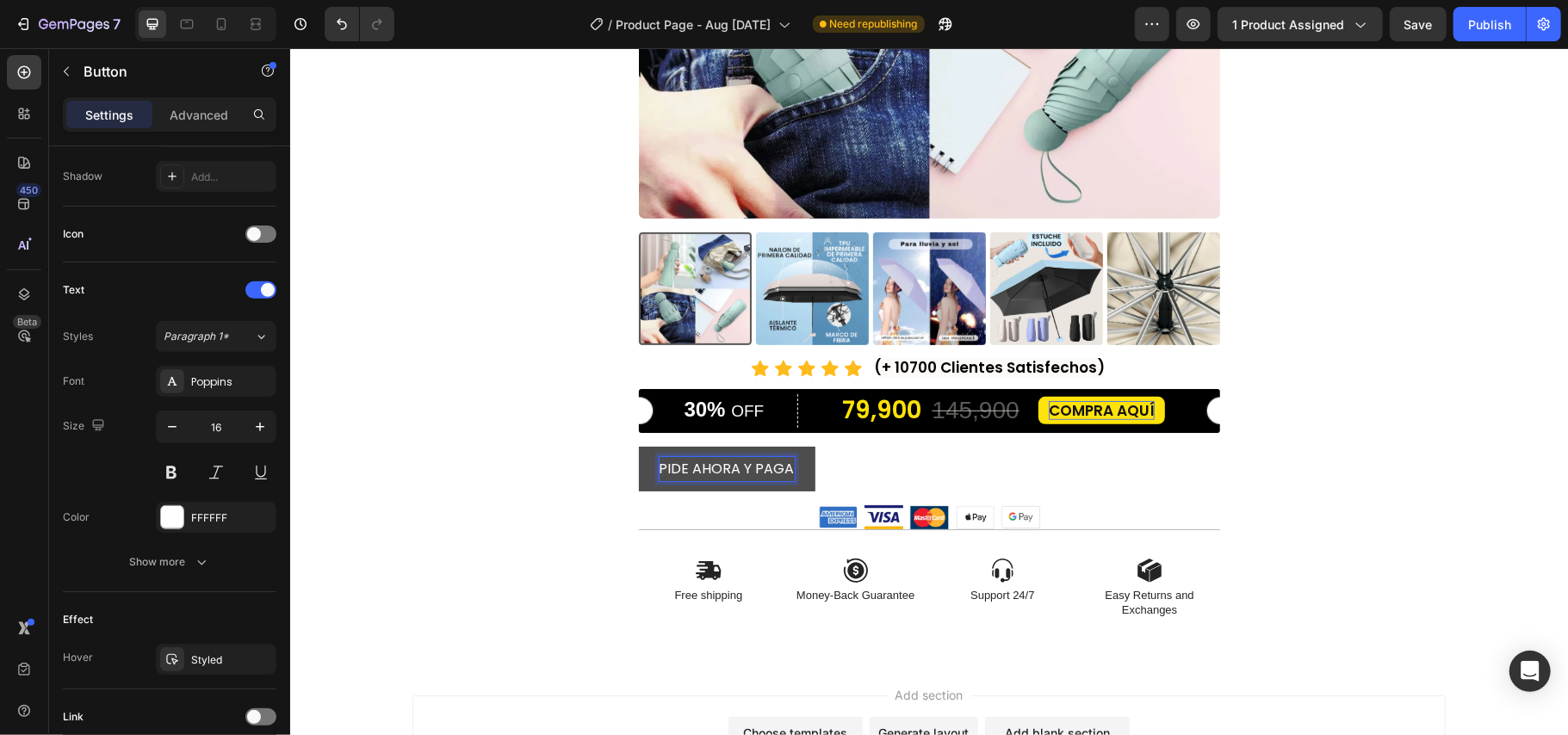 click on "PIDE AHORA Y PAGA" at bounding box center (726, 468) 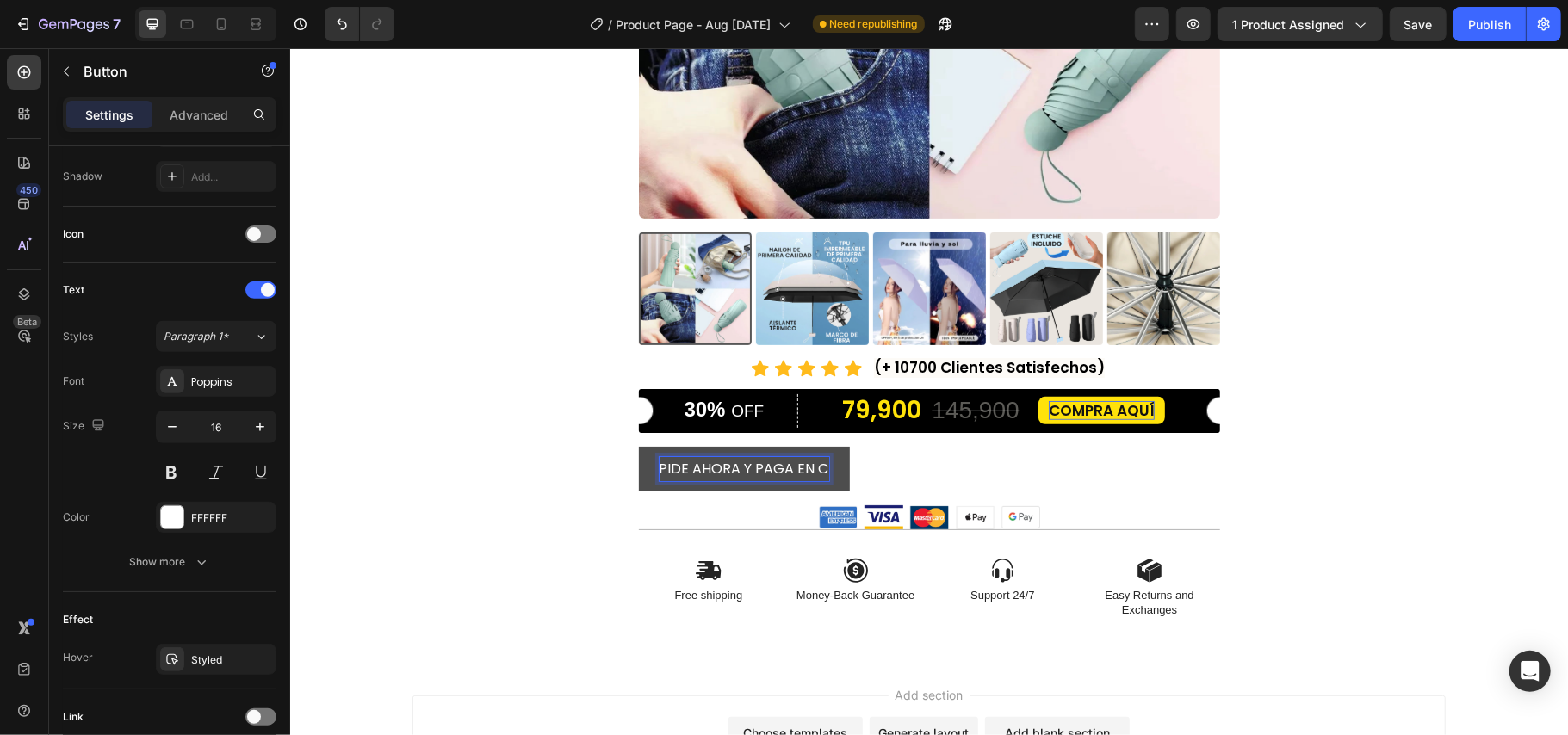 click on "PIDE AHORA Y PAGA EN C" at bounding box center [743, 468] 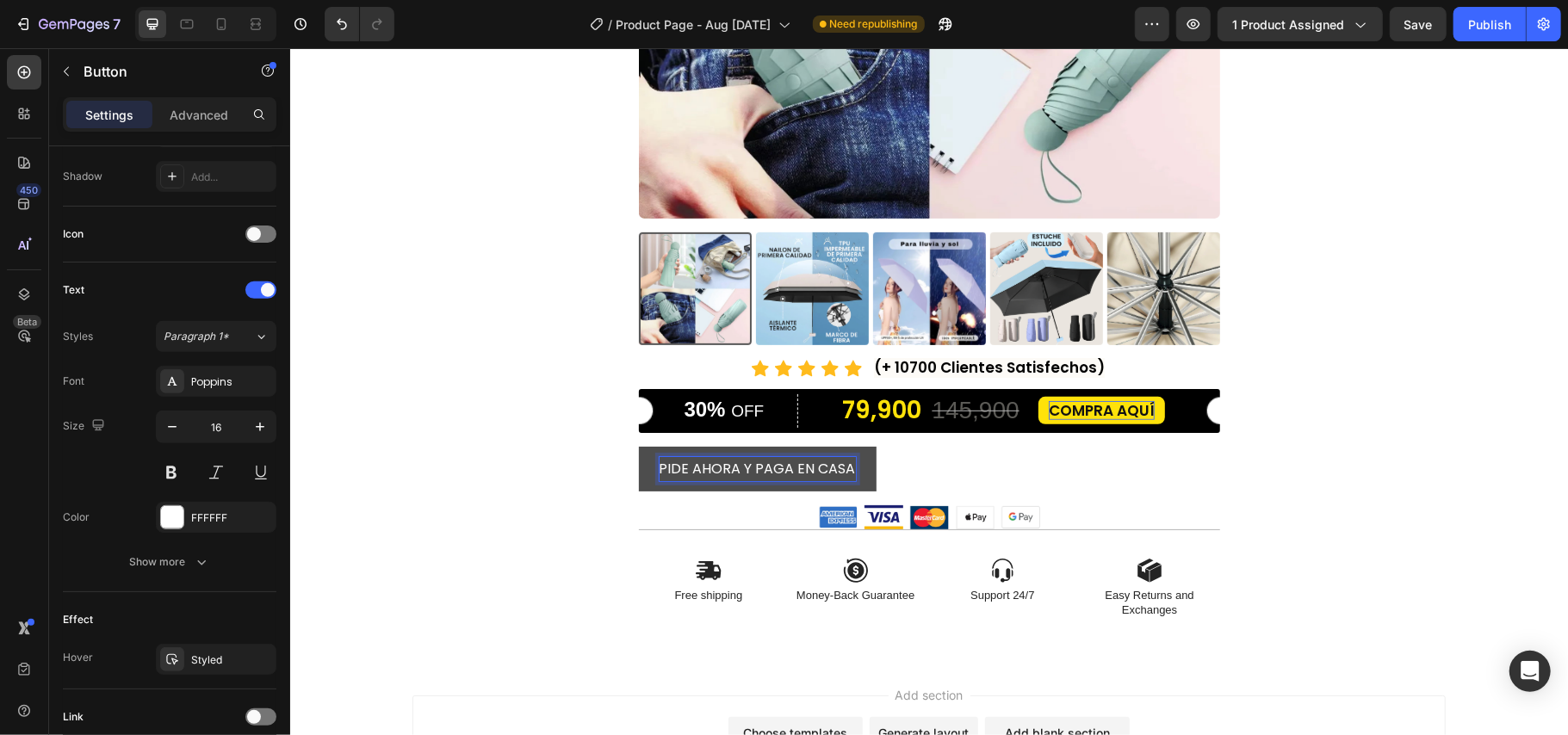 click on "PIDE AHORA Y PAGA EN CASA" at bounding box center (757, 468) 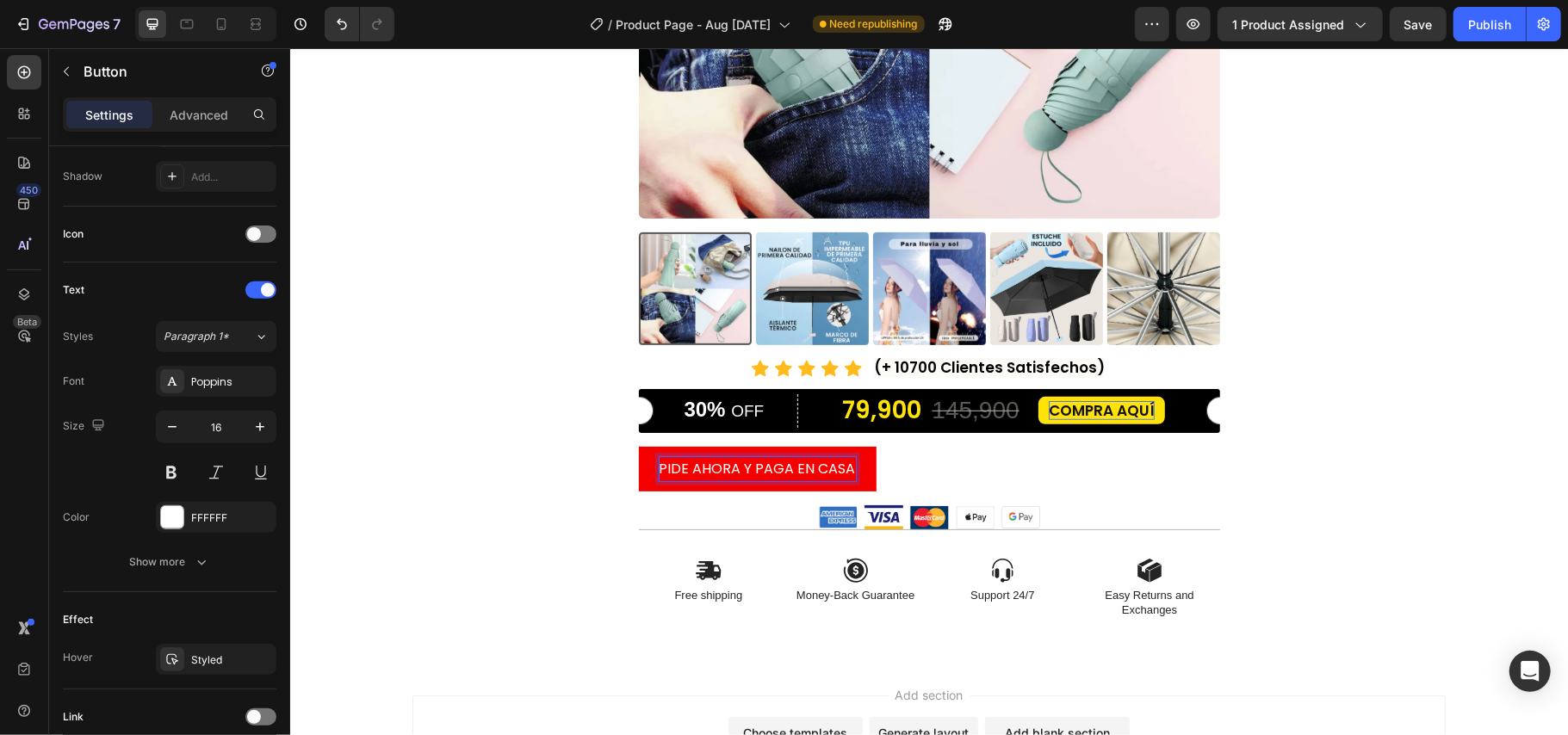 type 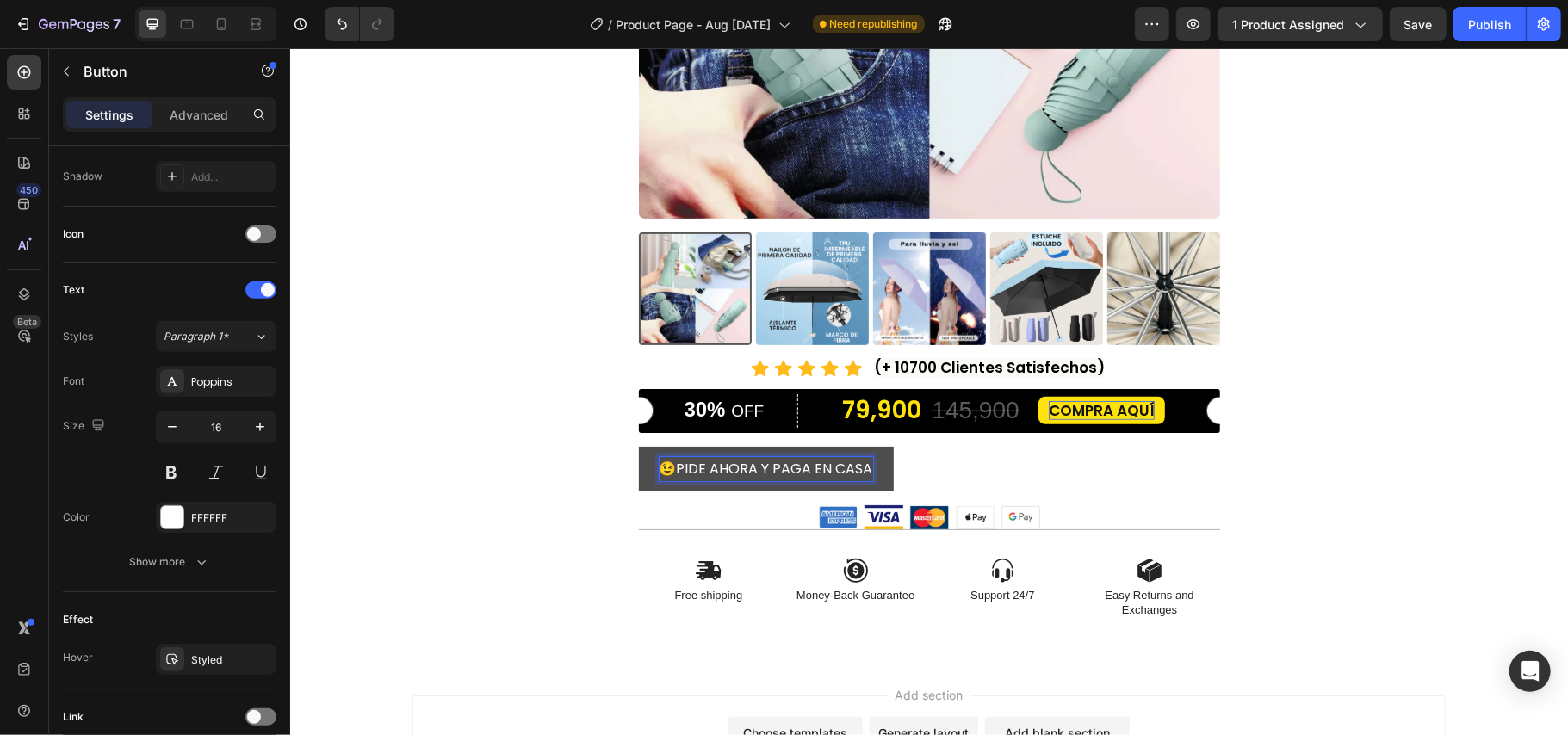 click on "😉PIDE AHORA Y PAGA EN CASA" at bounding box center (765, 468) 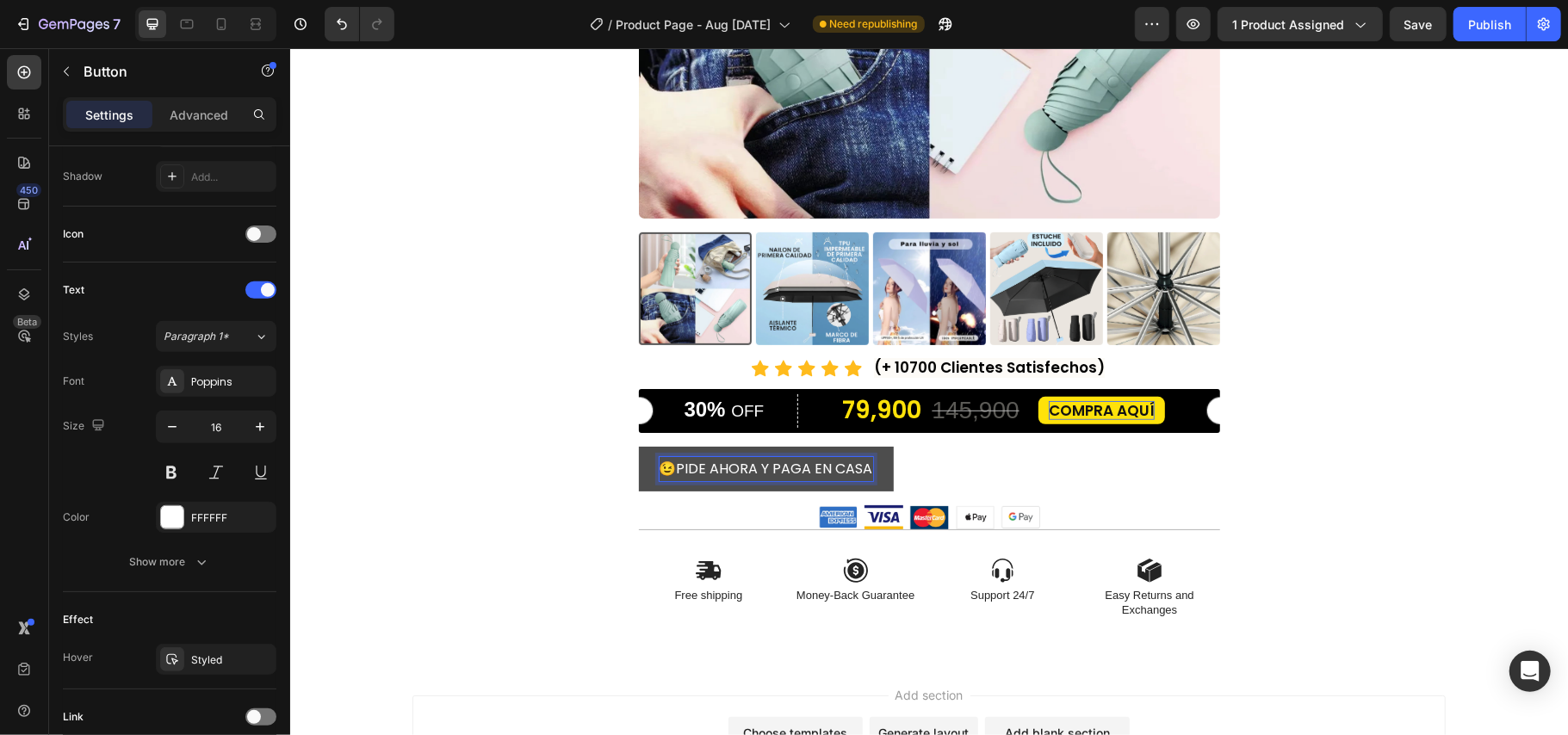 click on "😉PIDE AHORA Y PAGA EN CASA" at bounding box center [765, 468] 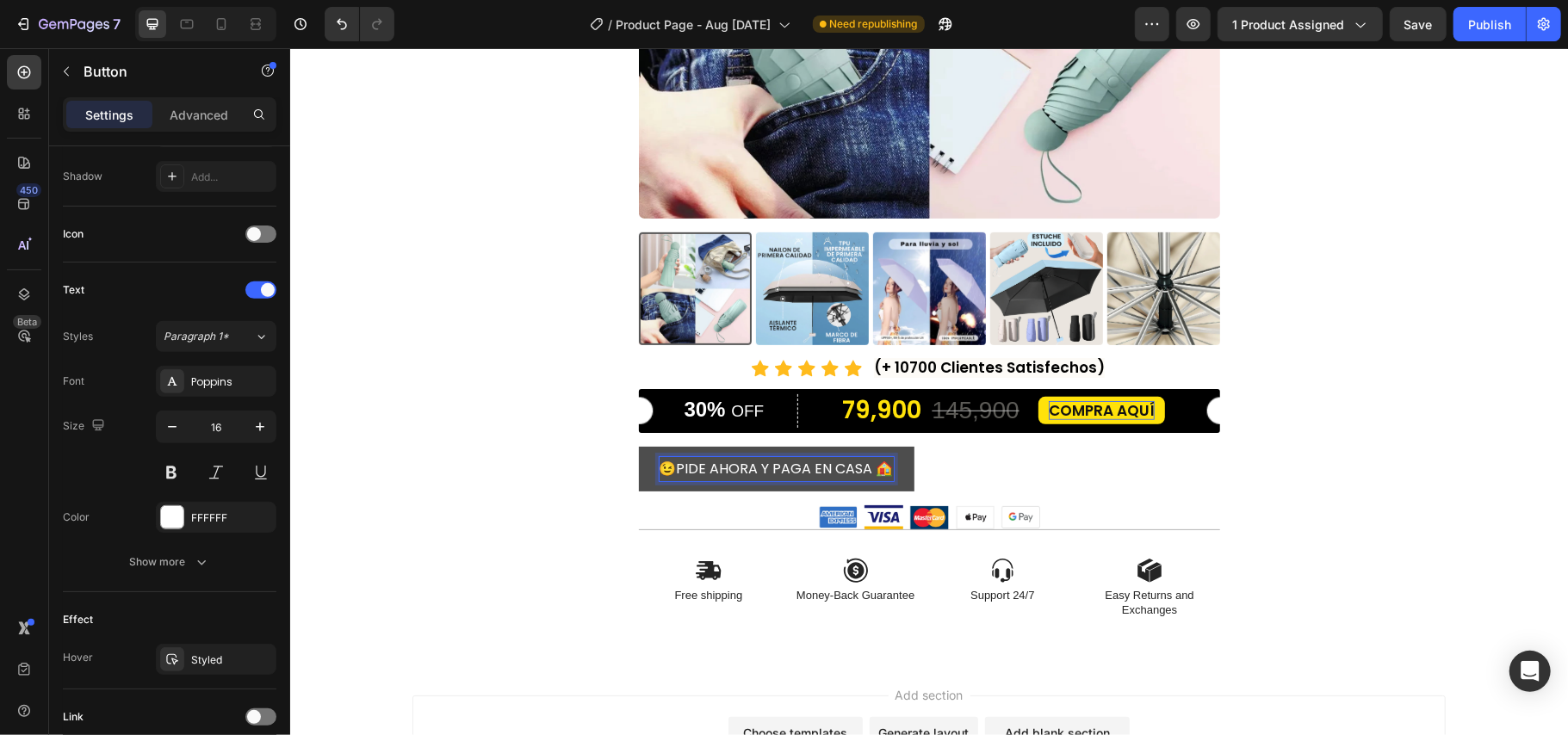 click on "😉PIDE AHORA Y PAGA EN CASA 🏠" at bounding box center [776, 468] 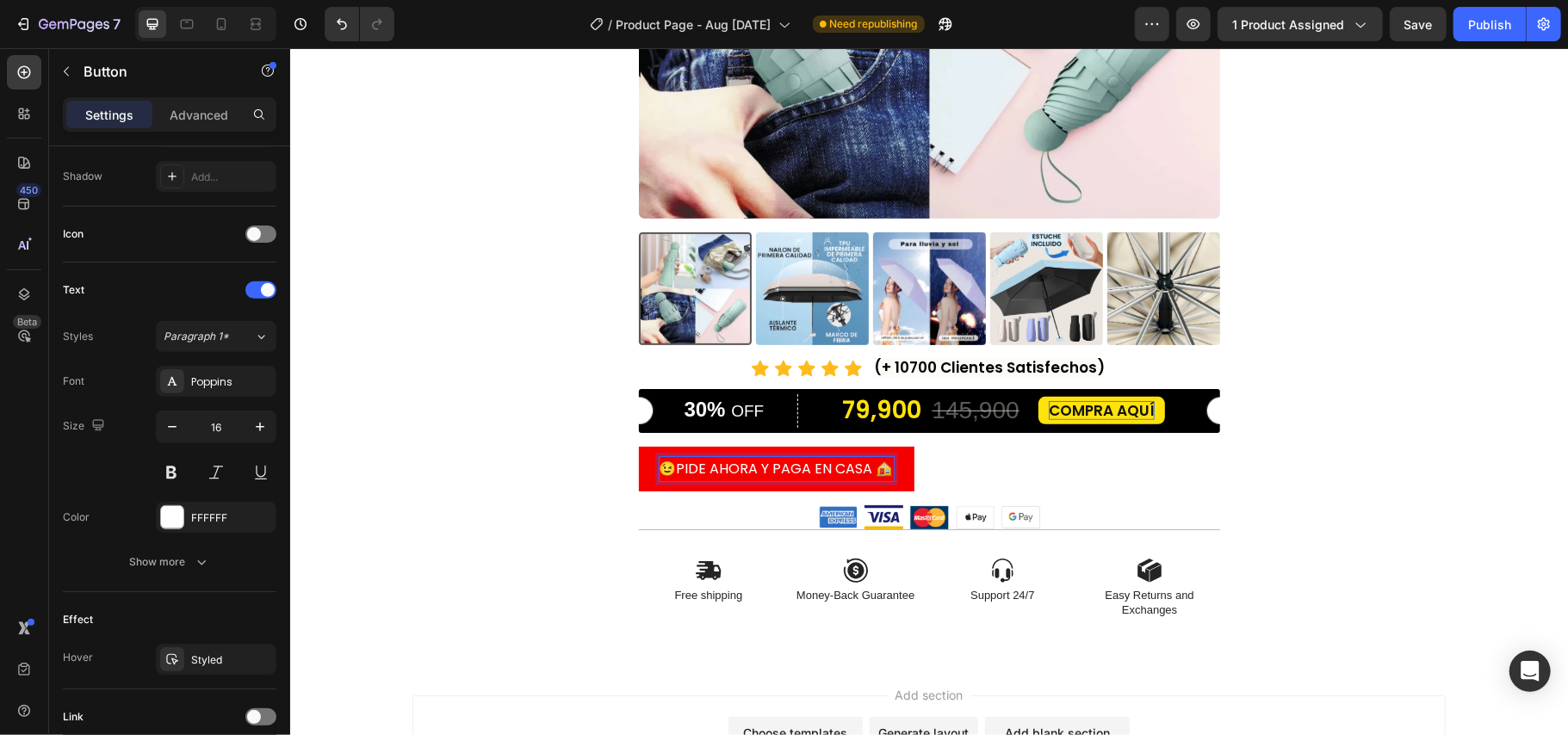 click on "😉PIDE AHORA Y PAGA EN CASA 🏠" at bounding box center [776, 468] 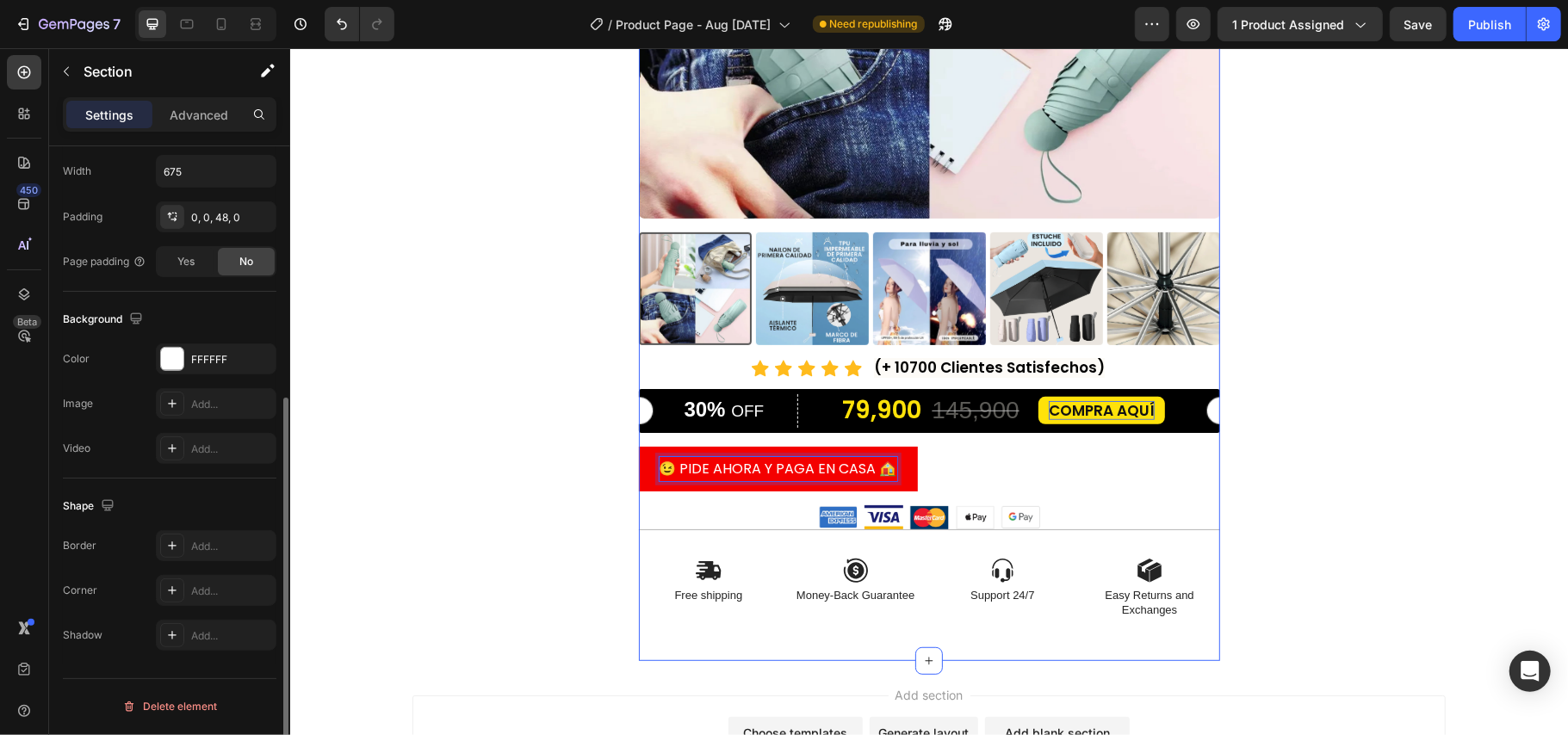 scroll, scrollTop: 414, scrollLeft: 0, axis: vertical 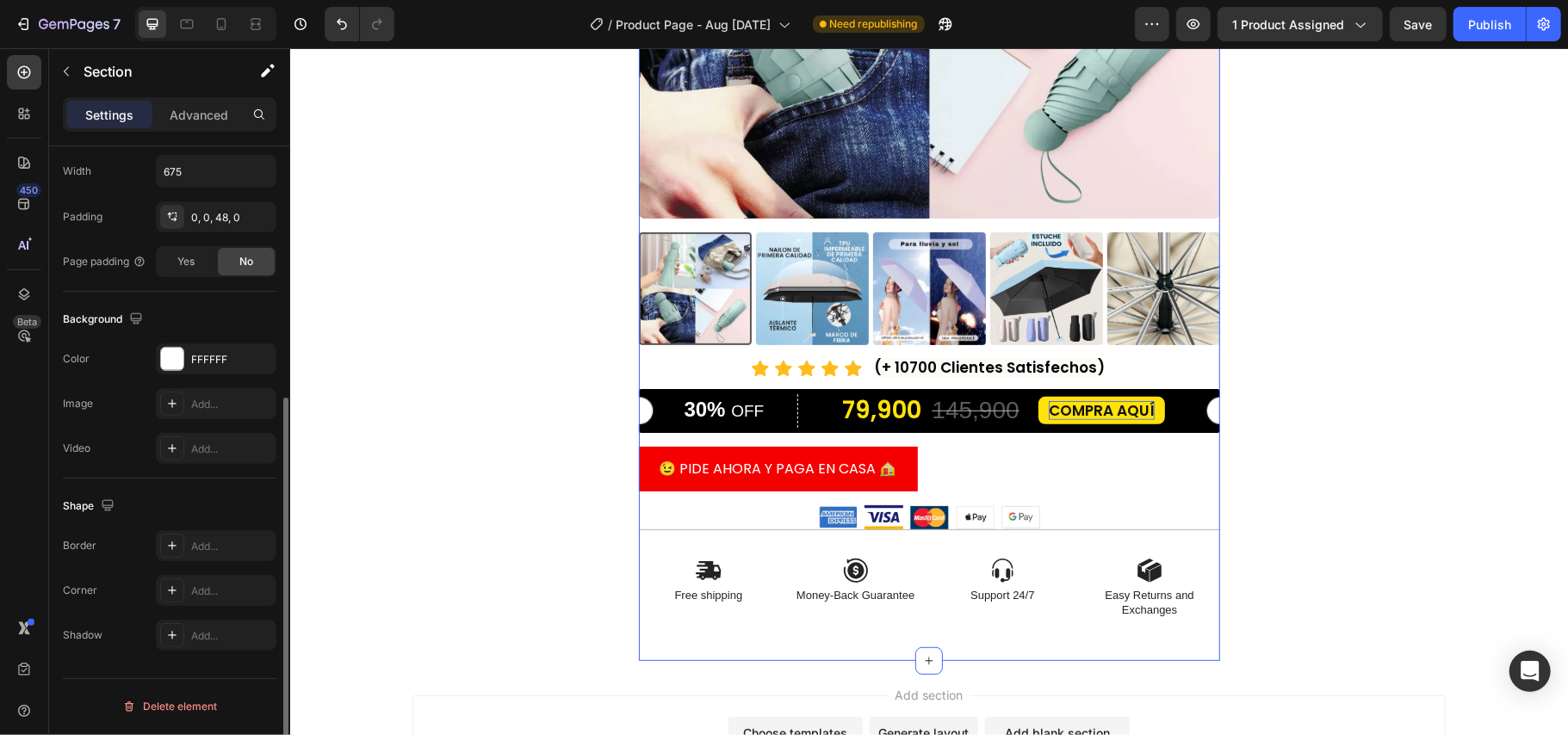 click on "Product Images Icon Icon Icon Icon Icon Icon List (+ 10700 Clientes Satisfechos) Text Block Row 30%   OFF Text Block Row 79,900 Product Price Product Price 145,900 Product Price Product Price 45% off Product Badge Row COMPRA AQUÍ Button Row Product 😉 PIDE AHORA Y PAGA EN CASA 🏠 Button Image Image Image Image Image Row
Icon Free shipping  Text Block
Icon Money-Back Guarantee Text Block
Icon Support 24/7 Text Block
Icon Easy Returns and Exchanges Text Block Row" at bounding box center [928, 127] 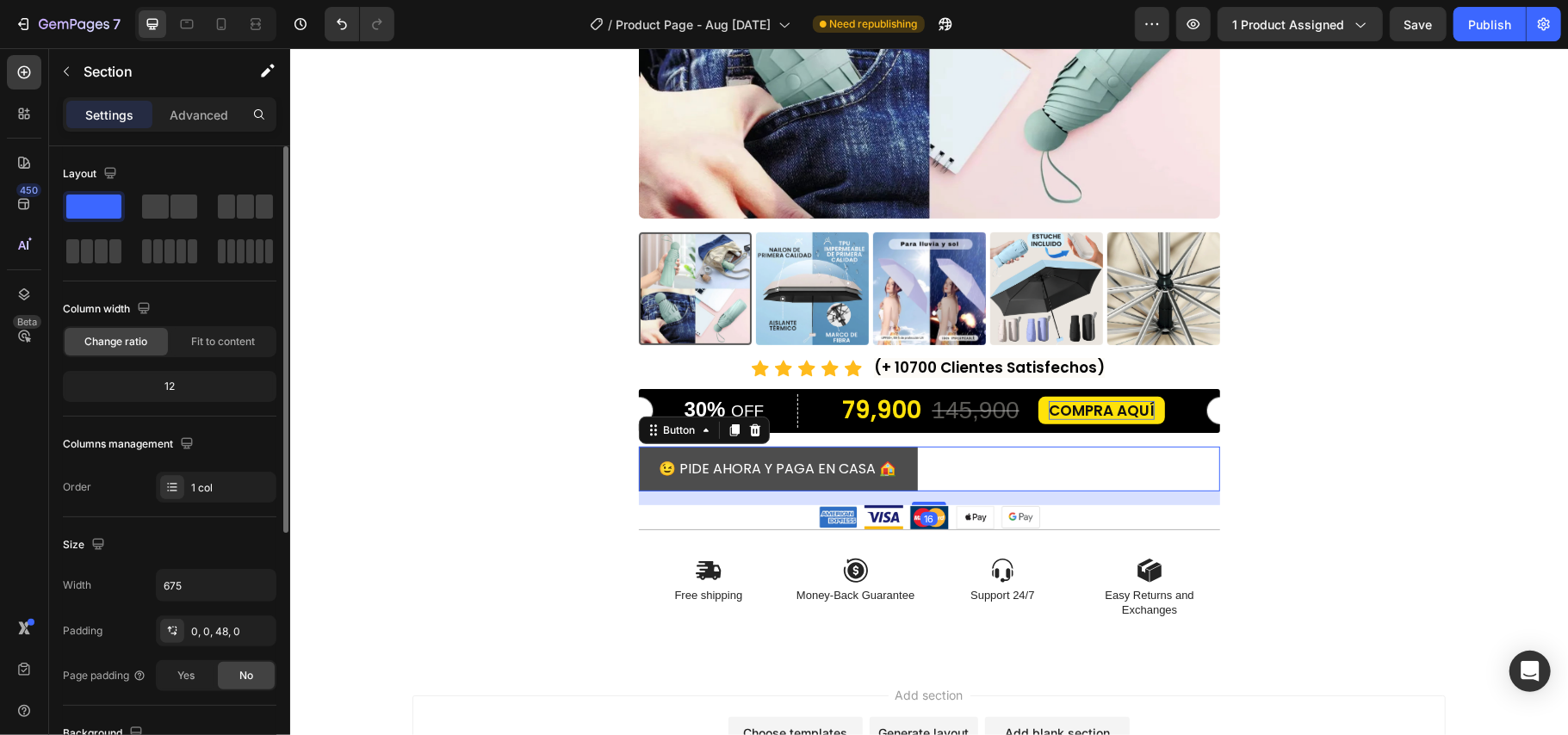 click on "😉 PIDE AHORA Y PAGA EN CASA 🏠" at bounding box center [778, 468] 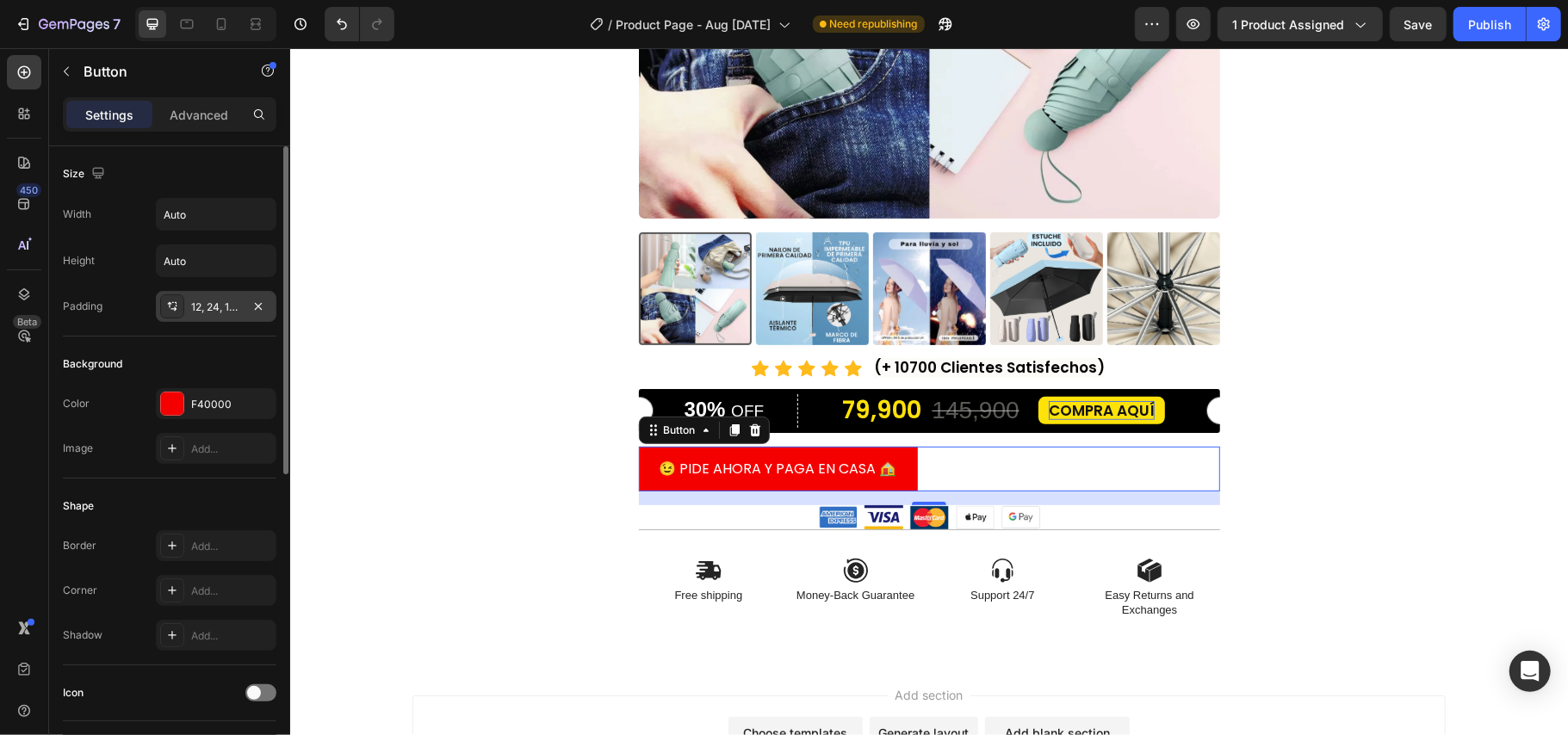 click on "12, 24, 12, 24" at bounding box center [216, 307] 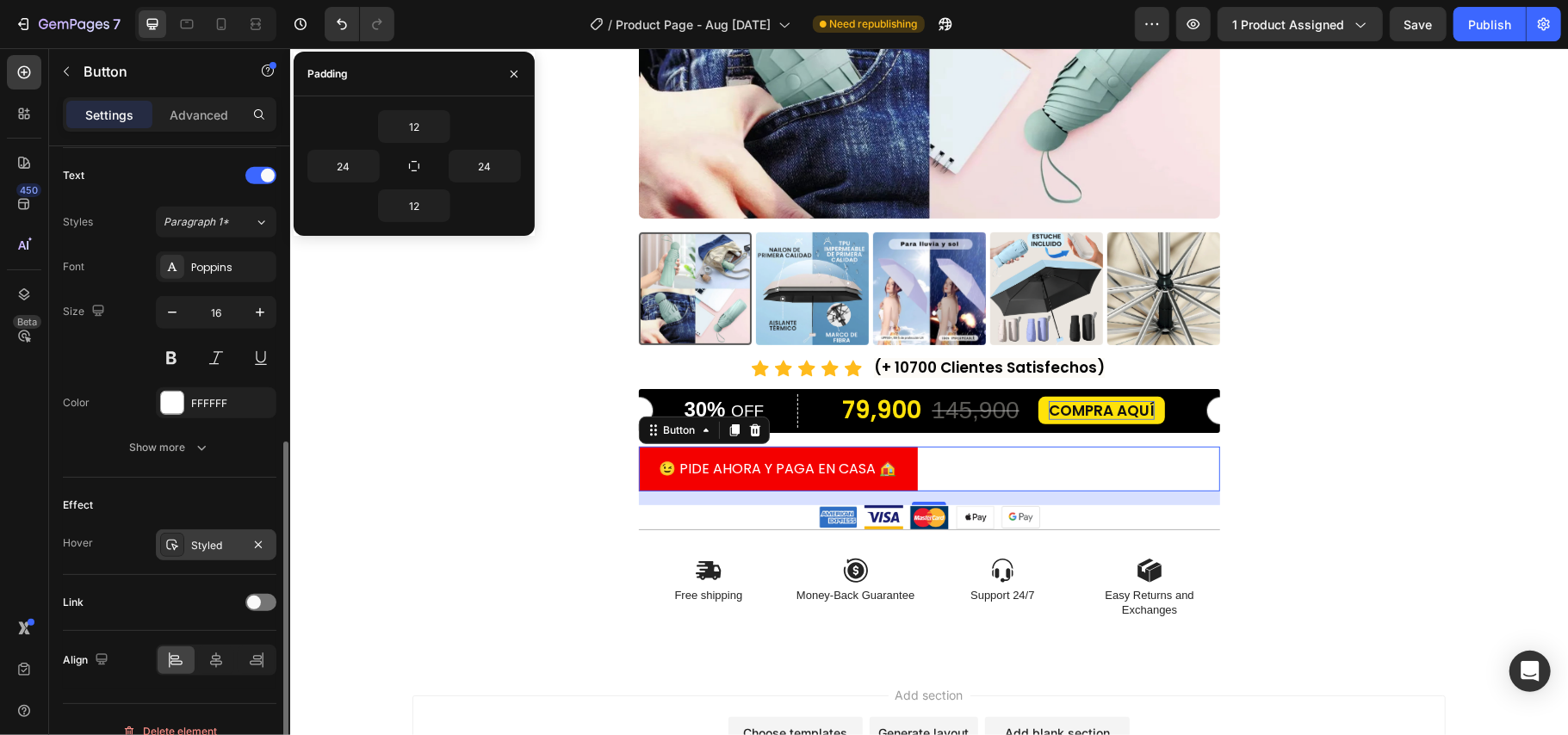 scroll, scrollTop: 600, scrollLeft: 0, axis: vertical 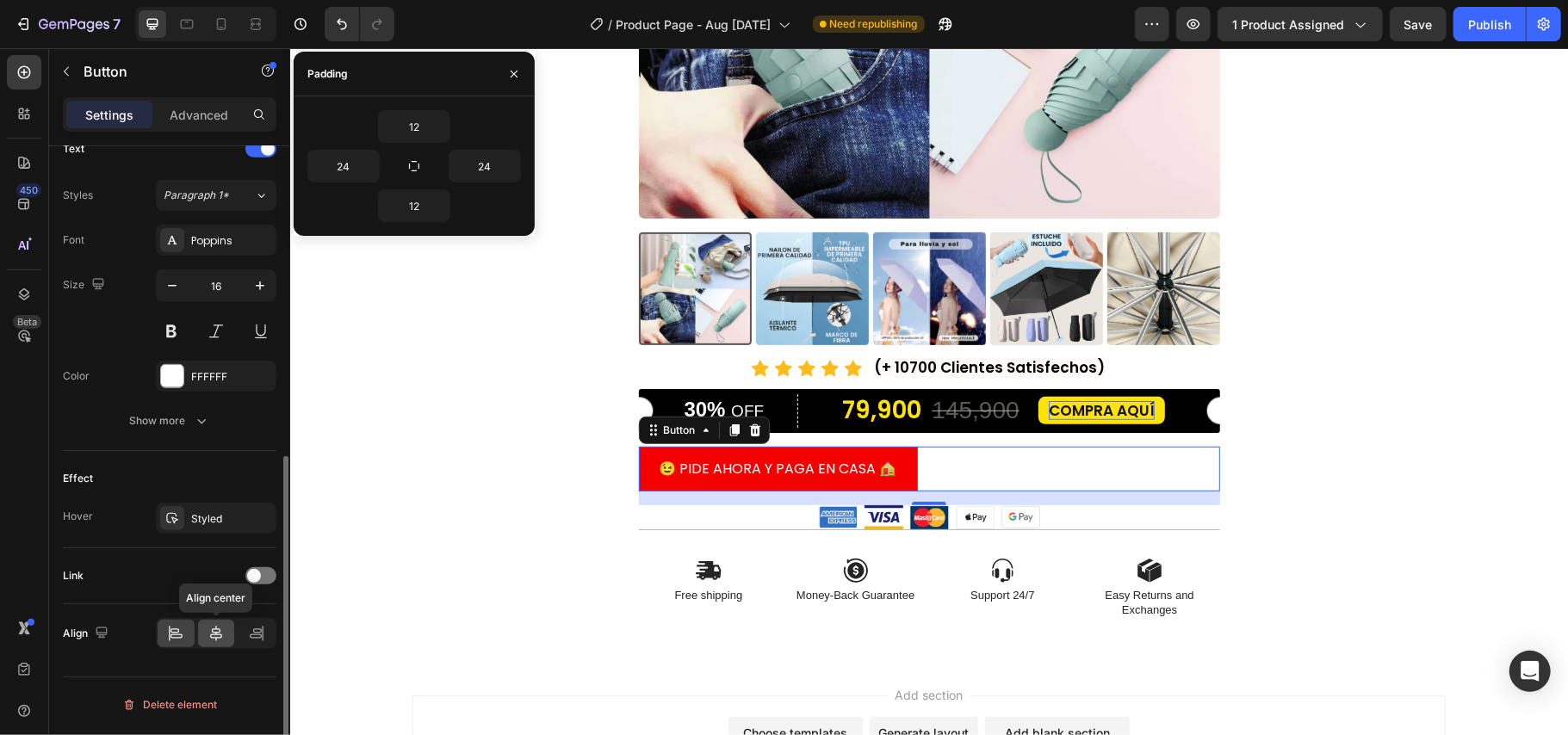 click 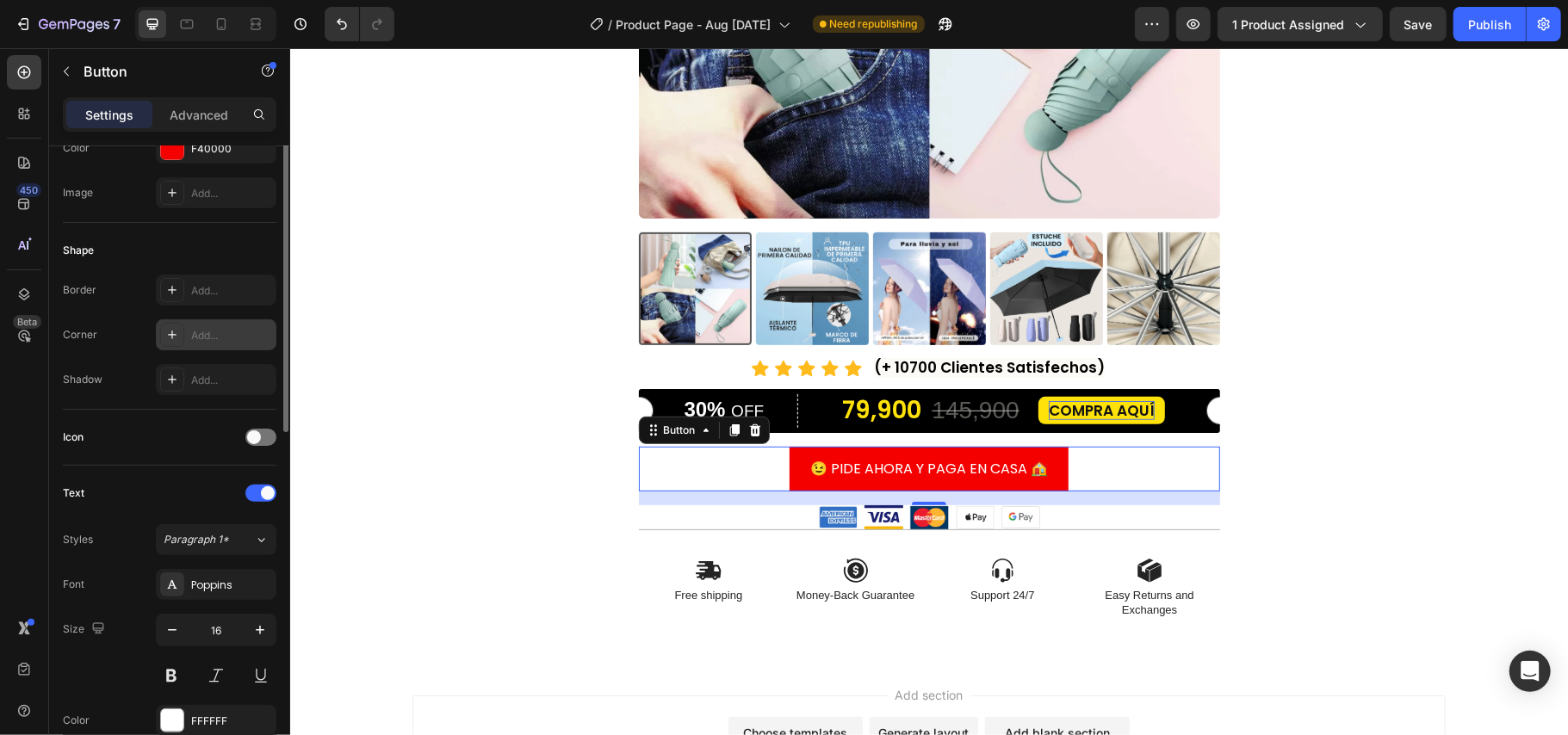 scroll, scrollTop: 141, scrollLeft: 0, axis: vertical 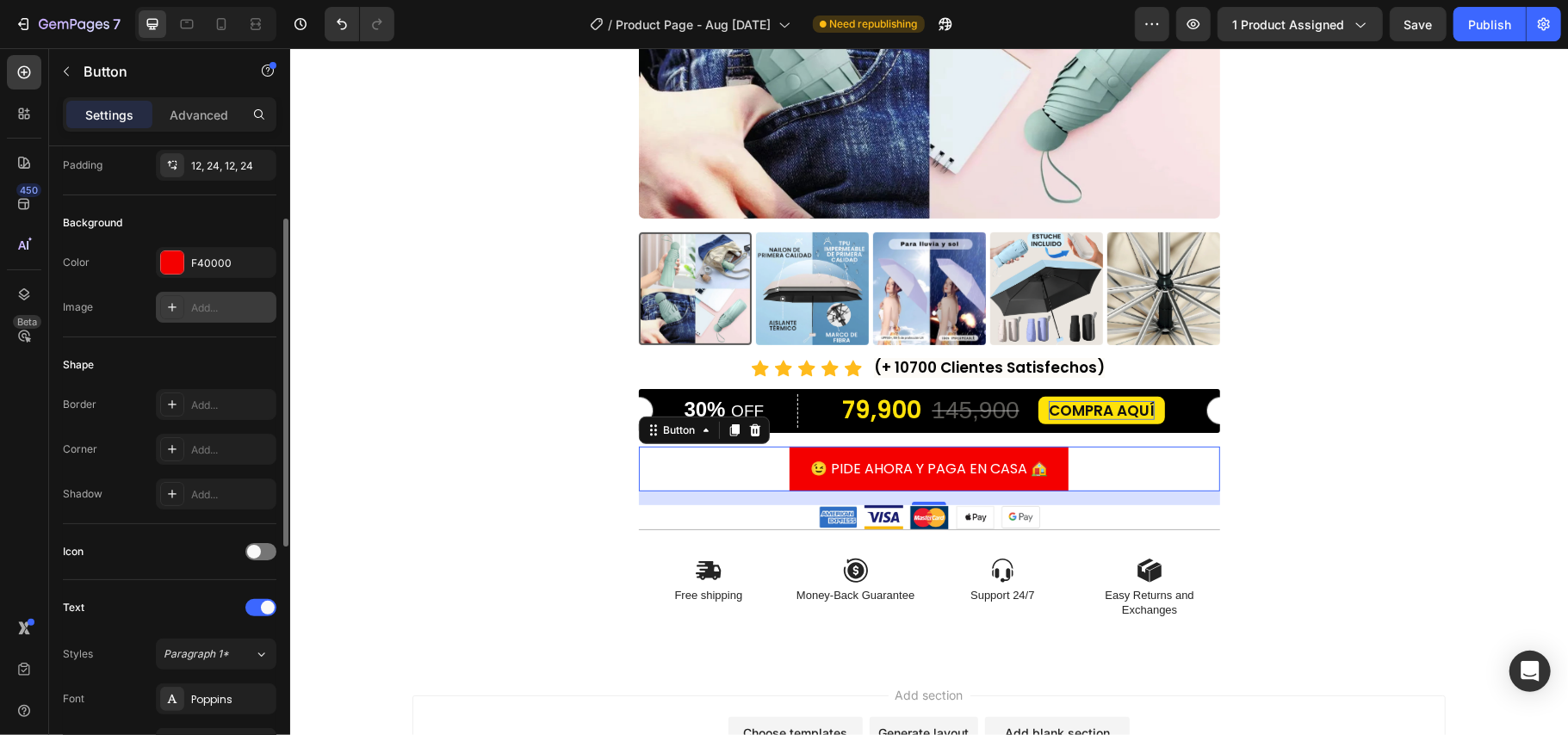 click on "Add..." at bounding box center (232, 308) 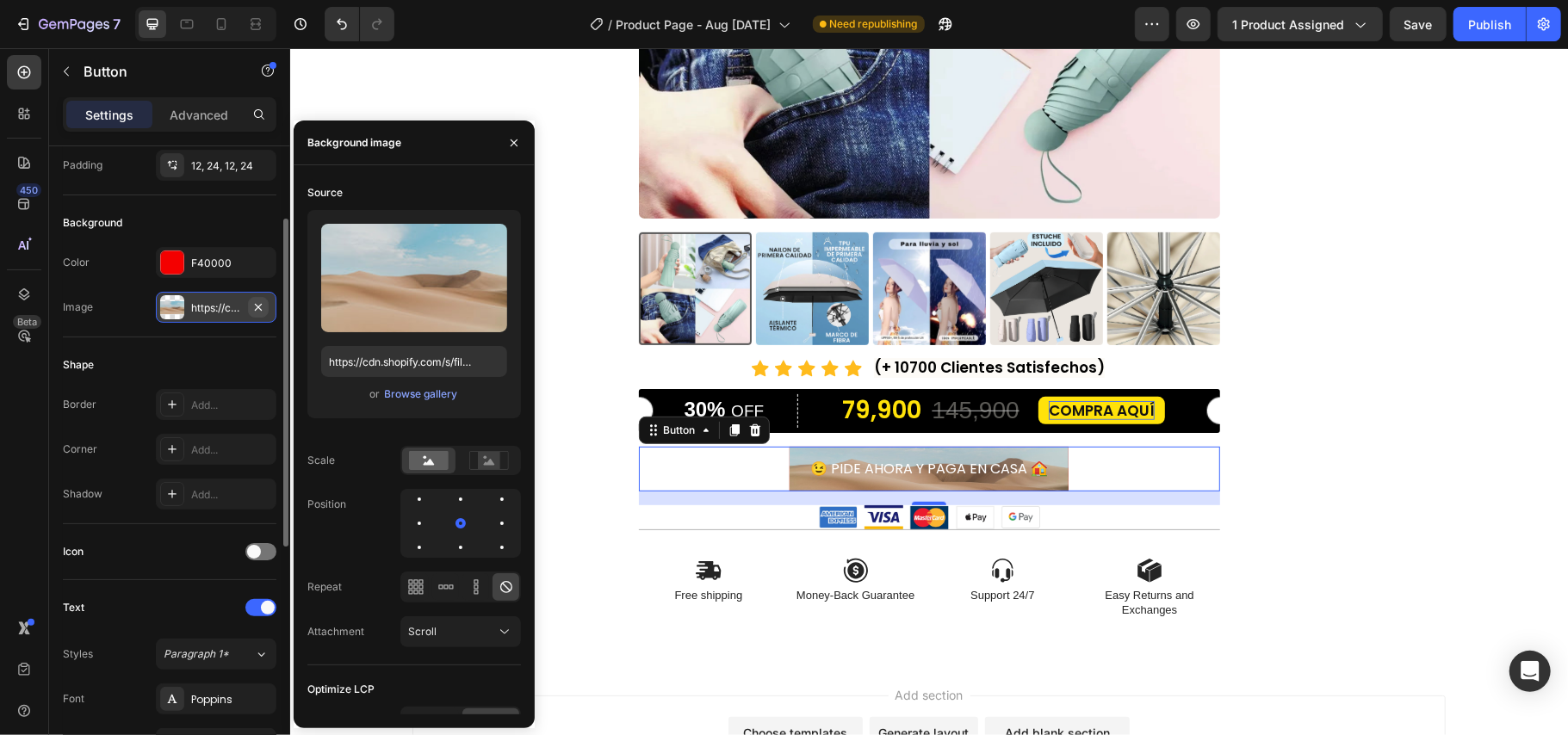 click 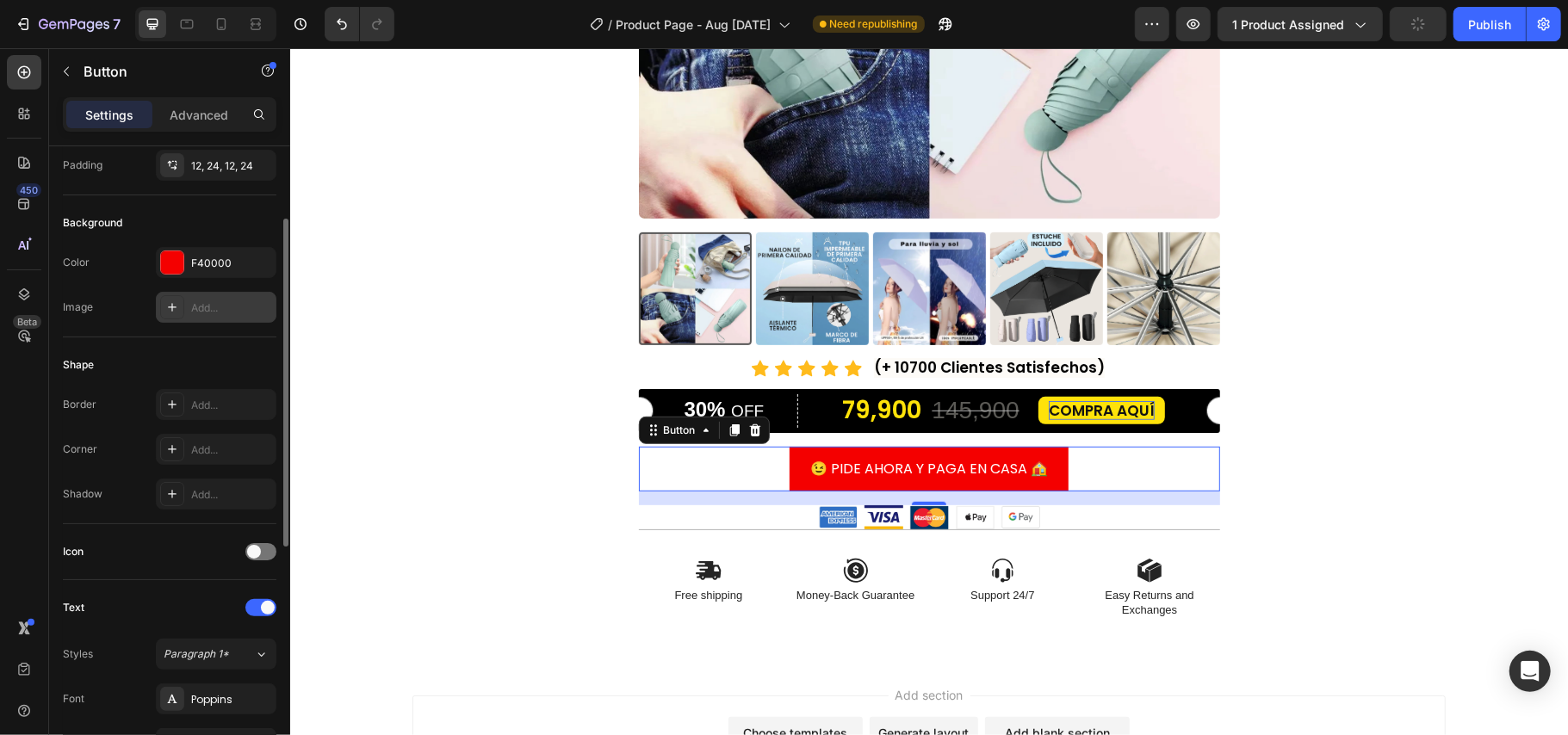 click on "Image Add..." at bounding box center (170, 307) 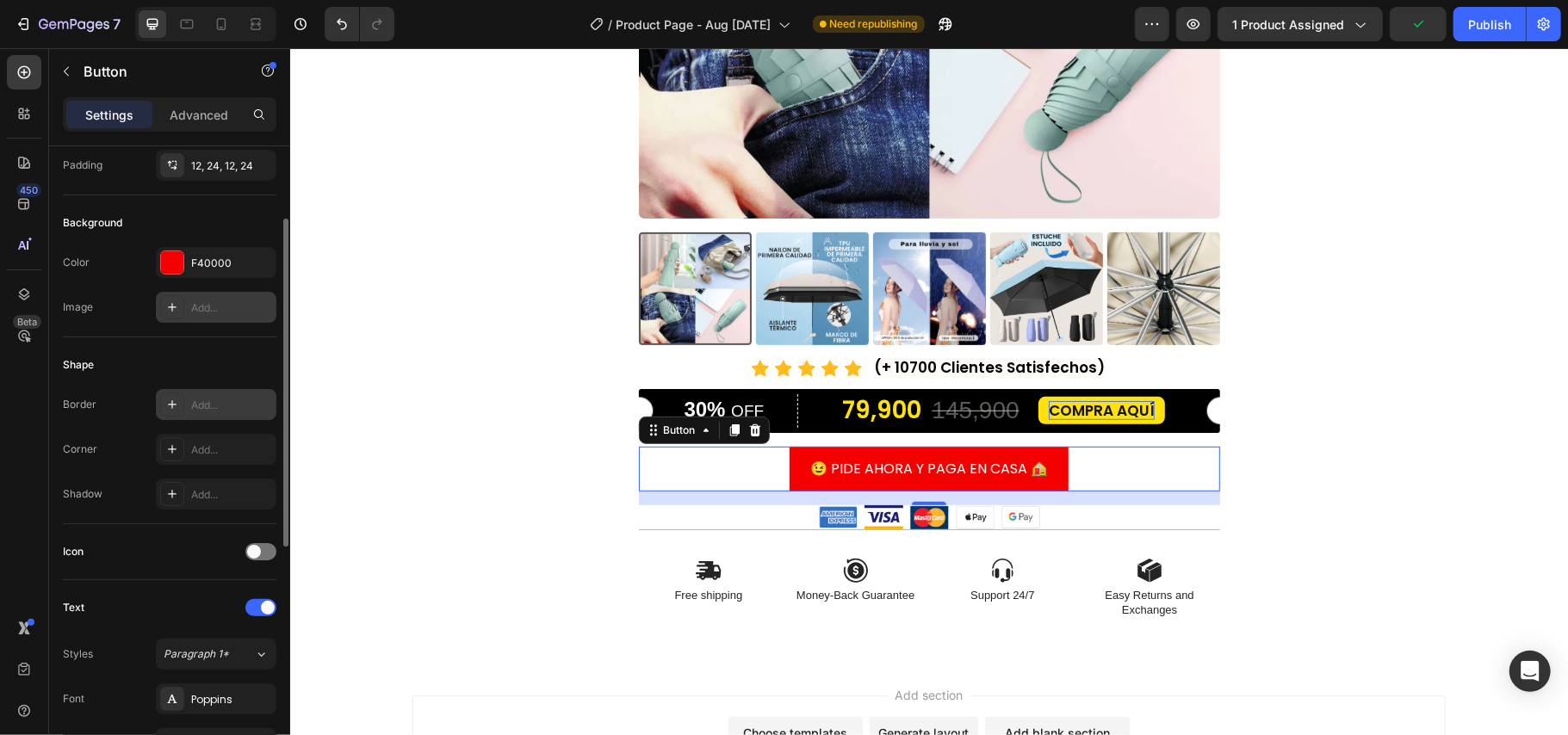 click on "Add..." at bounding box center [232, 405] 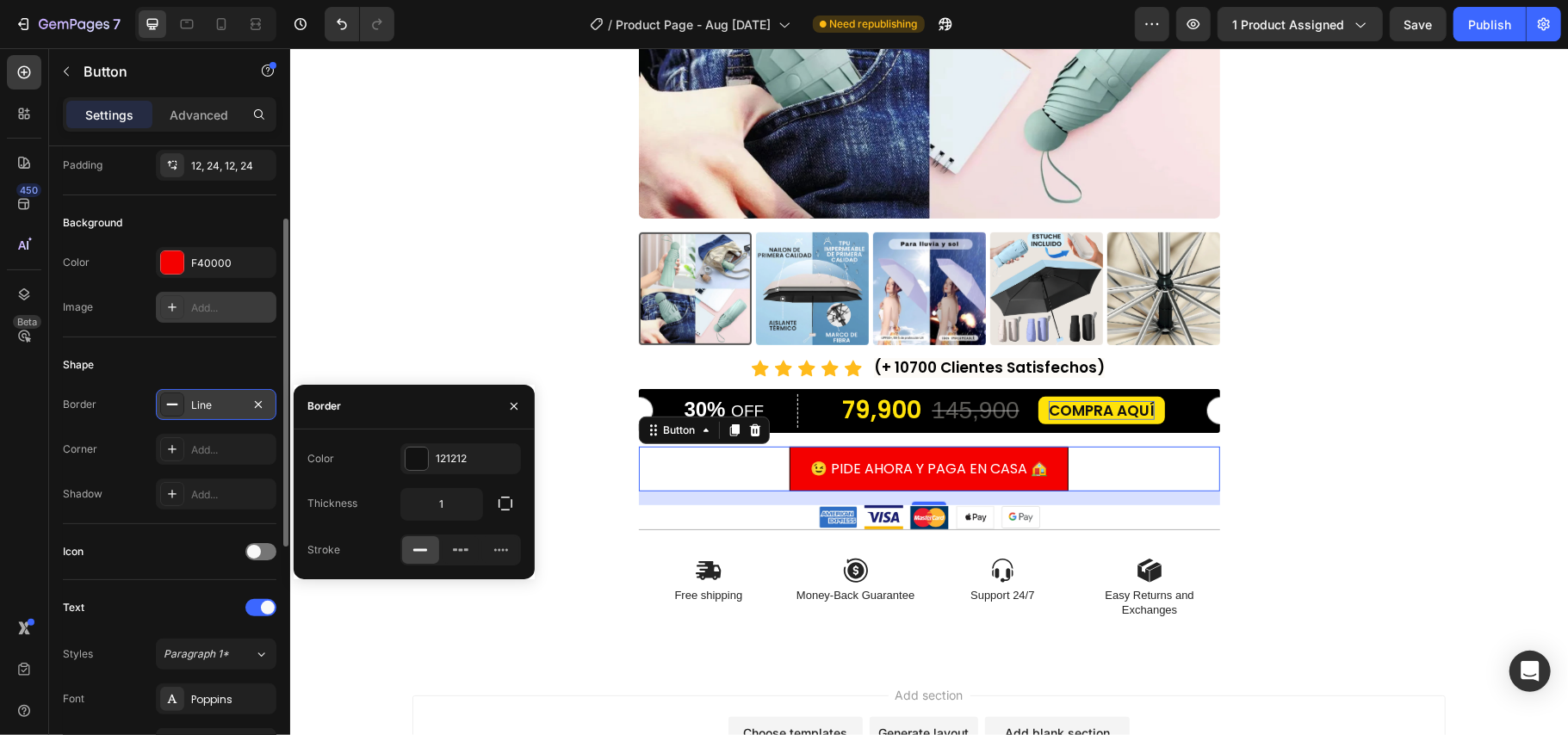 click on "Line" at bounding box center (216, 405) 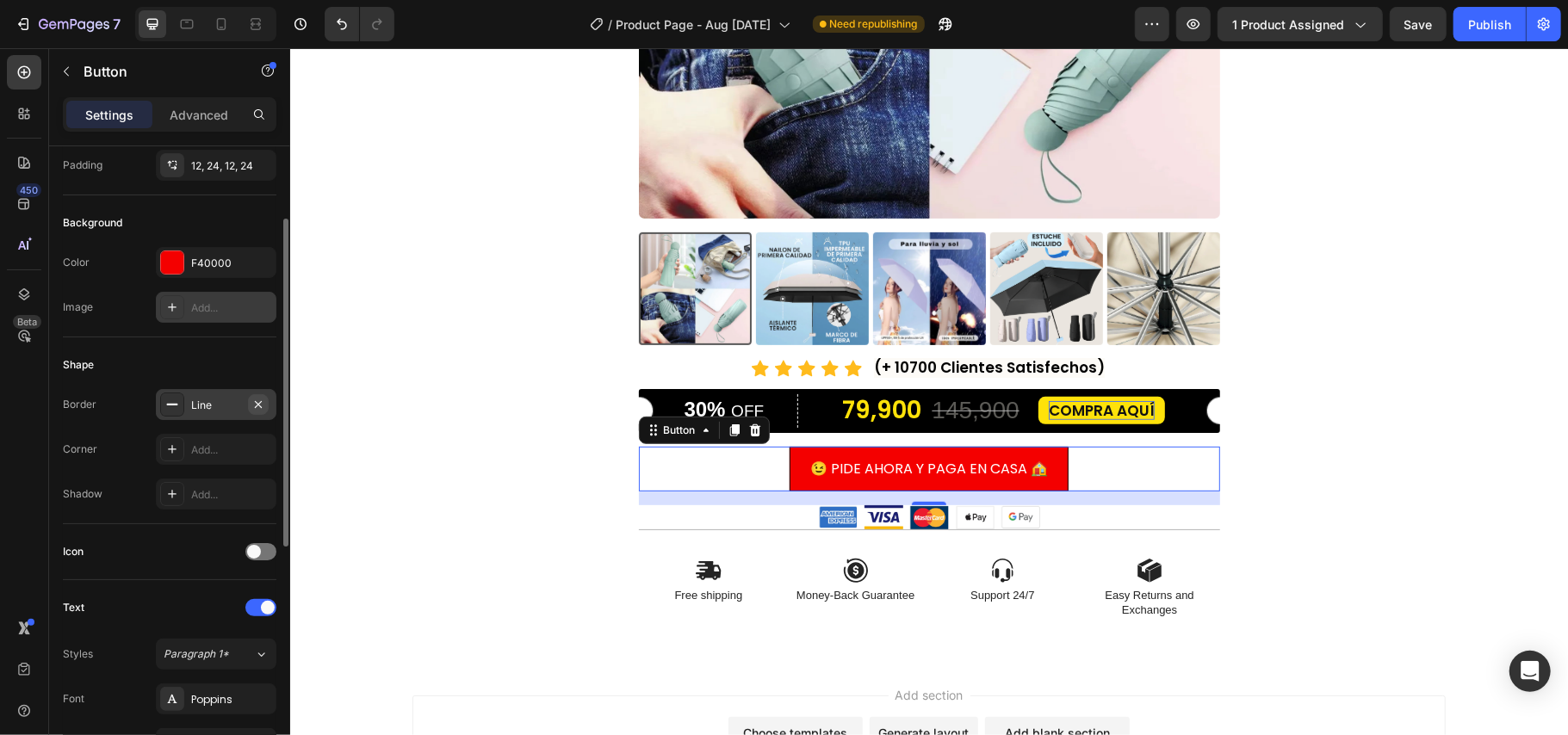 click 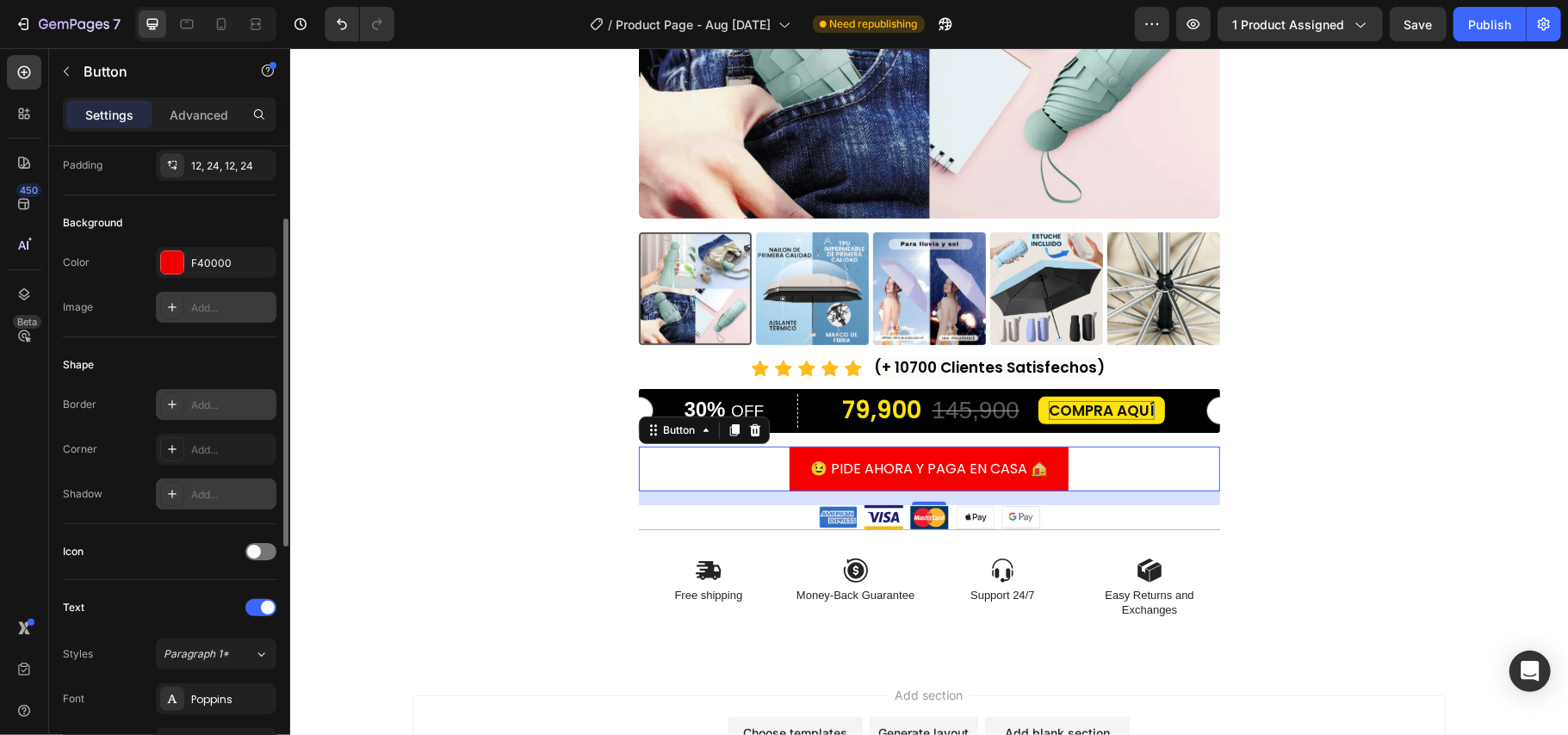 click on "Add..." at bounding box center (232, 495) 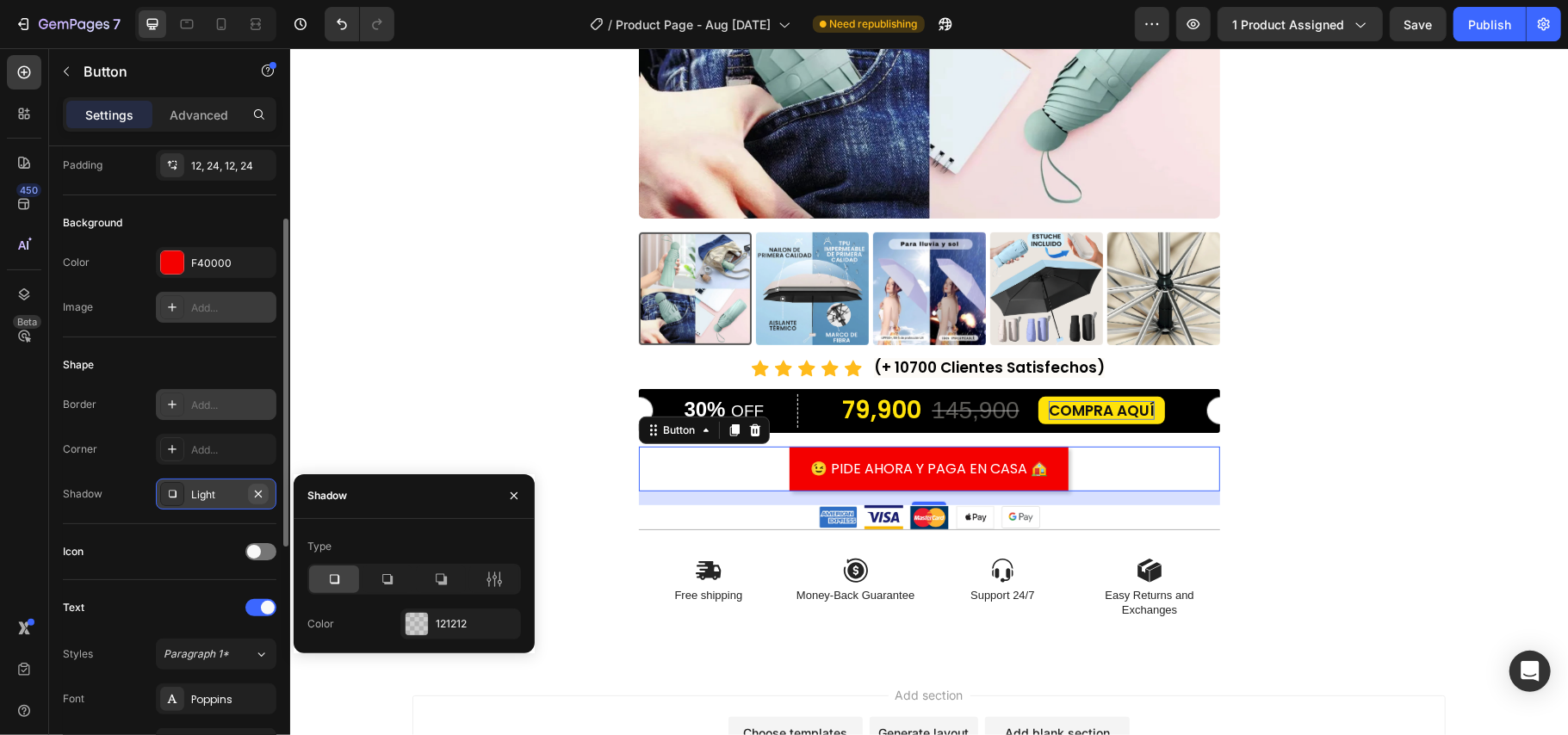 click 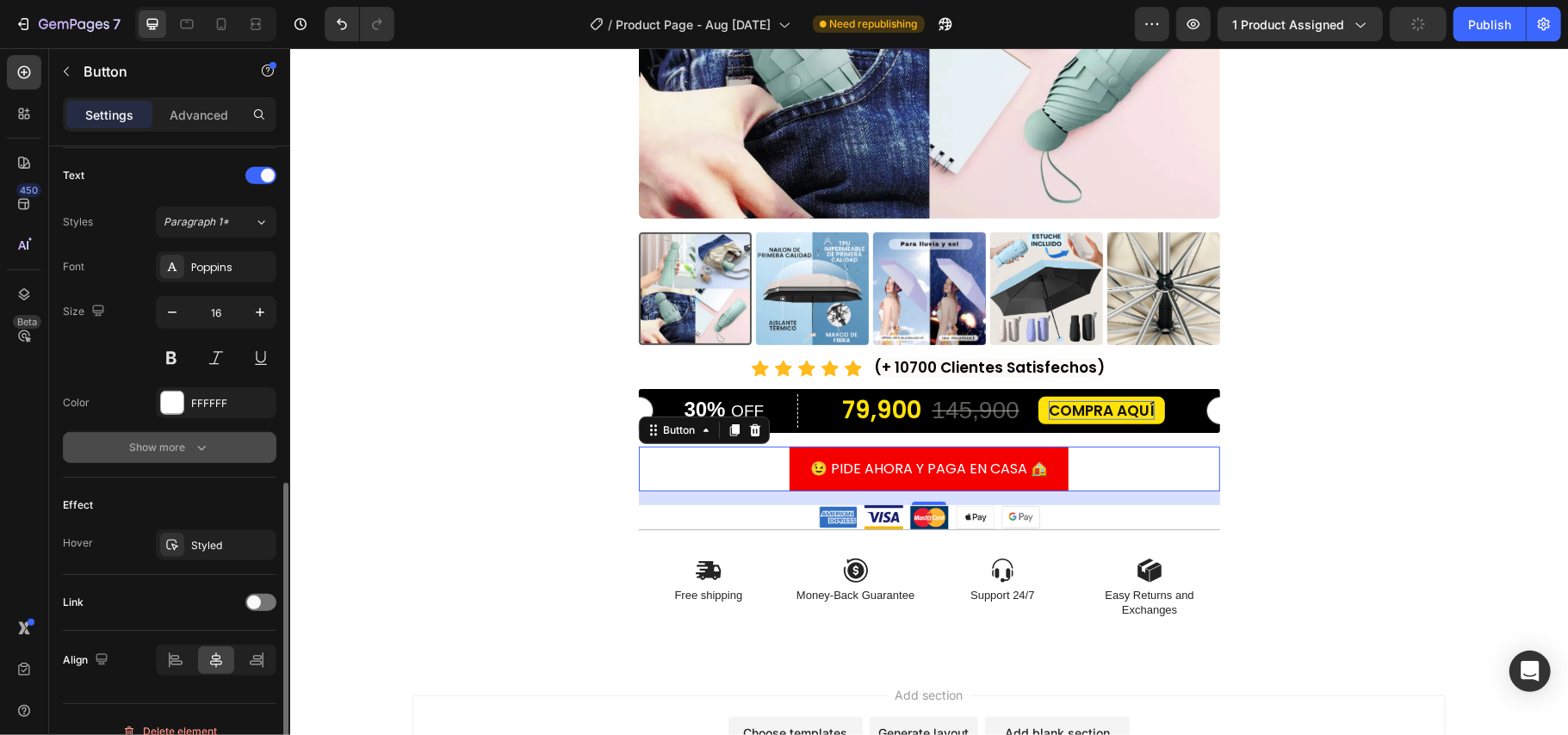 scroll, scrollTop: 600, scrollLeft: 0, axis: vertical 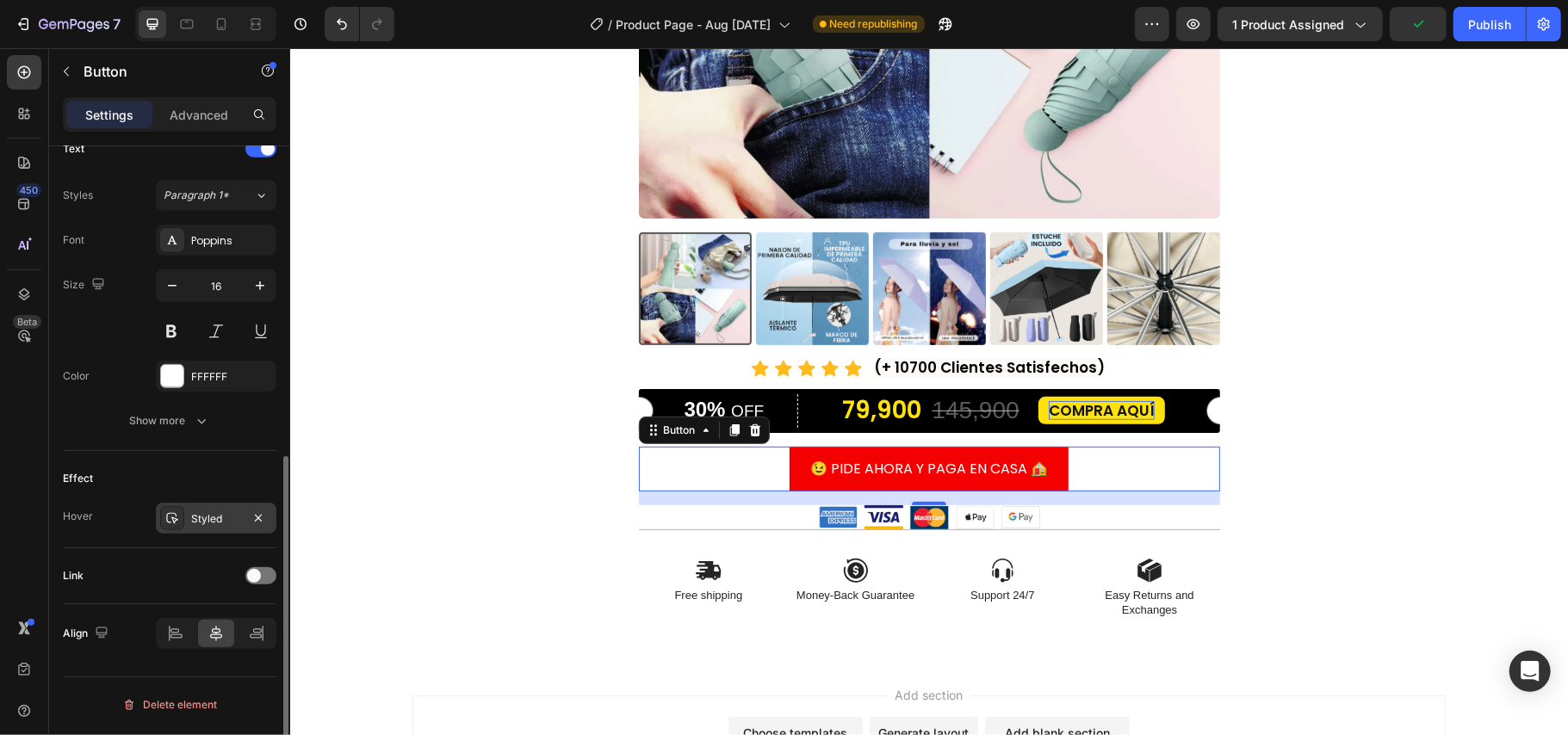 click on "Styled" at bounding box center [216, 519] 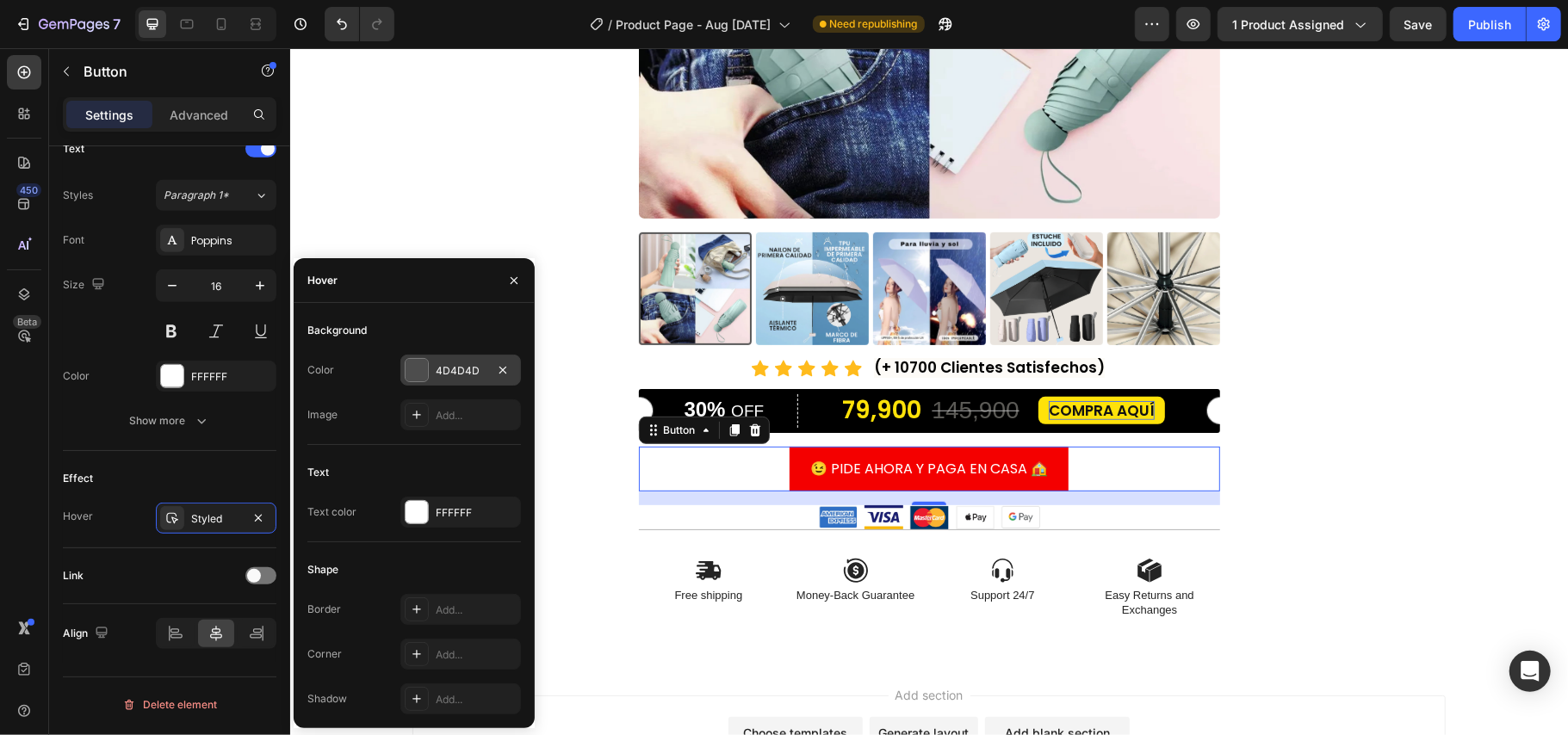 click on "4D4D4D" at bounding box center [461, 371] 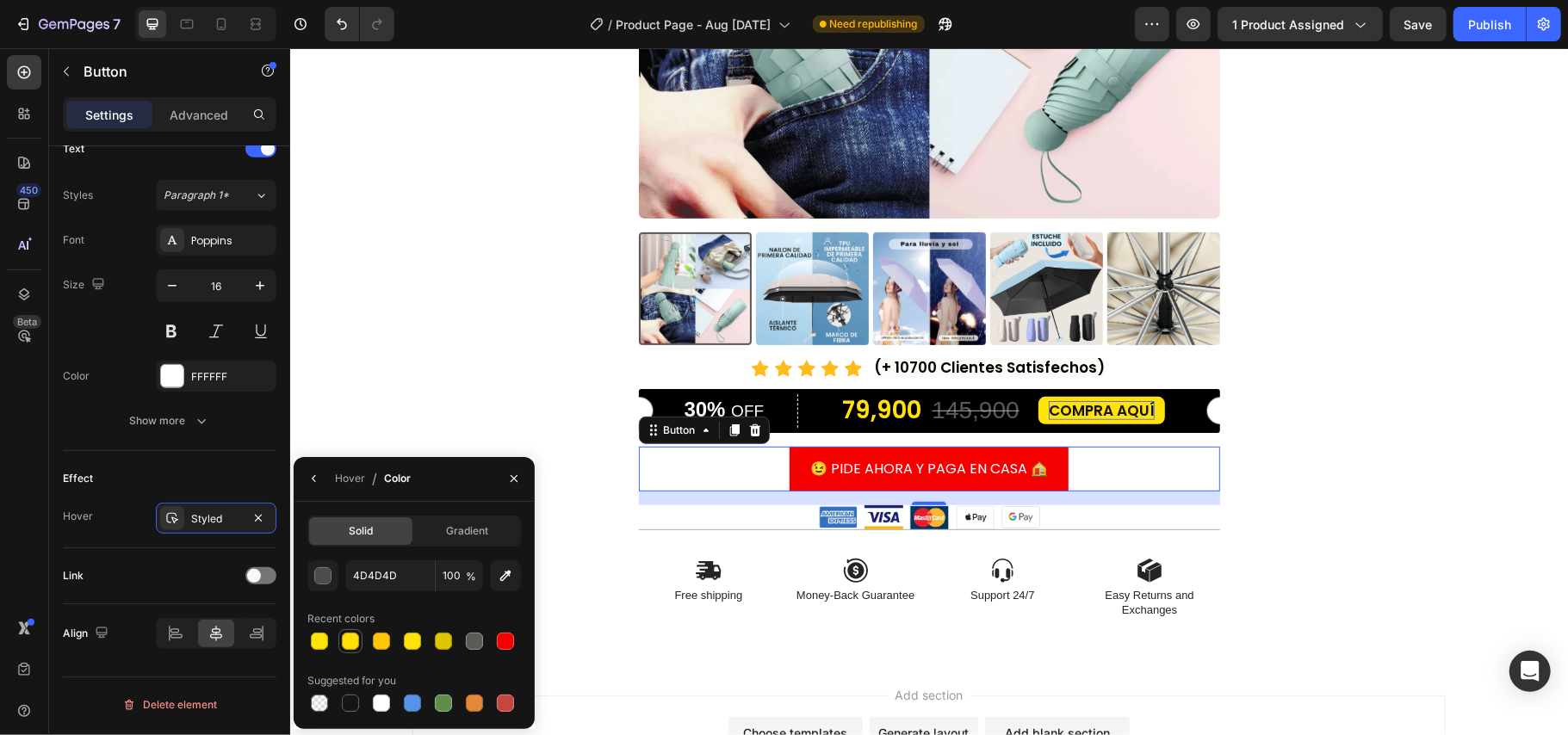 click at bounding box center [350, 641] 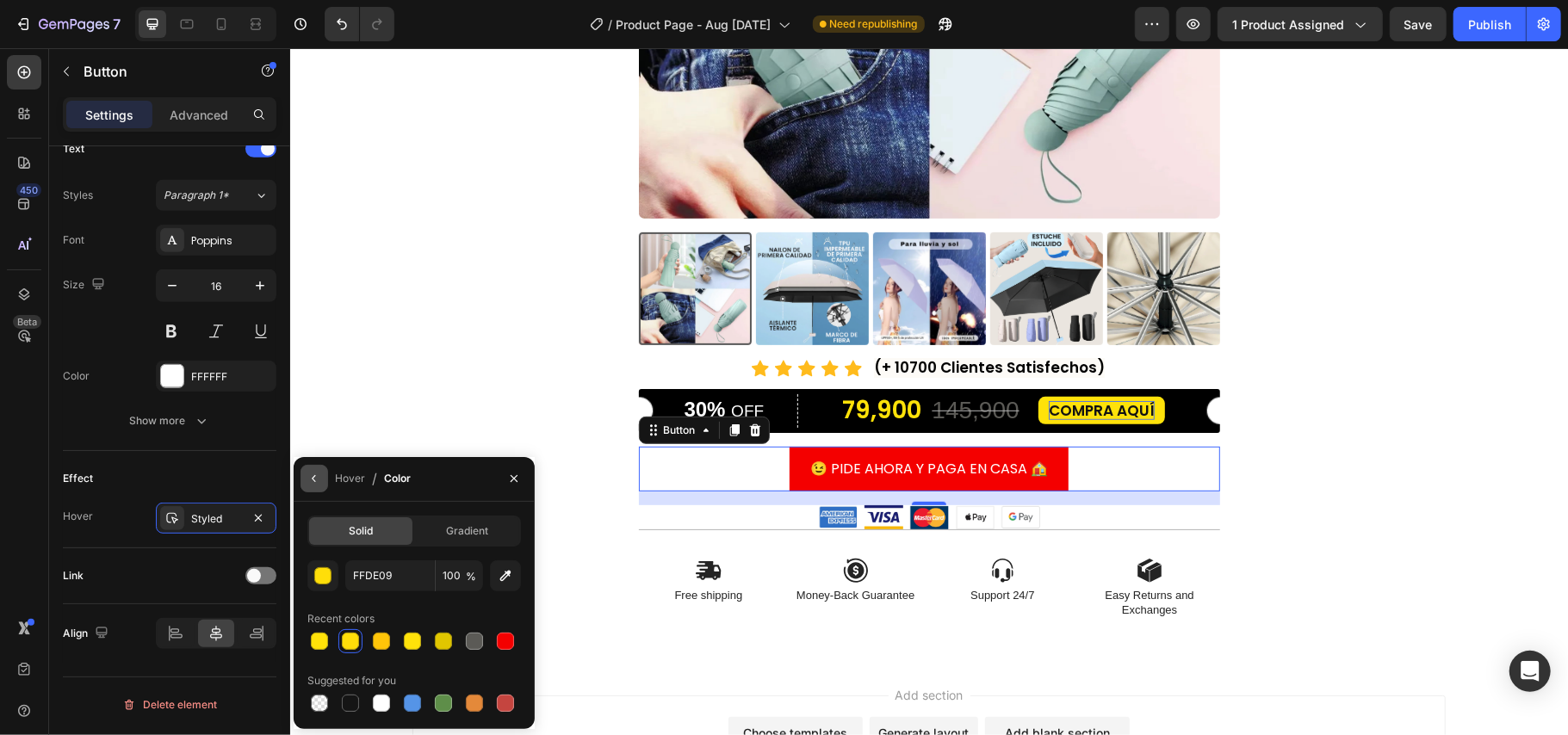 click 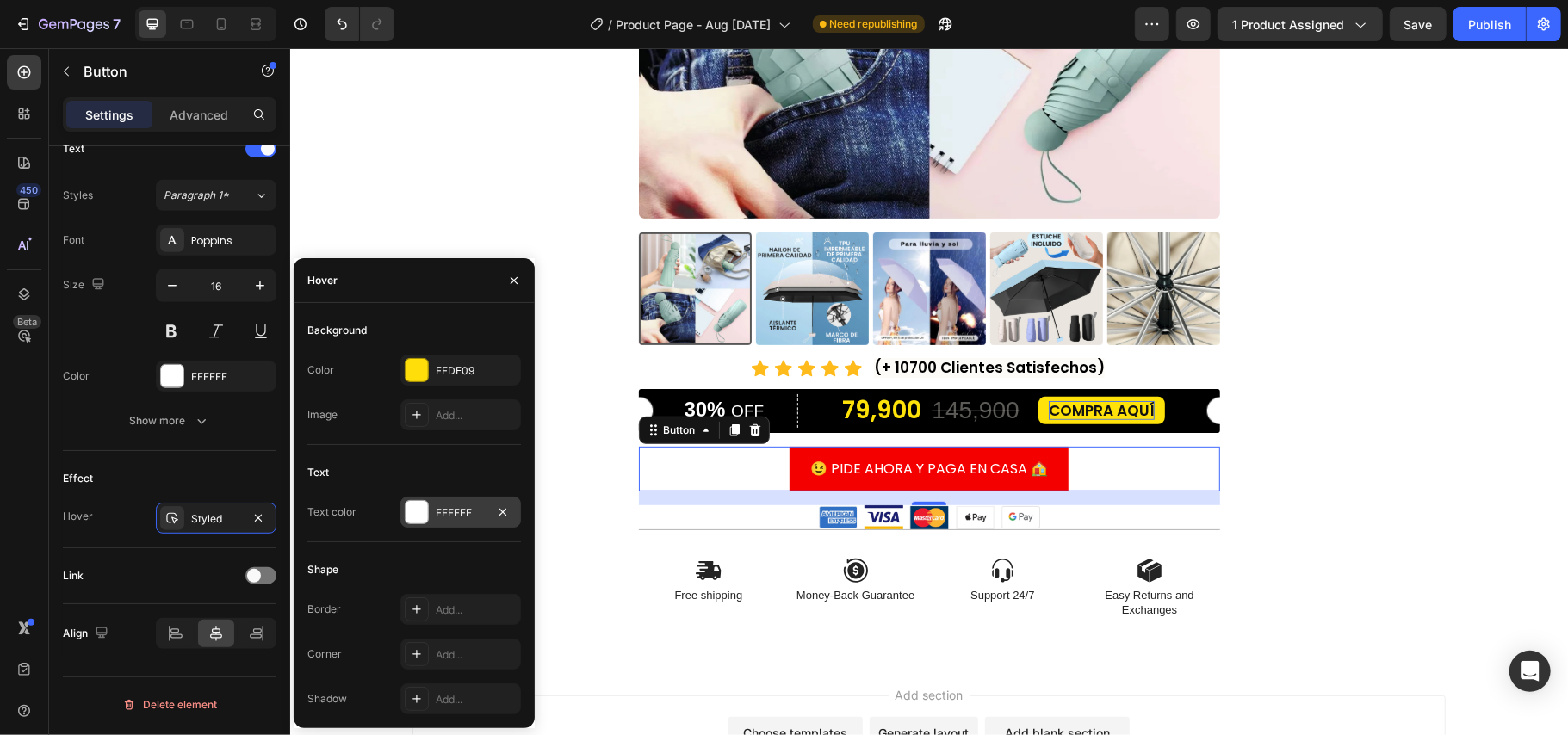 click on "FFFFFF" at bounding box center [461, 512] 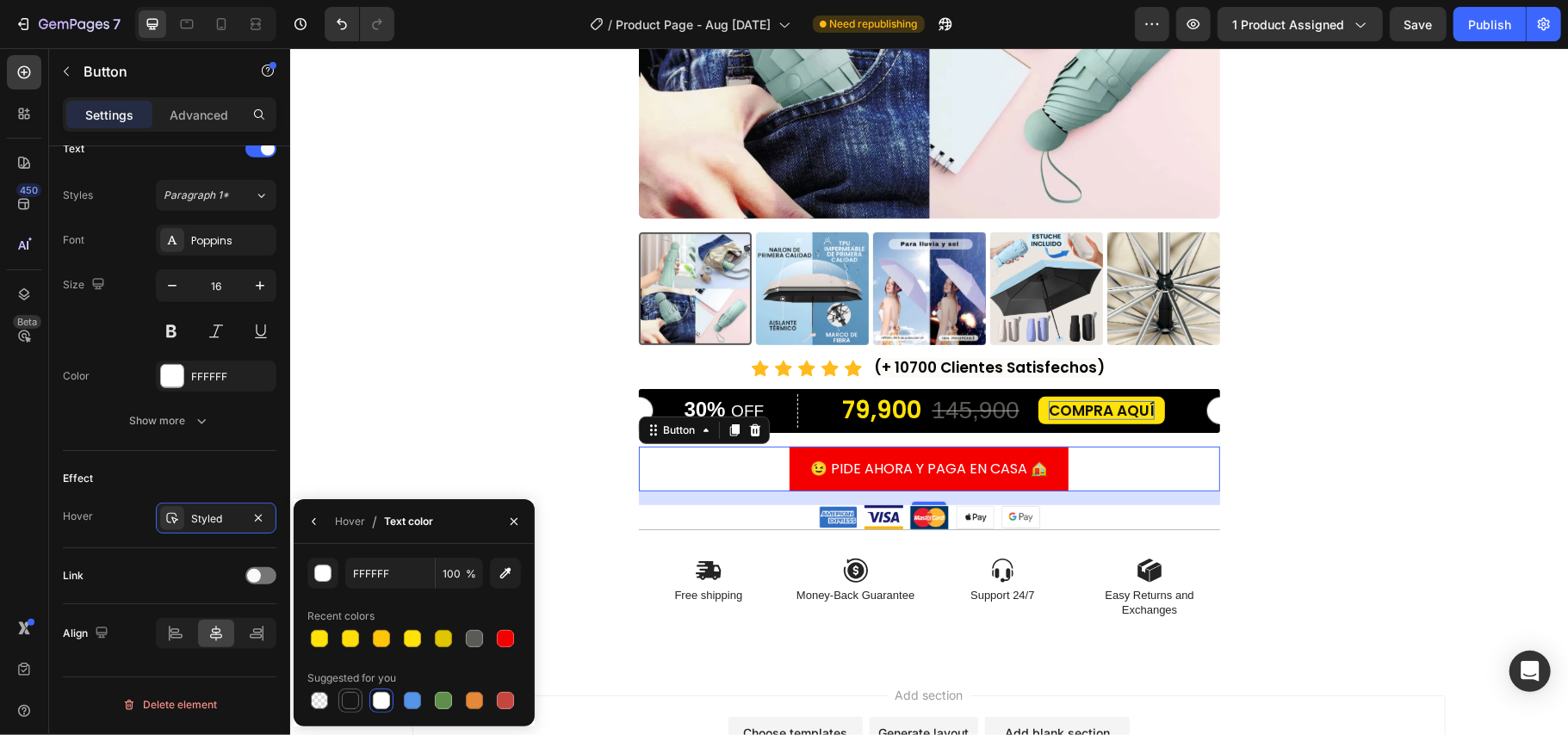 click on "Suggested for you" at bounding box center (414, 678) 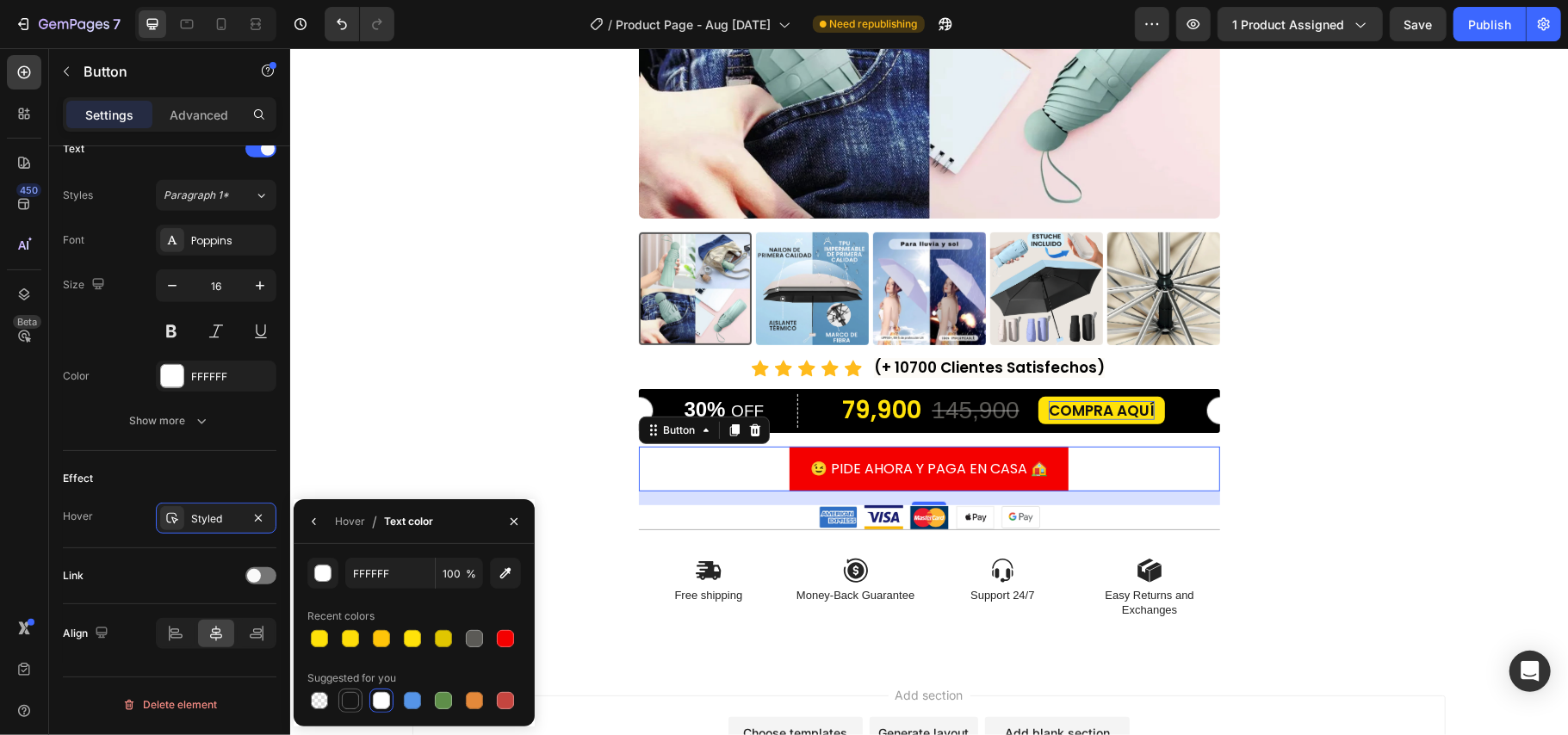 click at bounding box center (350, 701) 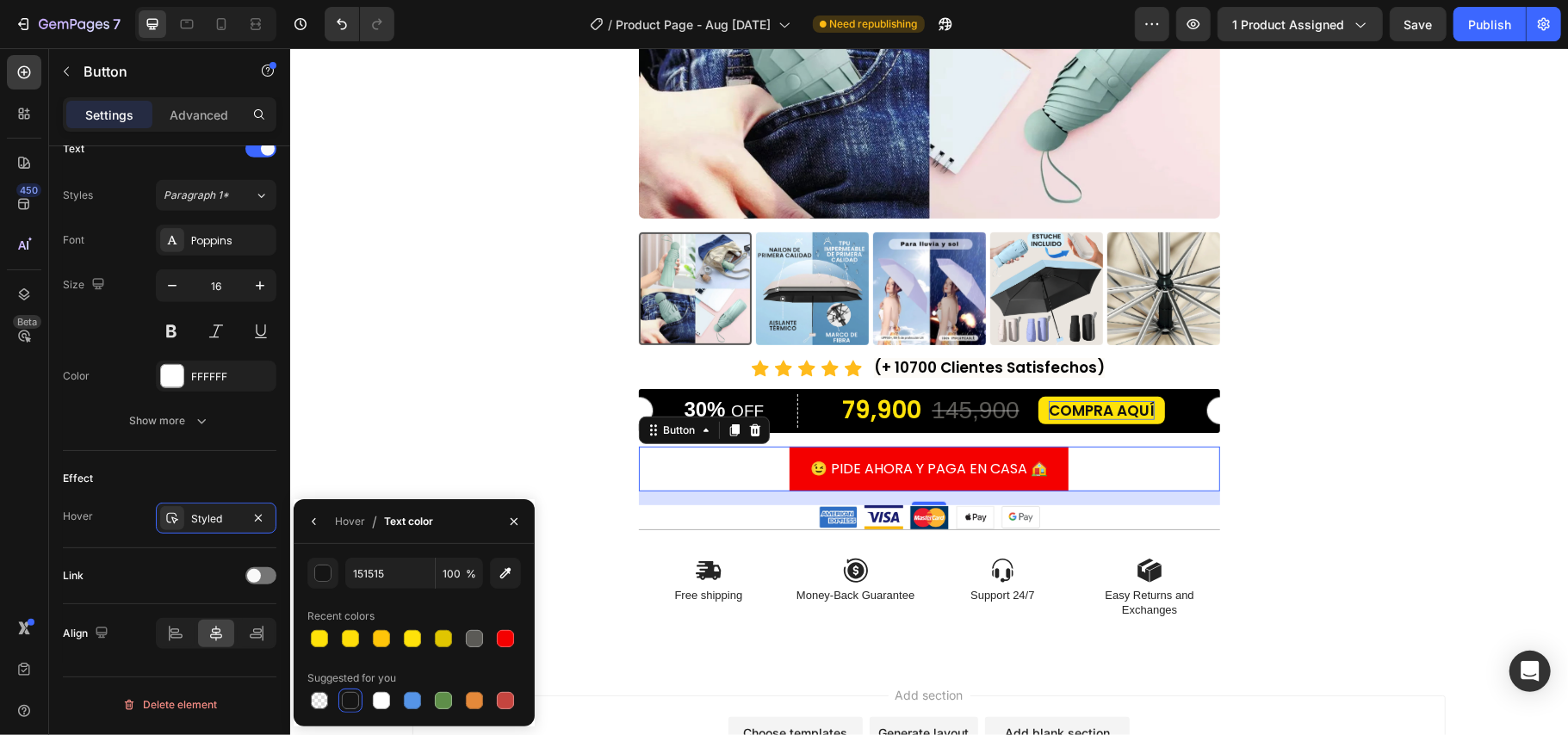 click at bounding box center (350, 701) 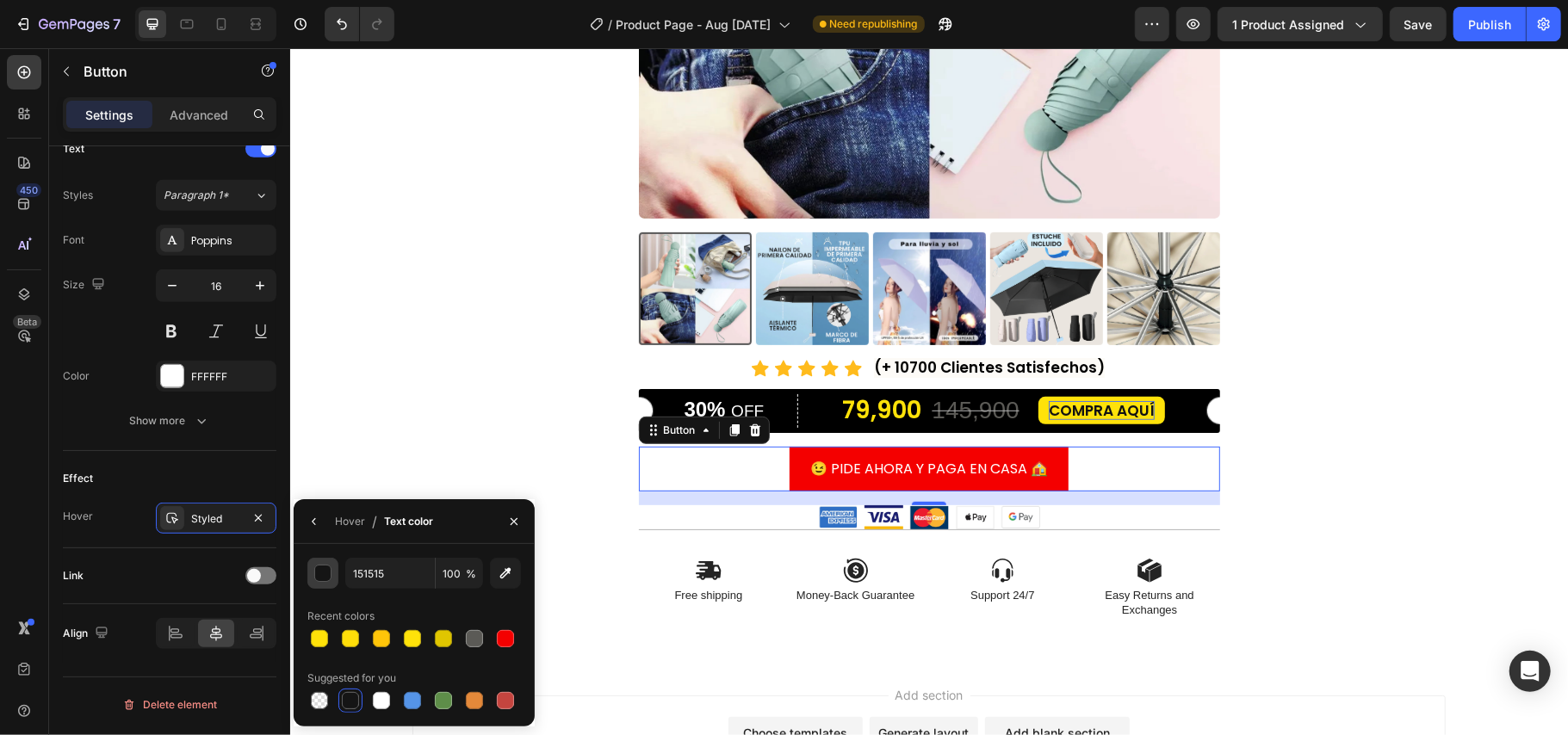 click at bounding box center (324, 574) 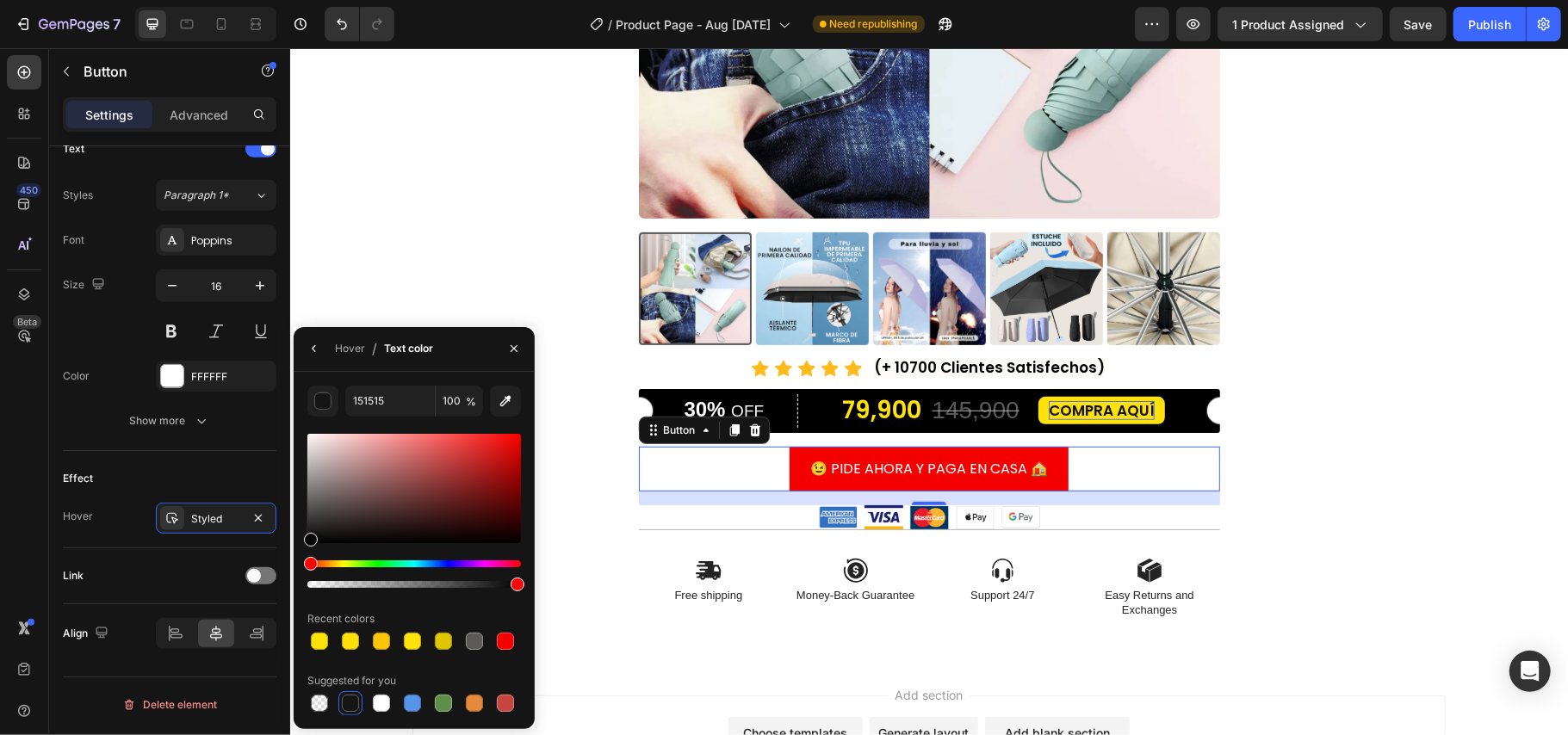 drag, startPoint x: 313, startPoint y: 535, endPoint x: 301, endPoint y: 555, distance: 23.32381 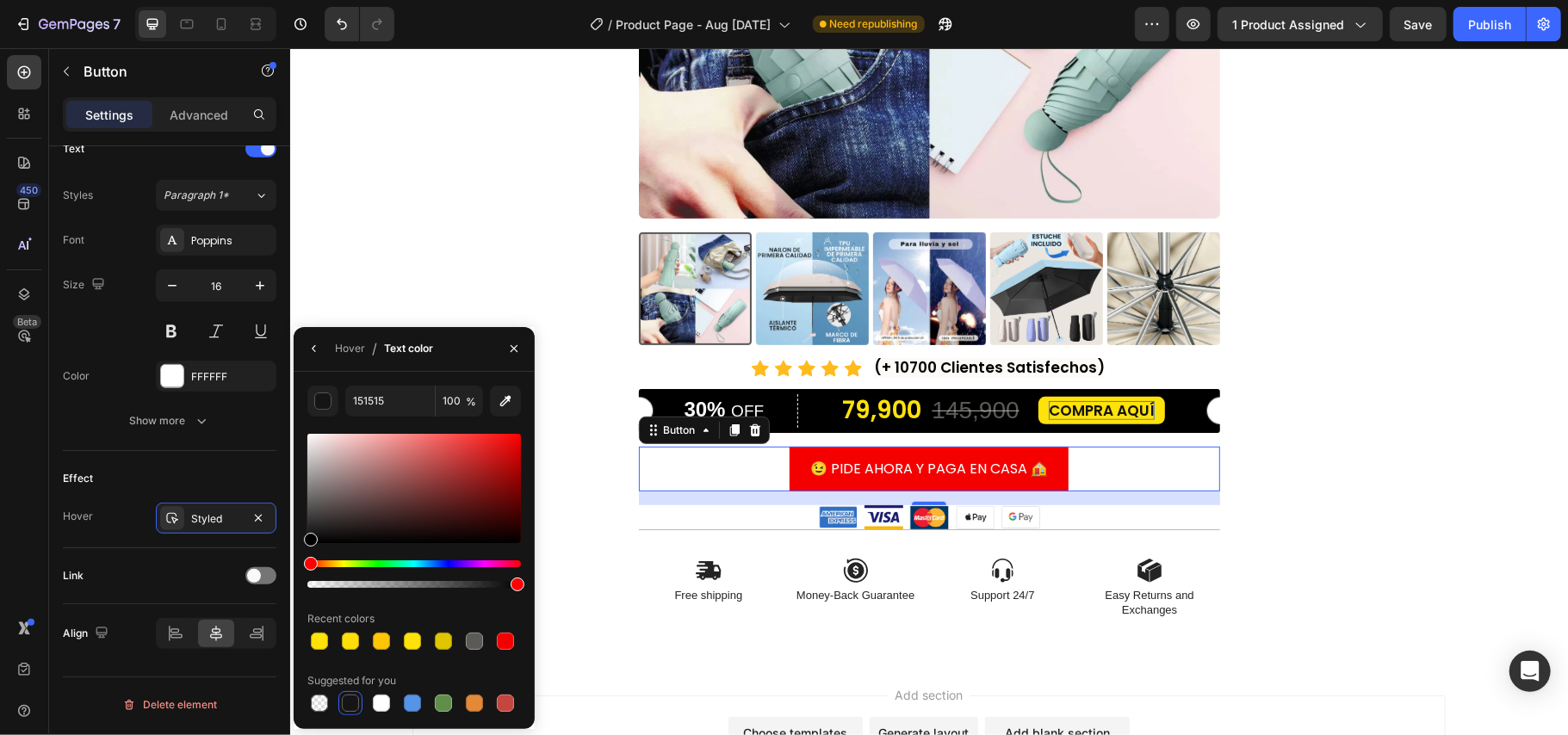 click on "151515 100 % Recent colors Suggested for you" at bounding box center (414, 550) 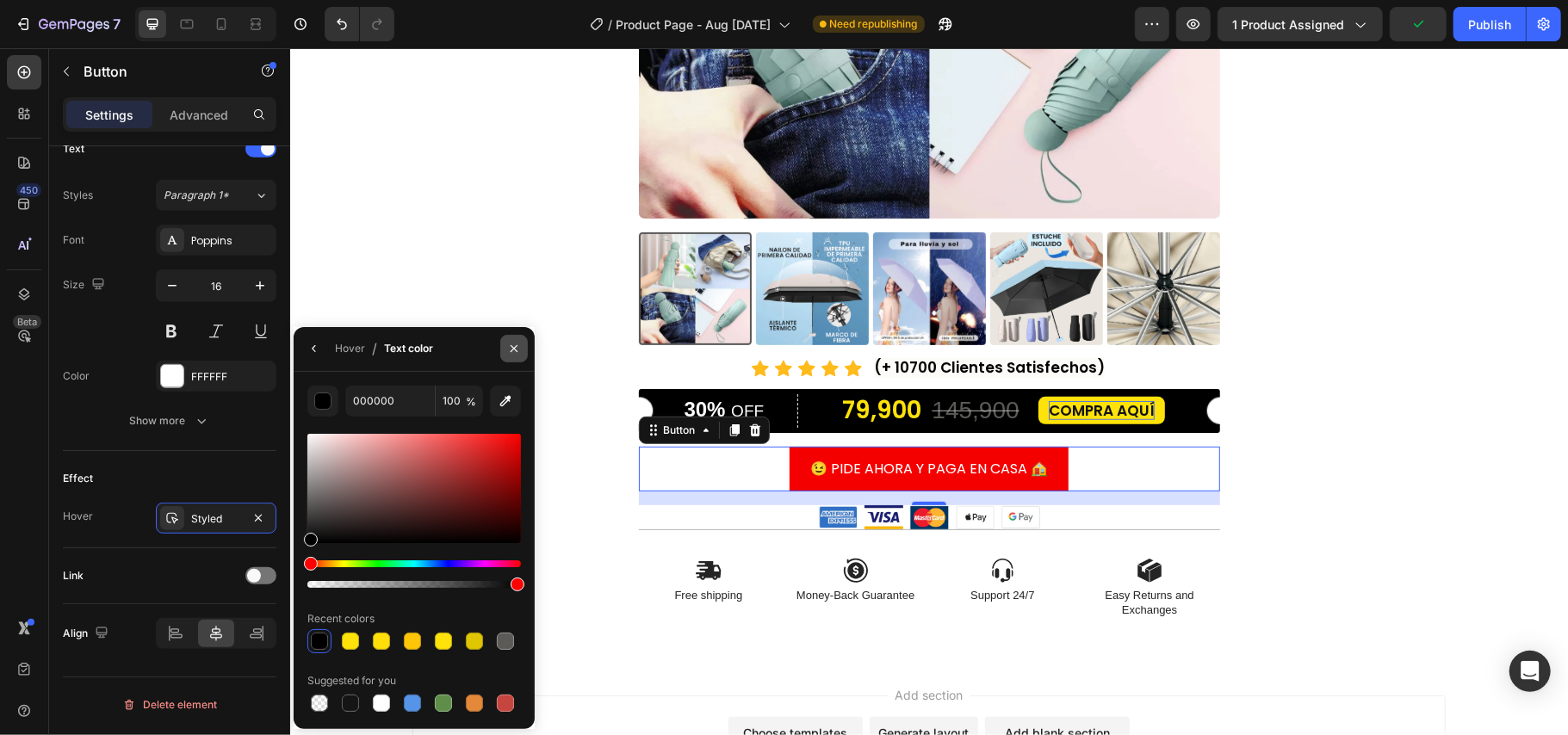 click 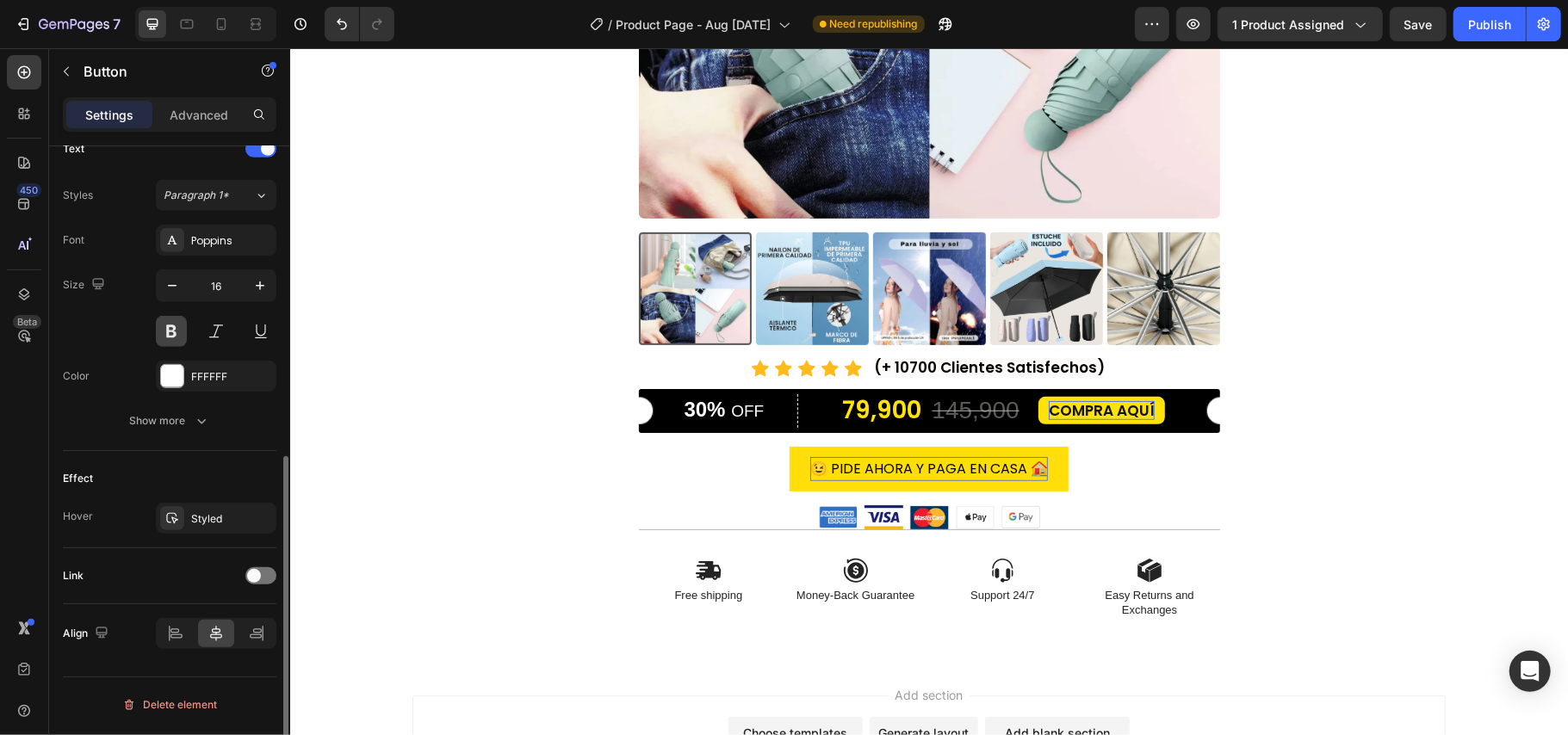 click at bounding box center [171, 331] 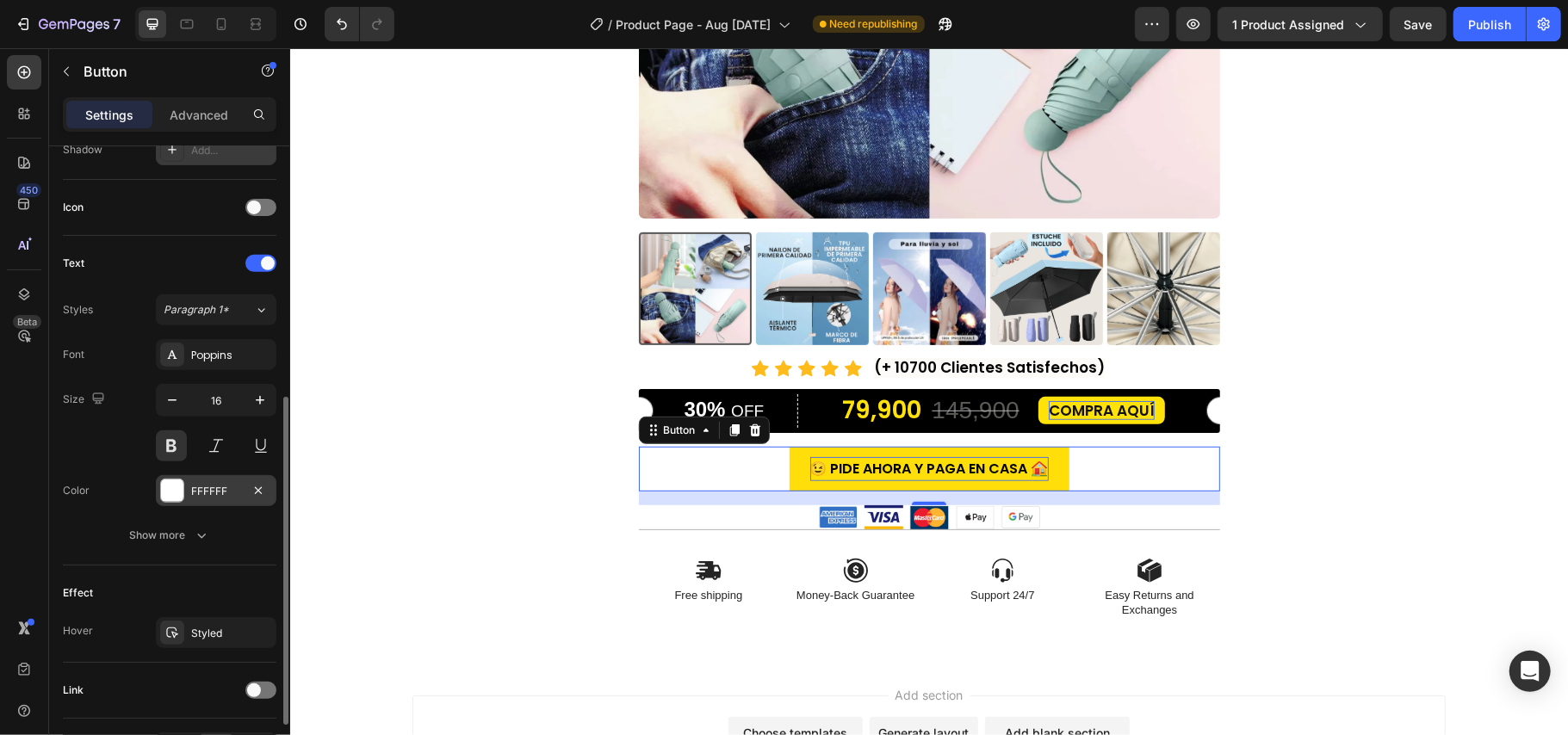 scroll, scrollTop: 600, scrollLeft: 0, axis: vertical 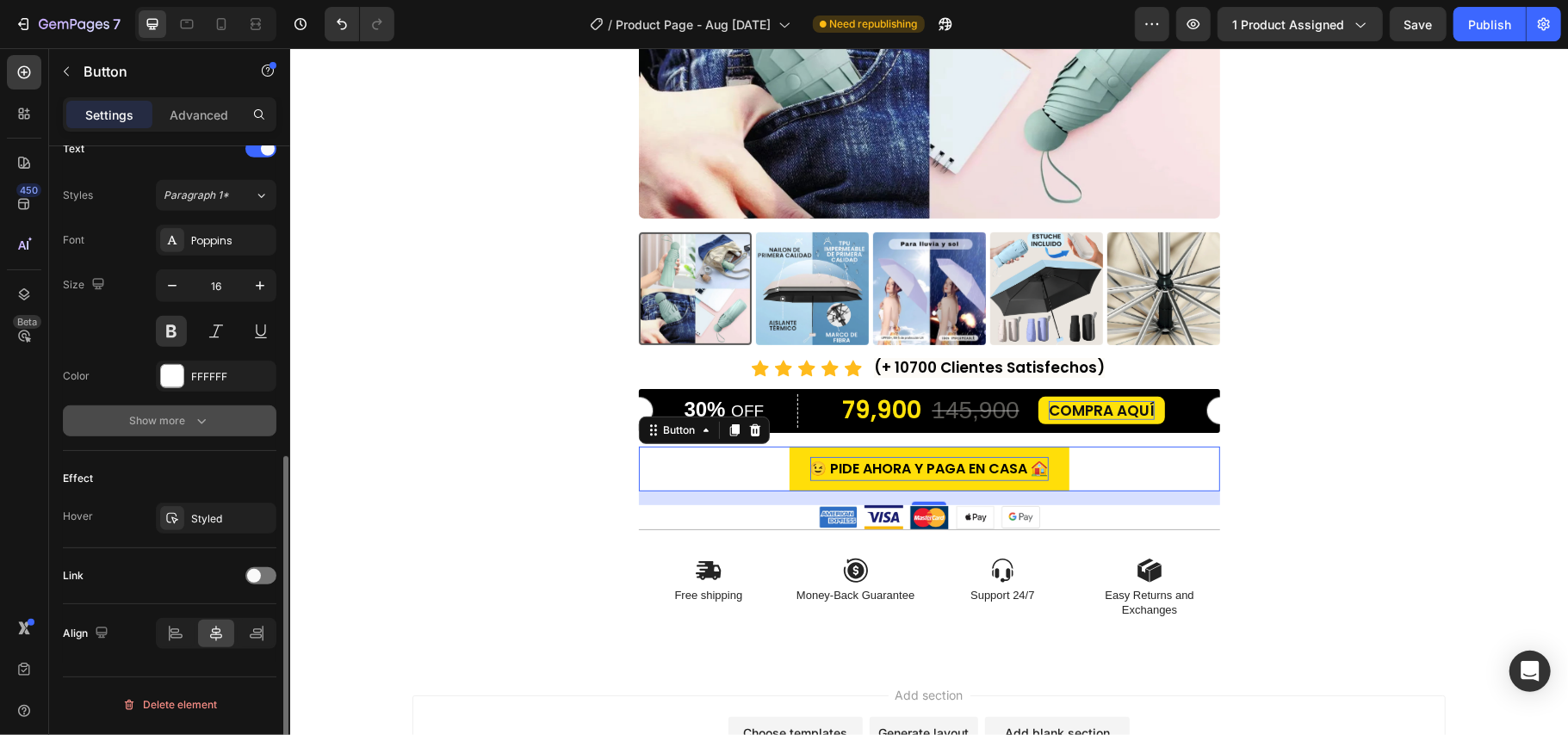 click on "Show more" at bounding box center (170, 421) 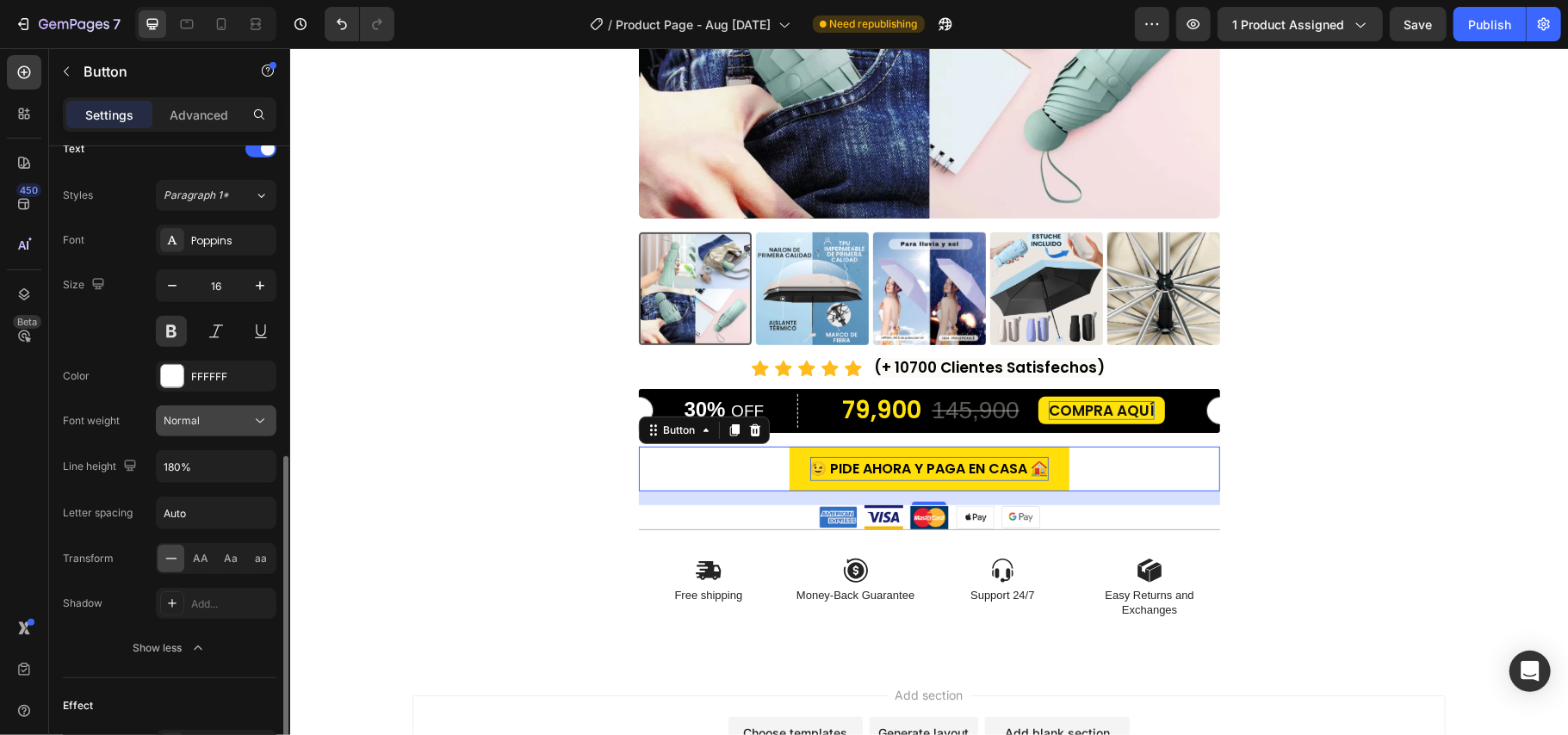 scroll, scrollTop: 714, scrollLeft: 0, axis: vertical 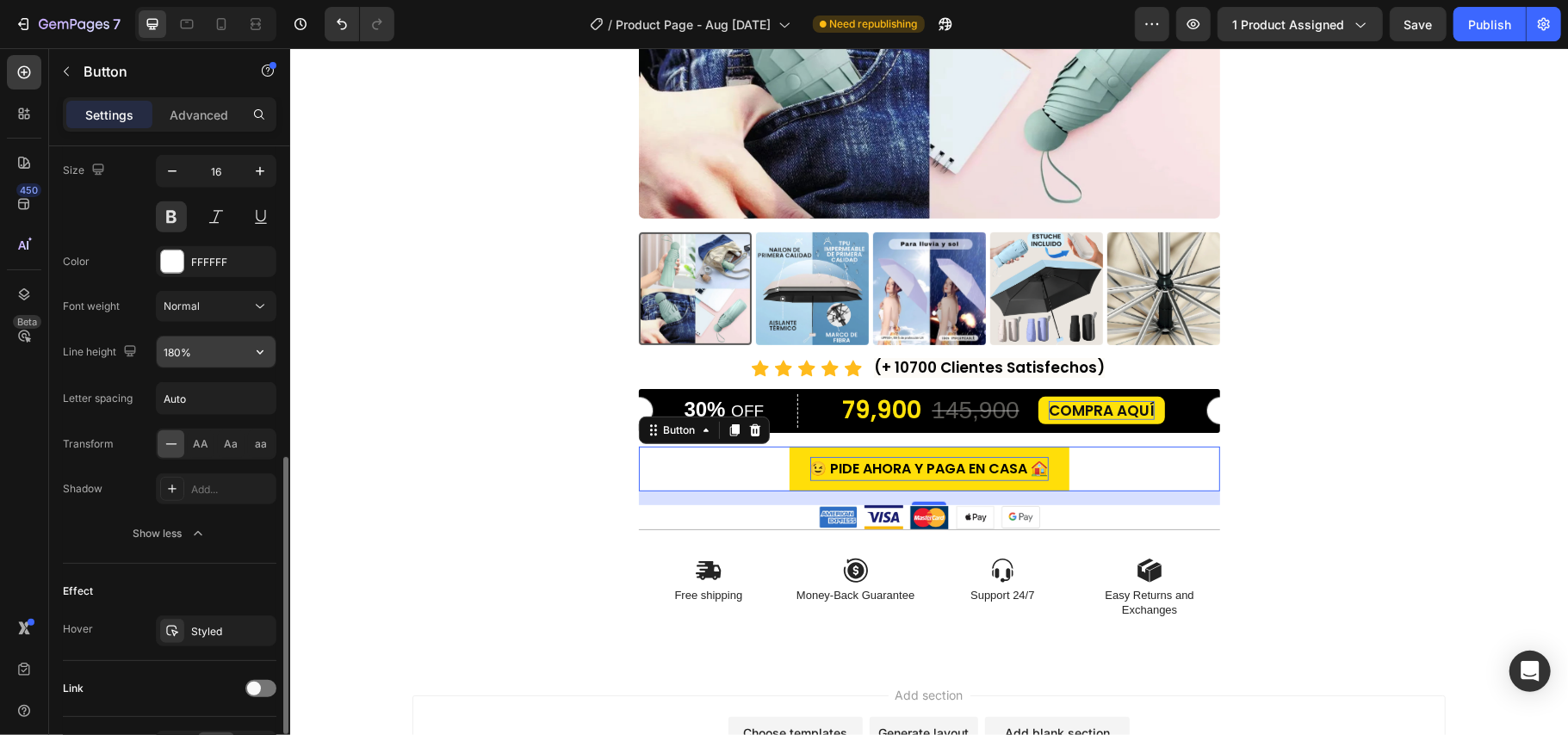 click on "180%" at bounding box center [216, 352] 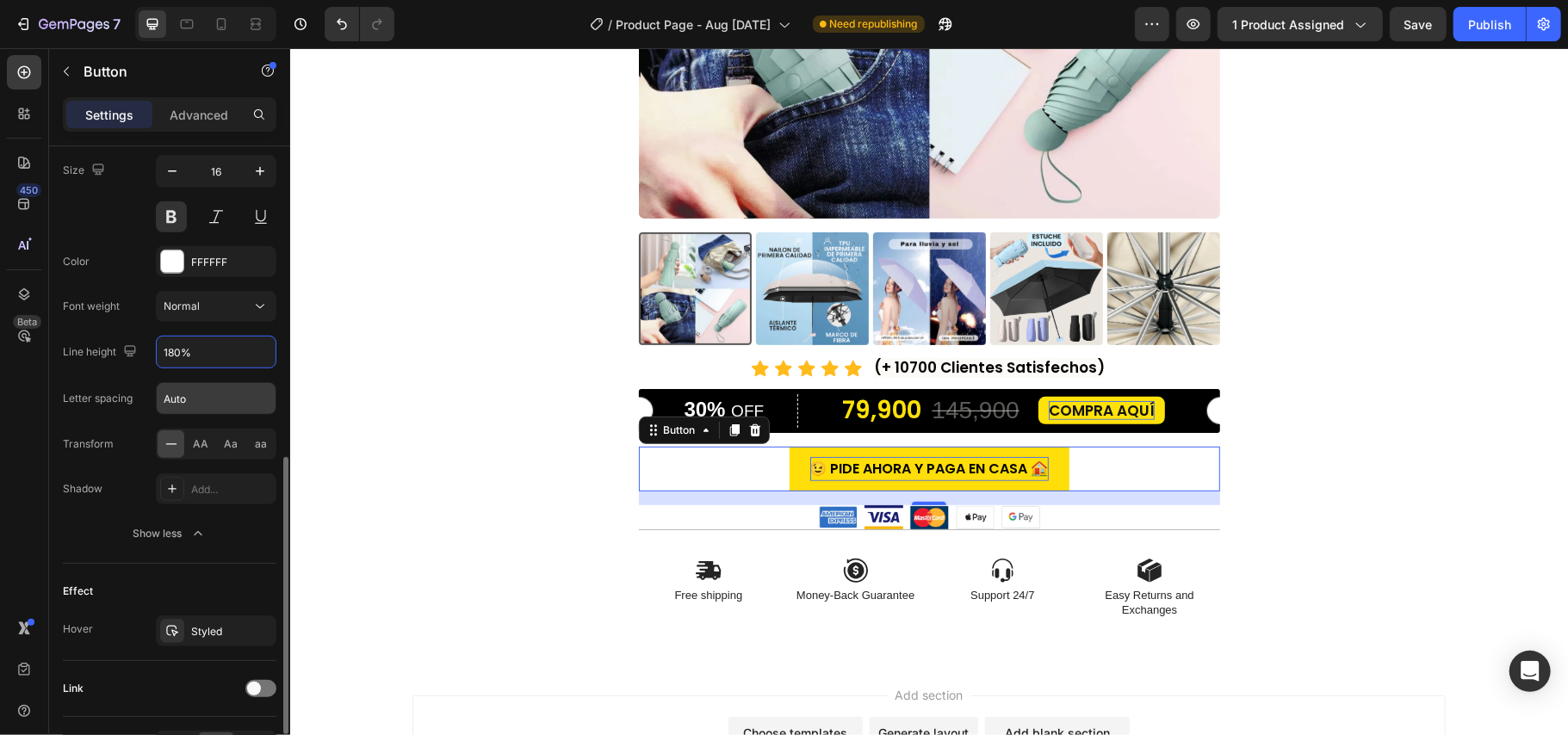 click on "Auto" at bounding box center (216, 398) 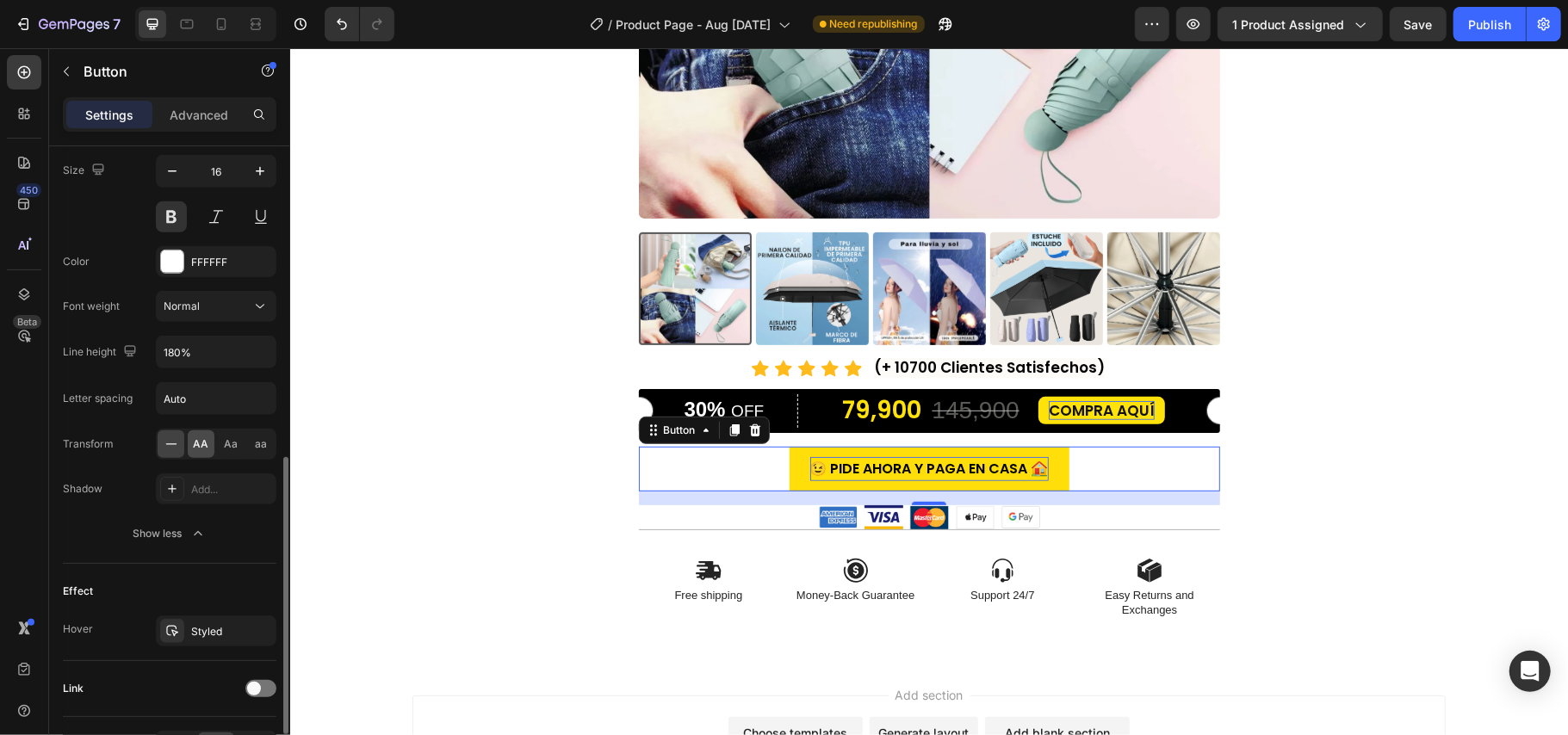 click on "AA" 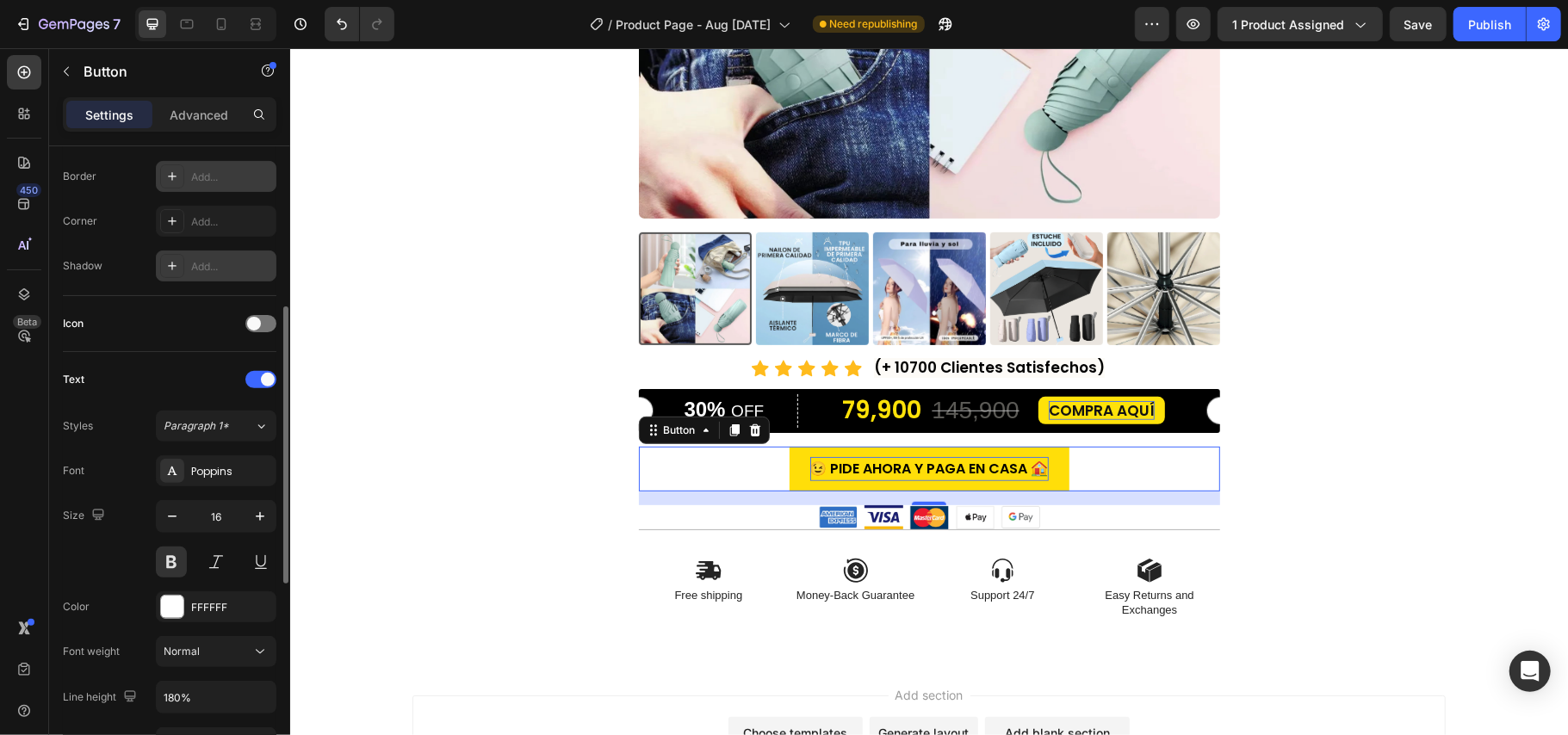 scroll, scrollTop: 255, scrollLeft: 0, axis: vertical 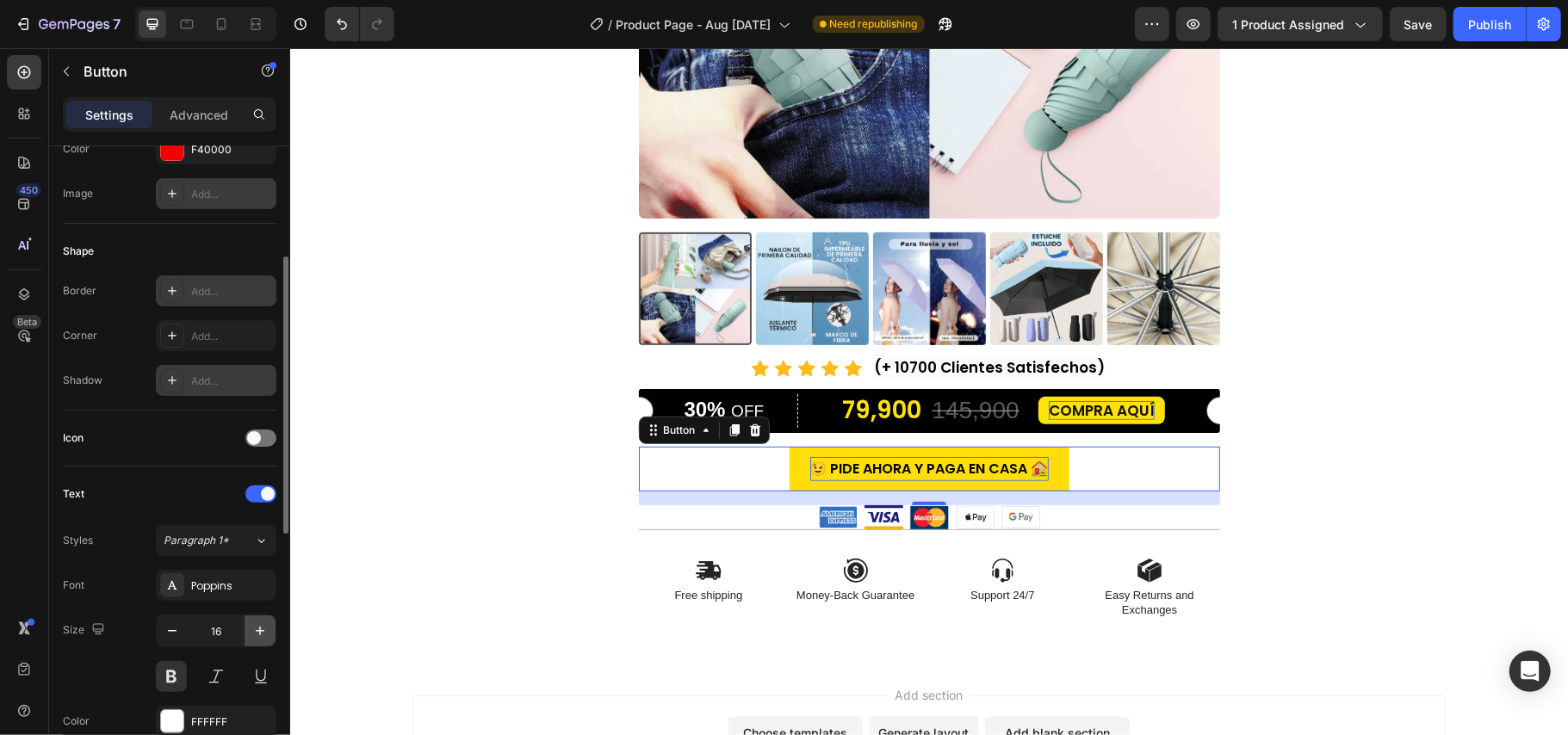 click at bounding box center (260, 631) 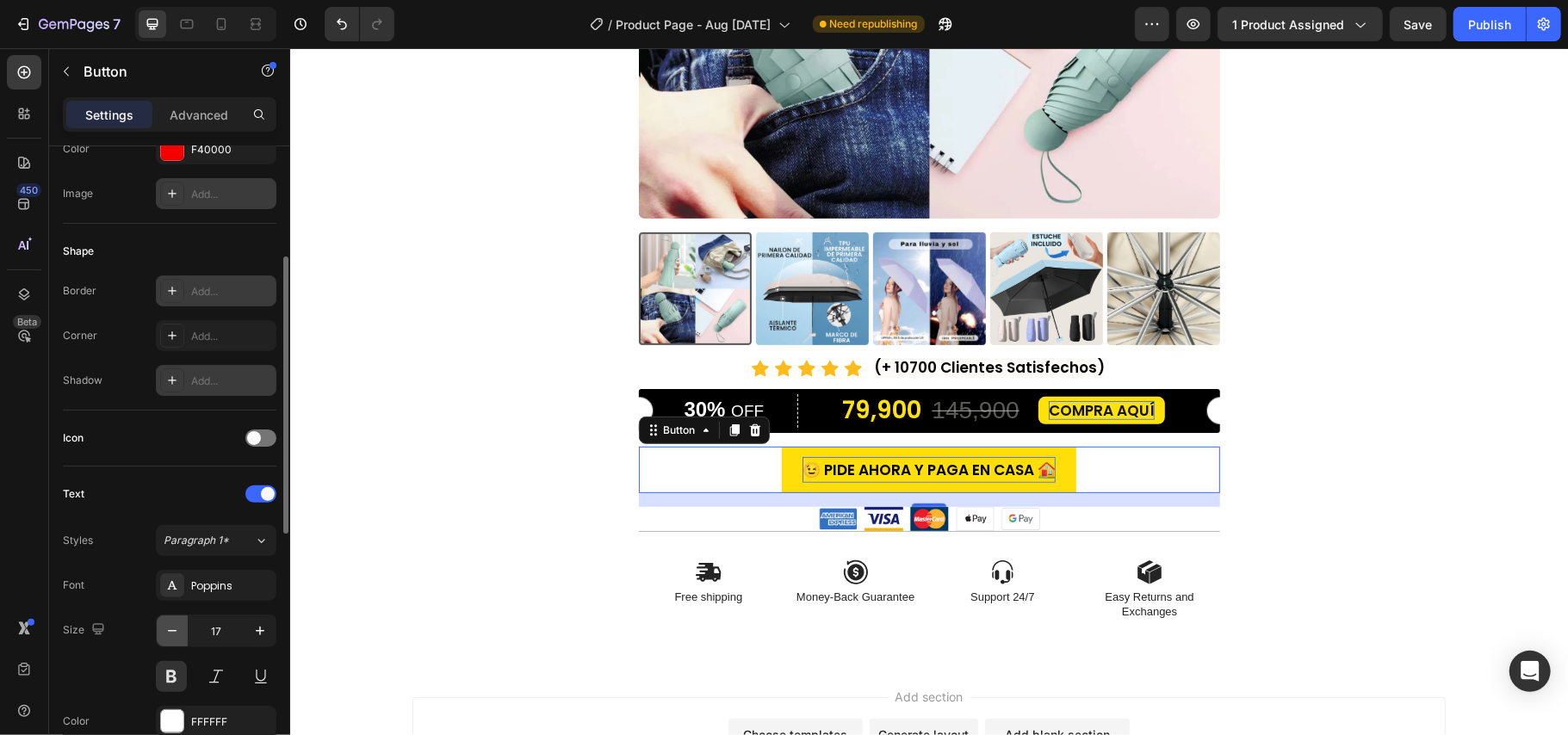 click at bounding box center [172, 631] 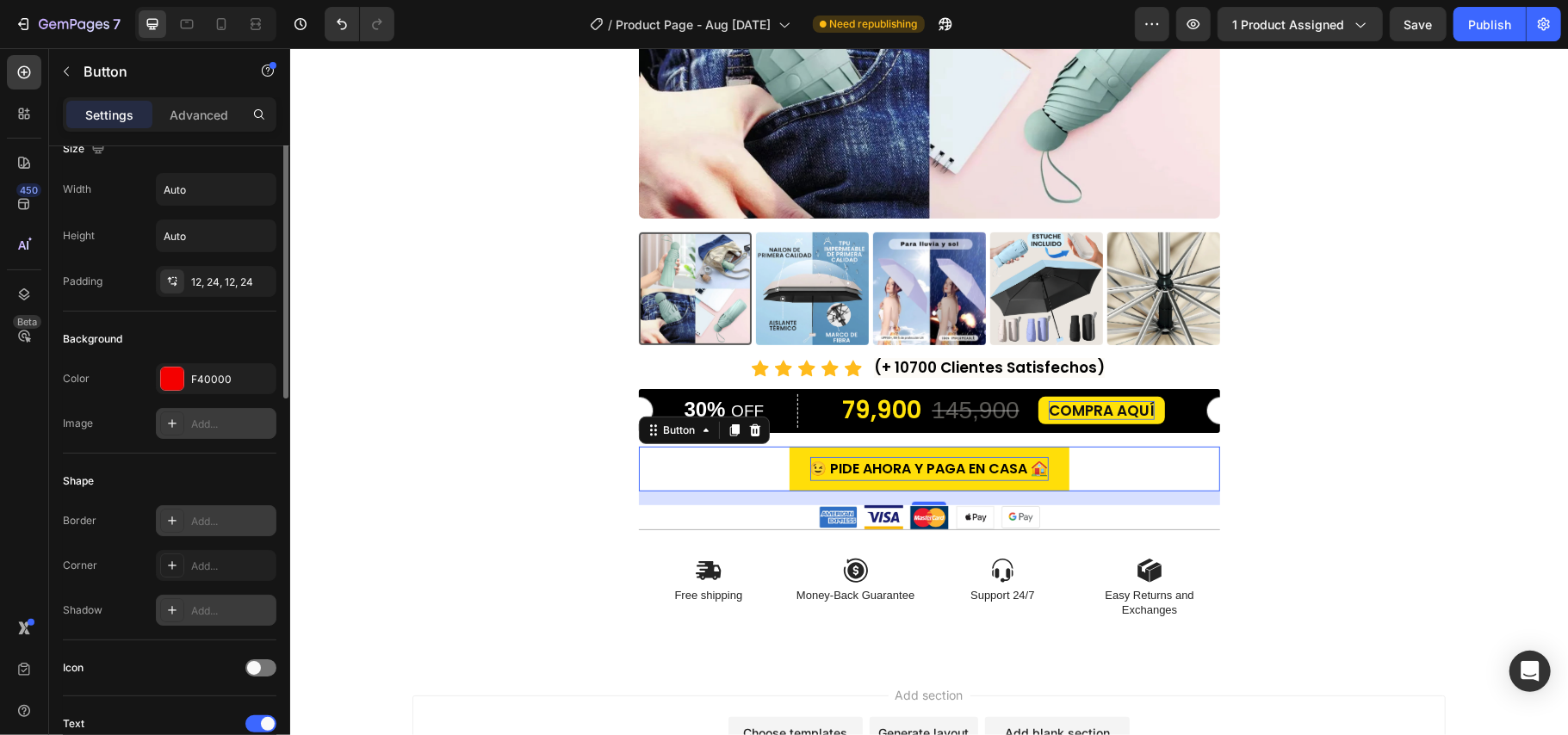 scroll, scrollTop: 0, scrollLeft: 0, axis: both 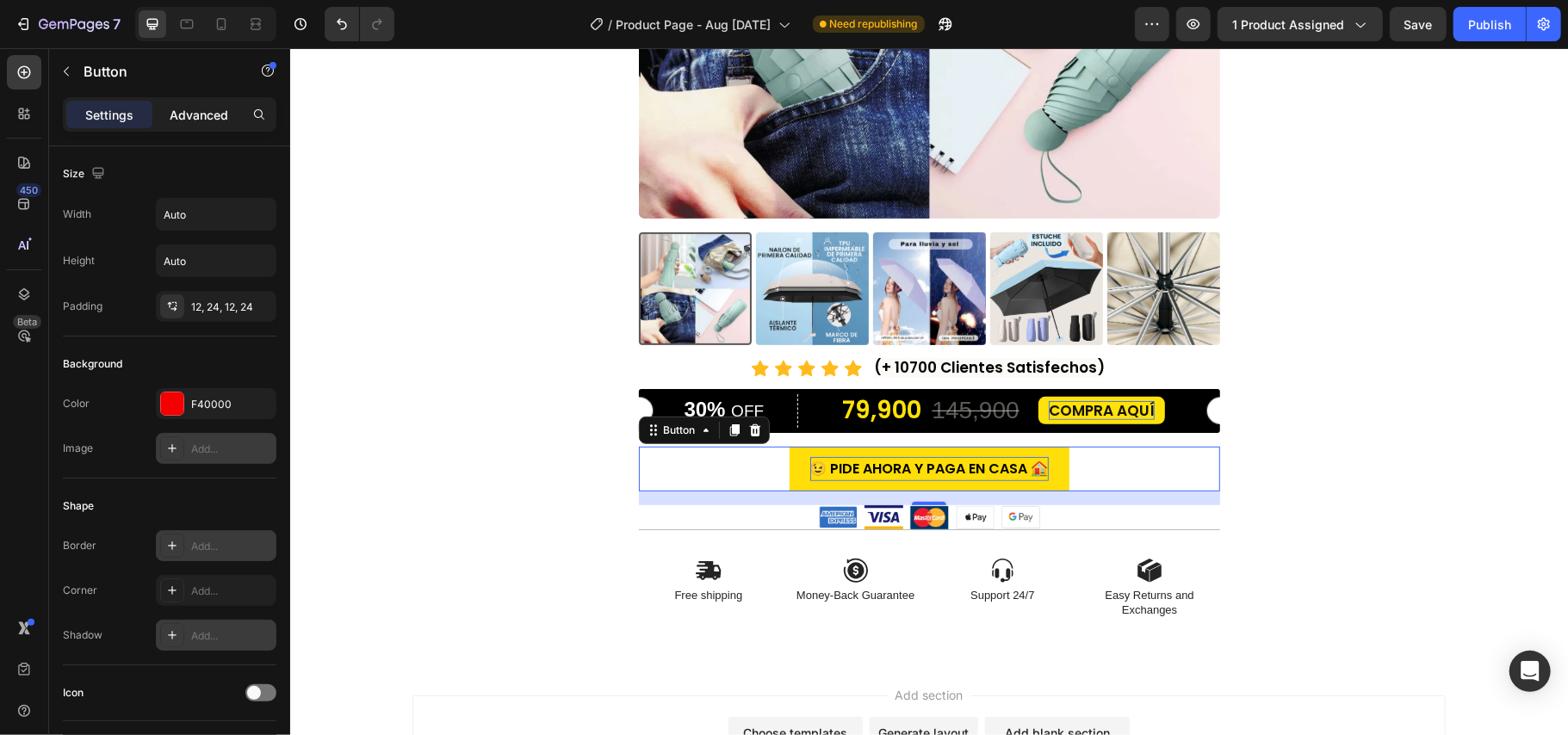 click on "Advanced" at bounding box center [199, 114] 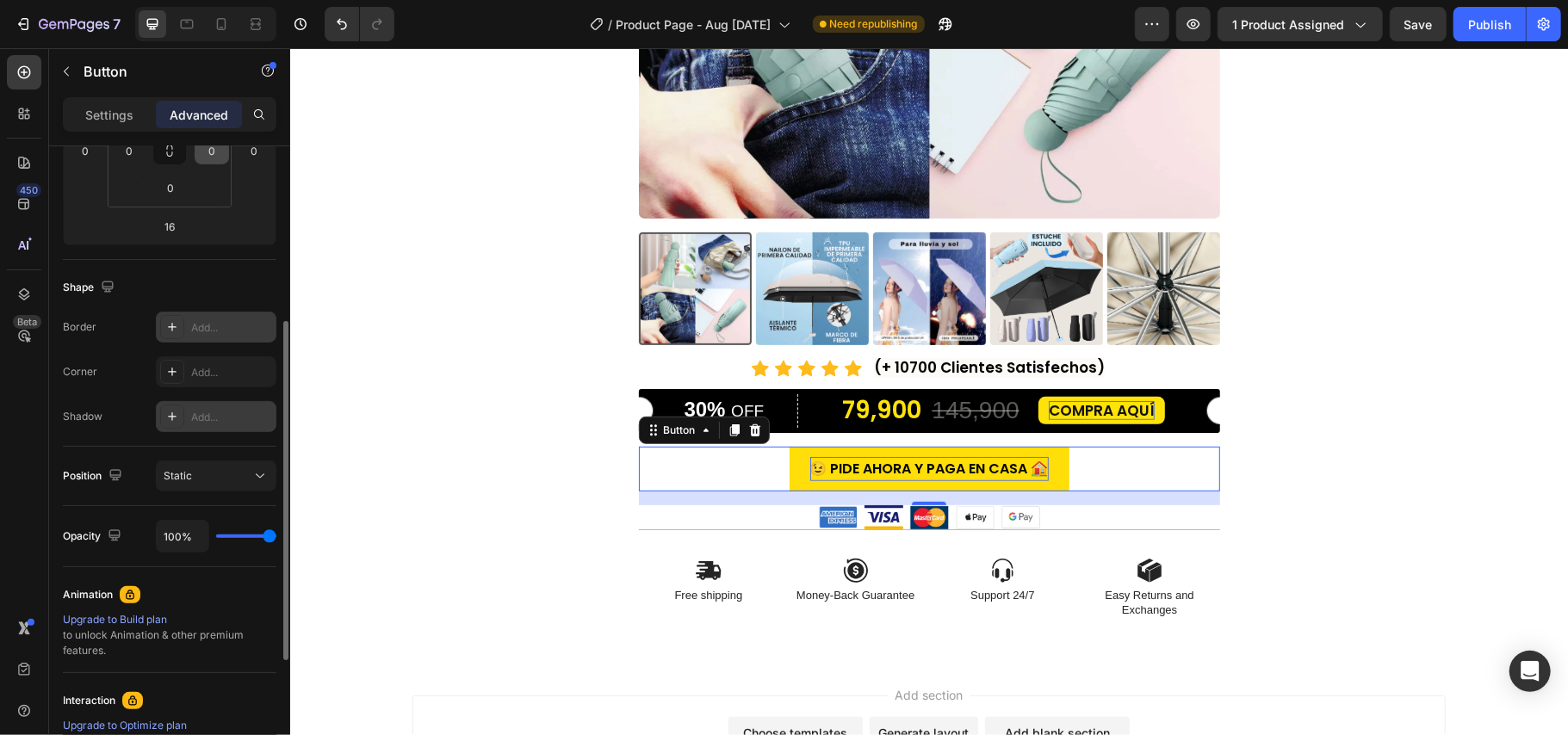 scroll, scrollTop: 0, scrollLeft: 0, axis: both 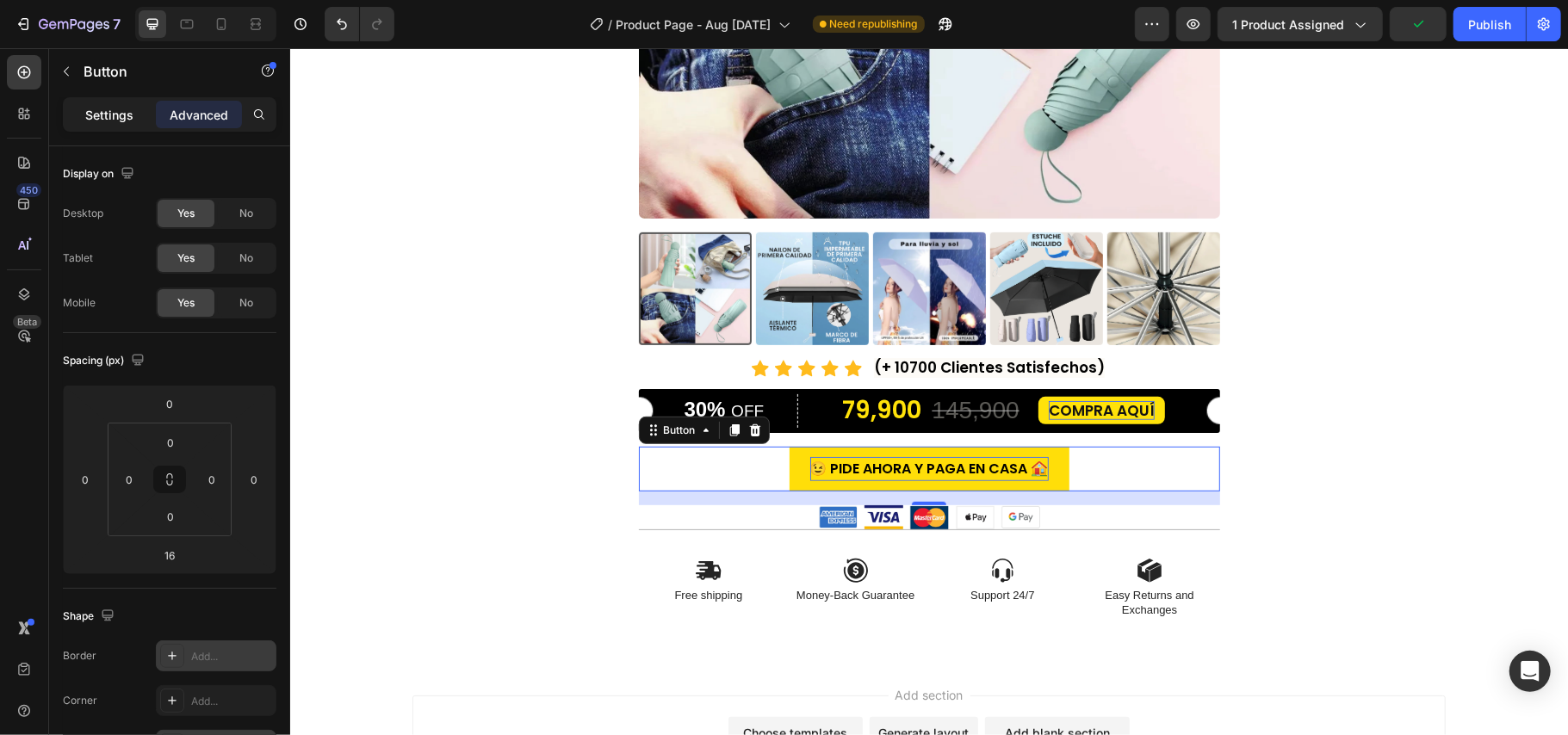 click on "Settings" at bounding box center [109, 114] 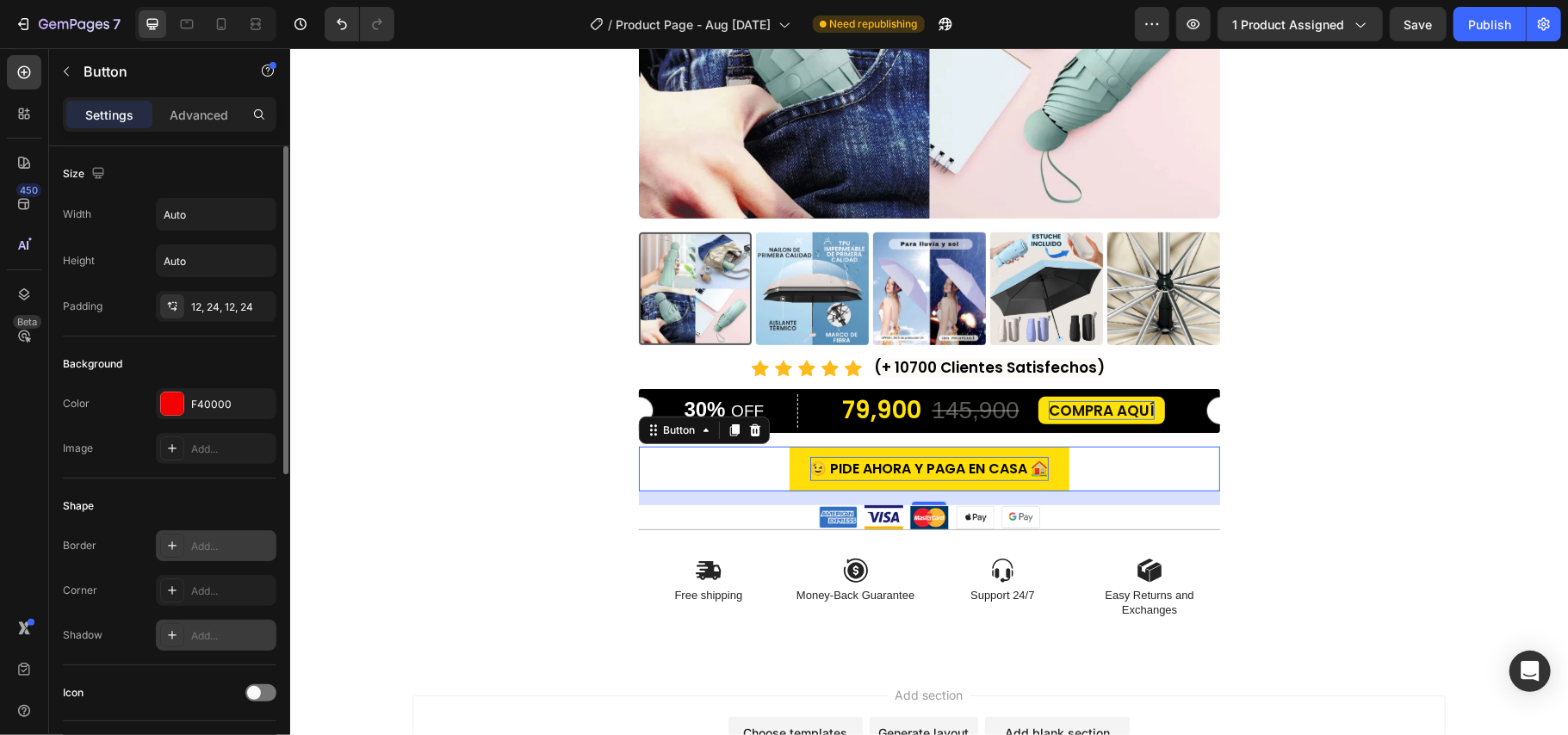 click on "Size Width Auto Height Auto Padding 12, 24, 12, 24" 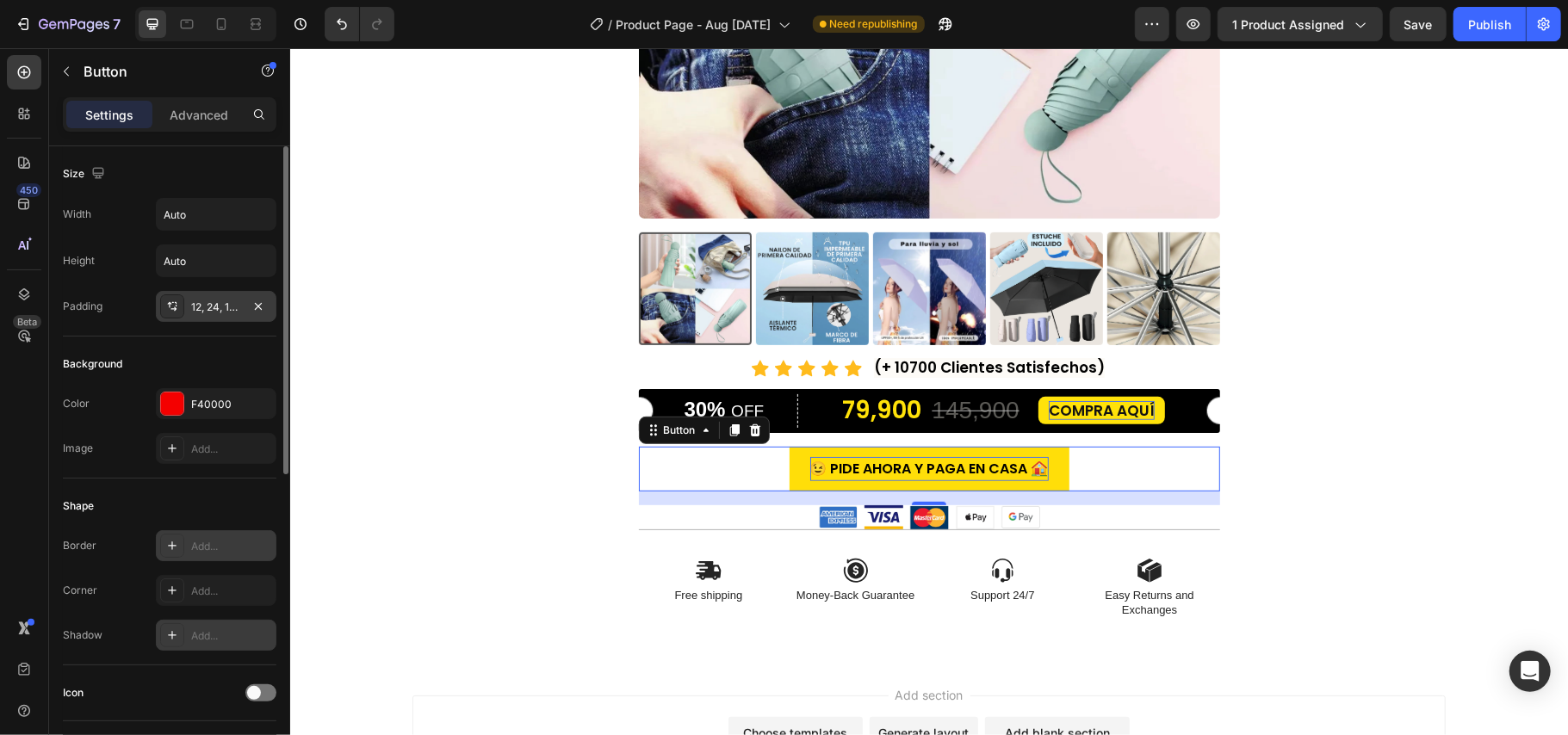 click on "12, 24, 12, 24" at bounding box center [216, 307] 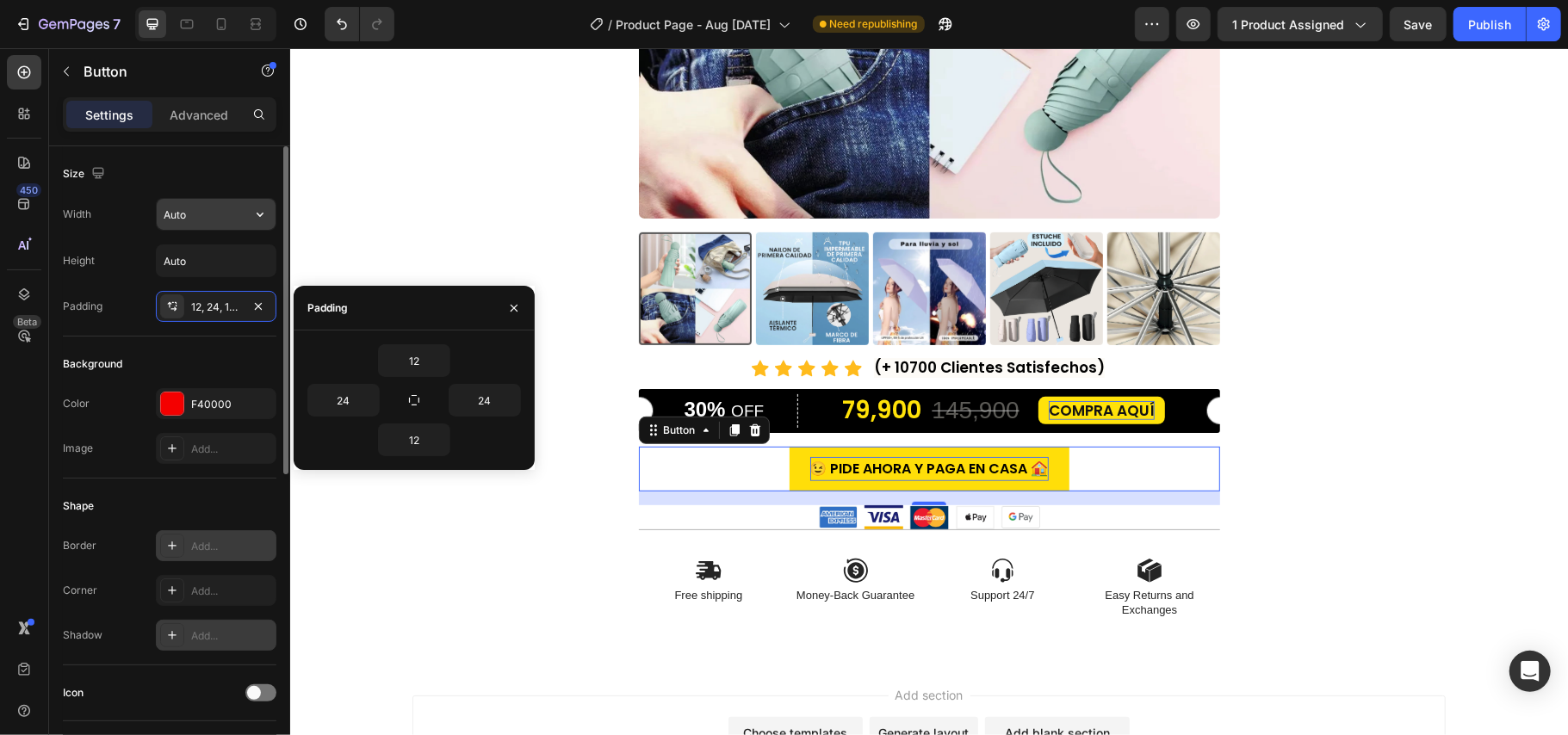click on "Auto" at bounding box center (216, 214) 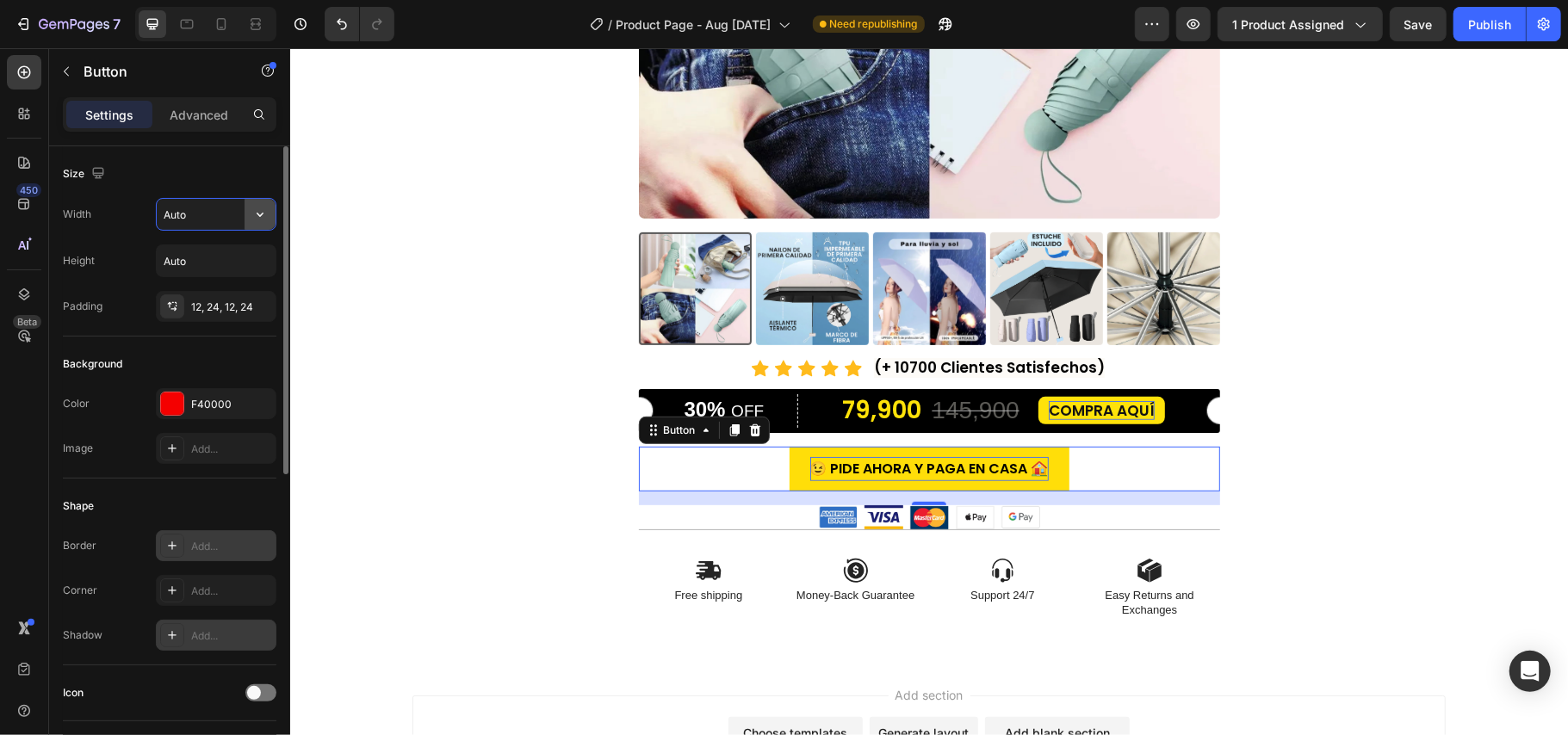 click 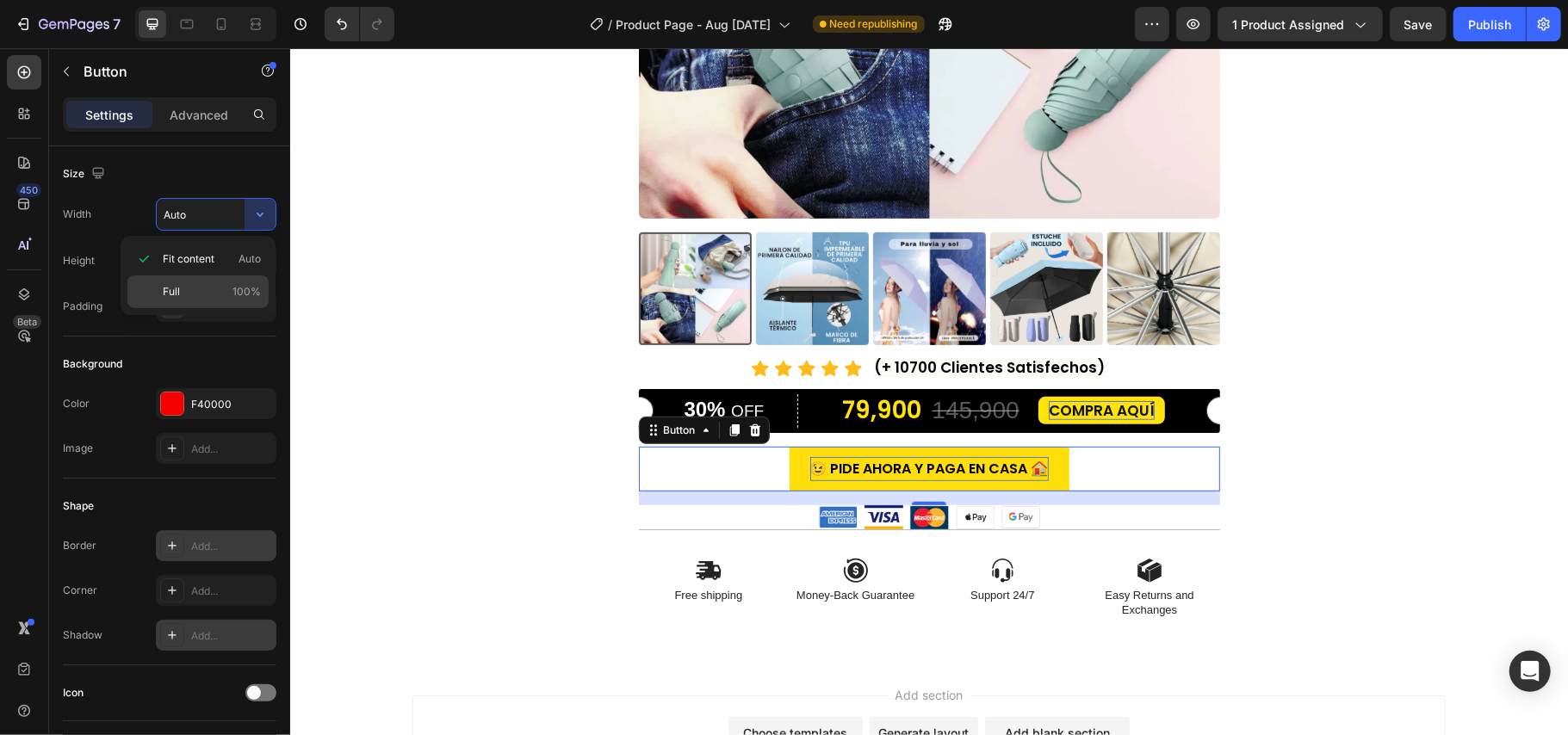 click on "Full 100%" at bounding box center [212, 292] 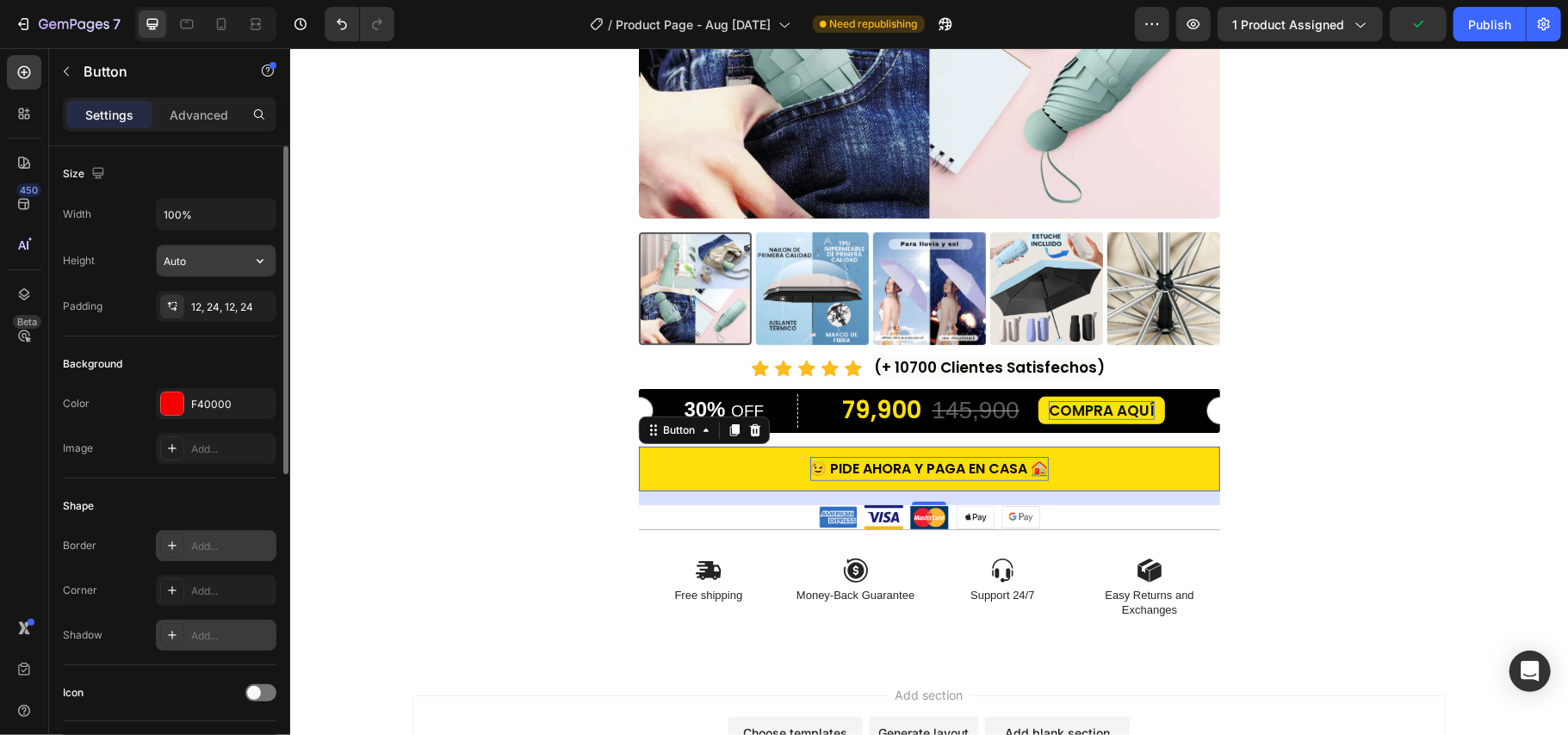 click on "Auto" at bounding box center [216, 261] 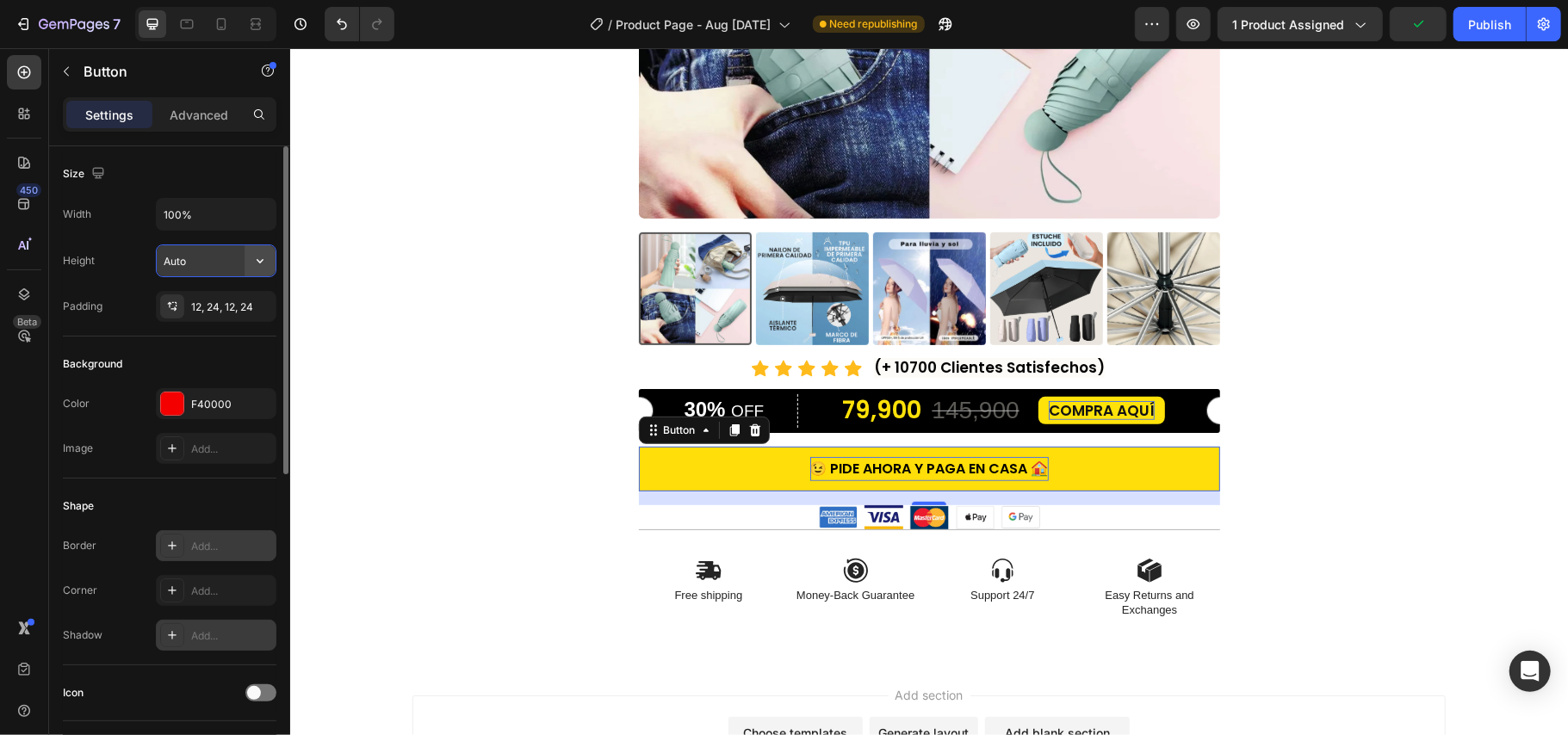 click 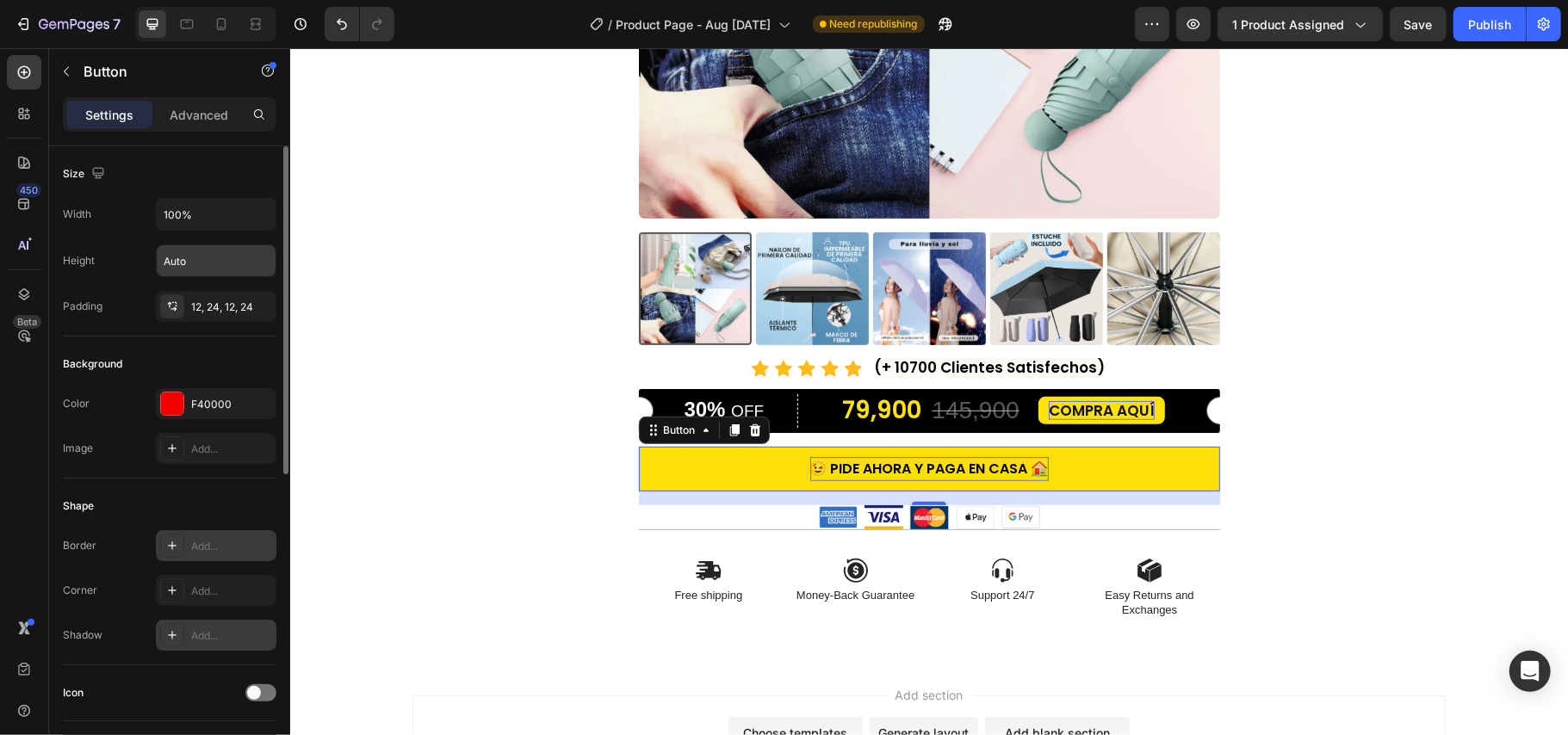 click on "Height Auto" at bounding box center (170, 261) 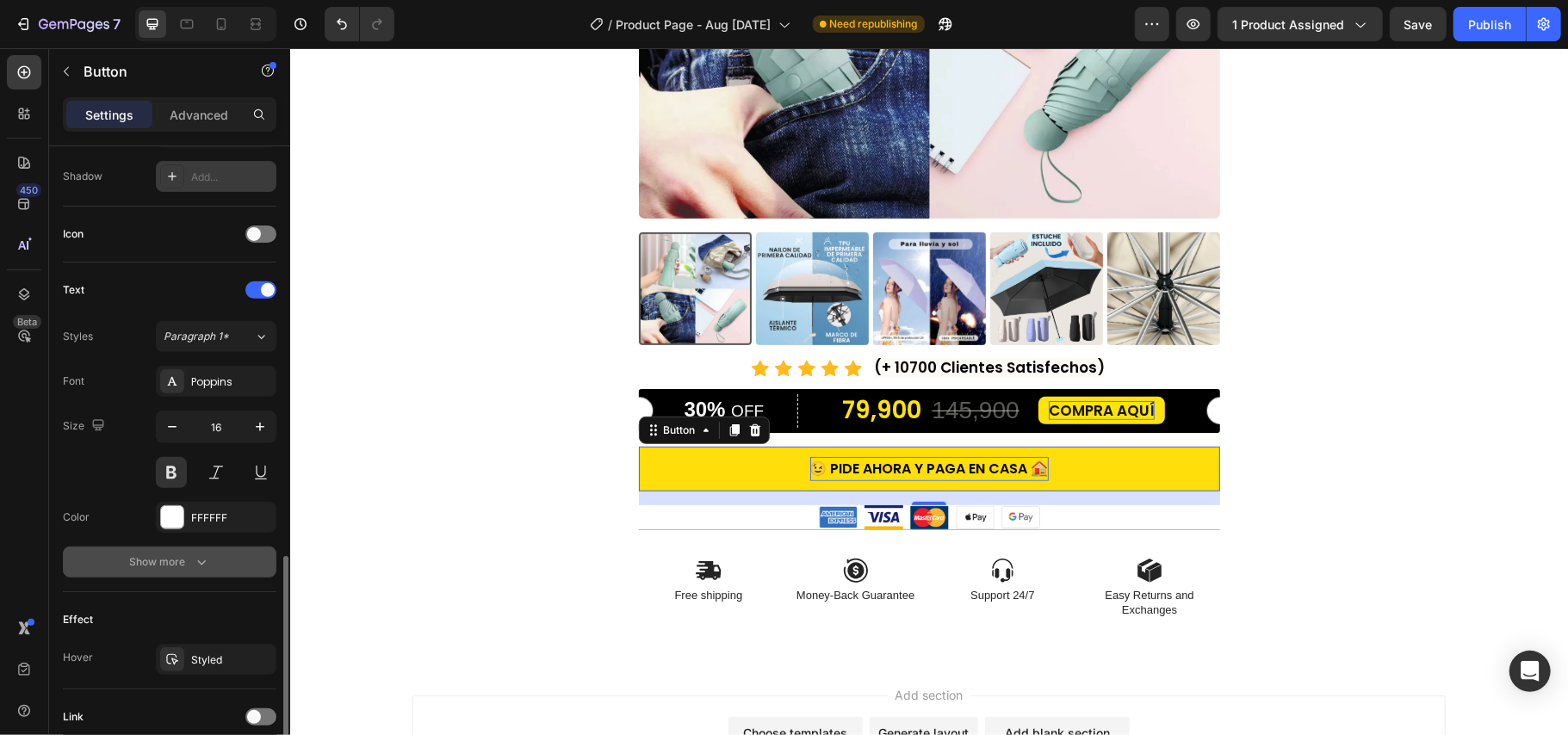 scroll, scrollTop: 600, scrollLeft: 0, axis: vertical 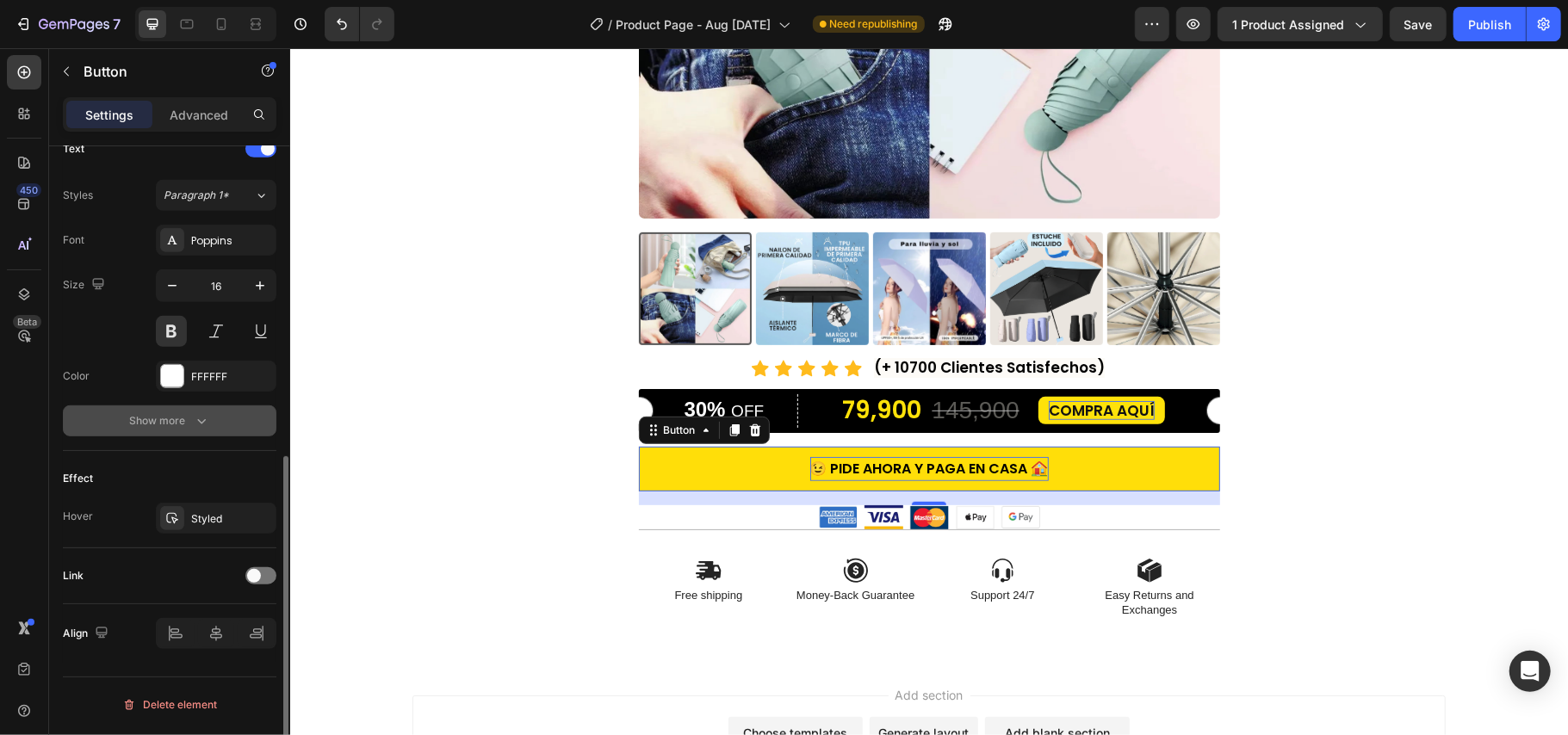 click on "Show more" at bounding box center (170, 421) 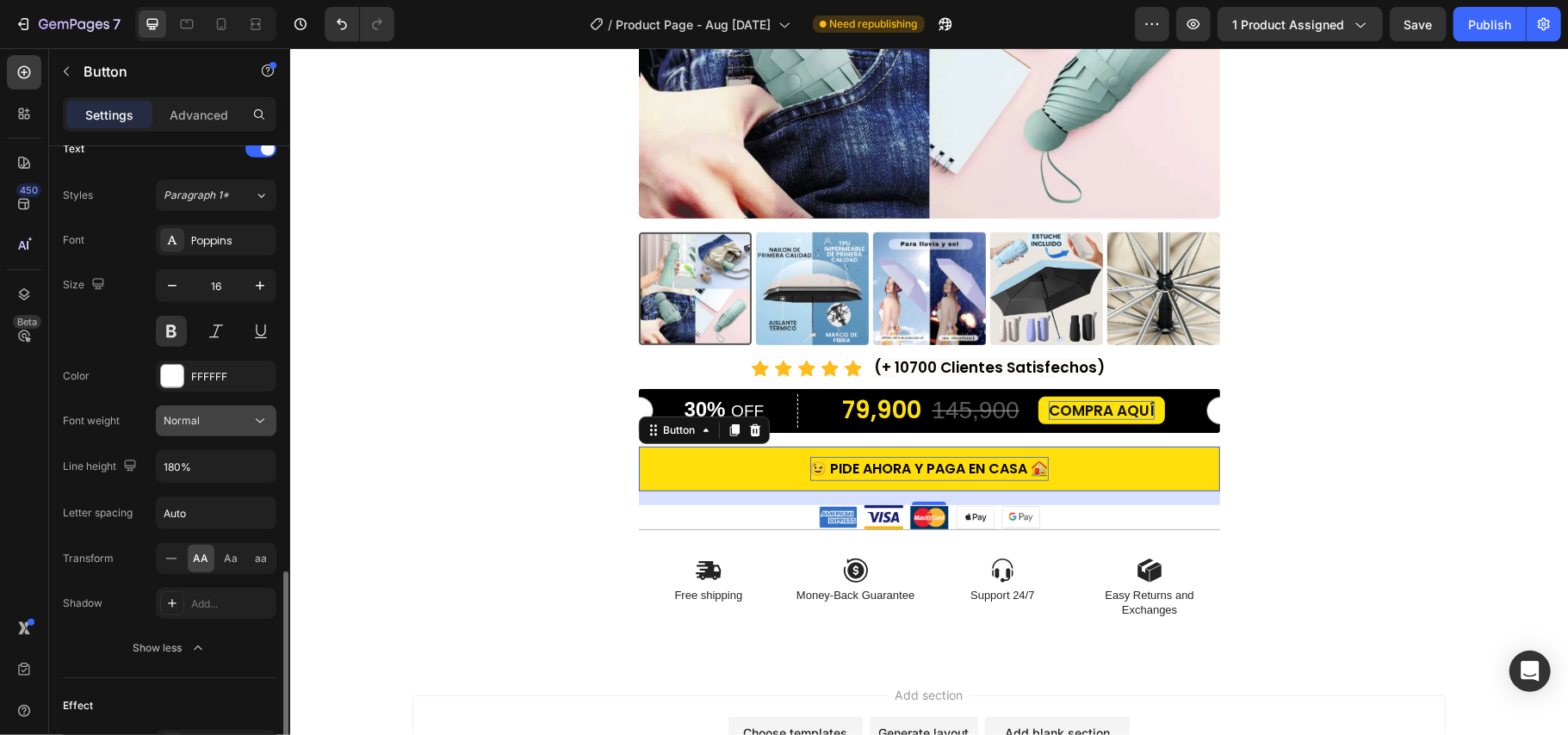 scroll, scrollTop: 714, scrollLeft: 0, axis: vertical 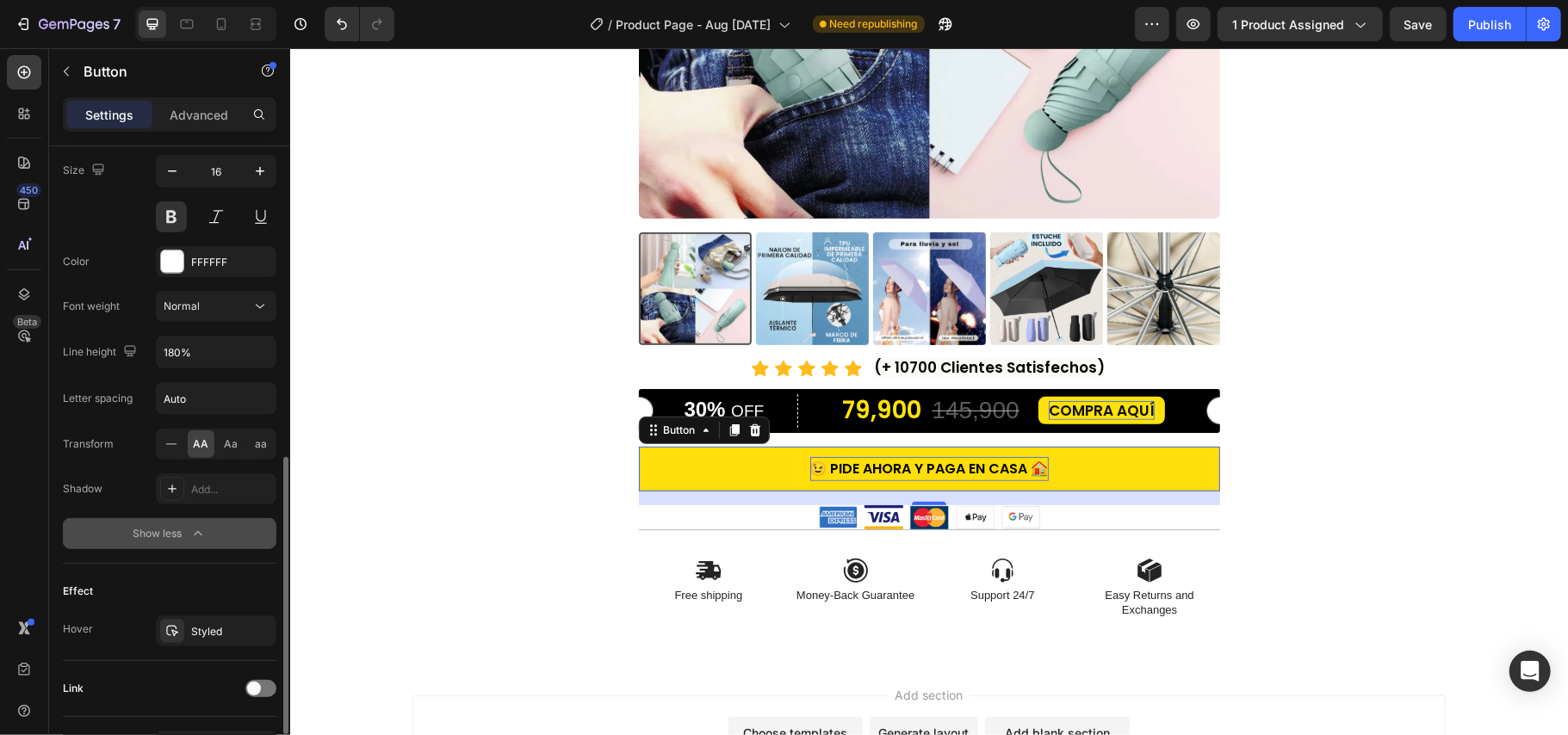 click 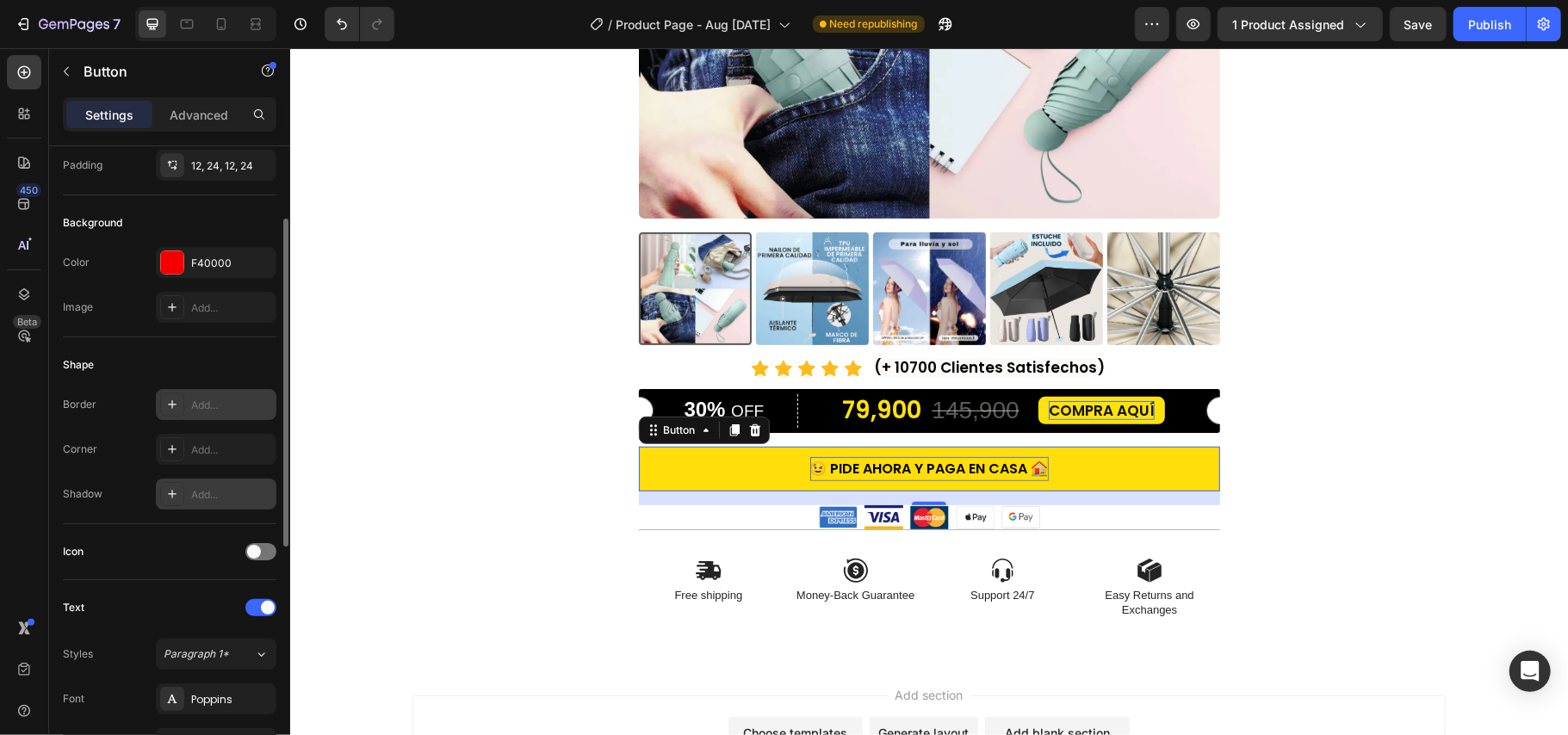 scroll, scrollTop: 0, scrollLeft: 0, axis: both 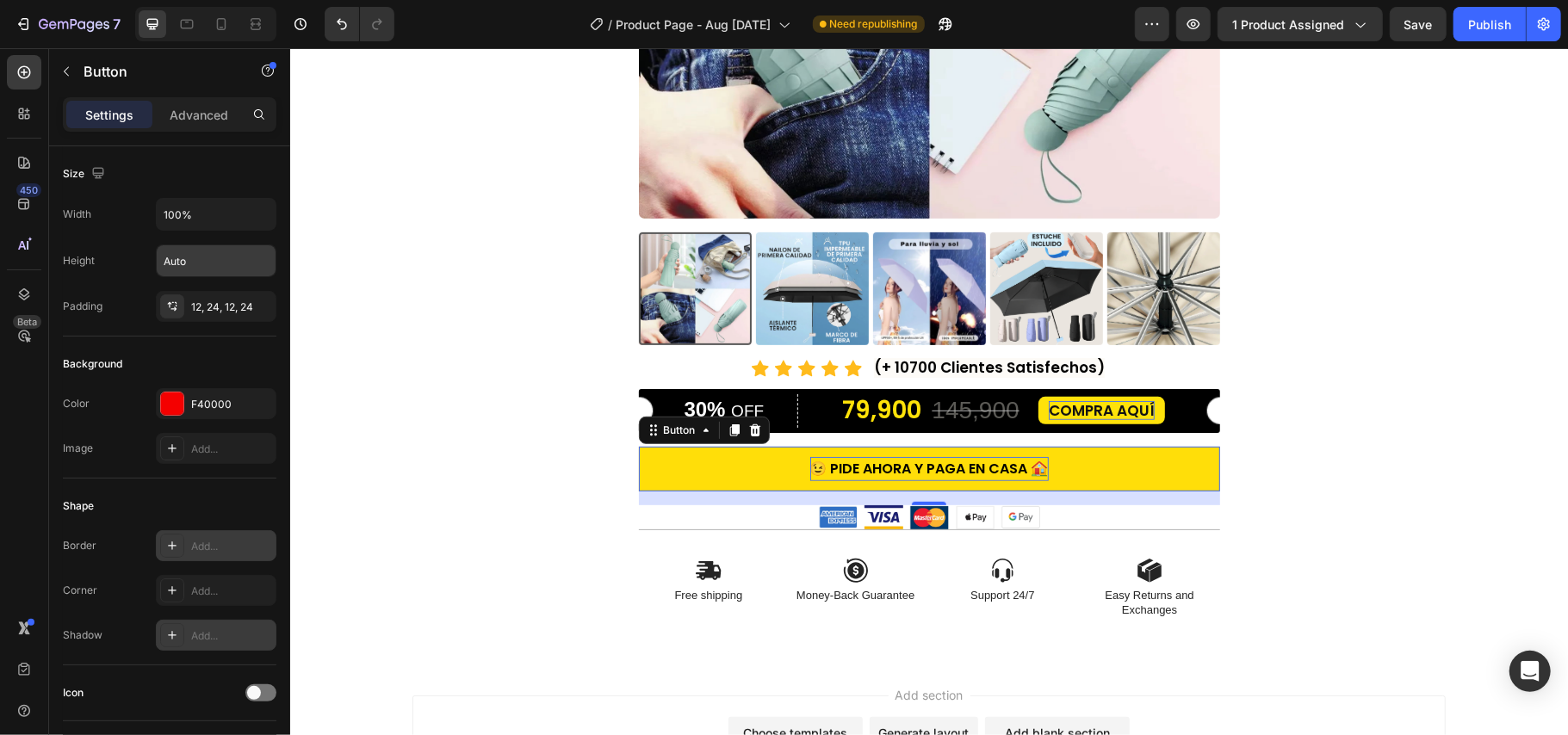 click on "😉 PIDE AHORA Y PAGA EN CASA 🏠" at bounding box center (928, 468) 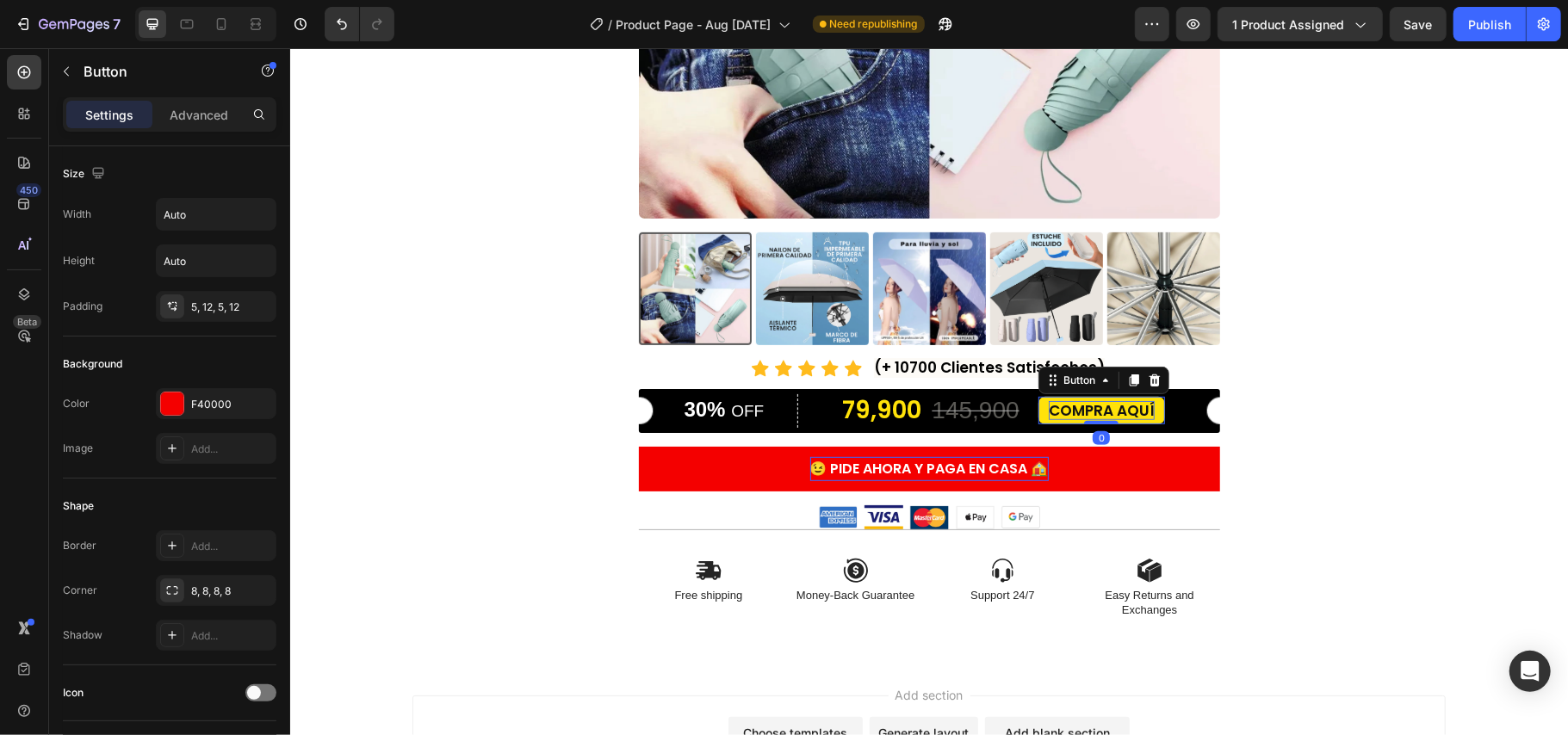 click on "COMPRA AQUÍ" at bounding box center [1100, 410] 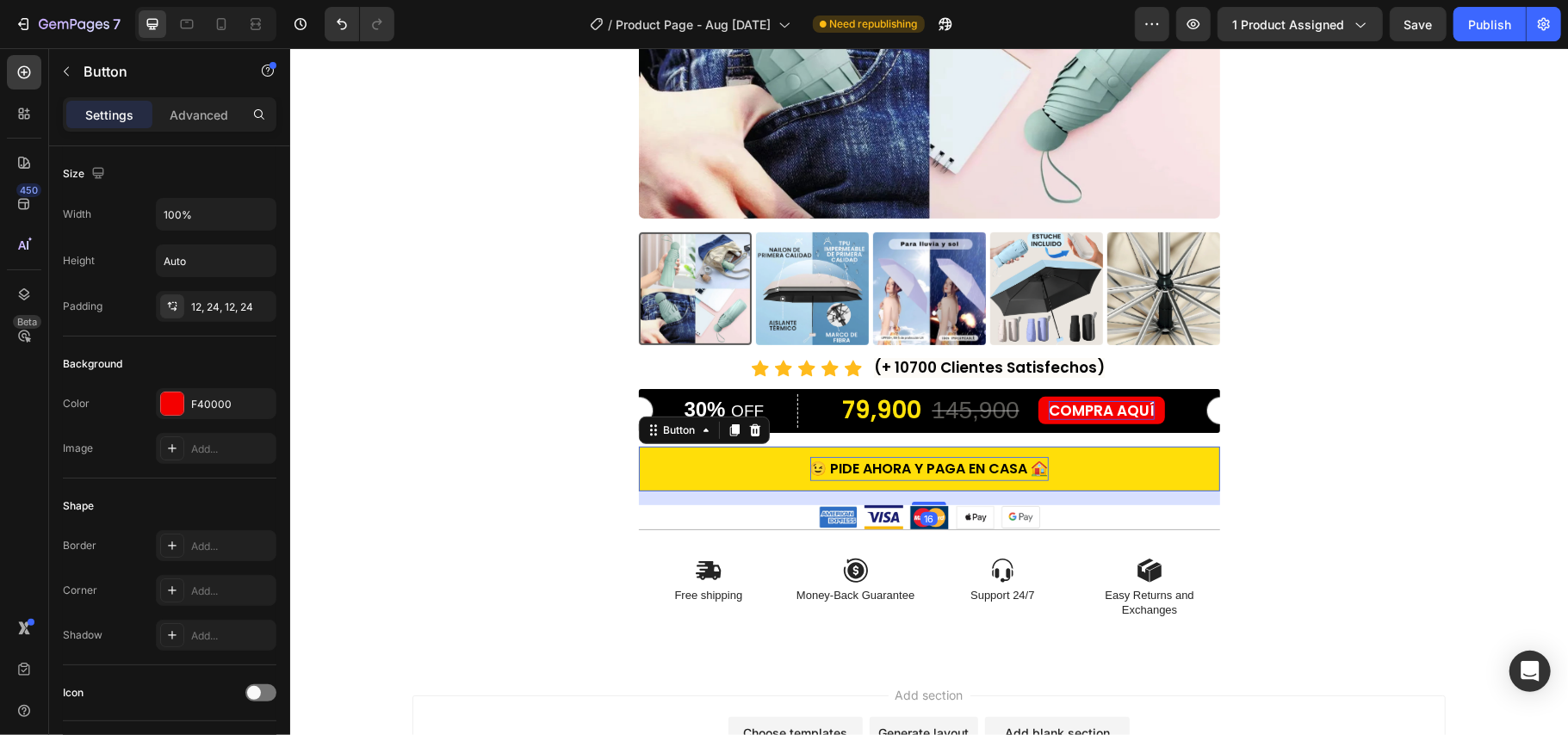 click on "😉 PIDE AHORA Y PAGA EN CASA 🏠" at bounding box center [928, 468] 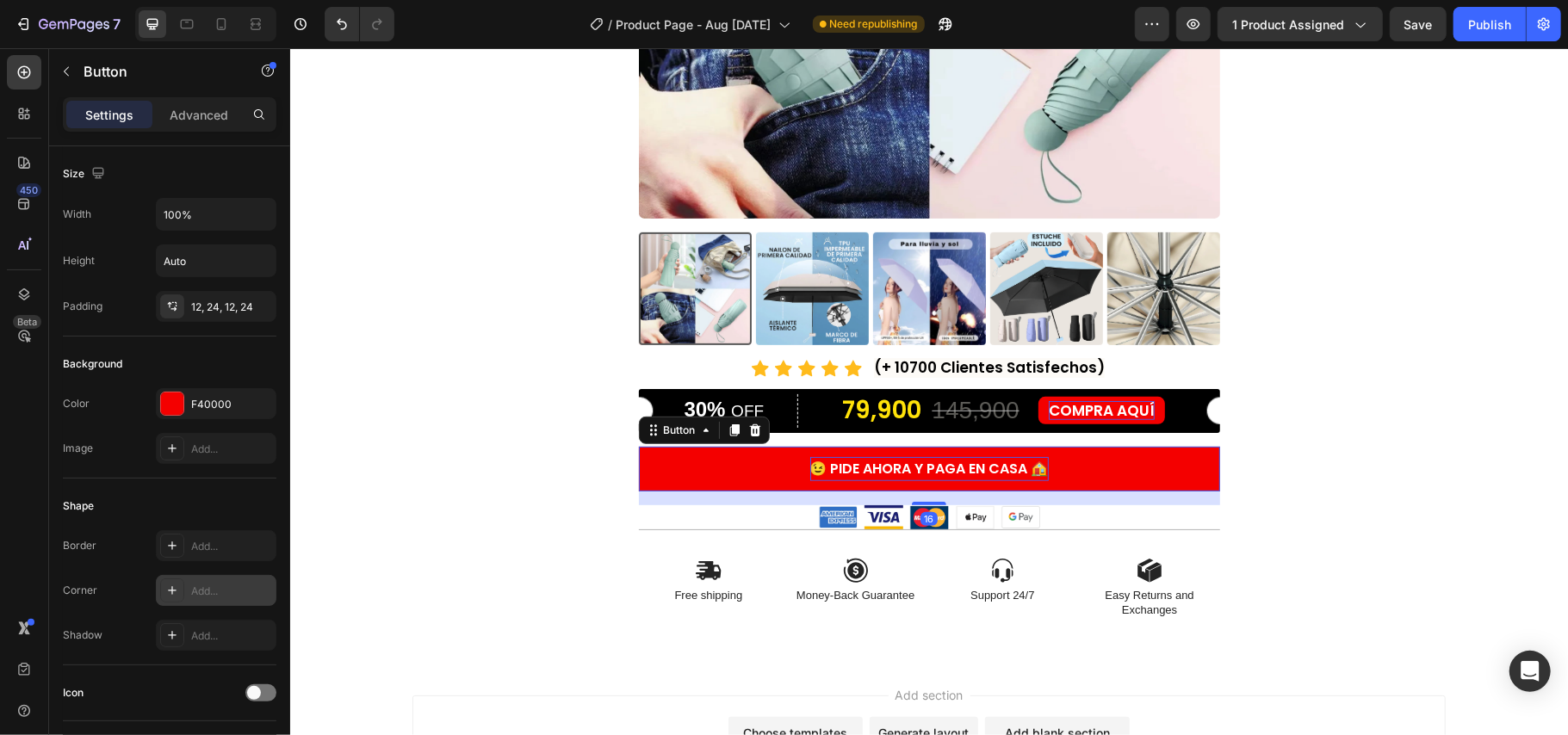 click on "Add..." at bounding box center [216, 590] 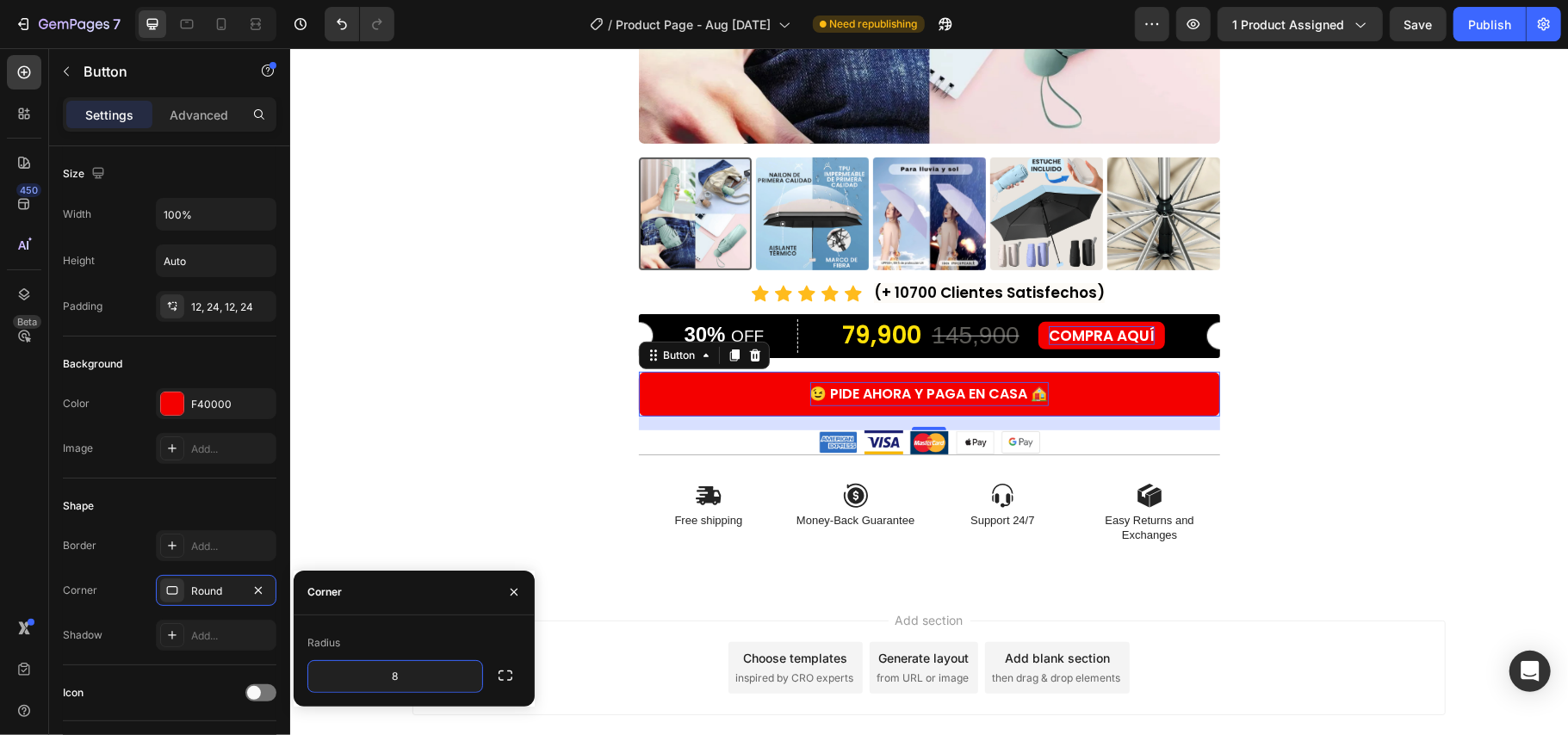 scroll, scrollTop: 561, scrollLeft: 0, axis: vertical 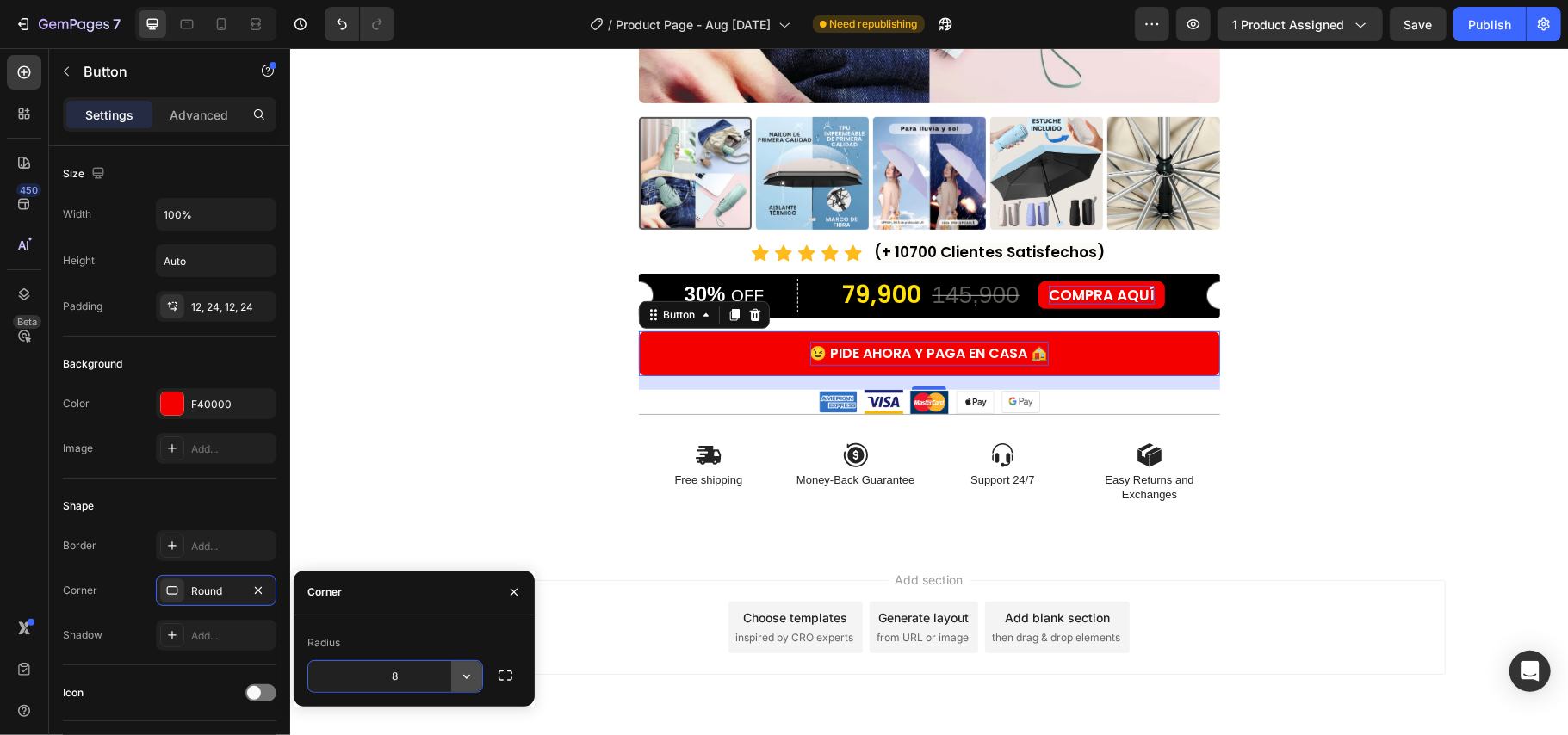 click 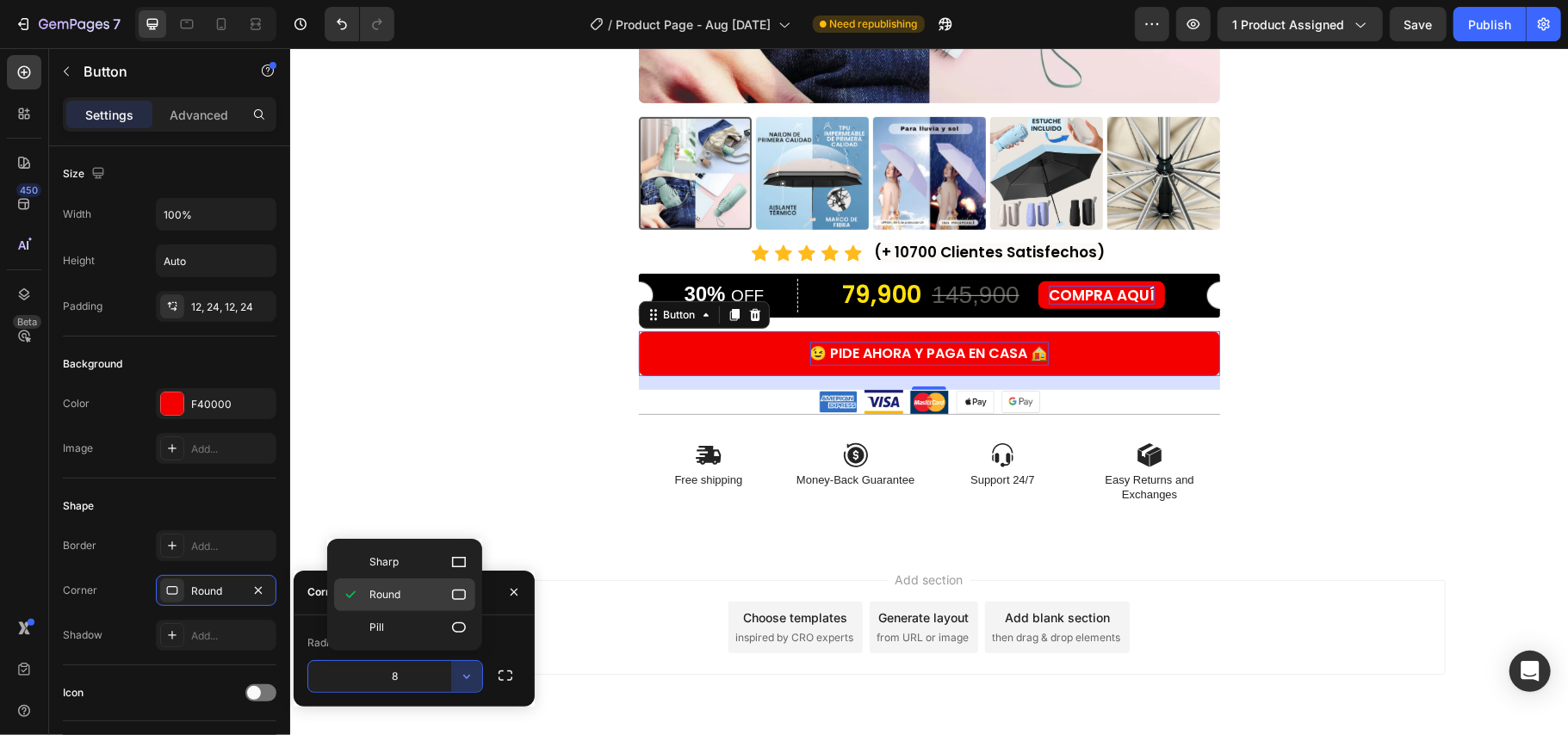 click 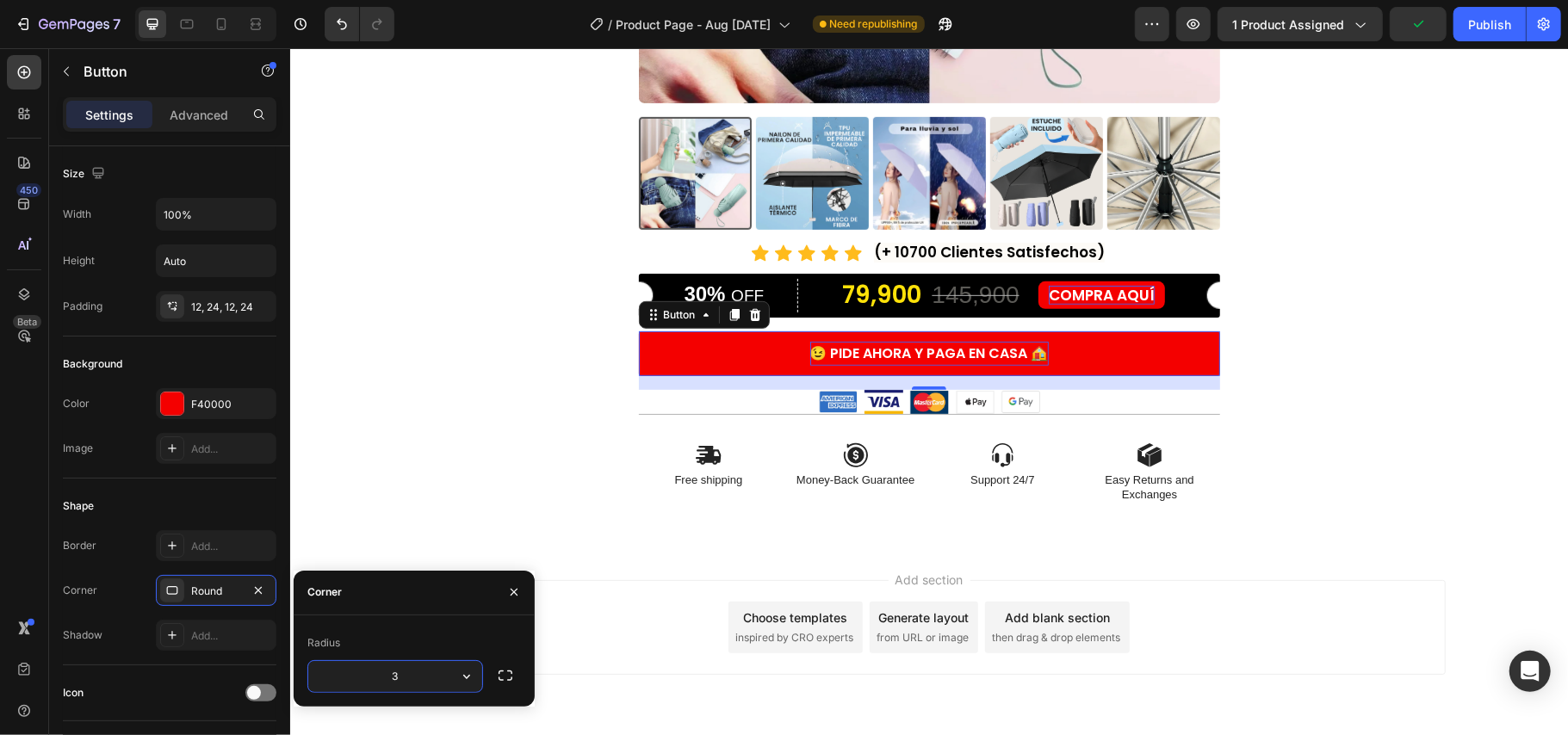 type on "30" 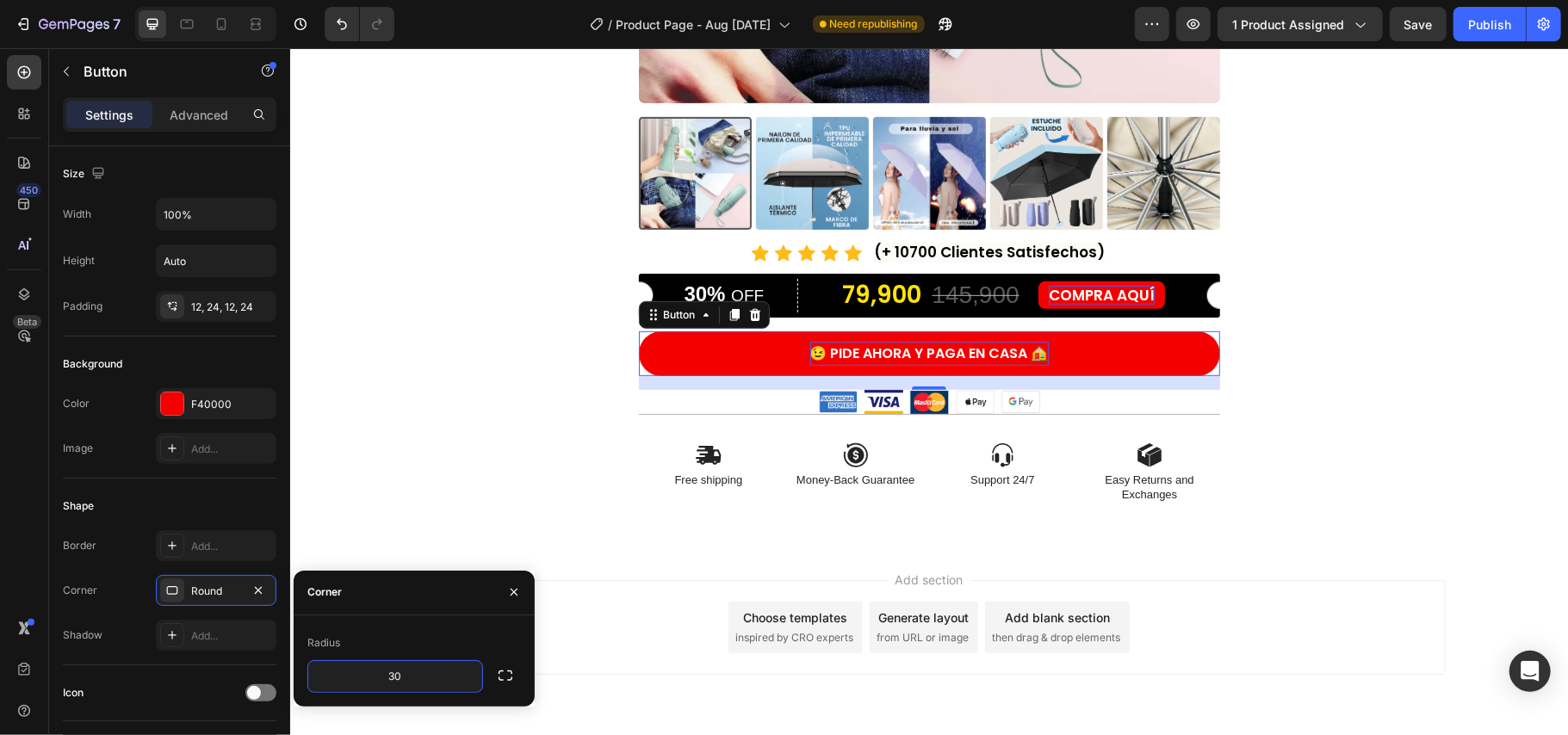 click on "Product Images Icon Icon Icon Icon Icon Icon List (+ 10700 Clientes Satisfechos) Text Block Row 30%   OFF Text Block Row 79,900 Product Price Product Price 145,900 Product Price Product Price 45% off Product Badge Row COMPRA AQUÍ Button Row Product 😉 PIDE AHORA Y PAGA EN CASA 🏠 Button   16 Image Image Image Image Image Row
Icon Free shipping  Text Block
Icon Money-Back Guarantee Text Block
Icon Support 24/7 Text Block
Icon Easy Returns and Exchanges Text Block Row Section 1 Root" at bounding box center [928, 33] 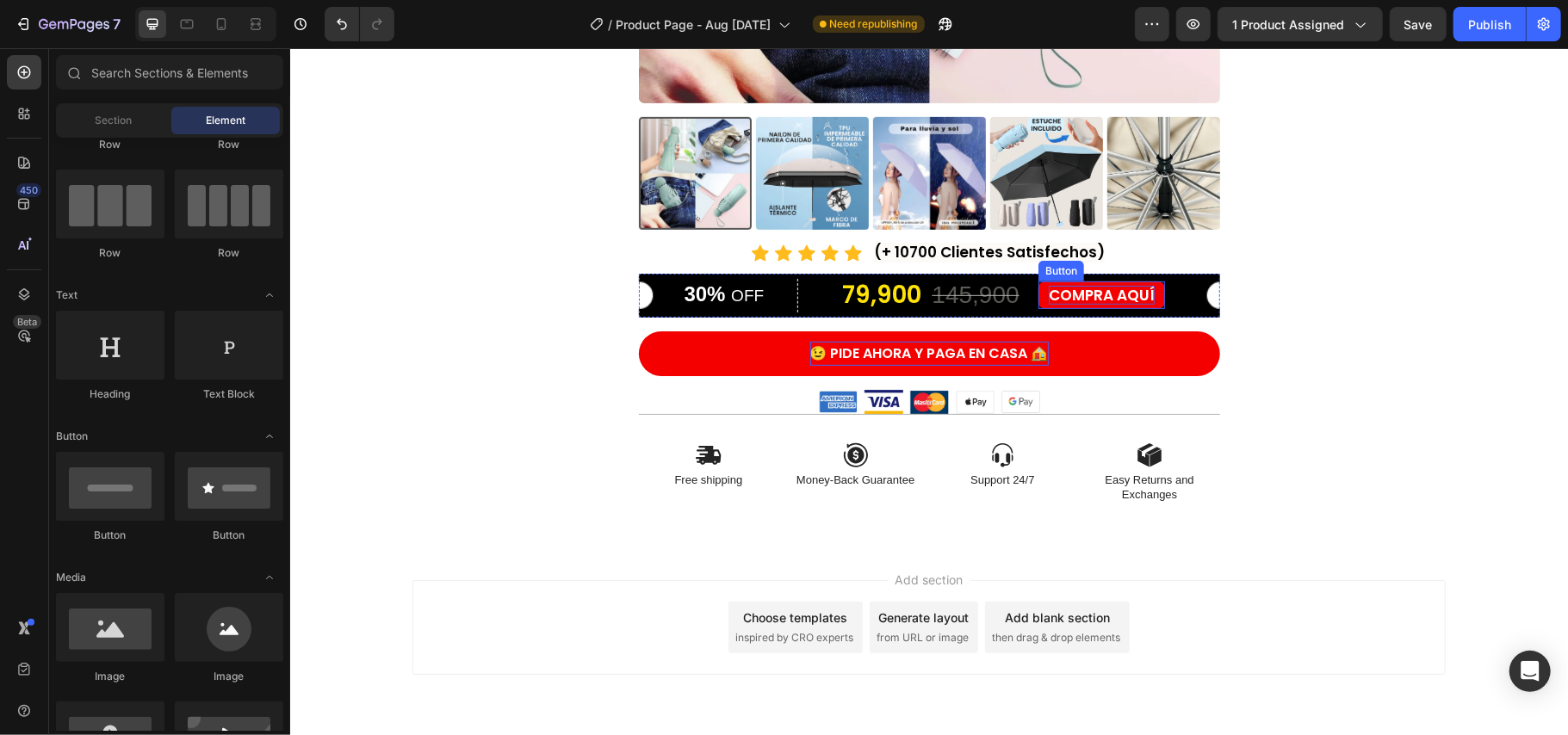 click on "COMPRA AQUÍ" at bounding box center [1100, 294] 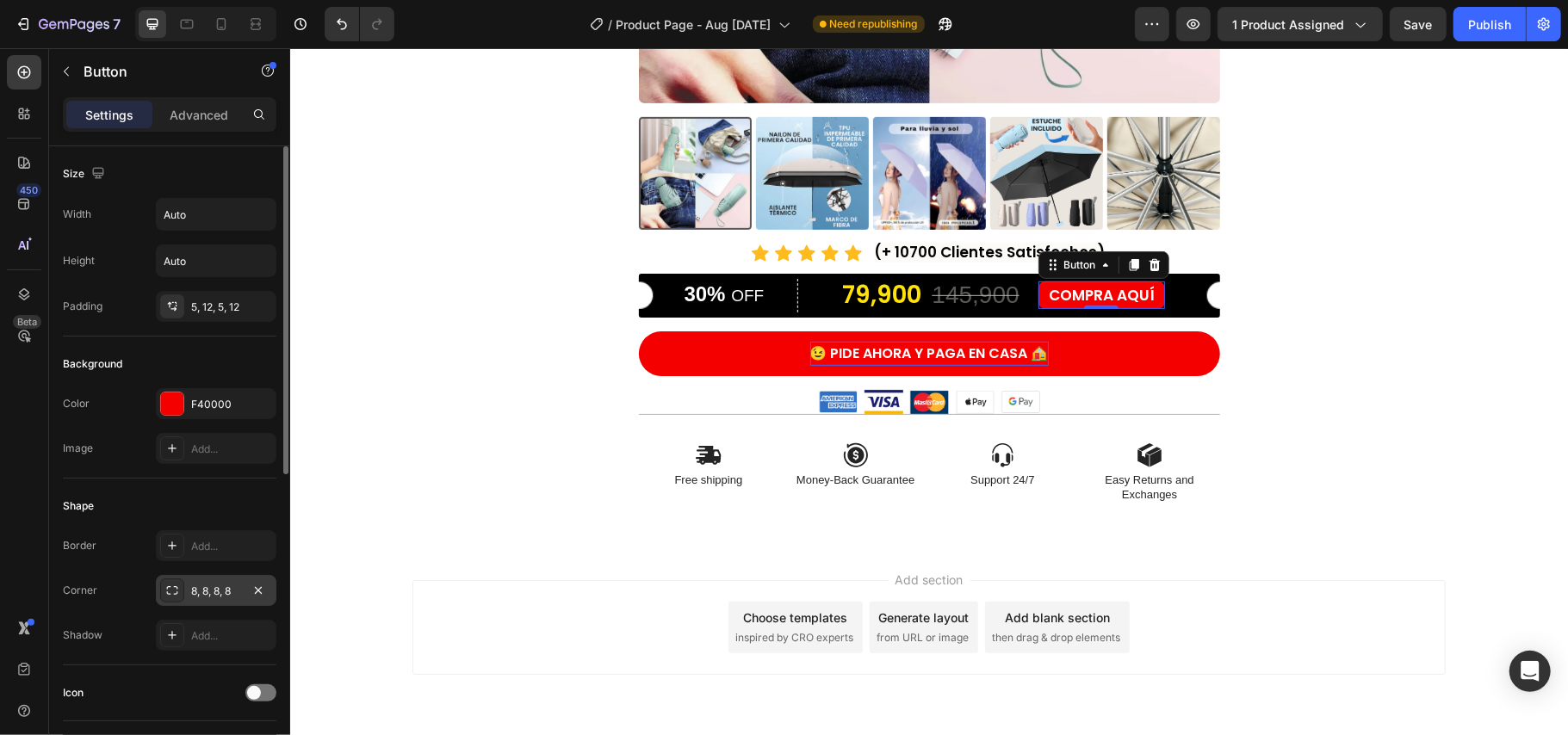 click on "8, 8, 8, 8" at bounding box center (216, 591) 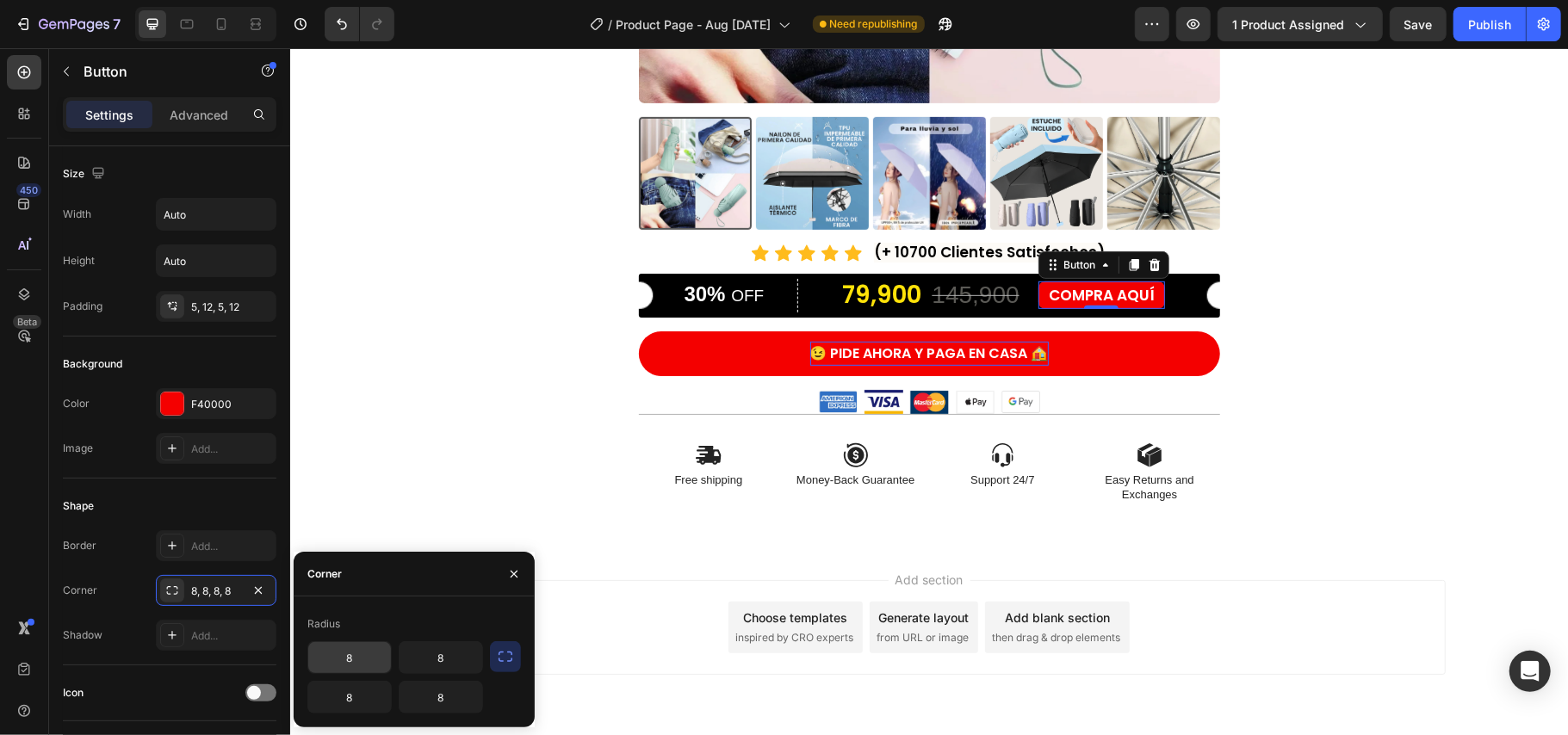 click on "8" at bounding box center [350, 658] 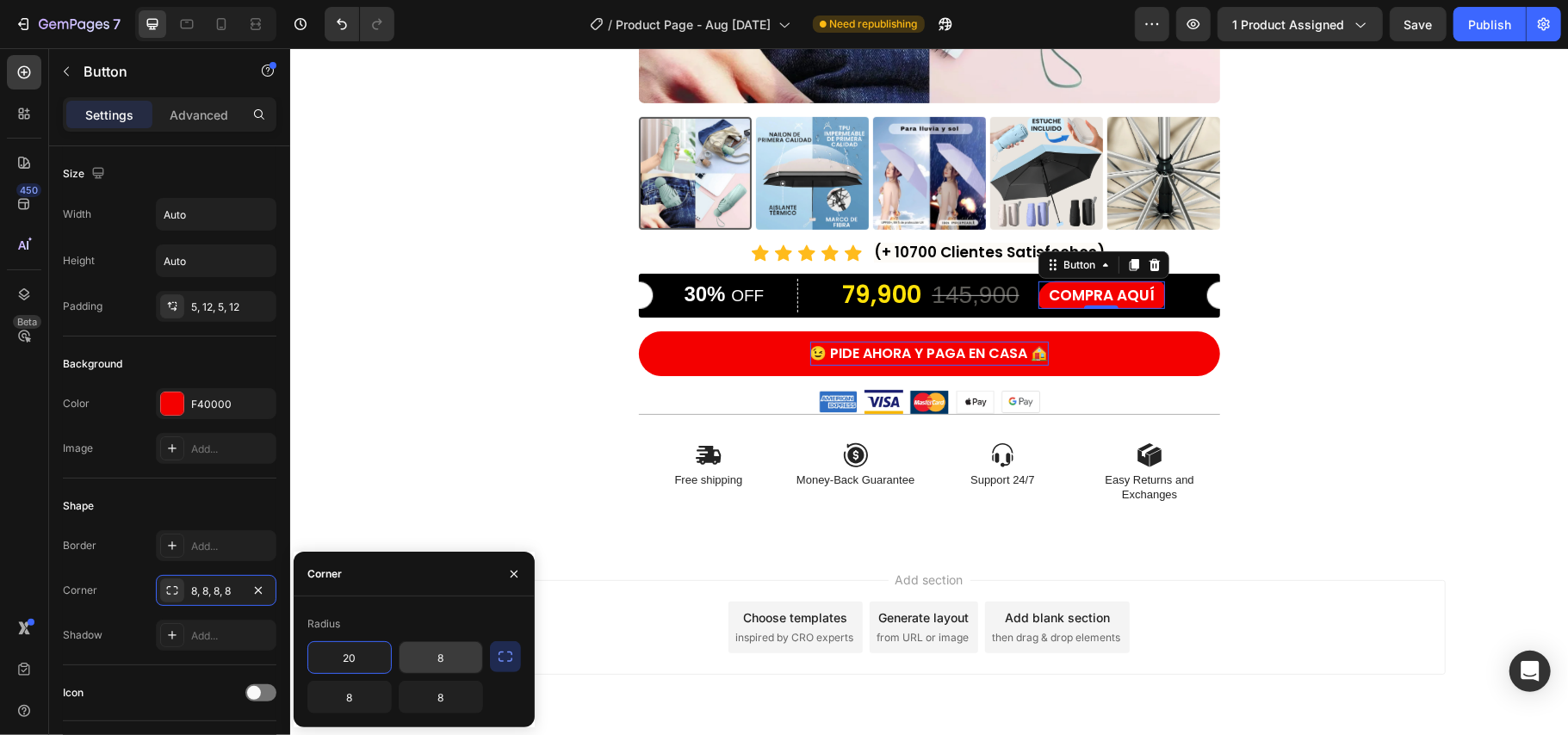 type on "20" 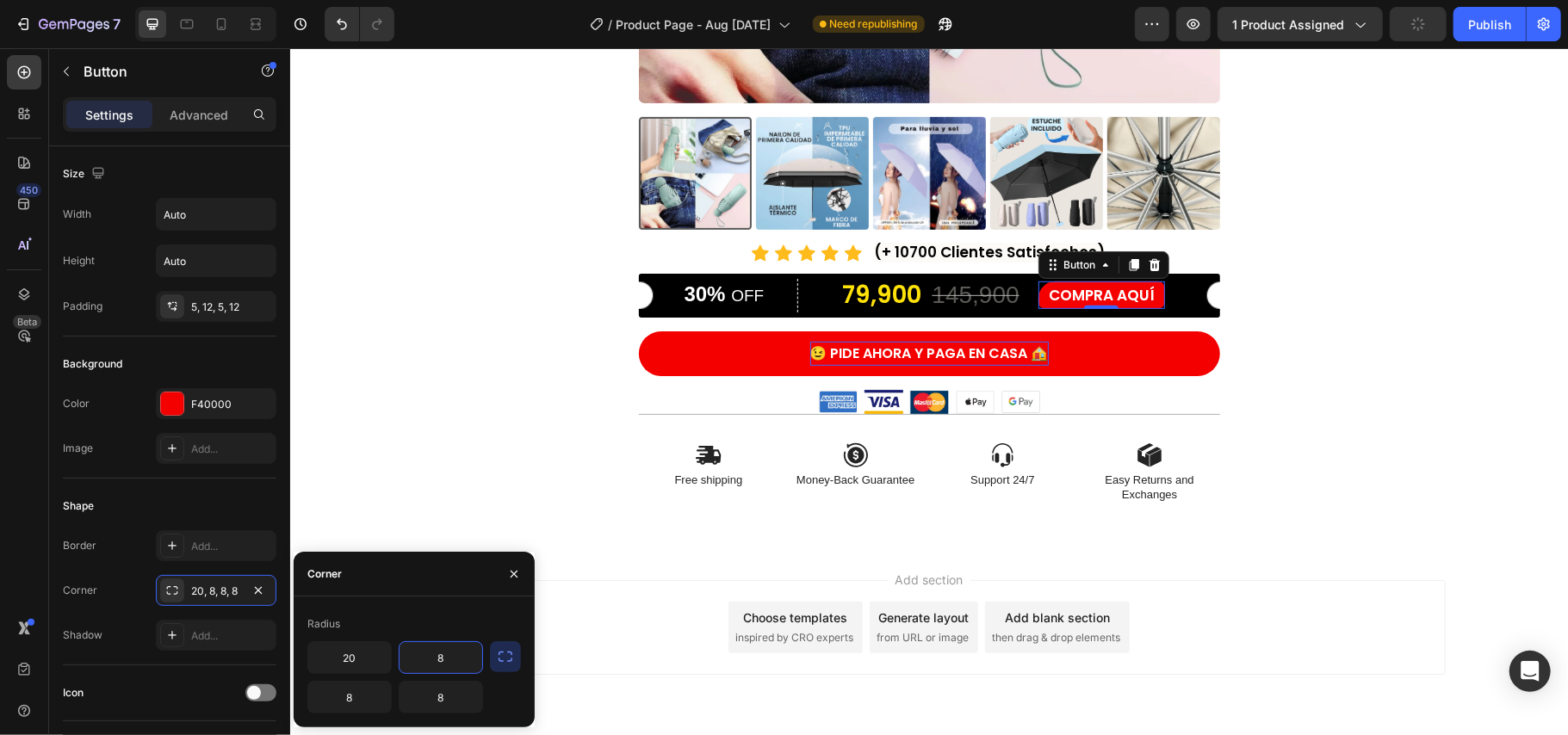 type 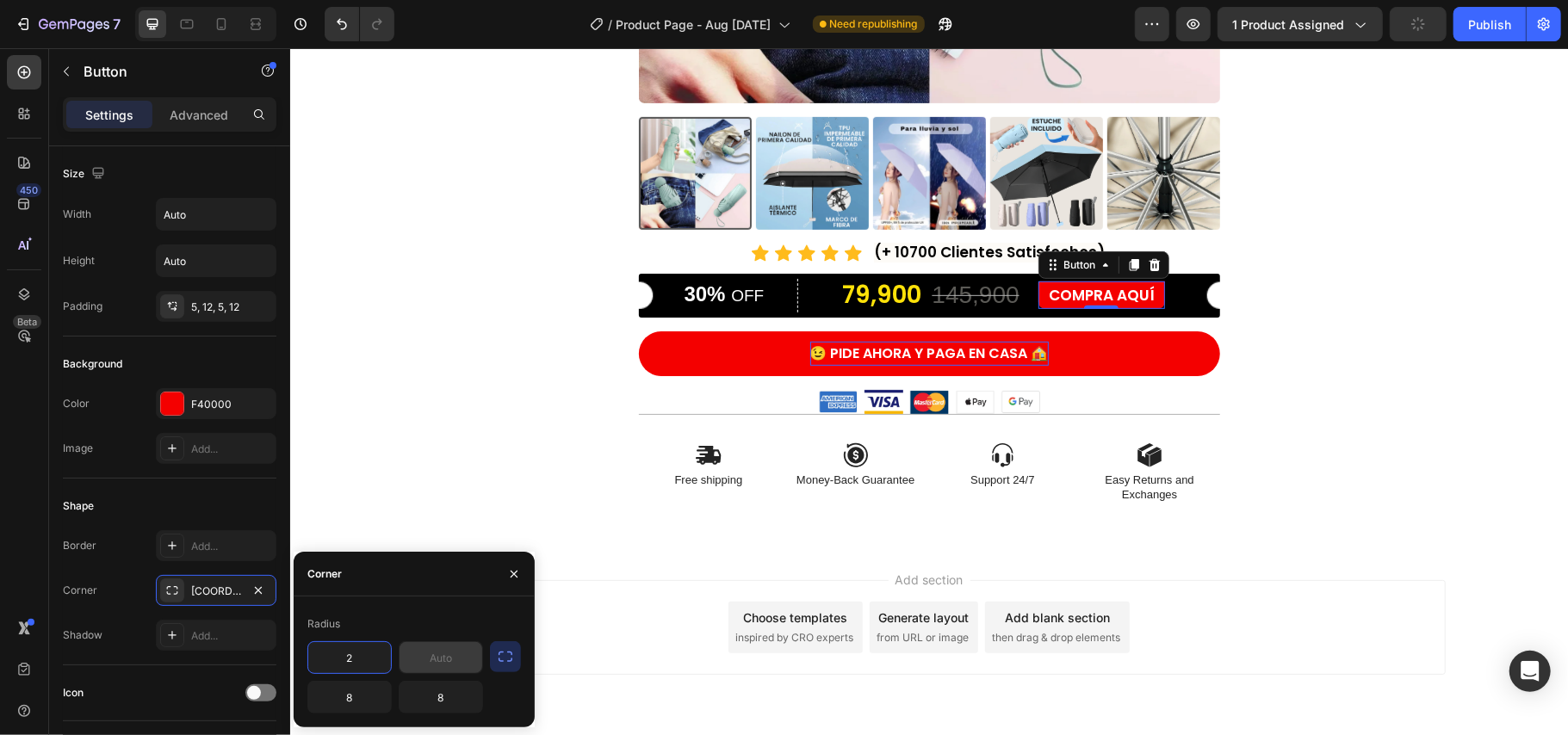 type on "20" 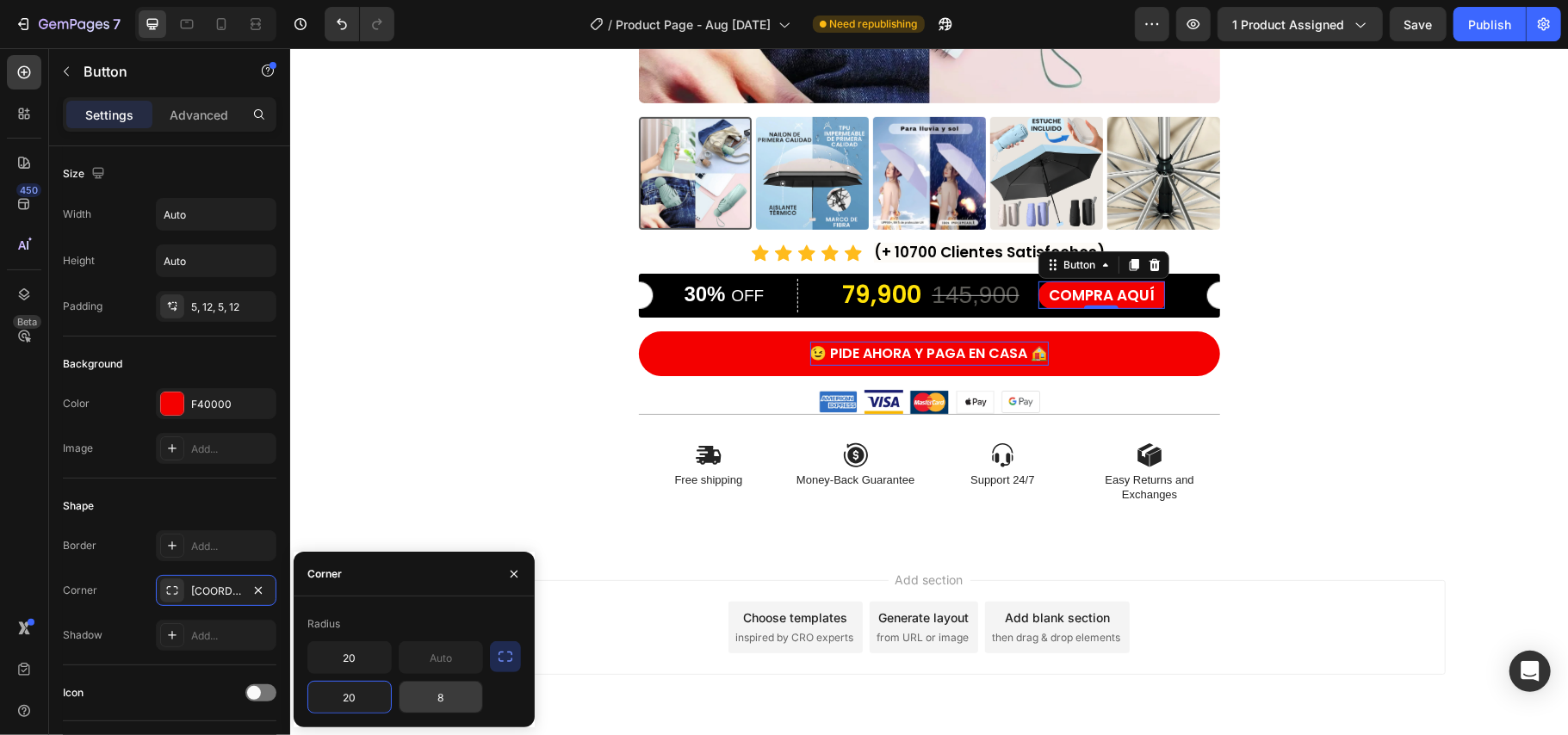 type on "20" 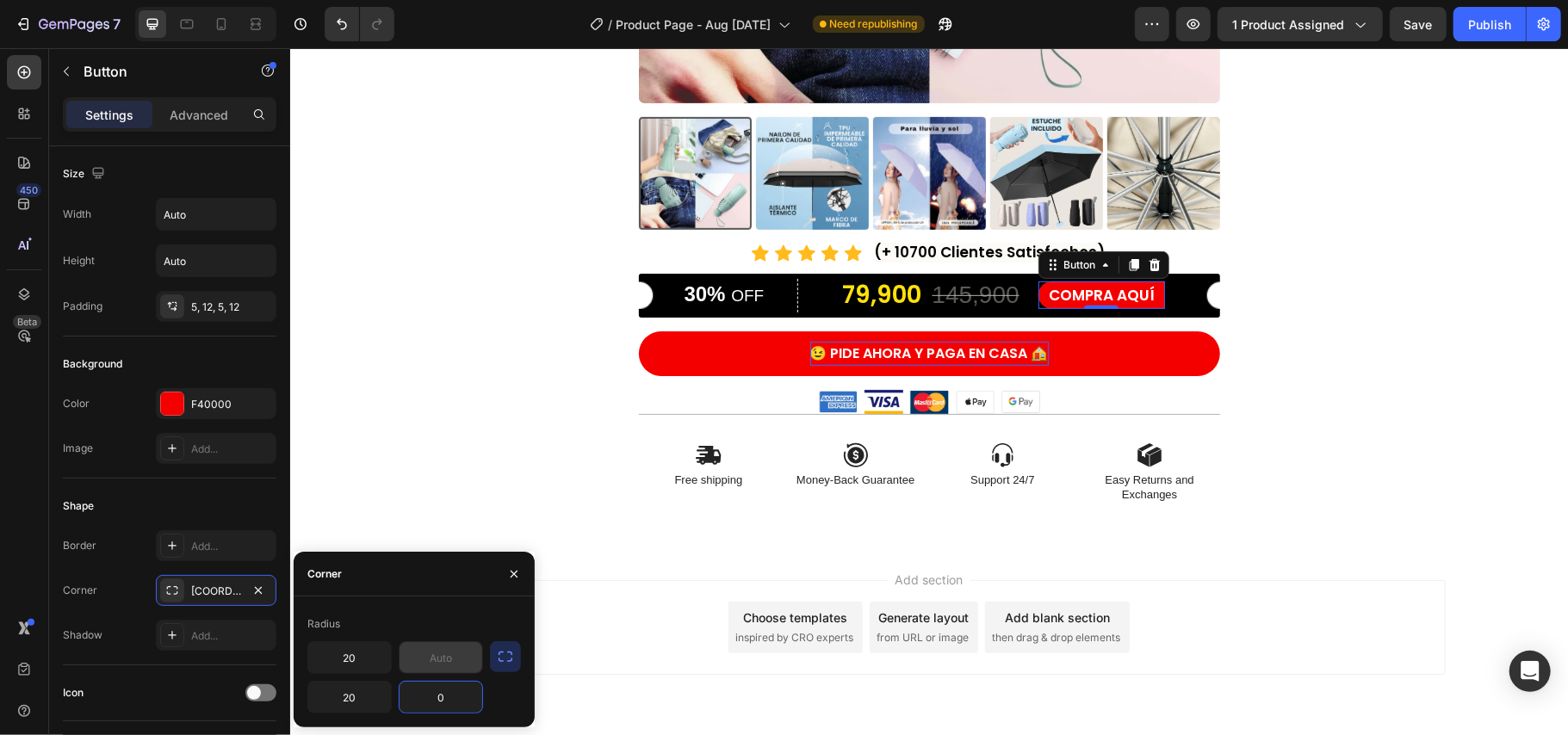 type on "0" 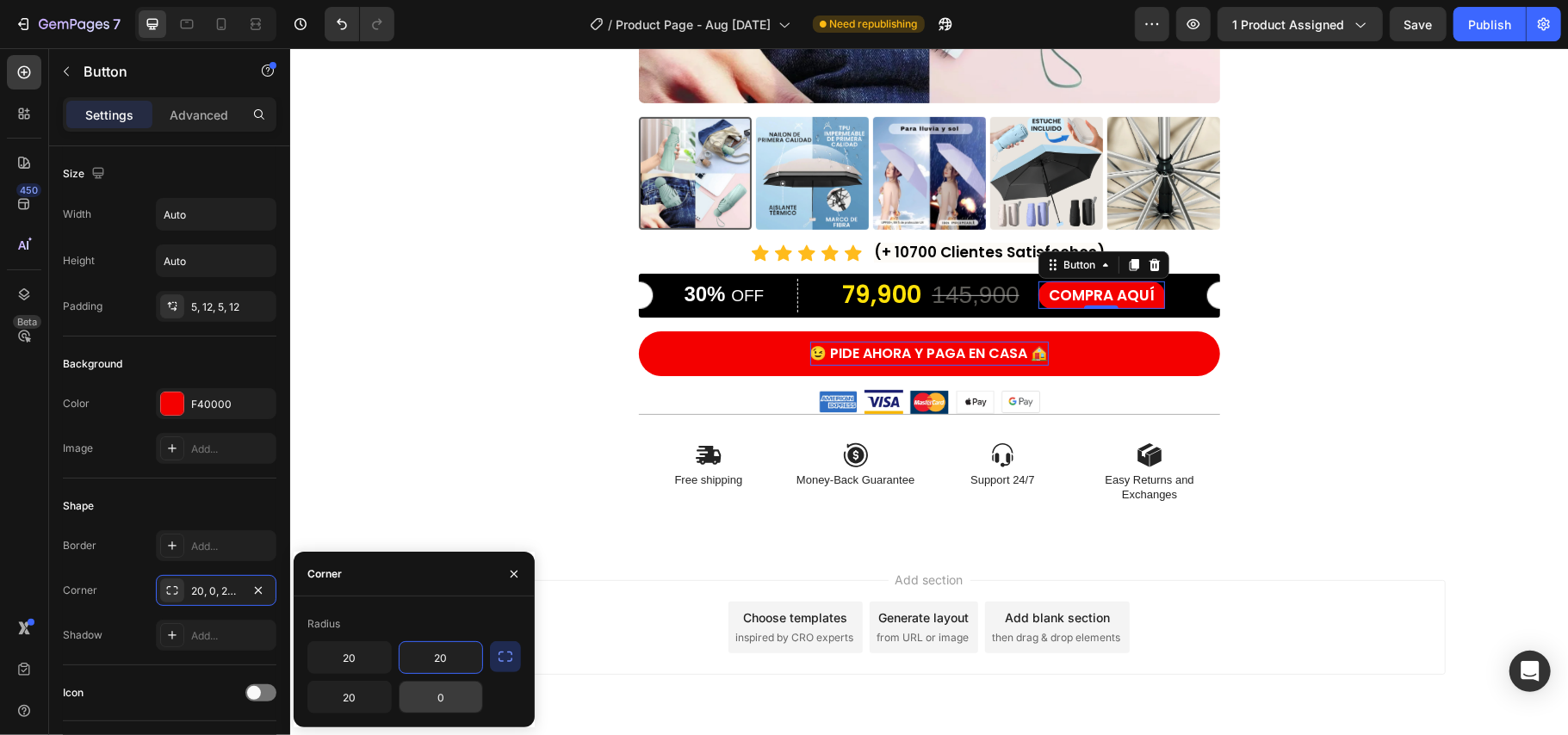 type on "20" 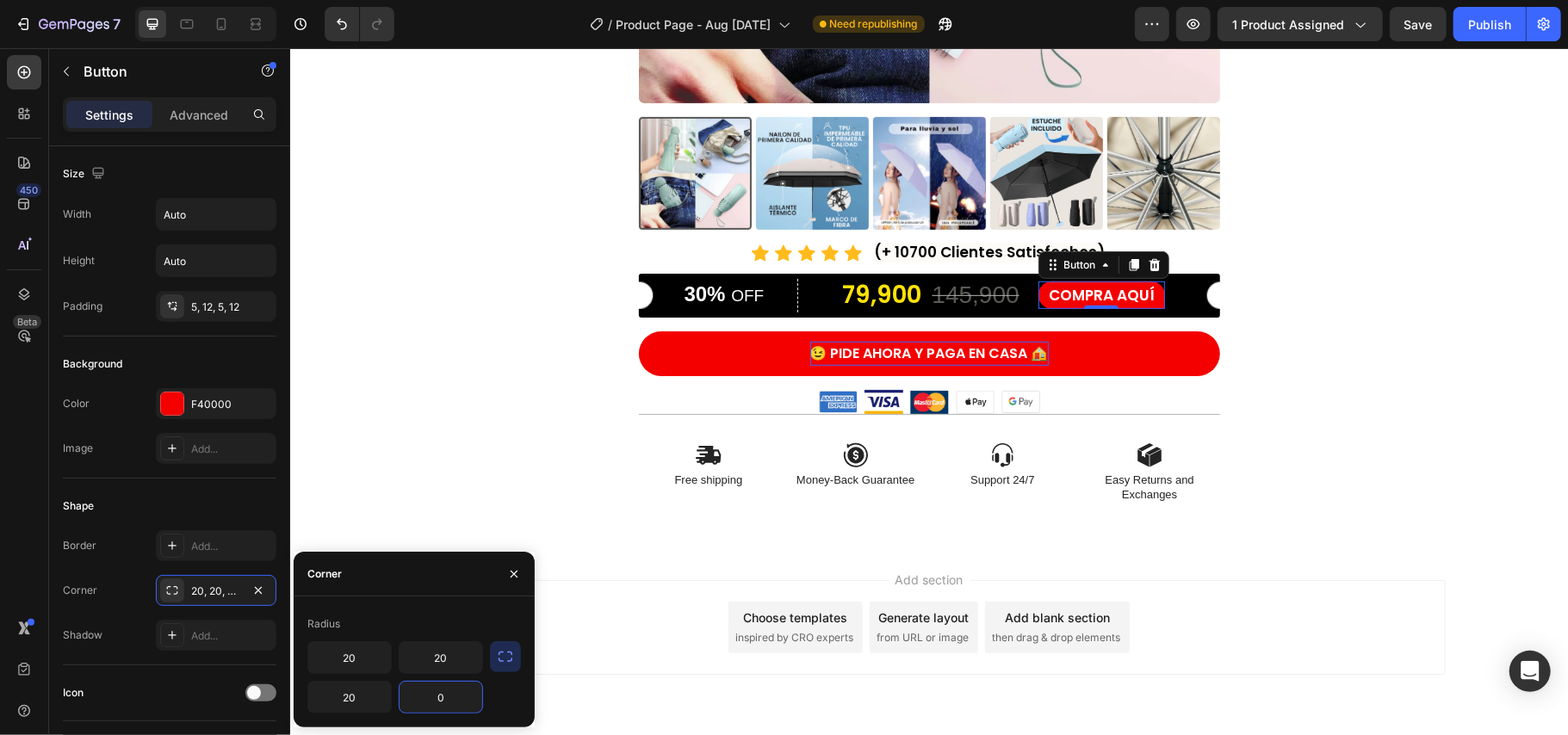 click on "0" at bounding box center (441, 697) 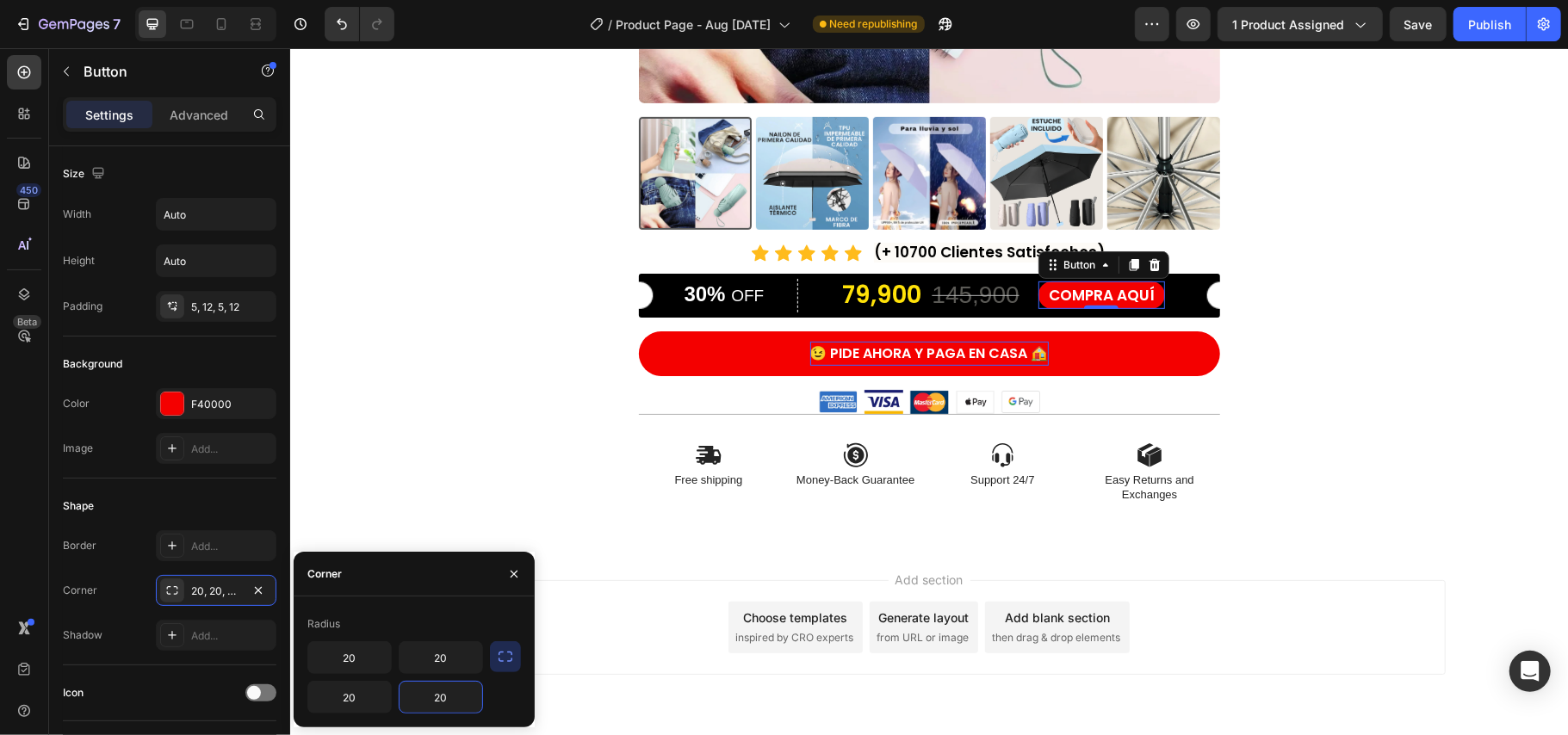 type on "20" 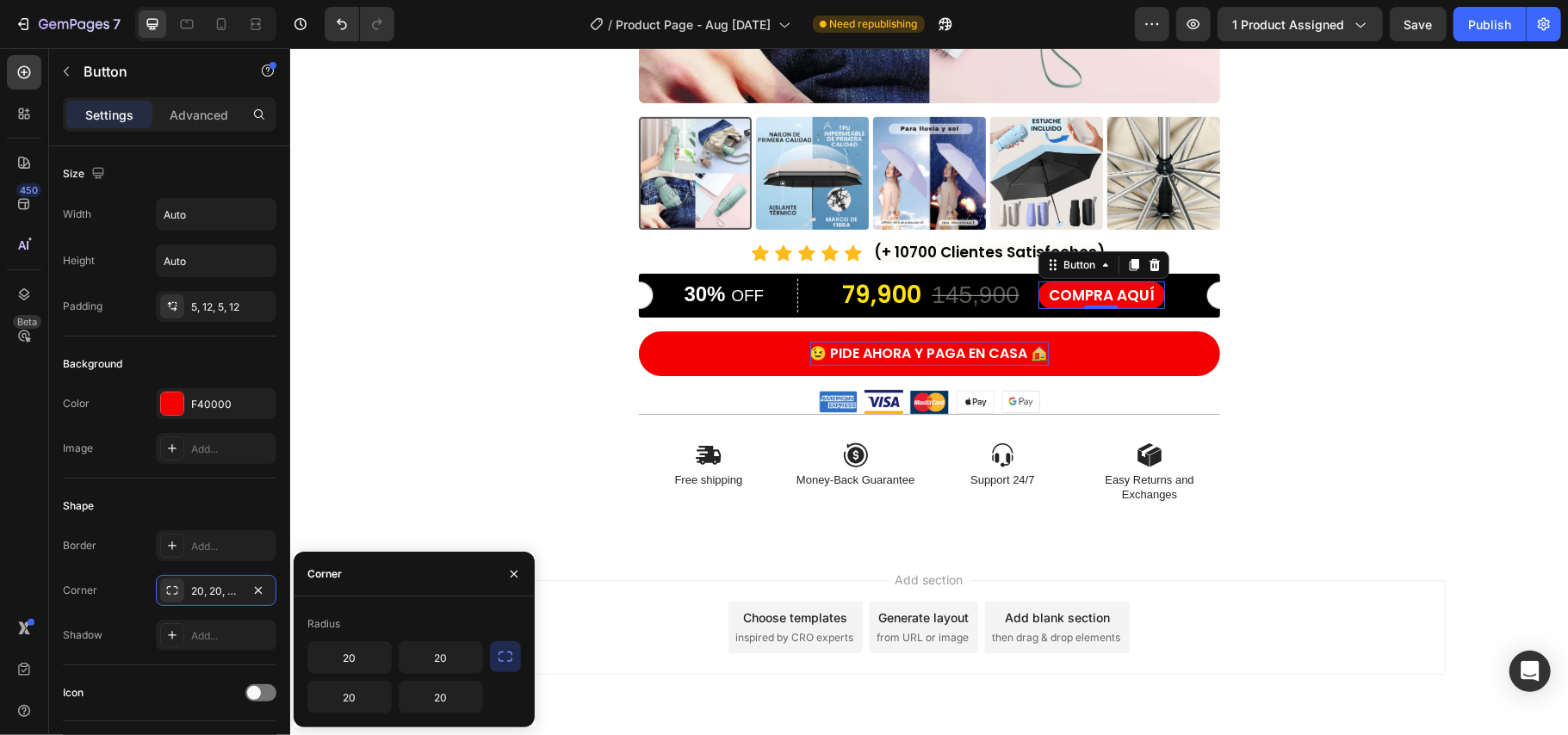 click on "Product Images Icon Icon Icon Icon Icon Icon List (+ 10700 Clientes Satisfechos) Text Block Row 30%   OFF Text Block Row 79,900 Product Price Product Price 145,900 Product Price Product Price 45% off Product Badge Row COMPRA AQUÍ Button   0 Row Product 😉 PIDE AHORA Y PAGA EN CASA 🏠 Button Image Image Image Image Image Row
Icon Free shipping  Text Block
Icon Money-Back Guarantee Text Block
Icon Support 24/7 Text Block
Icon Easy Returns and Exchanges Text Block Row Section 1 Root" at bounding box center (928, 33) 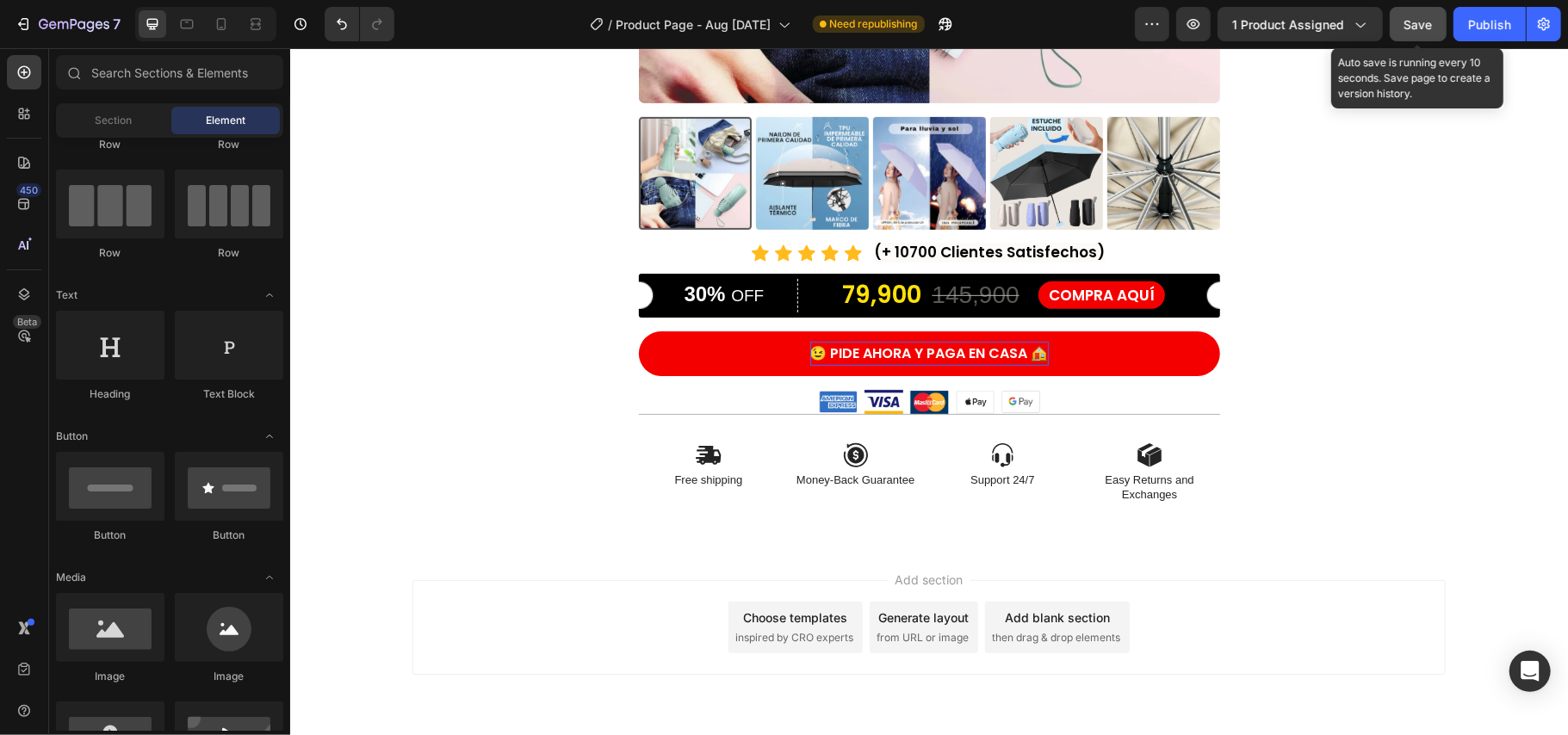 click on "Save" 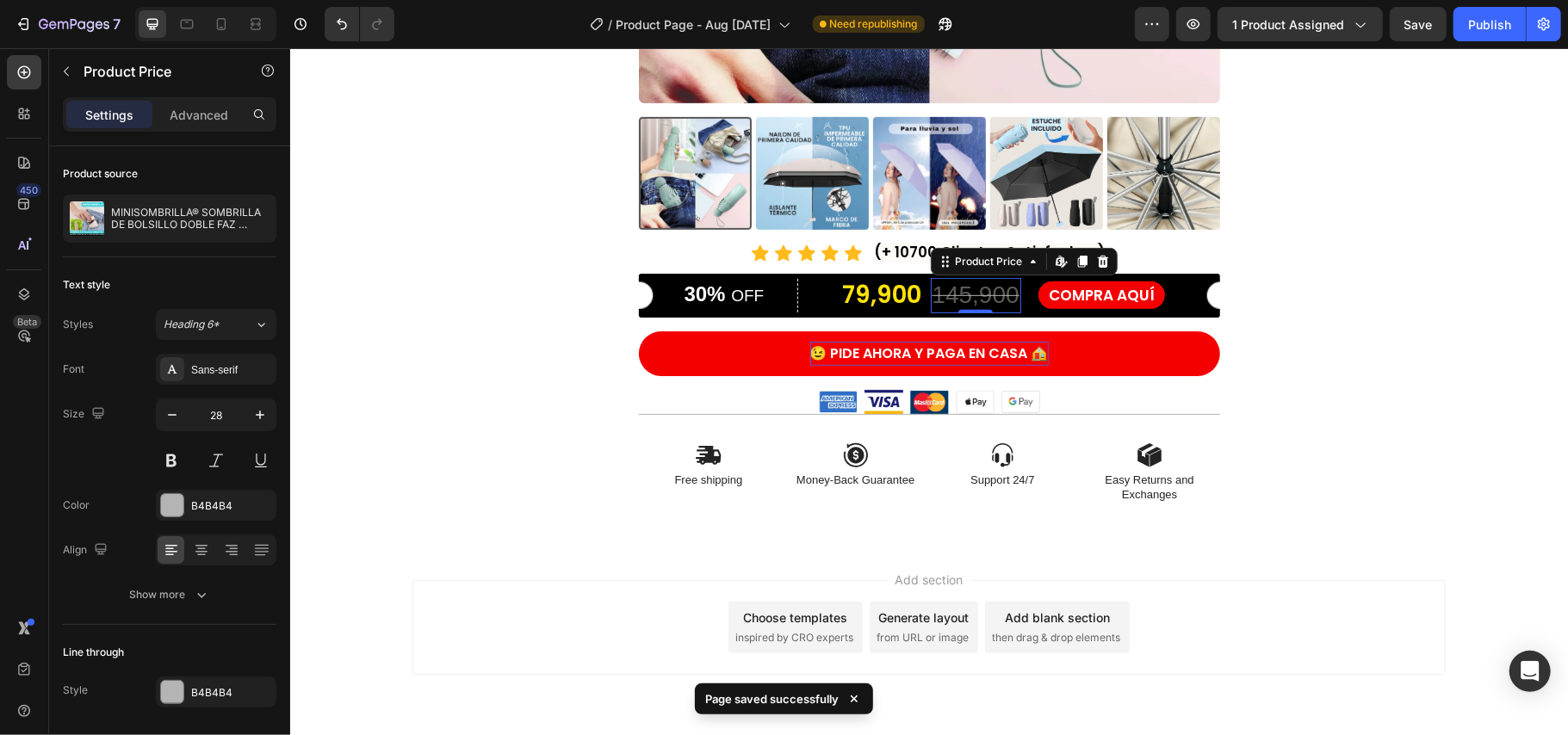 click on "145,900" at bounding box center (975, 294) 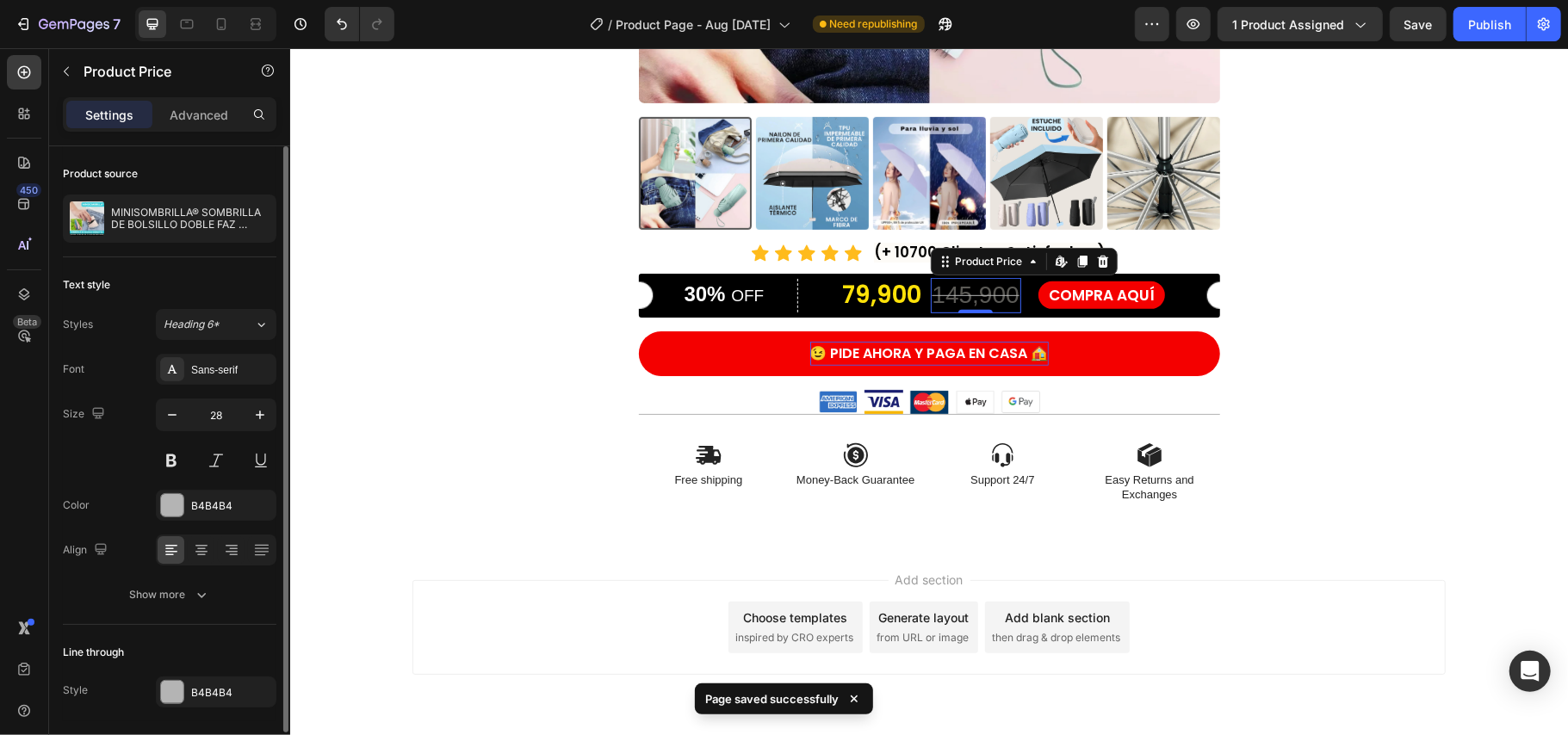 click 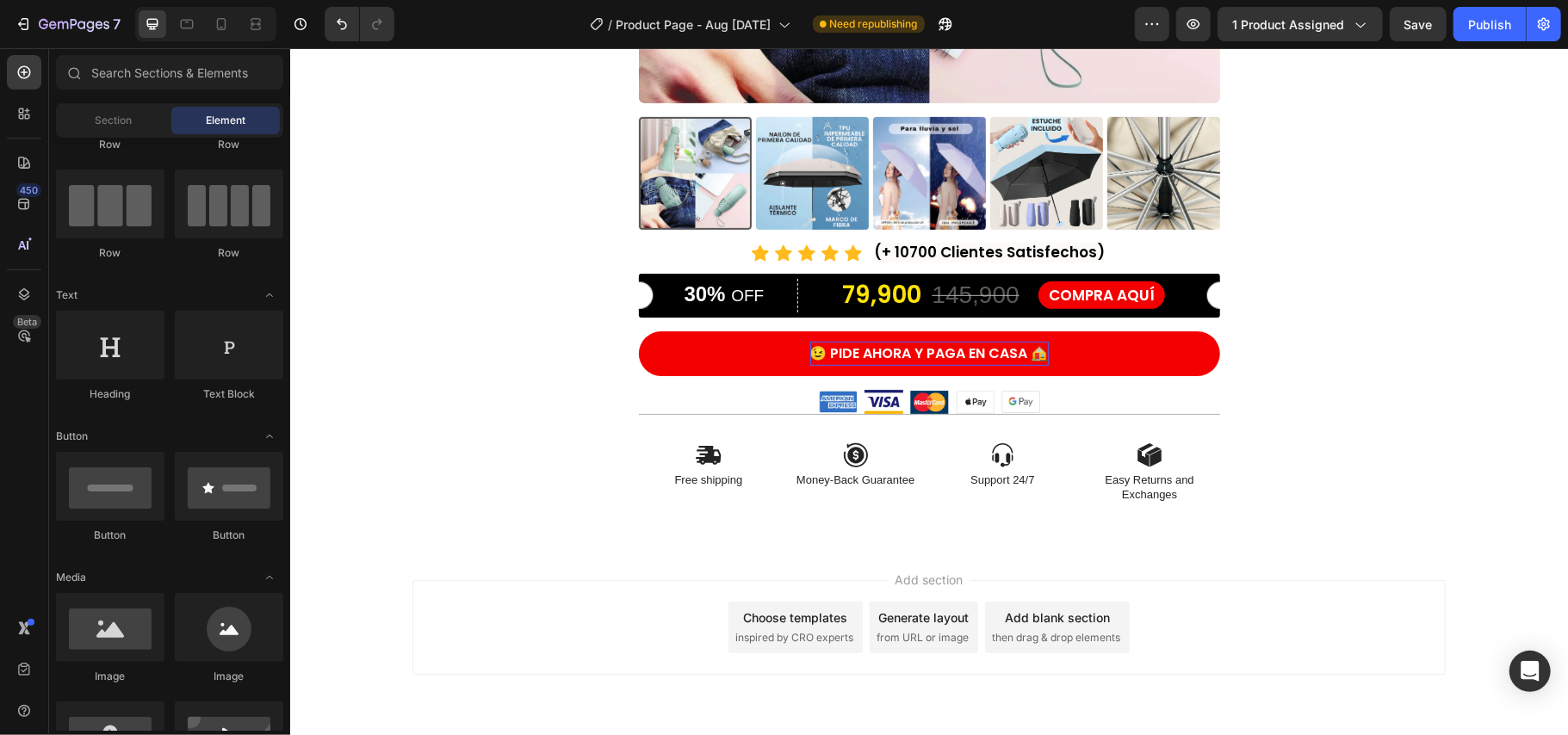 click on "Product Images Icon Icon Icon Icon Icon Icon List (+ 10700 Clientes Satisfechos) Text Block Row 30%   OFF Text Block Row 79,900 Product Price Product Price 145,900 Product Price Product Price 45% off Product Badge Row COMPRA AQUÍ Button Row Product 😉 PIDE AHORA Y PAGA EN CASA 🏠 Button Image Image Image Image Image Row
Icon Free shipping  Text Block
Icon Money-Back Guarantee Text Block
Icon Support 24/7 Text Block
Icon Easy Returns and Exchanges Text Block Row Section 1 Root" at bounding box center [928, 33] 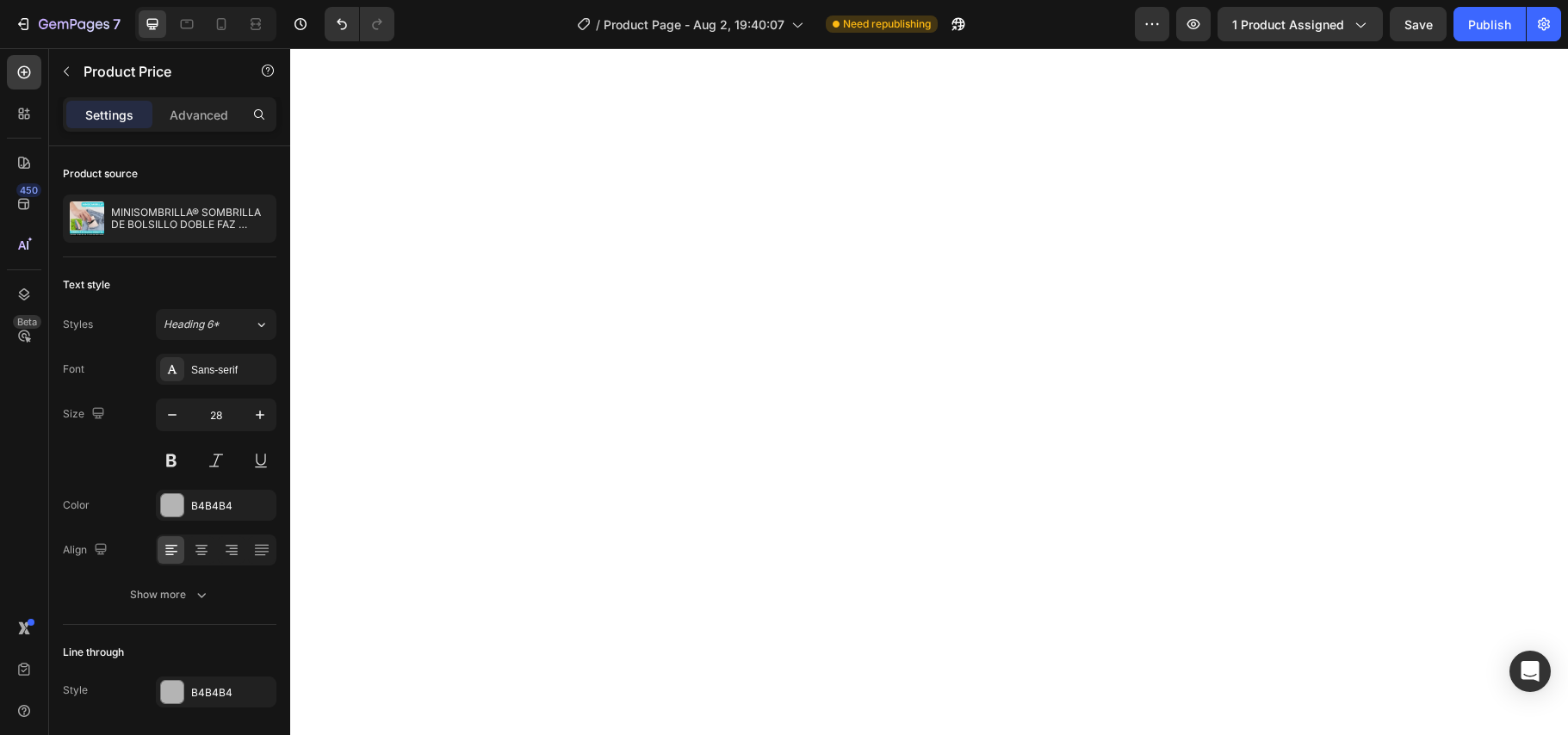 scroll, scrollTop: 0, scrollLeft: 0, axis: both 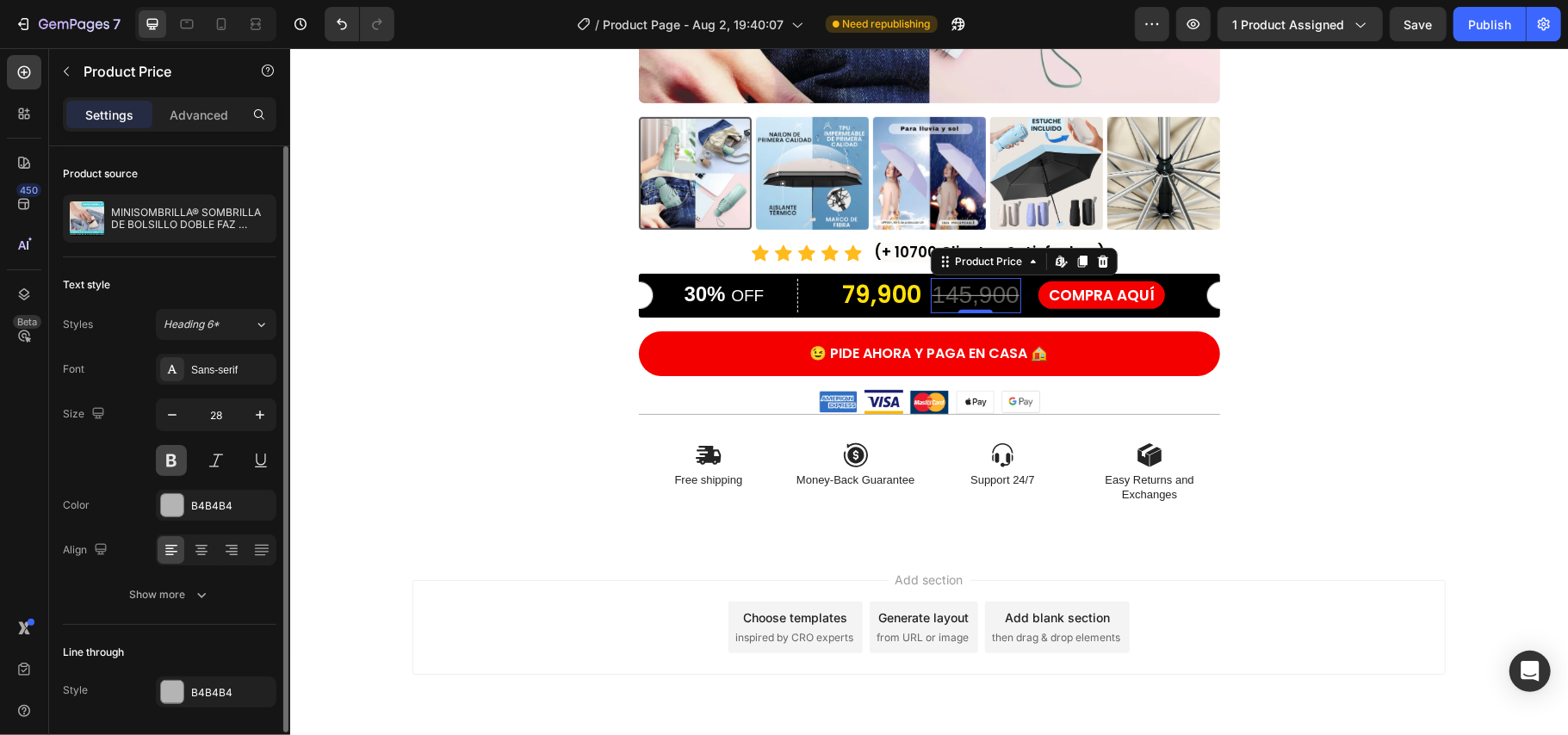 click at bounding box center (171, 460) 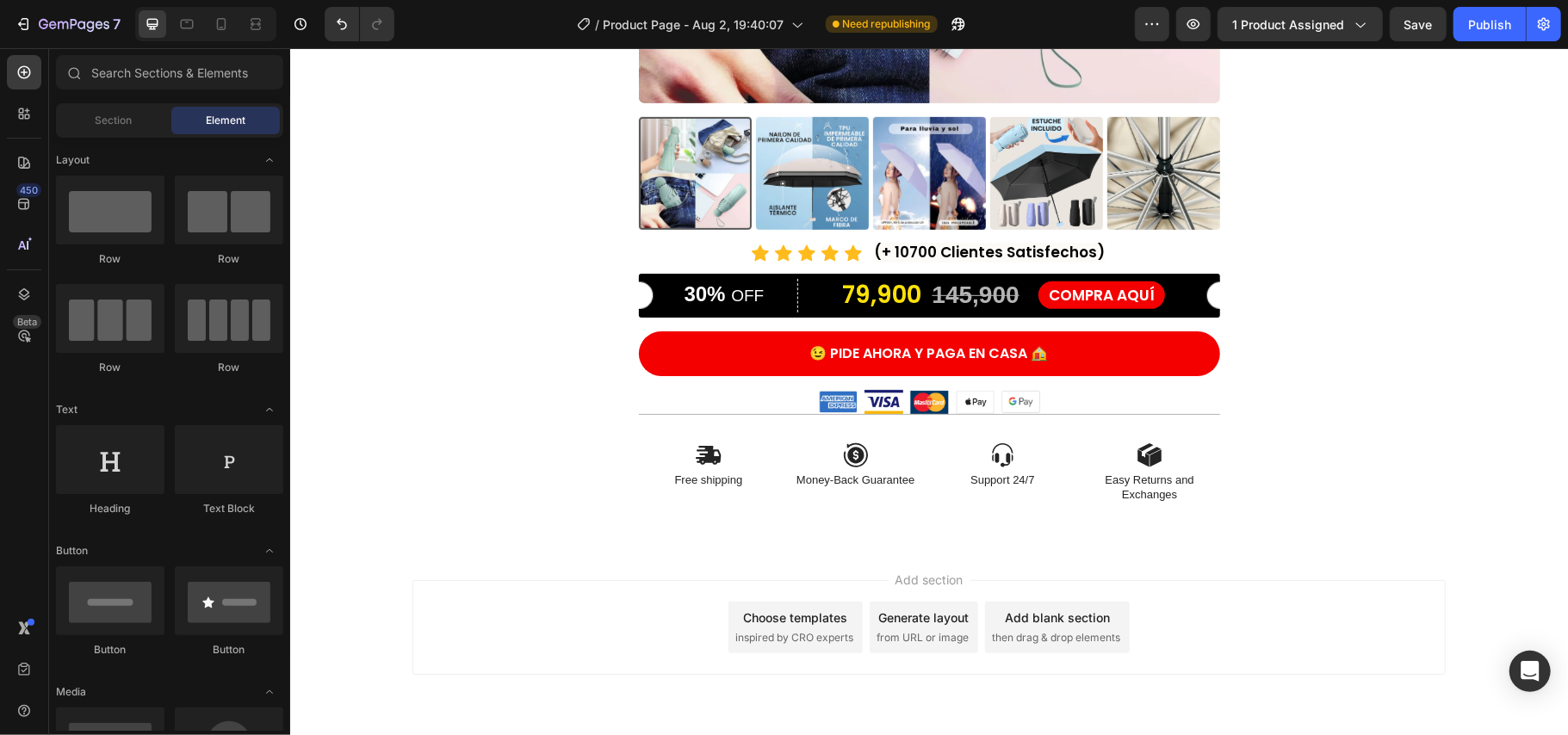 click on "Product Images Icon Icon Icon Icon Icon Icon List (+ [NUMBER] Clientes Satisfechos) Text Block Row 30%   OFF Text Block Row 79,900 Product Price Product Price 145,900 Product Price Product Price 45% off Product Badge Row COMPRA AQUÍ Button Row Product 😉 PIDE AHORA Y PAGA EN CASA 🏠 Button Image Image Image Image Image Row
Icon Free shipping  Text Block
Icon Money-Back Guarantee Text Block
Icon Support 24/7 Text Block
Icon Easy Returns and Exchanges Text Block Row Section 1 Root" at bounding box center (928, 33) 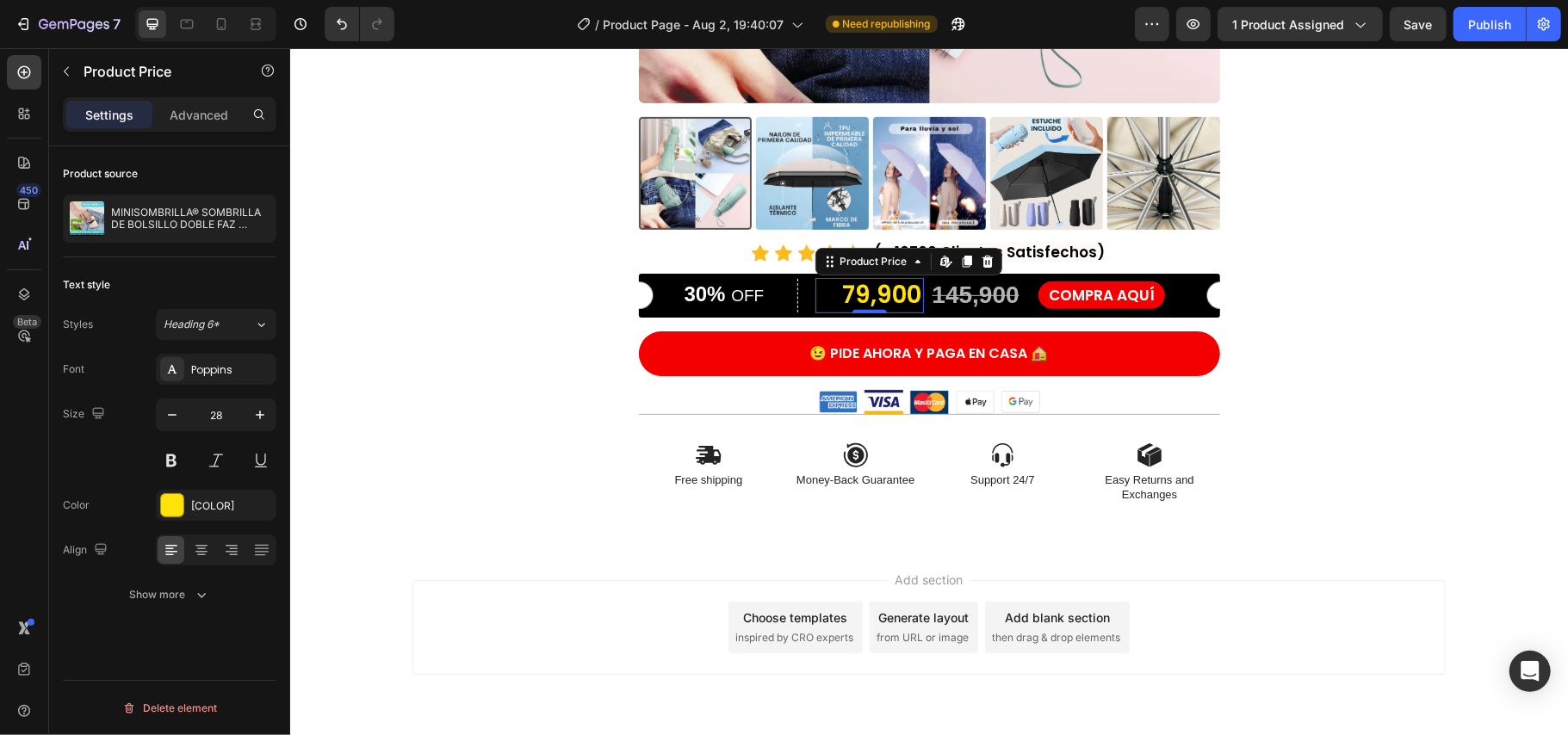 click on "79,900" at bounding box center [882, 294] 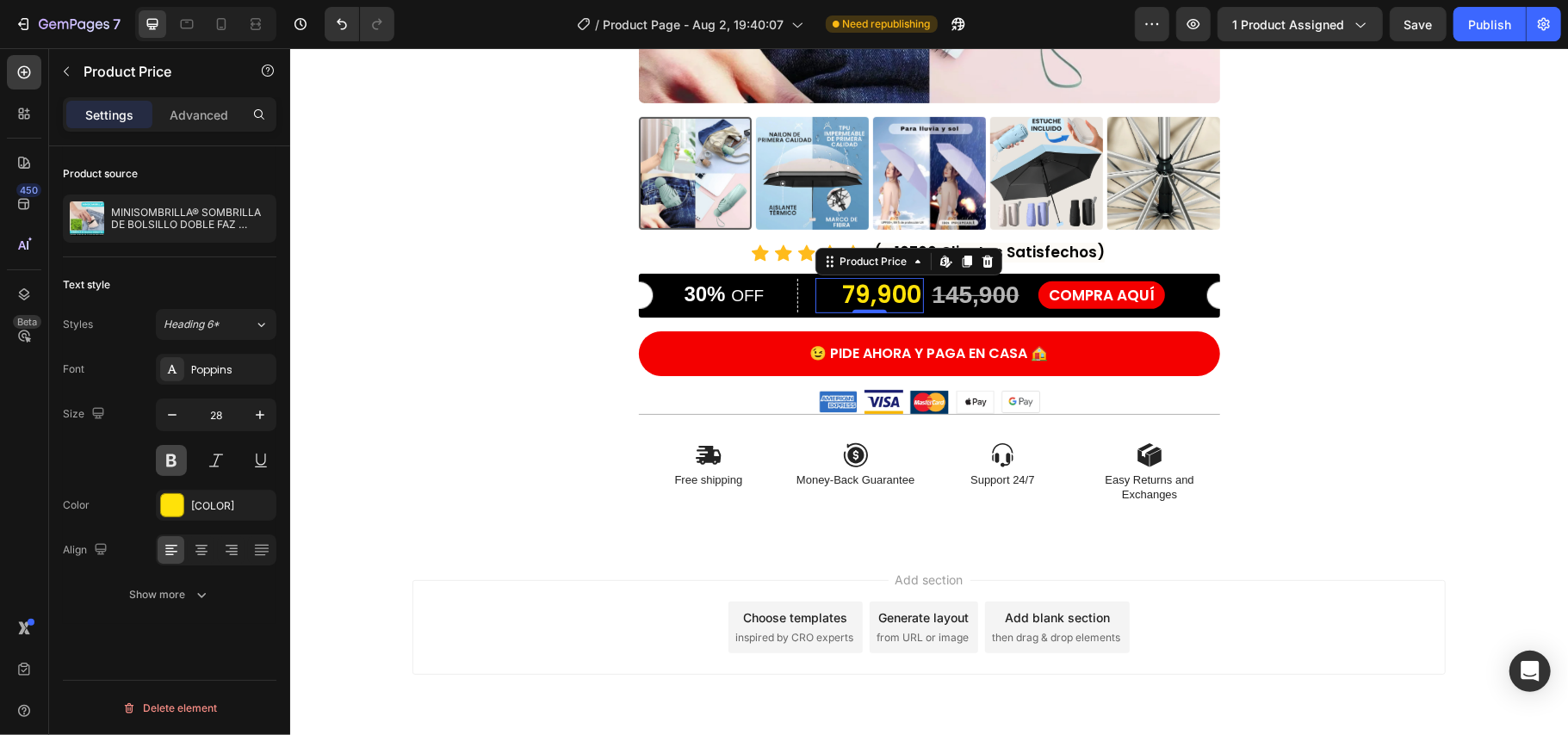 click at bounding box center [171, 460] 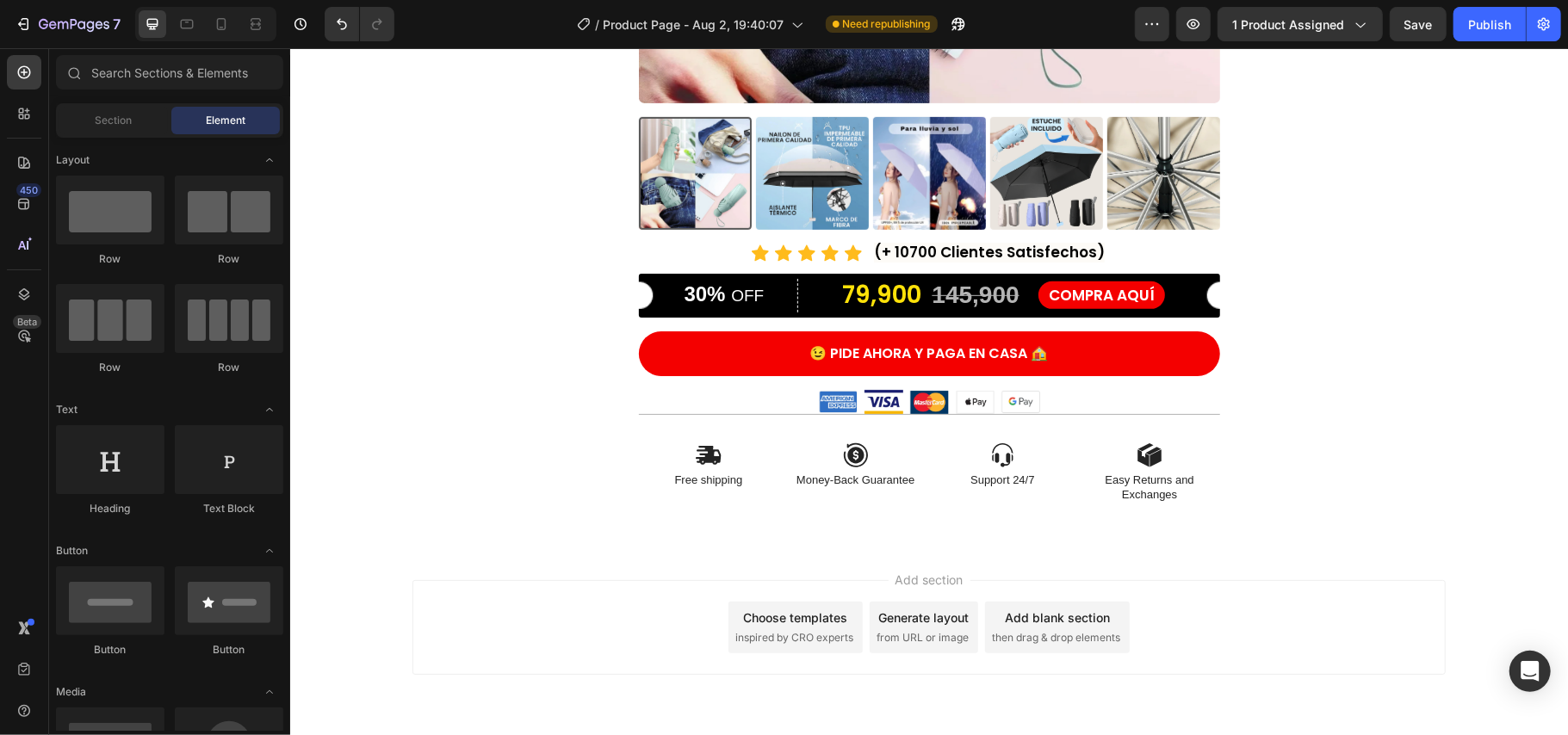 click on "Product Images Icon Icon Icon Icon Icon Icon List (+ [NUMBER] Clientes Satisfechos) Text Block Row 30%   OFF Text Block Row 79,900 Product Price Product Price 145,900 Product Price Product Price 45% off Product Badge Row COMPRA AQUÍ Button Row Product 😉 PIDE AHORA Y PAGA EN CASA 🏠 Button Image Image Image Image Image Row
Icon Free shipping  Text Block
Icon Money-Back Guarantee Text Block
Icon Support 24/7 Text Block
Icon Easy Returns and Exchanges Text Block Row Section 1 Root" at bounding box center [928, 33] 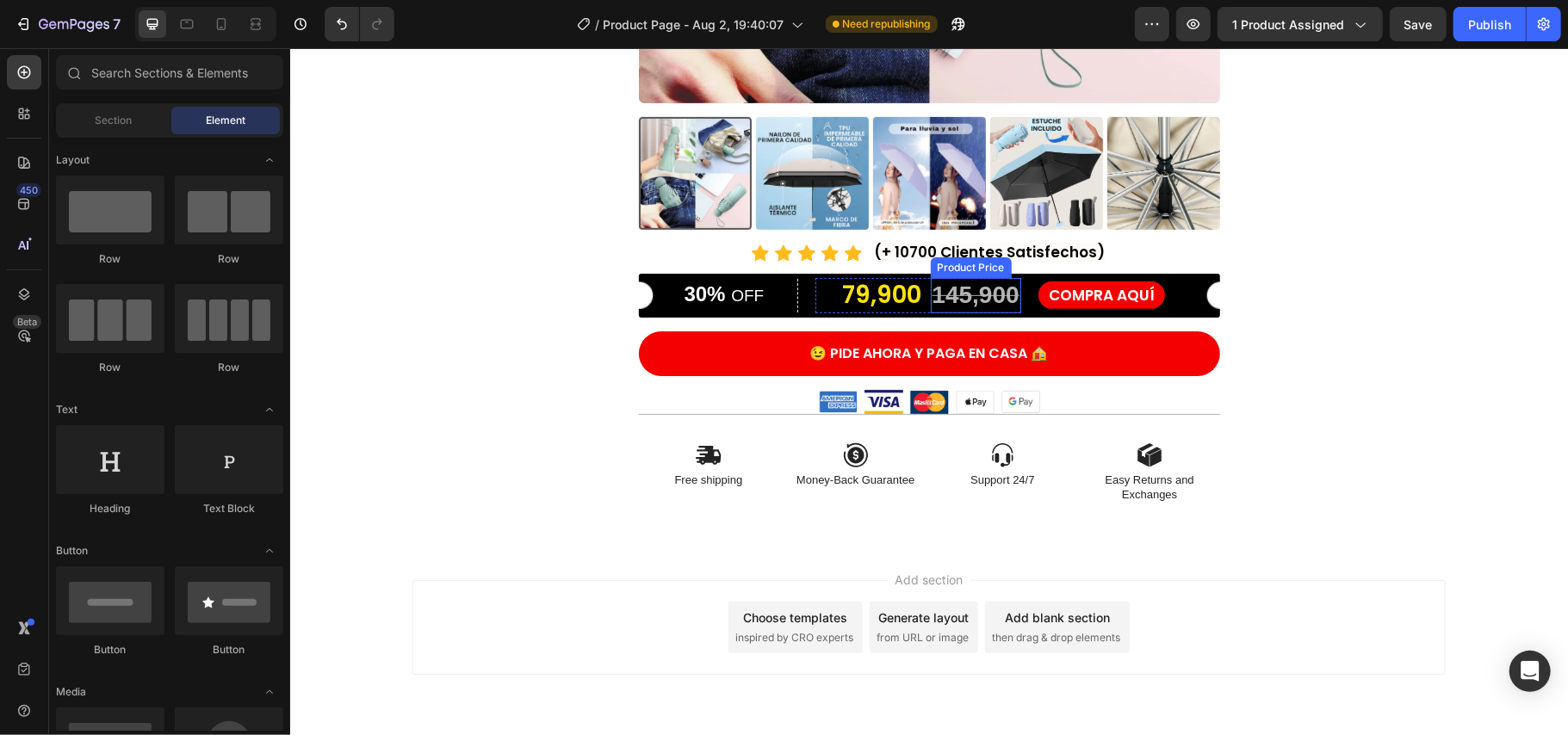click on "145,900" at bounding box center (975, 294) 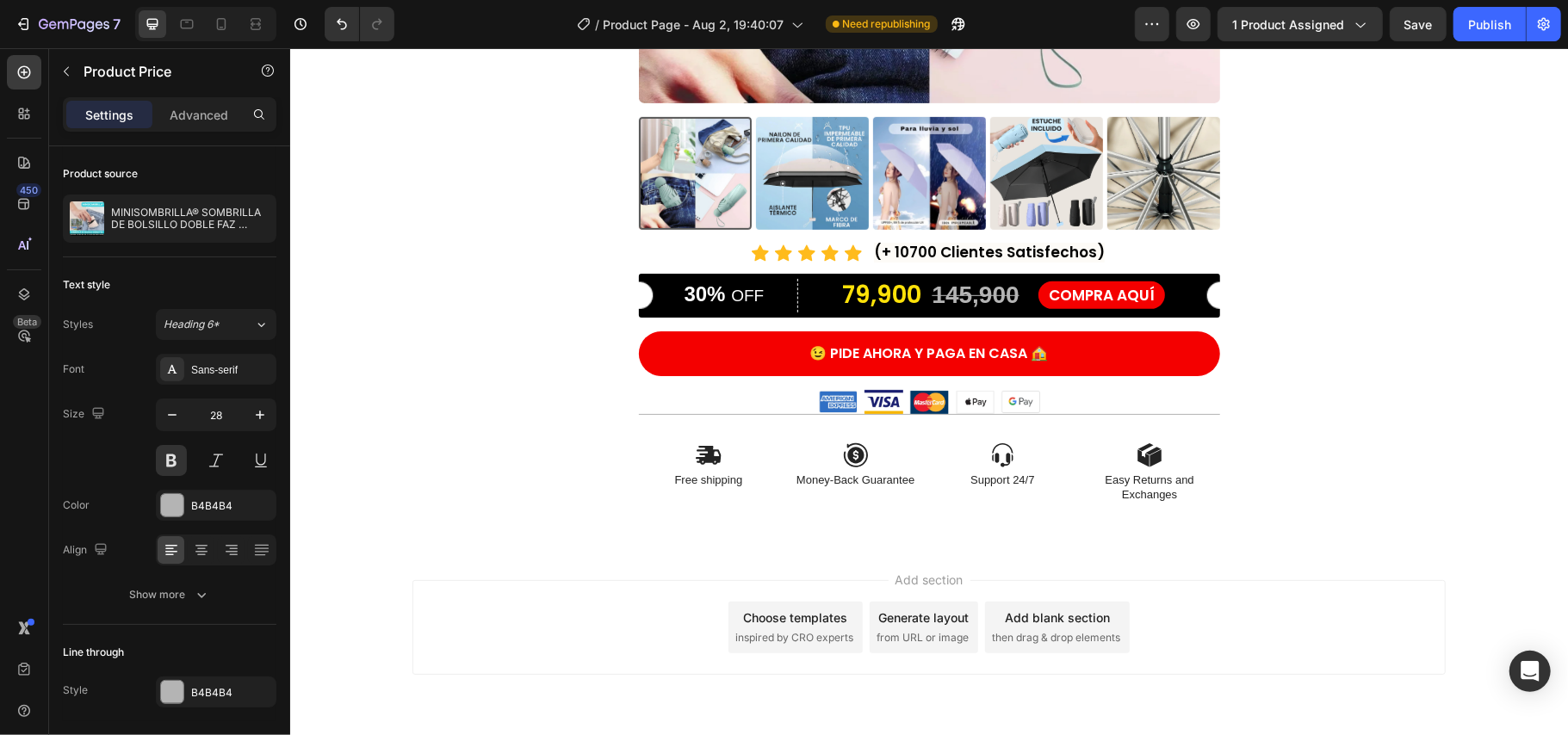 click on "Product Images Icon Icon Icon Icon Icon Icon List (+ [NUMBER] Clientes Satisfechos) Text Block Row 30%   OFF Text Block Row 79,900 Product Price Product Price 145,900 Product Price   Edit content in Shopify 0 Product Price   Edit content in Shopify 0 45% off Product Badge Row COMPRA AQUÍ Button Row Product 😉 PIDE AHORA Y PAGA EN CASA 🏠 Button Image Image Image Image Image Row
Icon Free shipping  Text Block
Icon Money-Back Guarantee Text Block
Icon Support 24/7 Text Block
Icon Easy Returns and Exchanges Text Block Row Section 1 Root" at bounding box center (928, 33) 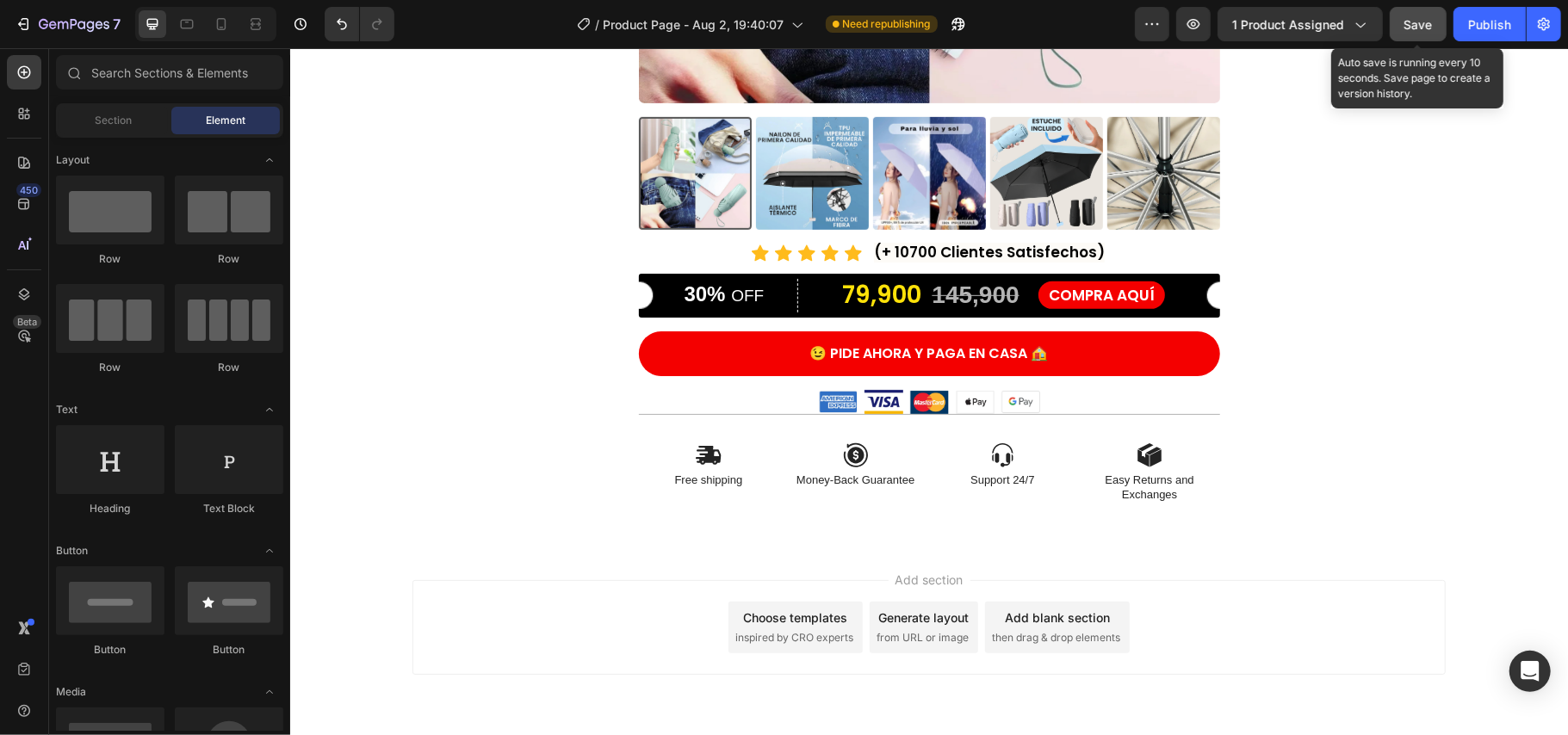 click on "Save" 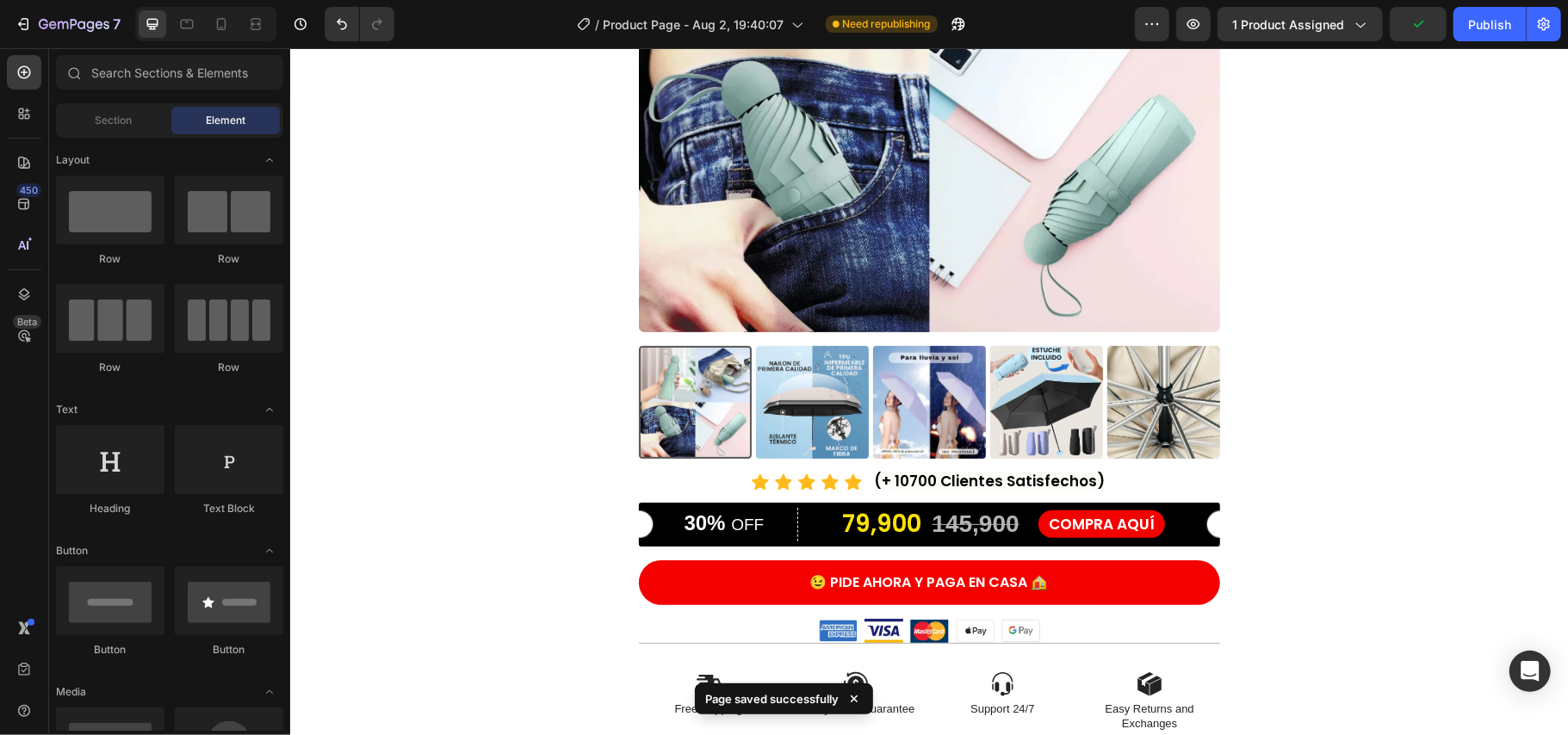 scroll, scrollTop: 331, scrollLeft: 0, axis: vertical 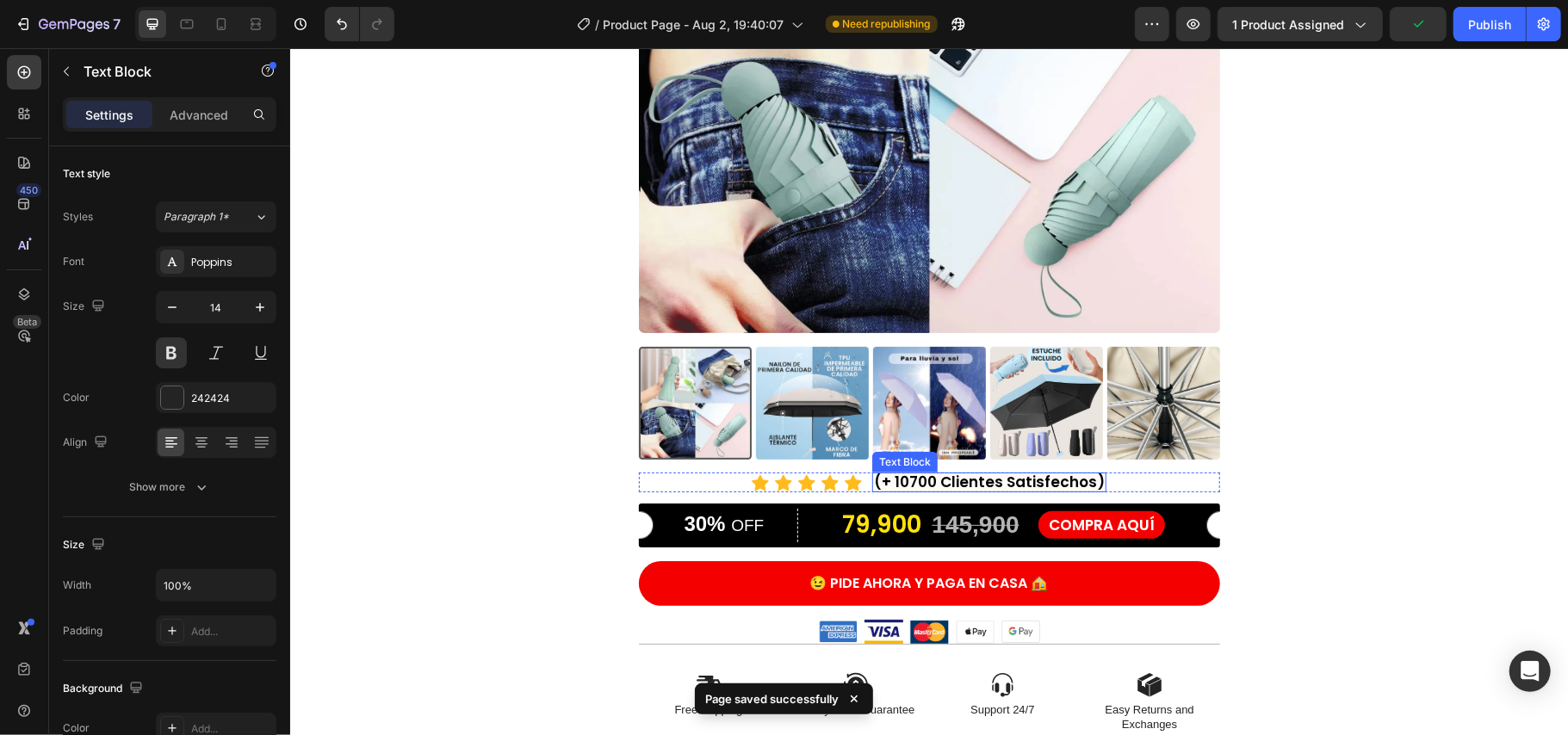 click on "(+ [NUMBER] Clientes Satisfechos) Text Block" at bounding box center (989, 481) 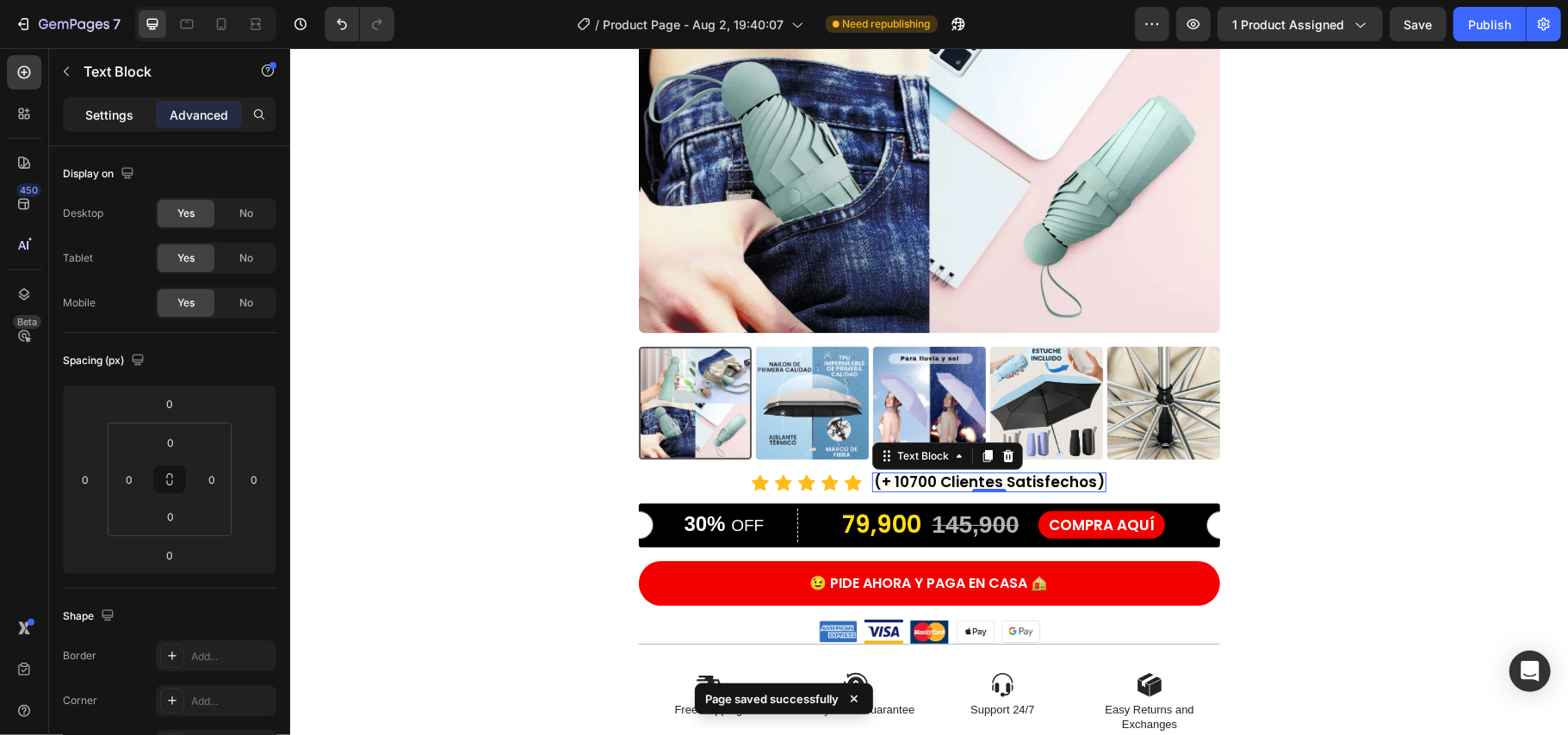 click on "Settings" at bounding box center [109, 114] 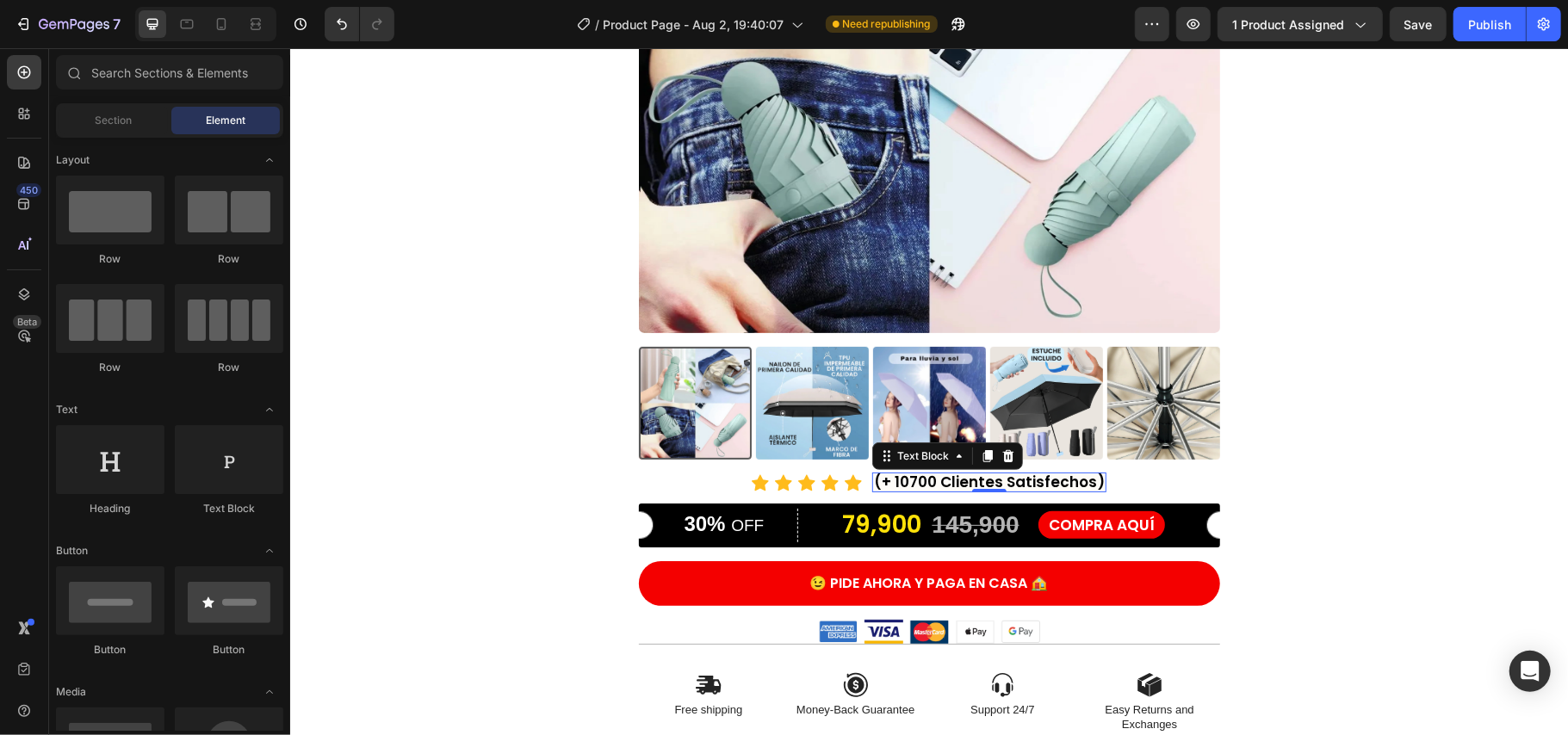 click on "Product Images Icon Icon Icon Icon Icon Icon List (+ 10700 Clientes Satisfechos) Text Block   0 Row 30%   OFF Text Block Row 79,900 Product Price Product Price 145,900 Product Price Product Price 45% off Product Badge Row COMPRA AQUÍ Button Row Product 😉 PIDE AHORA Y PAGA EN CASA 🏠 Button Image Image Image Image Image Row
Icon Free shipping  Text Block
Icon Money-Back Guarantee Text Block
Icon Support 24/7 Text Block
Icon Easy Returns and Exchanges Text Block Row Section 1 Root" at bounding box center (928, 262) 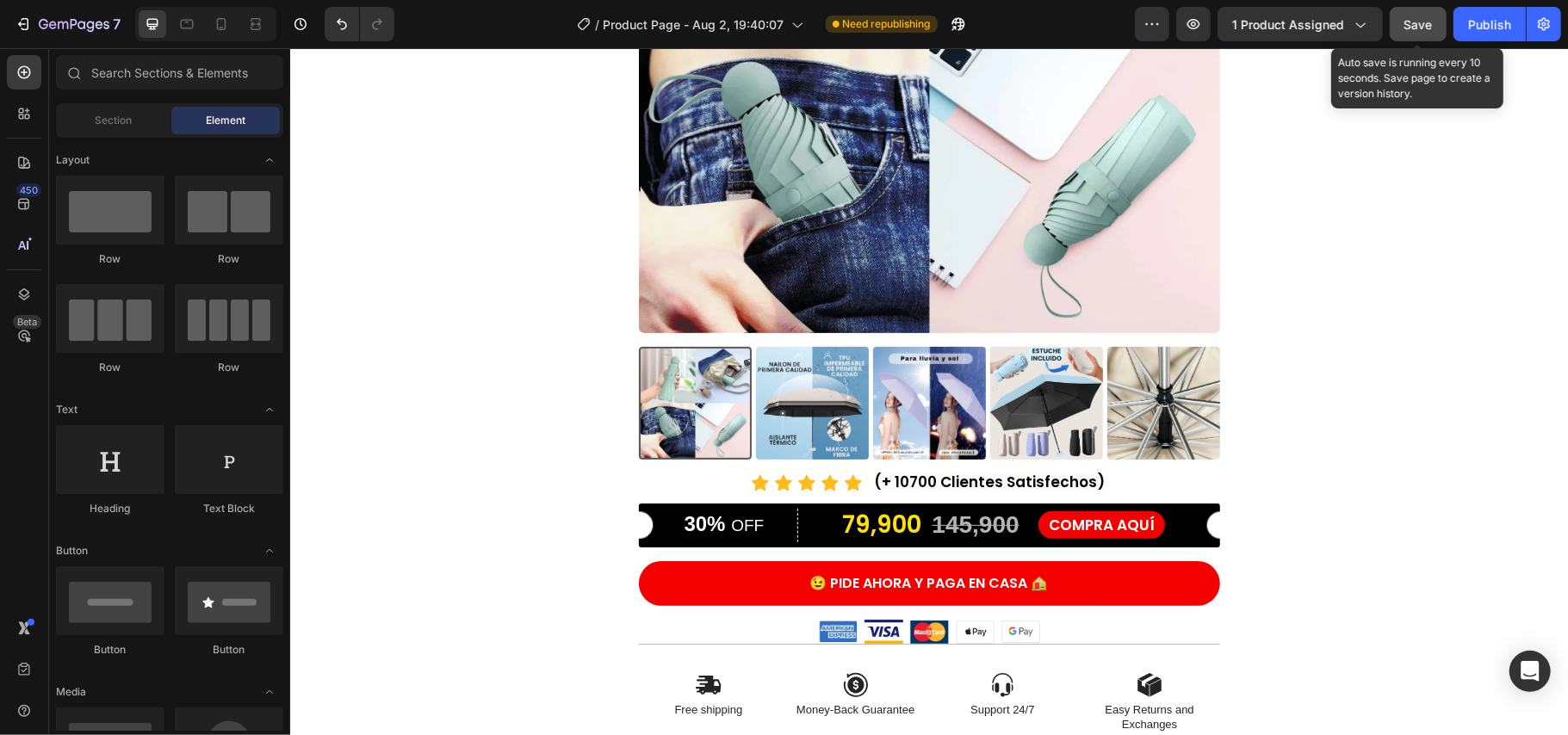 click on "Save" 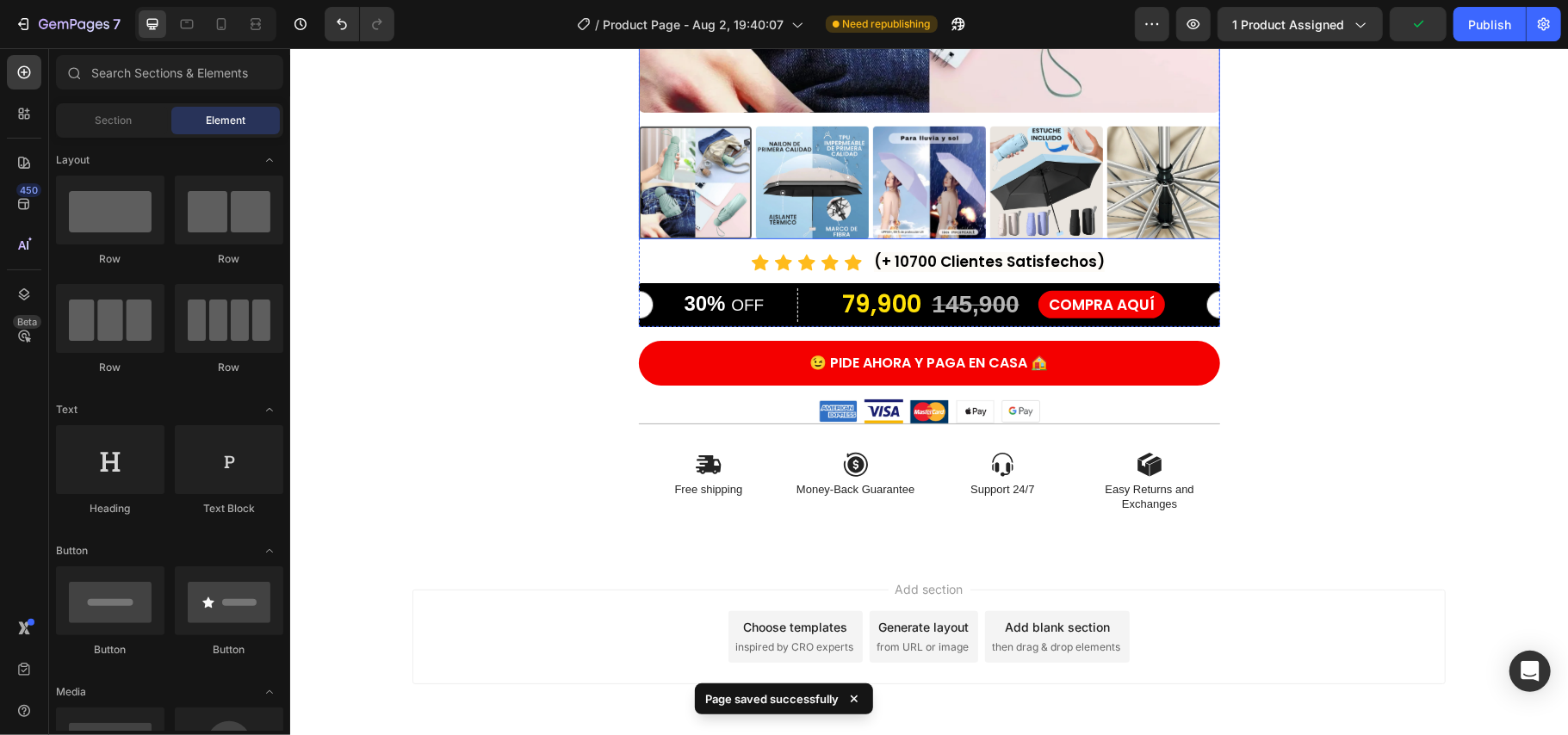 scroll, scrollTop: 561, scrollLeft: 0, axis: vertical 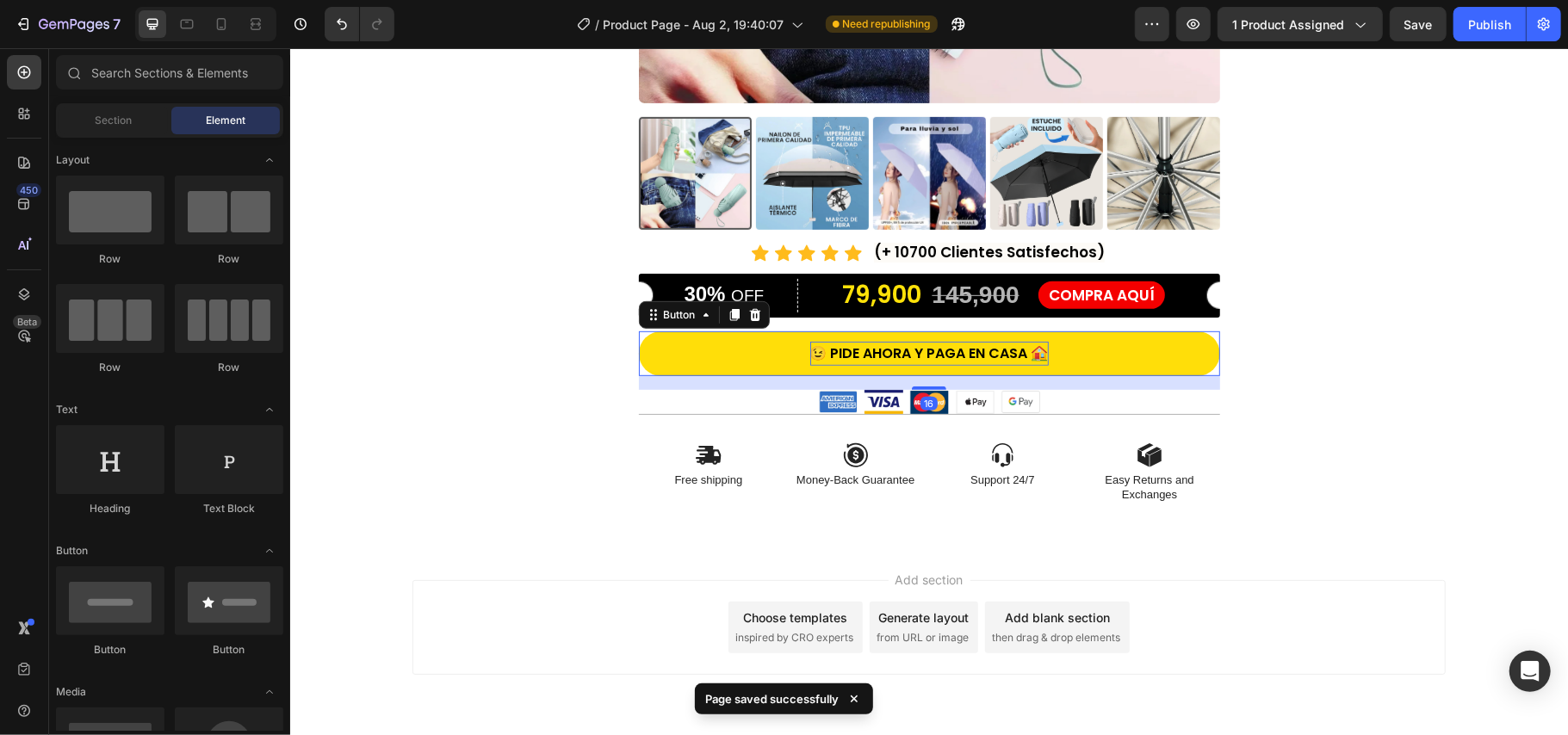 click on "😉 PIDE AHORA Y PAGA EN CASA 🏠" at bounding box center [928, 353] 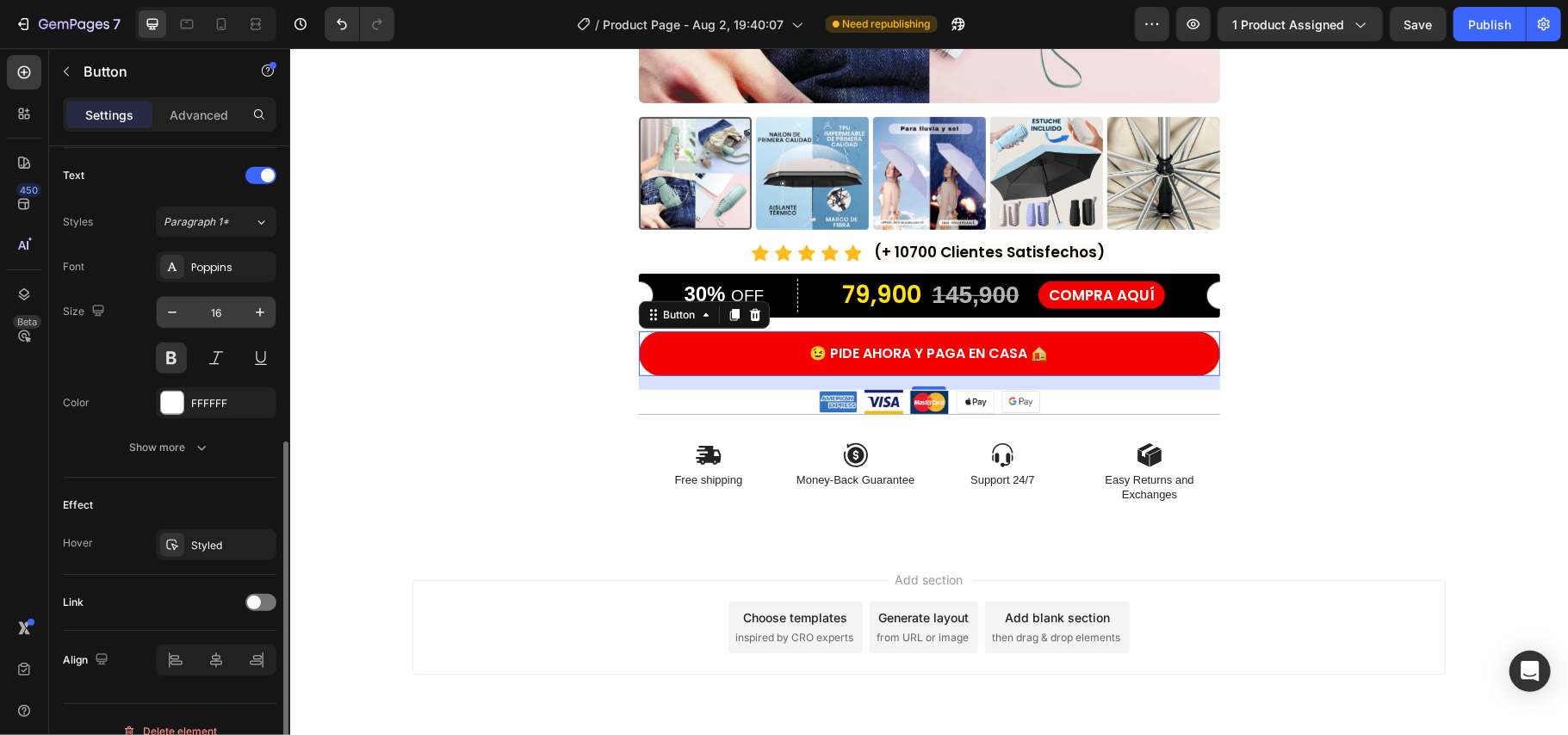 scroll, scrollTop: 600, scrollLeft: 0, axis: vertical 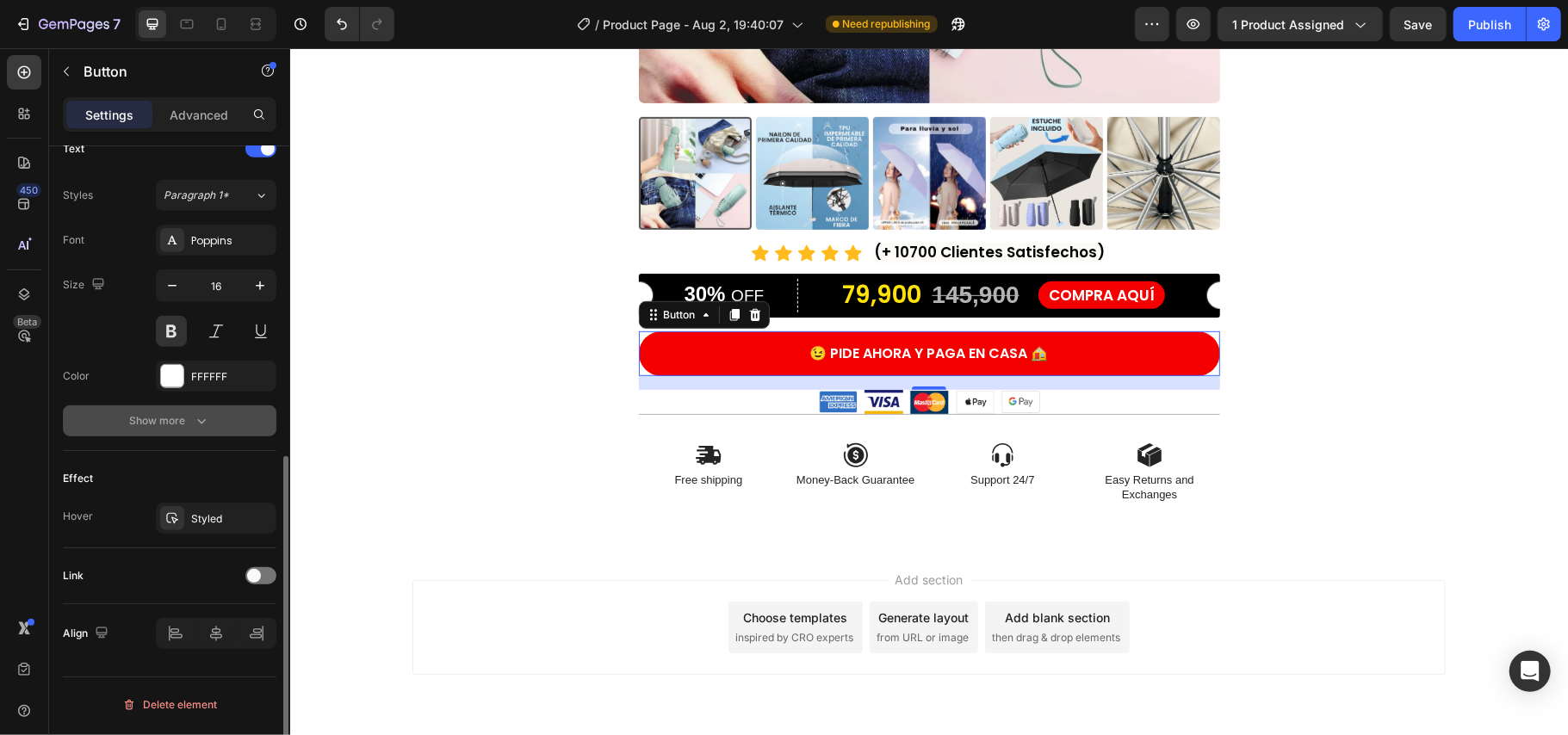 click on "Show more" at bounding box center [170, 421] 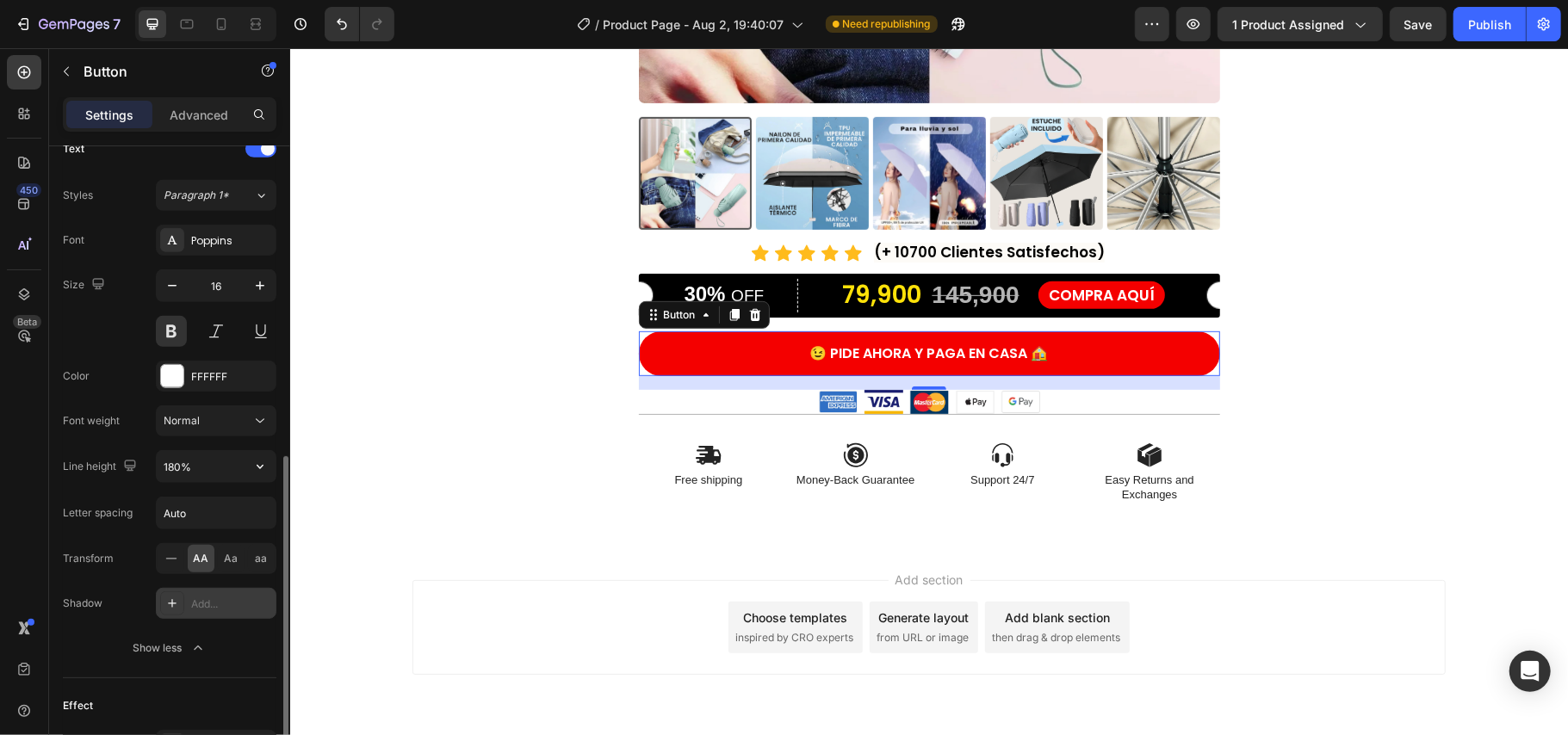 scroll, scrollTop: 714, scrollLeft: 0, axis: vertical 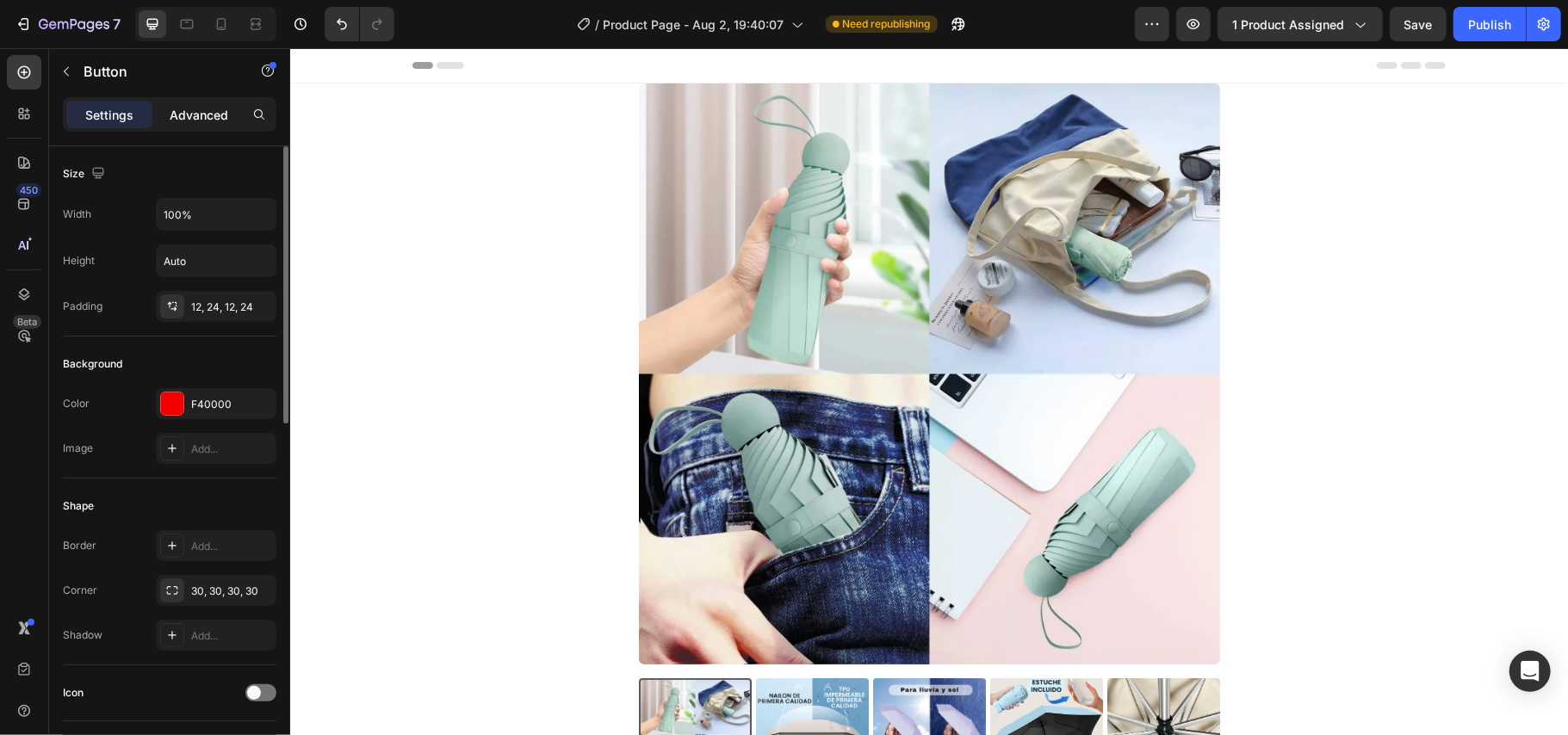 click on "Advanced" at bounding box center [199, 114] 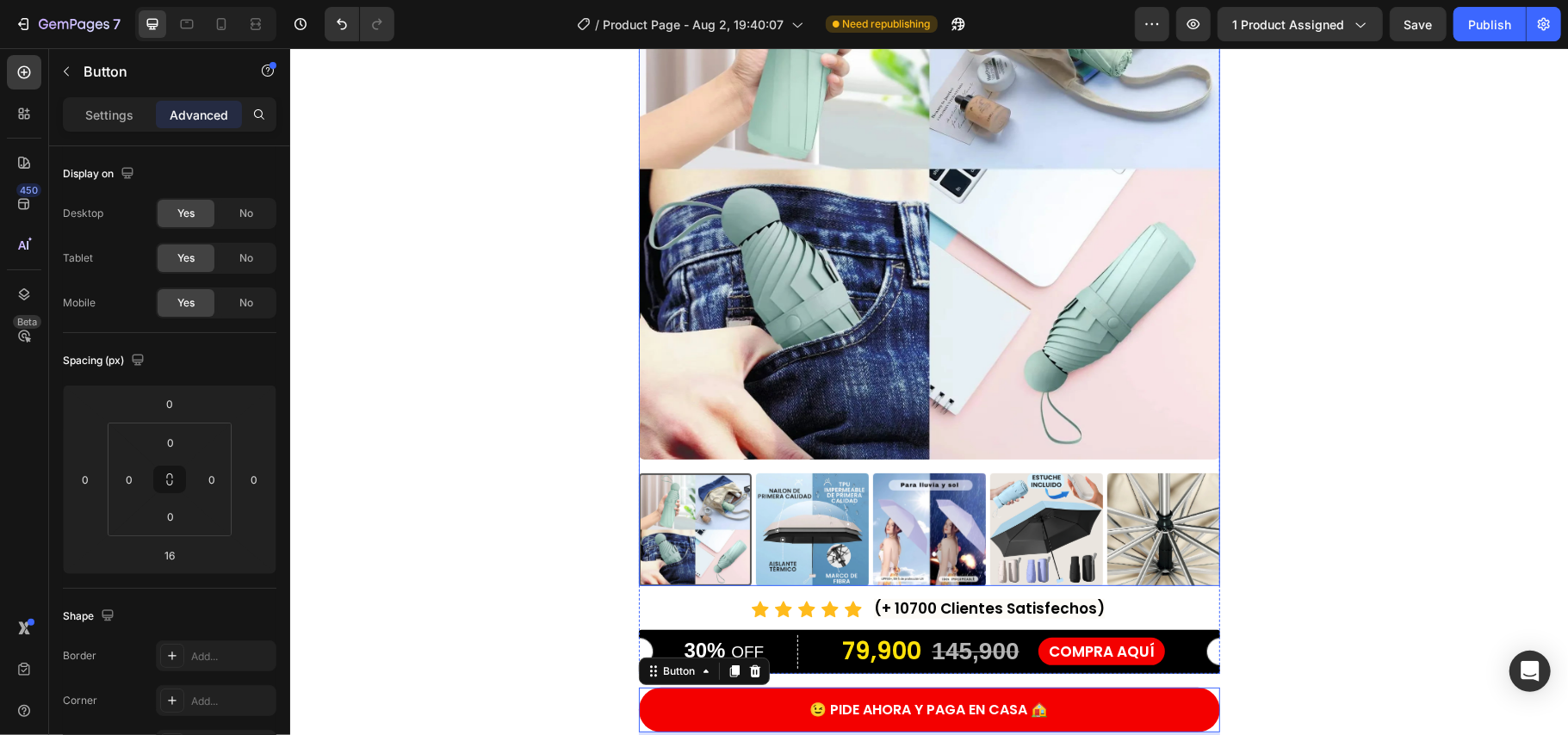 scroll, scrollTop: 459, scrollLeft: 0, axis: vertical 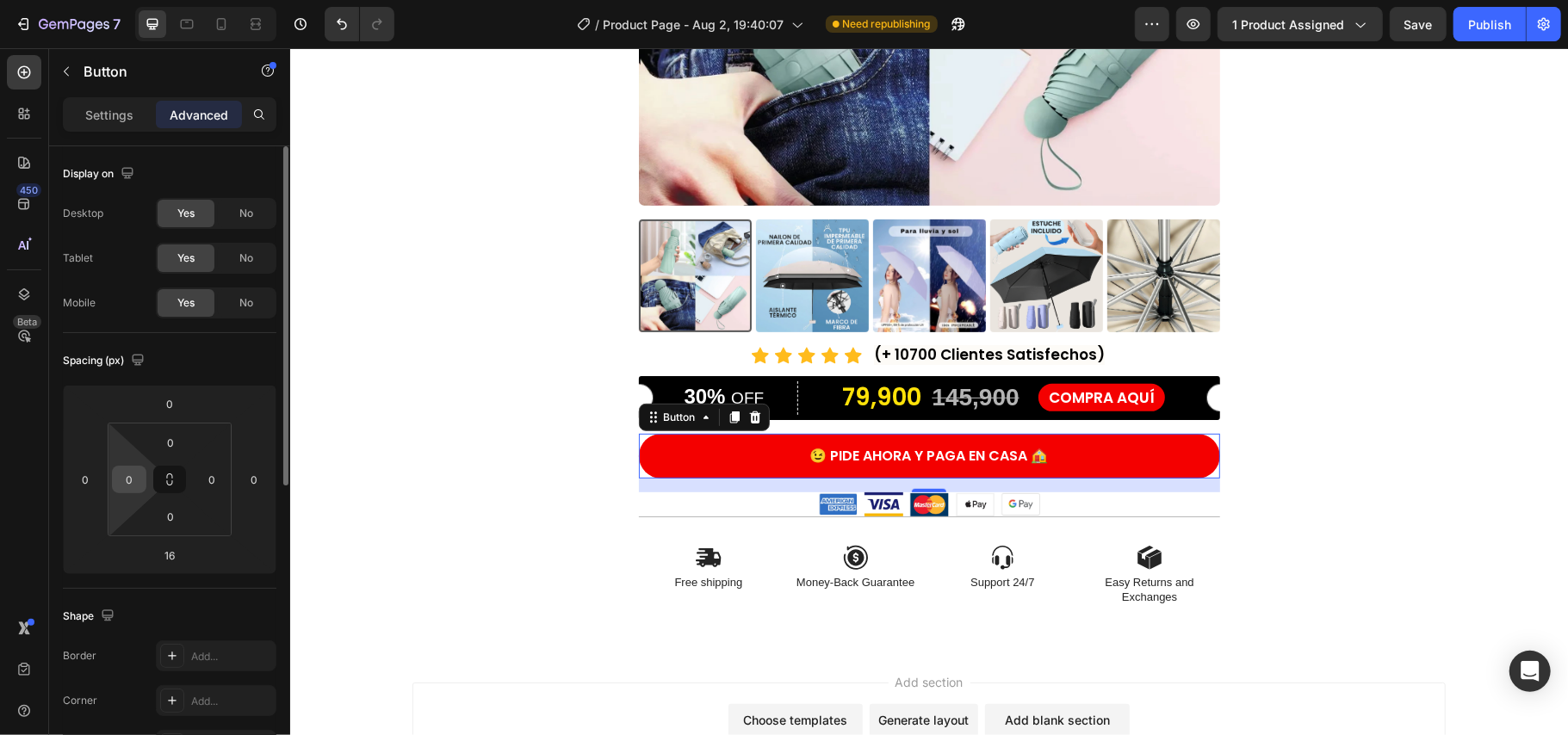 click on "0" at bounding box center (129, 479) 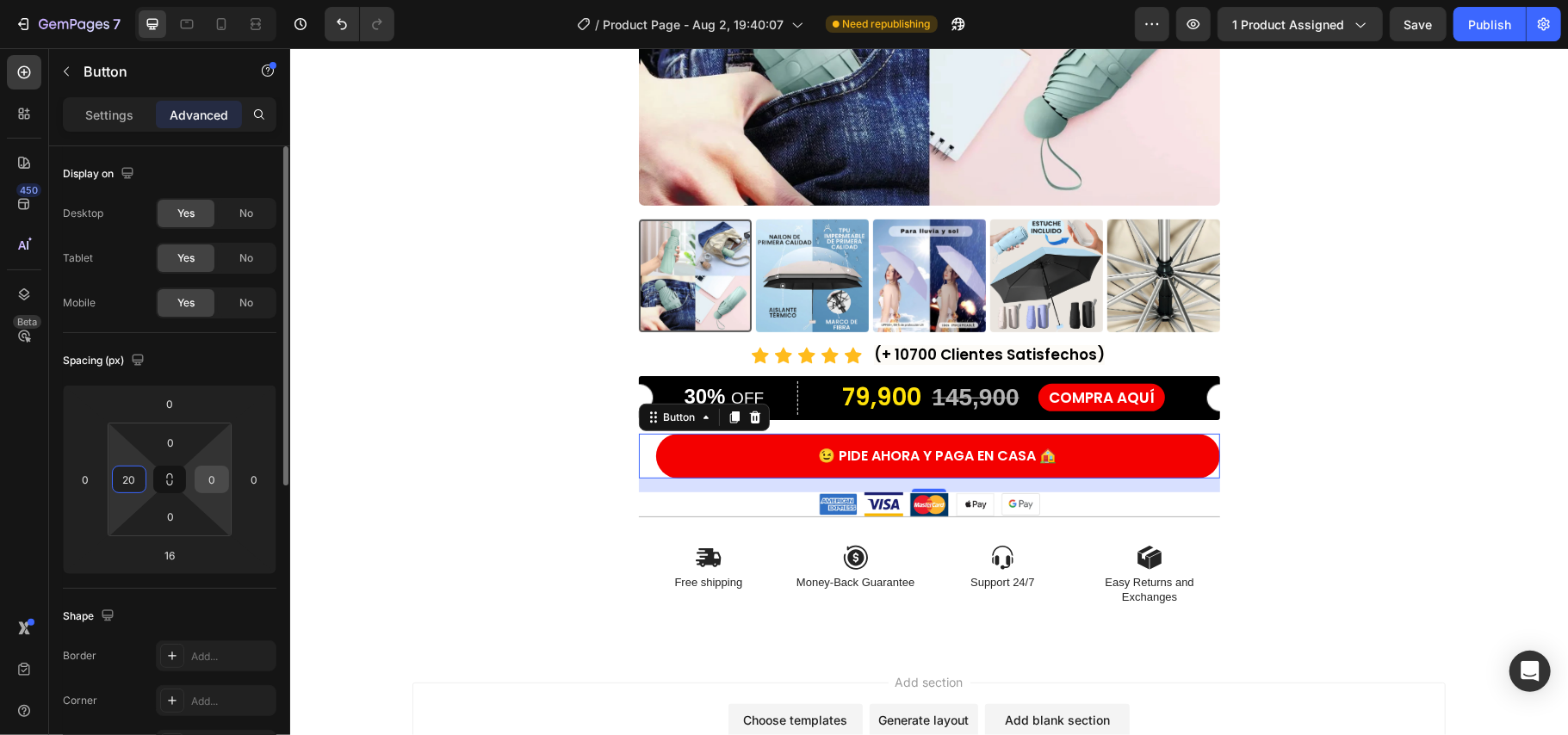 type on "20" 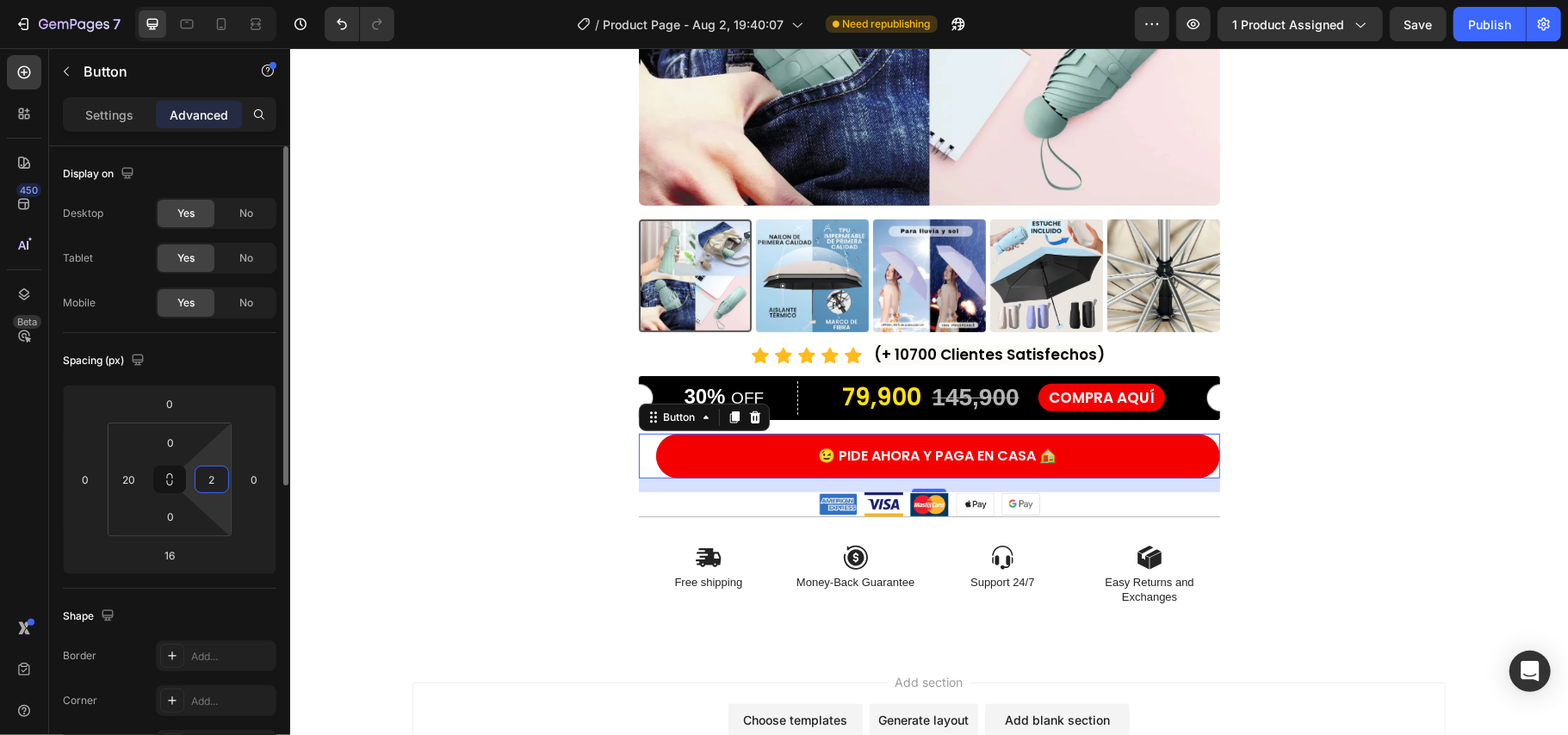 click on "2" at bounding box center (212, 479) 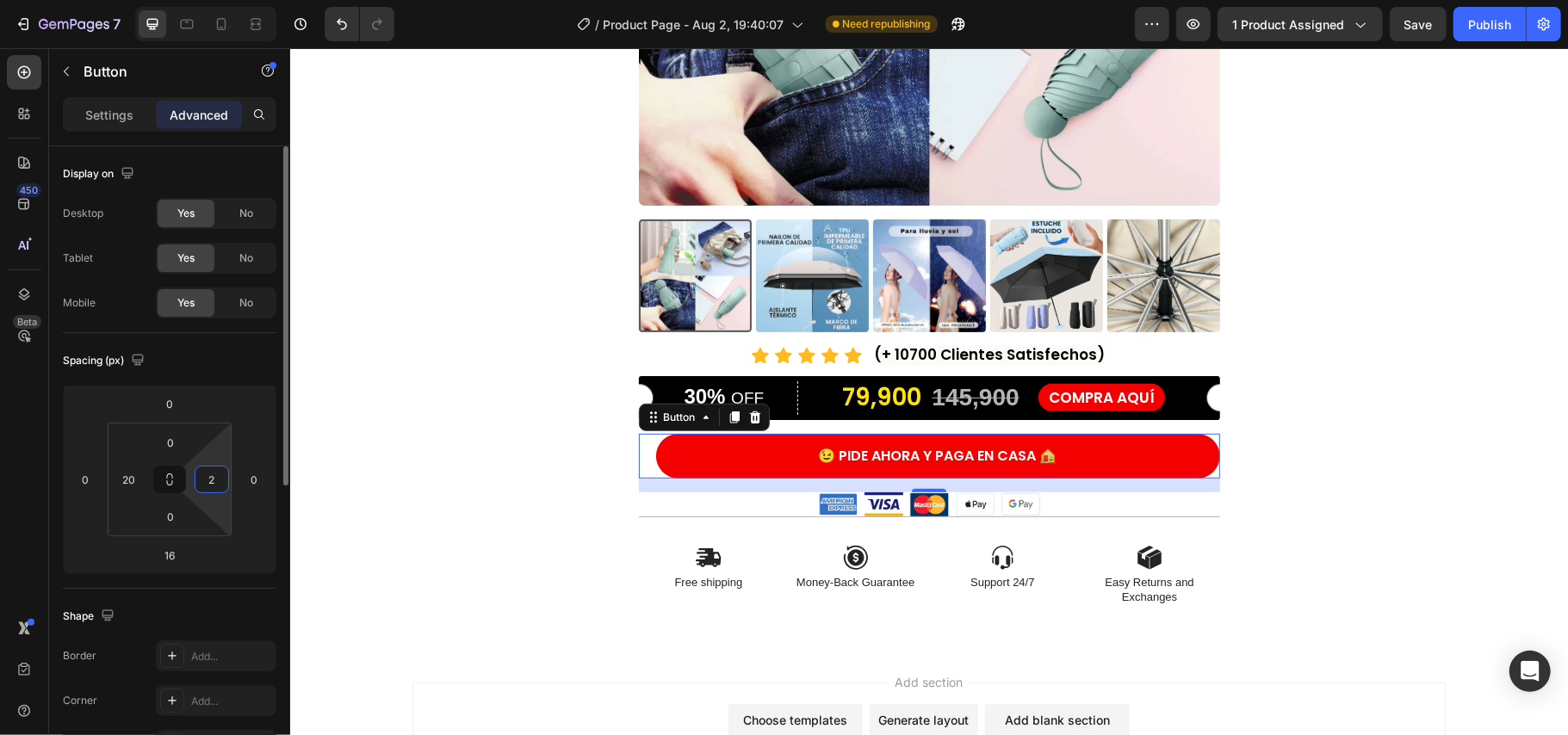 type on "20" 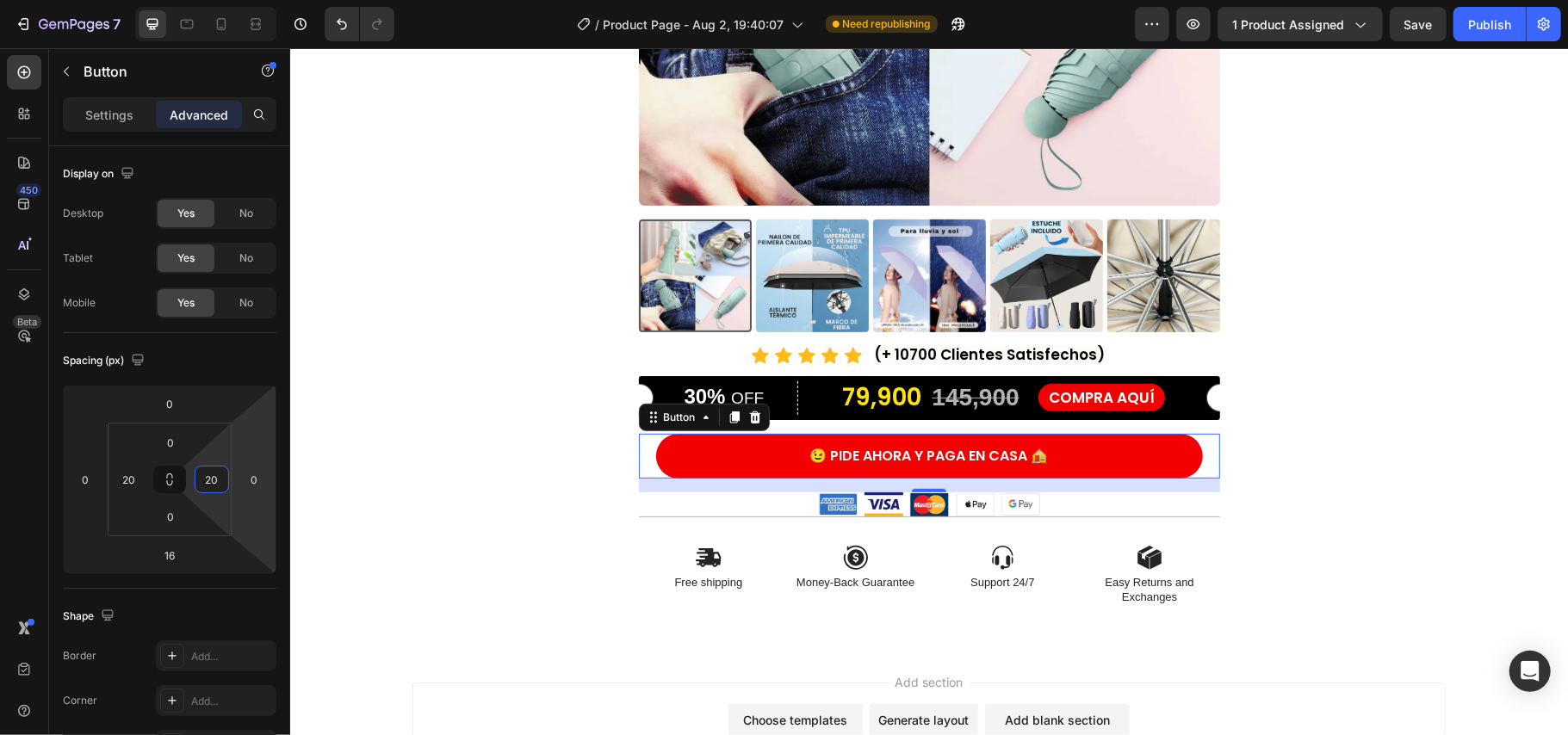 click on "Product Images Icon Icon Icon Icon Icon Icon List (+ 10700 Clientes Satisfechos) Text Block   0 Row 30%   OFF Text Block Row 79,900 Product Price Product Price 145,900 Product Price Product Price 45% off Product Badge Row COMPRA AQUÍ Button Row Product 😉 PIDE AHORA Y PAGA EN CASA 🏠 Button Image Image Image Image Image Row
Icon Free shipping  Text Block
Icon Money-Back Guarantee Text Block
Icon Support 24/7 Text Block
Icon Easy Returns and Exchanges Text Block Row Section 1 Root" at bounding box center [928, 135] 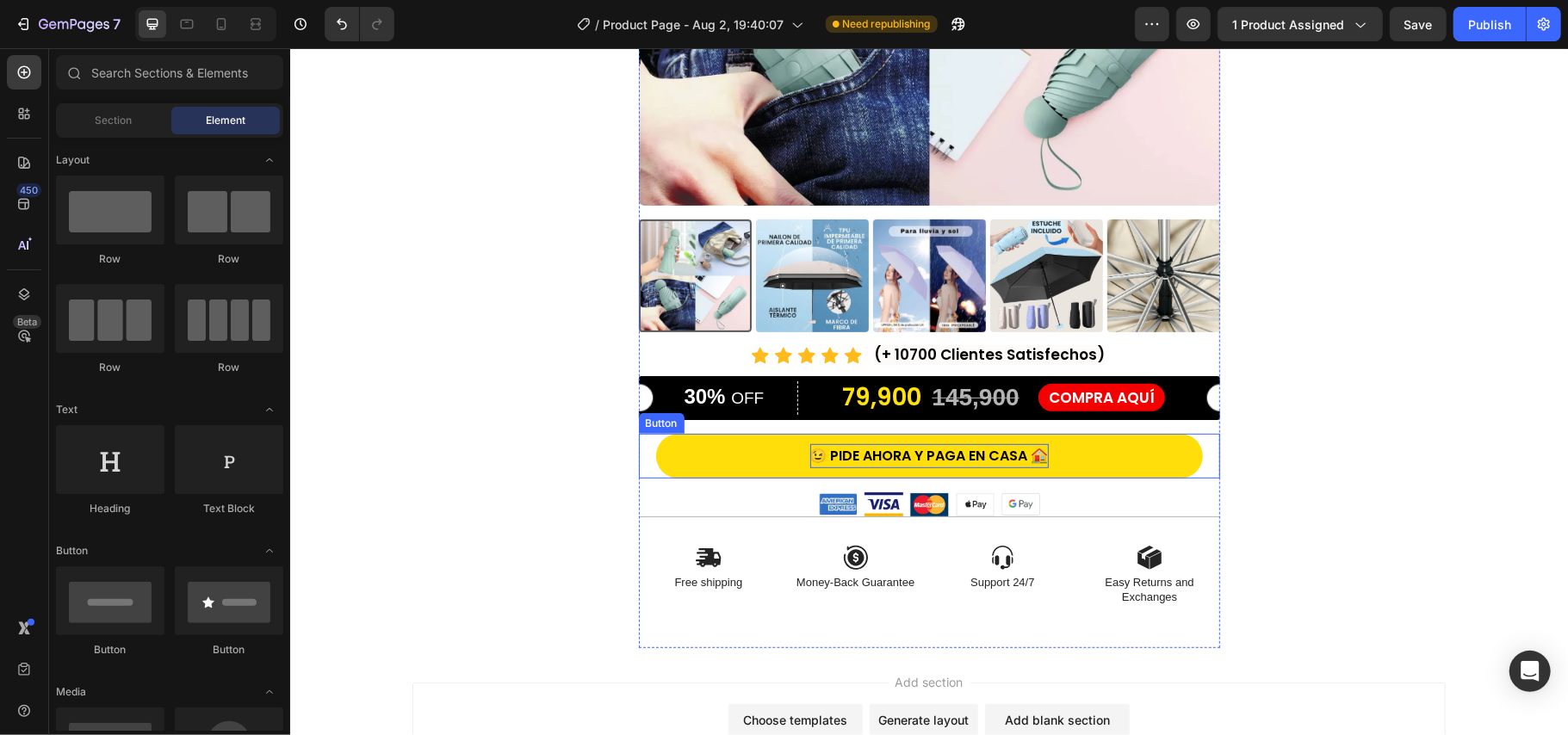 click on "😉 PIDE AHORA Y PAGA EN CASA 🏠" at bounding box center [928, 455] 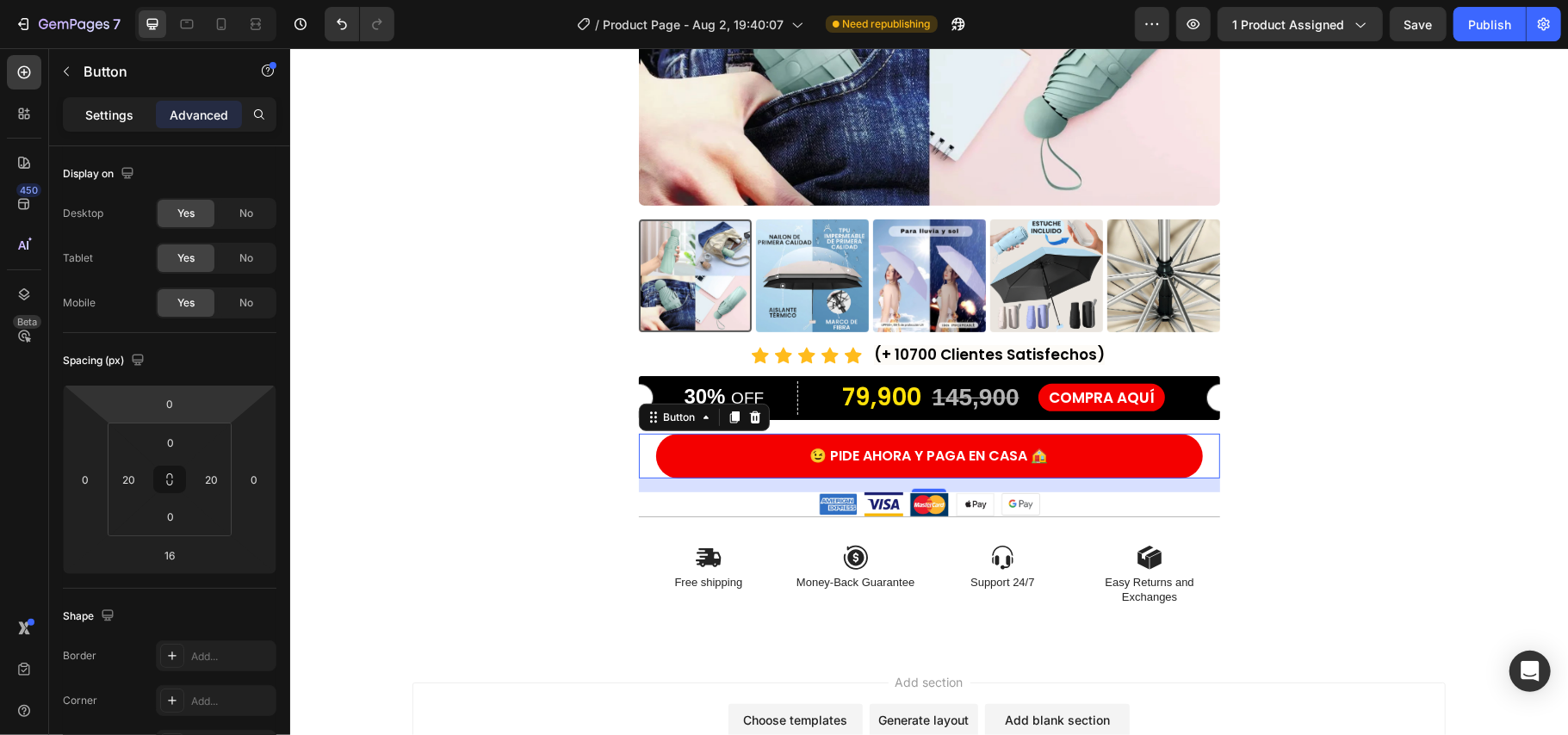 click on "Settings" 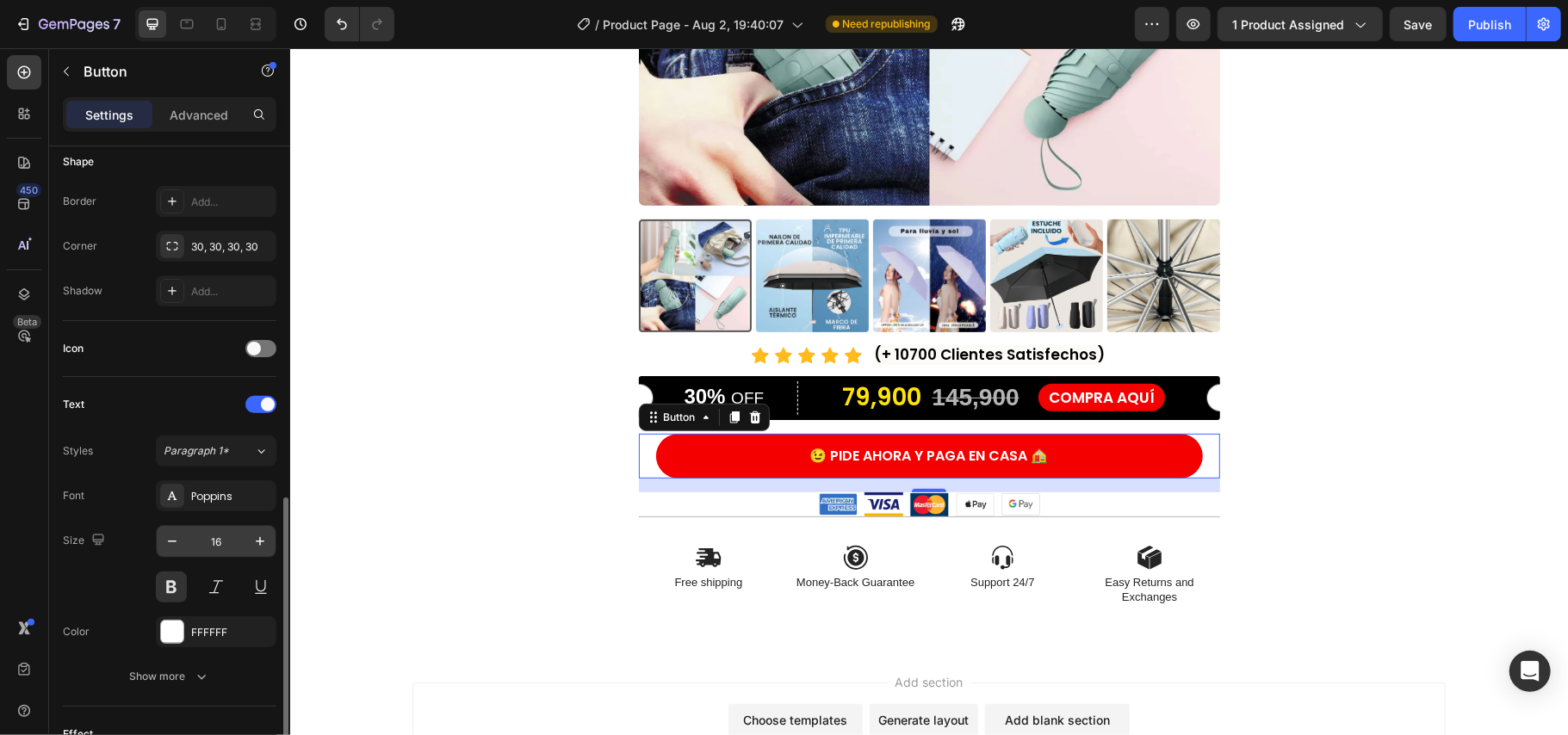 scroll, scrollTop: 459, scrollLeft: 0, axis: vertical 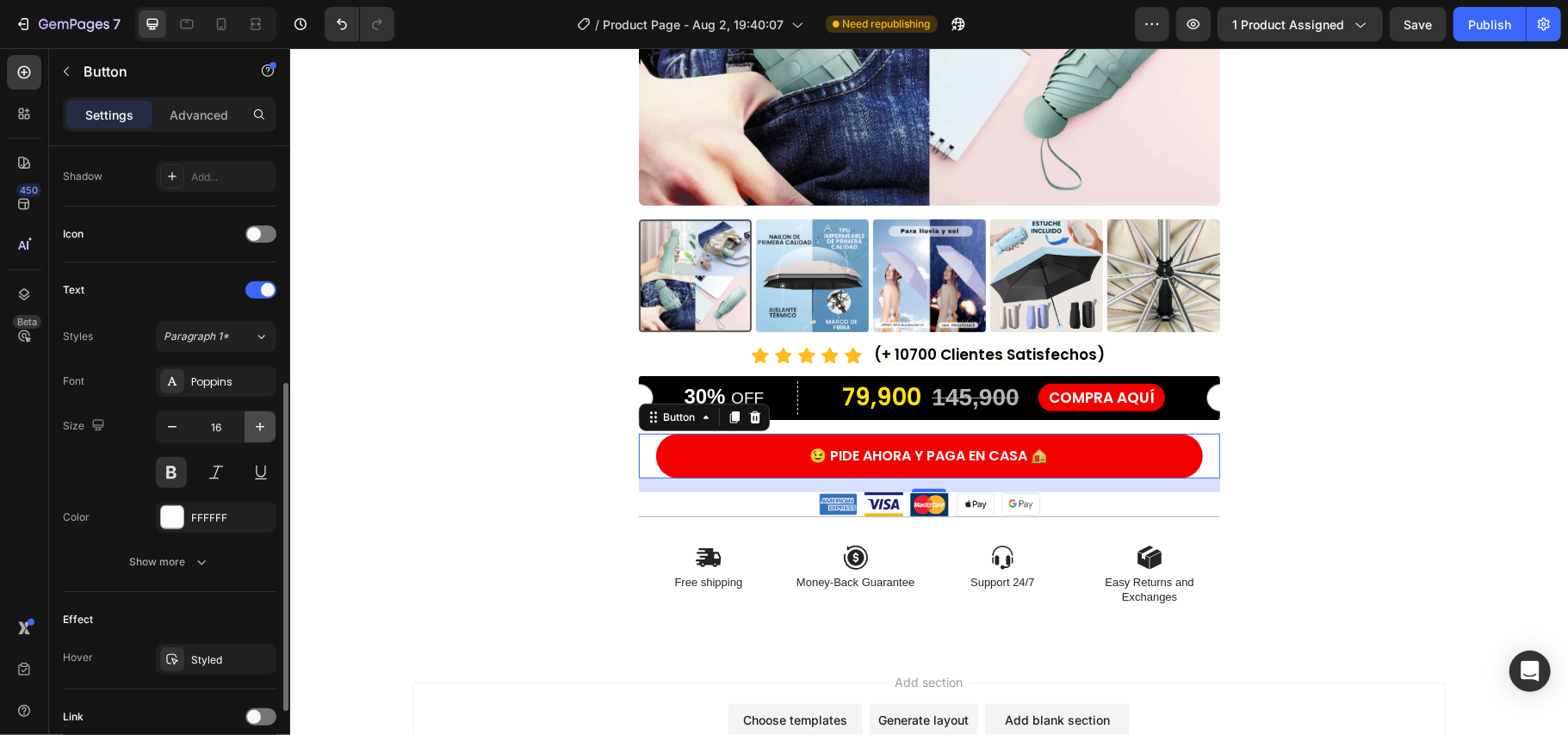 click 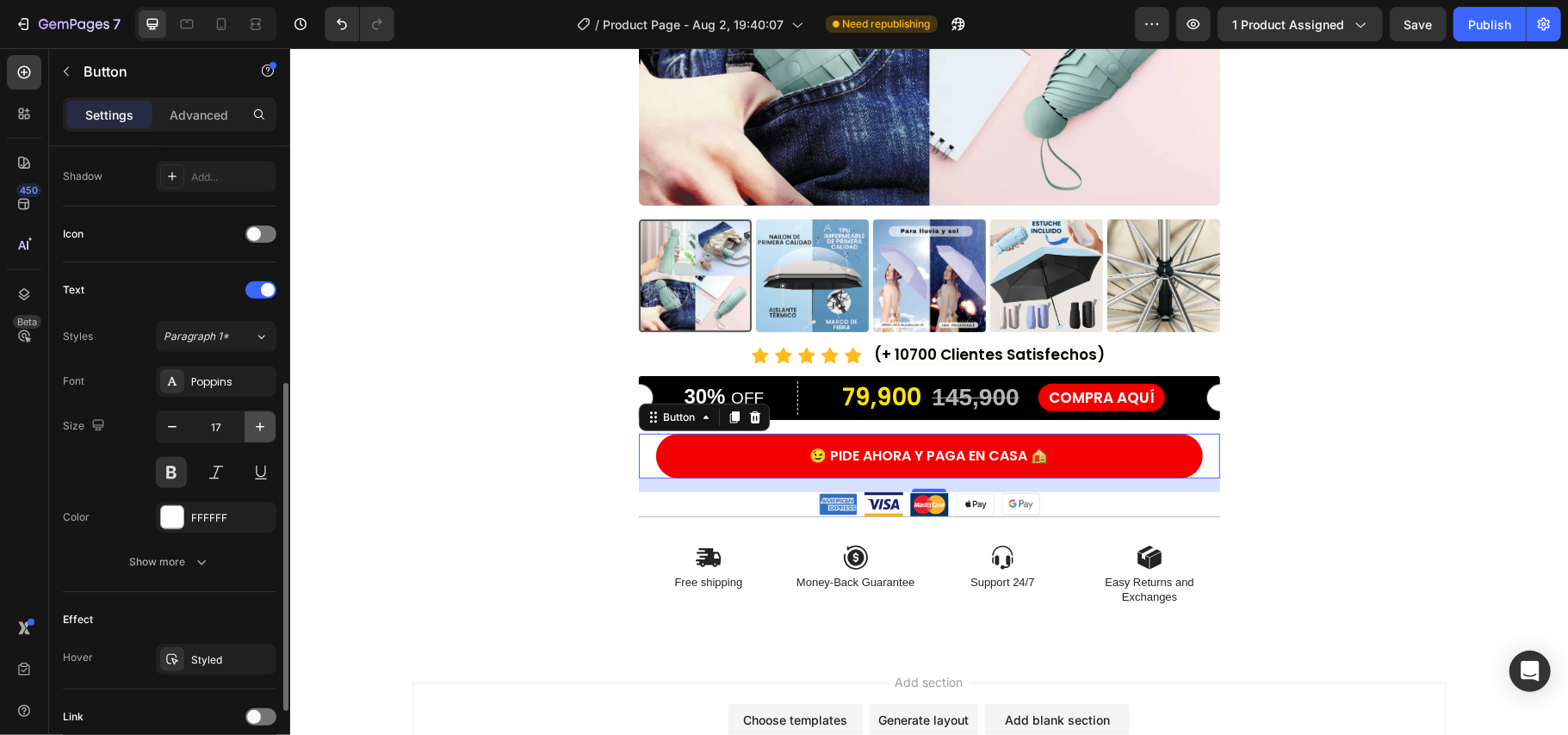 click 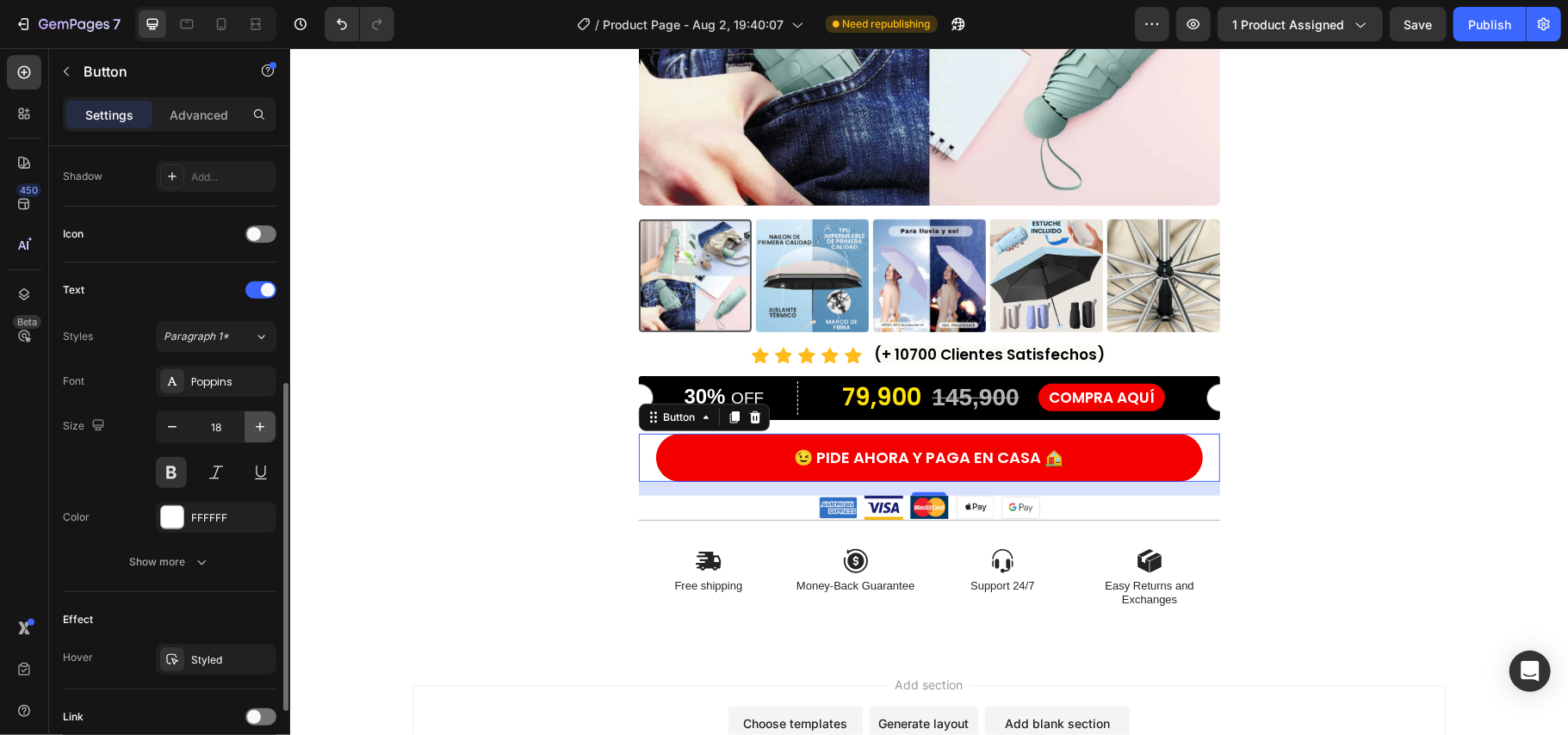 click 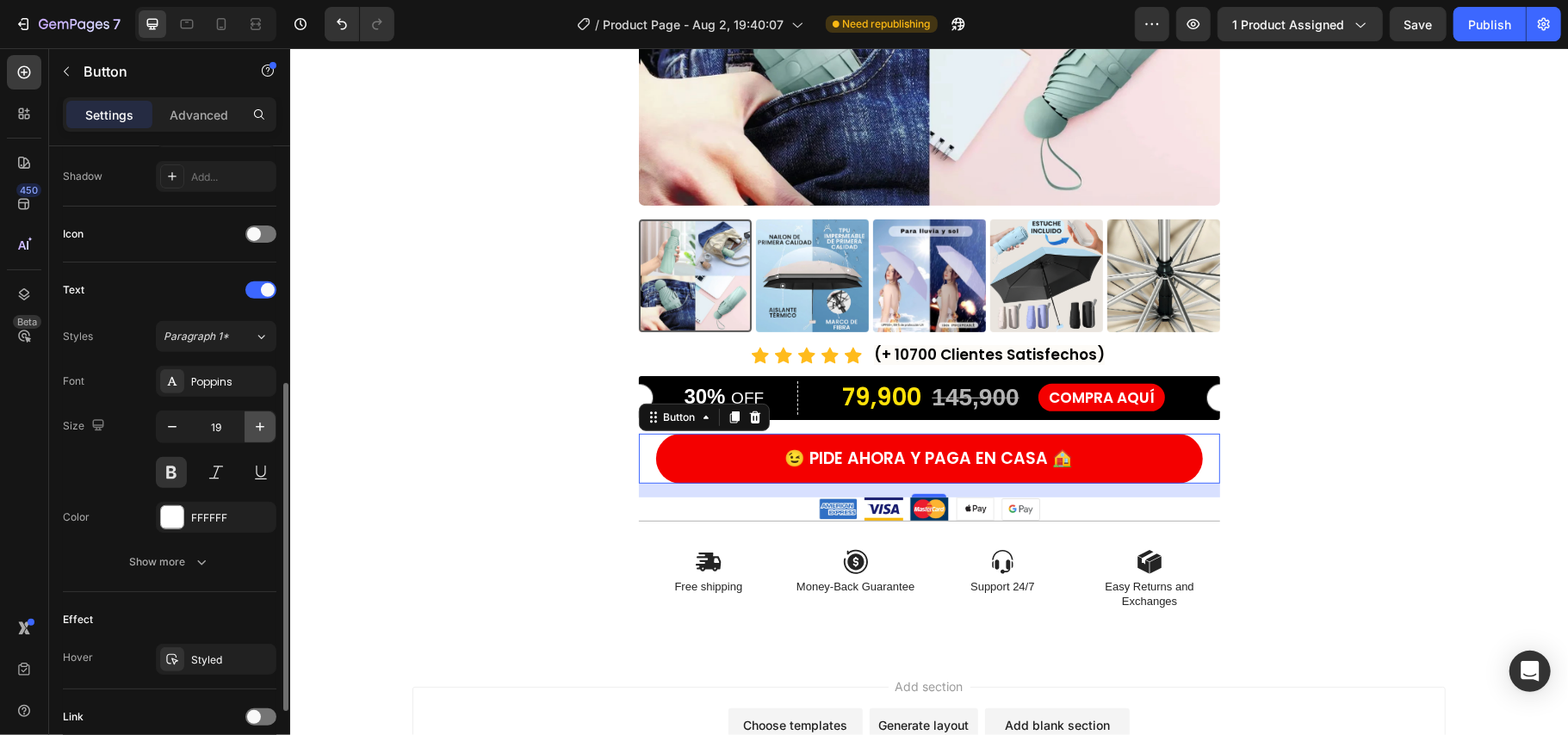 click 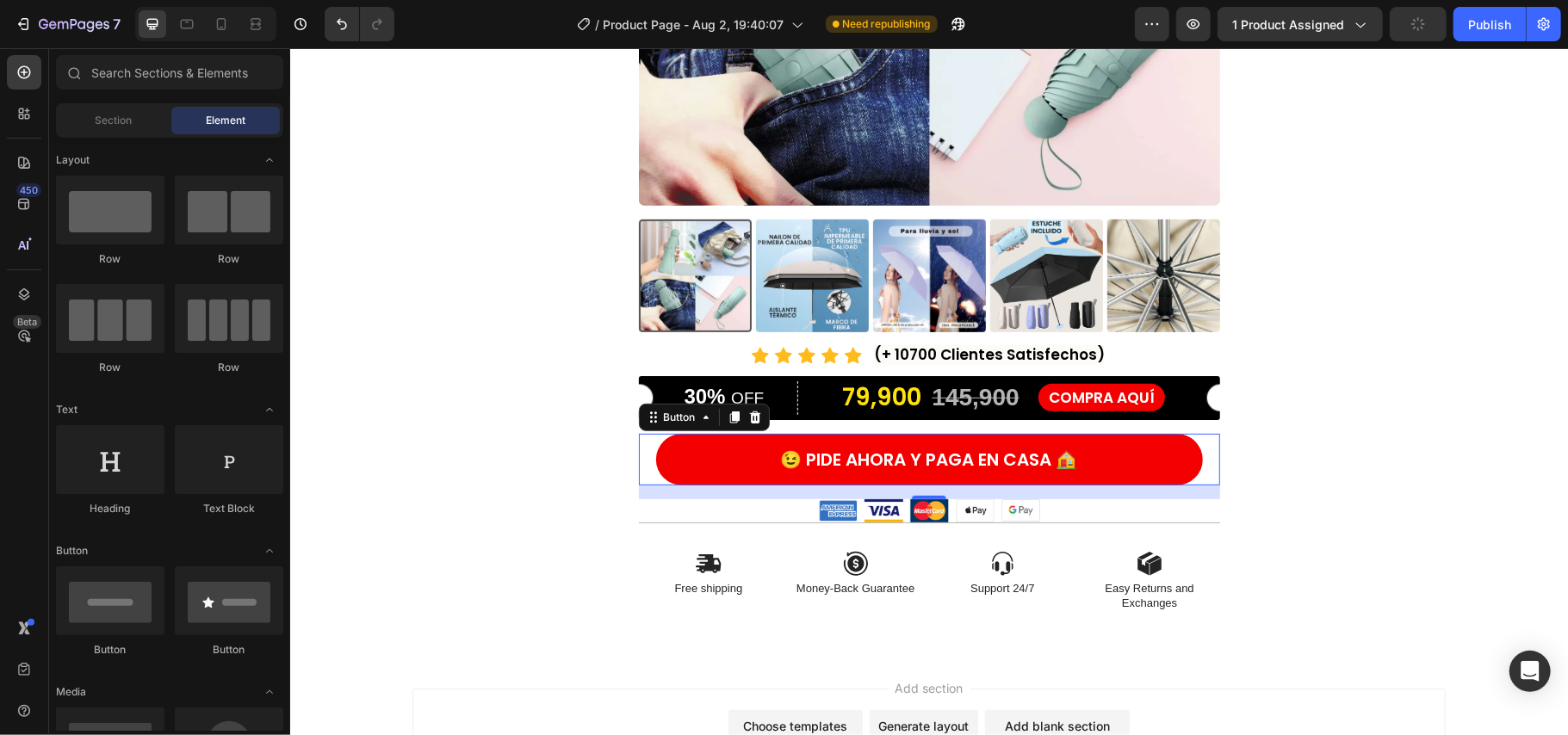 click on "Product Images Icon Icon Icon Icon Icon Icon List (+ 10700 Clientes Satisfechos) Text Block Row 30%   OFF Text Block Row 79,900 Product Price Product Price 145,900 Product Price Product Price 45% off Product Badge Row COMPRA AQUÍ Button Row Product 😉 PIDE AHORA Y PAGA EN CASA 🏠 Button   16 Image Image Image Image Image Row
Icon Free shipping  Text Block
Icon Money-Back Guarantee Text Block
Icon Support 24/7 Text Block
Icon Easy Returns and Exchanges Text Block Row Section 1 Root" at bounding box center [928, 139] 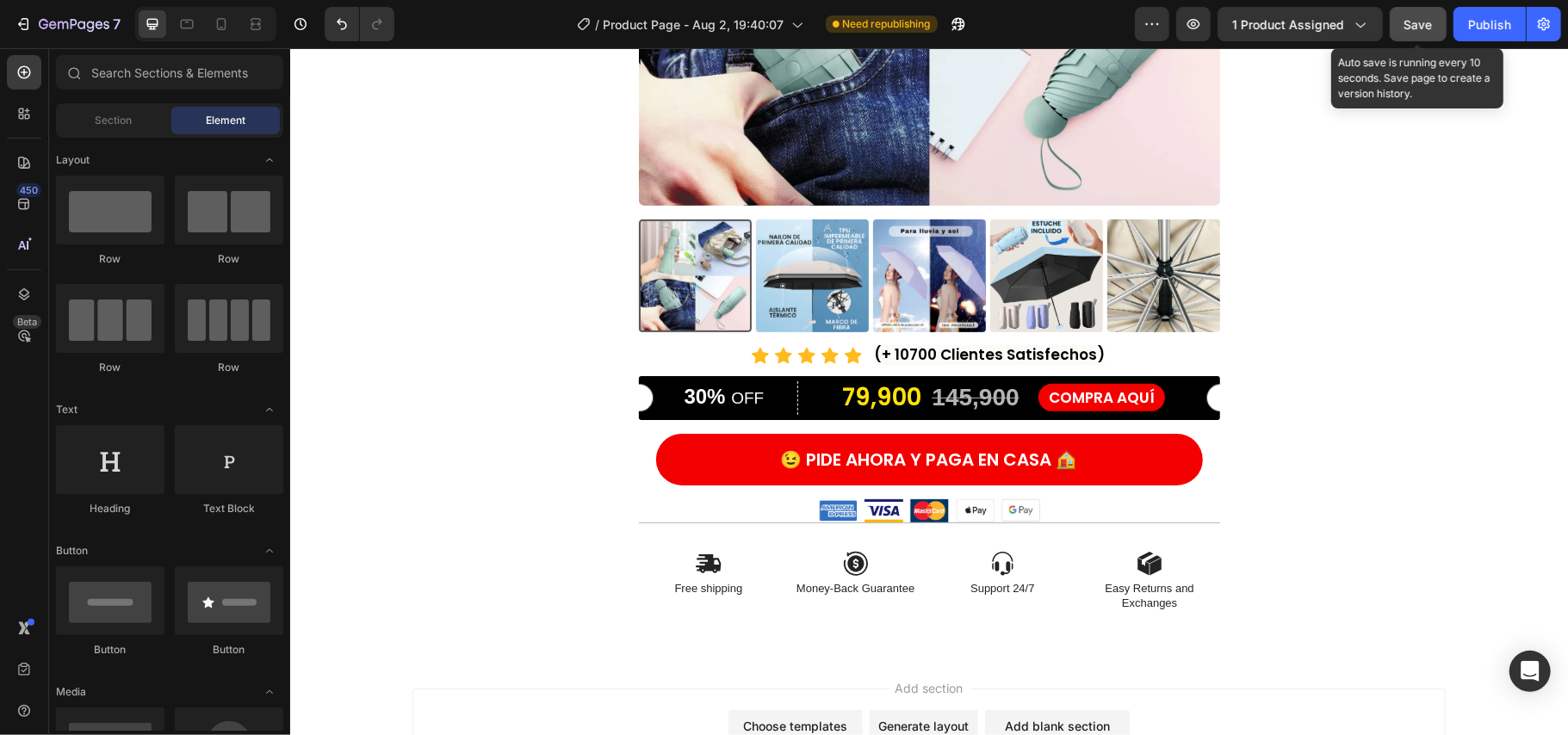 click on "Save" 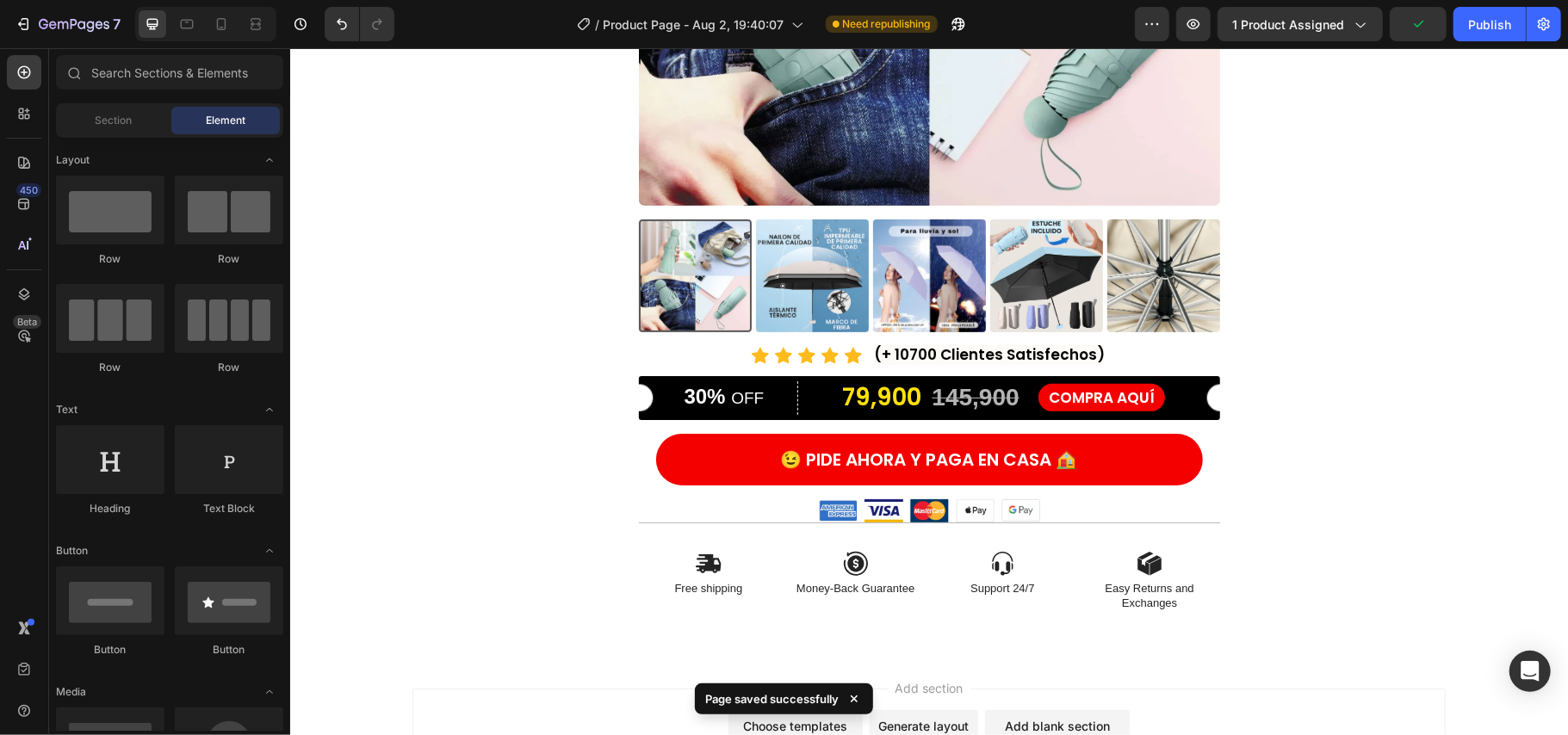 drag, startPoint x: 1760, startPoint y: 69, endPoint x: 1431, endPoint y: 131, distance: 334.79098 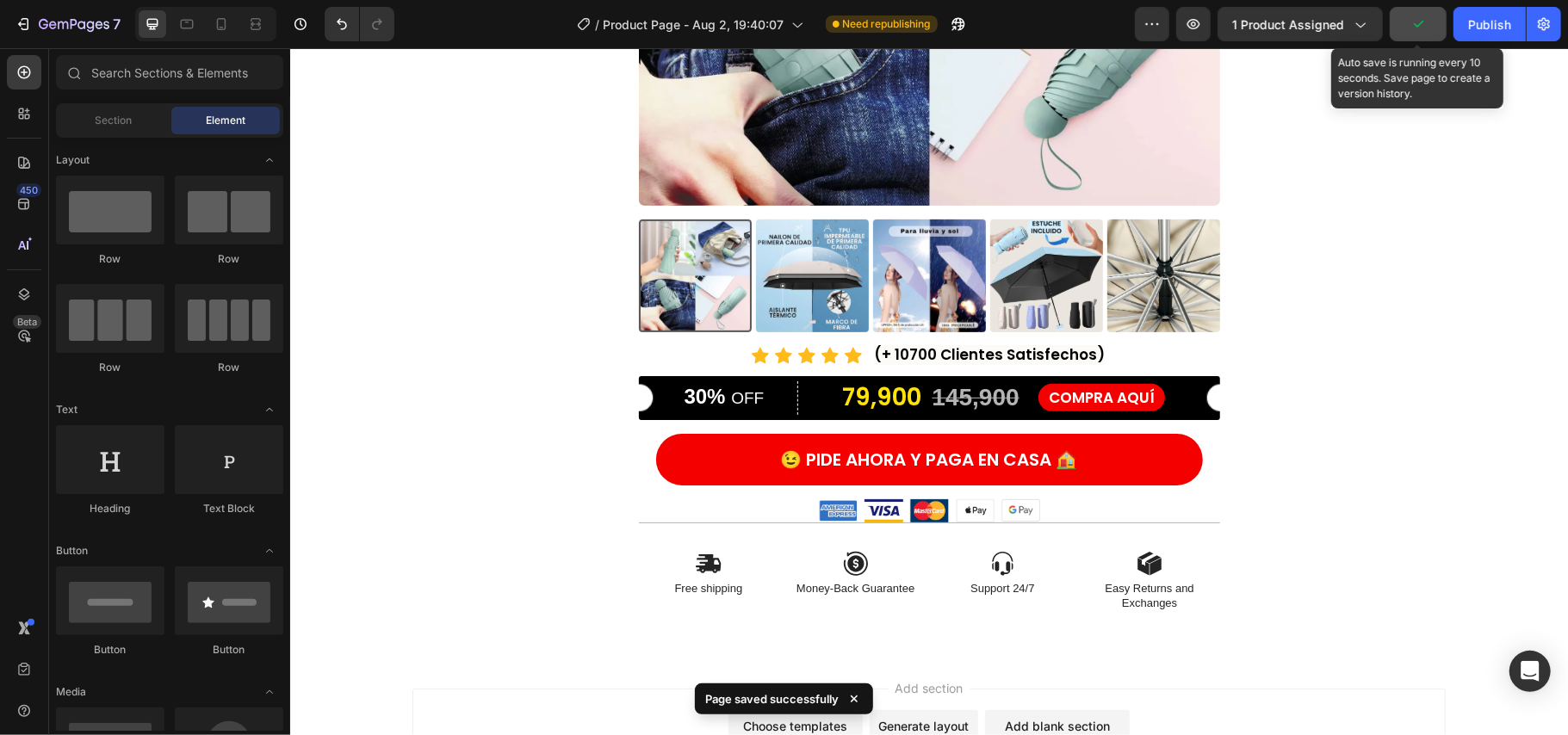 click 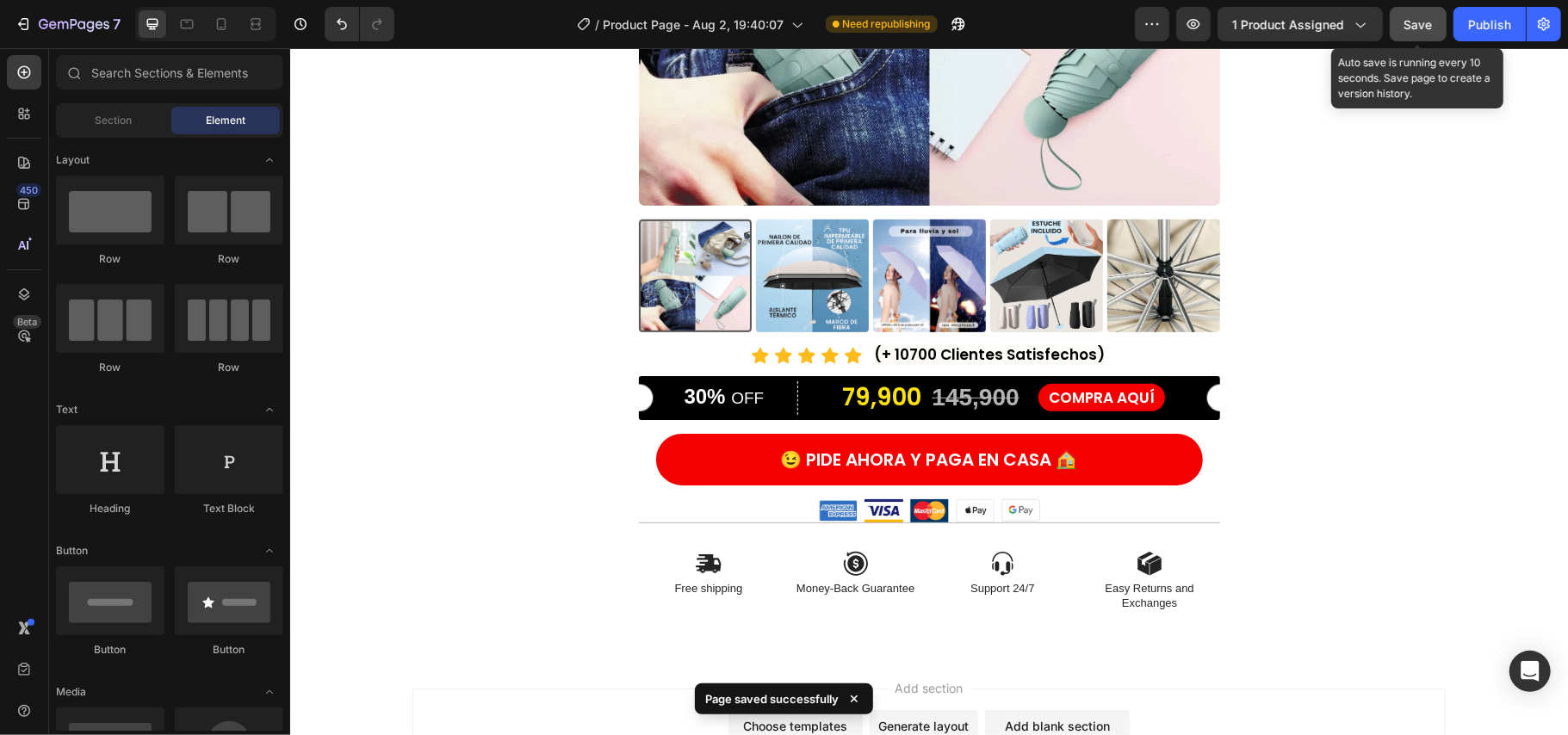 click on "Save" 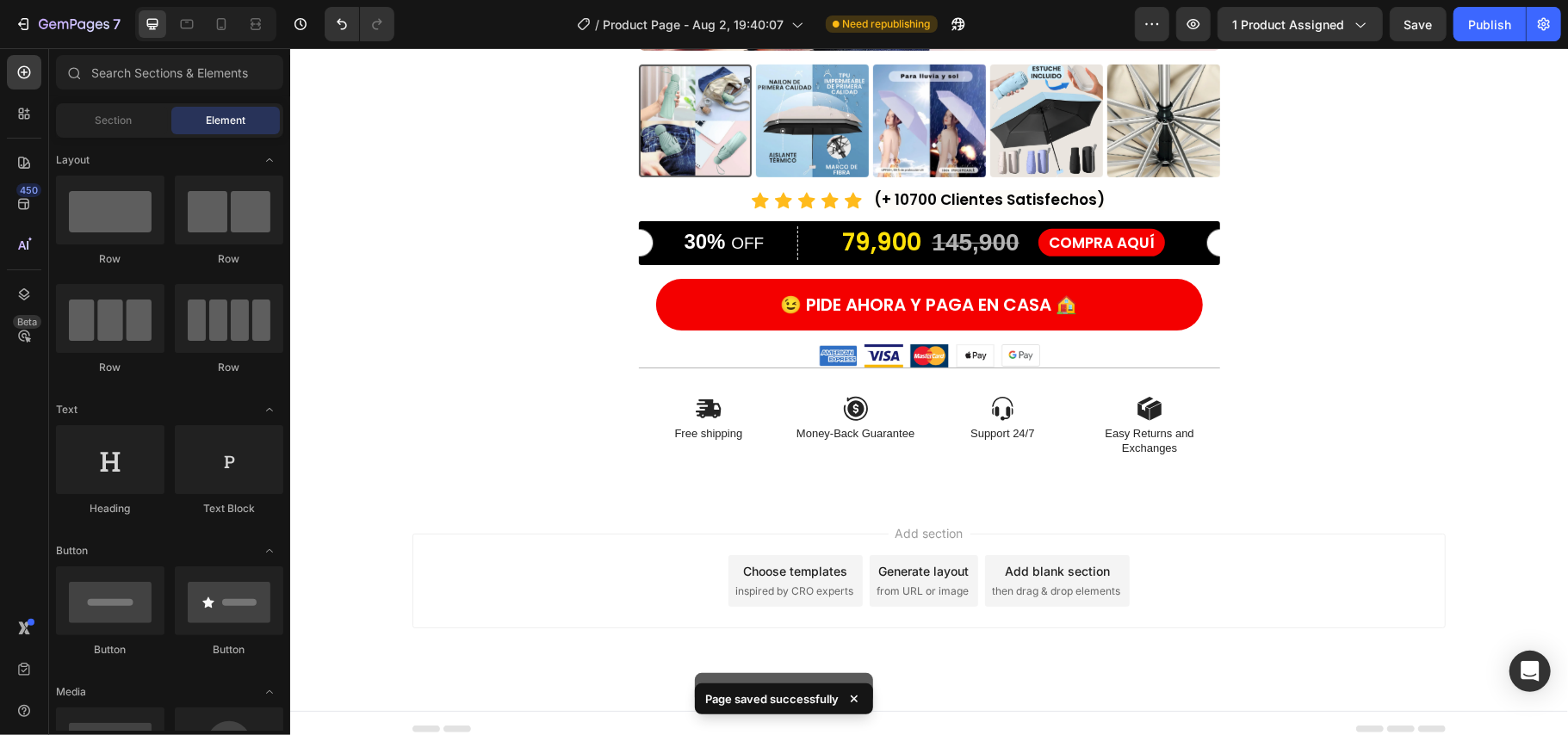 scroll, scrollTop: 627, scrollLeft: 0, axis: vertical 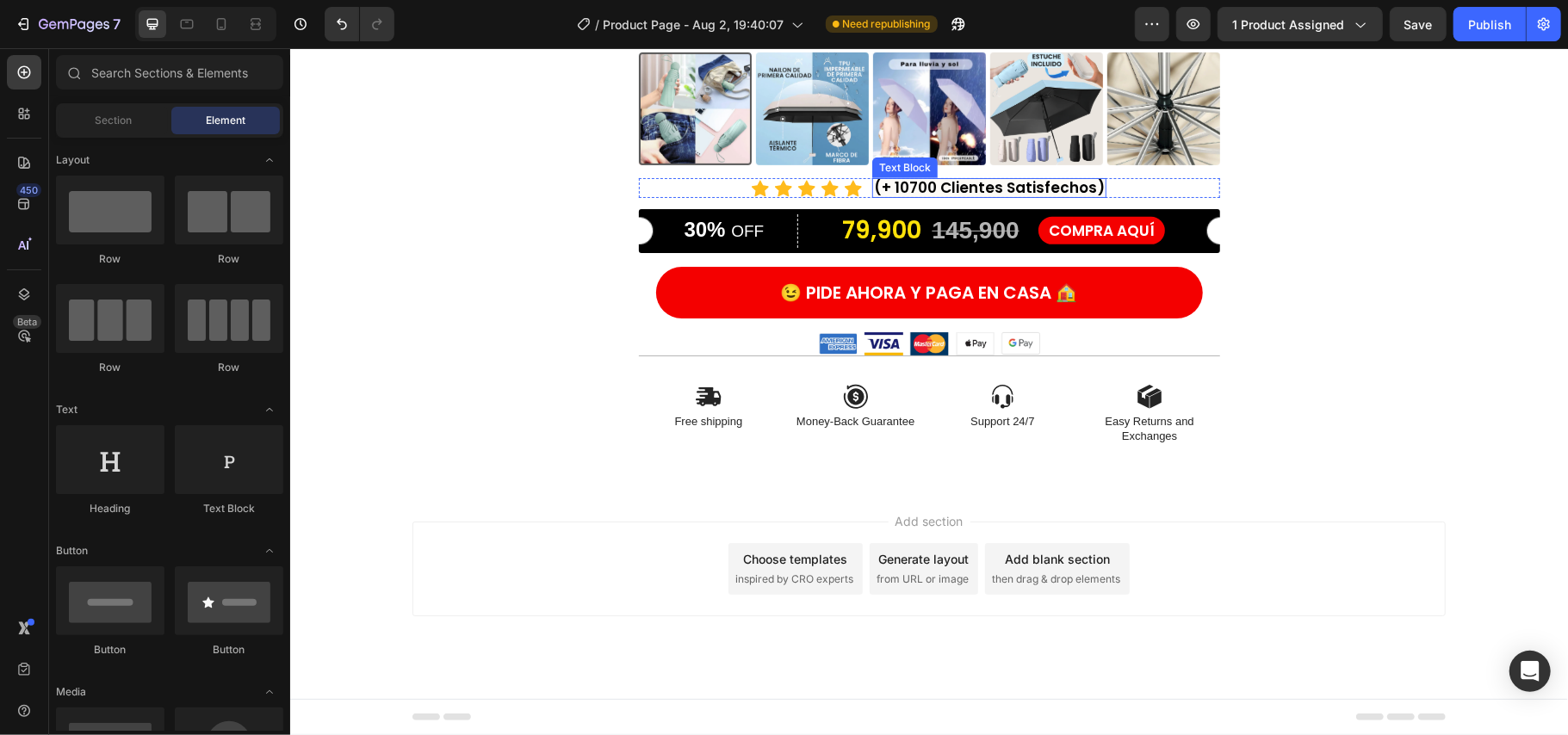 click on "(+ 10700 Clientes Satisfechos)" at bounding box center [989, 187] 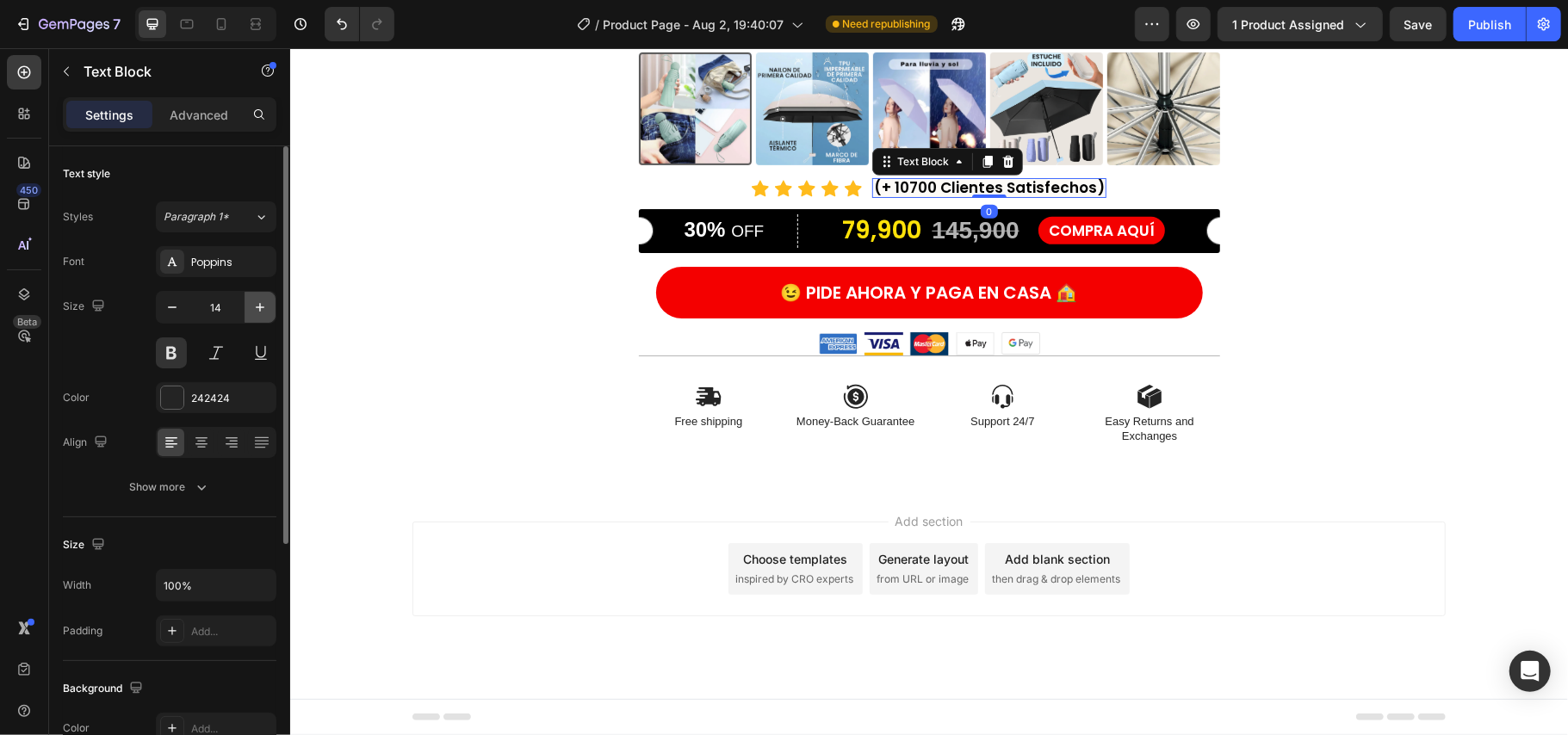 click 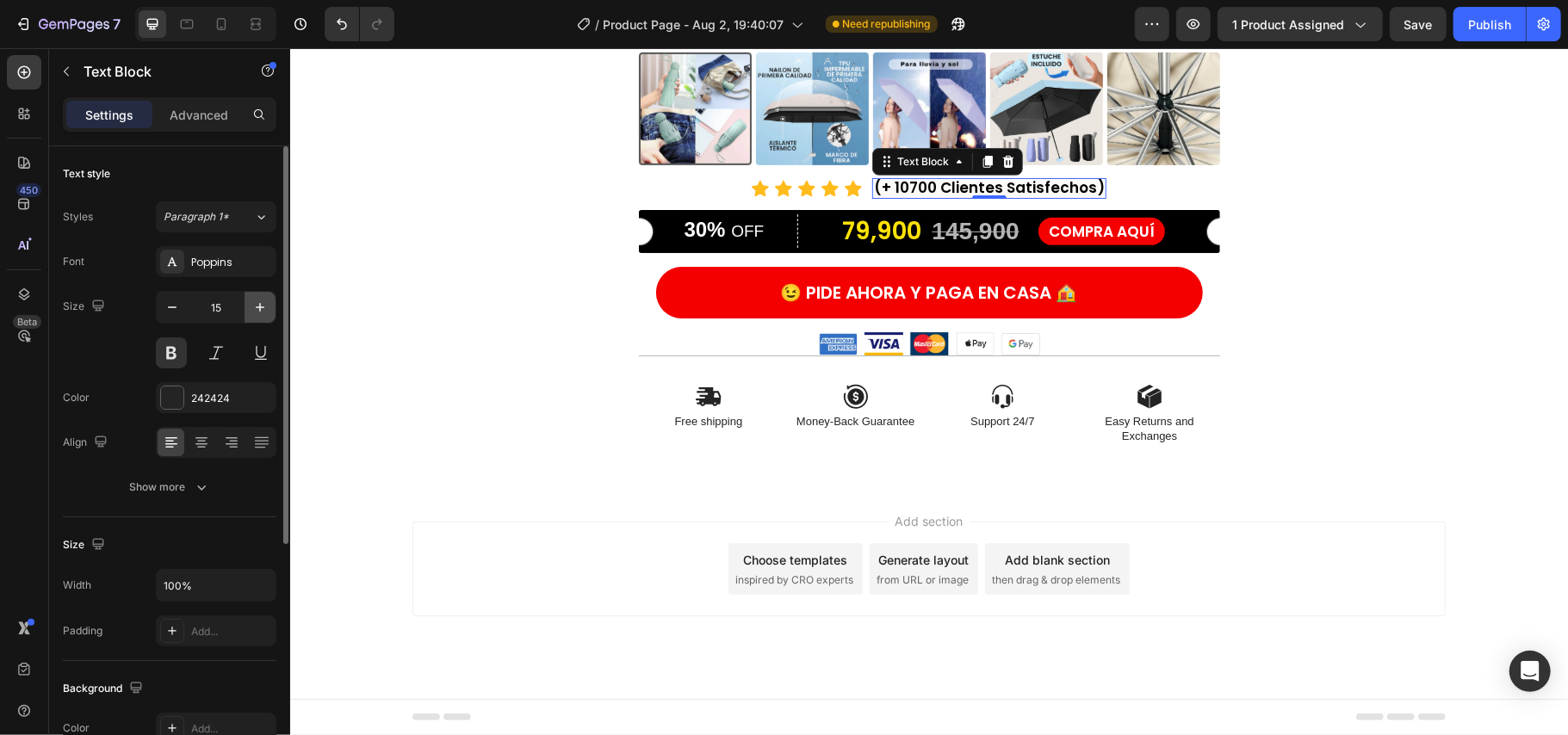 click 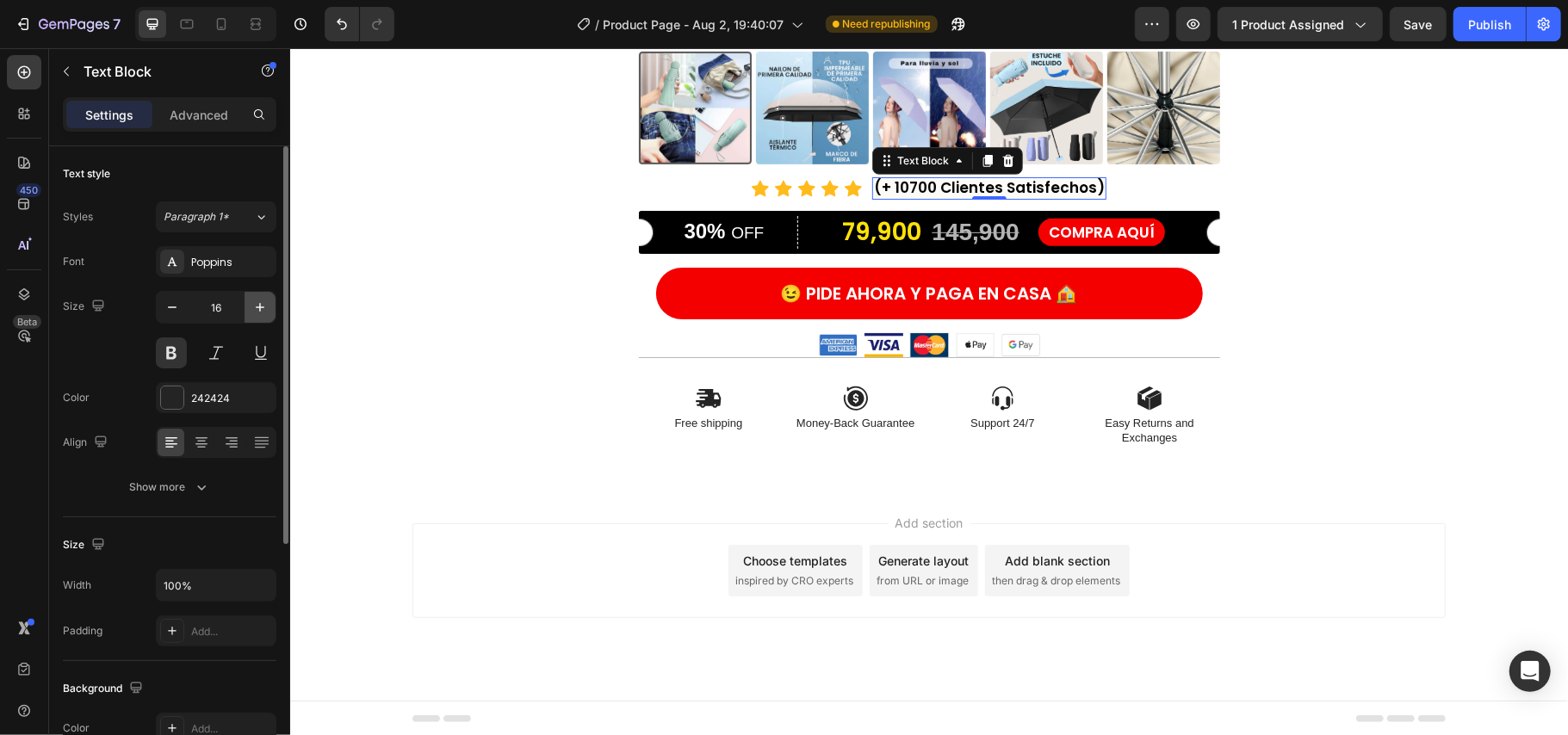 click 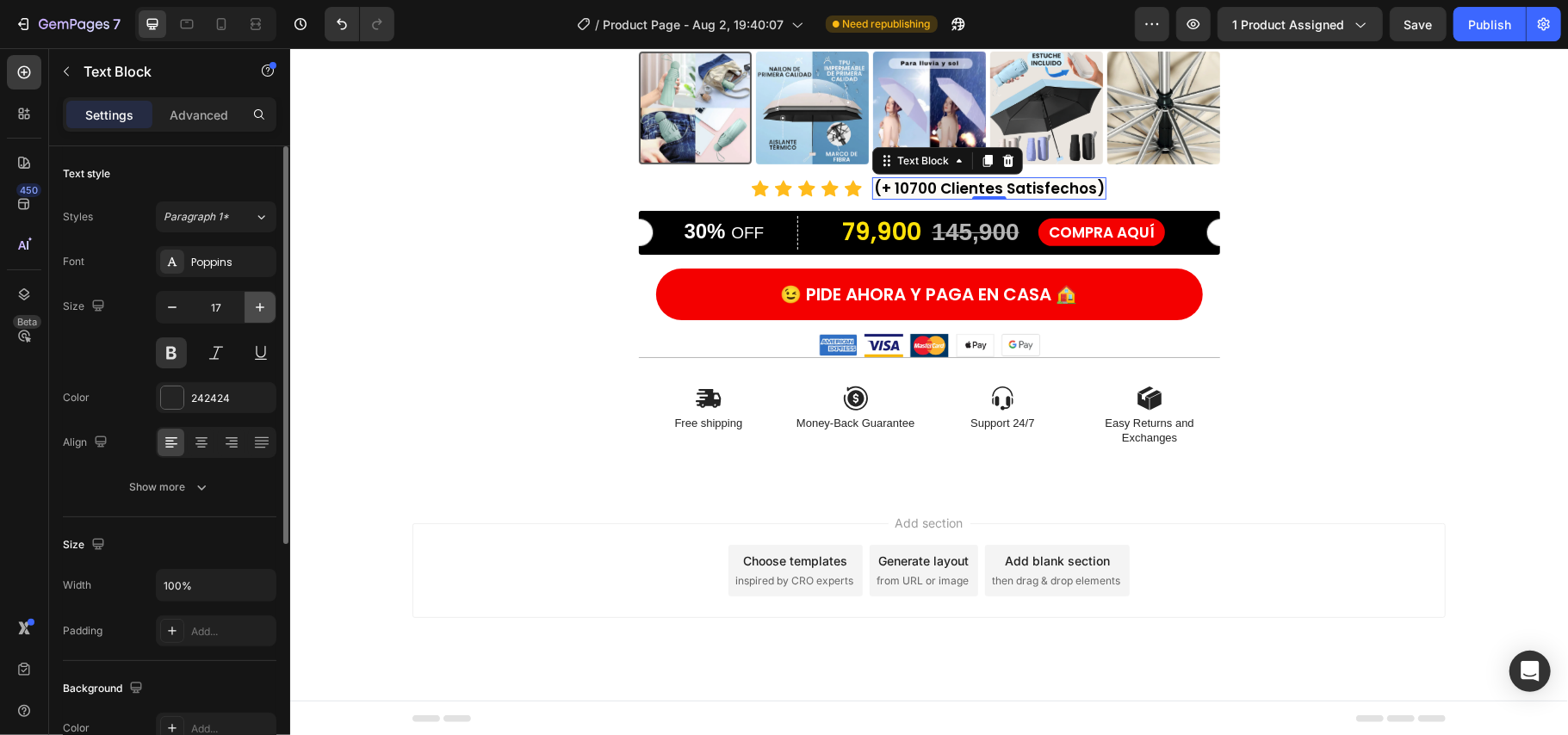 click 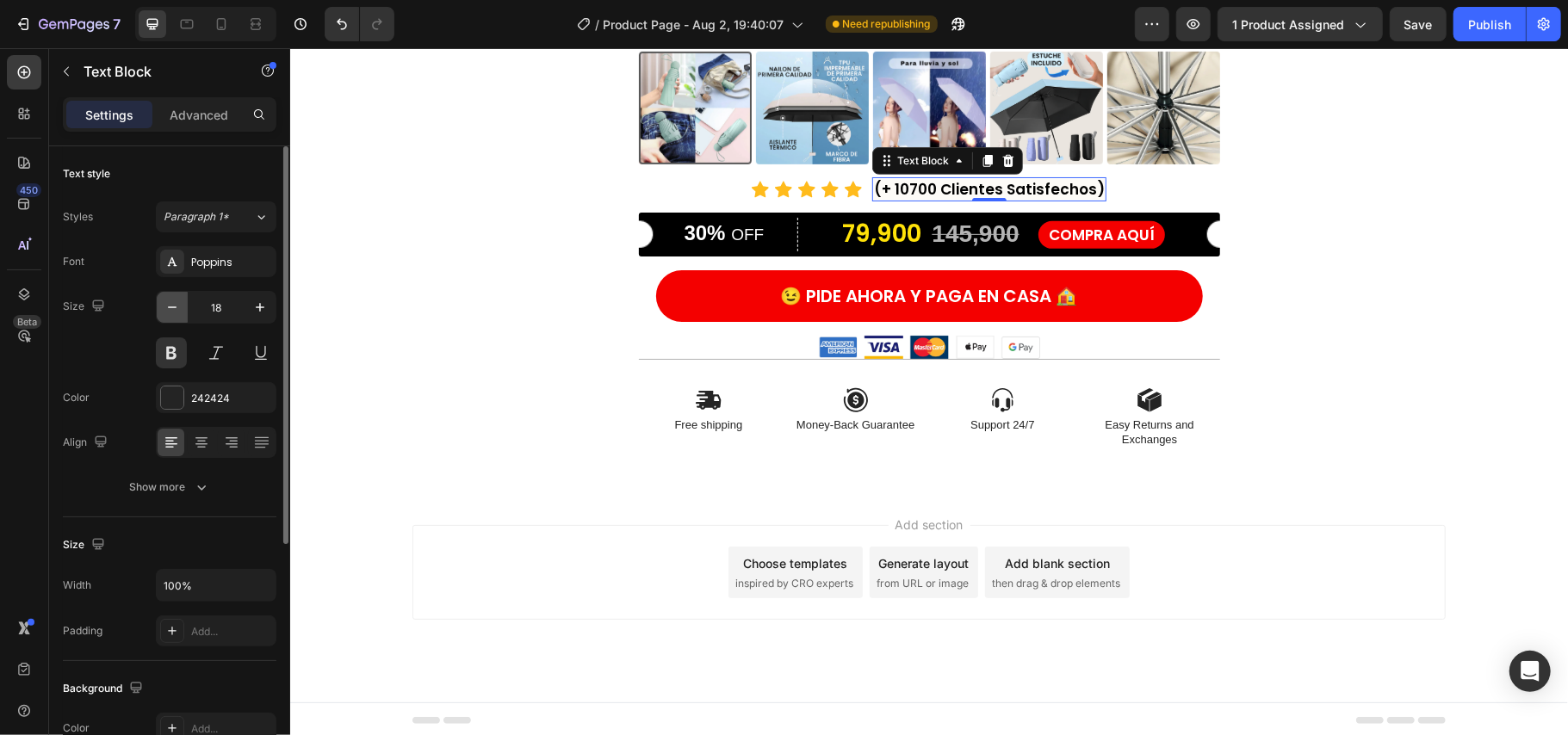 click 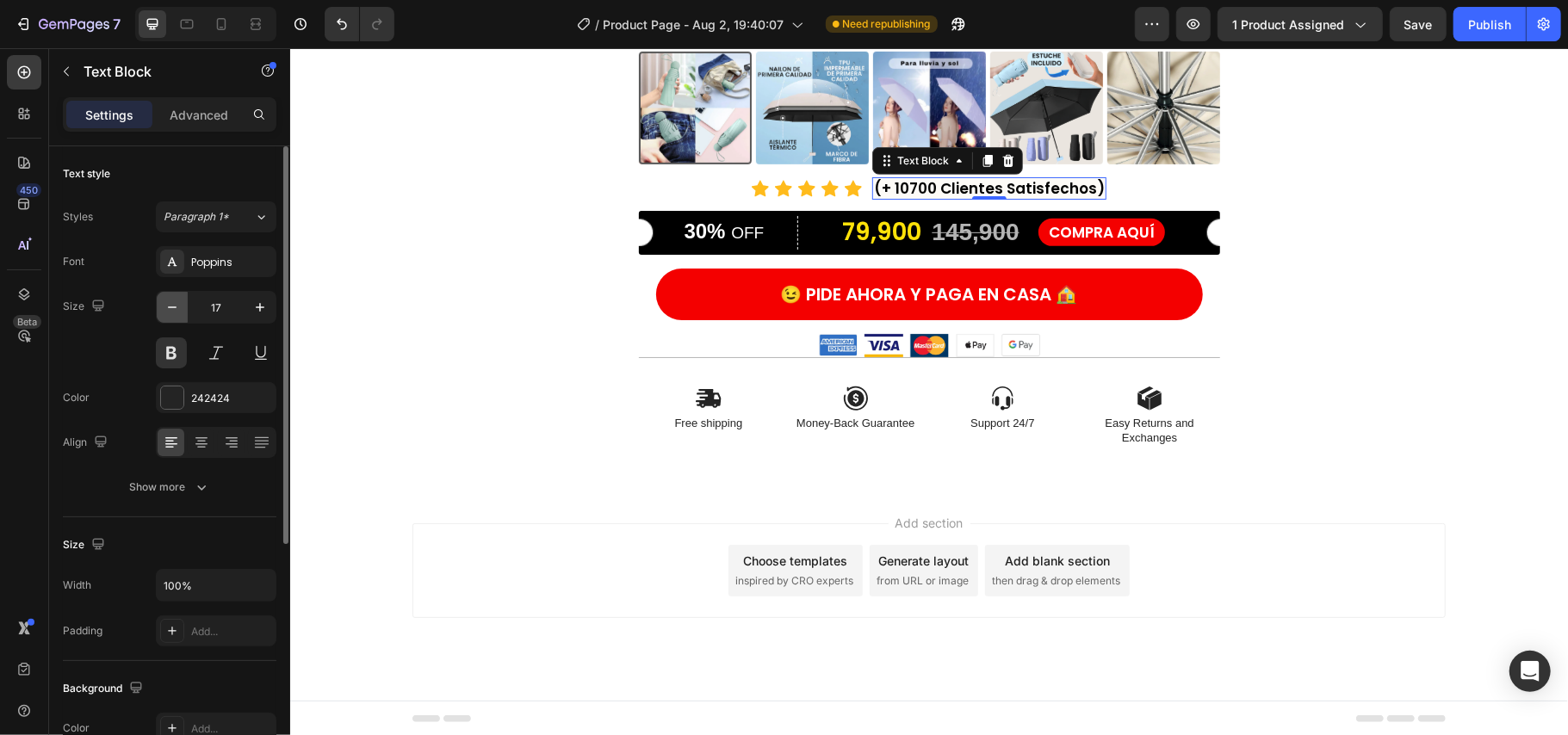 click 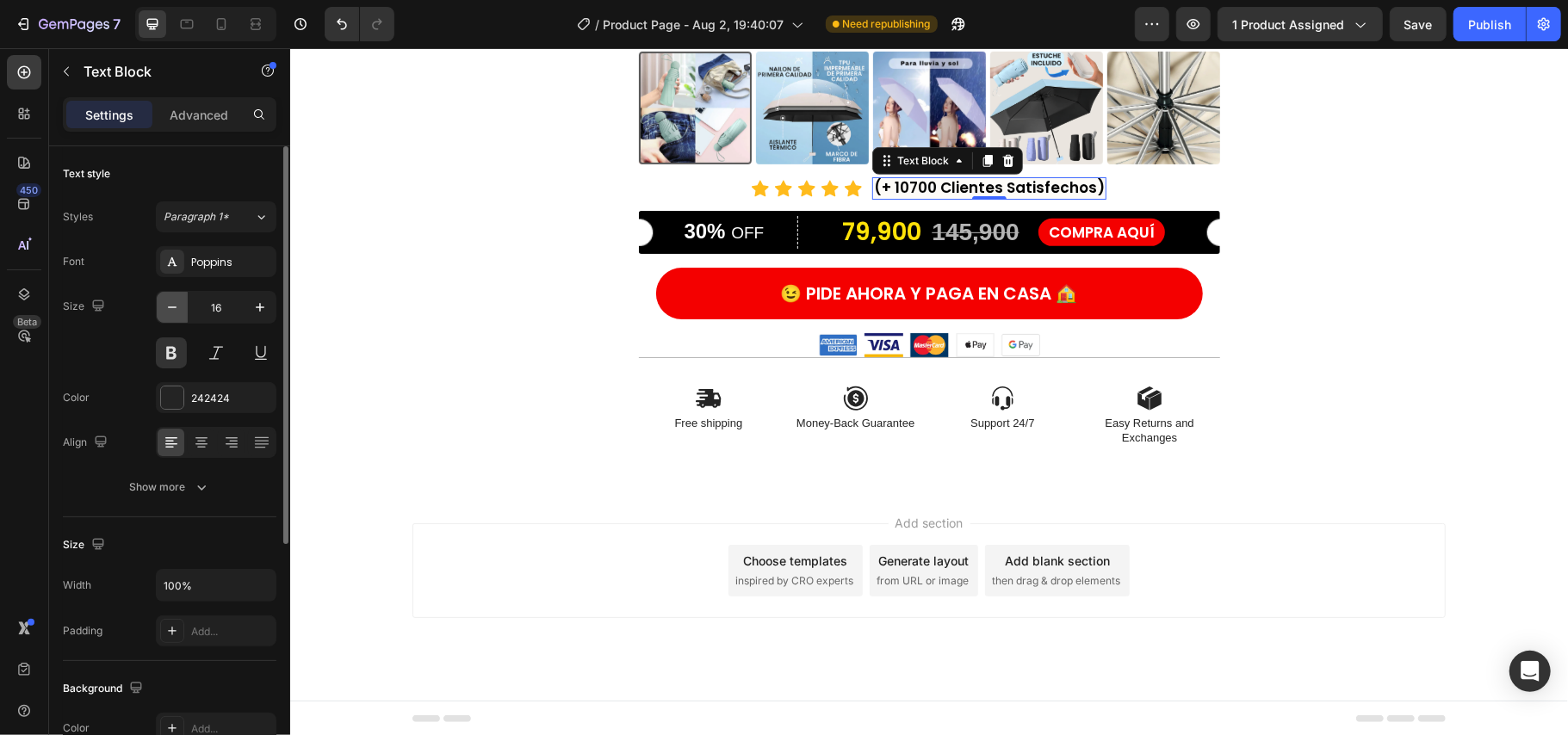 click 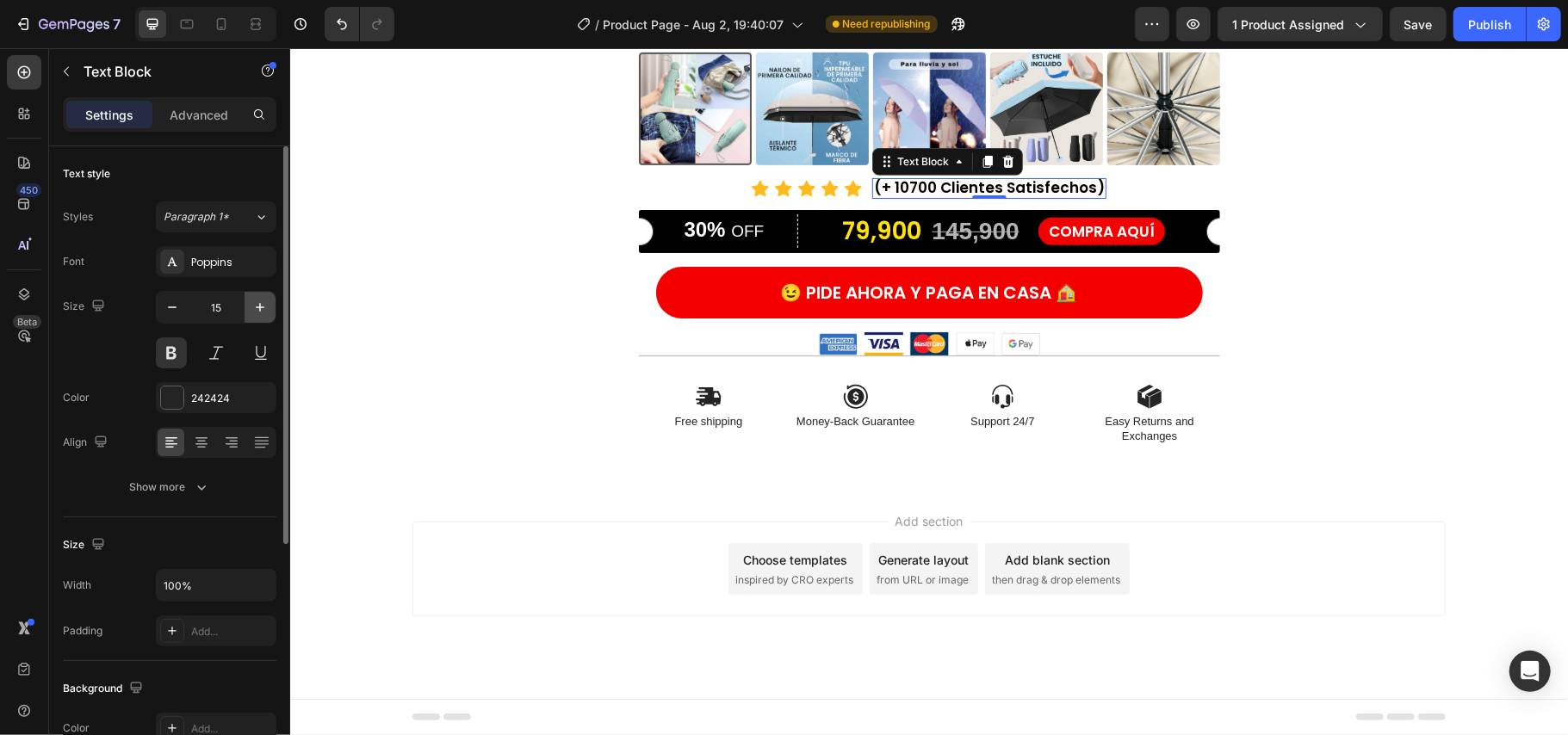 click 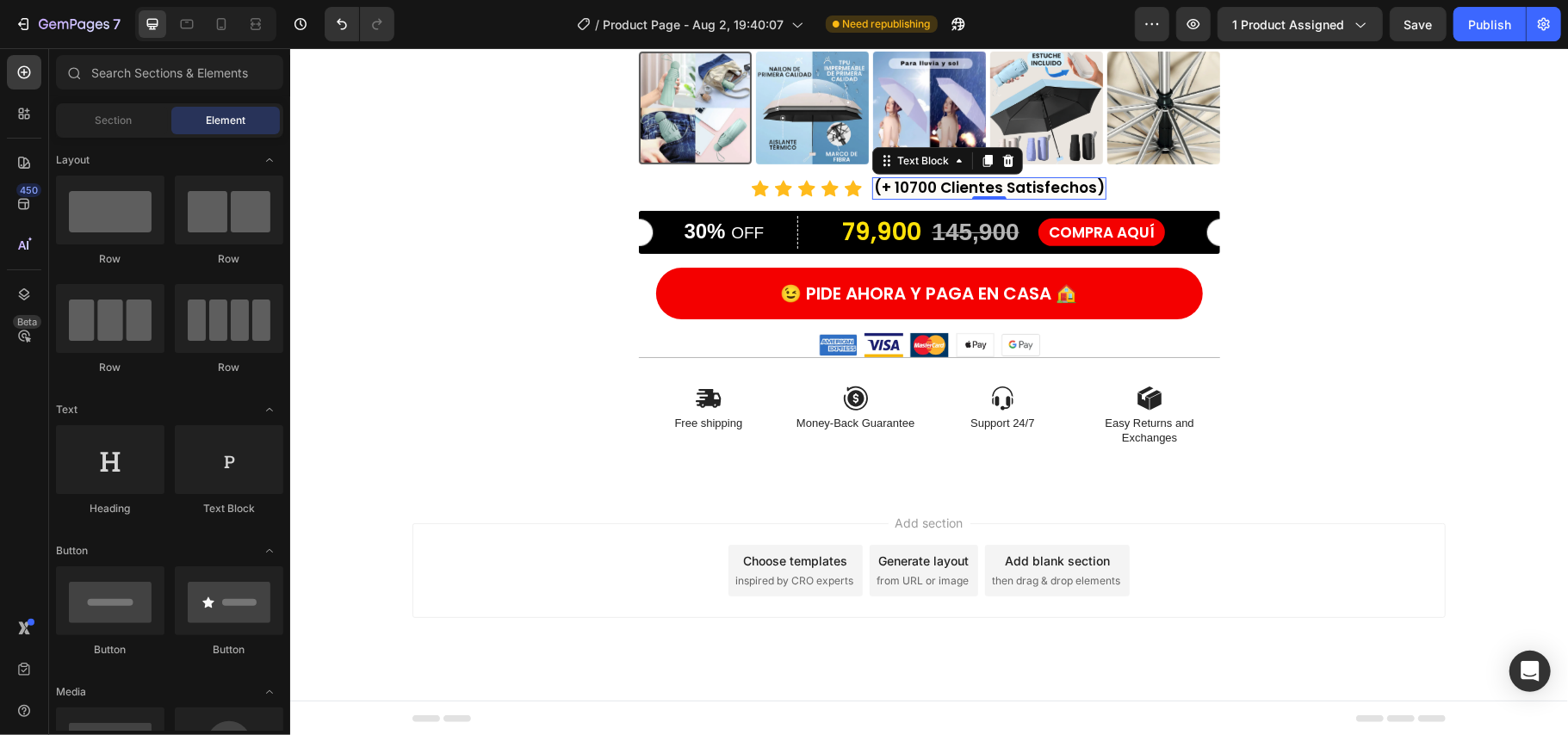 click on "Product Images Icon Icon Icon Icon Icon Icon List (+ 10700 Clientes Satisfechos) Text Block   0 Row 30%   OFF Text Block Row 79,900 Product Price Product Price 145,900 Product Price Product Price 45% off Product Badge Row COMPRA AQUÍ Button Row Product 😉 PIDE AHORA Y PAGA EN CASA 🏠 Button Image Image Image Image Image Row
Icon Free shipping  Text Block
Icon Money-Back Guarantee Text Block
Icon Support 24/7 Text Block
Icon Easy Returns and Exchanges Text Block Row Section 1 Root" at bounding box center [928, -28] 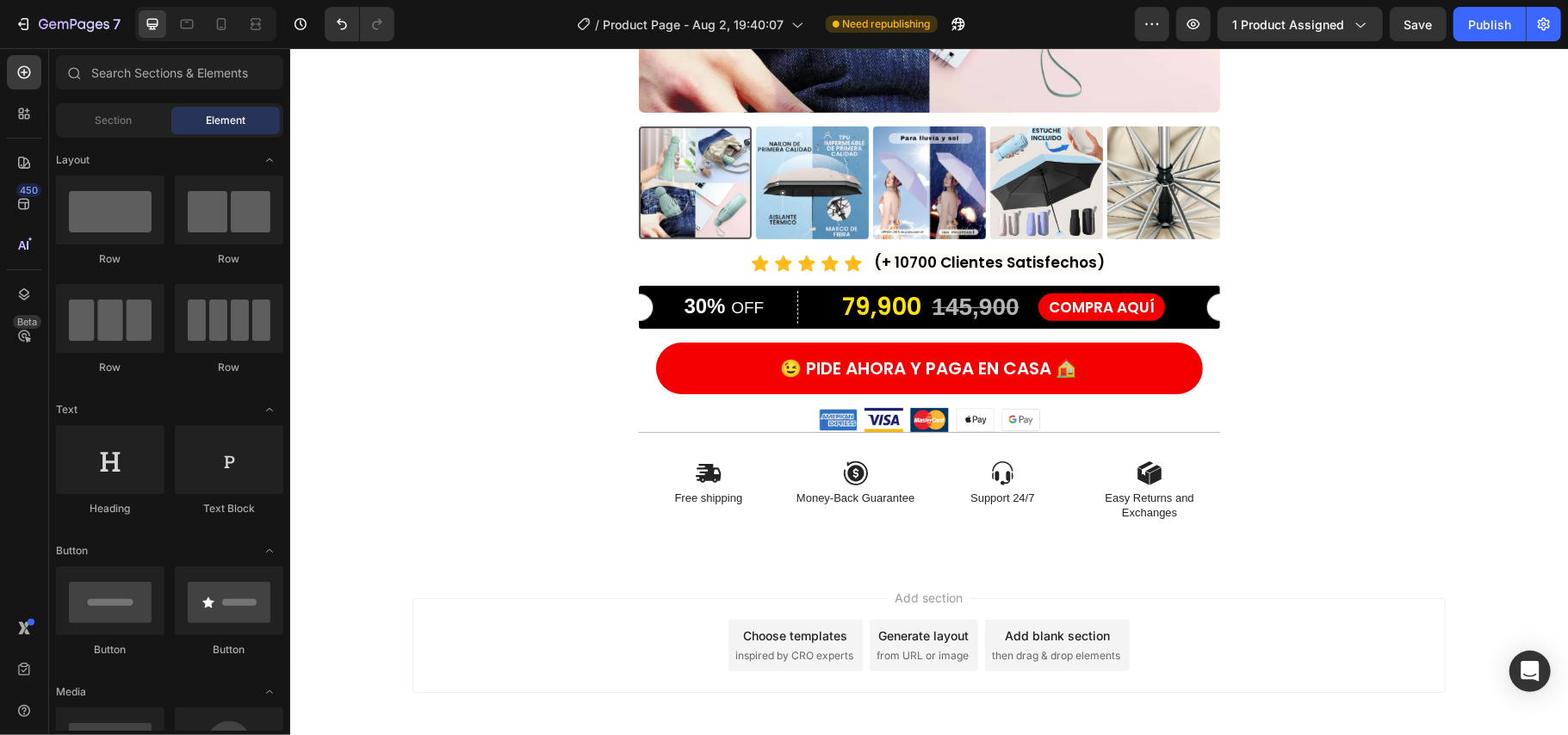 scroll, scrollTop: 511, scrollLeft: 0, axis: vertical 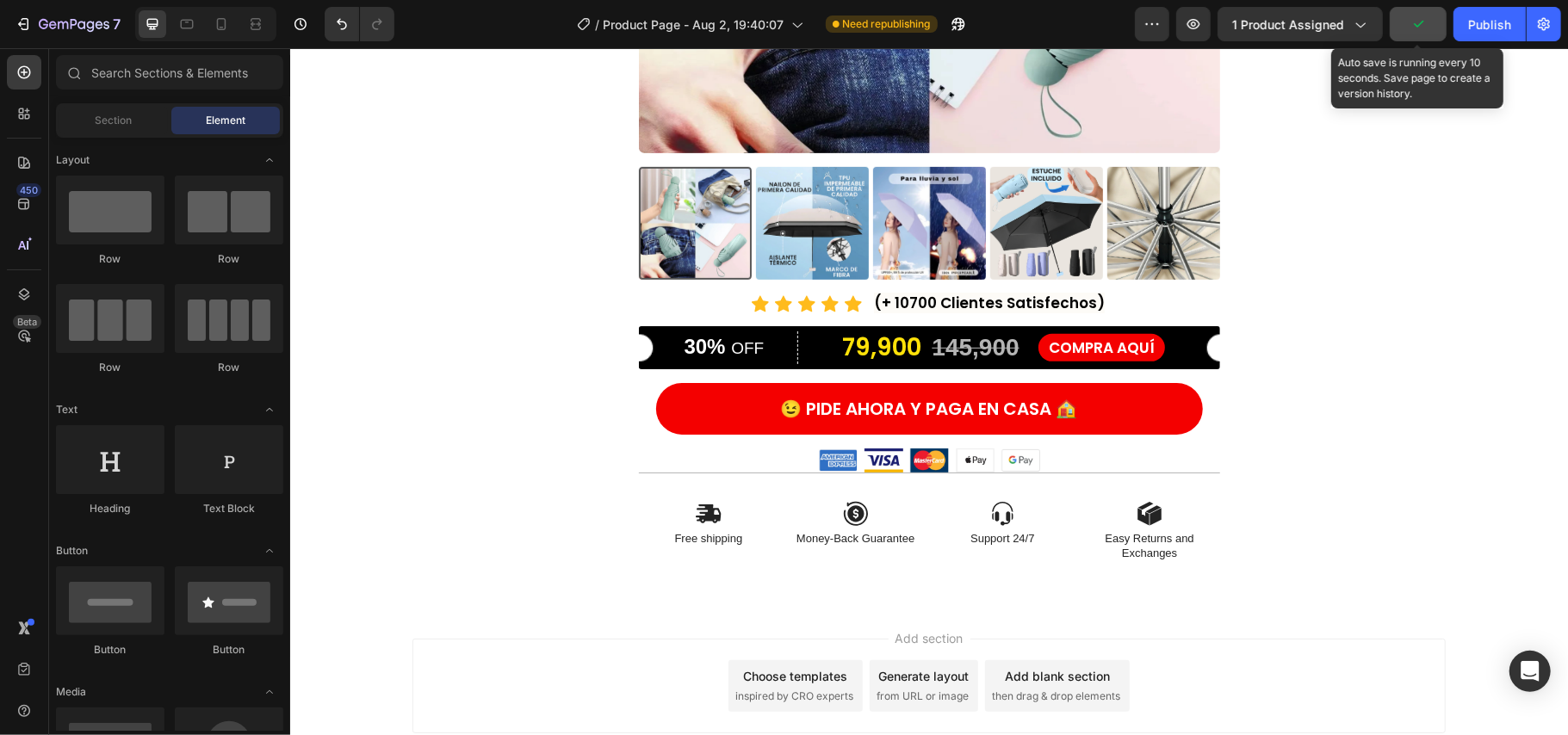 click 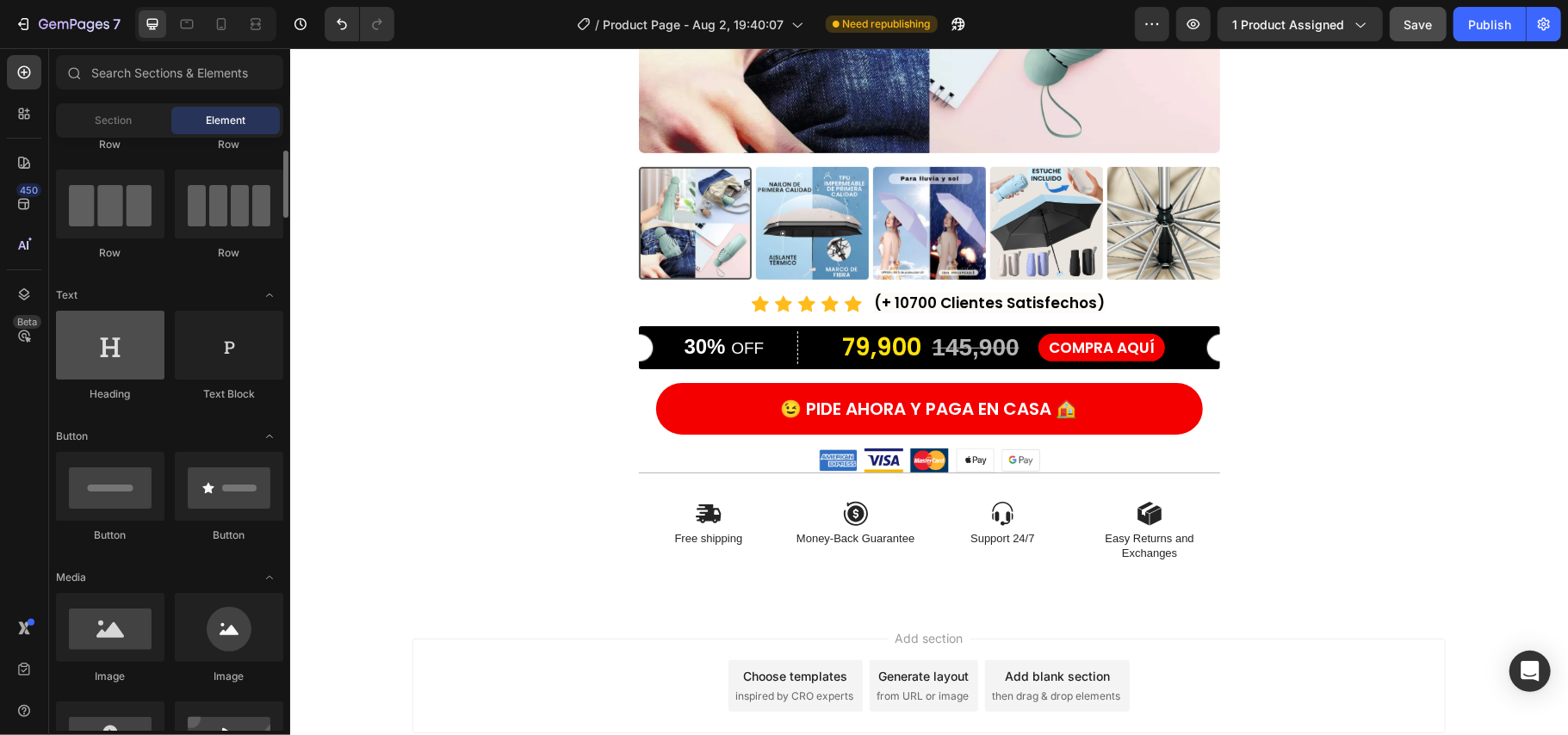 scroll, scrollTop: 229, scrollLeft: 0, axis: vertical 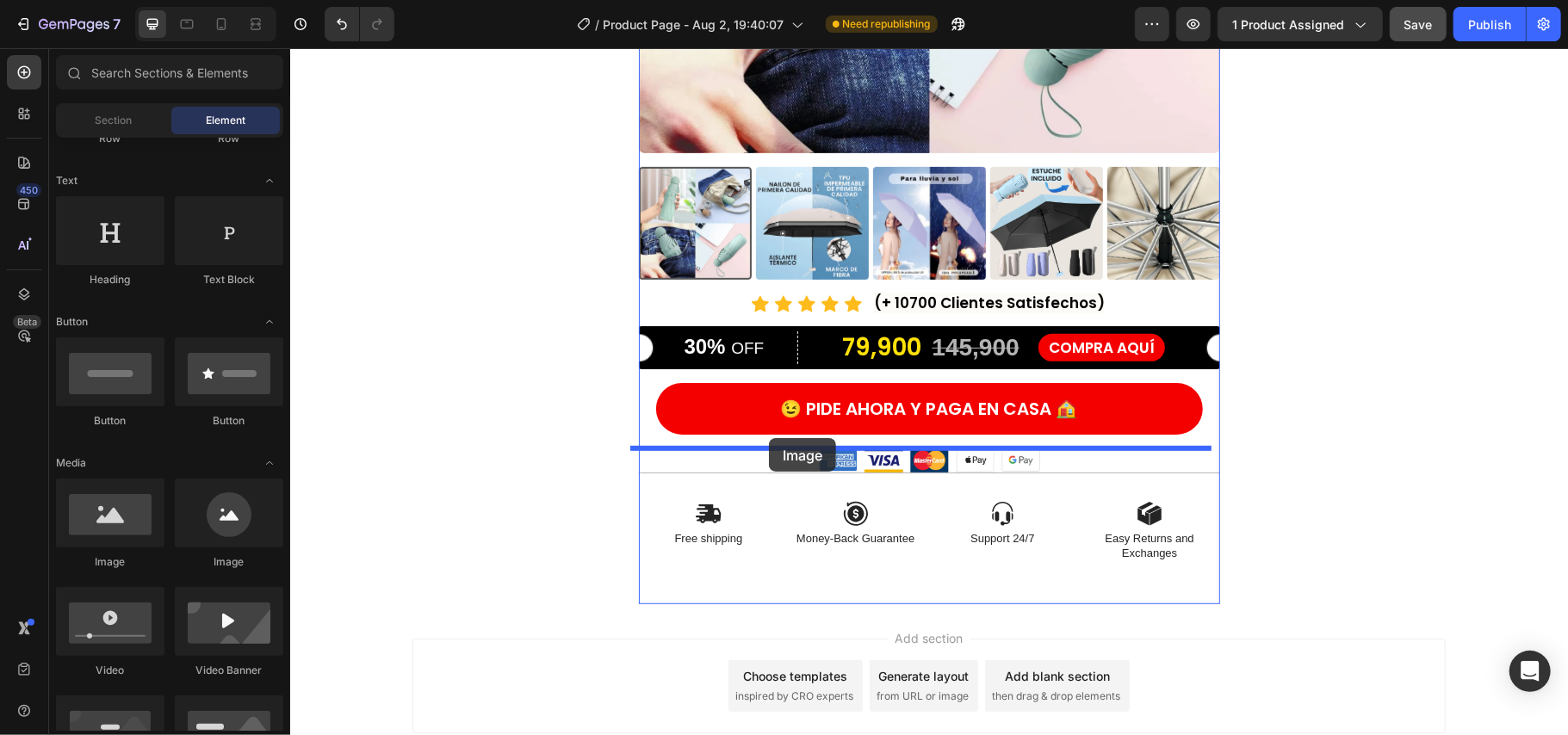drag, startPoint x: 394, startPoint y: 579, endPoint x: 768, endPoint y: 437, distance: 400.05 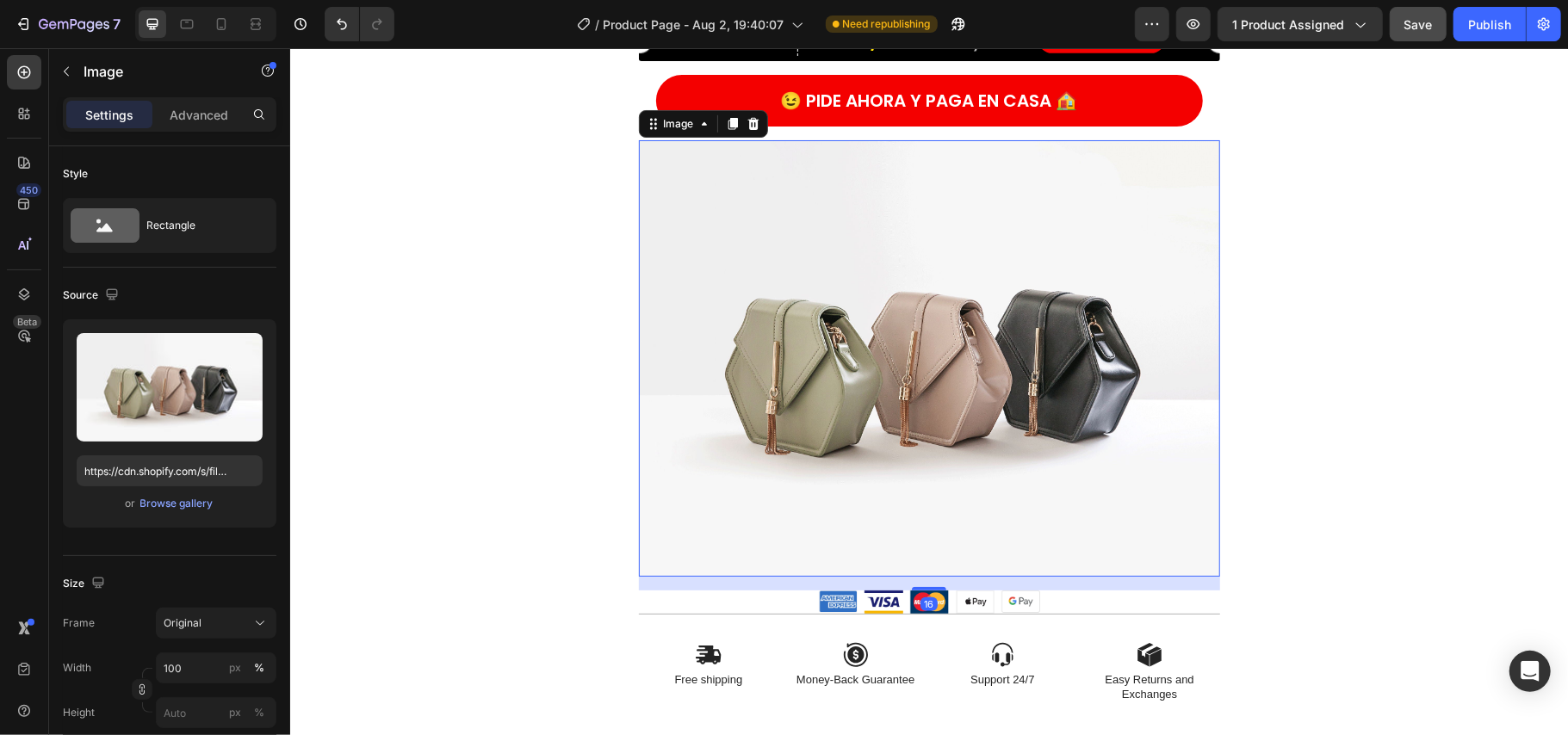 scroll, scrollTop: 855, scrollLeft: 0, axis: vertical 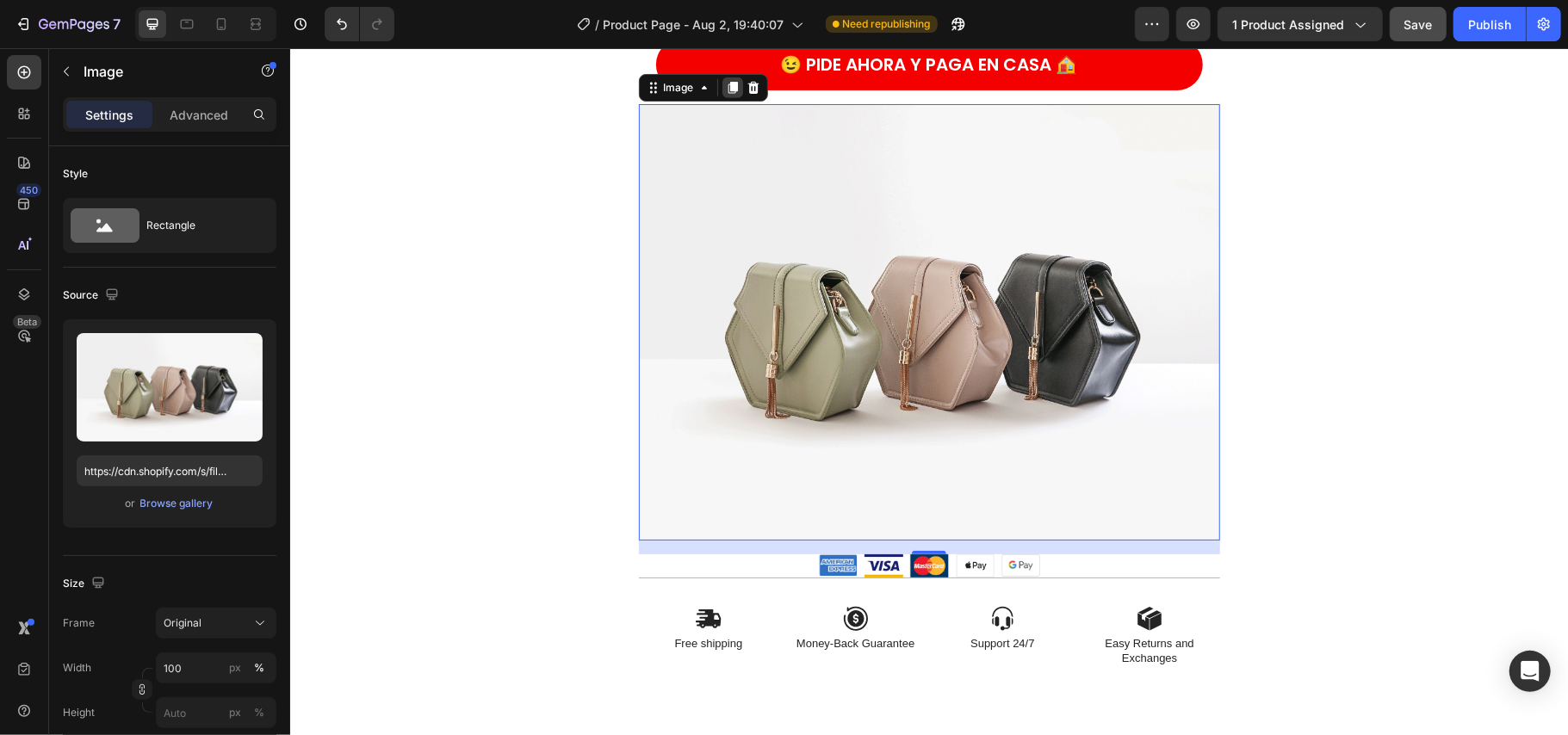 click 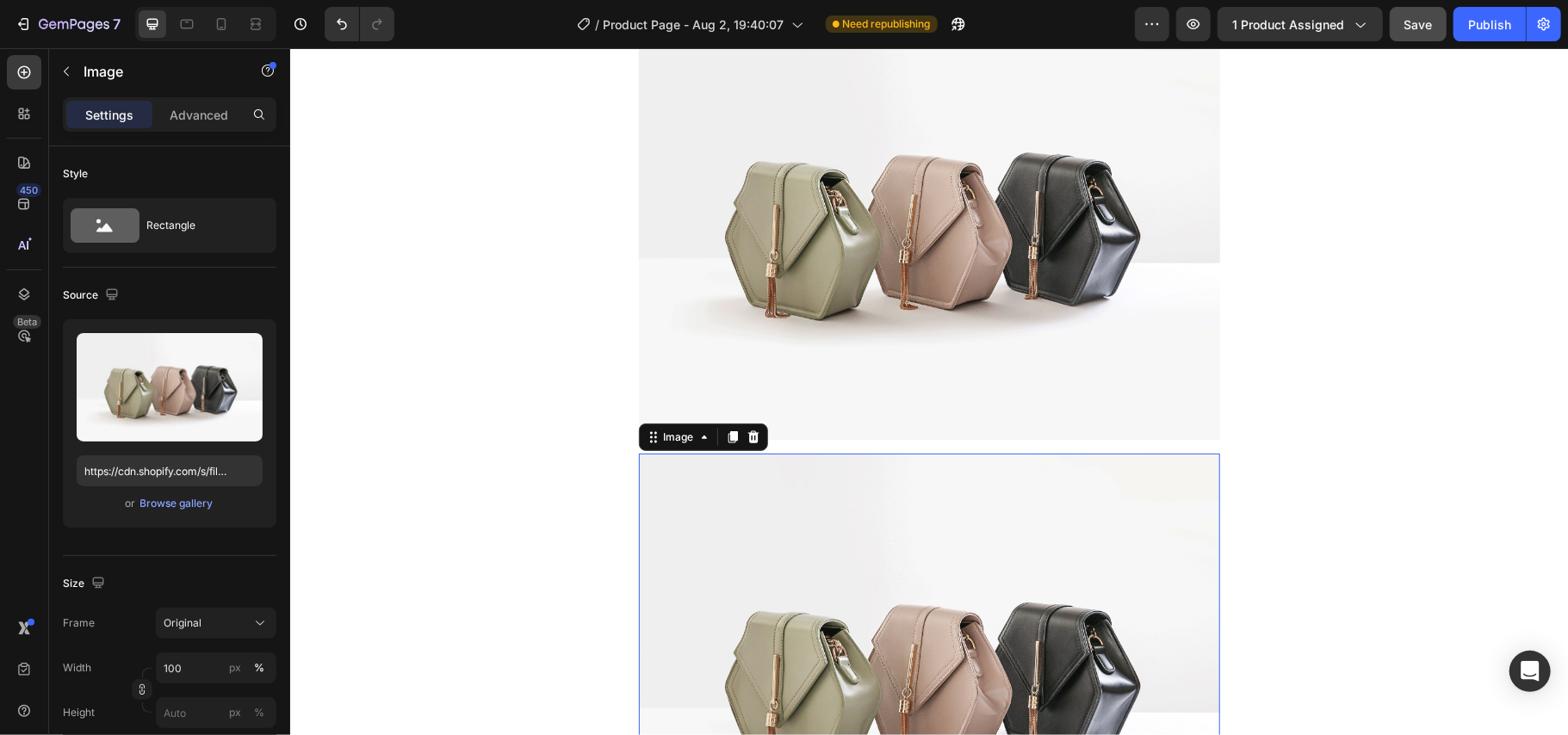 scroll, scrollTop: 459, scrollLeft: 0, axis: vertical 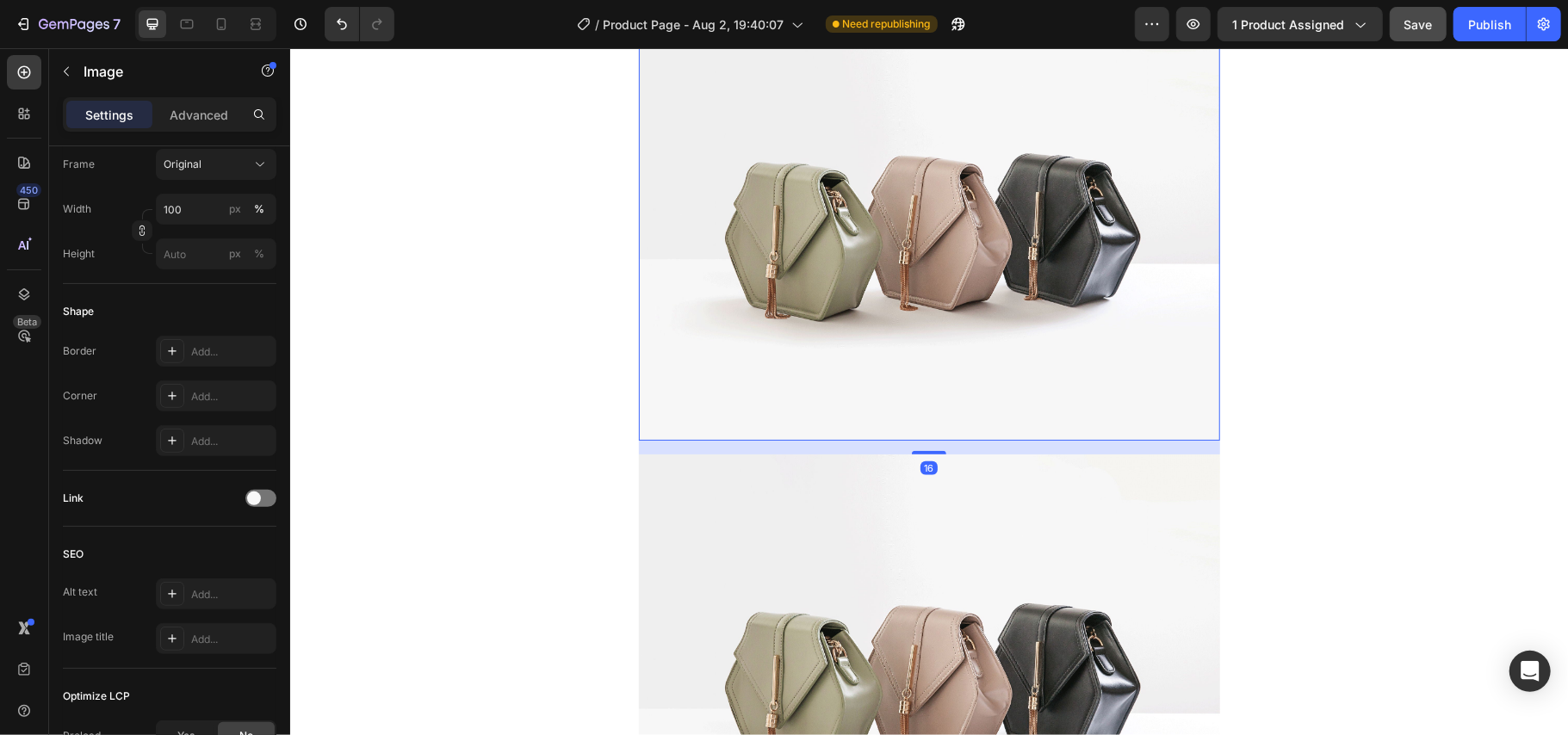 click at bounding box center (928, 221) 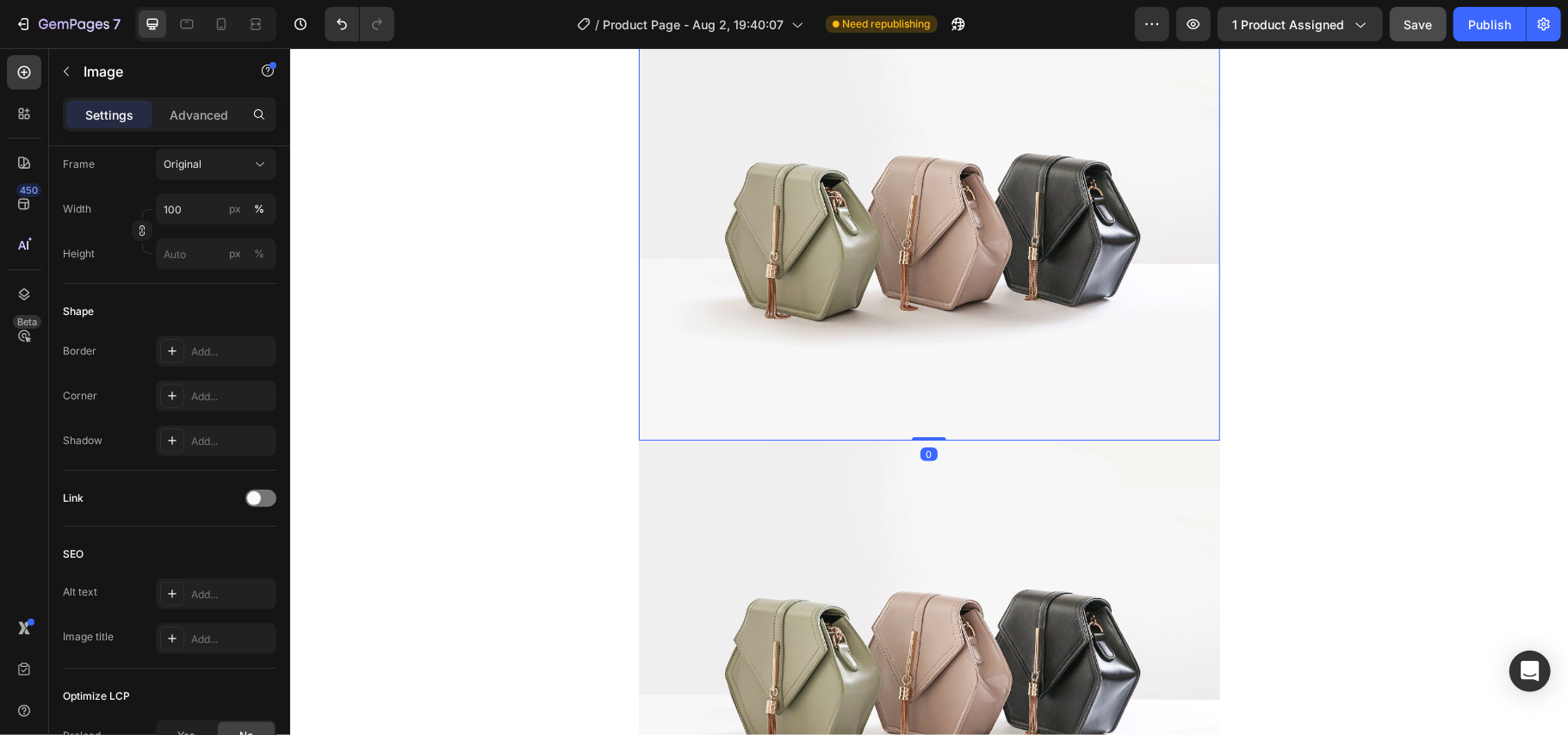 drag, startPoint x: 909, startPoint y: 450, endPoint x: 927, endPoint y: 386, distance: 66.483081 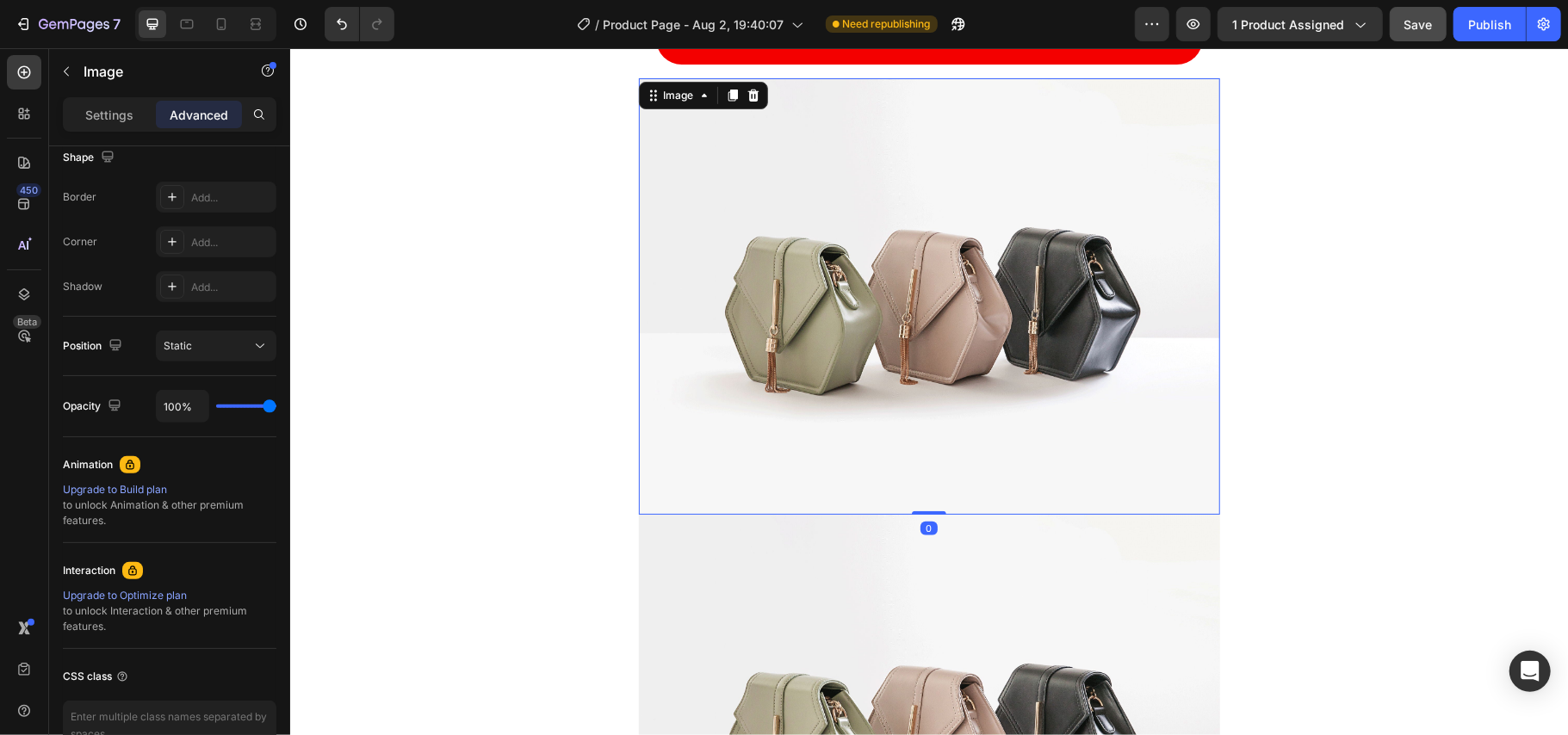 scroll, scrollTop: 611, scrollLeft: 0, axis: vertical 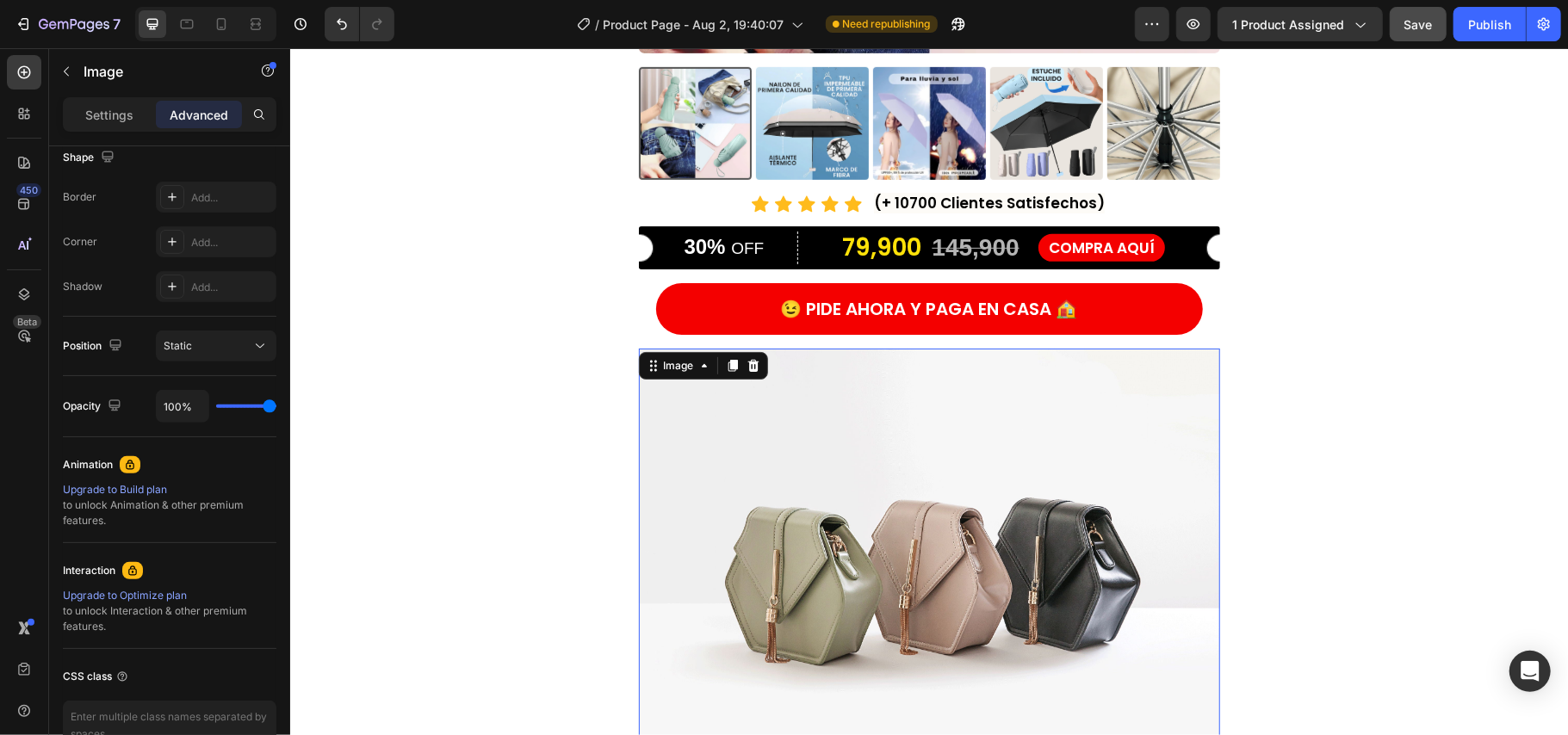 click at bounding box center [928, 565] 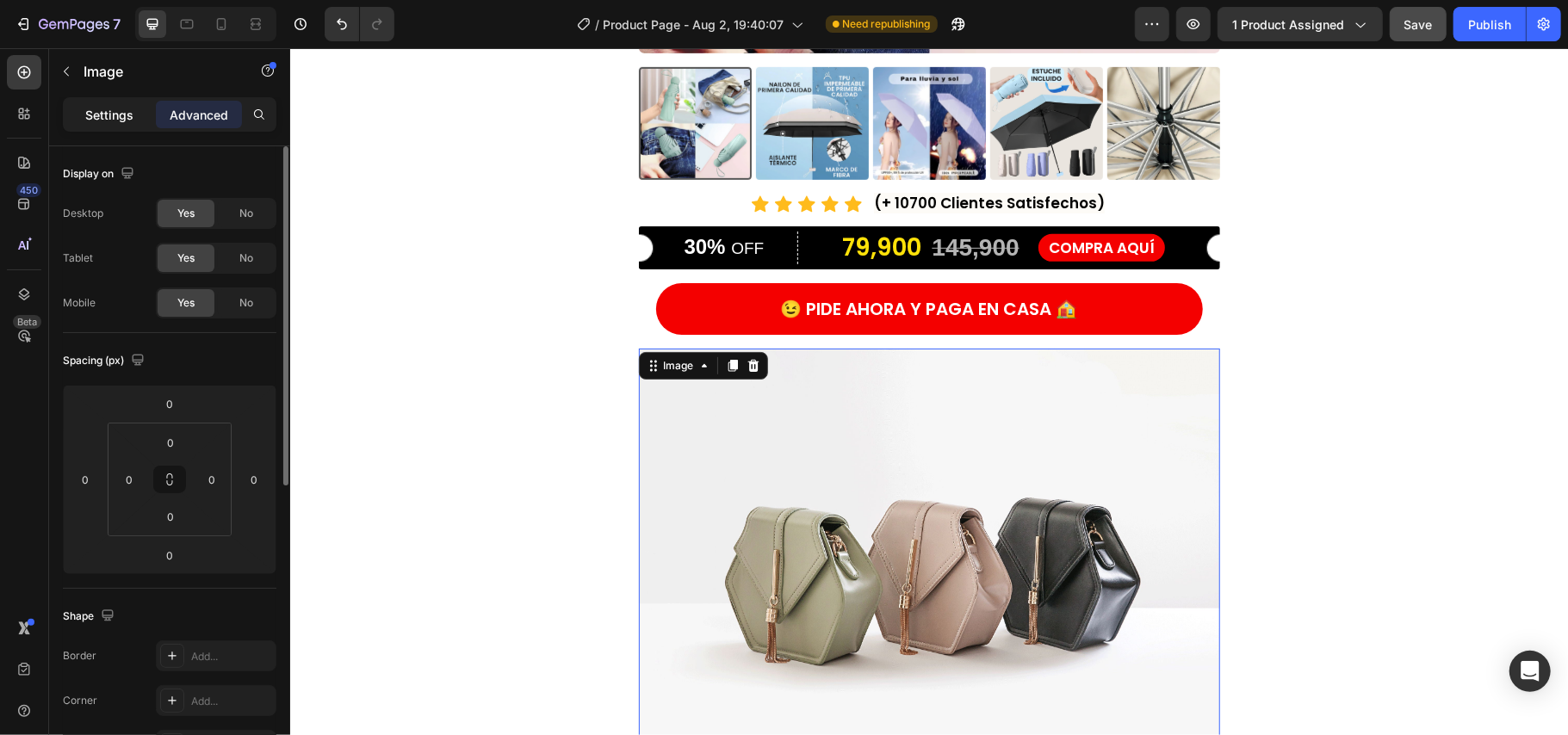 click on "Settings" 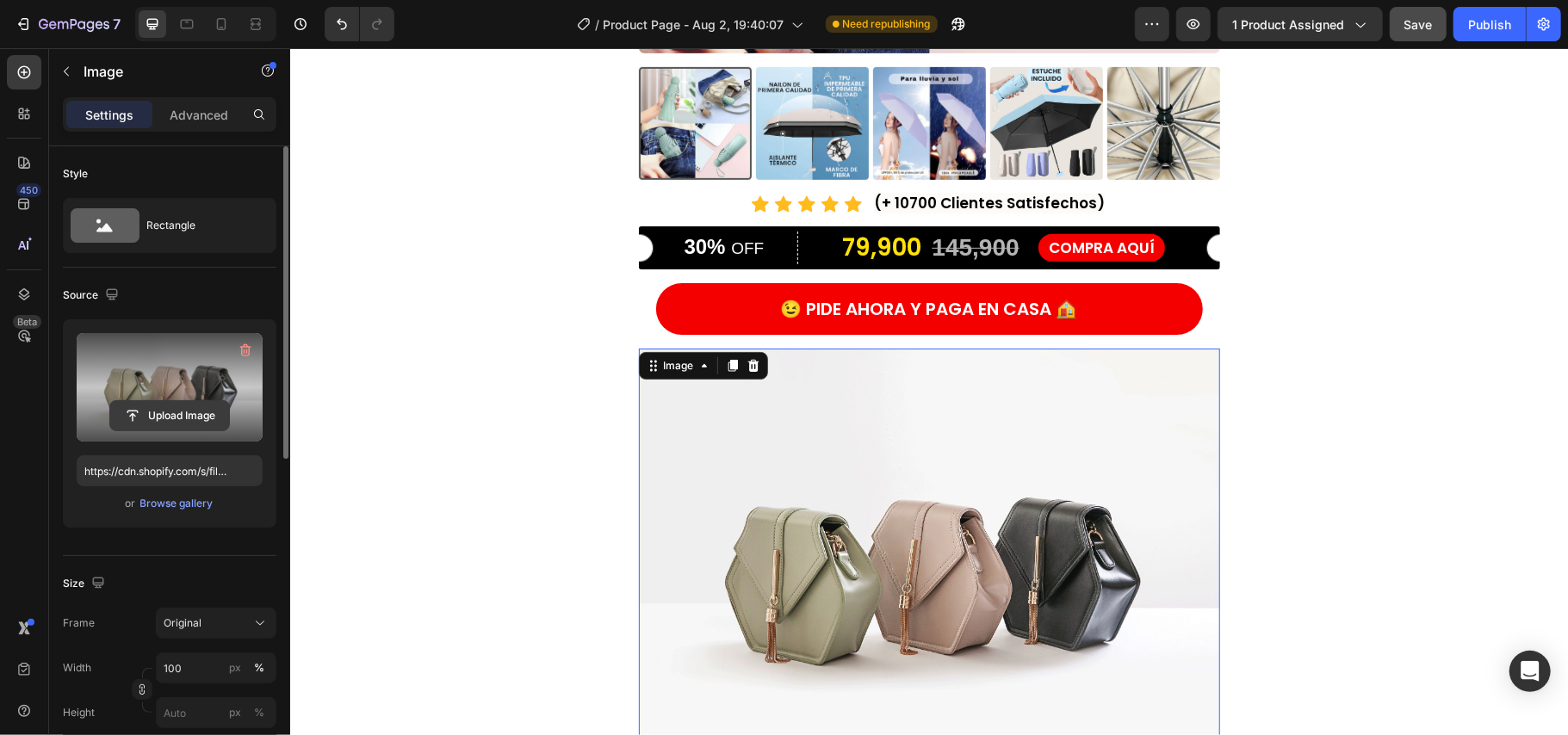 click on "Upload Image" at bounding box center (170, 416) 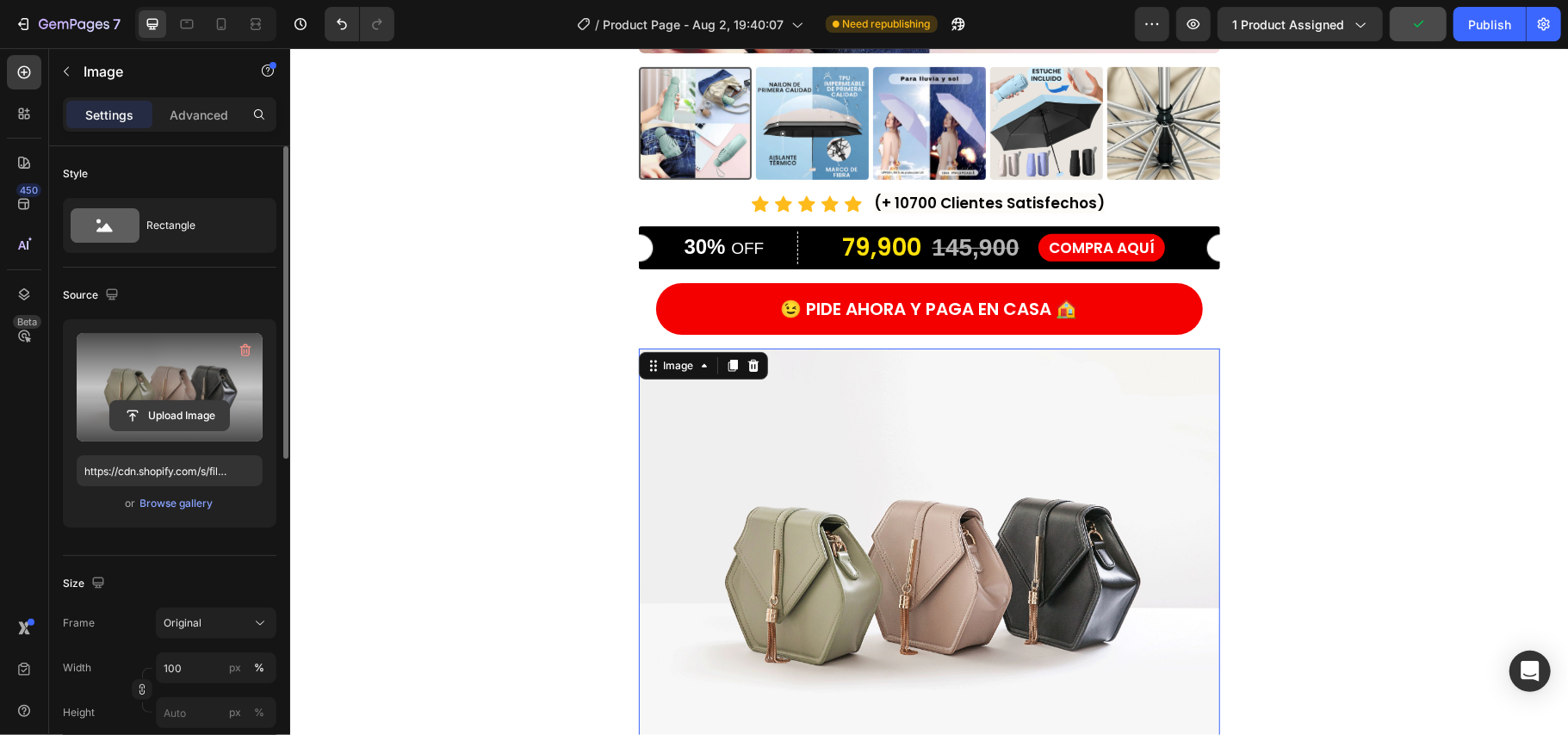 click 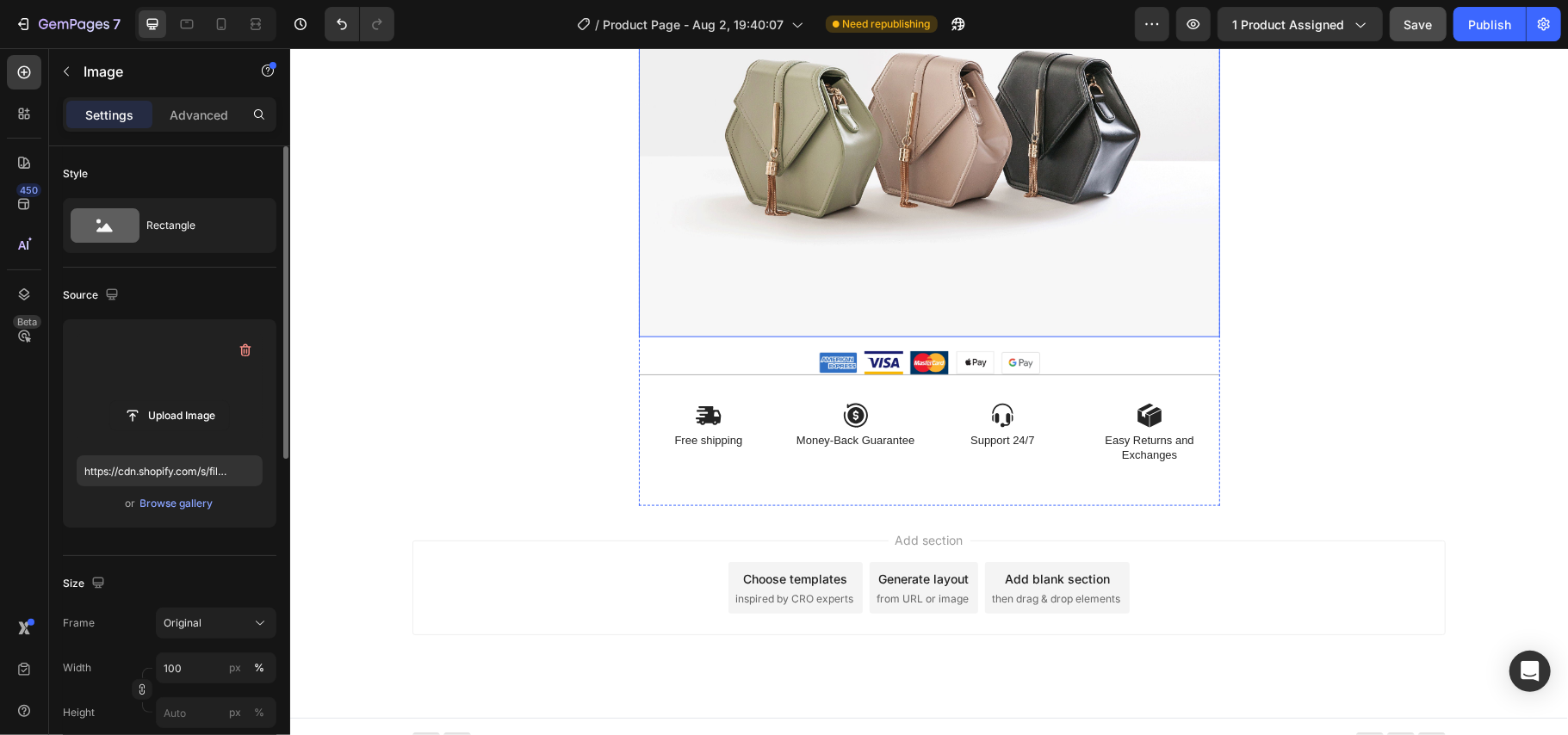scroll, scrollTop: 1529, scrollLeft: 0, axis: vertical 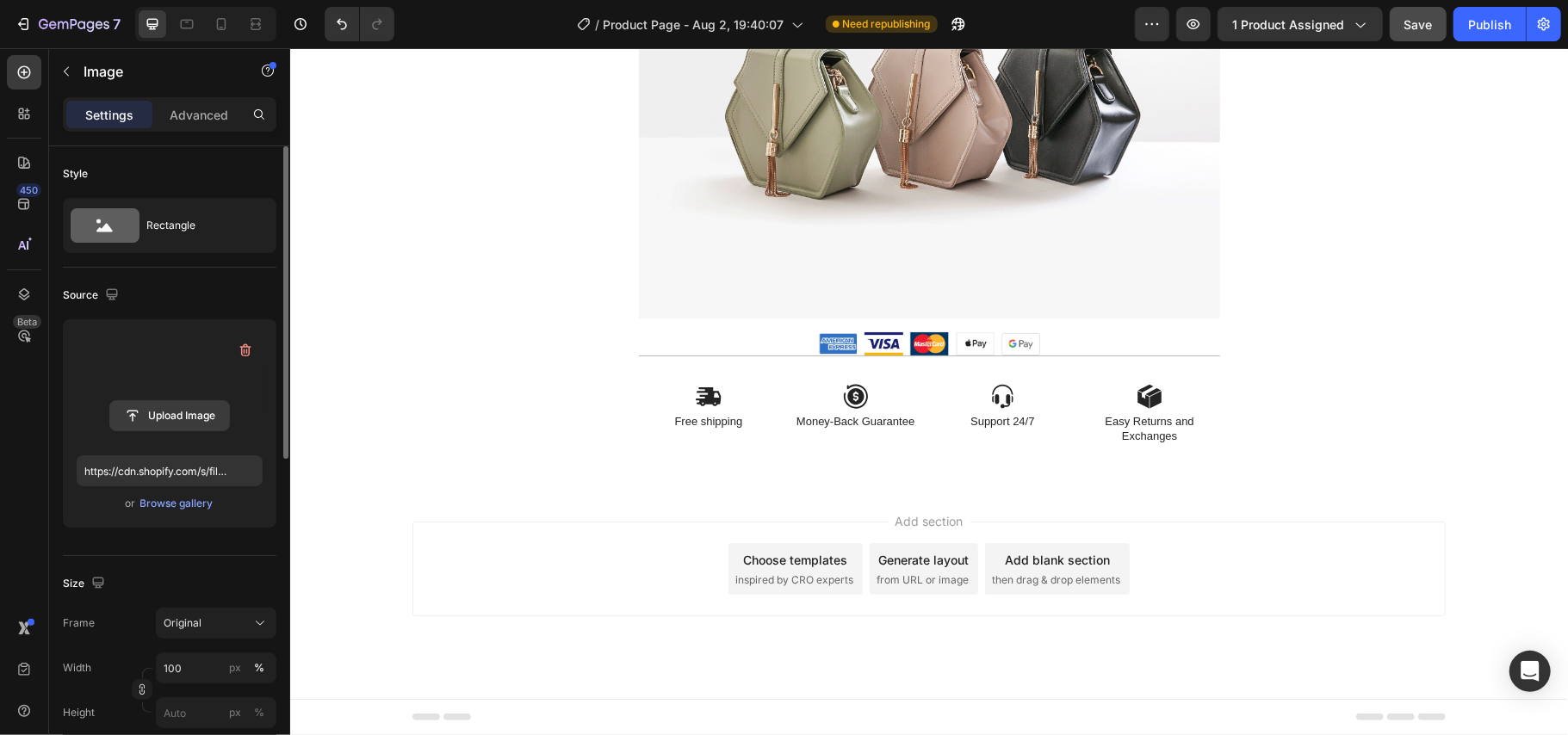 click 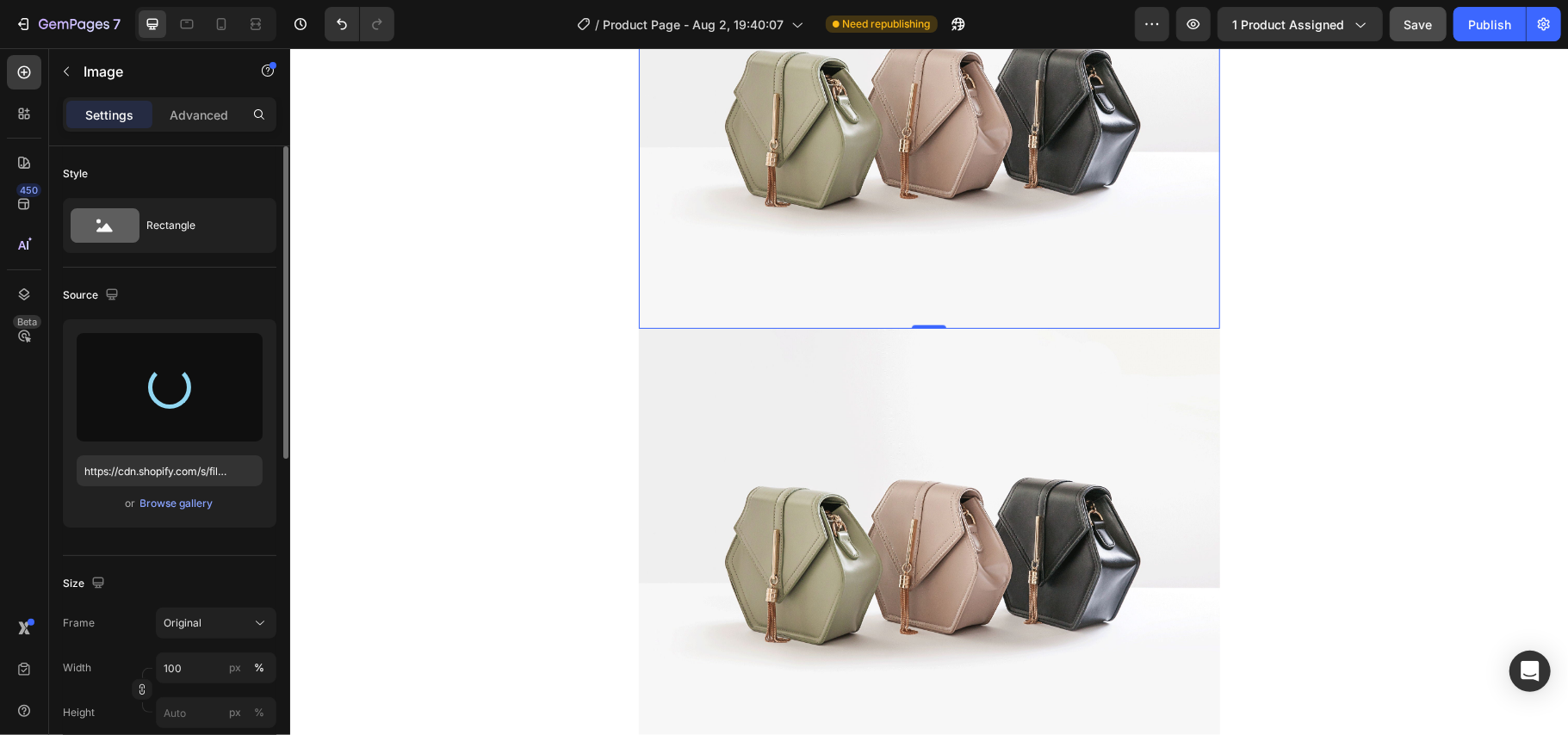 scroll, scrollTop: 1300, scrollLeft: 0, axis: vertical 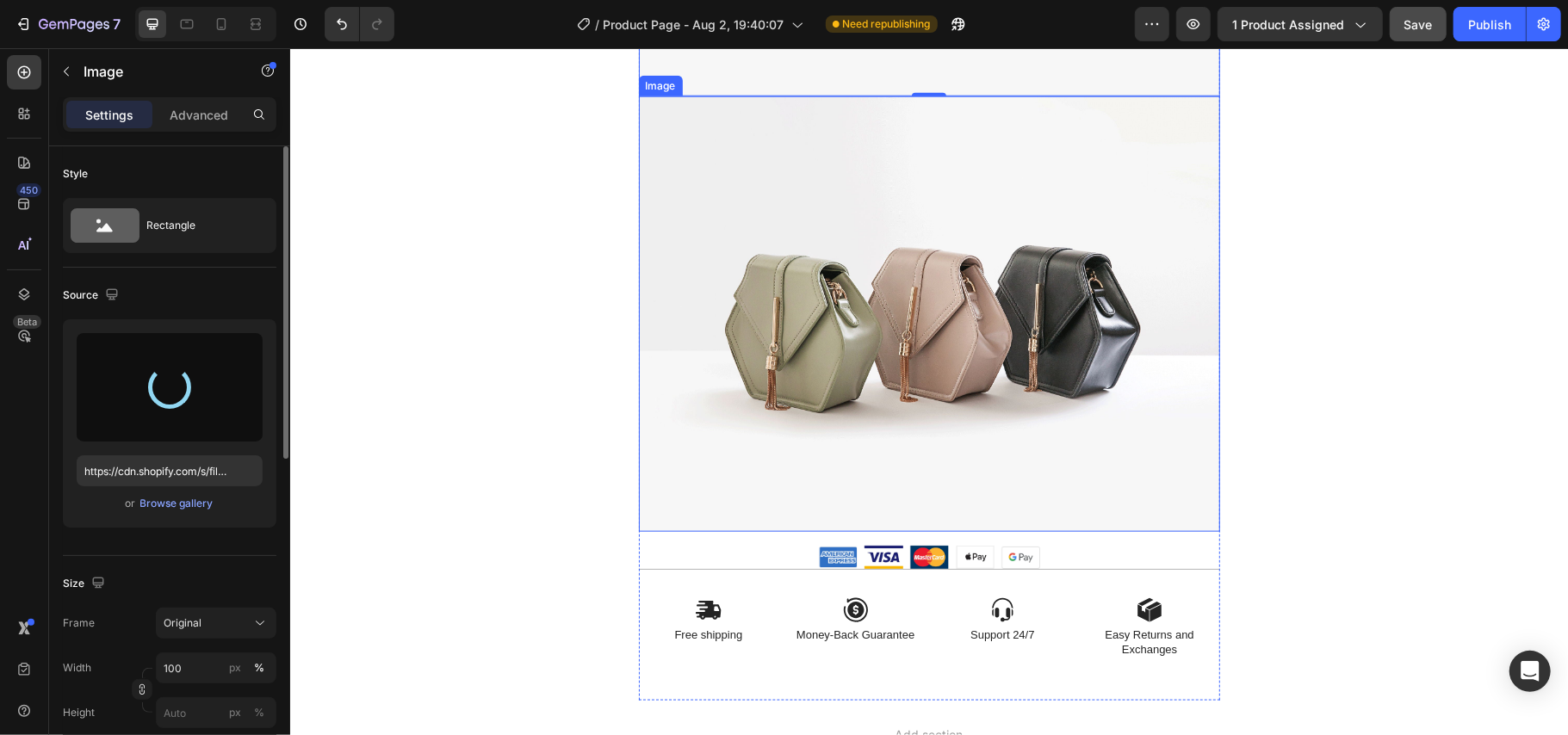 type on "https://cdn.shopify.com/s/files/1/0666/7993/0970/files/gempages_578119239680918032-00b62c95-67ad-4178-89b2-c99d1e0e69ff.webp" 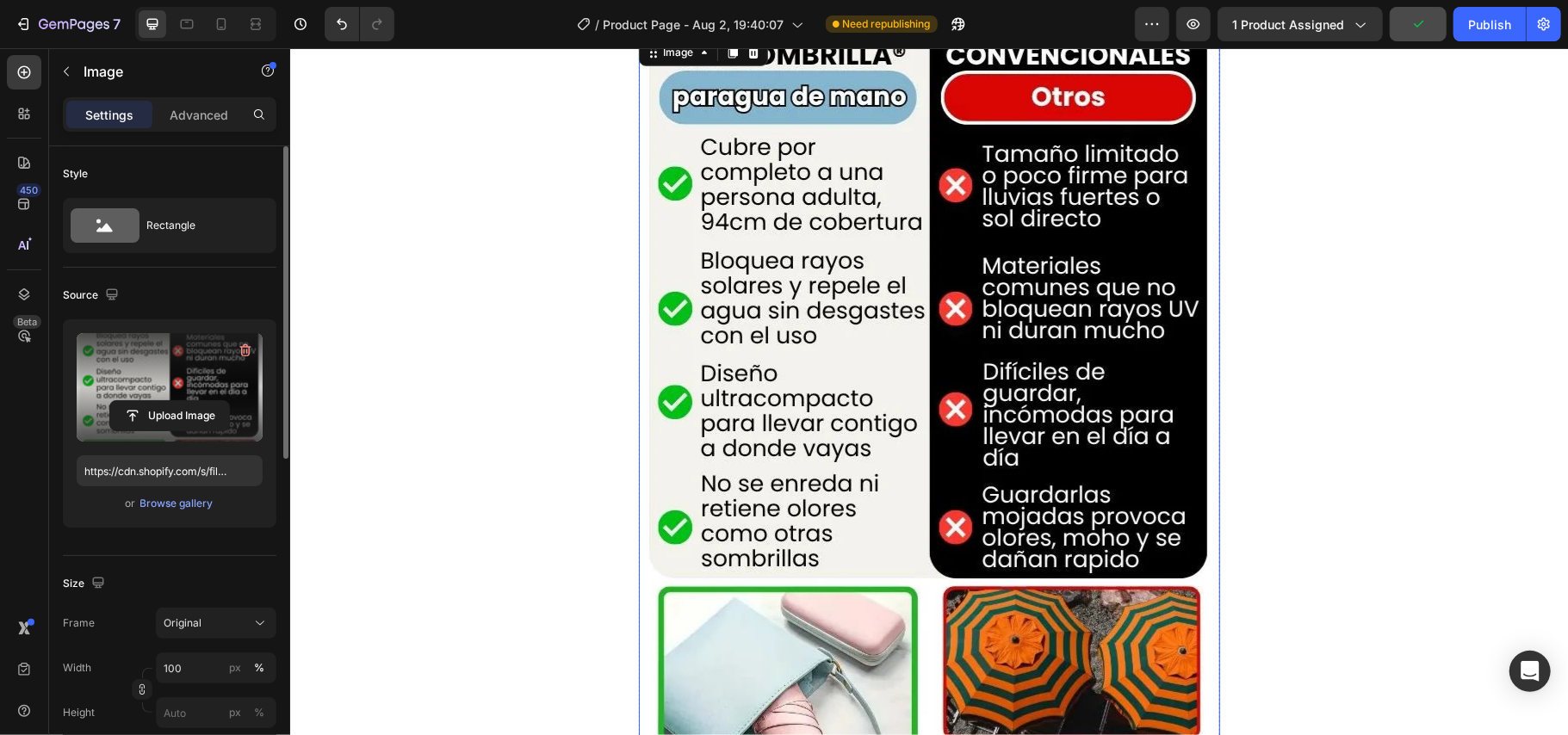 scroll, scrollTop: 819, scrollLeft: 0, axis: vertical 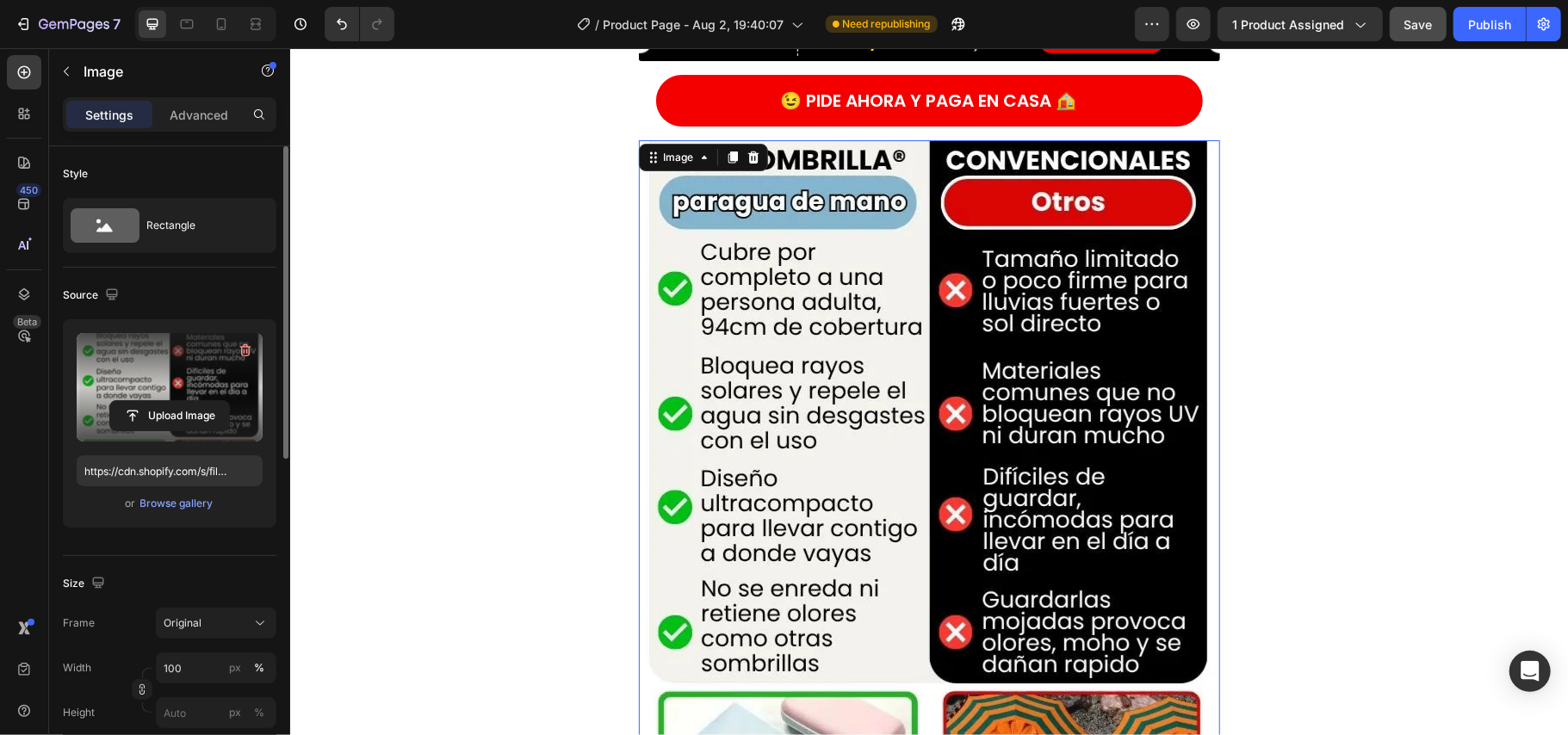 click at bounding box center [170, 387] 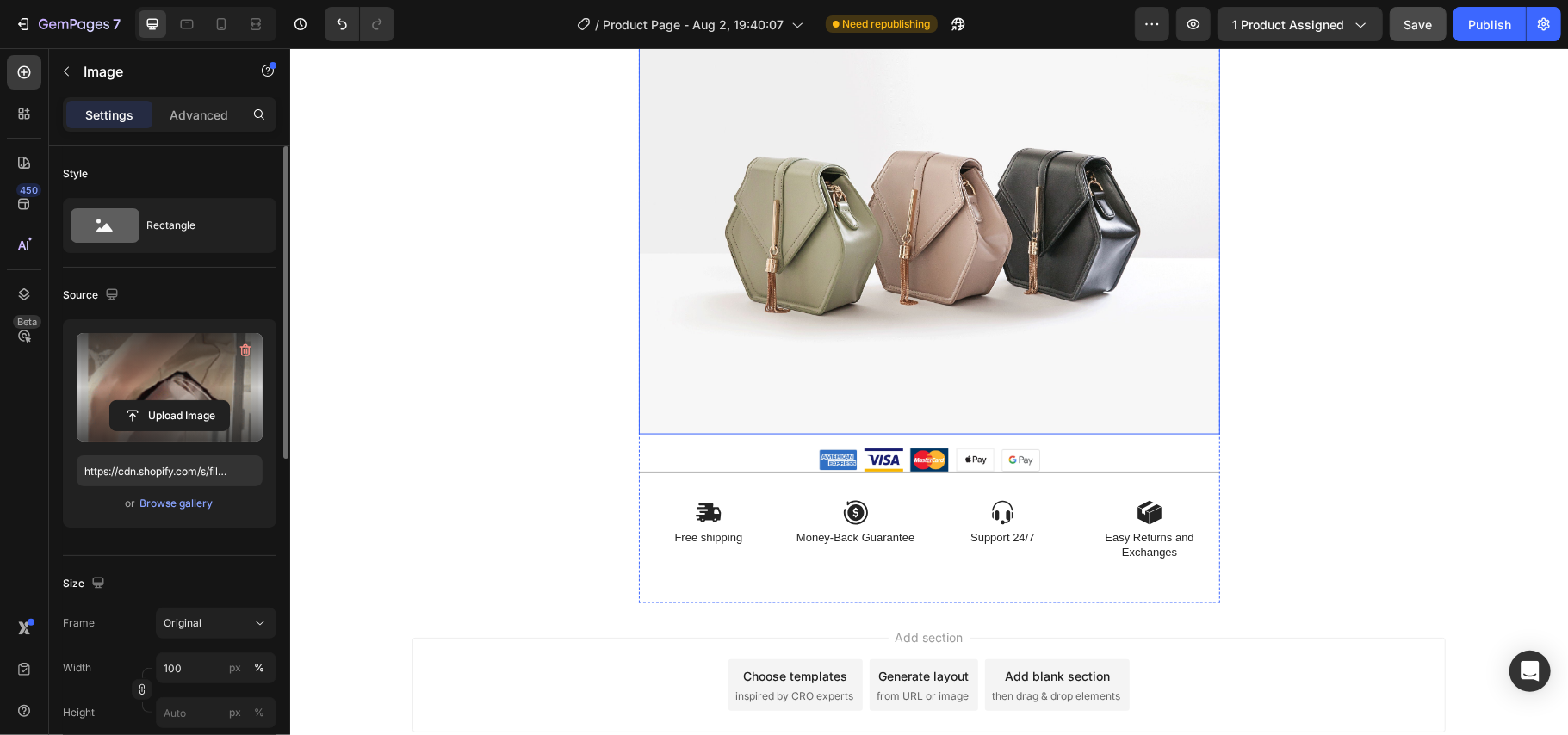 scroll, scrollTop: 1739, scrollLeft: 0, axis: vertical 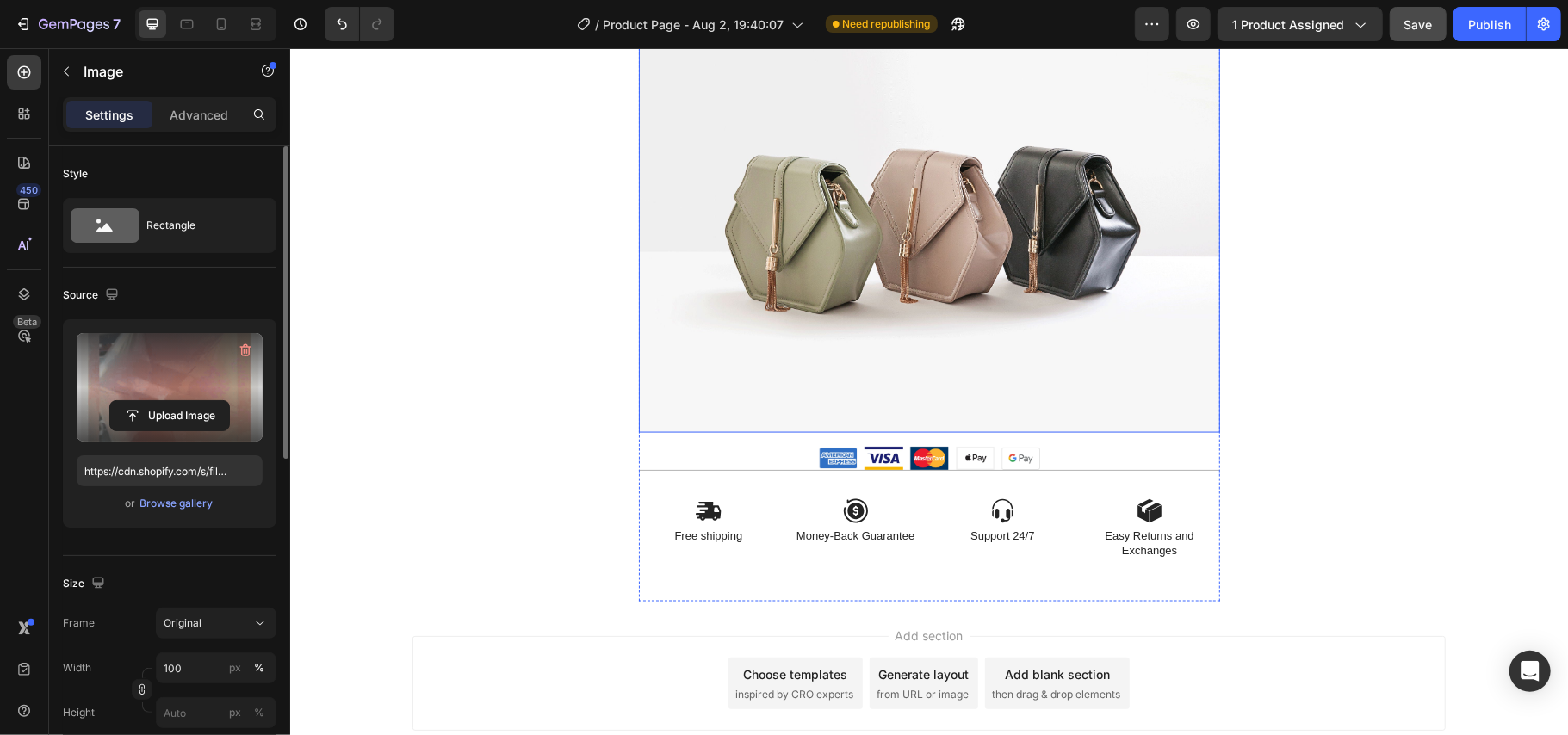 click at bounding box center [928, 214] 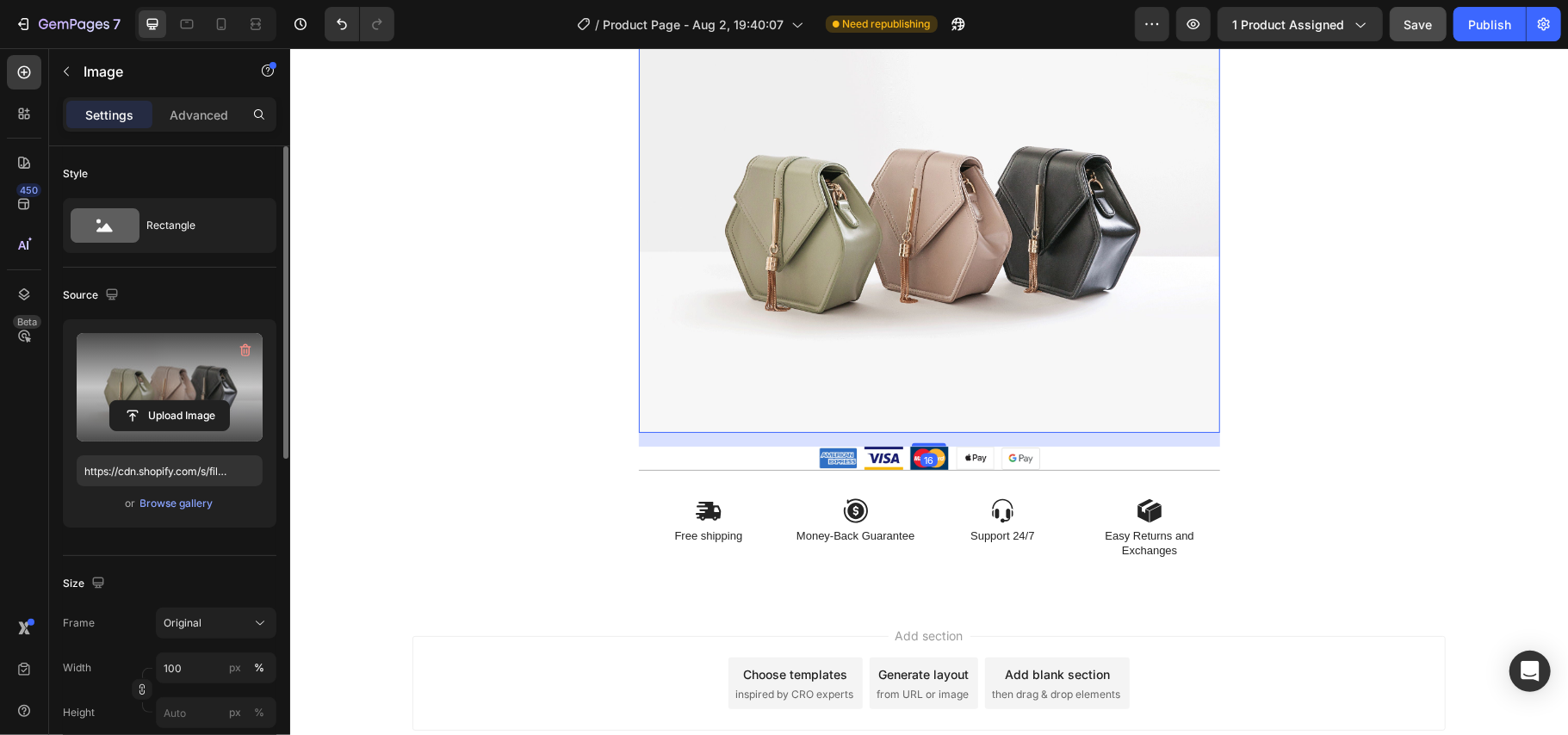 click on "Upload Image" at bounding box center (170, 416) 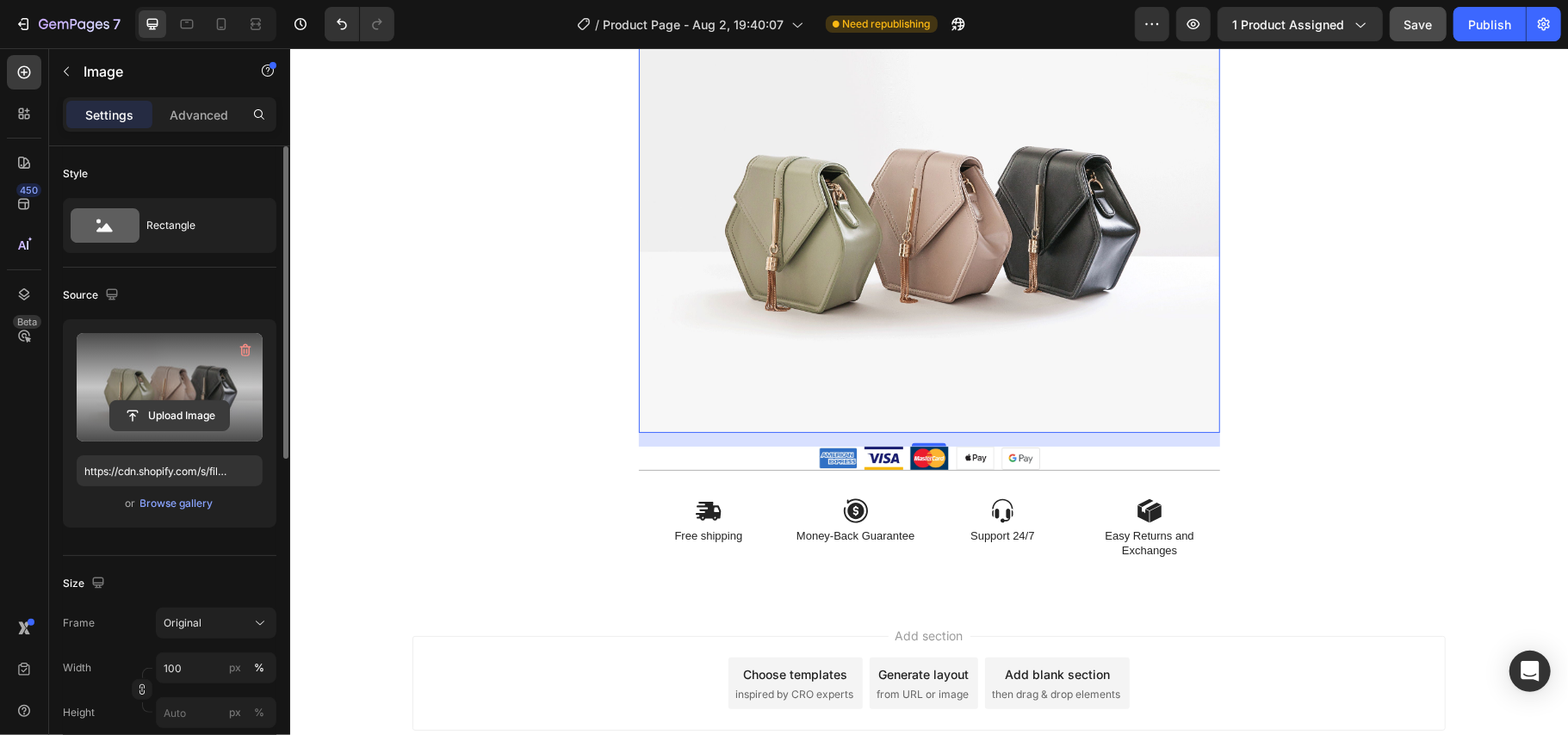 click 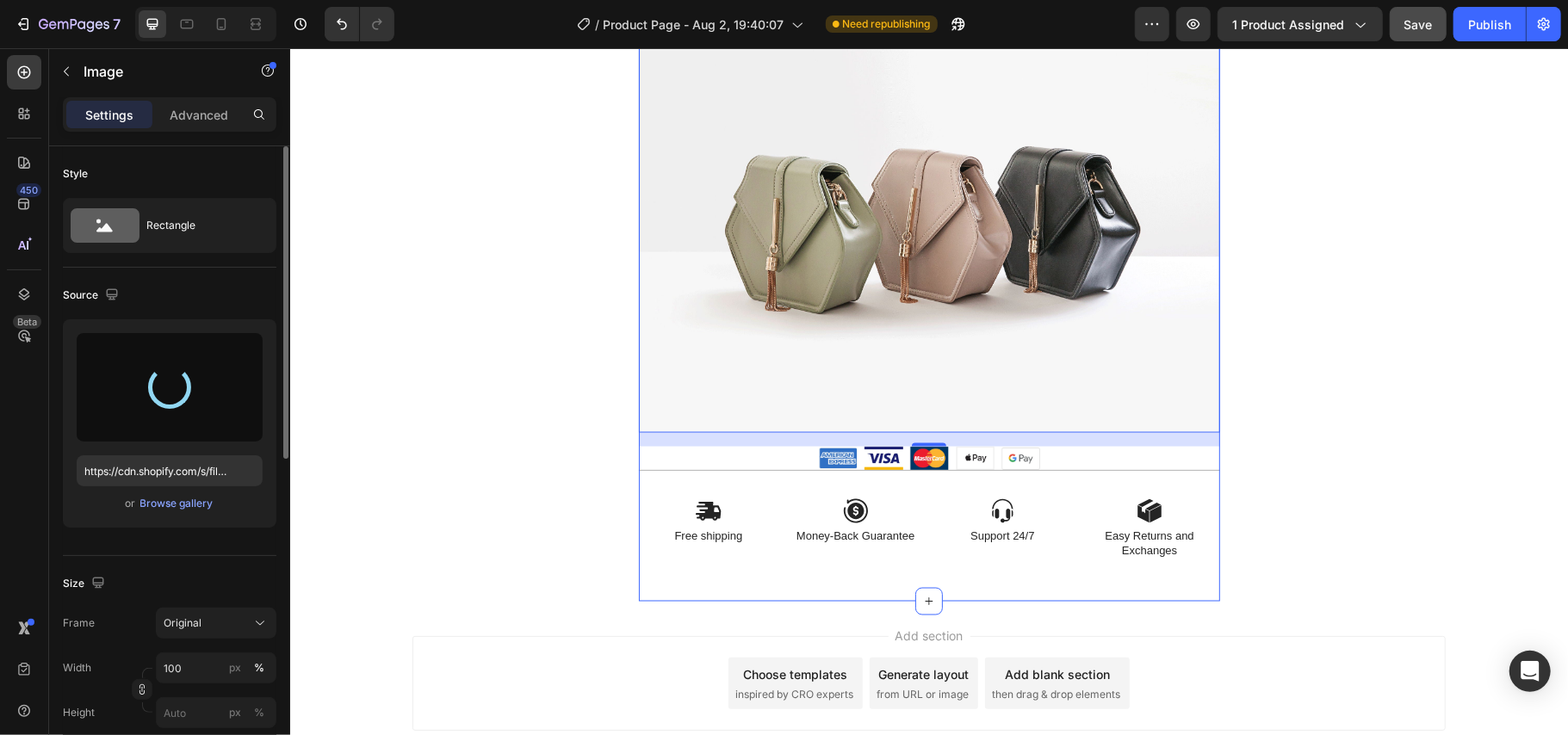 type on "https://cdn.shopify.com/s/files/1/0666/7993/0970/files/gempages_578119239680918032-00b62c95-67ad-4178-89b2-c99d1e0e69ff.webp" 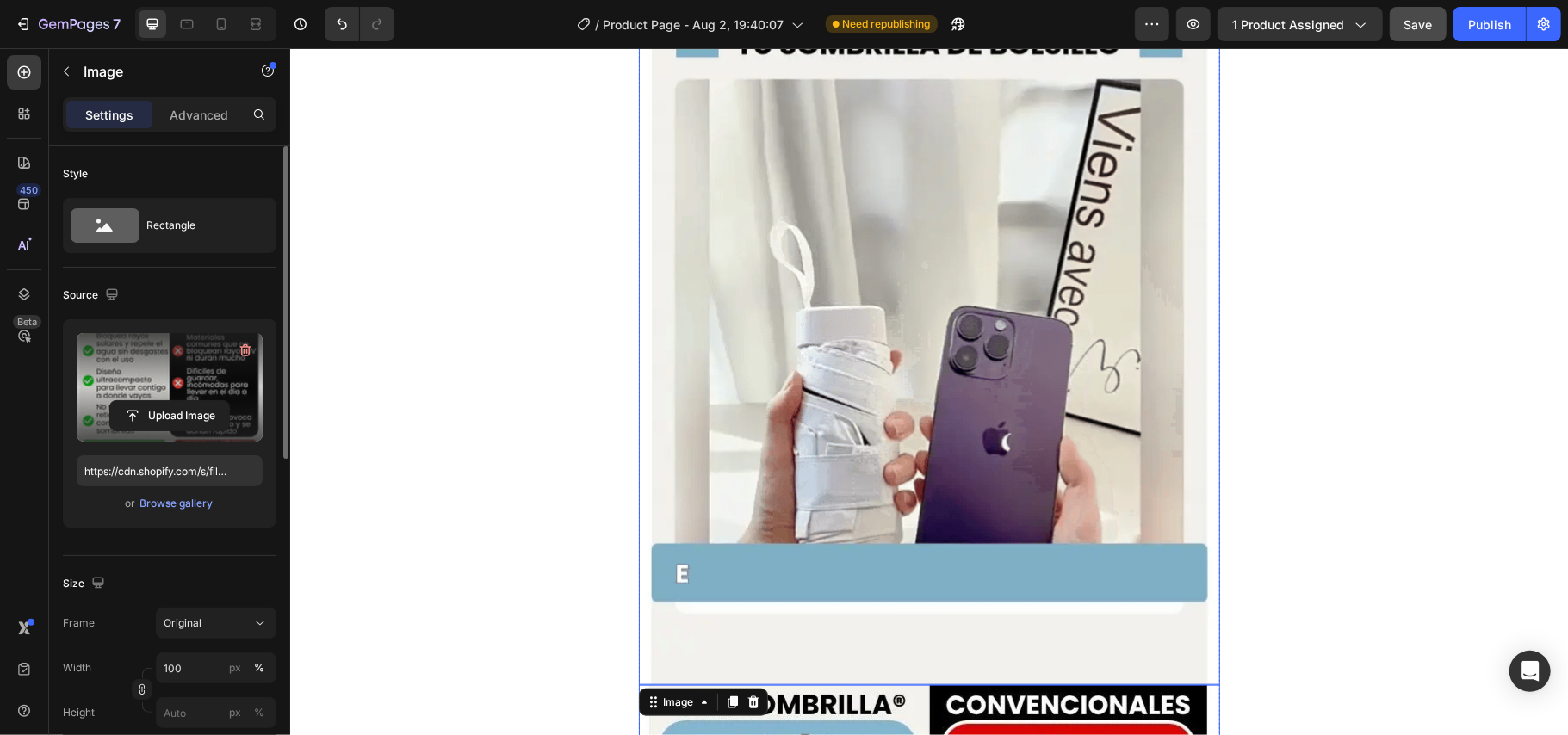 scroll, scrollTop: 820, scrollLeft: 0, axis: vertical 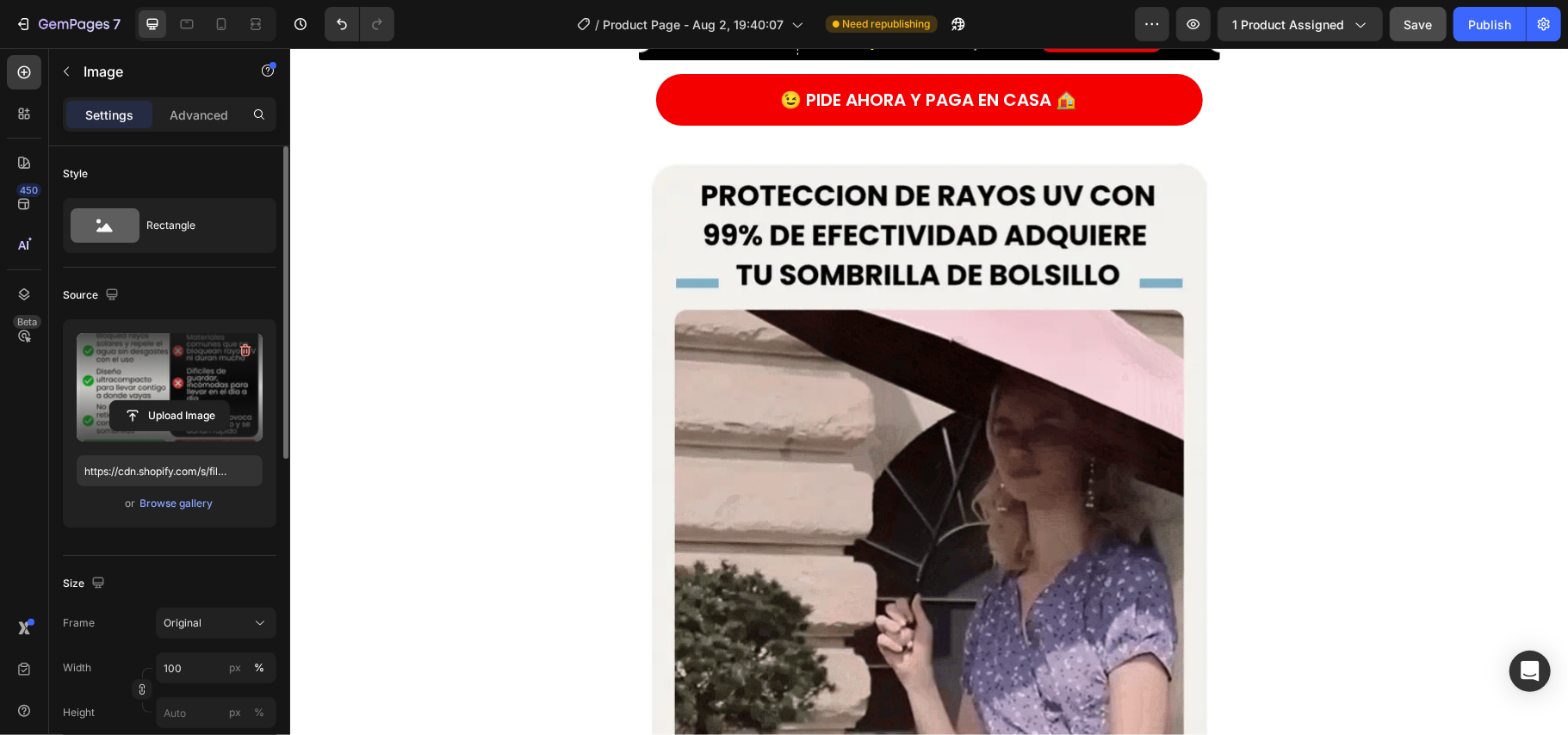 drag, startPoint x: 1290, startPoint y: 261, endPoint x: 1274, endPoint y: 271, distance: 18.867962 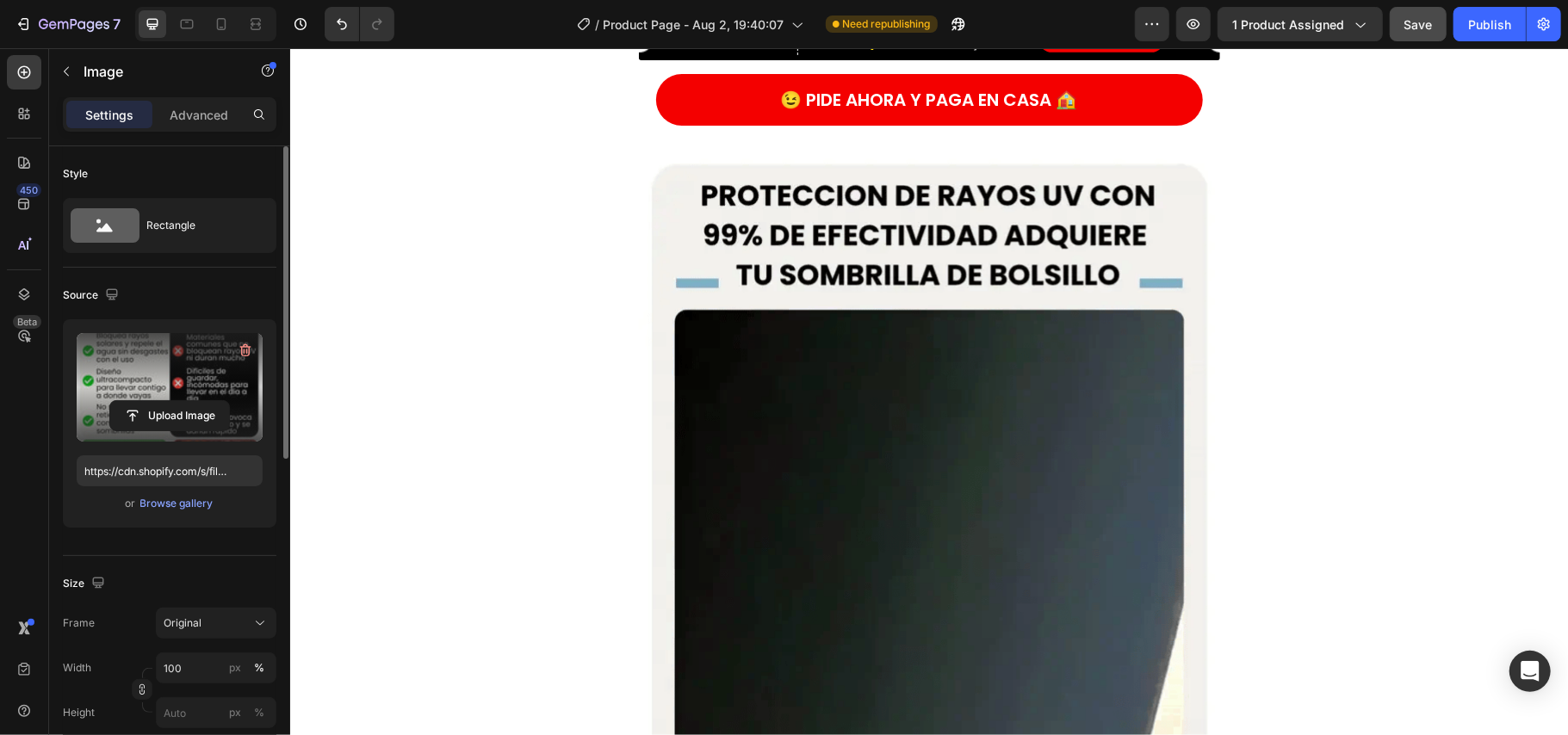 click on "Product Images Icon Icon Icon Icon Icon Icon List (+ 10700 Clientes Satisfechos) Text Block Row 30%   OFF Text Block Row 79,900 Product Price Product Price 145,900 Product Price Product Price 45% off Product Badge Row COMPRA AQUÍ Button Row Product 😉 PIDE AHORA Y PAGA EN CASA 🏠 Button Image Image Image Image Image Image Image Row
Icon Free shipping  Text Block
Icon Money-Back Guarantee Text Block
Icon Support 24/7 Text Block
Icon Easy Returns and Exchanges Text Block Row Section 1 Root" at bounding box center [928, 560] 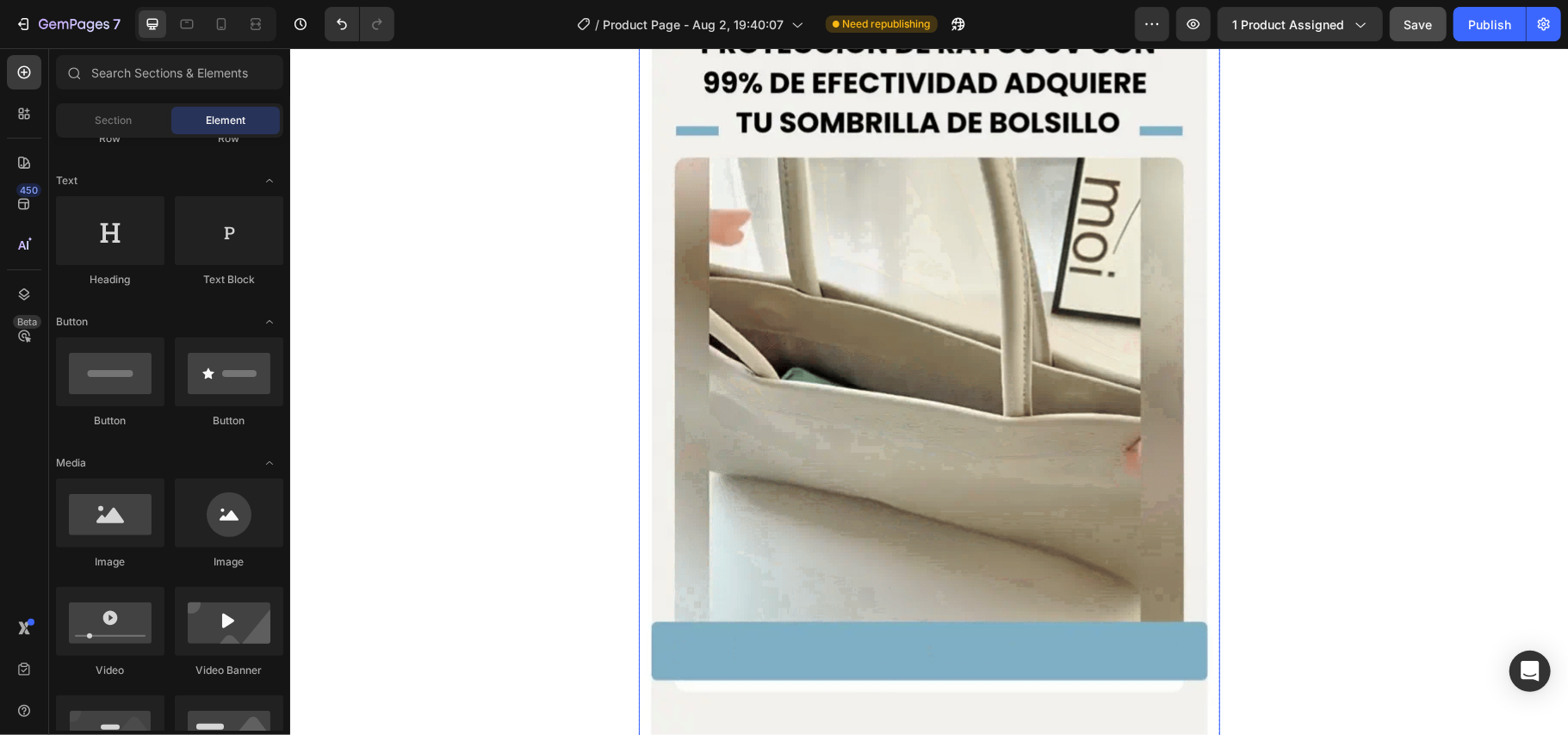 scroll, scrollTop: 700, scrollLeft: 0, axis: vertical 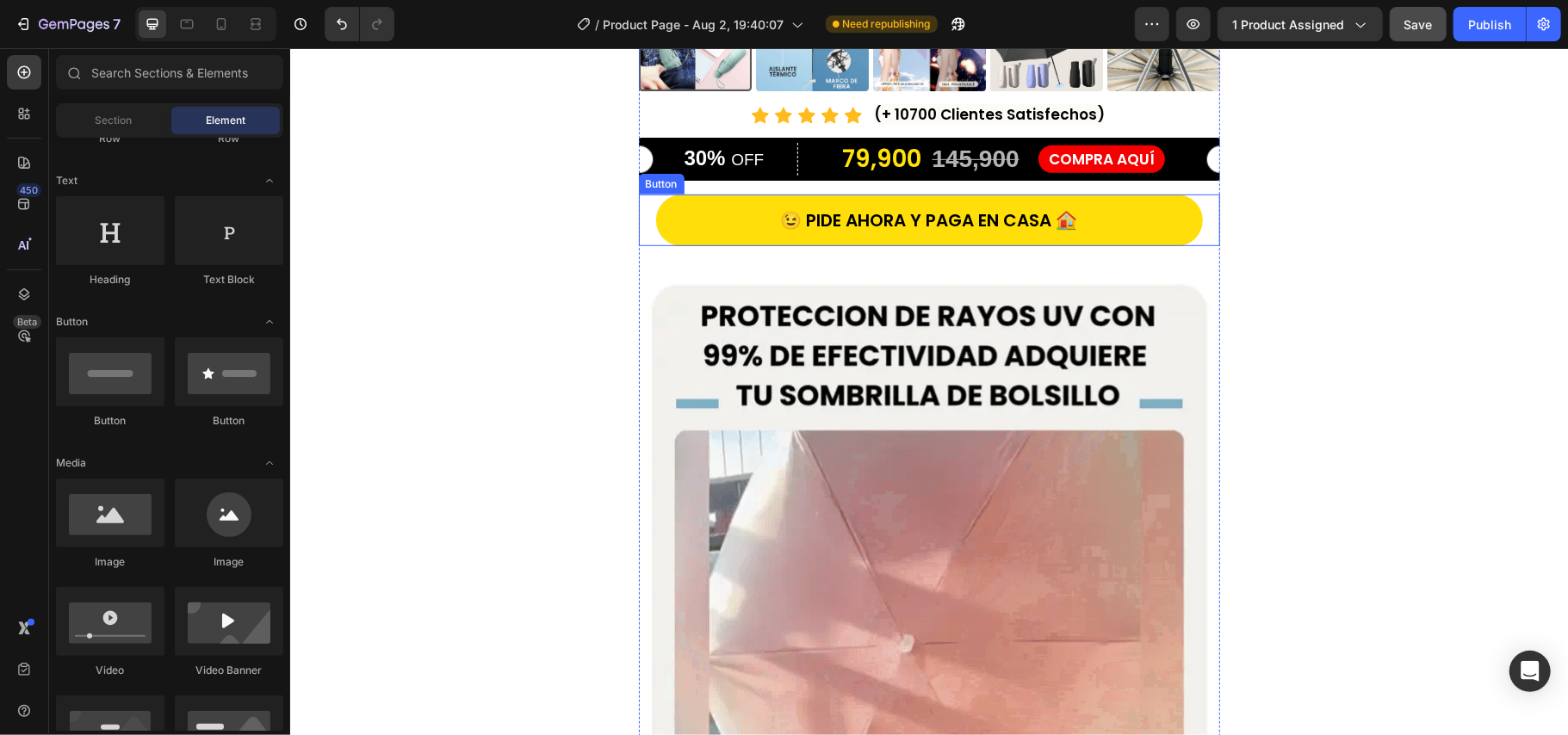 click on "😉 PIDE AHORA Y PAGA EN CASA 🏠" at bounding box center (928, 219) 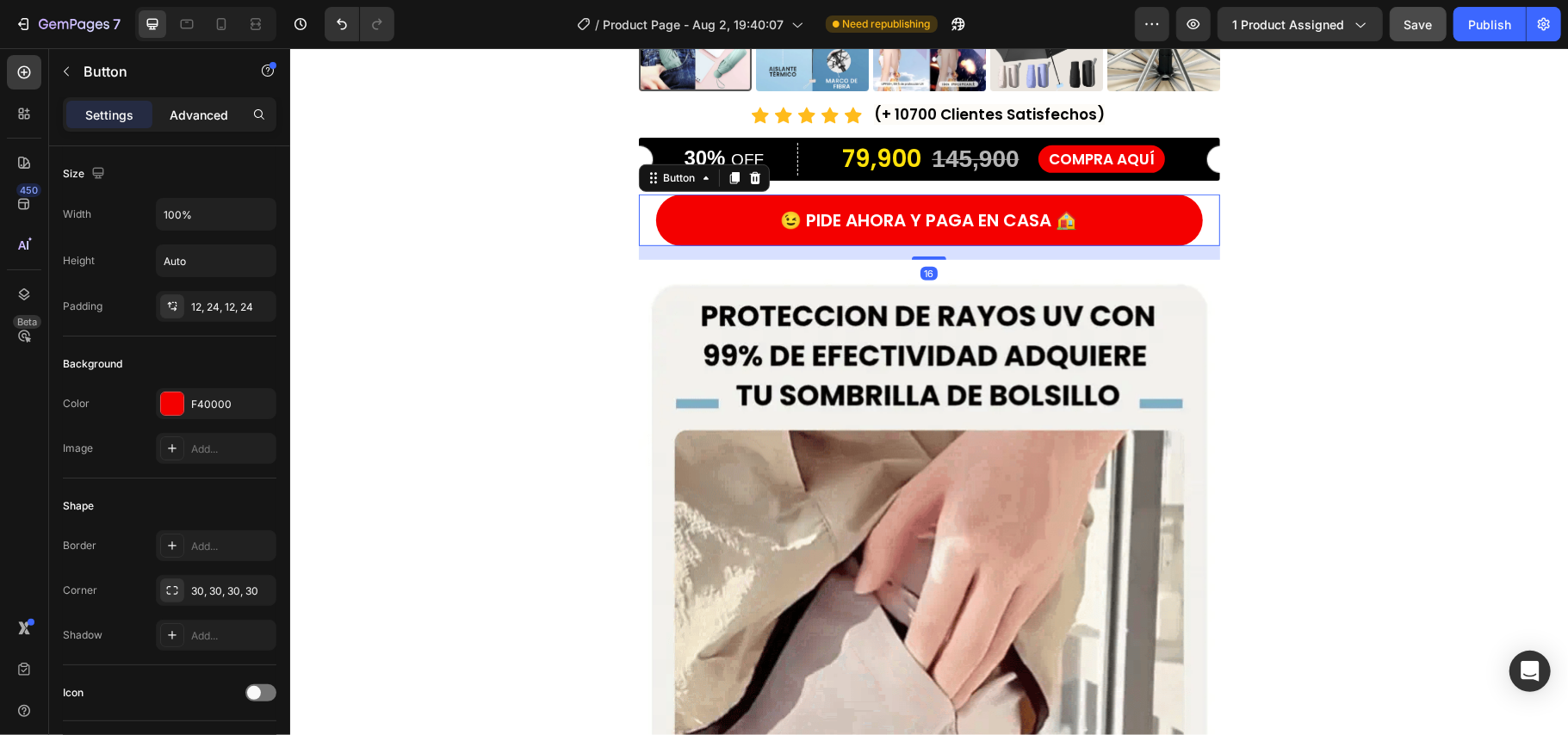 click on "Advanced" at bounding box center (199, 114) 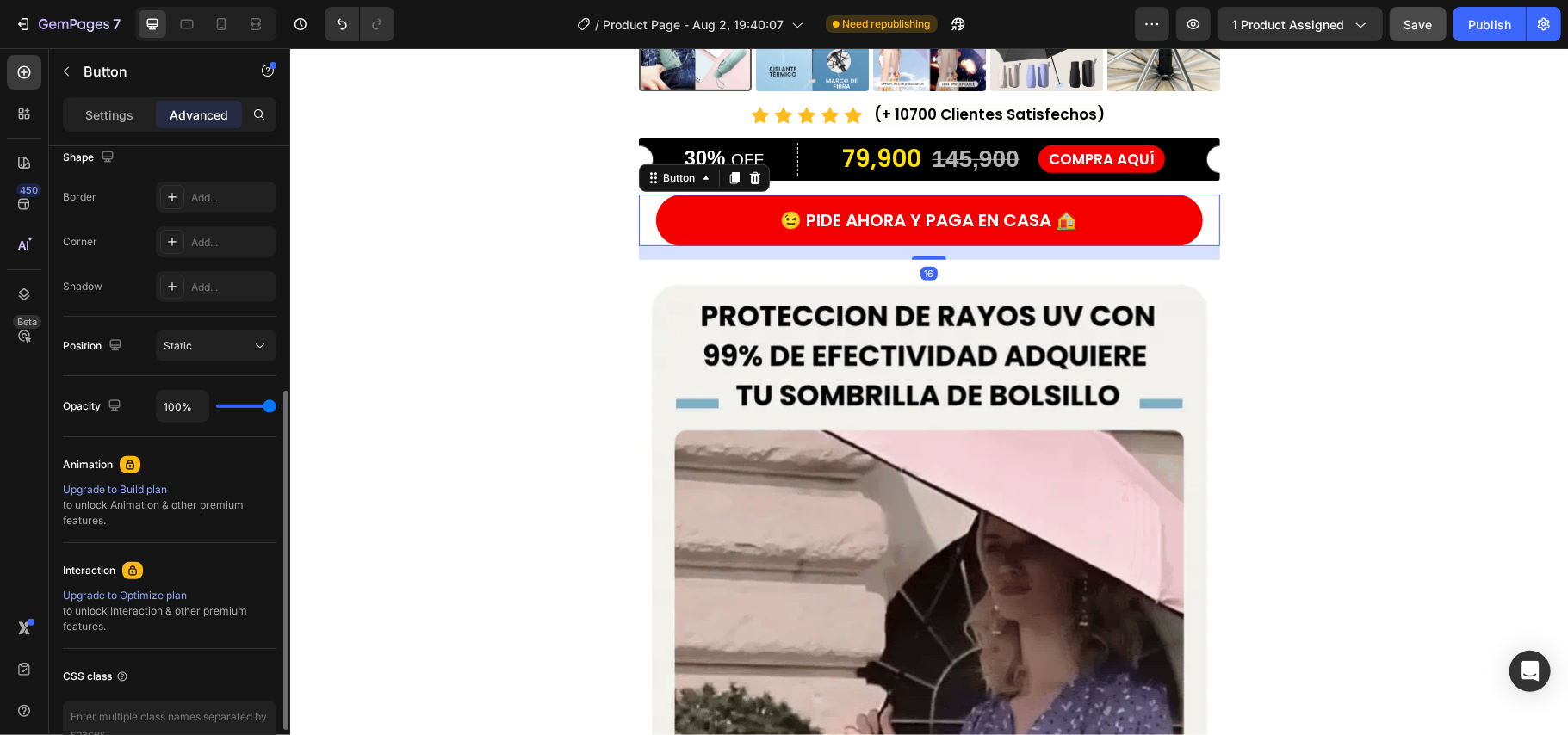 scroll, scrollTop: 559, scrollLeft: 0, axis: vertical 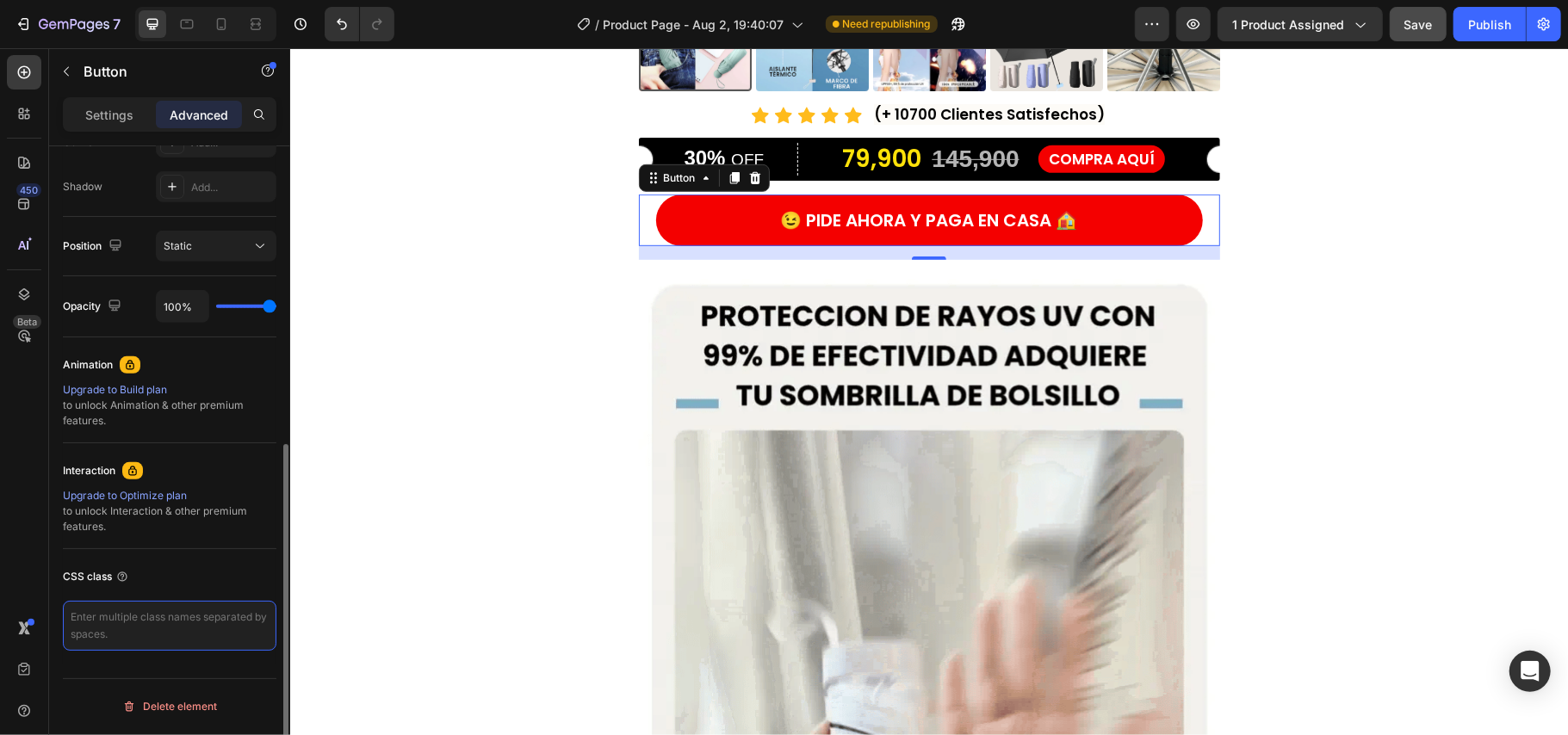 click at bounding box center (170, 626) 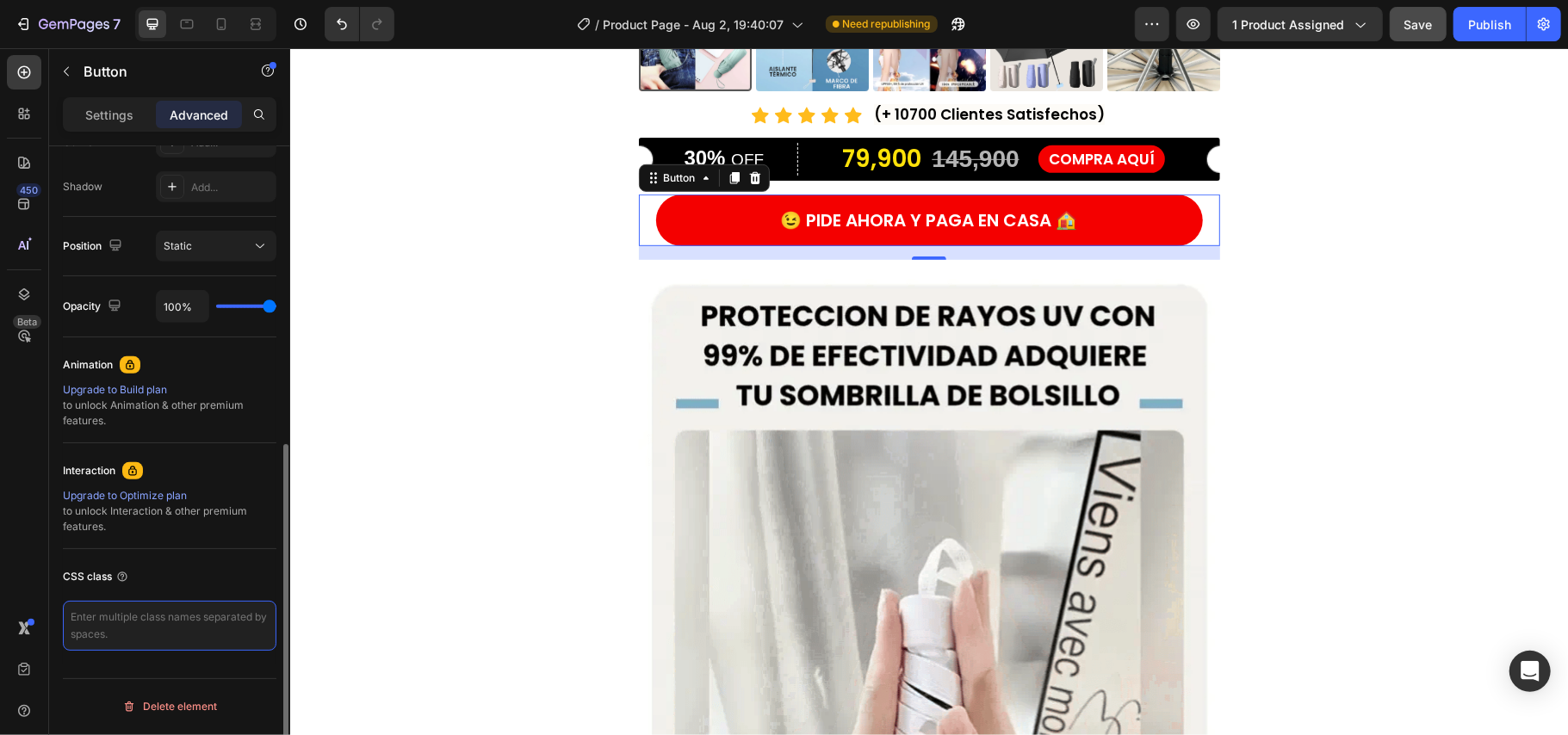 paste on "_rsi-cod-form-gempages-button-overwrite _rsi-cod-form-is-gempage" 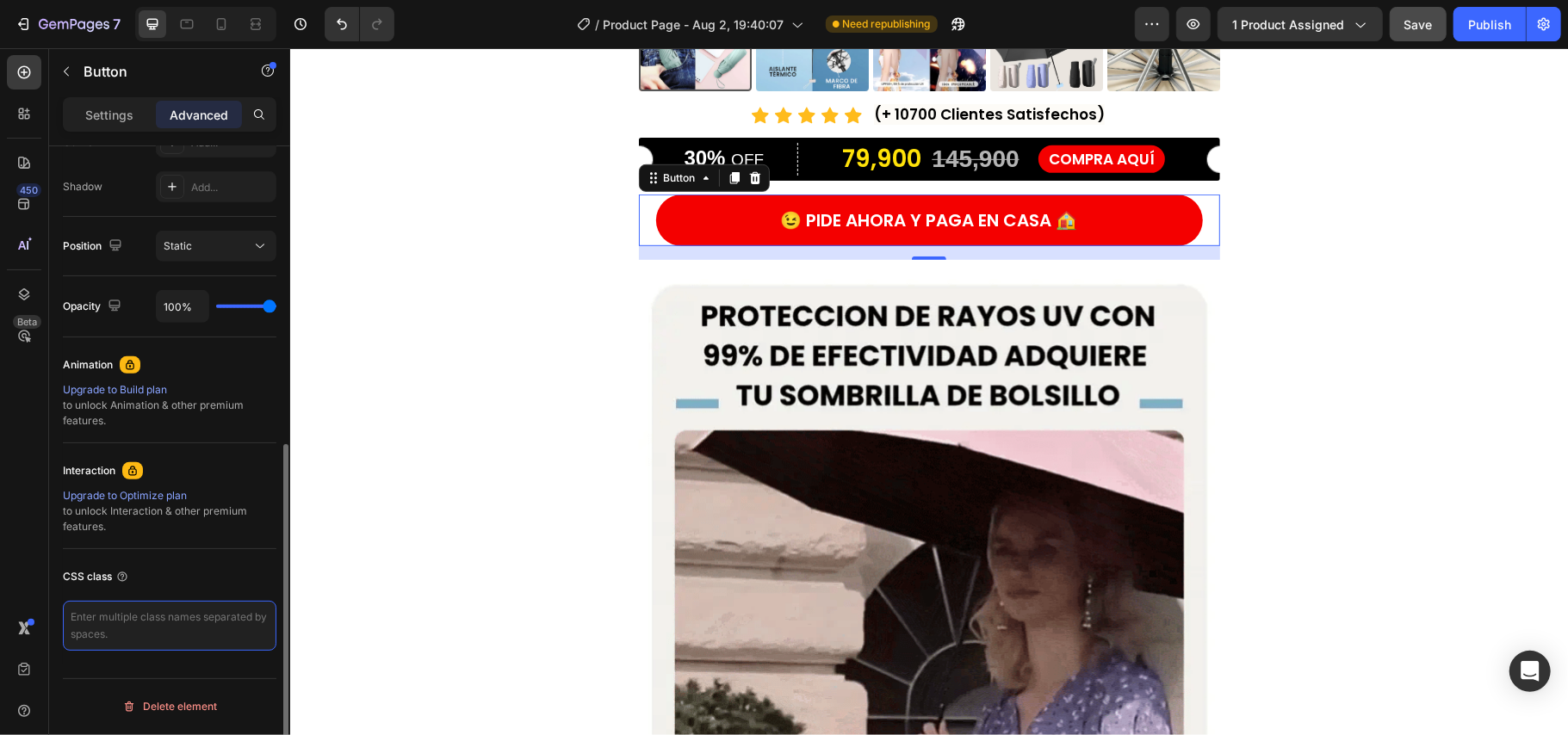 type on "_rsi-cod-form-gempages-button-overwrite _rsi-cod-form-is-gempage" 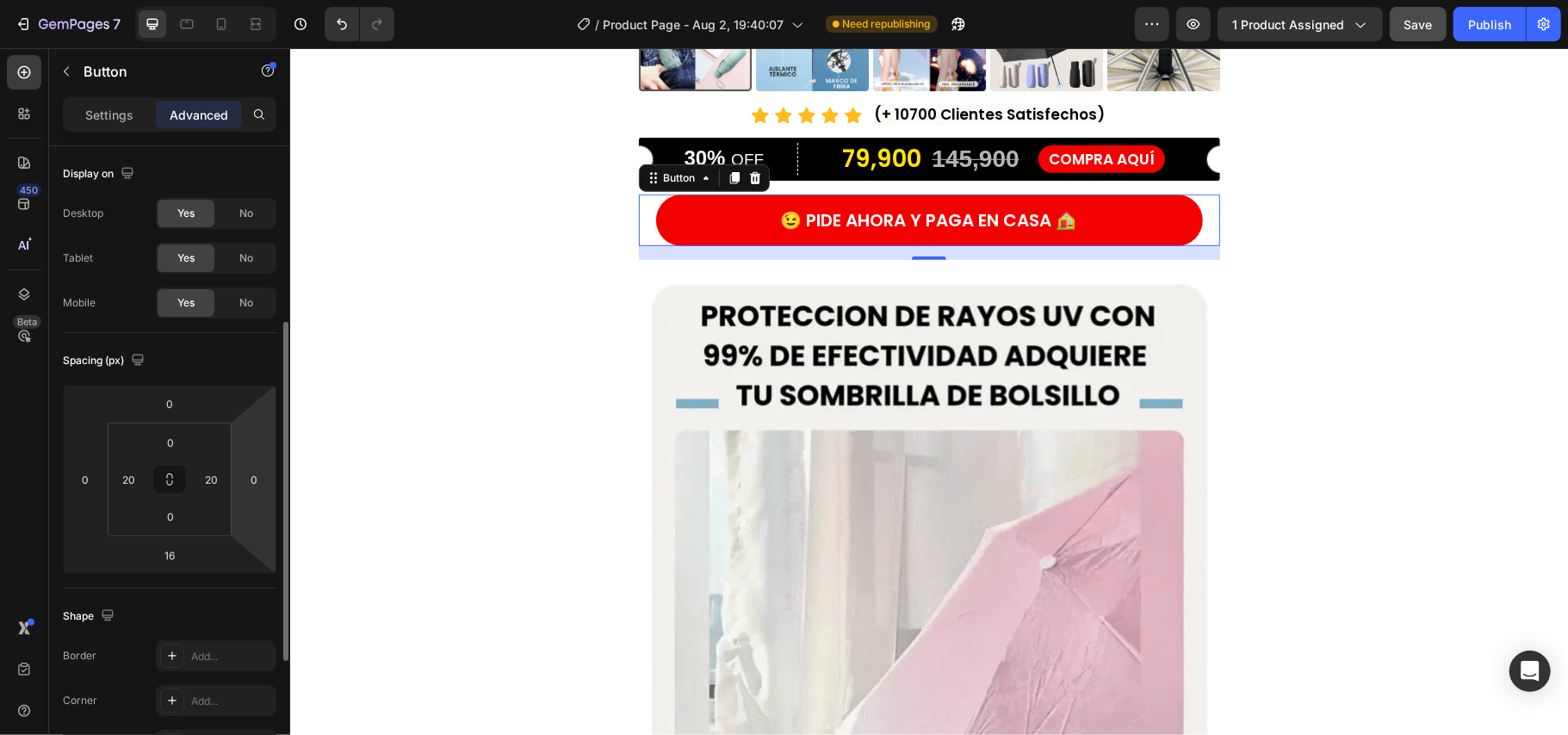scroll, scrollTop: 559, scrollLeft: 0, axis: vertical 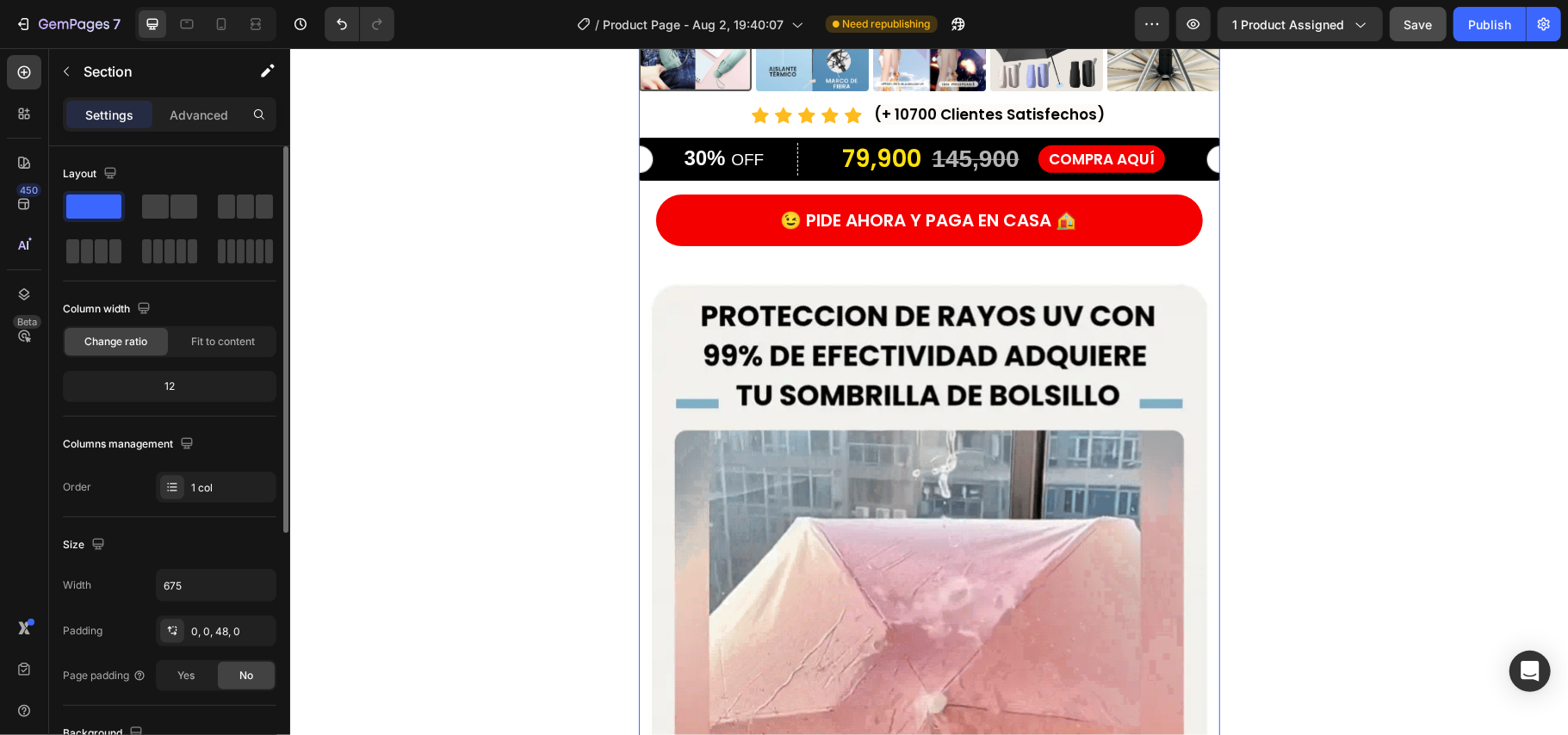 click on "😉 PIDE AHORA Y PAGA EN CASA 🏠 Button" at bounding box center (928, 226) 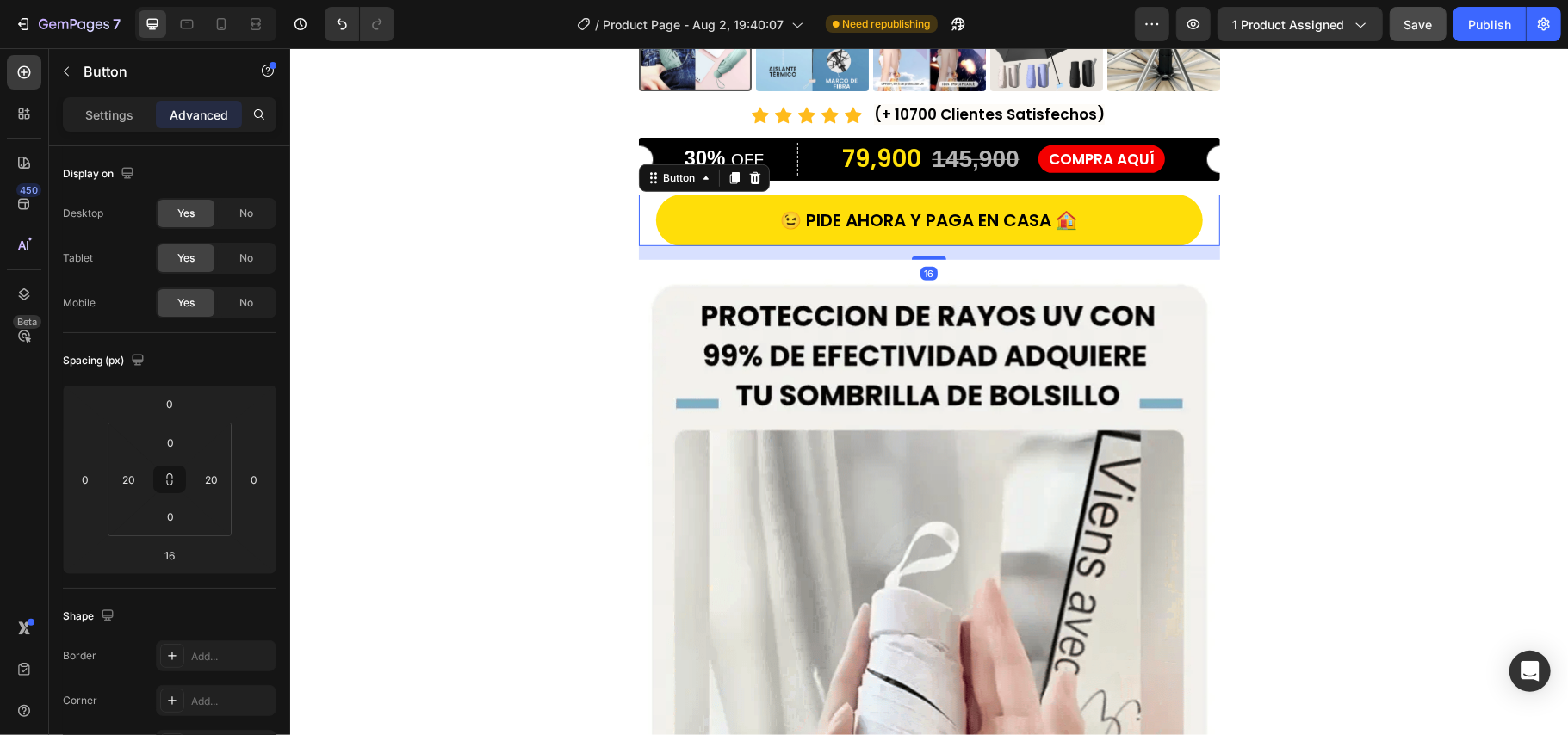 click on "😉 PIDE AHORA Y PAGA EN CASA 🏠" at bounding box center [928, 219] 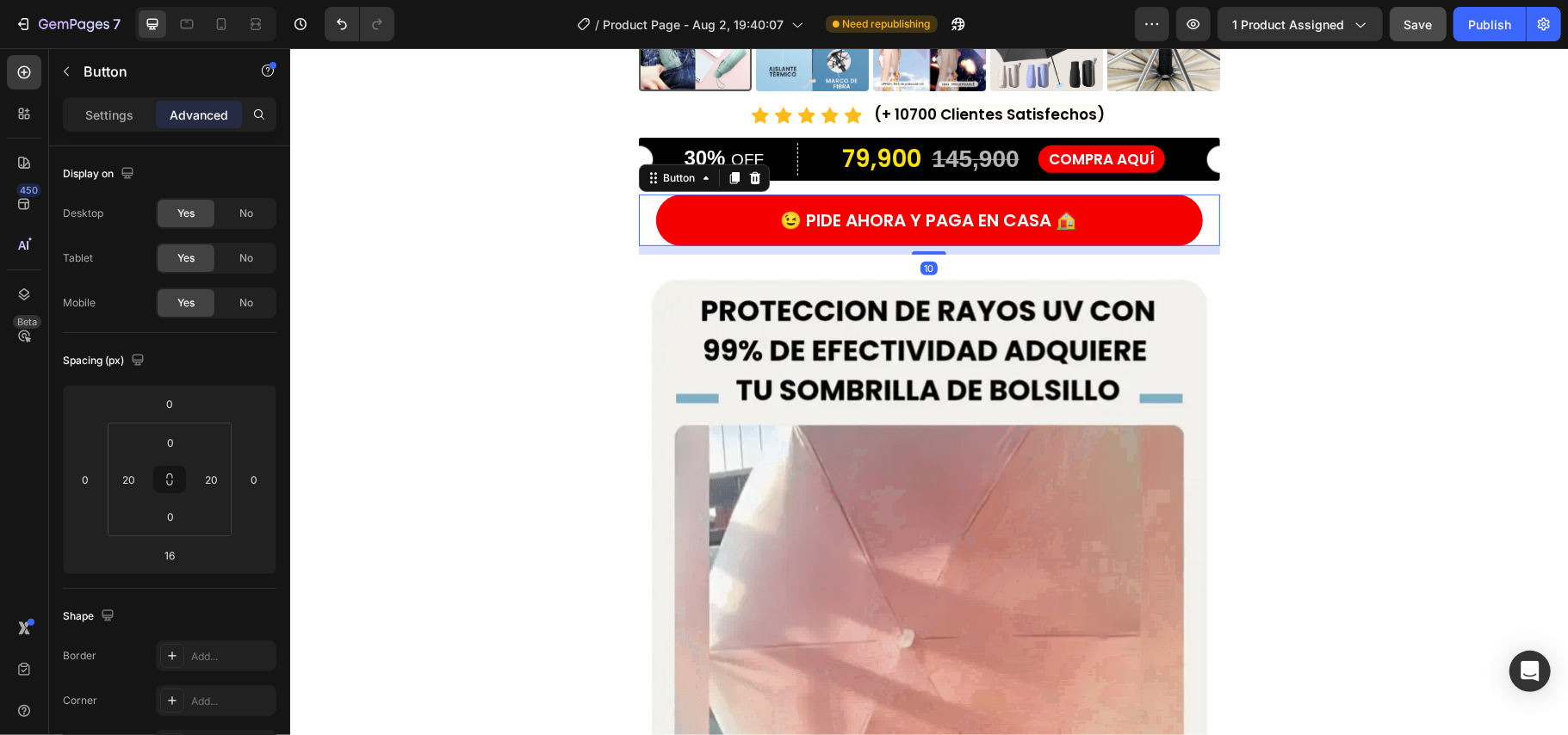 drag, startPoint x: 914, startPoint y: 256, endPoint x: 878, endPoint y: 250, distance: 36.4966 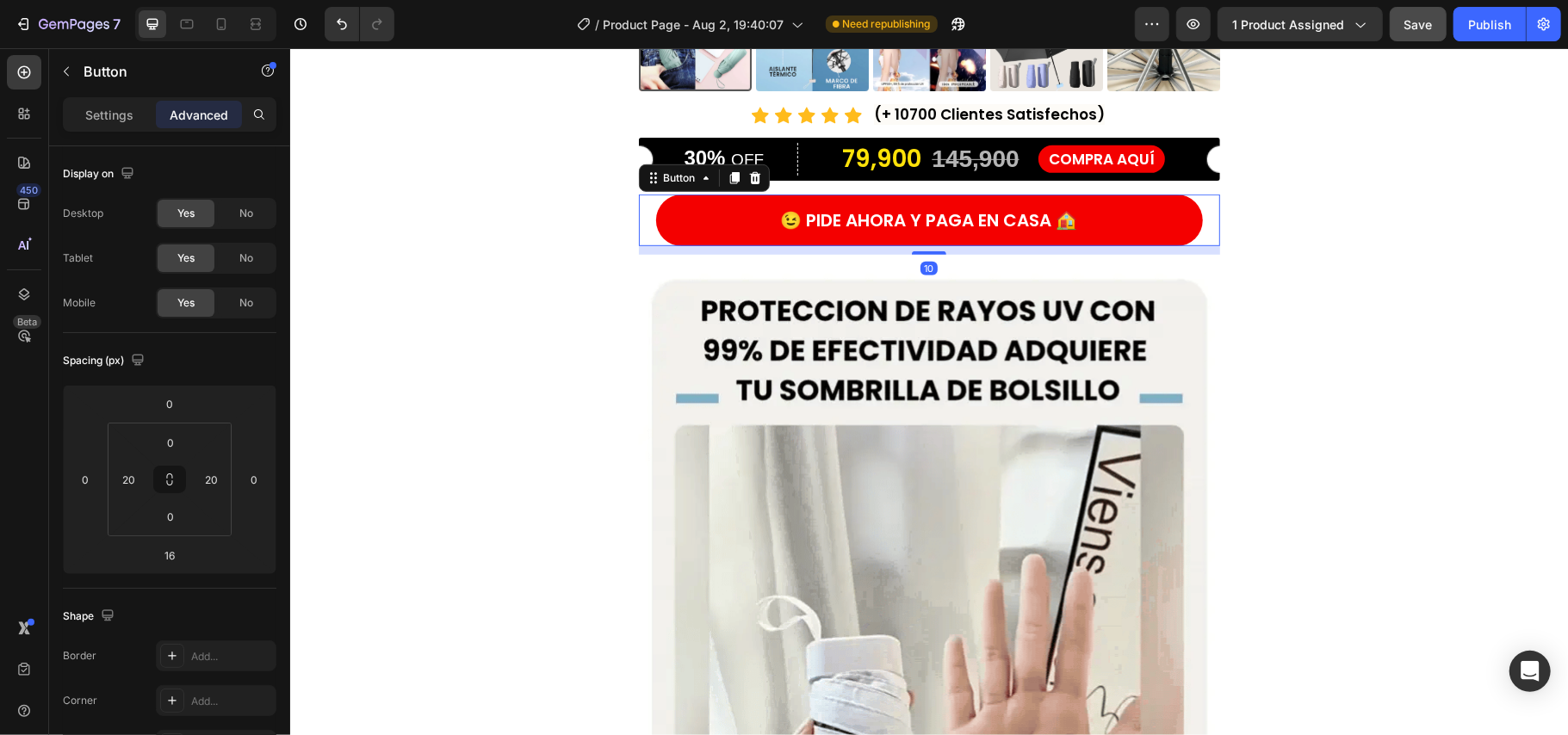 click on "10" at bounding box center [945, 245] 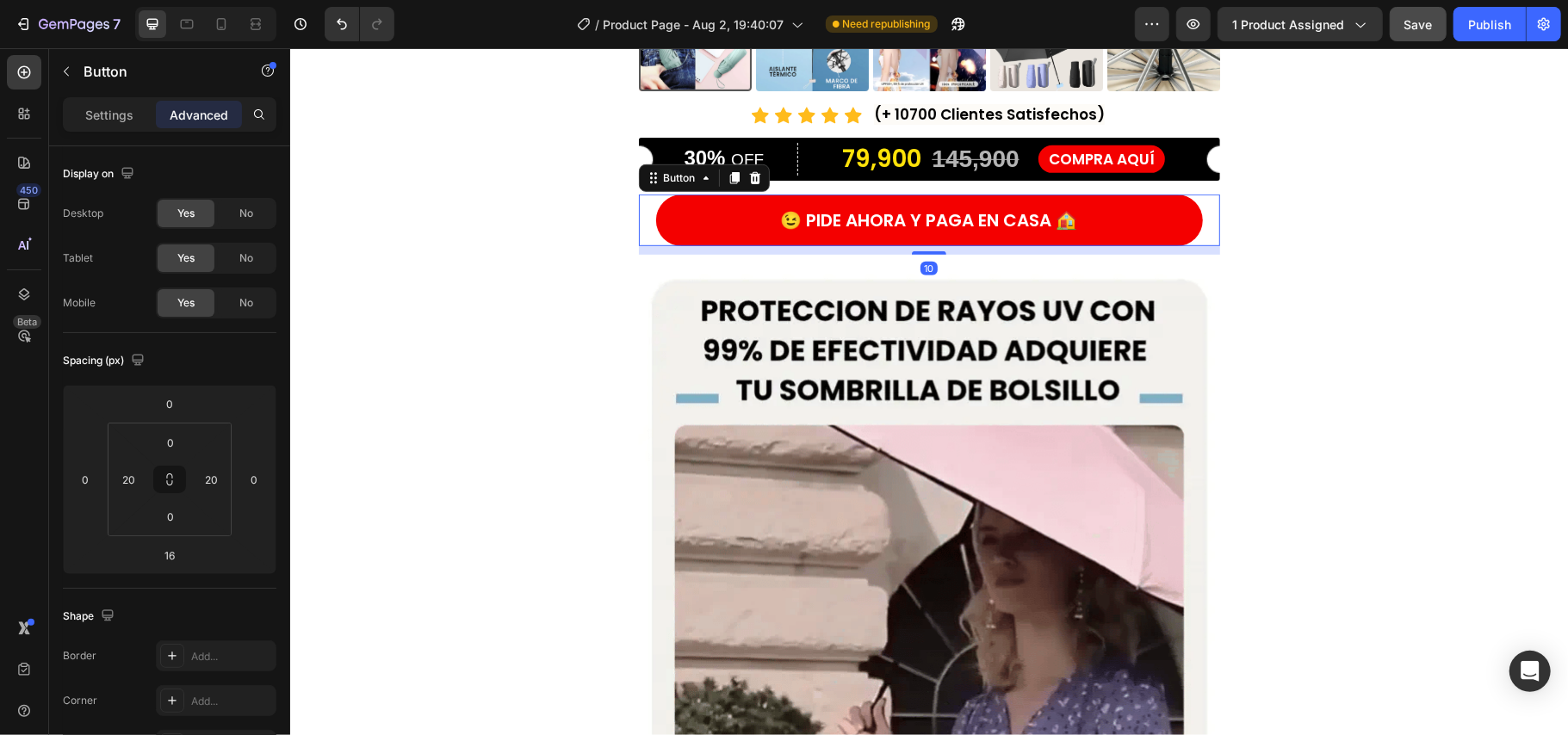 type on "10" 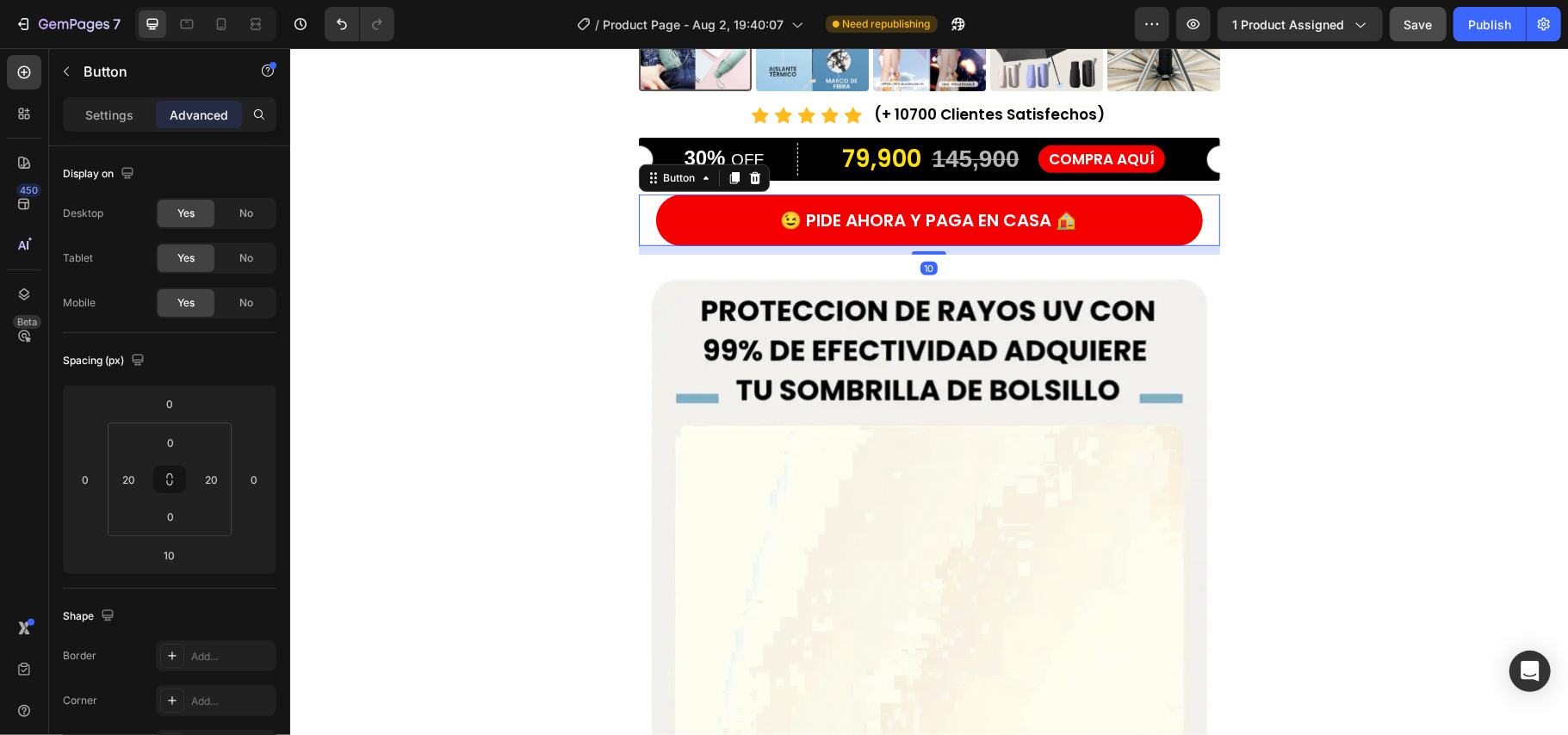 click on "Product Images Icon Icon Icon Icon Icon Icon List (+ 10700 Clientes Satisfechos) Text Block Row 30%   OFF Text Block Row 79,900 Product Price Product Price 145,900 Product Price Product Price 45% off Product Badge Row COMPRA AQUÍ Button Row Product 😉 PIDE AHORA Y PAGA EN CASA 🏠 Button   10 Image Image Image Image Image Image Image Row
Icon Free shipping  Text Block
Icon Money-Back Guarantee Text Block
Icon Support 24/7 Text Block
Icon Easy Returns and Exchanges Text Block Row Section 1 Root" at bounding box center [928, 678] 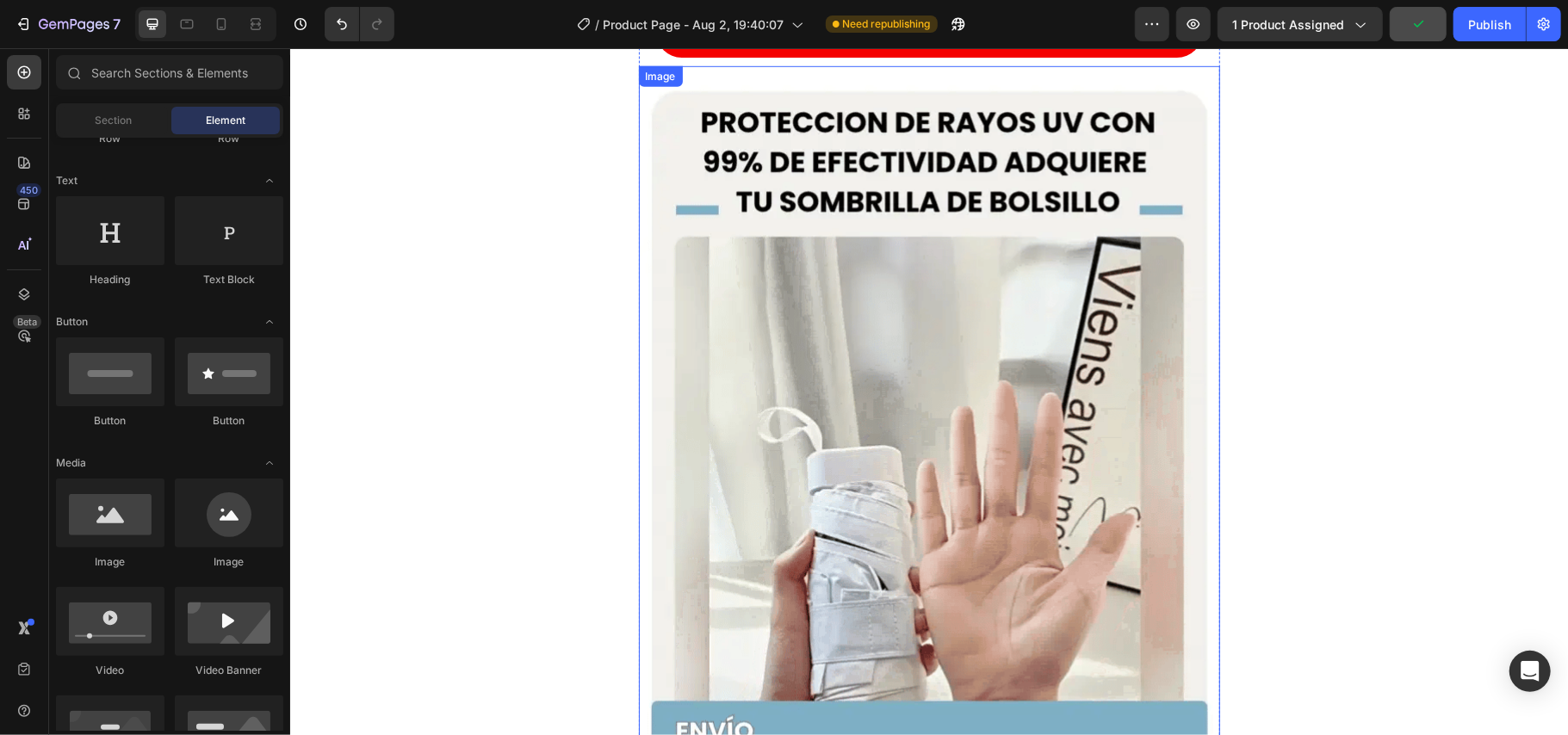 scroll, scrollTop: 585, scrollLeft: 0, axis: vertical 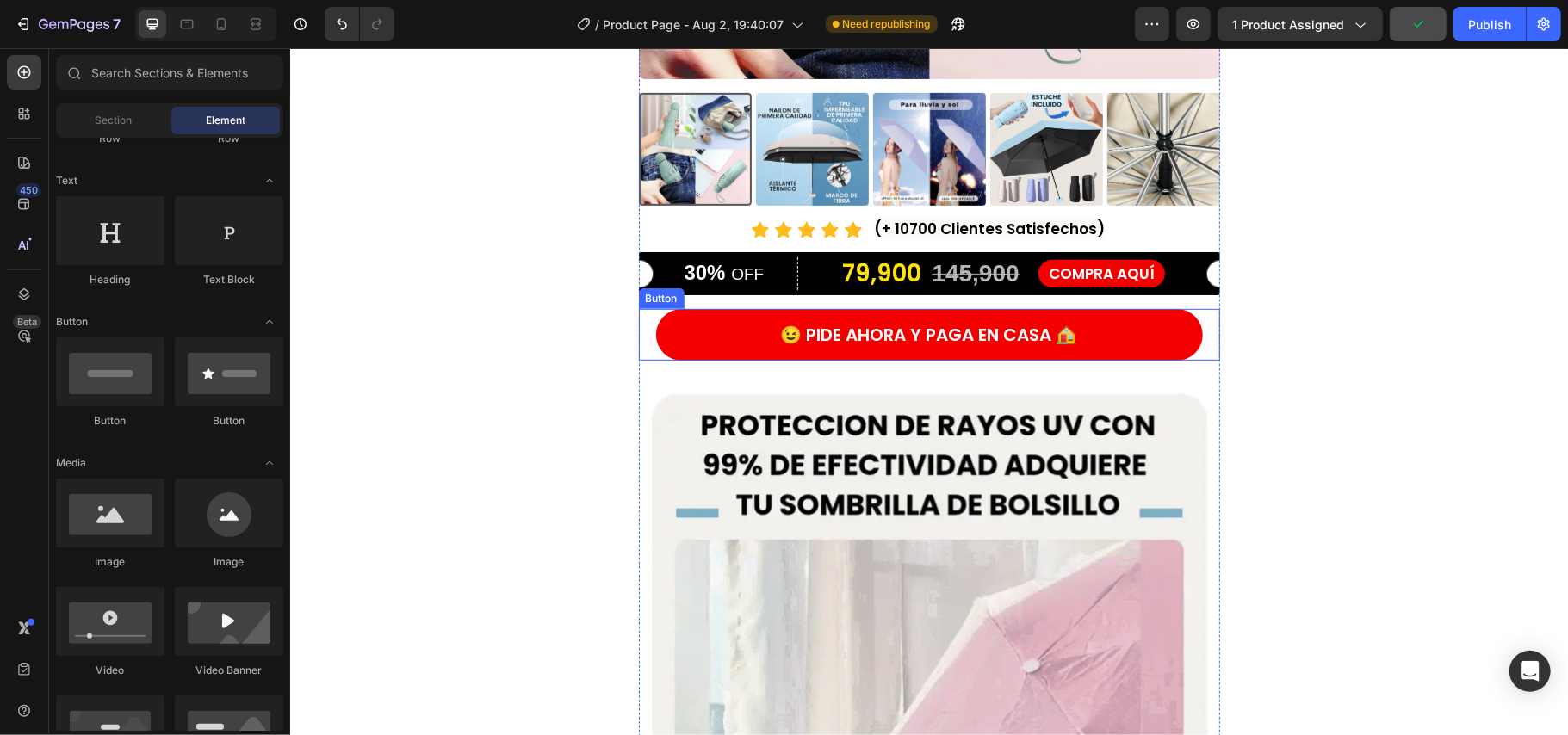 click on "😉 PIDE AHORA Y PAGA EN CASA 🏠 Button" at bounding box center [928, 334] 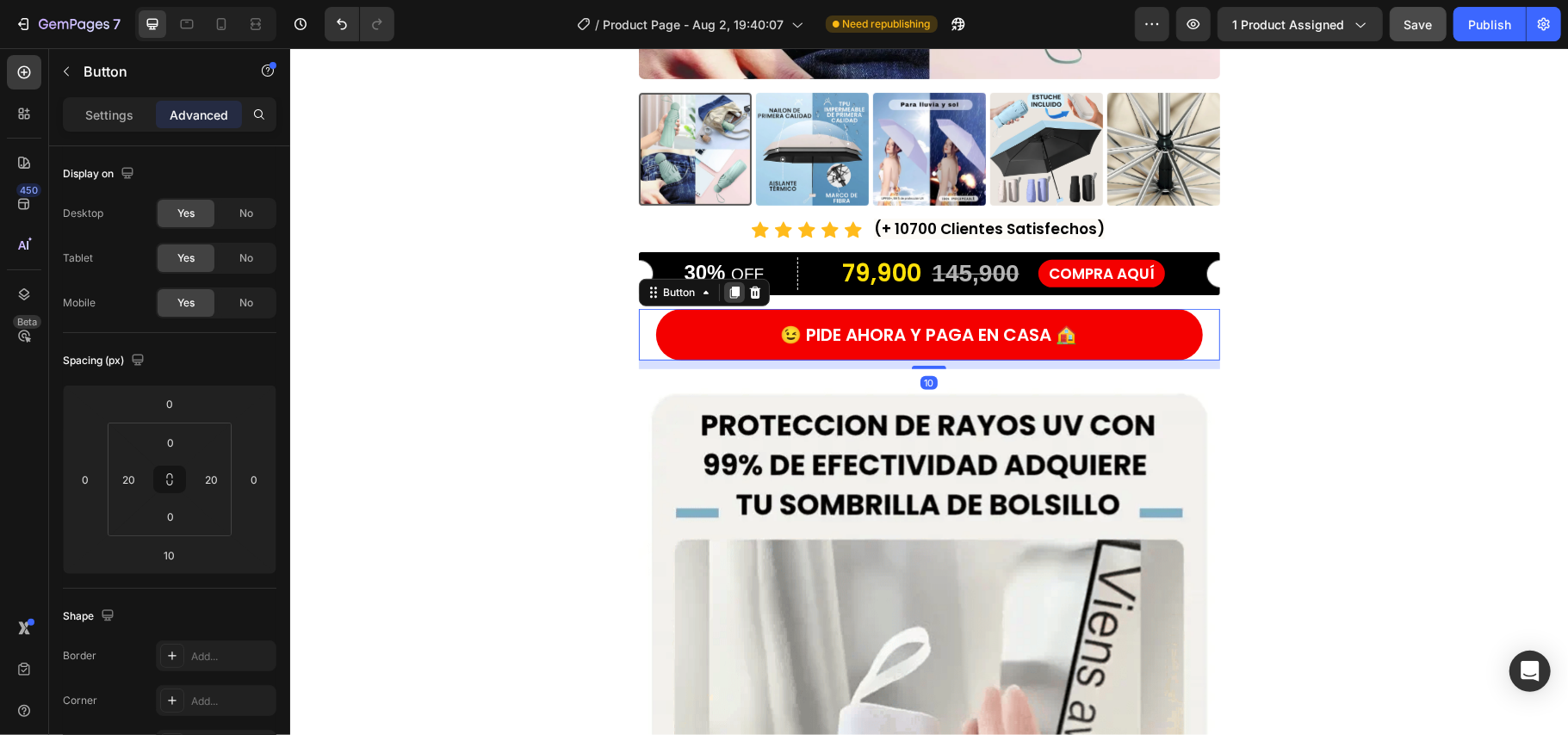 click 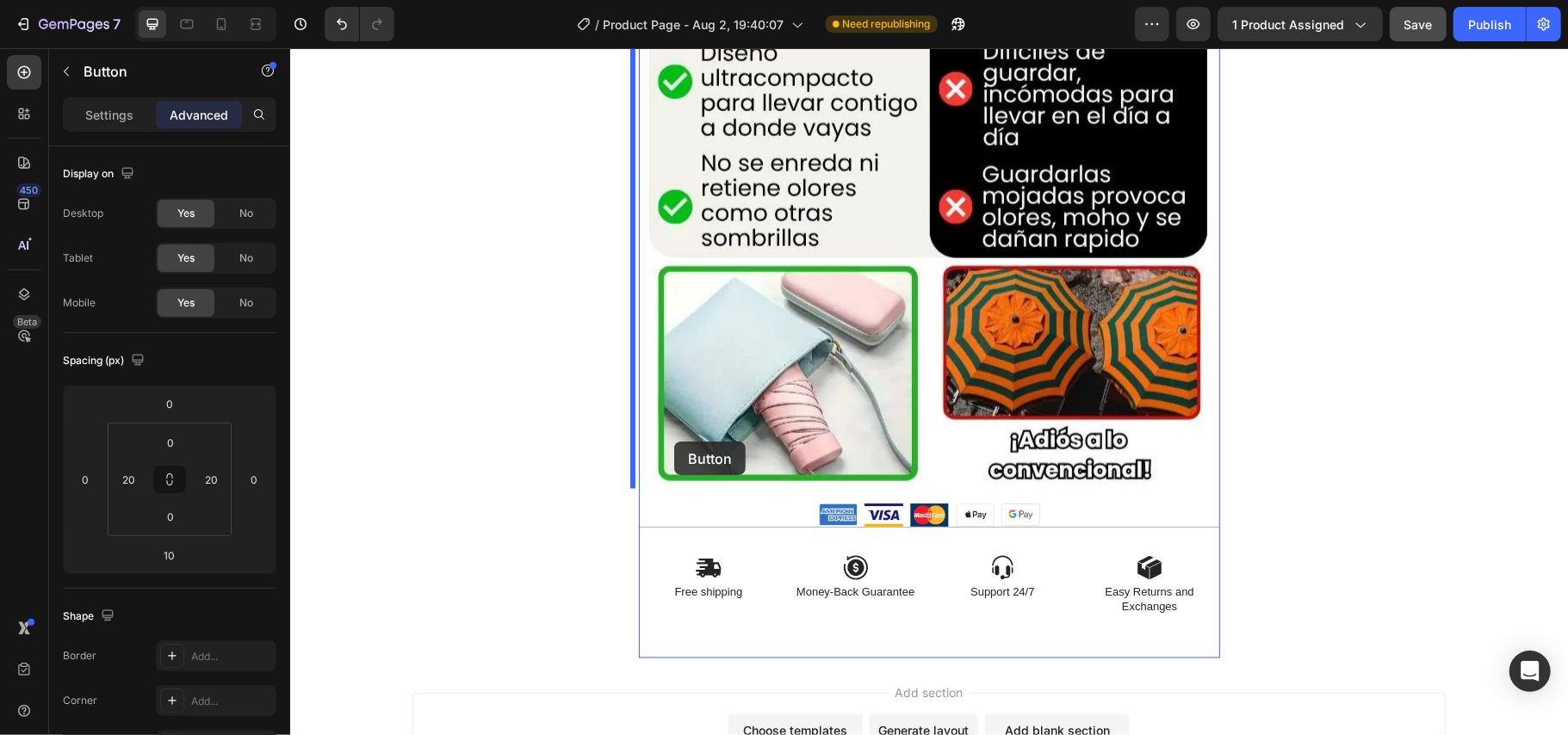 scroll, scrollTop: 2077, scrollLeft: 0, axis: vertical 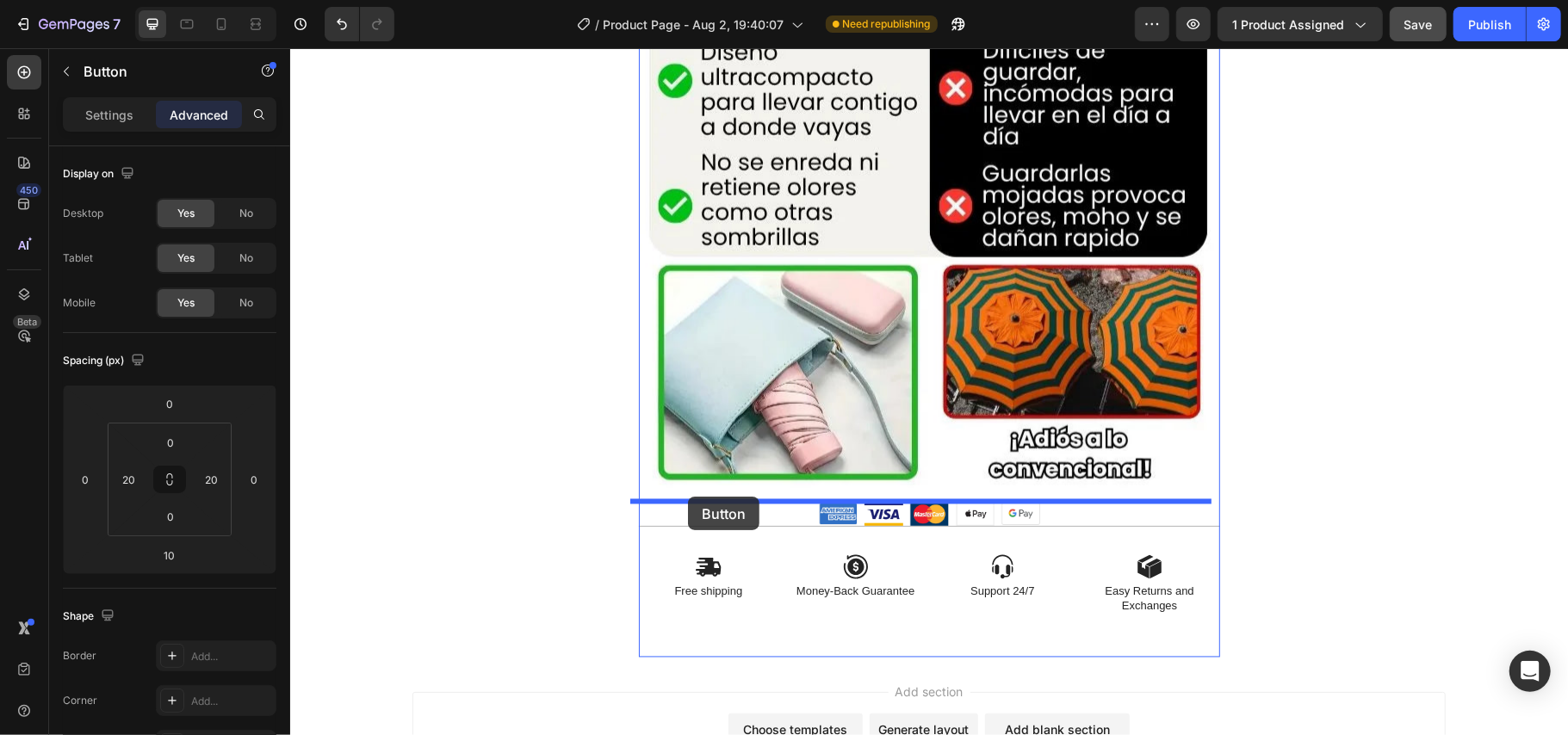 drag, startPoint x: 666, startPoint y: 350, endPoint x: 687, endPoint y: 496, distance: 147.50254 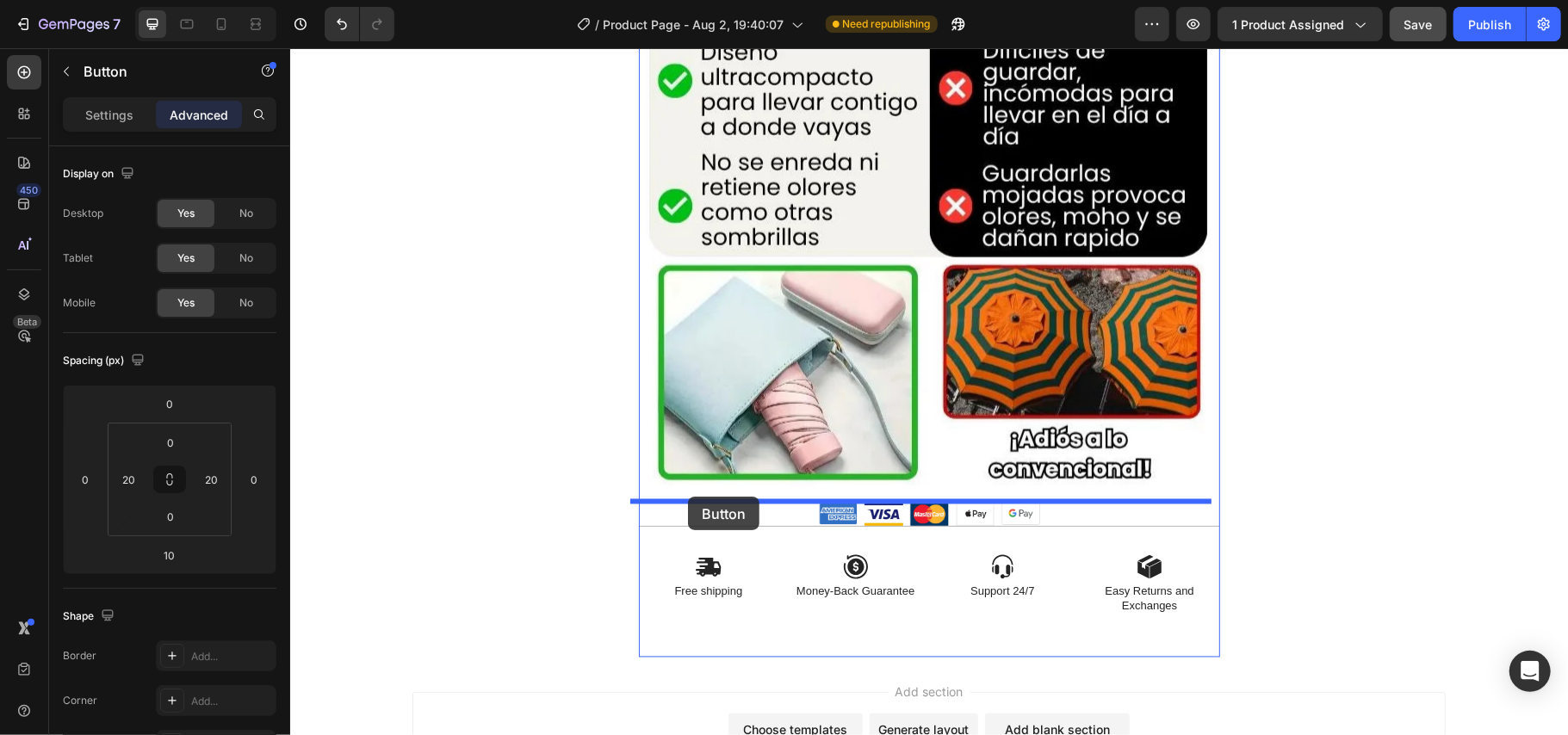 scroll, scrollTop: 2016, scrollLeft: 0, axis: vertical 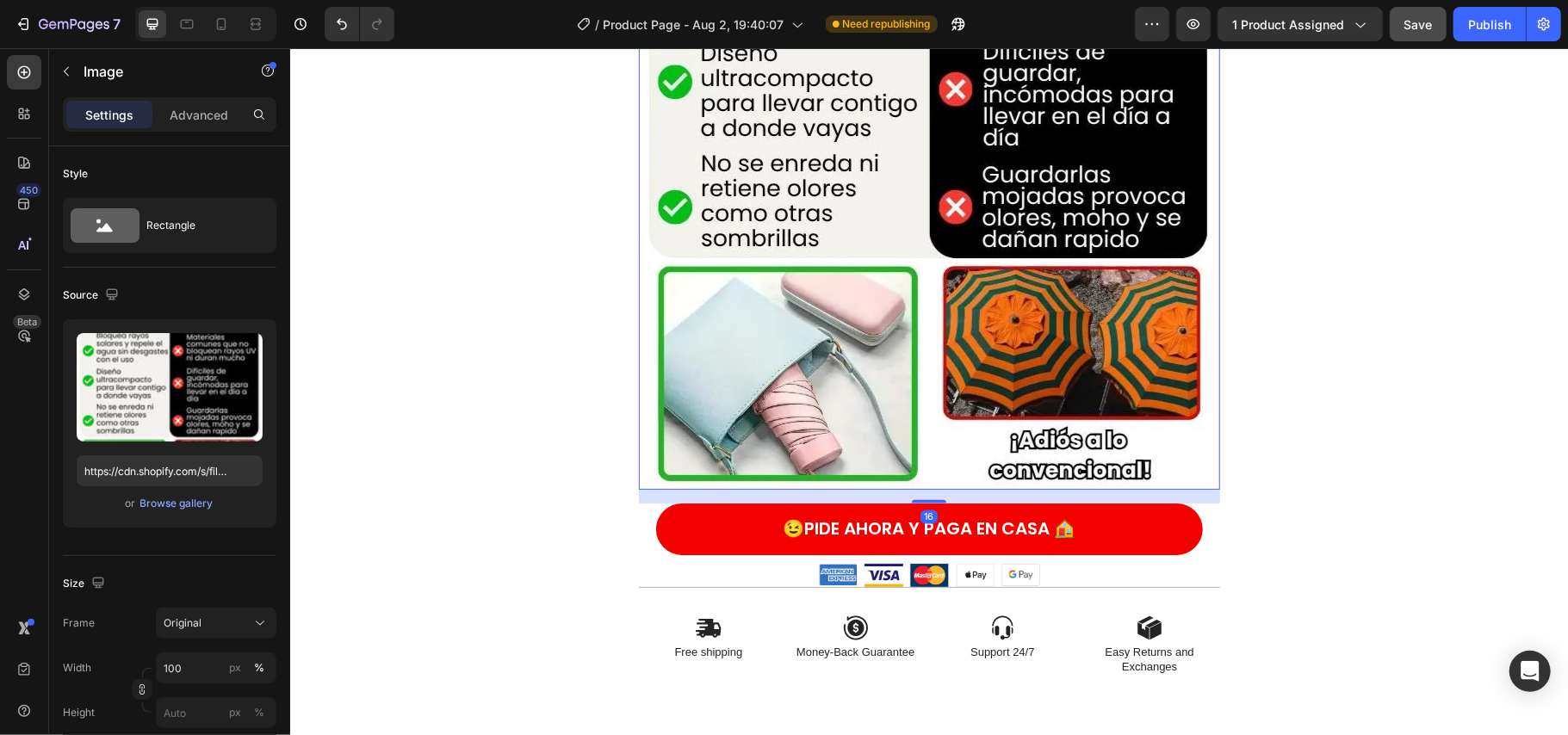 click at bounding box center (928, 102) 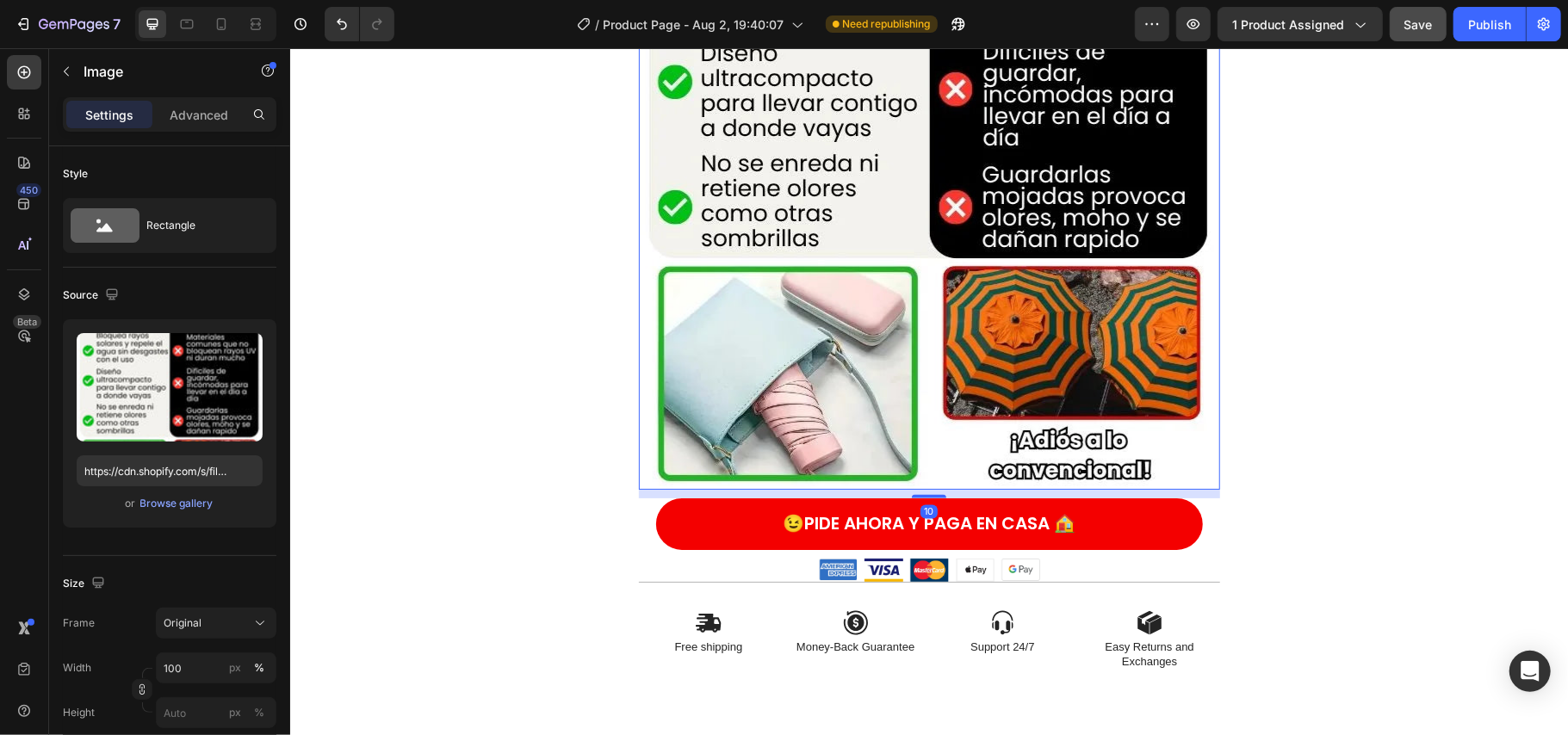 drag, startPoint x: 908, startPoint y: 497, endPoint x: 883, endPoint y: 491, distance: 25.70992 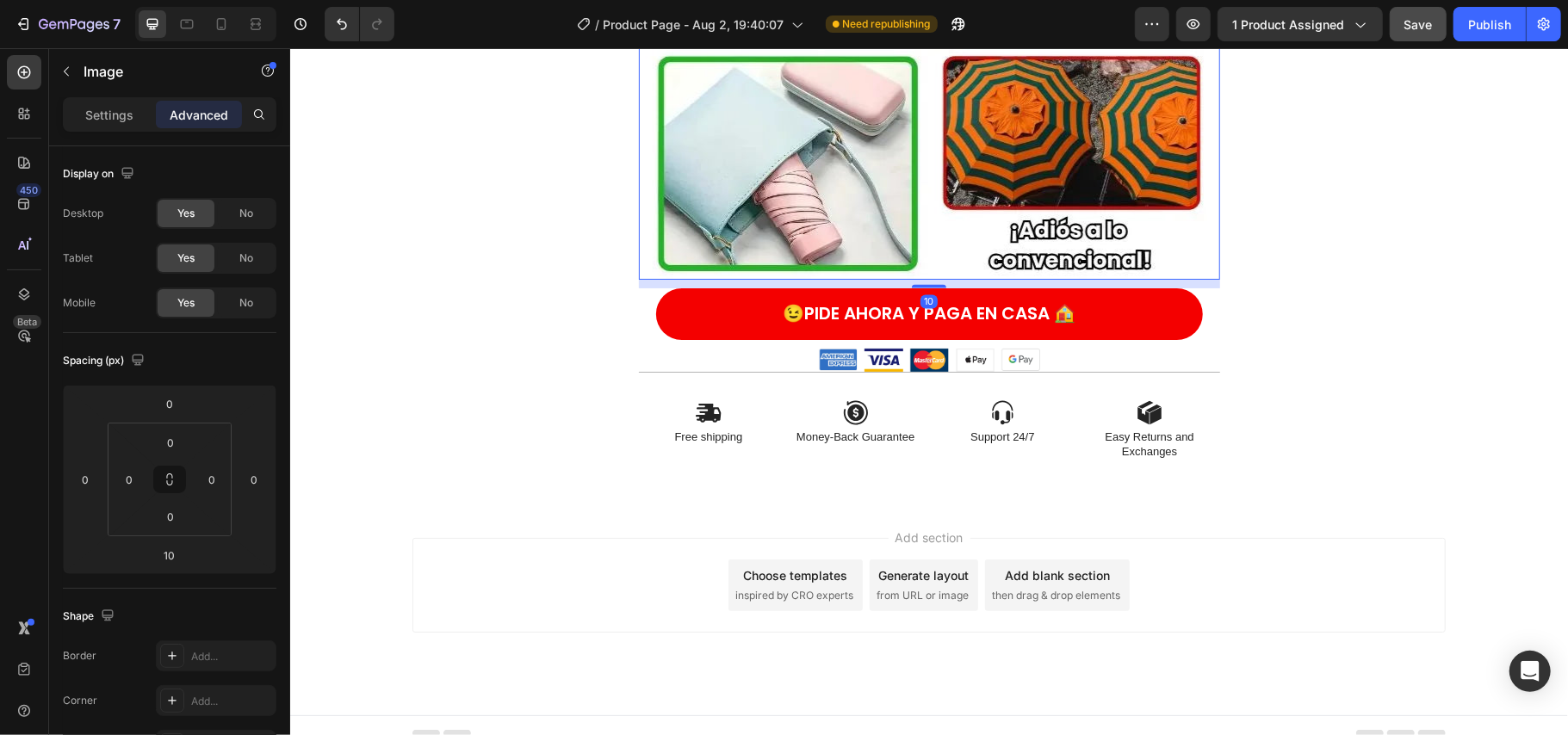 scroll, scrollTop: 2242, scrollLeft: 0, axis: vertical 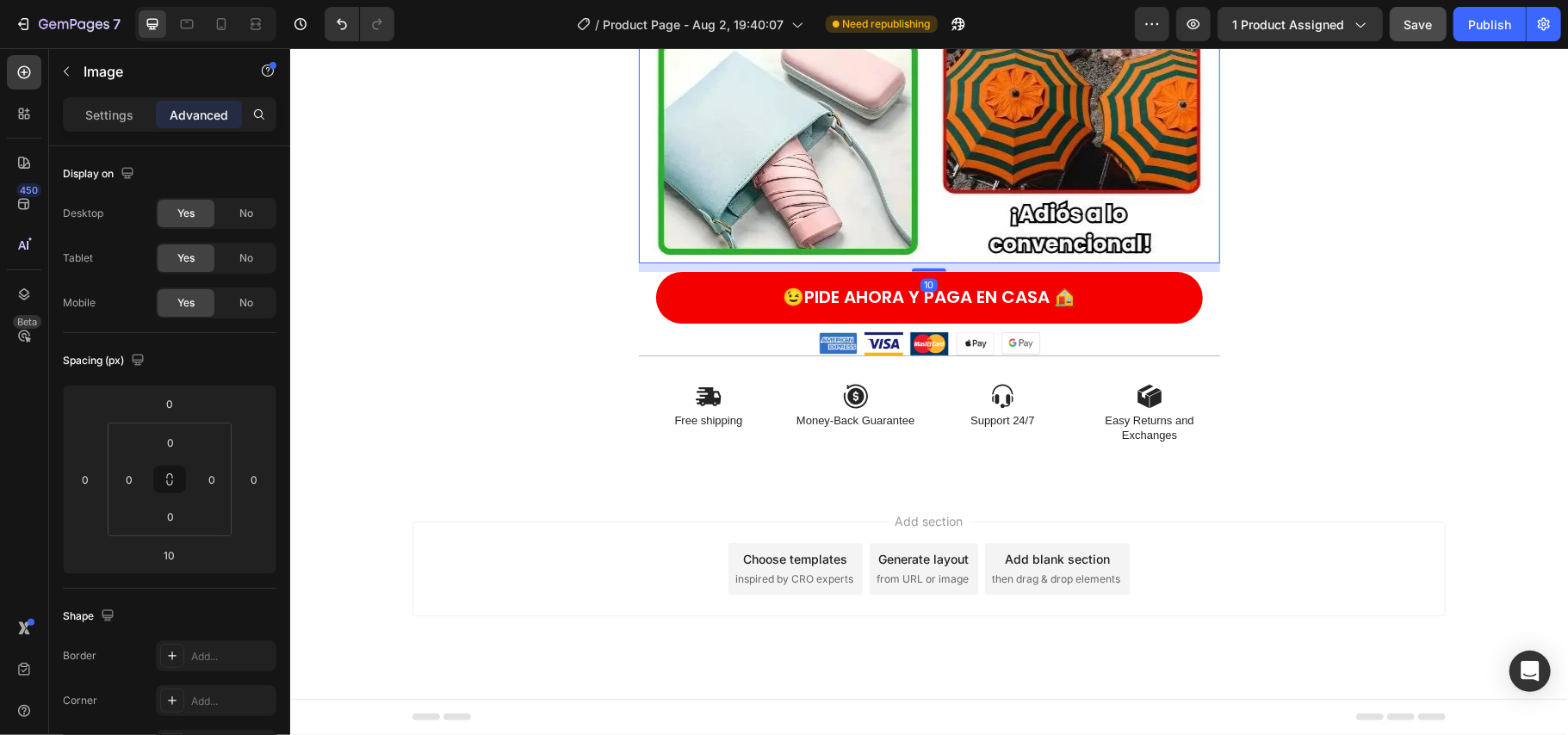 click on "Product Images Icon Icon Icon Icon Icon Icon List (+ 10700 Clientes Satisfechos) Text Block Row 30%   OFF Text Block Row 79,900 Product Price Product Price 145,900 Product Price Product Price 45% off Product Badge Row COMPRA AQUÍ Button Row Product 😉 PIDE AHORA Y PAGA EN CASA 🏠 Button Image Image   10 😉PIDE AHORA Y PAGA EN CASA 🏠 Button Image Image Image Image Image Row
Icon Free shipping  Text Block
Icon Money-Back Guarantee Text Block
Icon Support 24/7 Text Block
Icon Easy Returns and Exchanges Text Block Row Section 1 Root" at bounding box center (928, -837) 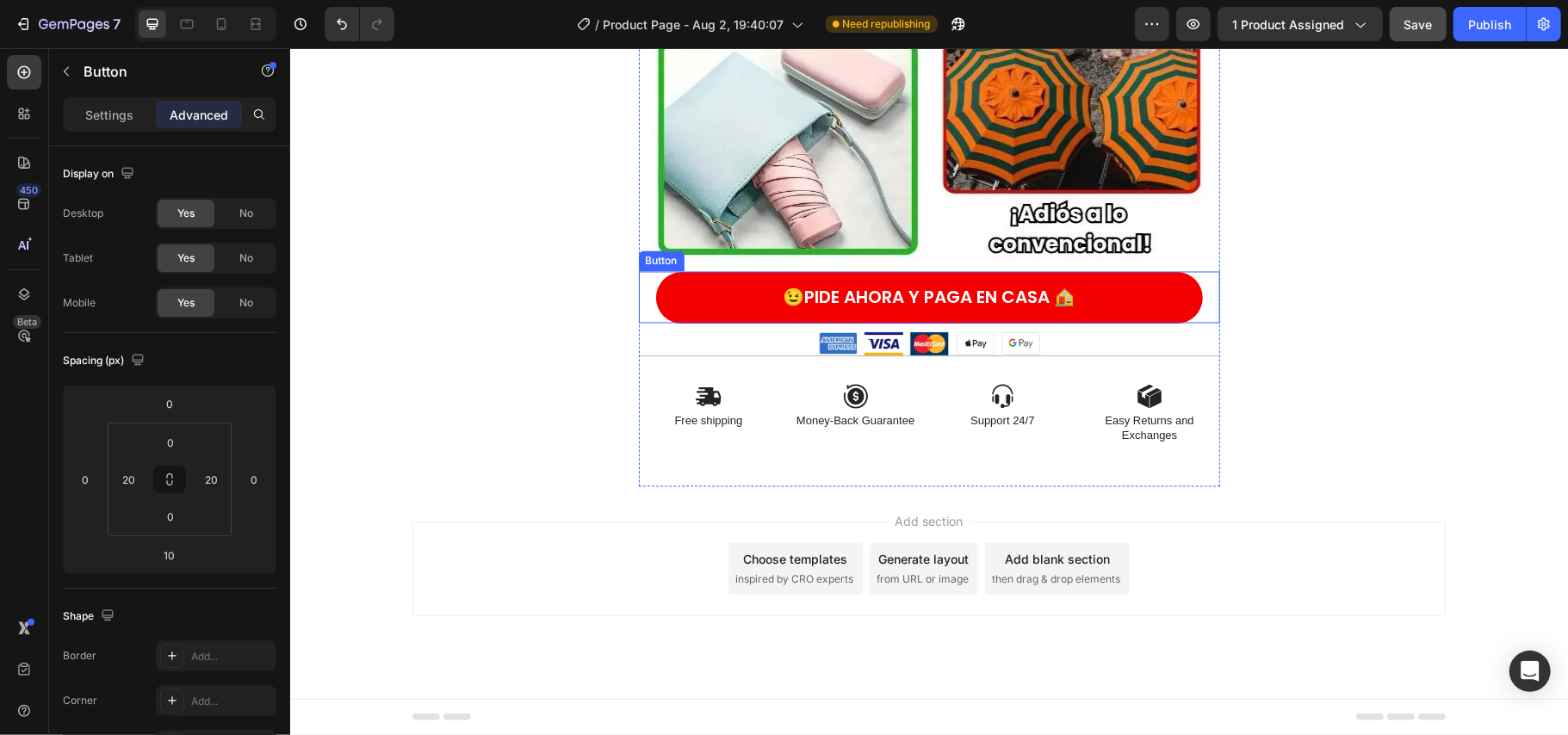click on "😉PIDE AHORA Y PAGA EN CASA 🏠 Button" at bounding box center [928, 297] 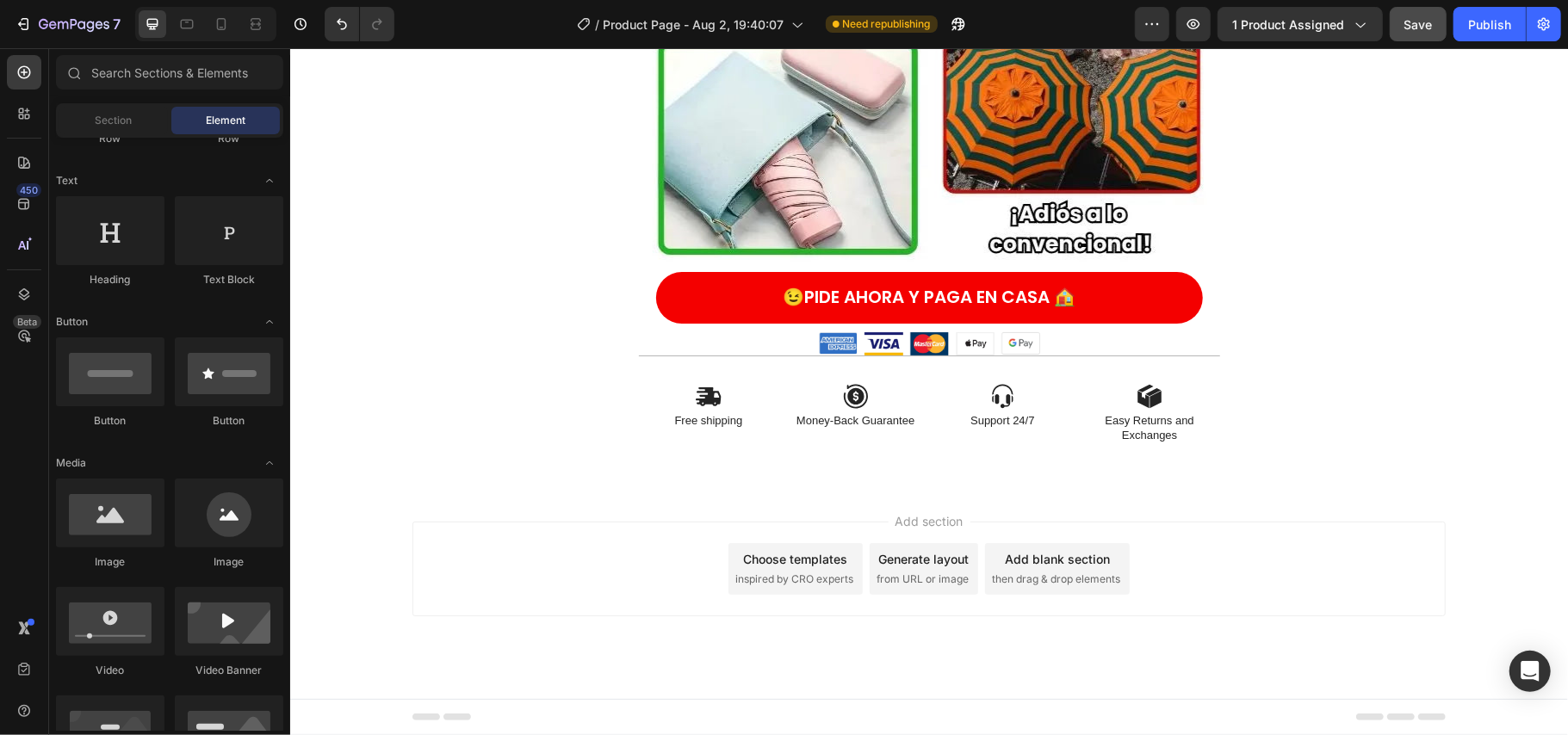 click on "Product Images Icon Icon Icon Icon Icon Icon List (+ 10700 Clientes Satisfechos) Text Block Row 30%   OFF Text Block Row 79,900 Product Price Product Price 145,900 Product Price Product Price 45% off Product Badge Row COMPRA AQUÍ Button Row Product 😉 PIDE AHORA Y PAGA EN CASA 🏠 Button Image Image 😉PIDE AHORA Y PAGA EN CASA 🏠 Button Image Image Image Image Image Row
Icon Free shipping  Text Block
Icon Money-Back Guarantee Text Block
Icon Support 24/7 Text Block
Icon Easy Returns and Exchanges Text Block Row Section 1 Root" at bounding box center (928, -837) 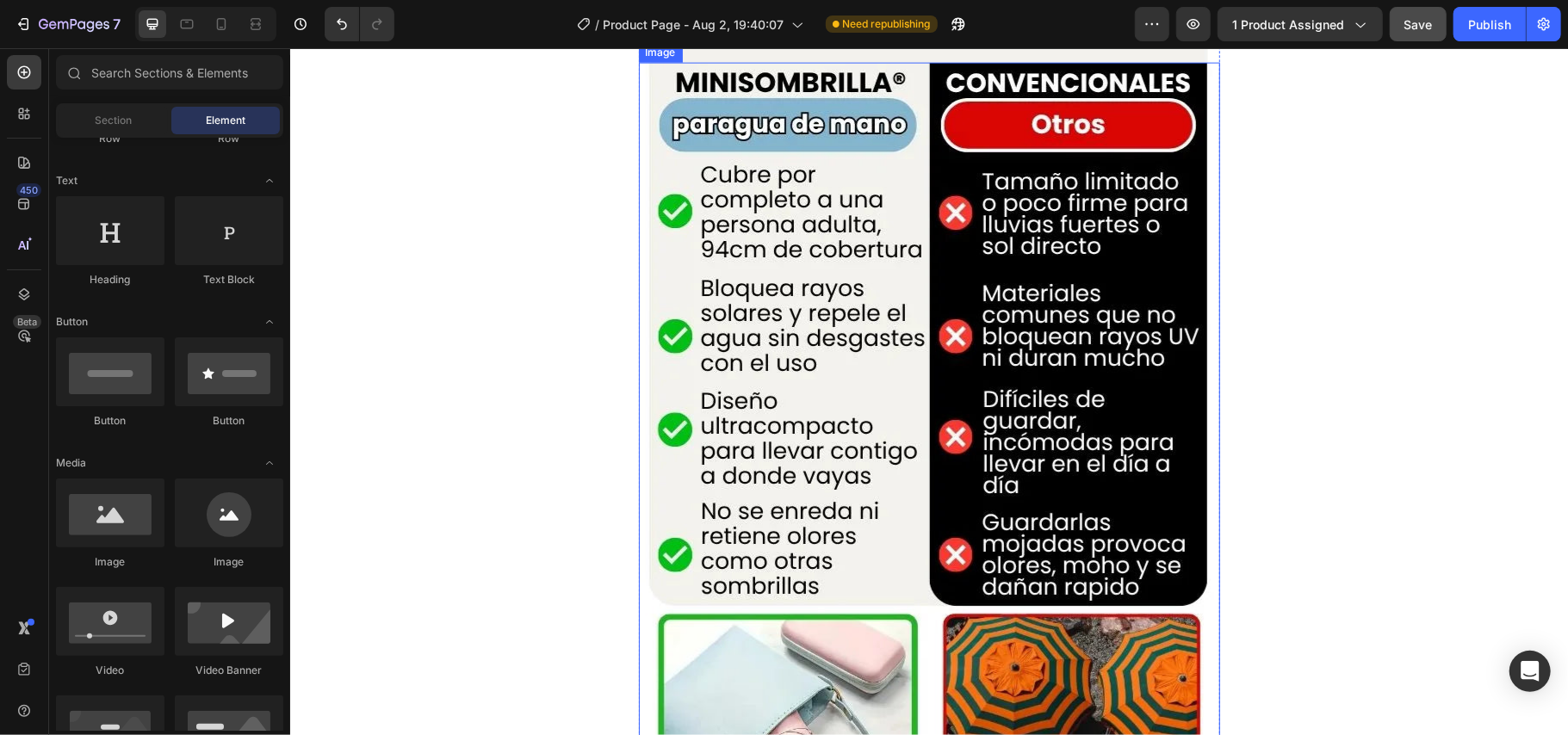 scroll, scrollTop: 2242, scrollLeft: 0, axis: vertical 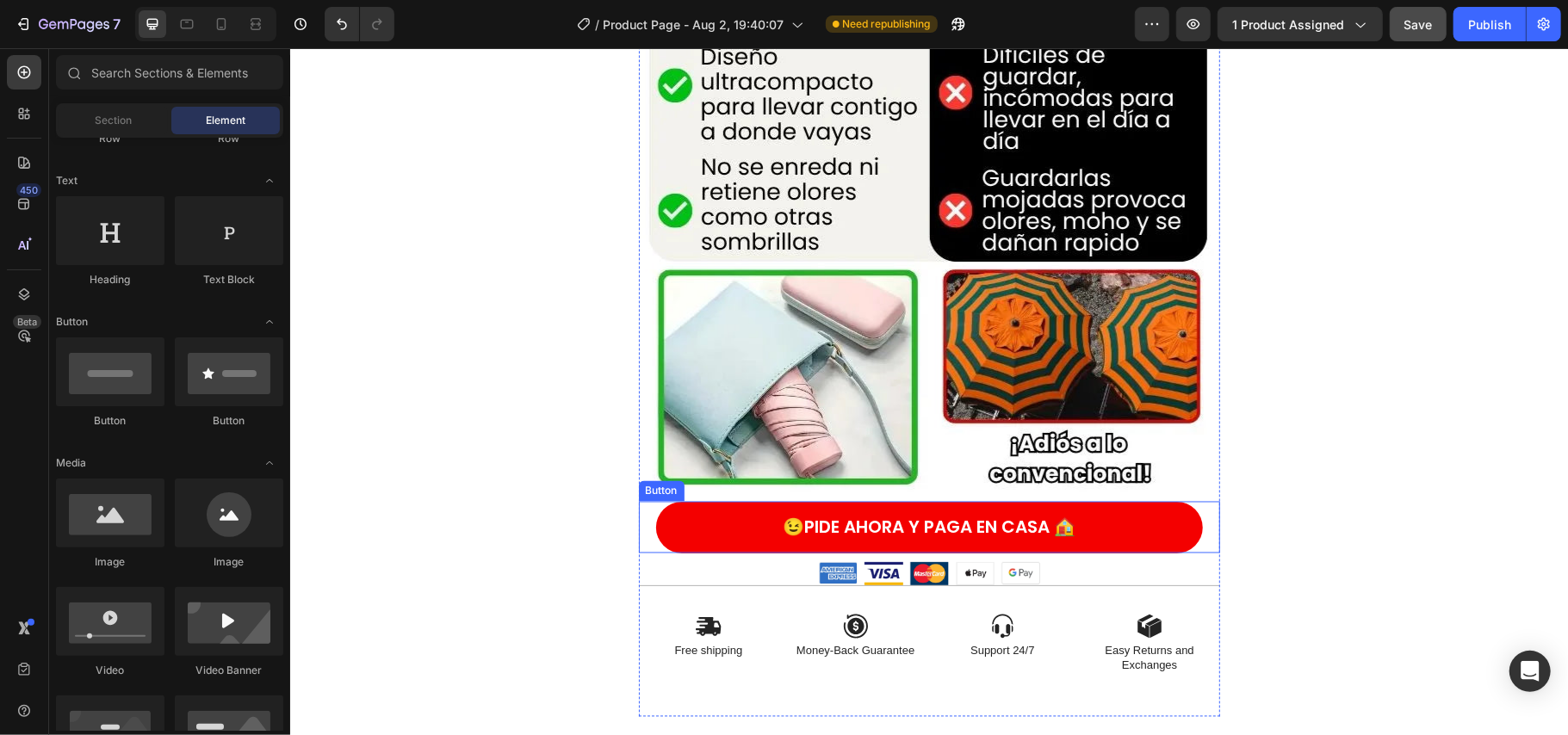 click at bounding box center [928, 105] 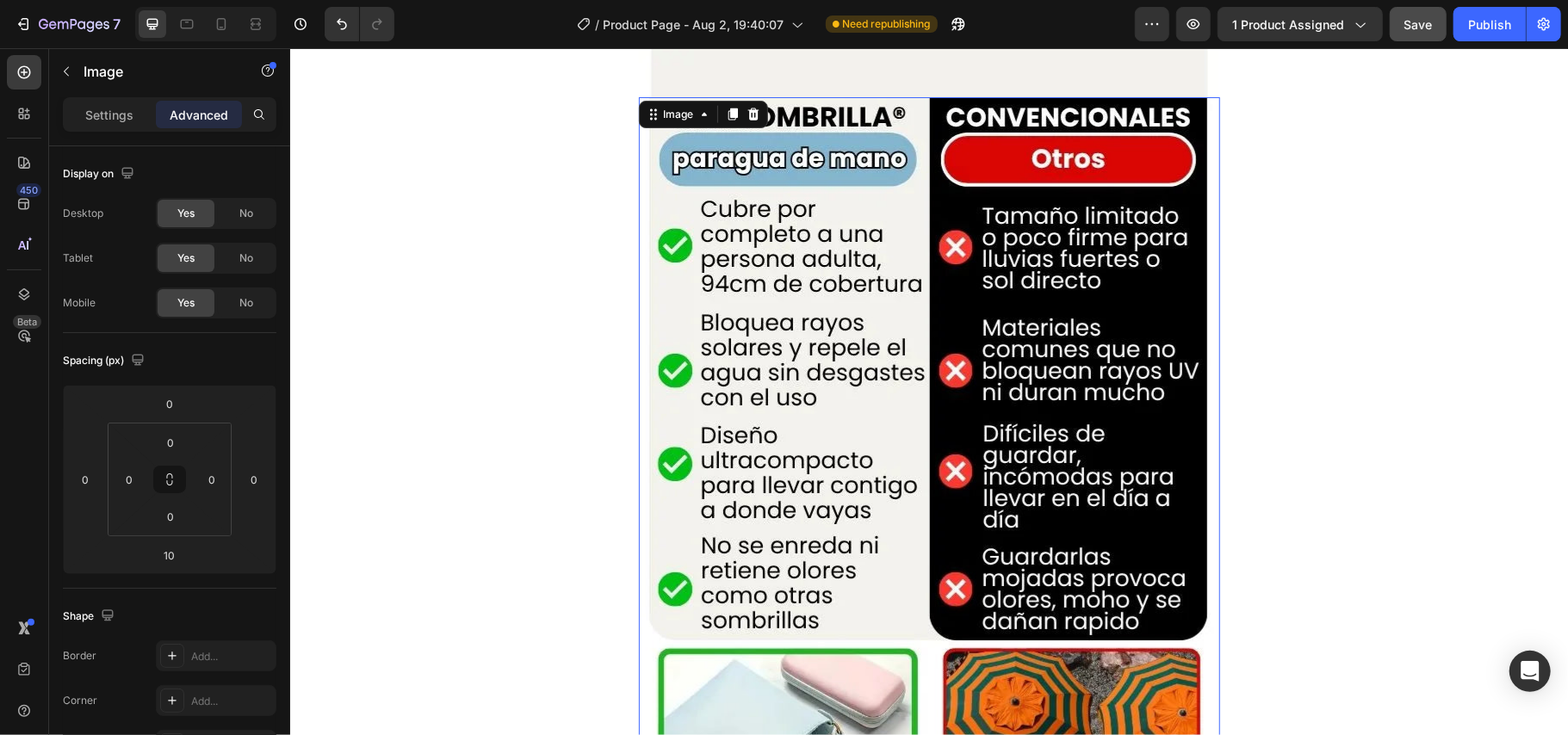 scroll, scrollTop: 1553, scrollLeft: 0, axis: vertical 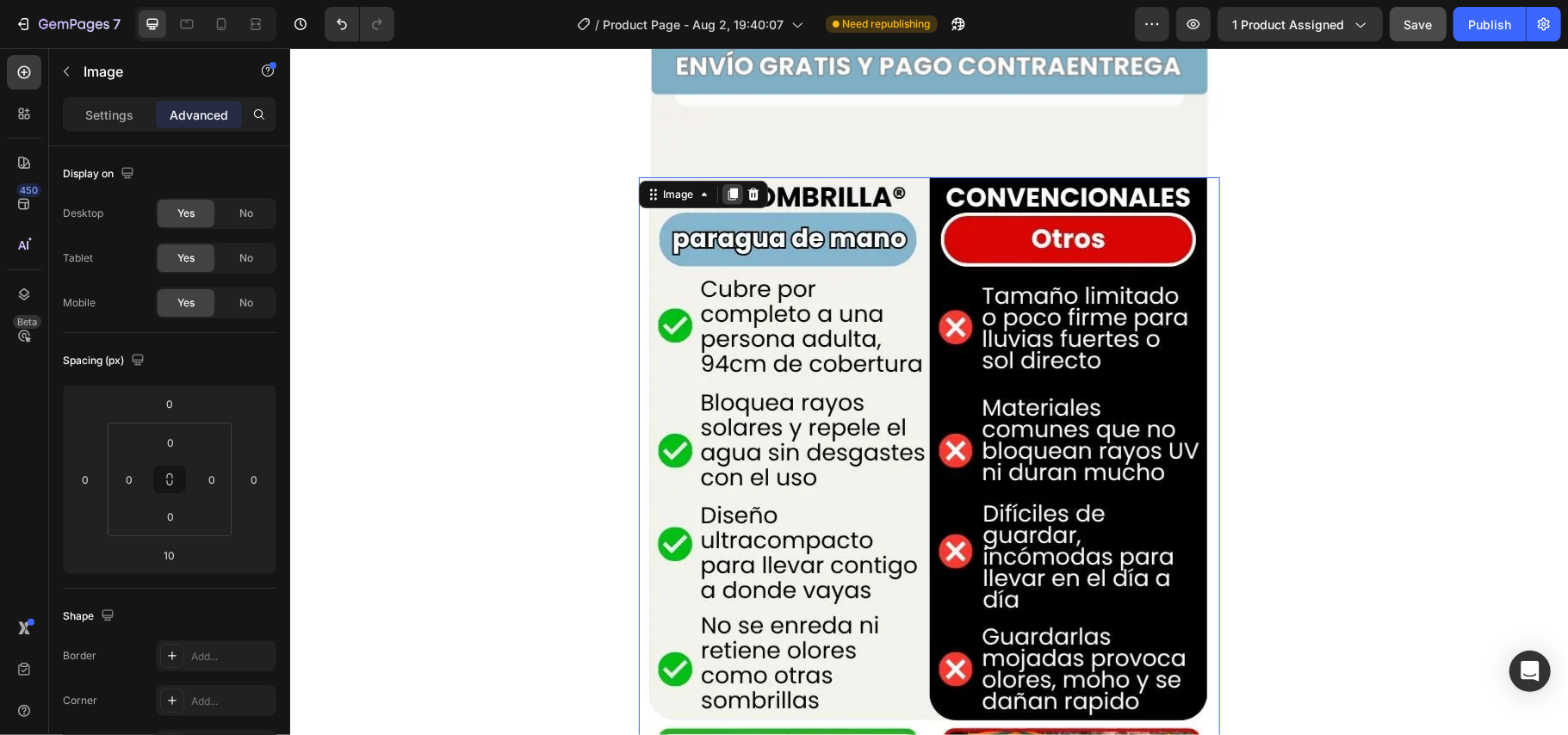 click 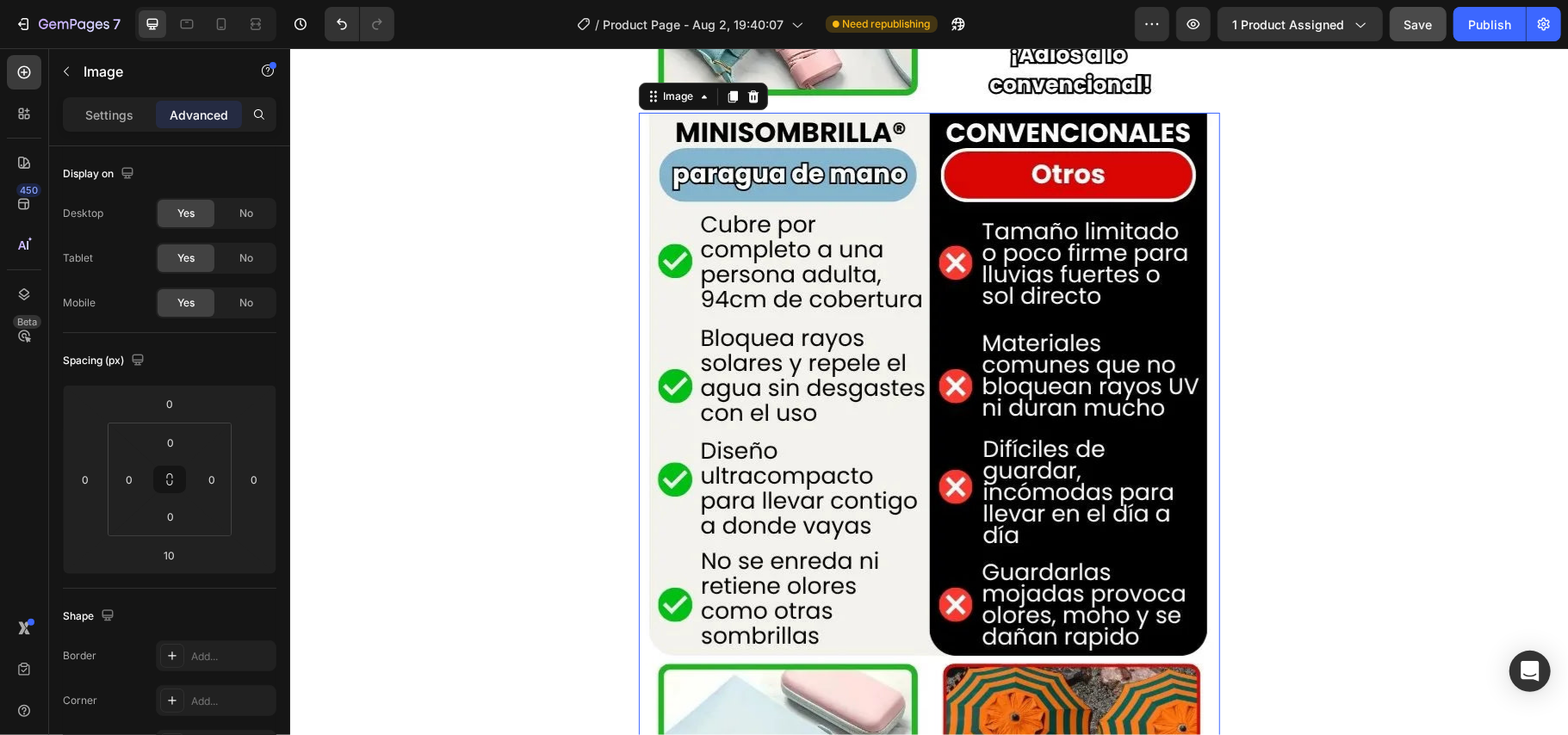 scroll, scrollTop: 2404, scrollLeft: 0, axis: vertical 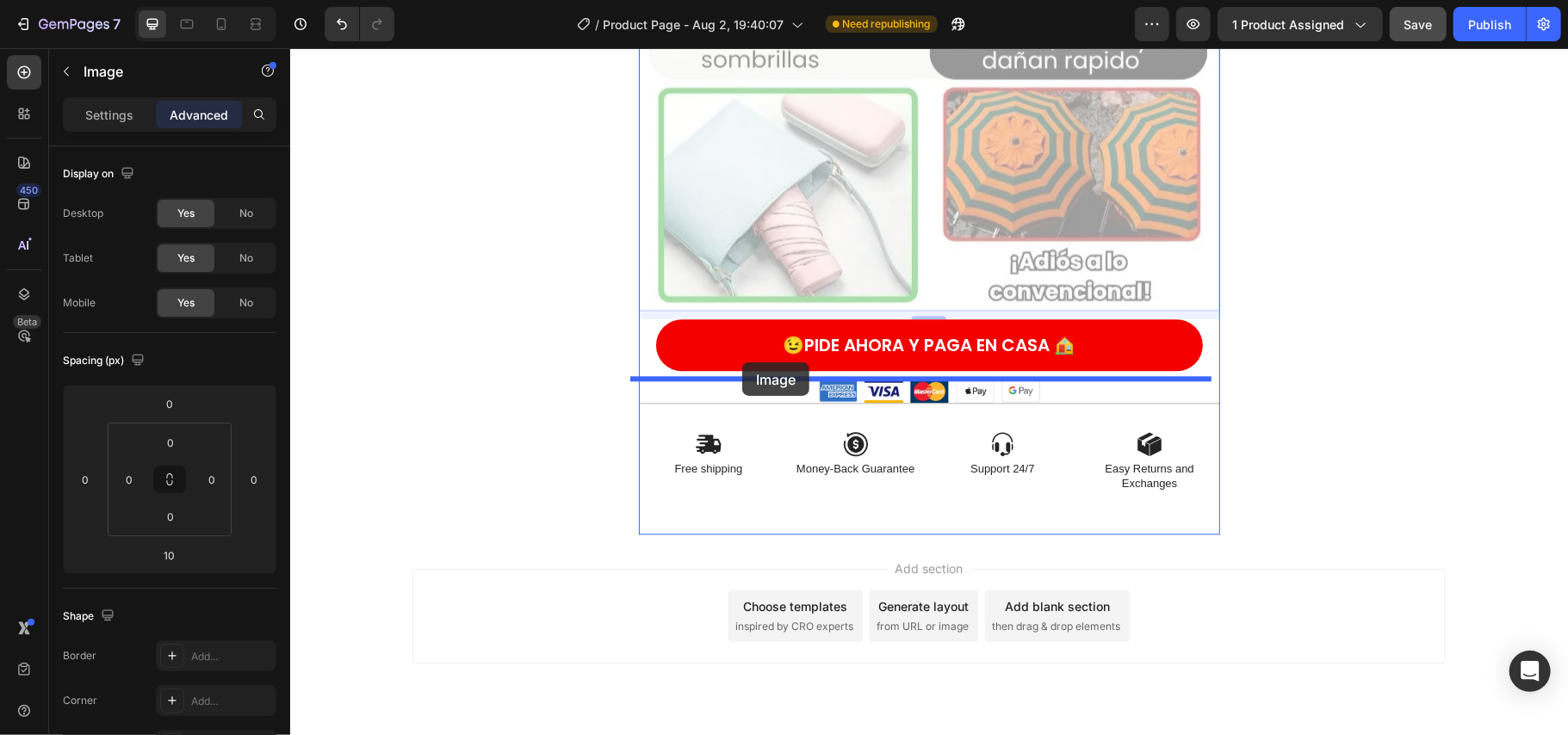 drag, startPoint x: 675, startPoint y: 100, endPoint x: 741, endPoint y: 361, distance: 269.21553 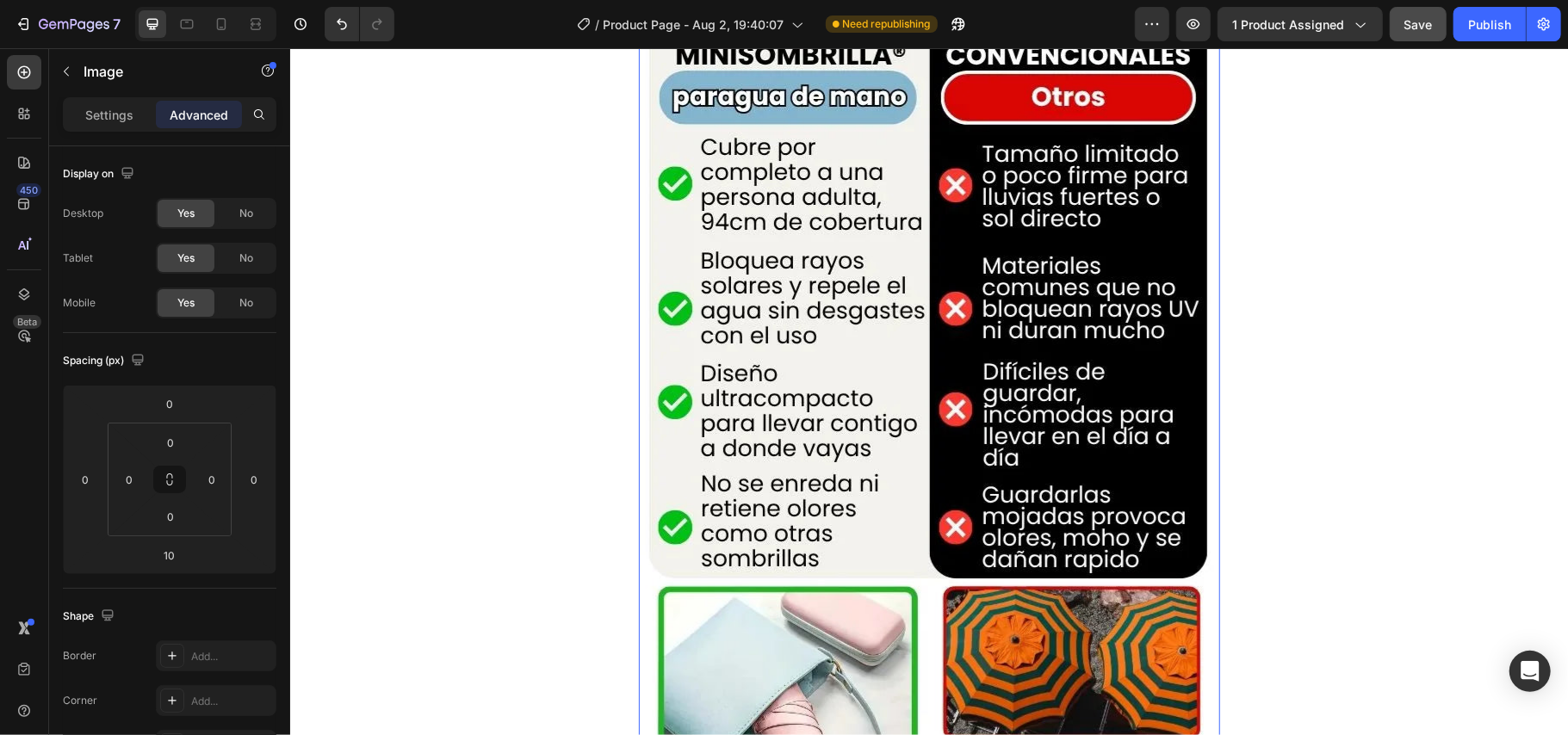 scroll, scrollTop: 2310, scrollLeft: 0, axis: vertical 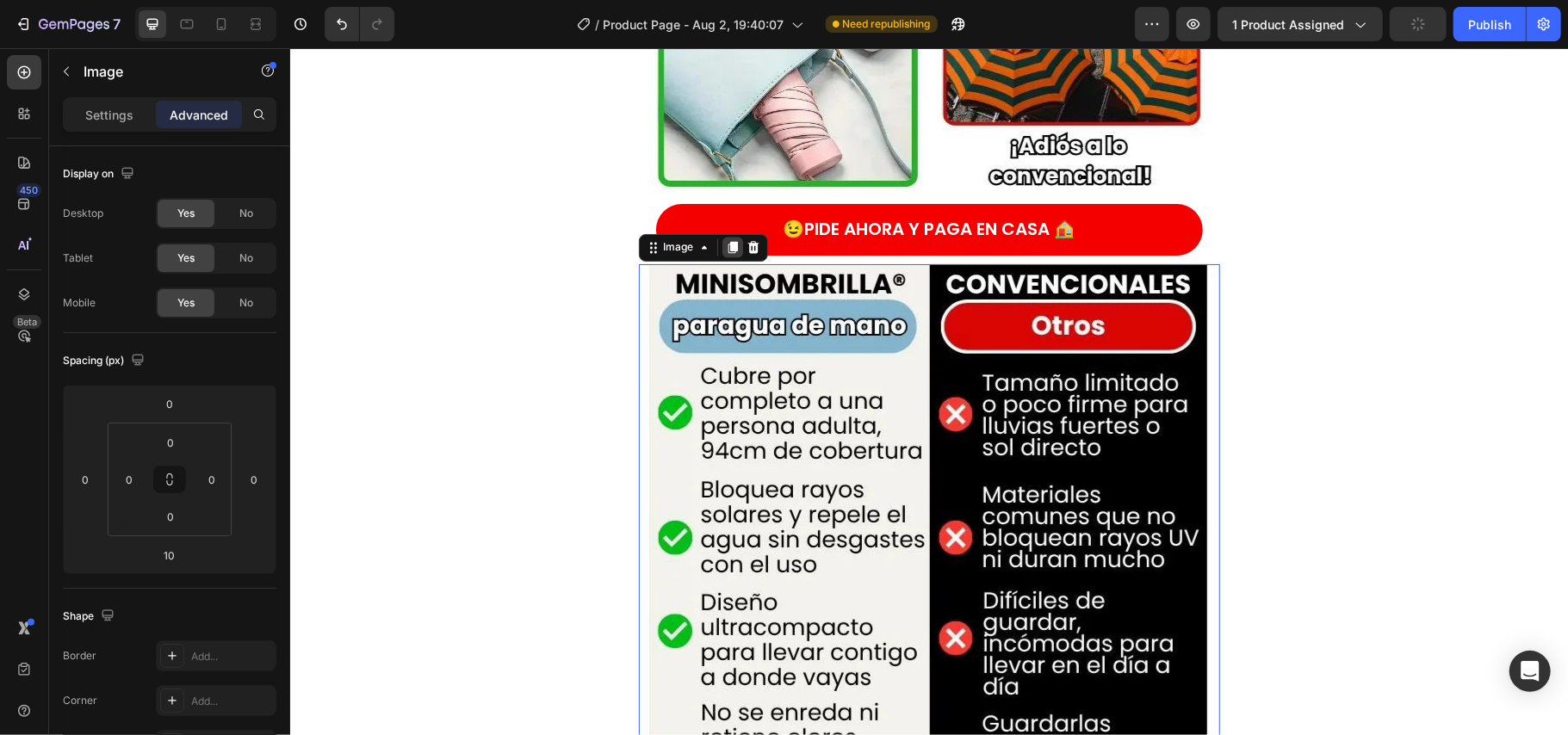 click 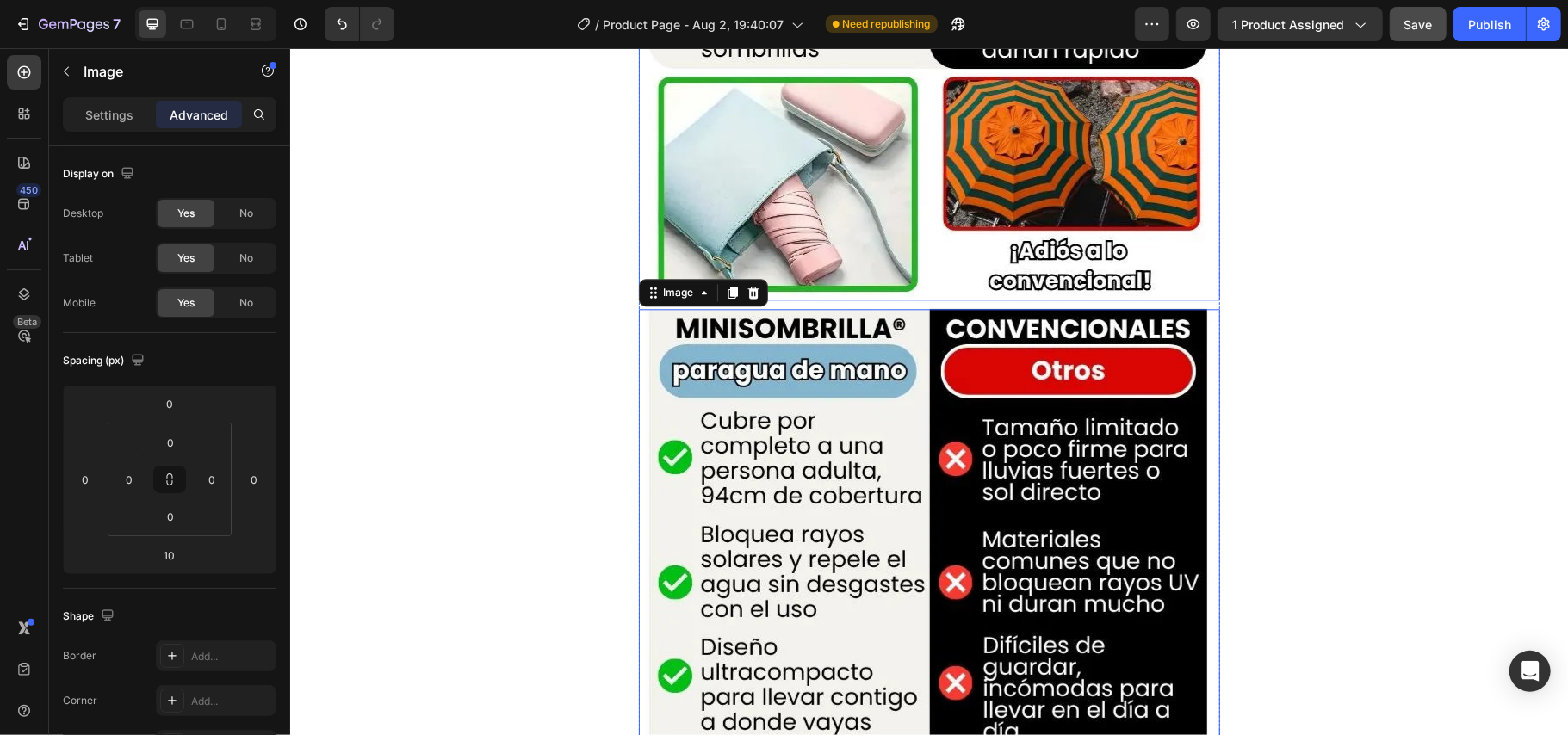 scroll, scrollTop: 3017, scrollLeft: 0, axis: vertical 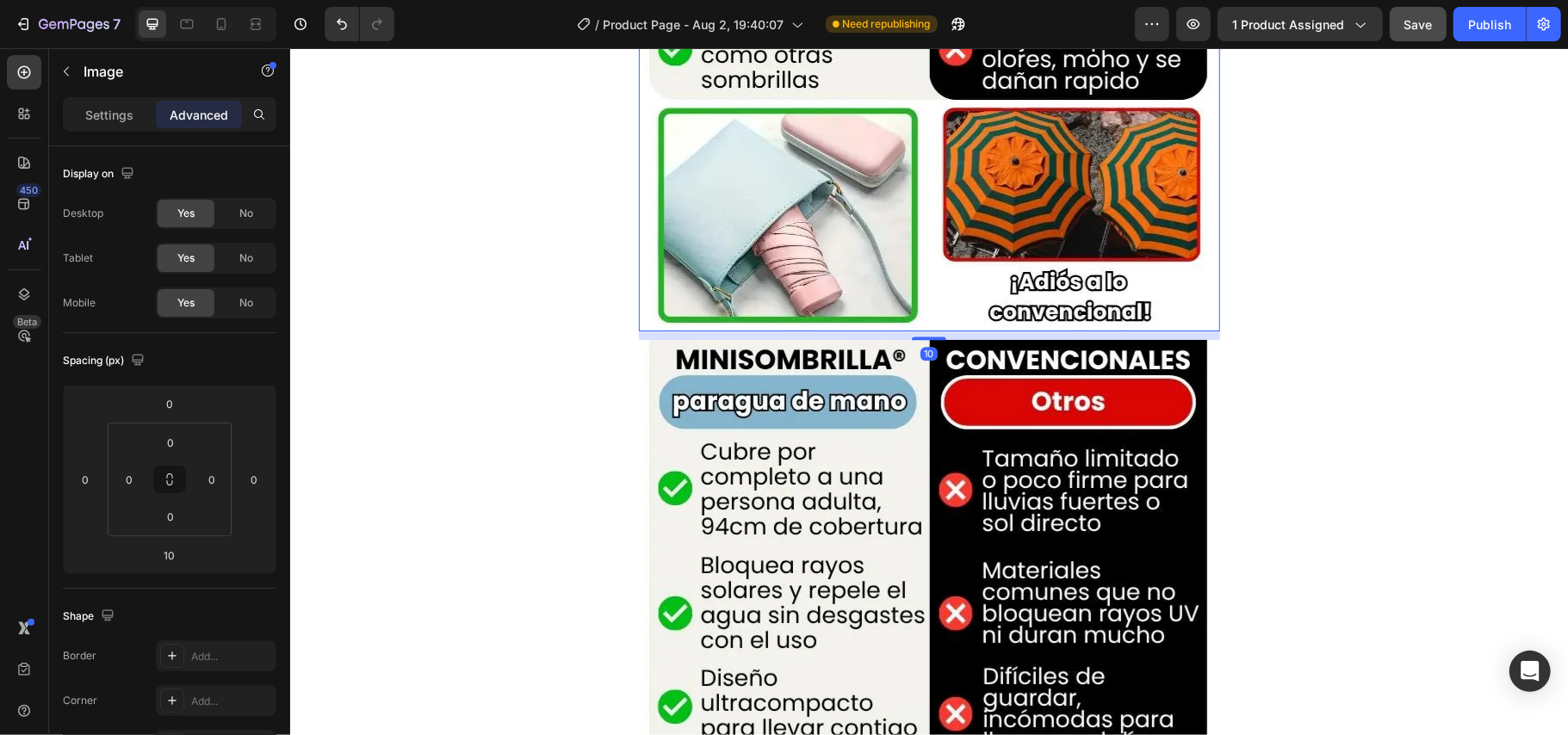click at bounding box center [928, -57] 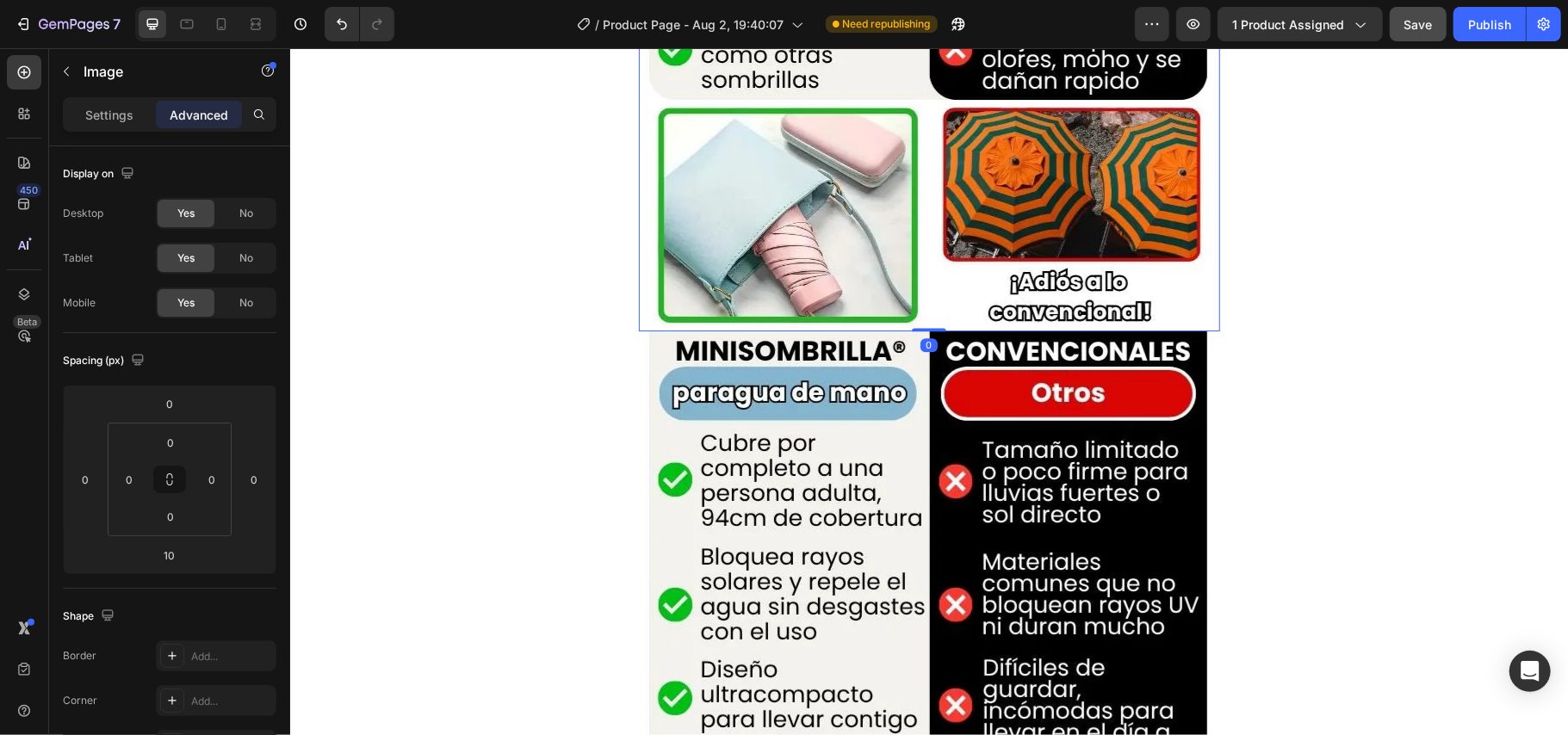 drag, startPoint x: 911, startPoint y: 333, endPoint x: 879, endPoint y: 313, distance: 37.73592 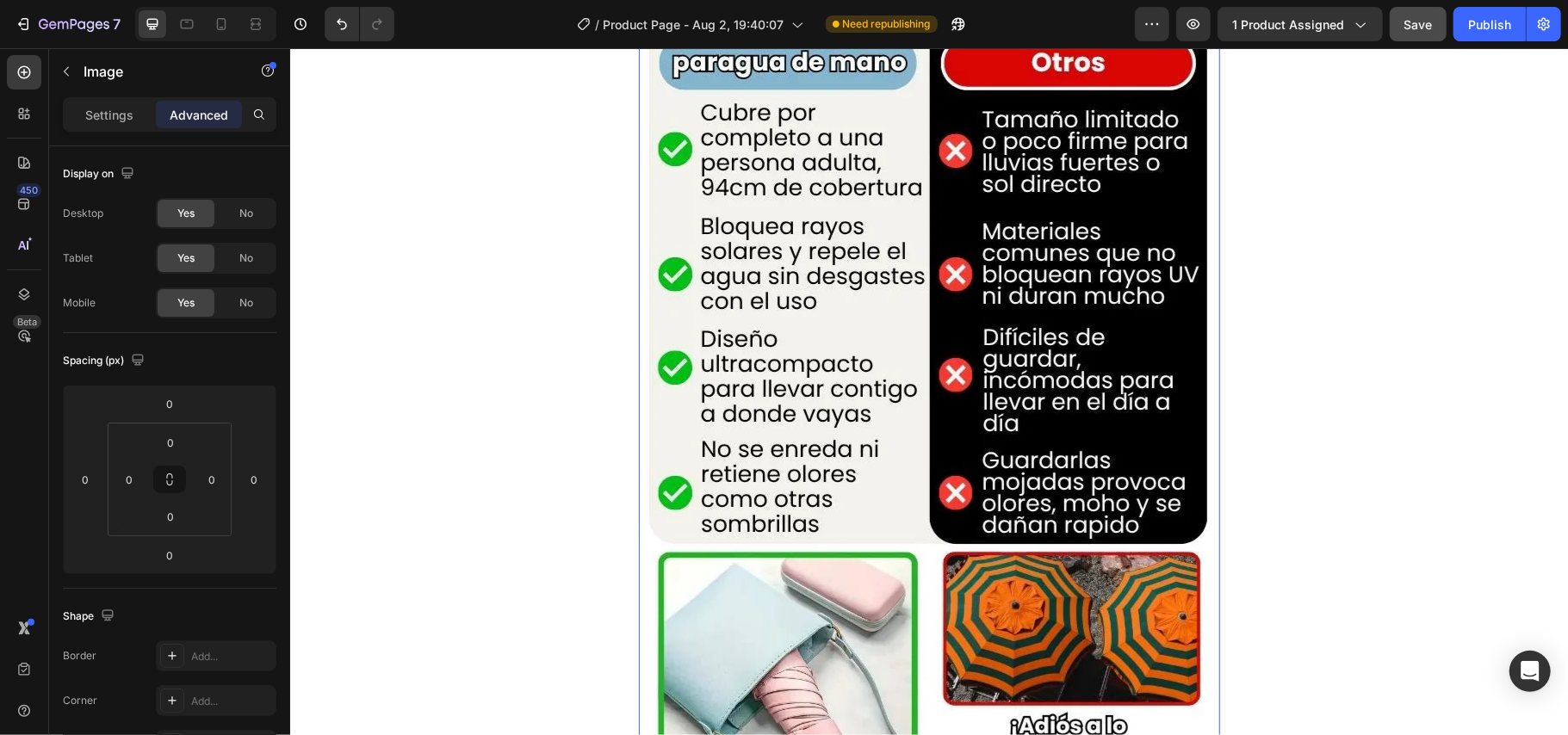 scroll, scrollTop: 2444, scrollLeft: 0, axis: vertical 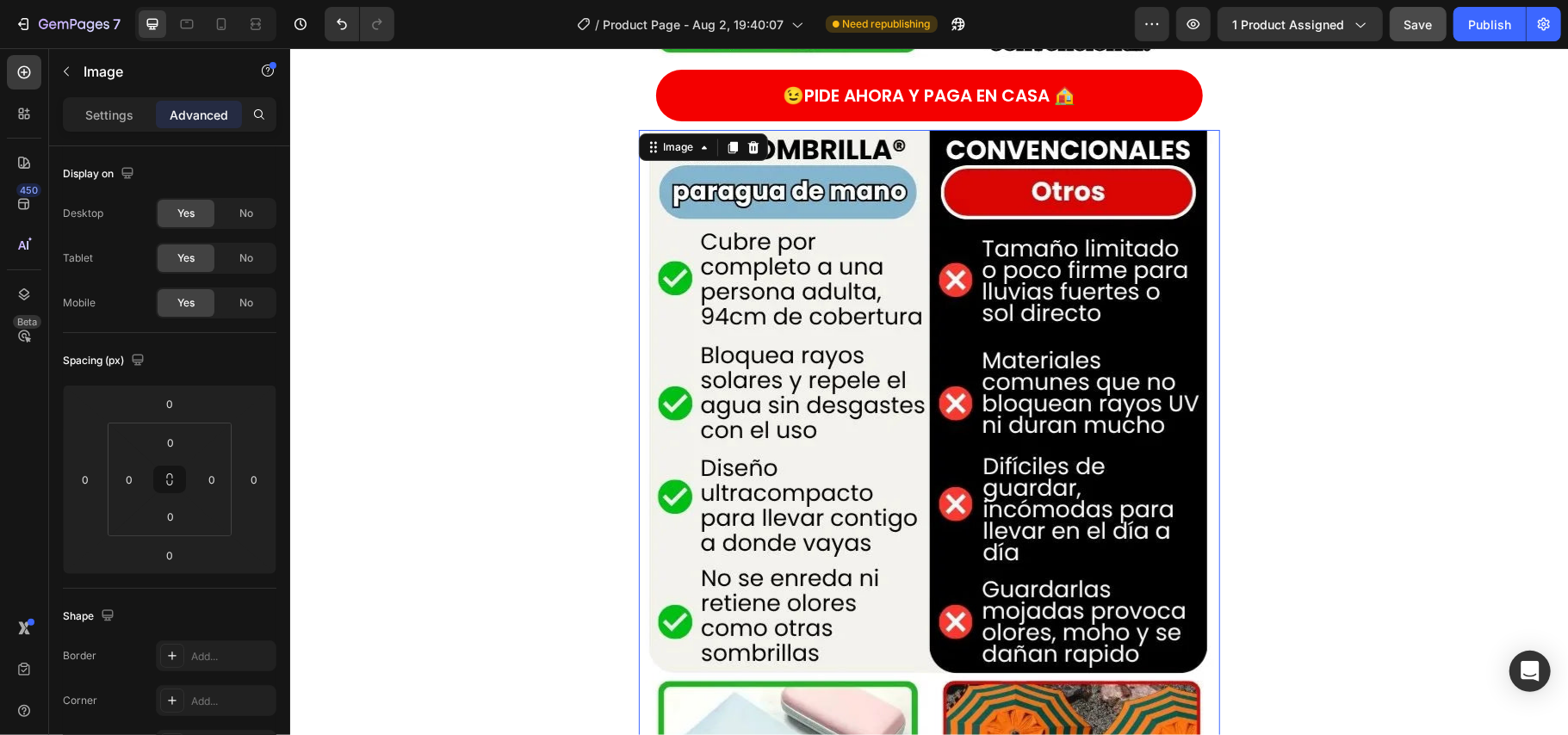 click at bounding box center [928, 516] 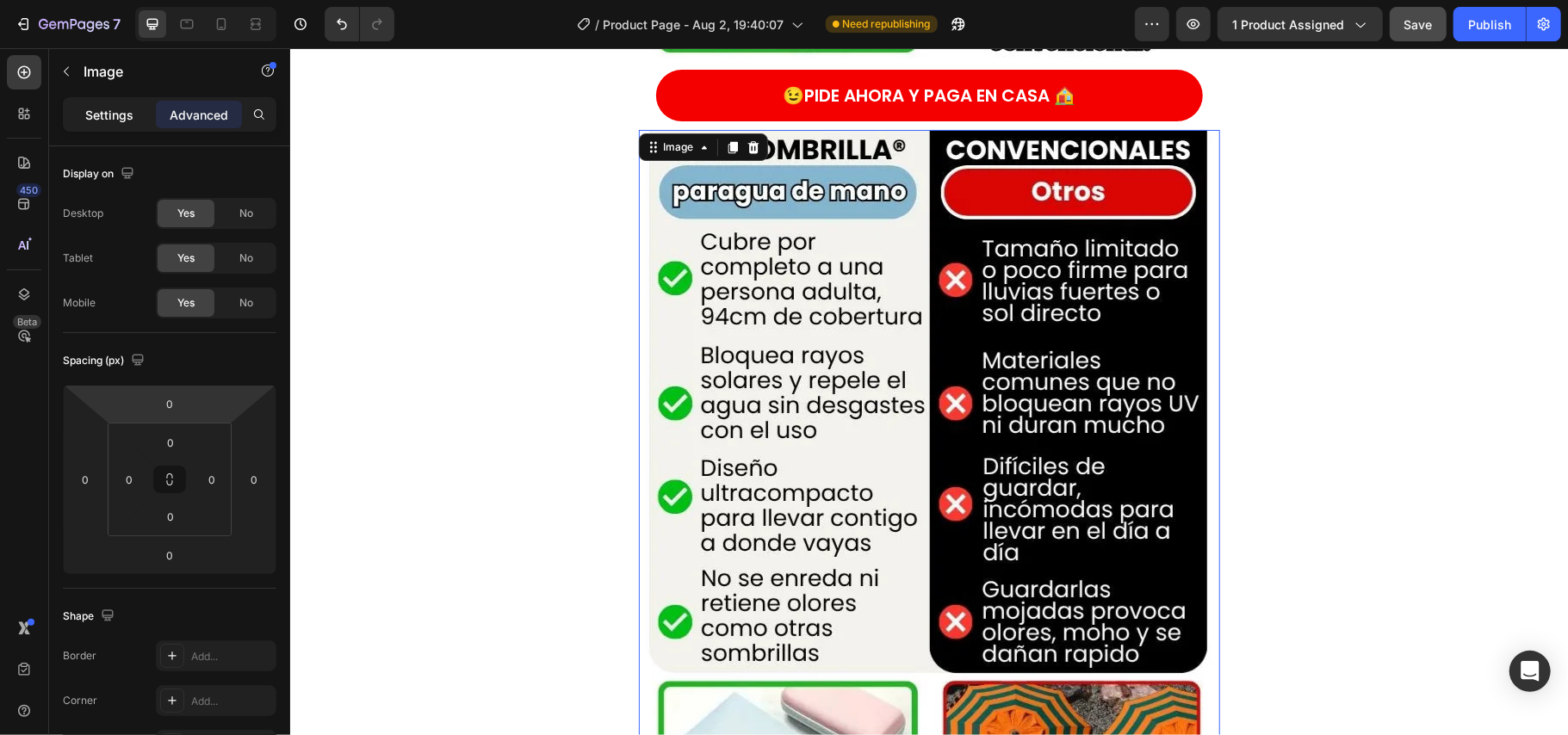 click on "Settings" 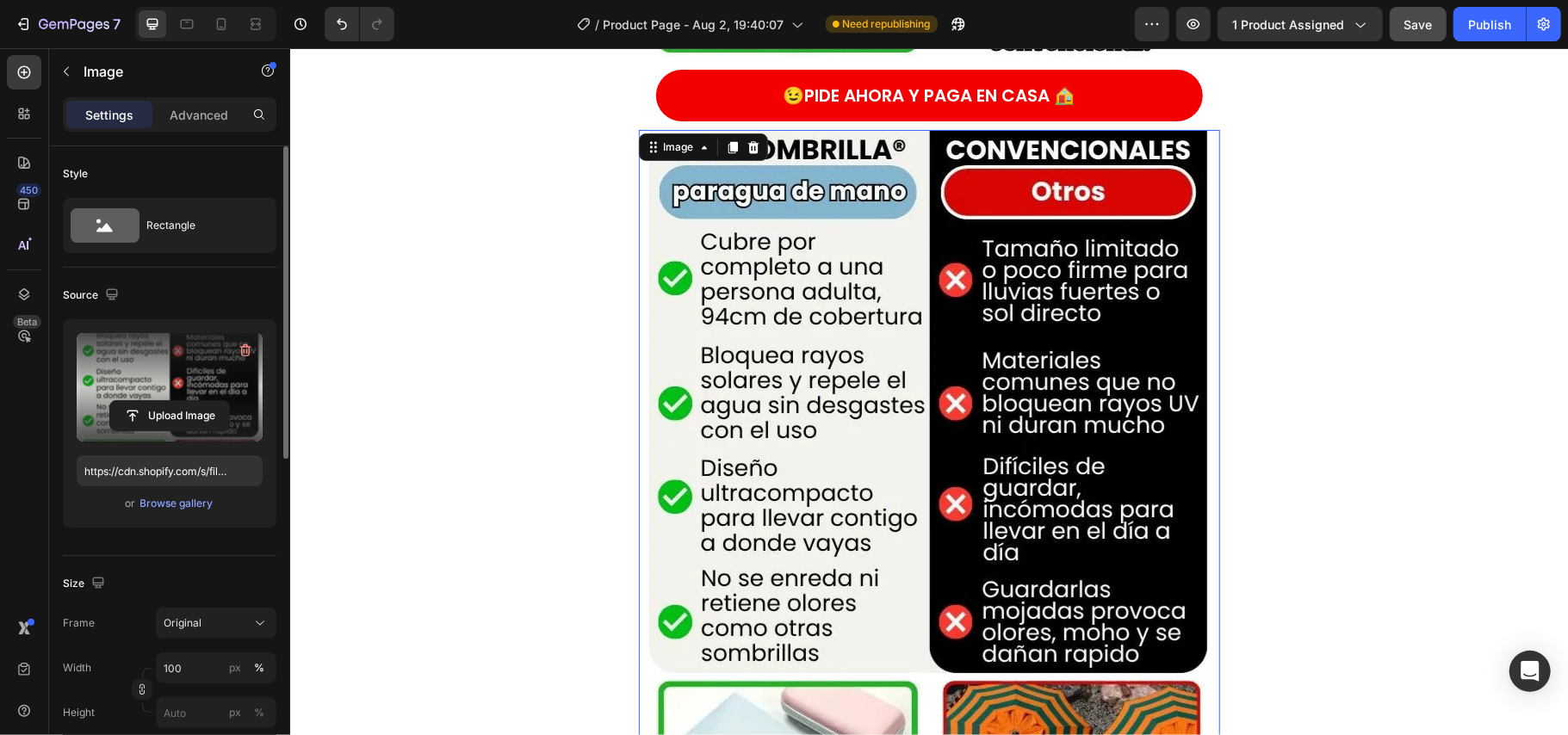 click at bounding box center (170, 387) 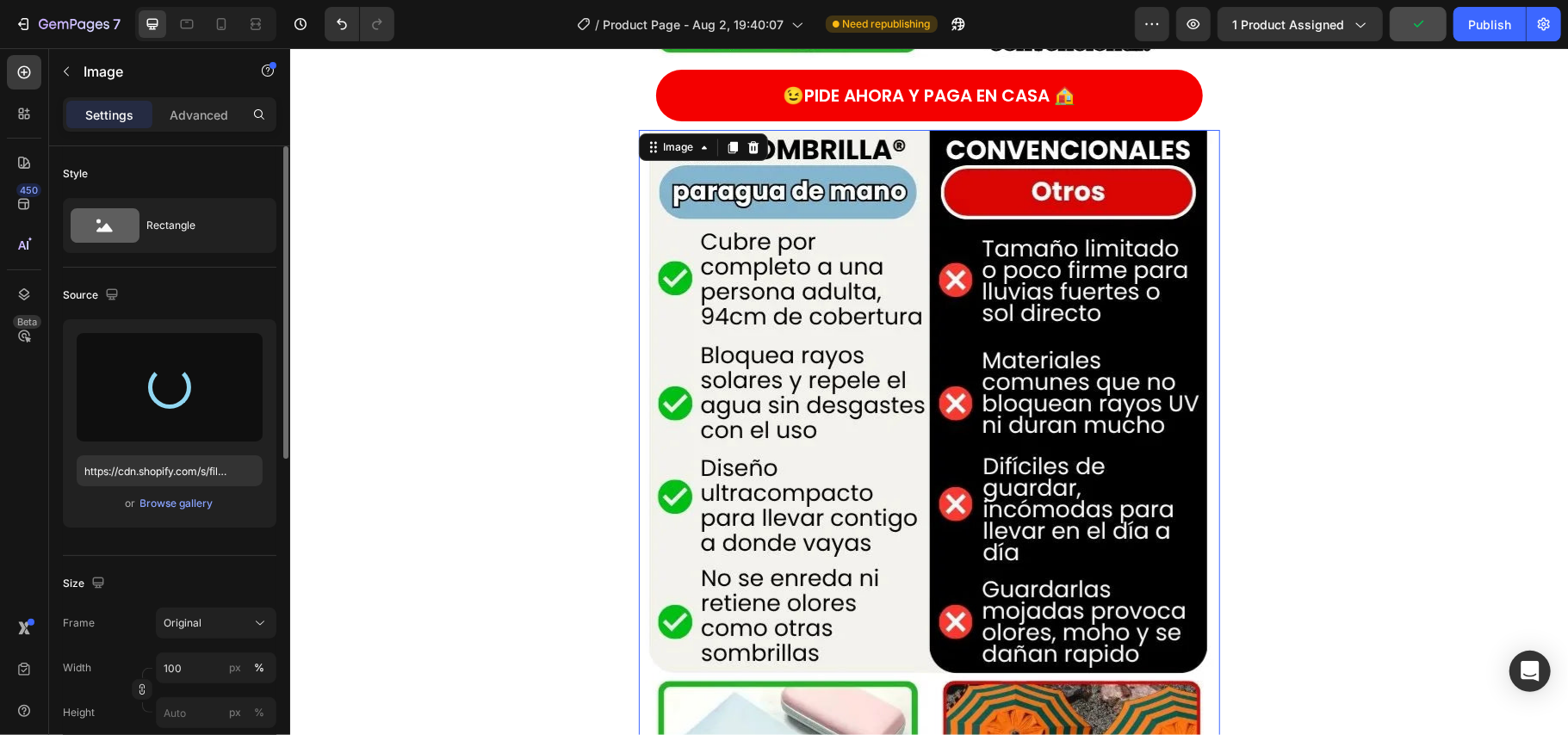 type on "https://cdn.shopify.com/s/files/1/0666/7993/0970/files/gempages_578119239680918032-09c5d84d-17c3-4745-82c7-44023186db32.webp" 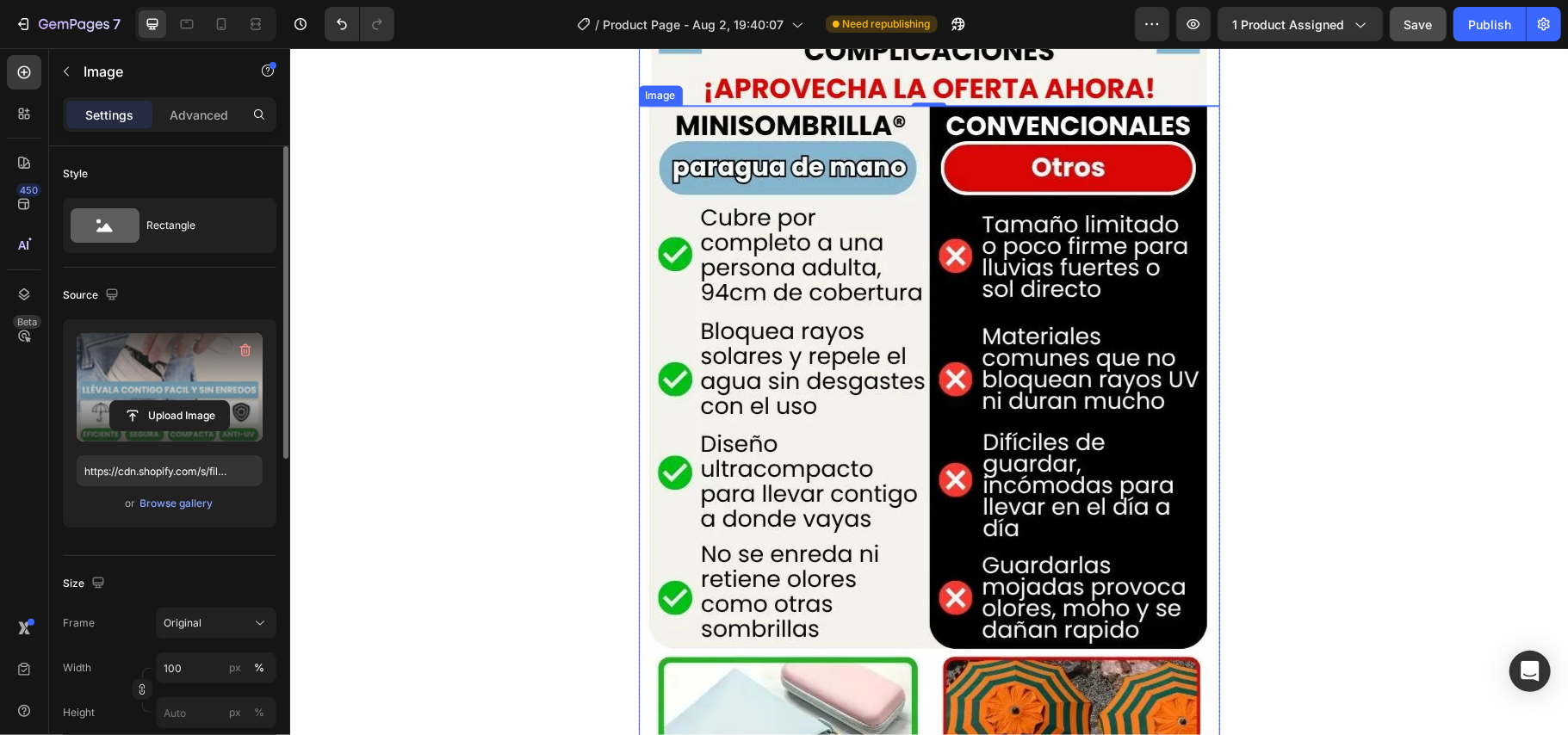 scroll, scrollTop: 3247, scrollLeft: 0, axis: vertical 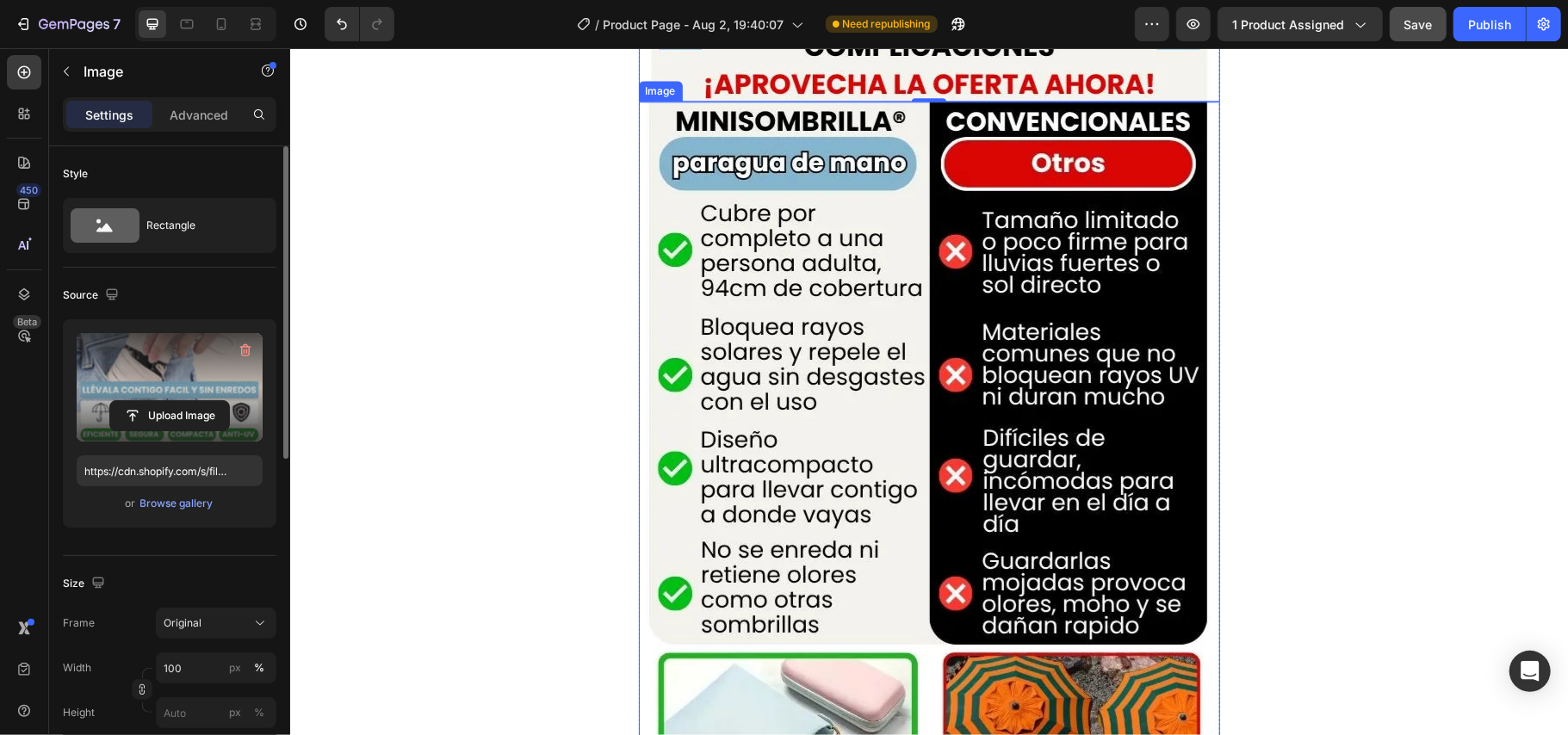click at bounding box center [928, 488] 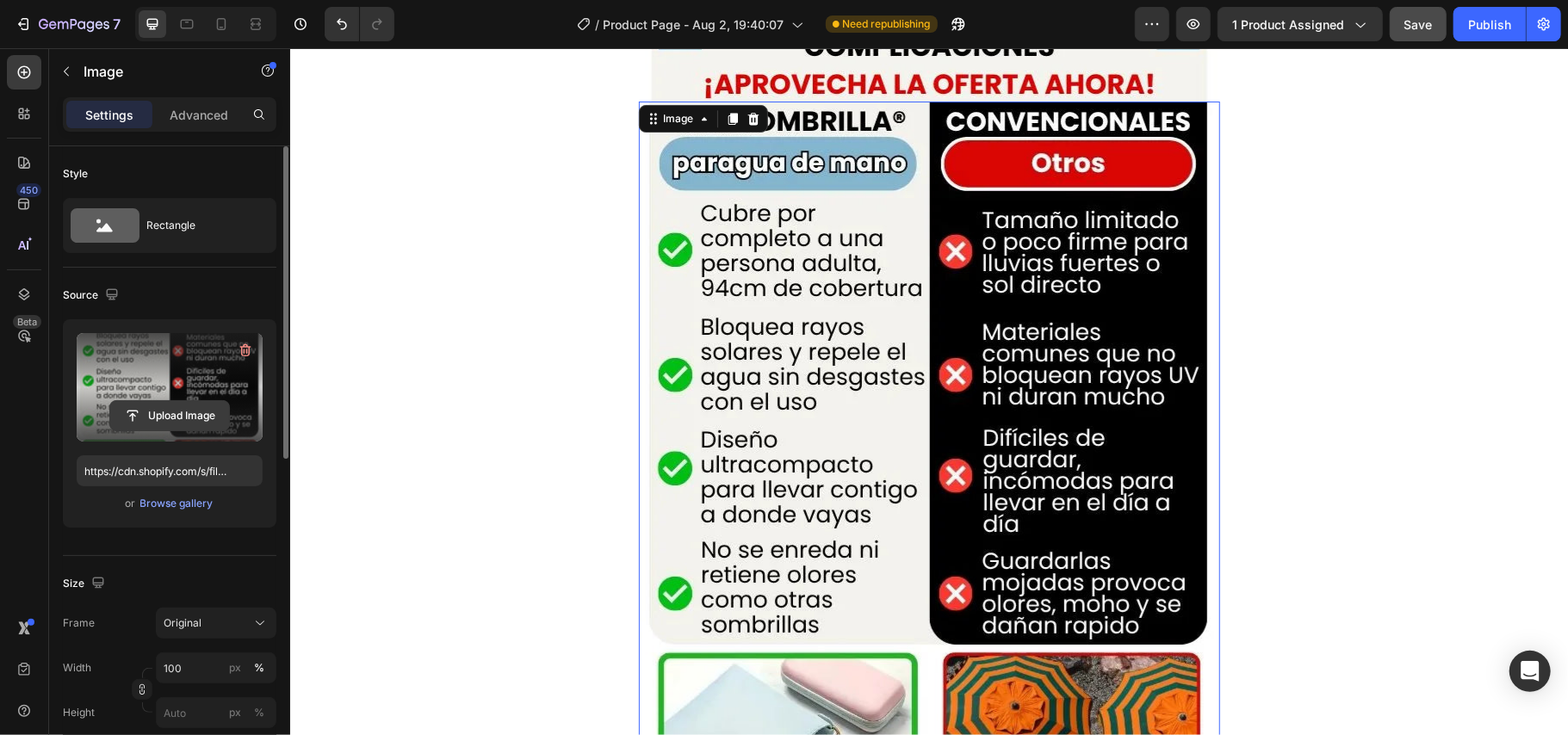 click 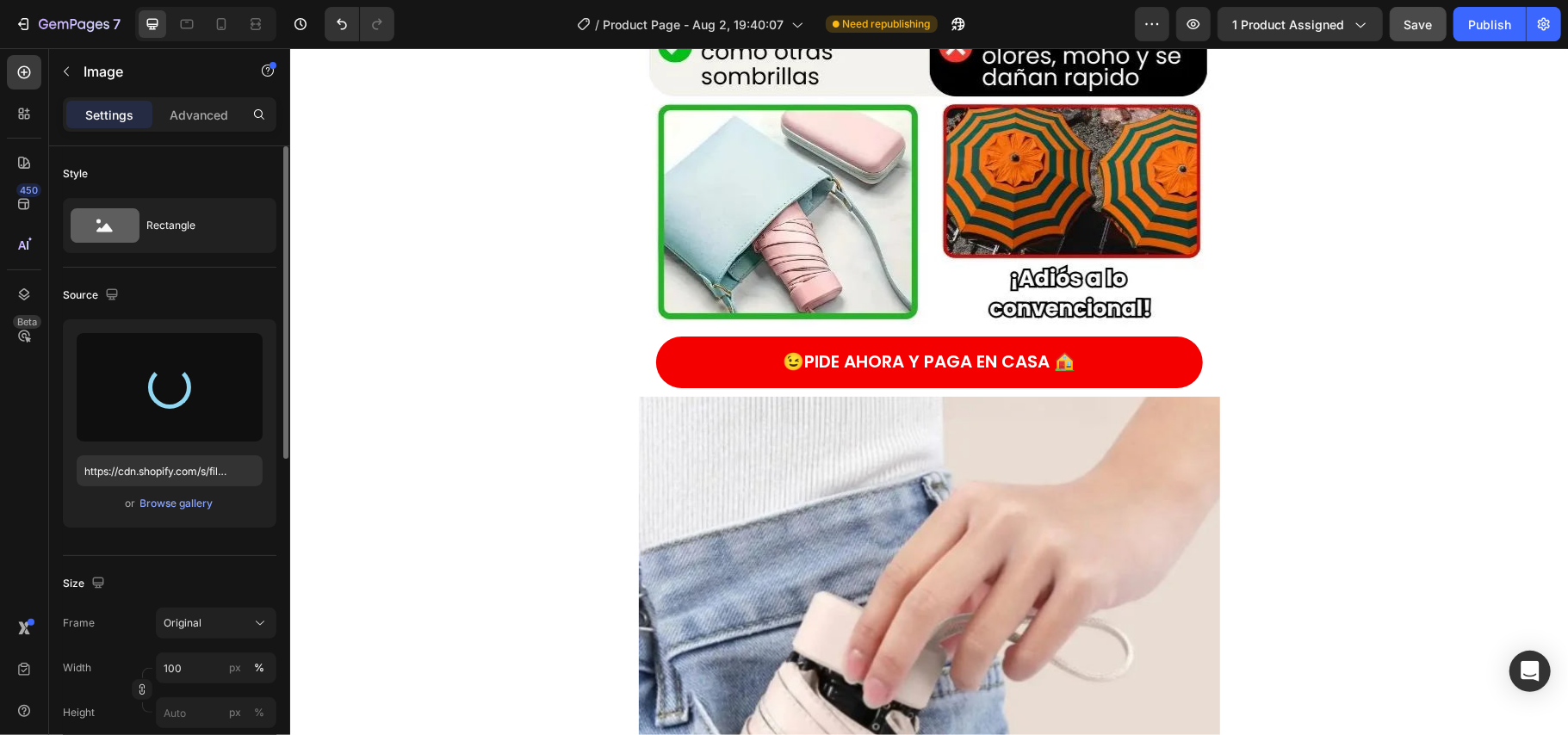 scroll, scrollTop: 1870, scrollLeft: 0, axis: vertical 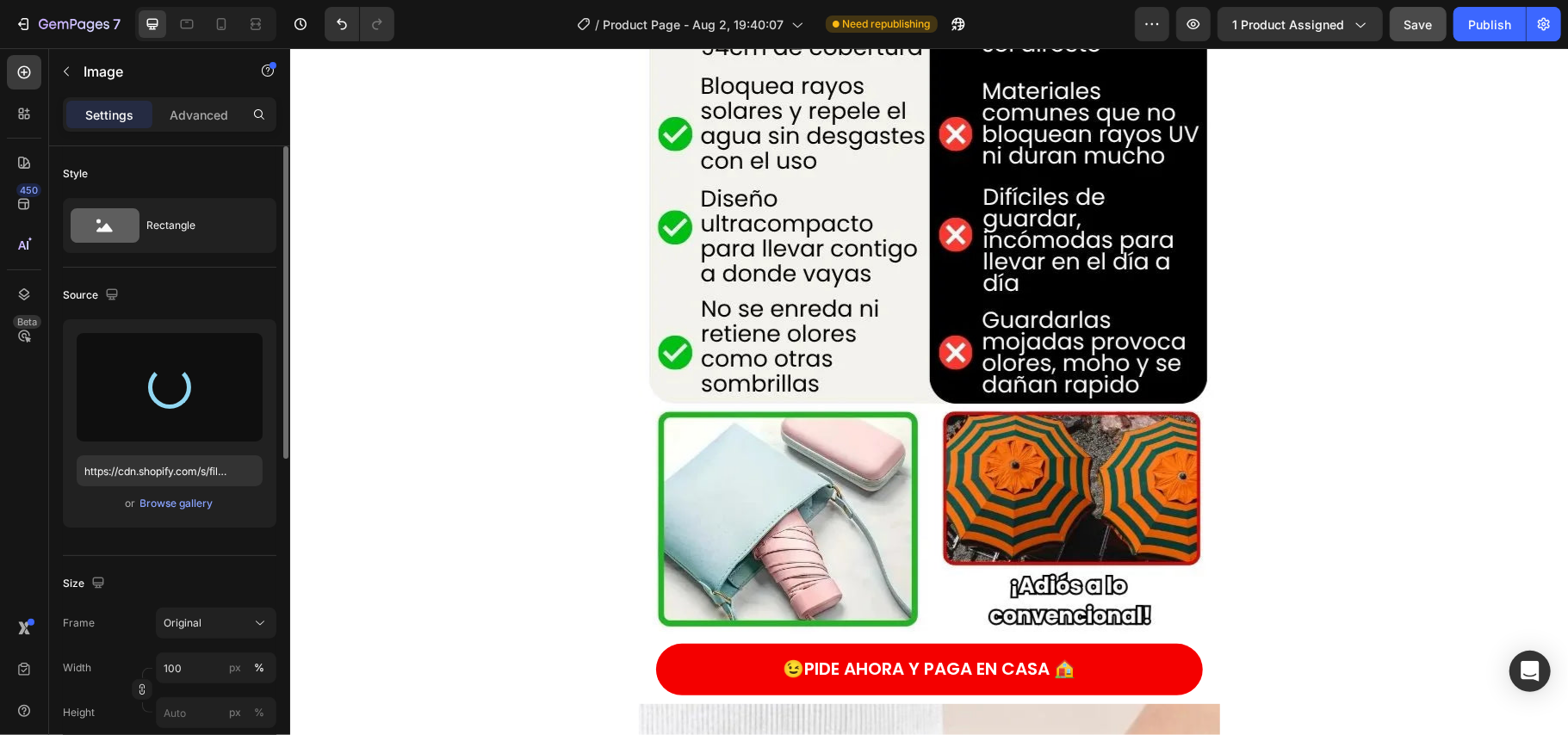 type on "https://cdn.shopify.com/s/files/1/0666/7993/0970/files/gempages_578119239680918032-c2ee1047-4eba-49be-b838-74fc9c2301c4.webp" 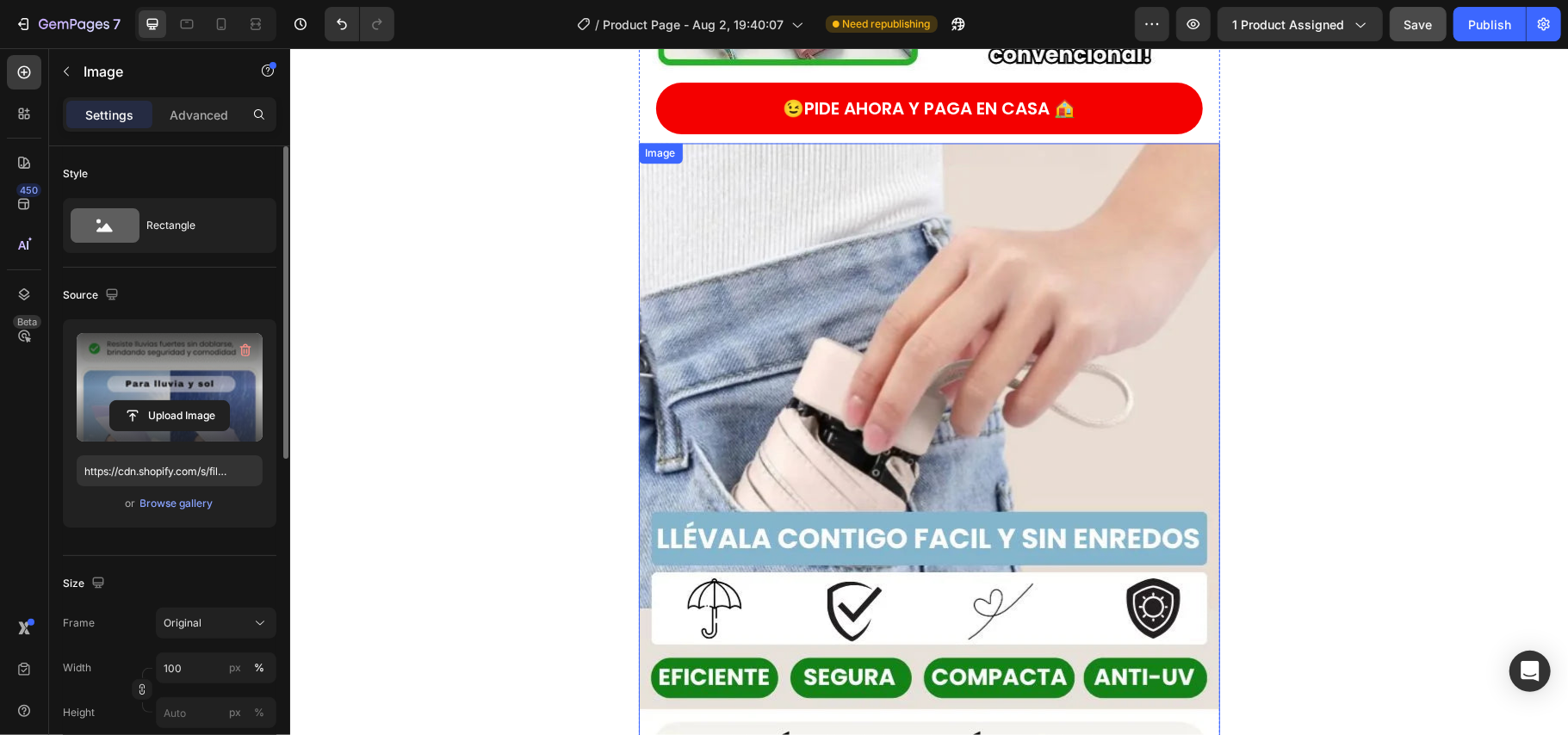 scroll, scrollTop: 2193, scrollLeft: 0, axis: vertical 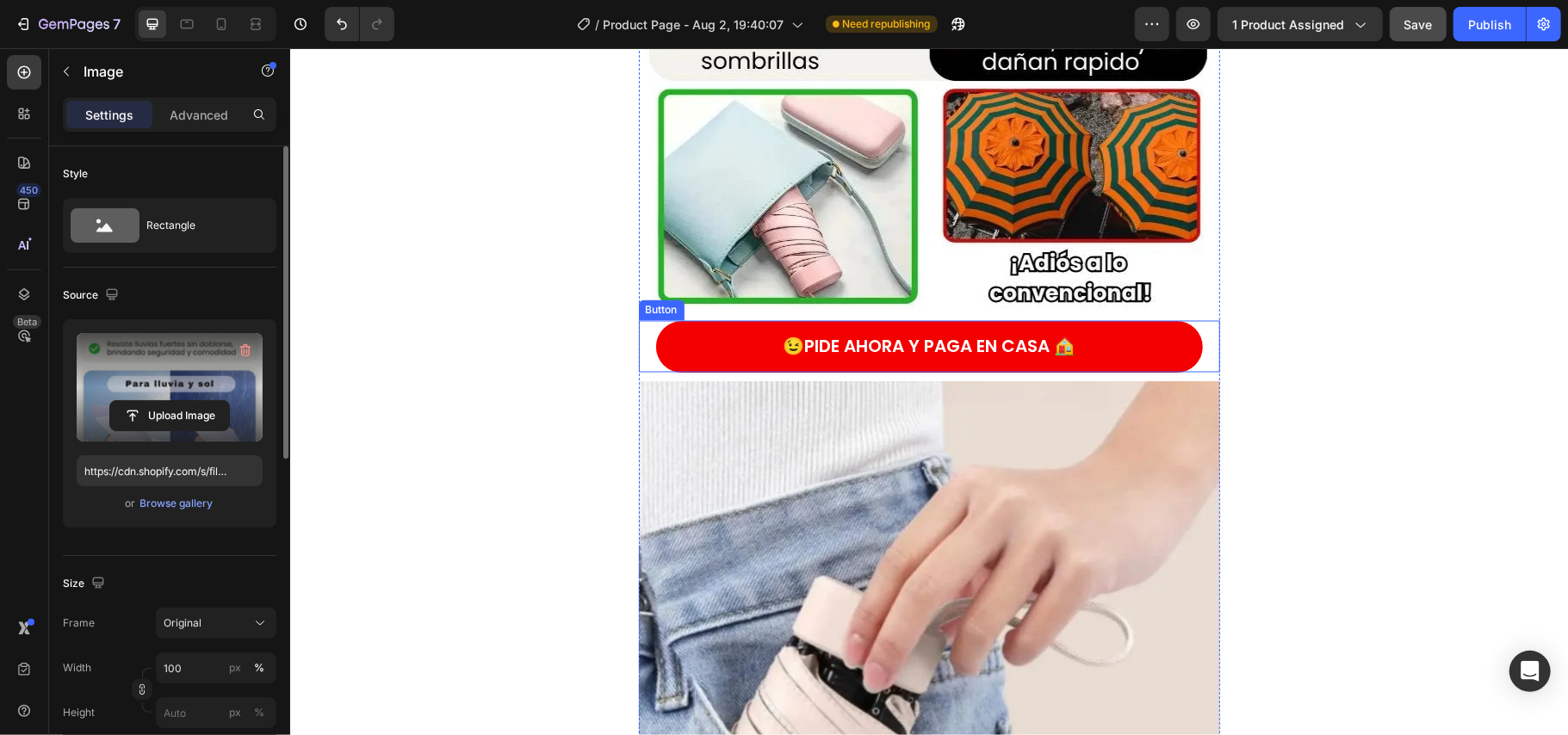 click on "😉PIDE AHORA Y PAGA EN CASA 🏠 Button" at bounding box center [928, 346] 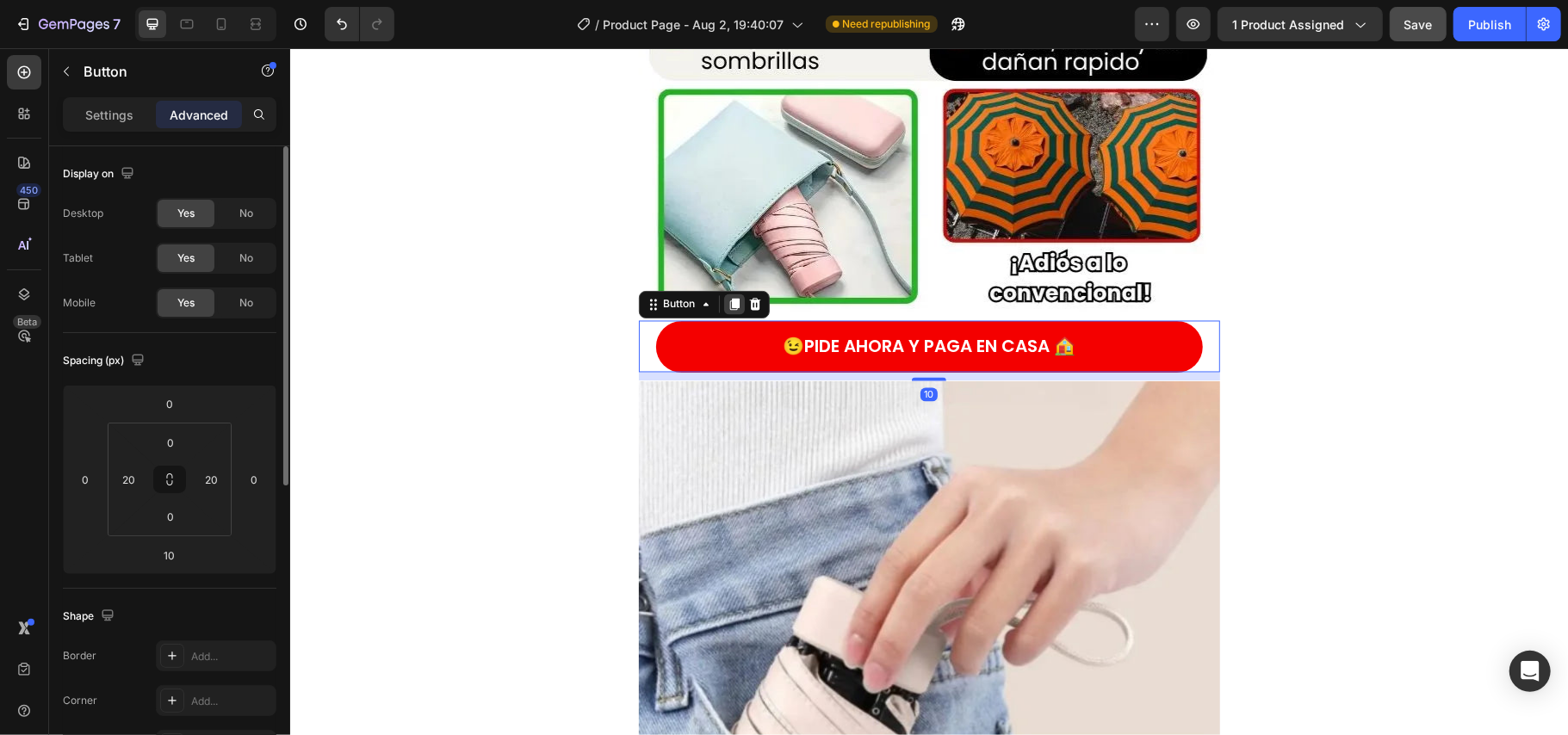click 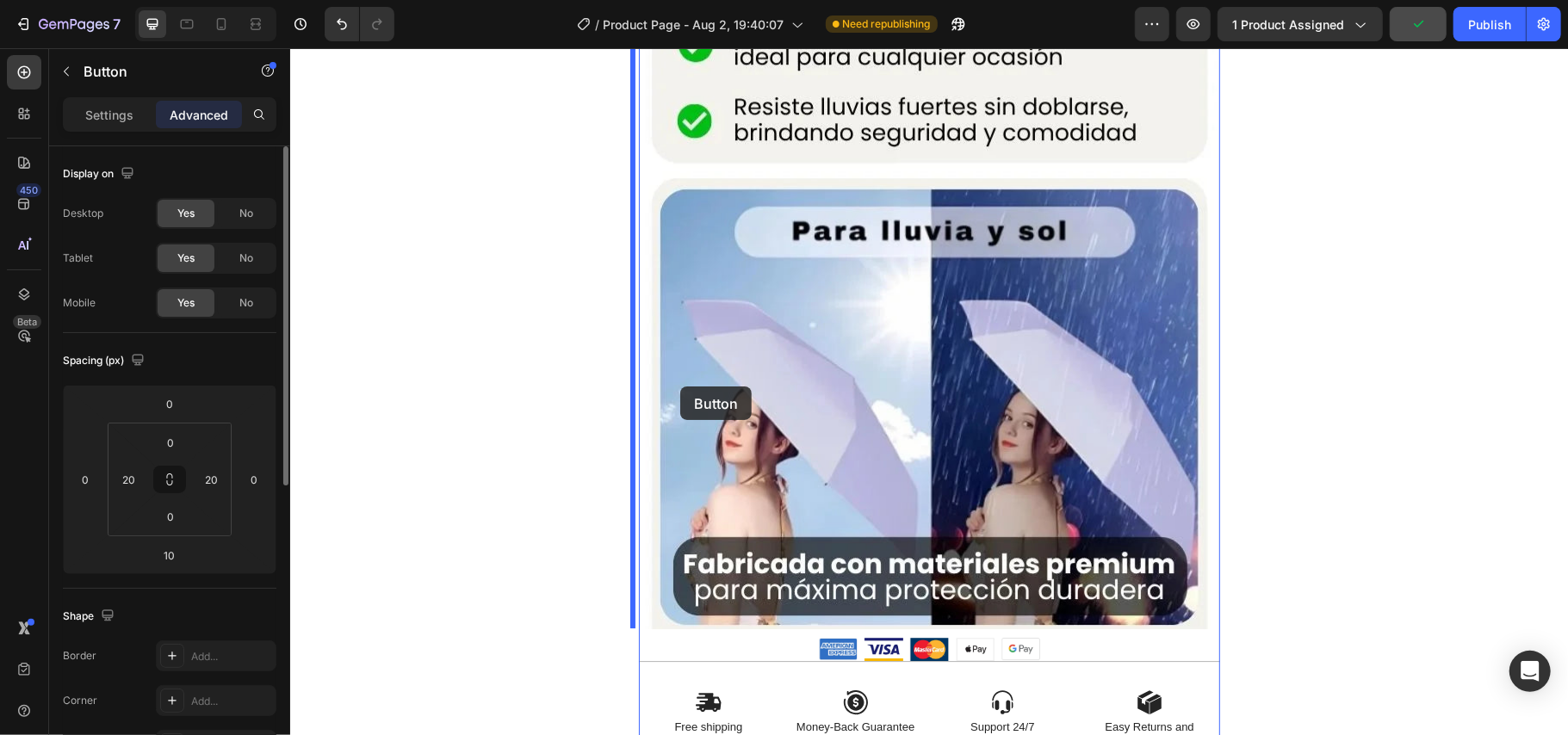 scroll, scrollTop: 3799, scrollLeft: 0, axis: vertical 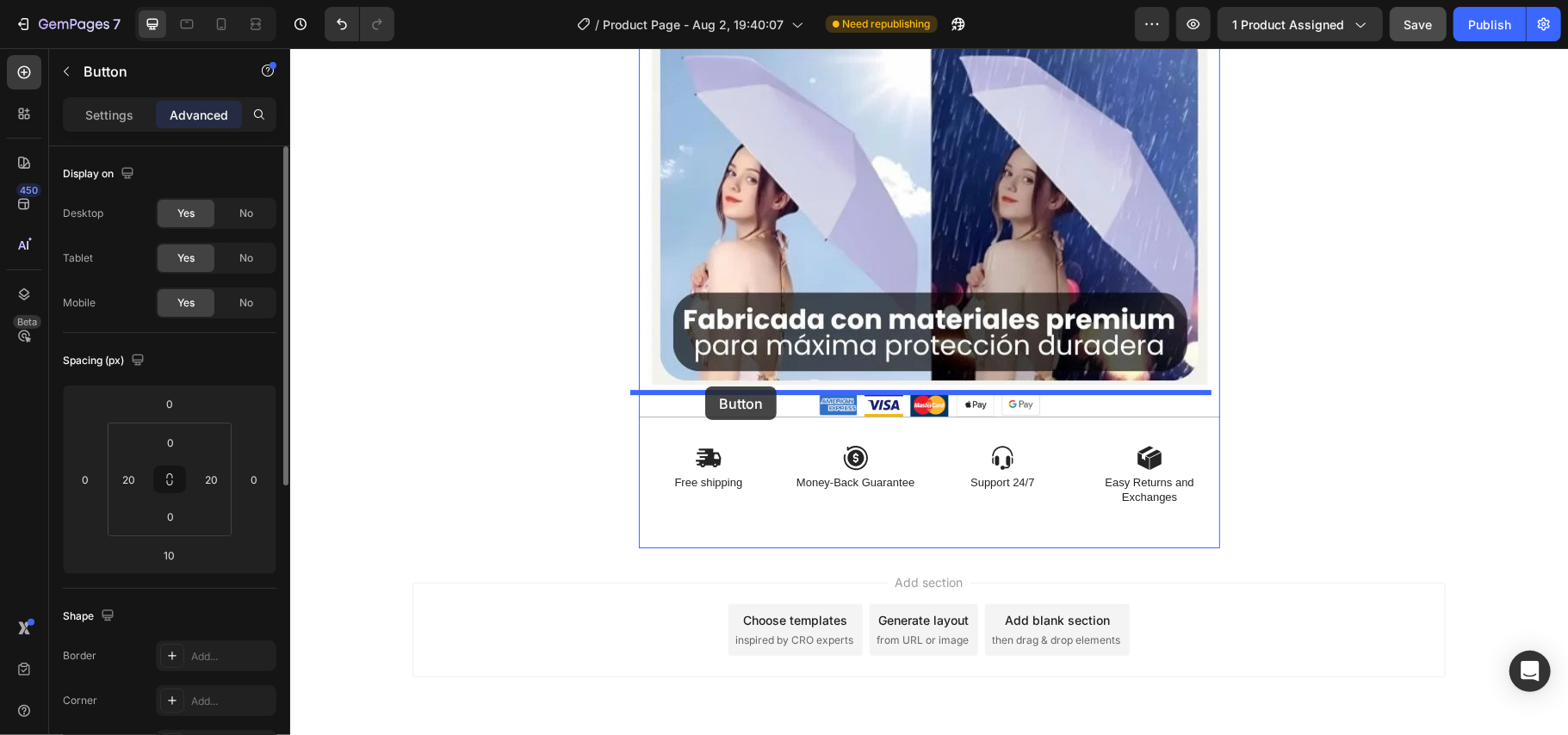 drag, startPoint x: 649, startPoint y: 361, endPoint x: 704, endPoint y: 386, distance: 60.41523 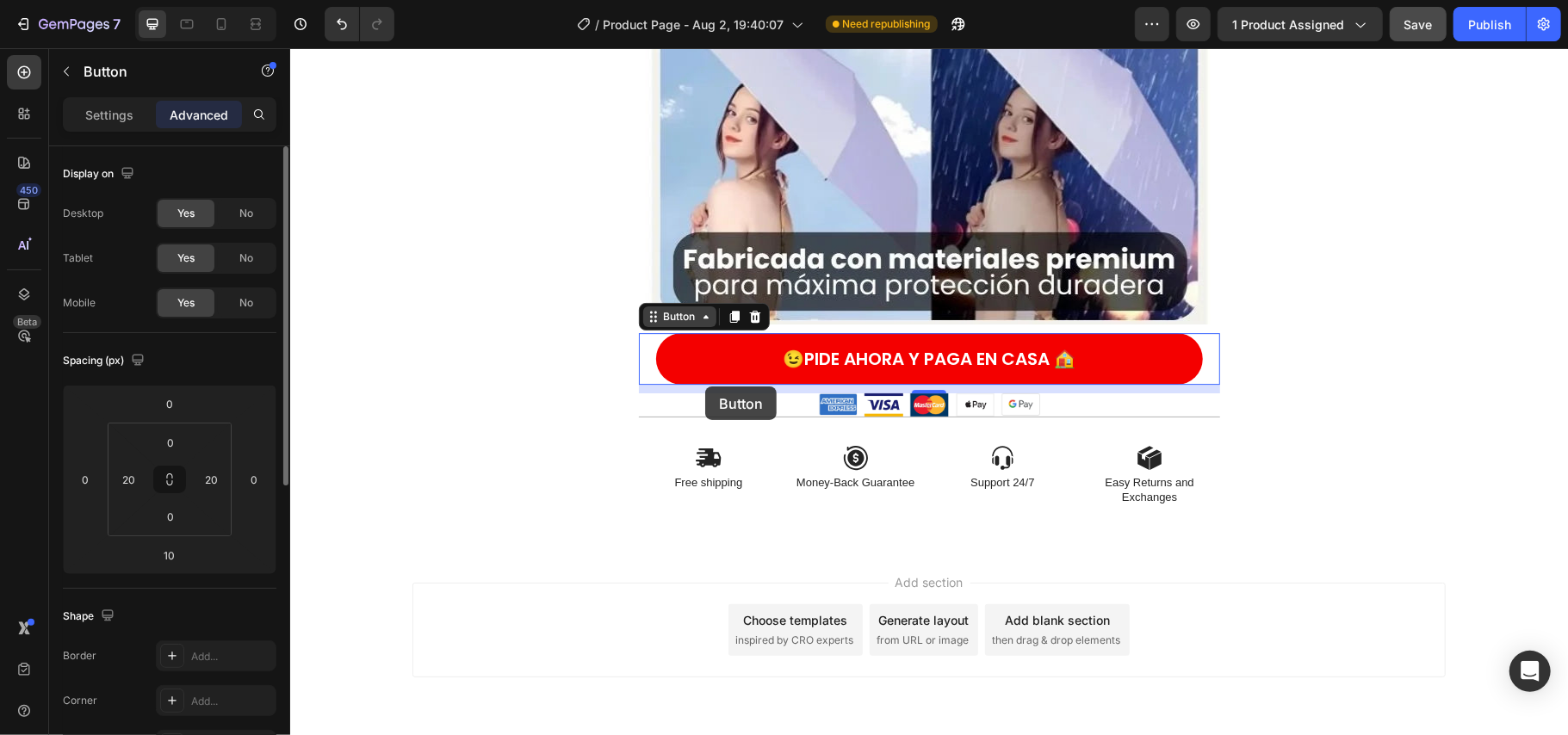 scroll, scrollTop: 3739, scrollLeft: 0, axis: vertical 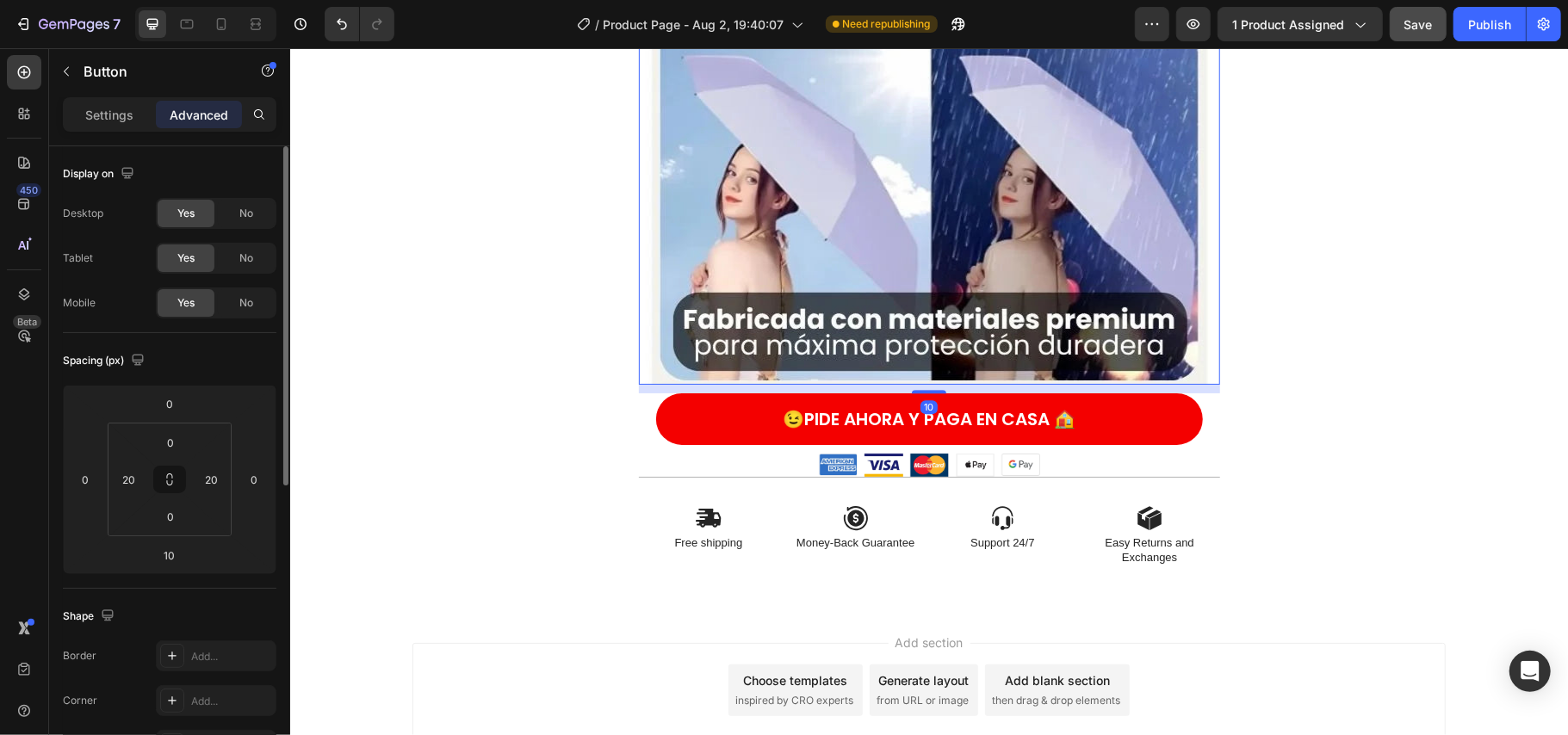 click at bounding box center [928, -3] 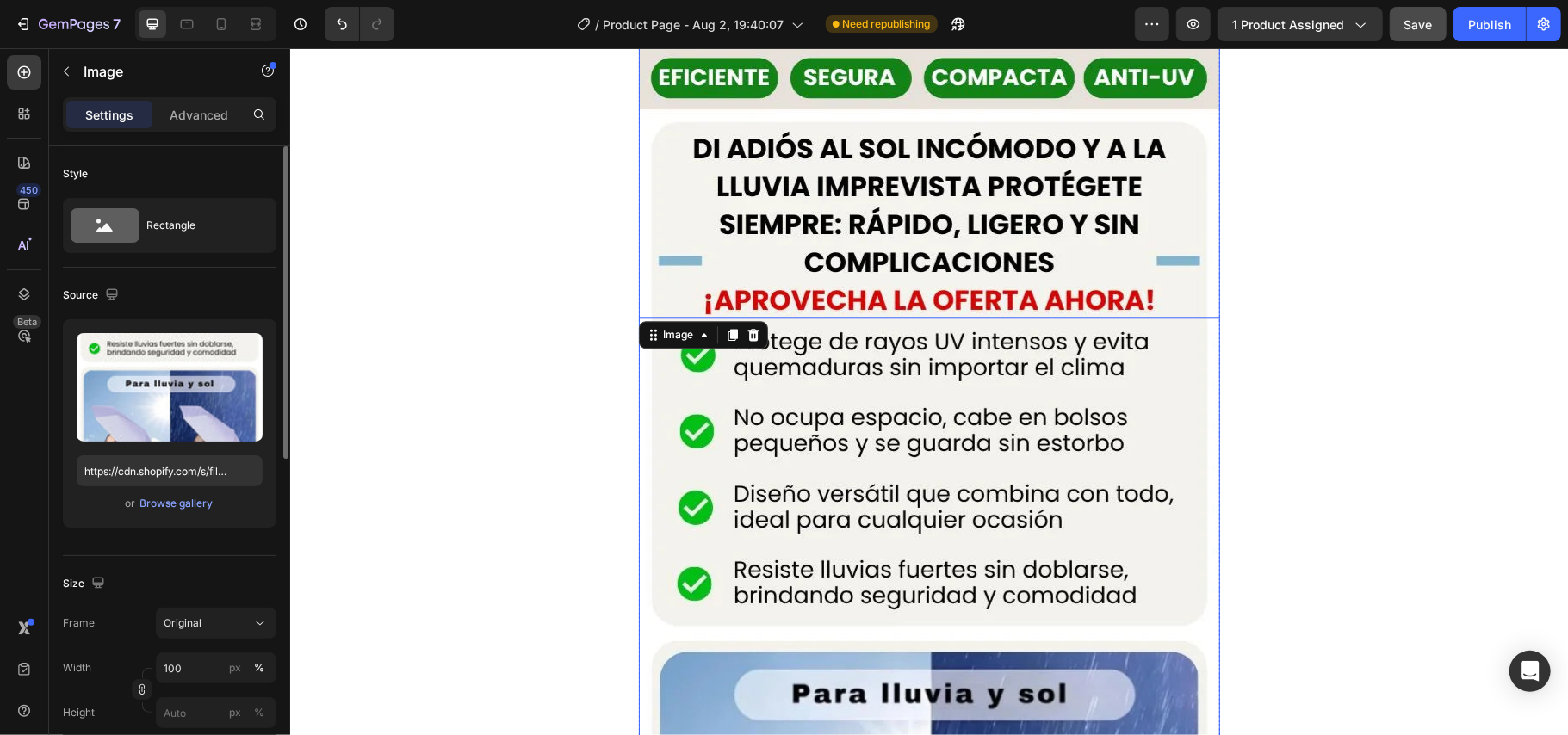 scroll, scrollTop: 2820, scrollLeft: 0, axis: vertical 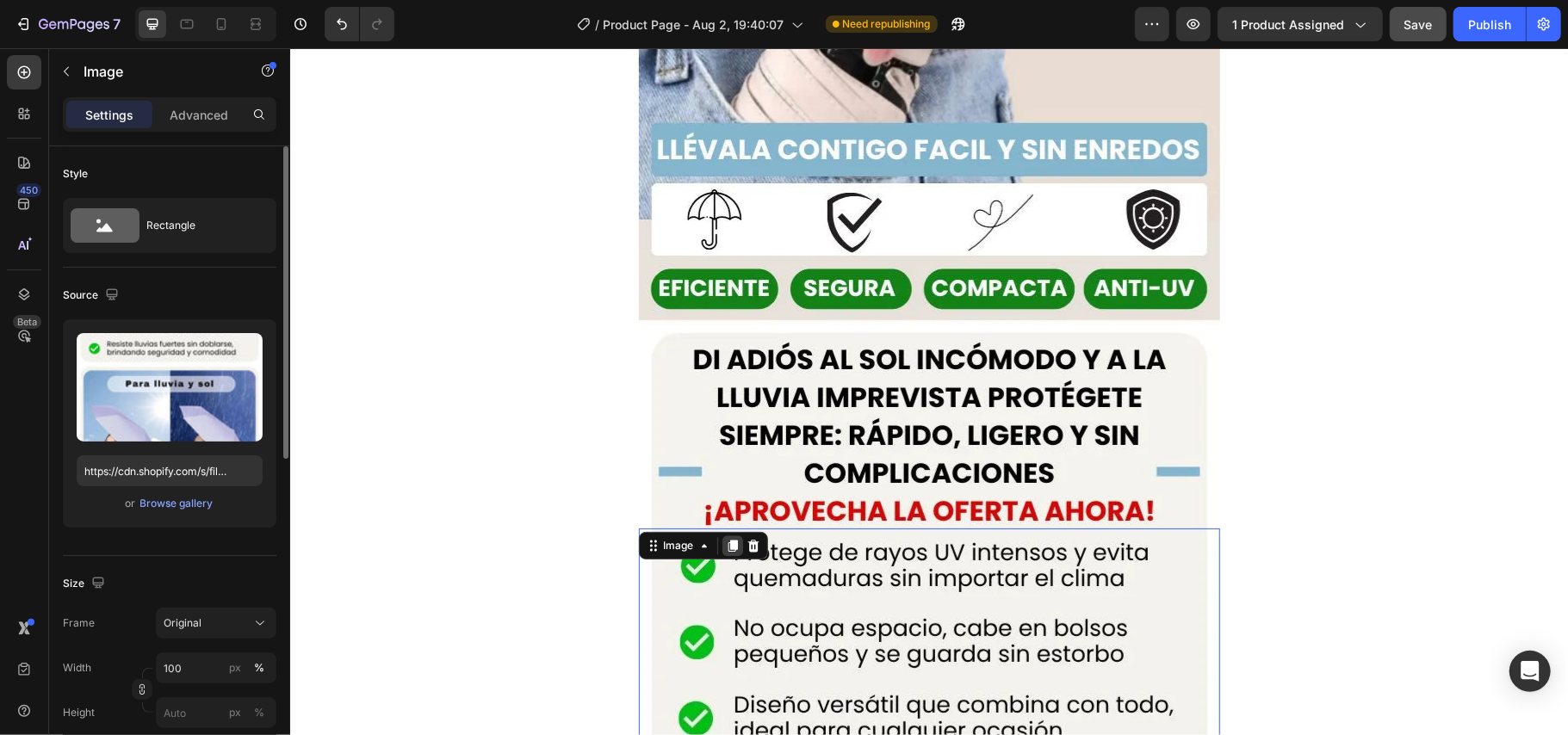 click 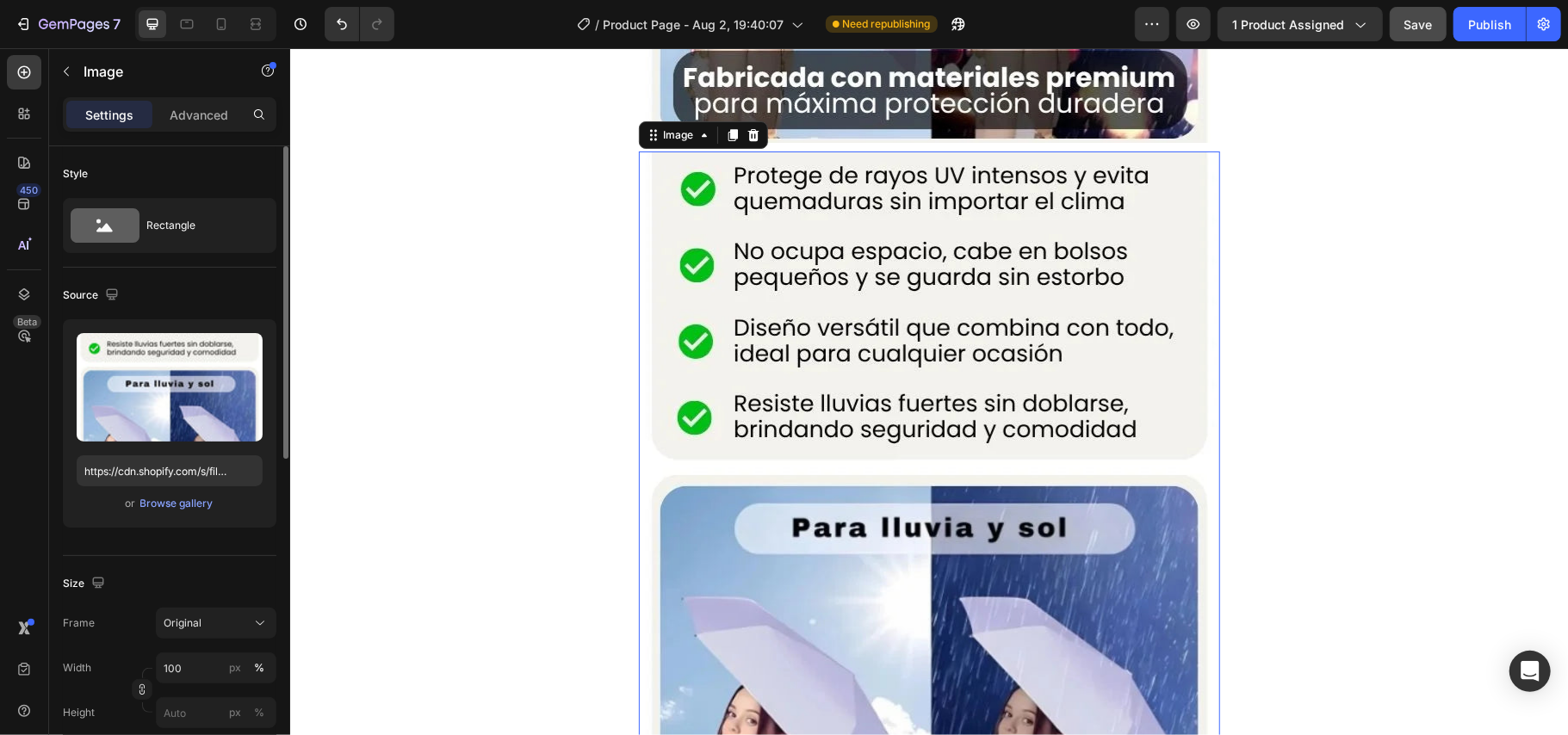 scroll, scrollTop: 4022, scrollLeft: 0, axis: vertical 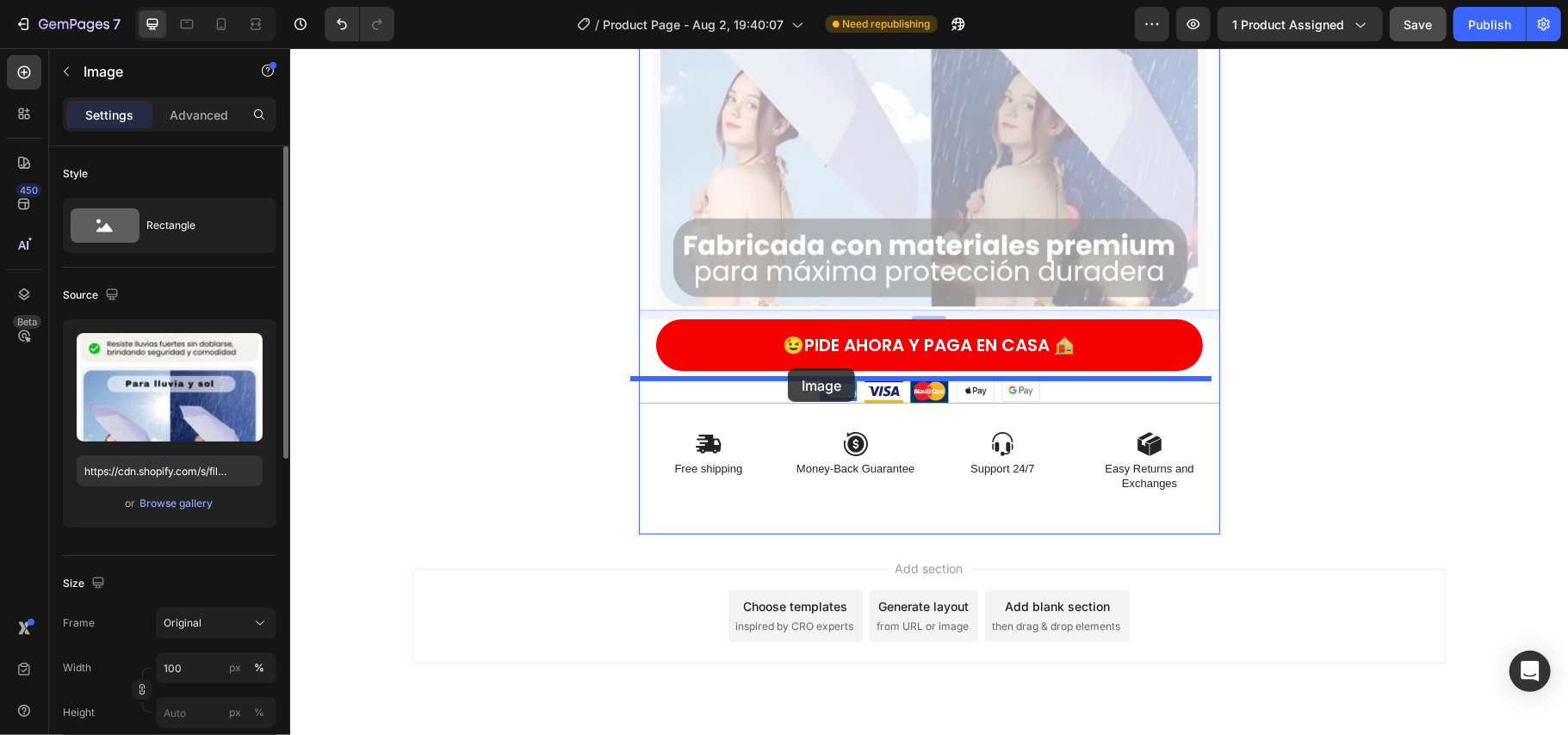 drag, startPoint x: 661, startPoint y: 90, endPoint x: 787, endPoint y: 368, distance: 305.2212 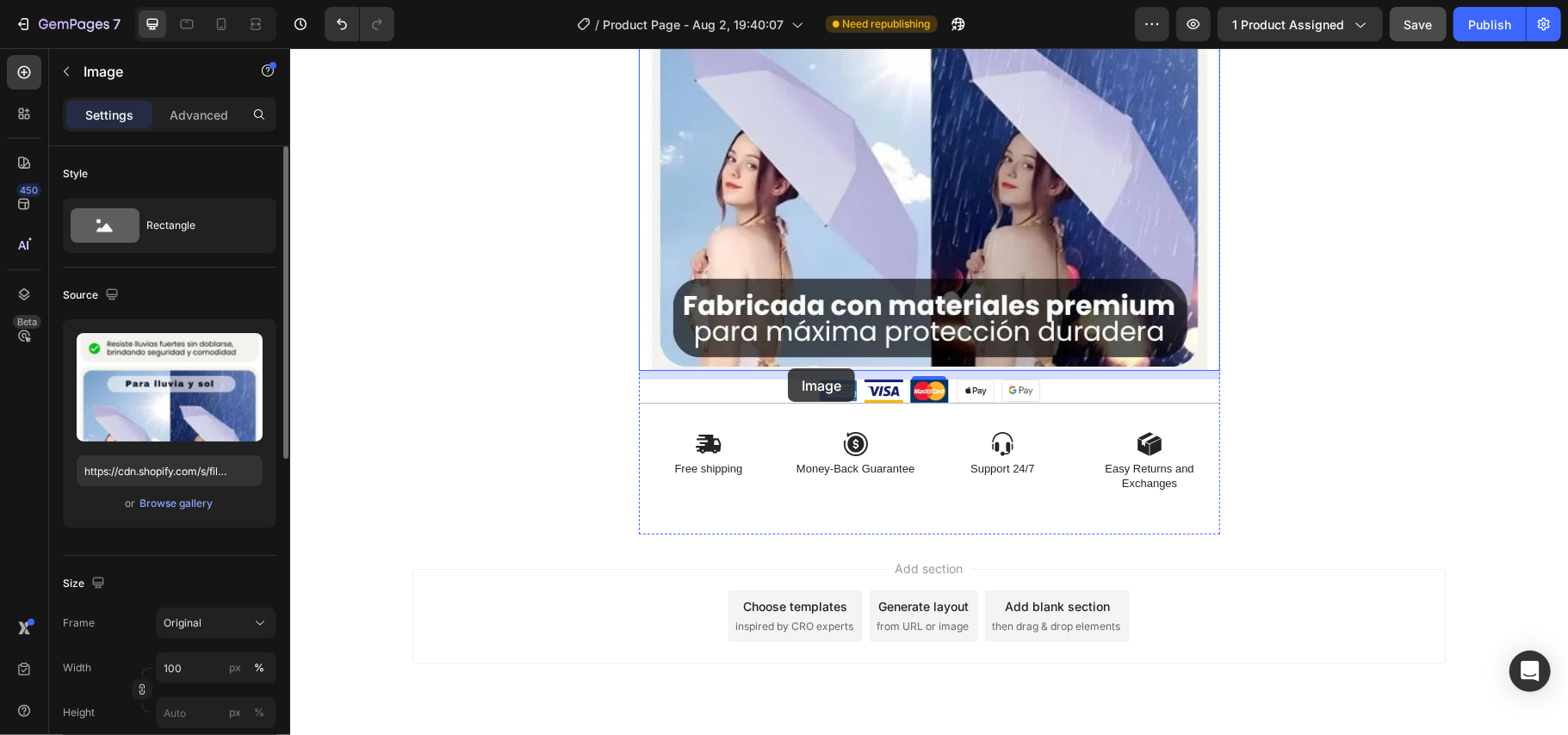 scroll, scrollTop: 3813, scrollLeft: 0, axis: vertical 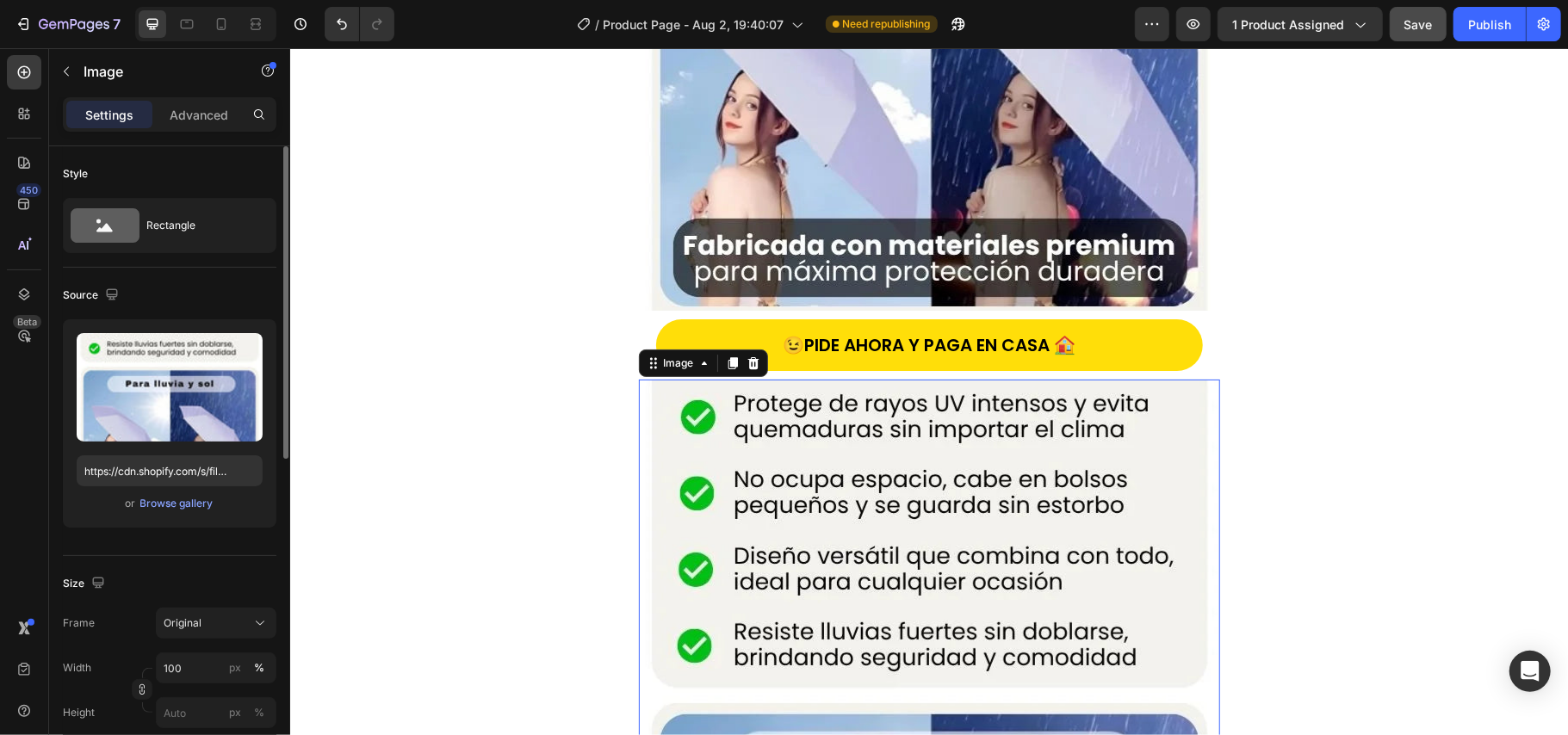 click 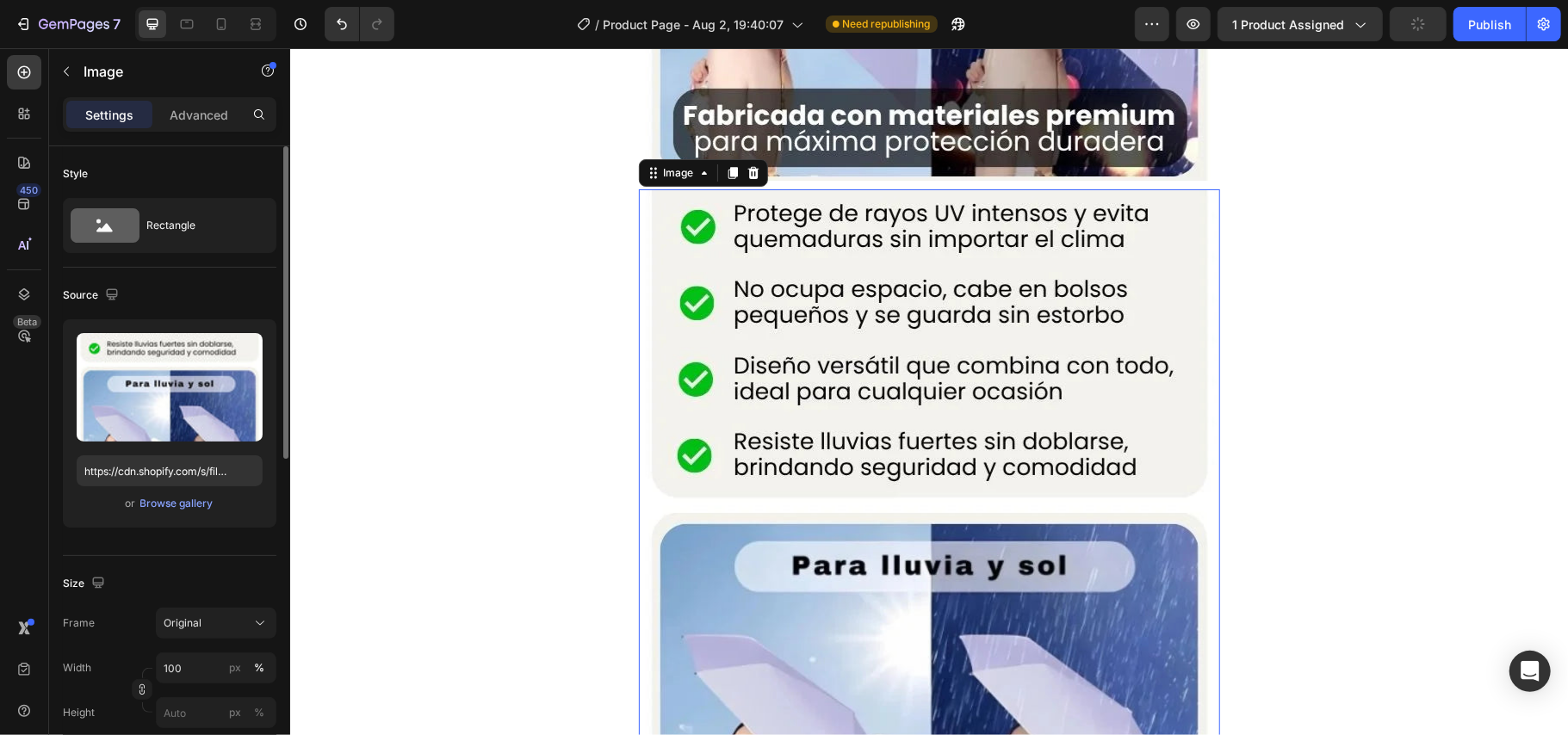 scroll, scrollTop: 4635, scrollLeft: 0, axis: vertical 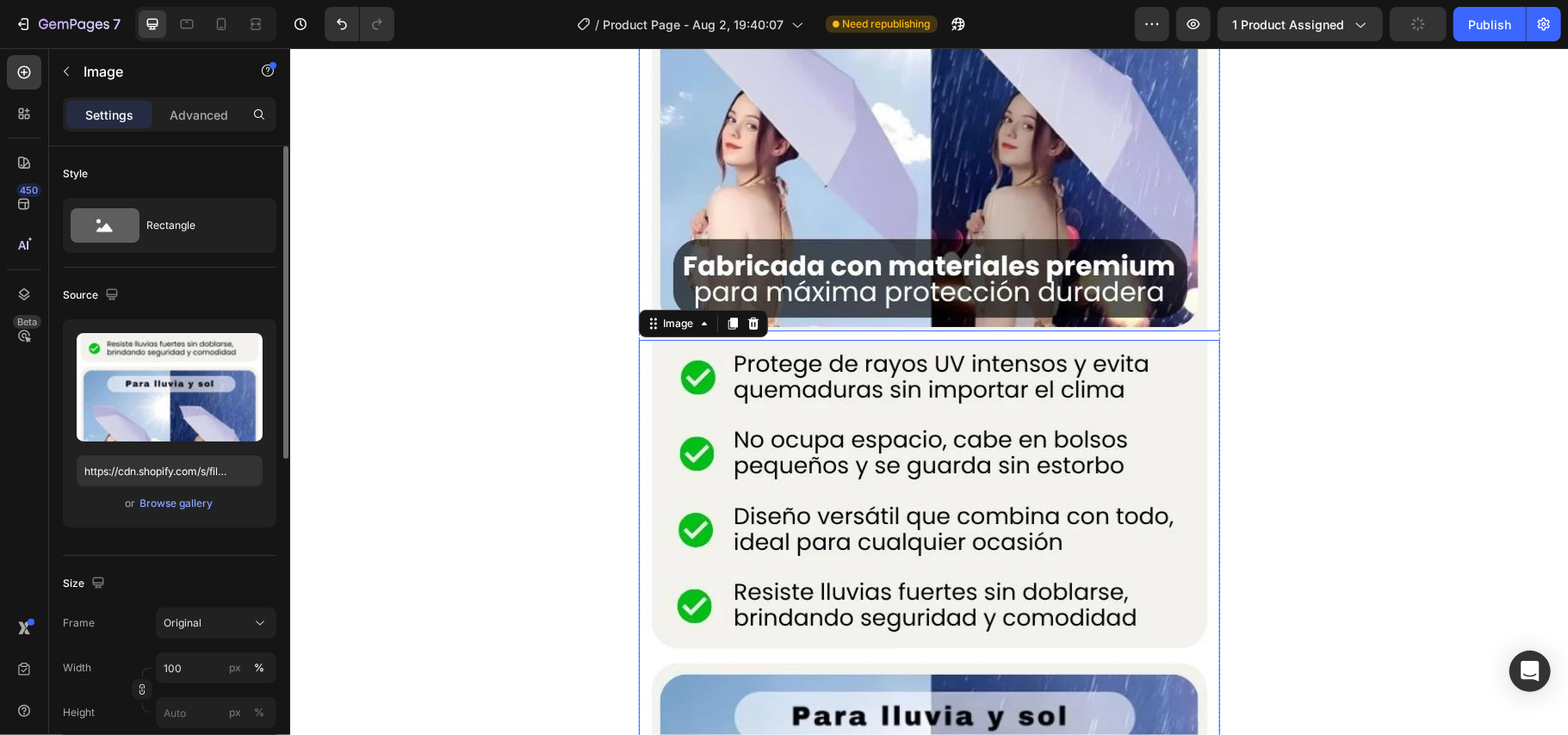 drag, startPoint x: 932, startPoint y: 235, endPoint x: 934, endPoint y: 257, distance: 22.090722 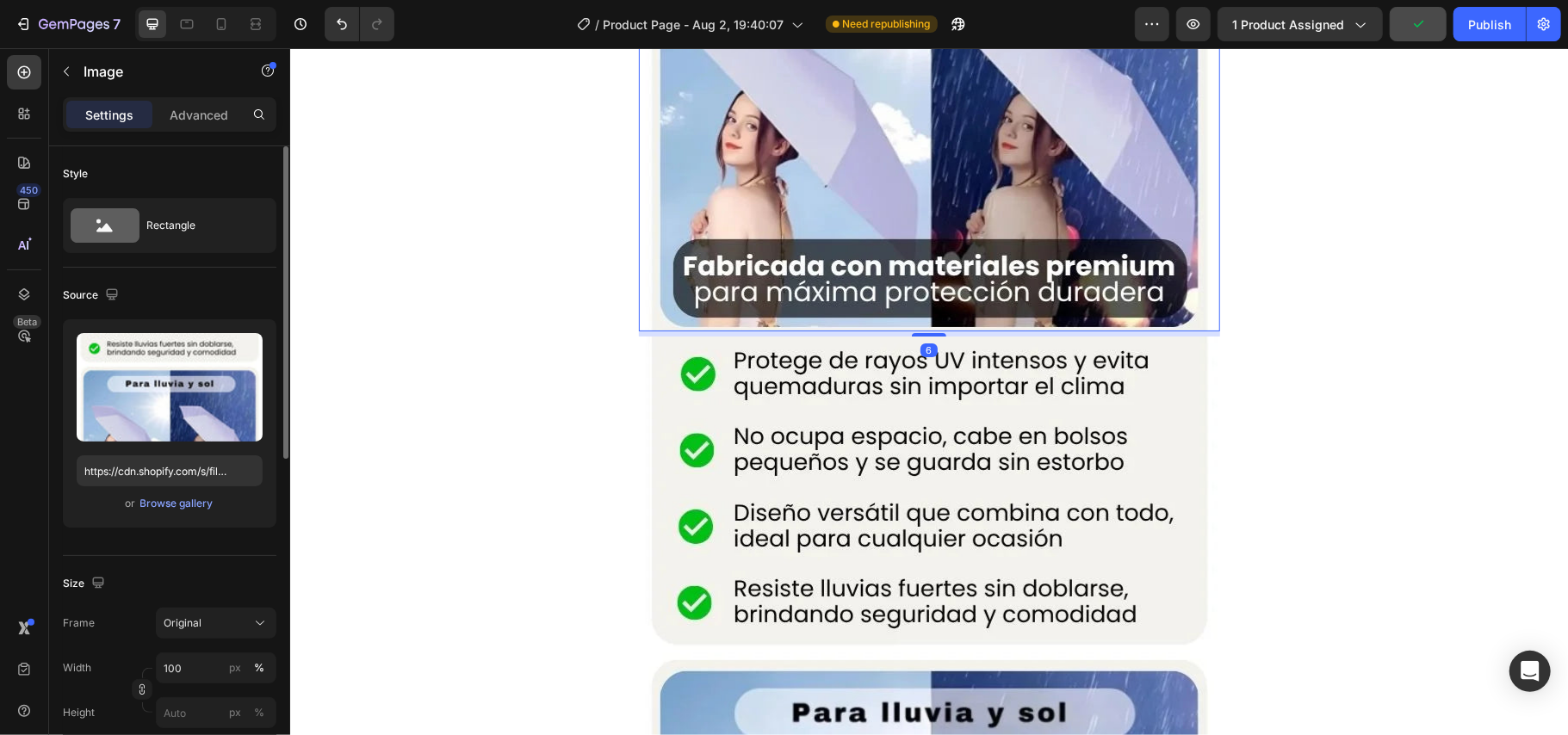 drag, startPoint x: 920, startPoint y: 335, endPoint x: 879, endPoint y: 282, distance: 67.00746 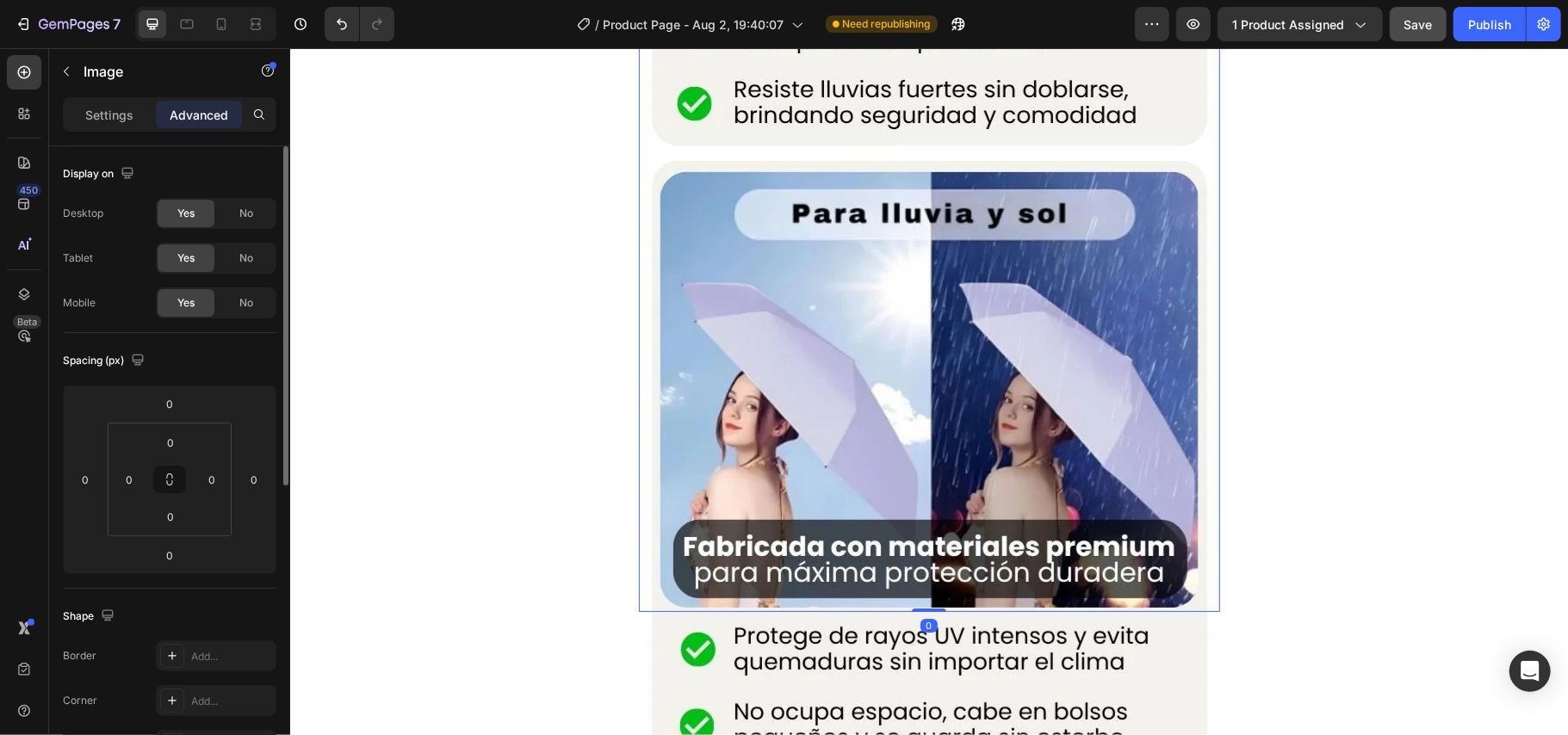scroll, scrollTop: 4291, scrollLeft: 0, axis: vertical 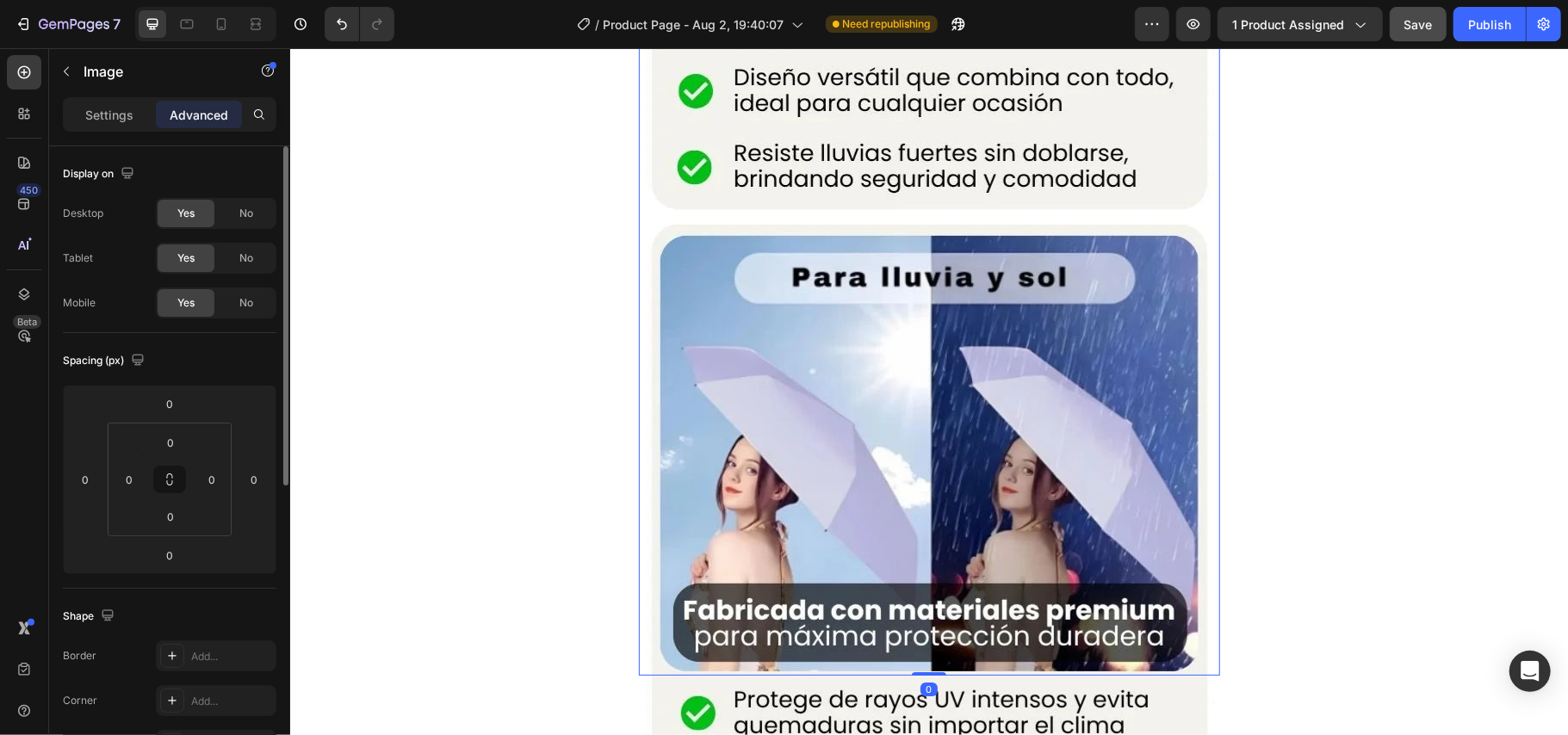 click at bounding box center [928, 287] 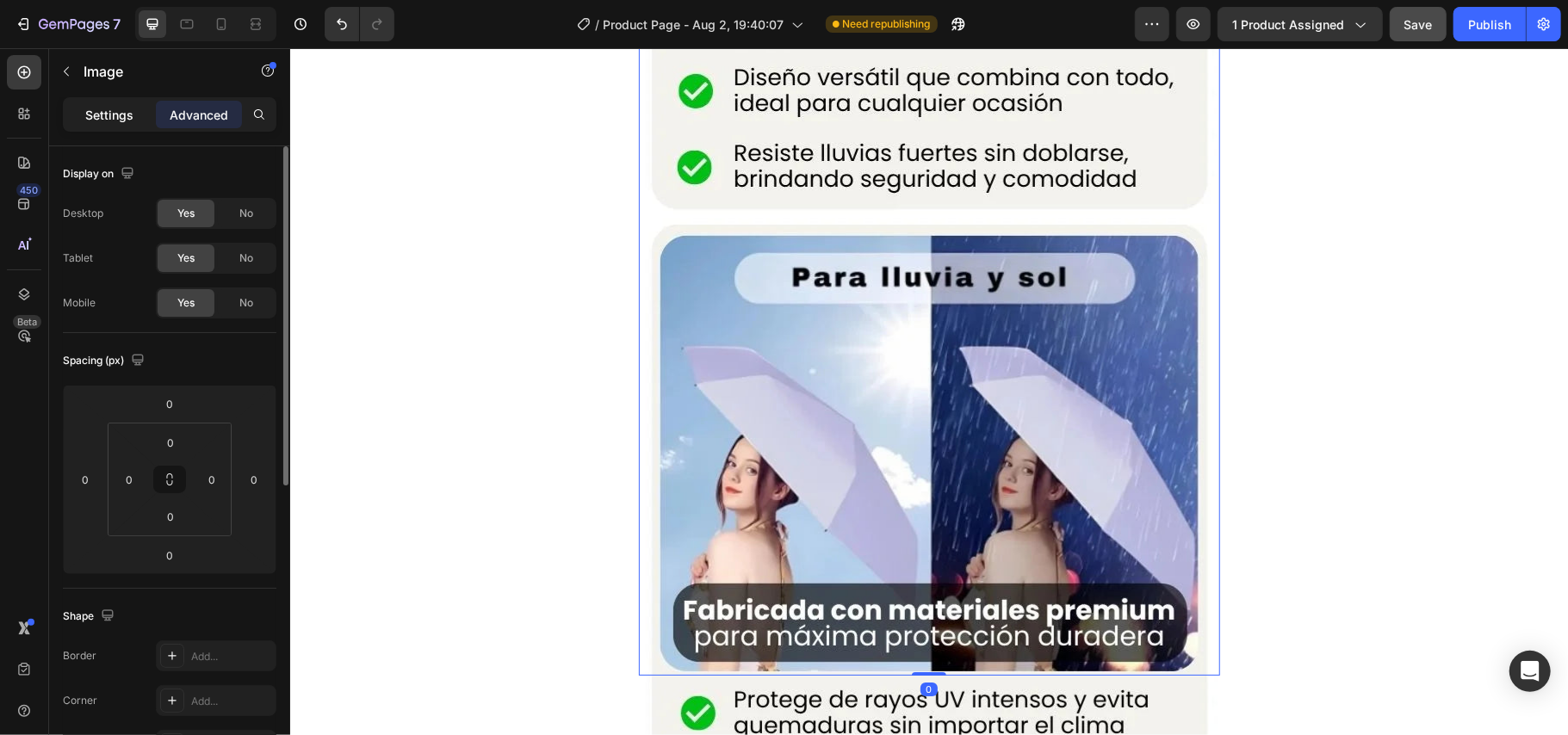 click on "Settings" at bounding box center [109, 114] 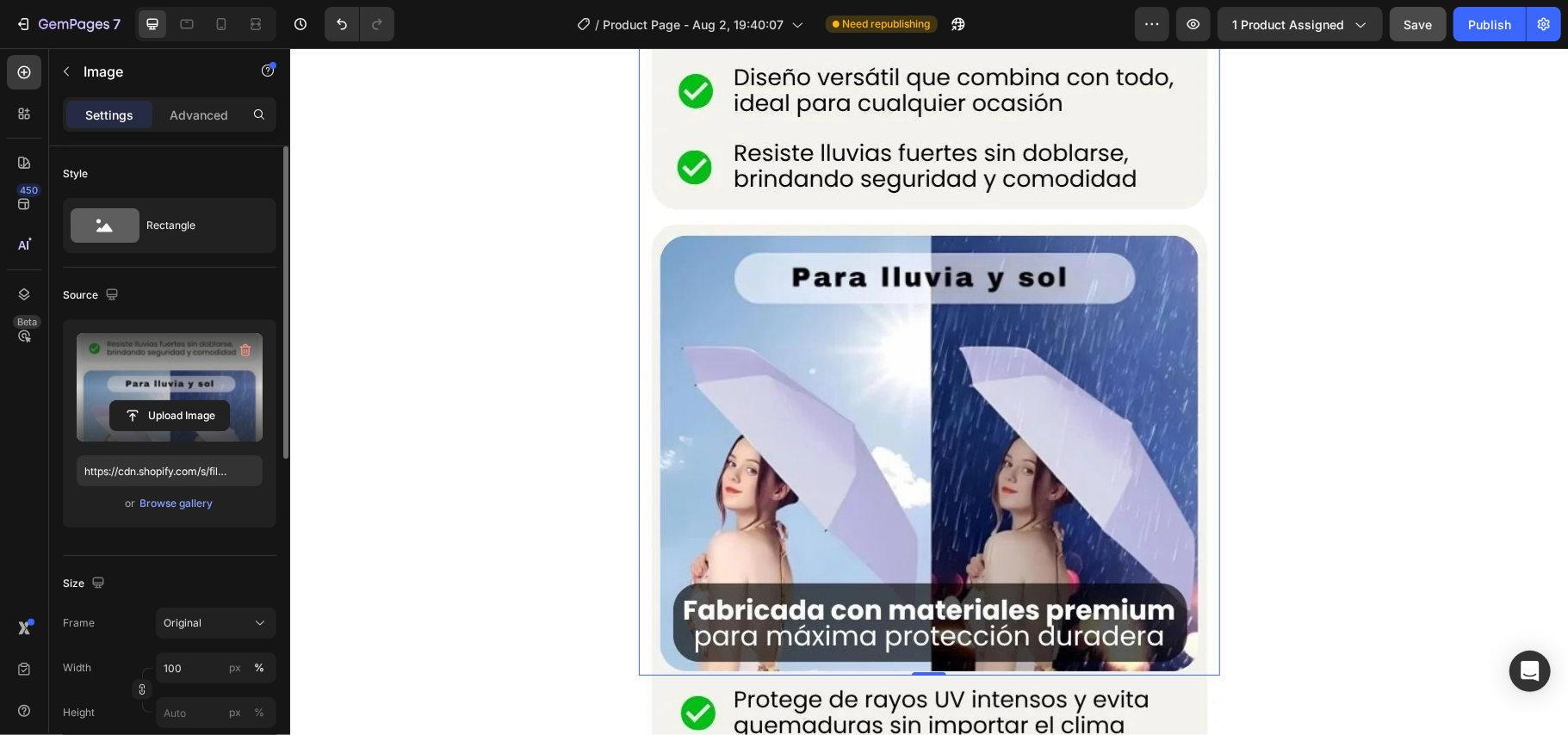 click at bounding box center [170, 387] 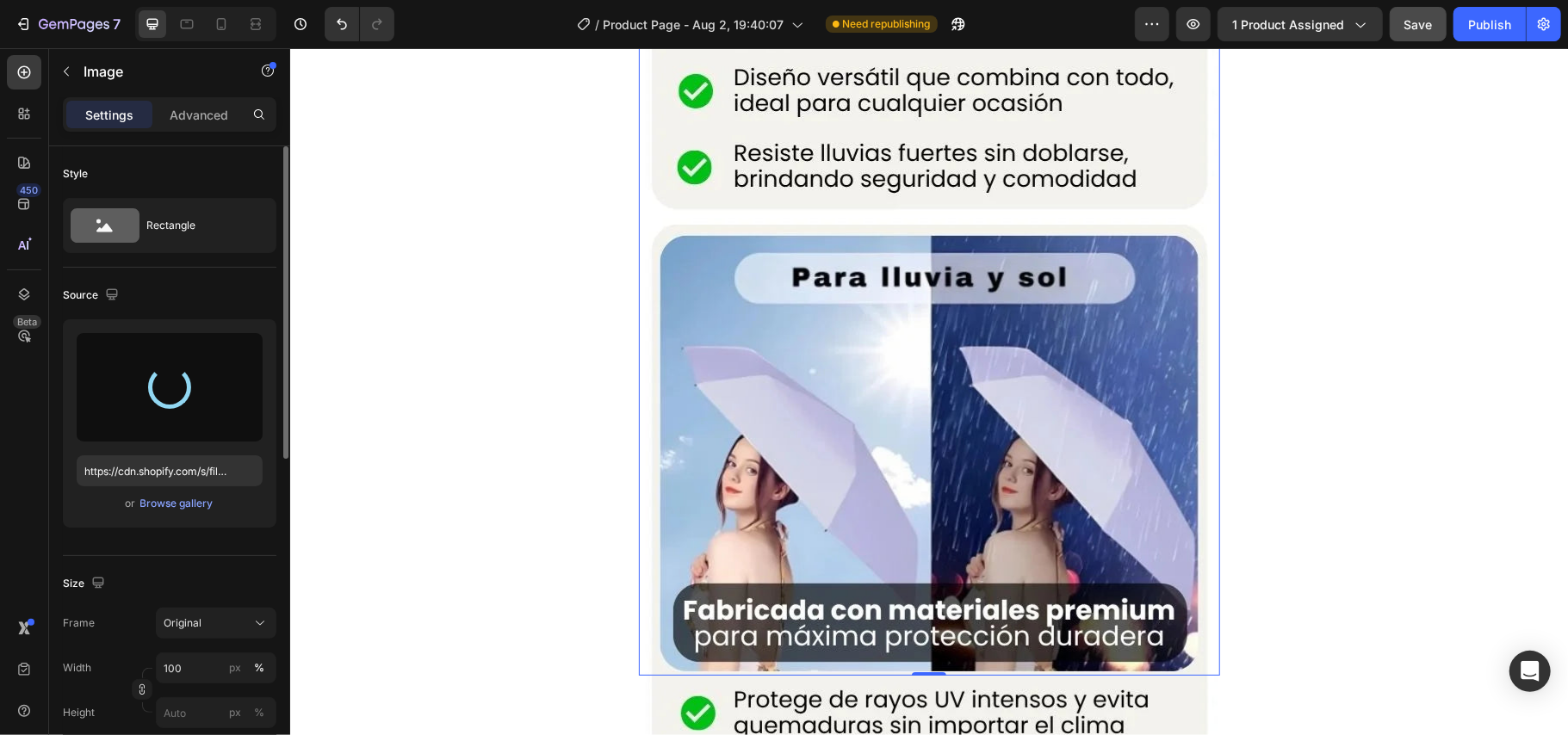 type on "https://cdn.shopify.com/s/files/1/0666/7993/0970/files/gempages_578119239680918032-32c7a70a-5e2f-4a63-9982-8e9ae20de872.webp" 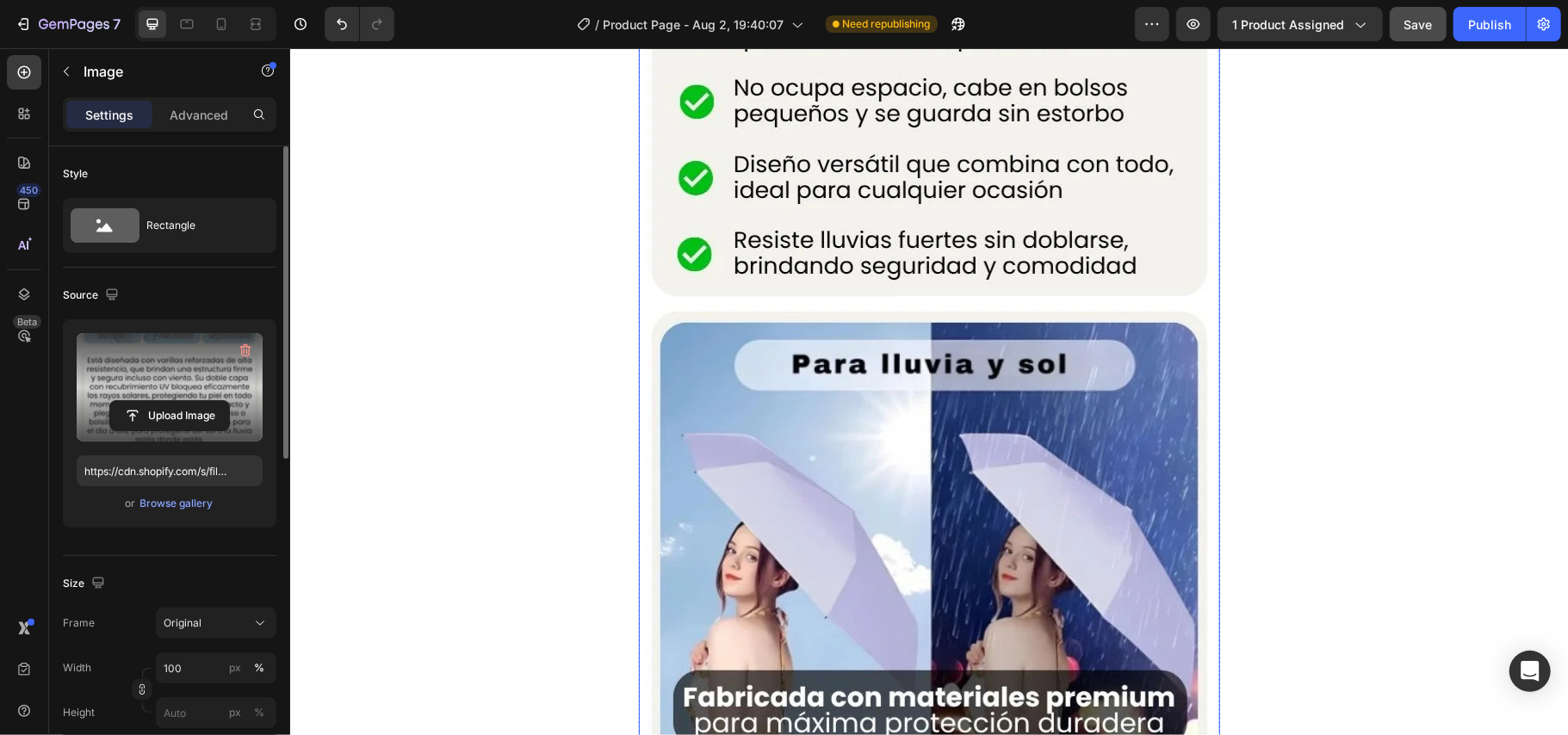 scroll, scrollTop: 4980, scrollLeft: 0, axis: vertical 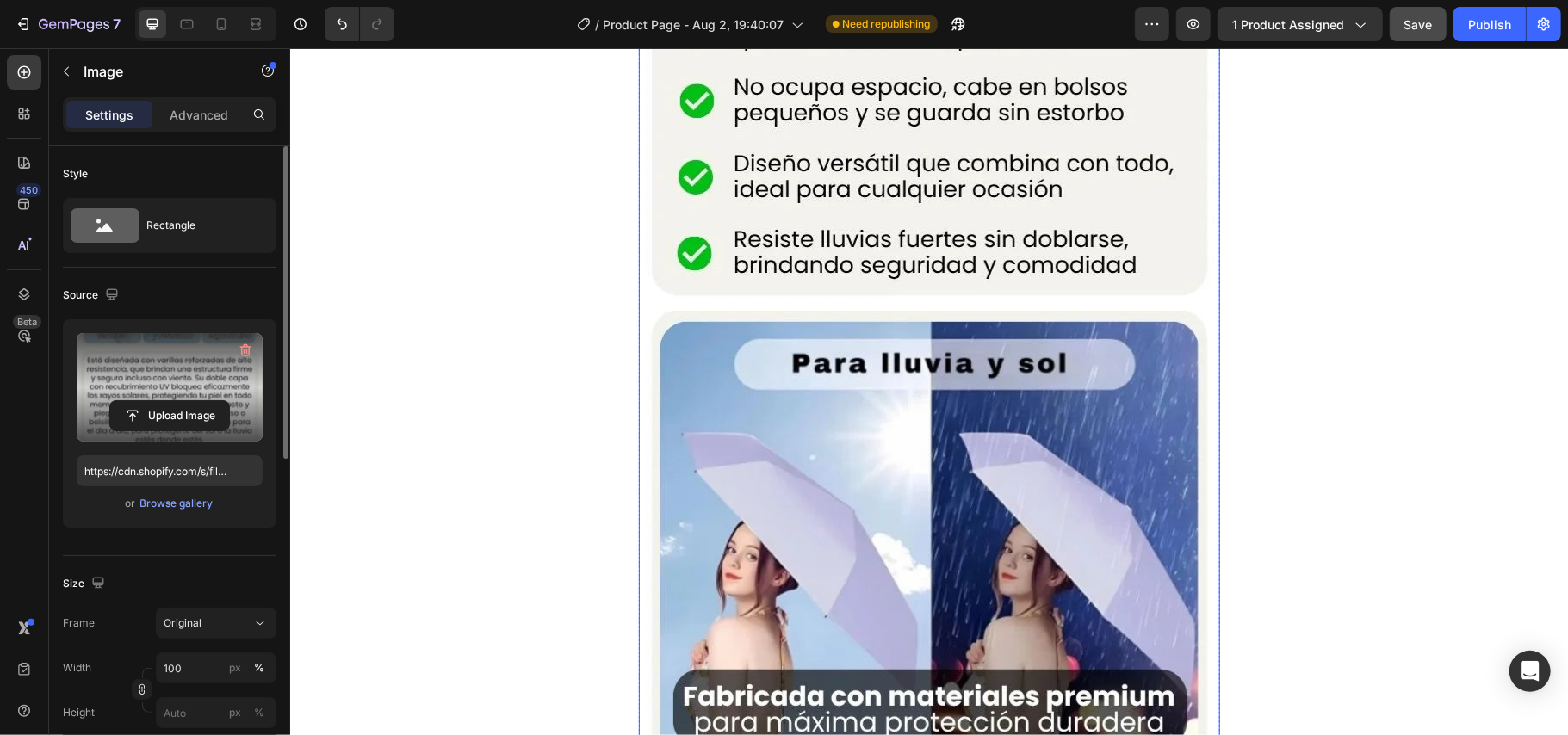 click at bounding box center [928, 374] 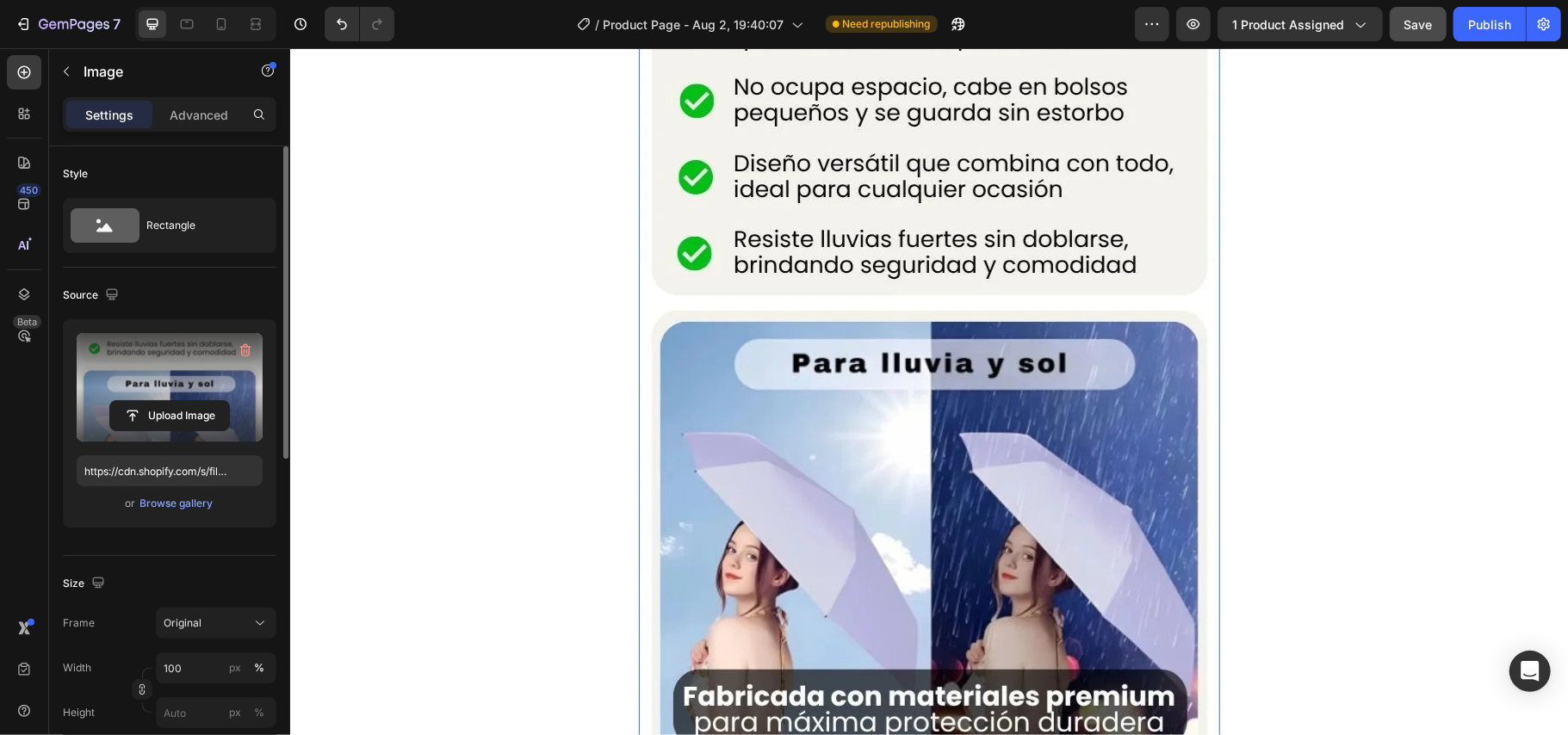 click at bounding box center (170, 387) 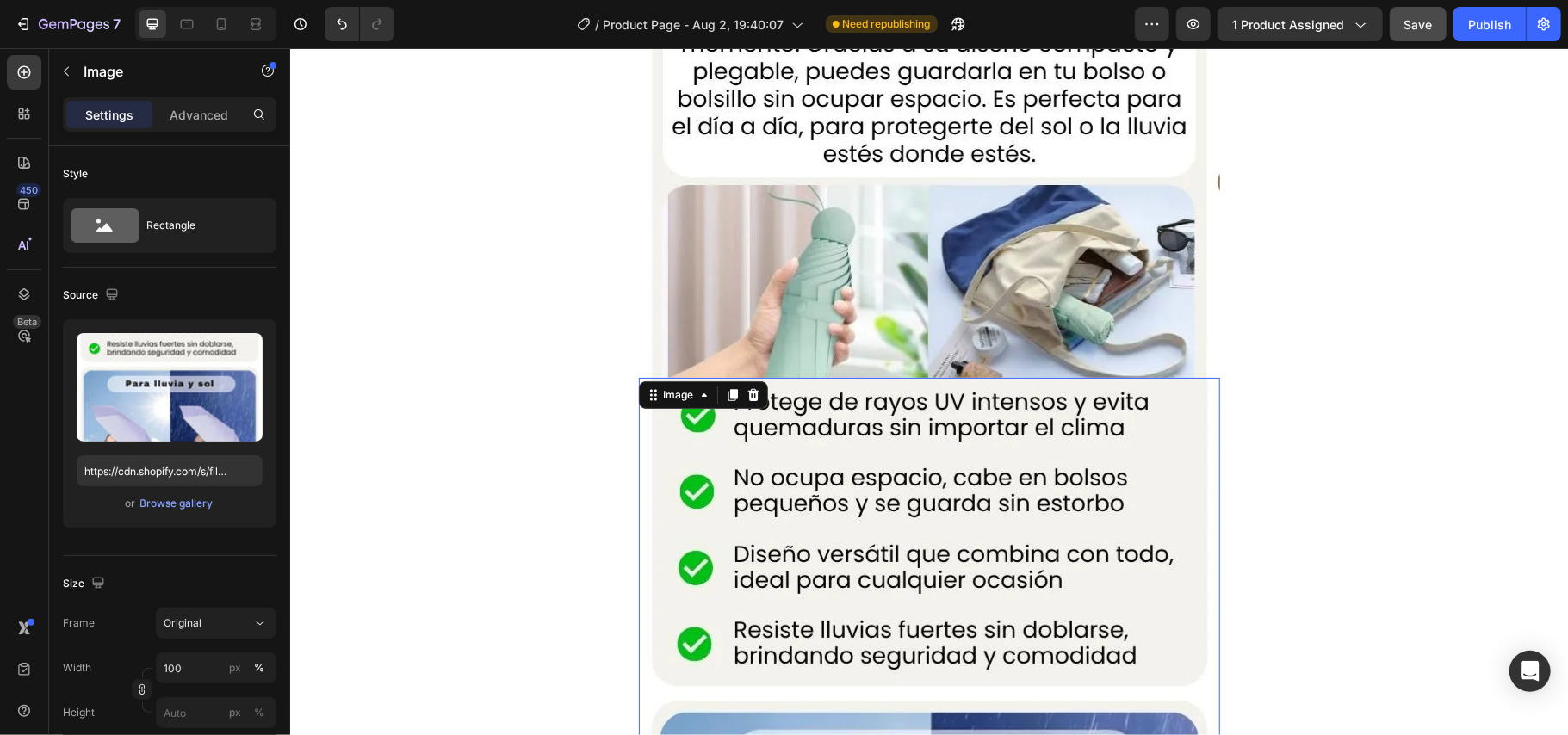 scroll, scrollTop: 4614, scrollLeft: 0, axis: vertical 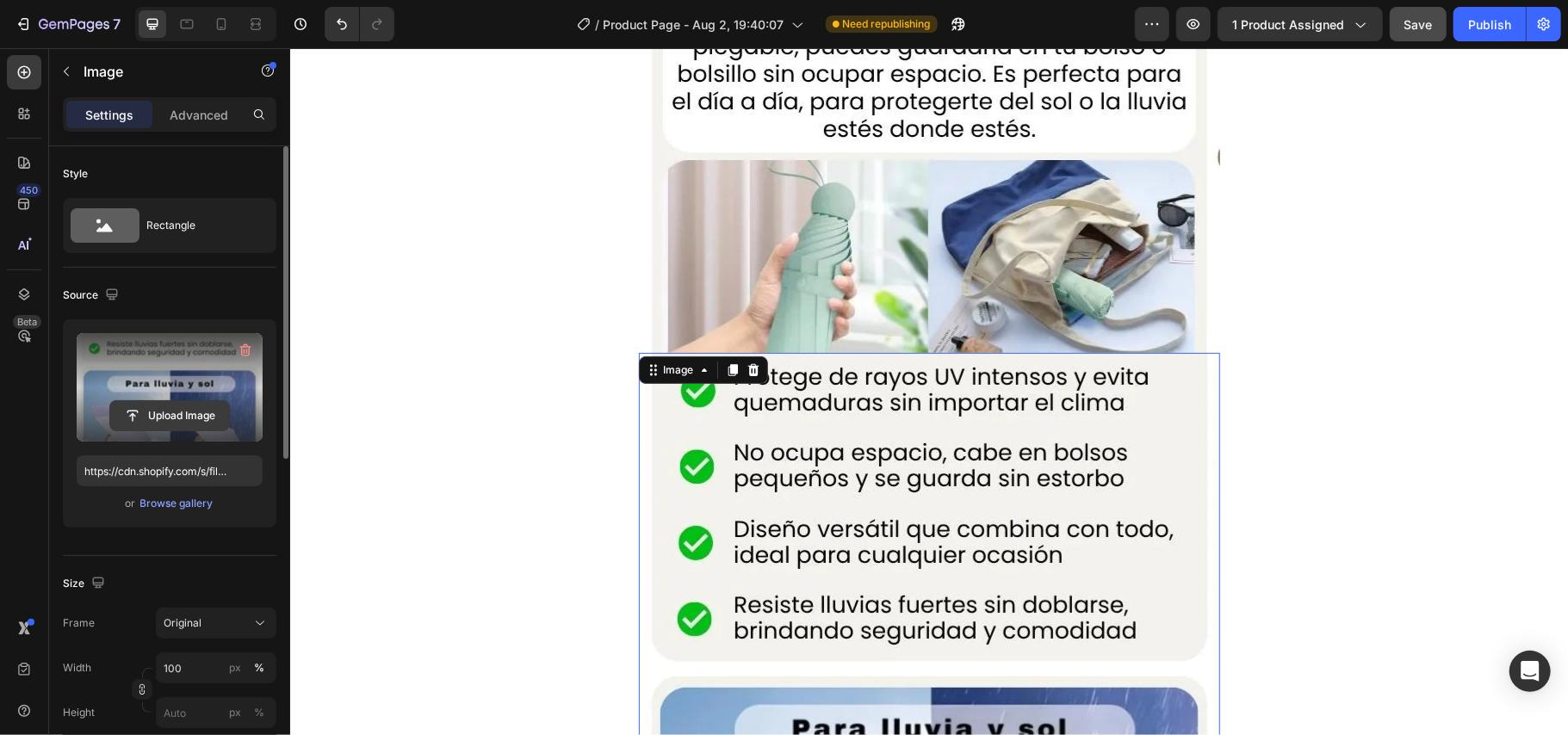click 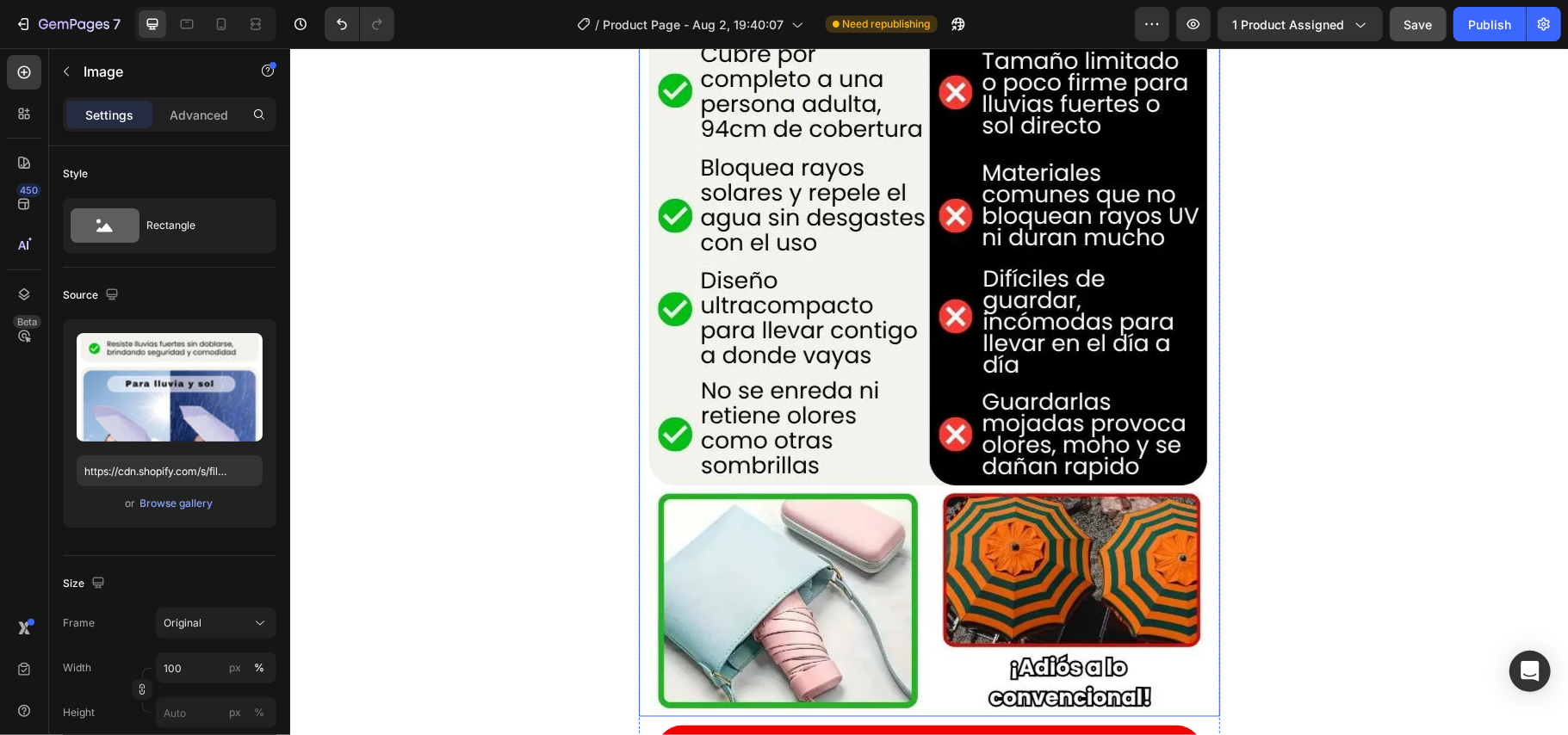 scroll, scrollTop: 1492, scrollLeft: 0, axis: vertical 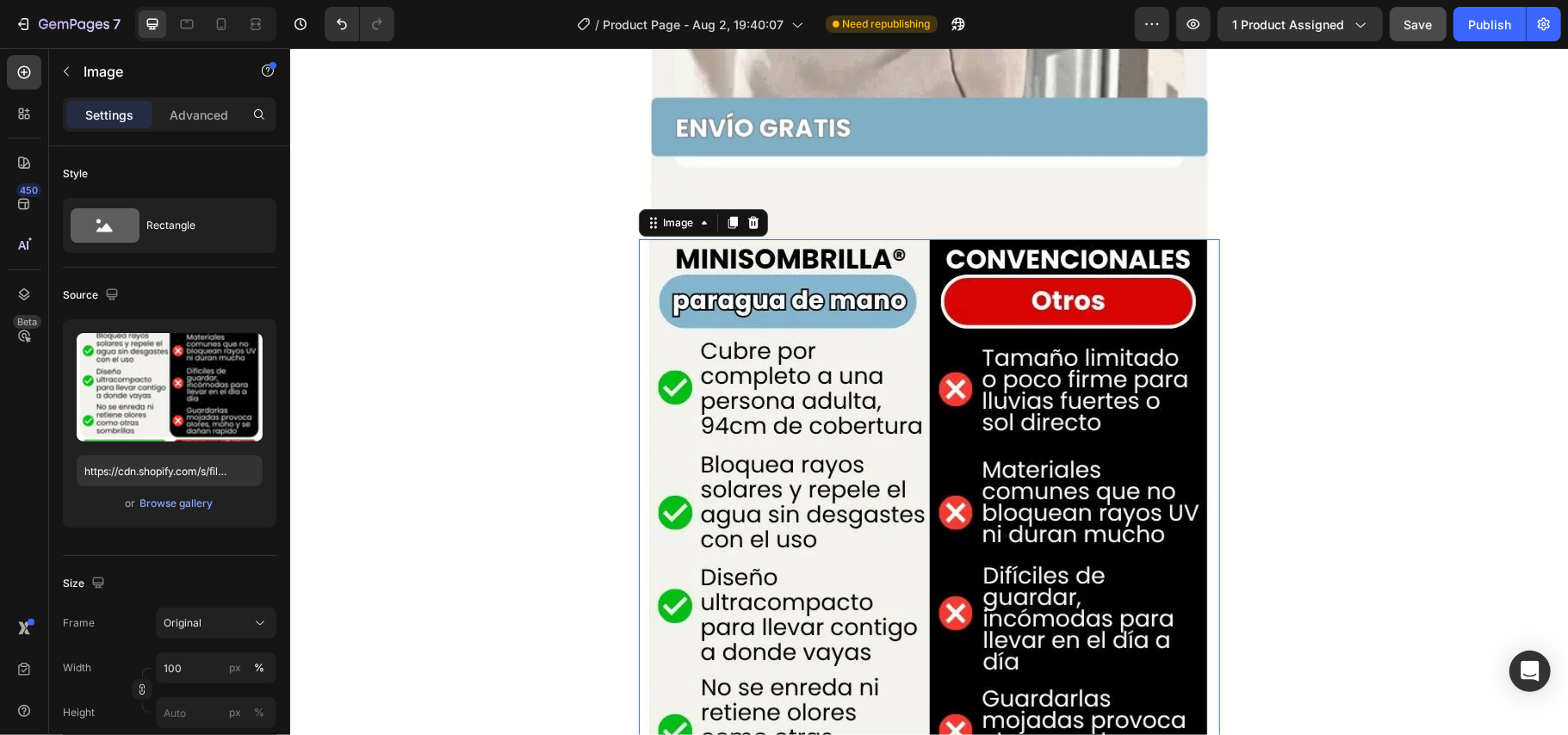 click at bounding box center (928, 626) 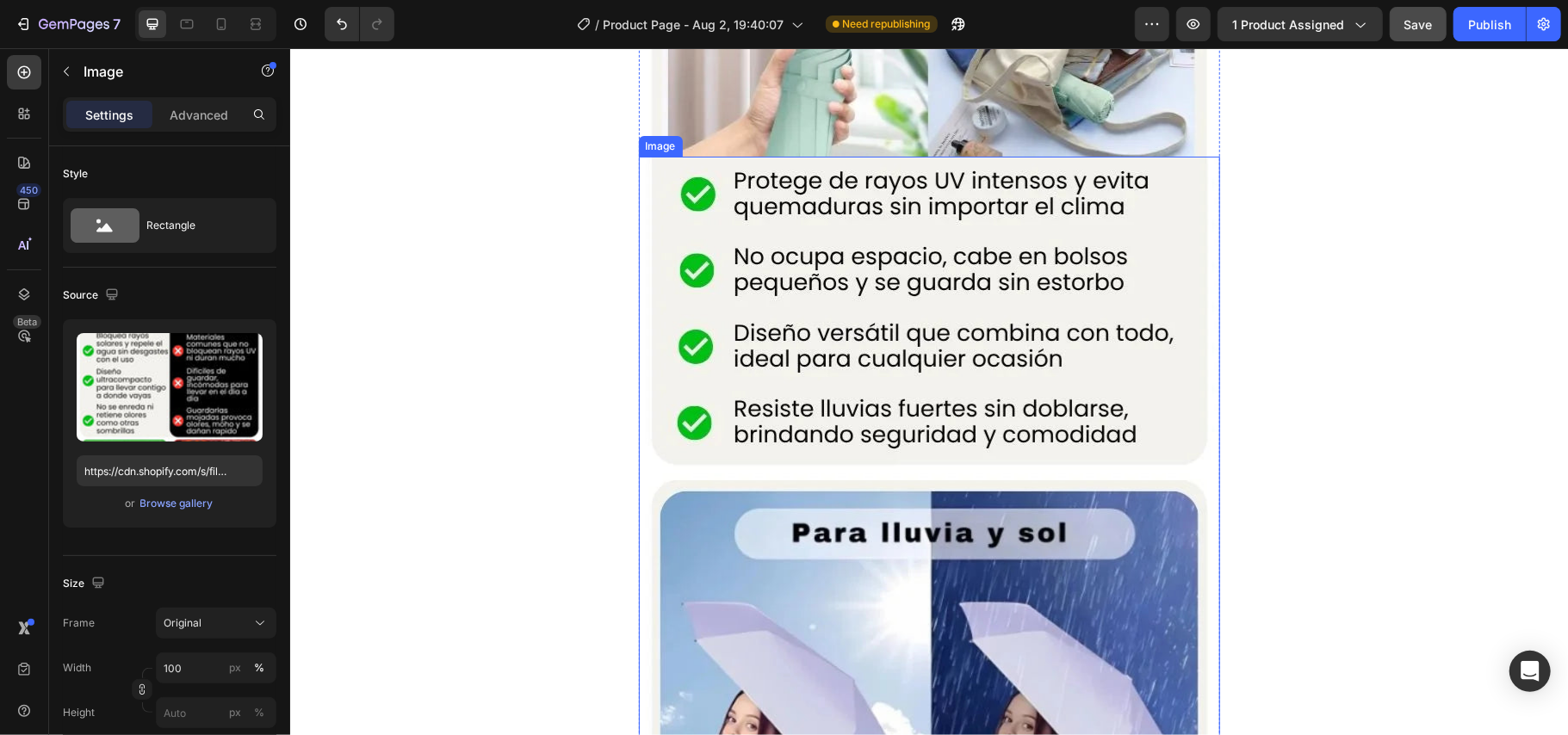 scroll, scrollTop: 4820, scrollLeft: 0, axis: vertical 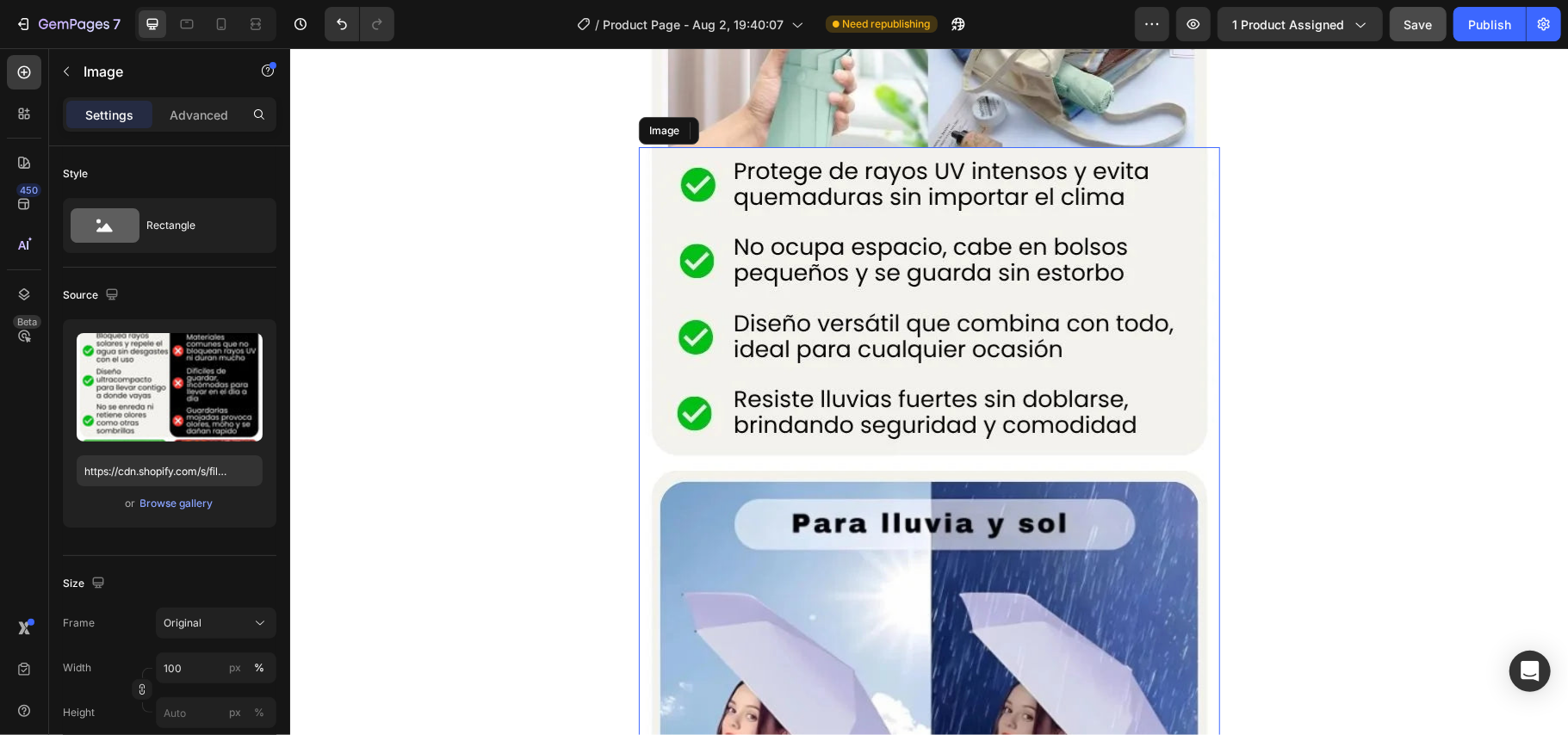 click at bounding box center (928, 534) 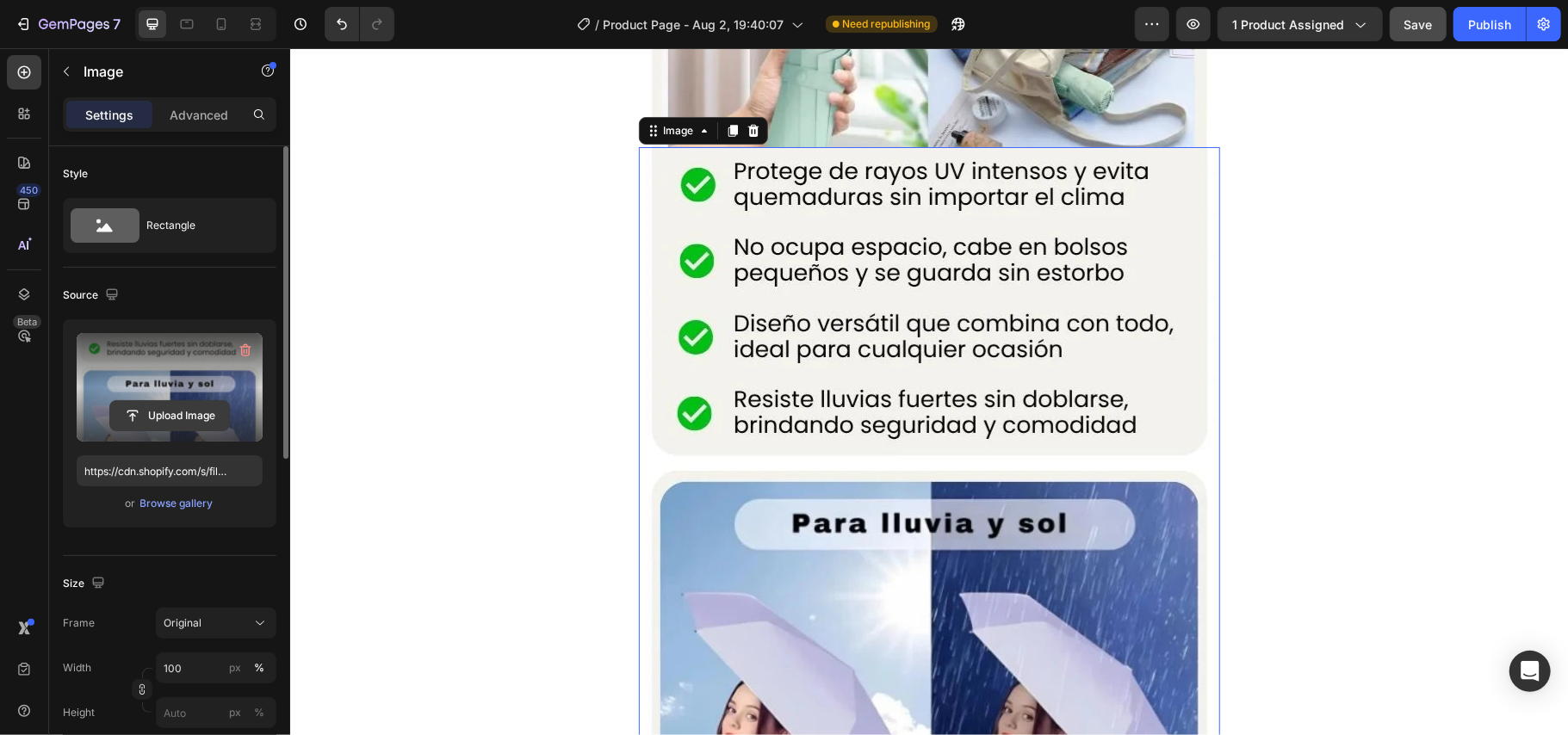 click 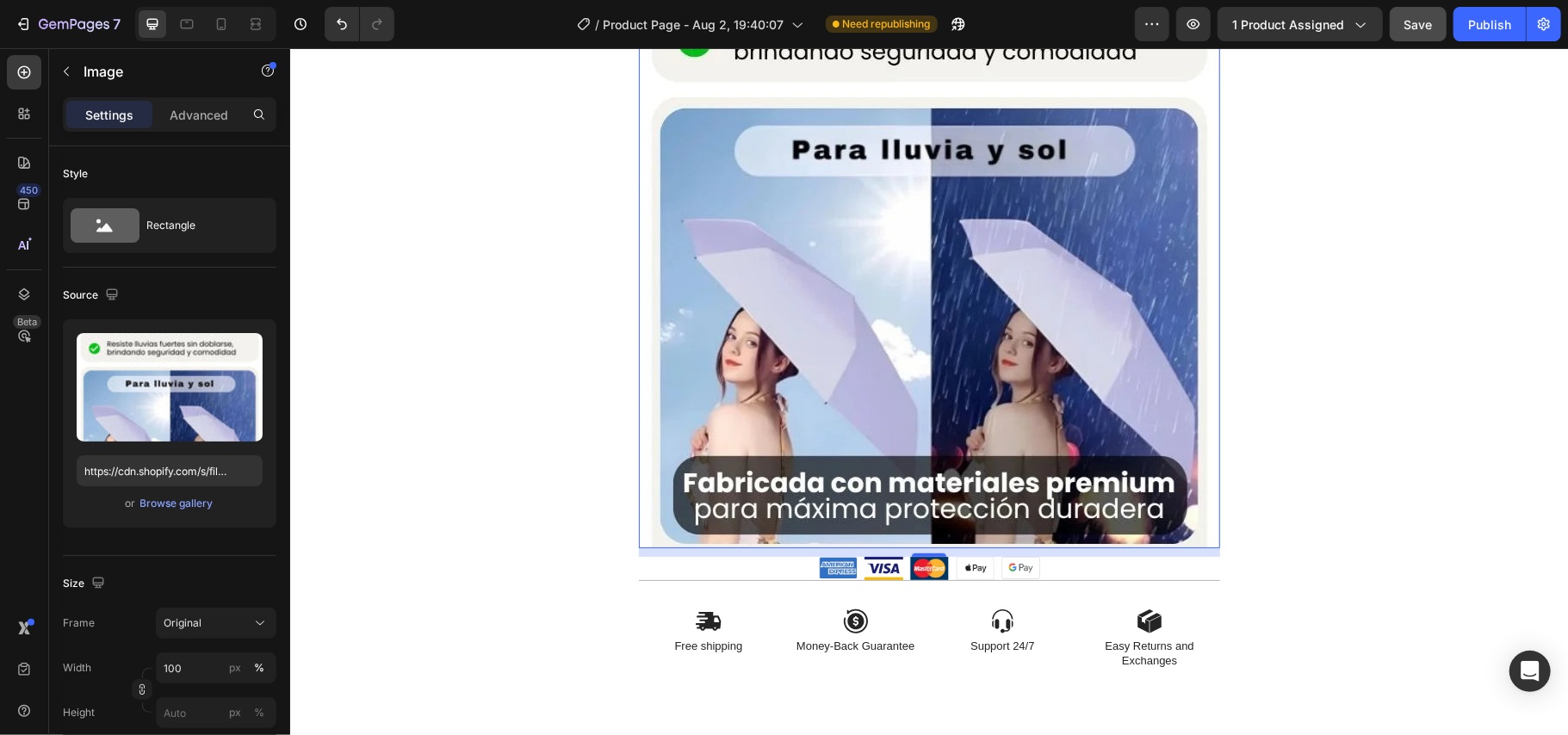 scroll, scrollTop: 5049, scrollLeft: 0, axis: vertical 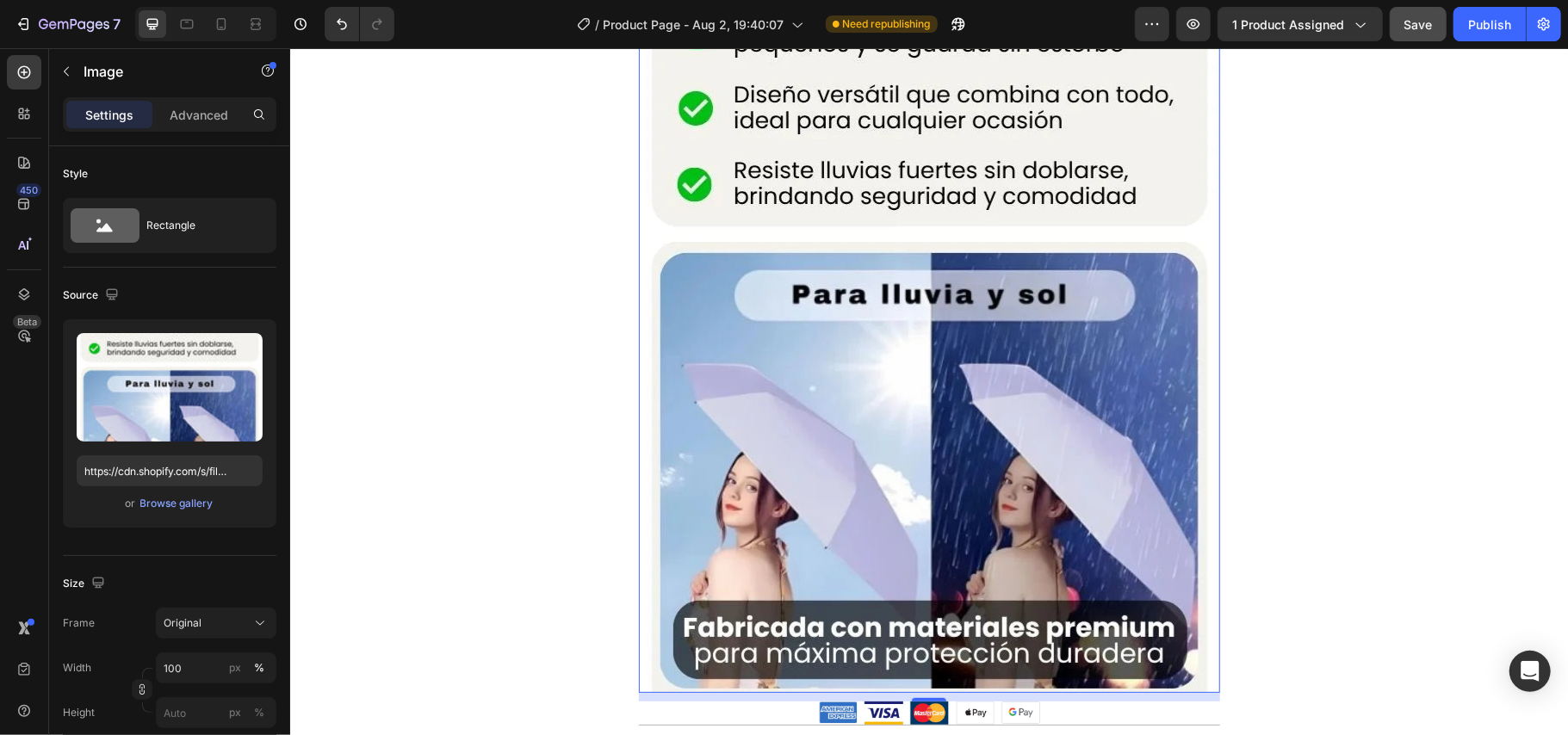 click at bounding box center [928, 305] 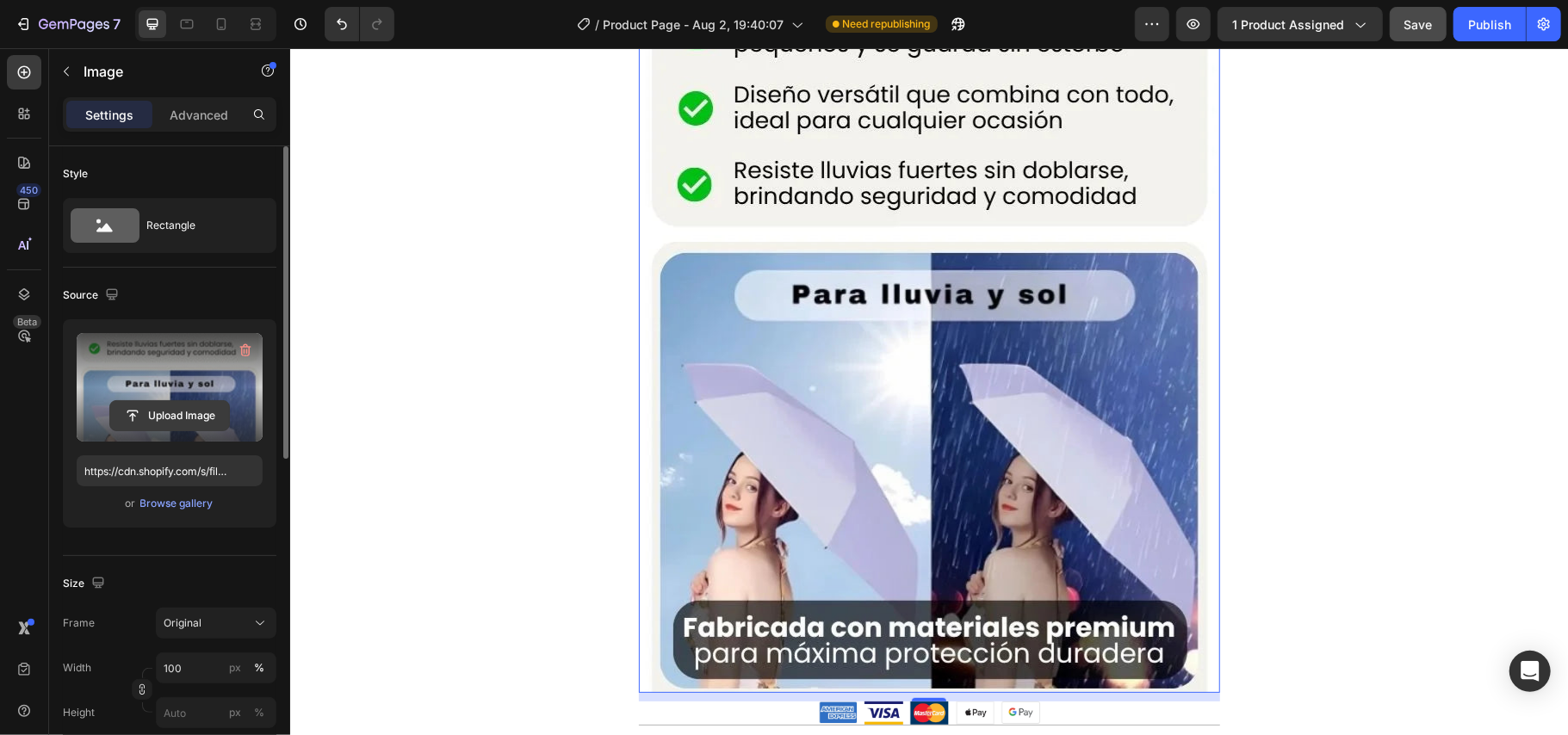 click 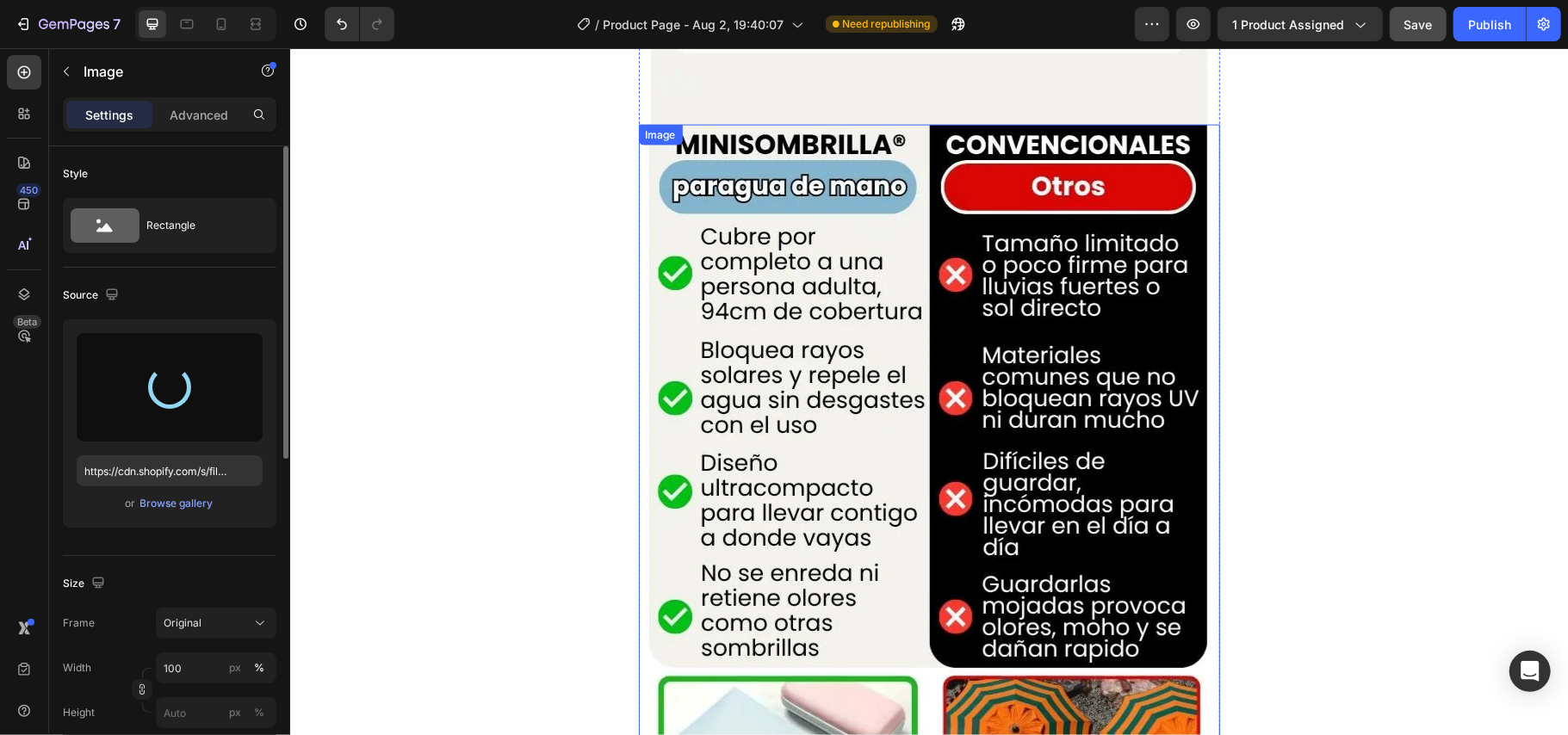 type on "https://cdn.shopify.com/s/files/1/0666/7993/0970/files/gempages_578119239680918032-d14eadf3-e96d-4616-b811-3b5a750bbf53.webp" 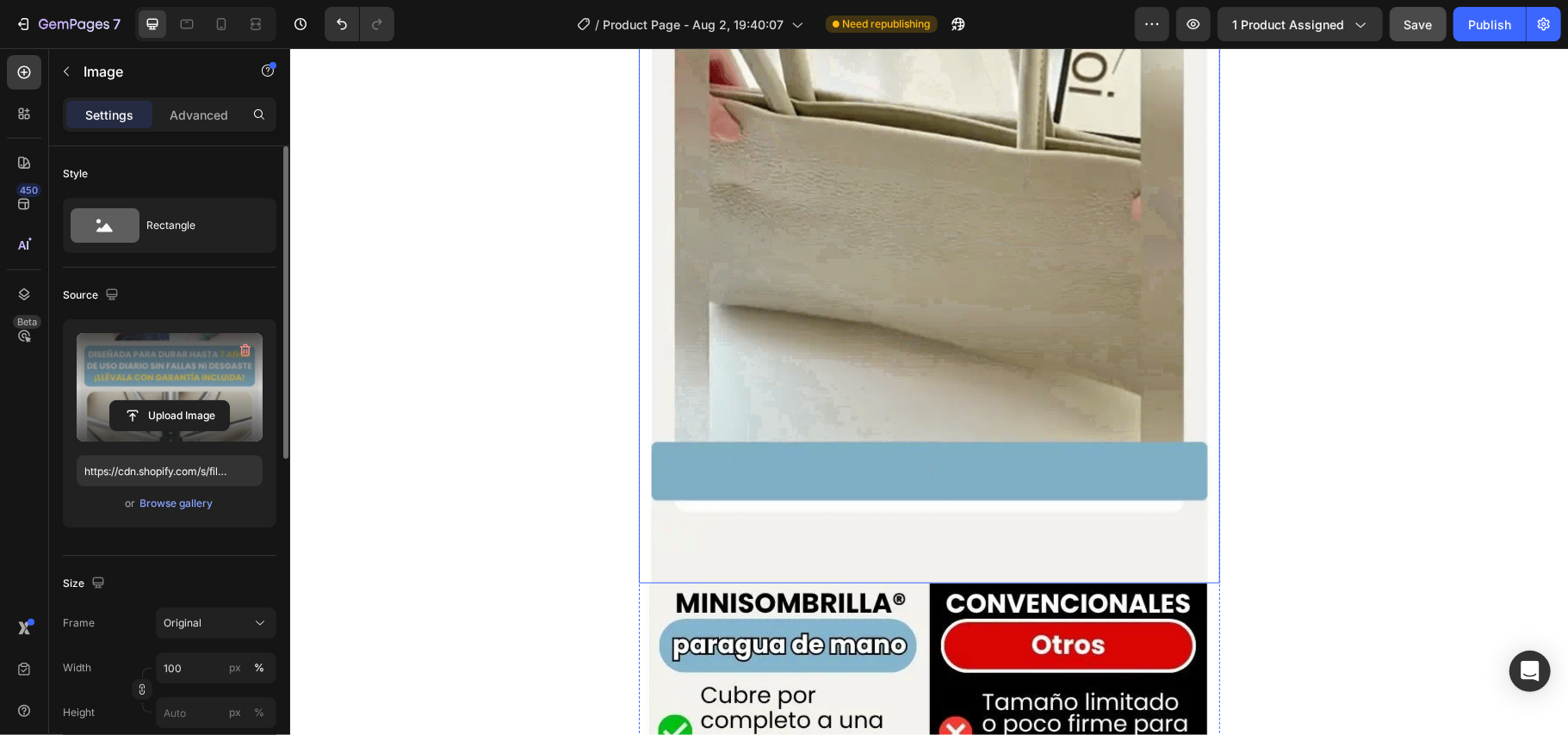 scroll, scrollTop: 1033, scrollLeft: 0, axis: vertical 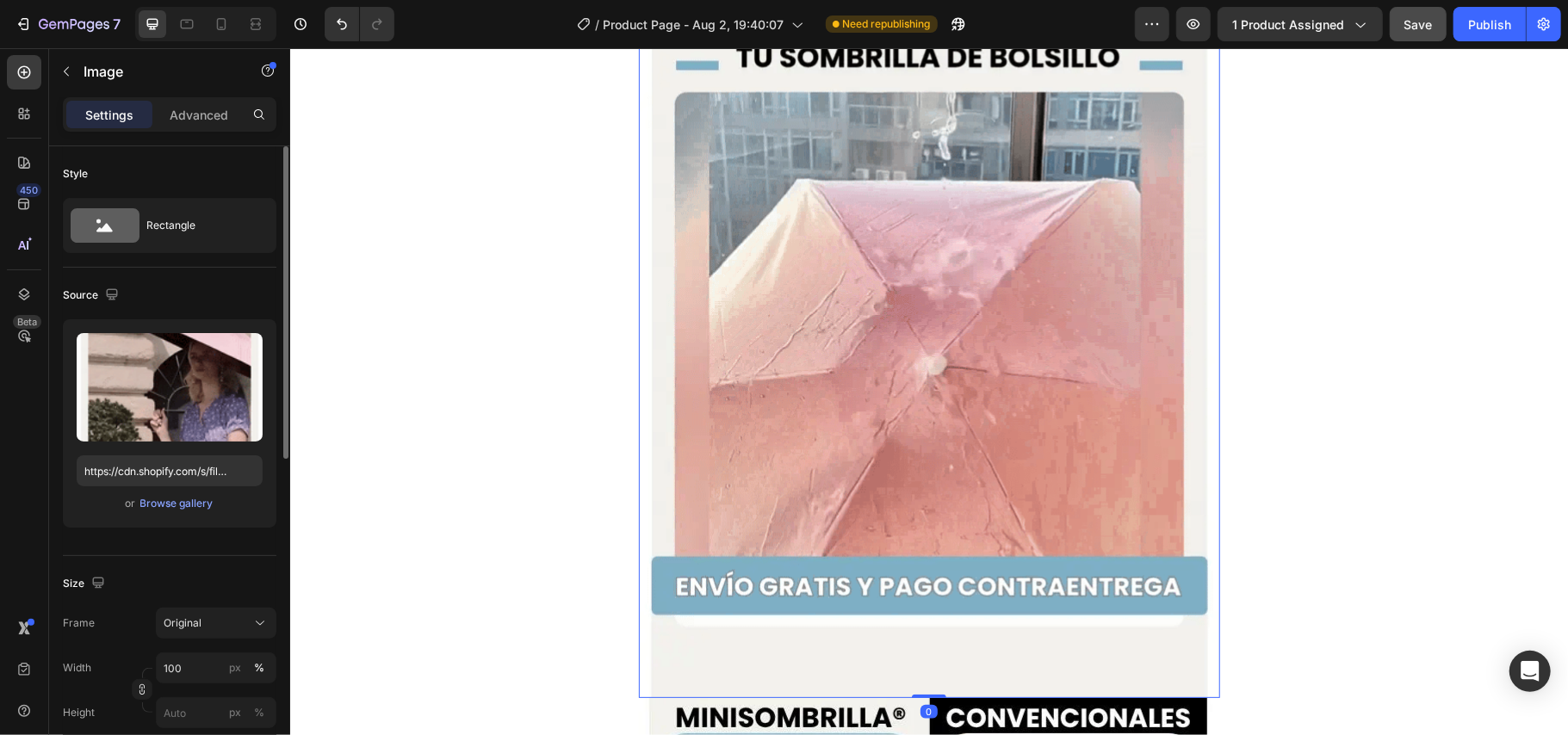 click at bounding box center [928, 308] 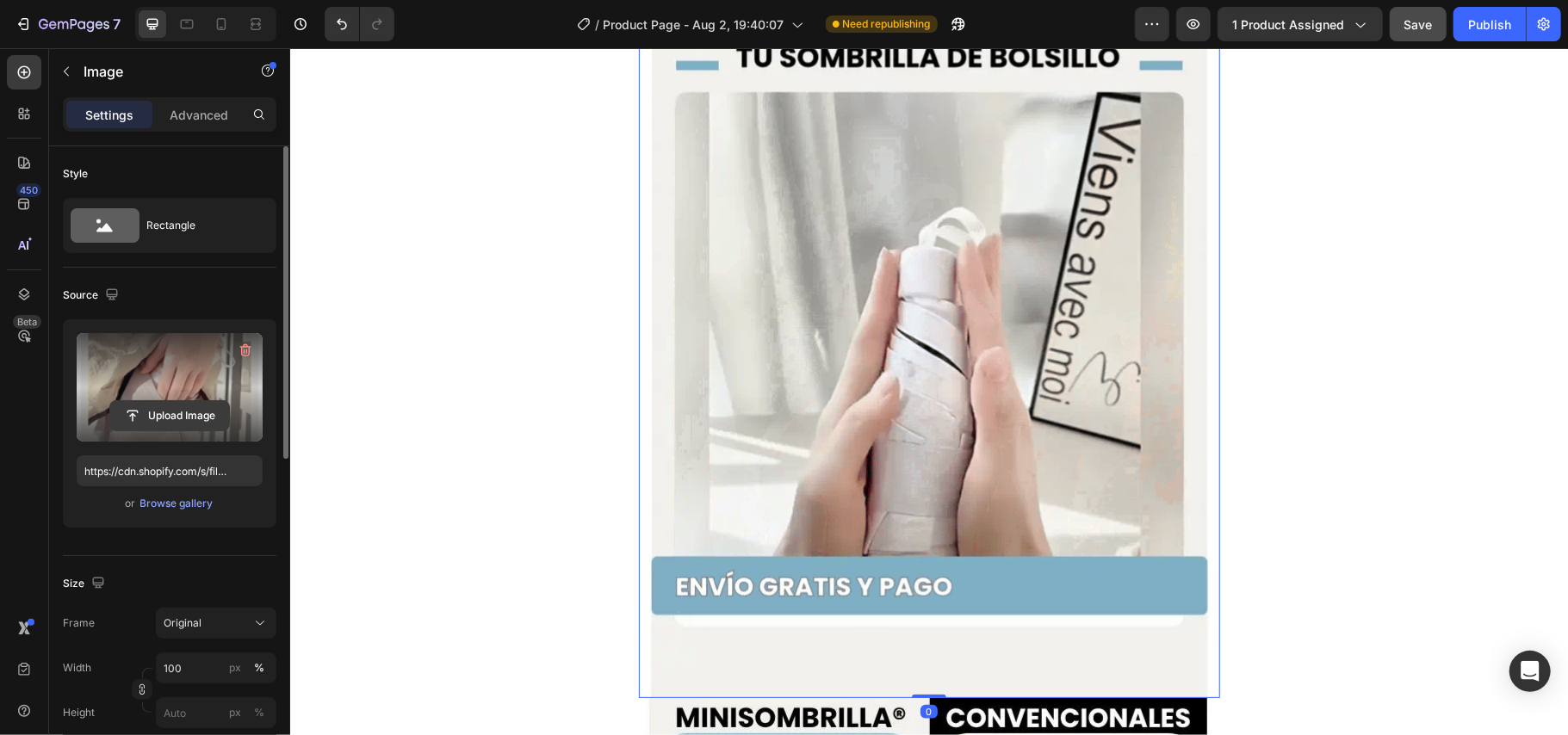 click 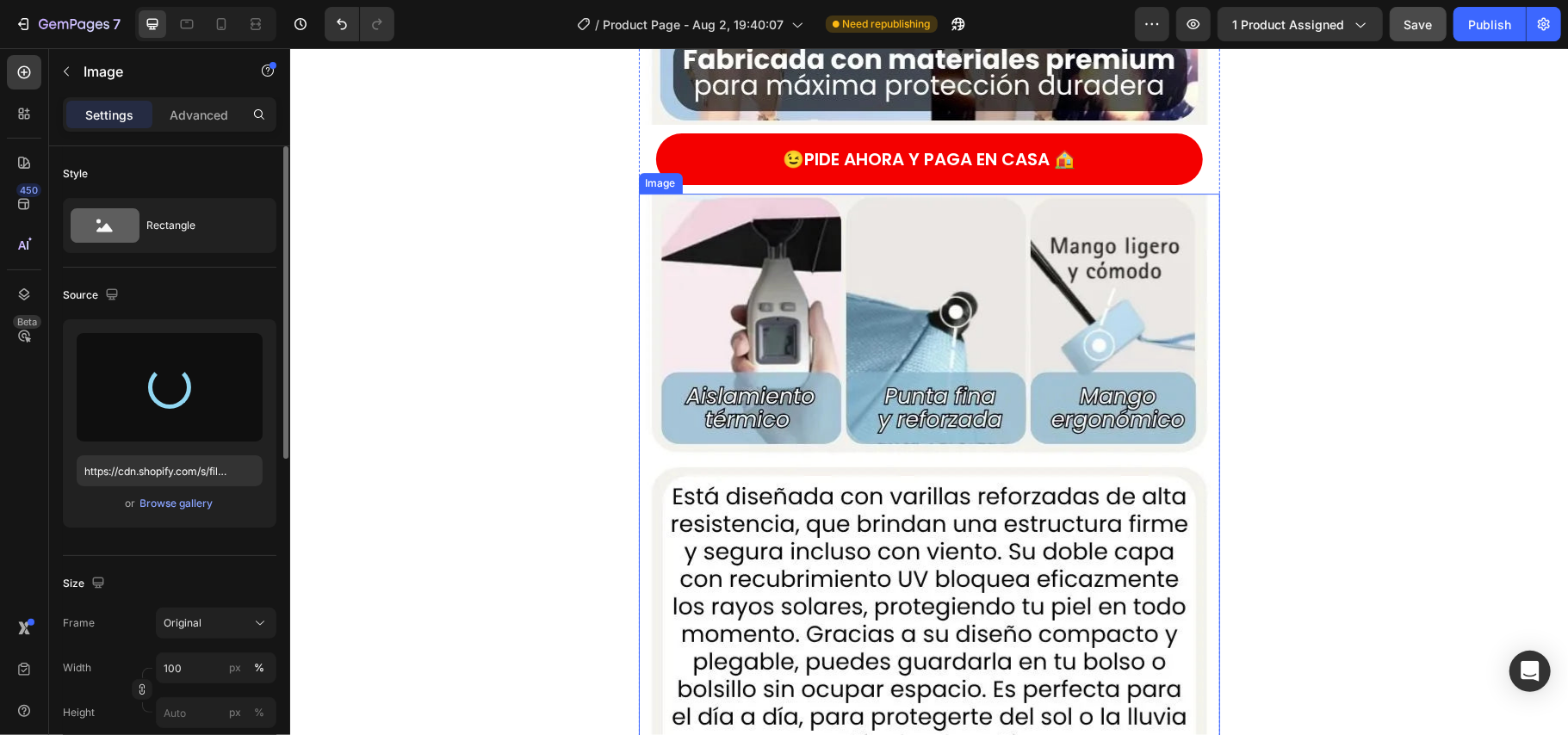 type on "https://cdn.shopify.com/s/files/1/0666/7993/0970/files/gempages_578119239680918032-0a00da12-b4cb-4911-8cc5-6633eb587d93.webp" 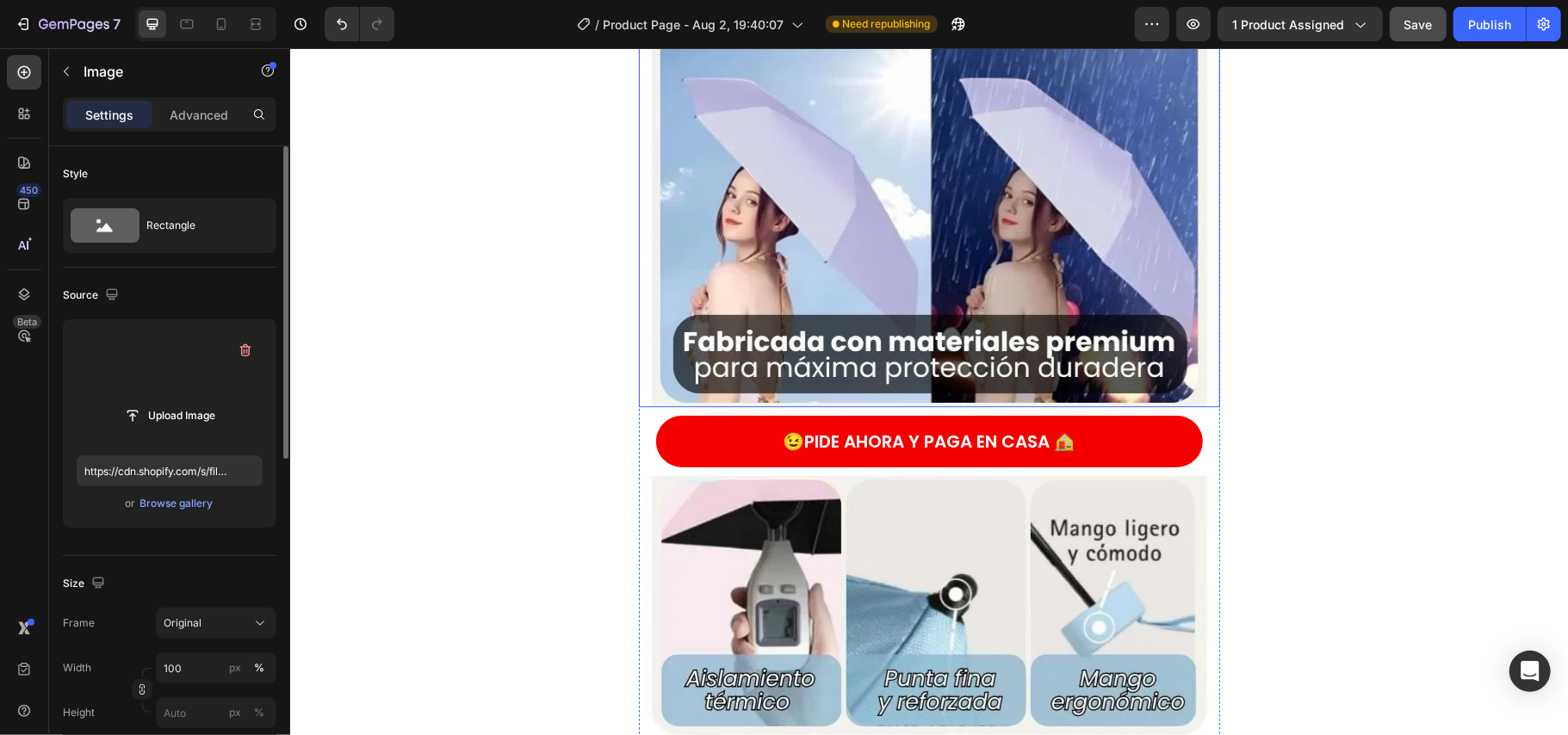 scroll, scrollTop: 3696, scrollLeft: 0, axis: vertical 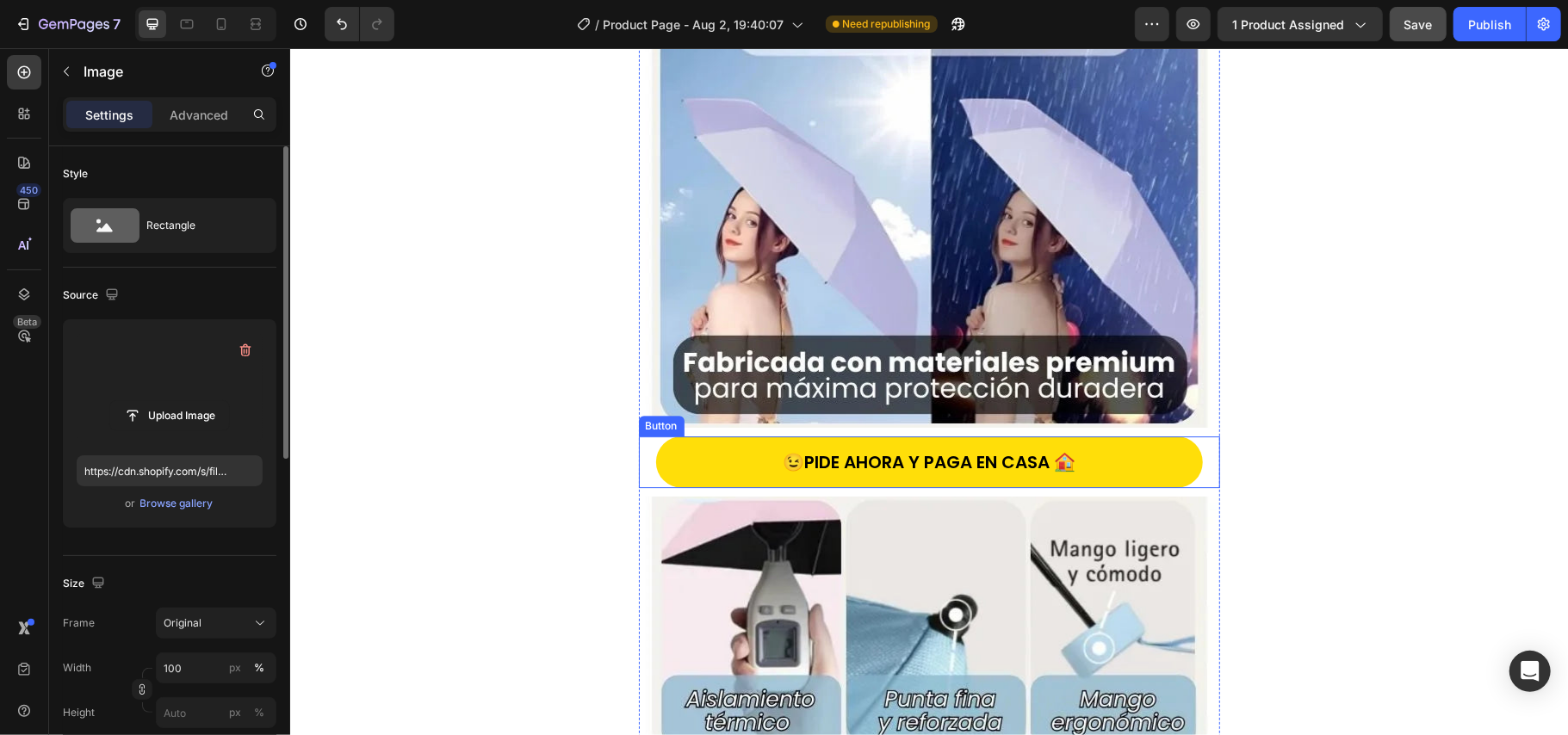 click on "😉PIDE AHORA Y PAGA EN CASA 🏠" at bounding box center (928, 461) 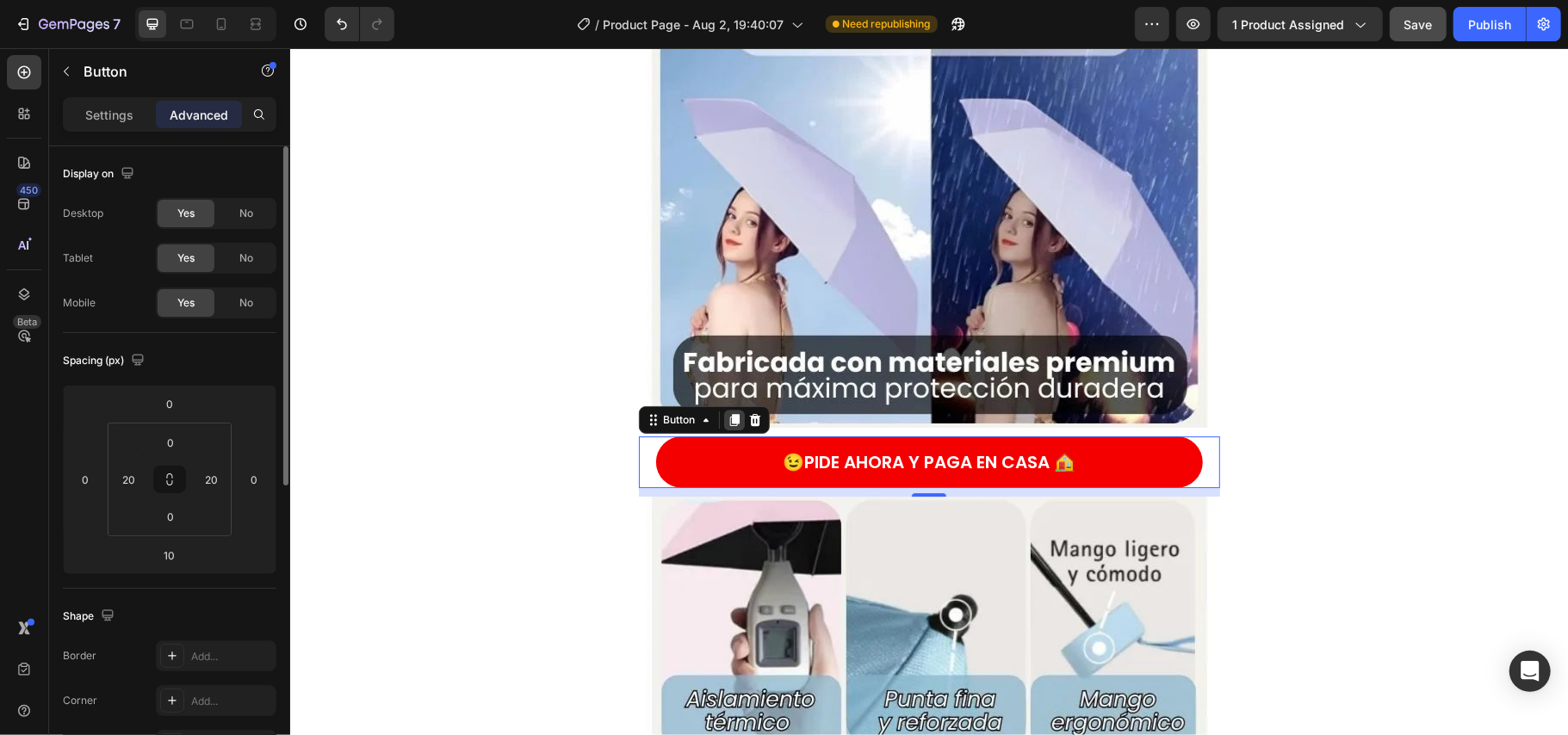click 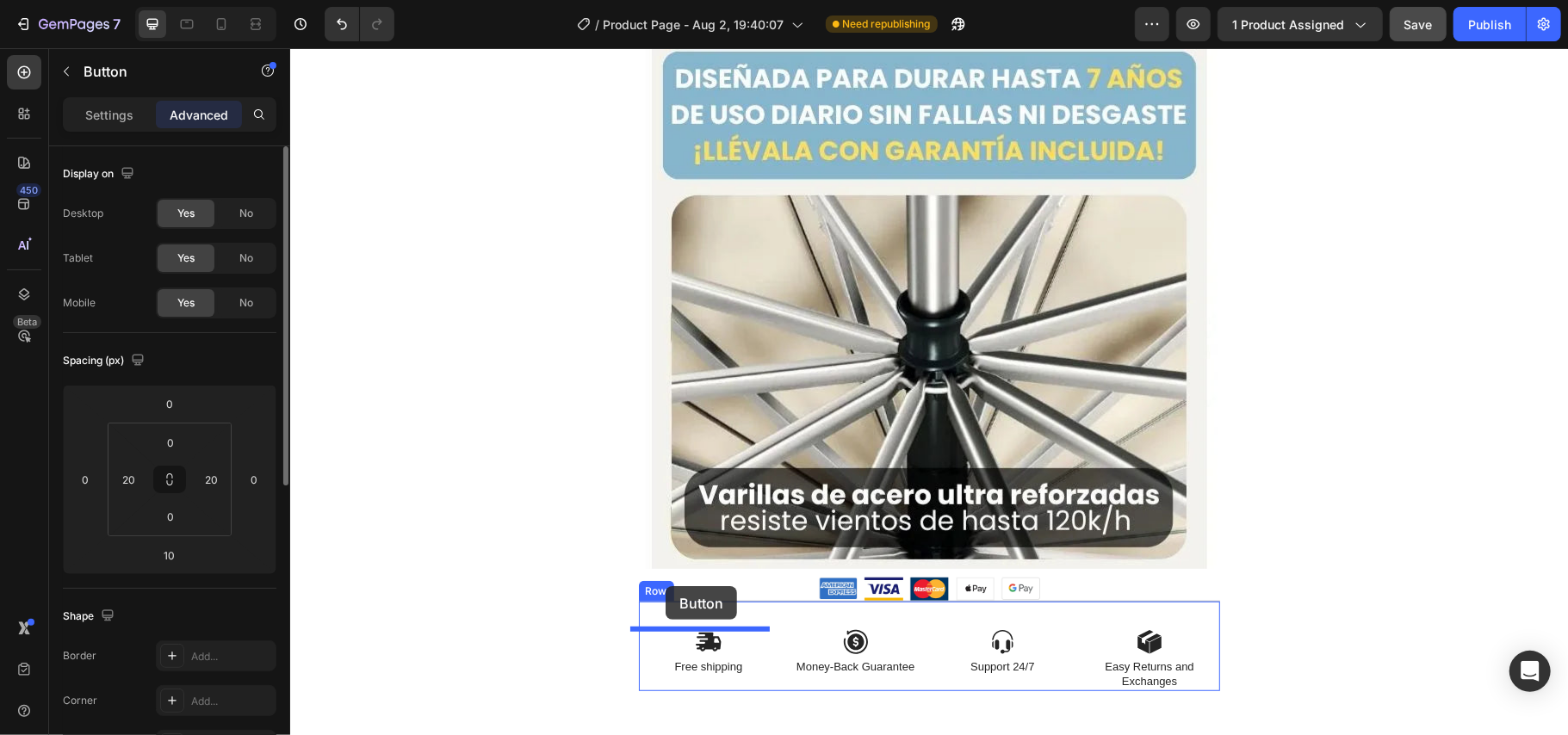 scroll, scrollTop: 5302, scrollLeft: 0, axis: vertical 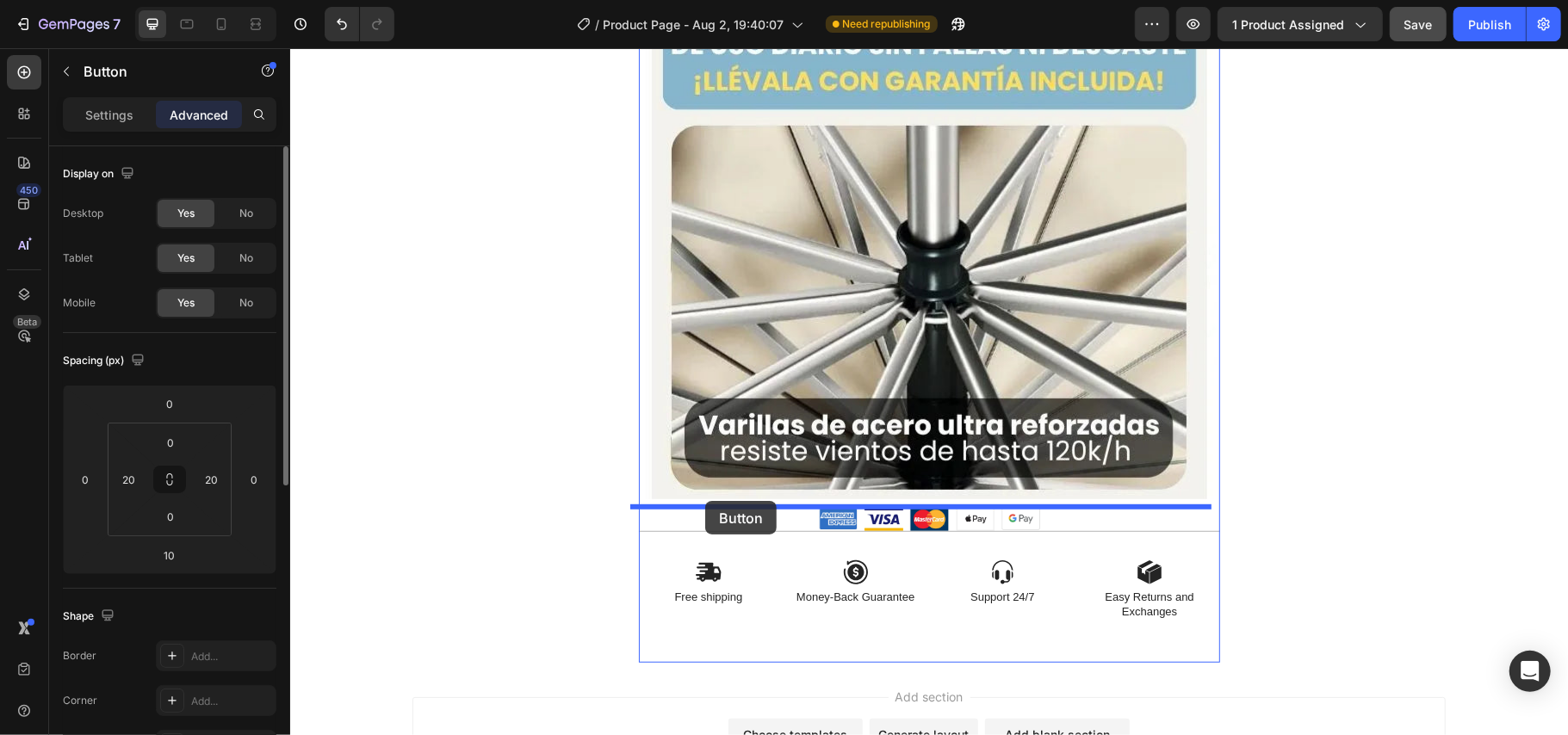 drag, startPoint x: 662, startPoint y: 481, endPoint x: 704, endPoint y: 500, distance: 46.097722 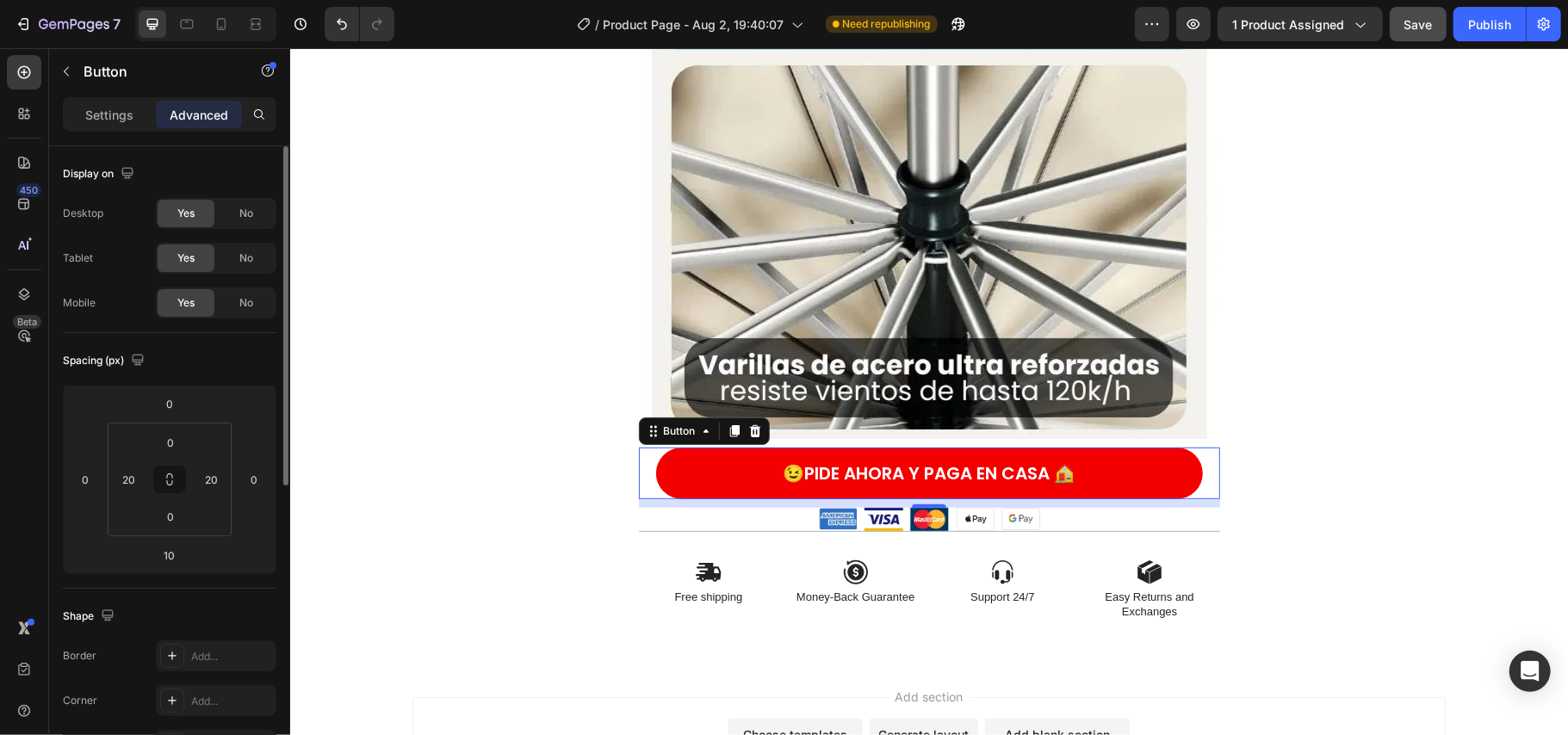scroll, scrollTop: 5241, scrollLeft: 0, axis: vertical 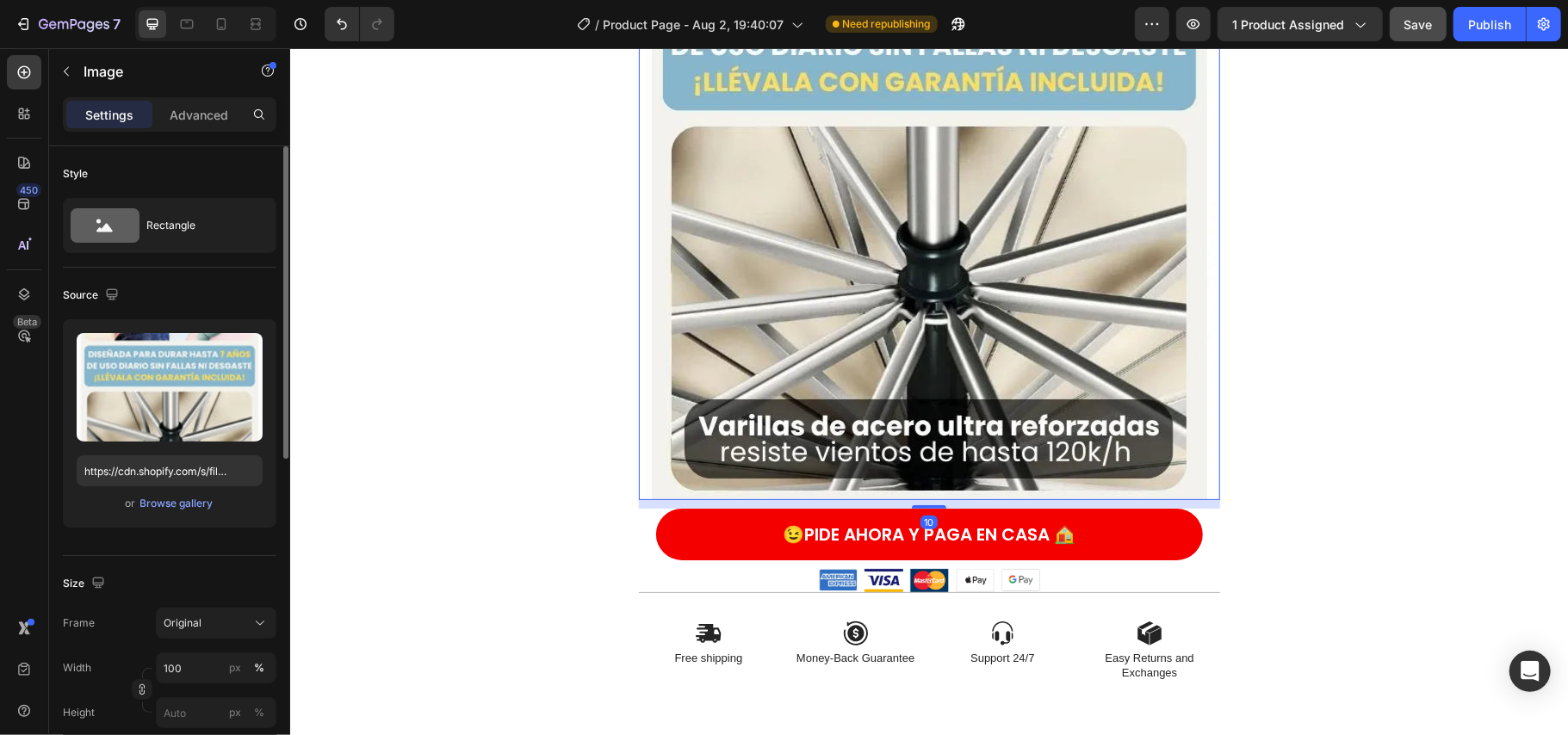 click at bounding box center [928, 112] 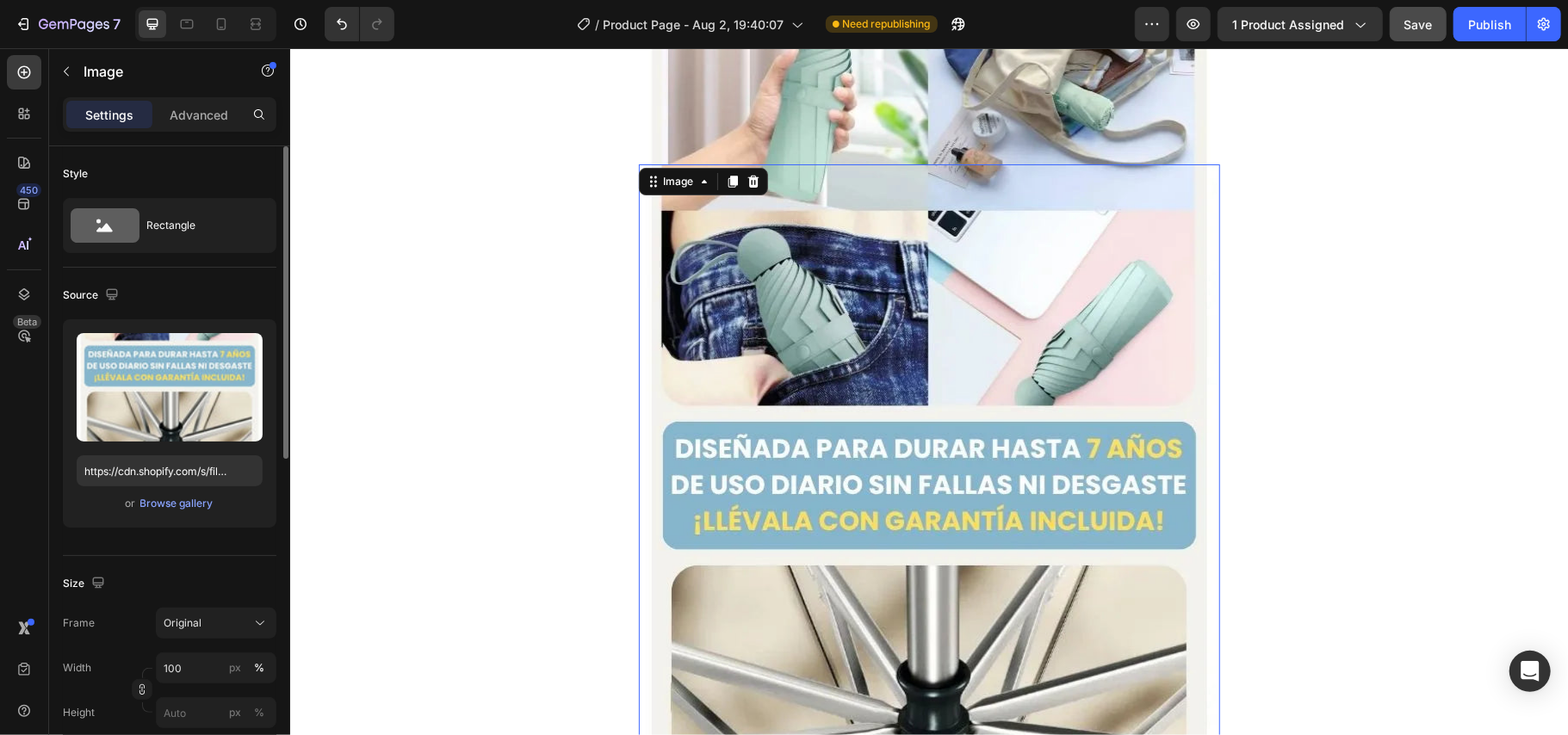 scroll, scrollTop: 4553, scrollLeft: 0, axis: vertical 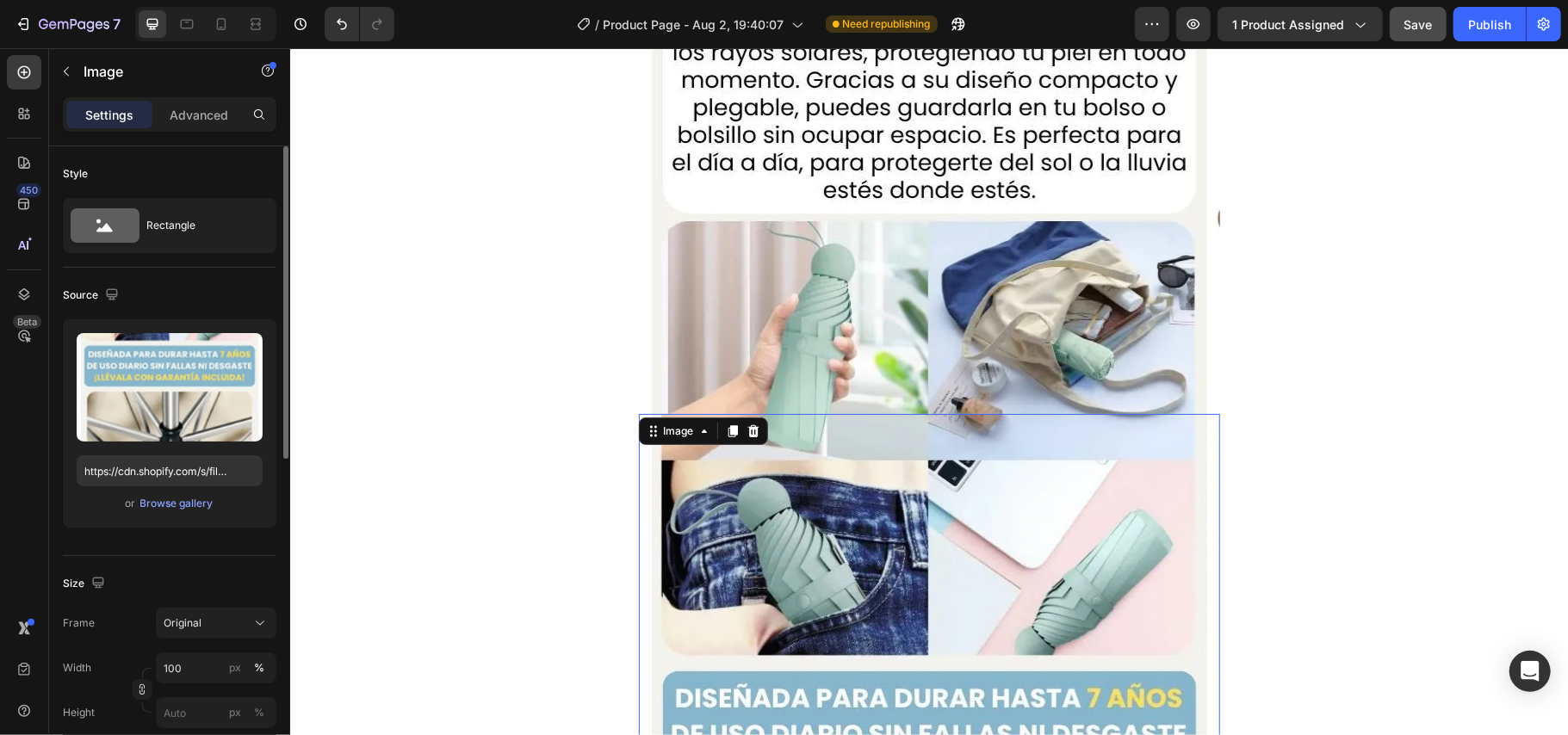 click at bounding box center (928, 800) 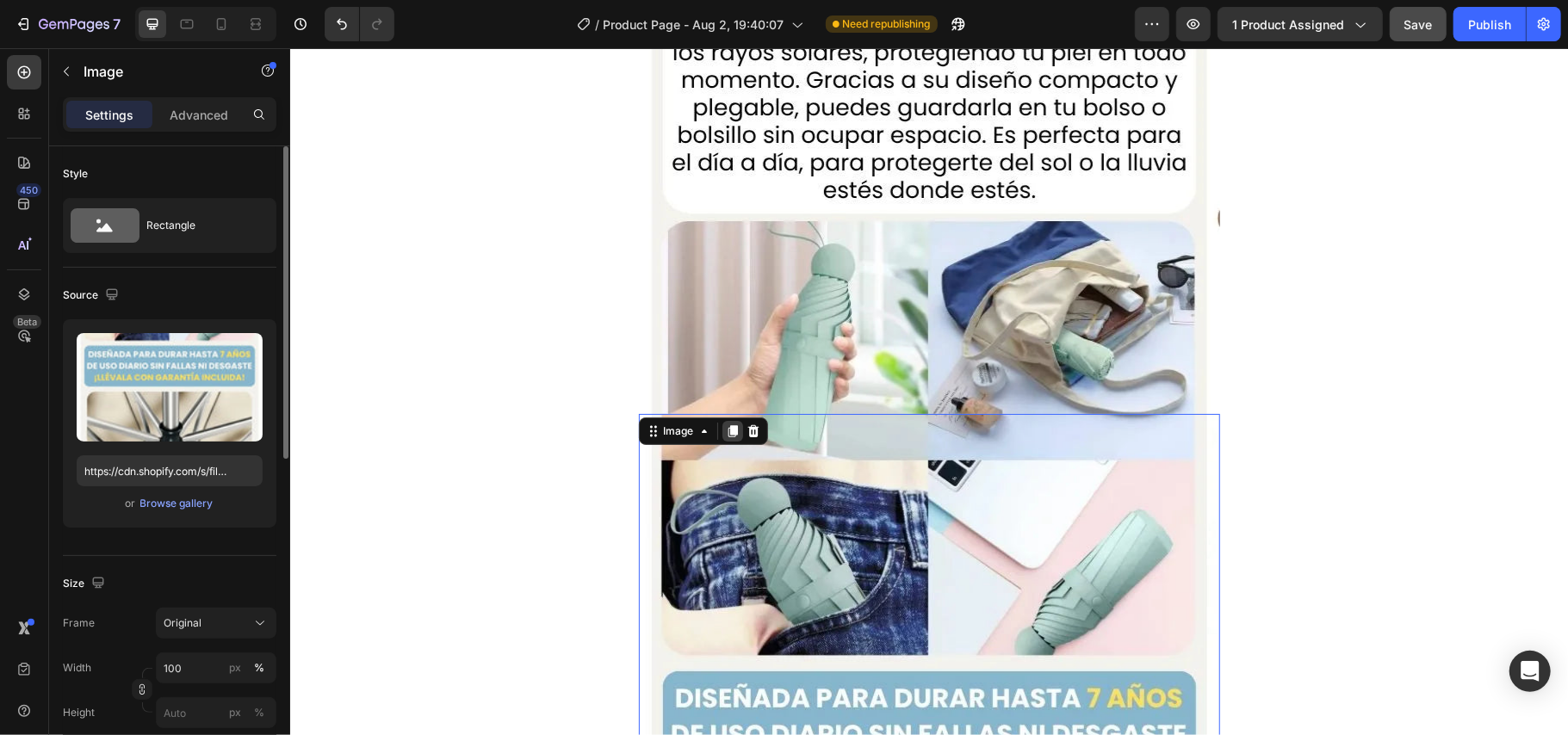 click 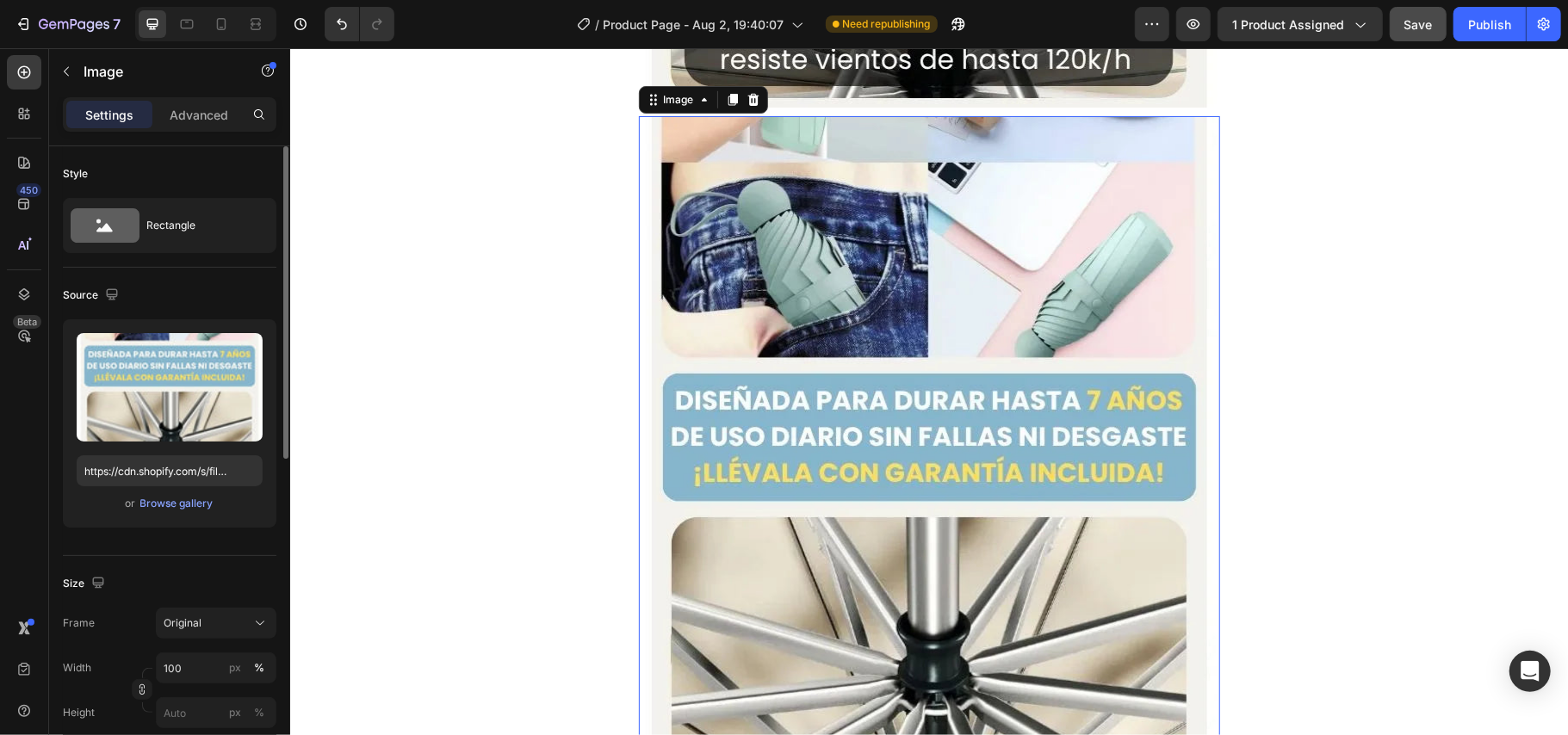 scroll, scrollTop: 5640, scrollLeft: 0, axis: vertical 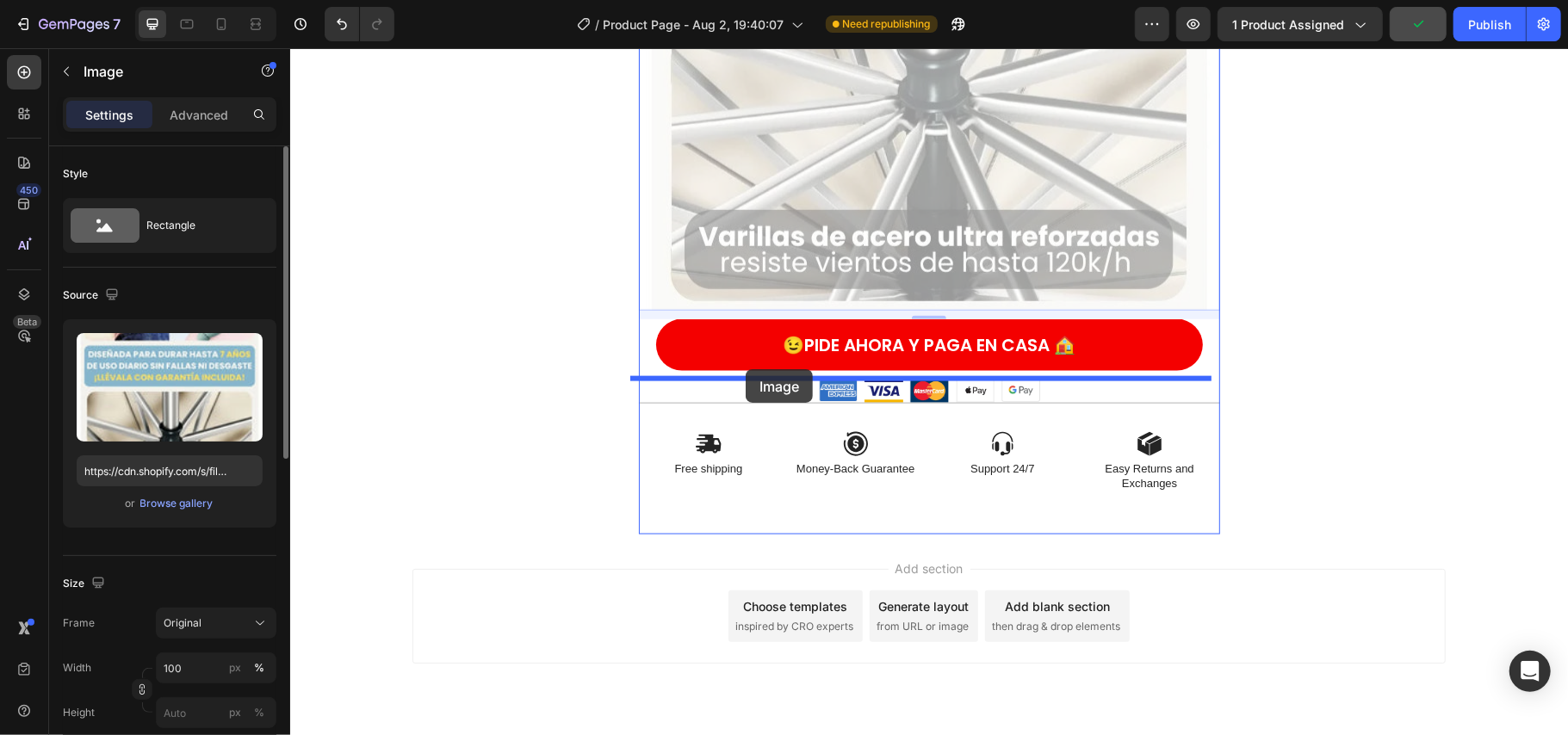 drag, startPoint x: 665, startPoint y: 97, endPoint x: 745, endPoint y: 368, distance: 282.5615 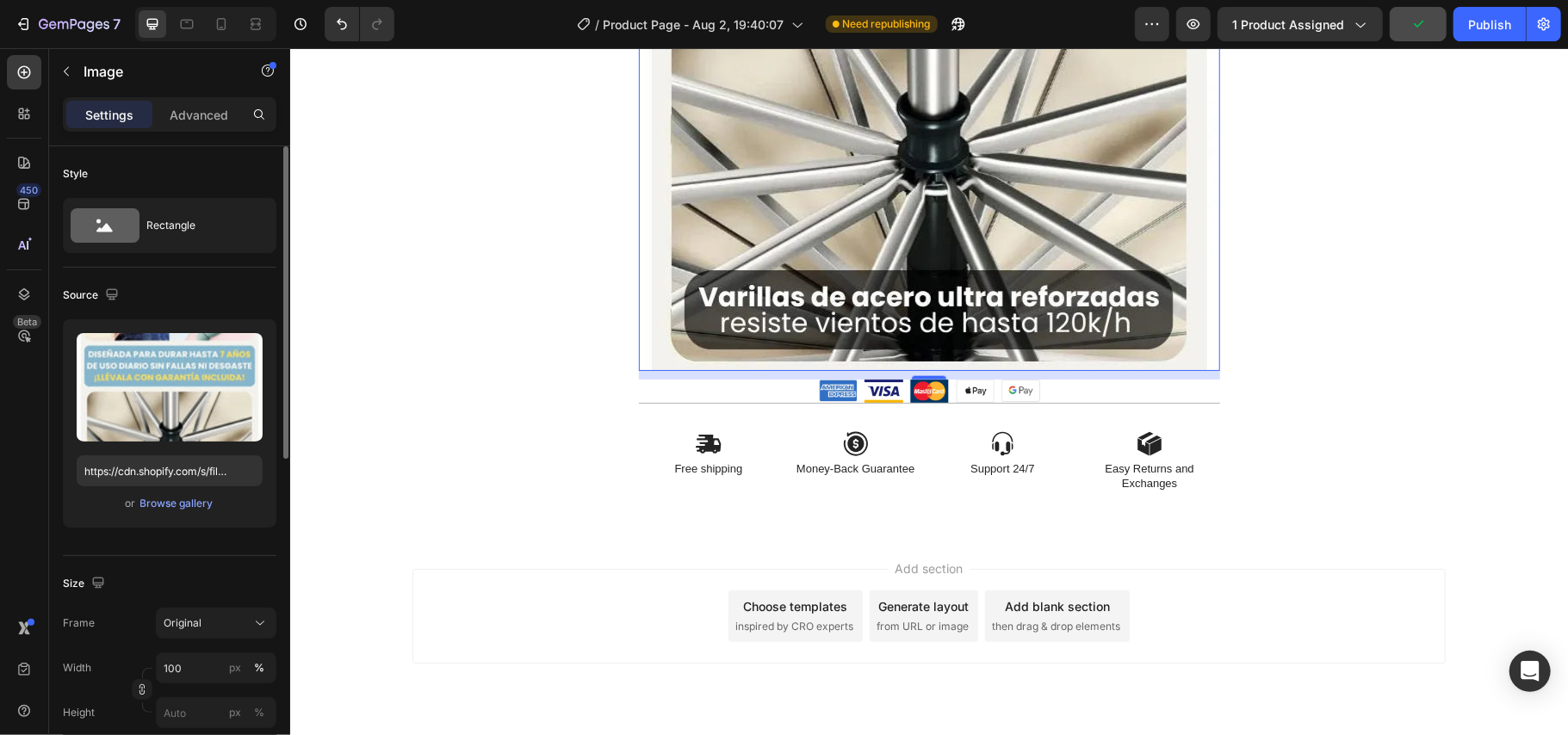 scroll, scrollTop: 5431, scrollLeft: 0, axis: vertical 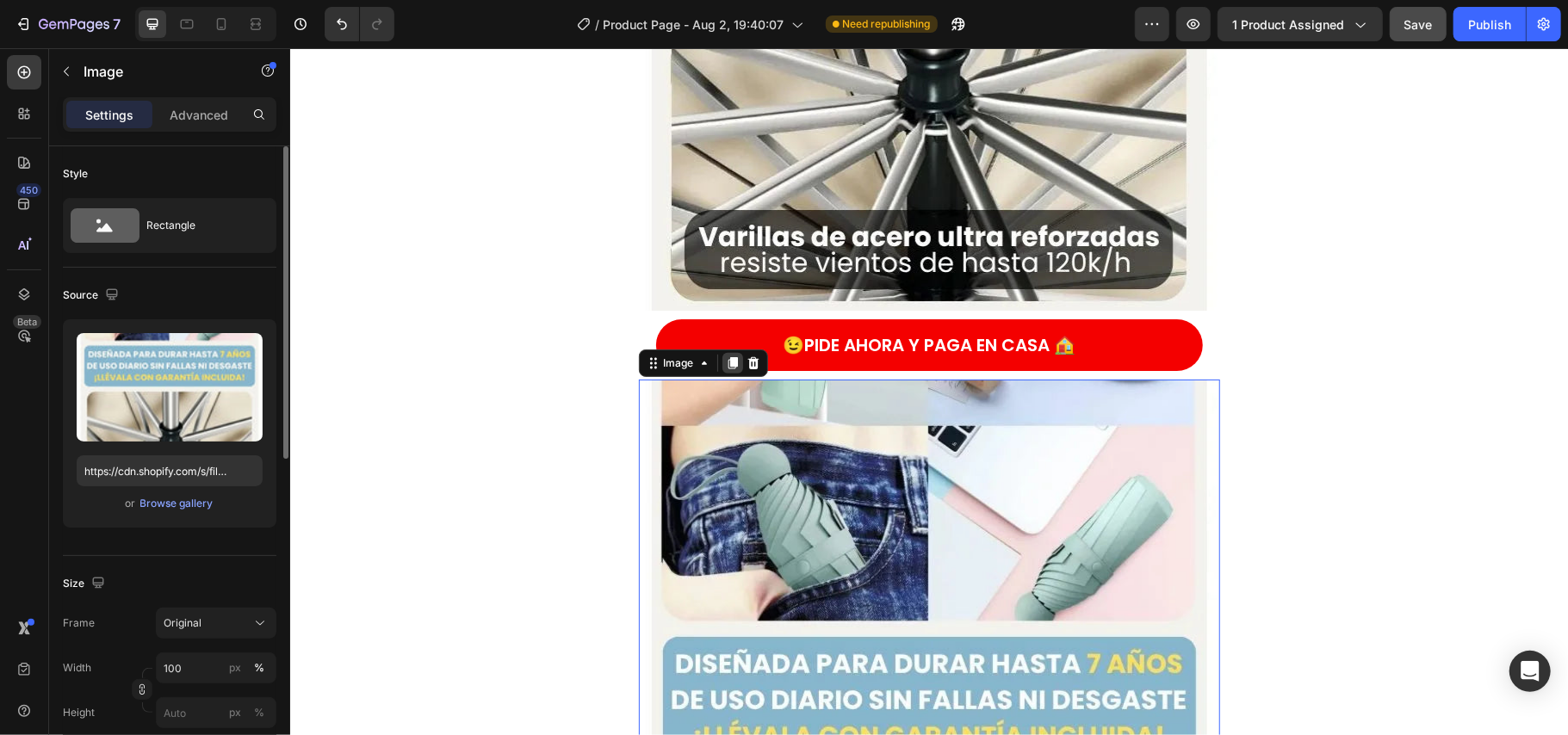 click 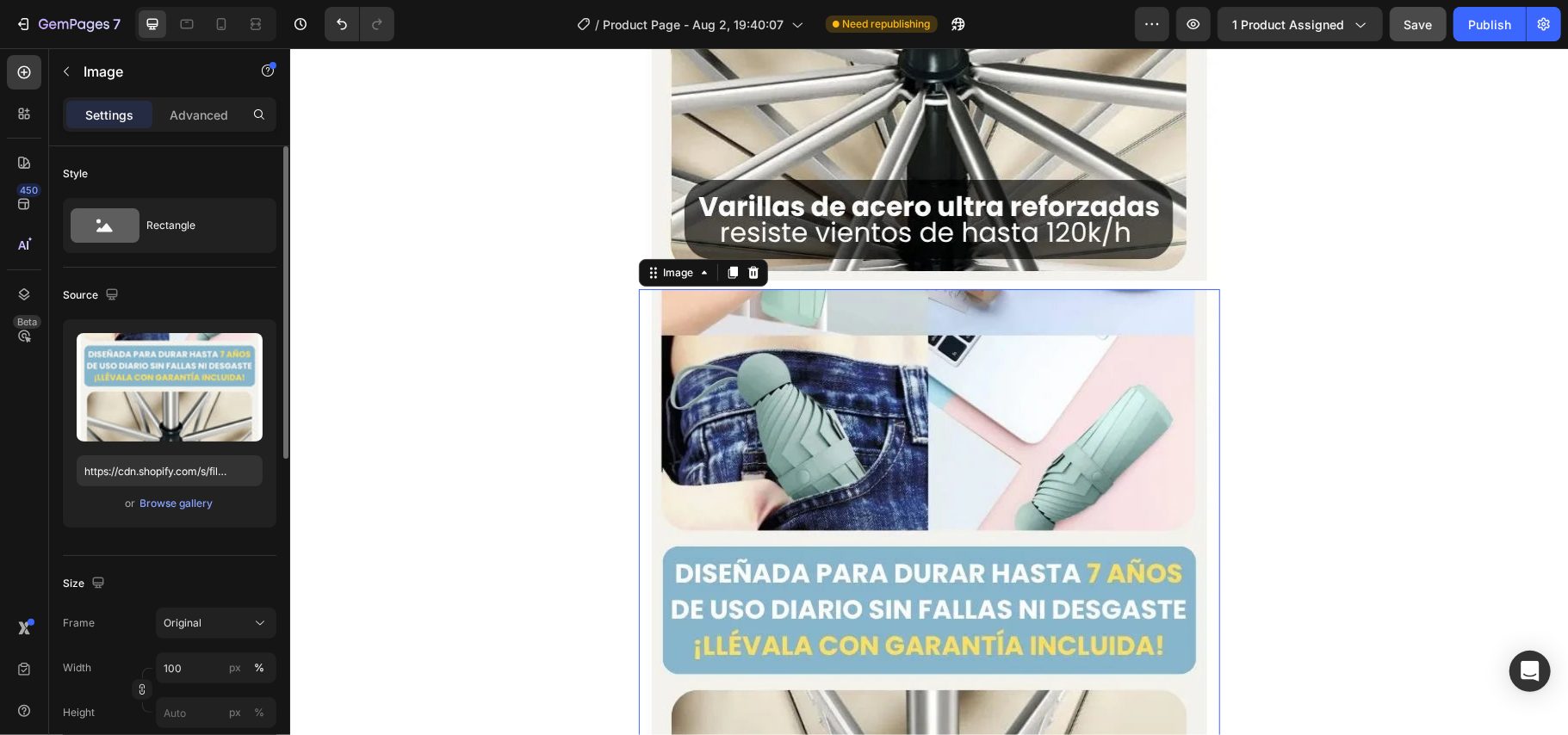 scroll, scrollTop: 5909, scrollLeft: 0, axis: vertical 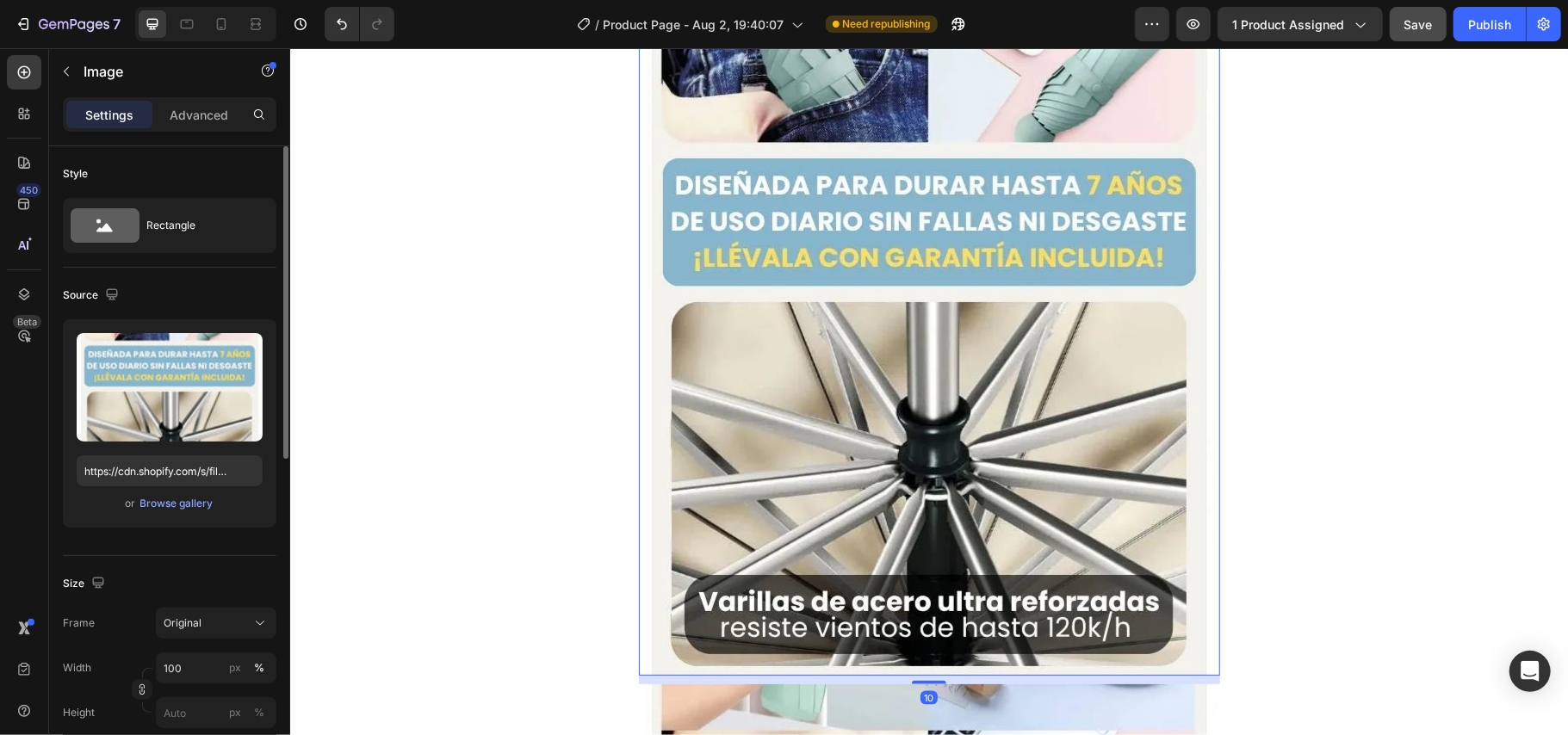 click at bounding box center [928, 287] 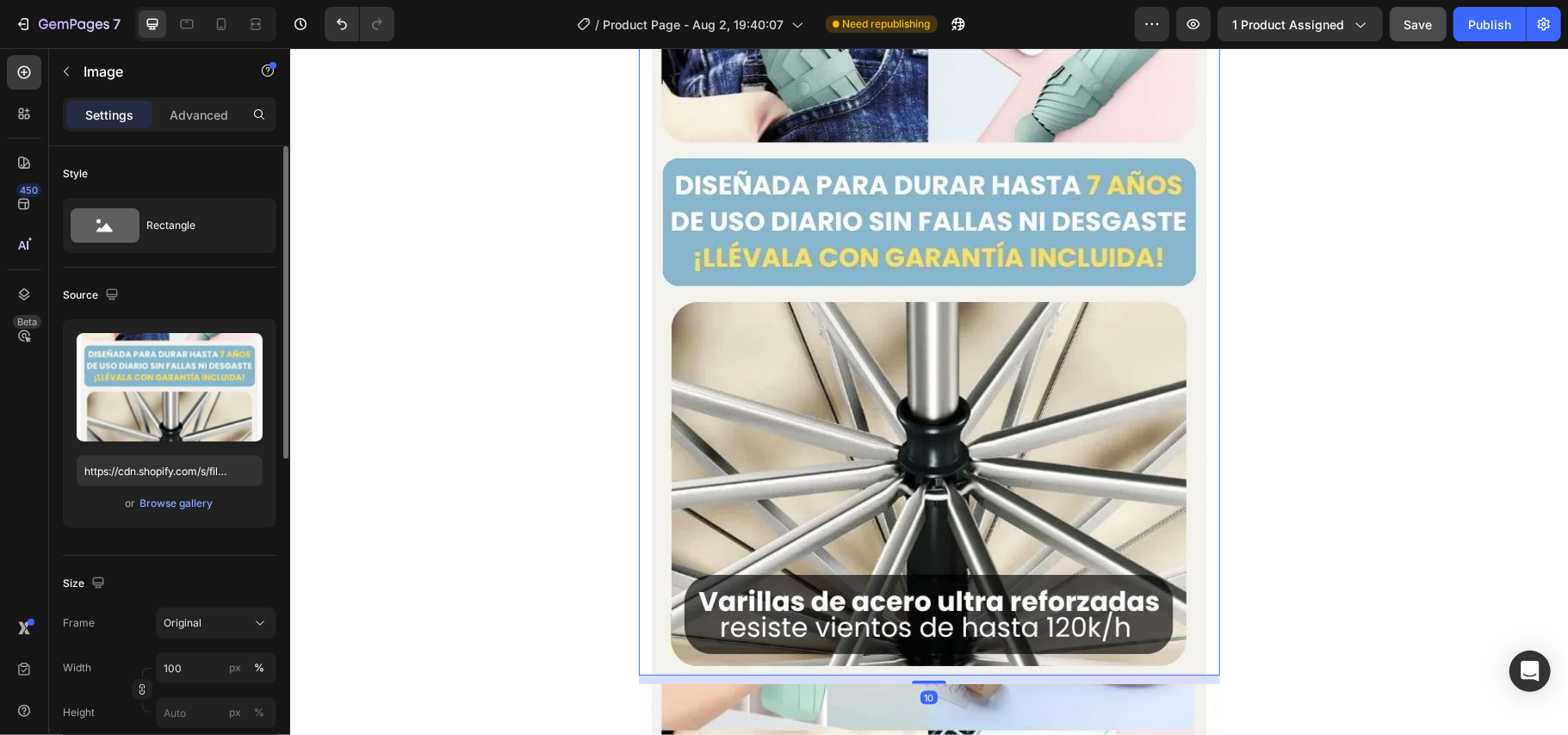 click at bounding box center [928, 287] 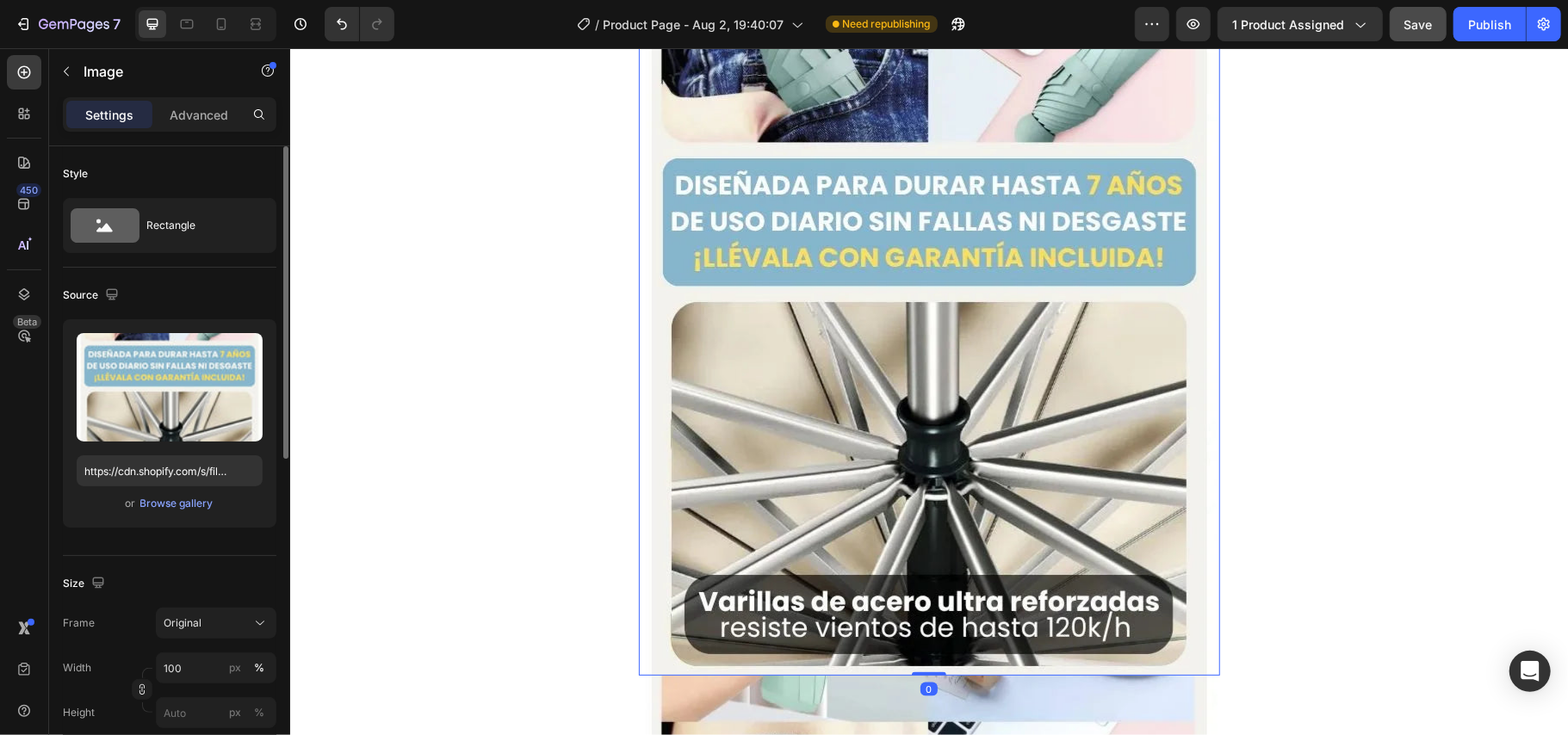 drag, startPoint x: 918, startPoint y: 679, endPoint x: 918, endPoint y: 637, distance: 42 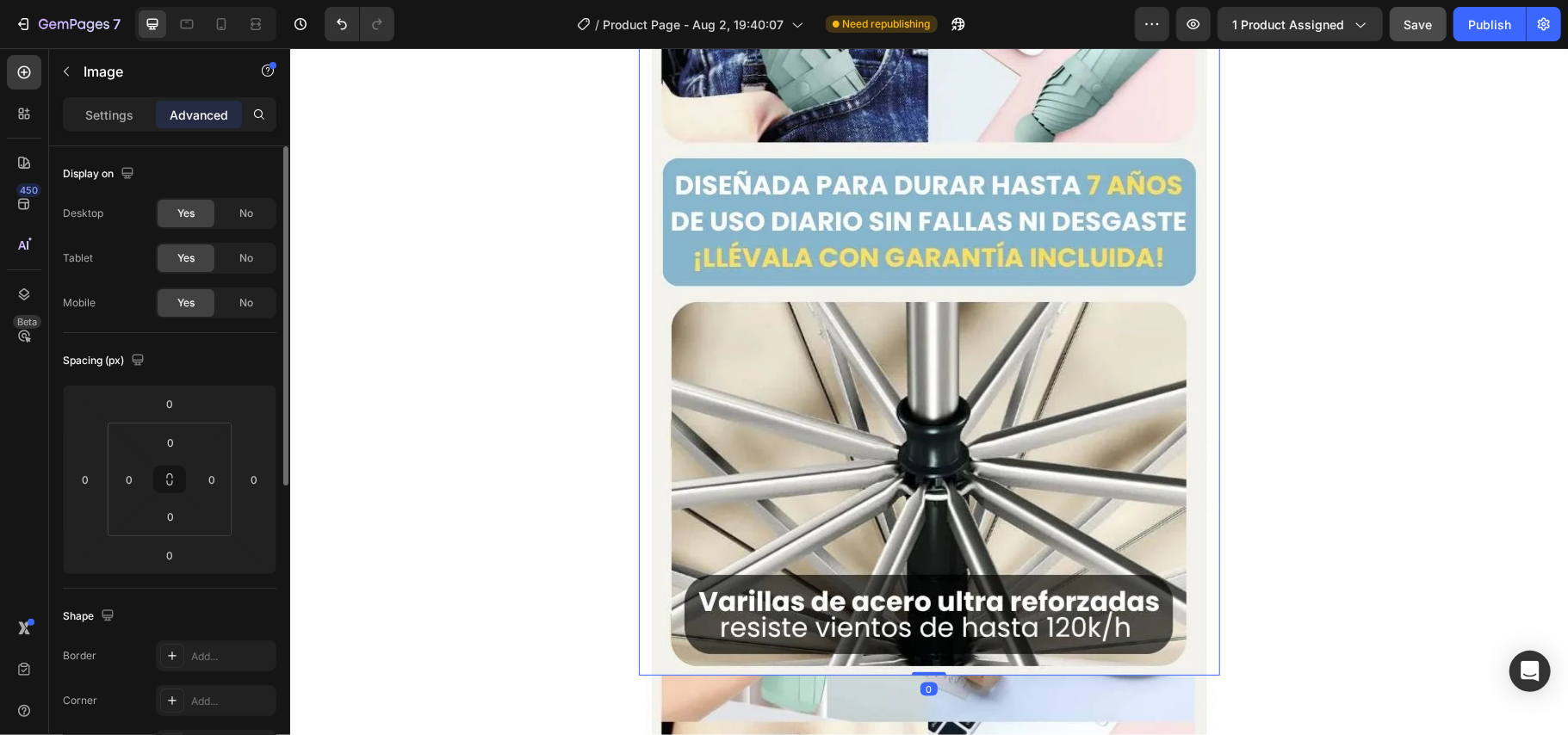 click at bounding box center (928, 287) 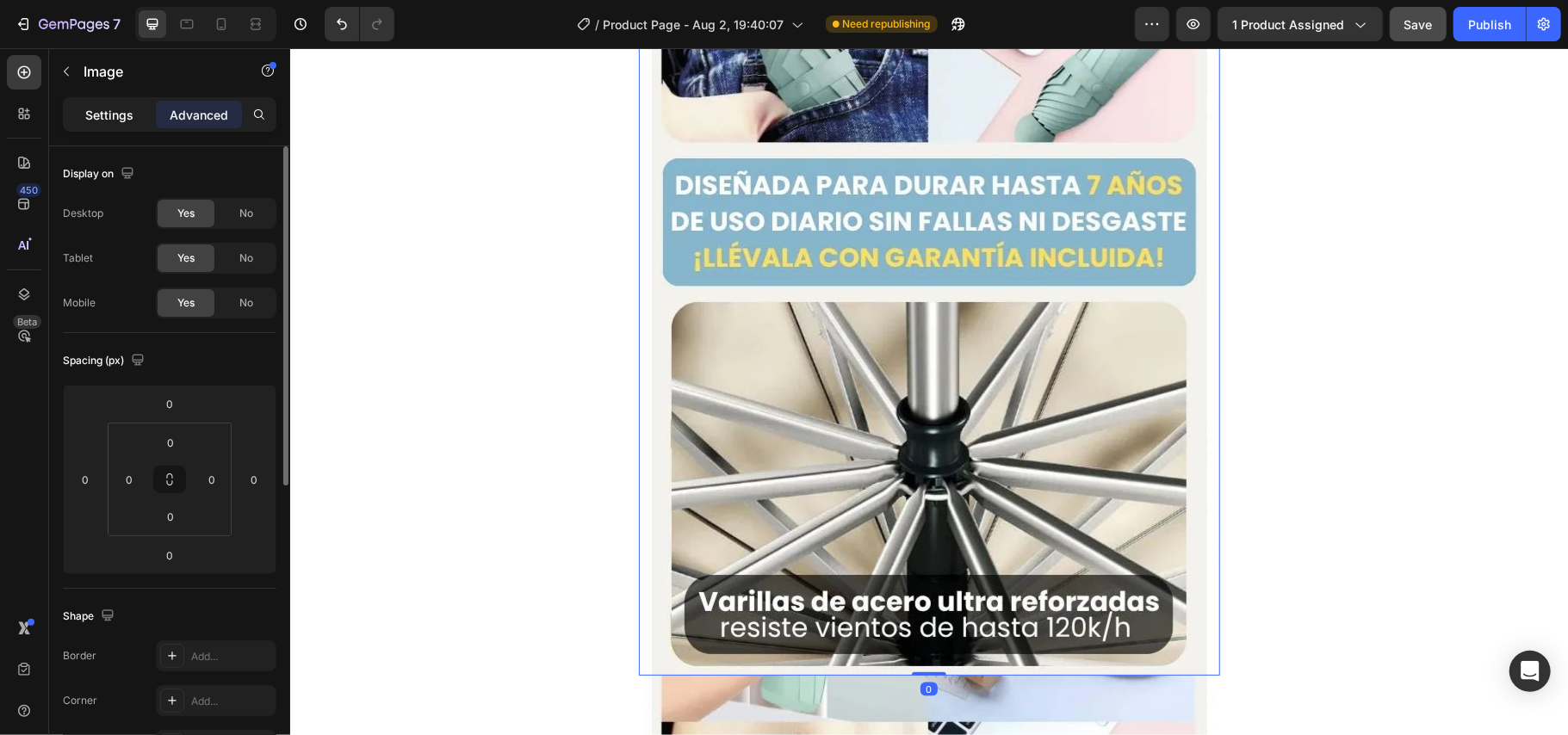 click on "Settings" at bounding box center [109, 114] 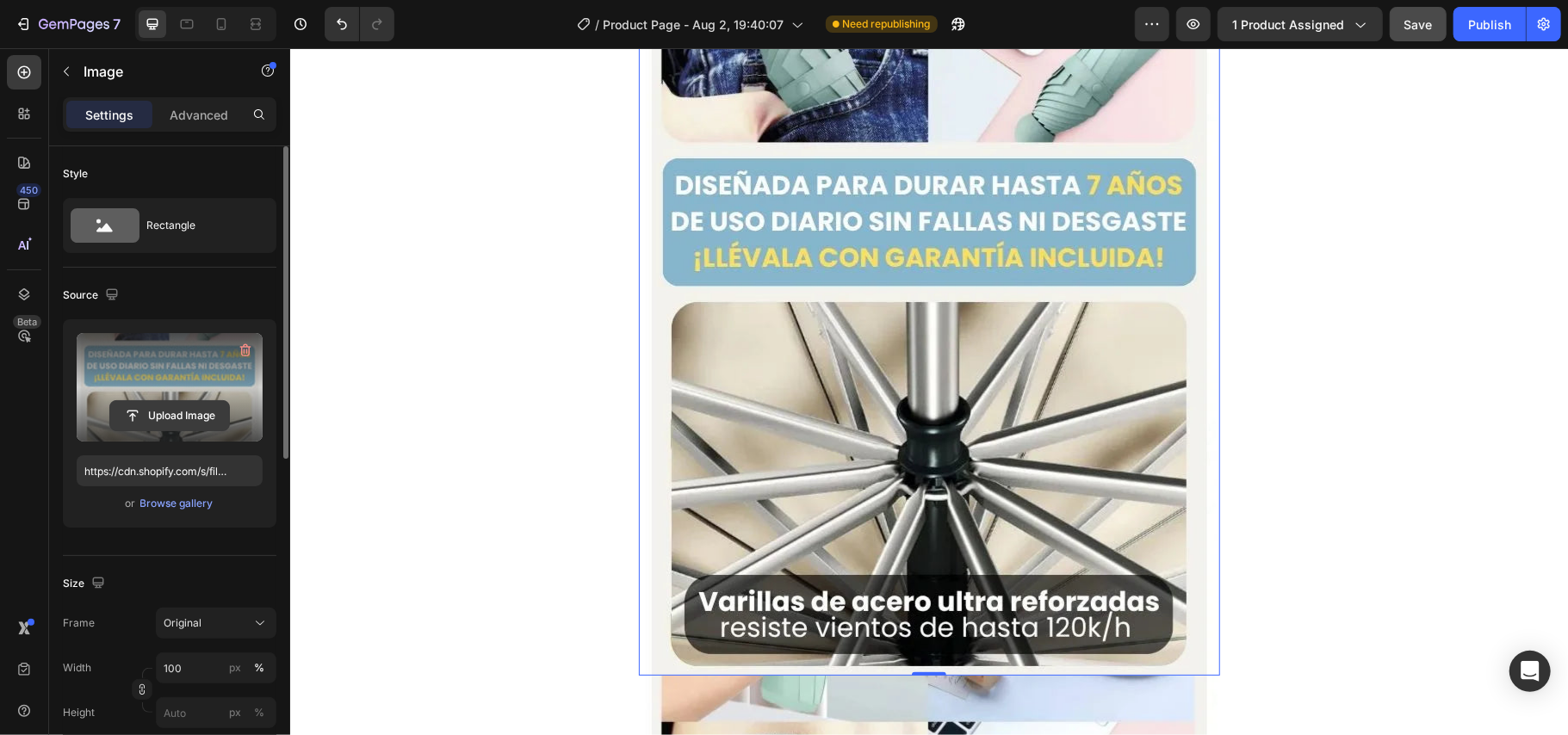 click 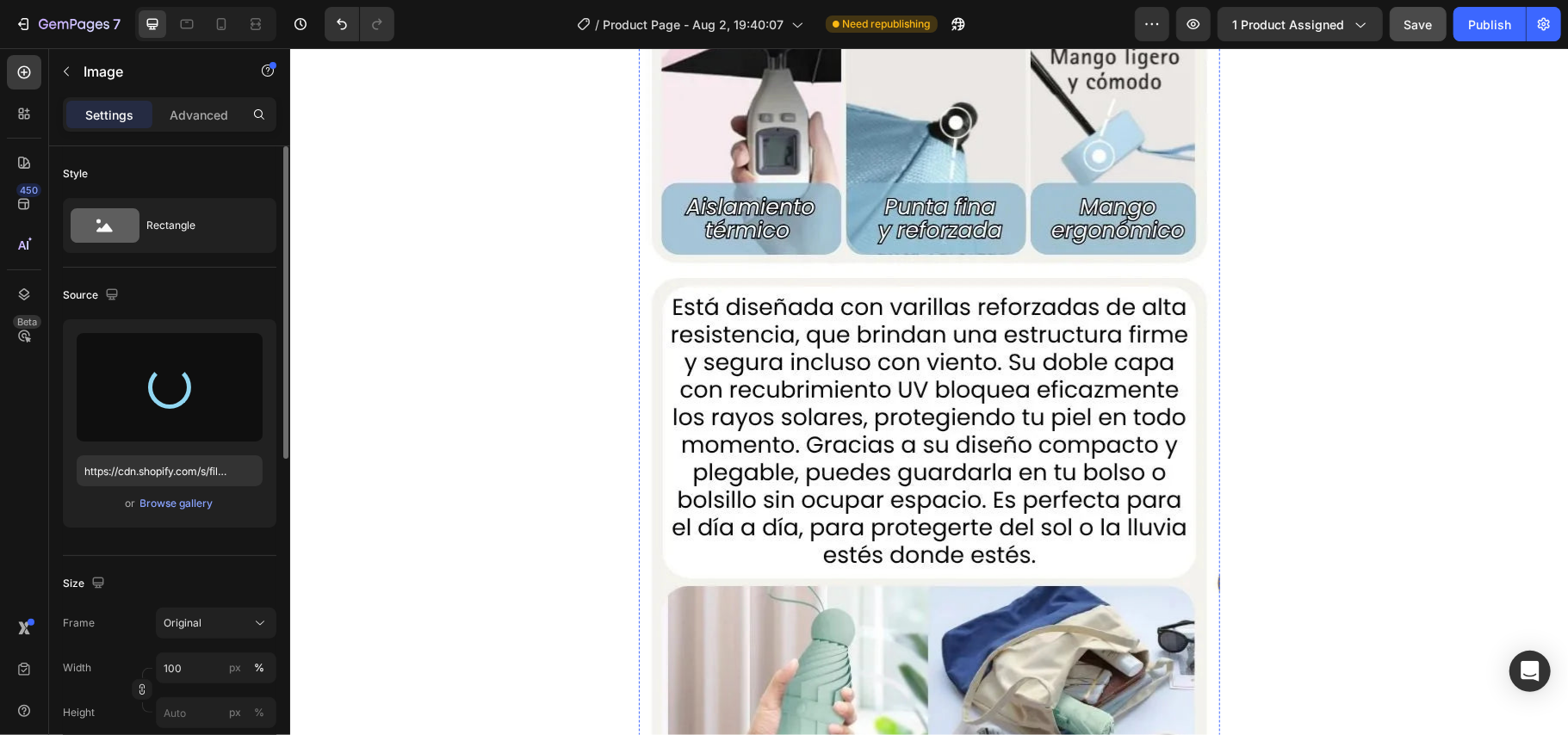 type on "https://cdn.shopify.com/s/files/1/0666/7993/0970/files/gempages_578119239680918032-6603f30e-acf5-4252-9e7b-cd70955c5b4a.webp" 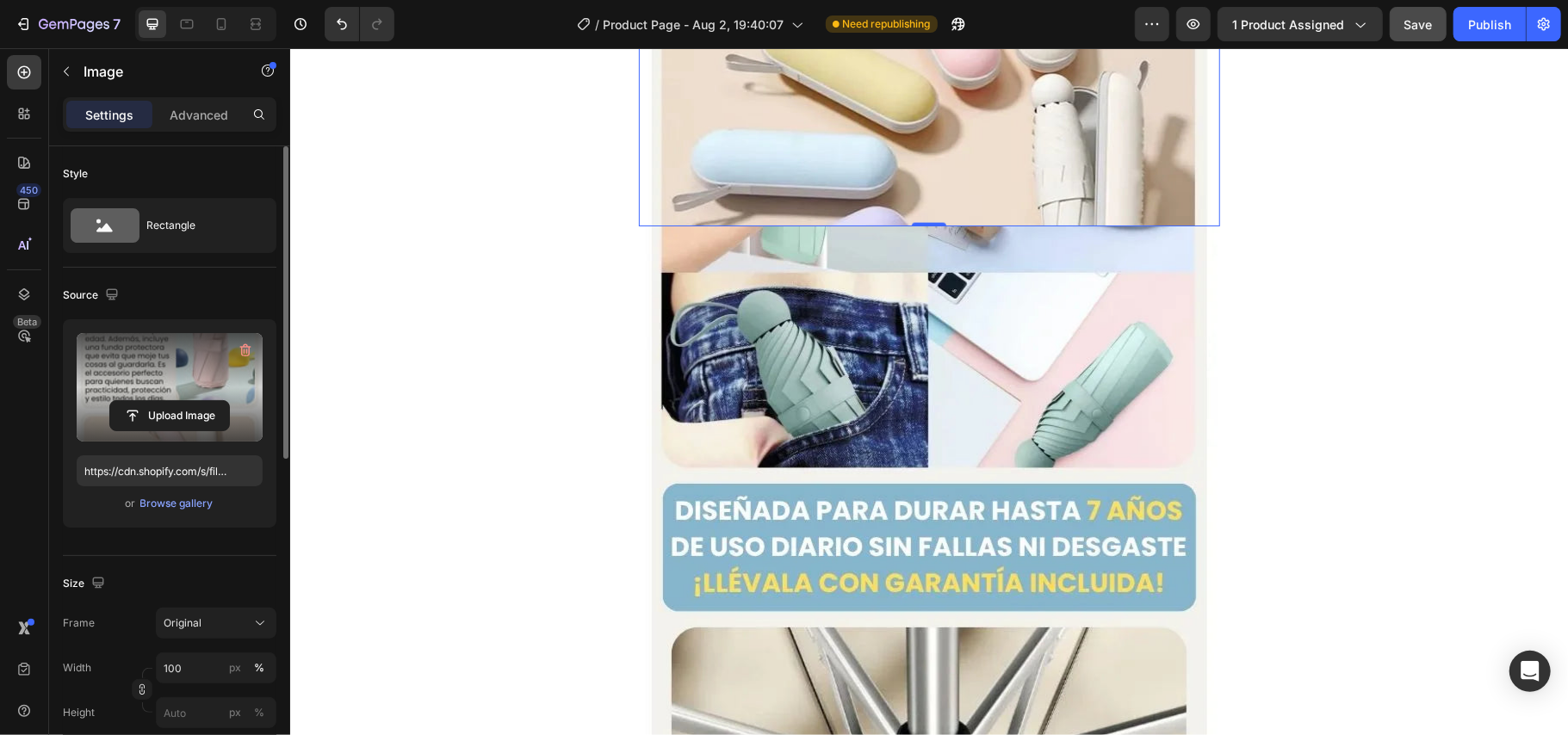 scroll, scrollTop: 6369, scrollLeft: 0, axis: vertical 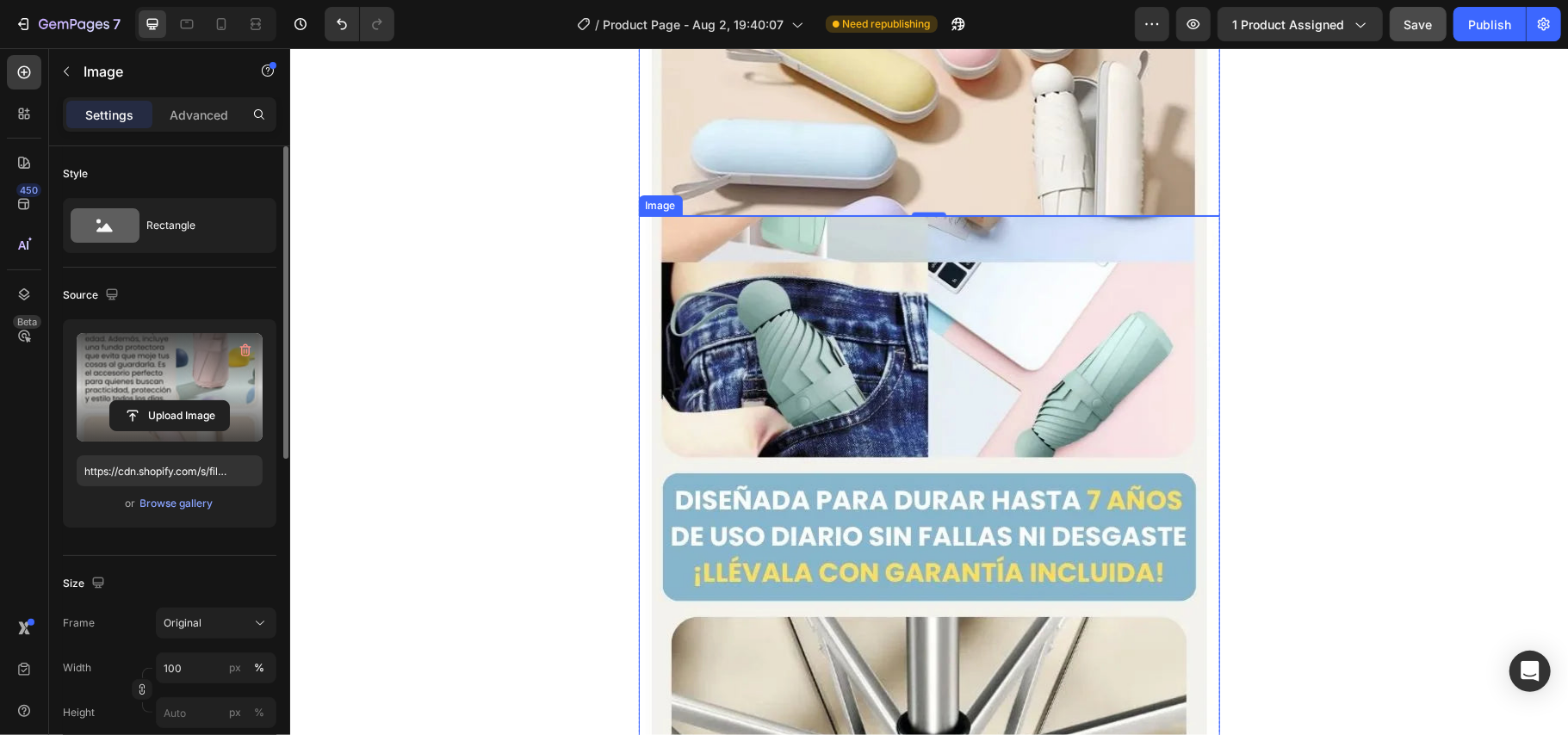 click at bounding box center [928, 602] 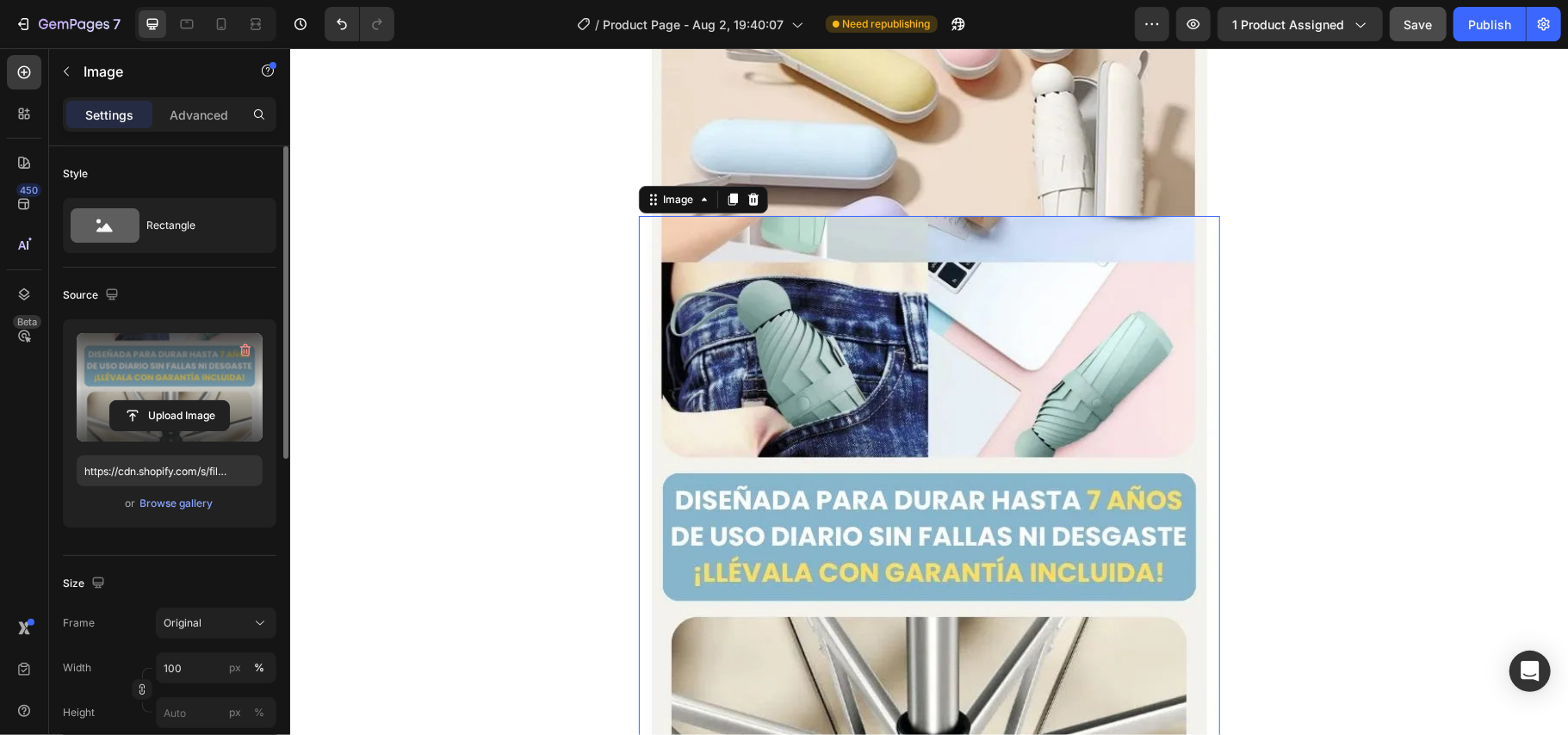 click at bounding box center [170, 387] 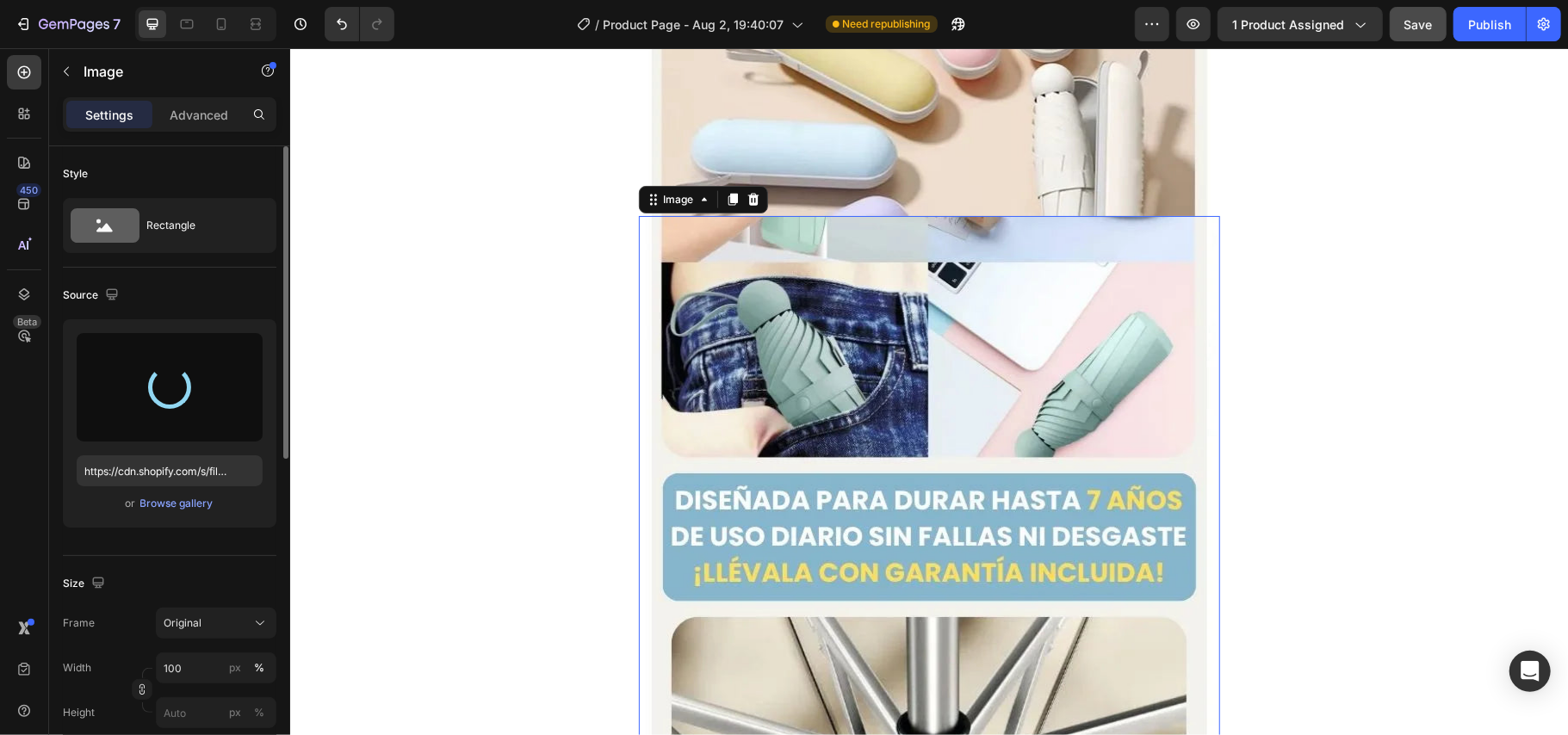 type on "https://cdn.shopify.com/s/files/1/0666/7993/0970/files/gempages_578119239680918032-2c85c46e-677a-47fa-8102-c54e33e4af1b.webp" 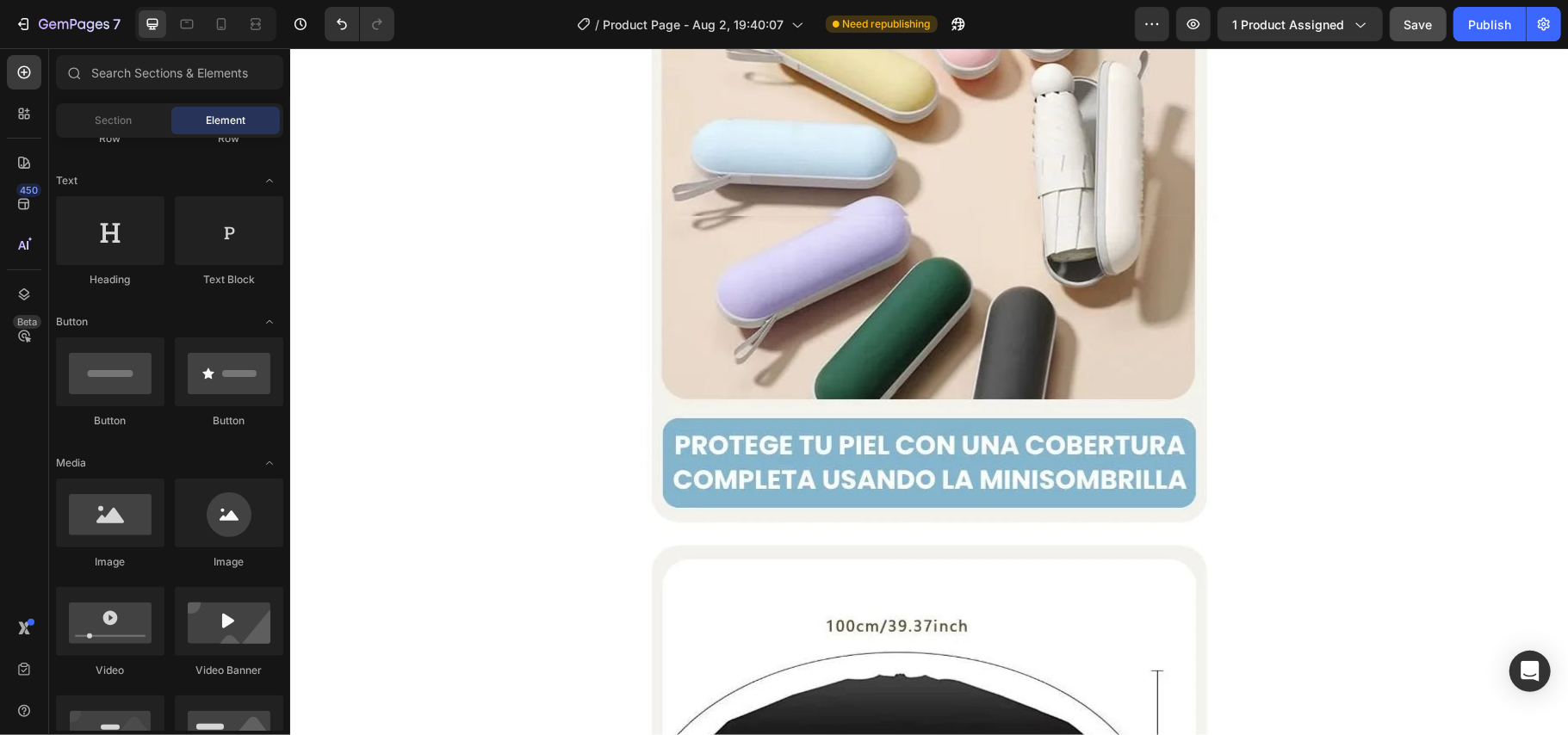click on "Product Images Icon Icon Icon Icon Icon Icon List (+ 10700 Clientes Satisfechos) Text Block Row 30%   OFF Text Block Row 79,900 Product Price Product Price 145,900 Product Price Product Price 45% off Product Badge Row COMPRA AQUÍ Button Row Product 😉 PIDE AHORA Y PAGA EN CASA 🏠 Button Image Image 😉PIDE AHORA Y PAGA EN CASA 🏠 Button Image Image 😉PIDE AHORA Y PAGA EN CASA 🏠 Button Image Image 😉PIDE AHORA Y PAGA EN CASA 🏠 Button Image Image Image Image Image Image Image Row
Icon Free shipping  Text Block
Icon Money-Back Guarantee Text Block
Icon Support 24/7 Text Block
Icon Easy Returns and Exchanges Text Block Row Section 1 Root" at bounding box center (928, -2566) 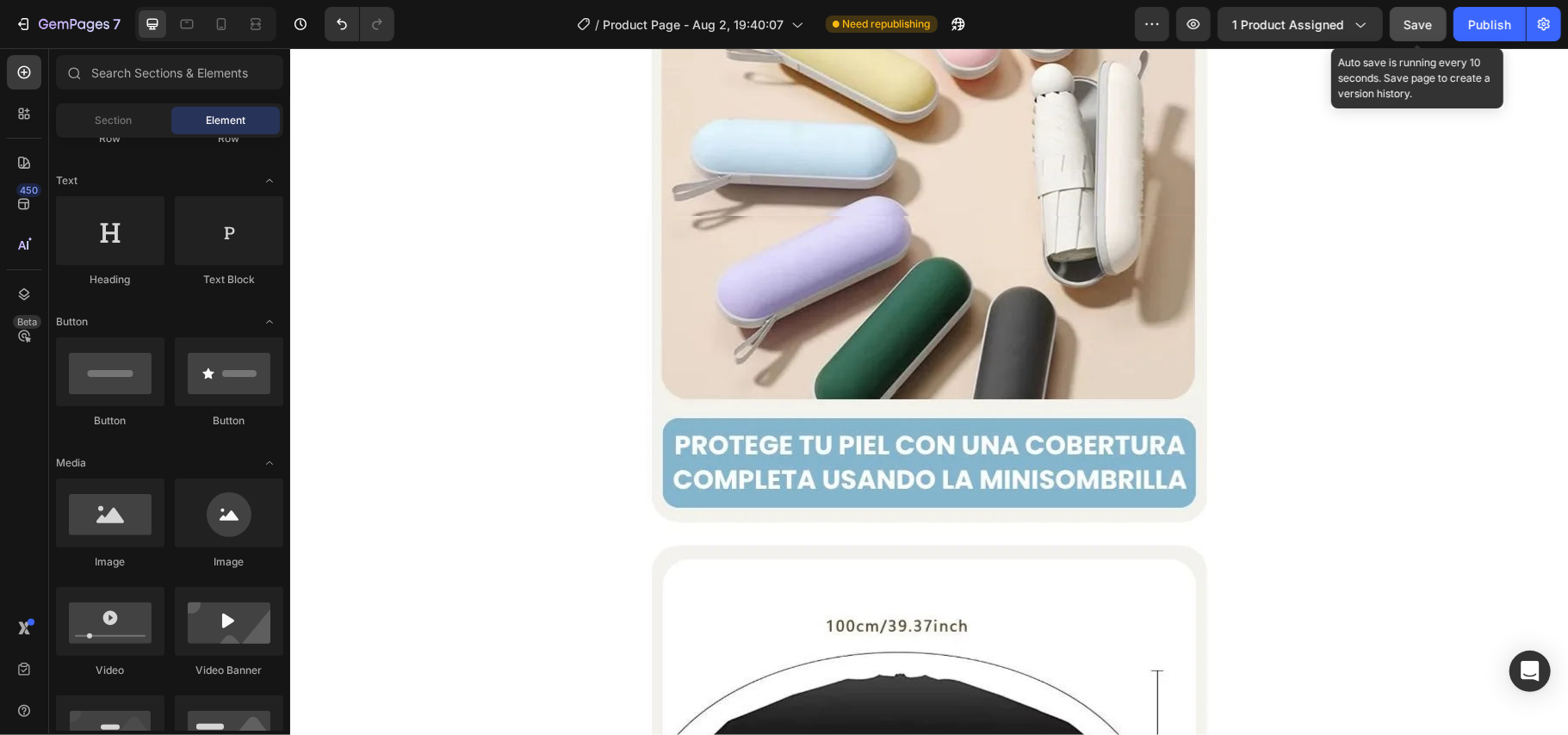 click on "Save" at bounding box center [1418, 24] 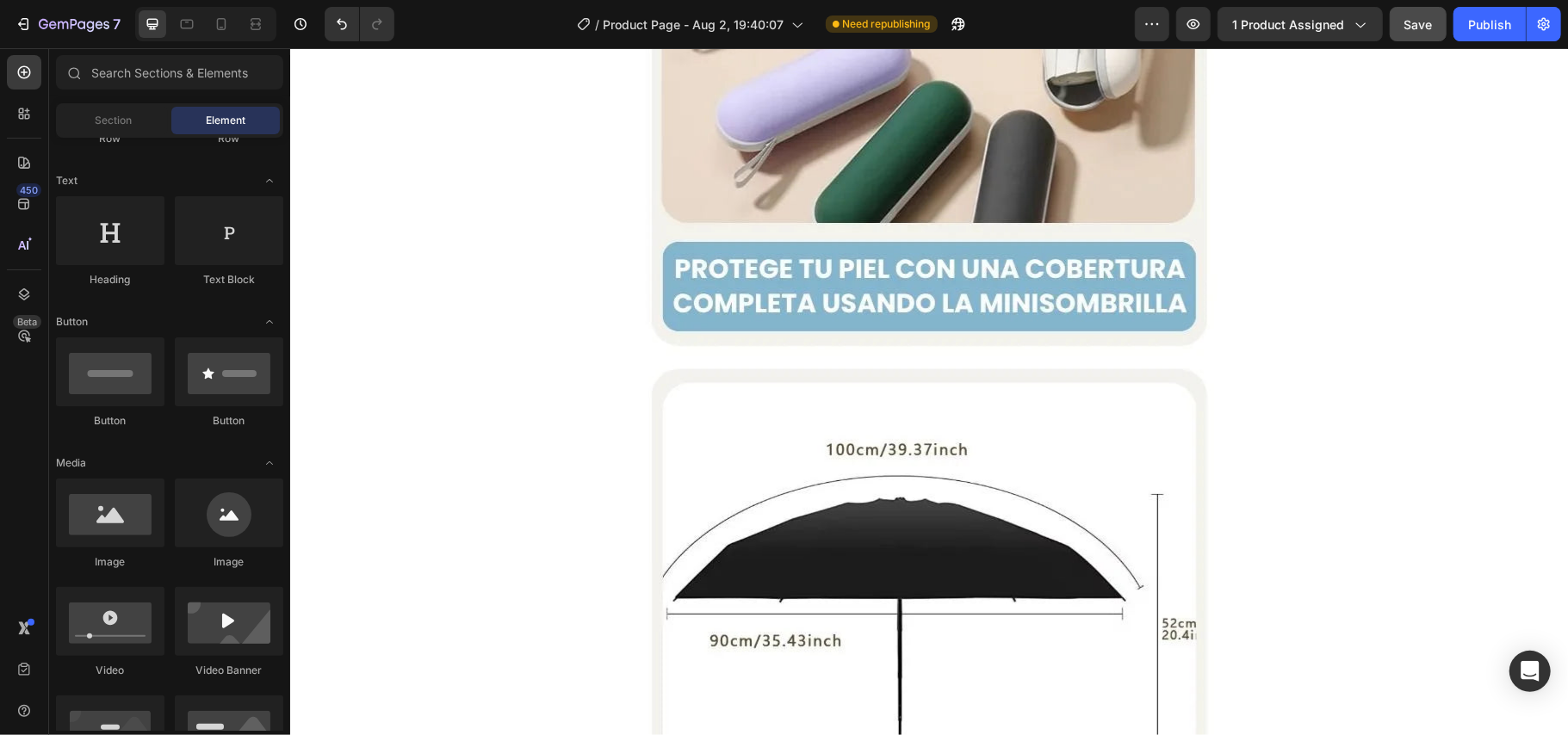 scroll, scrollTop: 6713, scrollLeft: 0, axis: vertical 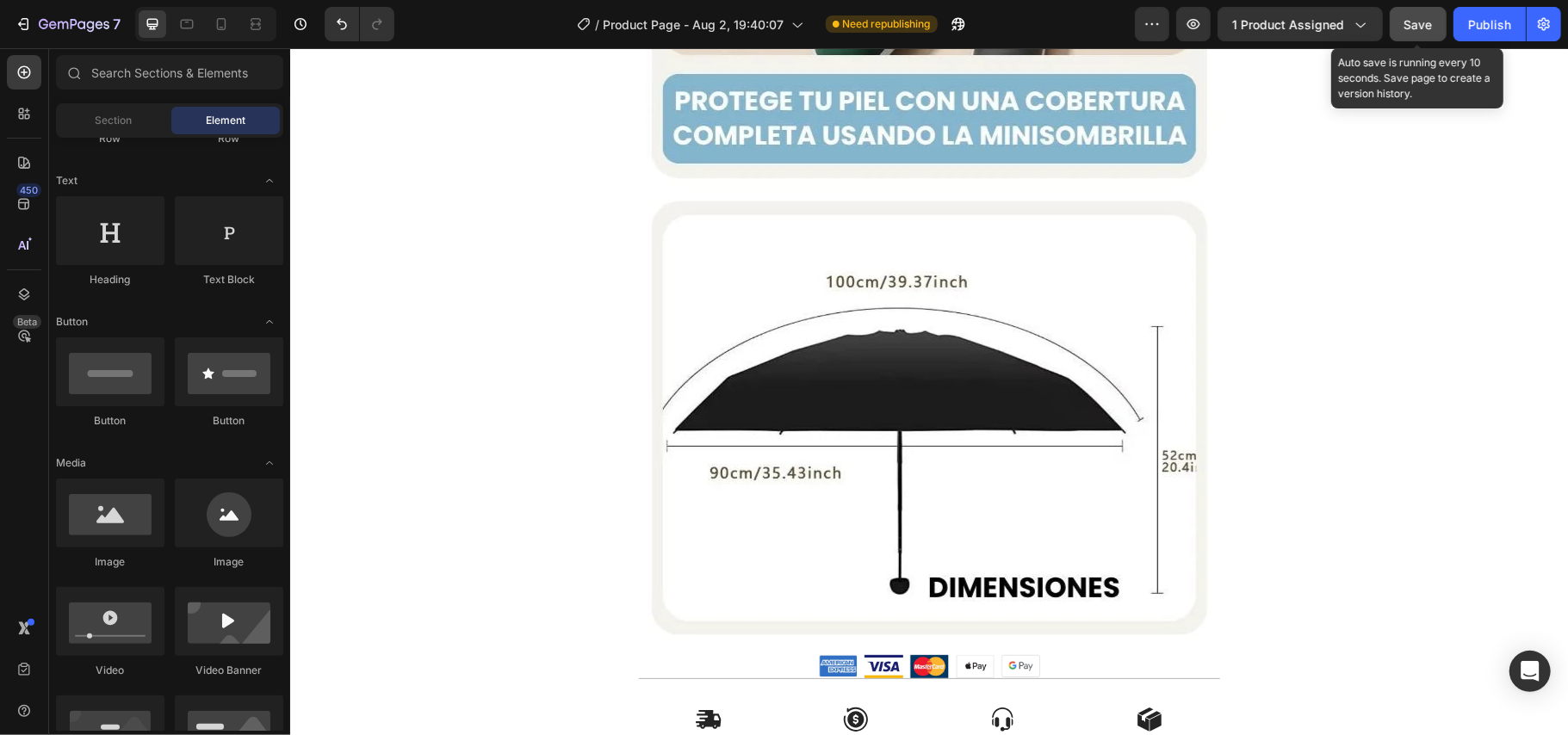 click on "Save" at bounding box center [1418, 24] 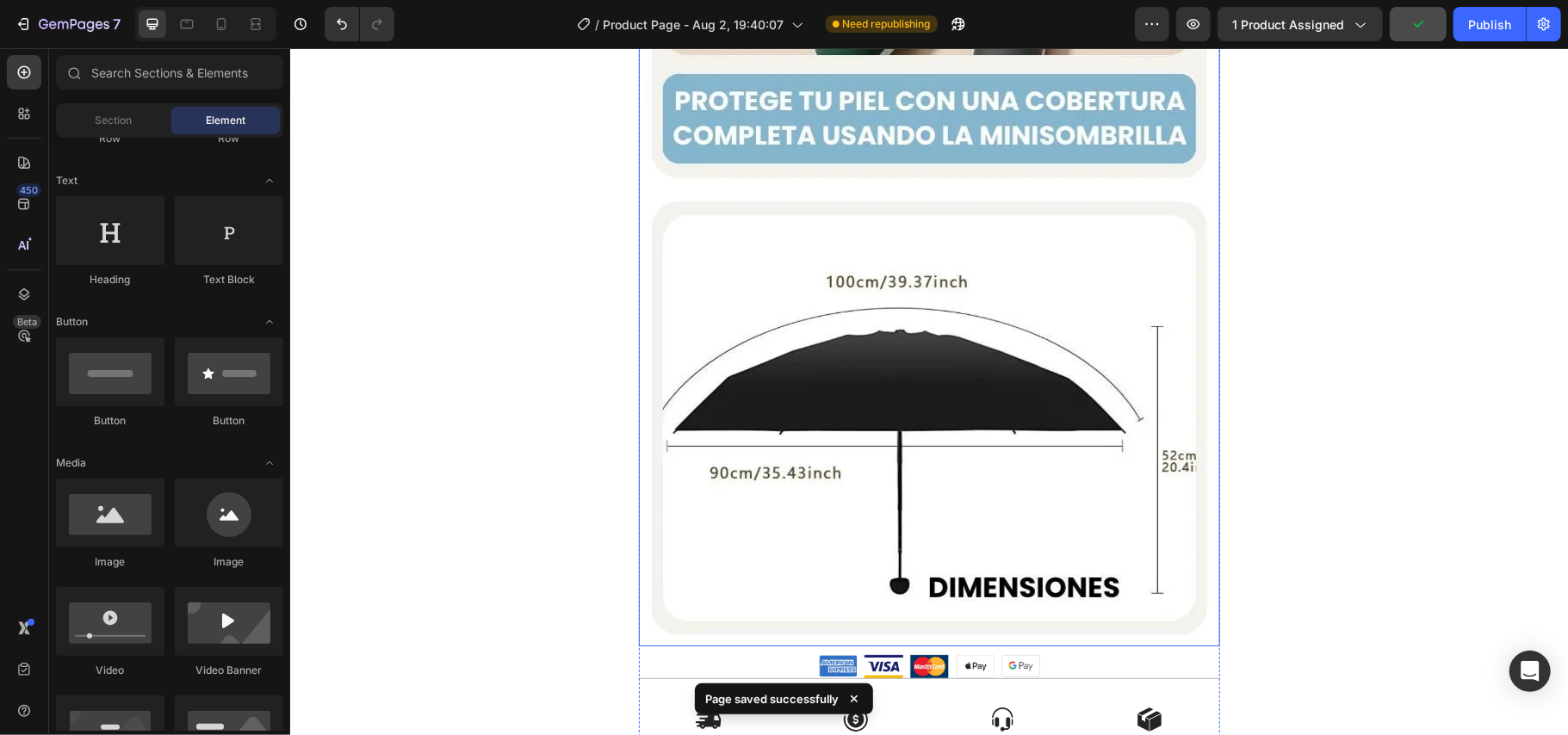scroll, scrollTop: 7035, scrollLeft: 0, axis: vertical 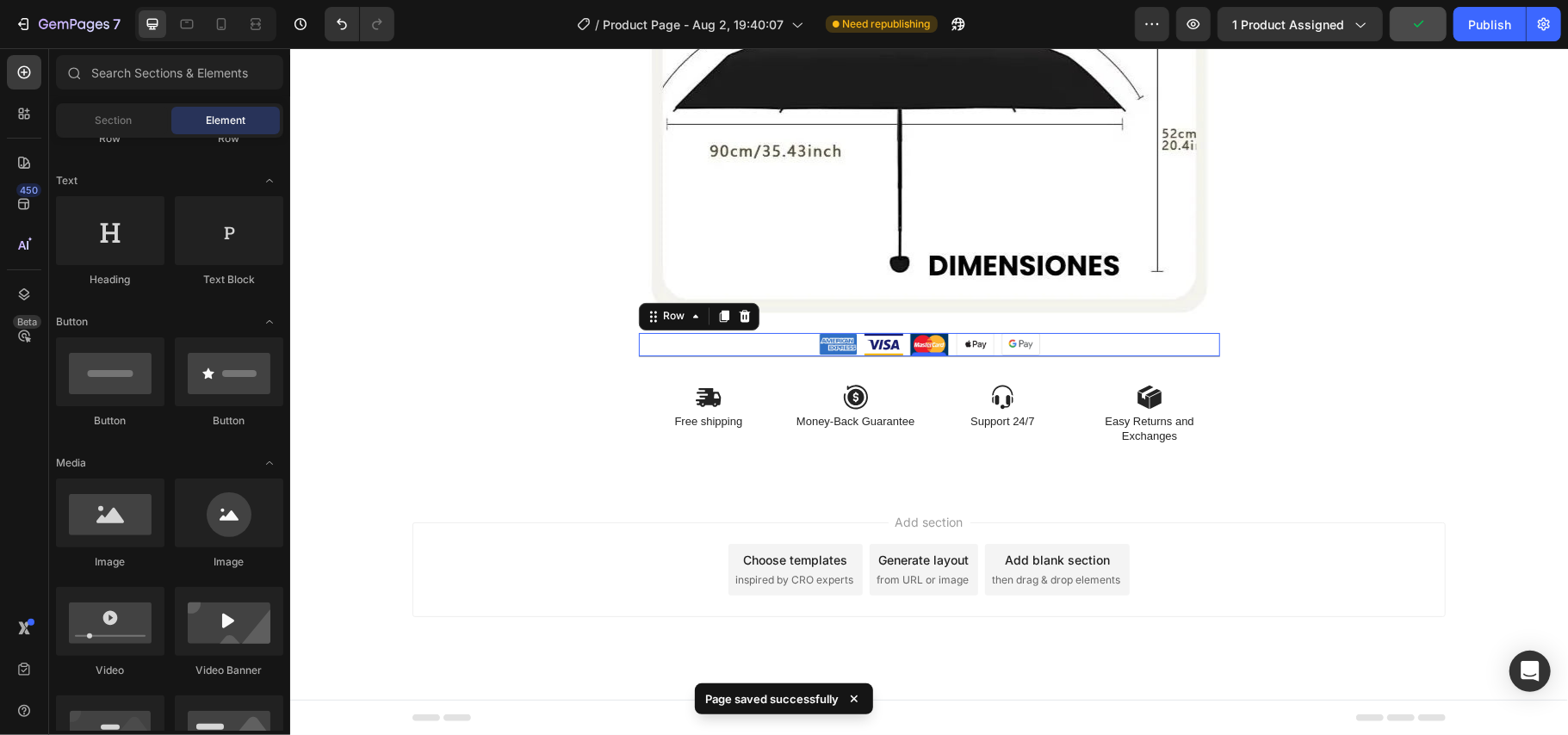 click on "Image Image Image Image Image Row   0" at bounding box center [928, 344] 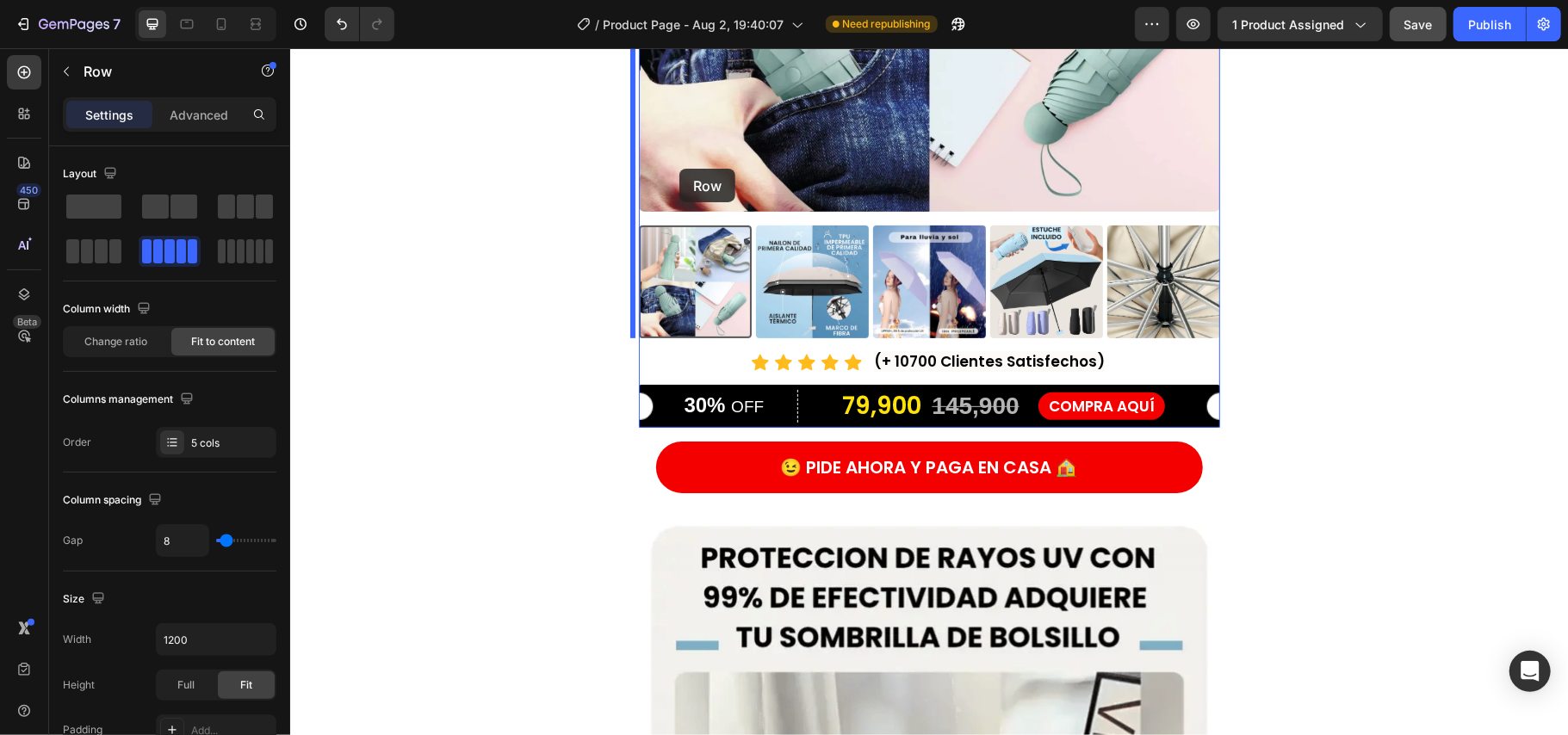 scroll, scrollTop: 448, scrollLeft: 0, axis: vertical 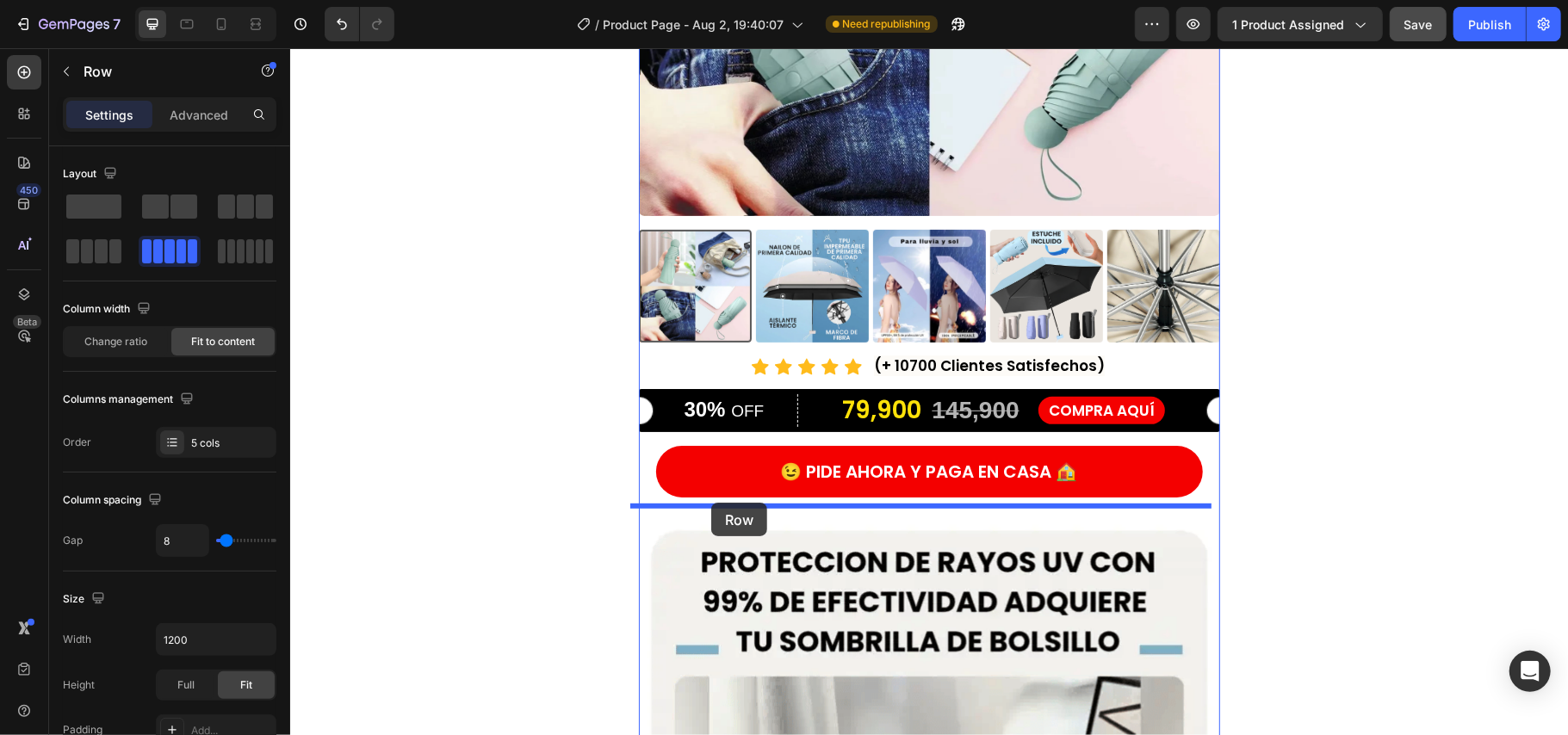 drag, startPoint x: 680, startPoint y: 320, endPoint x: 710, endPoint y: 502, distance: 184.45596 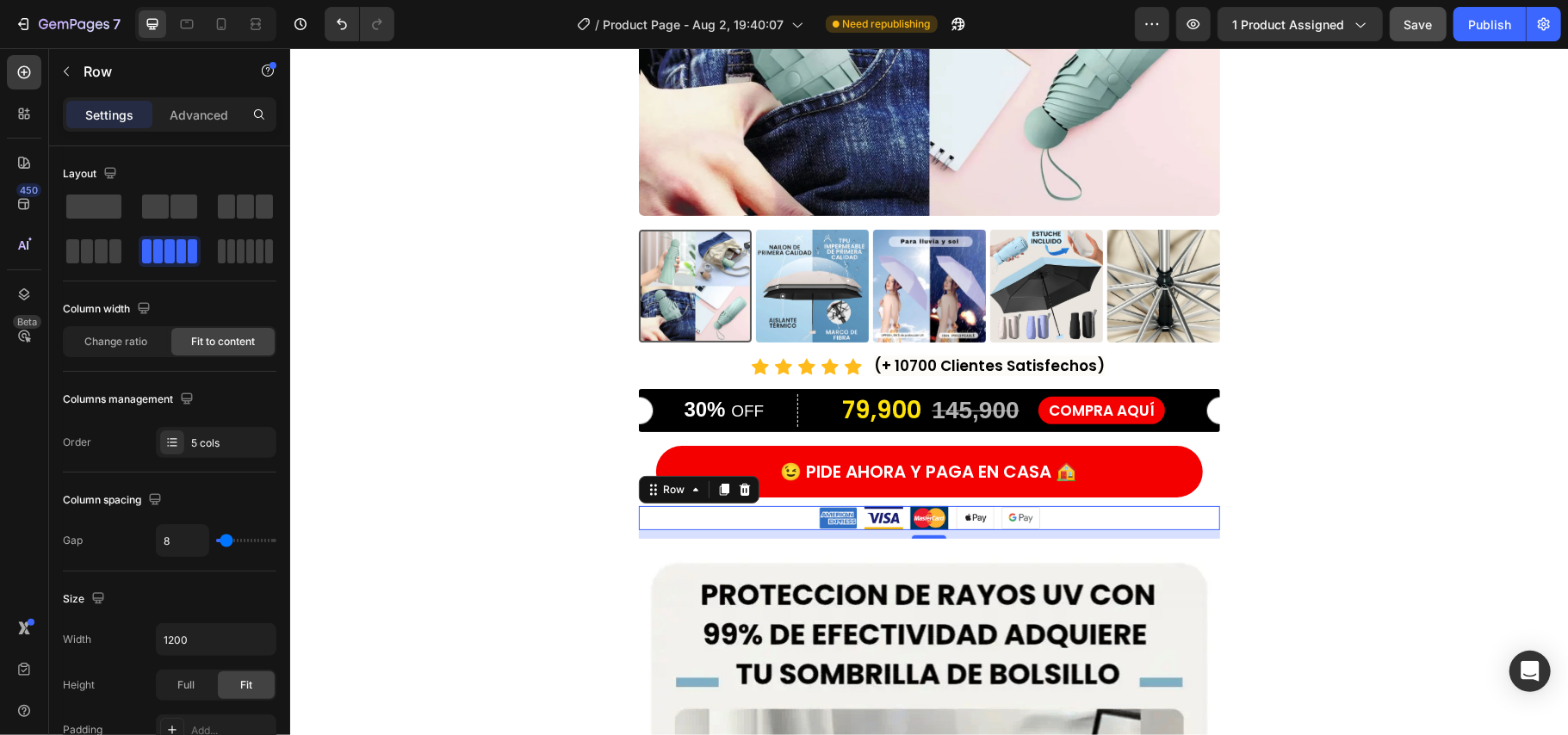 click on "Product Images Icon Icon Icon Icon Icon Icon List (+ 10700 Clientes Satisfechos) Text Block Row 30%   OFF Text Block Row 79,900 Product Price Product Price 145,900 Product Price Product Price 45% off Product Badge Row COMPRA AQUÍ Button Row Product 😉 PIDE AHORA Y PAGA EN CASA 🏠 Button Image Image Image Image Image Row   0 Image Image 😉PIDE AHORA Y PAGA EN CASA 🏠 Button Image Image 😉PIDE AHORA Y PAGA EN CASA 🏠 Button Image Image 😉PIDE AHORA Y PAGA EN CASA 🏠 Button Image Image
Icon Free shipping  Text Block
Icon Money-Back Guarantee Text Block
Icon Support 24/7 Text Block
Icon Easy Returns and Exchanges Text Block Row Section 1 Root" at bounding box center (928, 3358) 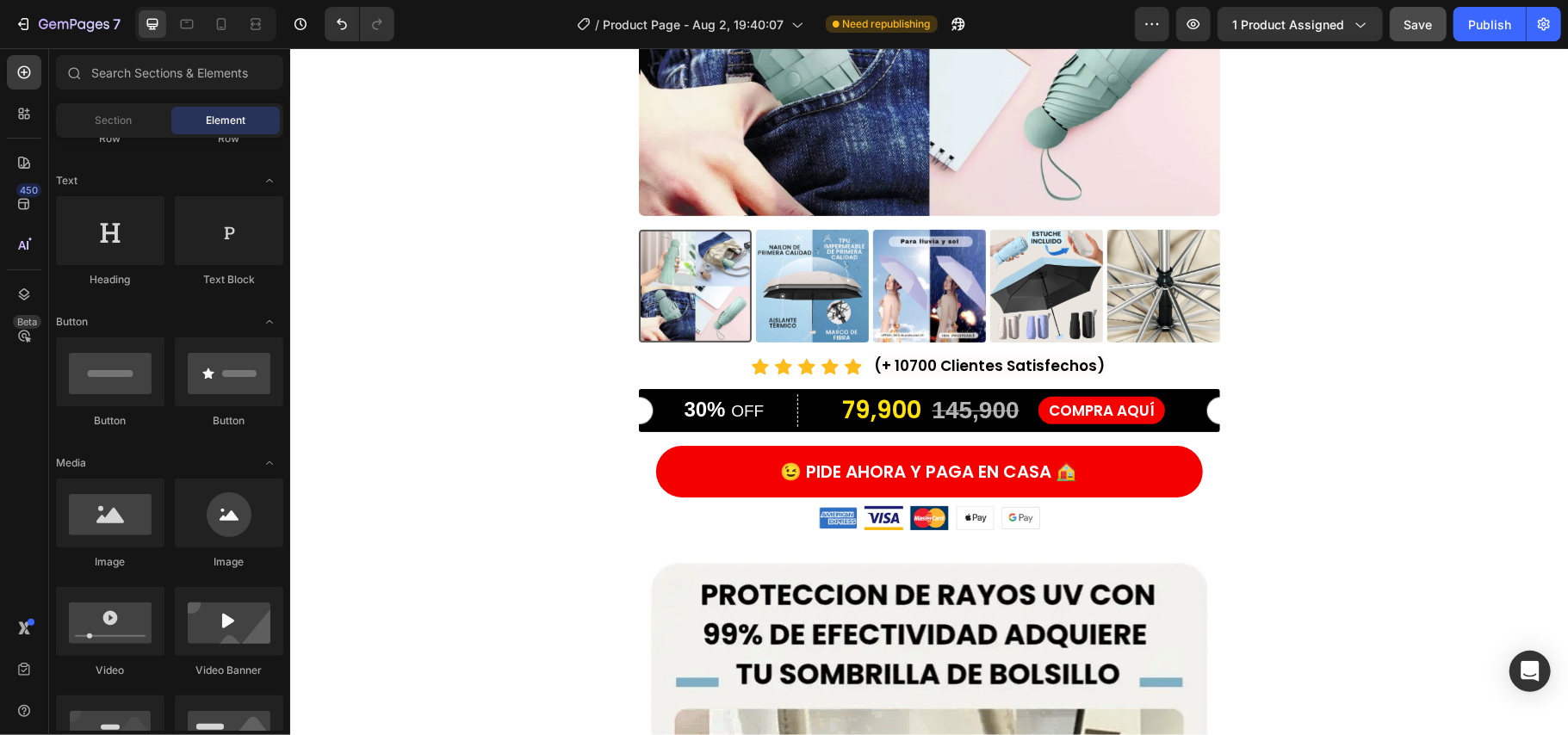 click on "7   /  Product Page - Aug 2, 19:40:07 Need republishing Preview 1 product assigned  Save   Publish" 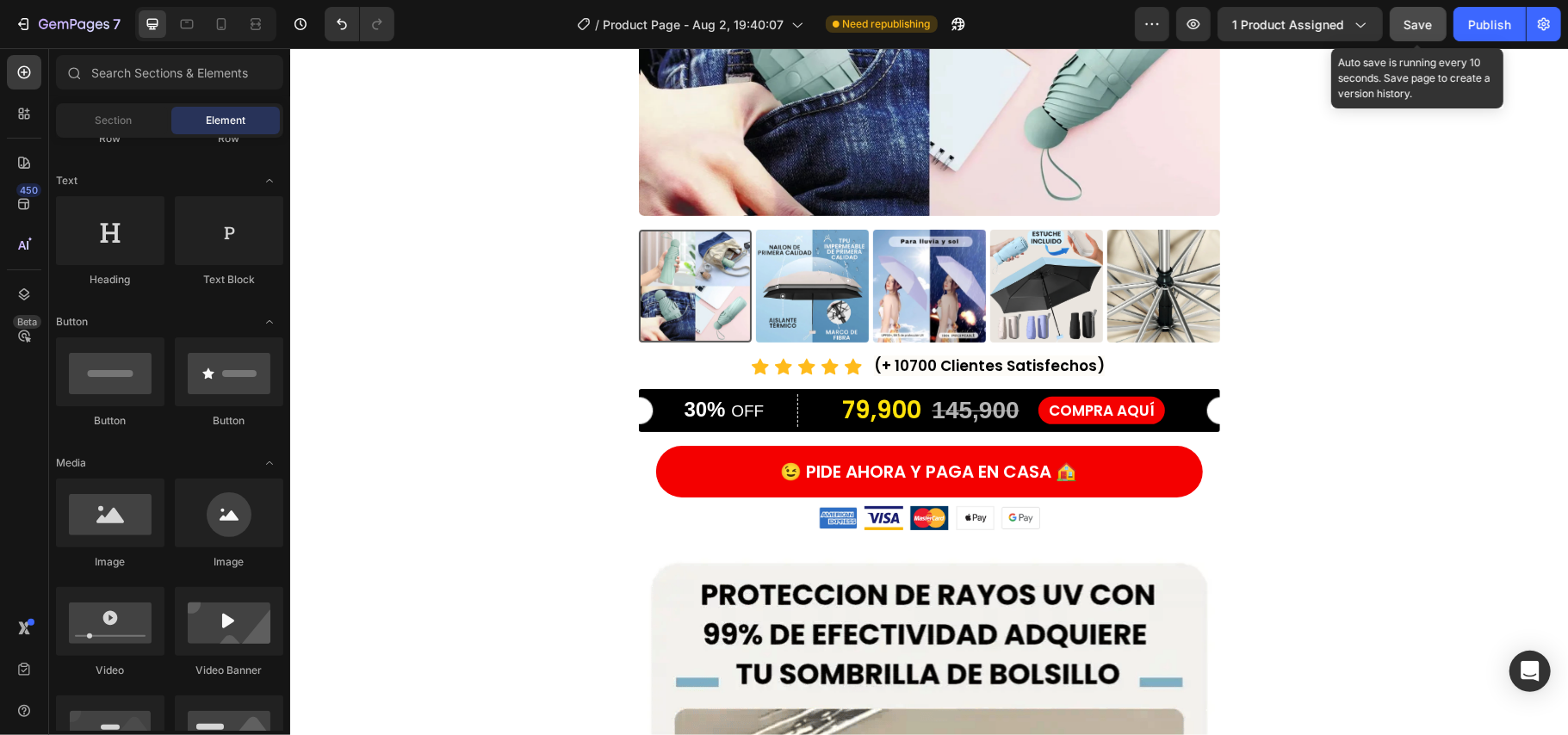 click on "Save" at bounding box center [1418, 24] 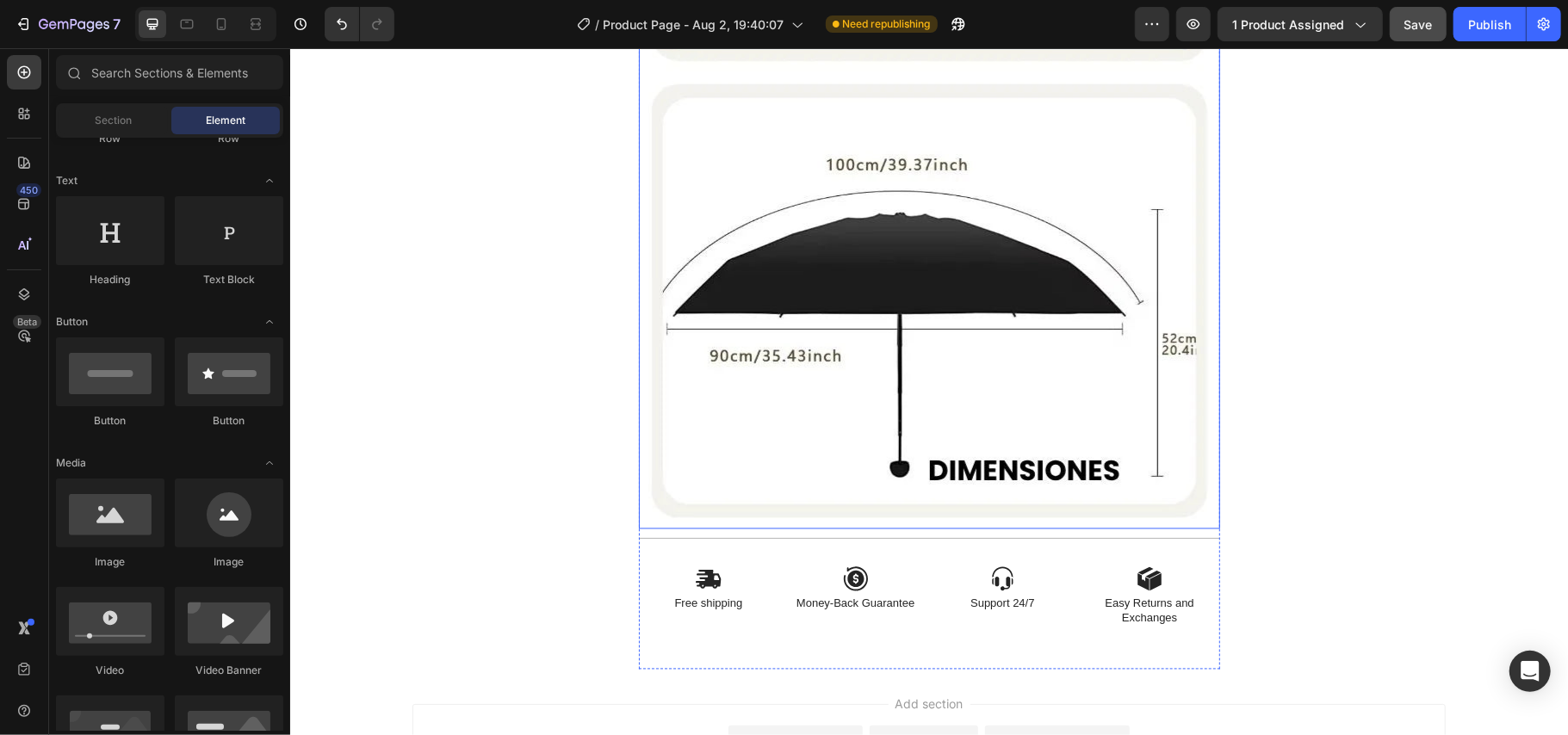 scroll, scrollTop: 7044, scrollLeft: 0, axis: vertical 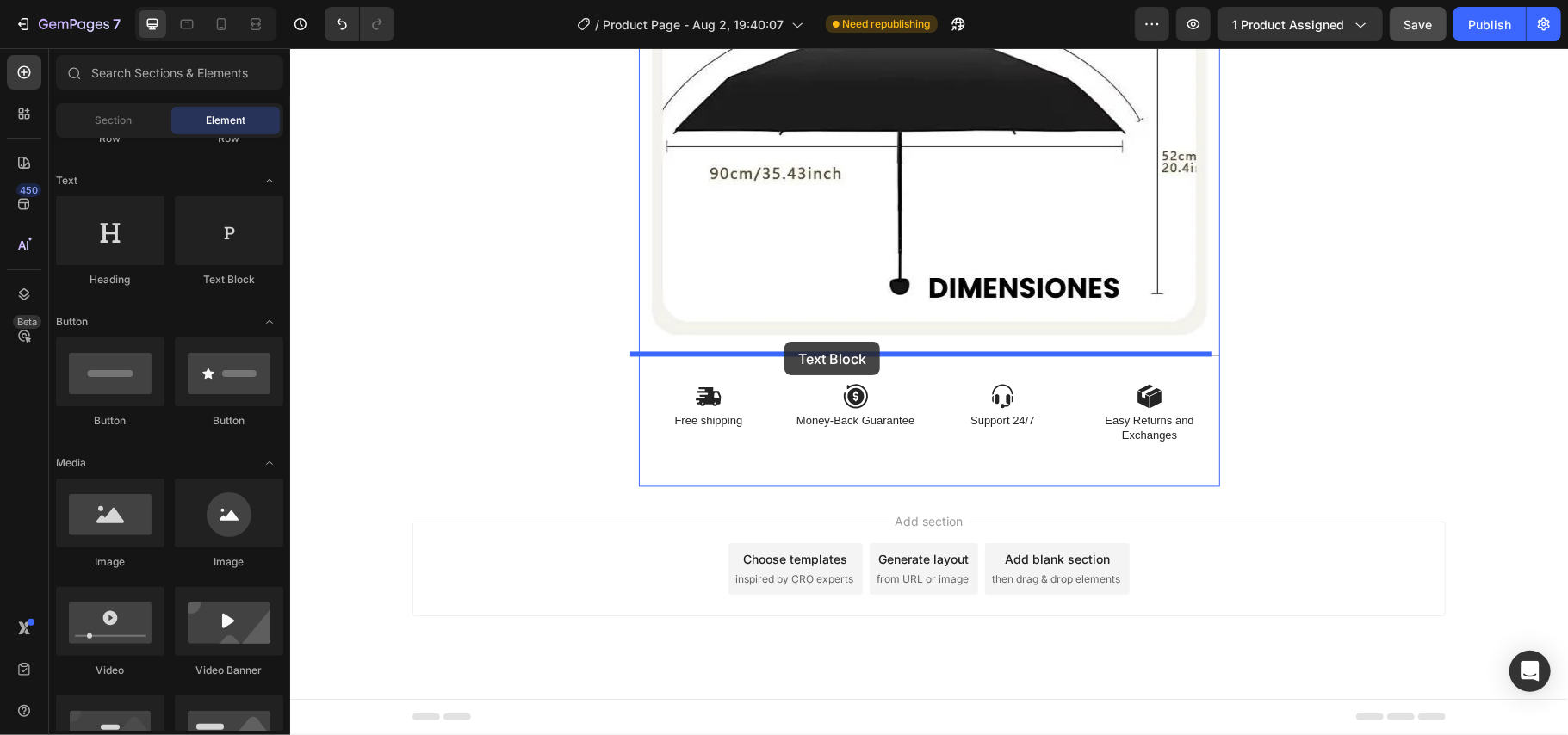 drag, startPoint x: 515, startPoint y: 289, endPoint x: 784, endPoint y: 341, distance: 273.97993 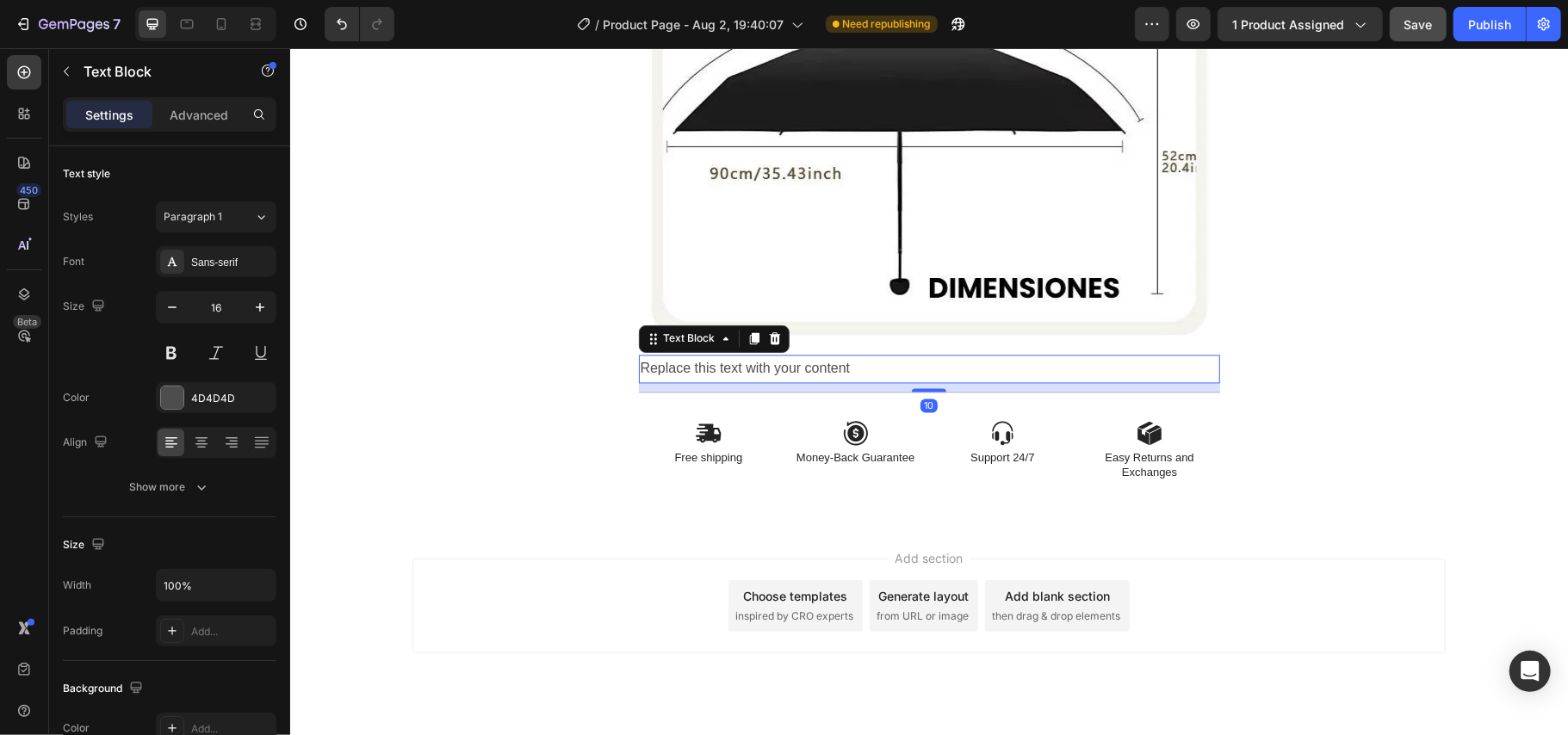 click on "Replace this text with your content" at bounding box center [928, 368] 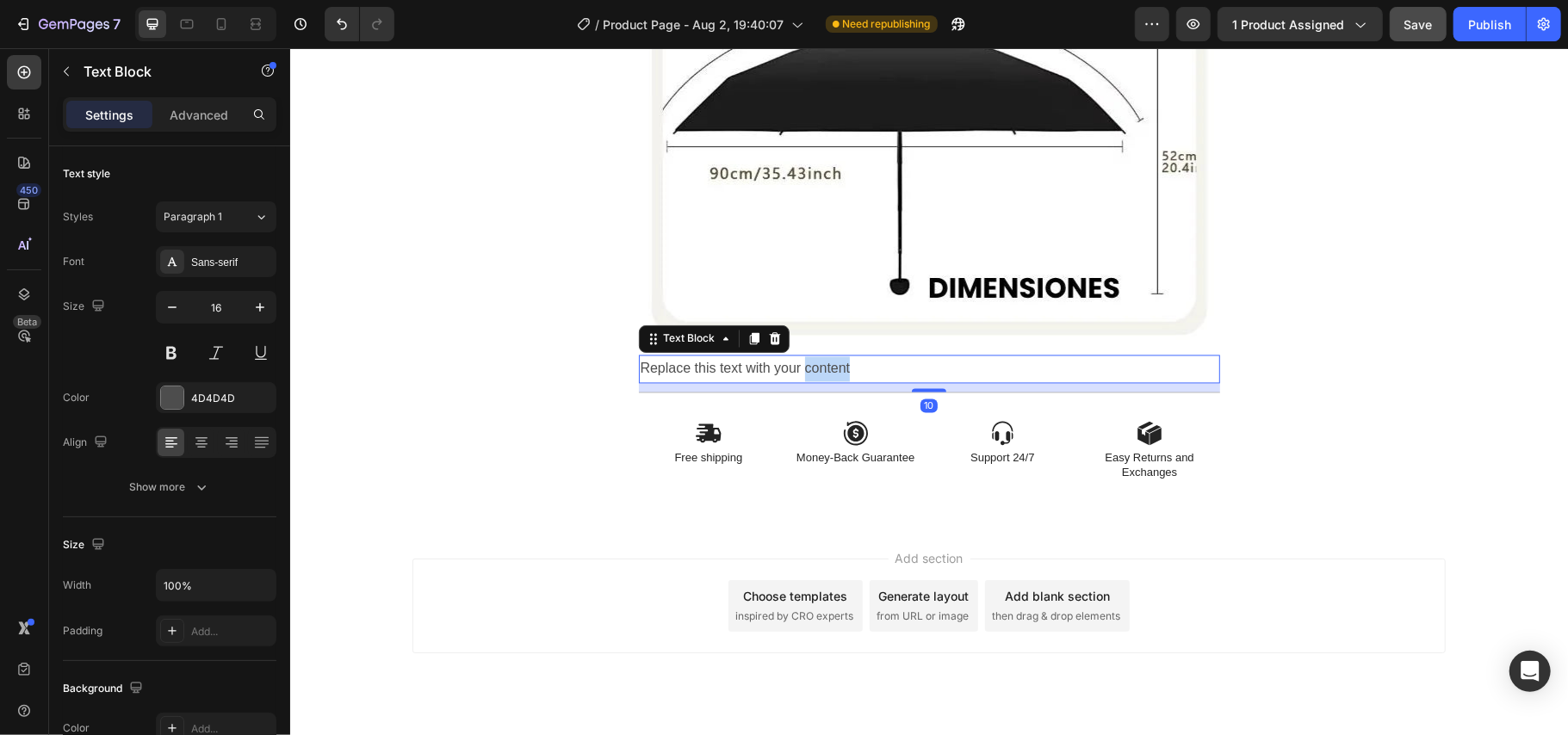 click on "Replace this text with your content" at bounding box center [928, 368] 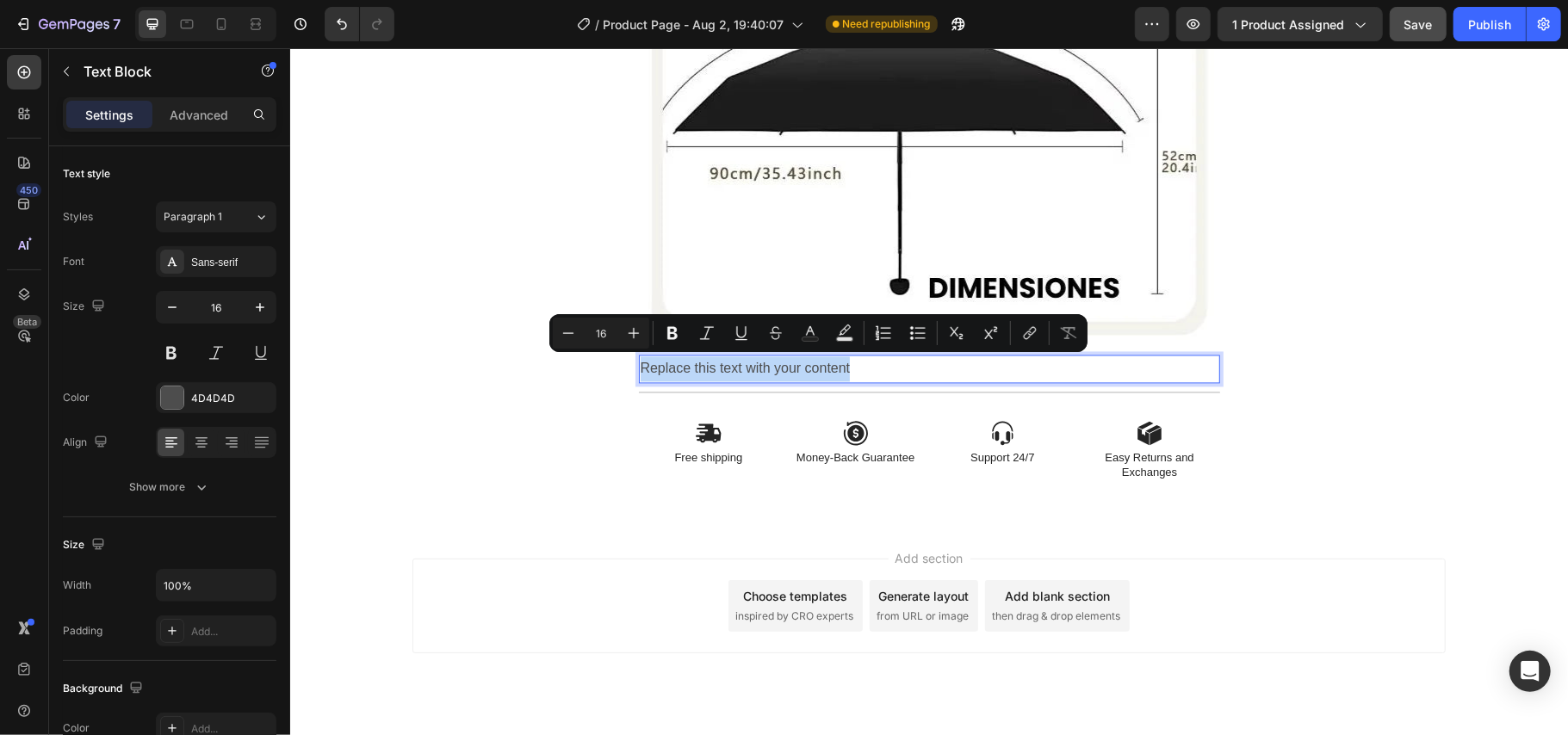 click on "Replace this text with your content" at bounding box center [928, 368] 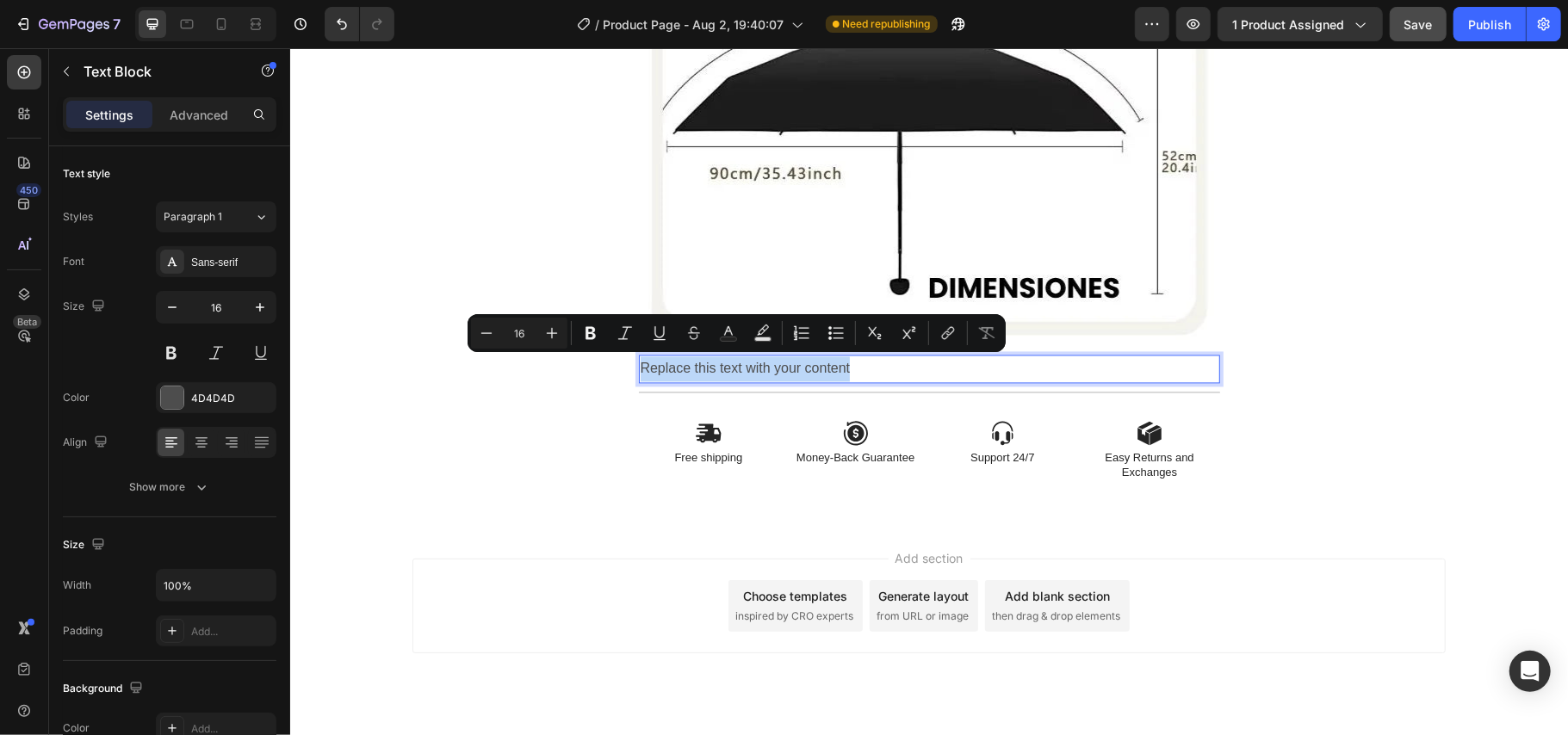 click on "Replace this text with your content" at bounding box center [928, 368] 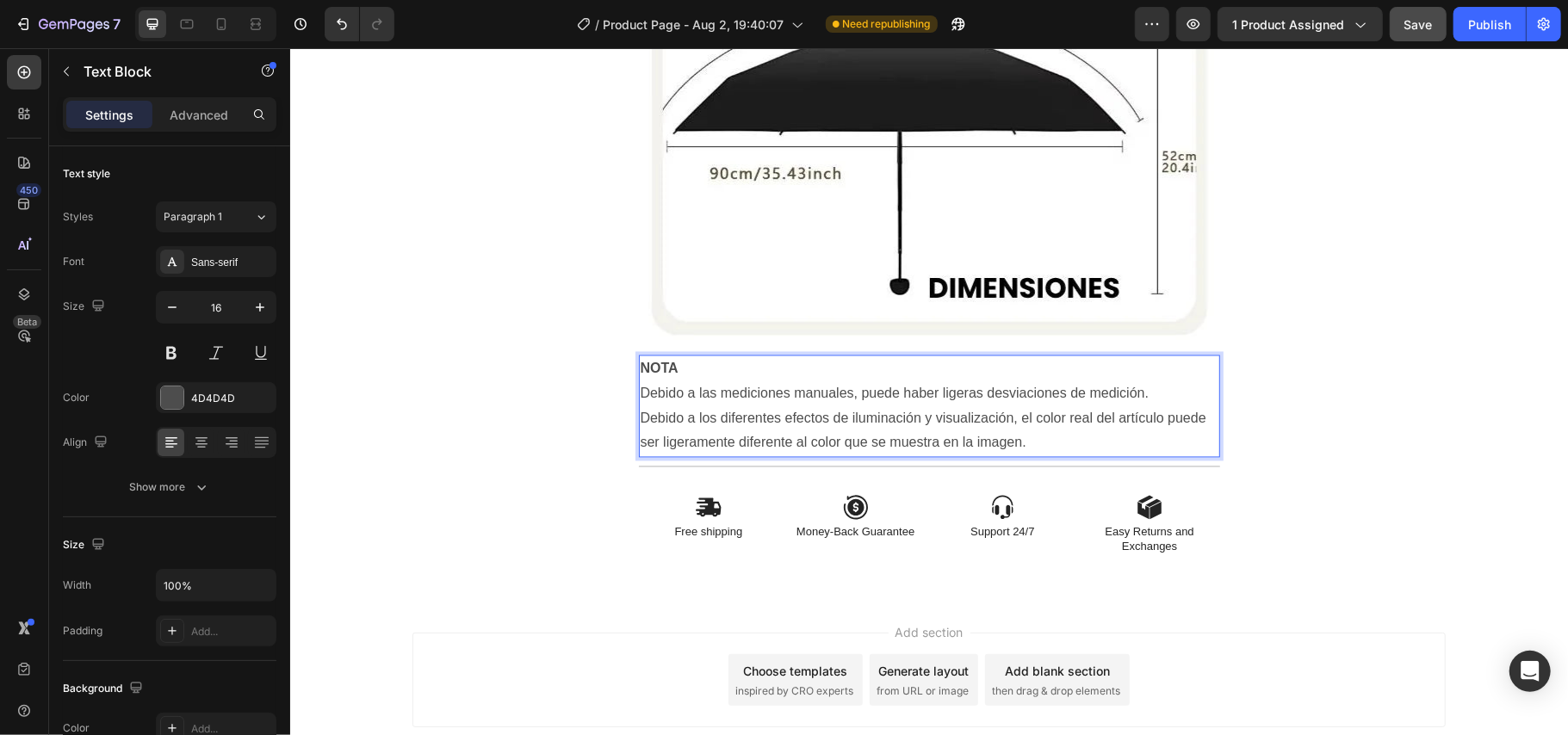 click on "Product Images Icon Icon Icon Icon Icon Icon List (+ 10700 Clientes Satisfechos) Text Block Row 30%   OFF Text Block Row 79,900 Product Price Product Price 145,900 Product Price Product Price 45% off Product Badge Row COMPRA AQUÍ Button Row Product 😉 PIDE AHORA Y PAGA EN CASA 🏠 Button Image Image Image Image Image Row Image Image 😉PIDE AHORA Y PAGA EN CASA 🏠 Button Image Image 😉PIDE AHORA Y PAGA EN CASA 🏠 Button Image Image 😉PIDE AHORA Y PAGA EN CASA 🏠 Button Image Image NOTA Debido a las mediciones manuales, puede haber ligeras desviaciones de medición. Debido a los diferentes efectos de iluminación y visualización, el color real del artículo puede ser ligeramente diferente al color que se muestra en la imagen. Text Block   10
Icon Free shipping  Text Block
Icon Money-Back Guarantee Text Block
Icon Support 24/7 Text Block
Icon Easy Returns and Exchanges Text Block Row Section 1 Root" at bounding box center (928, -3183) 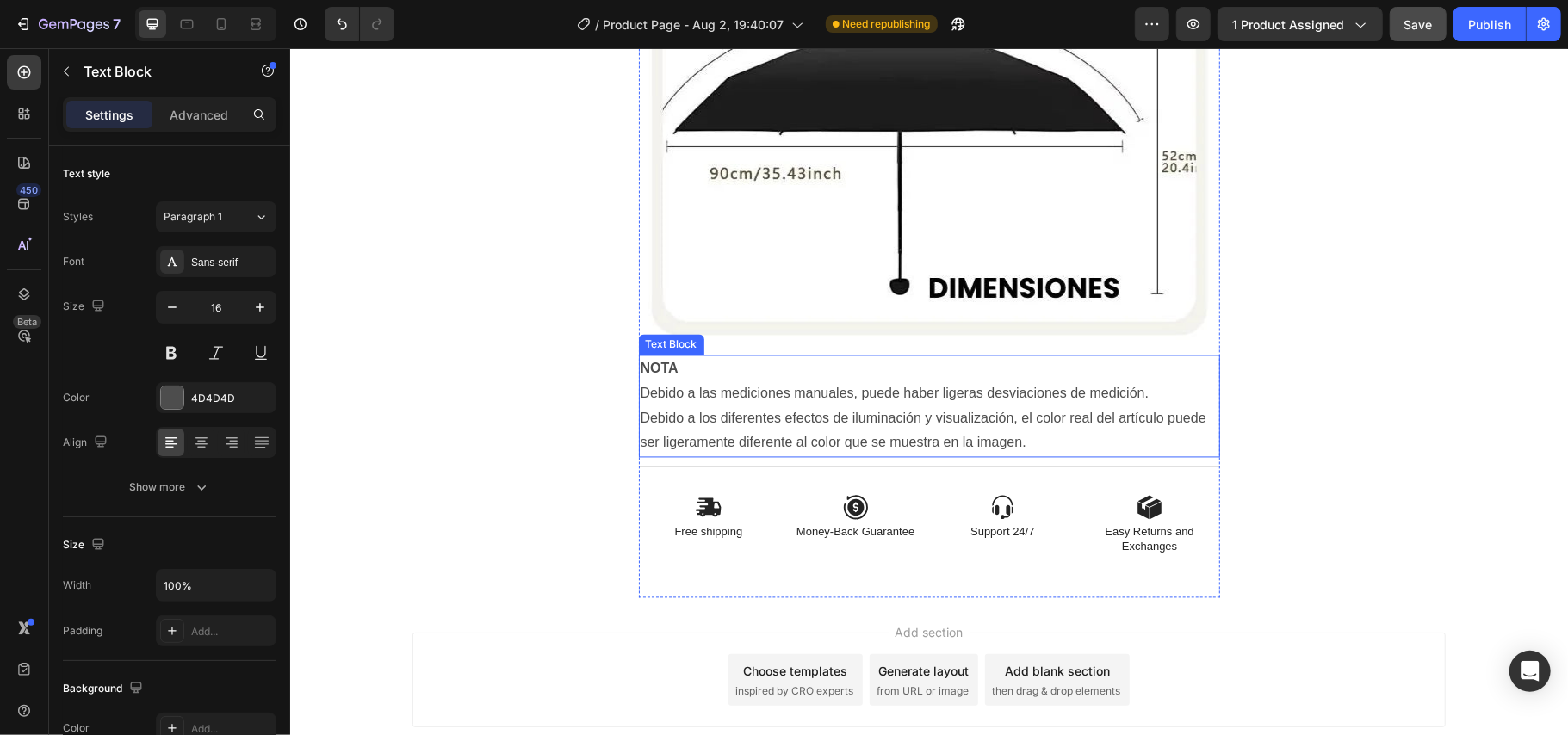 click on "Debido a los diferentes efectos de iluminación y visualización, el color real del artículo puede ser ligeramente diferente al color que se muestra en la imagen." at bounding box center (928, 431) 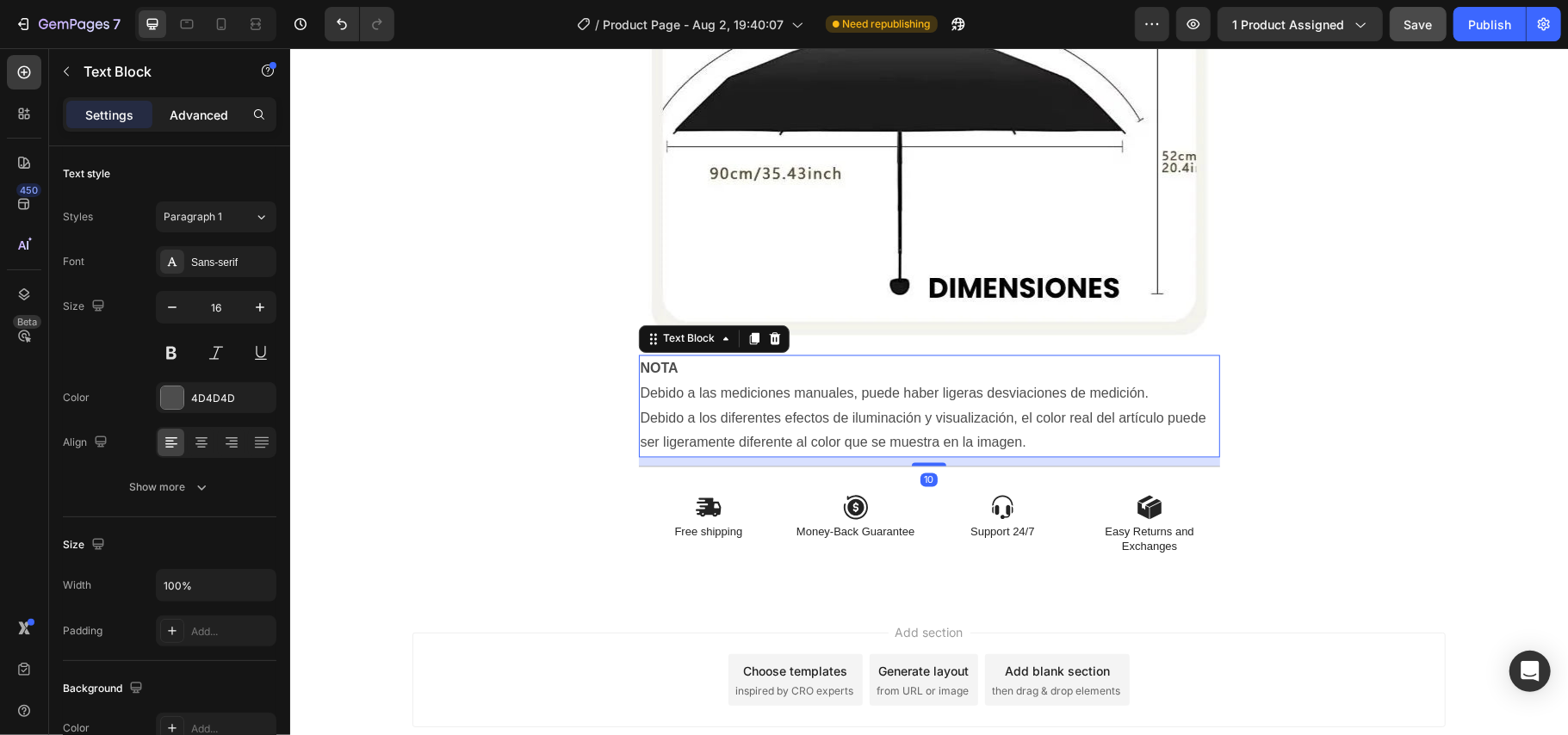 click on "Advanced" at bounding box center [199, 114] 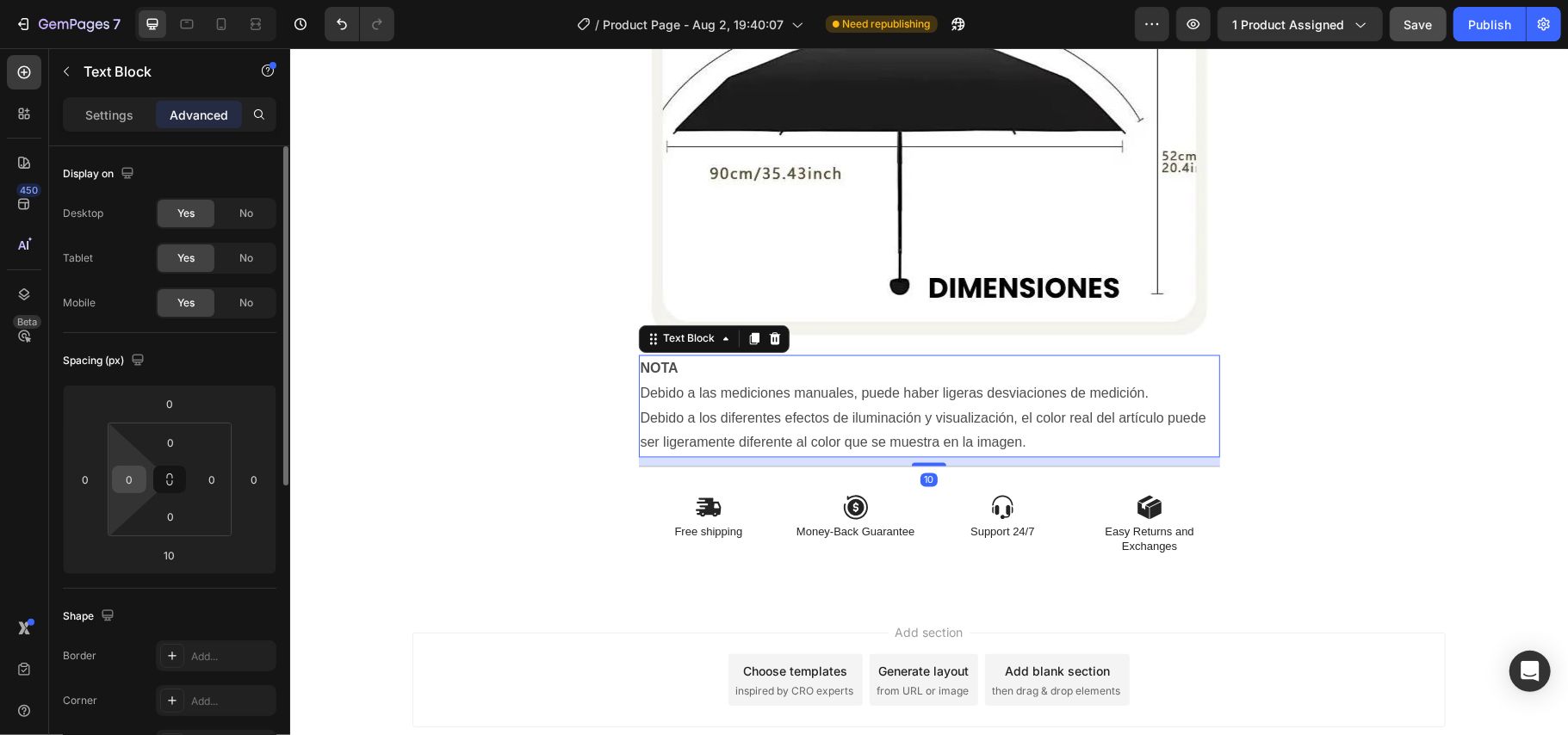 click on "0" at bounding box center (129, 479) 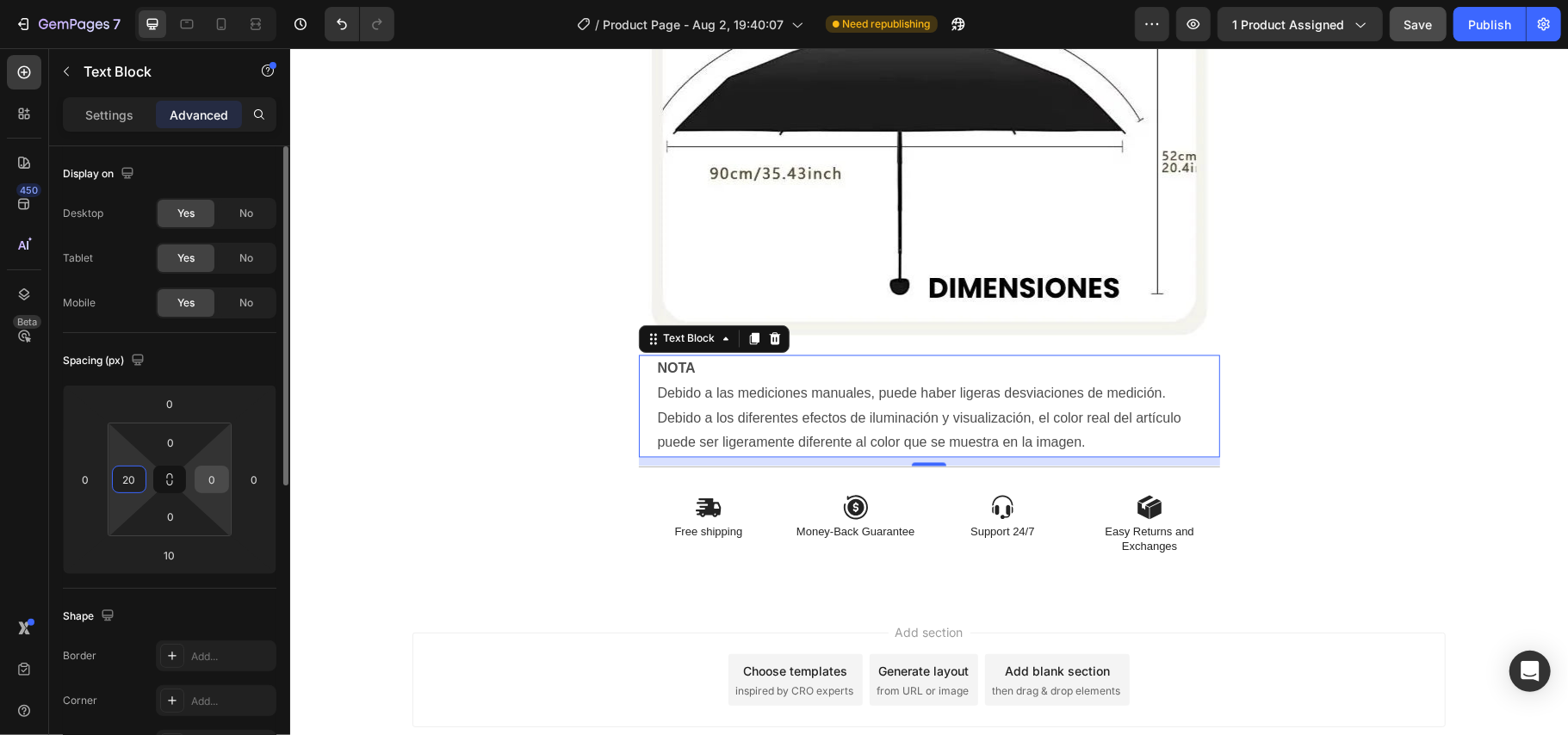 type on "20" 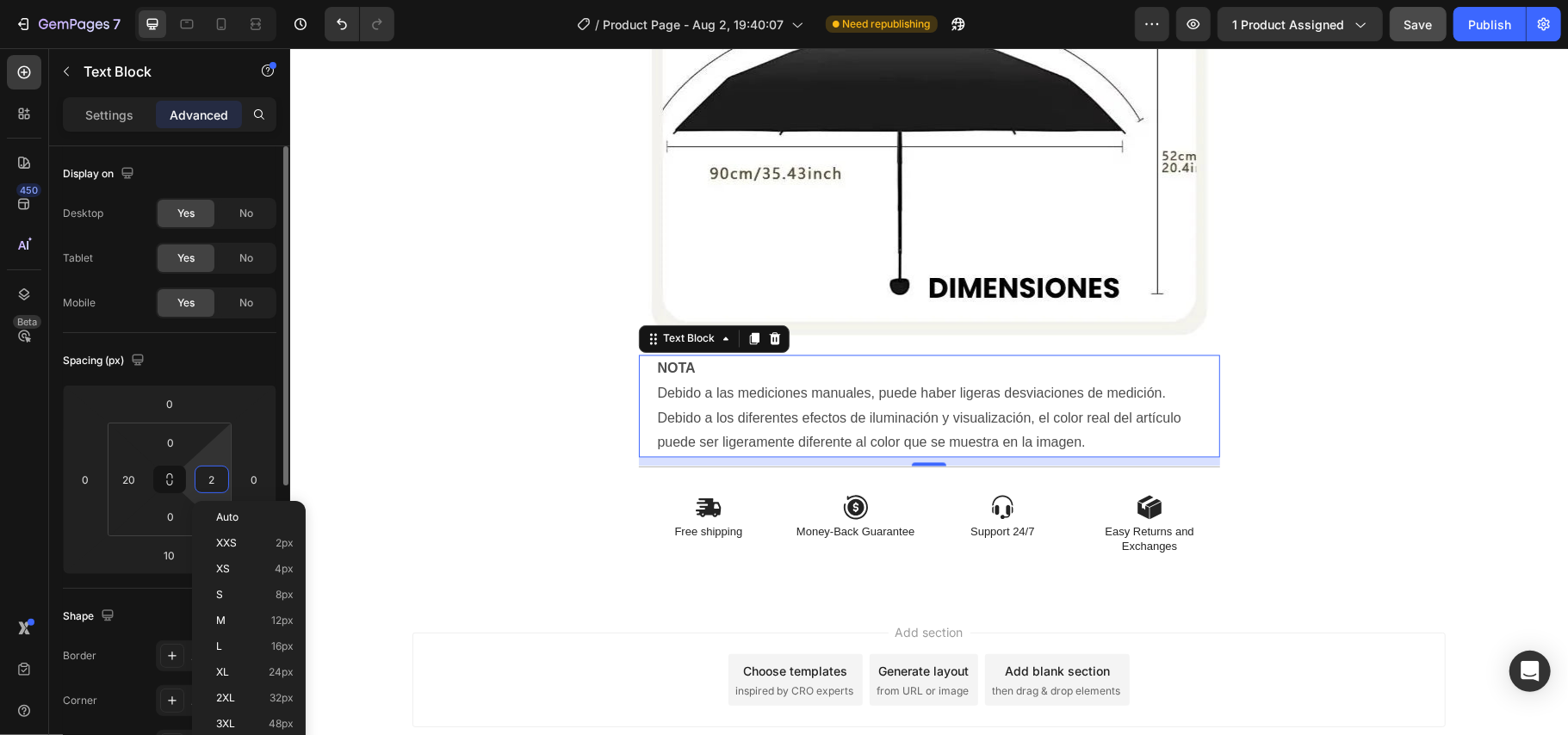type on "20" 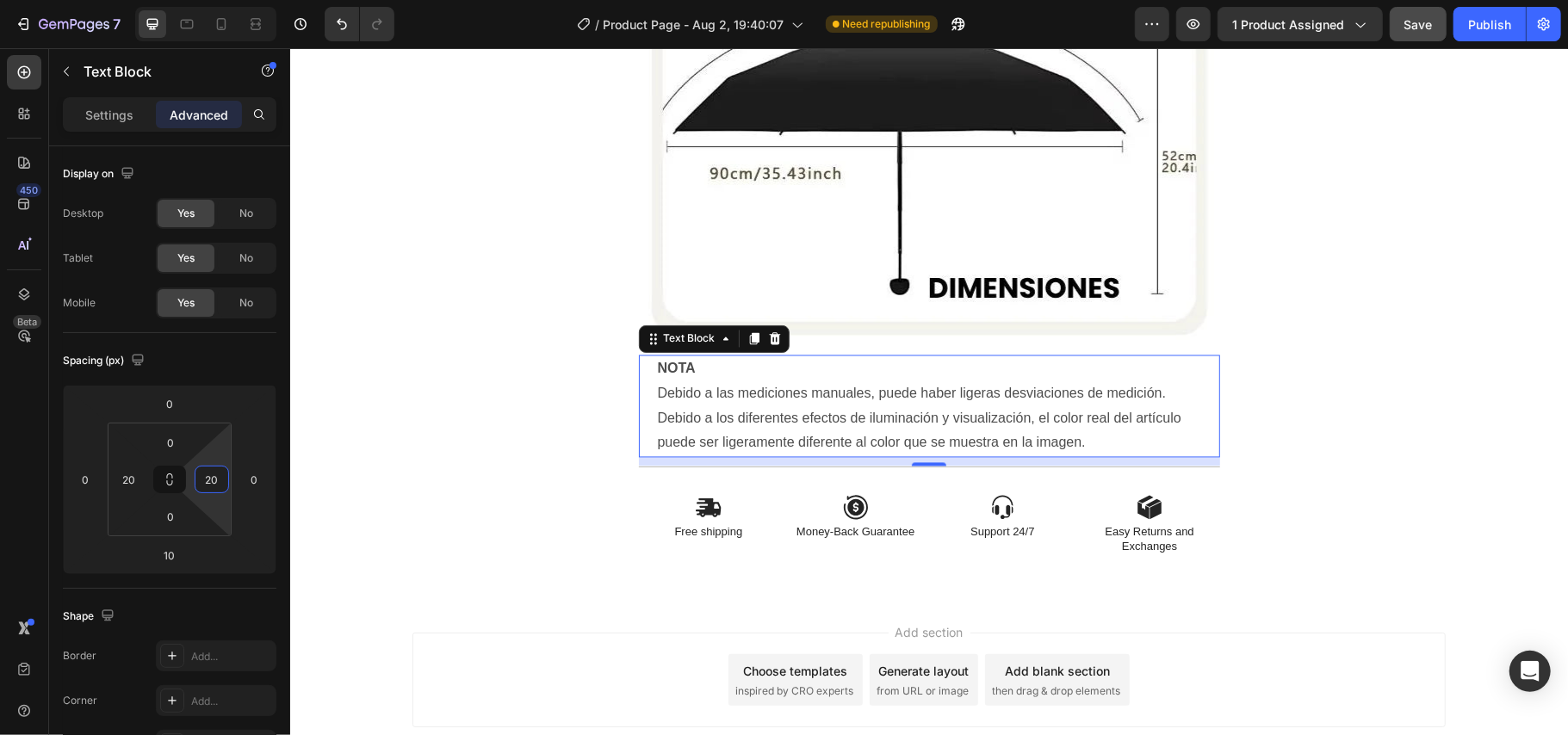 click on "Product Images Icon Icon Icon Icon Icon Icon List (+ 10700 Clientes Satisfechos) Text Block Row 30%   OFF Text Block Row 79,900 Product Price Product Price 145,900 Product Price Product Price 45% off Product Badge Row COMPRA AQUÍ Button Row Product 😉 PIDE AHORA Y PAGA EN CASA 🏠 Button Image Image Image Image Image Row Image Image 😉PIDE AHORA Y PAGA EN CASA 🏠 Button Image Image 😉PIDE AHORA Y PAGA EN CASA 🏠 Button Image Image 😉PIDE AHORA Y PAGA EN CASA 🏠 Button Image Image NOTA Debido a las mediciones manuales, puede haber ligeras desviaciones de medición. Debido a los diferentes efectos de iluminación y visualización, el color real del artículo puede ser ligeramente diferente al color que se muestra en la imagen. Text Block   10
Icon Free shipping  Text Block
Icon Money-Back Guarantee Text Block
Icon Support 24/7 Text Block
Icon Easy Returns and Exchanges Text Block Row Section 1 Root" at bounding box center [928, -3183] 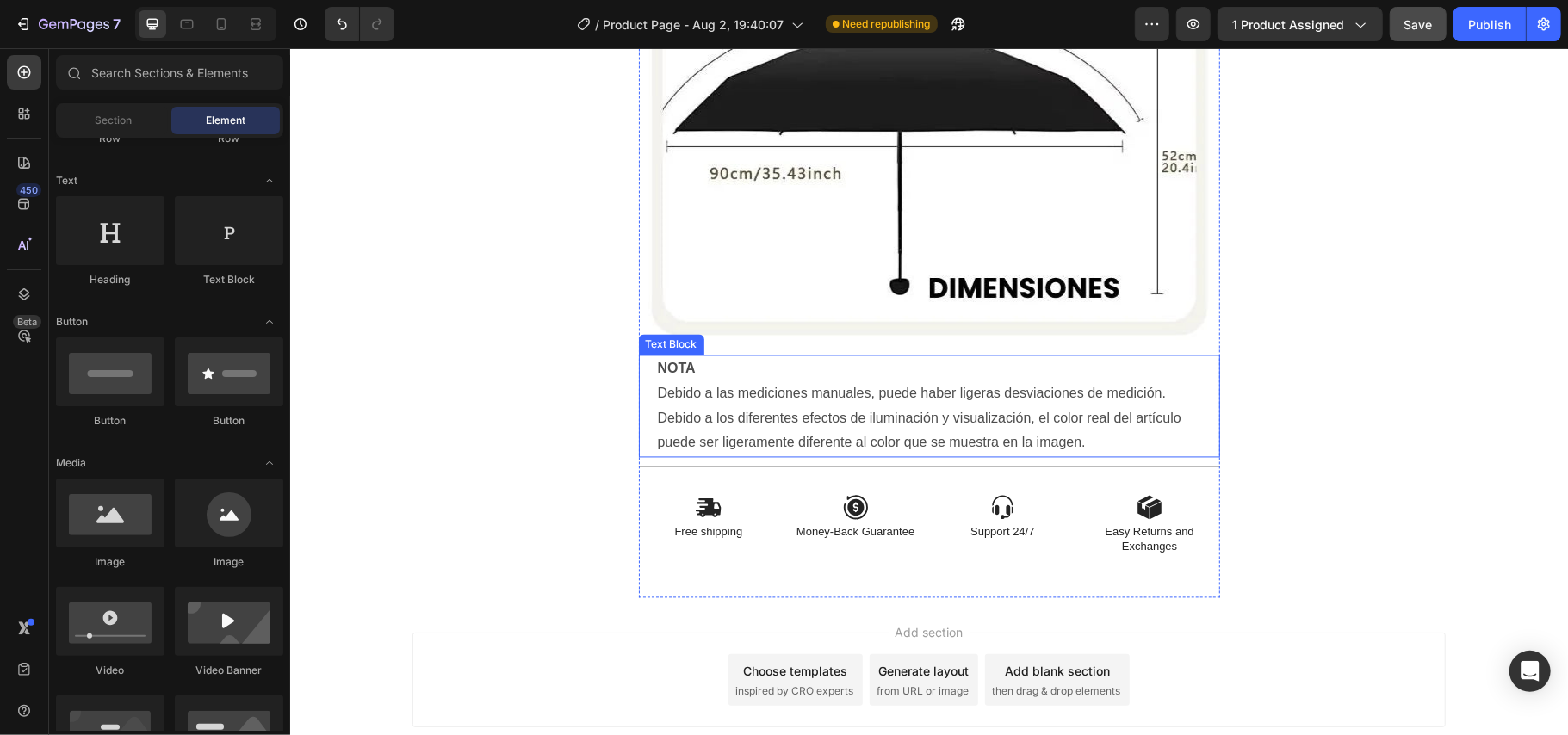 click on "Debido a las mediciones manuales, puede haber ligeras desviaciones de medición." at bounding box center (928, 393) 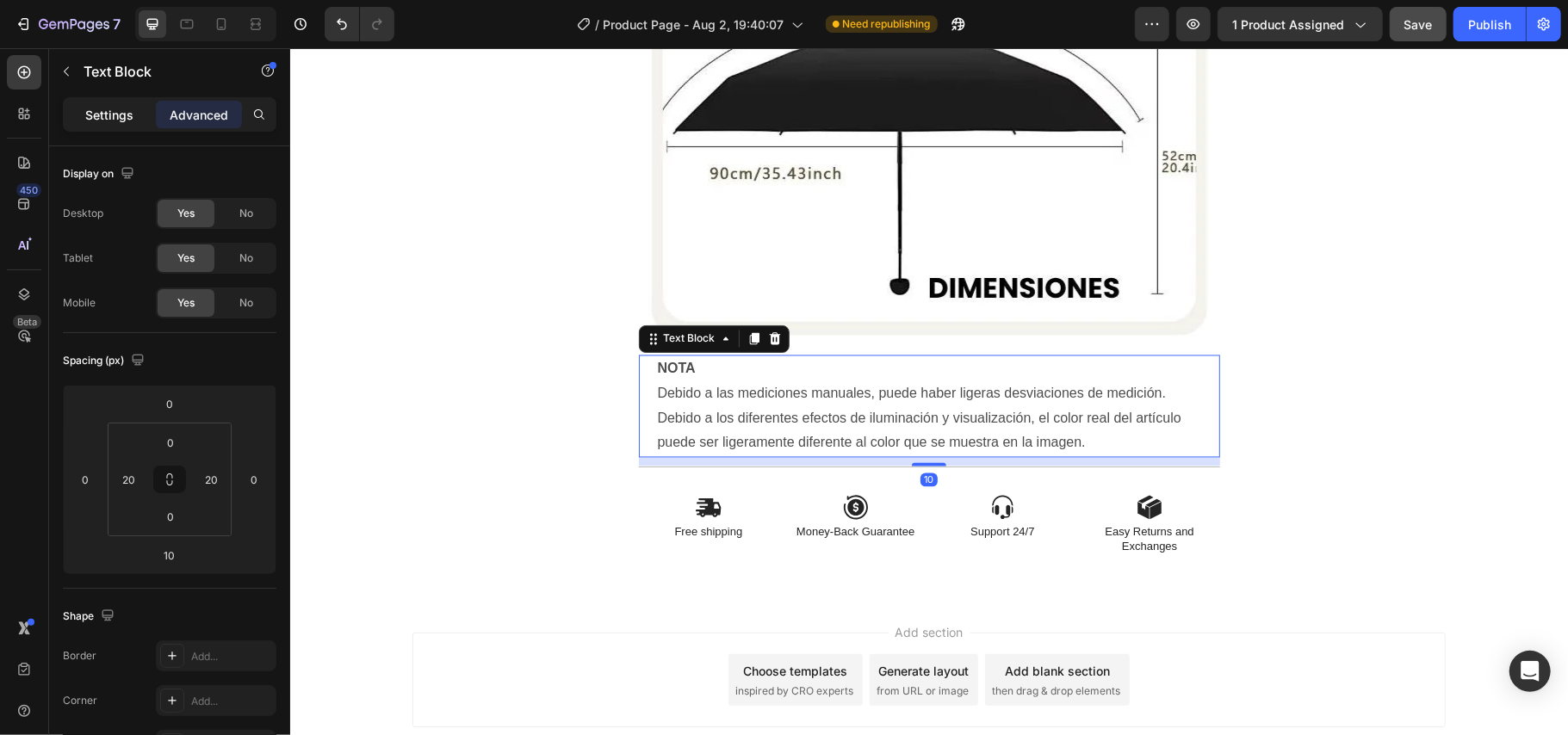 click on "Settings" at bounding box center [109, 114] 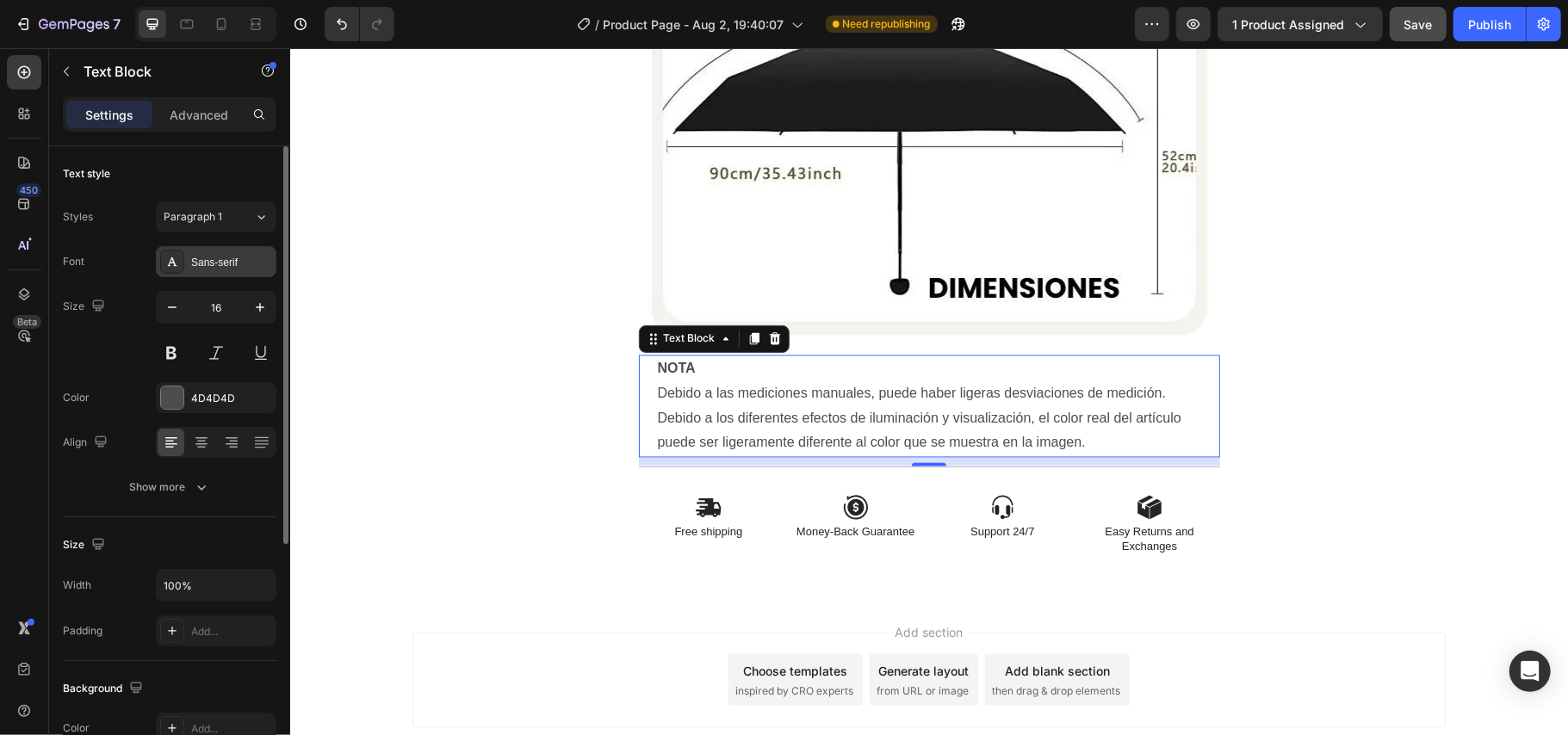 click on "Sans-serif" at bounding box center (216, 262) 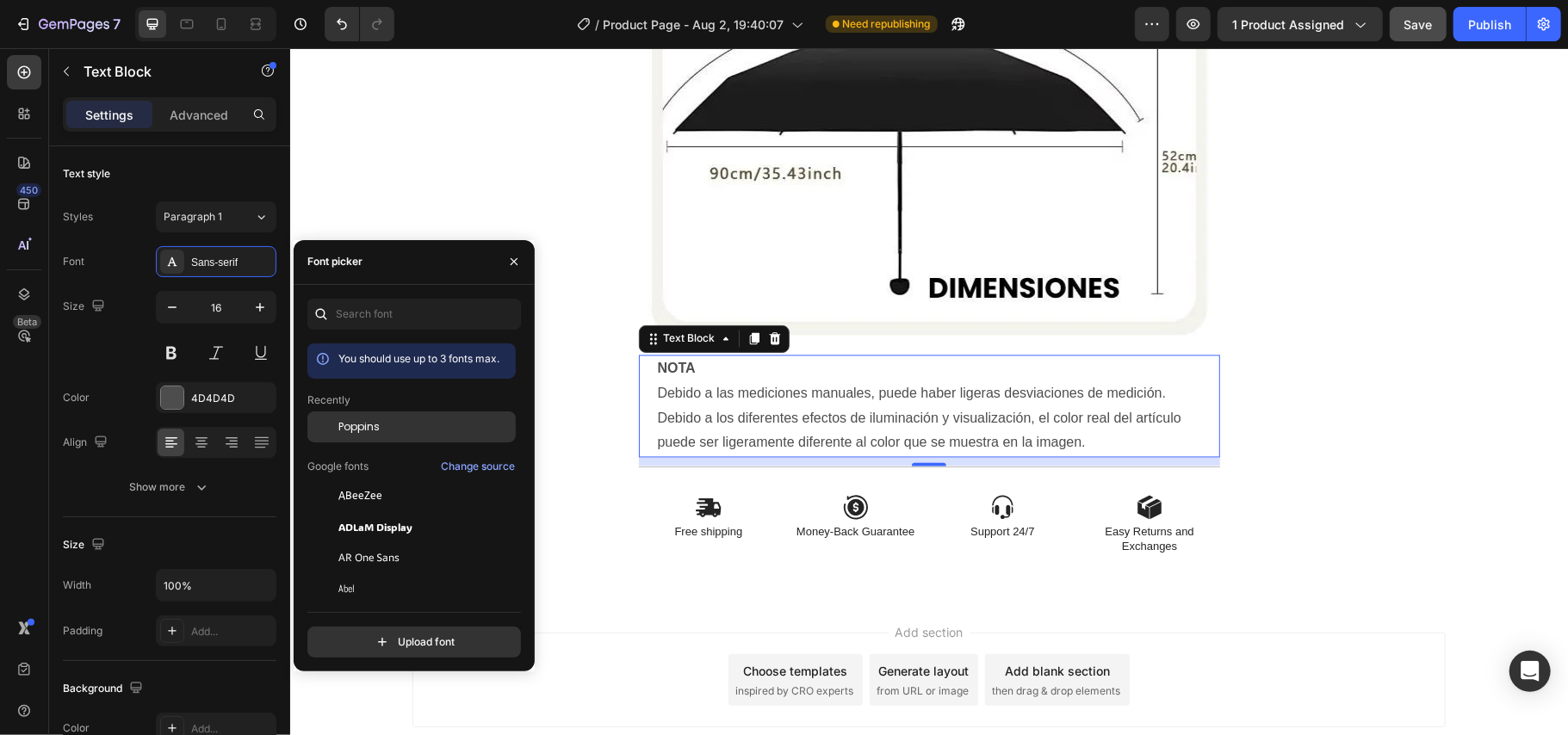 click on "Poppins" at bounding box center (359, 427) 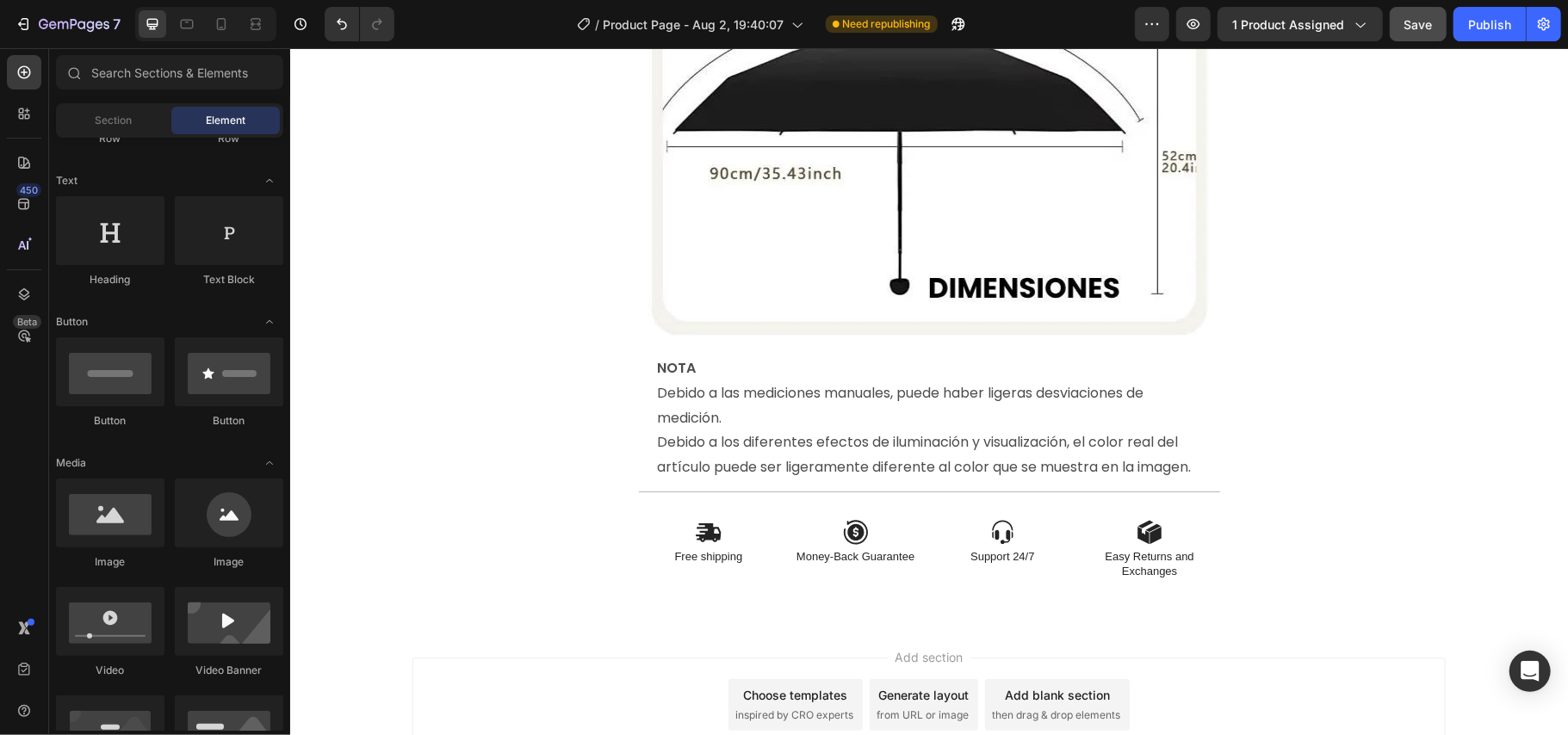 click on "Product Images Icon Icon Icon Icon Icon Icon List (+ 10700 Clientes Satisfechos) Text Block Row 30%   OFF Text Block Row 79,900 Product Price Product Price 145,900 Product Price Product Price 45% off Product Badge Row COMPRA AQUÍ Button Row Product 😉 PIDE AHORA Y PAGA EN CASA 🏠 Button Image Image Image Image Image Row Image Image 😉PIDE AHORA Y PAGA EN CASA 🏠 Button Image Image 😉PIDE AHORA Y PAGA EN CASA 🏠 Button Image Image 😉PIDE AHORA Y PAGA EN CASA 🏠 Button Image Image NOTA Debido a las mediciones manuales, puede haber ligeras desviaciones de medición. Debido a los diferentes efectos de iluminación y visualización, el color real del artículo puede ser ligeramente diferente al color que se muestra en la imagen. Text Block
Icon Free shipping  Text Block
Icon Money-Back Guarantee Text Block
Icon Support 24/7 Text Block
Icon Easy Returns and Exchanges Text Block Row Section 1 Root" at bounding box center (928, -3170) 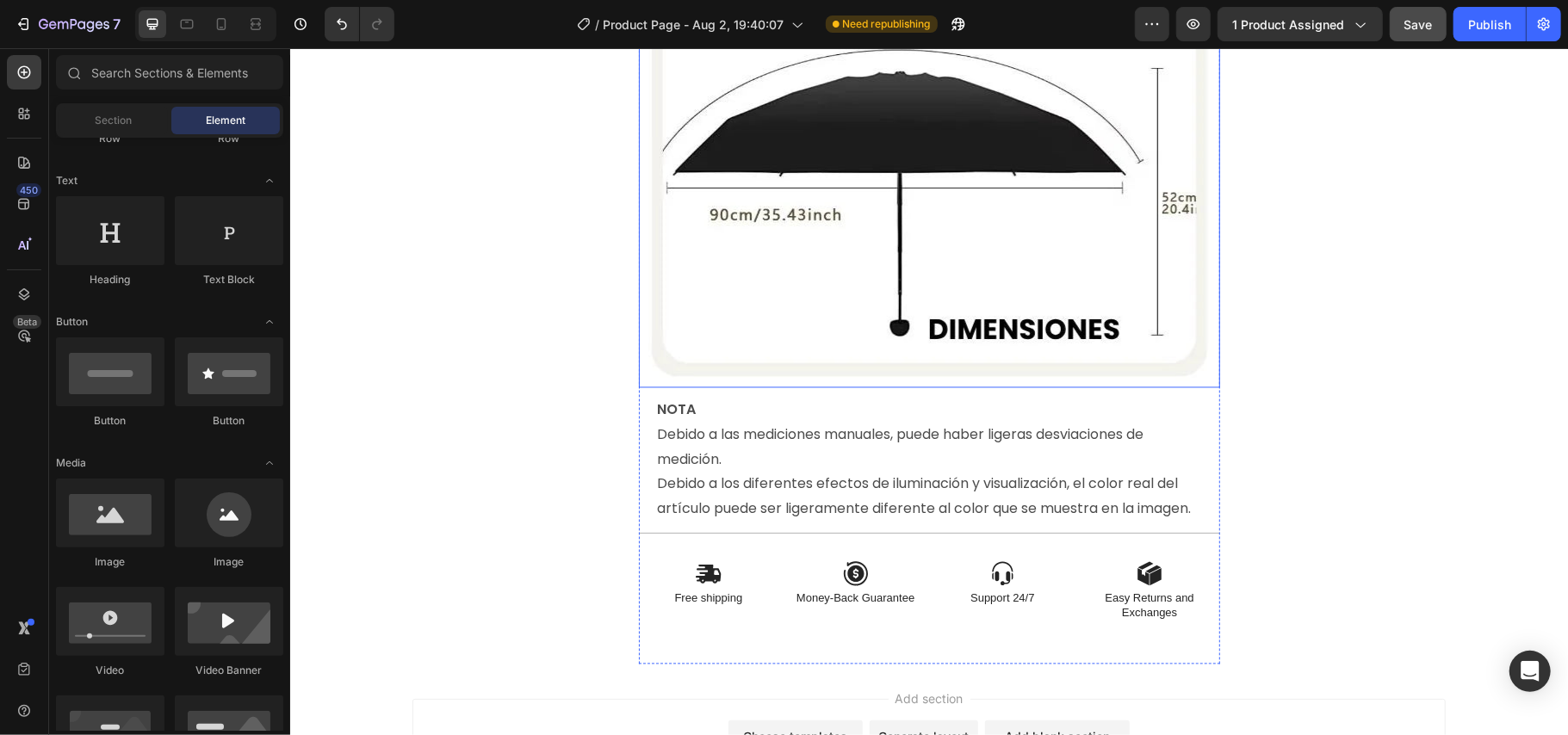 scroll, scrollTop: 7180, scrollLeft: 0, axis: vertical 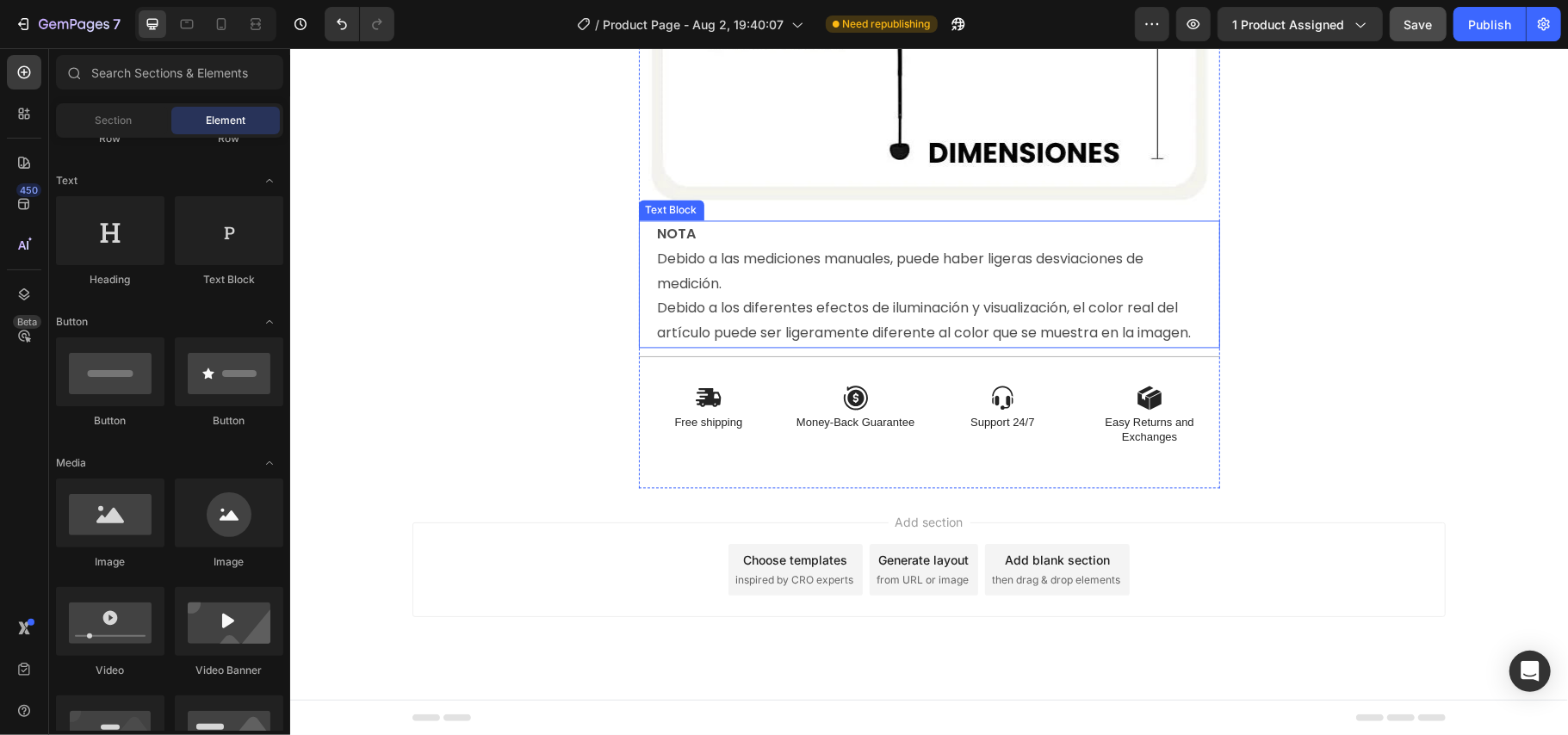 click on "Debido a las mediciones manuales, puede haber ligeras desviaciones de medición." at bounding box center [928, 271] 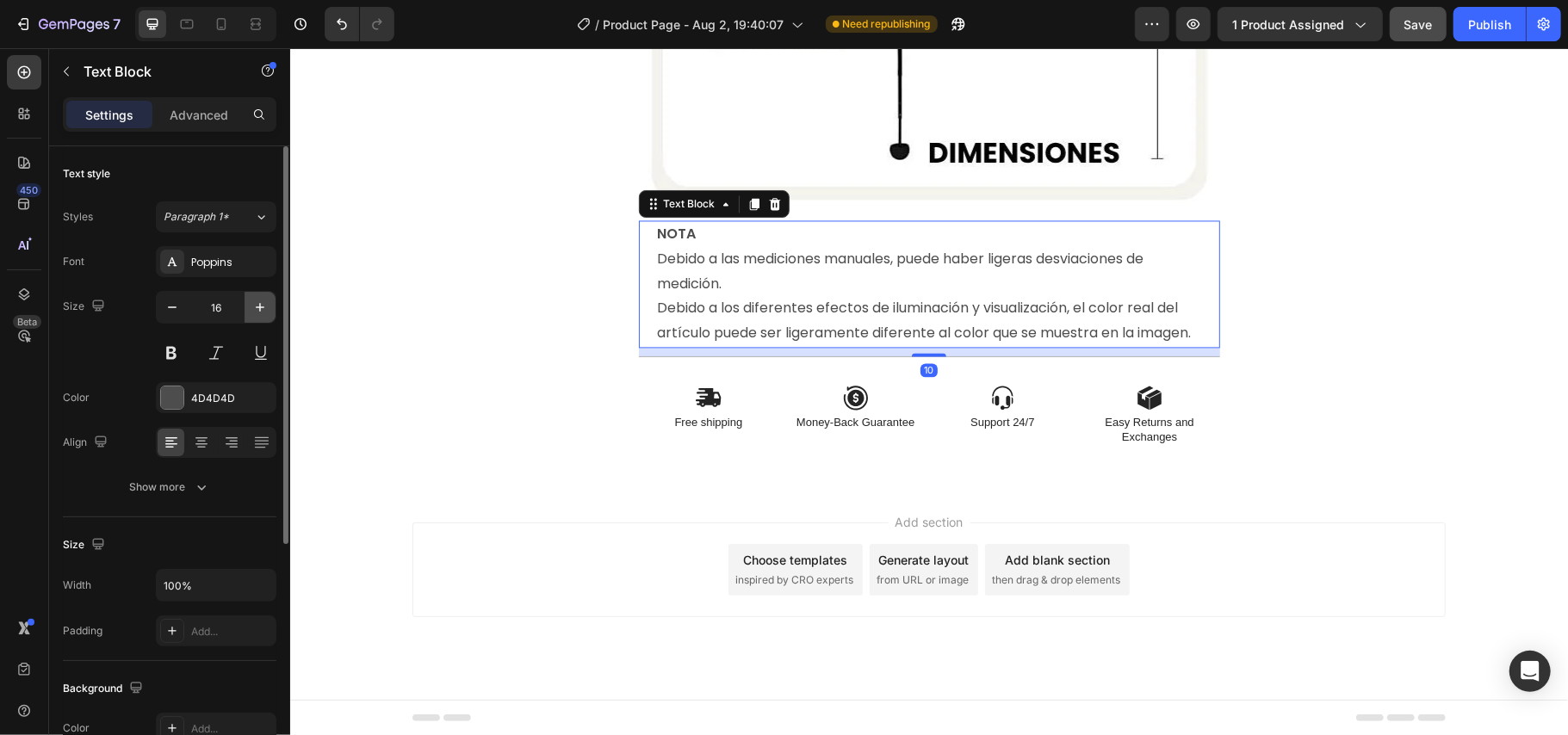 click at bounding box center [260, 307] 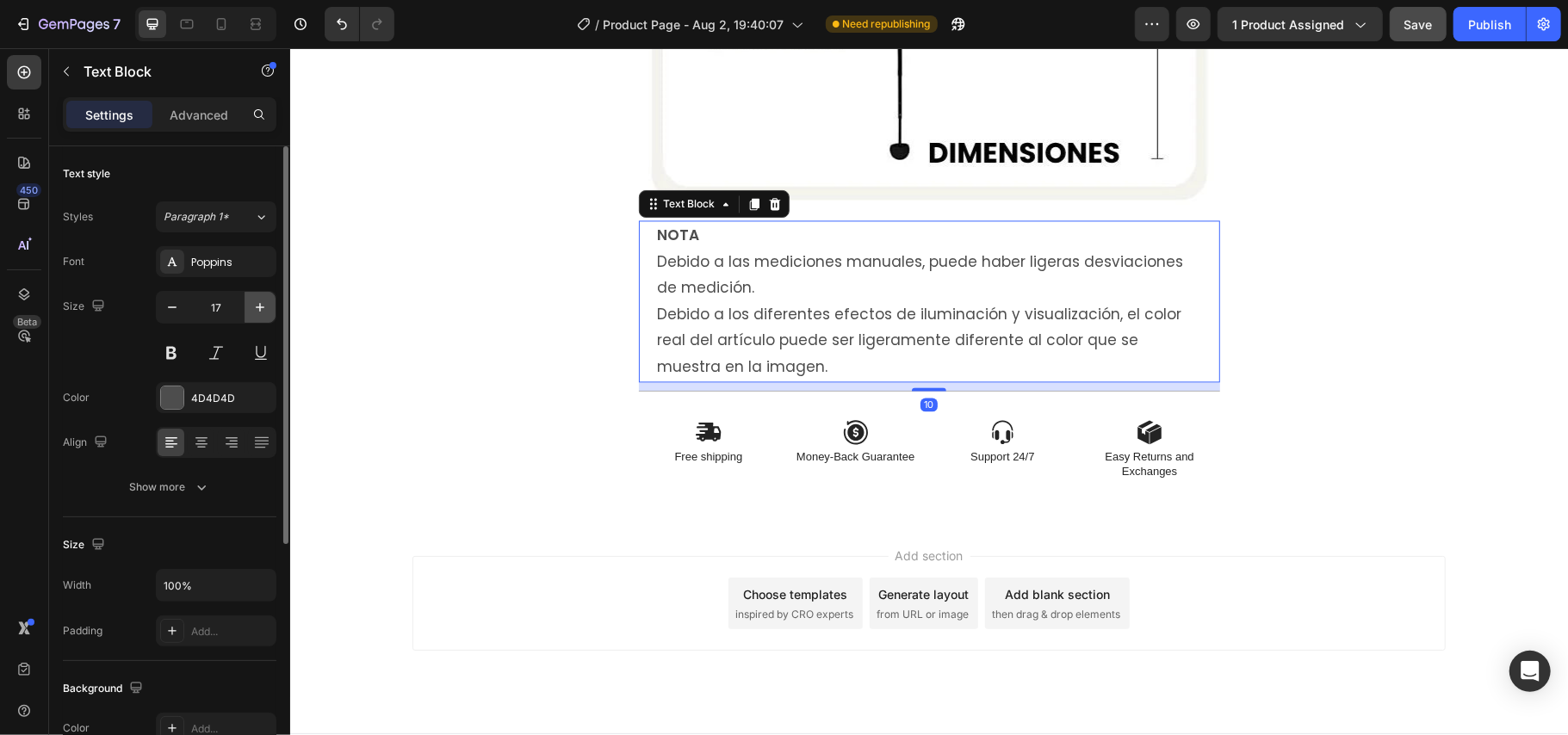 click at bounding box center [260, 307] 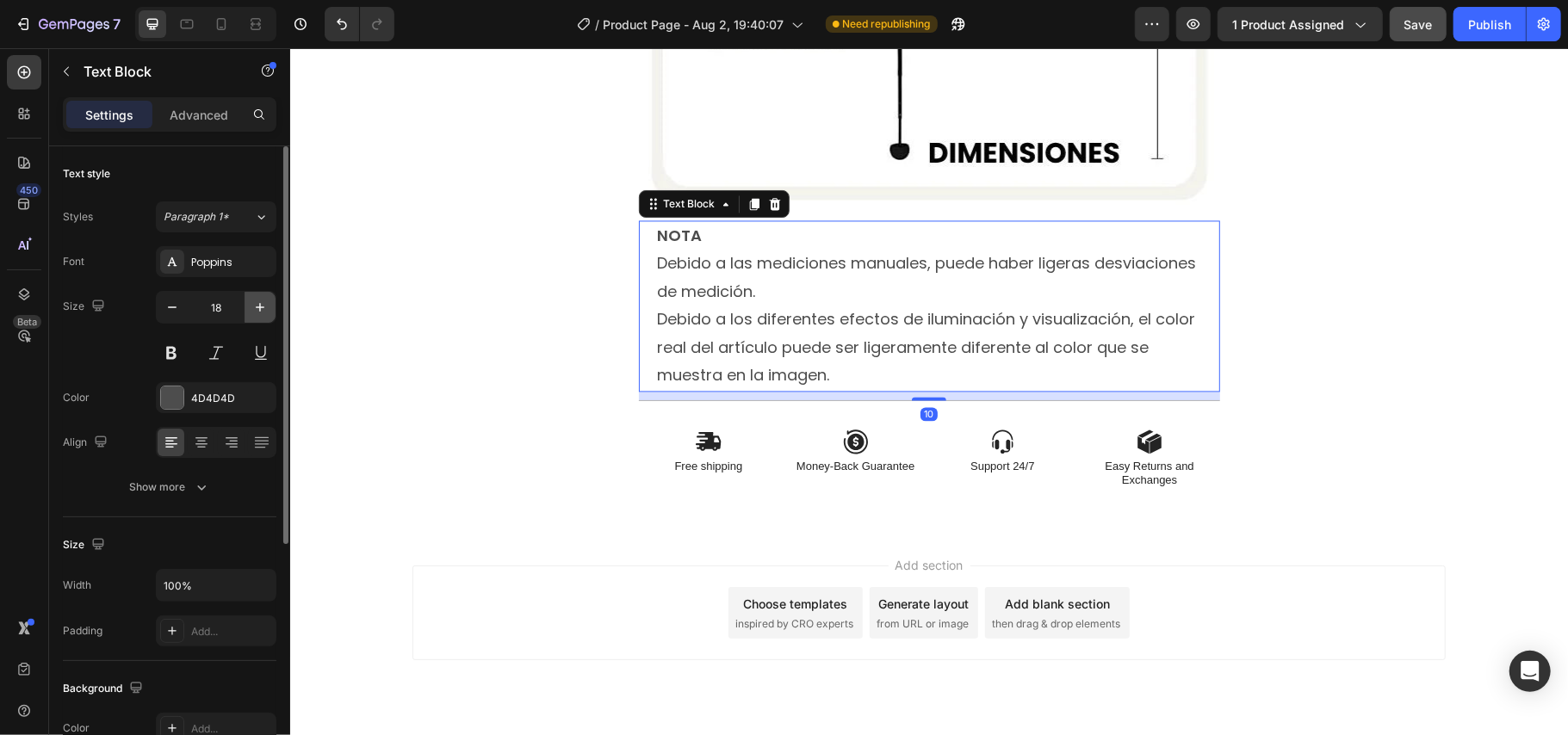 click at bounding box center (260, 307) 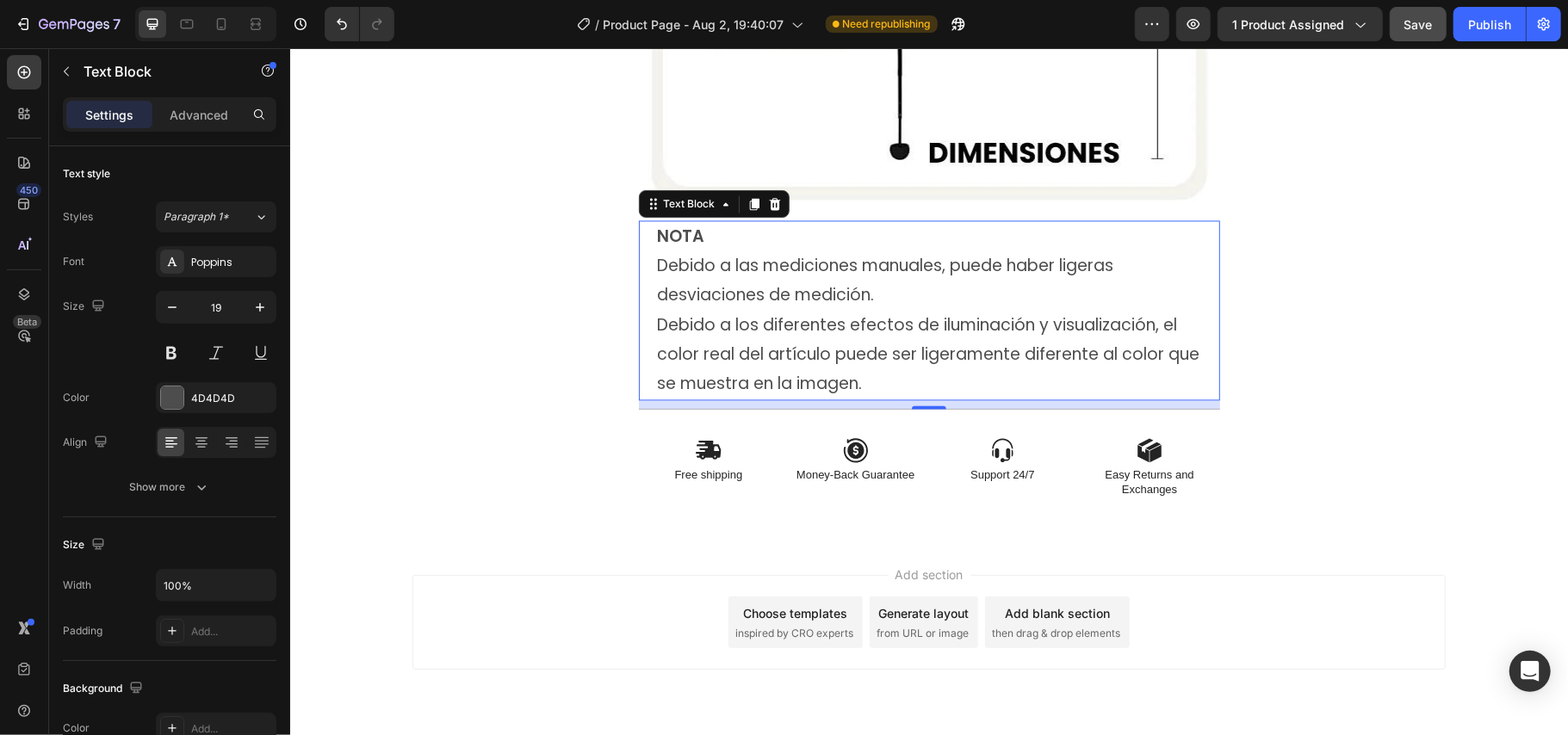 click on "7   /  Product Page - Aug 2, 19:40:07 Need republishing Preview 1 product assigned  Save   Publish" 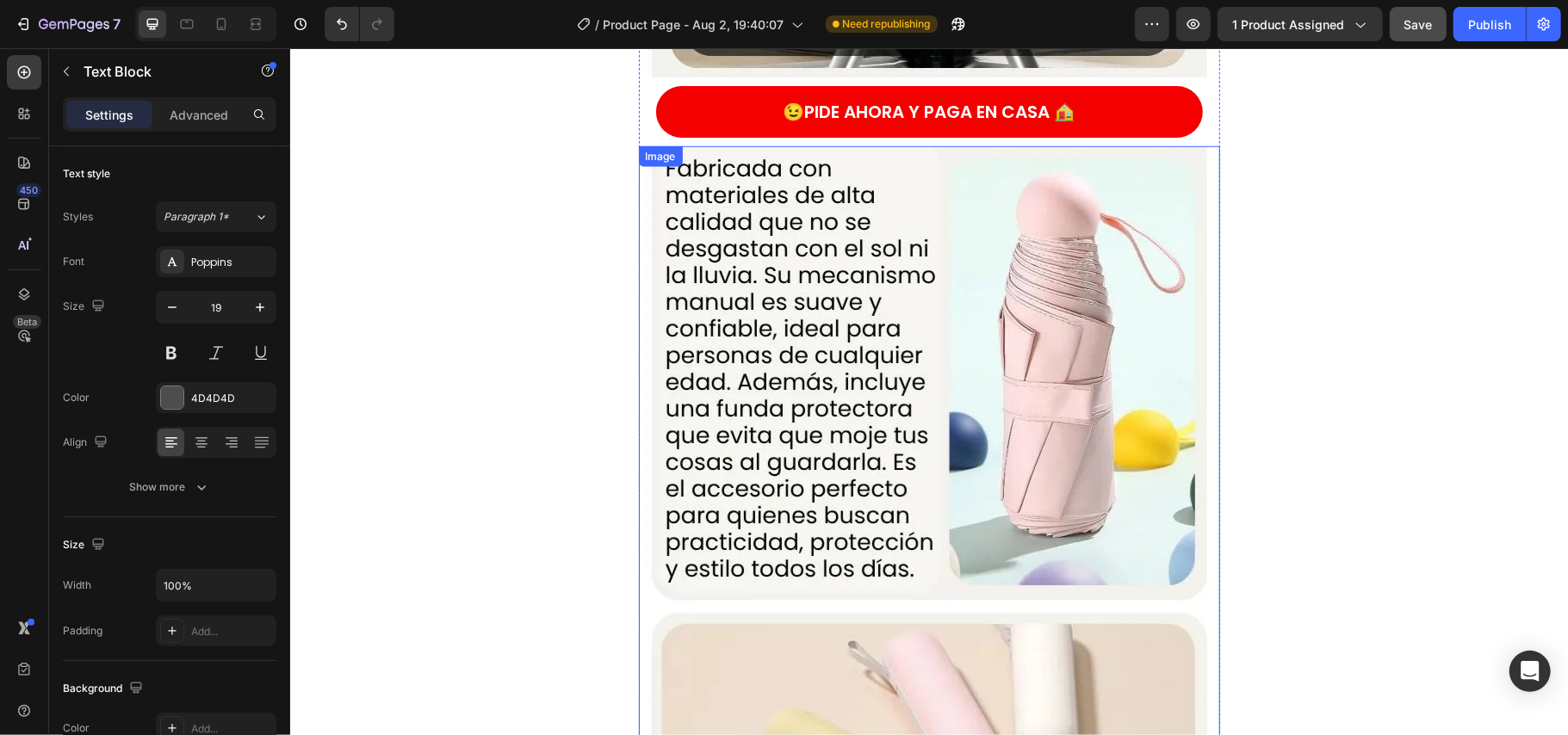 scroll, scrollTop: 5393, scrollLeft: 0, axis: vertical 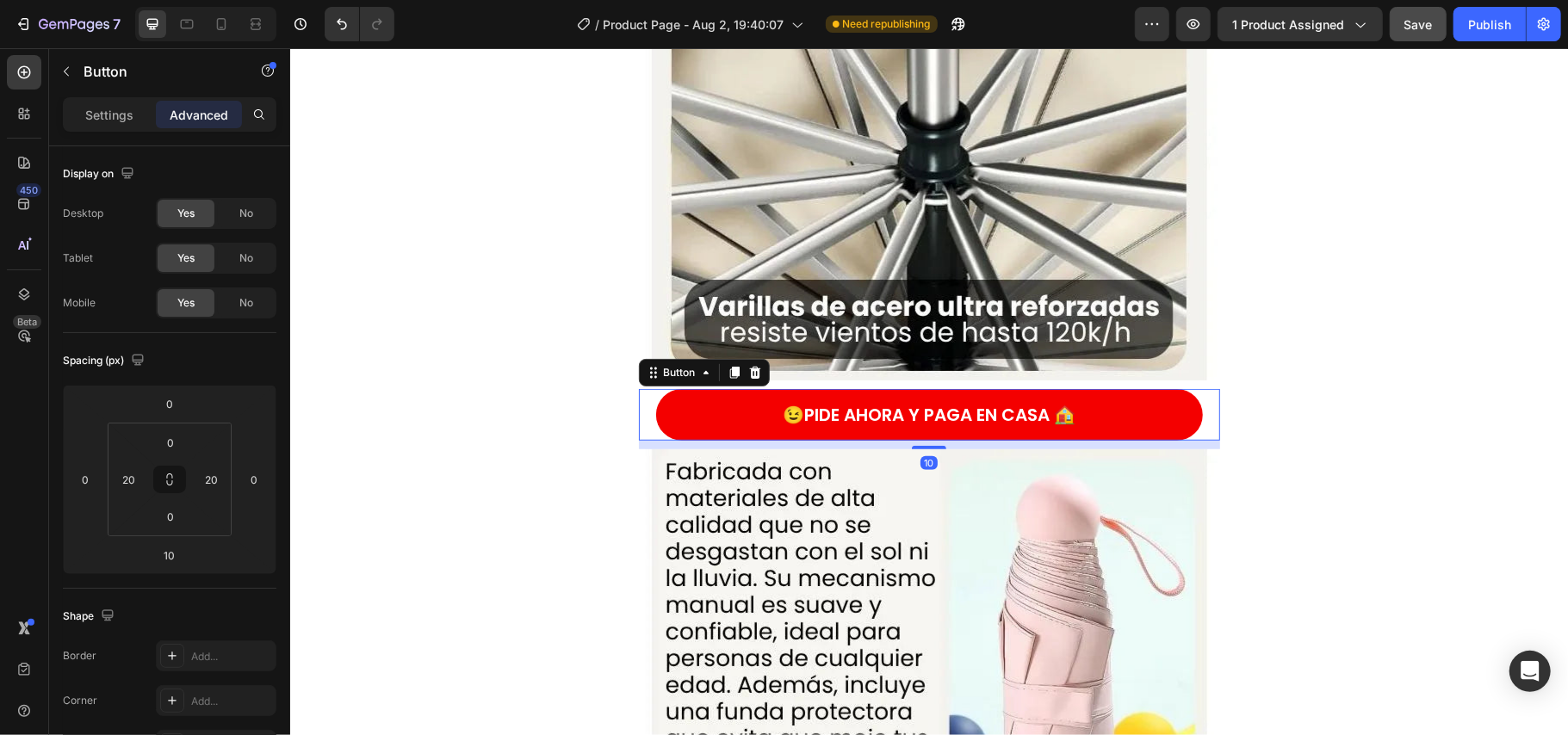 click on "😉PIDE AHORA Y PAGA EN CASA 🏠 Button   10" at bounding box center (928, 414) 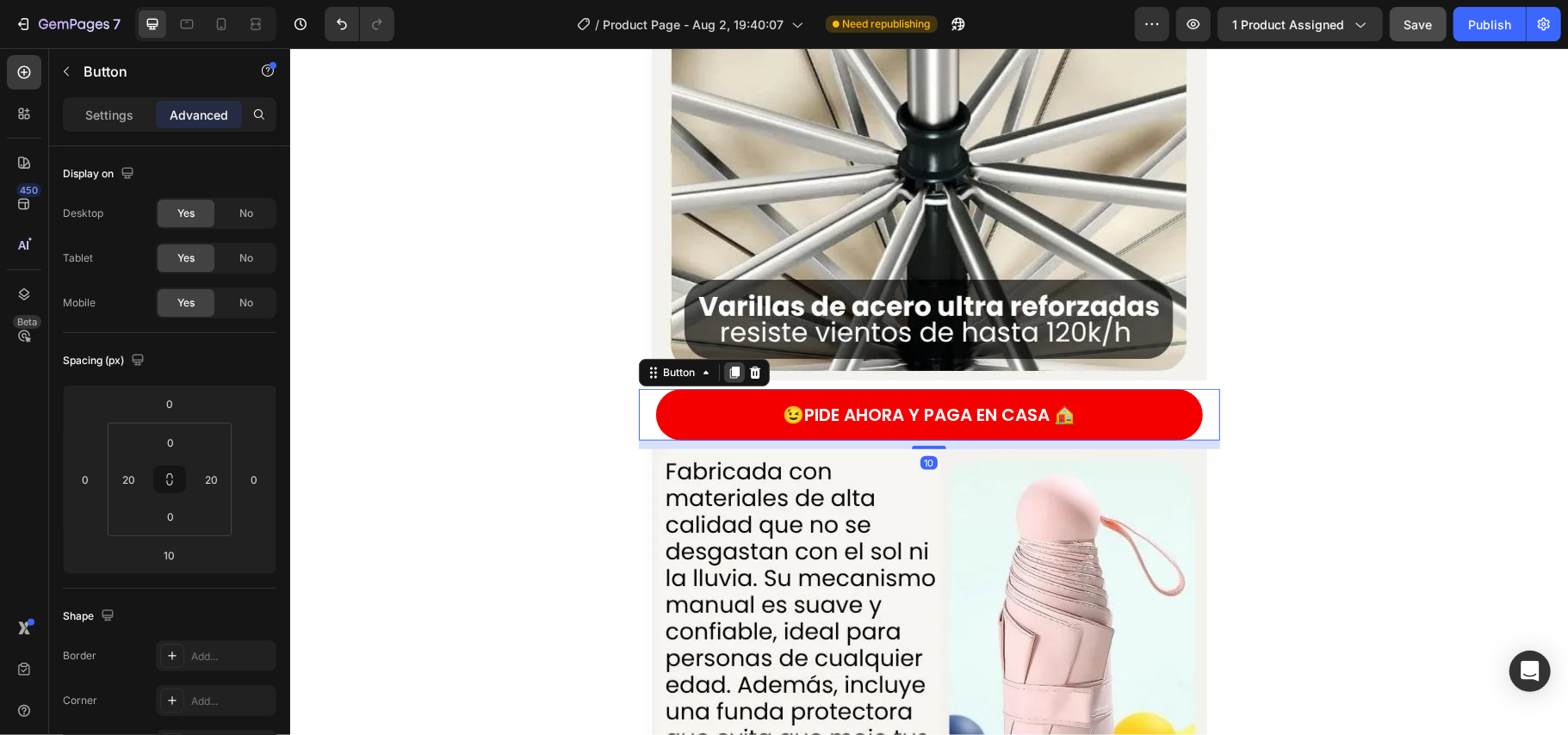 click 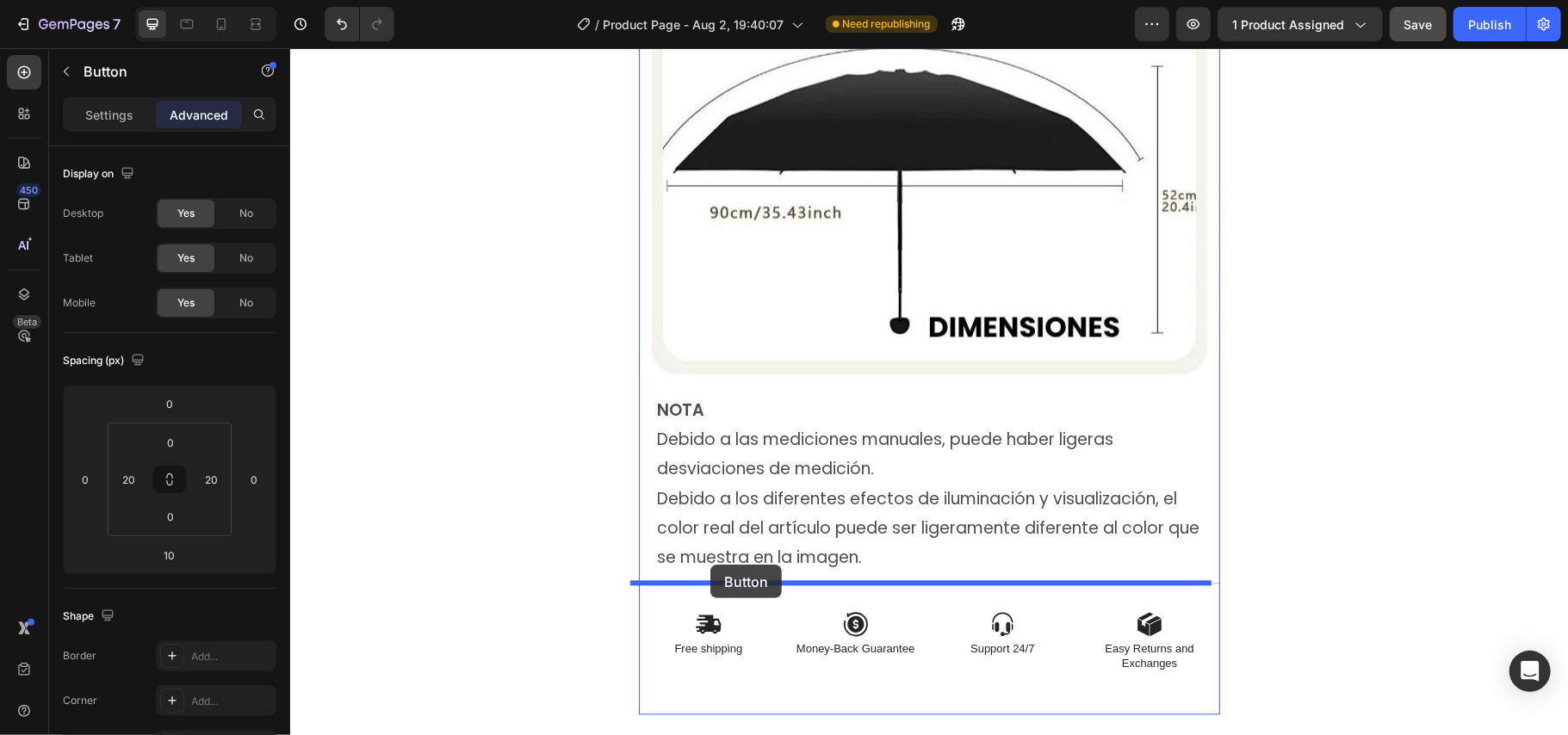 scroll, scrollTop: 7114, scrollLeft: 0, axis: vertical 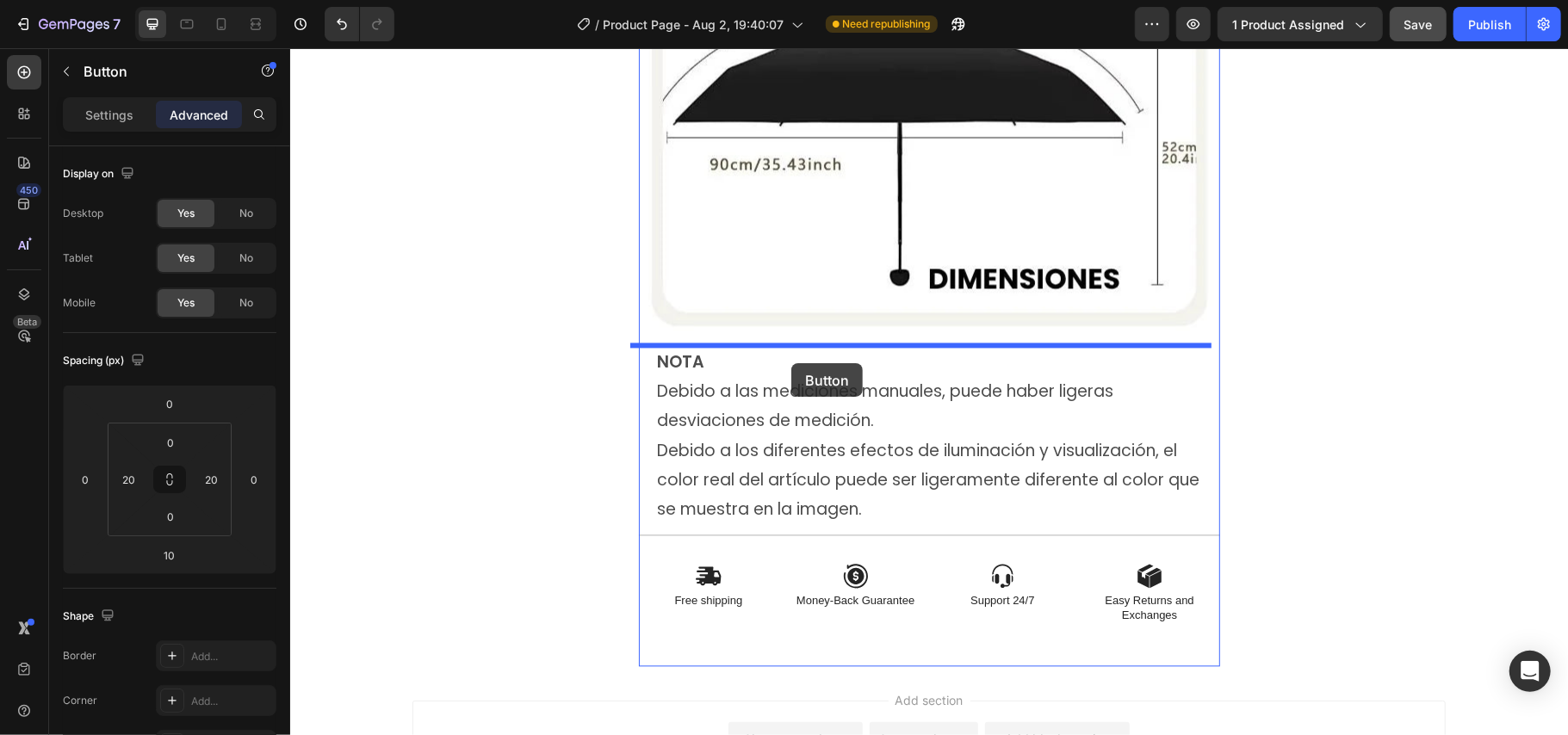 drag, startPoint x: 669, startPoint y: 430, endPoint x: 790, endPoint y: 362, distance: 138.79841 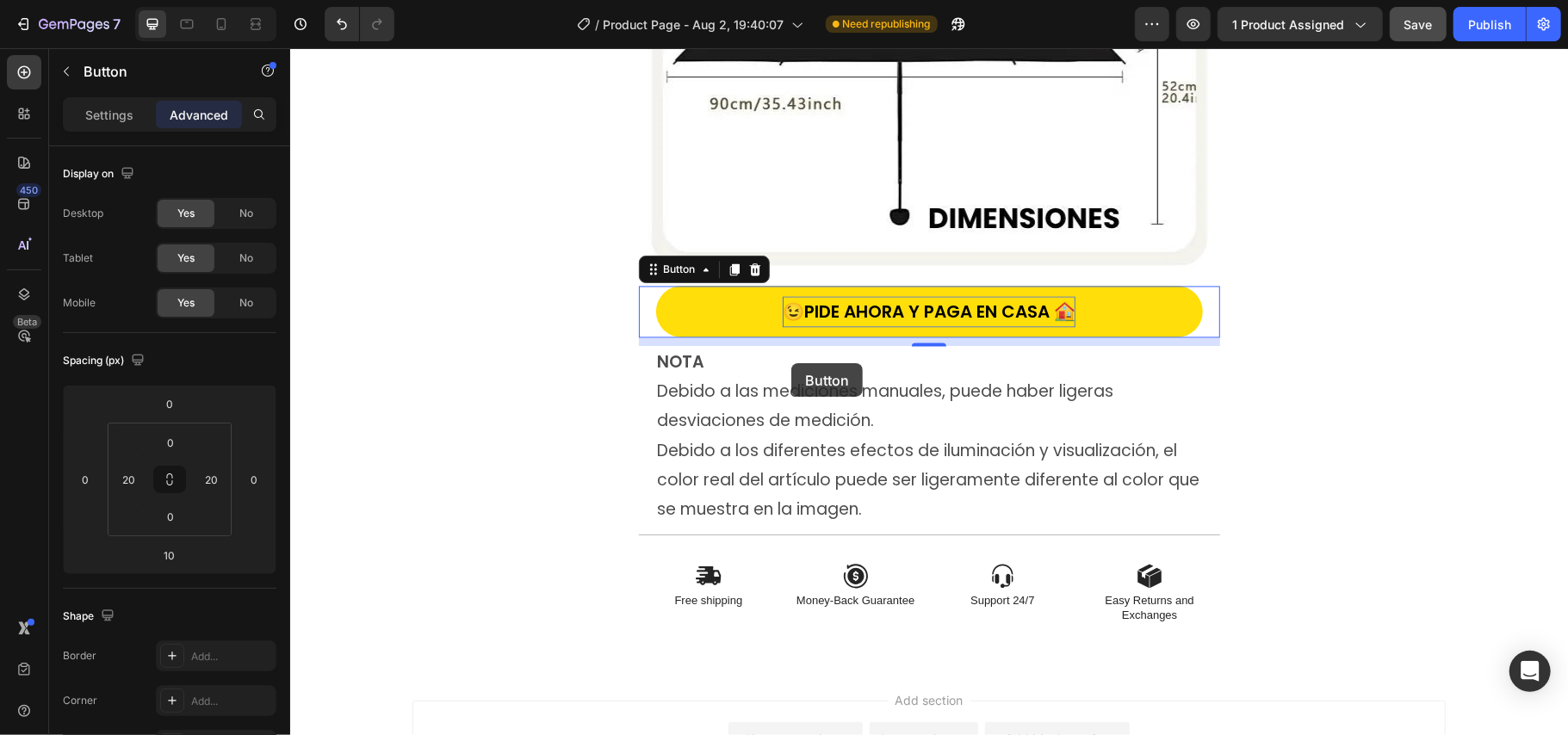 scroll, scrollTop: 7055, scrollLeft: 0, axis: vertical 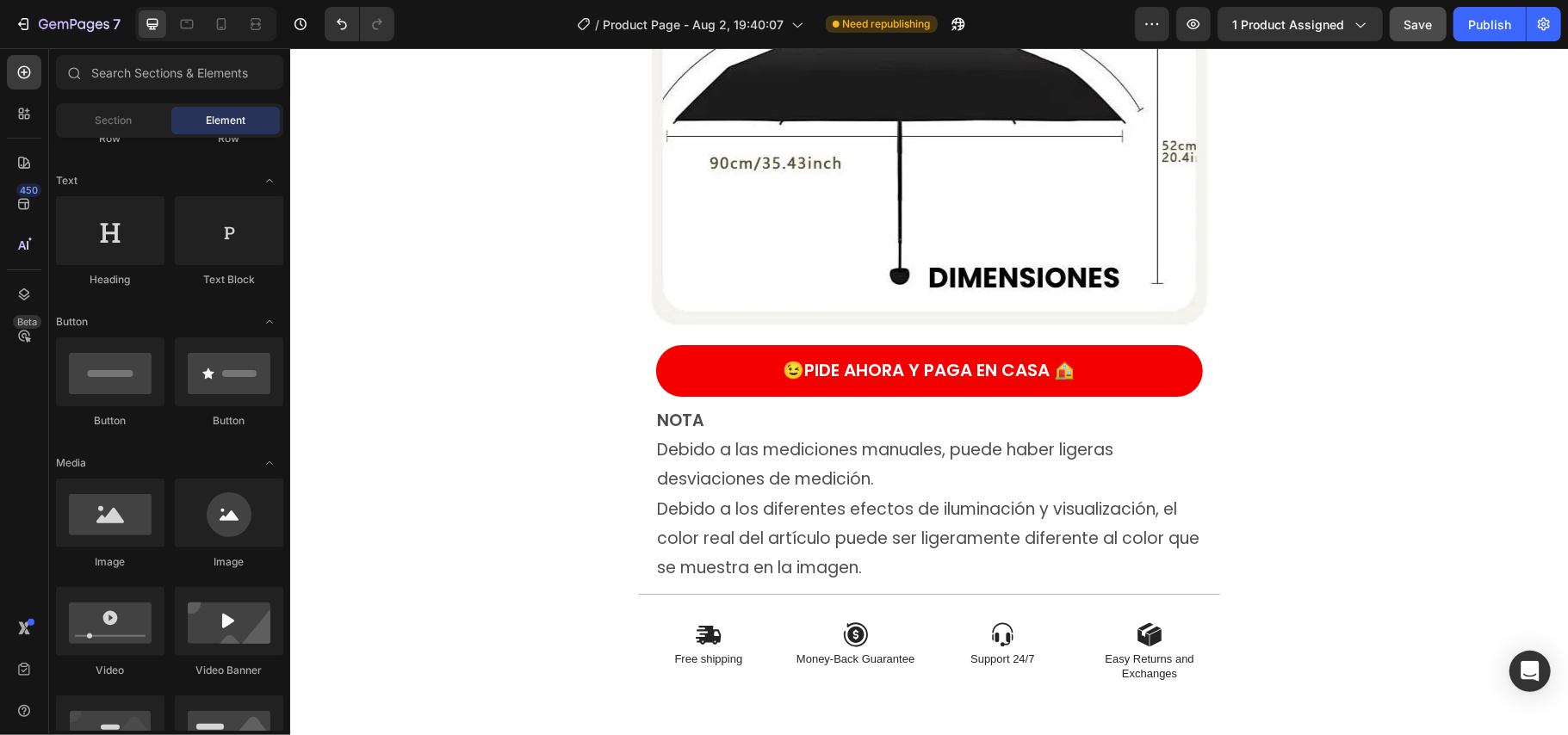 click on "Product Images Icon Icon Icon Icon Icon Icon List (+ 10700 Clientes Satisfechos) Text Block Row 30%   OFF Text Block Row 79,900 Product Price Product Price 145,900 Product Price Product Price 45% off Product Badge Row COMPRA AQUÍ Button Row Product 😉 PIDE AHORA Y PAGA EN CASA 🏠 Button Image Image Image Image Image Row Image Image 😉PIDE AHORA Y PAGA EN CASA 🏠 Button Image Image 😉PIDE AHORA Y PAGA EN CASA 🏠 Button Image Image 😉PIDE AHORA Y PAGA EN CASA 🏠 Button Image Image 😉PIDE AHORA Y PAGA EN CASA 🏠 Button NOTA Debido a las mediciones manuales, puede haber ligeras desviaciones de medición. Debido a los diferentes efectos de iluminación y visualización, el color real del artículo puede ser ligeramente diferente al color que se muestra en la imagen. Text Block
Icon Free shipping  Text Block
Icon Money-Back Guarantee Text Block
Icon Support 24/7 Text Block
Icon Easy Returns and Exchanges Text Block Row Section 1 Root" at bounding box center (928, -3124) 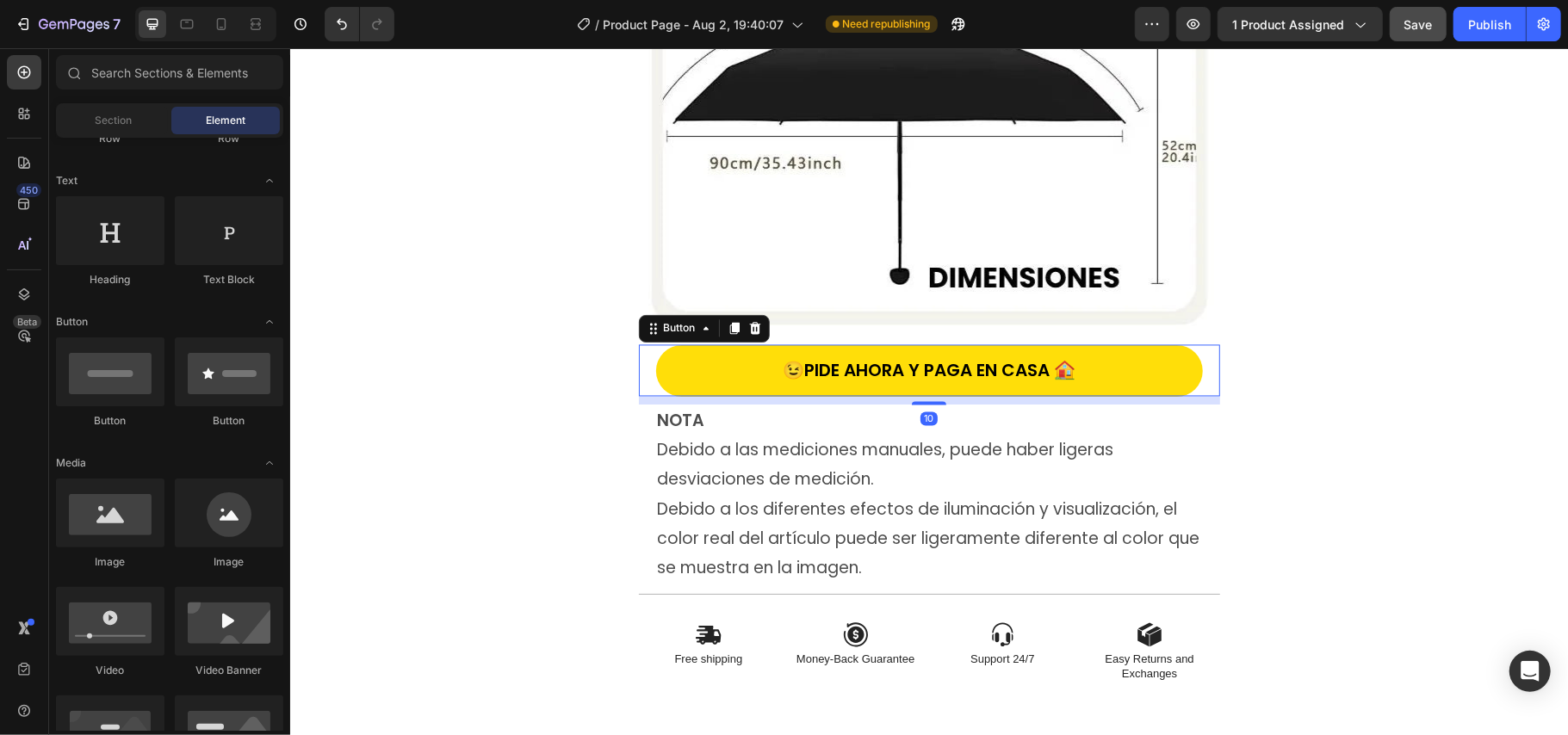 click on "😉PIDE AHORA Y PAGA EN CASA 🏠" at bounding box center (928, 370) 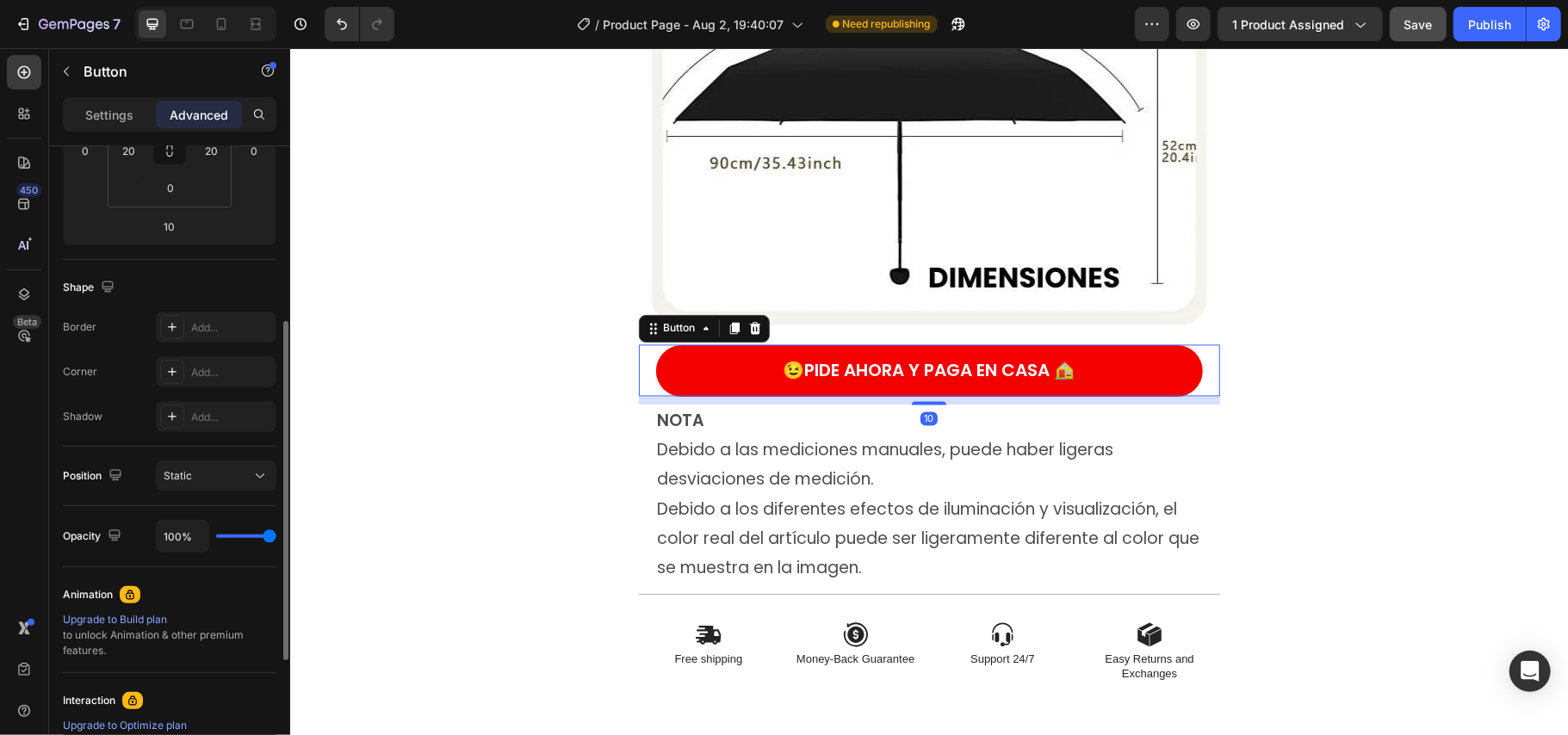scroll, scrollTop: 214, scrollLeft: 0, axis: vertical 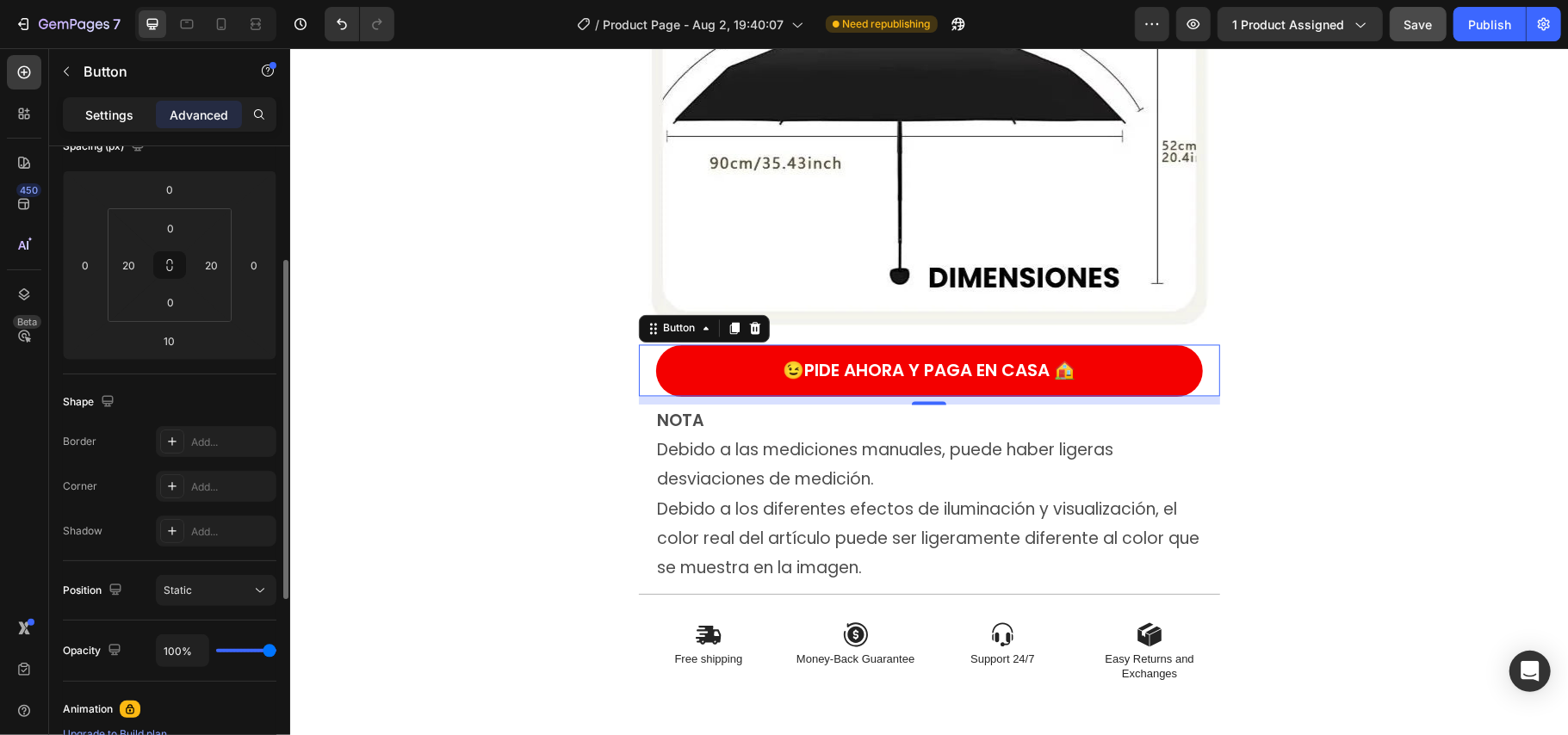 click on "Settings" at bounding box center (109, 114) 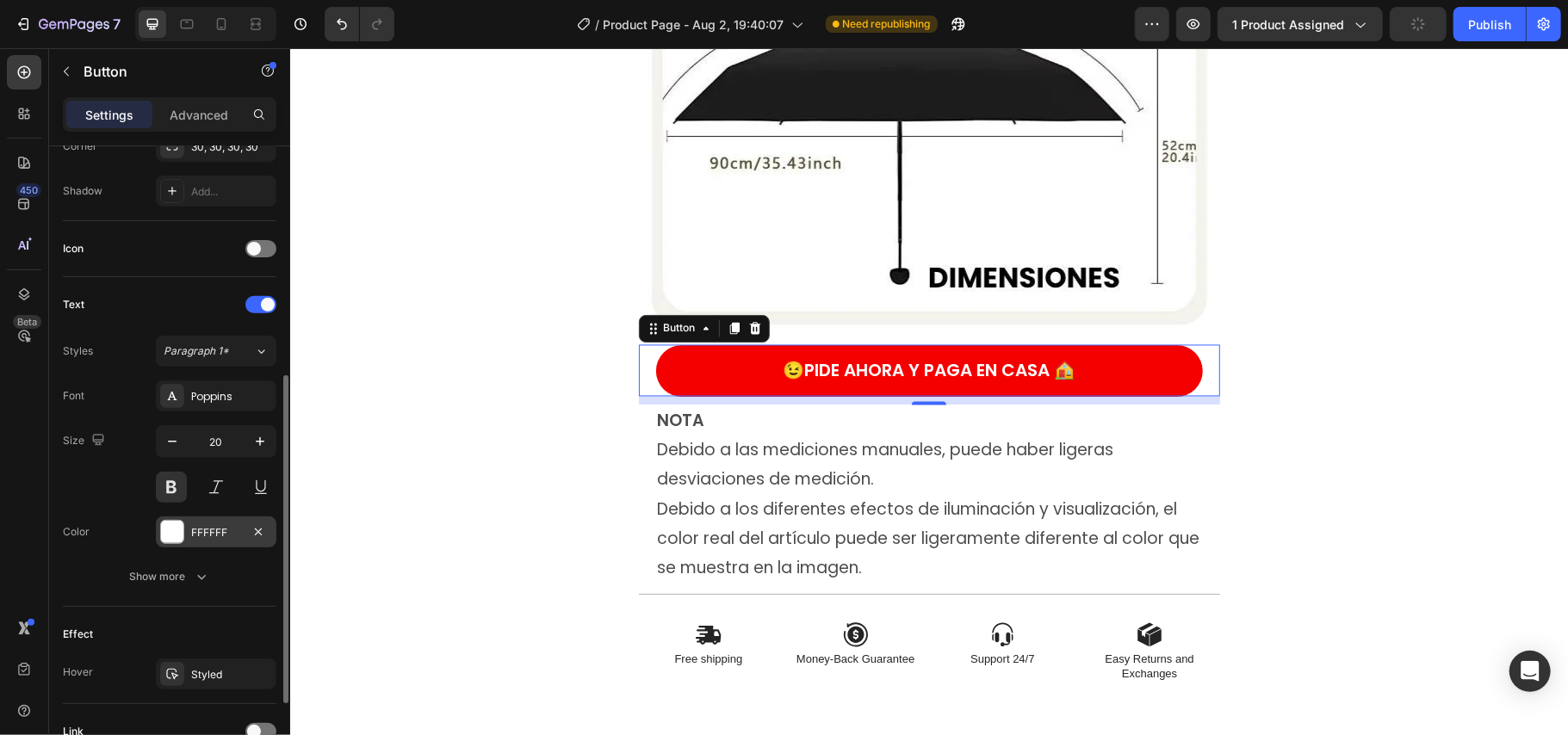 scroll, scrollTop: 600, scrollLeft: 0, axis: vertical 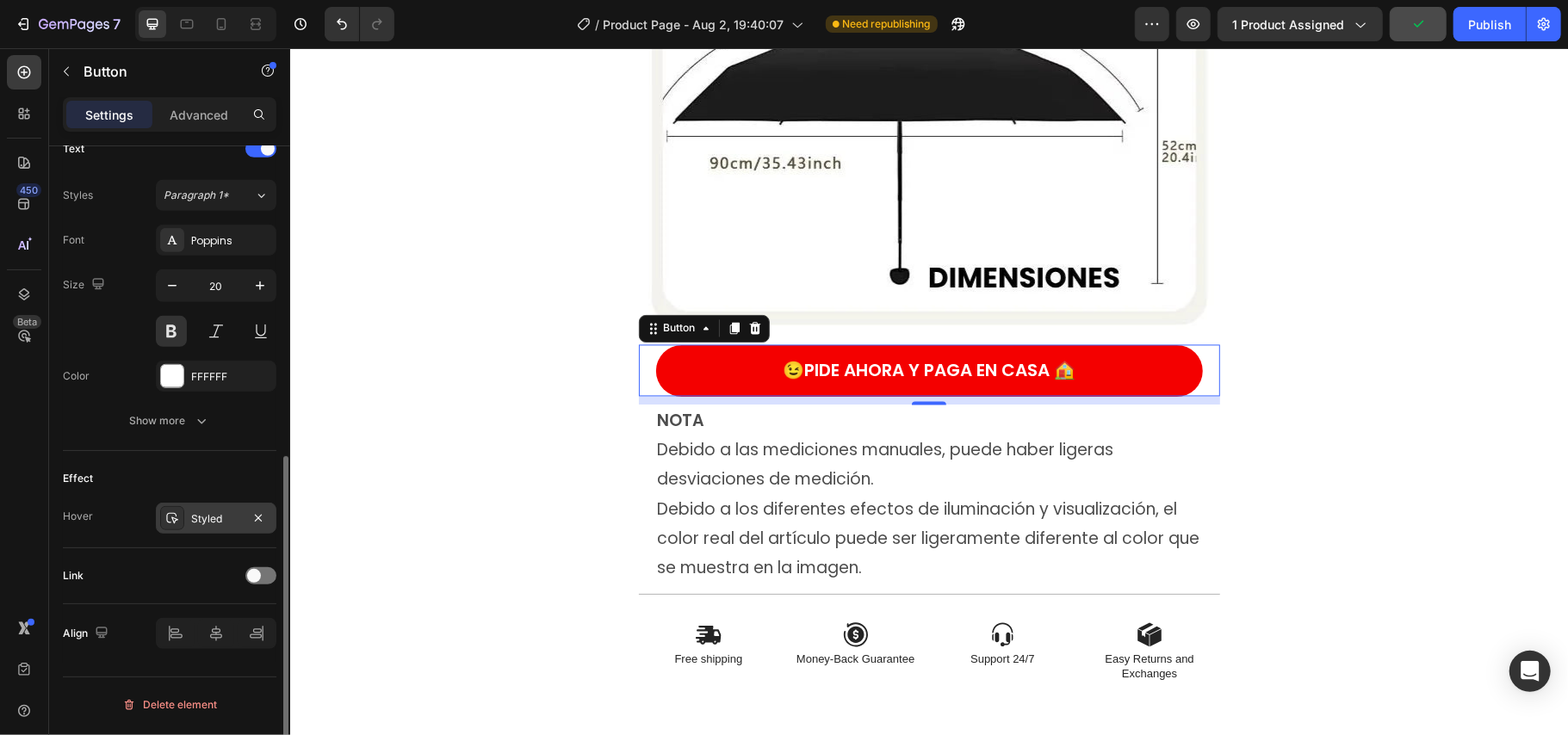 click on "Styled" at bounding box center (216, 518) 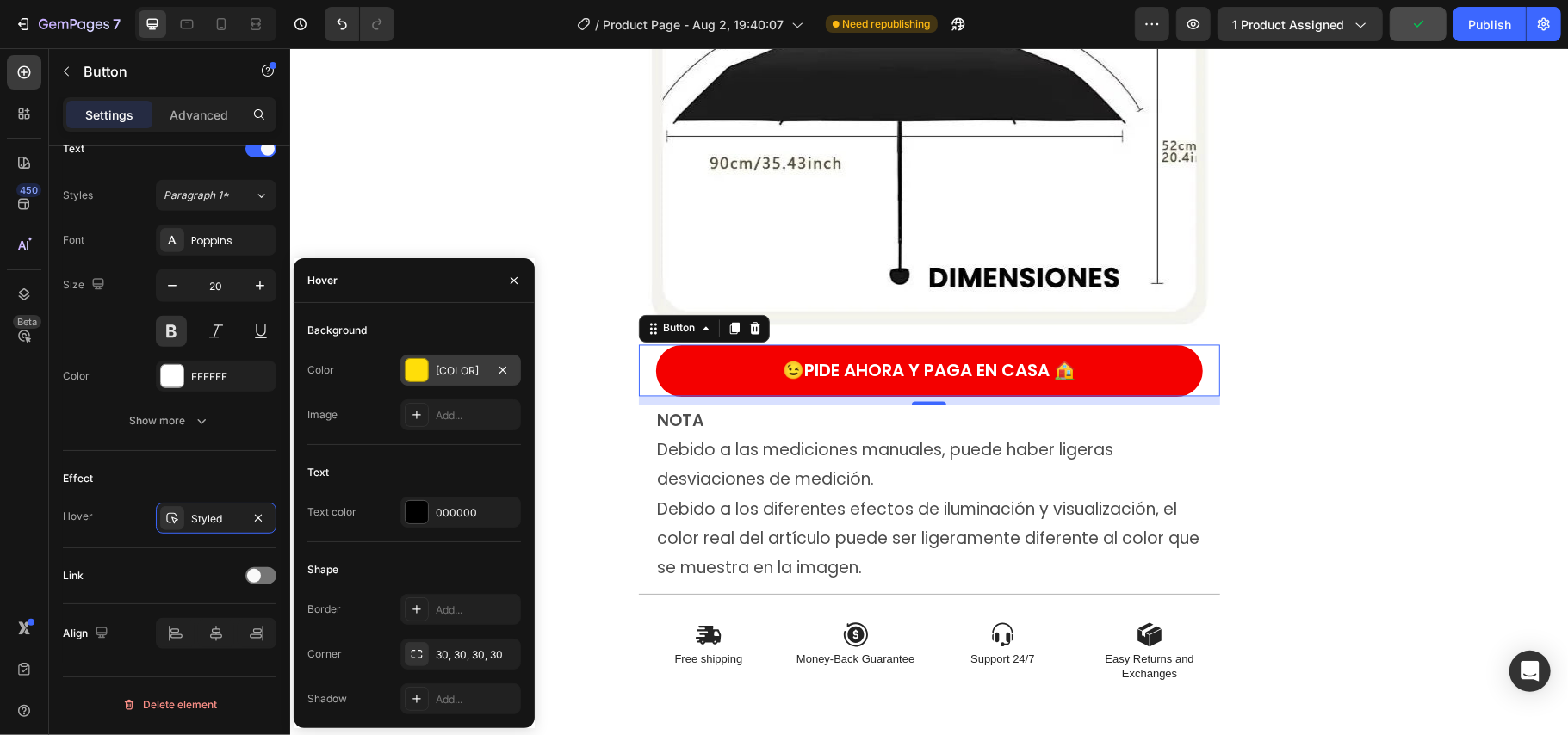 click at bounding box center [417, 370] 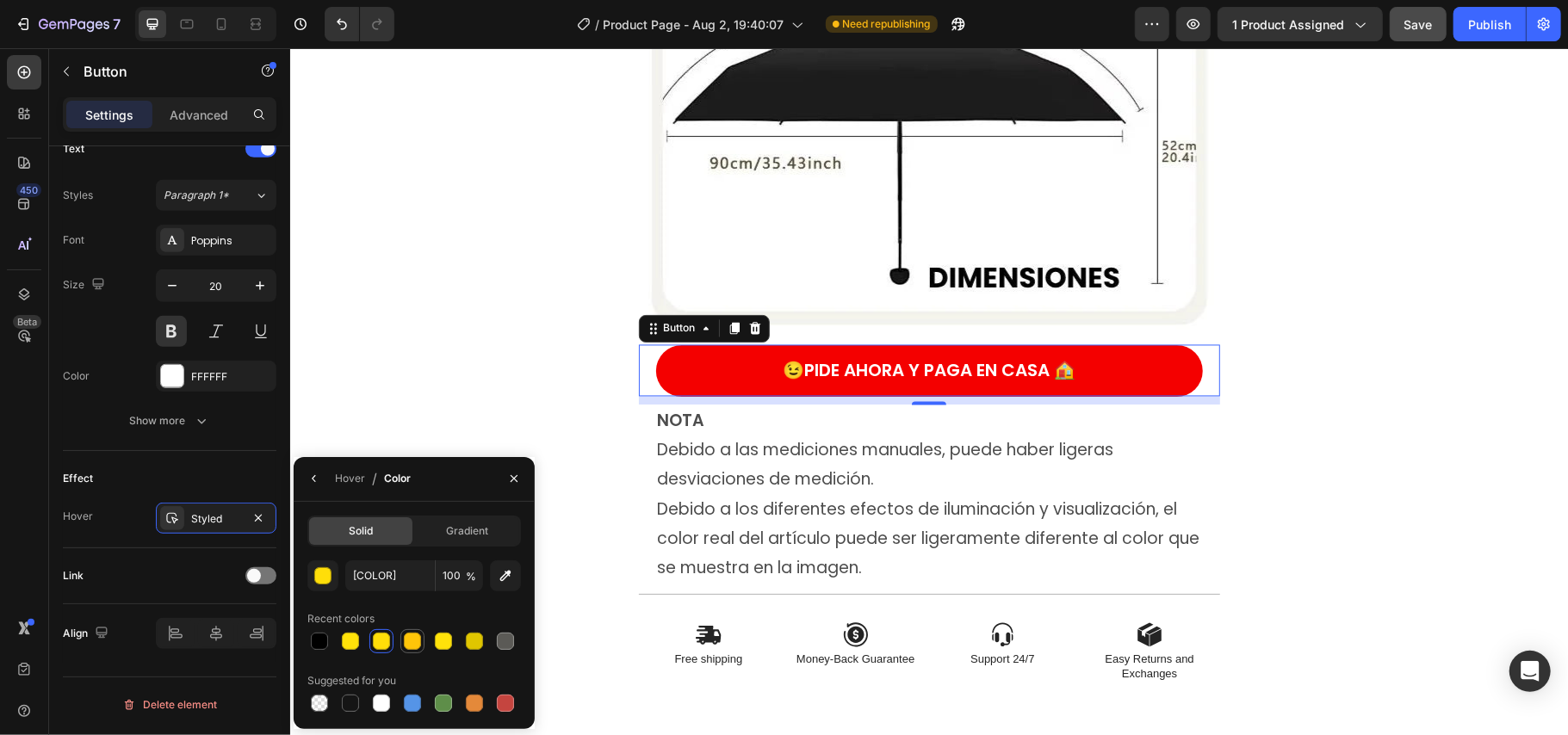 click at bounding box center (412, 641) 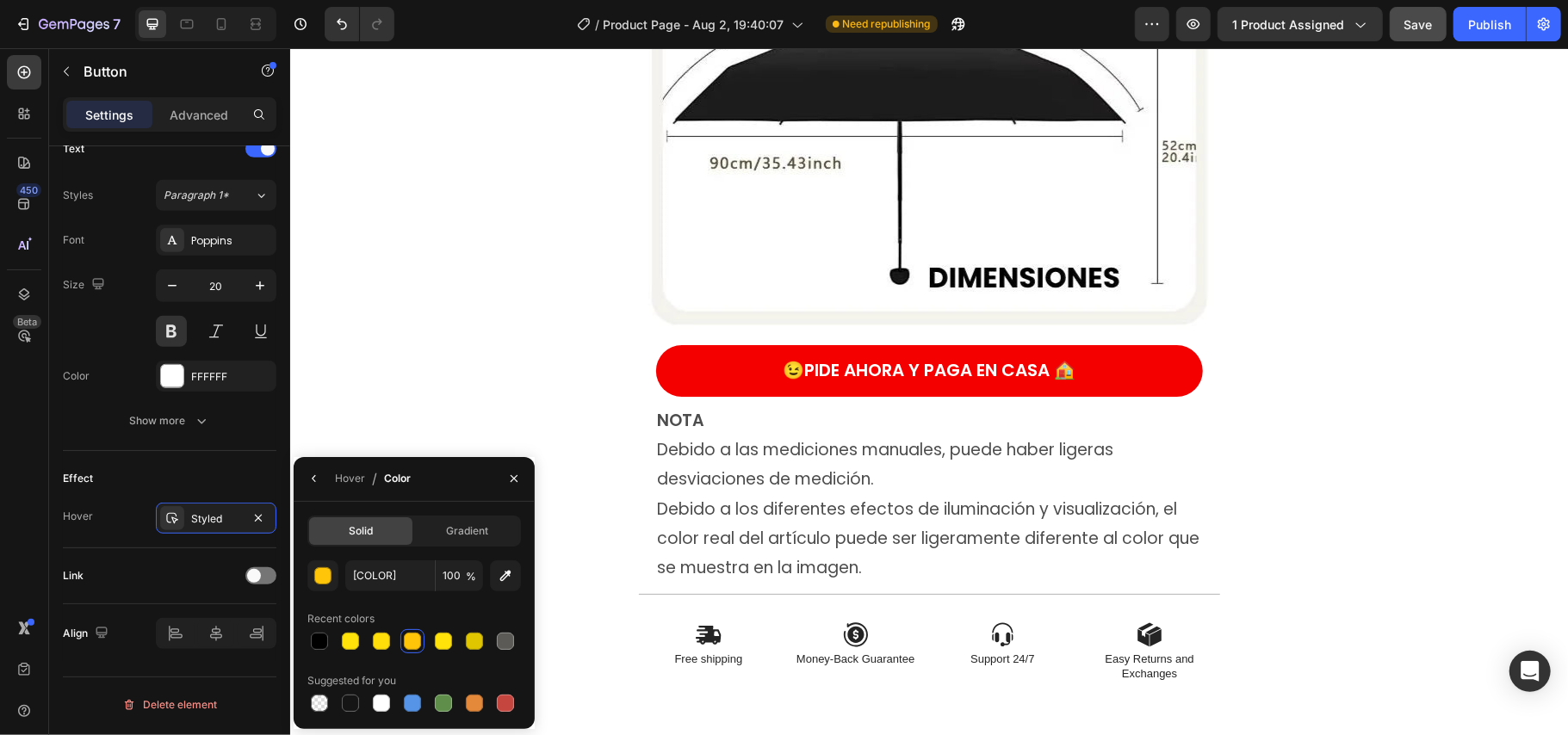 click on "Product Images Icon Icon Icon Icon Icon Icon List (+ 10700 Clientes Satisfechos) Text Block Row 30%   OFF Text Block Row 79,900 Product Price Product Price 145,900 Product Price Product Price 45% off Product Badge Row COMPRA AQUÍ Button Row Product 😉 PIDE AHORA Y PAGA EN CASA 🏠 Button Image Image Image Image Image Row Image Image 😉PIDE AHORA Y PAGA EN CASA 🏠 Button Image Image 😉PIDE AHORA Y PAGA EN CASA 🏠 Button Image Image 😉PIDE AHORA Y PAGA EN CASA 🏠 Button Image Image 😉PIDE AHORA Y PAGA EN CASA 🏠 Button NOTA Debido a las mediciones manuales, puede haber ligeras desviaciones de medición. Debido a los diferentes efectos de iluminación y visualización, el color real del artículo puede ser ligeramente diferente al color que se muestra en la imagen. Text Block
Icon Free shipping  Text Block
Icon Money-Back Guarantee Text Block
Icon Support 24/7 Text Block
Icon Easy Returns and Exchanges Text Block Row Section 1 Root" at bounding box center (928, -3124) 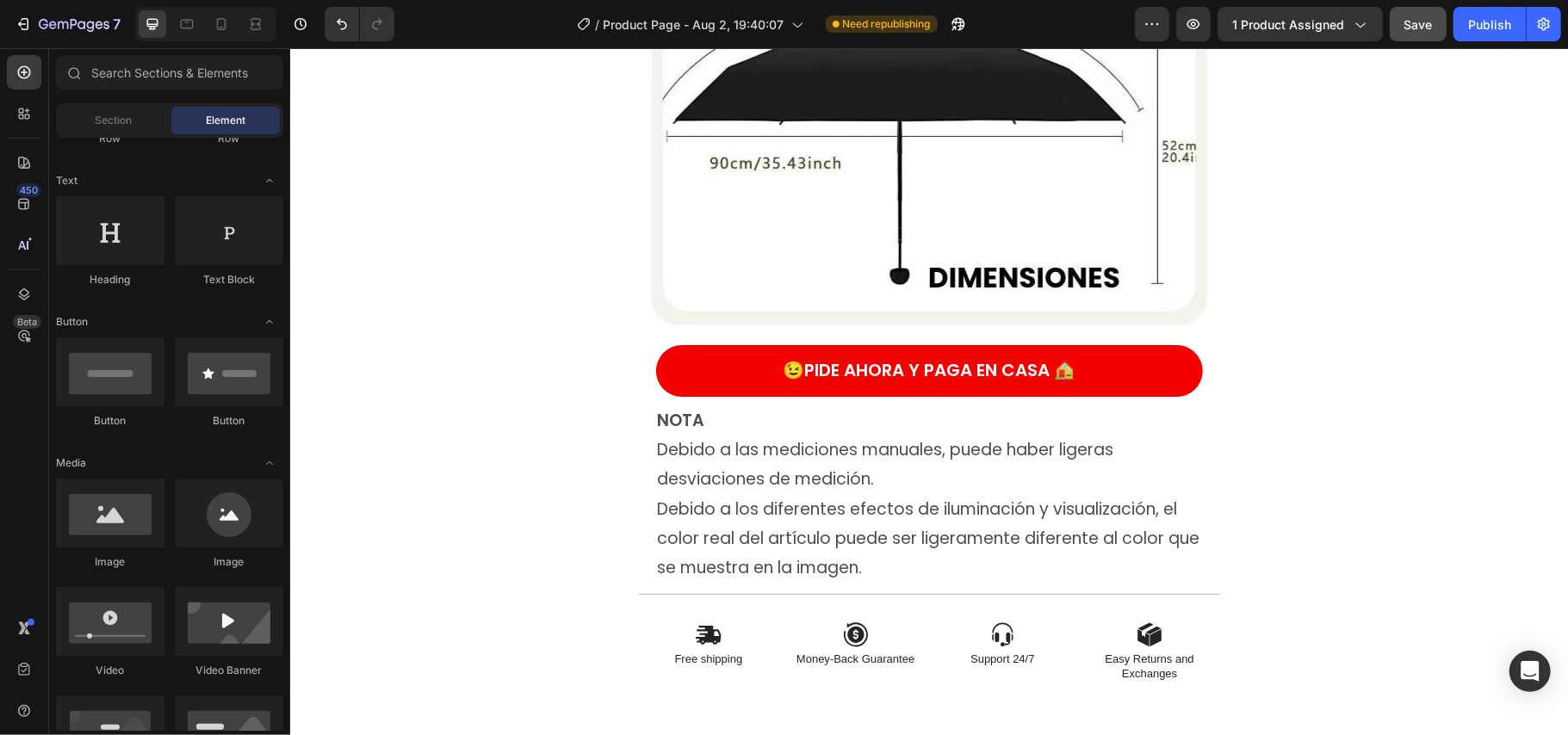 click on "Product Images Icon Icon Icon Icon Icon Icon List (+ 10700 Clientes Satisfechos) Text Block Row 30%   OFF Text Block Row 79,900 Product Price Product Price 145,900 Product Price Product Price 45% off Product Badge Row COMPRA AQUÍ Button Row Product 😉 PIDE AHORA Y PAGA EN CASA 🏠 Button Image Image Image Image Image Row Image Image 😉PIDE AHORA Y PAGA EN CASA 🏠 Button Image Image 😉PIDE AHORA Y PAGA EN CASA 🏠 Button Image Image 😉PIDE AHORA Y PAGA EN CASA 🏠 Button Image Image 😉PIDE AHORA Y PAGA EN CASA 🏠 Button NOTA Debido a las mediciones manuales, puede haber ligeras desviaciones de medición. Debido a los diferentes efectos de iluminación y visualización, el color real del artículo puede ser ligeramente diferente al color que se muestra en la imagen. Text Block
Icon Free shipping  Text Block
Icon Money-Back Guarantee Text Block
Icon Support 24/7 Text Block
Icon Easy Returns and Exchanges Text Block Row Section 1 Root" at bounding box center [928, -3124] 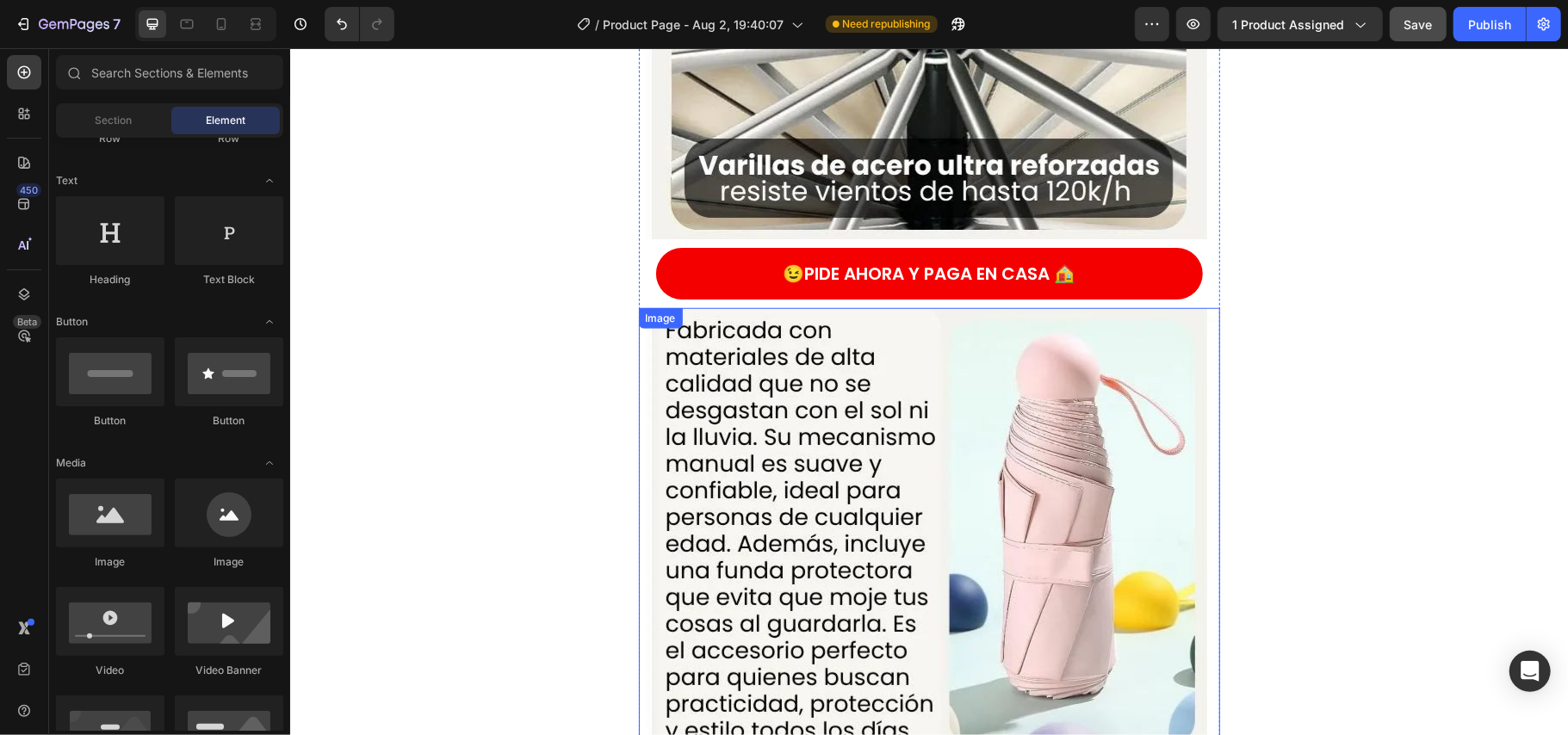scroll, scrollTop: 5448, scrollLeft: 0, axis: vertical 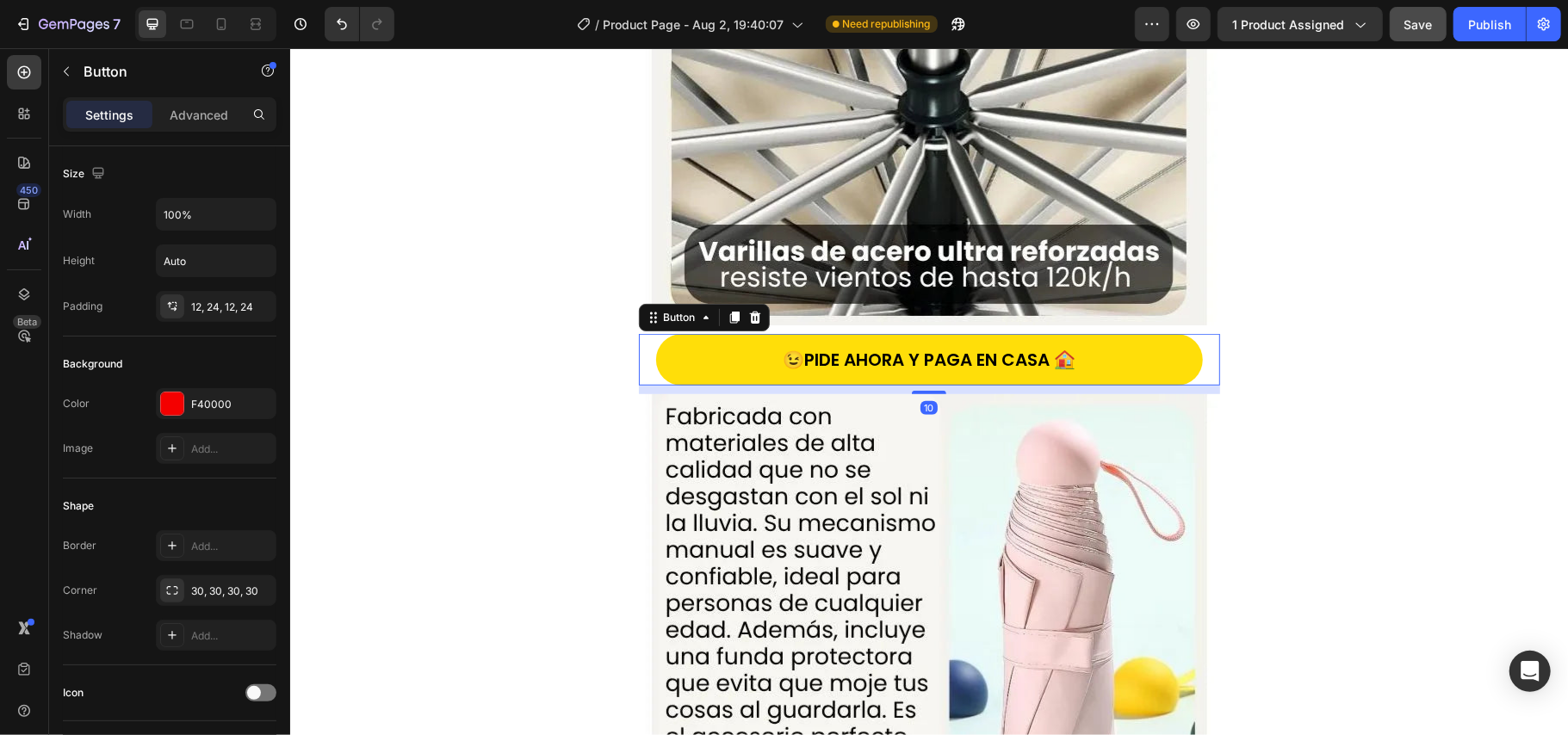 click on "😉PIDE AHORA Y PAGA EN CASA 🏠" at bounding box center [928, 359] 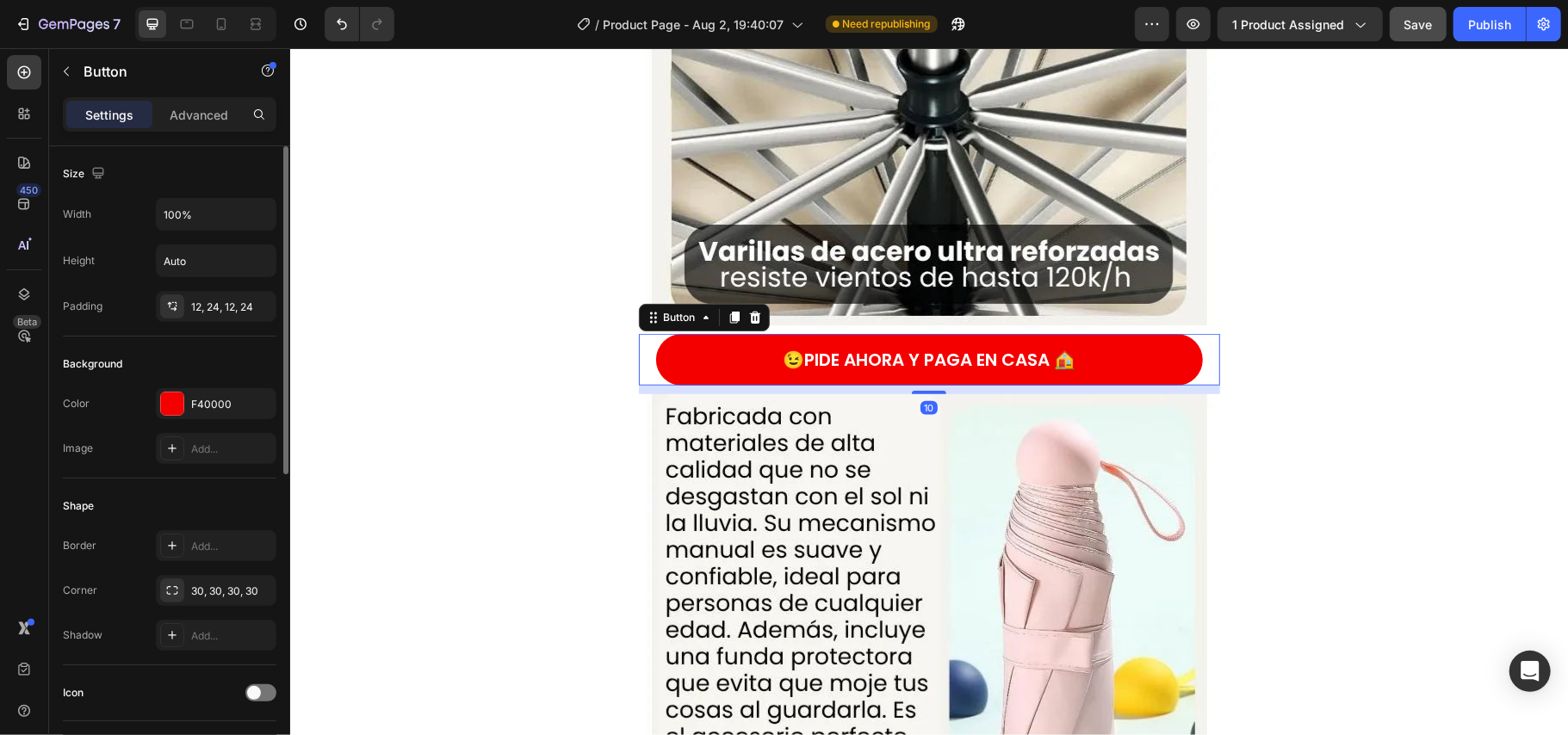 scroll, scrollTop: 573, scrollLeft: 0, axis: vertical 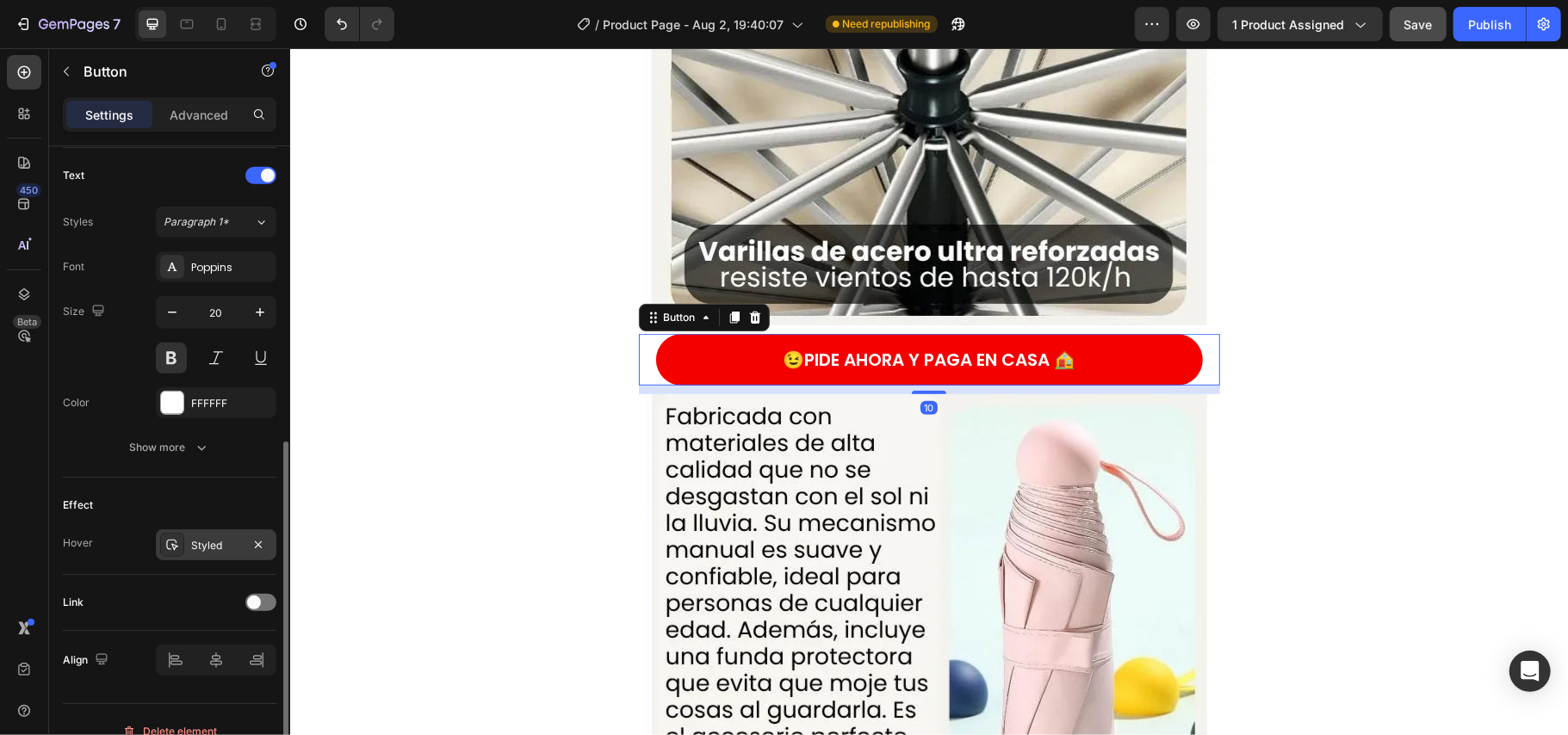 click on "Styled" at bounding box center [216, 546] 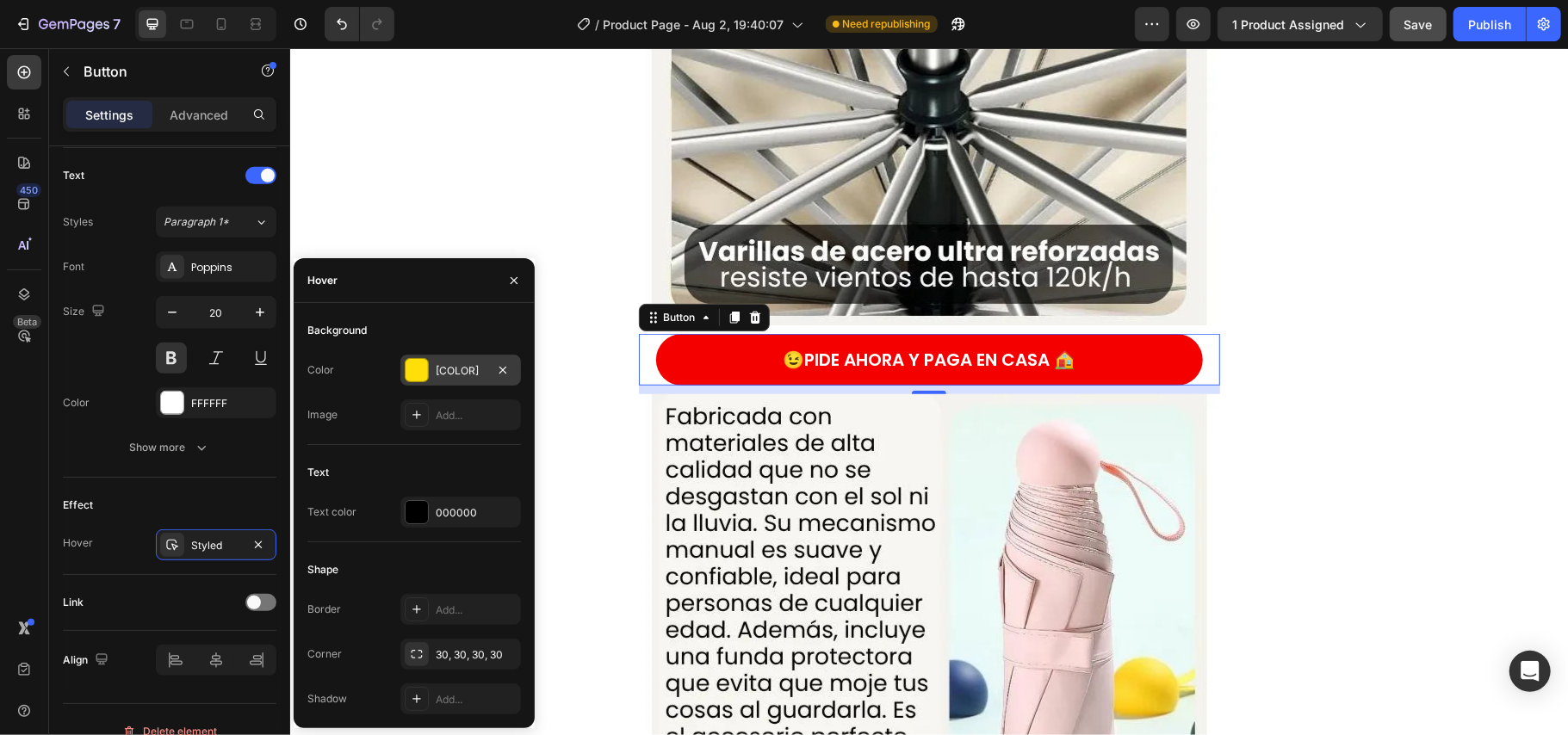 click on "FFDE09" at bounding box center (461, 371) 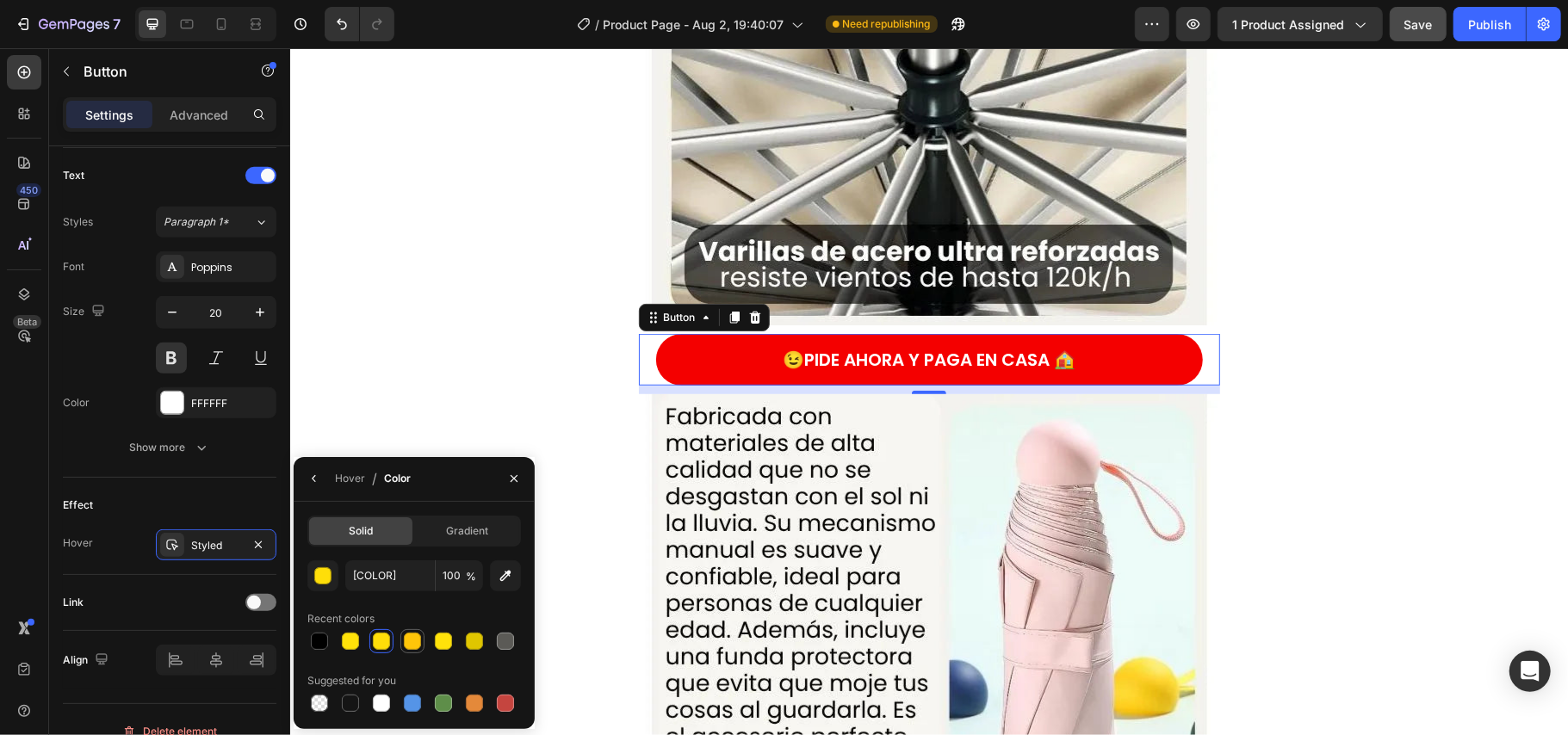 click at bounding box center (412, 641) 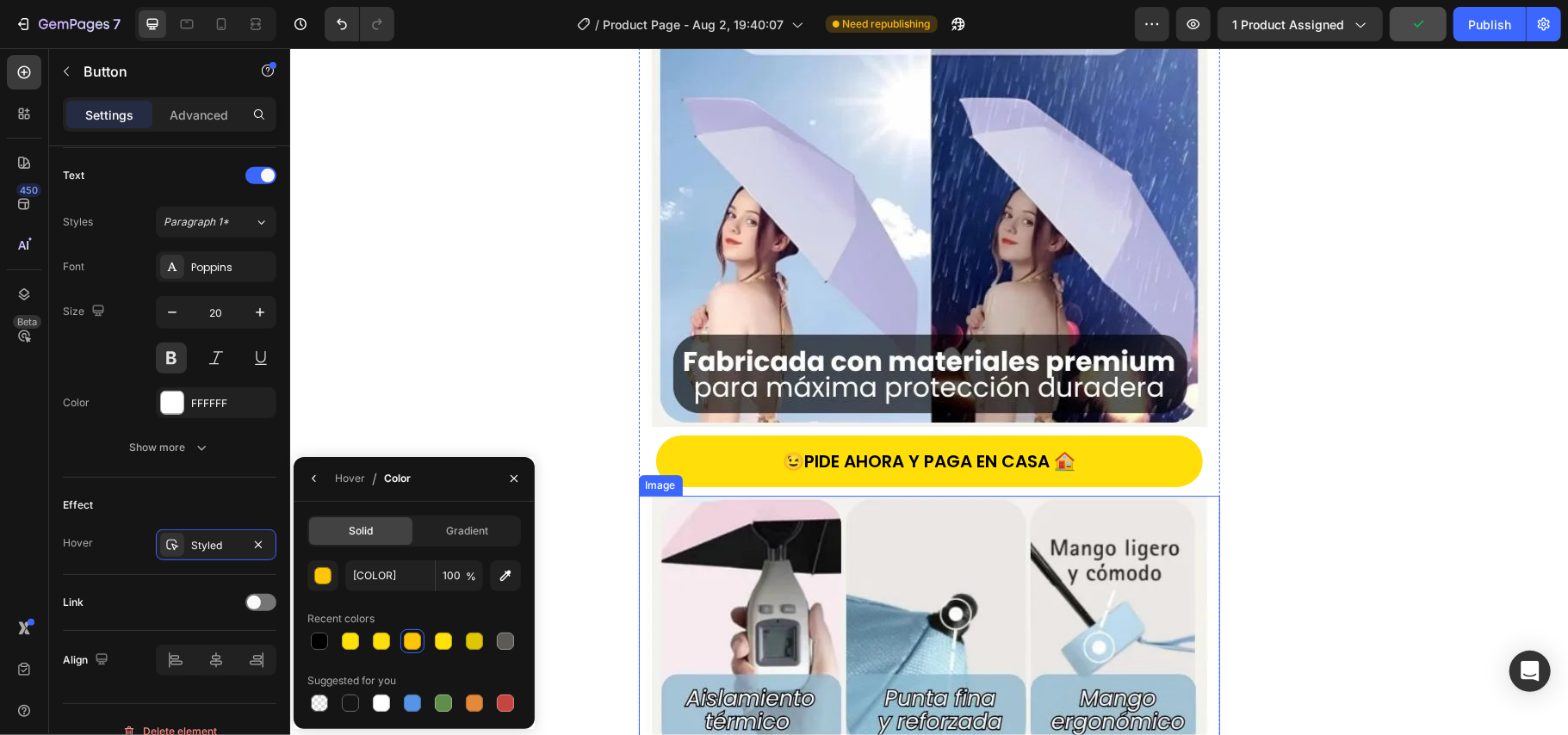 scroll, scrollTop: 3727, scrollLeft: 0, axis: vertical 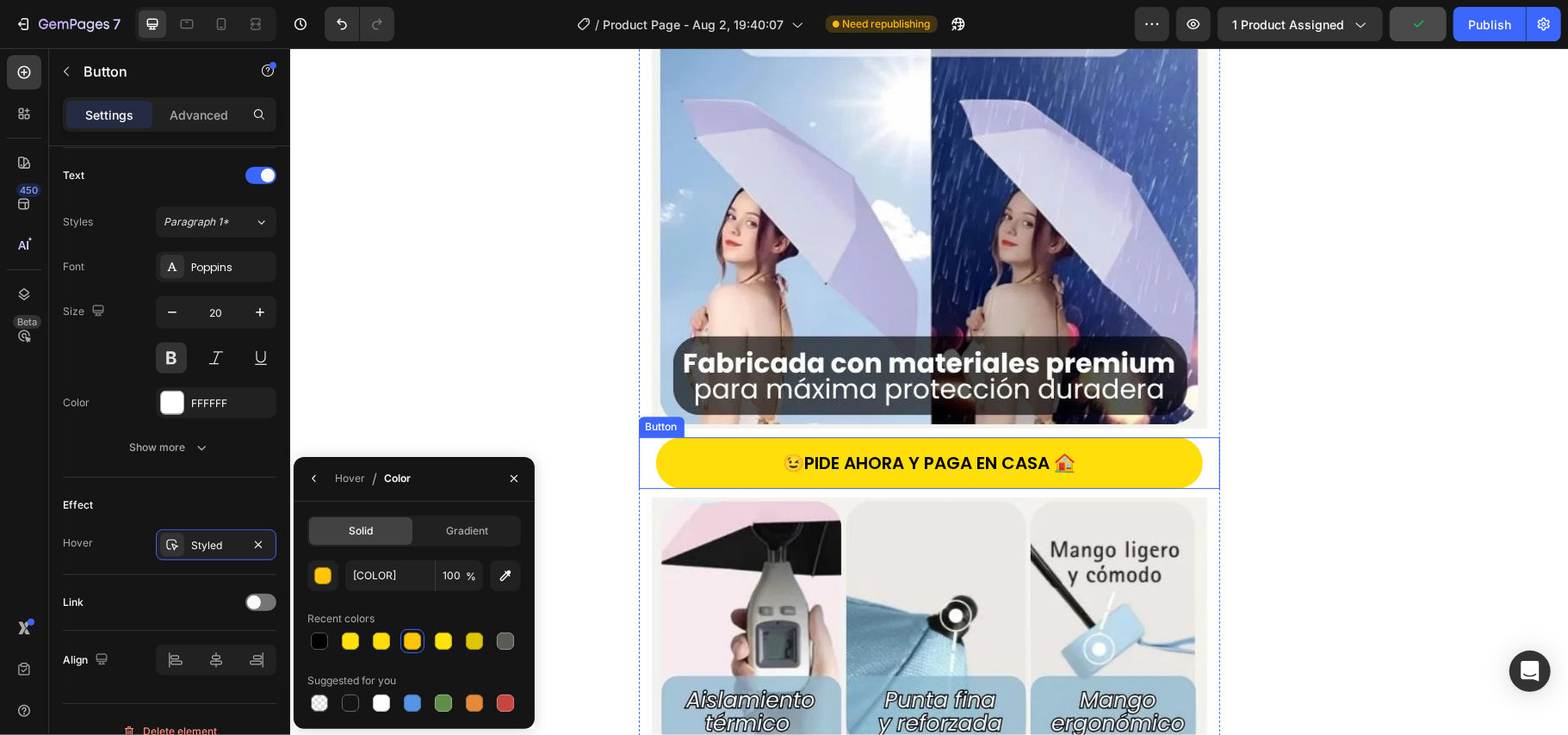 click on "😉PIDE AHORA Y PAGA EN CASA 🏠" at bounding box center (928, 462) 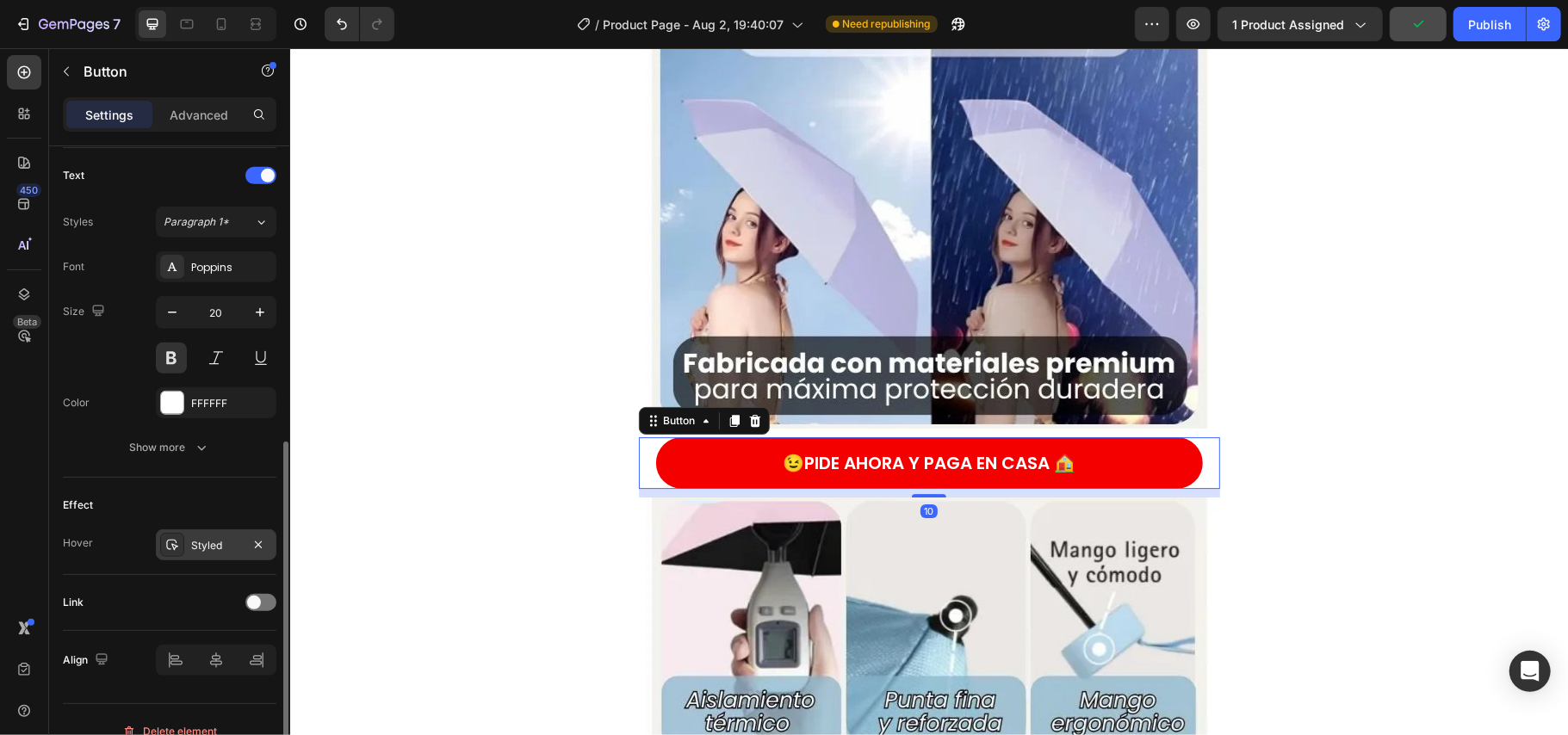 click on "Styled" at bounding box center (216, 546) 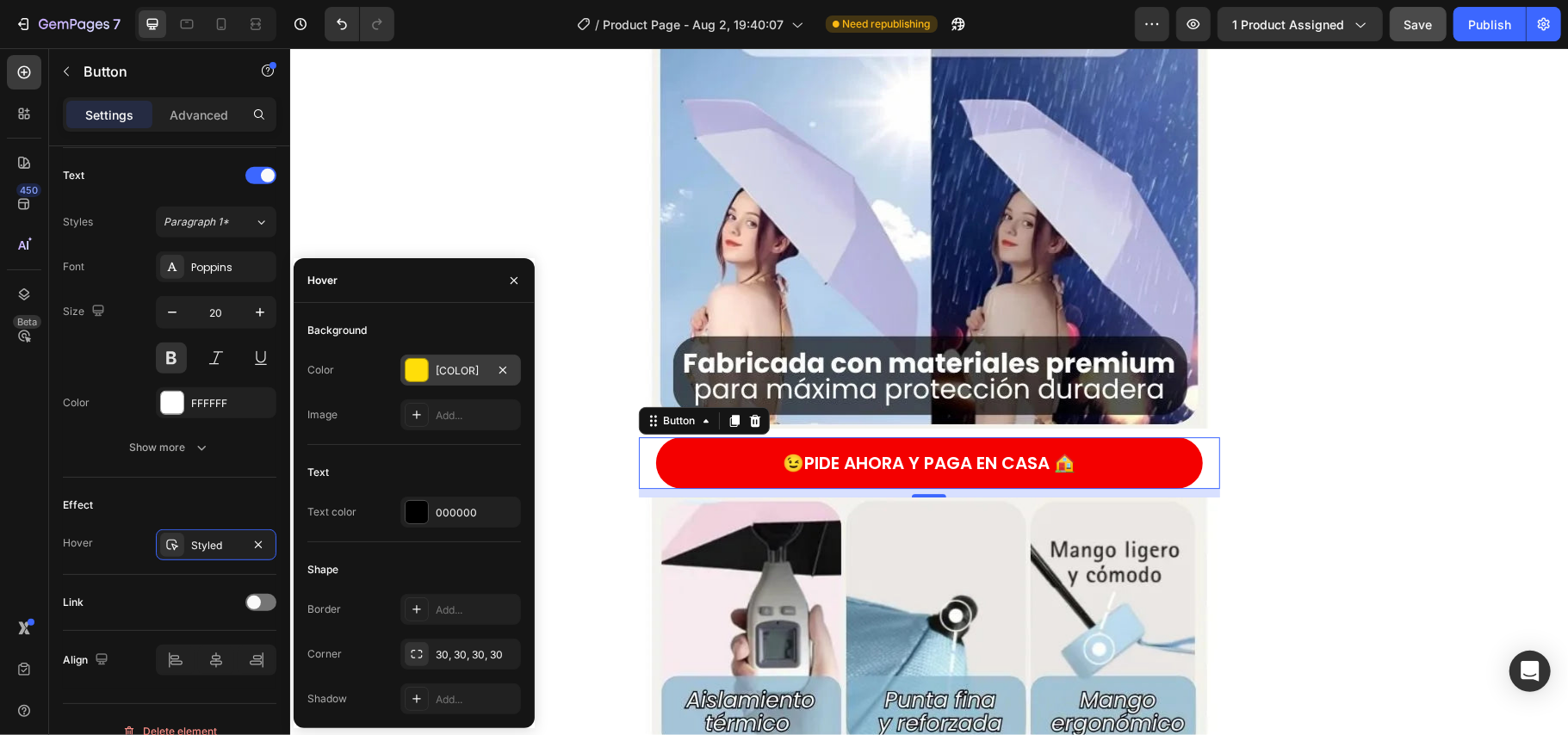 click on "FFDE09" at bounding box center (461, 371) 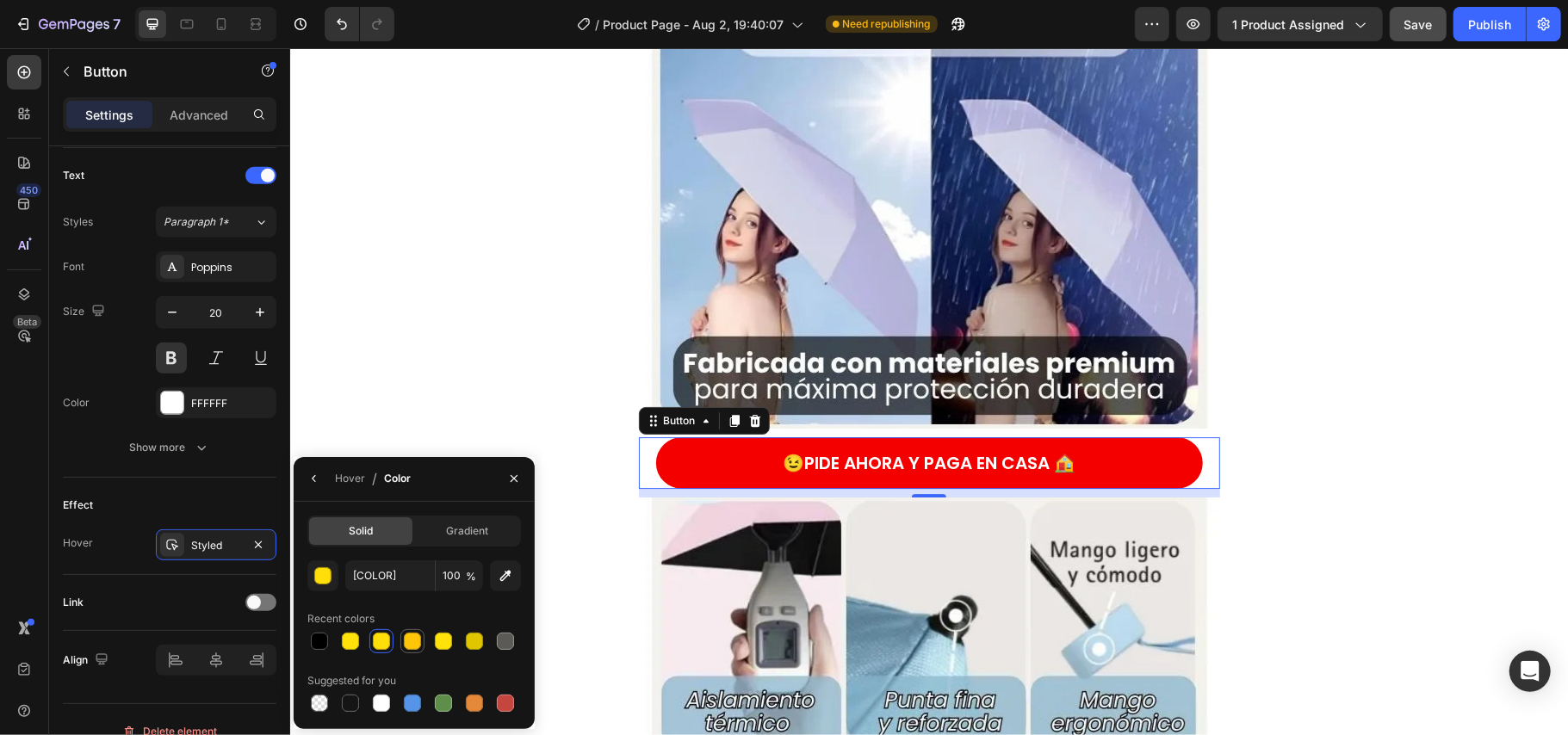 click at bounding box center [412, 641] 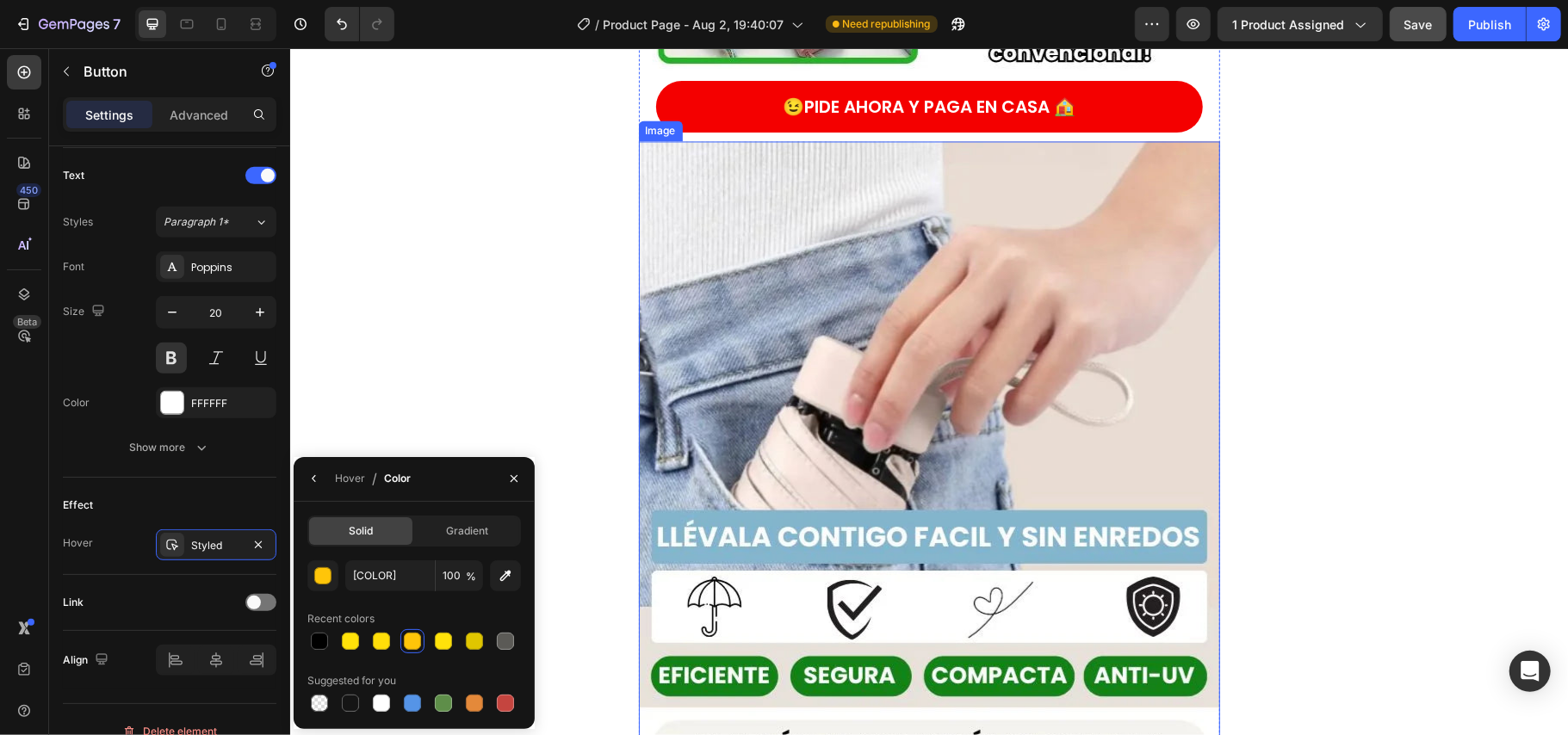 scroll, scrollTop: 2121, scrollLeft: 0, axis: vertical 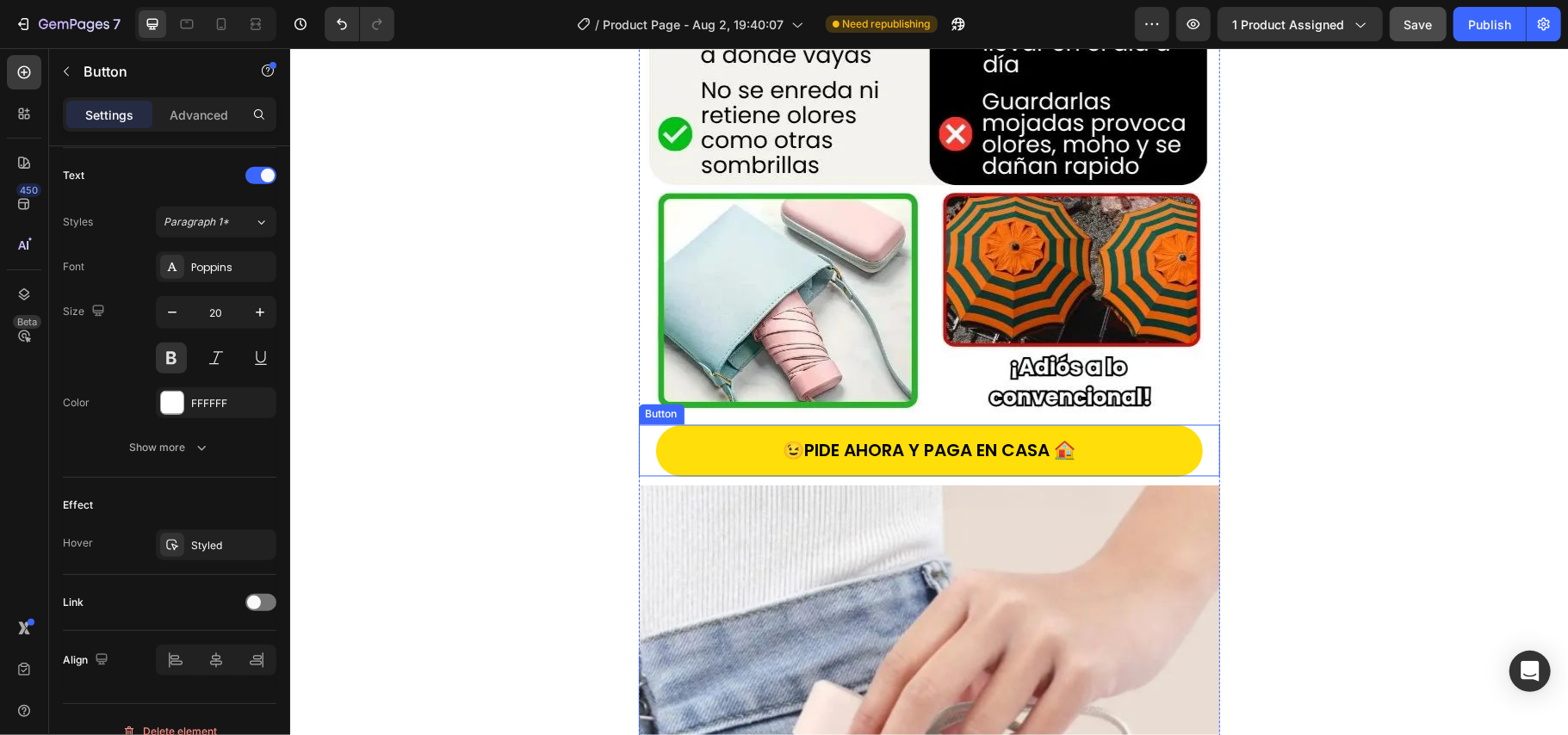 click on "😉PIDE AHORA Y PAGA EN CASA 🏠" at bounding box center [928, 450] 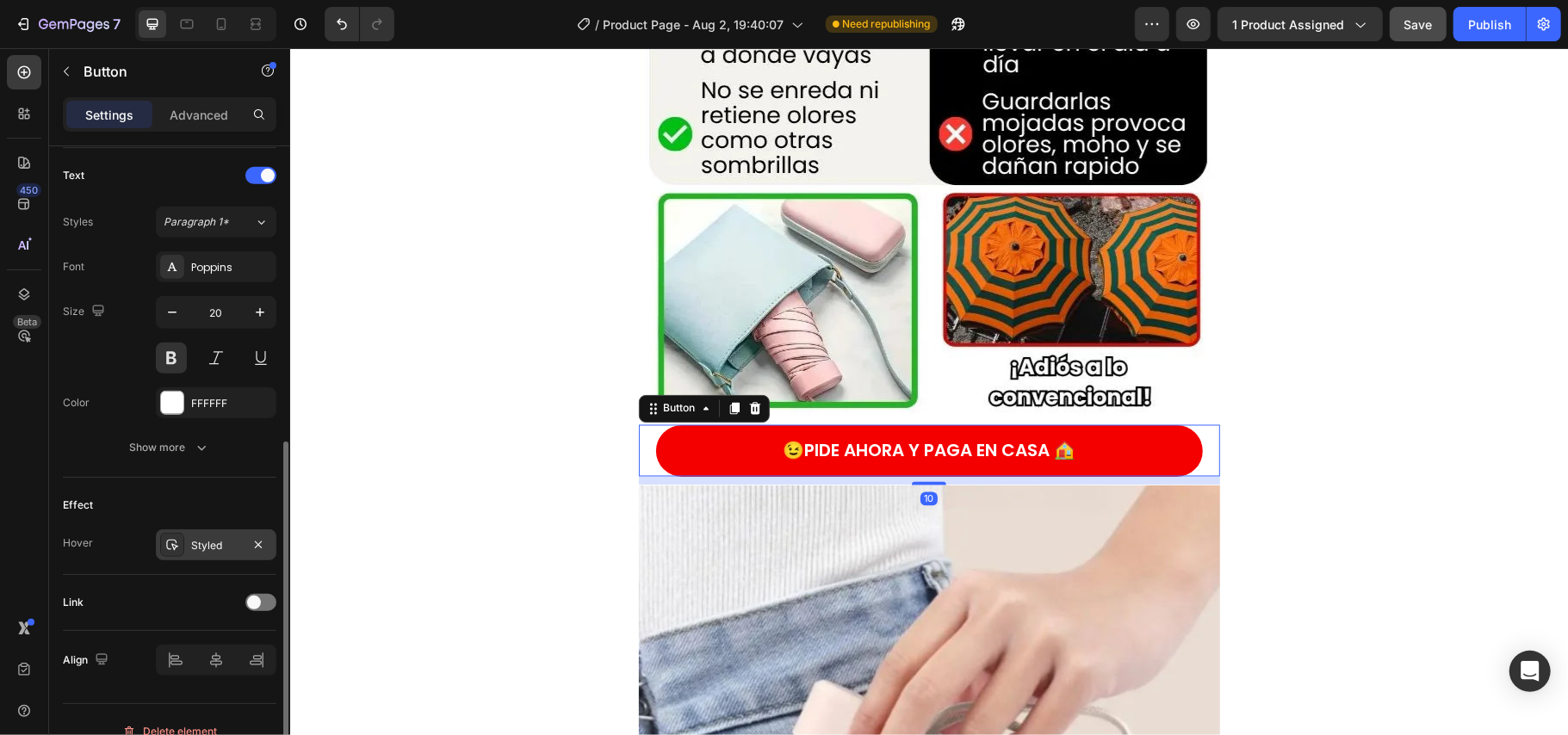 click on "Styled" at bounding box center [216, 546] 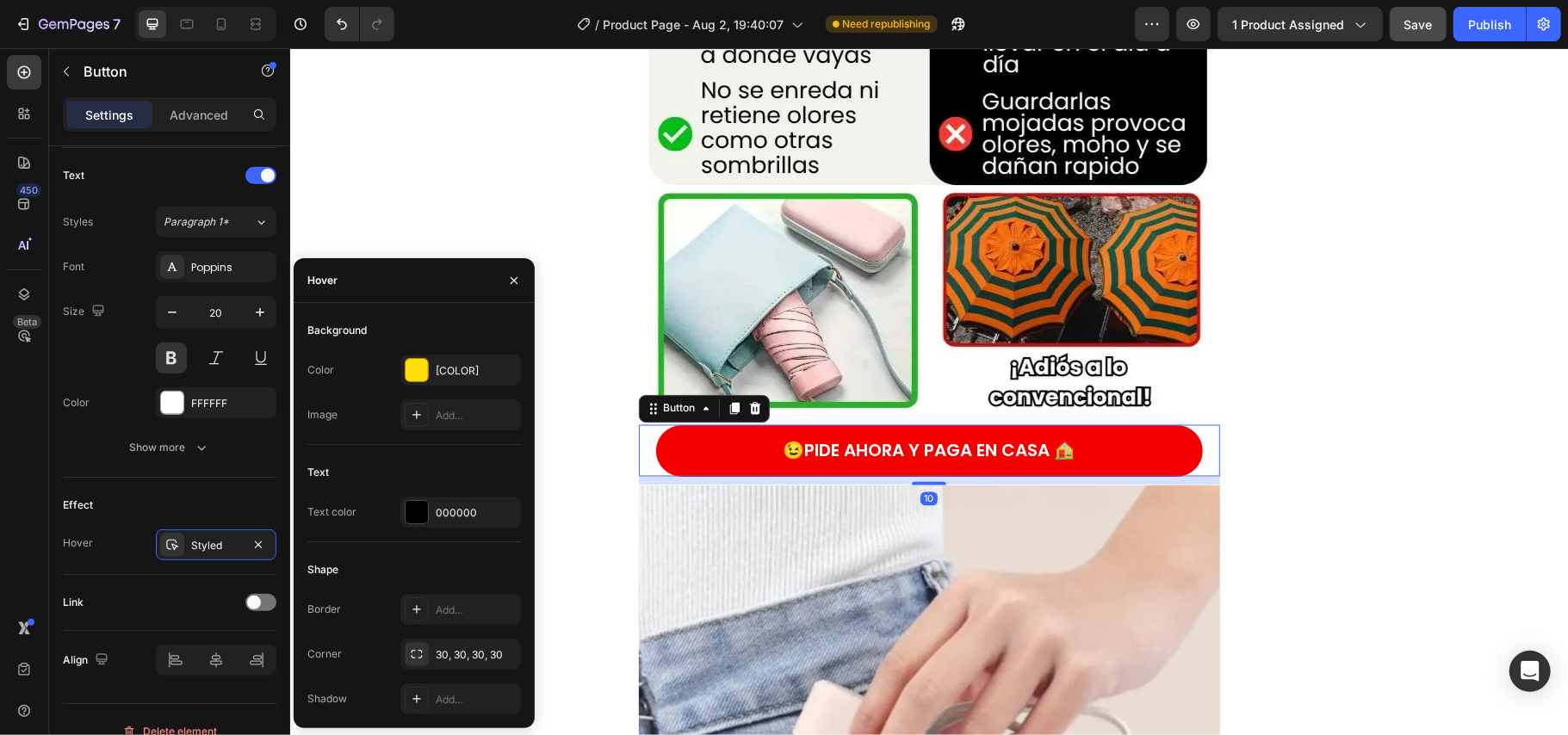 click on "Color FFDE09 Image Add..." at bounding box center [414, 392] 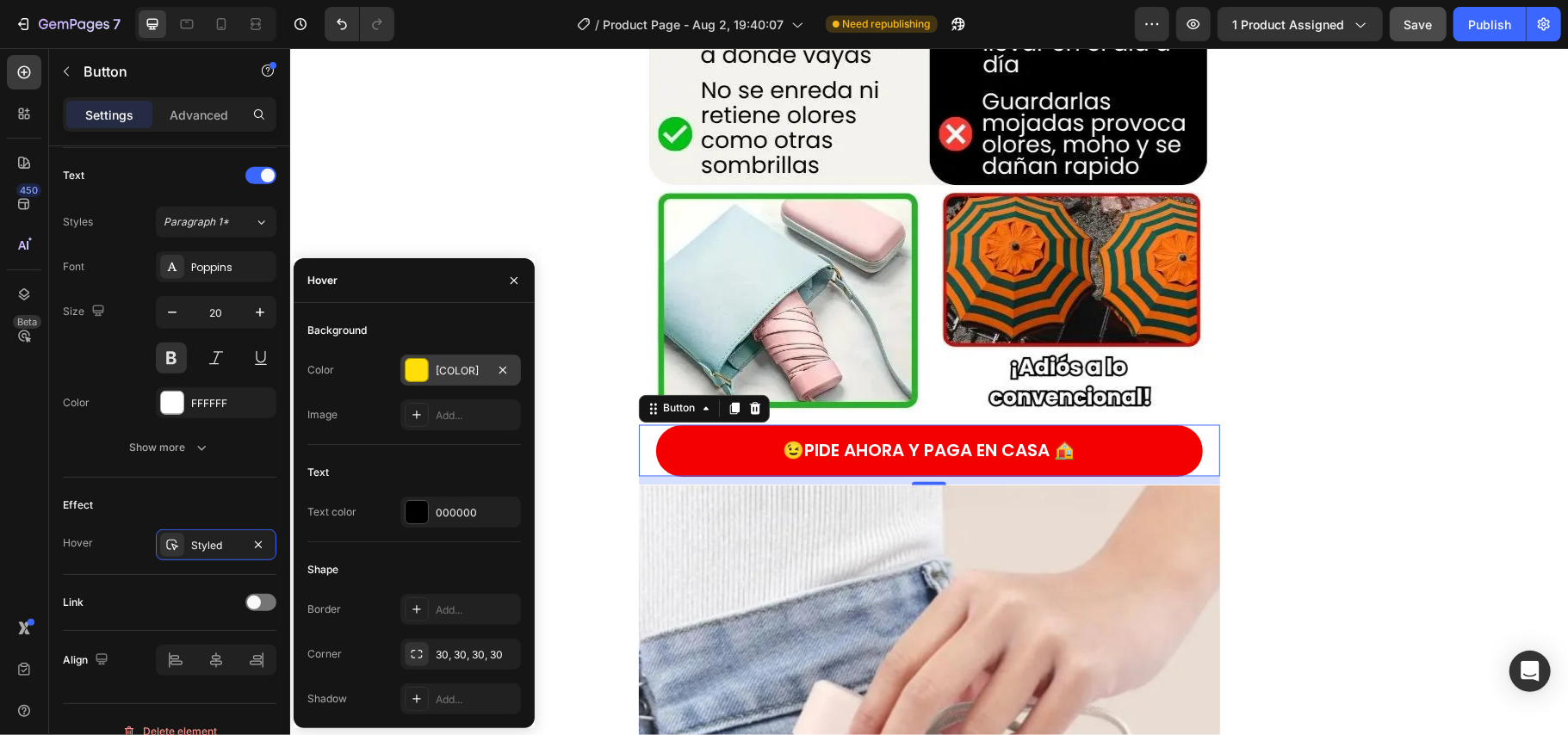 click on "FFDE09" at bounding box center [461, 371] 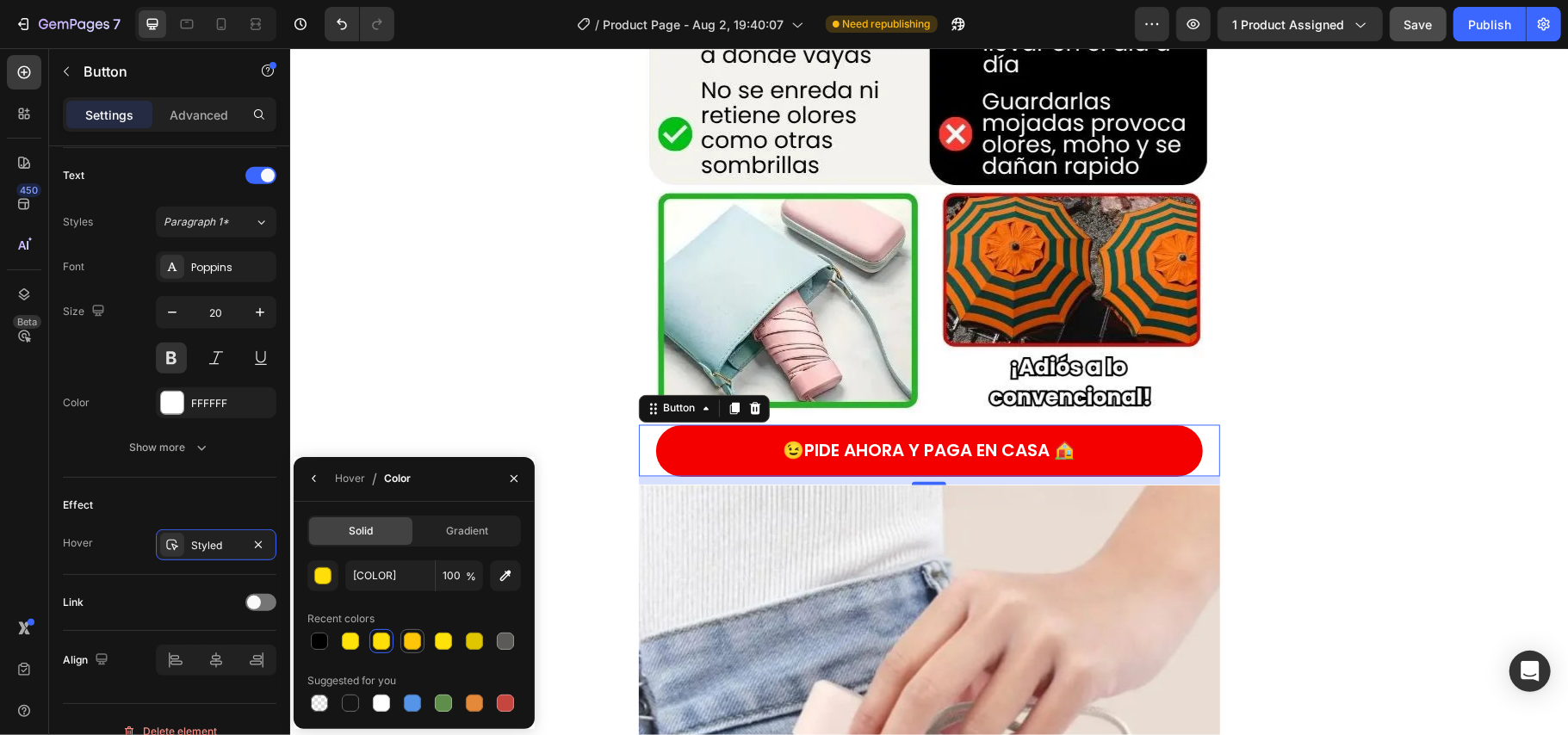 click at bounding box center [412, 641] 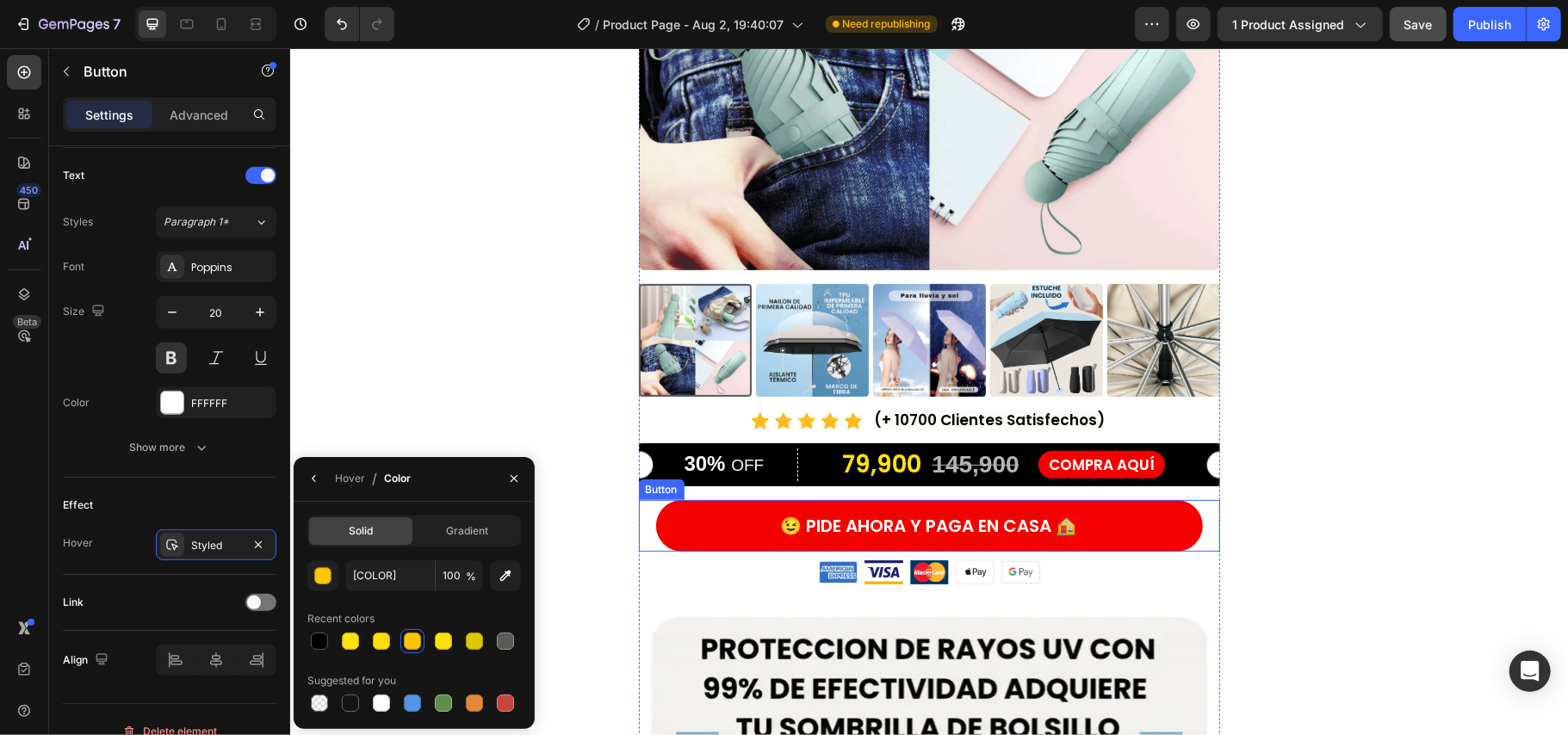 scroll, scrollTop: 284, scrollLeft: 0, axis: vertical 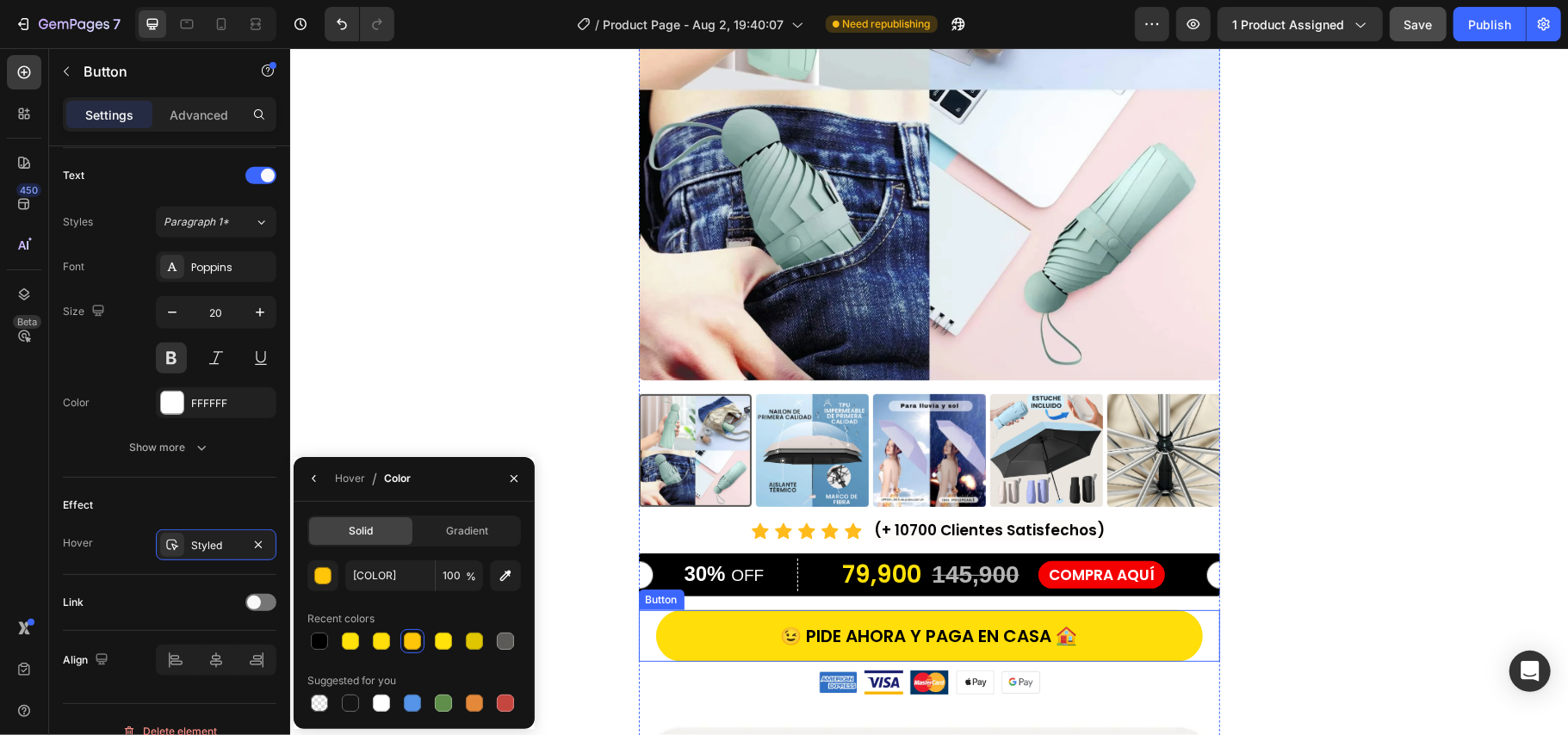 click on "😉 PIDE AHORA Y PAGA EN CASA 🏠" at bounding box center [928, 635] 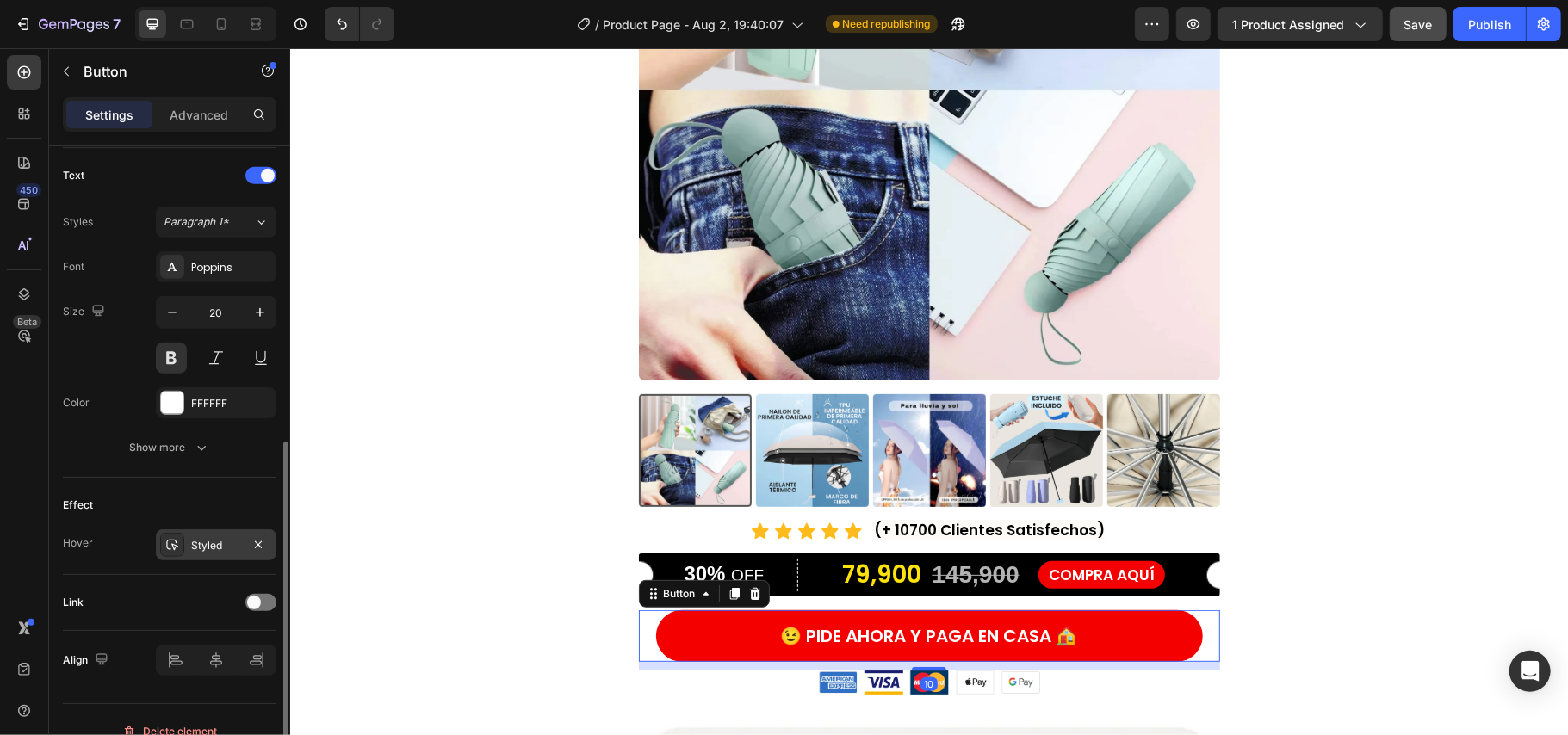 click on "Styled" at bounding box center (216, 545) 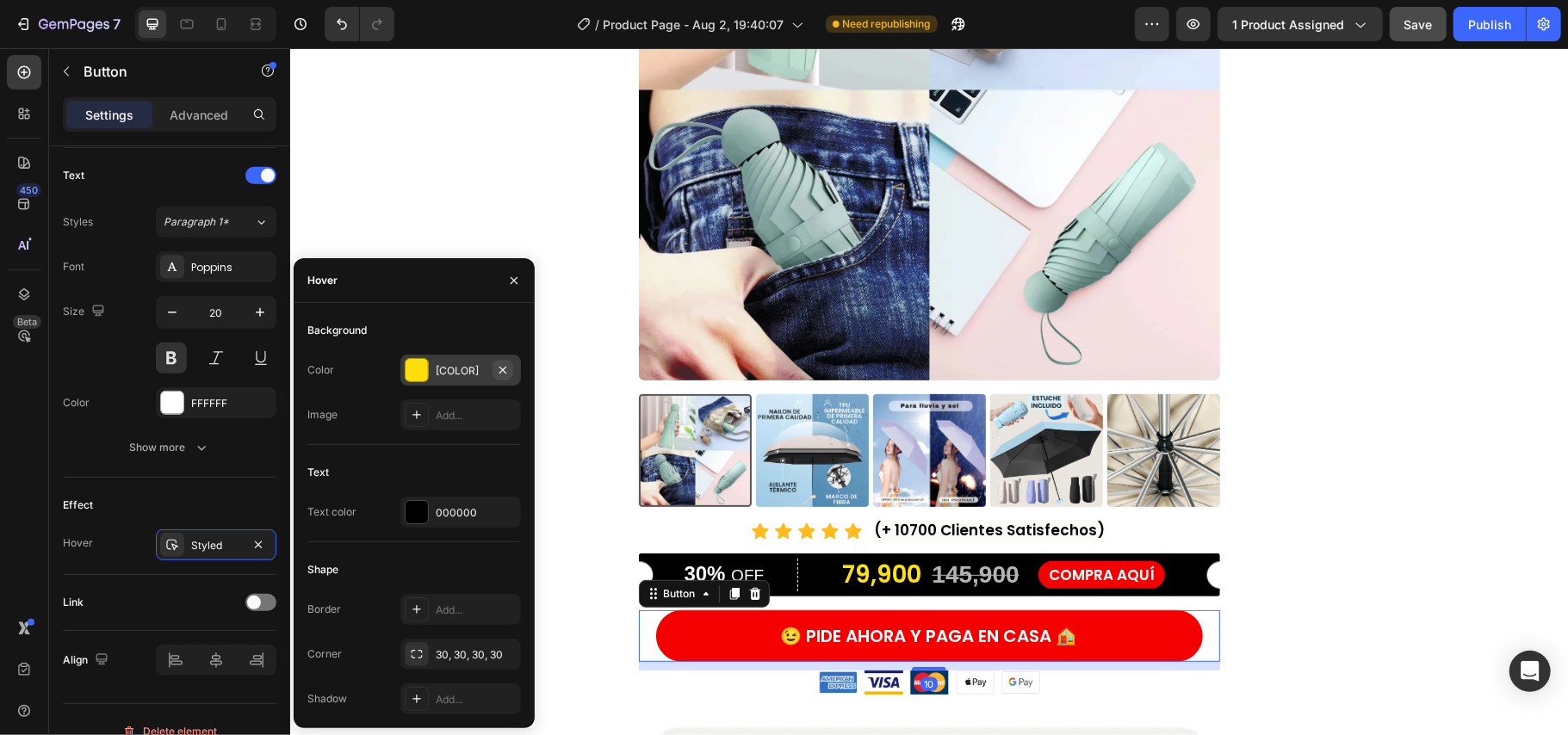 click 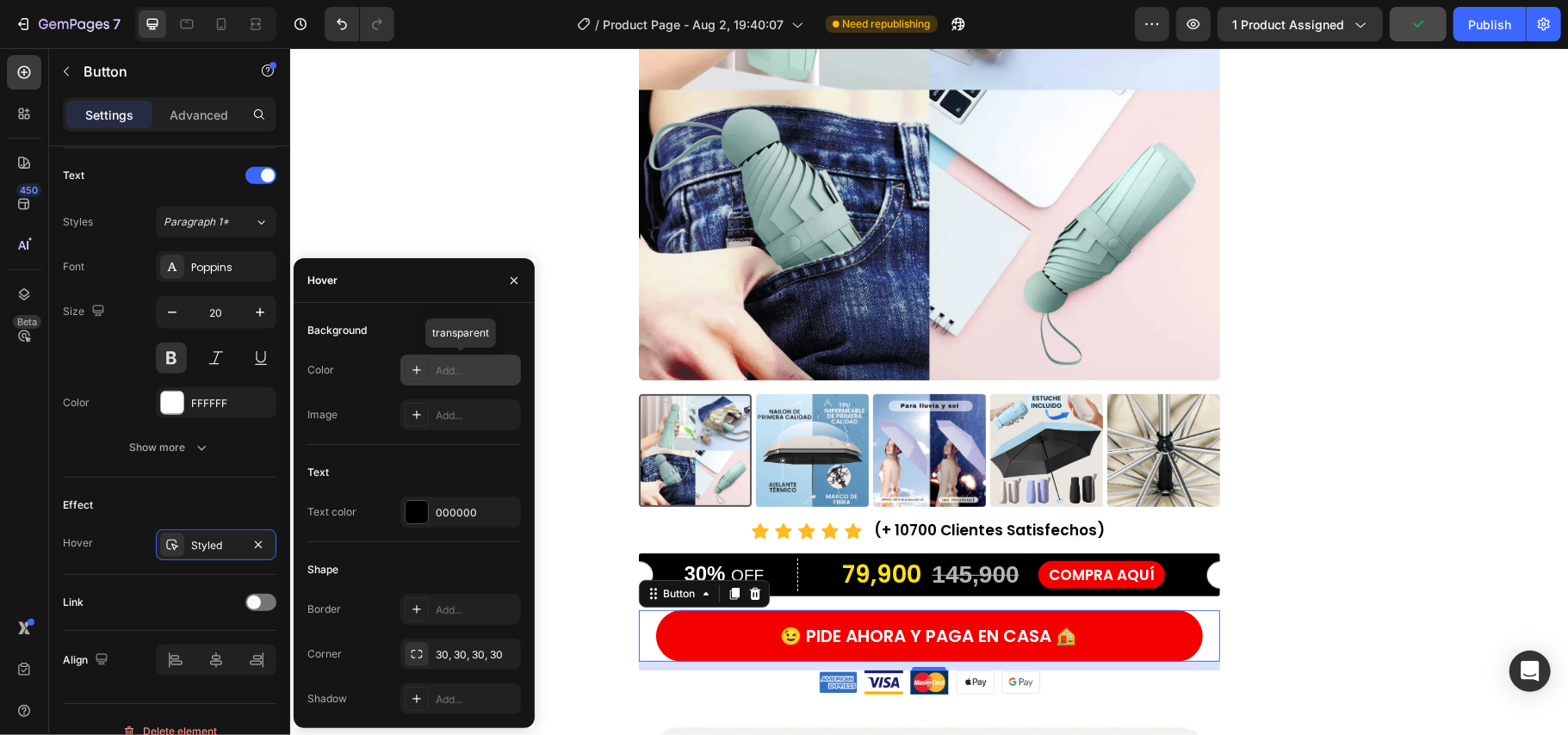 click on "Add..." at bounding box center (476, 371) 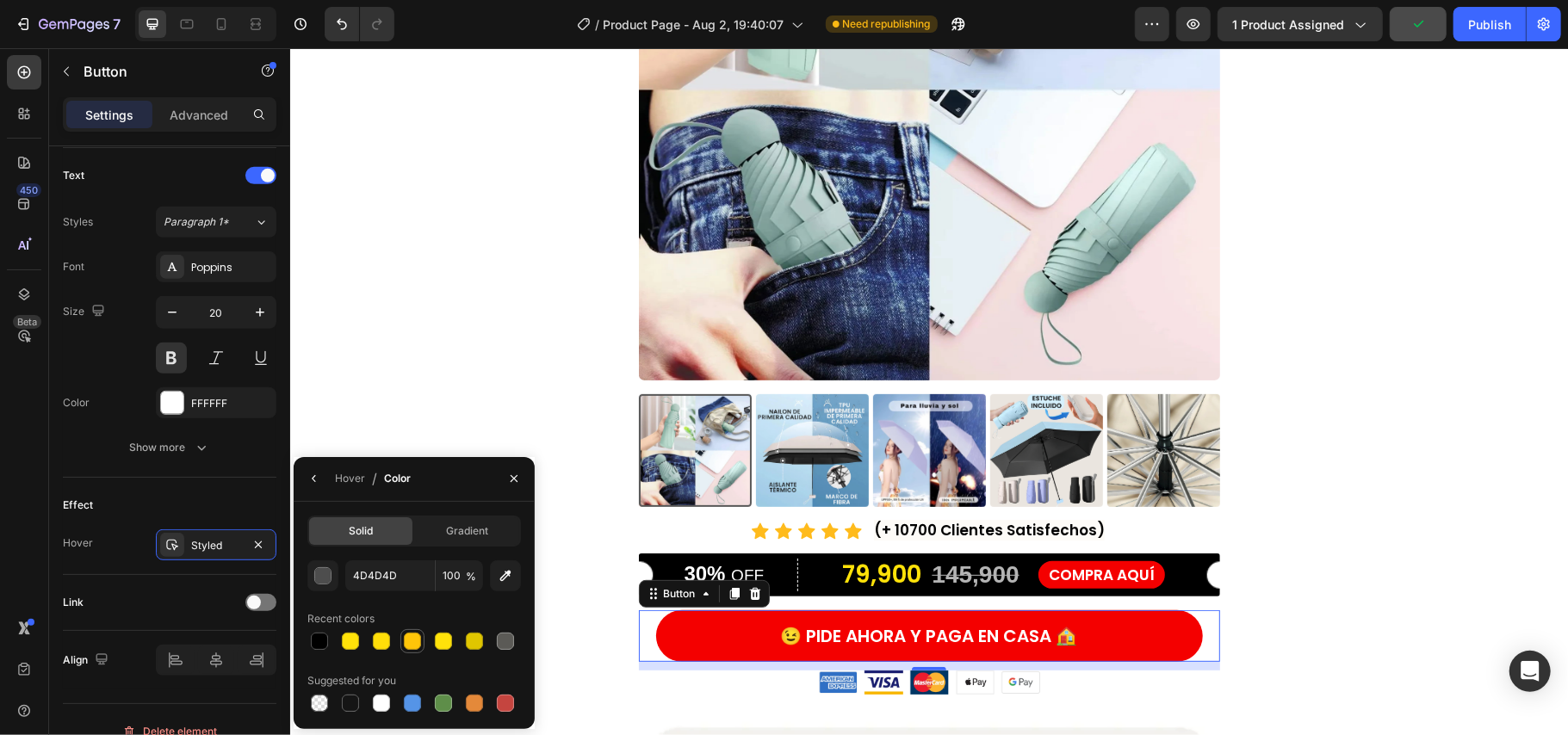 click at bounding box center [412, 641] 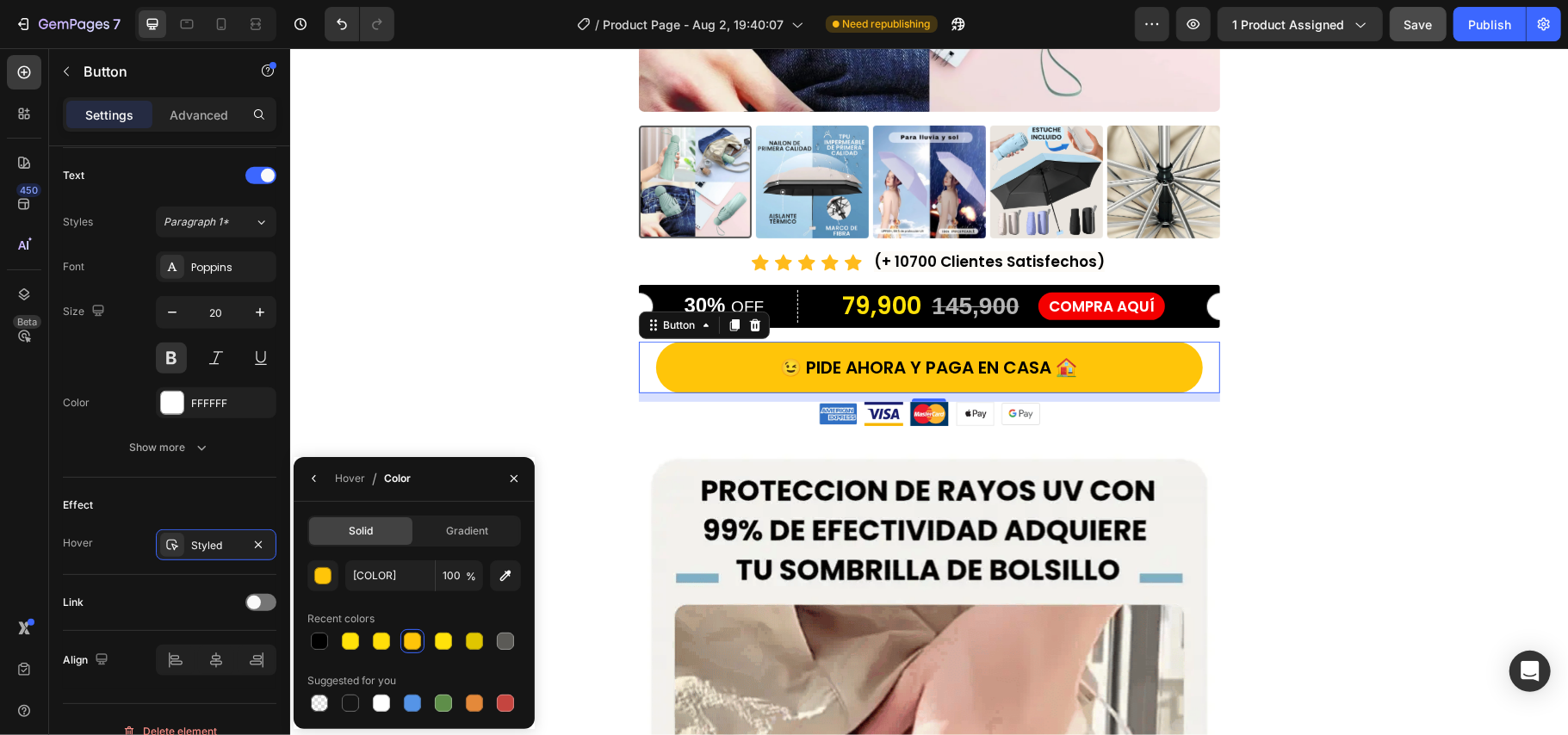 scroll, scrollTop: 514, scrollLeft: 0, axis: vertical 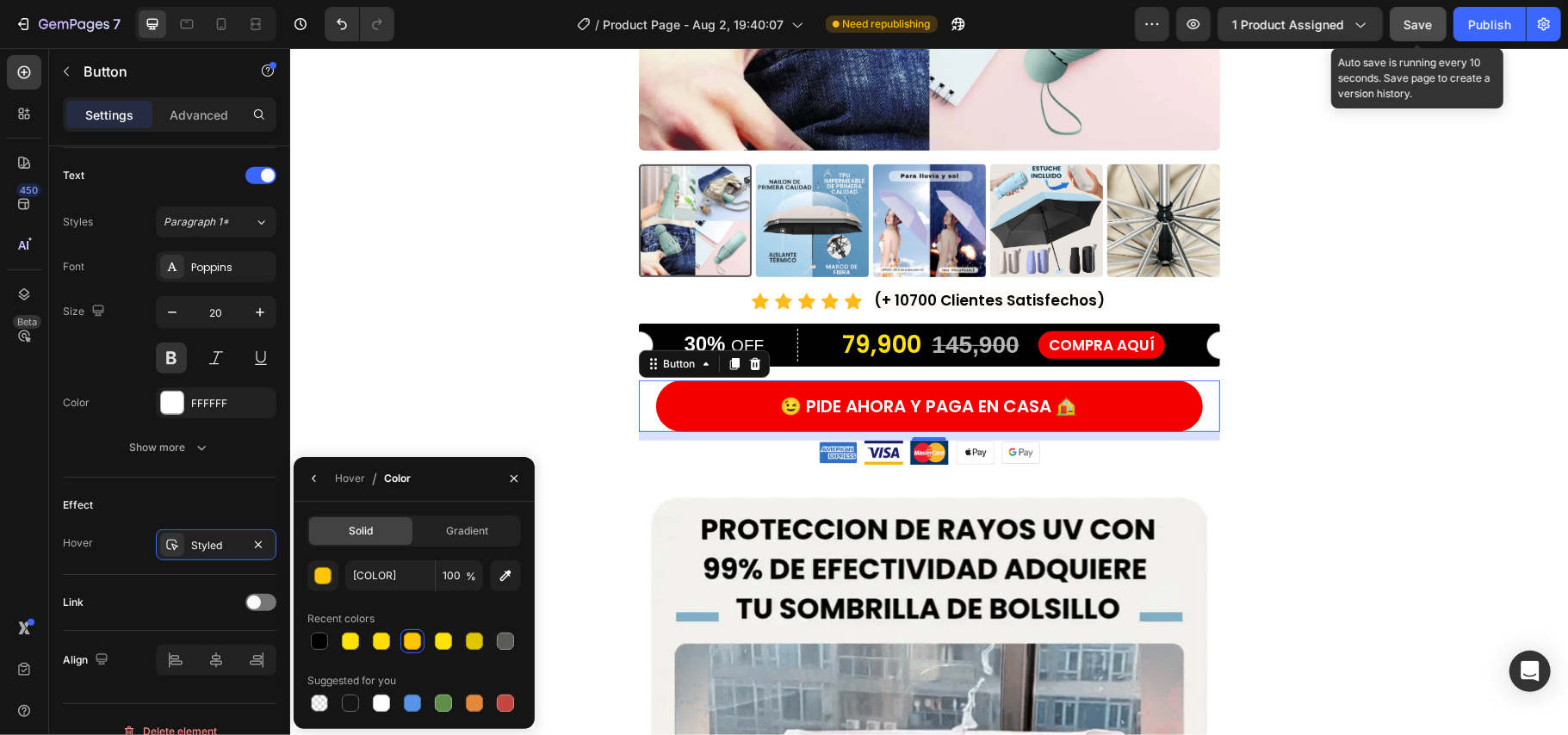 click on "Save" at bounding box center [1418, 24] 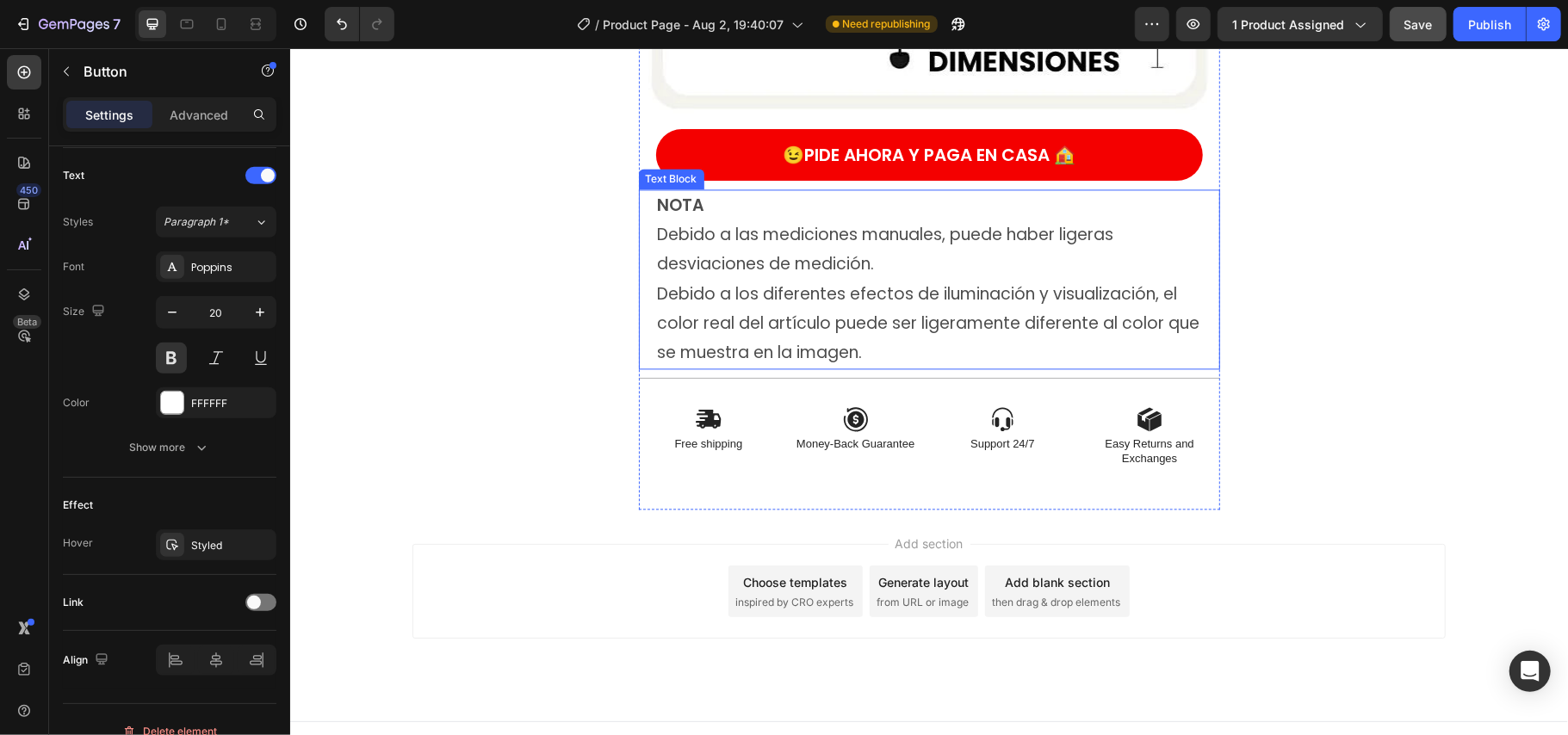 scroll, scrollTop: 7293, scrollLeft: 0, axis: vertical 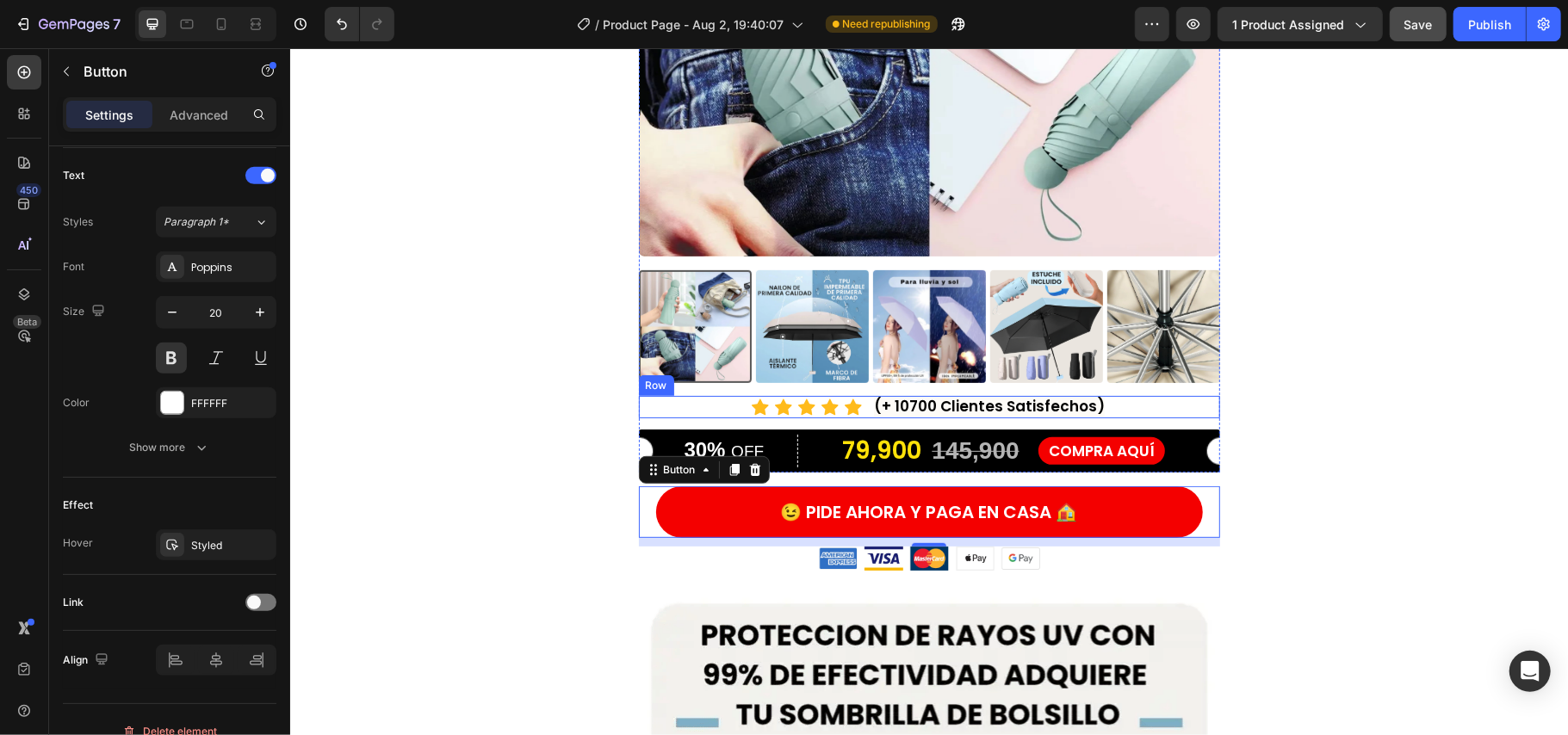click on "Icon Icon Icon Icon Icon Icon List (+ 10700 Clientes Satisfechos) Text Block Row" at bounding box center (928, 406) 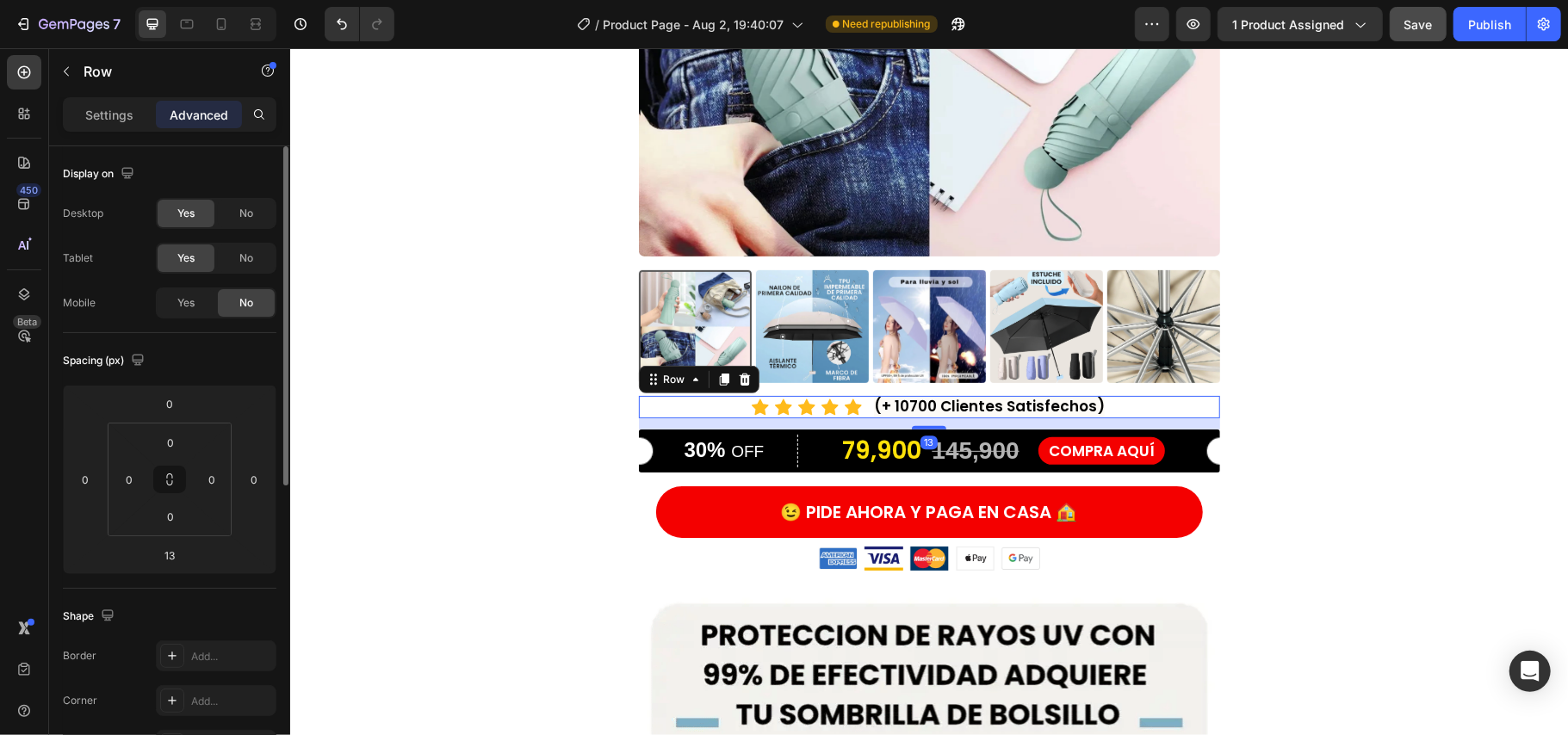 scroll, scrollTop: 0, scrollLeft: 0, axis: both 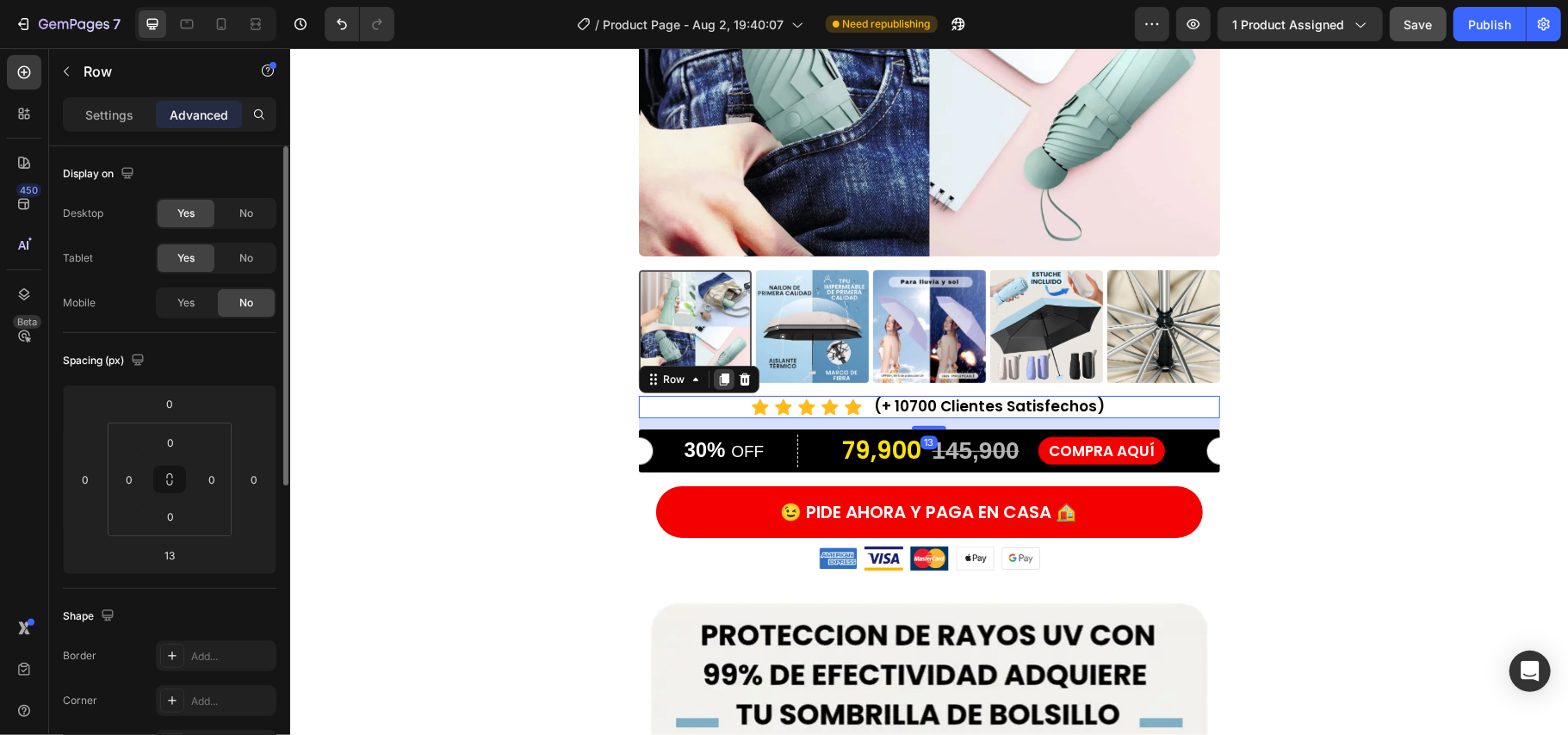 click 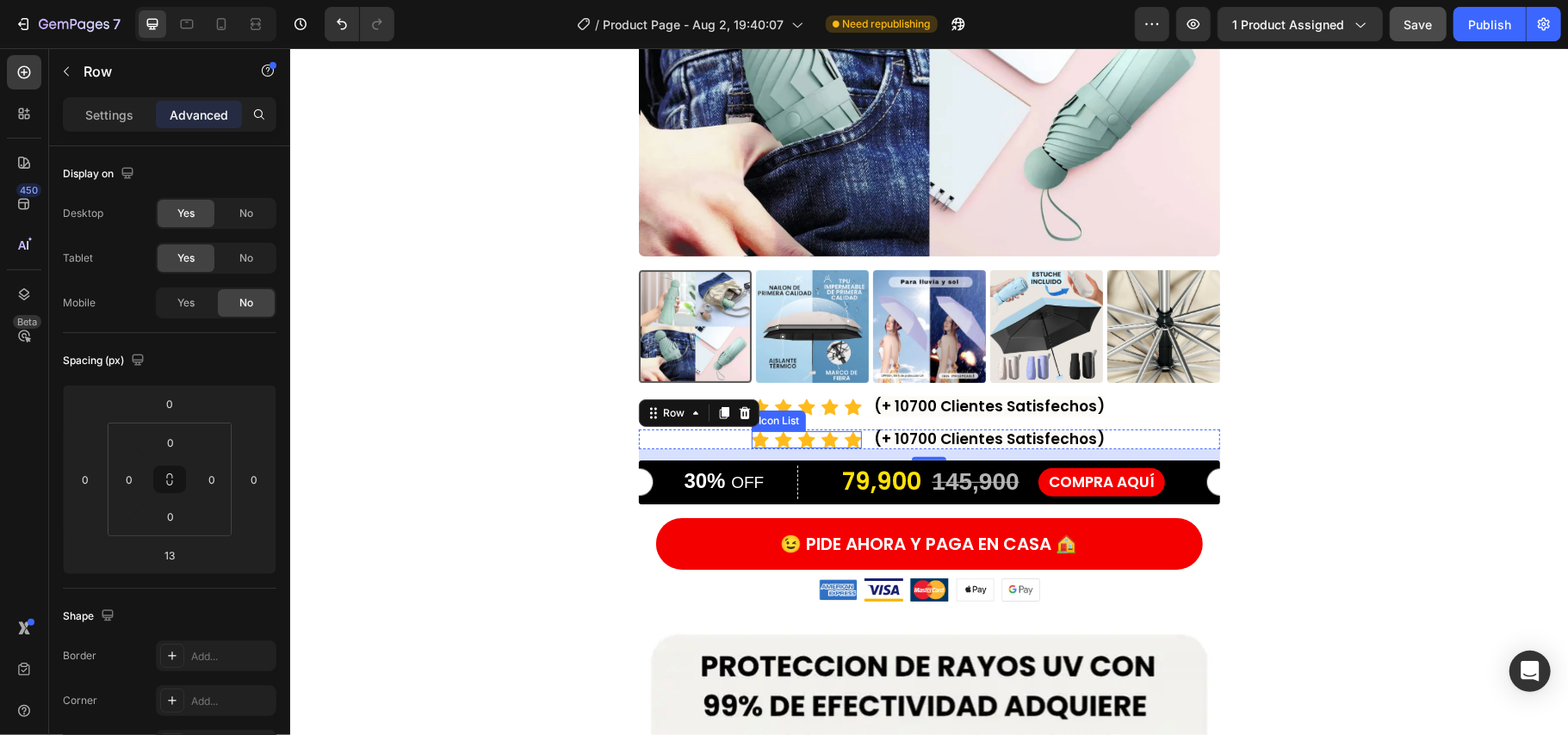 click on "Icon Icon Icon Icon Icon" at bounding box center [806, 439] 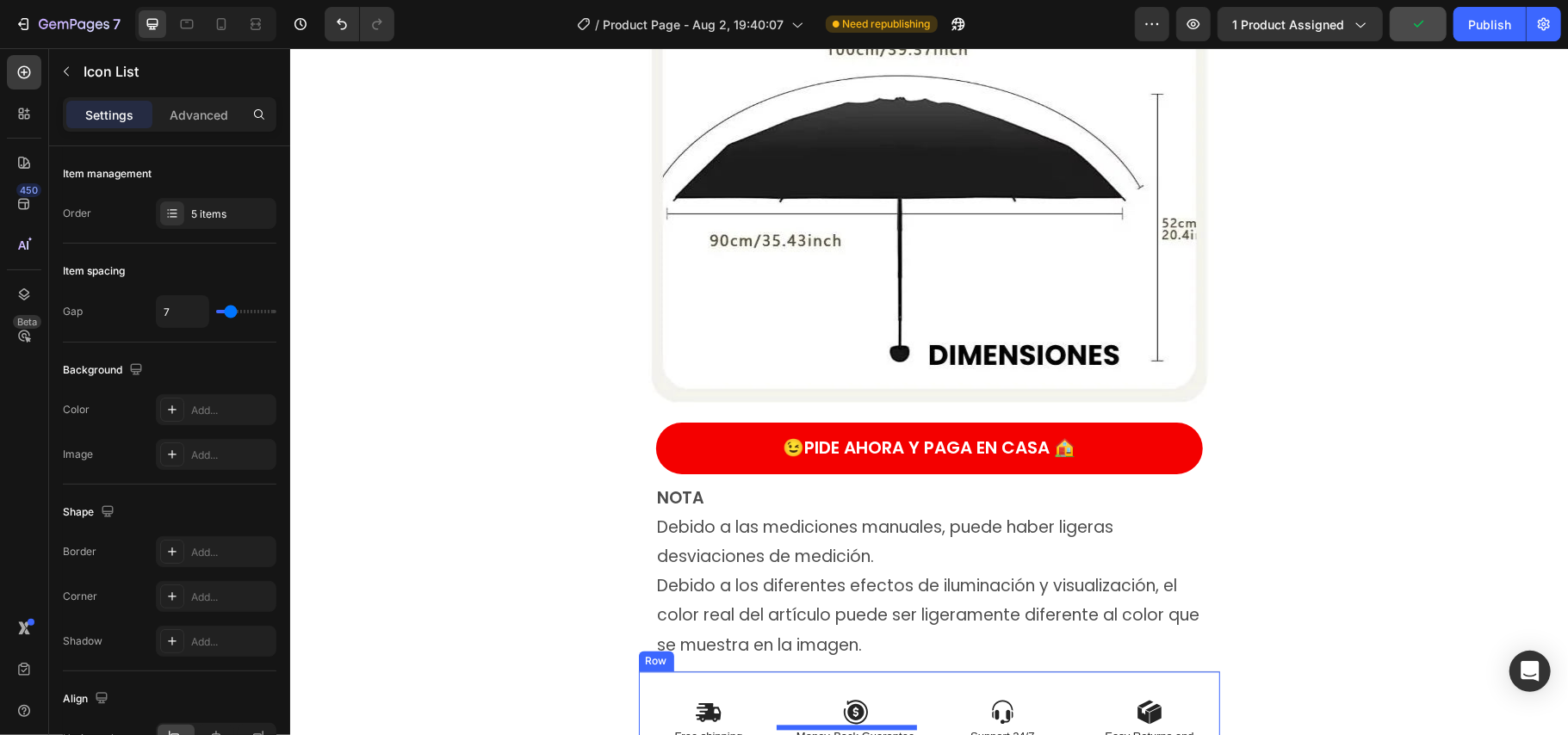 scroll, scrollTop: 7059, scrollLeft: 0, axis: vertical 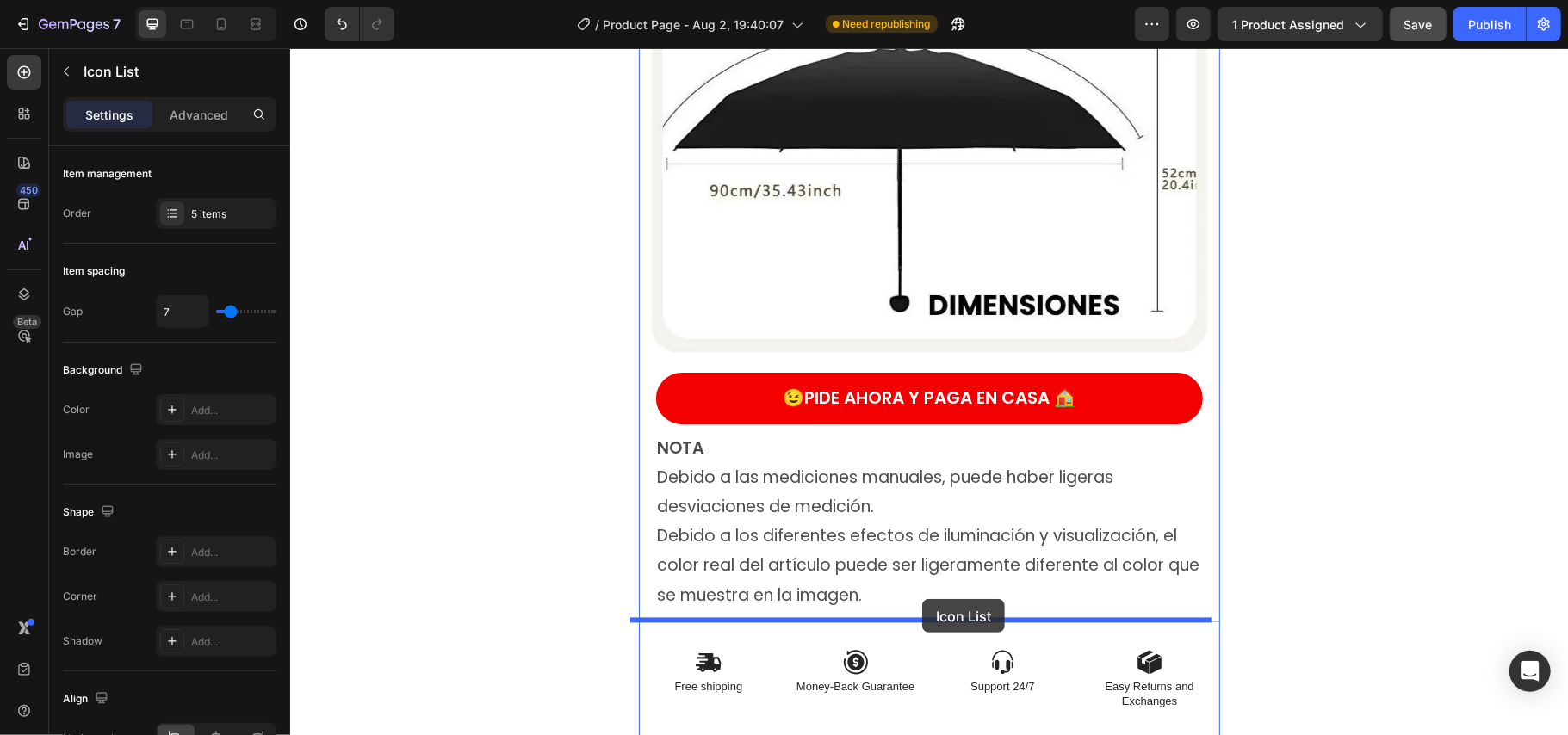 drag, startPoint x: 780, startPoint y: 410, endPoint x: 921, endPoint y: 598, distance: 235 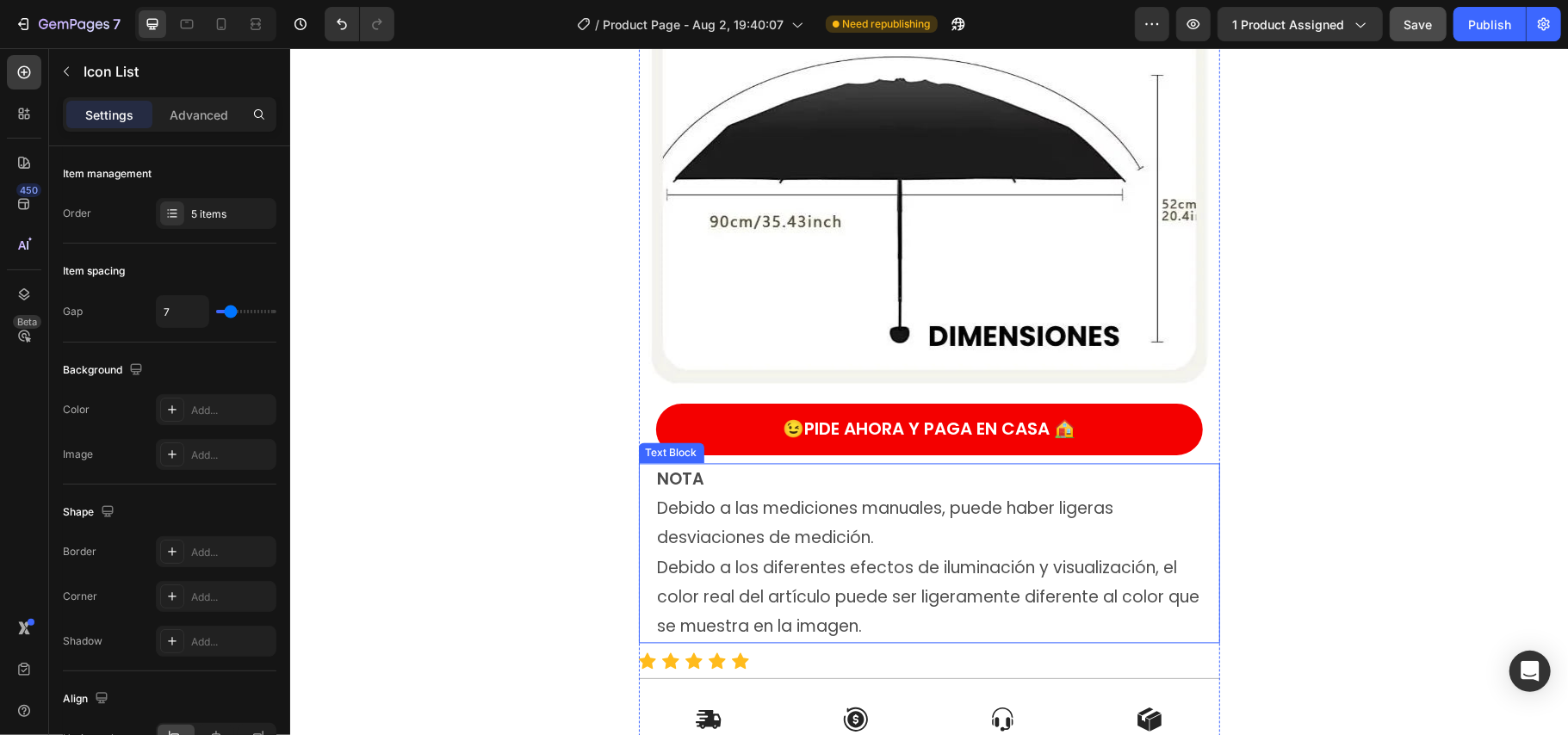 scroll, scrollTop: 7090, scrollLeft: 0, axis: vertical 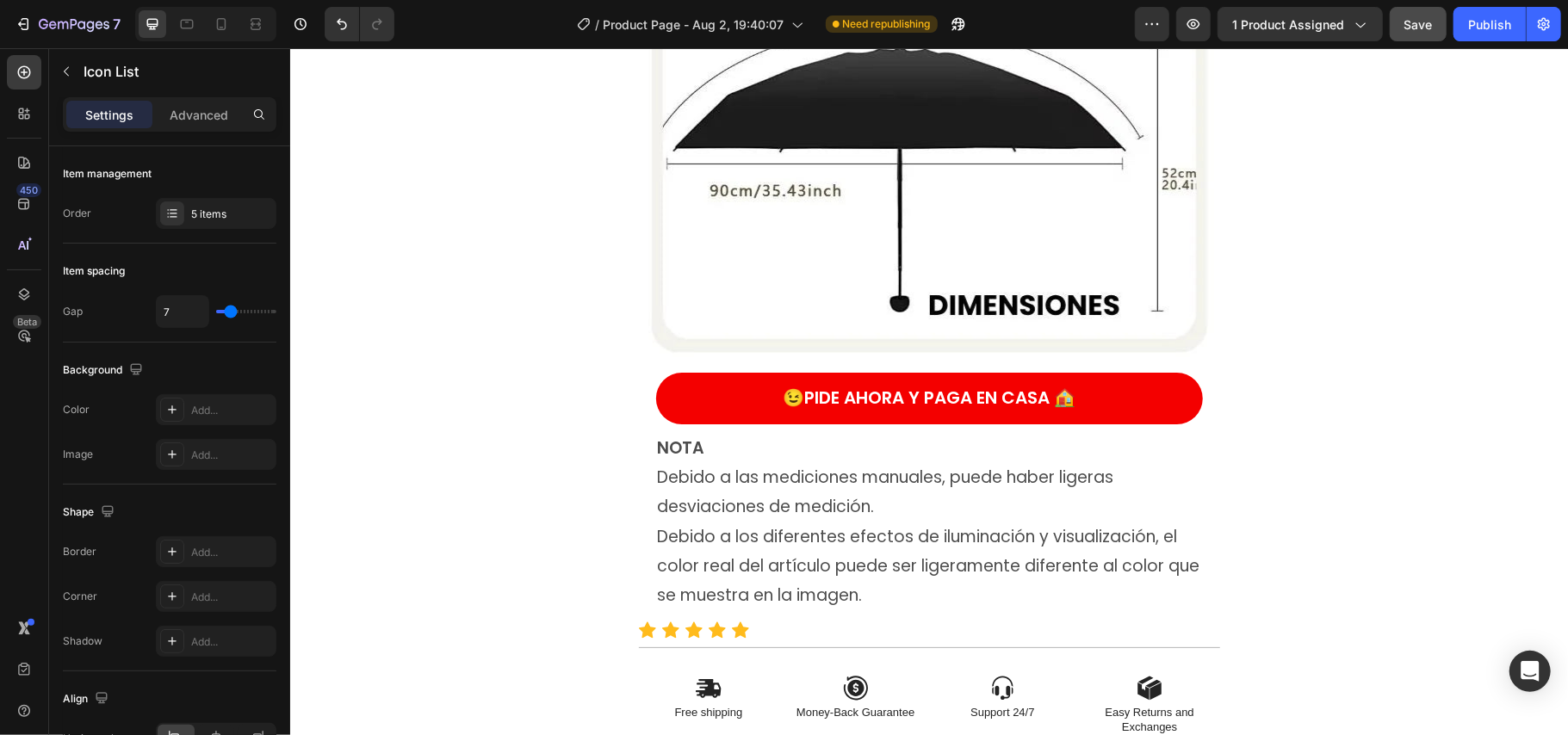 click on "Icon Icon Icon Icon Icon" at bounding box center (928, 629) 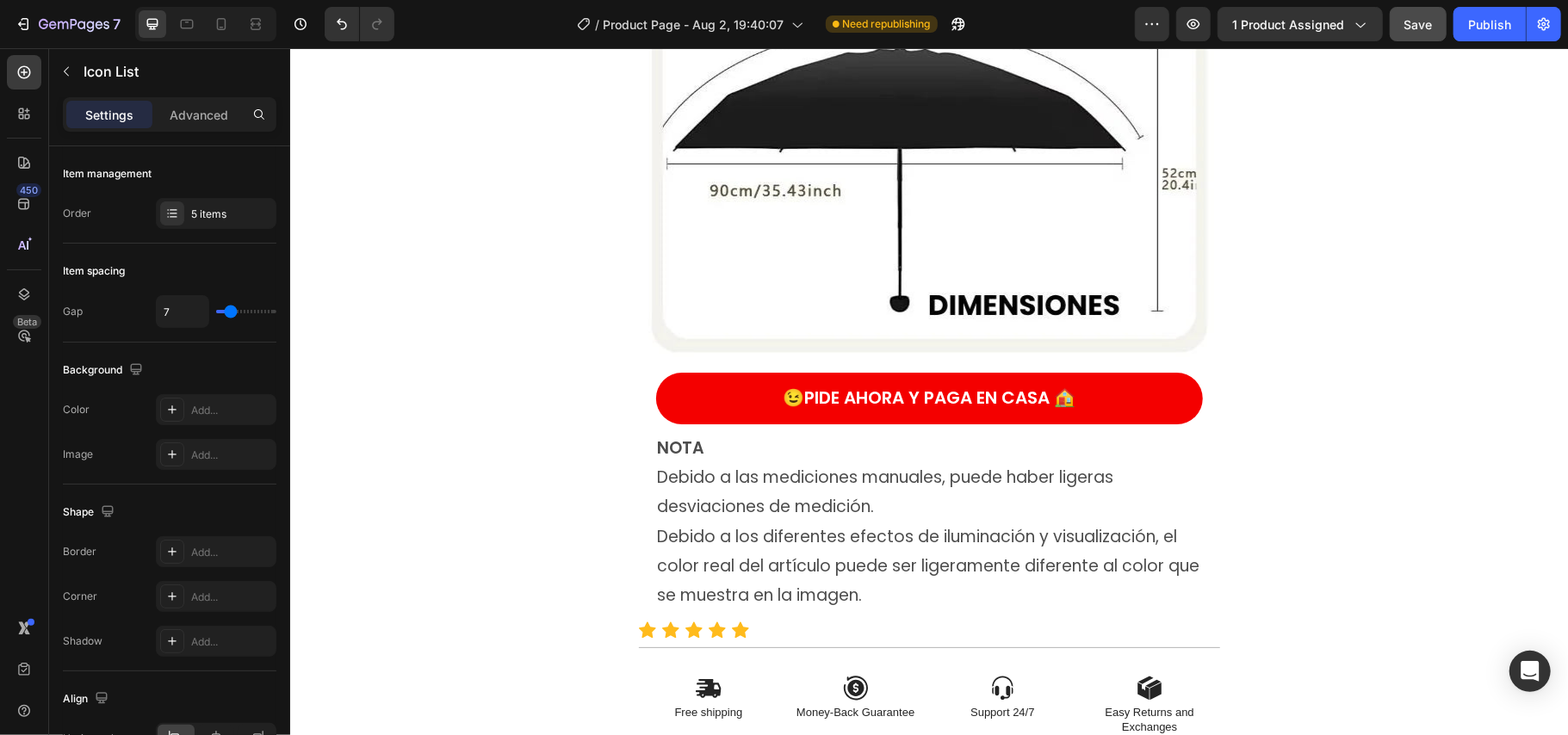 click on "Icon Icon Icon Icon Icon" at bounding box center (928, 629) 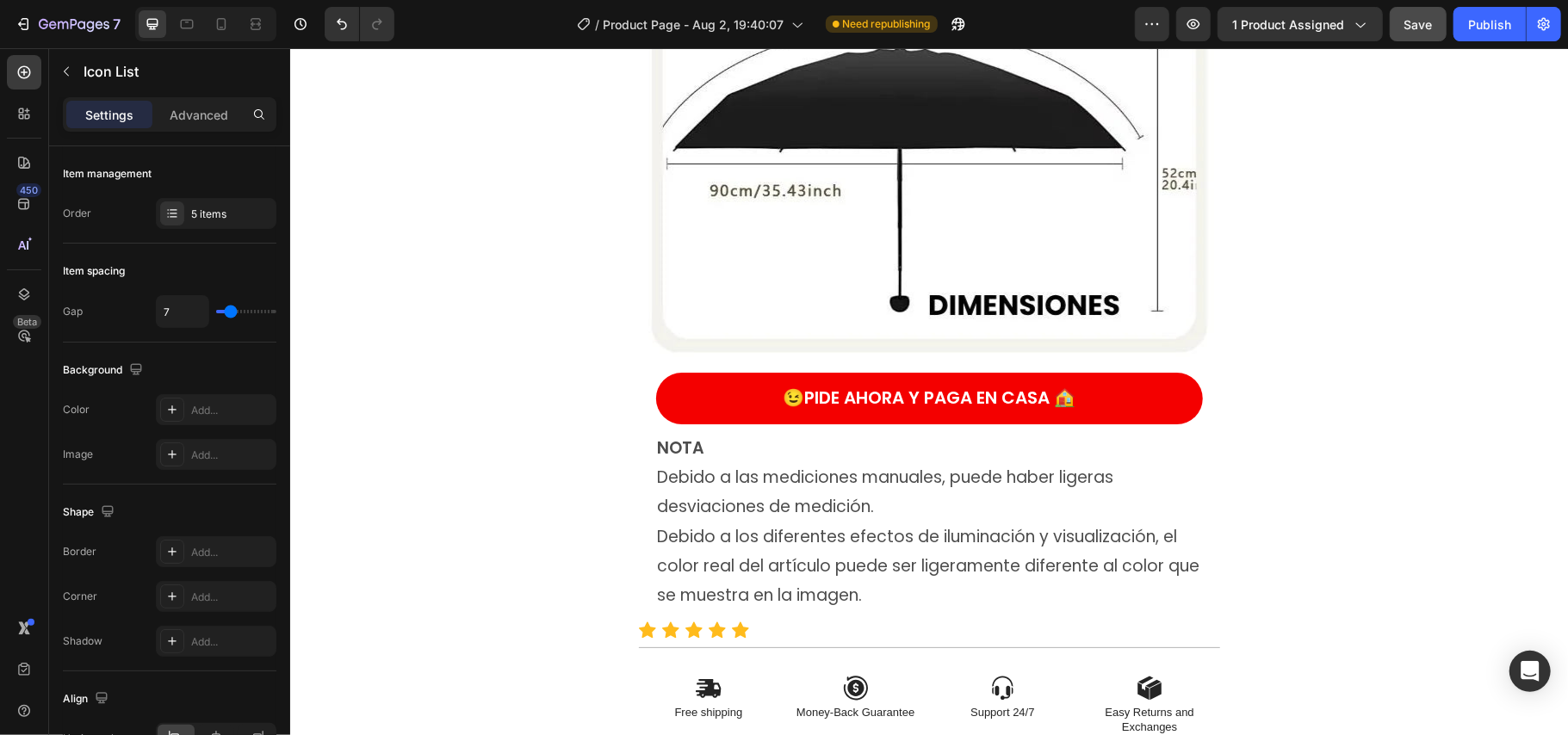 click on "Icon Icon Icon Icon Icon" at bounding box center (928, 629) 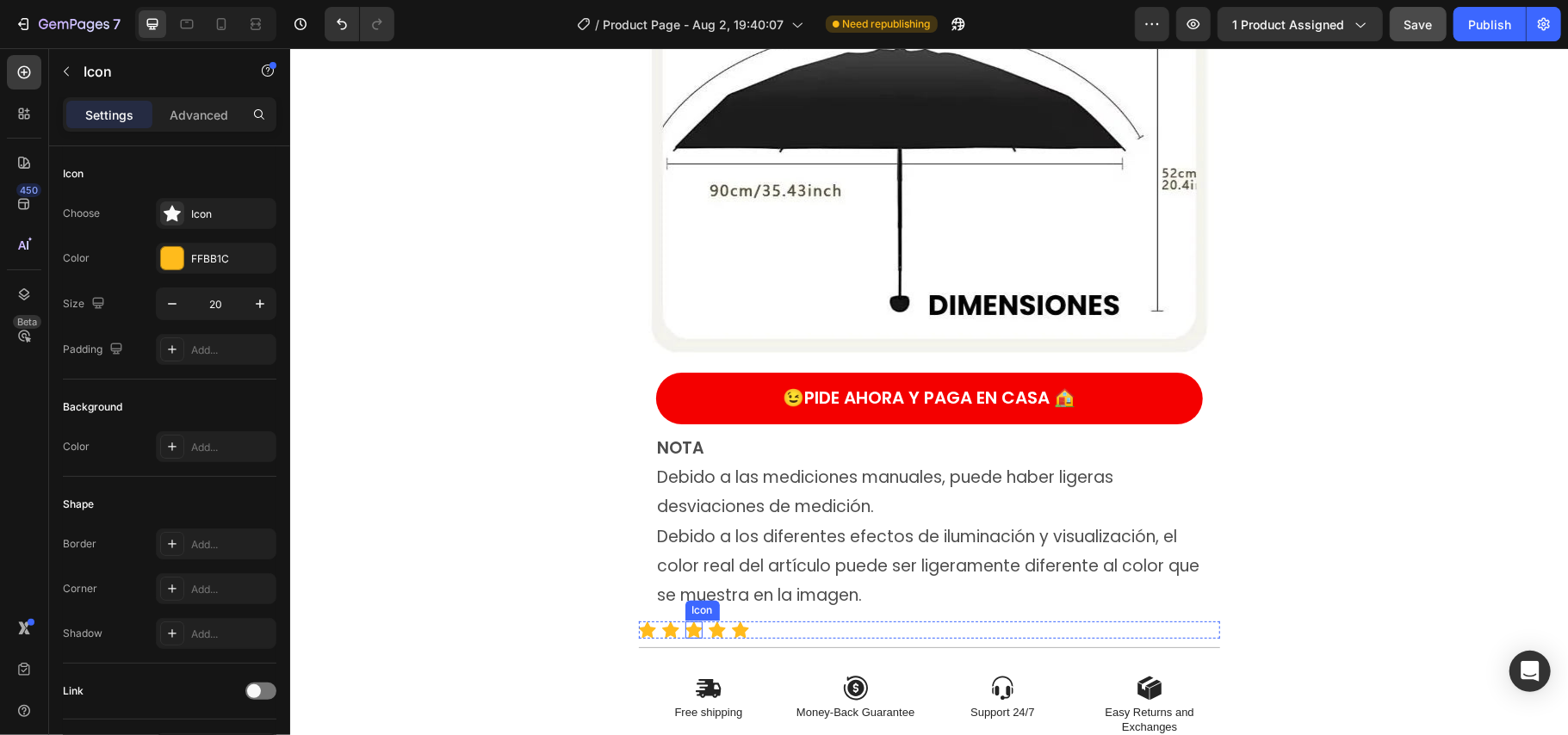click 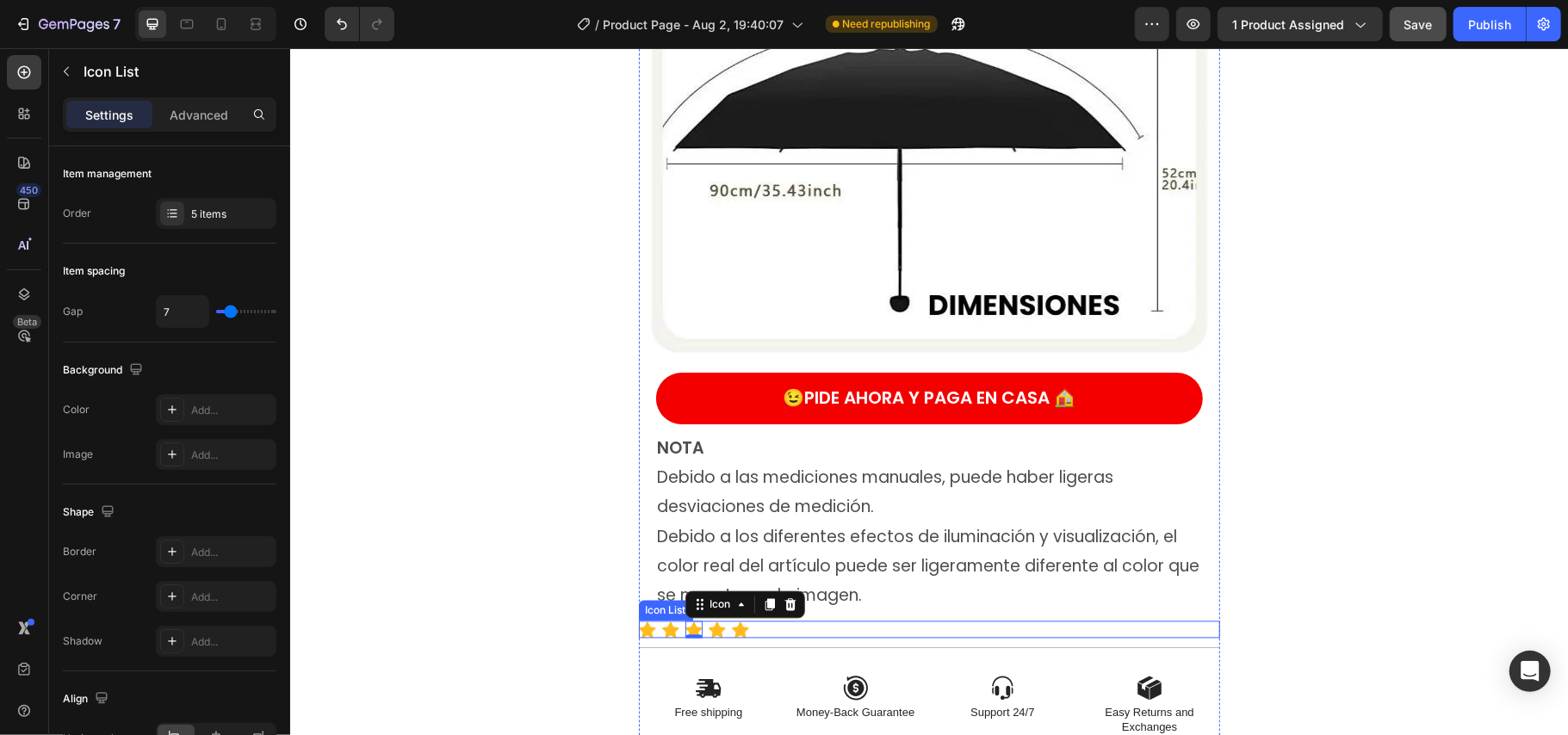 click on "Icon Icon Icon   0 Icon Icon" at bounding box center [928, 629] 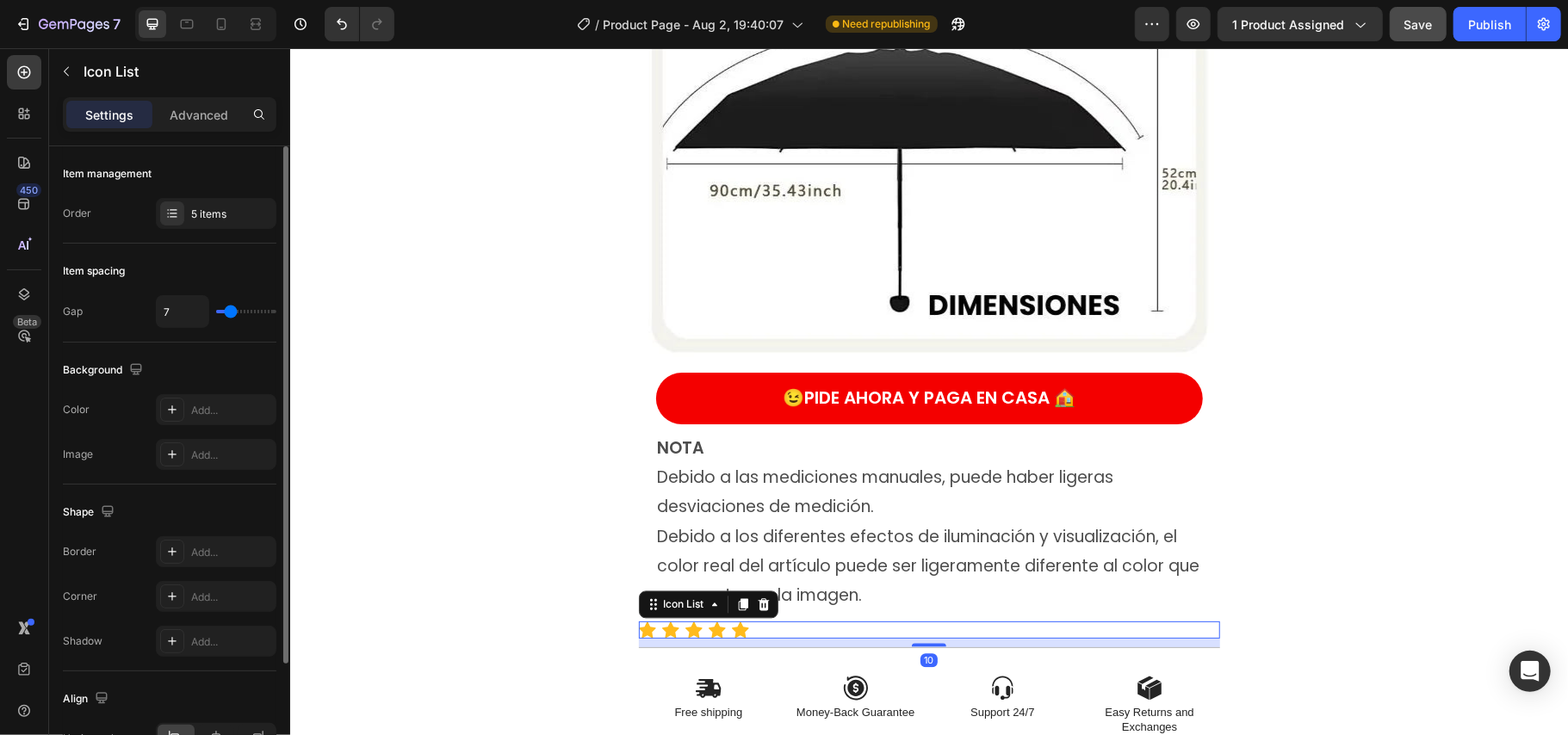 scroll, scrollTop: 148, scrollLeft: 0, axis: vertical 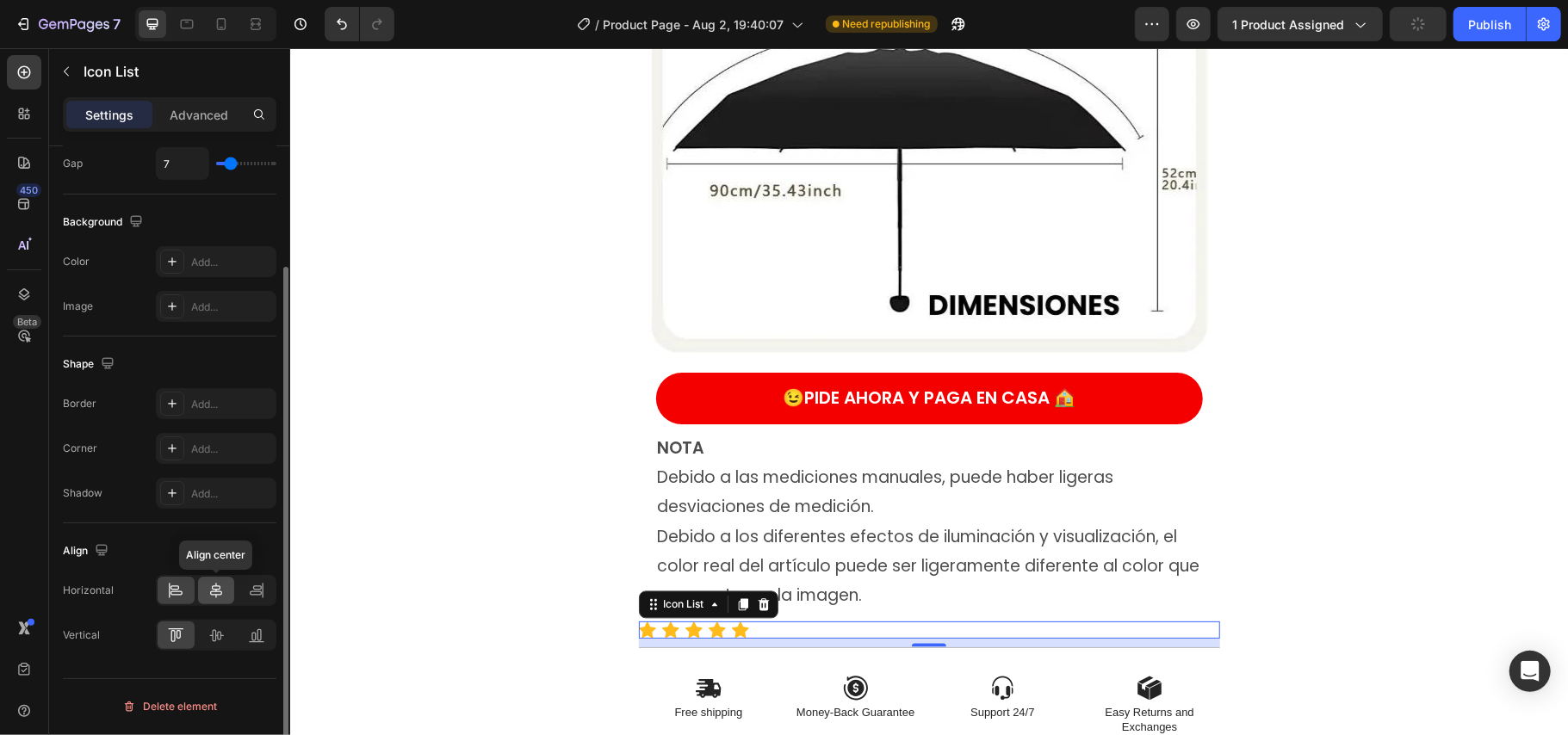 click 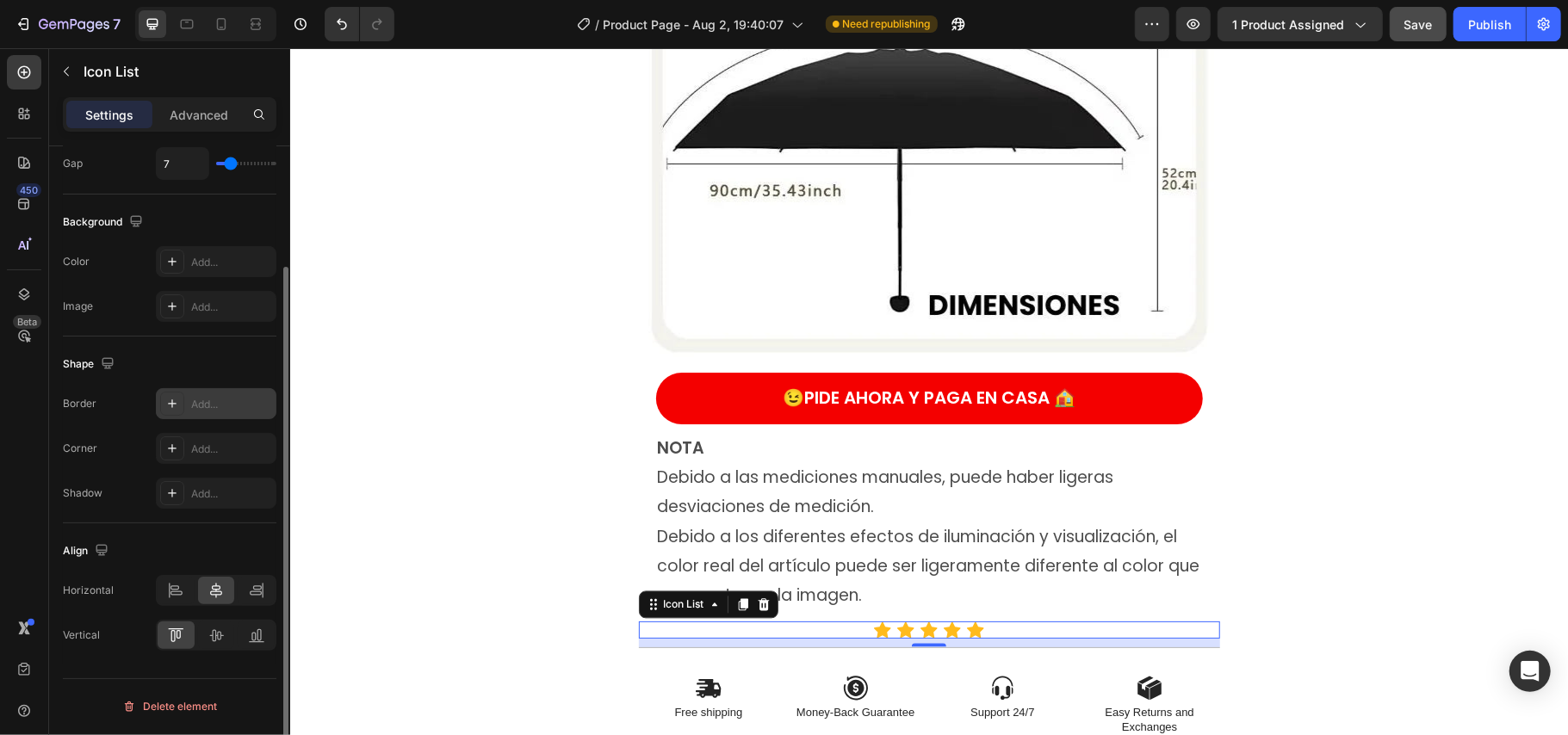 scroll, scrollTop: 0, scrollLeft: 0, axis: both 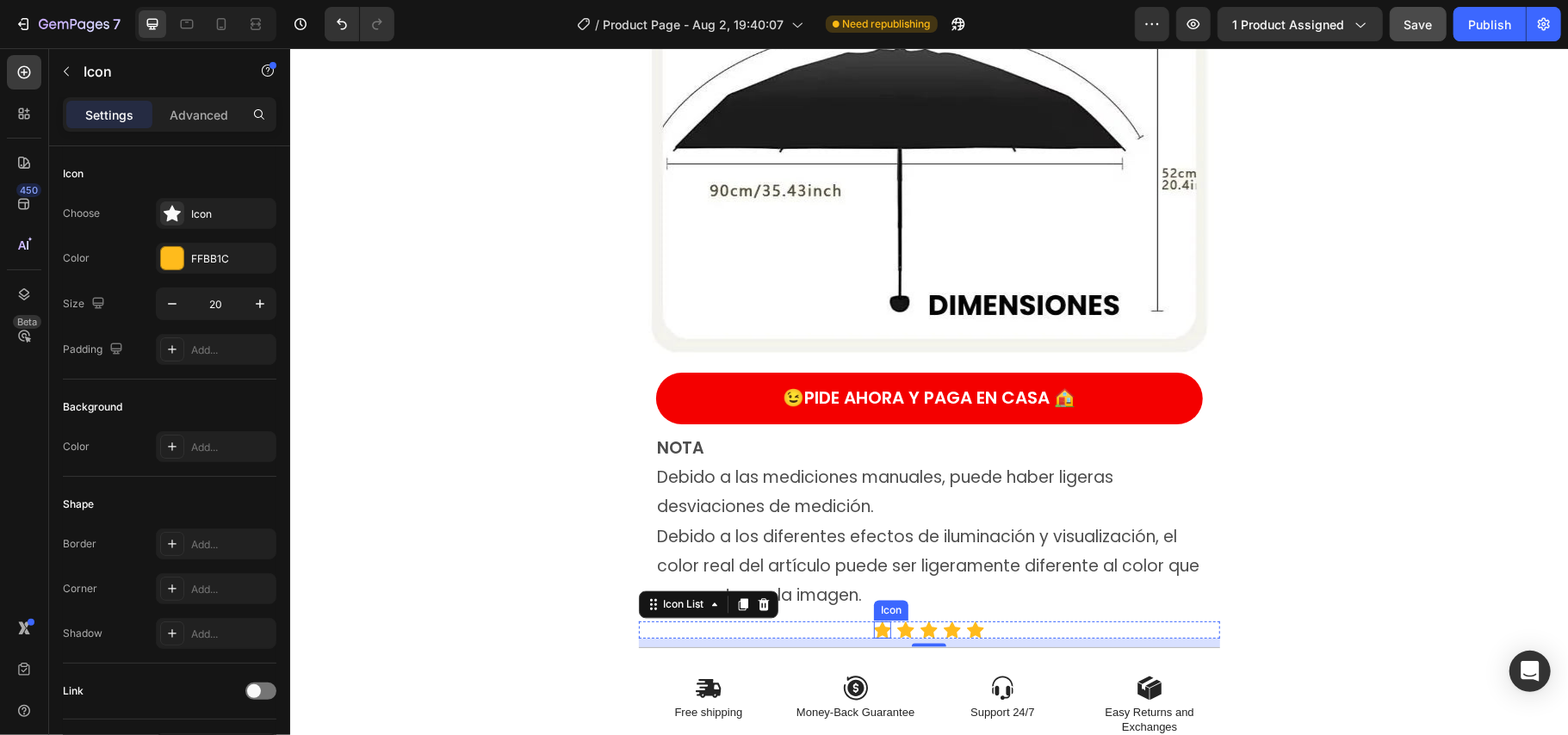 click on "Icon" at bounding box center [882, 629] 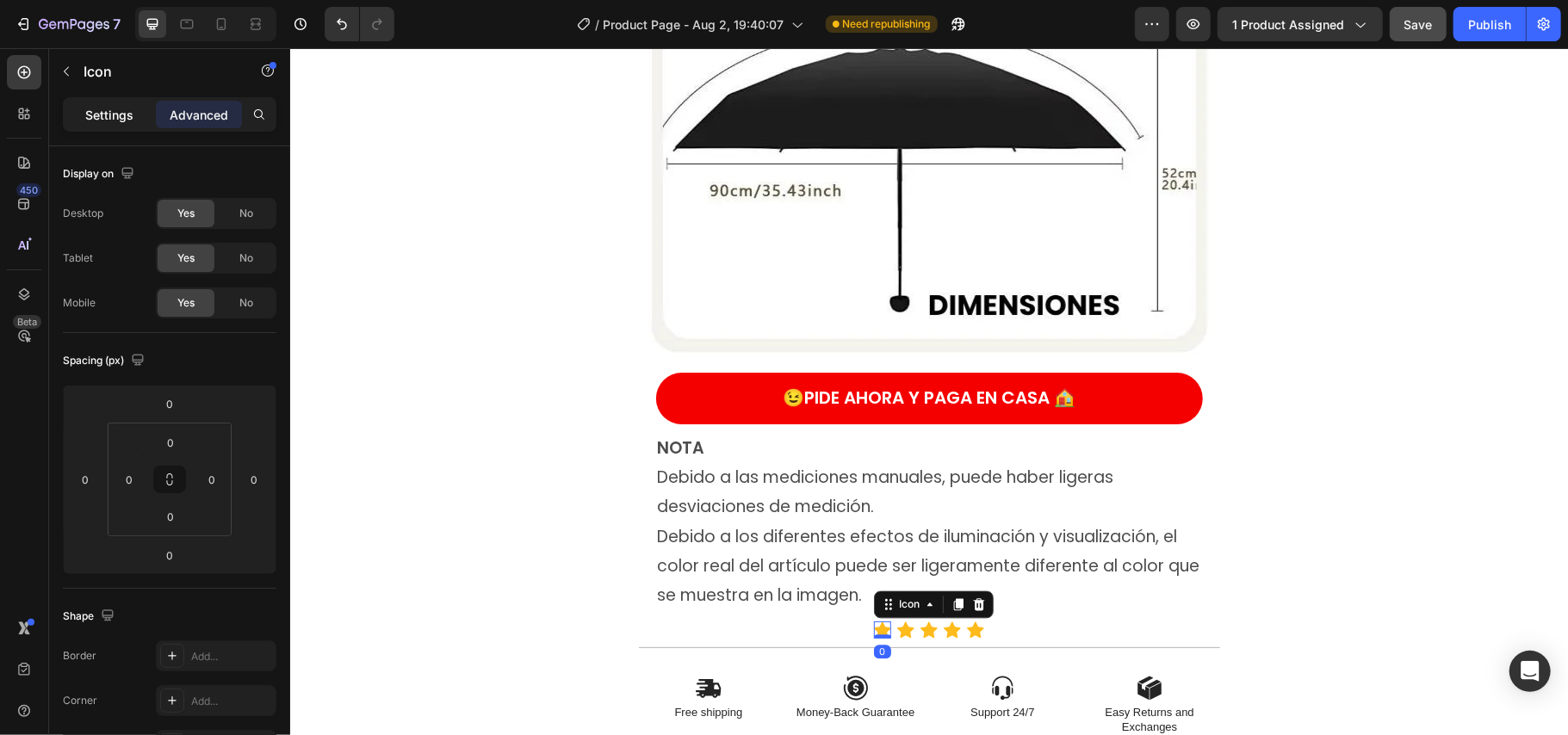 click on "Settings" 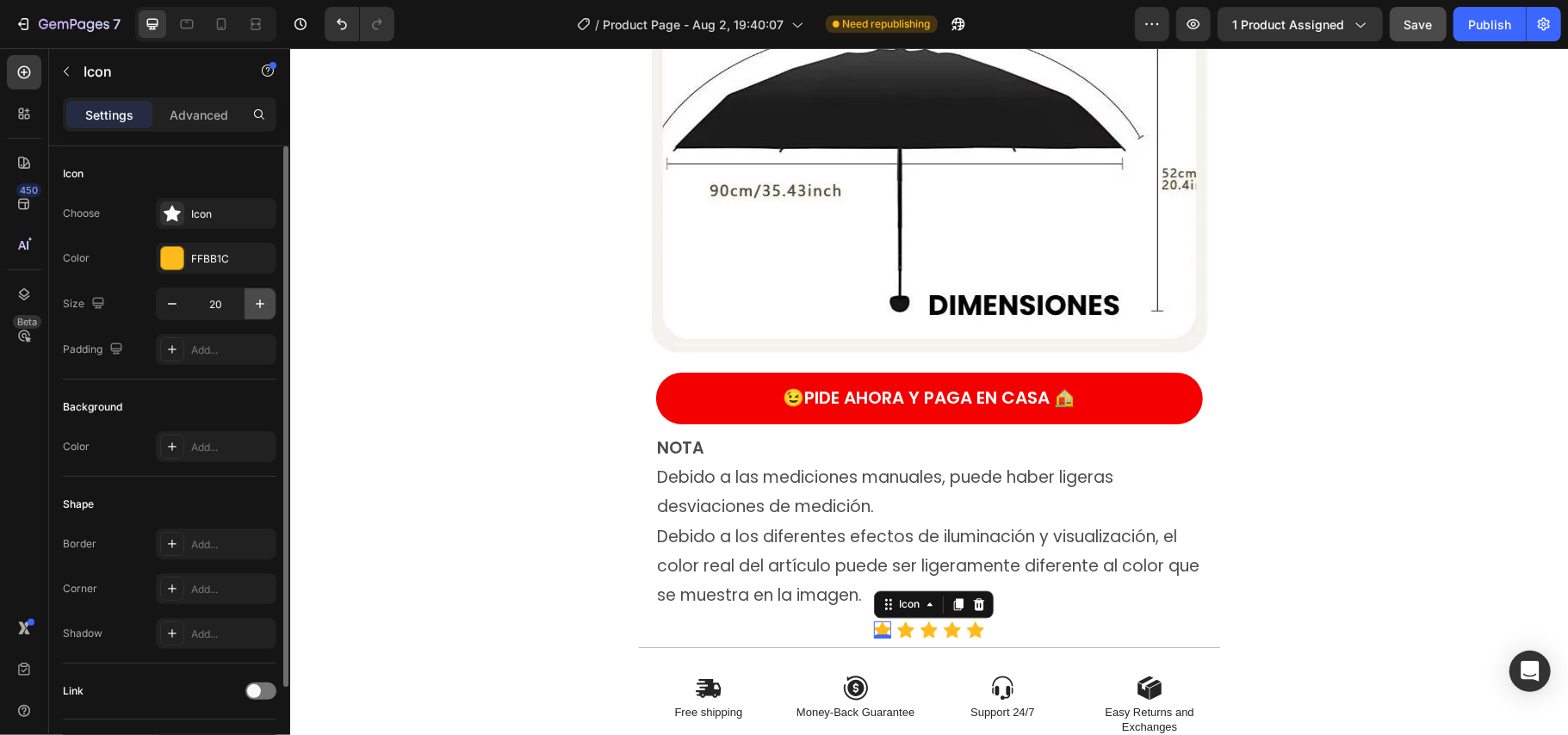 click 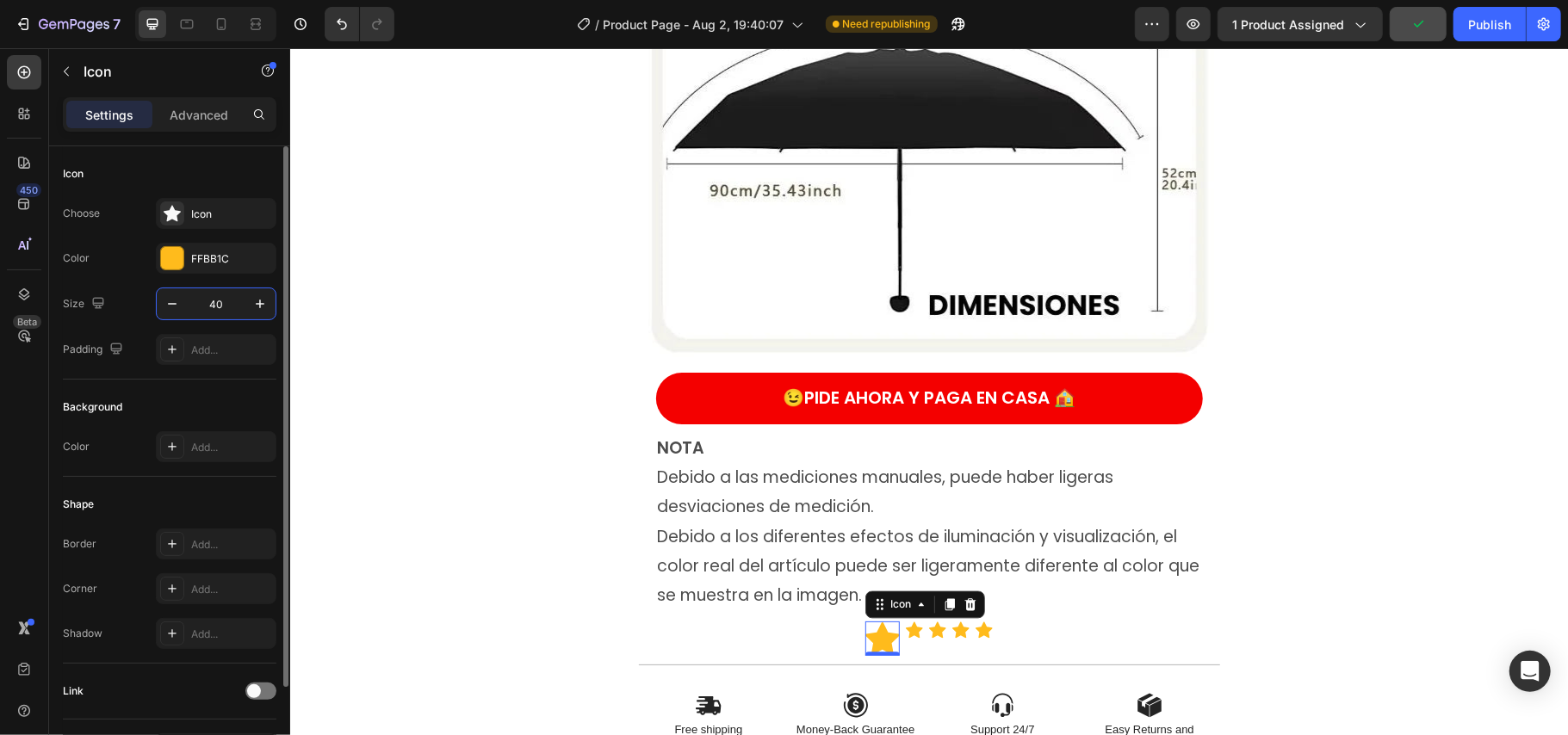type on "4" 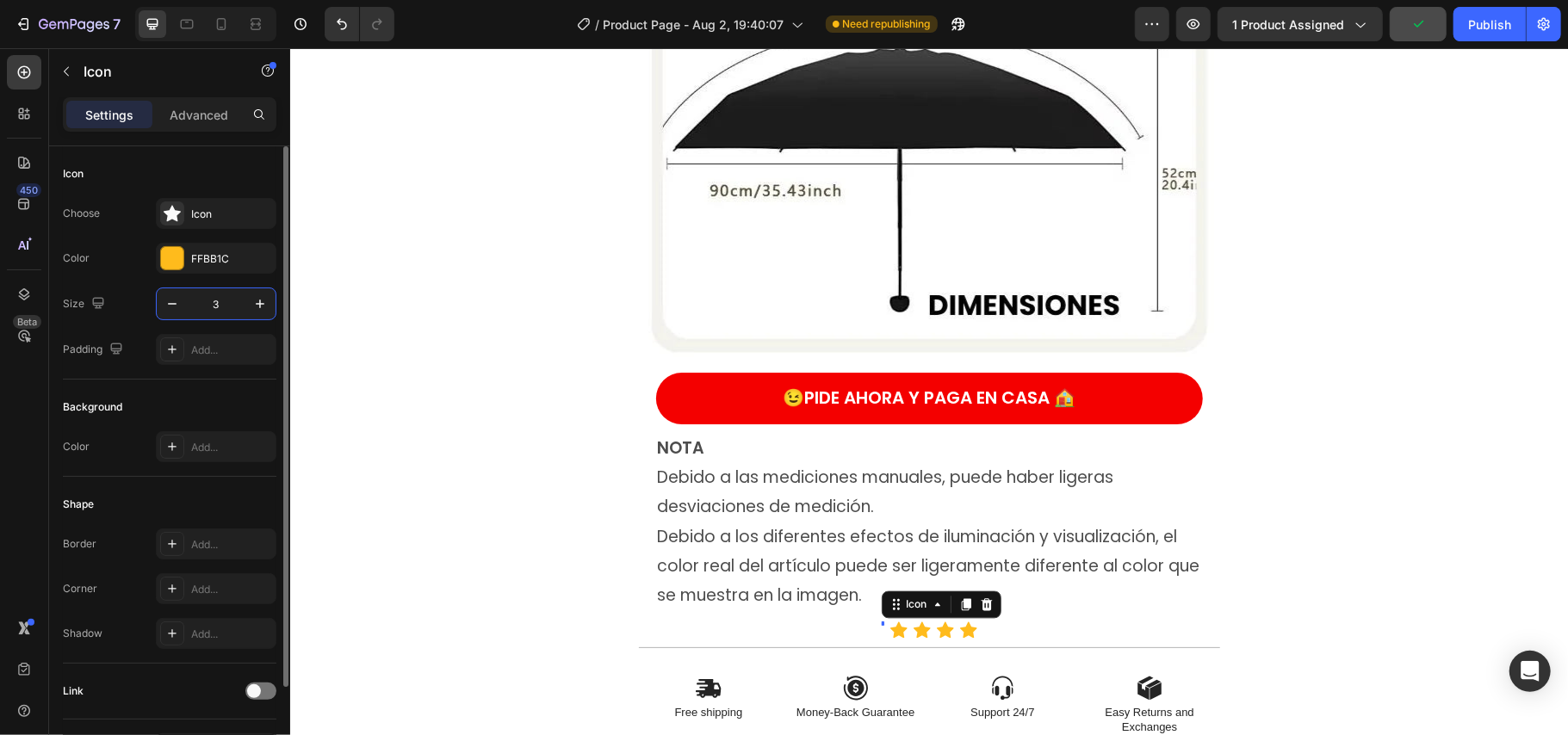 type on "30" 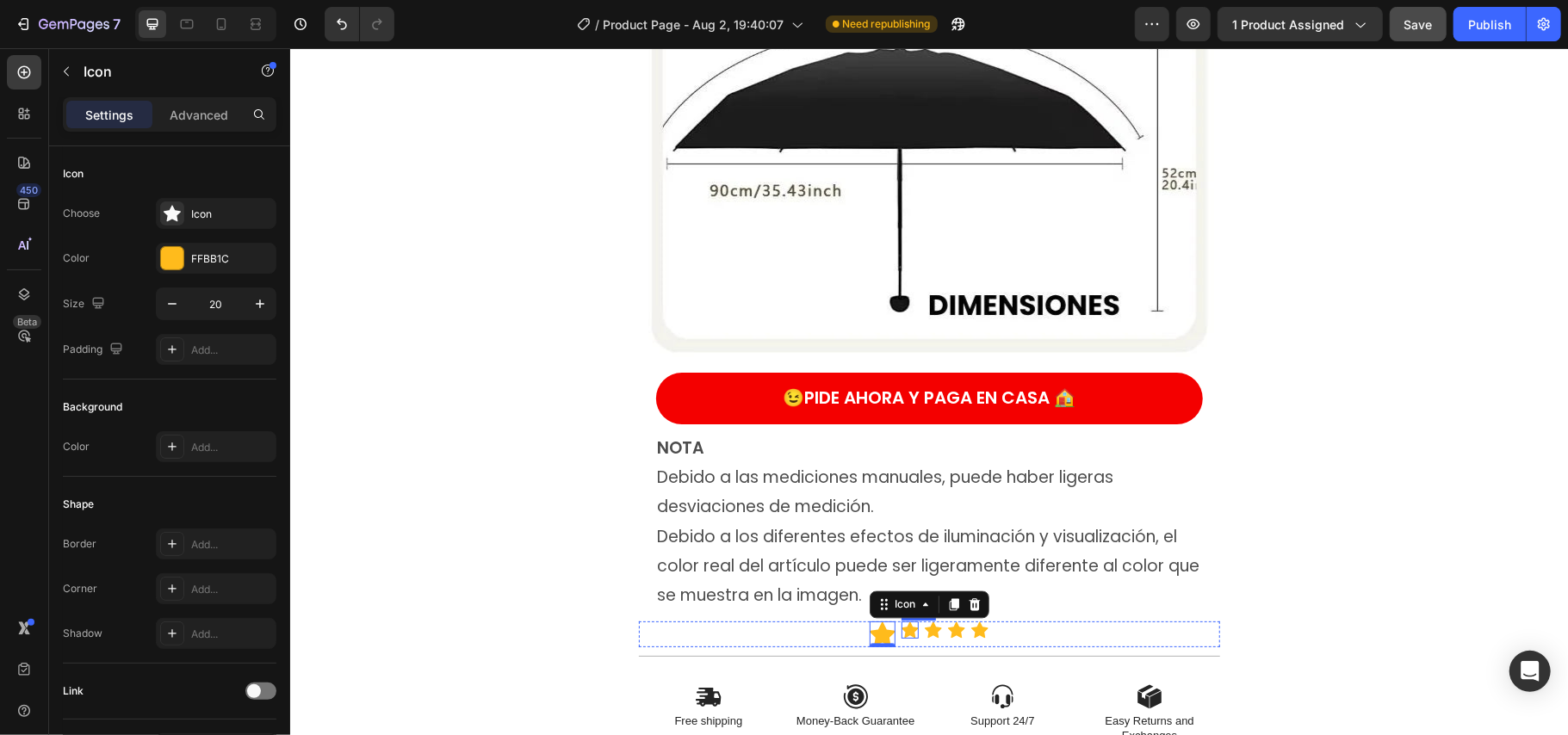 click 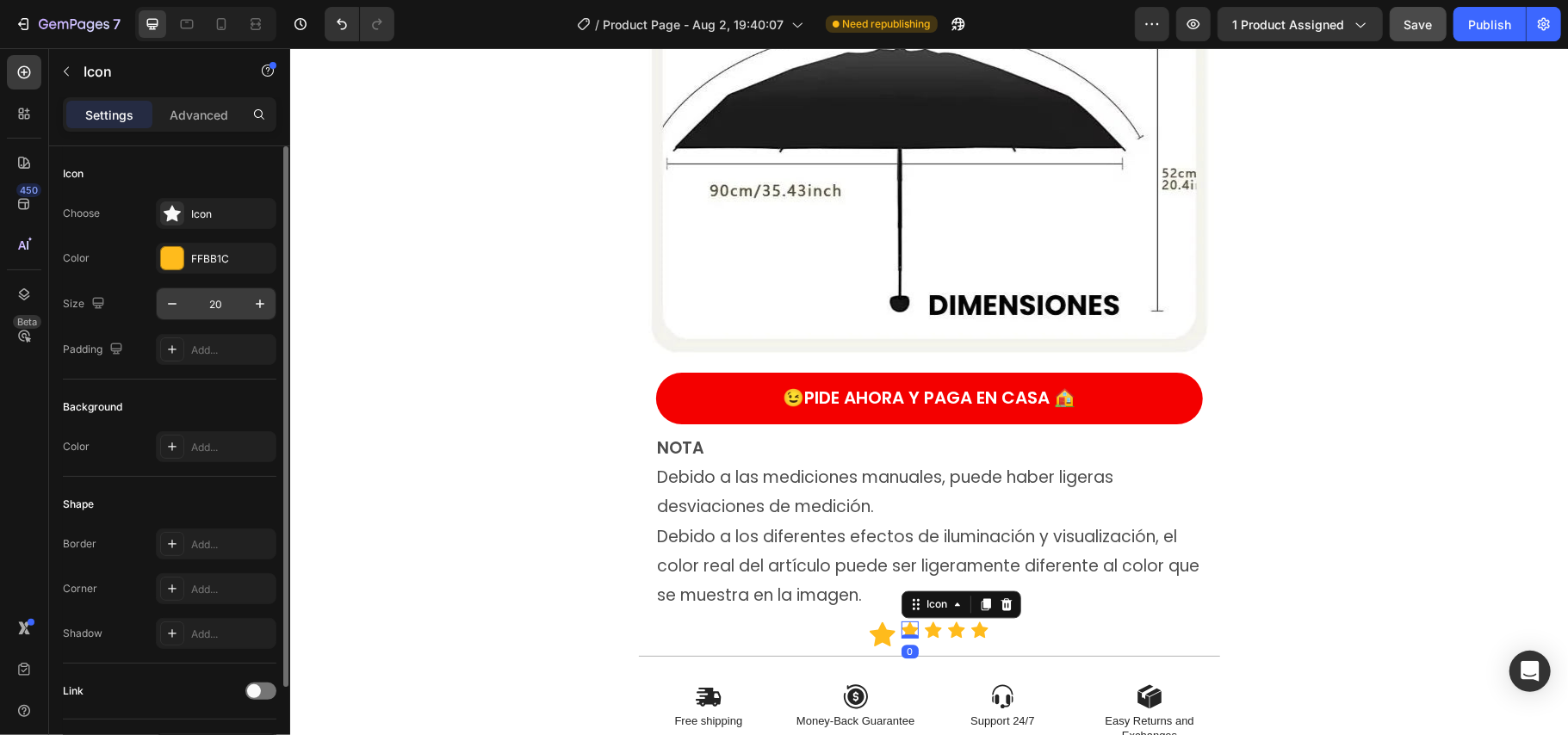 click on "20" at bounding box center (216, 304) 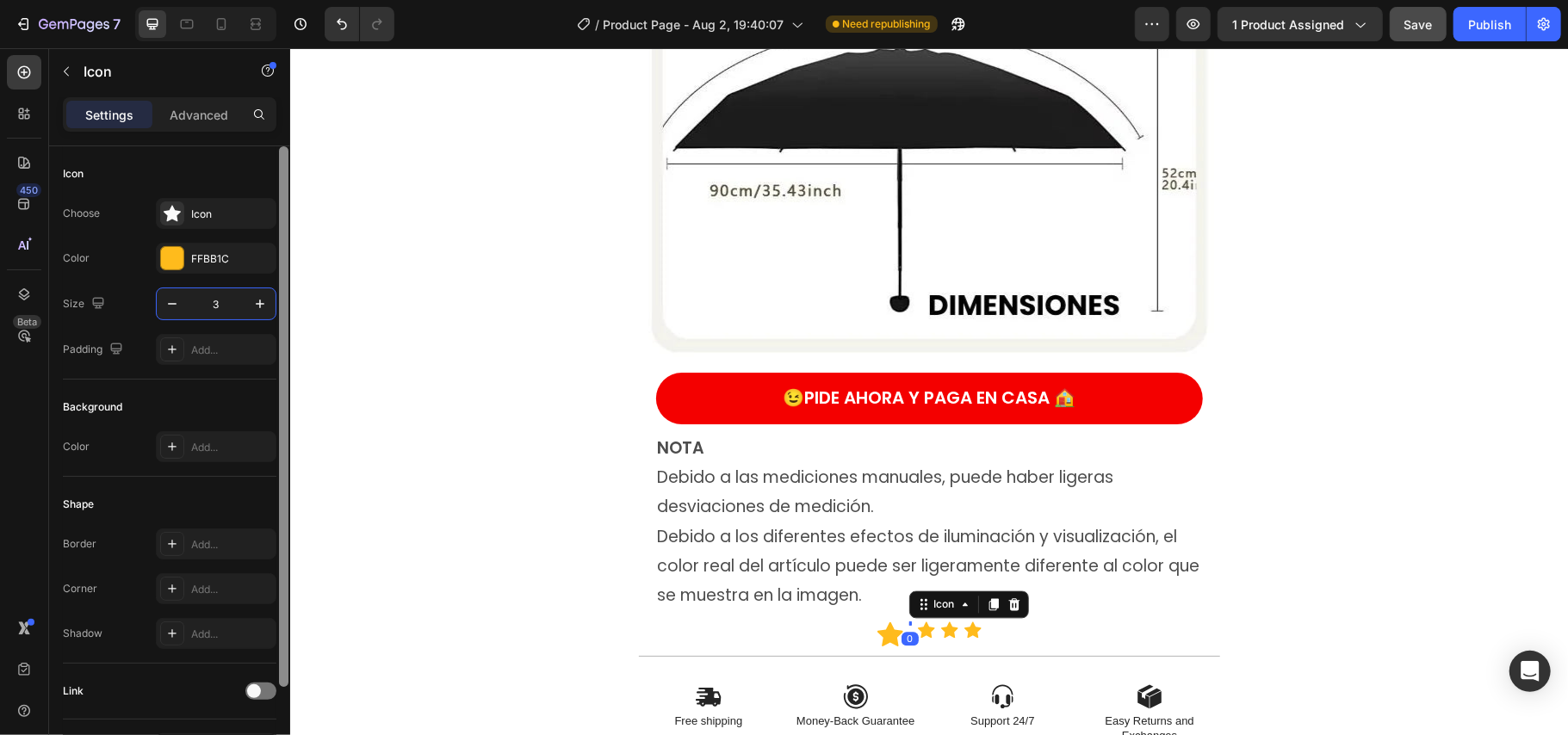 type on "30" 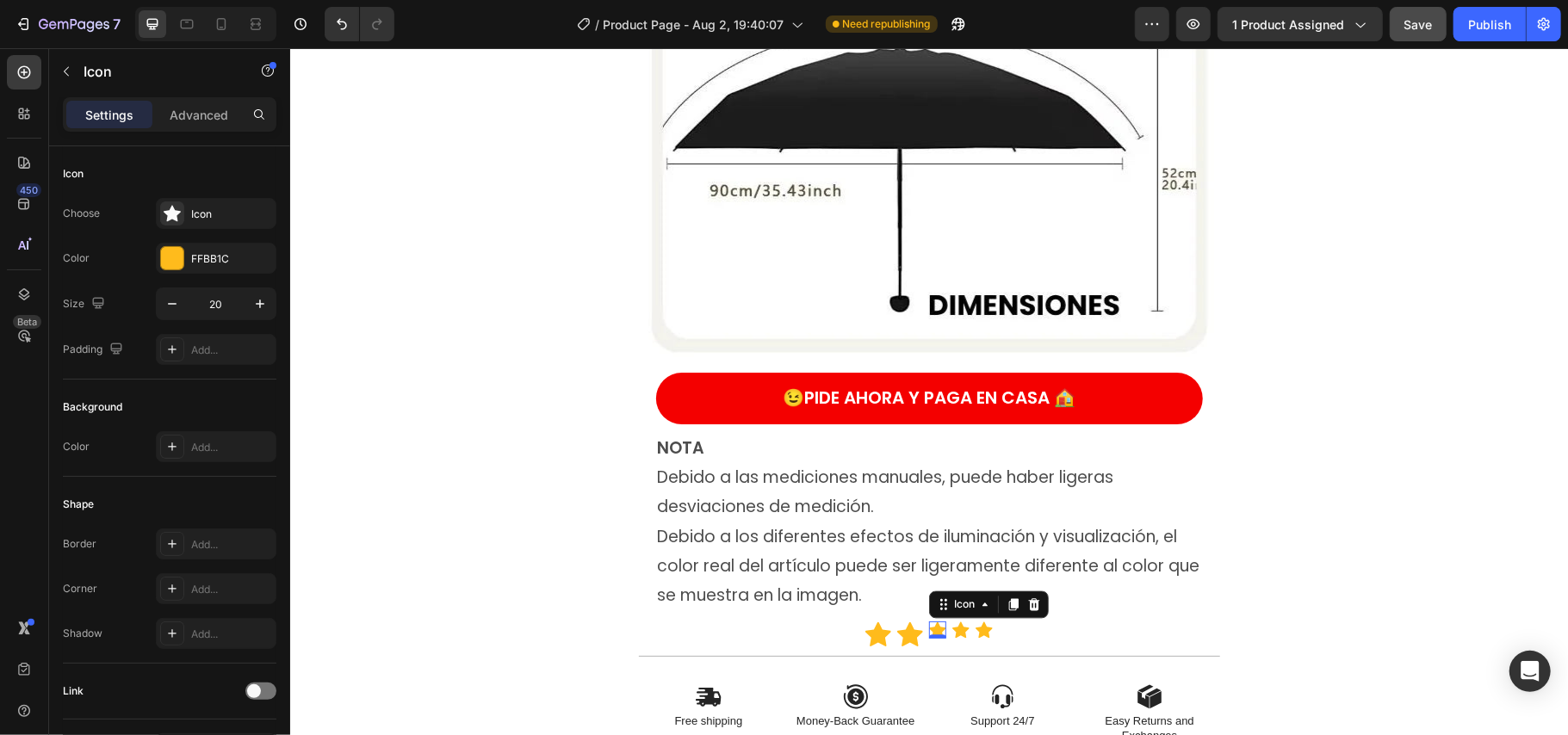 click 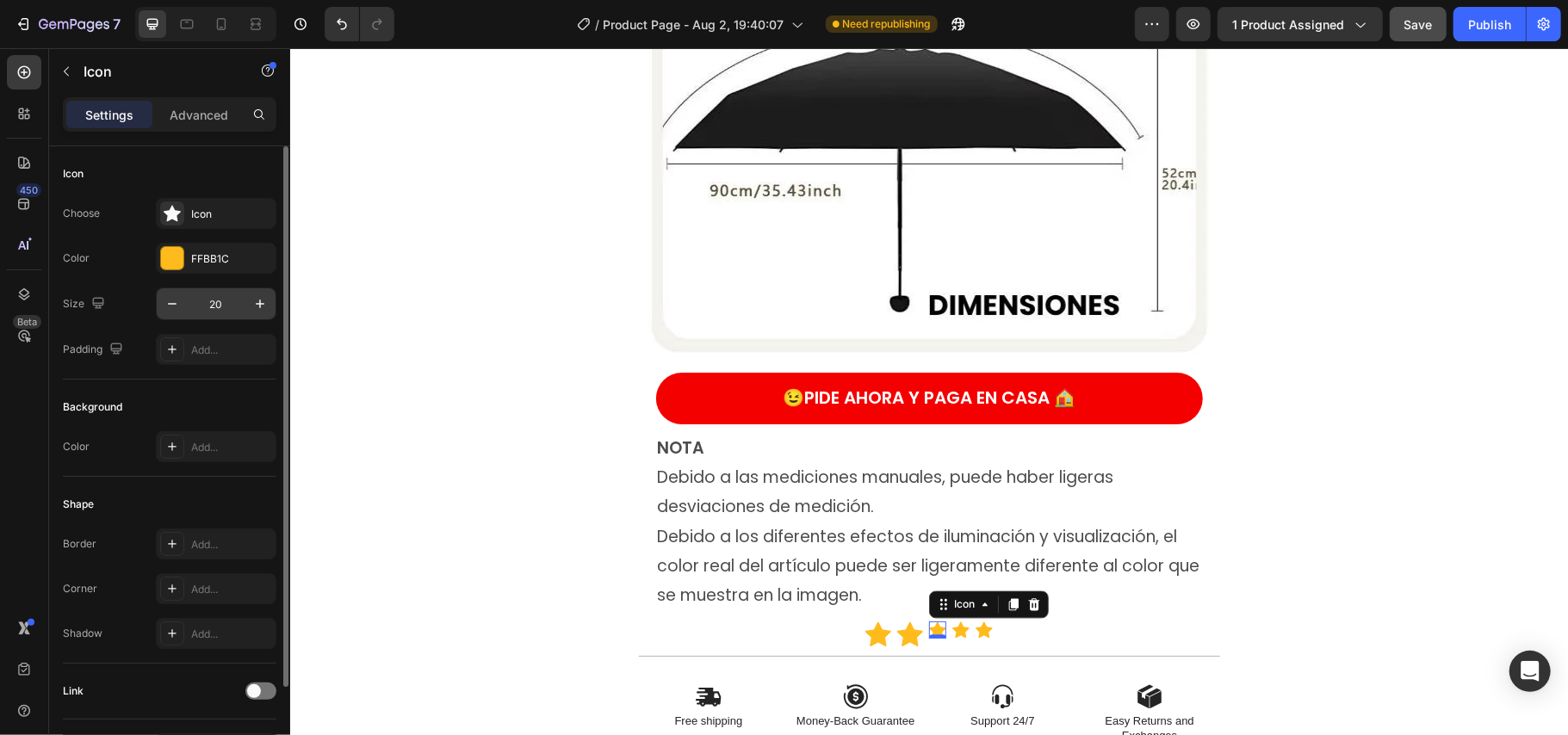 click on "20" at bounding box center (216, 304) 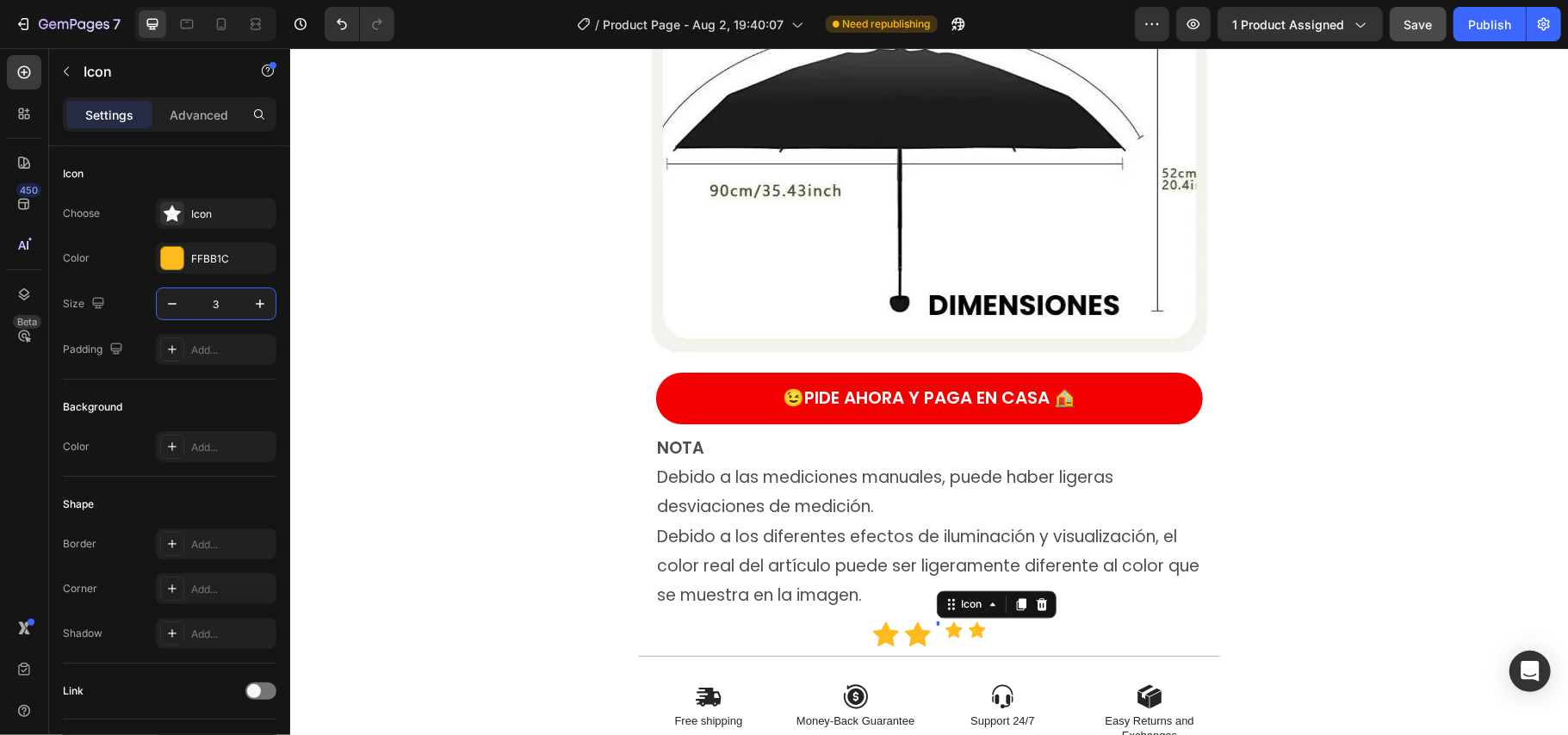 type on "30" 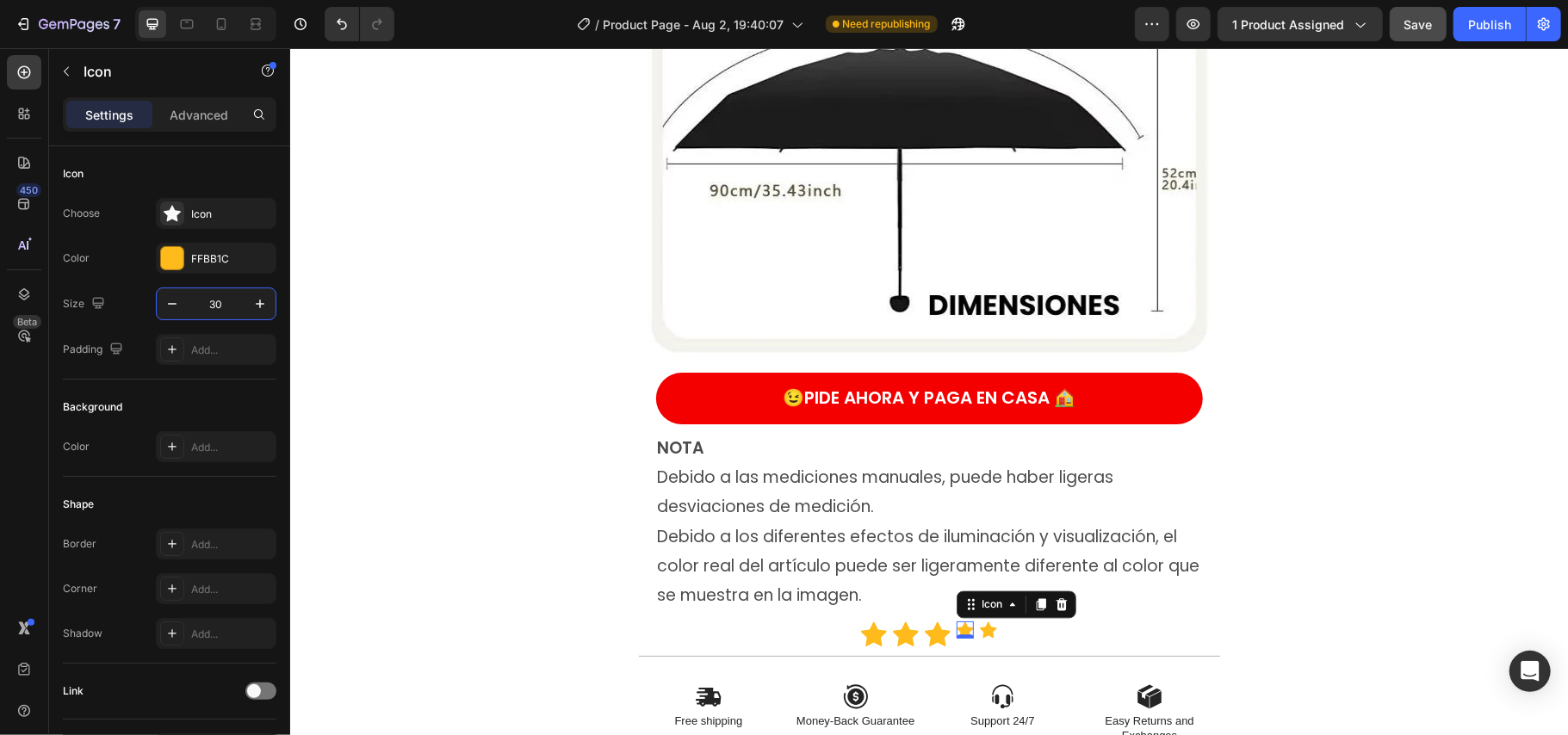 click on "Icon   0" at bounding box center (964, 629) 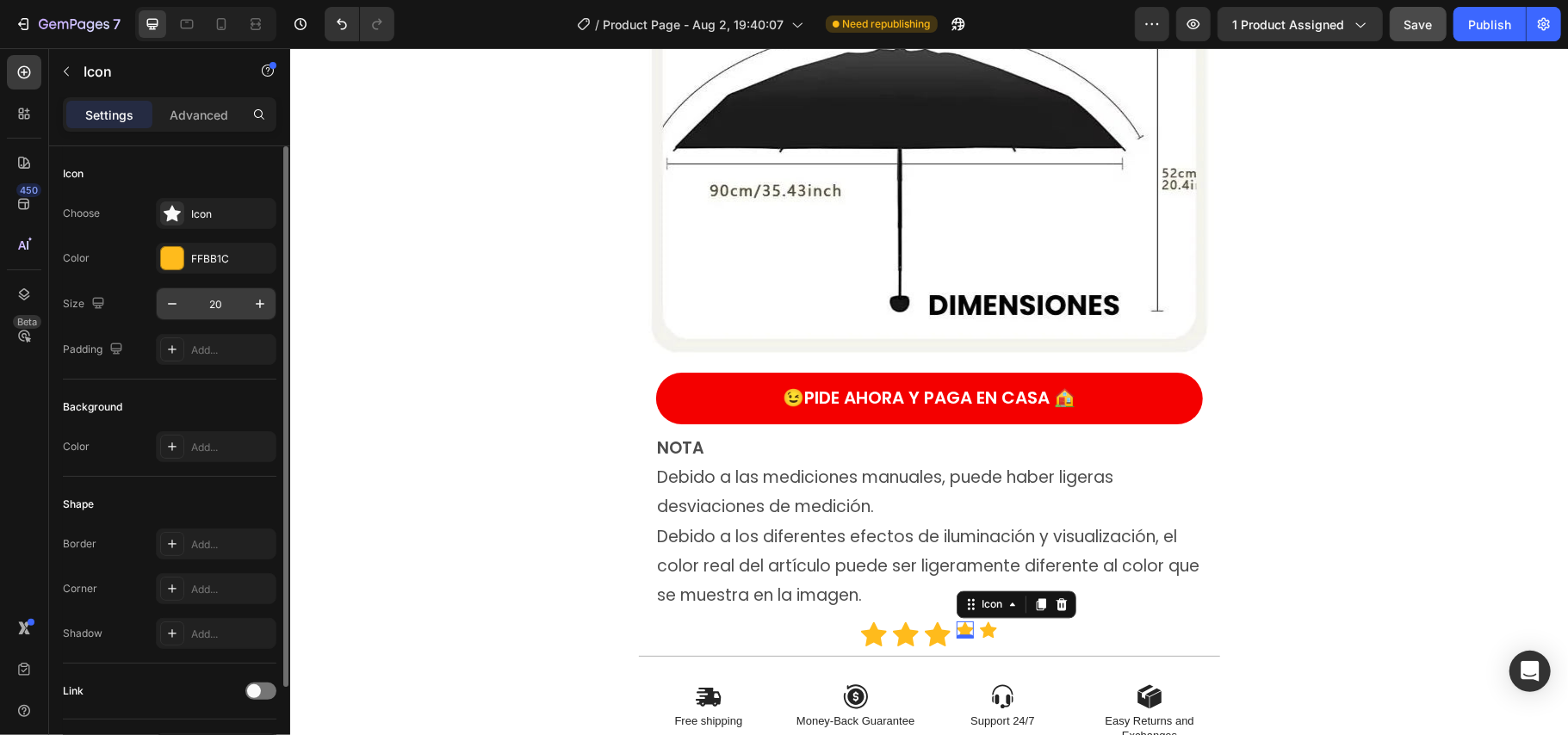 click on "20" at bounding box center [216, 304] 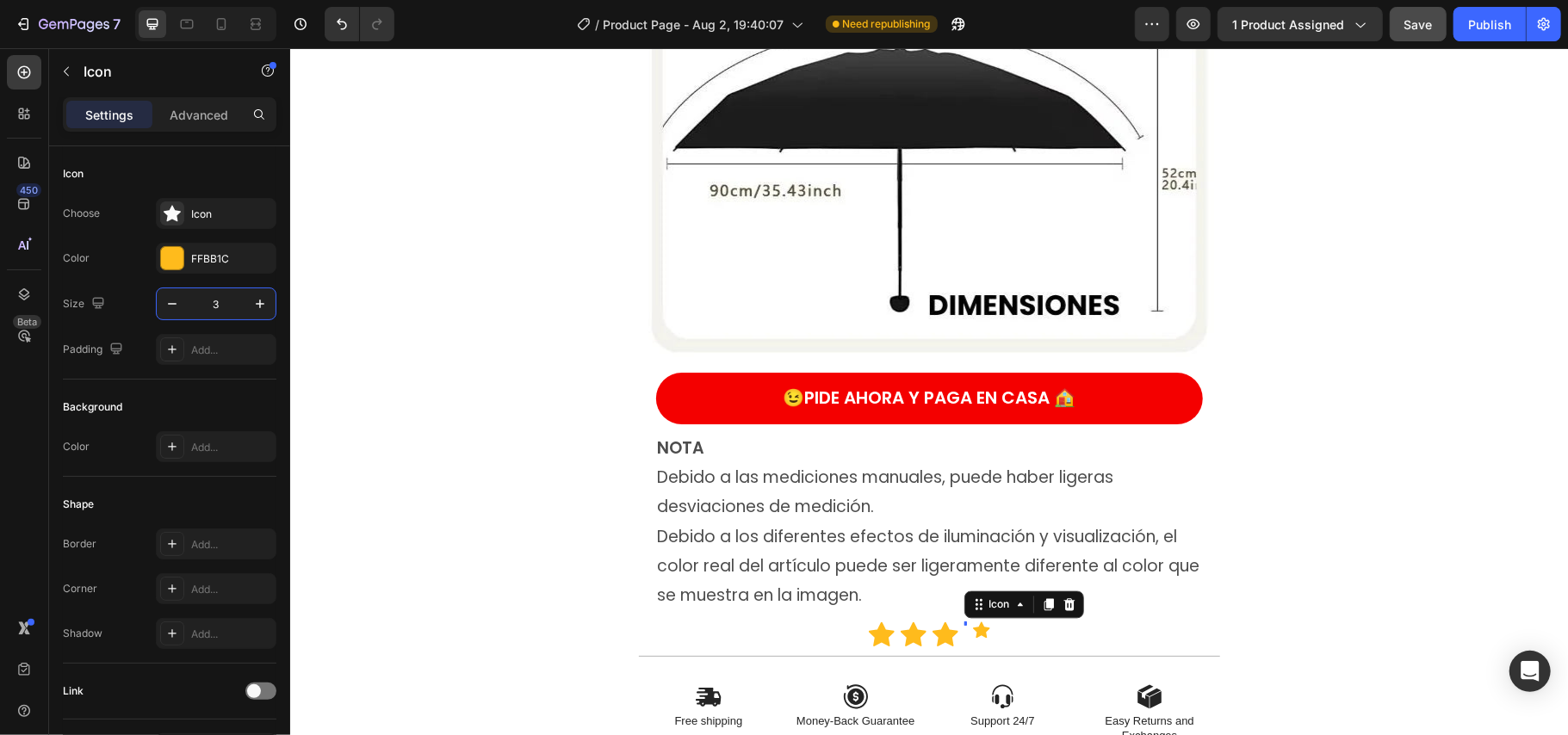 type on "30" 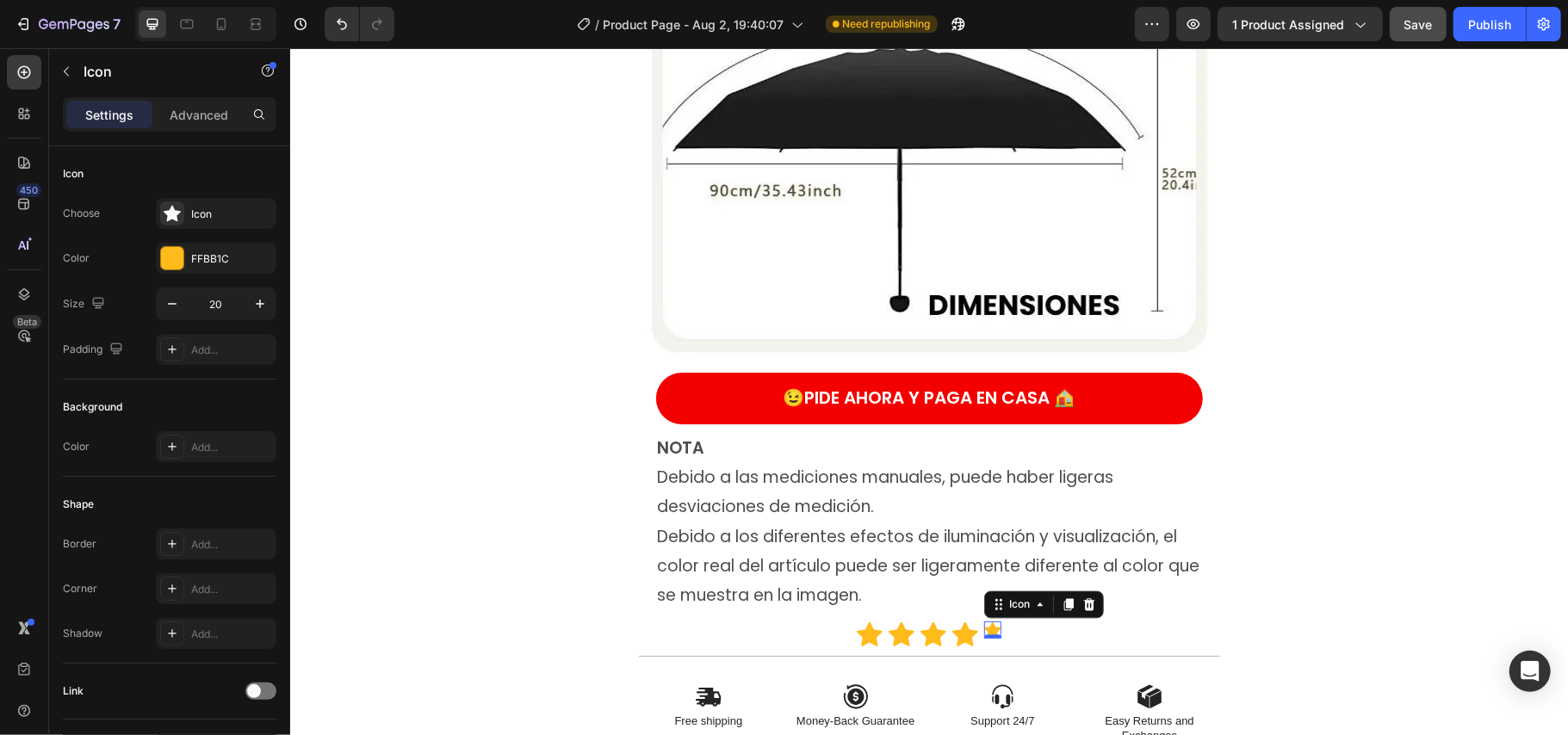 click 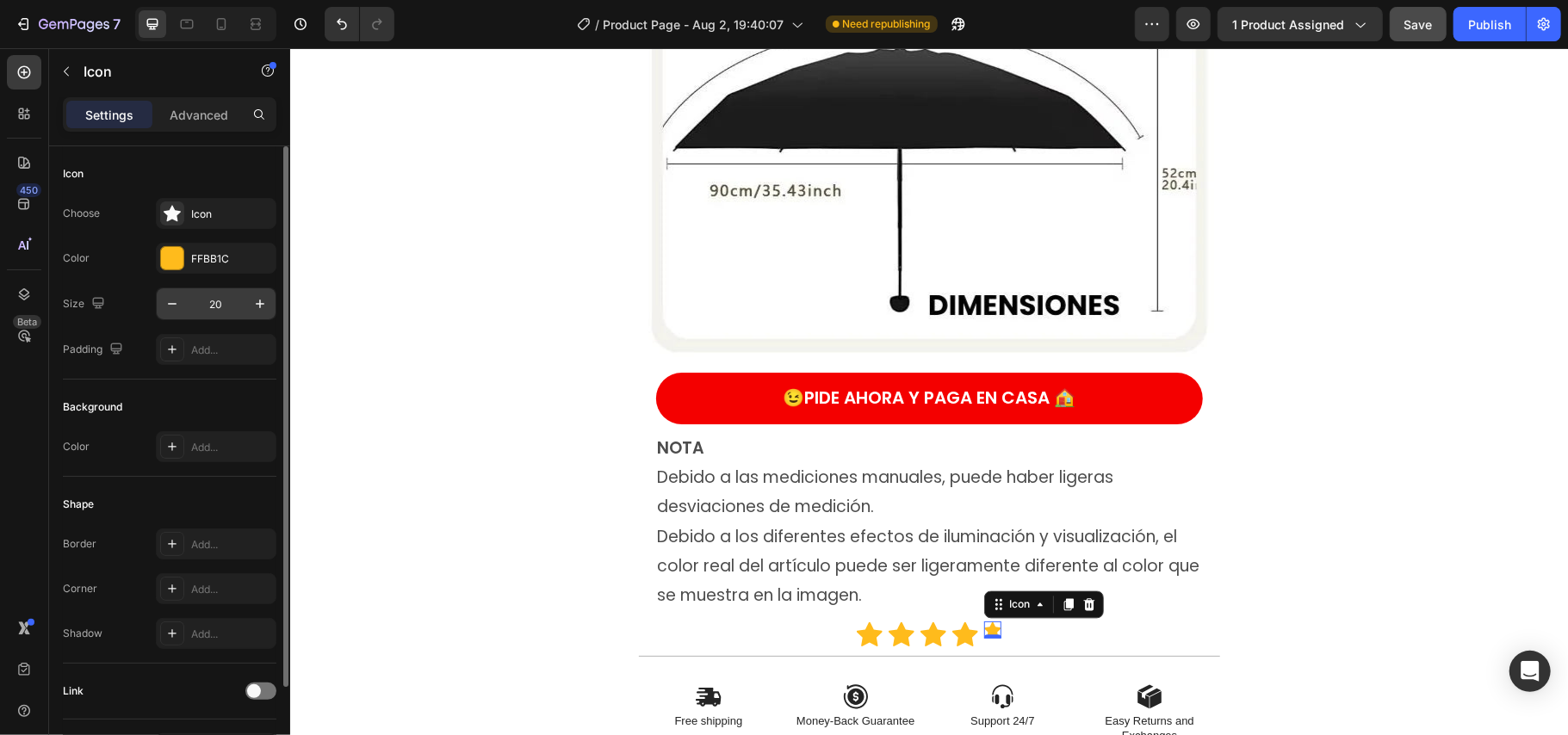 click on "20" at bounding box center [216, 304] 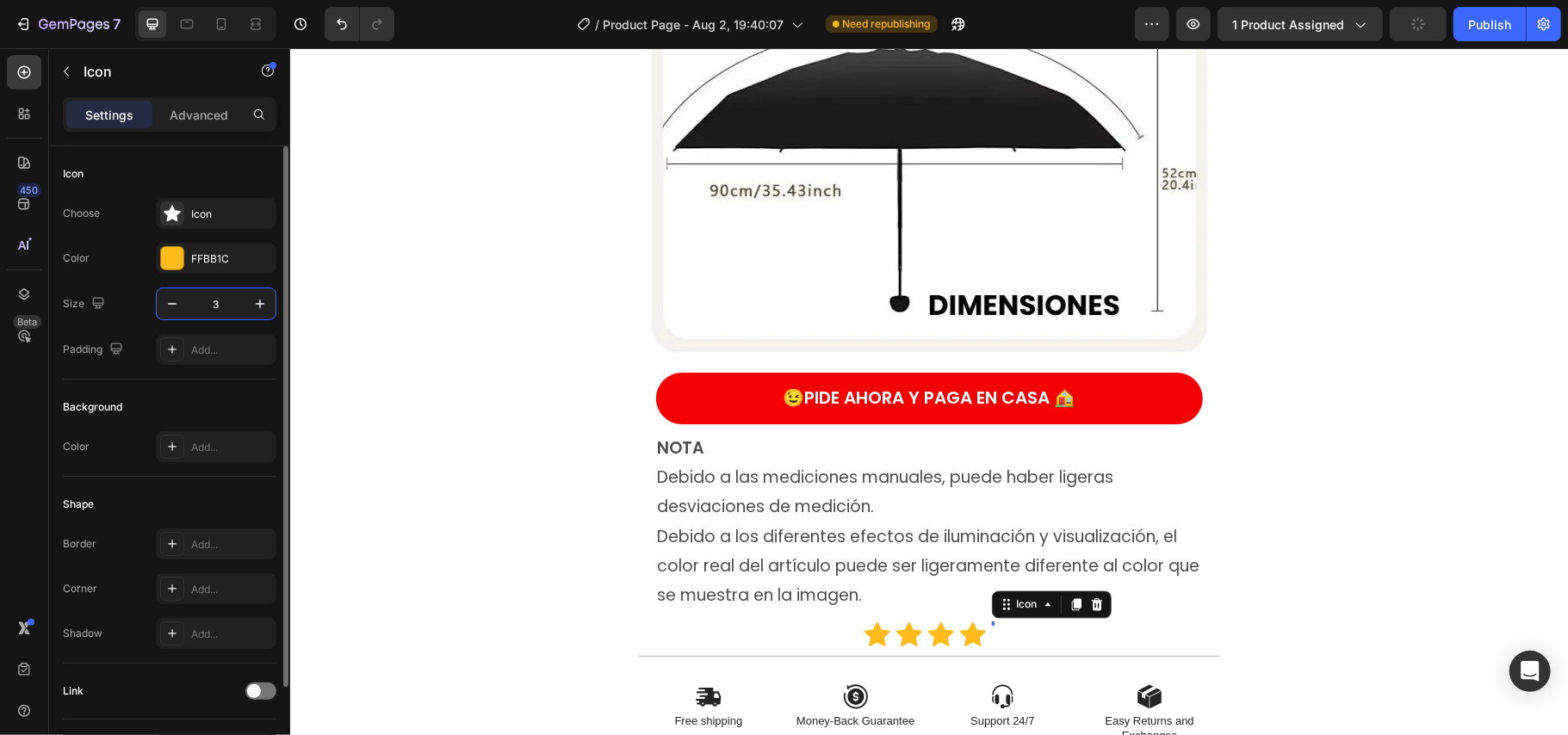 type on "30" 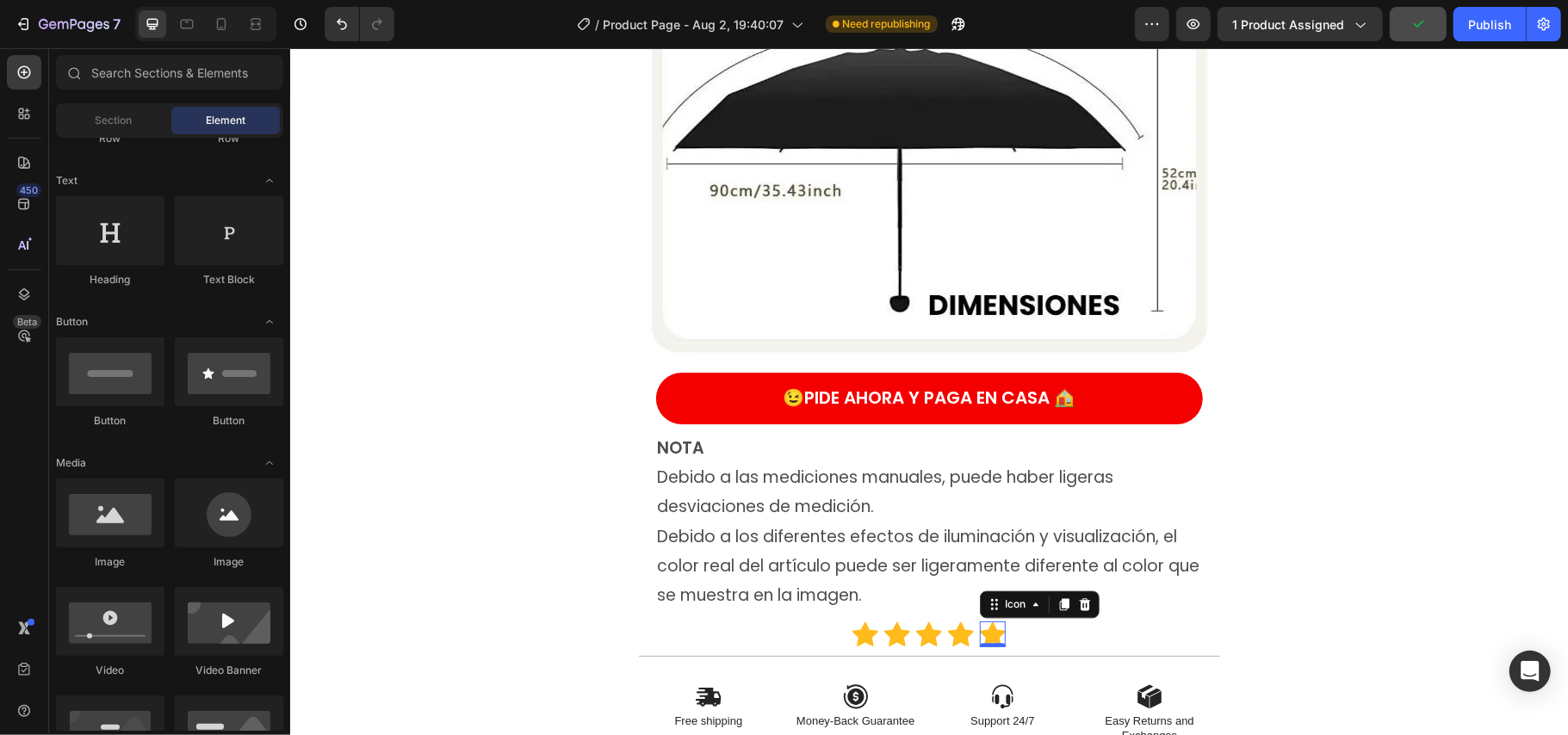 click on "Product Images Icon Icon Icon Icon Icon Icon List (+ 10700 Clientes Satisfechos) Text Block Row
Drop element here (+ 10700 Clientes Satisfechos) Text Block Row 30%   OFF Text Block Row 79,900 Product Price Product Price 145,900 Product Price Product Price 45% off Product Badge Row COMPRA AQUÍ Button Row Product 😉 PIDE AHORA Y PAGA EN CASA 🏠 Button Image Image Image Image Image Row Image Image 😉PIDE AHORA Y PAGA EN CASA 🏠 Button Image Image 😉PIDE AHORA Y PAGA EN CASA 🏠 Button Image Image 😉PIDE AHORA Y PAGA EN CASA 🏠 Button Image Image 😉PIDE AHORA Y PAGA EN CASA 🏠 Button NOTA Debido a las mediciones manuales, puede haber ligeras desviaciones de medición. Debido a los diferentes efectos de iluminación y visualización, el color real del artículo puede ser ligeramente diferente al color que se muestra en la imagen. Text Block Icon Icon Icon Icon Icon   0 Icon List
Icon Free shipping  Text Block
Icon Money-Back Guarantee Text Block
Icon" at bounding box center (928, -3110) 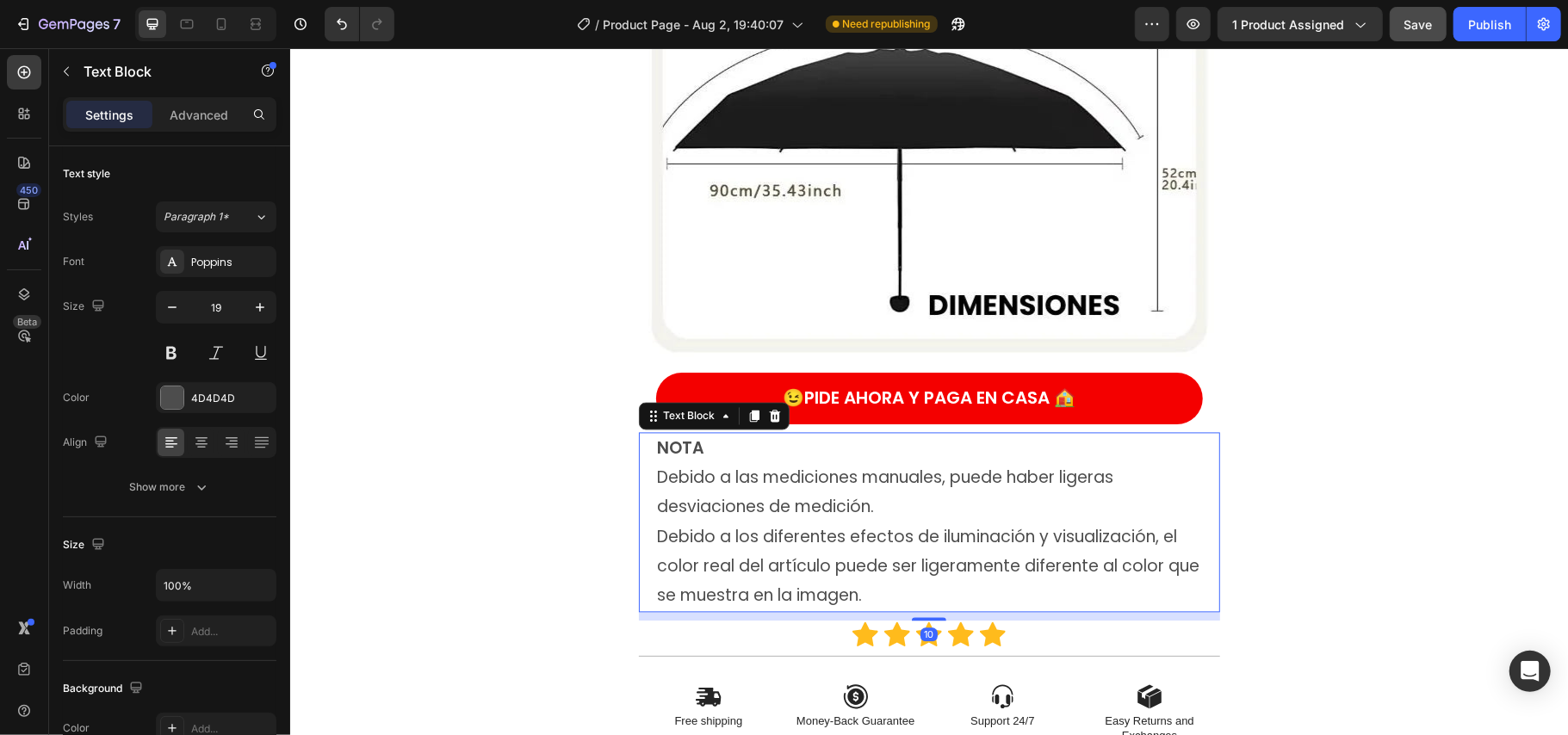 click on "Debido a las mediciones manuales, puede haber ligeras desviaciones de medición." at bounding box center [928, 492] 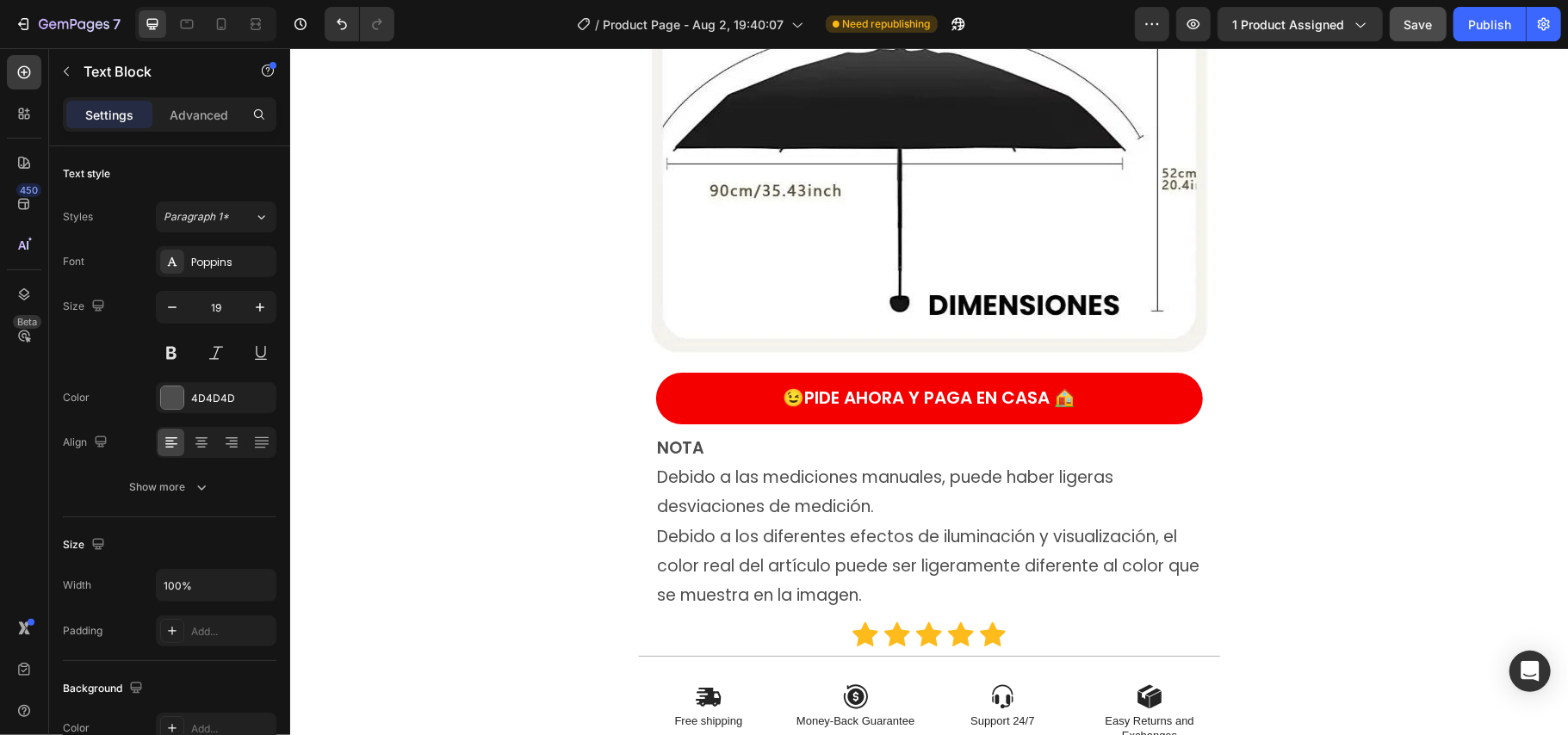 click on "Product Images Icon Icon Icon Icon Icon Icon List (+ 10700 Clientes Satisfechos) Text Block Row
Drop element here (+ 10700 Clientes Satisfechos) Text Block Row 30%   OFF Text Block Row 79,900 Product Price Product Price 145,900 Product Price Product Price 45% off Product Badge Row COMPRA AQUÍ Button Row Product 😉 PIDE AHORA Y PAGA EN CASA 🏠 Button Image Image Image Image Image Row Image Image 😉PIDE AHORA Y PAGA EN CASA 🏠 Button Image Image 😉PIDE AHORA Y PAGA EN CASA 🏠 Button Image Image 😉PIDE AHORA Y PAGA EN CASA 🏠 Button Image Image 😉PIDE AHORA Y PAGA EN CASA 🏠 Button NOTA Debido a las mediciones manuales, puede haber ligeras desviaciones de medición. Debido a los diferentes efectos de iluminación y visualización, el color real del artículo puede ser ligeramente diferente al color que se muestra en la imagen. Text Block Icon Icon Icon Icon Icon Icon List
Icon Free shipping  Text Block
Icon Money-Back Guarantee Text Block
Icon" at bounding box center (928, -3110) 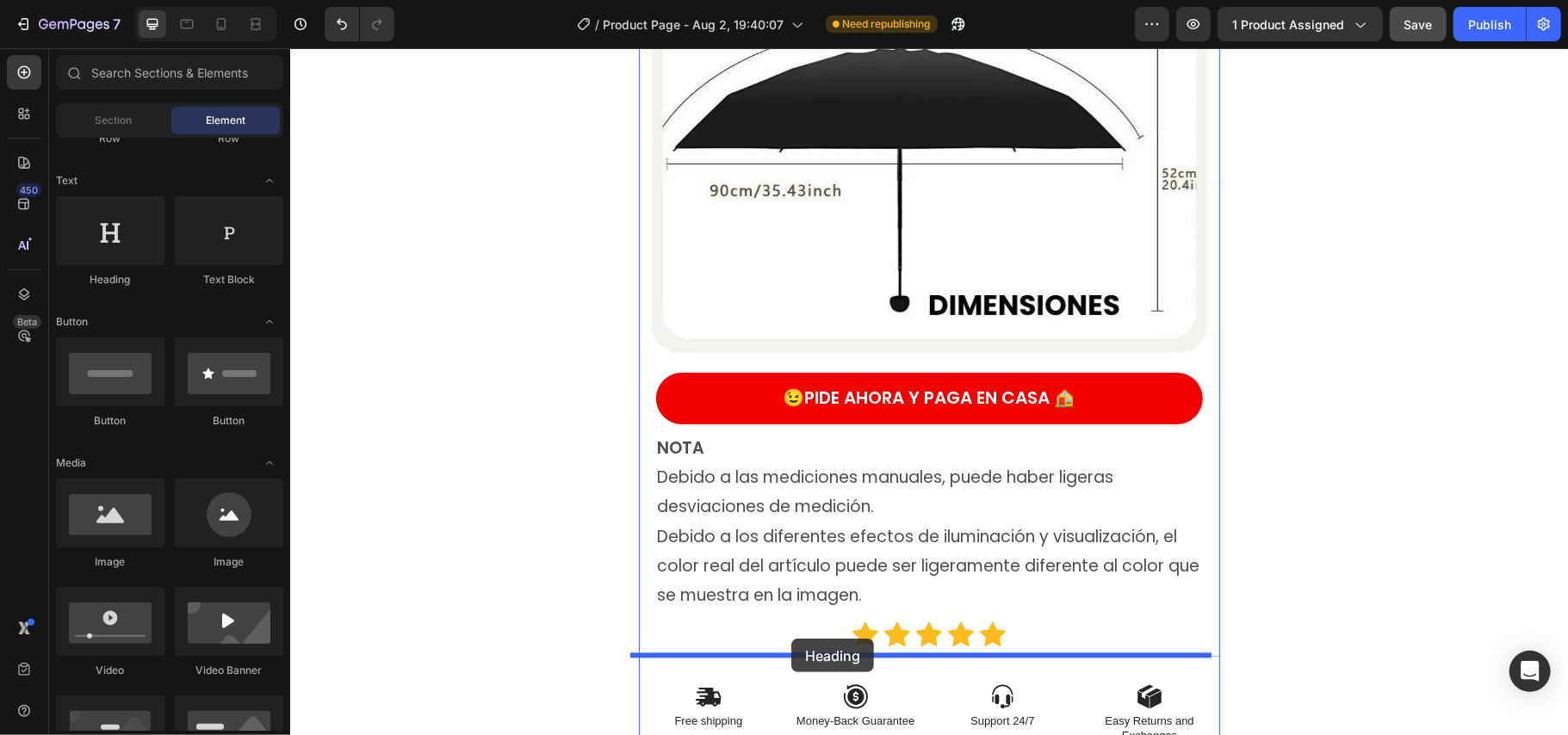 drag, startPoint x: 390, startPoint y: 300, endPoint x: 790, endPoint y: 638, distance: 523.68 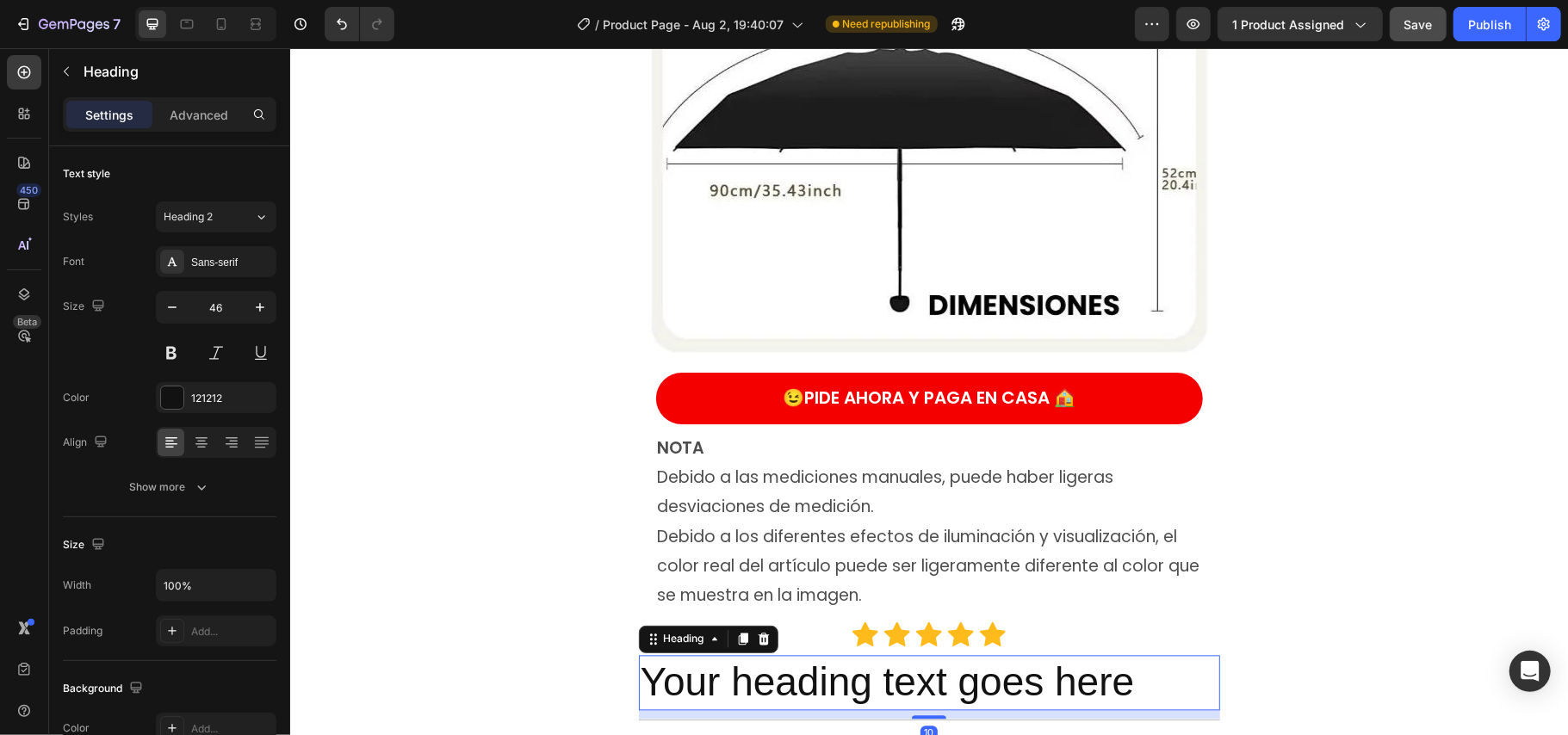 click on "Your heading text goes here" at bounding box center [928, 682] 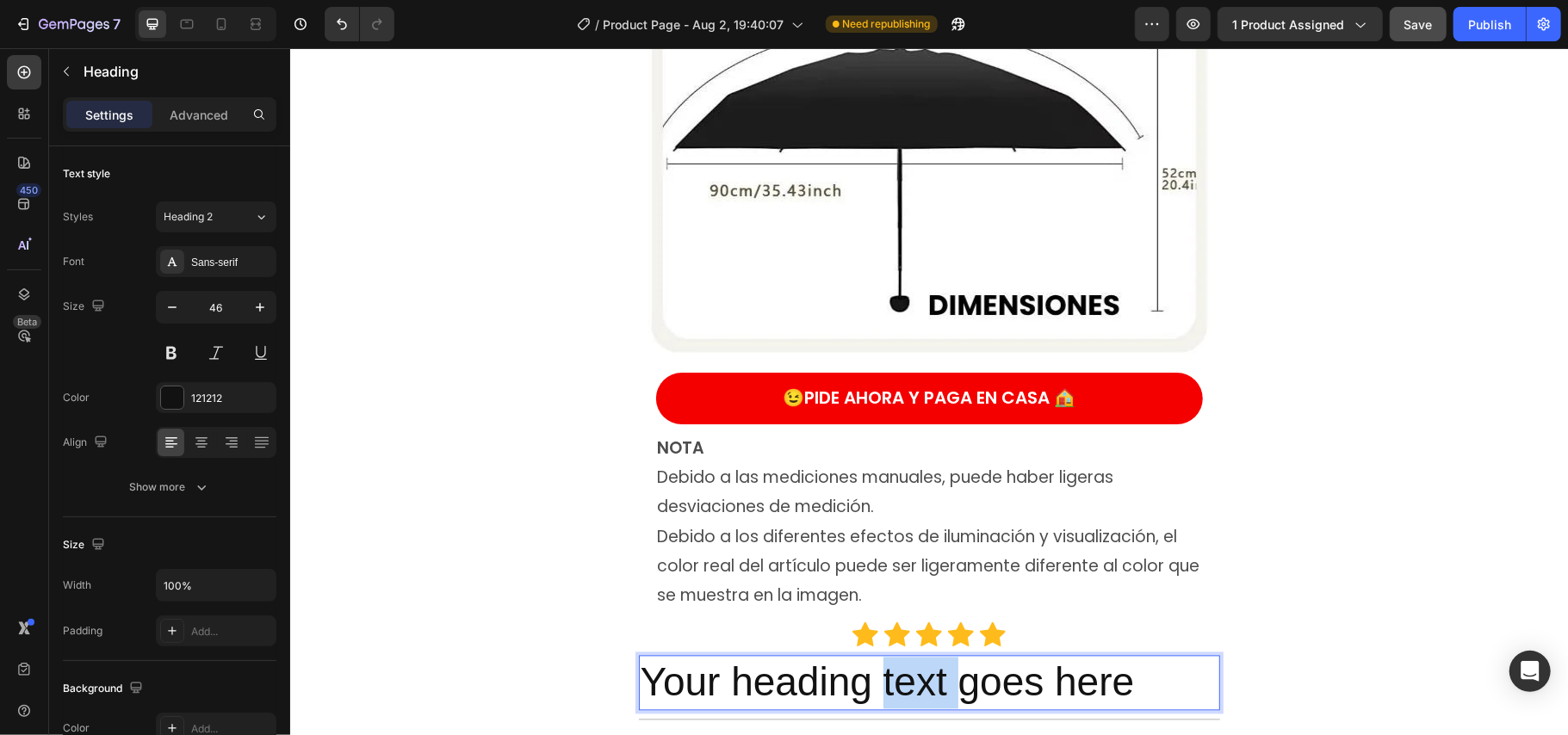 click on "Your heading text goes here" at bounding box center (928, 682) 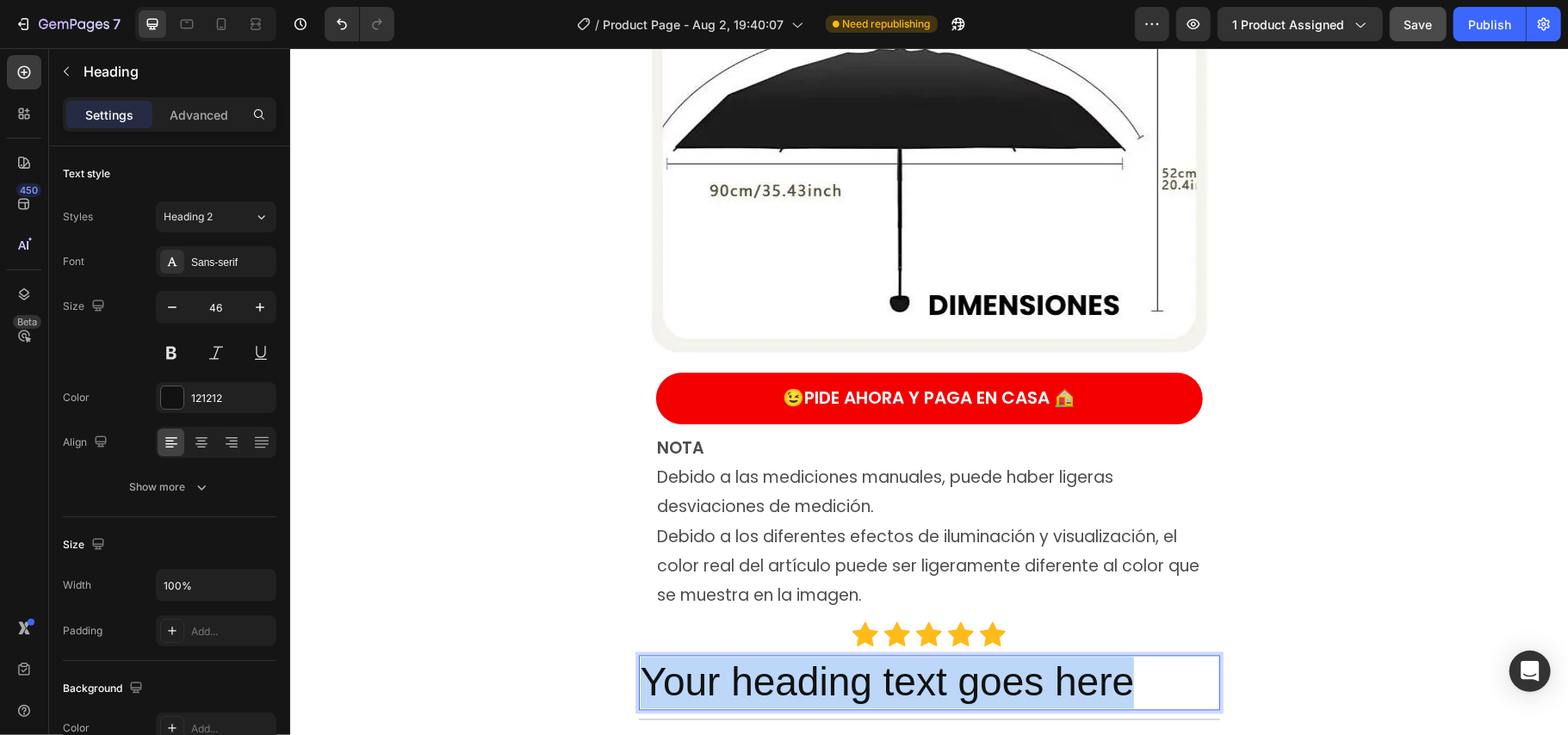 click on "Your heading text goes here" at bounding box center (928, 682) 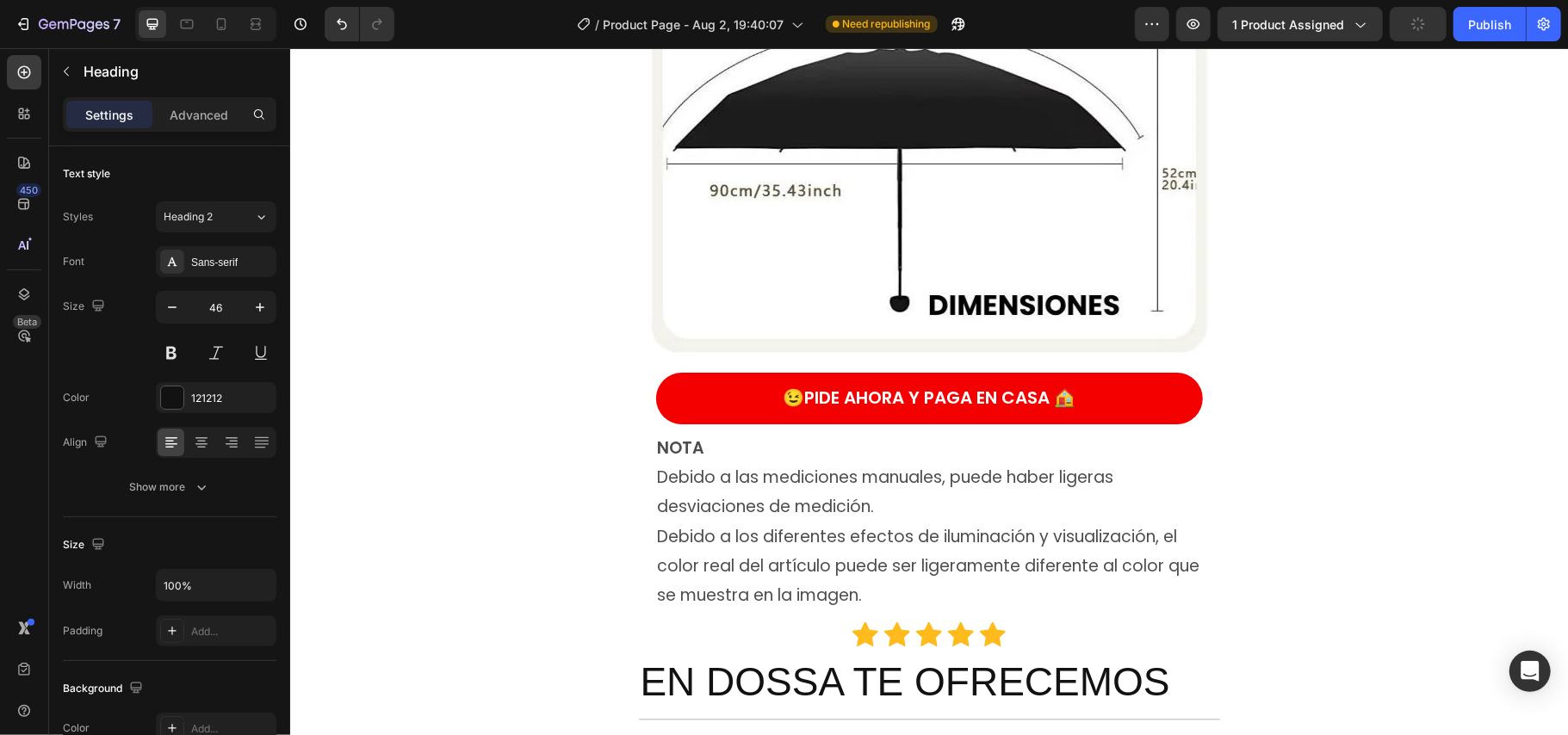 drag, startPoint x: 1282, startPoint y: 612, endPoint x: 989, endPoint y: 658, distance: 296.58894 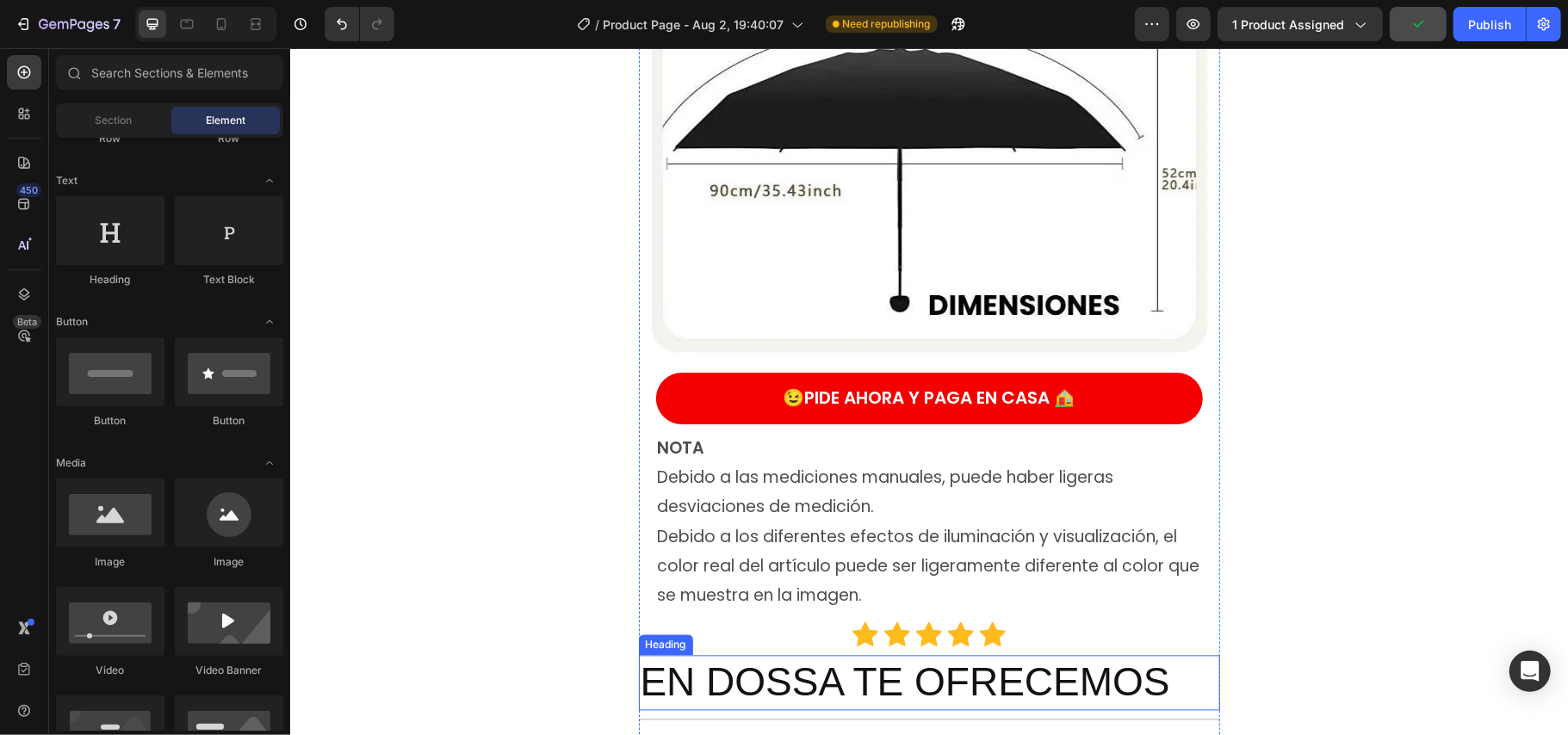 click on "EN DOSSA TE OFRECEMOS" at bounding box center (928, 682) 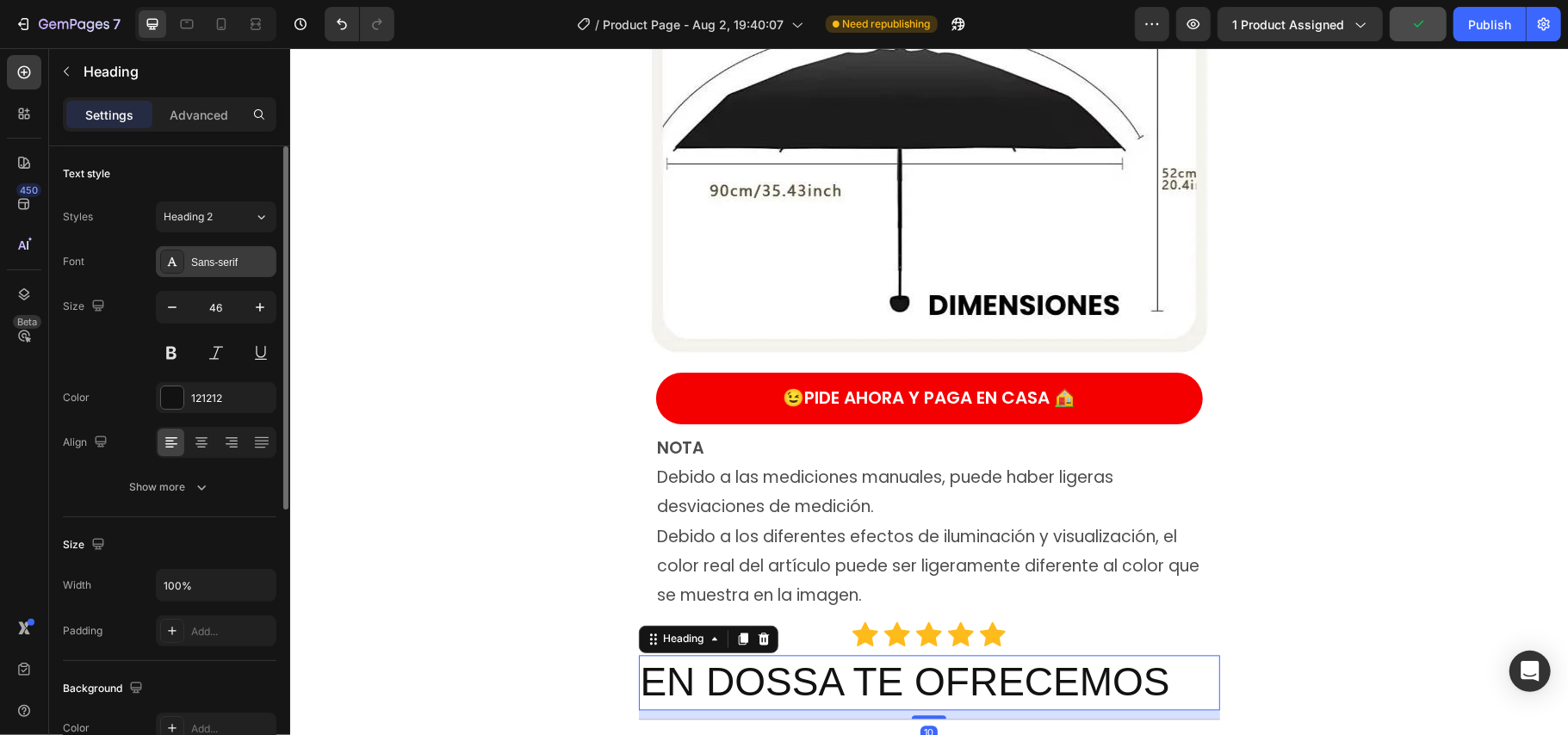 click on "Sans-serif" at bounding box center (232, 262) 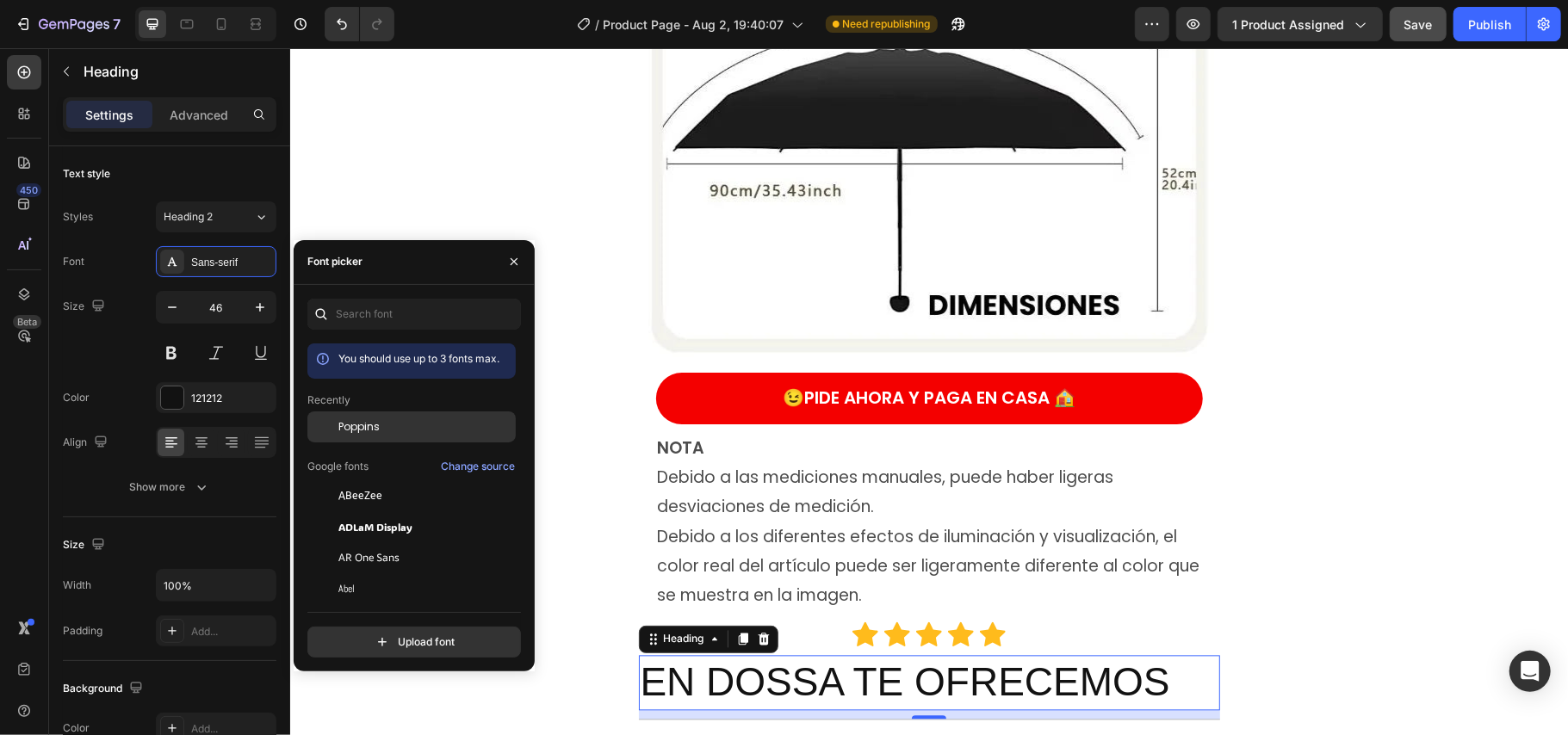 click at bounding box center [323, 427] 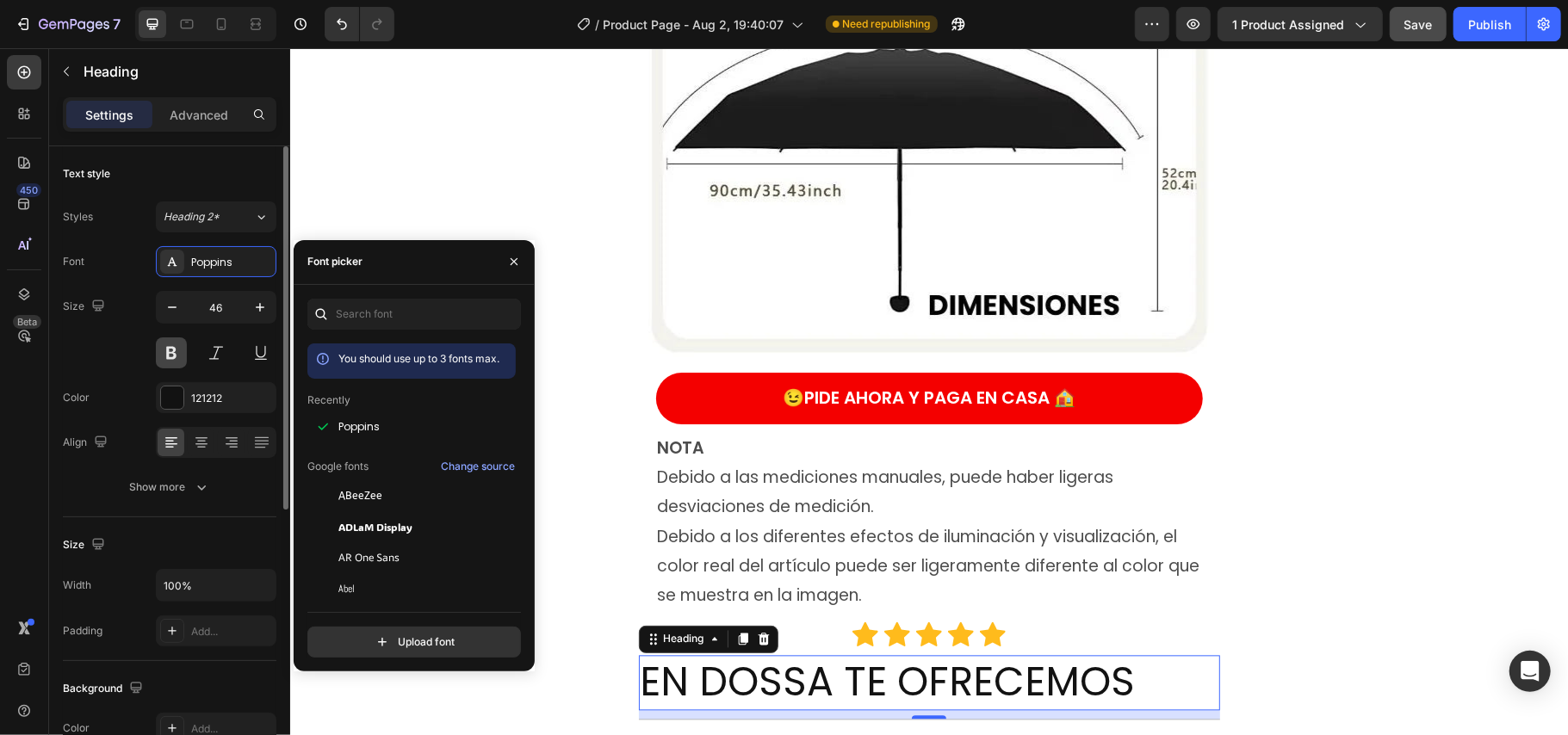 click at bounding box center [171, 353] 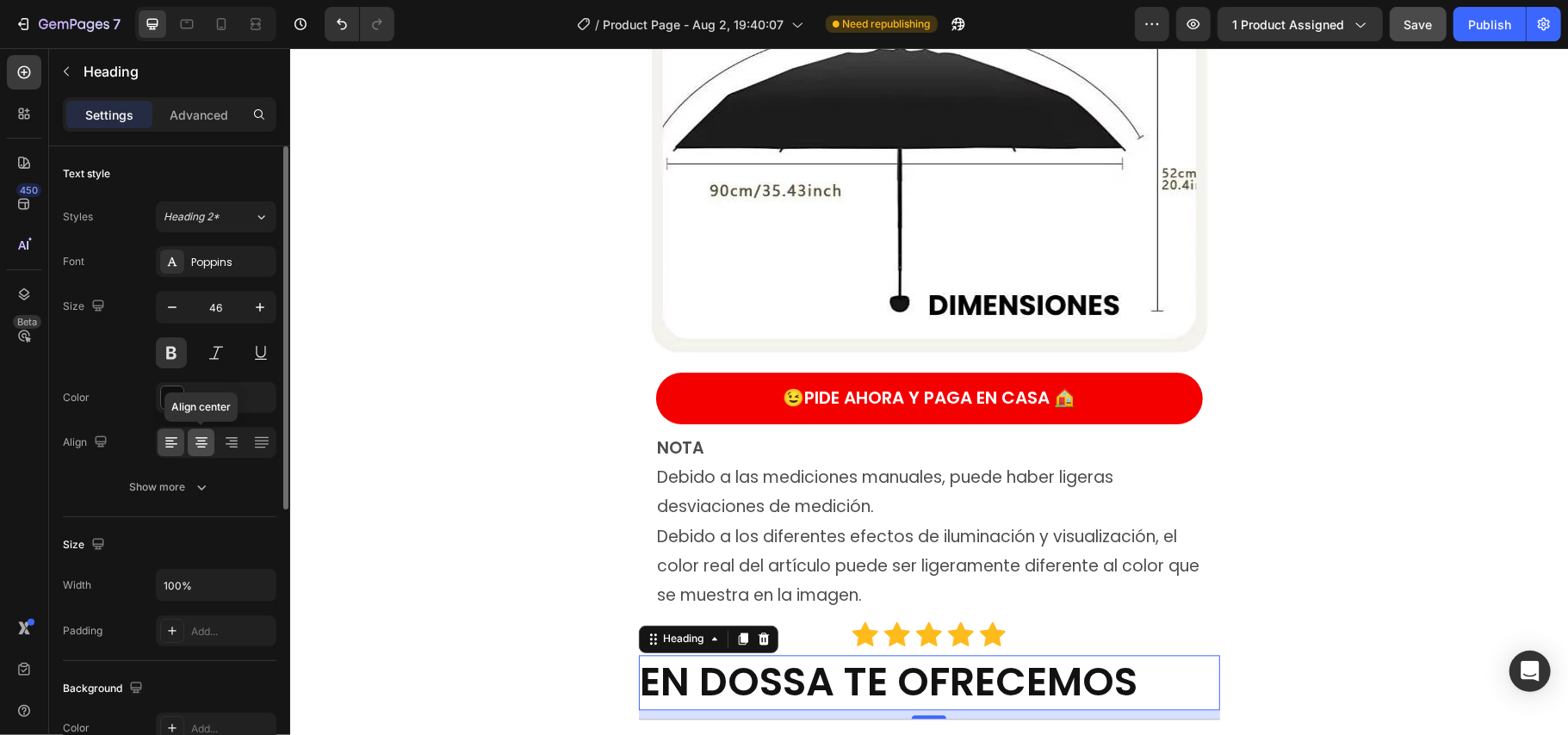 click 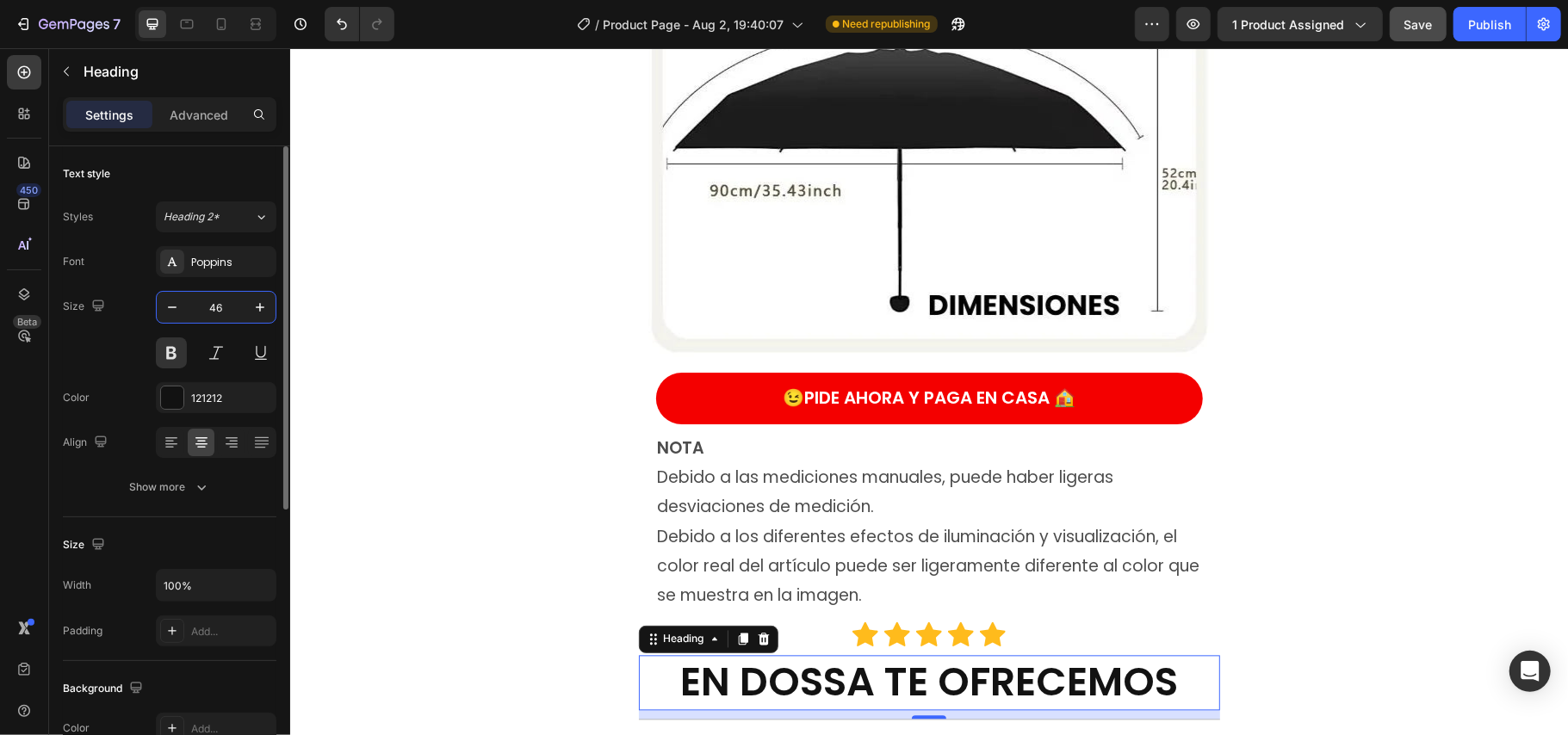 click on "46" at bounding box center (216, 307) 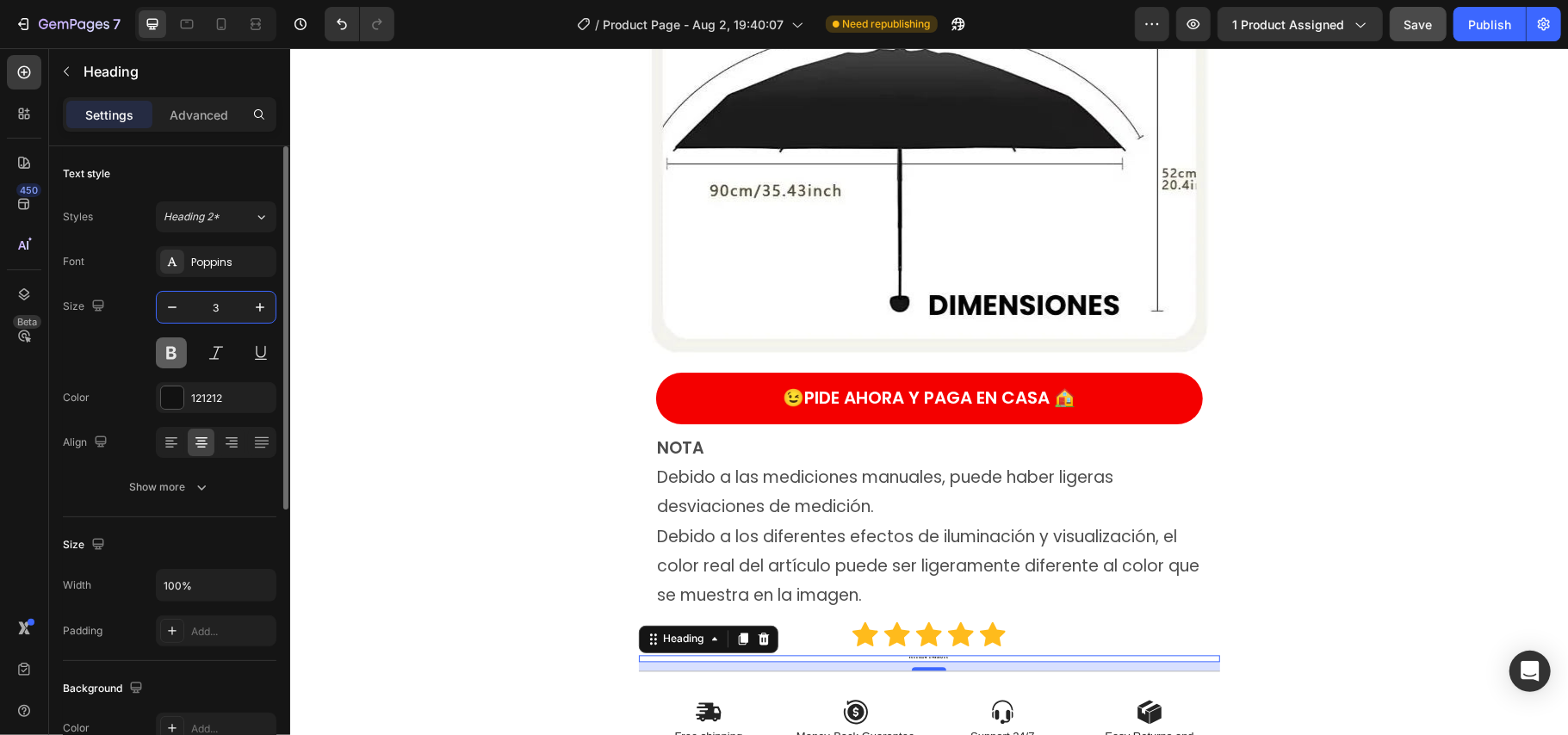 type on "30" 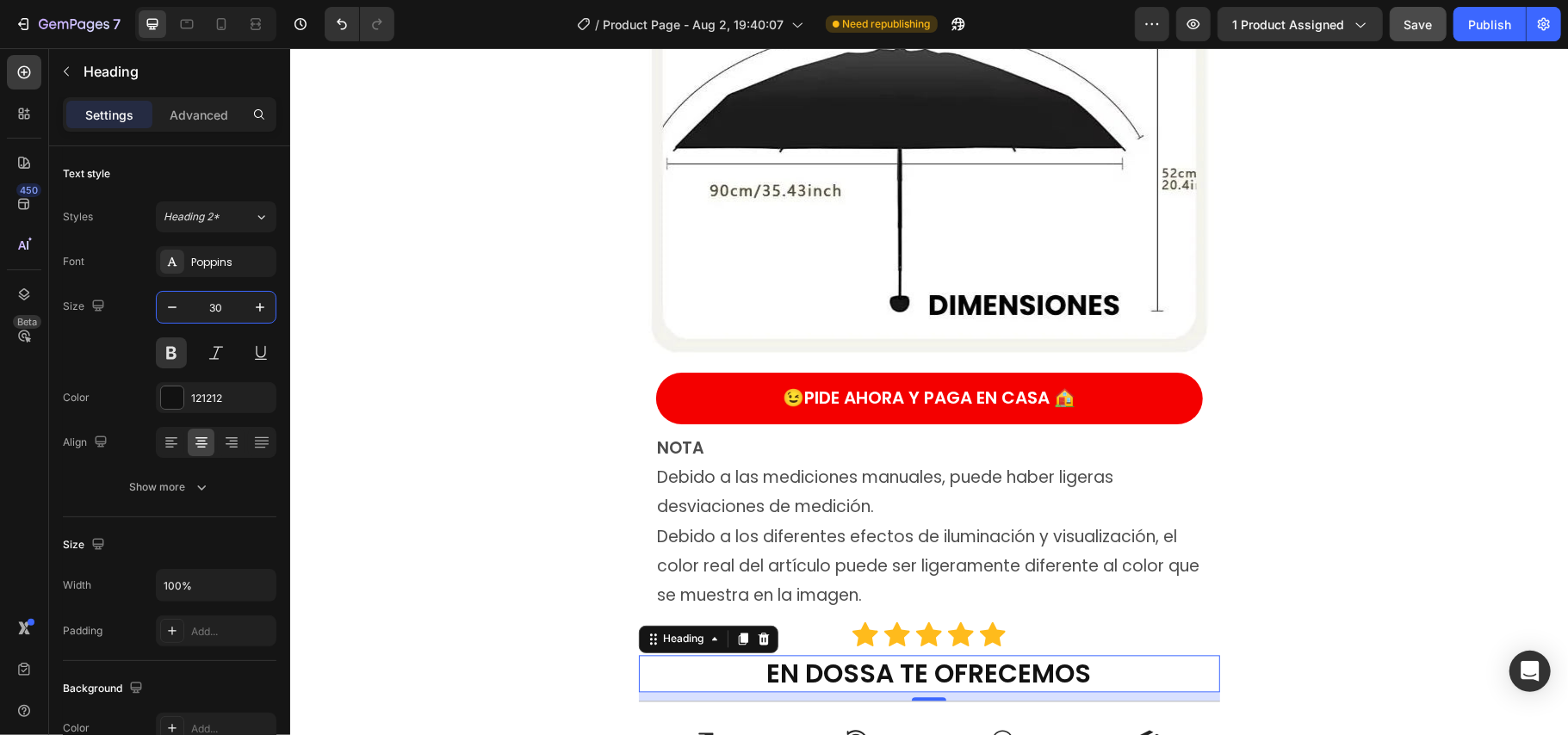 click on "Product Images Icon Icon Icon Icon Icon Icon List (+ 10700 Clientes Satisfechos) Text Block Row
Drop element here (+ 10700 Clientes Satisfechos) Text Block Row 30%   OFF Text Block Row 79,900 Product Price Product Price 145,900 Product Price Product Price 45% off Product Badge Row COMPRA AQUÍ Button Row Product 😉 PIDE AHORA Y PAGA EN CASA 🏠 Button Image Image Image Image Image Row Image Image 😉PIDE AHORA Y PAGA EN CASA 🏠 Button Image Image 😉PIDE AHORA Y PAGA EN CASA 🏠 Button Image Image 😉PIDE AHORA Y PAGA EN CASA 🏠 Button Image Image 😉PIDE AHORA Y PAGA EN CASA 🏠 Button NOTA Debido a las mediciones manuales, puede haber ligeras desviaciones de medición. Debido a los diferentes efectos de iluminación y visualización, el color real del artículo puede ser ligeramente diferente al color que se muestra en la imagen. Text Block Icon Icon Icon Icon Icon Icon List EN DOSSA TE OFRECEMOS Heading   10
Icon Free shipping  Text Block
Icon Money-Back Guarantee" at bounding box center [928, -3088] 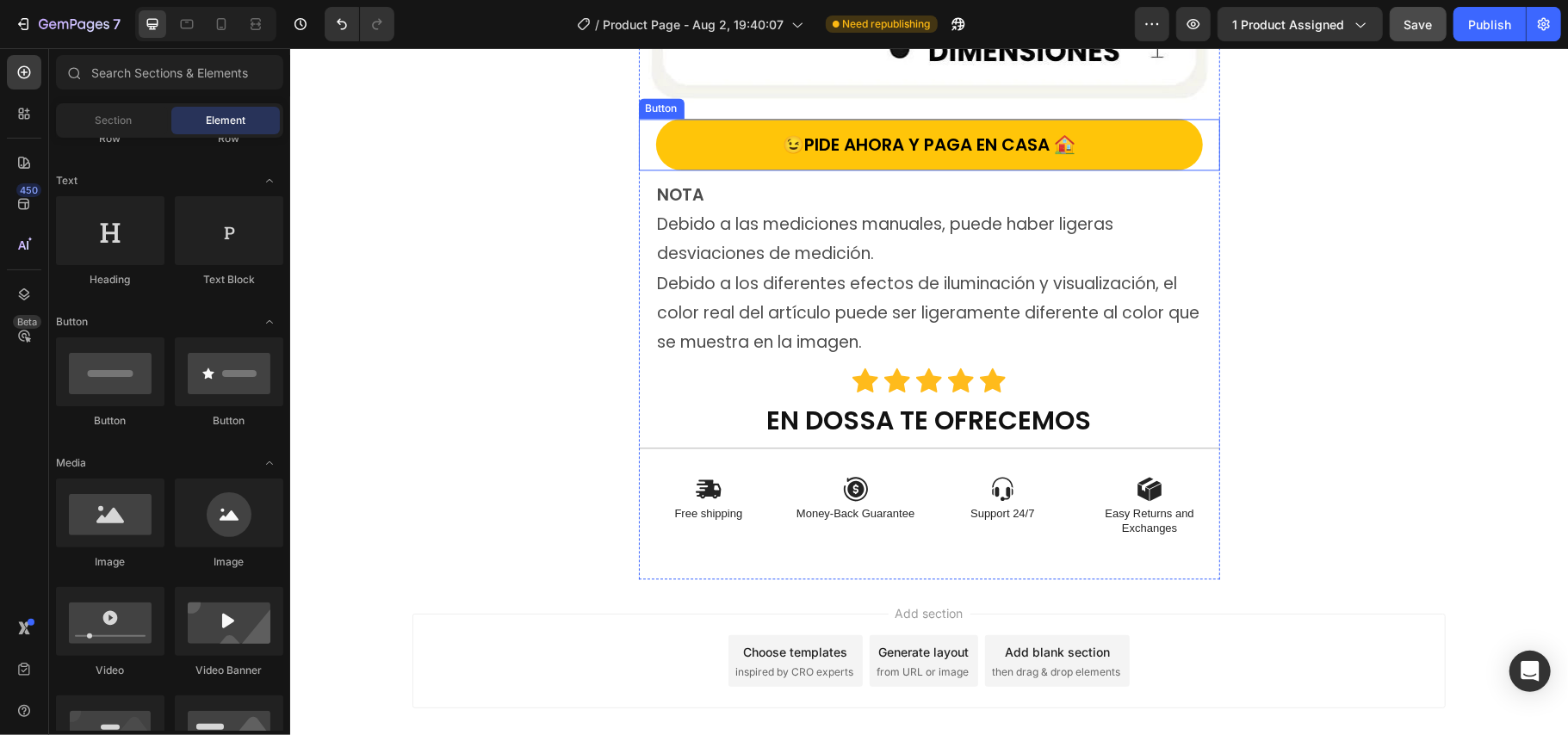 scroll, scrollTop: 7436, scrollLeft: 0, axis: vertical 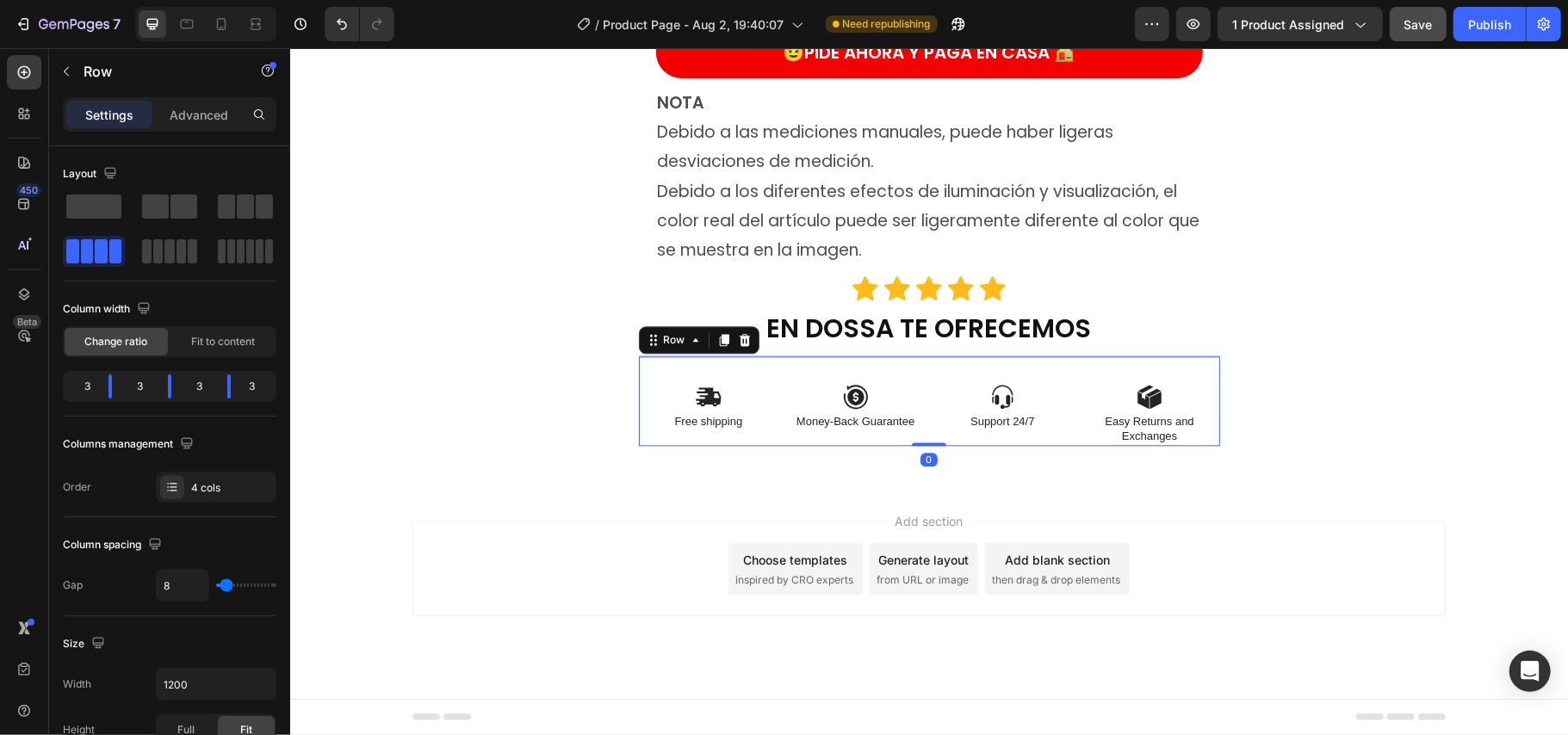 click on "Icon Free shipping  Text Block" at bounding box center [708, 414] 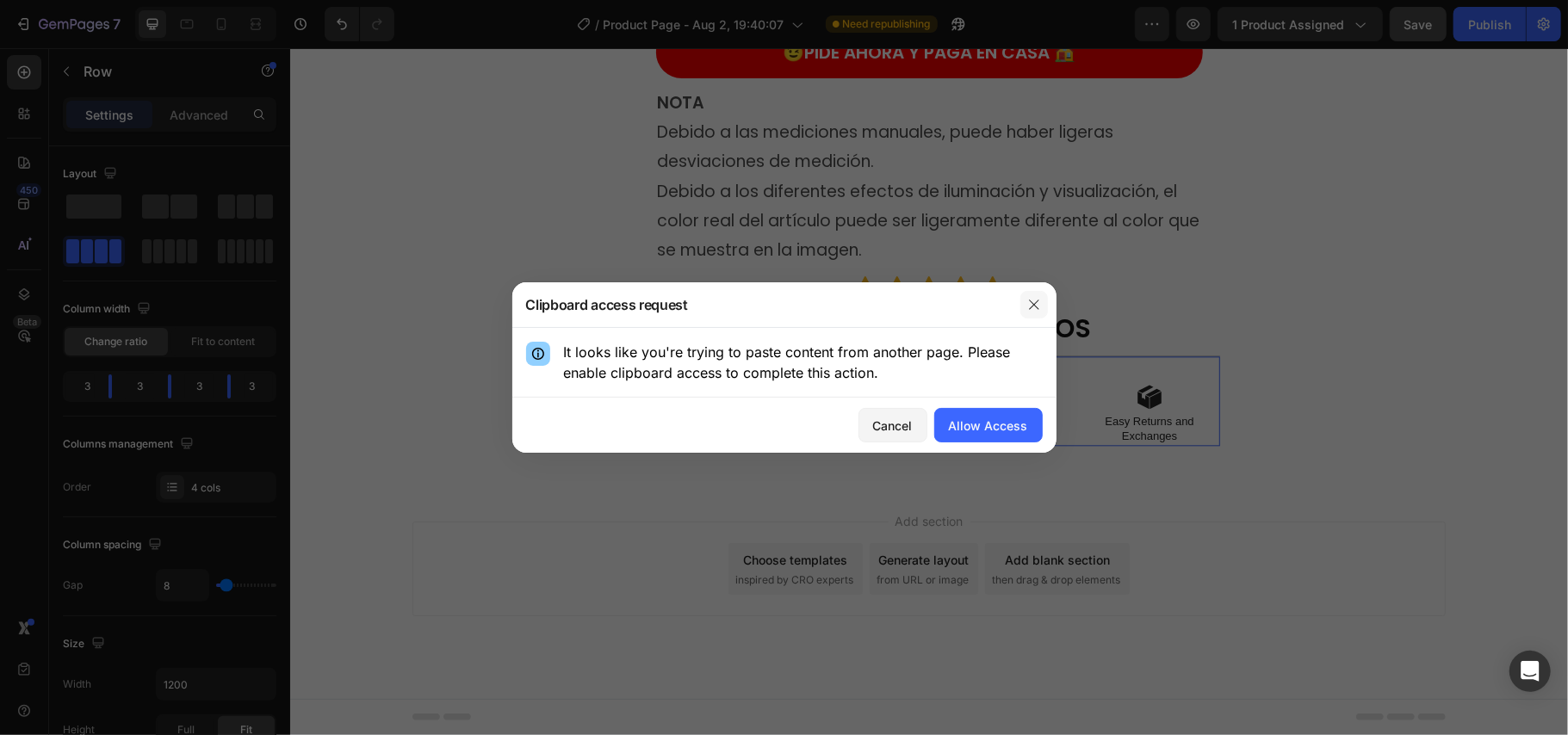 click 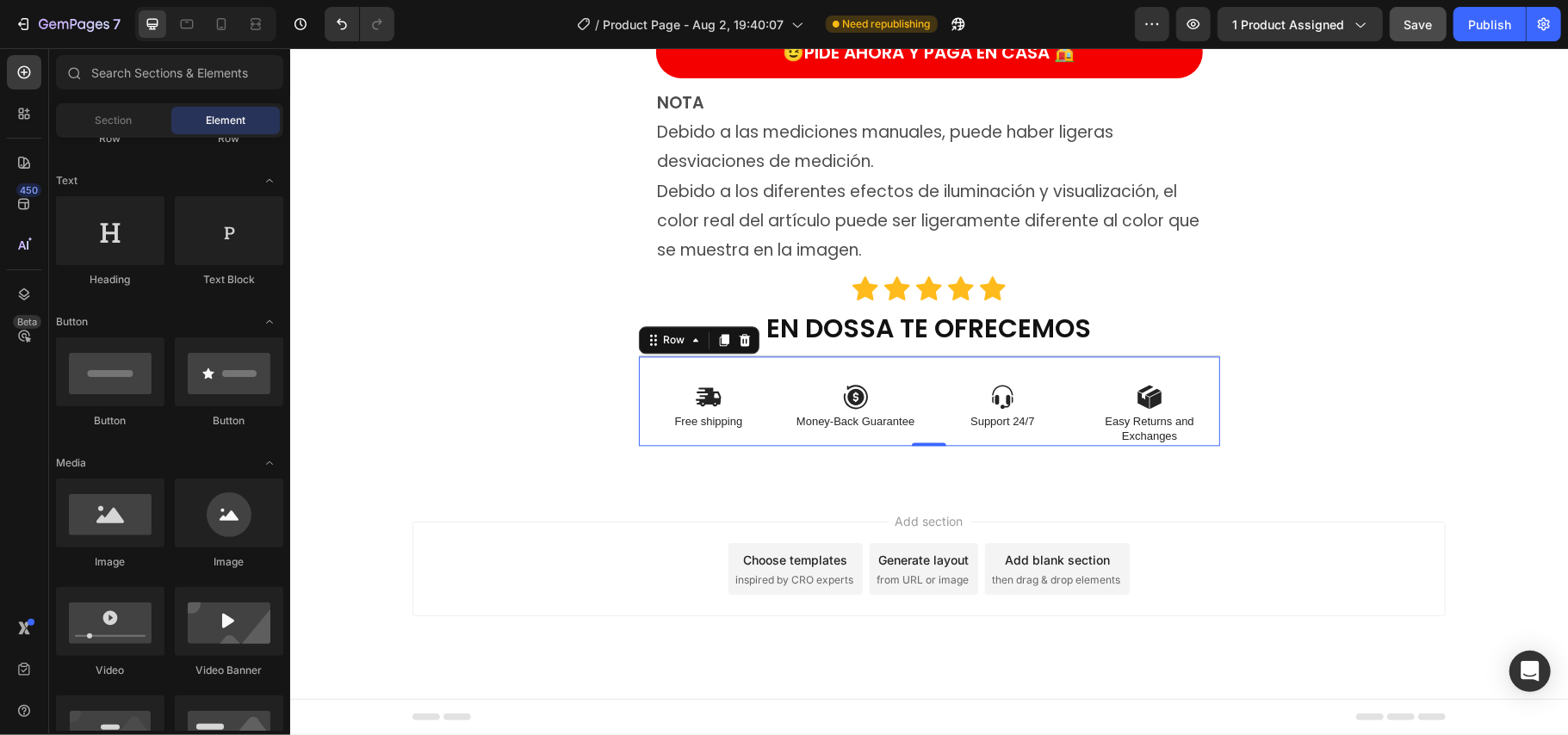 click on "Add section Choose templates inspired by CRO experts Generate layout from URL or image Add blank section then drag & drop elements" at bounding box center [928, 592] 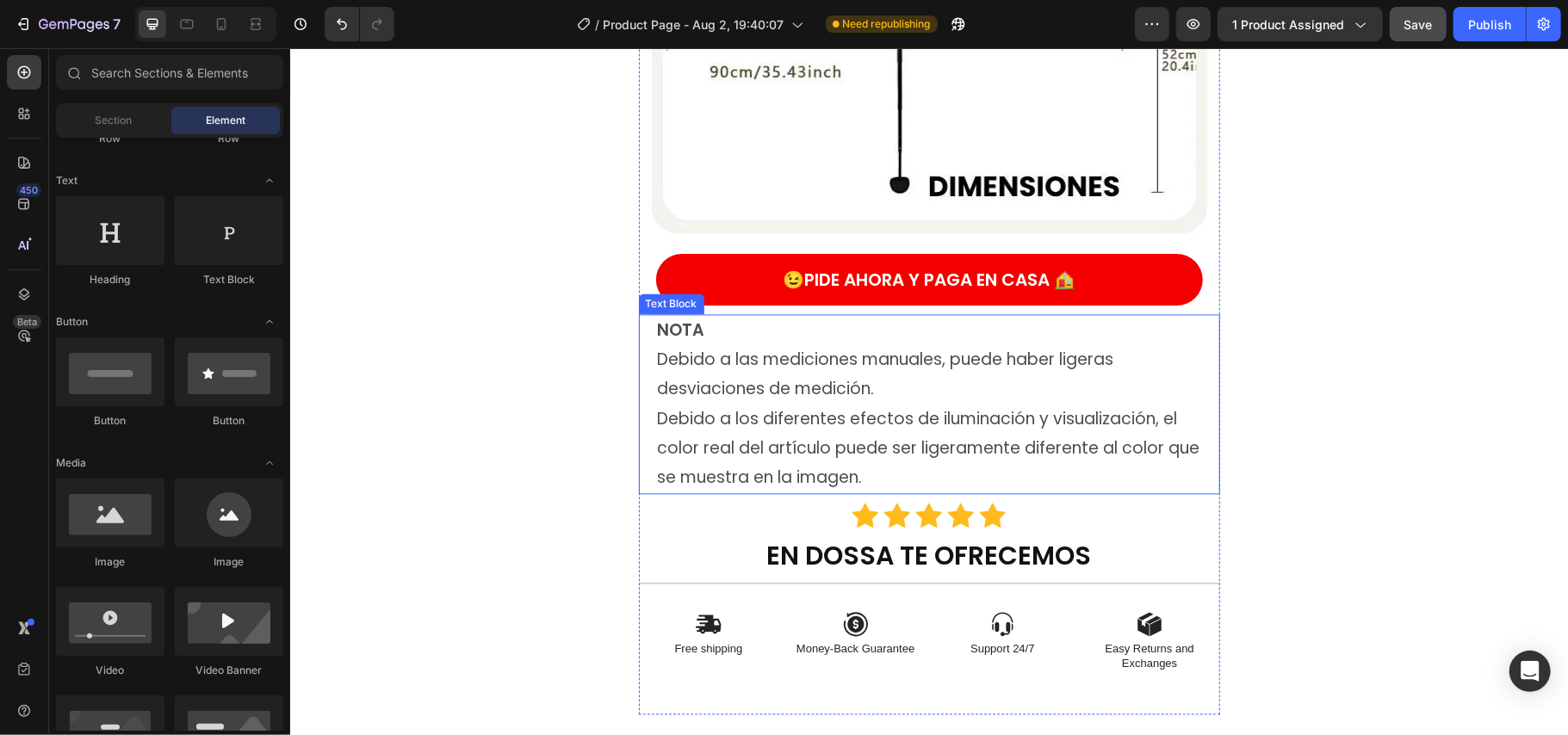 scroll, scrollTop: 7436, scrollLeft: 0, axis: vertical 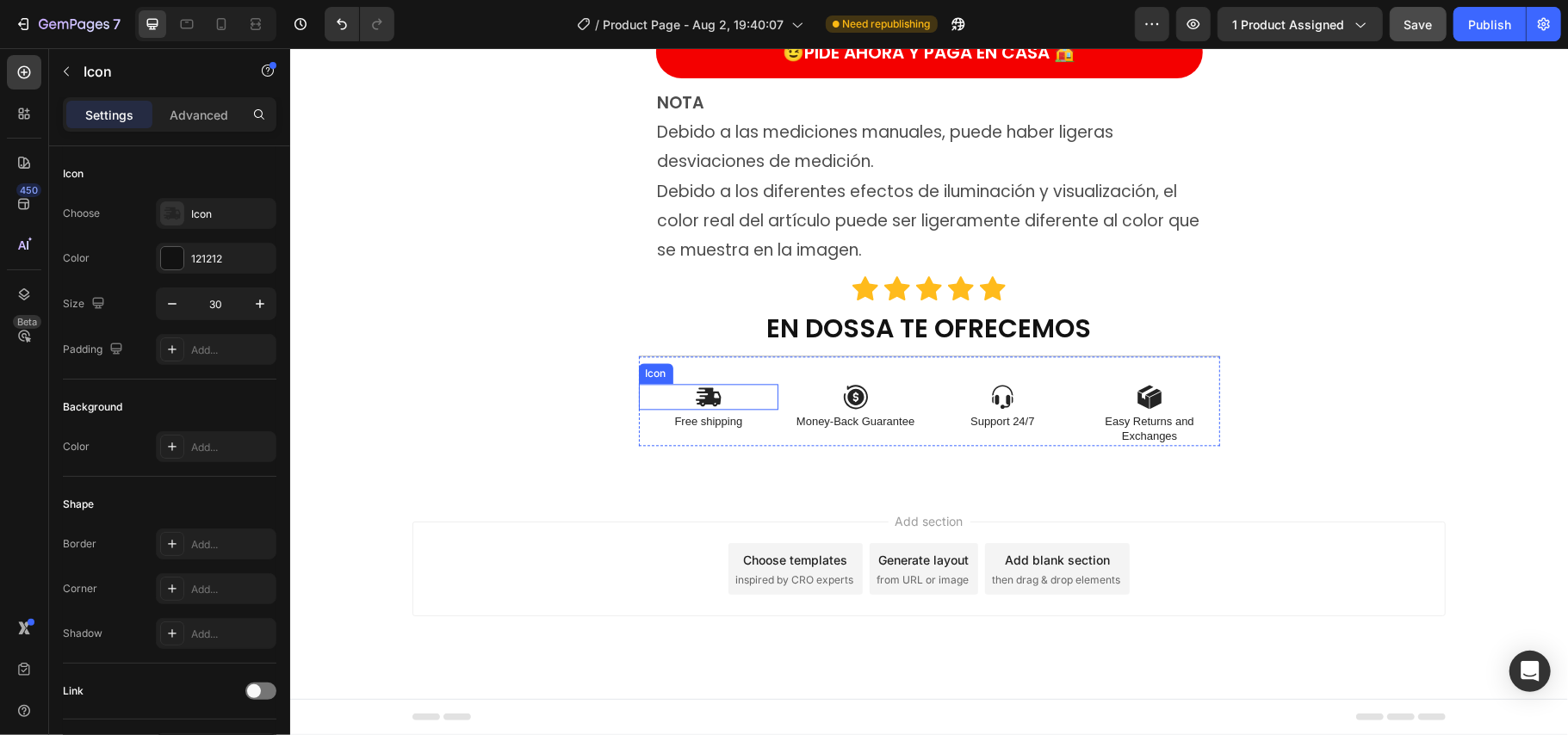 click 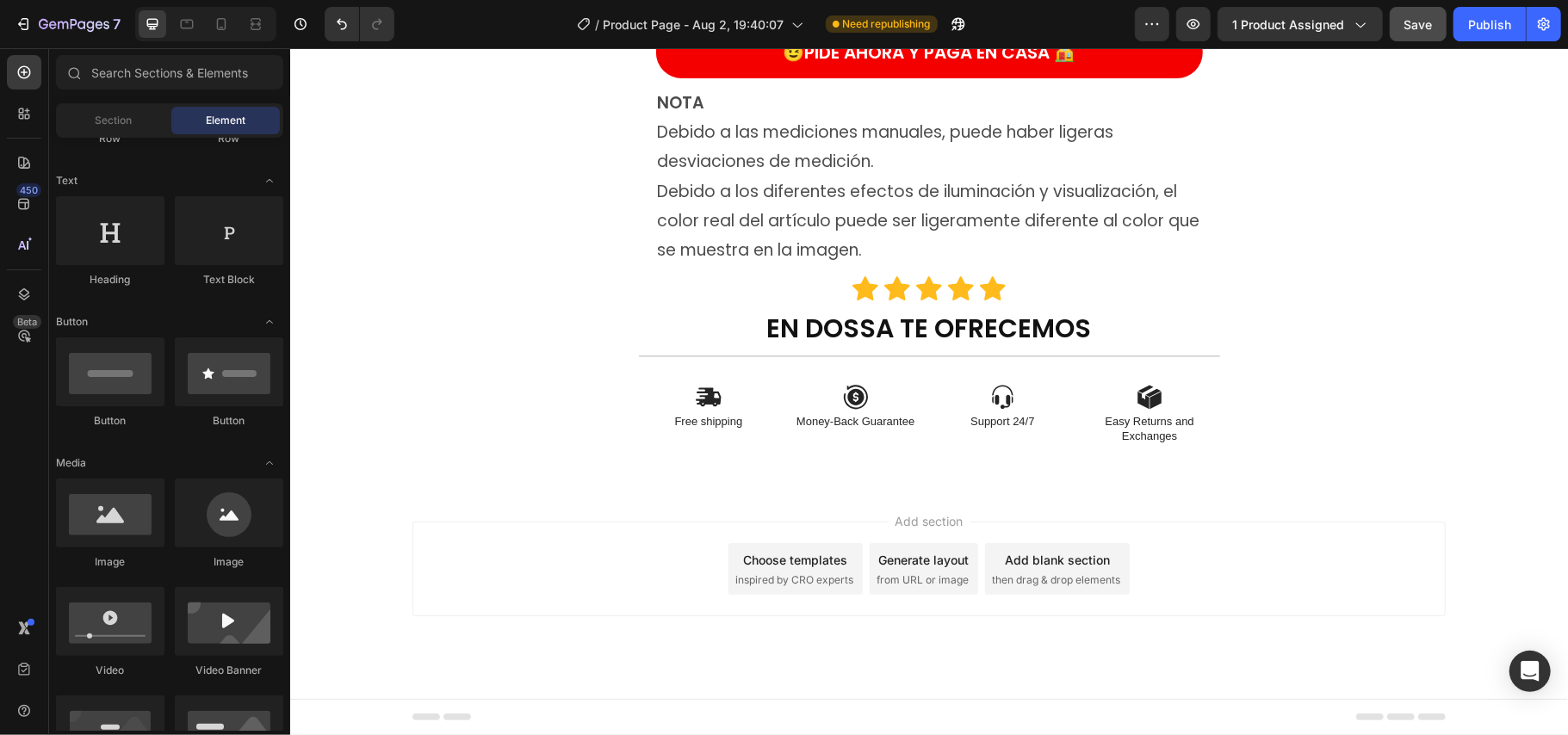 click on "Product Images Icon Icon Icon Icon Icon Icon List (+ 10700 Clientes Satisfechos) Text Block Row
Drop element here (+ 10700 Clientes Satisfechos) Text Block Row 30%   OFF Text Block Row 79,900 Product Price Product Price 145,900 Product Price Product Price 45% off Product Badge Row COMPRA AQUÍ Button Row Product 😉 PIDE AHORA Y PAGA EN CASA 🏠 Button Image Image Image Image Image Row Image Image 😉PIDE AHORA Y PAGA EN CASA 🏠 Button Image Image 😉PIDE AHORA Y PAGA EN CASA 🏠 Button Image Image 😉PIDE AHORA Y PAGA EN CASA 🏠 Button Image Image 😉PIDE AHORA Y PAGA EN CASA 🏠 Button NOTA Debido a las mediciones manuales, puede haber ligeras desviaciones de medición. Debido a los diferentes efectos de iluminación y visualización, el color real del artículo puede ser ligeramente diferente al color que se muestra en la imagen. Text Block Icon Icon Icon Icon Icon Icon List EN DOSSA TE OFRECEMOS Heading
Icon Free shipping  Text Block
Icon Money-Back Guarantee" at bounding box center (928, -3434) 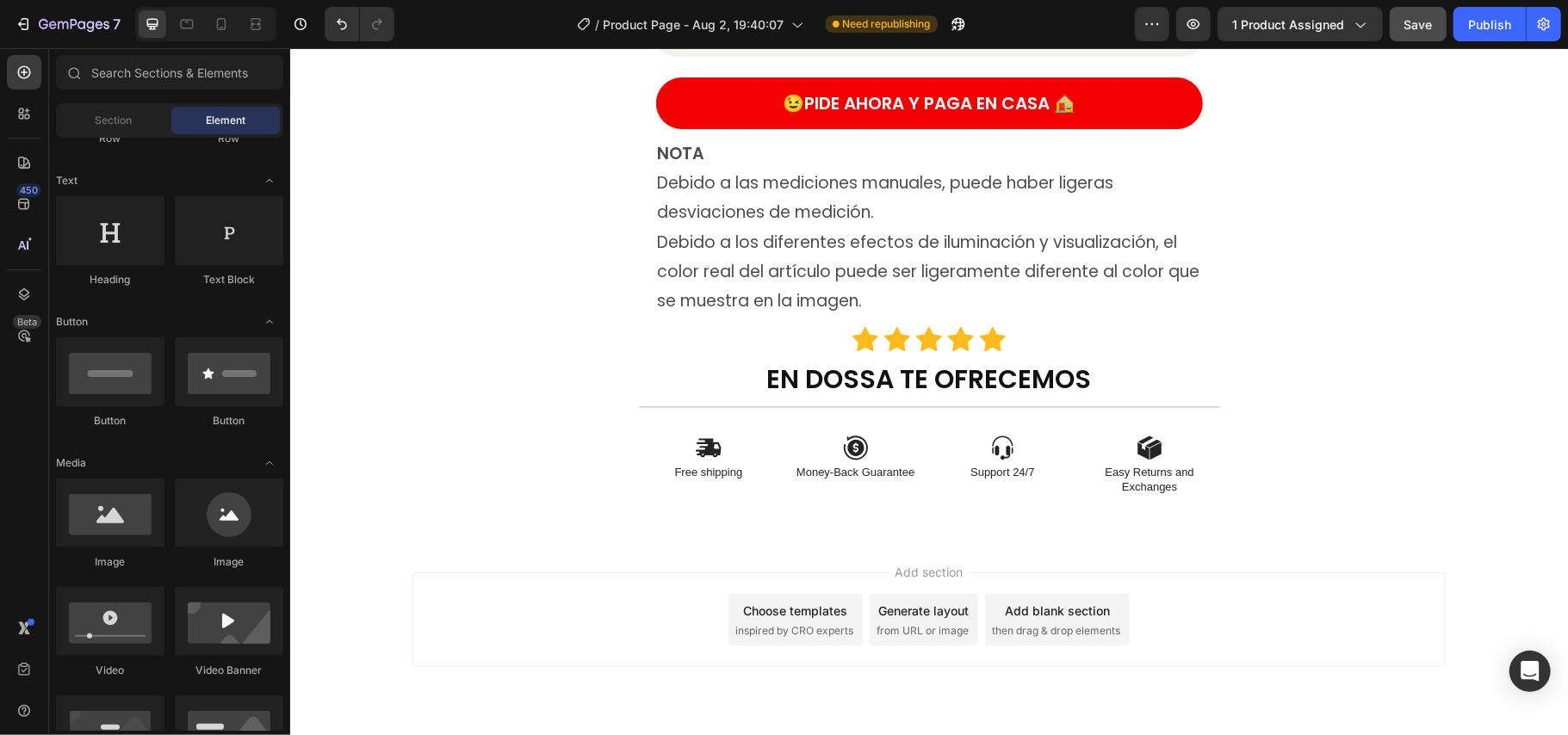 scroll, scrollTop: 7436, scrollLeft: 0, axis: vertical 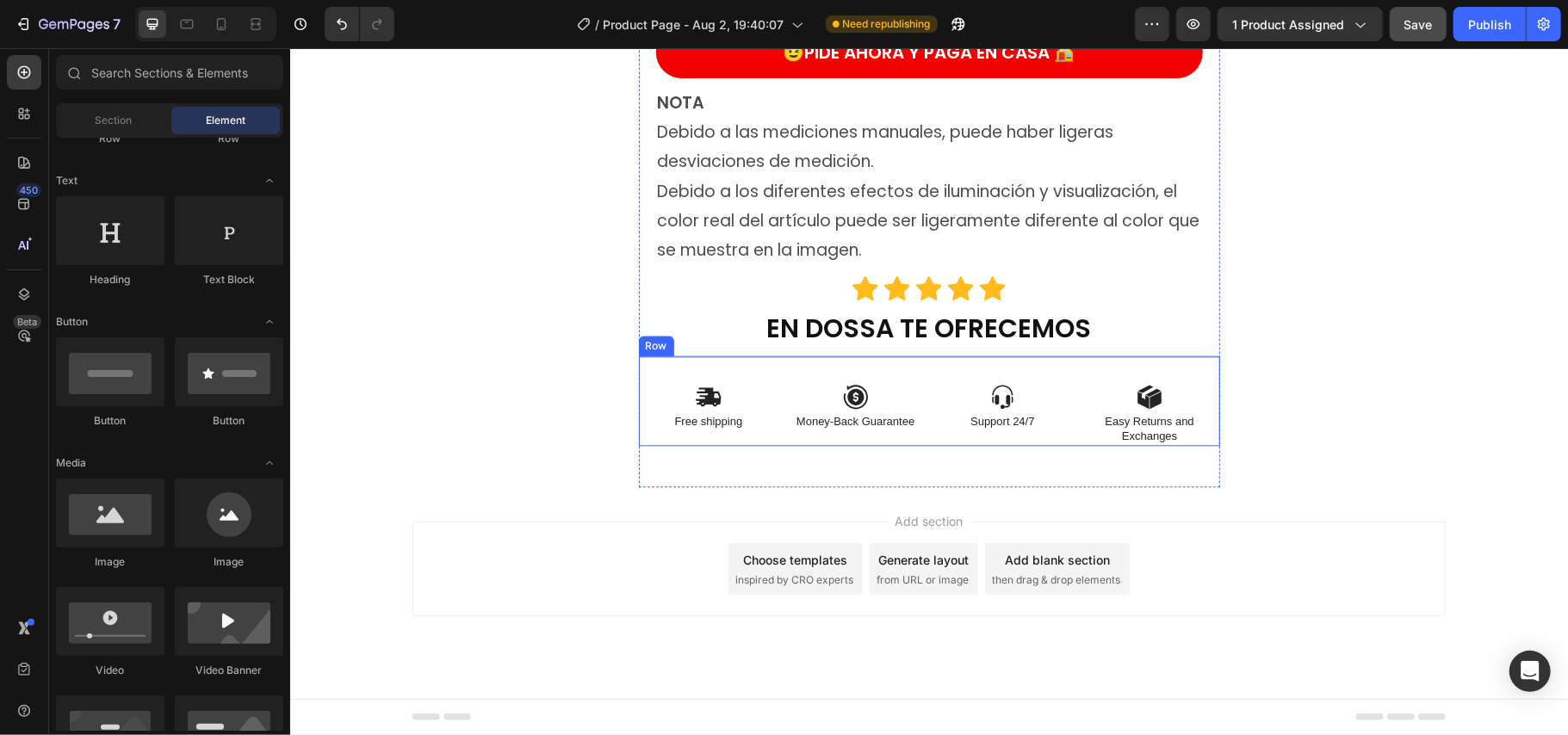click on "Icon Free shipping  Text Block
Icon Money-Back Guarantee Text Block
Icon Support 24/7 Text Block
Icon Easy Returns and Exchanges Text Block Row" at bounding box center (928, 399) 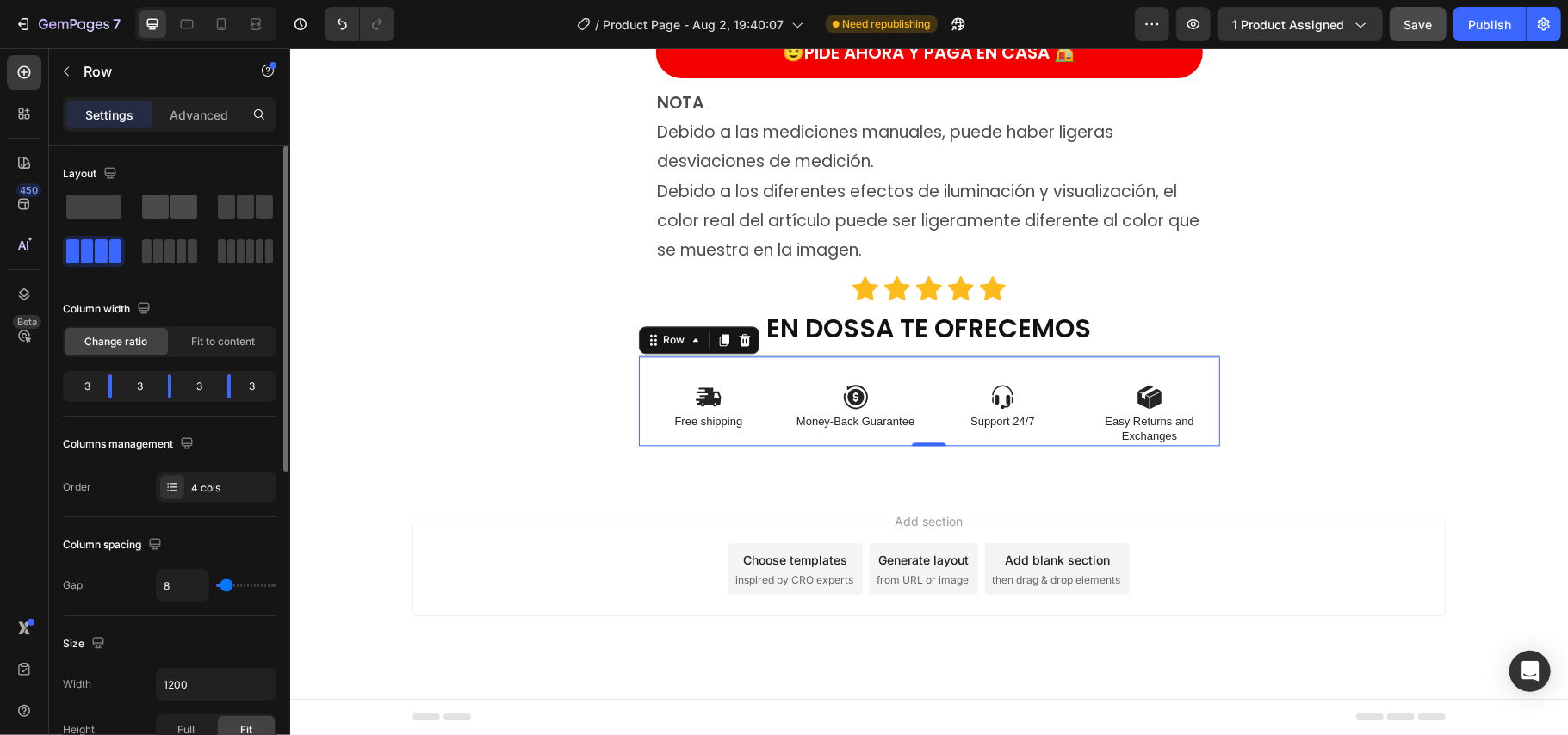 click 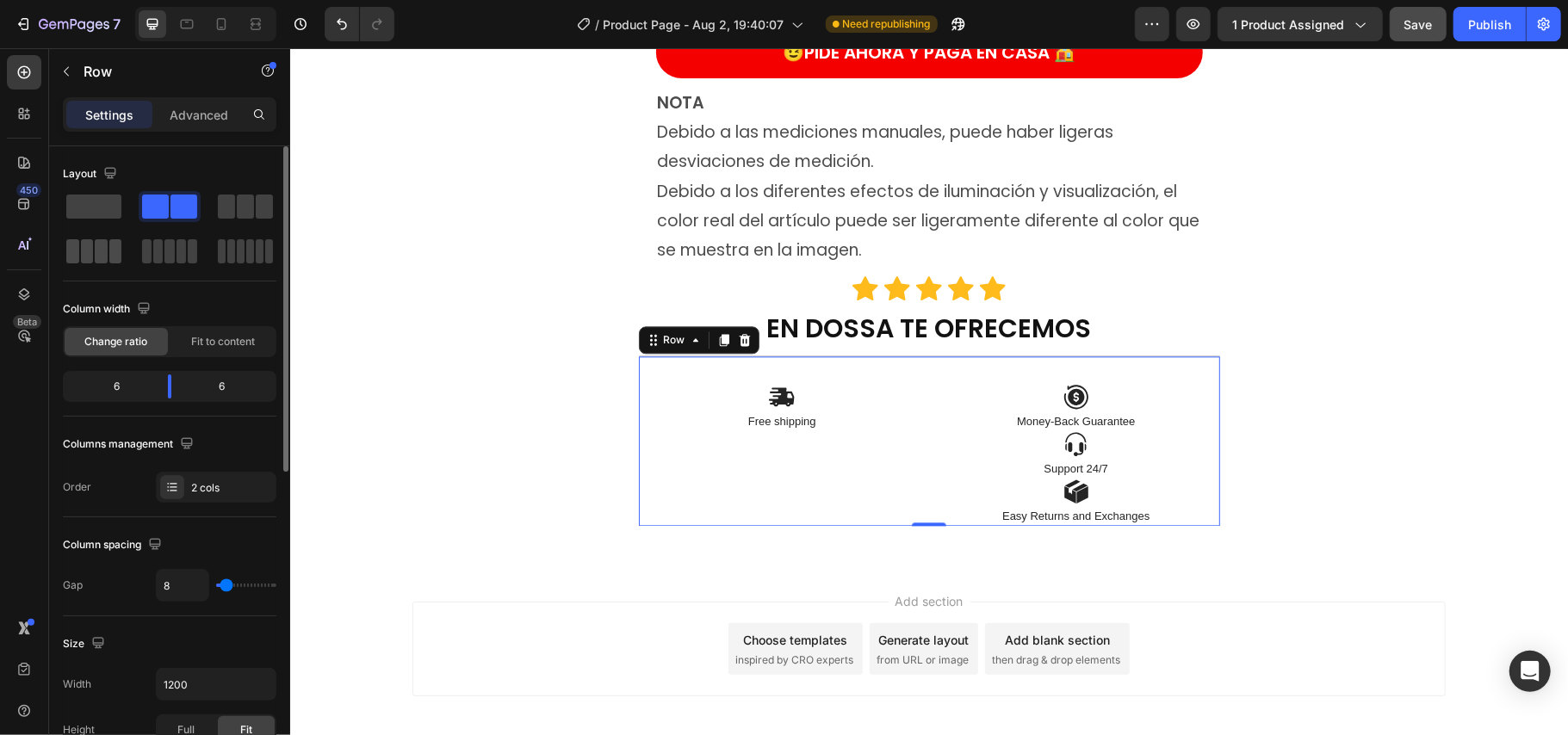 click 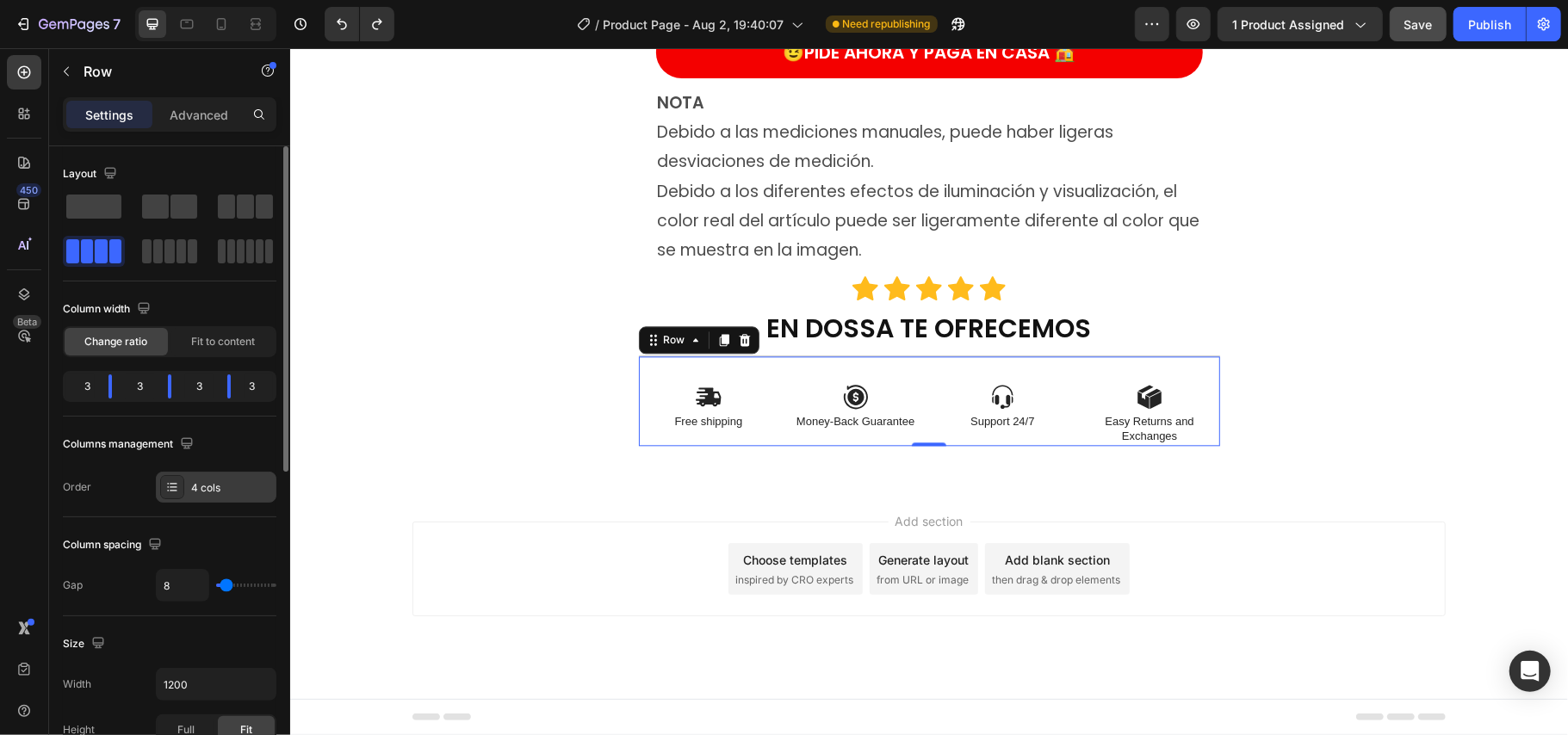 click on "4 cols" at bounding box center [232, 488] 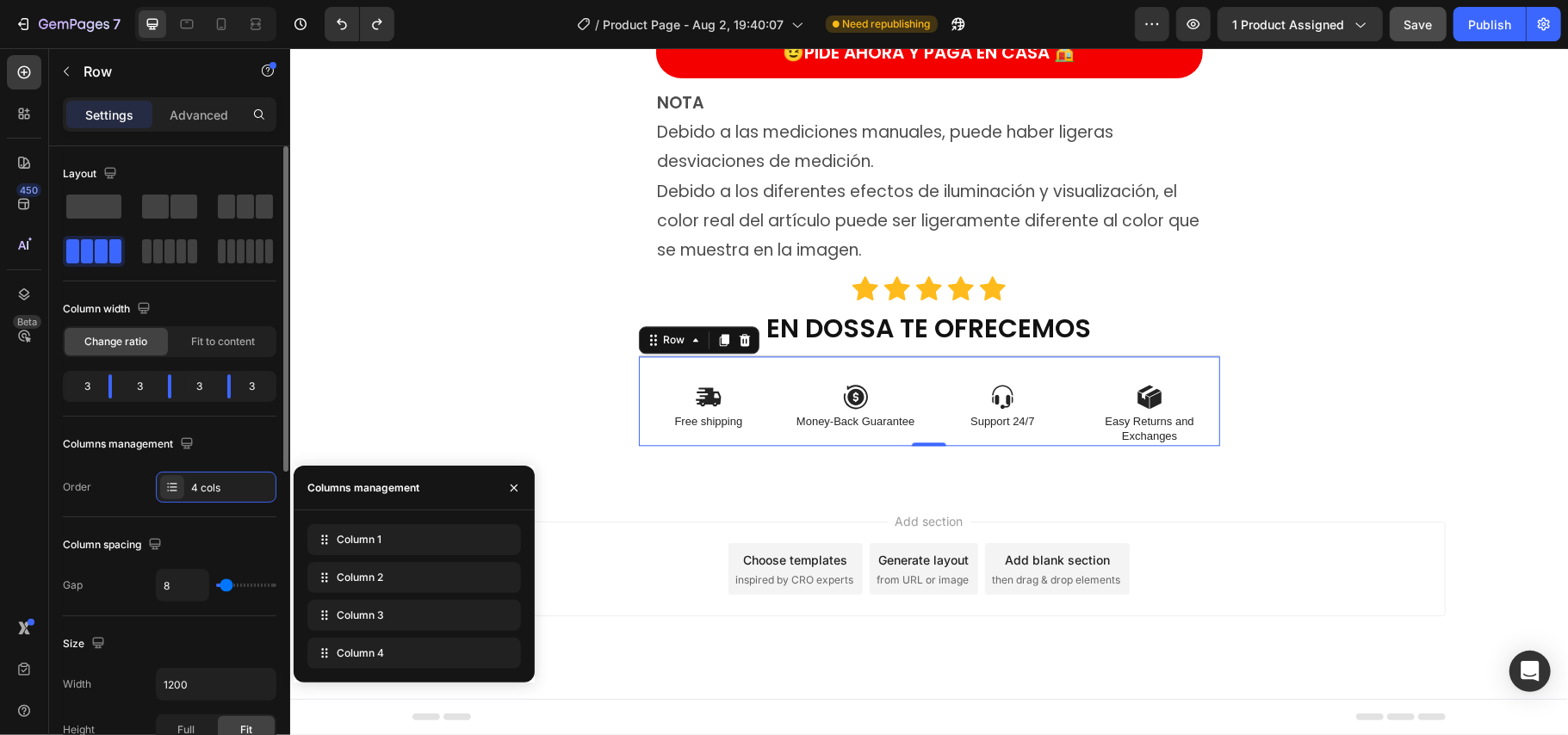 click on "Order 4 cols" at bounding box center (170, 487) 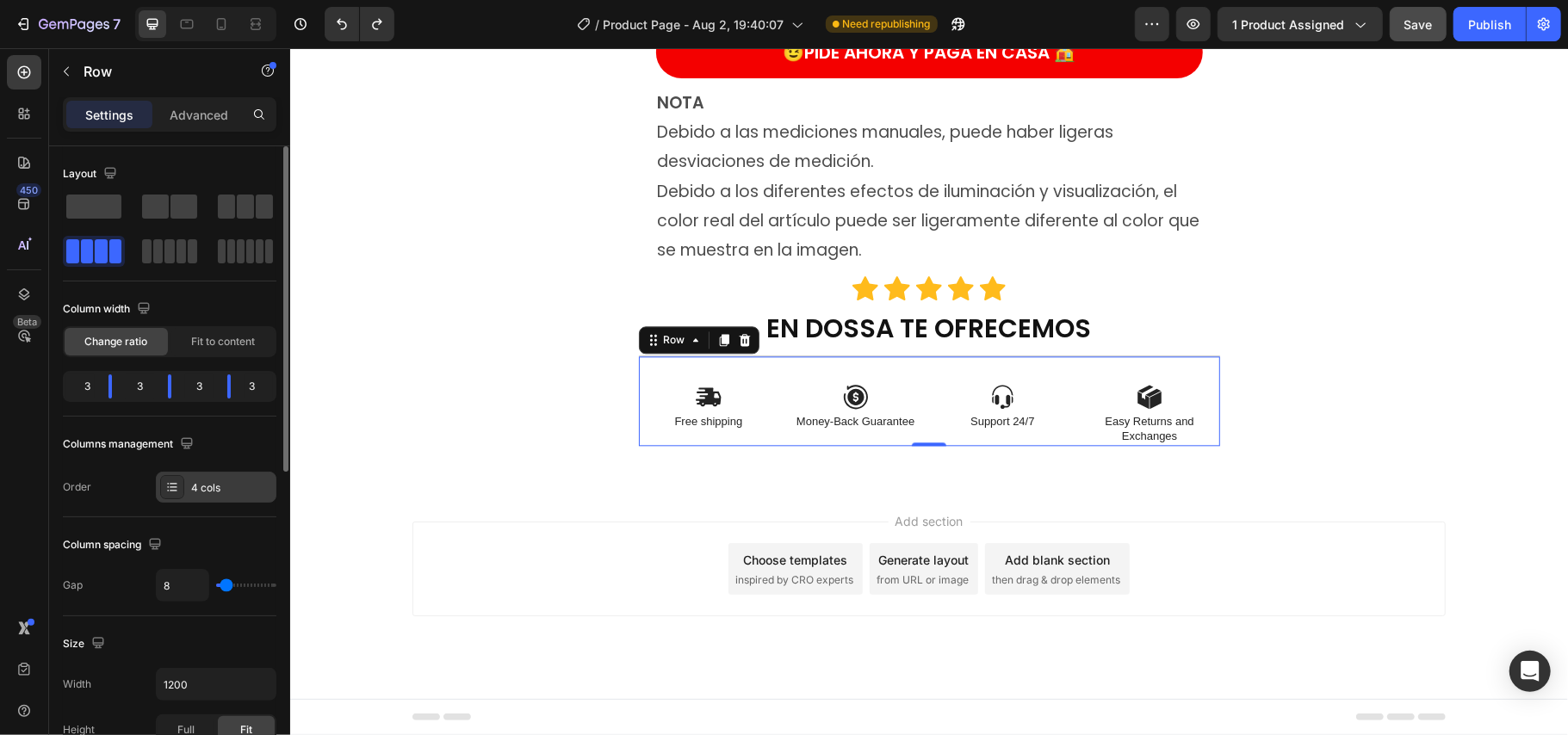 click on "4 cols" at bounding box center (232, 488) 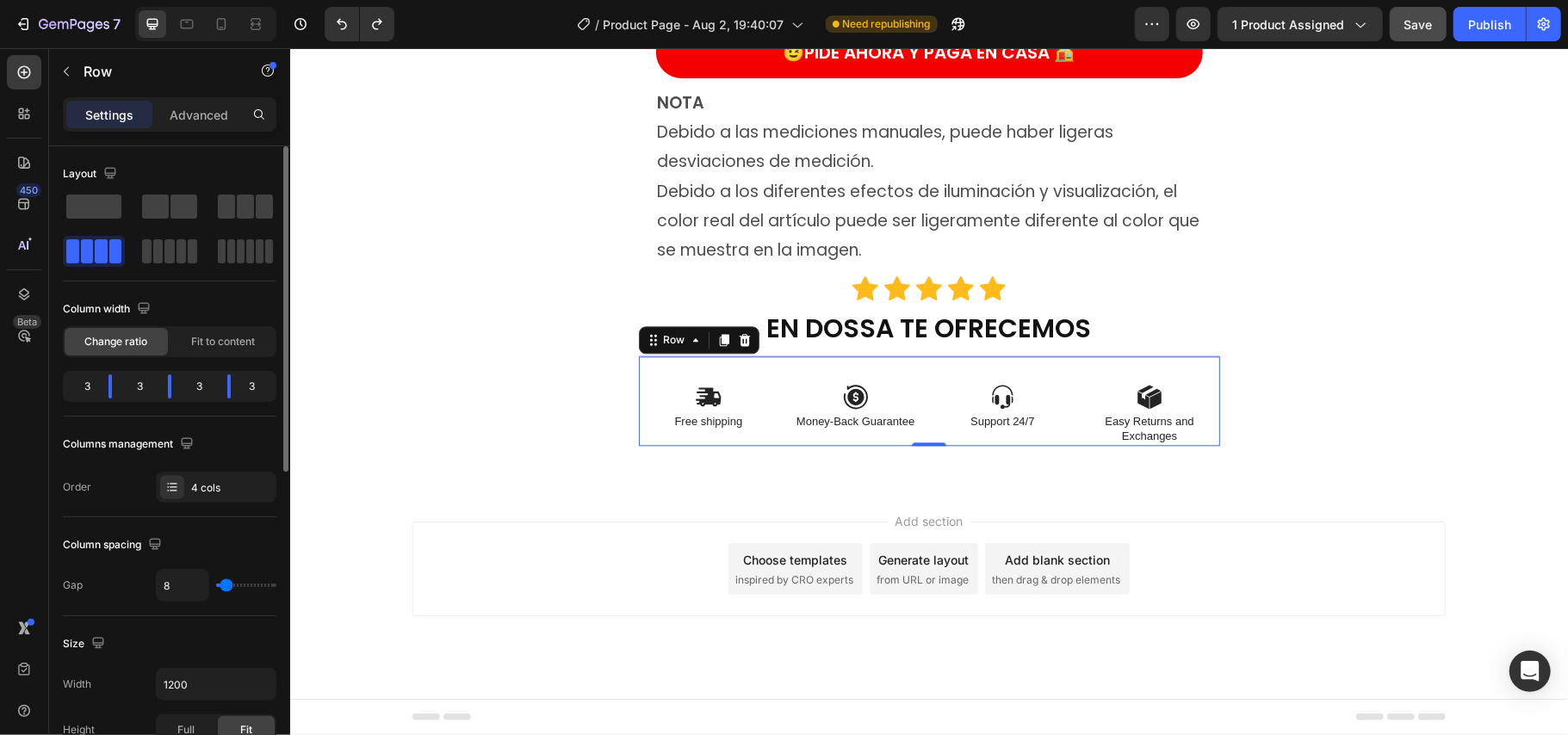 click on "Layout Column width Change ratio Fit to content 3 3 3 3 Columns management Order 4 cols" 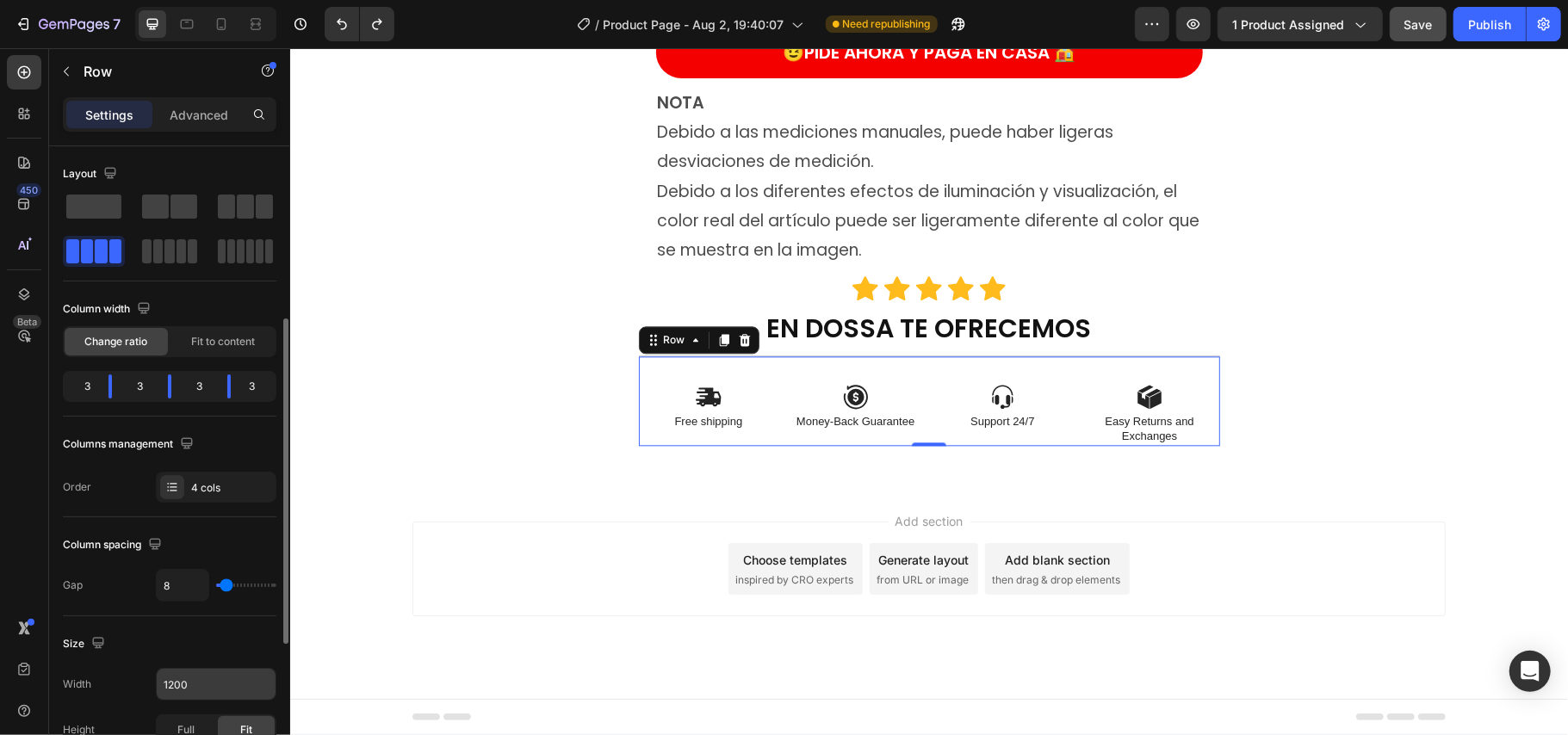 scroll, scrollTop: 229, scrollLeft: 0, axis: vertical 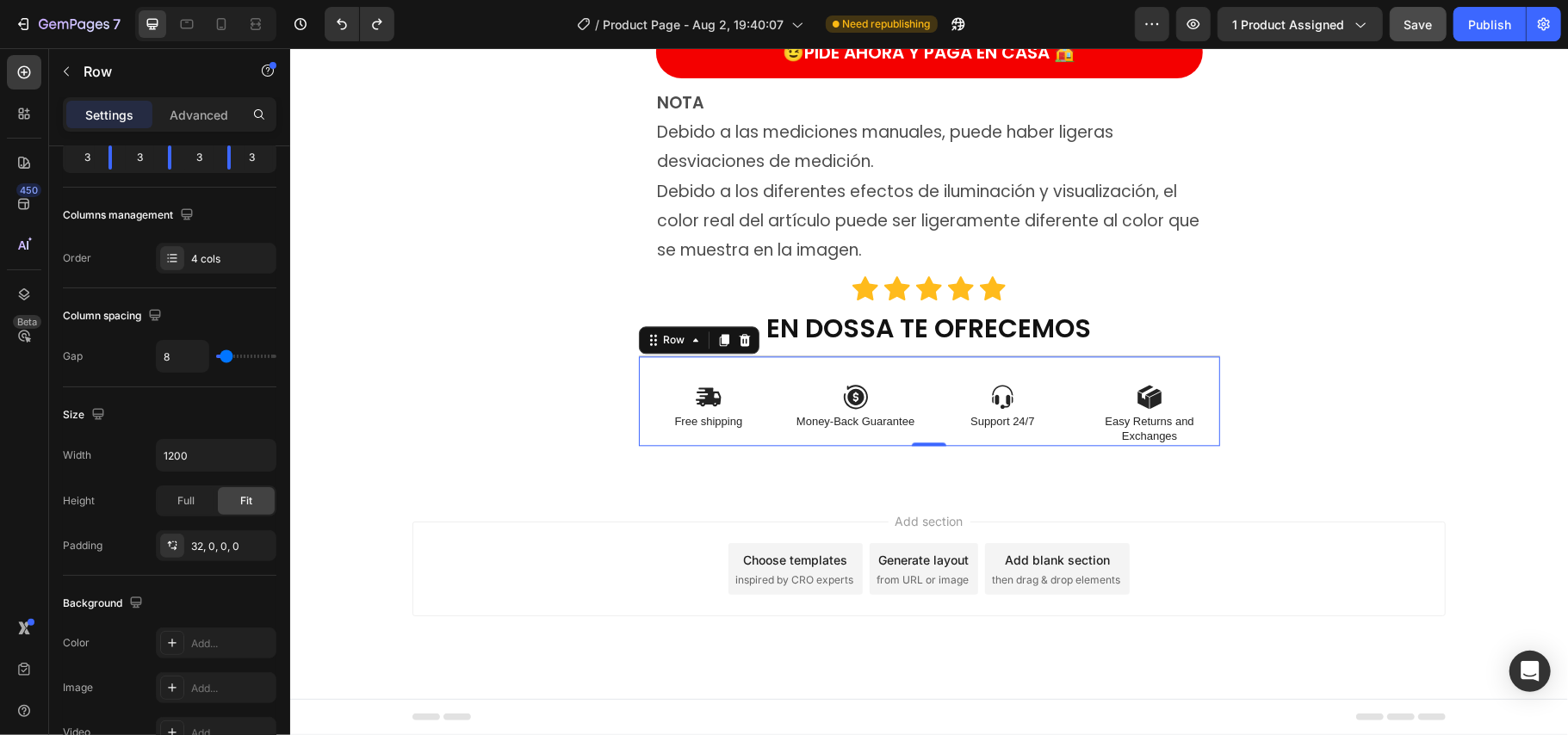 click on "Product Images Icon Icon Icon Icon Icon Icon List (+ 10700 Clientes Satisfechos) Text Block Row
Drop element here (+ 10700 Clientes Satisfechos) Text Block Row 30%   OFF Text Block Row 79,900 Product Price Product Price 145,900 Product Price Product Price 45% off Product Badge Row COMPRA AQUÍ Button Row Product 😉 PIDE AHORA Y PAGA EN CASA 🏠 Button Image Image Image Image Image Row Image Image 😉PIDE AHORA Y PAGA EN CASA 🏠 Button Image Image 😉PIDE AHORA Y PAGA EN CASA 🏠 Button Image Image 😉PIDE AHORA Y PAGA EN CASA 🏠 Button Image Image 😉PIDE AHORA Y PAGA EN CASA 🏠 Button NOTA Debido a las mediciones manuales, puede haber ligeras desviaciones de medición. Debido a los diferentes efectos de iluminación y visualización, el color real del artículo puede ser ligeramente diferente al color que se muestra en la imagen. Text Block Icon Icon Icon Icon Icon Icon List EN DOSSA TE OFRECEMOS Heading
Icon Free shipping  Text Block
Icon Money-Back Guarantee" at bounding box center [928, -3434] 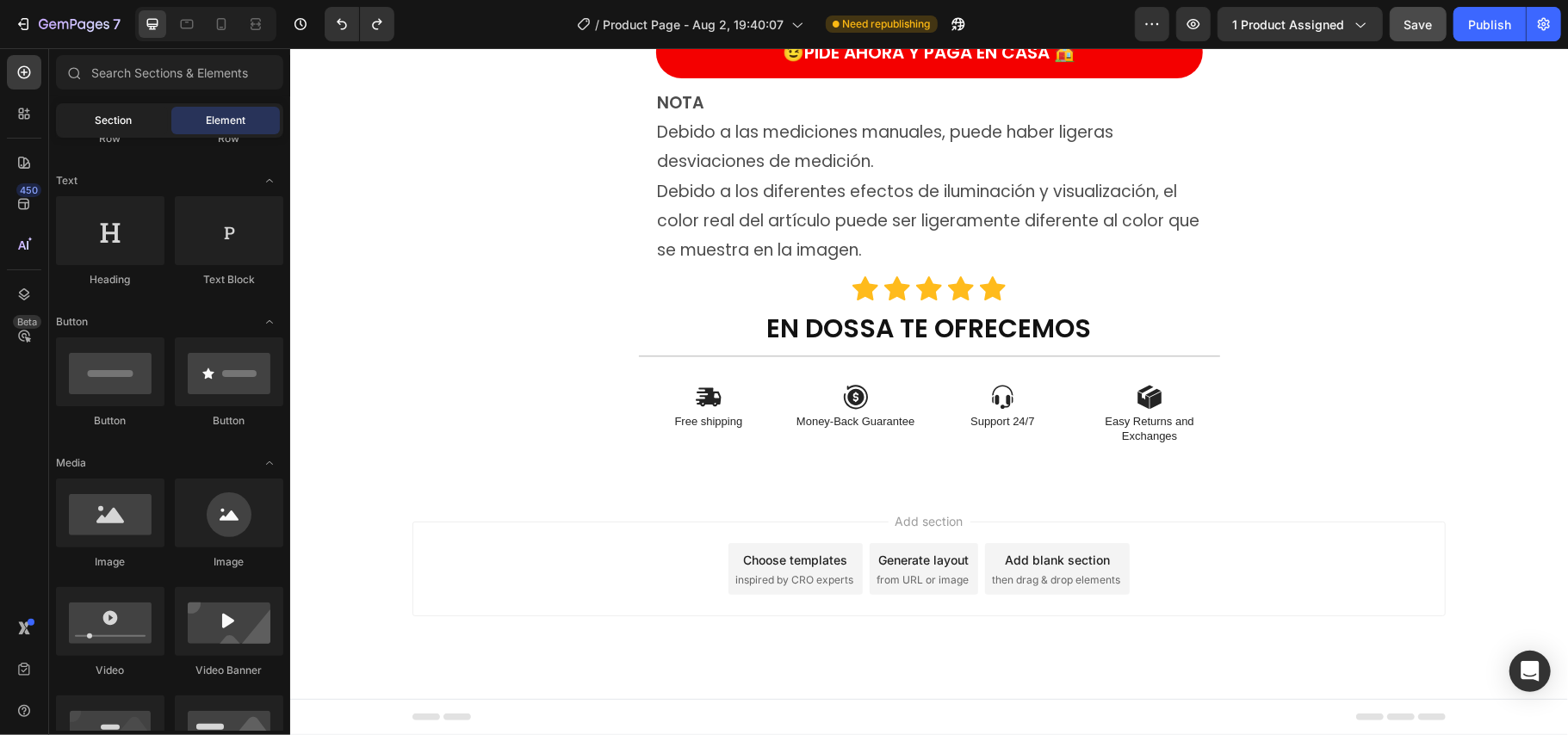 click on "Section" at bounding box center (114, 120) 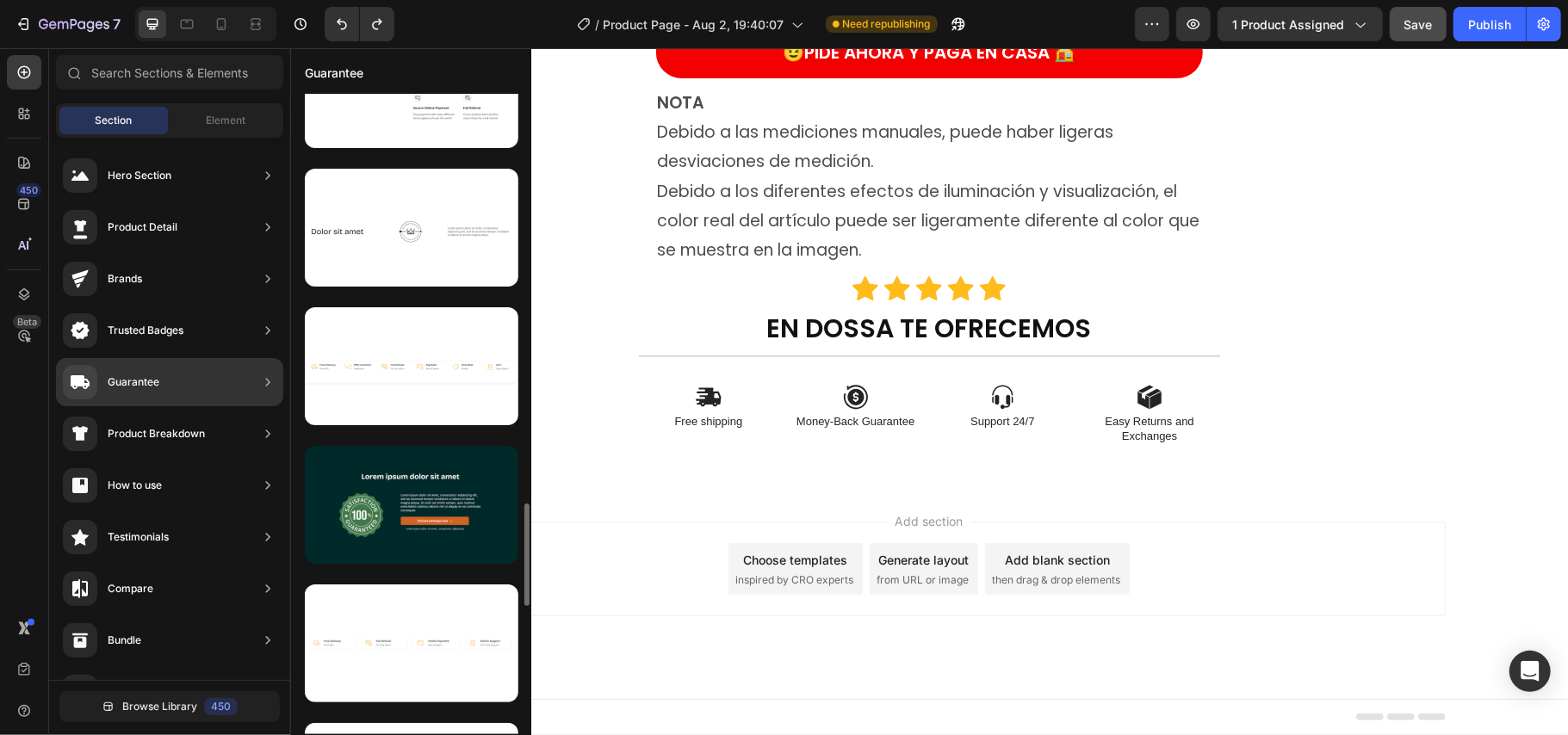 scroll, scrollTop: 2449, scrollLeft: 0, axis: vertical 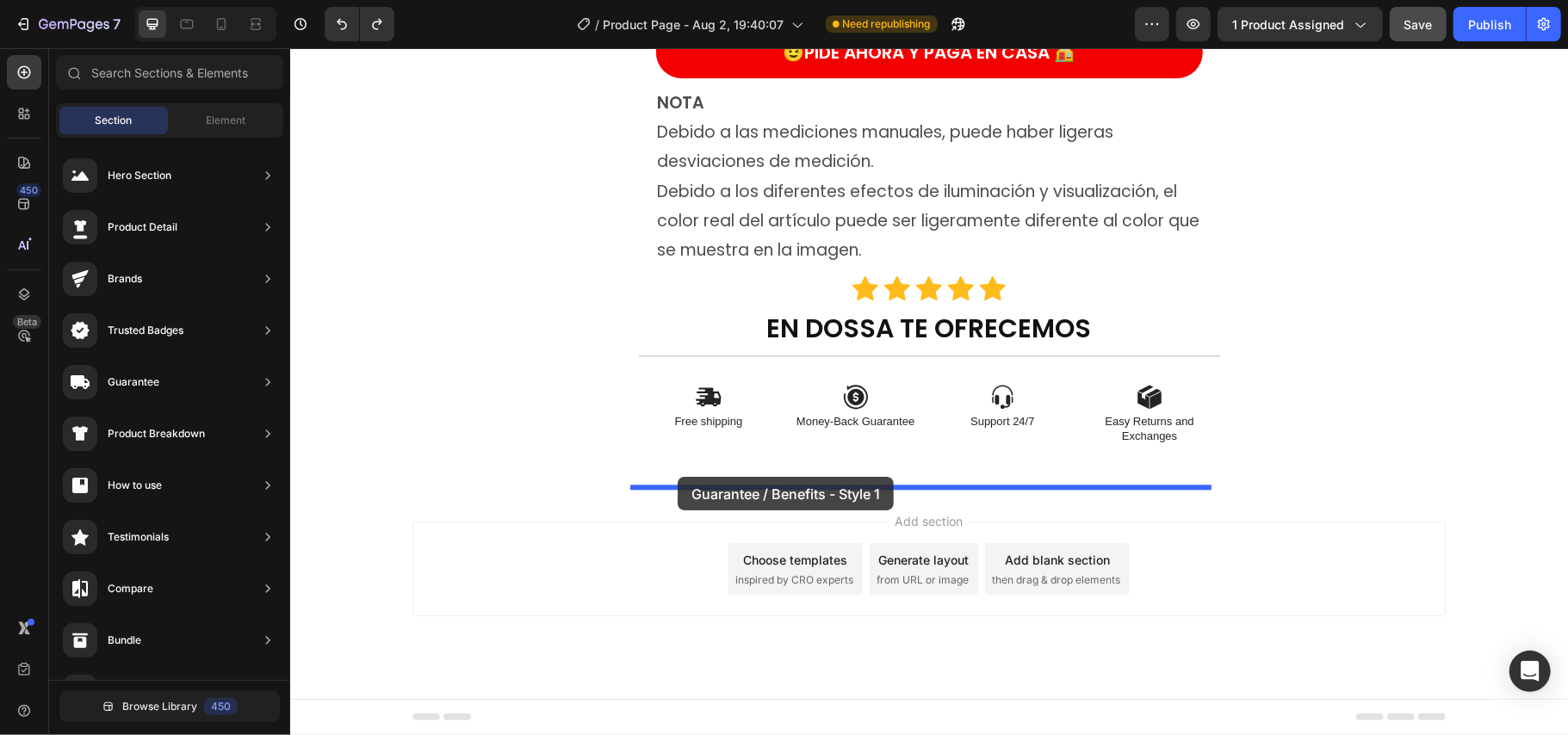 drag, startPoint x: 649, startPoint y: 269, endPoint x: 680, endPoint y: 481, distance: 214.2545 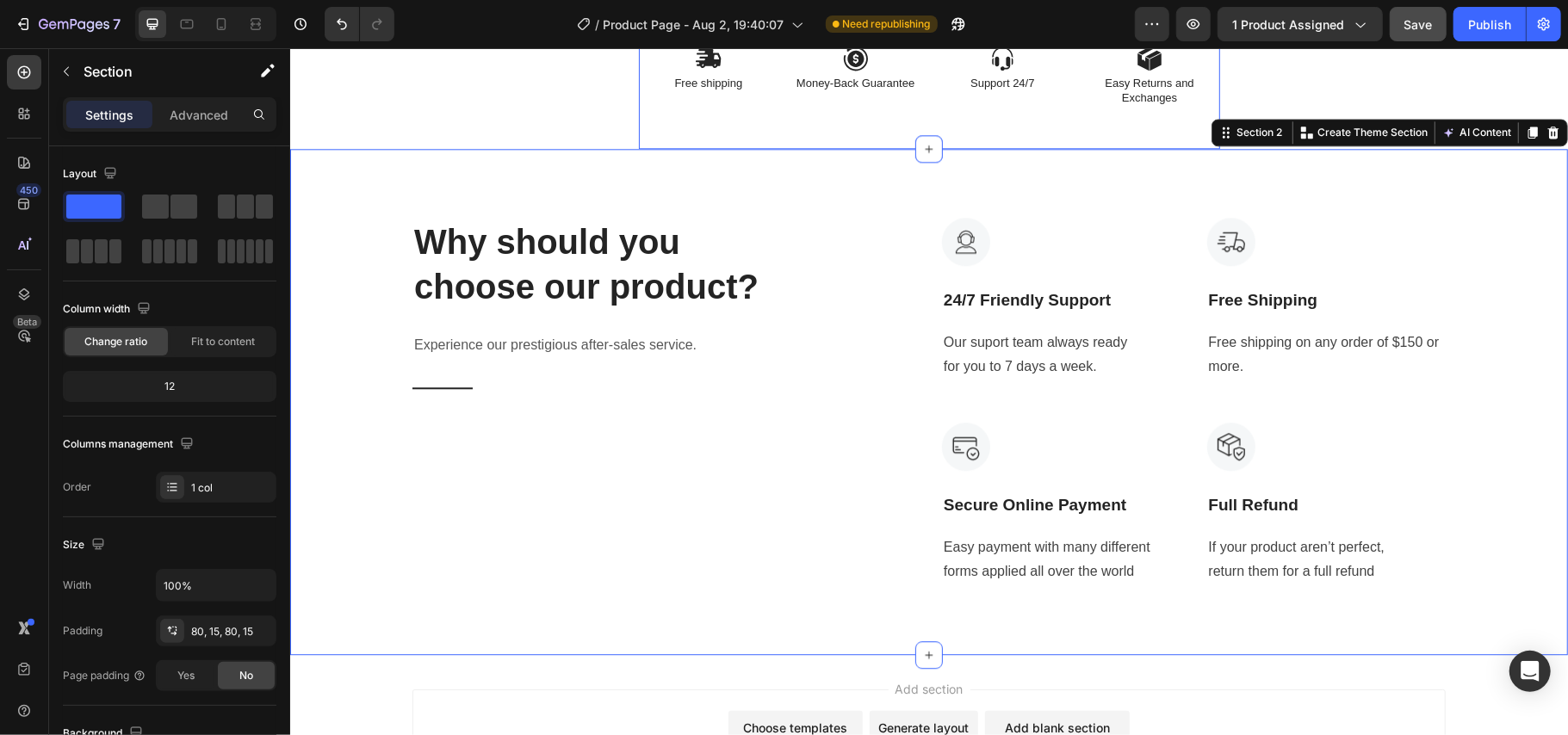 scroll, scrollTop: 7815, scrollLeft: 0, axis: vertical 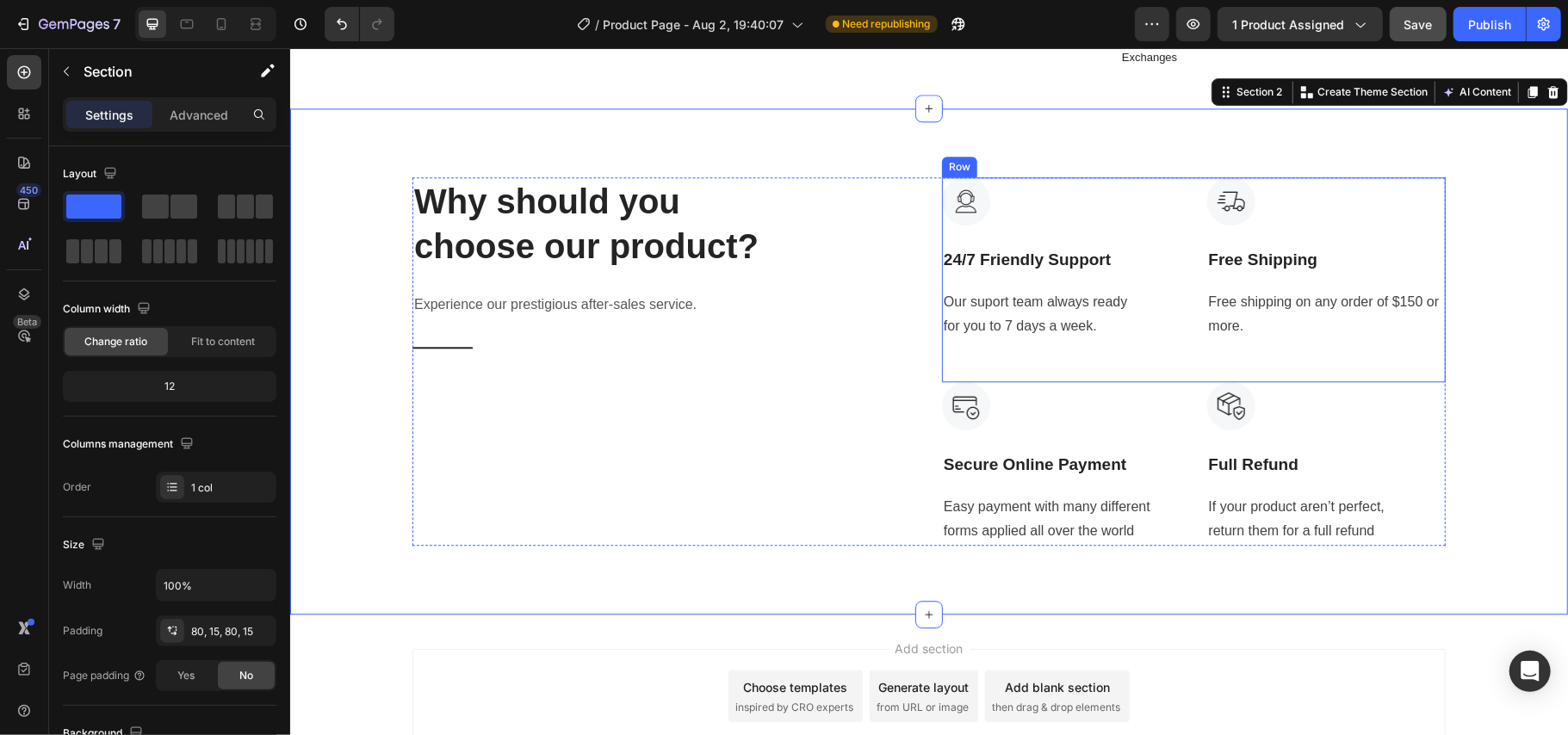 click on "Image 24/7 Friendly Support Text Block Our suport team always ready for you to 7 days a week. Text block Image Free Shipping Text Block Free shipping on any order of $150 or more. Text block Row" at bounding box center [1193, 279] 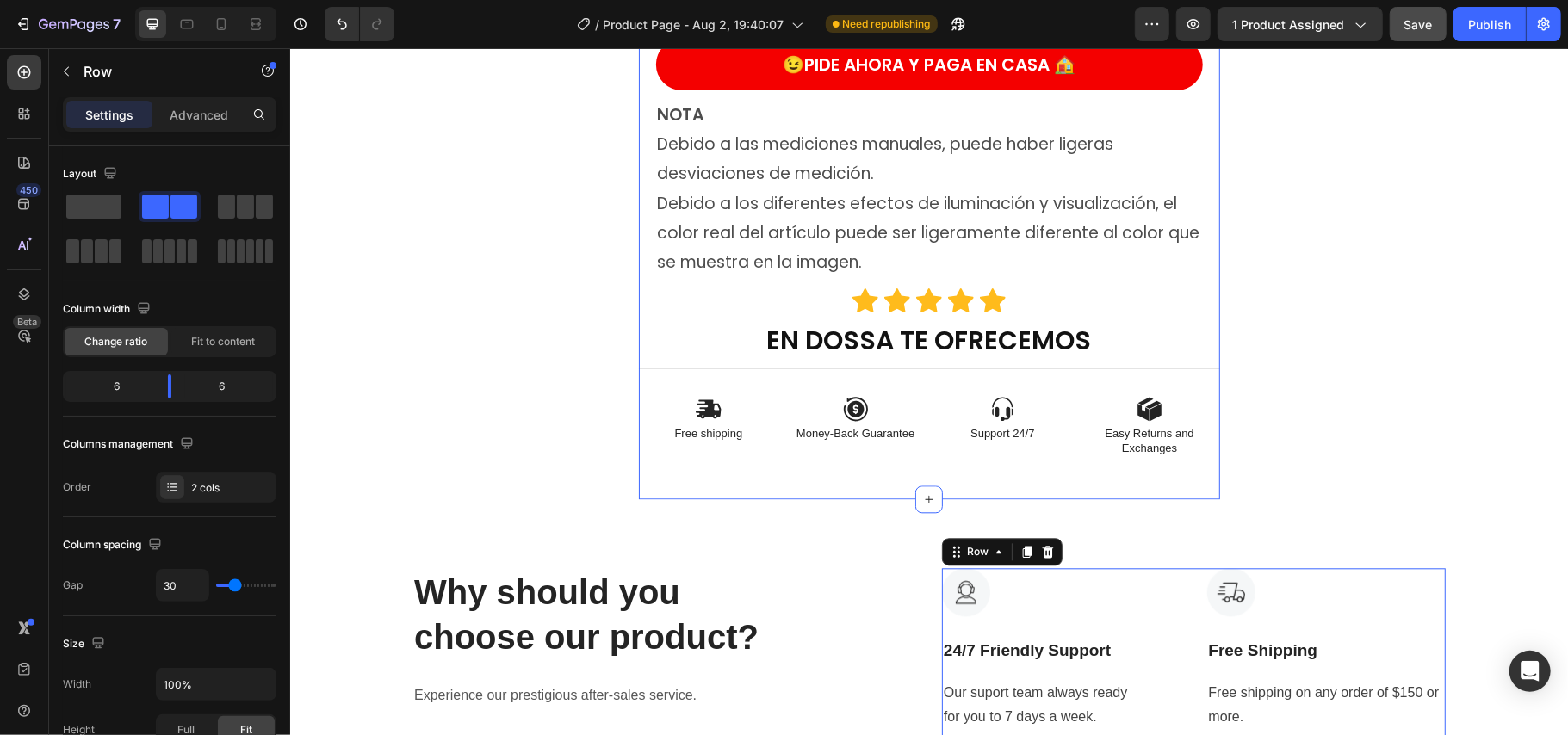 scroll, scrollTop: 7355, scrollLeft: 0, axis: vertical 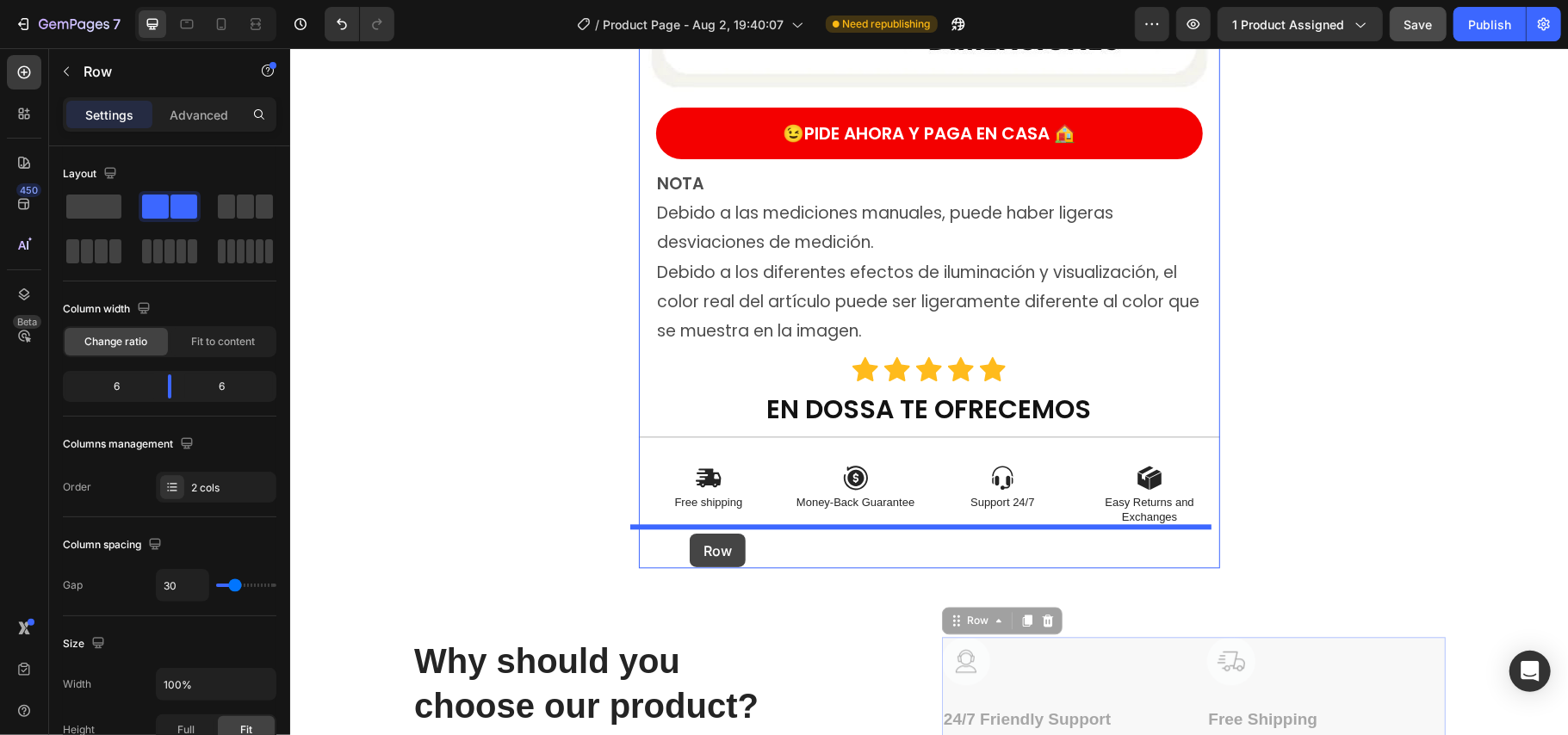 drag, startPoint x: 970, startPoint y: 621, endPoint x: 689, endPoint y: 533, distance: 294.45713 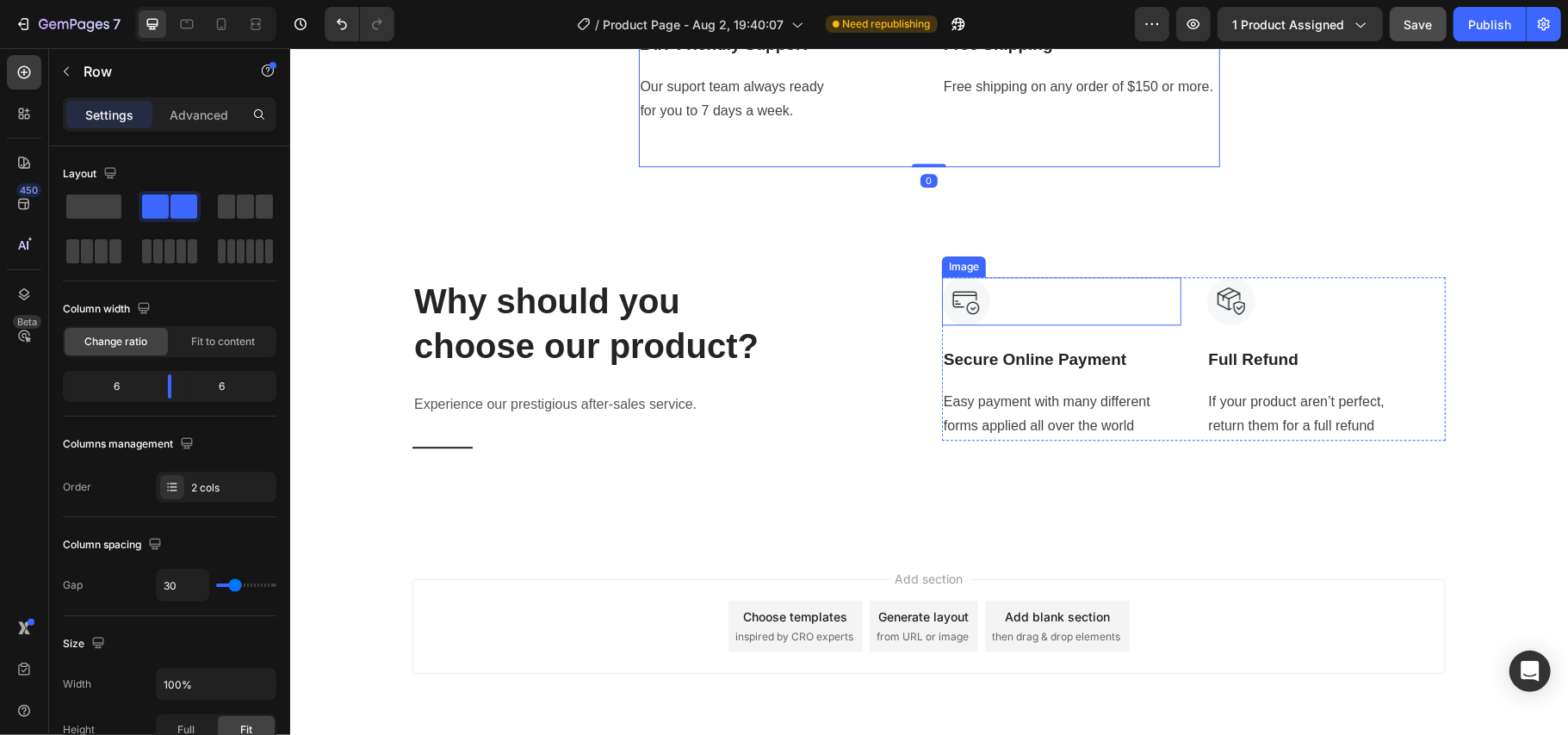 scroll, scrollTop: 7929, scrollLeft: 0, axis: vertical 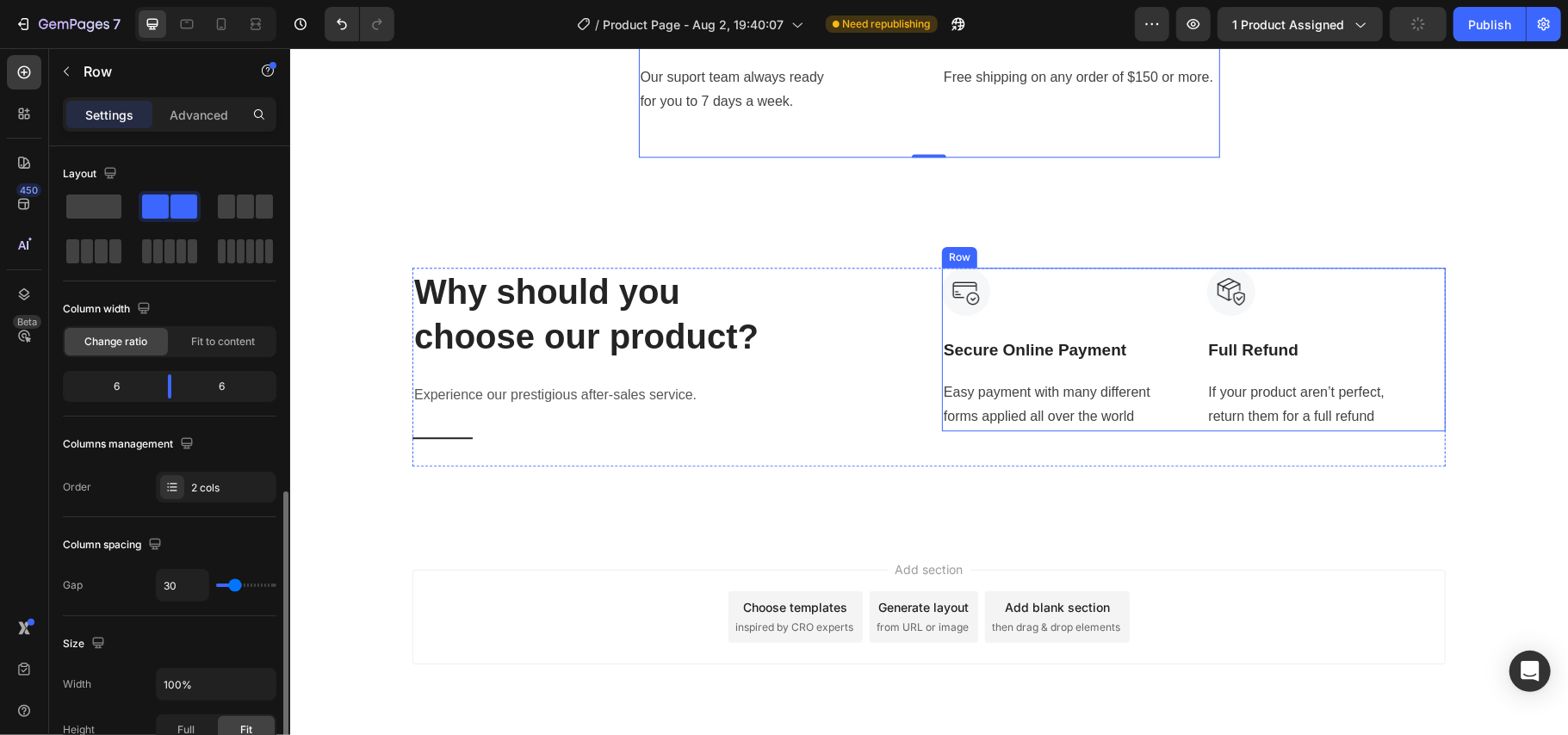 click on "Image Secure Online Payment Text Block Easy payment with many different forms applied all over the world Text block Image Full Refund Text Block If your product aren’t perfect, return them for a full refund Text block Row" at bounding box center [1193, 349] 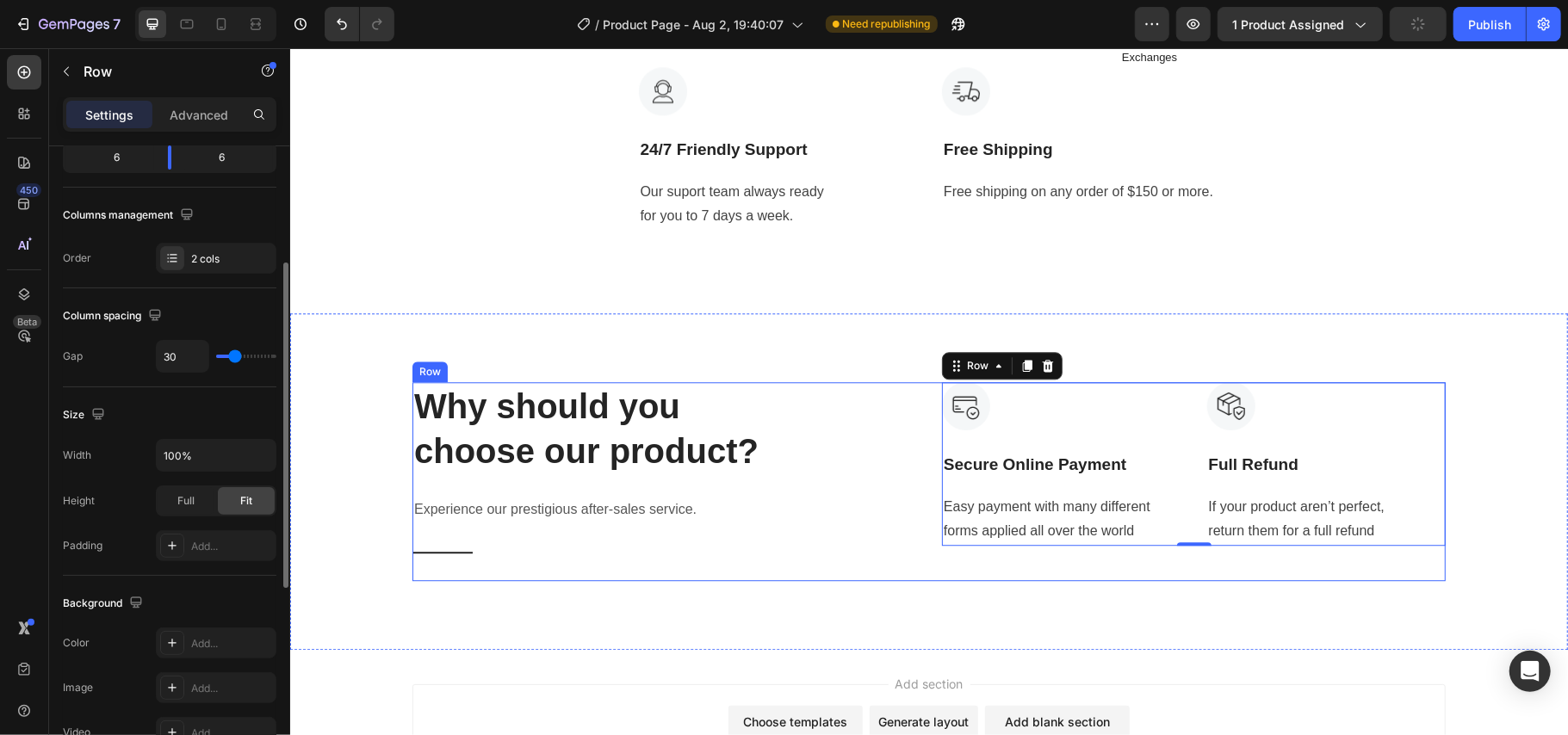 scroll, scrollTop: 7699, scrollLeft: 0, axis: vertical 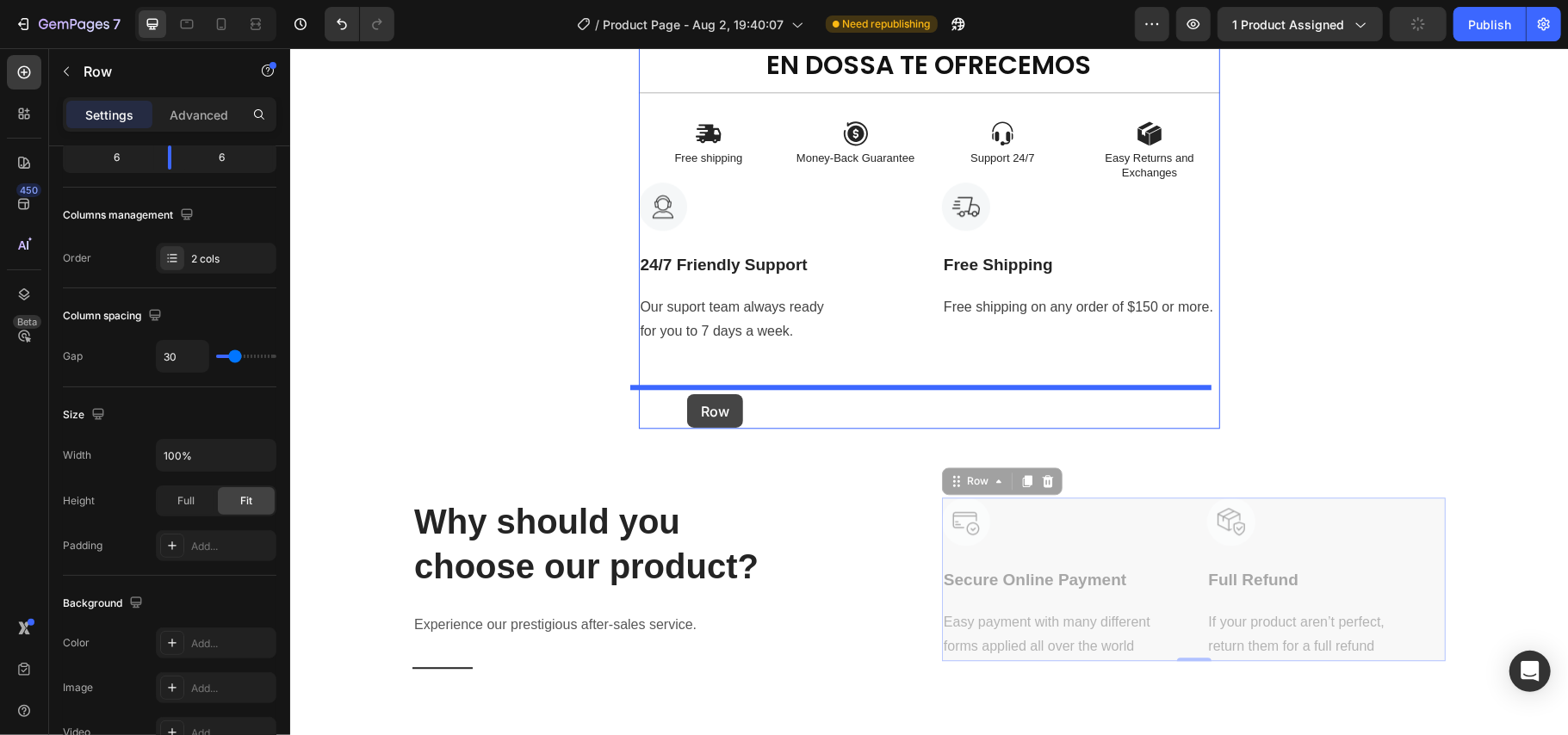 drag, startPoint x: 964, startPoint y: 479, endPoint x: 686, endPoint y: 393, distance: 290.99828 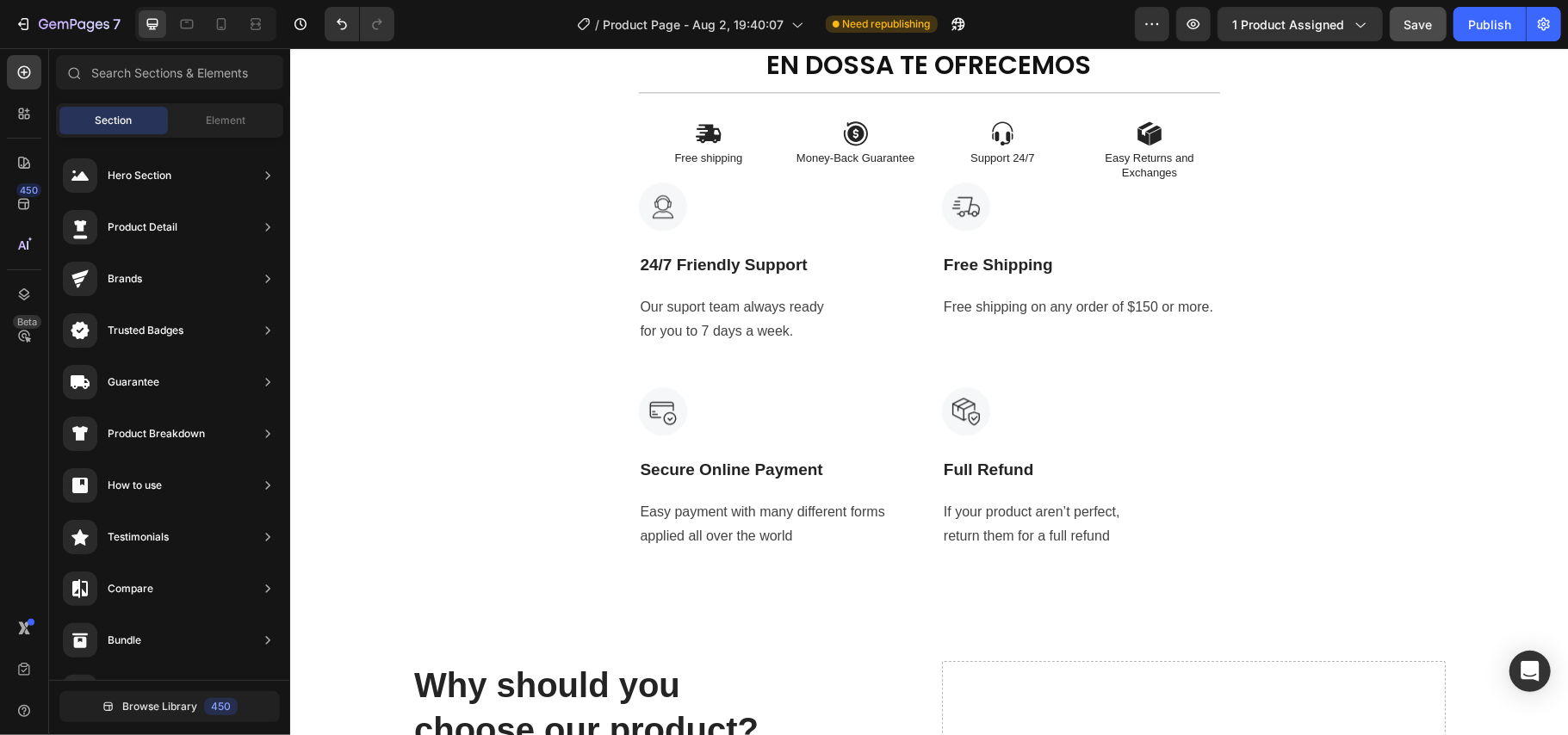 click on "Product Images Icon Icon Icon Icon Icon Icon List (+ 10700 Clientes Satisfechos) Text Block Row
Drop element here (+ 10700 Clientes Satisfechos) Text Block Row 30%   OFF Text Block Row 79,900 Product Price Product Price 145,900 Product Price Product Price 45% off Product Badge Row COMPRA AQUÍ Button Row Product 😉 PIDE AHORA Y PAGA EN CASA 🏠 Button Image Image Image Image Image Row Image Image 😉PIDE AHORA Y PAGA EN CASA 🏠 Button Image Image 😉PIDE AHORA Y PAGA EN CASA 🏠 Button Image Image 😉PIDE AHORA Y PAGA EN CASA 🏠 Button Image Image 😉PIDE AHORA Y PAGA EN CASA 🏠 Button NOTA Debido a las mediciones manuales, puede haber ligeras desviaciones de medición. Debido a los diferentes efectos de iluminación y visualización, el color real del artículo puede ser ligeramente diferente al color que se muestra en la imagen. Text Block Icon Icon Icon Icon Icon Icon List EN DOSSA TE OFRECEMOS Heading
Icon Free shipping  Text Block
Icon Money-Back Guarantee" at bounding box center [928, -3345] 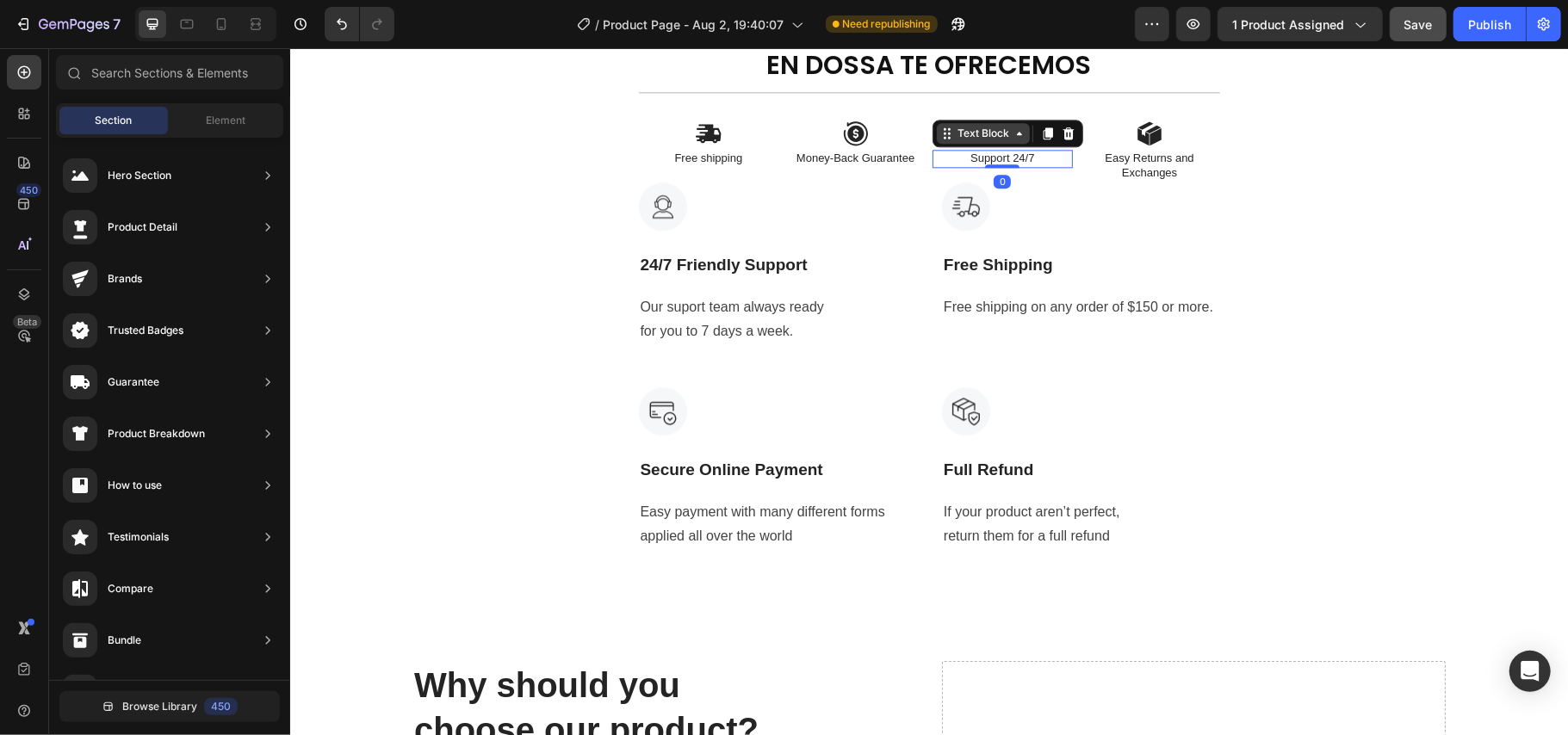 click on "Text Block" at bounding box center (982, 133) 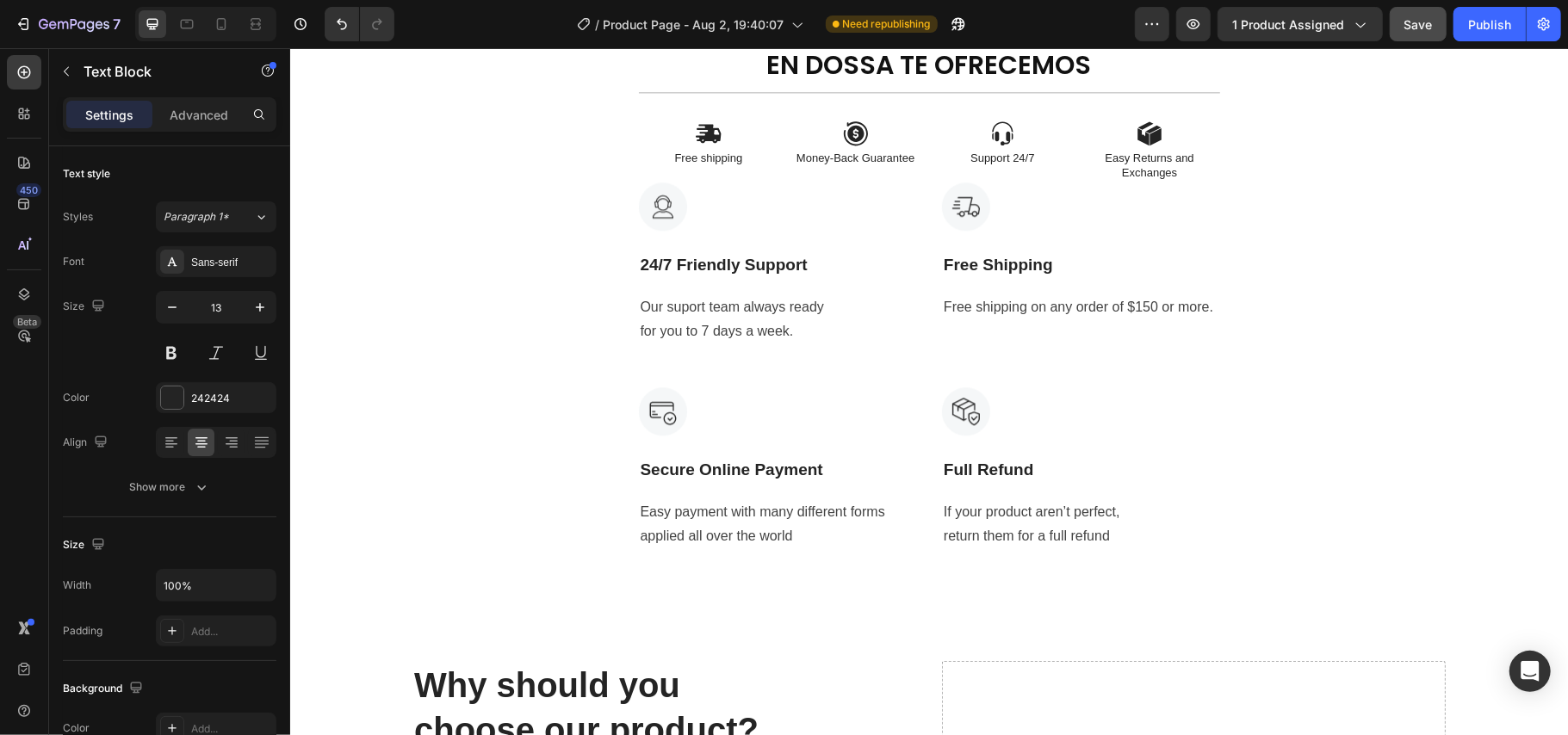 click on "Product Images Icon Icon Icon Icon Icon Icon List (+ 10700 Clientes Satisfechos) Text Block Row
Drop element here (+ 10700 Clientes Satisfechos) Text Block Row 30%   OFF Text Block Row 79,900 Product Price Product Price 145,900 Product Price Product Price 45% off Product Badge Row COMPRA AQUÍ Button Row Product 😉 PIDE AHORA Y PAGA EN CASA 🏠 Button Image Image Image Image Image Row Image Image 😉PIDE AHORA Y PAGA EN CASA 🏠 Button Image Image 😉PIDE AHORA Y PAGA EN CASA 🏠 Button Image Image 😉PIDE AHORA Y PAGA EN CASA 🏠 Button Image Image 😉PIDE AHORA Y PAGA EN CASA 🏠 Button NOTA Debido a las mediciones manuales, puede haber ligeras desviaciones de medición. Debido a los diferentes efectos de iluminación y visualización, el color real del artículo puede ser ligeramente diferente al color que se muestra en la imagen. Text Block Icon Icon Icon Icon Icon Icon List EN DOSSA TE OFRECEMOS Heading
Icon Free shipping  Text Block
Icon Money-Back Guarantee" at bounding box center (928, -3345) 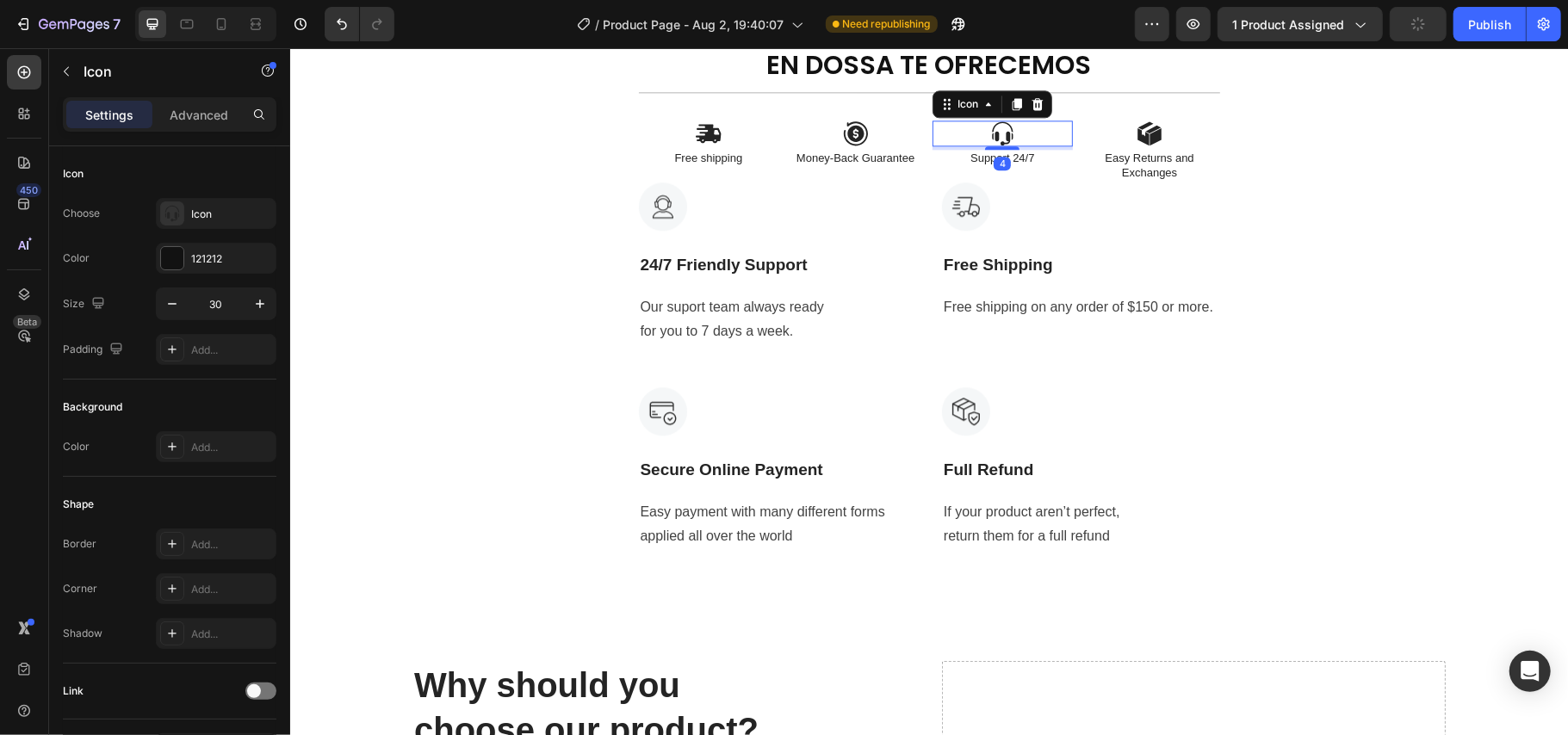 click 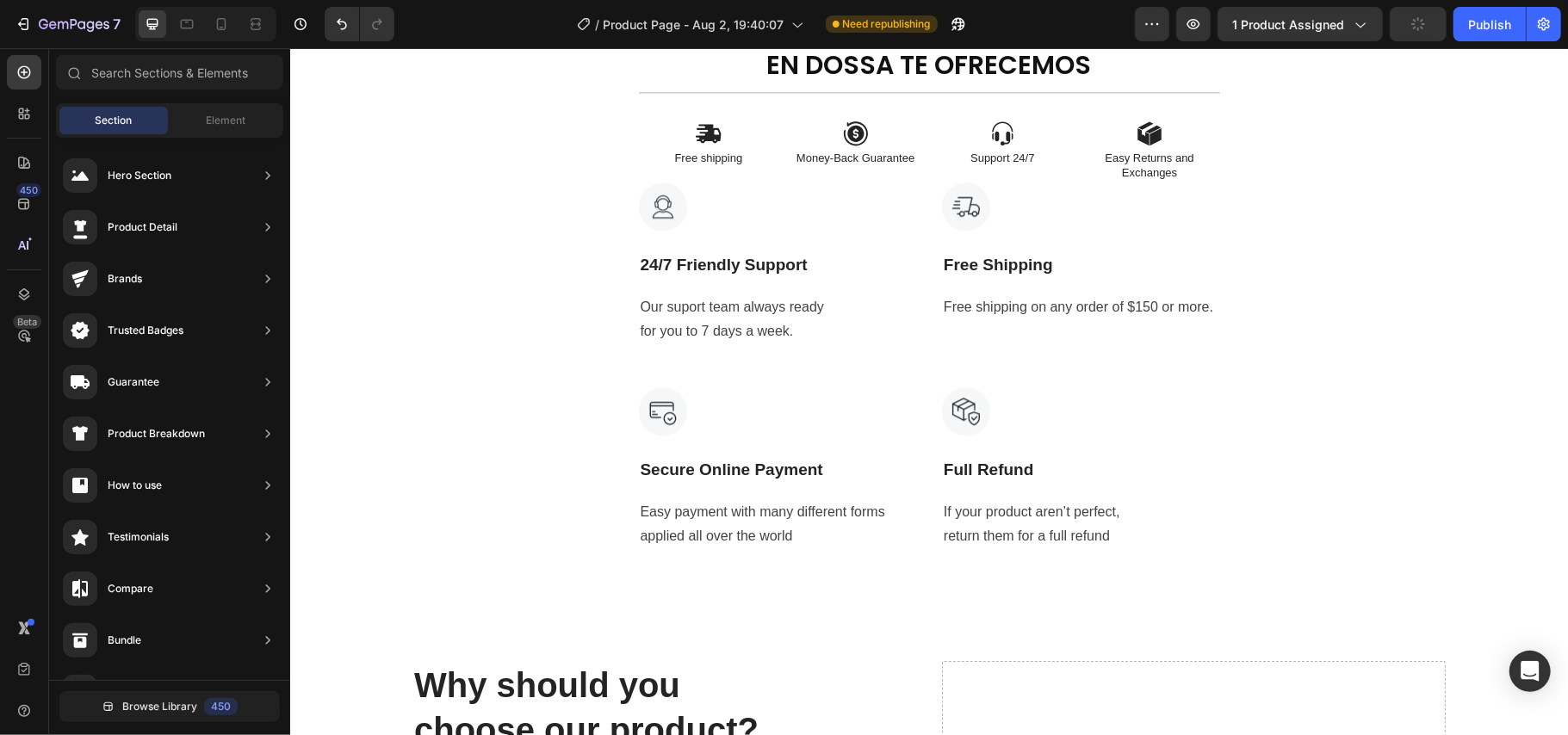 click on "Product Images Icon Icon Icon Icon Icon Icon List (+ 10700 Clientes Satisfechos) Text Block Row
Drop element here (+ 10700 Clientes Satisfechos) Text Block Row 30%   OFF Text Block Row 79,900 Product Price Product Price 145,900 Product Price Product Price 45% off Product Badge Row COMPRA AQUÍ Button Row Product 😉 PIDE AHORA Y PAGA EN CASA 🏠 Button Image Image Image Image Image Row Image Image 😉PIDE AHORA Y PAGA EN CASA 🏠 Button Image Image 😉PIDE AHORA Y PAGA EN CASA 🏠 Button Image Image 😉PIDE AHORA Y PAGA EN CASA 🏠 Button Image Image 😉PIDE AHORA Y PAGA EN CASA 🏠 Button NOTA Debido a las mediciones manuales, puede haber ligeras desviaciones de medición. Debido a los diferentes efectos de iluminación y visualización, el color real del artículo puede ser ligeramente diferente al color que se muestra en la imagen. Text Block Icon Icon Icon Icon Icon Icon List EN DOSSA TE OFRECEMOS Heading
Icon Free shipping  Text Block
Icon Money-Back Guarantee" at bounding box center (928, -3345) 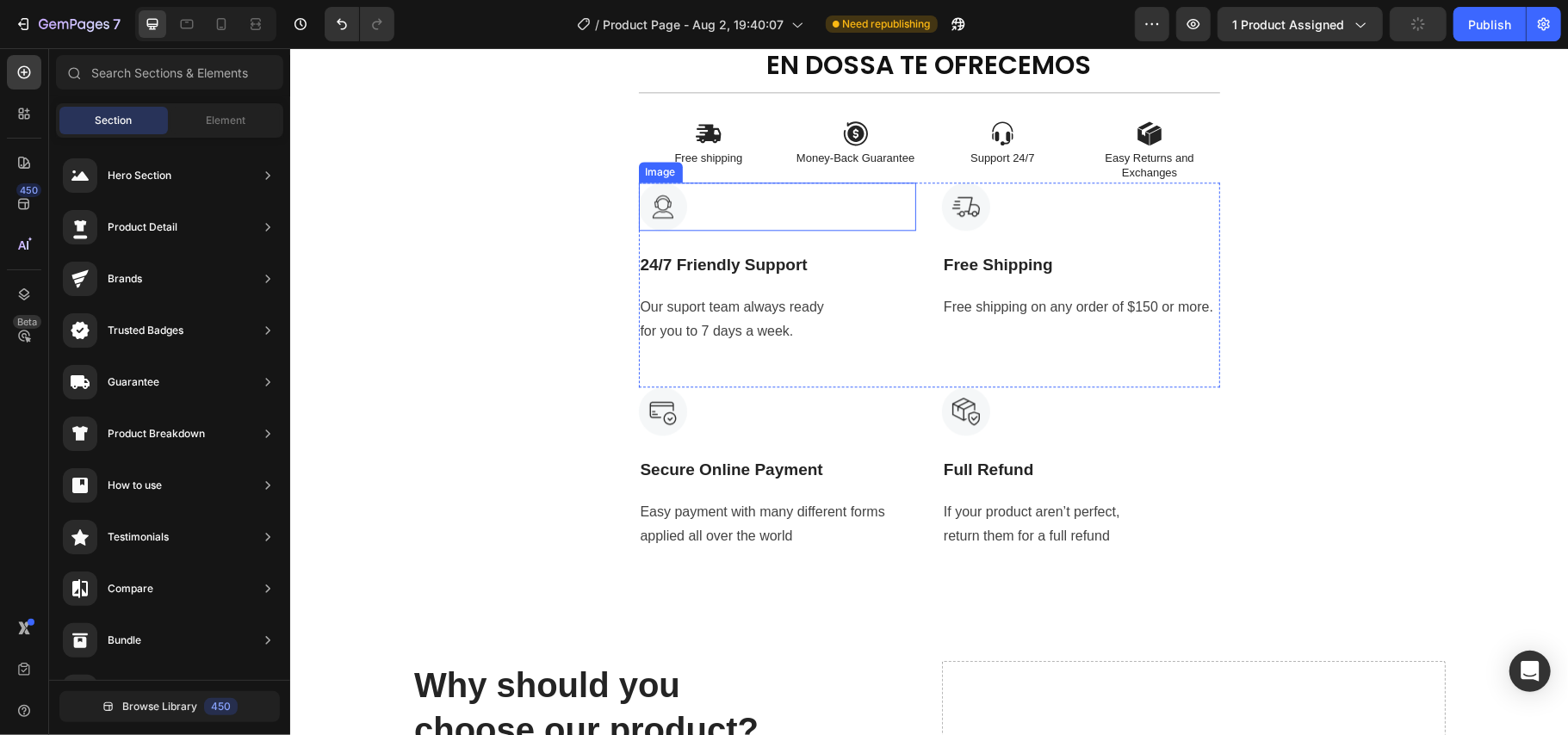 click at bounding box center [662, 206] 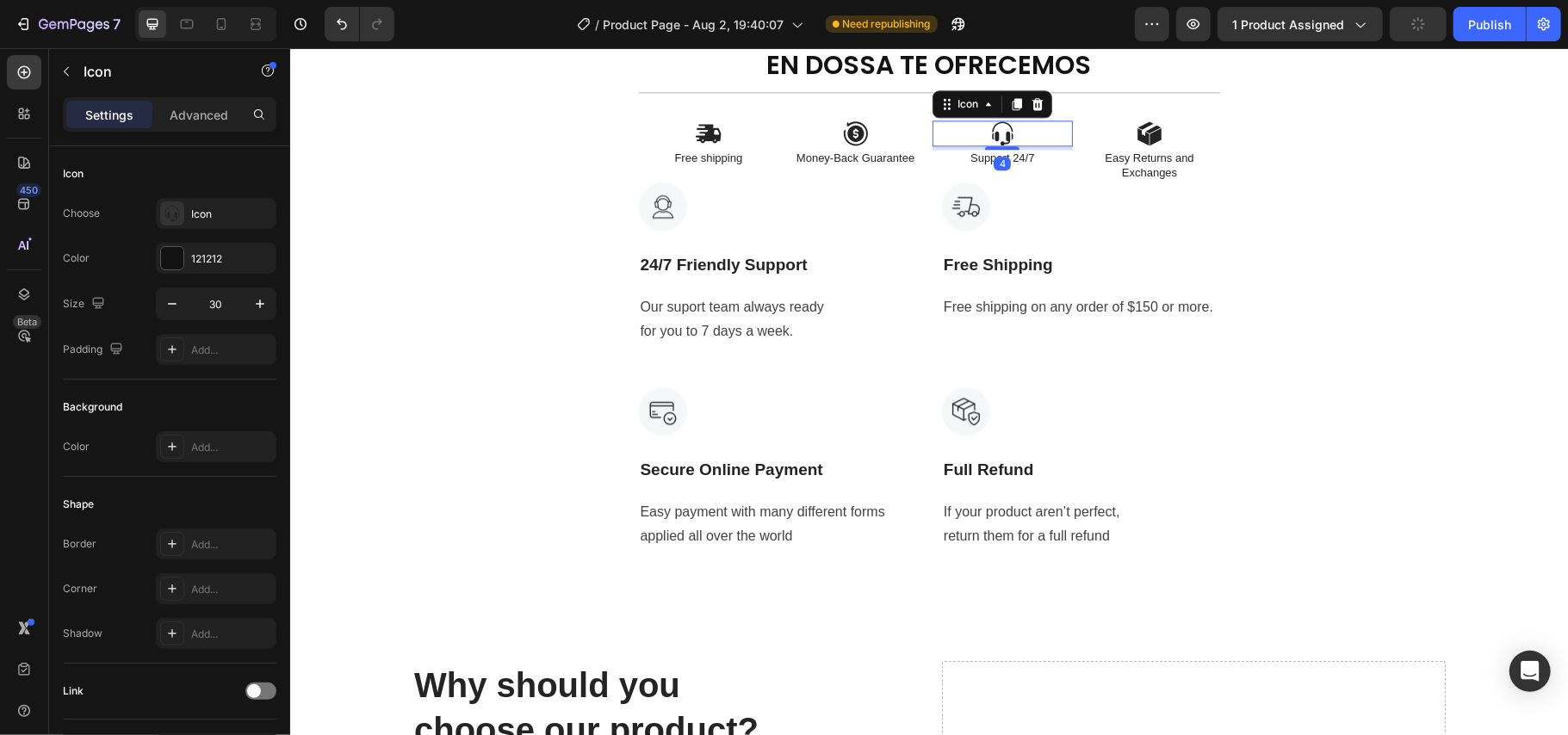 click 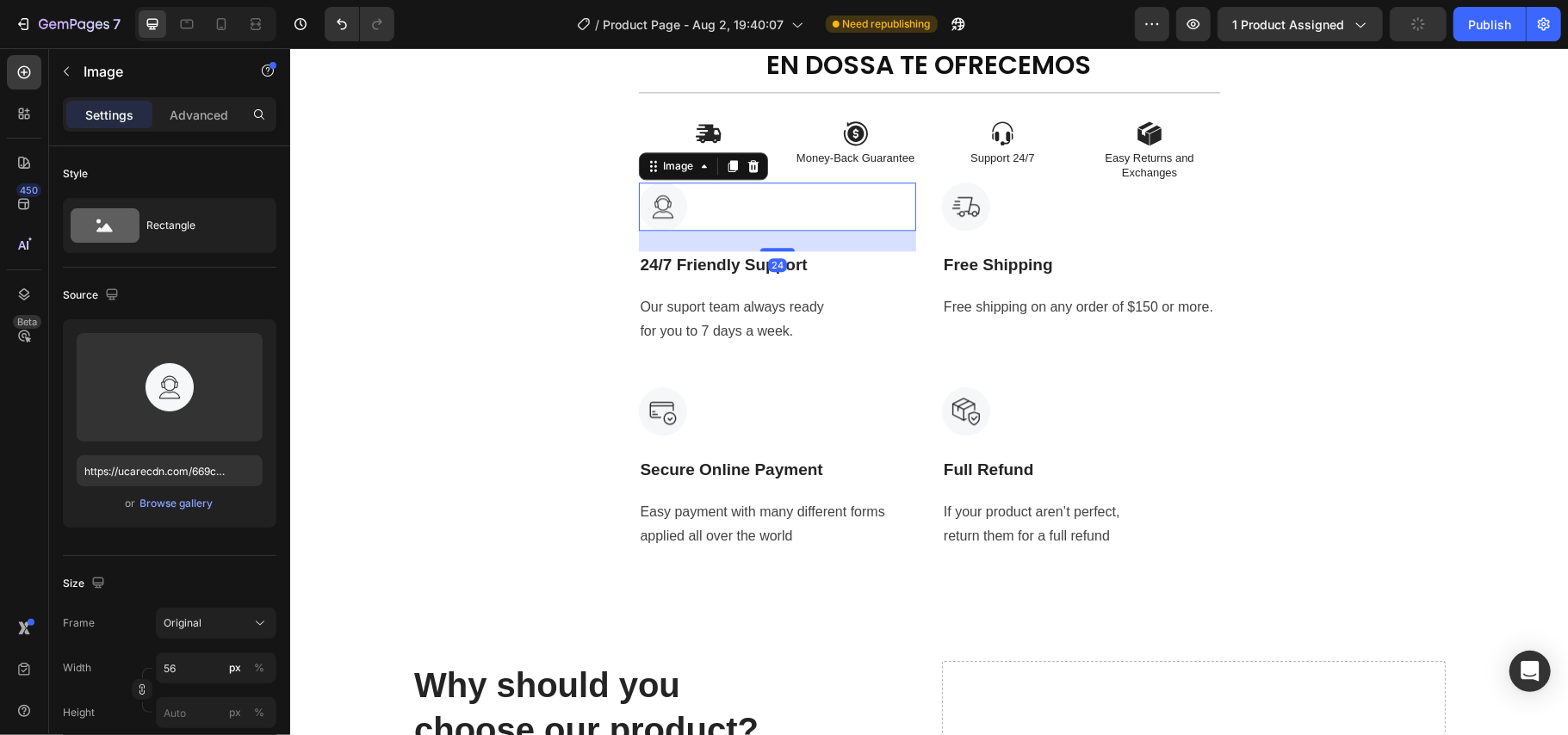 click at bounding box center (777, 206) 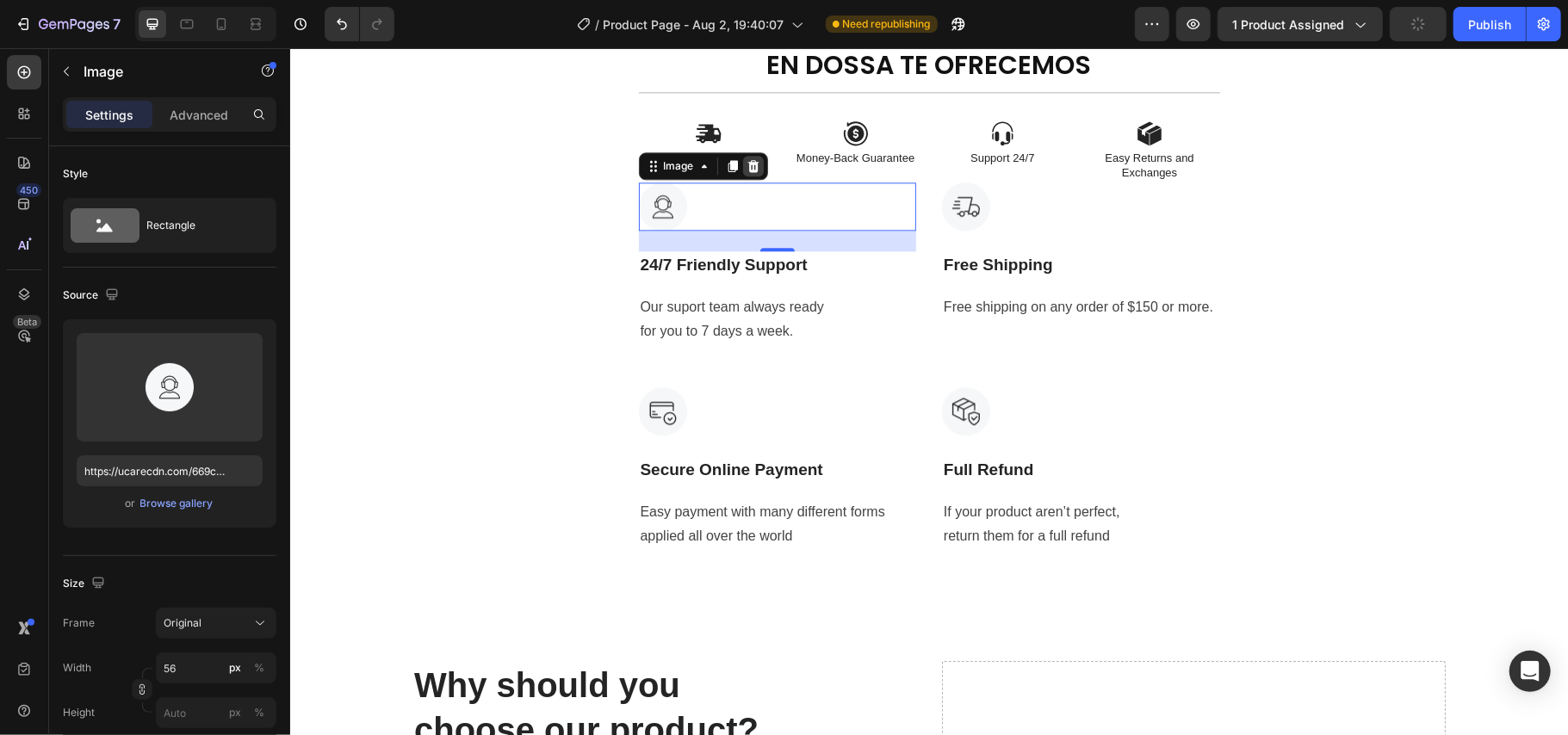 click 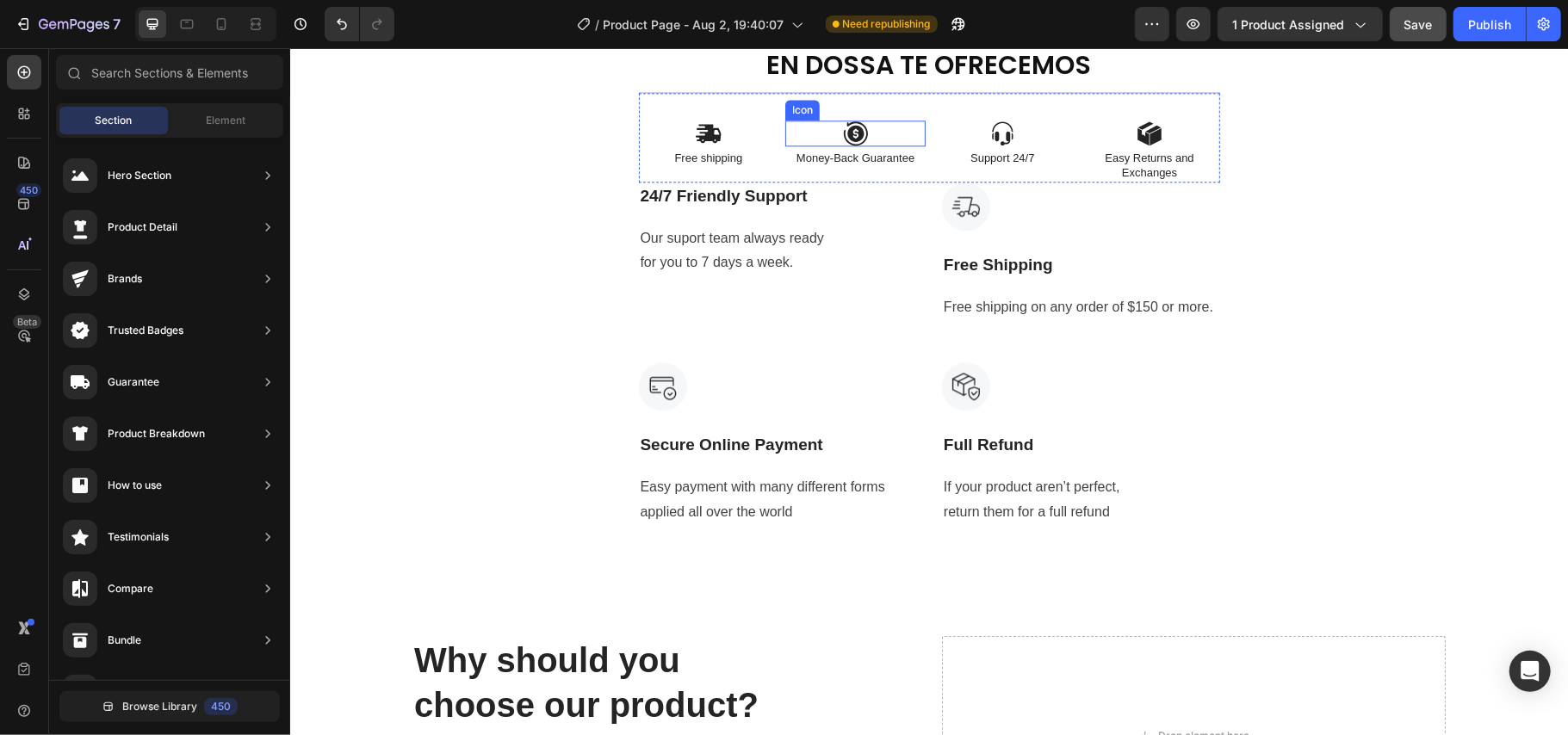 type 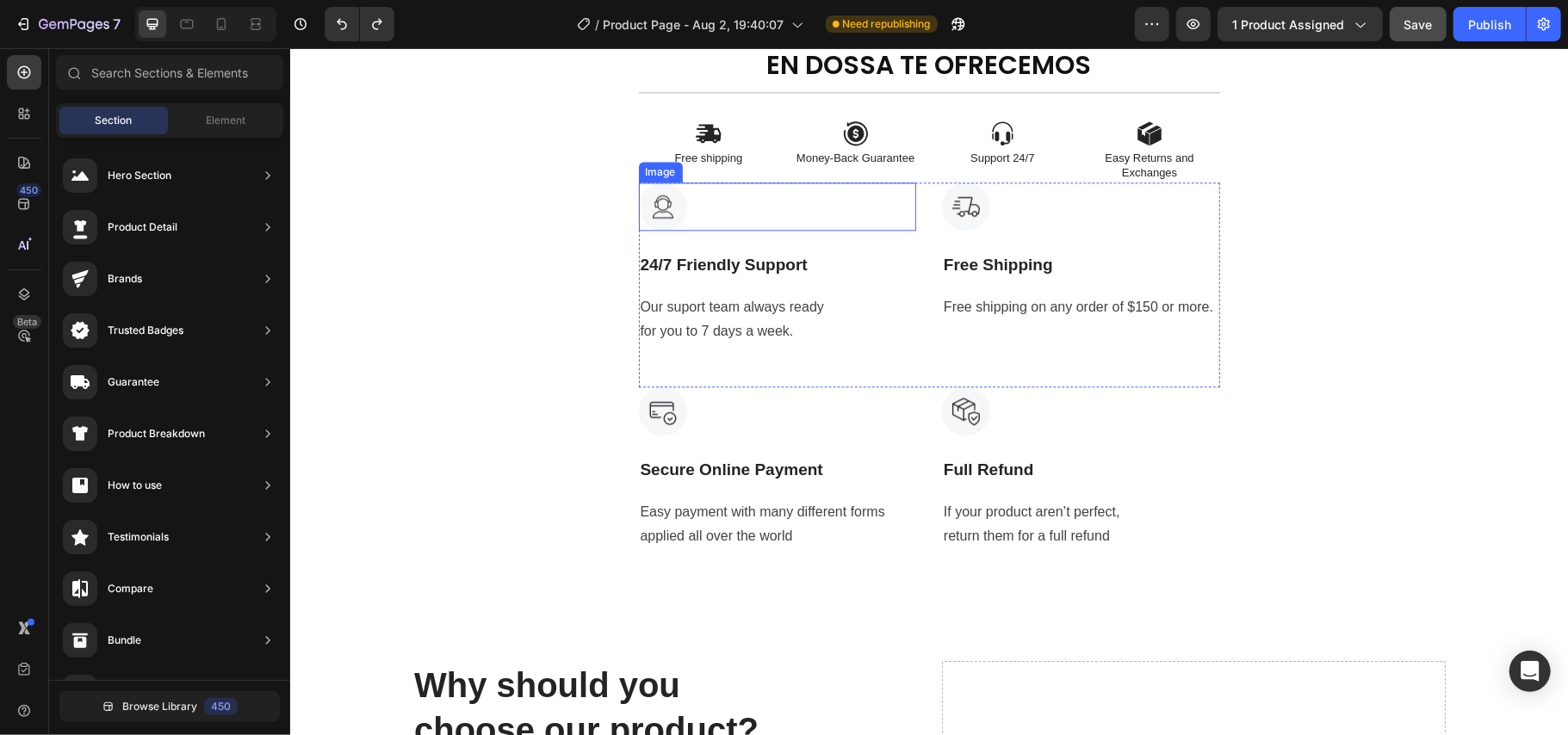 click at bounding box center [777, 206] 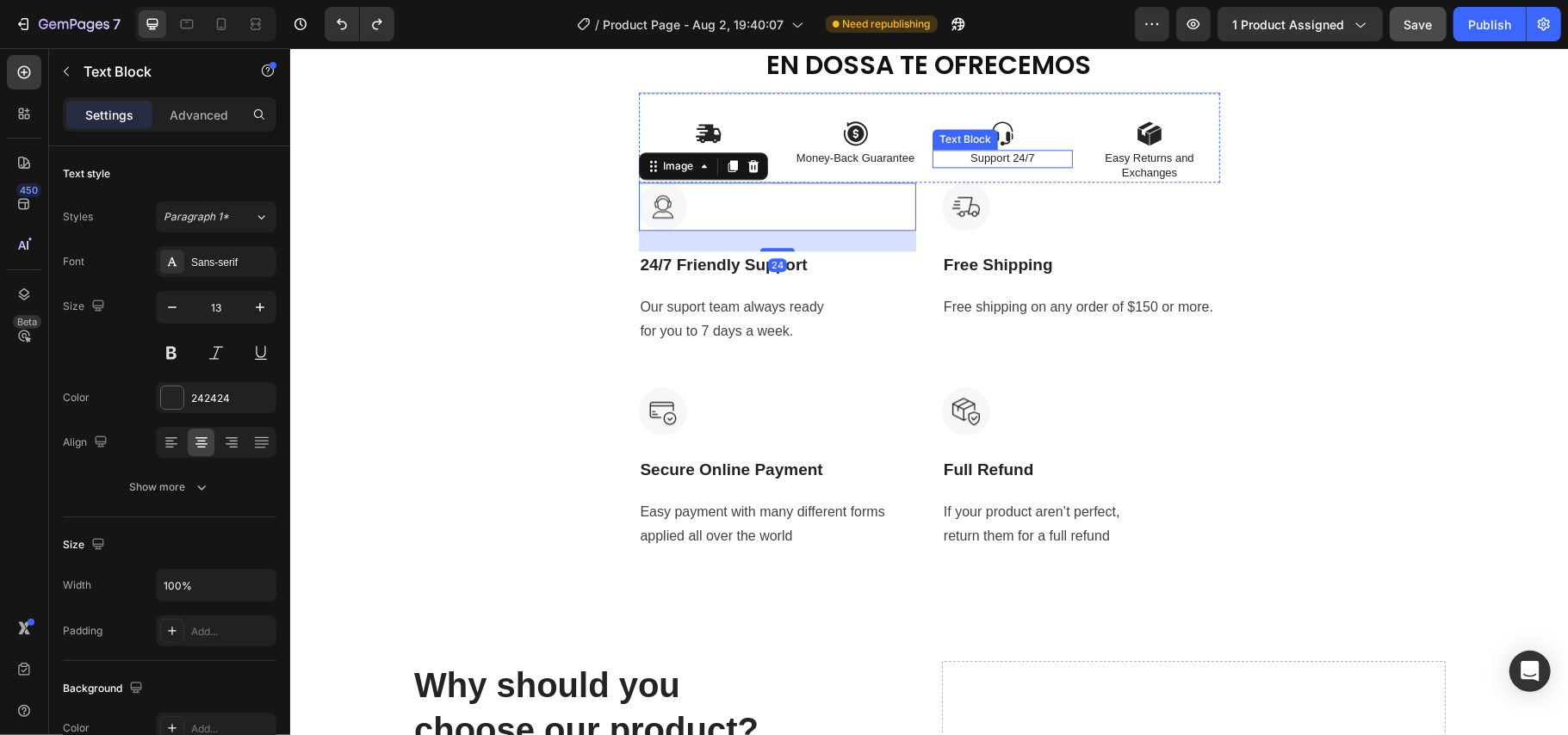 click on "Text Block" at bounding box center [964, 139] 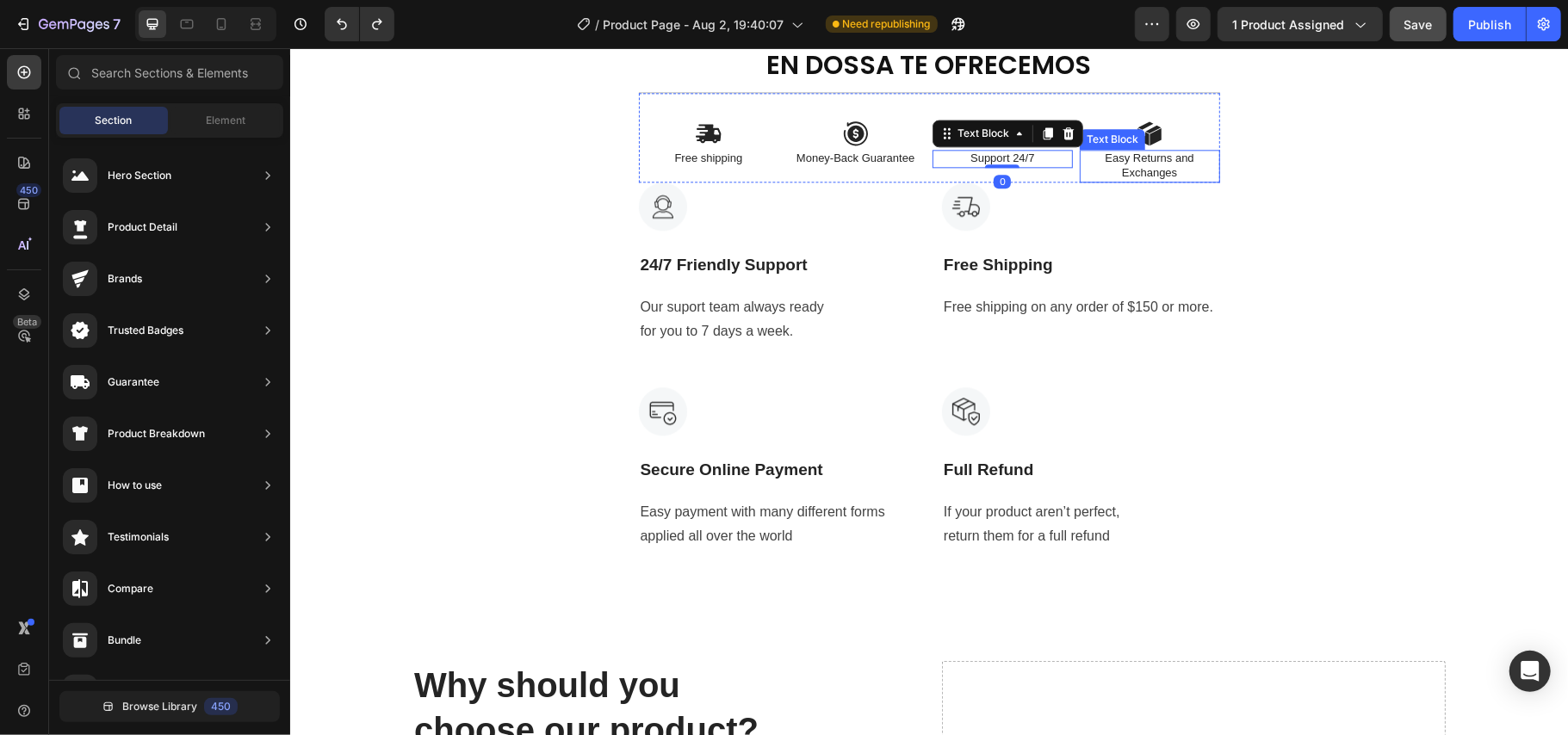 click on "Product Images Icon Icon Icon Icon Icon Icon List (+ 10700 Clientes Satisfechos) Text Block Row
Drop element here (+ 10700 Clientes Satisfechos) Text Block Row 30%   OFF Text Block Row 79,900 Product Price Product Price 145,900 Product Price Product Price 45% off Product Badge Row COMPRA AQUÍ Button Row Product 😉 PIDE AHORA Y PAGA EN CASA 🏠 Button Image Image Image Image Image Row Image Image 😉PIDE AHORA Y PAGA EN CASA 🏠 Button Image Image 😉PIDE AHORA Y PAGA EN CASA 🏠 Button Image Image 😉PIDE AHORA Y PAGA EN CASA 🏠 Button Image Image 😉PIDE AHORA Y PAGA EN CASA 🏠 Button NOTA Debido a las mediciones manuales, puede haber ligeras desviaciones de medición. Debido a los diferentes efectos de iluminación y visualización, el color real del artículo puede ser ligeramente diferente al color que se muestra en la imagen. Text Block Icon Icon Icon Icon Icon Icon List EN DOSSA TE OFRECEMOS Heading
Icon Free shipping  Text Block
Icon Money-Back Guarantee" at bounding box center [928, -3345] 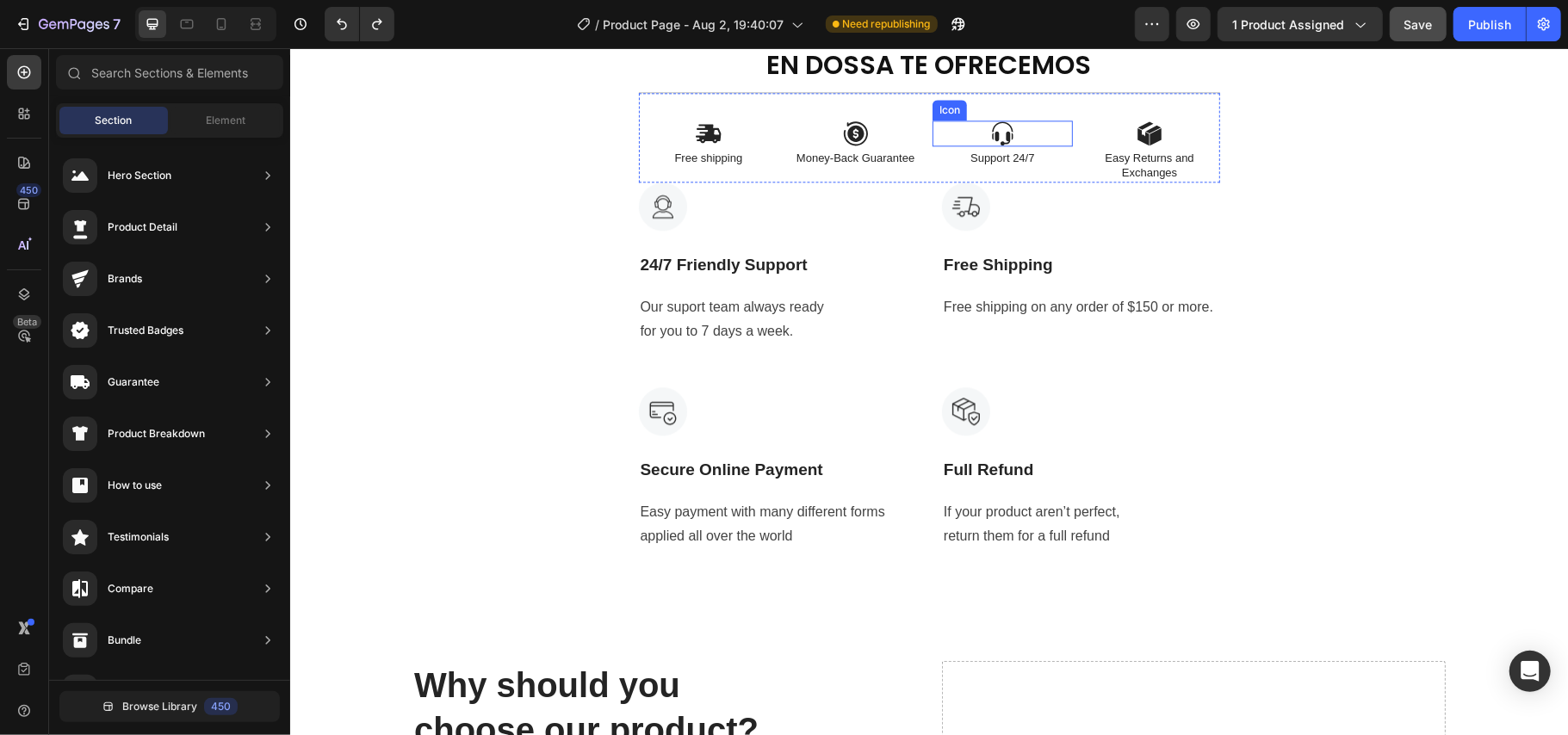 click on "Icon" at bounding box center [1001, 133] 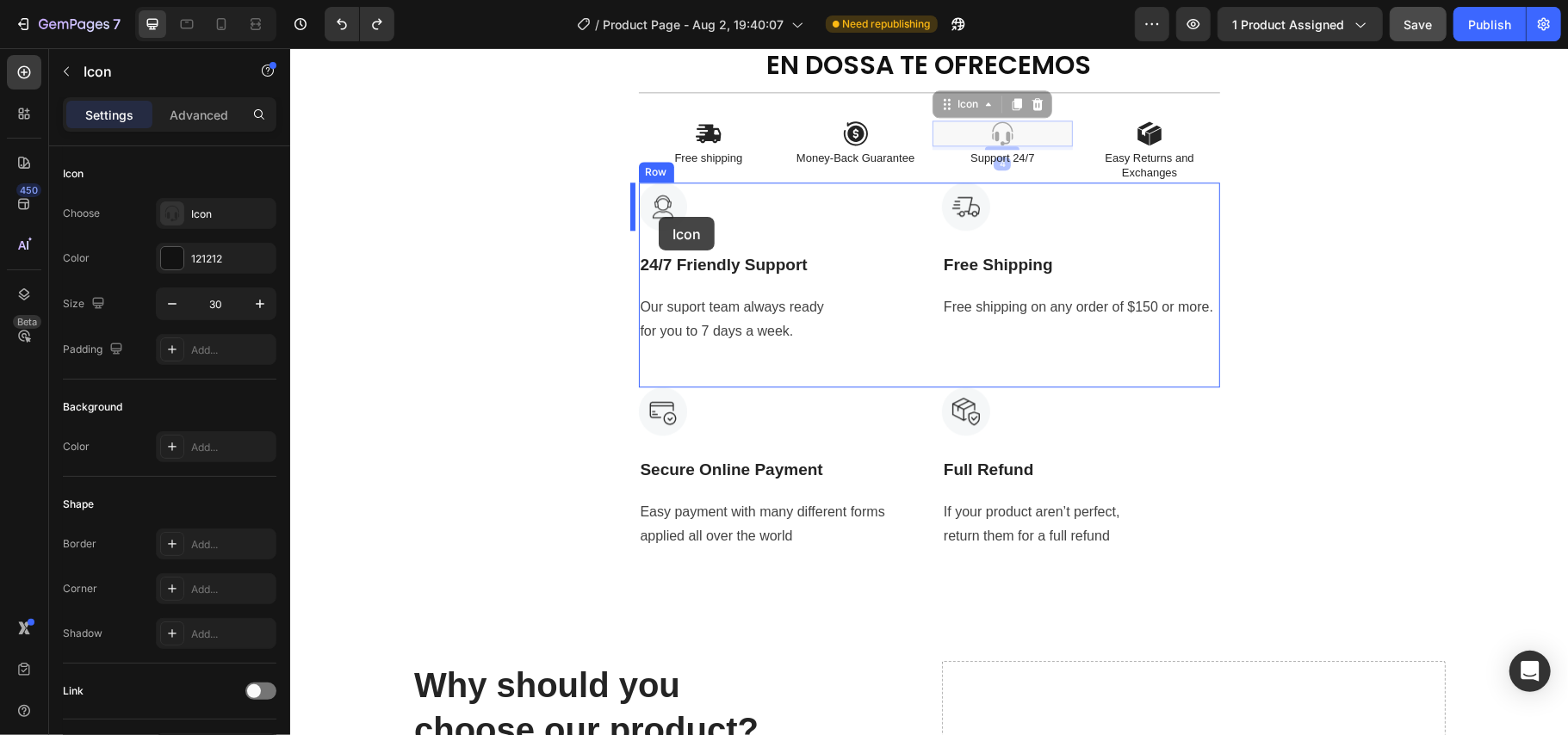 drag, startPoint x: 956, startPoint y: 107, endPoint x: 658, endPoint y: 216, distance: 317.309 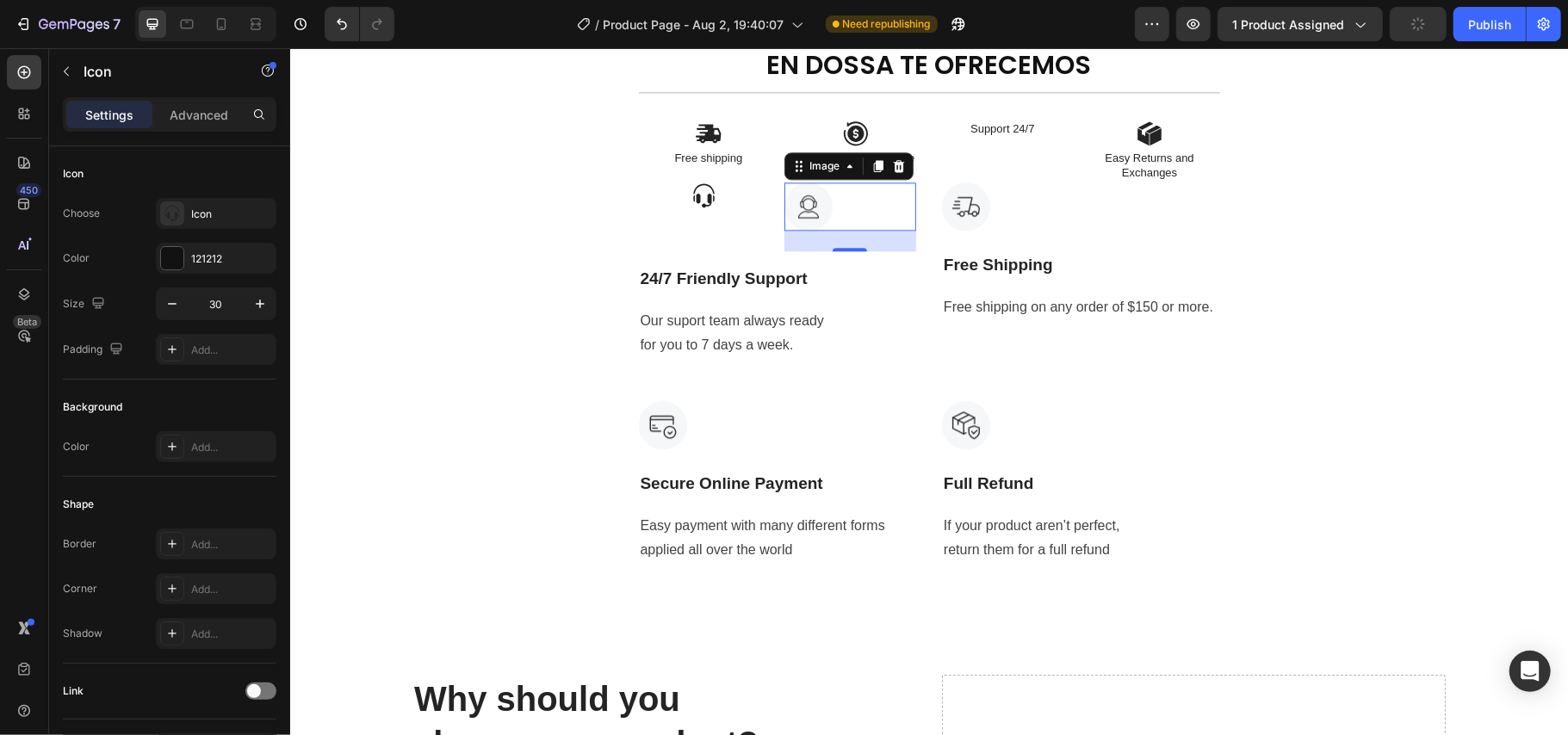 click at bounding box center [808, 206] 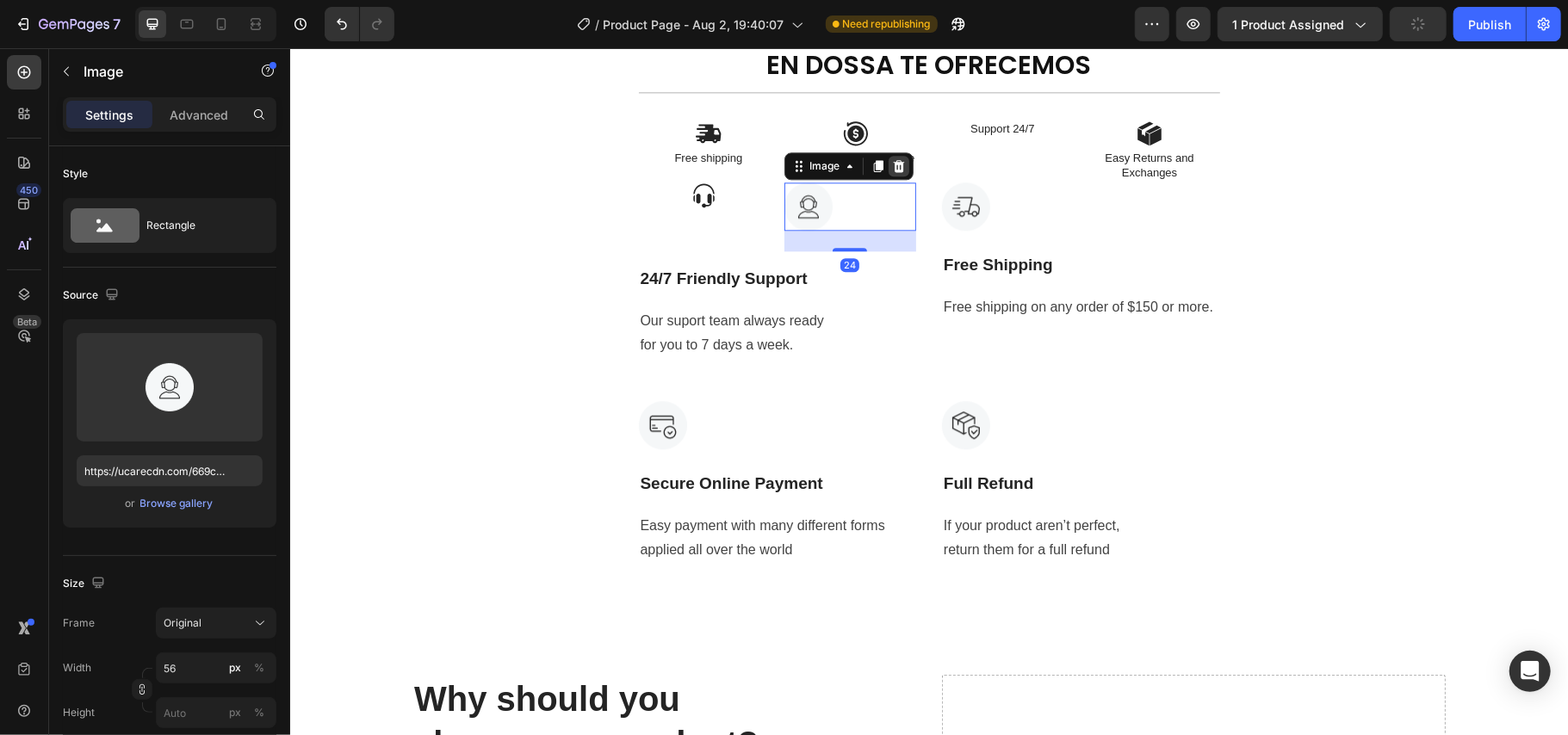 click 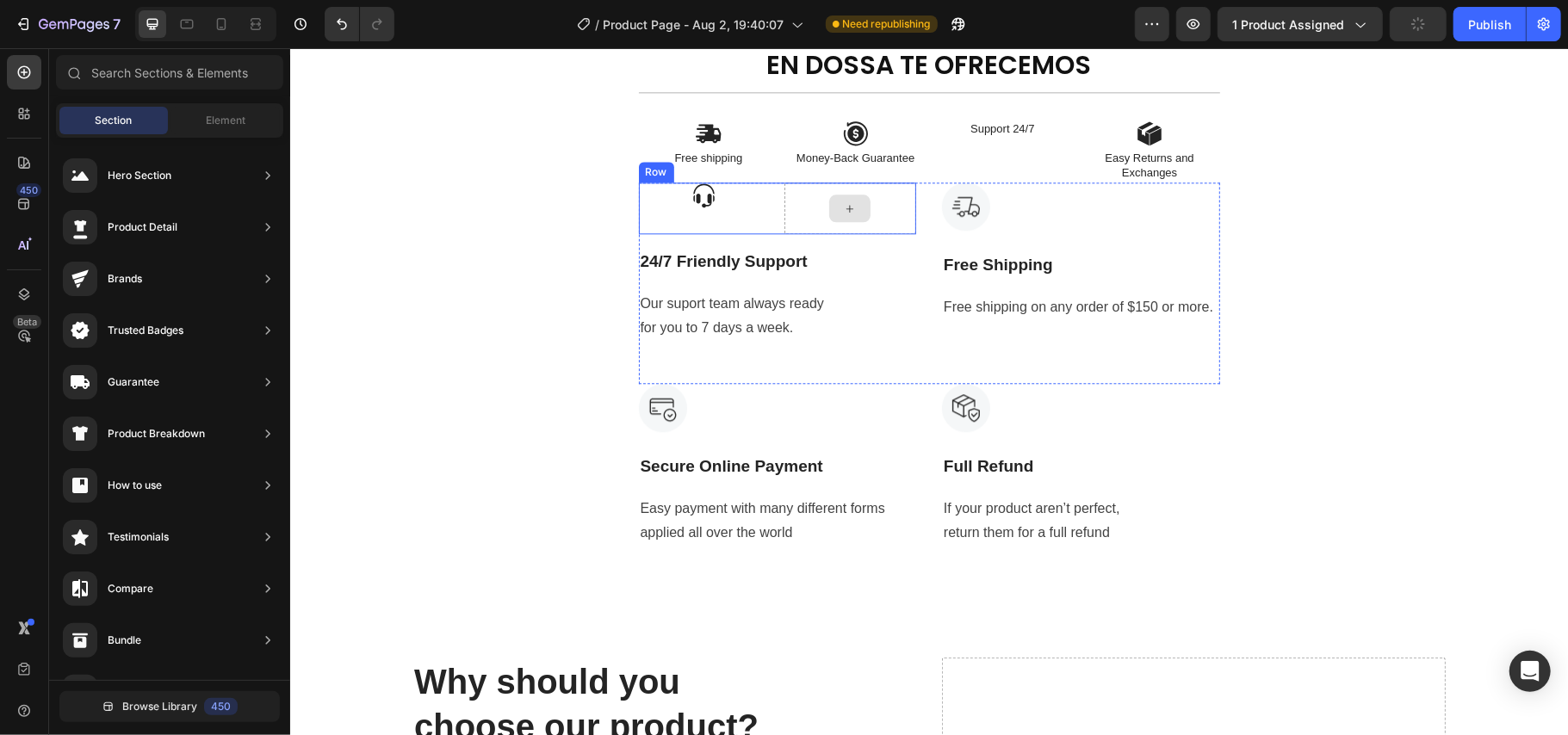 click at bounding box center [849, 207] 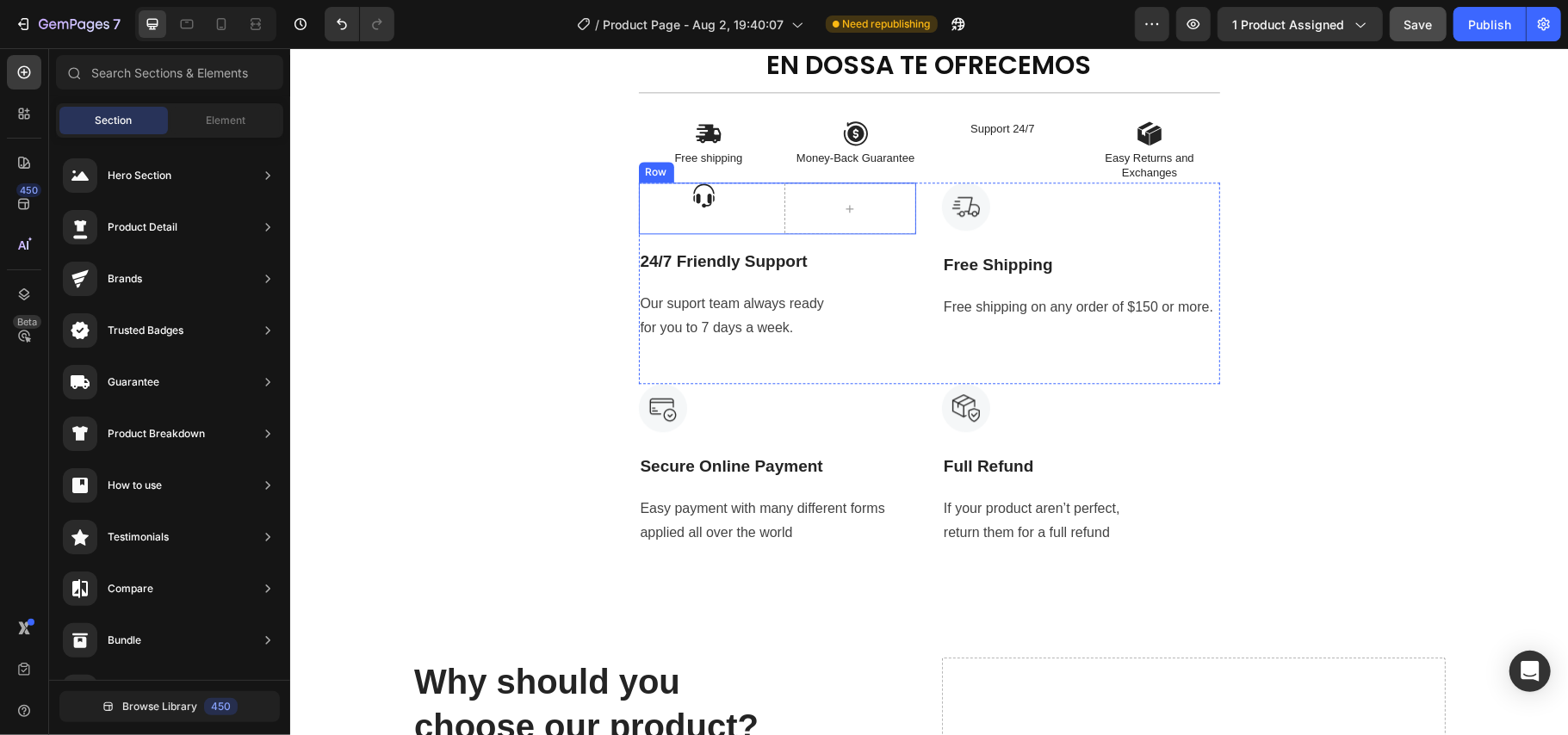 click on "Icon
Row" at bounding box center [777, 207] 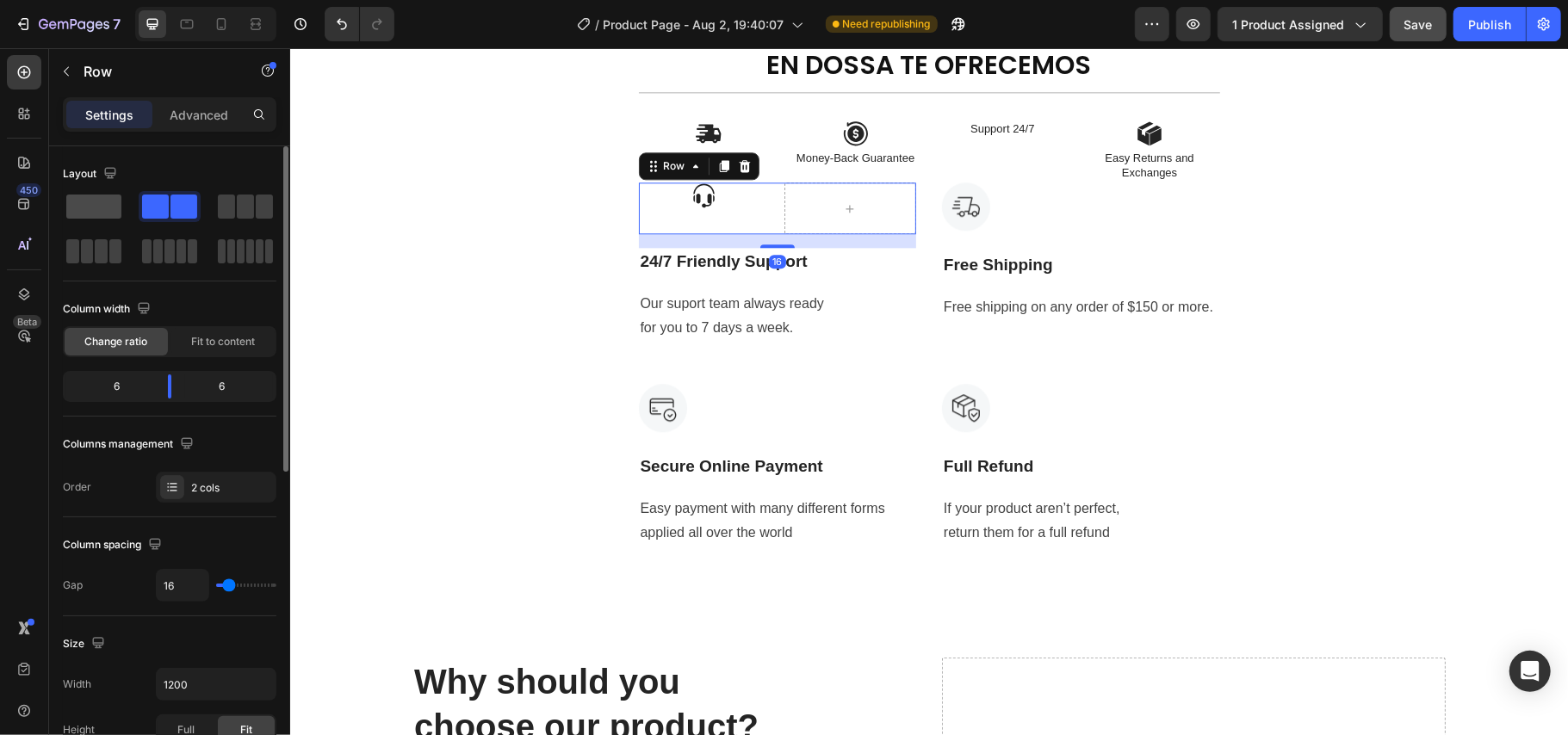 click 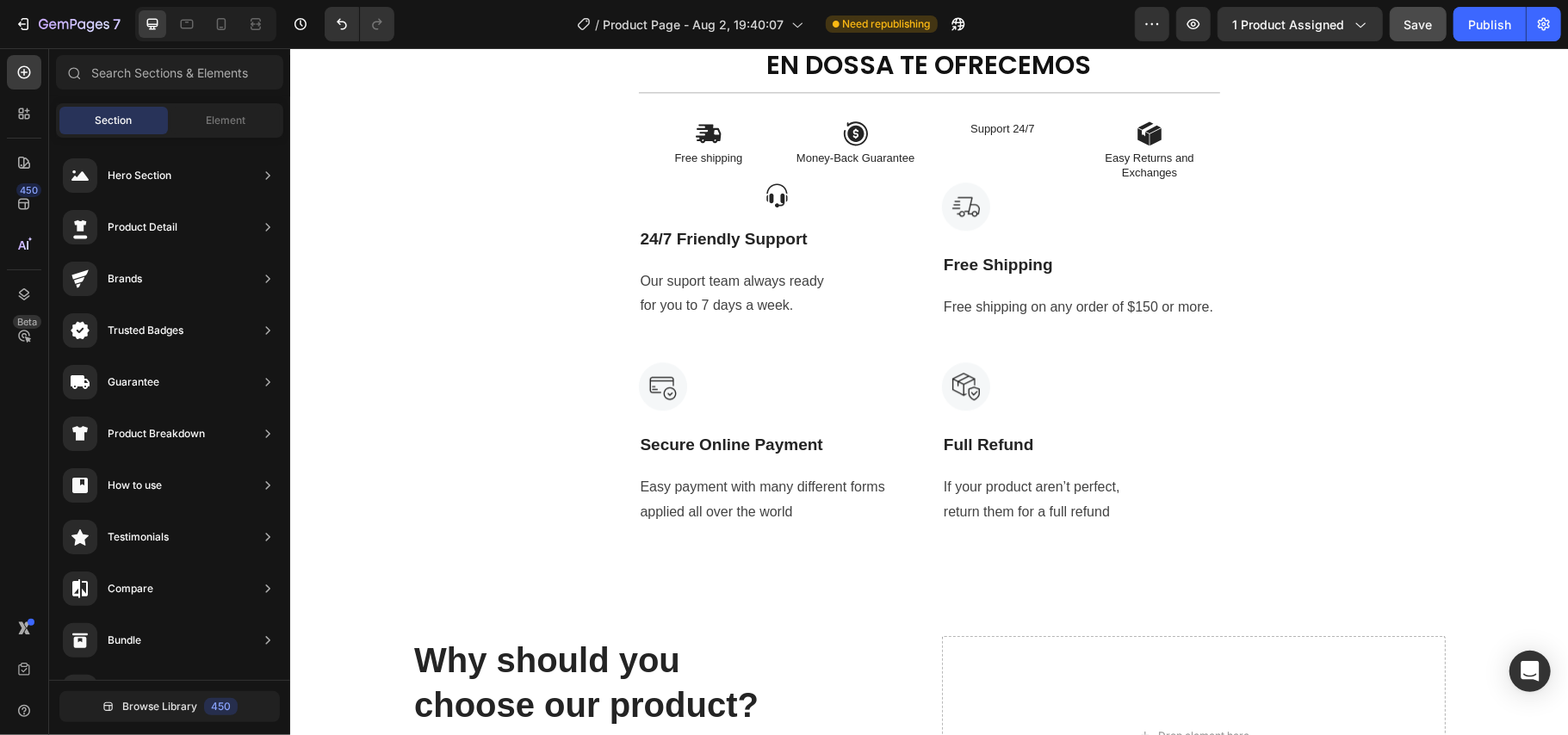 click on "Product Images Icon Icon Icon Icon Icon Icon List (+ 10700 Clientes Satisfechos) Text Block Row
Drop element here (+ 10700 Clientes Satisfechos) Text Block Row 30%   OFF Text Block Row 79,900 Product Price Product Price 145,900 Product Price Product Price 45% off Product Badge Row COMPRA AQUÍ Button Row Product 😉 PIDE AHORA Y PAGA EN CASA 🏠 Button Image Image Image Image Image Row Image Image 😉PIDE AHORA Y PAGA EN CASA 🏠 Button Image Image 😉PIDE AHORA Y PAGA EN CASA 🏠 Button Image Image 😉PIDE AHORA Y PAGA EN CASA 🏠 Button Image Image 😉PIDE AHORA Y PAGA EN CASA 🏠 Button NOTA Debido a las mediciones manuales, puede haber ligeras desviaciones de medición. Debido a los diferentes efectos de iluminación y visualización, el color real del artículo puede ser ligeramente diferente al color que se muestra en la imagen. Text Block Icon Icon Icon Icon Icon Icon List EN DOSSA TE OFRECEMOS Heading
Icon Free shipping  Text Block
Icon Money-Back Guarantee" at bounding box center [928, -3357] 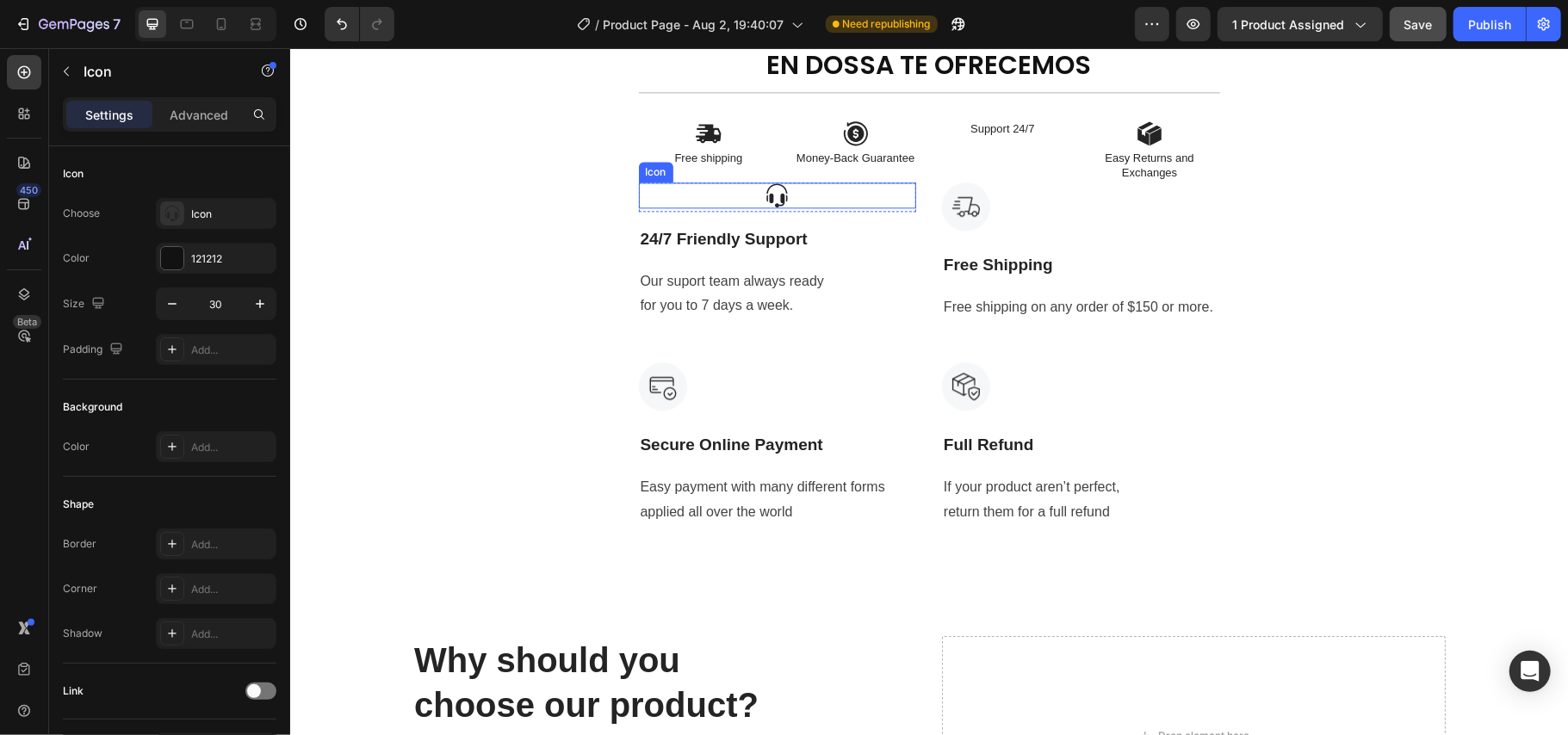click on "Icon" at bounding box center (777, 195) 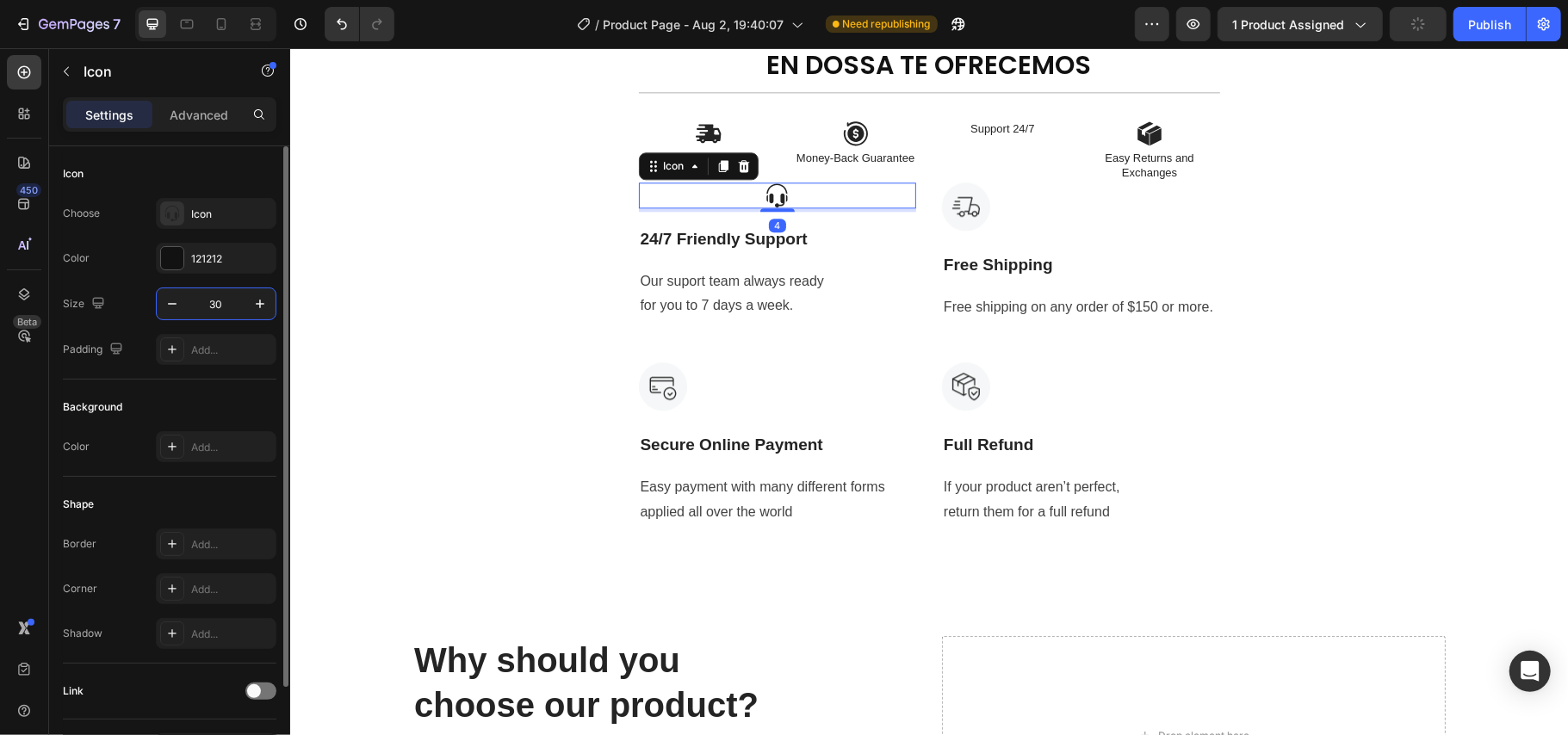 click on "30" at bounding box center (216, 304) 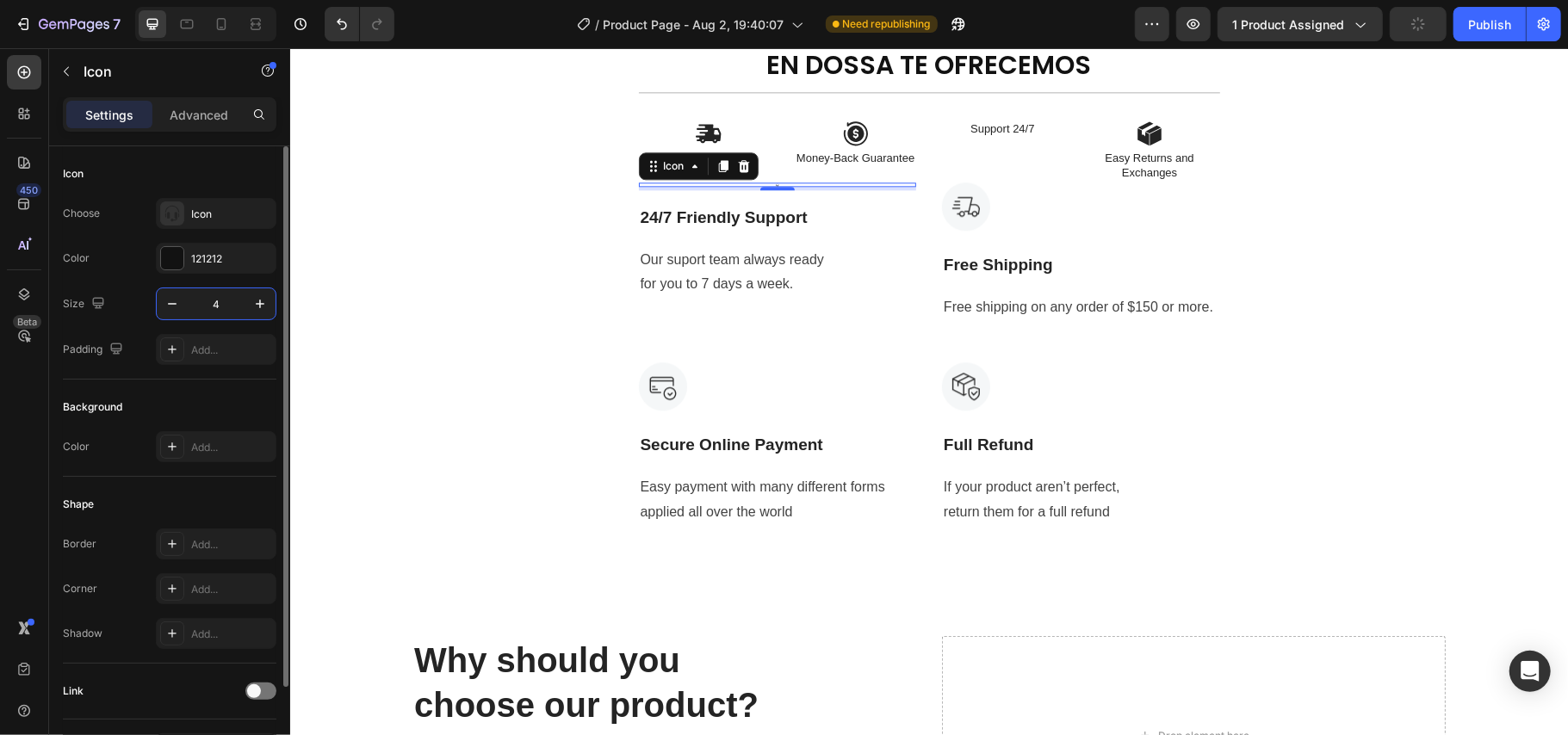 type on "40" 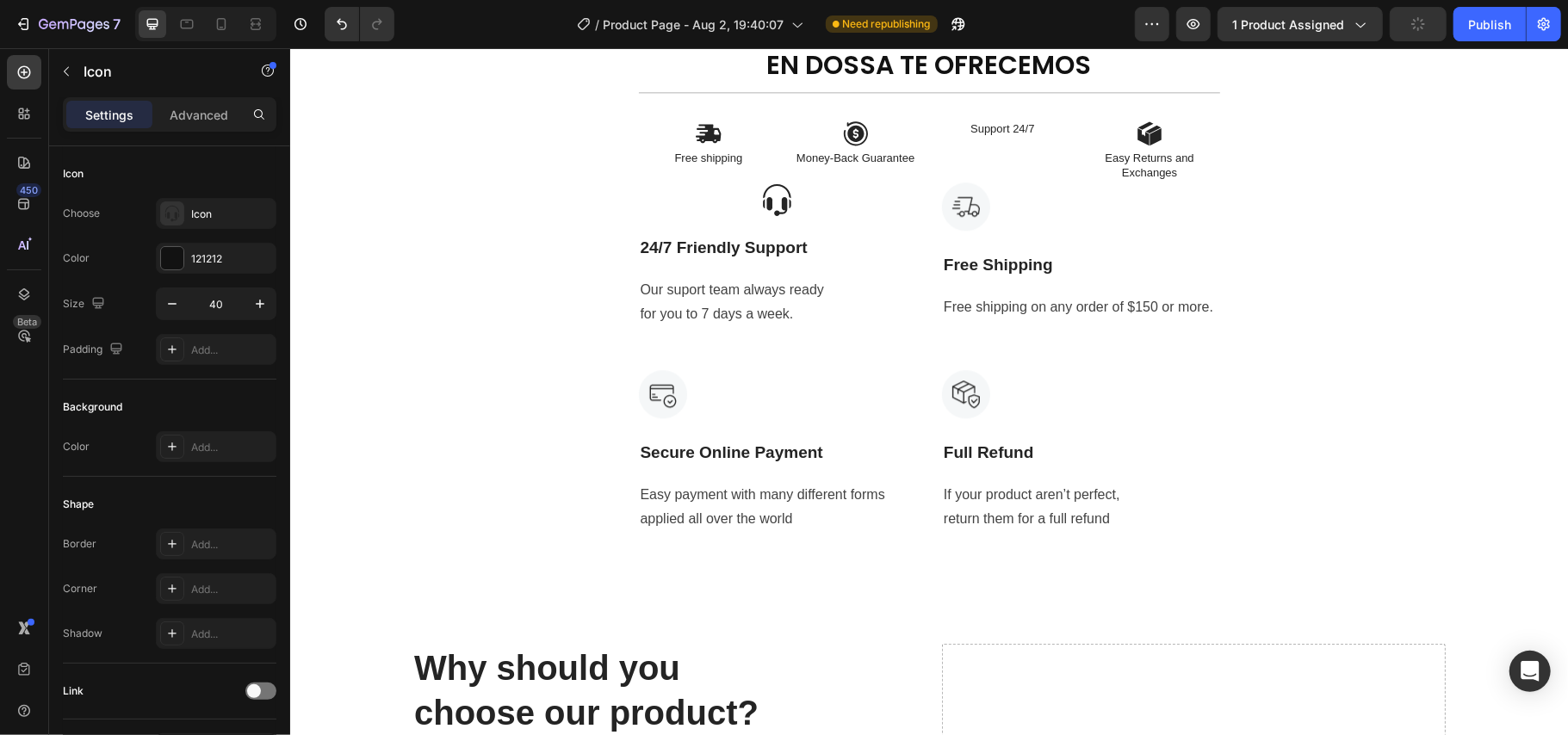 click on "Product Images Icon Icon Icon Icon Icon Icon List (+ 10700 Clientes Satisfechos) Text Block Row
Drop element here (+ 10700 Clientes Satisfechos) Text Block Row 30%   OFF Text Block Row 79,900 Product Price Product Price 145,900 Product Price Product Price 45% off Product Badge Row COMPRA AQUÍ Button Row Product 😉 PIDE AHORA Y PAGA EN CASA 🏠 Button Image Image Image Image Image Row Image Image 😉PIDE AHORA Y PAGA EN CASA 🏠 Button Image Image 😉PIDE AHORA Y PAGA EN CASA 🏠 Button Image Image 😉PIDE AHORA Y PAGA EN CASA 🏠 Button Image Image 😉PIDE AHORA Y PAGA EN CASA 🏠 Button NOTA Debido a las mediciones manuales, puede haber ligeras desviaciones de medición. Debido a los diferentes efectos de iluminación y visualización, el color real del artículo puede ser ligeramente diferente al color que se muestra en la imagen. Text Block Icon Icon Icon Icon Icon Icon List EN DOSSA TE OFRECEMOS Heading
Icon Free shipping  Text Block
Icon Money-Back Guarantee" at bounding box center (928, -3353) 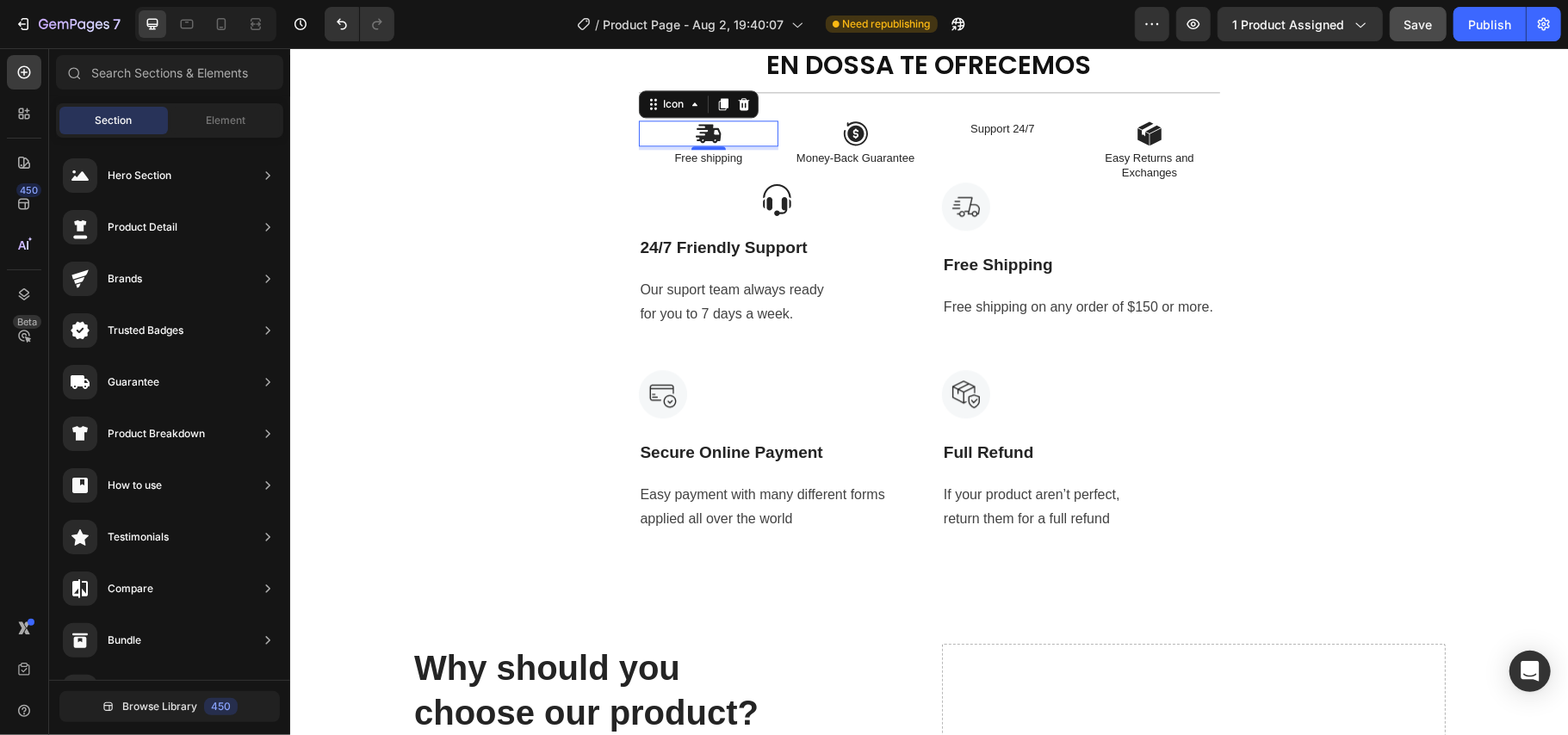 click on "Icon   0" at bounding box center [708, 133] 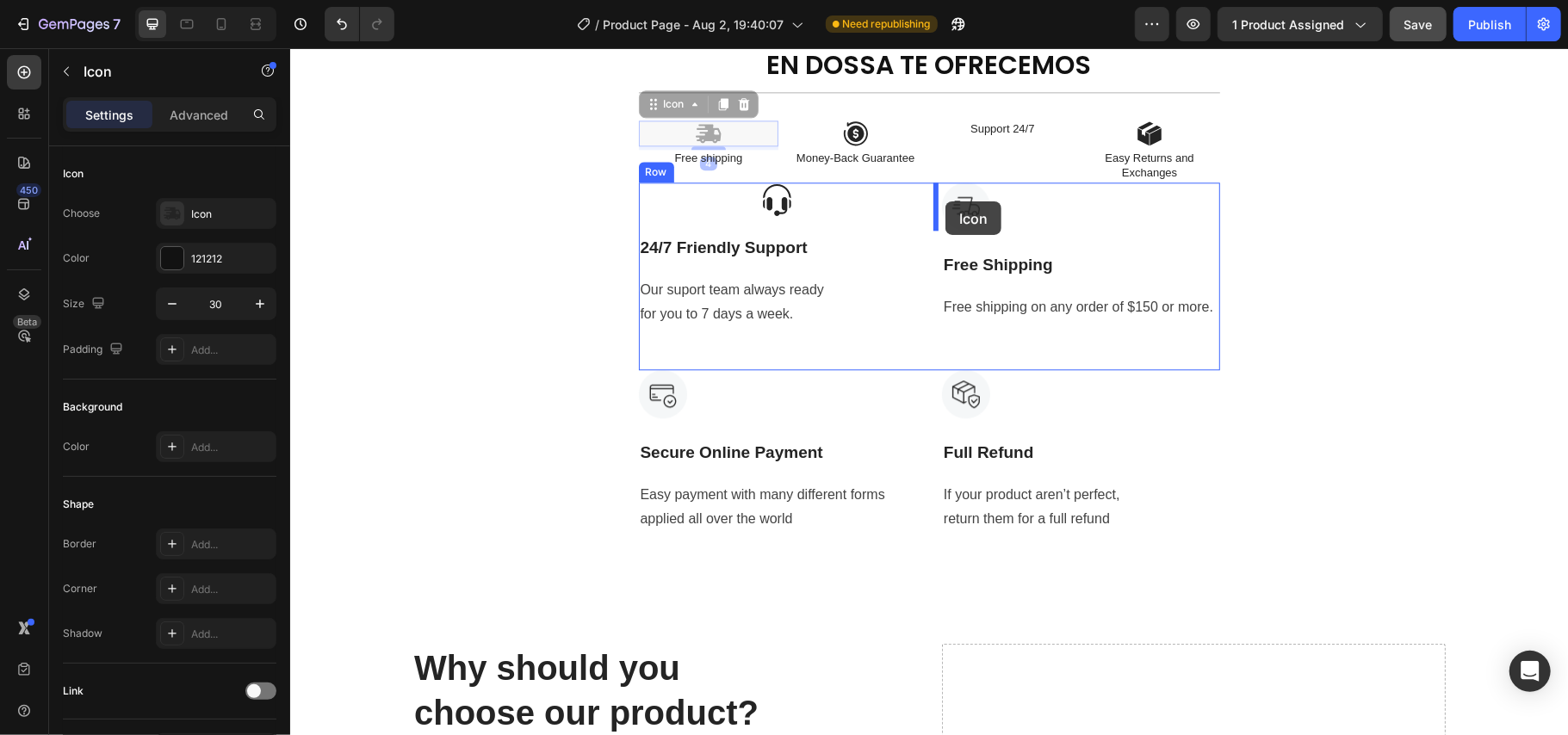 drag, startPoint x: 663, startPoint y: 109, endPoint x: 945, endPoint y: 201, distance: 296.62771 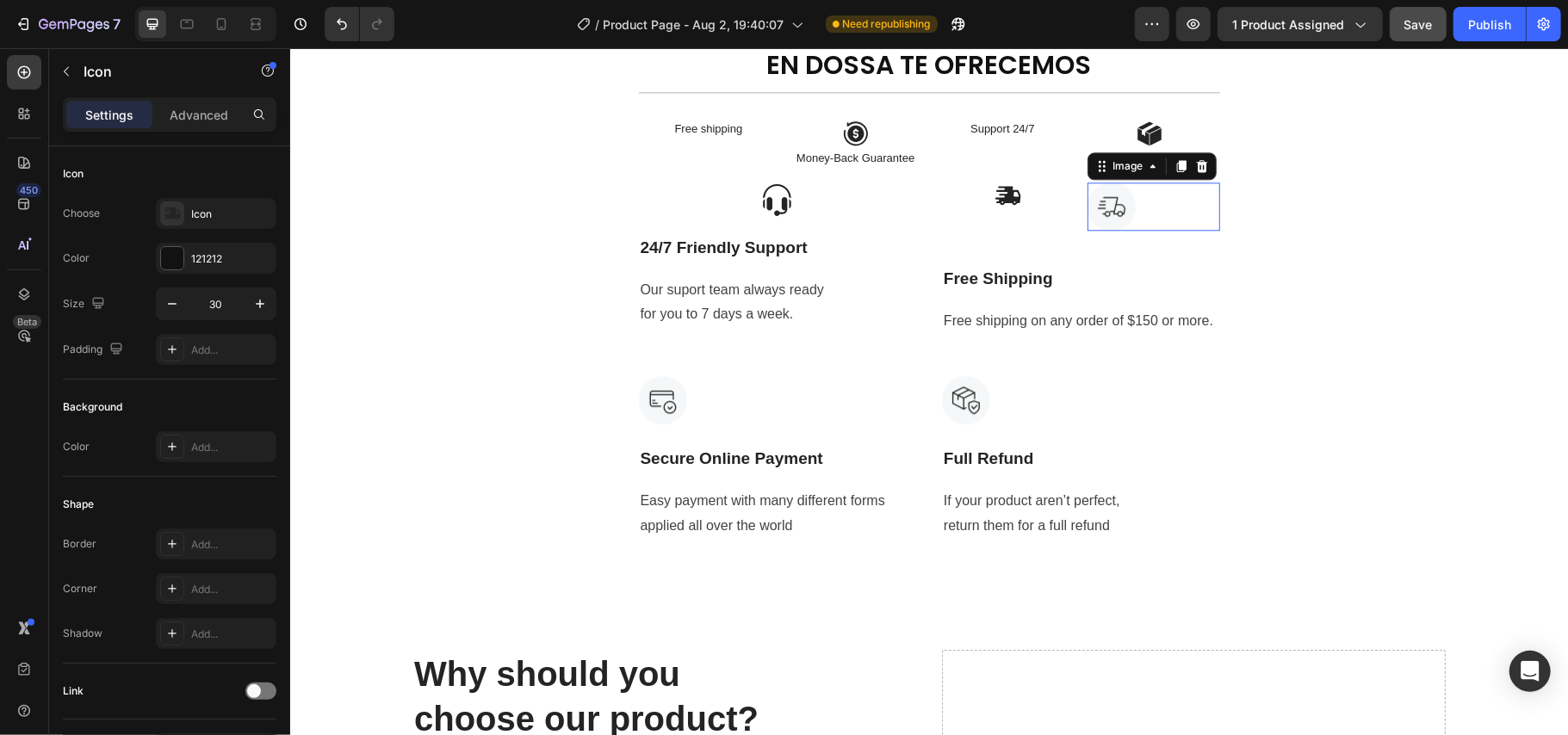 click at bounding box center [1111, 206] 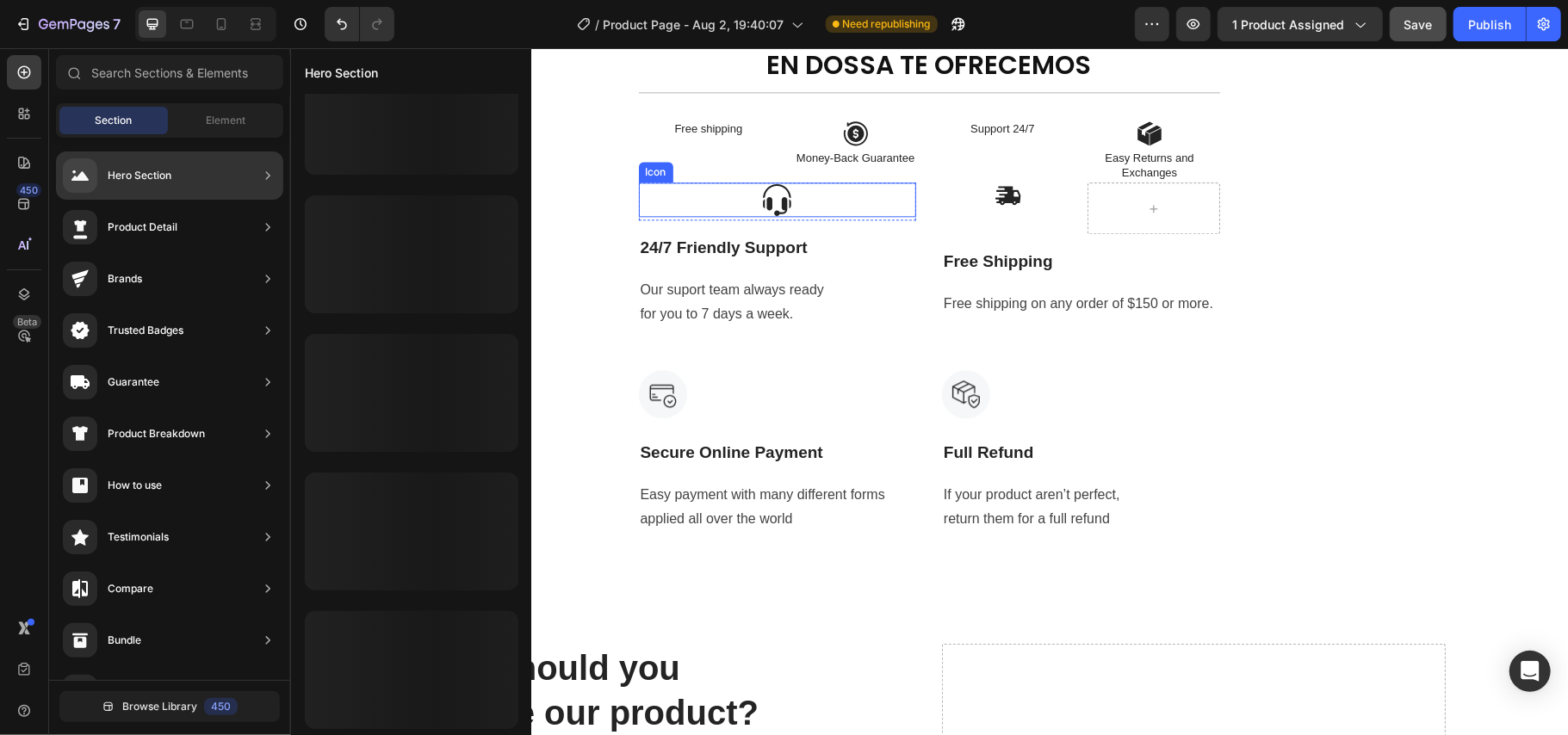 scroll, scrollTop: 734, scrollLeft: 0, axis: vertical 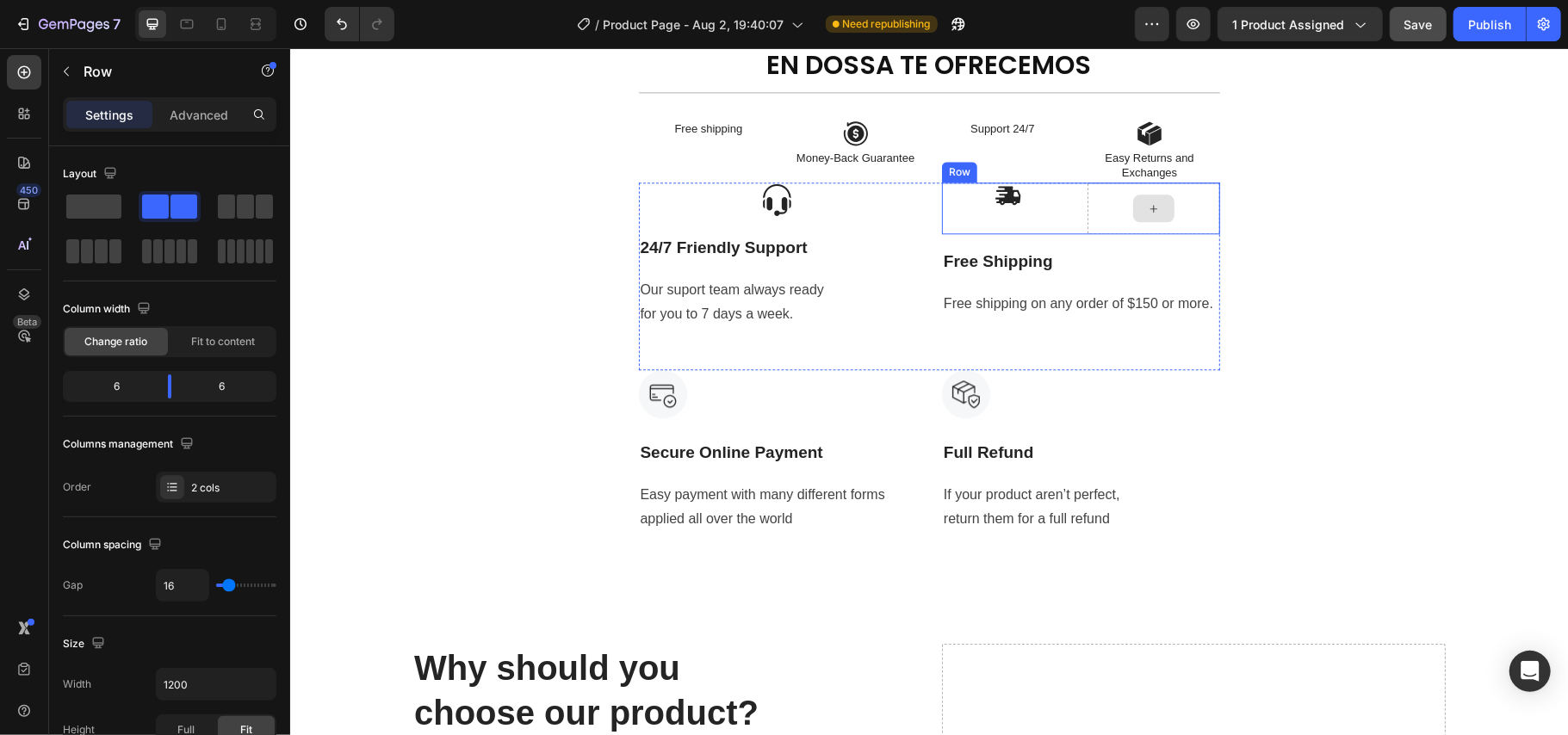 click at bounding box center [1152, 207] 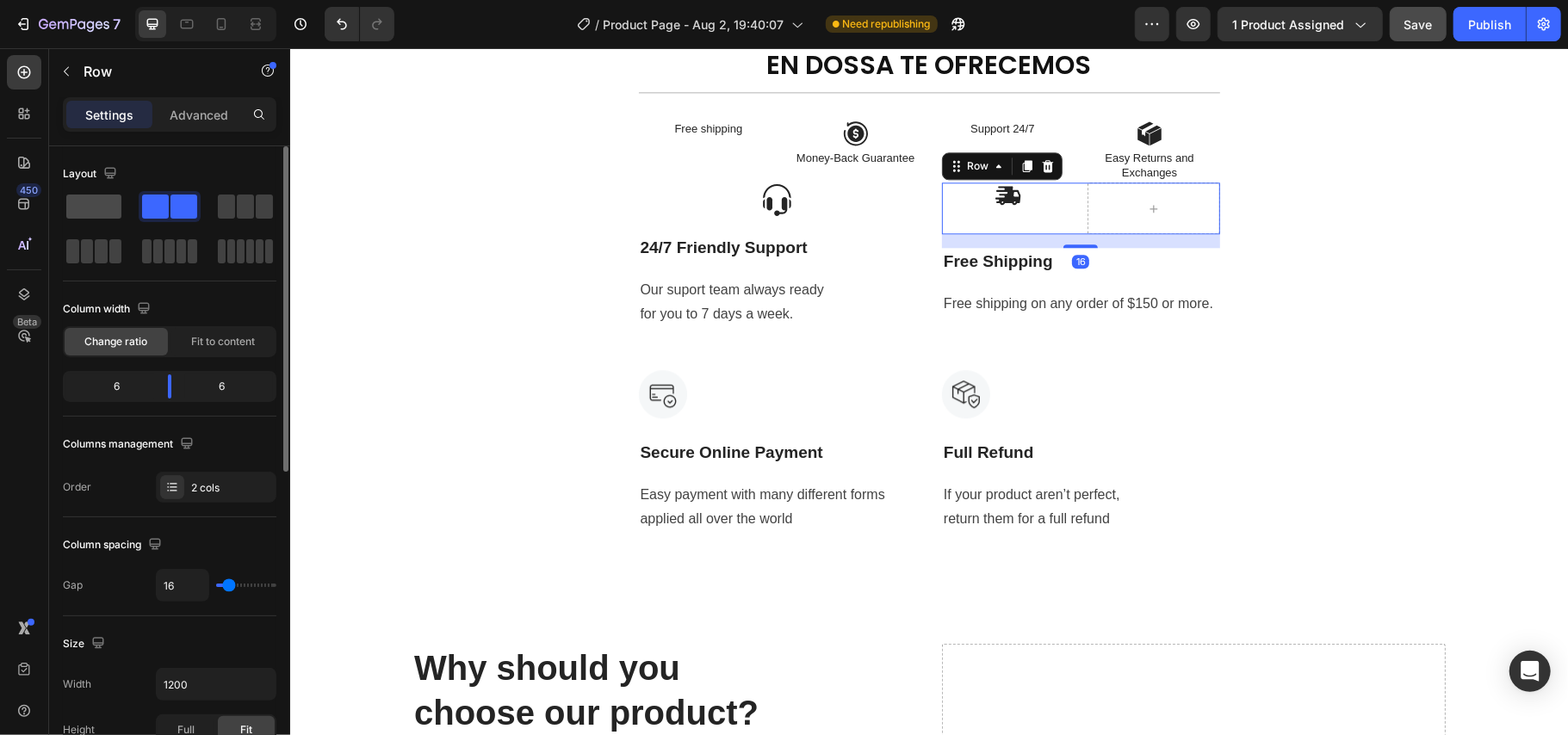 click 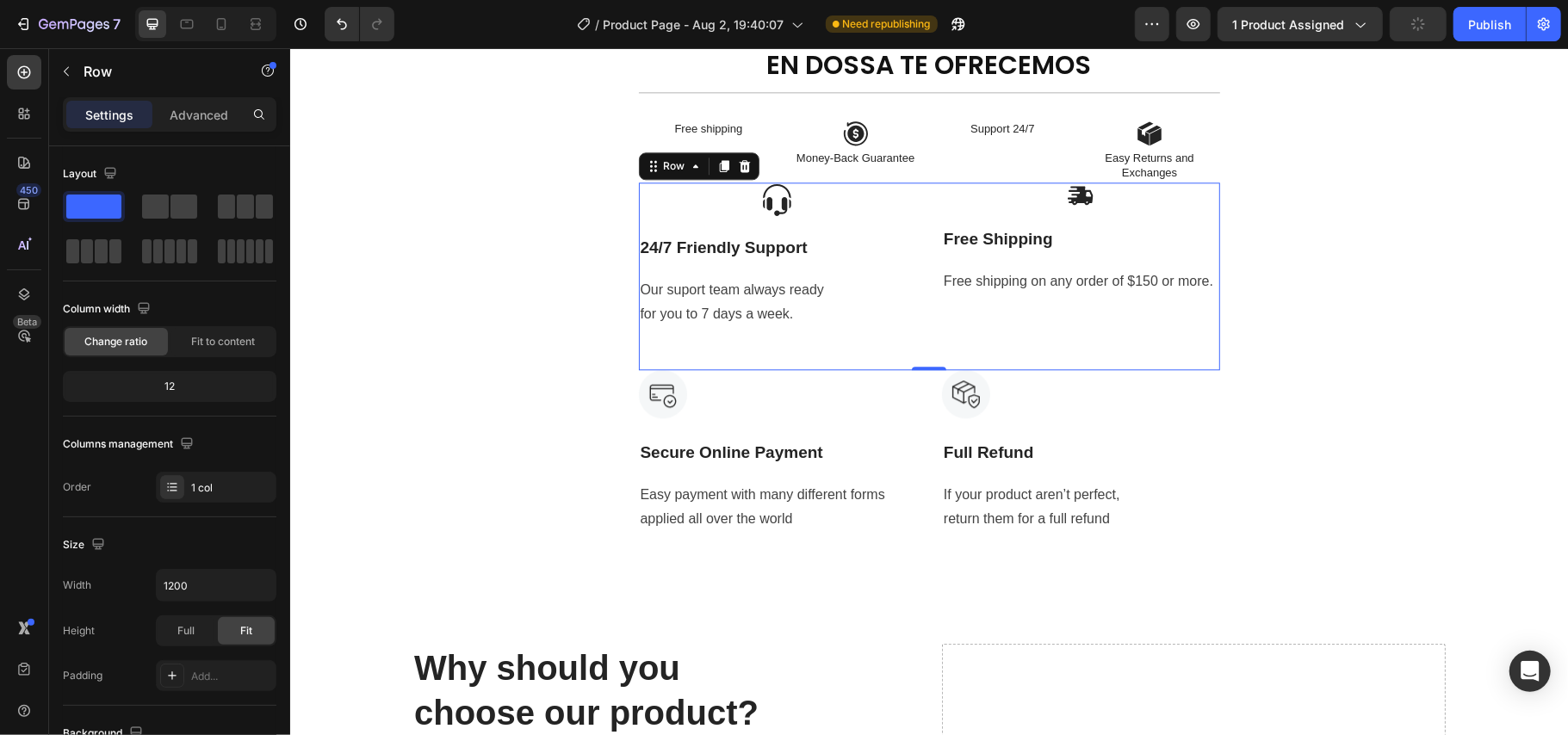 click on "Icon Row 24/7 Friendly Support Text Block Our suport team always ready for you to 7 days a week. Text block
Icon Row Free Shipping Text Block Free shipping on any order of $150 or more. Text block Row   0" at bounding box center (928, 275) 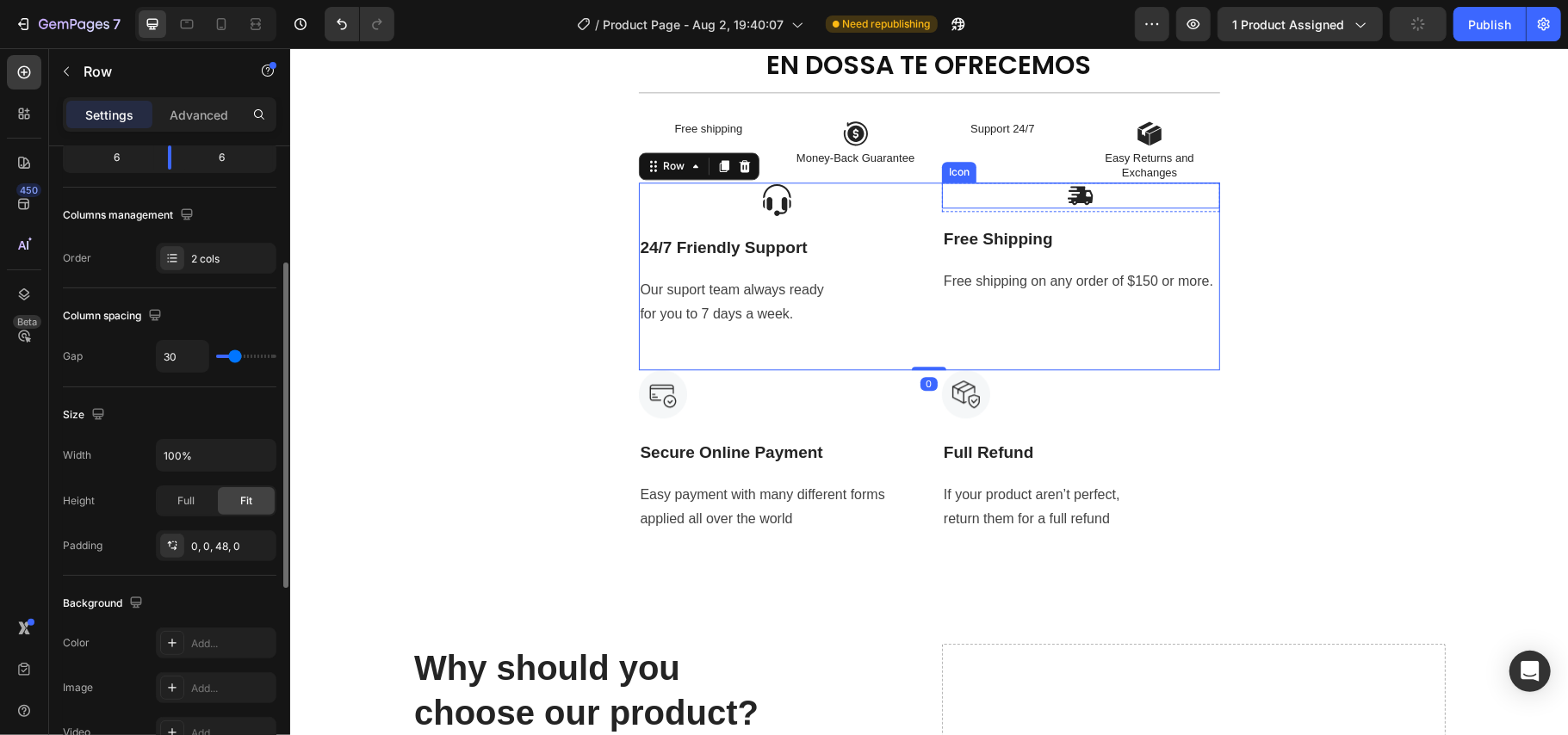 scroll, scrollTop: 0, scrollLeft: 0, axis: both 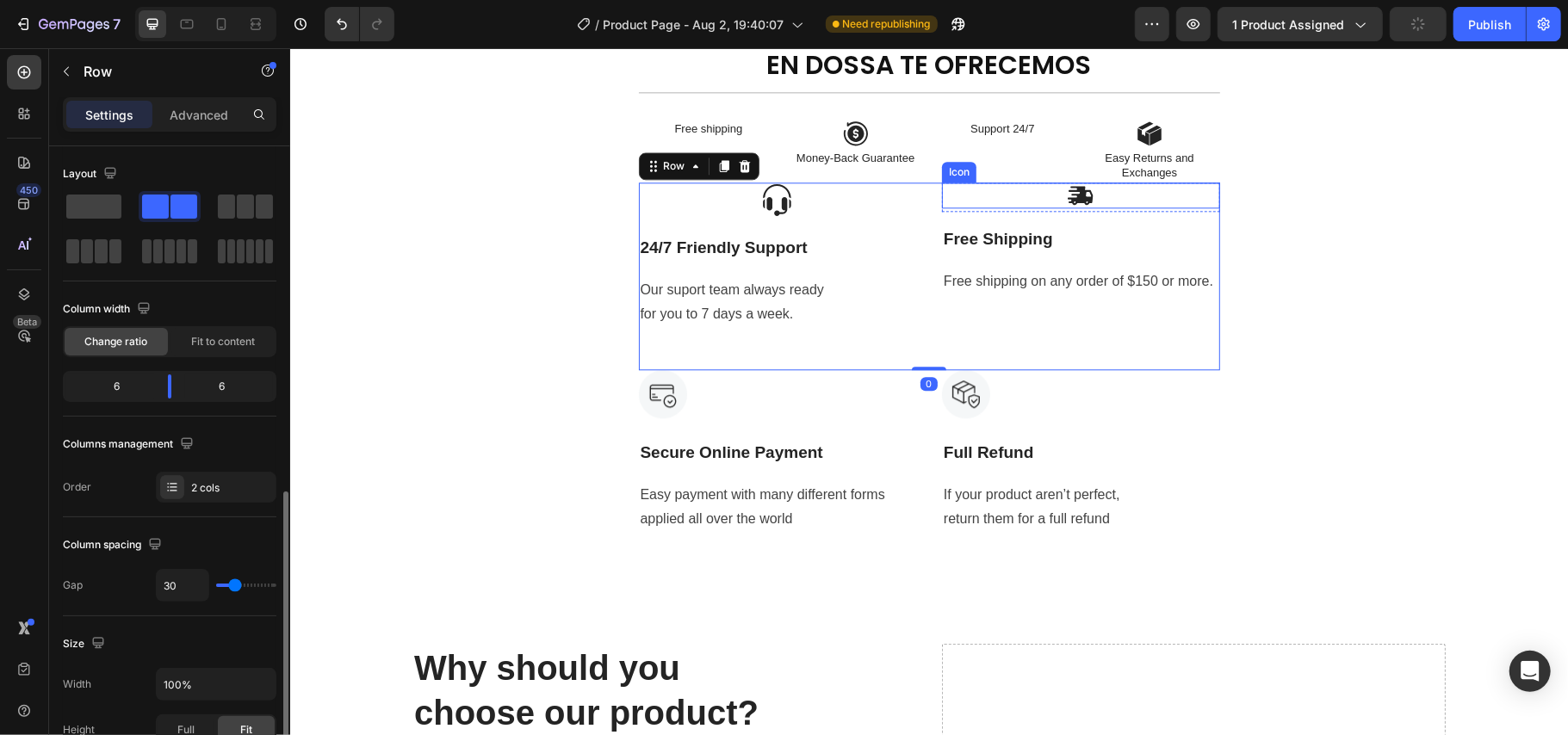 click on "Icon" at bounding box center (1080, 195) 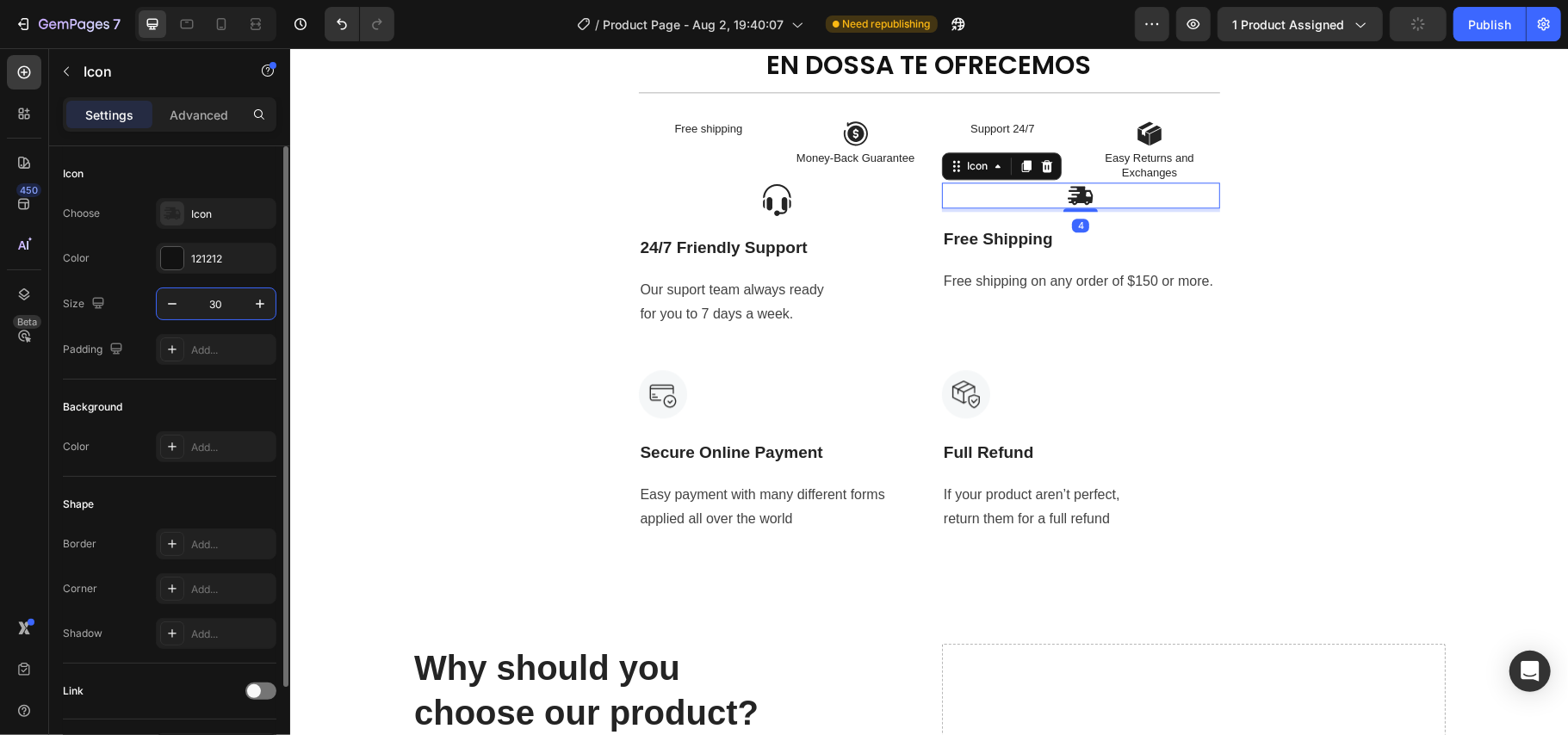 click on "30" at bounding box center [216, 304] 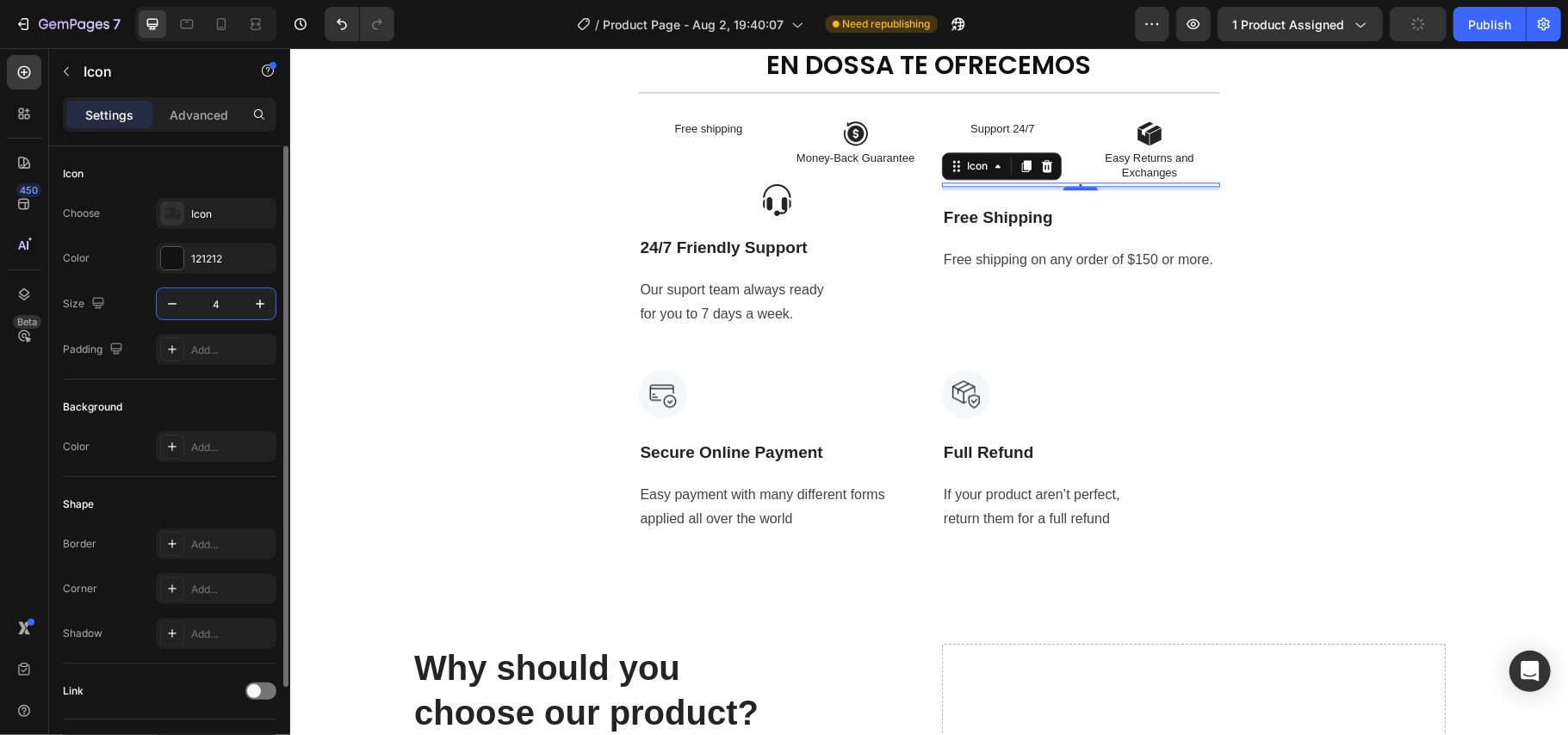 type on "40" 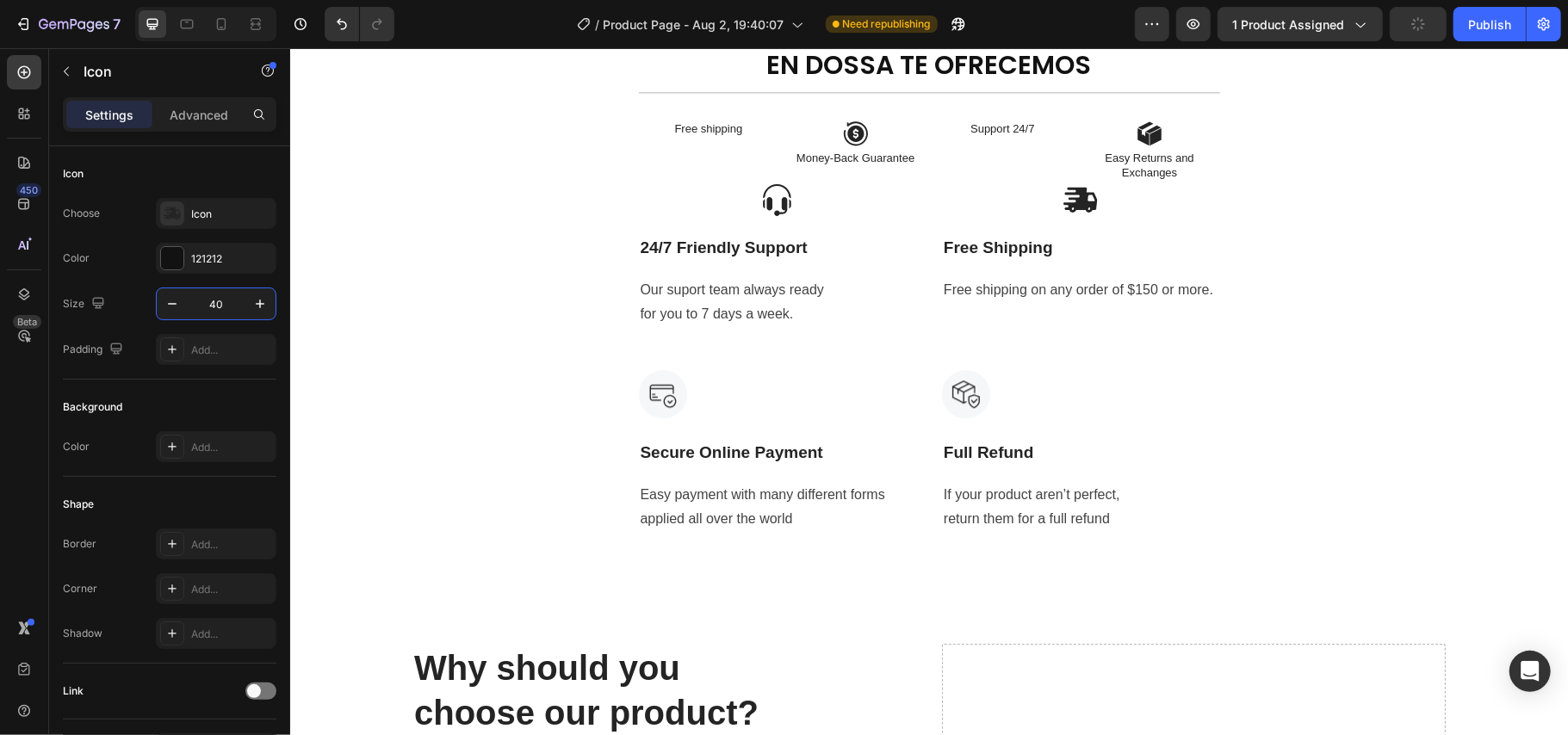 click on "Product Images Icon Icon Icon Icon Icon Icon List (+ 10700 Clientes Satisfechos) Text Block Row
Drop element here (+ 10700 Clientes Satisfechos) Text Block Row 30%   OFF Text Block Row 79,900 Product Price Product Price 145,900 Product Price Product Price 45% off Product Badge Row COMPRA AQUÍ Button Row Product 😉 PIDE AHORA Y PAGA EN CASA 🏠 Button Image Image Image Image Image Row Image Image 😉PIDE AHORA Y PAGA EN CASA 🏠 Button Image Image 😉PIDE AHORA Y PAGA EN CASA 🏠 Button Image Image 😉PIDE AHORA Y PAGA EN CASA 🏠 Button Image Image 😉PIDE AHORA Y PAGA EN CASA 🏠 Button NOTA Debido a las mediciones manuales, puede haber ligeras desviaciones de medición. Debido a los diferentes efectos de iluminación y visualización, el color real del artículo puede ser ligeramente diferente al color que se muestra en la imagen. Text Block Icon Icon Icon Icon Icon Icon List EN DOSSA TE OFRECEMOS Heading Free shipping  Text Block
Icon Money-Back Guarantee Text Block" at bounding box center [928, -3353] 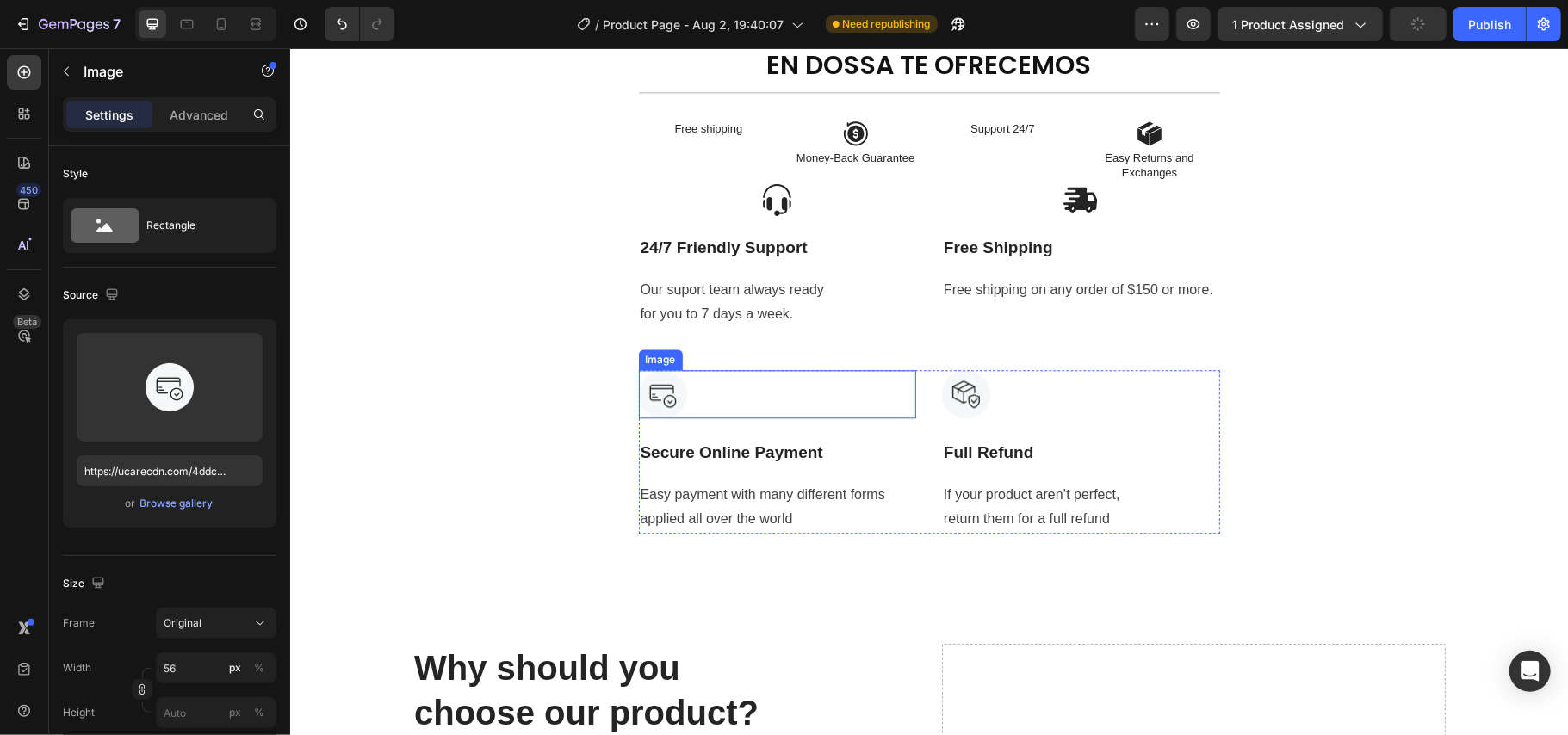 click at bounding box center (777, 393) 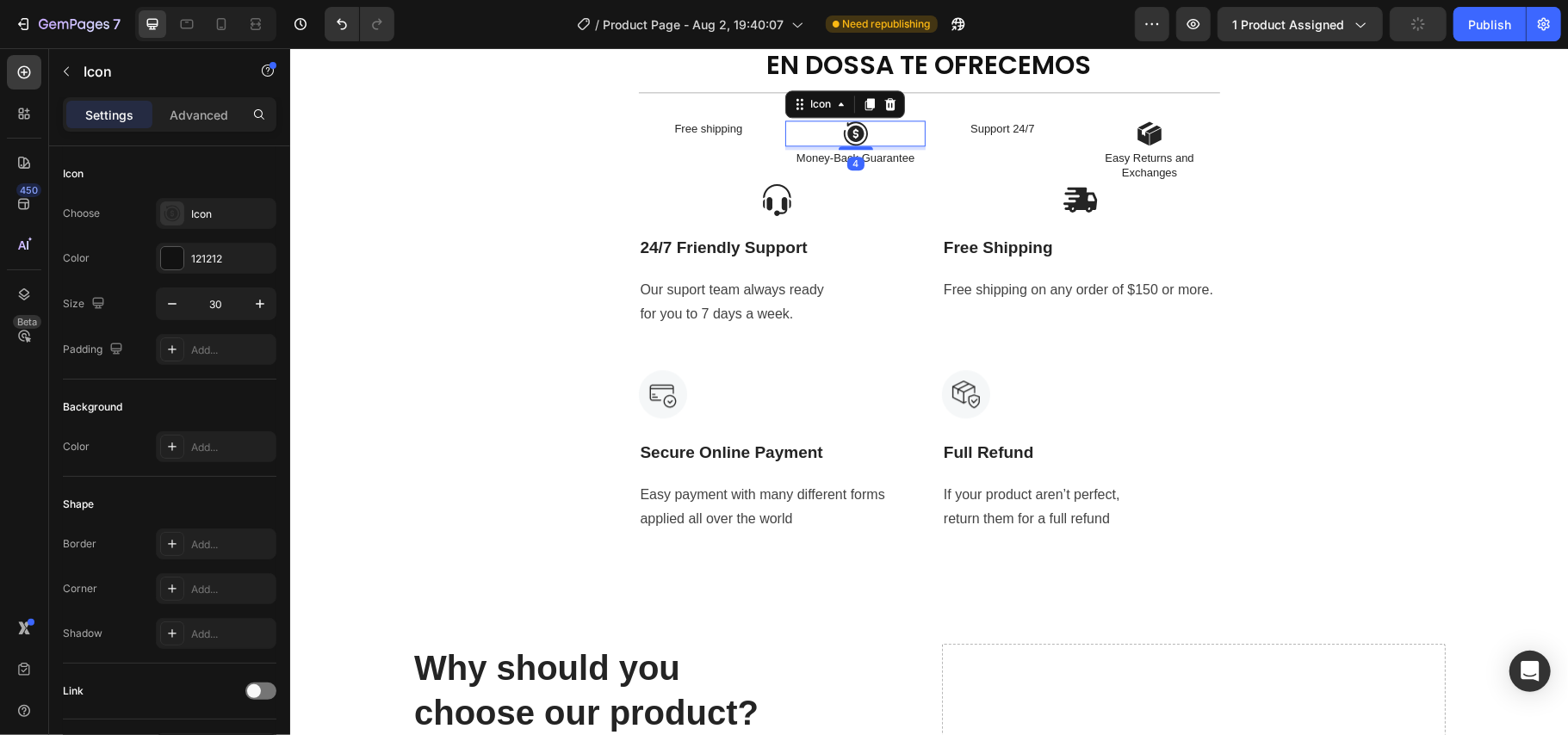 click 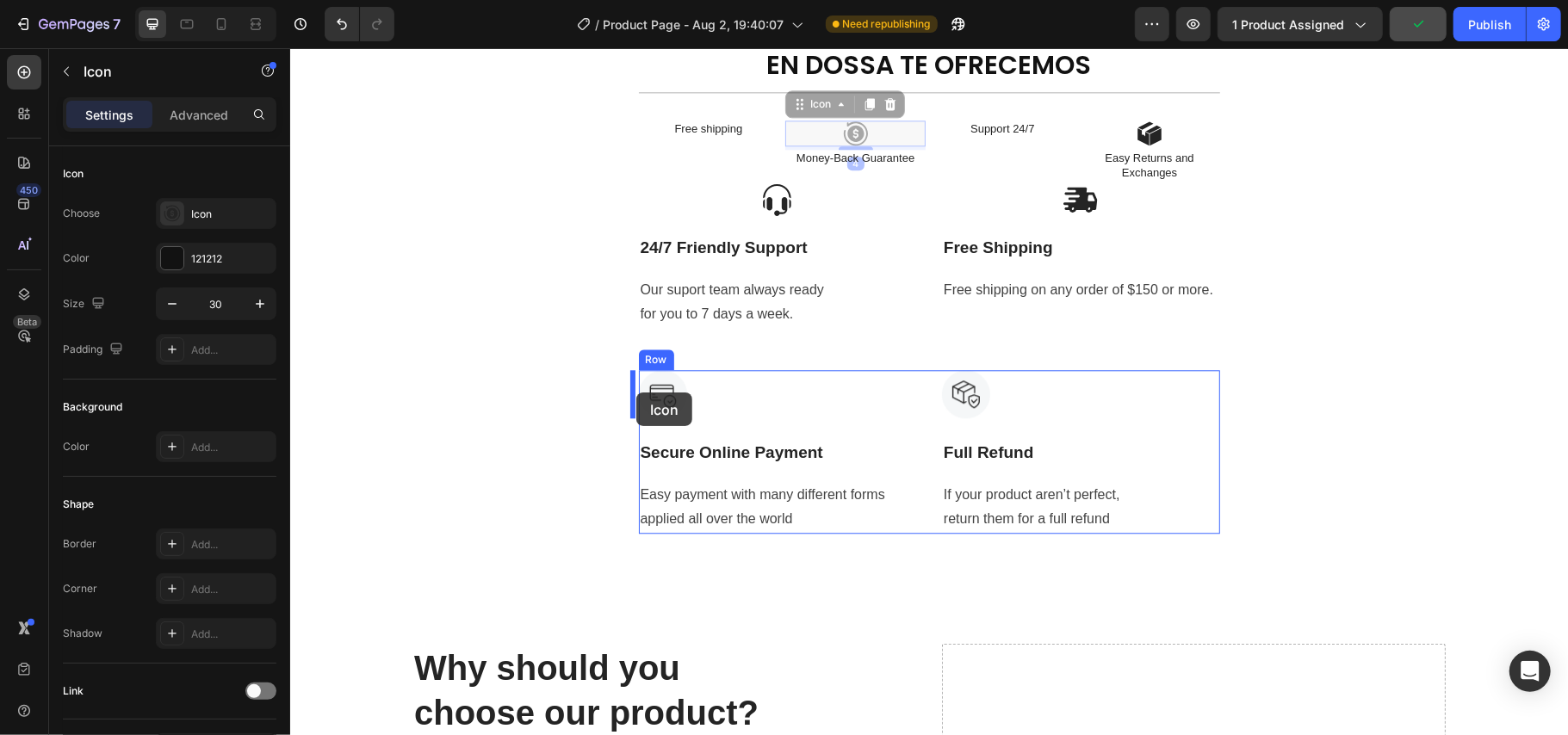 drag, startPoint x: 823, startPoint y: 101, endPoint x: 635, endPoint y: 392, distance: 346.44624 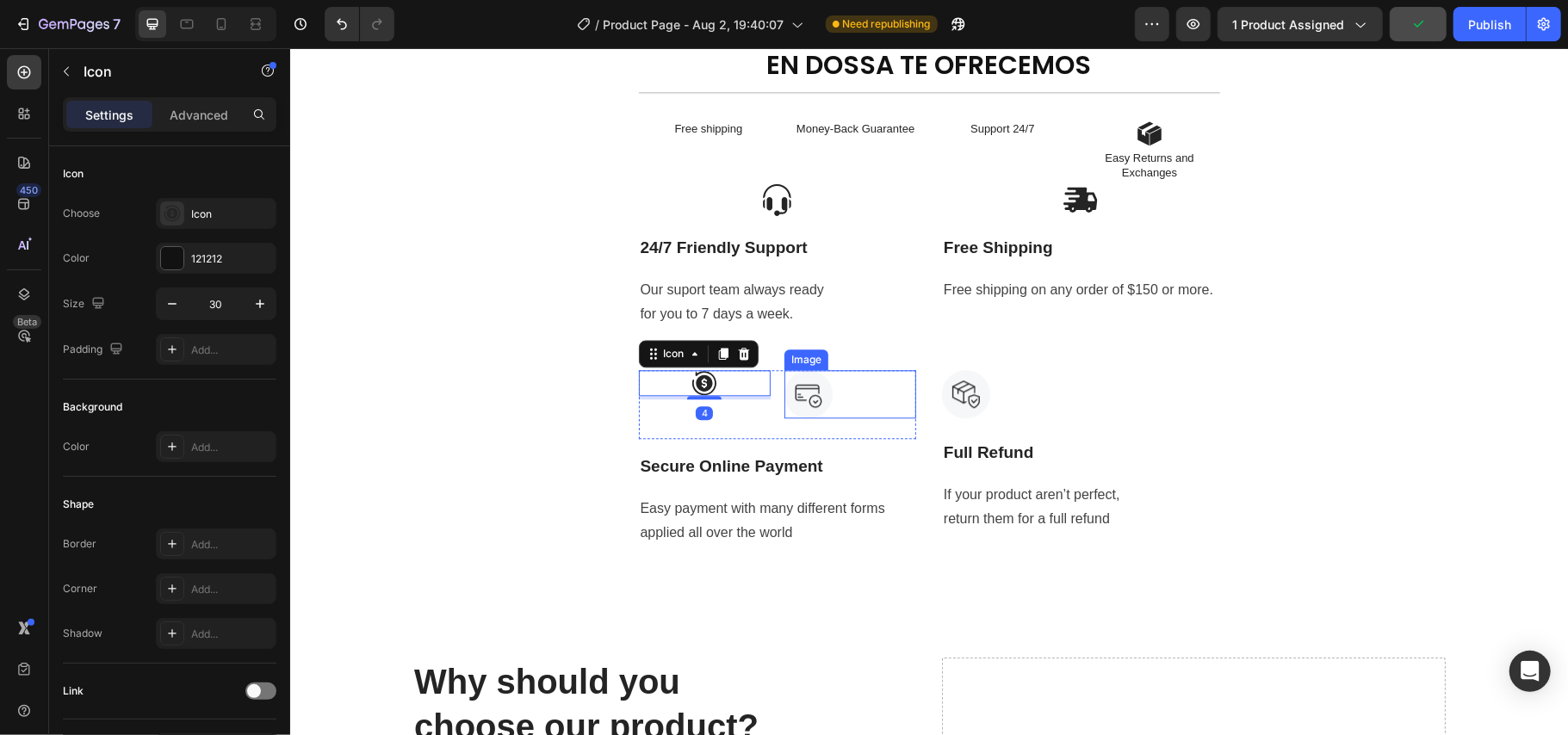 click at bounding box center [808, 393] 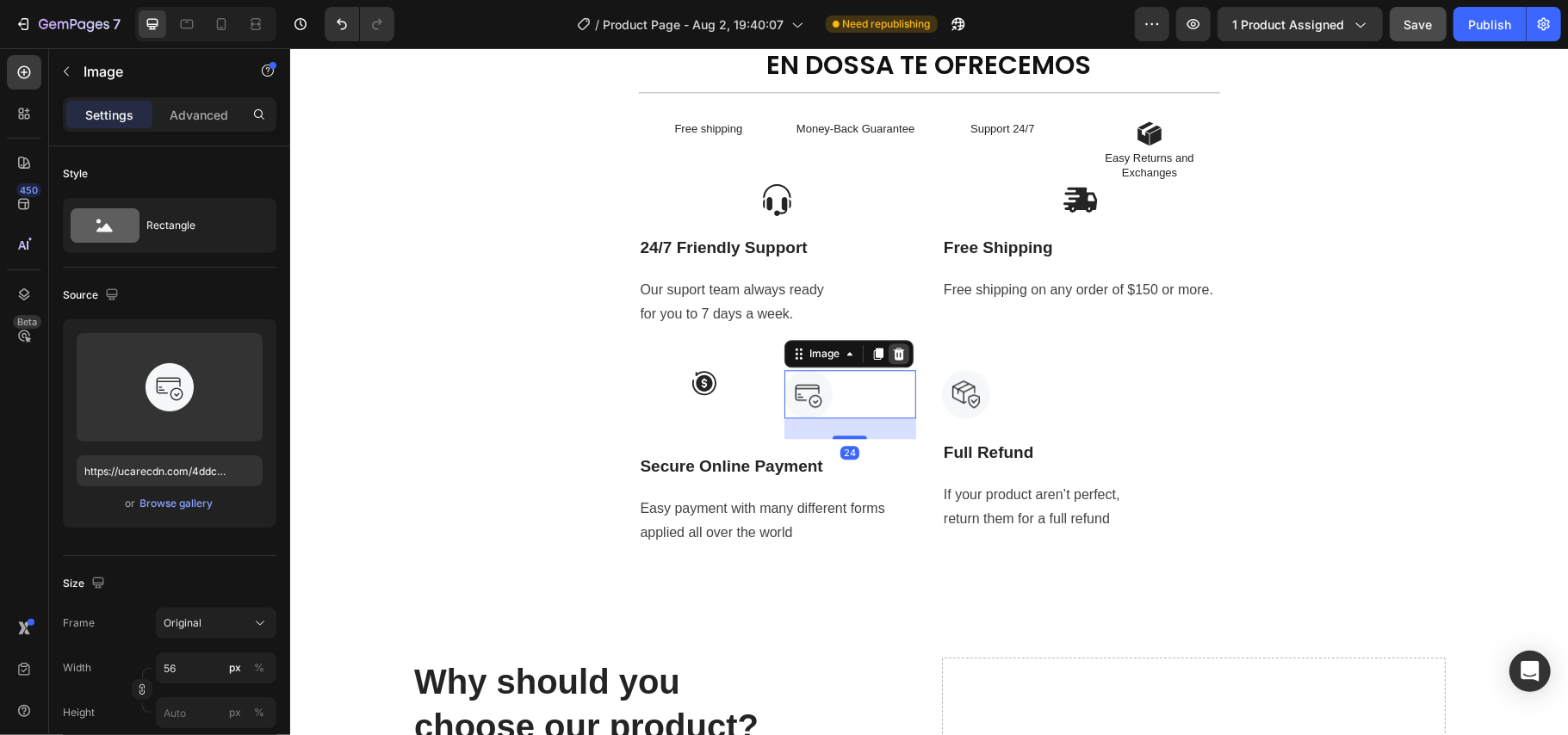click 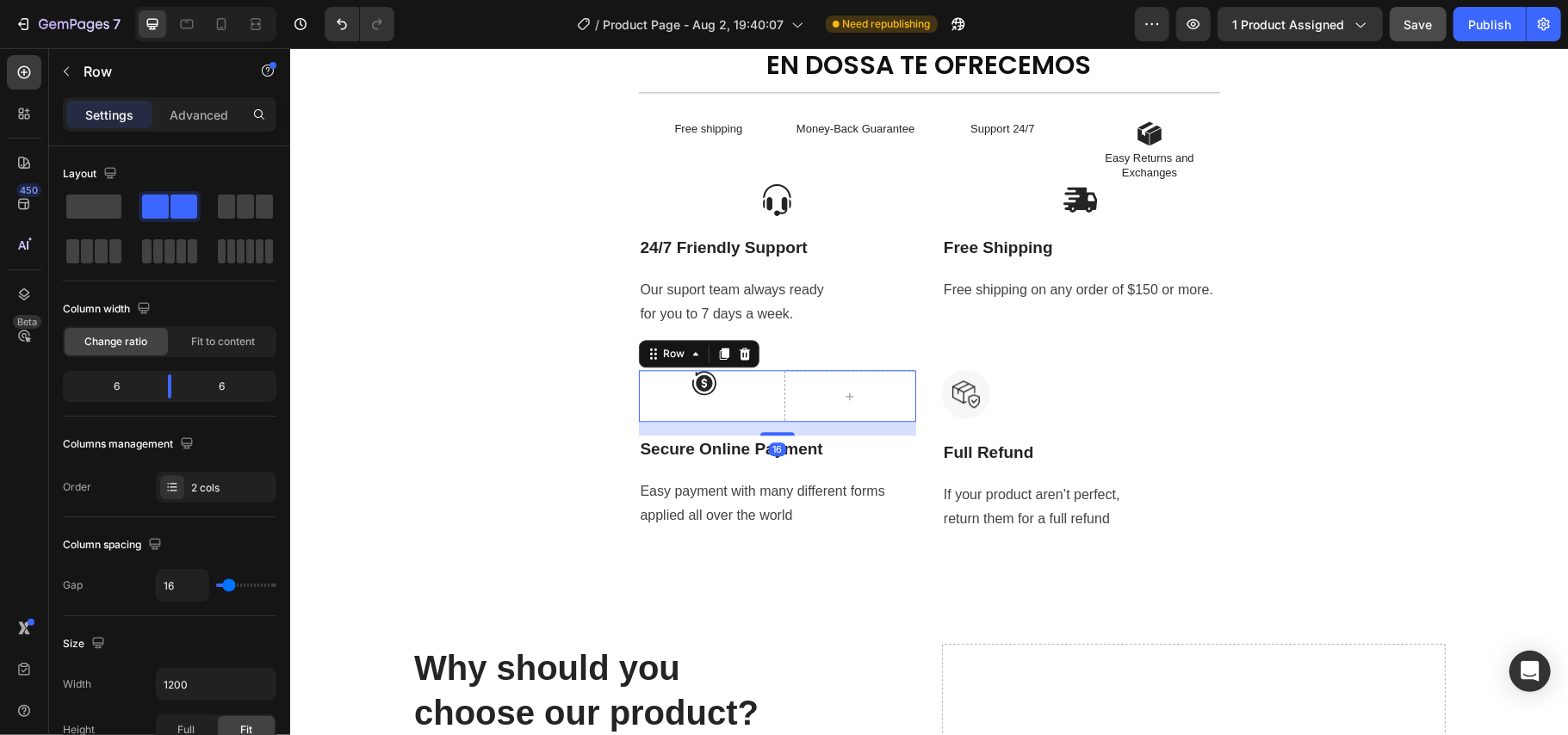 click on "Icon
Row   16" at bounding box center (777, 395) 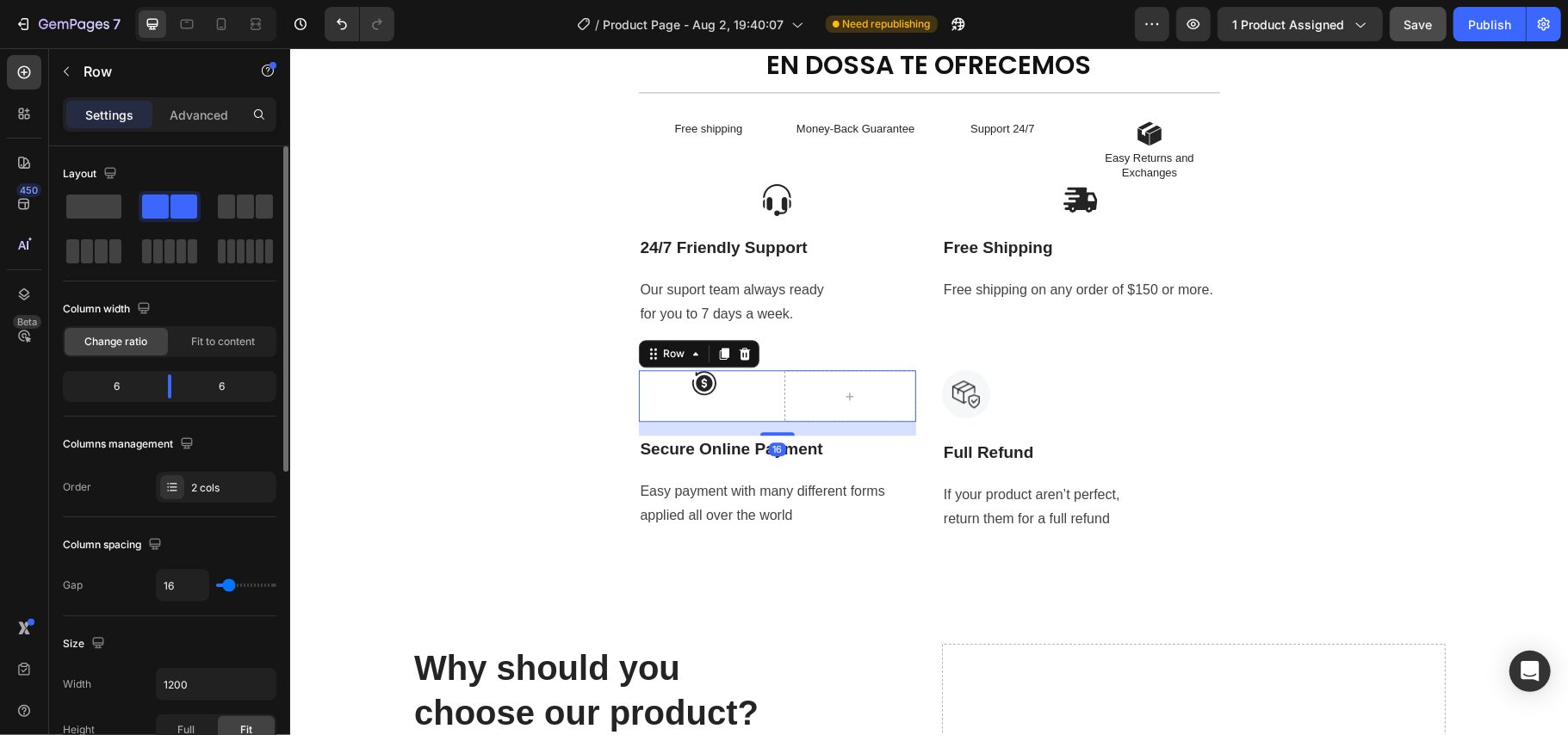 click 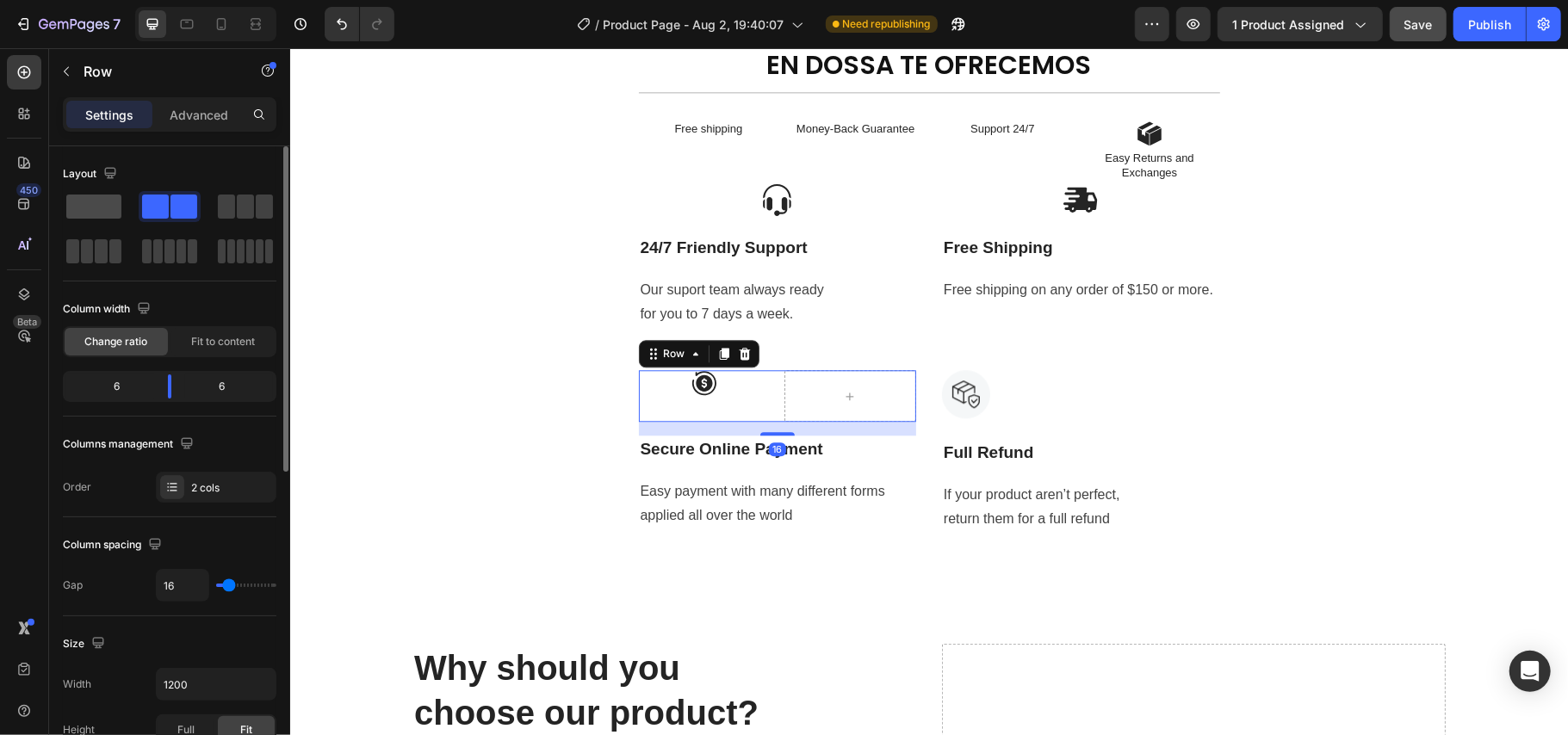 drag, startPoint x: 94, startPoint y: 213, endPoint x: 88, endPoint y: 239, distance: 26.683328 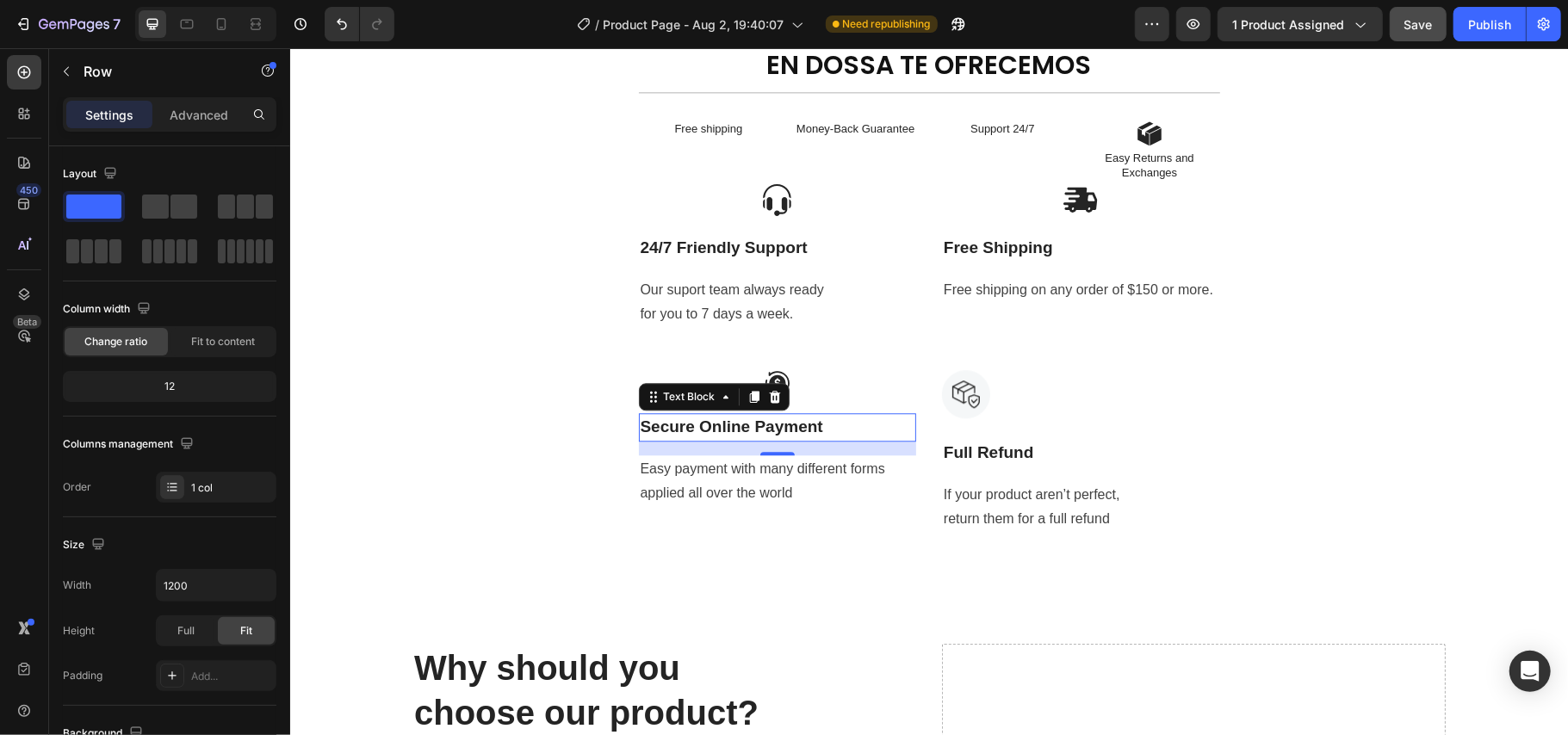 click on "Secure Online Payment" at bounding box center [777, 426] 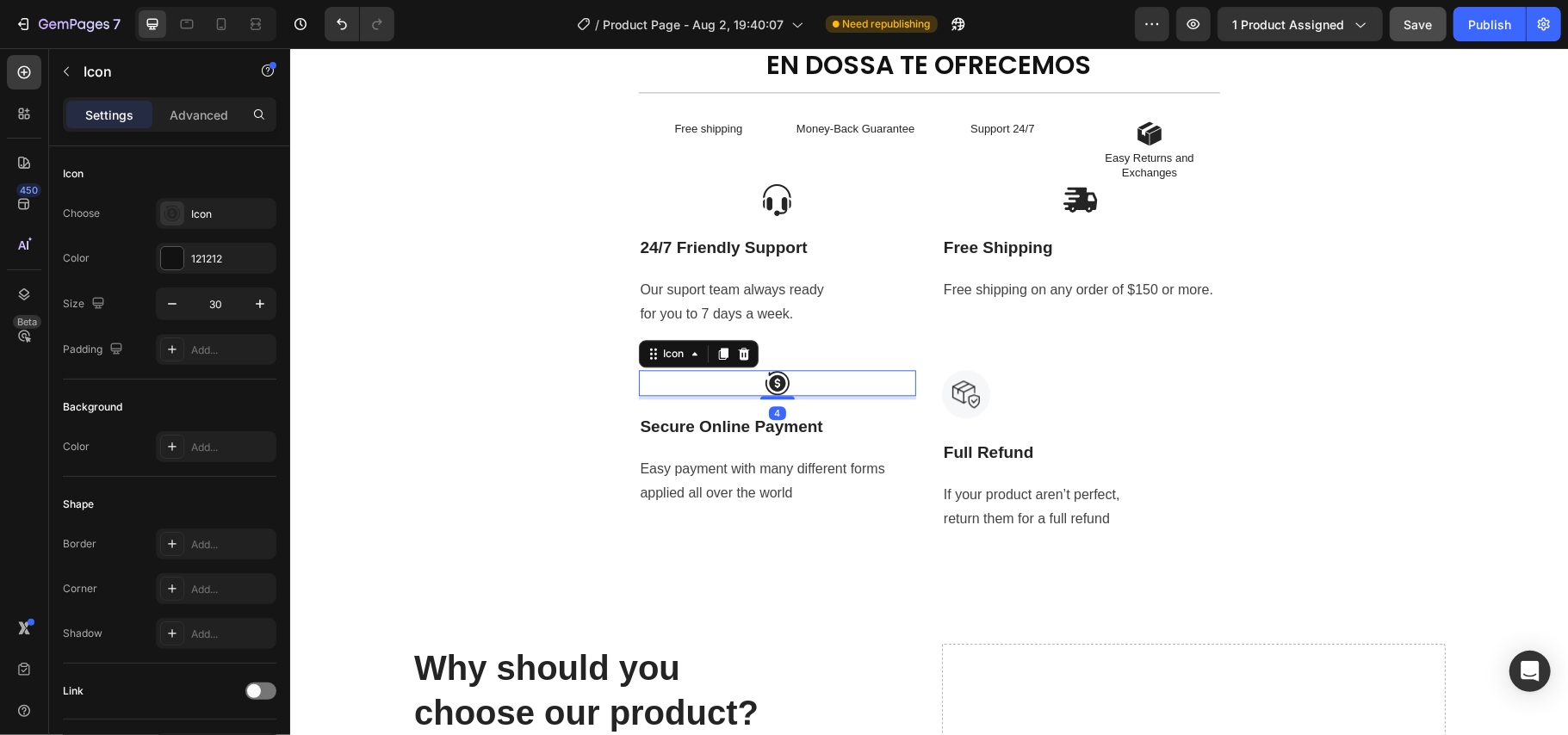 click on "Icon   4" at bounding box center [777, 382] 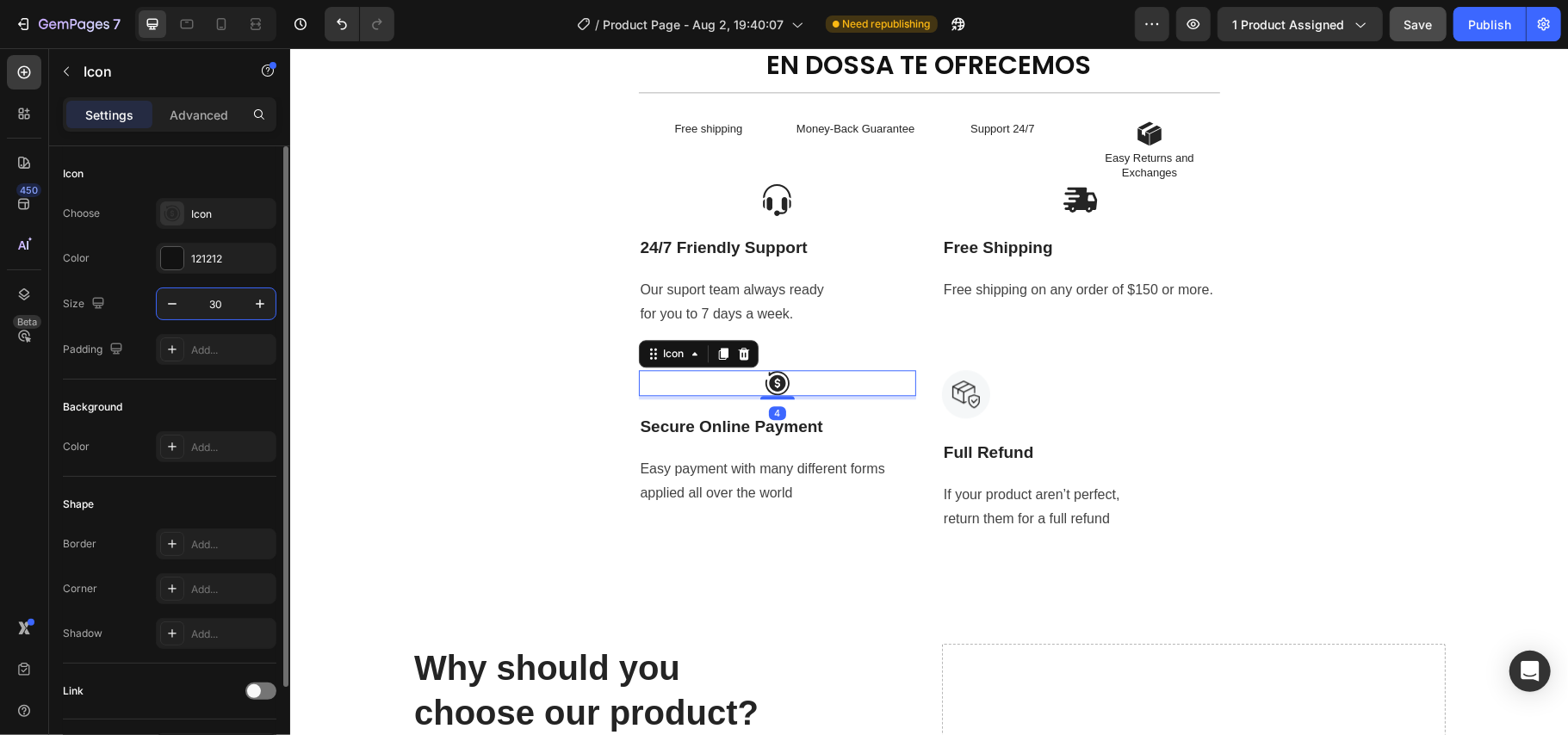 click on "30" at bounding box center [216, 304] 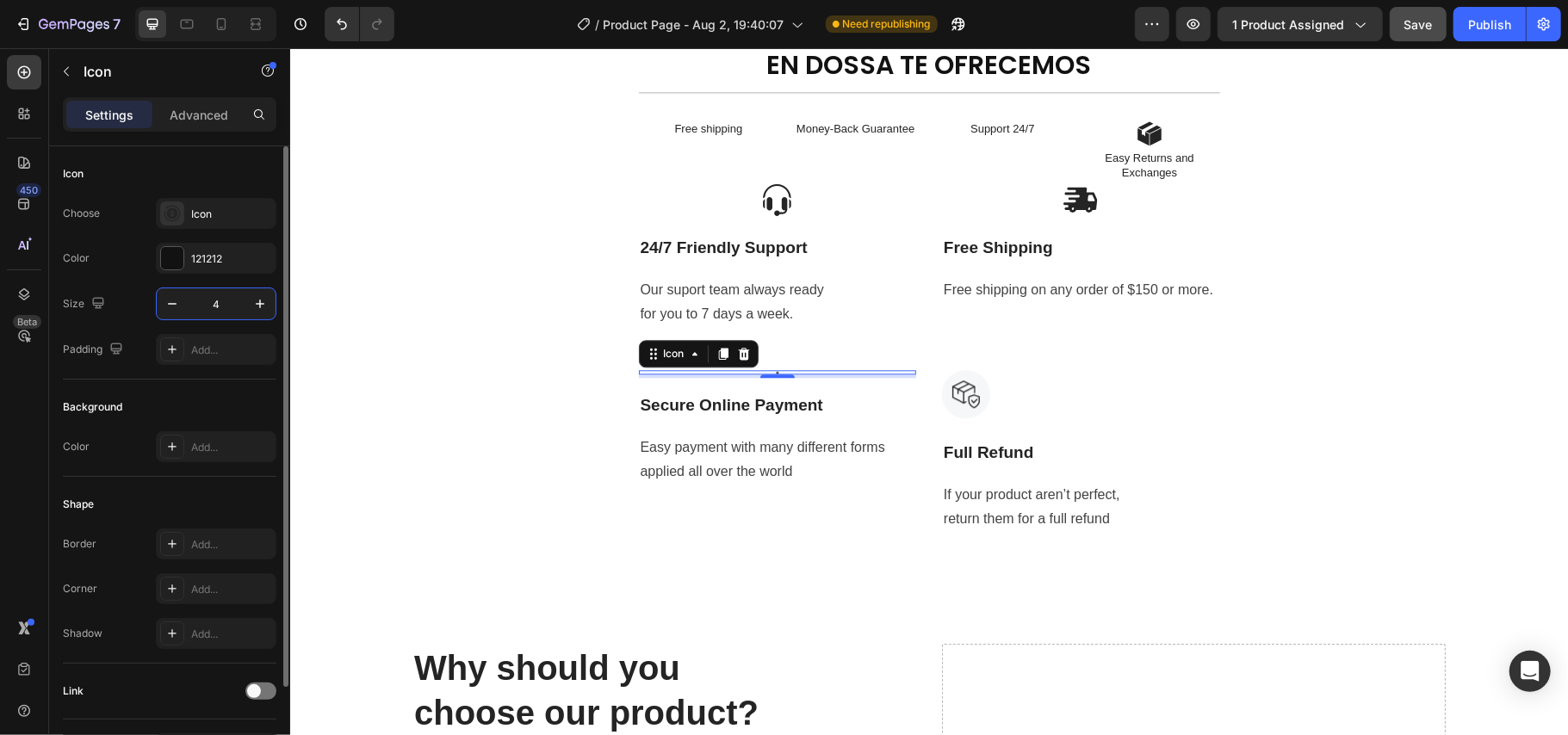 type on "40" 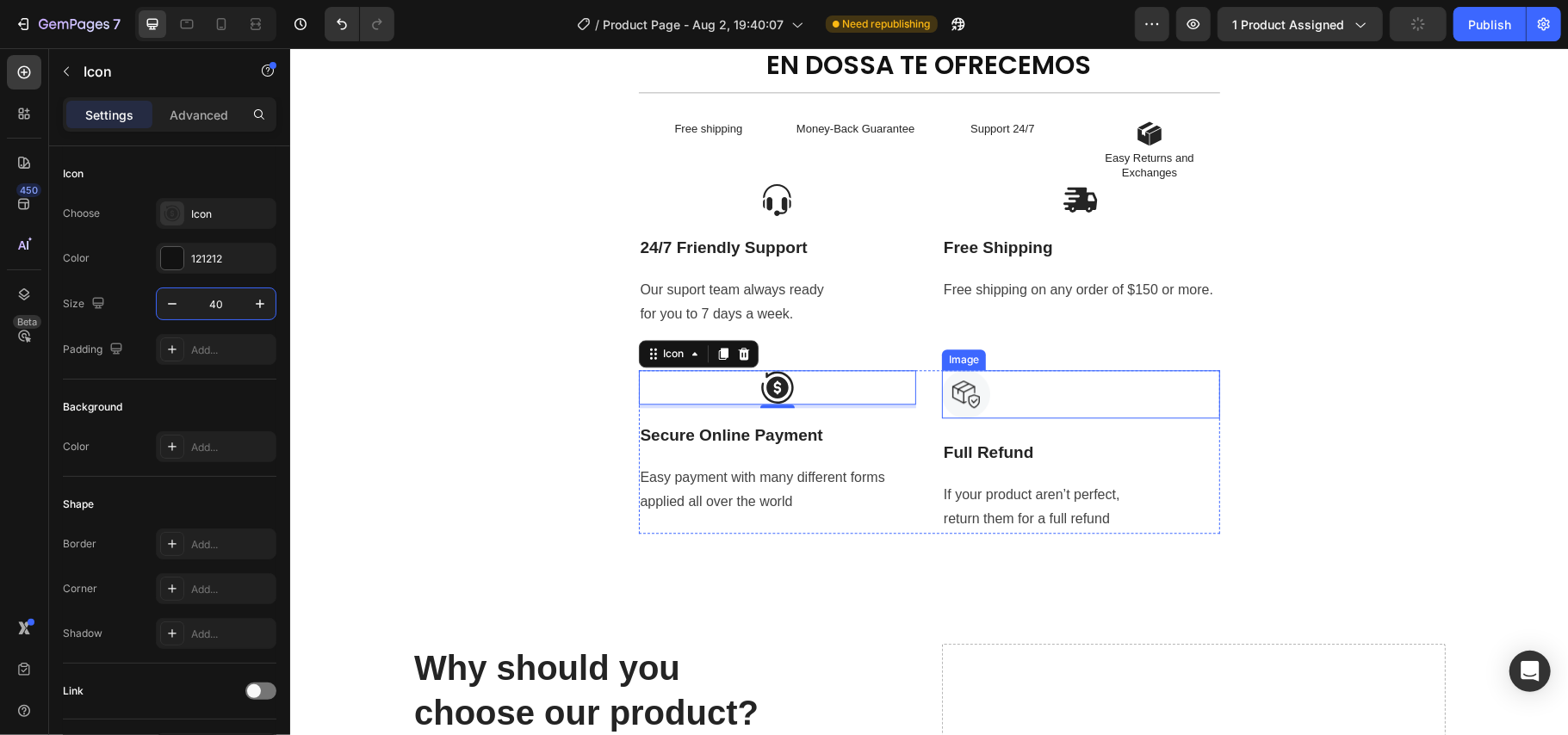 click at bounding box center [1080, 393] 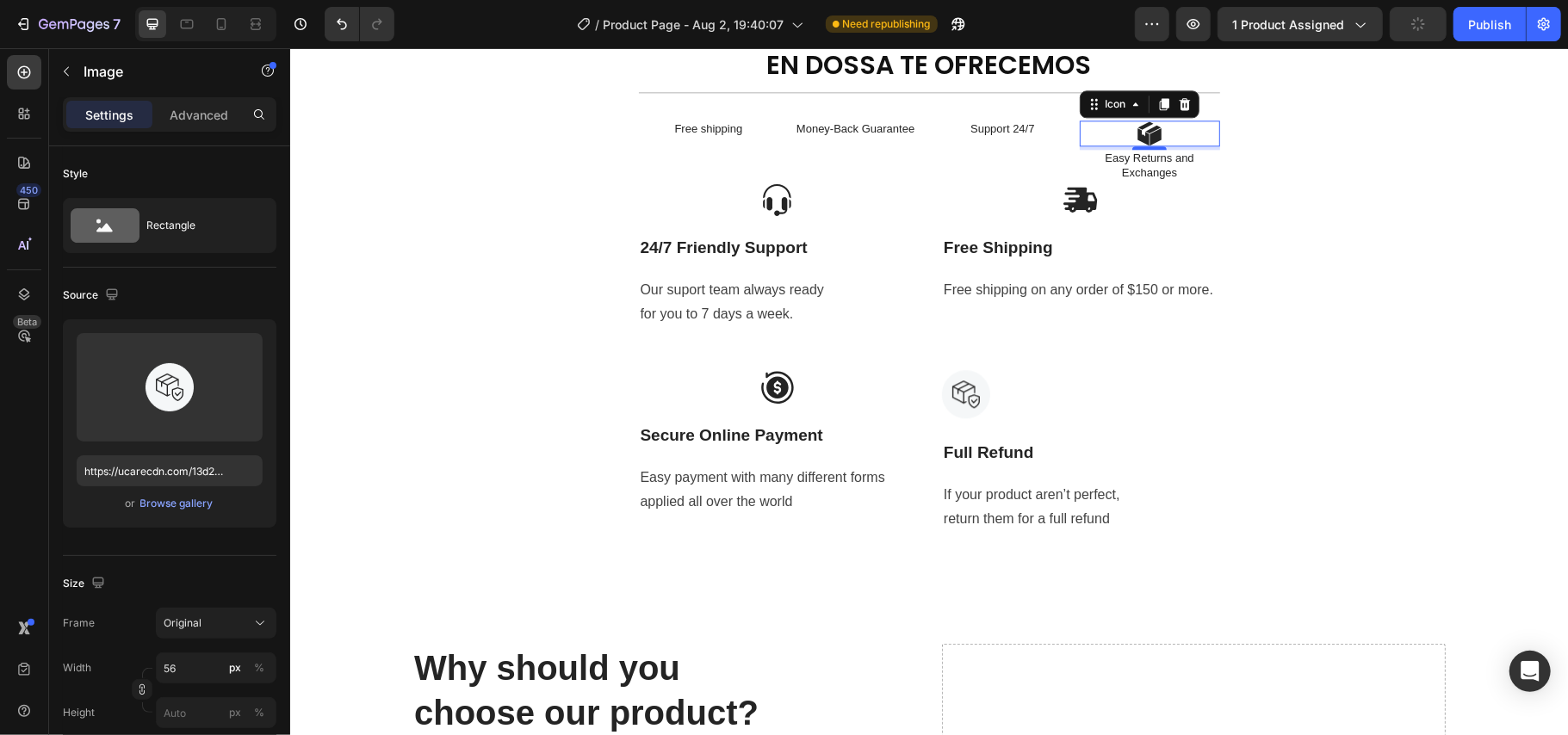 click on "Icon   0" at bounding box center [1149, 133] 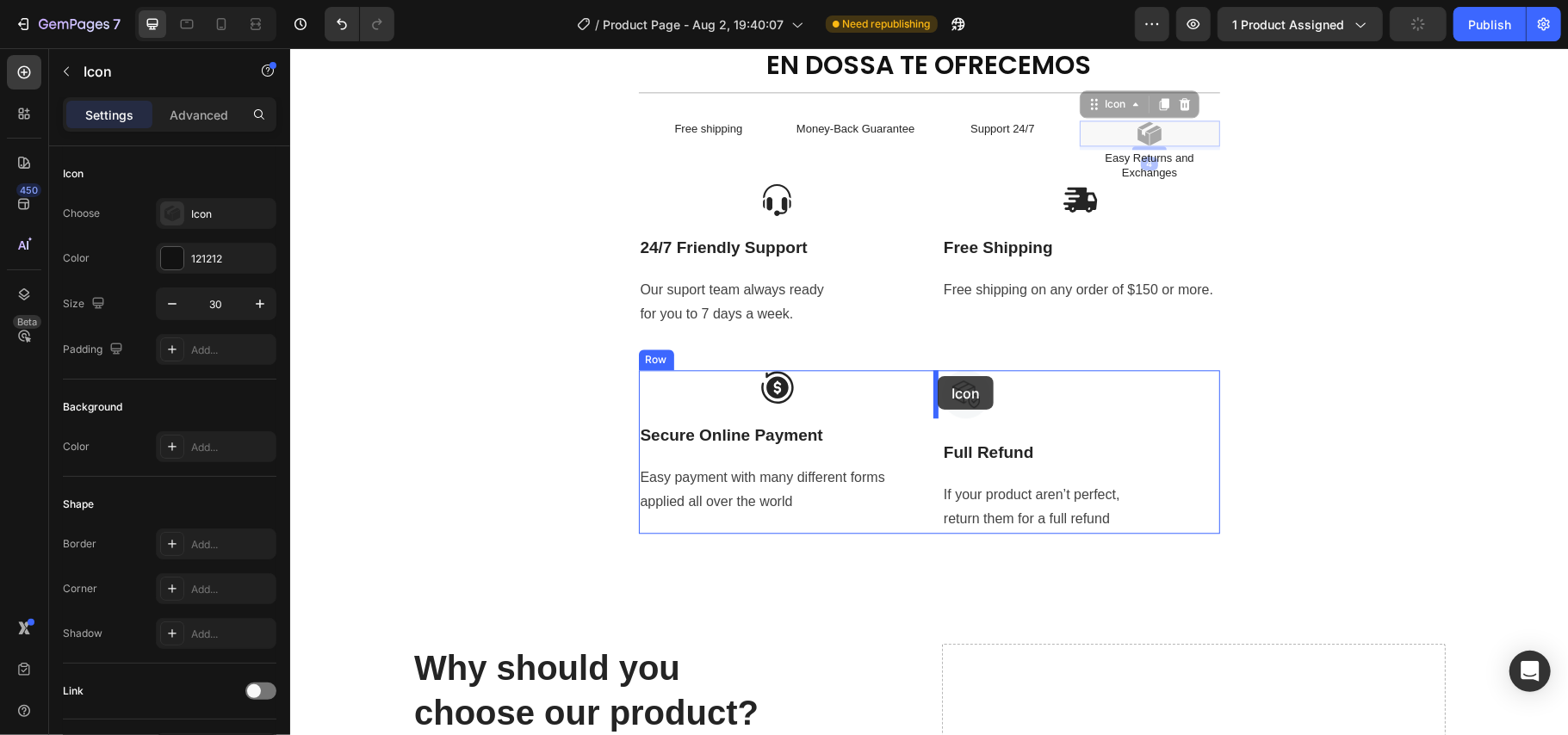 drag, startPoint x: 1116, startPoint y: 103, endPoint x: 937, endPoint y: 375, distance: 325.6148 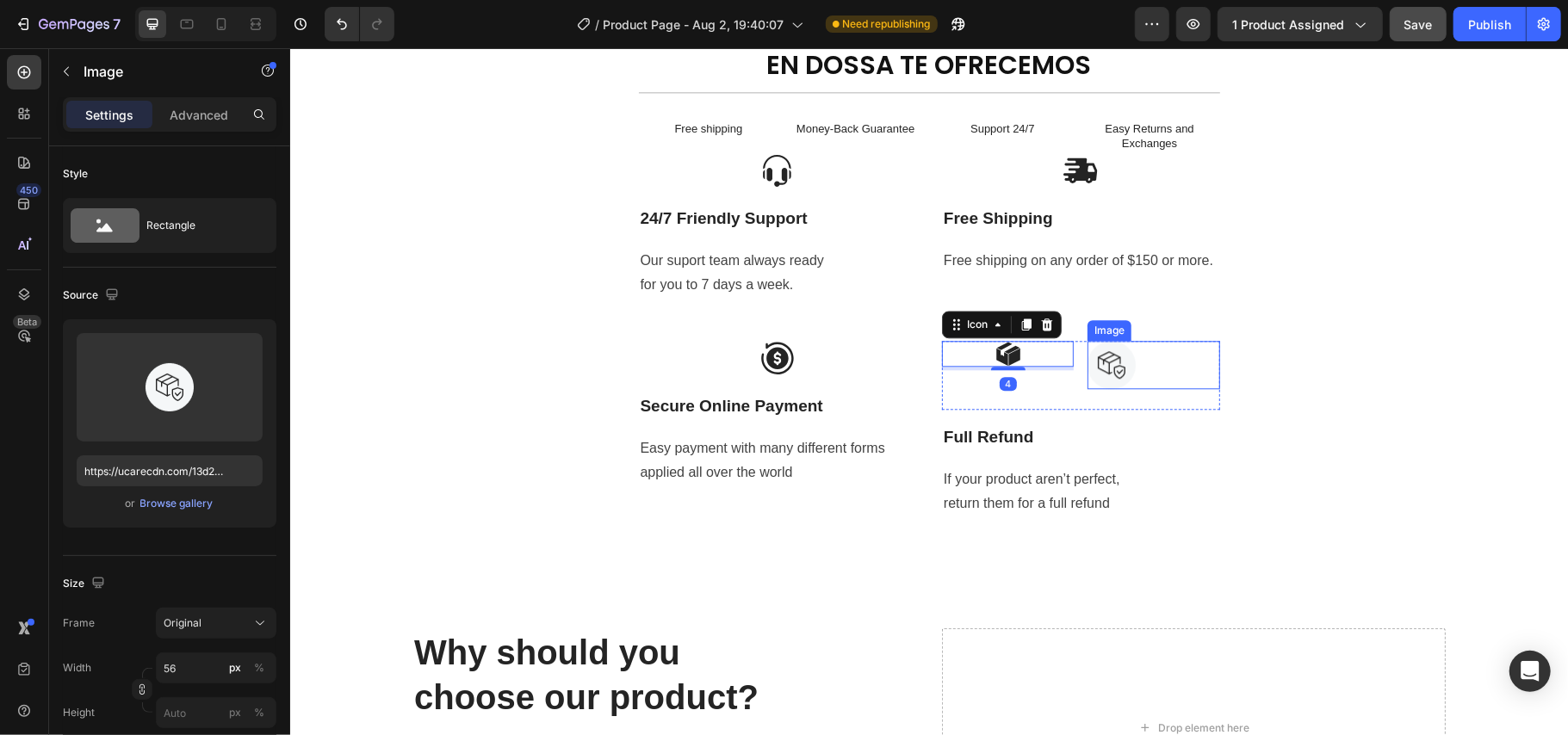 click at bounding box center [1111, 364] 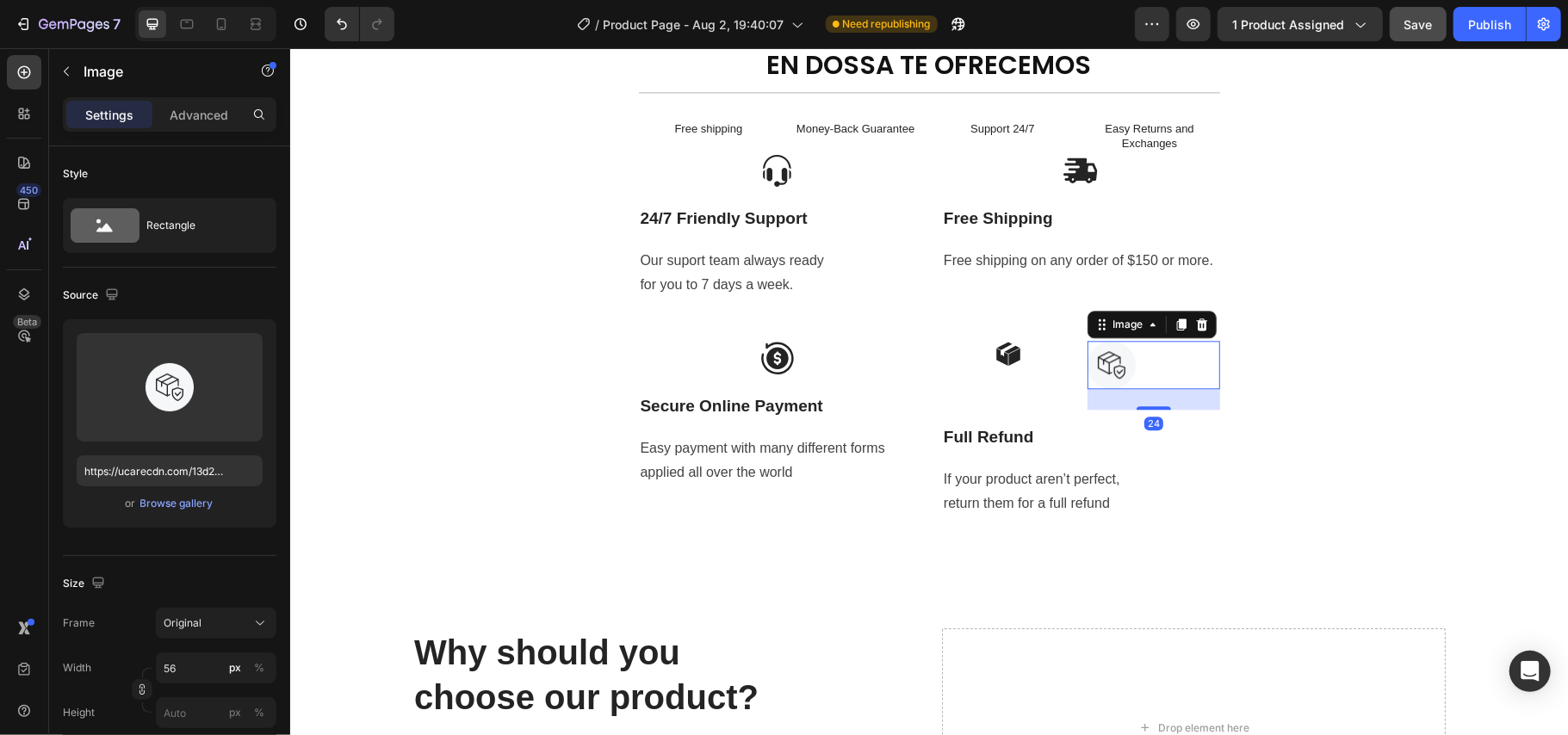 click on "Product Images Icon Icon Icon Icon Icon Icon List (+ 10700 Clientes Satisfechos) Text Block Row
Drop element here (+ 10700 Clientes Satisfechos) Text Block Row 30%   OFF Text Block Row 79,900 Product Price Product Price 145,900 Product Price Product Price 45% off Product Badge Row COMPRA AQUÍ Button Row Product 😉 PIDE AHORA Y PAGA EN CASA 🏠 Button Image Image Image Image Image Row Image Image 😉PIDE AHORA Y PAGA EN CASA 🏠 Button Image Image 😉PIDE AHORA Y PAGA EN CASA 🏠 Button Image Image 😉PIDE AHORA Y PAGA EN CASA 🏠 Button Image Image 😉PIDE AHORA Y PAGA EN CASA 🏠 Button NOTA Debido a las mediciones manuales, puede haber ligeras desviaciones de medición. Debido a los diferentes efectos de iluminación y visualización, el color real del artículo puede ser ligeramente diferente al color que se muestra en la imagen. Text Block Icon Icon Icon Icon Icon Icon List EN DOSSA TE OFRECEMOS Heading Free shipping  Text Block Money-Back Guarantee Text Block Support 24/7" at bounding box center (928, -3361) 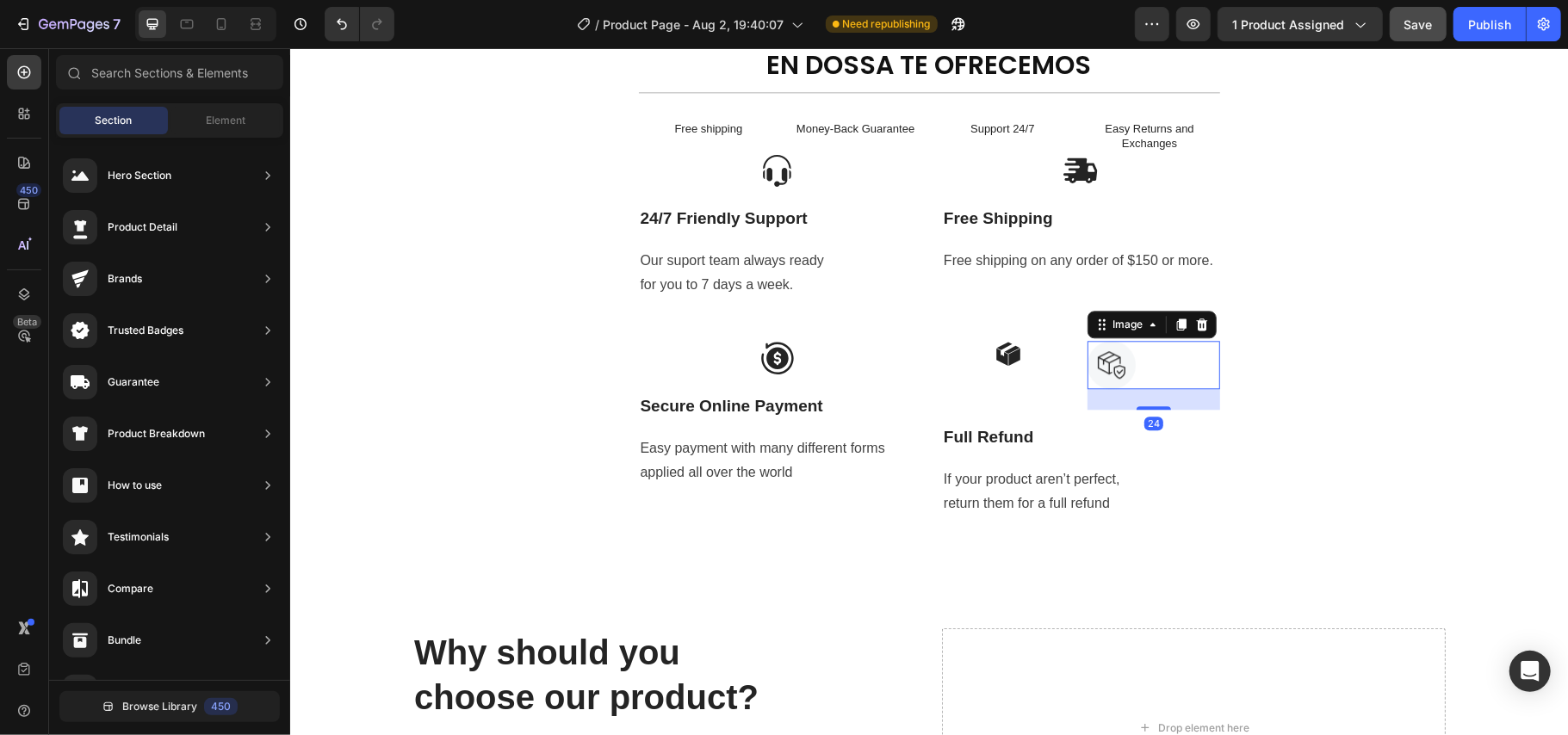 click at bounding box center (1152, 364) 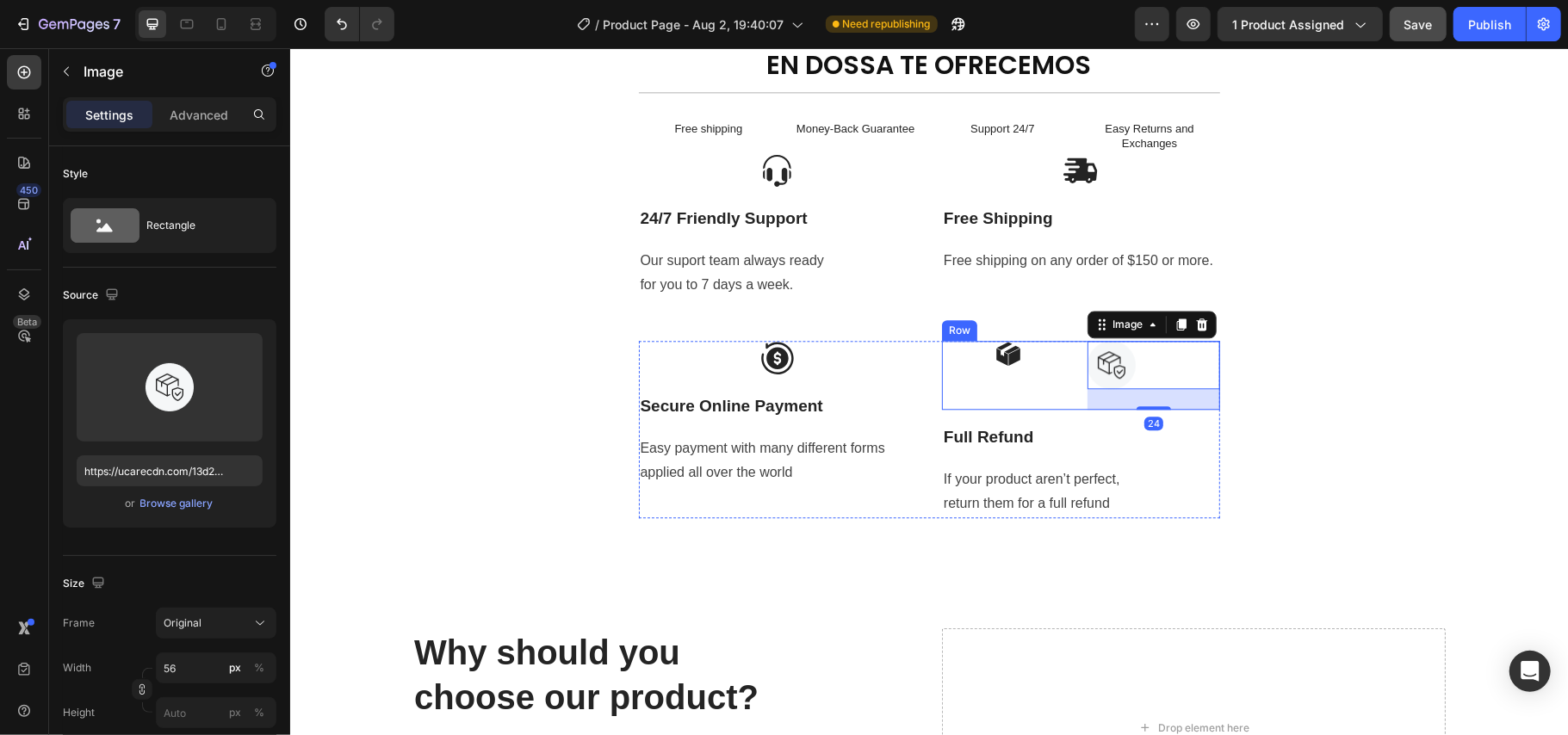 click on "Icon" at bounding box center (1007, 374) 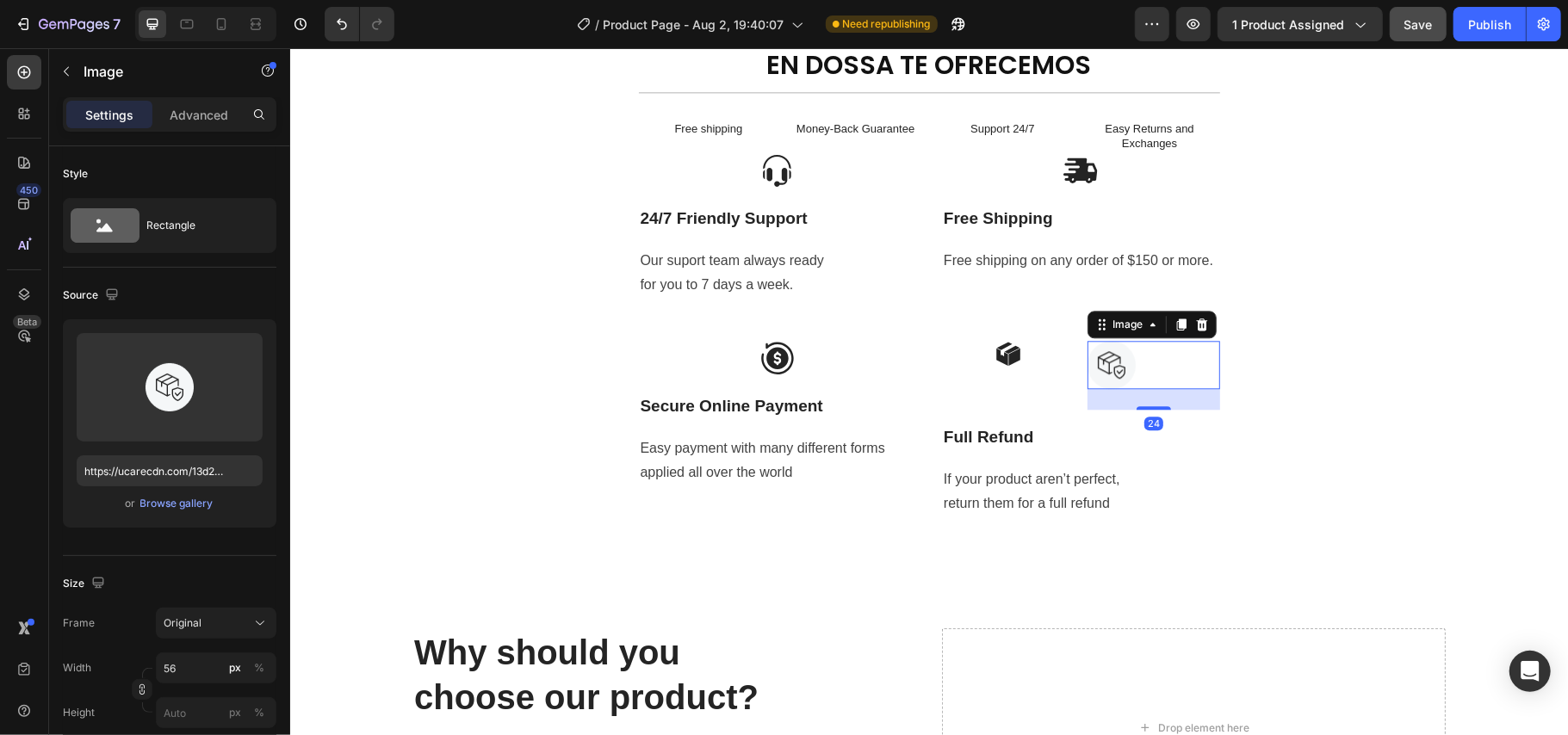 click at bounding box center (1111, 364) 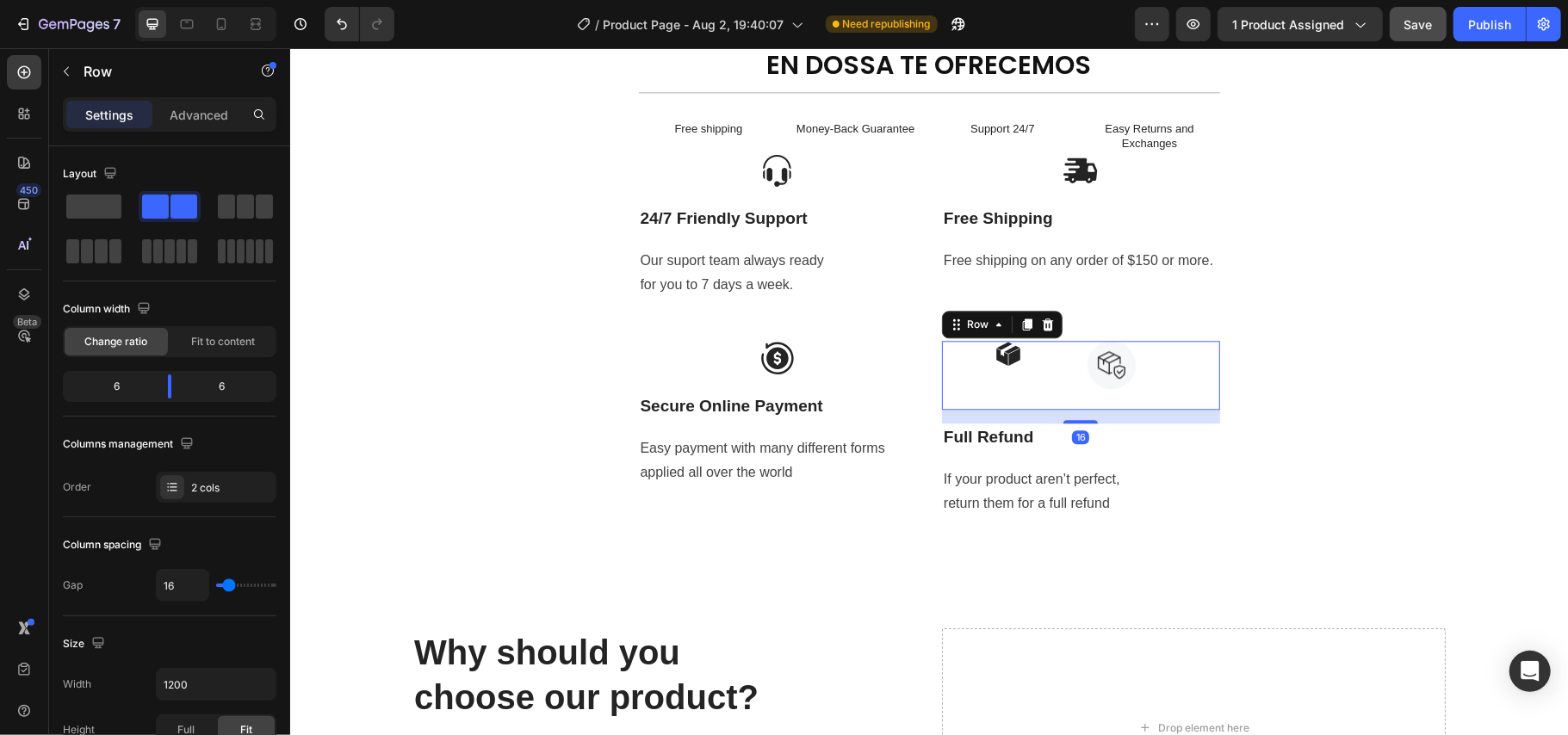 click on "Icon Image Row   16" at bounding box center (1080, 374) 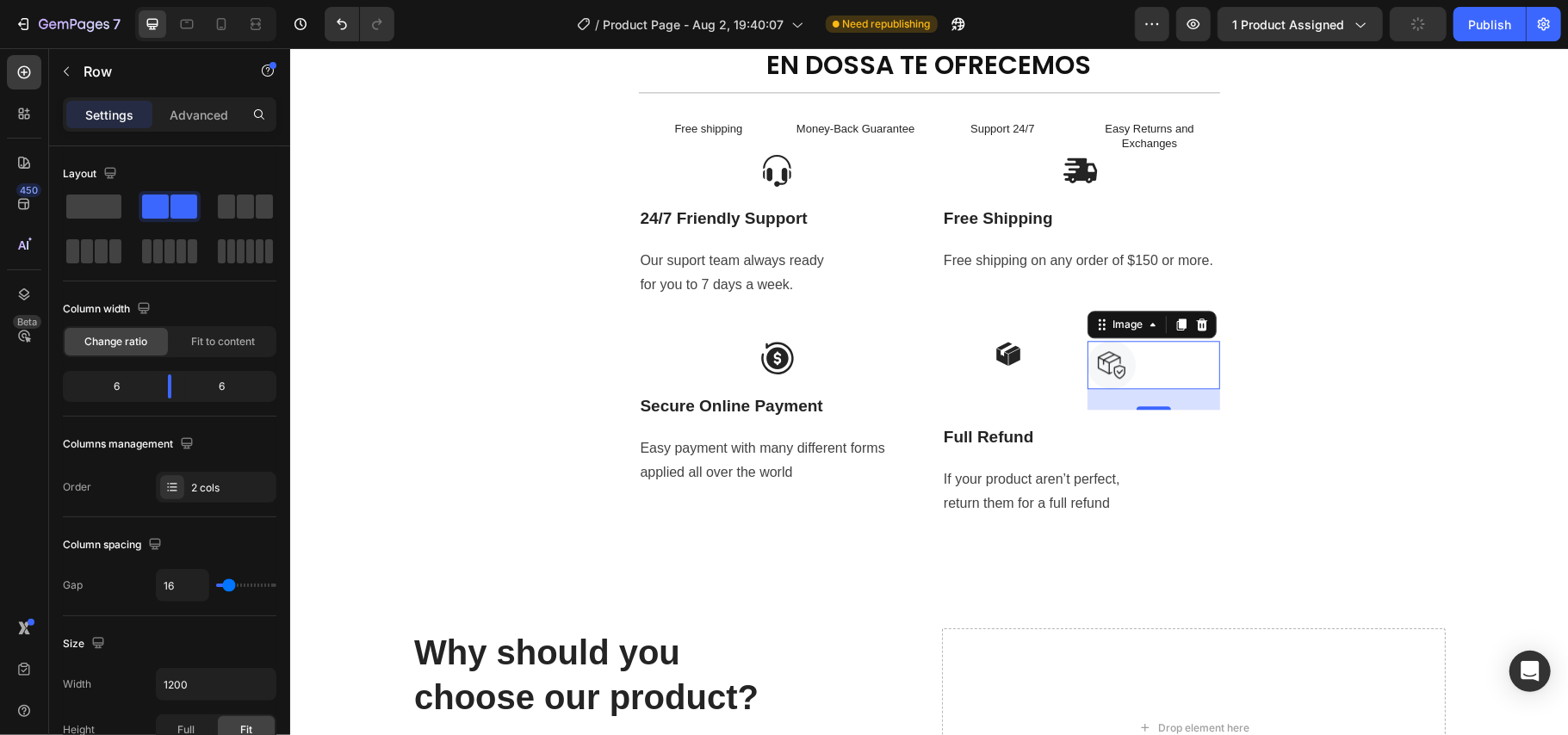 click at bounding box center [1111, 364] 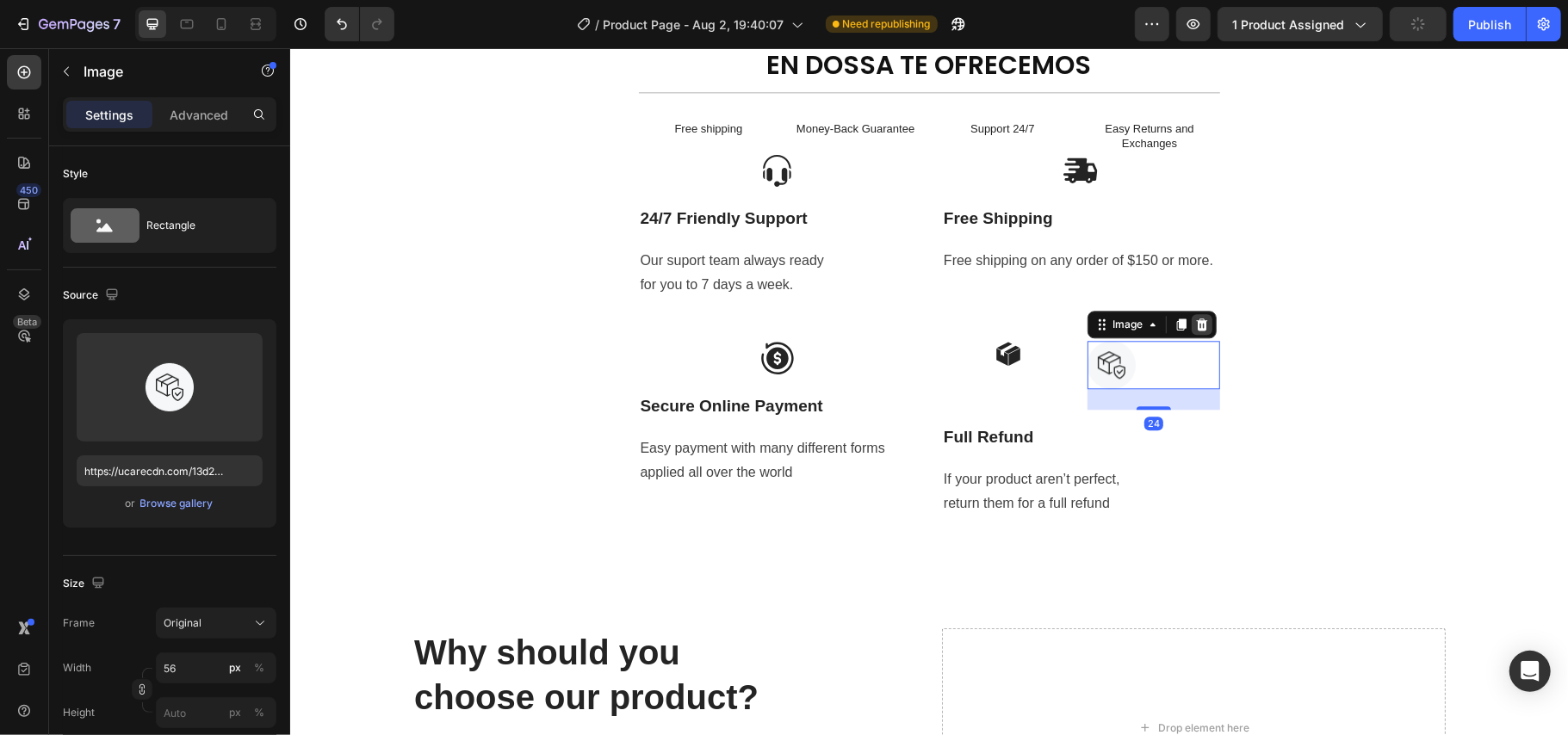 click at bounding box center (1201, 324) 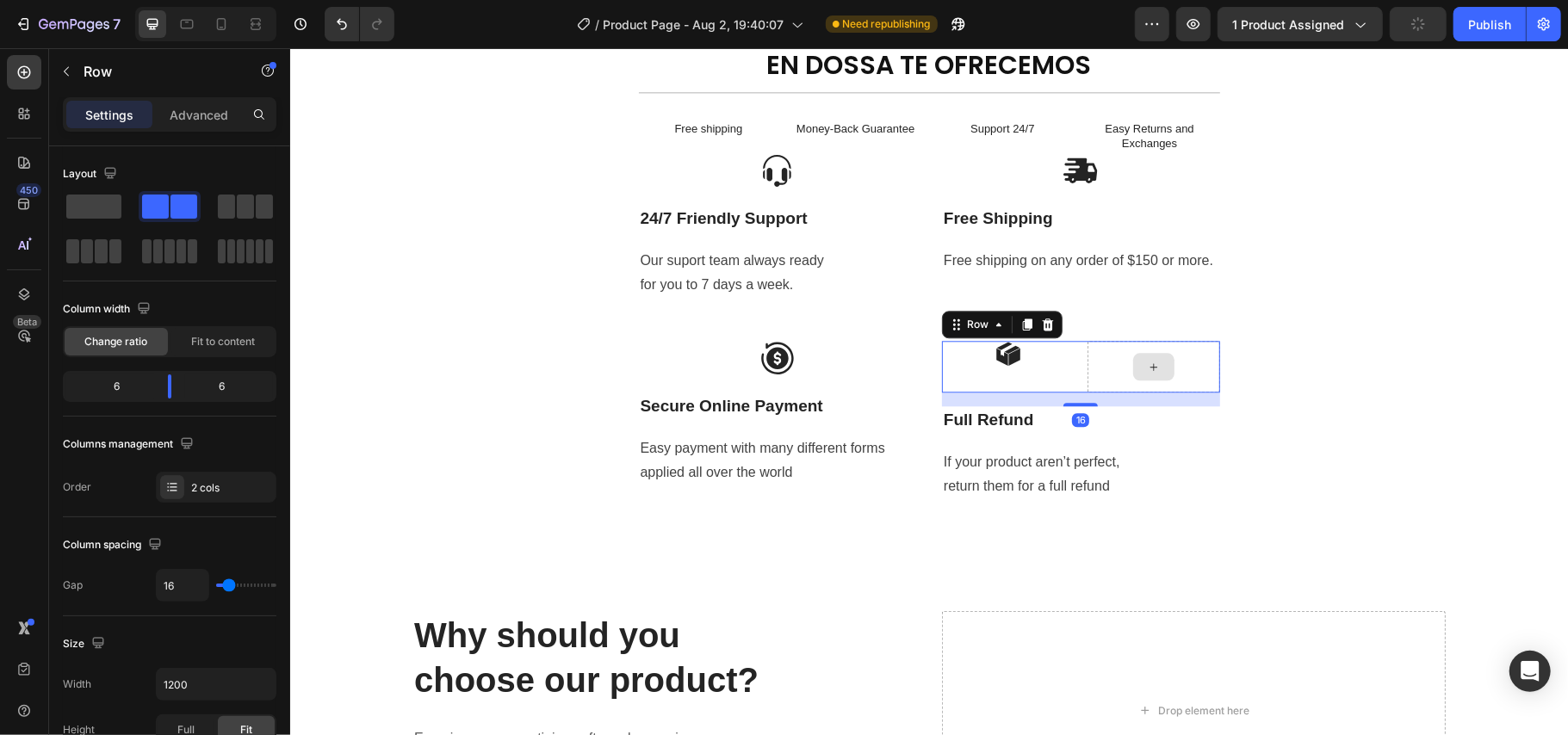 click at bounding box center [1152, 366] 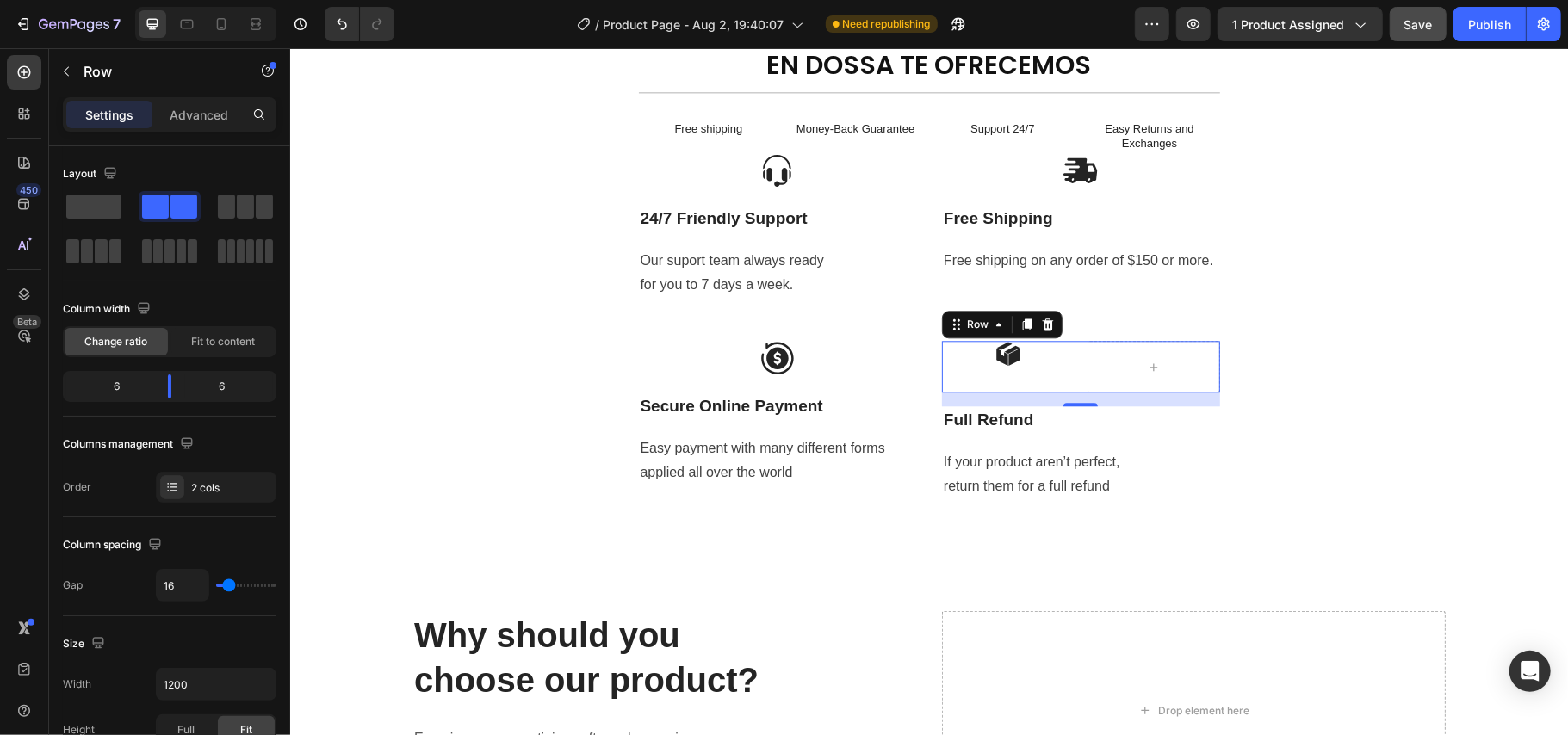 click on "Icon" at bounding box center [1007, 366] 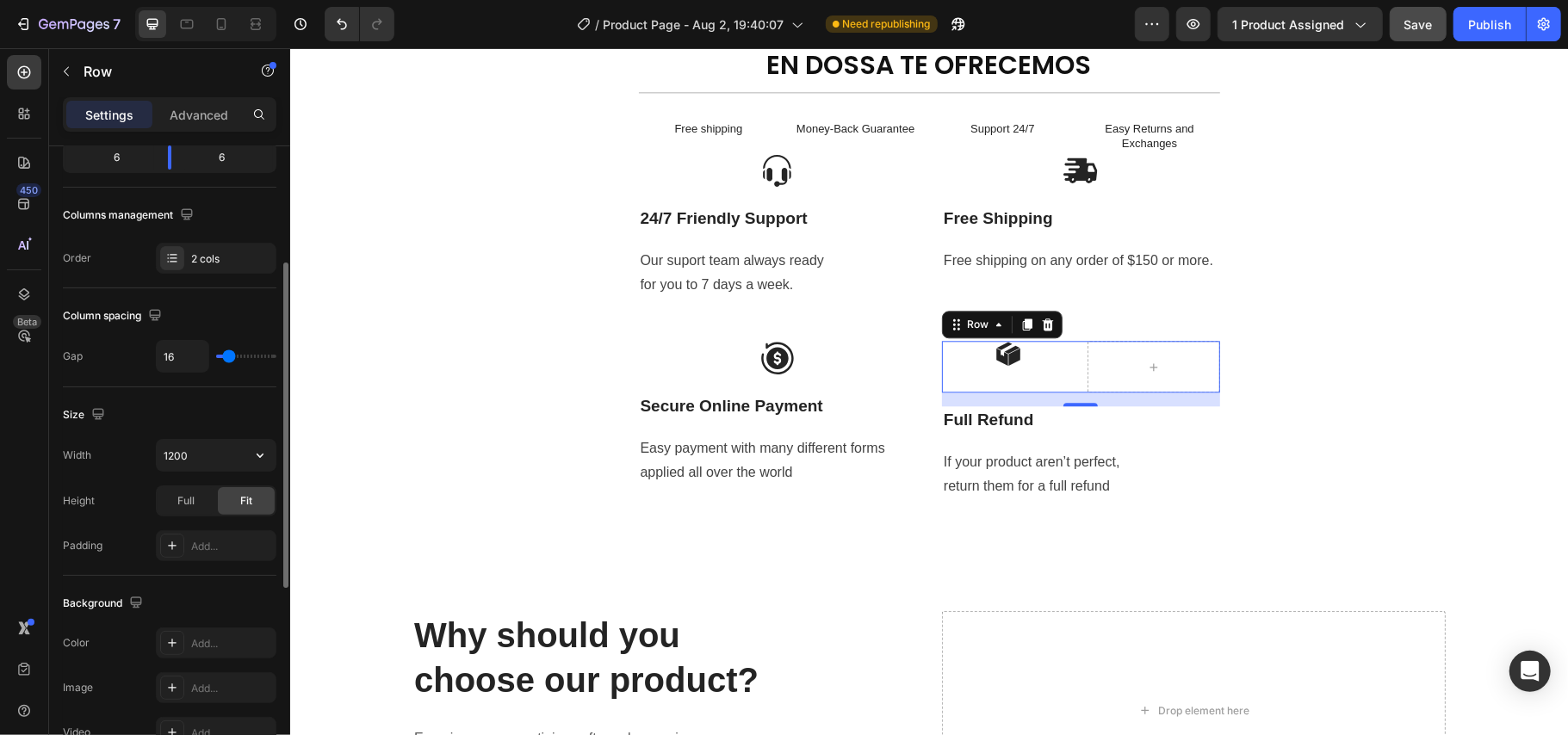 scroll, scrollTop: 0, scrollLeft: 0, axis: both 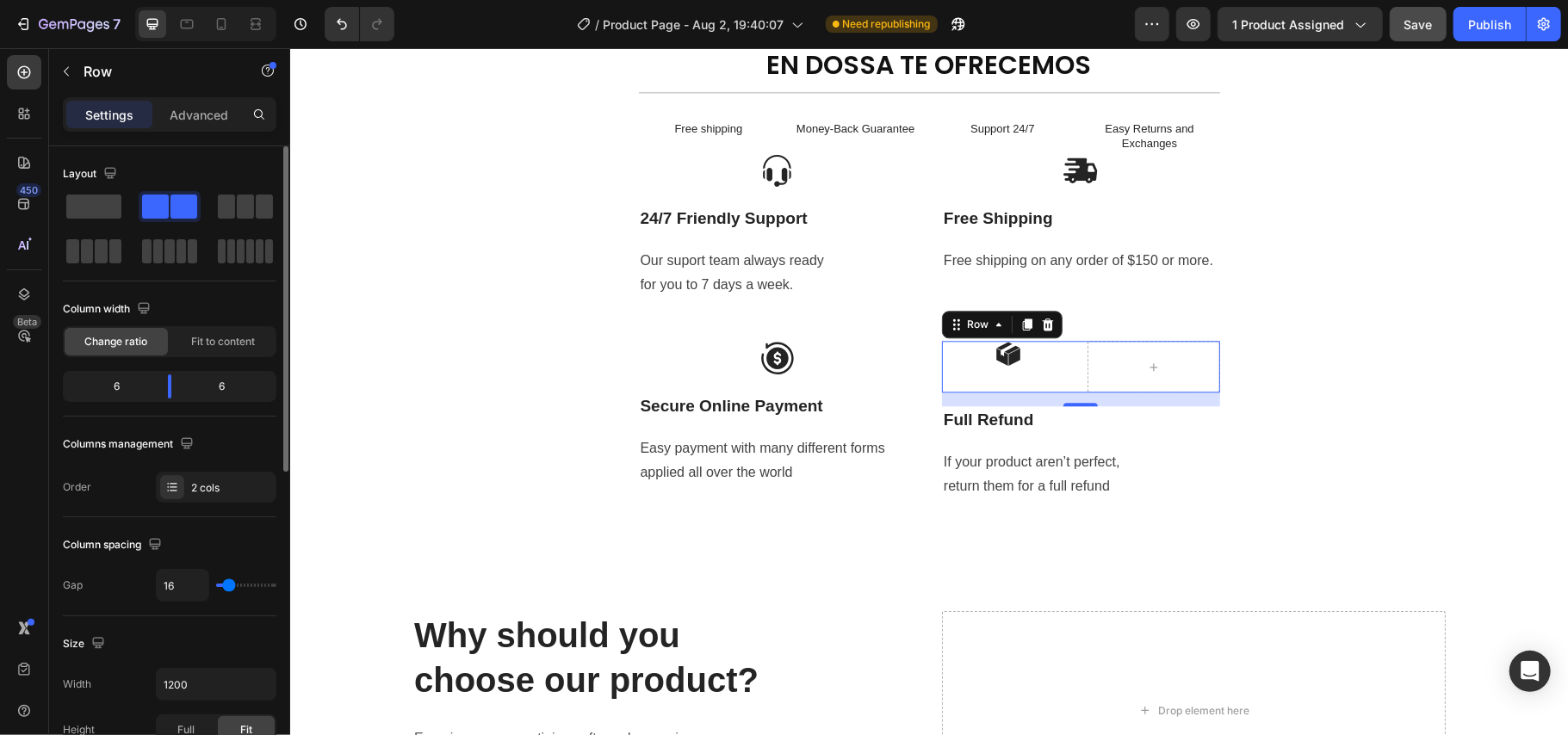 drag, startPoint x: 103, startPoint y: 207, endPoint x: 212, endPoint y: 229, distance: 111.19802 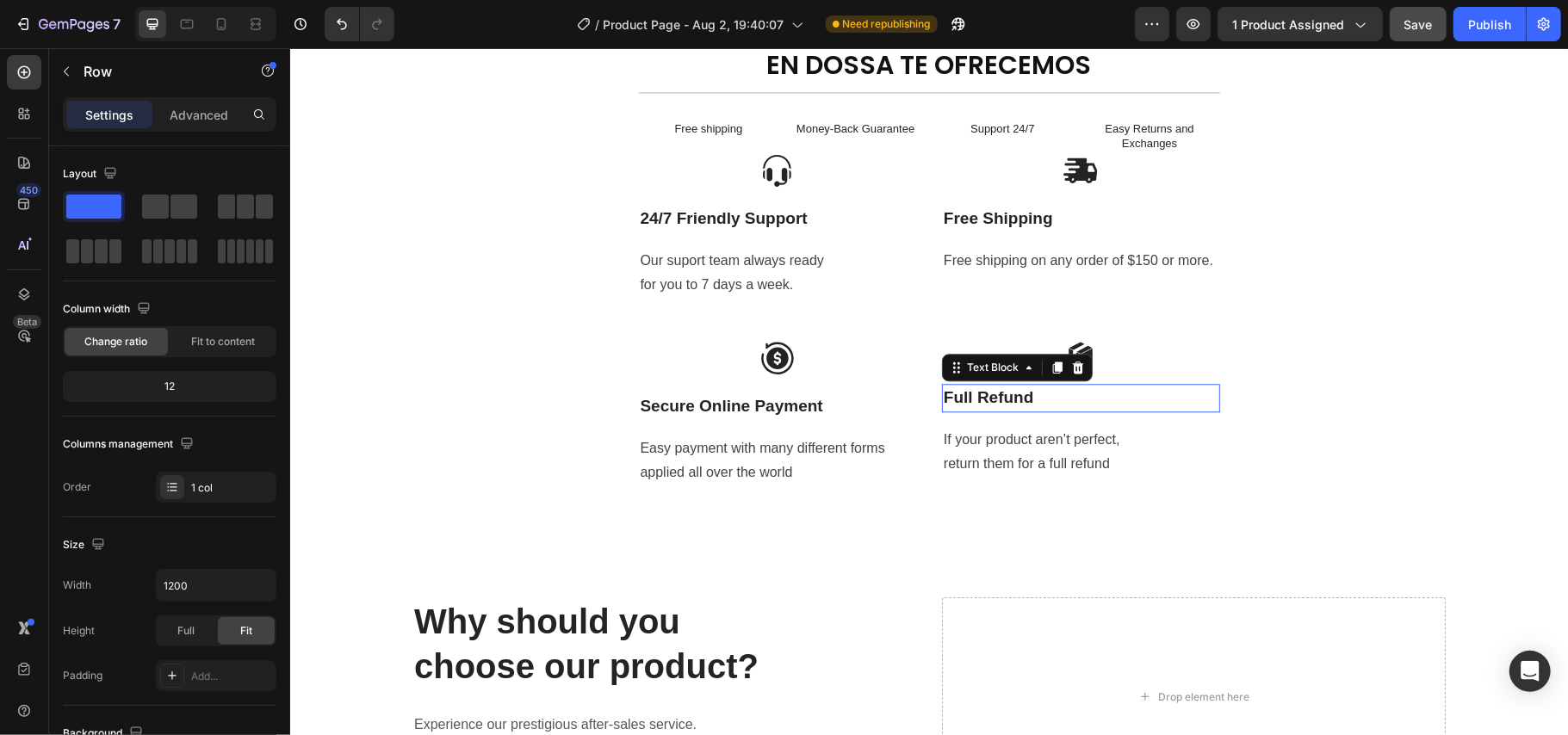 click on "Full Refund" at bounding box center [1080, 397] 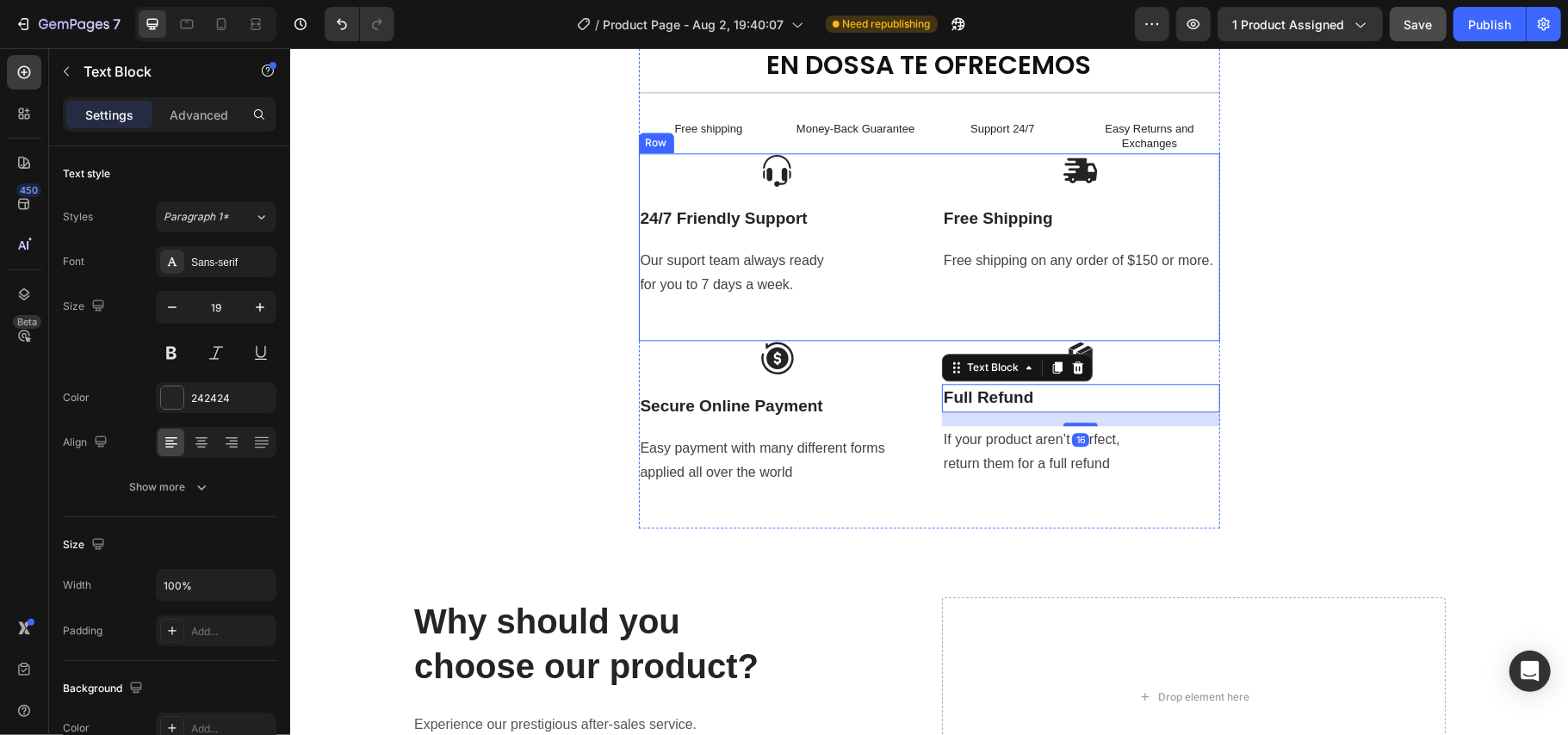 click on "Icon Row 24/7 Friendly Support Text Block Our suport team always ready for you to 7 days a week. Text block
Icon Row Free Shipping Text Block Free shipping on any order of $150 or more. Text block Row" at bounding box center (928, 246) 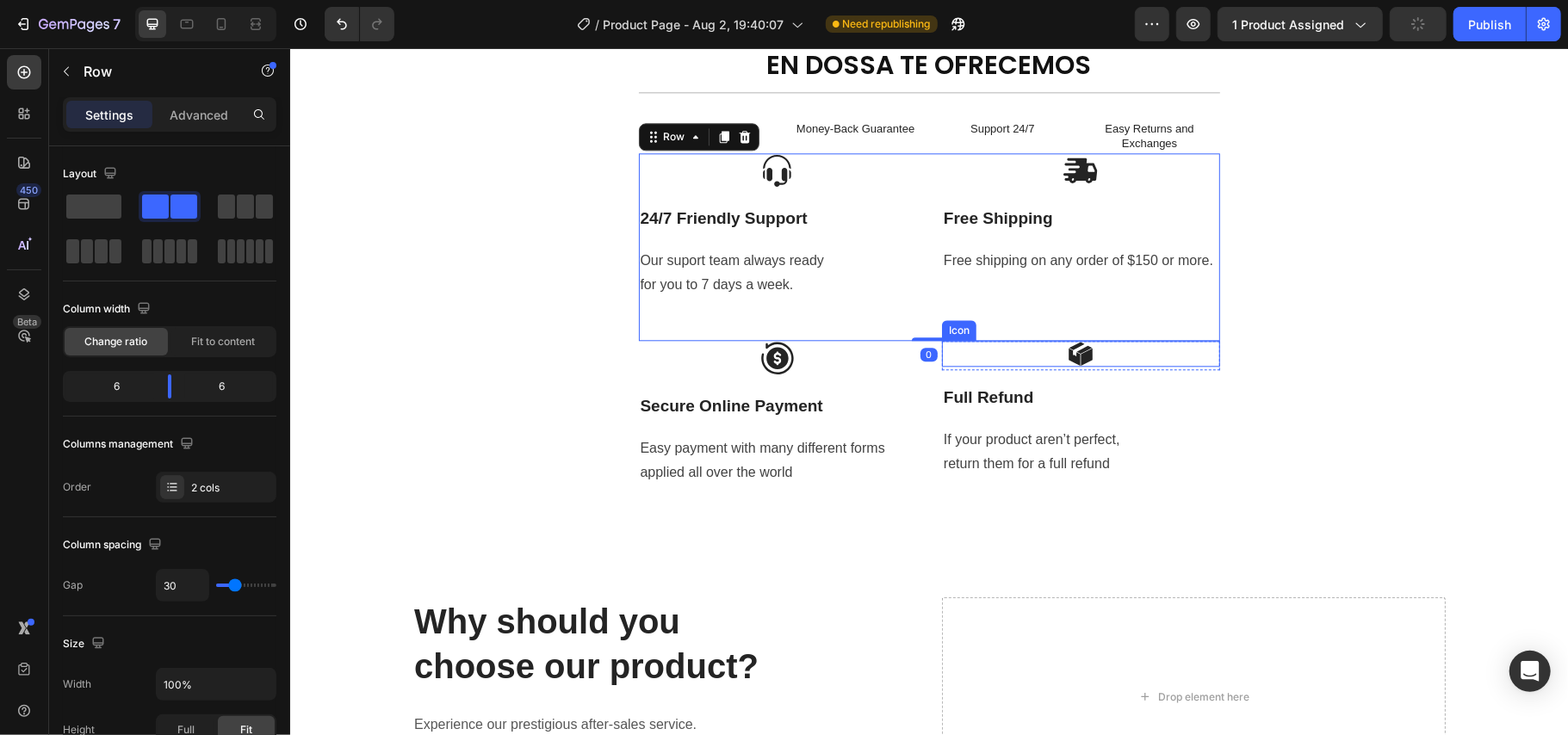 click on "Icon" at bounding box center [1080, 353] 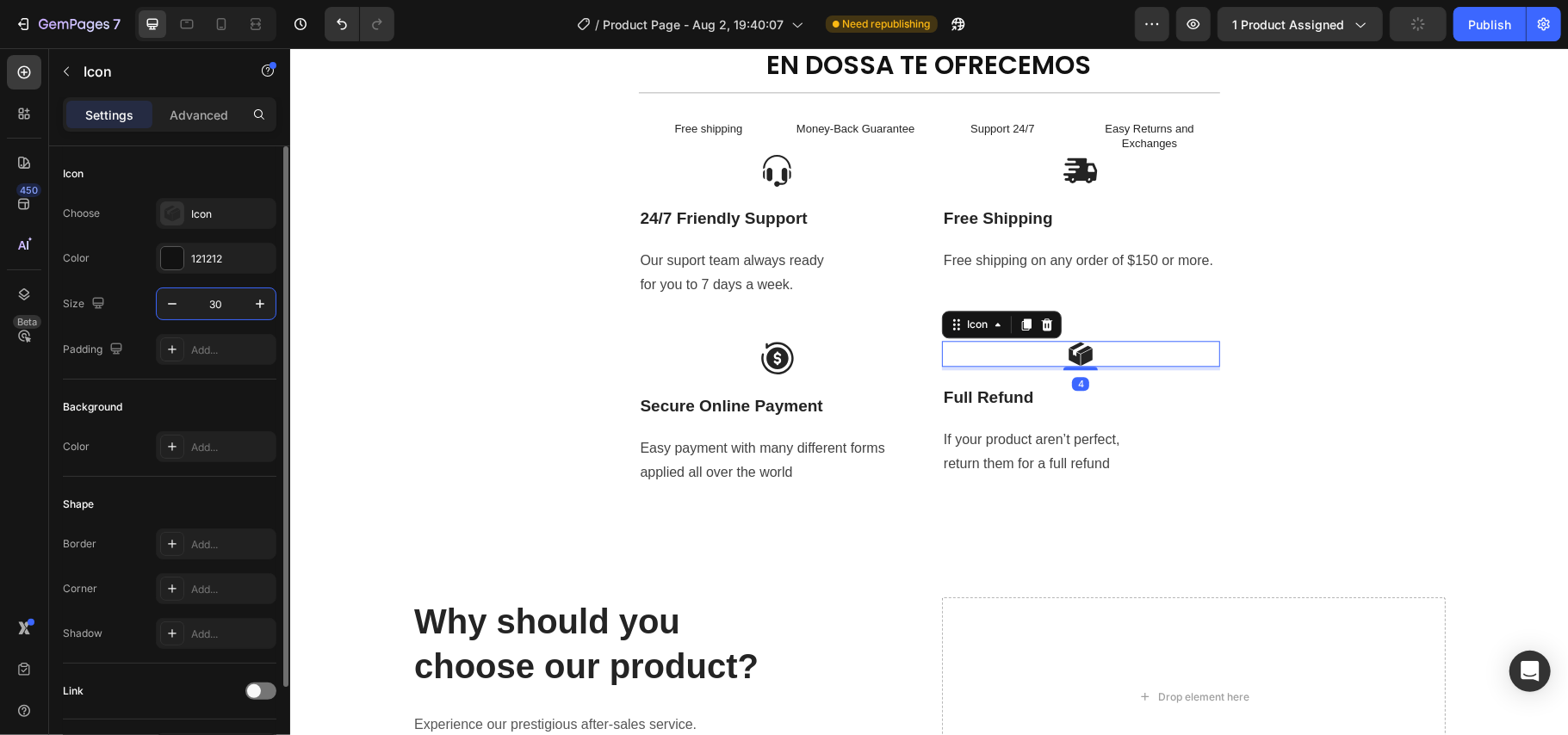 click on "30" at bounding box center [216, 304] 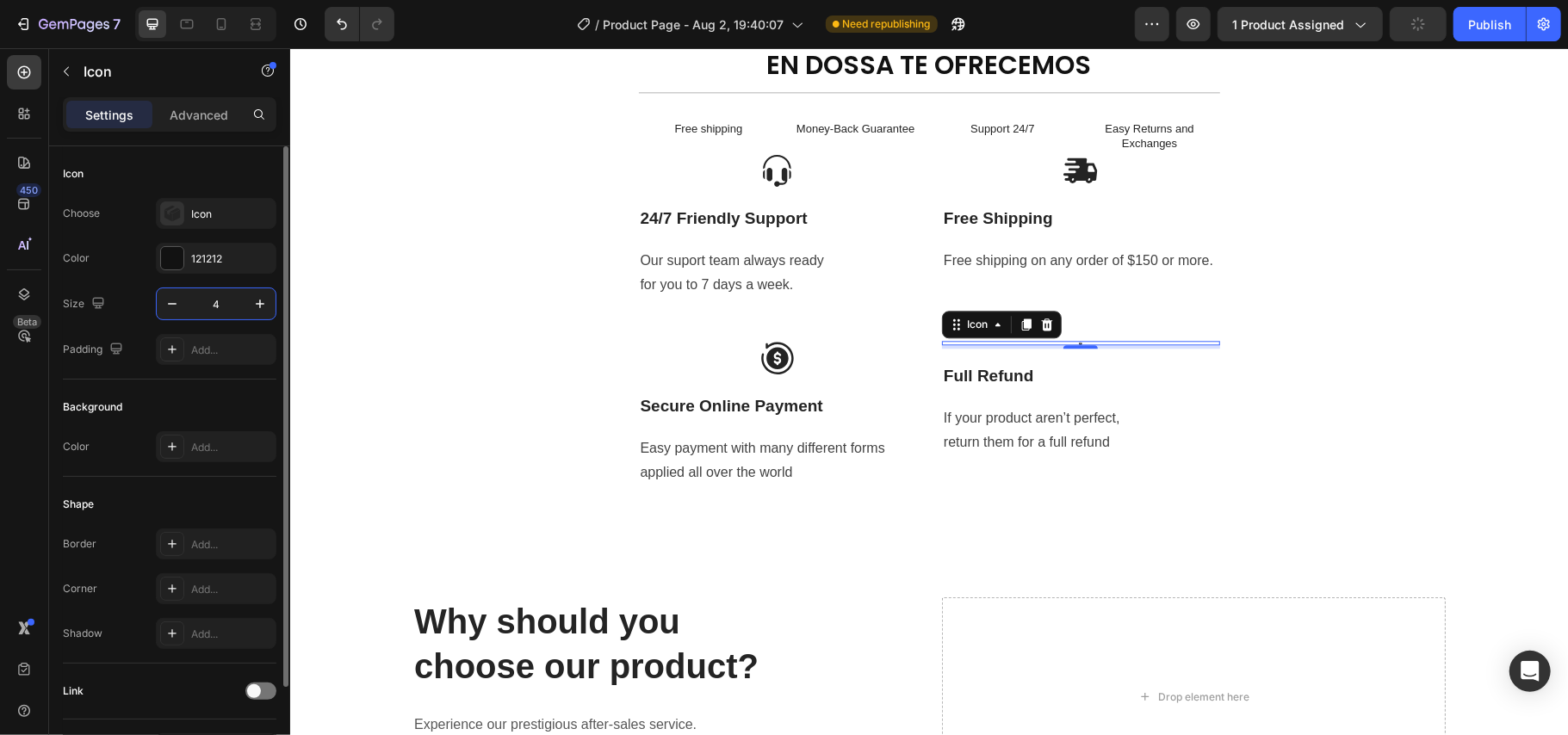 type on "40" 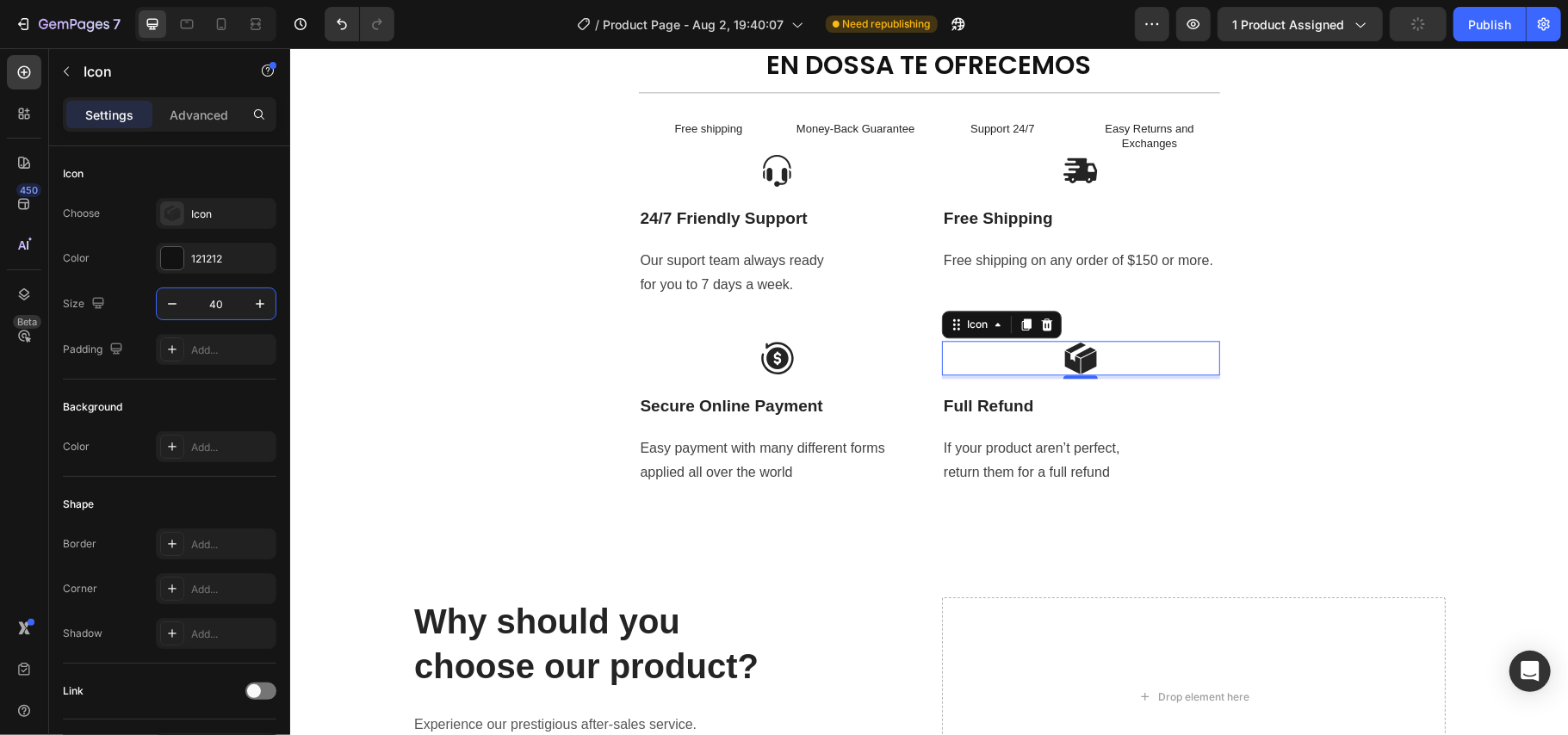 click on "Product Images Icon Icon Icon Icon Icon Icon List (+ 10700 Clientes Satisfechos) Text Block Row
Drop element here (+ 10700 Clientes Satisfechos) Text Block Row 30%   OFF Text Block Row 79,900 Product Price Product Price 145,900 Product Price Product Price 45% off Product Badge Row COMPRA AQUÍ Button Row Product 😉 PIDE AHORA Y PAGA EN CASA 🏠 Button Image Image Image Image Image Row Image Image 😉PIDE AHORA Y PAGA EN CASA 🏠 Button Image Image 😉PIDE AHORA Y PAGA EN CASA 🏠 Button Image Image 😉PIDE AHORA Y PAGA EN CASA 🏠 Button Image Image 😉PIDE AHORA Y PAGA EN CASA 🏠 Button NOTA Debido a las mediciones manuales, puede haber ligeras desviaciones de medición. Debido a los diferentes efectos de iluminación y visualización, el color real del artículo puede ser ligeramente diferente al color que se muestra en la imagen. Text Block Icon Icon Icon Icon Icon Icon List EN DOSSA TE OFRECEMOS Heading Free shipping  Text Block Money-Back Guarantee Text Block Support 24/7" at bounding box center [928, -3376] 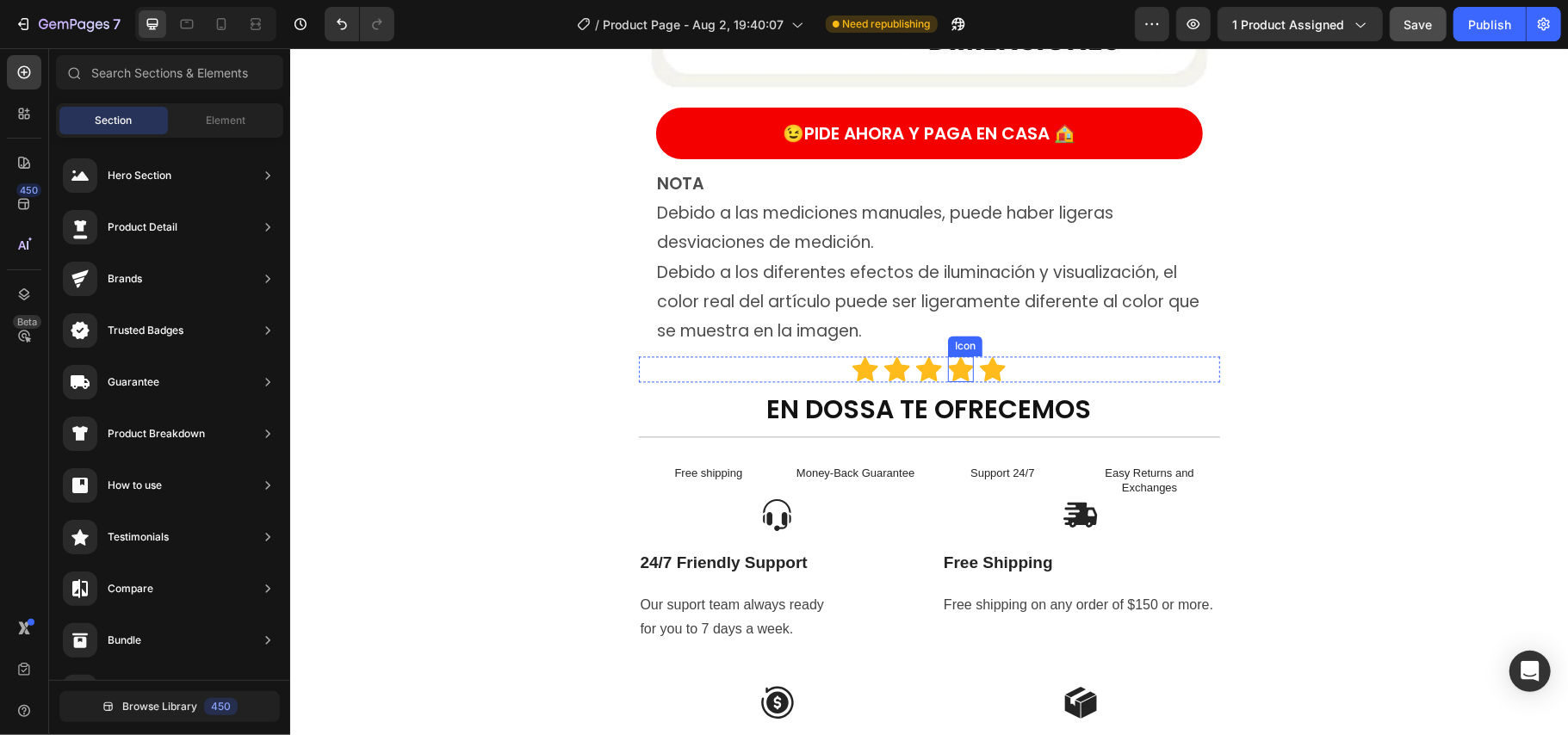 scroll, scrollTop: 7470, scrollLeft: 0, axis: vertical 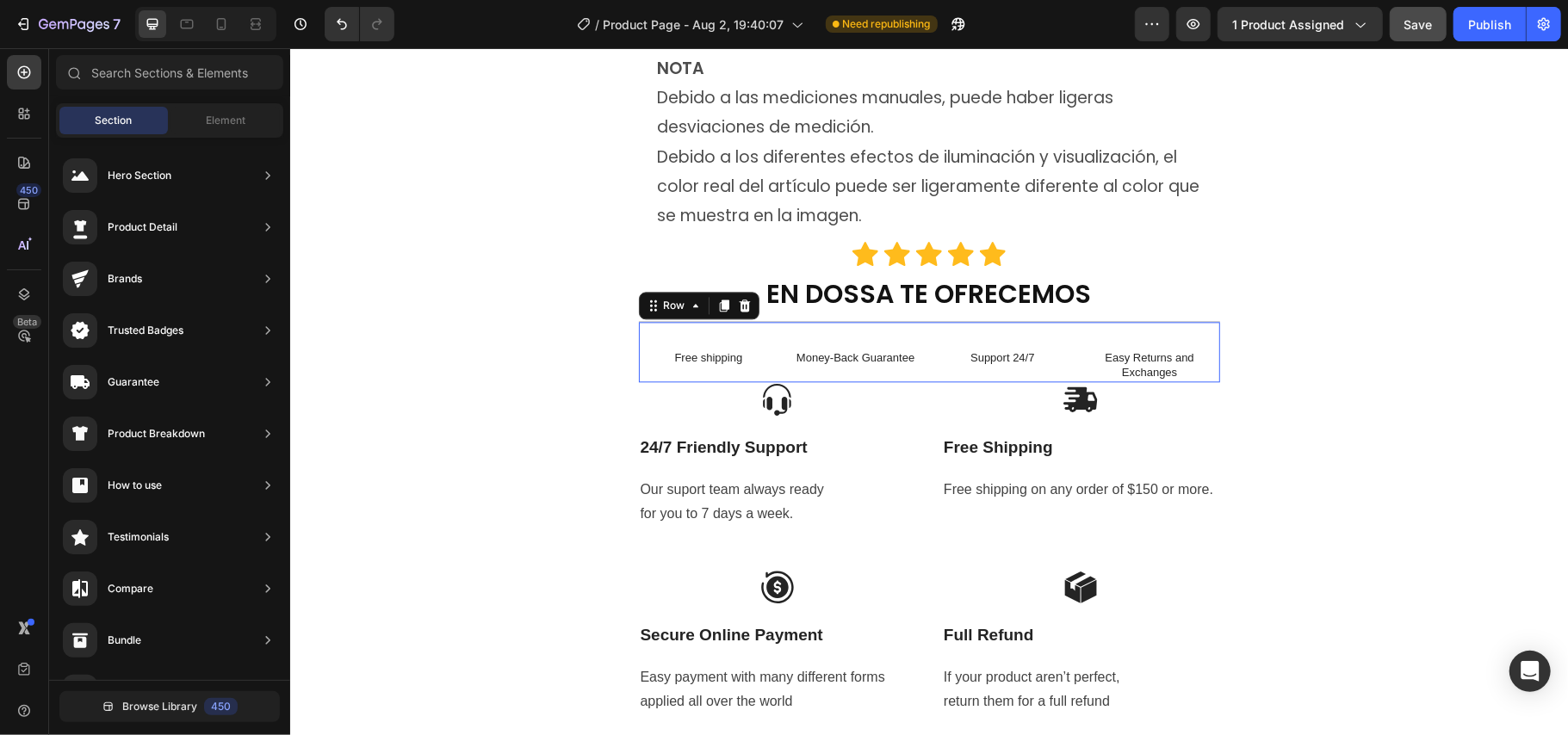 click on "Free shipping  Text Block Money-Back Guarantee Text Block Support 24/7 Text Block Easy Returns and Exchanges Text Block Row   0" at bounding box center (928, 350) 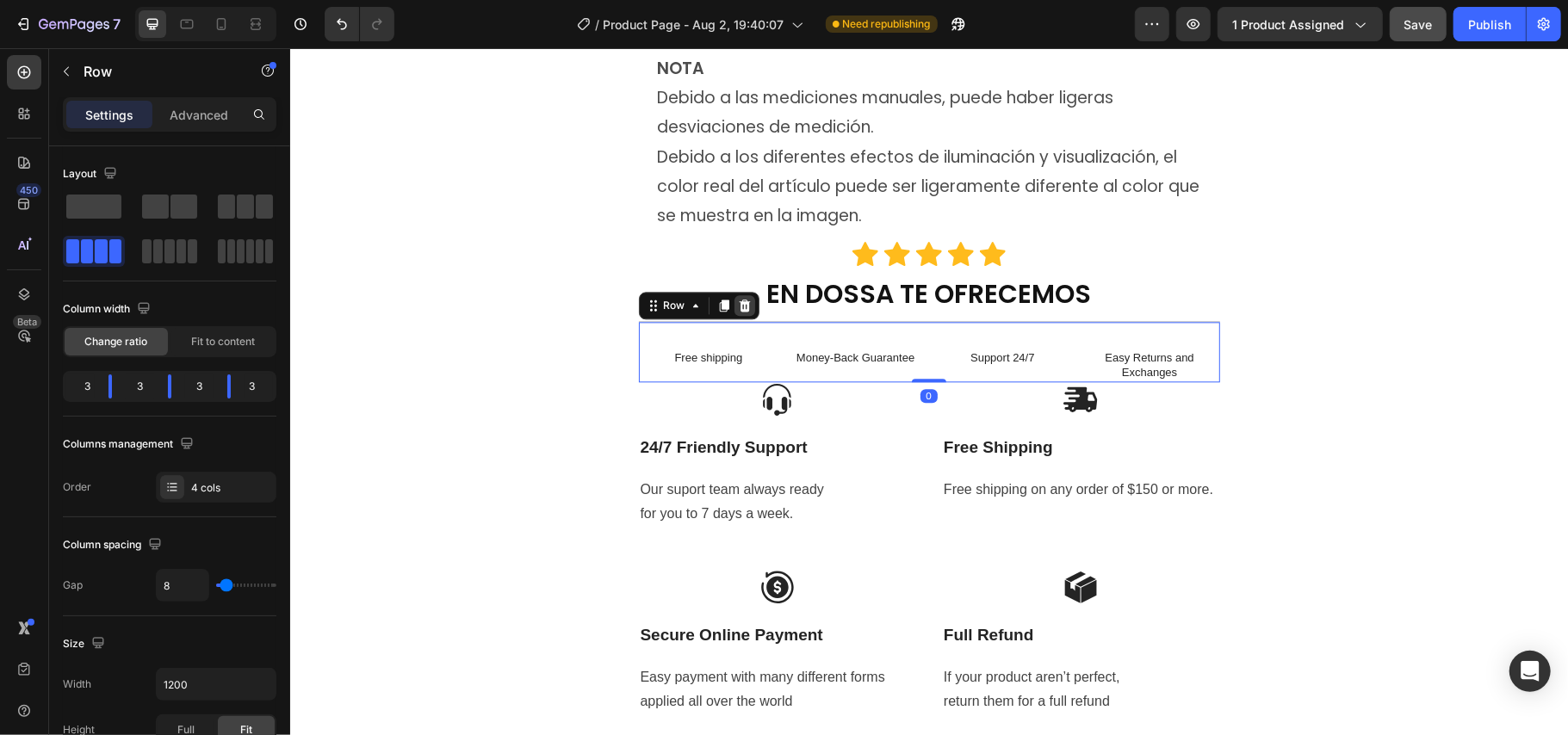 click 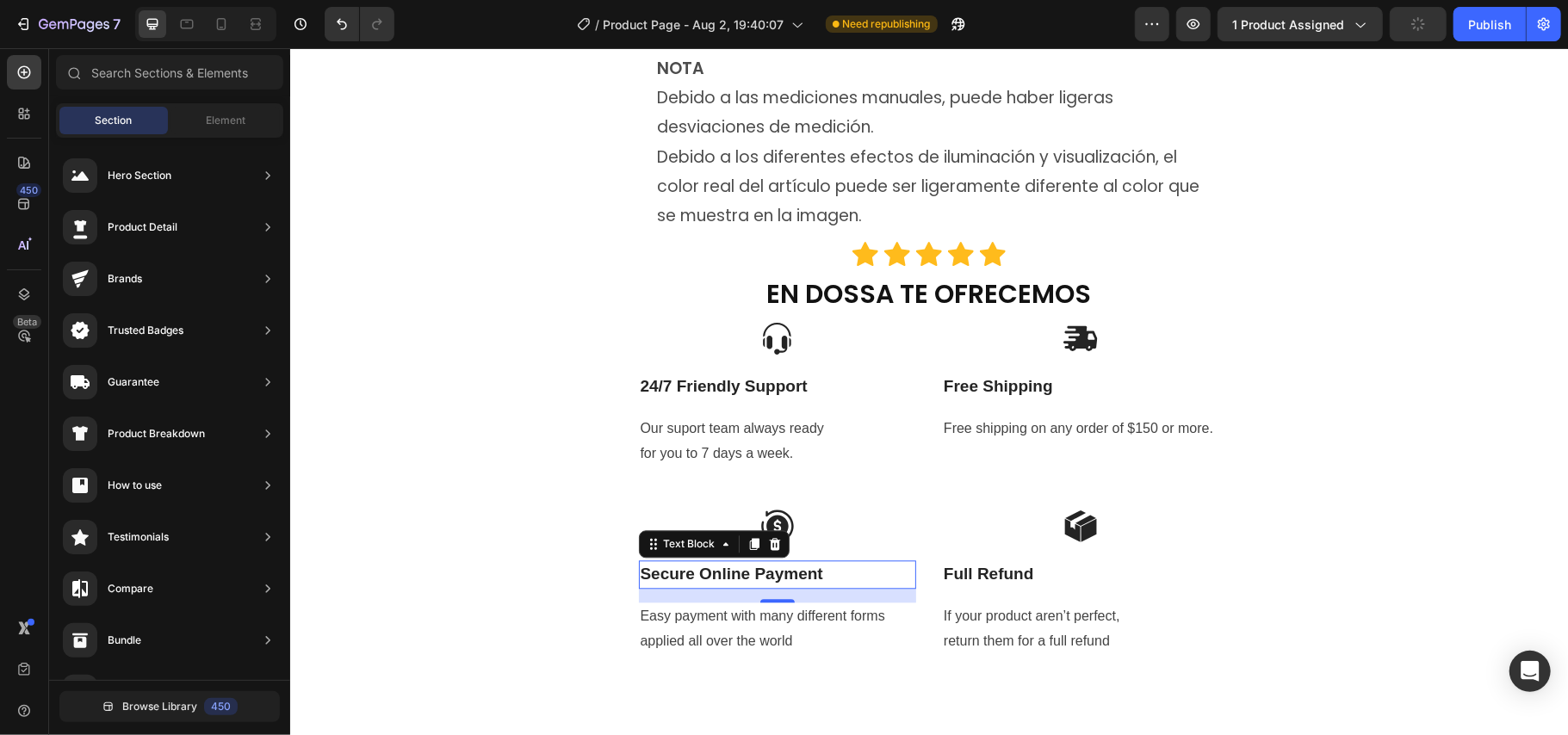 click on "Secure Online Payment" at bounding box center (777, 573) 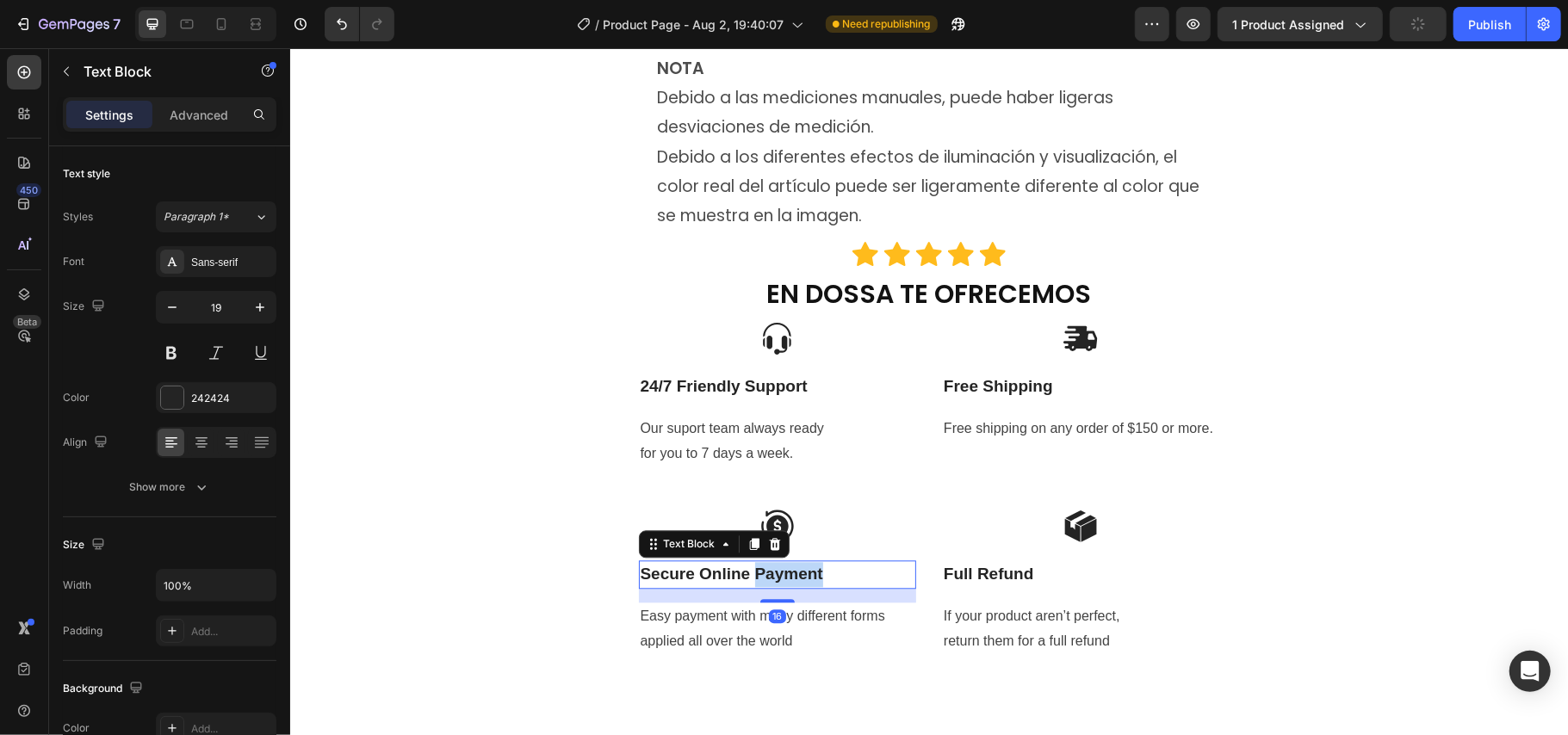 click on "Secure Online Payment" at bounding box center (777, 573) 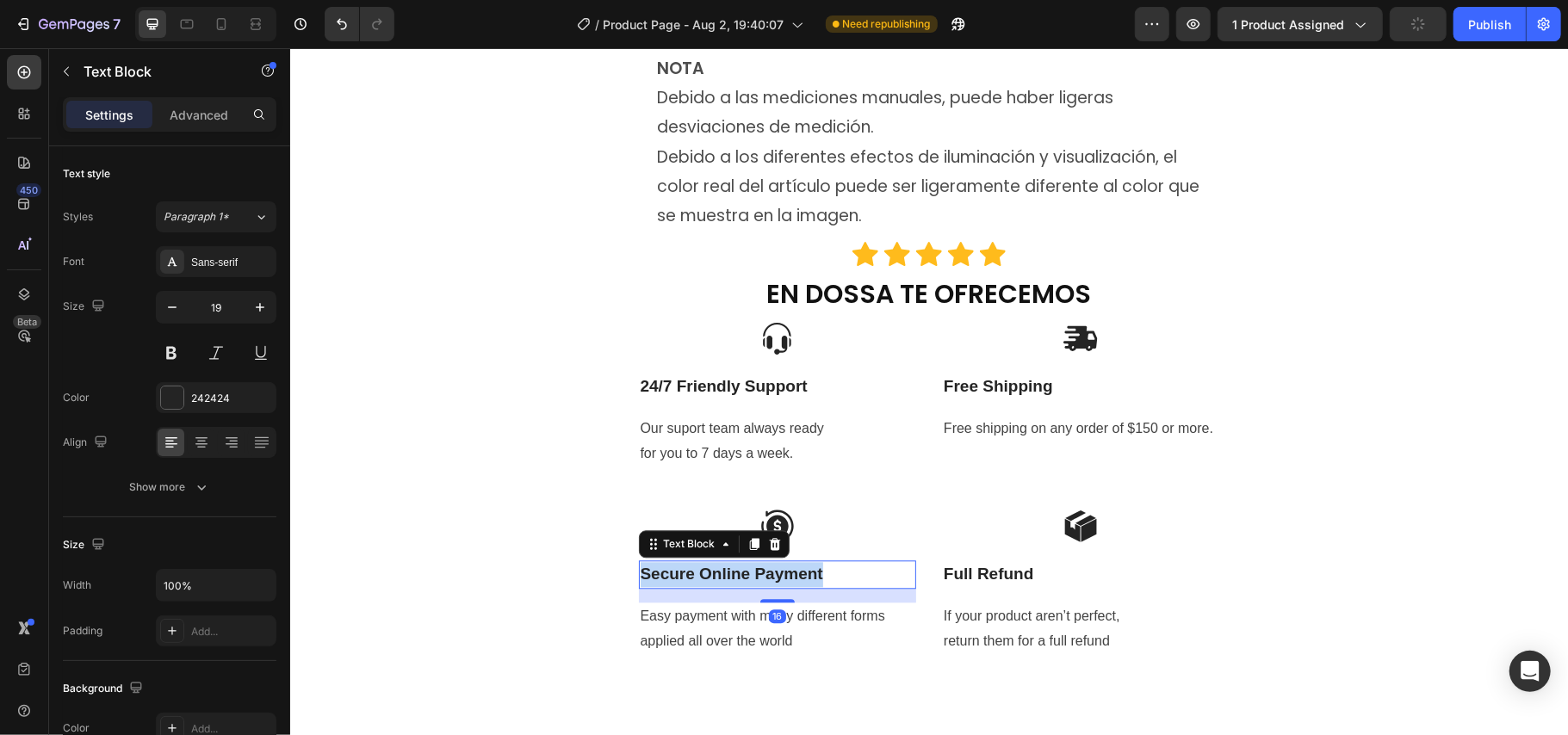 click on "Secure Online Payment" at bounding box center [777, 573] 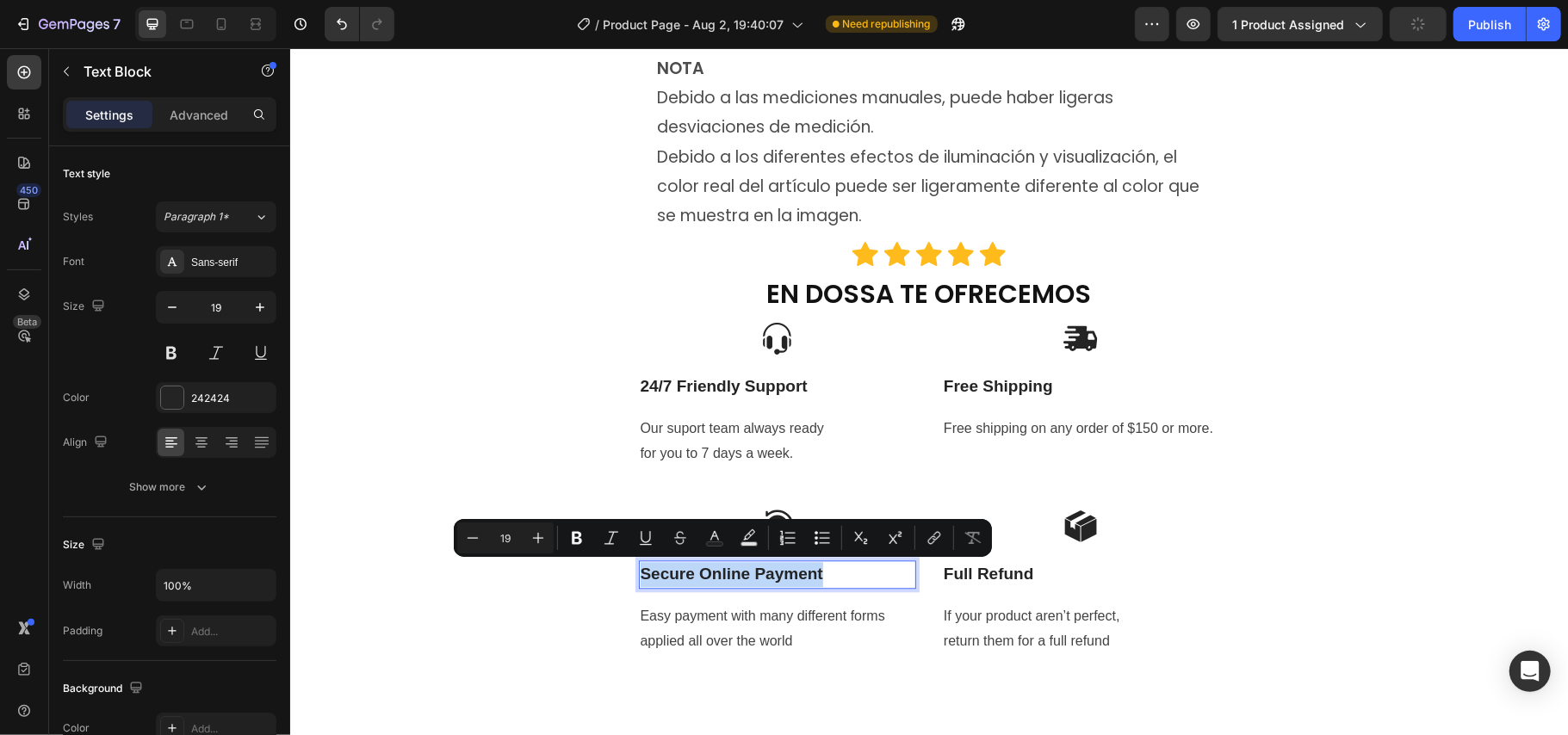 click on "Secure Online Payment" at bounding box center (777, 573) 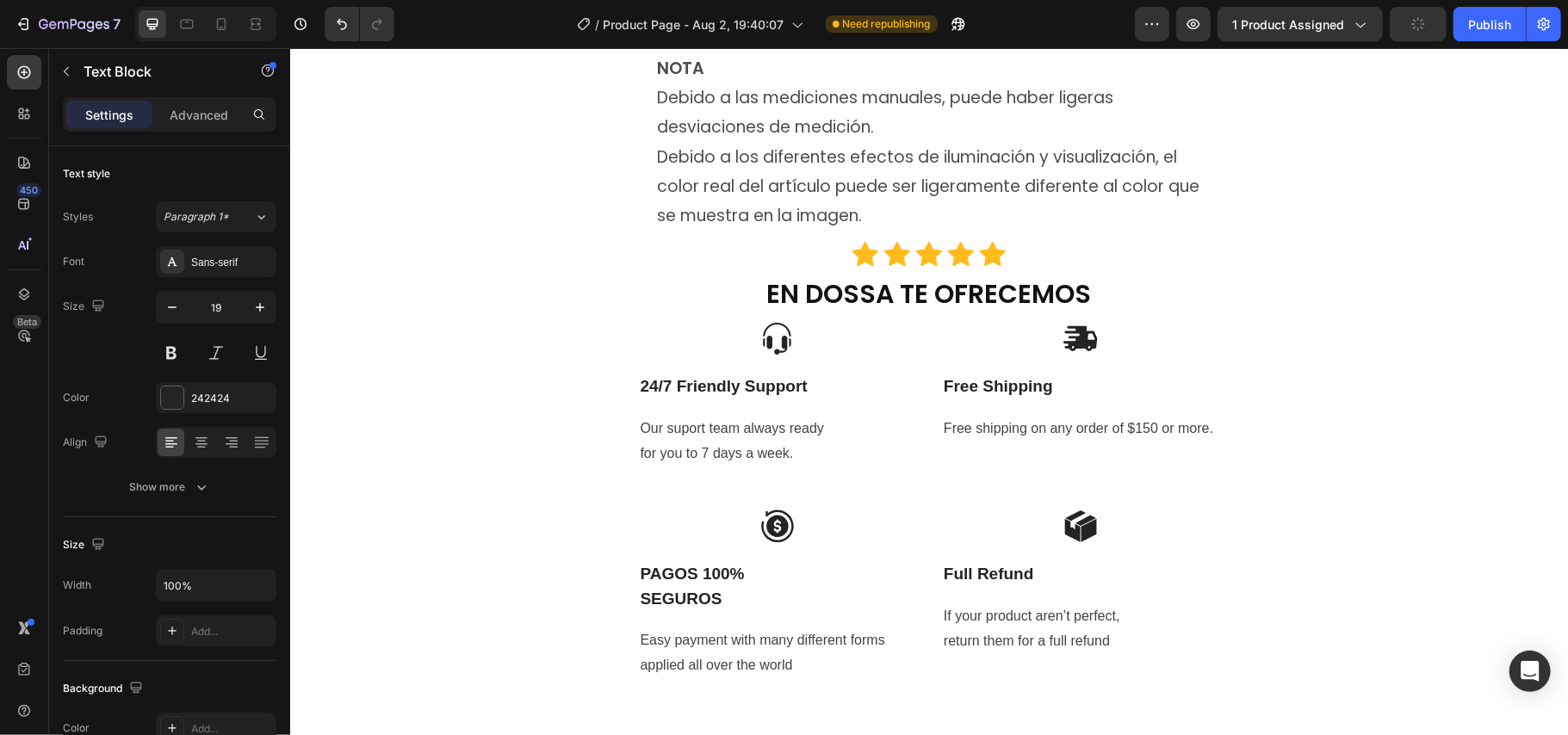 click on "Product Images Icon Icon Icon Icon Icon Icon List (+ 10700 Clientes Satisfechos) Text Block Row
Drop element here (+ 10700 Clientes Satisfechos) Text Block Row 30%   OFF Text Block Row 79,900 Product Price Product Price 145,900 Product Price Product Price 45% off Product Badge Row COMPRA AQUÍ Button Row Product 😉 PIDE AHORA Y PAGA EN CASA 🏠 Button Image Image Image Image Image Row Image Image 😉PIDE AHORA Y PAGA EN CASA 🏠 Button Image Image 😉PIDE AHORA Y PAGA EN CASA 🏠 Button Image Image 😉PIDE AHORA Y PAGA EN CASA 🏠 Button Image Image 😉PIDE AHORA Y PAGA EN CASA 🏠 Button NOTA Debido a las mediciones manuales, puede haber ligeras desviaciones de medición. Debido a los diferentes efectos de iluminación y visualización, el color real del artículo puede ser ligeramente diferente al color que se muestra en la imagen. Text Block Icon Icon Icon Icon Icon Icon List EN DOSSA TE OFRECEMOS Heading
Icon Row 24/7 Friendly Support Text Block Text block
Icon" at bounding box center (928, -3166) 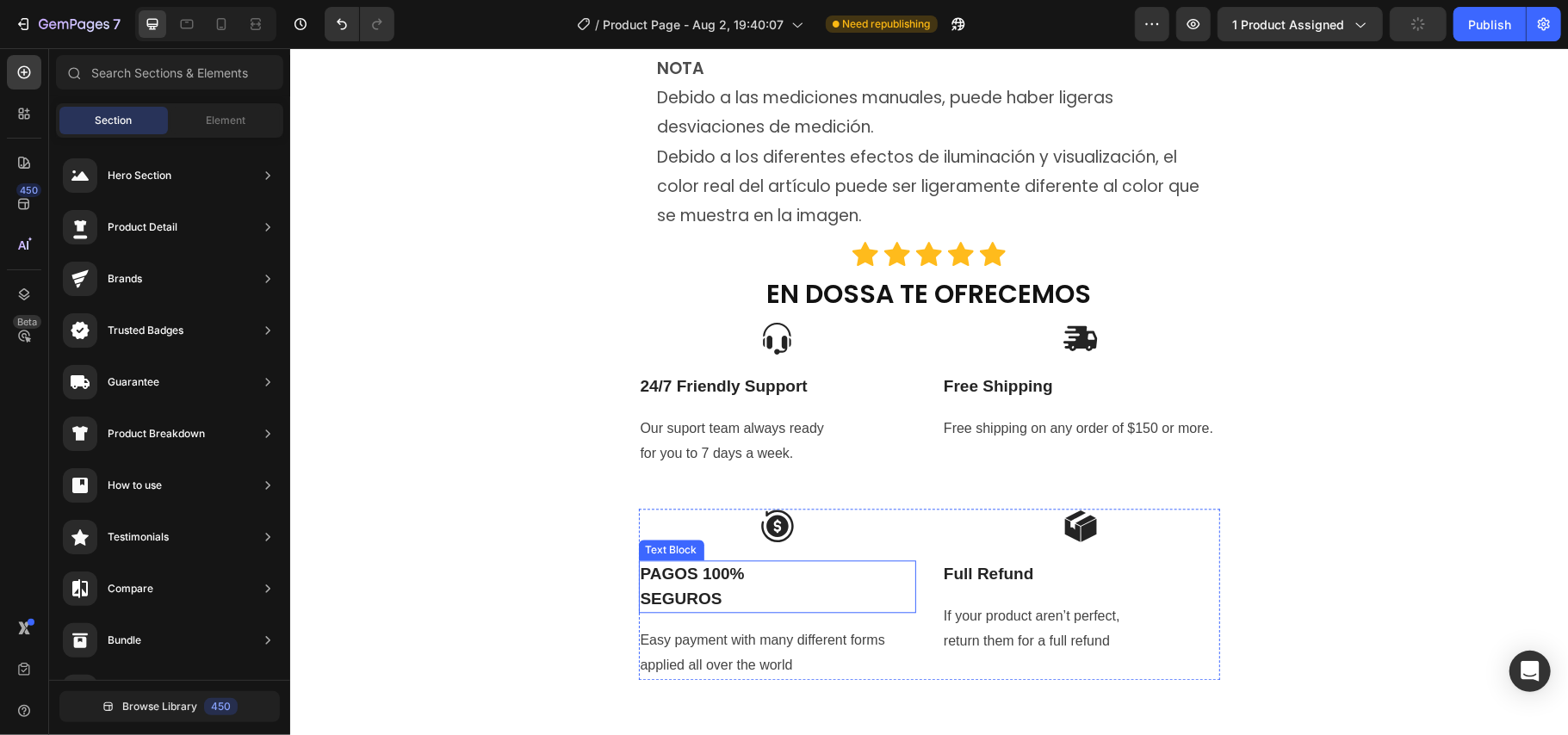 click on "PAGOS 100%" at bounding box center (777, 573) 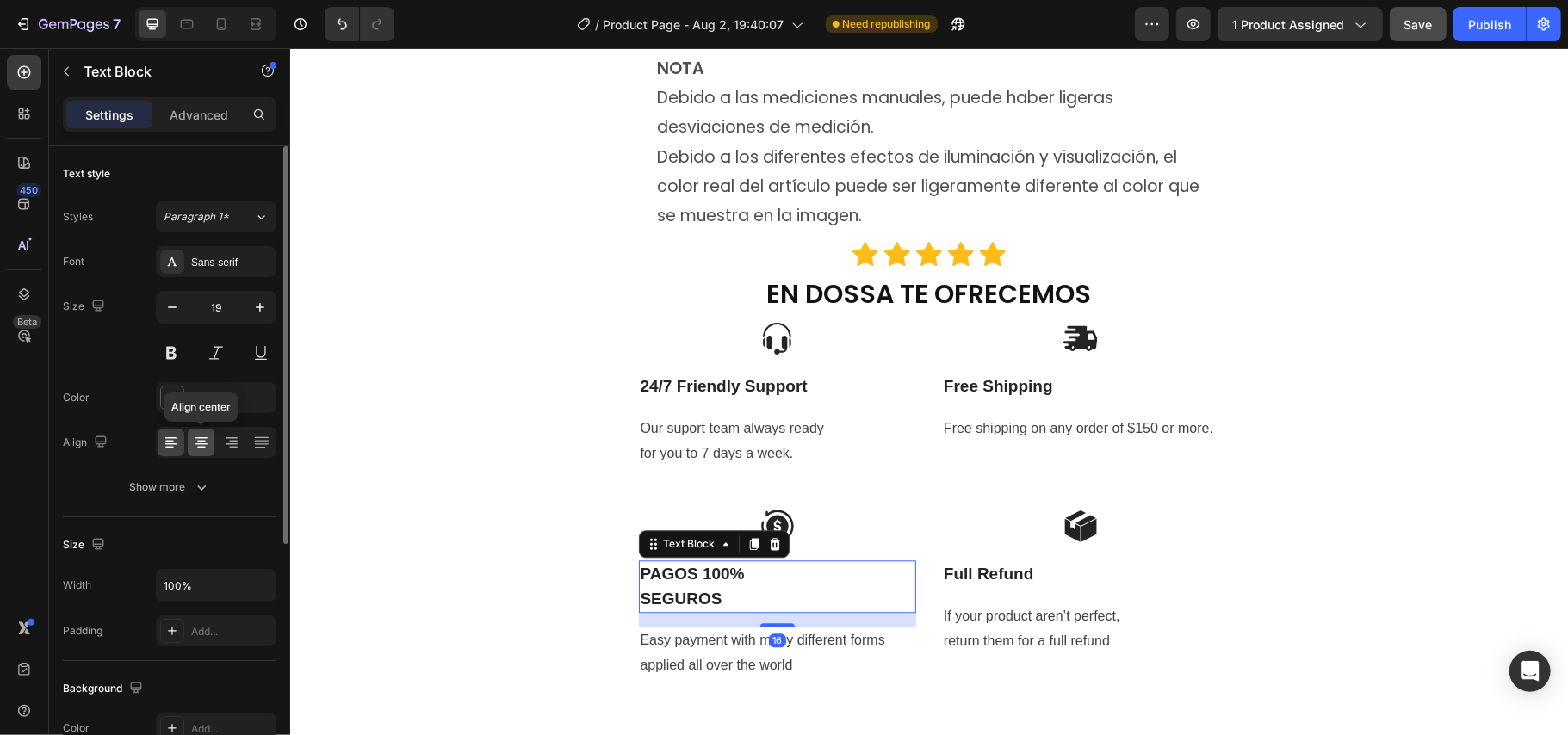 click 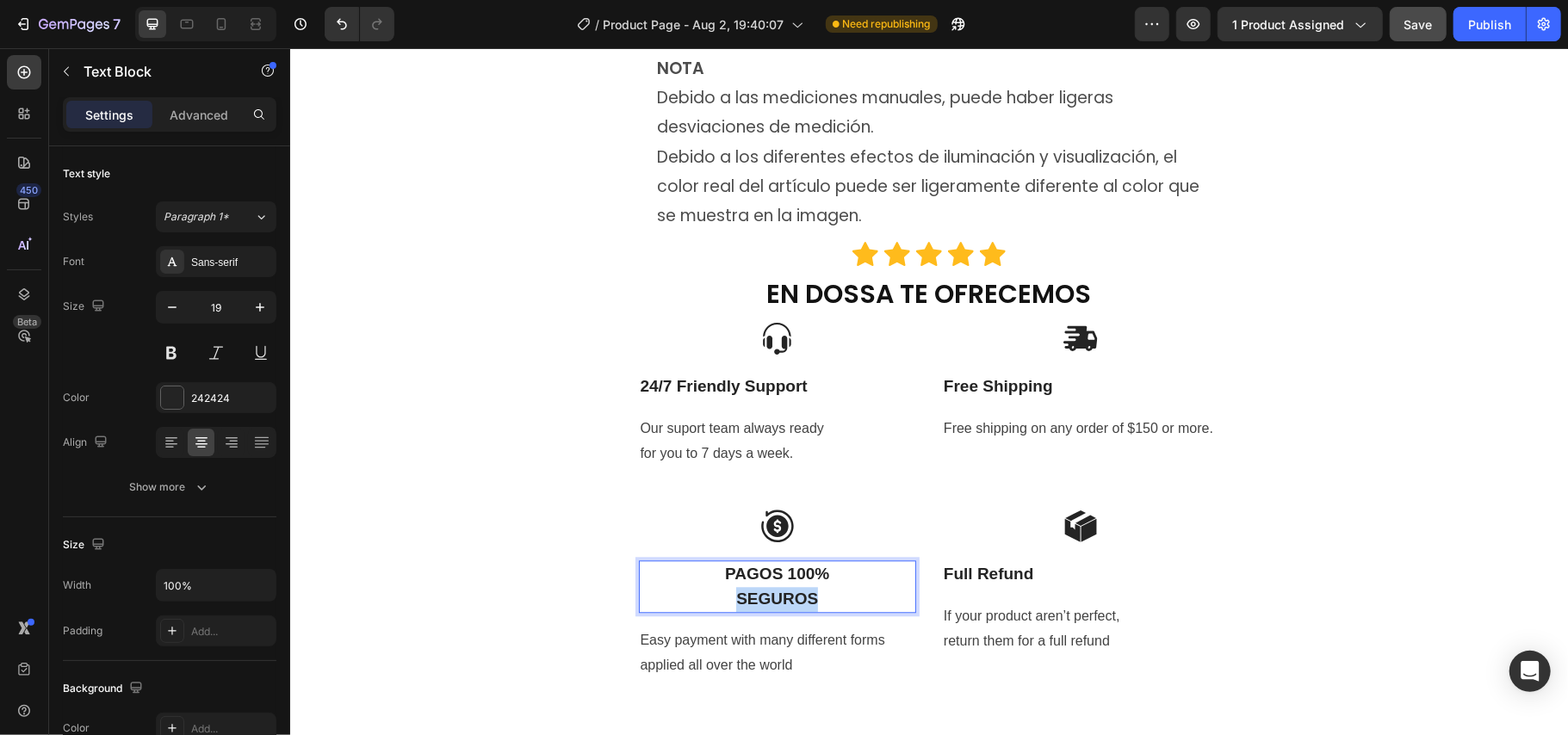 click on "SEGUROS" at bounding box center [777, 598] 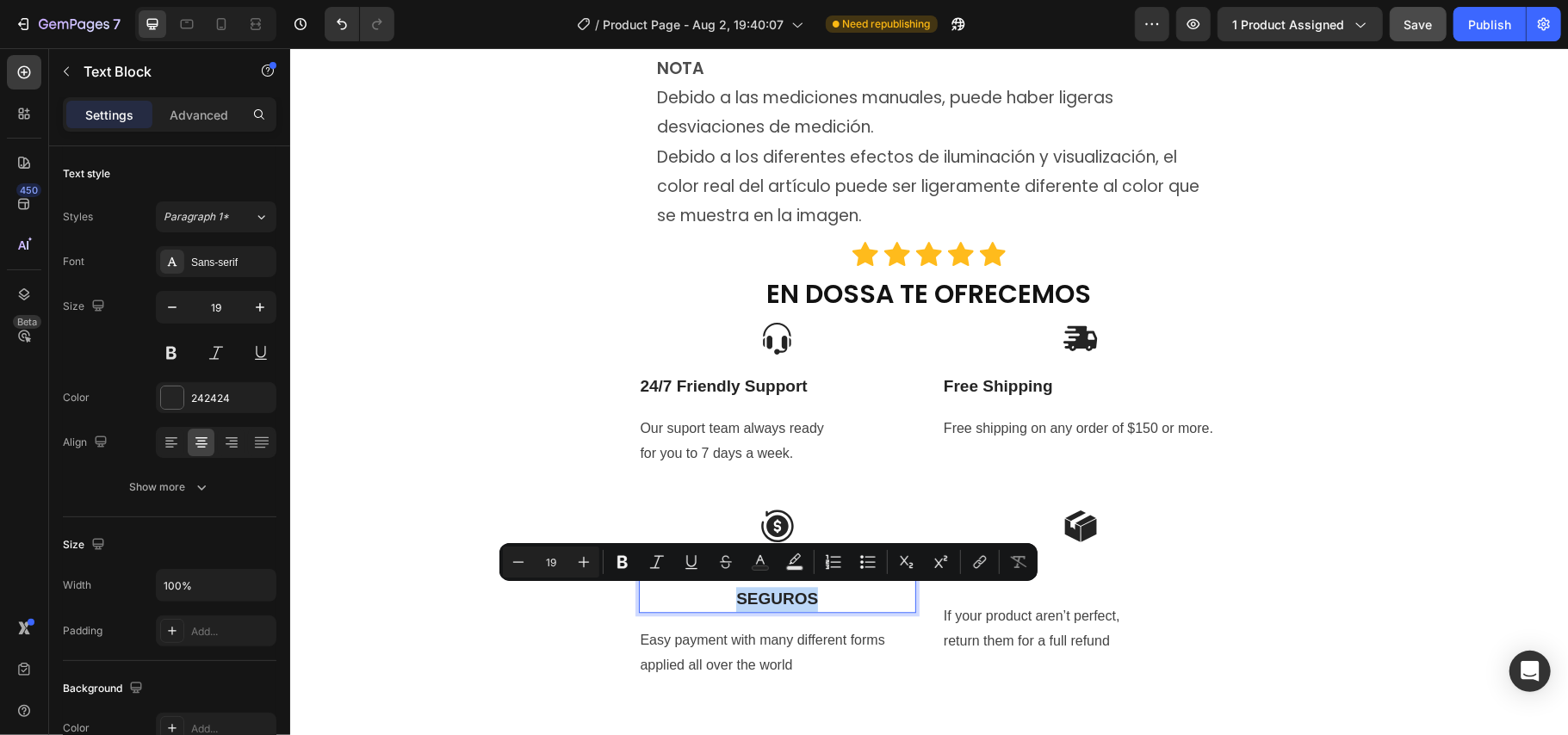 click on "SEGUROS" at bounding box center [777, 598] 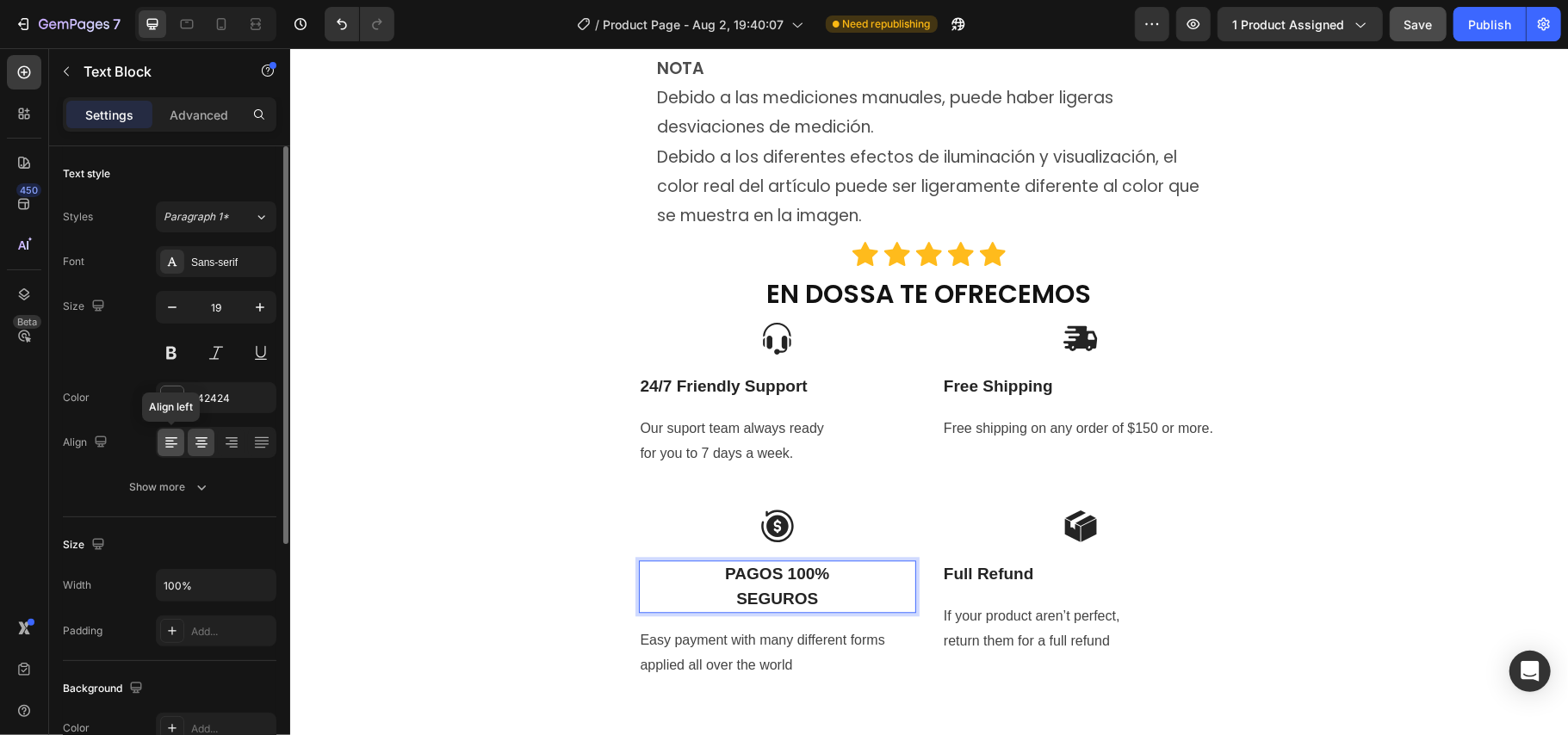 click 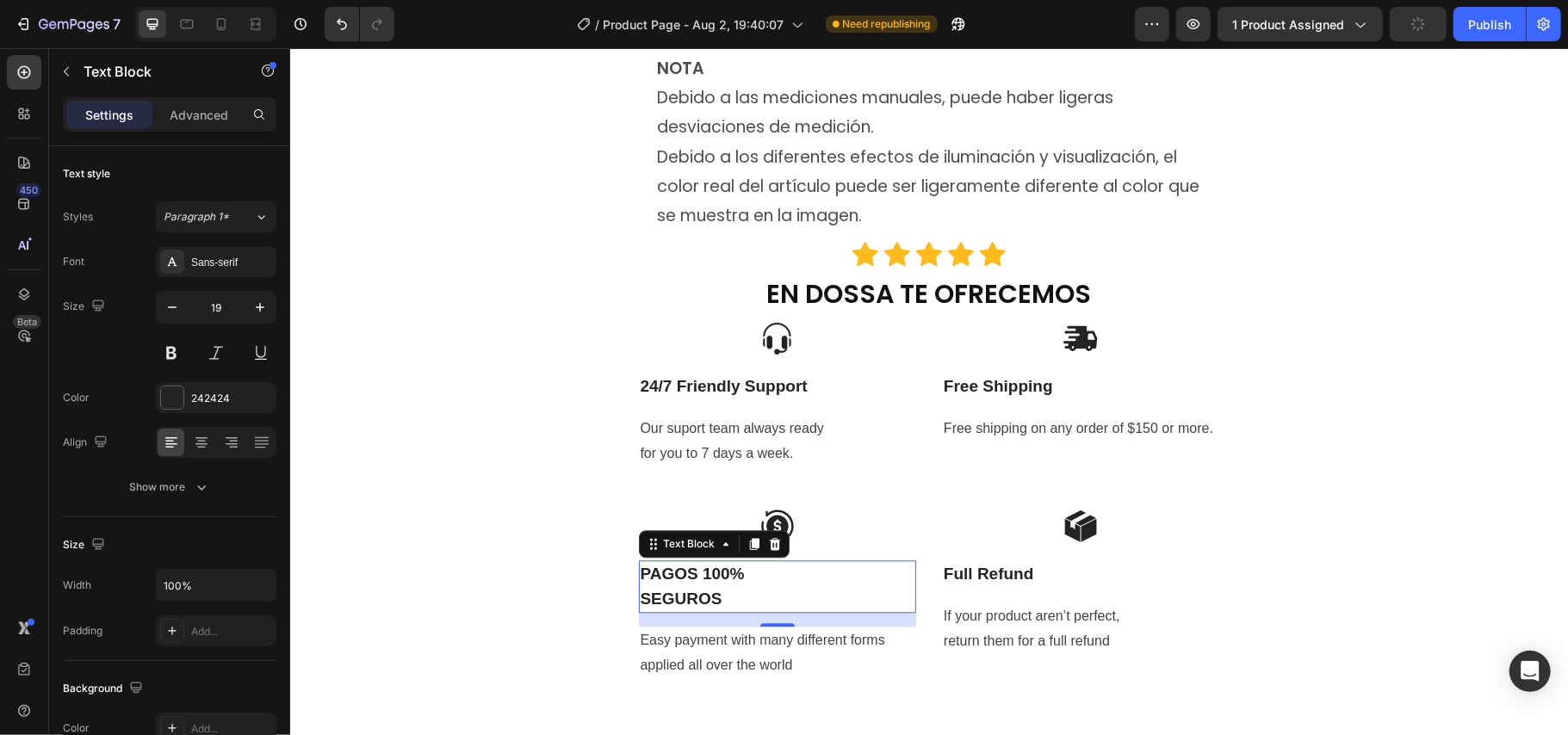 click on "Product Images Icon Icon Icon Icon Icon Icon List (+ 10700 Clientes Satisfechos) Text Block Row
Drop element here (+ 10700 Clientes Satisfechos) Text Block Row 30%   OFF Text Block Row 79,900 Product Price Product Price 145,900 Product Price Product Price 45% off Product Badge Row COMPRA AQUÍ Button Row Product 😉 PIDE AHORA Y PAGA EN CASA 🏠 Button Image Image Image Image Image Row Image Image 😉PIDE AHORA Y PAGA EN CASA 🏠 Button Image Image 😉PIDE AHORA Y PAGA EN CASA 🏠 Button Image Image 😉PIDE AHORA Y PAGA EN CASA 🏠 Button Image Image 😉PIDE AHORA Y PAGA EN CASA 🏠 Button NOTA Debido a las mediciones manuales, puede haber ligeras desviaciones de medición. Debido a los diferentes efectos de iluminación y visualización, el color real del artículo puede ser ligeramente diferente al color que se muestra en la imagen. Text Block Icon Icon Icon Icon Icon Icon List EN DOSSA TE OFRECEMOS Heading
Icon Row 24/7 Friendly Support Text Block Text block
Icon" at bounding box center (928, -3166) 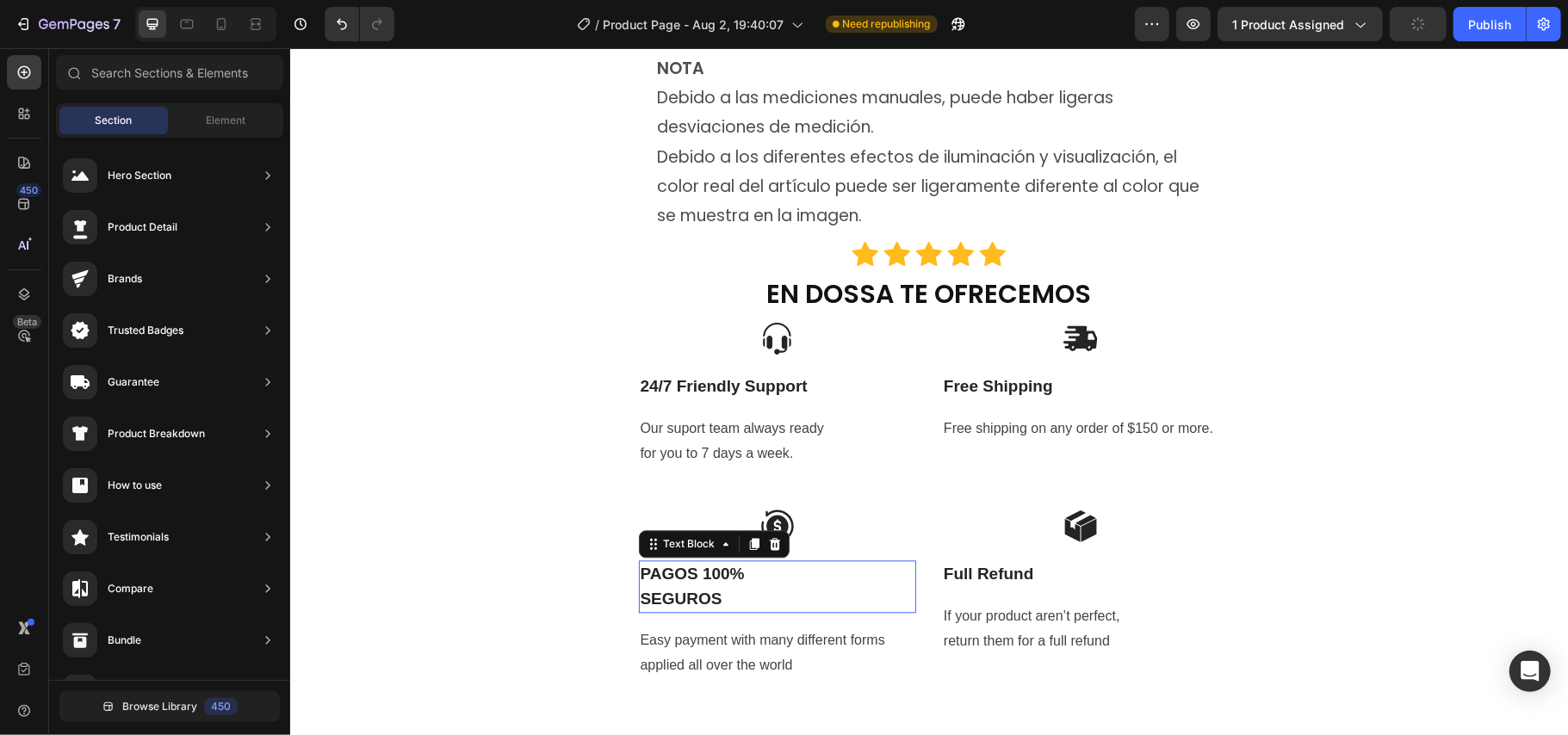 click on "PAGOS 100%" at bounding box center (777, 573) 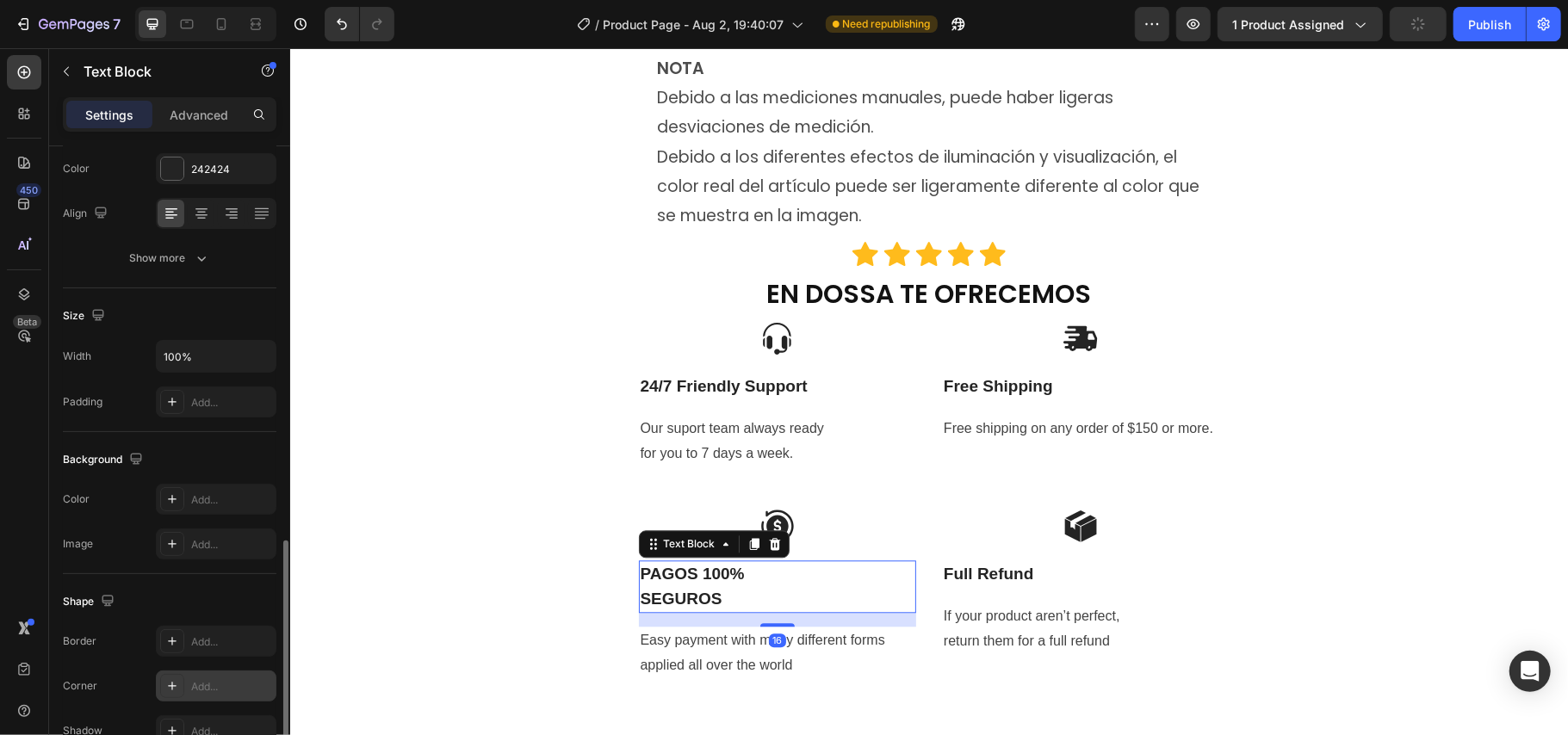 scroll, scrollTop: 384, scrollLeft: 0, axis: vertical 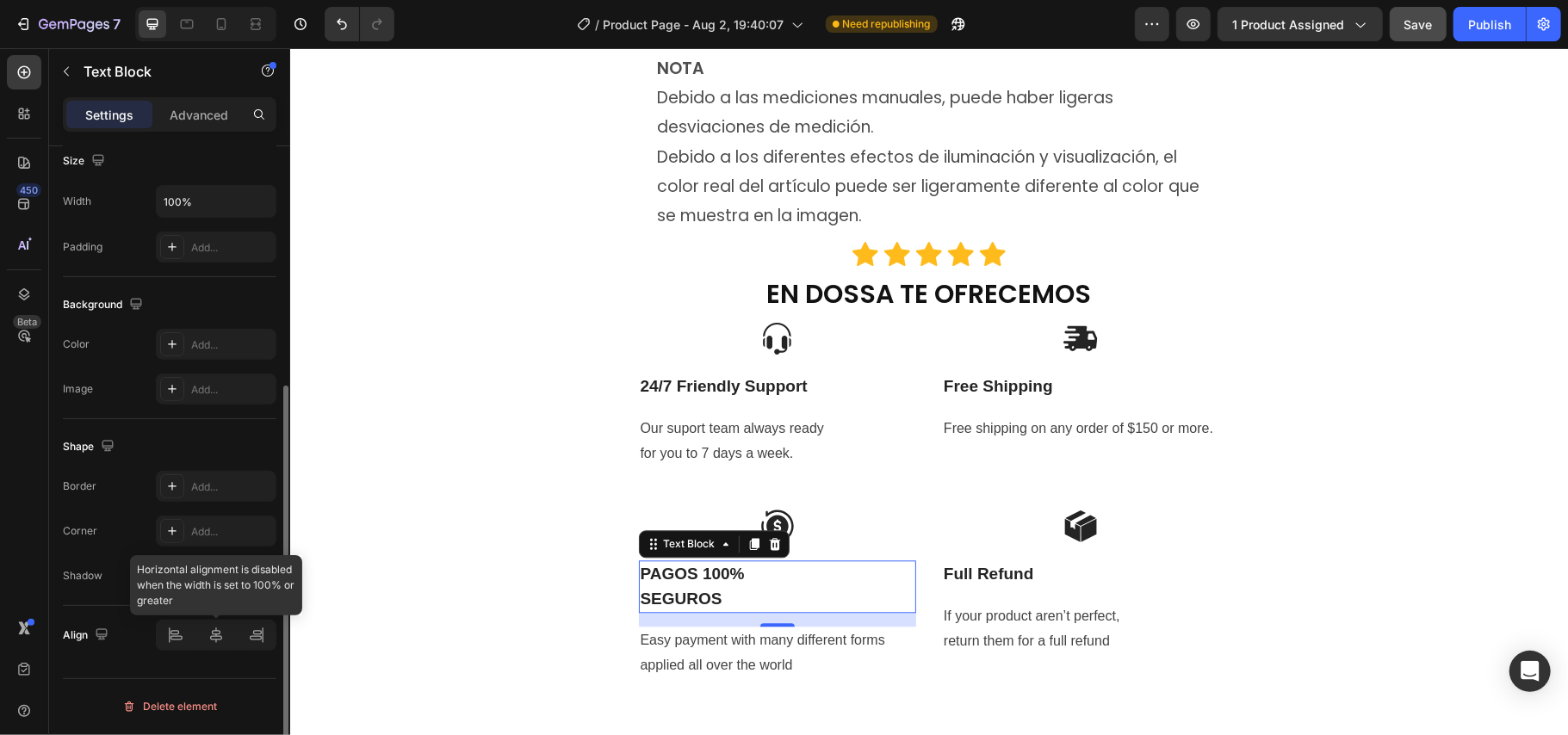 click 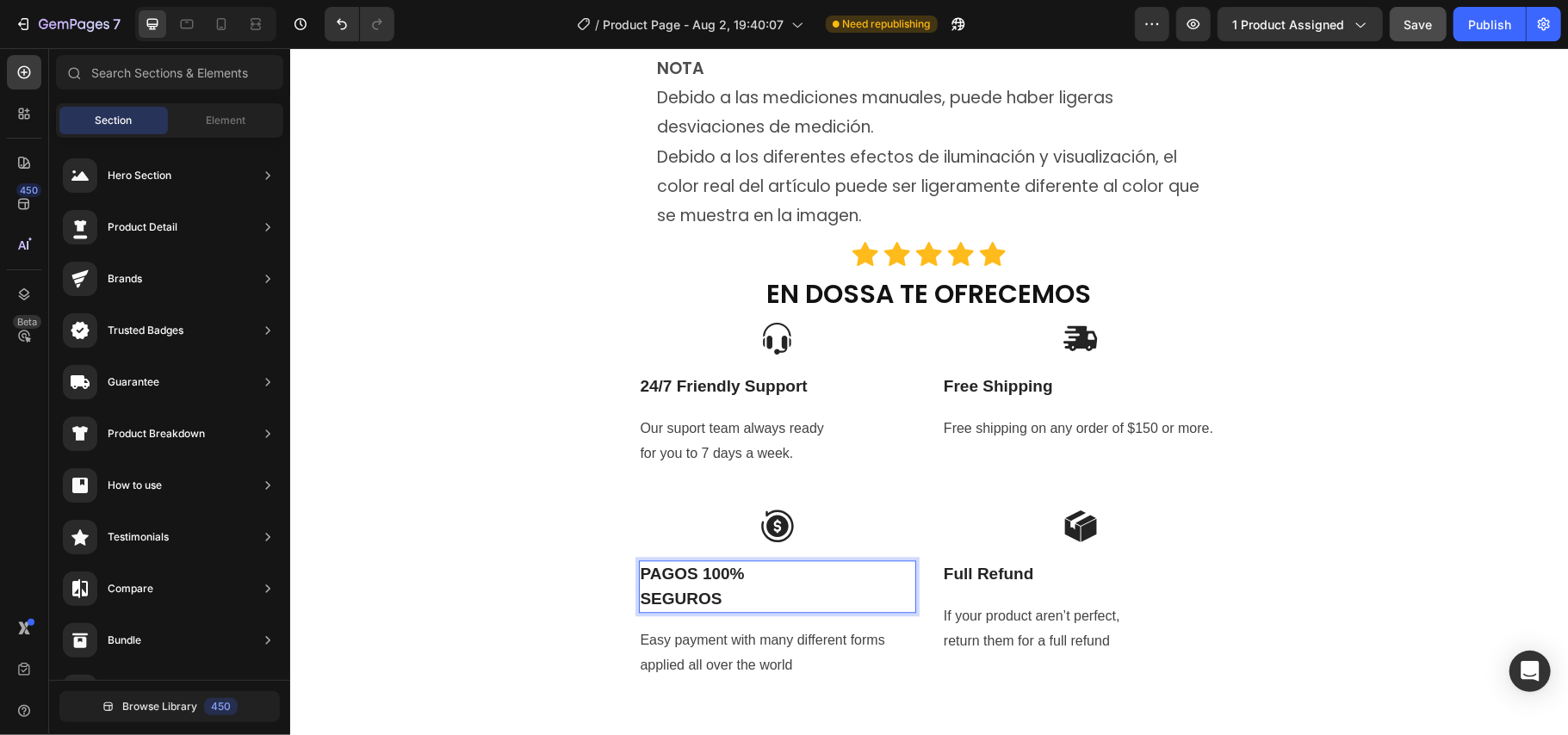 click on "Product Images Icon Icon Icon Icon Icon Icon List (+ 10700 Clientes Satisfechos) Text Block Row
Drop element here (+ 10700 Clientes Satisfechos) Text Block Row 30%   OFF Text Block Row 79,900 Product Price Product Price 145,900 Product Price Product Price 45% off Product Badge Row COMPRA AQUÍ Button Row Product 😉 PIDE AHORA Y PAGA EN CASA 🏠 Button Image Image Image Image Image Row Image Image 😉PIDE AHORA Y PAGA EN CASA 🏠 Button Image Image 😉PIDE AHORA Y PAGA EN CASA 🏠 Button Image Image 😉PIDE AHORA Y PAGA EN CASA 🏠 Button Image Image 😉PIDE AHORA Y PAGA EN CASA 🏠 Button NOTA Debido a las mediciones manuales, puede haber ligeras desviaciones de medición. Debido a los diferentes efectos de iluminación y visualización, el color real del artículo puede ser ligeramente diferente al color que se muestra en la imagen. Text Block Icon Icon Icon Icon Icon Icon List EN DOSSA TE OFRECEMOS Heading
Icon Row 24/7 Friendly Support Text Block Text block
Icon" at bounding box center (928, -3166) 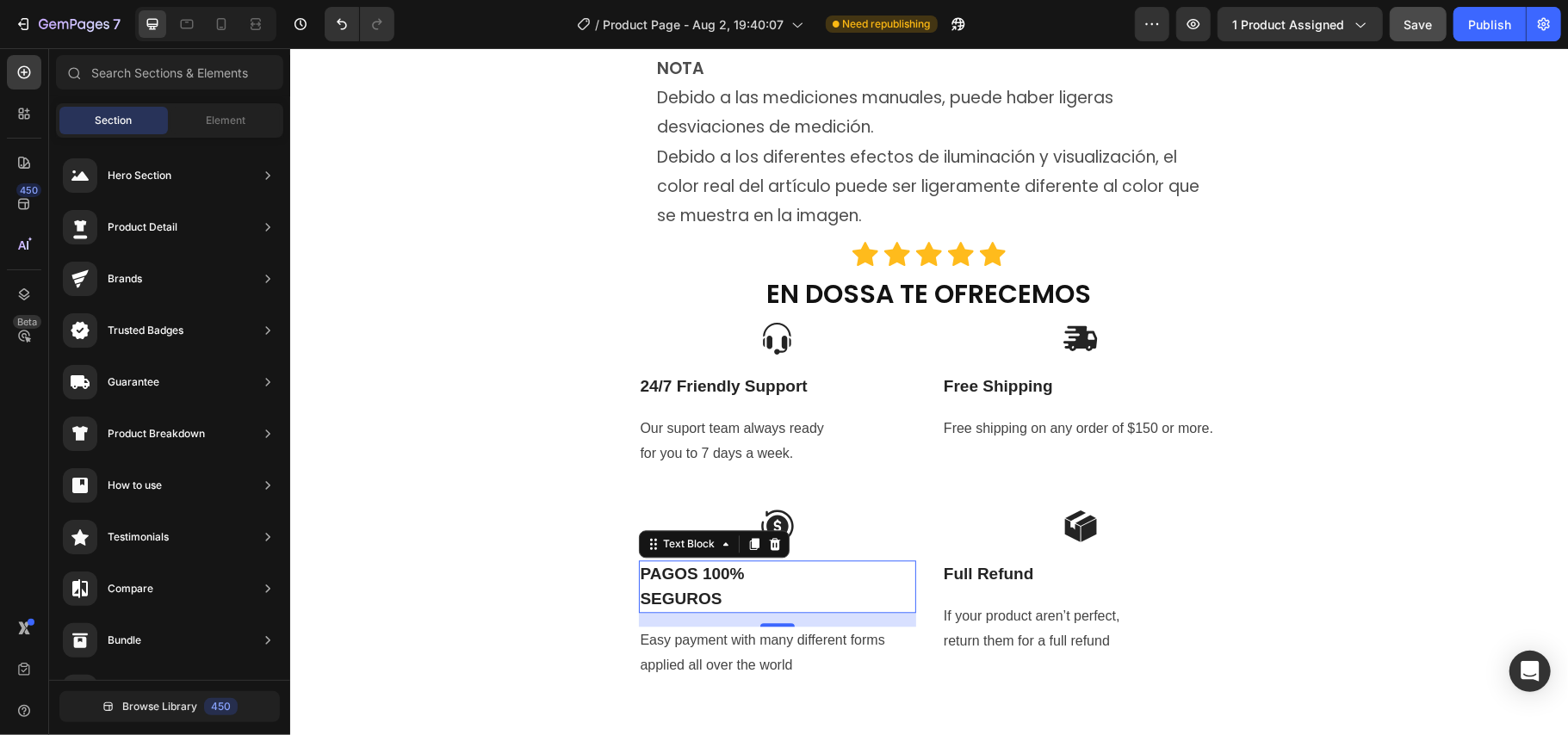 click on "PAGOS 100%" at bounding box center [777, 573] 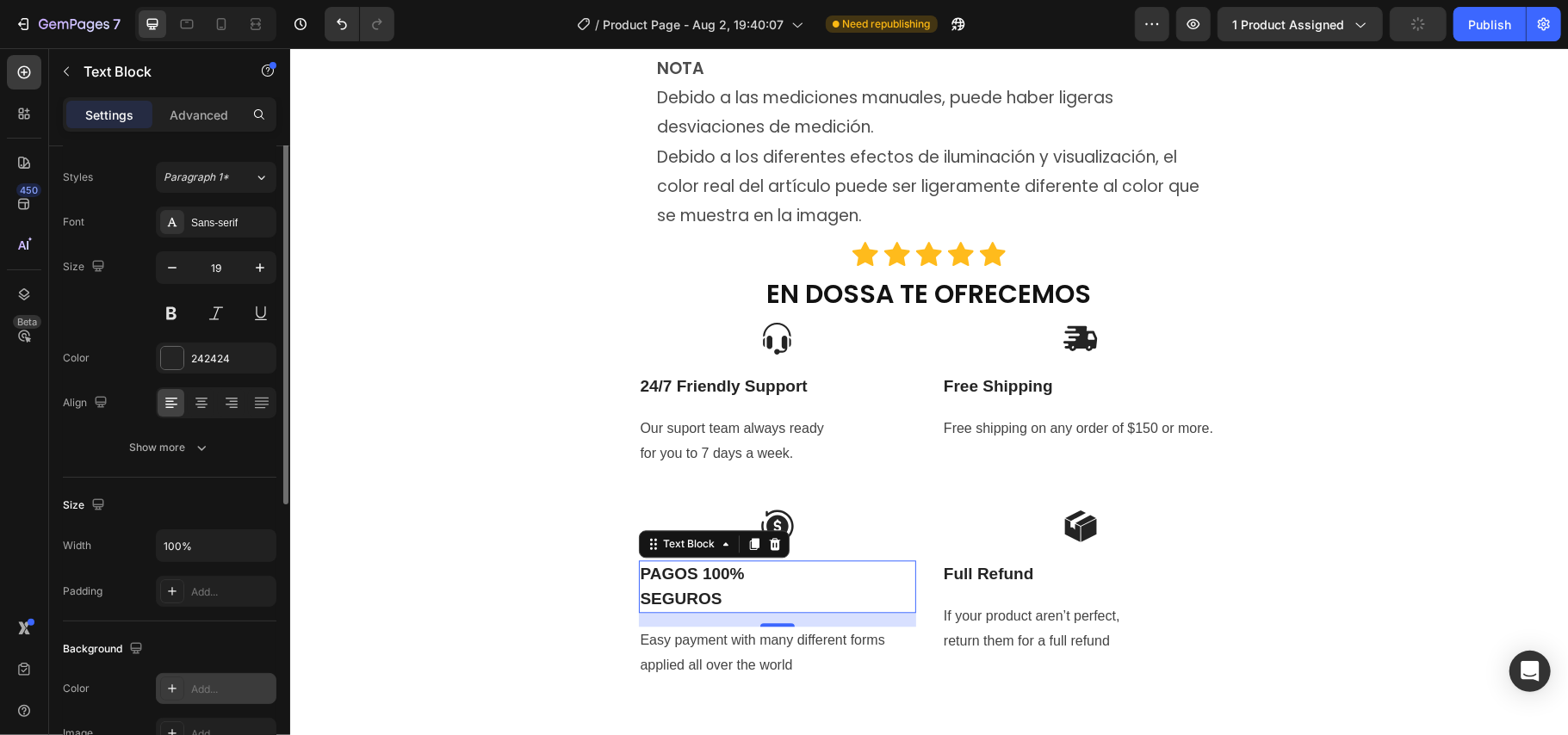 scroll, scrollTop: 0, scrollLeft: 0, axis: both 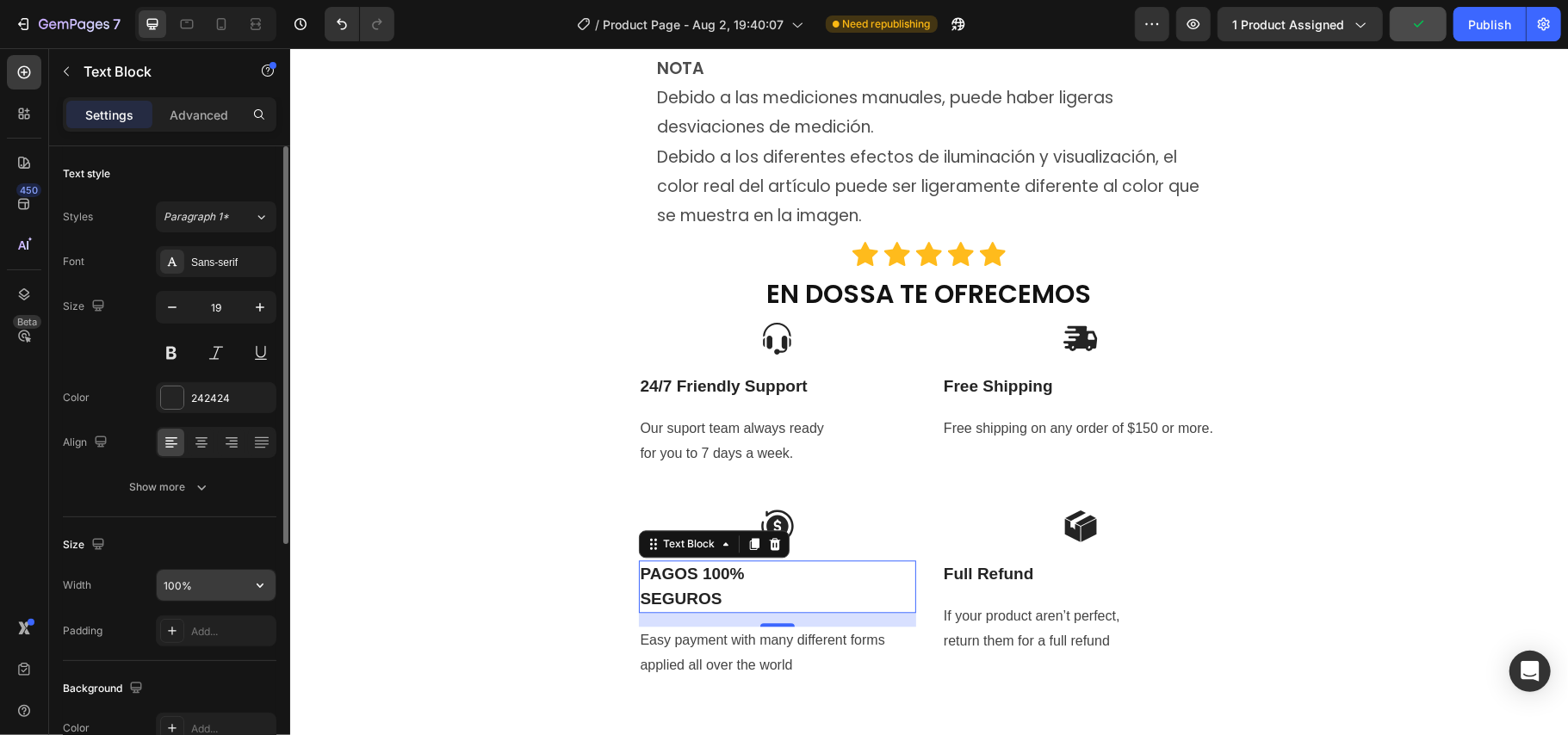 click on "100%" at bounding box center (216, 585) 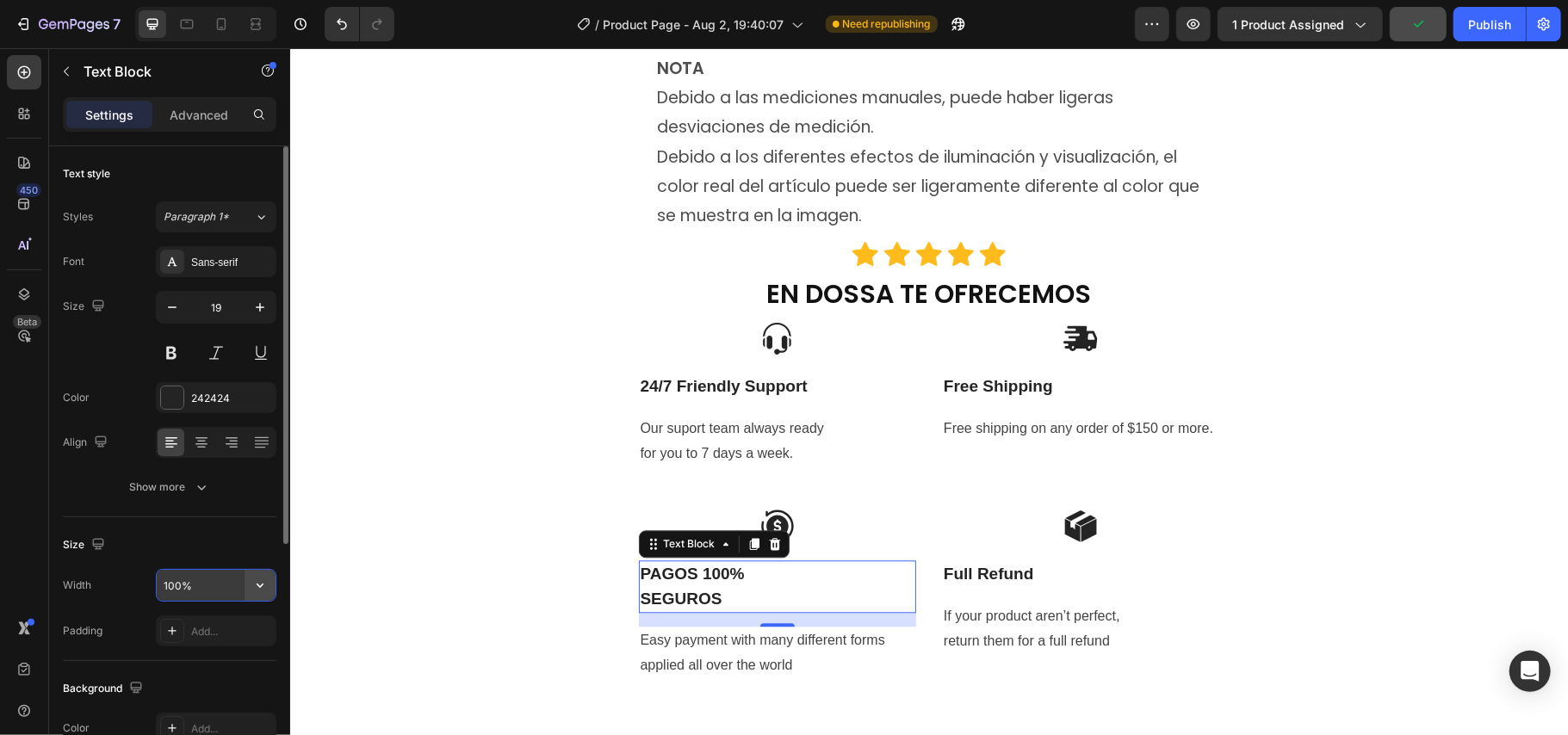 click 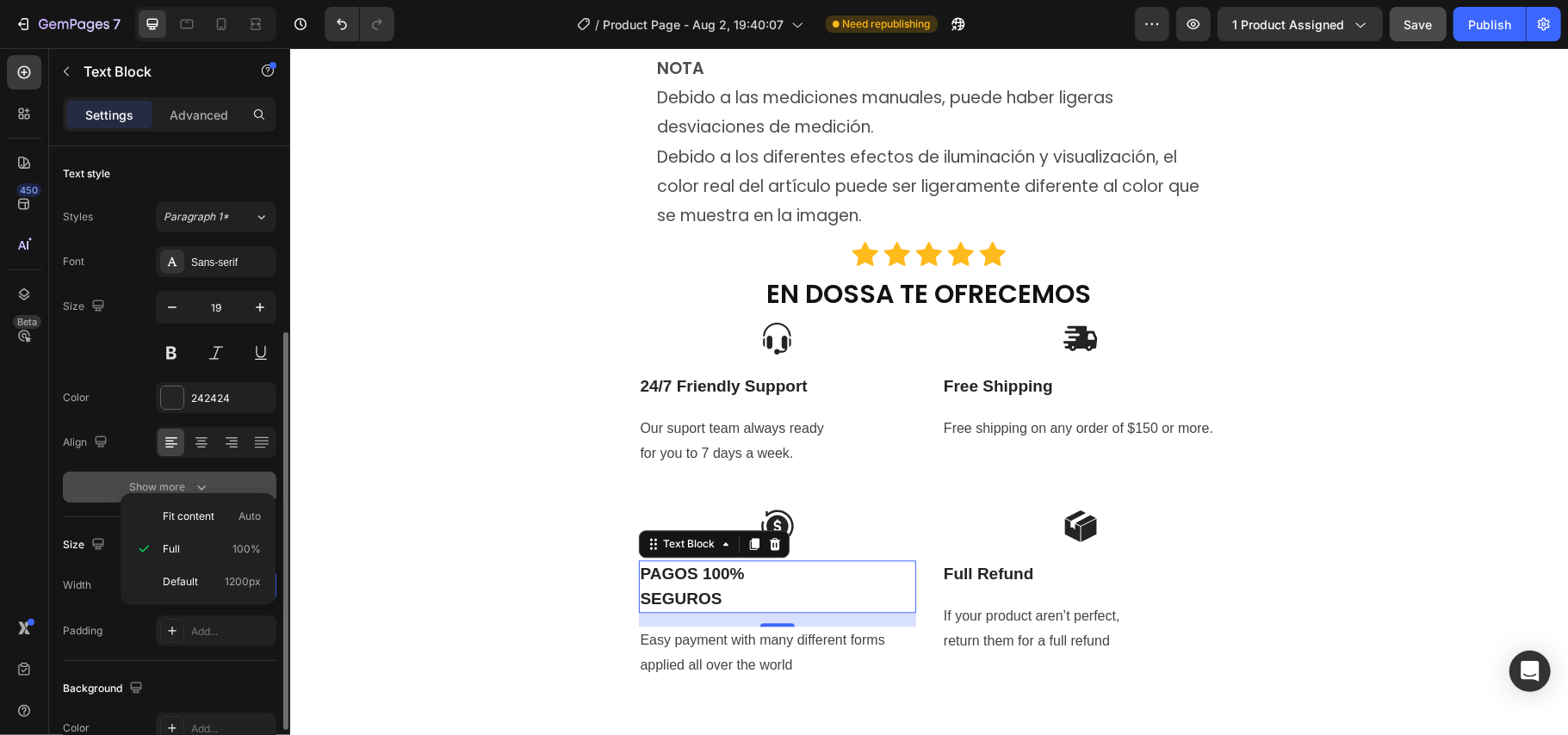 scroll, scrollTop: 114, scrollLeft: 0, axis: vertical 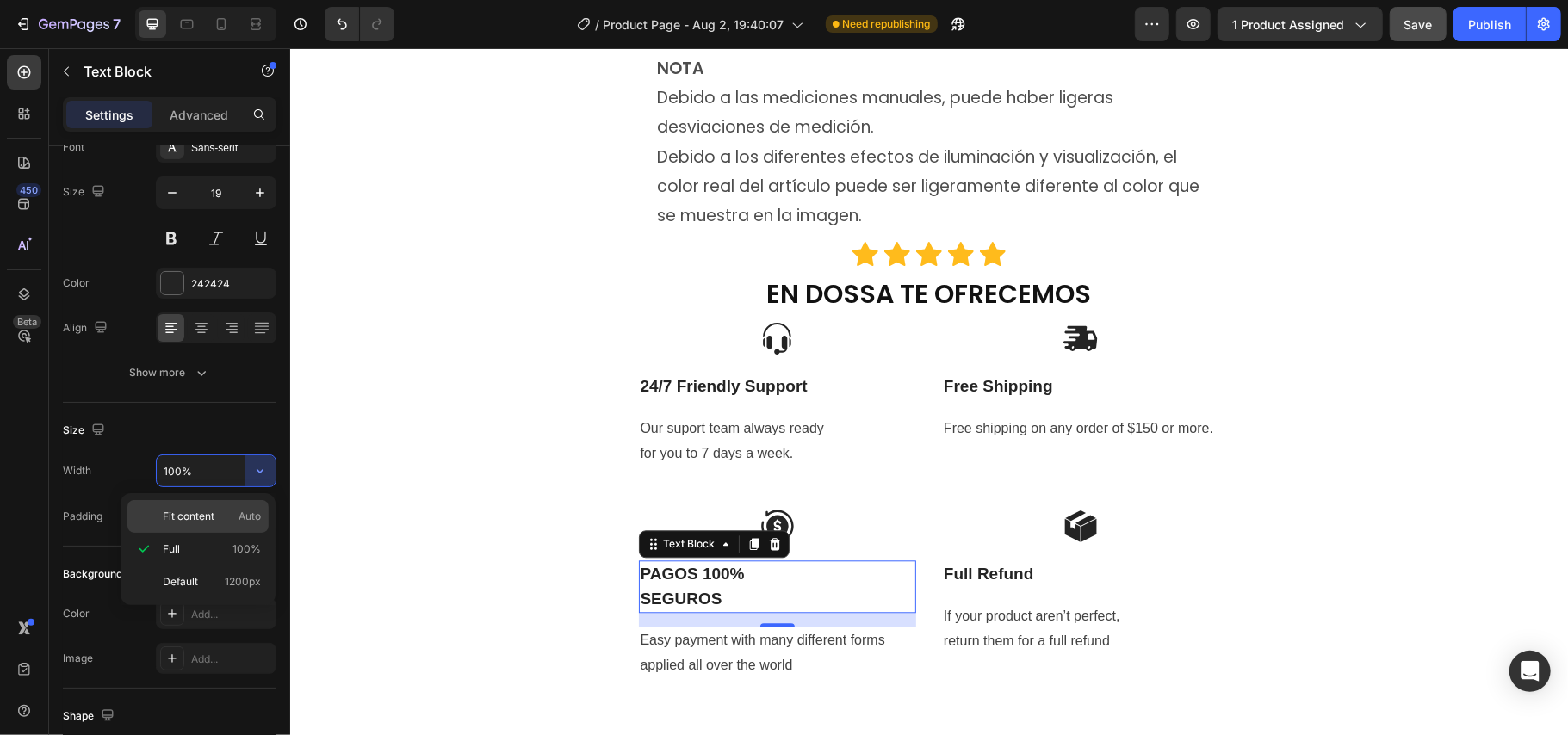 click on "Fit content" at bounding box center (189, 516) 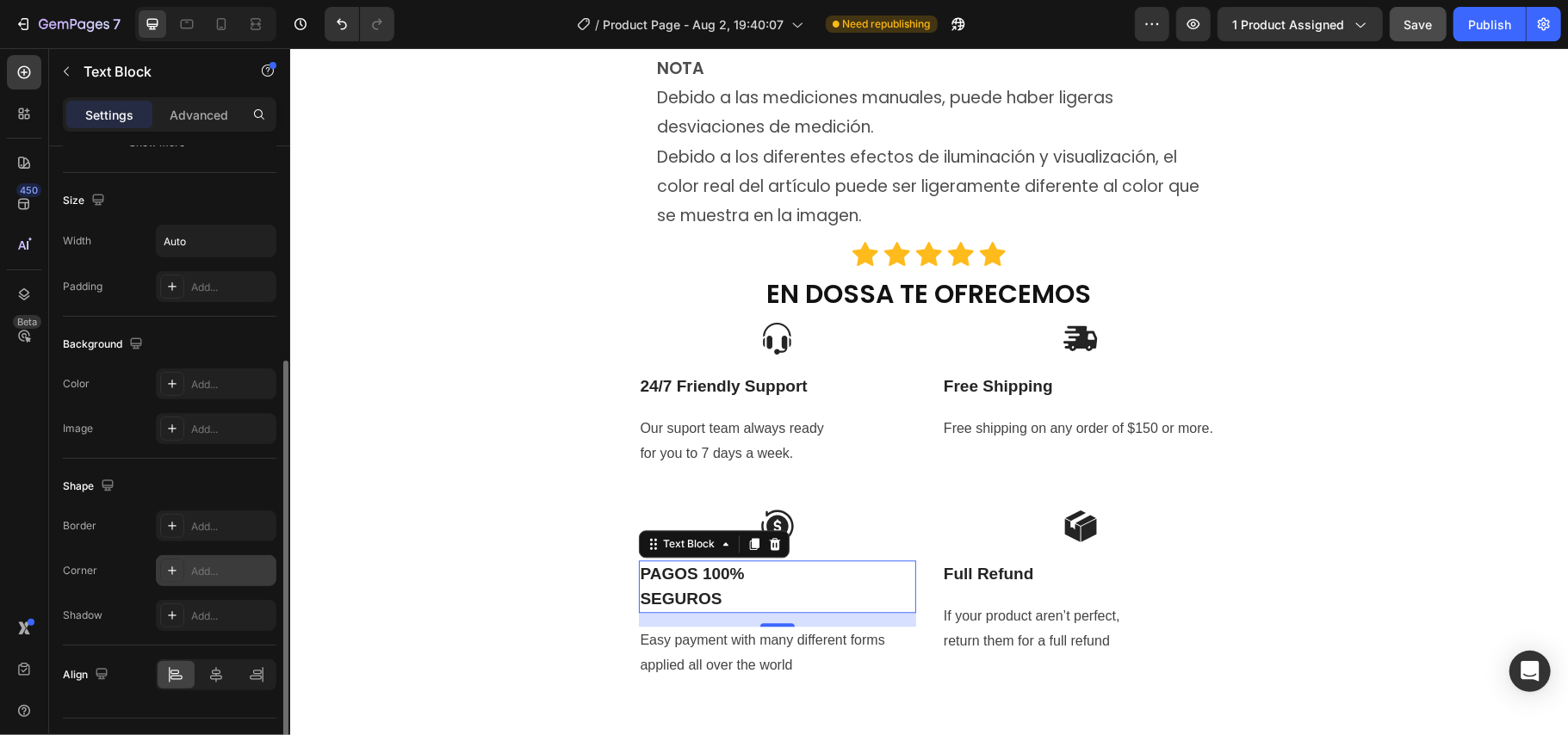 scroll, scrollTop: 384, scrollLeft: 0, axis: vertical 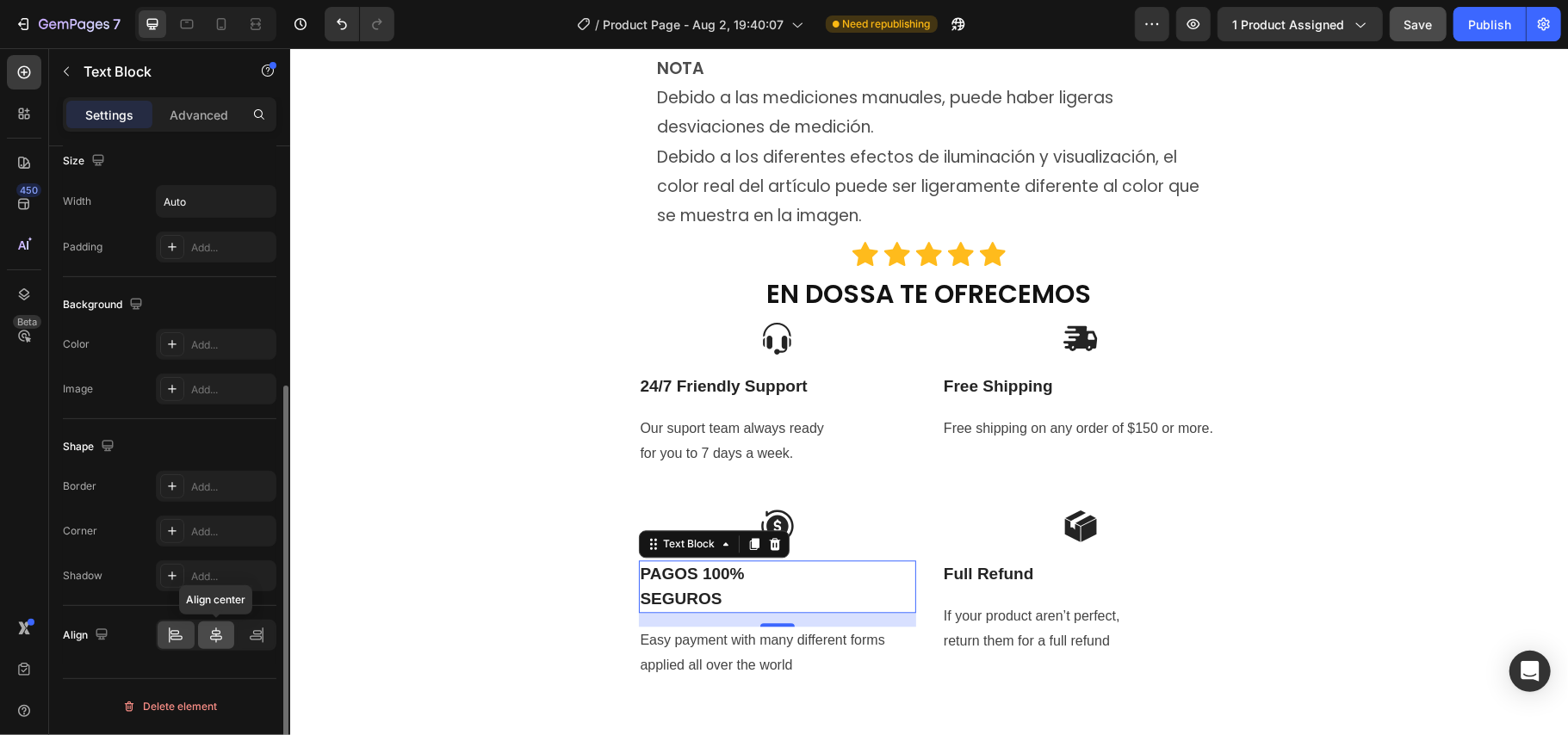 click 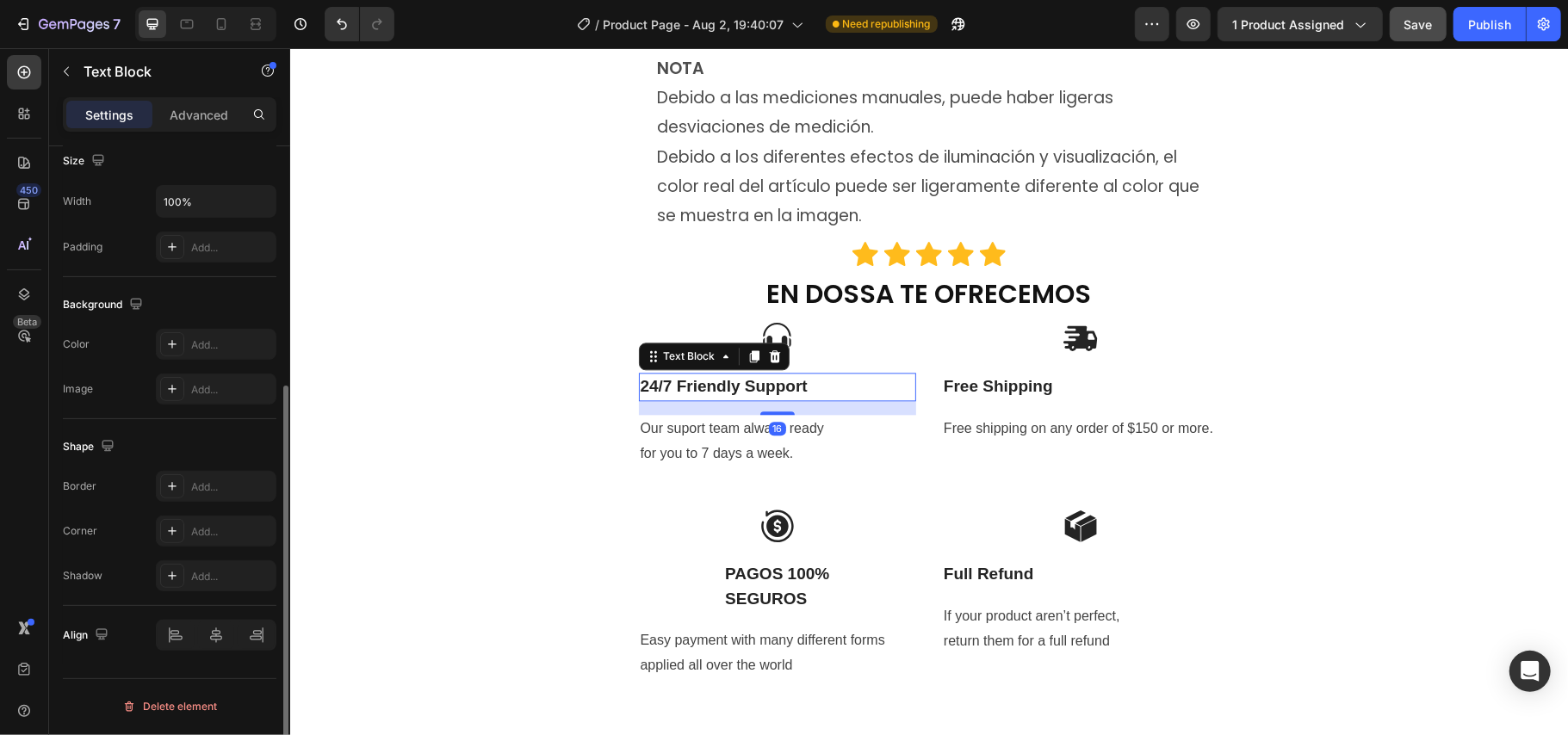 click on "24/7 Friendly Support" at bounding box center (777, 386) 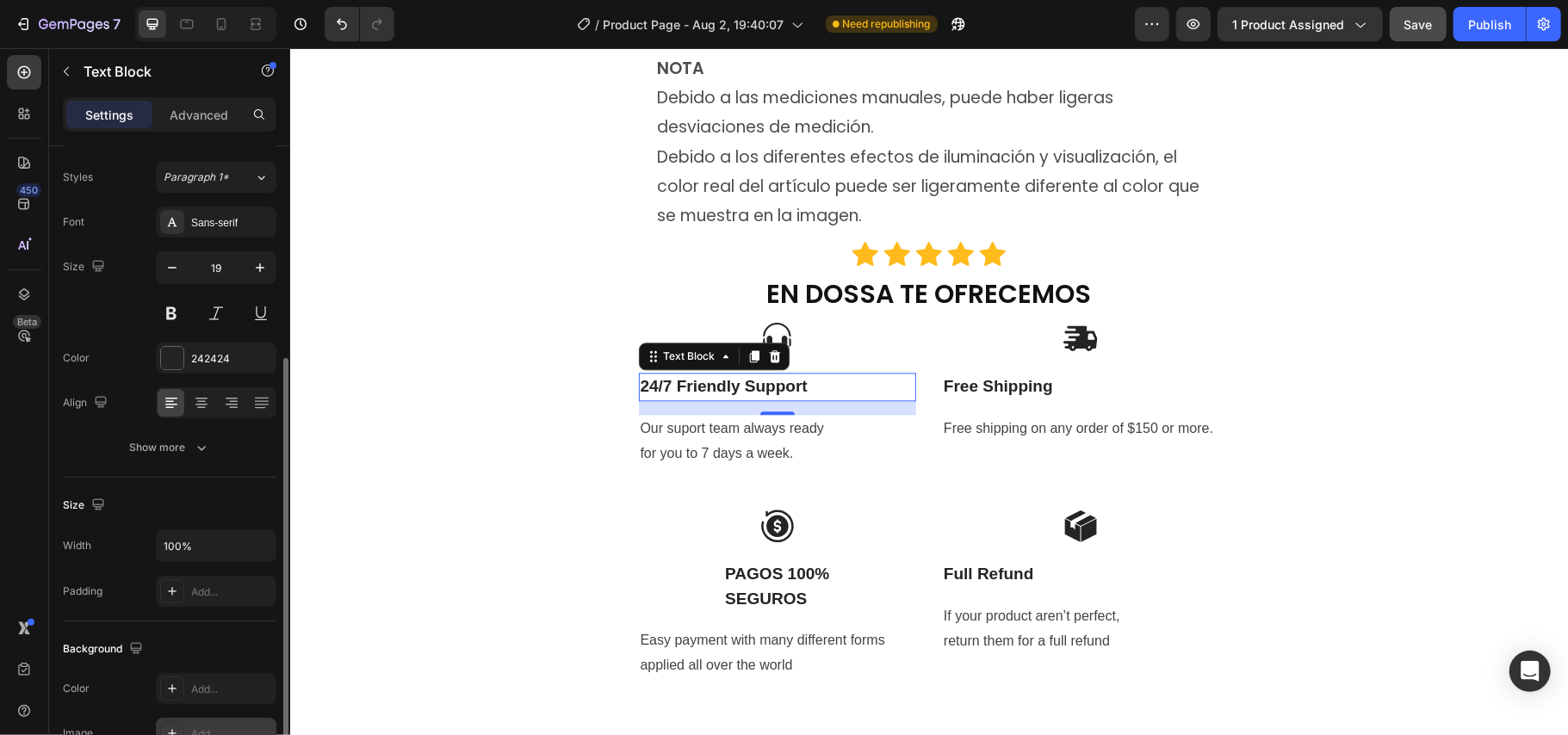 scroll, scrollTop: 0, scrollLeft: 0, axis: both 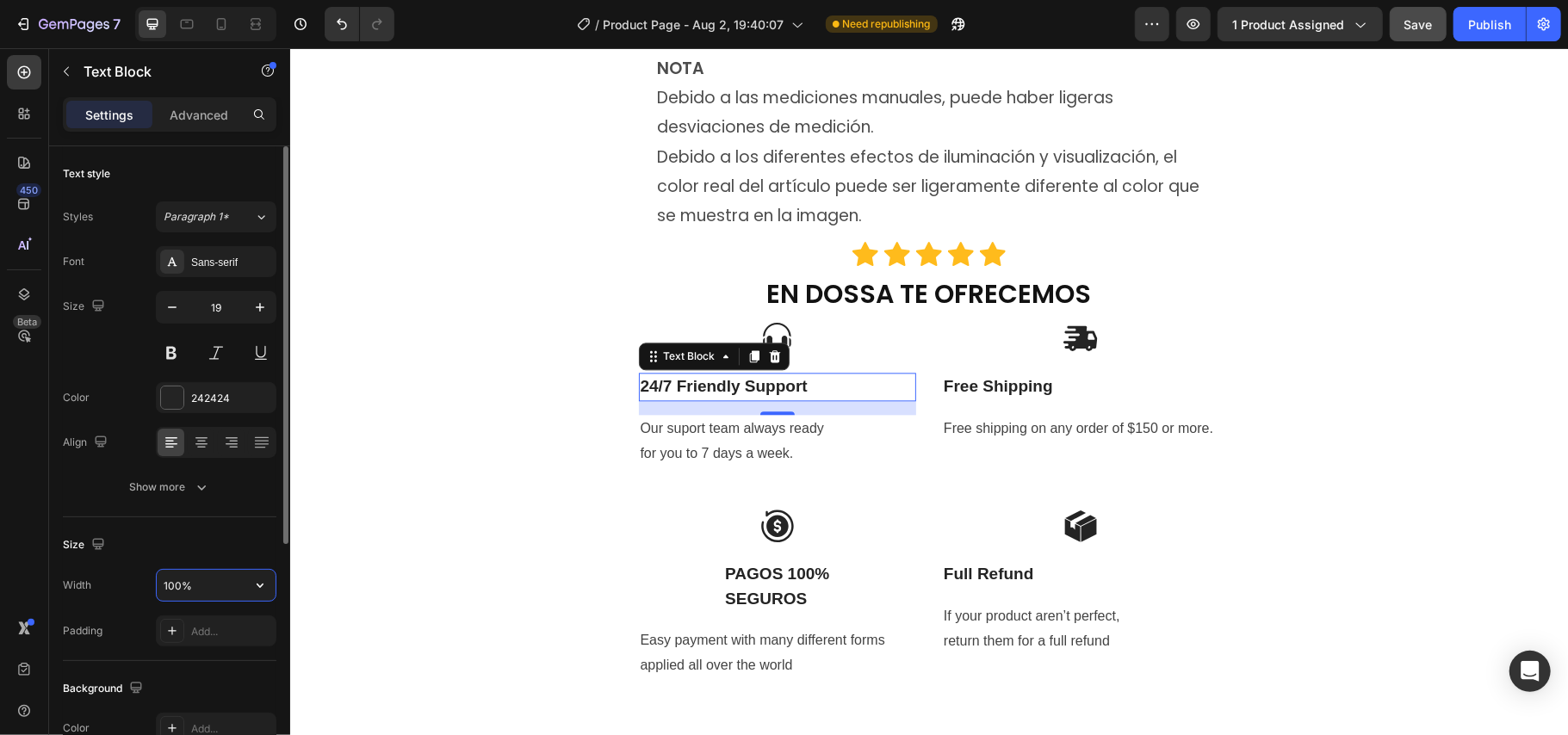 click on "100%" at bounding box center [216, 585] 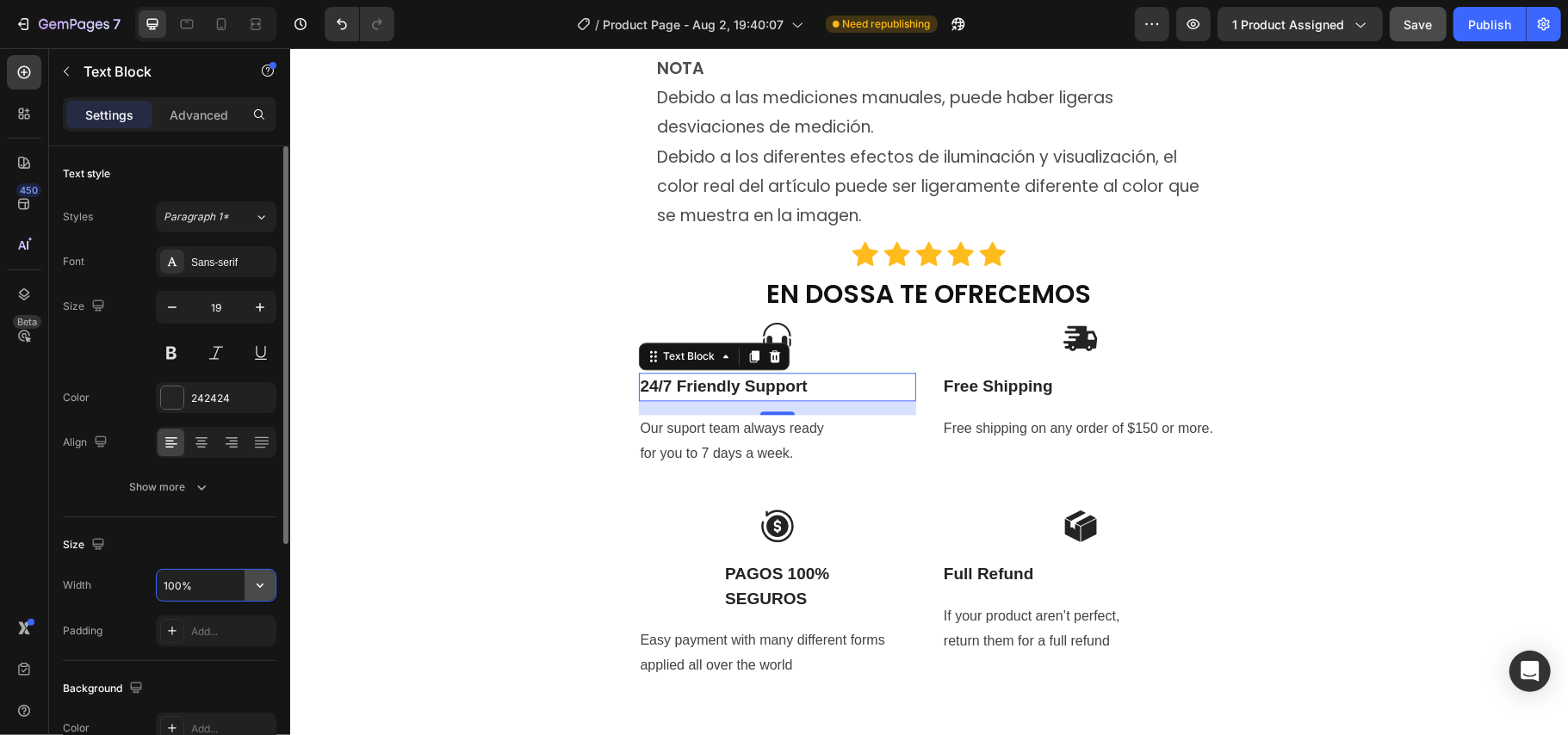 click 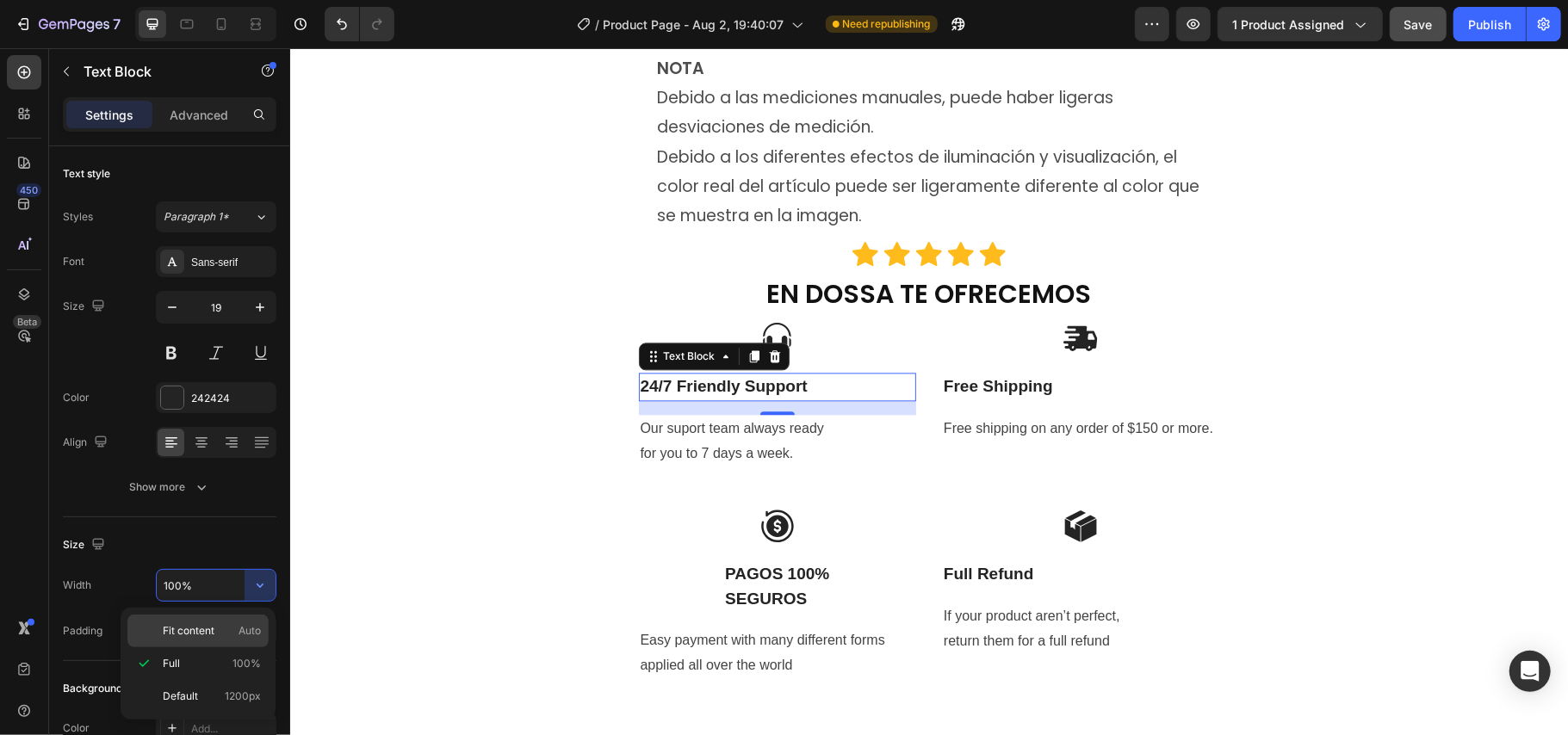 click on "Fit content Auto" 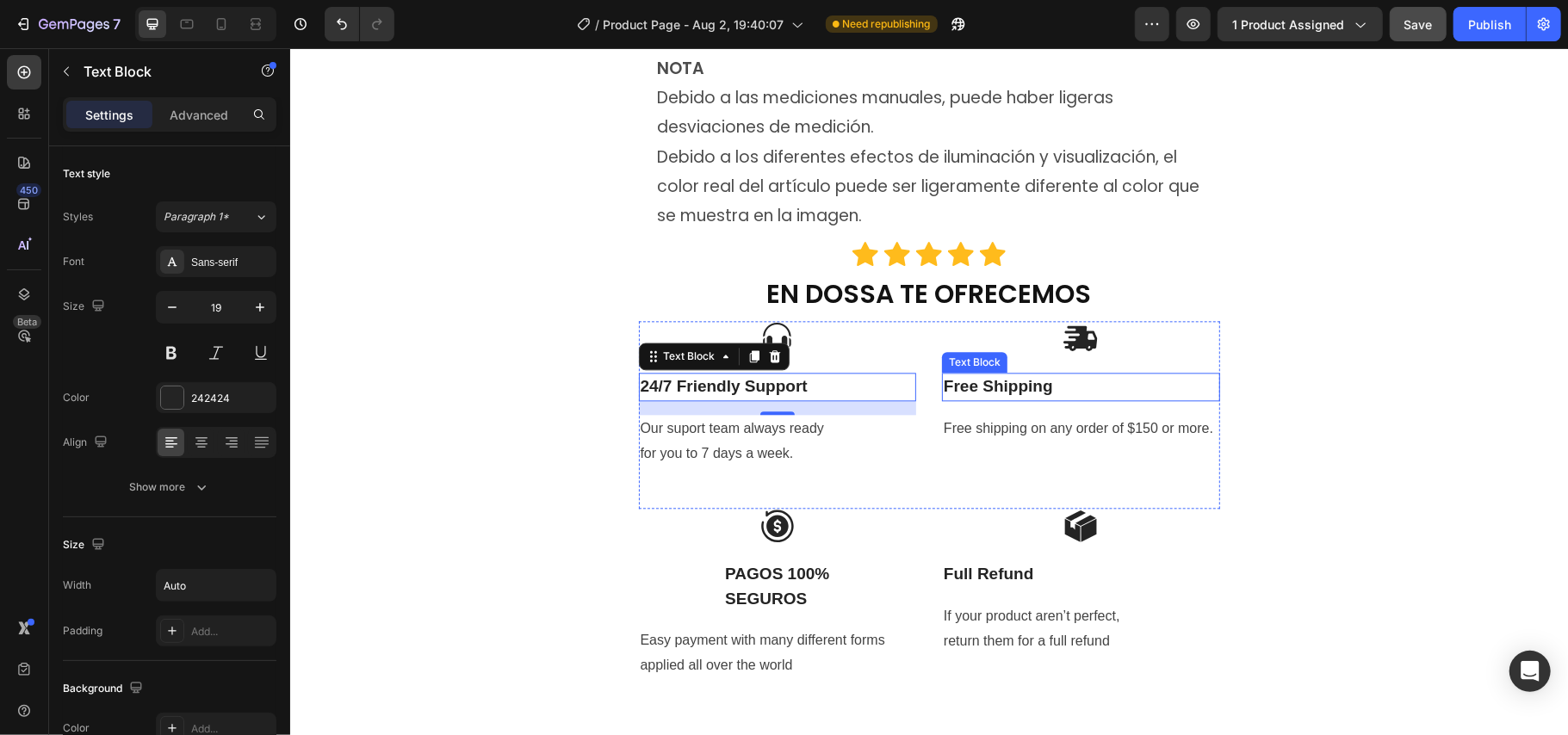 click on "Free Shipping" at bounding box center [1080, 386] 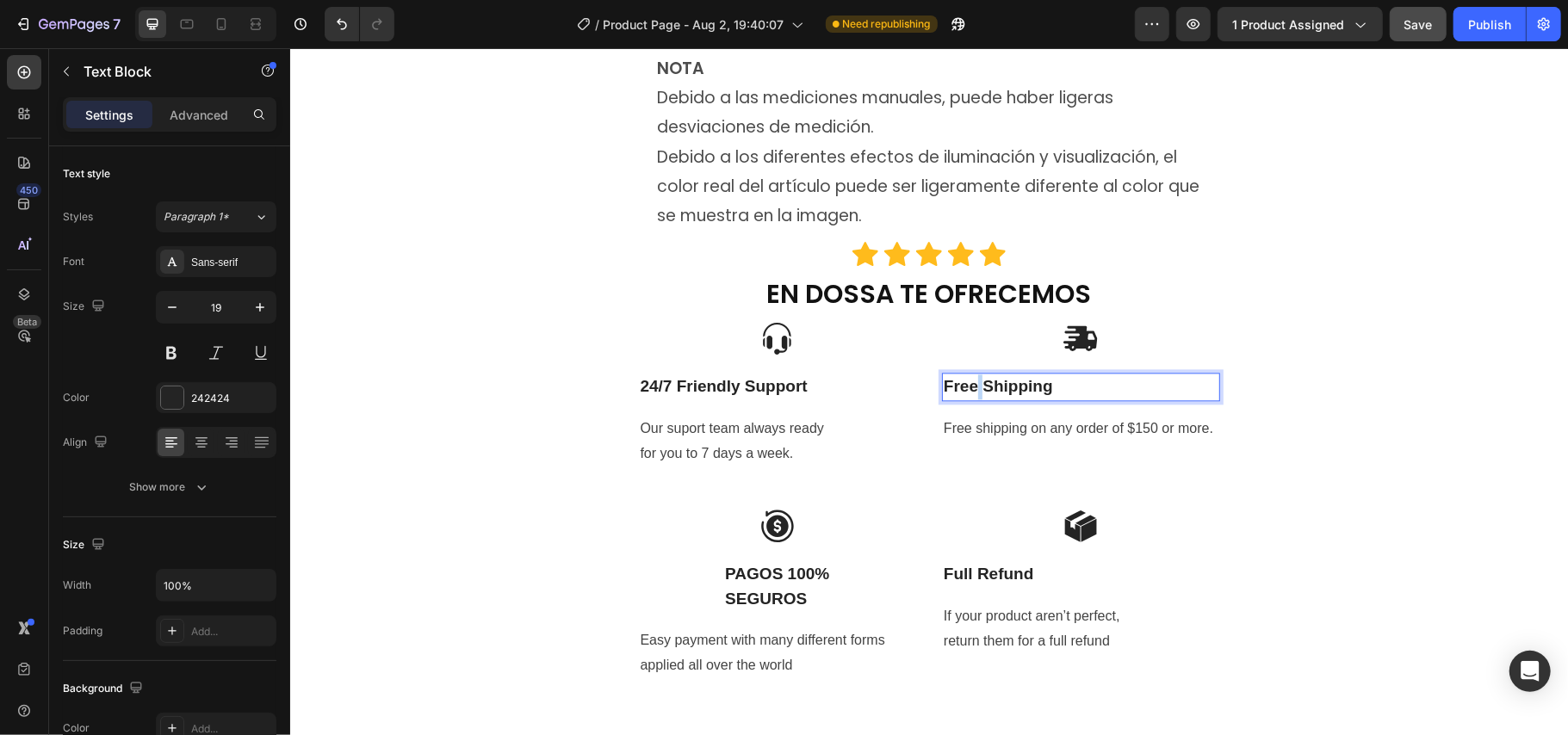 click on "Free Shipping" at bounding box center (1080, 386) 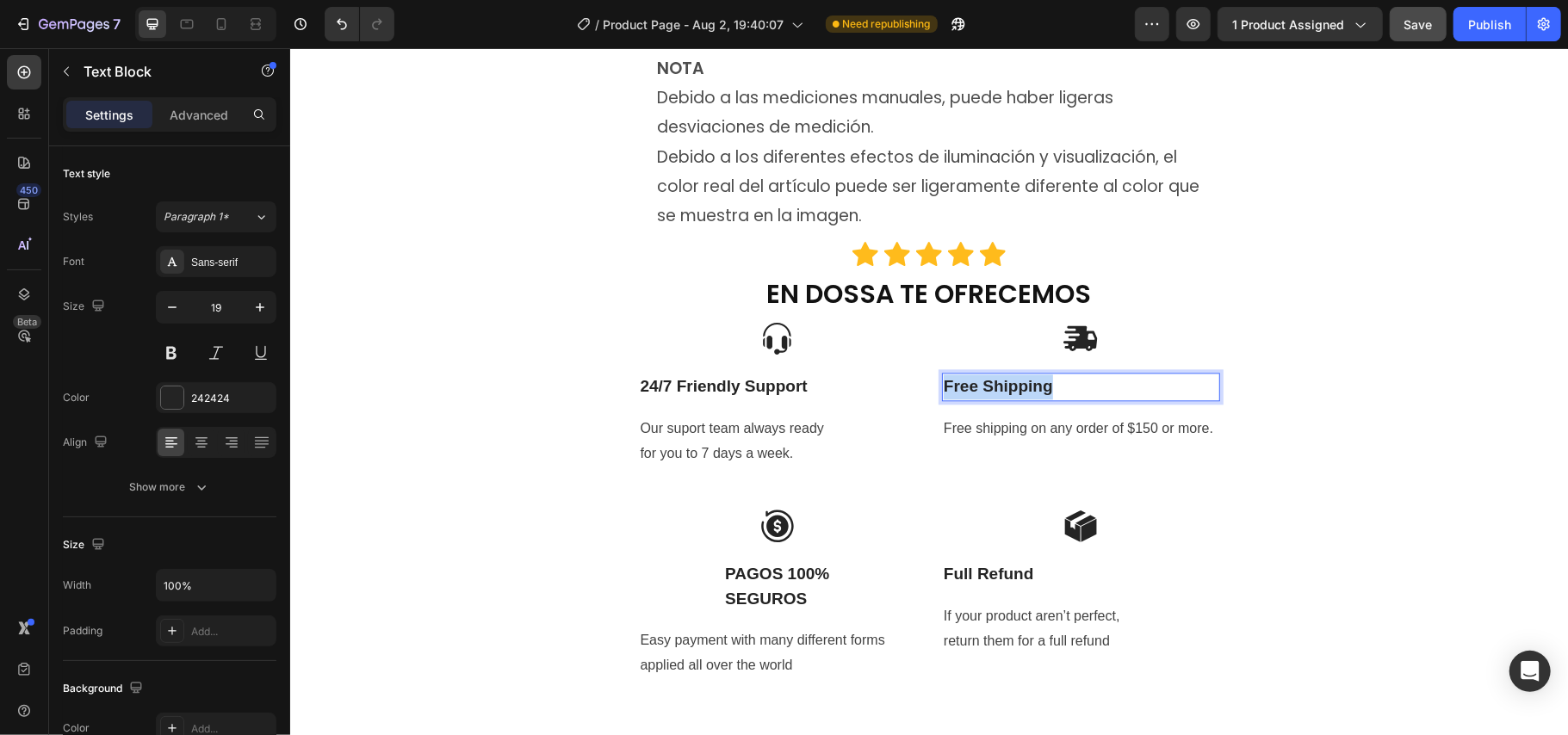 click on "Free Shipping" at bounding box center (1080, 386) 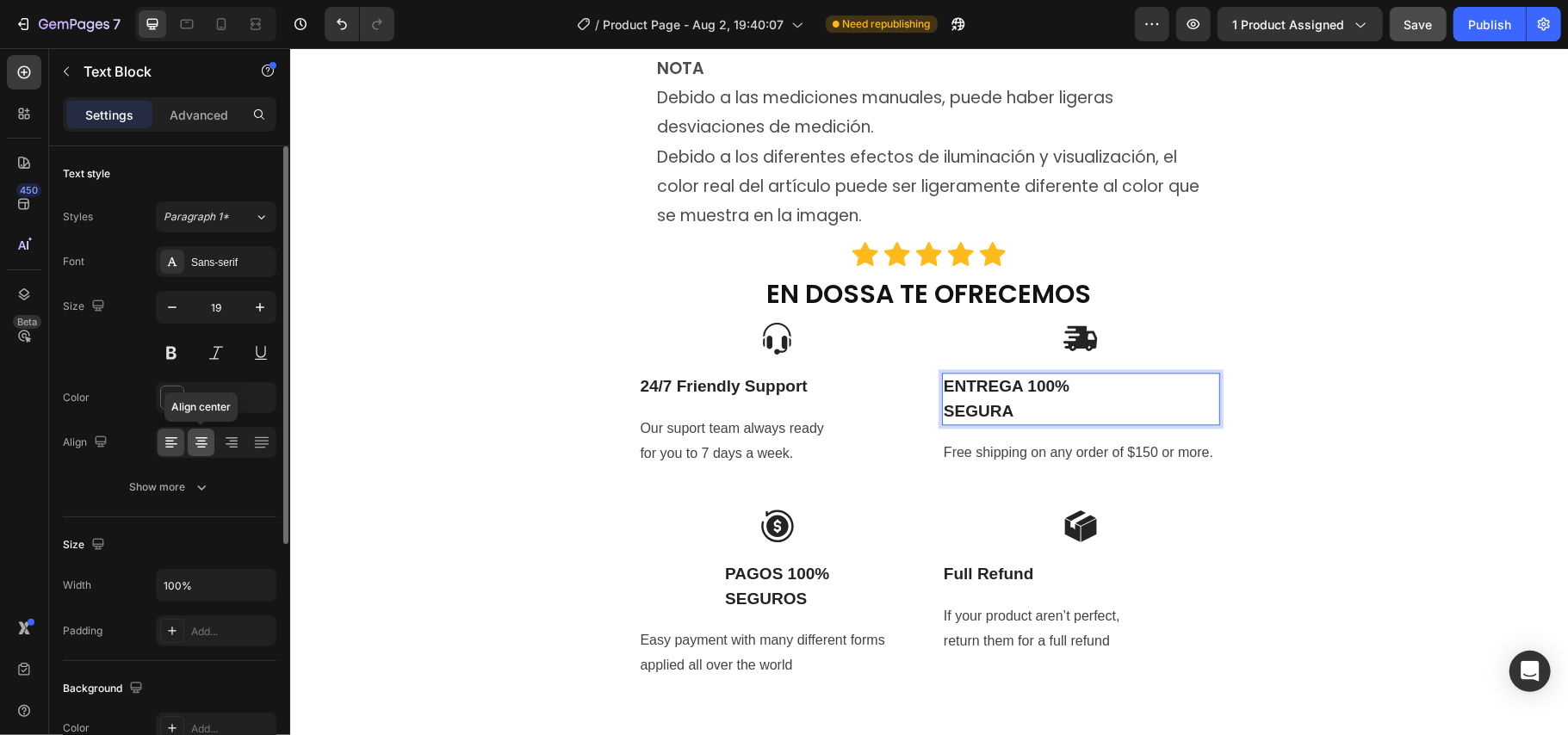 click 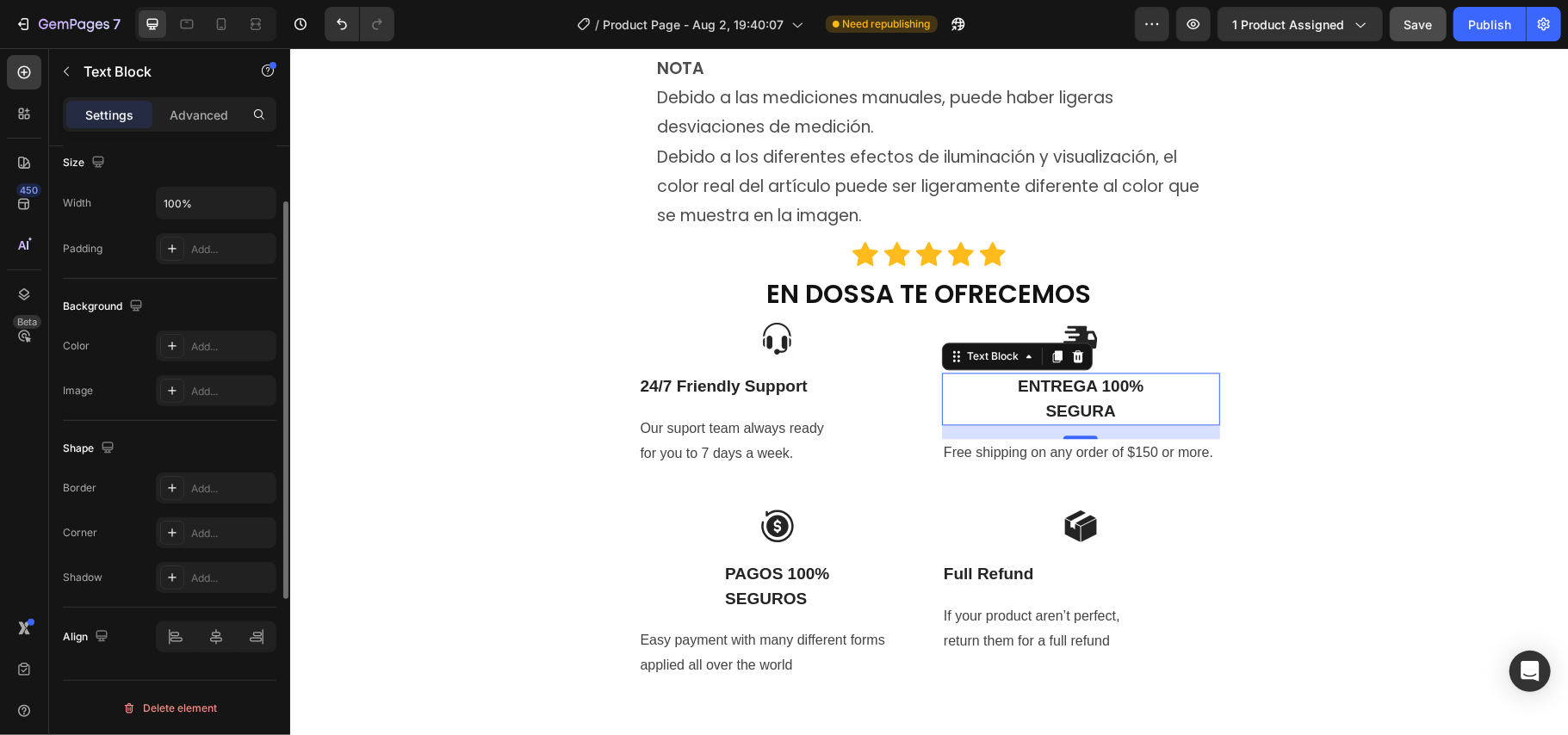 scroll, scrollTop: 155, scrollLeft: 0, axis: vertical 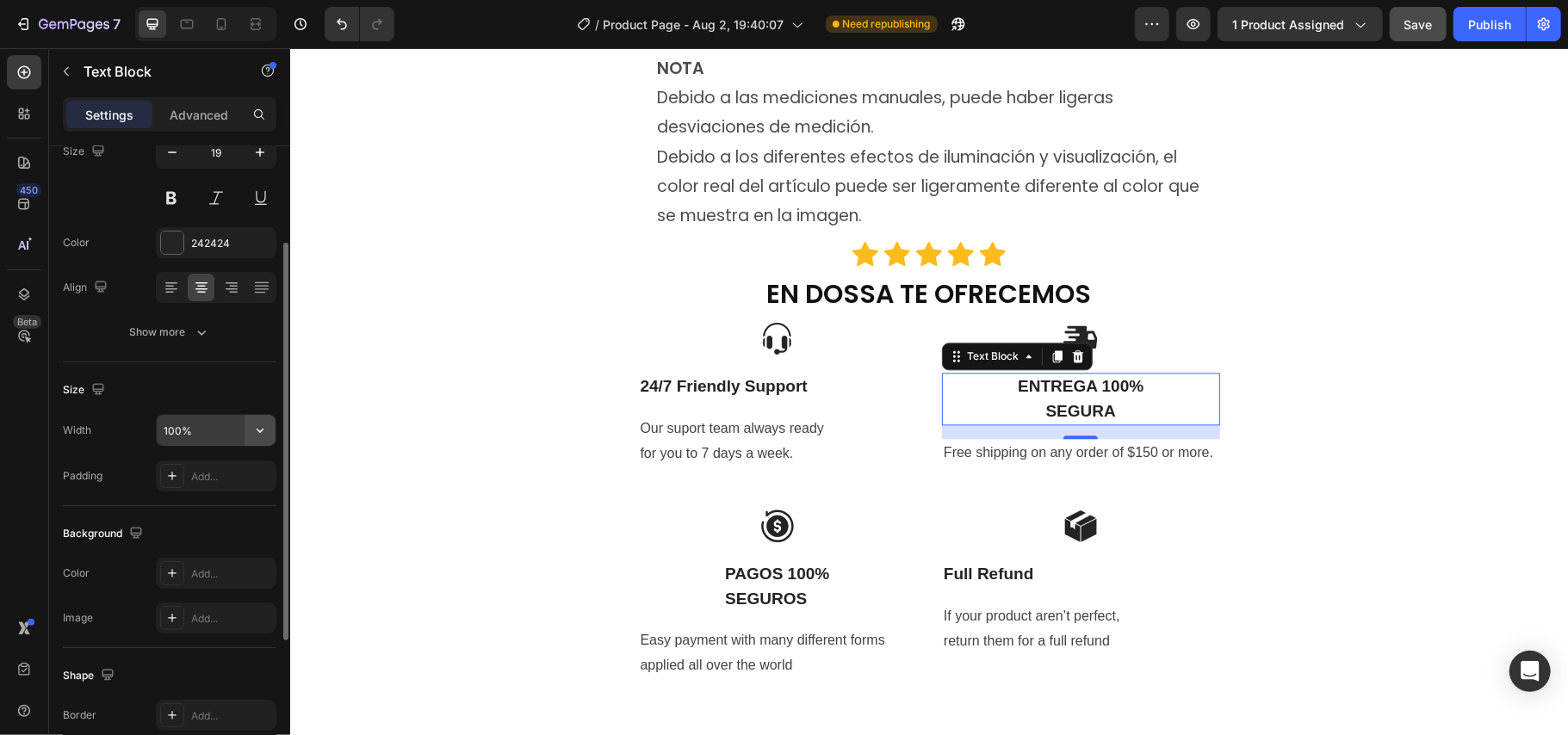 click 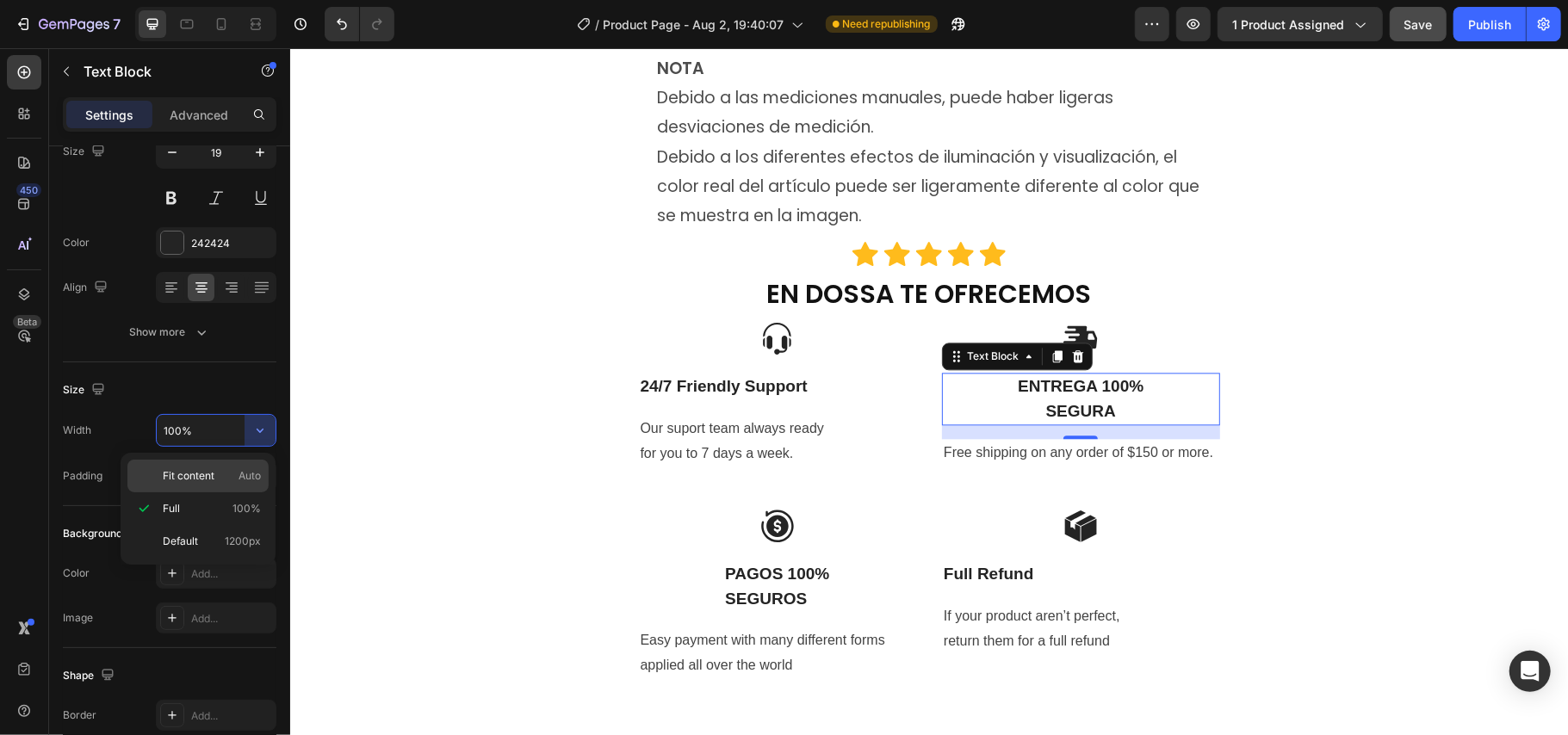 click on "Fit content Auto" 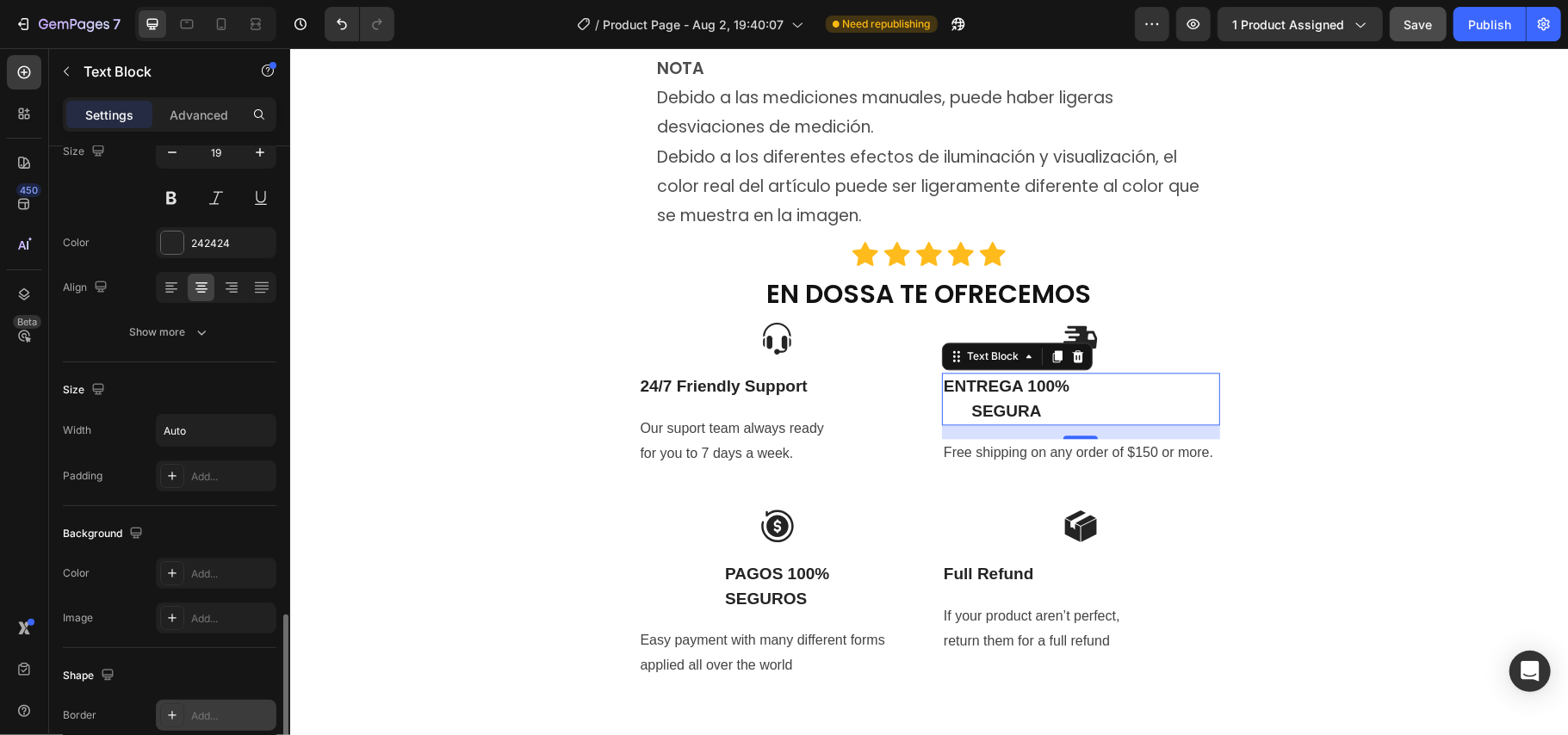 scroll, scrollTop: 384, scrollLeft: 0, axis: vertical 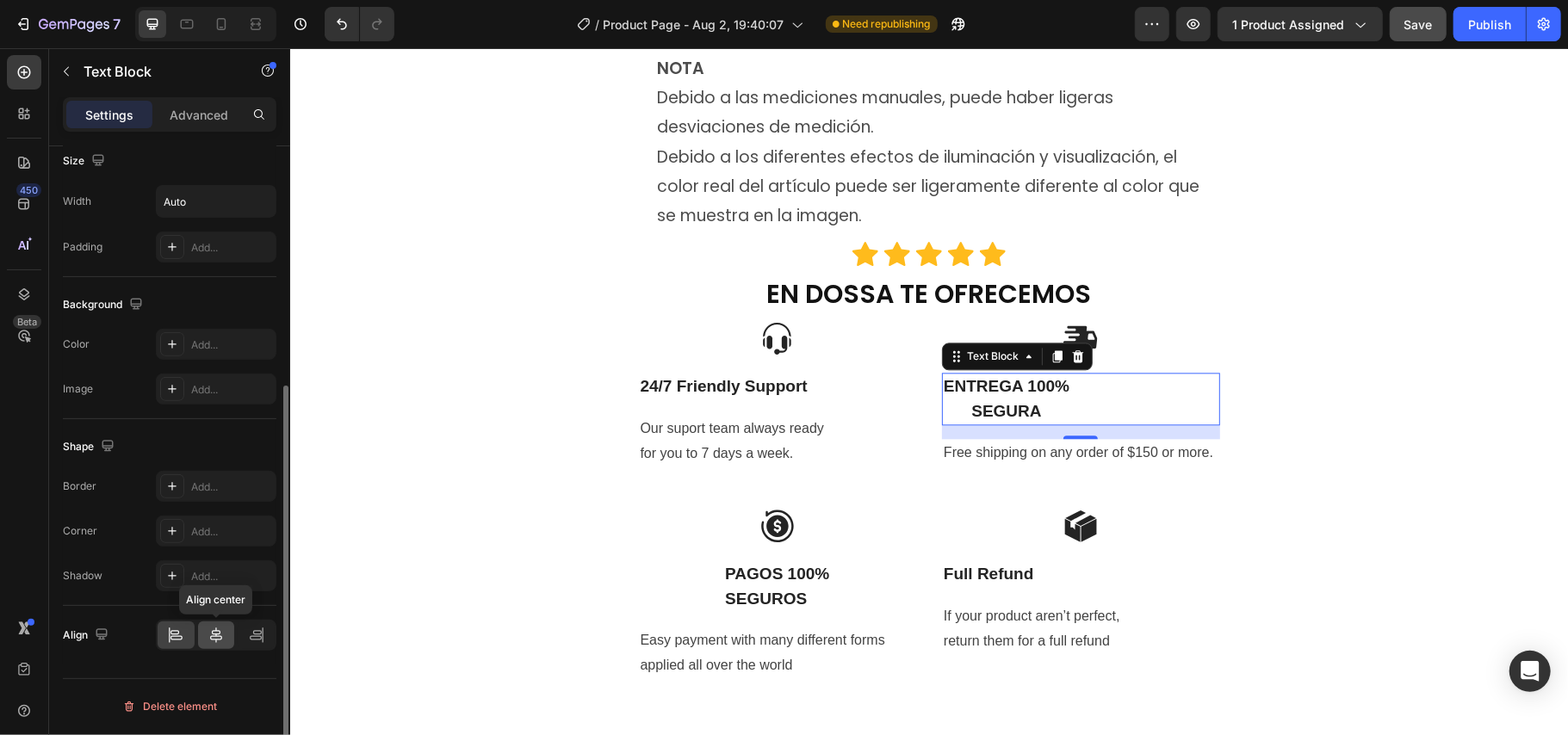 click 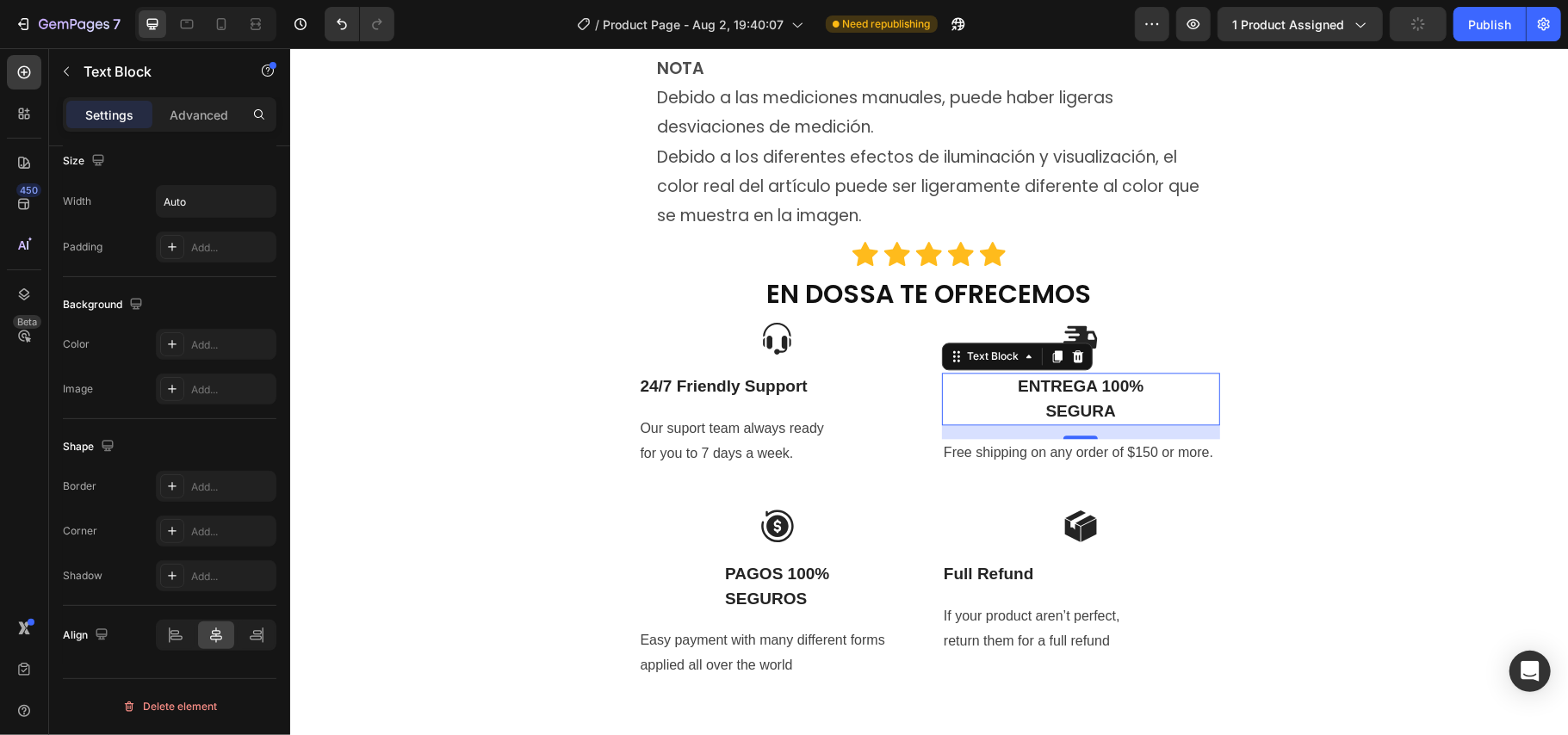 click on "Product Images Icon Icon Icon Icon Icon Icon List (+ 10700 Clientes Satisfechos) Text Block Row
Drop element here (+ 10700 Clientes Satisfechos) Text Block Row 30%   OFF Text Block Row 79,900 Product Price Product Price 145,900 Product Price Product Price 45% off Product Badge Row COMPRA AQUÍ Button Row Product 😉 PIDE AHORA Y PAGA EN CASA 🏠 Button Image Image Image Image Image Row Image Image 😉PIDE AHORA Y PAGA EN CASA 🏠 Button Image Image 😉PIDE AHORA Y PAGA EN CASA 🏠 Button Image Image 😉PIDE AHORA Y PAGA EN CASA 🏠 Button Image Image 😉PIDE AHORA Y PAGA EN CASA 🏠 Button NOTA Debido a las mediciones manuales, puede haber ligeras desviaciones de medición. Debido a los diferentes efectos de iluminación y visualización, el color real del artículo puede ser ligeramente diferente al color que se muestra en la imagen. Text Block Icon Icon Icon Icon Icon Icon List EN DOSSA TE OFRECEMOS Heading
Icon Row 24/7 Friendly Support Text Block Text block
Icon" at bounding box center (928, -3166) 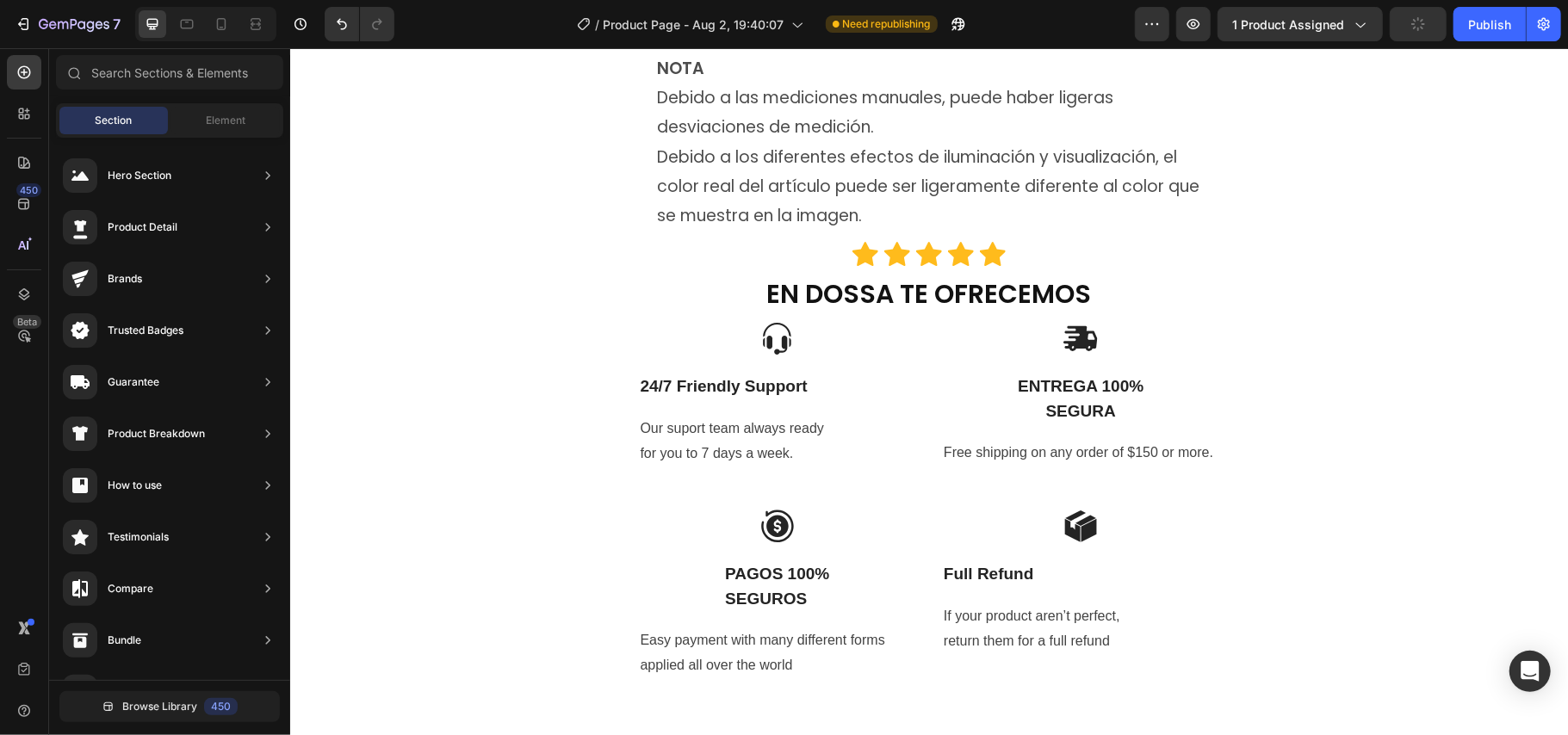 click on "Product Images Icon Icon Icon Icon Icon Icon List (+ 10700 Clientes Satisfechos) Text Block Row
Drop element here (+ 10700 Clientes Satisfechos) Text Block Row 30%   OFF Text Block Row 79,900 Product Price Product Price 145,900 Product Price Product Price 45% off Product Badge Row COMPRA AQUÍ Button Row Product 😉 PIDE AHORA Y PAGA EN CASA 🏠 Button Image Image Image Image Image Row Image Image 😉PIDE AHORA Y PAGA EN CASA 🏠 Button Image Image 😉PIDE AHORA Y PAGA EN CASA 🏠 Button Image Image 😉PIDE AHORA Y PAGA EN CASA 🏠 Button Image Image 😉PIDE AHORA Y PAGA EN CASA 🏠 Button NOTA Debido a las mediciones manuales, puede haber ligeras desviaciones de medición. Debido a los diferentes efectos de iluminación y visualización, el color real del artículo puede ser ligeramente diferente al color que se muestra en la imagen. Text Block Icon Icon Icon Icon Icon Icon List EN DOSSA TE OFRECEMOS Heading
Icon Row 24/7 Friendly Support Text Block Text block
Icon" at bounding box center (928, -3166) 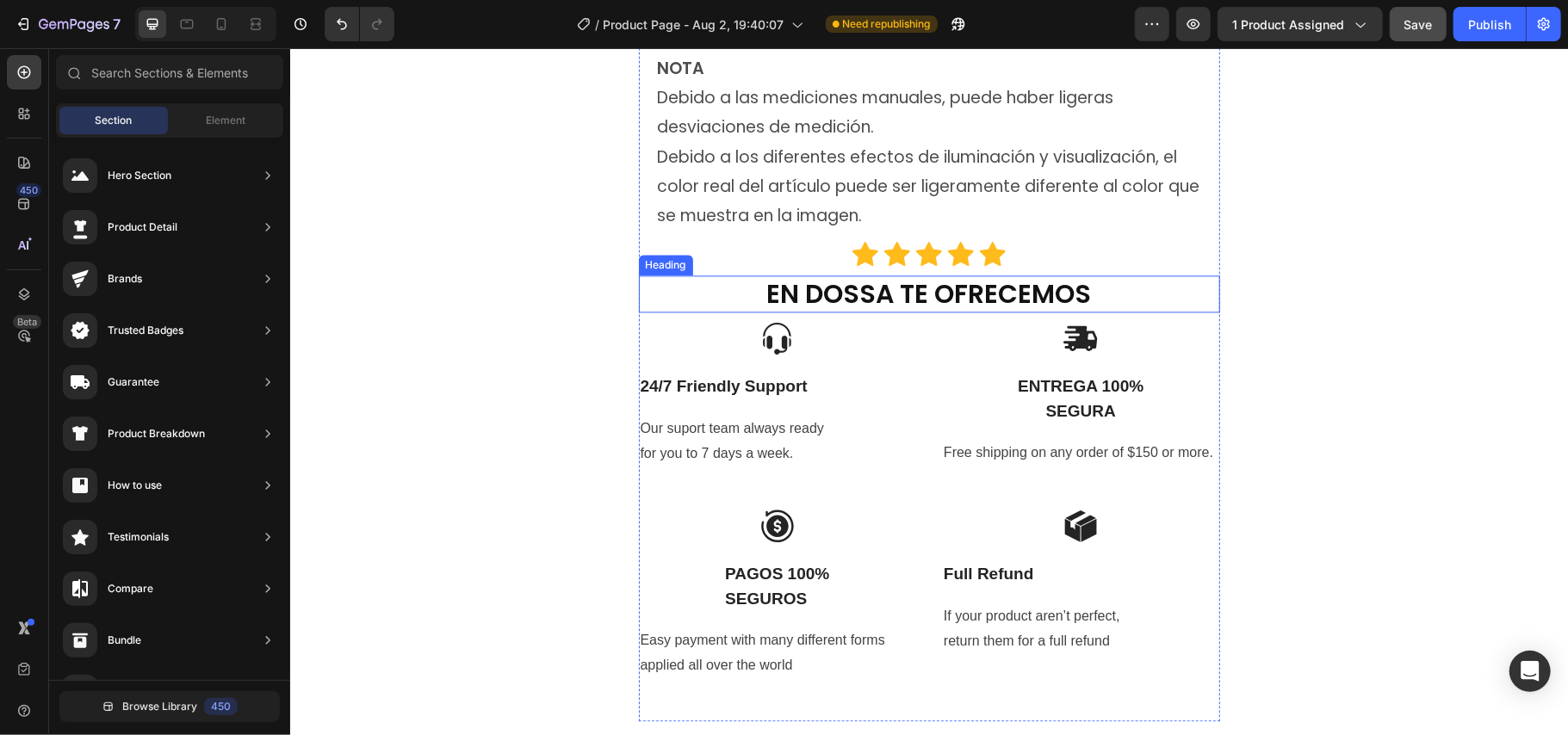 drag, startPoint x: 1123, startPoint y: 293, endPoint x: 948, endPoint y: 347, distance: 183.14202 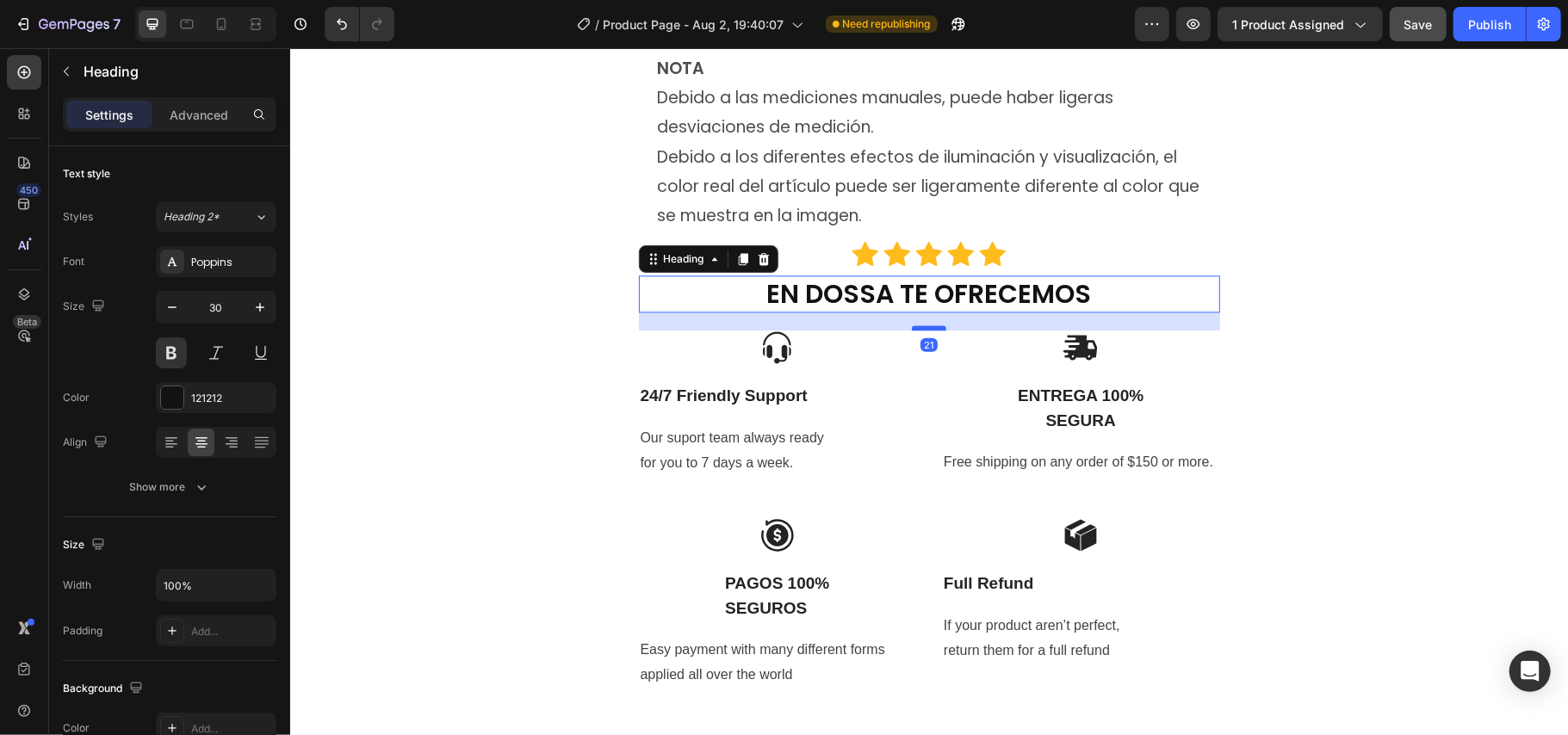 drag, startPoint x: 921, startPoint y: 317, endPoint x: 928, endPoint y: 326, distance: 11.401754 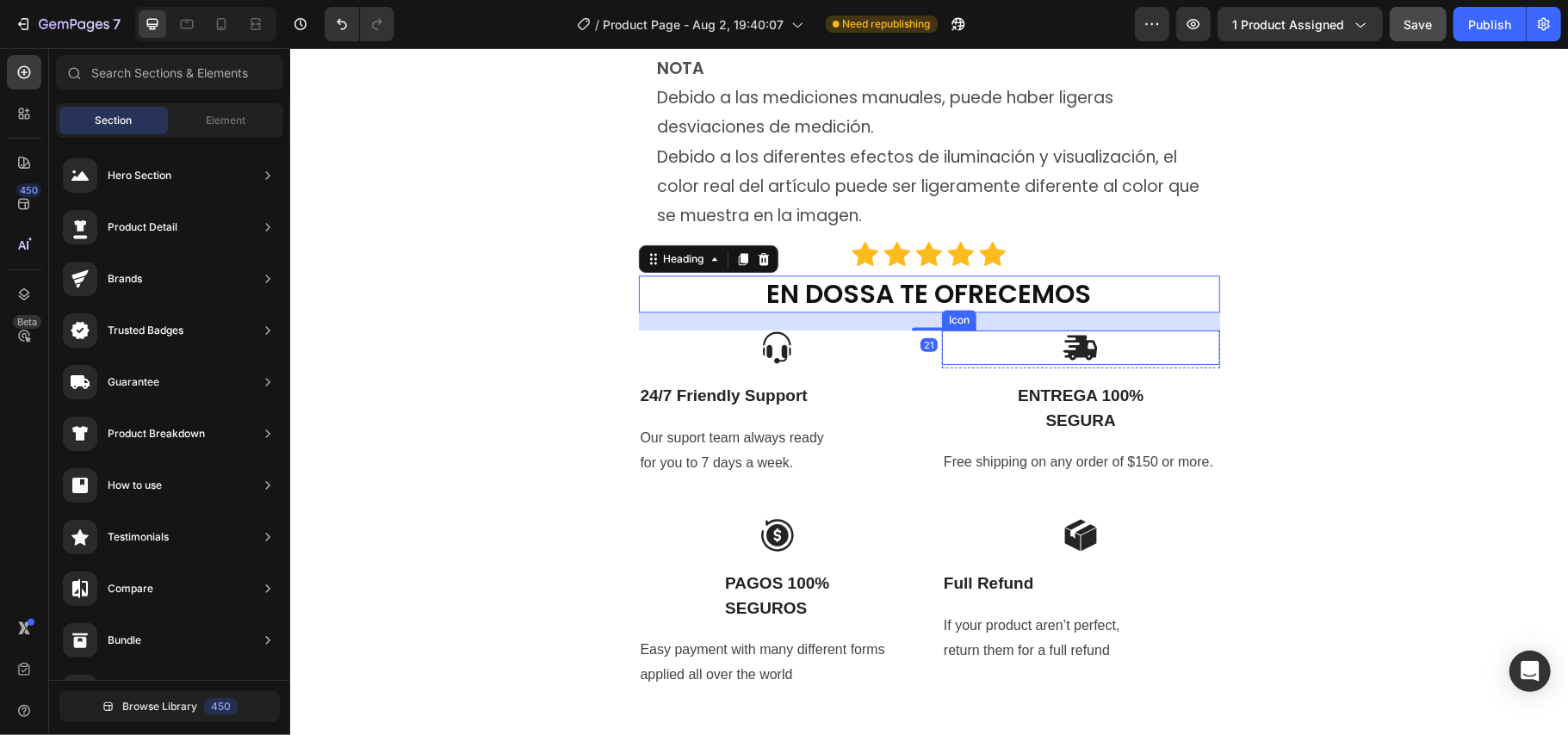 click on "Product Images Icon Icon Icon Icon Icon Icon List (+ 10700 Clientes Satisfechos) Text Block Row
Drop element here (+ 10700 Clientes Satisfechos) Text Block Row 30%   OFF Text Block Row 79,900 Product Price Product Price 145,900 Product Price Product Price 45% off Product Badge Row COMPRA AQUÍ Button Row Product 😉 PIDE AHORA Y PAGA EN CASA 🏠 Button Image Image Image Image Image Row Image Image 😉PIDE AHORA Y PAGA EN CASA 🏠 Button Image Image 😉PIDE AHORA Y PAGA EN CASA 🏠 Button Image Image 😉PIDE AHORA Y PAGA EN CASA 🏠 Button Image Image 😉PIDE AHORA Y PAGA EN CASA 🏠 Button NOTA Debido a las mediciones manuales, puede haber ligeras desviaciones de medición. Debido a los diferentes efectos de iluminación y visualización, el color real del artículo puede ser ligeramente diferente al color que se muestra en la imagen. Text Block Icon Icon Icon Icon Icon Icon List EN DOSSA TE OFRECEMOS Heading   21
Icon Row 24/7 Friendly Support Text Block Text block" at bounding box center (928, -3161) 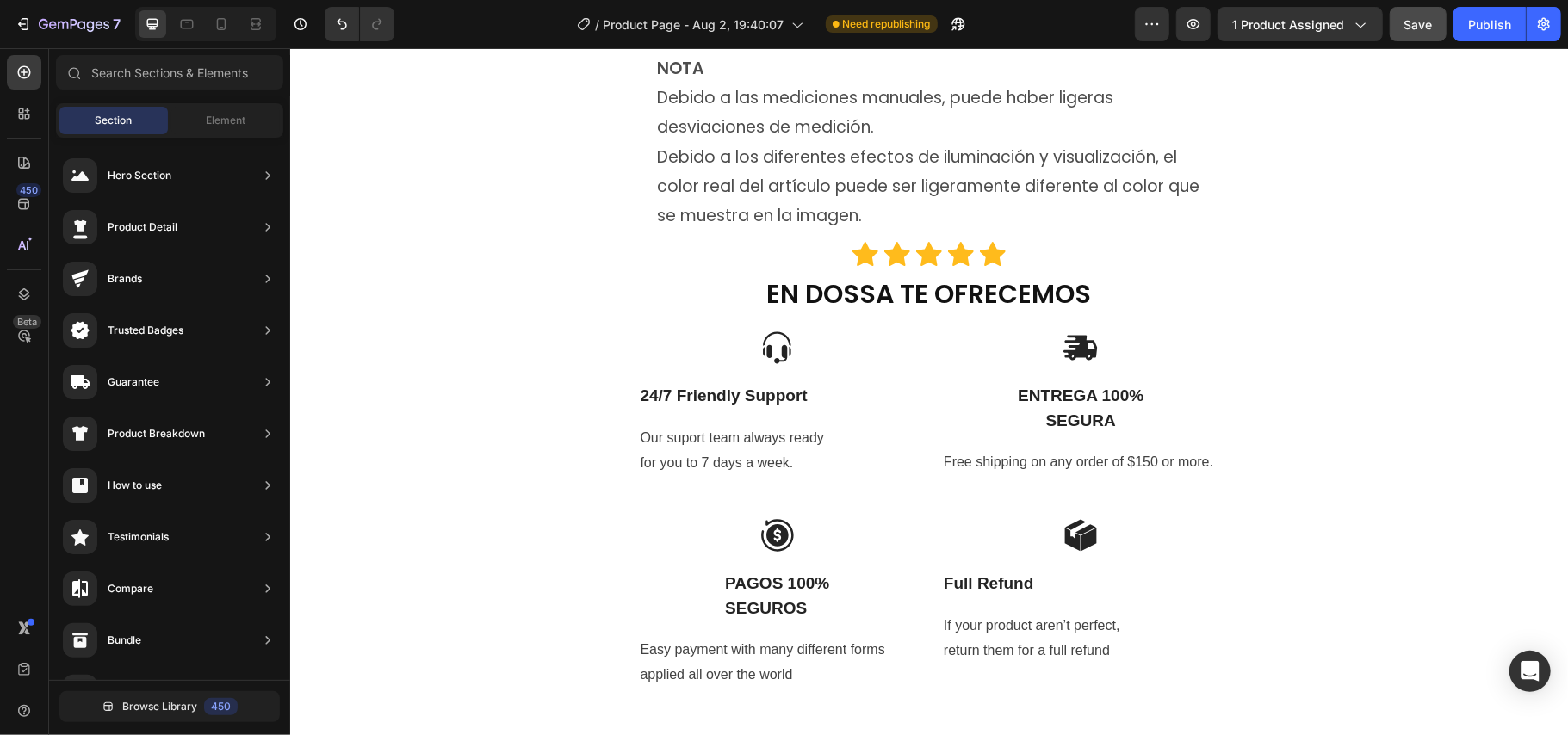 scroll, scrollTop: 7585, scrollLeft: 0, axis: vertical 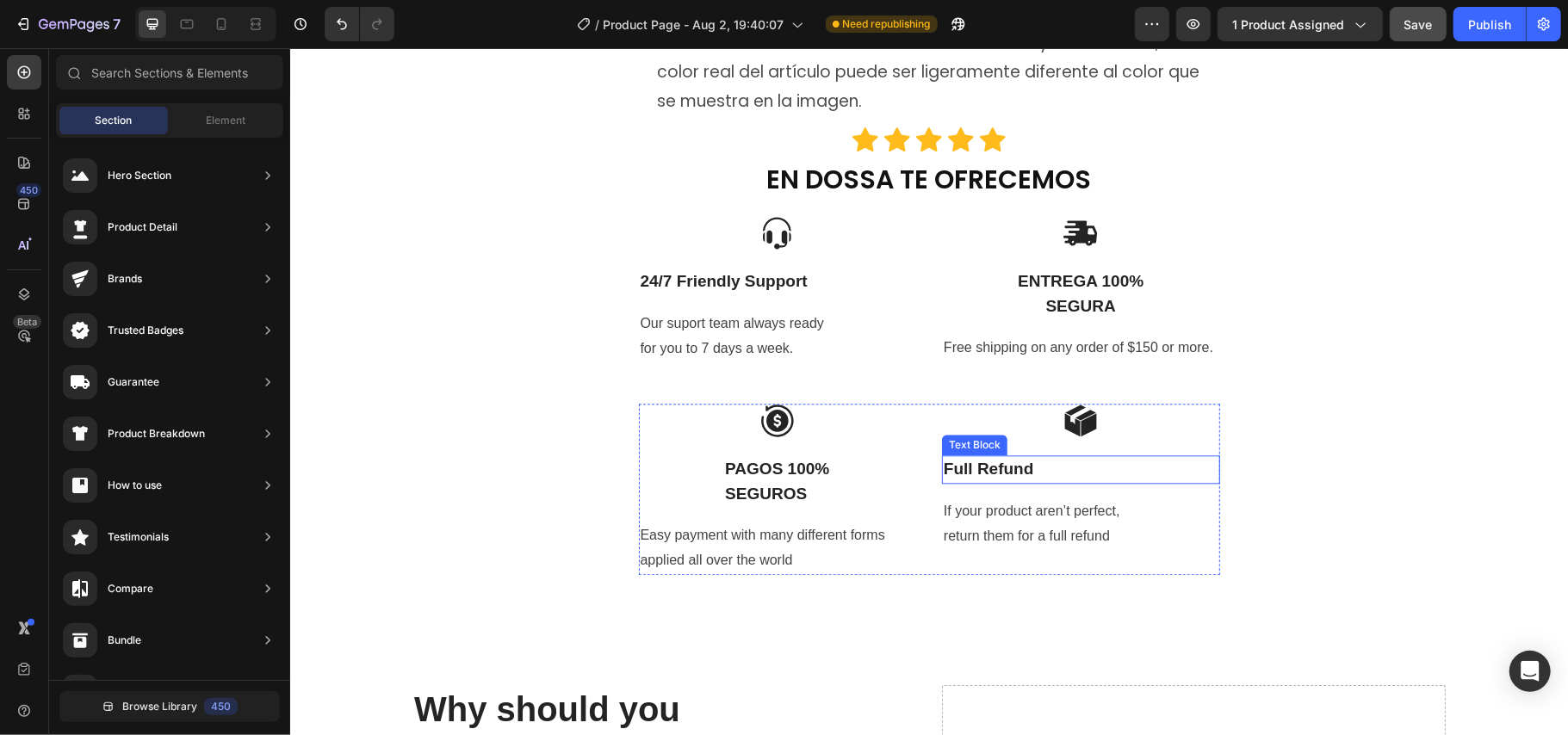 click on "Full Refund" at bounding box center [1080, 468] 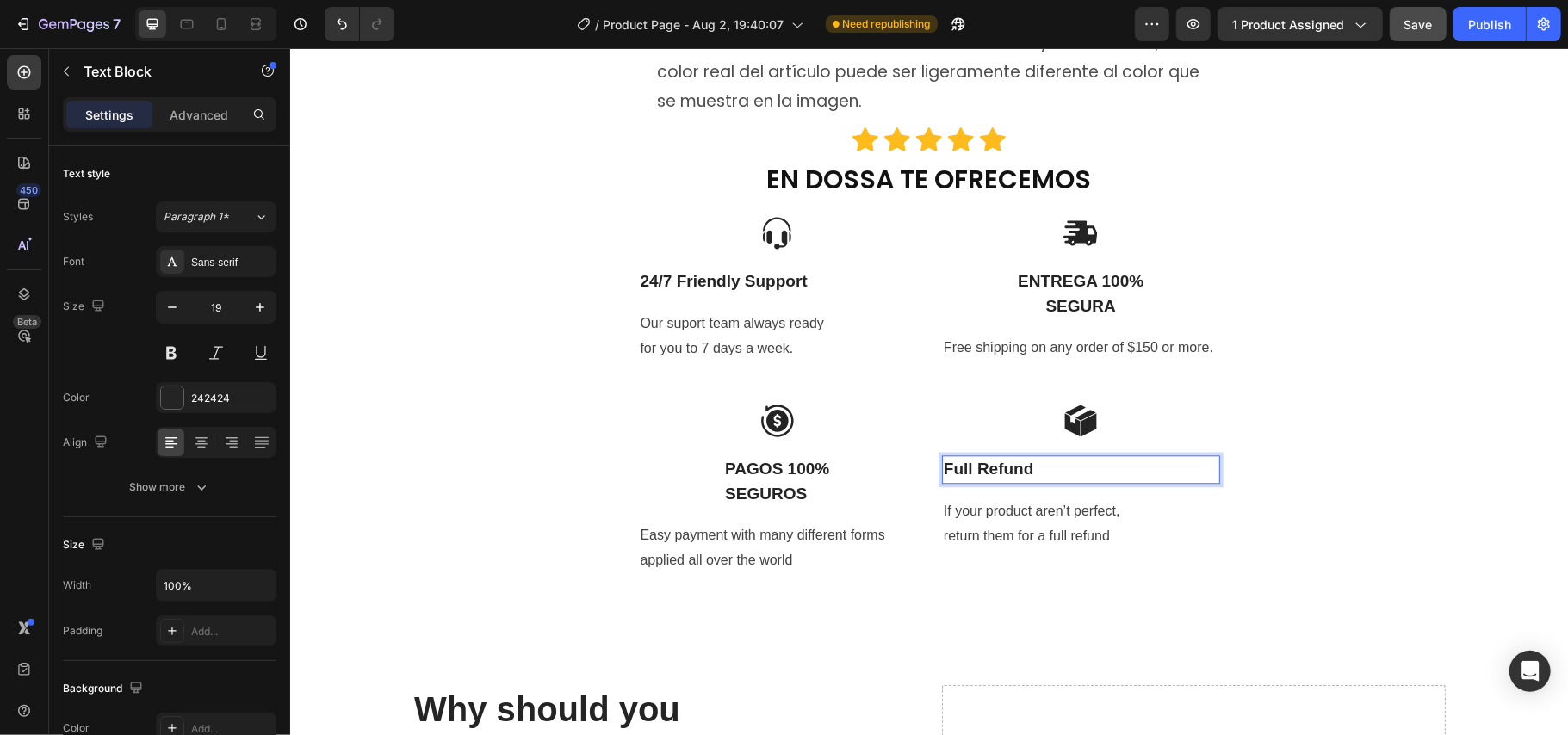 click on "Full Refund" at bounding box center [1080, 468] 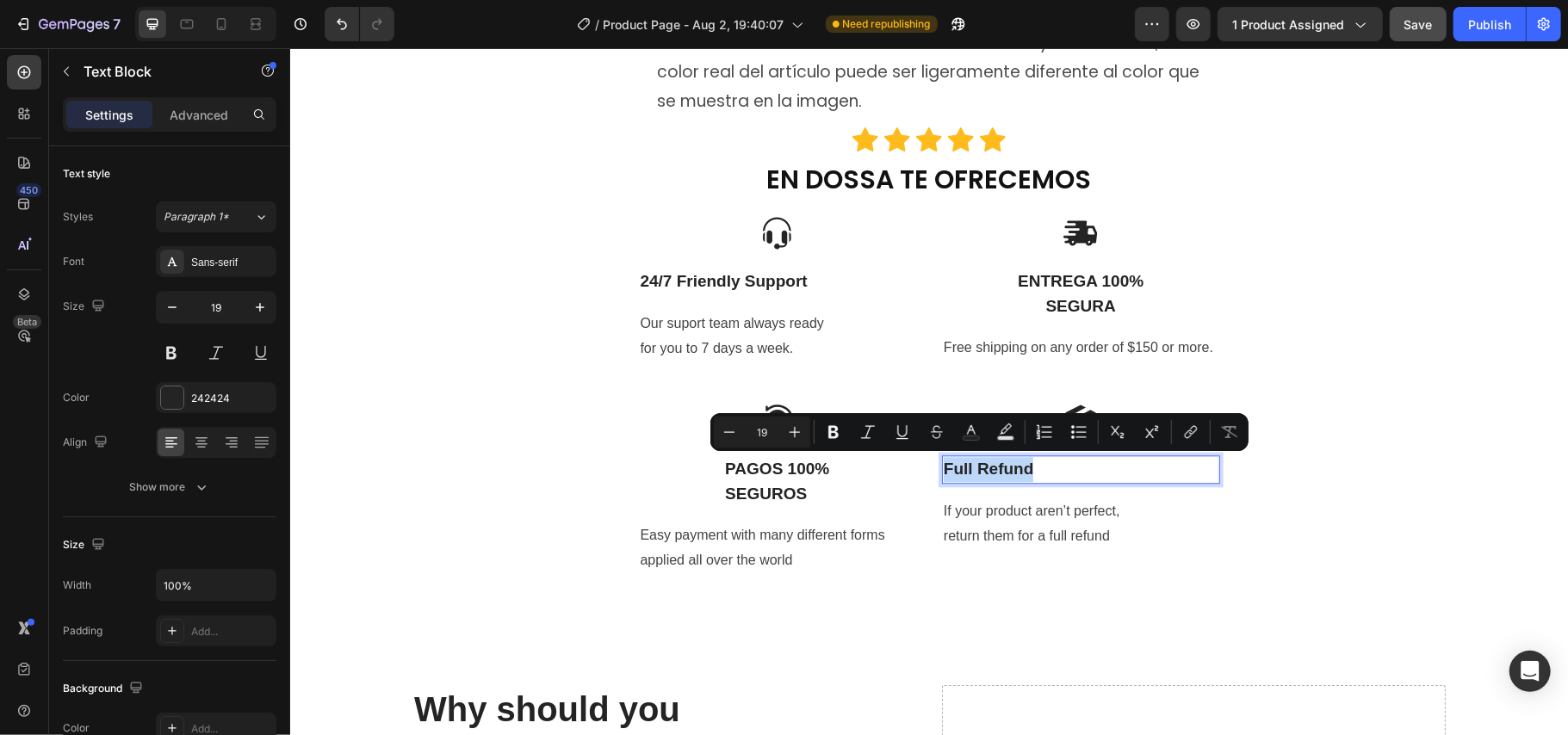 drag, startPoint x: 1025, startPoint y: 465, endPoint x: 934, endPoint y: 460, distance: 91.13726 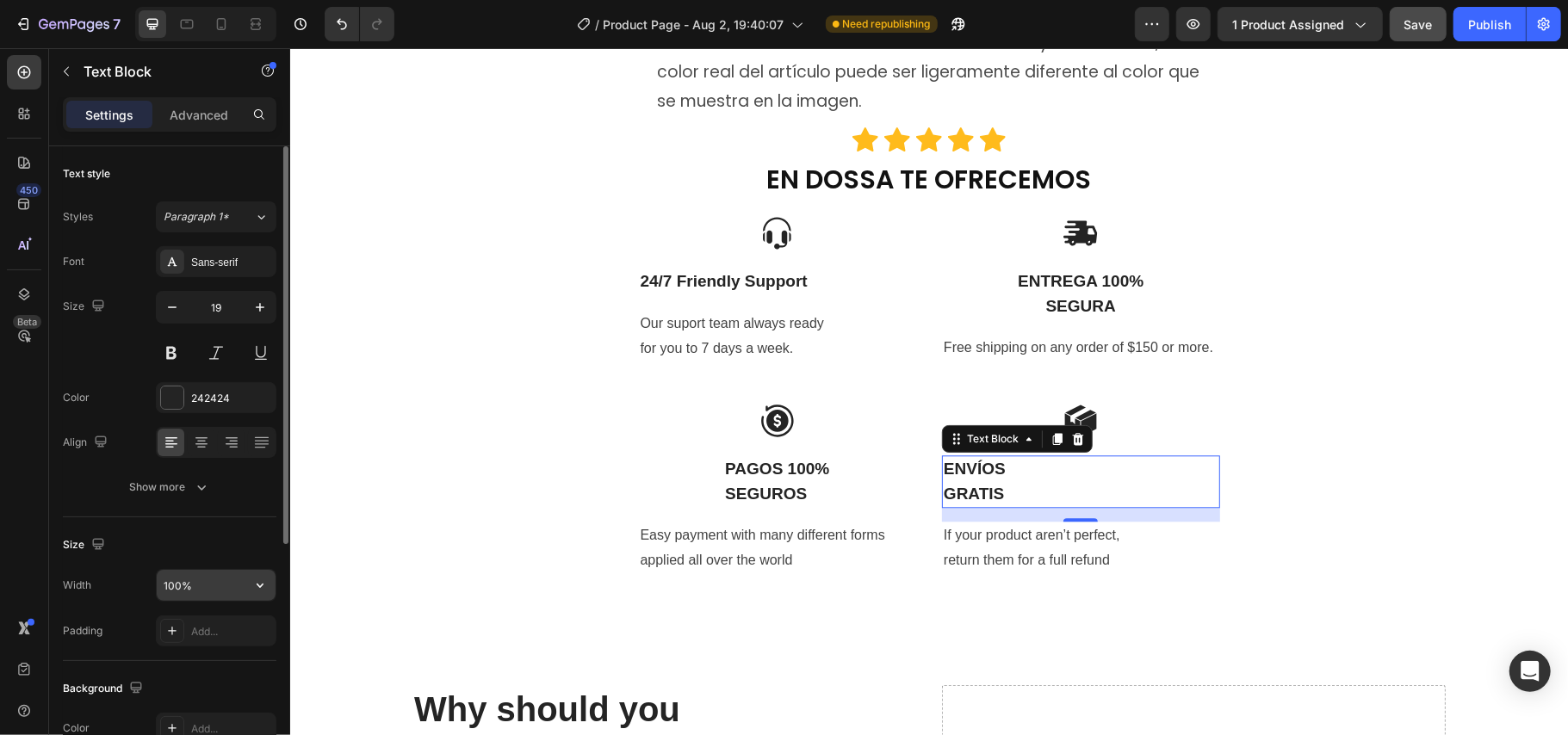 click 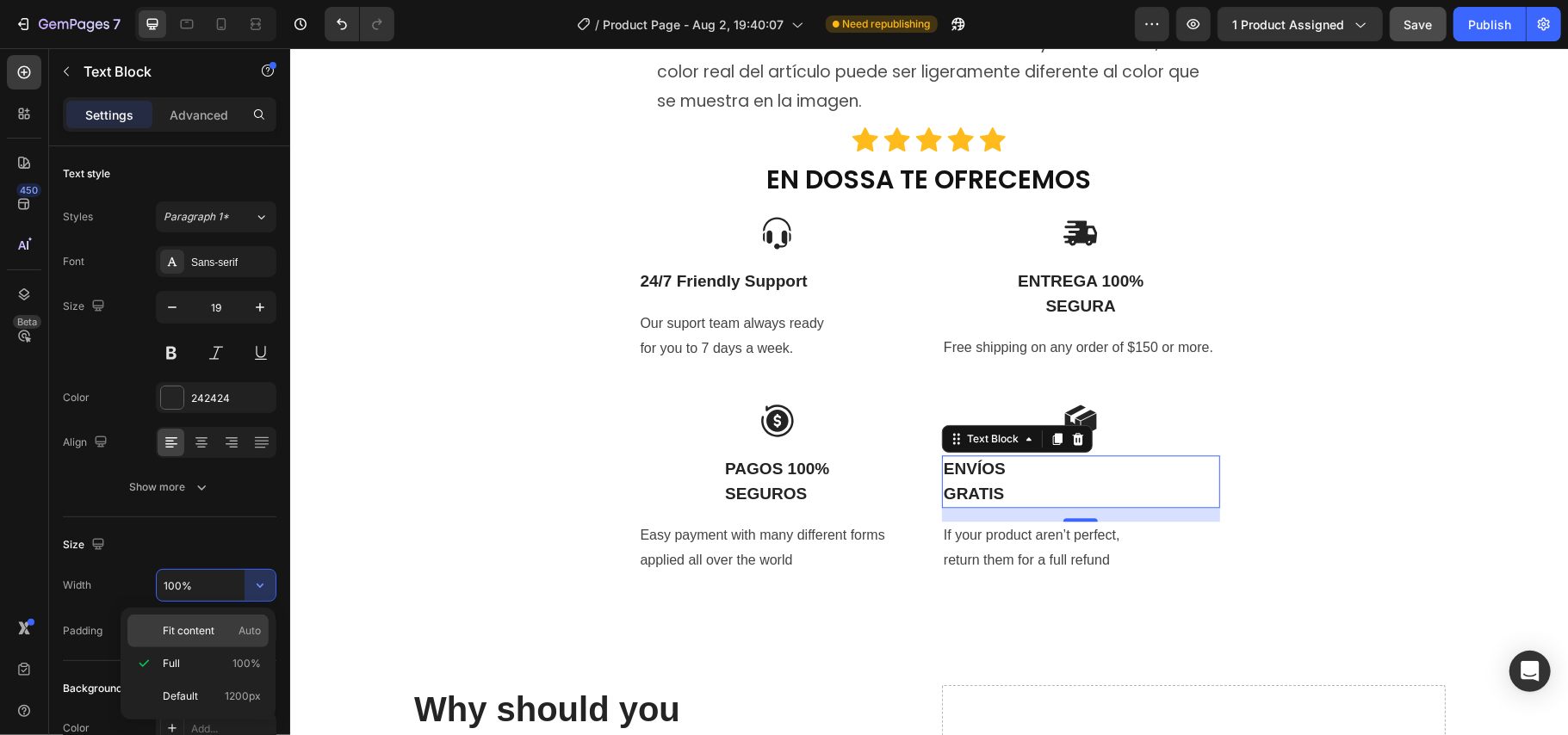 click on "Fit content Auto" at bounding box center [212, 631] 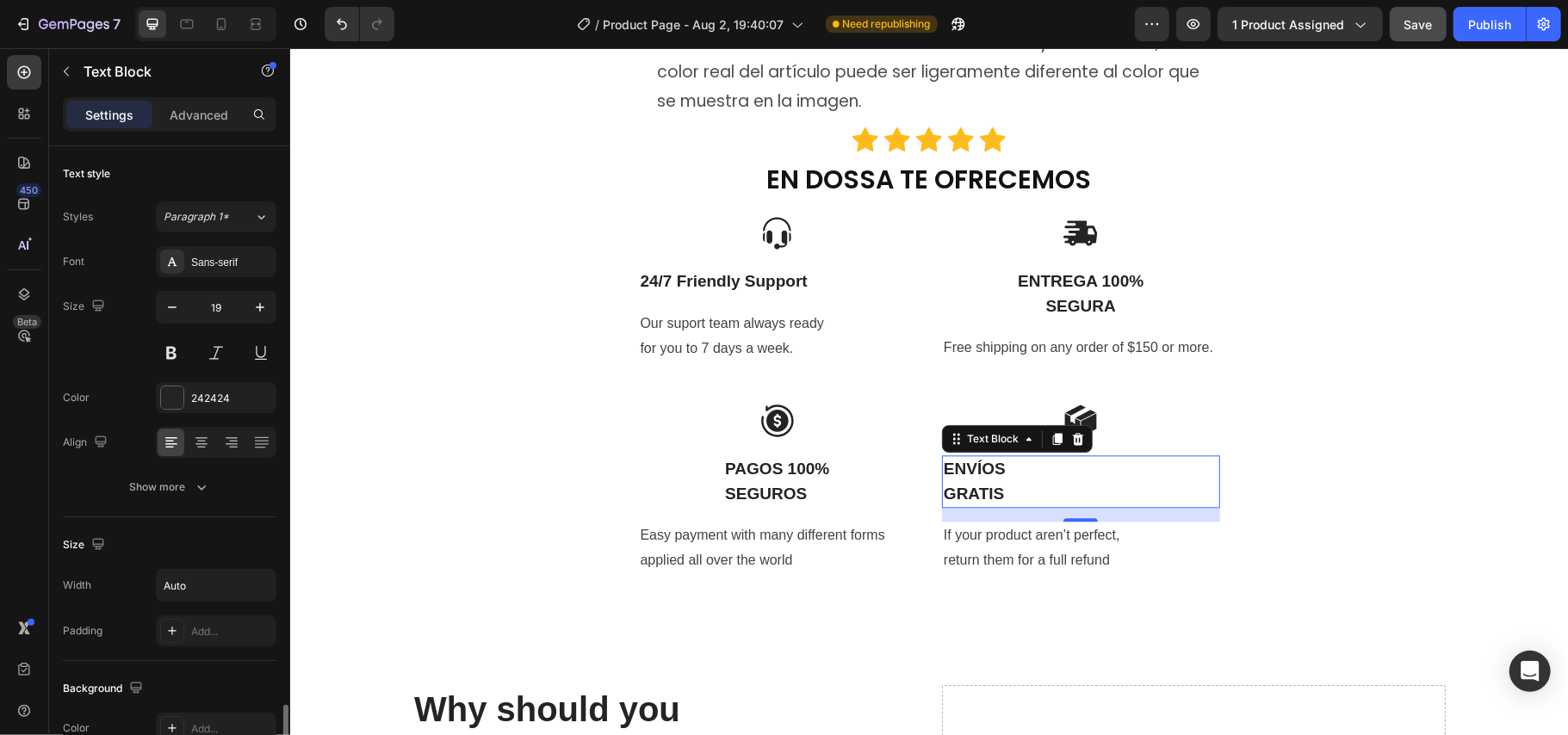 scroll, scrollTop: 384, scrollLeft: 0, axis: vertical 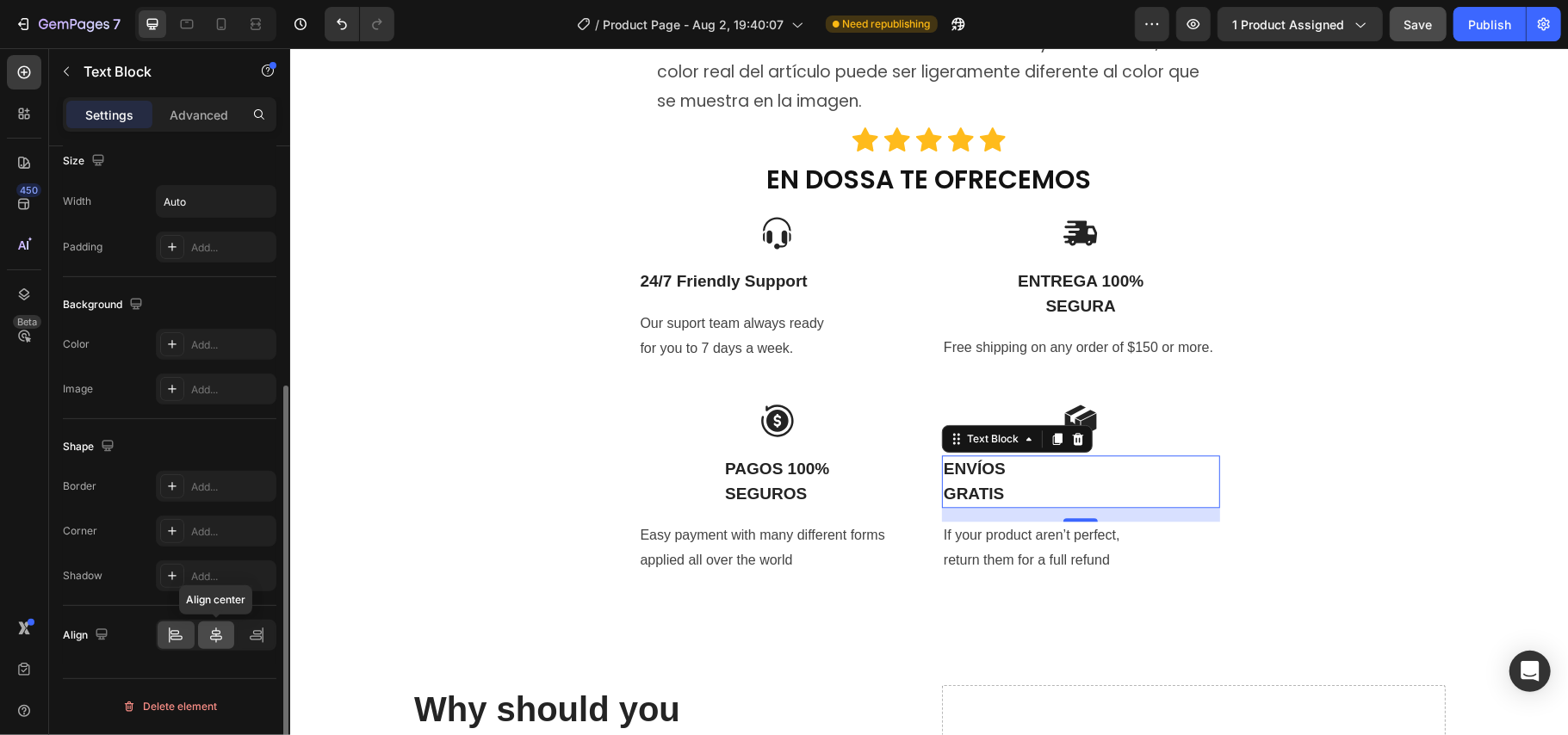 click 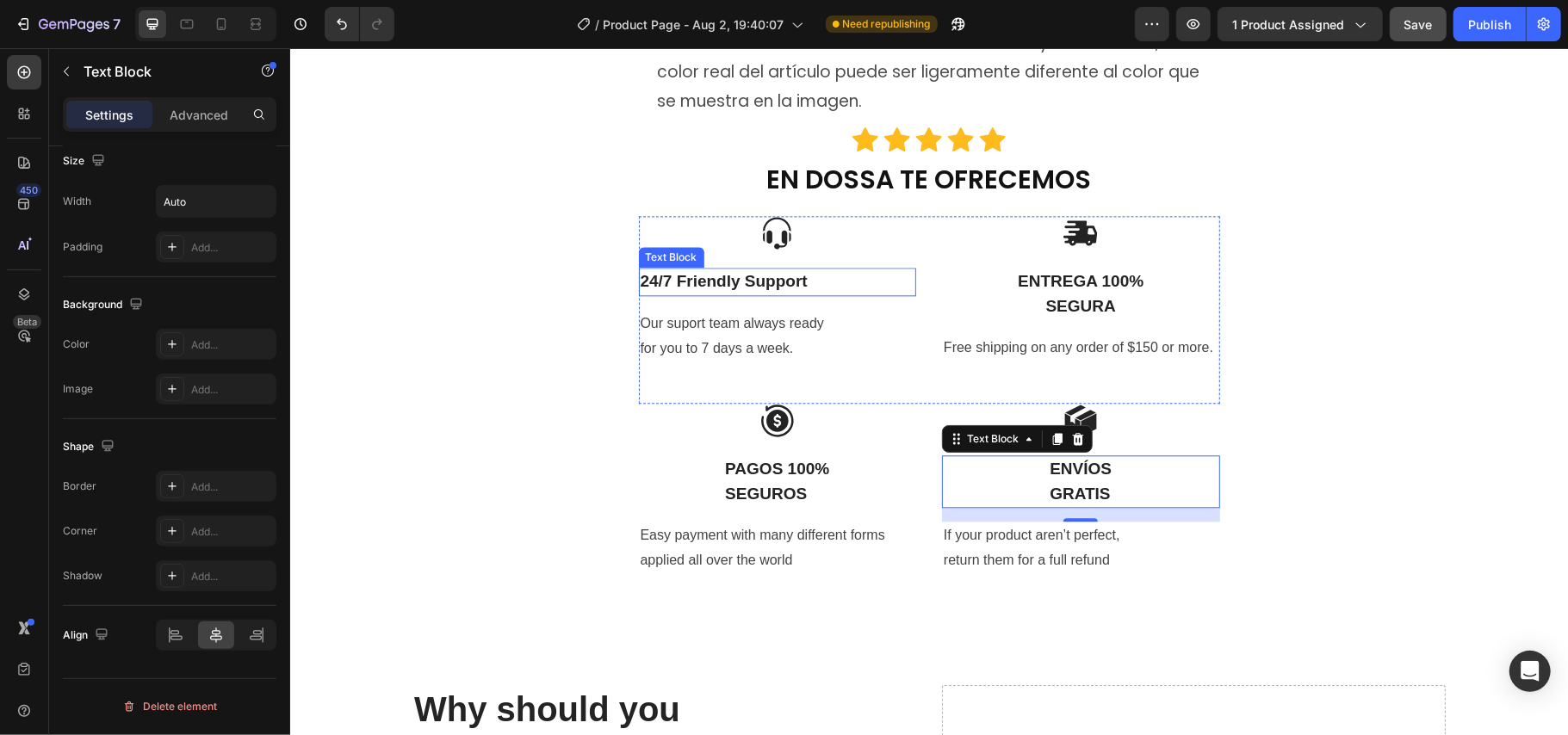 click on "24/7 Friendly Support" at bounding box center (723, 281) 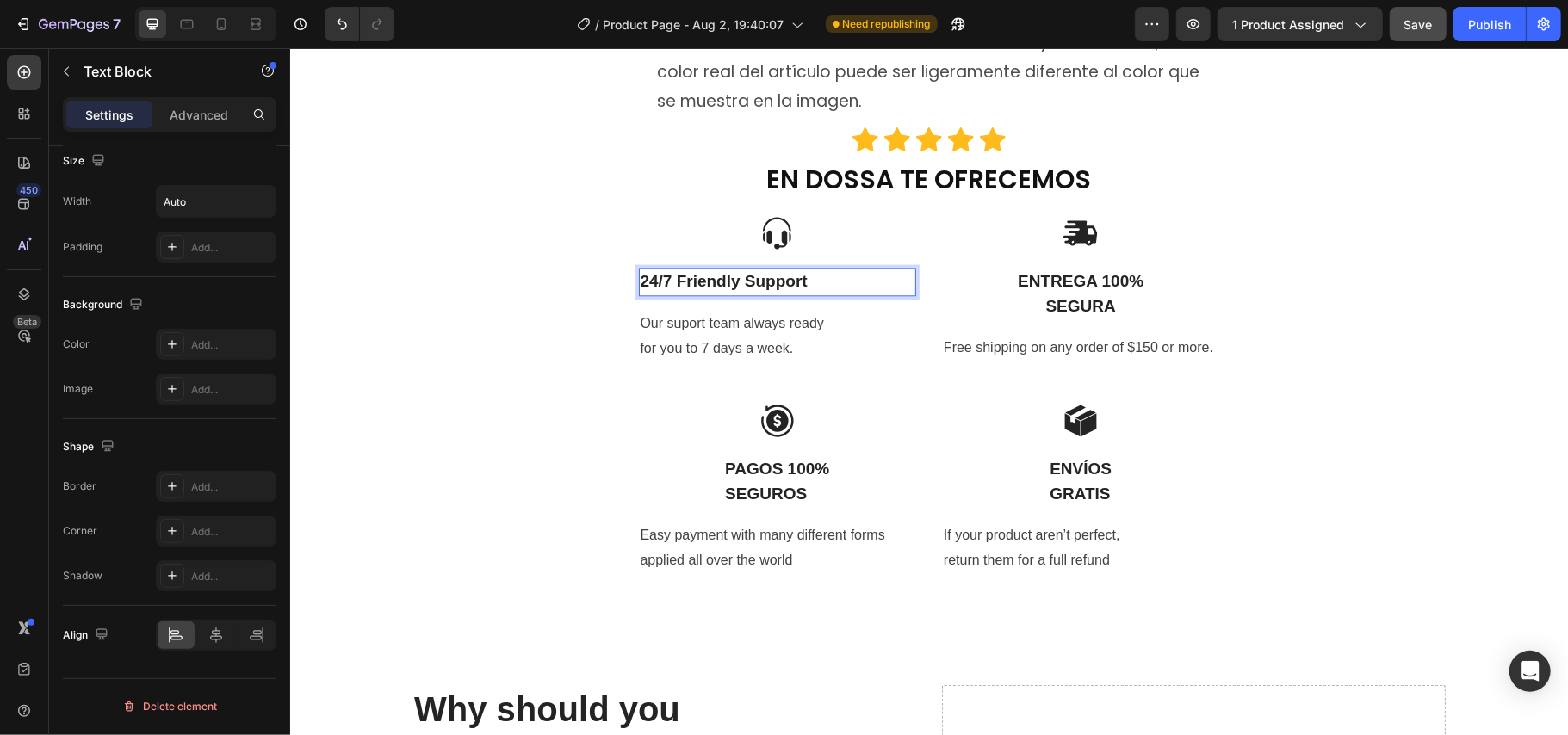 click on "24/7 Friendly Support" at bounding box center [723, 281] 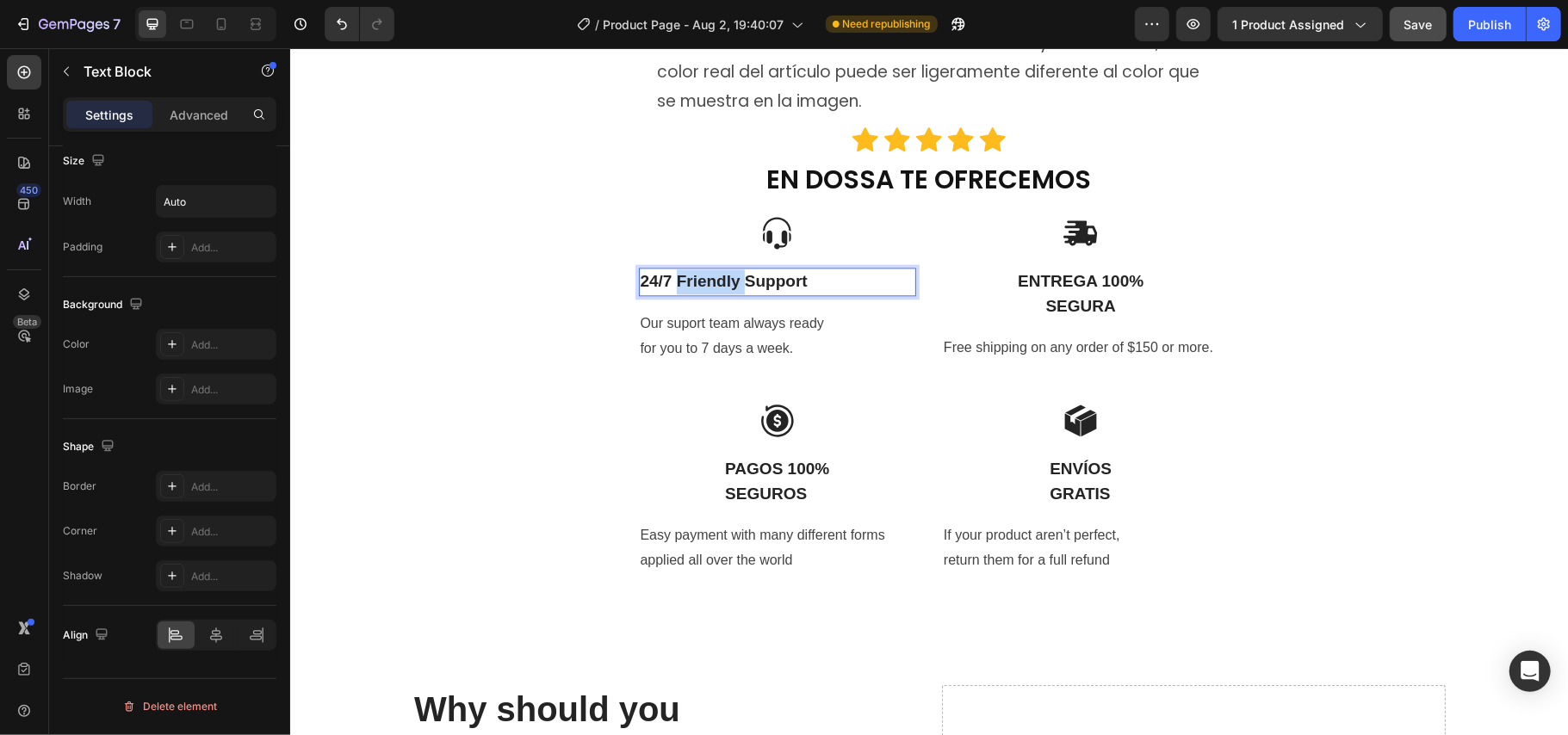 click on "24/7 Friendly Support" at bounding box center [723, 281] 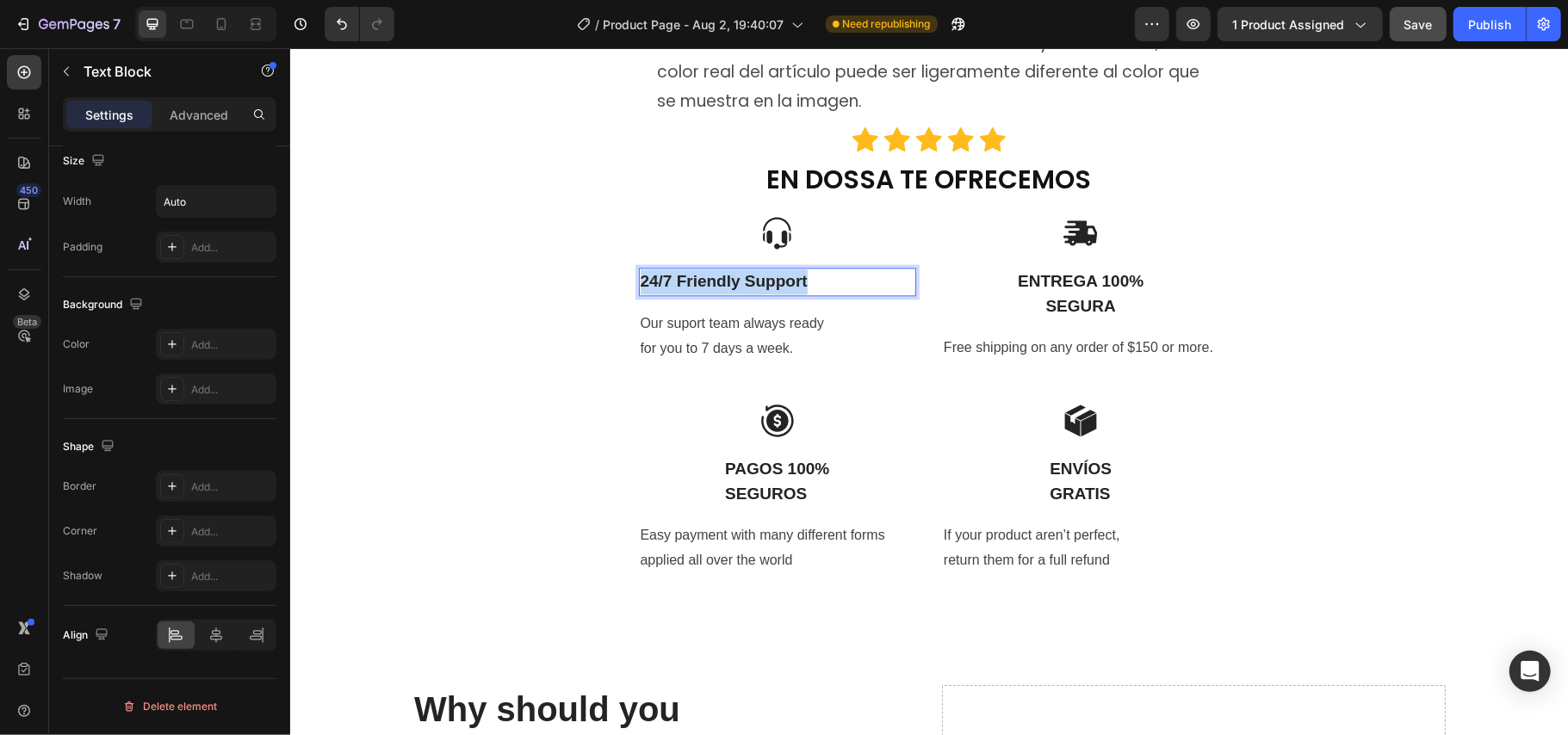 click on "24/7 Friendly Support" at bounding box center (723, 281) 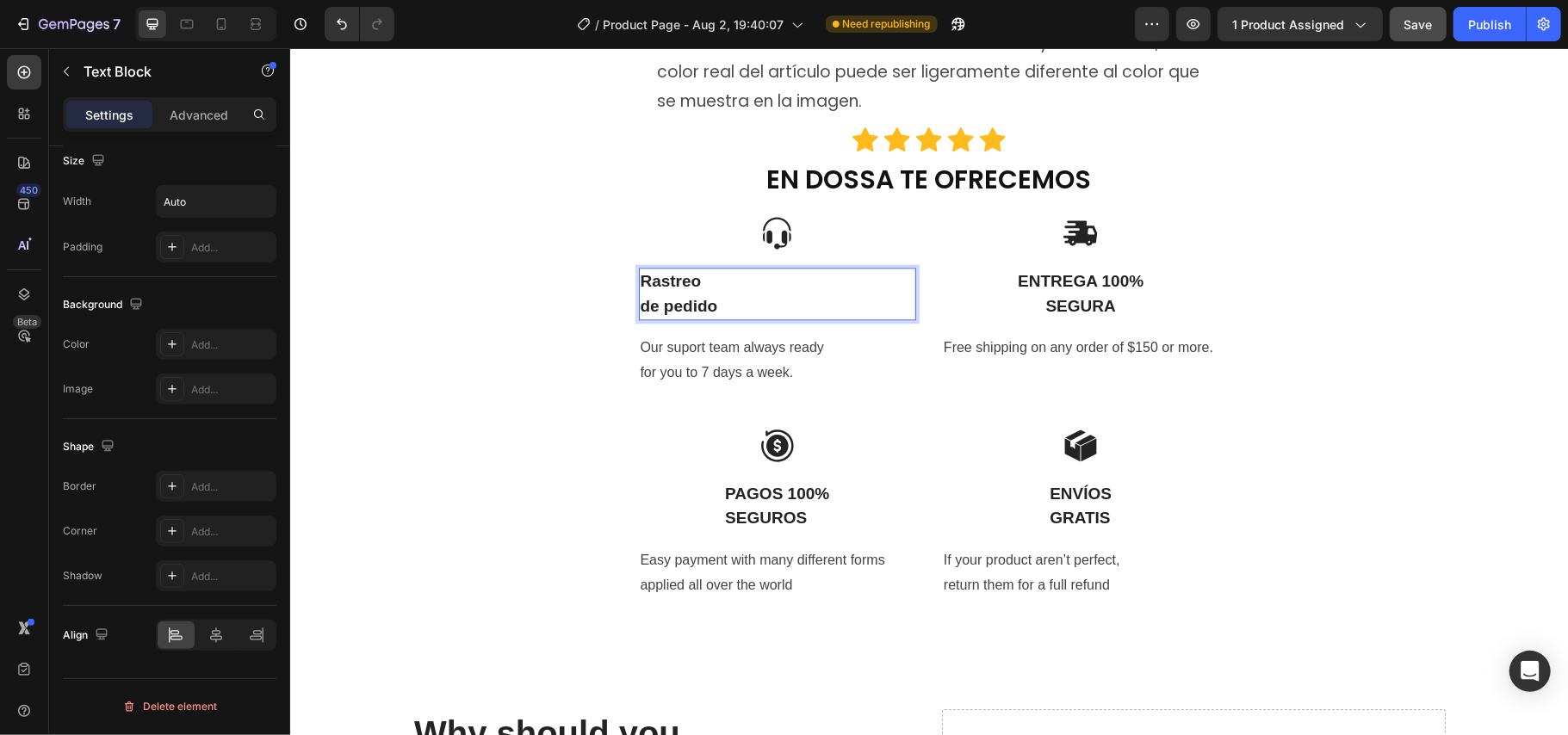 click on "de pedido" at bounding box center [679, 306] 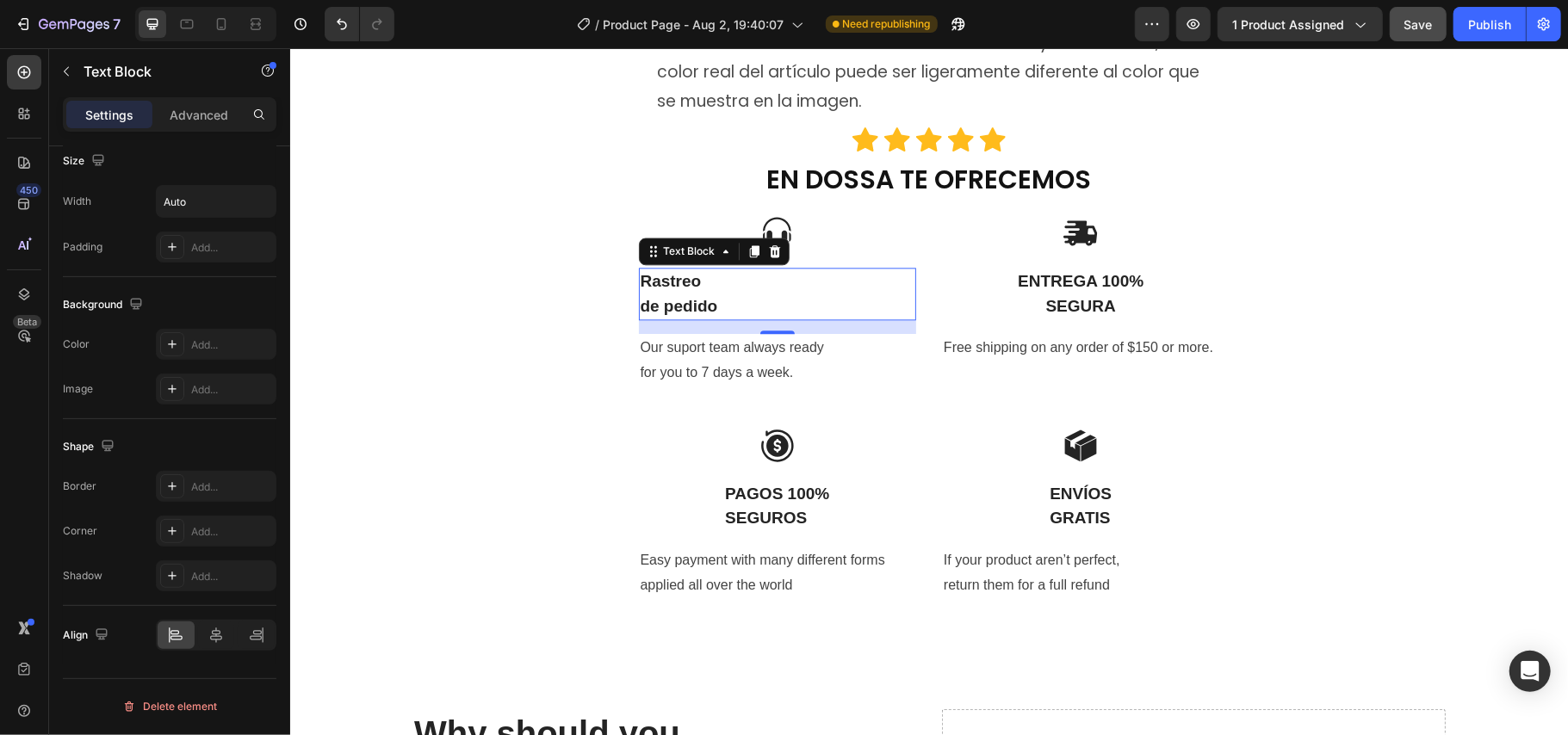 click on "Rastreo  de pedido" at bounding box center (777, 293) 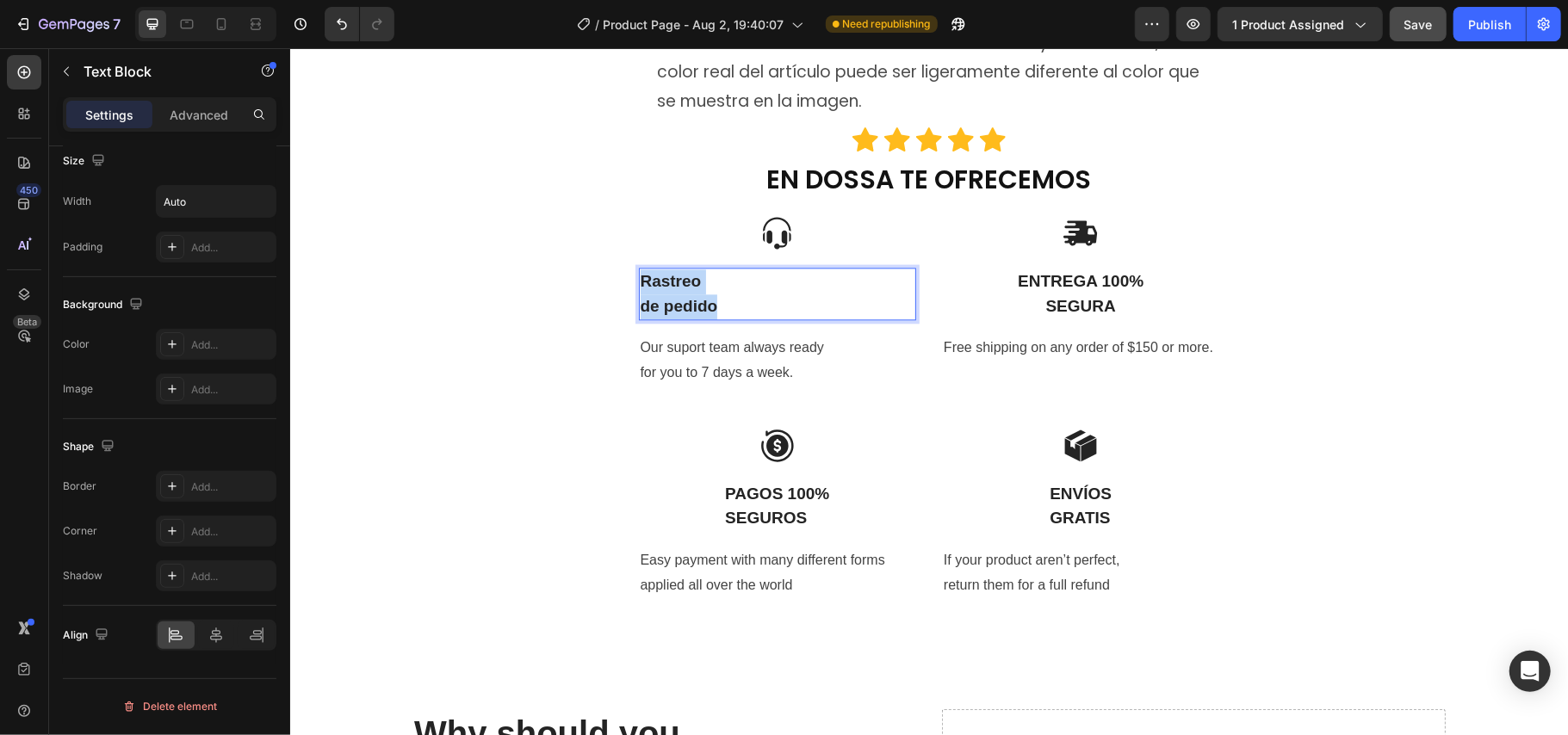 drag, startPoint x: 704, startPoint y: 307, endPoint x: 620, endPoint y: 283, distance: 87.36132 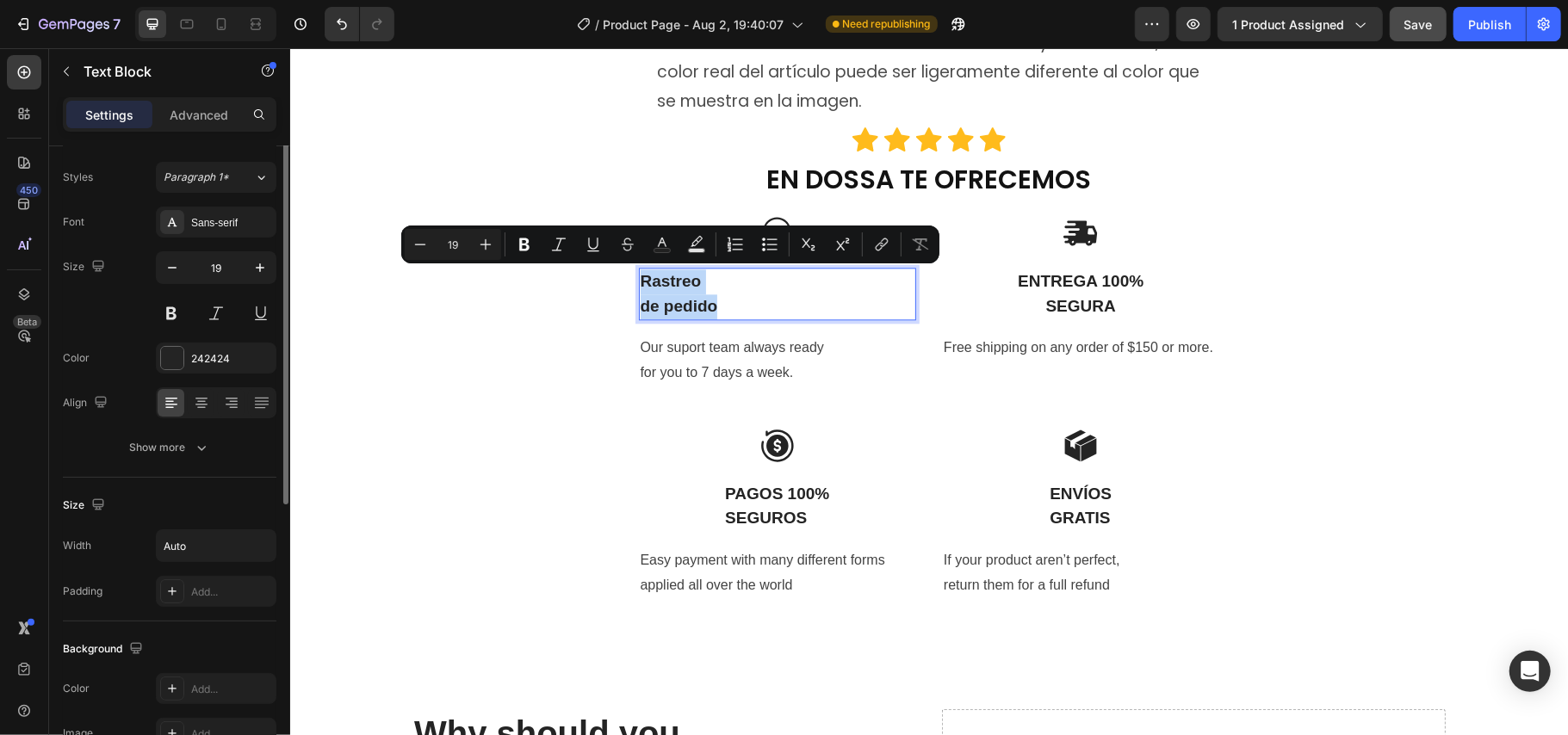 scroll, scrollTop: 0, scrollLeft: 0, axis: both 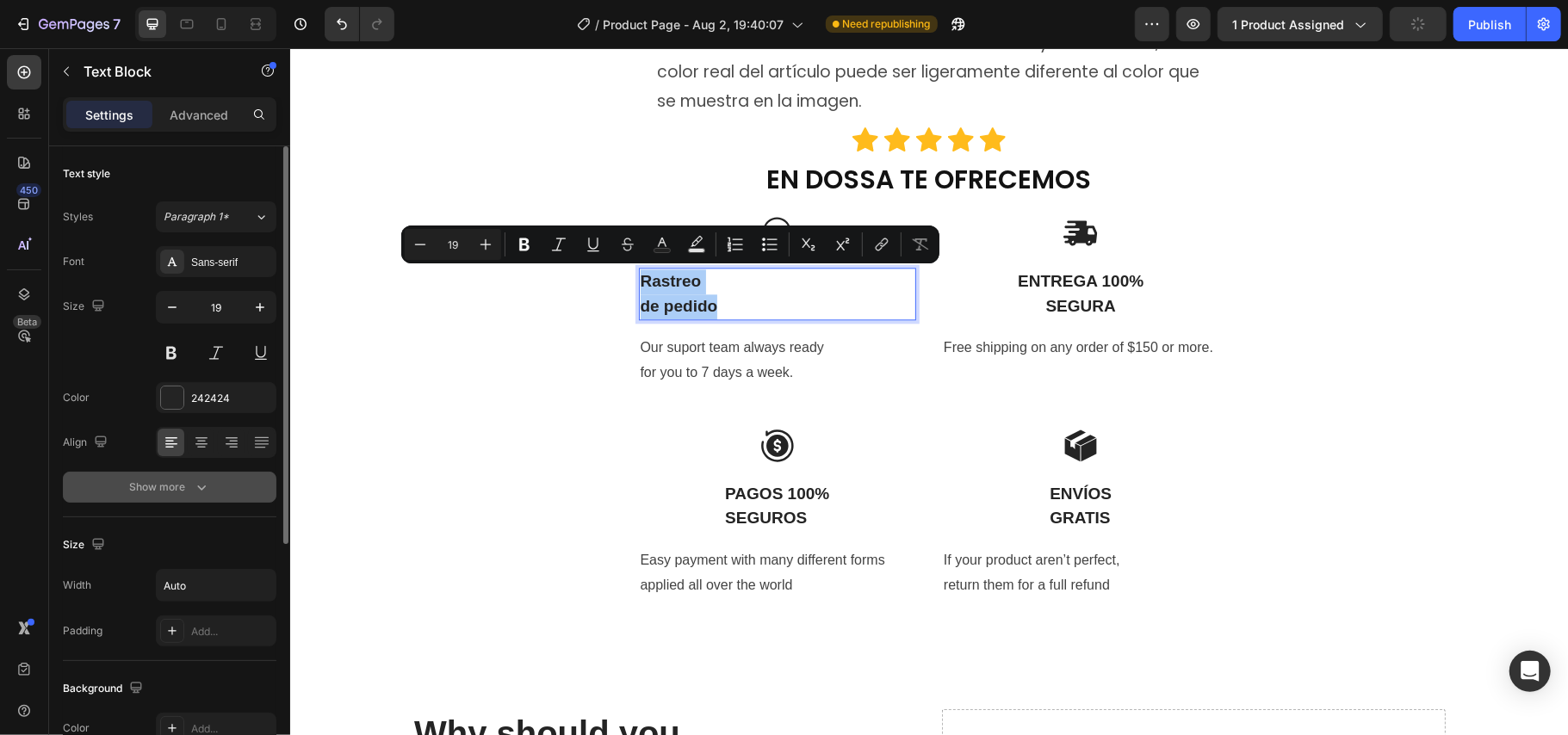 click 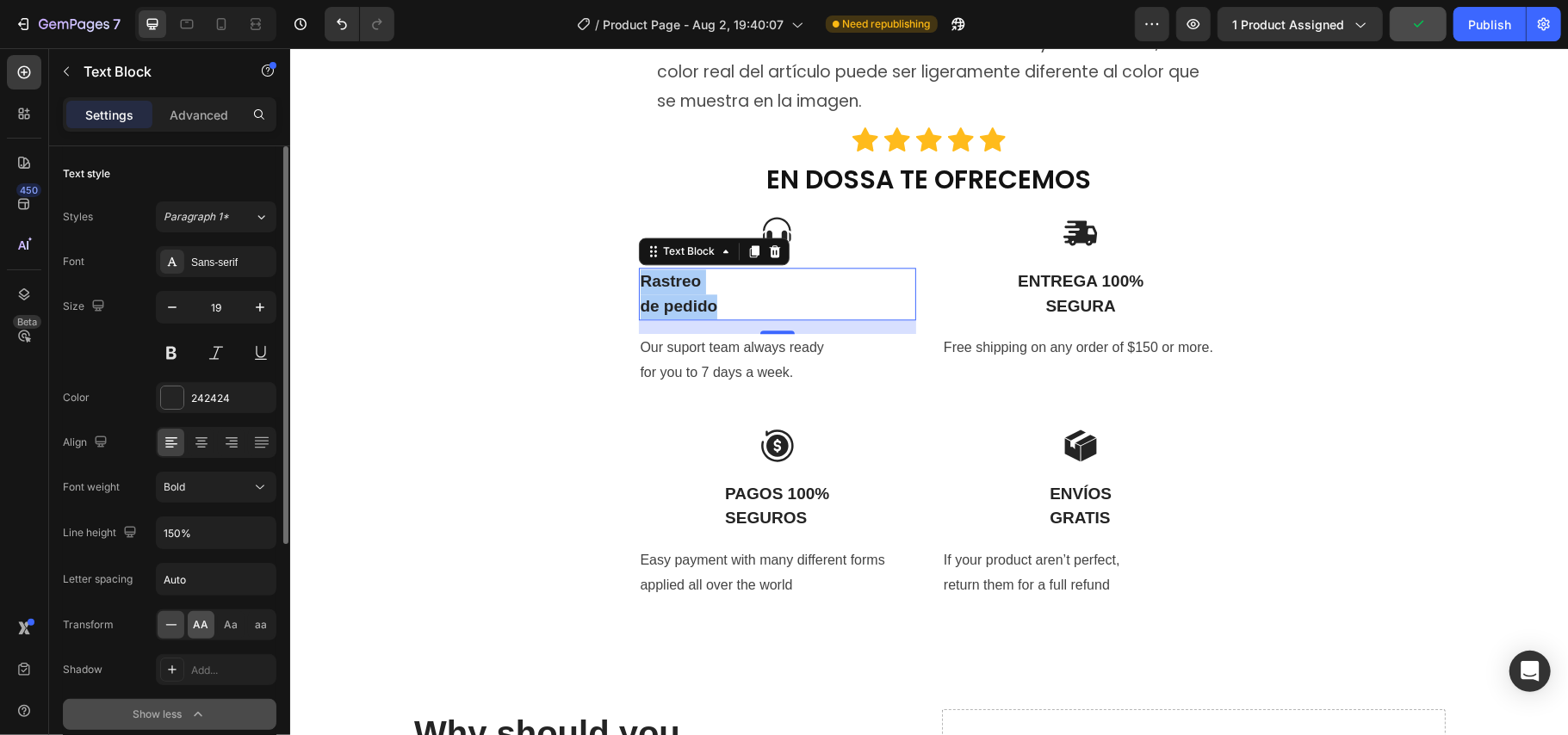 click on "AA" 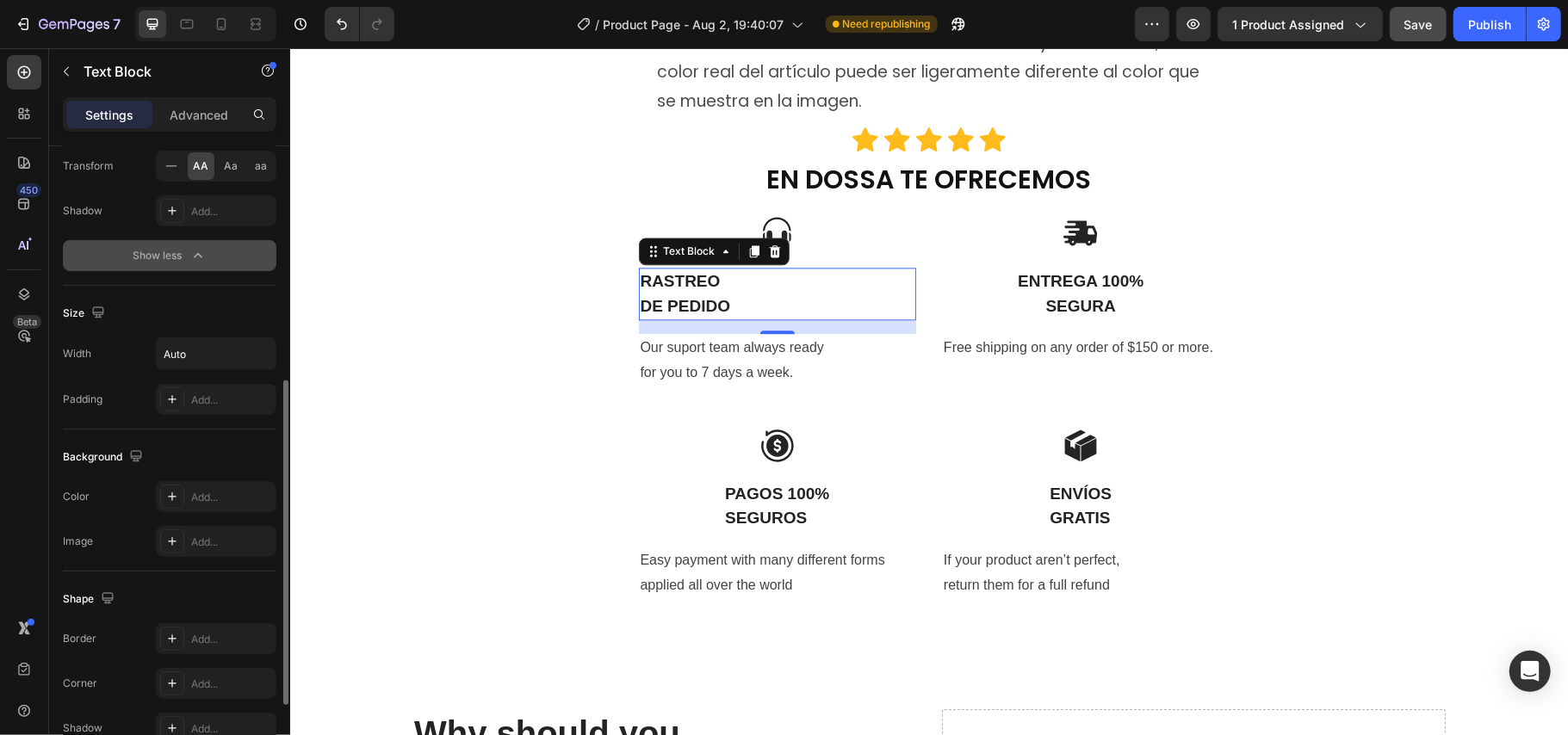 scroll, scrollTop: 613, scrollLeft: 0, axis: vertical 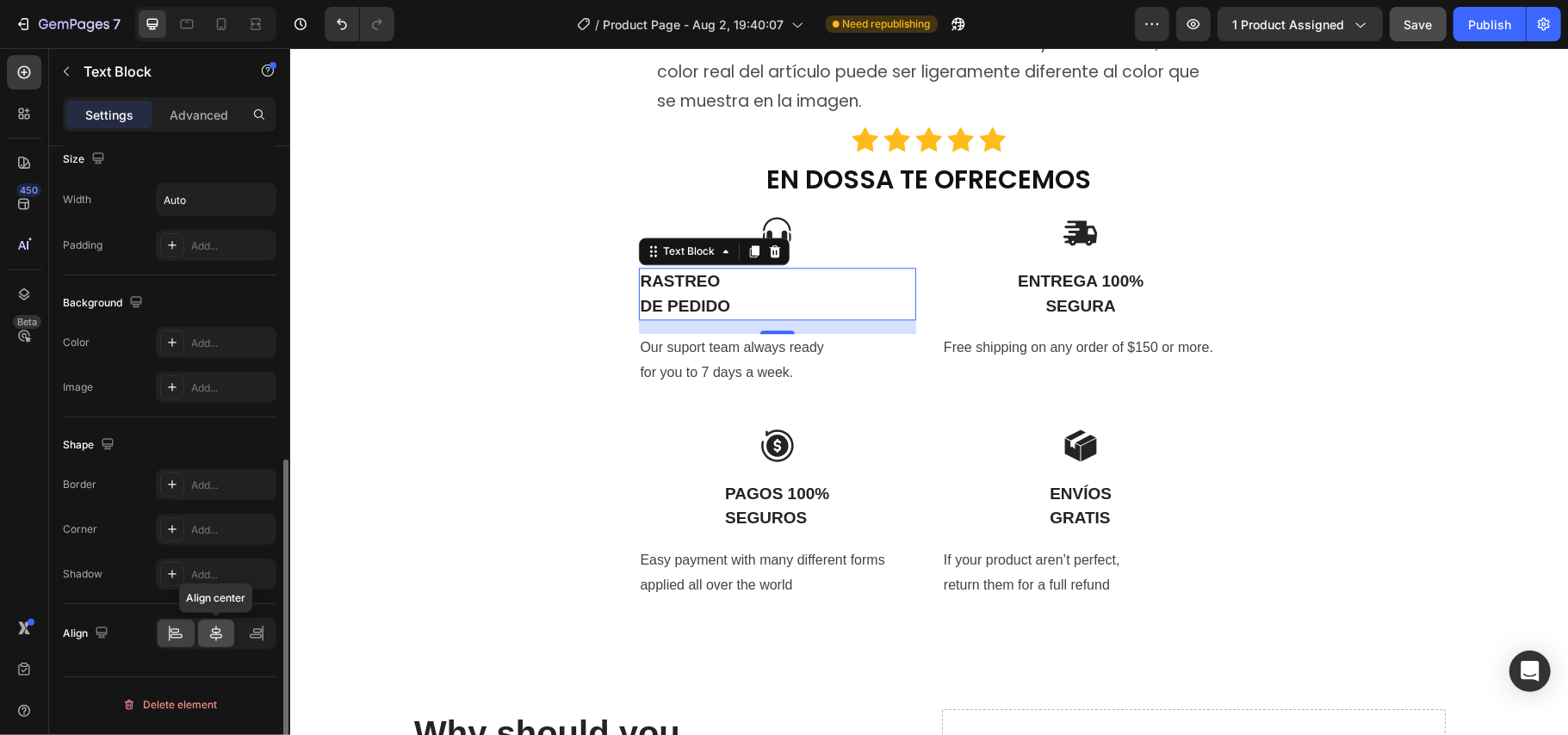 click 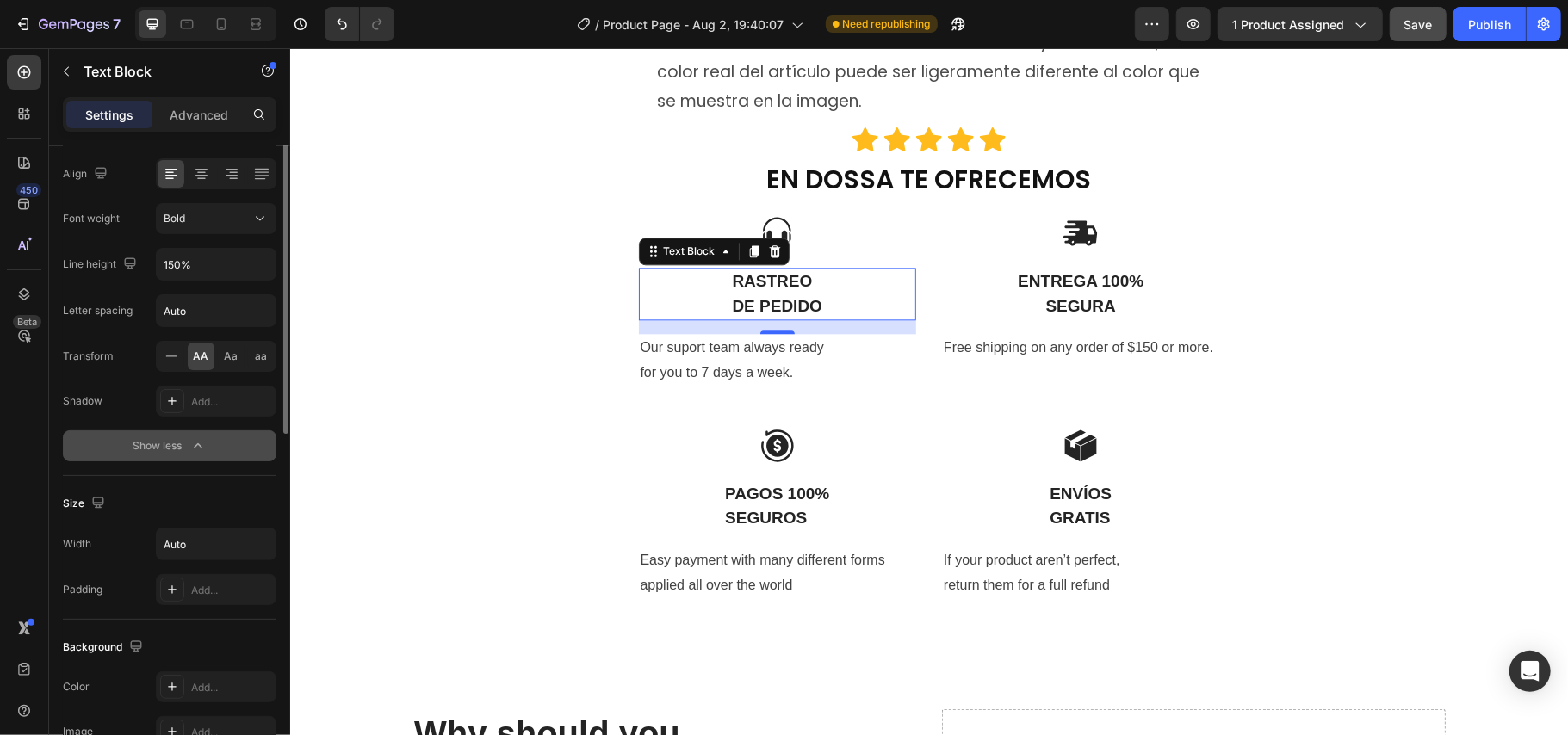 scroll, scrollTop: 153, scrollLeft: 0, axis: vertical 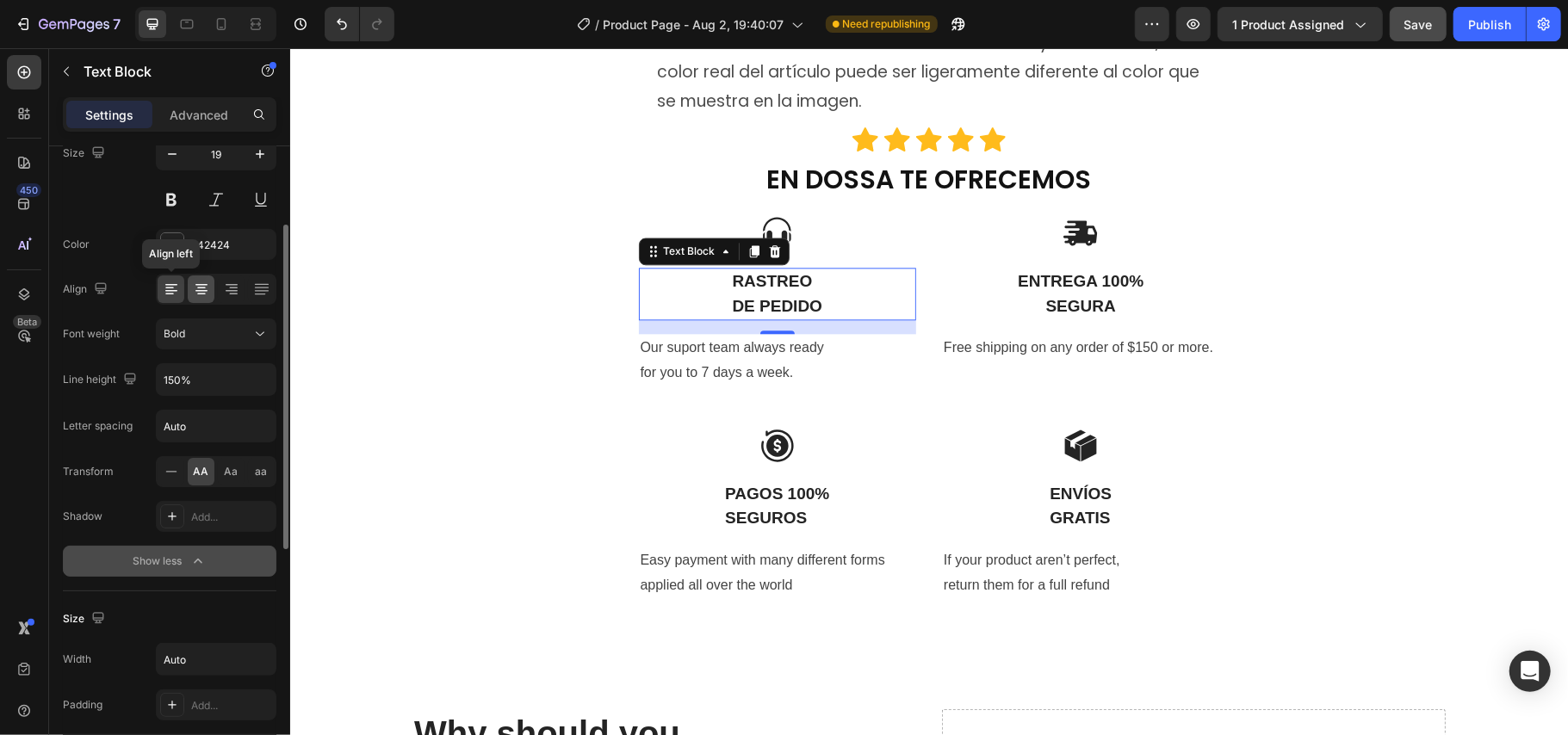 click 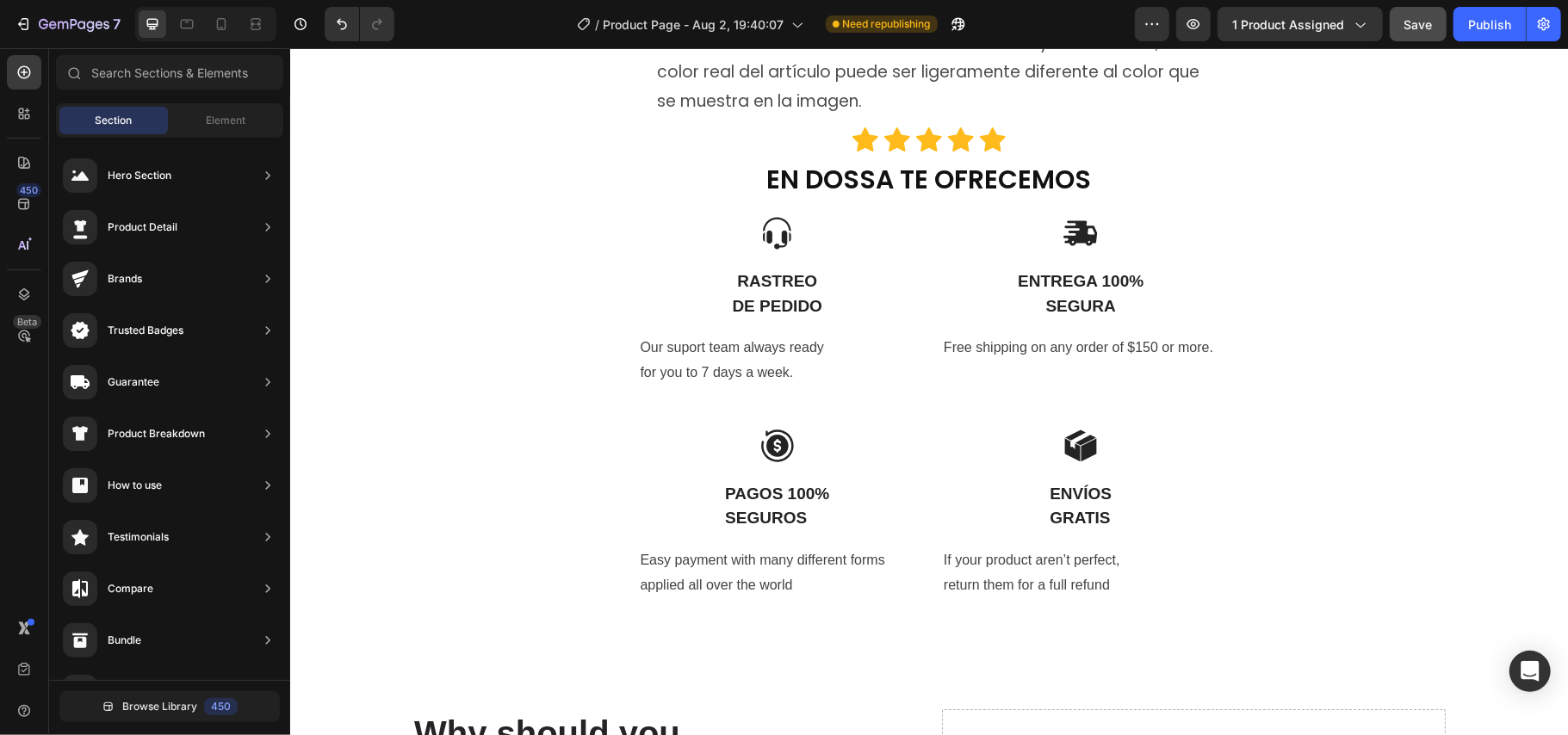 click on "Product Images Icon Icon Icon Icon Icon Icon List (+ 10700 Clientes Satisfechos) Text Block Row
Drop element here (+ 10700 Clientes Satisfechos) Text Block Row 30%   OFF Text Block Row 79,900 Product Price Product Price 145,900 Product Price Product Price 45% off Product Badge Row COMPRA AQUÍ Button Row Product 😉 PIDE AHORA Y PAGA EN CASA 🏠 Button Image Image Image Image Image Row Image Image 😉PIDE AHORA Y PAGA EN CASA 🏠 Button Image Image 😉PIDE AHORA Y PAGA EN CASA 🏠 Button Image Image 😉PIDE AHORA Y PAGA EN CASA 🏠 Button Image Image 😉PIDE AHORA Y PAGA EN CASA 🏠 Button NOTA Debido a las mediciones manuales, puede haber ligeras desviaciones de medición. Debido a los diferentes efectos de iluminación y visualización, el color real del artículo puede ser ligeramente diferente al color que se muestra en la imagen. Text Block Icon Icon Icon Icon Icon Icon List EN DOSSA TE OFRECEMOS Heading
Icon Row Rastreo  de pedido Text Block Text block
Icon" at bounding box center [928, -3264] 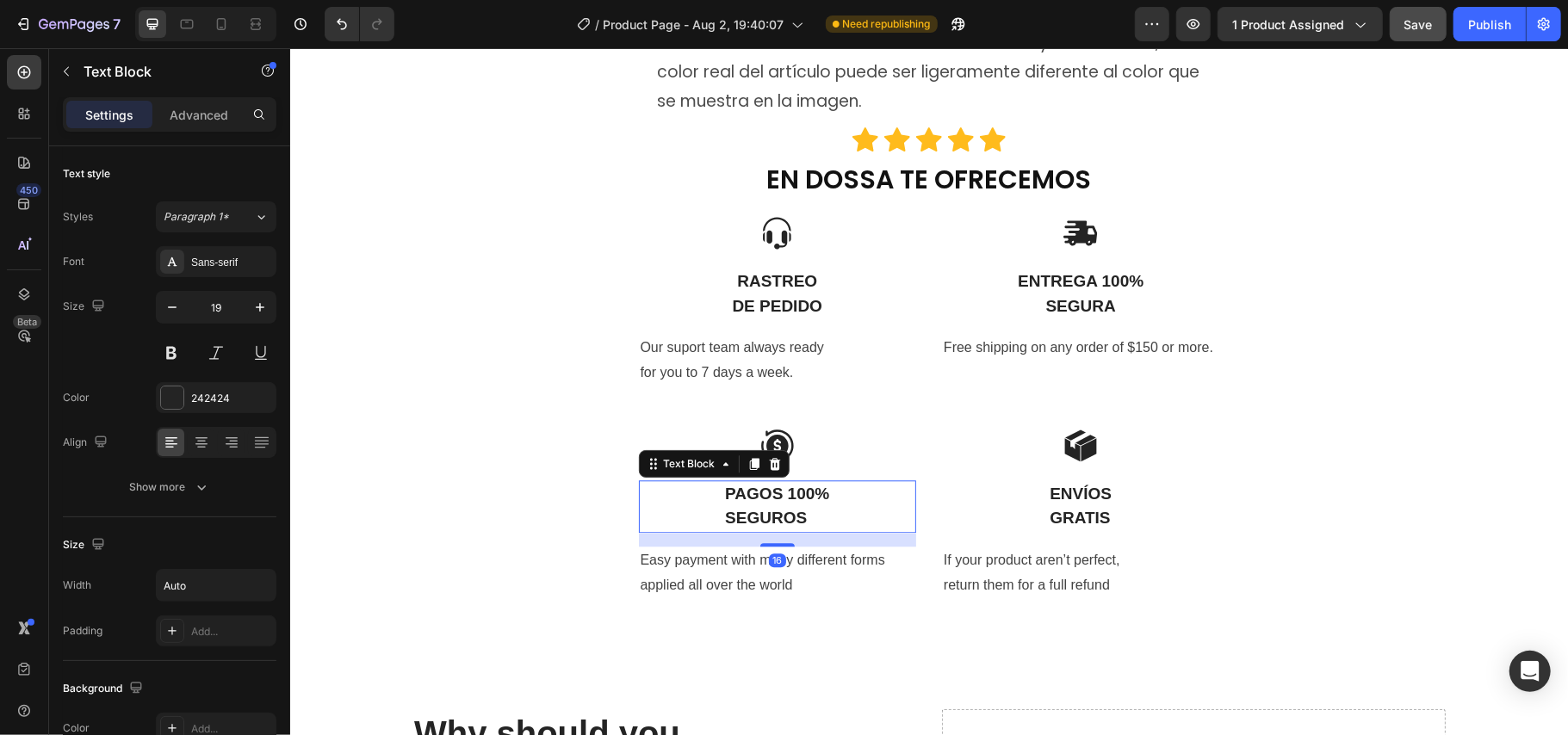 click on "PAGOS 100%" at bounding box center (776, 493) 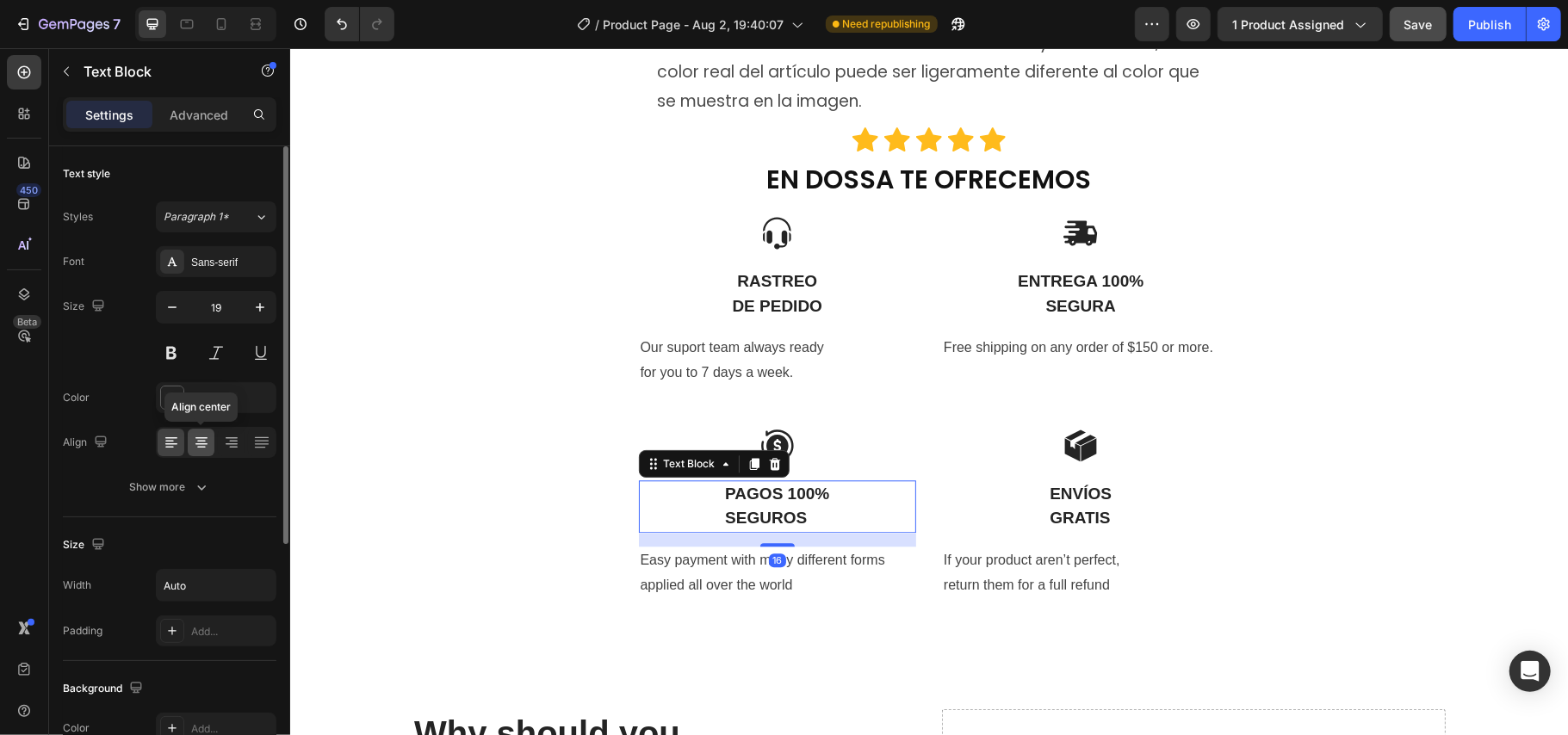 click 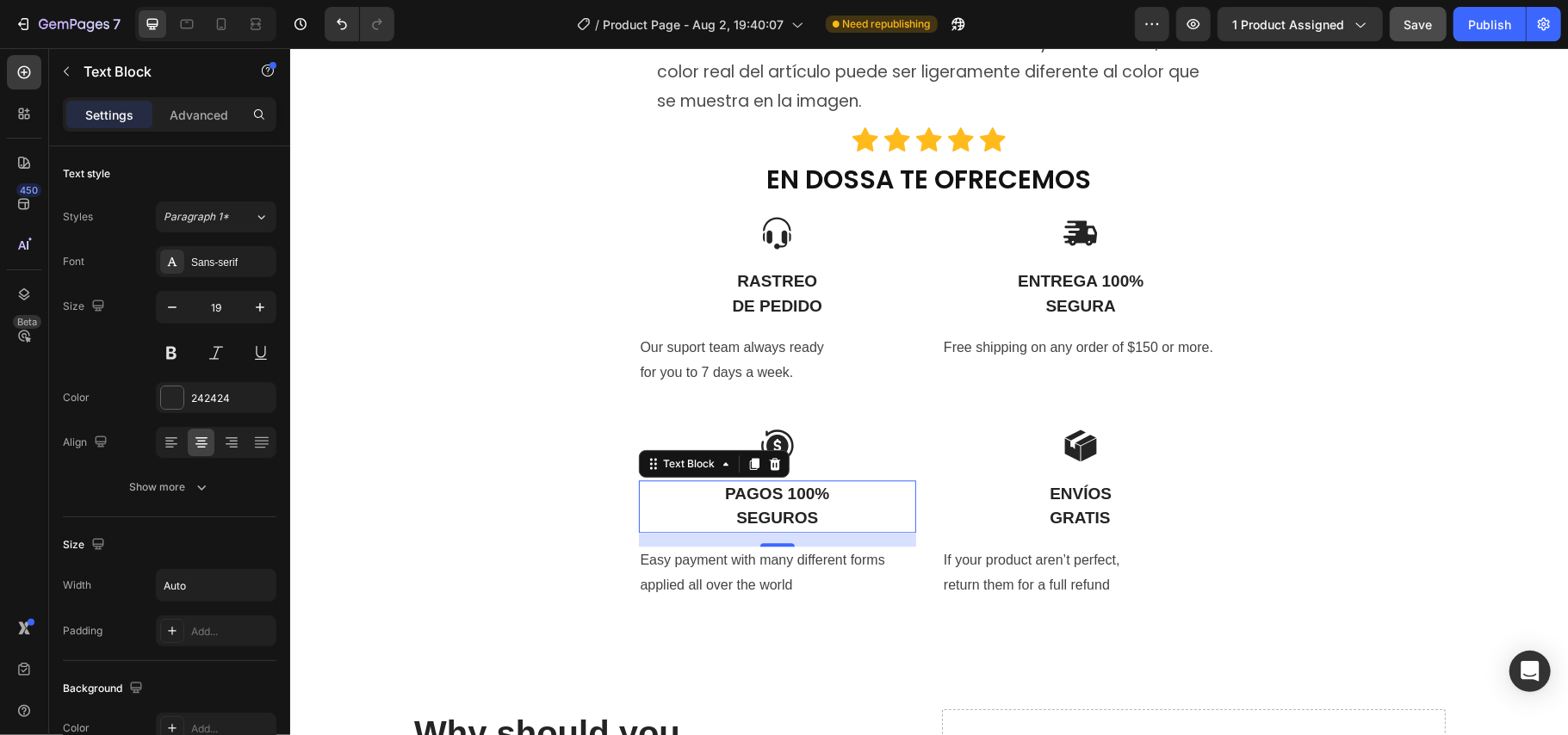 click on "Product Images Icon Icon Icon Icon Icon Icon List (+ 10700 Clientes Satisfechos) Text Block Row
Drop element here (+ 10700 Clientes Satisfechos) Text Block Row 30%   OFF Text Block Row 79,900 Product Price Product Price 145,900 Product Price Product Price 45% off Product Badge Row COMPRA AQUÍ Button Row Product 😉 PIDE AHORA Y PAGA EN CASA 🏠 Button Image Image Image Image Image Row Image Image 😉PIDE AHORA Y PAGA EN CASA 🏠 Button Image Image 😉PIDE AHORA Y PAGA EN CASA 🏠 Button Image Image 😉PIDE AHORA Y PAGA EN CASA 🏠 Button Image Image 😉PIDE AHORA Y PAGA EN CASA 🏠 Button NOTA Debido a las mediciones manuales, puede haber ligeras desviaciones de medición. Debido a los diferentes efectos de iluminación y visualización, el color real del artículo puede ser ligeramente diferente al color que se muestra en la imagen. Text Block Icon Icon Icon Icon Icon Icon List EN DOSSA TE OFRECEMOS Heading
Icon Row Rastreo  de pedido Text Block Text block
Icon" at bounding box center [928, -3264] 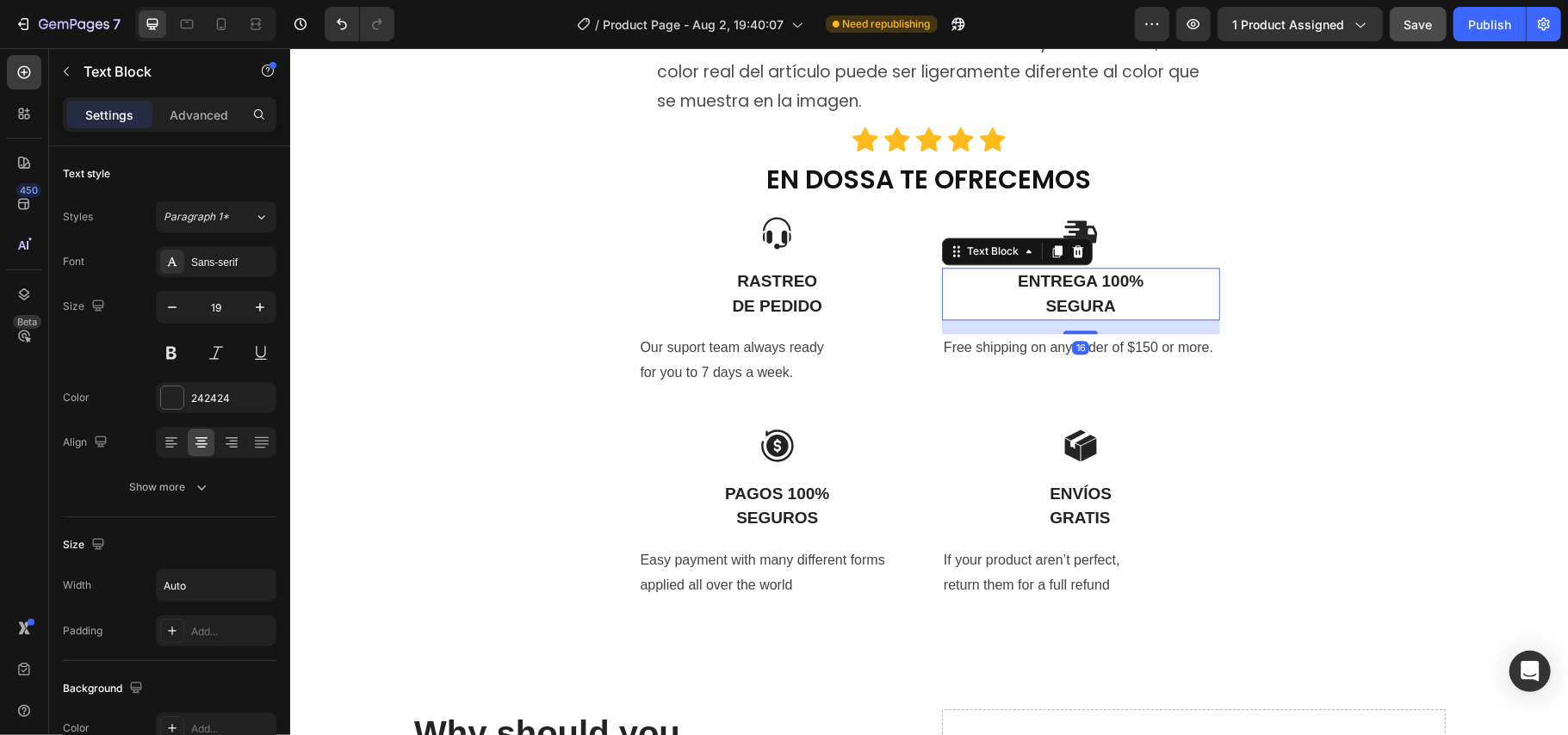 click on "SEGURA" at bounding box center [1080, 306] 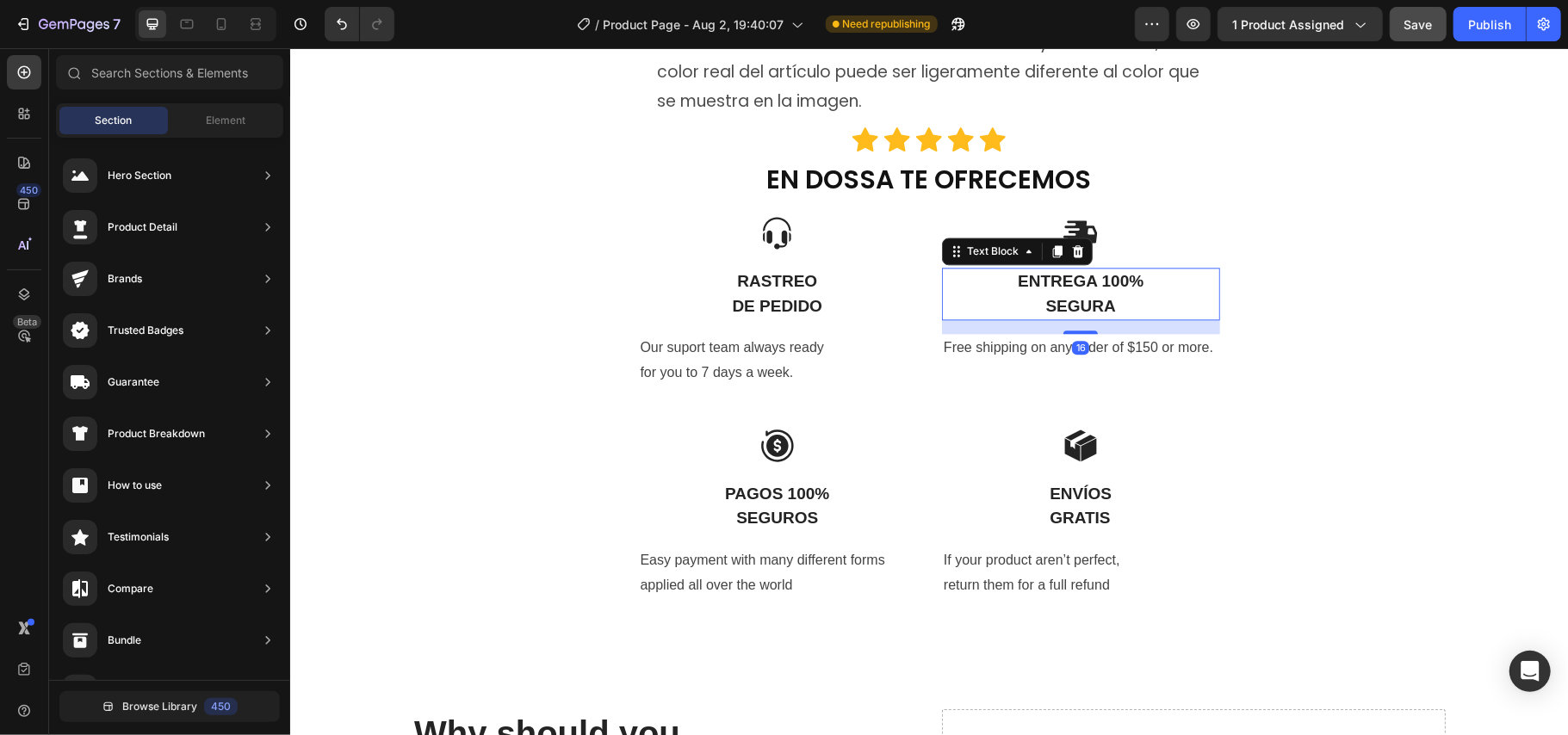 click on "Product Images Icon Icon Icon Icon Icon Icon List (+ 10700 Clientes Satisfechos) Text Block Row
Drop element here (+ 10700 Clientes Satisfechos) Text Block Row 30%   OFF Text Block Row 79,900 Product Price Product Price 145,900 Product Price Product Price 45% off Product Badge Row COMPRA AQUÍ Button Row Product 😉 PIDE AHORA Y PAGA EN CASA 🏠 Button Image Image Image Image Image Row Image Image 😉PIDE AHORA Y PAGA EN CASA 🏠 Button Image Image 😉PIDE AHORA Y PAGA EN CASA 🏠 Button Image Image 😉PIDE AHORA Y PAGA EN CASA 🏠 Button Image Image 😉PIDE AHORA Y PAGA EN CASA 🏠 Button NOTA Debido a las mediciones manuales, puede haber ligeras desviaciones de medición. Debido a los diferentes efectos de iluminación y visualización, el color real del artículo puede ser ligeramente diferente al color que se muestra en la imagen. Text Block Icon Icon Icon Icon Icon Icon List EN DOSSA TE OFRECEMOS Heading
Icon Row Rastreo  de pedido Text Block Text block
Icon" at bounding box center (928, -3264) 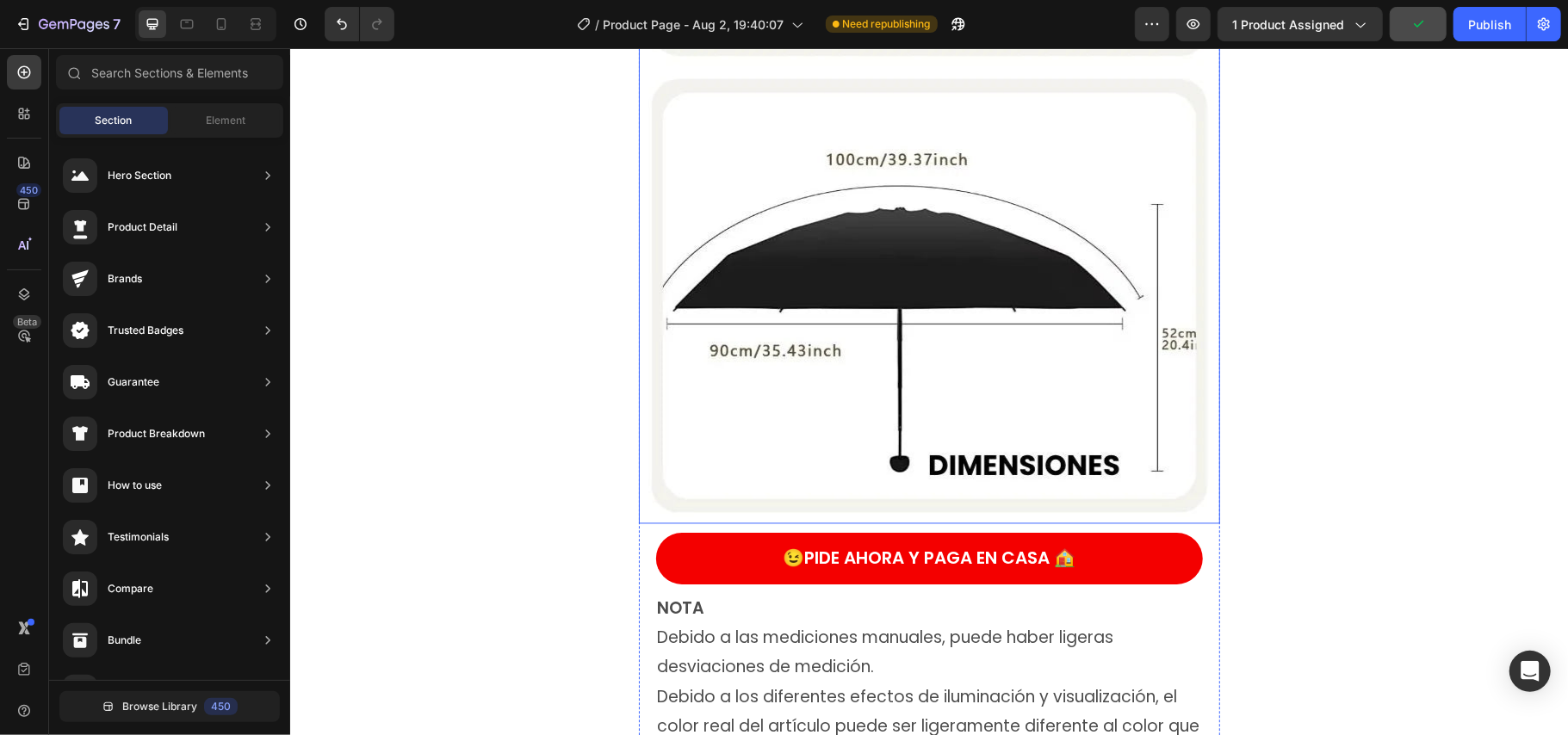scroll, scrollTop: 7355, scrollLeft: 0, axis: vertical 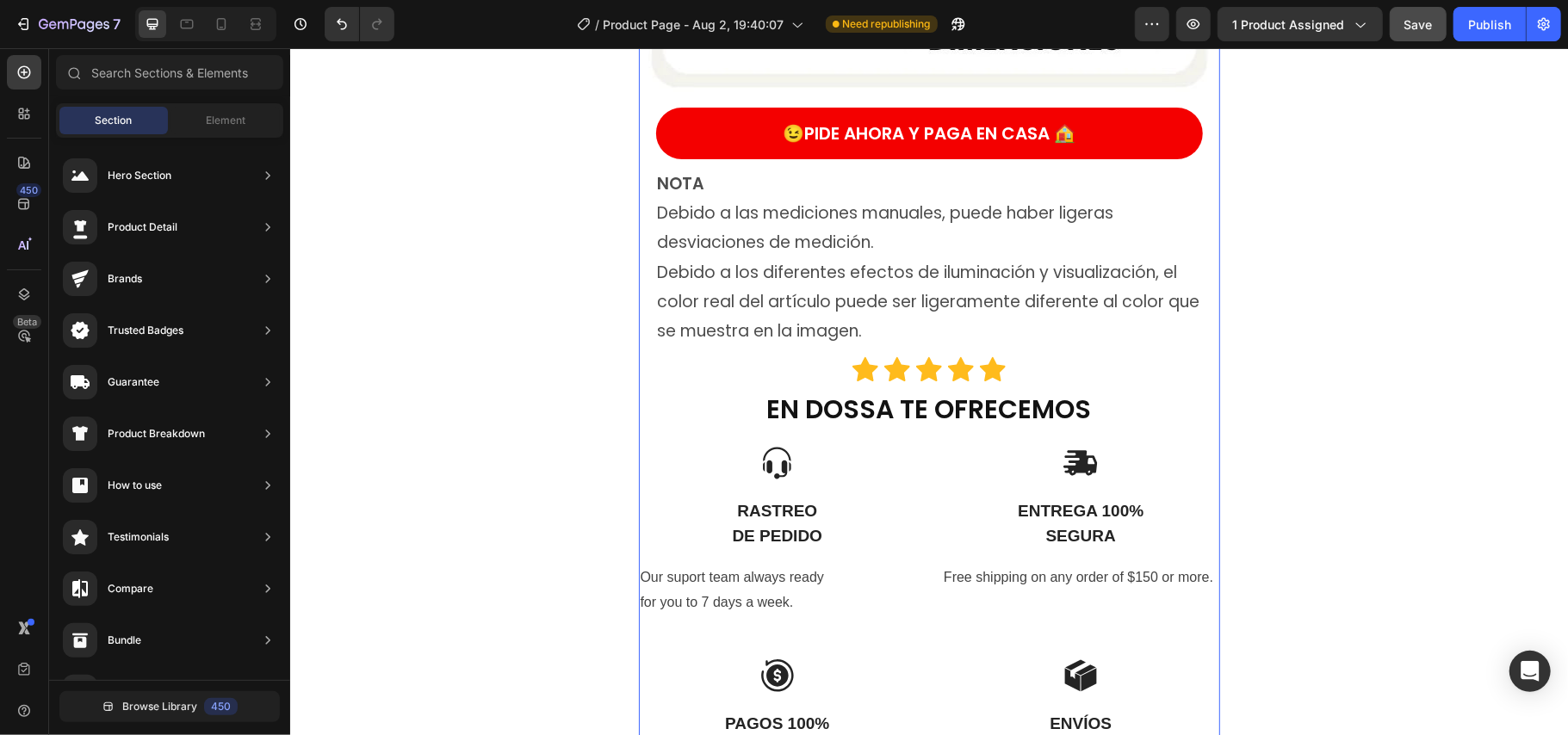 click on "😉PIDE AHORA Y PAGA EN CASA 🏠 Button" at bounding box center [928, 137] 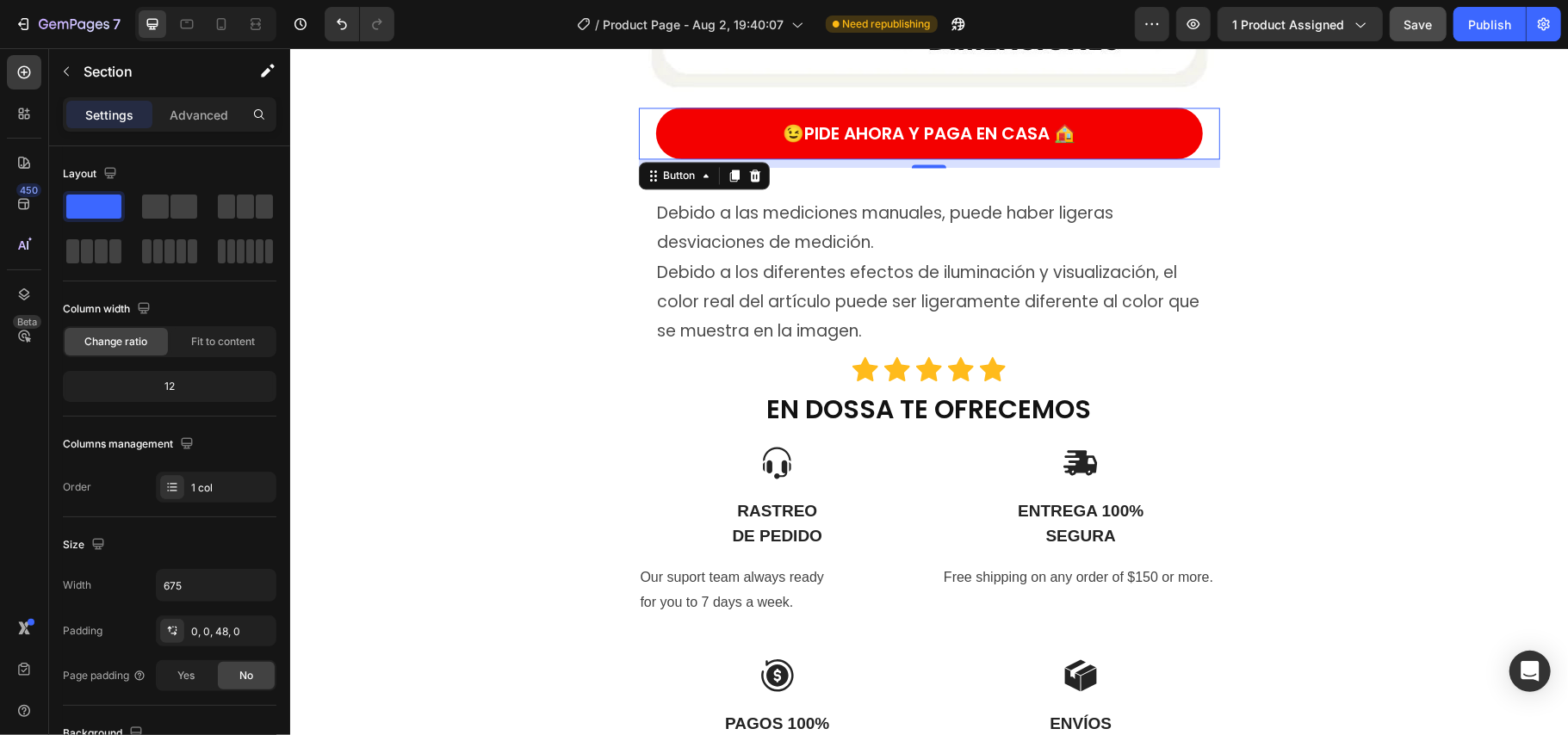 click on "😉PIDE AHORA Y PAGA EN CASA 🏠 Button   0" at bounding box center [928, 133] 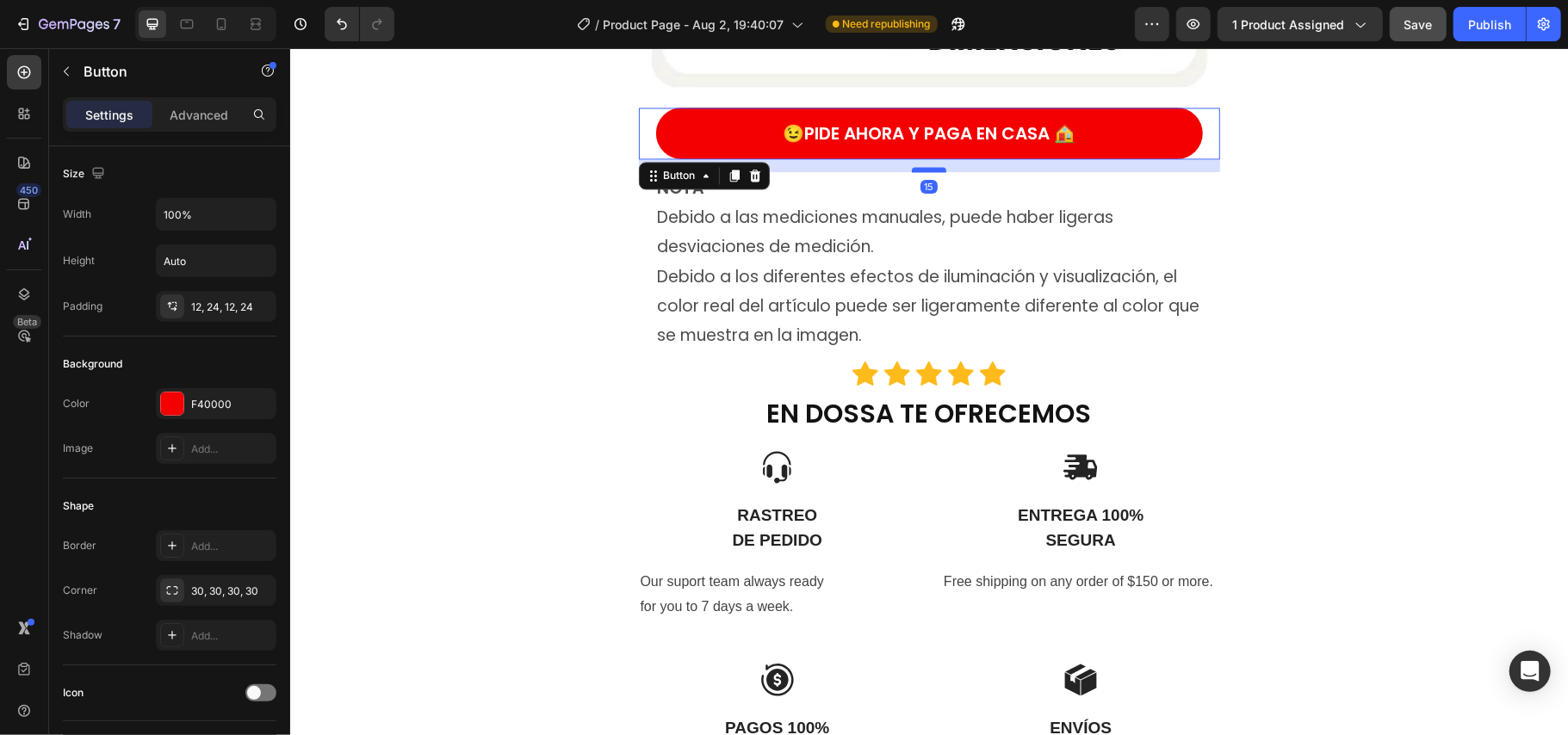drag, startPoint x: 923, startPoint y: 164, endPoint x: 932, endPoint y: 169, distance: 10.29563 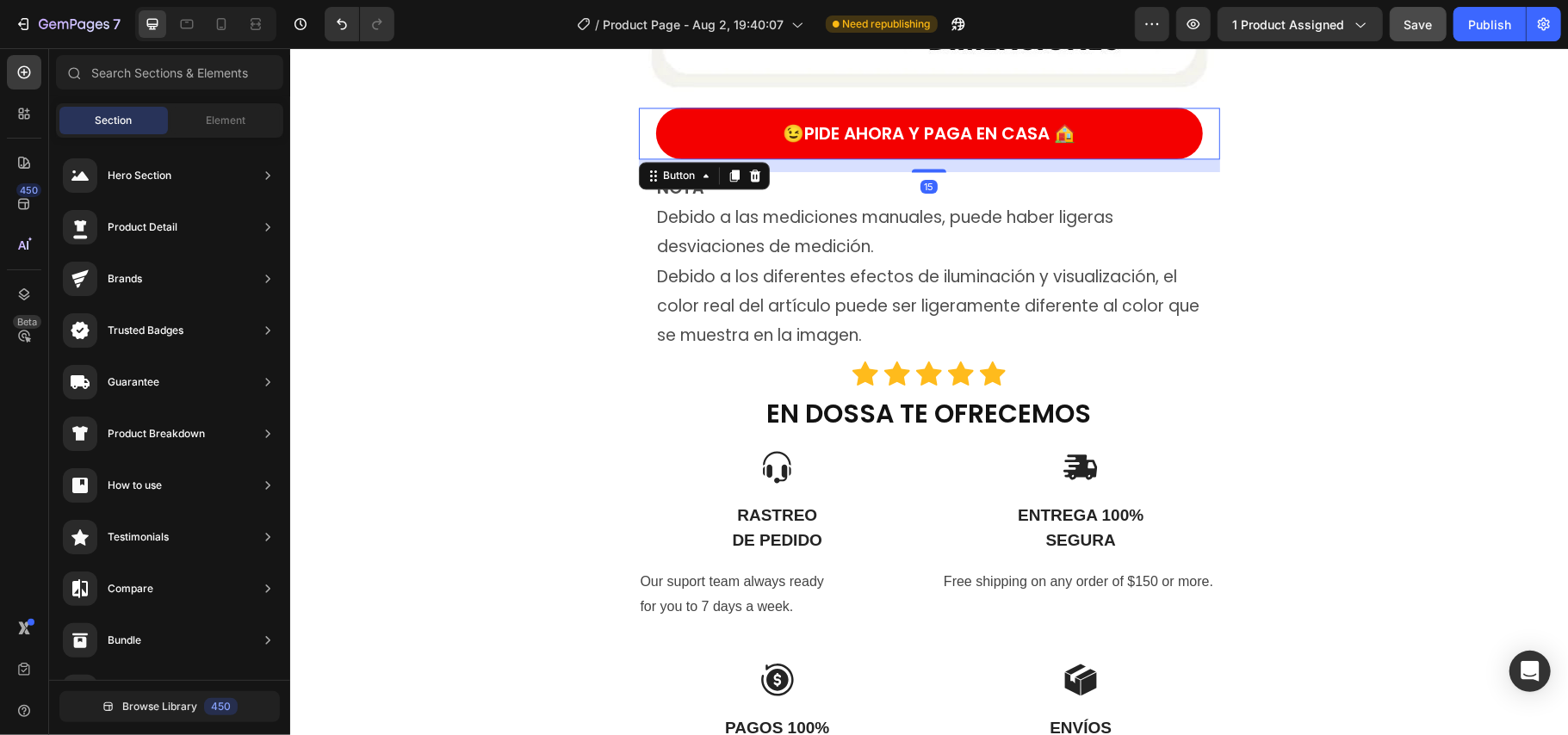 click on "Product Images Icon Icon Icon Icon Icon Icon List (+ 10700 Clientes Satisfechos) Text Block Row
Drop element here (+ 10700 Clientes Satisfechos) Text Block Row 30%   OFF Text Block Row 79,900 Product Price Product Price 145,900 Product Price Product Price 45% off Product Badge Row COMPRA AQUÍ Button Row Product 😉 PIDE AHORA Y PAGA EN CASA 🏠 Button Image Image Image Image Image Row Image Image 😉PIDE AHORA Y PAGA EN CASA 🏠 Button Image Image 😉PIDE AHORA Y PAGA EN CASA 🏠 Button Image Image 😉PIDE AHORA Y PAGA EN CASA 🏠 Button Image Image 😉PIDE AHORA Y PAGA EN CASA 🏠 Button   15 NOTA Debido a las mediciones manuales, puede haber ligeras desviaciones de medición. Debido a los diferentes efectos de iluminación y visualización, el color real del artículo puede ser ligeramente diferente al color que se muestra en la imagen. Text Block Icon Icon Icon Icon Icon Icon List EN DOSSA TE OFRECEMOS Heading
Icon Row Rastreo  de pedido Text Block Text block" at bounding box center (928, -3031) 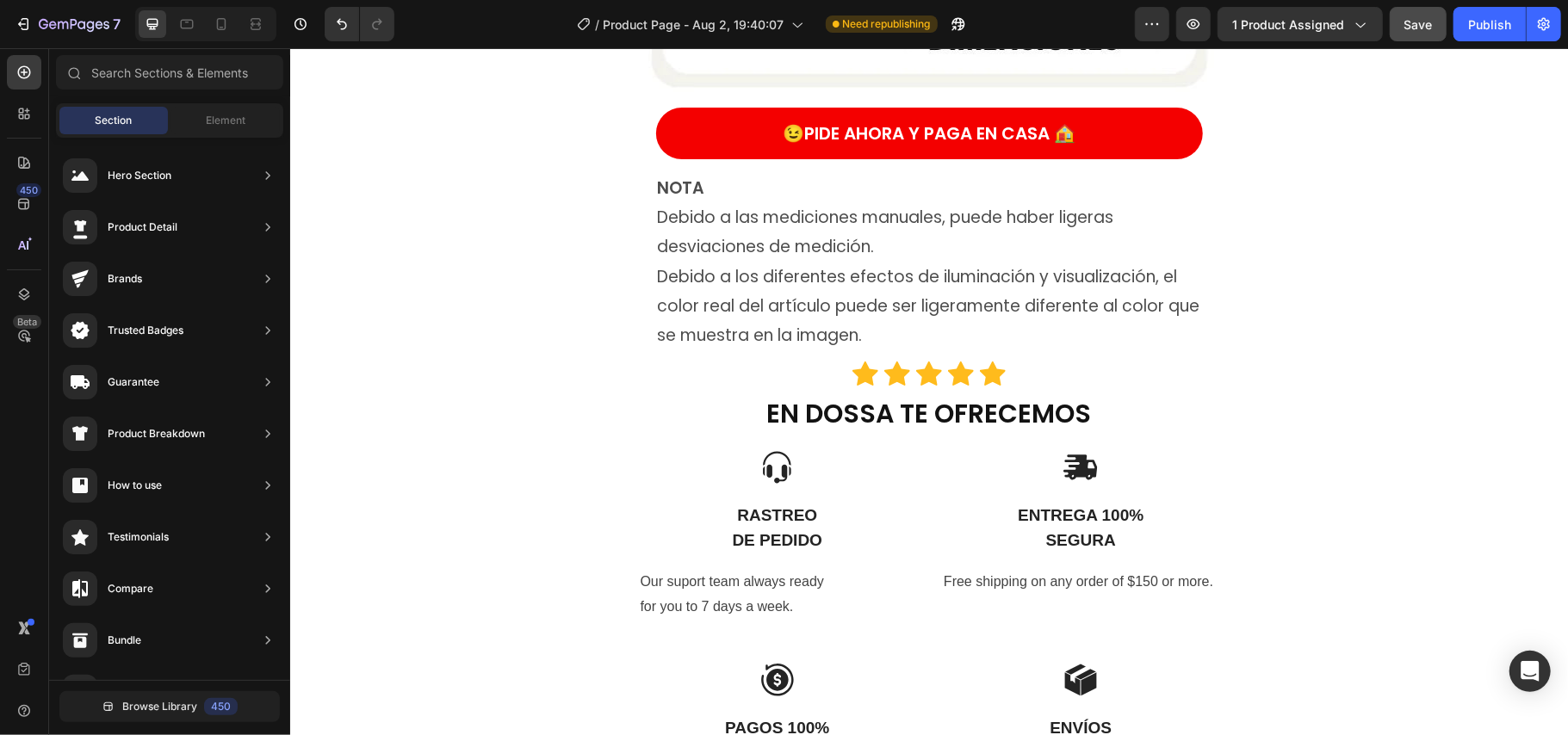 click on "Save" at bounding box center [1418, 24] 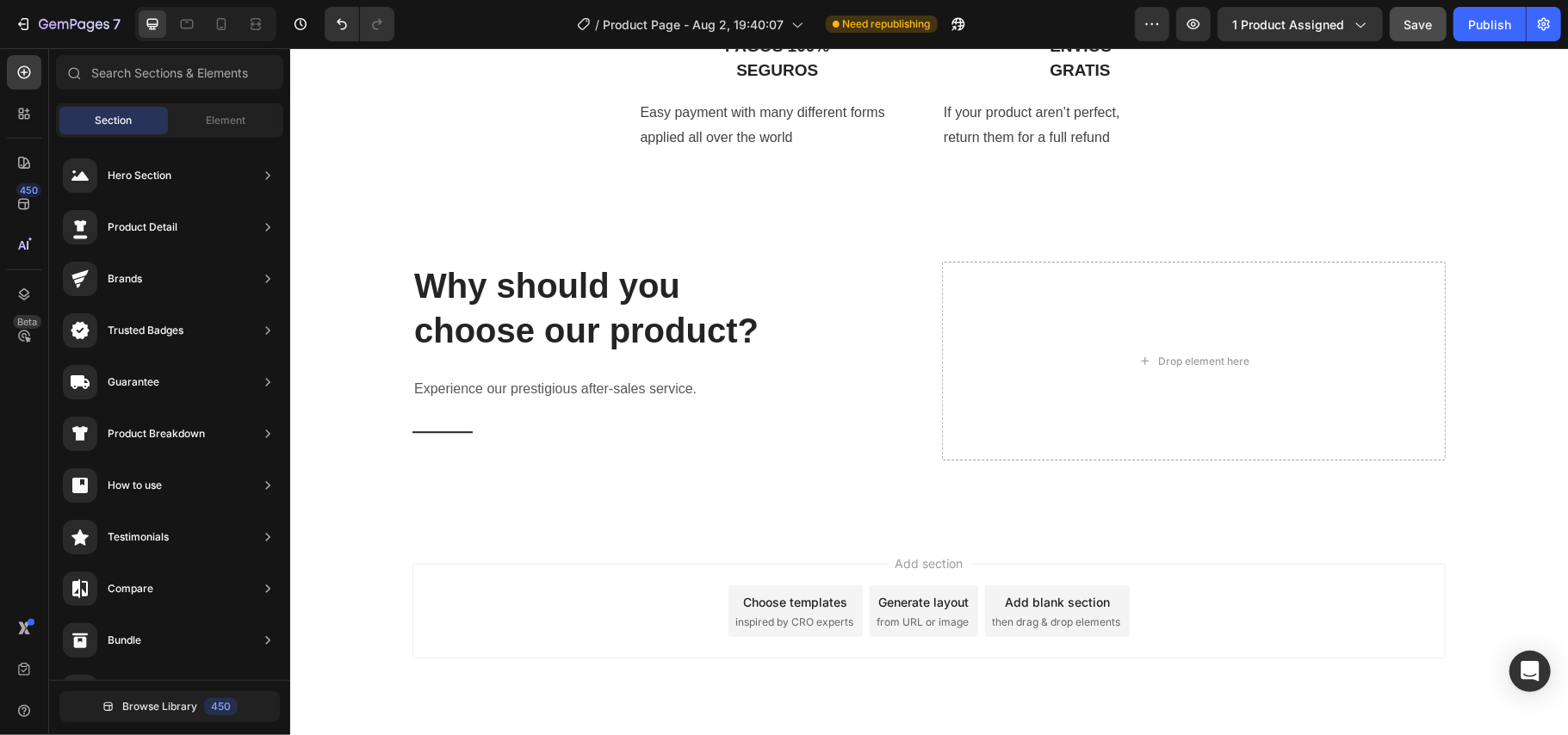 scroll, scrollTop: 8078, scrollLeft: 0, axis: vertical 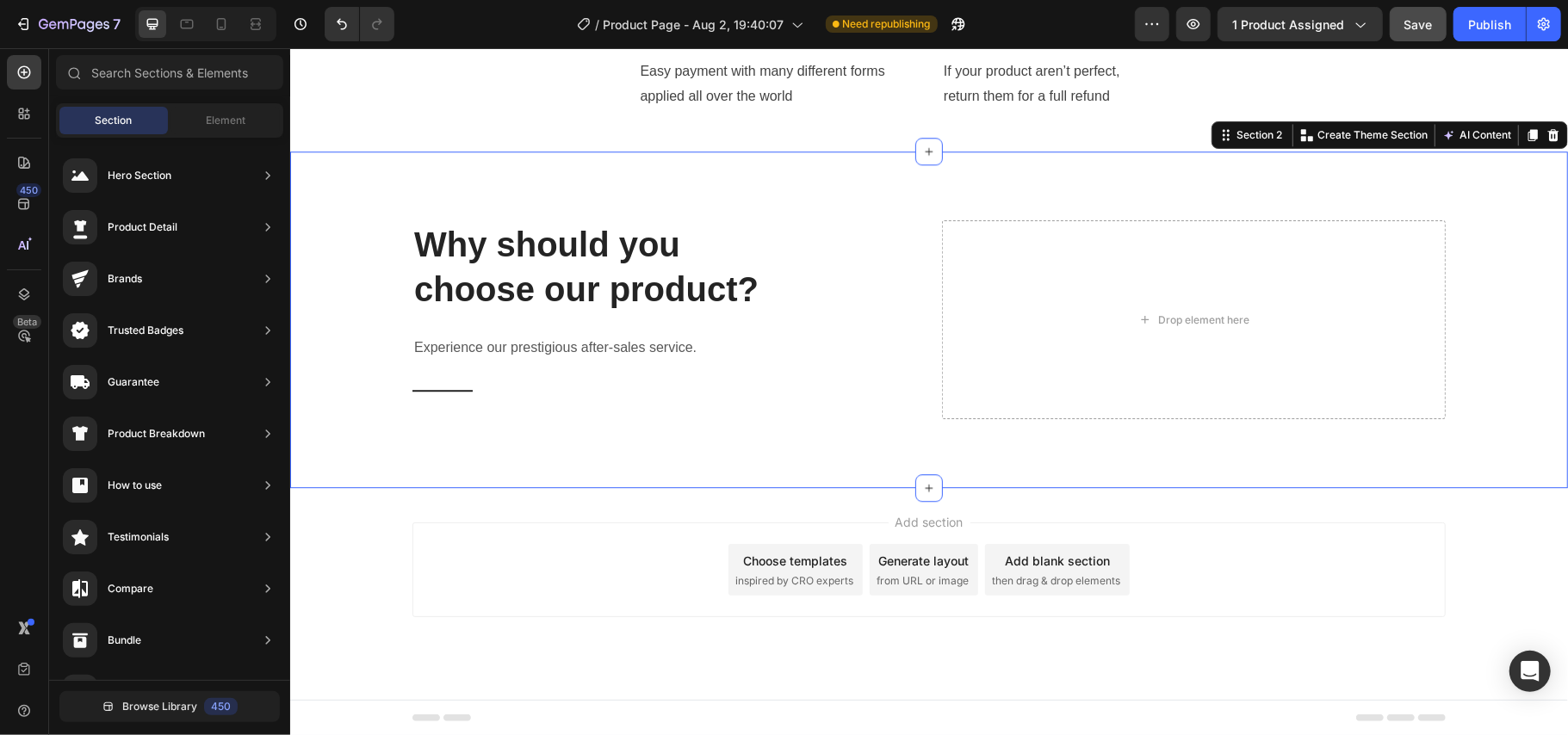 drag, startPoint x: 921, startPoint y: 435, endPoint x: 924, endPoint y: 405, distance: 30.149627 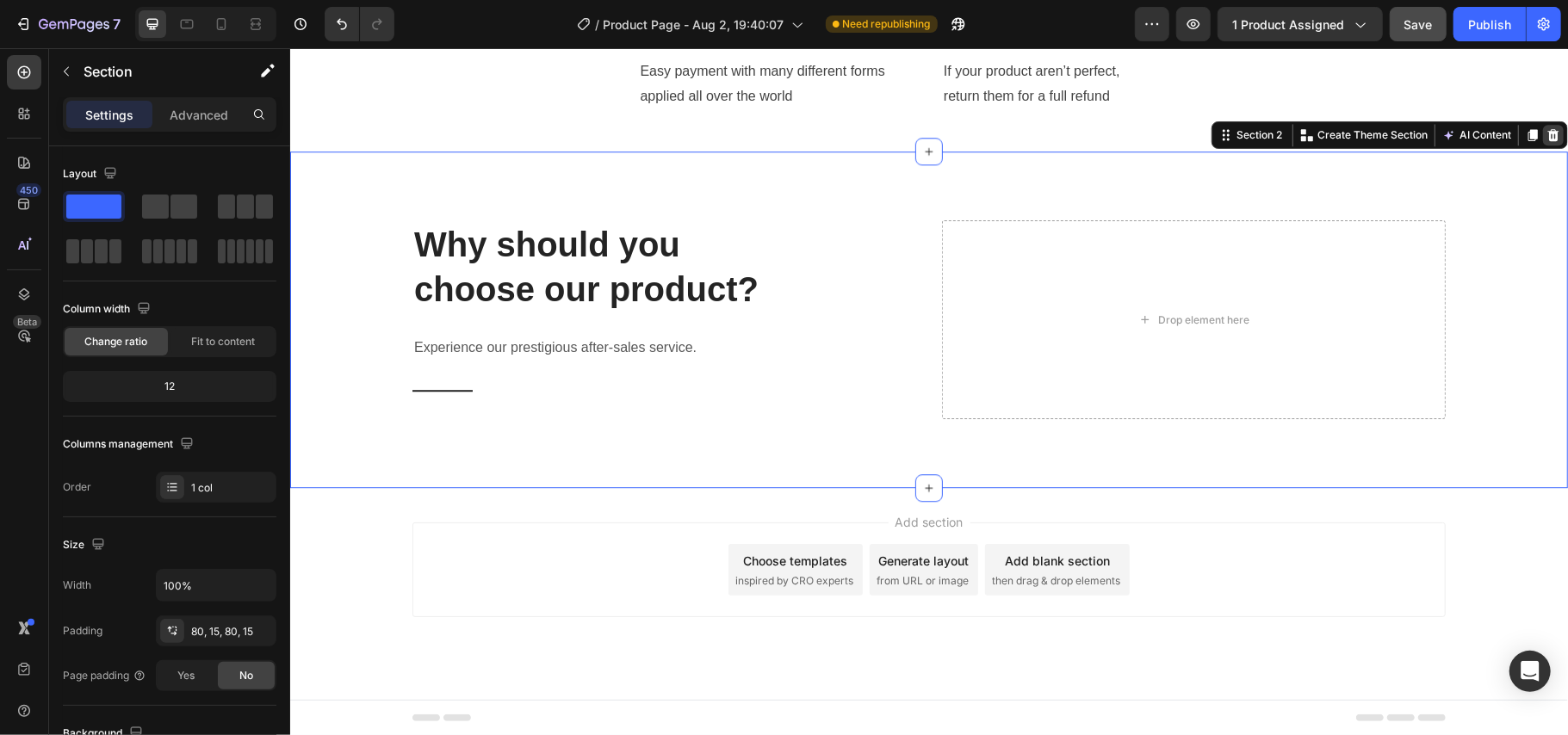 click 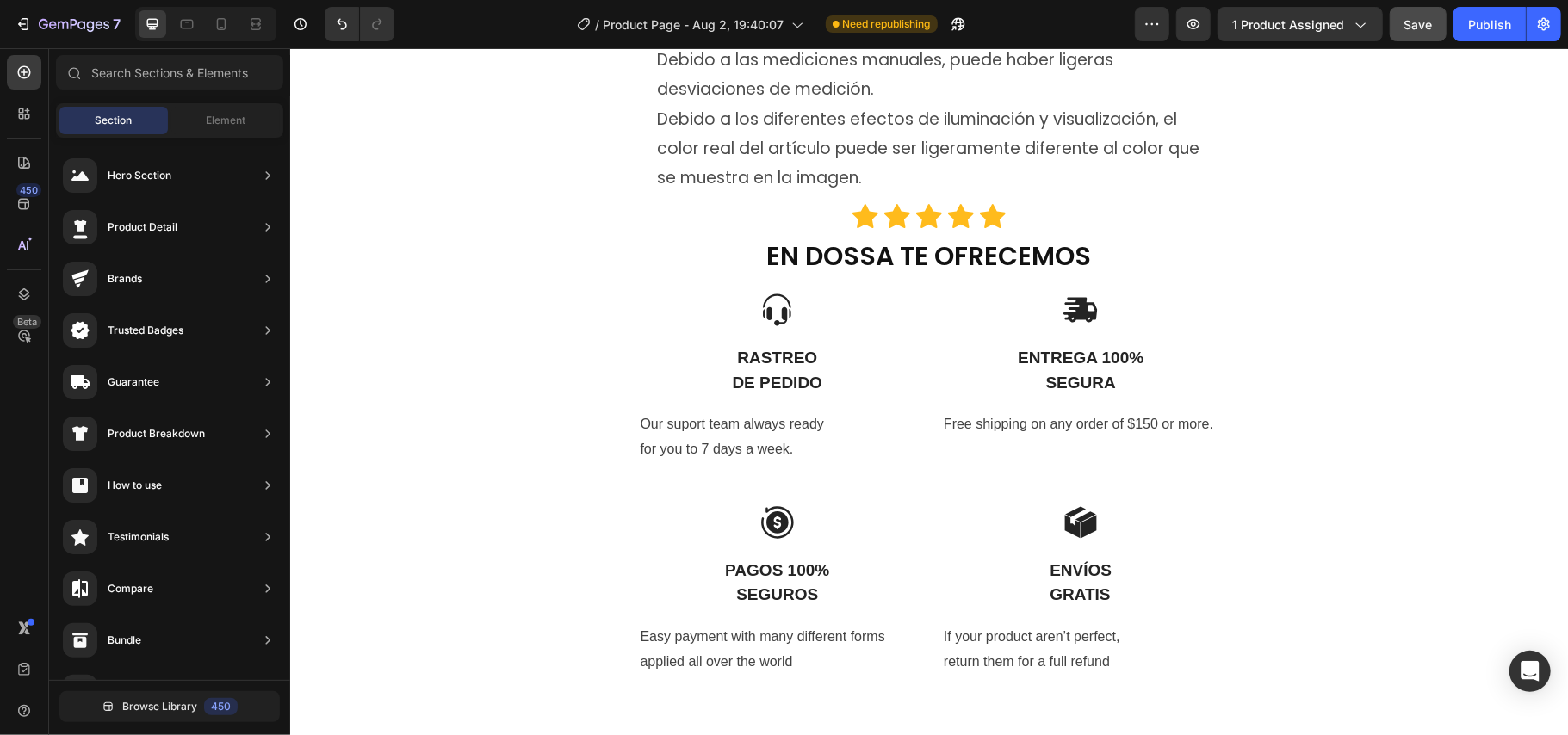 scroll, scrollTop: 7742, scrollLeft: 0, axis: vertical 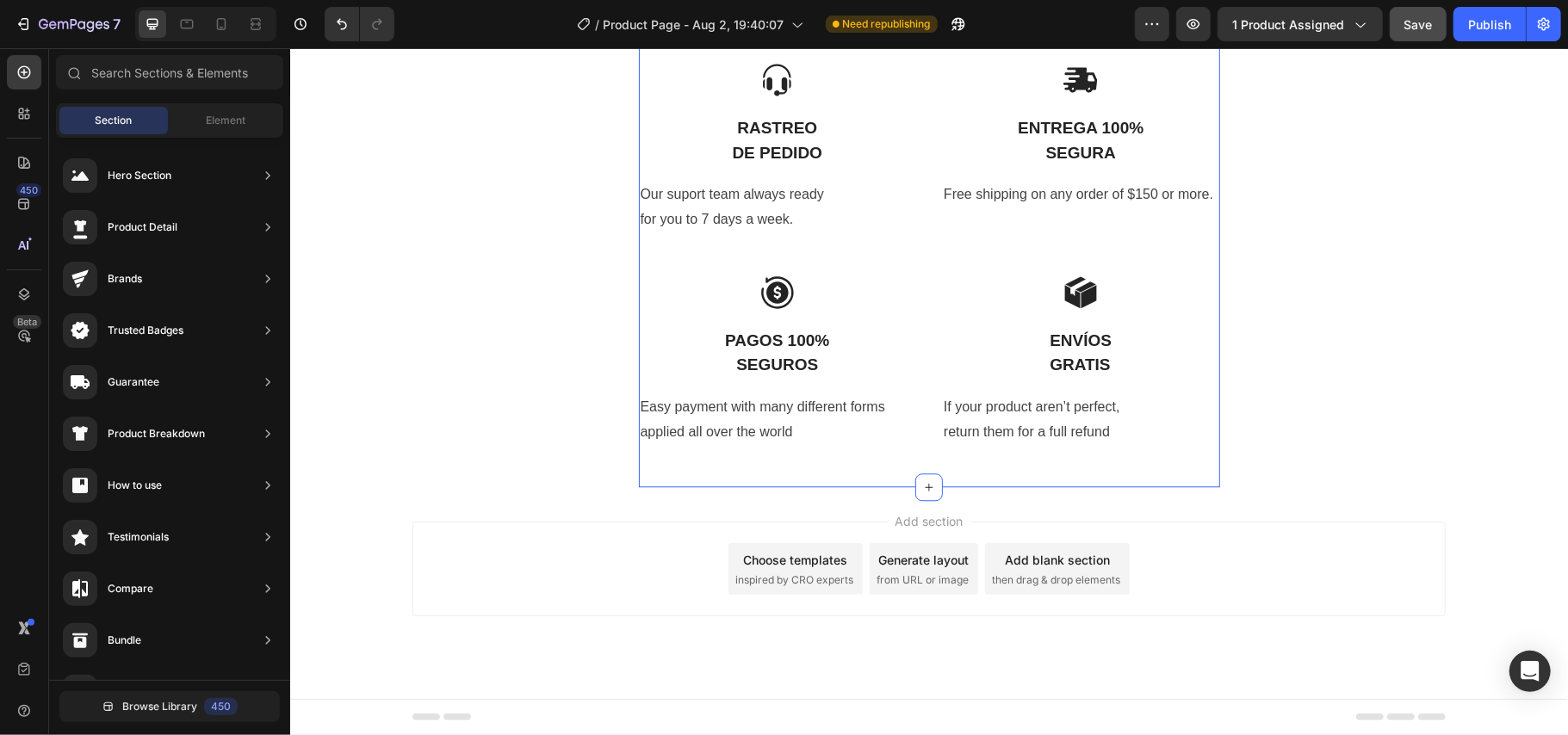 click on "Product Images Icon Icon Icon Icon Icon Icon List (+ 10700 Clientes Satisfechos) Text Block Row
Drop element here (+ 10700 Clientes Satisfechos) Text Block Row 30%   OFF Text Block Row 79,900 Product Price Product Price 145,900 Product Price Product Price 45% off Product Badge Row COMPRA AQUÍ Button Row Product 😉 PIDE AHORA Y PAGA EN CASA 🏠 Button Image Image Image Image Image Row Image Image 😉PIDE AHORA Y PAGA EN CASA 🏠 Button Image Image 😉PIDE AHORA Y PAGA EN CASA 🏠 Button Image Image 😉PIDE AHORA Y PAGA EN CASA 🏠 Button Image Image 😉PIDE AHORA Y PAGA EN CASA 🏠 Button NOTA Debido a las mediciones manuales, puede haber ligeras desviaciones de medición. Debido a los diferentes efectos de iluminación y visualización, el color real del artículo puede ser ligeramente diferente al color que se muestra en la imagen. Text Block Icon Icon Icon Icon Icon Icon List EN DOSSA TE OFRECEMOS Heading
Icon Row Rastreo  de pedido Text Block Text block
Icon" at bounding box center [928, -3587] 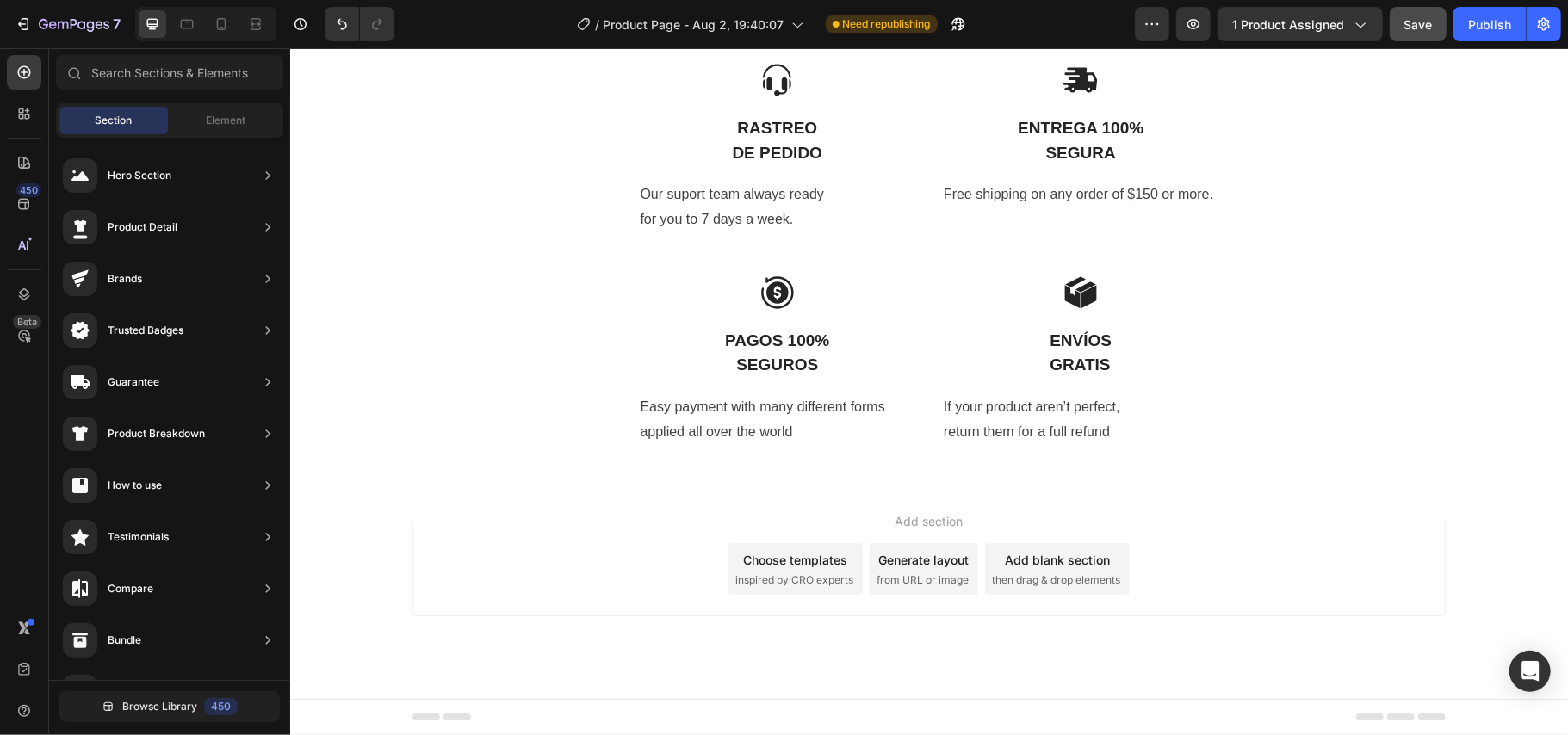 click on "Product Images Icon Icon Icon Icon Icon Icon List (+ 10700 Clientes Satisfechos) Text Block Row
Drop element here (+ 10700 Clientes Satisfechos) Text Block Row 30%   OFF Text Block Row 79,900 Product Price Product Price 145,900 Product Price Product Price 45% off Product Badge Row COMPRA AQUÍ Button Row Product 😉 PIDE AHORA Y PAGA EN CASA 🏠 Button Image Image Image Image Image Row Image Image 😉PIDE AHORA Y PAGA EN CASA 🏠 Button Image Image 😉PIDE AHORA Y PAGA EN CASA 🏠 Button Image Image 😉PIDE AHORA Y PAGA EN CASA 🏠 Button Image Image 😉PIDE AHORA Y PAGA EN CASA 🏠 Button NOTA Debido a las mediciones manuales, puede haber ligeras desviaciones de medición. Debido a los diferentes efectos de iluminación y visualización, el color real del artículo puede ser ligeramente diferente al color que se muestra en la imagen. Text Block Icon Icon Icon Icon Icon Icon List EN DOSSA TE OFRECEMOS Heading
Icon Row Rastreo  de pedido Text Block Text block
Icon" at bounding box center (928, -3587) 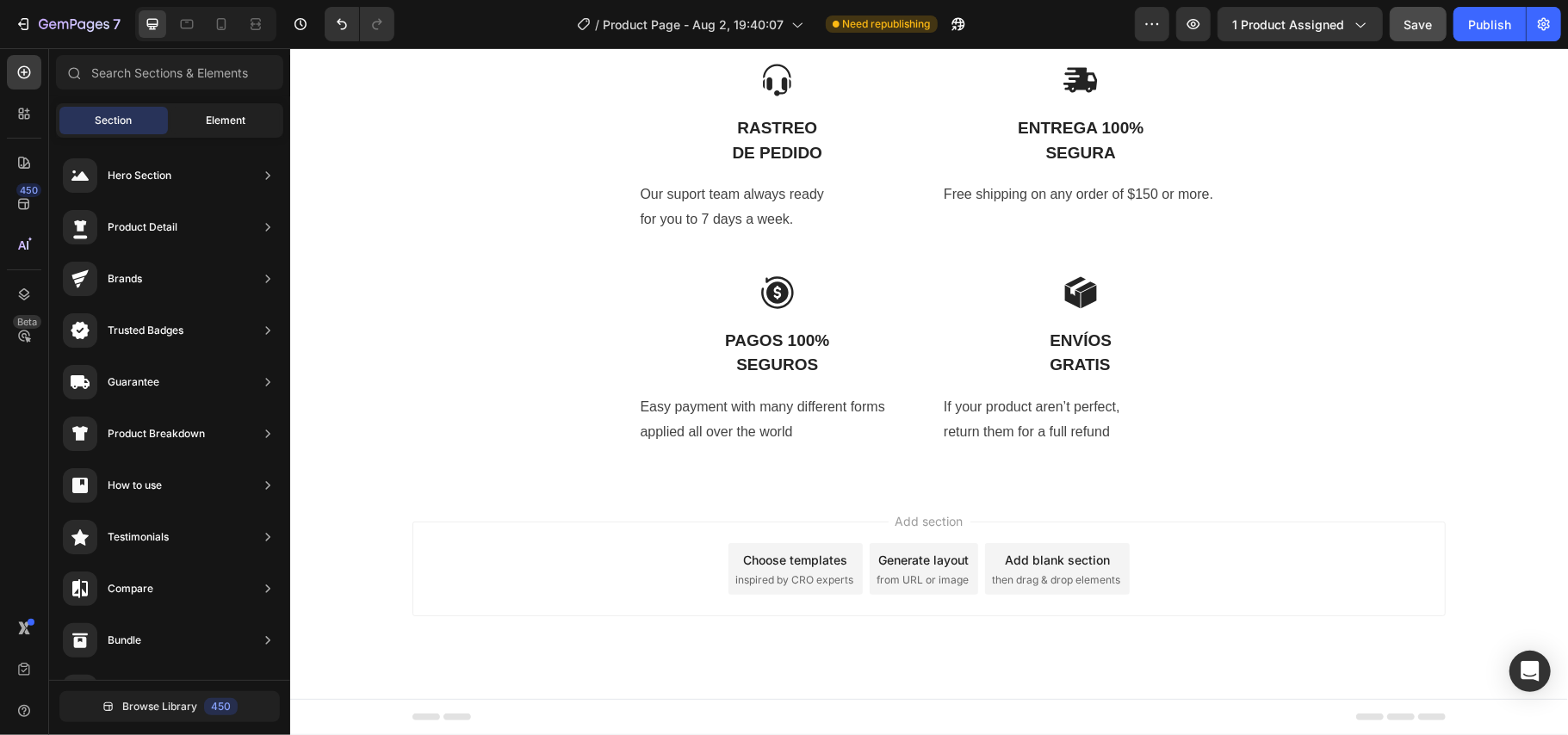 click on "Element" 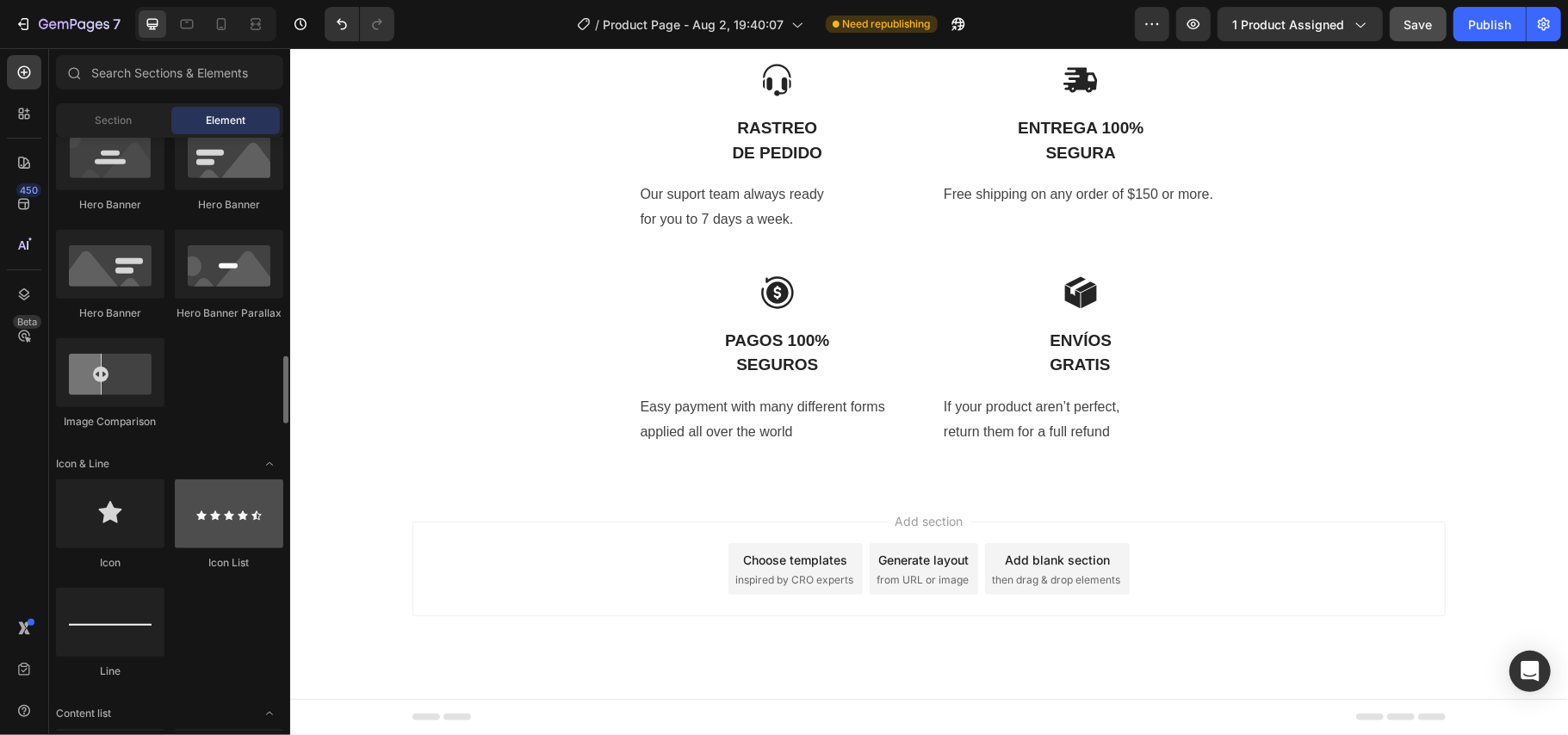 scroll, scrollTop: 917, scrollLeft: 0, axis: vertical 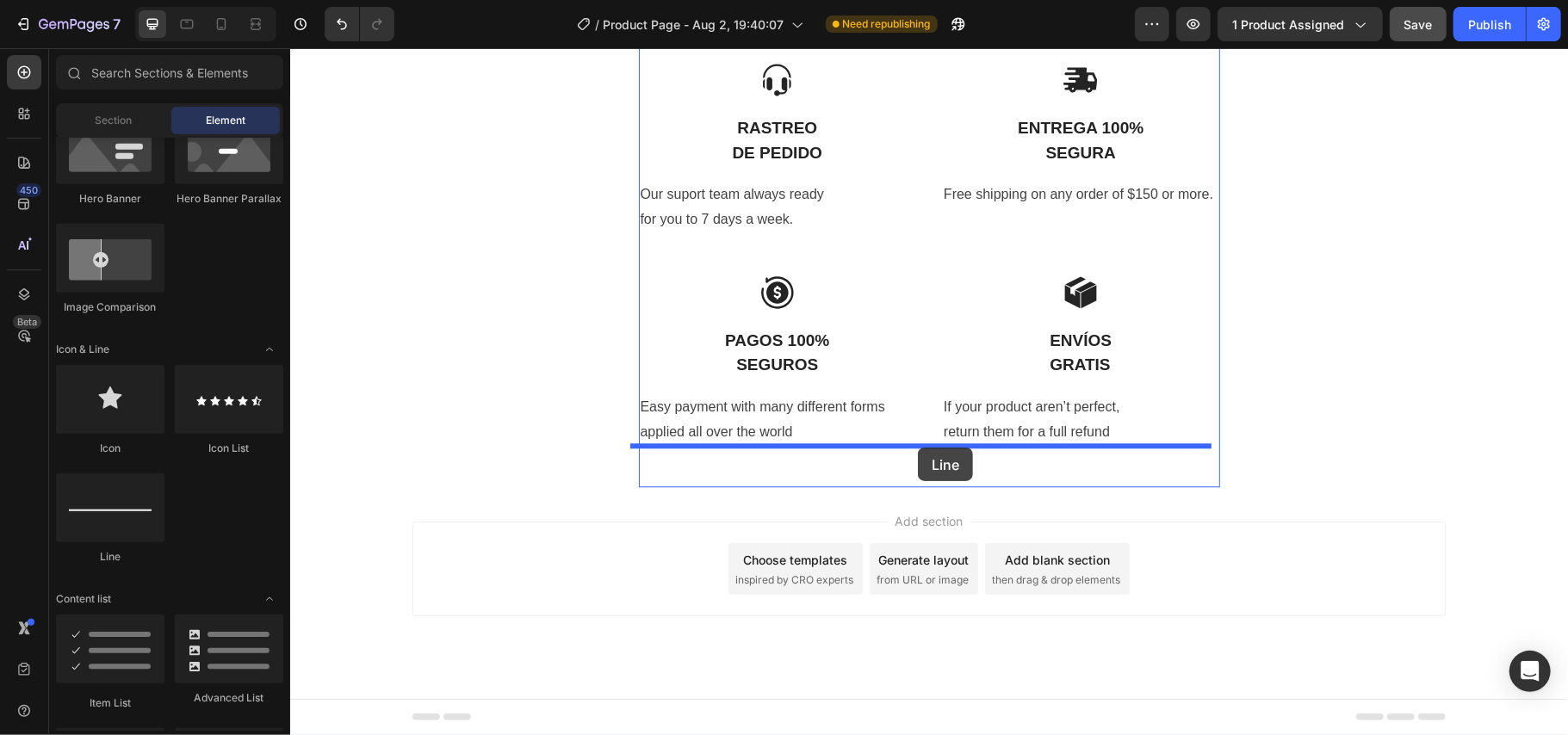 drag, startPoint x: 418, startPoint y: 565, endPoint x: 917, endPoint y: 447, distance: 512.7621 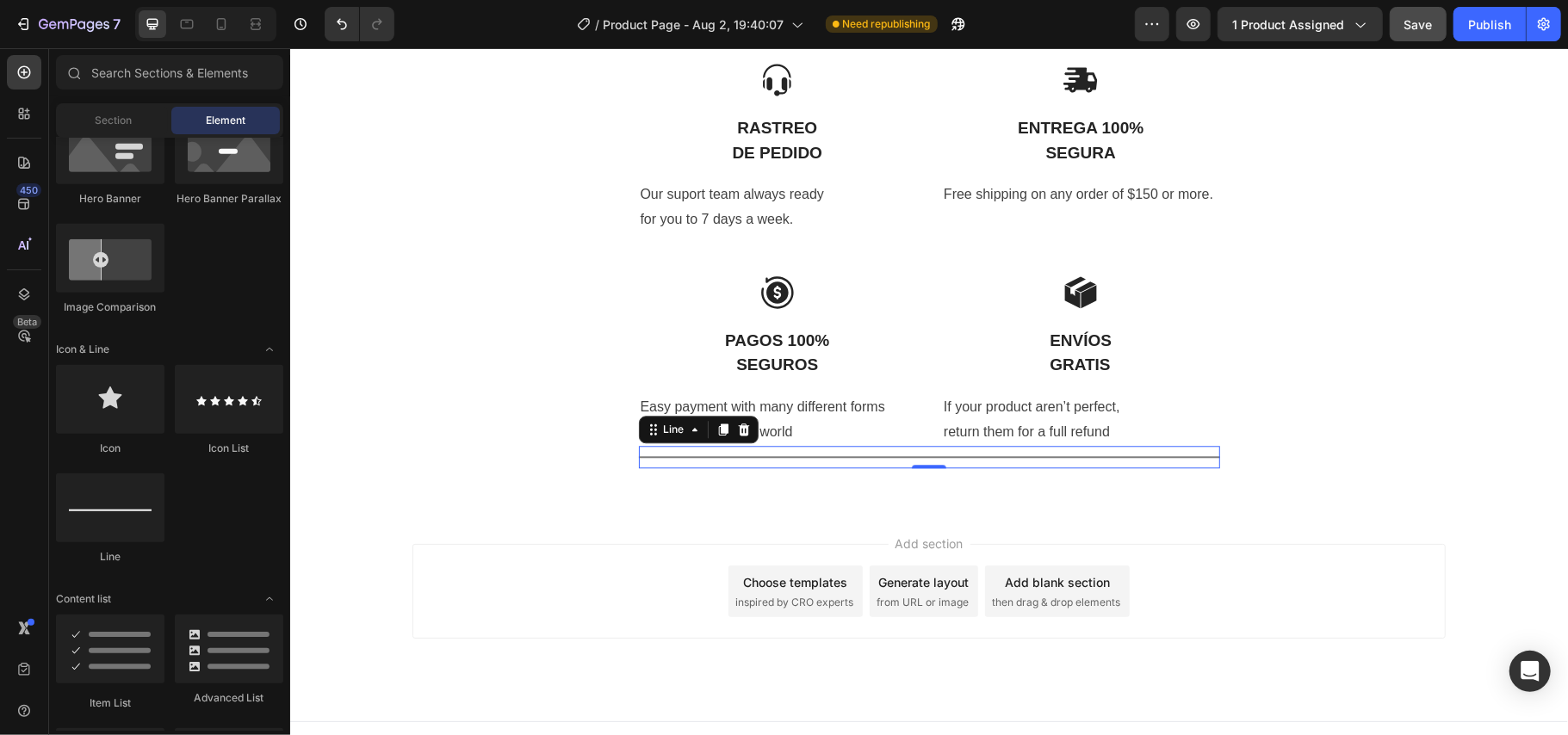 click on "Product Images Icon Icon Icon Icon Icon Icon List (+ 10700 Clientes Satisfechos) Text Block Row
Drop element here (+ 10700 Clientes Satisfechos) Text Block Row 30%   OFF Text Block Row 79,900 Product Price Product Price 145,900 Product Price Product Price 45% off Product Badge Row COMPRA AQUÍ Button Row Product 😉 PIDE AHORA Y PAGA EN CASA 🏠 Button Image Image Image Image Image Row Image Image 😉PIDE AHORA Y PAGA EN CASA 🏠 Button Image Image 😉PIDE AHORA Y PAGA EN CASA 🏠 Button Image Image 😉PIDE AHORA Y PAGA EN CASA 🏠 Button Image Image 😉PIDE AHORA Y PAGA EN CASA 🏠 Button NOTA Debido a las mediciones manuales, puede haber ligeras desviaciones de medición. Debido a los diferentes efectos de iluminación y visualización, el color real del artículo puede ser ligeramente diferente al color que se muestra en la imagen. Text Block Icon Icon Icon Icon Icon Icon List EN DOSSA TE OFRECEMOS Heading
Icon Row Rastreo  de pedido Text Block Text block
Icon" at bounding box center [928, -3576] 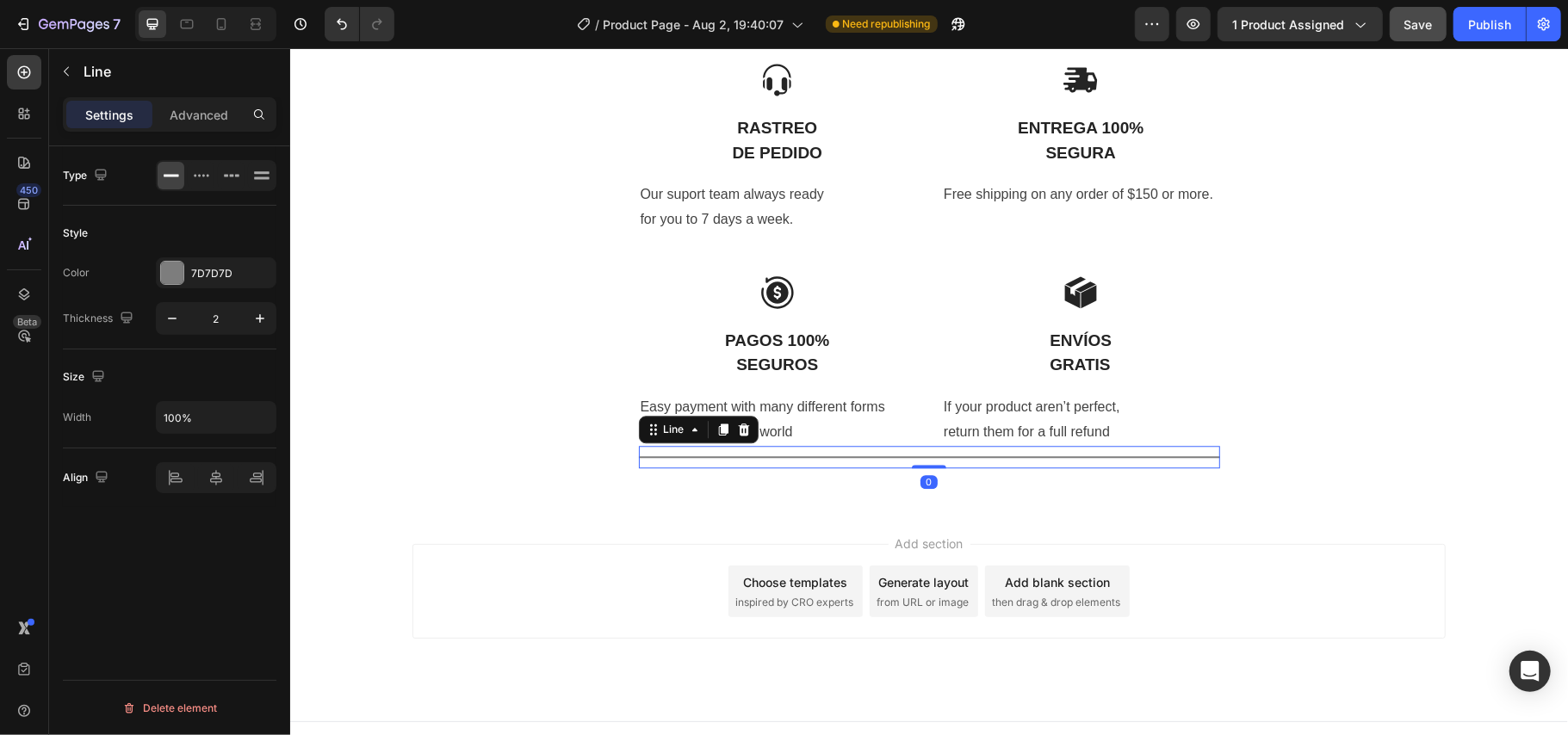 click on "Title Line   0" at bounding box center (928, 456) 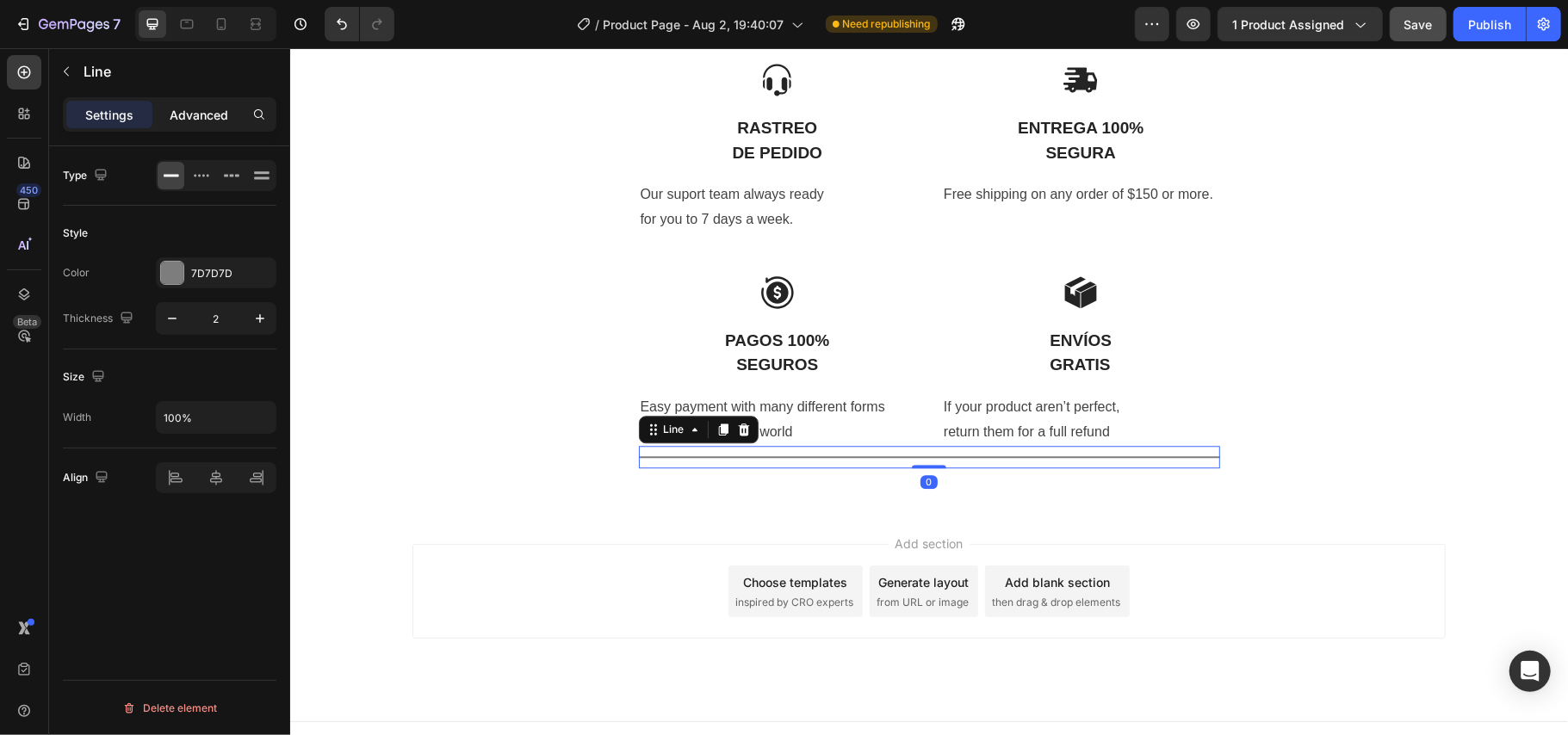 click on "Advanced" at bounding box center (199, 114) 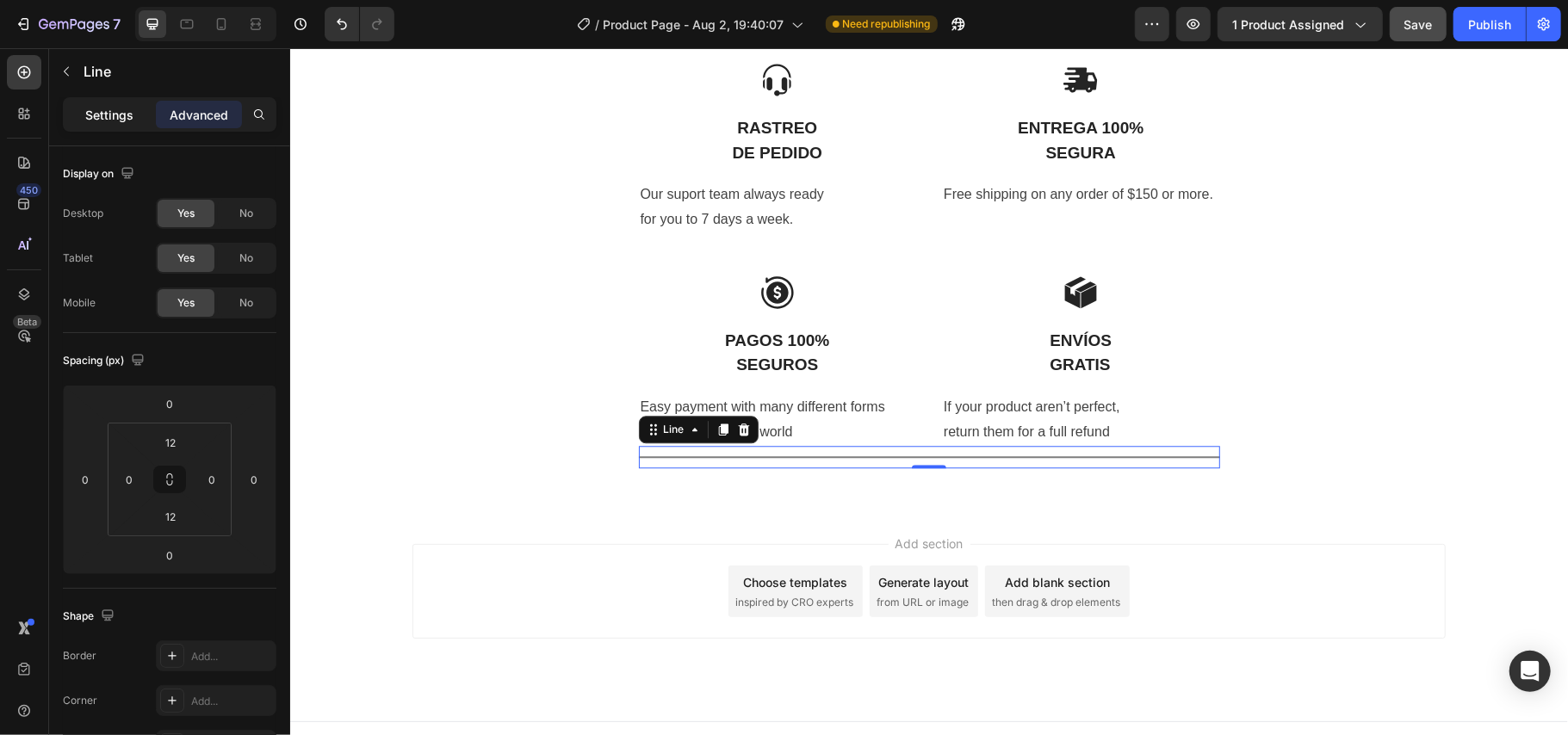 click on "Settings" 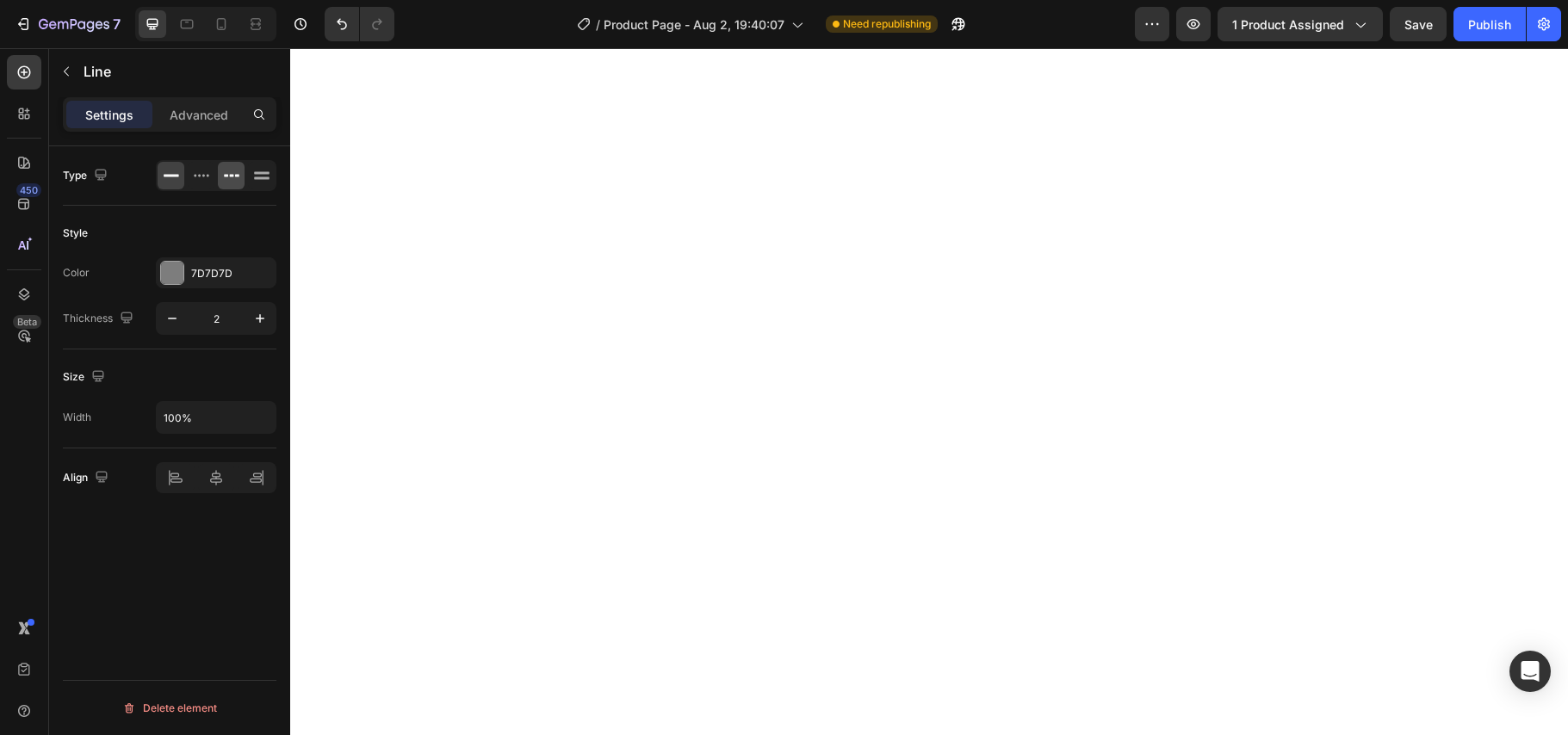 scroll, scrollTop: 0, scrollLeft: 0, axis: both 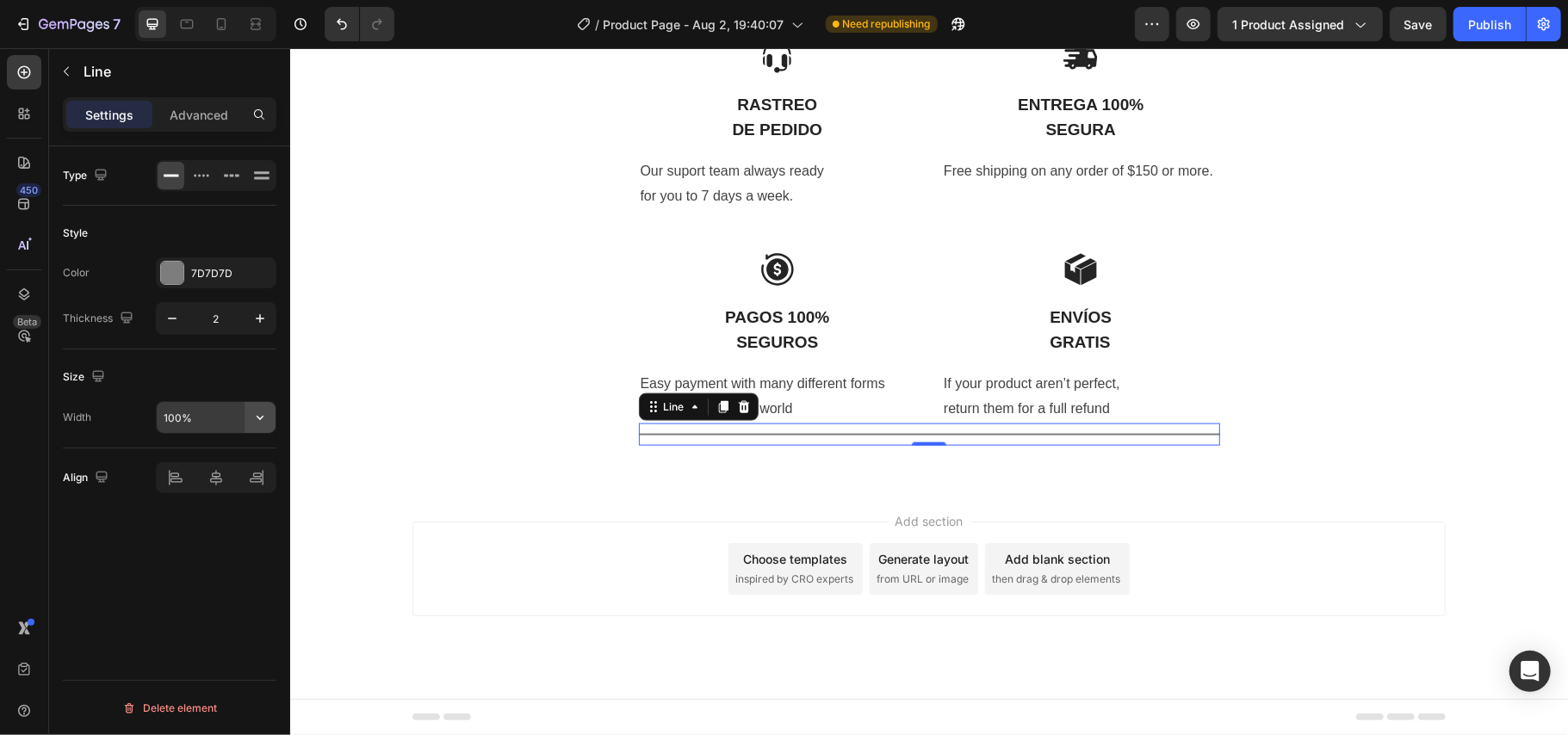 click 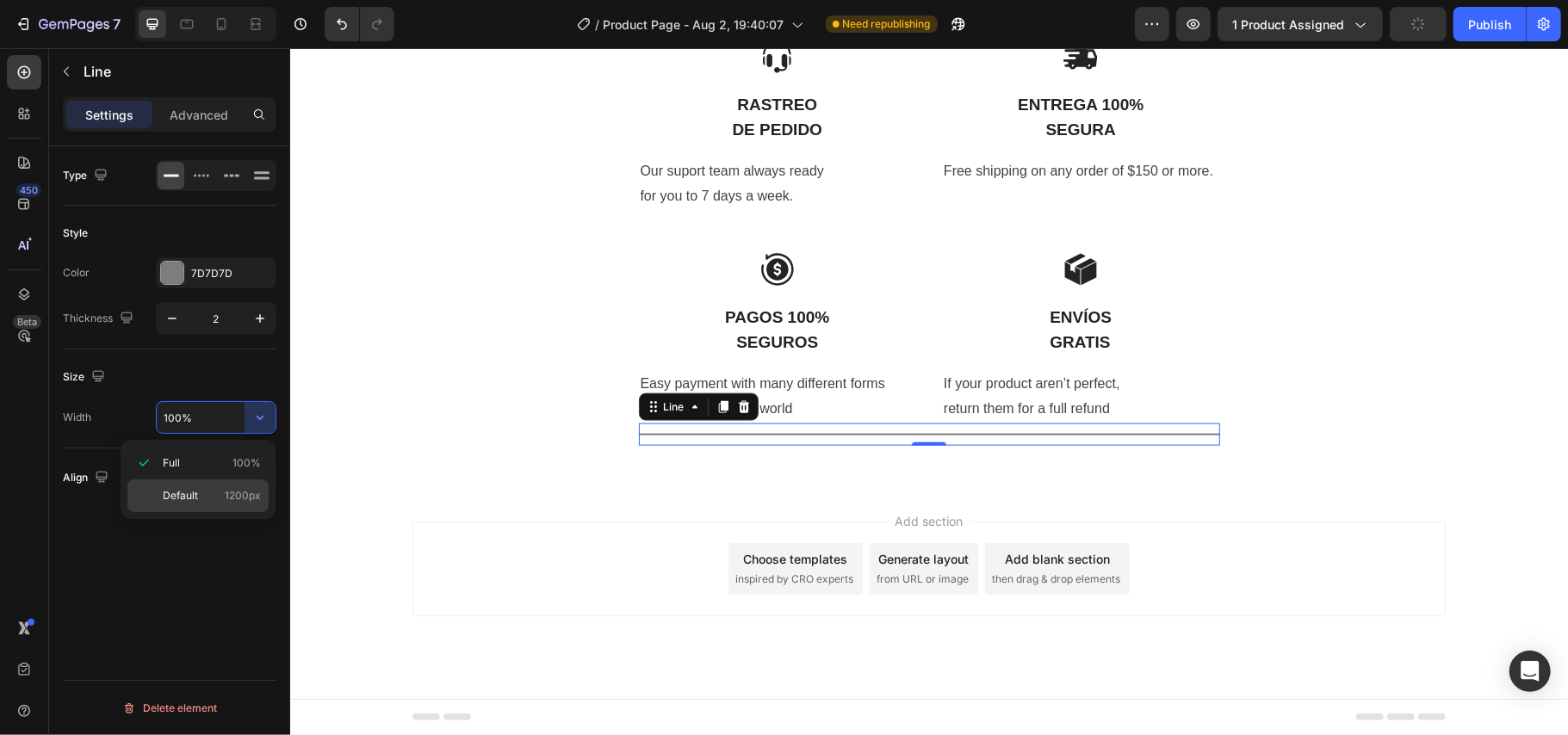 click on "Default 1200px" at bounding box center (212, 496) 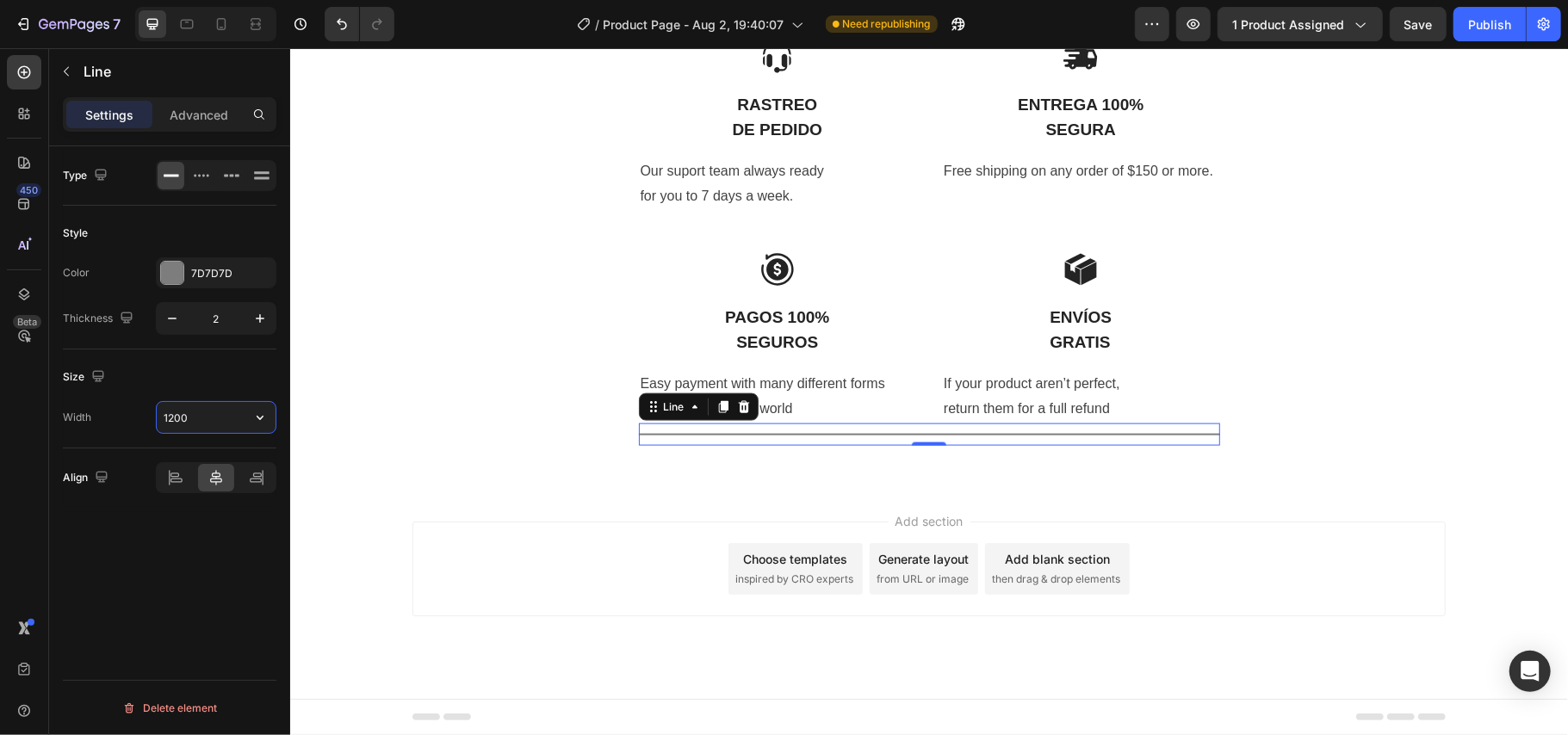 click on "1200" at bounding box center [216, 417] 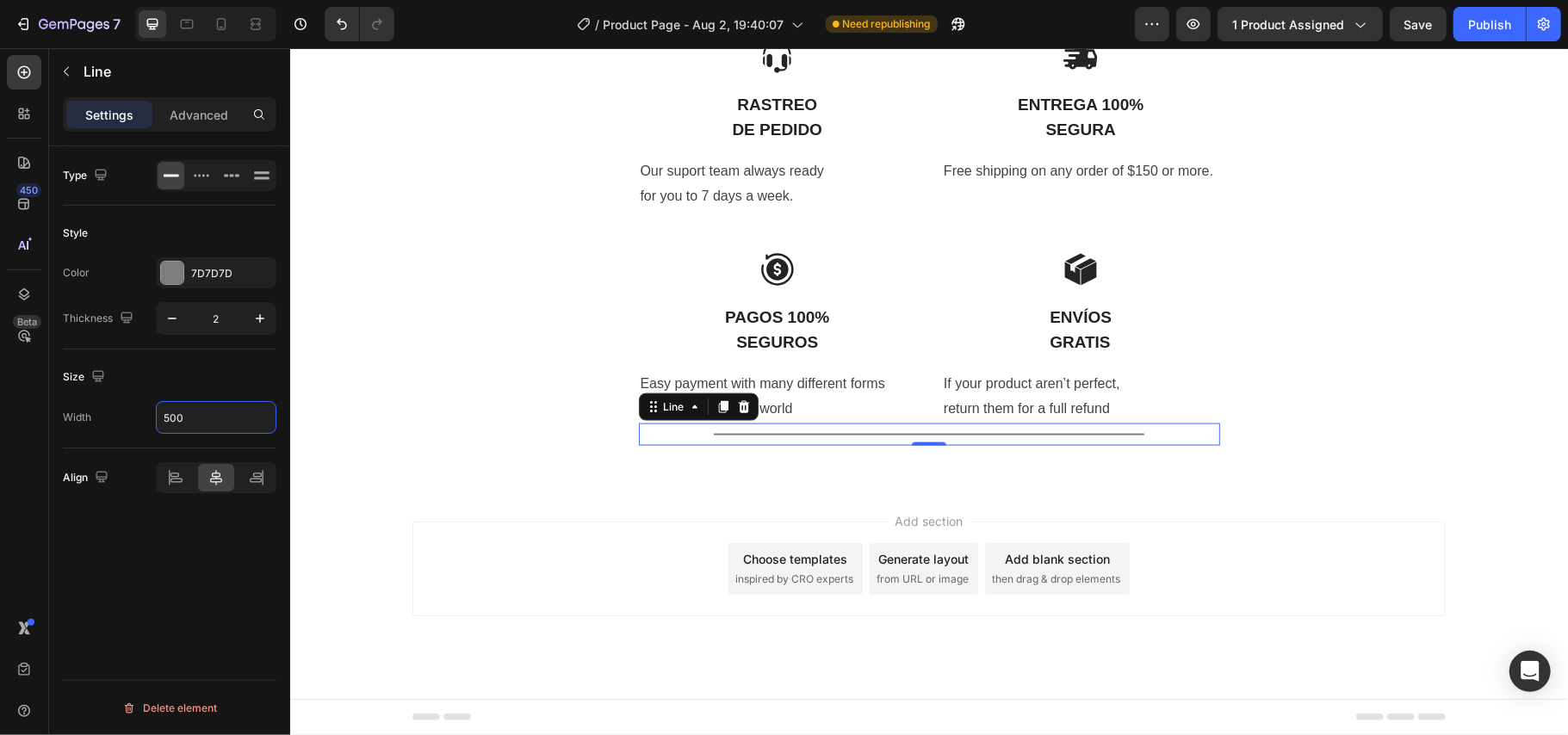 type on "500" 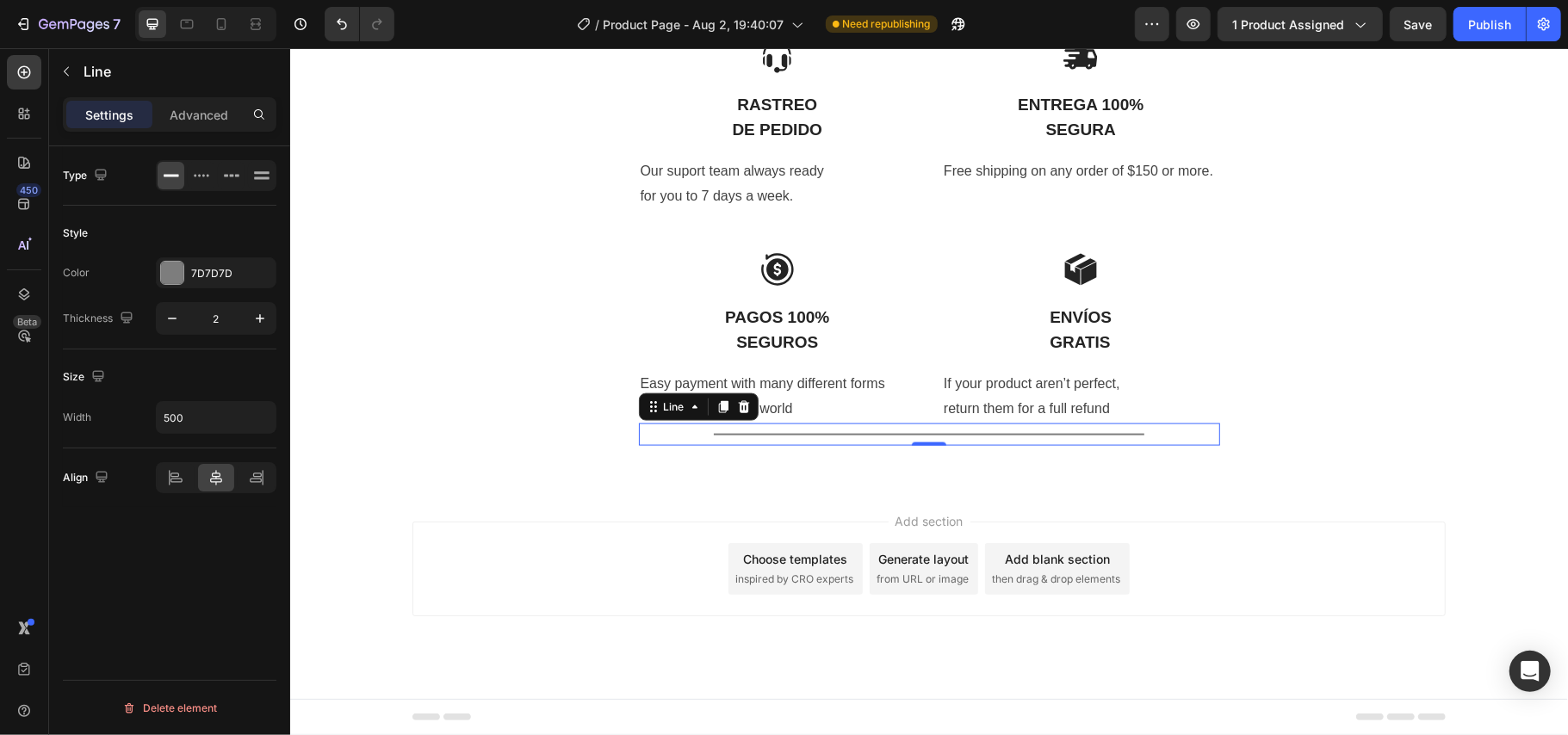 click on "Type Style Color 7D7D7D Thickness 2 Size Width 500 Align Delete element" at bounding box center (170, 465) 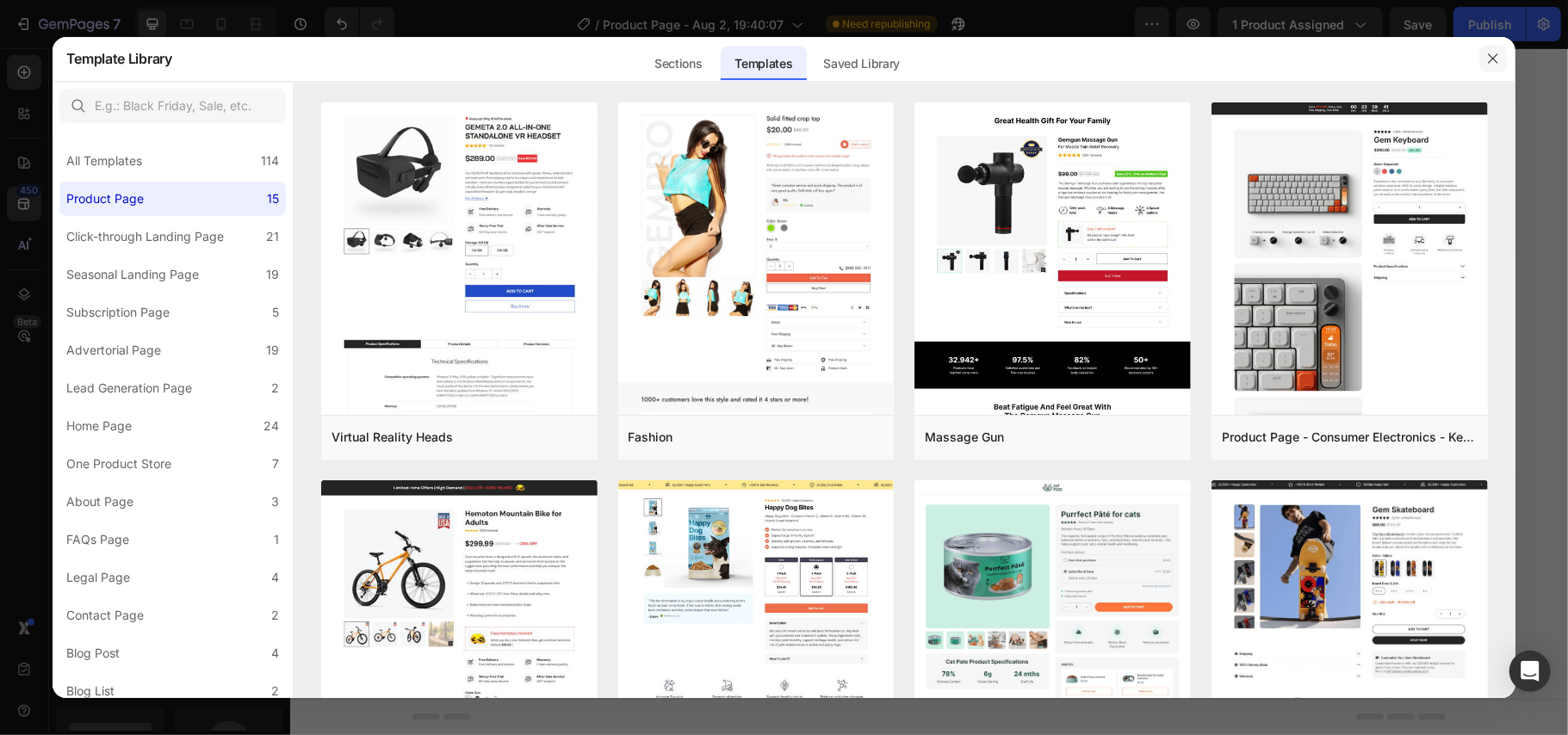 click at bounding box center [1493, 59] 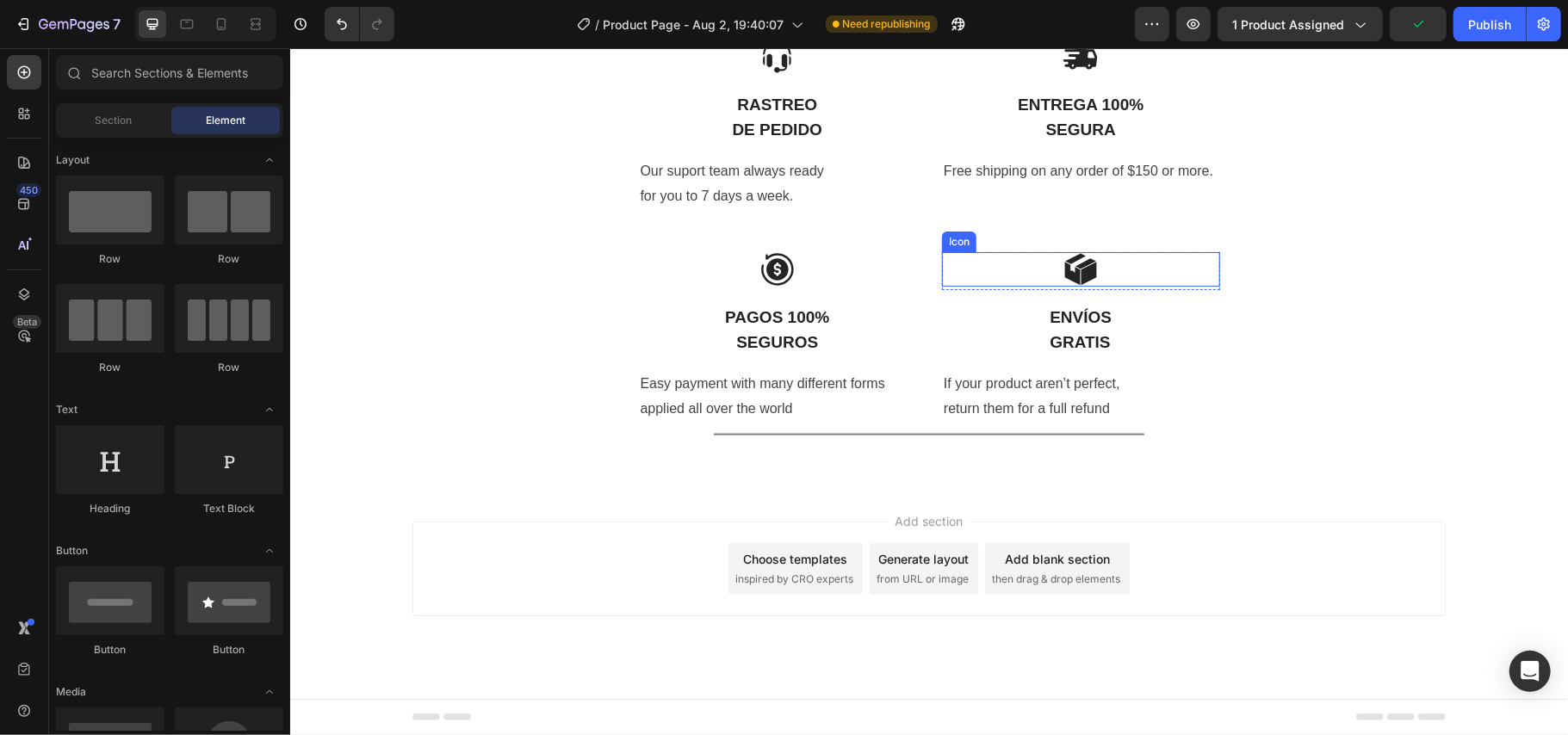 scroll, scrollTop: 7764, scrollLeft: 0, axis: vertical 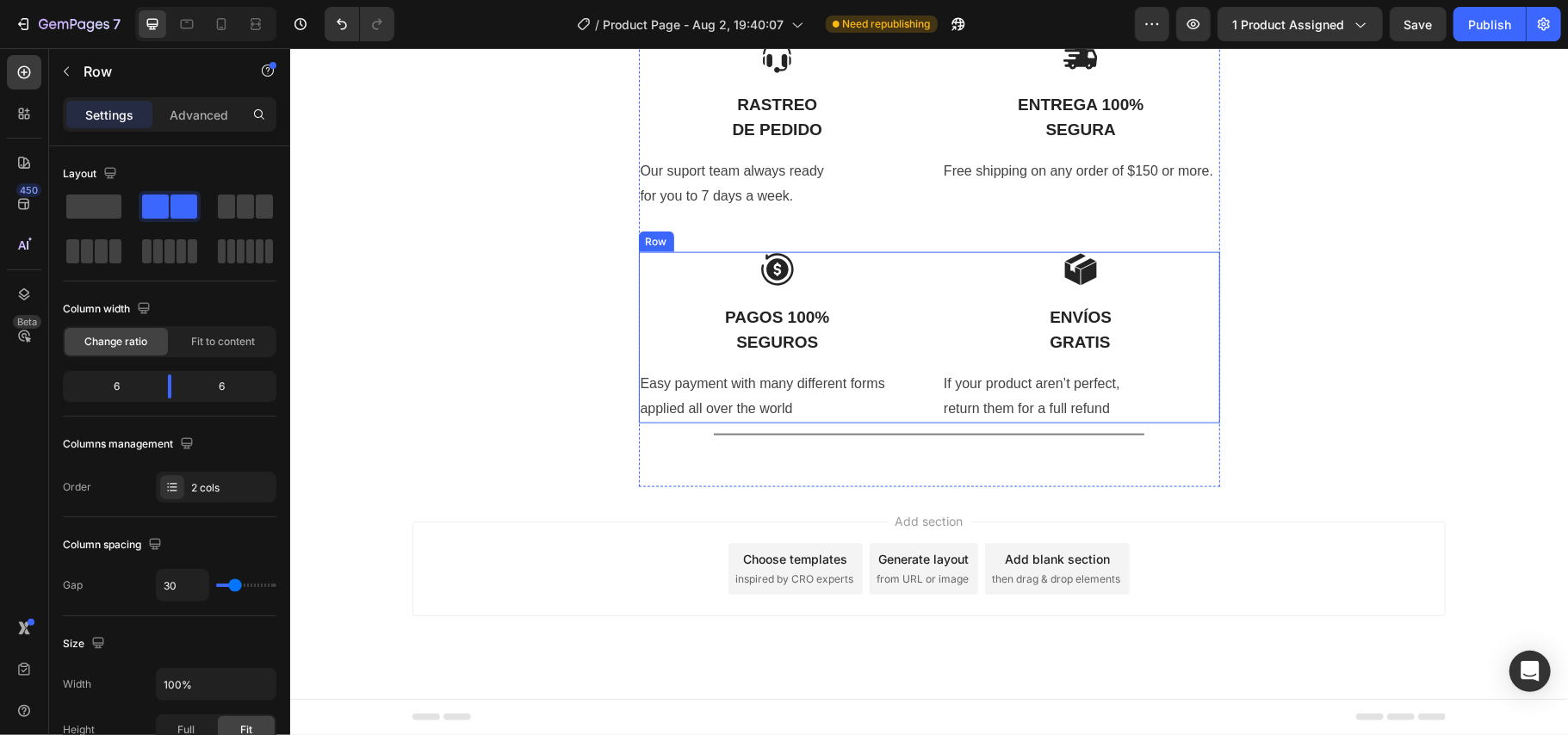 click on "Icon Row PAGOS 100%  SEGUROS Text Block Easy payment with many different forms applied all over the world Text block
Icon Row ENVÍOS  GRATIS Text Block If your product aren’t perfect, return them for a full refund Text block Row" at bounding box center (928, 337) 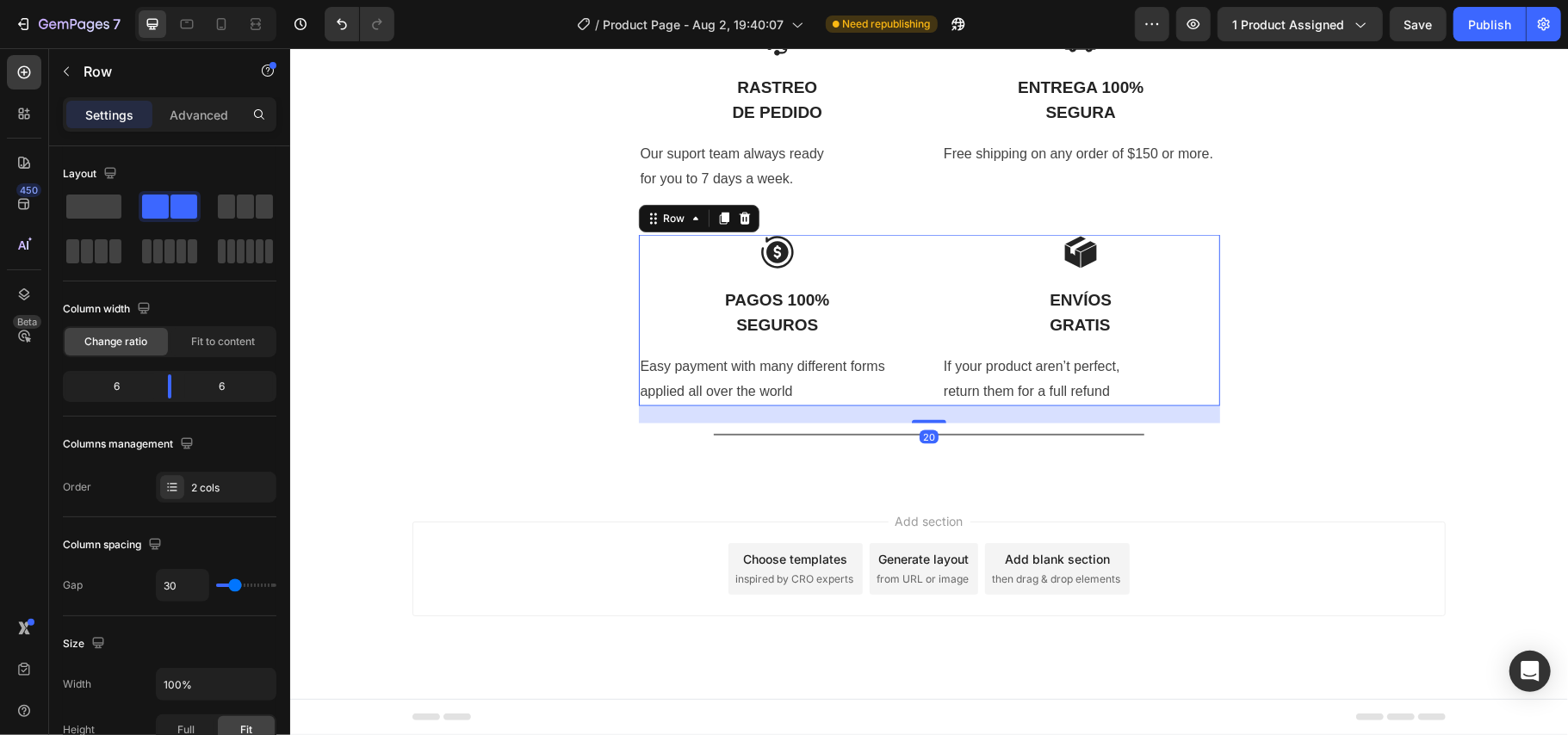 drag, startPoint x: 913, startPoint y: 421, endPoint x: 889, endPoint y: 438, distance: 29.410882 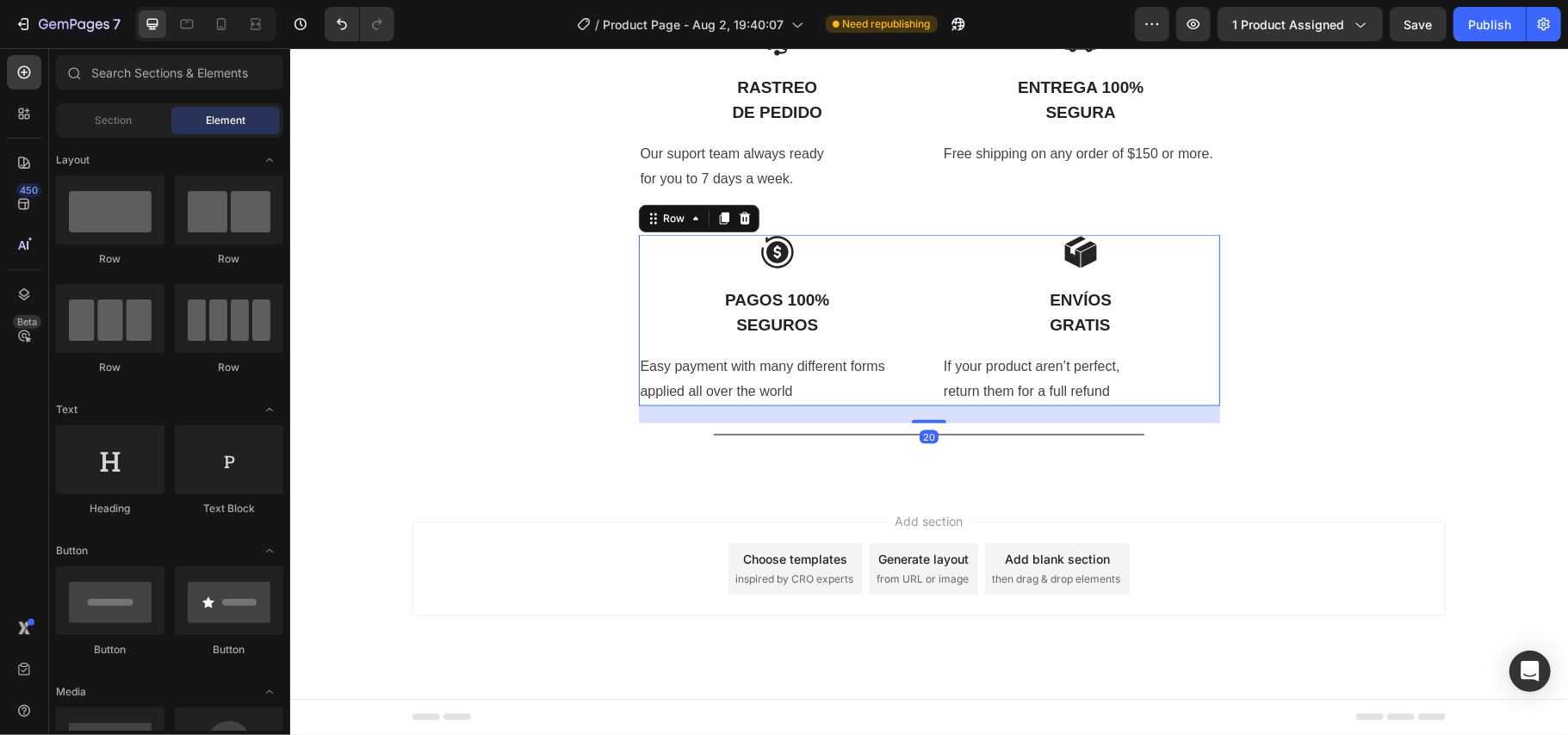 click on "Product Images Icon Icon Icon Icon Icon Icon List (+ 10700 Clientes Satisfechos) Text Block Row
Drop element here (+ 10700 Clientes Satisfechos) Text Block Row 30%   OFF Text Block Row 79,900 Product Price Product Price 145,900 Product Price Product Price 45% off Product Badge Row COMPRA AQUÍ Button Row Product 😉 PIDE AHORA Y PAGA EN CASA 🏠 Button Image Image Image Image Image Row Image Image 😉PIDE AHORA Y PAGA EN CASA 🏠 Button Image Image 😉PIDE AHORA Y PAGA EN CASA 🏠 Button Image Image 😉PIDE AHORA Y PAGA EN CASA 🏠 Button Image Image 😉PIDE AHORA Y PAGA EN CASA 🏠 Button NOTA Debido a las mediciones manuales, puede haber ligeras desviaciones de medición. Debido a los diferentes efectos de iluminación y visualización, el color real del artículo puede ser ligeramente diferente al color que se muestra en la imagen. Text Block Icon Icon Icon Icon Icon Icon List EN DOSSA TE OFRECEMOS Heading
Icon Row Rastreo  de pedido Text Block Text block
Icon" at bounding box center [928, -497] 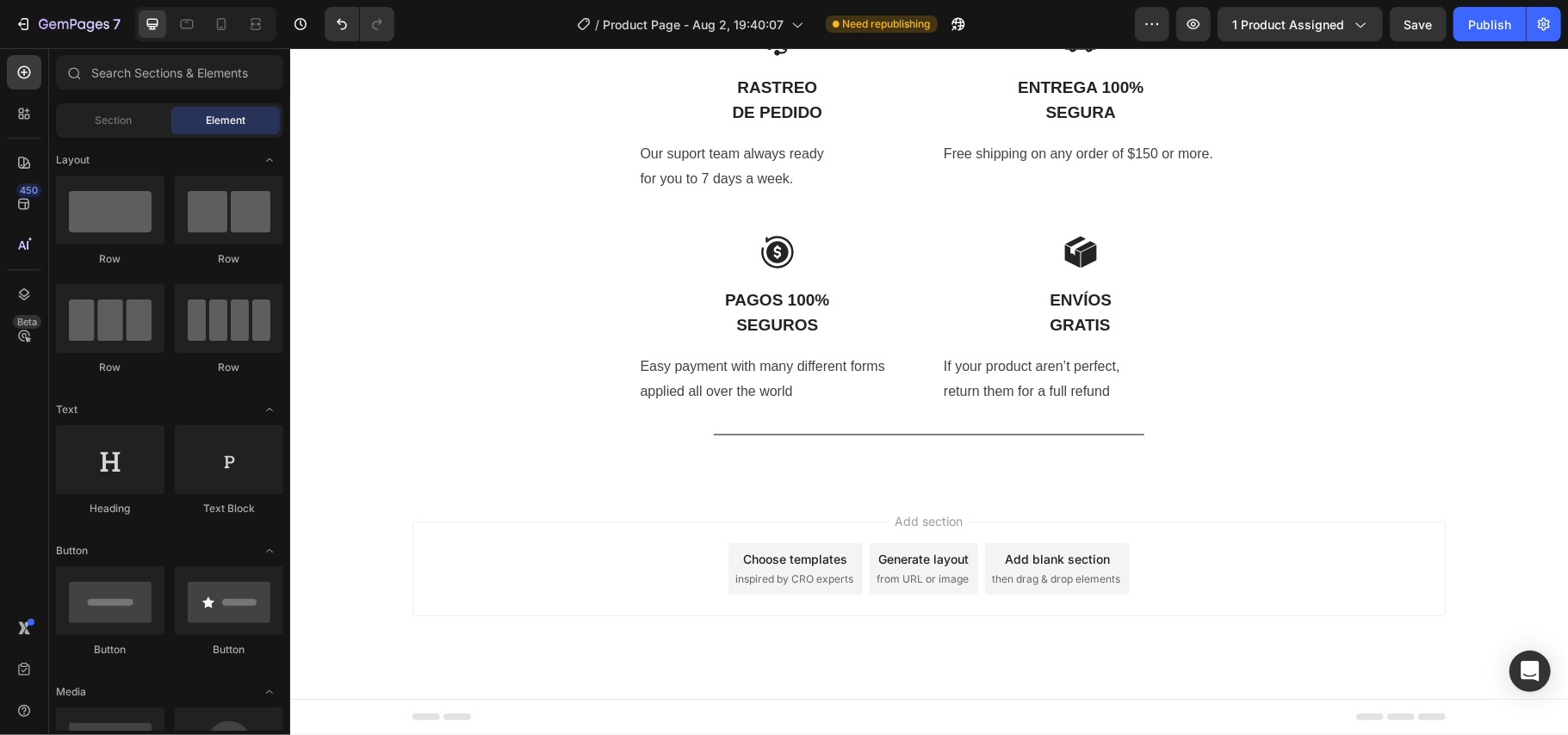 scroll, scrollTop: 7305, scrollLeft: 0, axis: vertical 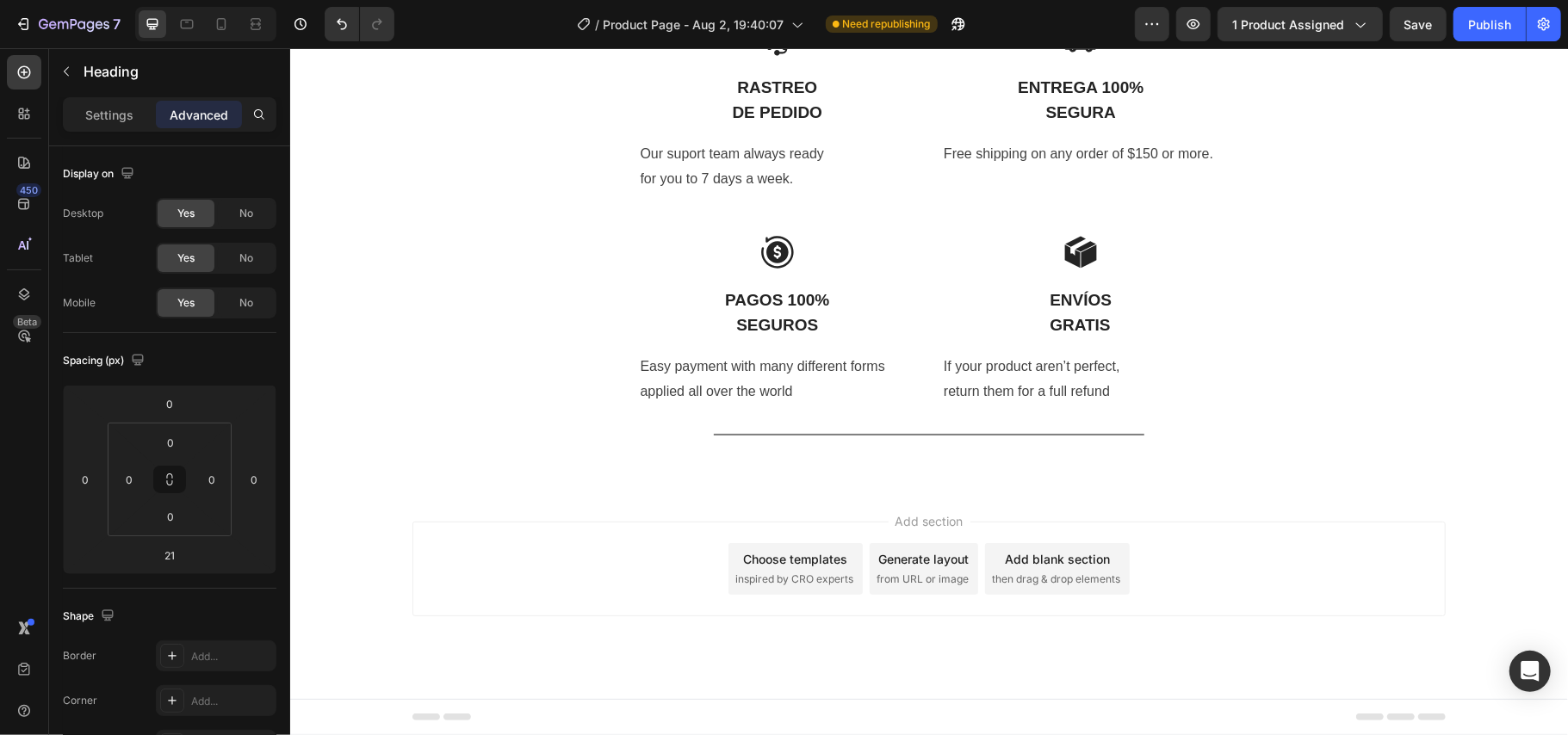 click 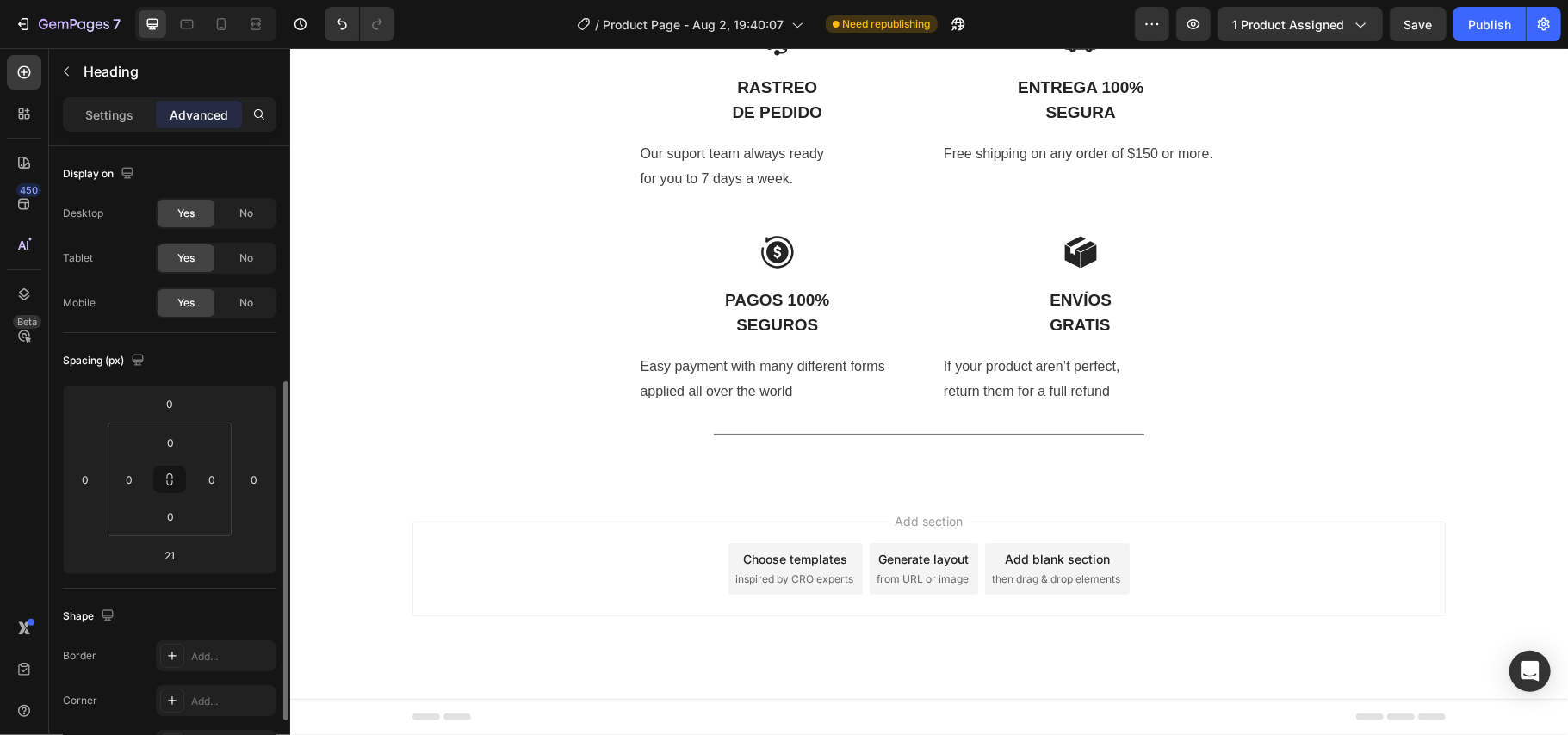 scroll, scrollTop: 153, scrollLeft: 0, axis: vertical 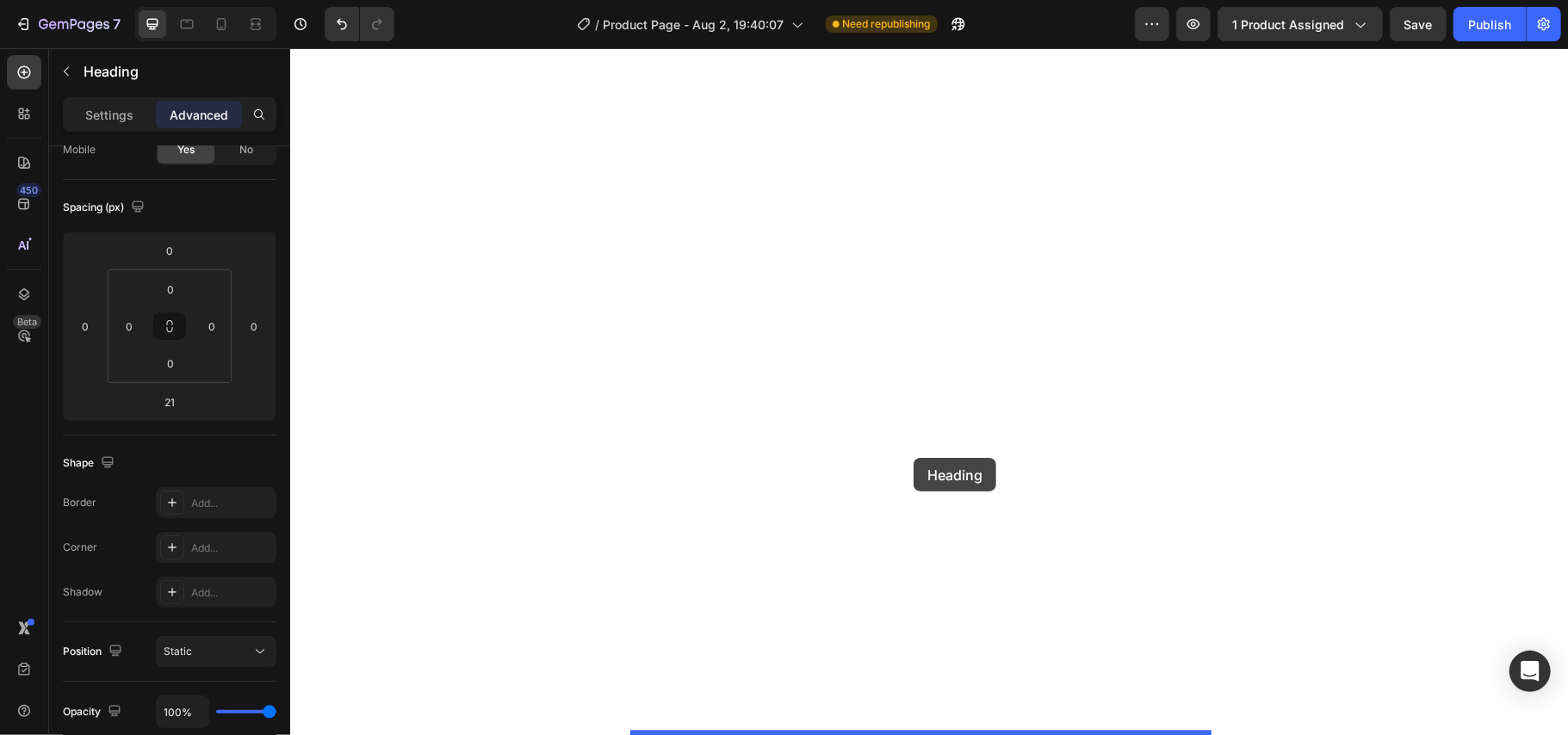drag, startPoint x: 693, startPoint y: 488, endPoint x: 913, endPoint y: 457, distance: 222.17336 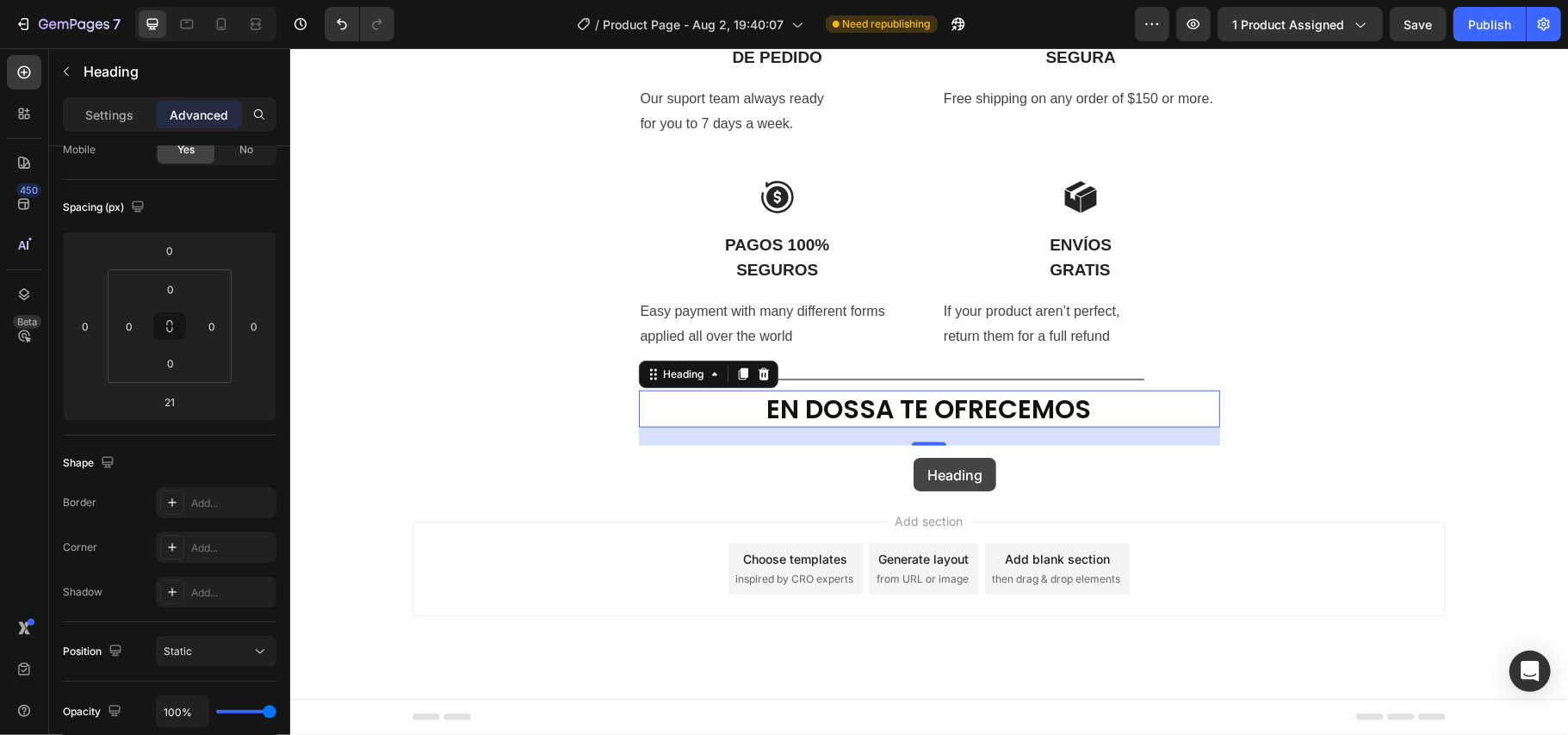 scroll, scrollTop: 7781, scrollLeft: 0, axis: vertical 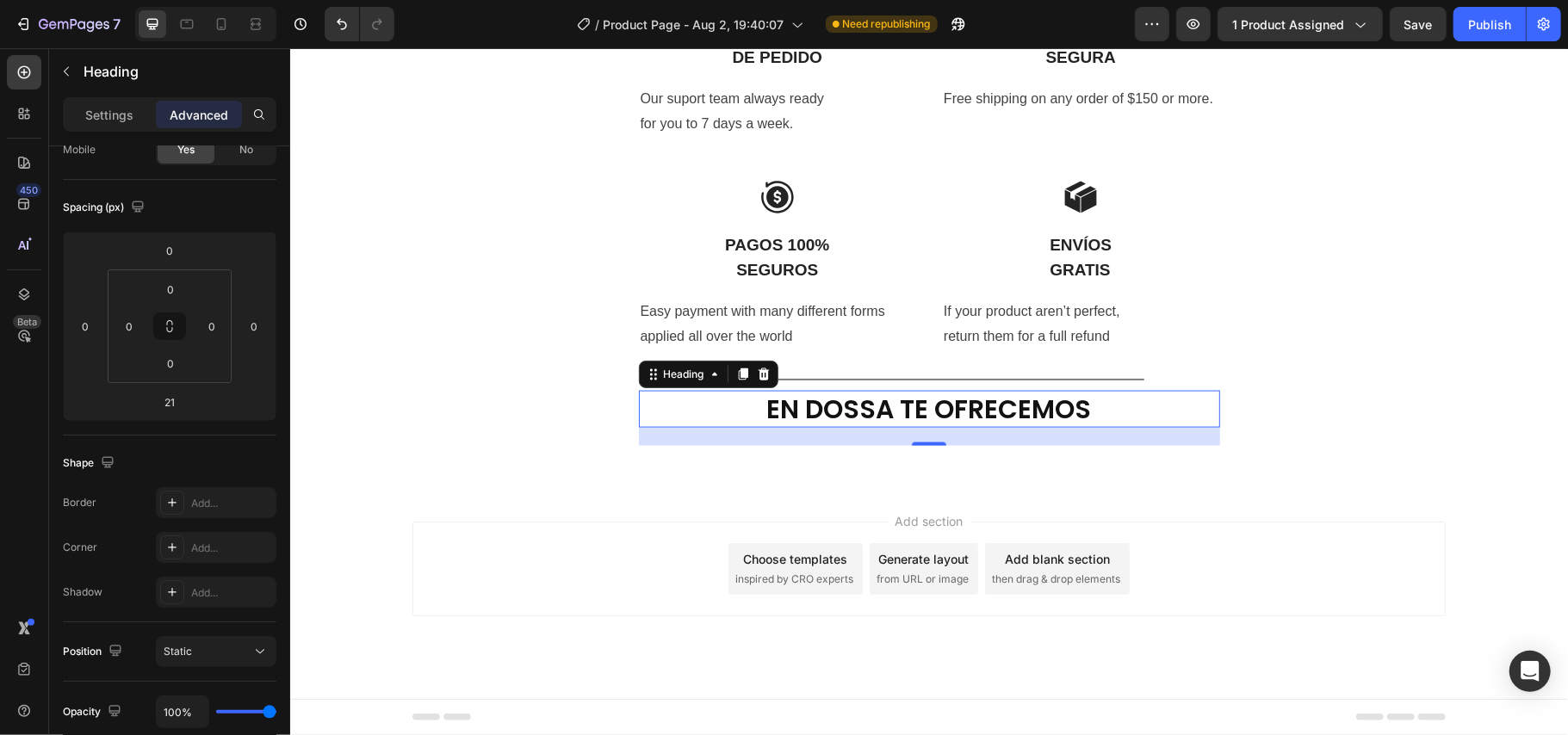 click on "EN DOSSA TE OFRECEMOS" at bounding box center (928, 408) 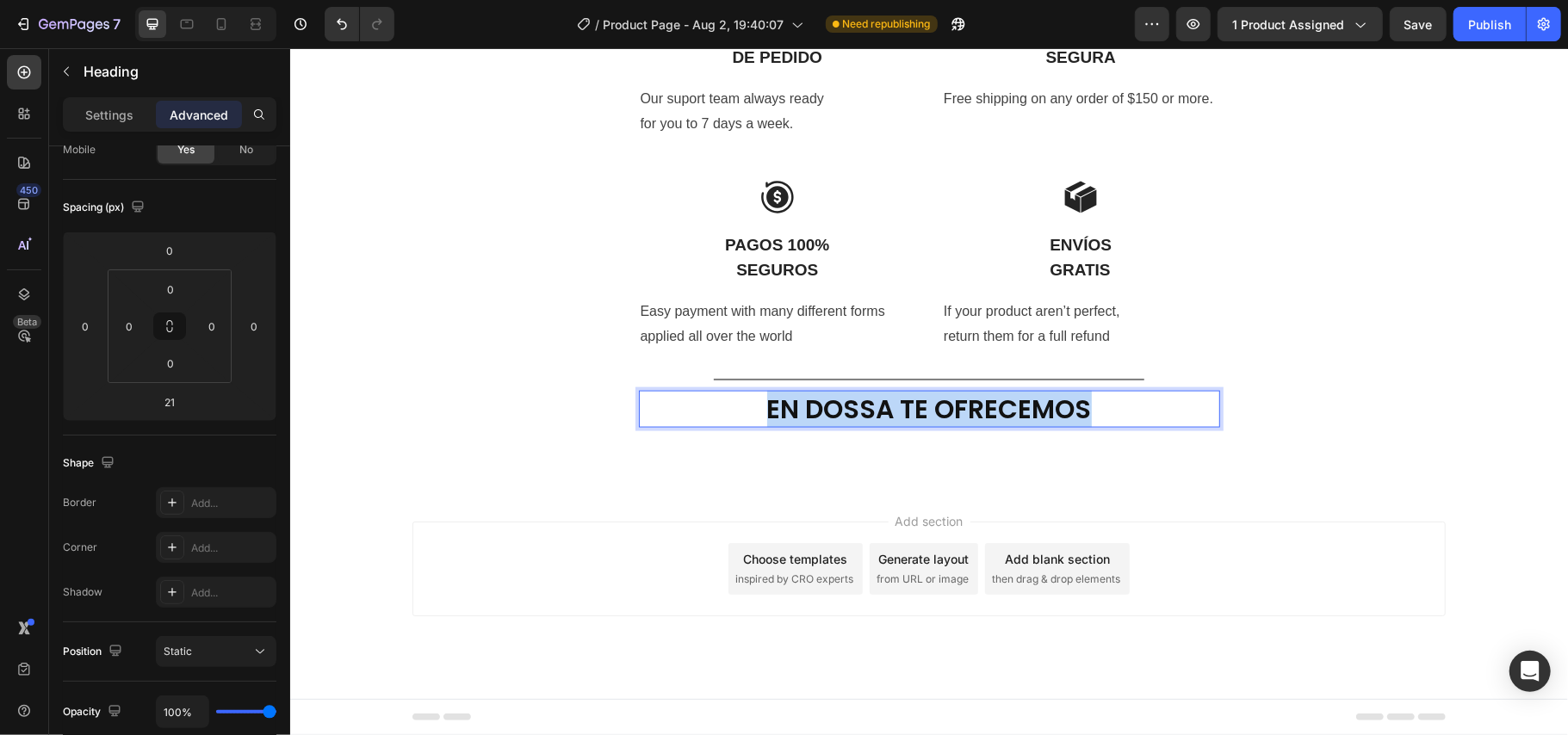 click on "EN DOSSA TE OFRECEMOS" at bounding box center [928, 408] 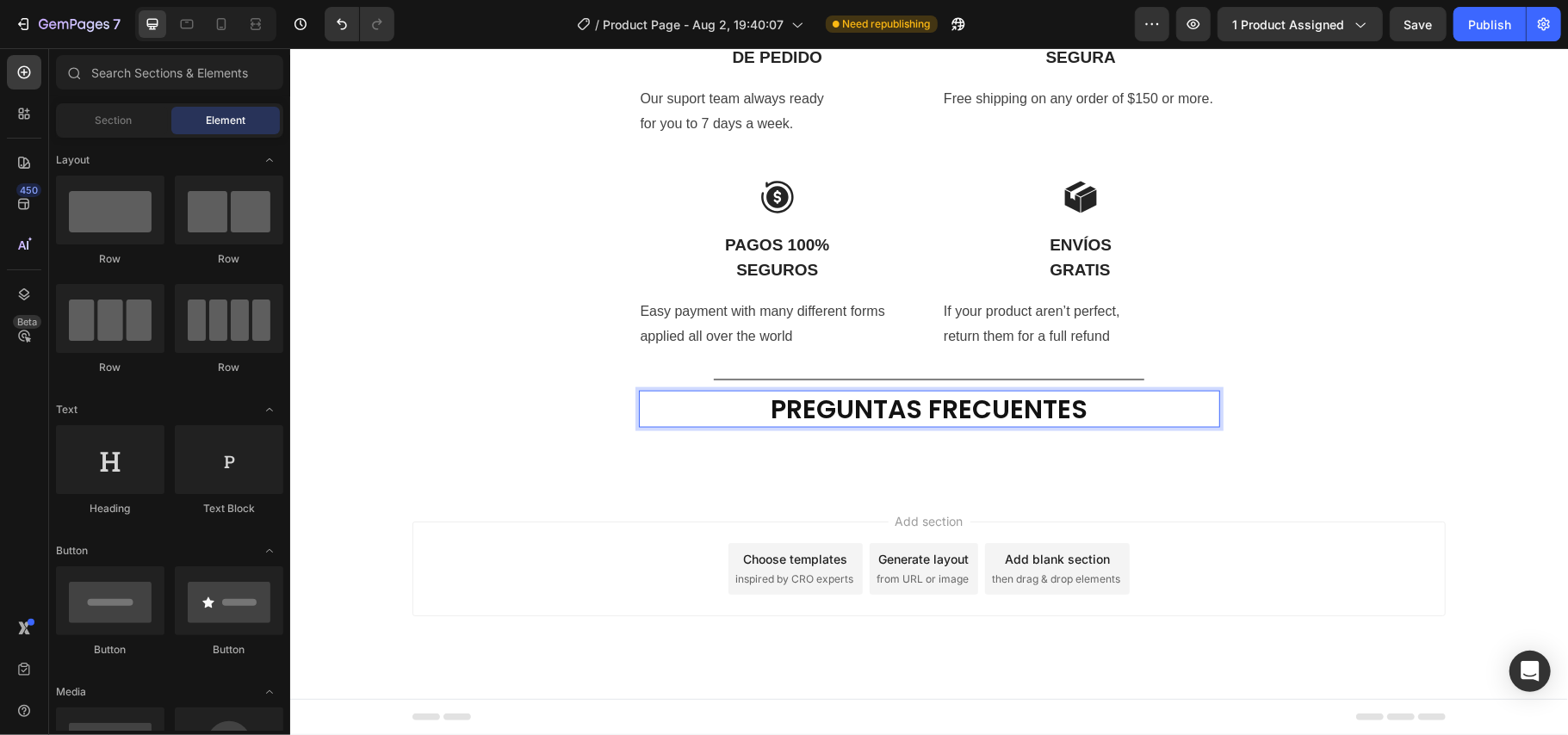 click on "Product Images Icon Icon Icon Icon Icon Icon List (+ 10700 Clientes Satisfechos) Text Block Row
Drop element here (+ 10700 Clientes Satisfechos) Text Block Row 30%   OFF Text Block Row 79,900 Product Price Product Price 145,900 Product Price Product Price 45% off Product Badge Row COMPRA AQUÍ Button Row Product 😉 PIDE AHORA Y PAGA EN CASA 🏠 Button Image Image Image Image Image Row Image Image 😉PIDE AHORA Y PAGA EN CASA 🏠 Button Image Image 😉PIDE AHORA Y PAGA EN CASA 🏠 Button Image Image 😉PIDE AHORA Y PAGA EN CASA 🏠 Button Image Image 😉PIDE AHORA Y PAGA EN CASA 🏠 Button NOTA Debido a las mediciones manuales, puede haber ligeras desviaciones de medición. Debido a los diferentes efectos de iluminación y visualización, el color real del artículo puede ser ligeramente diferente al color que se muestra en la imagen. Text Block Icon Icon Icon Icon Icon Icon List EN DOSSA TE OFRECEMOS Heading
Icon Row Rastreo  de pedido Text Block Text block
Icon" at bounding box center (928, -524) 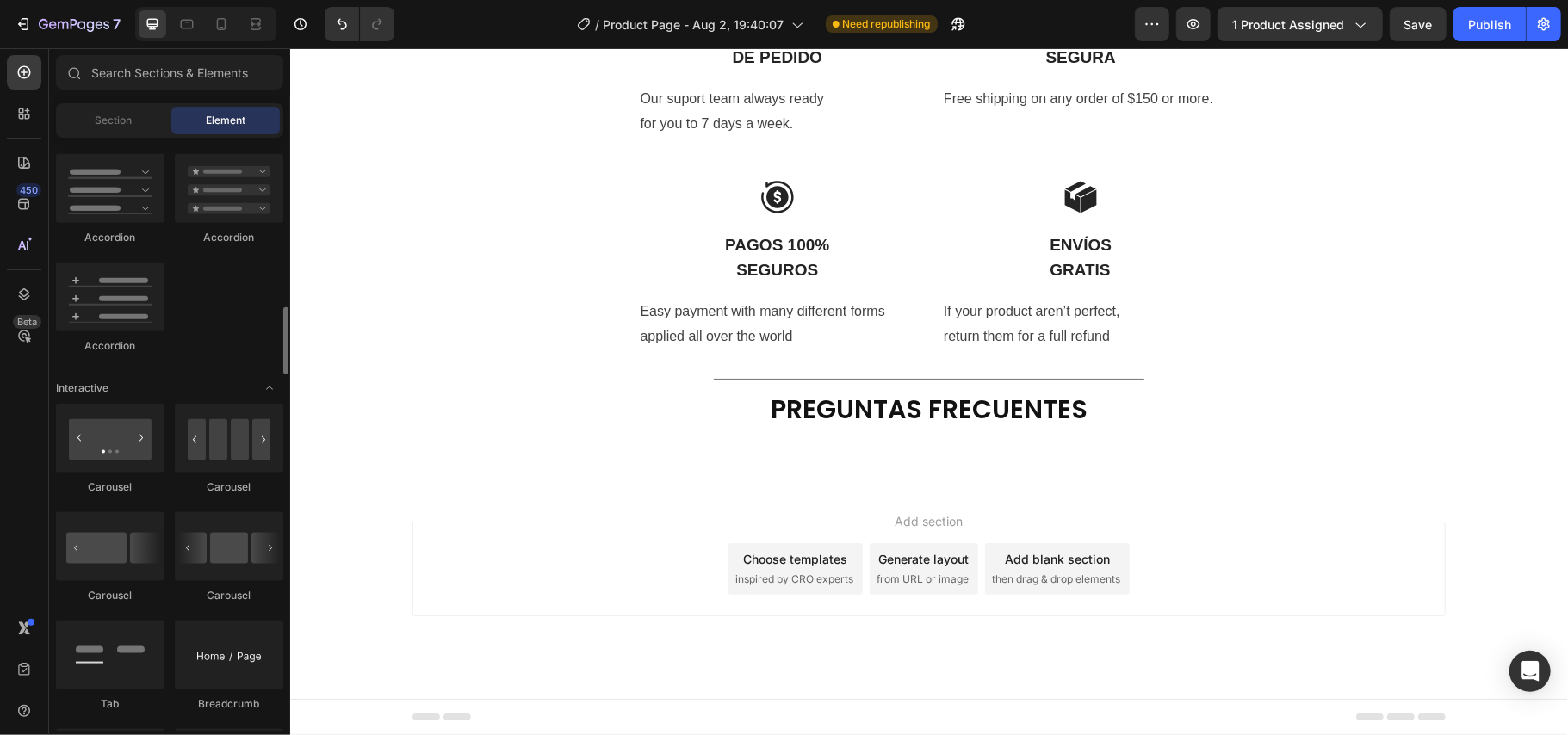 scroll, scrollTop: 917, scrollLeft: 0, axis: vertical 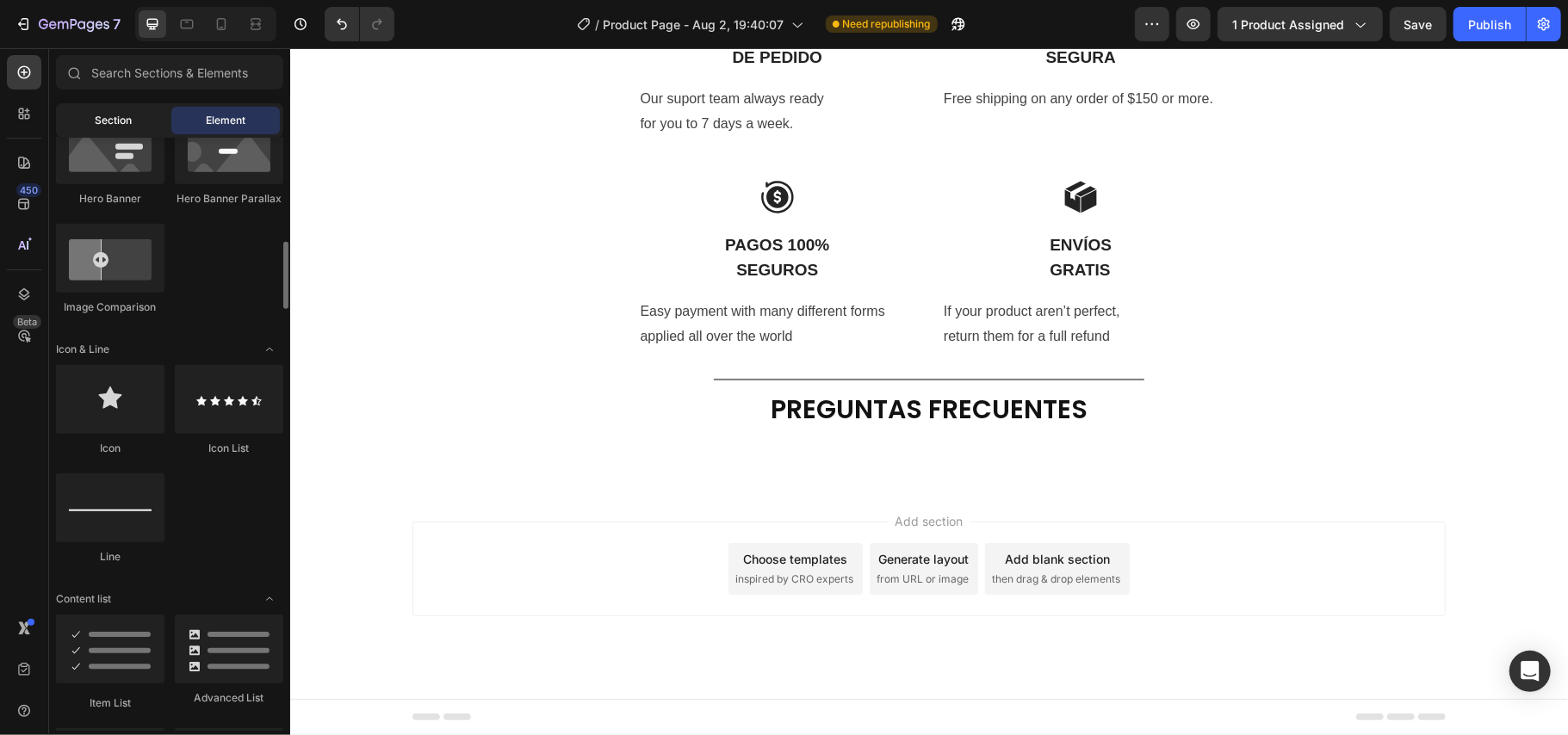 click on "Section" 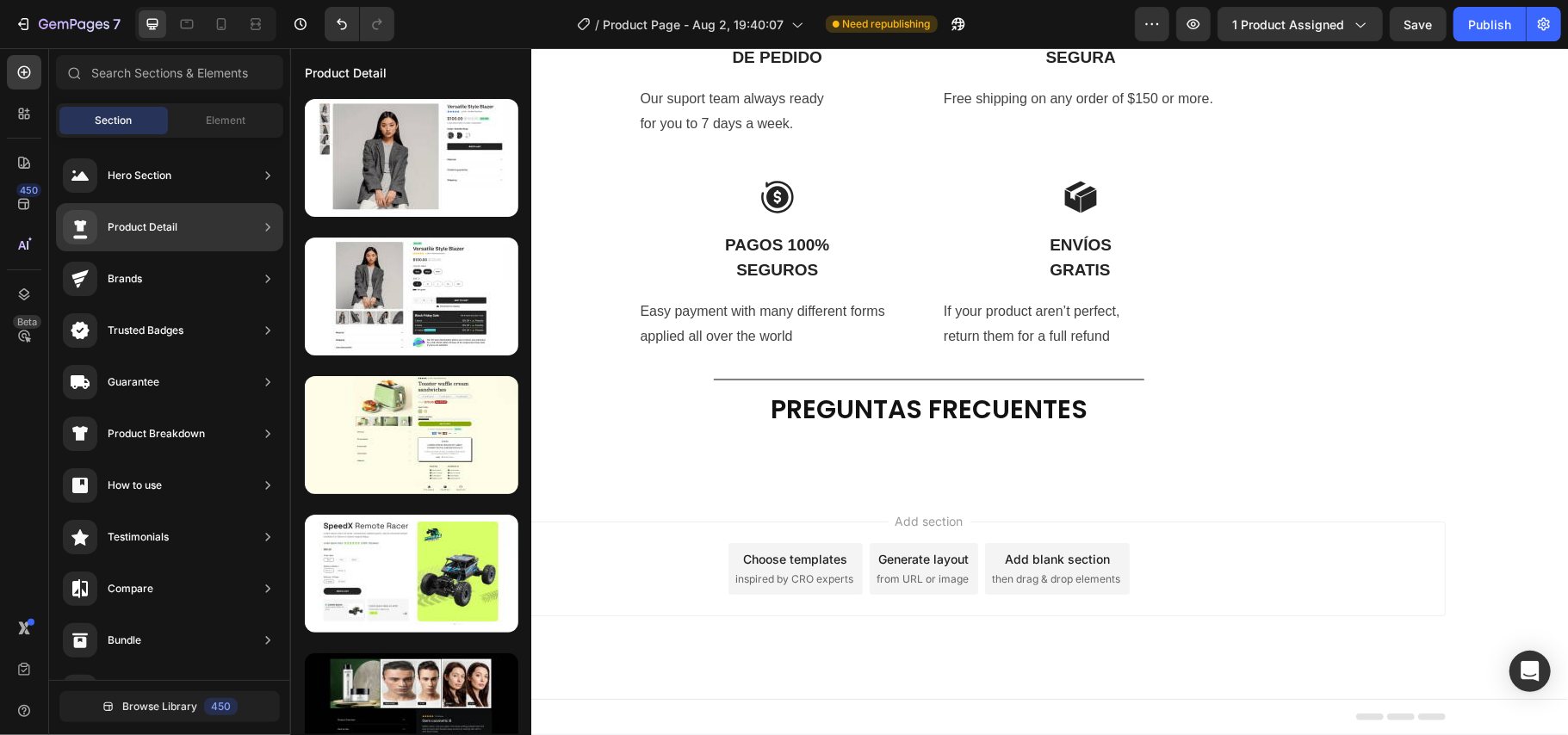 scroll, scrollTop: 180, scrollLeft: 0, axis: vertical 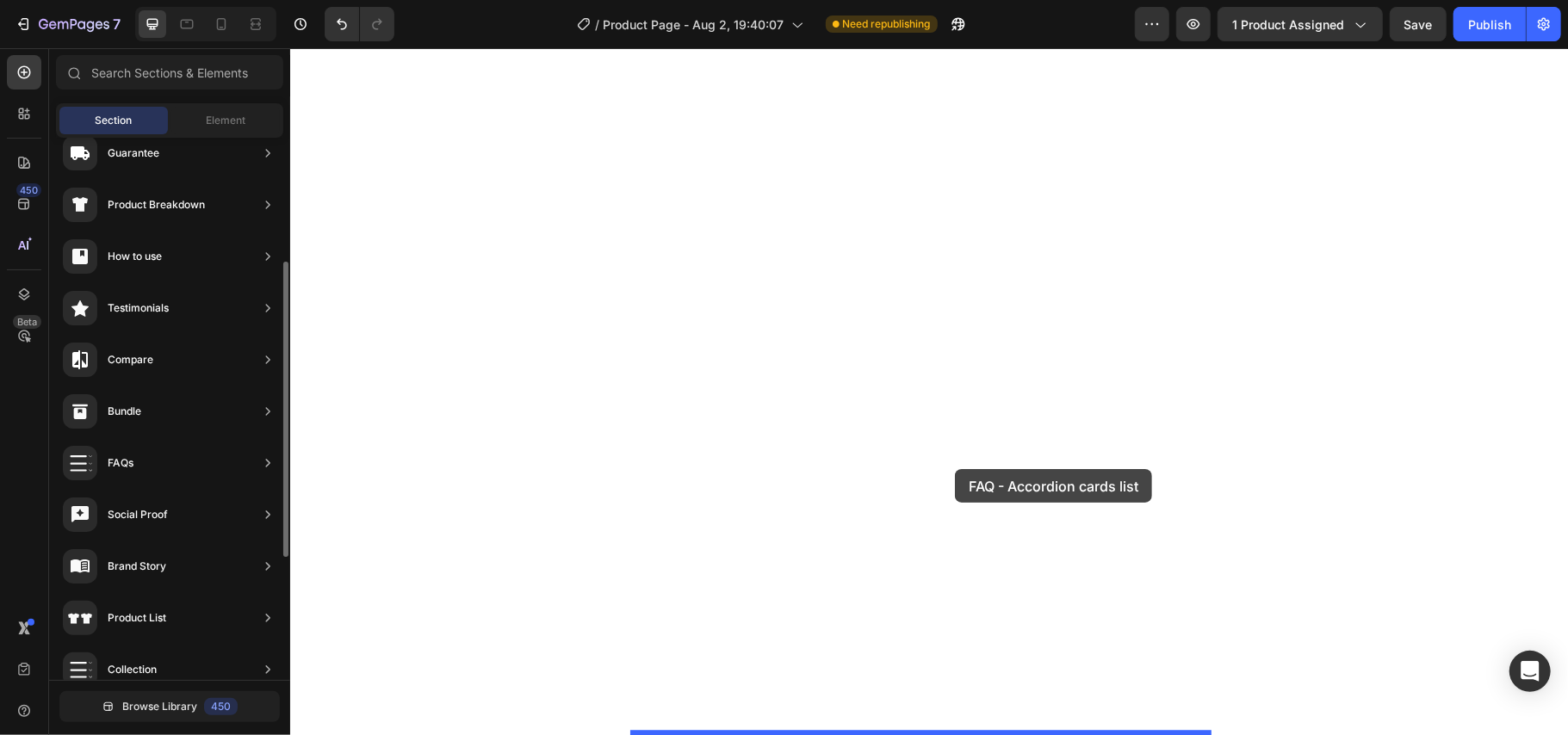 drag, startPoint x: 680, startPoint y: 619, endPoint x: 954, endPoint y: 468, distance: 312.853 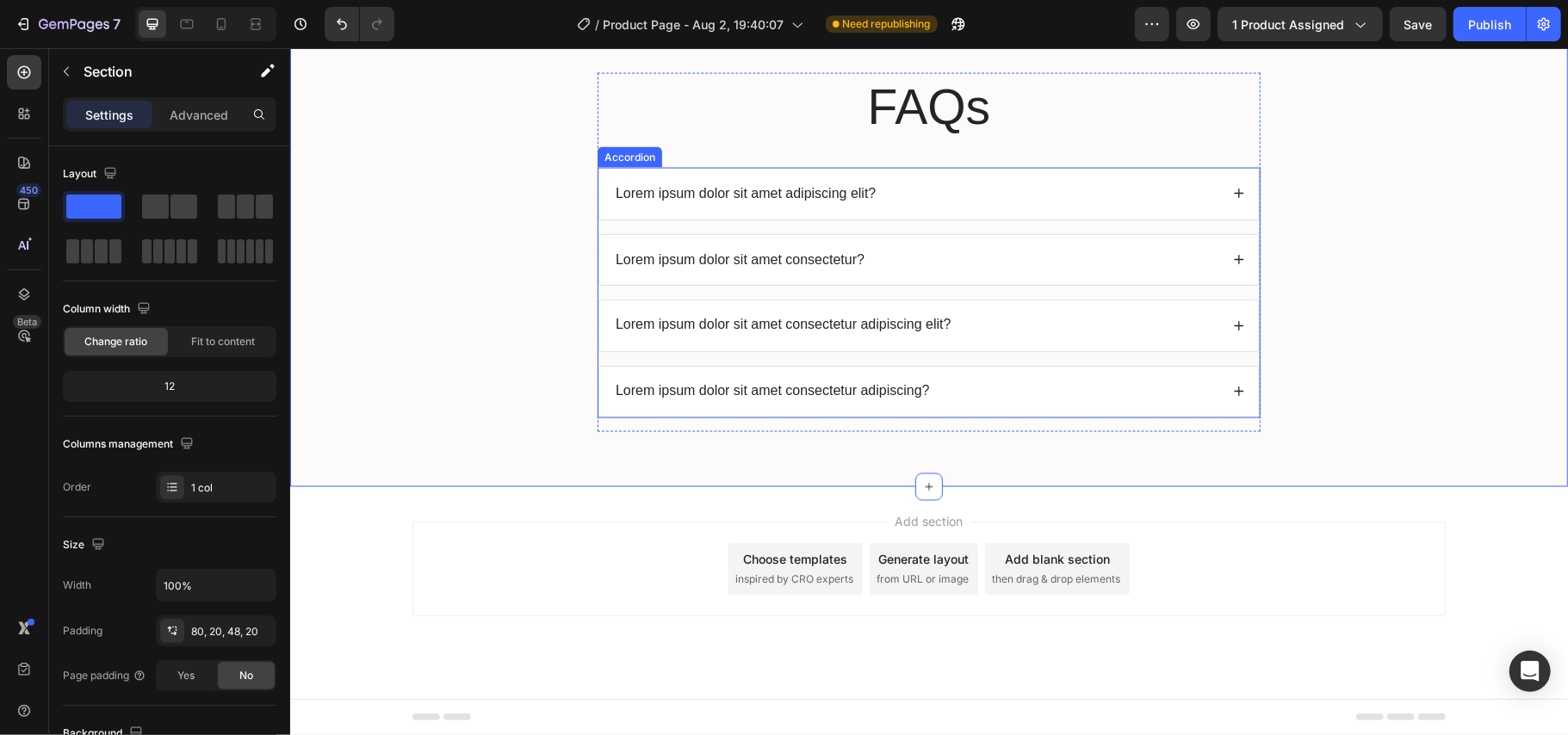 scroll, scrollTop: 7985, scrollLeft: 0, axis: vertical 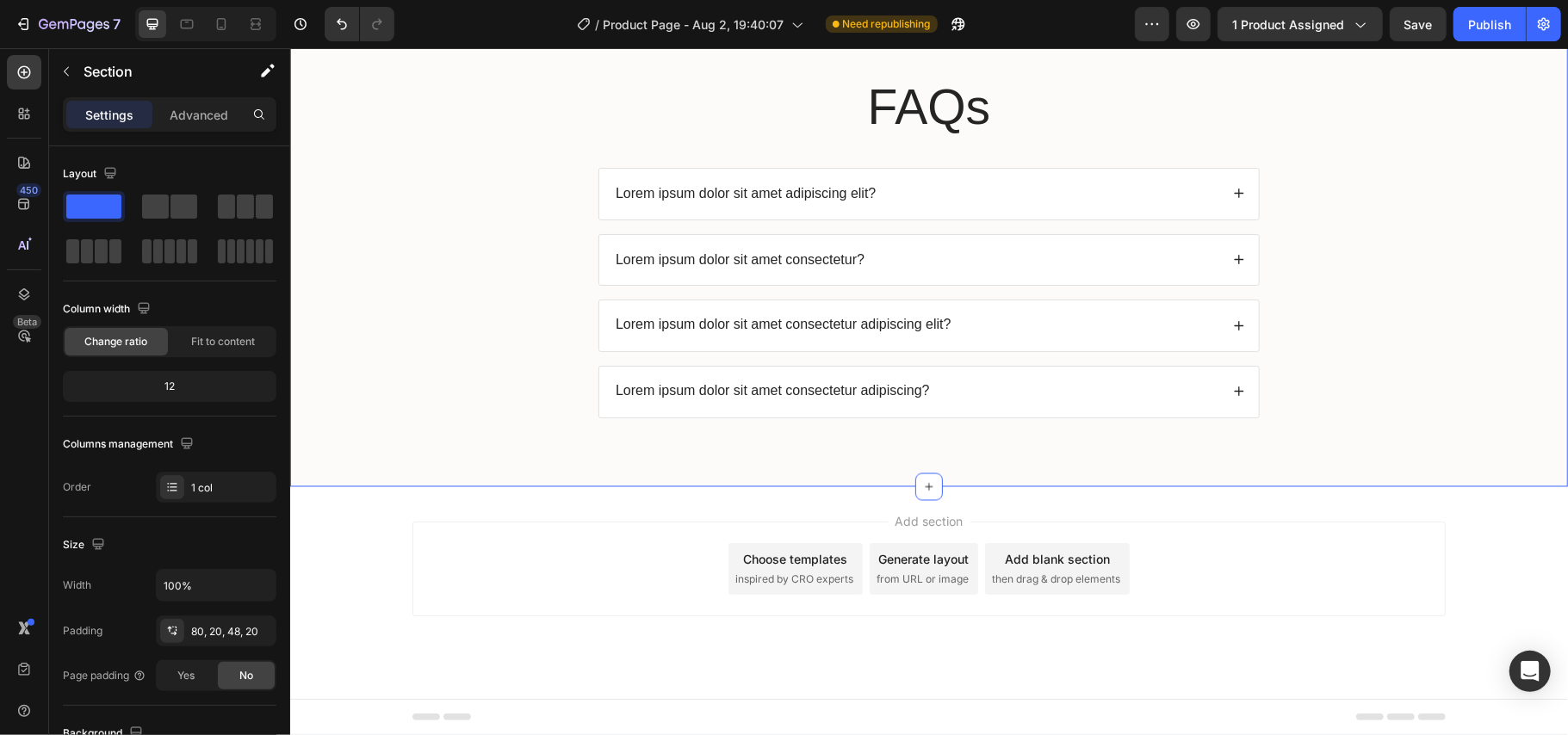 click on "FAQs Heading
Lorem ipsum dolor sit amet adipiscing elit?
Lorem ipsum dolor sit amet consectetur?
Lorem ipsum dolor sit amet consectetur adipiscing elit?
Lorem ipsum dolor sit amet consectetur adipiscing? Accordion Row Section 2   You can create reusable sections Create Theme Section AI Content Write with GemAI What would you like to describe here? Tone and Voice Persuasive Product MINISOMBRILLA® SOMBRILLA DE BOLSILLO DOBLE FAZ COMPACTA Y RESISTENTE Show more Generate" at bounding box center [928, 244] 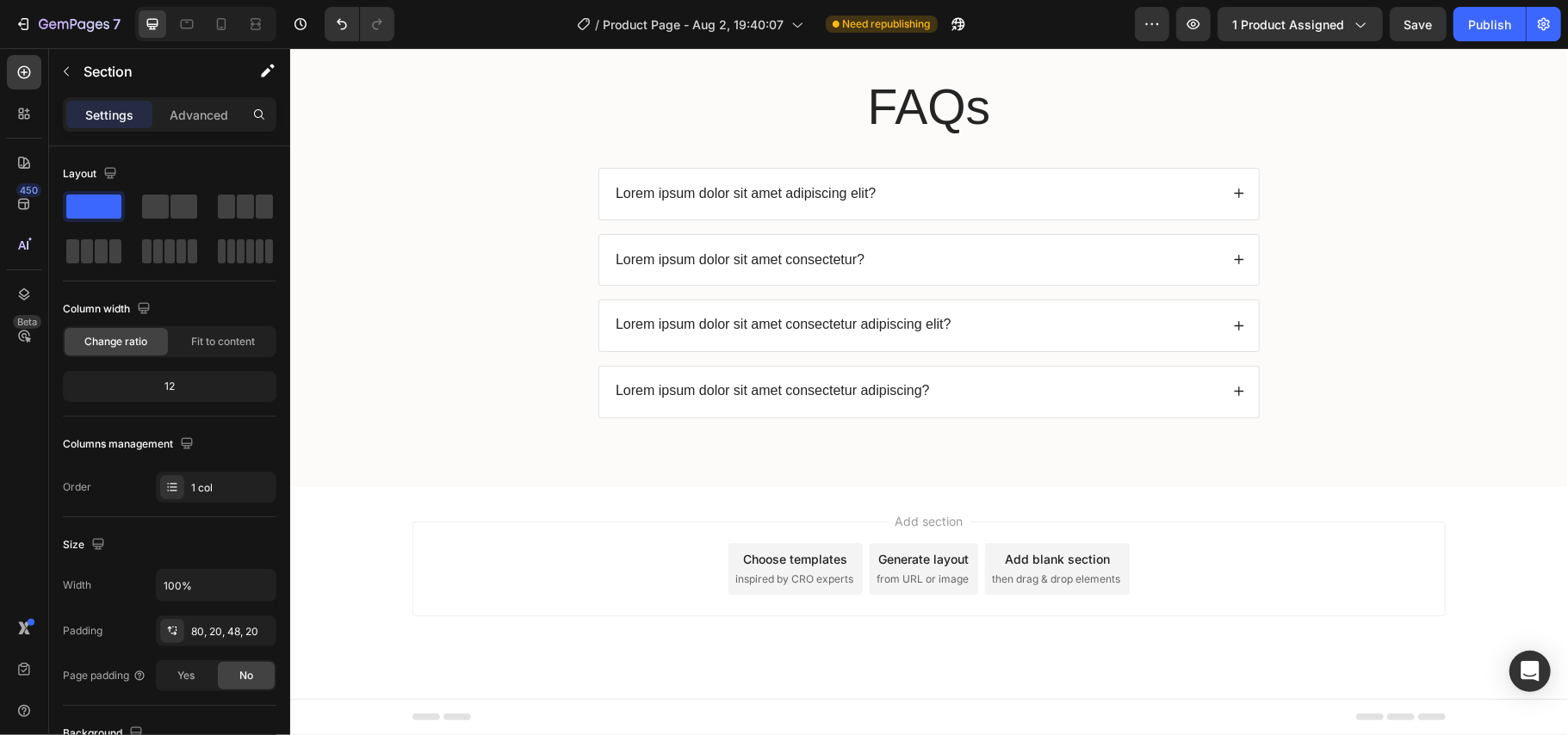 scroll, scrollTop: 7980, scrollLeft: 0, axis: vertical 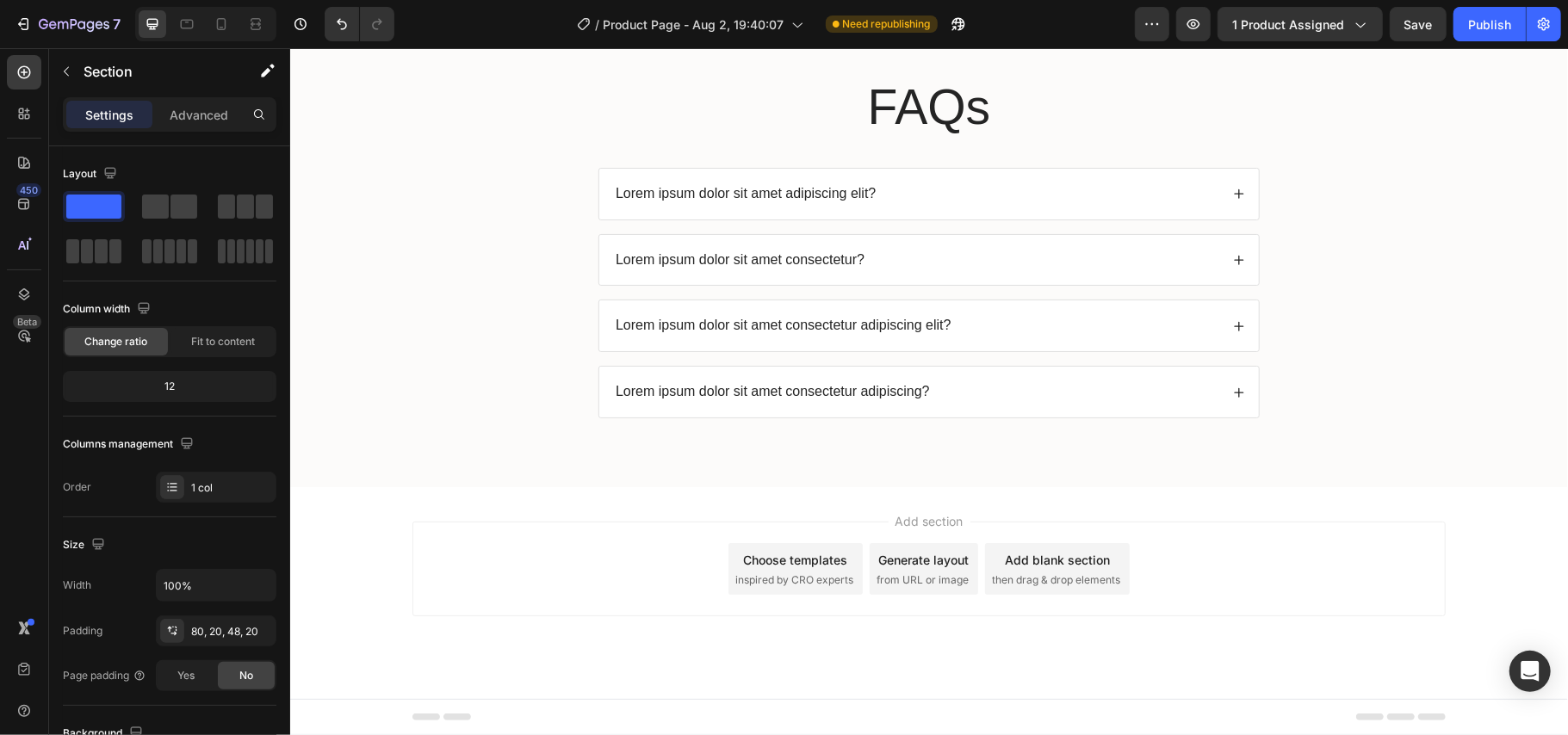 click on "FAQs Heading
Lorem ipsum dolor sit amet adipiscing elit?
Lorem ipsum dolor sit amet consectetur?
Lorem ipsum dolor sit amet consectetur adipiscing elit?
Lorem ipsum dolor sit amet consectetur adipiscing? Accordion Row" at bounding box center (928, 258) 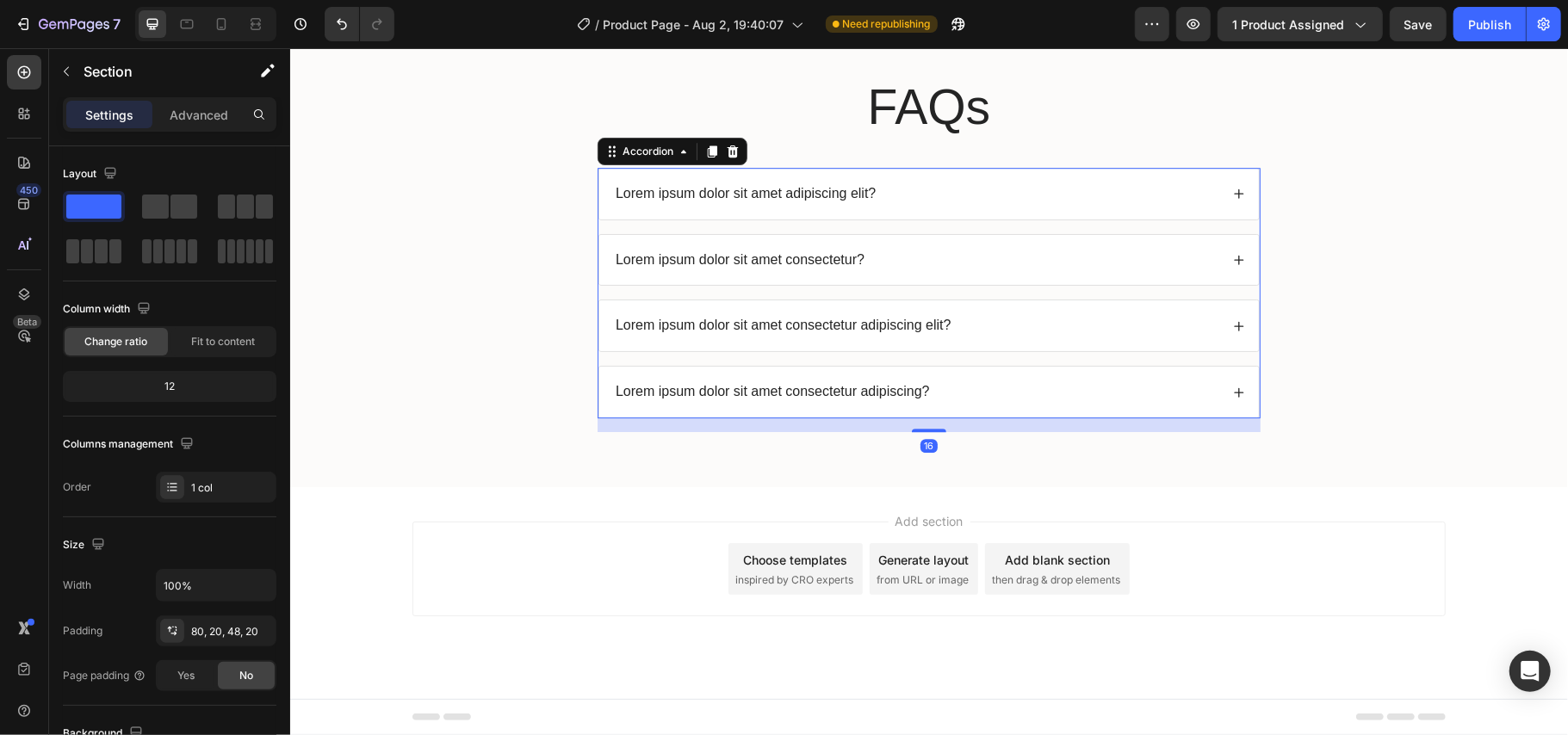 click on "Lorem ipsum dolor sit amet adipiscing elit?
Lorem ipsum dolor sit amet consectetur?
Lorem ipsum dolor sit amet consectetur adipiscing elit?
Lorem ipsum dolor sit amet consectetur adipiscing?" at bounding box center [928, 292] 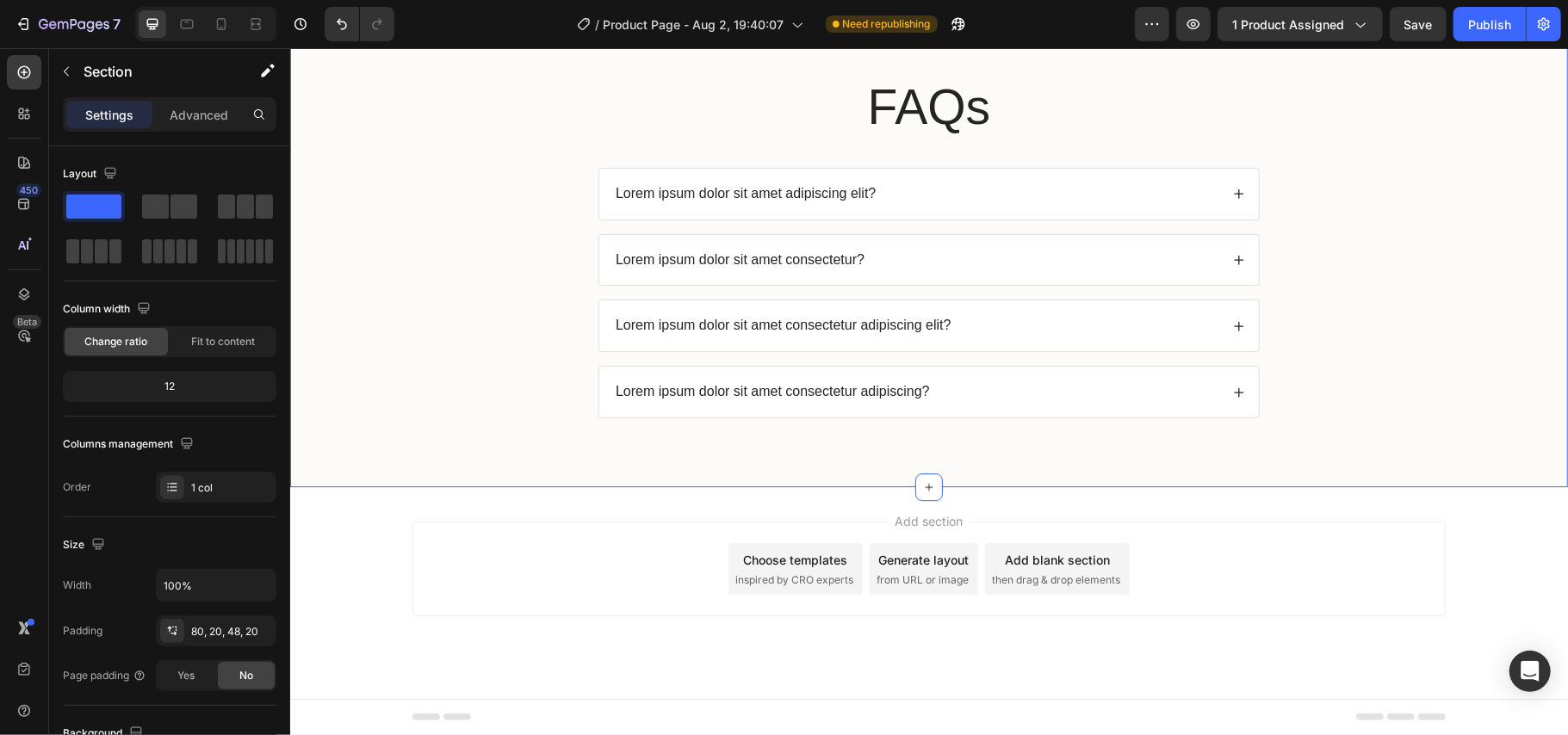 click on "FAQs Heading
Lorem ipsum dolor sit amet adipiscing elit?
Lorem ipsum dolor sit amet consectetur?
Lorem ipsum dolor sit amet consectetur adipiscing elit?
Lorem ipsum dolor sit amet consectetur adipiscing? Accordion Row" at bounding box center (928, 258) 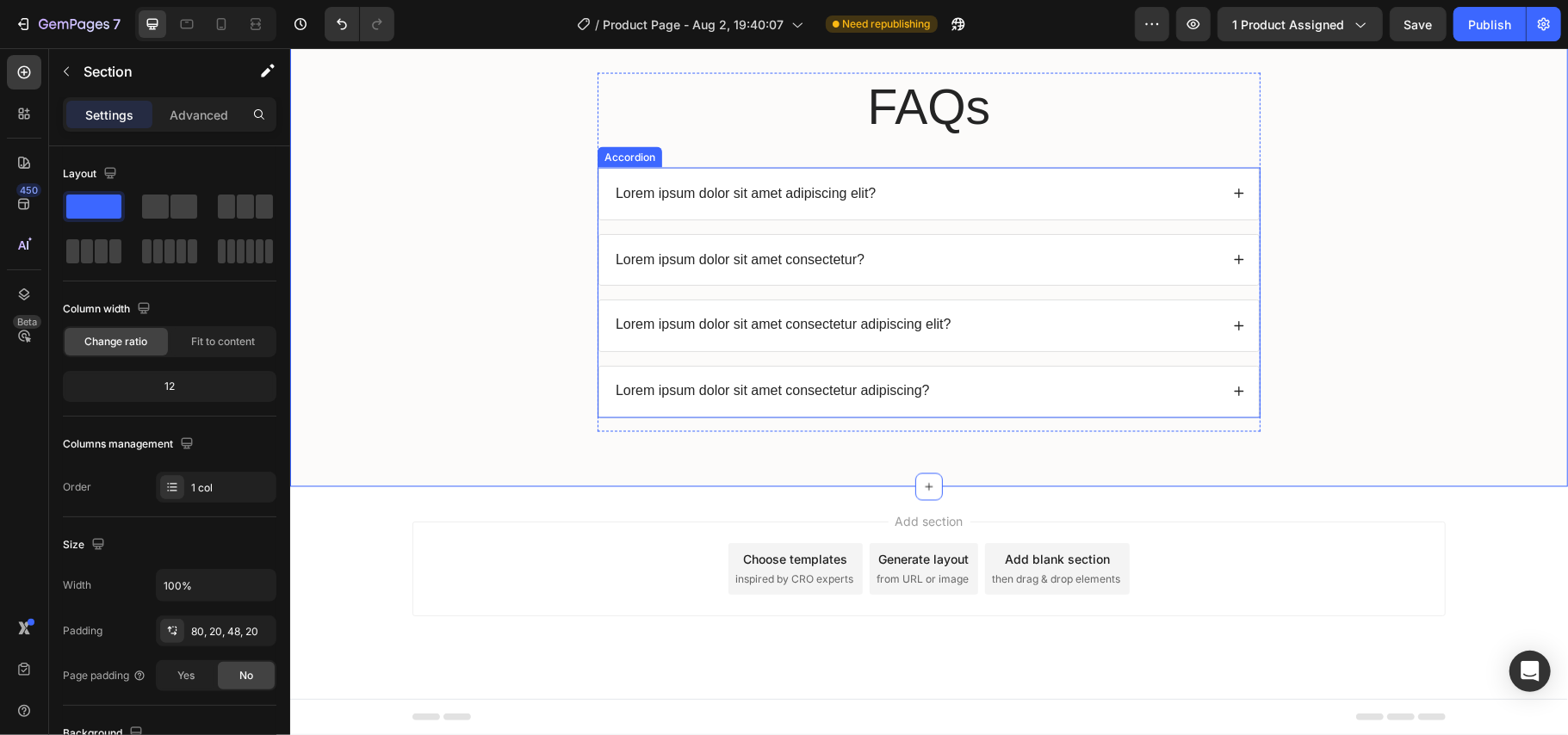 scroll, scrollTop: 7980, scrollLeft: 0, axis: vertical 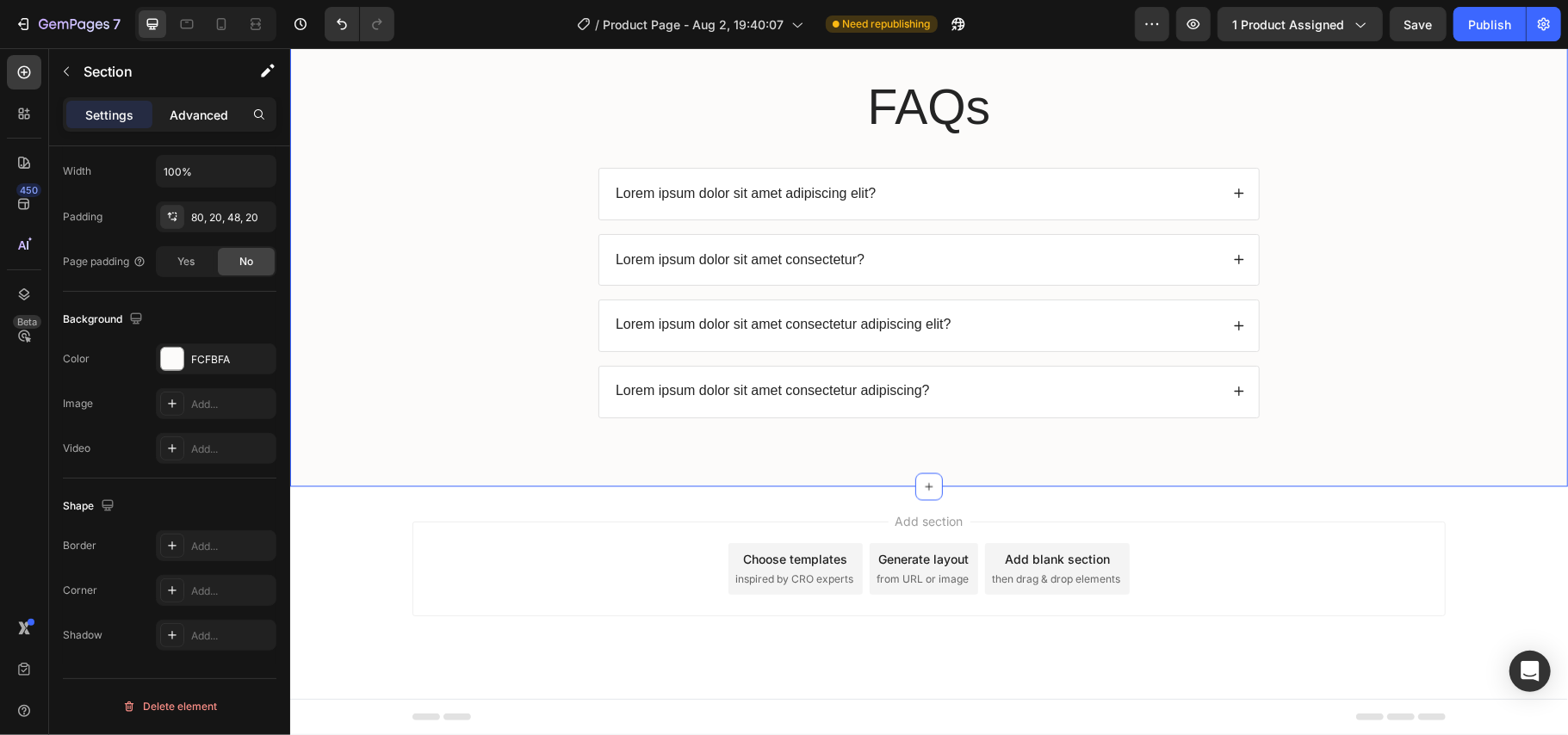 click on "Advanced" at bounding box center (199, 114) 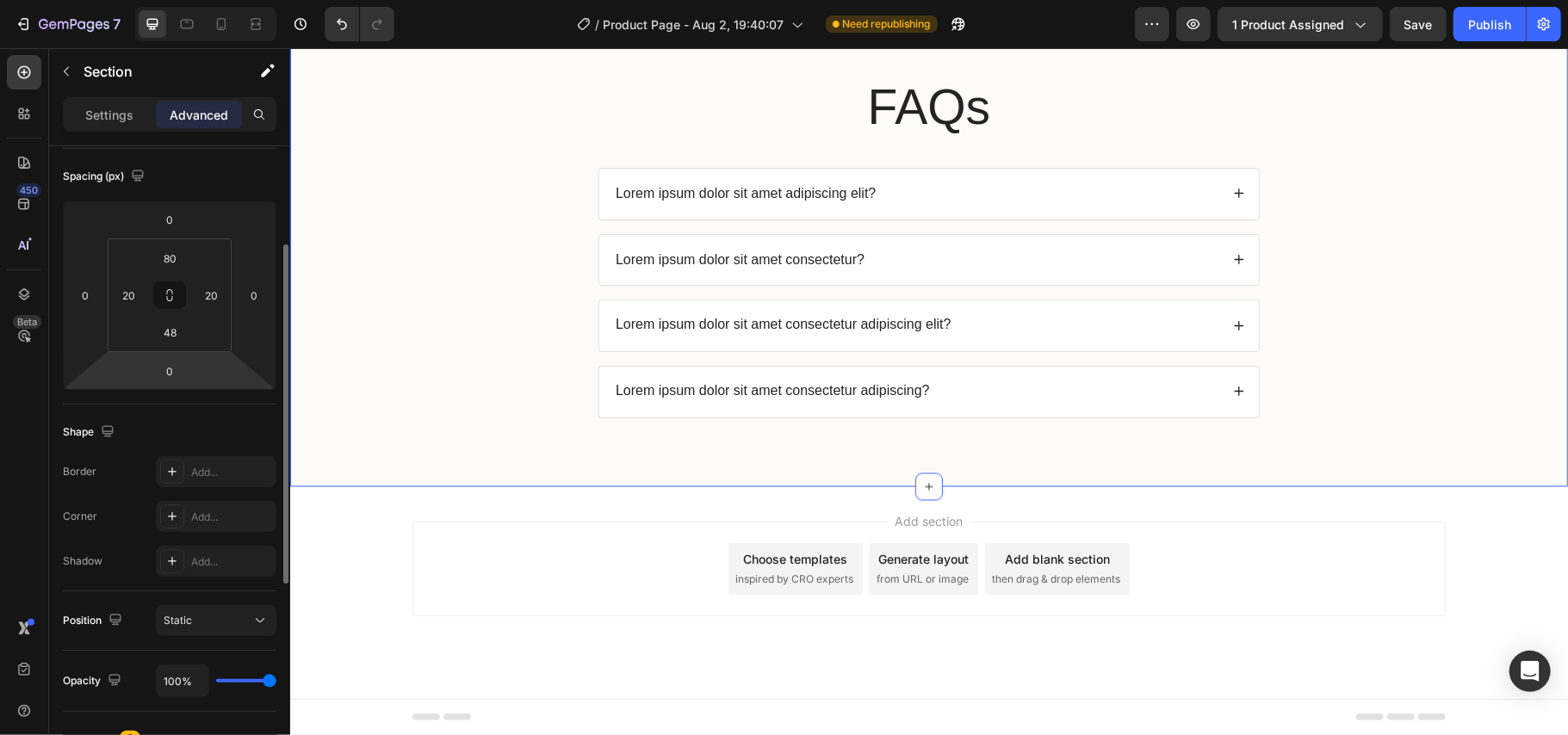 scroll, scrollTop: 0, scrollLeft: 0, axis: both 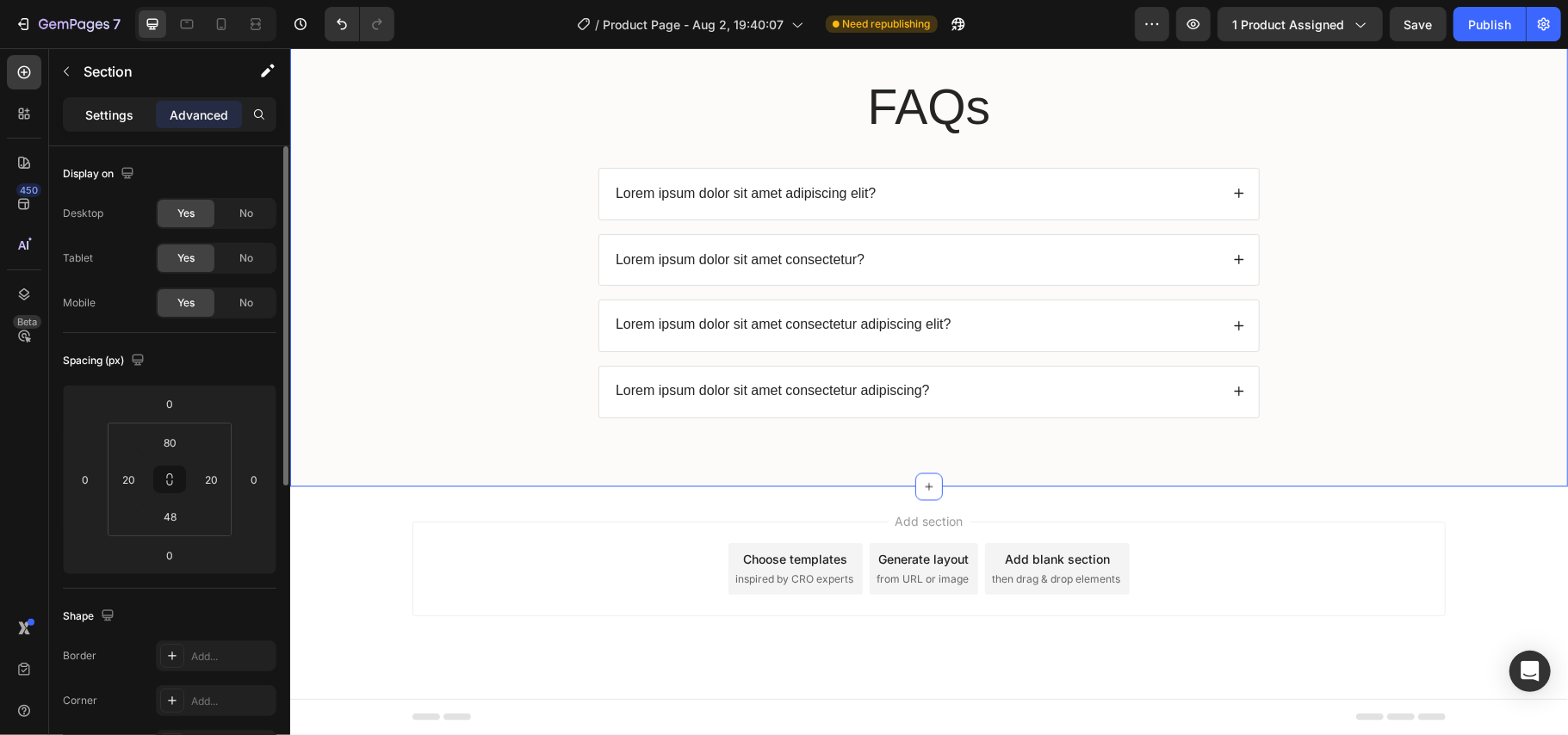 click on "Settings" at bounding box center [109, 114] 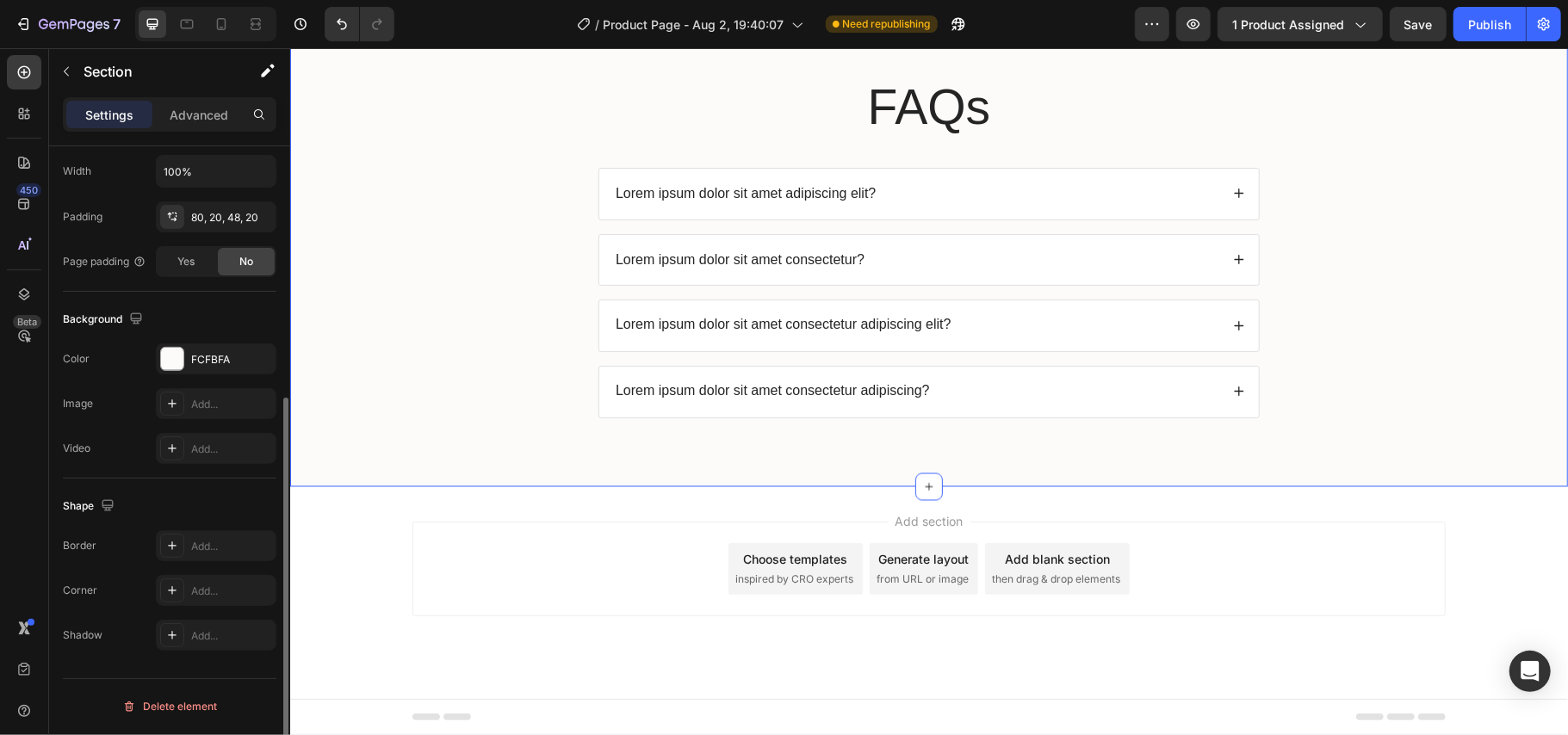 scroll, scrollTop: 184, scrollLeft: 0, axis: vertical 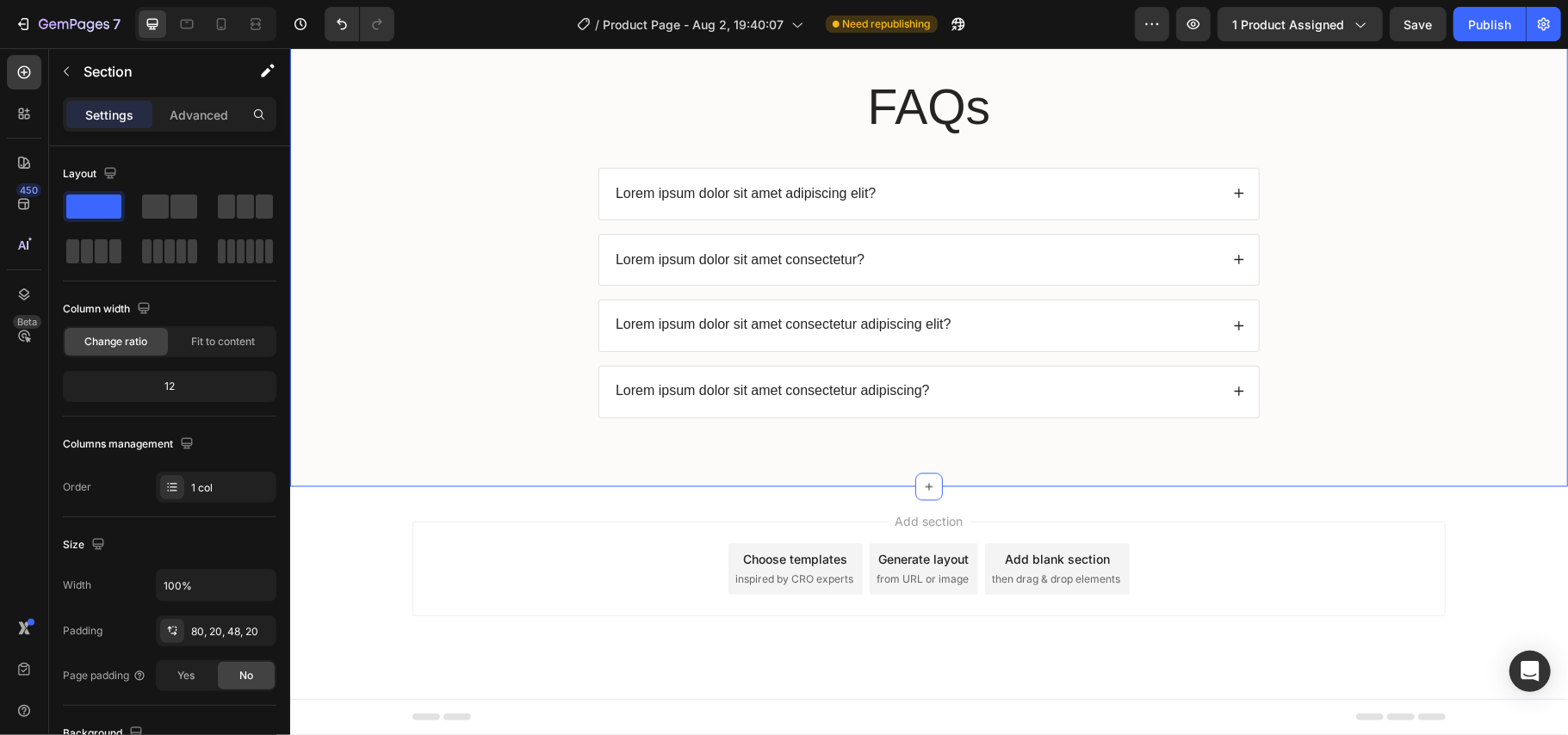 click on "Title Line" at bounding box center [928, -104] 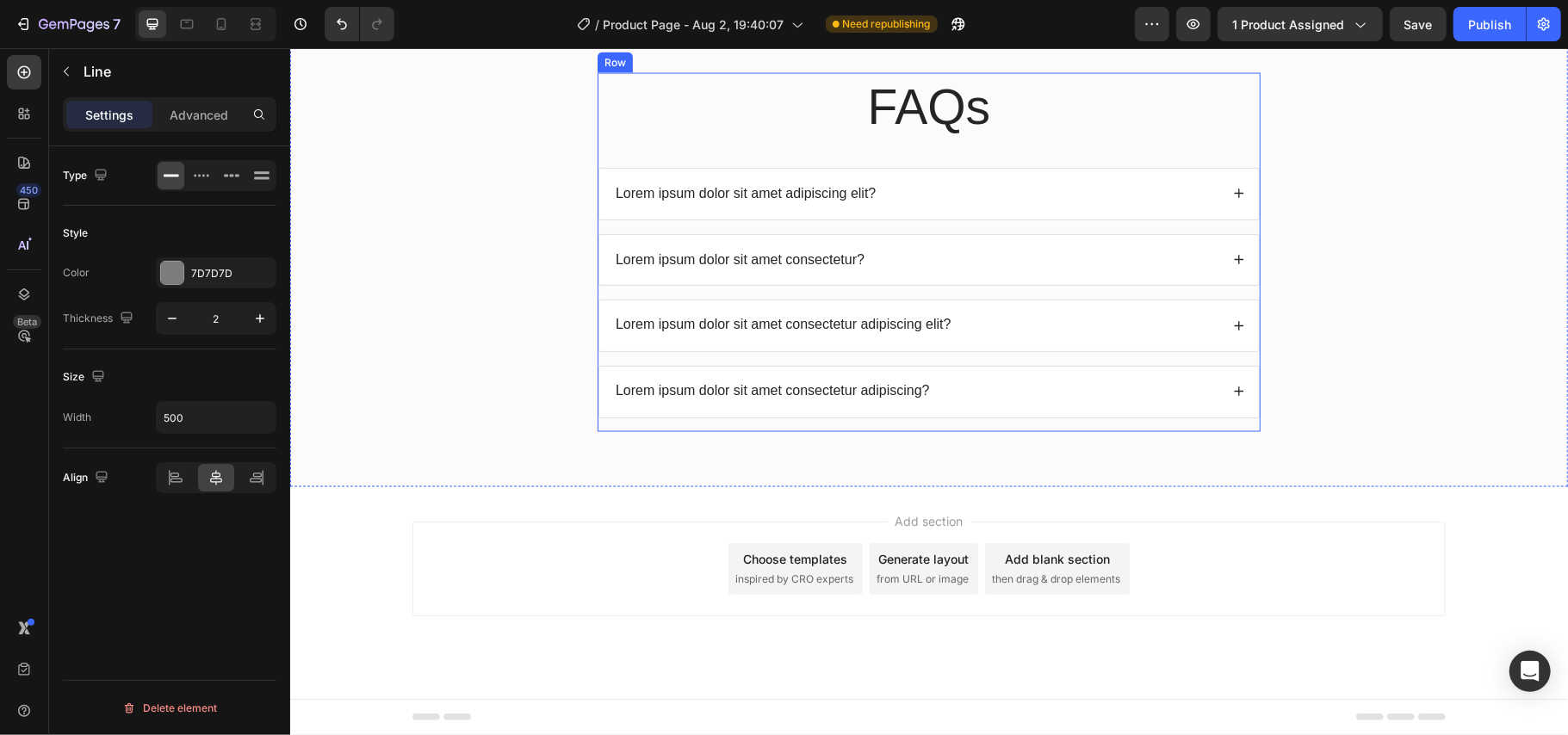 click on "FAQs Heading
Lorem ipsum dolor sit amet adipiscing elit?
Lorem ipsum dolor sit amet consectetur?
Lorem ipsum dolor sit amet consectetur adipiscing elit?
Lorem ipsum dolor sit amet consectetur adipiscing? Accordion" at bounding box center (928, 251) 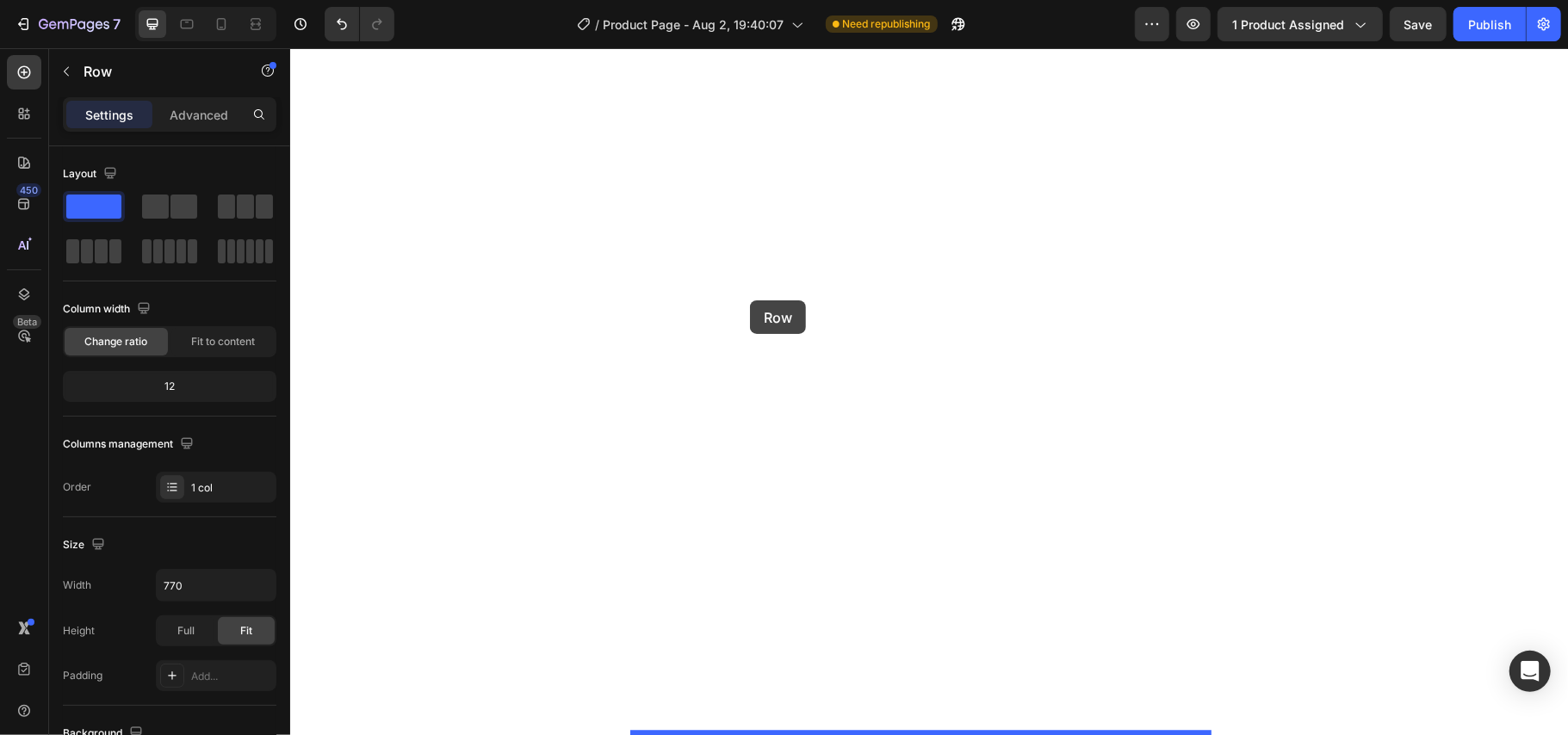 drag, startPoint x: 621, startPoint y: 399, endPoint x: 749, endPoint y: 300, distance: 161.8178 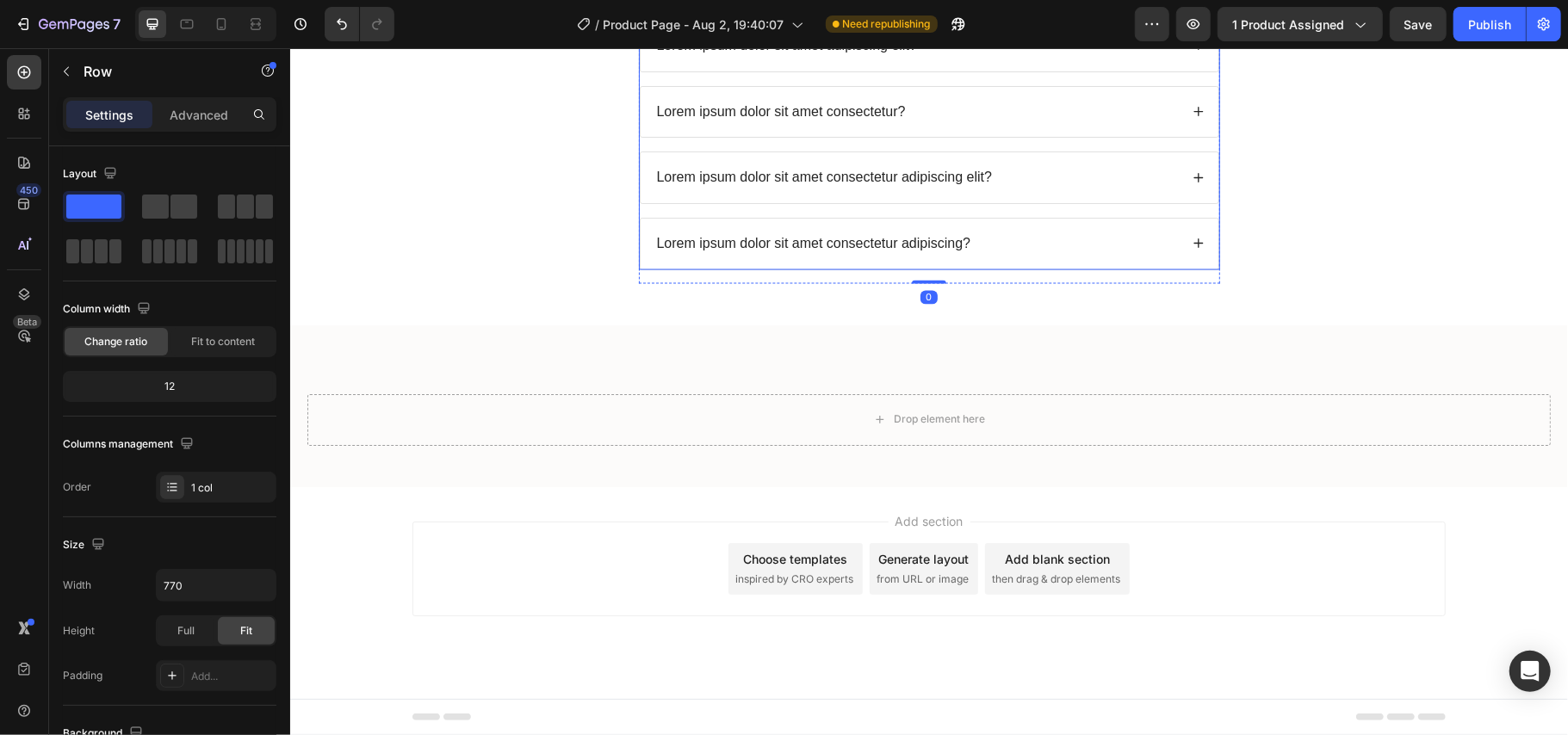 scroll, scrollTop: 8362, scrollLeft: 0, axis: vertical 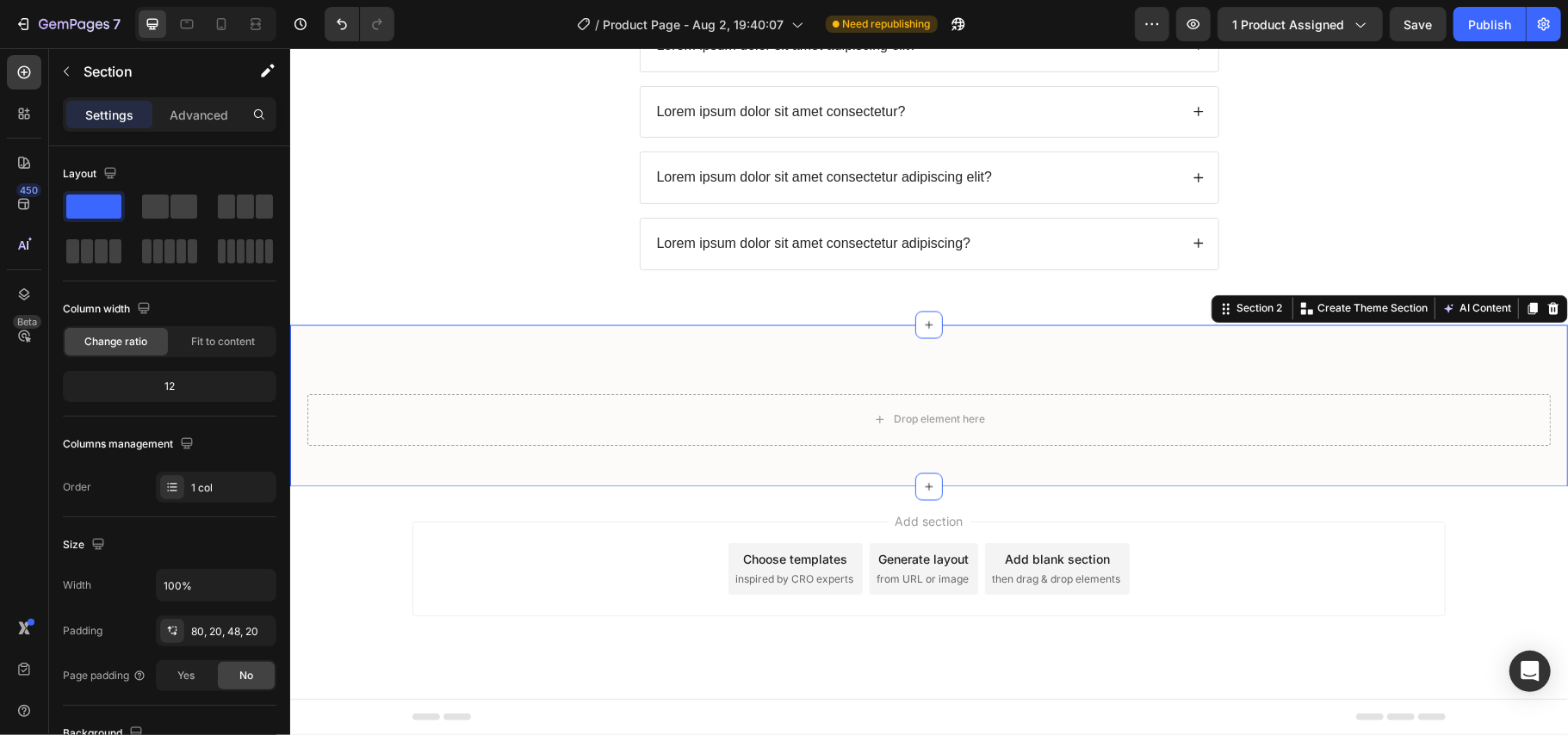 click on "Drop element here Section 2   You can create reusable sections Create Theme Section AI Content Write with GemAI What would you like to describe here? Tone and Voice Persuasive Product MINISOMBRILLA® SOMBRILLA DE BOLSILLO DOBLE FAZ COMPACTA Y RESISTENTE Show more Generate" at bounding box center [928, 405] 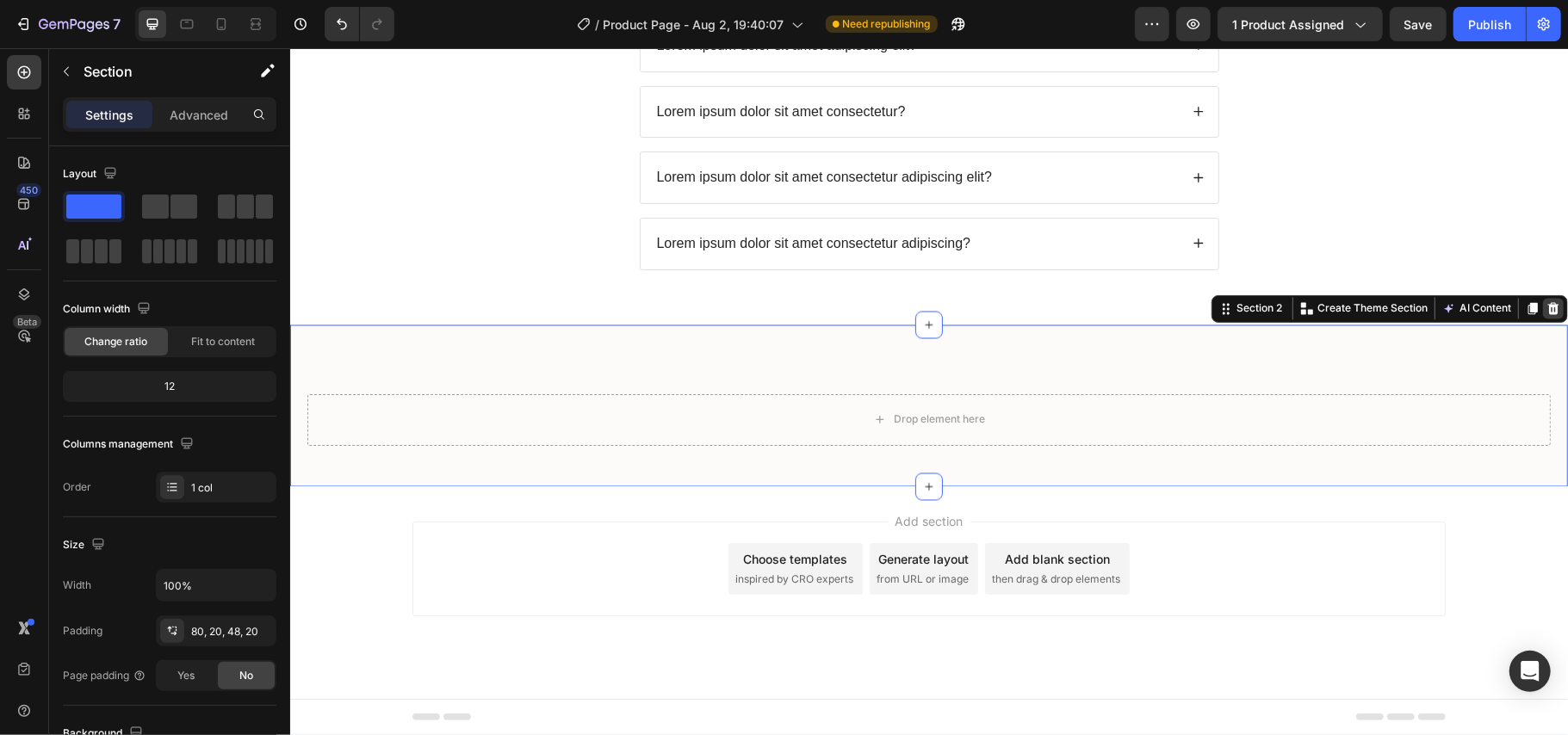 click 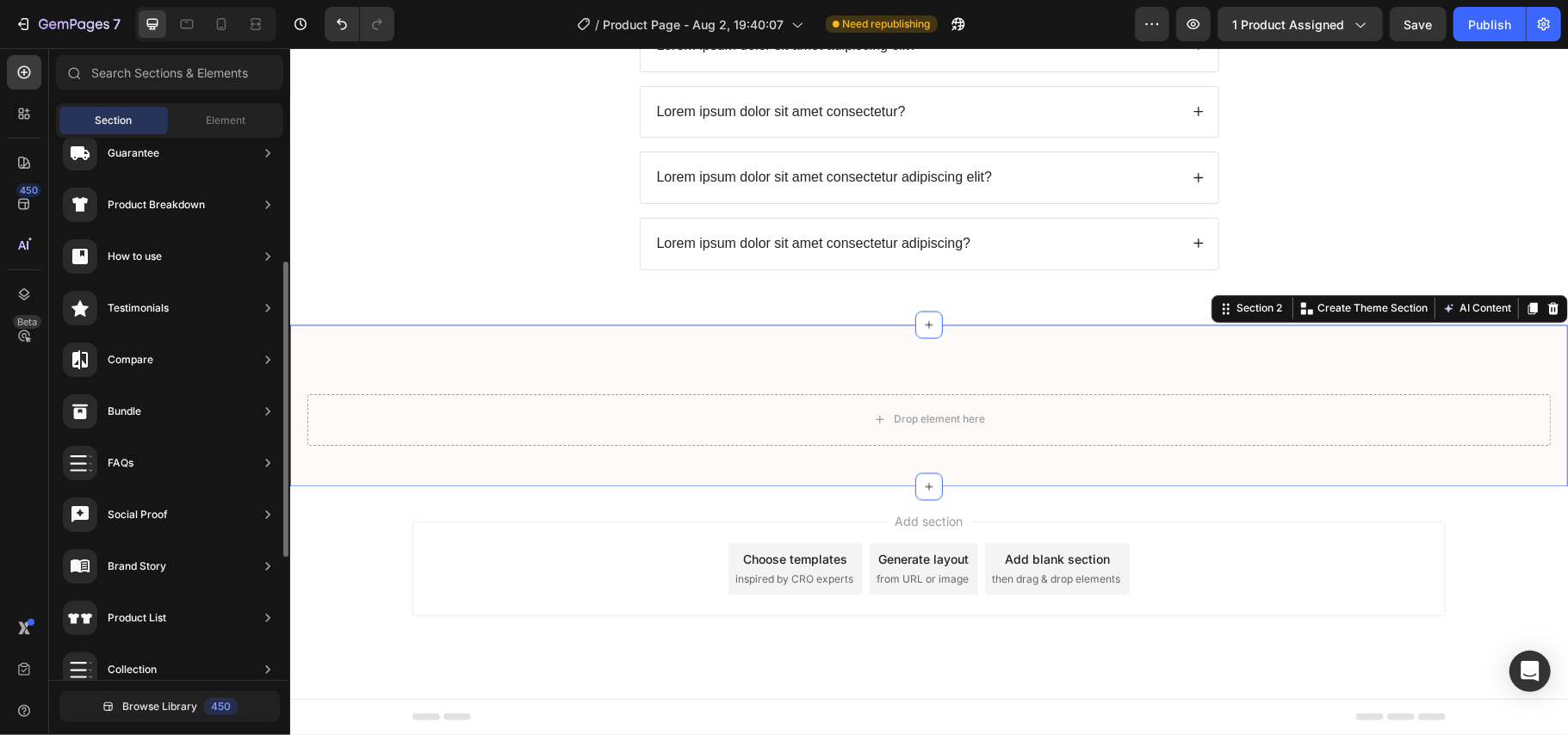 scroll, scrollTop: 8200, scrollLeft: 0, axis: vertical 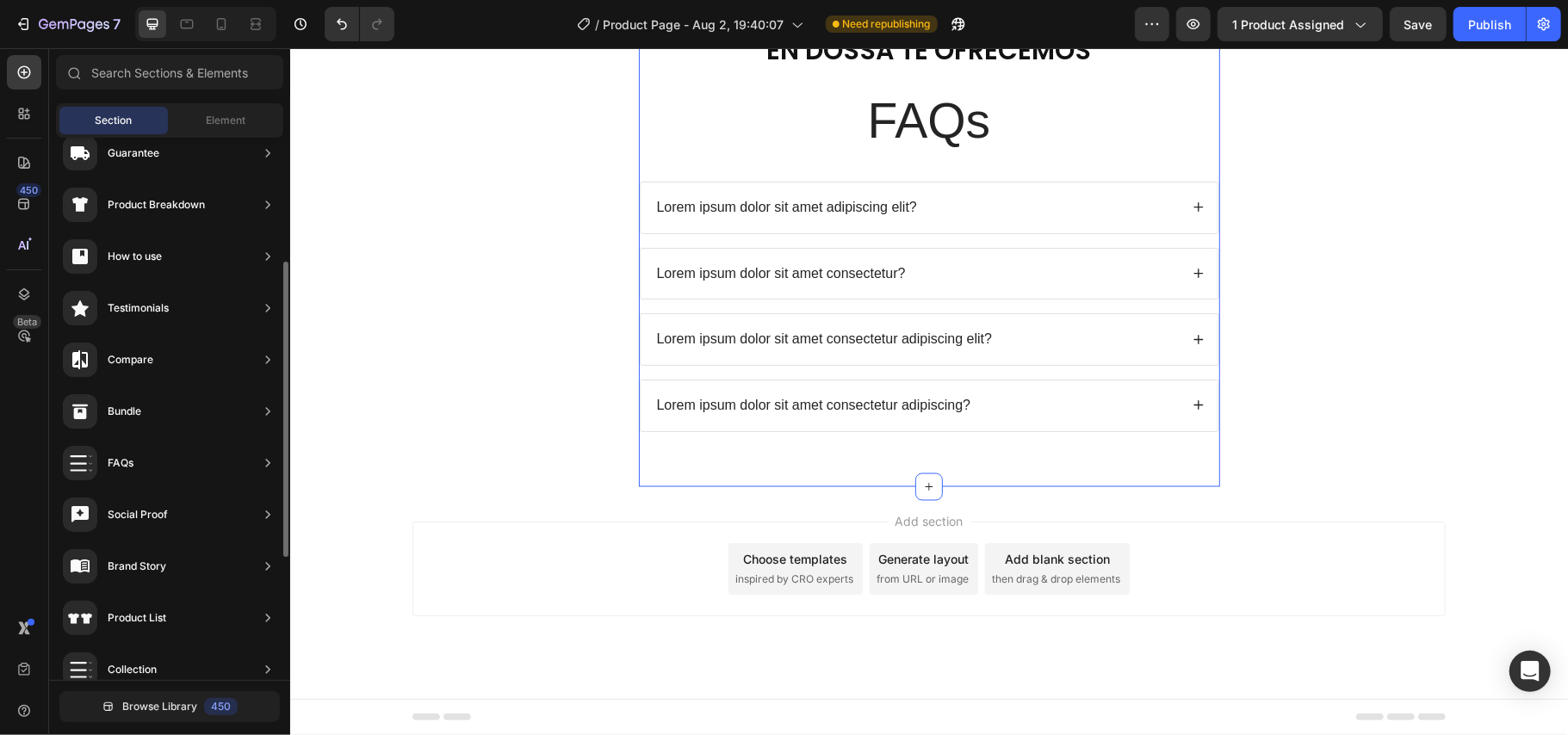 click on "Product Images Icon Icon Icon Icon Icon Icon List (+ 10700 Clientes Satisfechos) Text Block Row
Drop element here (+ 10700 Clientes Satisfechos) Text Block Row 30%   OFF Text Block Row 79,900 Product Price Product Price 145,900 Product Price Product Price 45% off Product Badge Row COMPRA AQUÍ Button Row Product 😉PIDE AHORA Y PAGA EN CASA 🏠 Button Image Image Image Image Image Row Image Image 😉PIDE AHORA Y PAGA EN CASA 🏠 Button Image Image 😉PIDE AHORA Y PAGA EN CASA 🏠 Button Image Image 😉PIDE AHORA Y PAGA EN CASA 🏠 Button Image Image 😉PIDE AHORA Y PAGA EN CASA 🏠 Button NOTA Debido a las mediciones manuales, puede haber ligeras desviaciones de medición. Debido a los diferentes efectos de iluminación y visualización, el color real del artículo puede ser ligeramente diferente al color que se muestra en la imagen. Text Block Icon Icon Icon Icon Icon Icon List EN DOSSA TE OFRECEMOS Heading
Icon Row Rastreo  de pedido Text Block Text block
Icon" at bounding box center [928, -703] 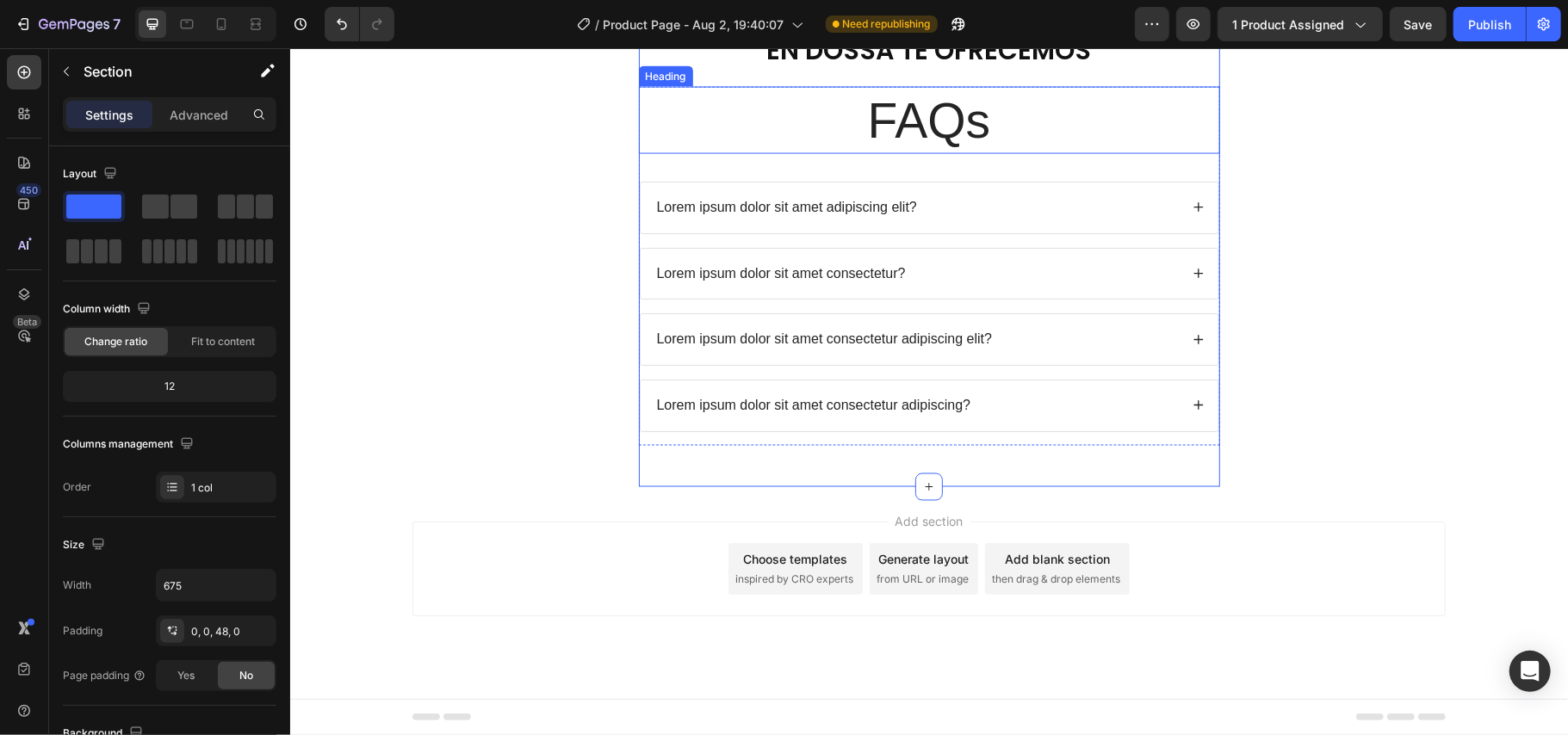 scroll, scrollTop: 7856, scrollLeft: 0, axis: vertical 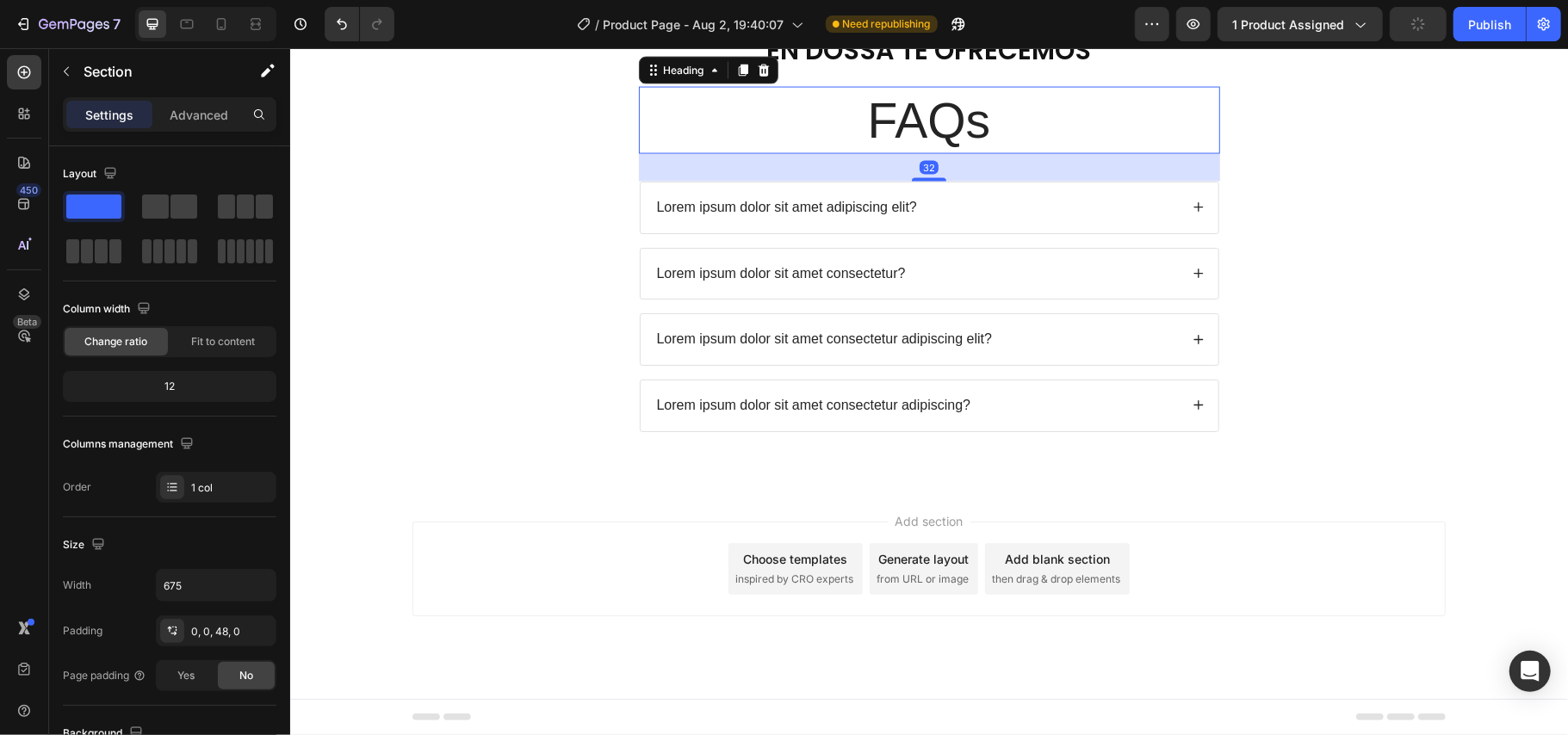 click on "FAQs" at bounding box center [928, 120] 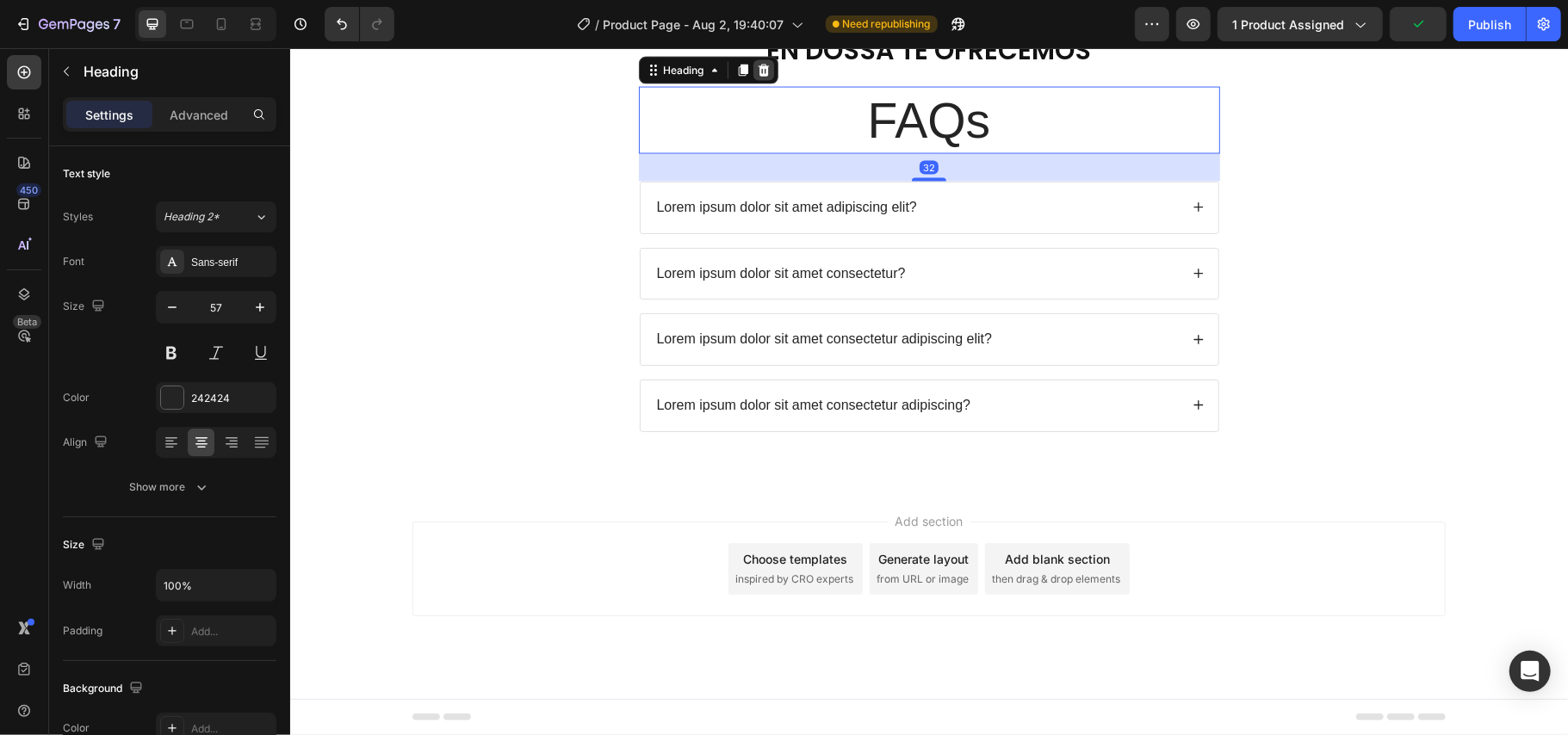 click 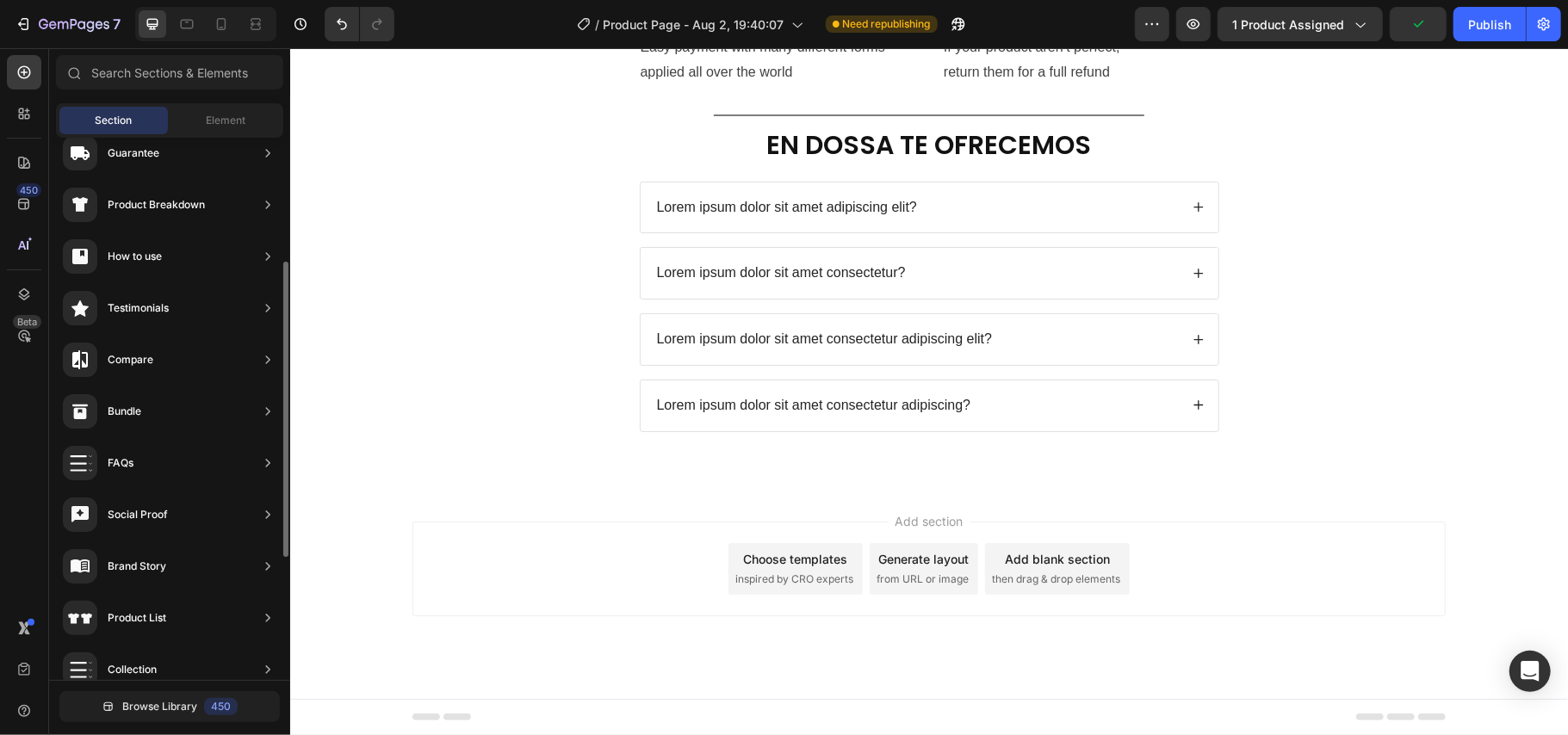 click on "Product Images Icon Icon Icon Icon Icon Icon List (+ 10700 Clientes Satisfechos) Text Block Row
Drop element here (+ 10700 Clientes Satisfechos) Text Block Row 30%   OFF Text Block Row 79,900 Product Price Product Price 145,900 Product Price Product Price 45% off Product Badge Row COMPRA AQUÍ Button Row Product 😉PIDE AHORA Y PAGA EN CASA 🏠 Button Image Image Image Image Image Row Image Image 😉PIDE AHORA Y PAGA EN CASA 🏠 Button Image Image 😉PIDE AHORA Y PAGA EN CASA 🏠 Button Image Image 😉PIDE AHORA Y PAGA EN CASA 🏠 Button Image Image 😉PIDE AHORA Y PAGA EN CASA 🏠 Button NOTA Debido a las mediciones manuales, puede haber ligeras desviaciones de medición. Debido a los diferentes efectos de iluminación y visualización, el color real del artículo puede ser ligeramente diferente al color que se muestra en la imagen. Text Block Icon Icon Icon Icon Icon Icon List EN DOSSA TE OFRECEMOS Heading
Icon Row Rastreo  de pedido Text Block Text block
Icon" at bounding box center (928, -656) 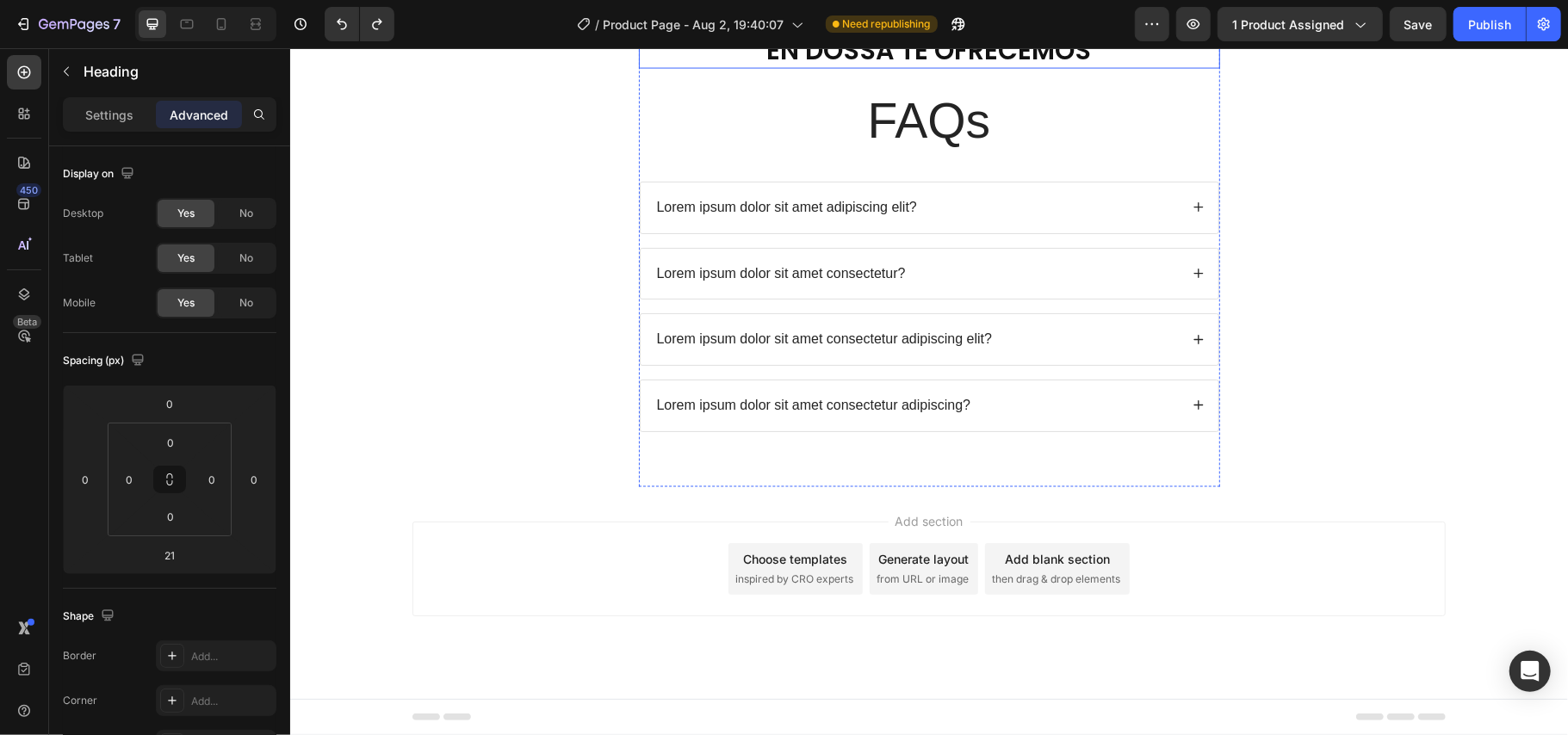 click on "EN DOSSA TE OFRECEMOS" at bounding box center (928, 49) 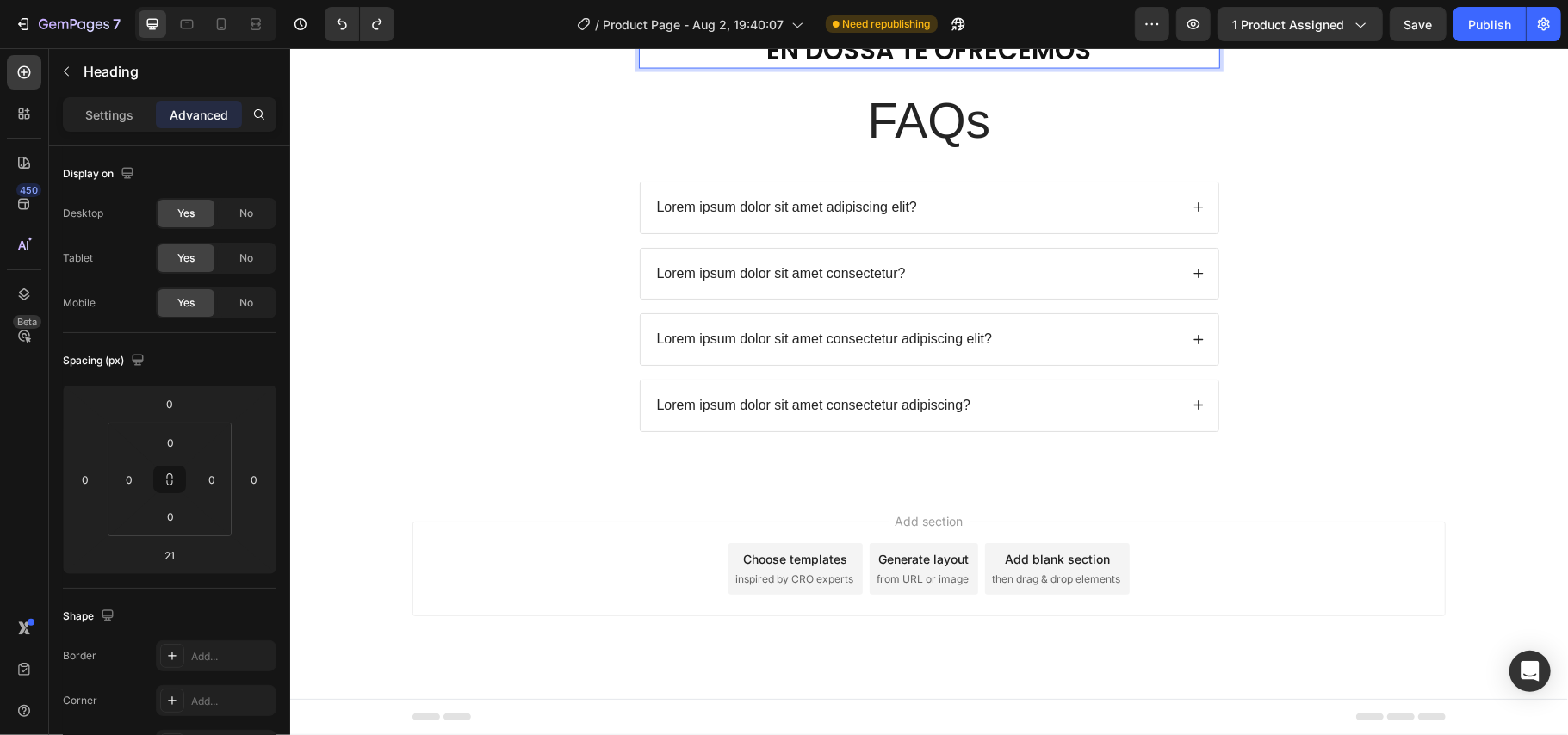 click on "EN DOSSA TE OFRECEMOS" at bounding box center (928, 49) 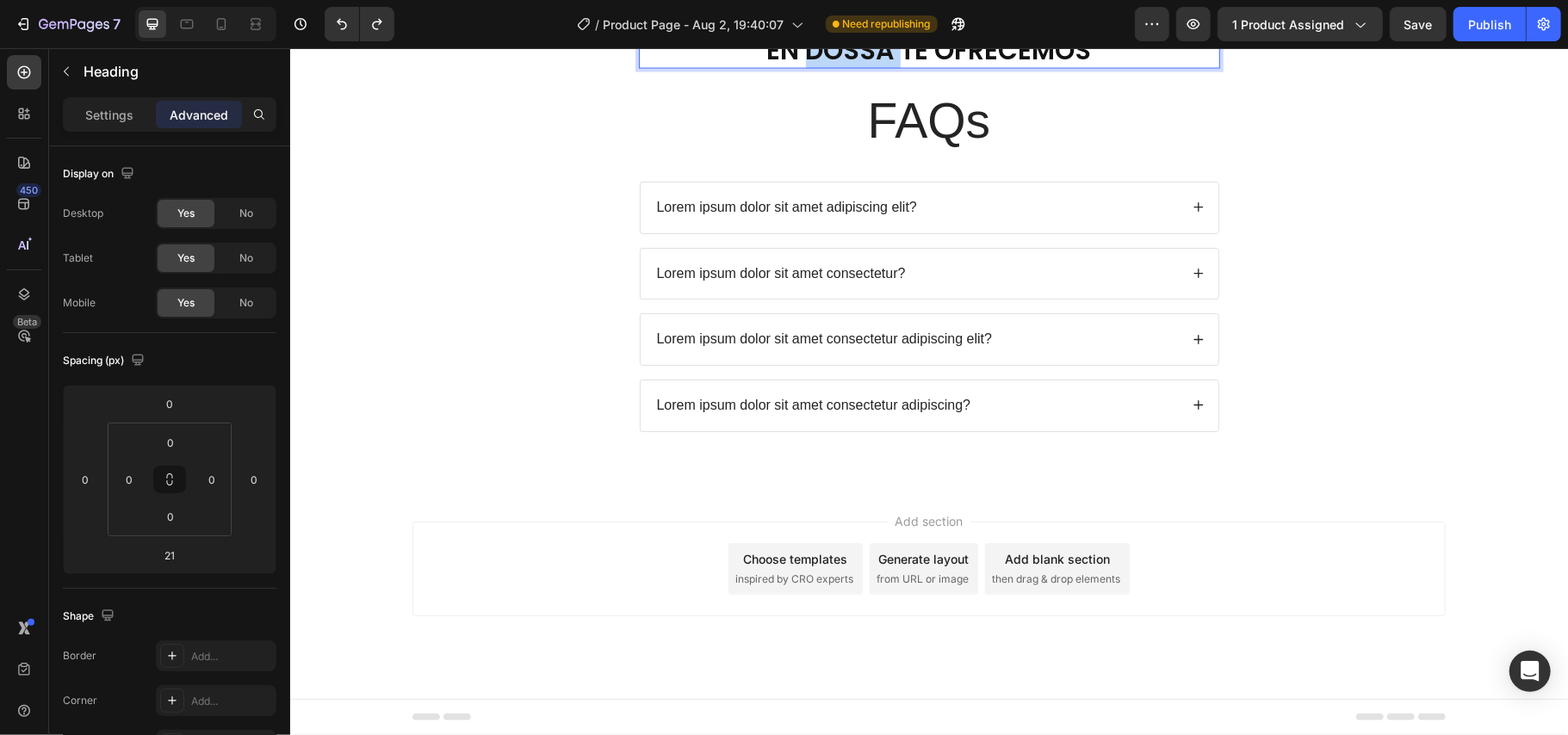 click on "EN DOSSA TE OFRECEMOS" at bounding box center [928, 49] 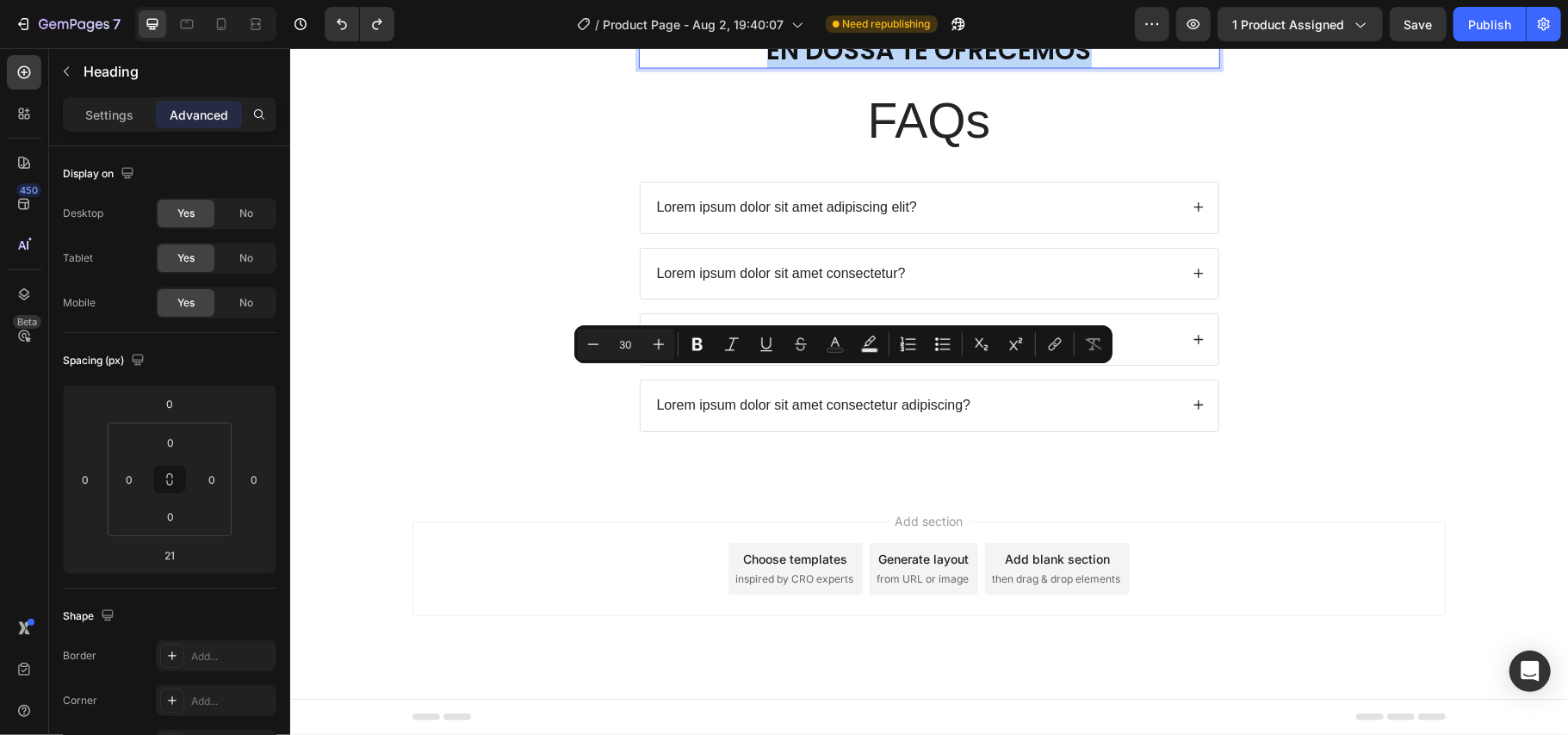 click on "EN DOSSA TE OFRECEMOS" at bounding box center [928, 49] 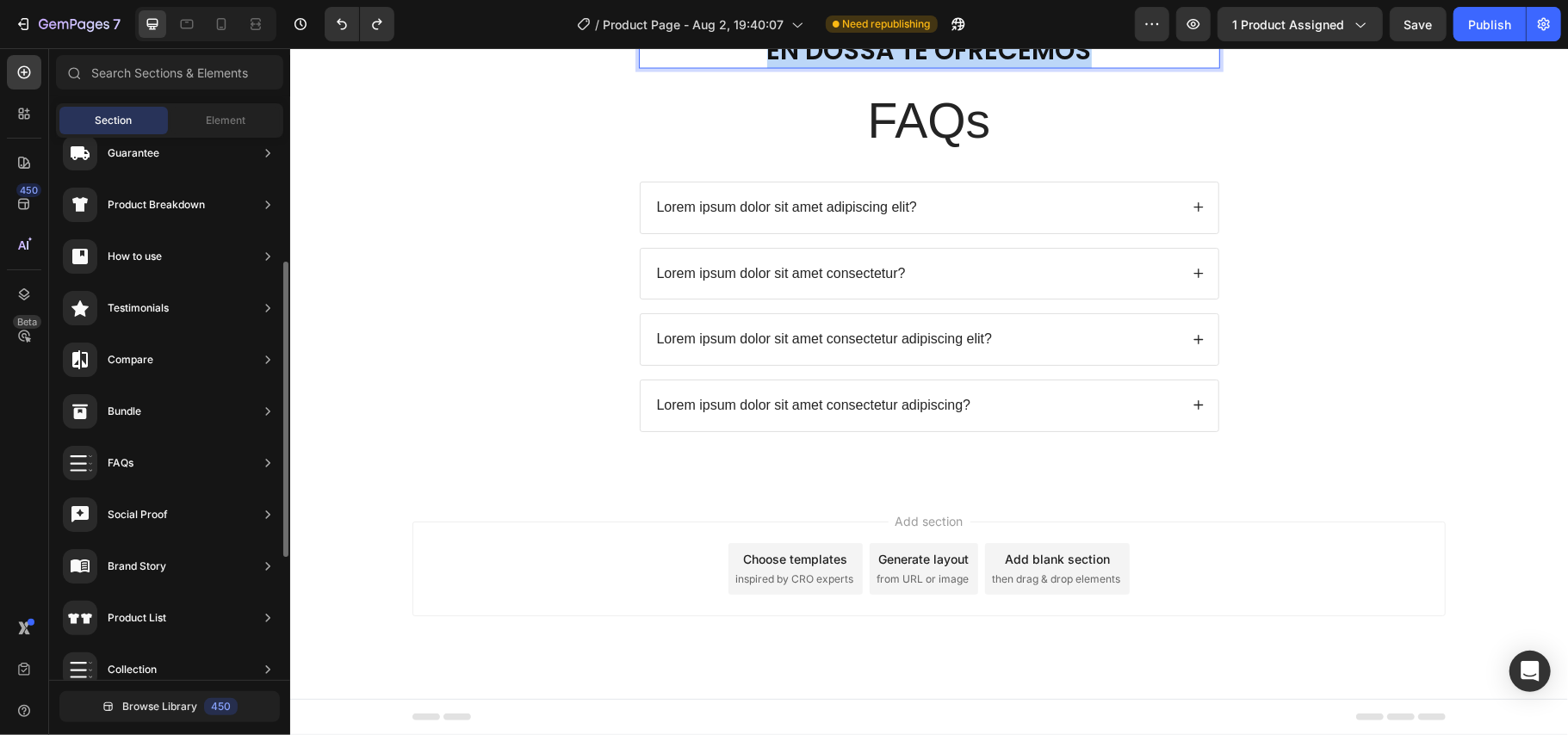 click on "Product Images Icon Icon Icon Icon Icon Icon List (+ 10700 Clientes Satisfechos) Text Block Row
Drop element here (+ 10700 Clientes Satisfechos) Text Block Row 30%   OFF Text Block Row 79,900 Product Price Product Price 145,900 Product Price Product Price 45% off Product Badge Row COMPRA AQUÍ Button Row Product 😉PIDE AHORA Y PAGA EN CASA 🏠 Button Image Image Image Image Image Row Image Image 😉PIDE AHORA Y PAGA EN CASA 🏠 Button Image Image 😉PIDE AHORA Y PAGA EN CASA 🏠 Button Image Image 😉PIDE AHORA Y PAGA EN CASA 🏠 Button Image Image 😉PIDE AHORA Y PAGA EN CASA 🏠 Button NOTA Debido a las mediciones manuales, puede haber ligeras desviaciones de medición. Debido a los diferentes efectos de iluminación y visualización, el color real del artículo puede ser ligeramente diferente al color que se muestra en la imagen. Text Block Icon Icon Icon Icon Icon Icon List EN DOSSA TE OFRECEMOS Heading
Icon Row Rastreo  de pedido Text Block Text block
Icon" at bounding box center [928, -703] 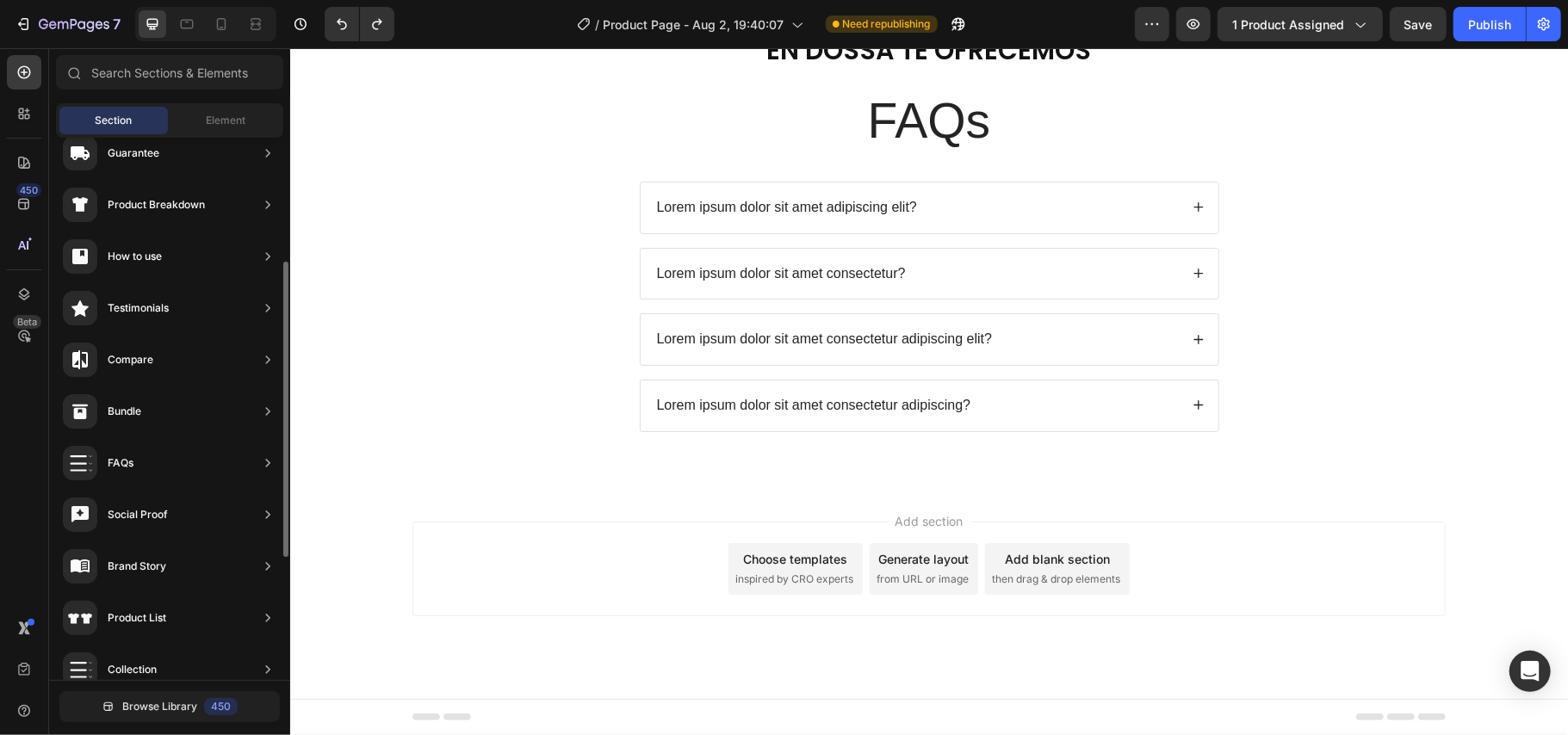 scroll, scrollTop: 7856, scrollLeft: 0, axis: vertical 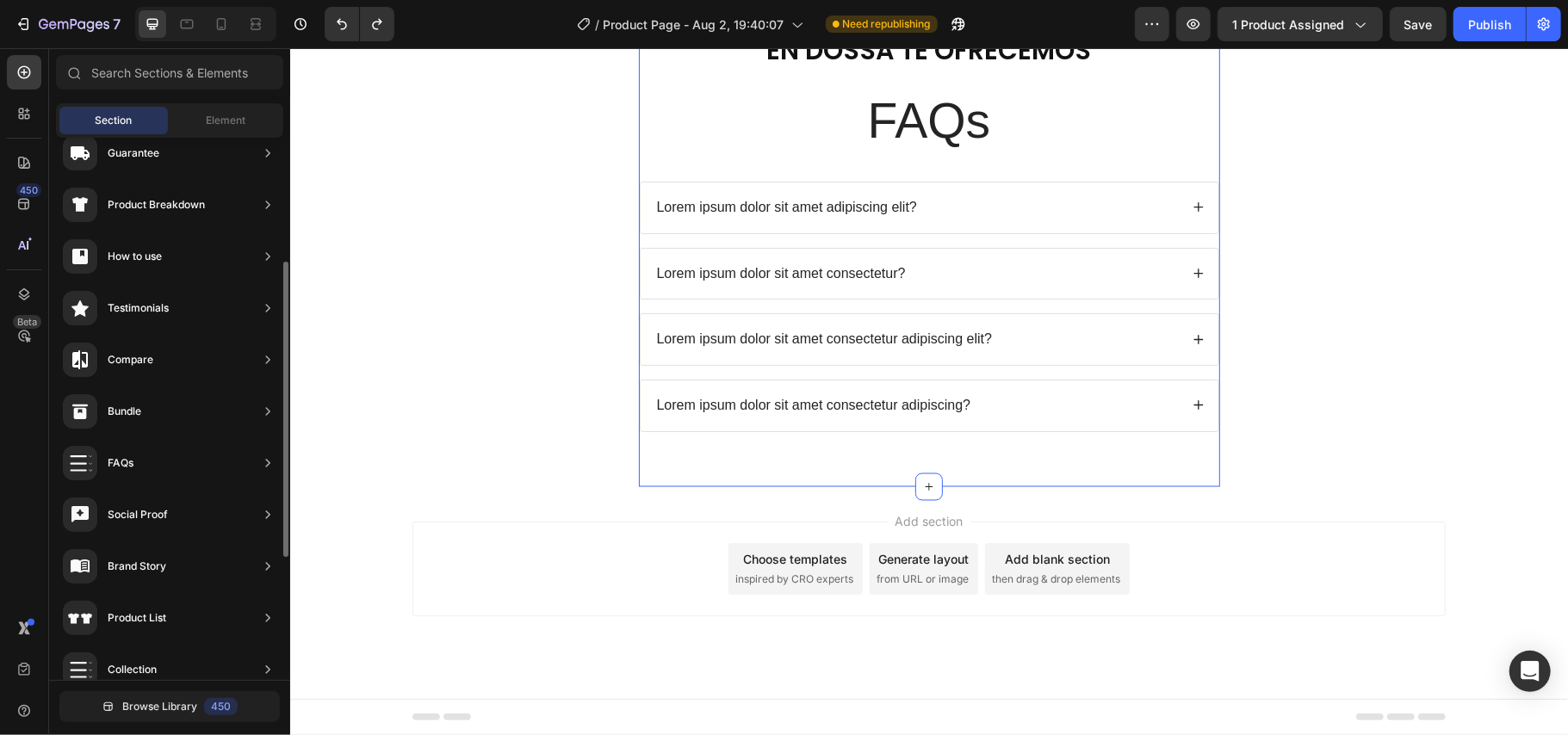 click on "EN DOSSA TE OFRECEMOS" at bounding box center (928, 49) 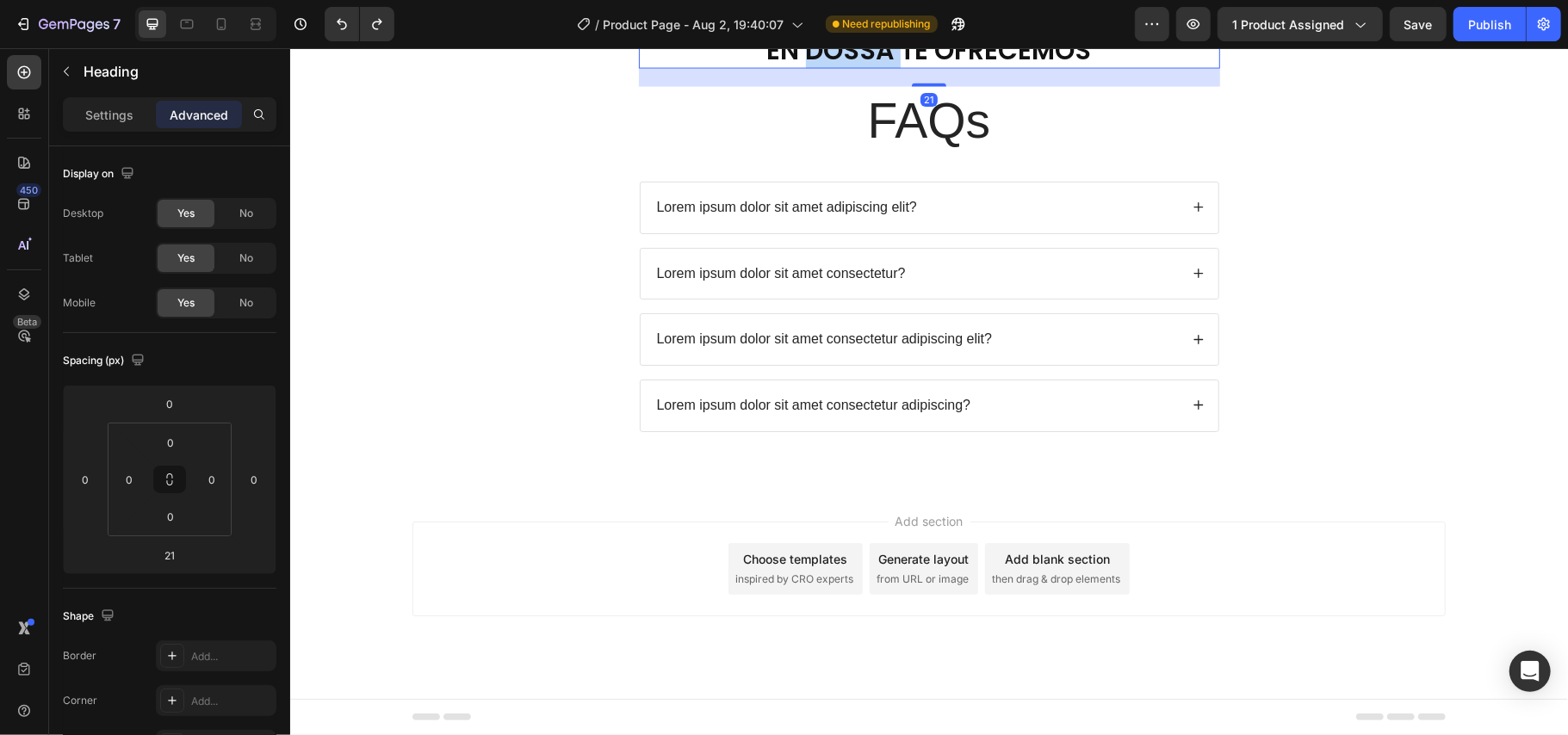 click on "EN DOSSA TE OFRECEMOS" at bounding box center [928, 49] 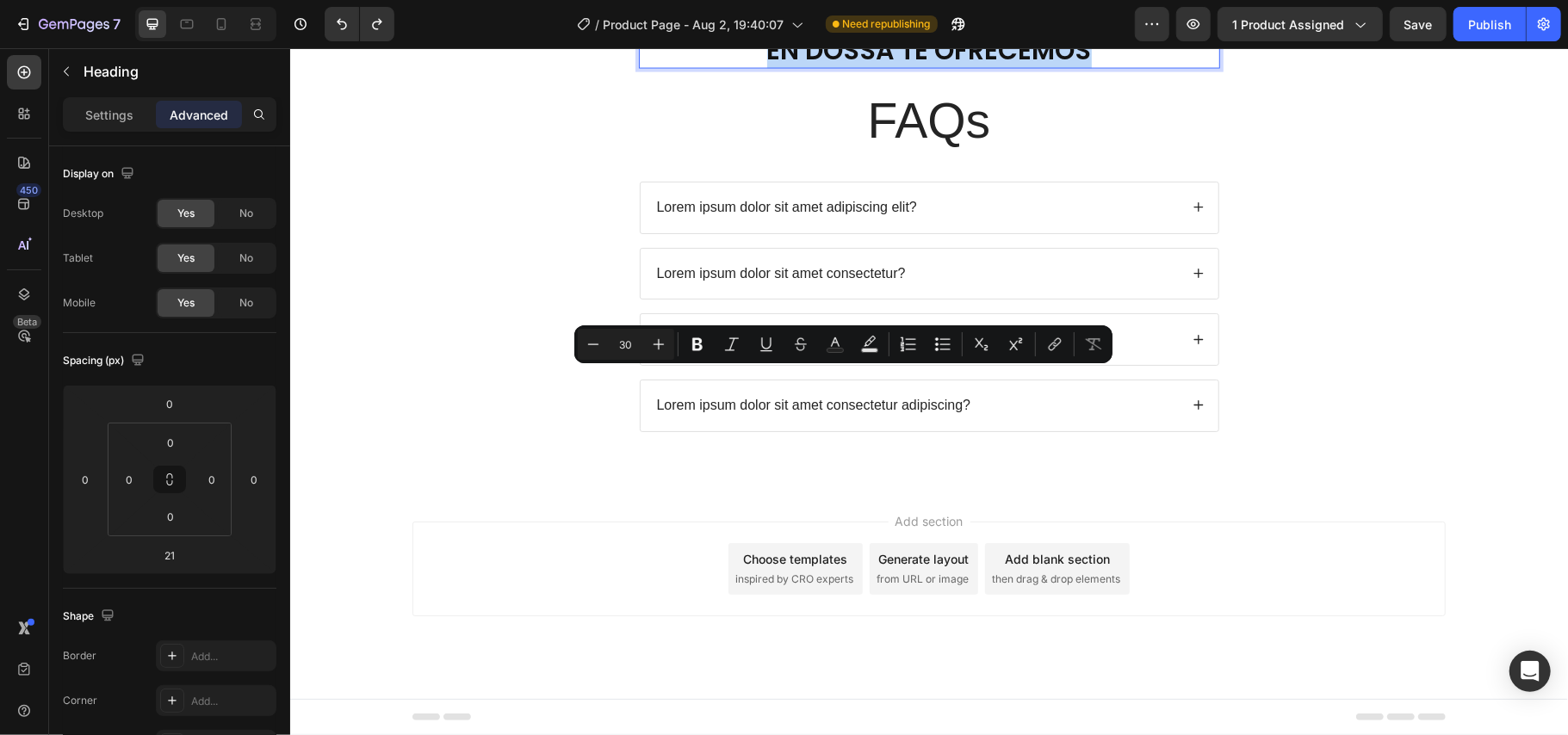 click on "EN DOSSA TE OFRECEMOS" at bounding box center (928, 49) 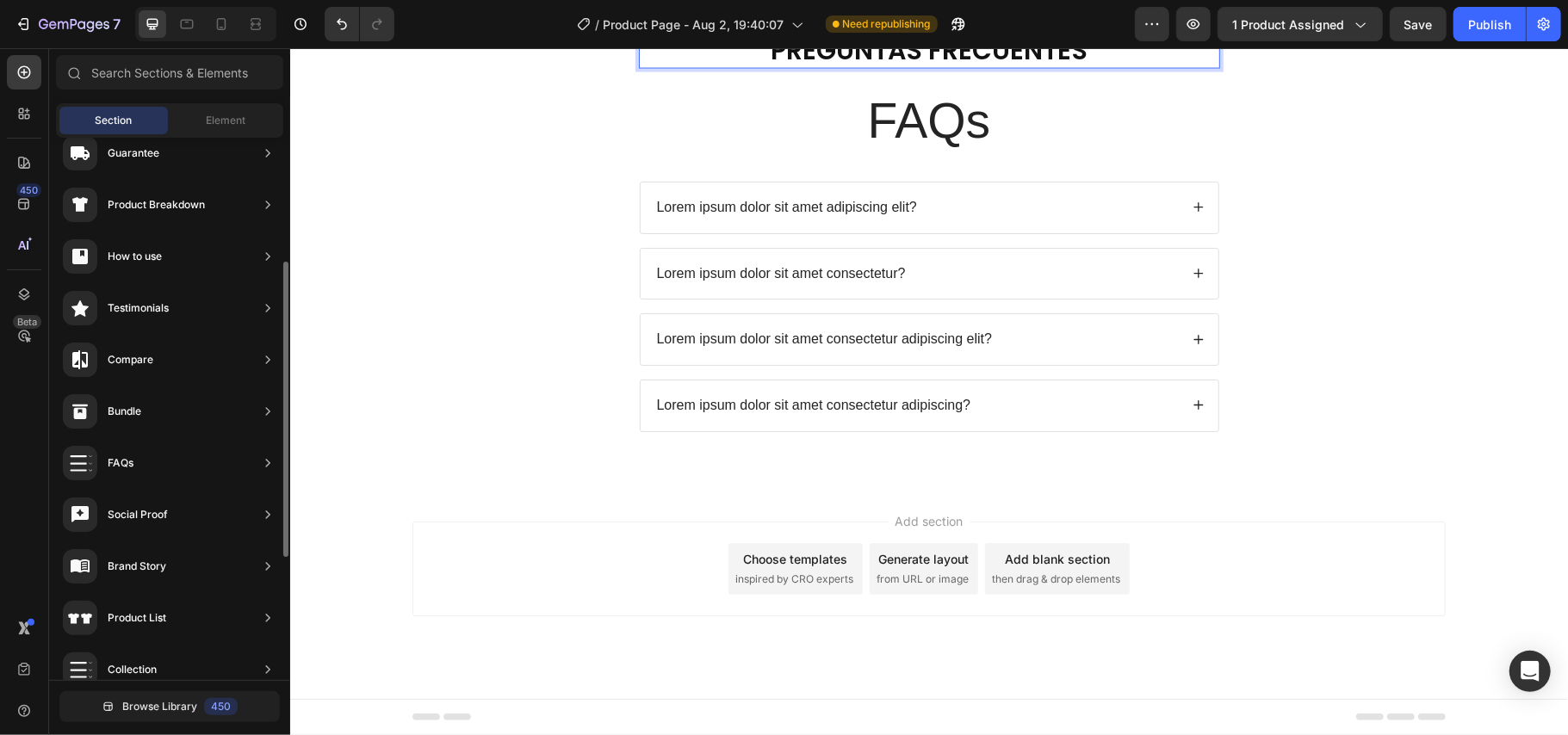 drag, startPoint x: 1378, startPoint y: 429, endPoint x: 1303, endPoint y: 447, distance: 77.12976 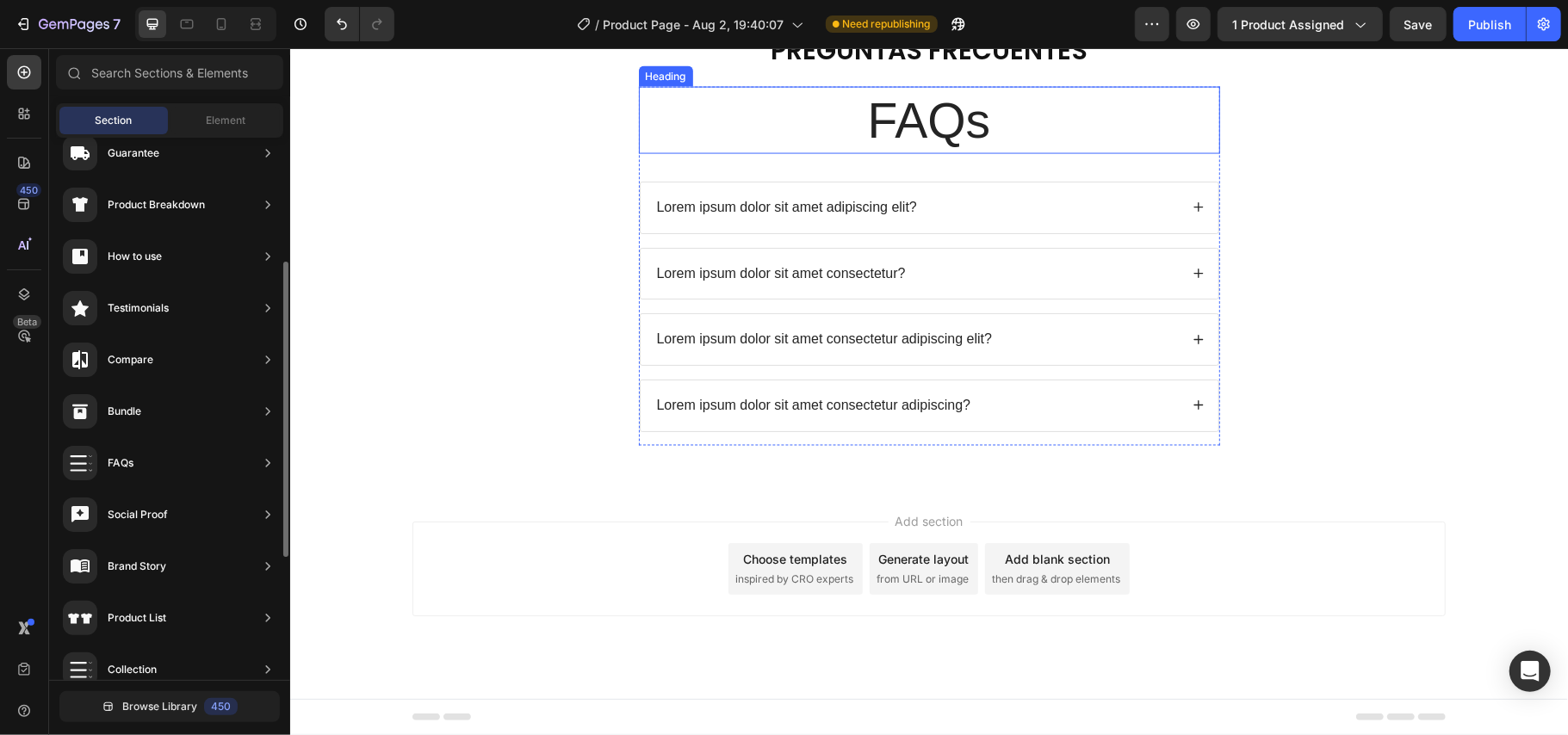 click on "FAQs" at bounding box center [928, 120] 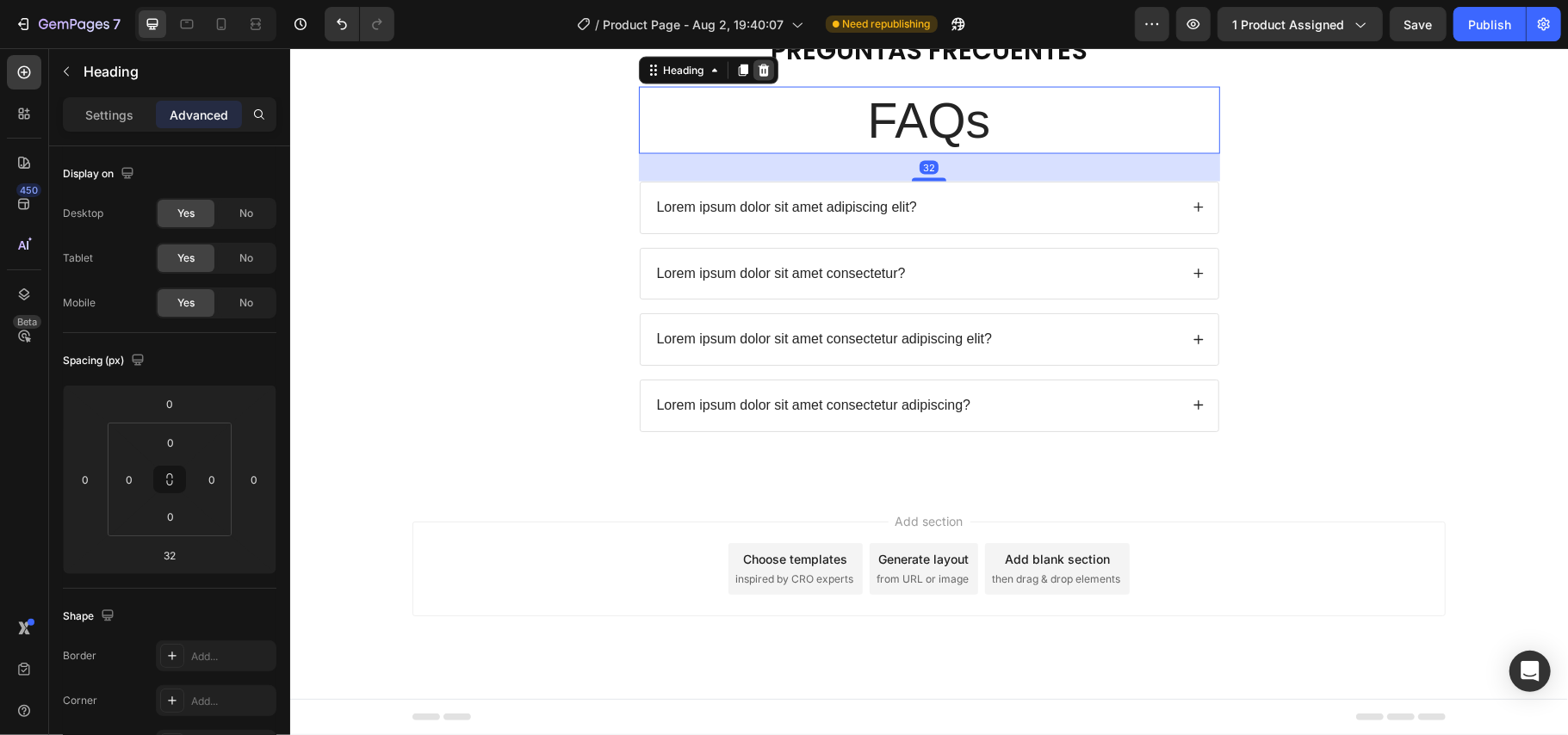 click at bounding box center (763, 70) 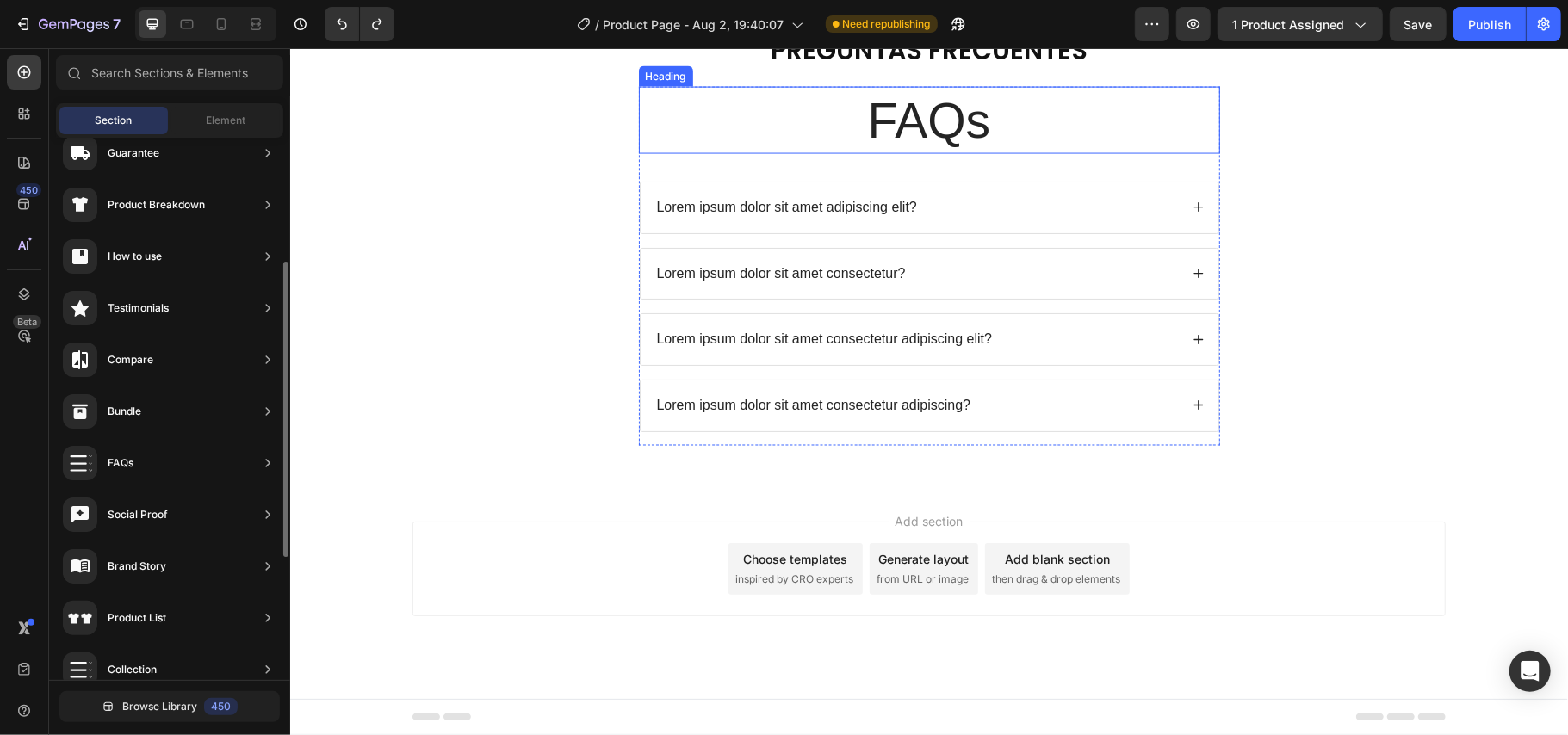 click on "FAQs" at bounding box center [928, 120] 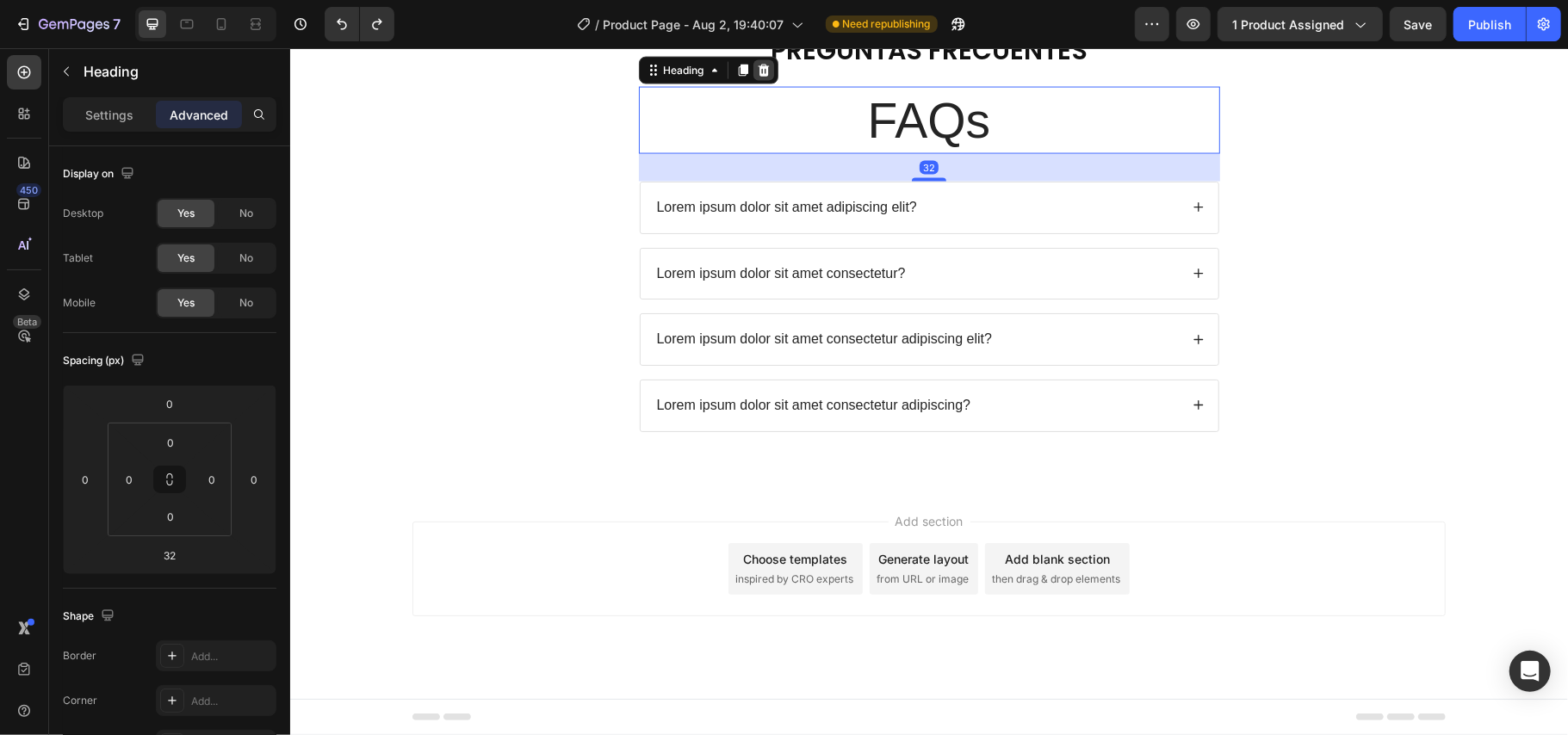 click 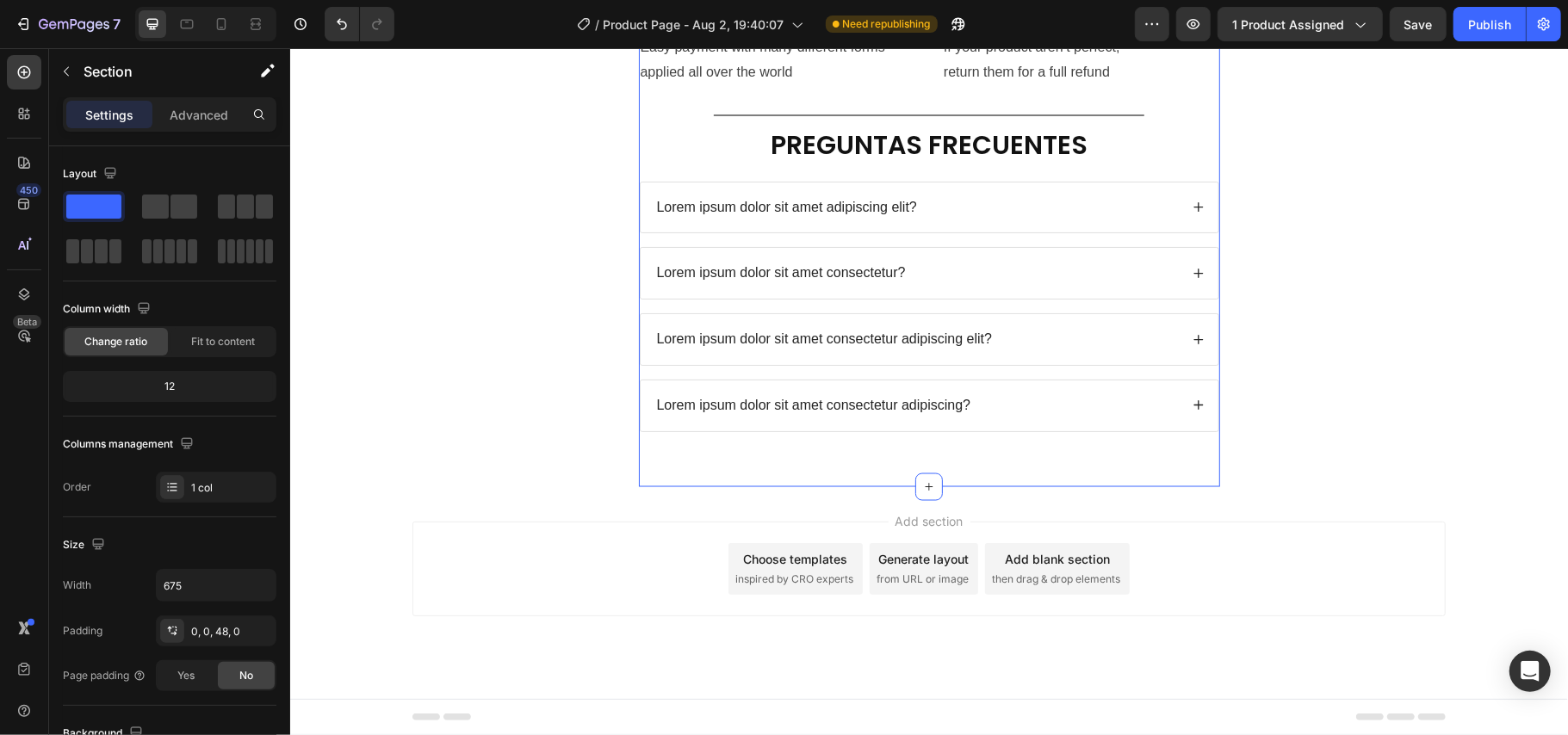 click on "Product Images Icon Icon Icon Icon Icon Icon List (+ 10700 Clientes Satisfechos) Text Block Row
Drop element here (+ 10700 Clientes Satisfechos) Text Block Row 30%   OFF Text Block Row 79,900 Product Price Product Price 145,900 Product Price Product Price 45% off Product Badge Row COMPRA AQUÍ Button Row Product 😉PIDE AHORA Y PAGA EN CASA 🏠 Button Image Image Image Image Image Row Image Image 😉PIDE AHORA Y PAGA EN CASA 🏠 Button Image Image 😉PIDE AHORA Y PAGA EN CASA 🏠 Button Image Image 😉PIDE AHORA Y PAGA EN CASA 🏠 Button Image Image 😉PIDE AHORA Y PAGA EN CASA 🏠 Button NOTA Debido a las mediciones manuales, puede haber ligeras desviaciones de medición. Debido a los diferentes efectos de iluminación y visualización, el color real del artículo puede ser ligeramente diferente al color que se muestra en la imagen. Text Block Icon Icon Icon Icon Icon Icon List EN DOSSA TE OFRECEMOS Heading
Icon Row Rastreo  de pedido Text Block Text block
Icon" at bounding box center [928, -676] 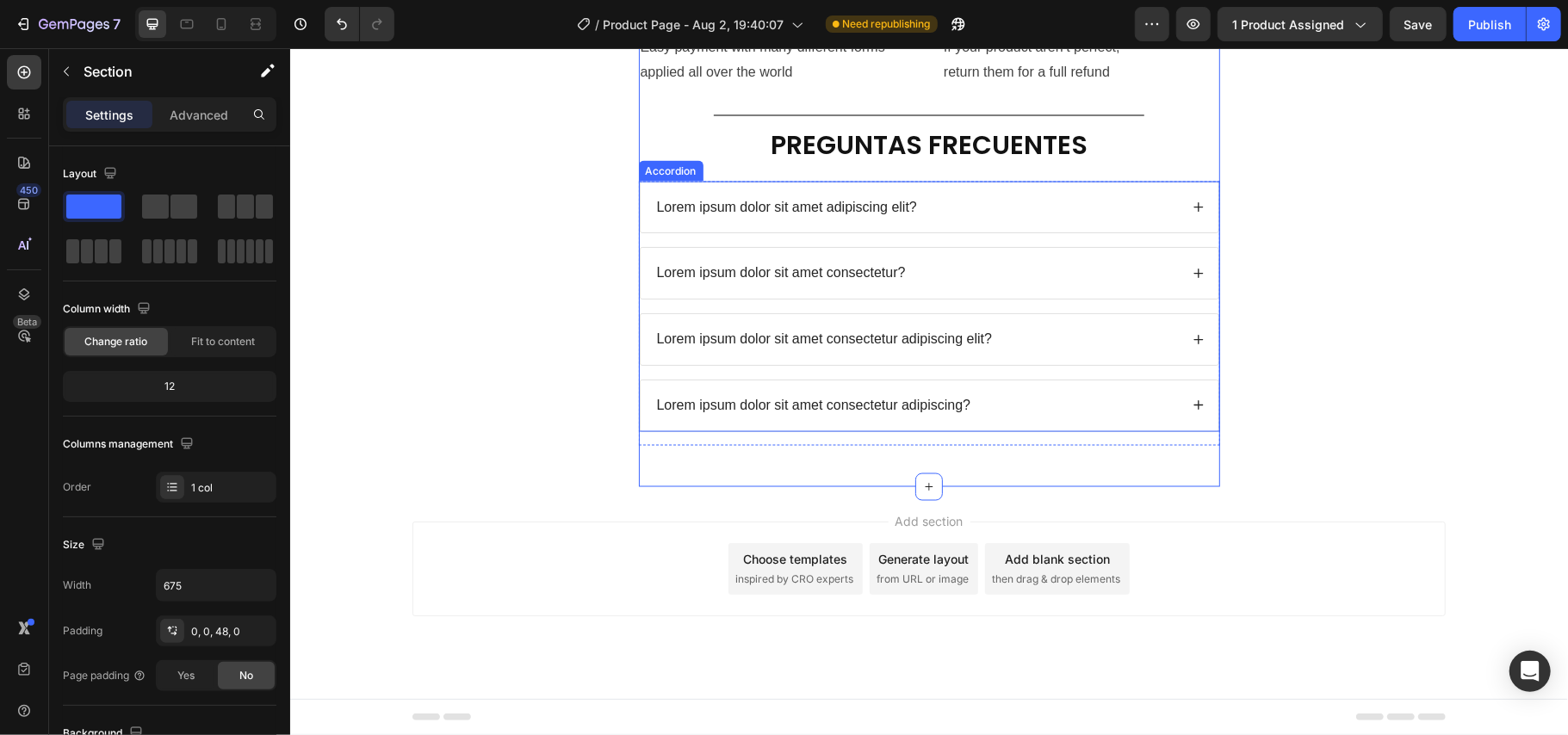 scroll, scrollTop: 8106, scrollLeft: 0, axis: vertical 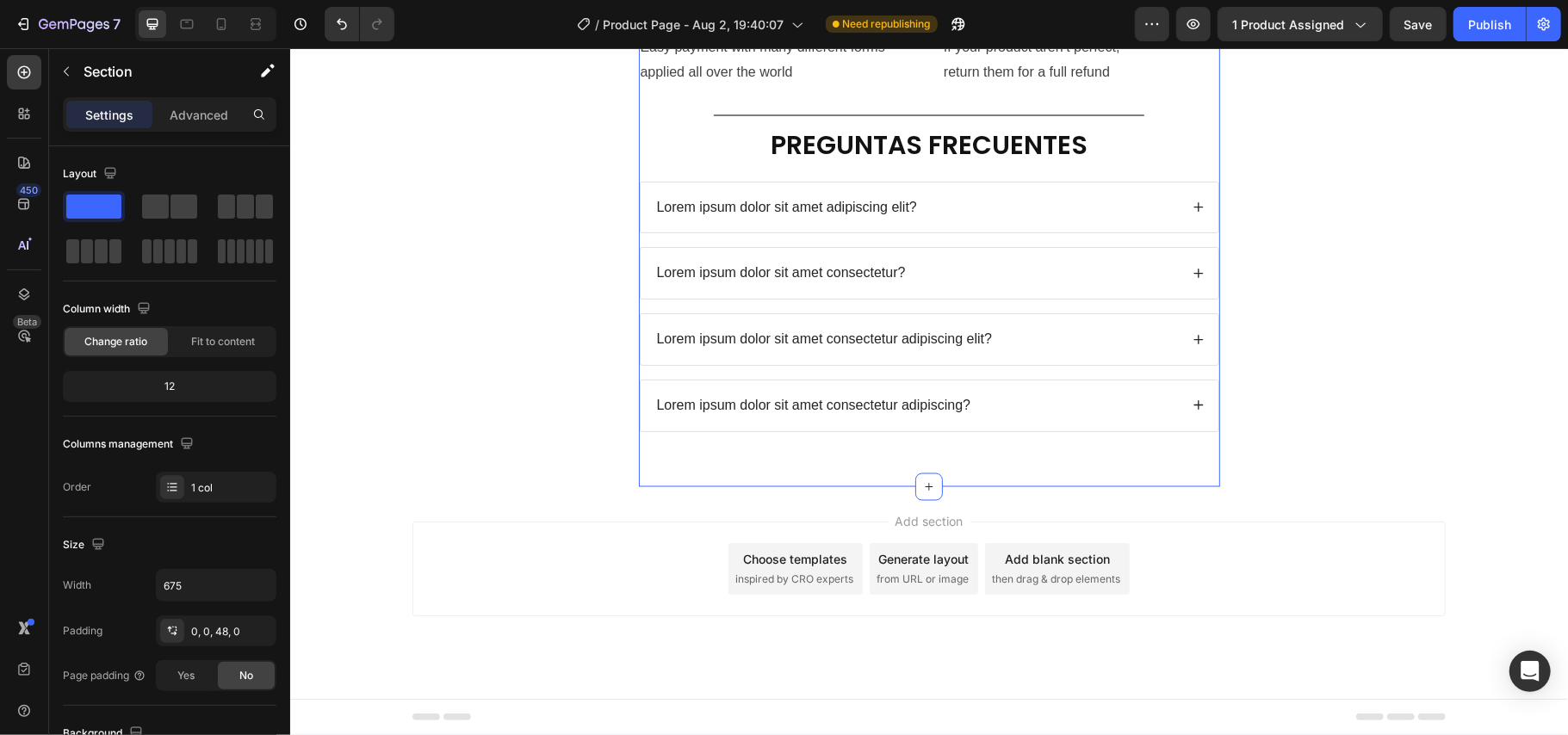 click on "Product Images Icon Icon Icon Icon Icon Icon List (+ 10700 Clientes Satisfechos) Text Block Row
Drop element here (+ 10700 Clientes Satisfechos) Text Block Row 30%   OFF Text Block Row 79,900 Product Price Product Price 145,900 Product Price Product Price 45% off Product Badge Row COMPRA AQUÍ Button Row Product 😉PIDE AHORA Y PAGA EN CASA 🏠 Button Image Image Image Image Image Row Image Image 😉PIDE AHORA Y PAGA EN CASA 🏠 Button Image Image 😉PIDE AHORA Y PAGA EN CASA 🏠 Button Image Image 😉PIDE AHORA Y PAGA EN CASA 🏠 Button Image Image 😉PIDE AHORA Y PAGA EN CASA 🏠 Button NOTA Debido a las mediciones manuales, puede haber ligeras desviaciones de medición. Debido a los diferentes efectos de iluminación y visualización, el color real del artículo puede ser ligeramente diferente al color que se muestra en la imagen. Text Block Icon Icon Icon Icon Icon Icon List EN DOSSA TE OFRECEMOS Heading
Icon Row Rastreo  de pedido Text Block Text block
Icon" at bounding box center (928, -656) 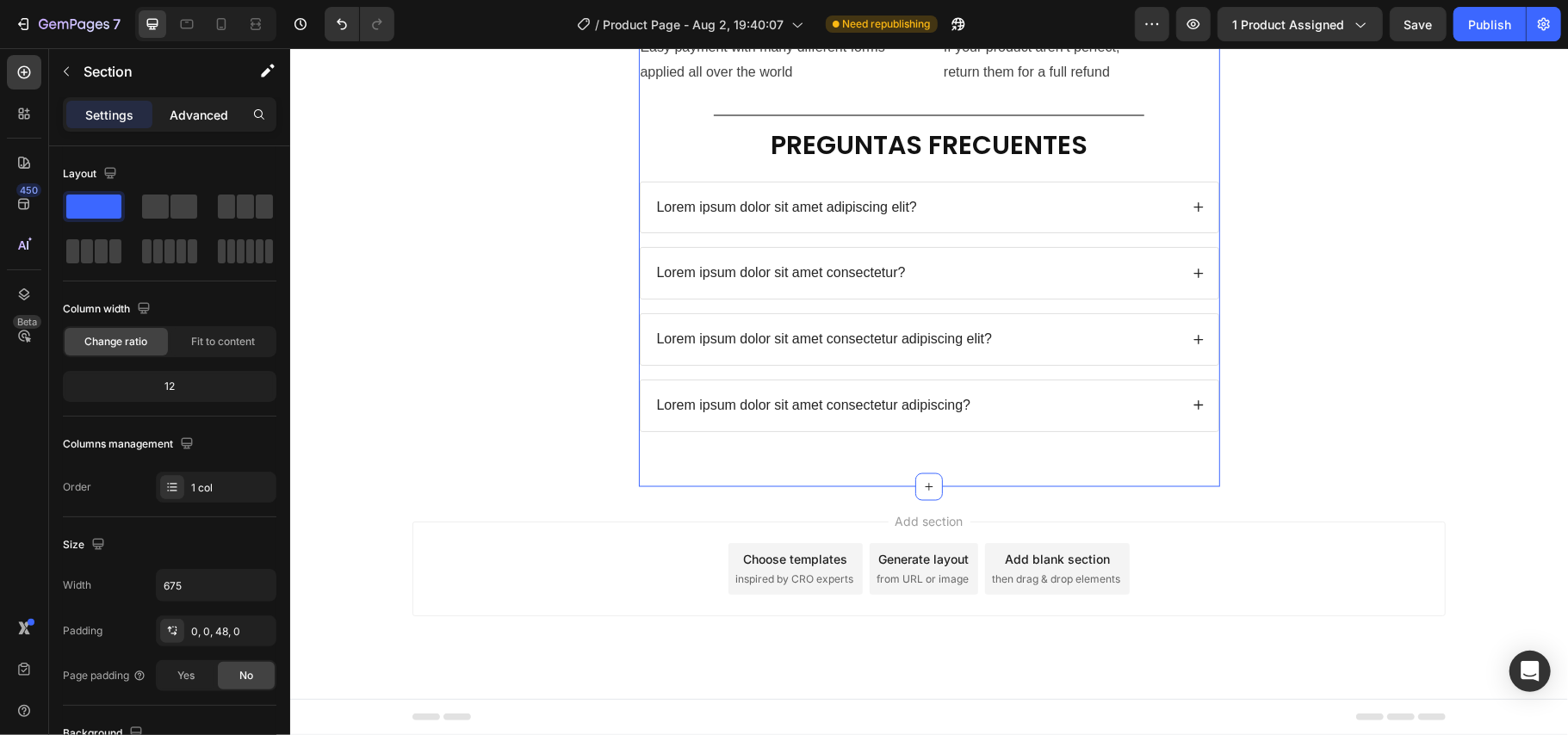 click on "Advanced" at bounding box center [199, 114] 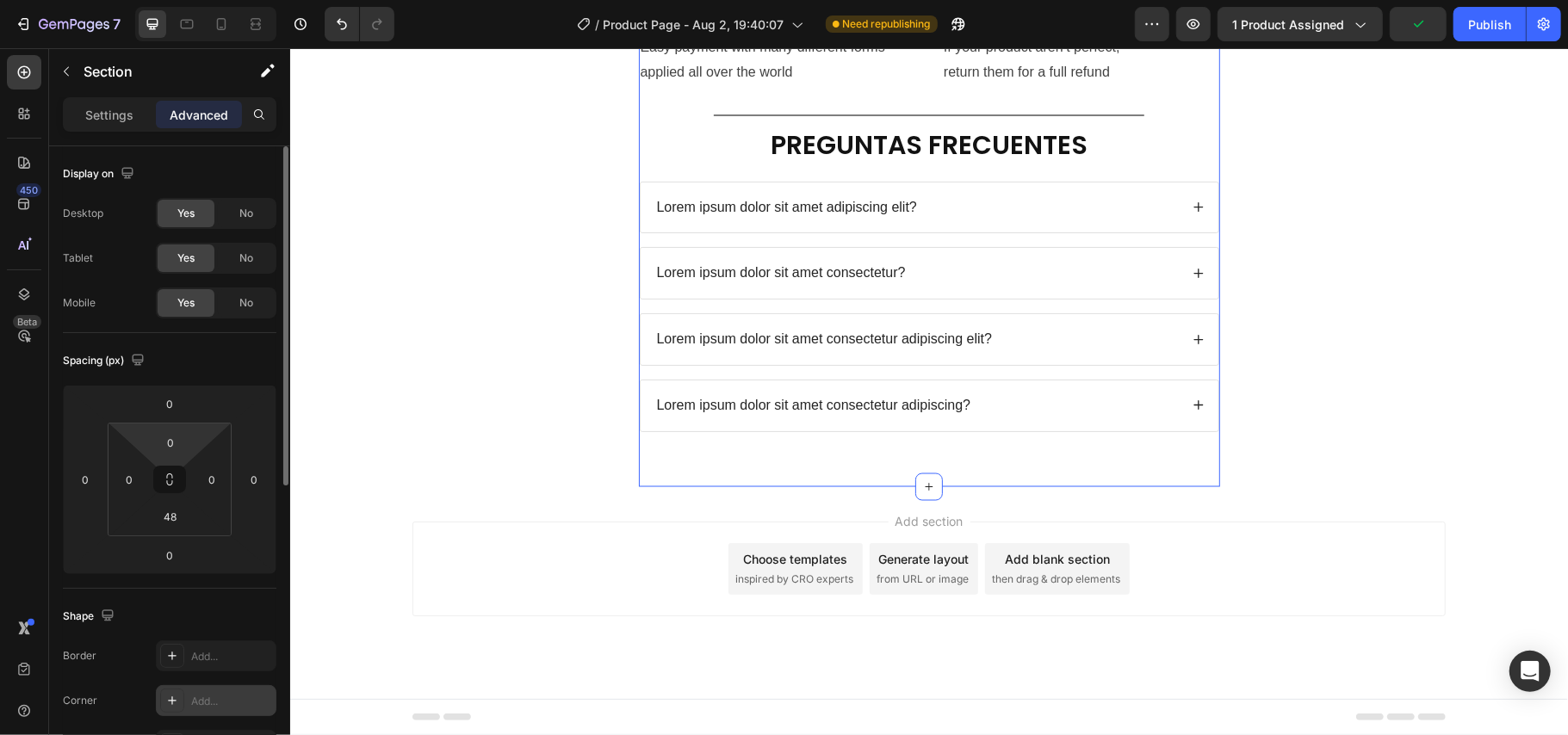 scroll, scrollTop: 229, scrollLeft: 0, axis: vertical 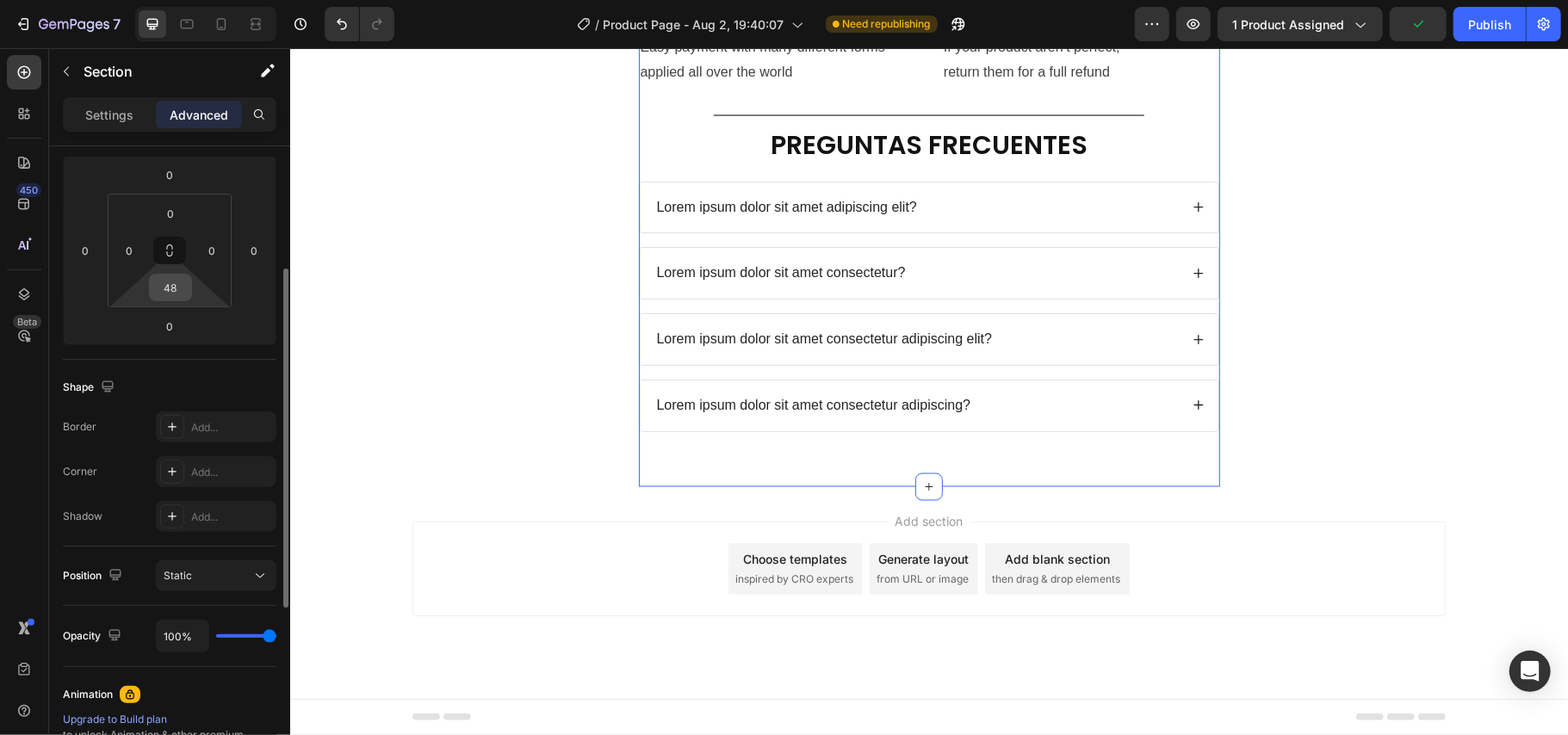 click on "48" at bounding box center (170, 287) 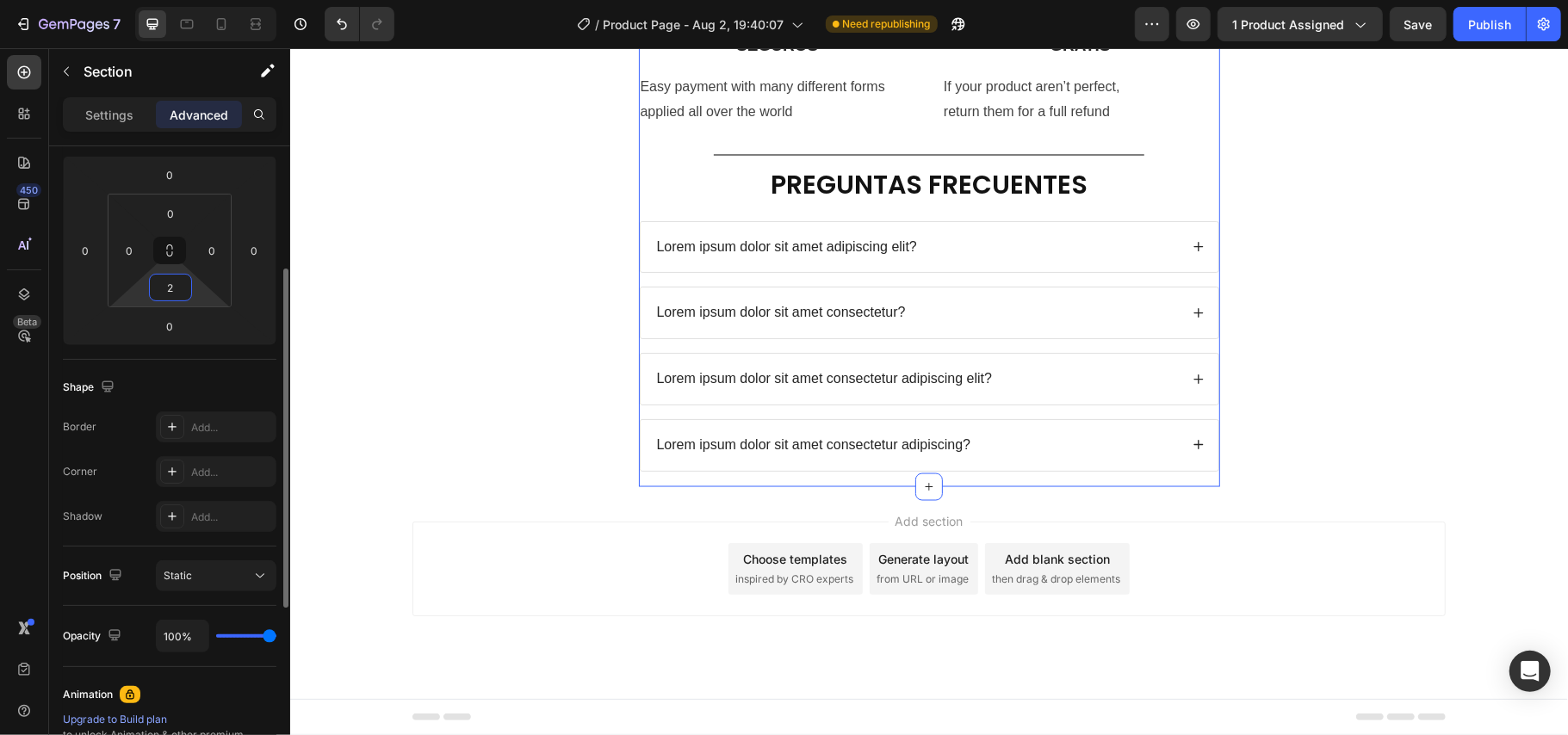 scroll, scrollTop: 8066, scrollLeft: 0, axis: vertical 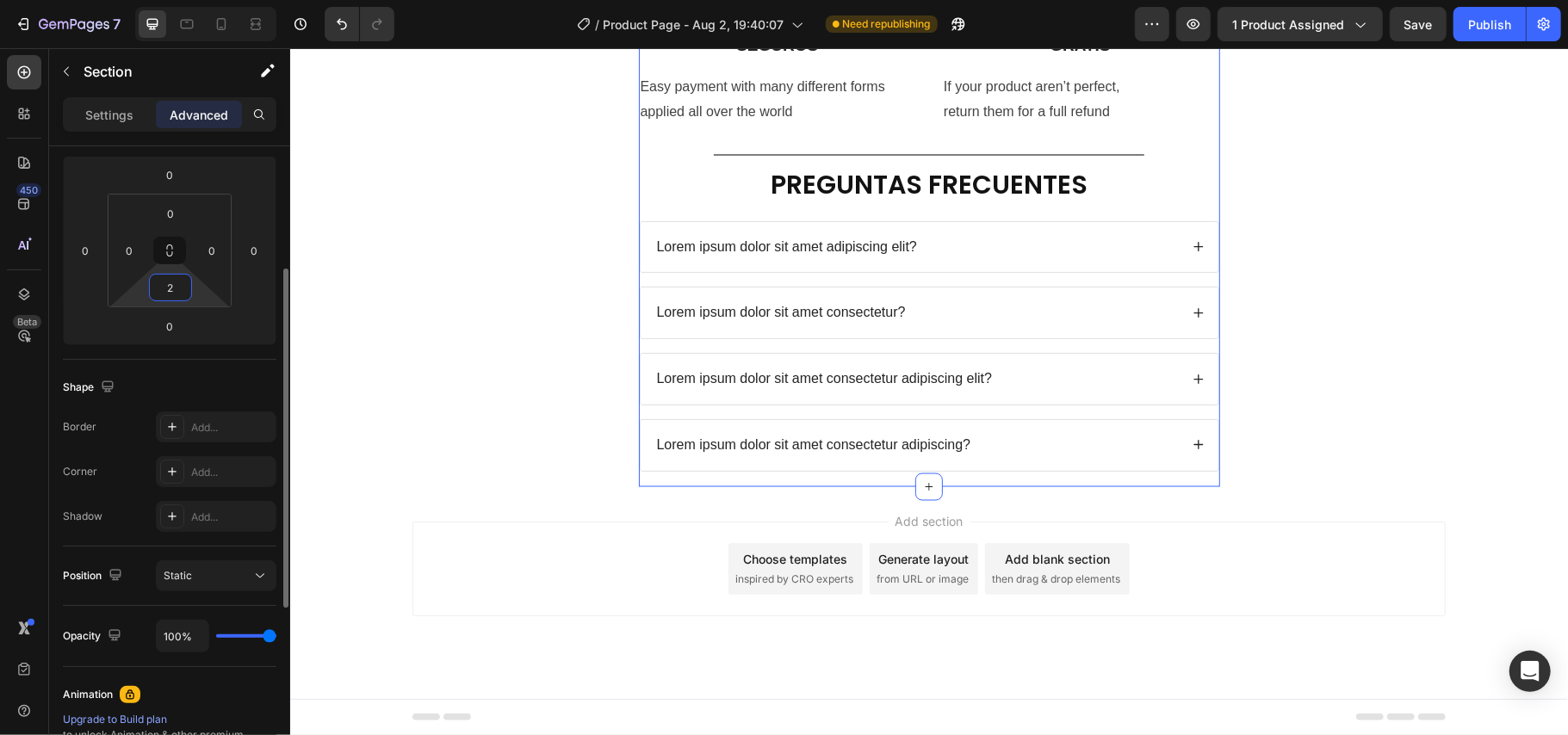 type on "20" 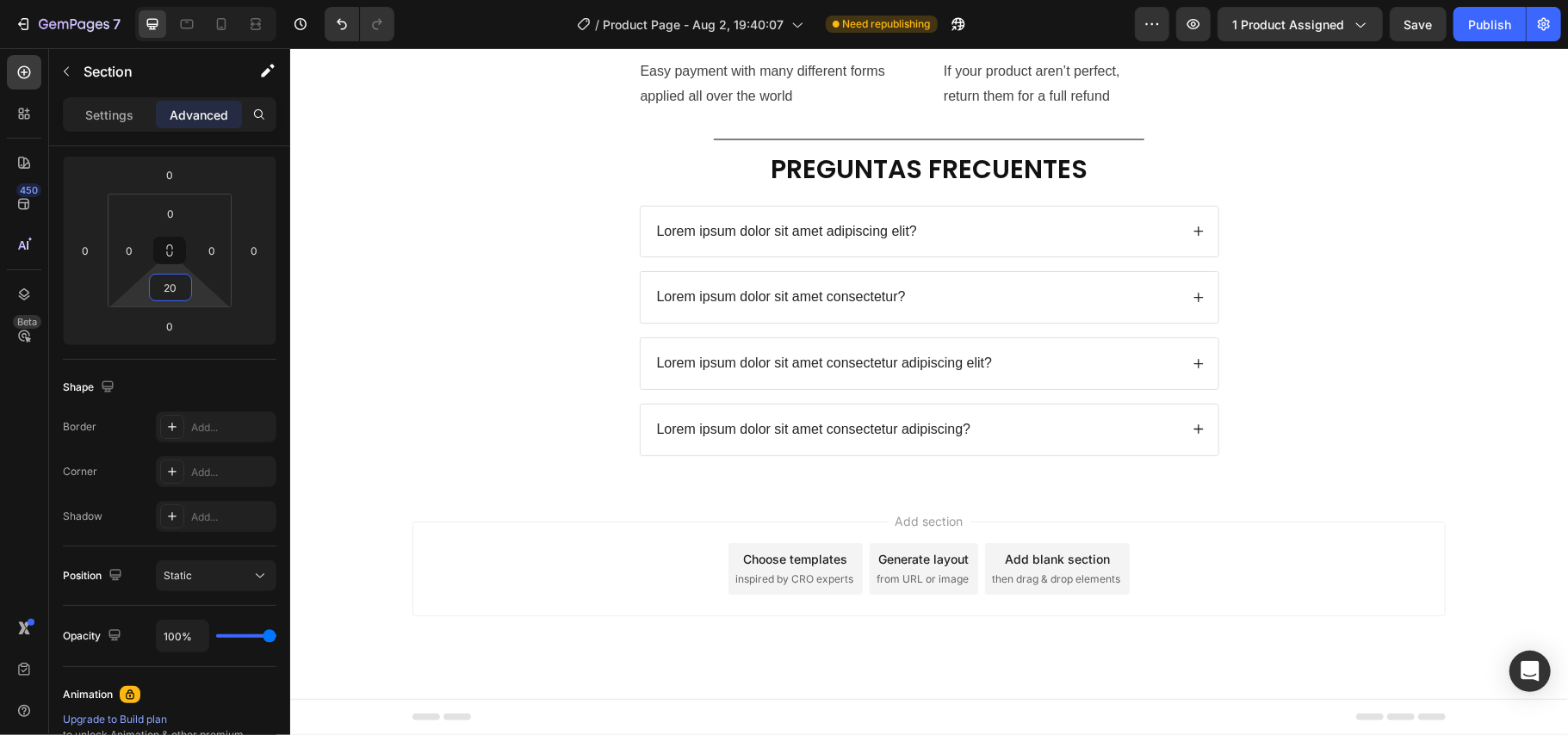 click on "Product Images Icon Icon Icon Icon Icon Icon List (+ 10700 Clientes Satisfechos) Text Block Row
Drop element here (+ 10700 Clientes Satisfechos) Text Block Row 30%   OFF Text Block Row 79,900 Product Price Product Price 145,900 Product Price Product Price 45% off Product Badge Row COMPRA AQUÍ Button Row Product 😉PIDE AHORA Y PAGA EN CASA 🏠 Button Image Image Image Image Image Row Image Image 😉PIDE AHORA Y PAGA EN CASA 🏠 Button Image Image 😉PIDE AHORA Y PAGA EN CASA 🏠 Button Image Image 😉PIDE AHORA Y PAGA EN CASA 🏠 Button Image Image 😉PIDE AHORA Y PAGA EN CASA 🏠 Button NOTA Debido a las mediciones manuales, puede haber ligeras desviaciones de medición. Debido a los diferentes efectos de iluminación y visualización, el color real del artículo puede ser ligeramente diferente al color que se muestra en la imagen. Text Block Icon Icon Icon Icon Icon Icon List EN DOSSA TE OFRECEMOS Heading
Icon Row Rastreo  de pedido Text Block Text block
Icon" at bounding box center (928, -644) 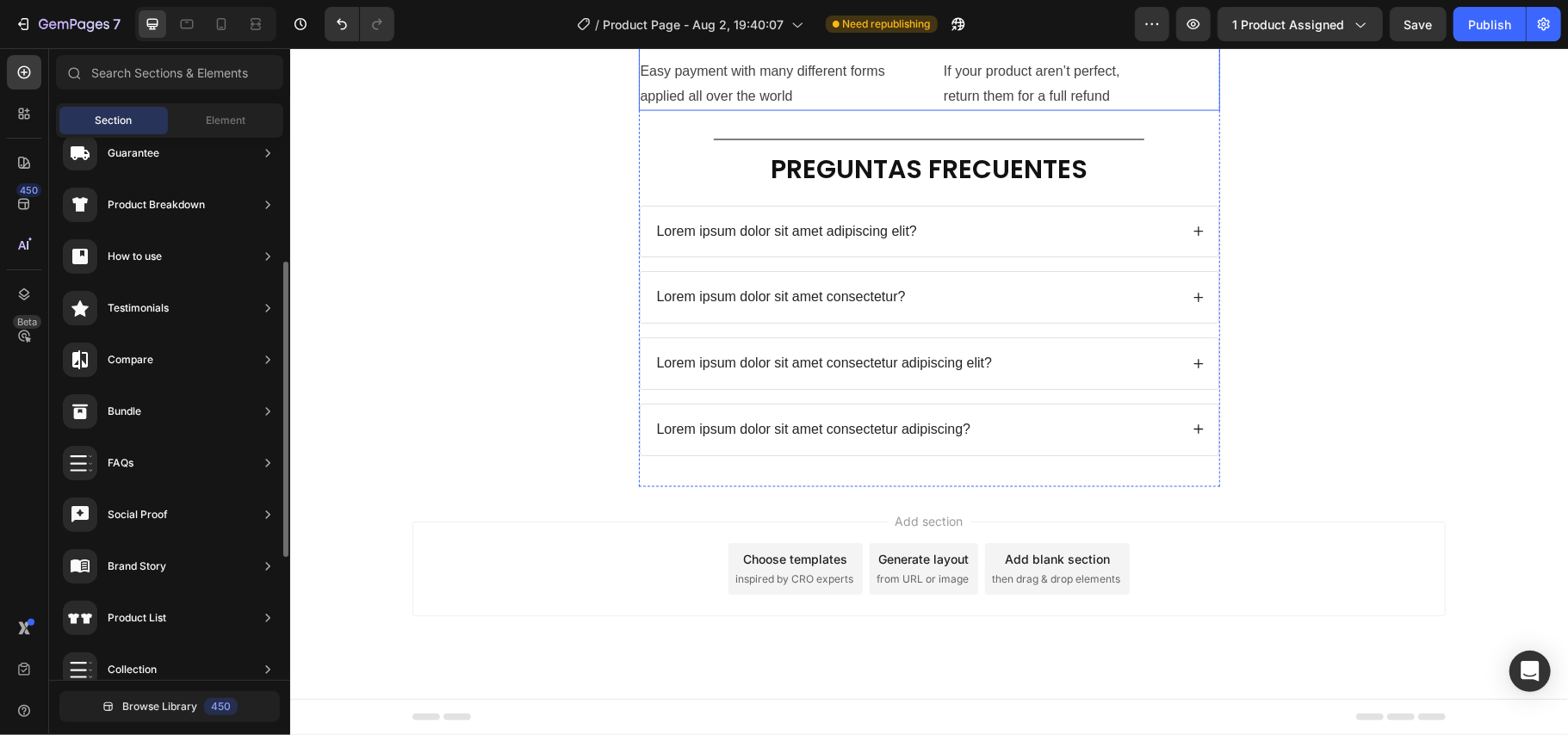 scroll, scrollTop: 7606, scrollLeft: 0, axis: vertical 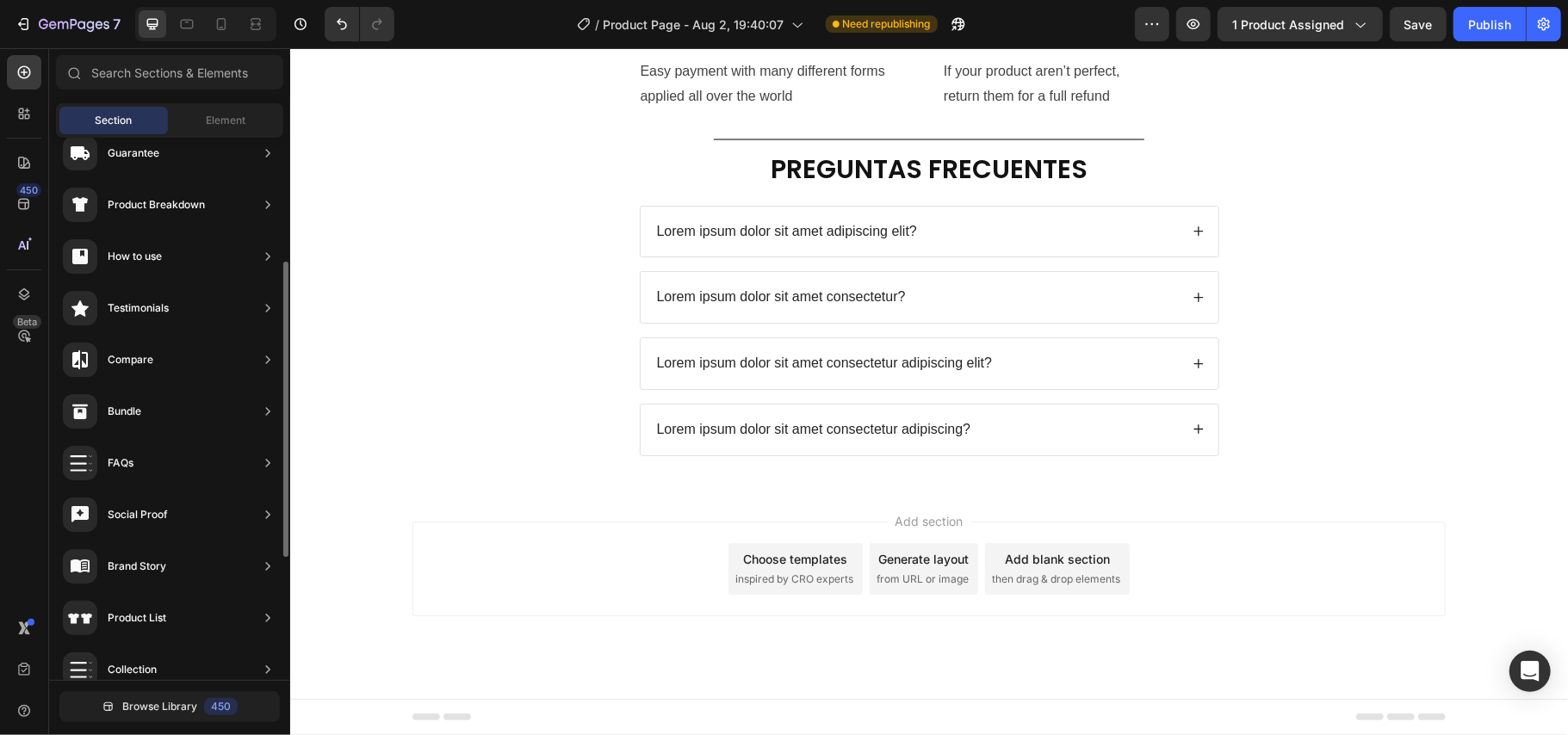 click on "Our suport team always ready for you to 7 days a week." at bounding box center [777, -129] 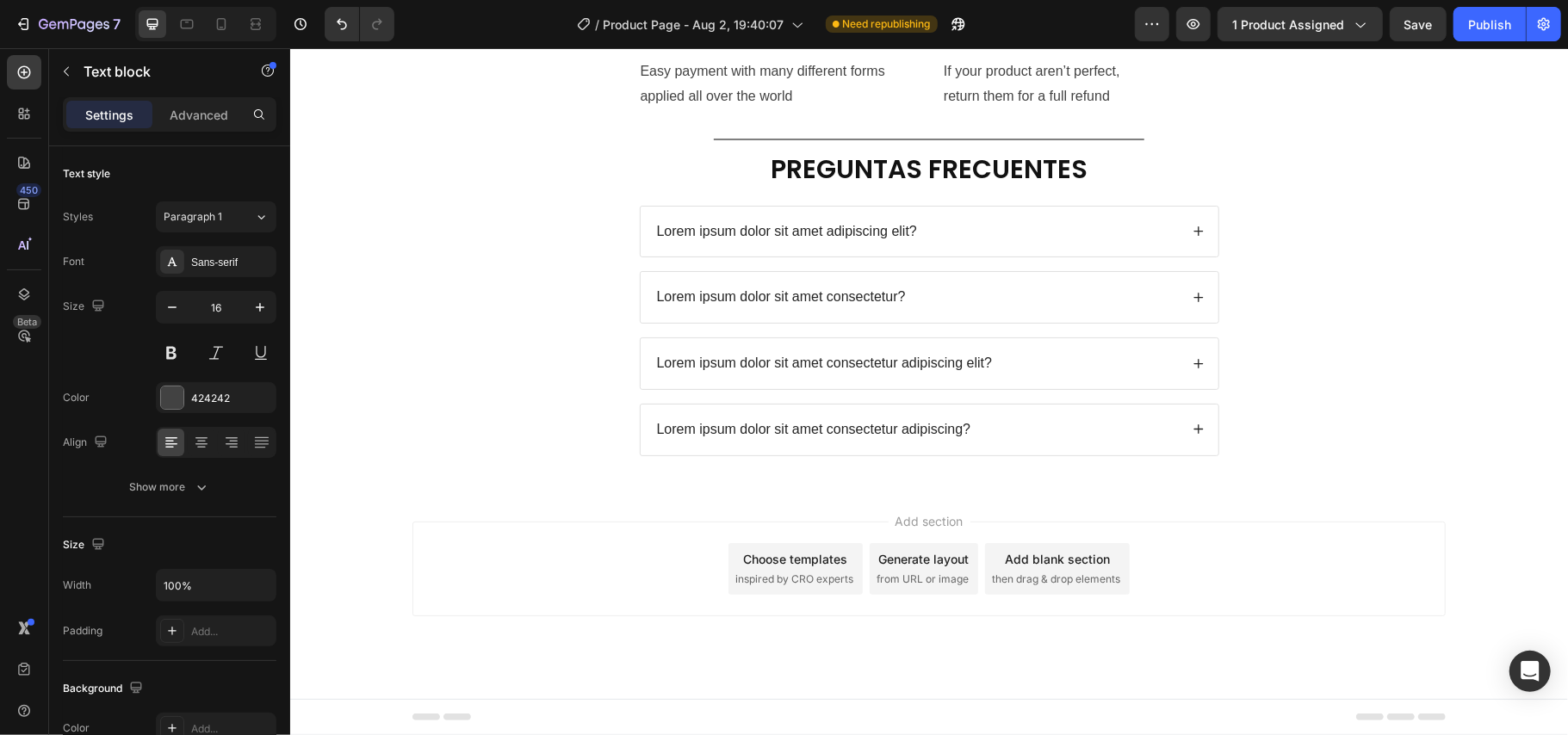 click 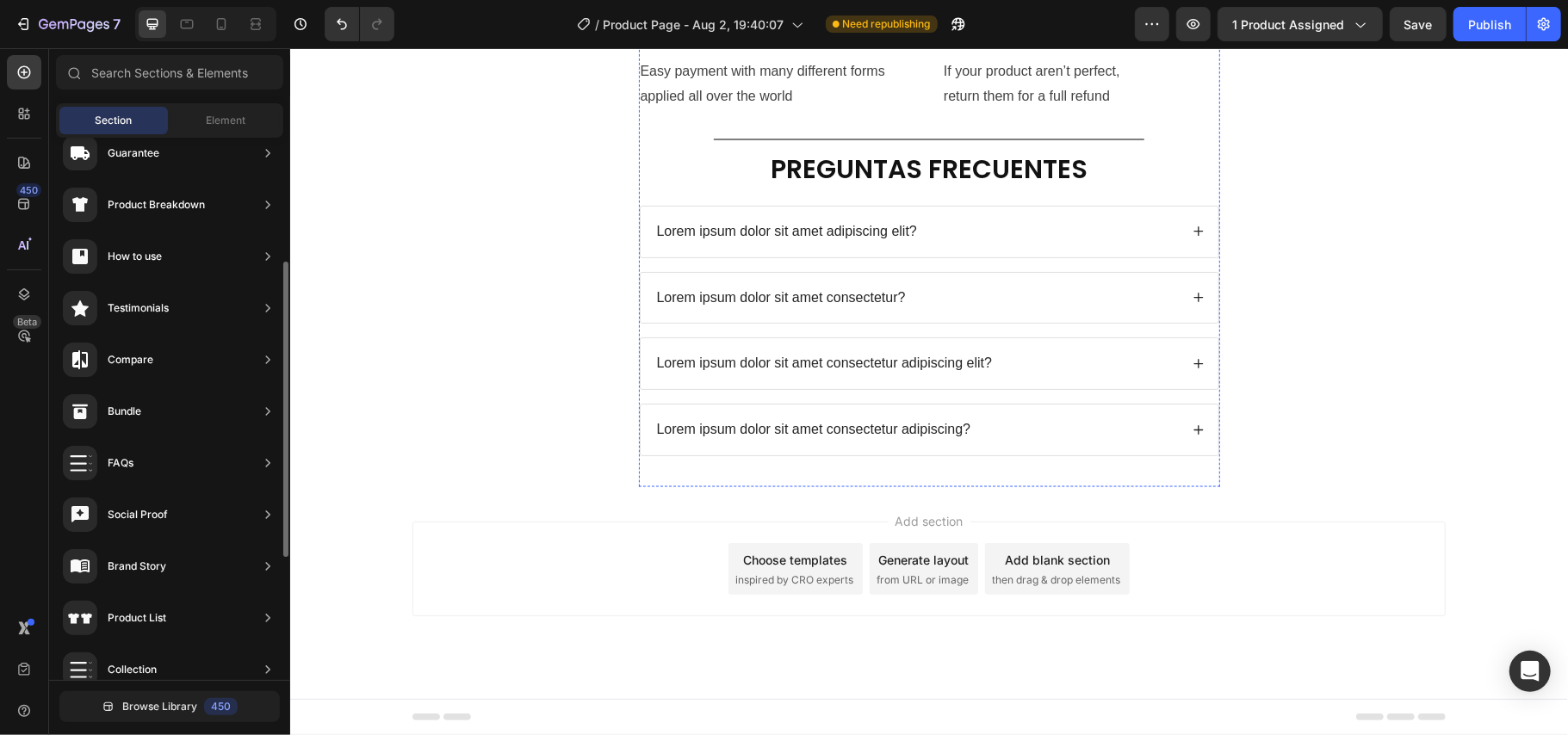 click on "Icon Row ENTREGA 100% SEGURA Text Block Free shipping on any order of $150 or more. Text block" at bounding box center (1080, -176) 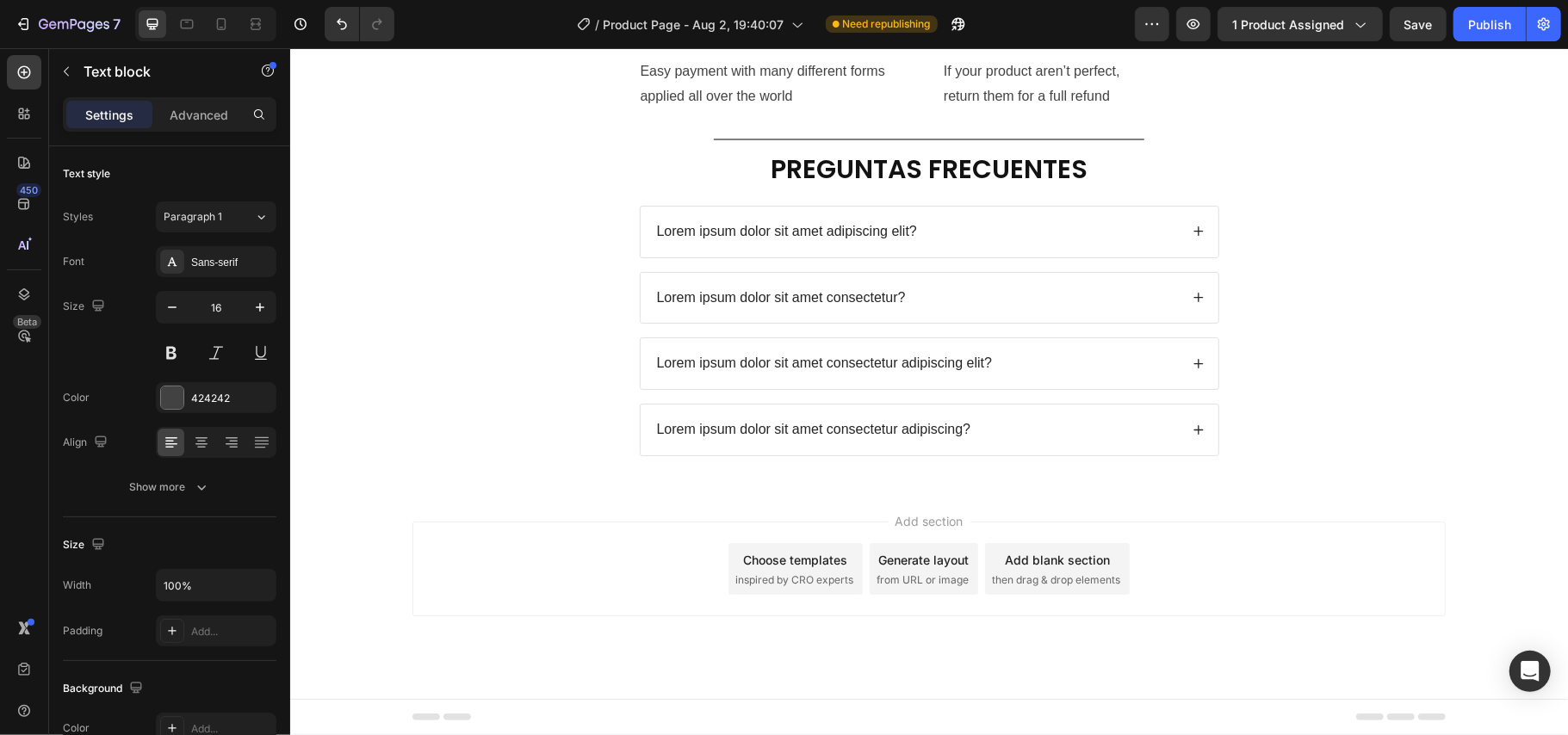click on "Free shipping on any order of $150 or more." at bounding box center (1080, -117) 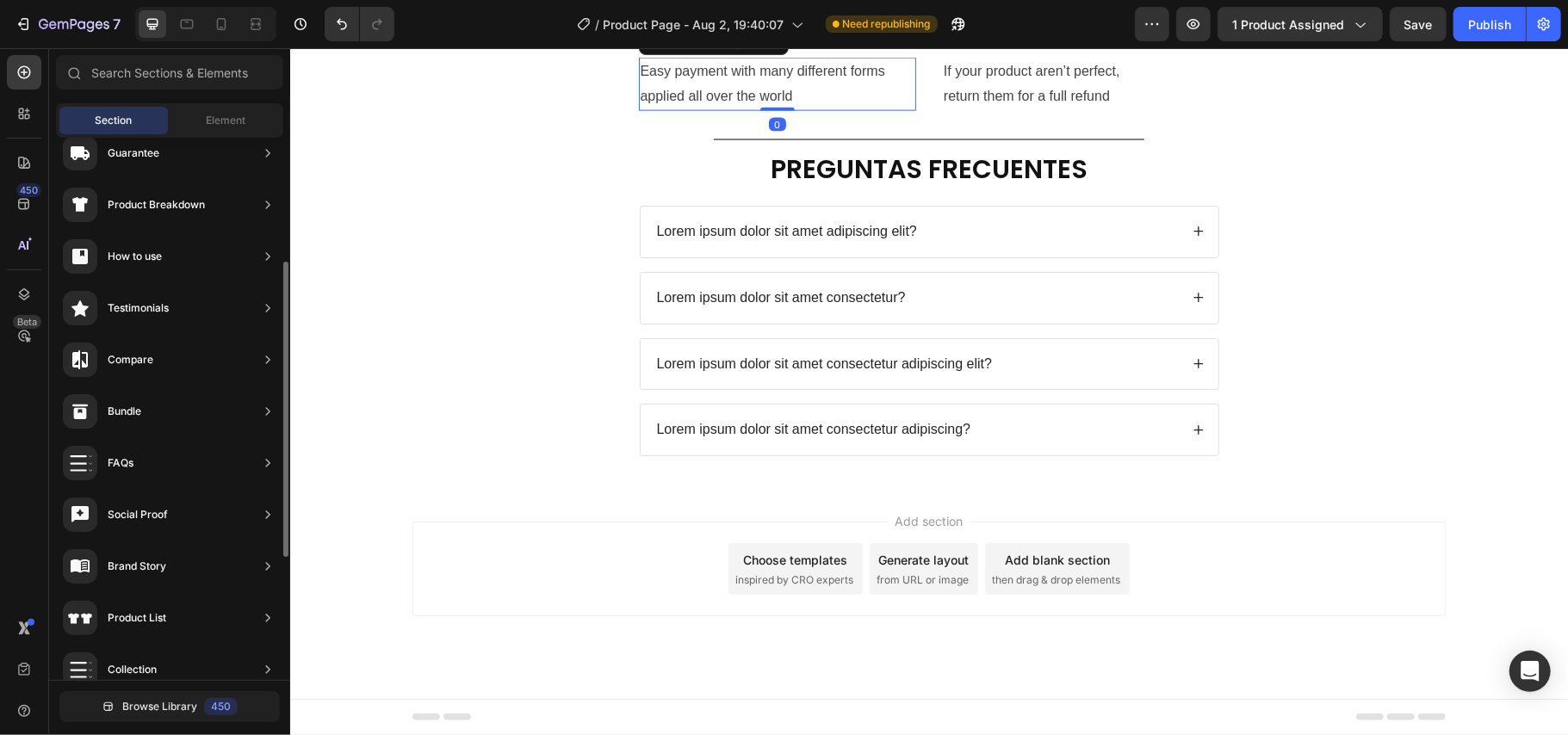 click on "Easy payment with many different forms applied all over the world" at bounding box center [777, 83] 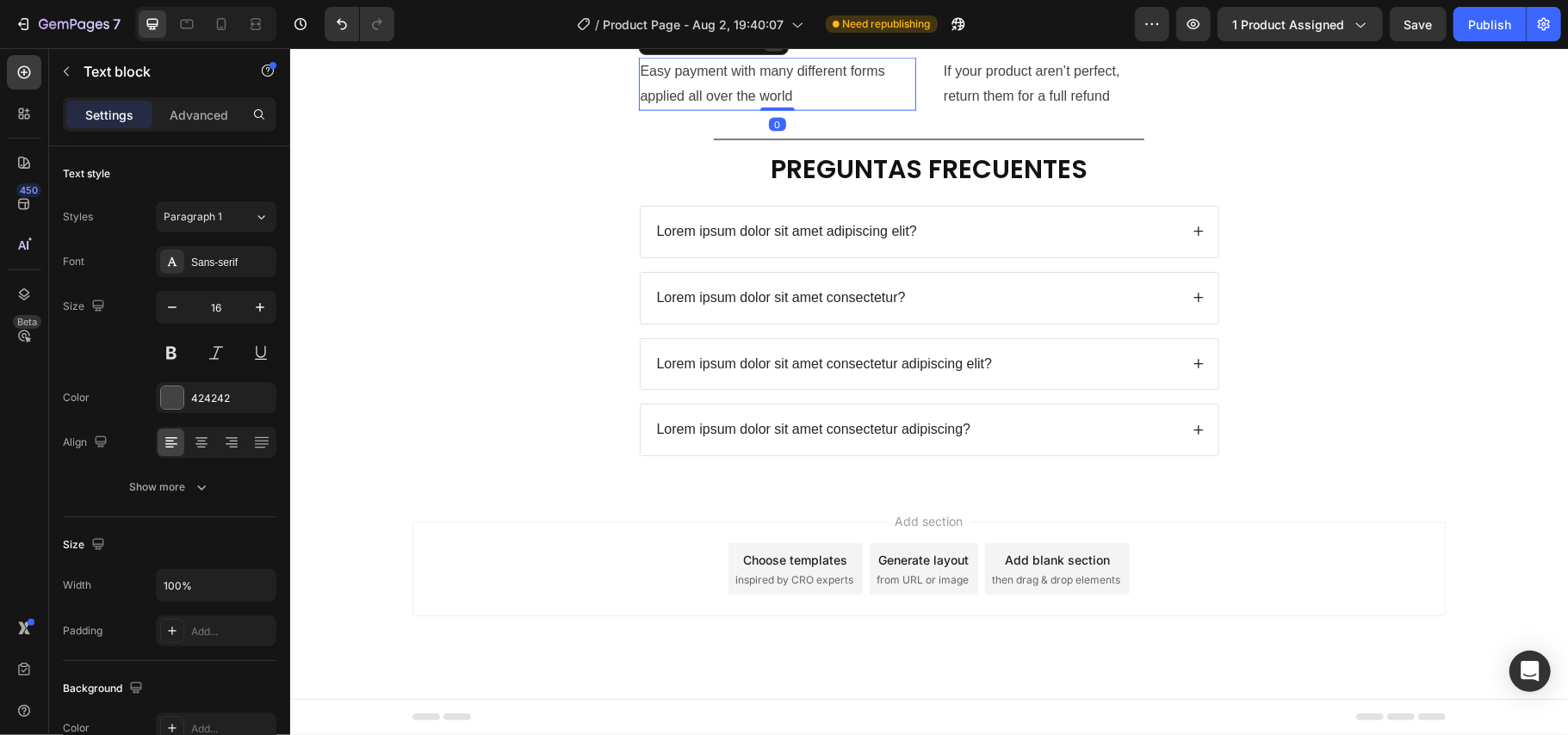 click at bounding box center [773, 40] 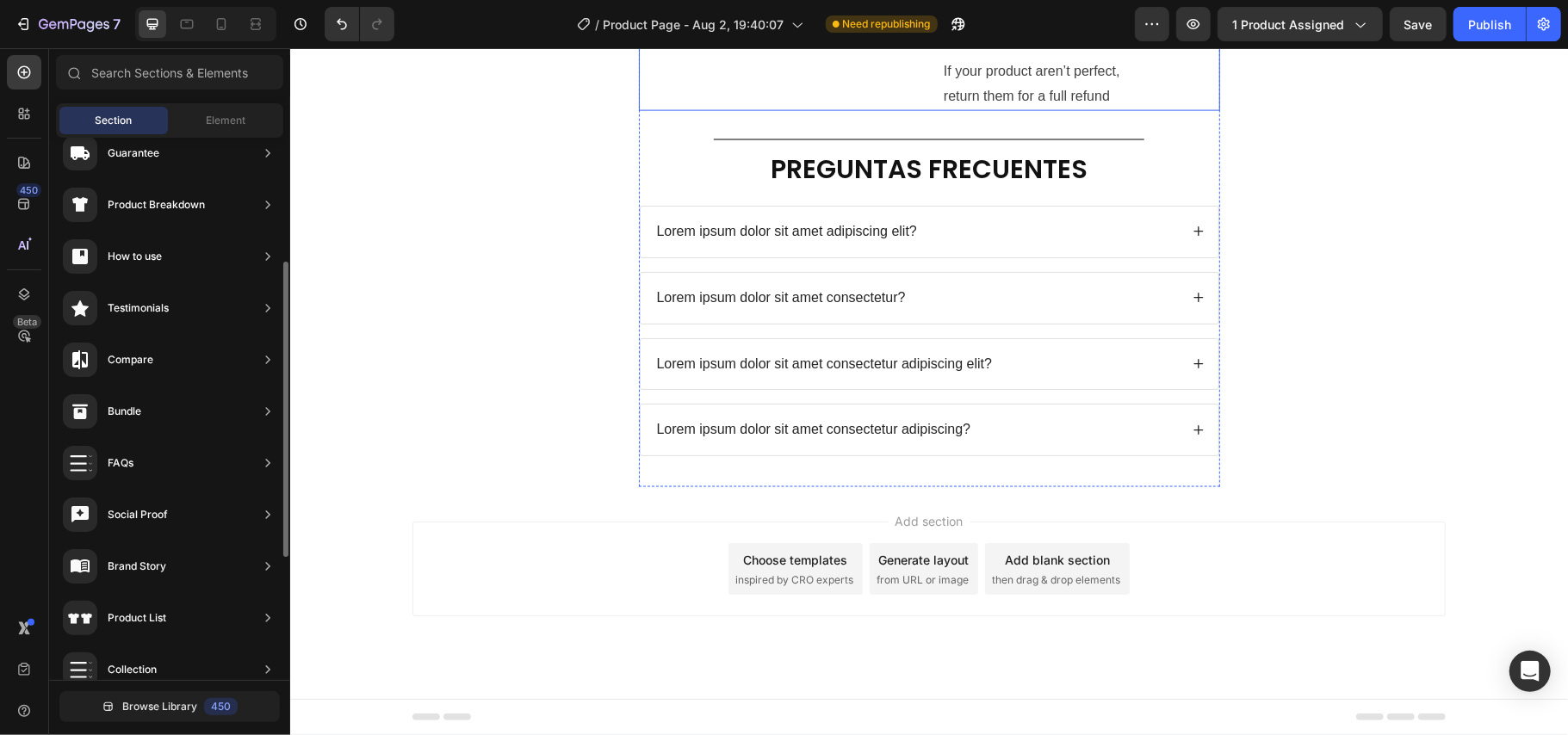 click on "Icon Row ENVÍOS  GRATIS Text Block If your product aren’t perfect, return them for a full refund Text block" at bounding box center (1080, 24) 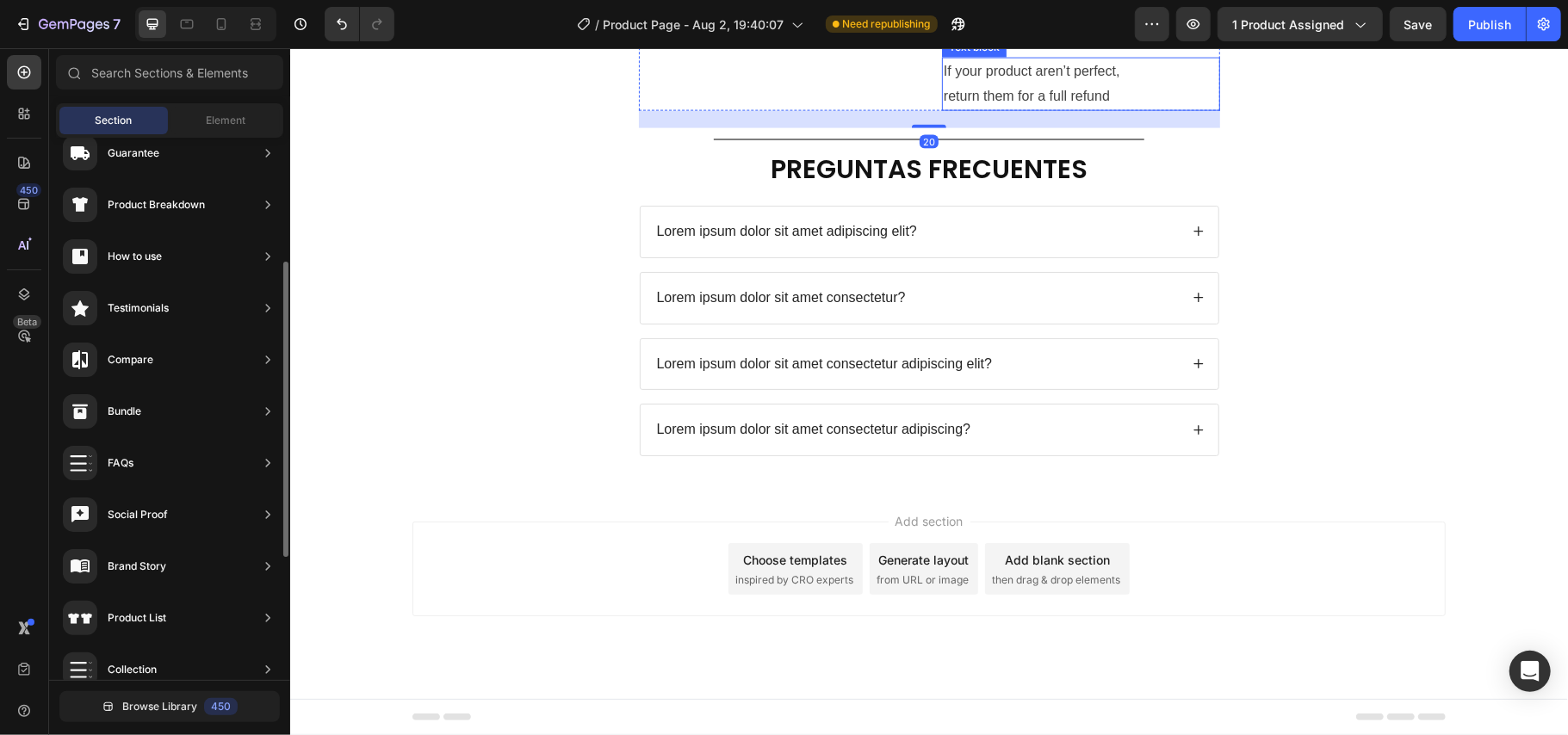 click on "If your product aren’t perfect, return them for a full refund" at bounding box center [1080, 83] 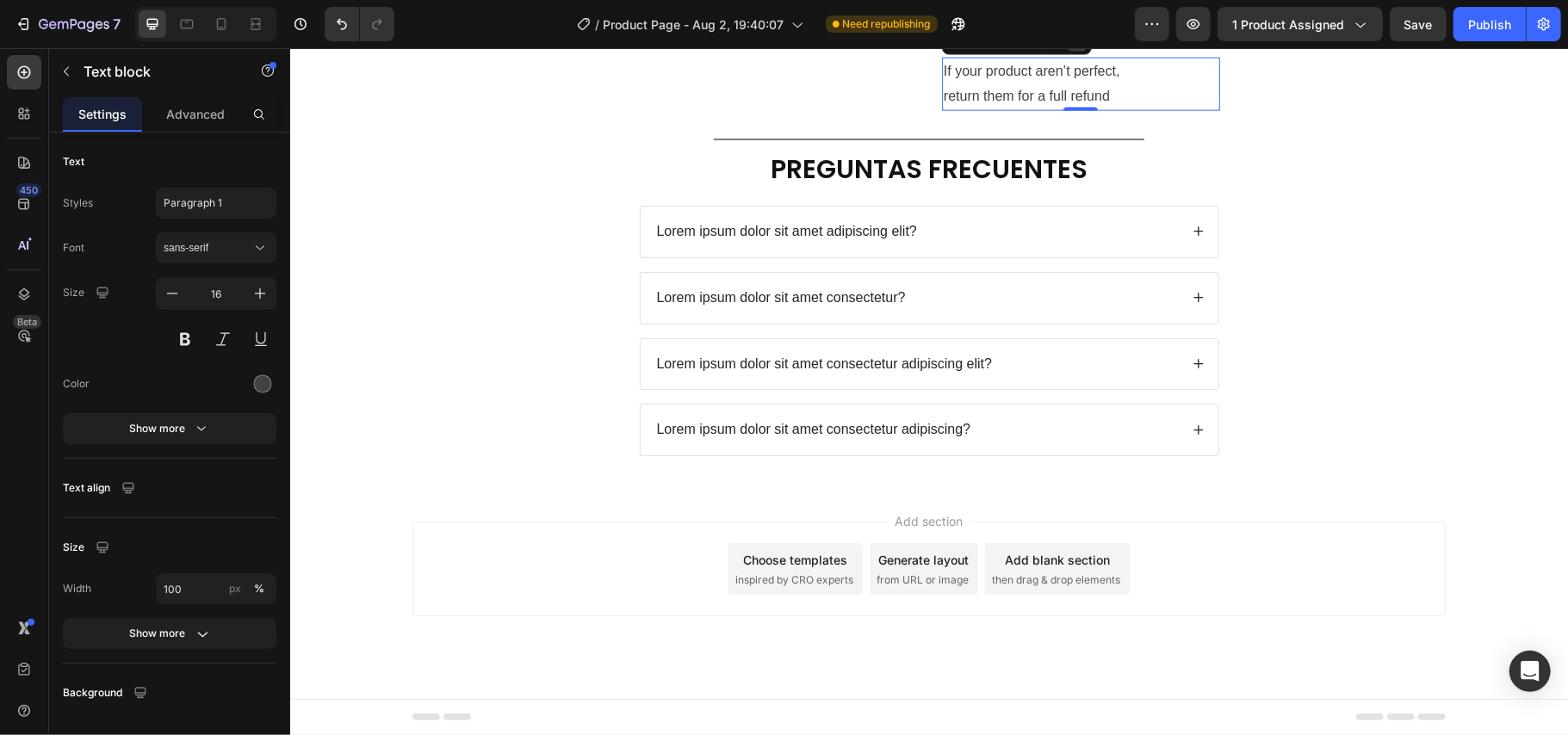 click 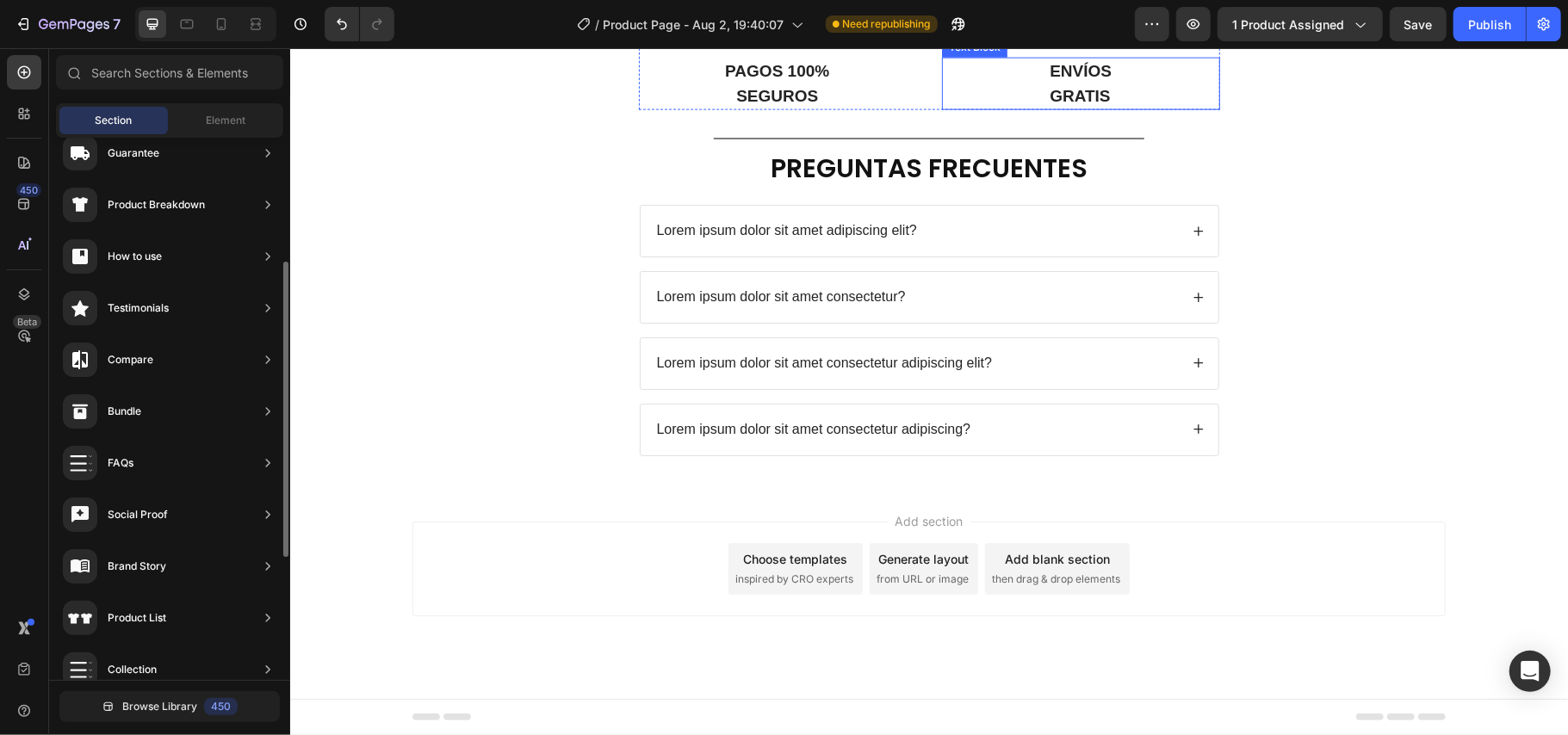 click on "Product Images Icon Icon Icon Icon Icon Icon List (+ 10700 Clientes Satisfechos) Text Block Row
Drop element here (+ 10700 Clientes Satisfechos) Text Block Row 30%   OFF Text Block Row 79,900 Product Price Product Price 145,900 Product Price Product Price 45% off Product Badge Row COMPRA AQUÍ Button Row Product 😉PIDE AHORA Y PAGA EN CASA 🏠 Button Image Image Image Image Image Row Image Image 😉PIDE AHORA Y PAGA EN CASA 🏠 Button Image Image 😉PIDE AHORA Y PAGA EN CASA 🏠 Button Image Image 😉PIDE AHORA Y PAGA EN CASA 🏠 Button Image Image 😉PIDE AHORA Y PAGA EN CASA 🏠 Button NOTA Debido a las mediciones manuales, puede haber ligeras desviaciones de medición. Debido a los diferentes efectos de iluminación y visualización, el color real del artículo puede ser ligeramente diferente al color que se muestra en la imagen. Text Block Icon Icon Icon Icon Icon Icon List EN DOSSA TE OFRECEMOS Heading
Icon Row Rastreo  de pedido Text Block
Icon Row SEGURA" at bounding box center [928, -578] 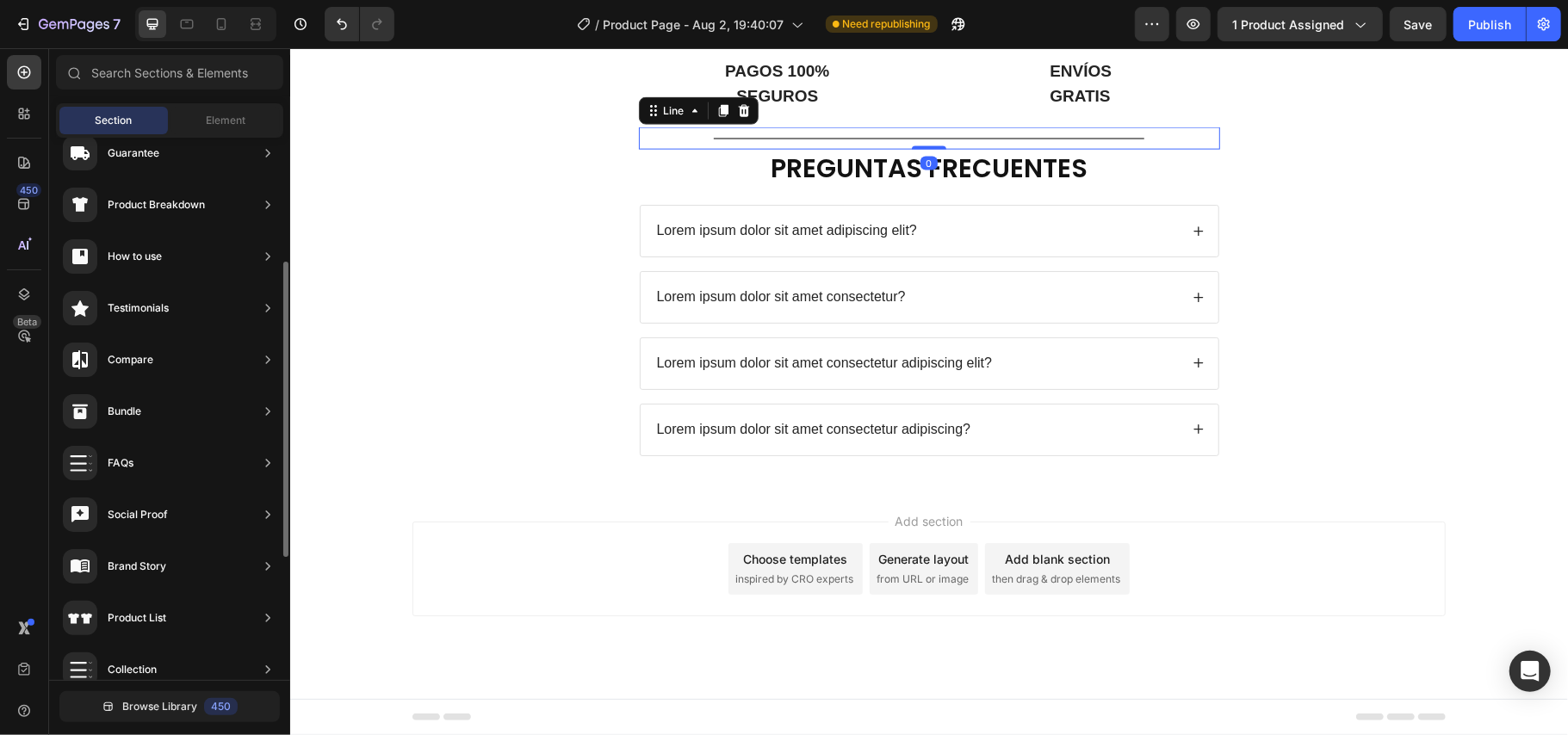 click on "Title Line   0" at bounding box center [928, 138] 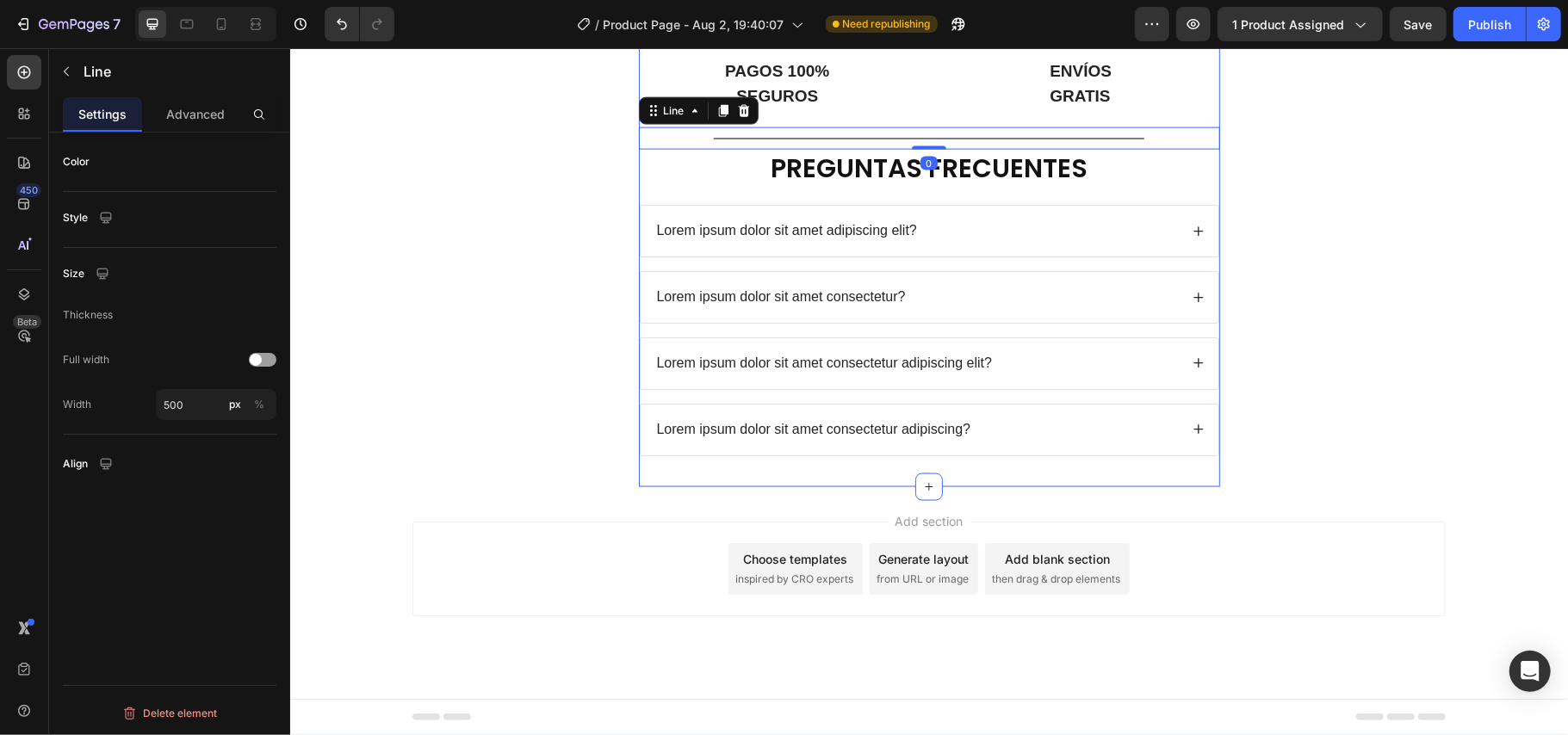 click on "PAGOS 100%  SEGUROS" at bounding box center (777, 83) 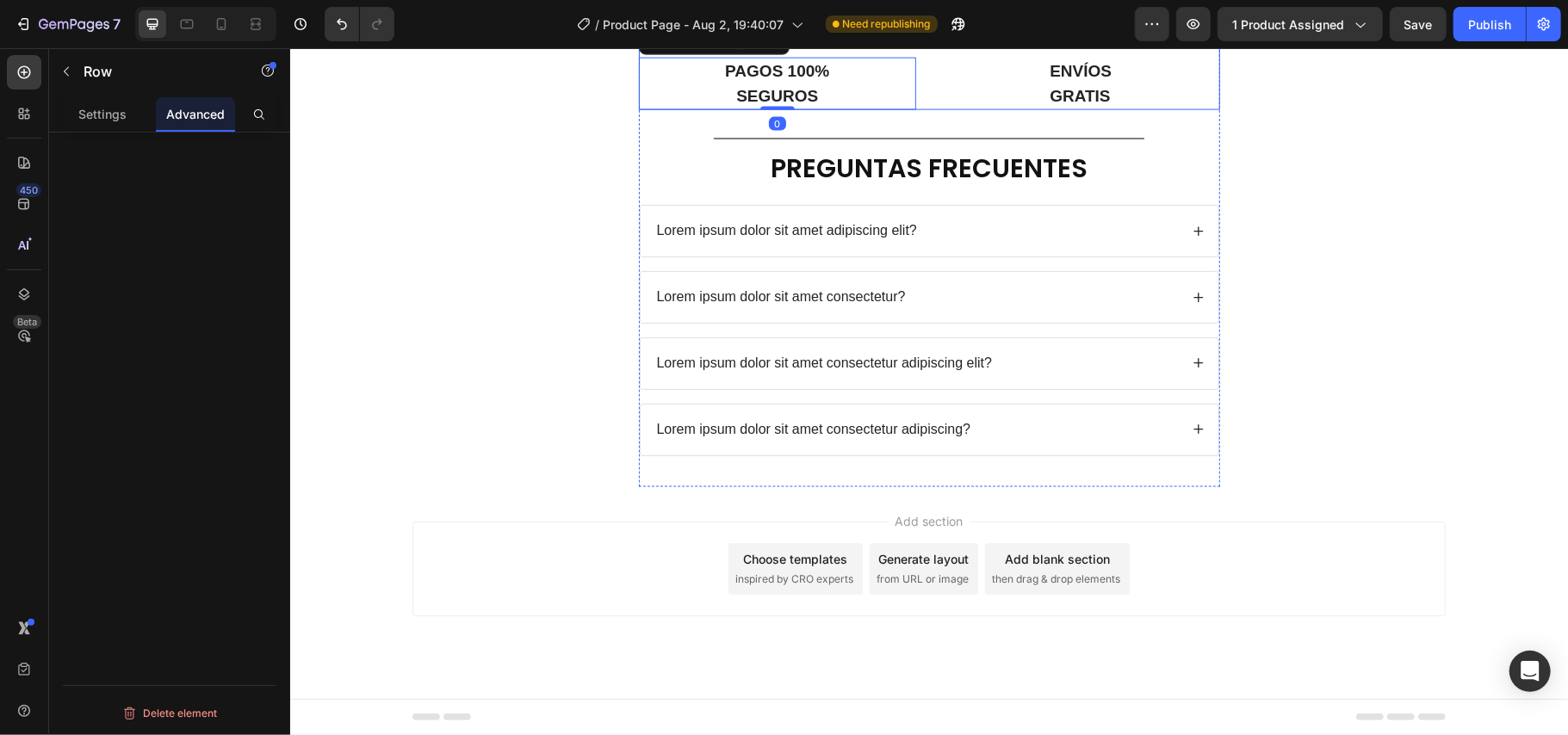 click on "Icon Row PAGOS 100%  SEGUROS Text Block   0
Icon Row ENVÍOS  GRATIS Text Block Row" at bounding box center [928, 57] 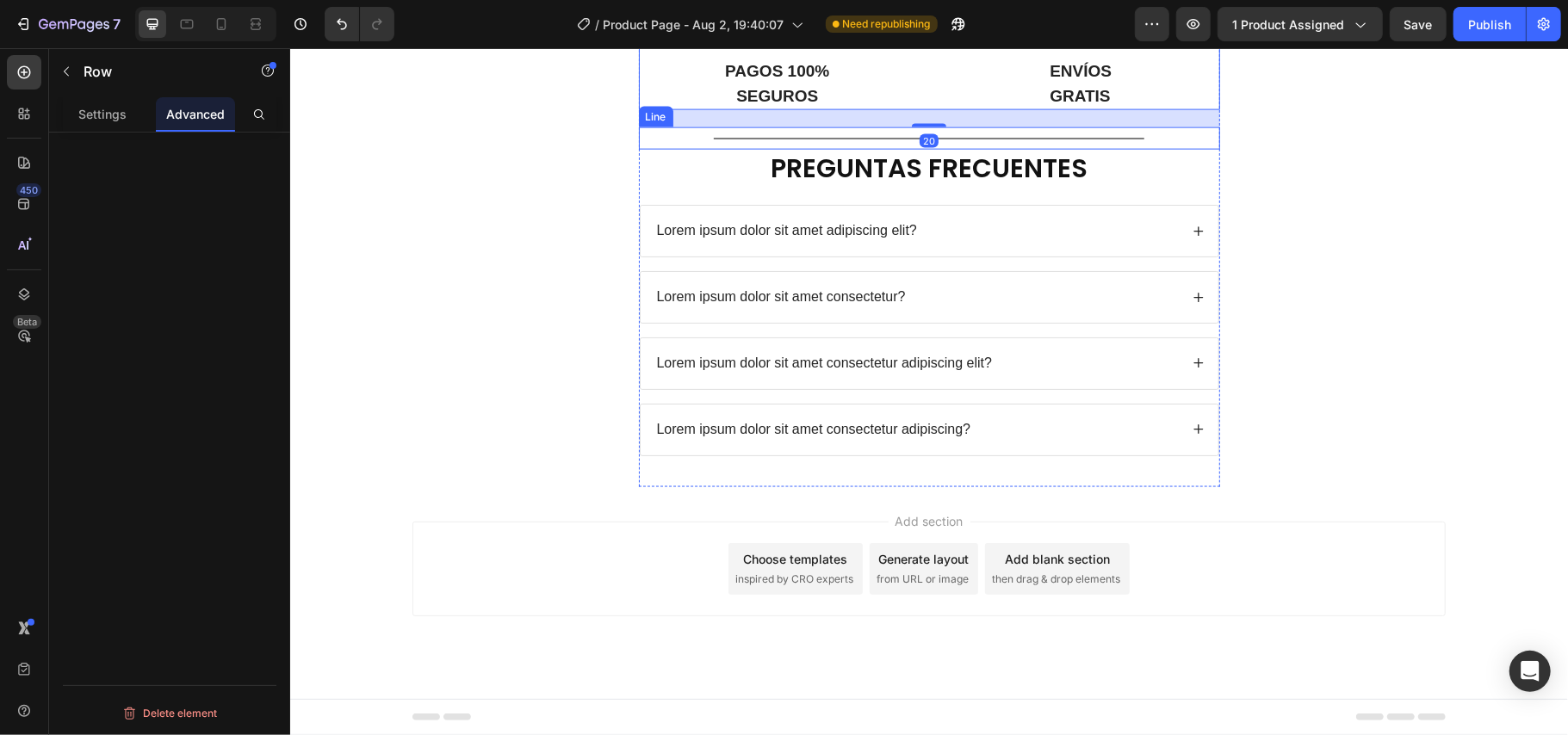 click on "Title Line" at bounding box center [928, 138] 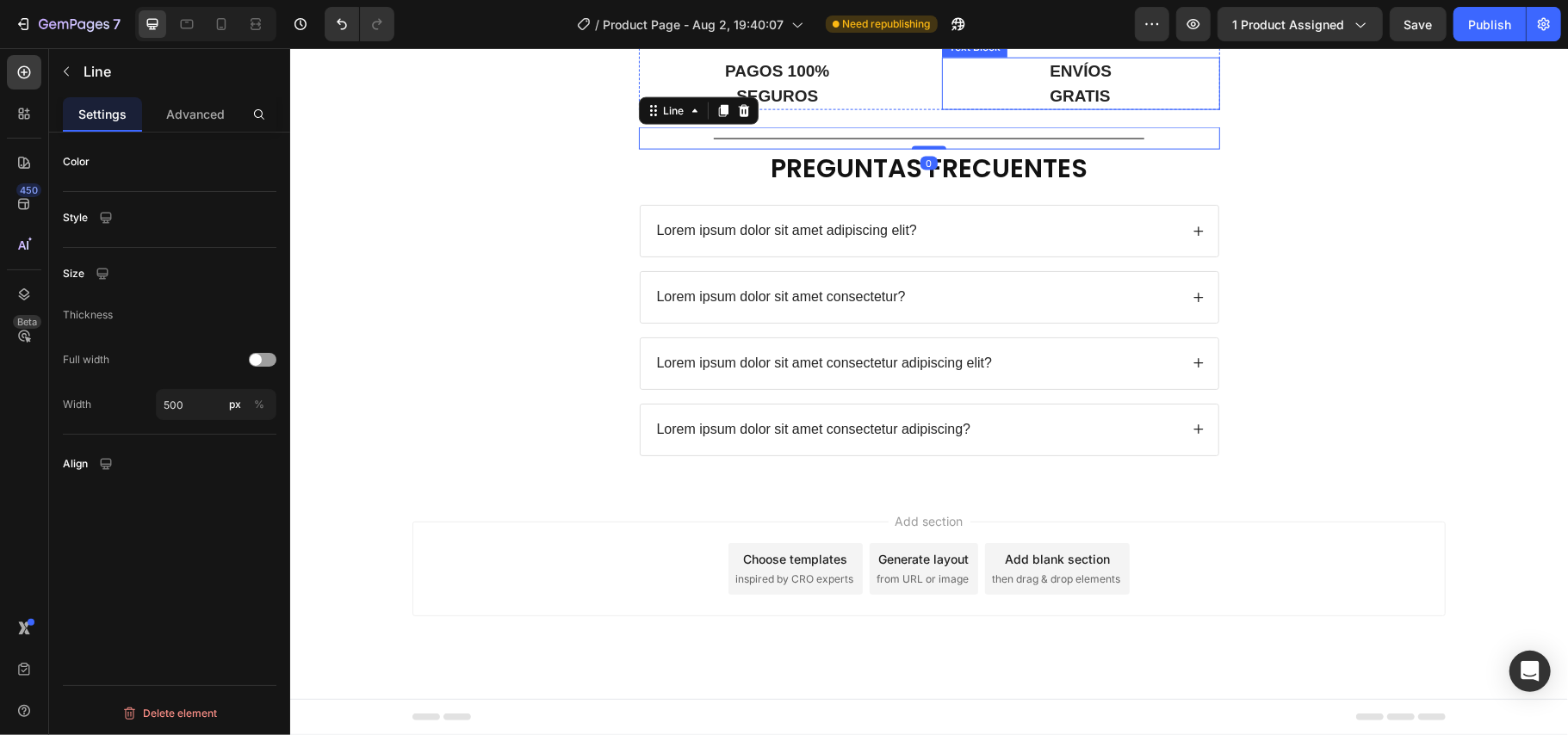 click on "ENVÍOS  GRATIS" at bounding box center (1080, 83) 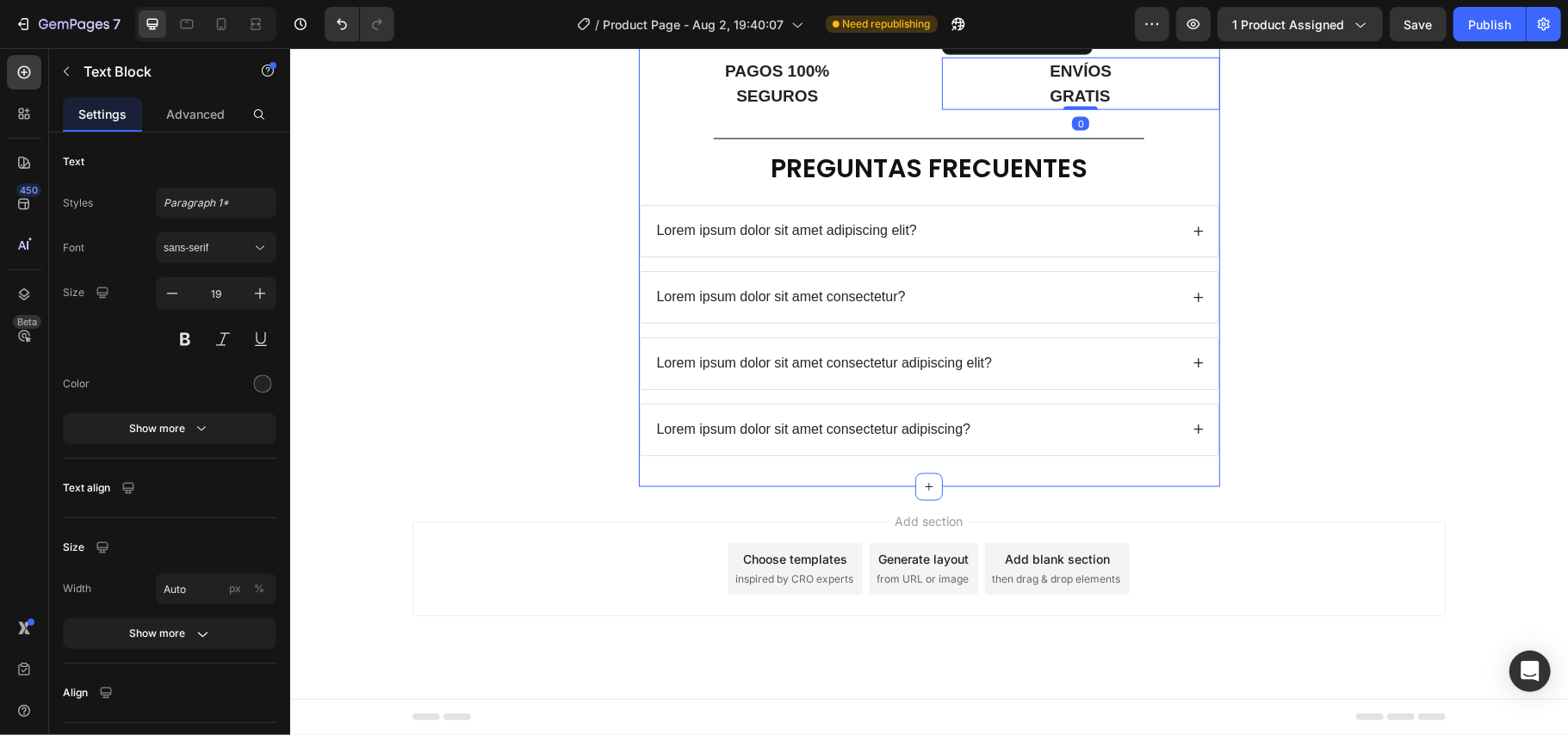 click on "Icon Row PAGOS 100%  SEGUROS Text Block
Icon Row ENVÍOS  GRATIS Text Block   0 Row" at bounding box center [928, 57] 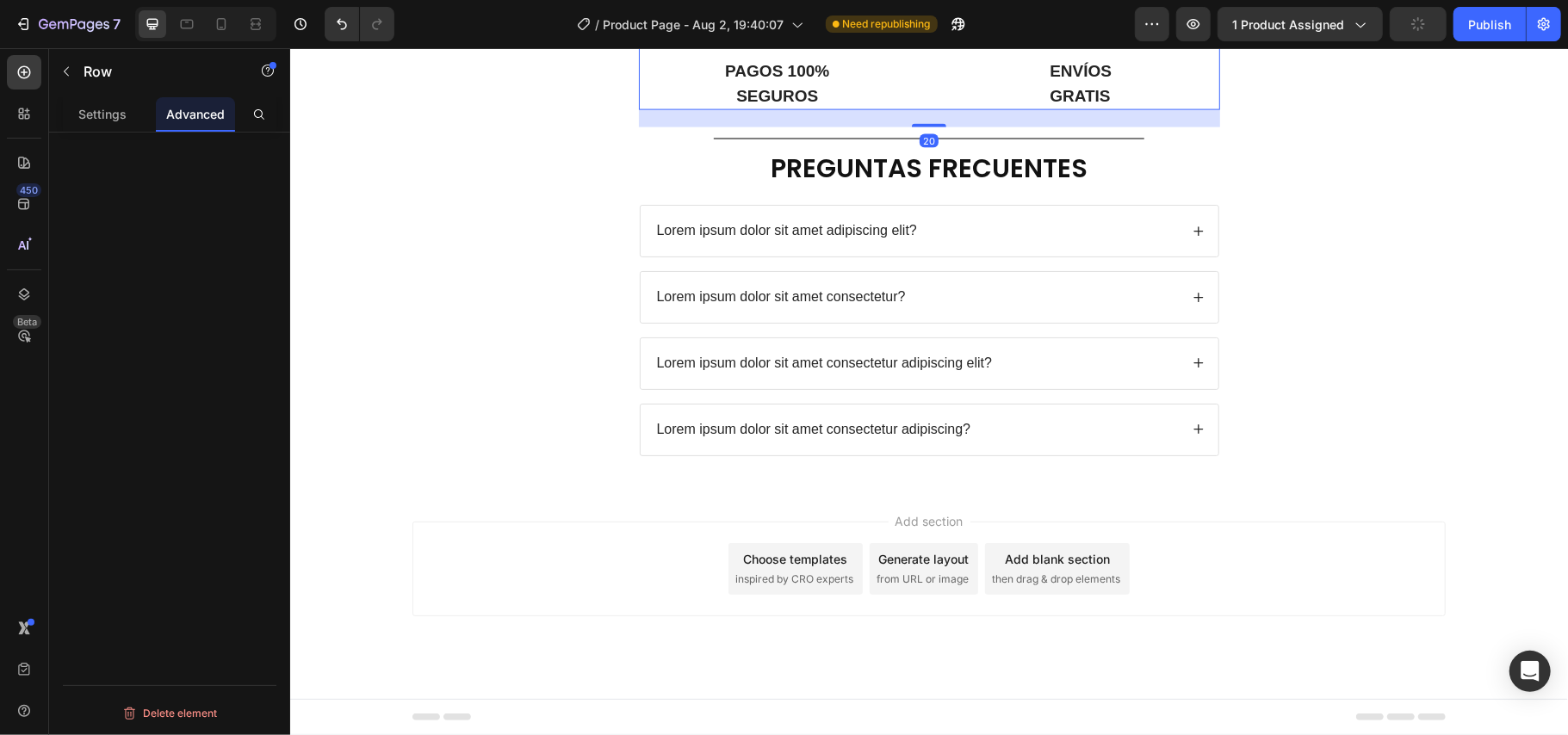 click on "20" at bounding box center [928, 118] 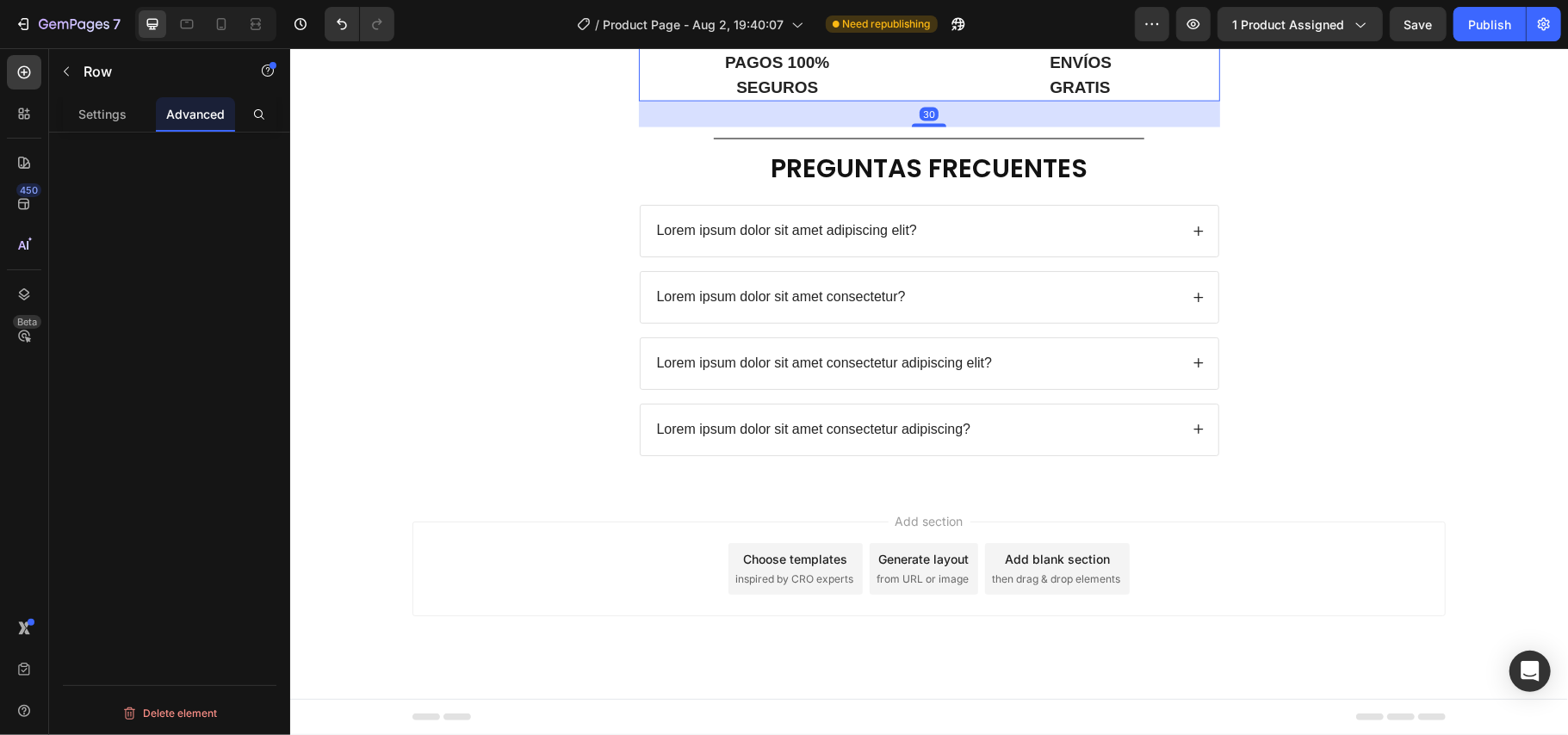 drag, startPoint x: 916, startPoint y: 459, endPoint x: 899, endPoint y: 467, distance: 18.78829 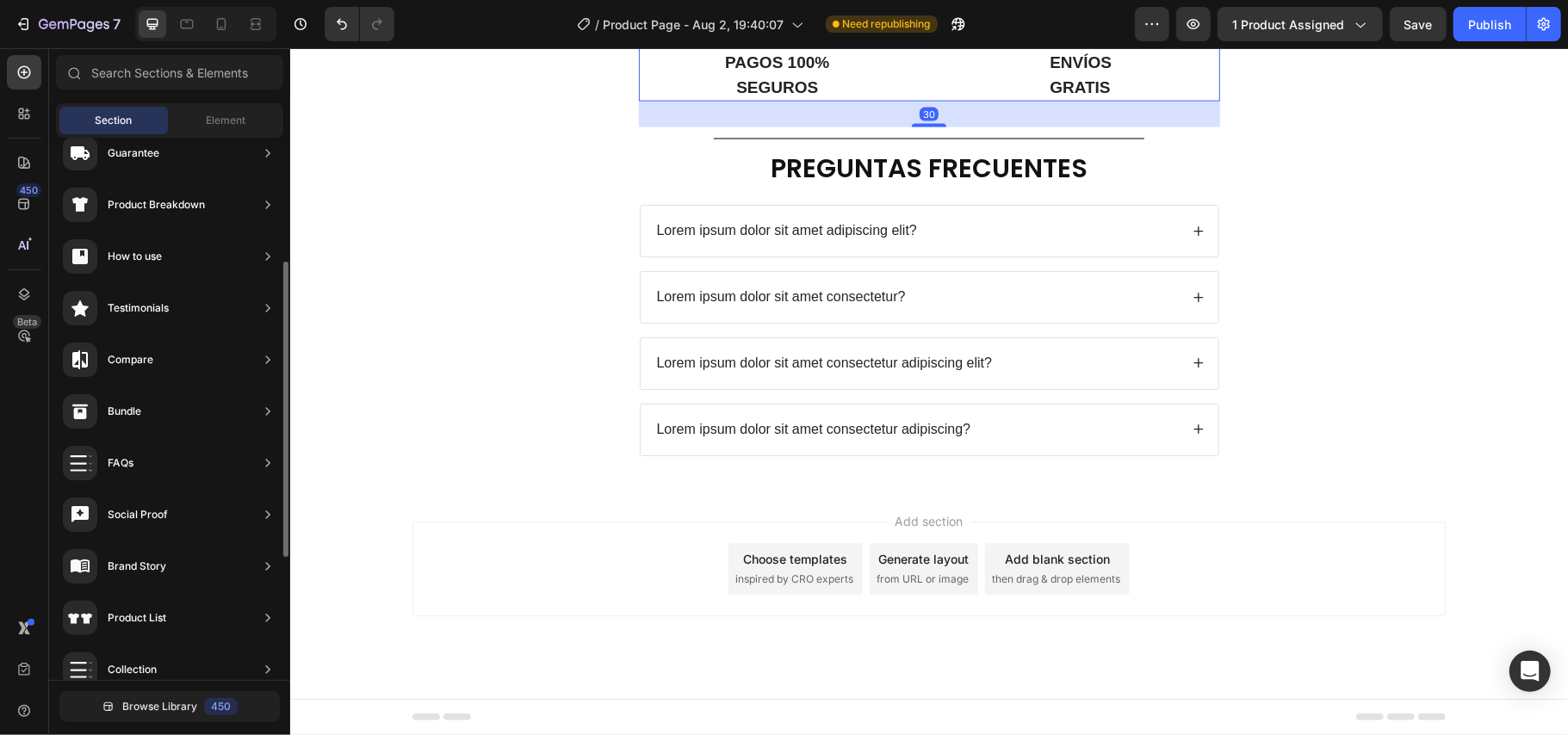click on "Product Images Icon Icon Icon Icon Icon Icon List (+ 10700 Clientes Satisfechos) Text Block Row
Drop element here (+ 10700 Clientes Satisfechos) Text Block Row 30%   OFF Text Block Row 79,900 Product Price Product Price 145,900 Product Price Product Price 45% off Product Badge Row COMPRA AQUÍ Button Row Product 😉PIDE AHORA Y PAGA EN CASA 🏠 Button Image Image Image Image Image Row Image Image 😉PIDE AHORA Y PAGA EN CASA 🏠 Button Image Image 😉PIDE AHORA Y PAGA EN CASA 🏠 Button Image Image 😉PIDE AHORA Y PAGA EN CASA 🏠 Button Image Image 😉PIDE AHORA Y PAGA EN CASA 🏠 Button NOTA Debido a las mediciones manuales, puede haber ligeras desviaciones de medición. Debido a los diferentes efectos de iluminación y visualización, el color real del artículo puede ser ligeramente diferente al color que se muestra en la imagen. Text Block Icon Icon Icon Icon Icon Icon List EN DOSSA TE OFRECEMOS Heading
Icon Row Rastreo  de pedido Text Block
Icon Row SEGURA" at bounding box center [928, -582] 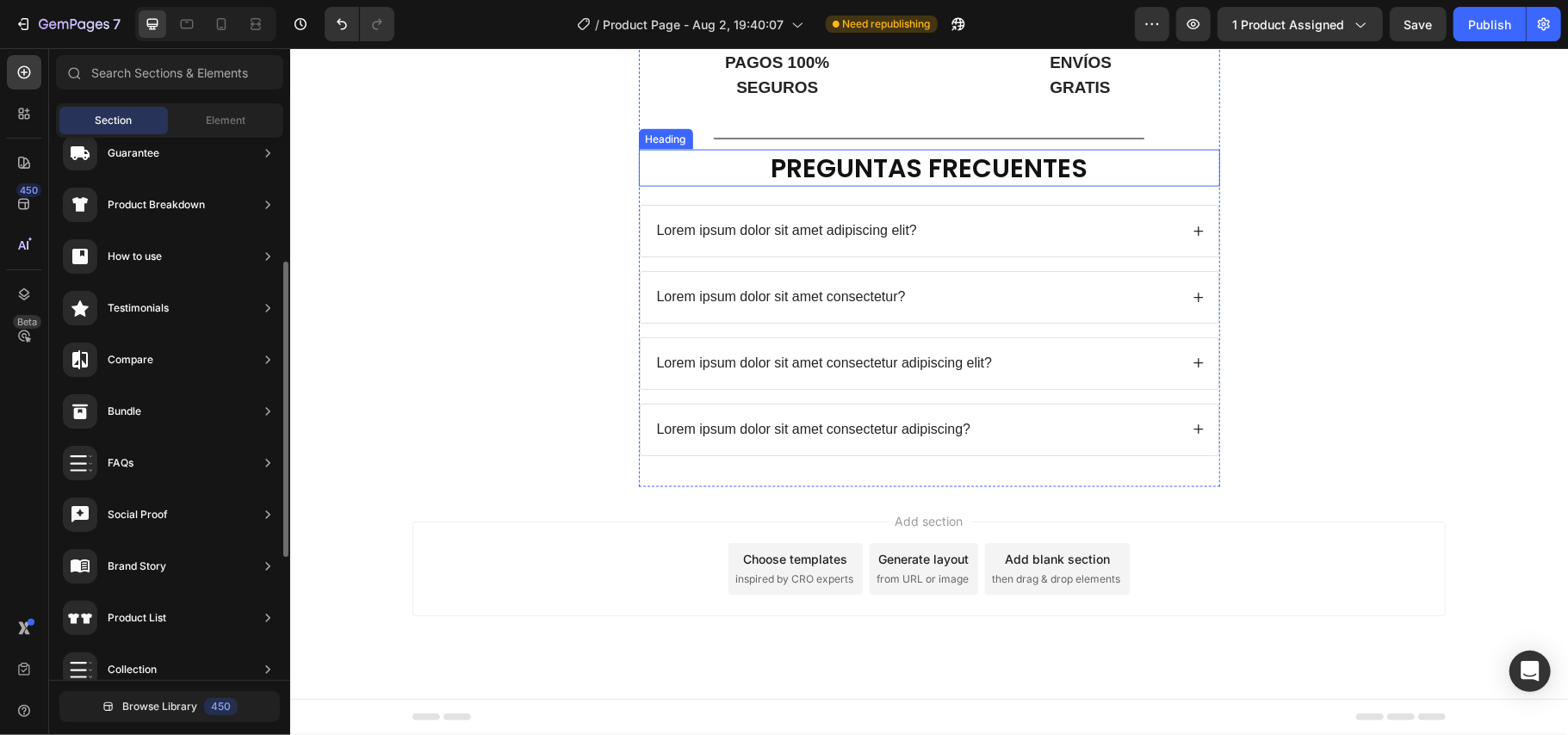 click on "PREGUNTAS FRECUENTES" at bounding box center (928, 167) 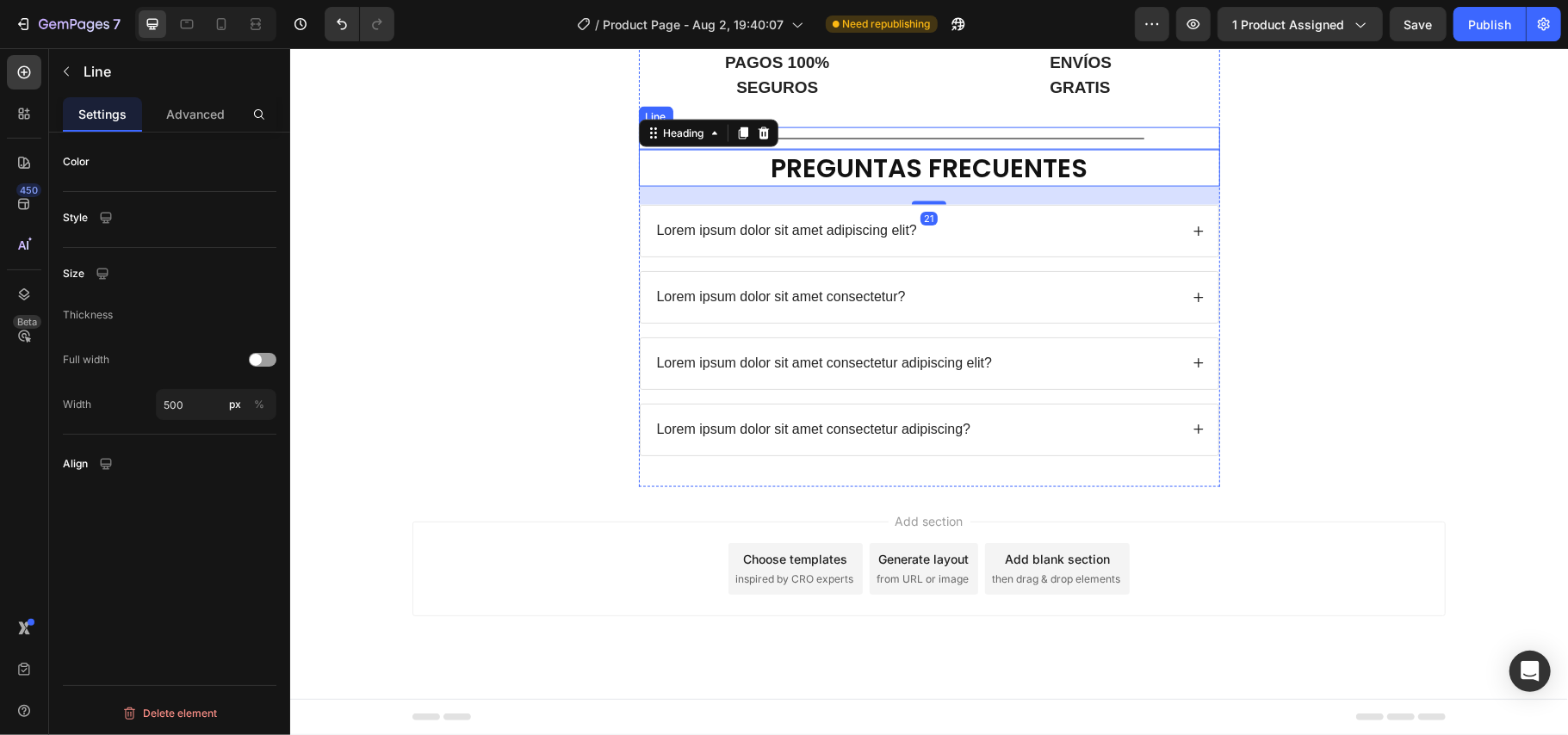 click on "Title Line" at bounding box center (928, 138) 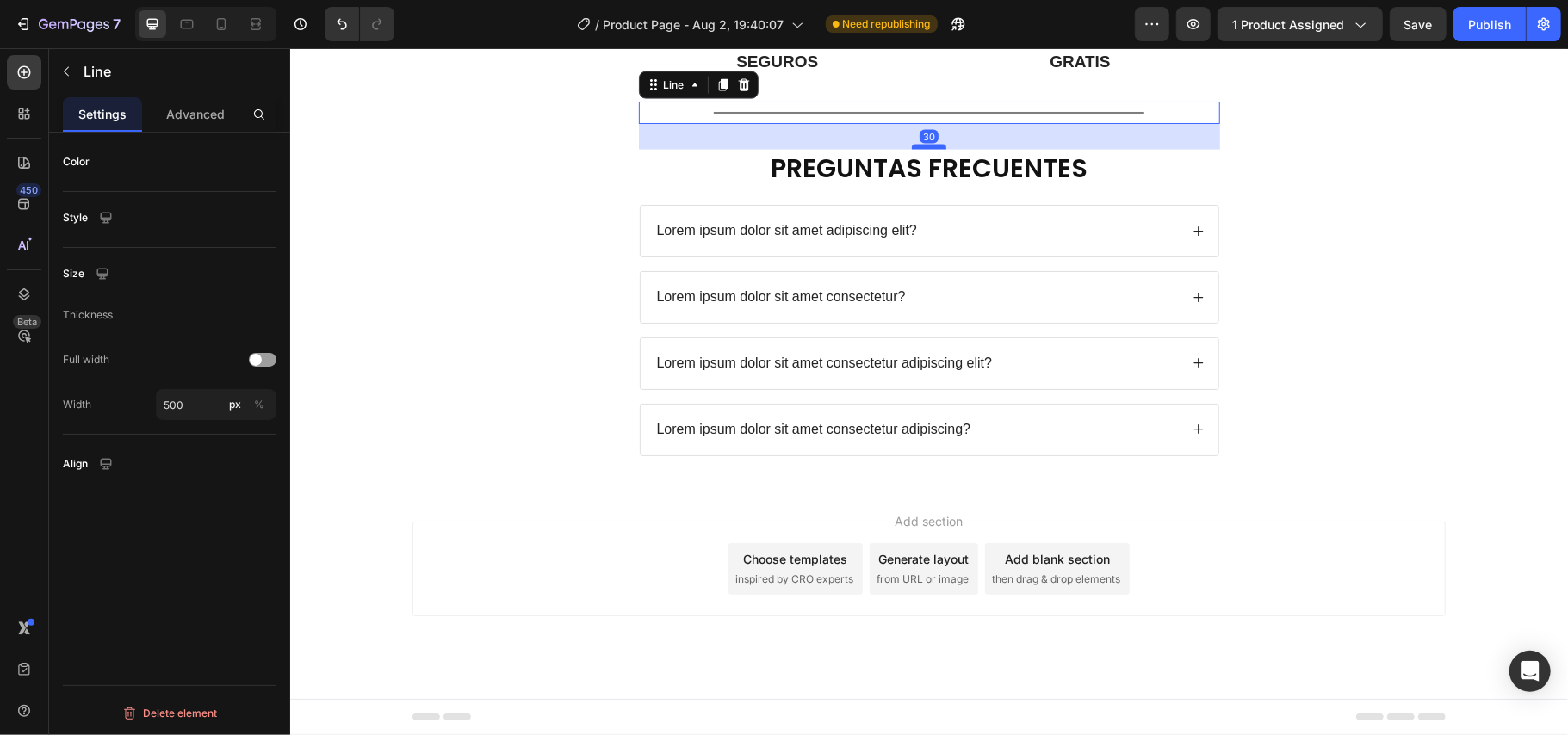 drag, startPoint x: 910, startPoint y: 493, endPoint x: 902, endPoint y: 519, distance: 27.202941 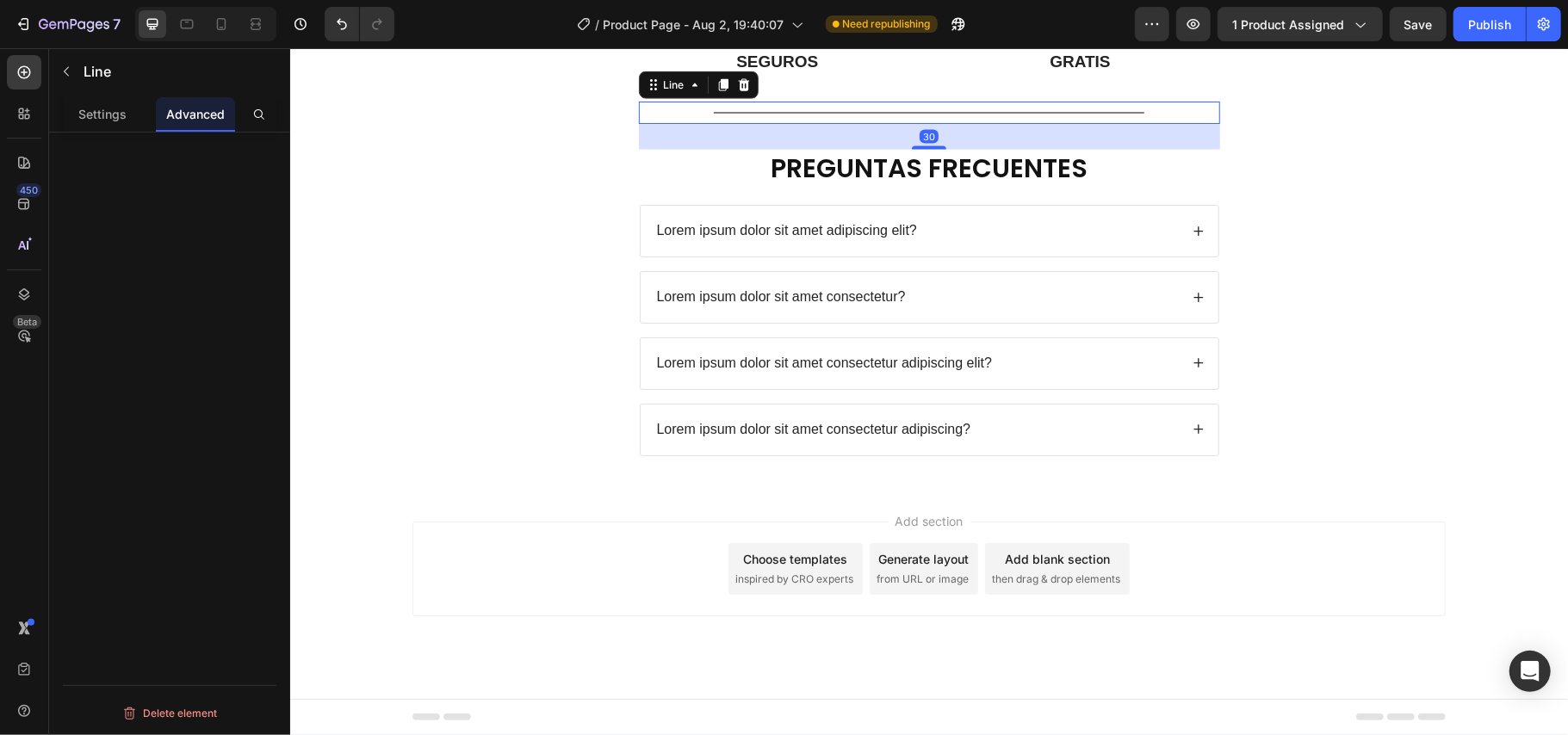 click on "Product Images Icon Icon Icon Icon Icon Icon List (+ 10700 Clientes Satisfechos) Text Block Row
Drop element here (+ 10700 Clientes Satisfechos) Text Block Row 30%   OFF Text Block Row 79,900 Product Price Product Price 145,900 Product Price Product Price 45% off Product Badge Row COMPRA AQUÍ Button Row Product 😉PIDE AHORA Y PAGA EN CASA 🏠 Button Image Image Image Image Image Row Image Image 😉PIDE AHORA Y PAGA EN CASA 🏠 Button Image Image 😉PIDE AHORA Y PAGA EN CASA 🏠 Button Image Image 😉PIDE AHORA Y PAGA EN CASA 🏠 Button Image Image 😉PIDE AHORA Y PAGA EN CASA 🏠 Button NOTA Debido a las mediciones manuales, puede haber ligeras desviaciones de medición. Debido a los diferentes efectos de iluminación y visualización, el color real del artículo puede ser ligeramente diferente al color que se muestra en la imagen. Text Block Icon Icon Icon Icon Icon Icon List EN DOSSA TE OFRECEMOS Heading
Icon Row Rastreo  de pedido Text Block
Icon Row SEGURA" at bounding box center [928, -595] 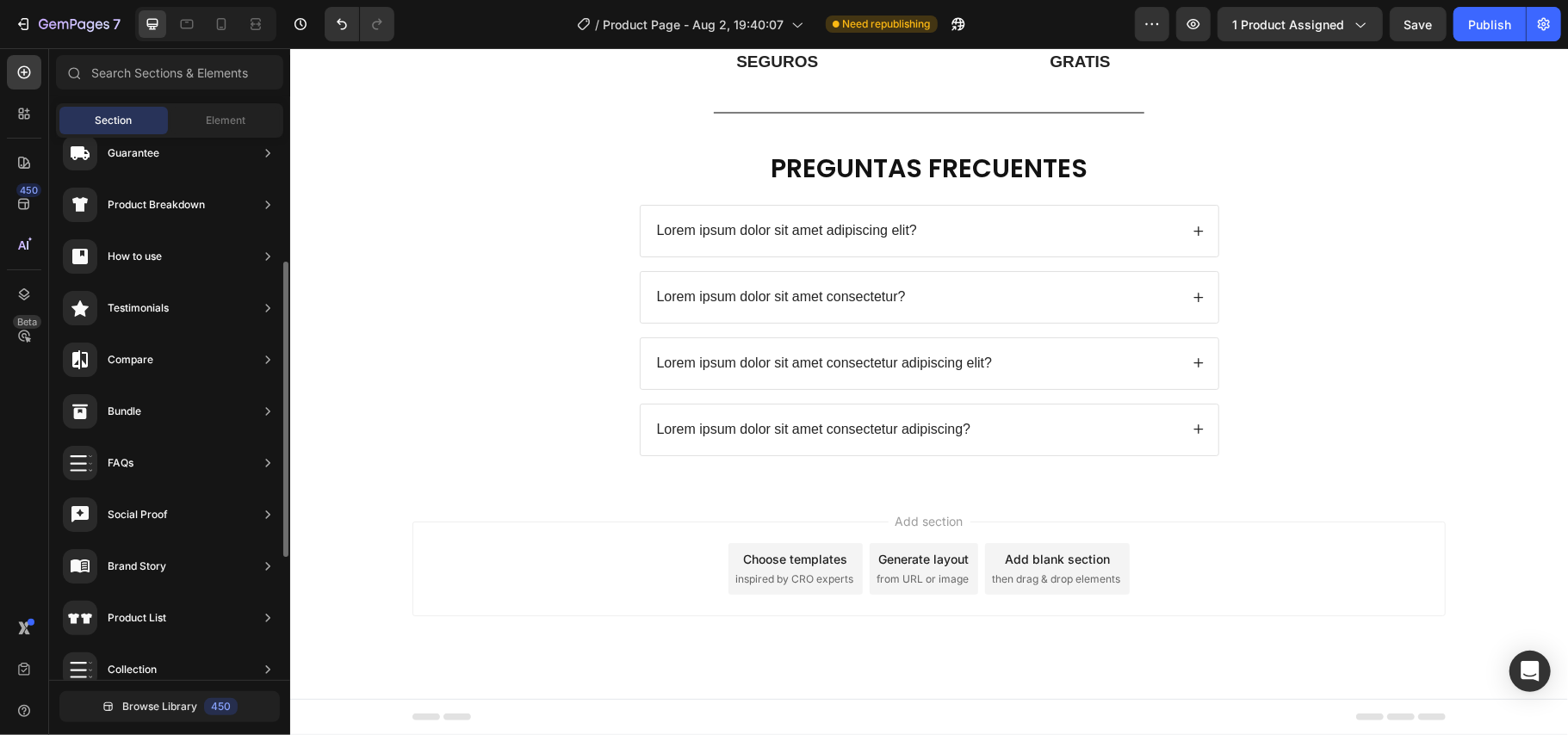 scroll, scrollTop: 7951, scrollLeft: 0, axis: vertical 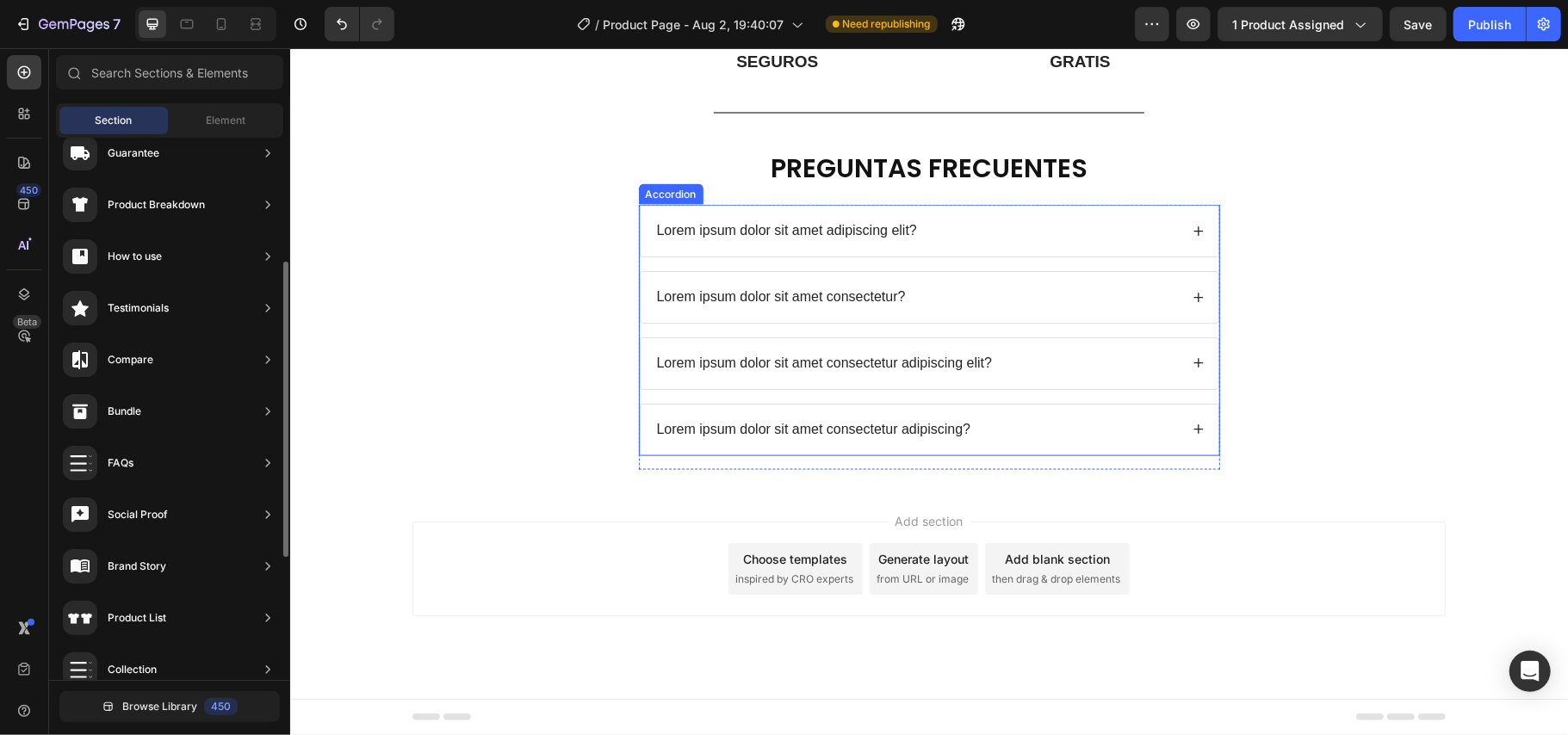 click on "Lorem ipsum dolor sit amet adipiscing elit?" at bounding box center [786, 230] 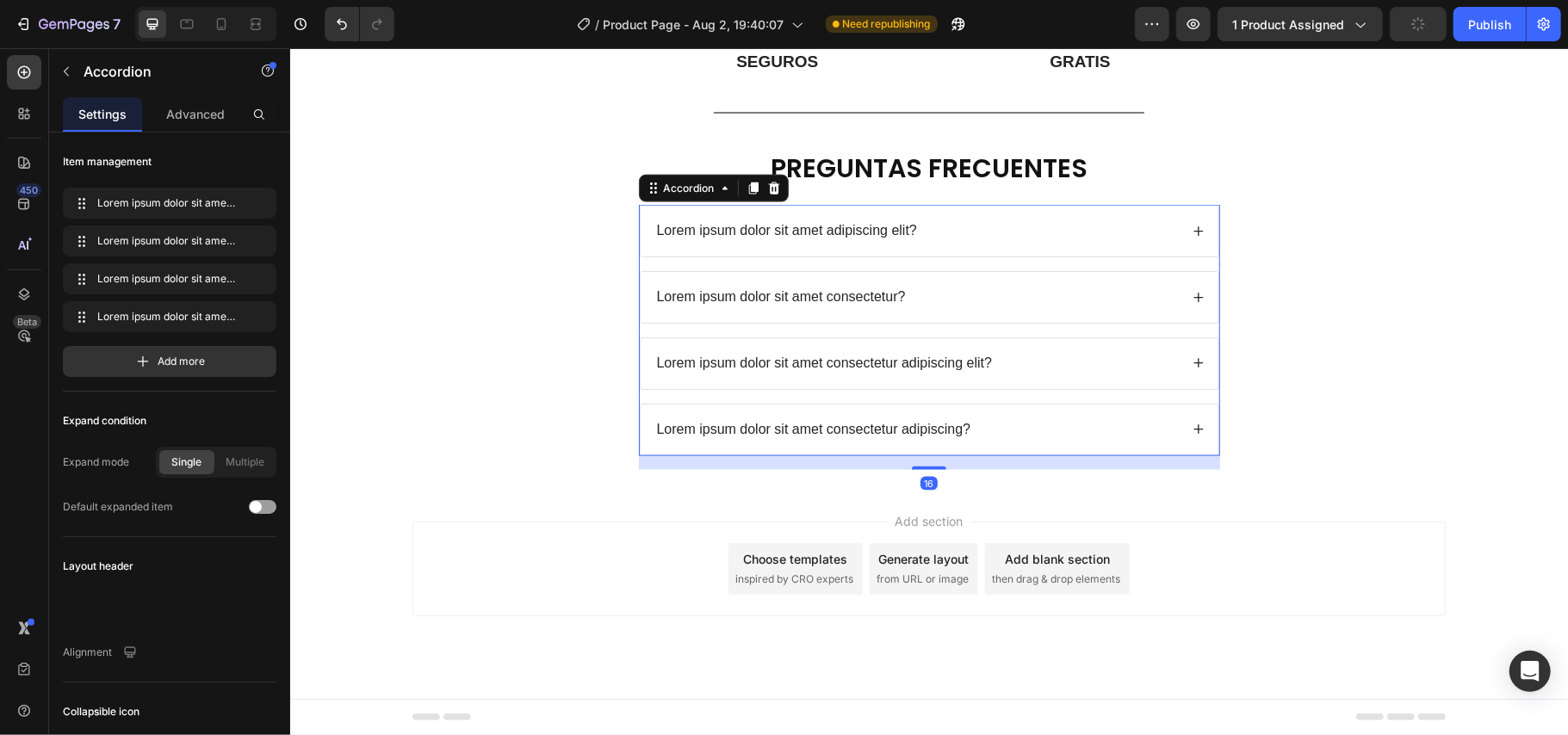 click on "Lorem ipsum dolor sit amet adipiscing elit?" at bounding box center [915, 230] 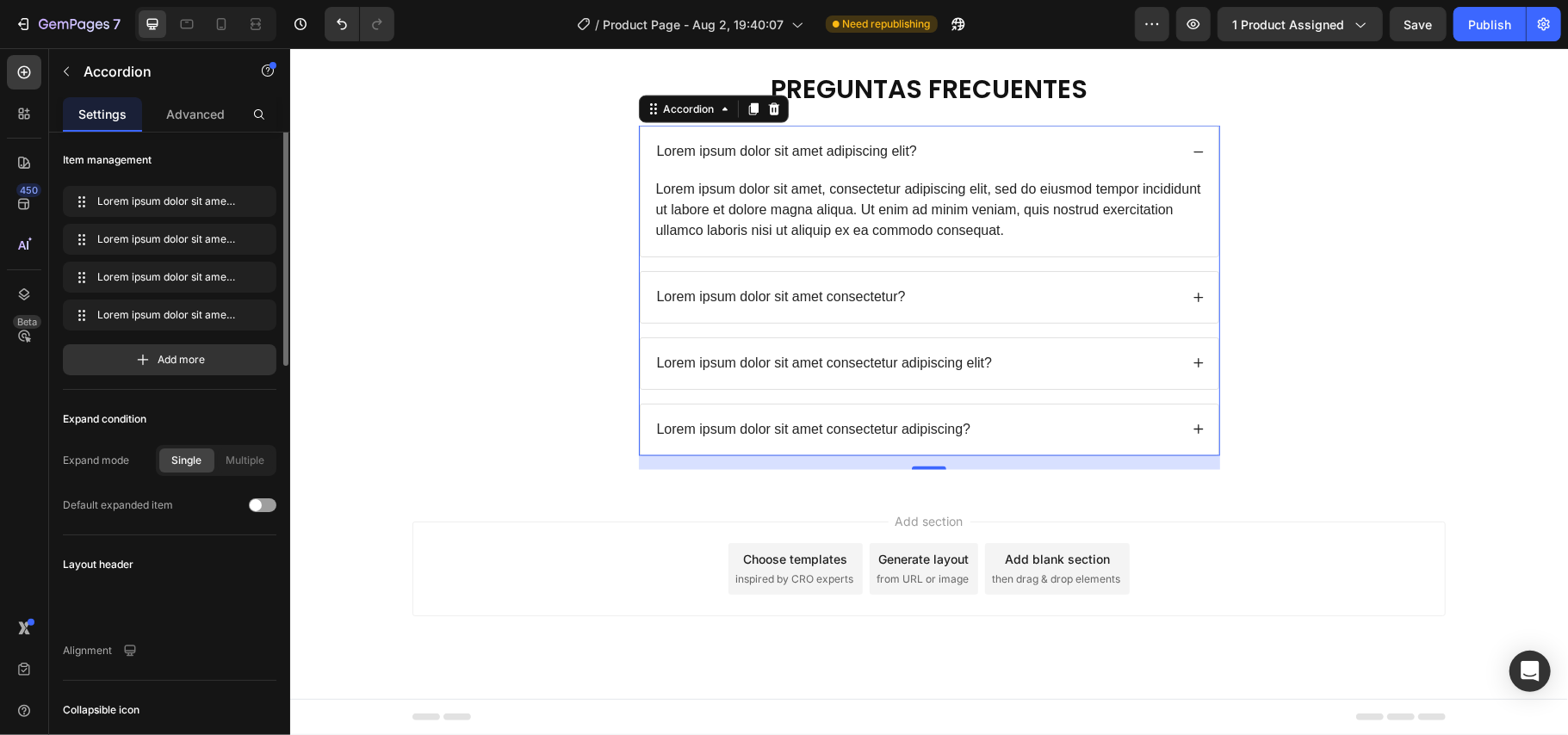 scroll, scrollTop: 0, scrollLeft: 0, axis: both 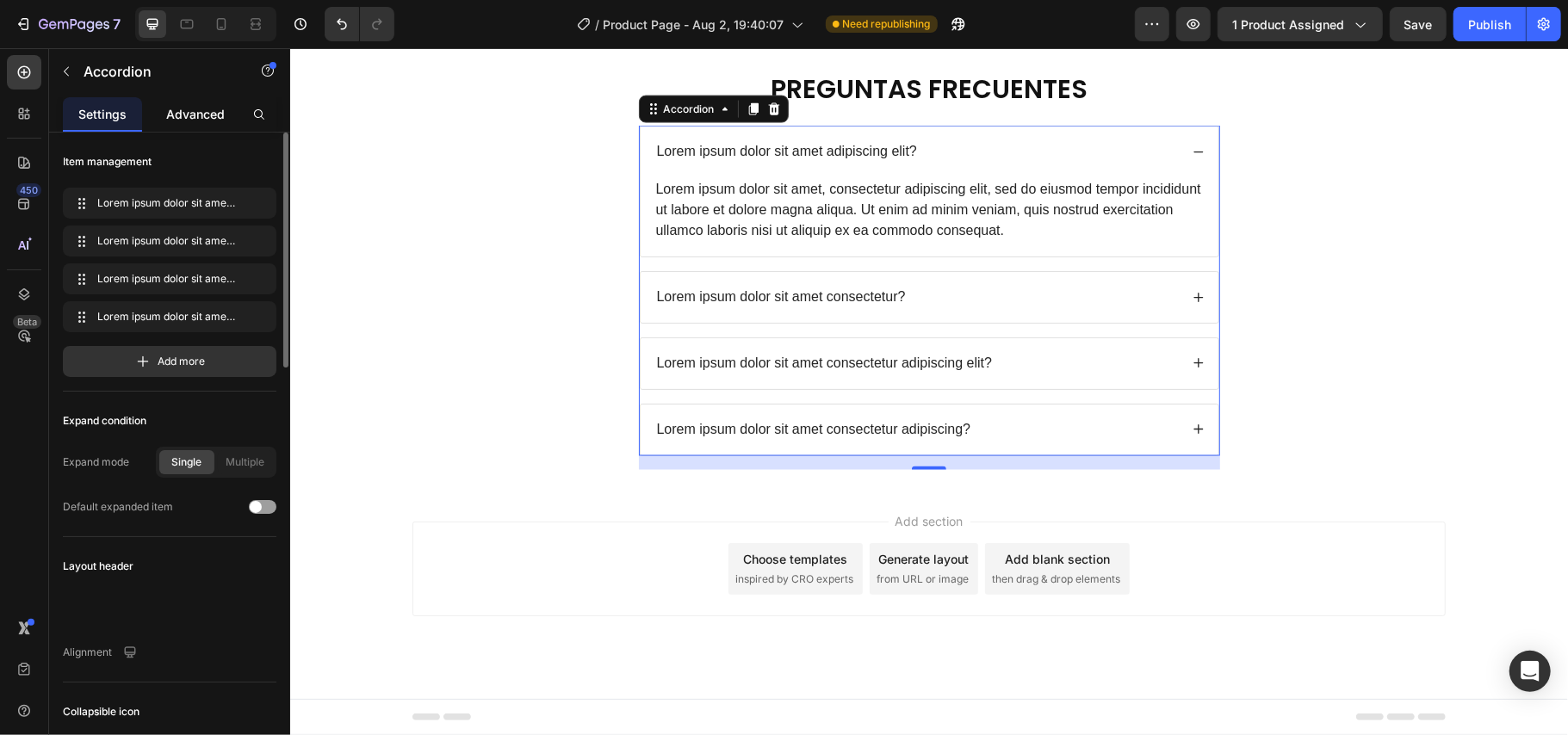 click on "Advanced" at bounding box center (195, 114) 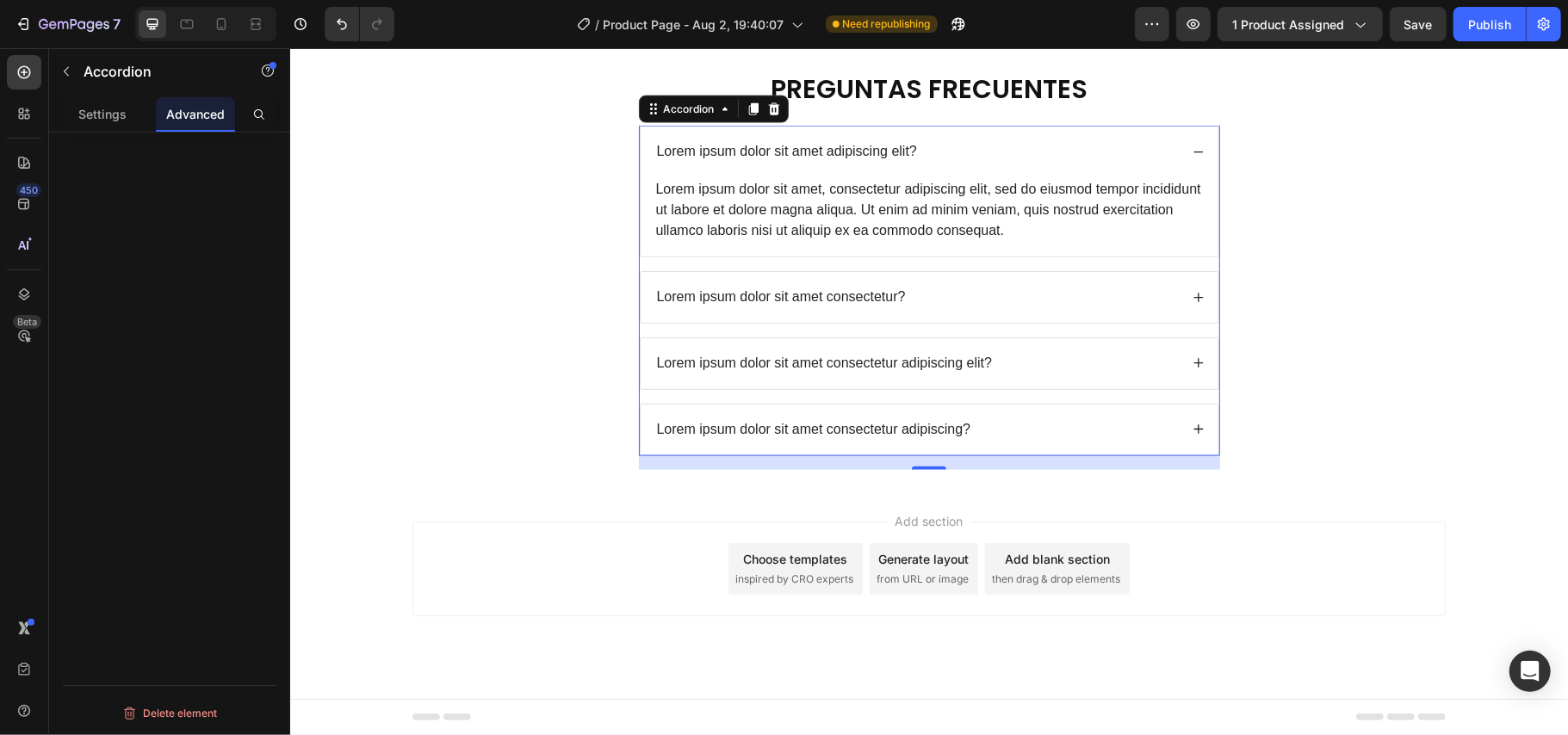 click on "Lorem ipsum dolor sit amet adipiscing elit?" at bounding box center [786, 151] 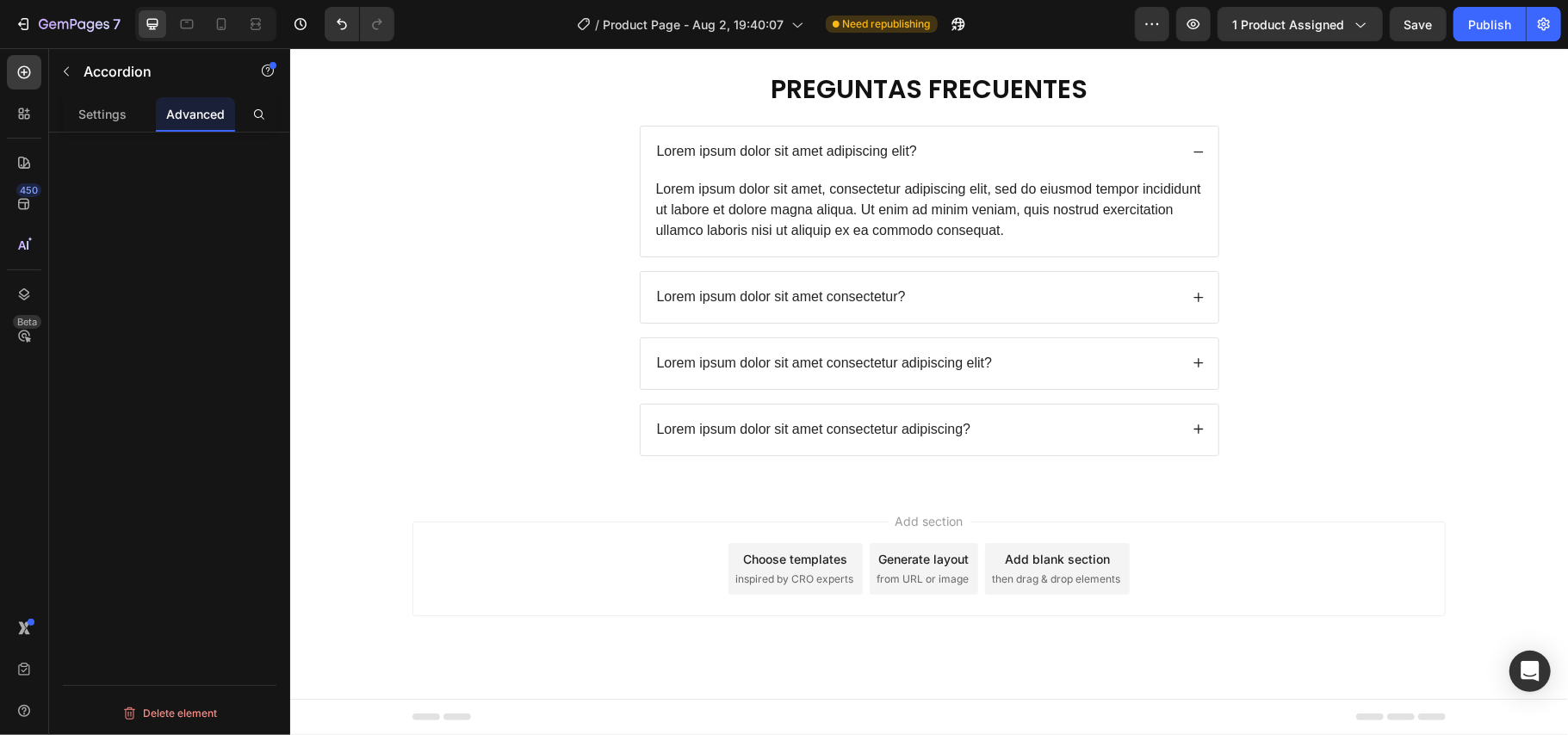 click on "Product Images Icon Icon Icon Icon Icon Icon List (+ 10700 Clientes Satisfechos) Text Block Row
Drop element here (+ 10700 Clientes Satisfechos) Text Block Row 30%   OFF Text Block Row 79,900 Product Price Product Price 145,900 Product Price Product Price 45% off Product Badge Row COMPRA AQUÍ Button Row Product 😉PIDE AHORA Y PAGA EN CASA 🏠 Button Image Image Image Image Image Row Image Image 😉PIDE AHORA Y PAGA EN CASA 🏠 Button Image Image 😉PIDE AHORA Y PAGA EN CASA 🏠 Button Image Image 😉PIDE AHORA Y PAGA EN CASA 🏠 Button Image Image 😉PIDE AHORA Y PAGA EN CASA 🏠 Button NOTA Debido a las mediciones manuales, puede haber ligeras desviaciones de medición. Debido a los diferentes efectos de iluminación y visualización, el color real del artículo puede ser ligeramente diferente al color que se muestra en la imagen. Text Block Icon Icon Icon Icon Icon Icon List EN DOSSA TE OFRECEMOS Heading
Icon Row Rastreo  de pedido Text Block
Icon Row SEGURA" at bounding box center (928, -634) 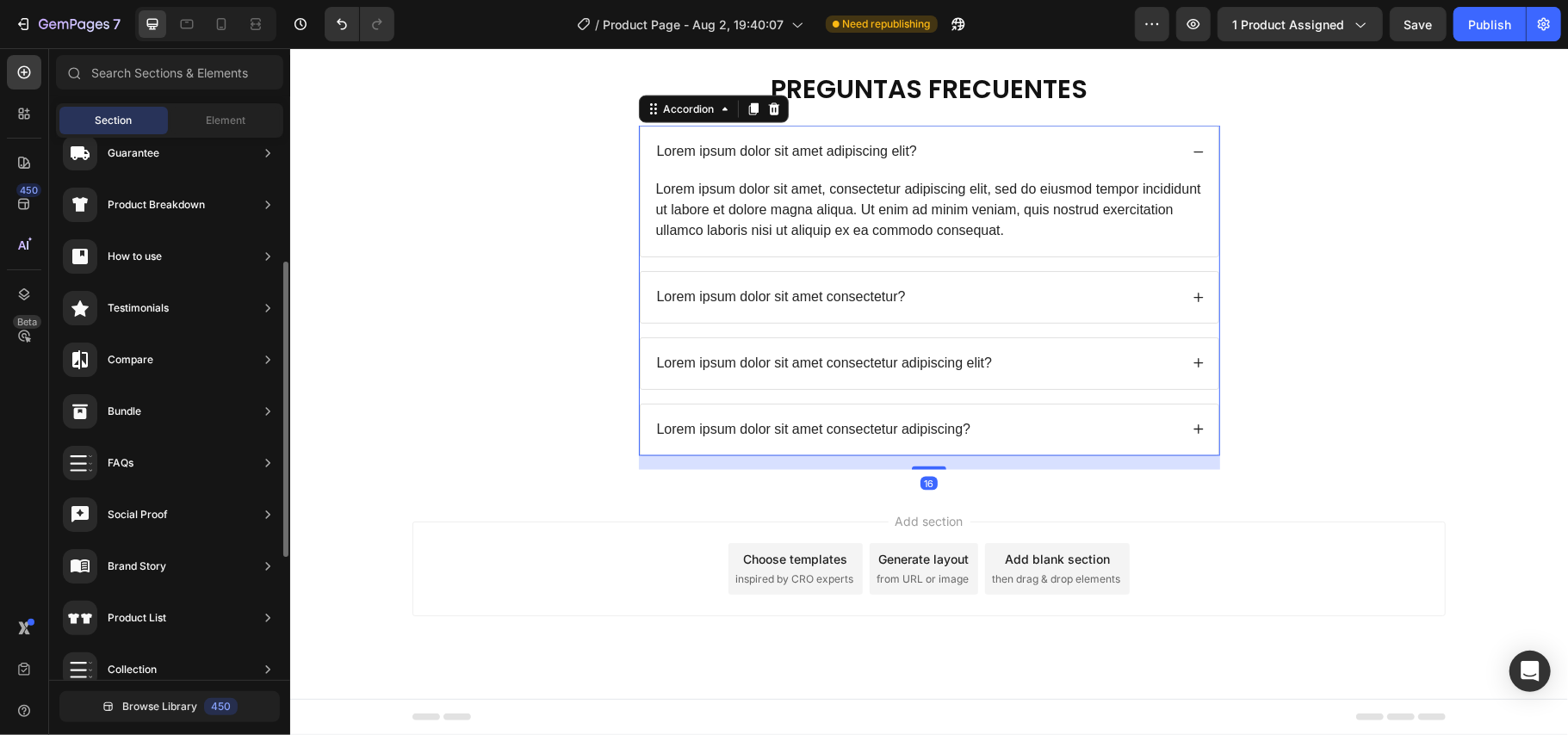 click on "Lorem ipsum dolor sit amet adipiscing elit?" at bounding box center (928, 151) 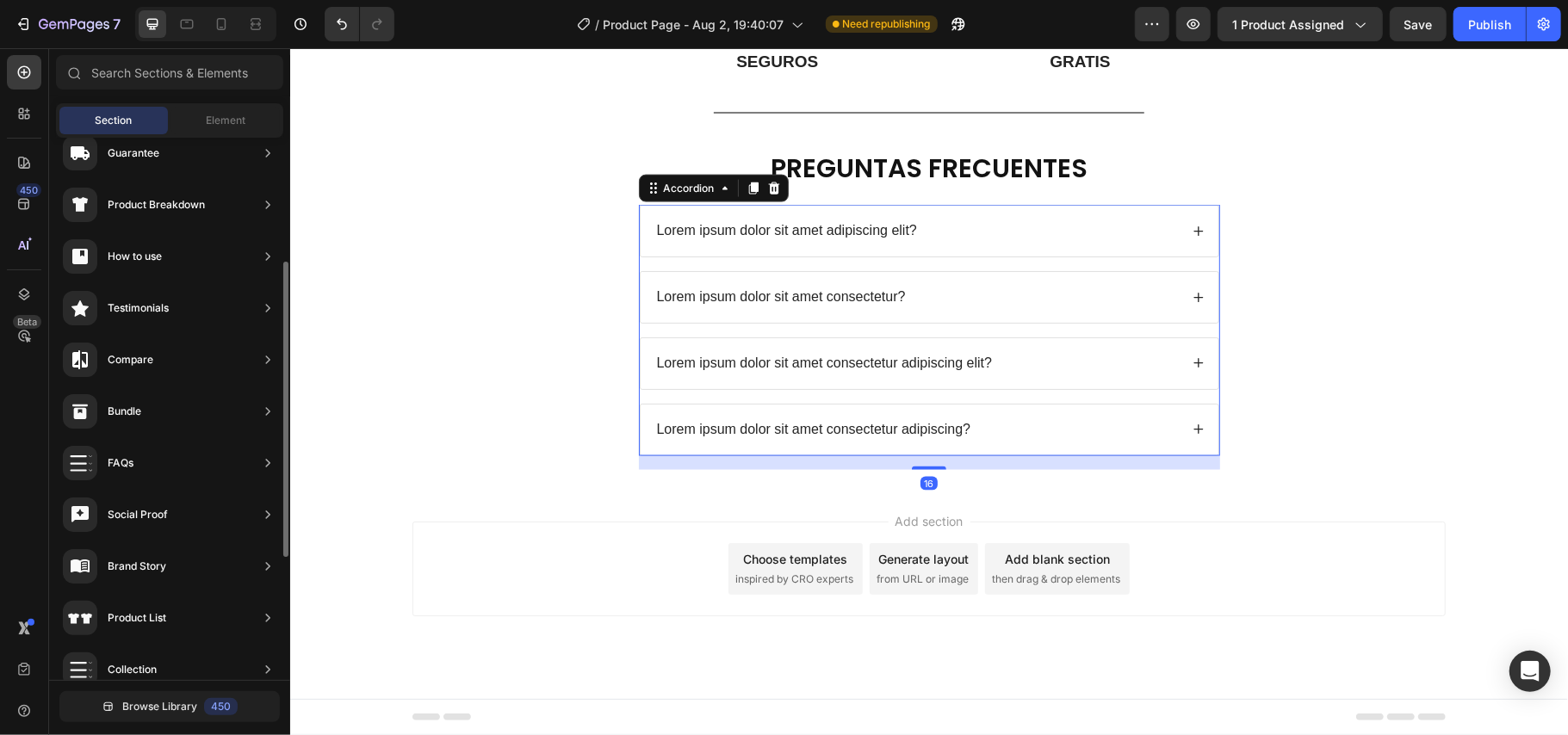 click on "Product Images Icon Icon Icon Icon Icon Icon List (+ 10700 Clientes Satisfechos) Text Block Row
Drop element here (+ 10700 Clientes Satisfechos) Text Block Row 30%   OFF Text Block Row 79,900 Product Price Product Price 145,900 Product Price Product Price 45% off Product Badge Row COMPRA AQUÍ Button Row Product 😉PIDE AHORA Y PAGA EN CASA 🏠 Button Image Image Image Image Image Row Image Image 😉PIDE AHORA Y PAGA EN CASA 🏠 Button Image Image 😉PIDE AHORA Y PAGA EN CASA 🏠 Button Image Image 😉PIDE AHORA Y PAGA EN CASA 🏠 Button Image Image 😉PIDE AHORA Y PAGA EN CASA 🏠 Button NOTA Debido a las mediciones manuales, puede haber ligeras desviaciones de medición. Debido a los diferentes efectos de iluminación y visualización, el color real del artículo puede ser ligeramente diferente al color que se muestra en la imagen. Text Block Icon Icon Icon Icon Icon Icon List EN DOSSA TE OFRECEMOS Heading
Icon Row Rastreo  de pedido Text Block
Icon Row SEGURA" at bounding box center (928, -595) 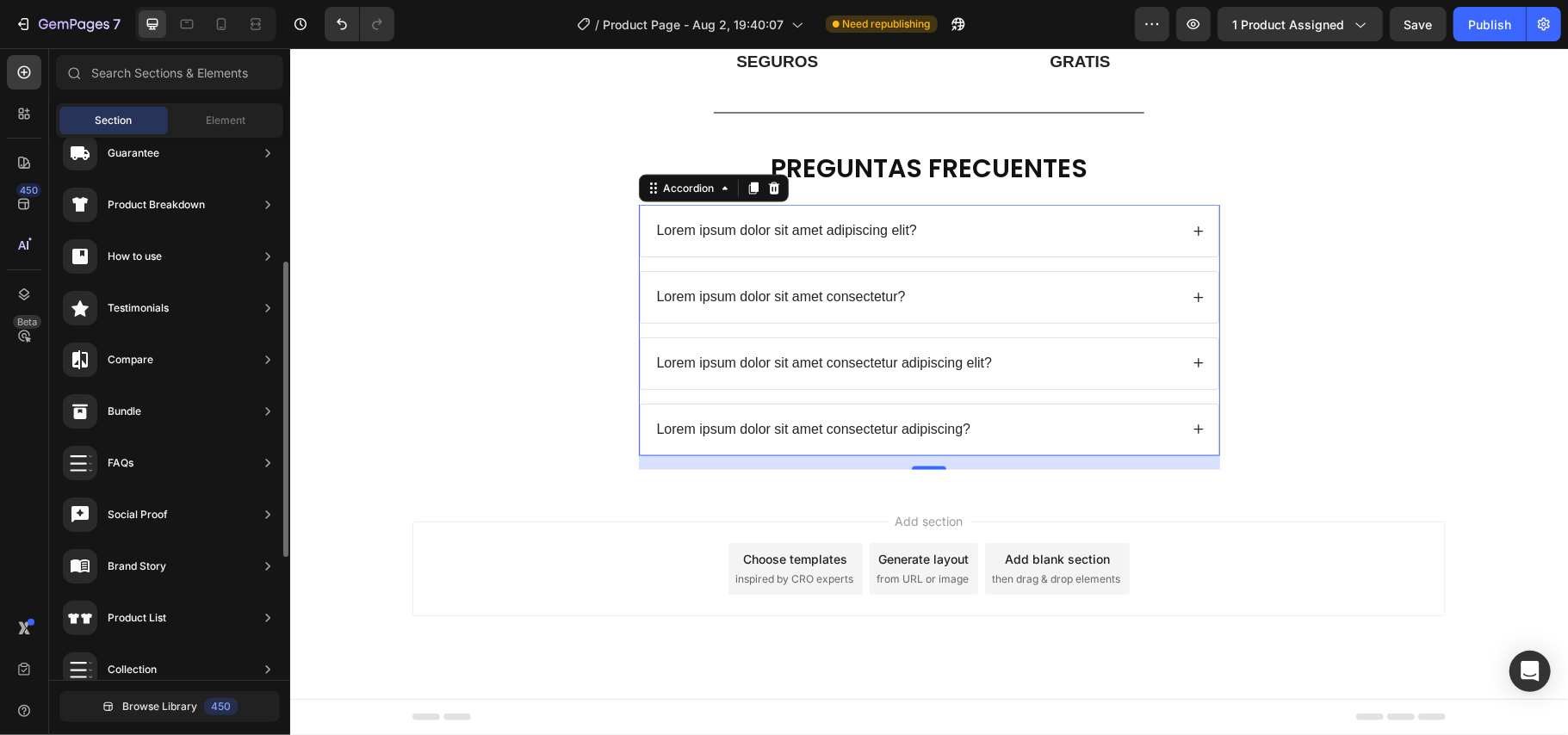 click on "Lorem ipsum dolor sit amet adipiscing elit?" at bounding box center [786, 230] 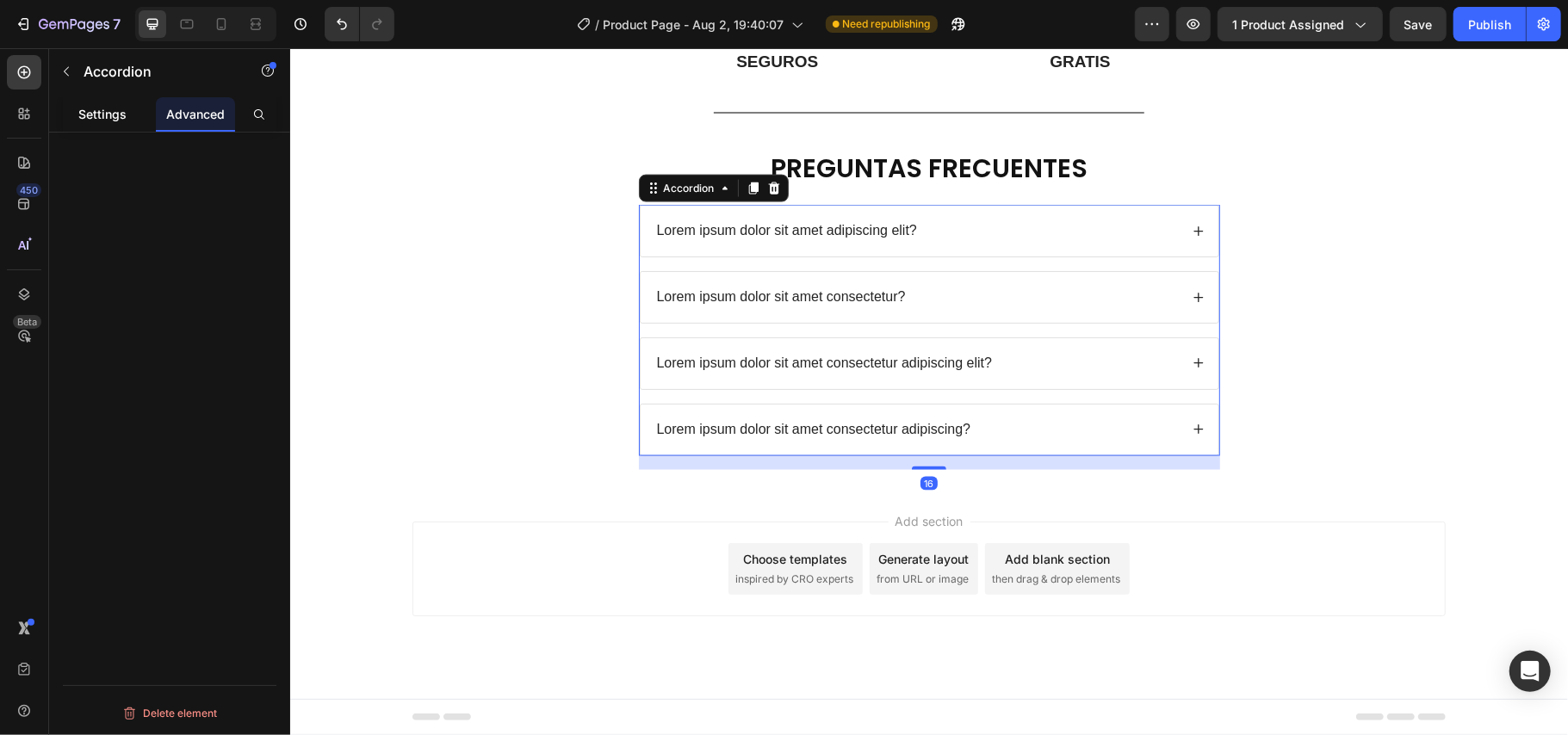 click on "Settings" 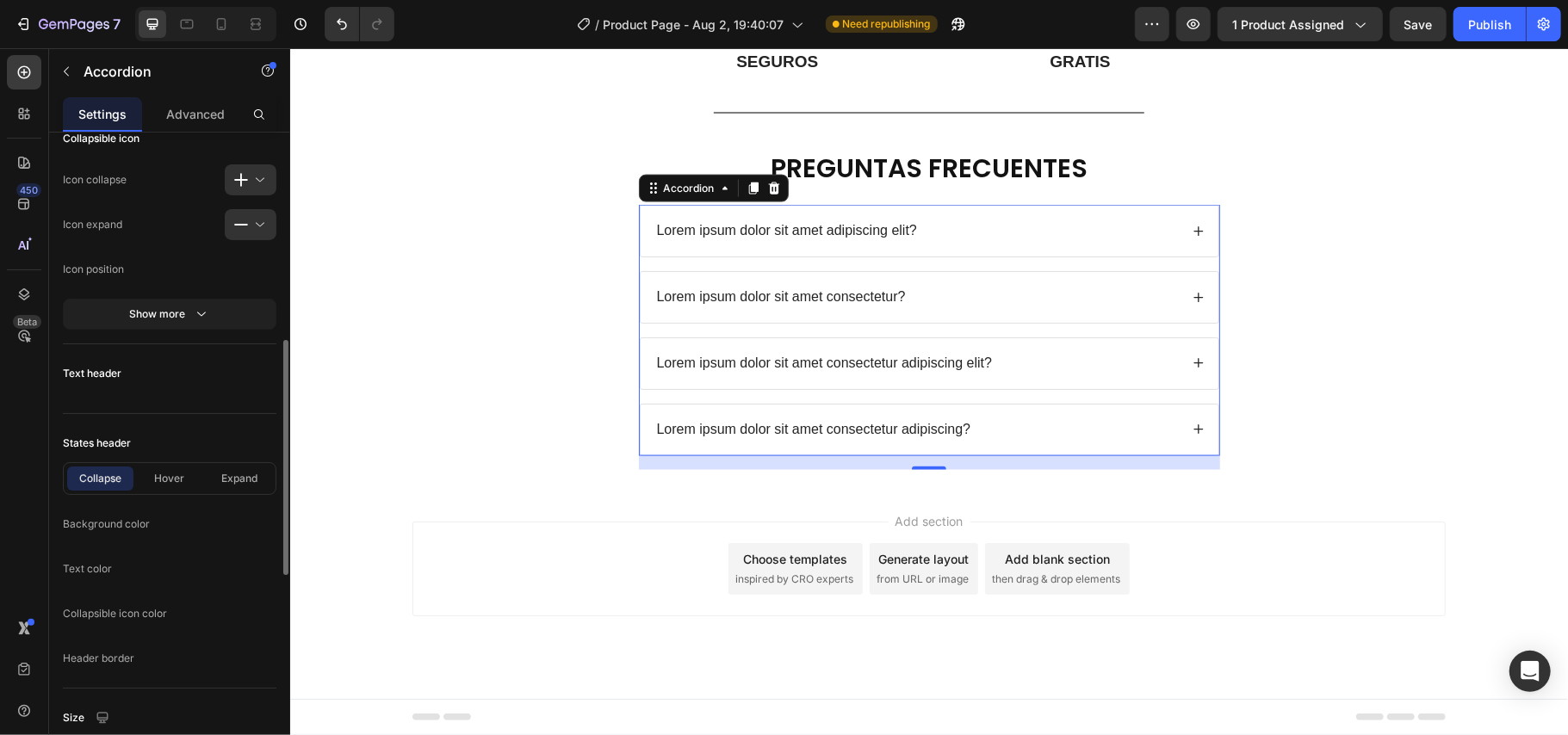 scroll, scrollTop: 689, scrollLeft: 0, axis: vertical 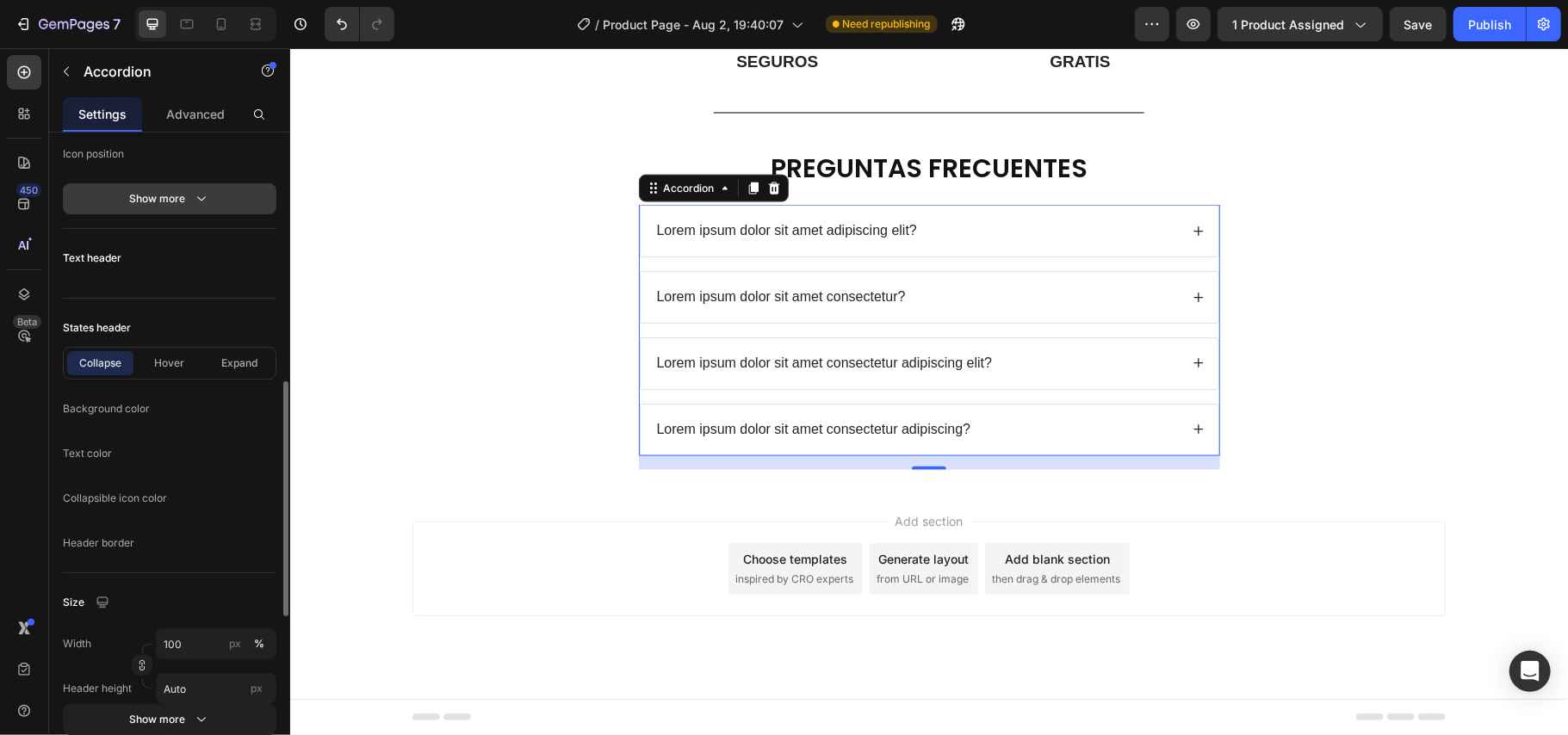 click 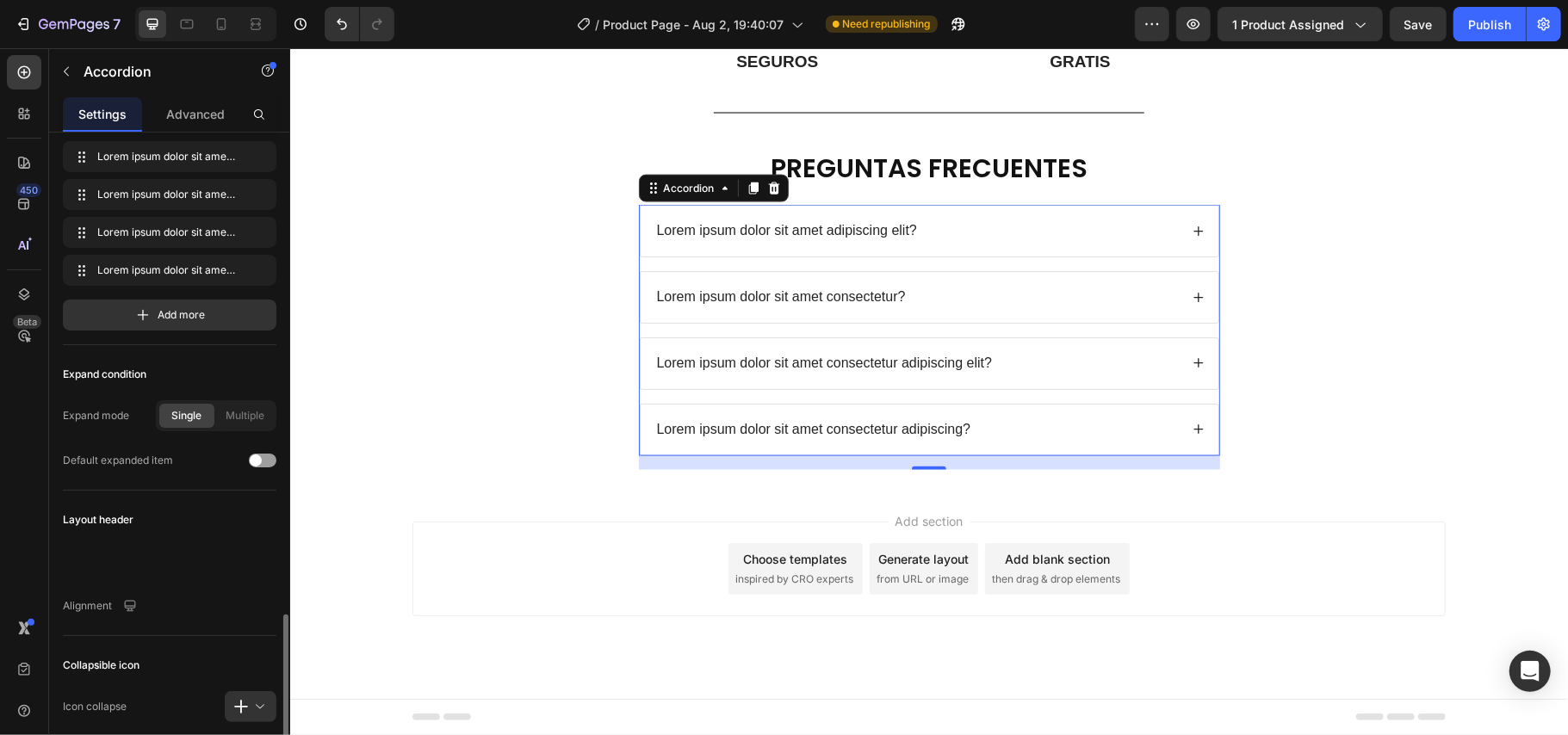 scroll, scrollTop: 0, scrollLeft: 0, axis: both 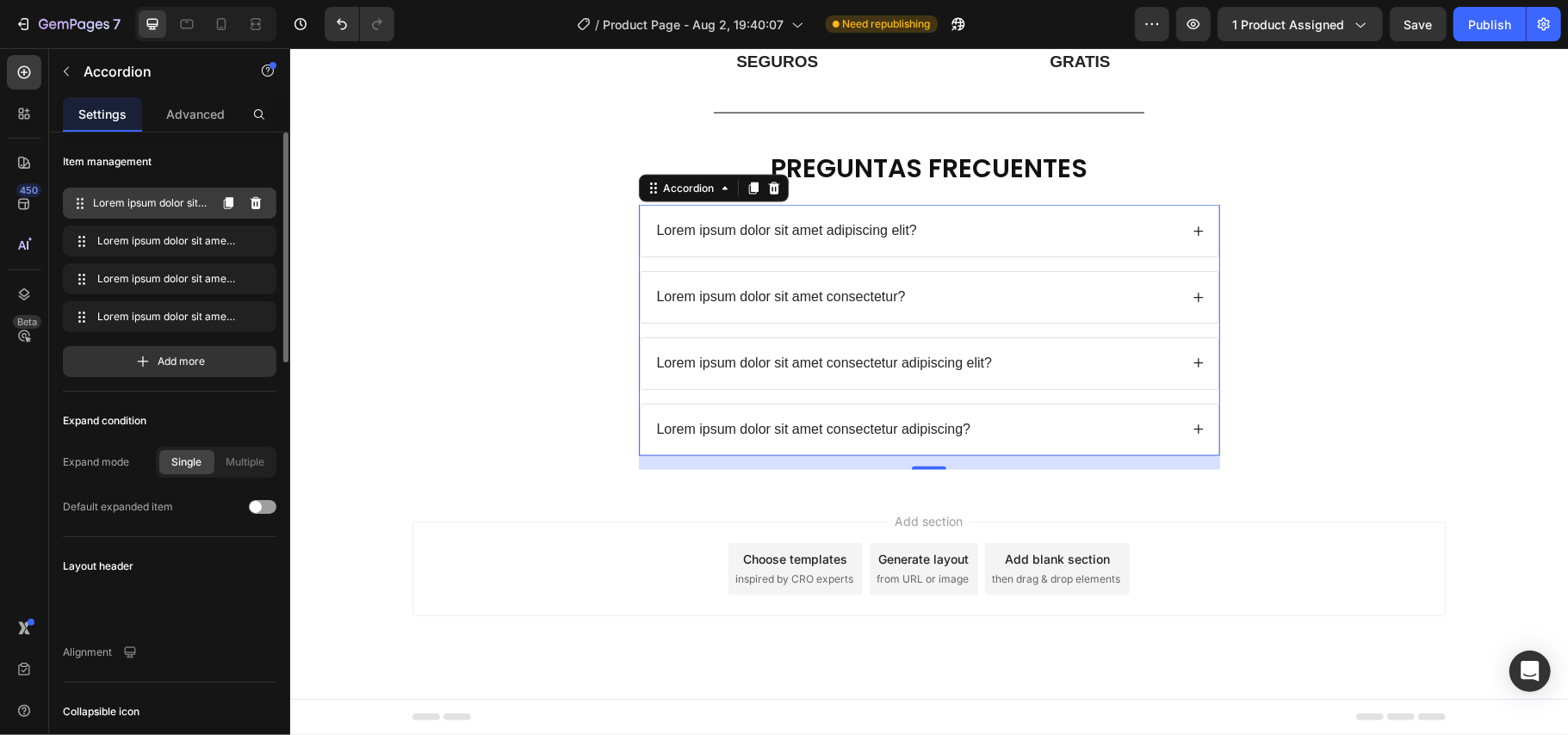 click on "Lorem ipsum dolor sit amet adipiscing elit?" at bounding box center (150, 203) 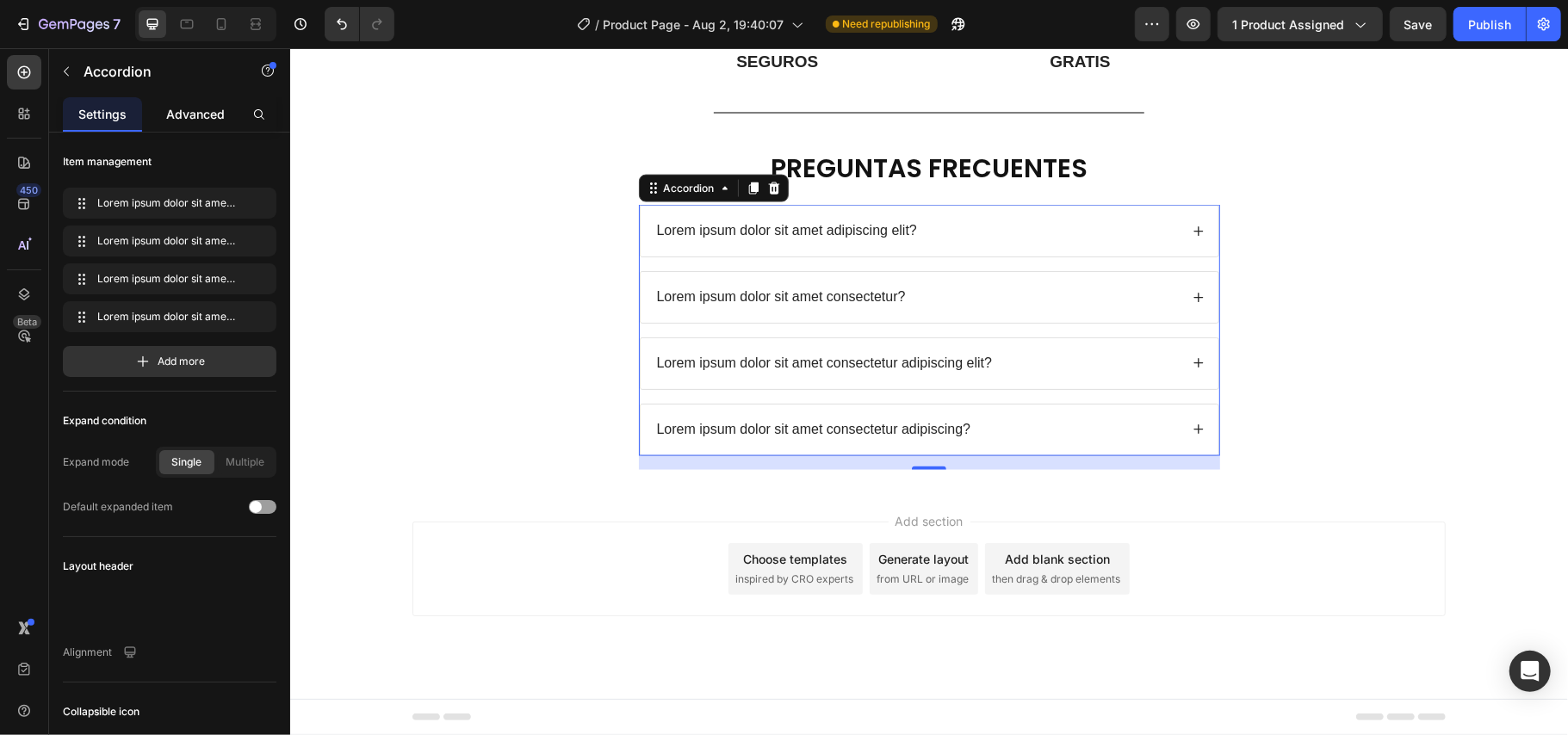 click on "Advanced" at bounding box center (195, 114) 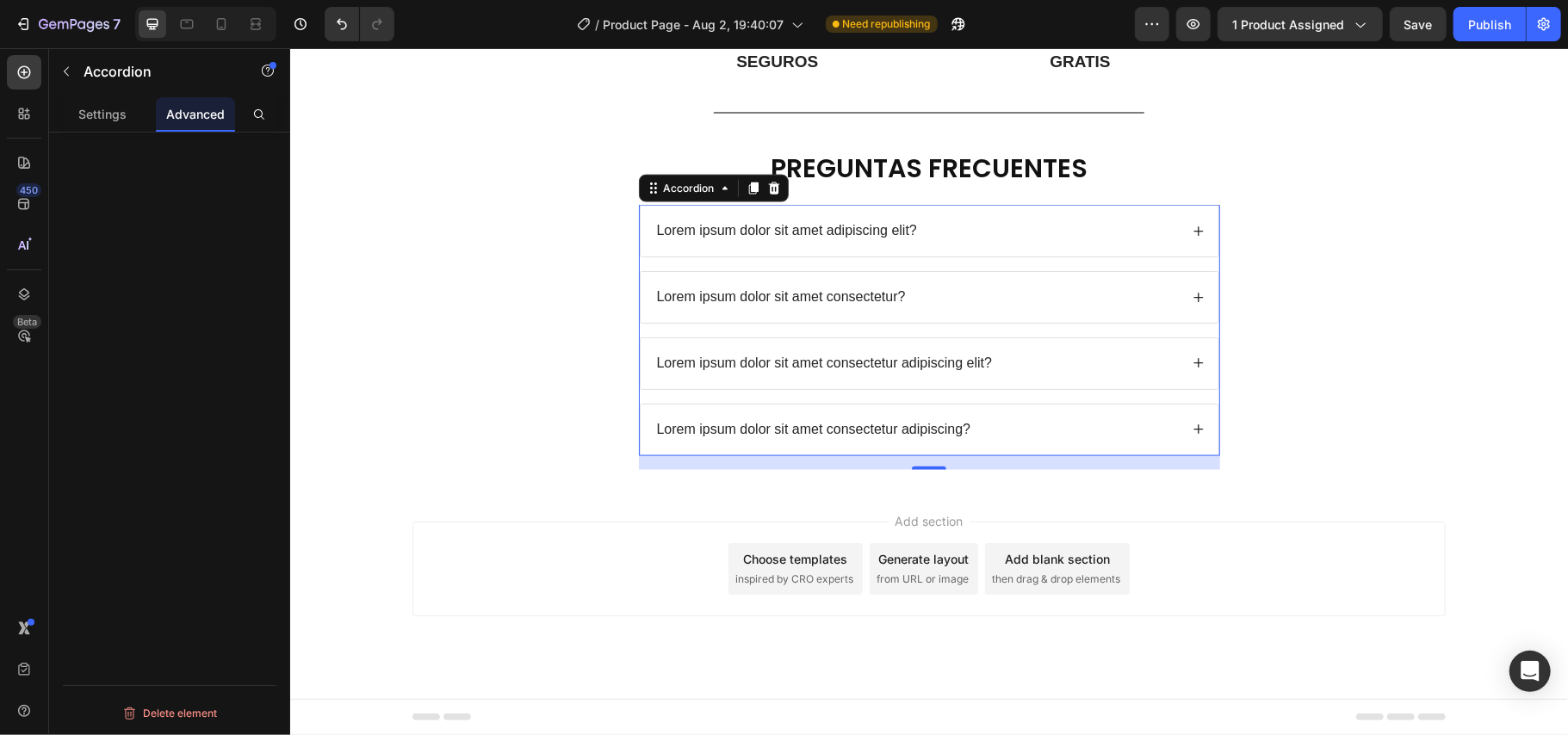 click on "Product Images Icon Icon Icon Icon Icon Icon List (+ 10700 Clientes Satisfechos) Text Block Row
Drop element here (+ 10700 Clientes Satisfechos) Text Block Row 30%   OFF Text Block Row 79,900 Product Price Product Price 145,900 Product Price Product Price 45% off Product Badge Row COMPRA AQUÍ Button Row Product 😉PIDE AHORA Y PAGA EN CASA 🏠 Button Image Image Image Image Image Row Image Image 😉PIDE AHORA Y PAGA EN CASA 🏠 Button Image Image 😉PIDE AHORA Y PAGA EN CASA 🏠 Button Image Image 😉PIDE AHORA Y PAGA EN CASA 🏠 Button Image Image 😉PIDE AHORA Y PAGA EN CASA 🏠 Button NOTA Debido a las mediciones manuales, puede haber ligeras desviaciones de medición. Debido a los diferentes efectos de iluminación y visualización, el color real del artículo puede ser ligeramente diferente al color que se muestra en la imagen. Text Block Icon Icon Icon Icon Icon Icon List EN DOSSA TE OFRECEMOS Heading
Icon Row Rastreo  de pedido Text Block
Icon Row SEGURA" at bounding box center (928, -595) 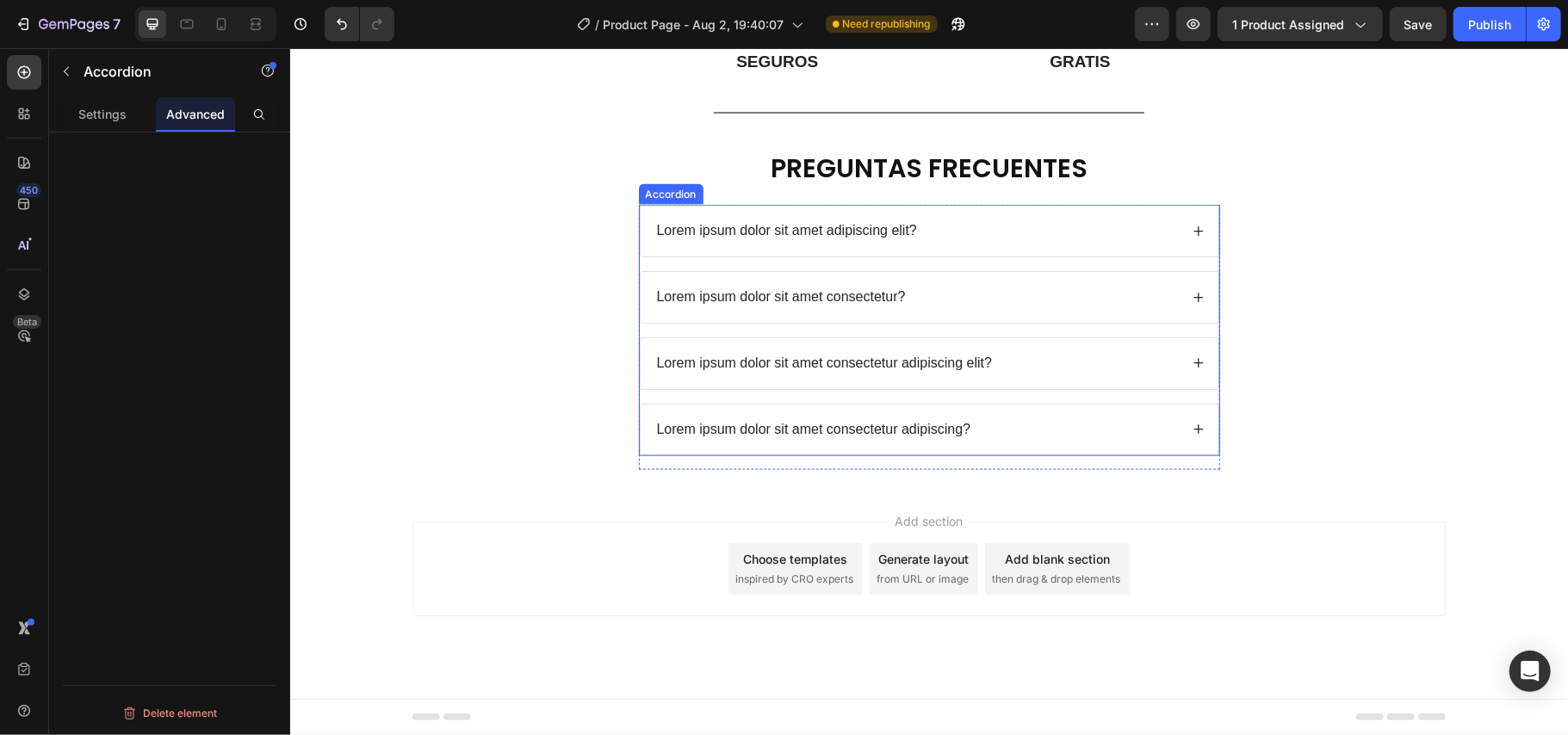 click on "Lorem ipsum dolor sit amet adipiscing elit?" at bounding box center (786, 230) 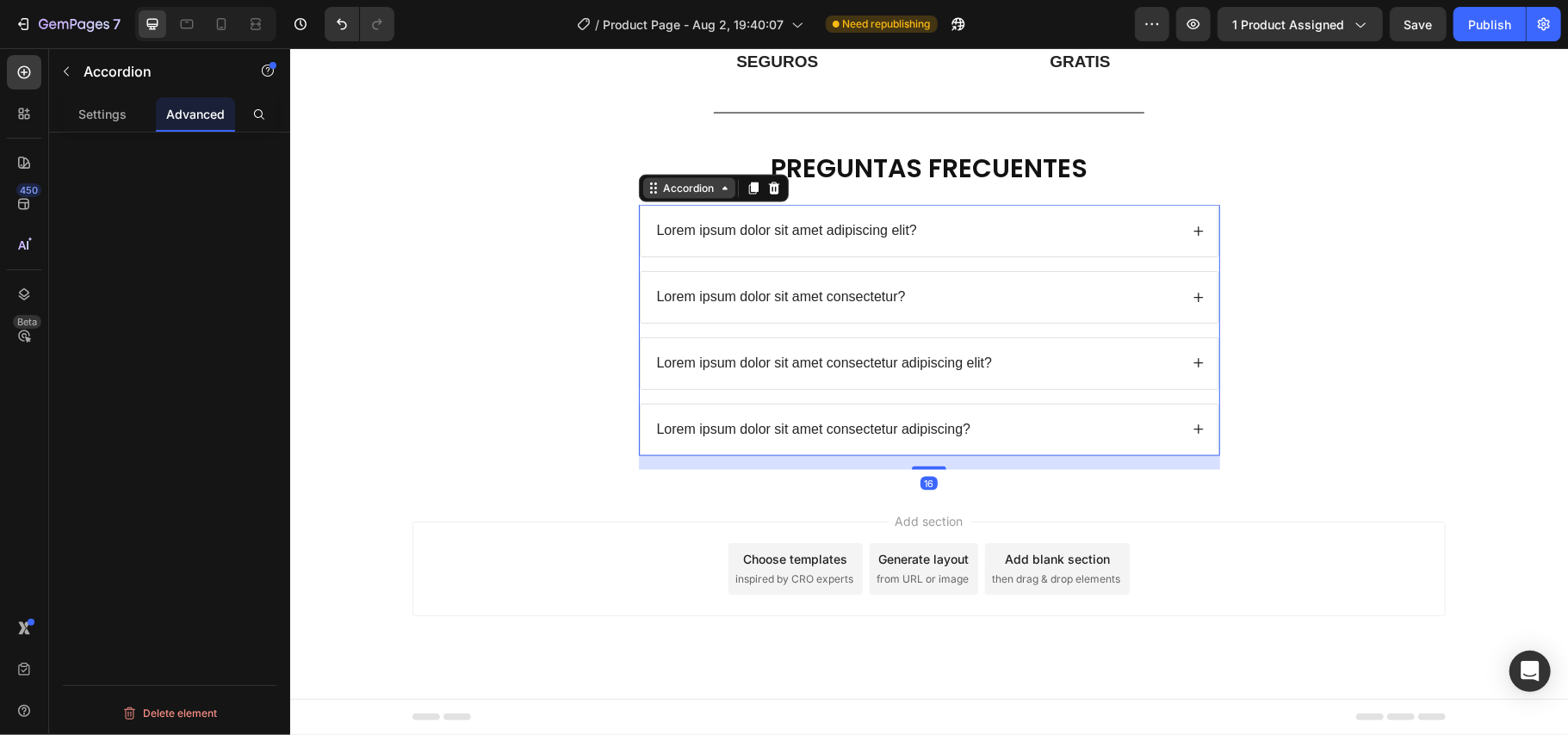 click 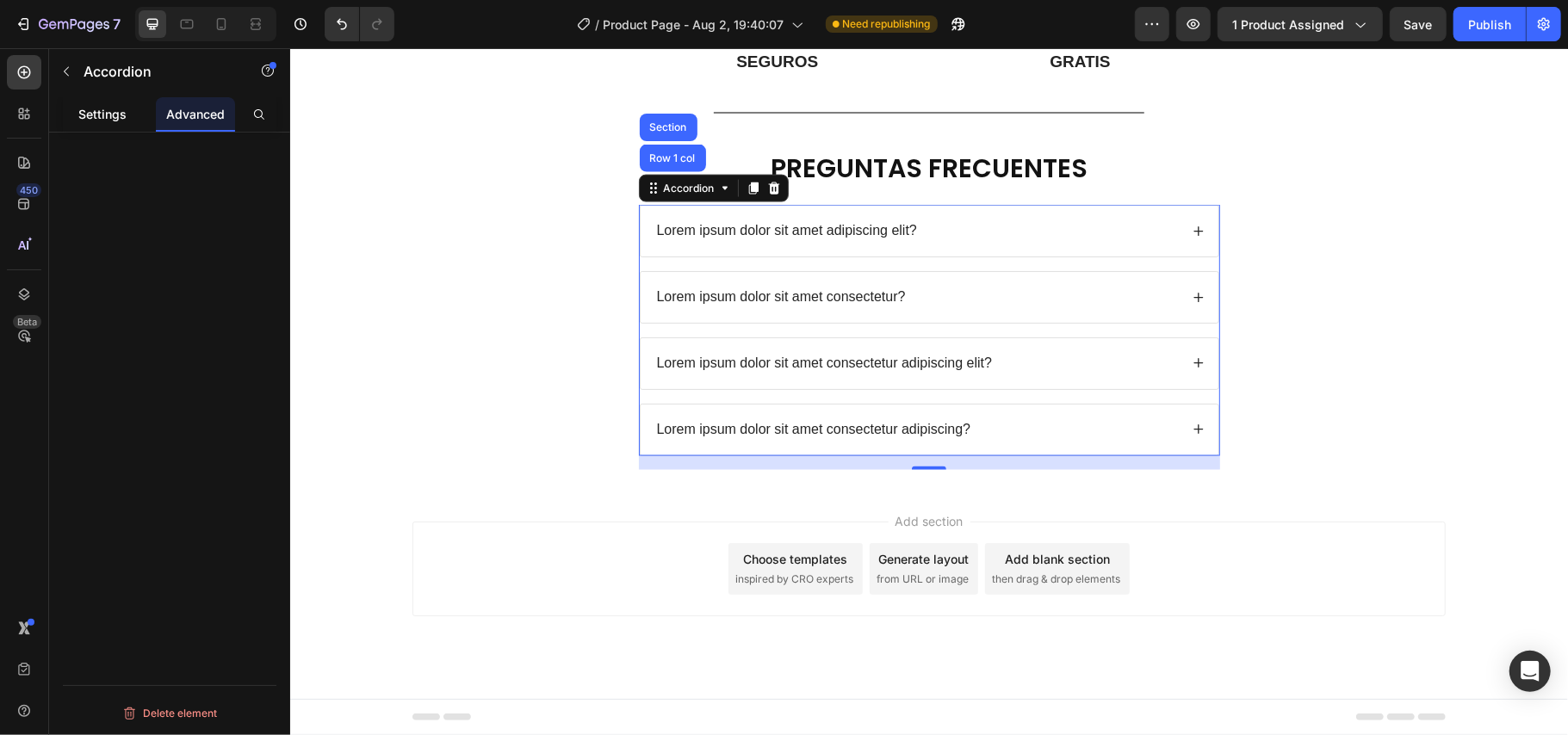 click on "Settings" 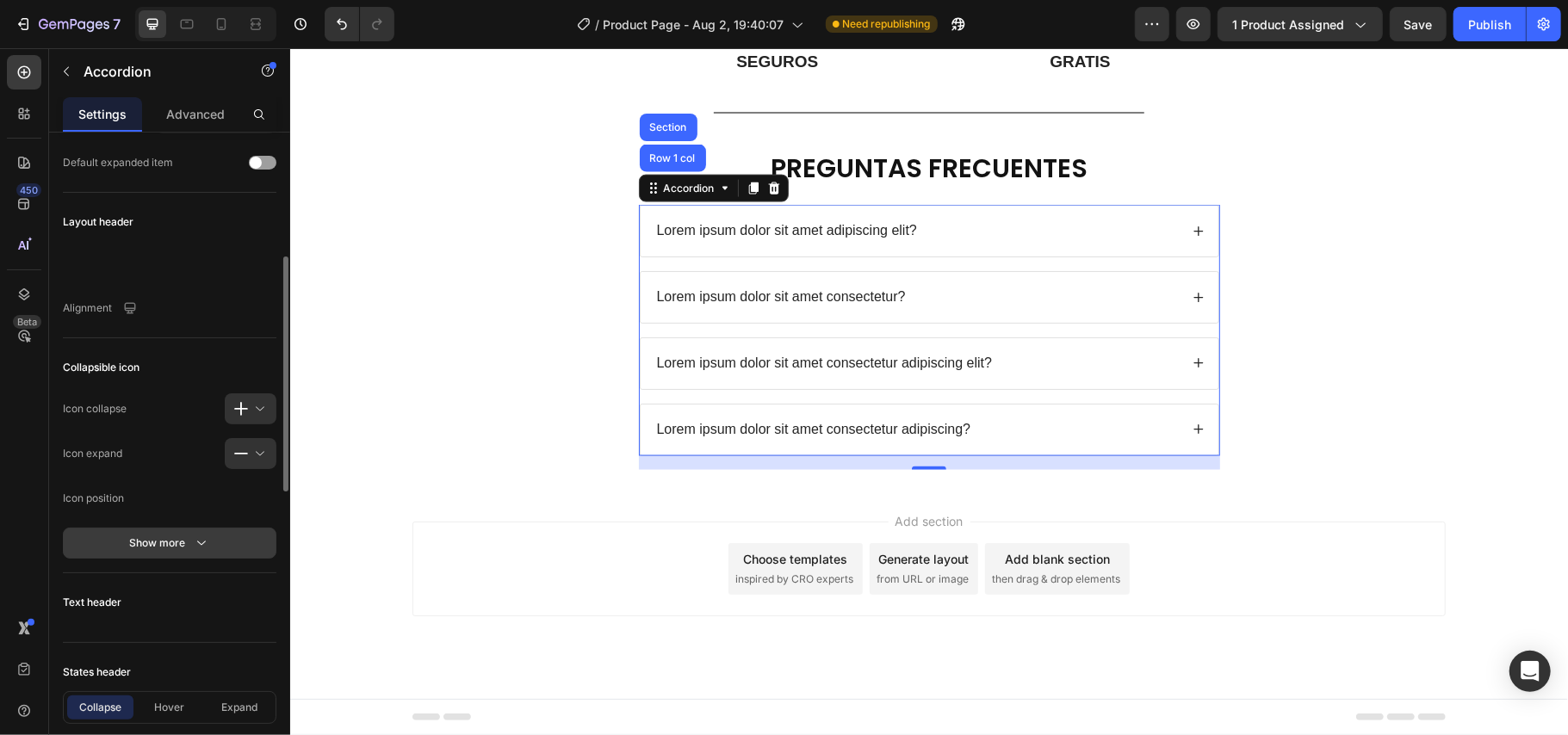 scroll, scrollTop: 573, scrollLeft: 0, axis: vertical 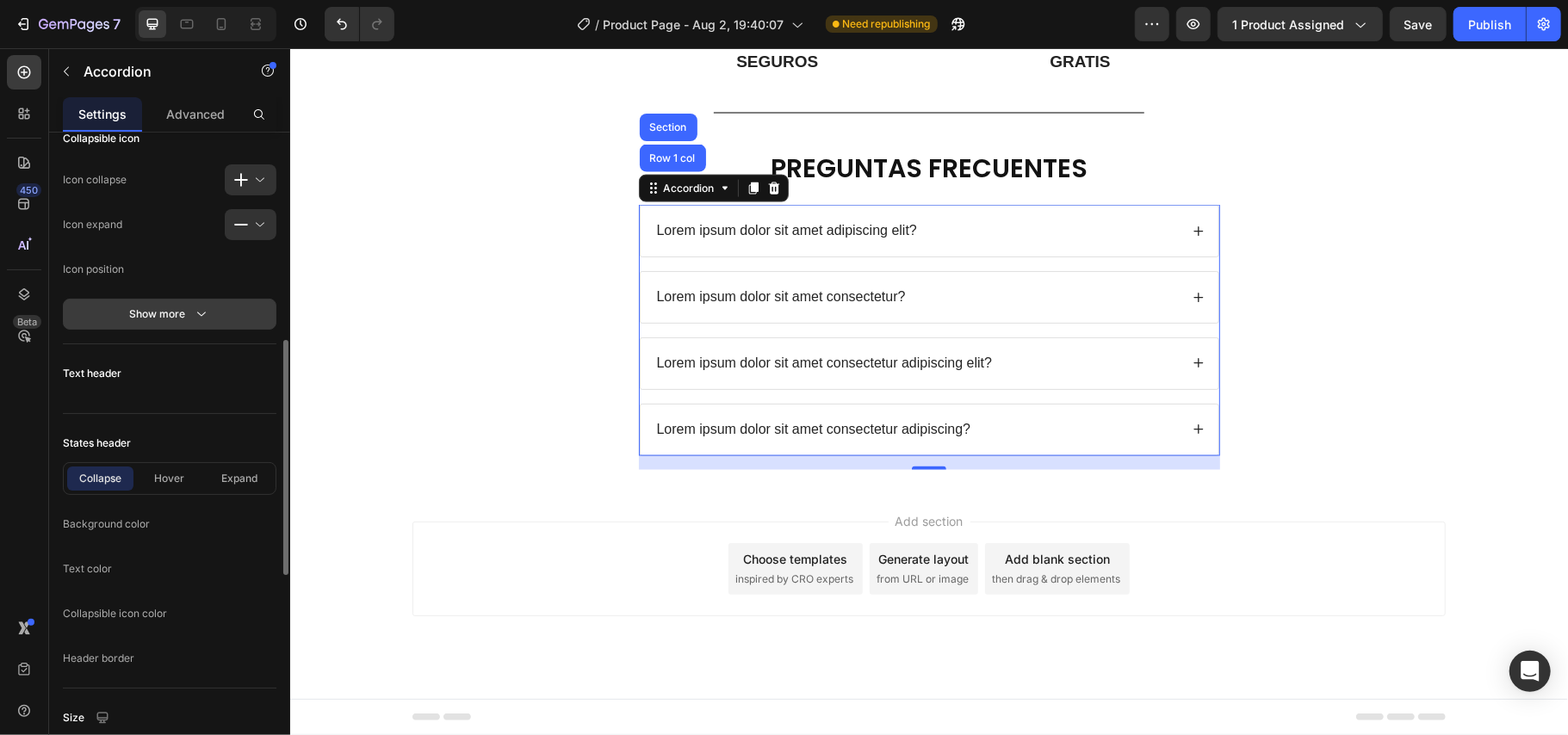 click on "Show more" at bounding box center (170, 314) 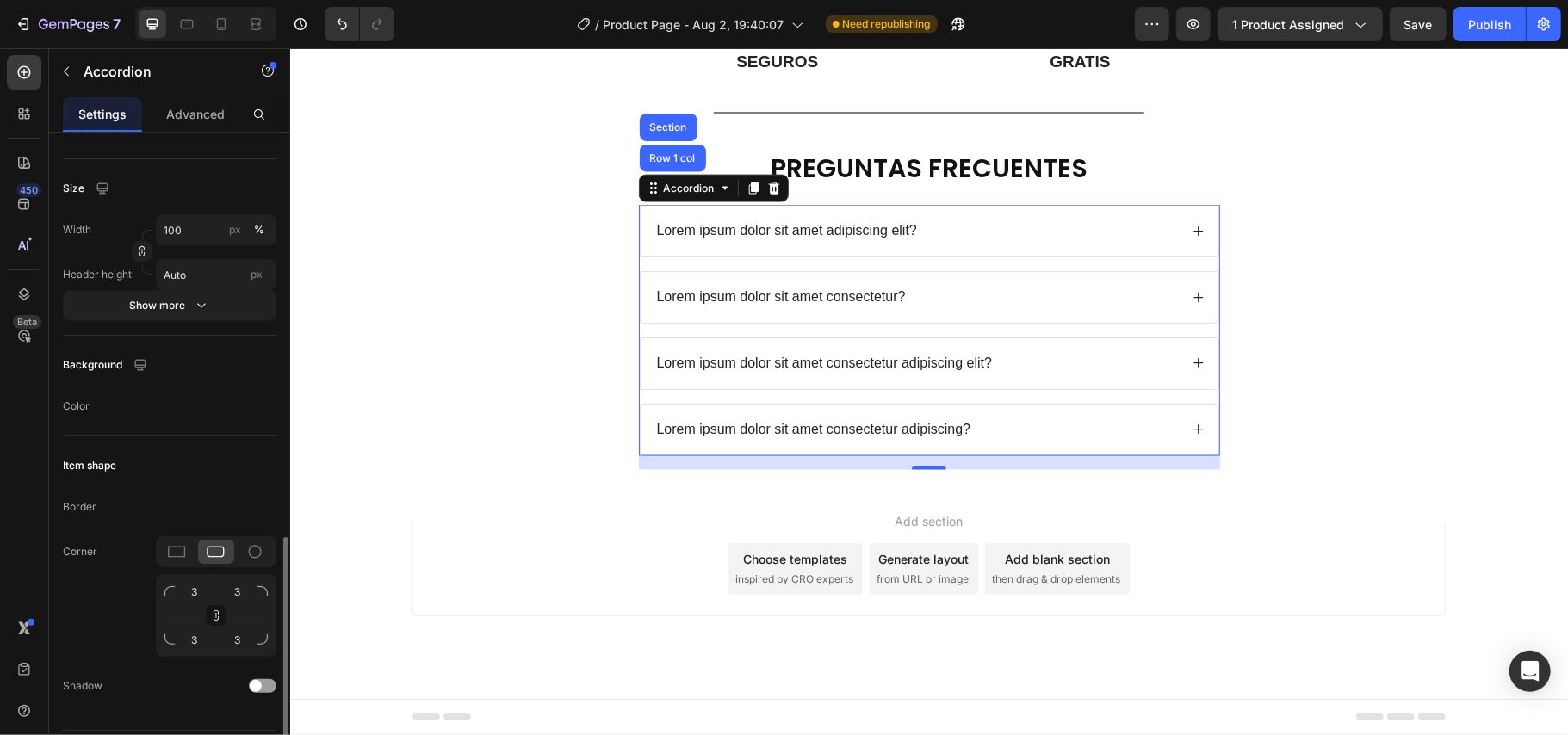 scroll, scrollTop: 1195, scrollLeft: 0, axis: vertical 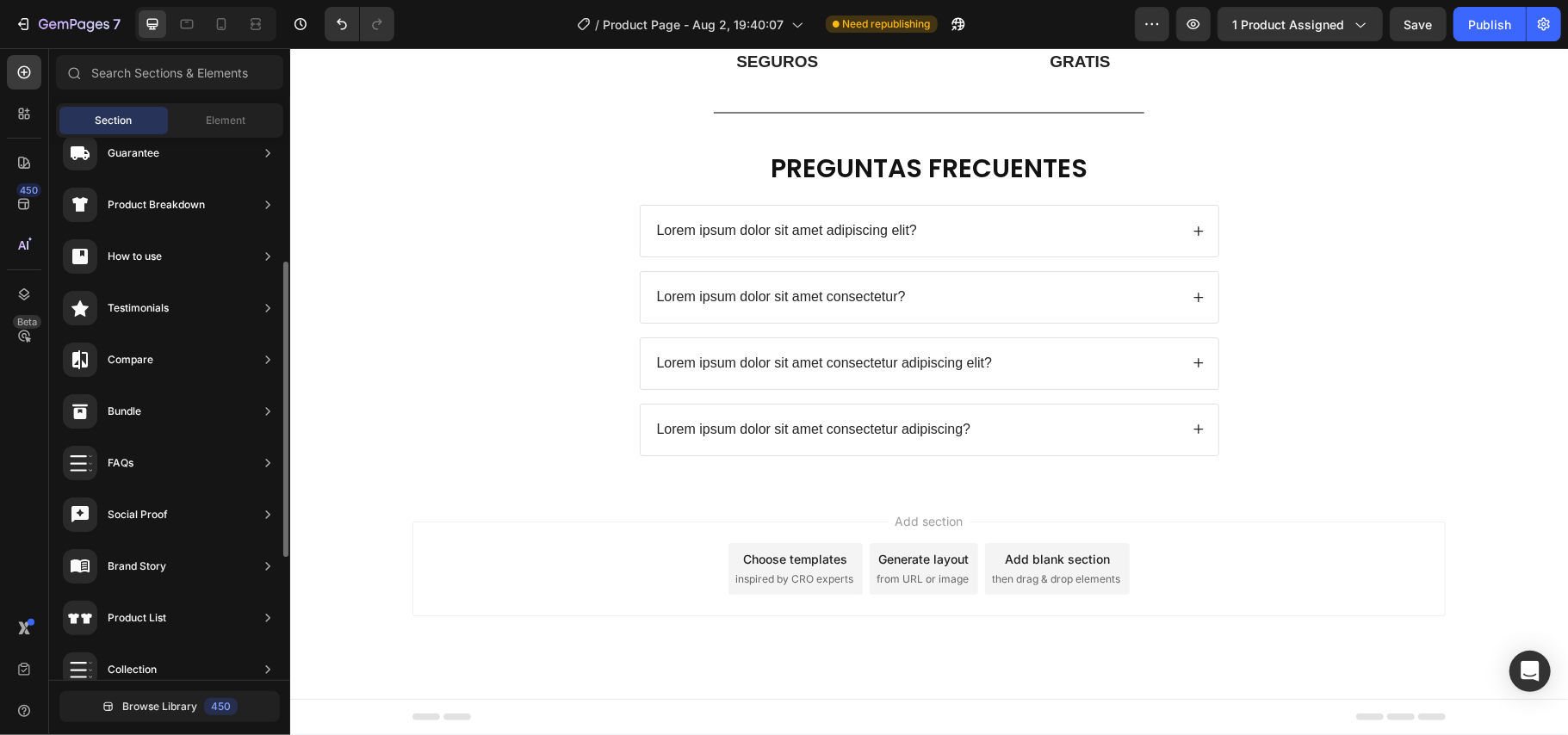 click on "Product Images Icon Icon Icon Icon Icon Icon List (+ 10700 Clientes Satisfechos) Text Block Row
Drop element here (+ 10700 Clientes Satisfechos) Text Block Row 30%   OFF Text Block Row 79,900 Product Price Product Price 145,900 Product Price Product Price 45% off Product Badge Row COMPRA AQUÍ Button Row Product 😉PIDE AHORA Y PAGA EN CASA 🏠 Button Image Image Image Image Image Row Image Image 😉PIDE AHORA Y PAGA EN CASA 🏠 Button Image Image 😉PIDE AHORA Y PAGA EN CASA 🏠 Button Image Image 😉PIDE AHORA Y PAGA EN CASA 🏠 Button Image Image 😉PIDE AHORA Y PAGA EN CASA 🏠 Button NOTA Debido a las mediciones manuales, puede haber ligeras desviaciones de medición. Debido a los diferentes efectos de iluminación y visualización, el color real del artículo puede ser ligeramente diferente al color que se muestra en la imagen. Text Block Icon Icon Icon Icon Icon Icon List EN DOSSA TE OFRECEMOS Heading
Icon Row Rastreo  de pedido Text Block
Icon Row SEGURA" at bounding box center (928, -595) 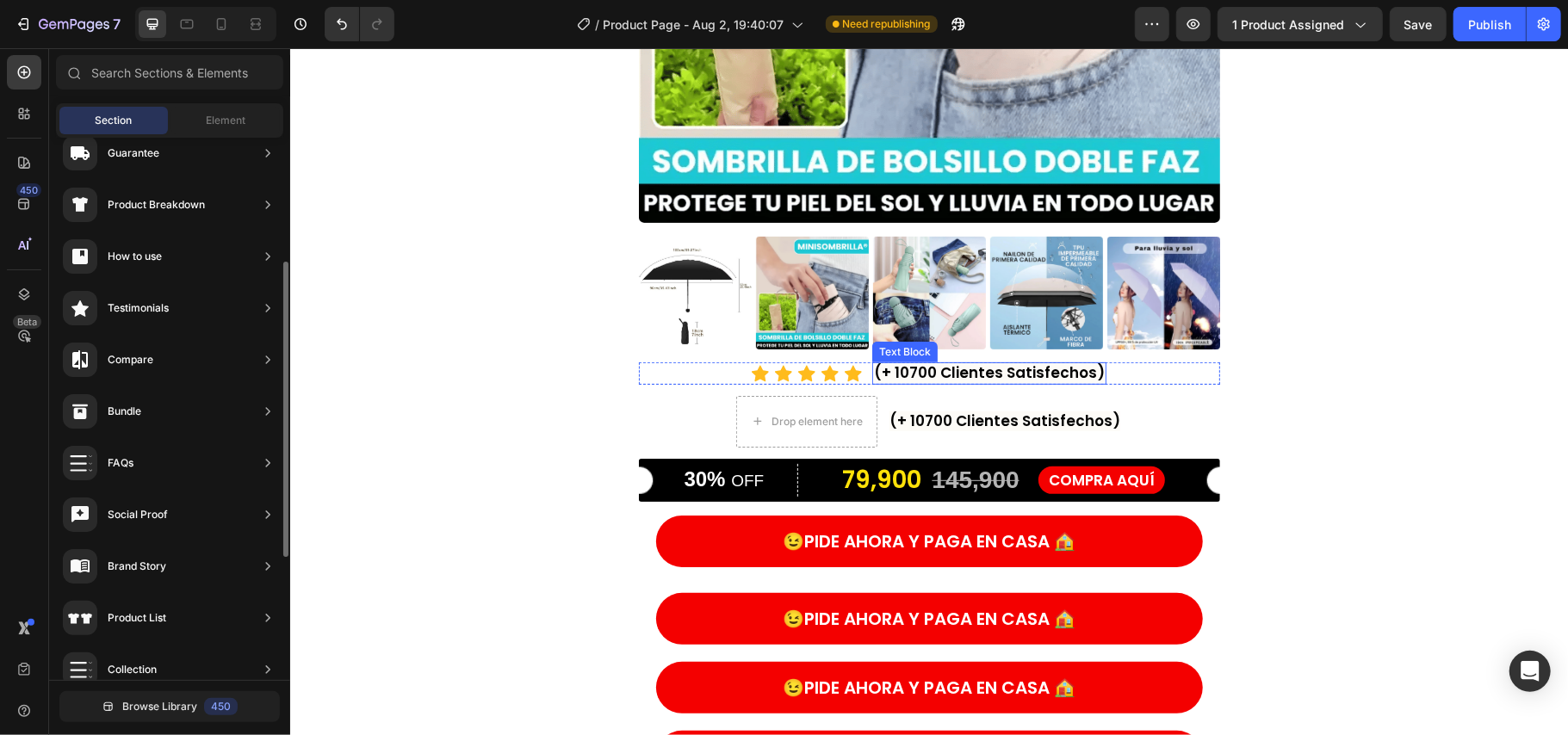 scroll, scrollTop: 459, scrollLeft: 0, axis: vertical 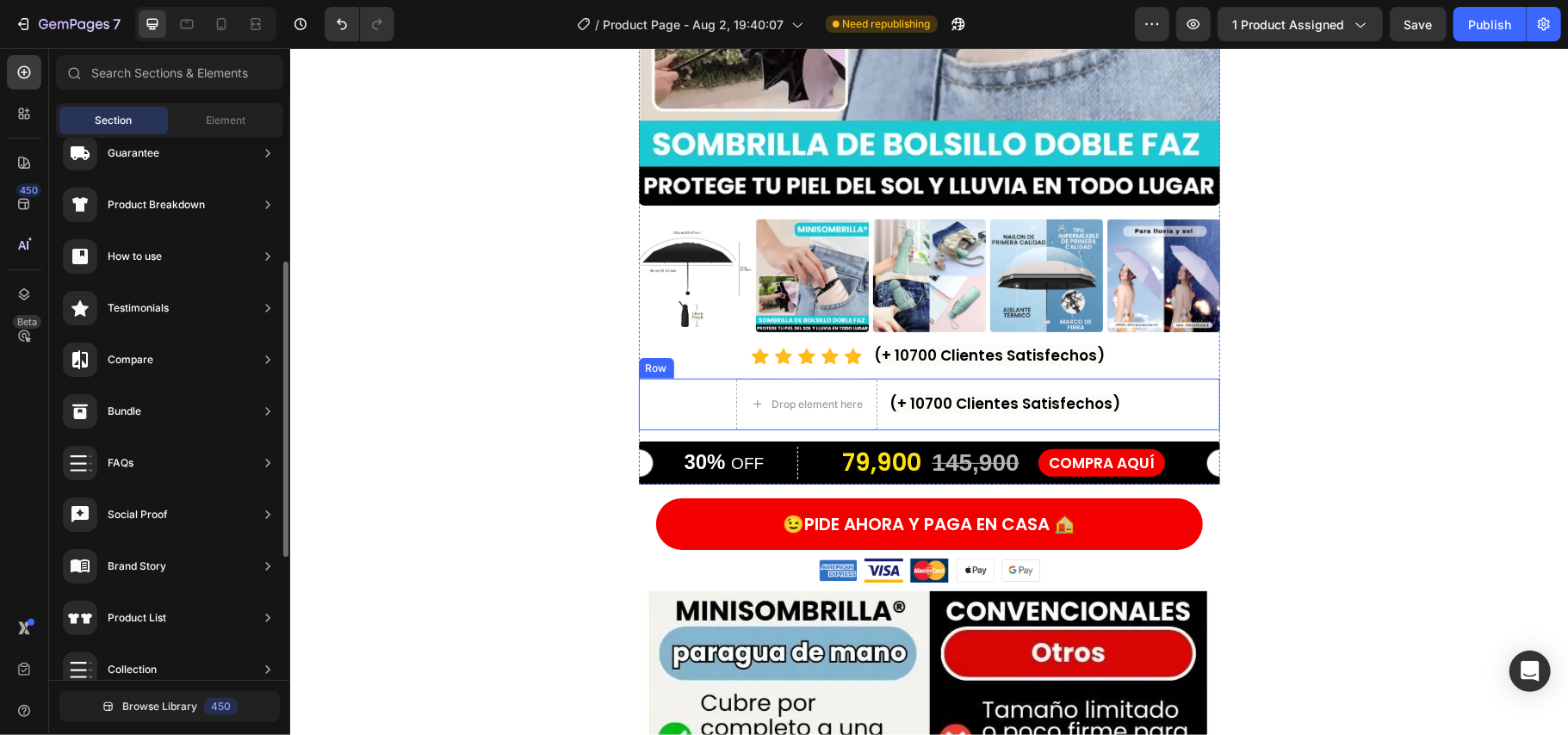 click on "Drop element here (+ 10700 Clientes Satisfechos) Text Block Row" at bounding box center (928, 404) 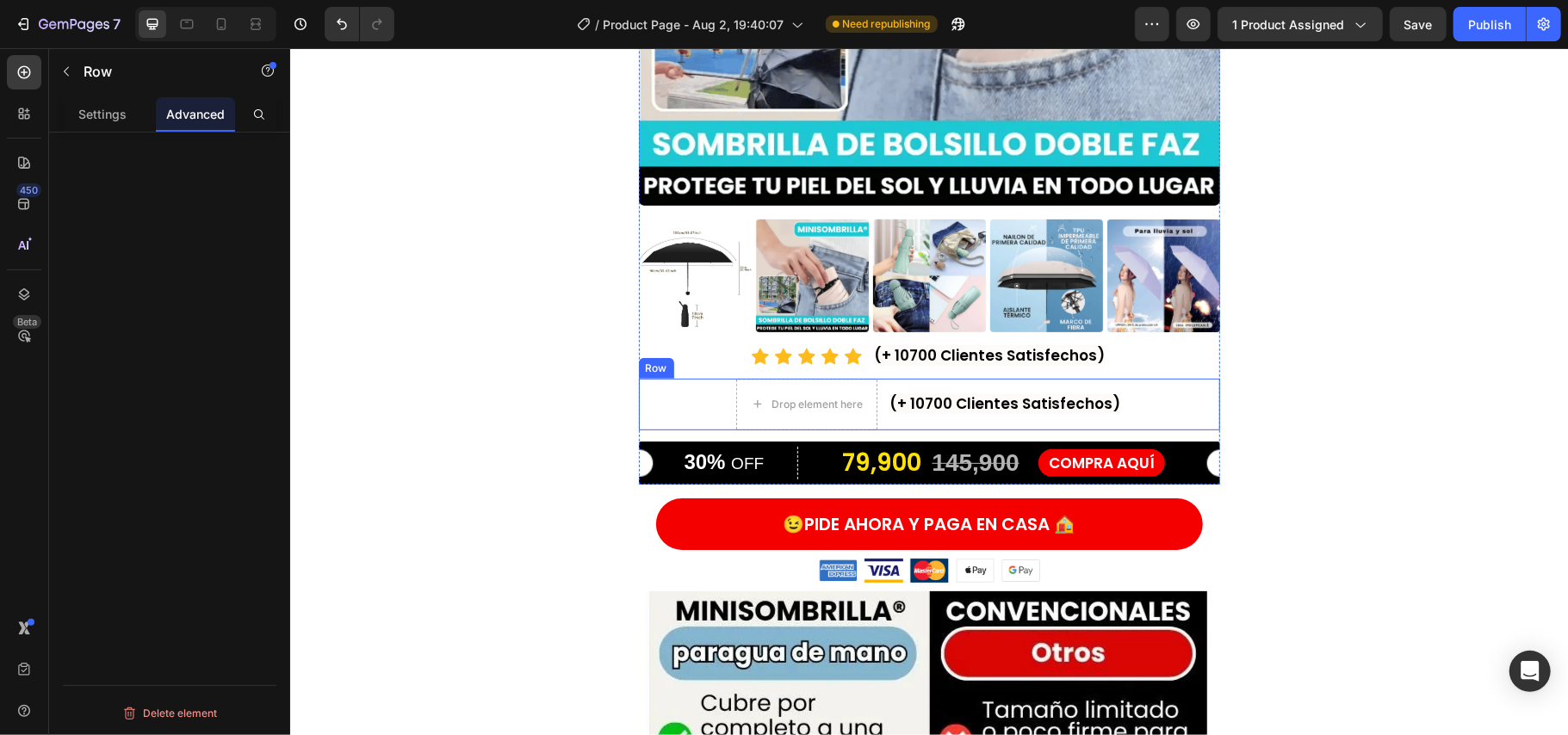 scroll, scrollTop: 0, scrollLeft: 0, axis: both 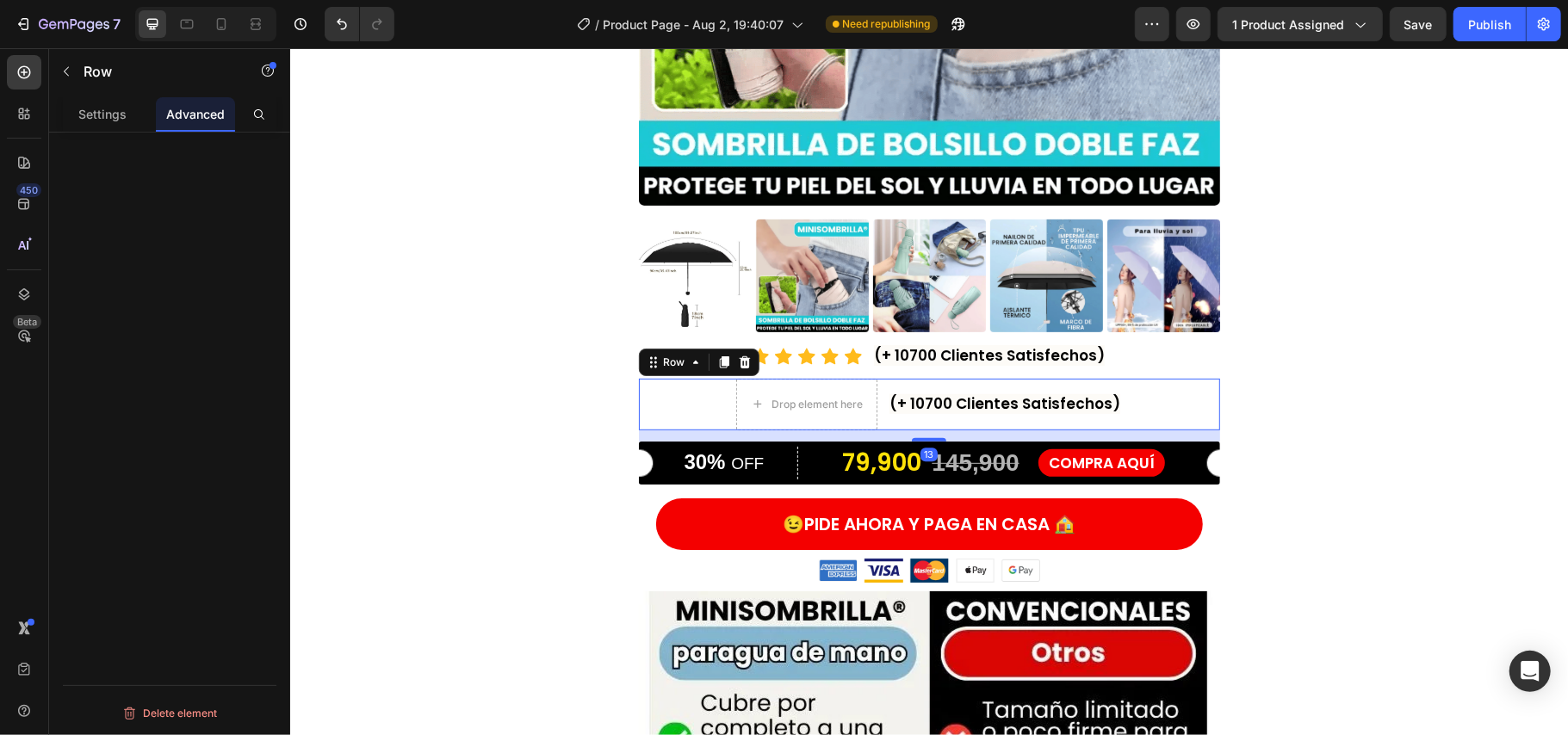 click 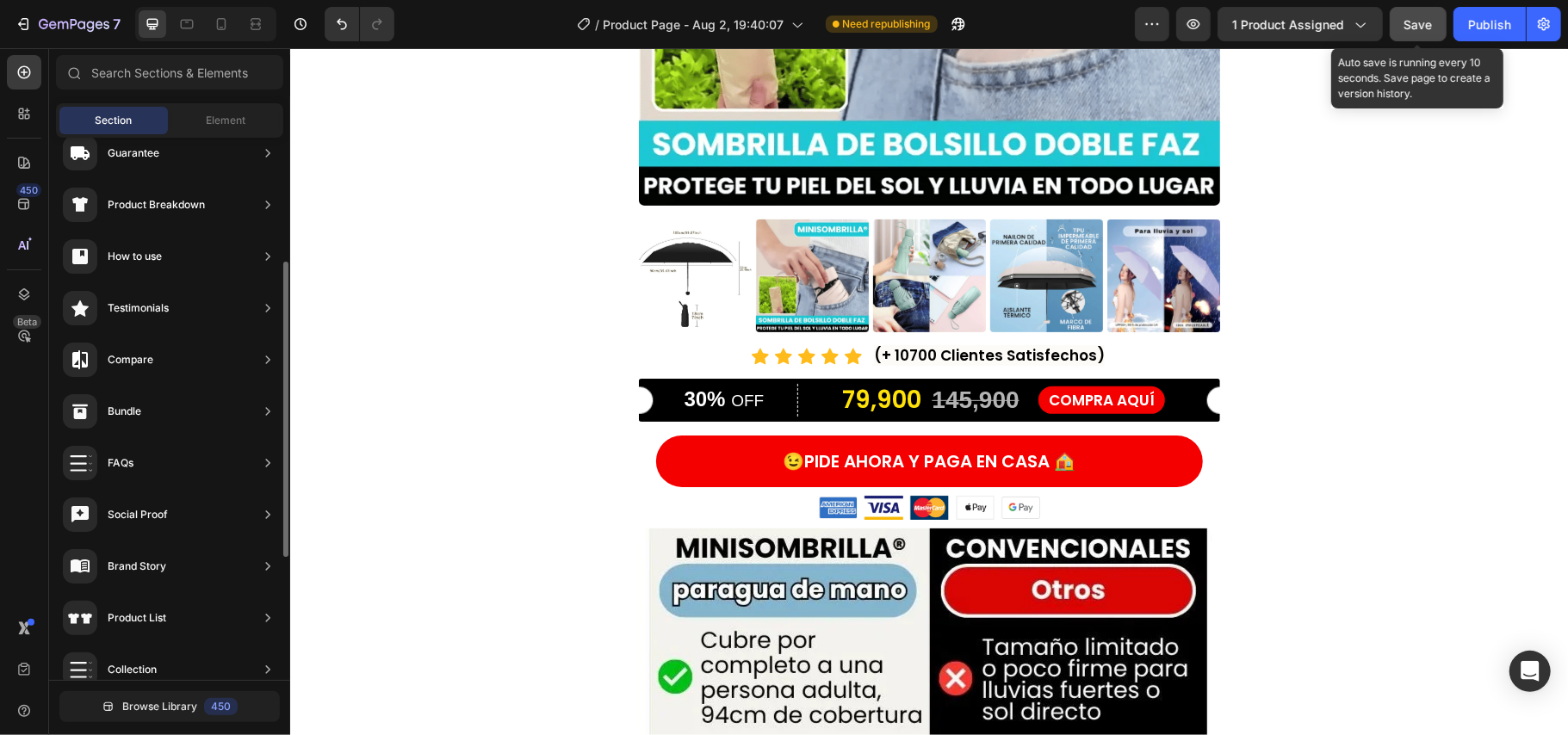 click on "Save" at bounding box center (1418, 24) 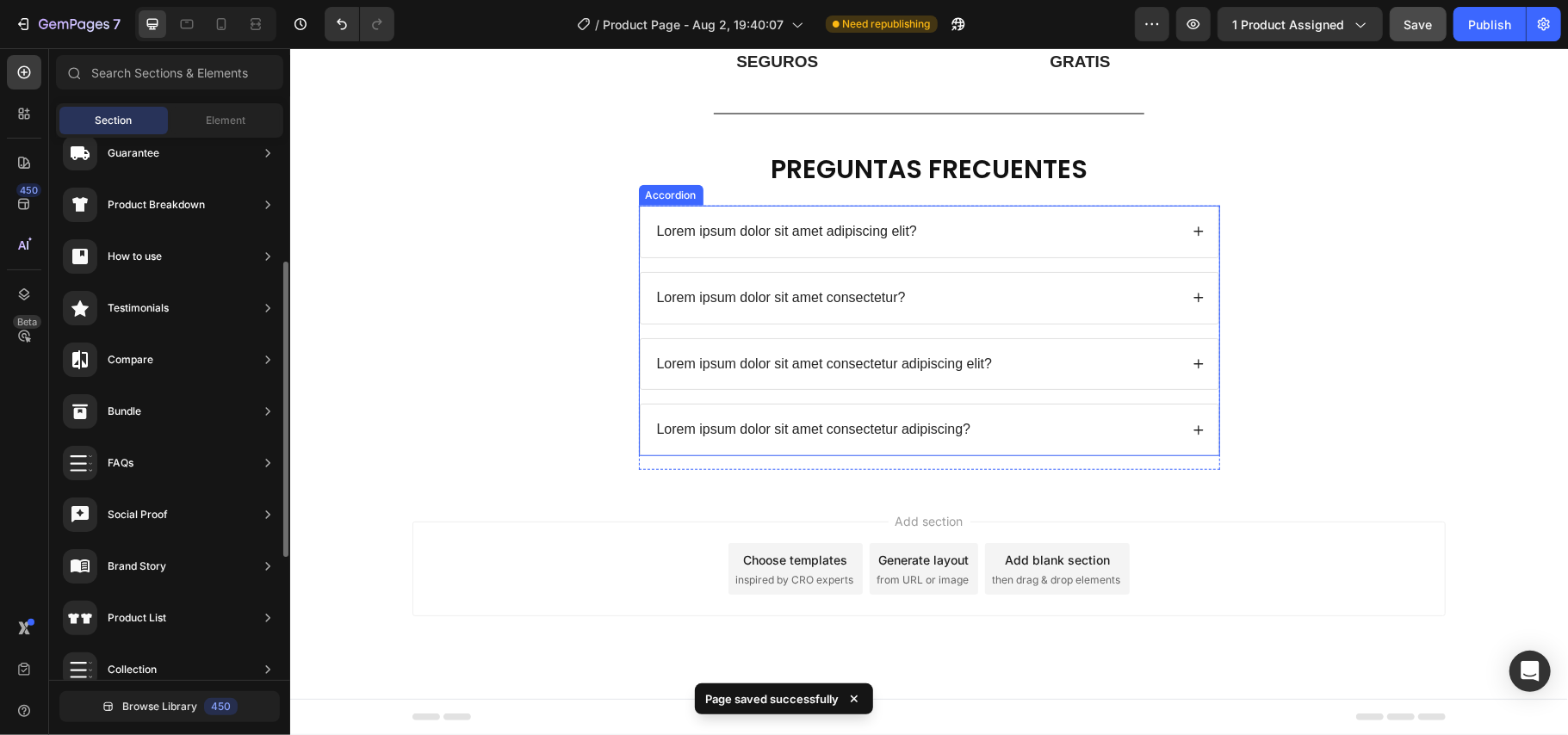 scroll, scrollTop: 7920, scrollLeft: 0, axis: vertical 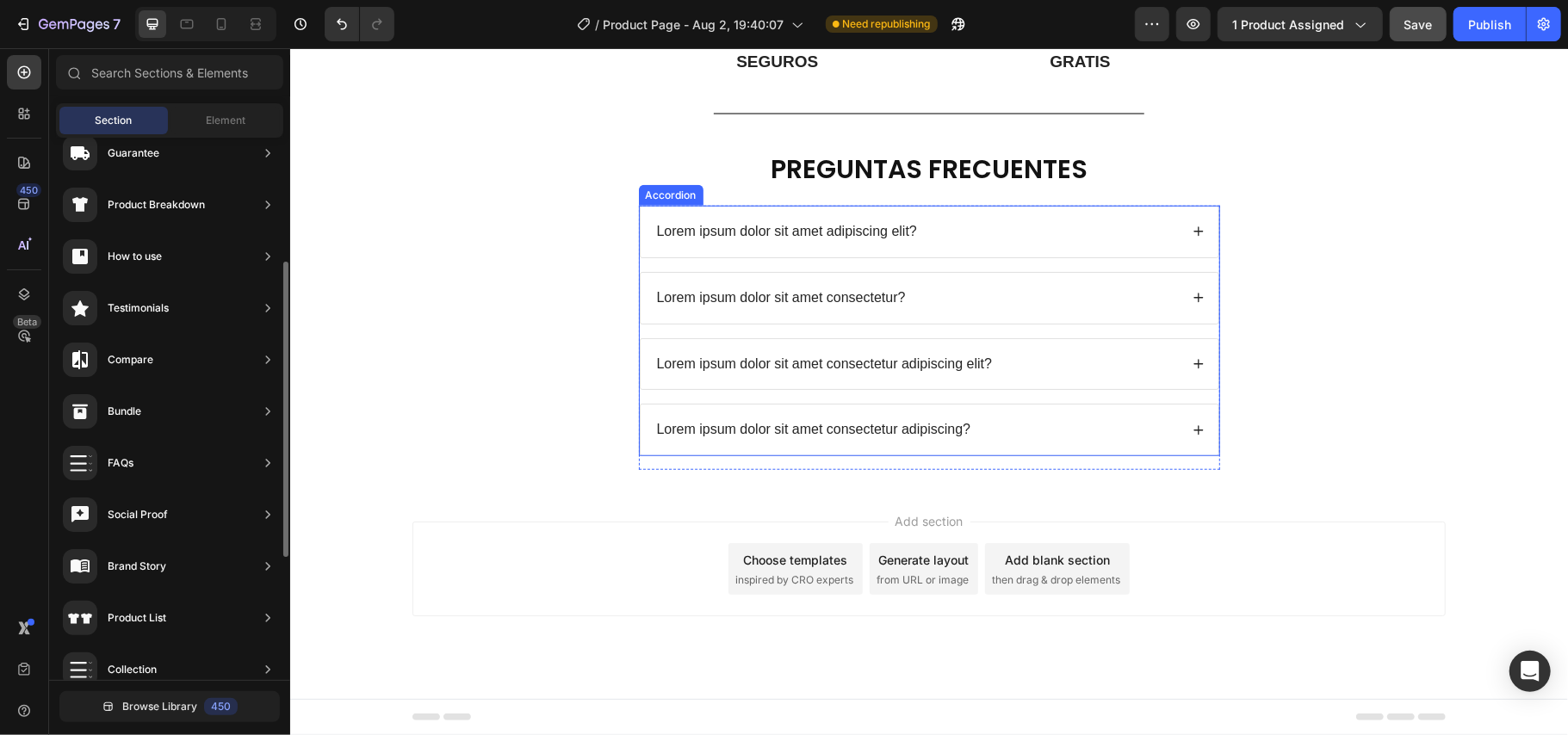 click on "Lorem ipsum dolor sit amet adipiscing elit?" at bounding box center (928, 231) 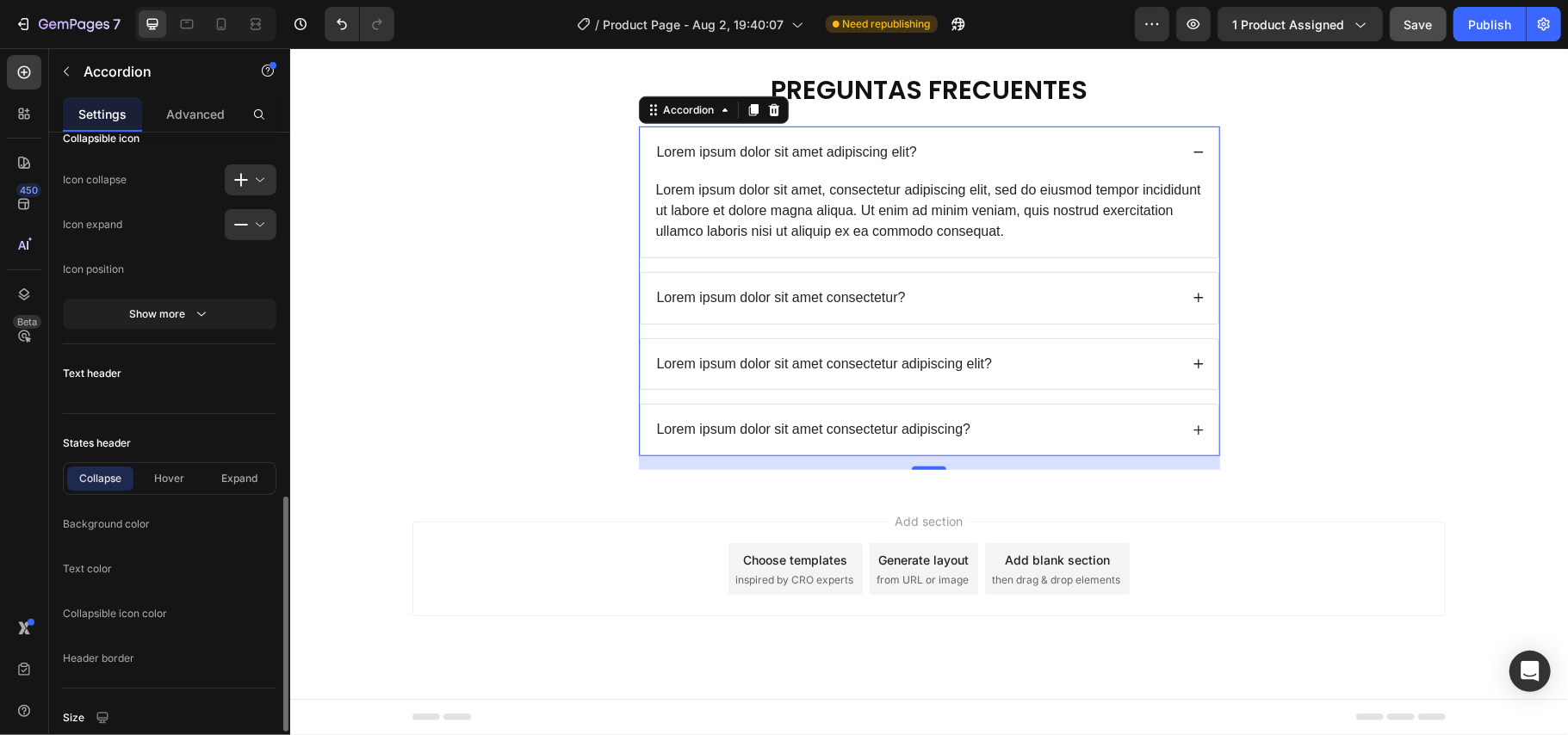 scroll, scrollTop: 459, scrollLeft: 0, axis: vertical 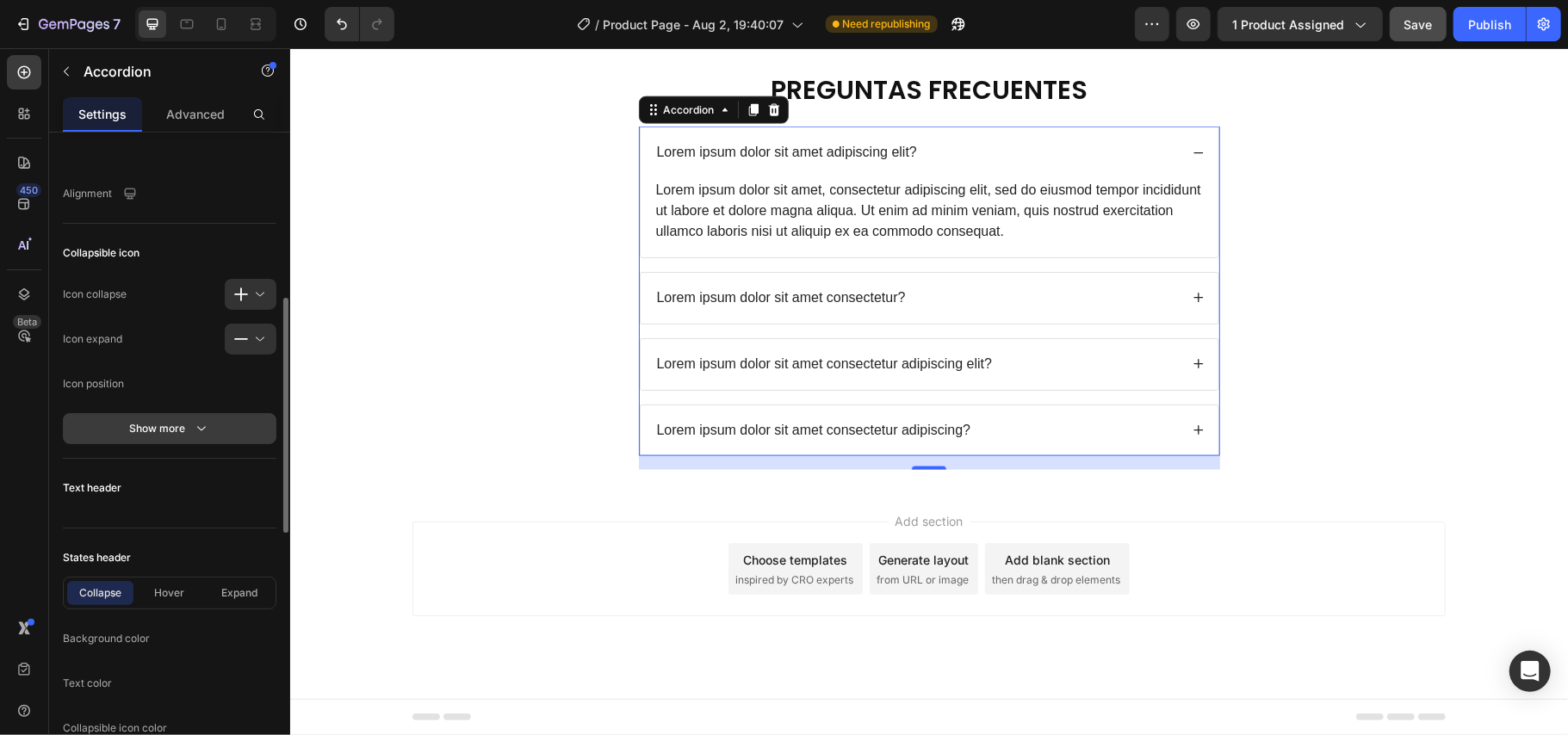 click 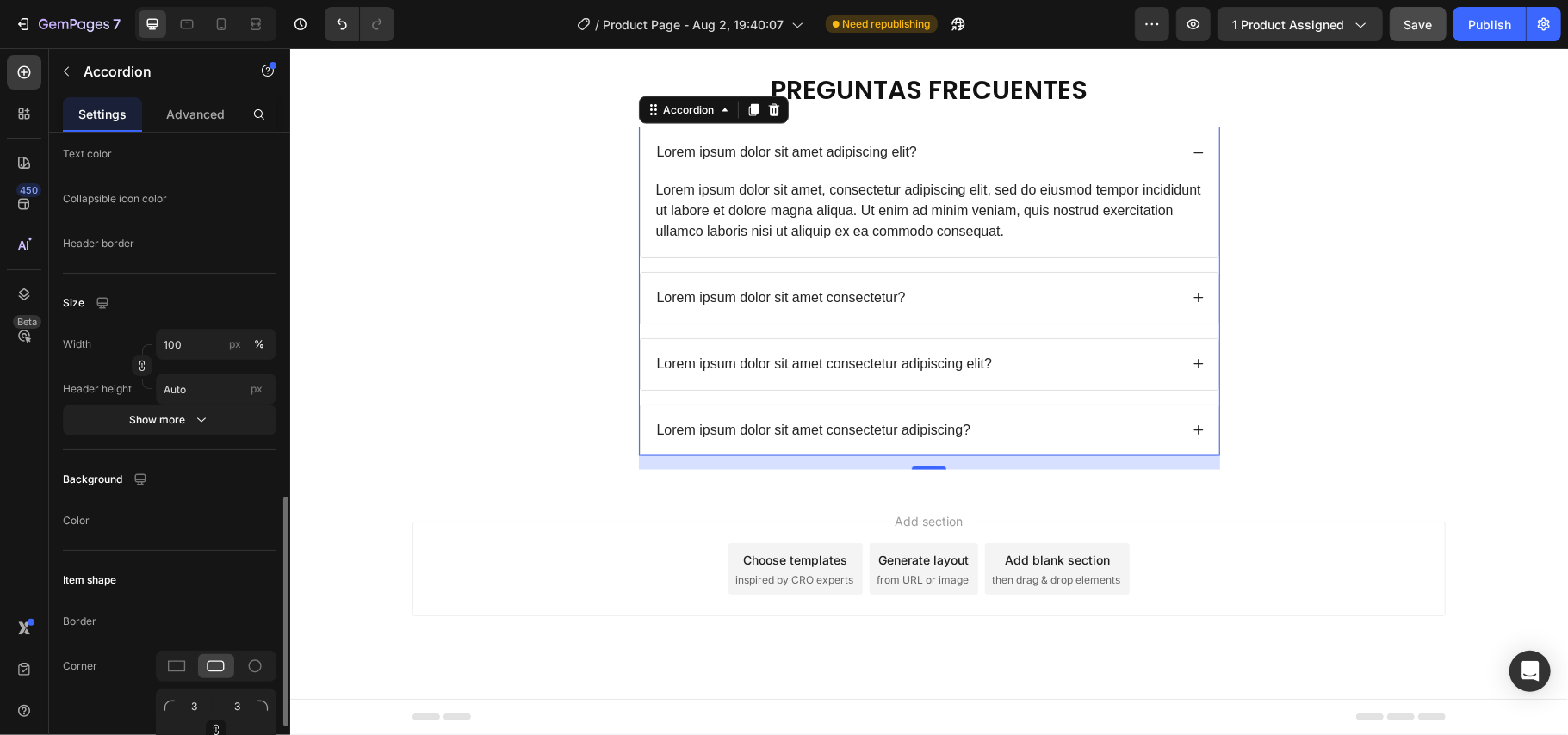 scroll, scrollTop: 1195, scrollLeft: 0, axis: vertical 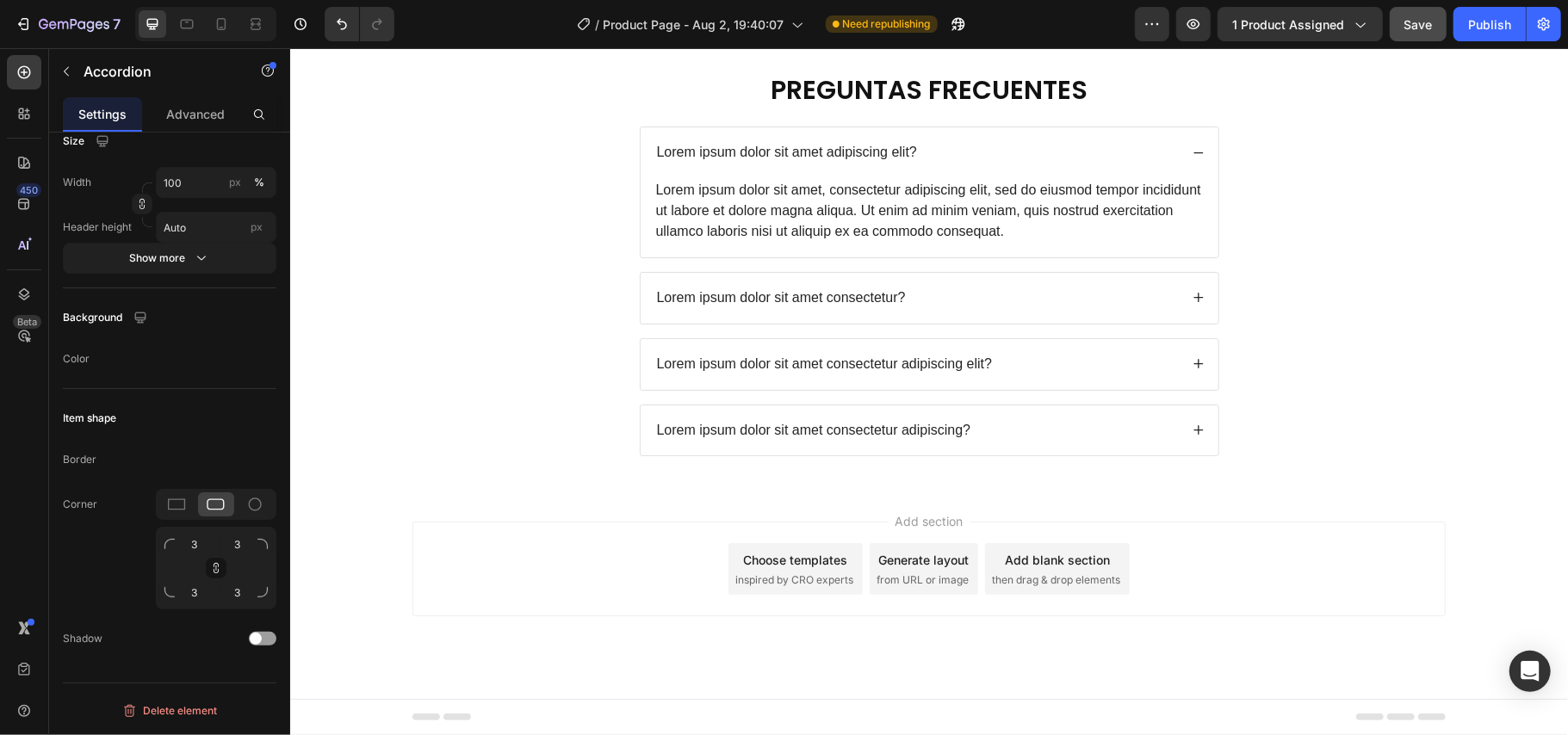click on "Product Images Icon Icon Icon Icon Icon Icon List (+ 10700 Clientes Satisfechos) Text Block Row 30%   OFF Text Block Row 79,900 Product Price Product Price 145,900 Product Price Product Price 45% off Product Badge Row COMPRA AQUÍ Button Row Product 😉PIDE AHORA Y PAGA EN CASA 🏠 Button Image Image Image Image Image Row Image Image 😉PIDE AHORA Y PAGA EN CASA 🏠 Button Image Image 😉PIDE AHORA Y PAGA EN CASA 🏠 Button Image Image 😉PIDE AHORA Y PAGA EN CASA 🏠 Button Image Image 😉PIDE AHORA Y PAGA EN CASA 🏠 Button NOTA Debido a las mediciones manuales, puede haber ligeras desviaciones de medición. Debido a los diferentes efectos de iluminación y visualización, el color real del artículo puede ser ligeramente diferente al color que se muestra en la imagen. Text Block Icon Icon Icon Icon Icon Icon List EN DOSSA TE OFRECEMOS Heading
Icon Row Rastreo  de pedido Text Block
Icon Row ENTREGA 100% SEGURA Text Block Row
Icon Row PAGOS 100%  SEGUROS Text Block" at bounding box center (928, -2938) 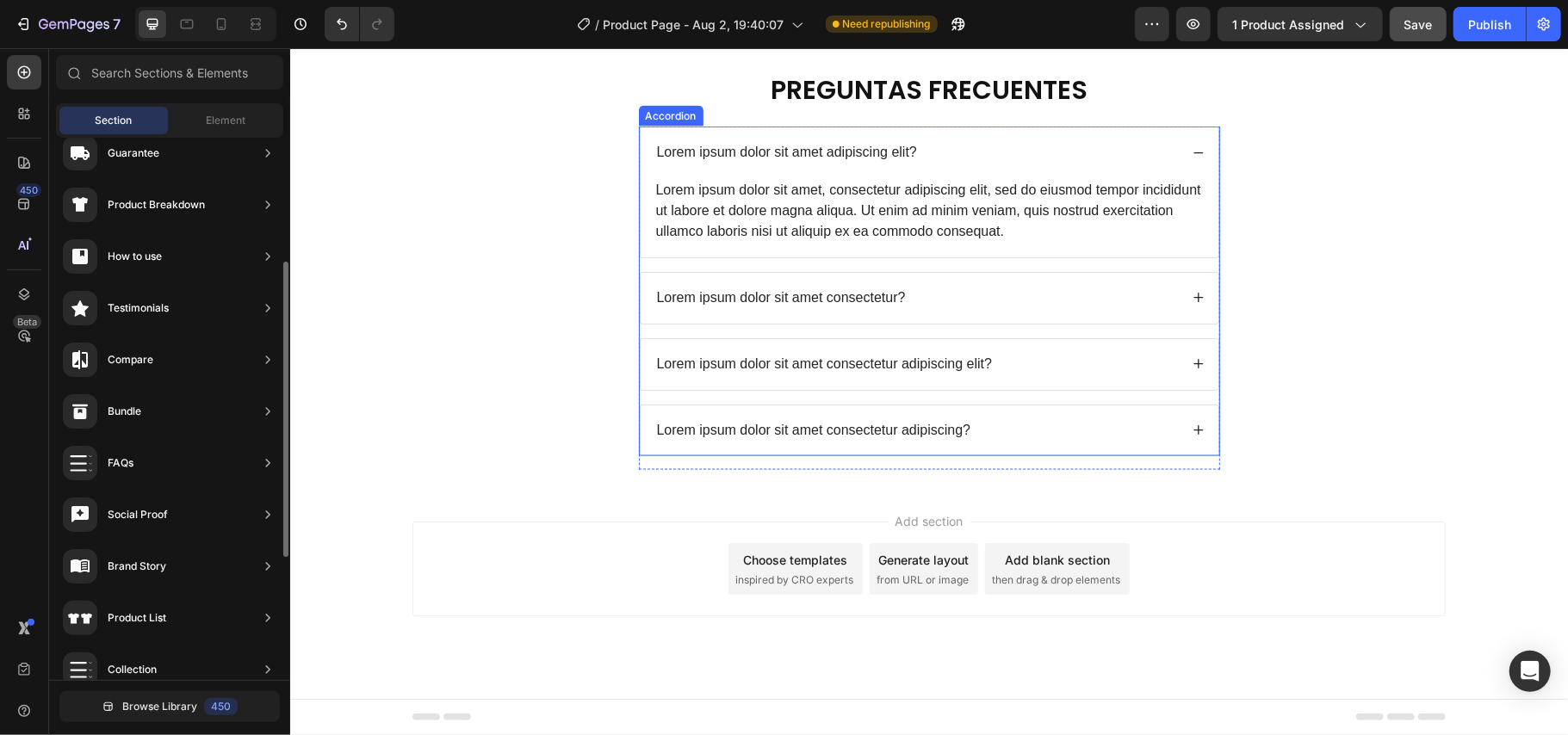 click on "Lorem ipsum dolor sit amet adipiscing elit?" at bounding box center (915, 151) 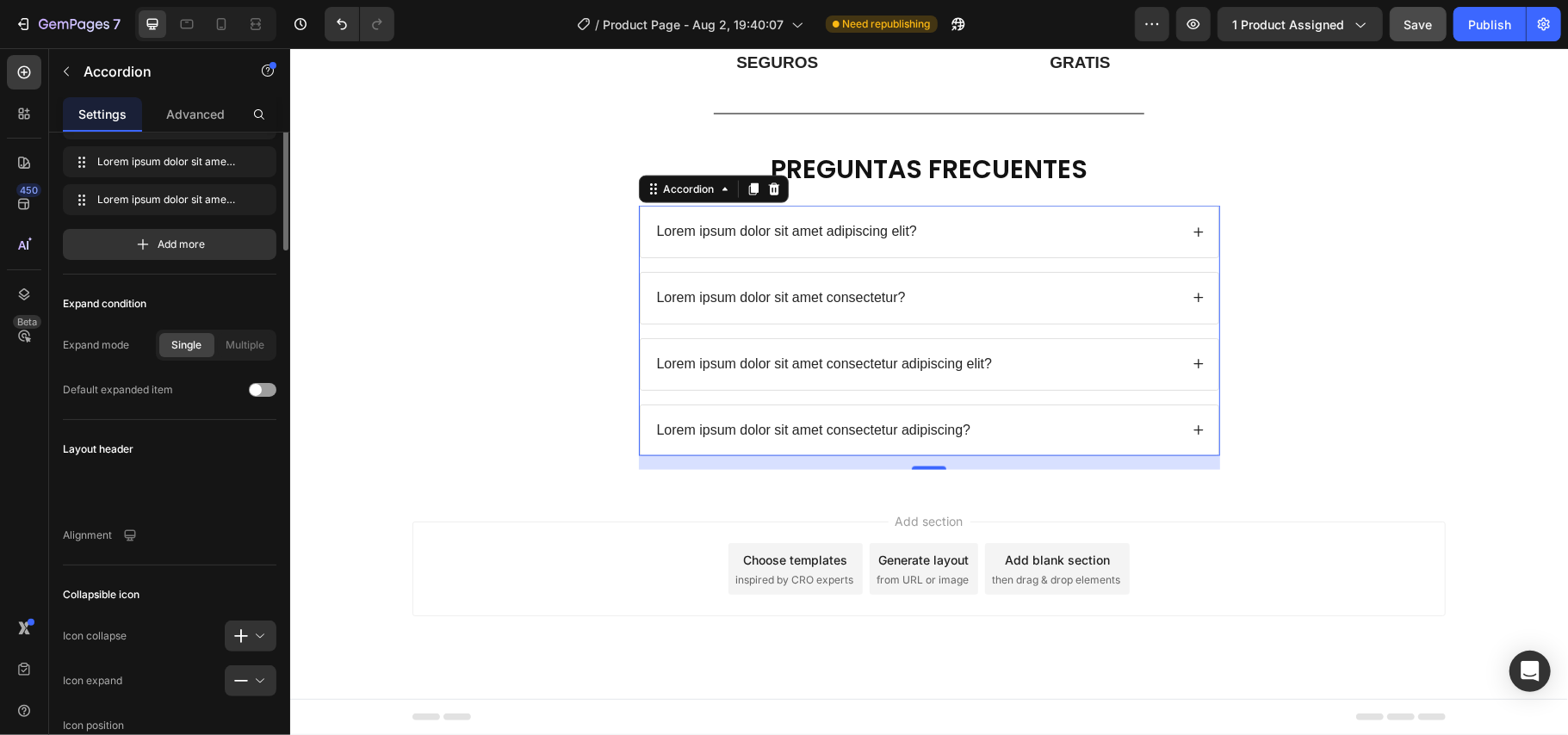 scroll, scrollTop: 0, scrollLeft: 0, axis: both 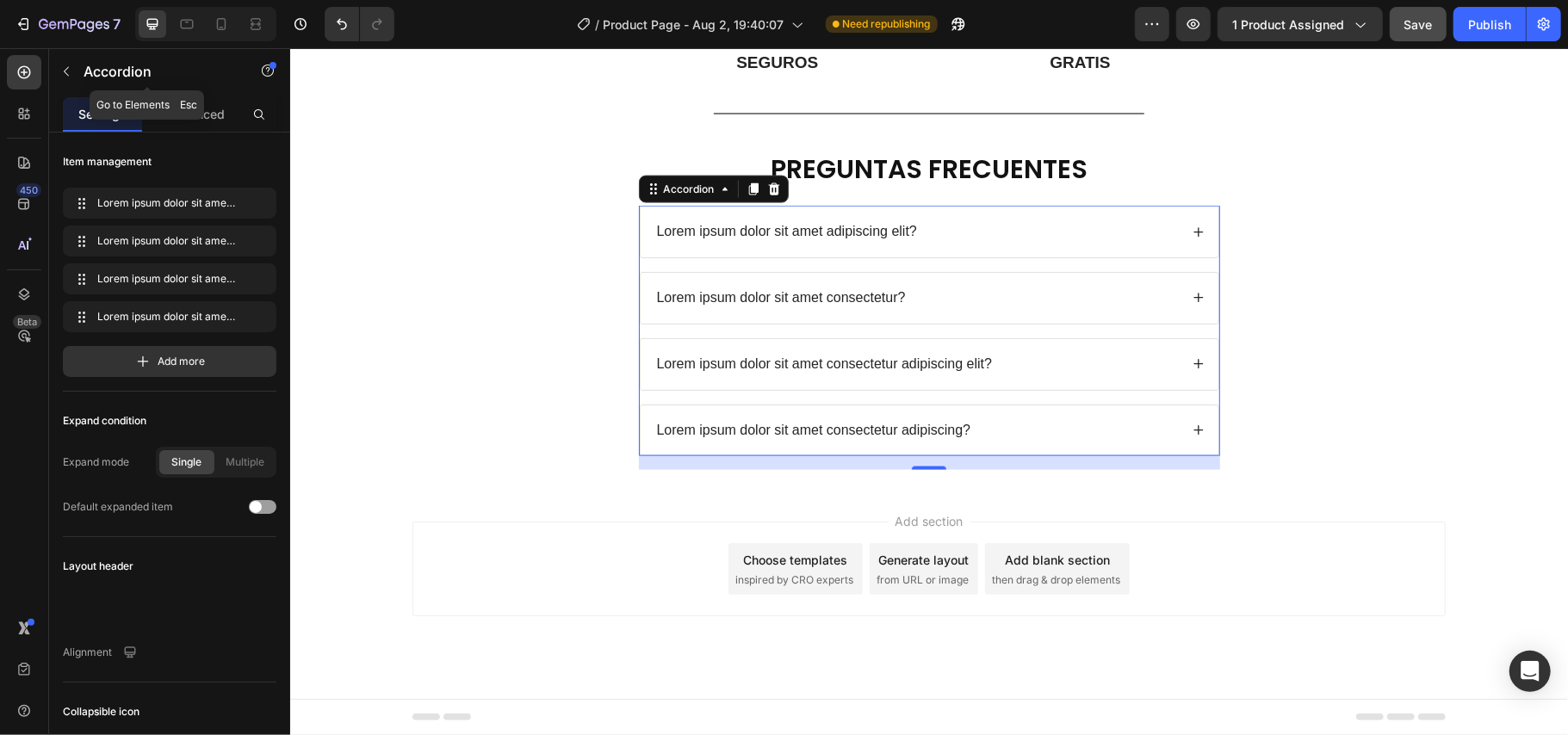 drag, startPoint x: 79, startPoint y: 63, endPoint x: 90, endPoint y: 79, distance: 19.416488 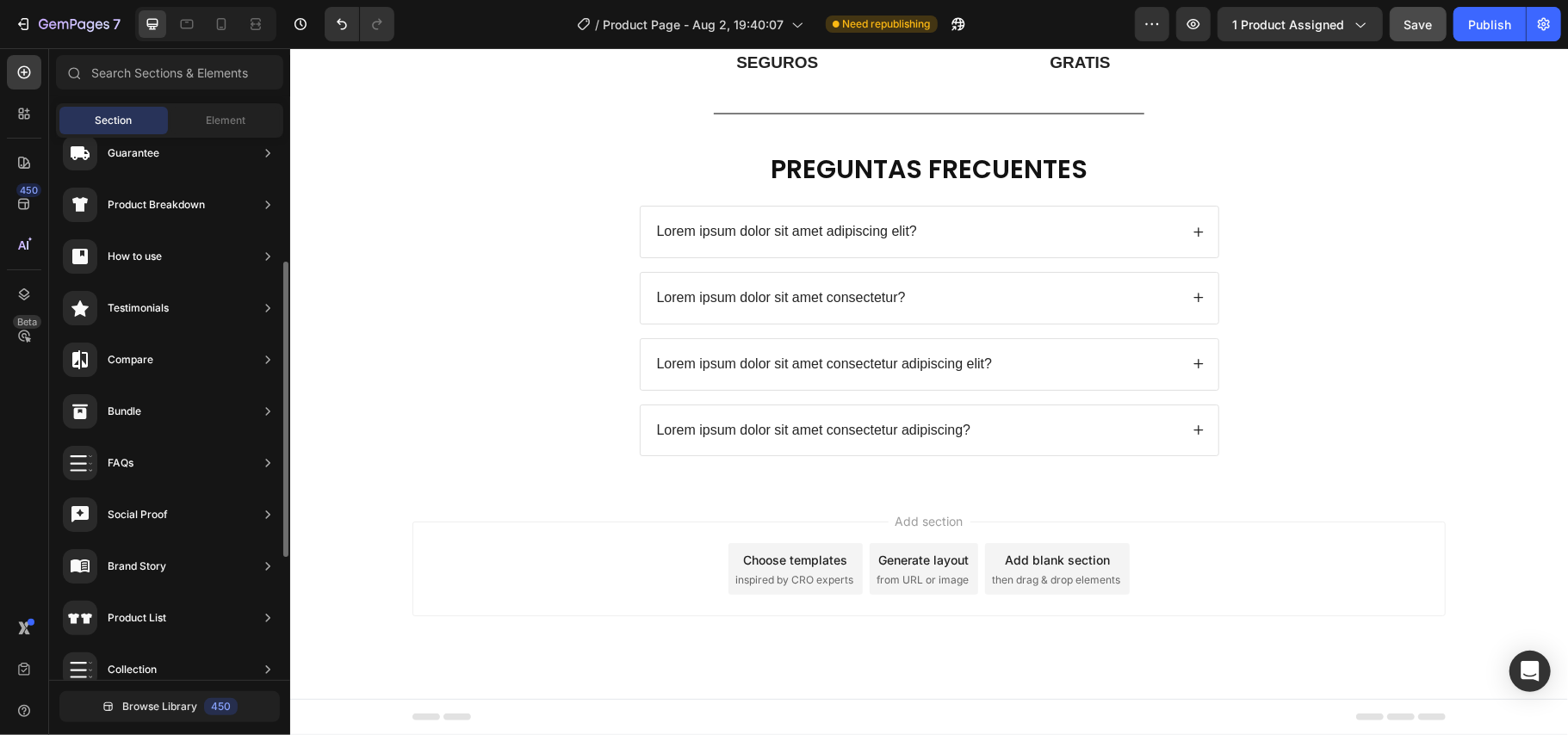 scroll, scrollTop: 41, scrollLeft: 0, axis: vertical 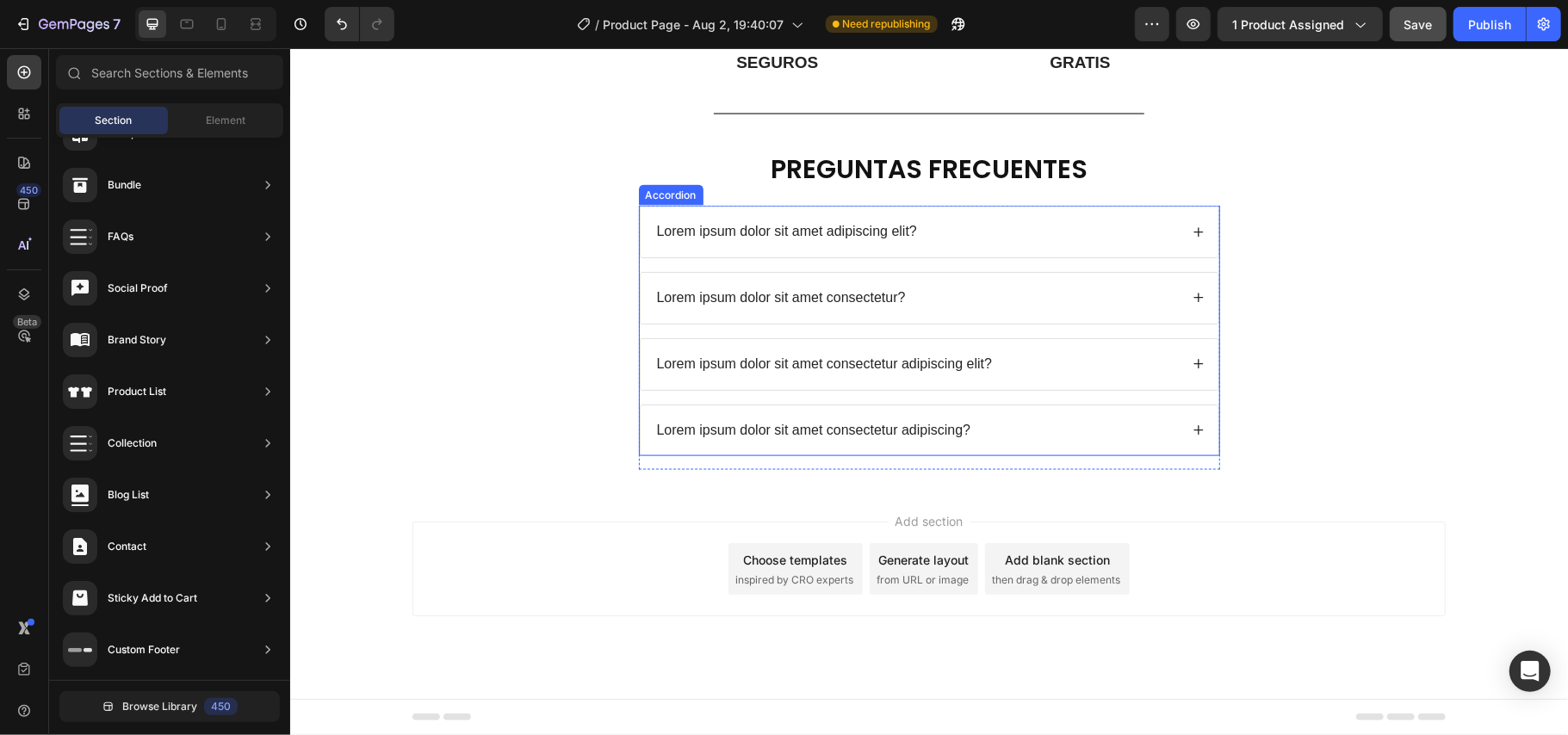 click on "Lorem ipsum dolor sit amet adipiscing elit?" at bounding box center (786, 231) 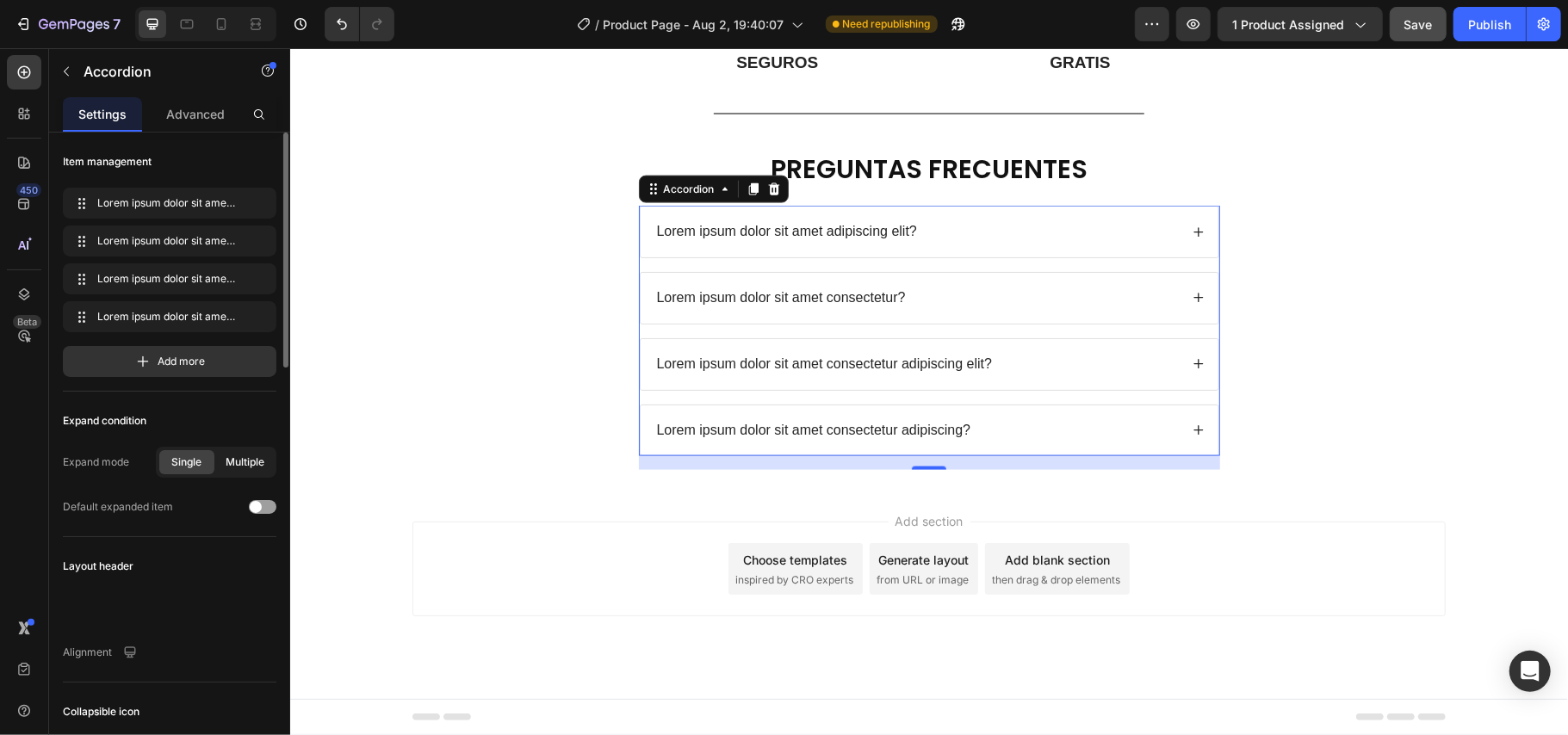 click on "Multiple" 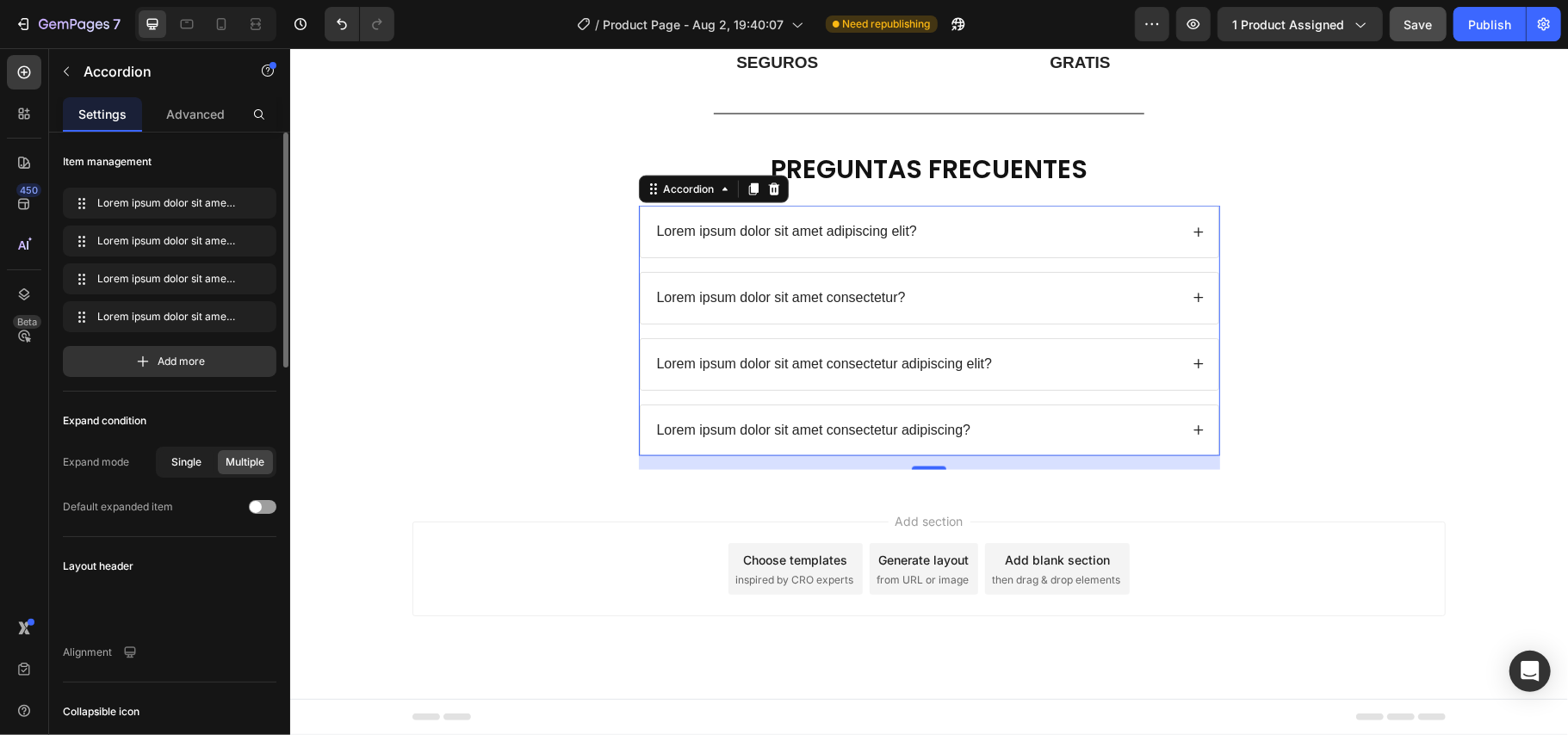 click on "Single" 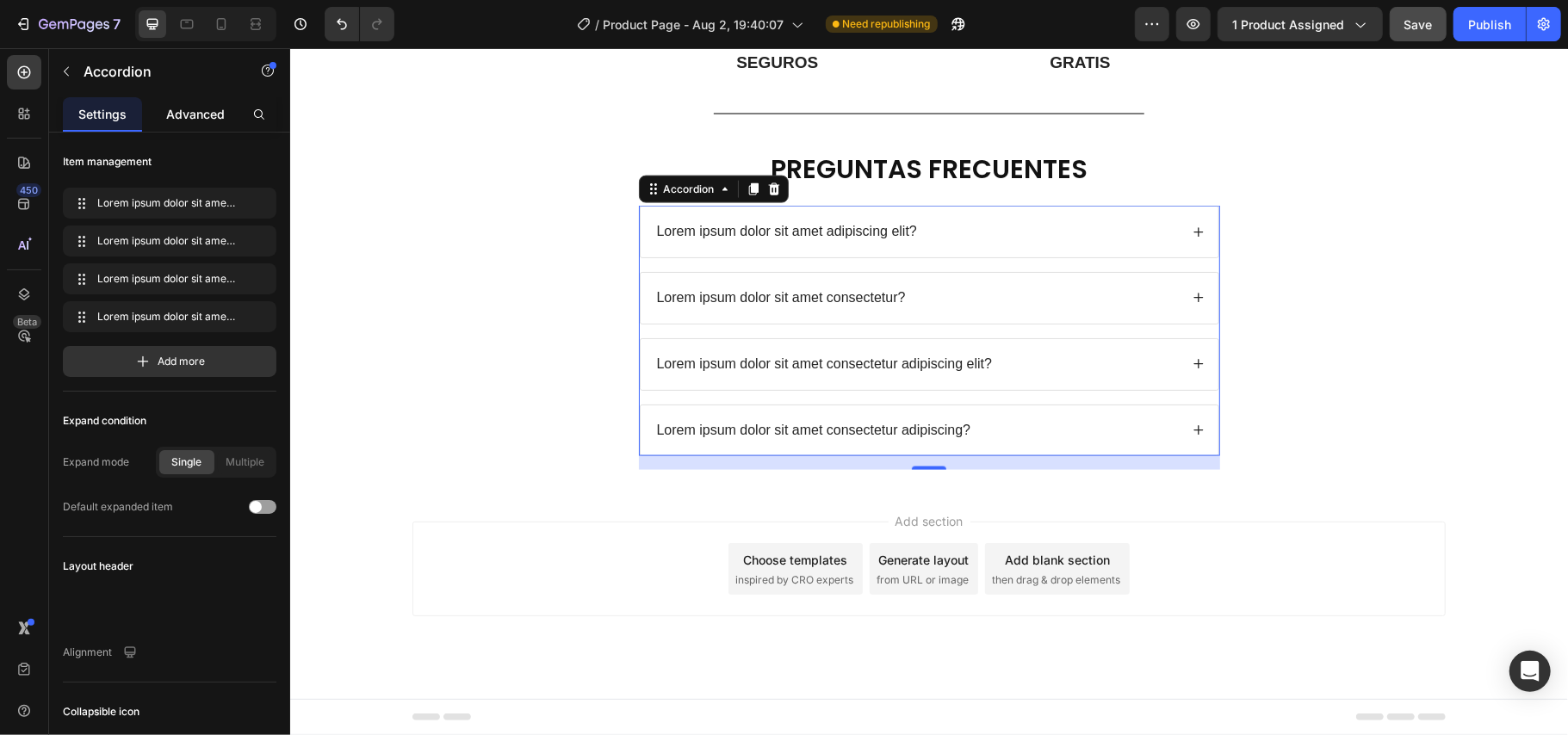 click on "Advanced" at bounding box center (195, 114) 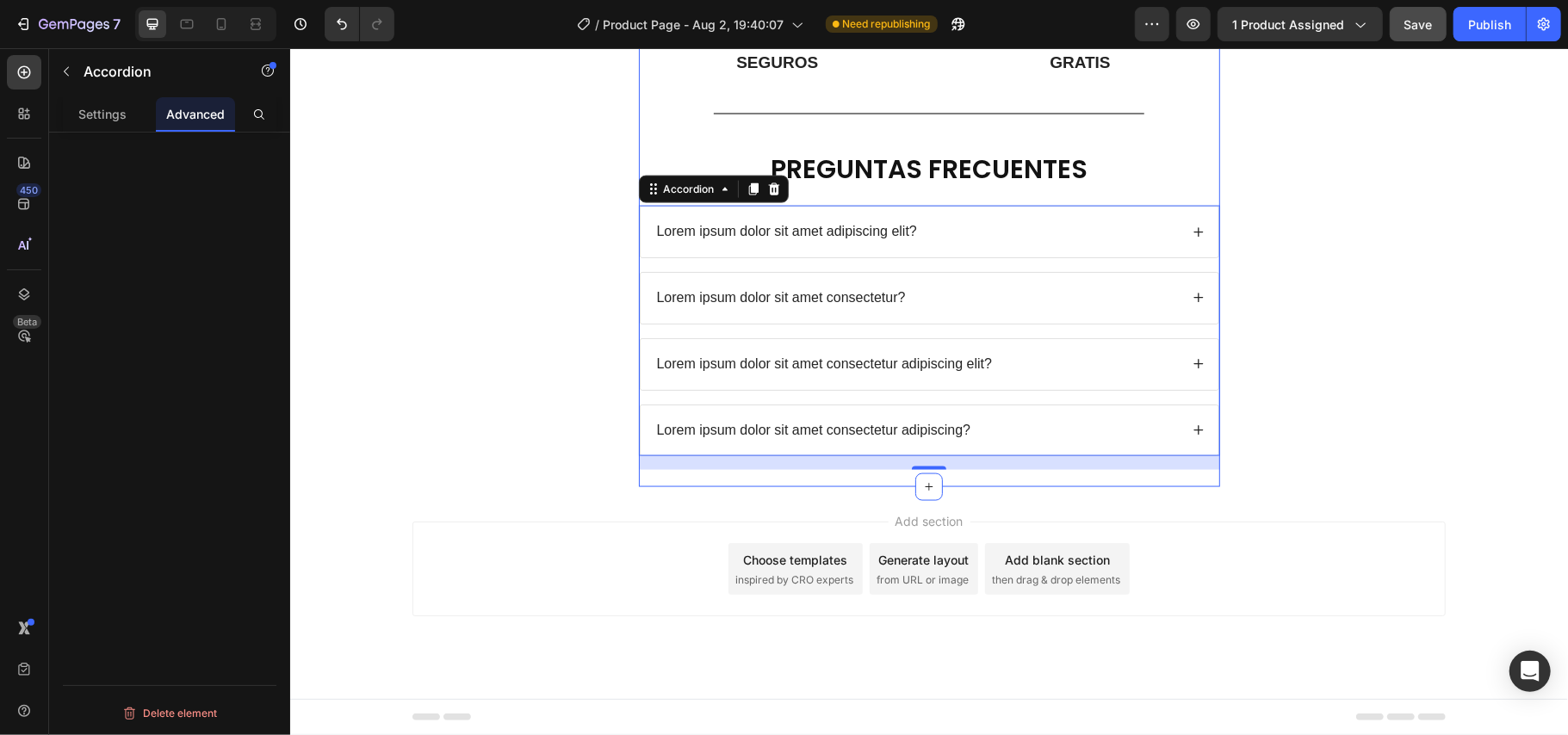 click on "Product Images Icon Icon Icon Icon Icon Icon List (+ 10700 Clientes Satisfechos) Text Block Row 30%   OFF Text Block Row 79,900 Product Price Product Price 145,900 Product Price Product Price 45% off Product Badge Row COMPRA AQUÍ Button Row Product 😉PIDE AHORA Y PAGA EN CASA 🏠 Button Image Image Image Image Image Row Image Image 😉PIDE AHORA Y PAGA EN CASA 🏠 Button Image Image 😉PIDE AHORA Y PAGA EN CASA 🏠 Button Image Image 😉PIDE AHORA Y PAGA EN CASA 🏠 Button Image Image 😉PIDE AHORA Y PAGA EN CASA 🏠 Button NOTA Debido a las mediciones manuales, puede haber ligeras desviaciones de medición. Debido a los diferentes efectos de iluminación y visualización, el color real del artículo puede ser ligeramente diferente al color que se muestra en la imagen. Text Block Icon Icon Icon Icon Icon Icon List EN DOSSA TE OFRECEMOS Heading
Icon Row Rastreo  de pedido Text Block
Icon Row ENTREGA 100% SEGURA Text Block Row
Icon Row PAGOS 100%  SEGUROS Text Block" at bounding box center [928, -2899] 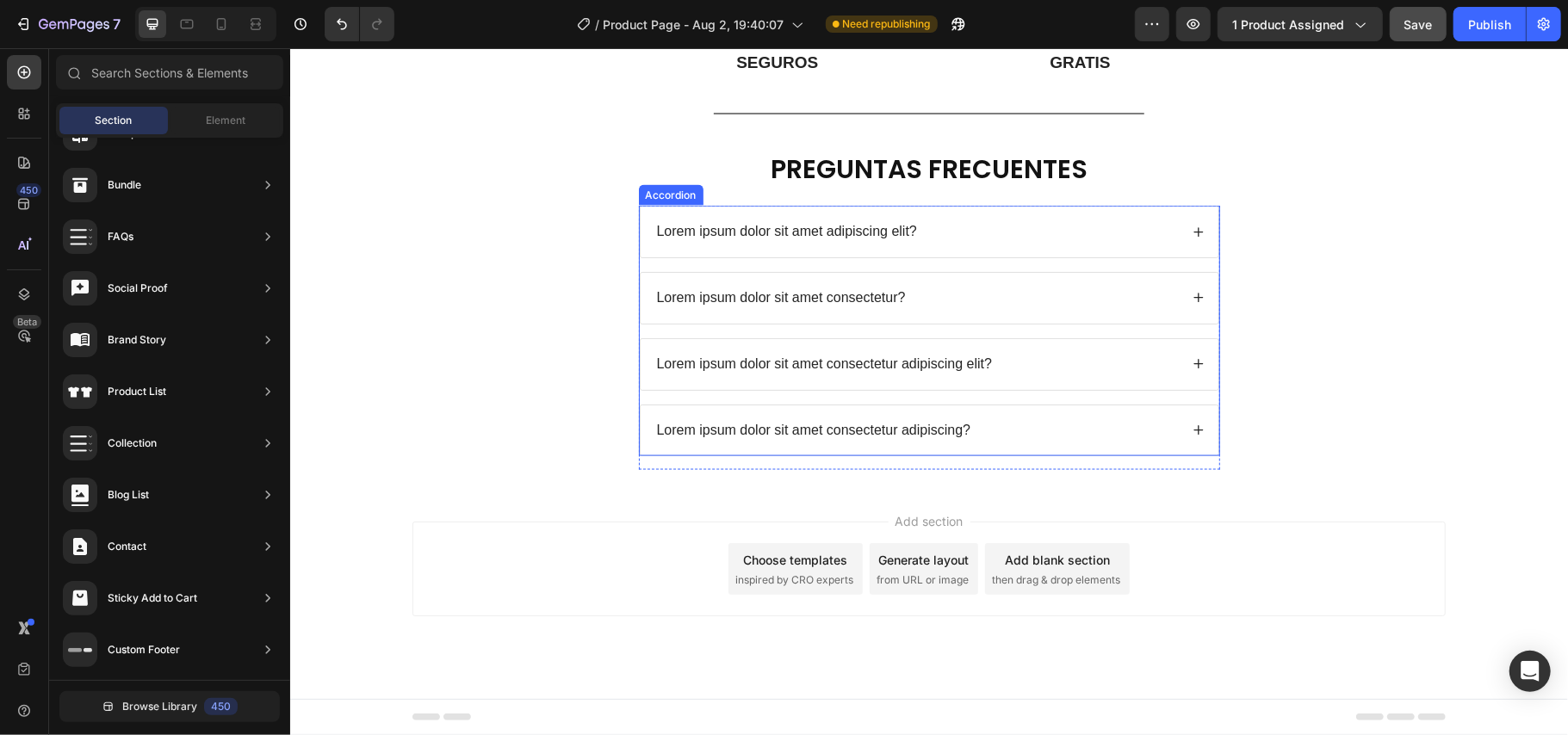 click on "Lorem ipsum dolor sit amet adipiscing elit?" at bounding box center [786, 231] 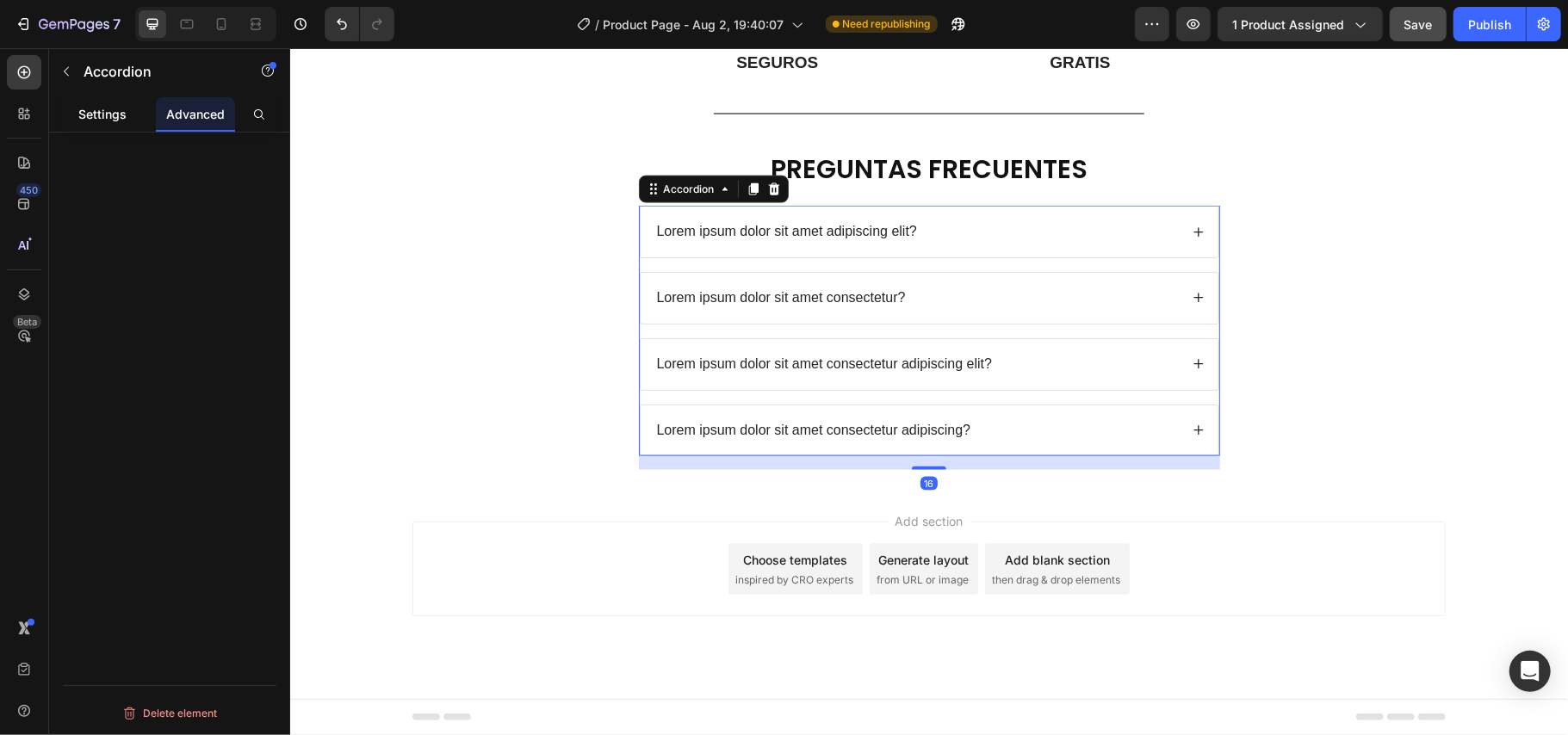 click on "Settings" 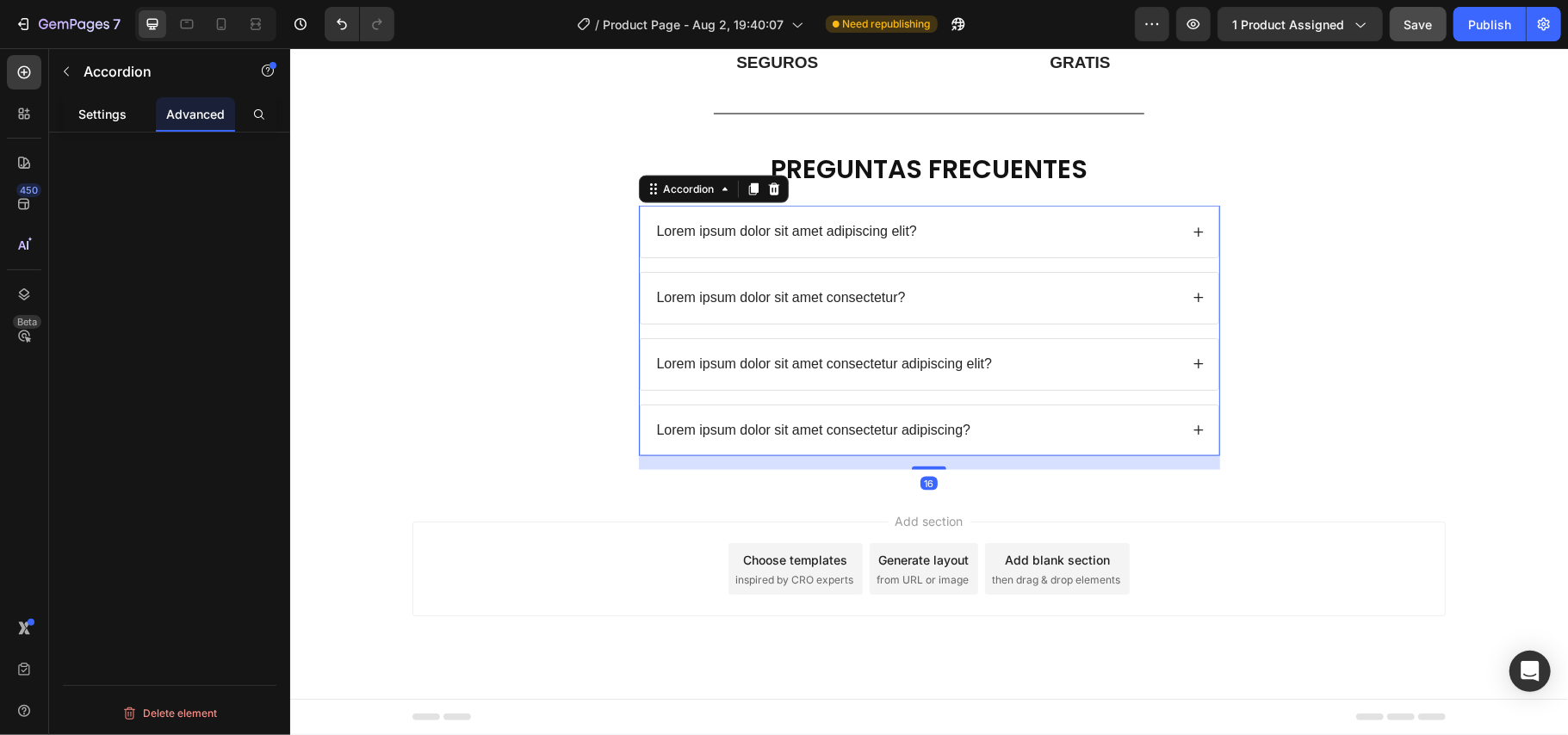 click on "Settings" at bounding box center (102, 114) 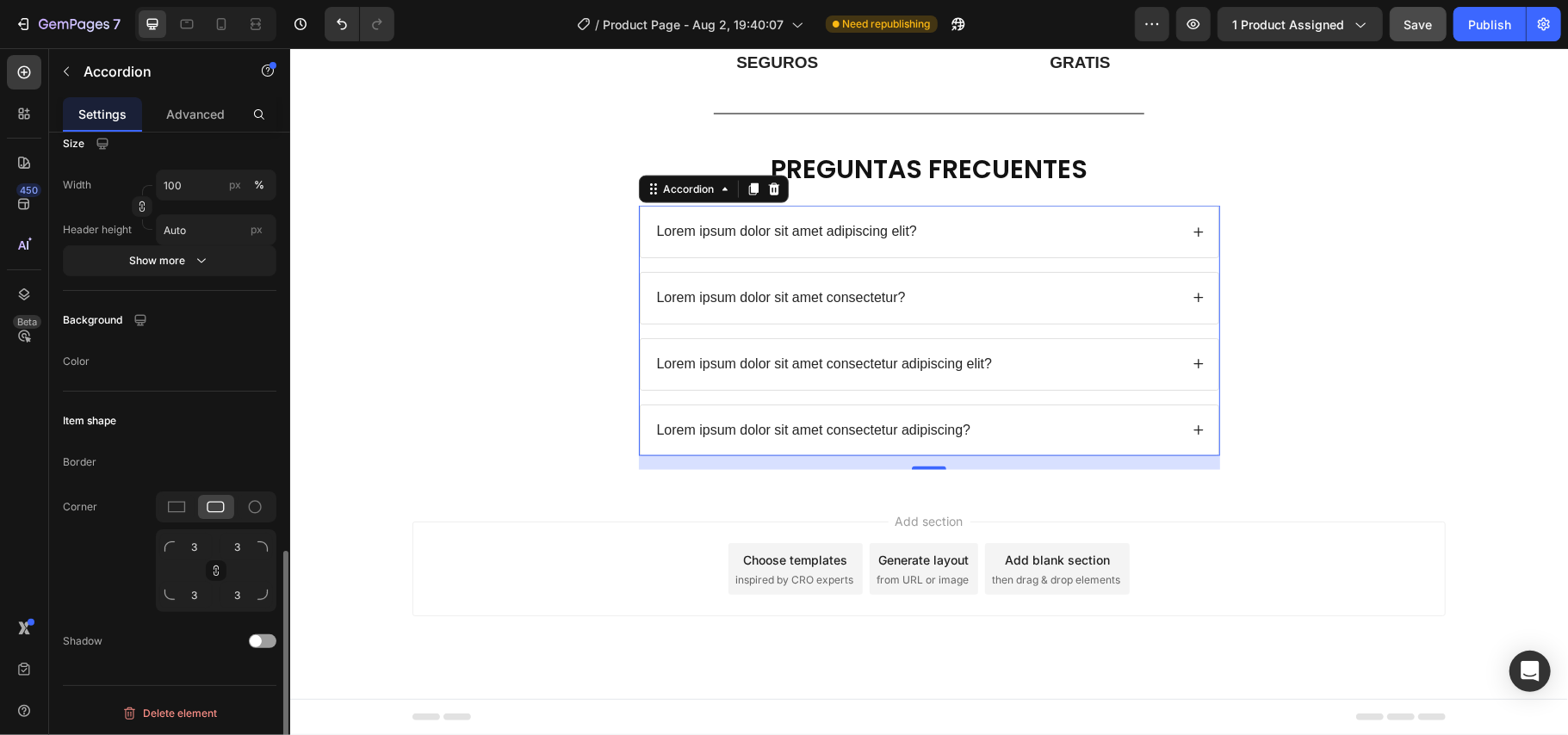 scroll, scrollTop: 1150, scrollLeft: 0, axis: vertical 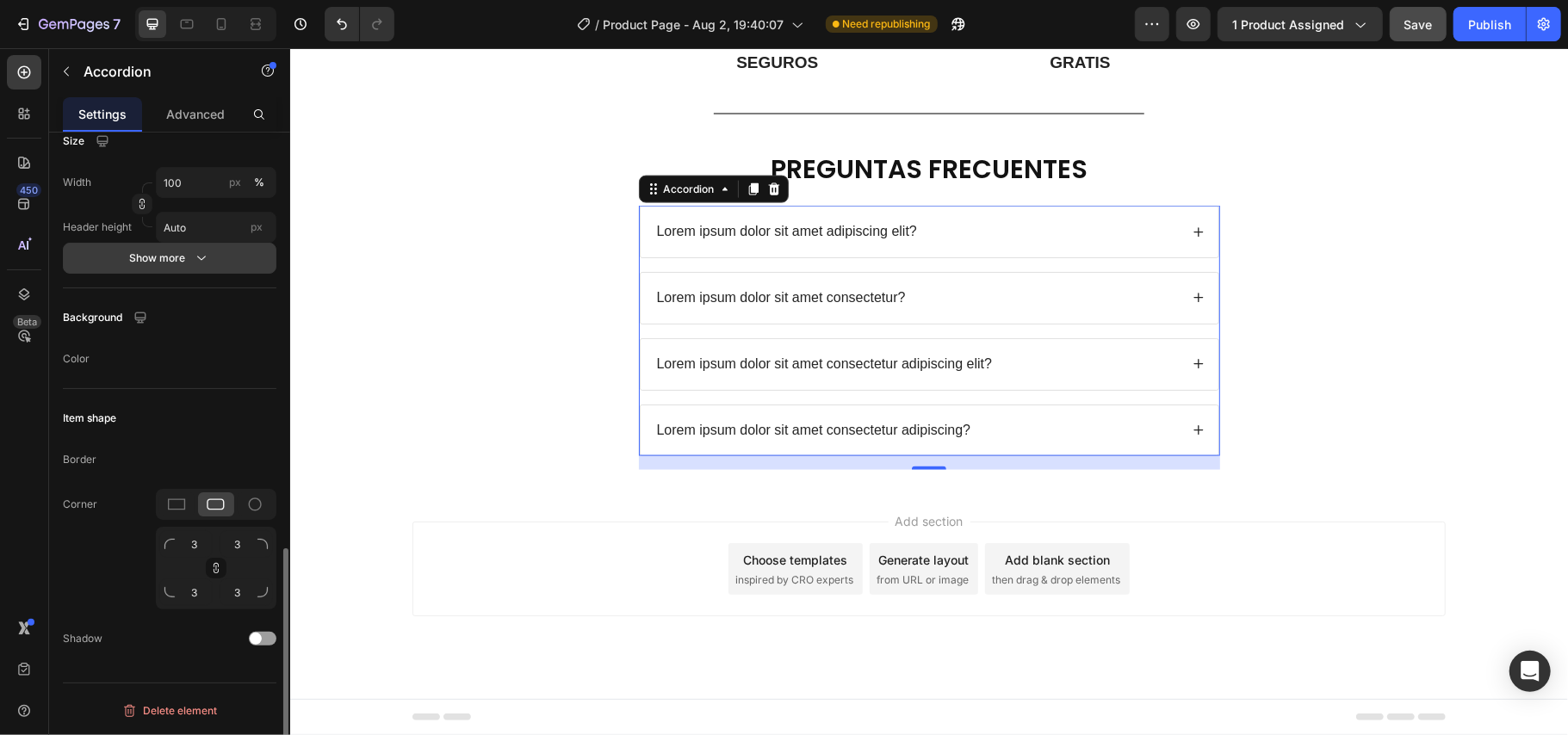 click on "Show more" at bounding box center [170, 258] 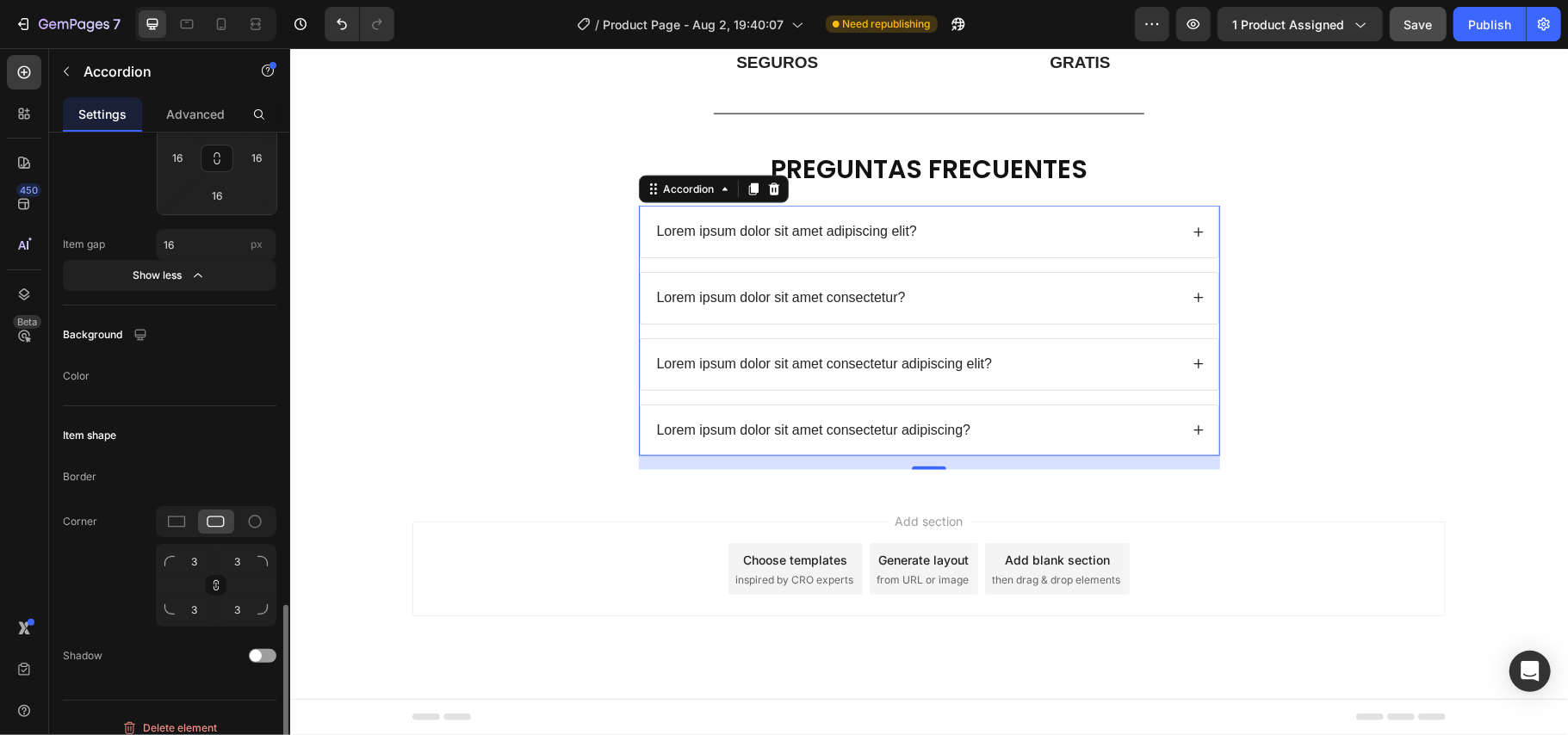 scroll, scrollTop: 1511, scrollLeft: 0, axis: vertical 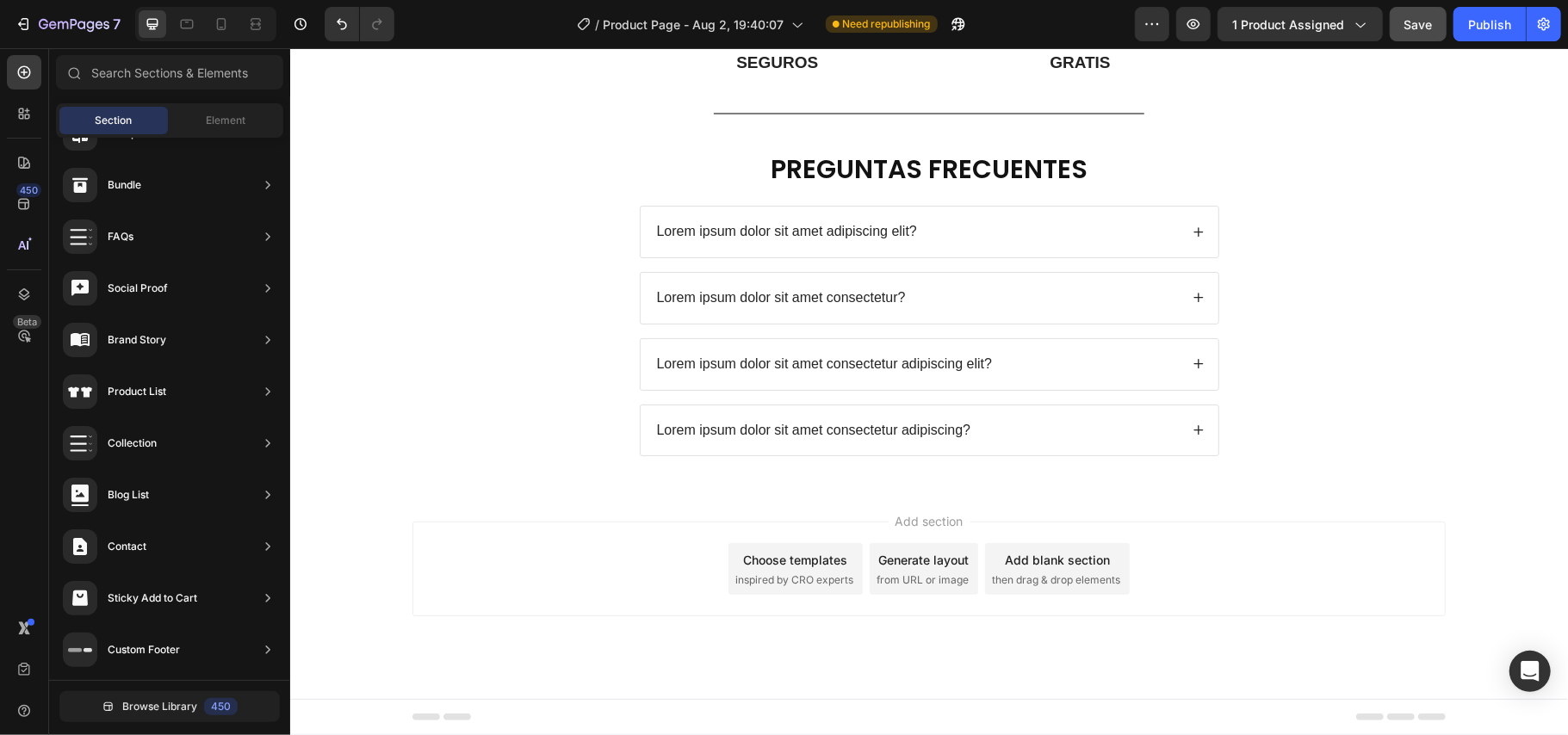 click on "Product Images Icon Icon Icon Icon Icon Icon List (+ 10700 Clientes Satisfechos) Text Block Row 30%   OFF Text Block Row 79,900 Product Price Product Price 145,900 Product Price Product Price 45% off Product Badge Row COMPRA AQUÍ Button Row Product 😉PIDE AHORA Y PAGA EN CASA 🏠 Button Image Image Image Image Image Row Image Image 😉PIDE AHORA Y PAGA EN CASA 🏠 Button Image Image 😉PIDE AHORA Y PAGA EN CASA 🏠 Button Image Image 😉PIDE AHORA Y PAGA EN CASA 🏠 Button Image Image 😉PIDE AHORA Y PAGA EN CASA 🏠 Button NOTA Debido a las mediciones manuales, puede haber ligeras desviaciones de medición. Debido a los diferentes efectos de iluminación y visualización, el color real del artículo puede ser ligeramente diferente al color que se muestra en la imagen. Text Block Icon Icon Icon Icon Icon Icon List EN DOSSA TE OFRECEMOS Heading
Icon Row Rastreo  de pedido Text Block
Icon Row ENTREGA 100% SEGURA Text Block Row
Icon Row PAGOS 100%  SEGUROS Text Block" at bounding box center (928, -2899) 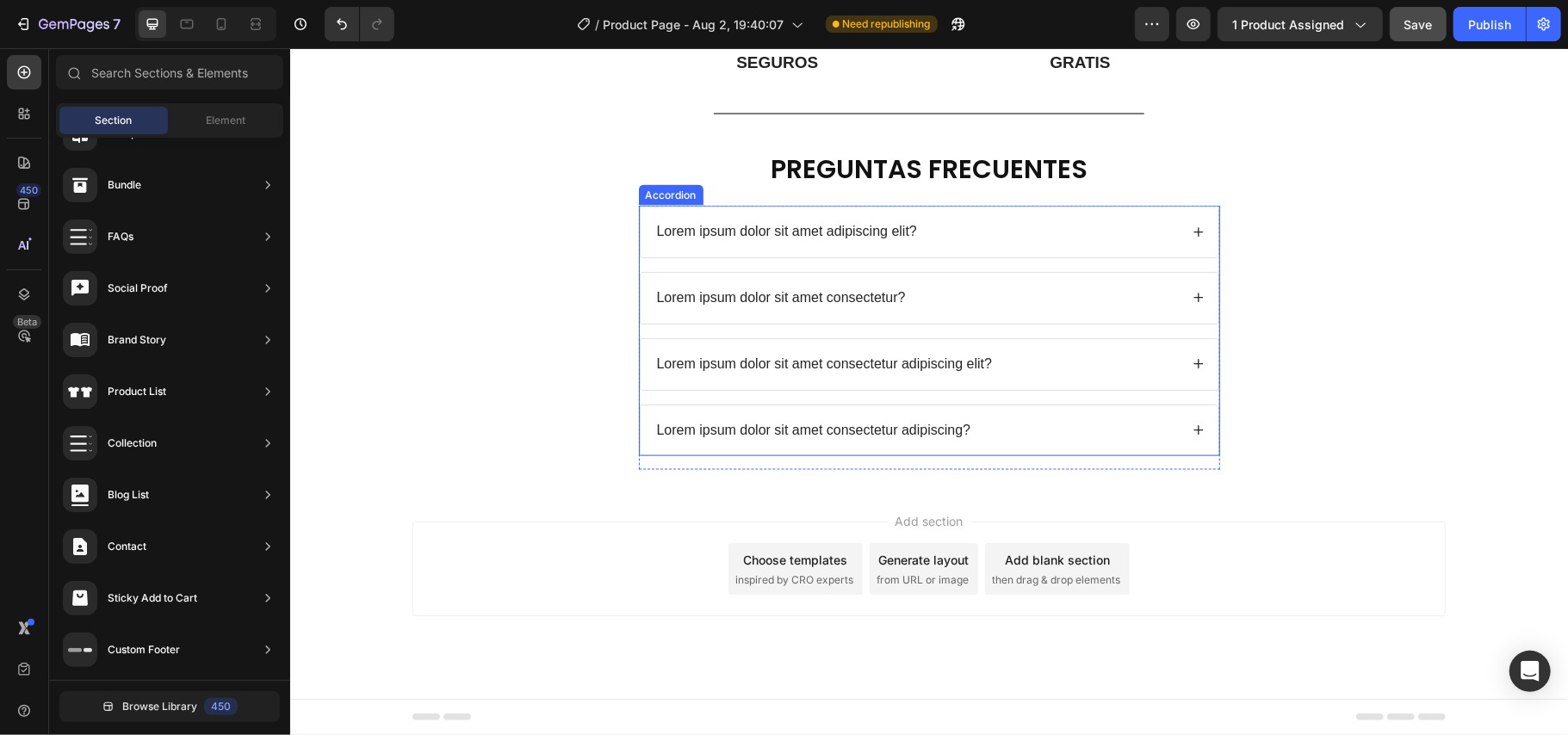 click on "Lorem ipsum dolor sit amet adipiscing elit?" at bounding box center [915, 231] 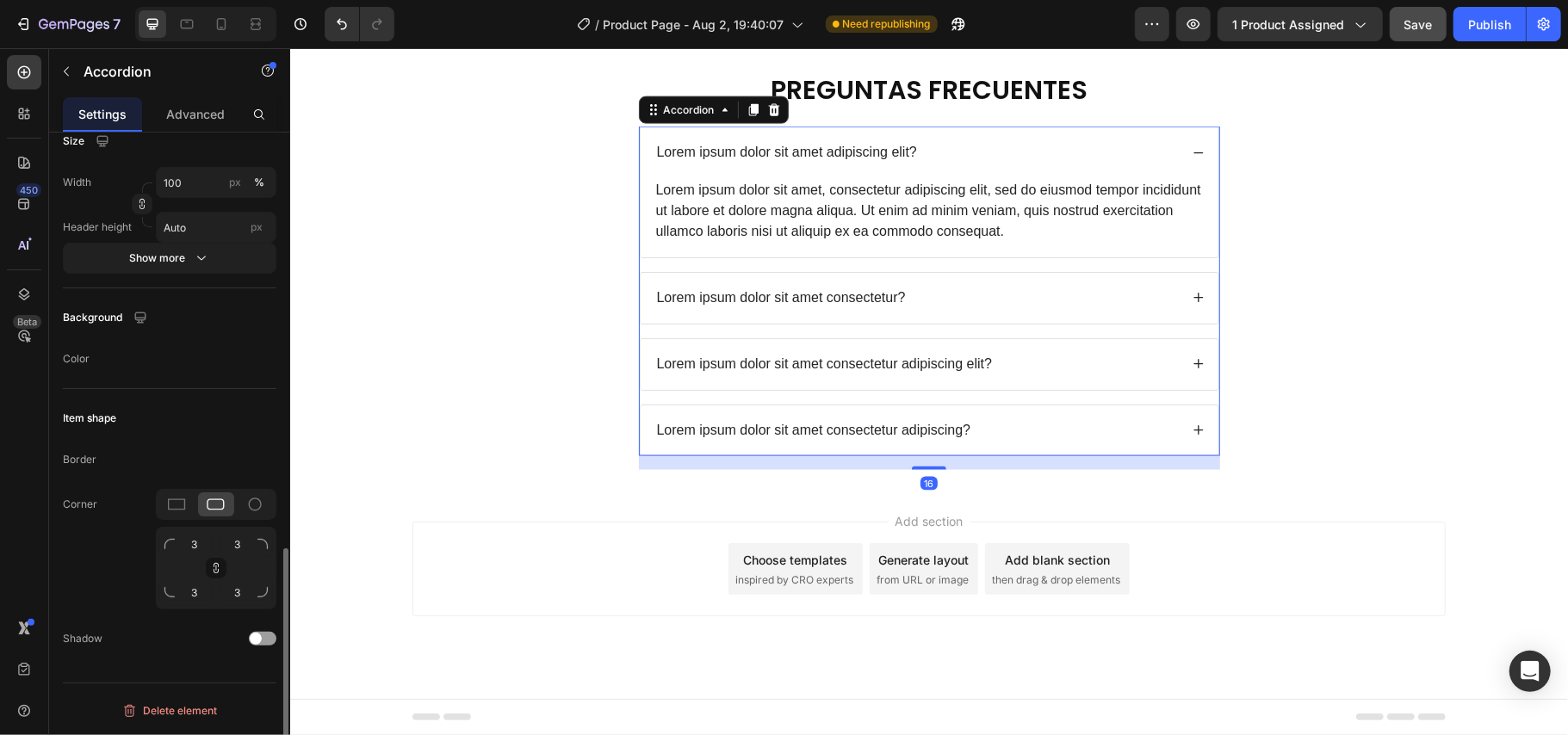 scroll, scrollTop: 1150, scrollLeft: 0, axis: vertical 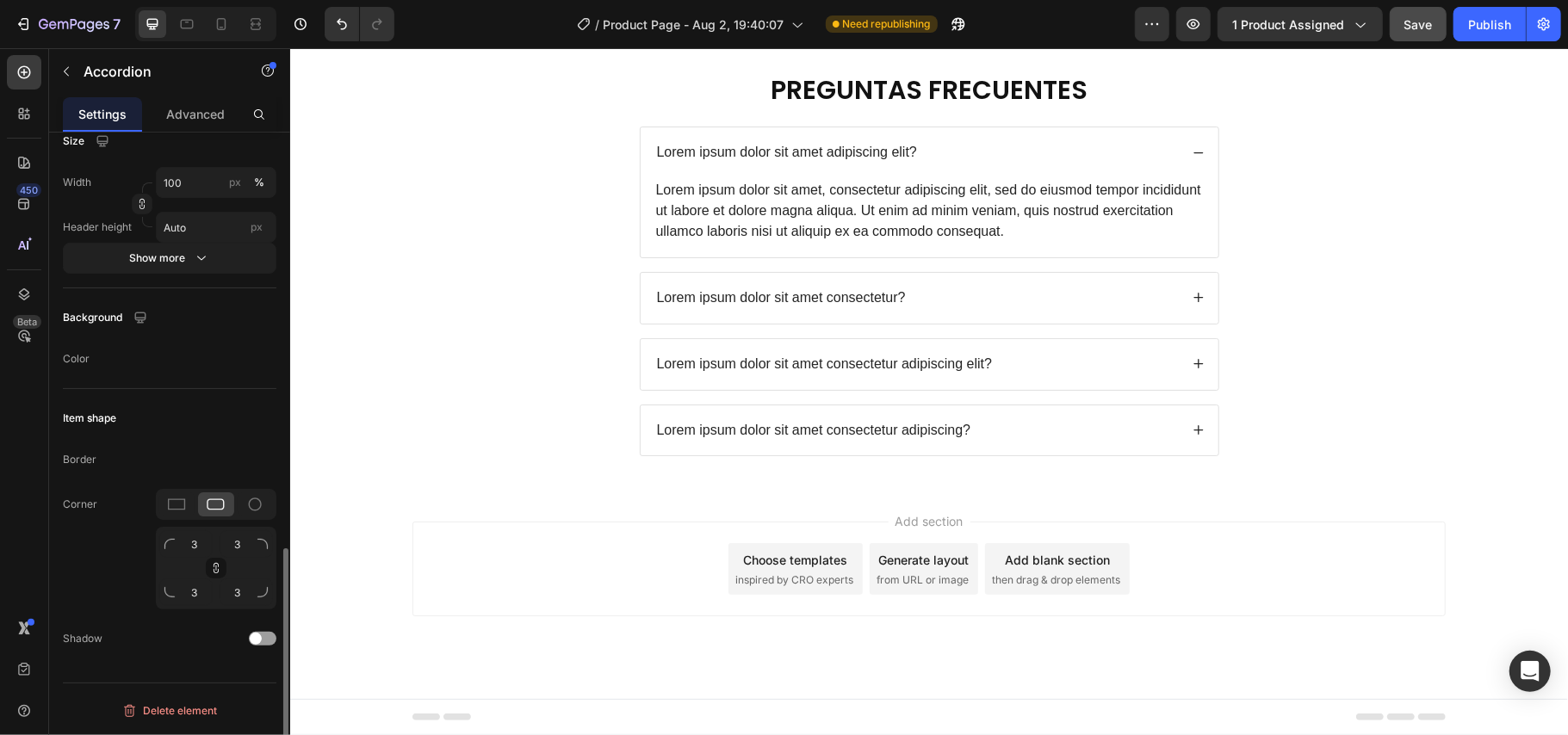 click on "Product Images Icon Icon Icon Icon Icon Icon List (+ 10700 Clientes Satisfechos) Text Block Row 30%   OFF Text Block Row 79,900 Product Price Product Price 145,900 Product Price Product Price 45% off Product Badge Row COMPRA AQUÍ Button Row Product 😉PIDE AHORA Y PAGA EN CASA 🏠 Button Image Image Image Image Image Row Image Image 😉PIDE AHORA Y PAGA EN CASA 🏠 Button Image Image 😉PIDE AHORA Y PAGA EN CASA 🏠 Button Image Image 😉PIDE AHORA Y PAGA EN CASA 🏠 Button Image Image 😉PIDE AHORA Y PAGA EN CASA 🏠 Button NOTA Debido a las mediciones manuales, puede haber ligeras desviaciones de medición. Debido a los diferentes efectos de iluminación y visualización, el color real del artículo puede ser ligeramente diferente al color que se muestra en la imagen. Text Block Icon Icon Icon Icon Icon Icon List EN DOSSA TE OFRECEMOS Heading
Icon Row Rastreo  de pedido Text Block
Icon Row ENTREGA 100% SEGURA Text Block Row
Icon Row PAGOS 100%  SEGUROS Text Block" at bounding box center [928, -2938] 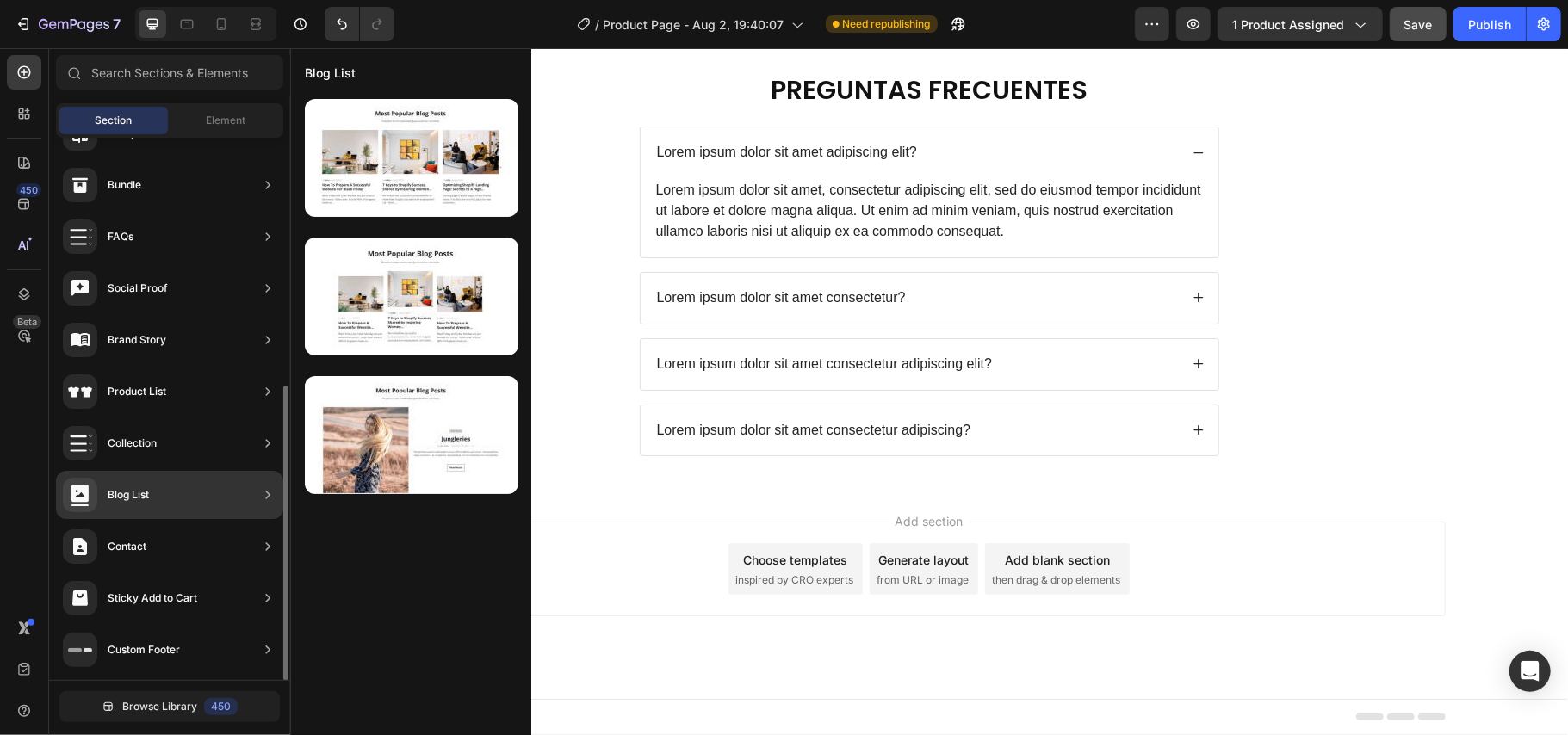 scroll, scrollTop: 0, scrollLeft: 0, axis: both 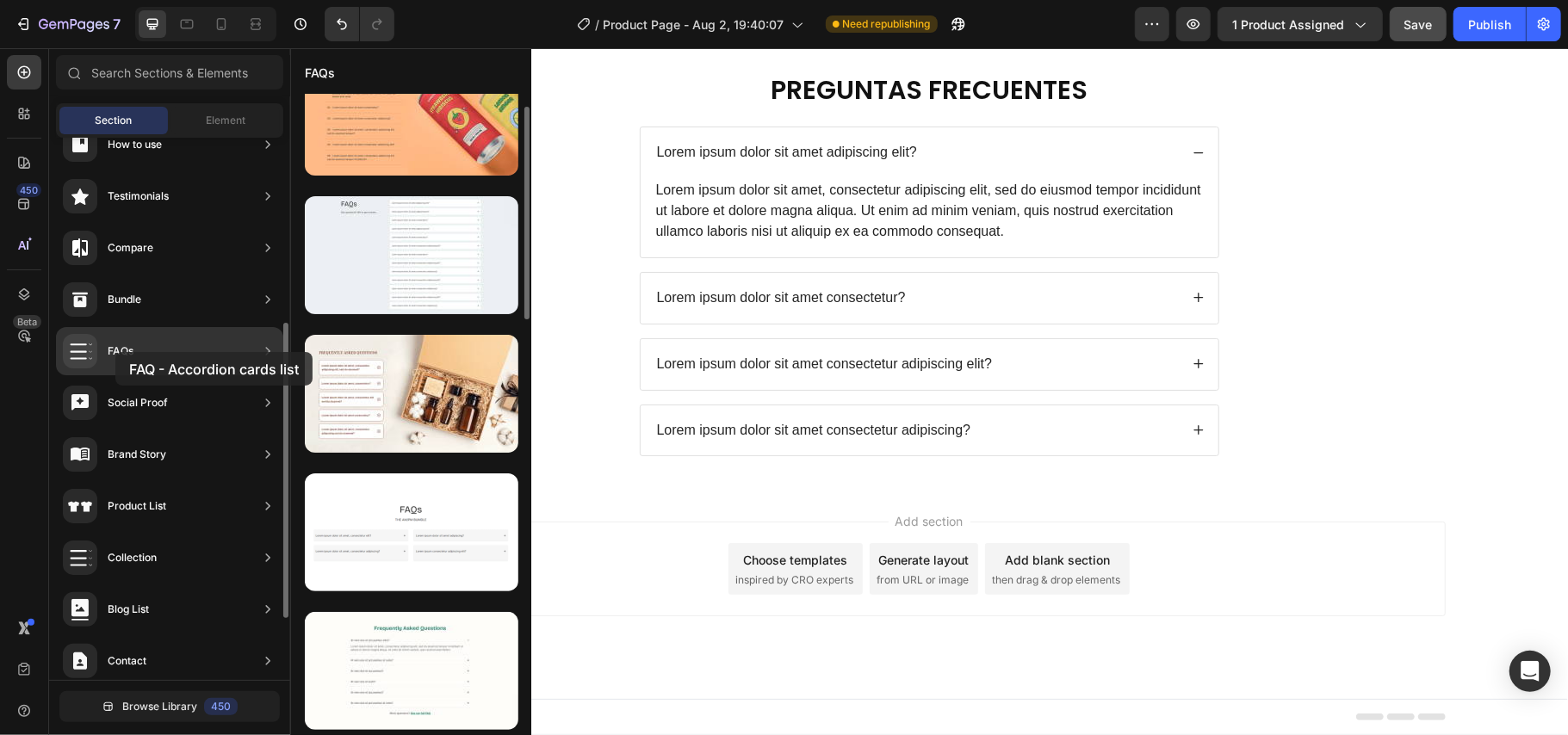 drag, startPoint x: 394, startPoint y: 273, endPoint x: 115, endPoint y: 352, distance: 289.96896 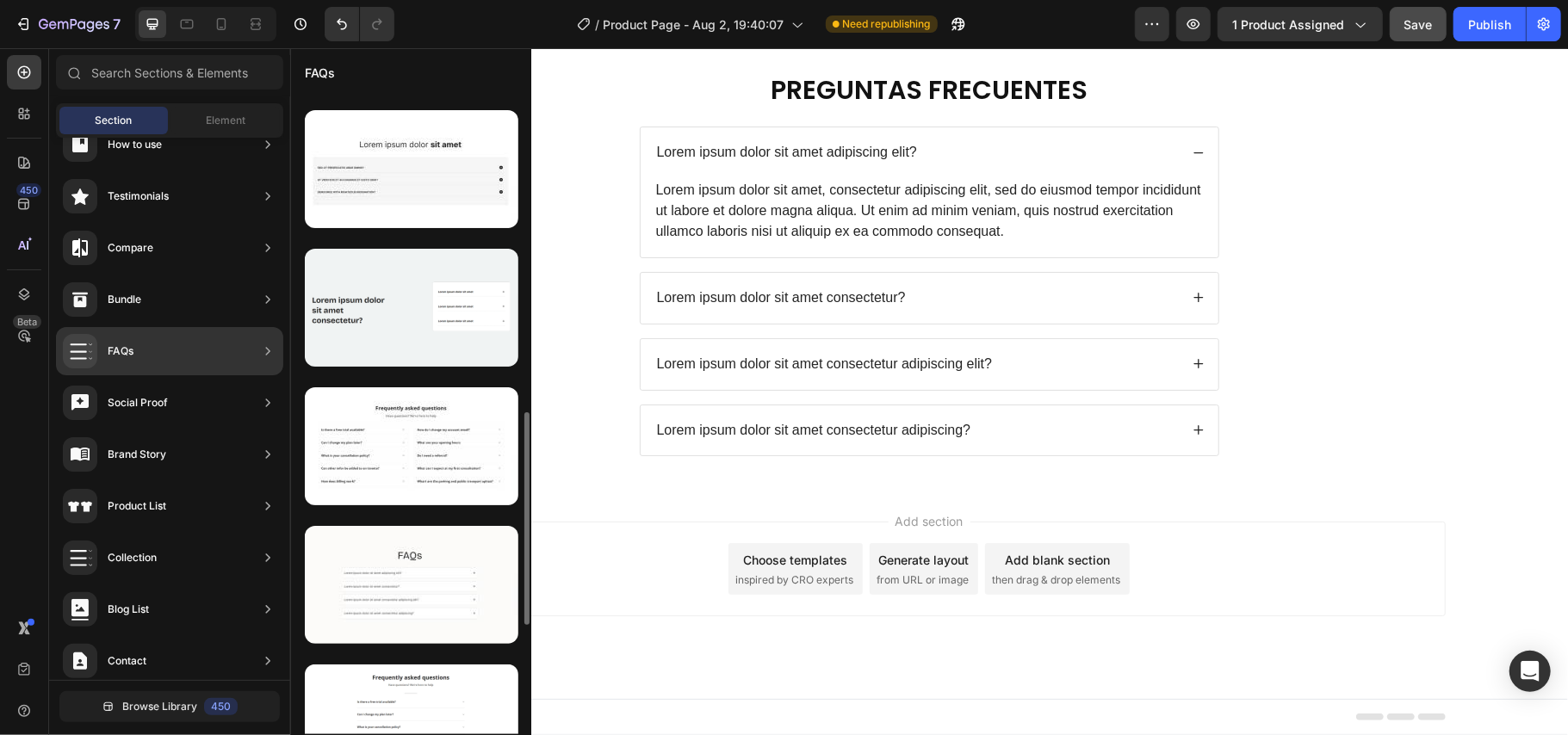 scroll, scrollTop: 1288, scrollLeft: 0, axis: vertical 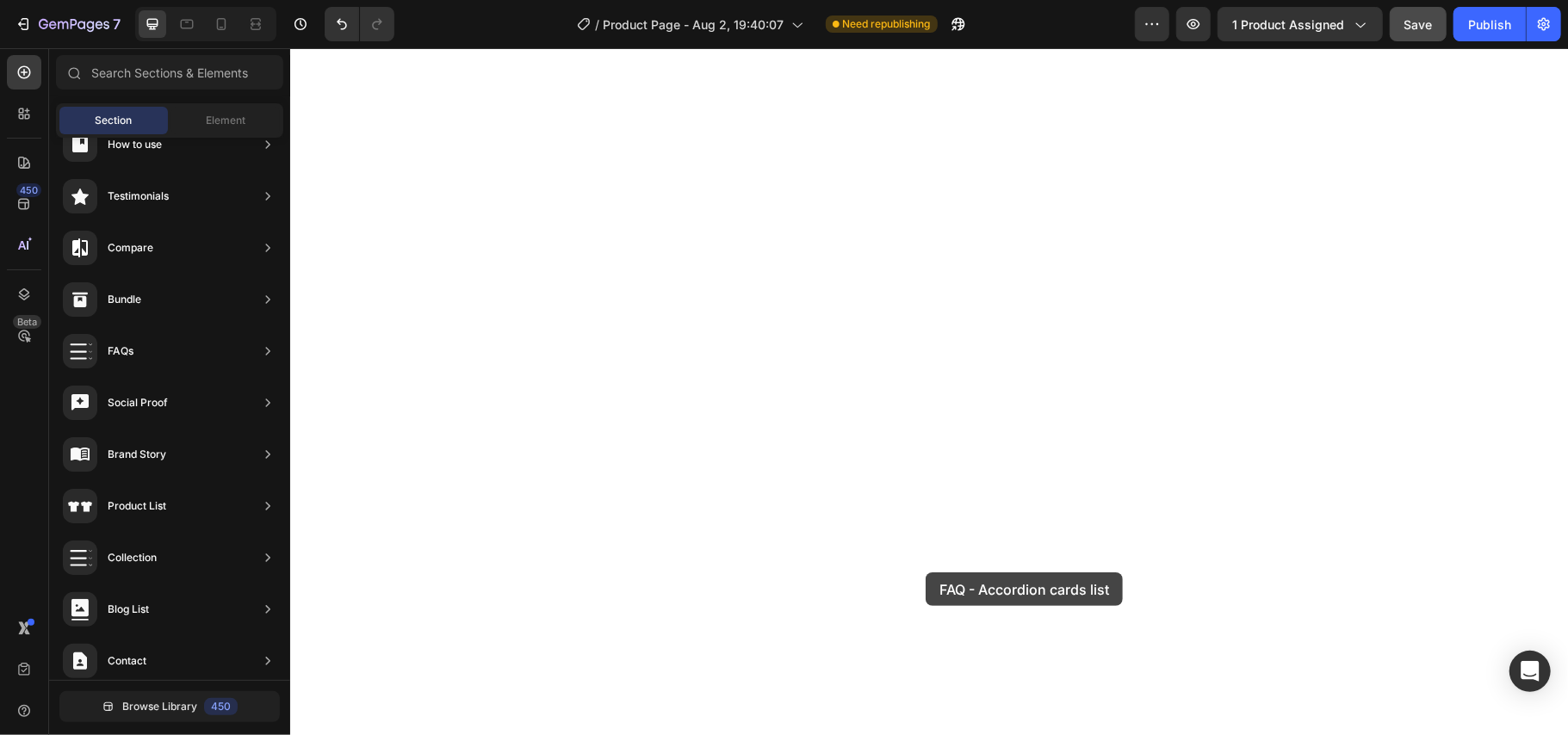 drag, startPoint x: 714, startPoint y: 323, endPoint x: 925, endPoint y: 571, distance: 325.6148 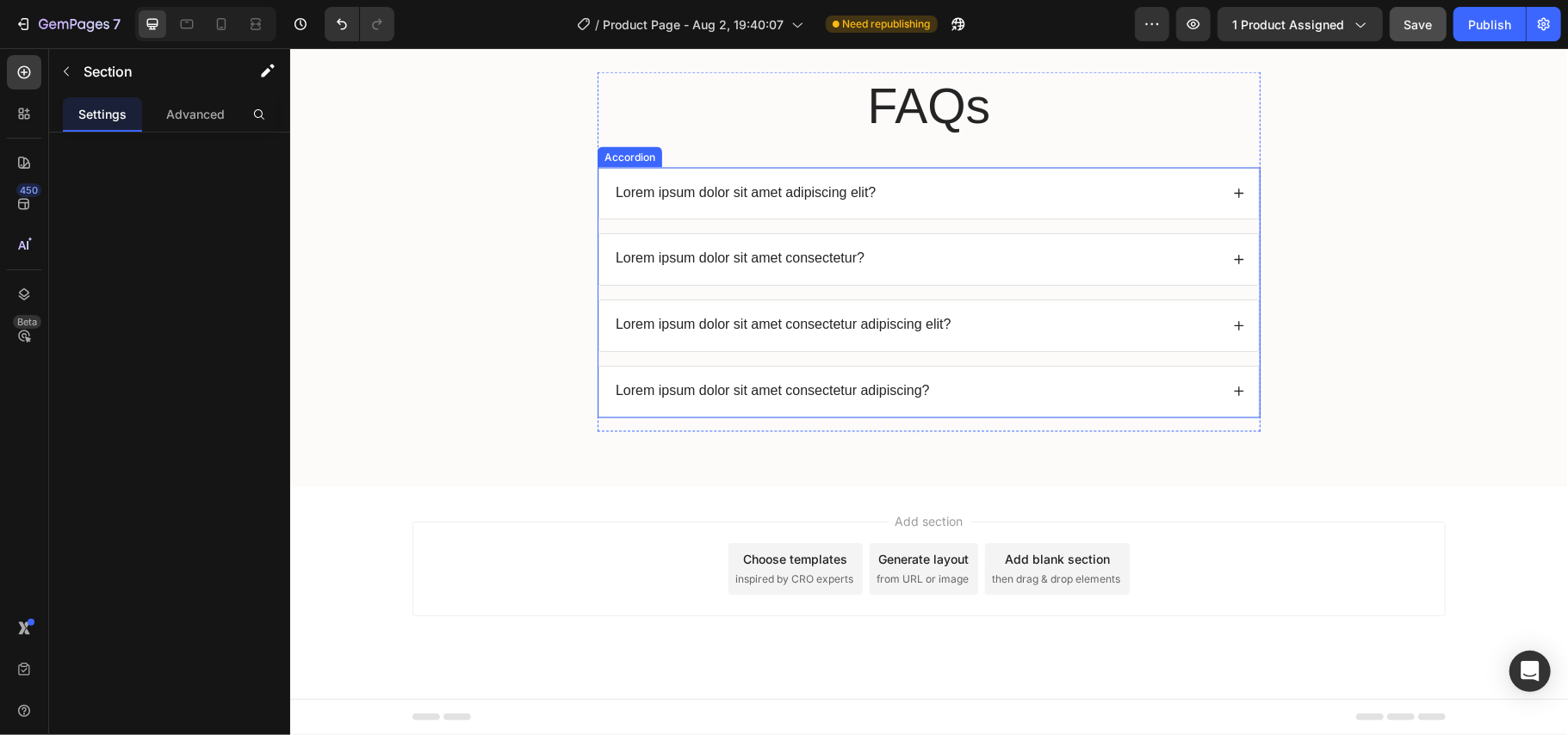 scroll, scrollTop: 8147, scrollLeft: 0, axis: vertical 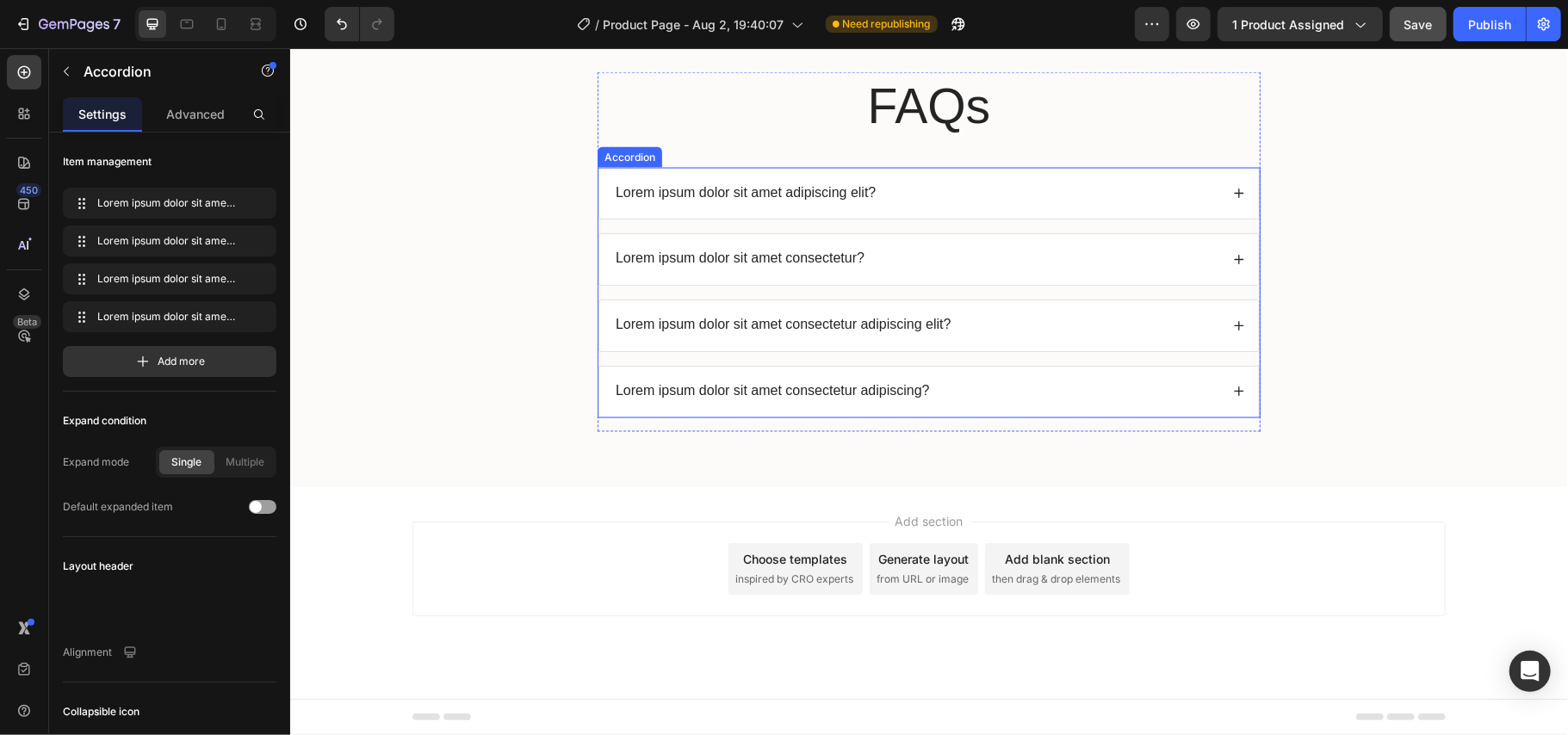 click on "Lorem ipsum dolor sit amet adipiscing elit?" at bounding box center [915, 193] 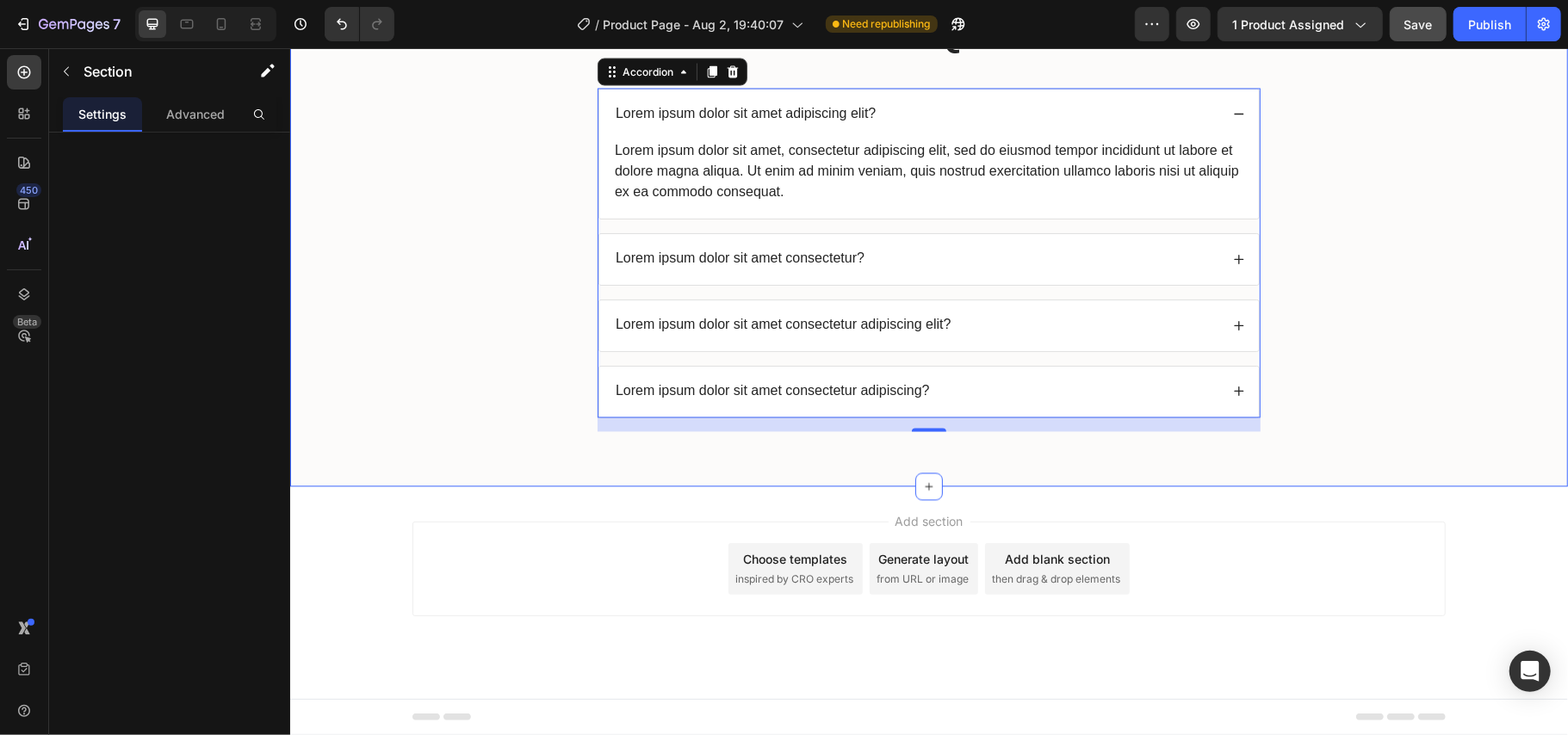 click on "FAQs Heading
Lorem ipsum dolor sit amet adipiscing elit? Lorem ipsum dolor sit amet, consectetur adipiscing elit, sed do eiusmod tempor incididunt ut labore et dolore magna aliqua. Ut enim ad minim veniam, quis nostrud exercitation ullamco laboris nisi ut aliquip ex ea commodo consequat. Text Block
Lorem ipsum dolor sit amet consectetur?
Lorem ipsum dolor sit amet consectetur adipiscing elit?
Lorem ipsum dolor sit amet consectetur adipiscing? Accordion   16 Row Section 2" at bounding box center (928, 204) 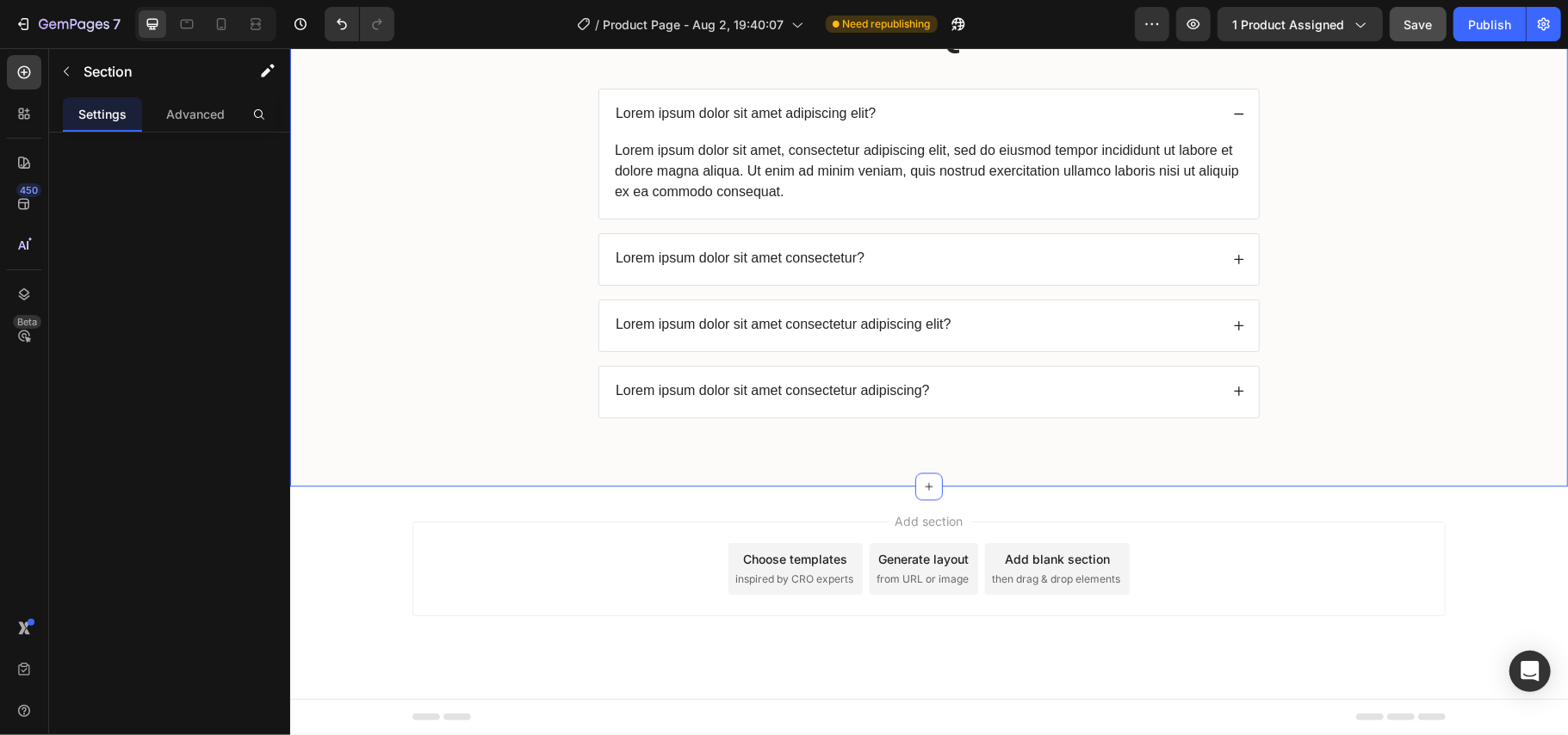 click 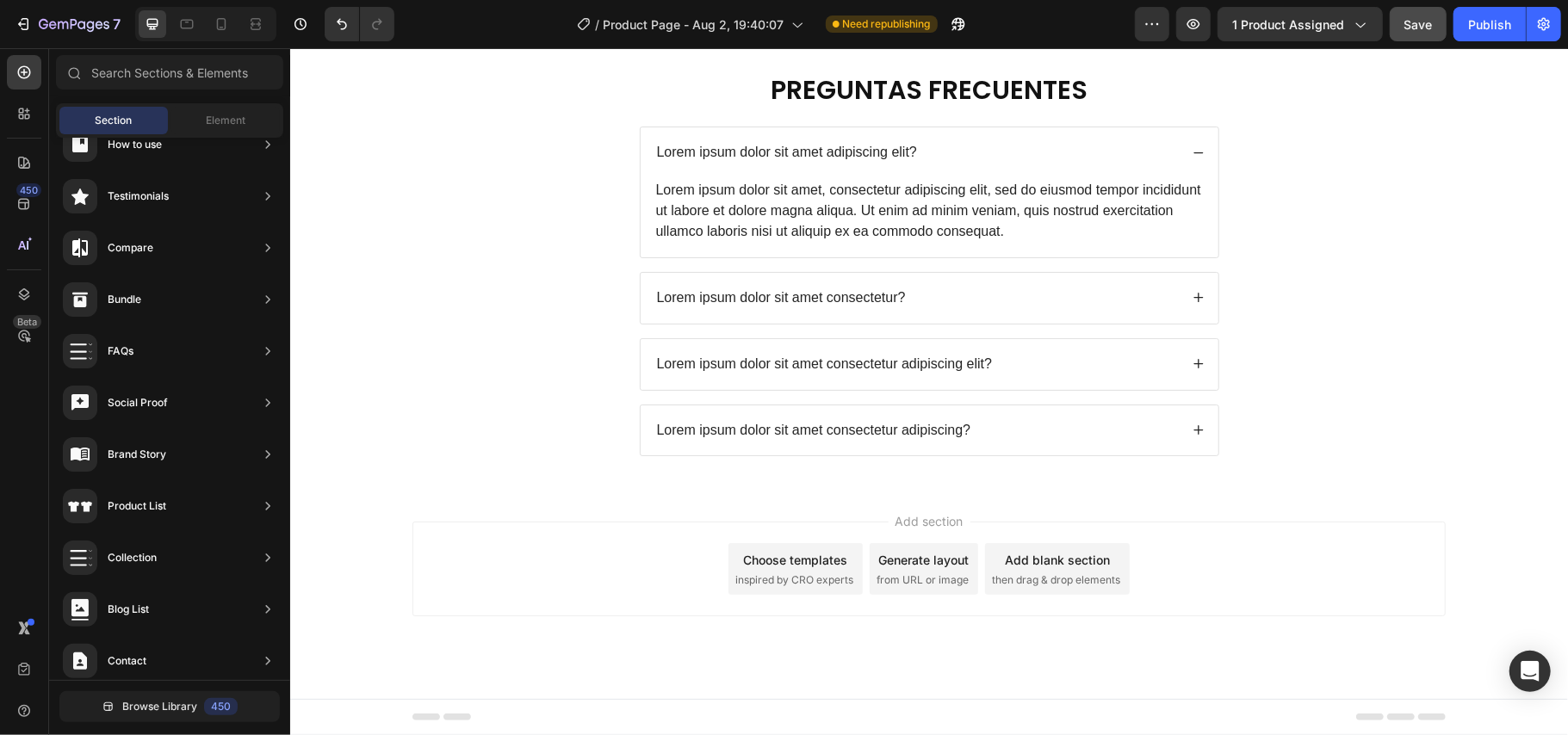 scroll, scrollTop: 7999, scrollLeft: 0, axis: vertical 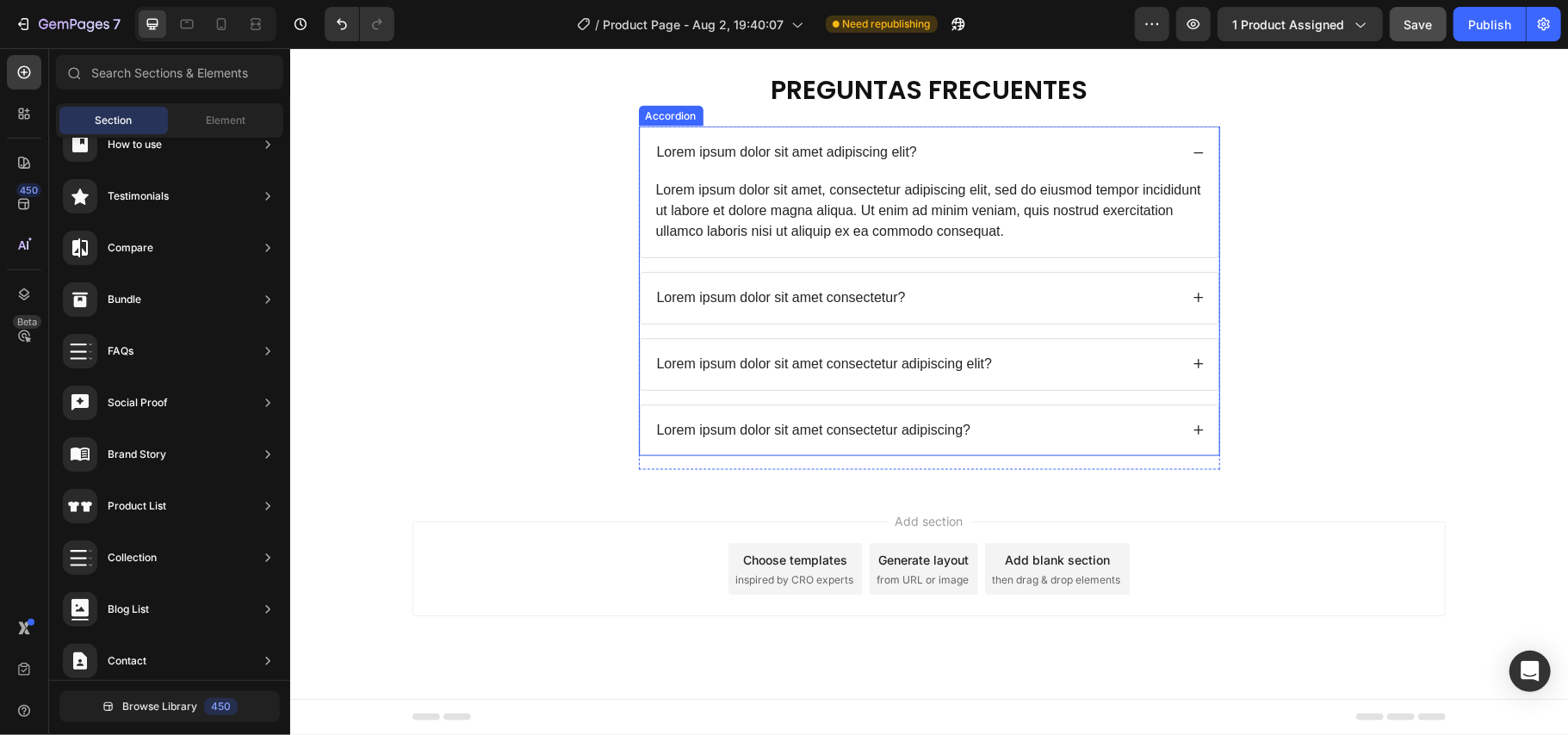 click 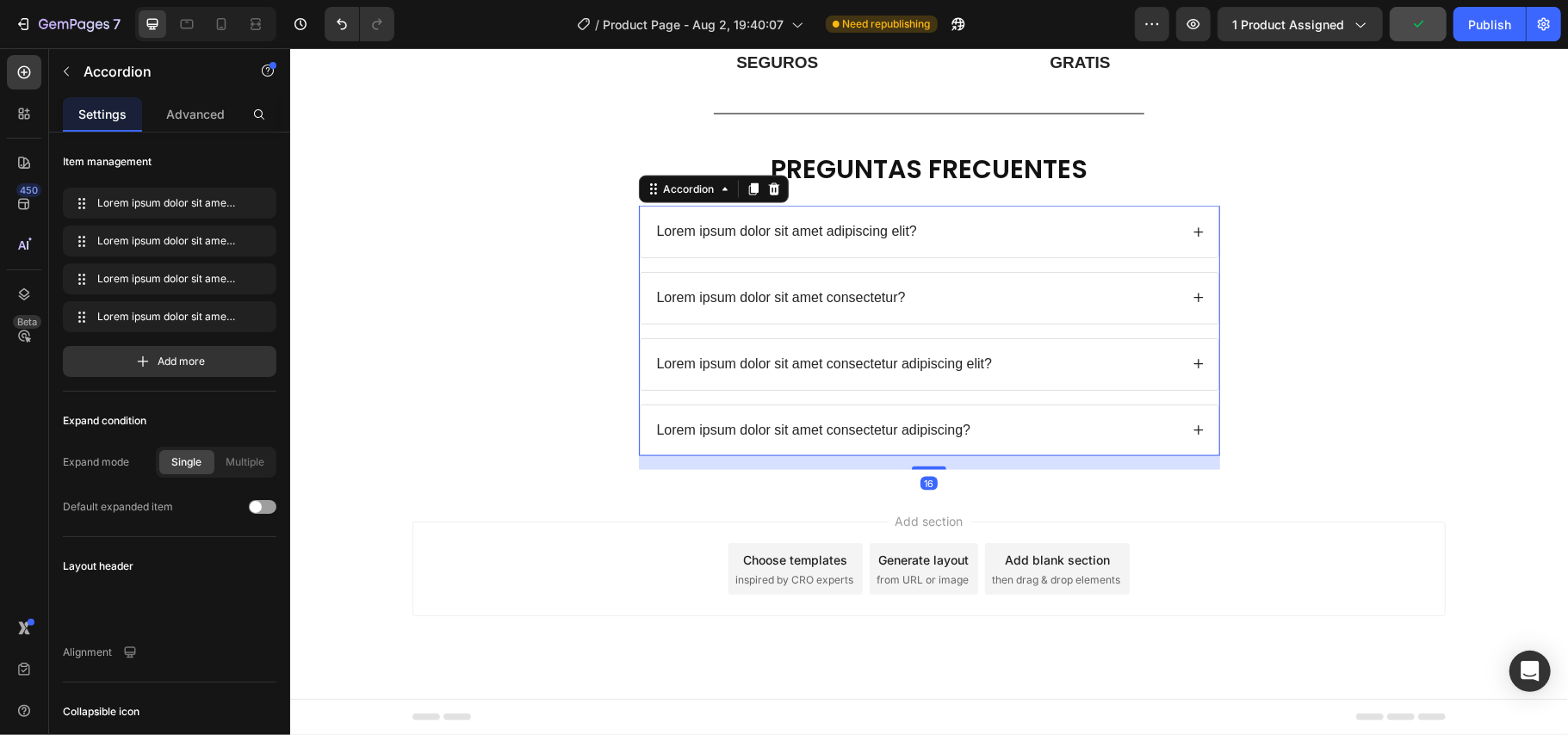 scroll, scrollTop: 7655, scrollLeft: 0, axis: vertical 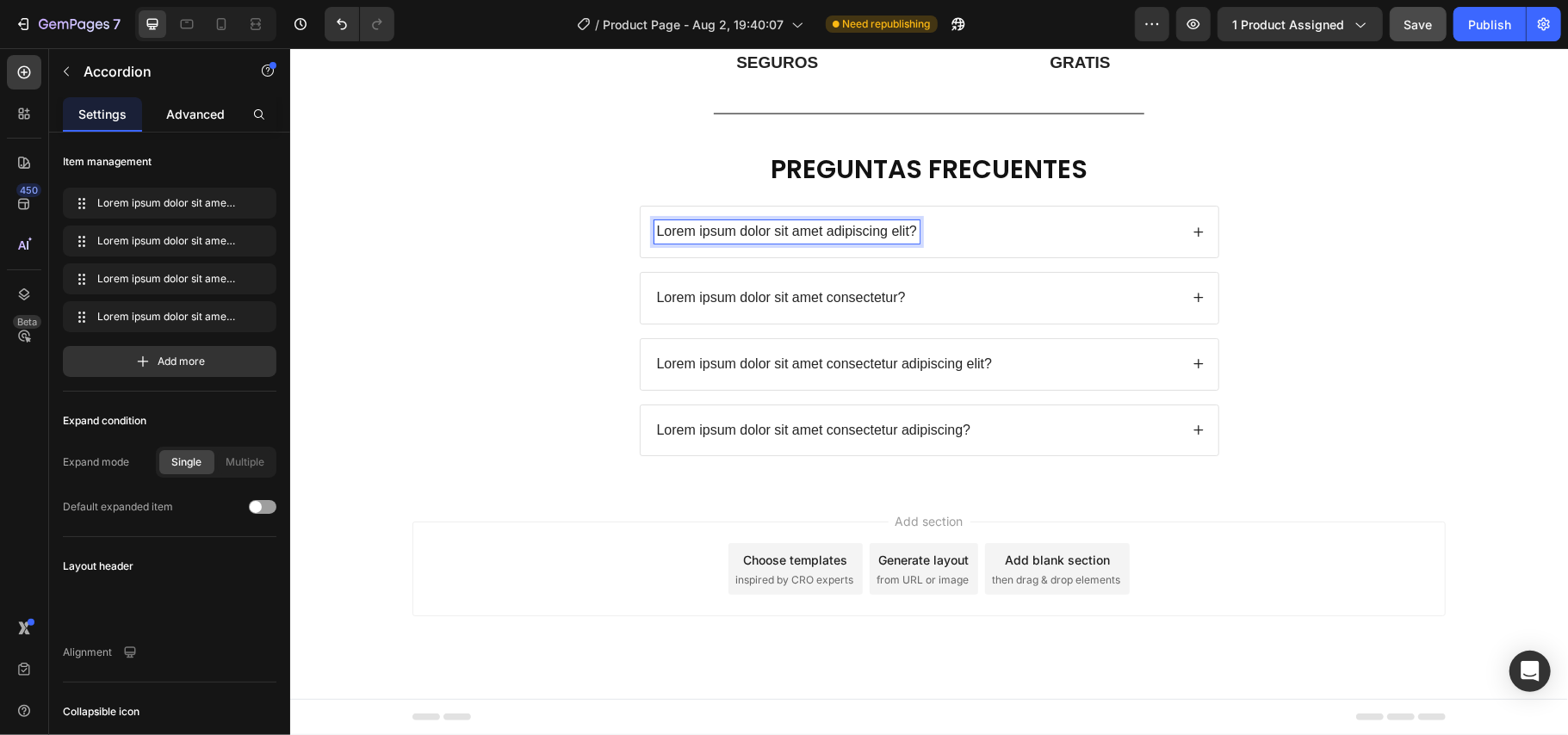 click on "Advanced" at bounding box center (195, 114) 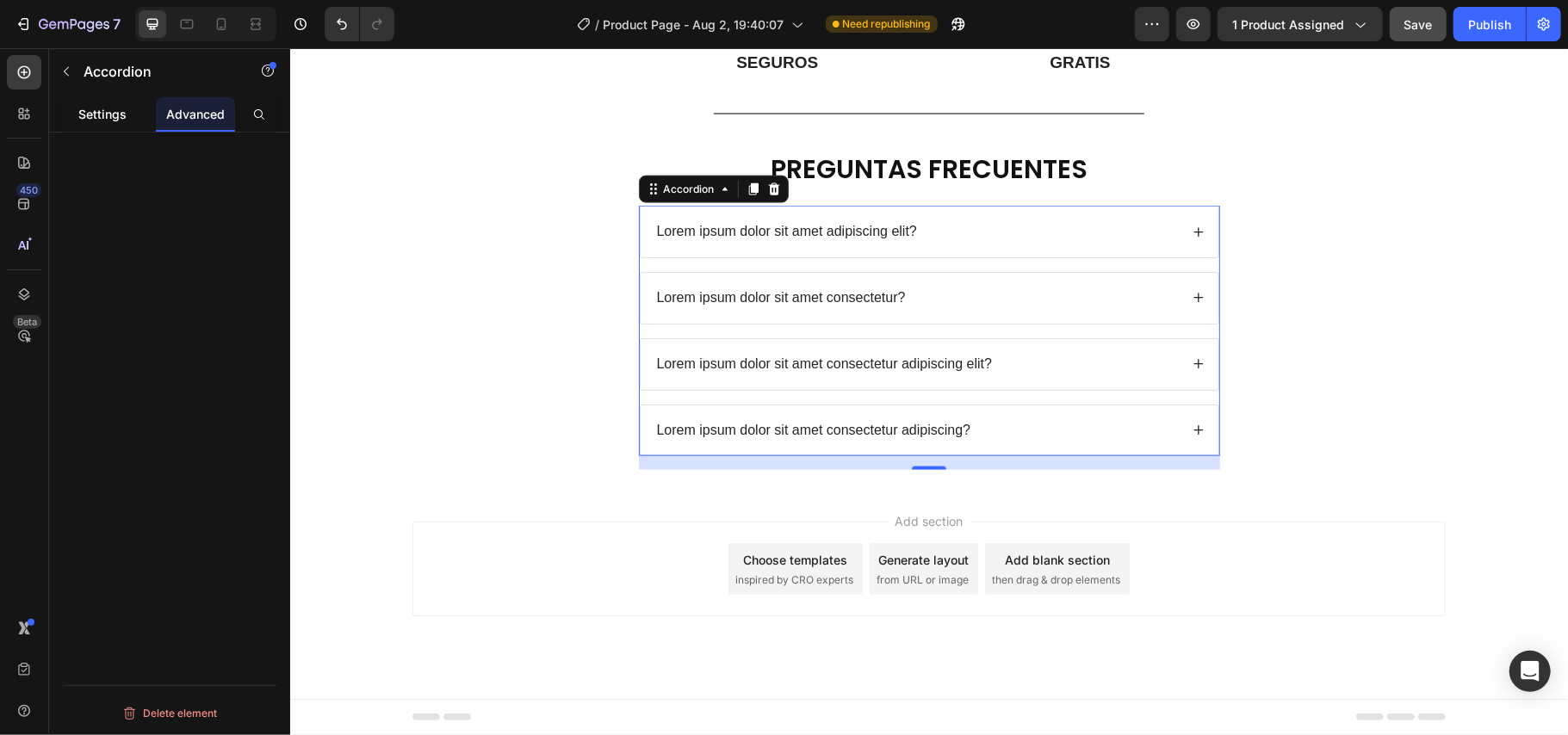 click on "Settings" at bounding box center [102, 114] 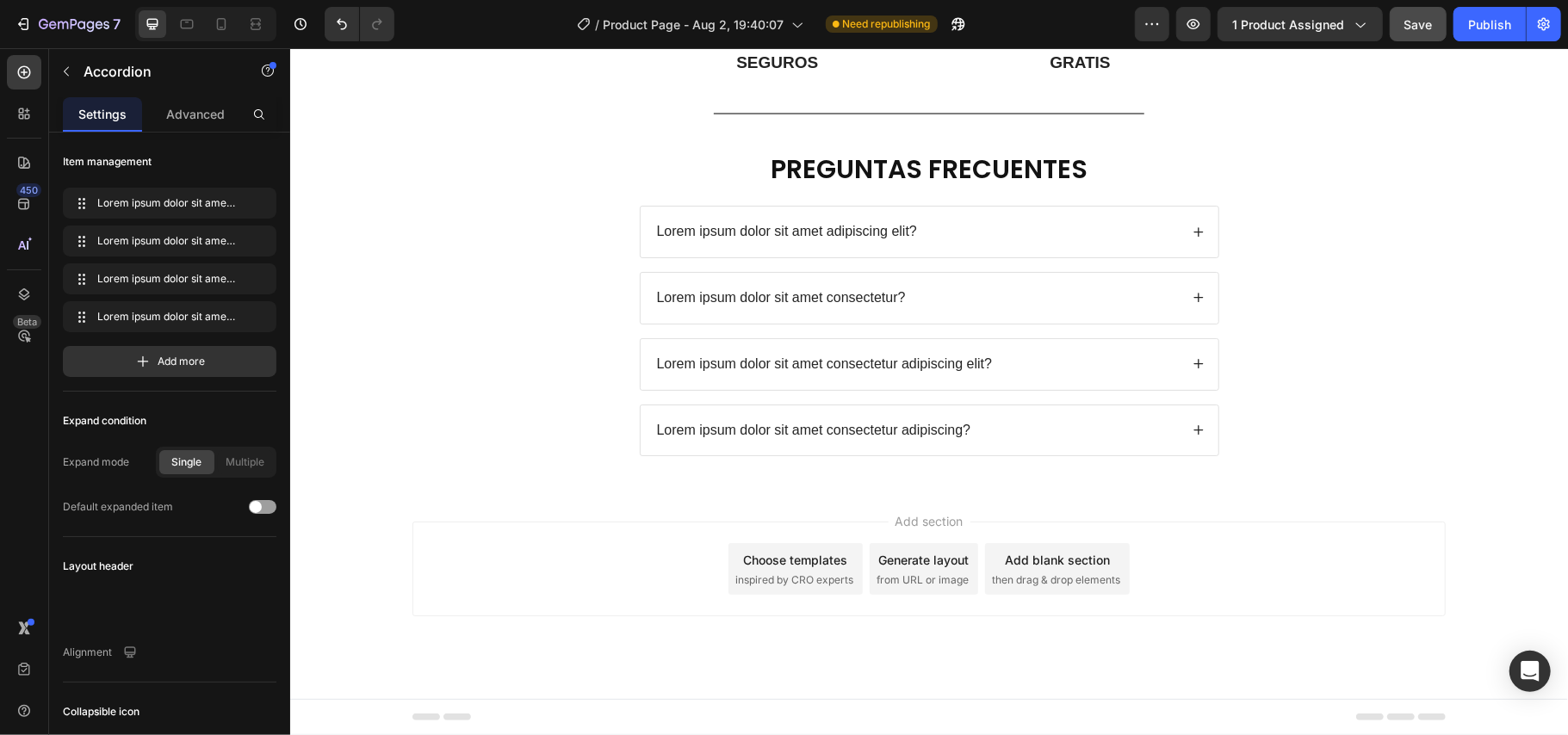 click on "Product Images Icon Icon Icon Icon Icon Icon List (+ 10700 Clientes Satisfechos) Text Block Row 30%   OFF Text Block Row 79,900 Product Price Product Price 145,900 Product Price Product Price 45% off Product Badge Row COMPRA AQUÍ Button Row Product 😉PIDE AHORA Y PAGA EN CASA 🏠 Button Image Image Image Image Image Row Image Image 😉PIDE AHORA Y PAGA EN CASA 🏠 Button Image Image 😉PIDE AHORA Y PAGA EN CASA 🏠 Button Image Image 😉PIDE AHORA Y PAGA EN CASA 🏠 Button Image Image 😉PIDE AHORA Y PAGA EN CASA 🏠 Button NOTA Debido a las mediciones manuales, puede haber ligeras desviaciones de medición. Debido a los diferentes efectos de iluminación y visualización, el color real del artículo puede ser ligeramente diferente al color que se muestra en la imagen. Text Block Icon Icon Icon Icon Icon Icon List EN DOSSA TE OFRECEMOS Heading
Icon Row Rastreo  de pedido Text Block
Icon Row ENTREGA 100% SEGURA Text Block Row
Icon Row PAGOS 100%  SEGUROS Text Block" at bounding box center (928, -2899) 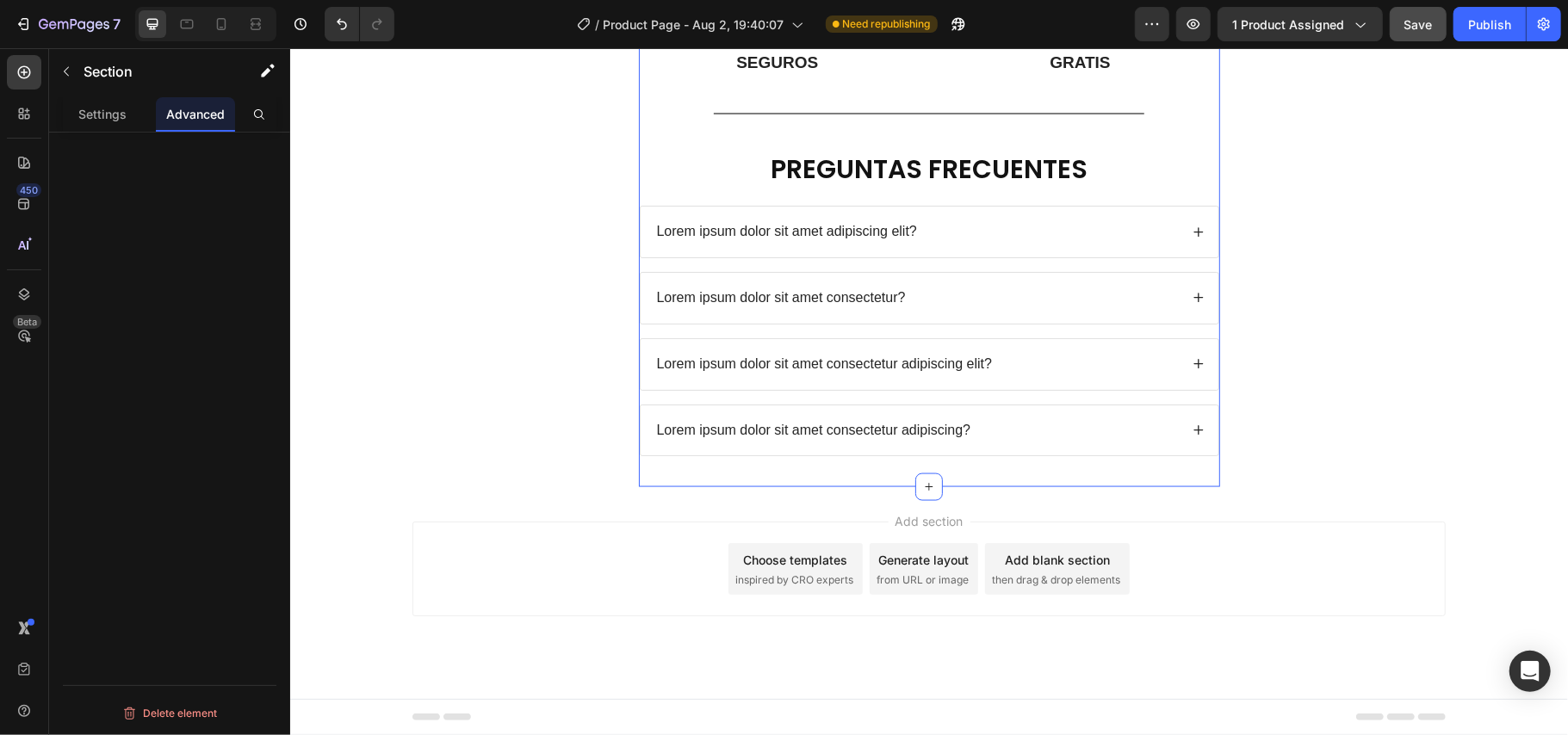 click on "Product Images Icon Icon Icon Icon Icon Icon List (+ 10700 Clientes Satisfechos) Text Block Row 30%   OFF Text Block Row 79,900 Product Price Product Price 145,900 Product Price Product Price 45% off Product Badge Row COMPRA AQUÍ Button Row Product 😉PIDE AHORA Y PAGA EN CASA 🏠 Button Image Image Image Image Image Row Image Image 😉PIDE AHORA Y PAGA EN CASA 🏠 Button Image Image 😉PIDE AHORA Y PAGA EN CASA 🏠 Button Image Image 😉PIDE AHORA Y PAGA EN CASA 🏠 Button Image Image 😉PIDE AHORA Y PAGA EN CASA 🏠 Button NOTA Debido a las mediciones manuales, puede haber ligeras desviaciones de medición. Debido a los diferentes efectos de iluminación y visualización, el color real del artículo puede ser ligeramente diferente al color que se muestra en la imagen. Text Block Icon Icon Icon Icon Icon Icon List EN DOSSA TE OFRECEMOS Heading
Icon Row Rastreo  de pedido Text Block
Icon Row ENTREGA 100% SEGURA Text Block Row
Icon Row PAGOS 100%  SEGUROS Text Block" at bounding box center (928, -2907) 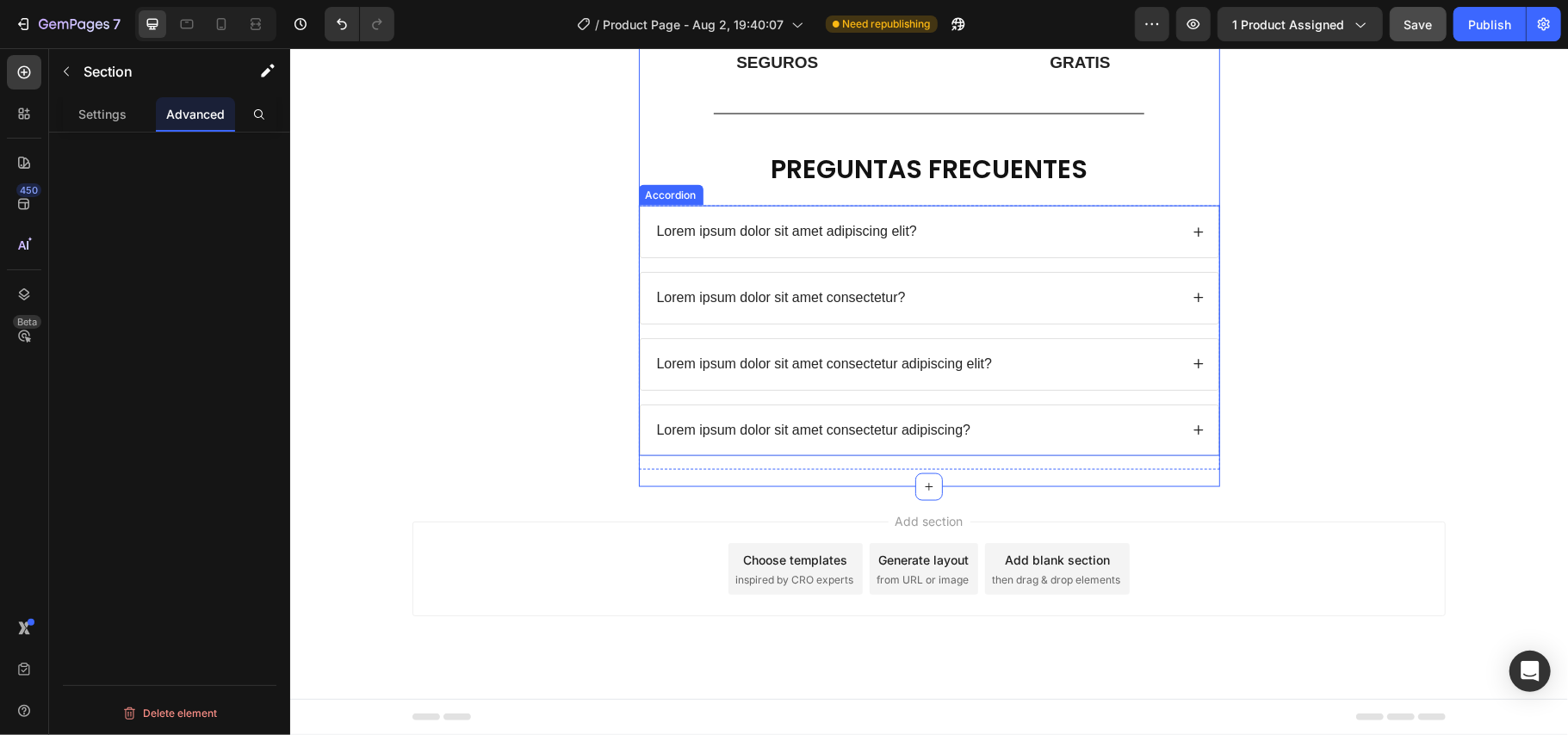 click on "Lorem ipsum dolor sit amet adipiscing elit?
Lorem ipsum dolor sit amet consectetur?
Lorem ipsum dolor sit amet consectetur adipiscing elit?
Lorem ipsum dolor sit amet consectetur adipiscing? Accordion" at bounding box center (928, 330) 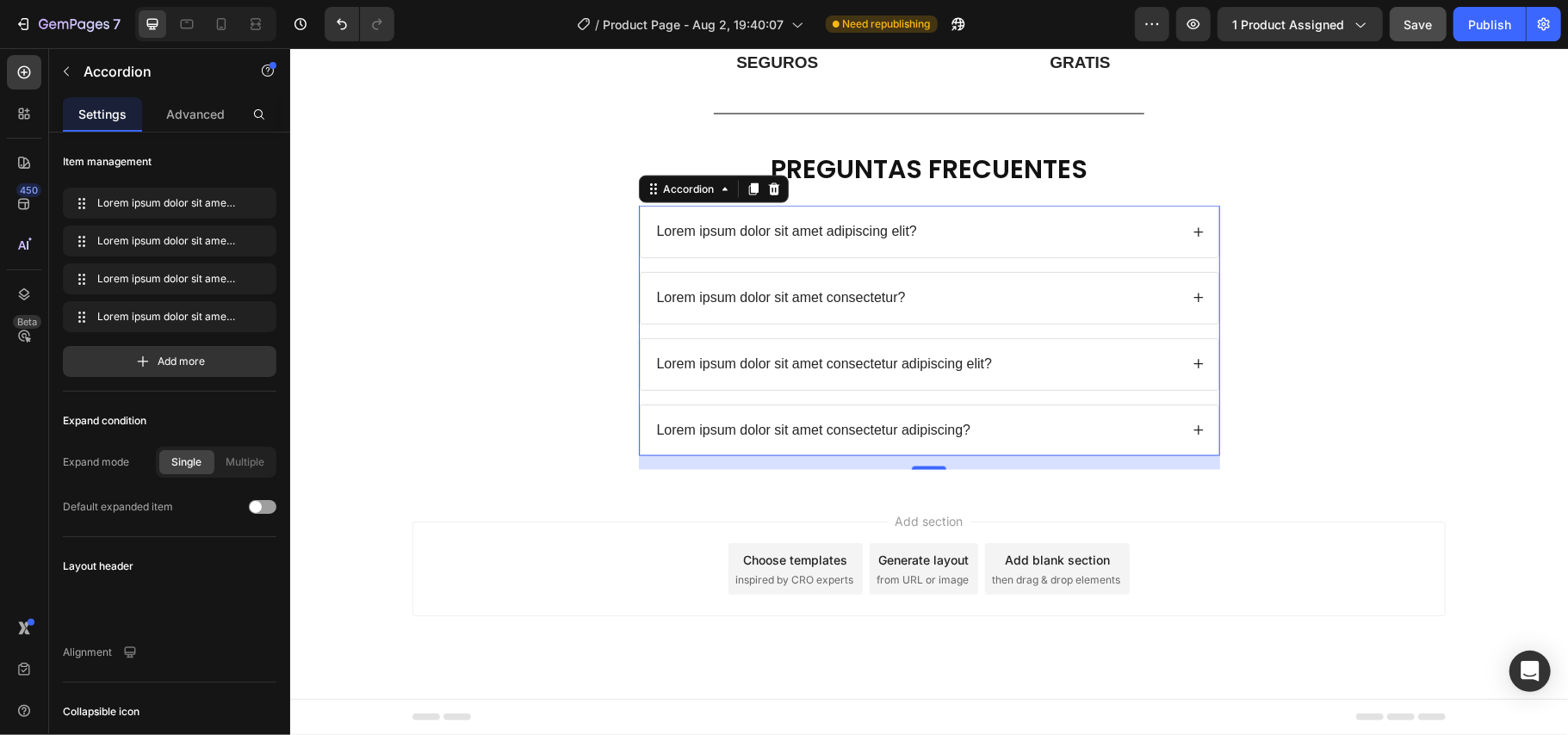 click on "Lorem ipsum dolor sit amet adipiscing elit?" at bounding box center (915, 231) 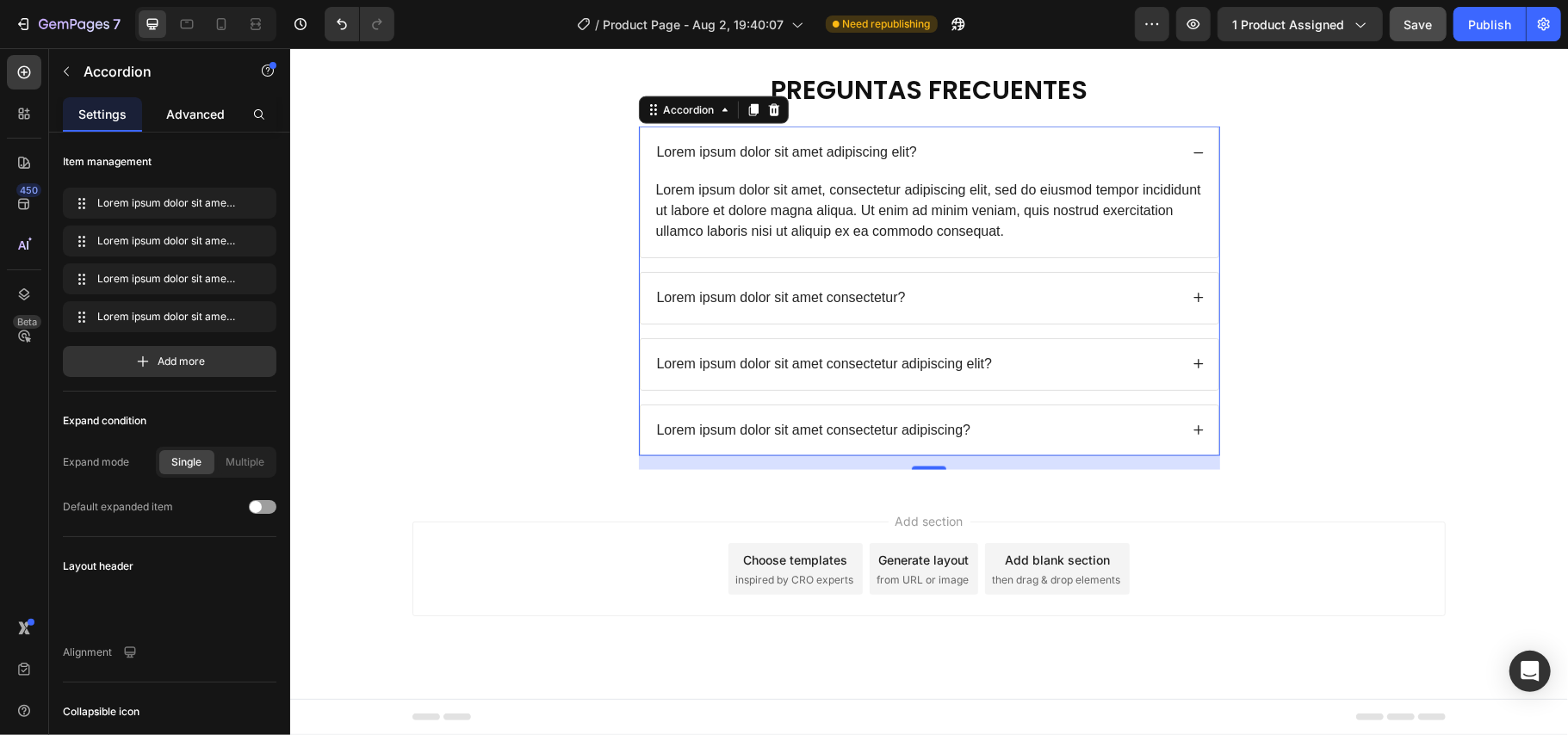 click on "Advanced" at bounding box center (195, 114) 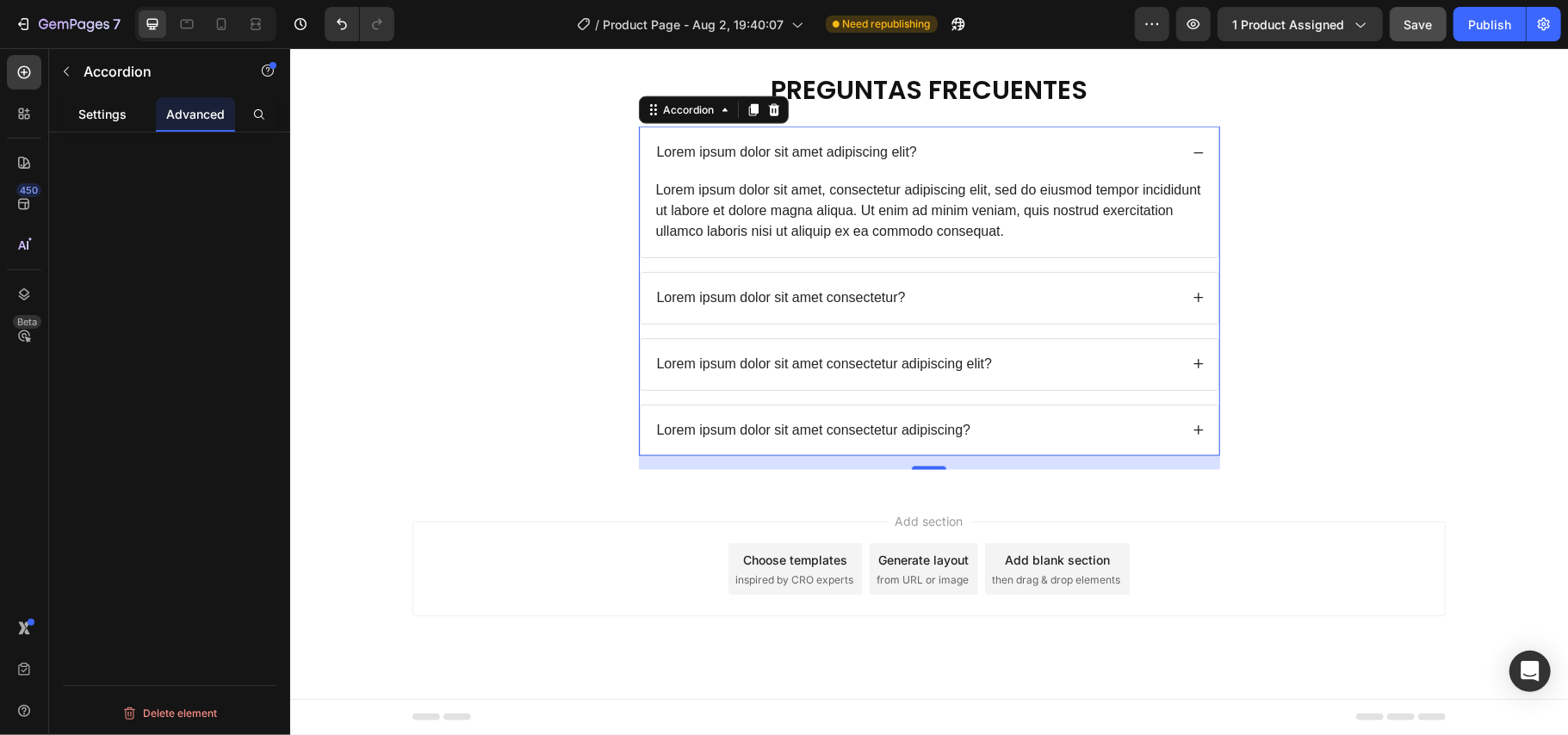 click on "Settings" at bounding box center (102, 114) 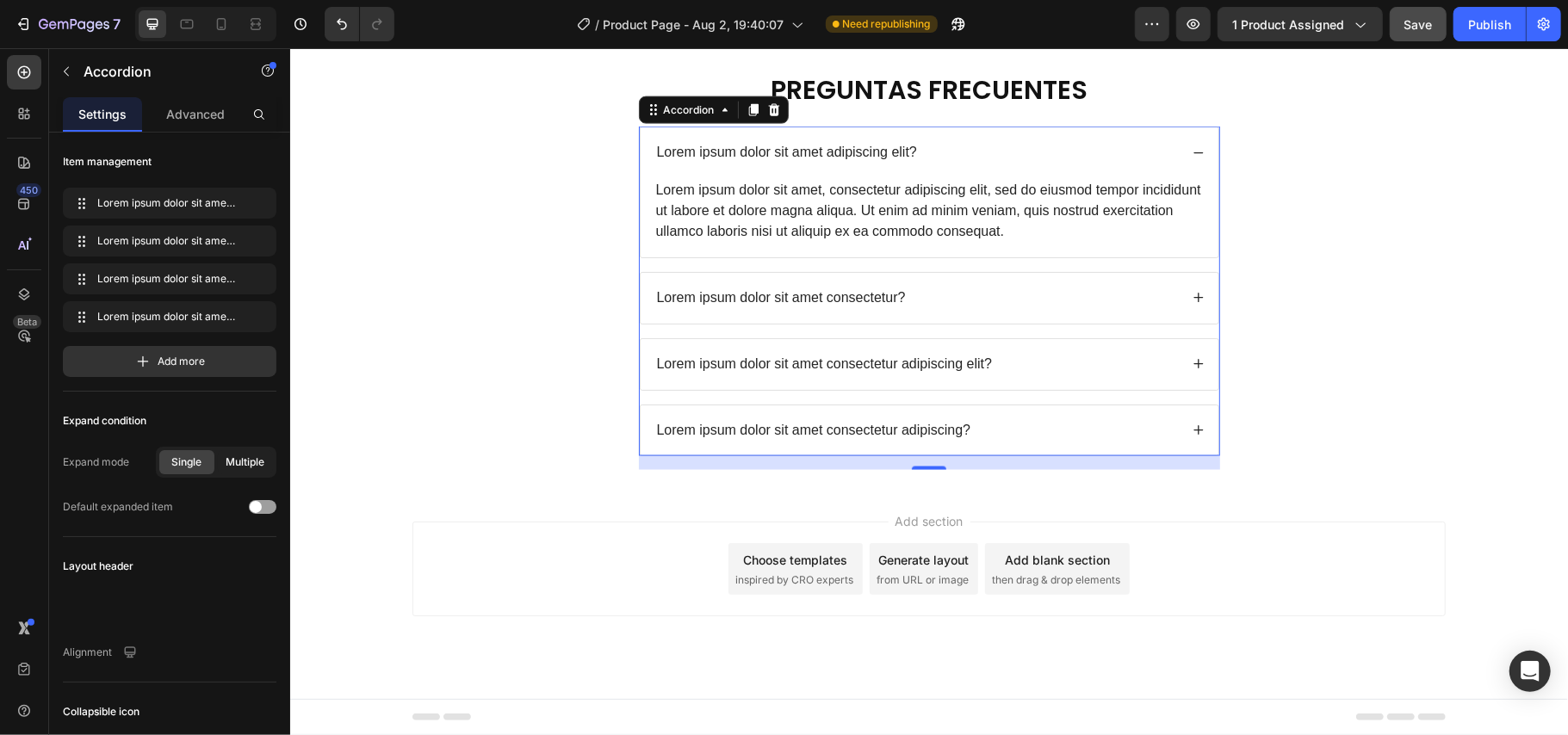 click on "Multiple" 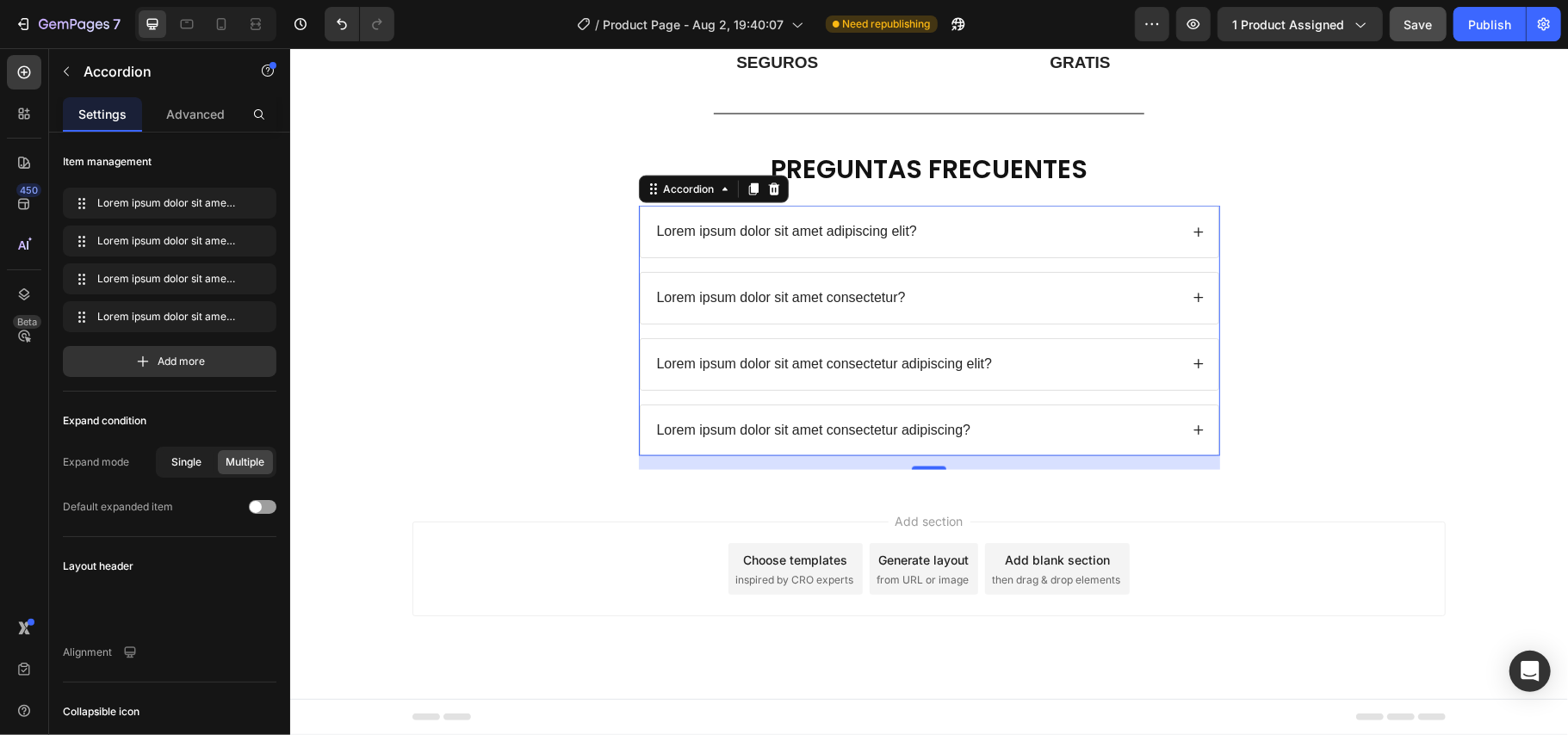 click on "Single" 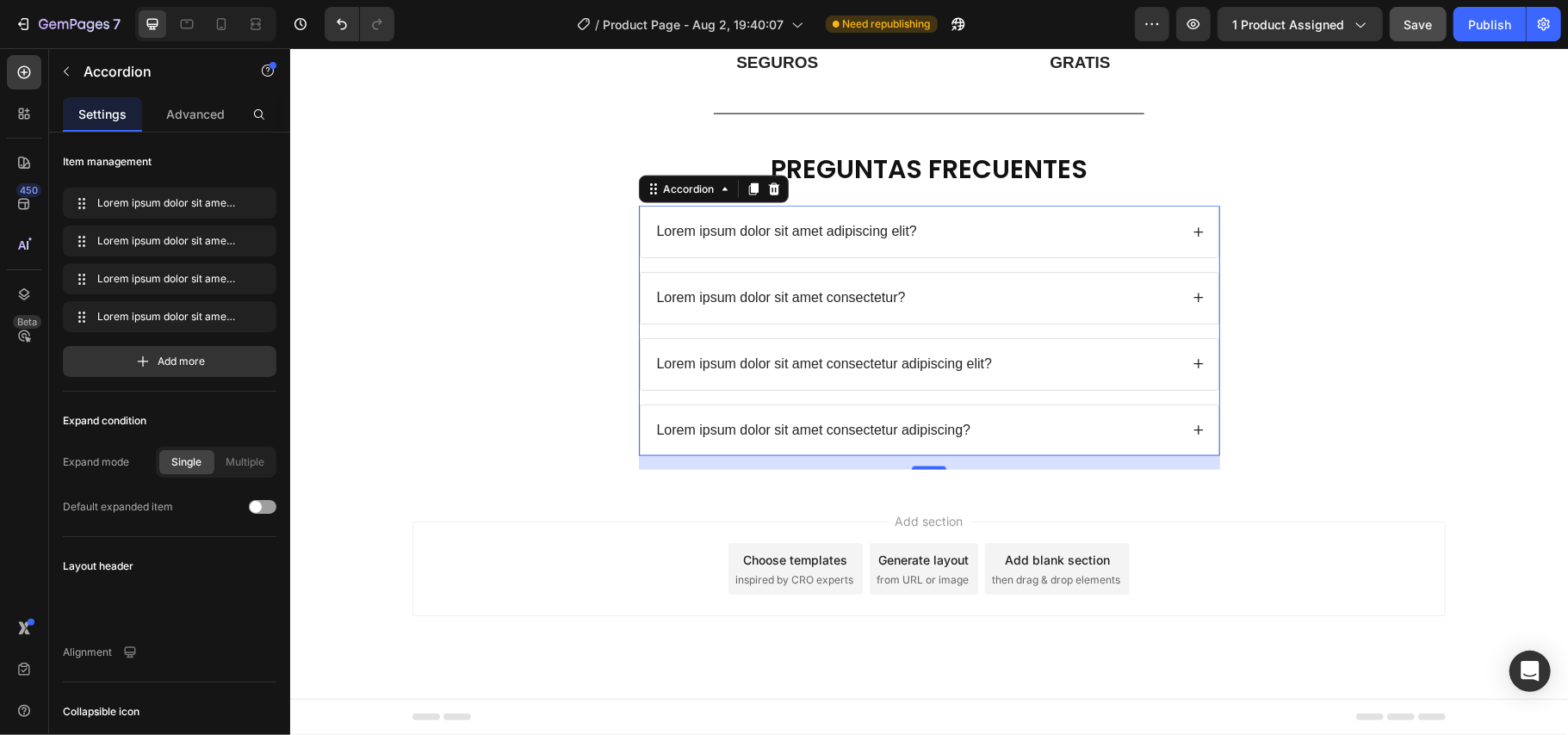 click on "Lorem ipsum dolor sit amet adipiscing elit?" at bounding box center [915, 231] 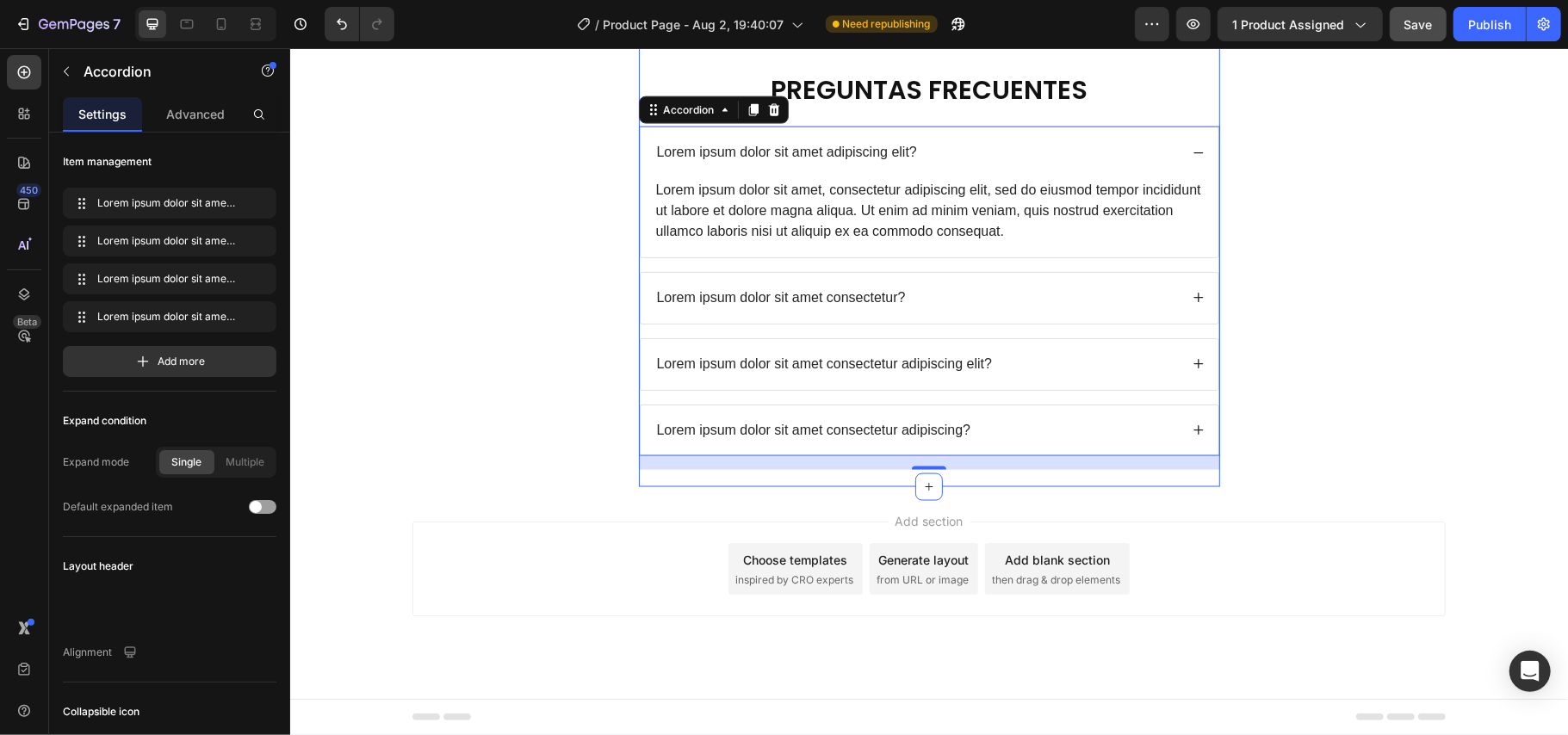 scroll, scrollTop: 7770, scrollLeft: 0, axis: vertical 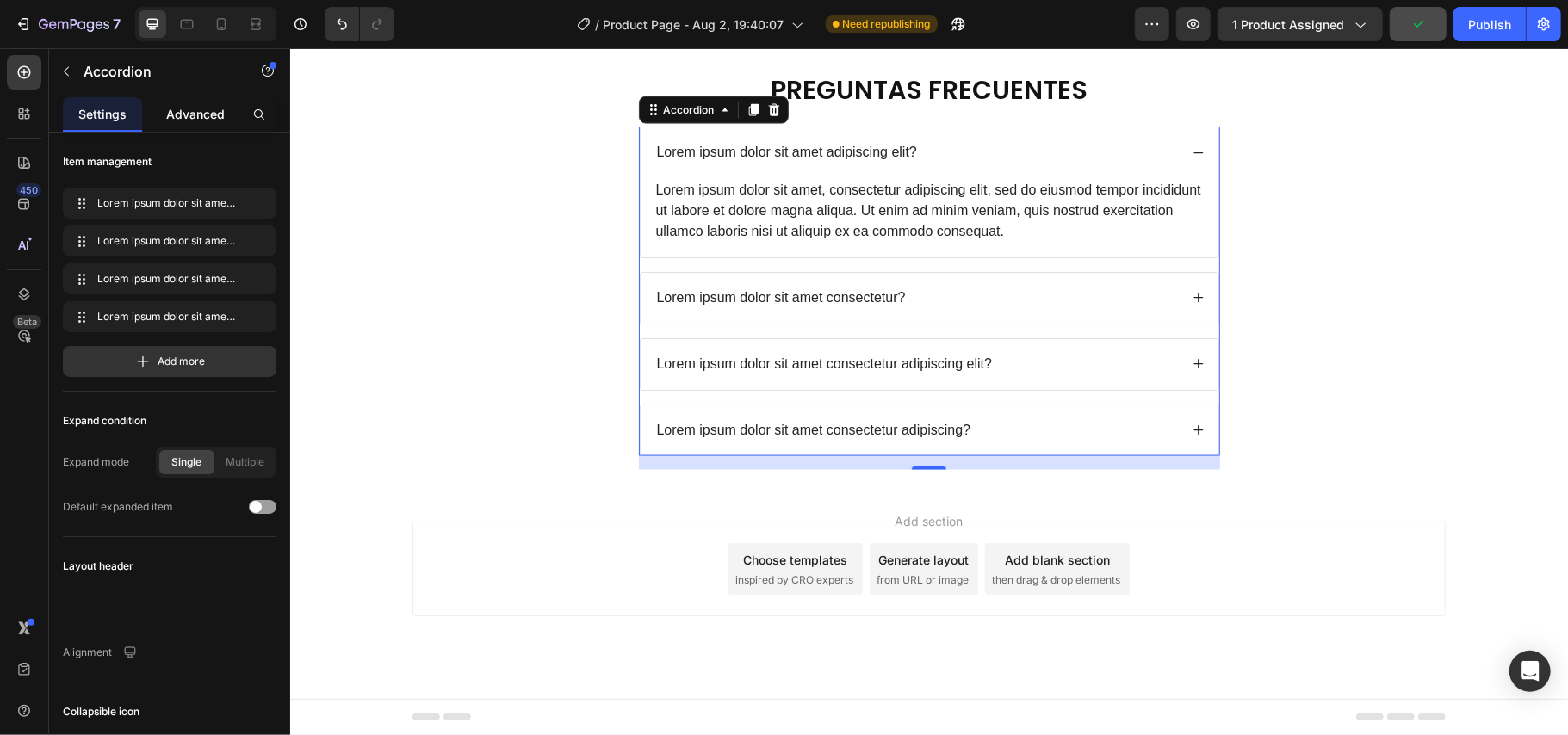 click on "Advanced" at bounding box center (195, 114) 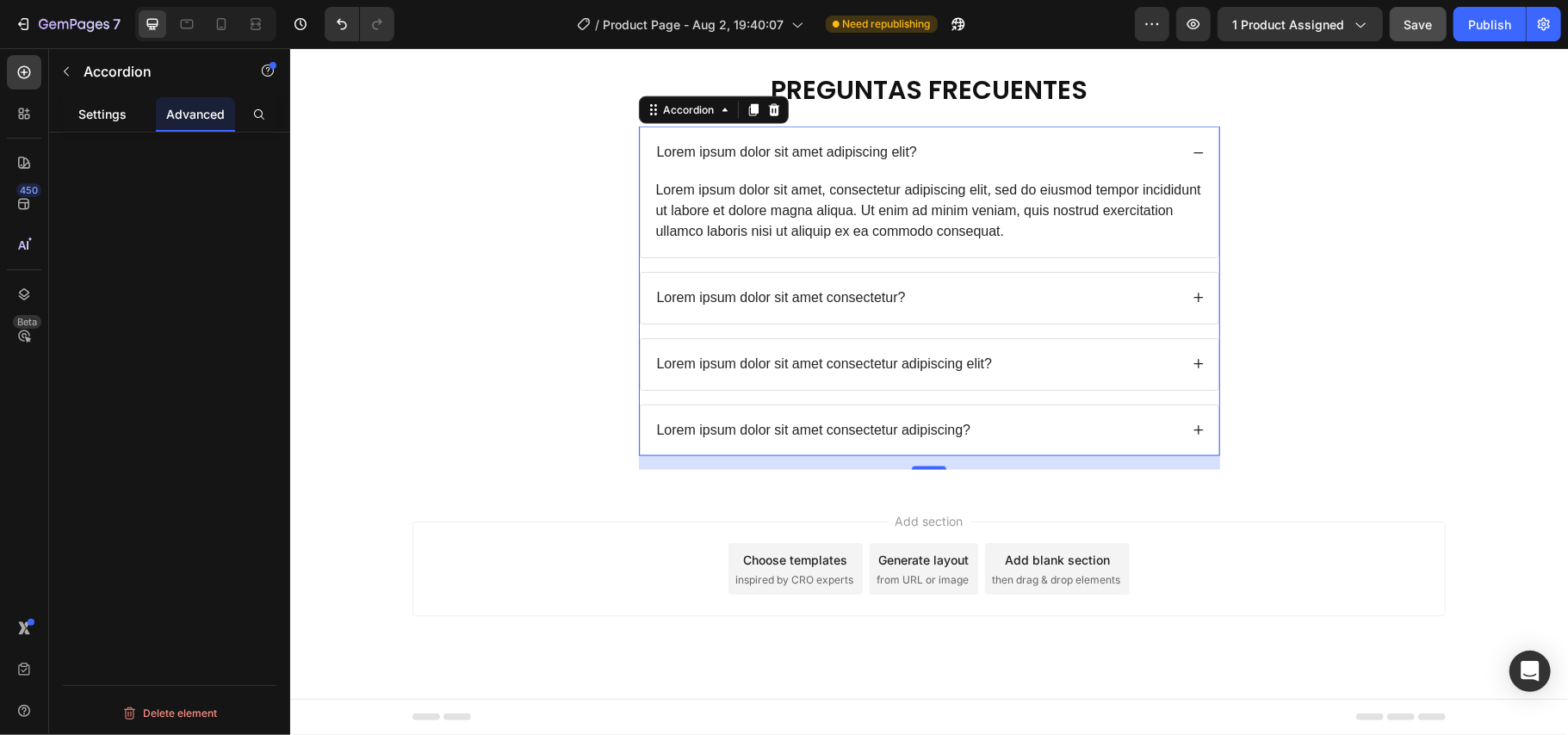 click on "Settings" at bounding box center (102, 114) 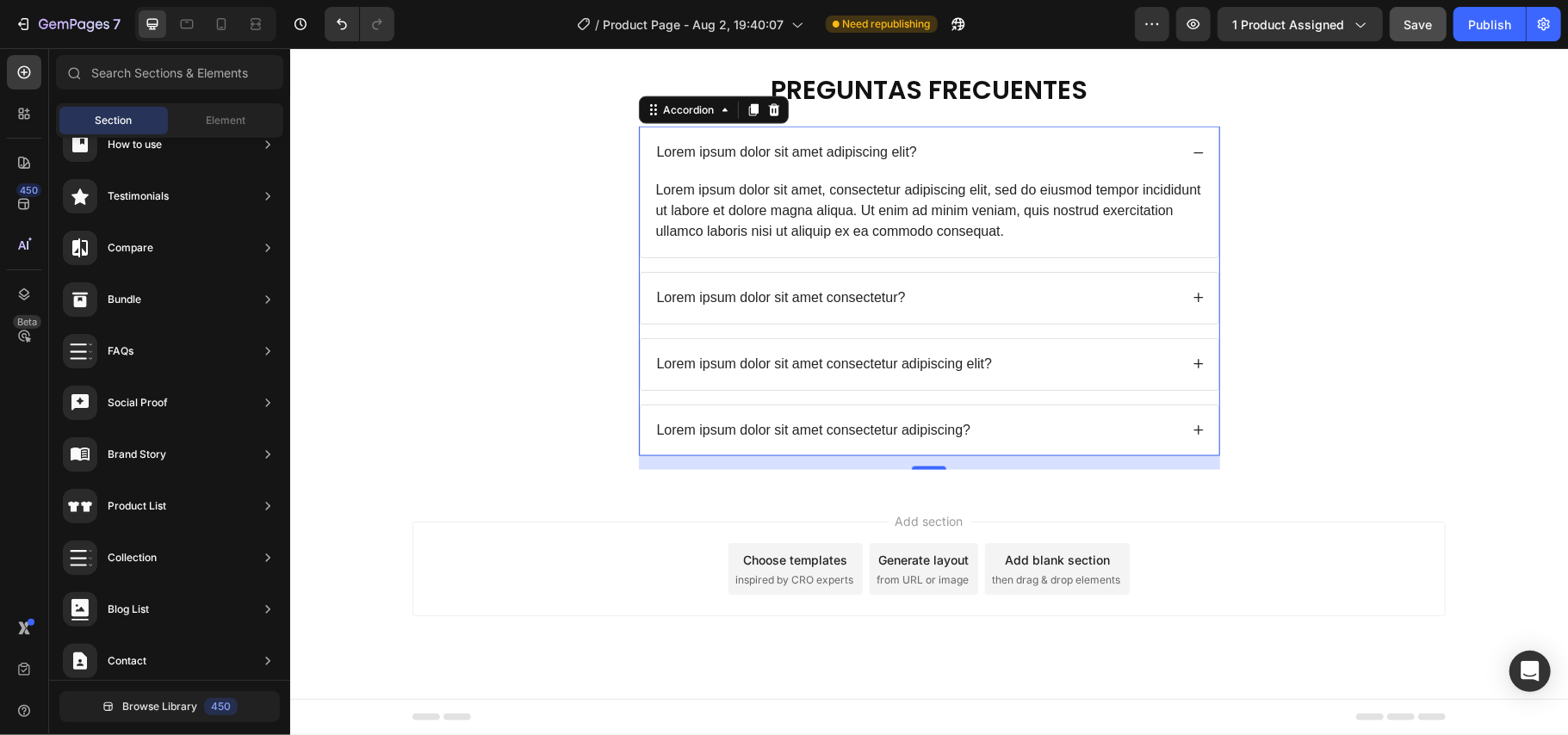 click on "Product Images Icon Icon Icon Icon Icon Icon List (+ 10700 Clientes Satisfechos) Text Block Row 30%   OFF Text Block Row 79,900 Product Price Product Price 145,900 Product Price Product Price 45% off Product Badge Row COMPRA AQUÍ Button Row Product 😉PIDE AHORA Y PAGA EN CASA 🏠 Button Image Image Image Image Image Row Image Image 😉PIDE AHORA Y PAGA EN CASA 🏠 Button Image Image 😉PIDE AHORA Y PAGA EN CASA 🏠 Button Image Image 😉PIDE AHORA Y PAGA EN CASA 🏠 Button Image Image 😉PIDE AHORA Y PAGA EN CASA 🏠 Button NOTA Debido a las mediciones manuales, puede haber ligeras desviaciones de medición. Debido a los diferentes efectos de iluminación y visualización, el color real del artículo puede ser ligeramente diferente al color que se muestra en la imagen. Text Block Icon Icon Icon Icon Icon Icon List EN DOSSA TE OFRECEMOS Heading
Icon Row Rastreo  de pedido Text Block
Icon Row ENTREGA 100% SEGURA Text Block Row
Icon Row PAGOS 100%  SEGUROS Text Block" at bounding box center [928, -2938] 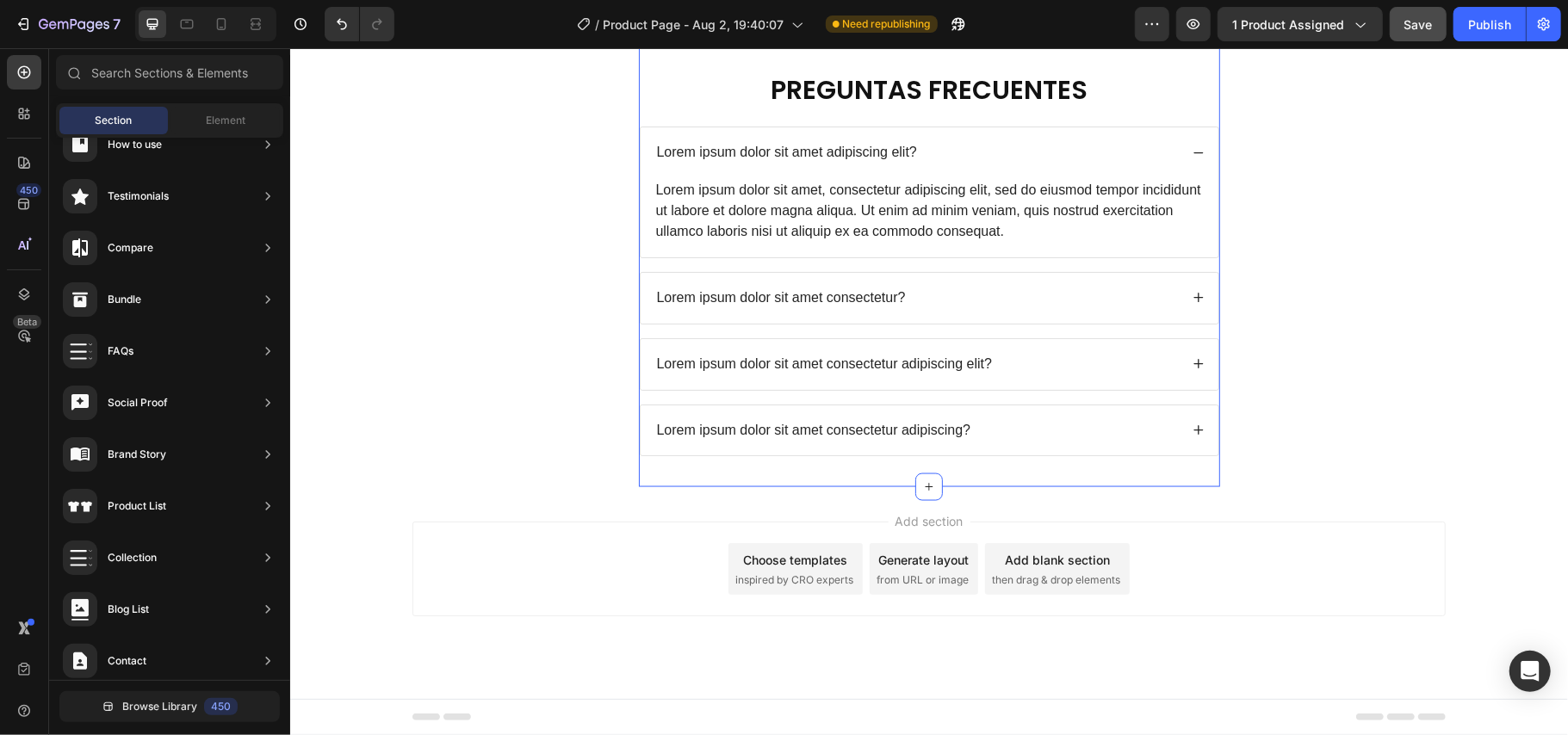 click on "Product Images Icon Icon Icon Icon Icon Icon List (+ 10700 Clientes Satisfechos) Text Block Row 30%   OFF Text Block Row 79,900 Product Price Product Price 145,900 Product Price Product Price 45% off Product Badge Row COMPRA AQUÍ Button Row Product 😉PIDE AHORA Y PAGA EN CASA 🏠 Button Image Image Image Image Image Row Image Image 😉PIDE AHORA Y PAGA EN CASA 🏠 Button Image Image 😉PIDE AHORA Y PAGA EN CASA 🏠 Button Image Image 😉PIDE AHORA Y PAGA EN CASA 🏠 Button Image Image 😉PIDE AHORA Y PAGA EN CASA 🏠 Button NOTA Debido a las mediciones manuales, puede haber ligeras desviaciones de medición. Debido a los diferentes efectos de iluminación y visualización, el color real del artículo puede ser ligeramente diferente al color que se muestra en la imagen. Text Block Icon Icon Icon Icon Icon Icon List EN DOSSA TE OFRECEMOS Heading
Icon Row Rastreo  de pedido Text Block
Icon Row ENTREGA 100% SEGURA Text Block Row
Icon Row PAGOS 100%  SEGUROS Text Block" at bounding box center [928, -2947] 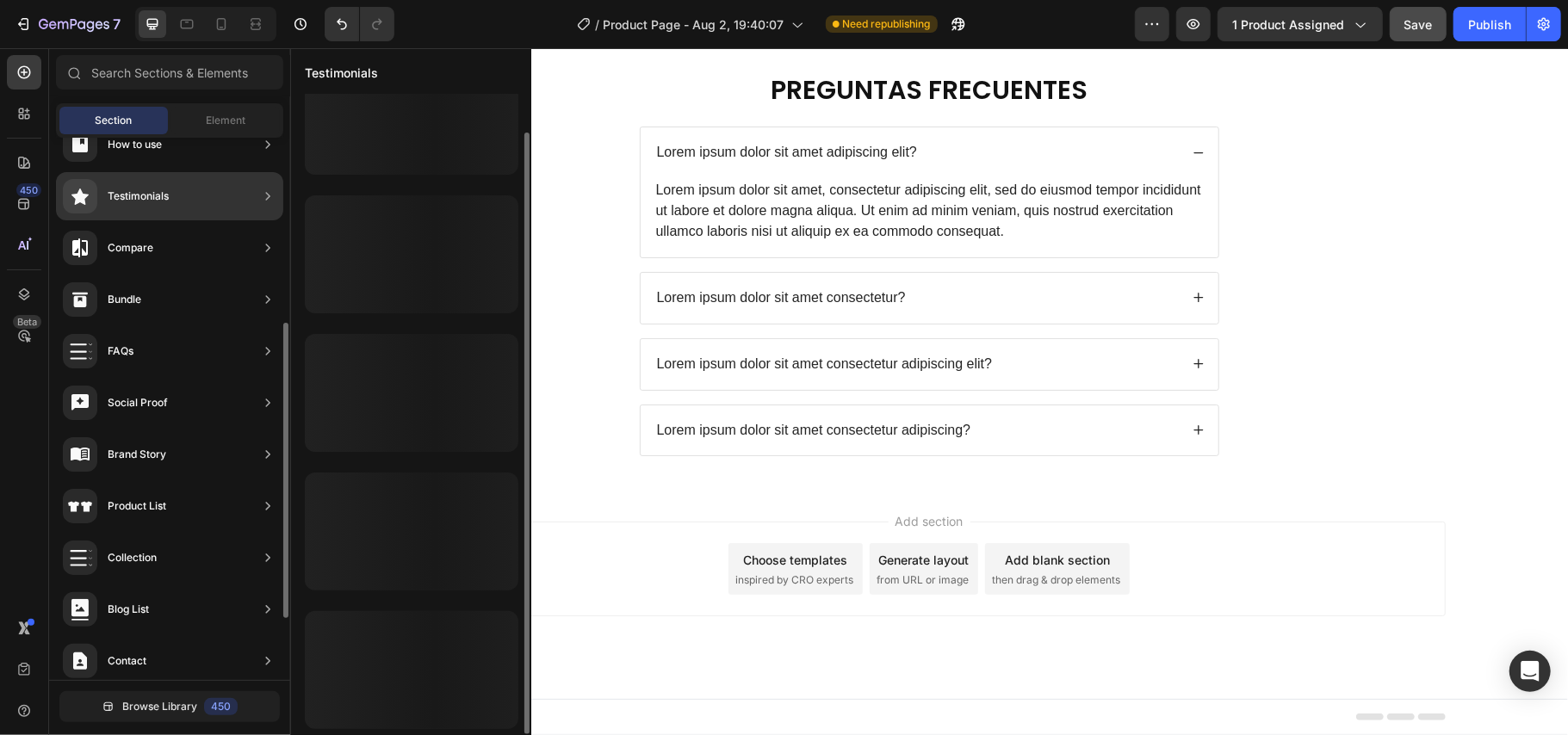 scroll, scrollTop: 41, scrollLeft: 0, axis: vertical 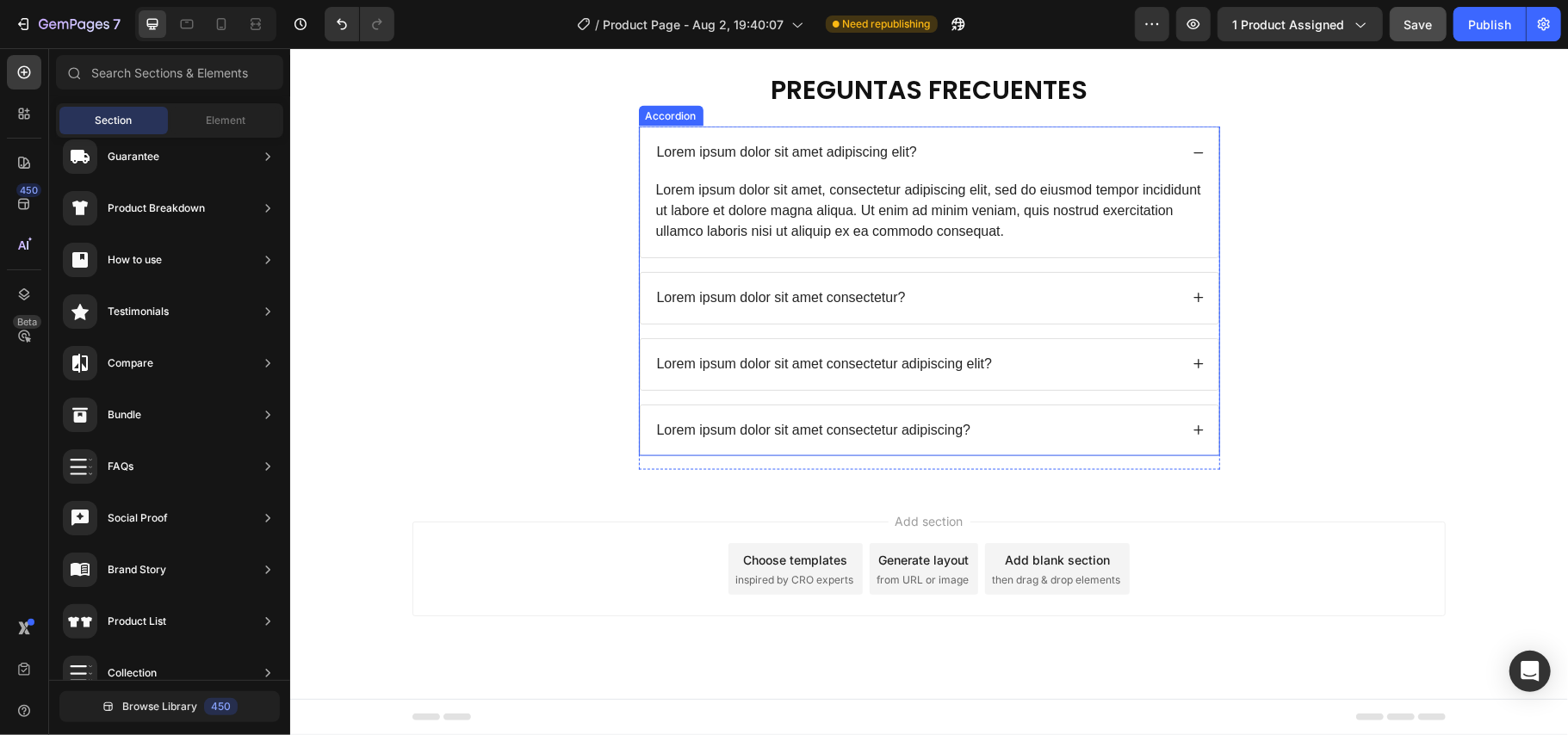 click on "Lorem ipsum dolor sit amet adipiscing elit?" at bounding box center (786, 151) 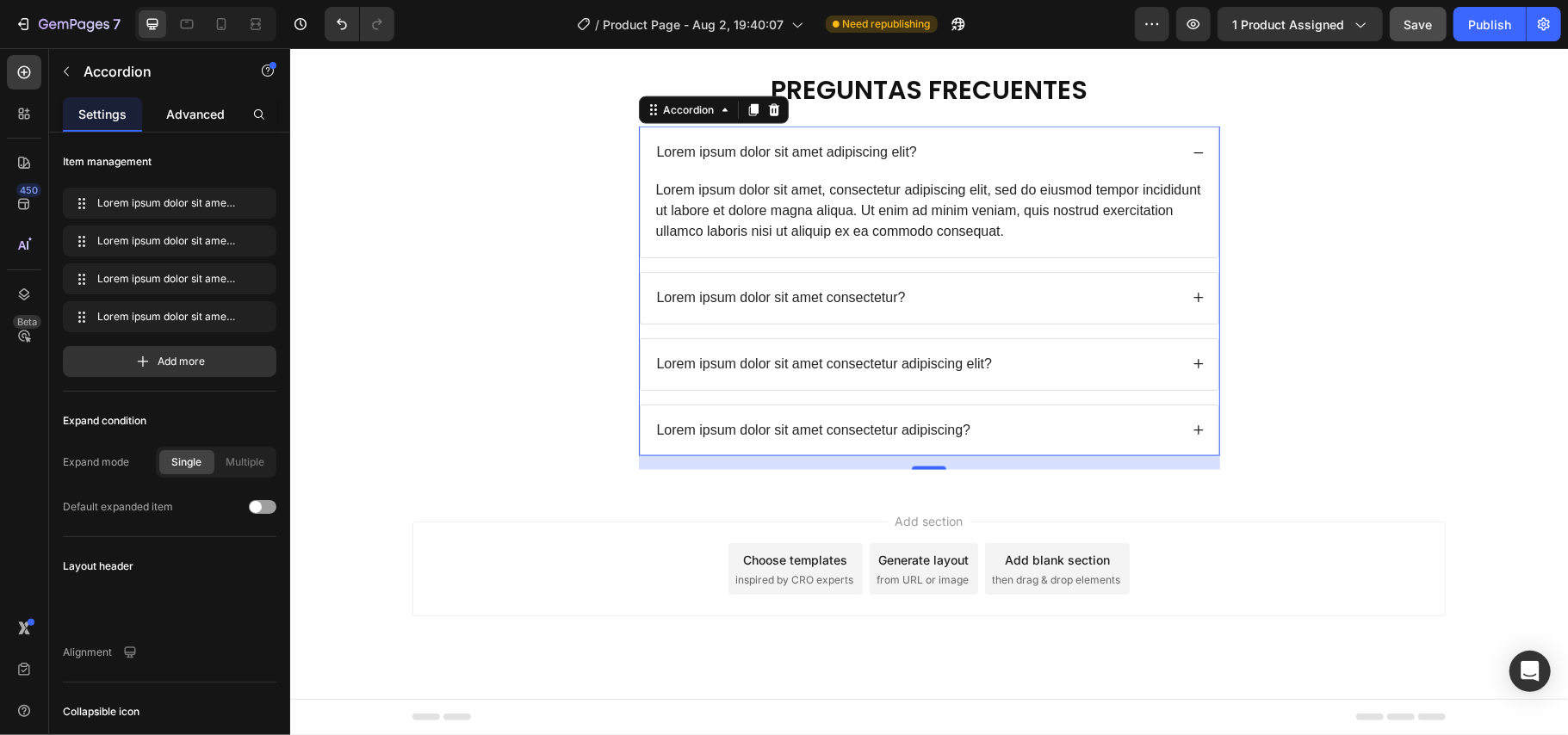 click on "Advanced" 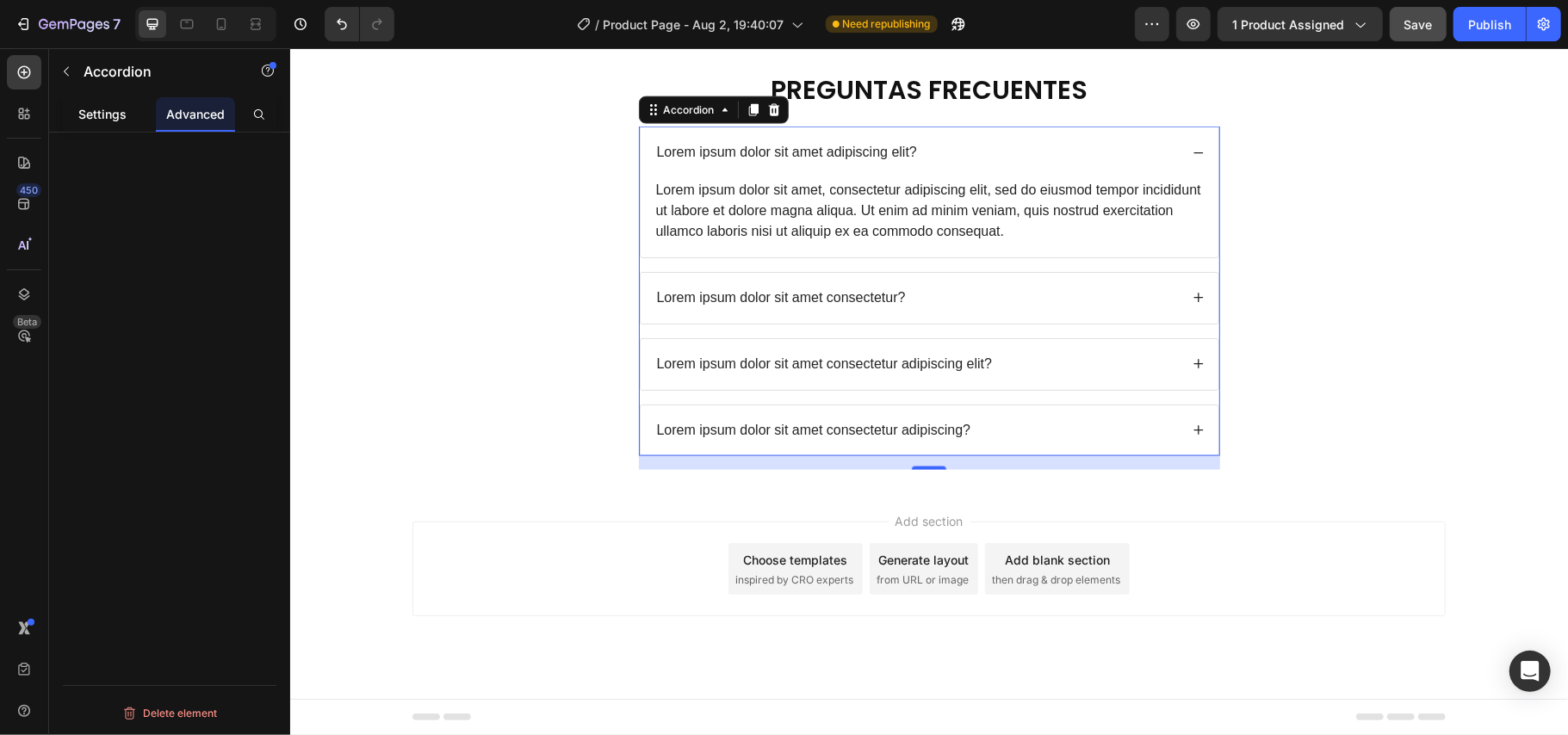 click on "Settings" at bounding box center (102, 114) 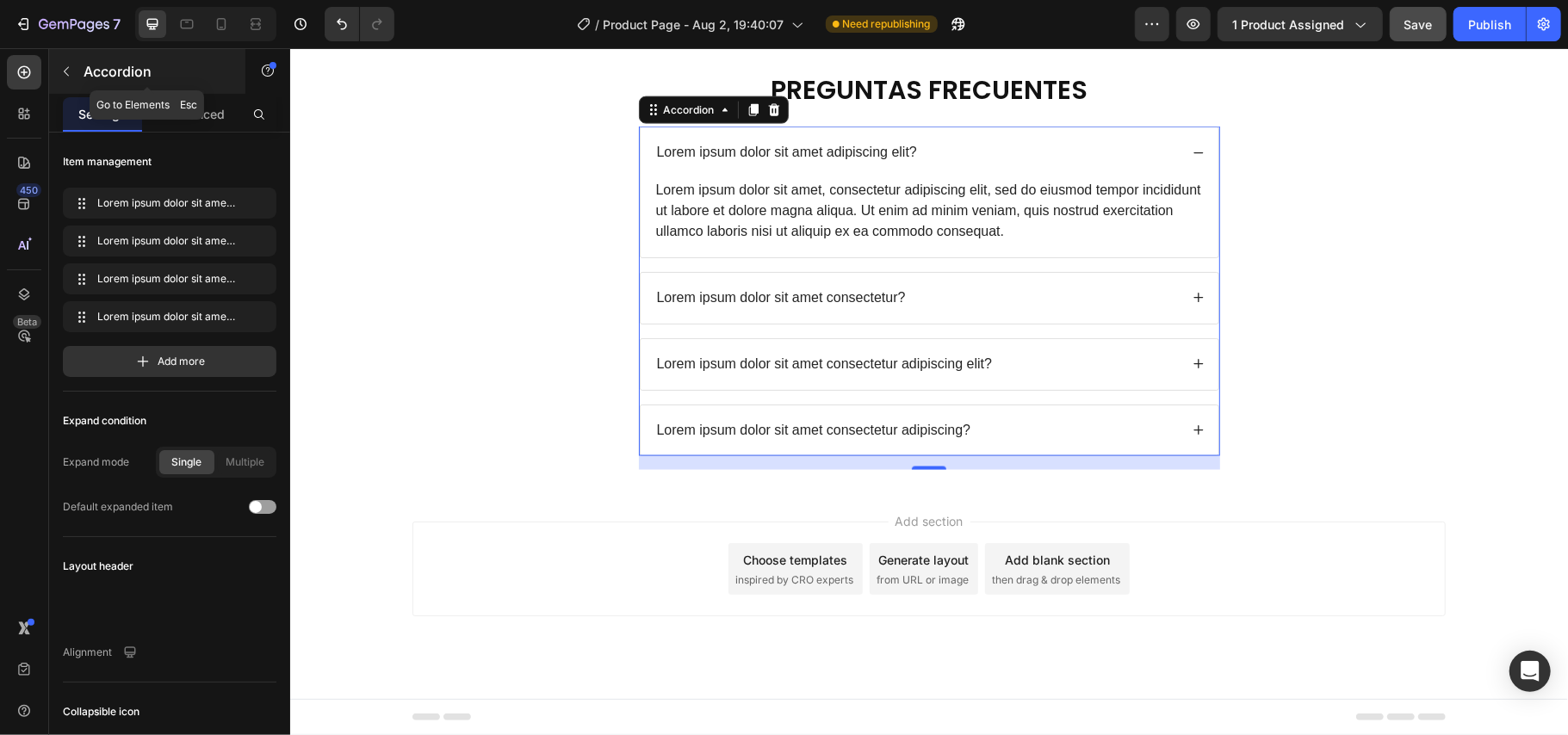 click 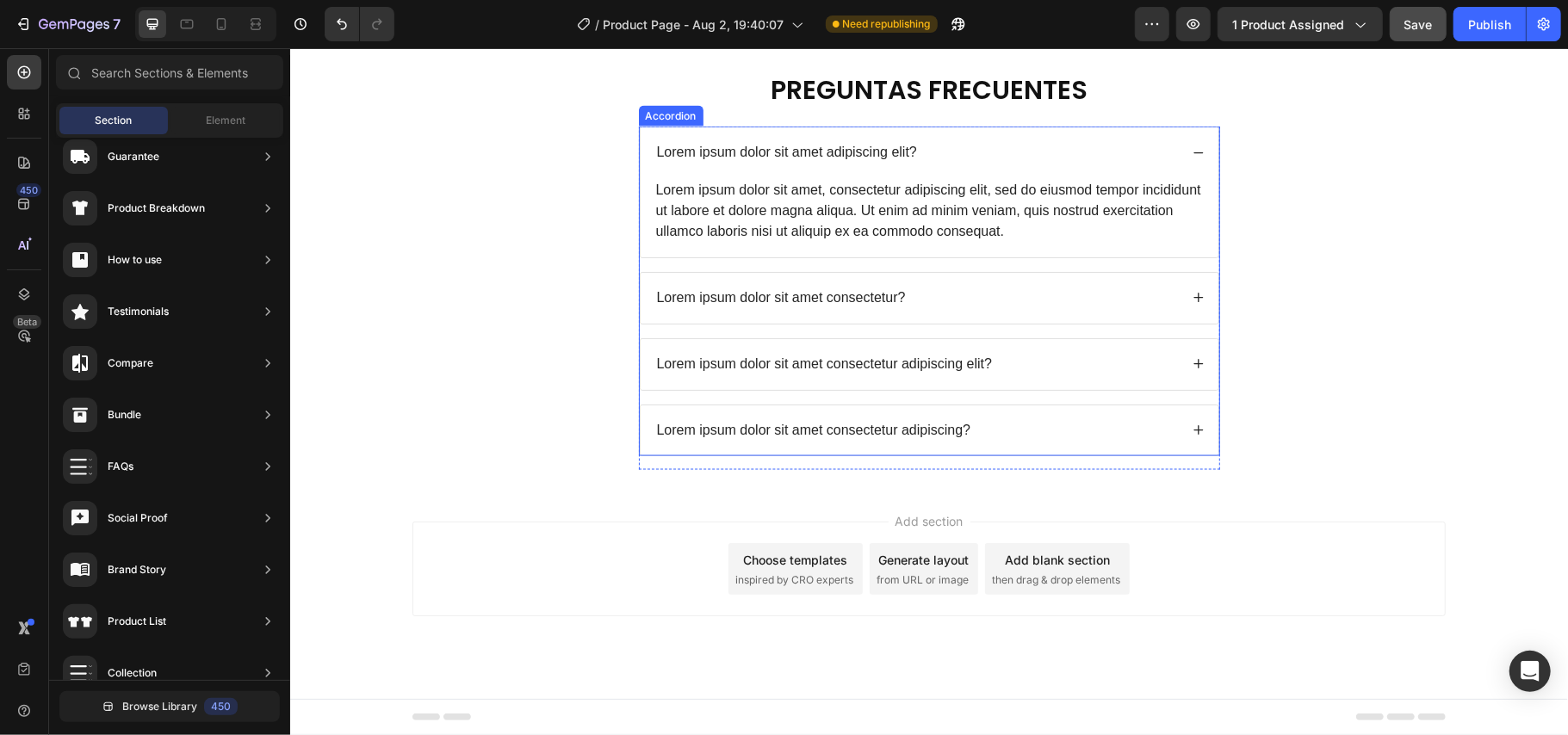 click on "Lorem ipsum dolor sit amet adipiscing elit?" at bounding box center (786, 151) 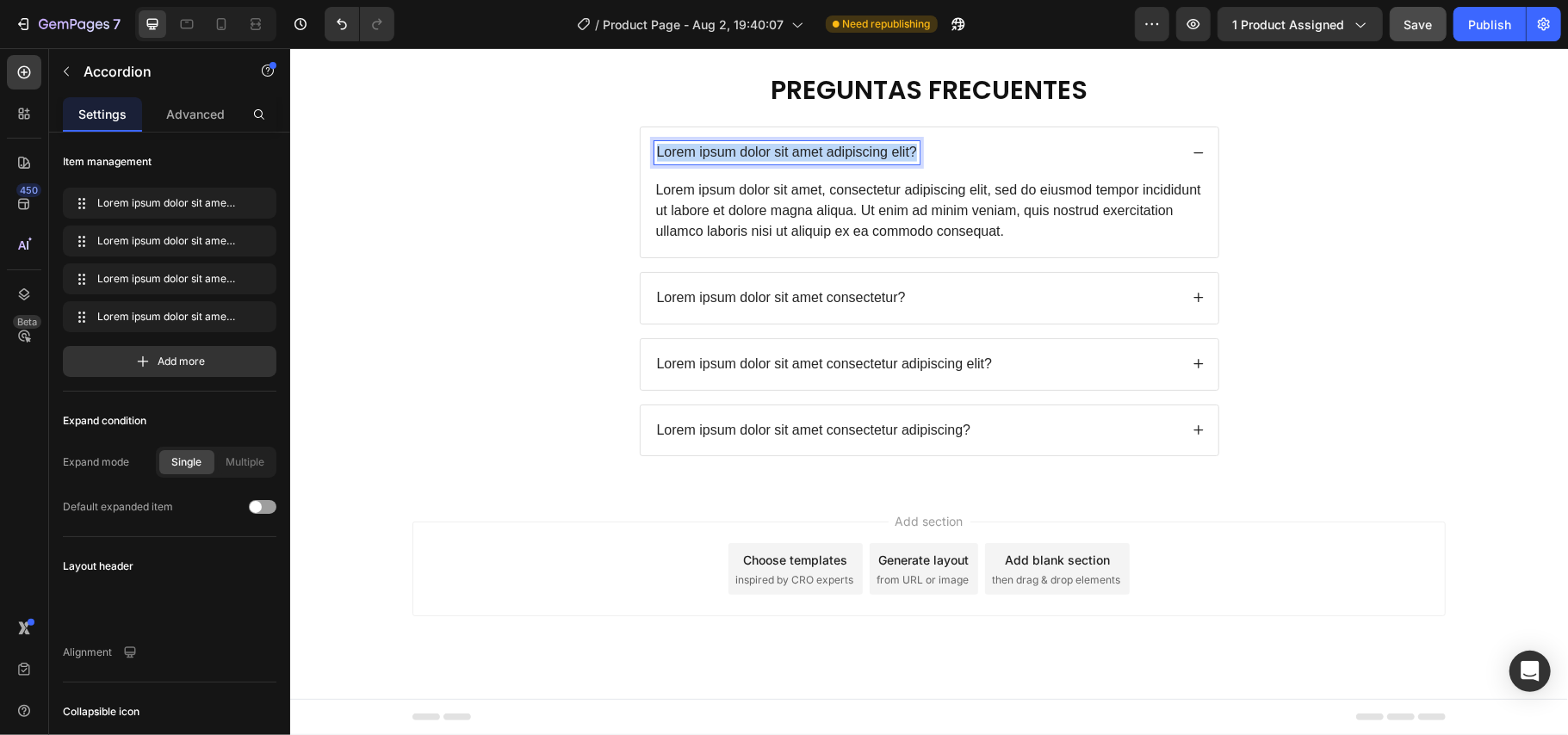 click on "Lorem ipsum dolor sit amet adipiscing elit?" at bounding box center [786, 151] 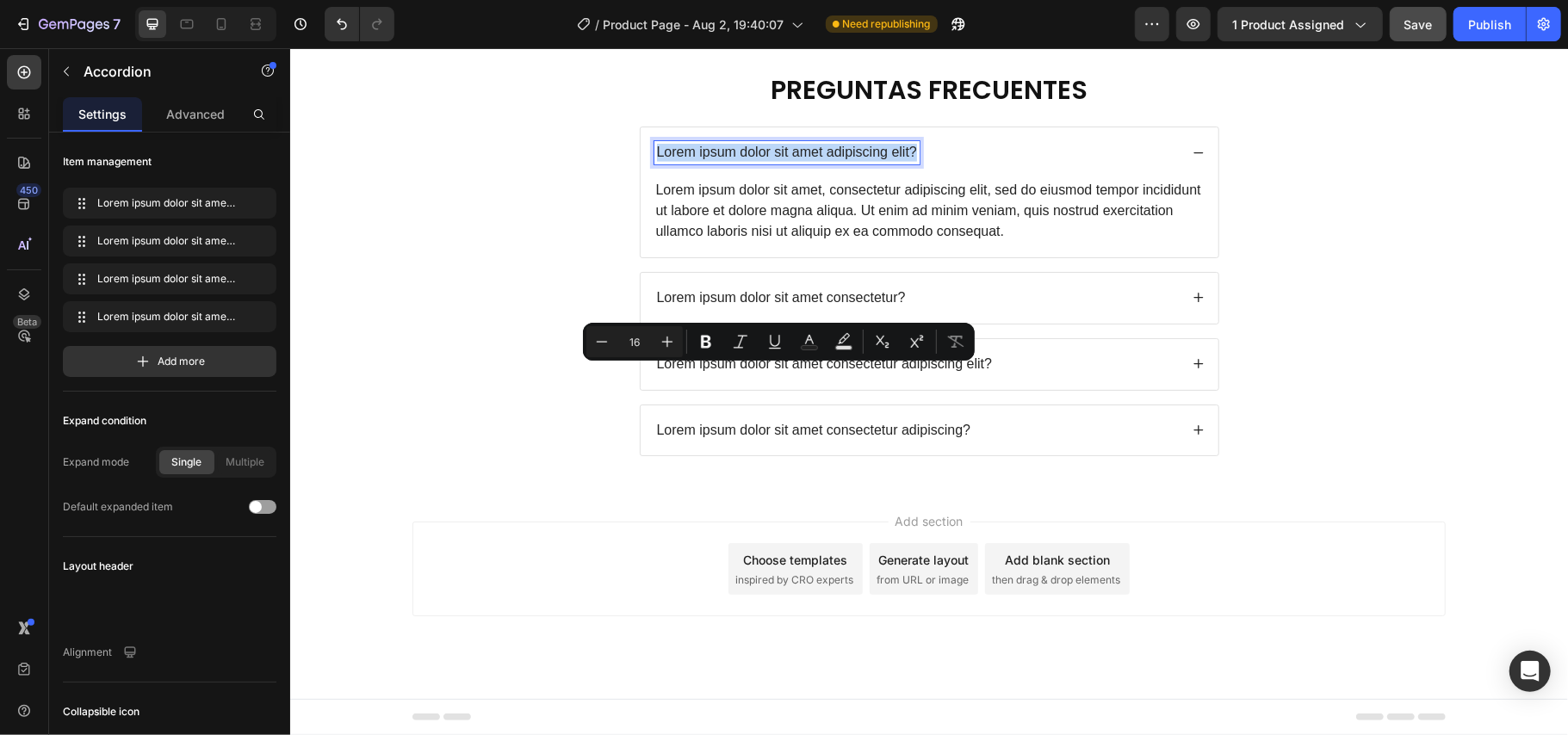 click on "Lorem ipsum dolor sit amet adipiscing elit?" at bounding box center [786, 151] 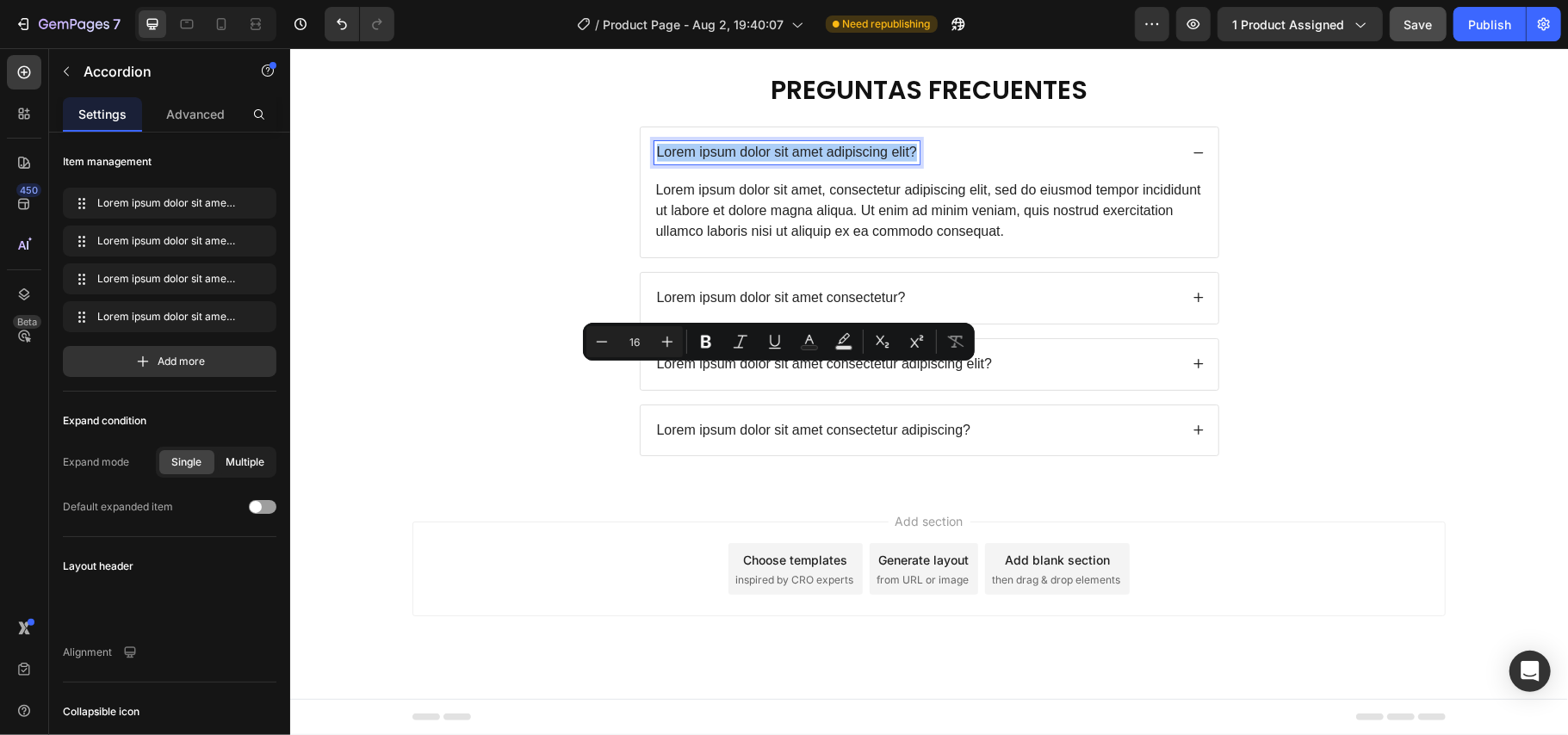 click on "Multiple" 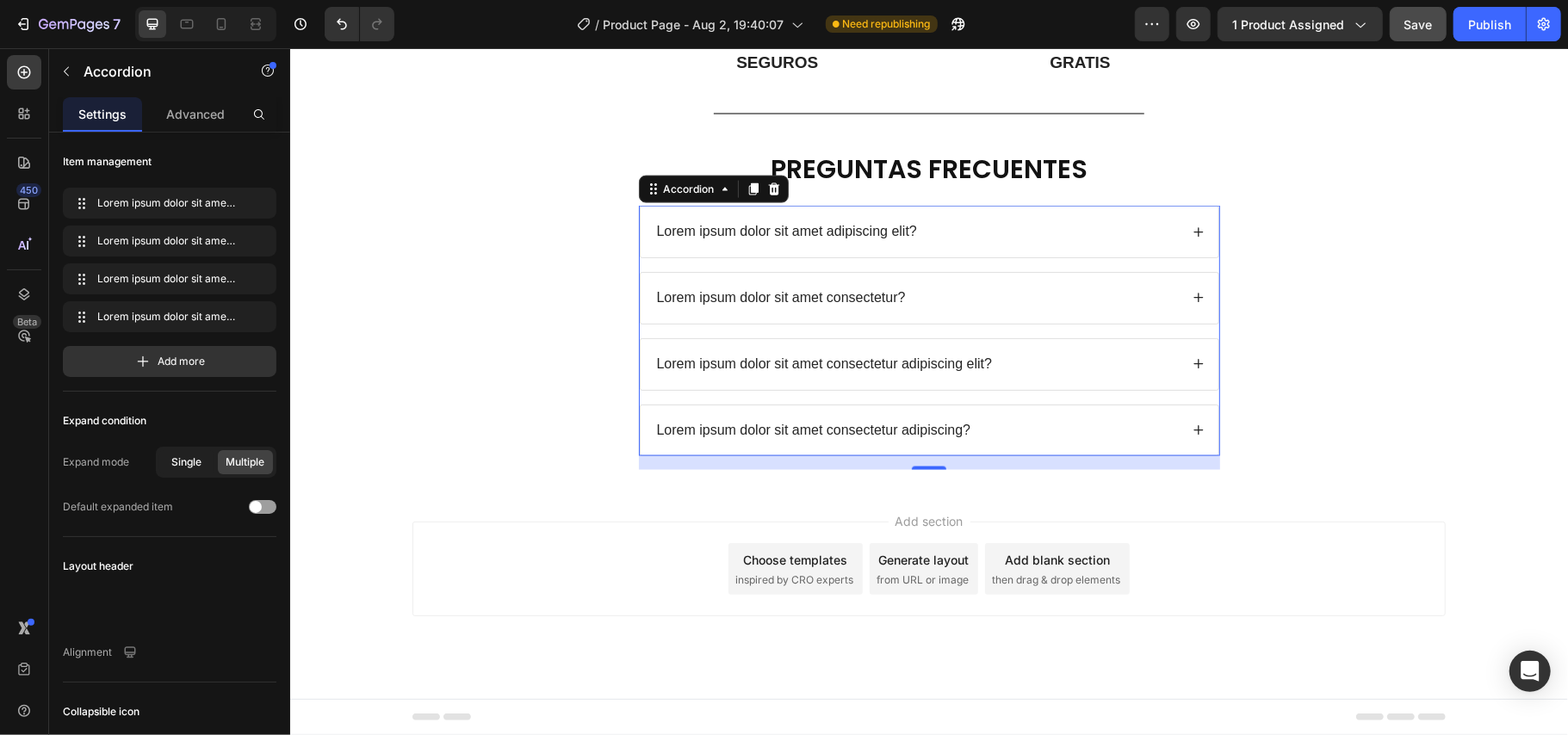 click on "Single" 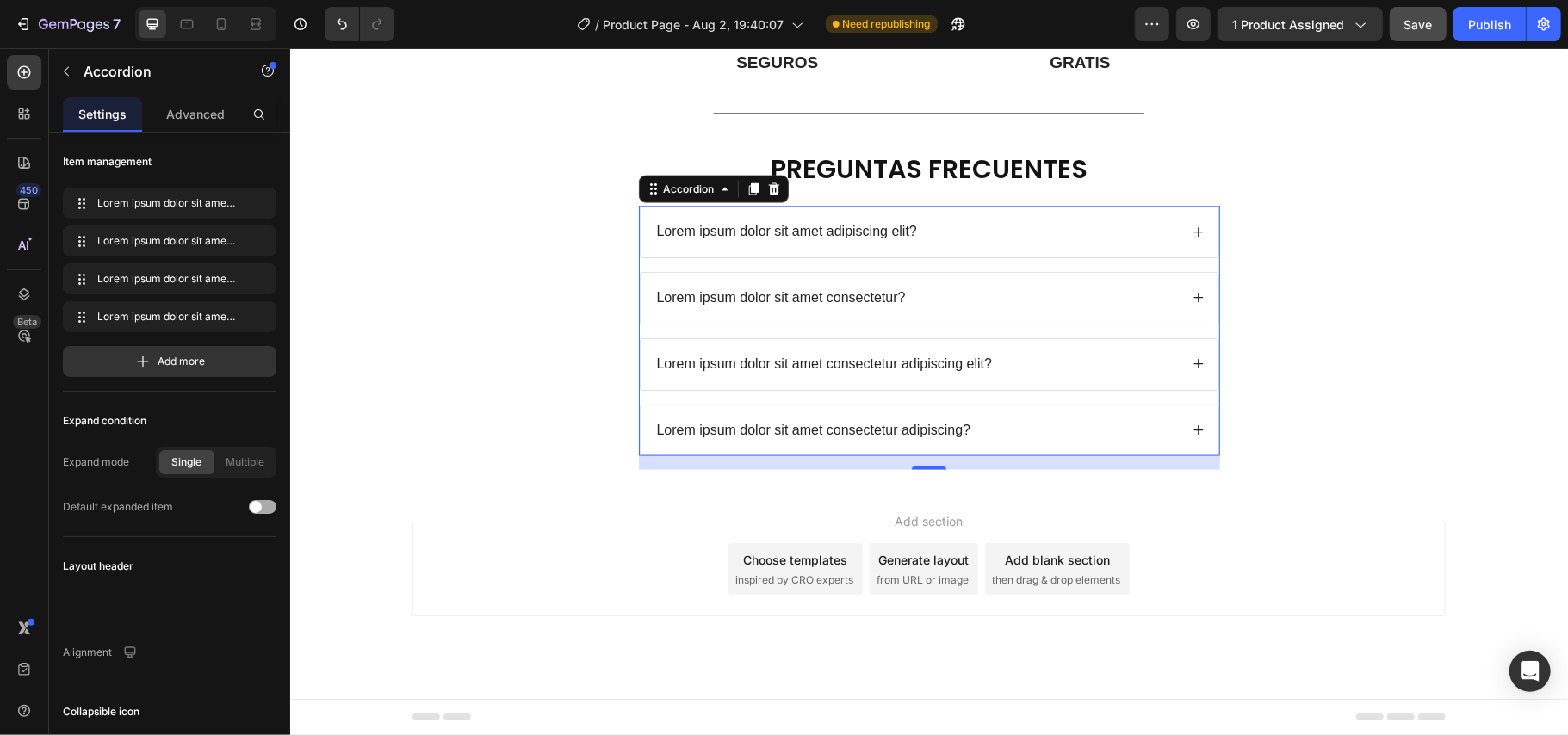 click at bounding box center (263, 507) 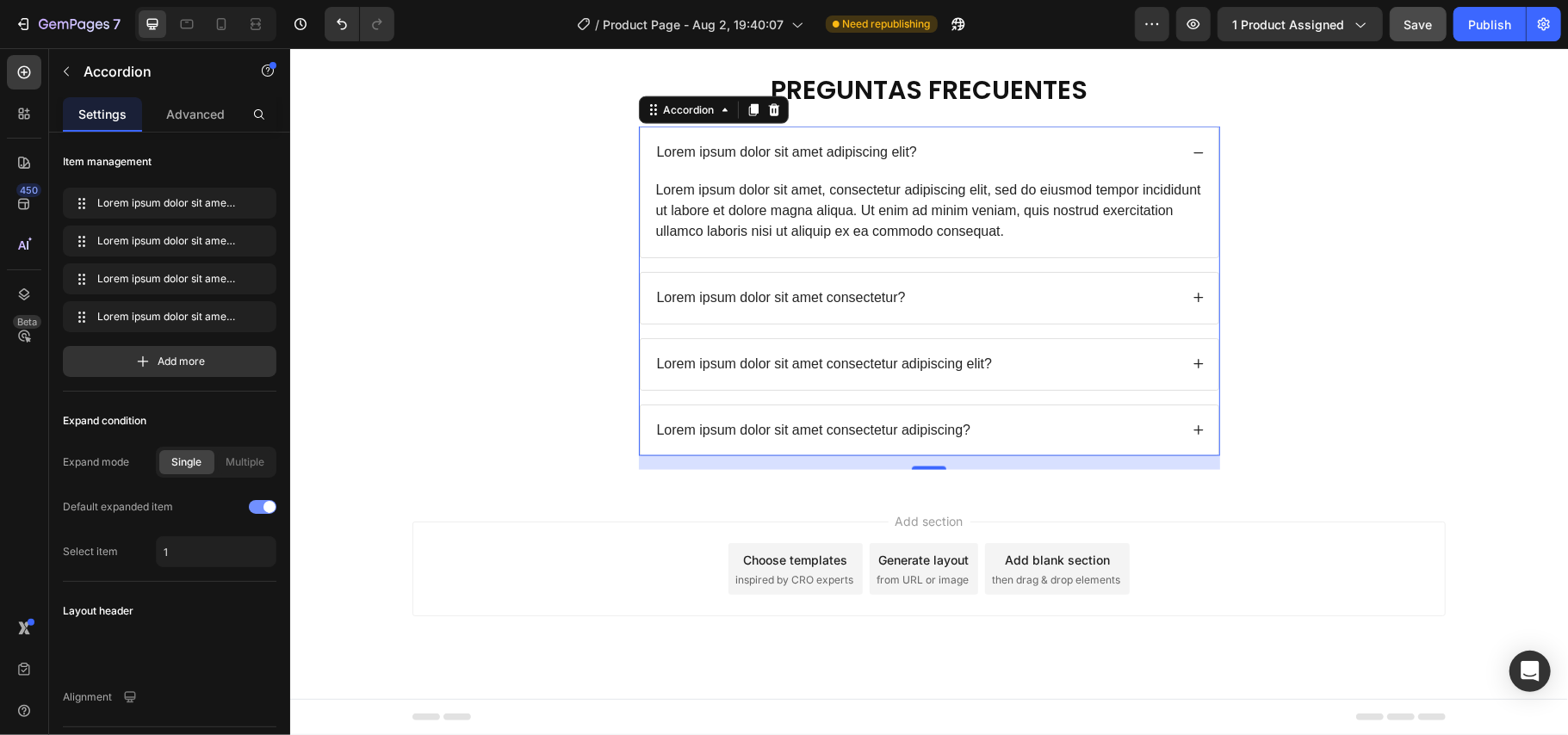 click at bounding box center [263, 507] 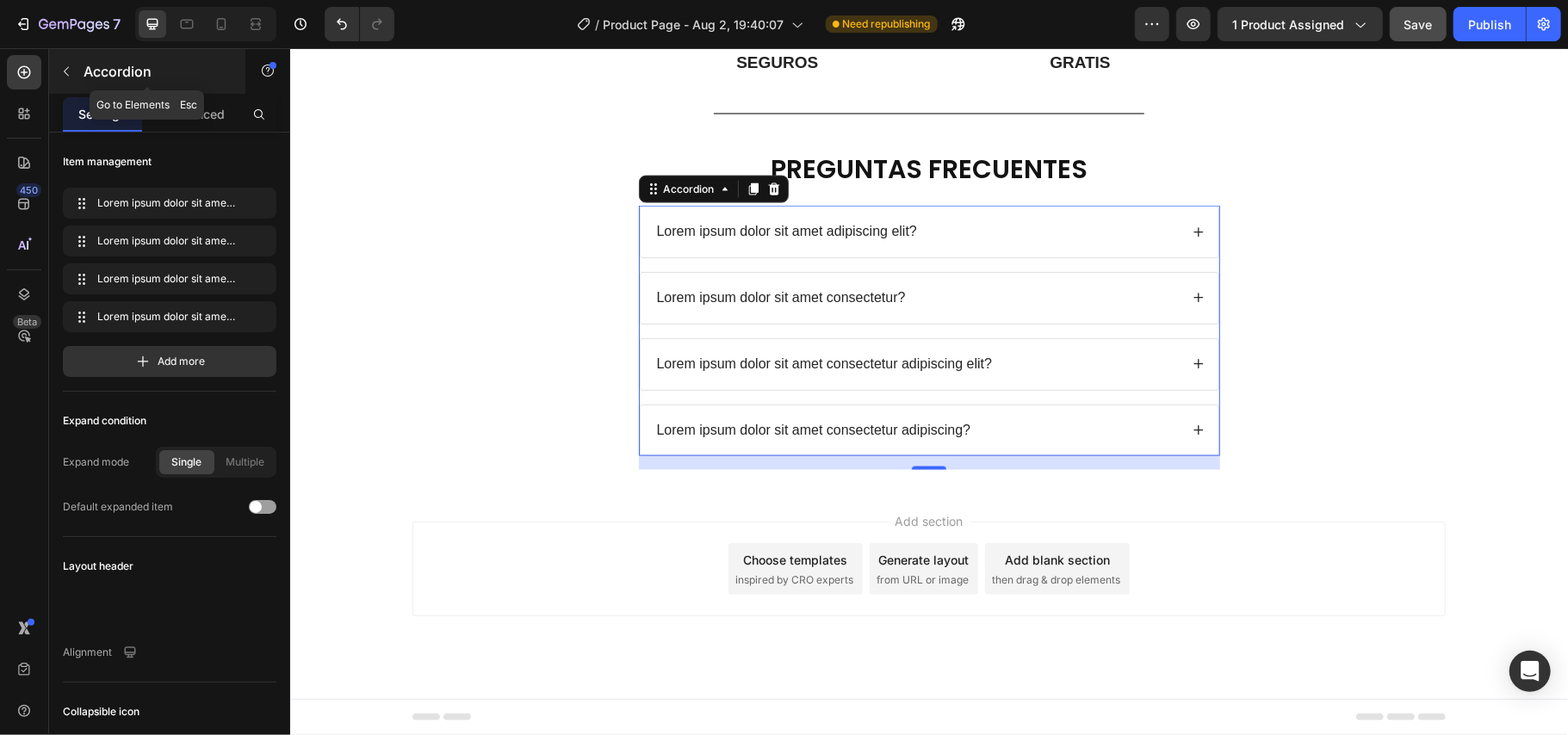 click on "Accordion" at bounding box center [147, 71] 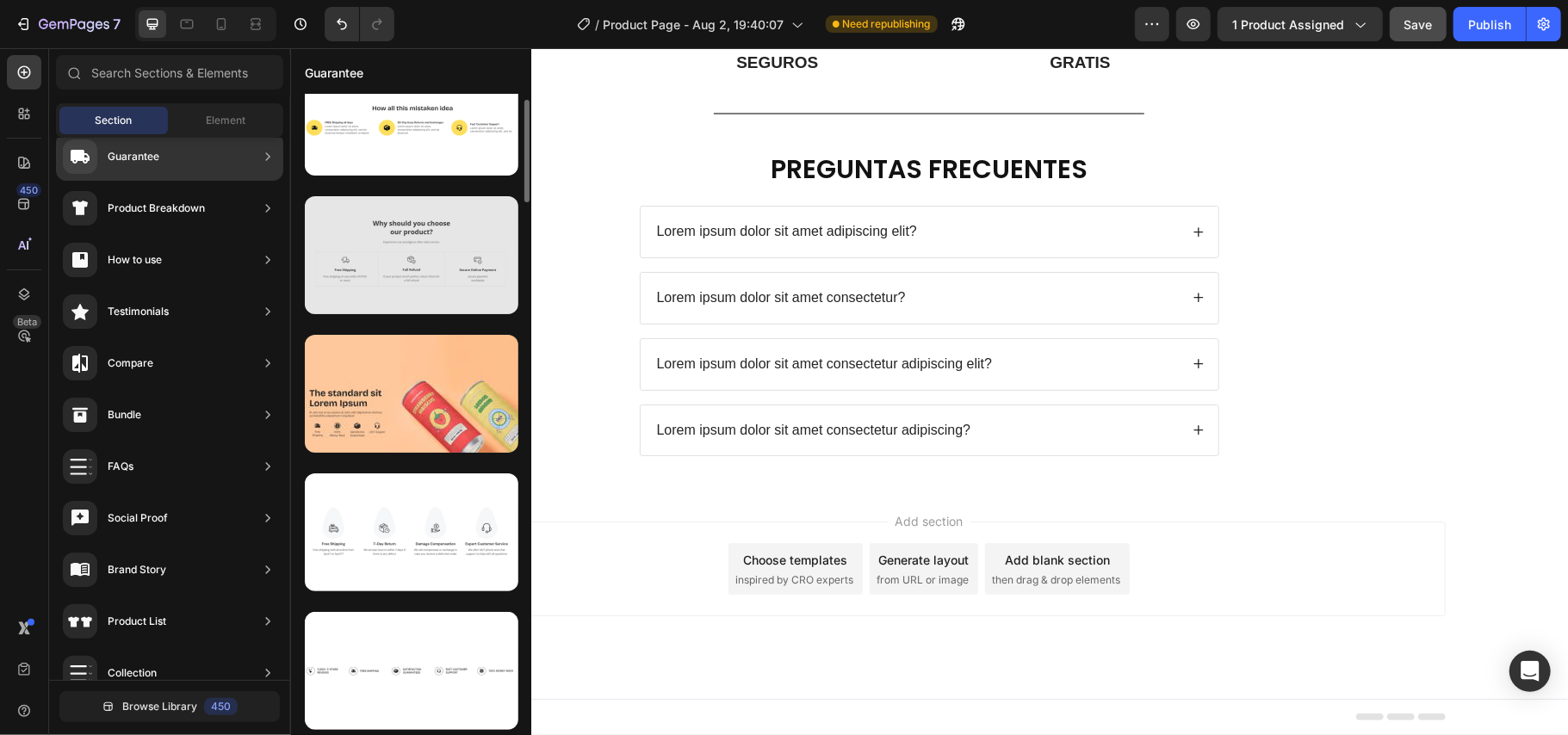 click at bounding box center [412, 255] 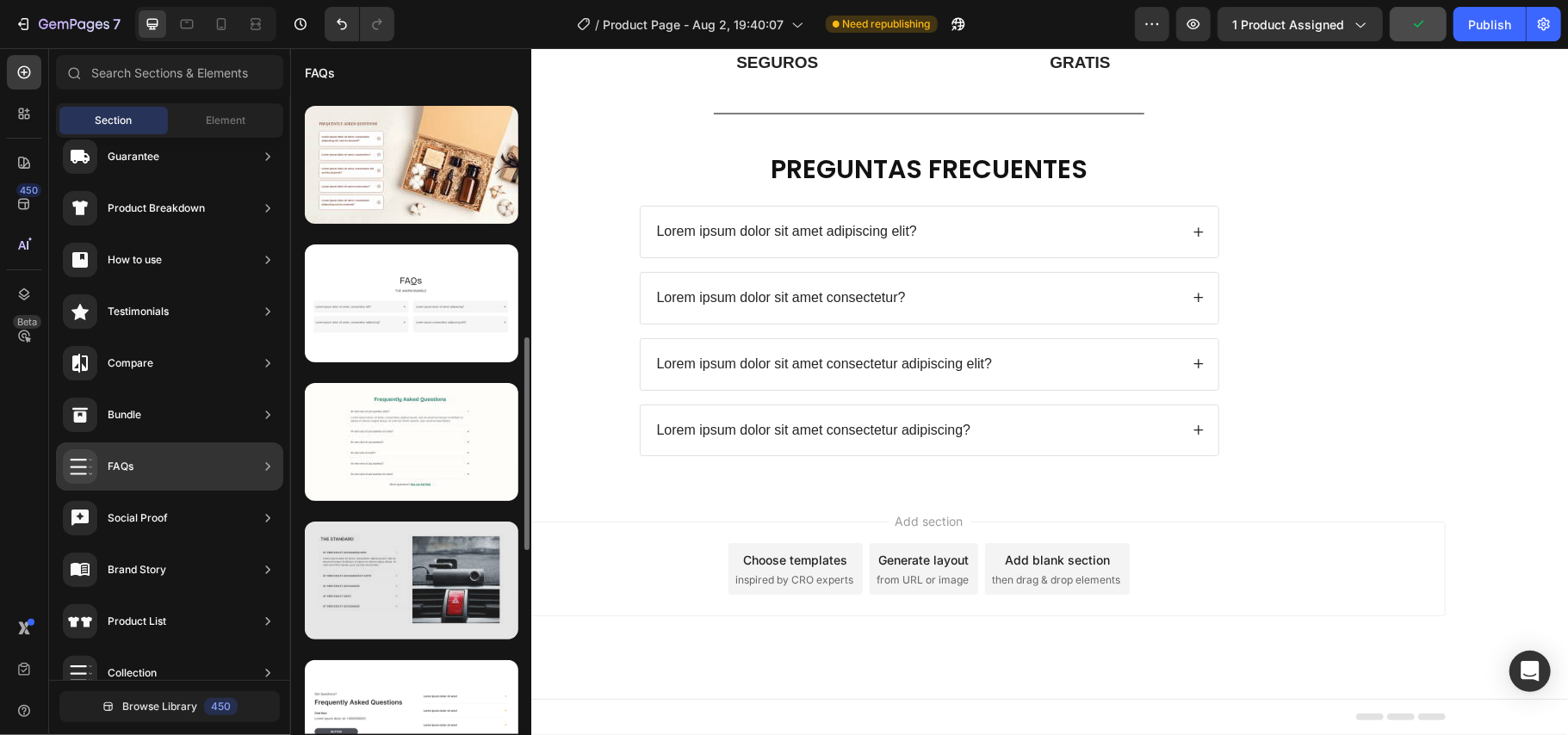 scroll, scrollTop: 386, scrollLeft: 0, axis: vertical 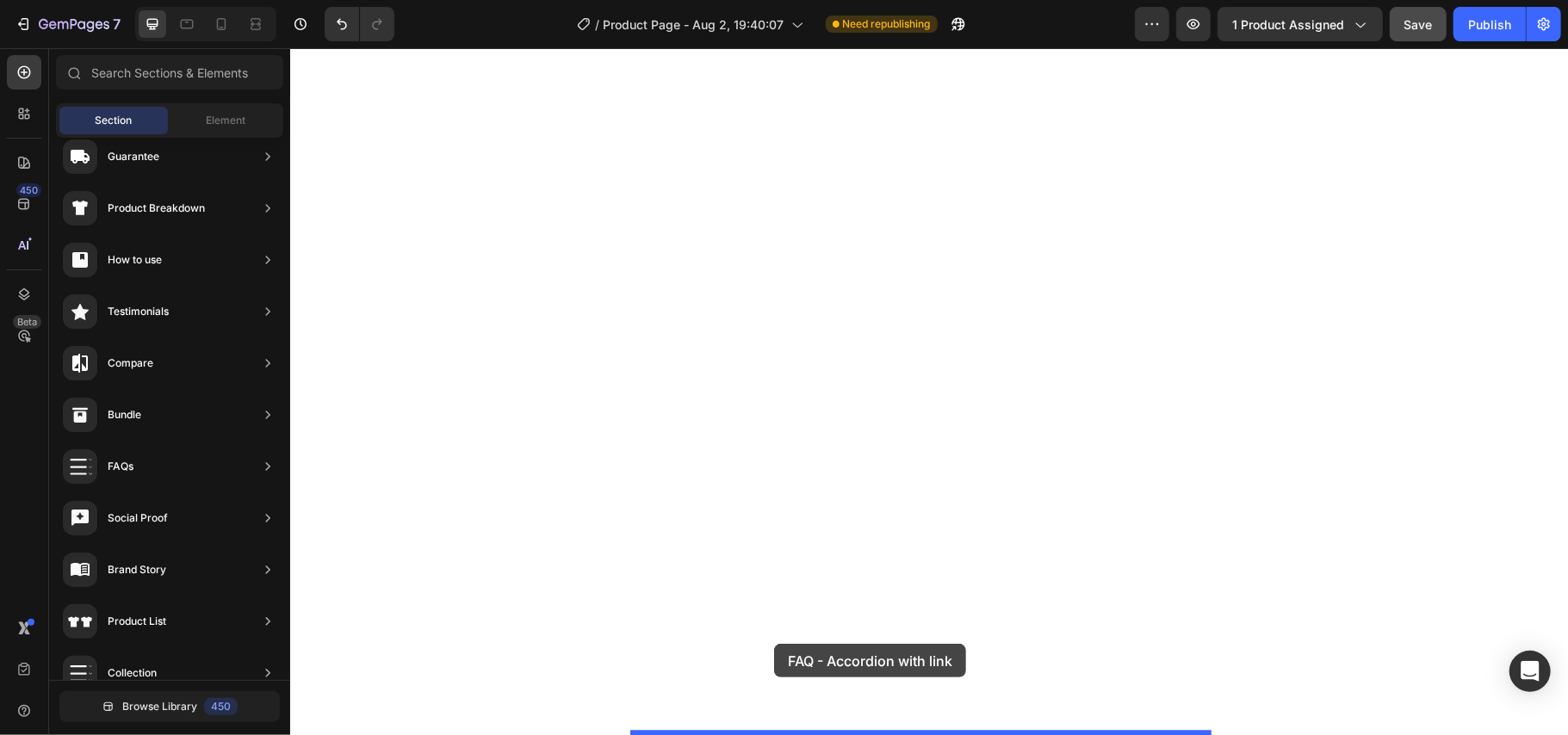 drag, startPoint x: 706, startPoint y: 390, endPoint x: 773, endPoint y: 643, distance: 261.721 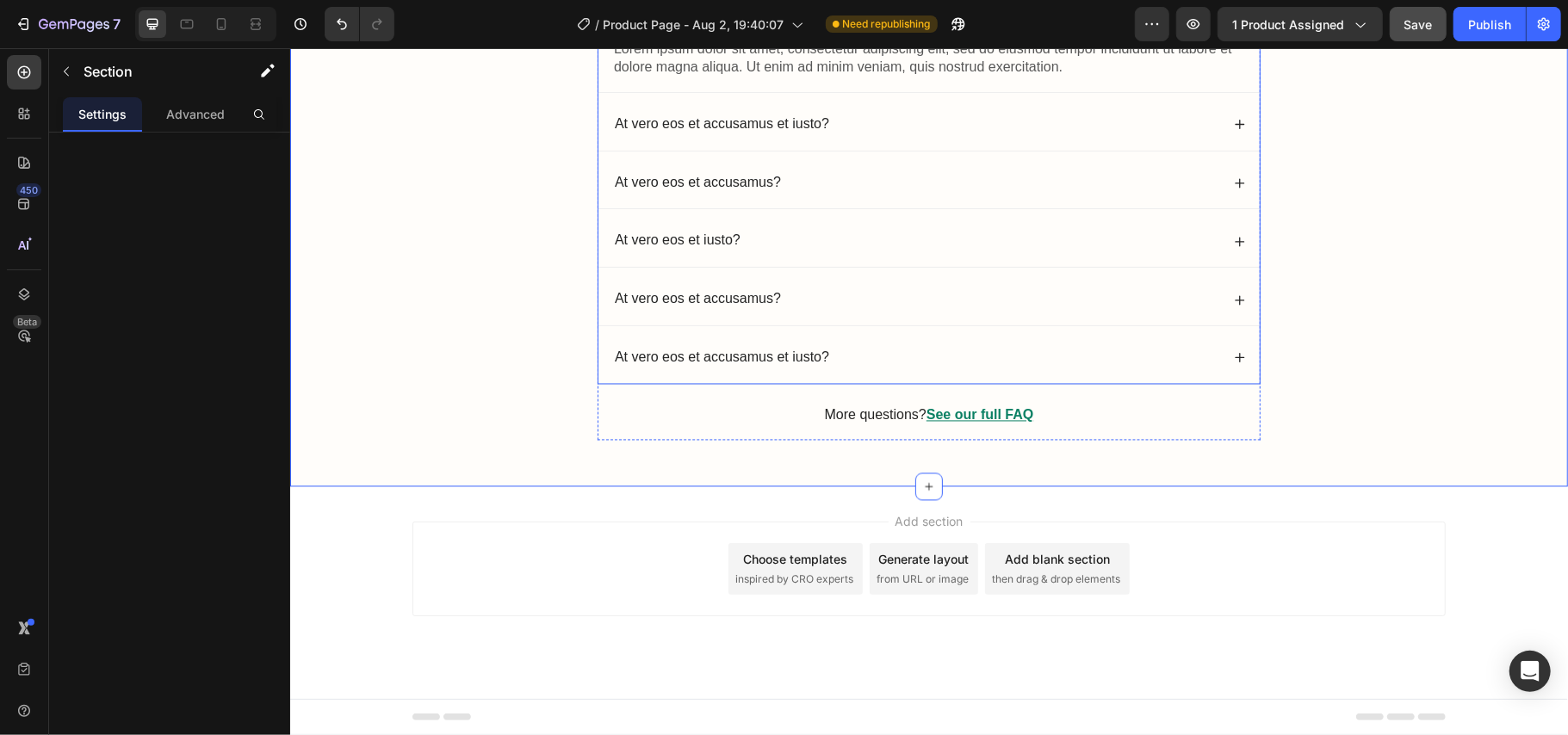 scroll, scrollTop: 8298, scrollLeft: 0, axis: vertical 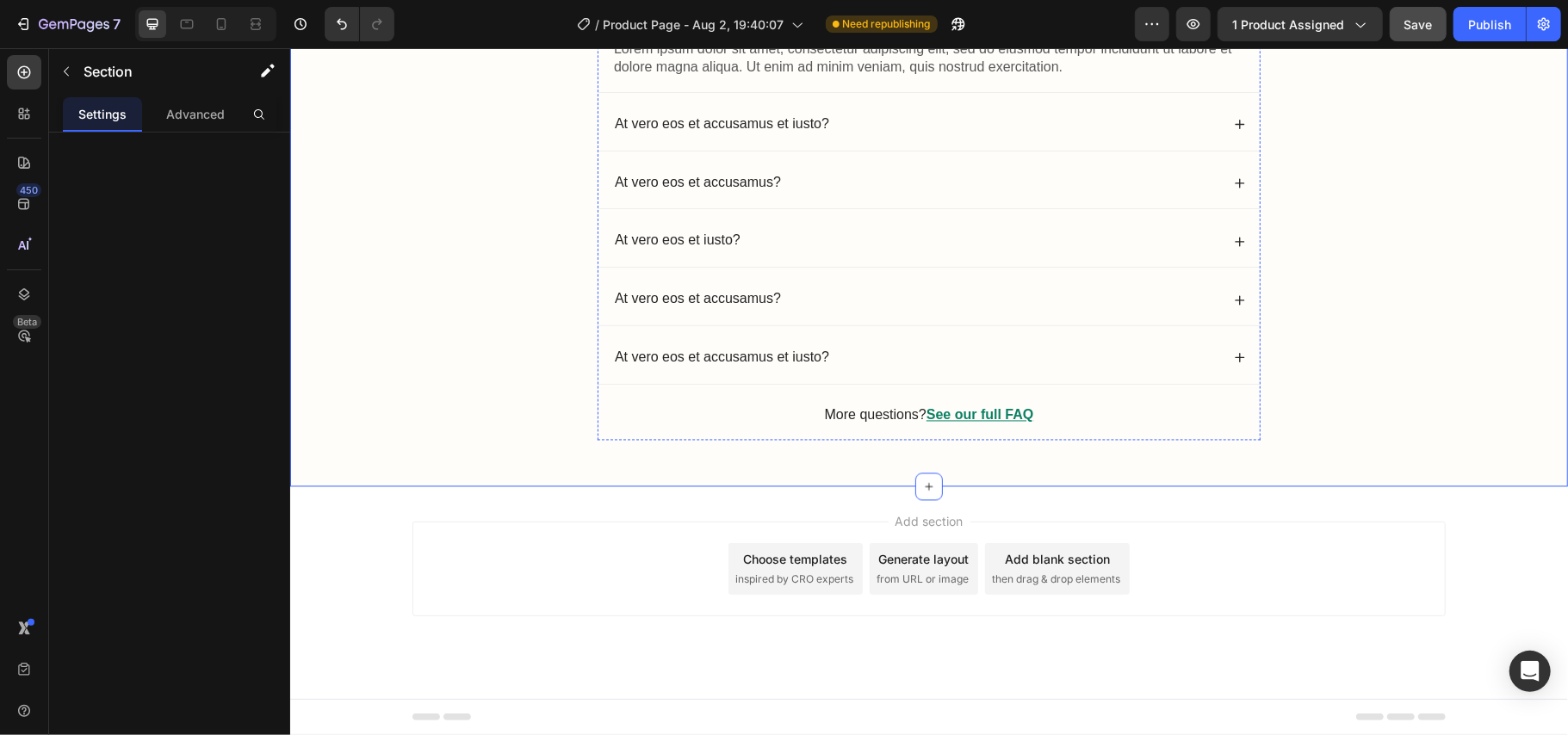 click on "Frequently Asked Questions Heading
At vero eos et accusamus odio? Lorem ipsum dolor sit amet, consectetur adipiscing elit, sed do eiusmod tempor incididunt ut labore et dolore magna aliqua. Ut enim ad minim veniam, quis nostrud exercitation. Text Block
At vero eos et accusamus et iusto?
At vero eos et accusamus?
At vero eos et iusto?
At vero eos et accusamus?
At vero eos et accusamus et iusto? Accordion More questions?  See our full FAQ Text Block Row Section 2   You can create reusable sections Create Theme Section AI Content Write with GemAI What would you like to describe here? Tone and Voice Persuasive Product MINISOMBRILLA® SOMBRILLA DE BOLSILLO DOBLE FAZ COMPACTA Y RESISTENTE Show more Generate" at bounding box center [928, 176] 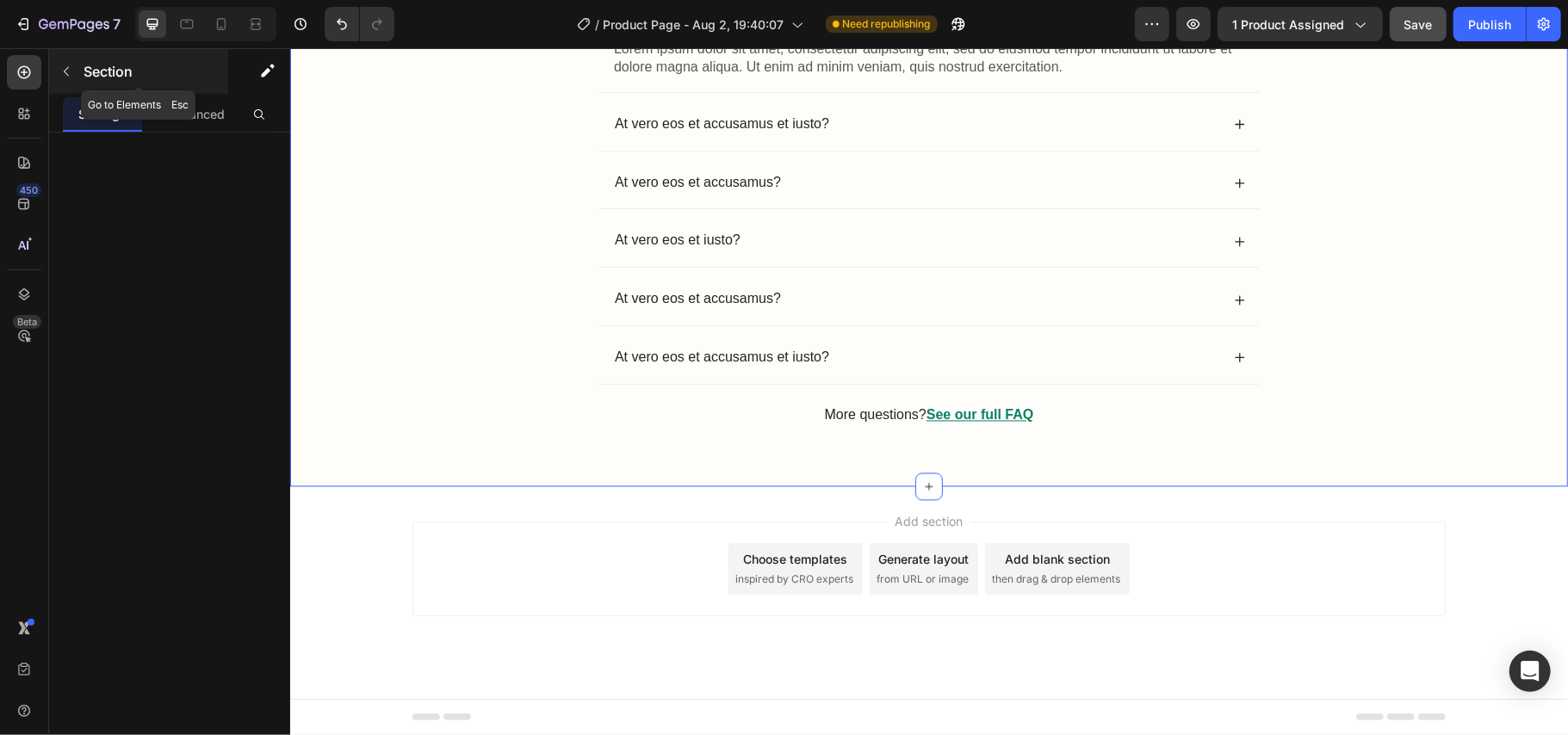click on "Section" at bounding box center (154, 71) 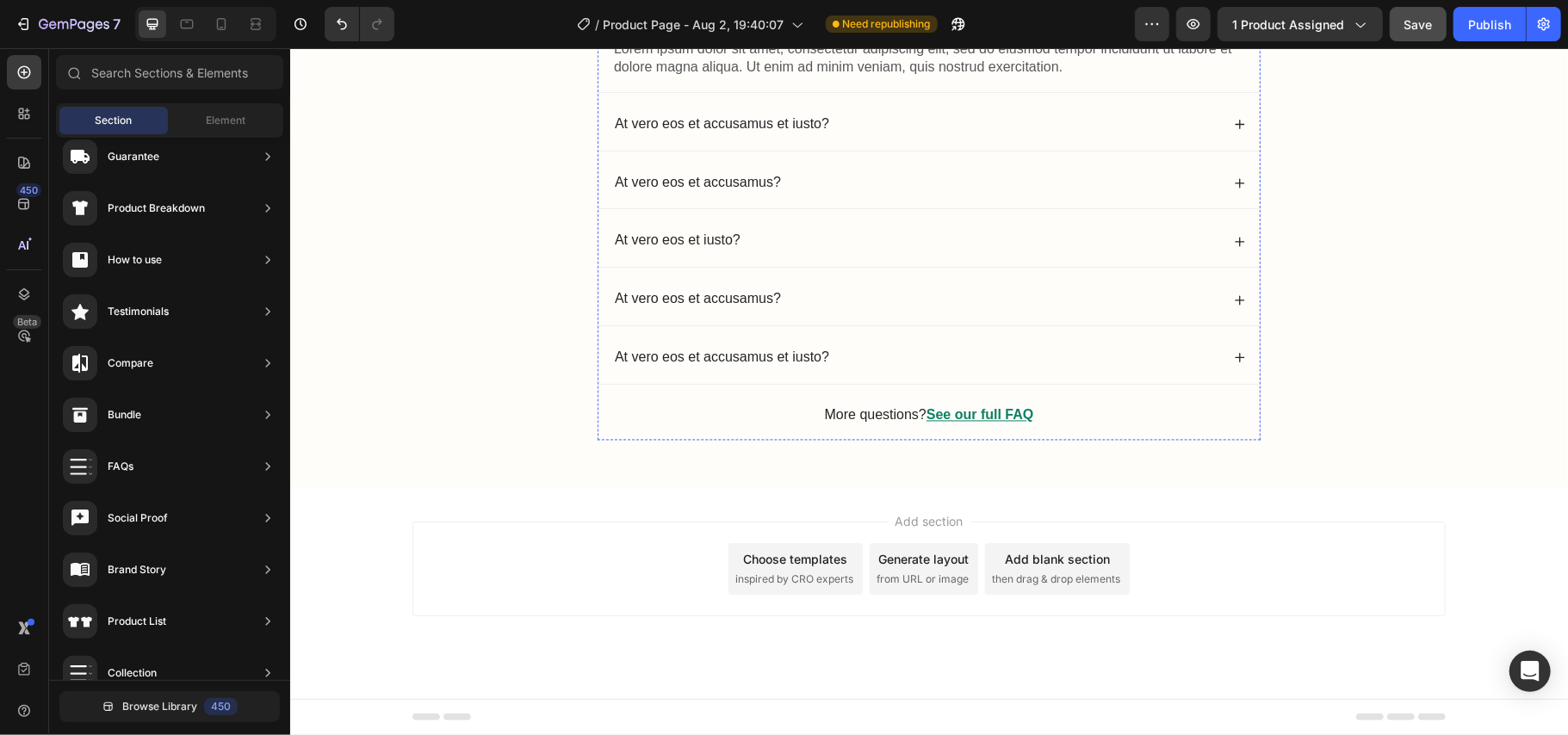 click on "Frequently Asked Questions" at bounding box center (928, -54) 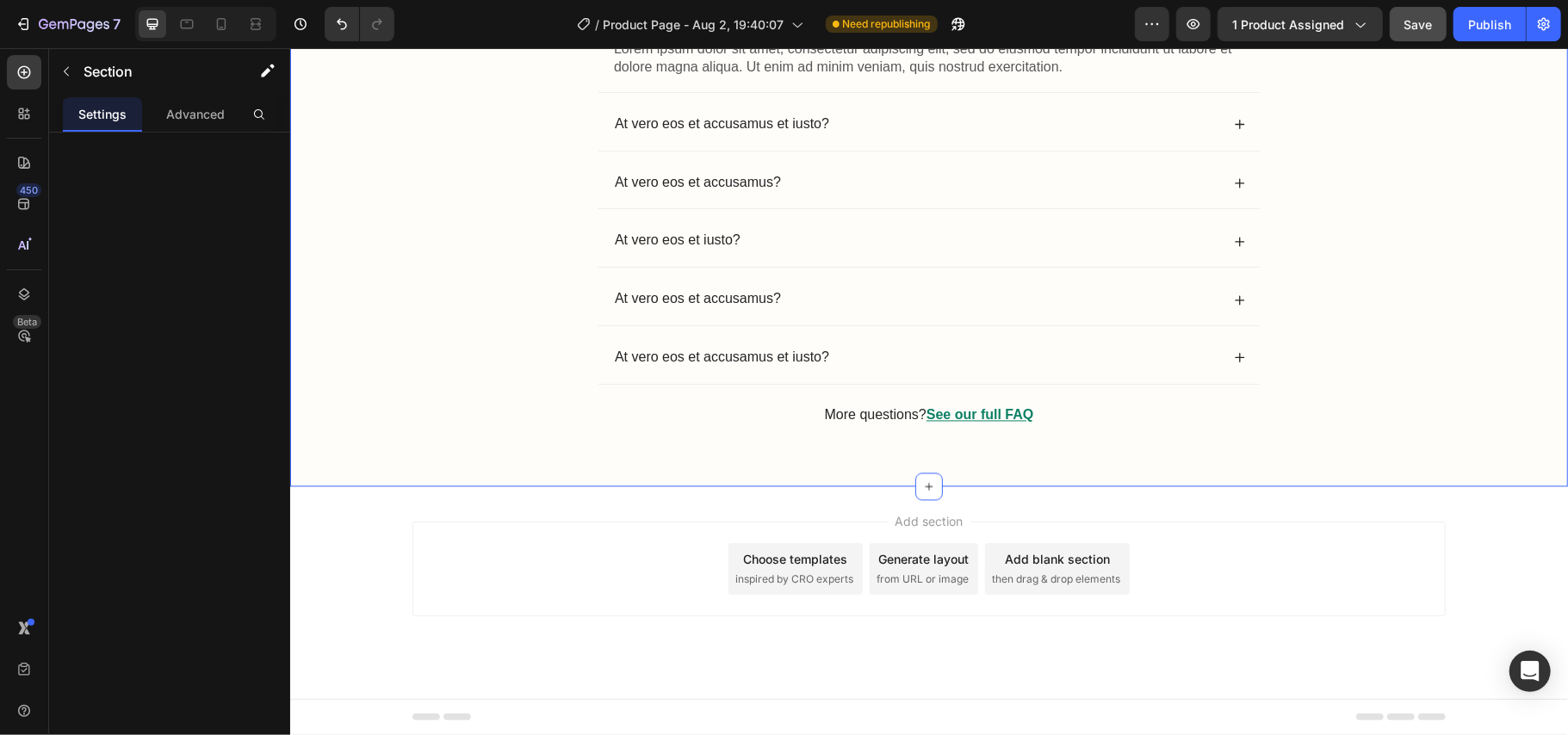 click on "Frequently Asked Questions Heading   24
At vero eos et accusamus odio? Lorem ipsum dolor sit amet, consectetur adipiscing elit, sed do eiusmod tempor incididunt ut labore et dolore magna aliqua. Ut enim ad minim veniam, quis nostrud exercitation. Text Block
At vero eos et accusamus et iusto?
At vero eos et accusamus?
At vero eos et iusto?
At vero eos et accusamus?
At vero eos et accusamus et iusto? Accordion More questions?  See our full FAQ Text Block Row" at bounding box center (928, 189) 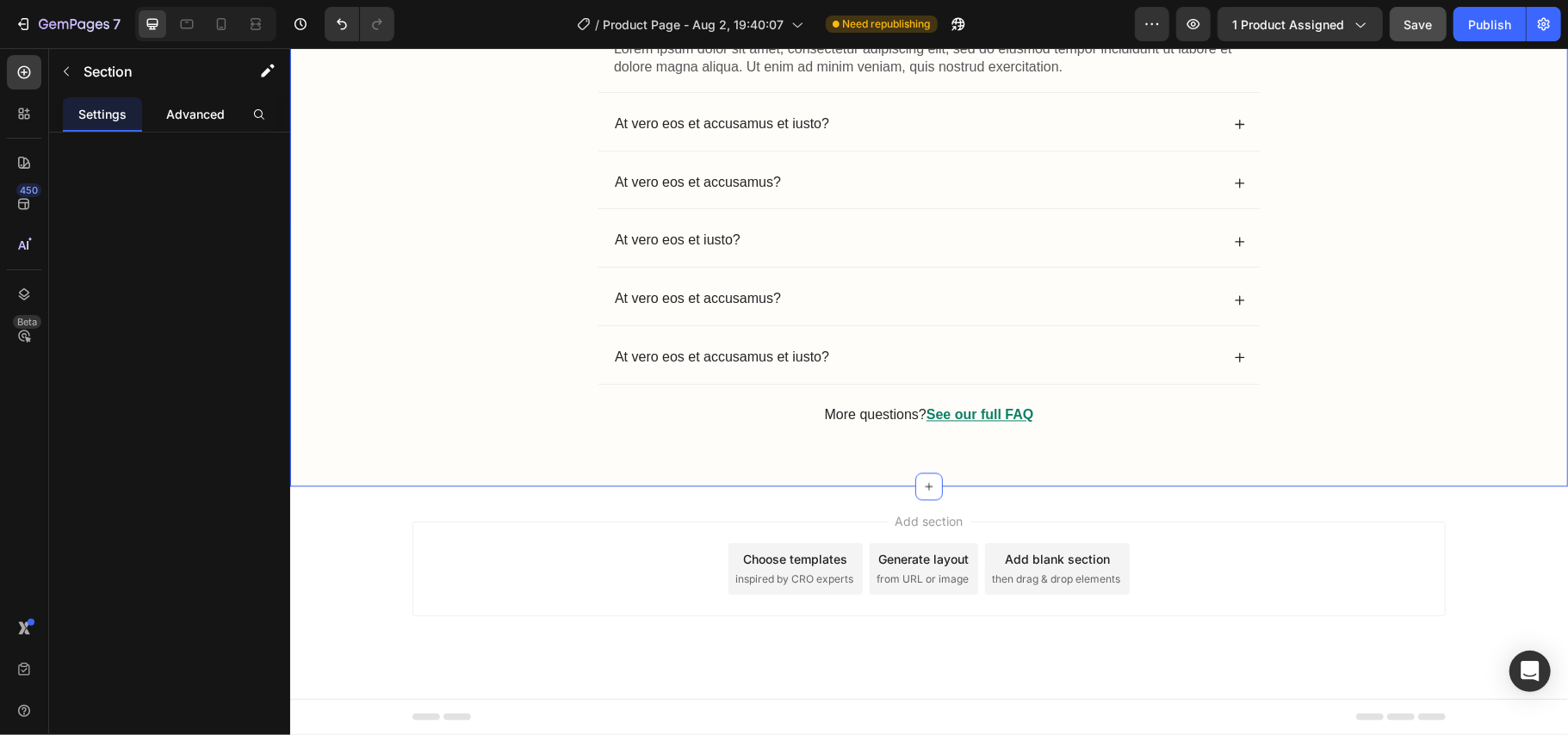 click on "Advanced" at bounding box center (195, 114) 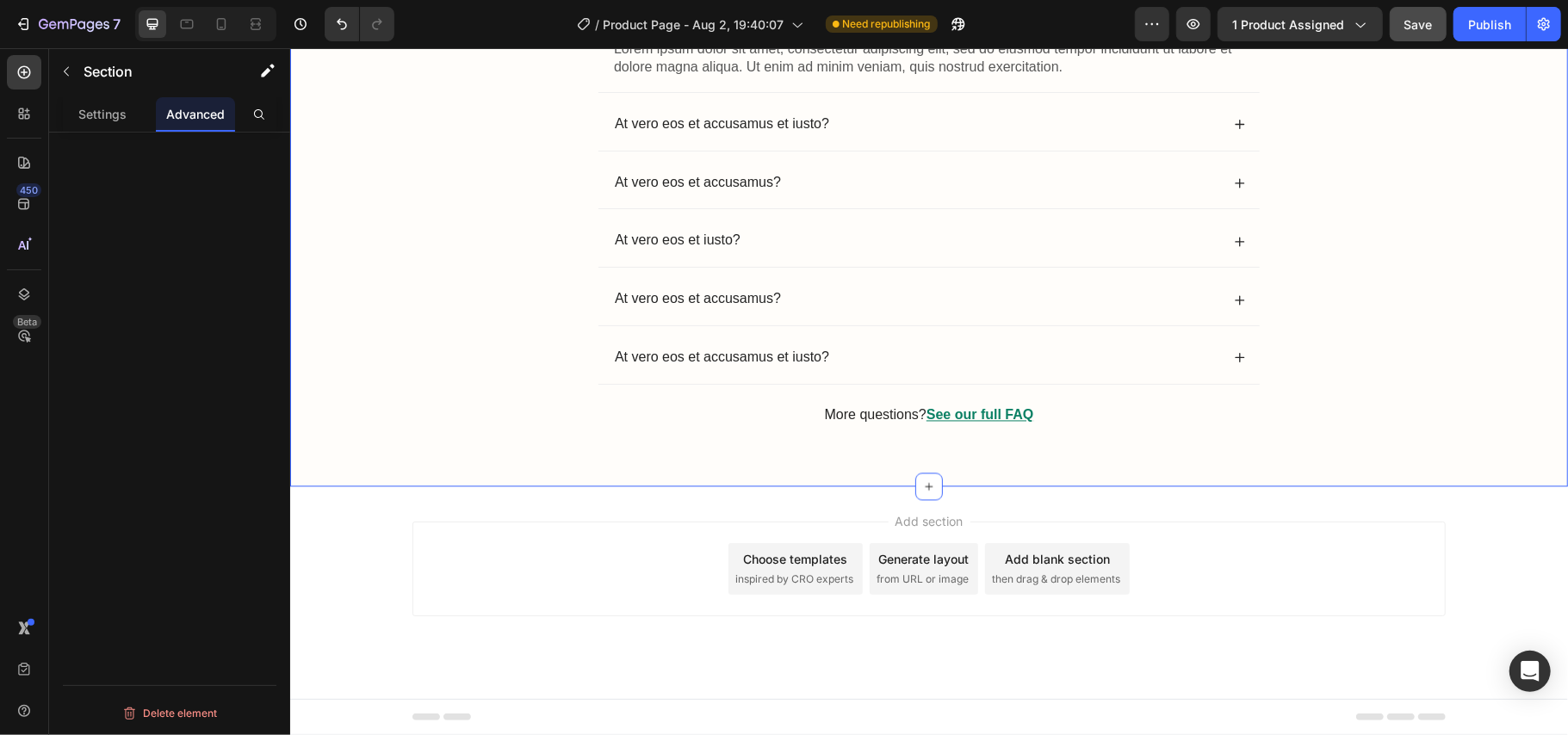 click on "Delete element" at bounding box center [170, 458] 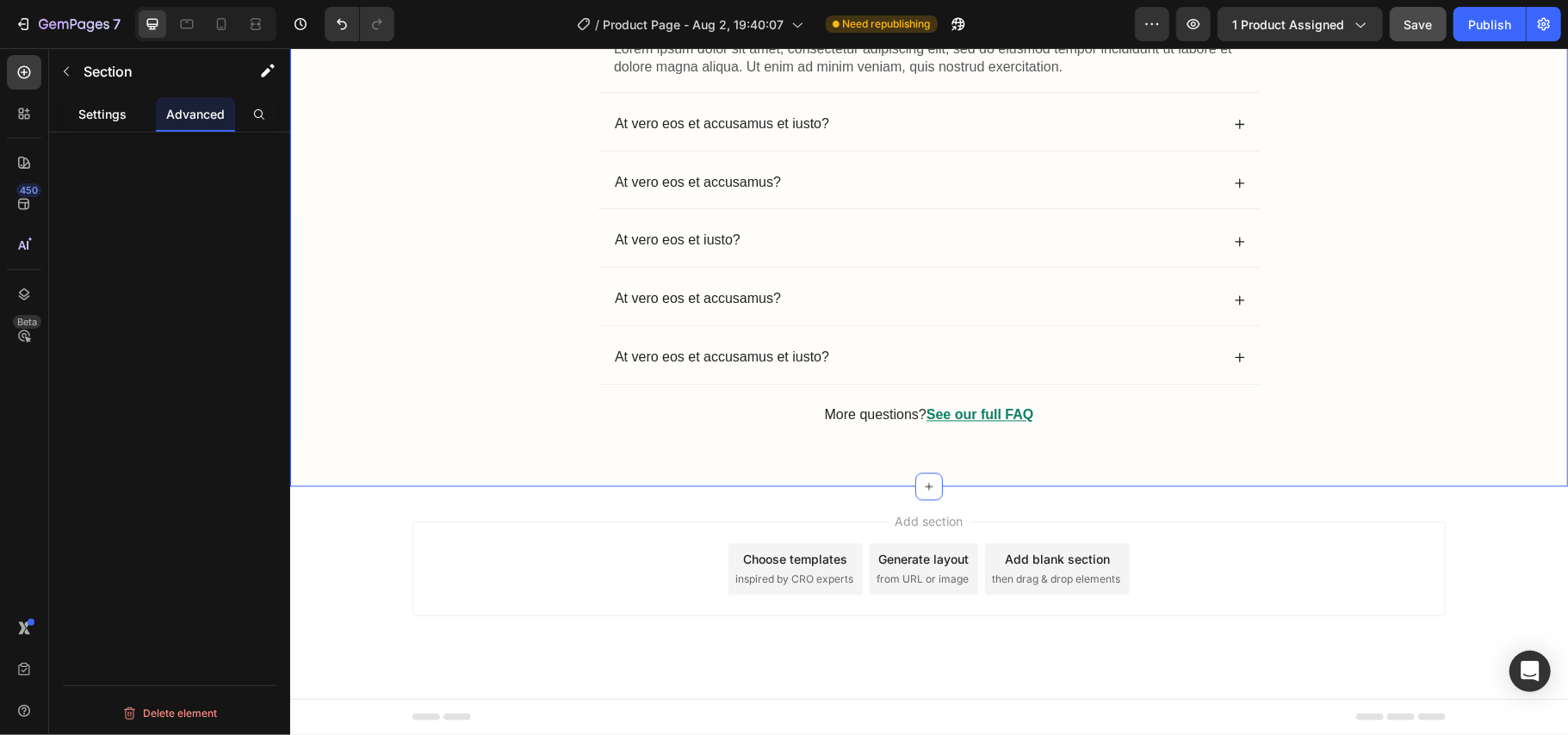 click on "Settings" at bounding box center (102, 114) 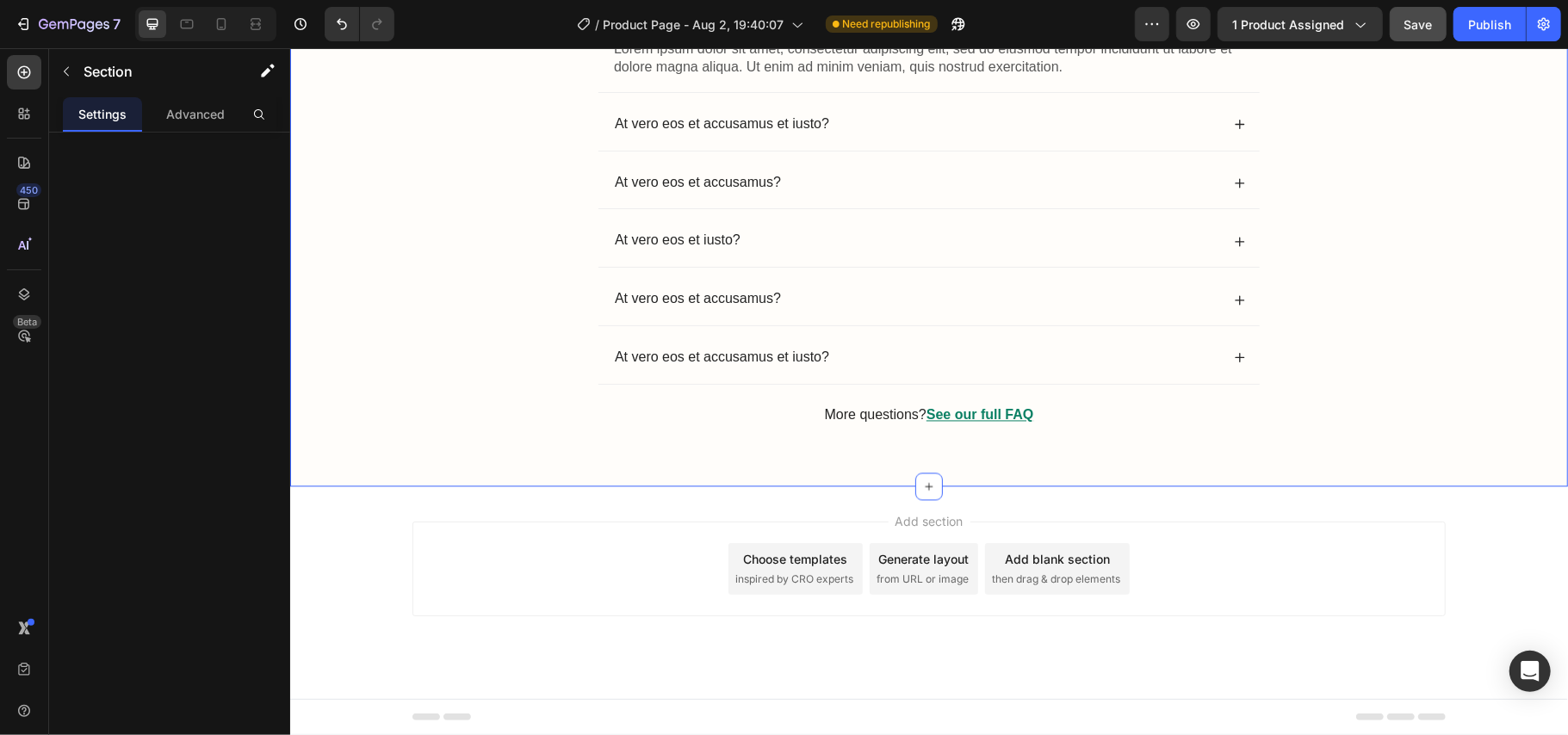 click 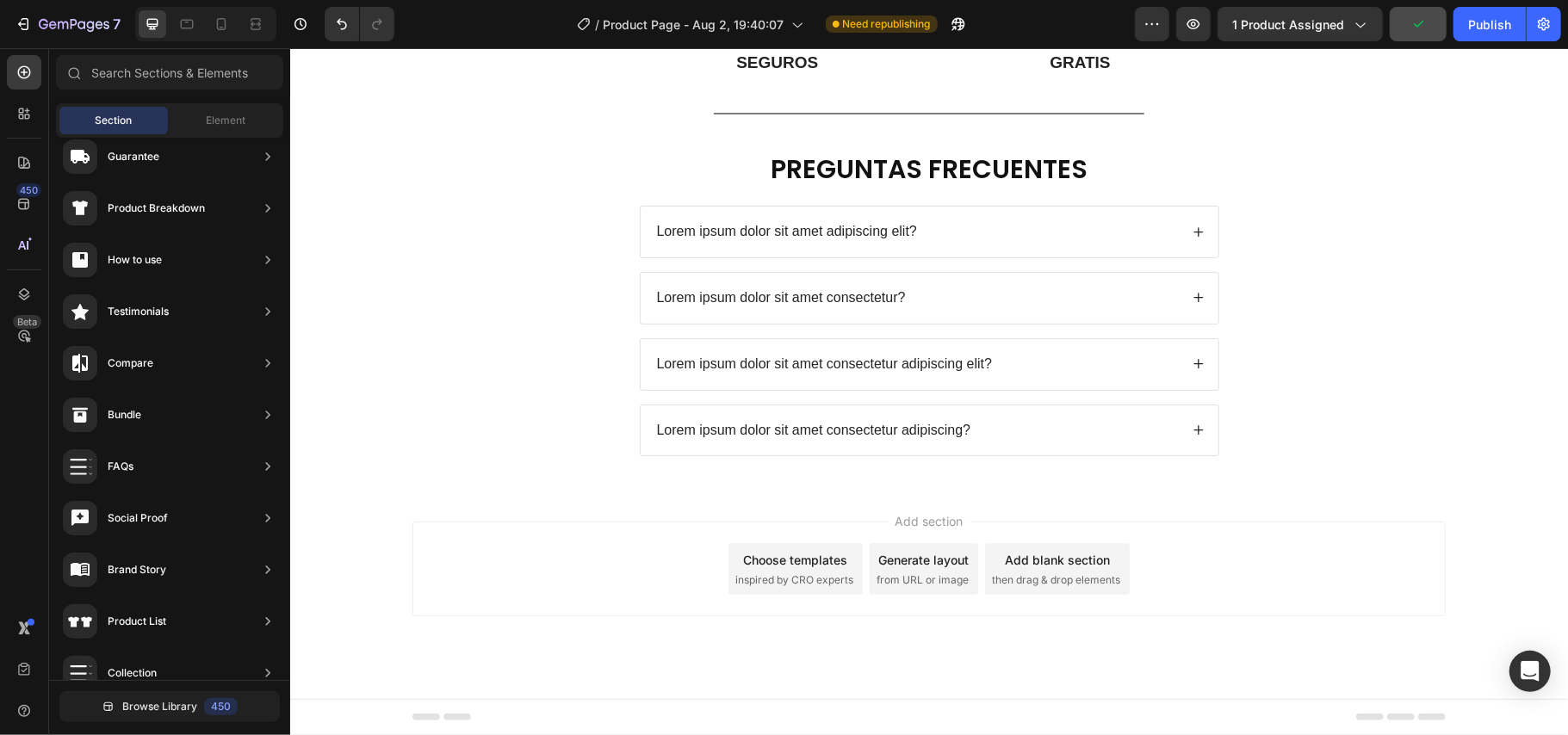 drag, startPoint x: 541, startPoint y: 149, endPoint x: 332, endPoint y: 96, distance: 215.6154 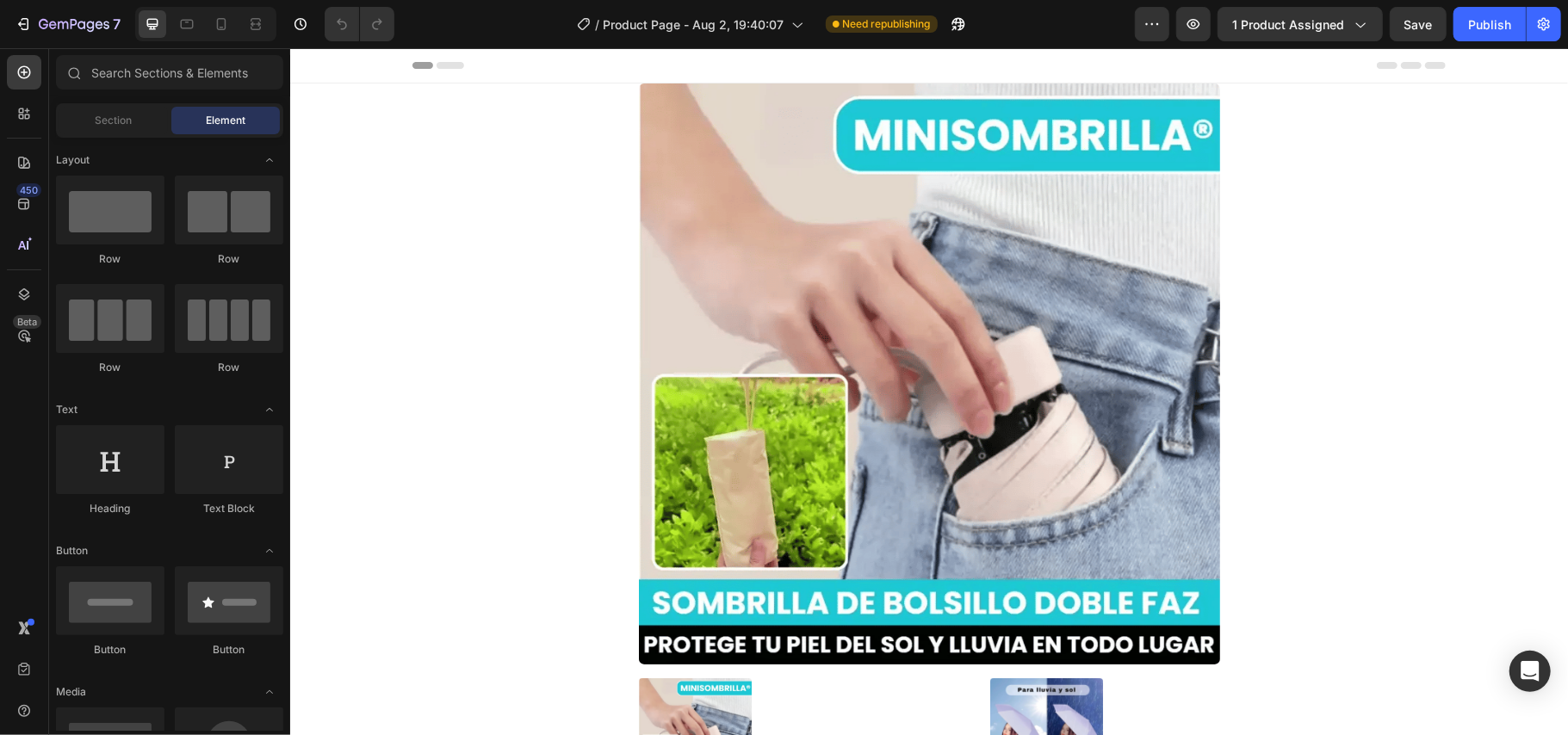 scroll, scrollTop: 0, scrollLeft: 0, axis: both 